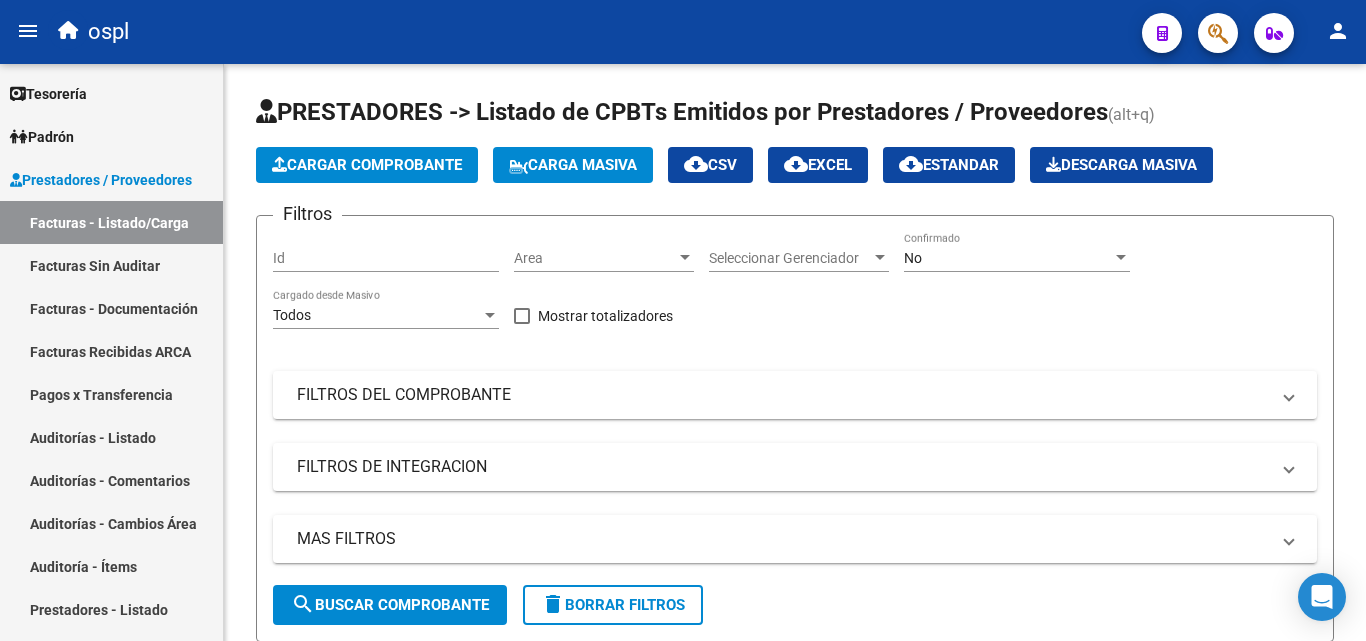 scroll, scrollTop: 0, scrollLeft: 0, axis: both 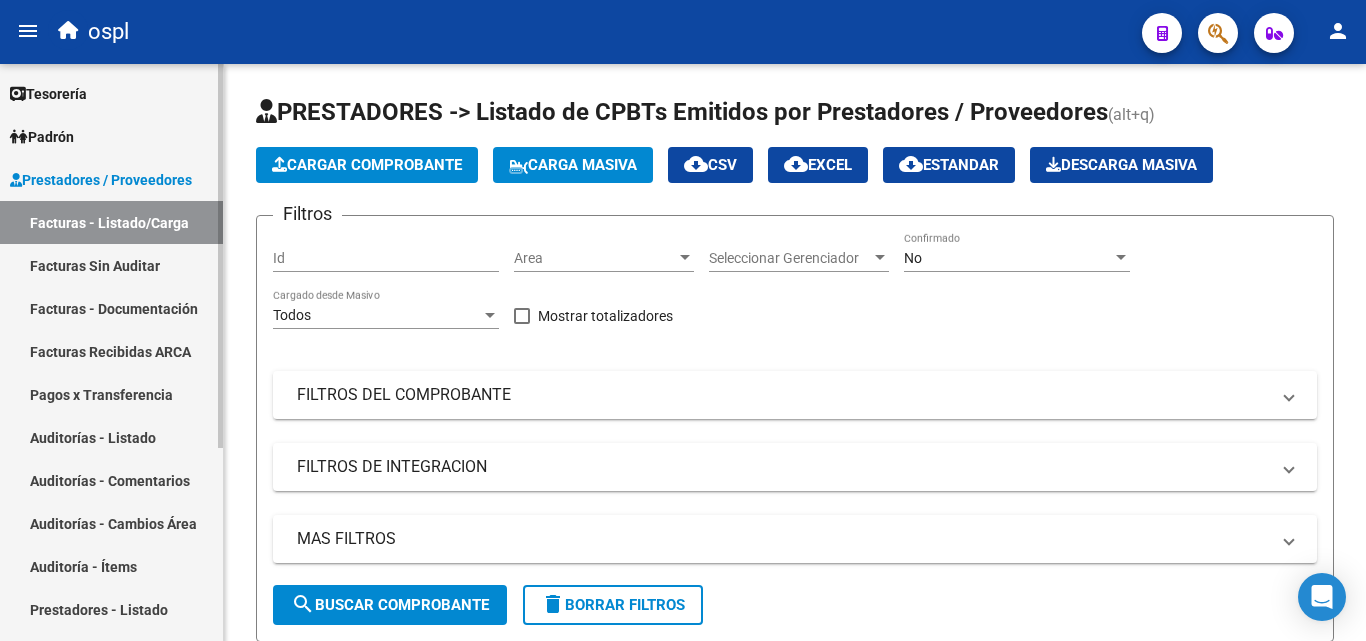 click on "Auditorías - Listado" at bounding box center [111, 437] 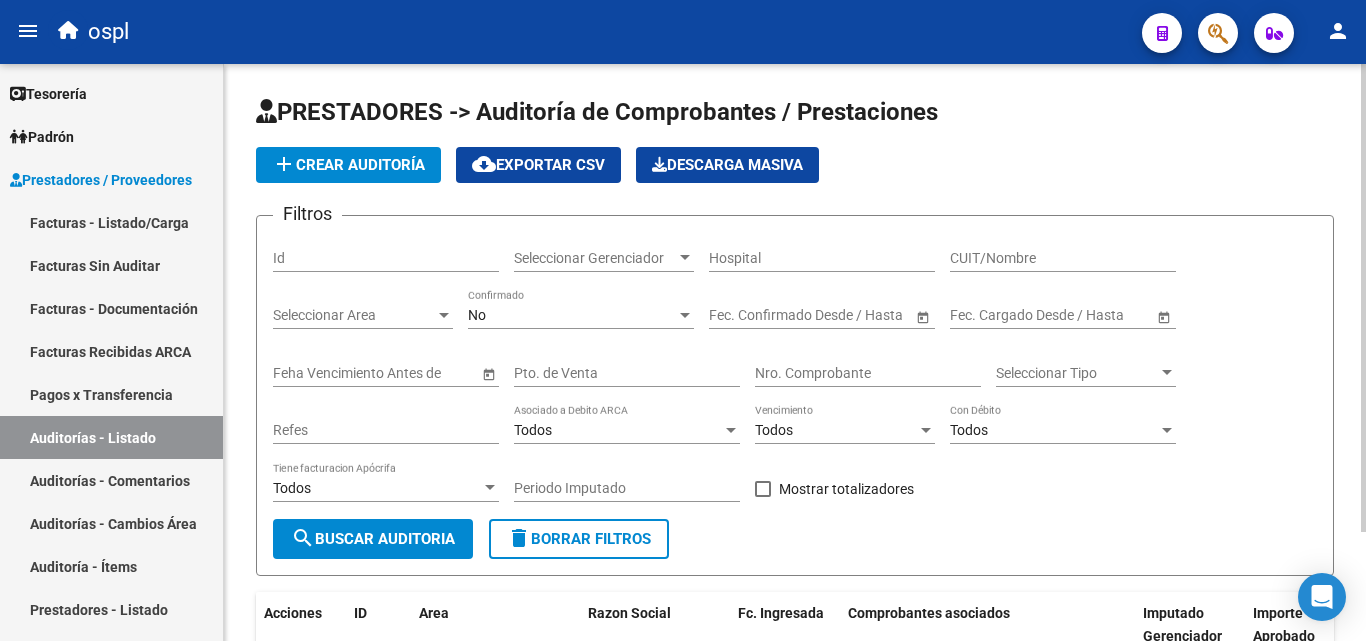 click on "Nro. Comprobante" at bounding box center [868, 373] 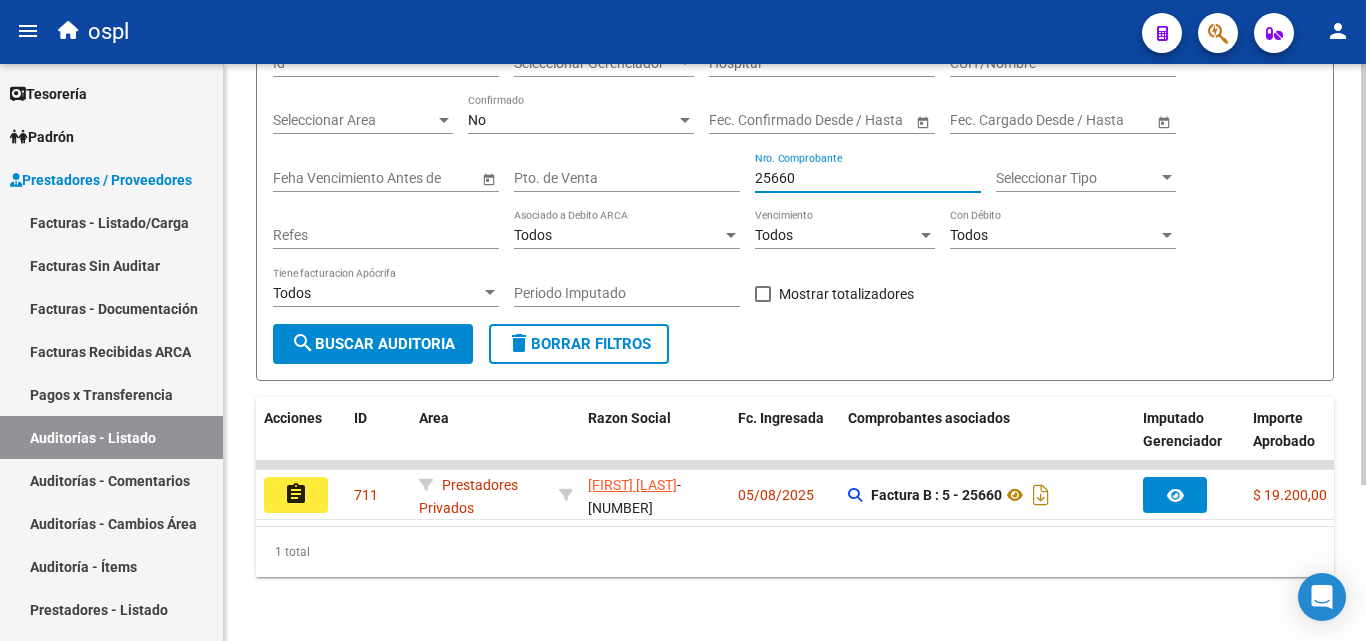 scroll, scrollTop: 213, scrollLeft: 0, axis: vertical 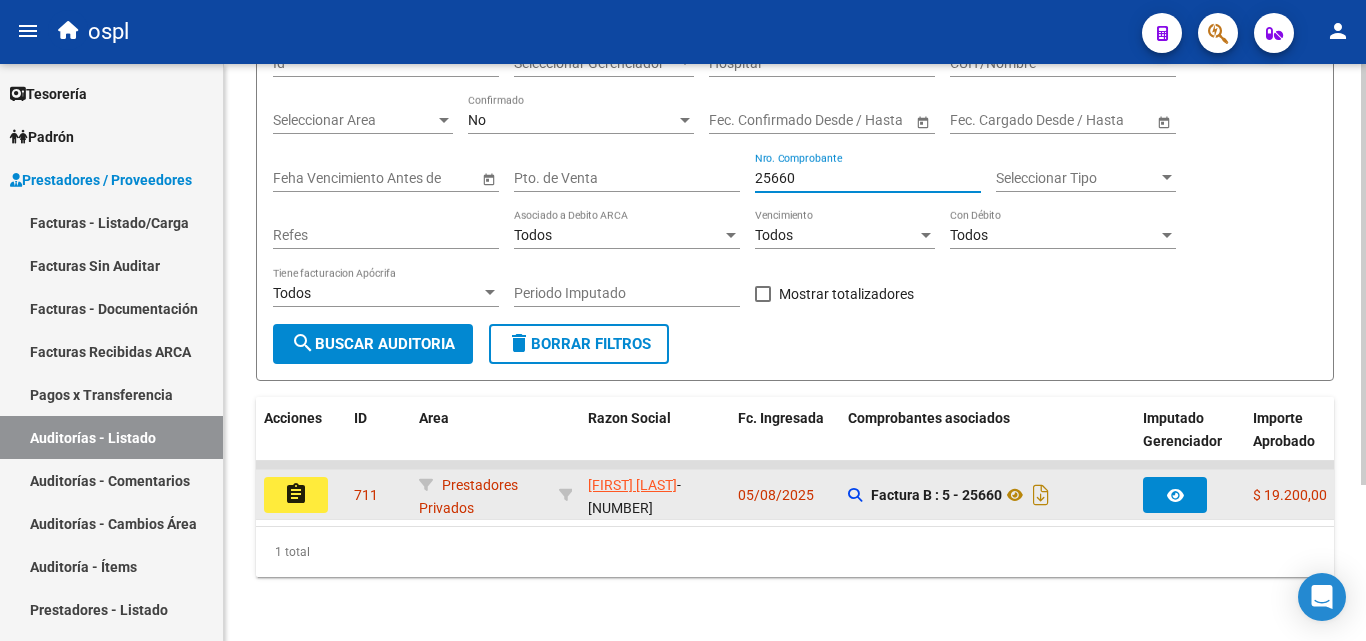 type on "25660" 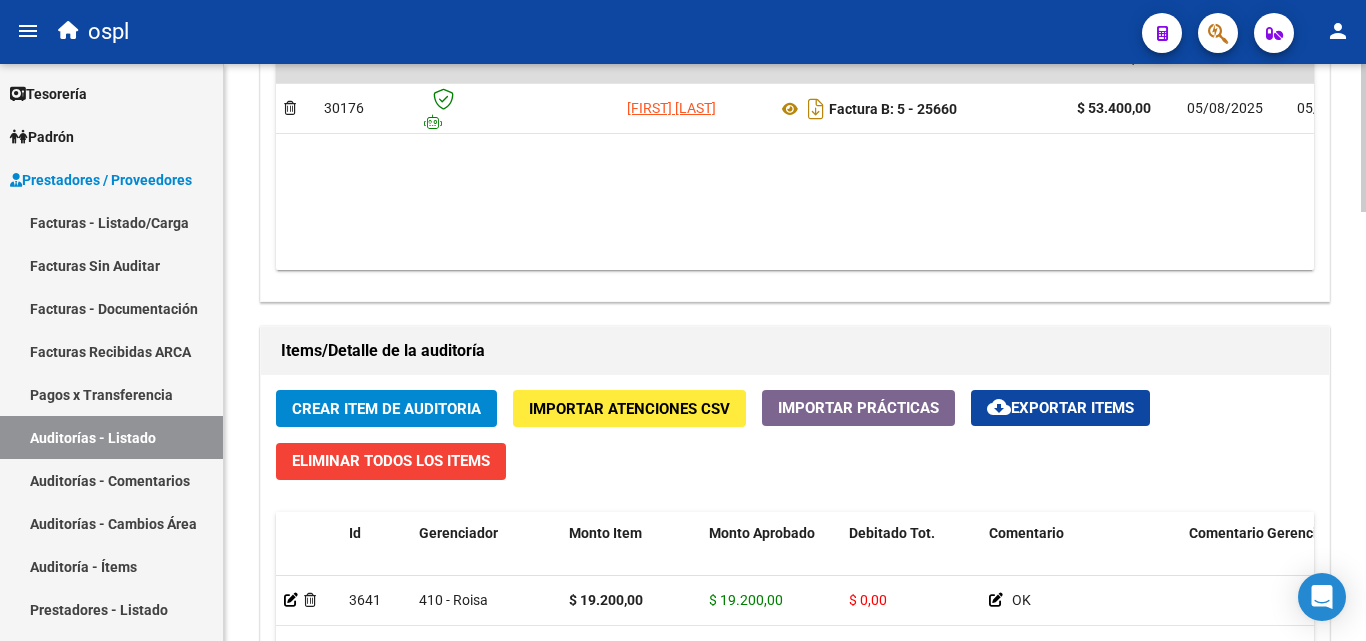 scroll, scrollTop: 1300, scrollLeft: 0, axis: vertical 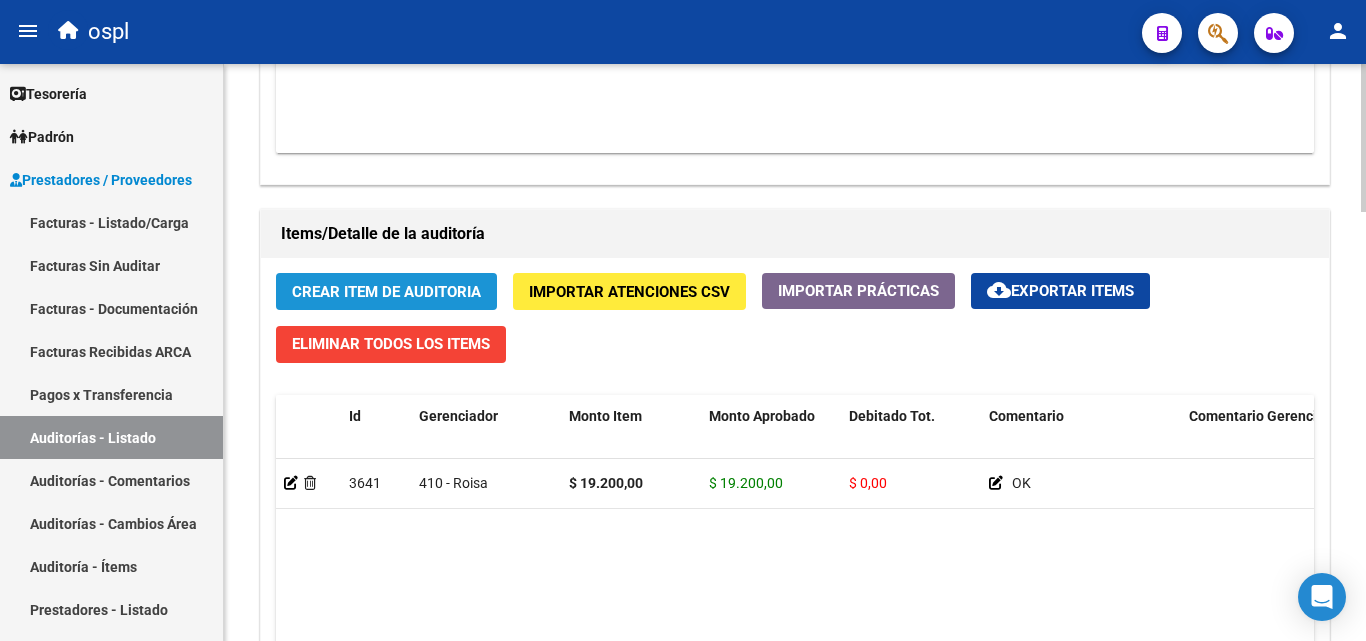 click on "Crear Item de Auditoria" 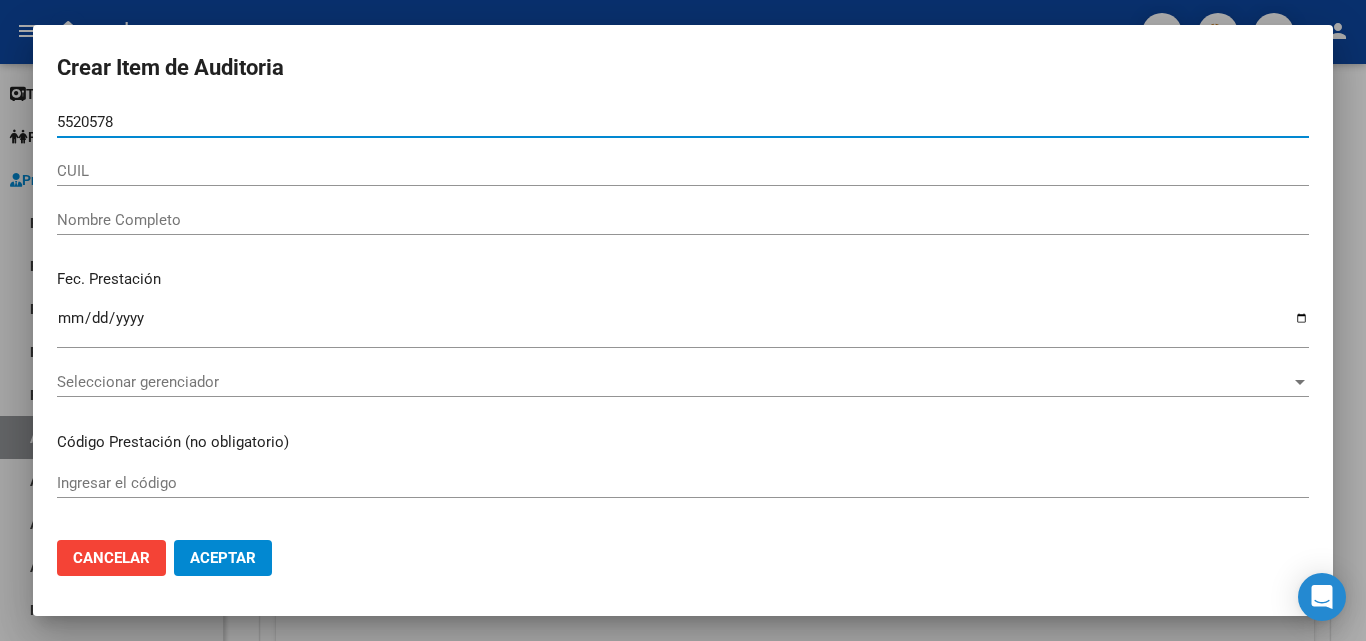 type on "55205789" 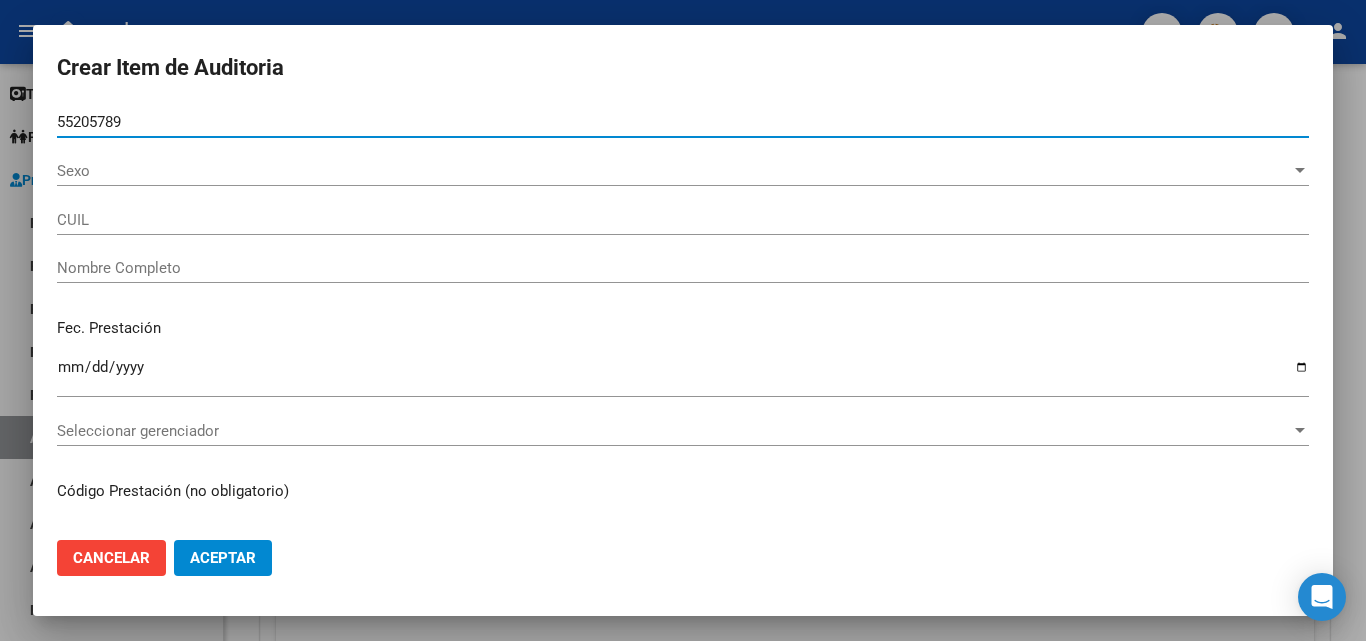 type on "[NUMBER]" 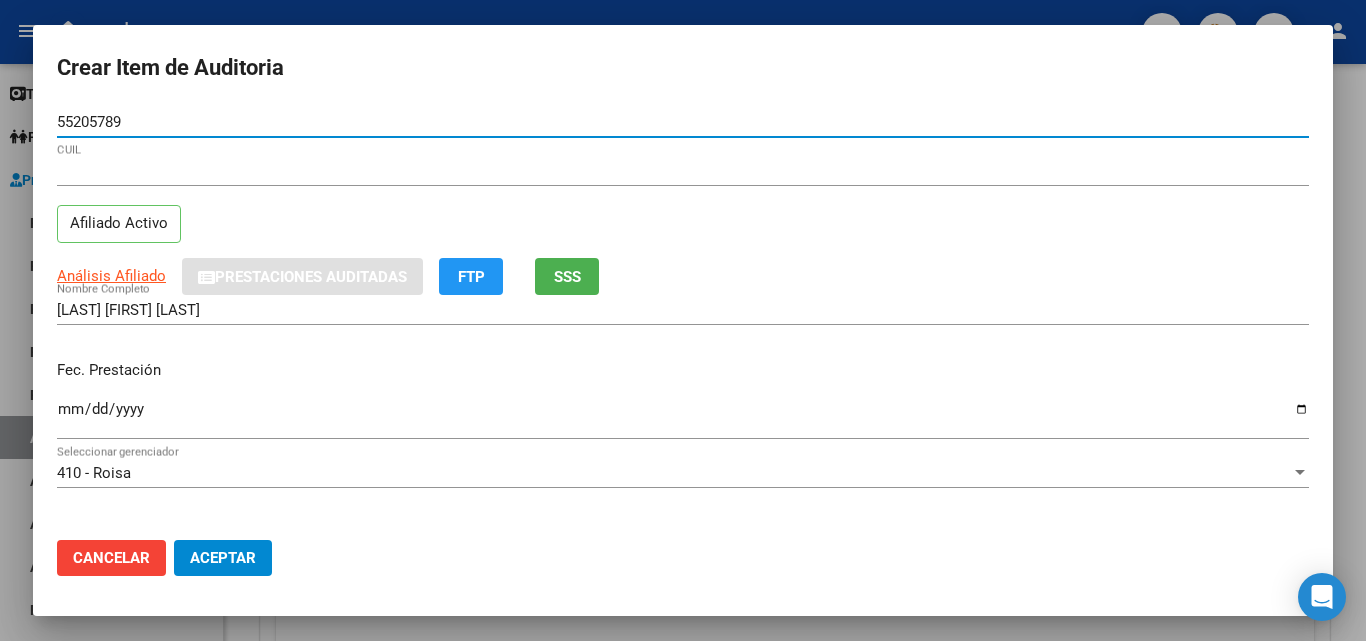 type on "55205789" 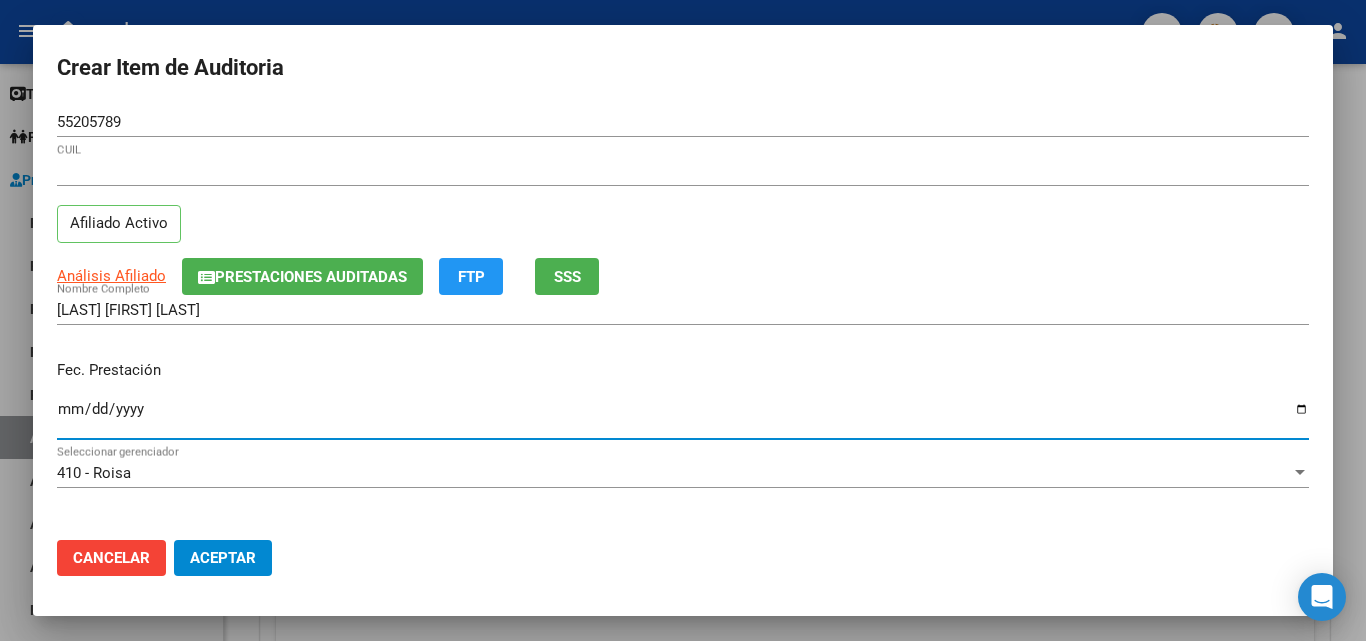 click on "Ingresar la fecha" at bounding box center [683, 417] 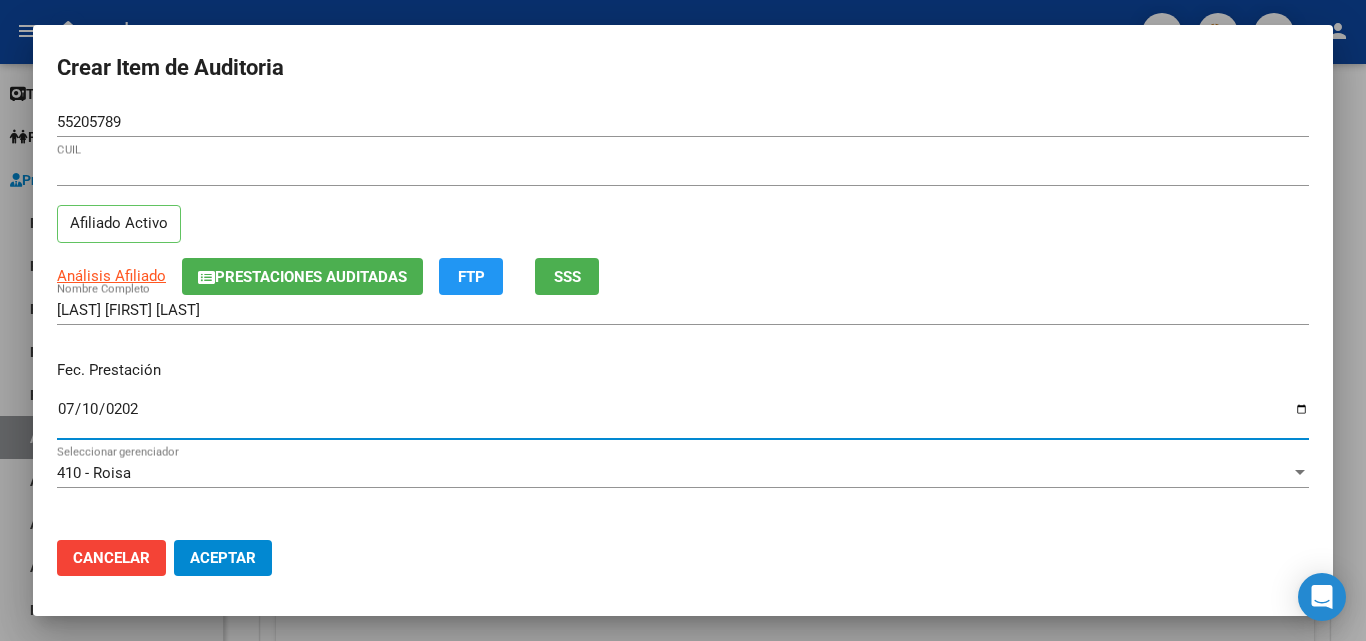 type on "2025-07-10" 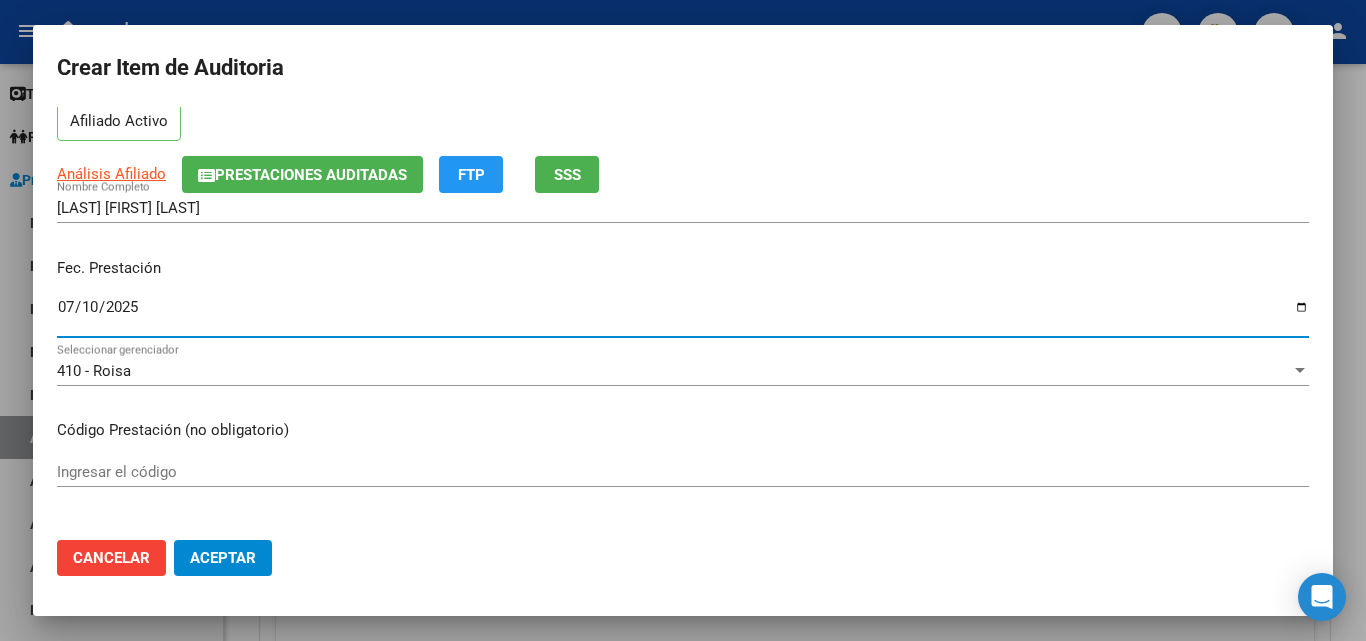 scroll, scrollTop: 200, scrollLeft: 0, axis: vertical 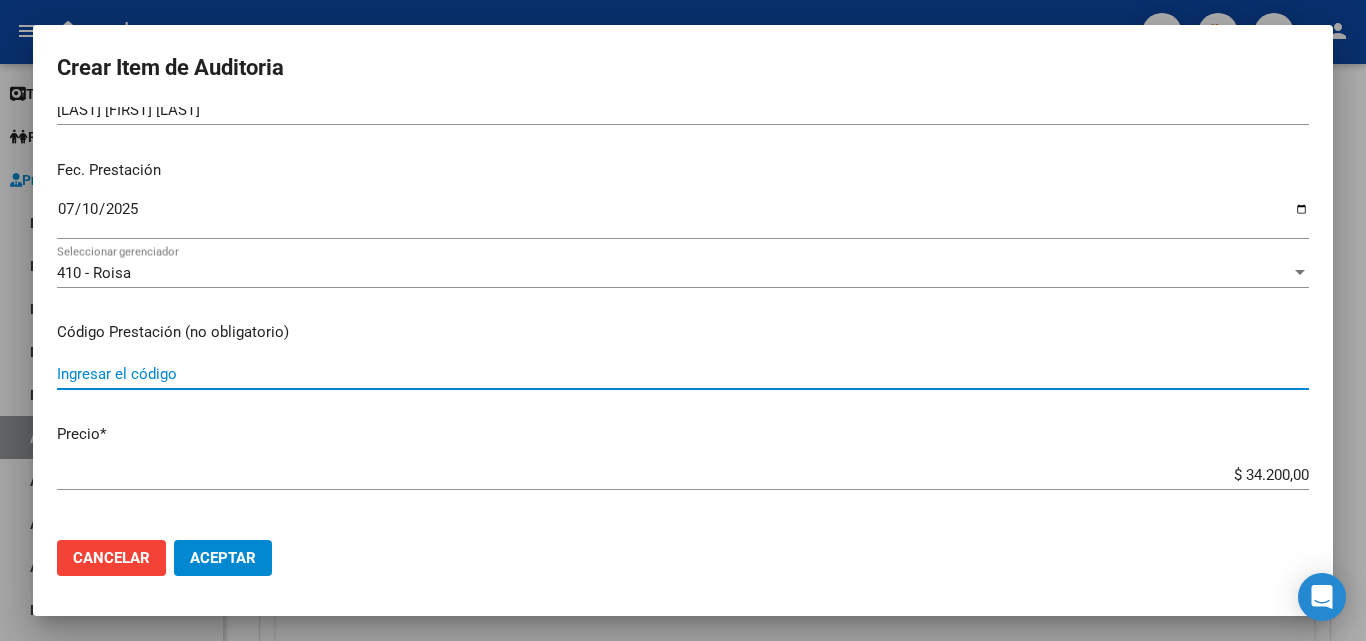 click on "Ingresar el código" at bounding box center (683, 374) 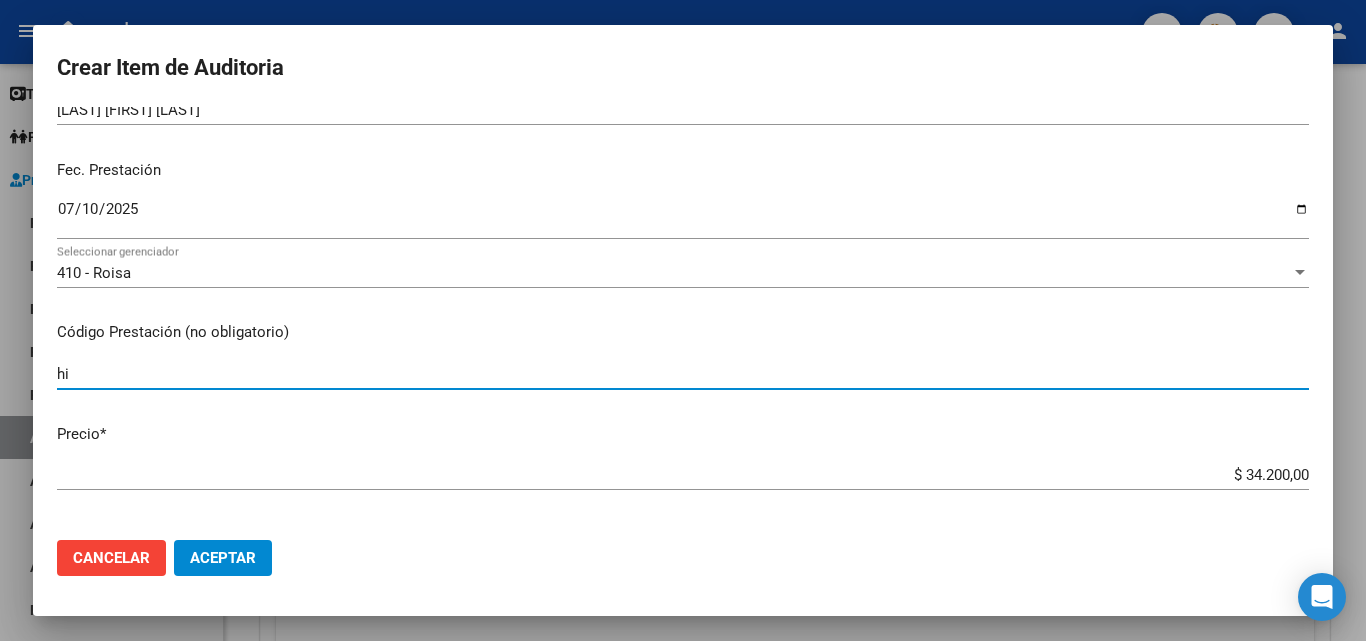 type on "h" 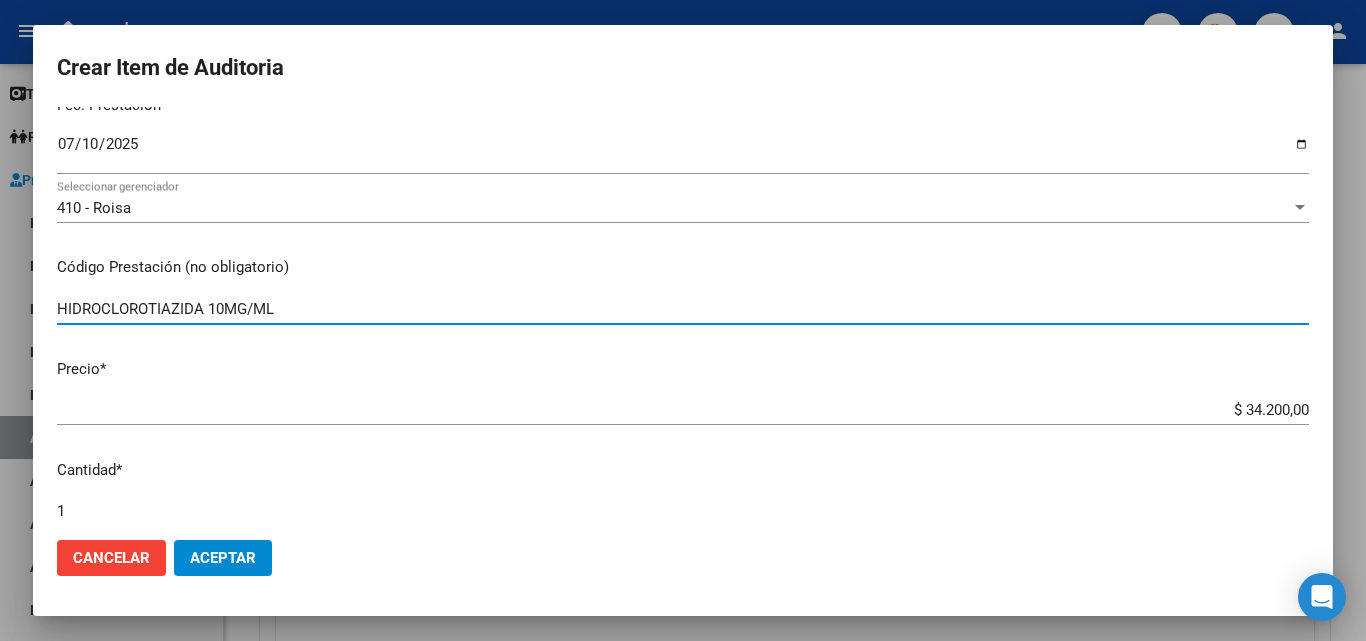 scroll, scrollTop: 300, scrollLeft: 0, axis: vertical 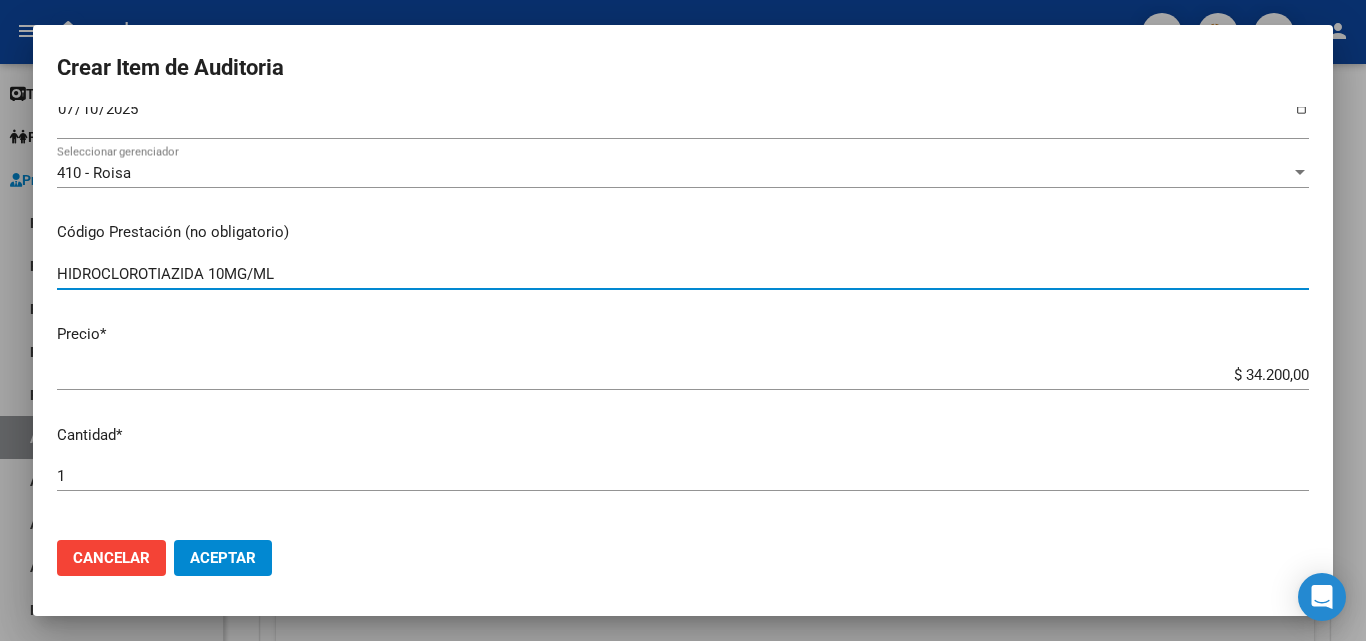 type on "HIDROCLOROTIAZIDA 10MG/ML" 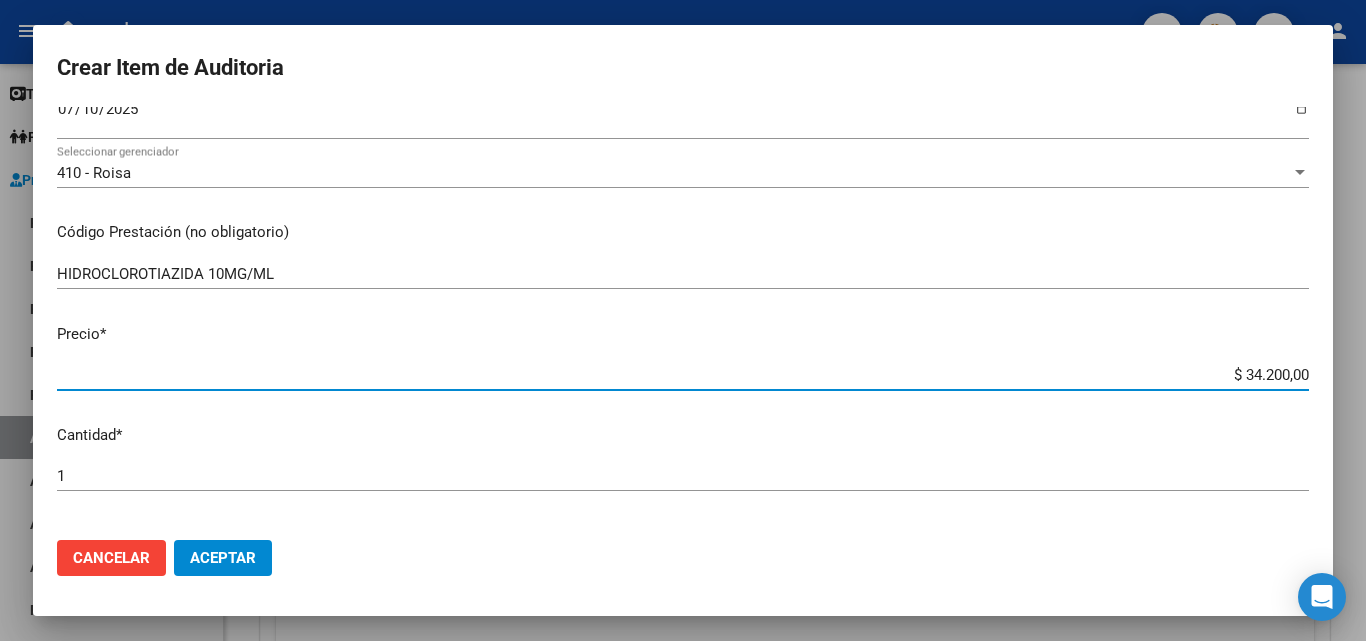 drag, startPoint x: 1219, startPoint y: 377, endPoint x: 1354, endPoint y: 363, distance: 135.72398 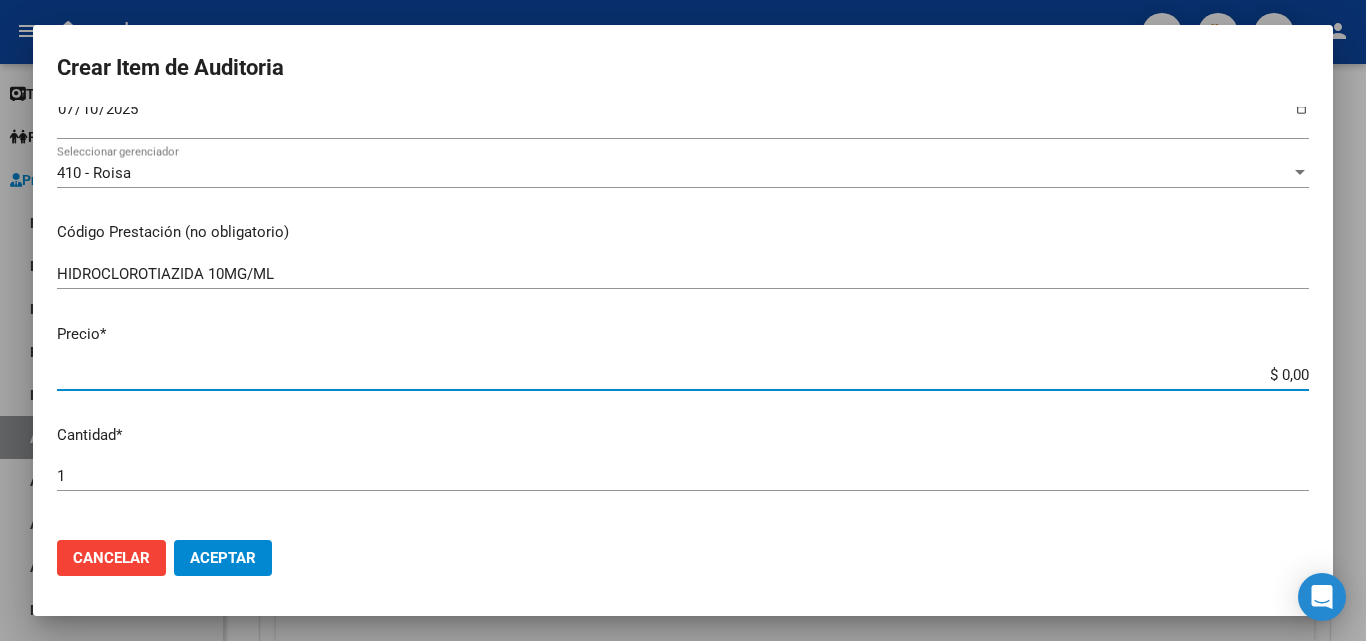 type on "$ 0,09" 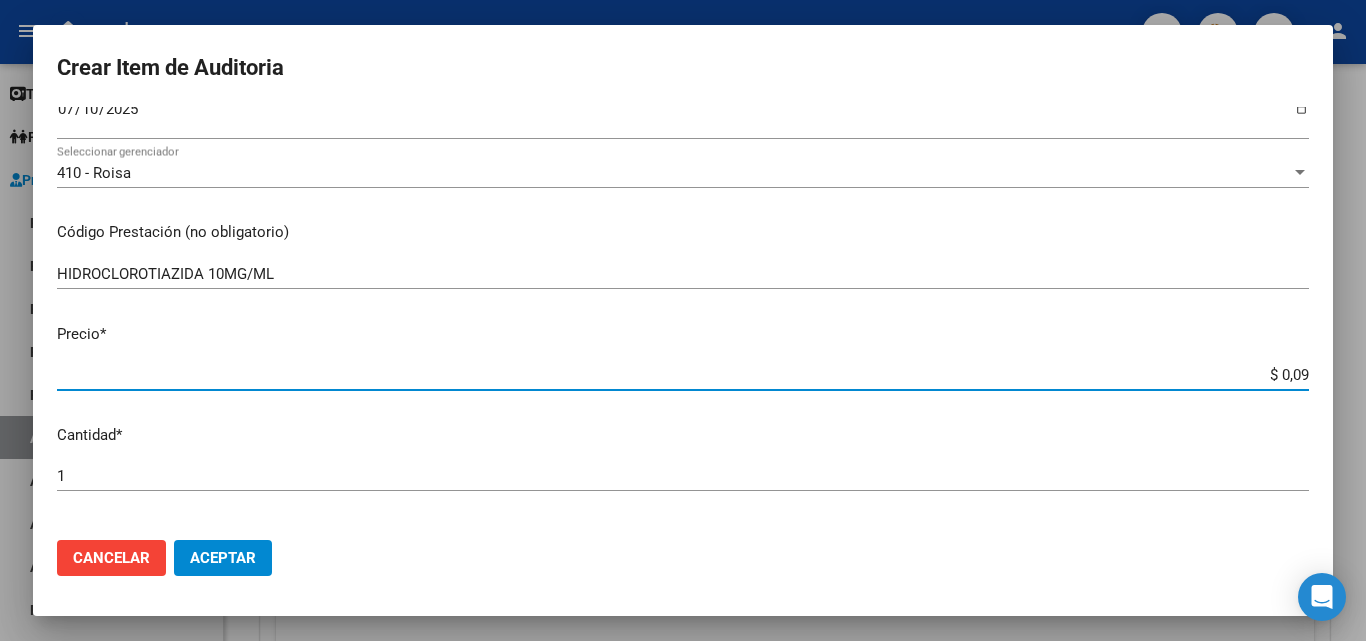 type on "$ 0,96" 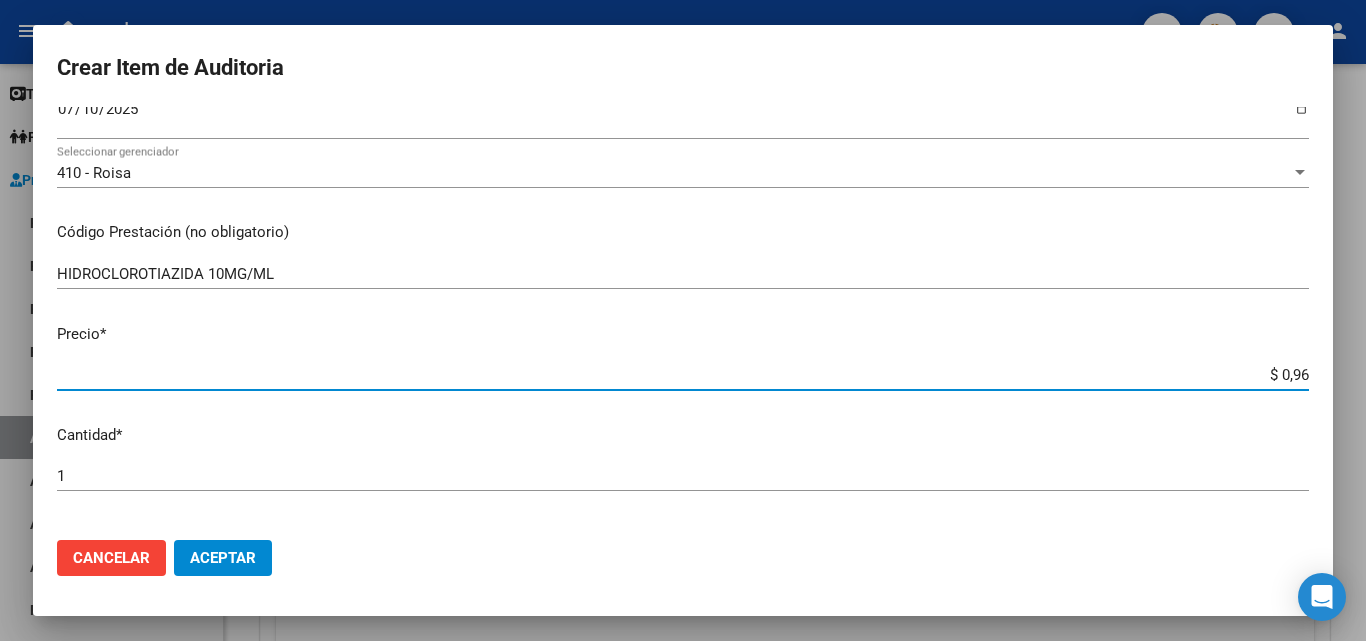 type on "$ 9,60" 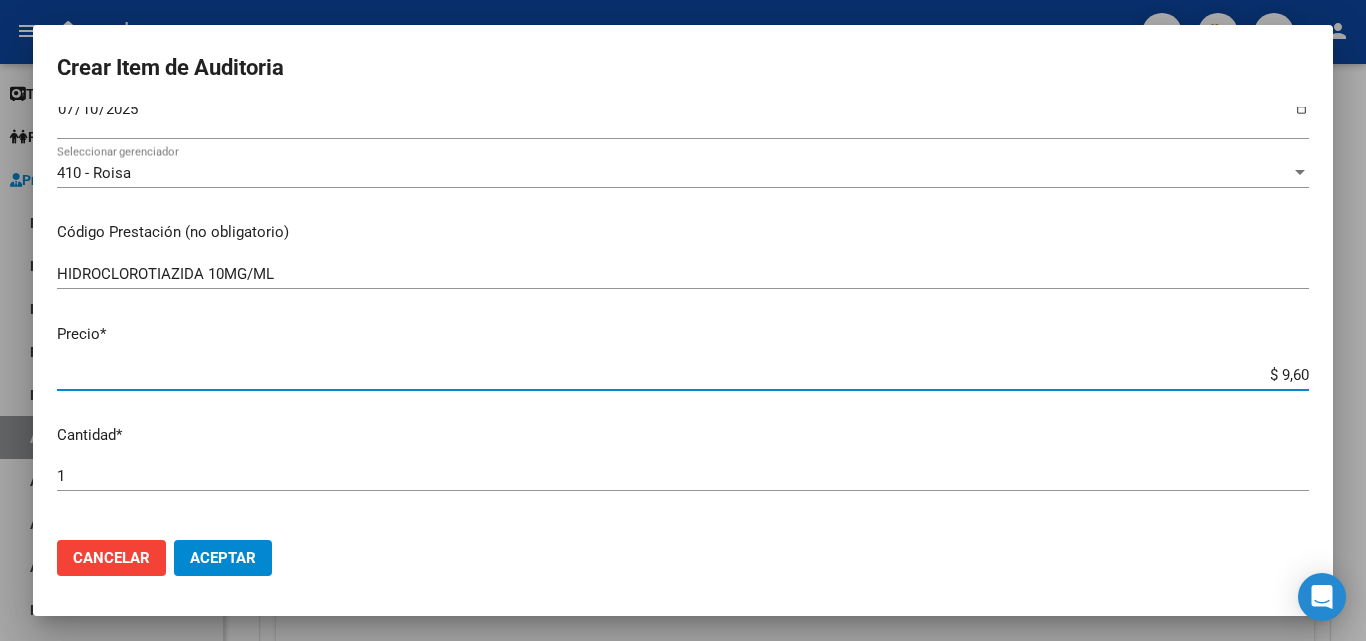 type on "$ 96,00" 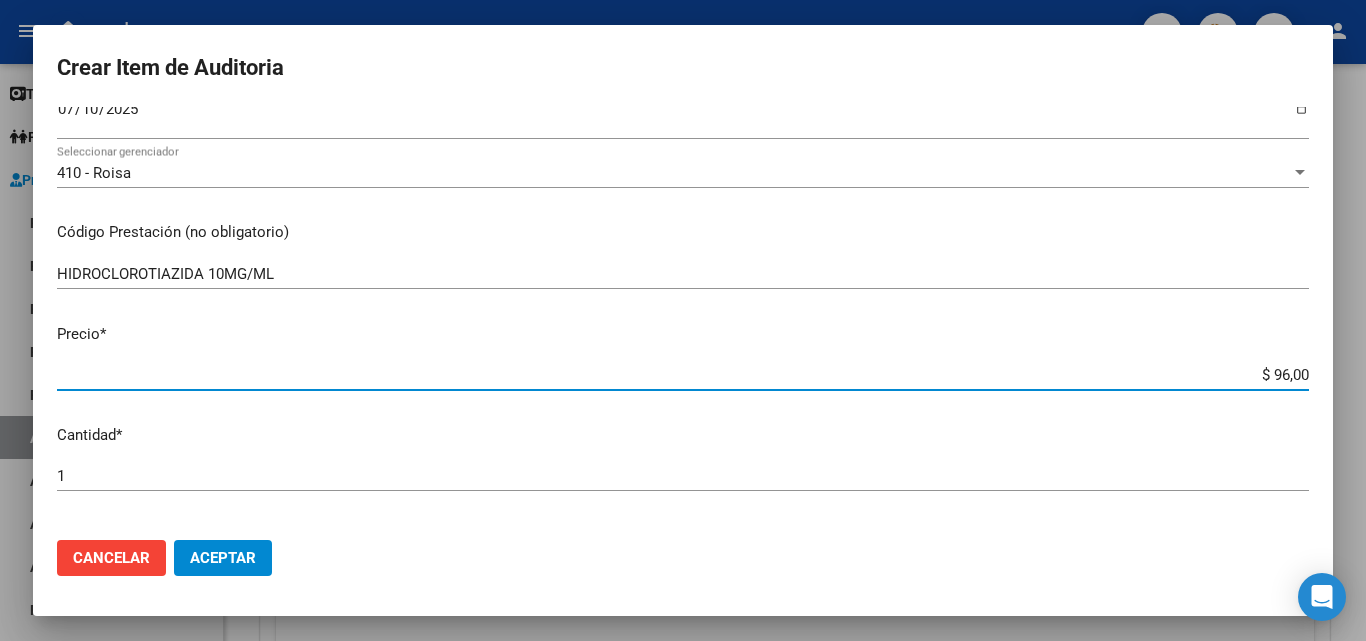 type on "$ 960,00" 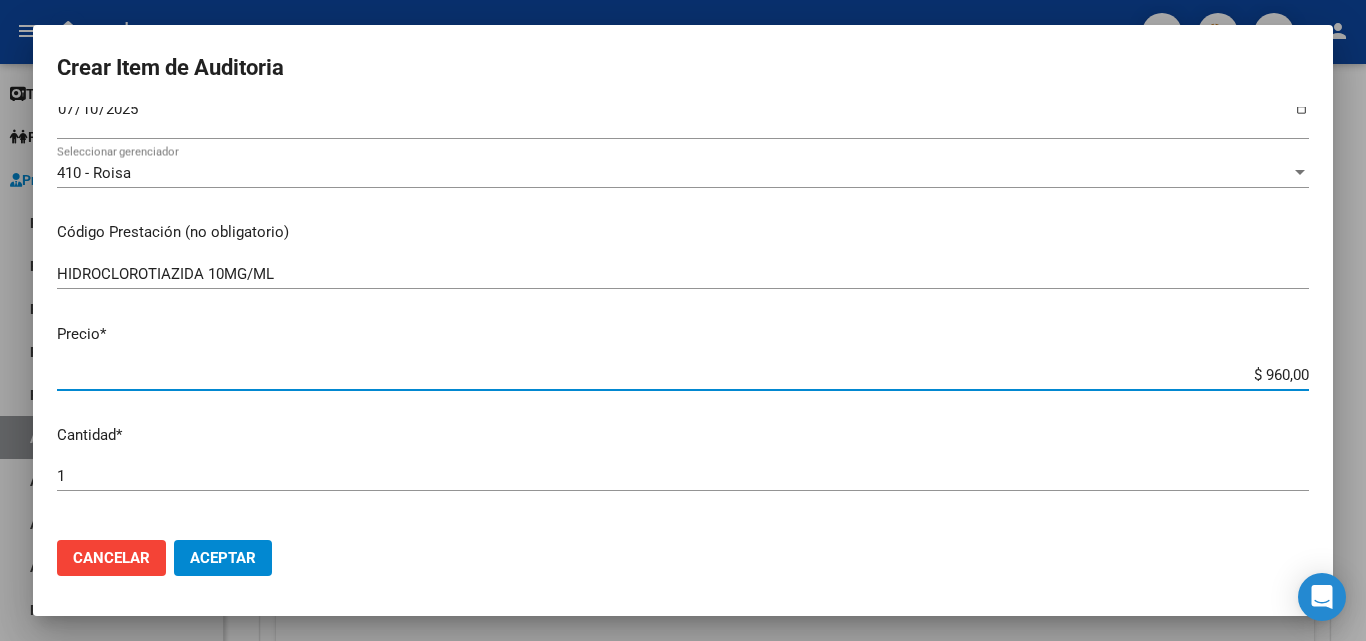 type on "$ 9.600,00" 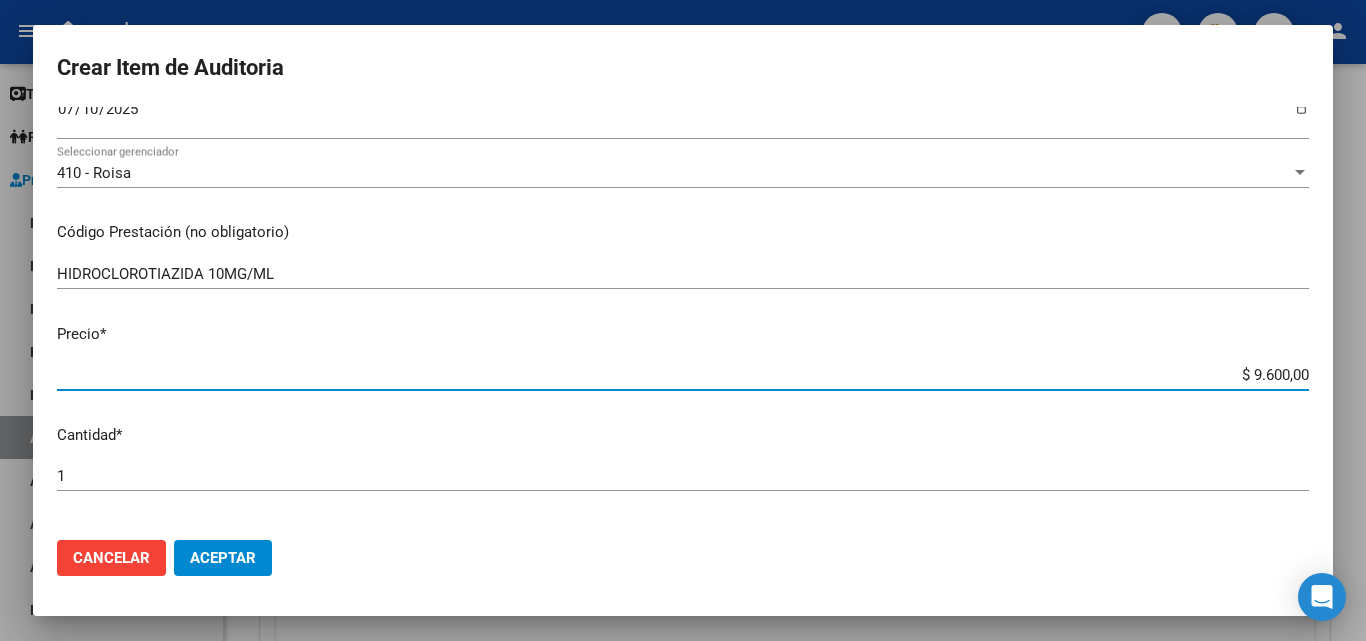 type on "$ 96.000,00" 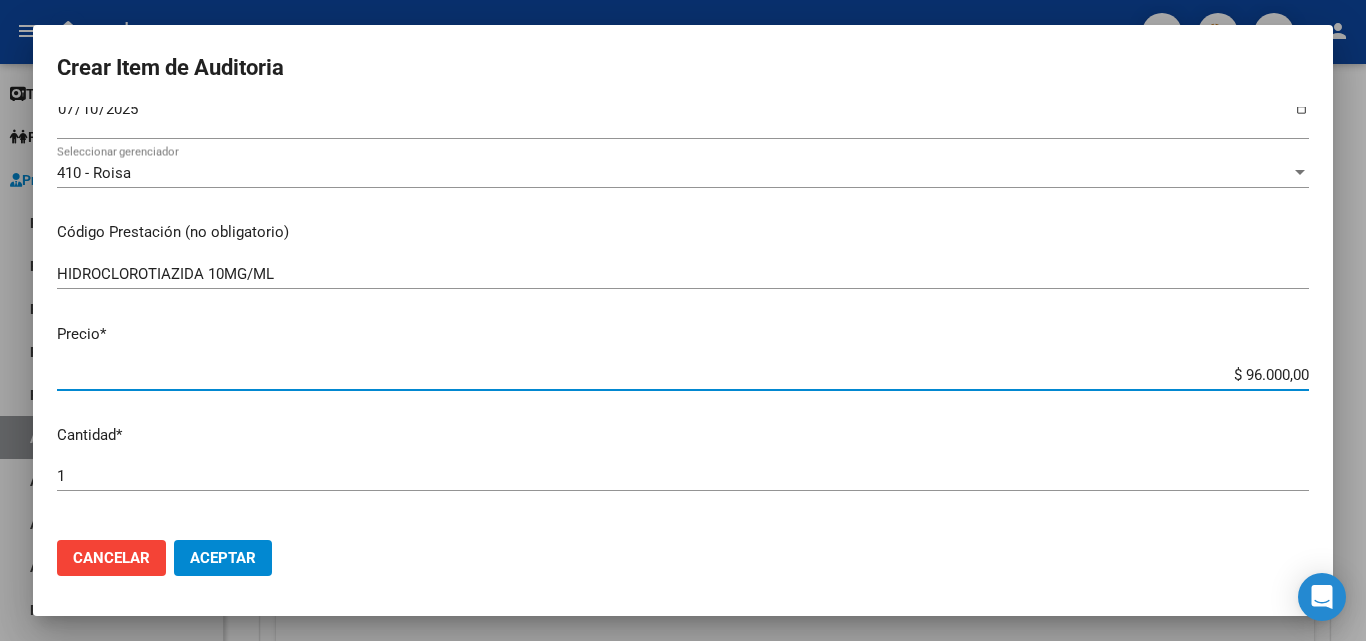 type on "$ 9.600,00" 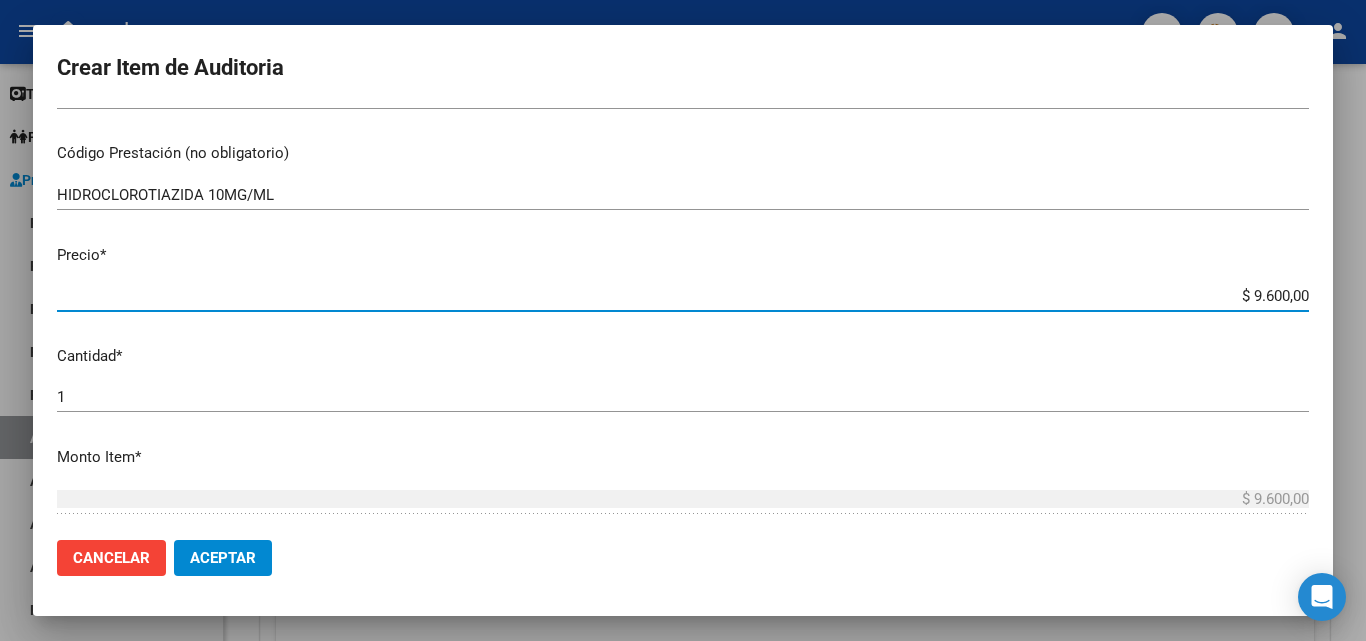 scroll, scrollTop: 500, scrollLeft: 0, axis: vertical 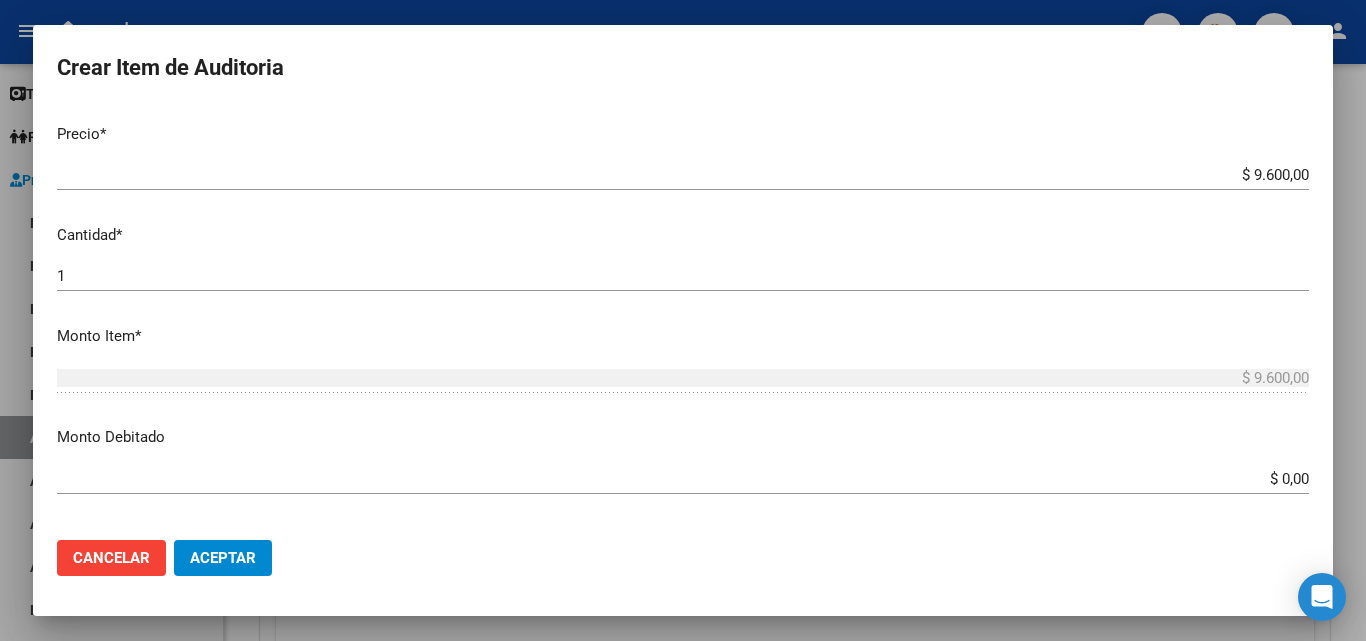 click on "[NUMBER] Nro Documento    [NUMBER] CUIL   Afiliado Activo  Análisis Afiliado  Prestaciones Auditadas FTP SSS   [FIRST] [LAST] [LAST] Nombre Completo  Fec. Prestación    2025-07-10 Ingresar la fecha  410 - Roisa Seleccionar gerenciador Código Prestación (no obligatorio)    HIDROCLOROTIAZIDA 10MG/ML Ingresar el código  Precio  *   $ 9.600,00 Ingresar el precio  Cantidad  *   1 Ingresar la cantidad  Monto Item  *   $ 9.600,00 Ingresar el monto  Monto Debitado    $ 0,00 Ingresar el monto  Comentario Operador    Ingresar el Comentario  Comentario Gerenciador    Ingresar el Comentario  Descripción    Ingresar el Descripción   Atencion Tipo  Seleccionar tipo Seleccionar tipo  Nomenclador  Seleccionar Nomenclador Seleccionar Nomenclador" at bounding box center (683, 315) 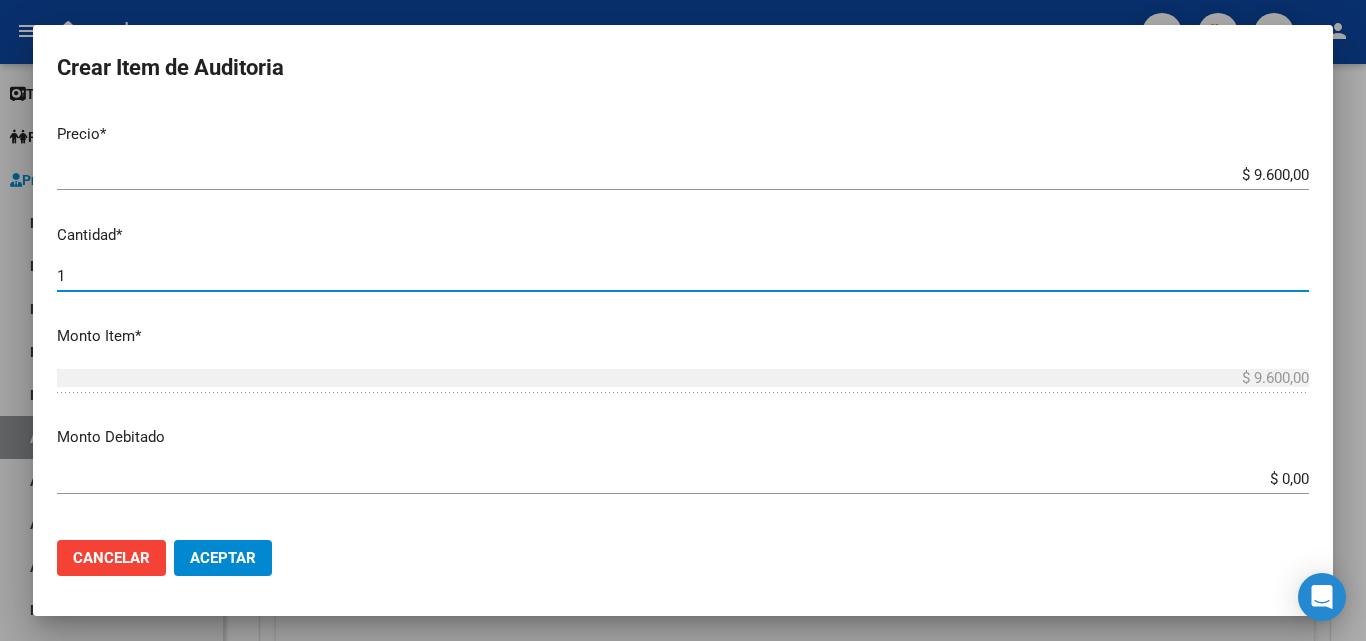 click on "1" at bounding box center (683, 276) 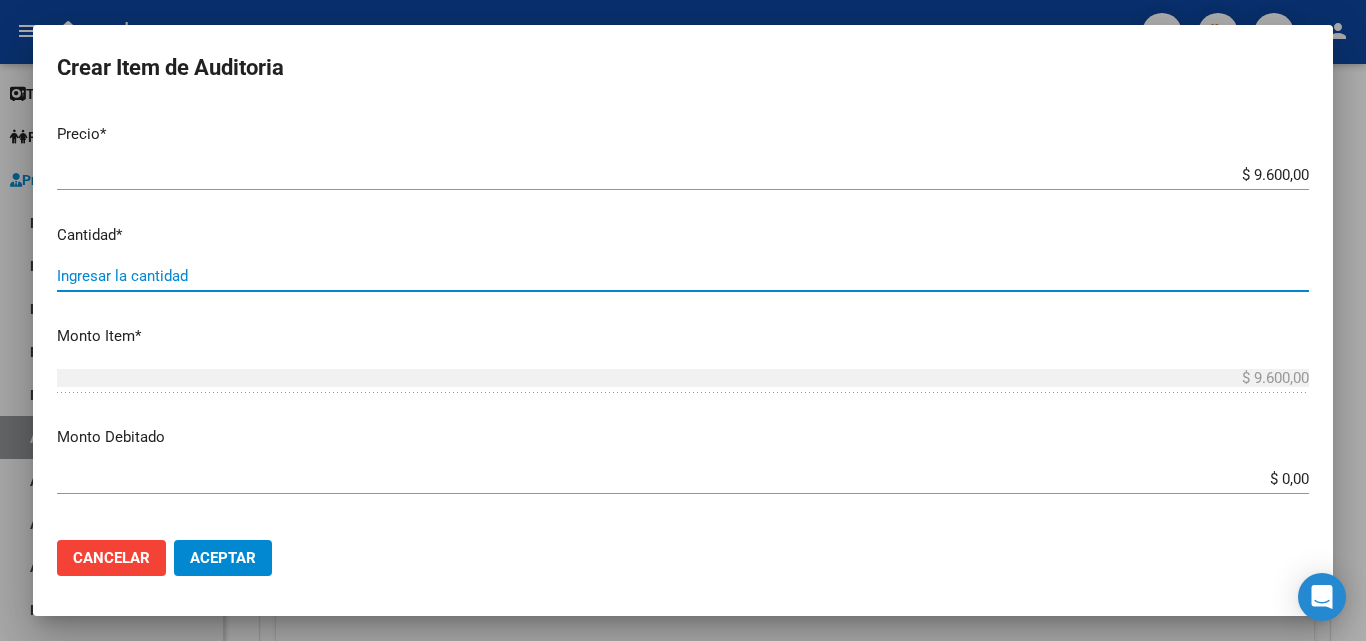 type on "2" 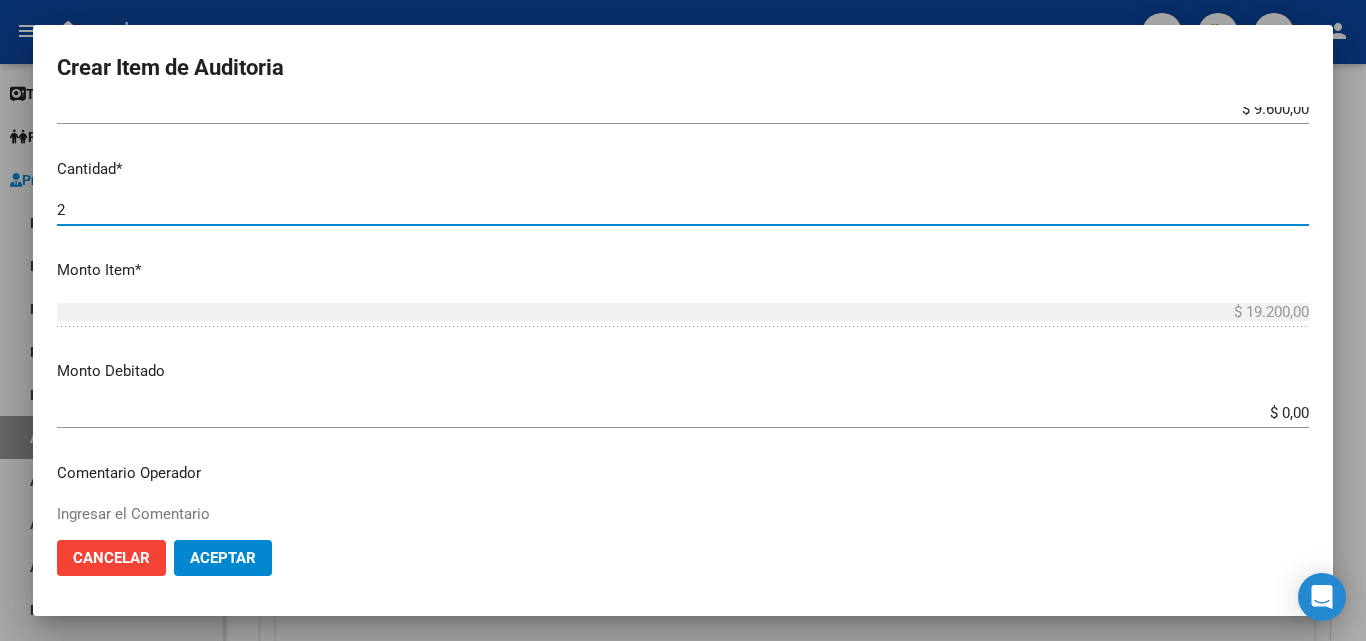 scroll, scrollTop: 700, scrollLeft: 0, axis: vertical 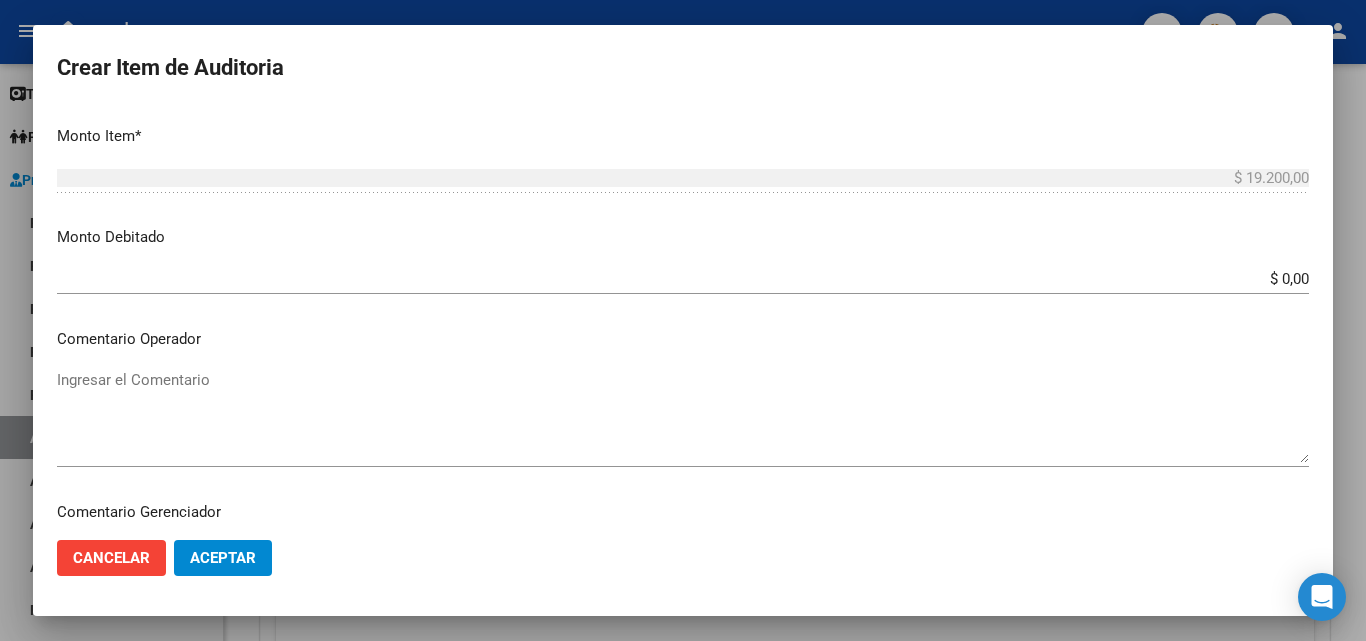type on "2" 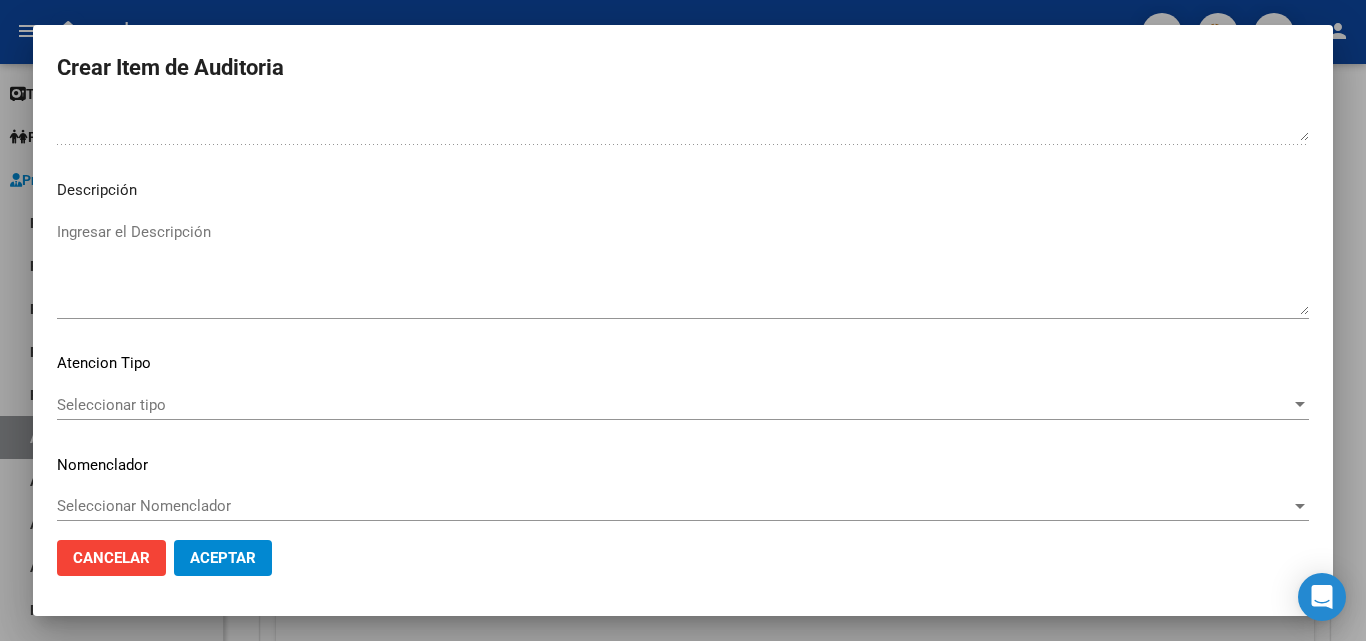 scroll, scrollTop: 1200, scrollLeft: 0, axis: vertical 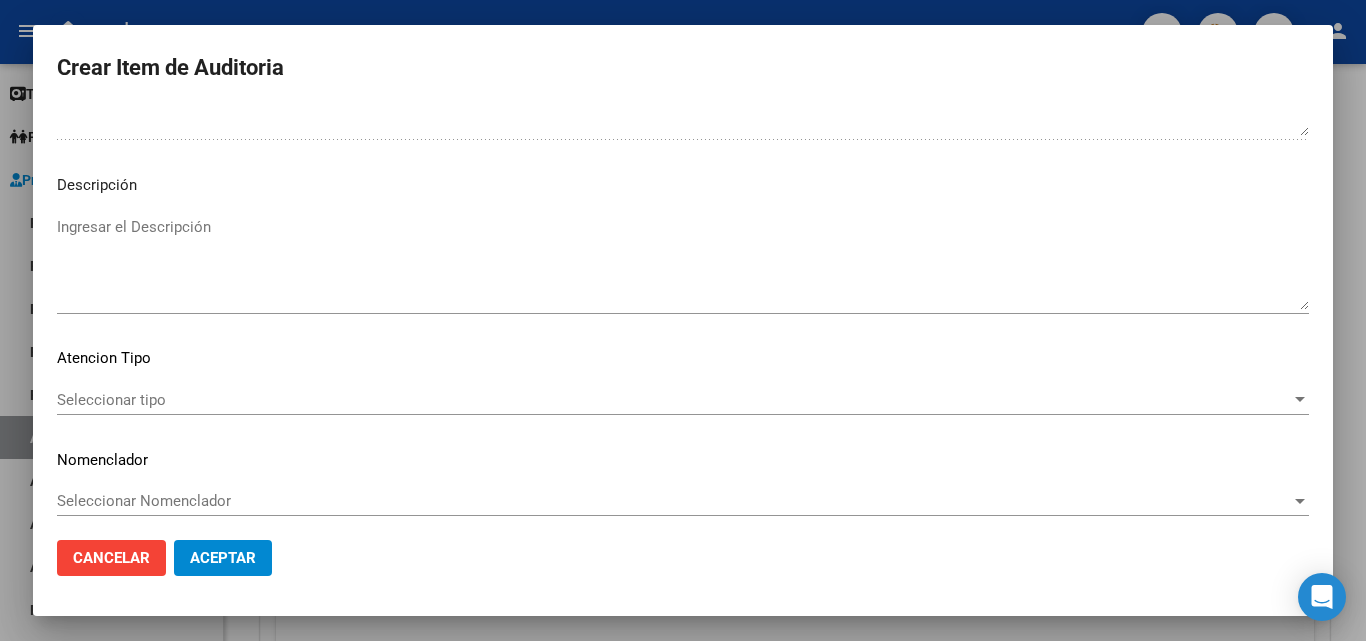 type on "OK" 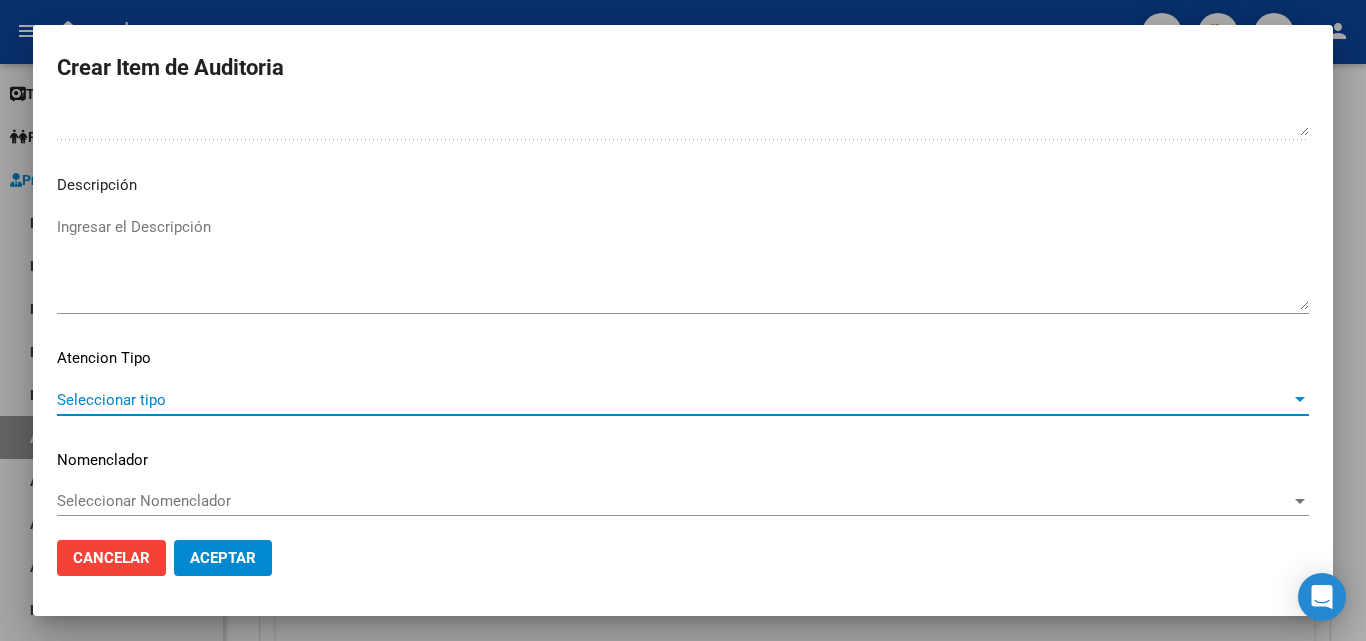 click on "Seleccionar tipo" at bounding box center (674, 400) 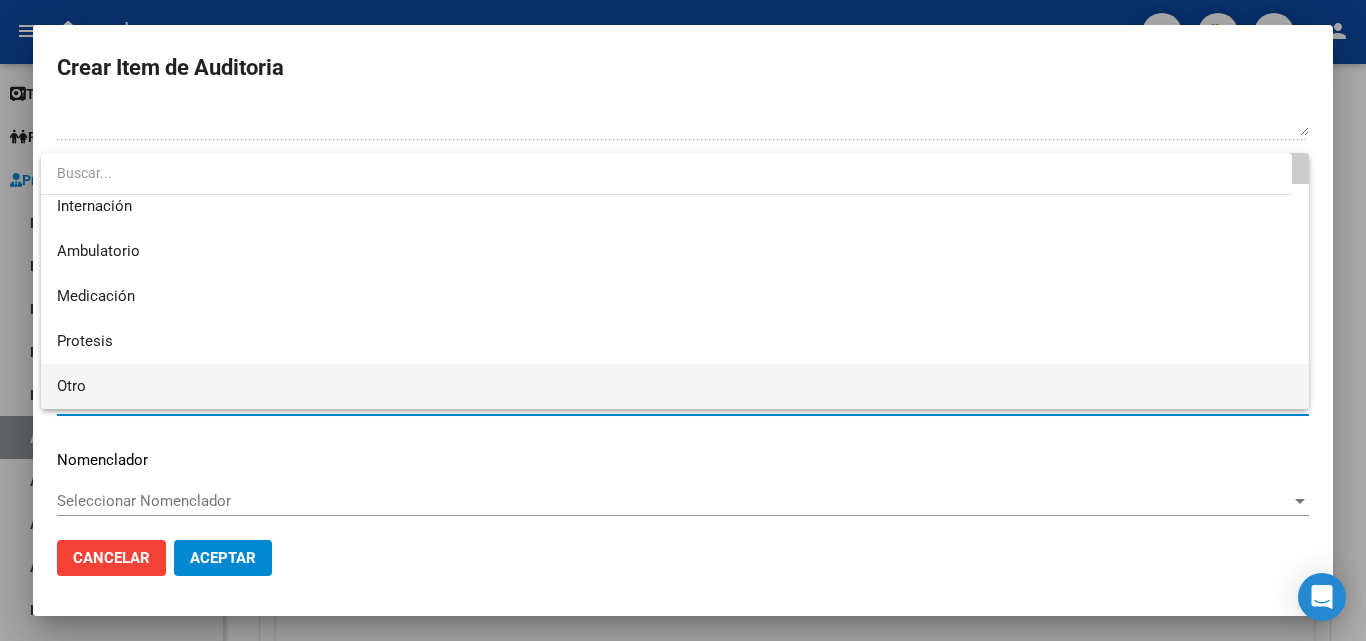 click on "Otro" at bounding box center (675, 386) 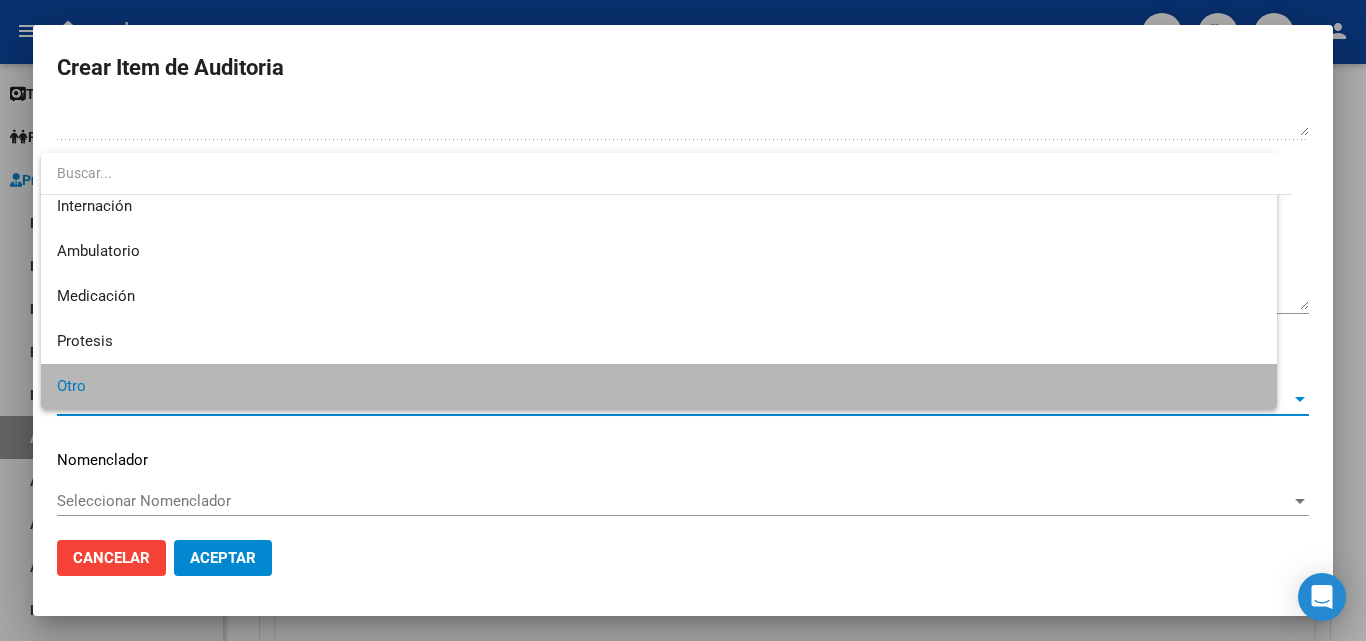 scroll, scrollTop: 56, scrollLeft: 0, axis: vertical 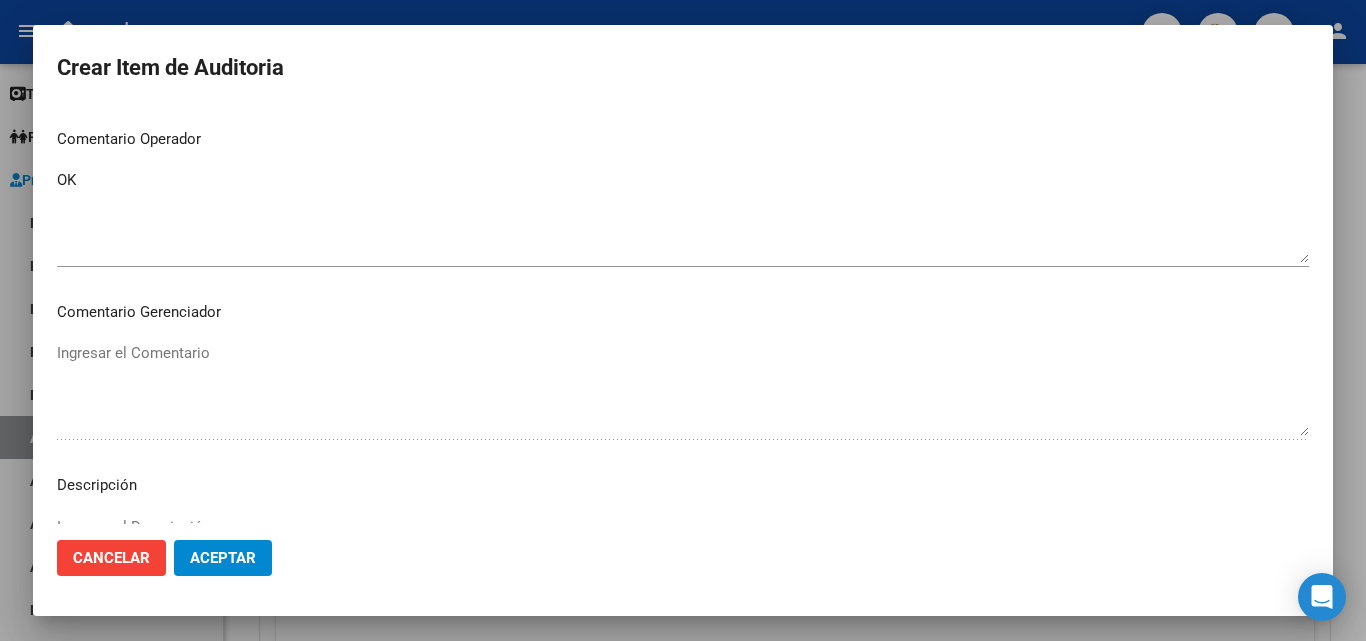 click on "OK" at bounding box center (683, 216) 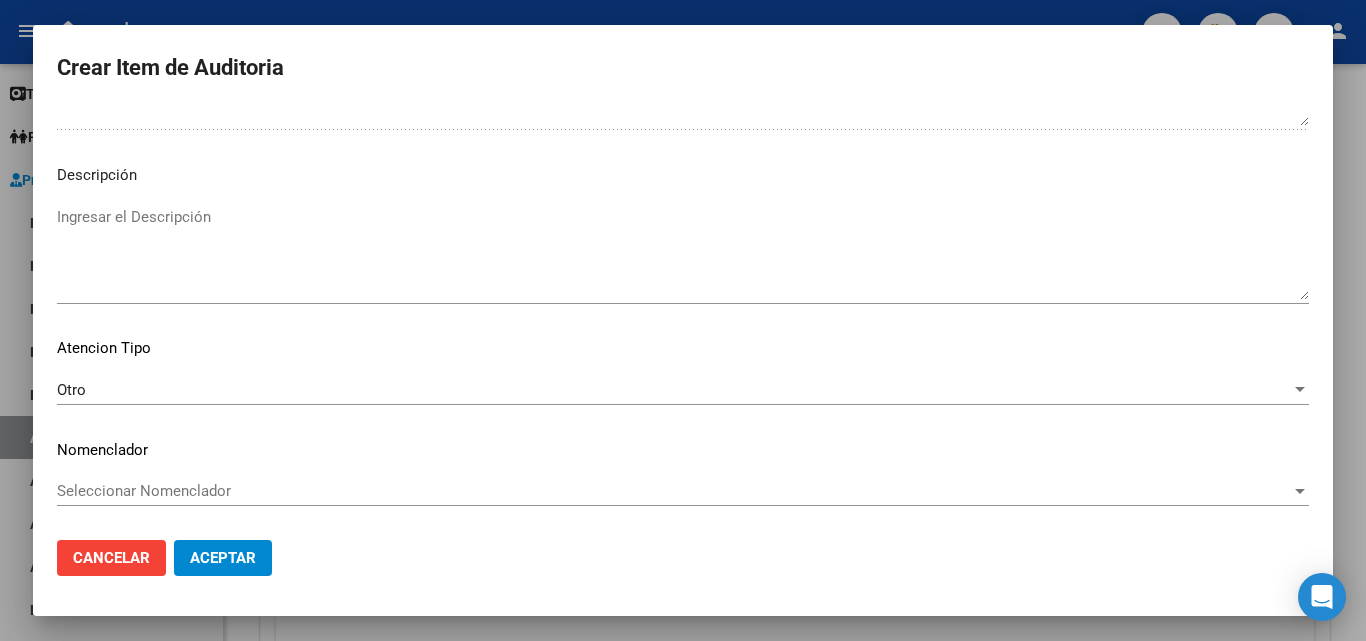 scroll, scrollTop: 1211, scrollLeft: 0, axis: vertical 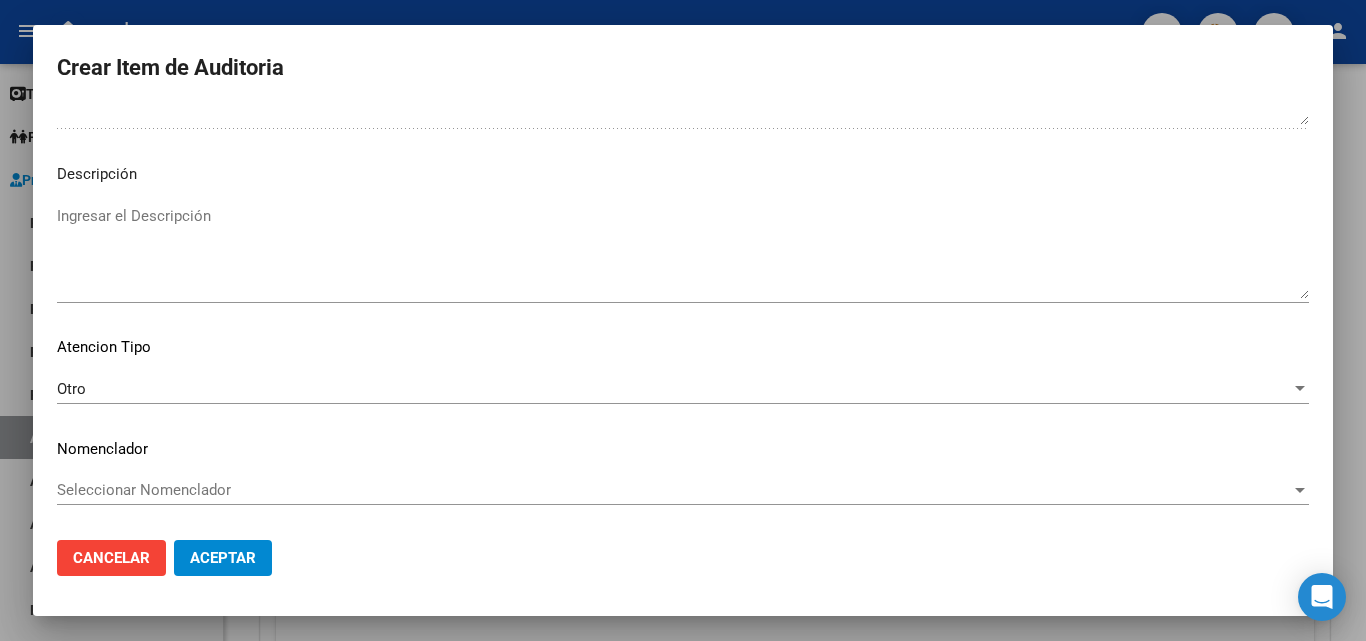 click on "Aceptar" 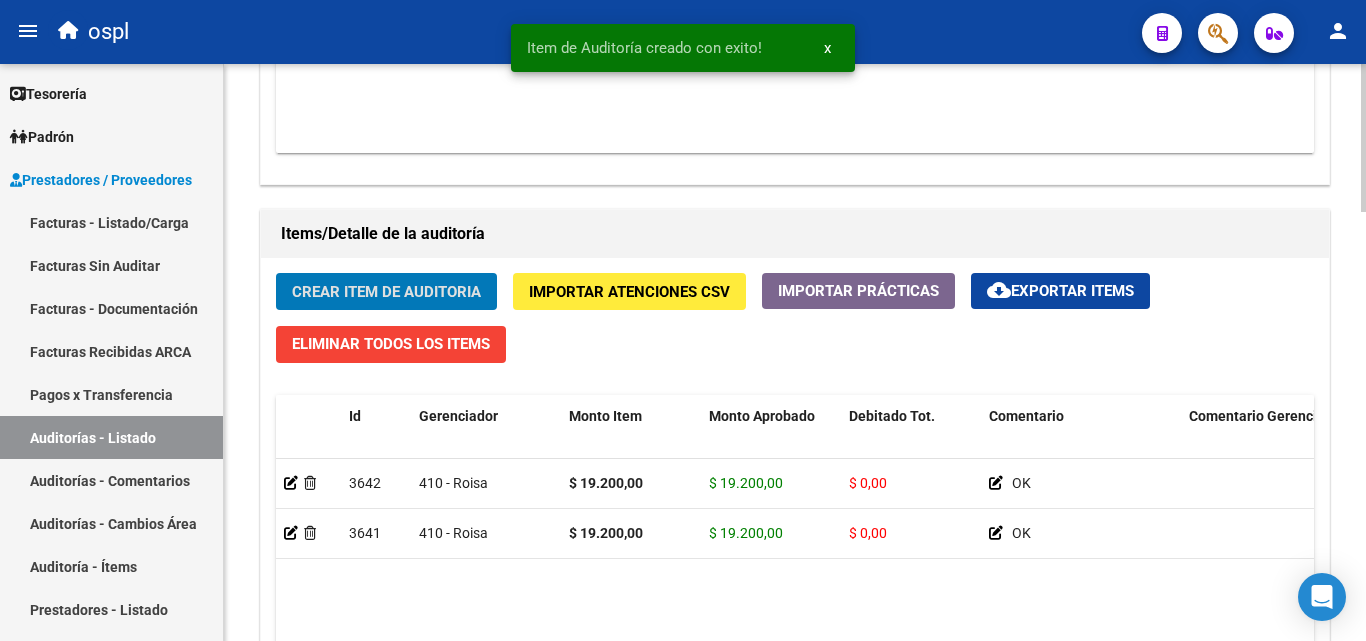 click on "Crear Item de Auditoria" 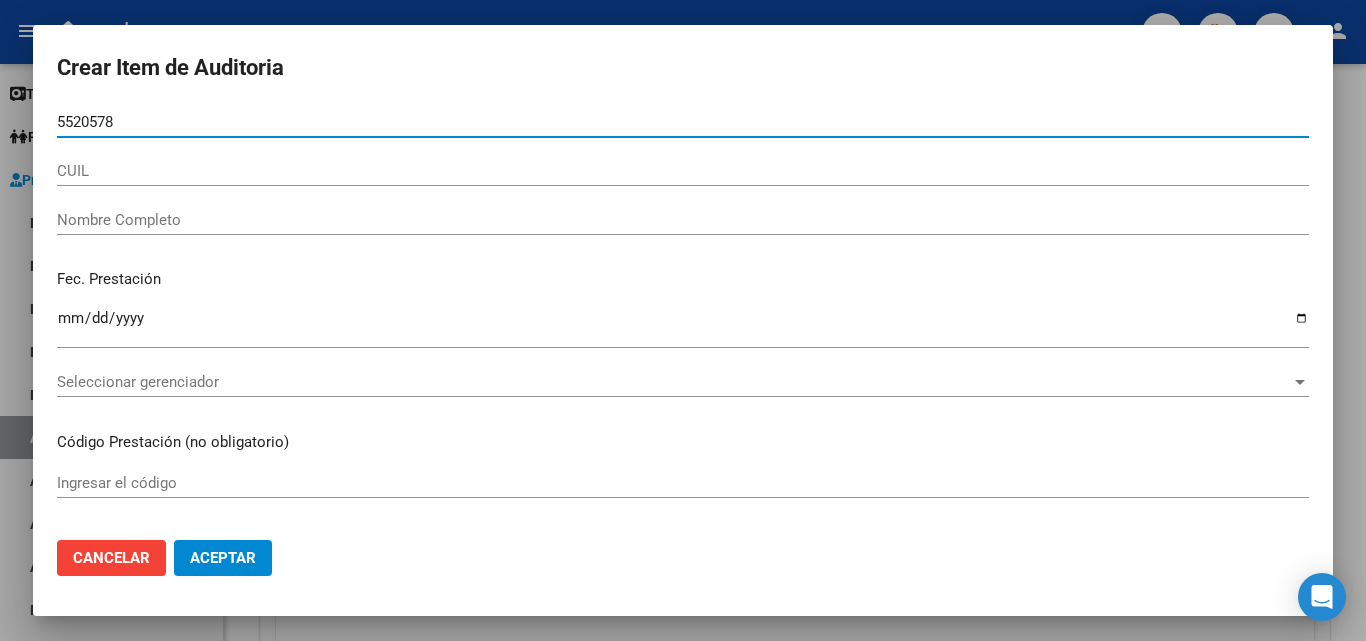 type on "55205789" 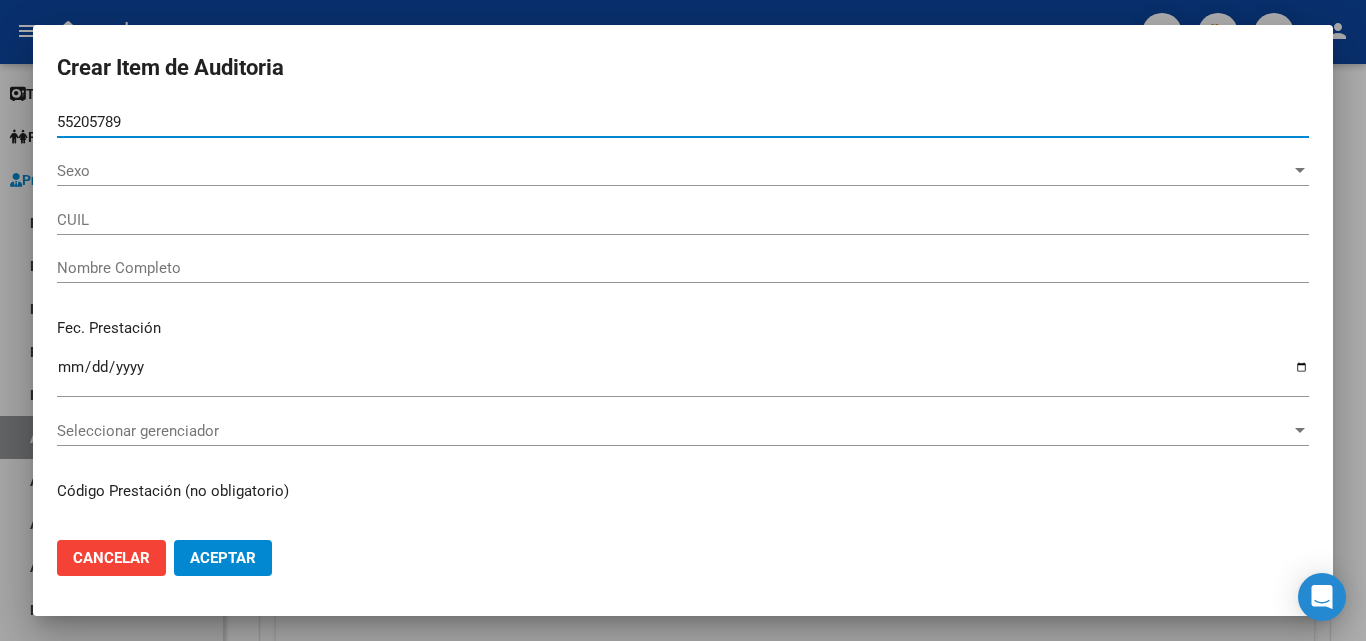 type on "[NUMBER]" 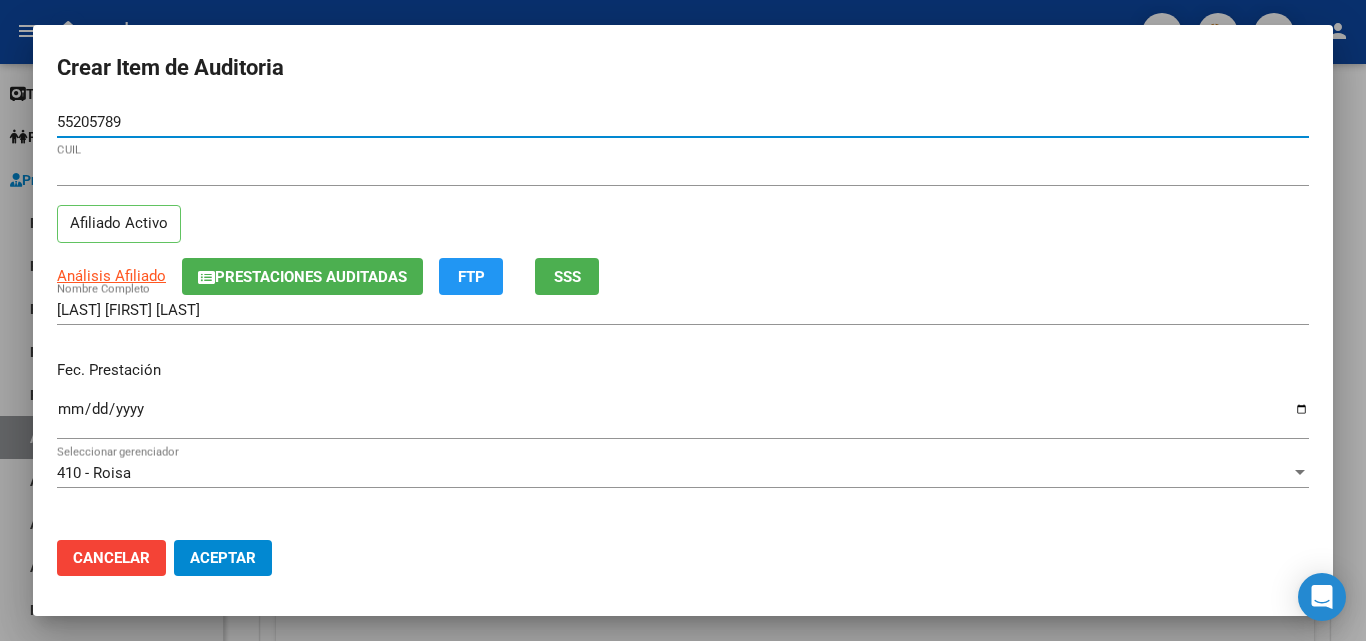 type on "55205789" 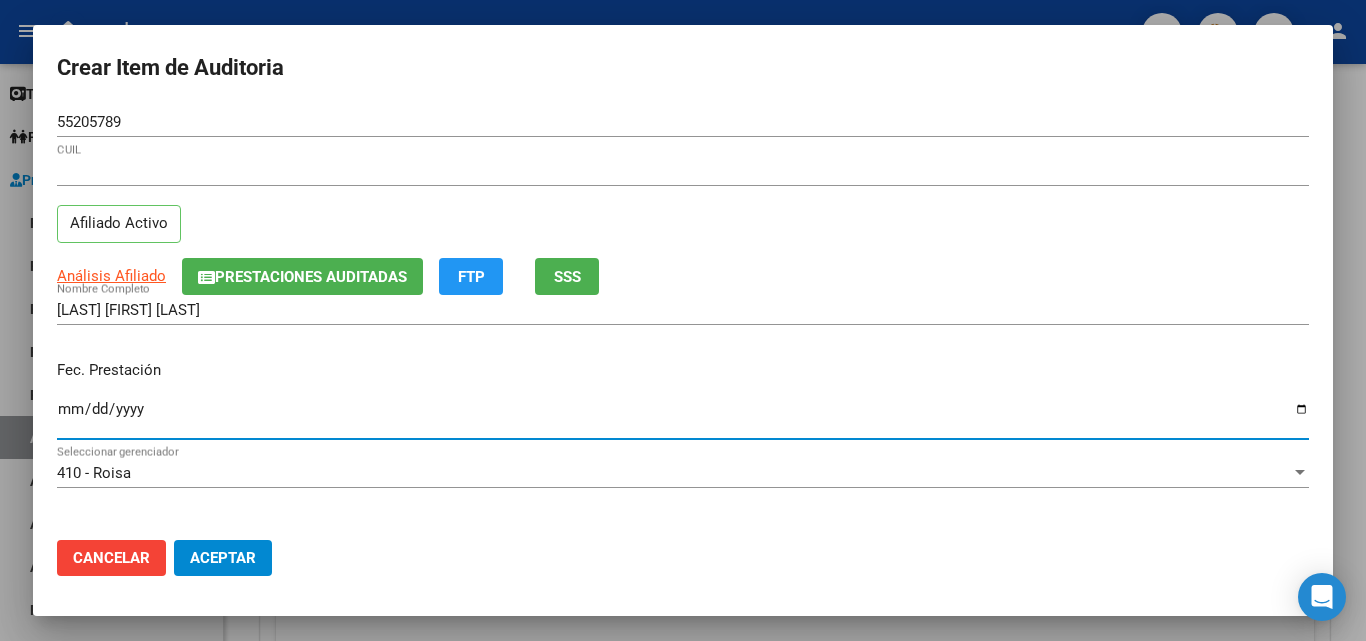 click on "Ingresar la fecha" at bounding box center (683, 417) 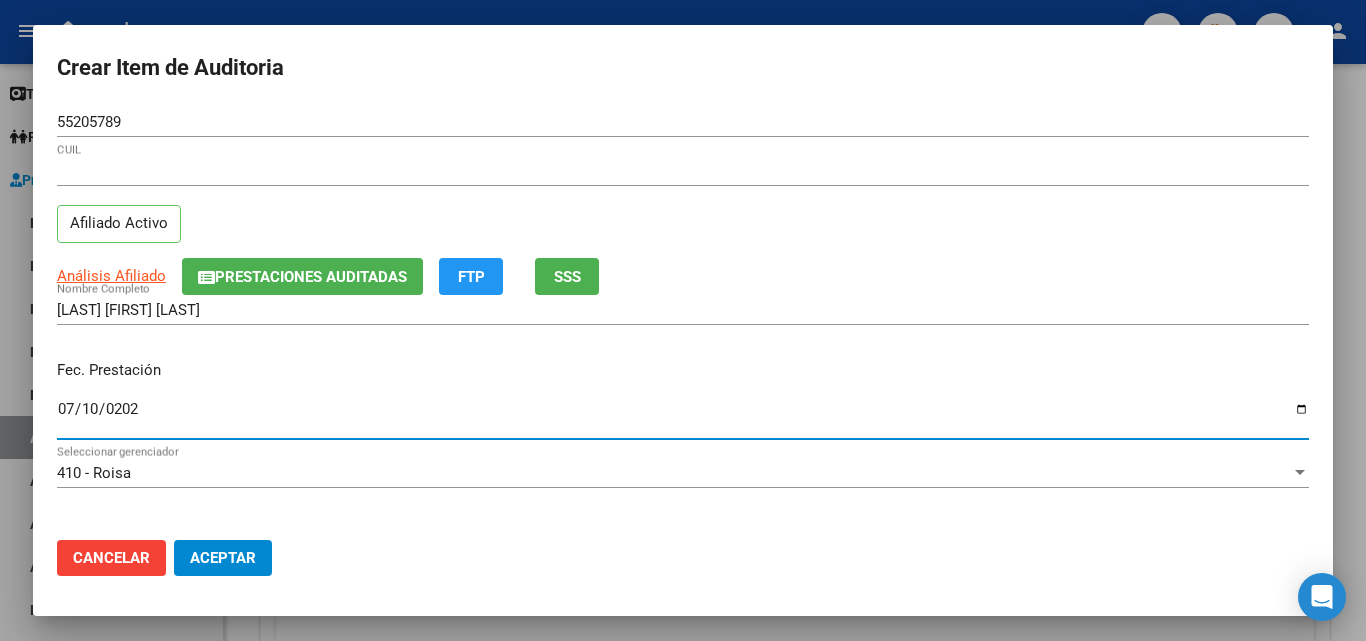 type on "2025-07-10" 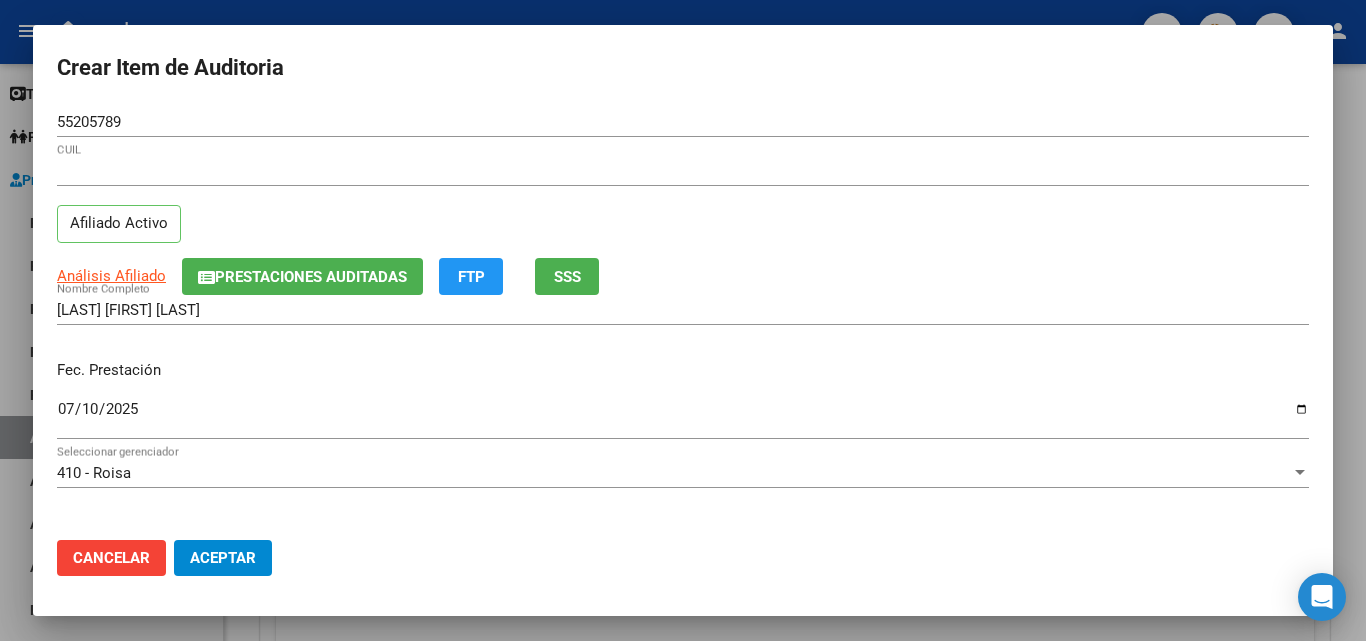 scroll, scrollTop: 100, scrollLeft: 0, axis: vertical 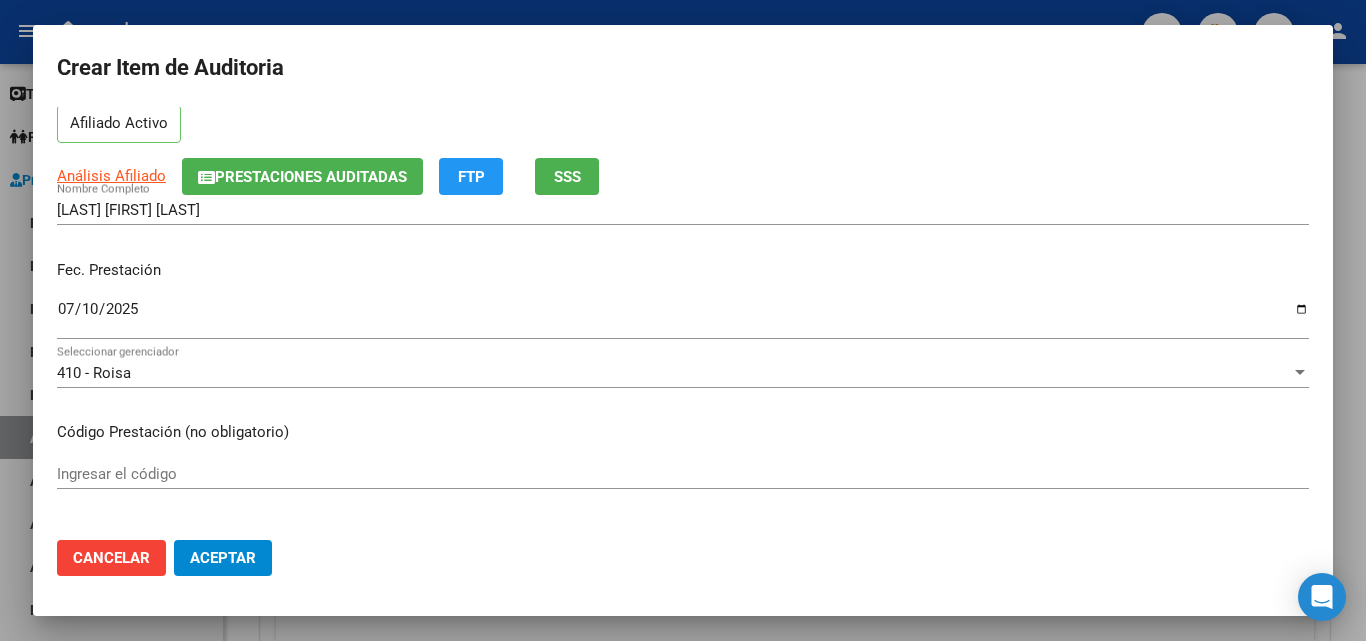 click on "Ingresar el código" at bounding box center [683, 474] 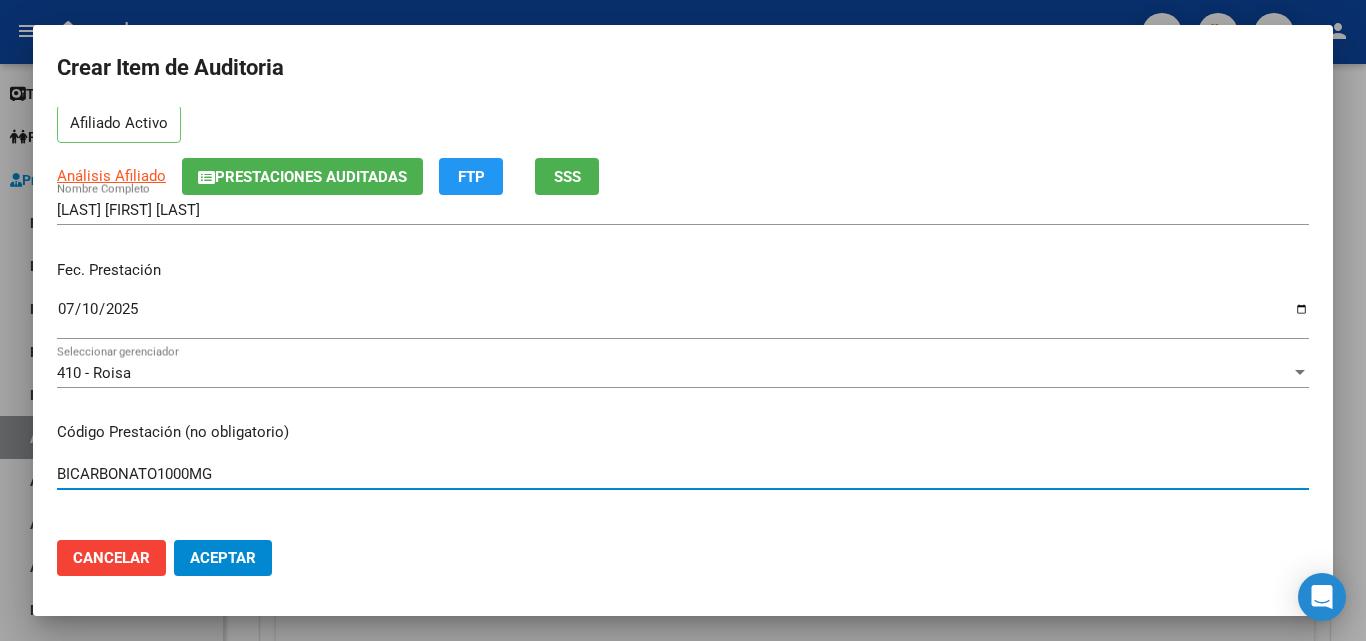 click on "BICARBONATO1000MG" at bounding box center (683, 474) 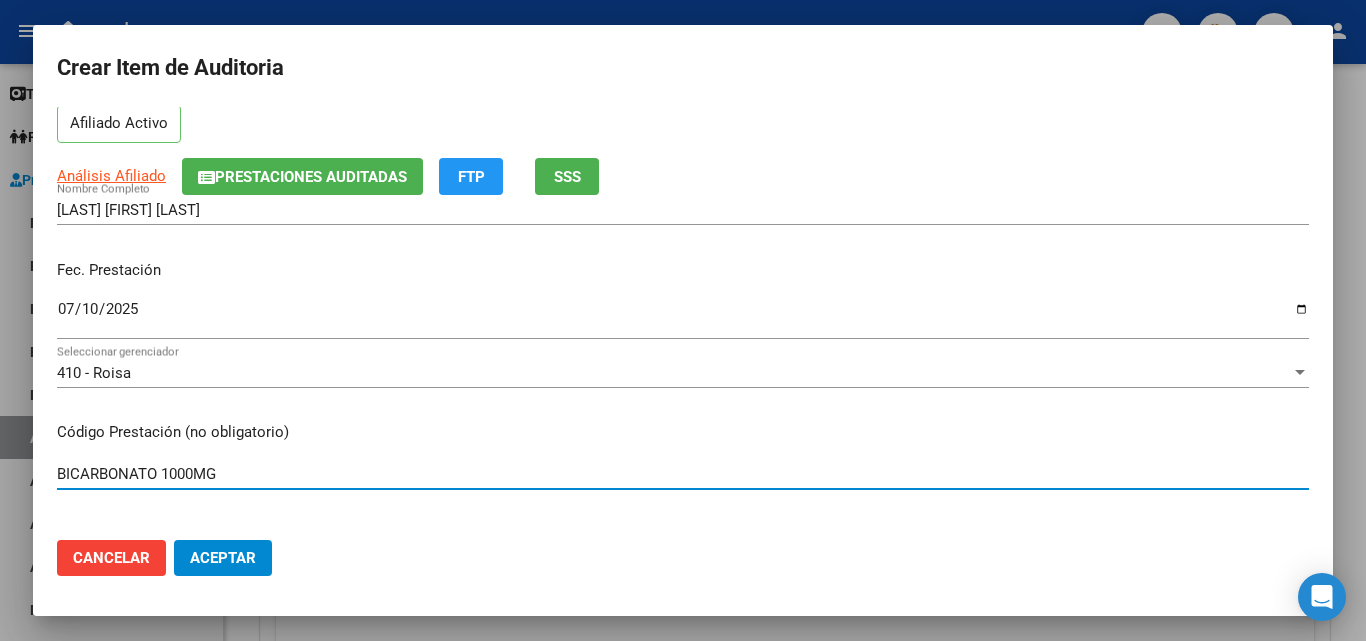 click on "BICARBONATO 1000MG" at bounding box center [683, 474] 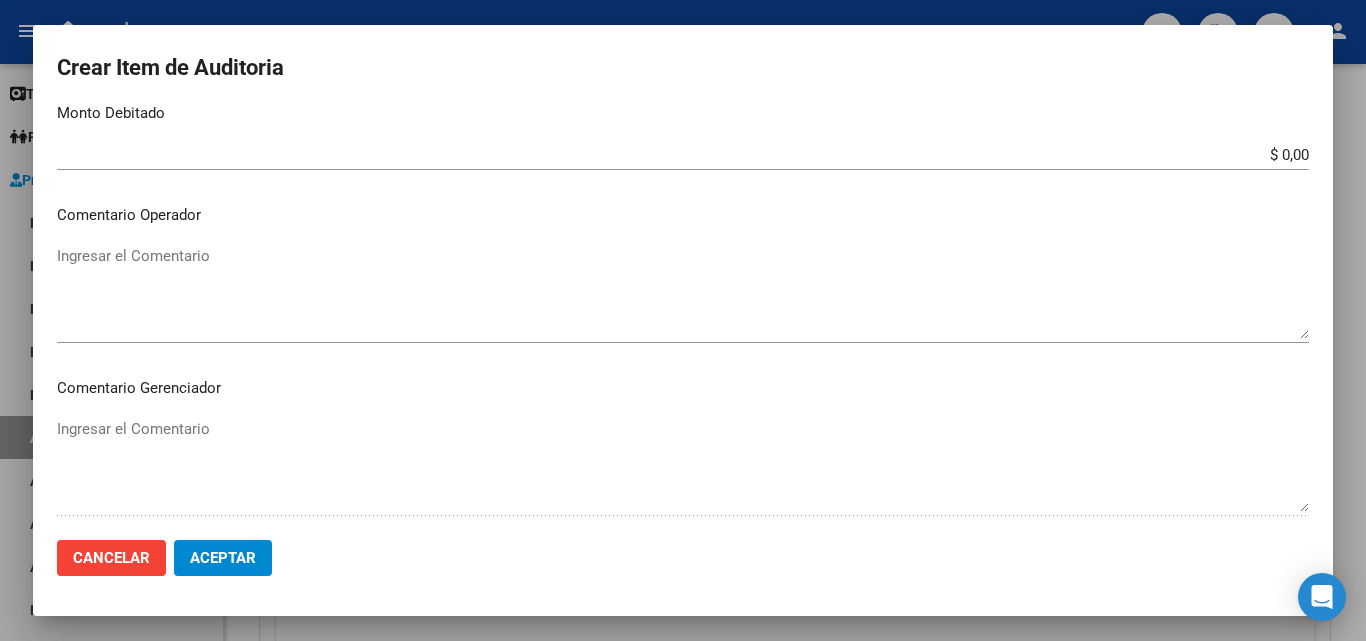 scroll, scrollTop: 900, scrollLeft: 0, axis: vertical 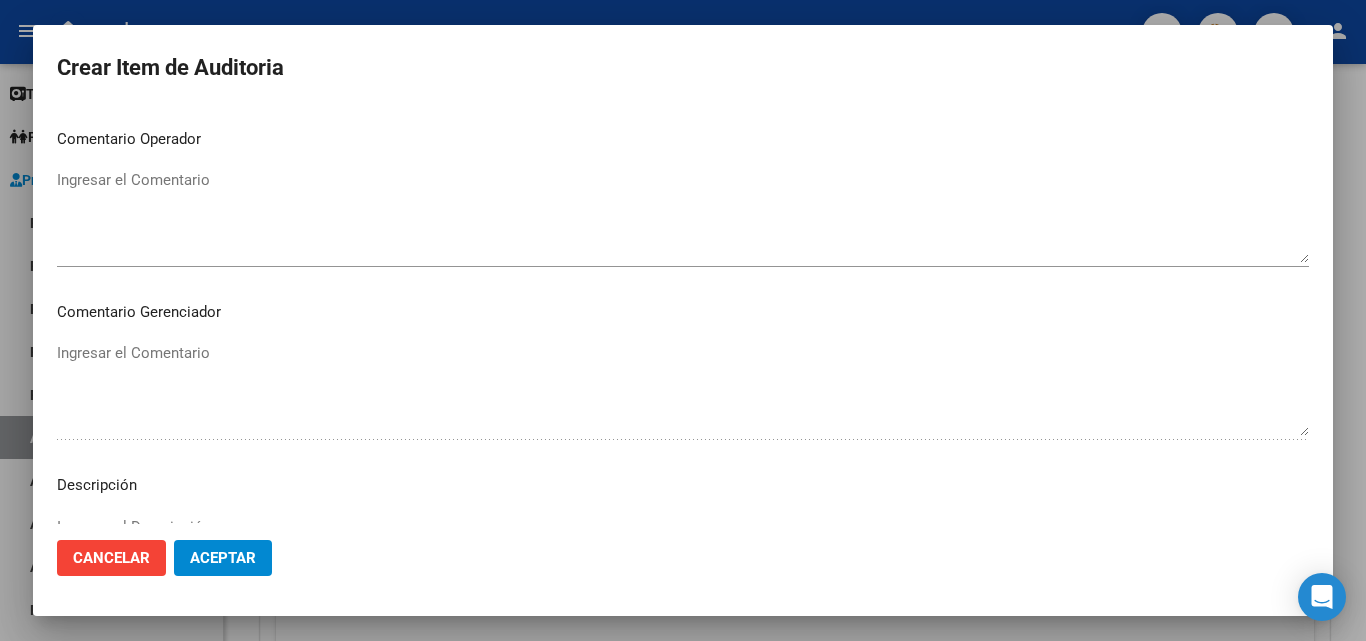 type on "BICARBONATO 1000MG" 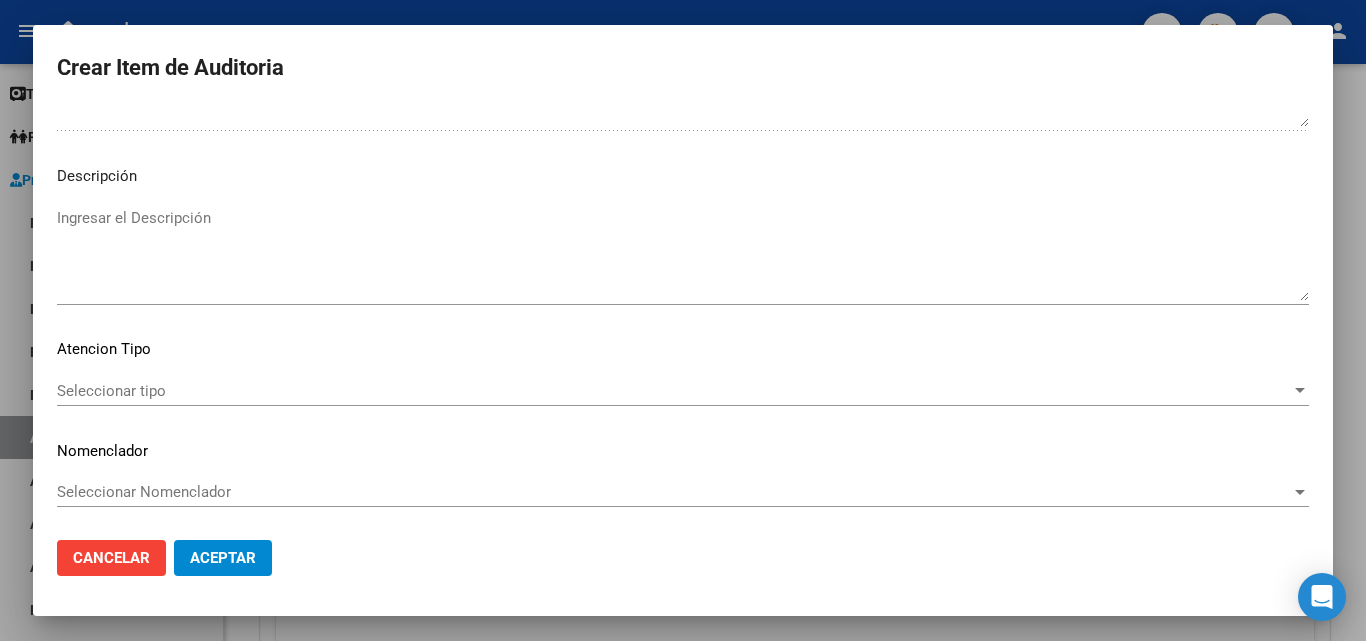 scroll, scrollTop: 1211, scrollLeft: 0, axis: vertical 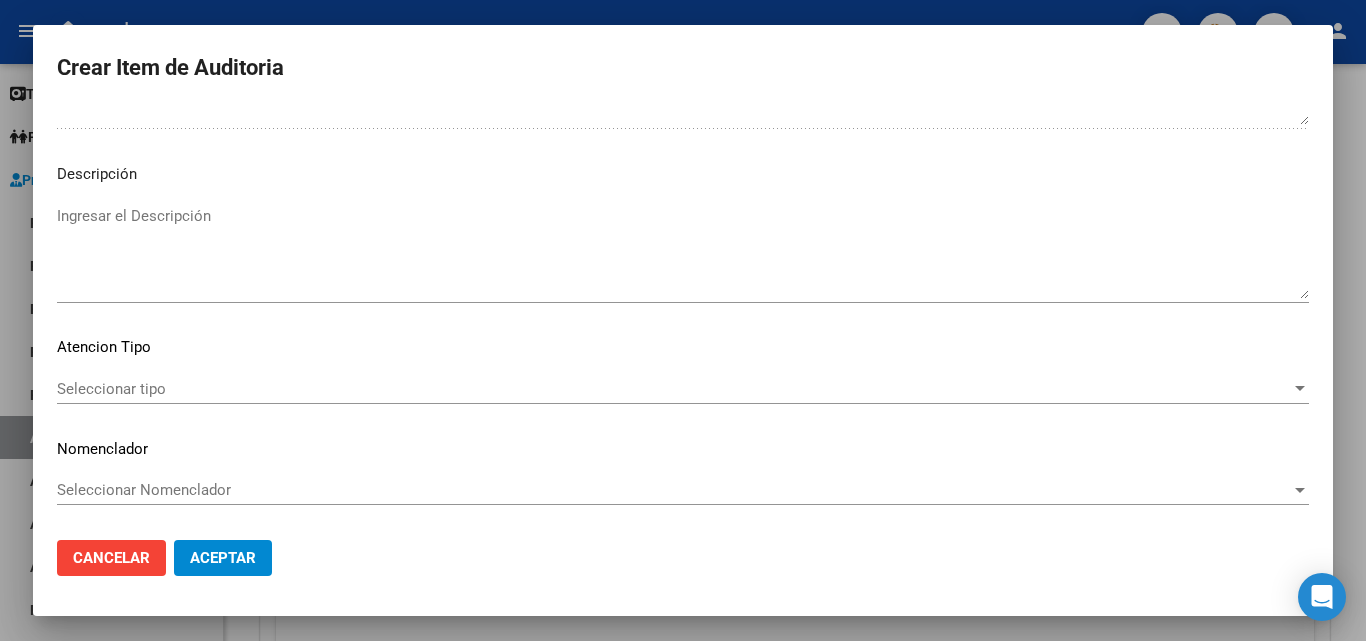 type on "OK" 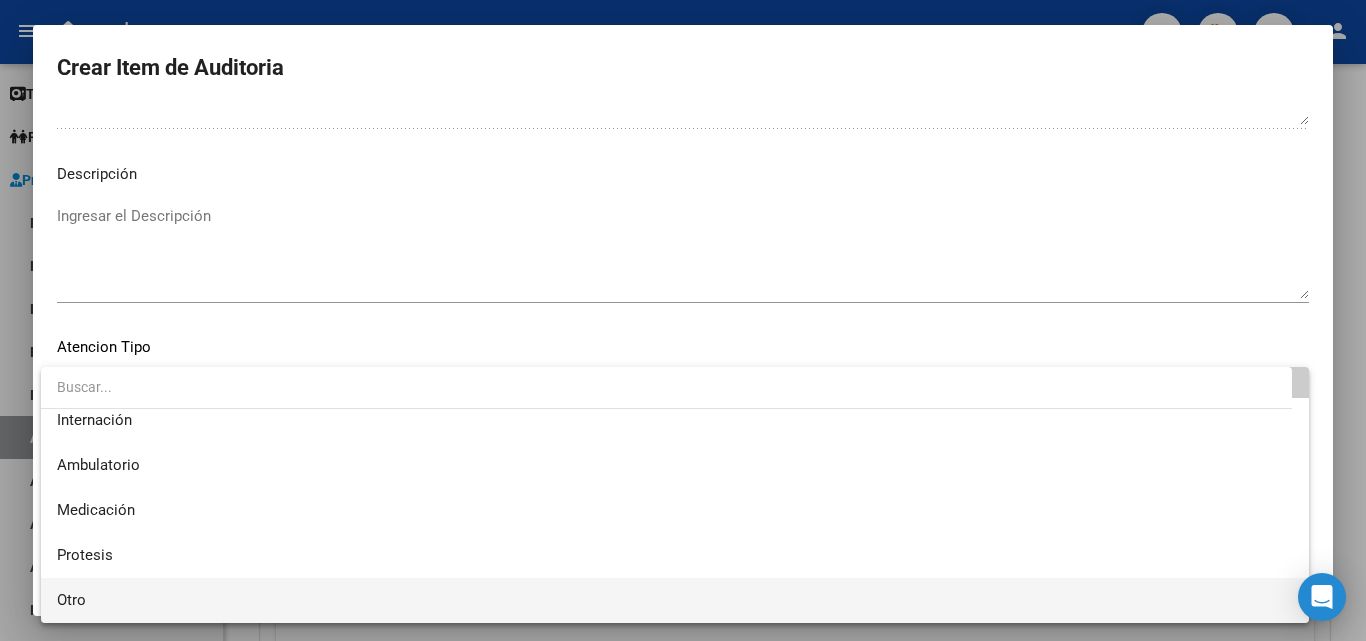 click on "Otro" at bounding box center [675, 600] 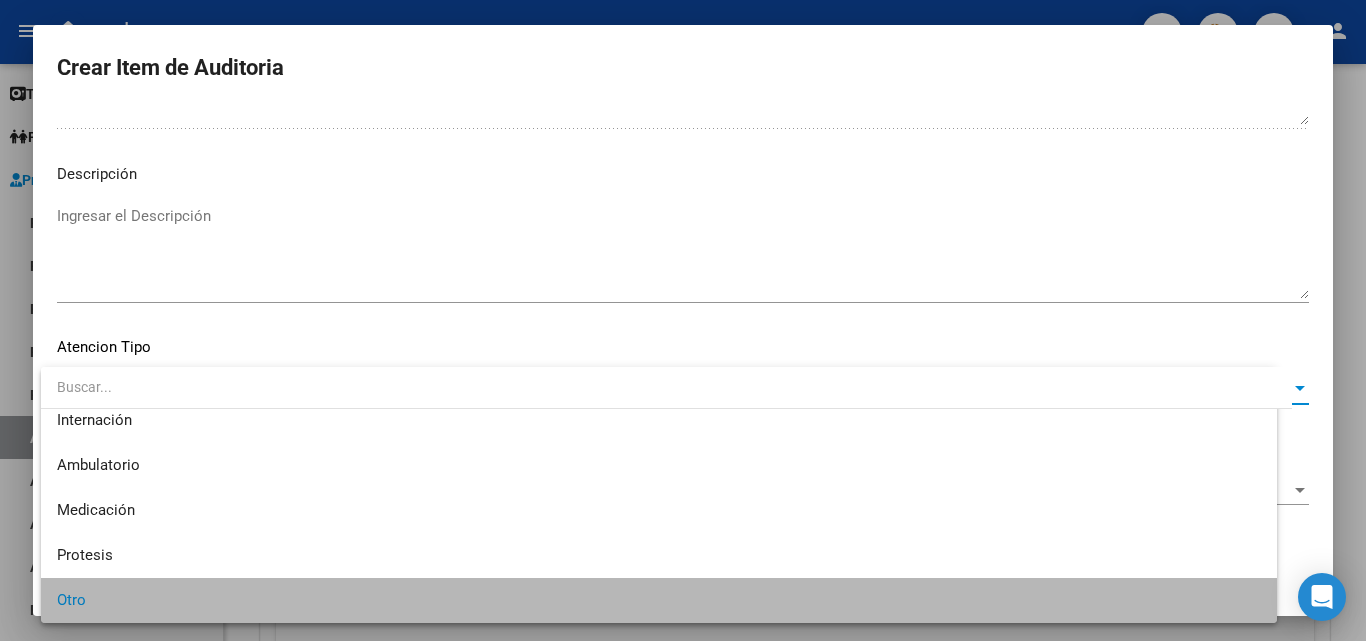 scroll, scrollTop: 56, scrollLeft: 0, axis: vertical 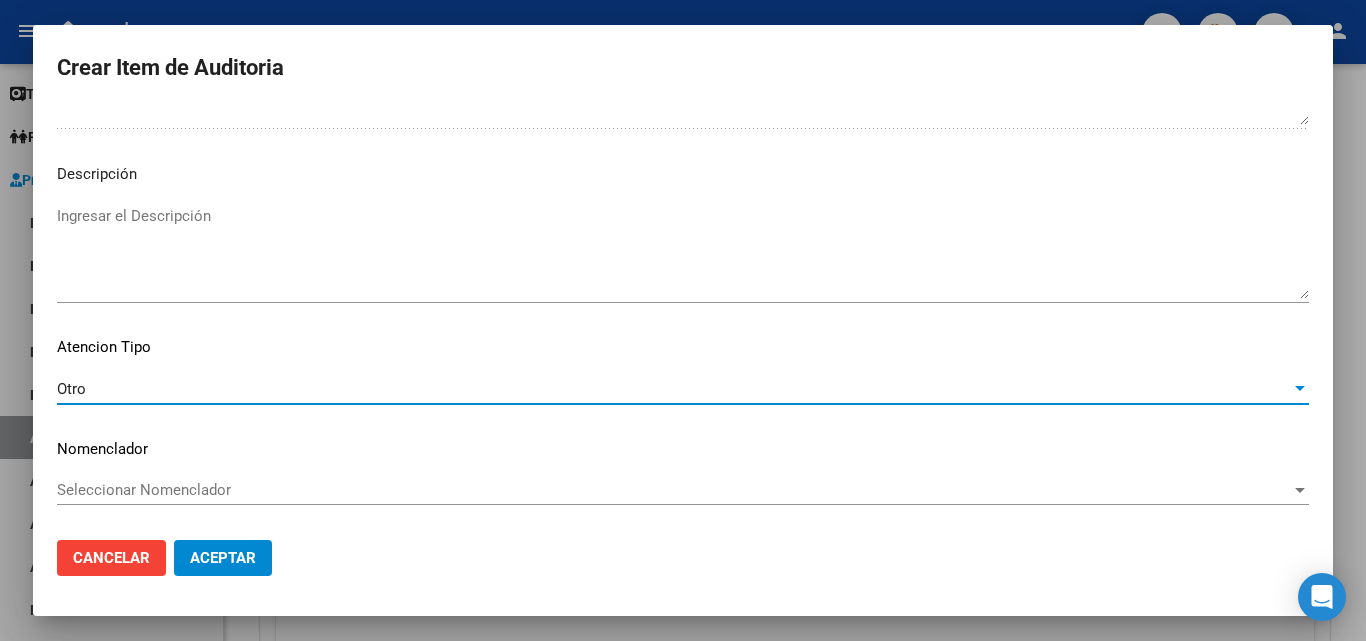 click on "Aceptar" 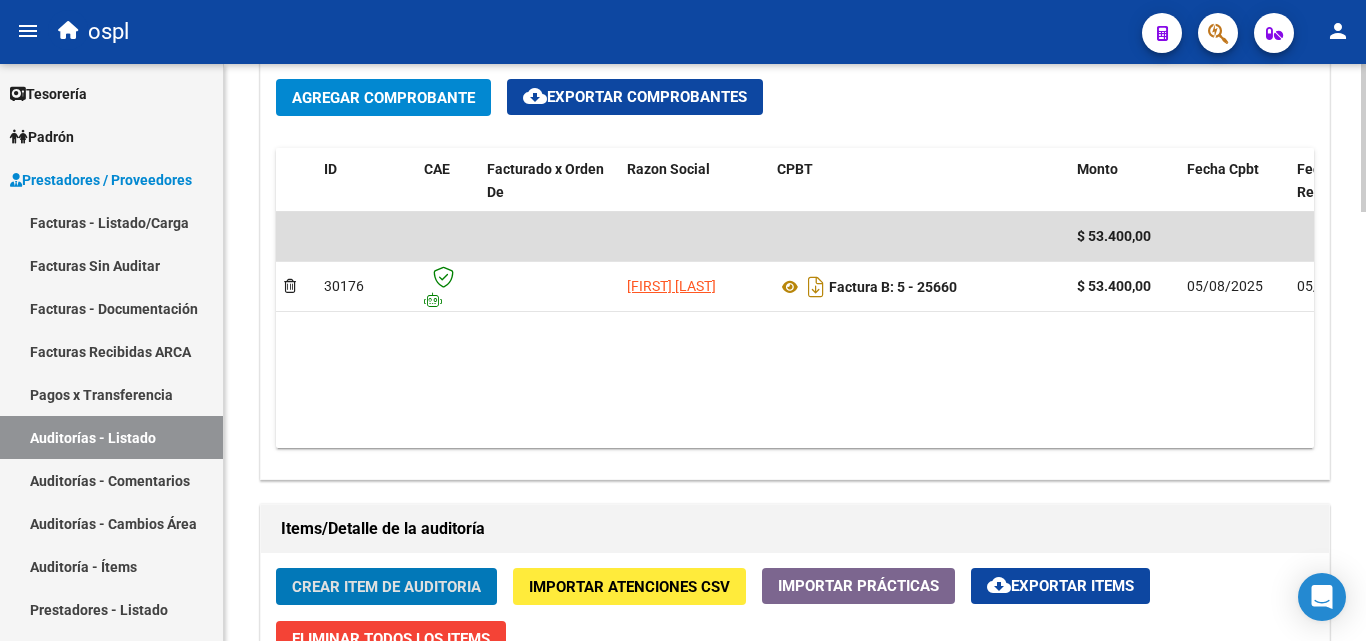scroll, scrollTop: 1000, scrollLeft: 0, axis: vertical 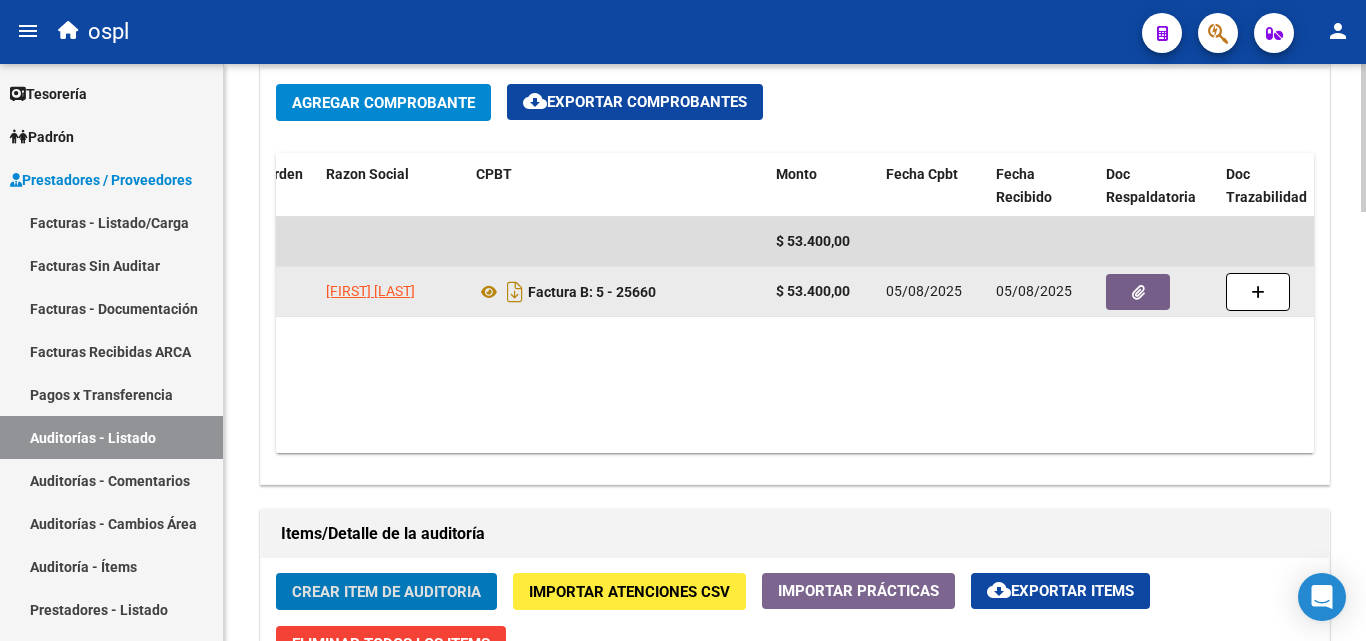 click 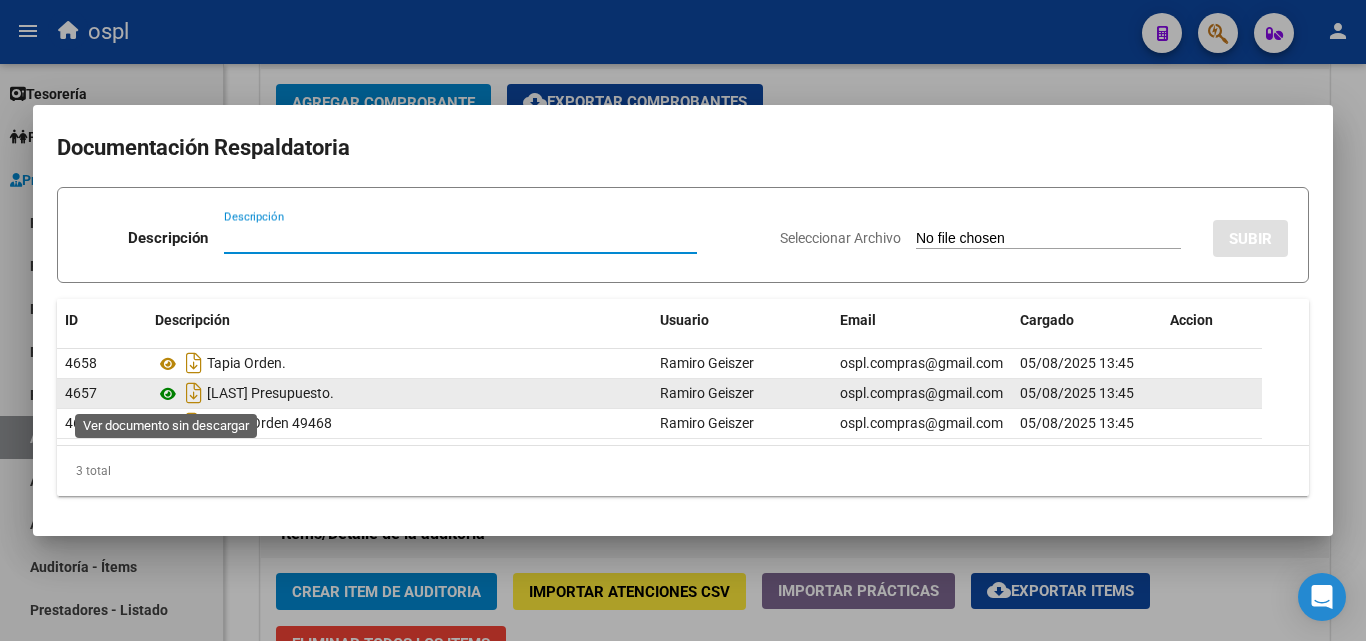 click 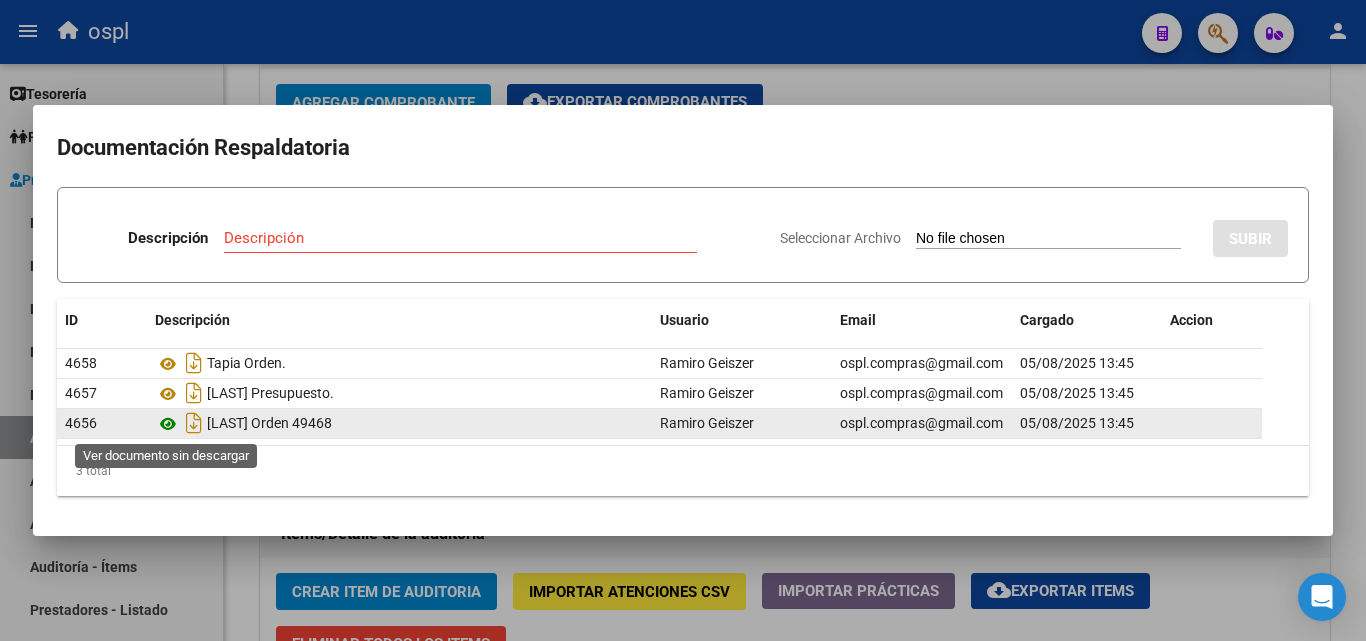 click 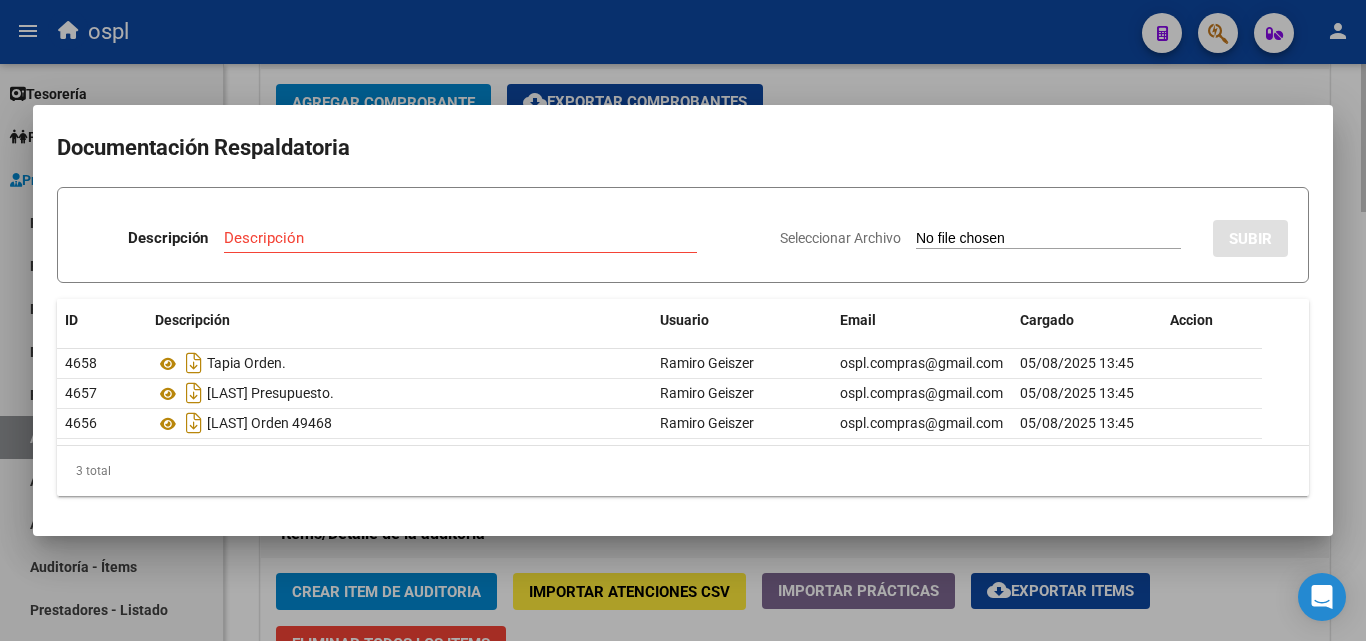 click at bounding box center (683, 320) 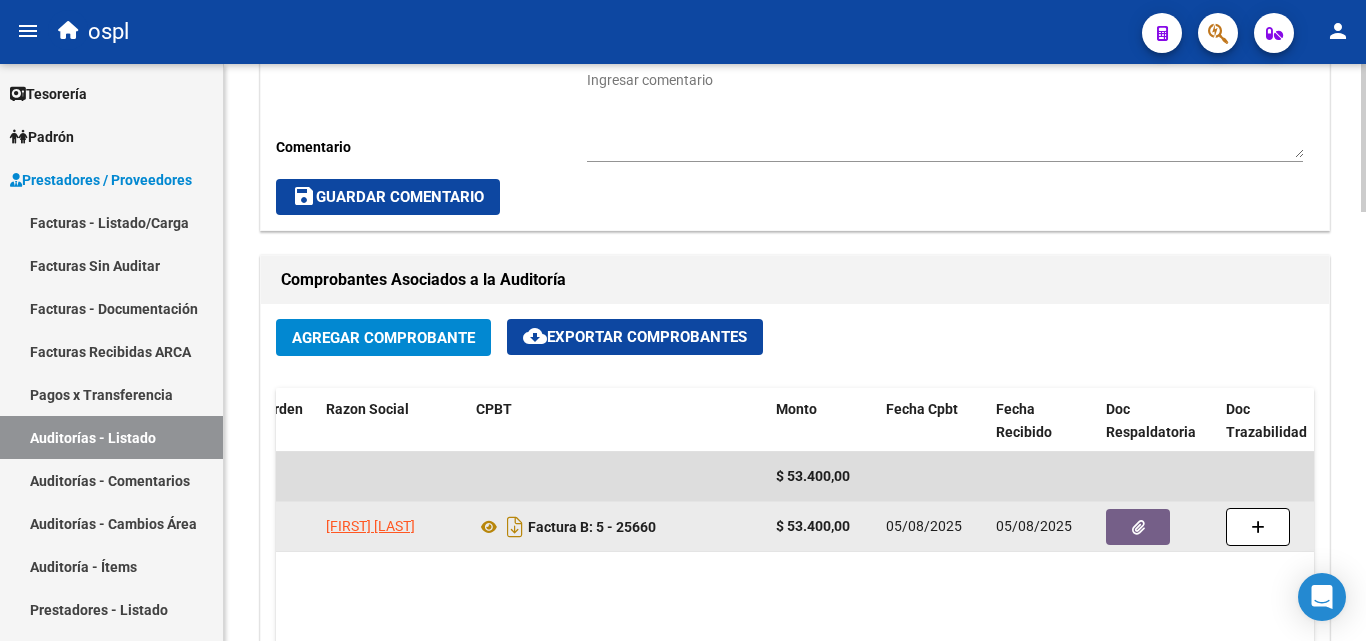scroll, scrollTop: 600, scrollLeft: 0, axis: vertical 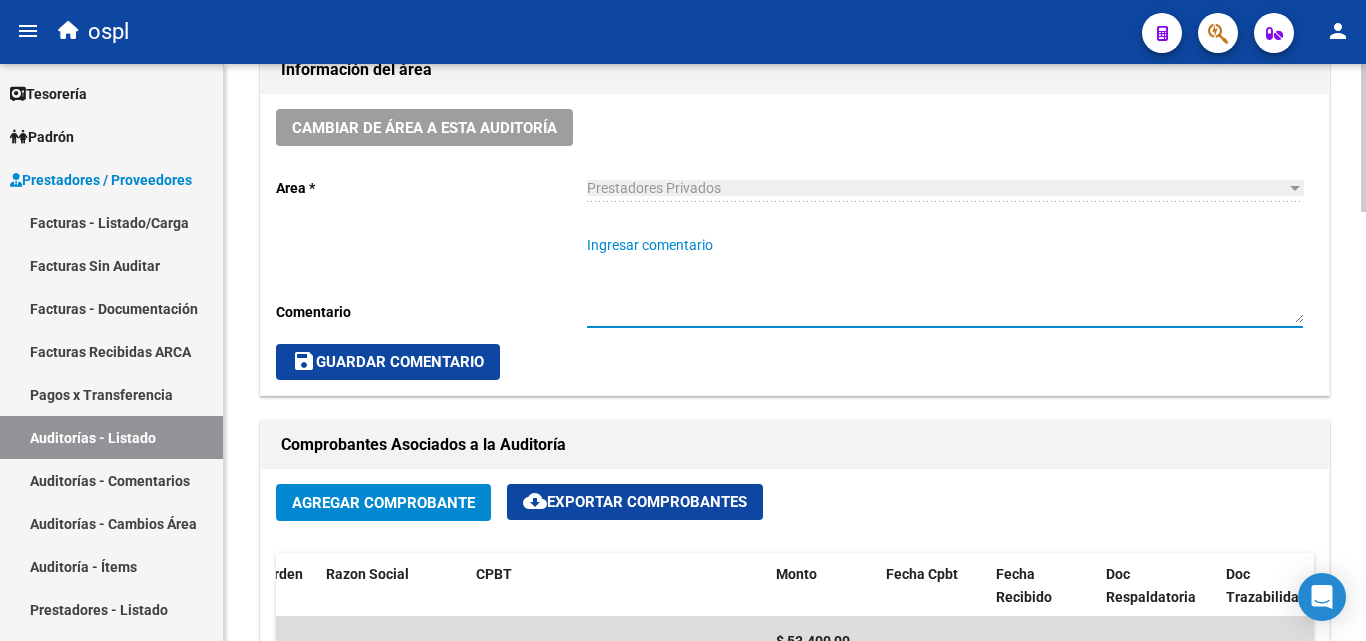 click on "Ingresar comentario" at bounding box center (945, 279) 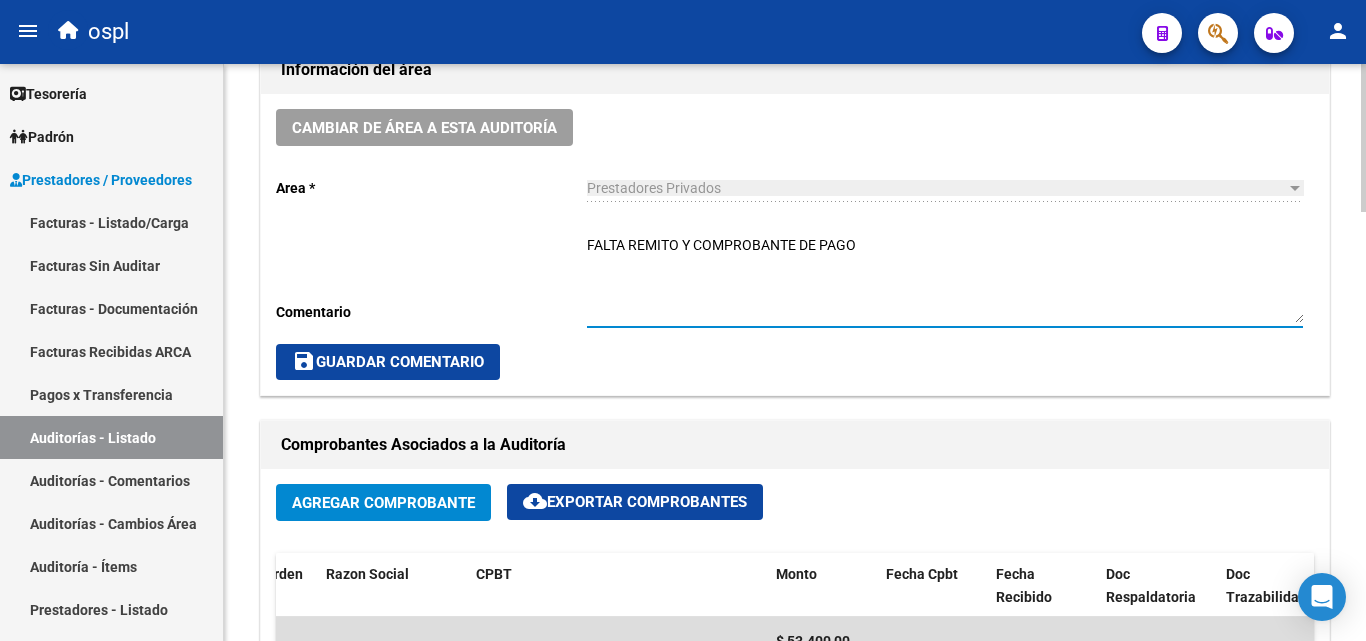type on "FALTA REMITO Y COMPROBANTE DE PAGO" 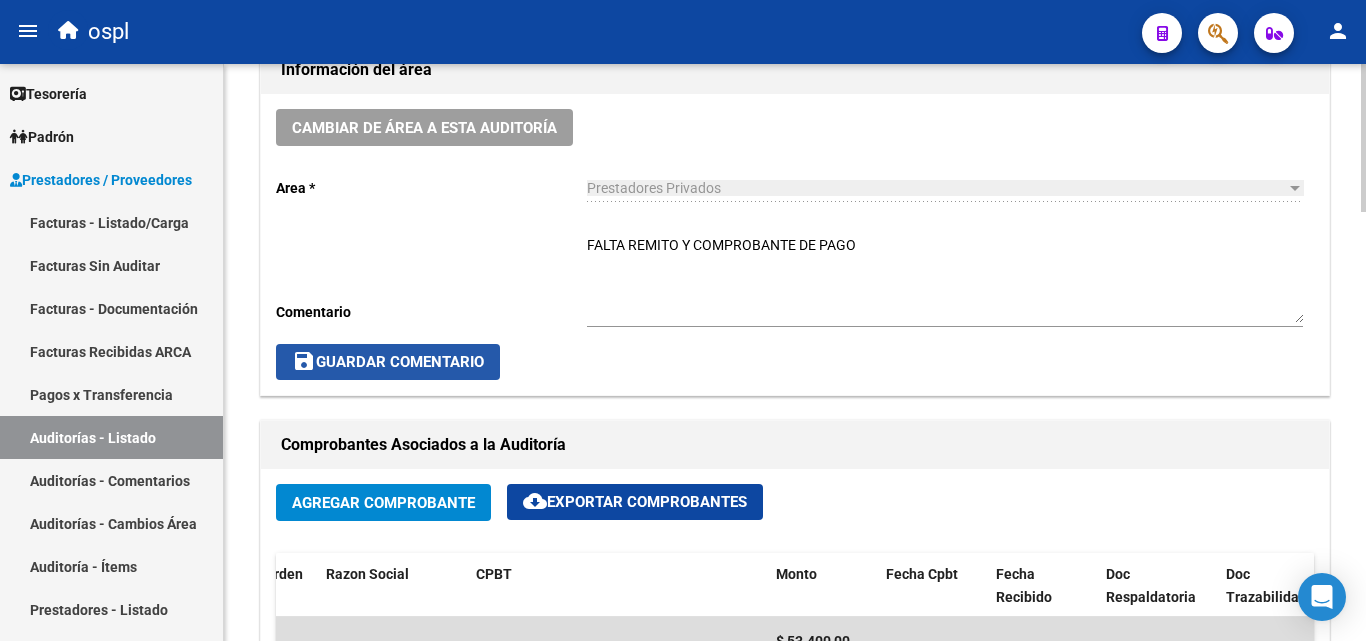 click on "save  Guardar Comentario" 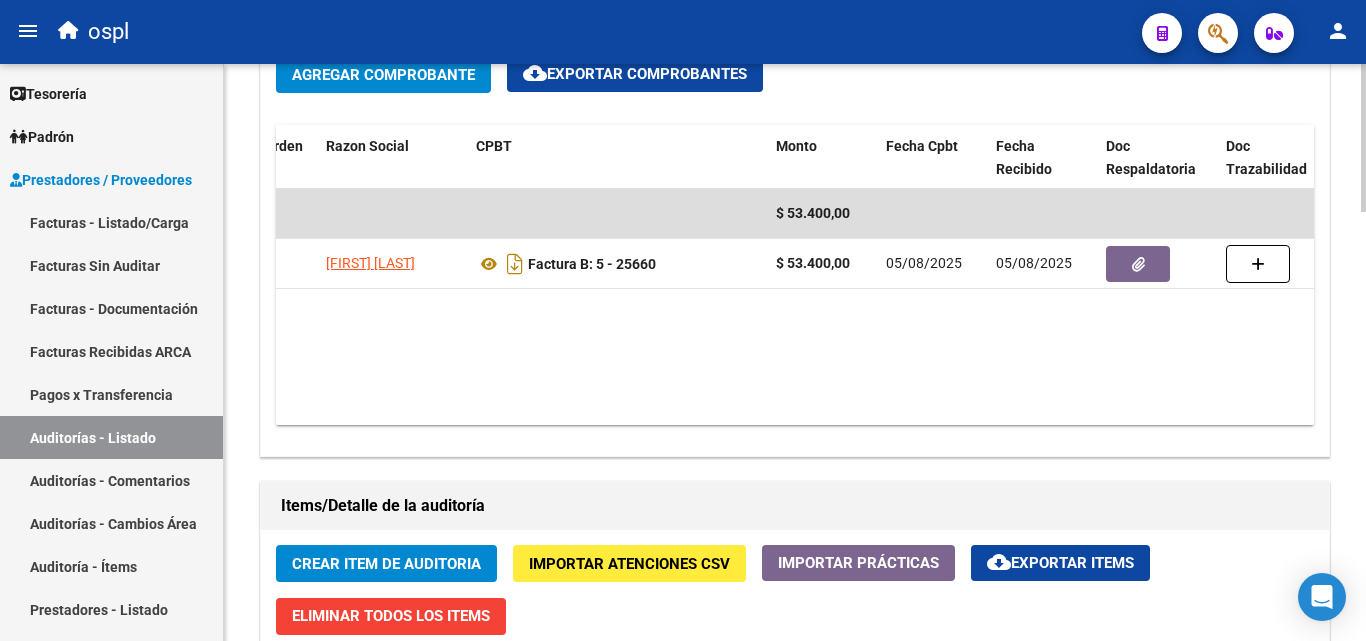 scroll, scrollTop: 700, scrollLeft: 0, axis: vertical 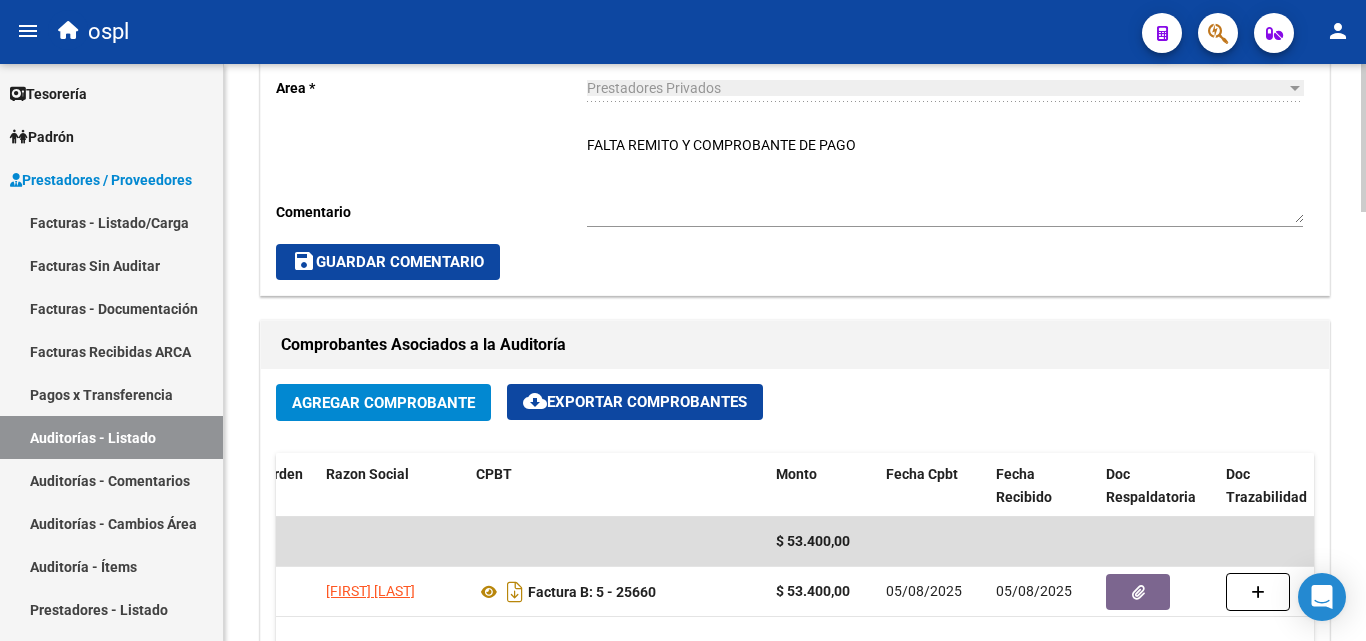 click on "save  Guardar Comentario" 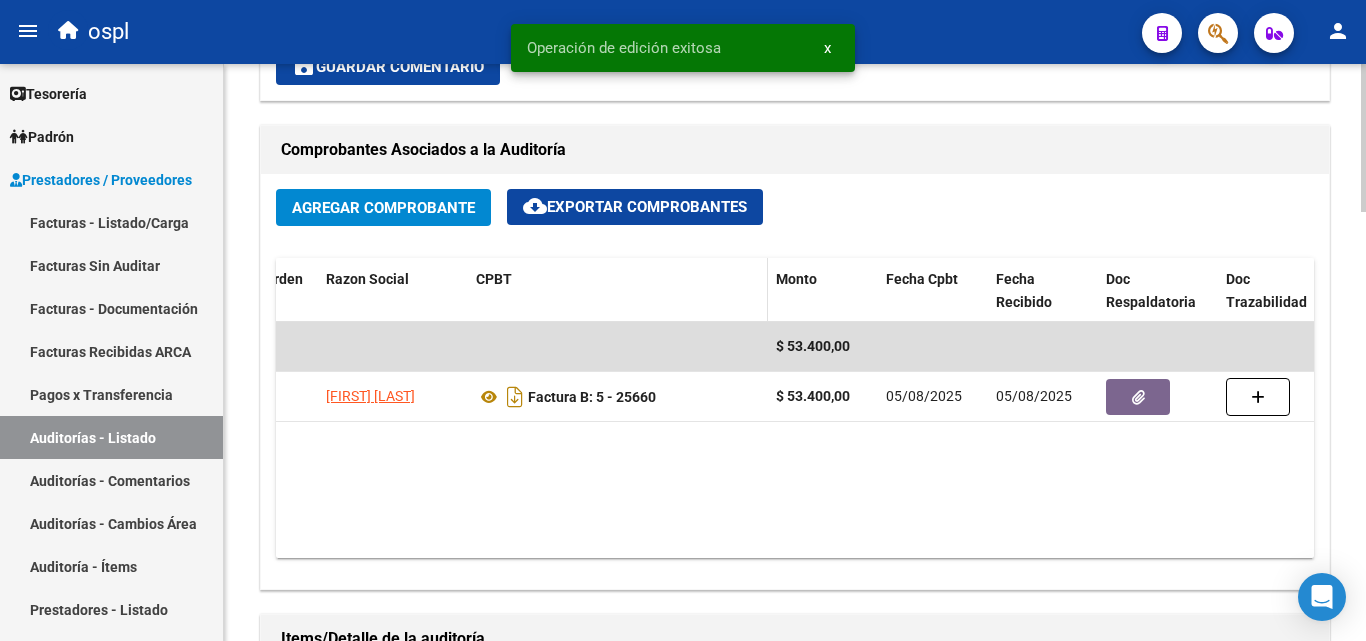 scroll, scrollTop: 900, scrollLeft: 0, axis: vertical 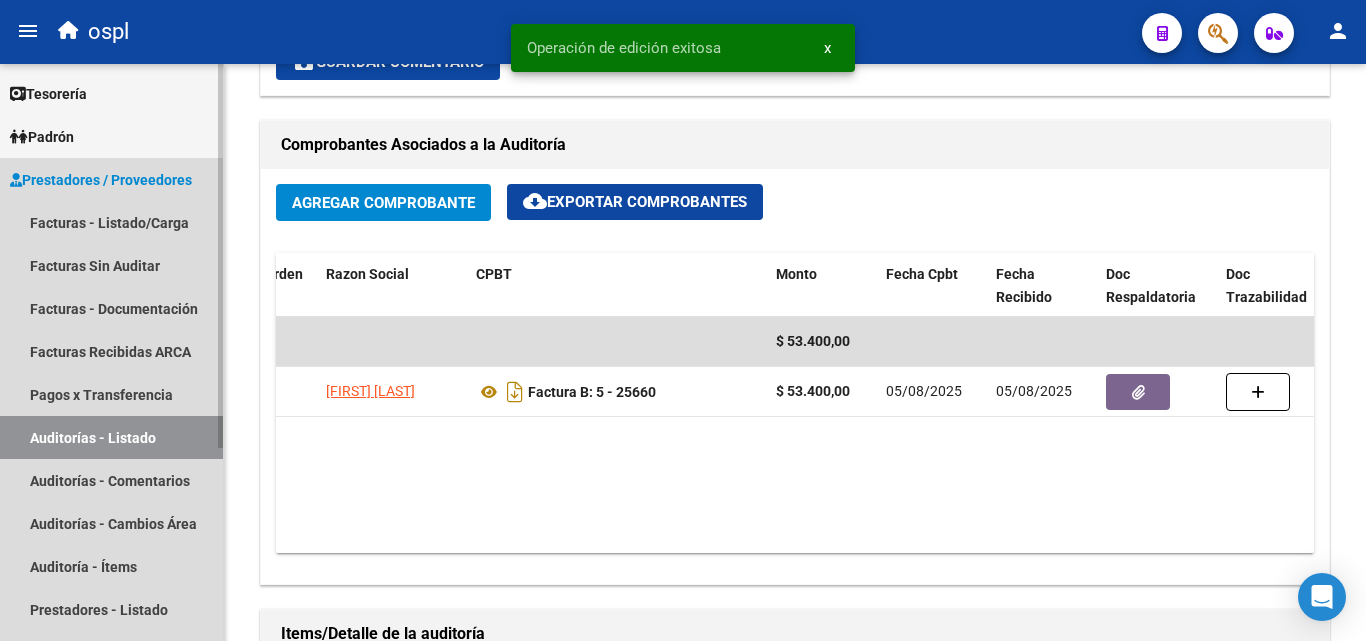 click on "Auditorías - Listado" at bounding box center (111, 437) 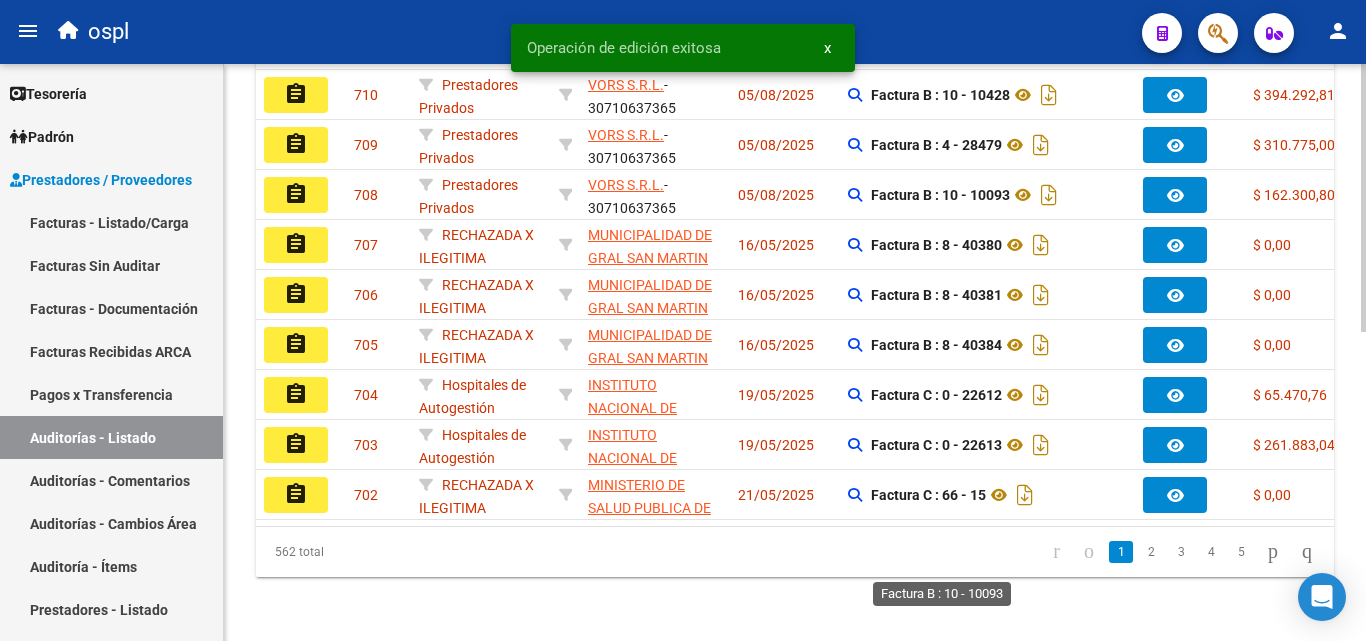 scroll, scrollTop: 63, scrollLeft: 0, axis: vertical 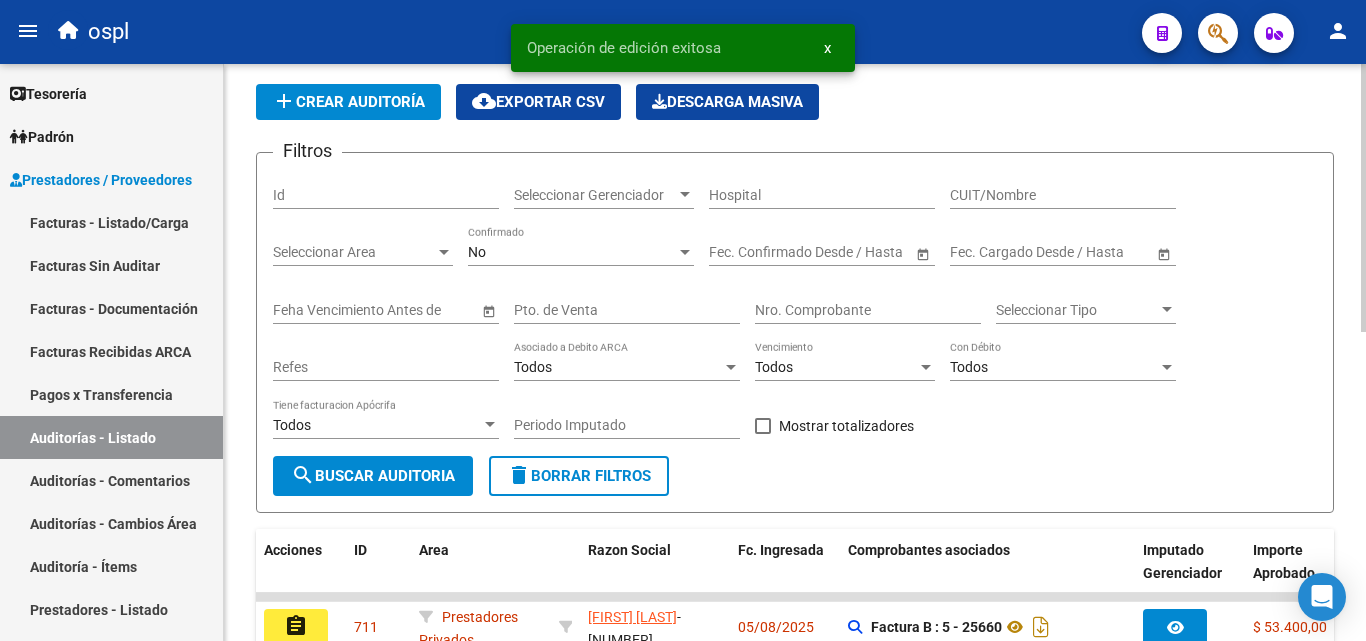 click on "Nro. Comprobante" at bounding box center (868, 310) 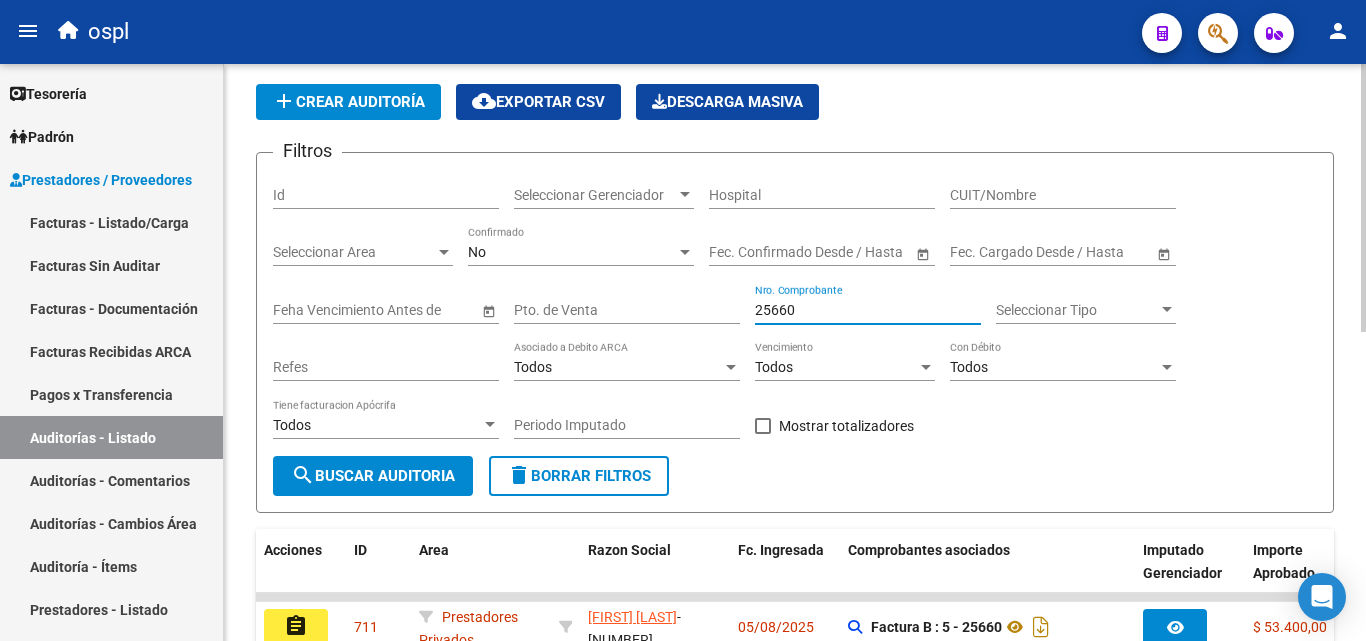 type on "25660" 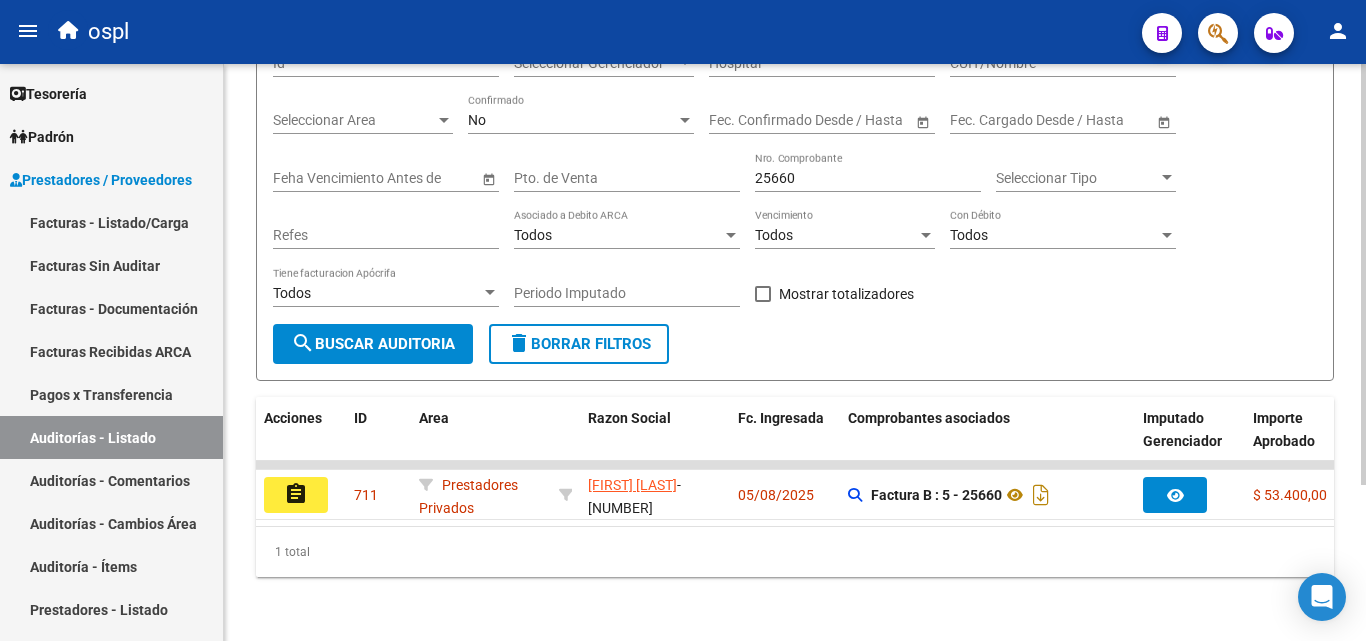 scroll, scrollTop: 213, scrollLeft: 0, axis: vertical 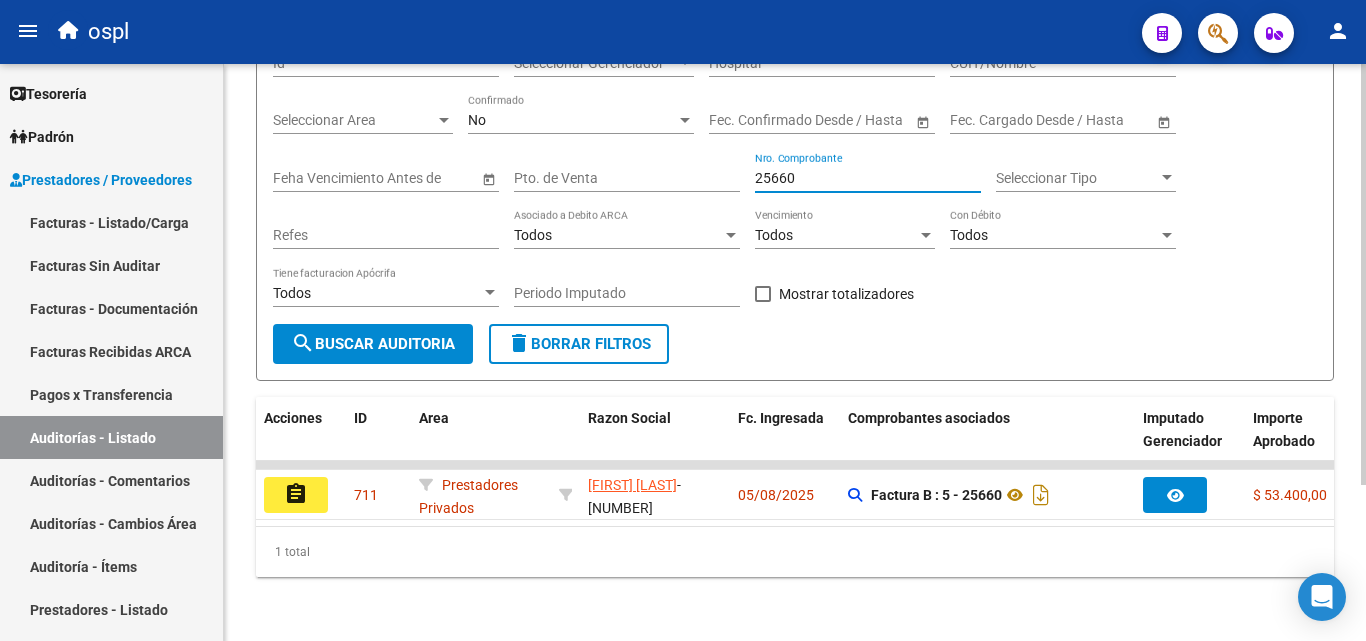 drag, startPoint x: 833, startPoint y: 163, endPoint x: 724, endPoint y: 169, distance: 109.165016 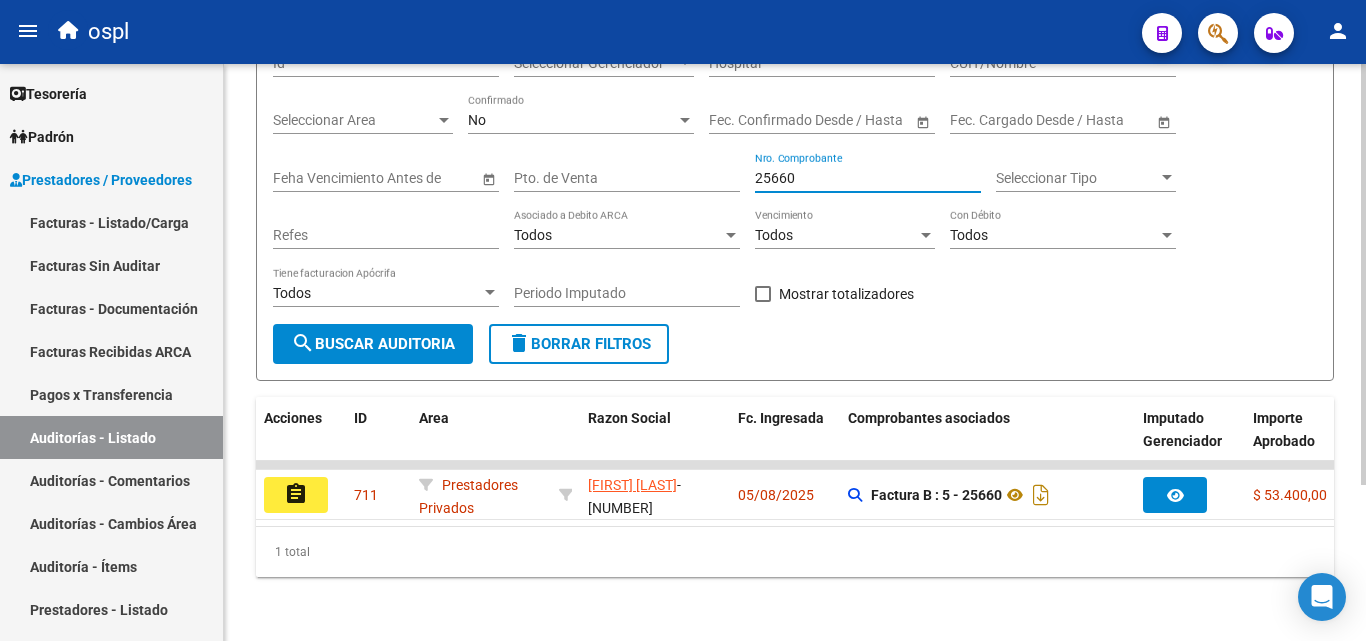 click on "Filtros Id Seleccionar Gerenciador Seleccionar Gerenciador Hospital CUIT/Nombre Seleccionar Area Seleccionar Area No Confirmado Start date – End date Fec. Confirmado Desde / Hasta Start date – End date Fec. Cargado Desde / Hasta Feha Vencimiento Antes de Pto. de Venta 25660 Nro. Comprobante Seleccionar Tipo Seleccionar Tipo Refes Todos Asociado a Debito ARCA Todos Vencimiento Todos Con Débito Todos Tiene facturacion Apócrifa Periodo Imputado    Mostrar totalizadores" 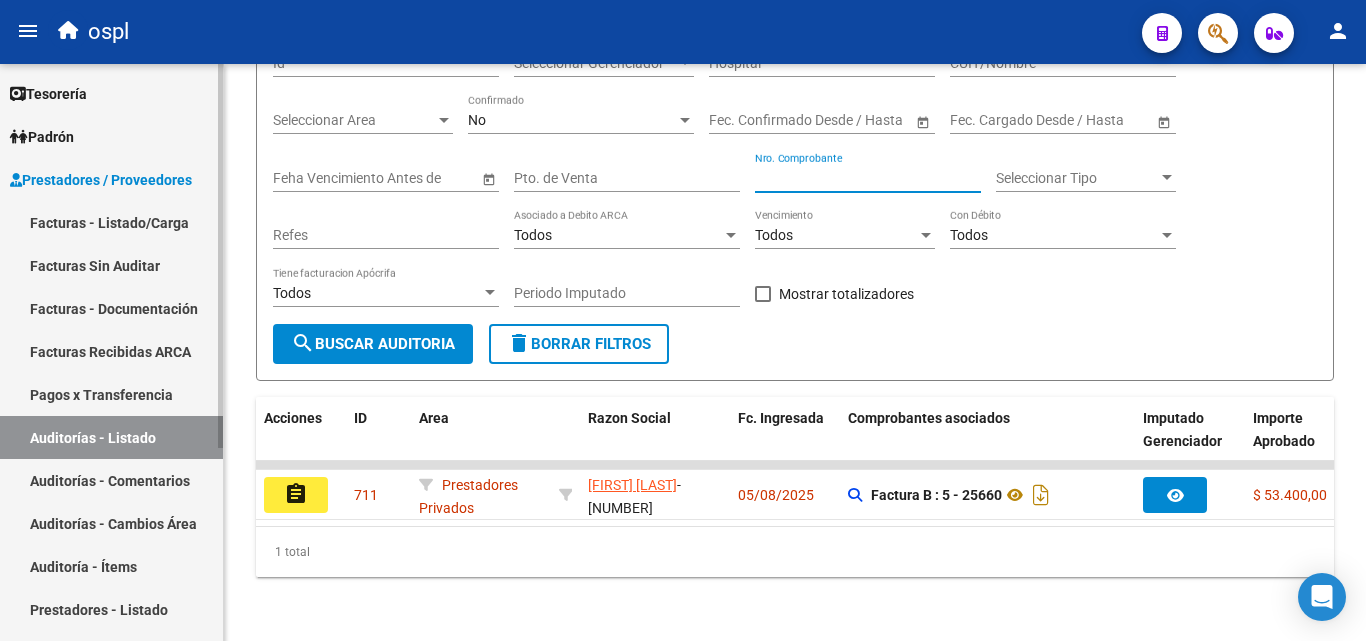 type 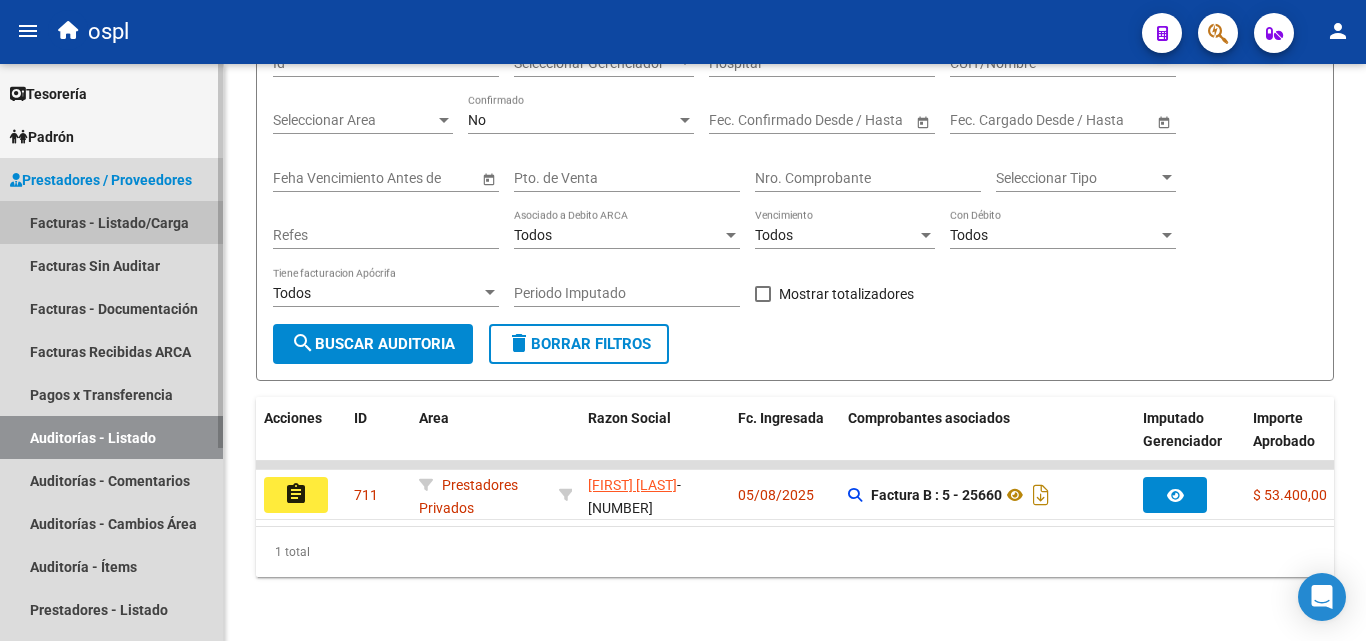 click on "Facturas - Listado/Carga" at bounding box center (111, 222) 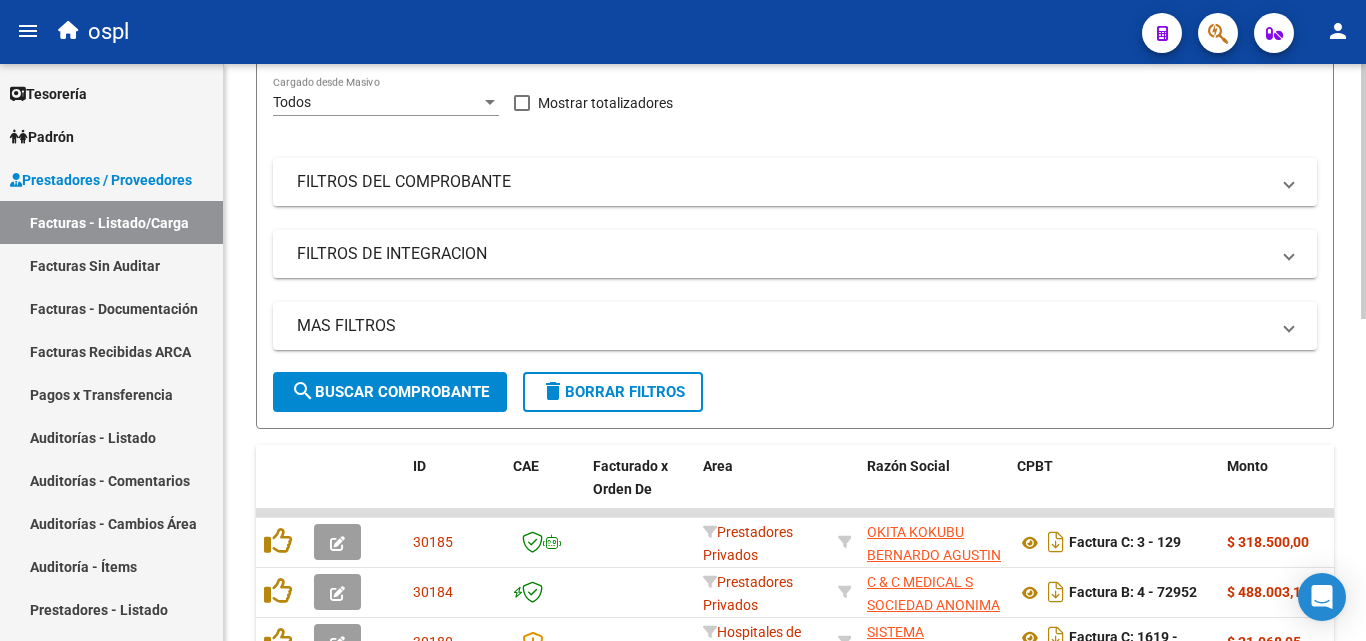 scroll, scrollTop: 0, scrollLeft: 0, axis: both 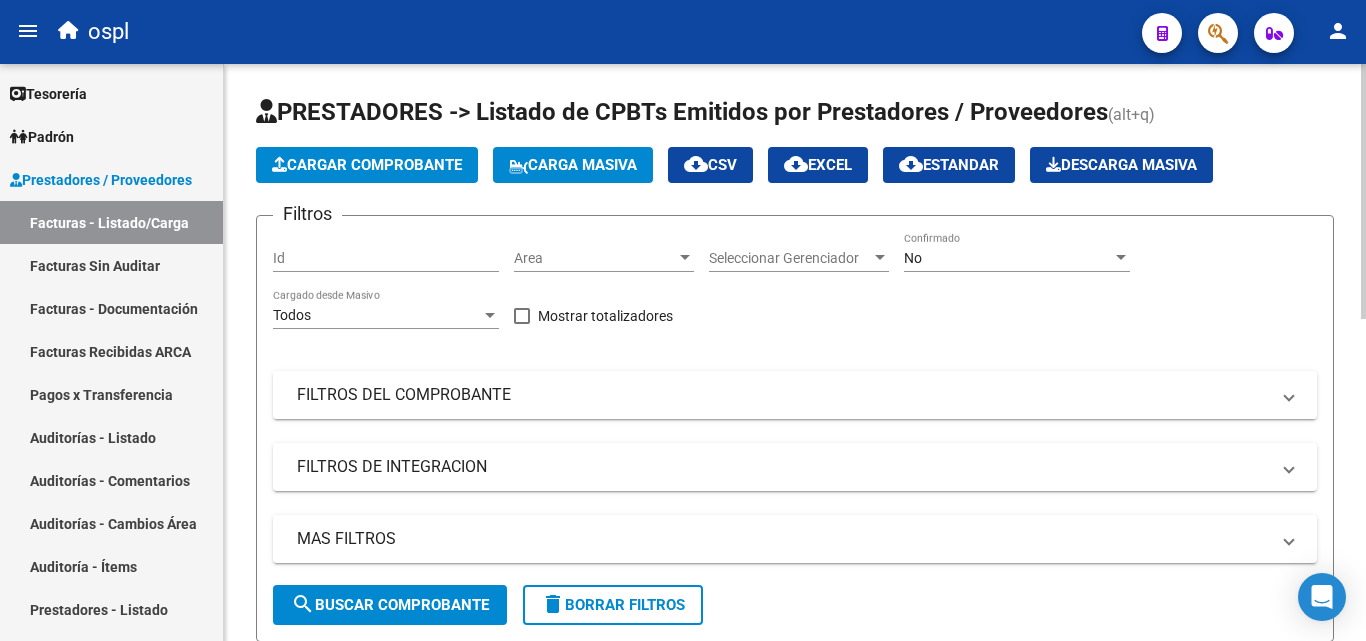 click on "FILTROS DEL COMPROBANTE" at bounding box center (783, 395) 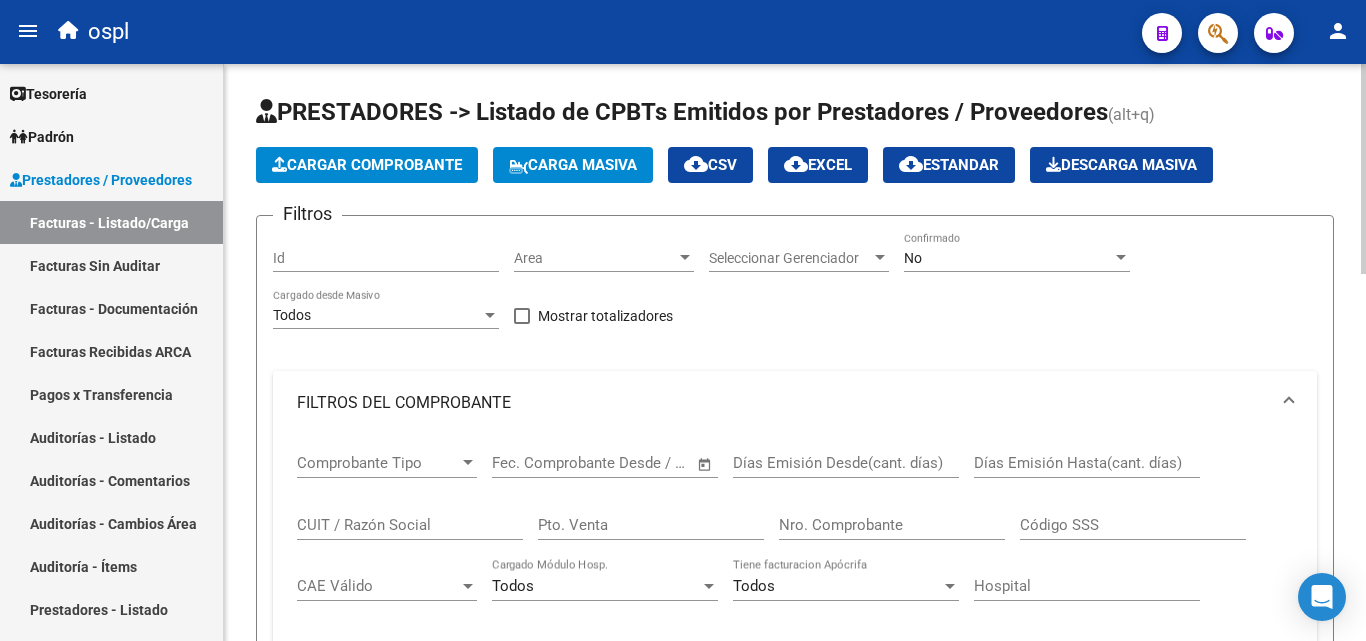 click on "Nro. Comprobante" at bounding box center [892, 525] 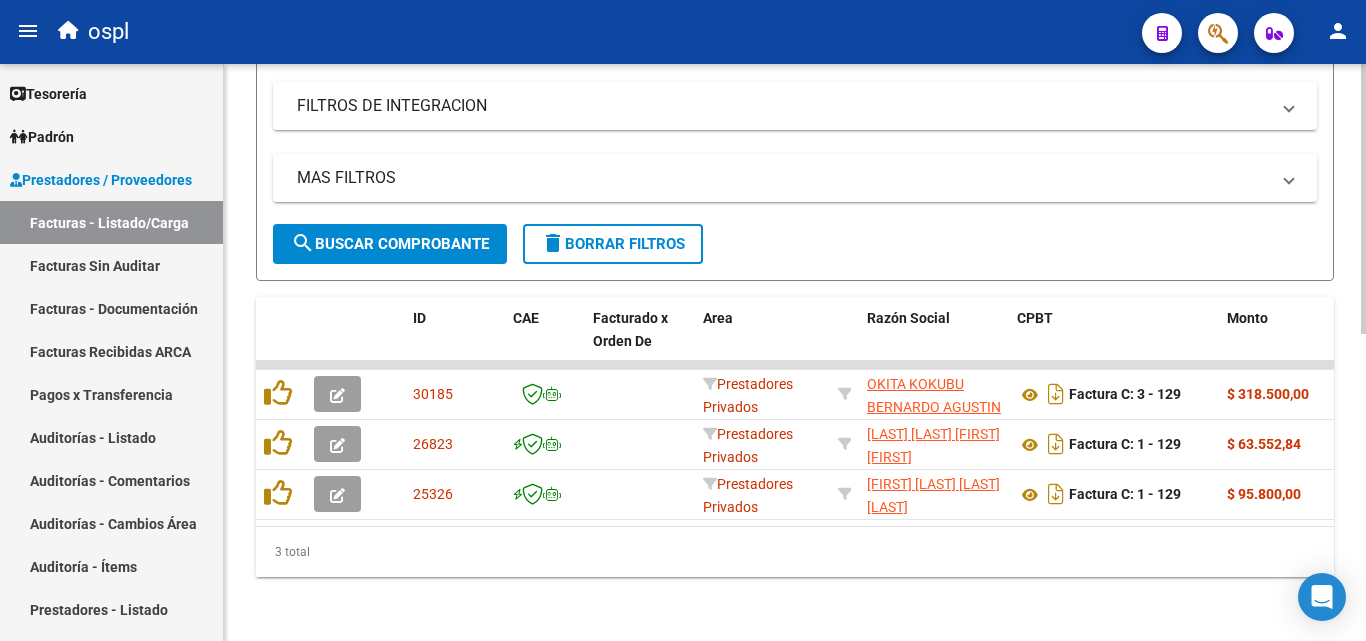 scroll, scrollTop: 658, scrollLeft: 0, axis: vertical 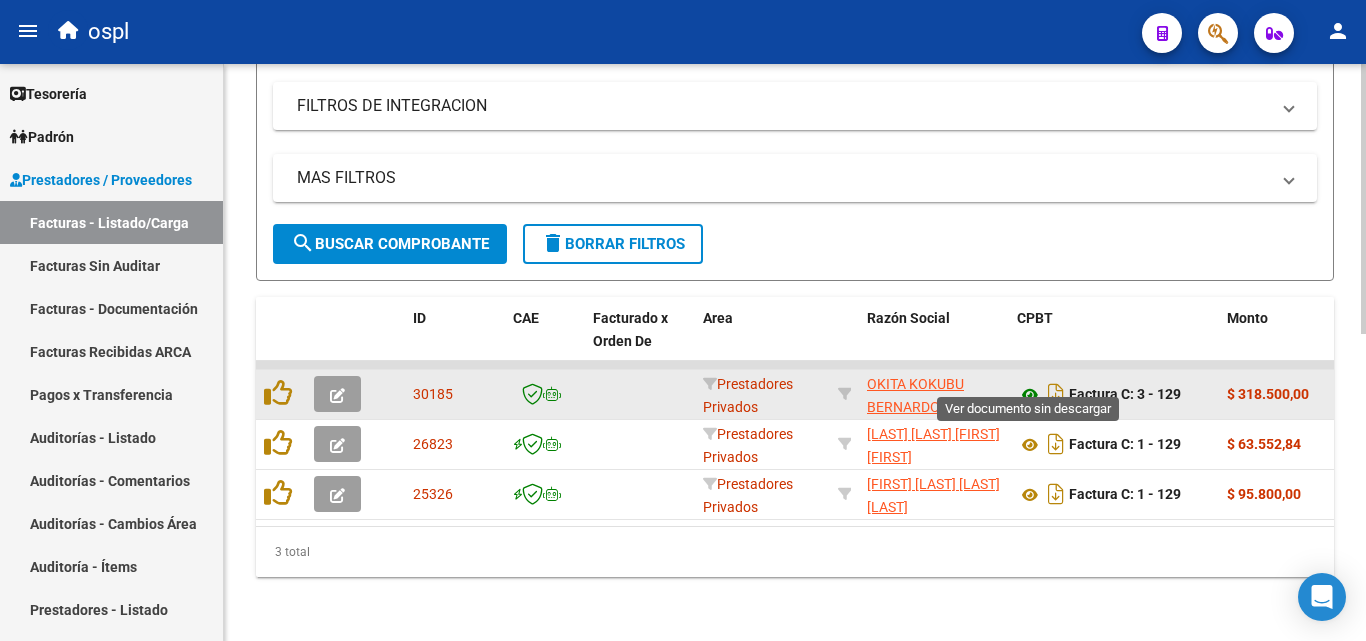 type on "129" 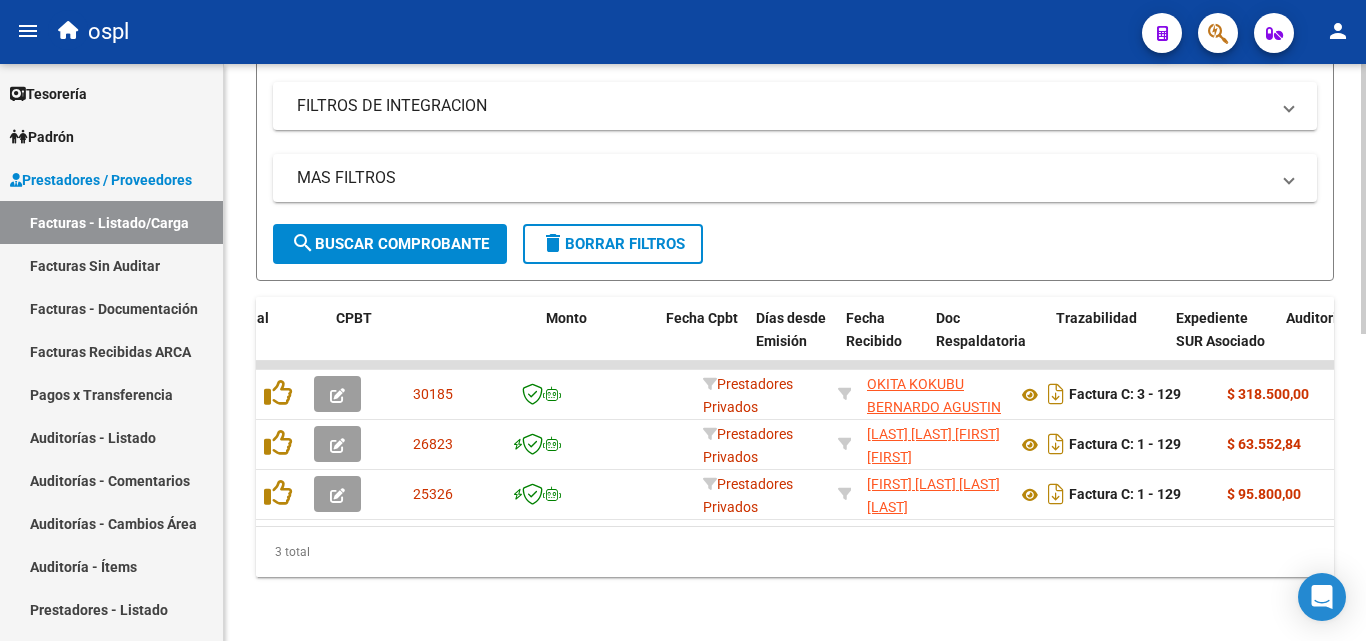 scroll, scrollTop: 0, scrollLeft: 681, axis: horizontal 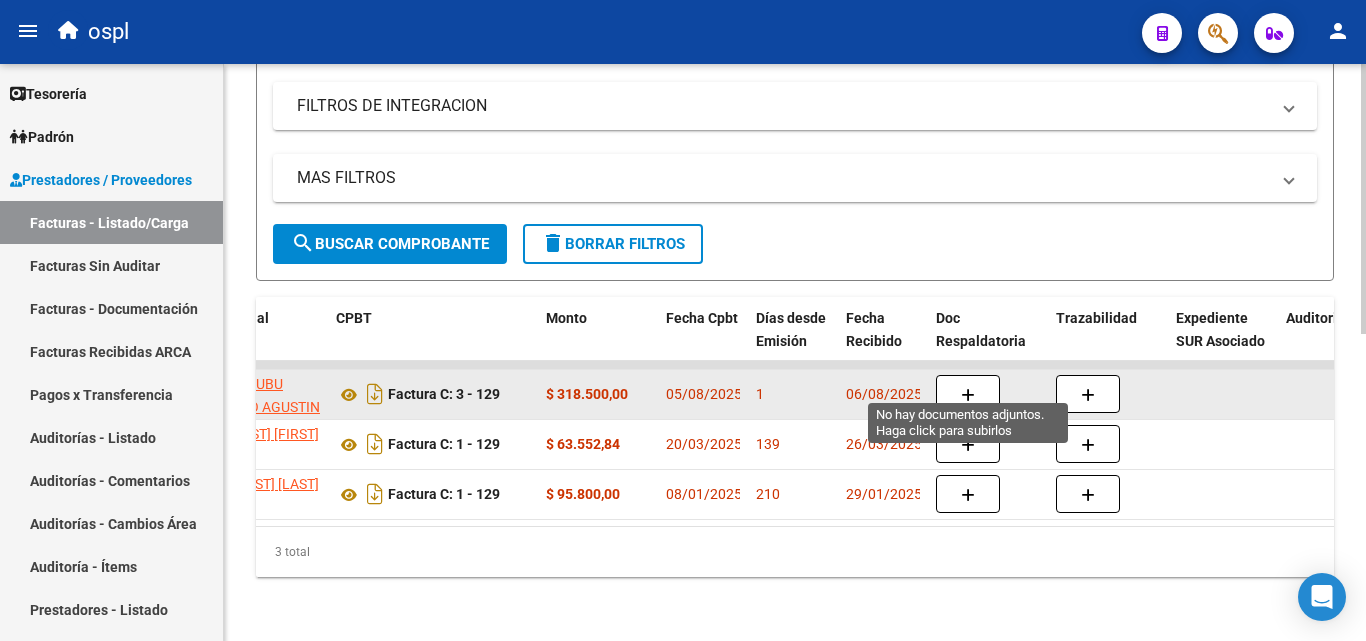click 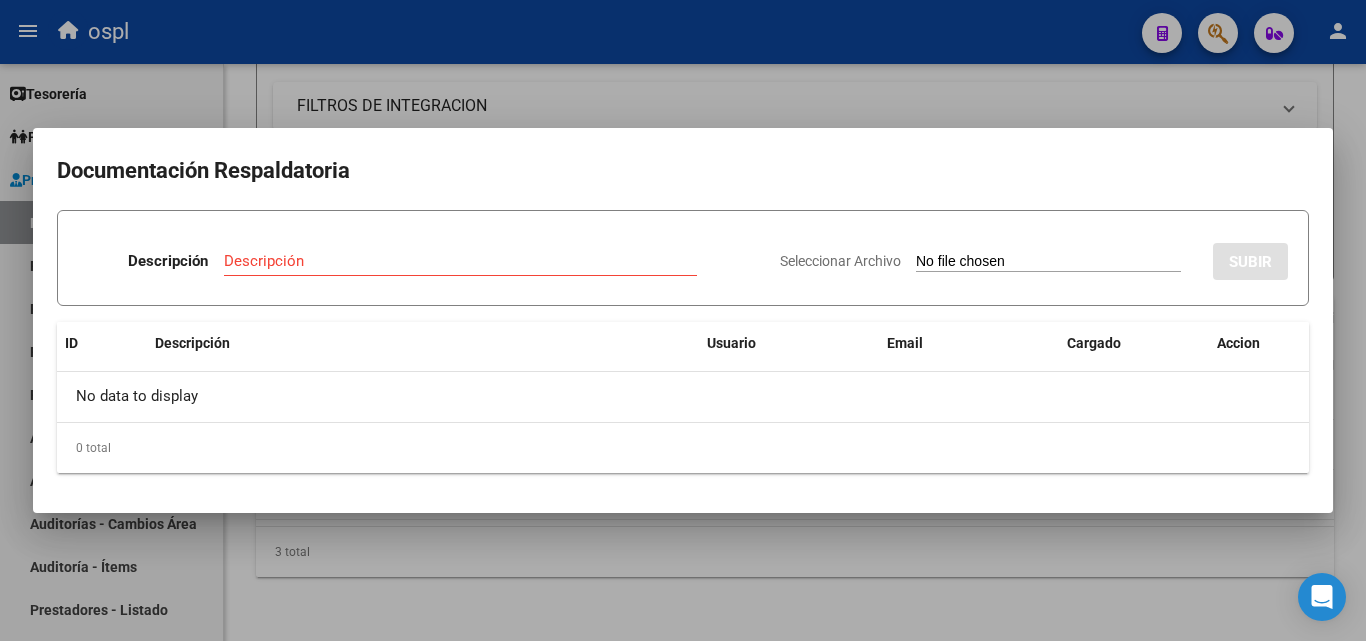 click on "Seleccionar Archivo" at bounding box center (1048, 262) 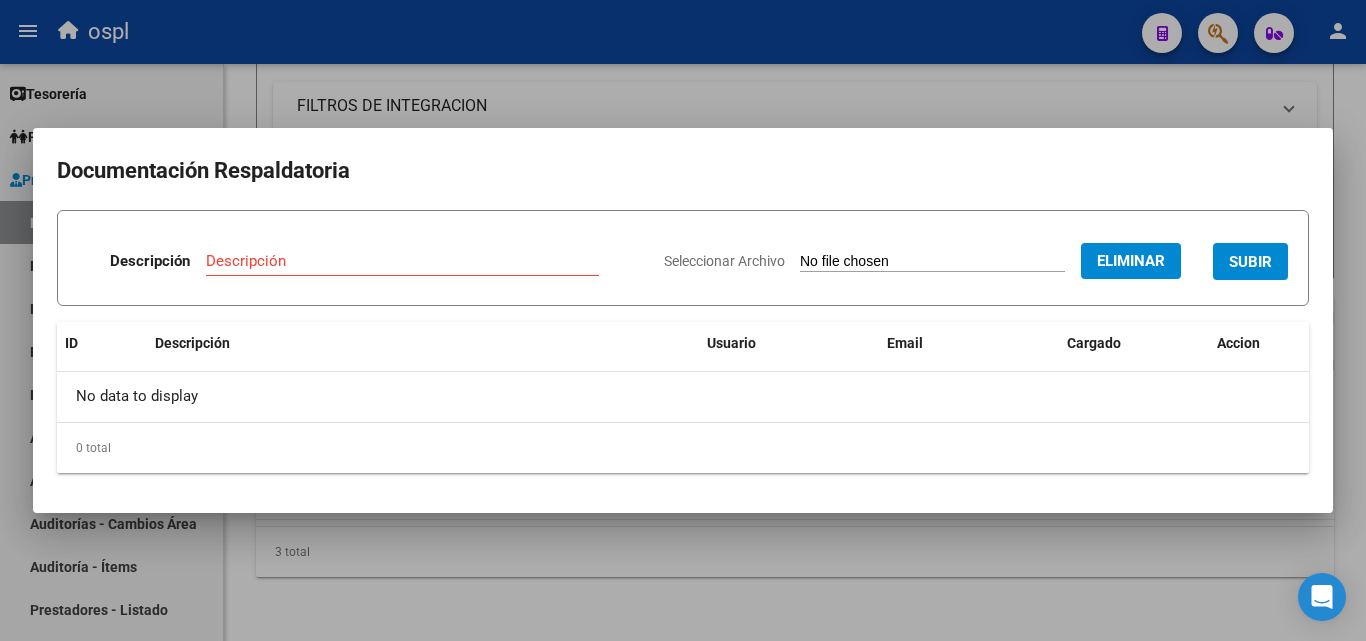 click on "Descripción" at bounding box center (402, 261) 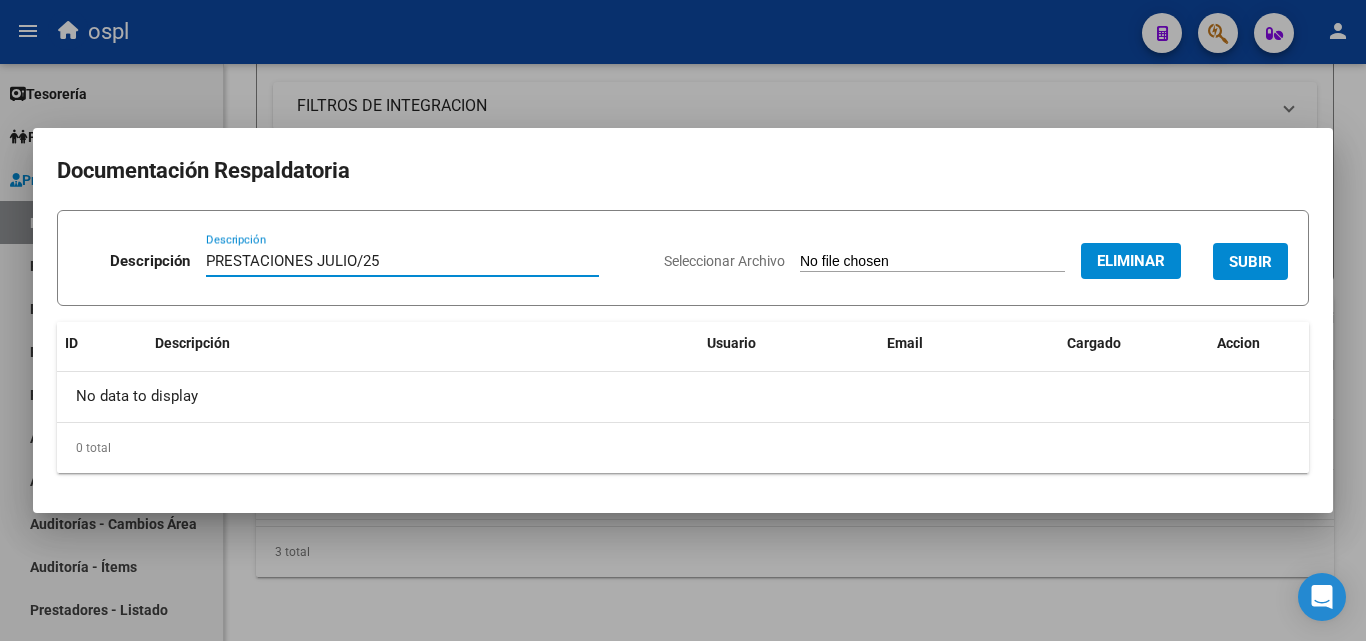 type on "PRESTACIONES JULIO/25" 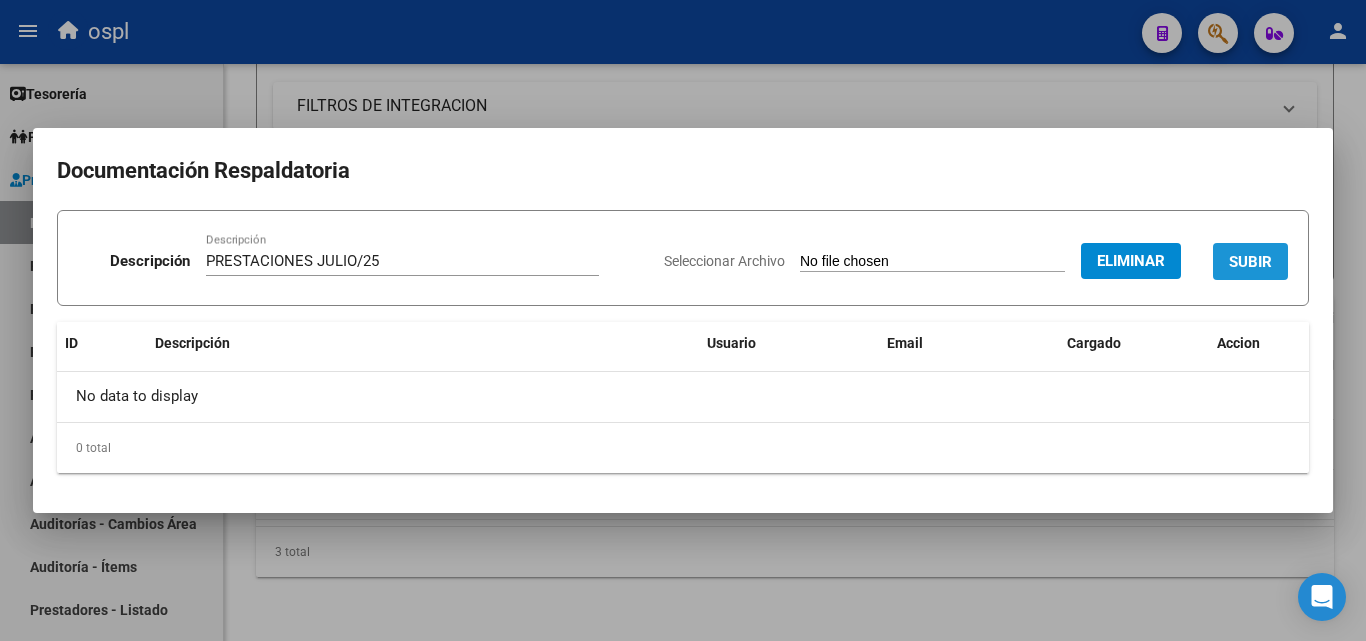 click on "SUBIR" at bounding box center (1250, 262) 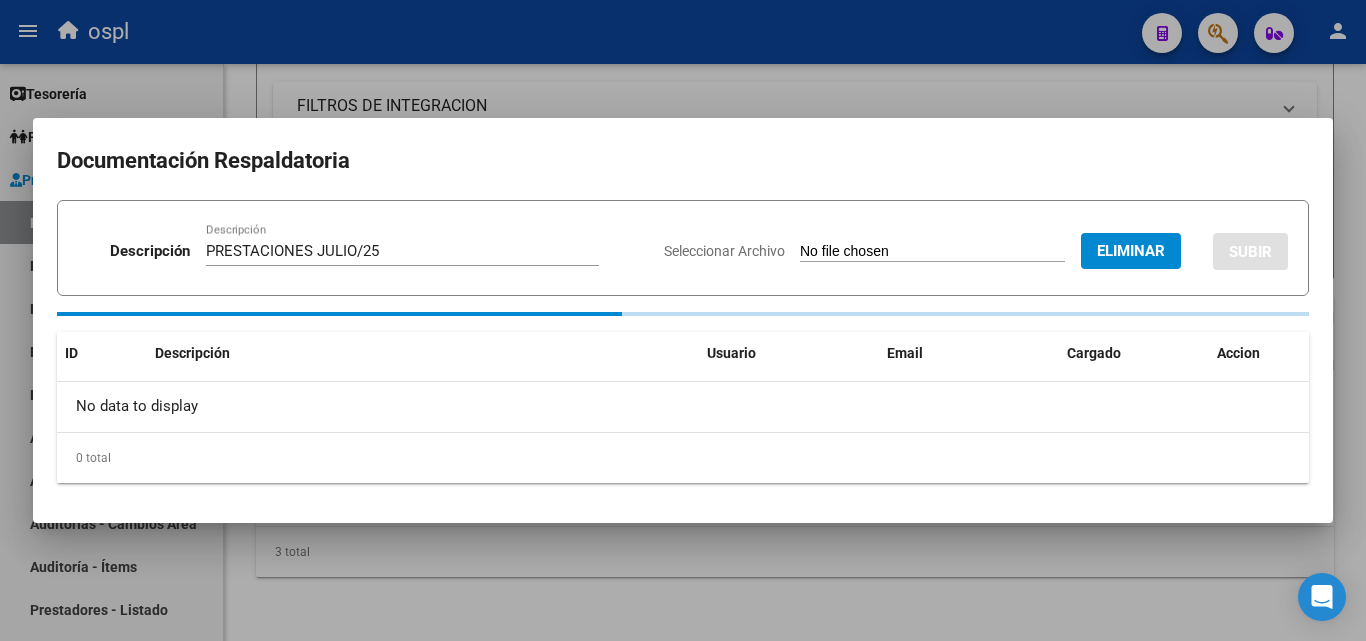 type 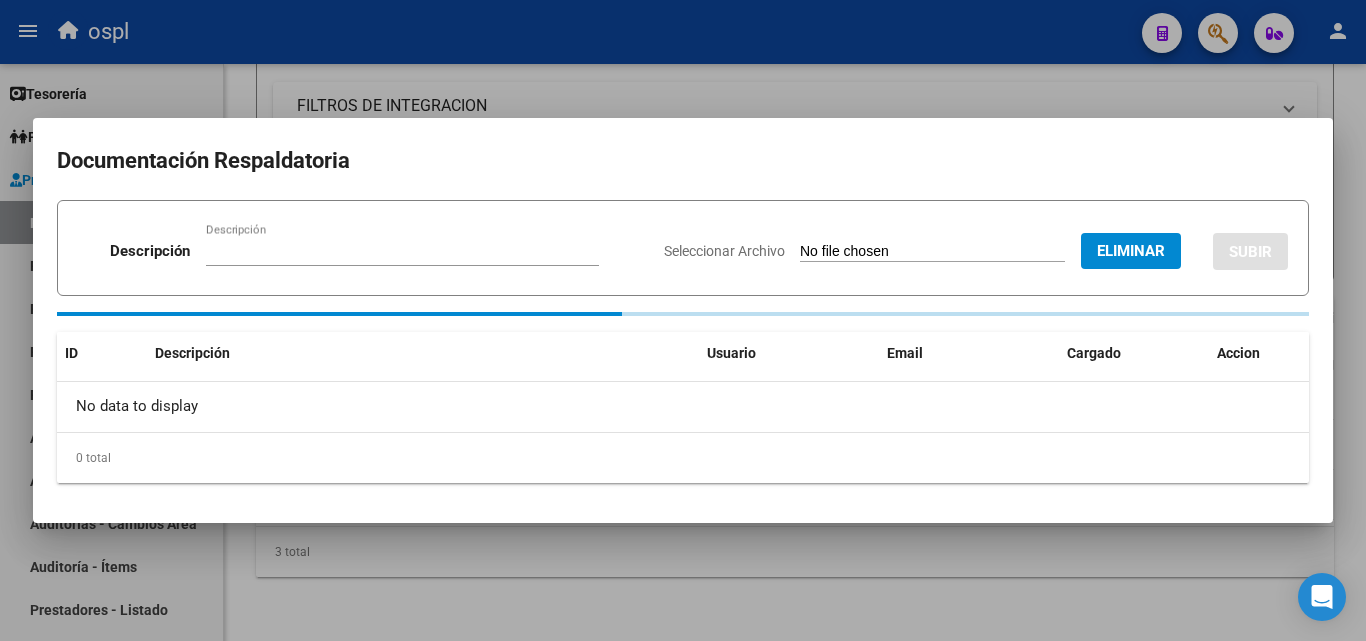 type 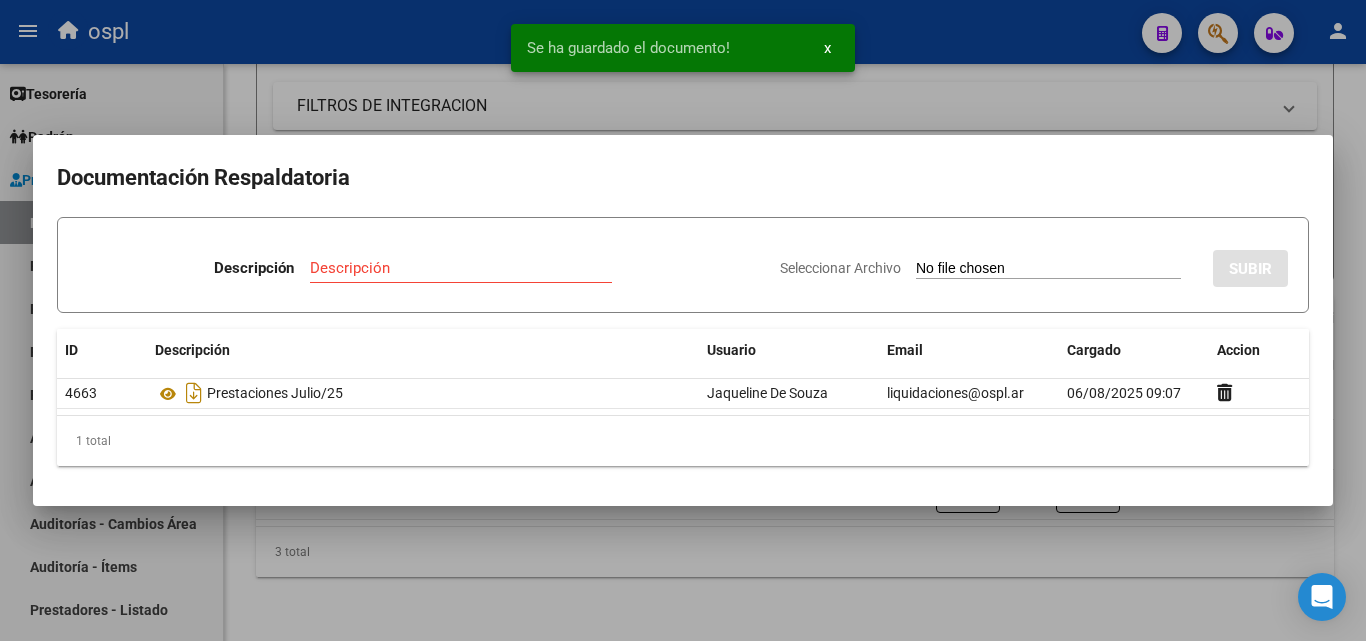 click at bounding box center [683, 320] 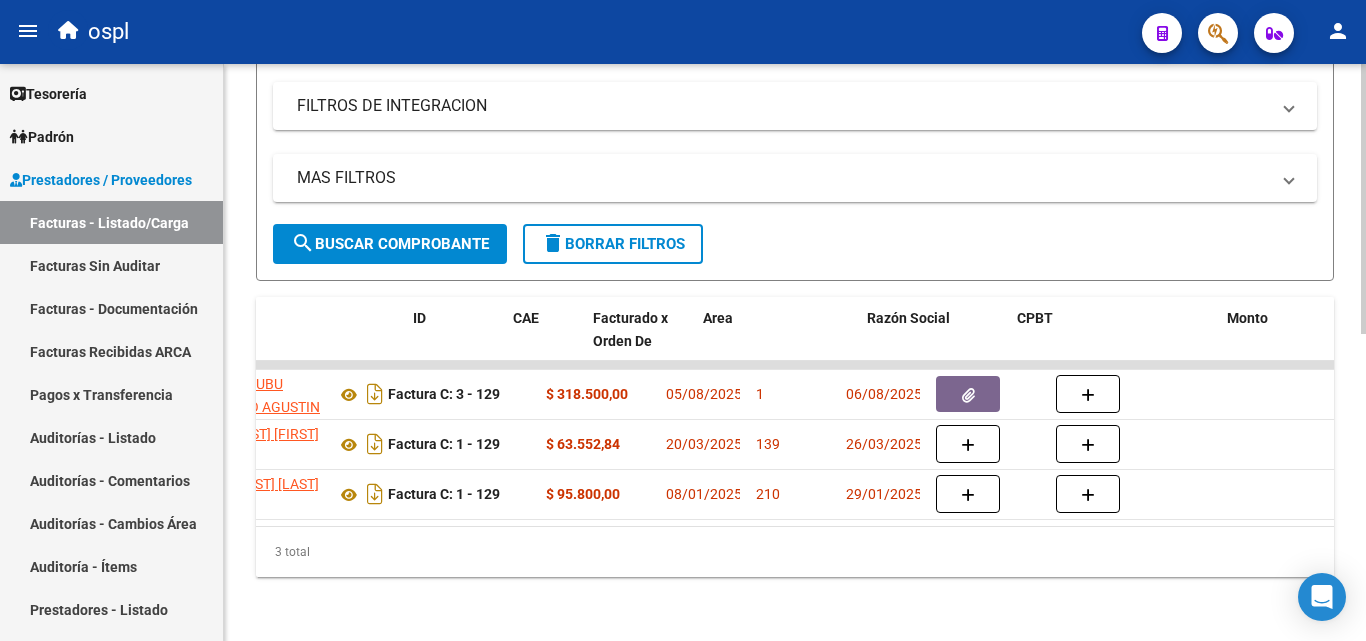 scroll, scrollTop: 0, scrollLeft: 0, axis: both 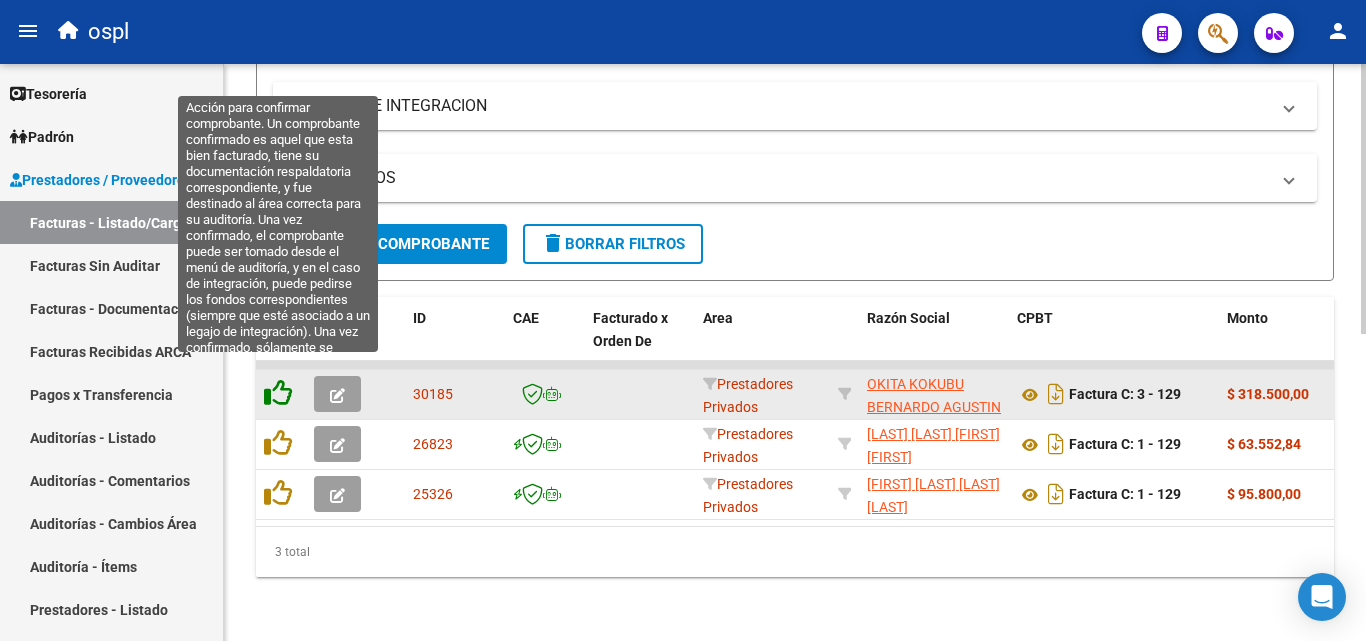 click 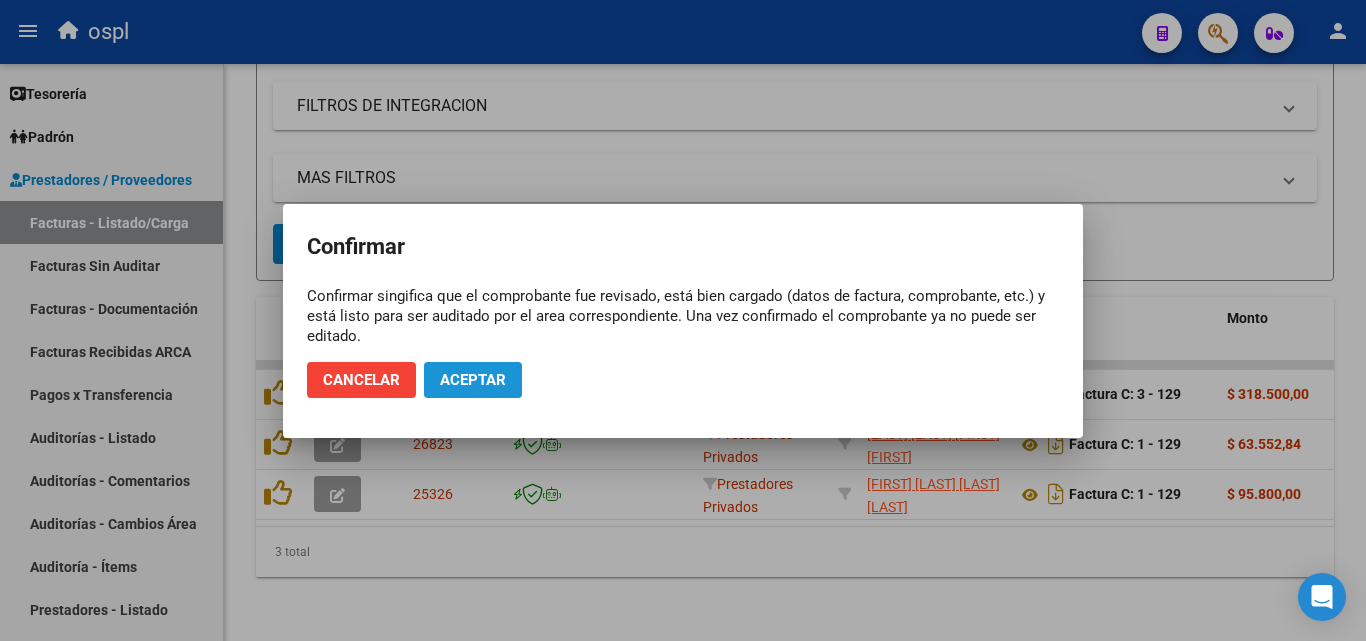 click on "Aceptar" 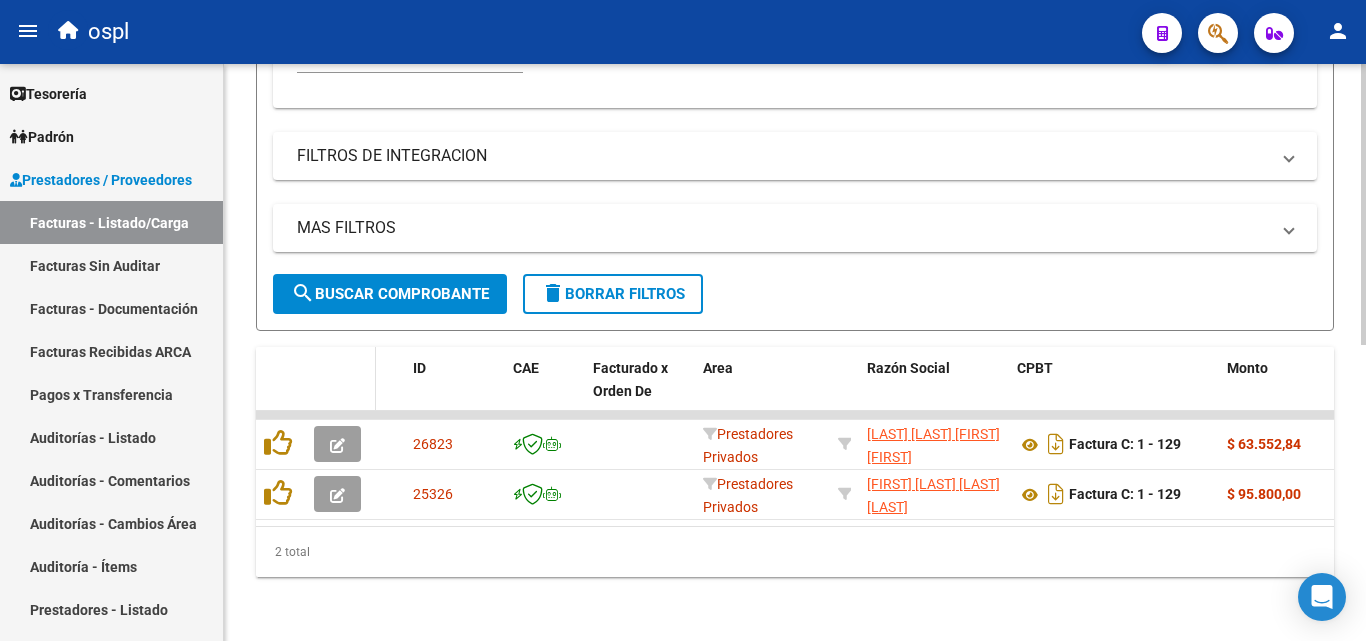 scroll, scrollTop: 608, scrollLeft: 0, axis: vertical 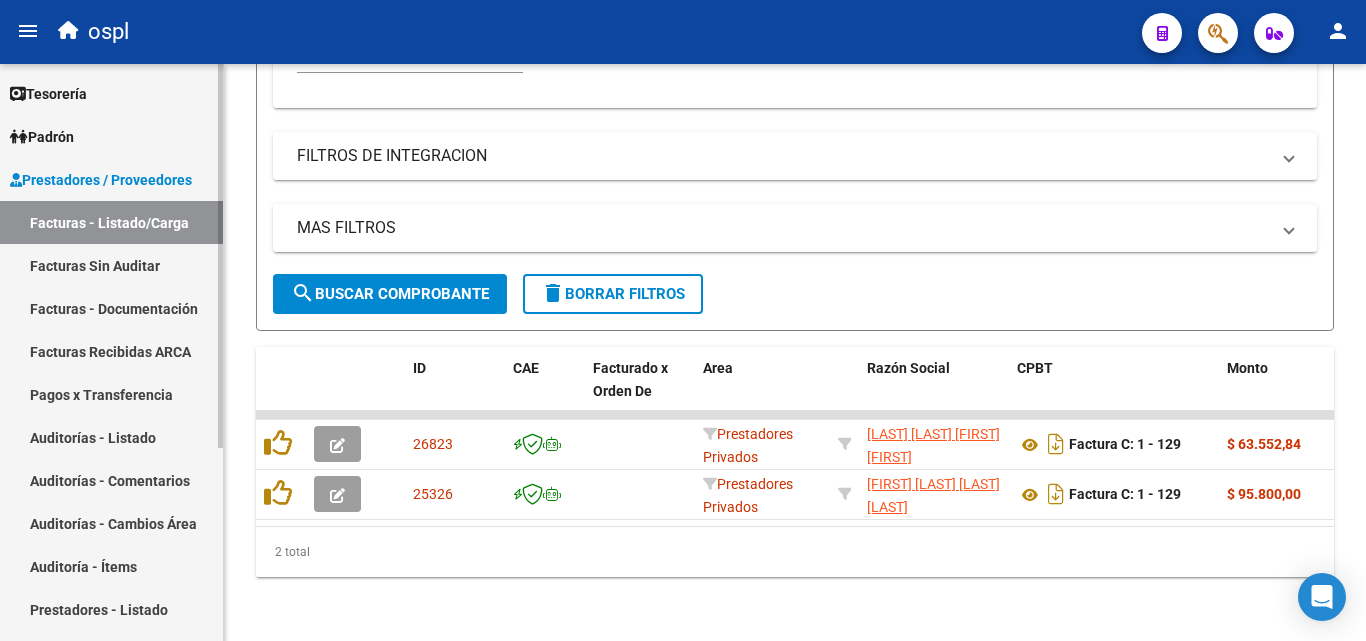 click on "Facturas Sin Auditar" at bounding box center [111, 265] 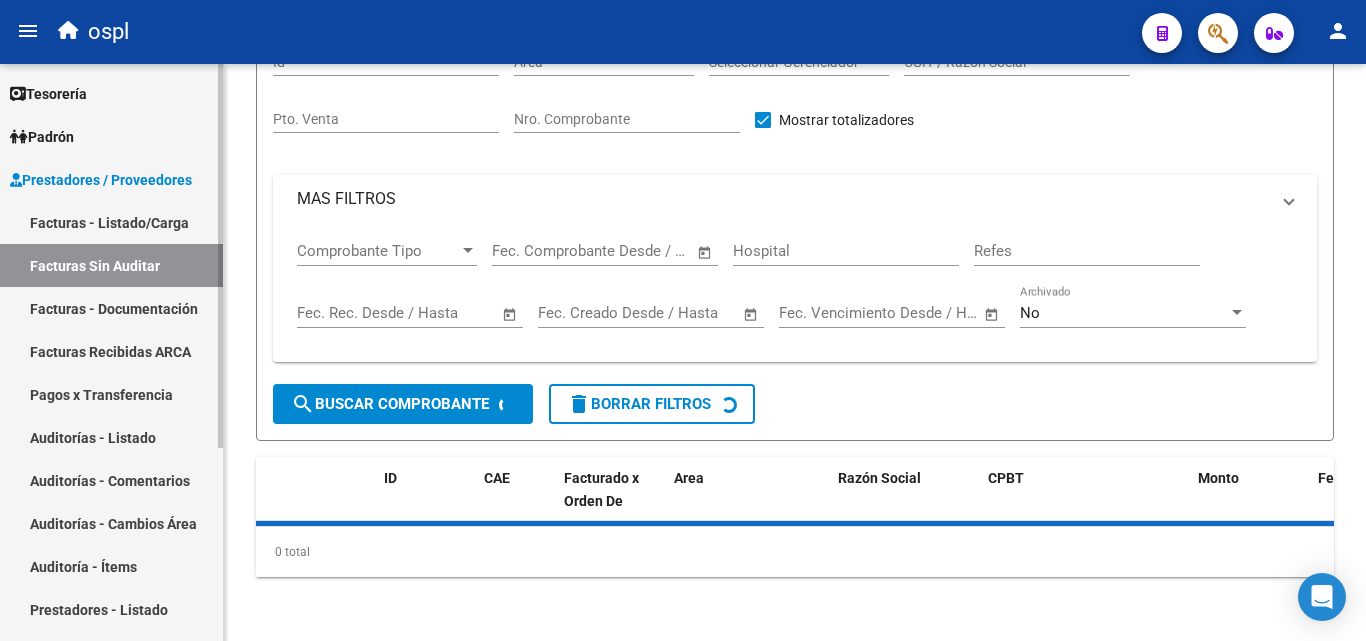 scroll, scrollTop: 0, scrollLeft: 0, axis: both 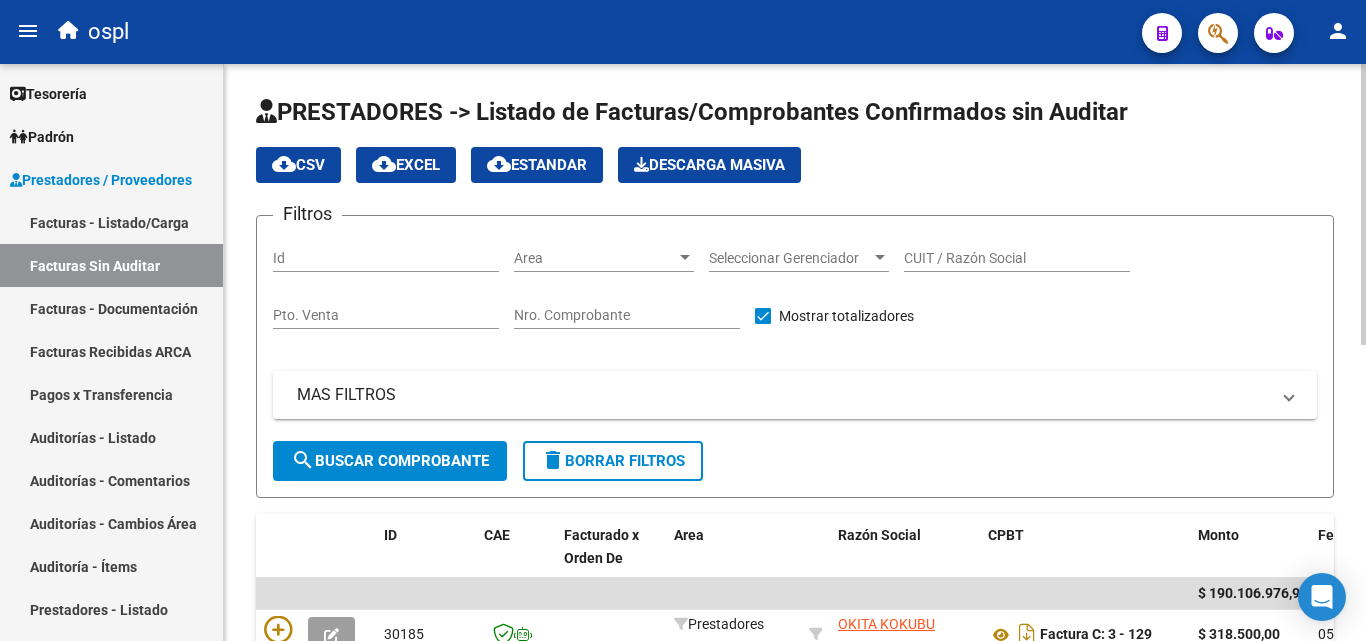 click on "Nro. Comprobante" at bounding box center (627, 315) 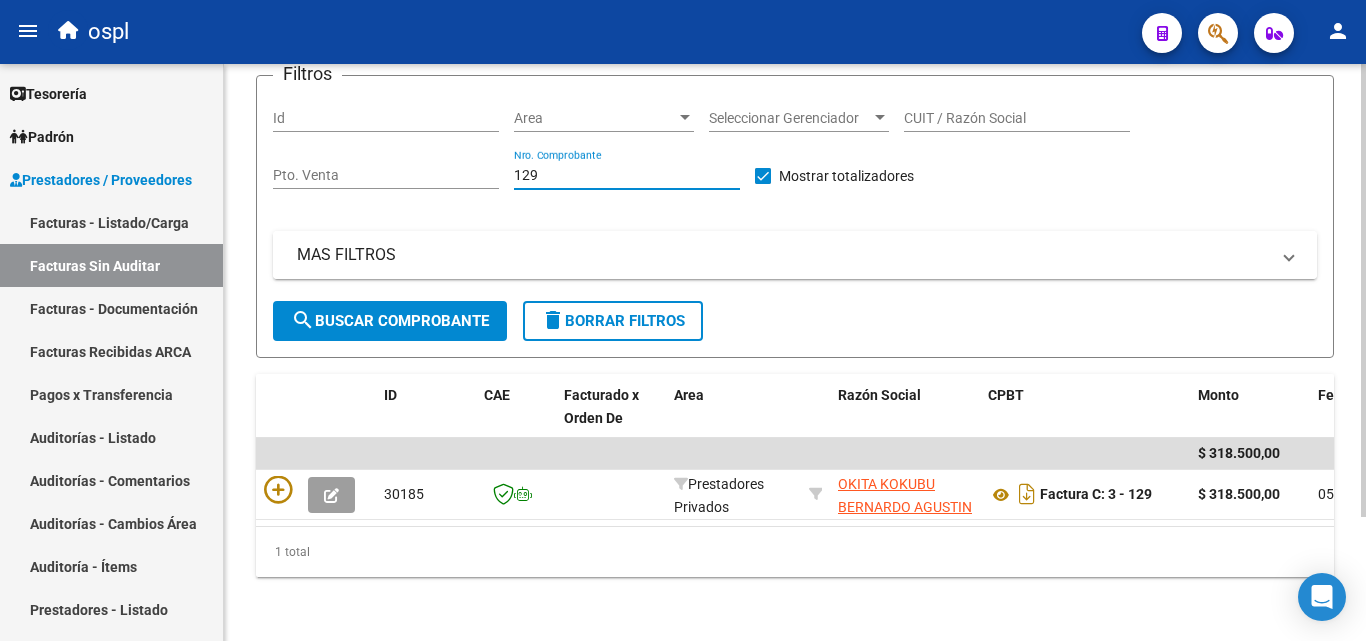 scroll, scrollTop: 158, scrollLeft: 0, axis: vertical 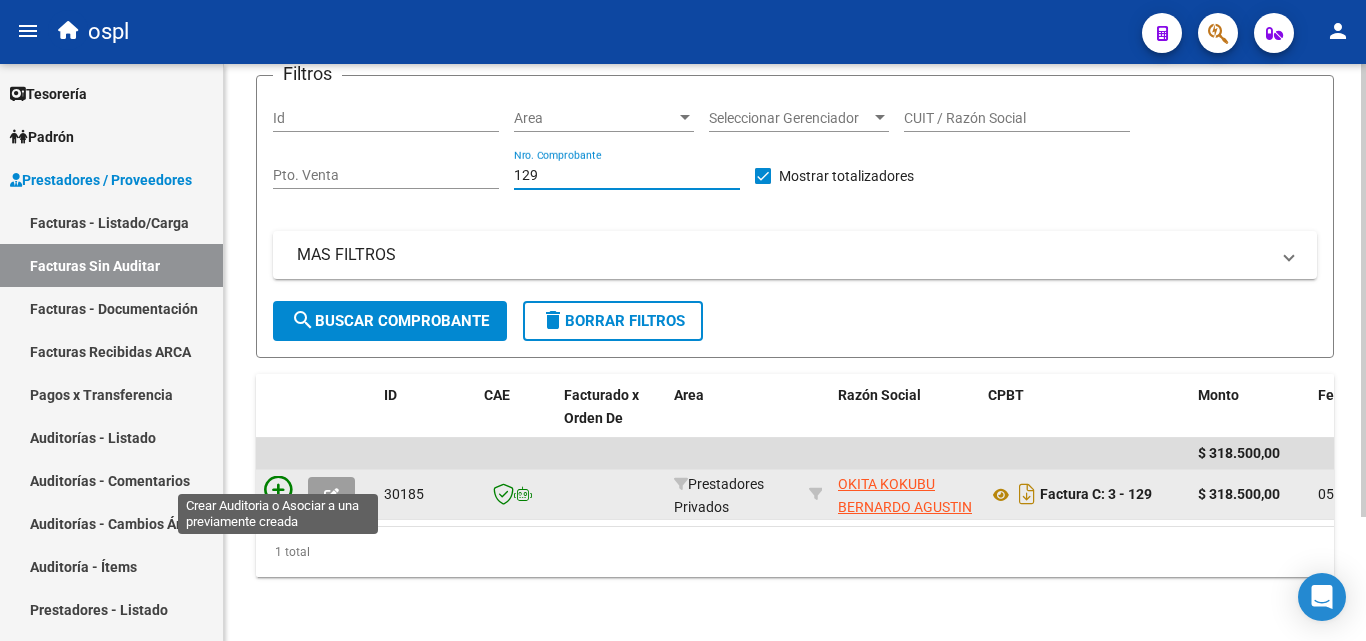 type on "129" 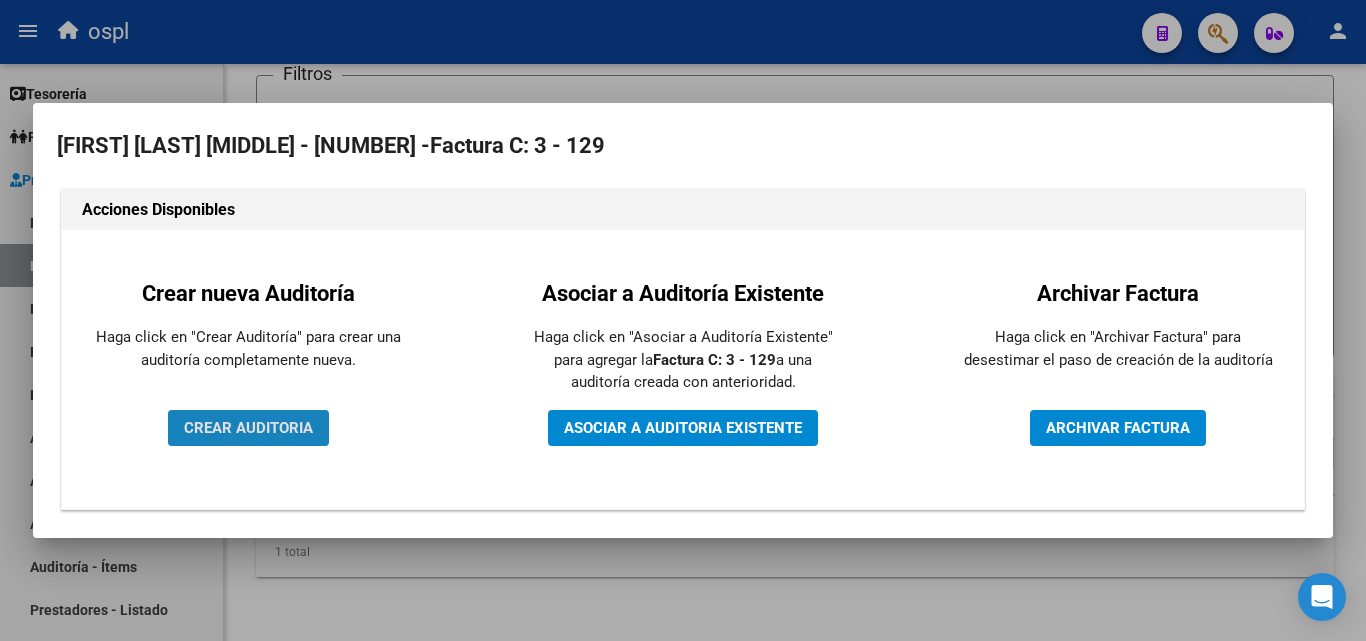 click on "CREAR AUDITORIA" at bounding box center (248, 428) 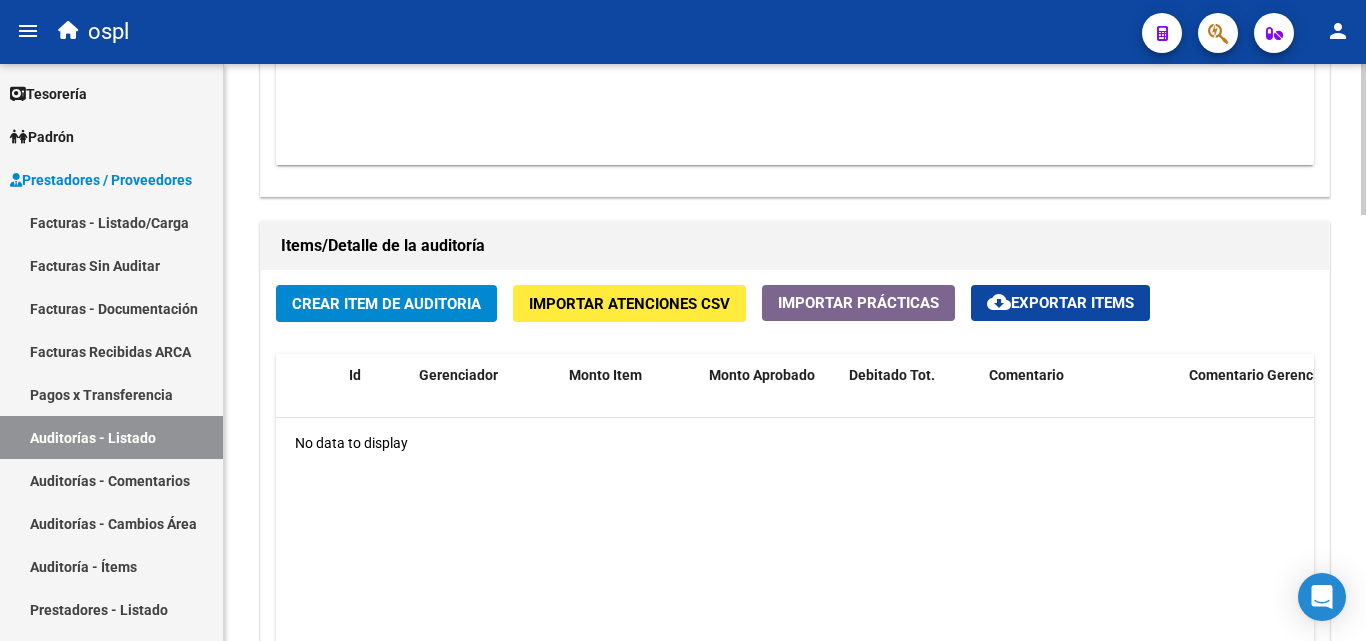 scroll, scrollTop: 1300, scrollLeft: 0, axis: vertical 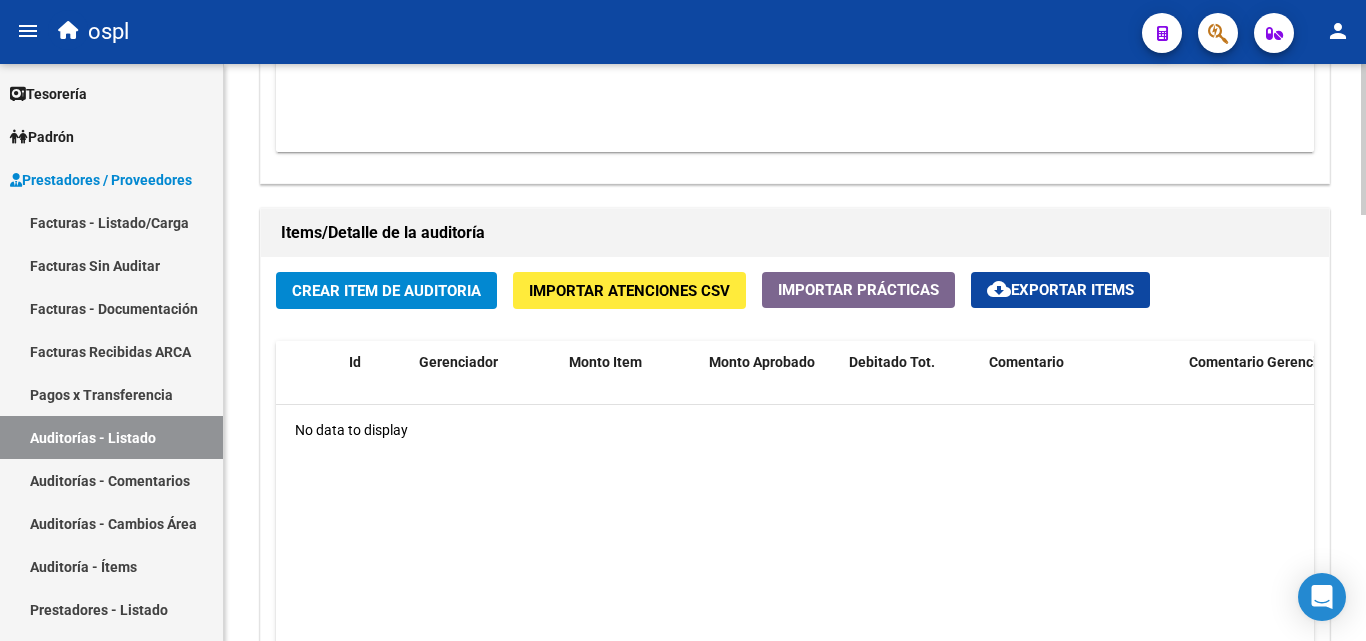 click on "Crear Item de Auditoria" 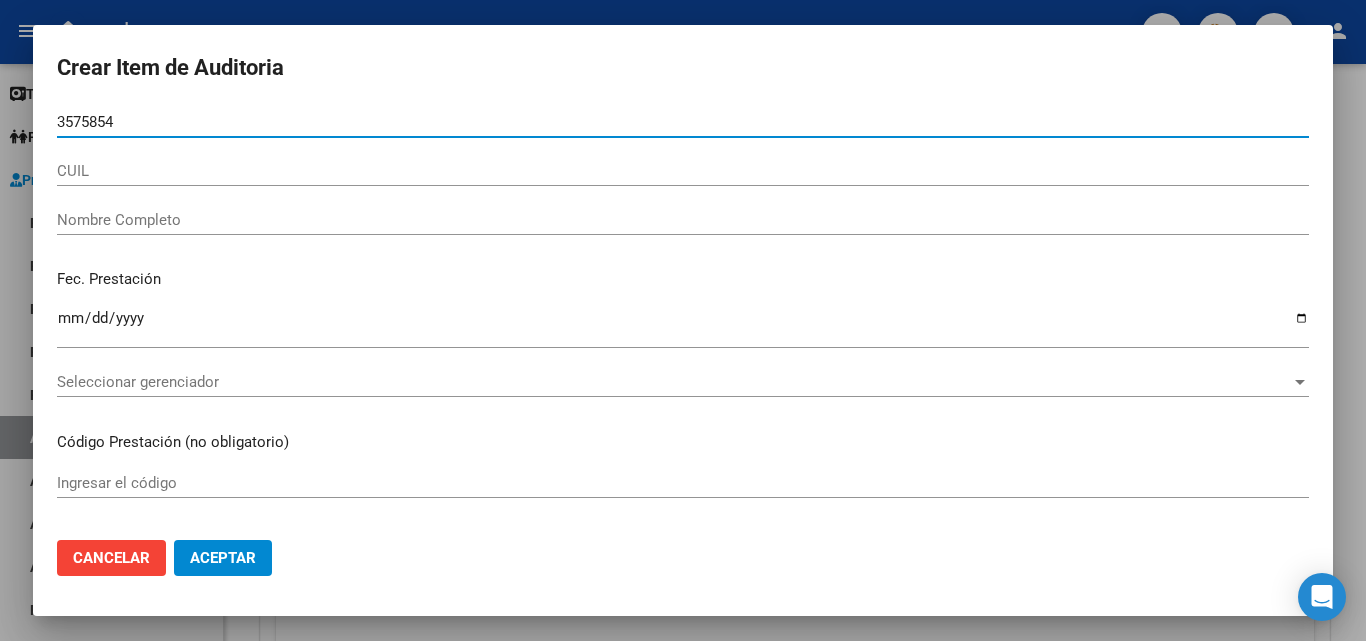 type on "35758543" 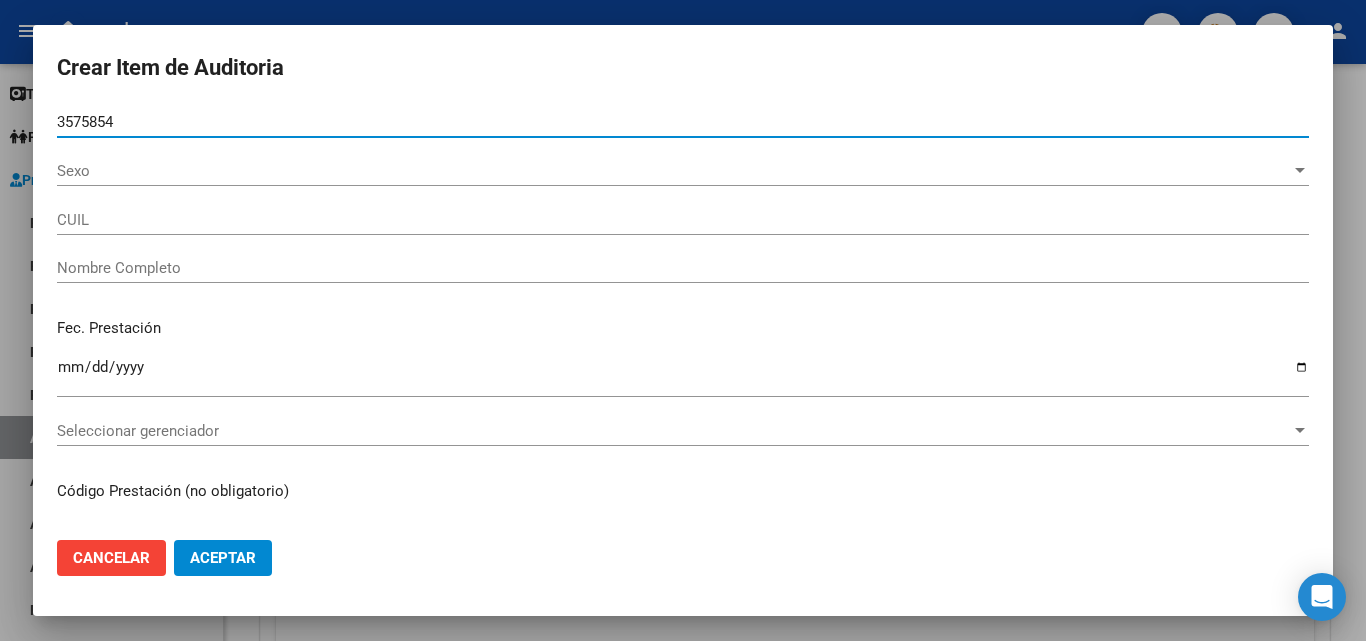 type on "20357585431" 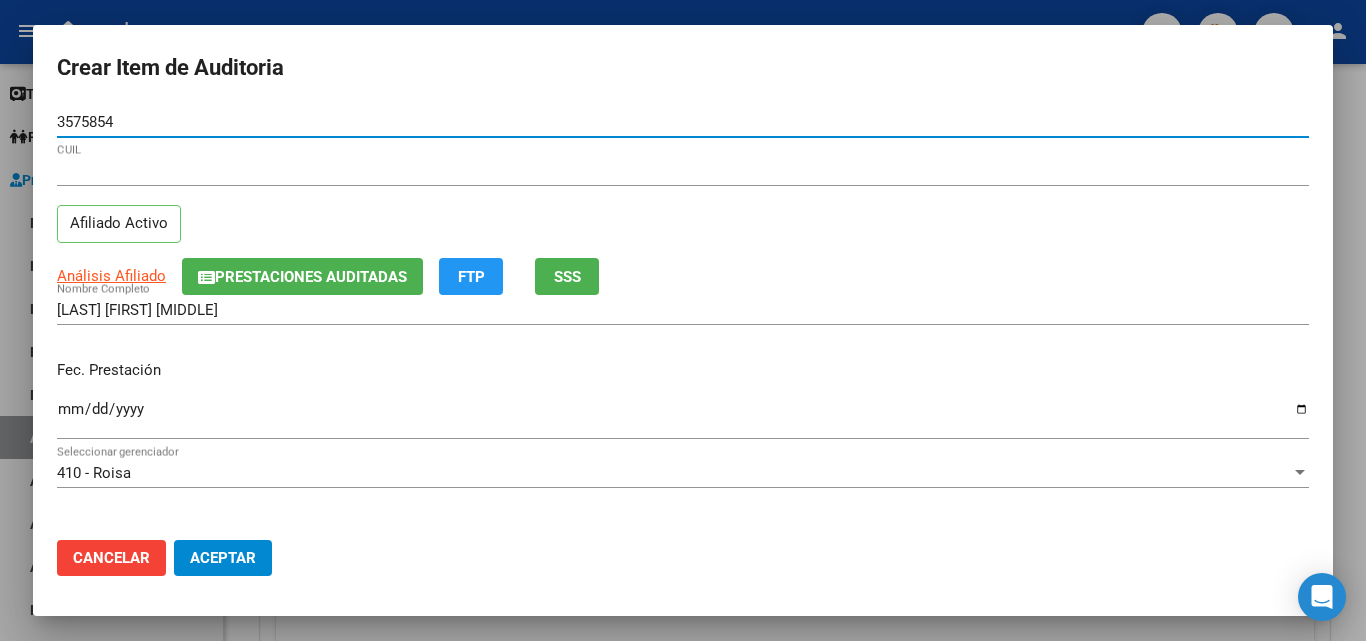 type on "35758543" 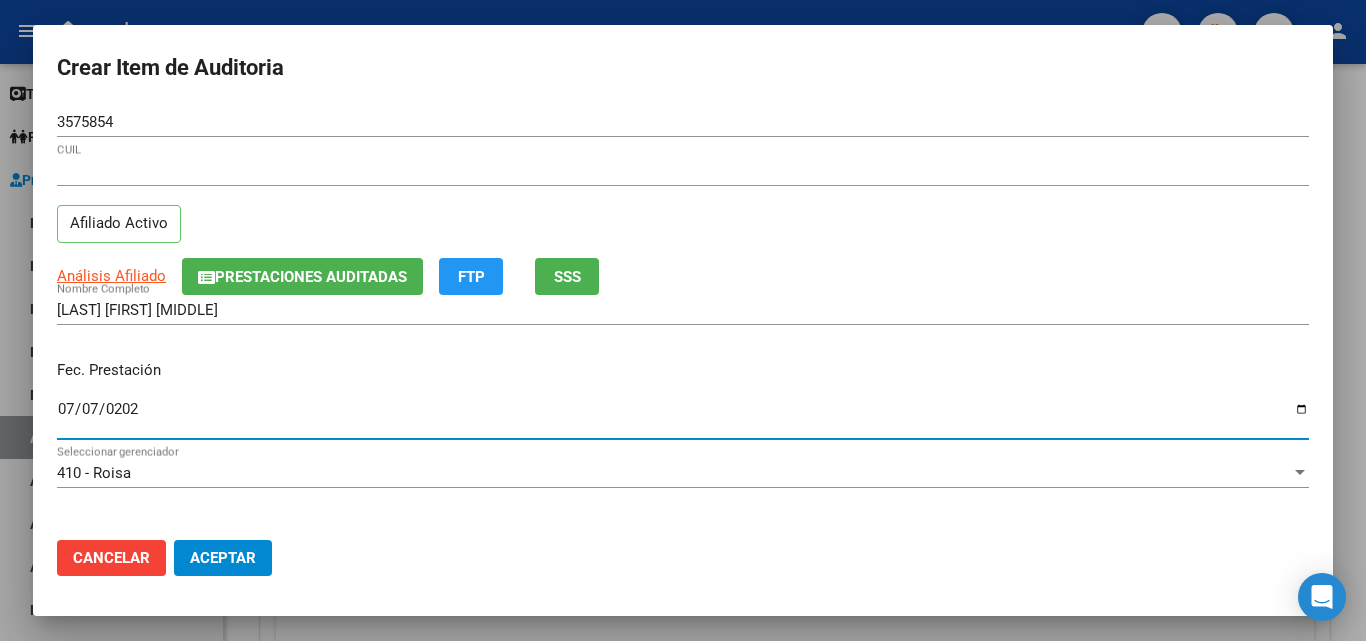 type on "2025-07-07" 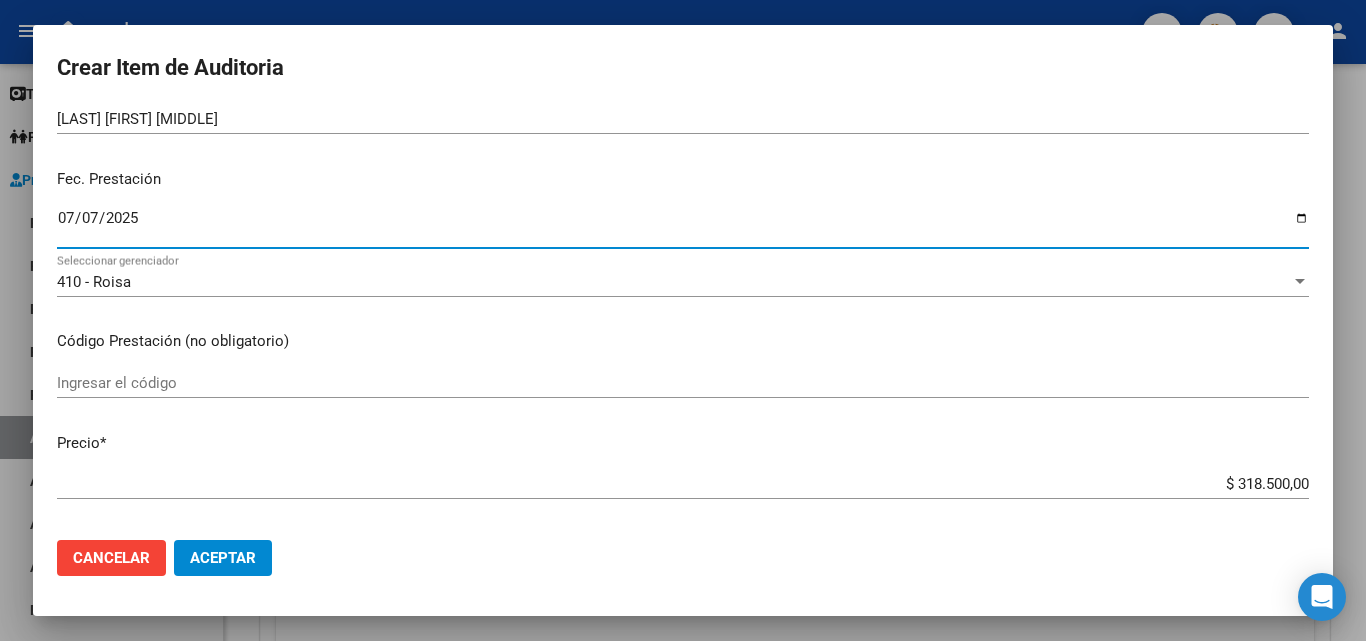scroll, scrollTop: 200, scrollLeft: 0, axis: vertical 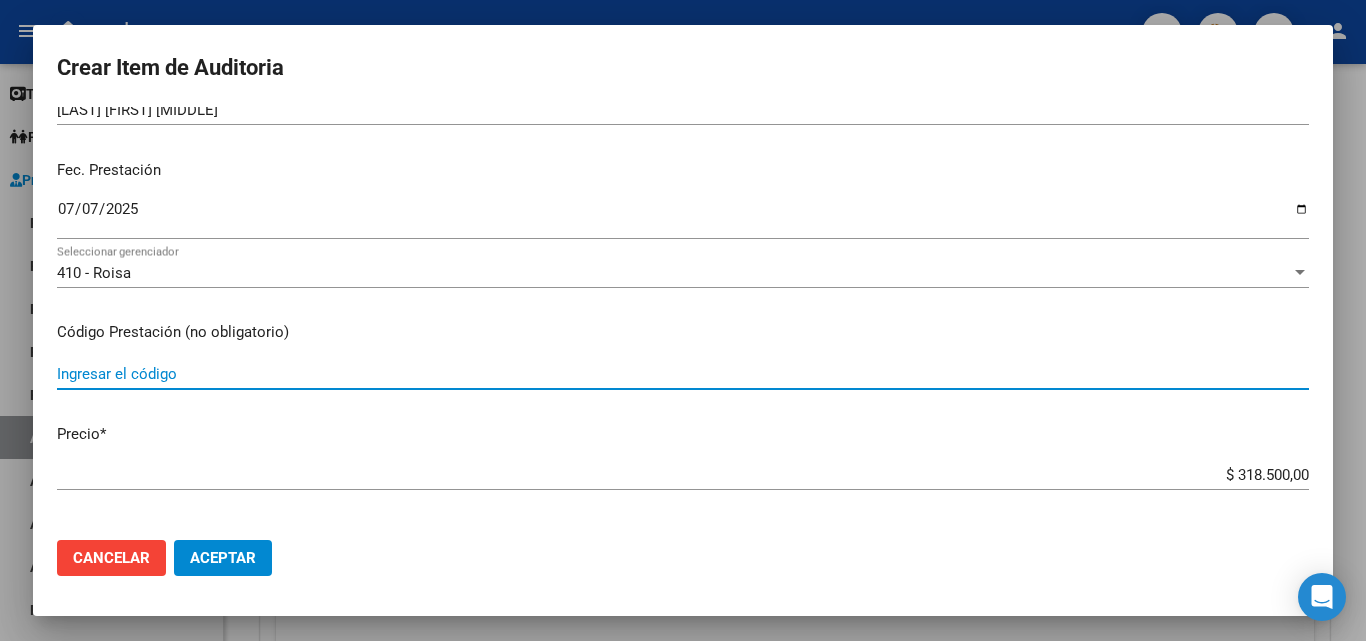 click on "Ingresar el código" at bounding box center [683, 374] 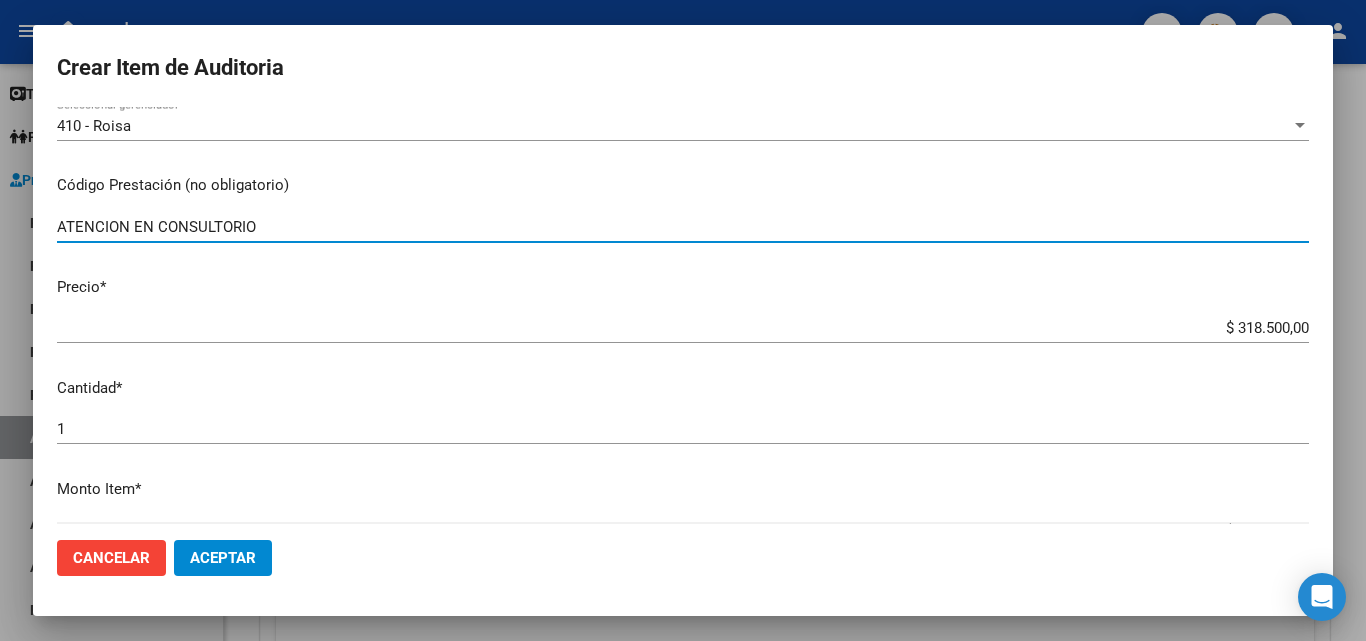 scroll, scrollTop: 400, scrollLeft: 0, axis: vertical 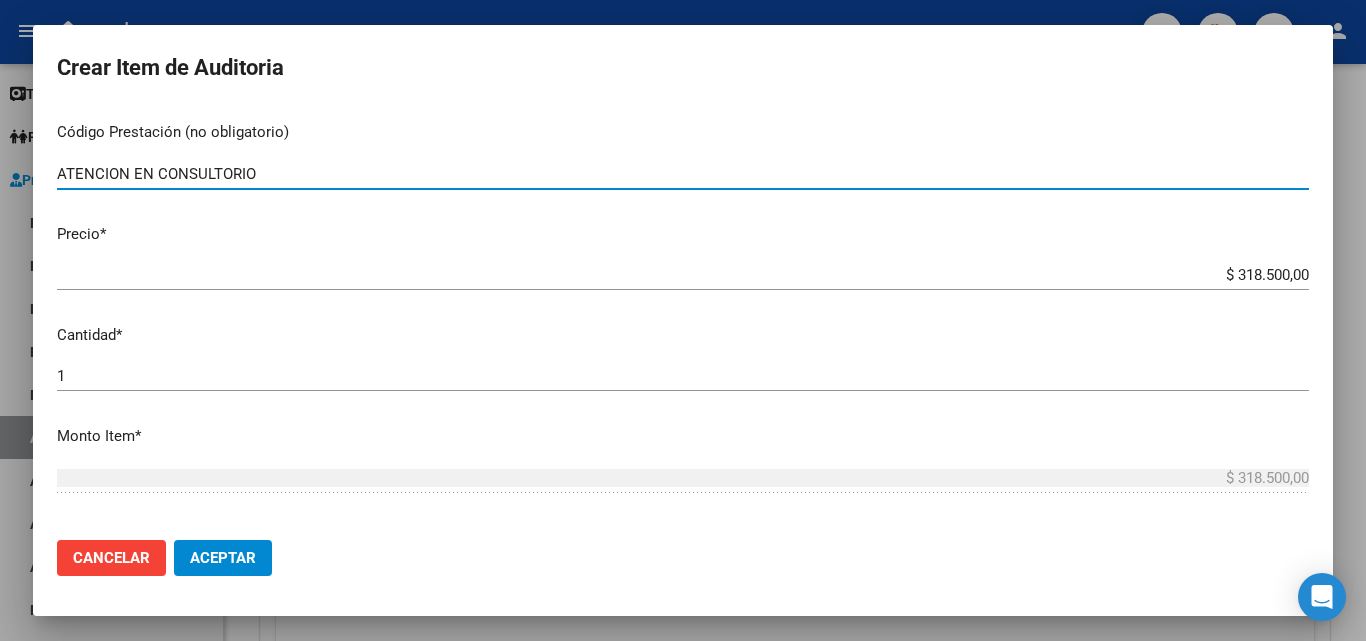 type on "ATENCION EN CONSULTORIO" 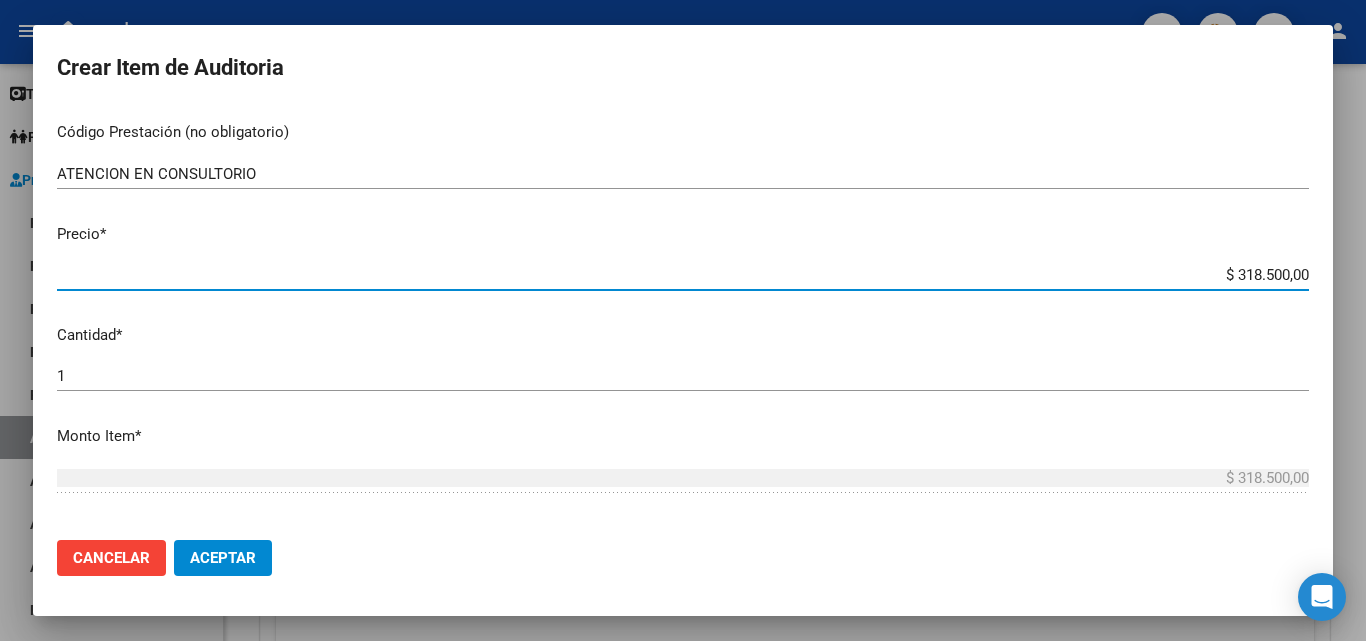 drag, startPoint x: 1211, startPoint y: 275, endPoint x: 1312, endPoint y: 277, distance: 101.0198 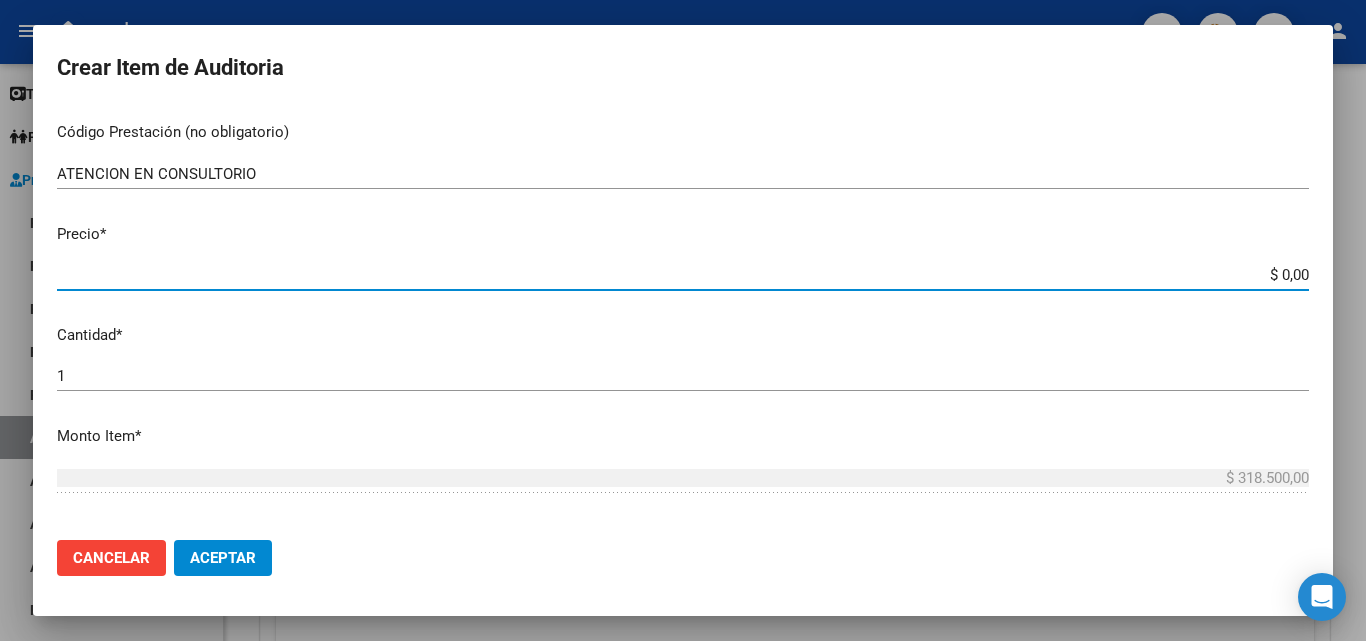 type on "$ 0,01" 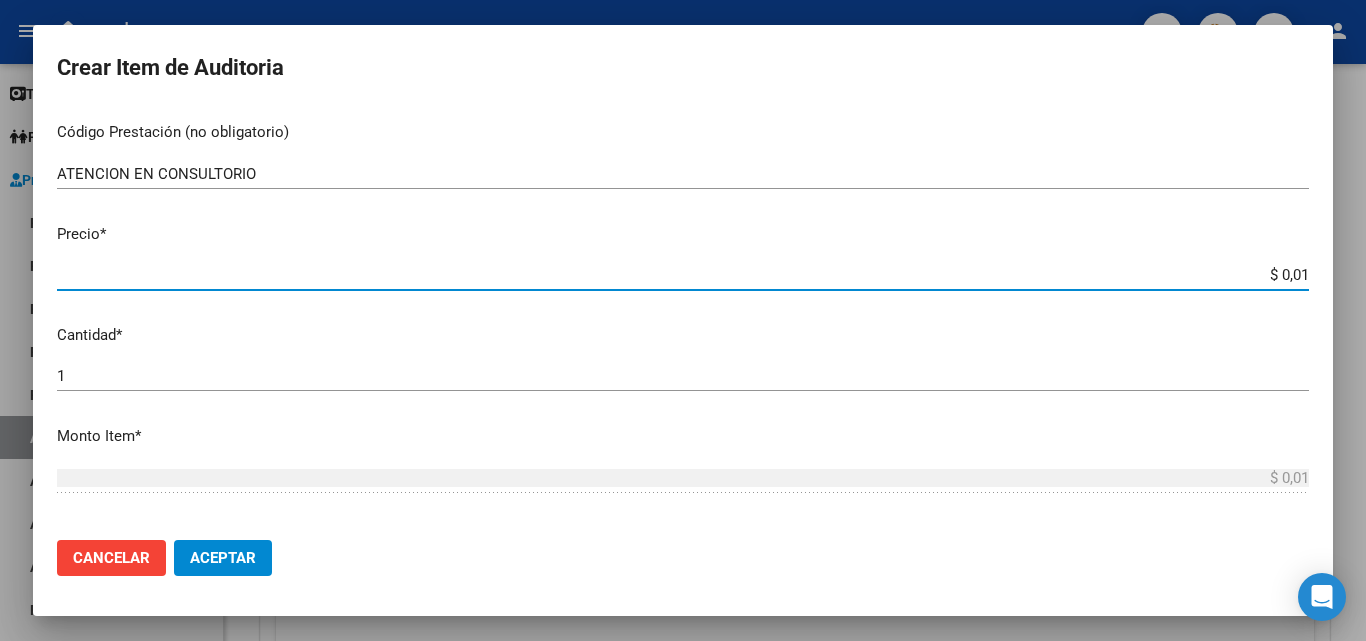 type on "$ 0,13" 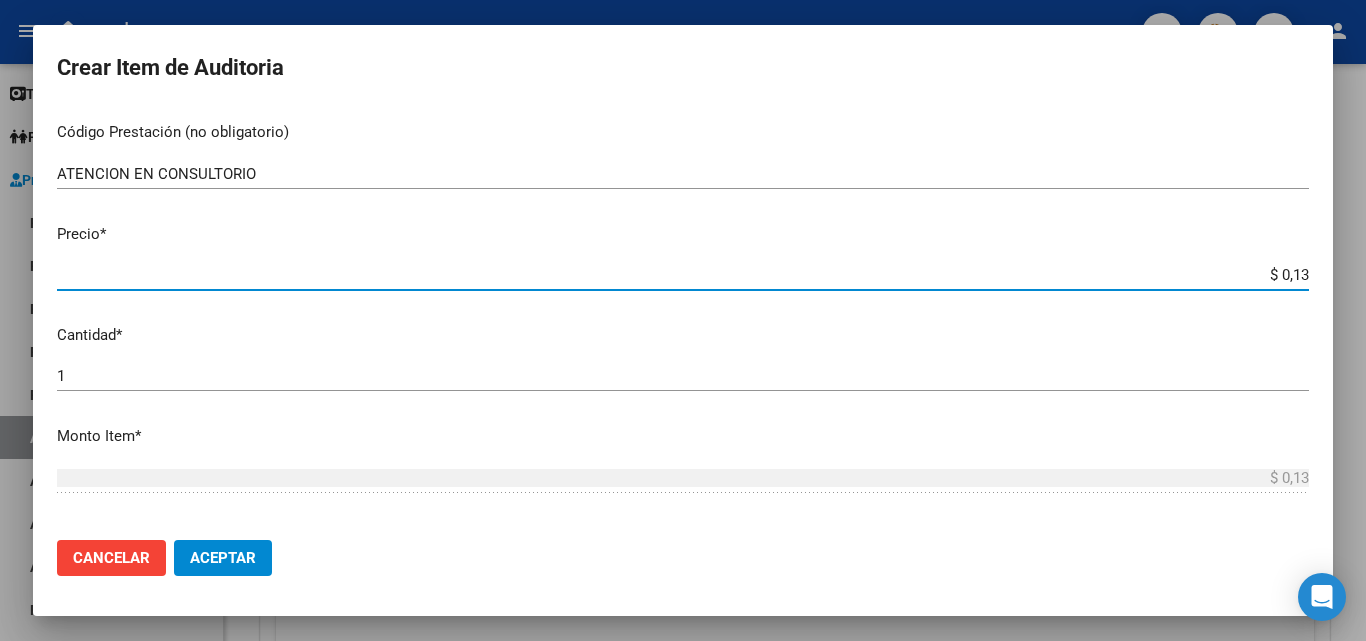 type on "$ 1,36" 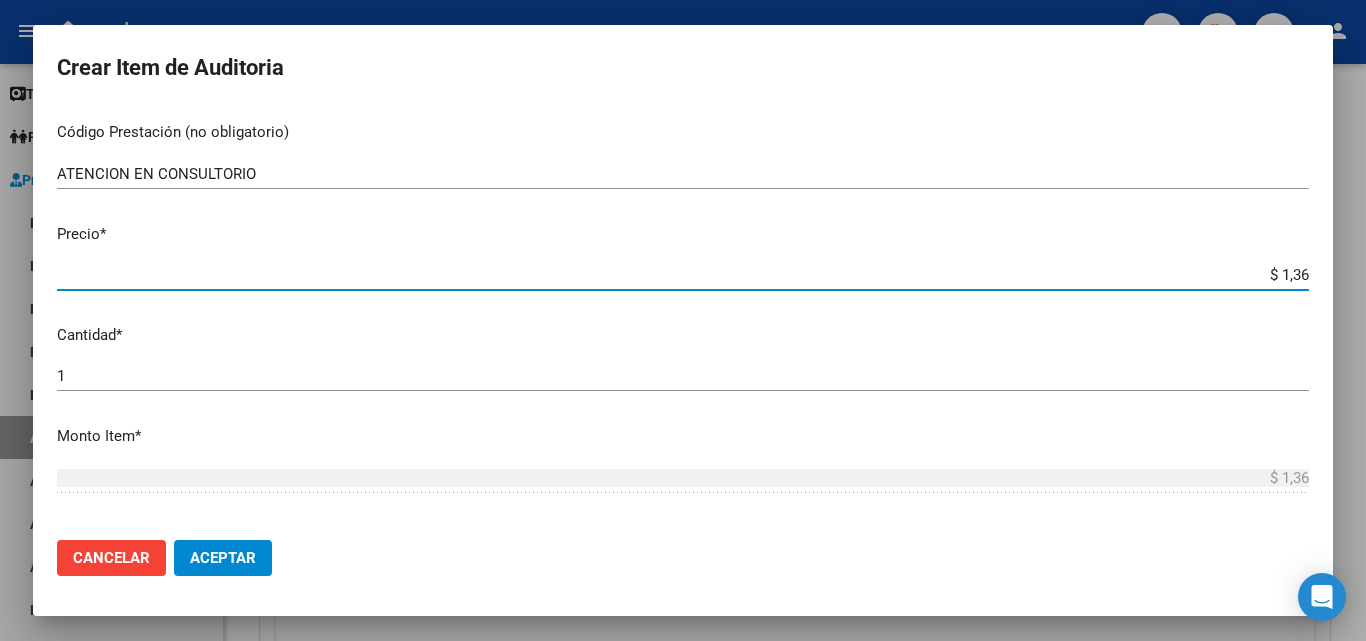 type on "$ 13,65" 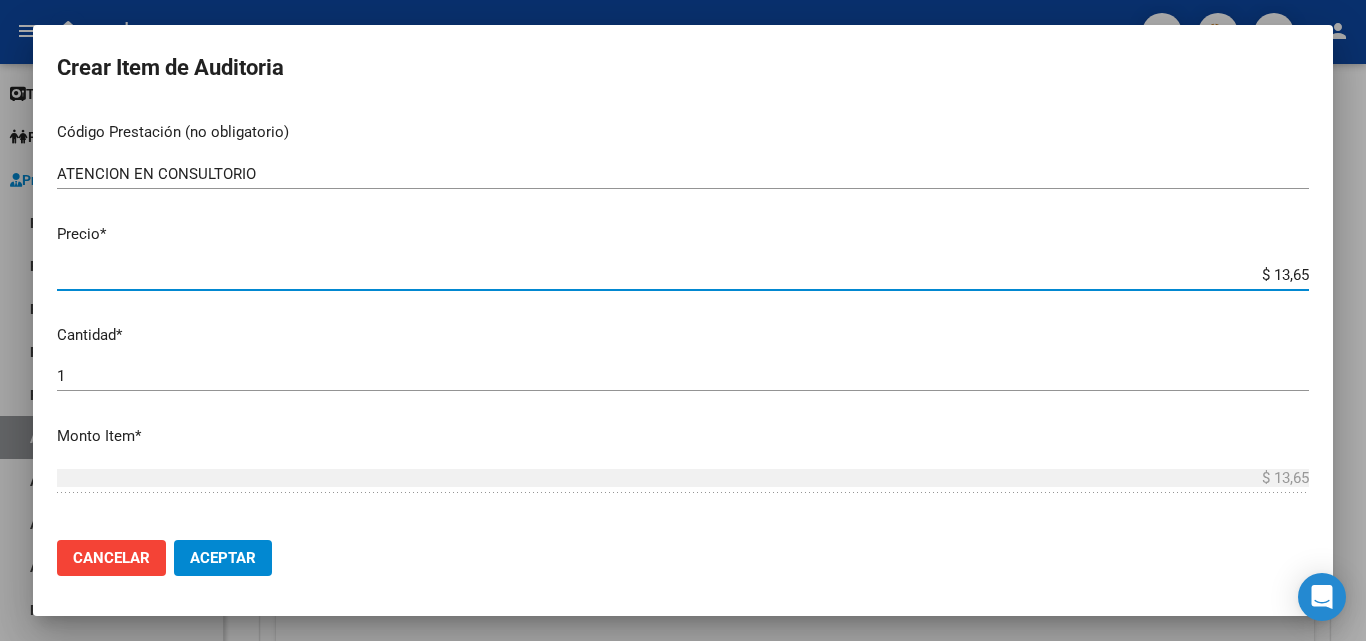 type on "$ 136,50" 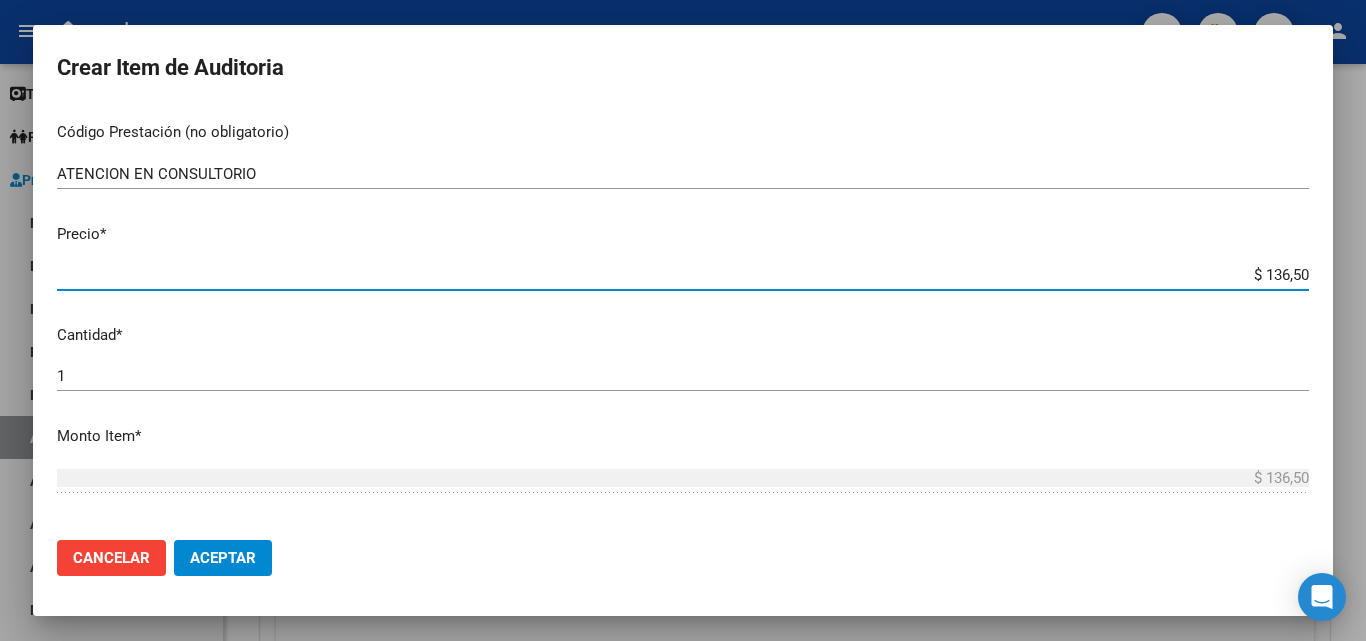 type on "$ 1.365,00" 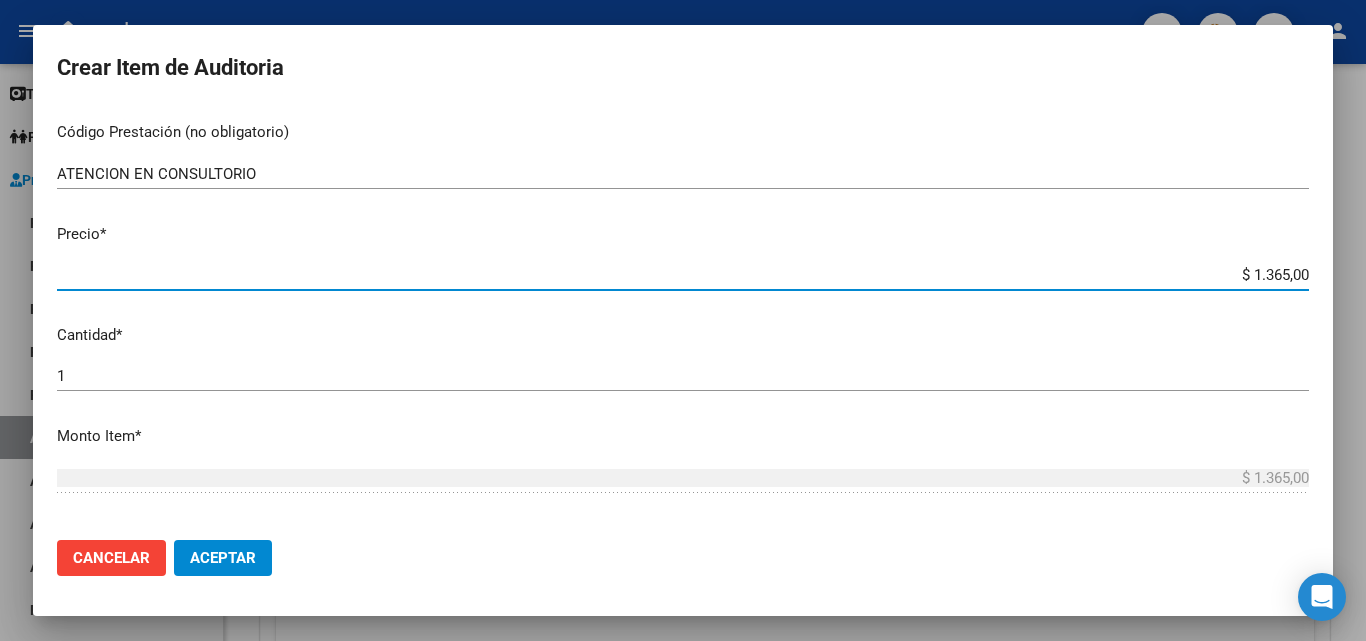 type on "$ 13.650,00" 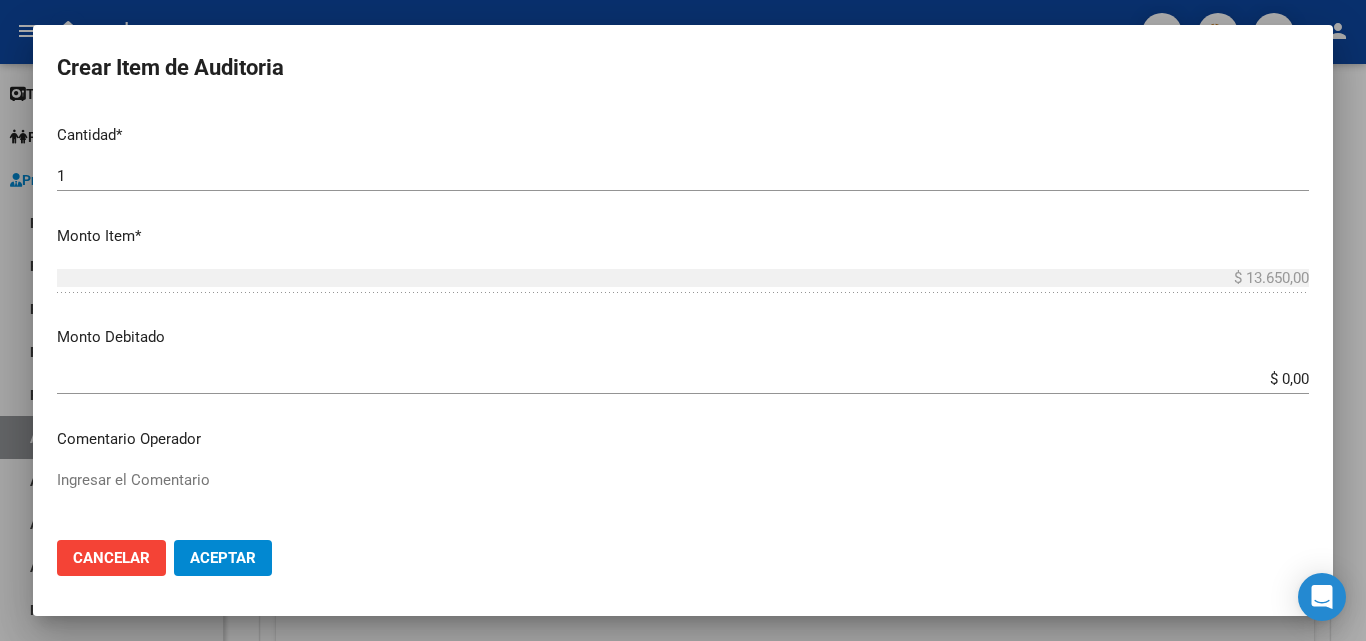 scroll, scrollTop: 700, scrollLeft: 0, axis: vertical 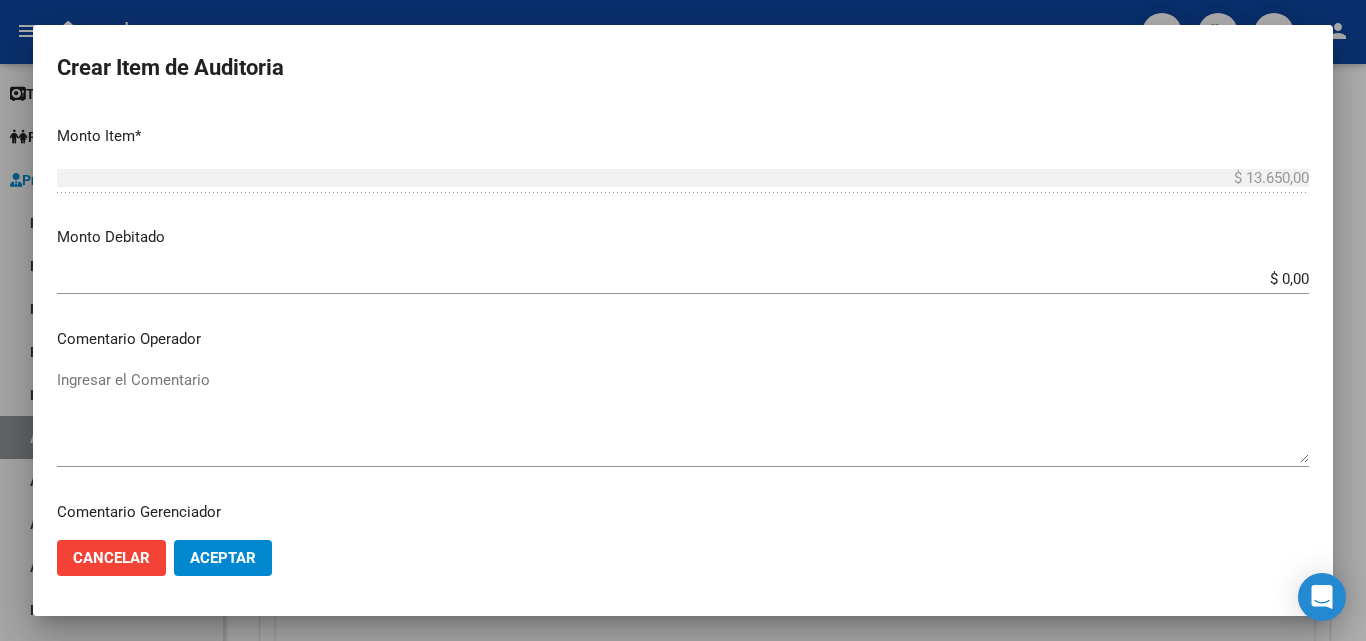 click on "35758543 Nro Documento    20357585431 CUIL   Afiliado Activo  Análisis Afiliado  Prestaciones Auditadas FTP SSS   SANCHEZ JESUS ALBERTO Nombre Completo  Fec. Prestación    2025-07-07 Ingresar la fecha  410 - Roisa Seleccionar gerenciador Código Prestación (no obligatorio)    ATENCION EN CONSULTORIO Ingresar el código  Precio  *   $ 13.650,00 Ingresar el precio  Cantidad  *   1 Ingresar la cantidad  Monto Item  *   $ 13.650,00 Ingresar el monto  Monto Debitado    $ 0,00 Ingresar el monto  Comentario Operador    Ingresar el Comentario  Comentario Gerenciador    Ingresar el Comentario  Descripción    Ingresar el Descripción   Atencion Tipo  Seleccionar tipo Seleccionar tipo  Nomenclador  Seleccionar Nomenclador Seleccionar Nomenclador" at bounding box center (683, 315) 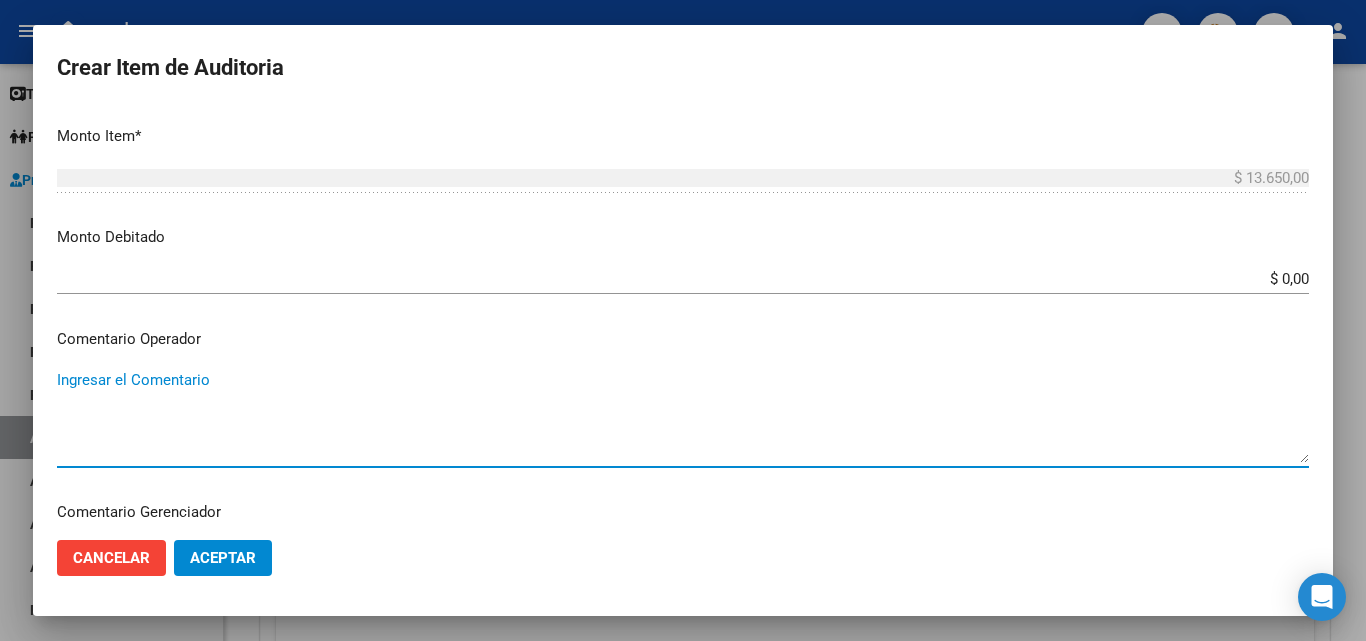 click on "Ingresar el Comentario" at bounding box center [683, 416] 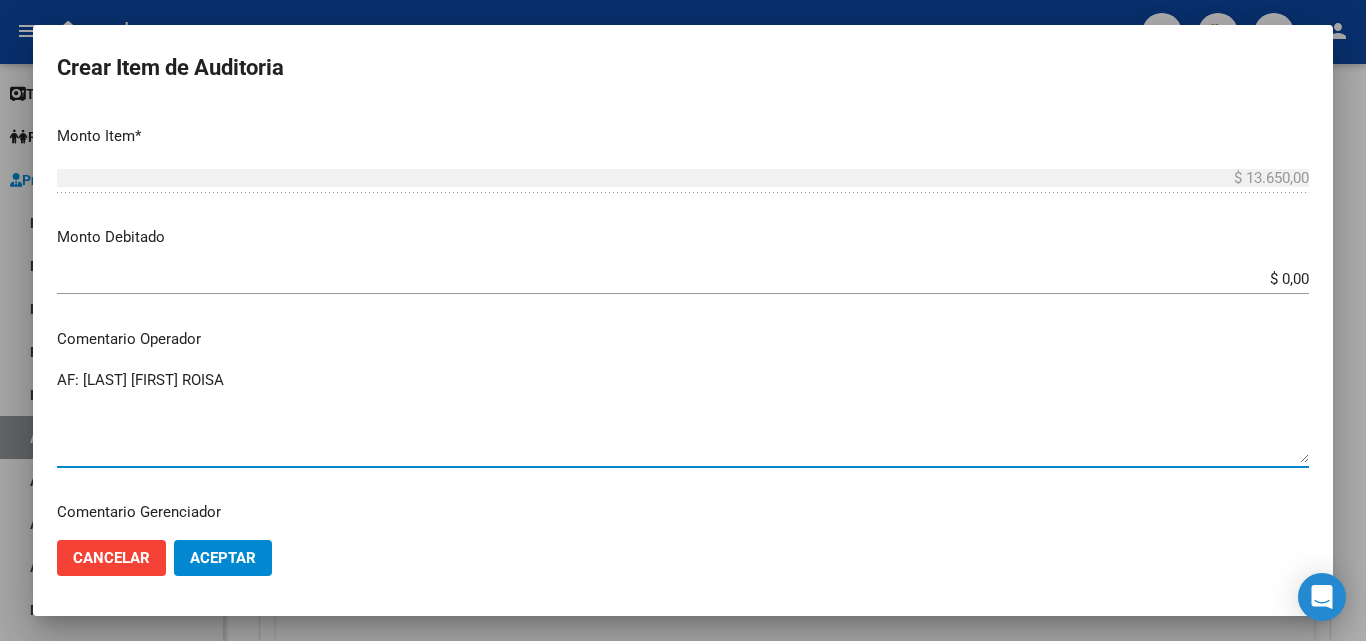 drag, startPoint x: 198, startPoint y: 383, endPoint x: 51, endPoint y: 400, distance: 147.97972 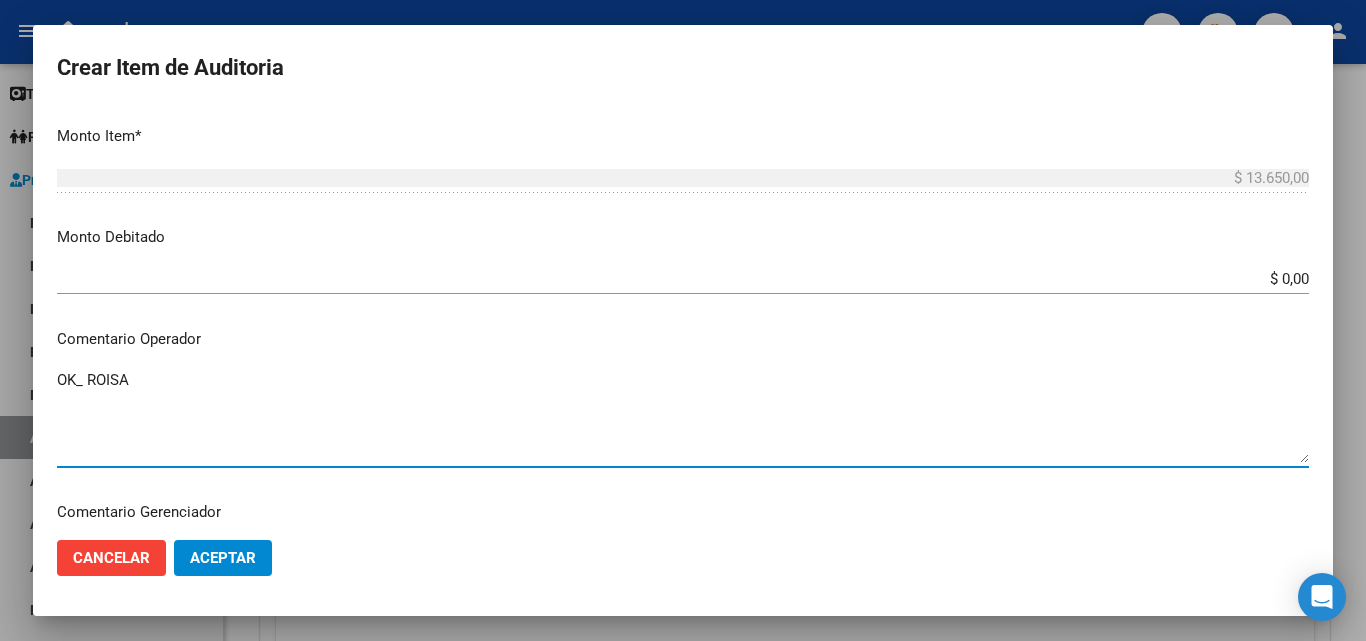 click on "OK_ ROISA" at bounding box center [683, 416] 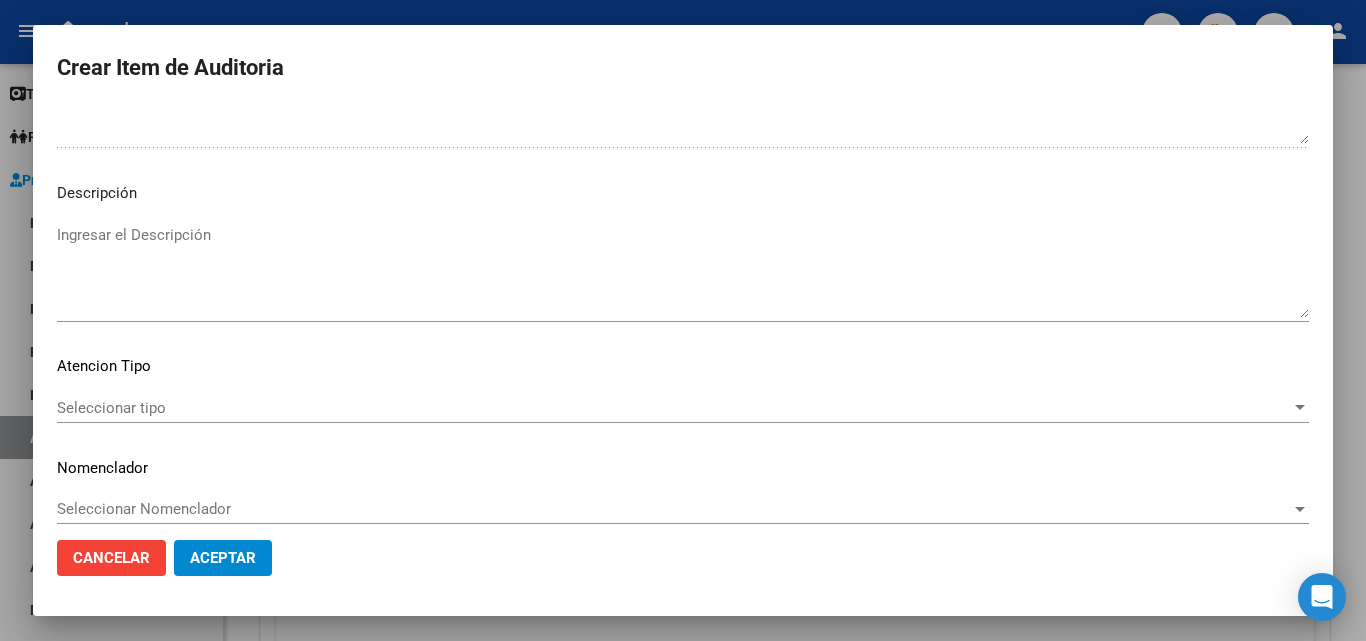 scroll, scrollTop: 1200, scrollLeft: 0, axis: vertical 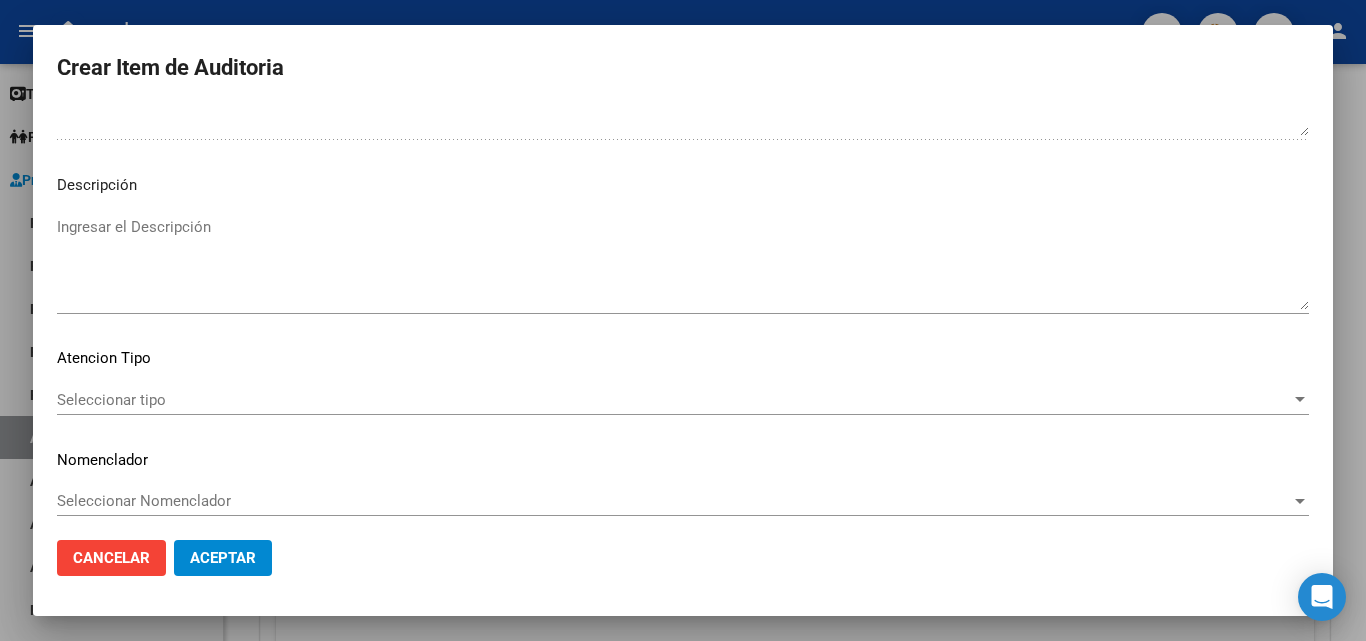 type on "OK_ ROISA" 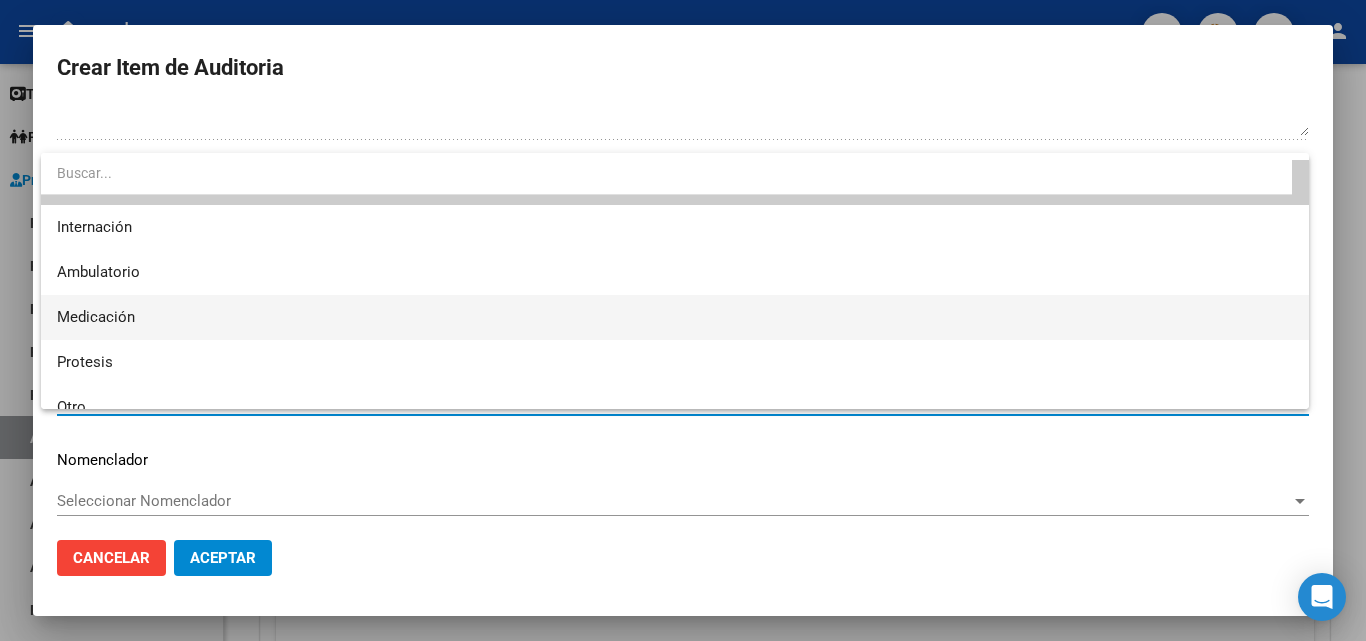 scroll, scrollTop: 59, scrollLeft: 0, axis: vertical 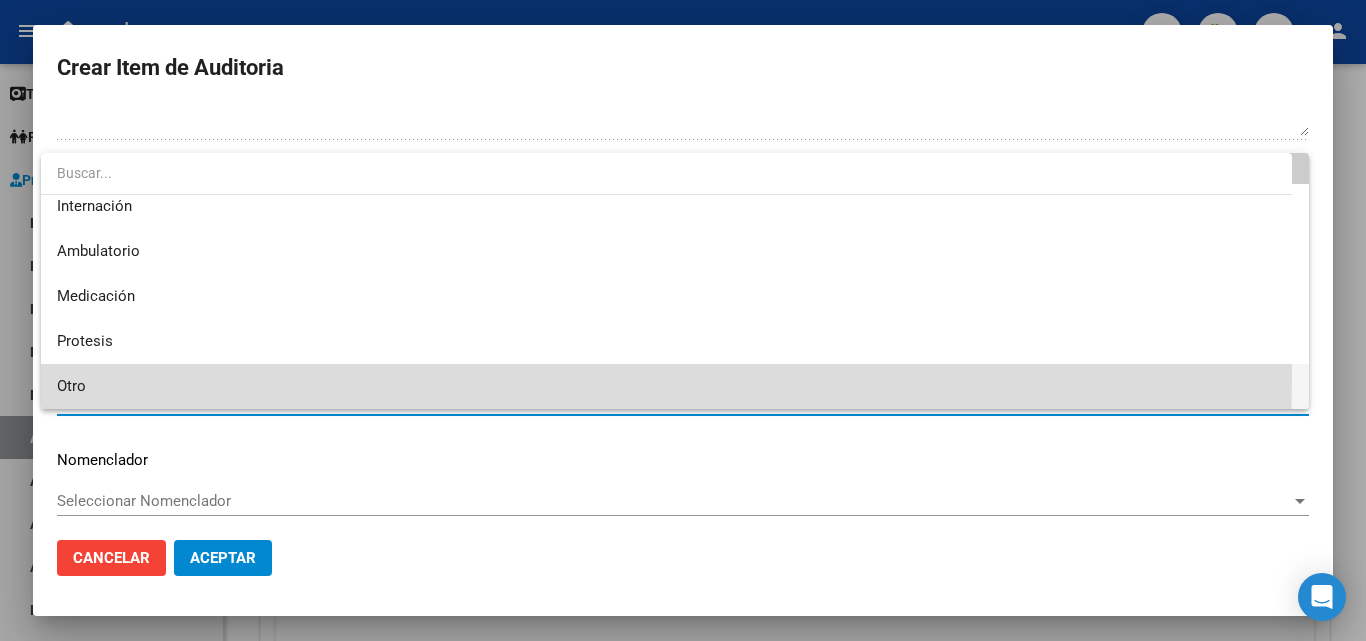 click on "Otro" at bounding box center (675, 386) 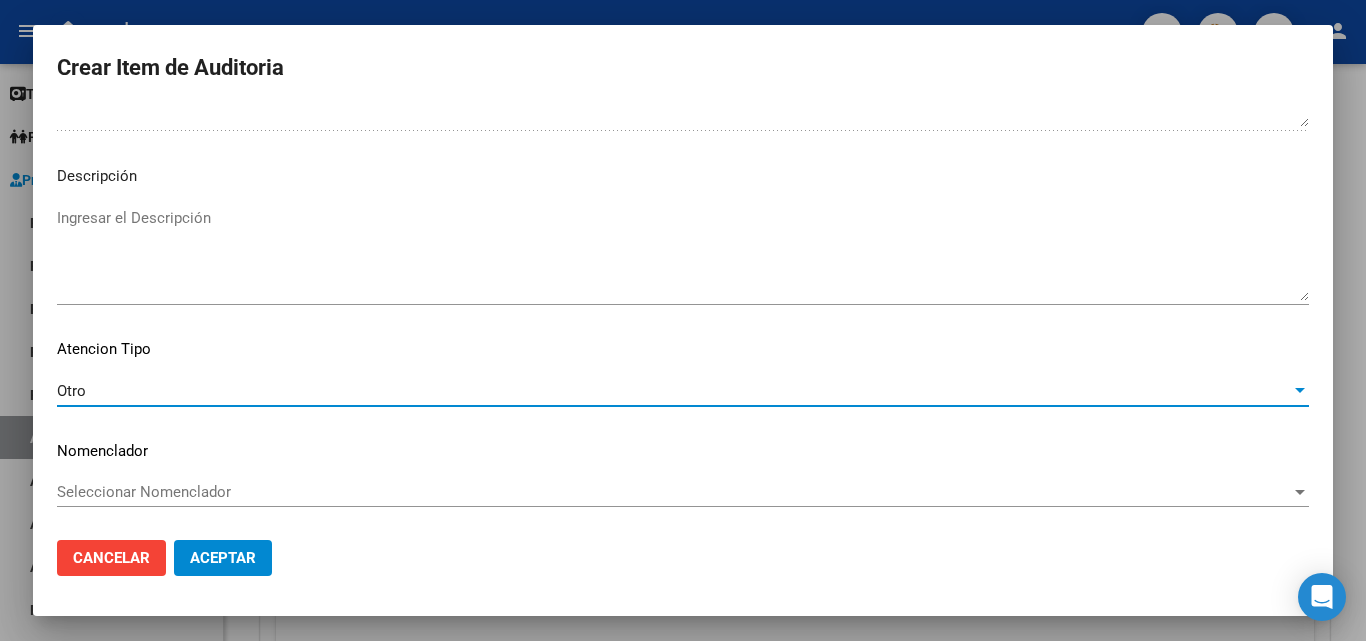 scroll, scrollTop: 1211, scrollLeft: 0, axis: vertical 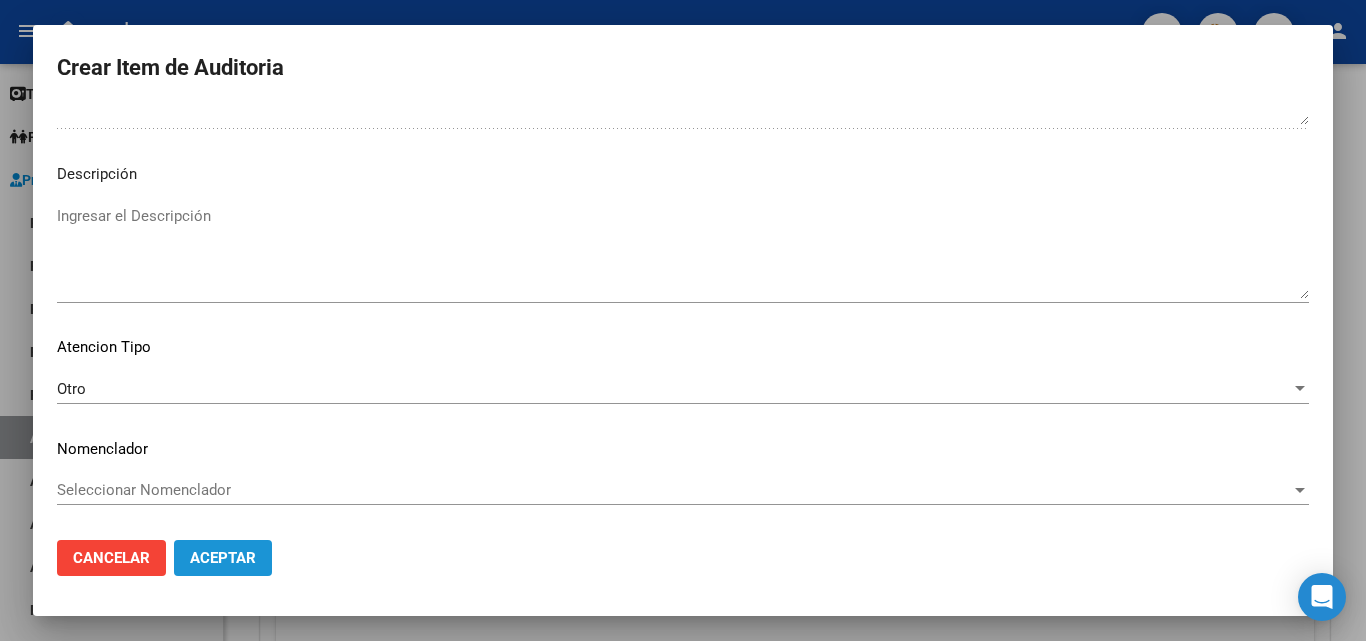 click on "Aceptar" 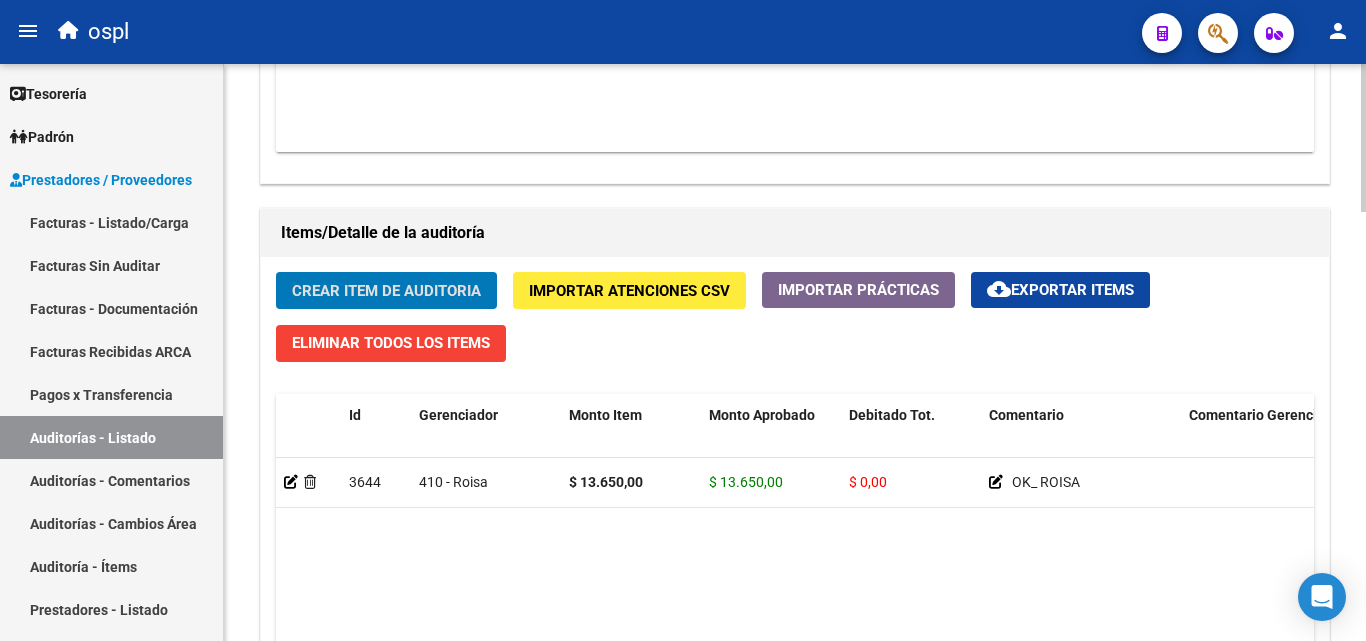 scroll, scrollTop: 1101, scrollLeft: 0, axis: vertical 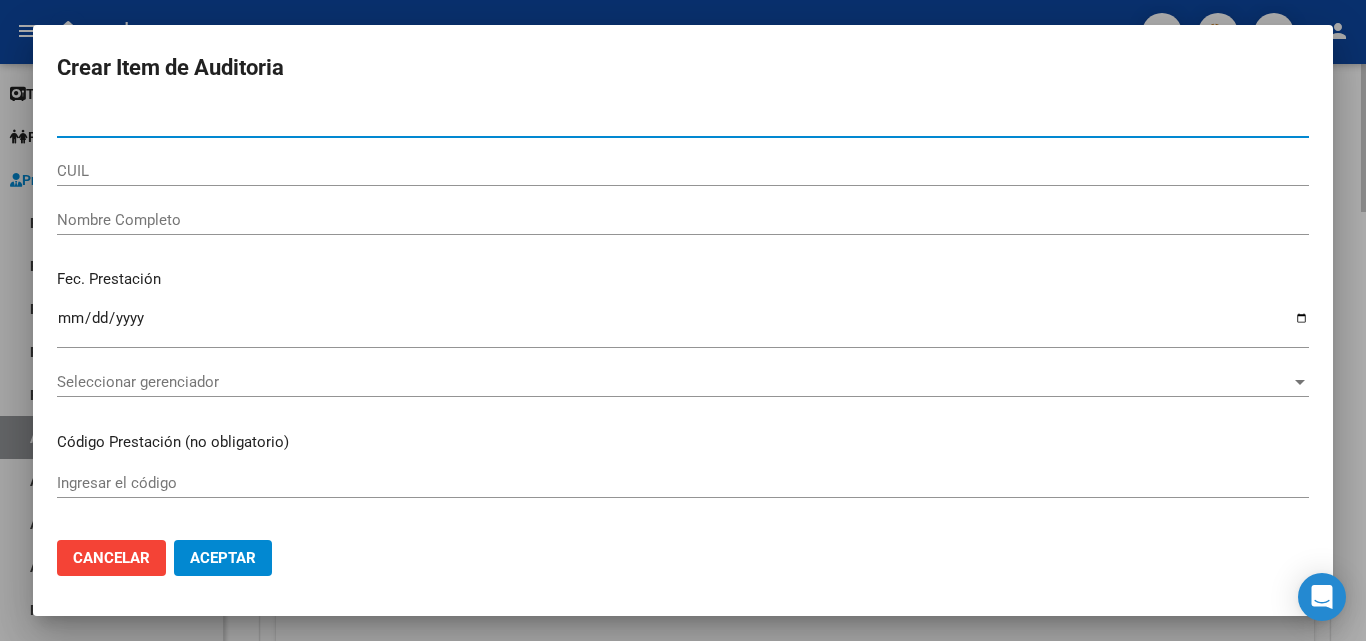 type on "39185867" 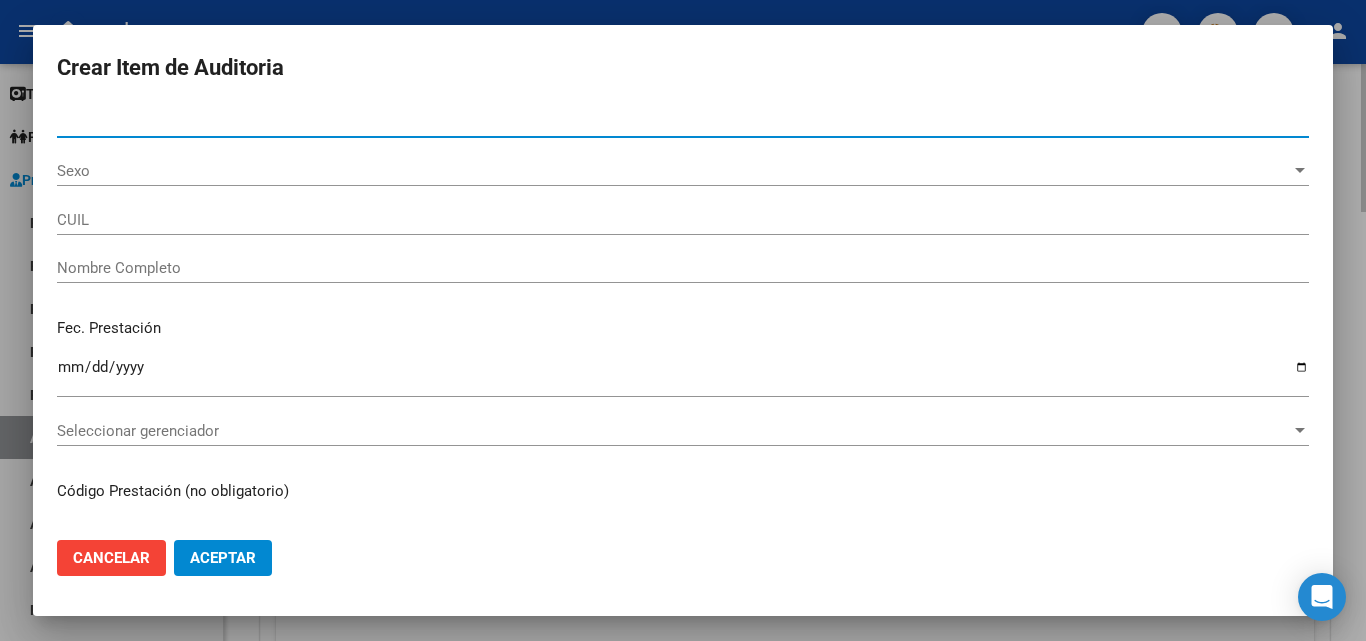 type on "27391858670" 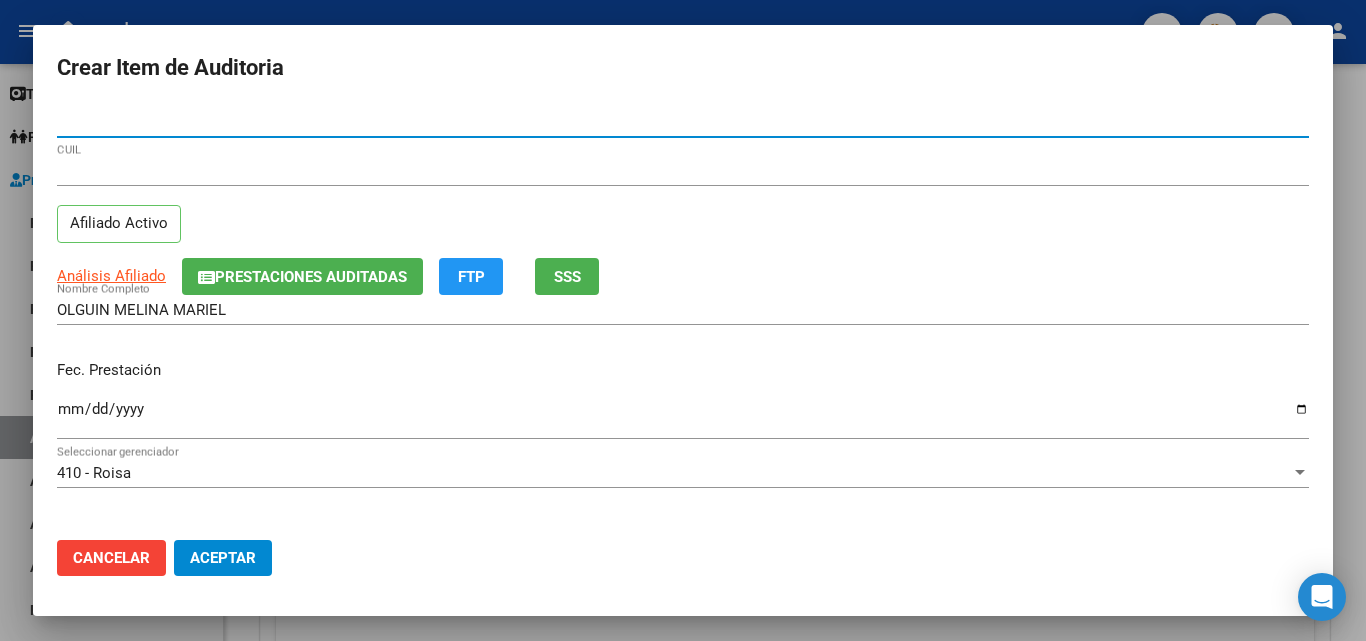 type on "39185867" 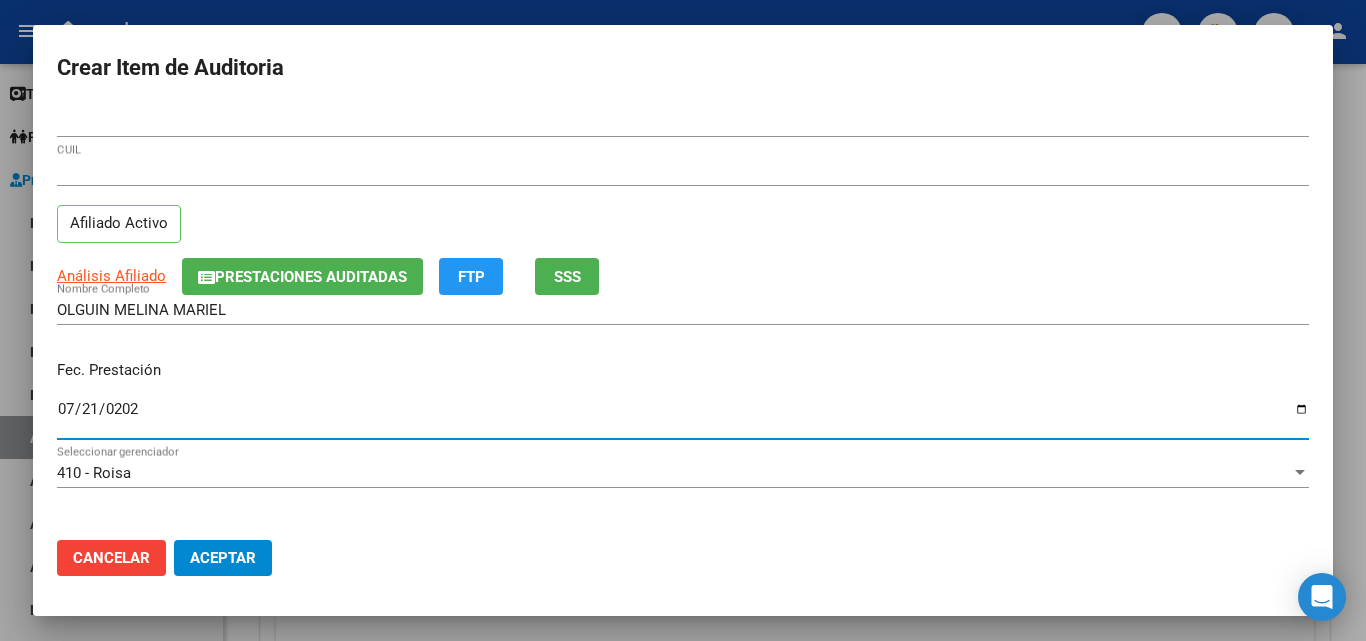 type on "2025-07-21" 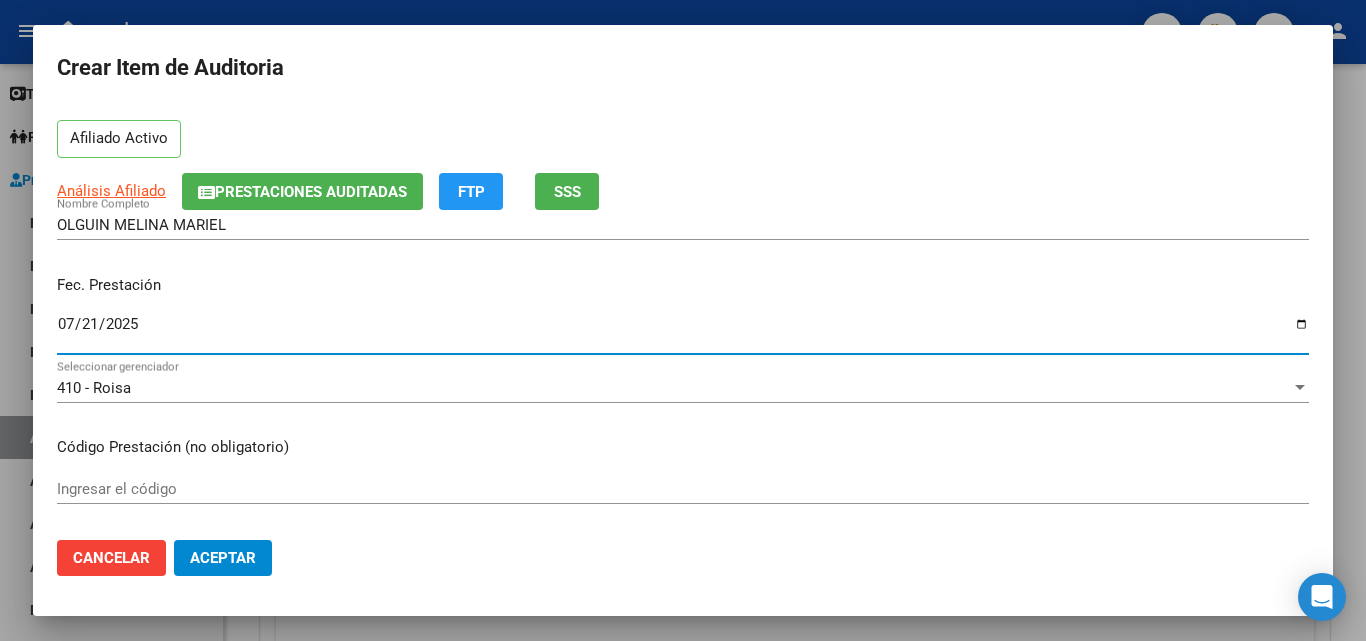 scroll, scrollTop: 200, scrollLeft: 0, axis: vertical 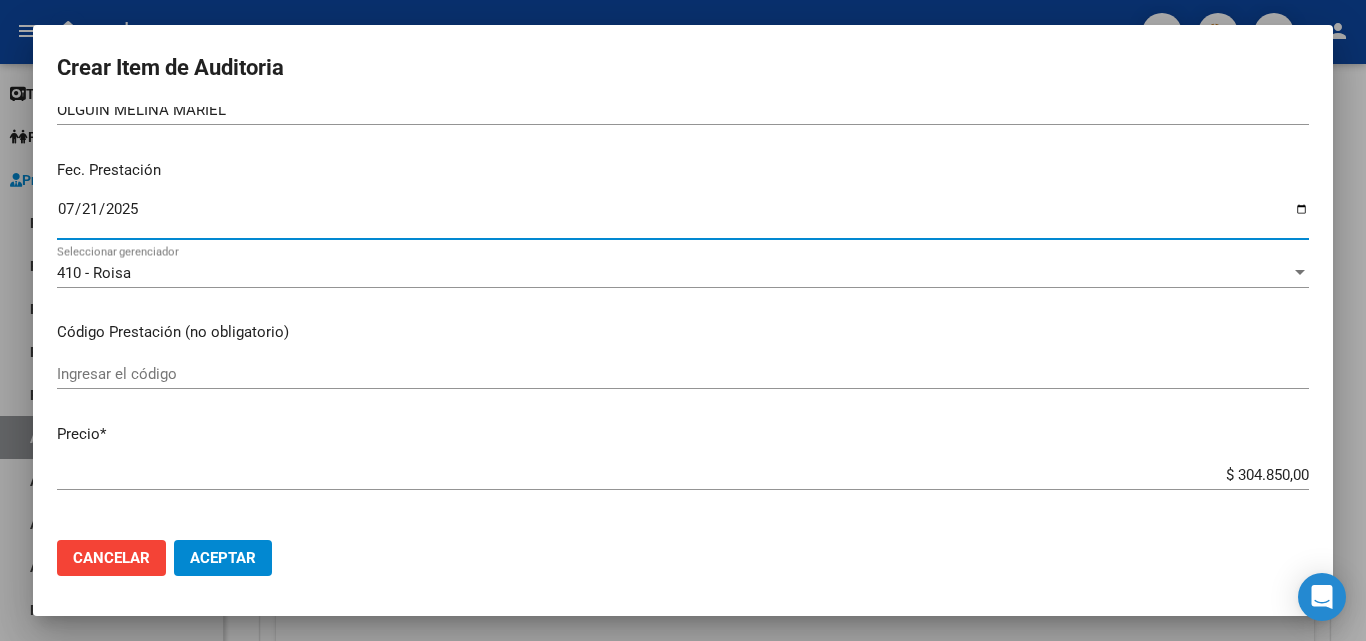 click on "Ingresar el código" at bounding box center [683, 374] 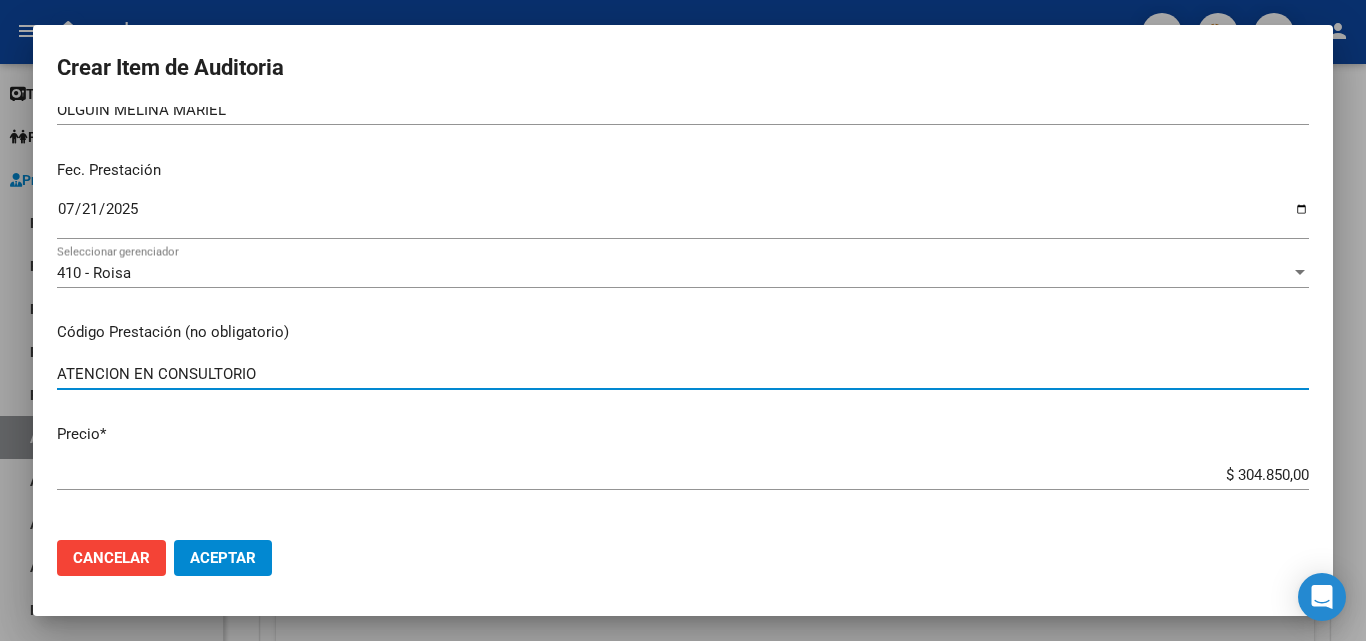 type on "ATENCION EN CONSULTORIO" 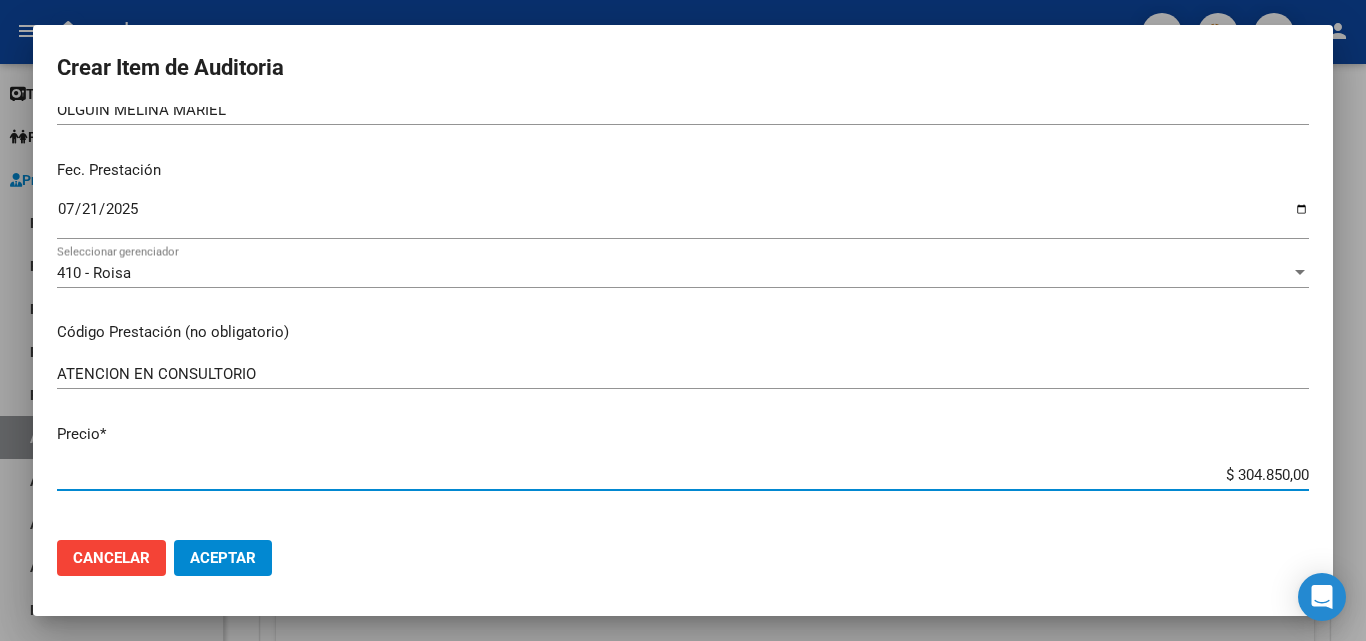 drag, startPoint x: 1177, startPoint y: 470, endPoint x: 1325, endPoint y: 467, distance: 148.0304 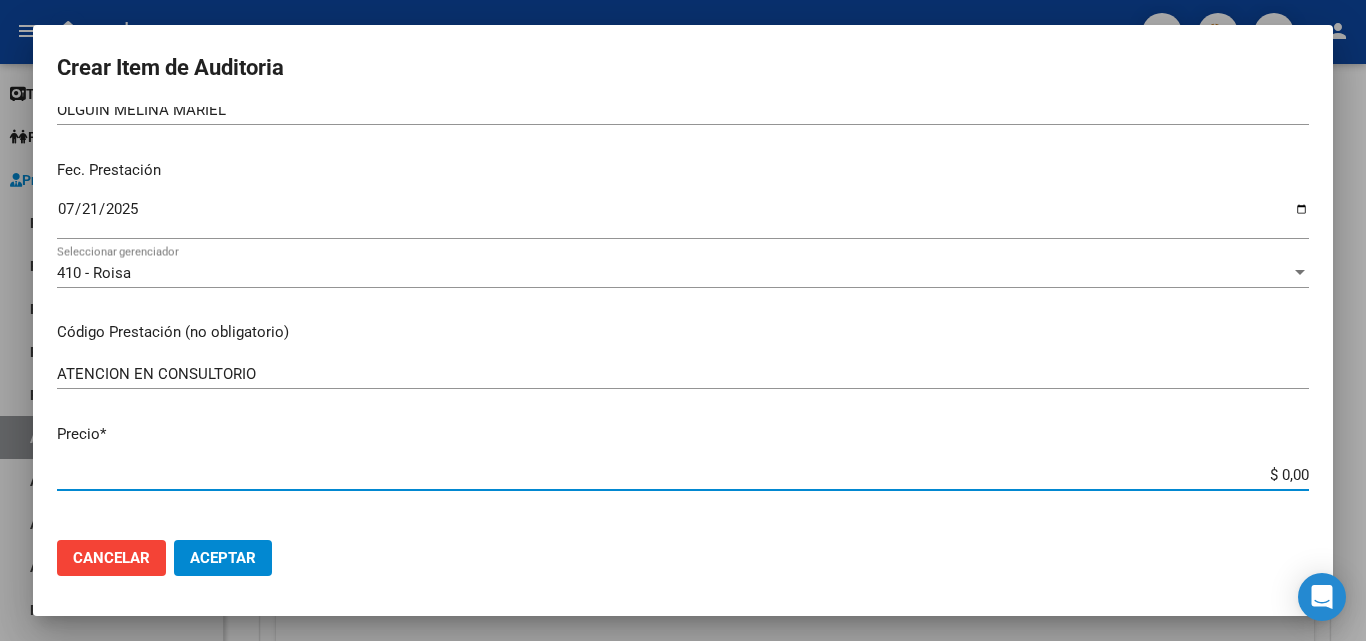 type on "$ 0,01" 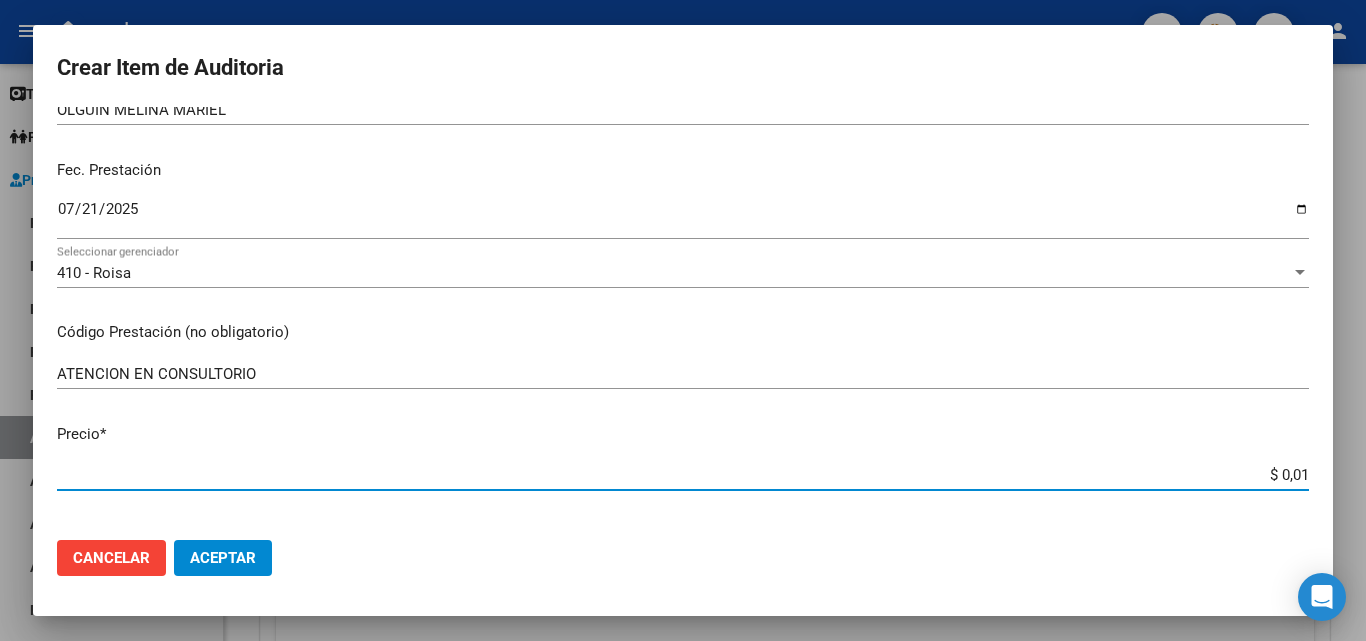 type on "$ 0,13" 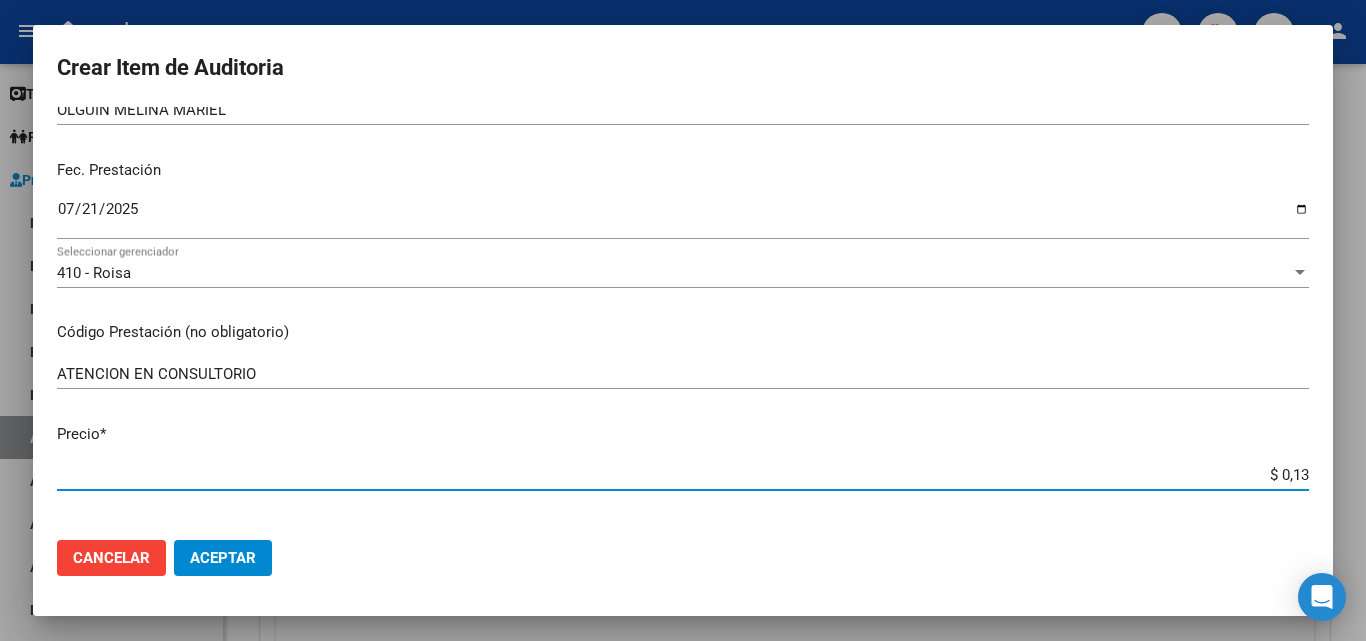 type on "$ 1,36" 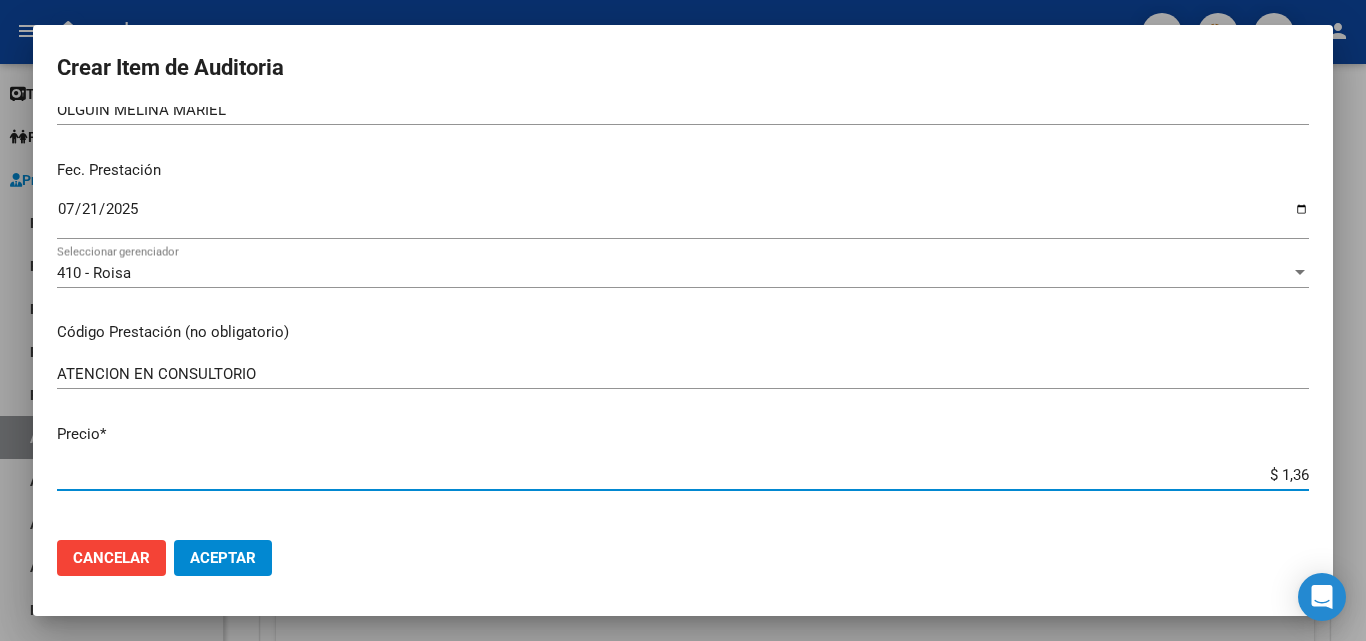 type on "$ 13,65" 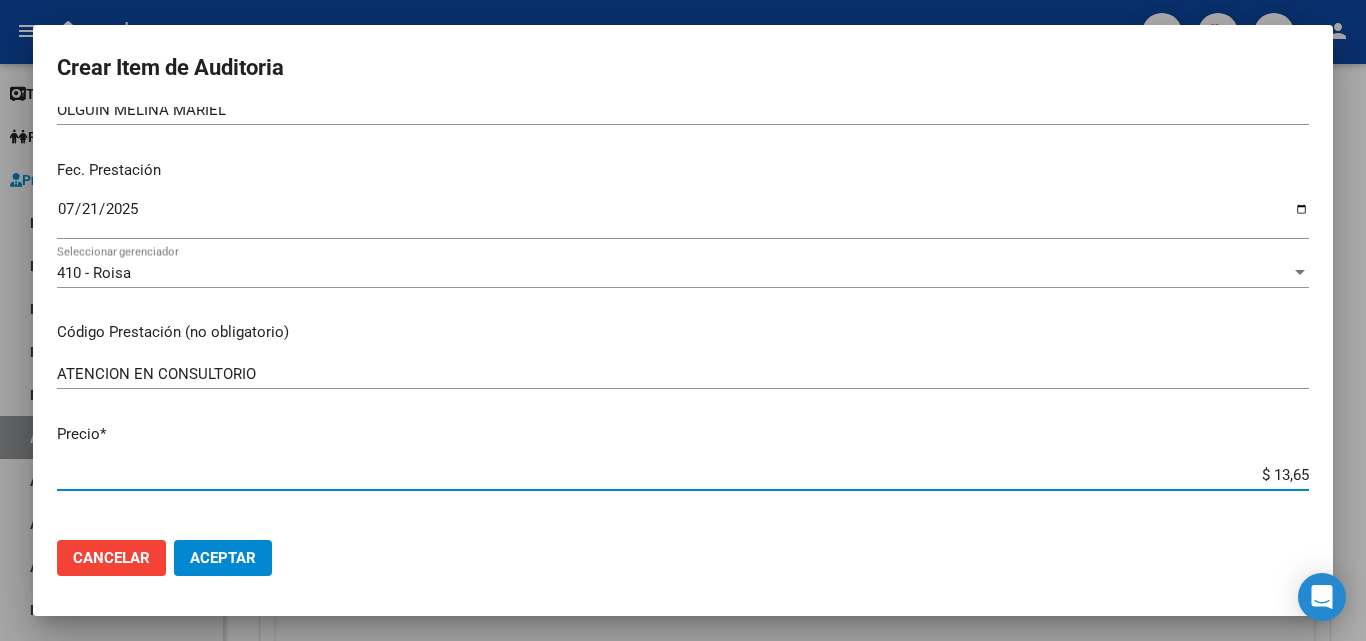 type on "$ 136,50" 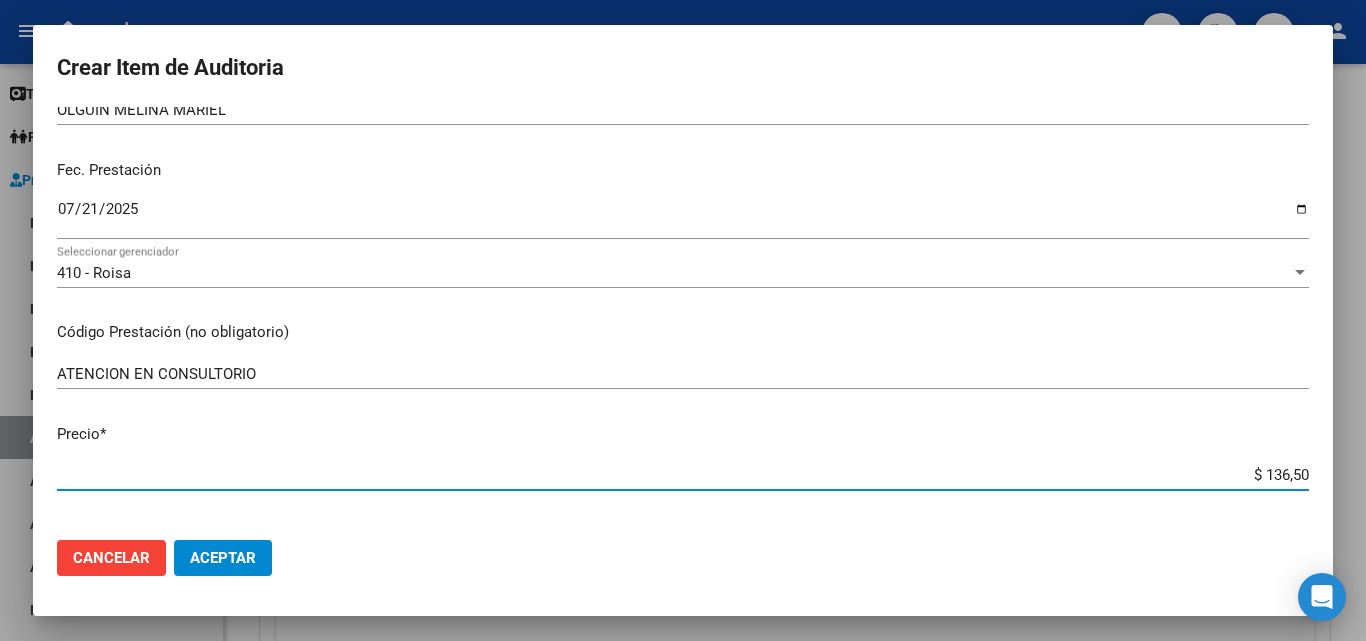 type on "$ 1.365,00" 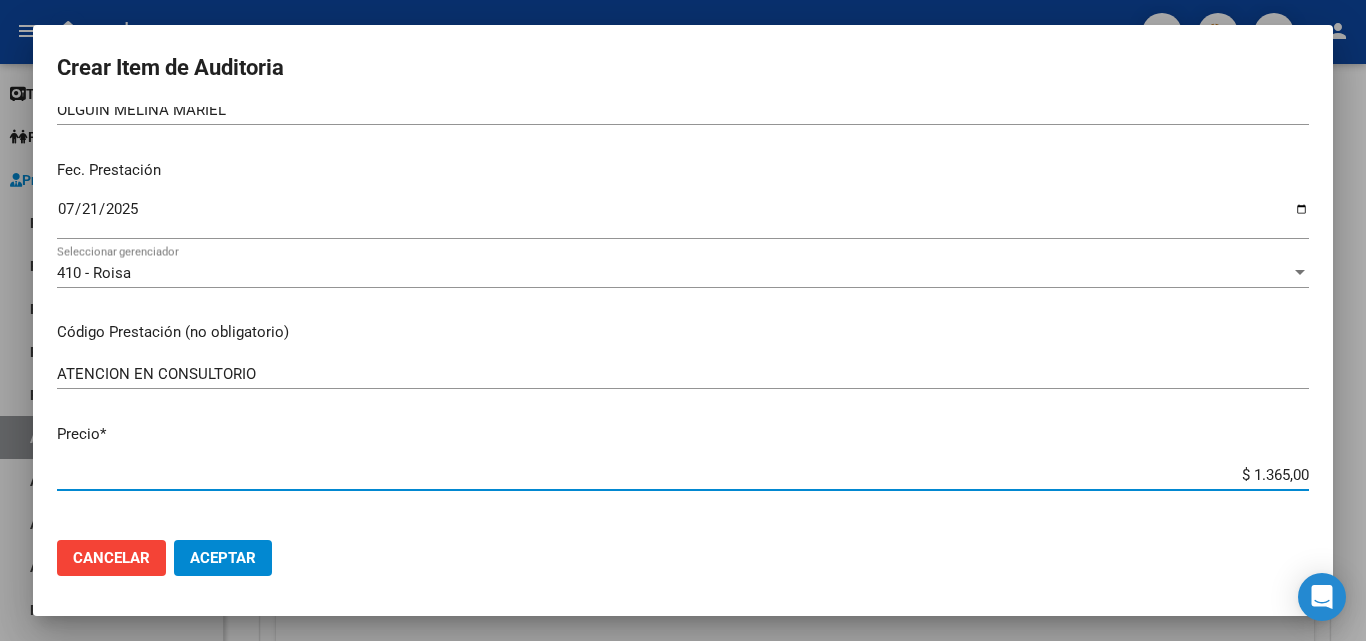 type on "$ 13.650,00" 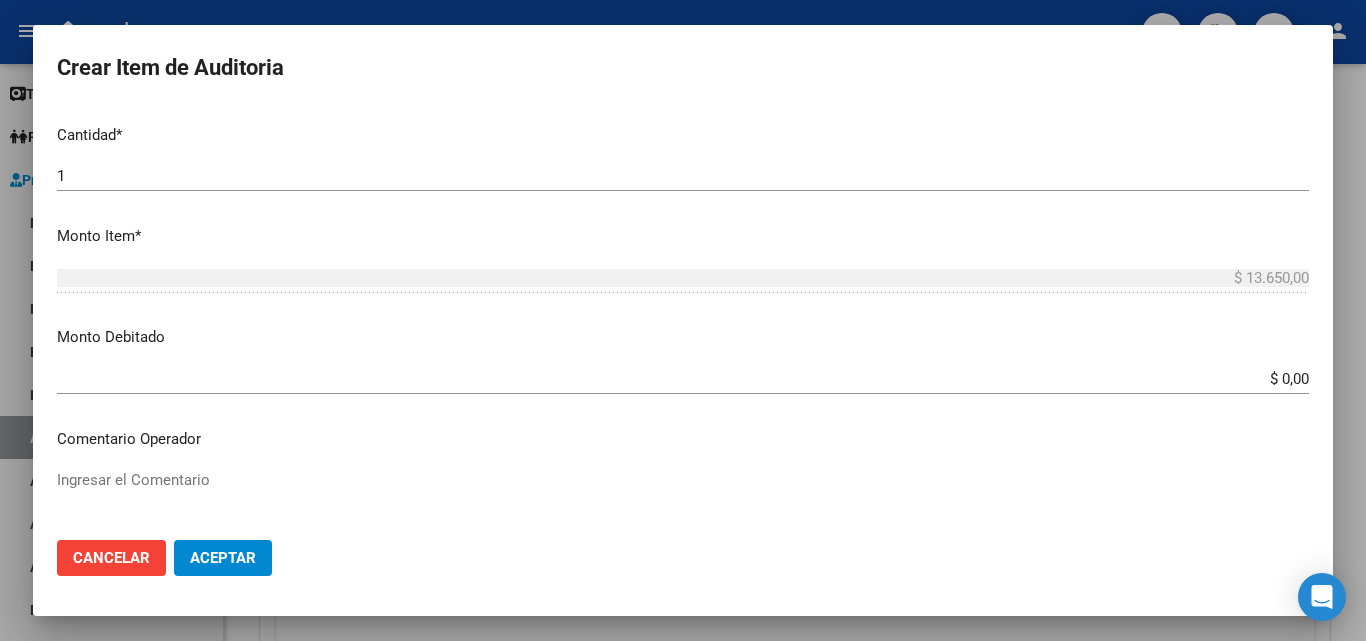 scroll, scrollTop: 700, scrollLeft: 0, axis: vertical 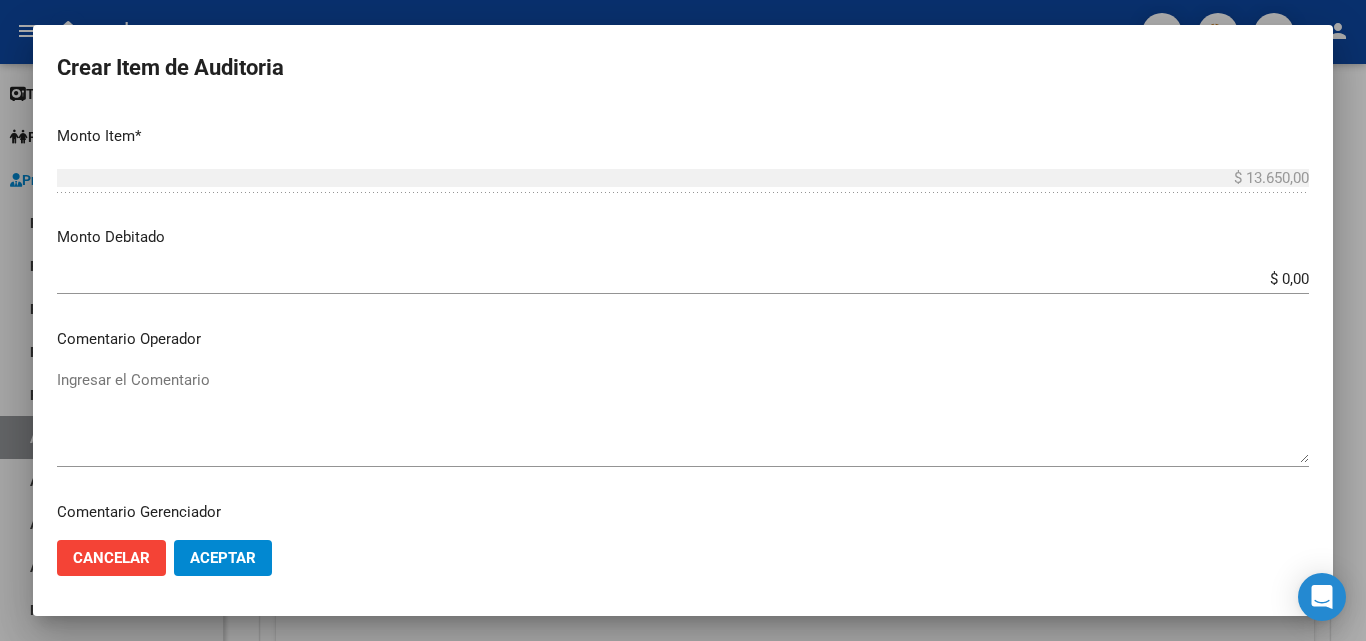 click on "Ingresar el Comentario" at bounding box center (683, 416) 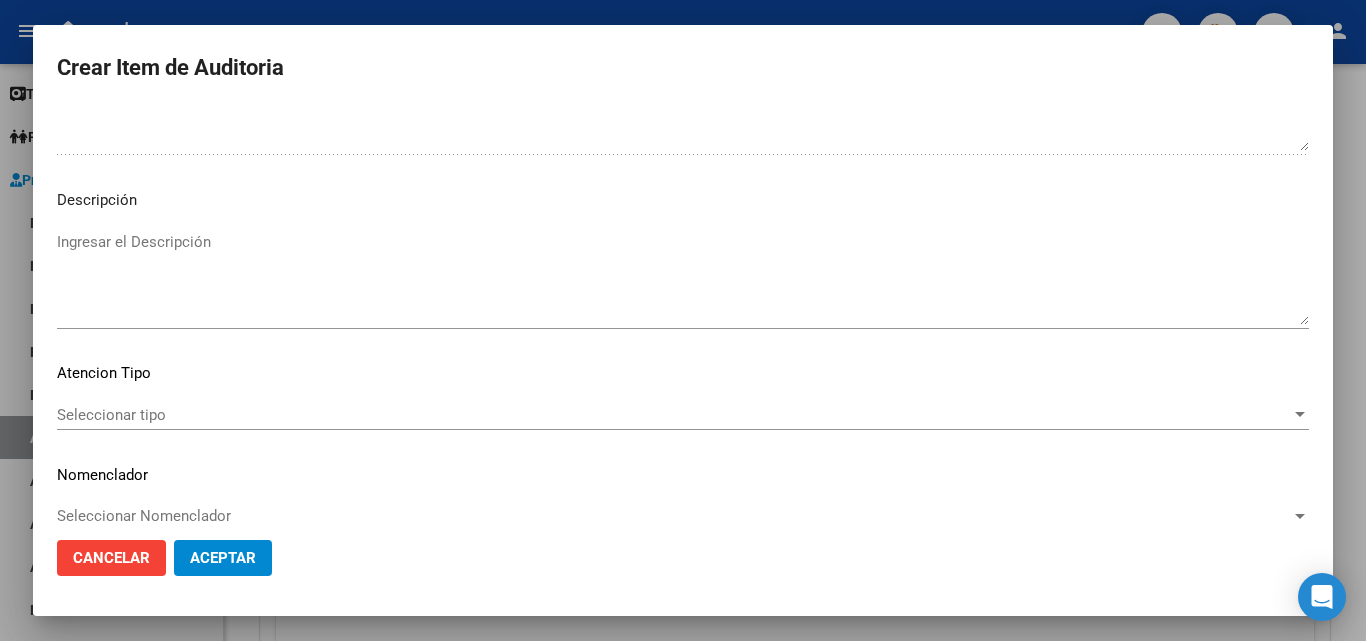 scroll, scrollTop: 1200, scrollLeft: 0, axis: vertical 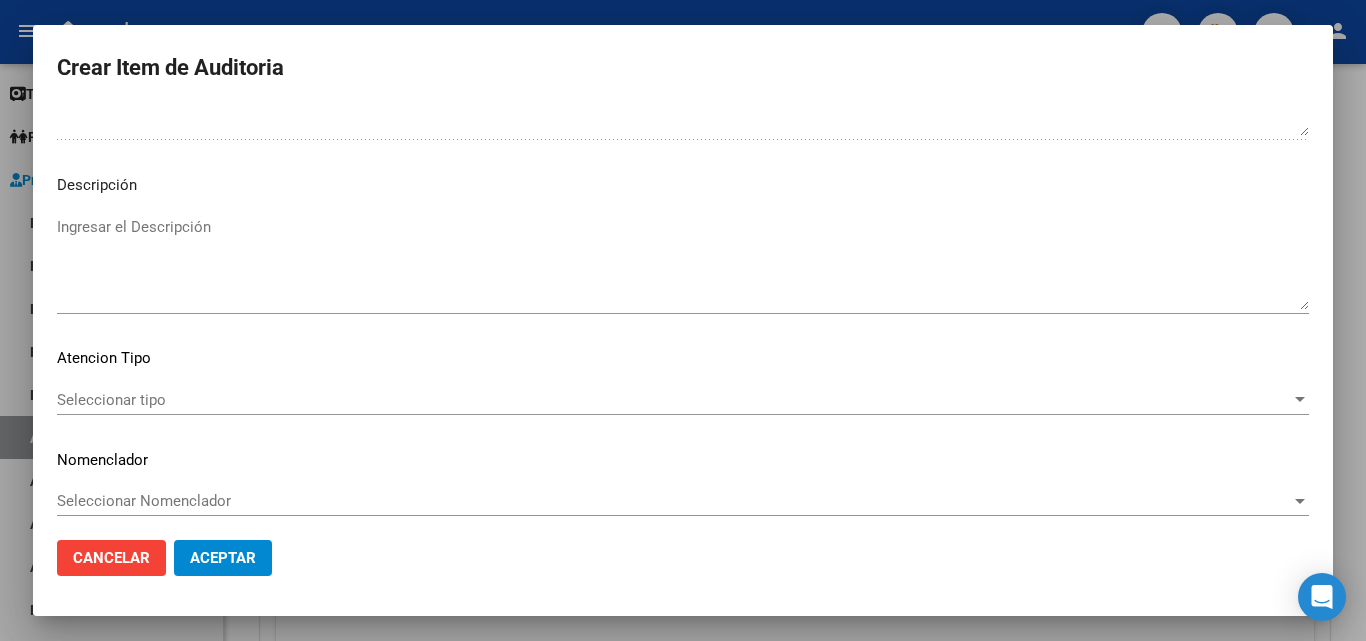 type on "OK_ROISA" 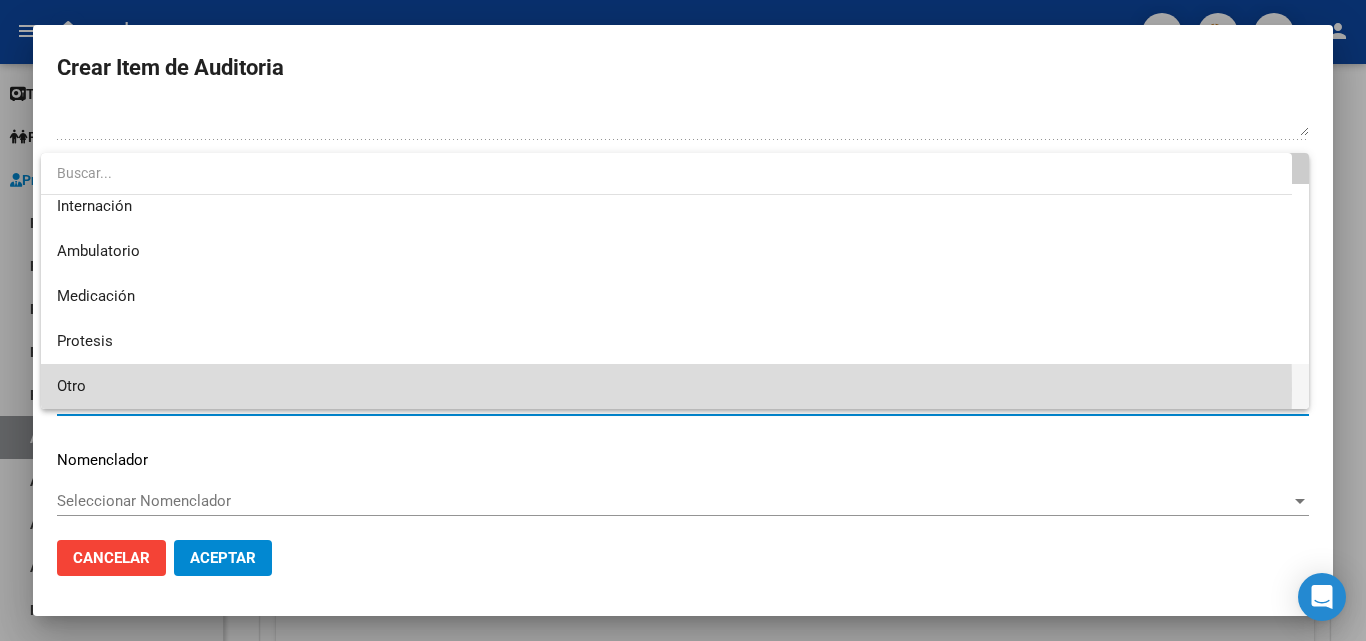 click on "Otro" at bounding box center (675, 386) 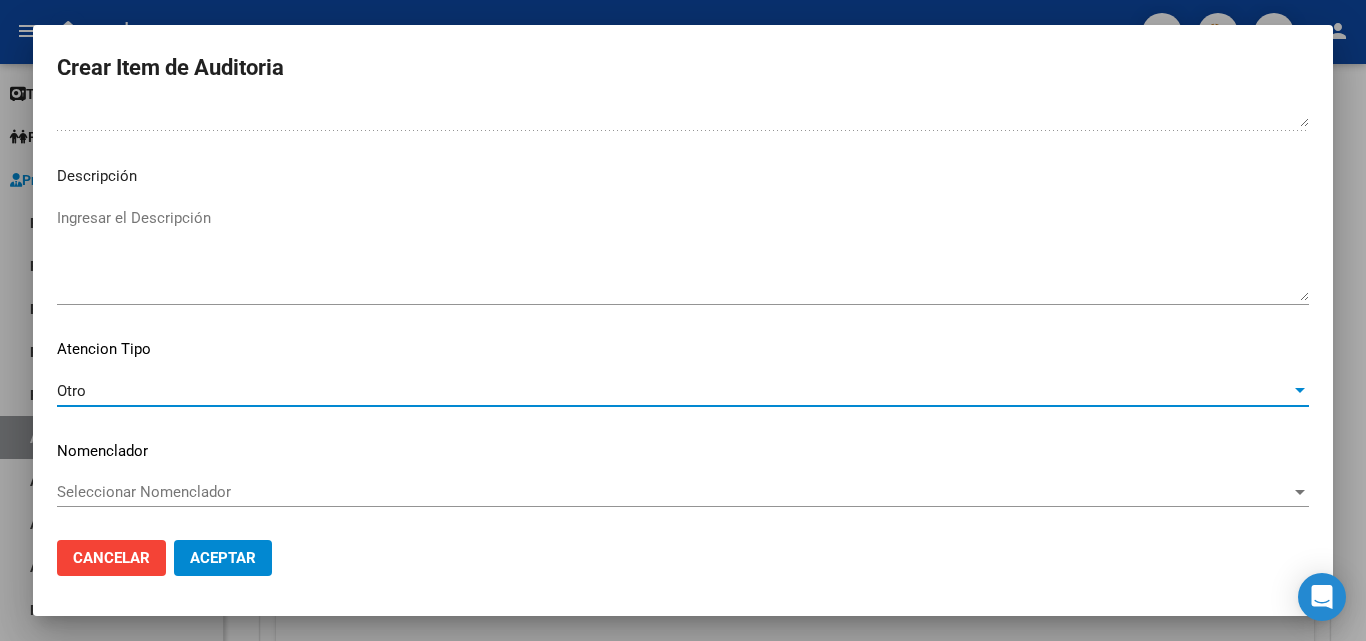 scroll, scrollTop: 1211, scrollLeft: 0, axis: vertical 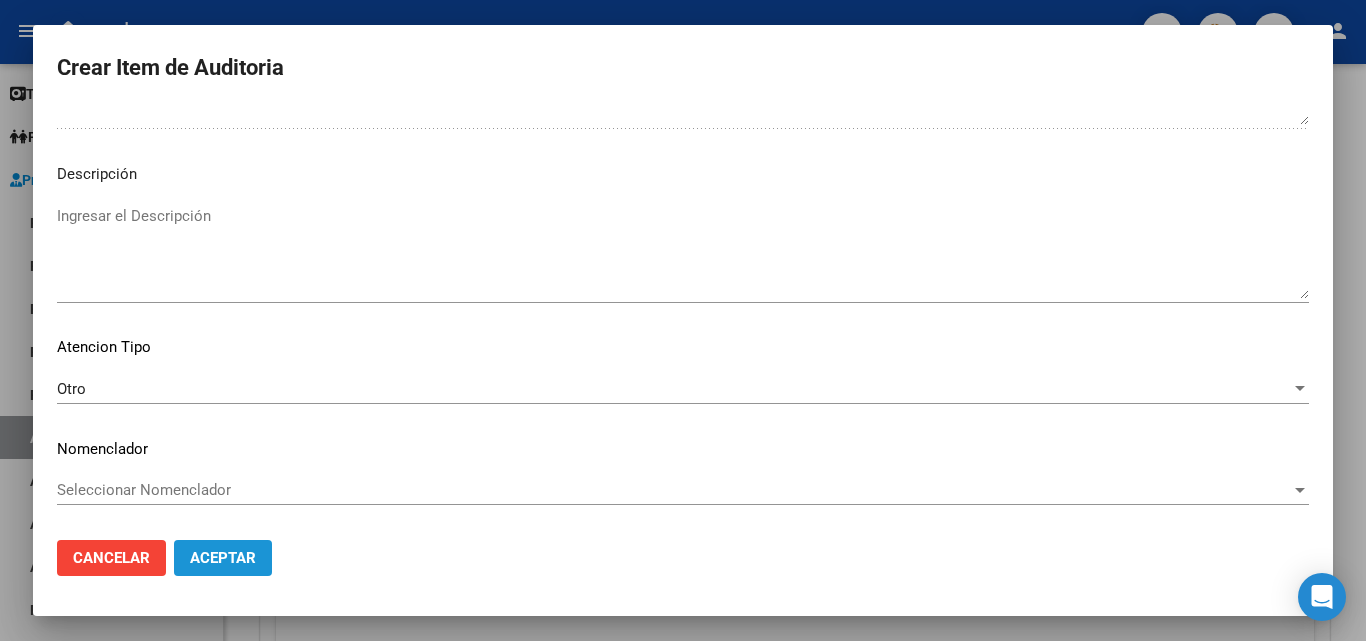 click on "Aceptar" 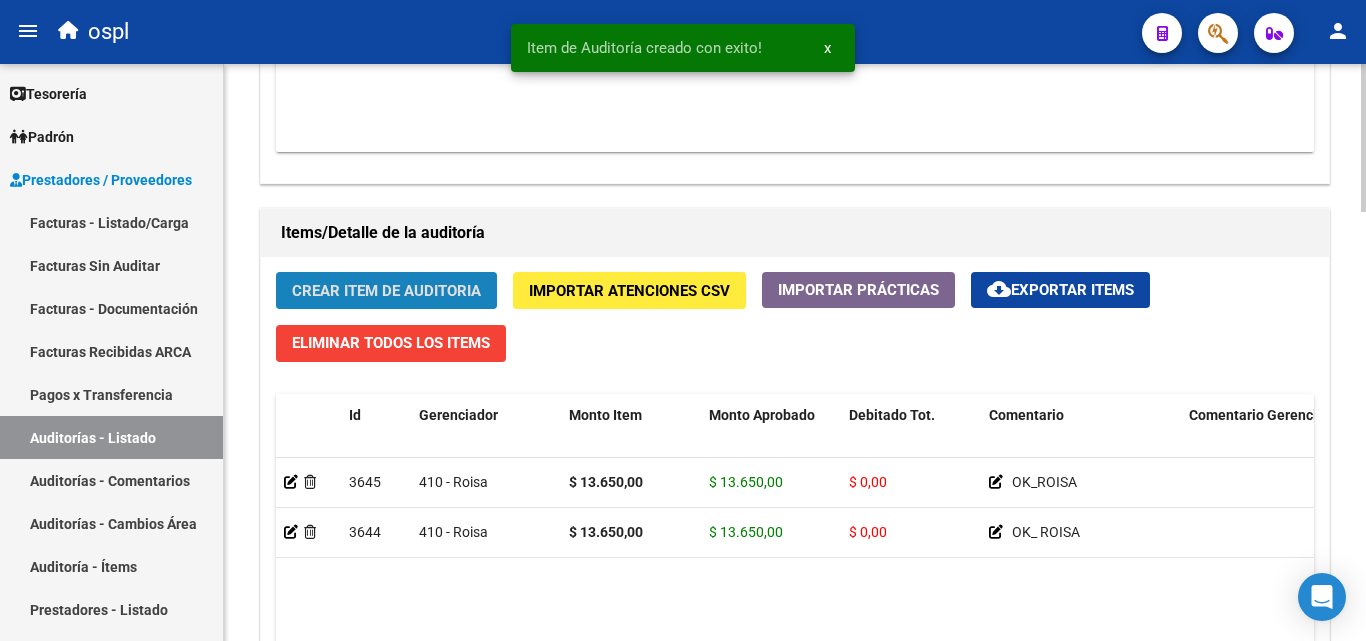 click on "Crear Item de Auditoria" 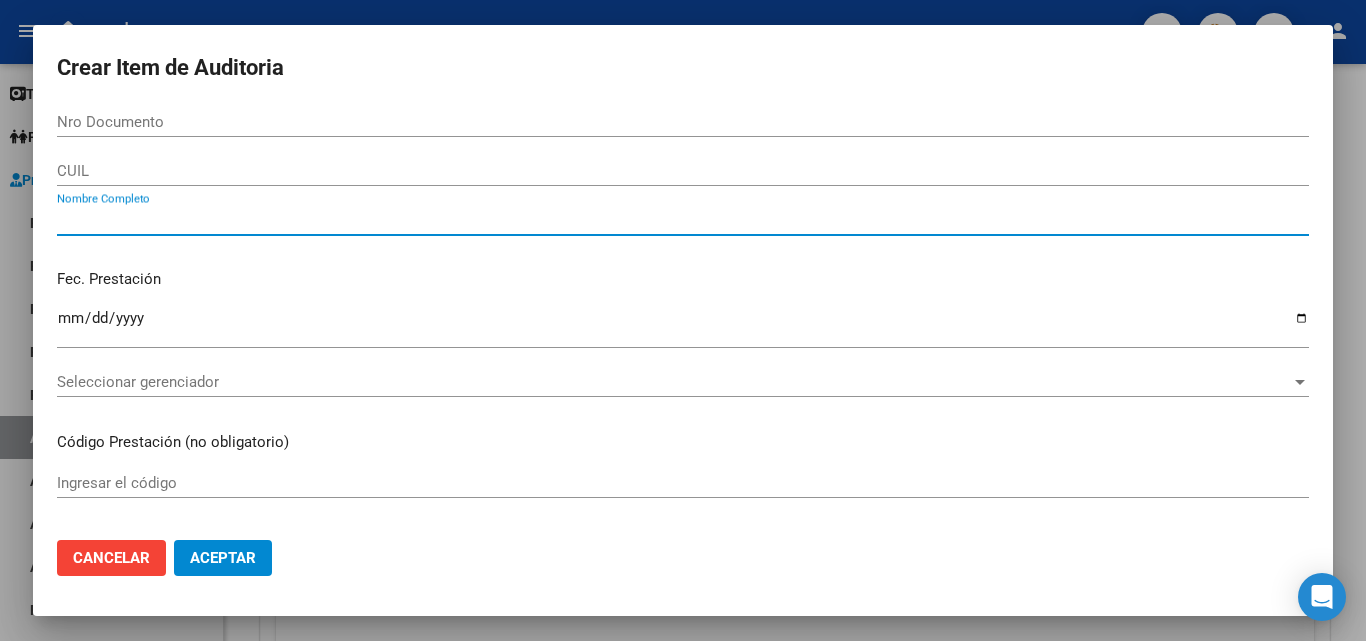 click on "Nombre Completo" at bounding box center (683, 220) 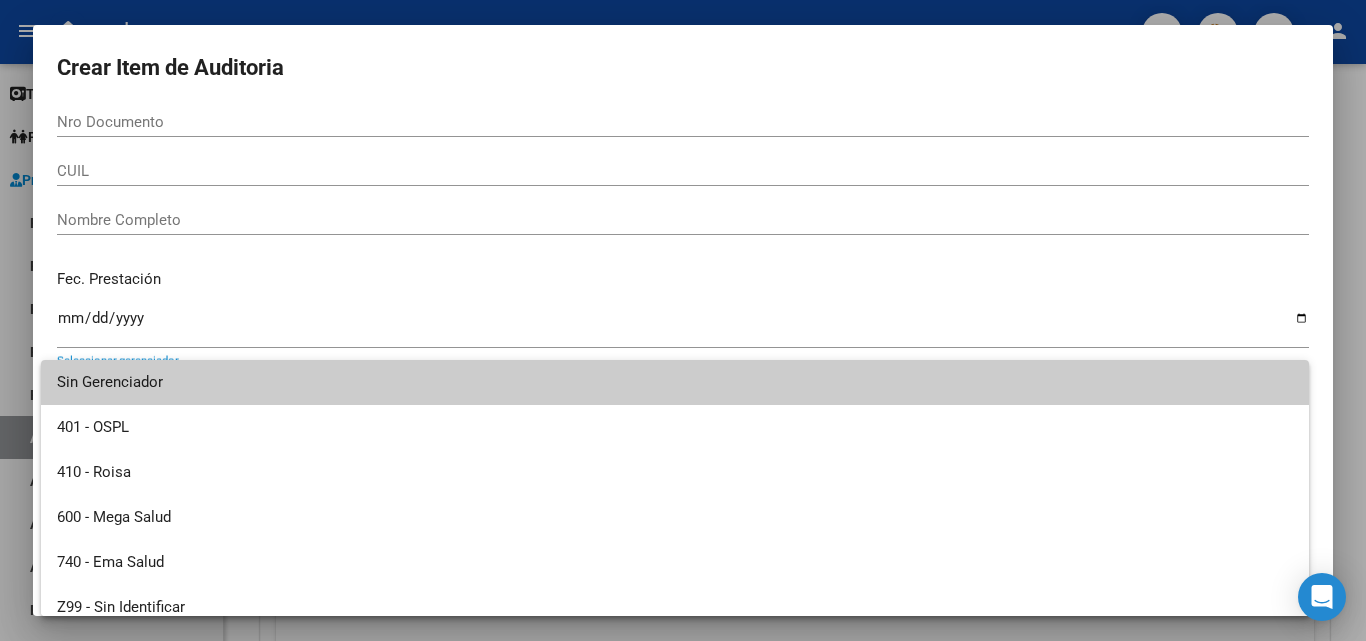 click at bounding box center (683, 320) 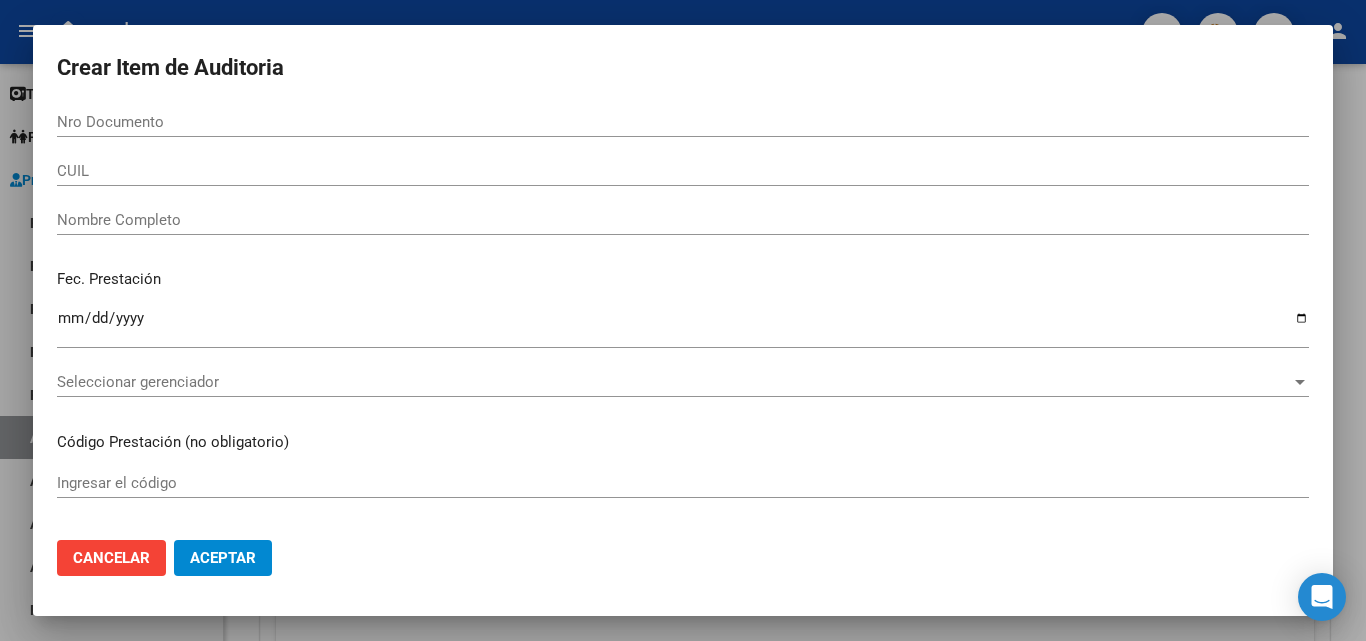 click on "Ingresar la fecha" at bounding box center (683, 326) 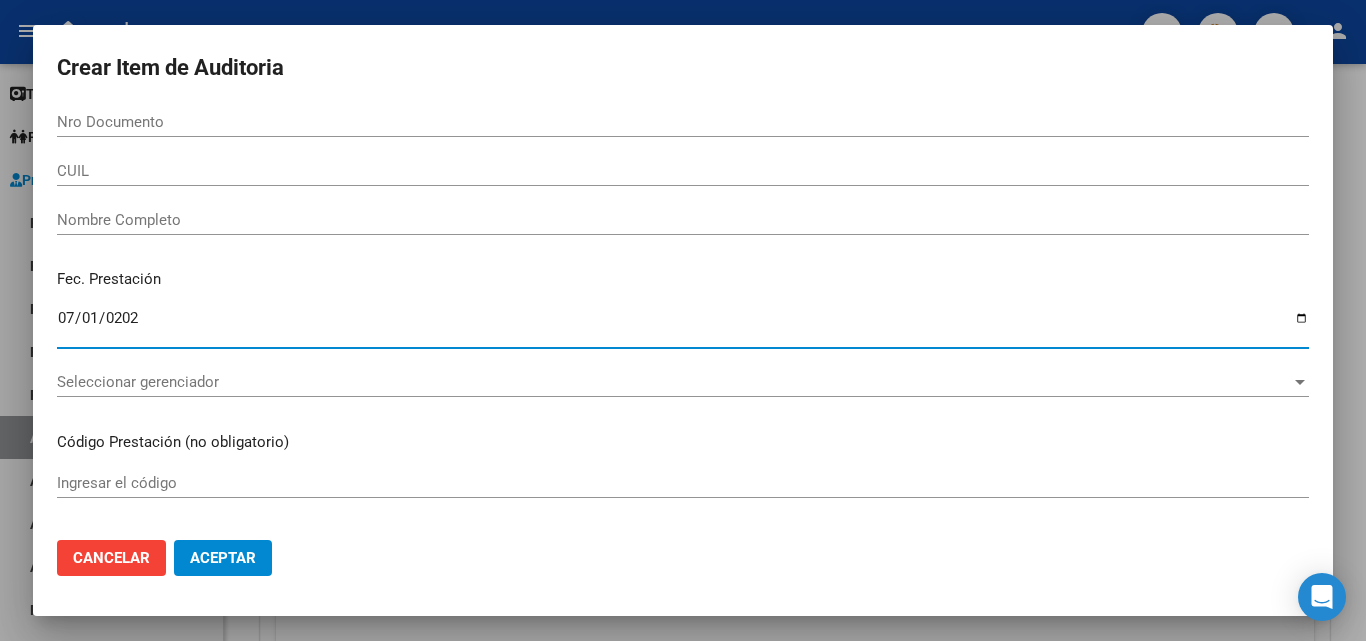 type on "2025-07-01" 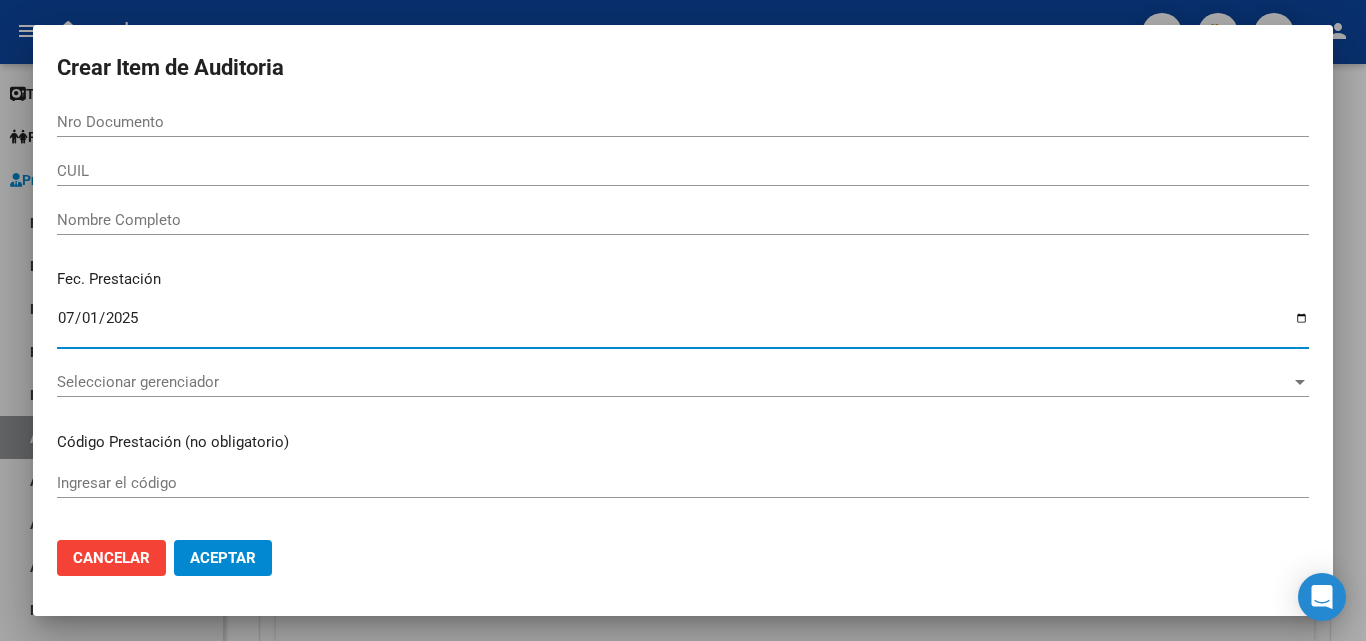 scroll, scrollTop: 100, scrollLeft: 0, axis: vertical 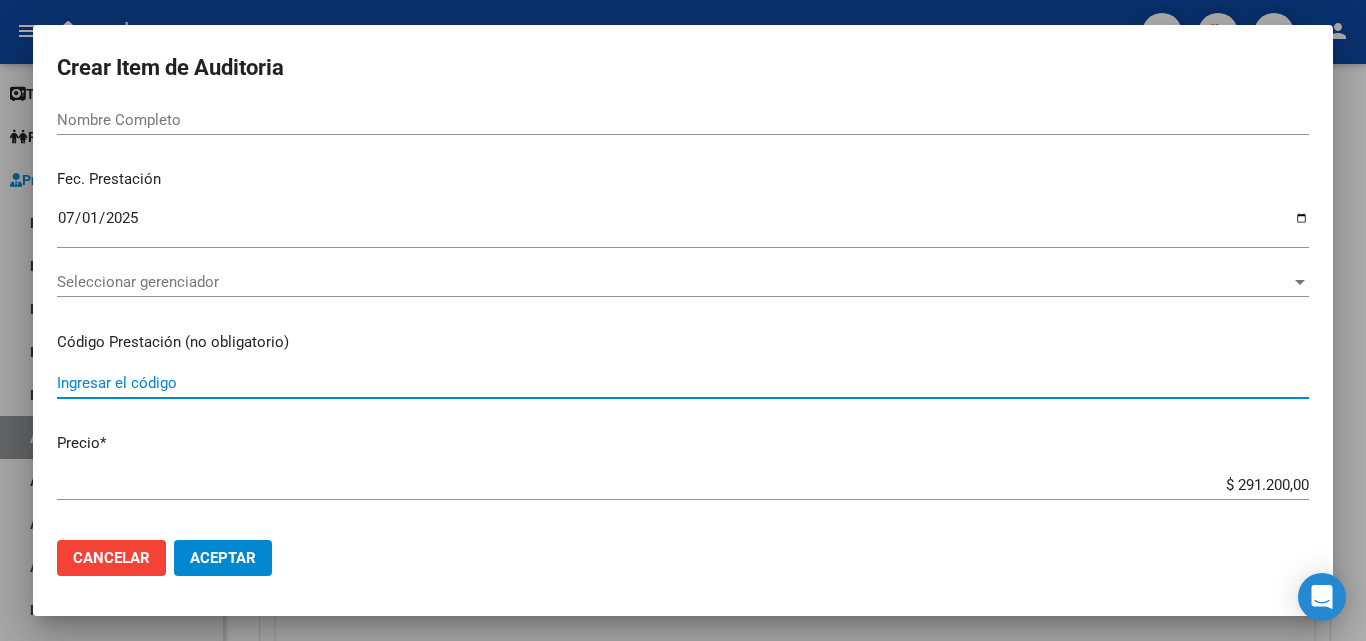 click on "Ingresar el código" at bounding box center (683, 383) 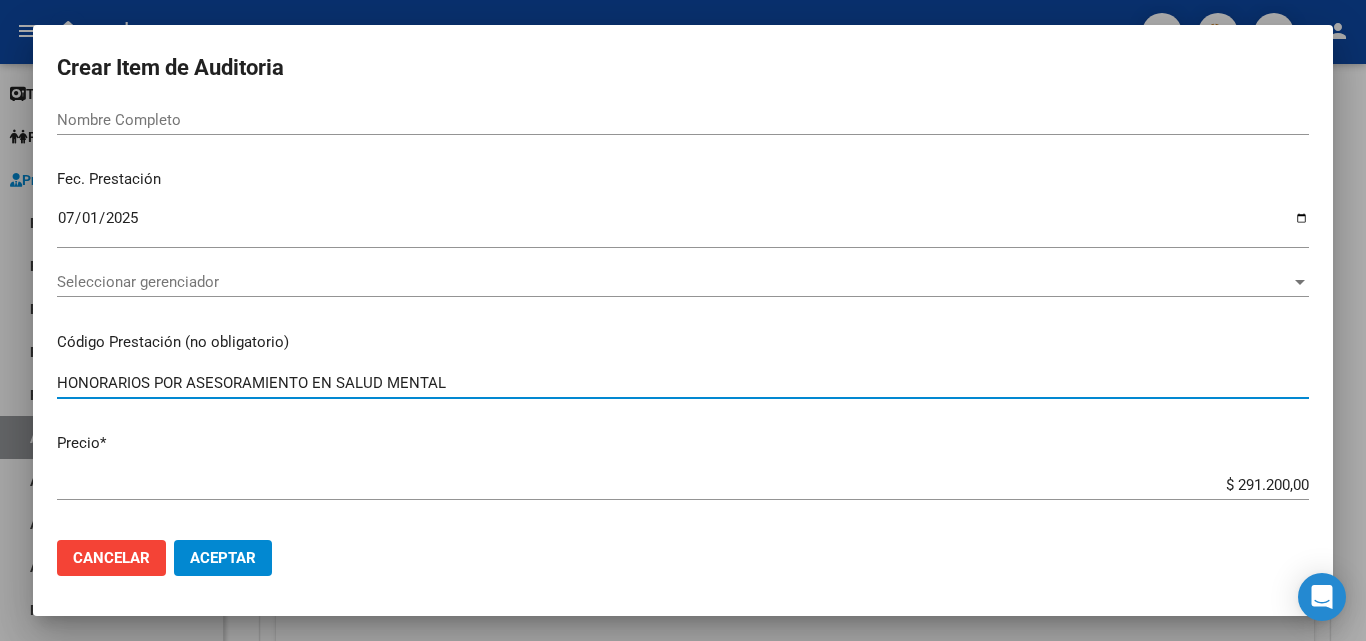 type on "HONORARIOS POR ASESORAMIENTO EN SALUD MENTAL" 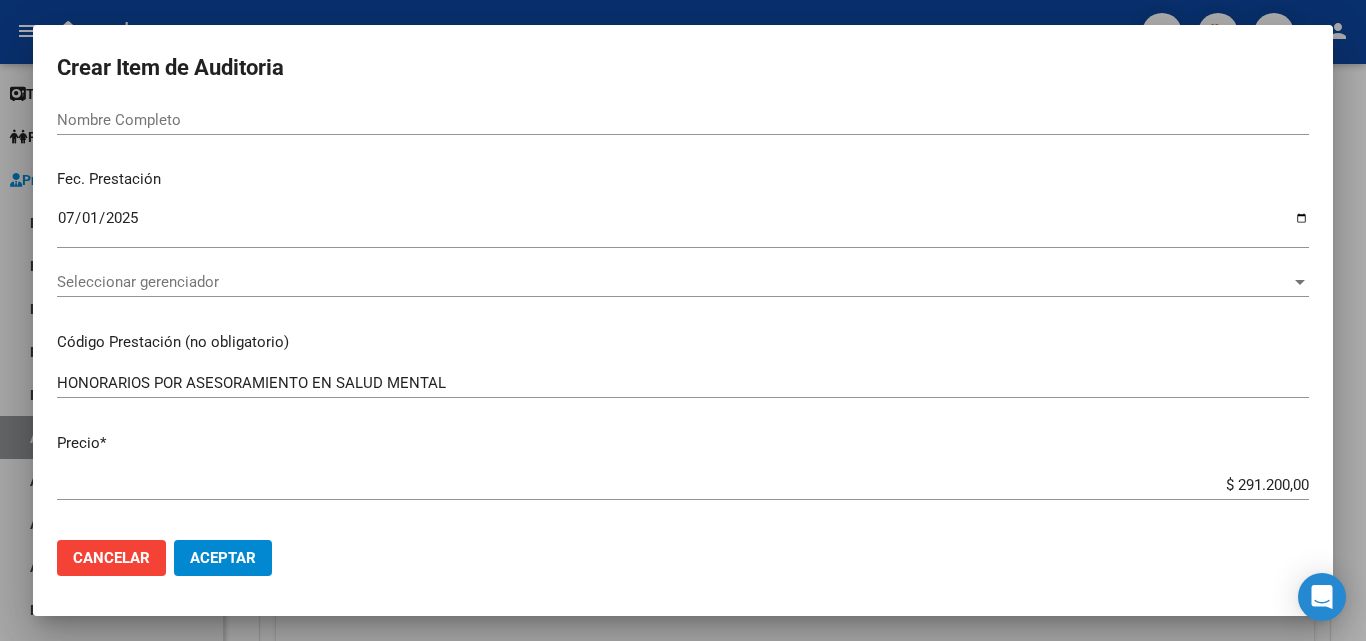 scroll, scrollTop: 300, scrollLeft: 0, axis: vertical 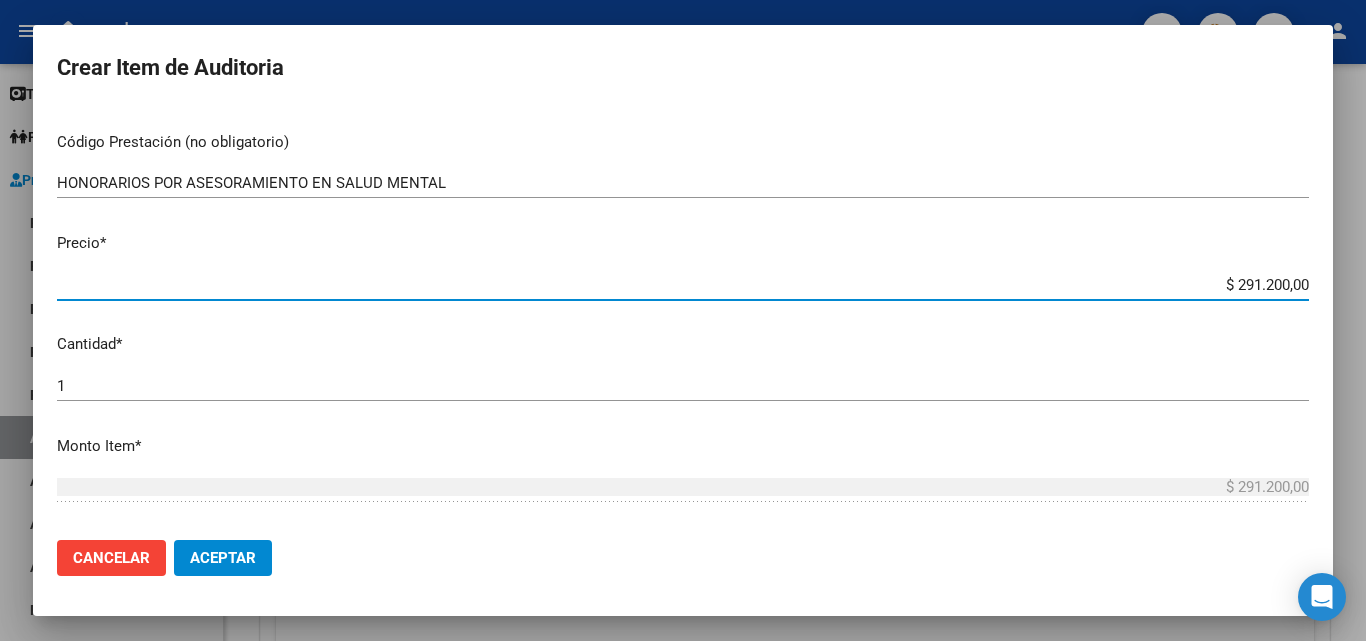 drag, startPoint x: 1206, startPoint y: 287, endPoint x: 1310, endPoint y: 284, distance: 104.04326 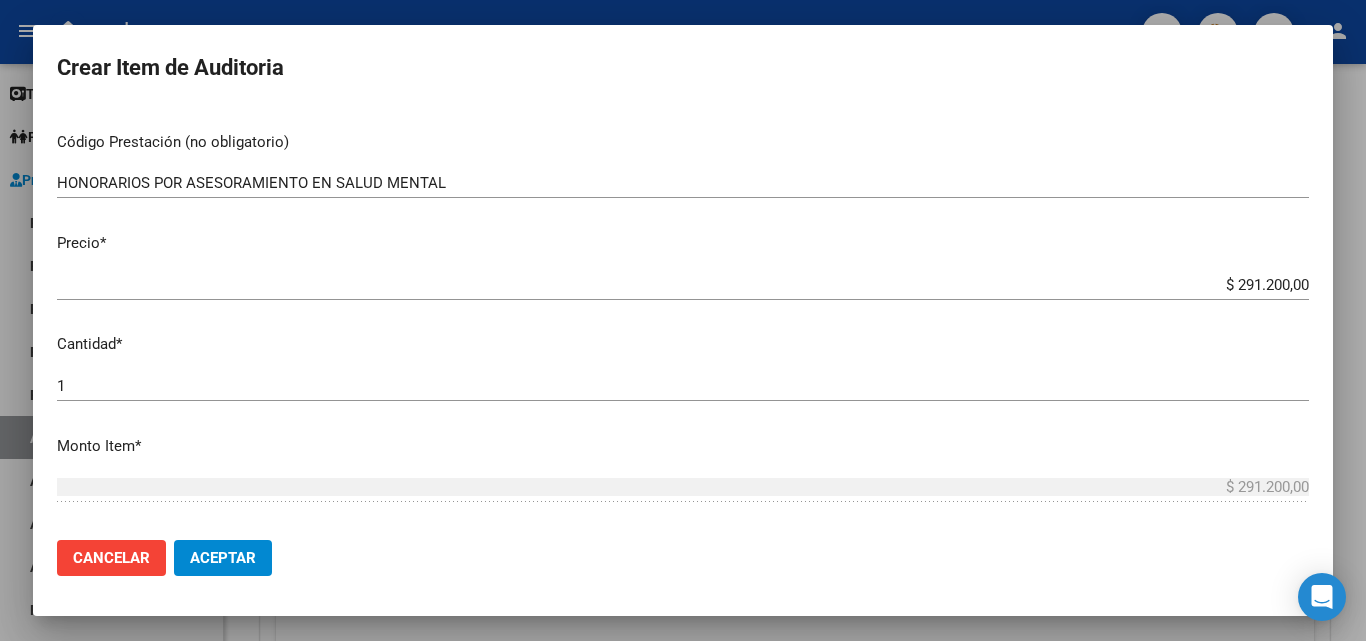 click on "Nro Documento    CUIL    Nombre Completo  Fec. Prestación    2025-07-01 Ingresar la fecha  Seleccionar gerenciador Seleccionar gerenciador Código Prestación (no obligatorio)    HONORARIOS POR ASESORAMIENTO EN SALUD MENTAL Ingresar el código  Precio  *   $ 291.200,00 Ingresar el precio  Cantidad  *   1 Ingresar la cantidad  Monto Item  *   $ 291.200,00 Ingresar el monto  Monto Debitado    $ 0,00 Ingresar el monto  Comentario Operador    Ingresar el Comentario  Comentario Gerenciador    Ingresar el Comentario  Descripción    Ingresar el Descripción   Atencion Tipo  Seleccionar tipo Seleccionar tipo  Nomenclador  Seleccionar Nomenclador Seleccionar Nomenclador" at bounding box center [683, 315] 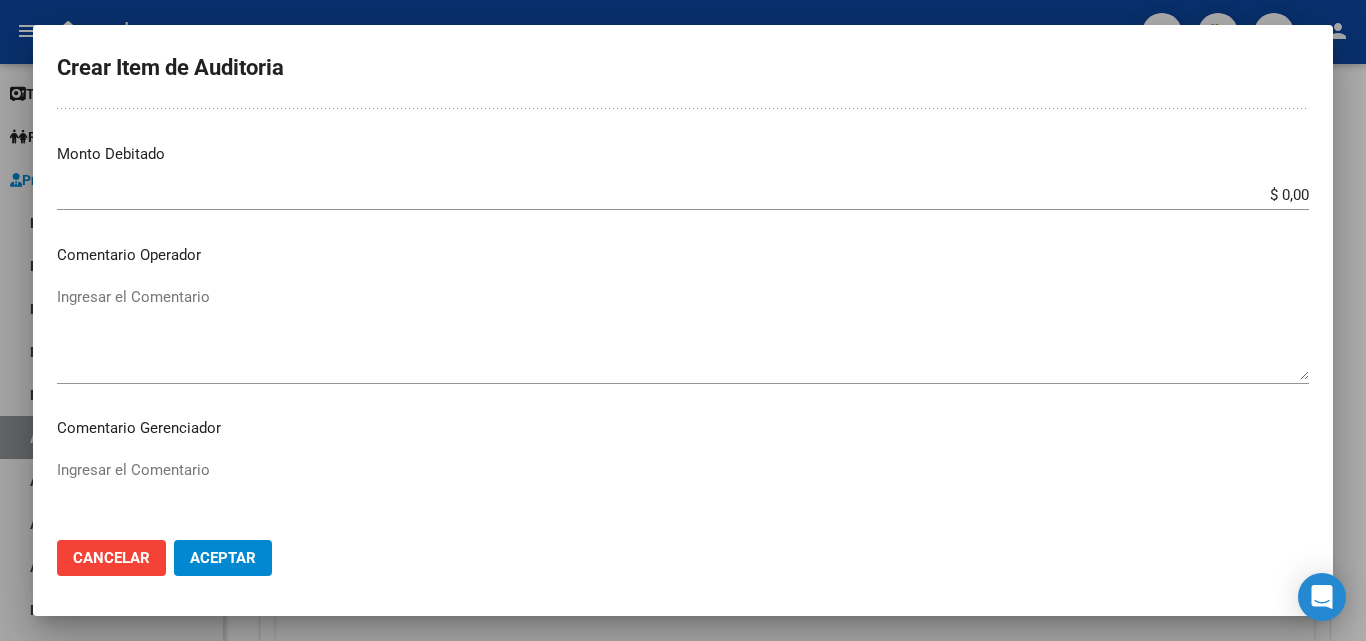 scroll, scrollTop: 700, scrollLeft: 0, axis: vertical 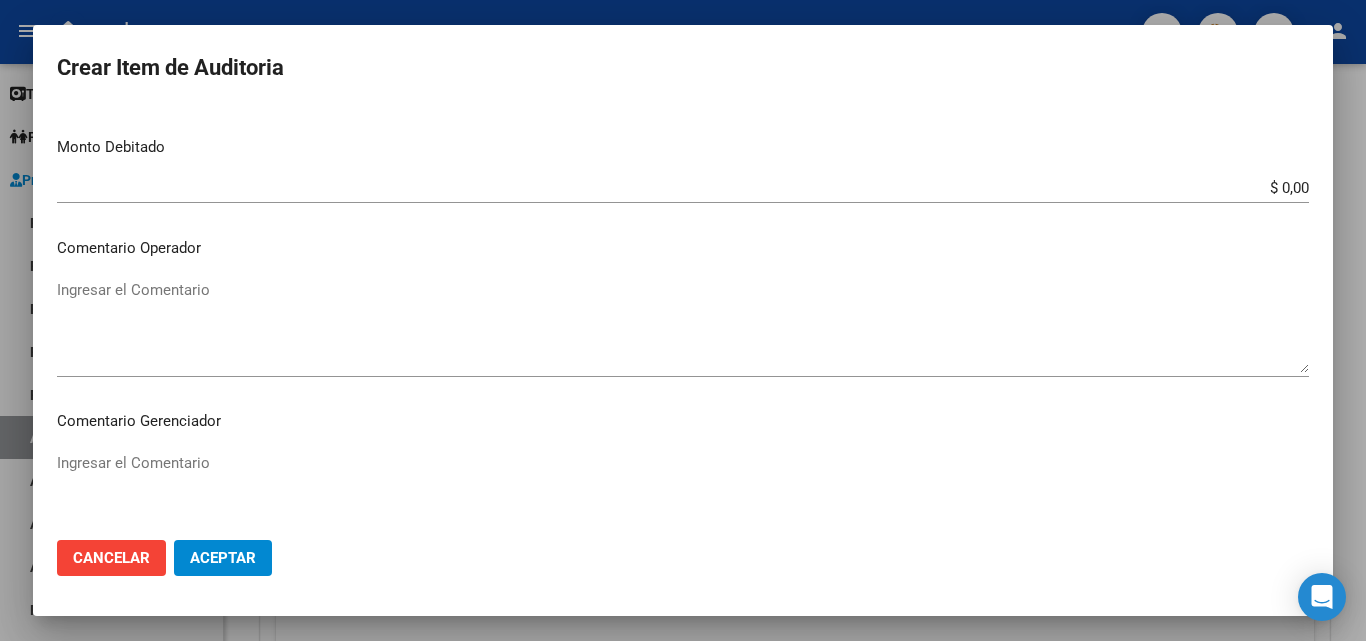 click on "Ingresar el Comentario" at bounding box center (683, 326) 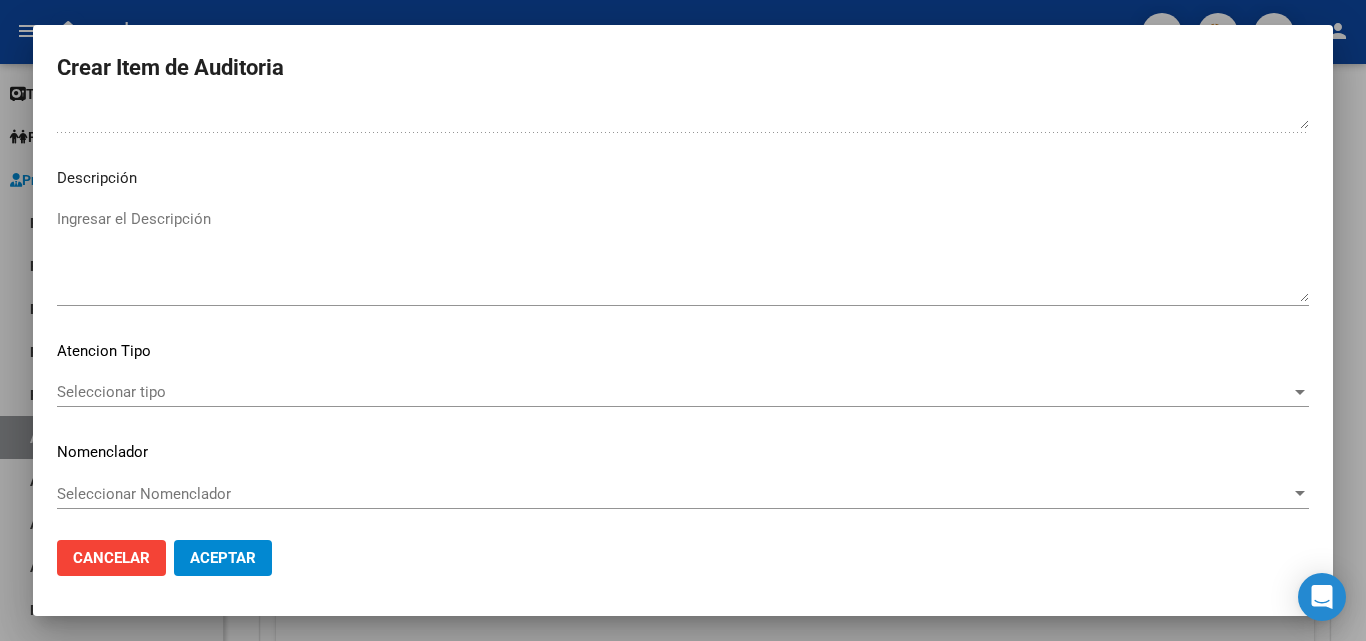 scroll, scrollTop: 1120, scrollLeft: 0, axis: vertical 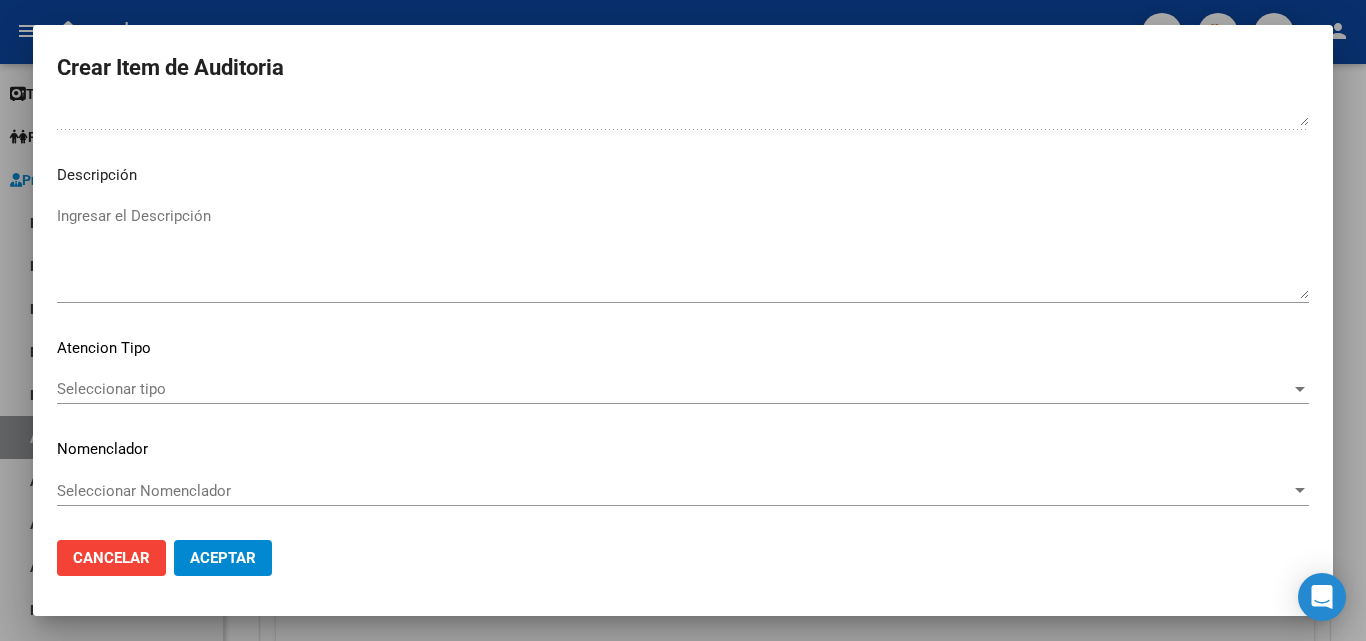 type on "OK_ HONORARIOS POR ASESORAMIENTO MEDICO JULIO/25" 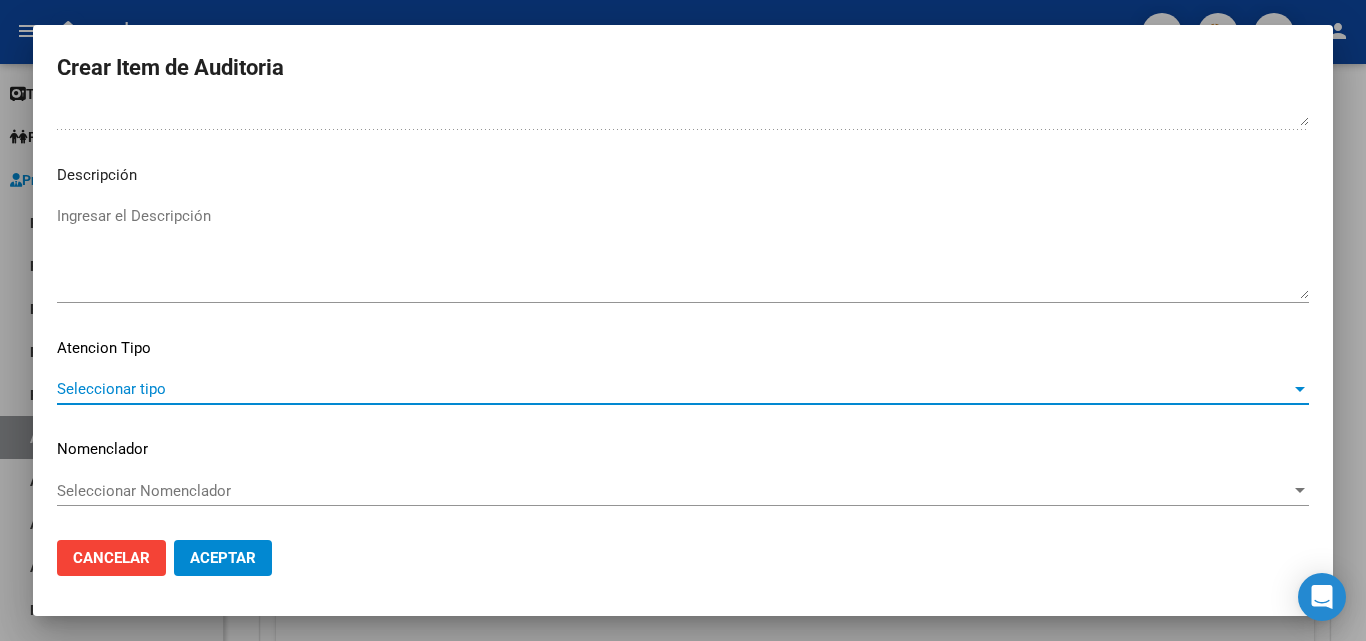 click on "Seleccionar tipo" at bounding box center [674, 389] 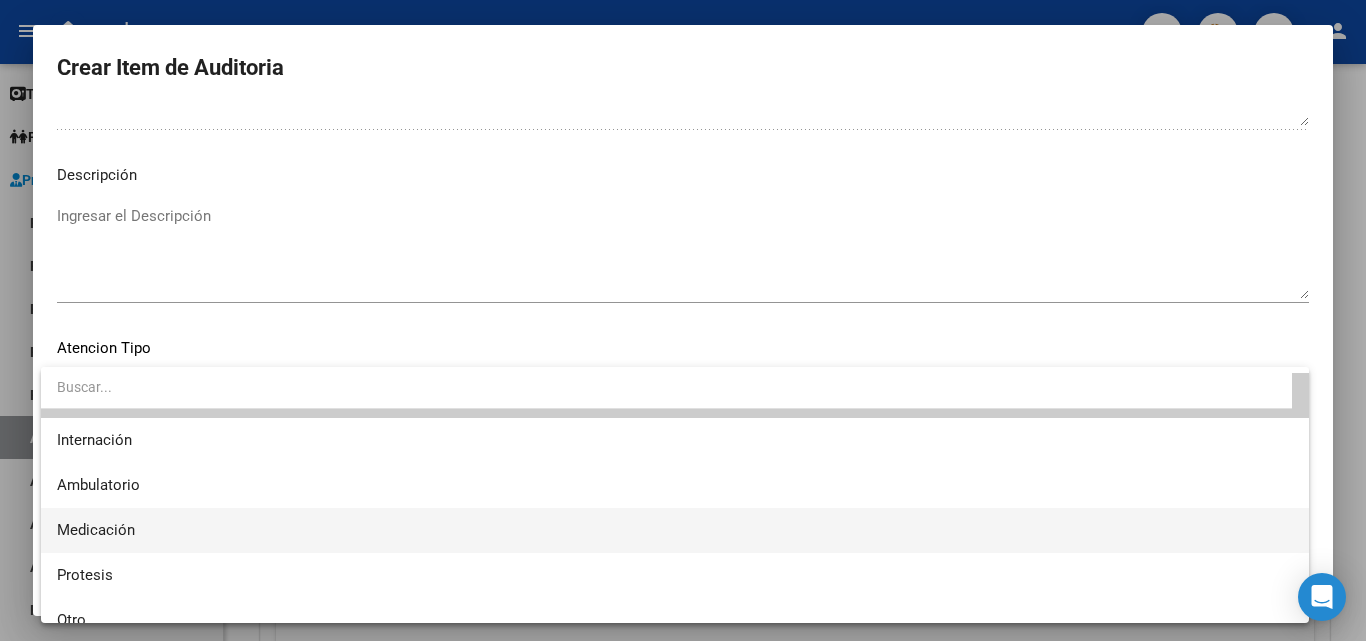 scroll, scrollTop: 59, scrollLeft: 0, axis: vertical 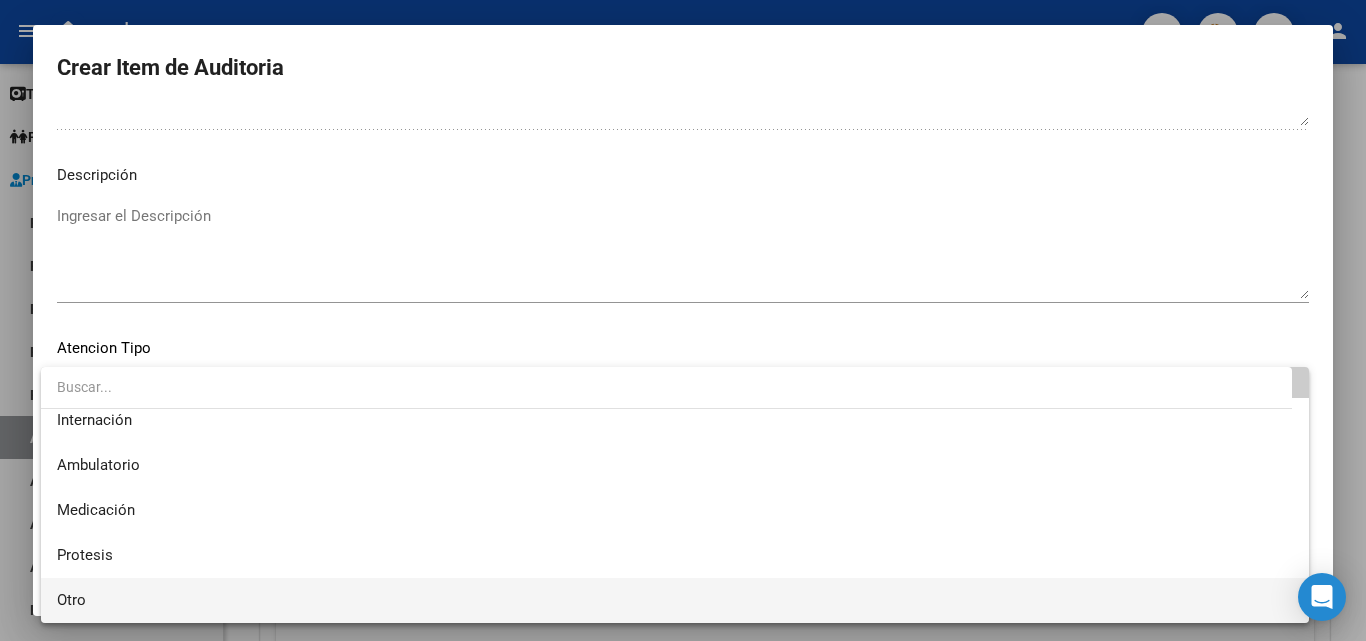 click on "Otro" at bounding box center (675, 600) 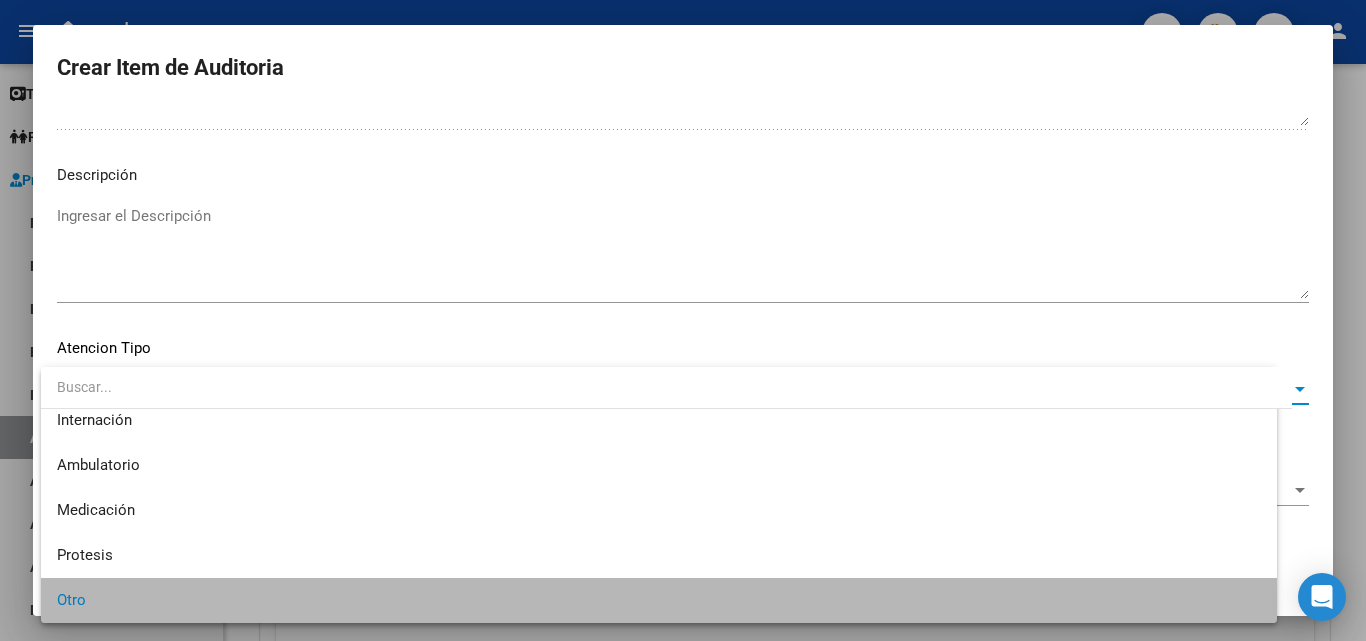 scroll, scrollTop: 56, scrollLeft: 0, axis: vertical 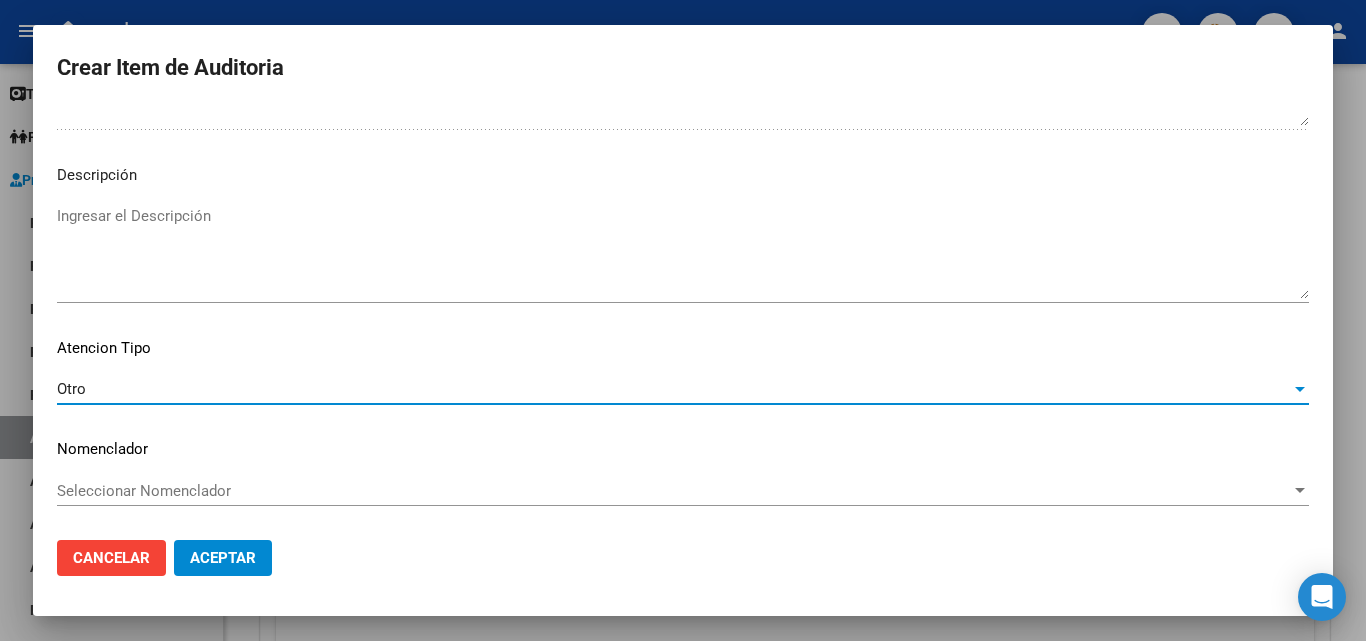 click on "Aceptar" 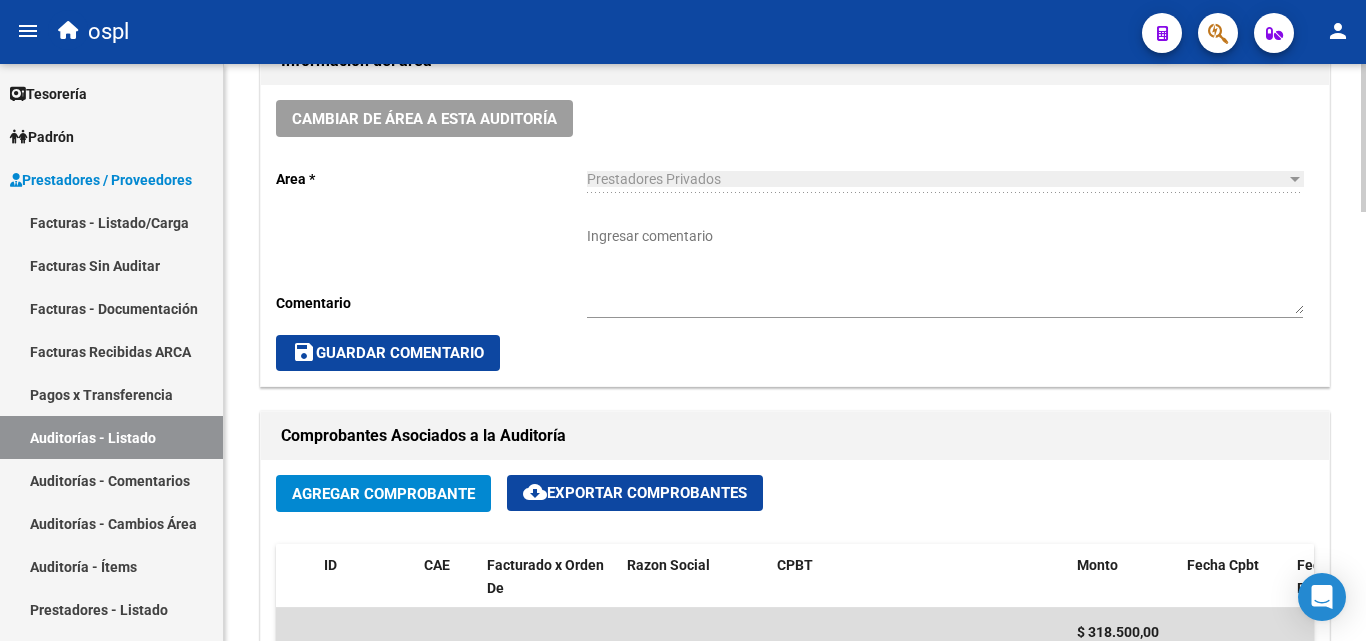 scroll, scrollTop: 601, scrollLeft: 0, axis: vertical 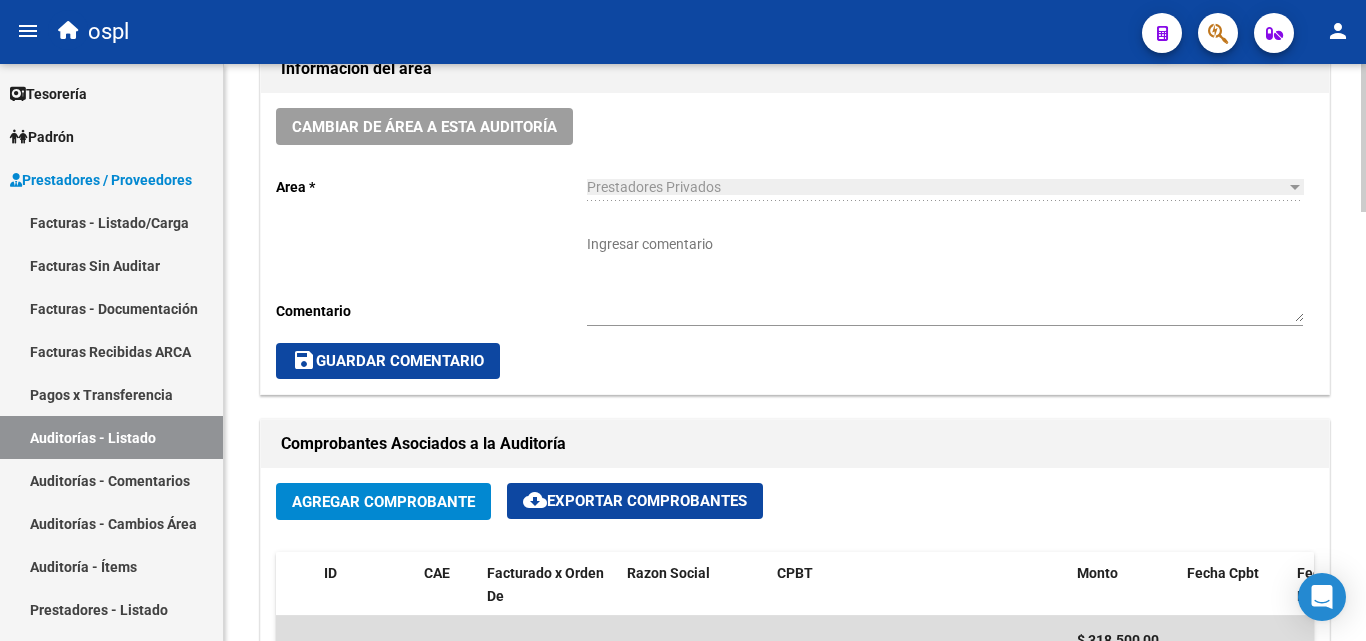click on "Ingresar comentario" at bounding box center [945, 278] 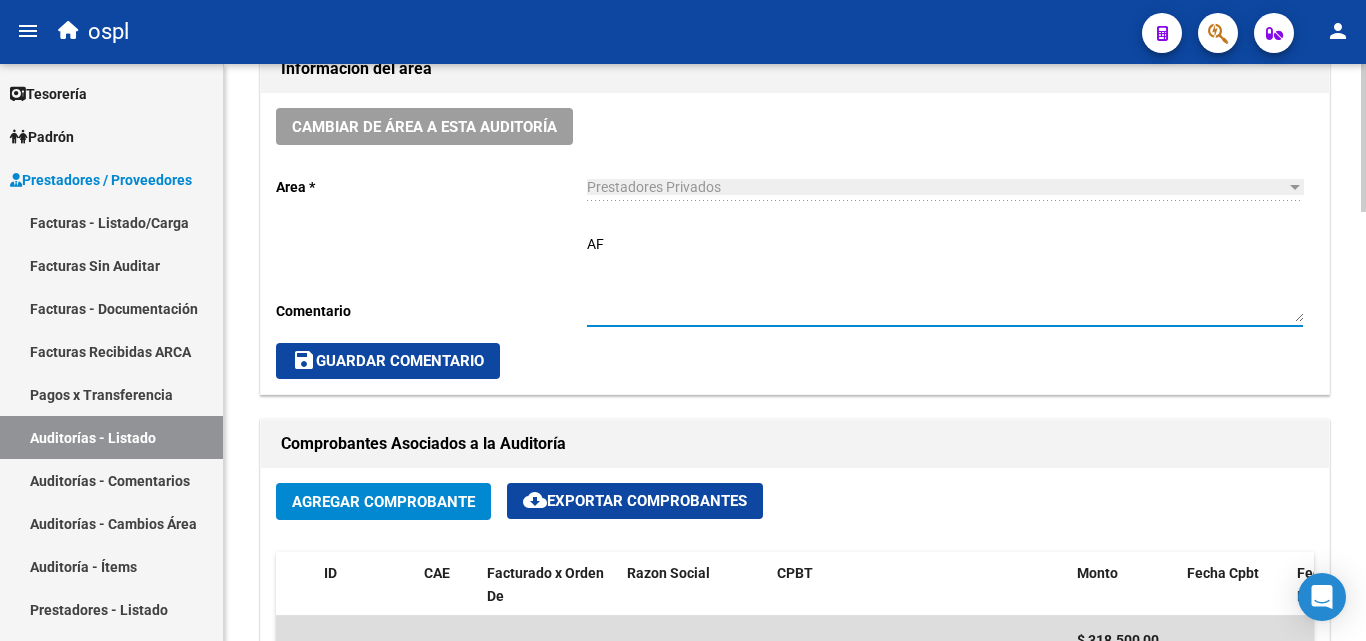 type on "A" 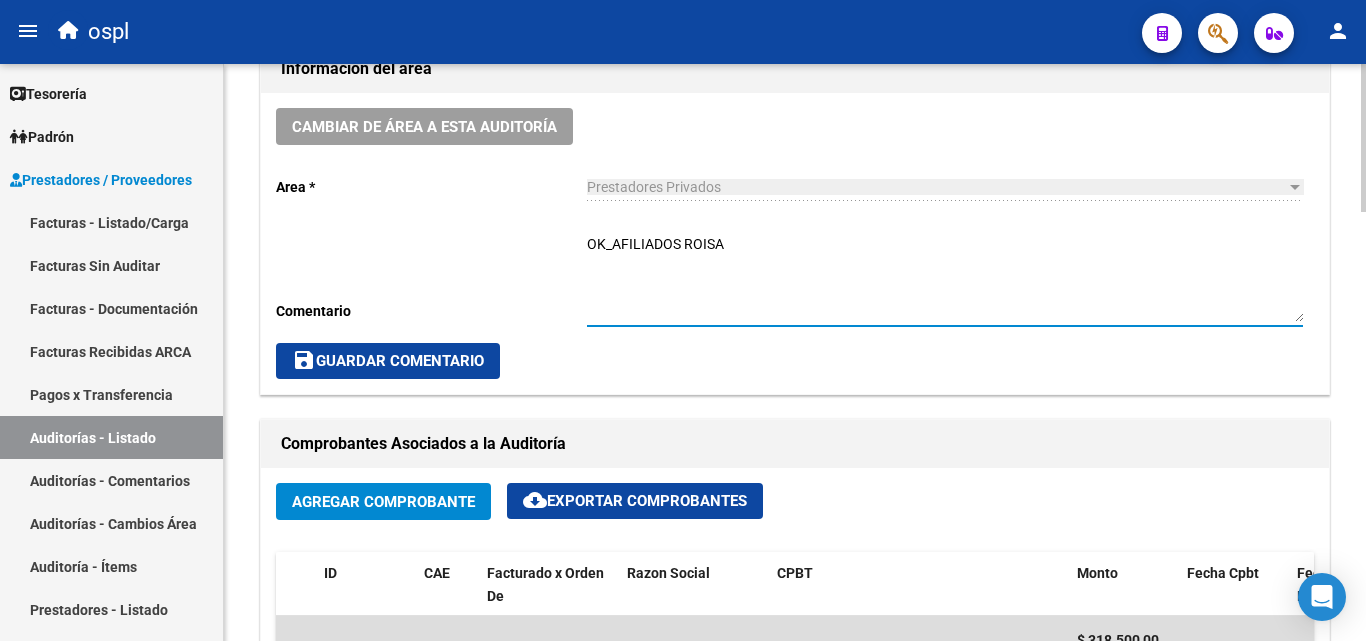 click on "OK_AFILIADOS ROISA" at bounding box center (945, 278) 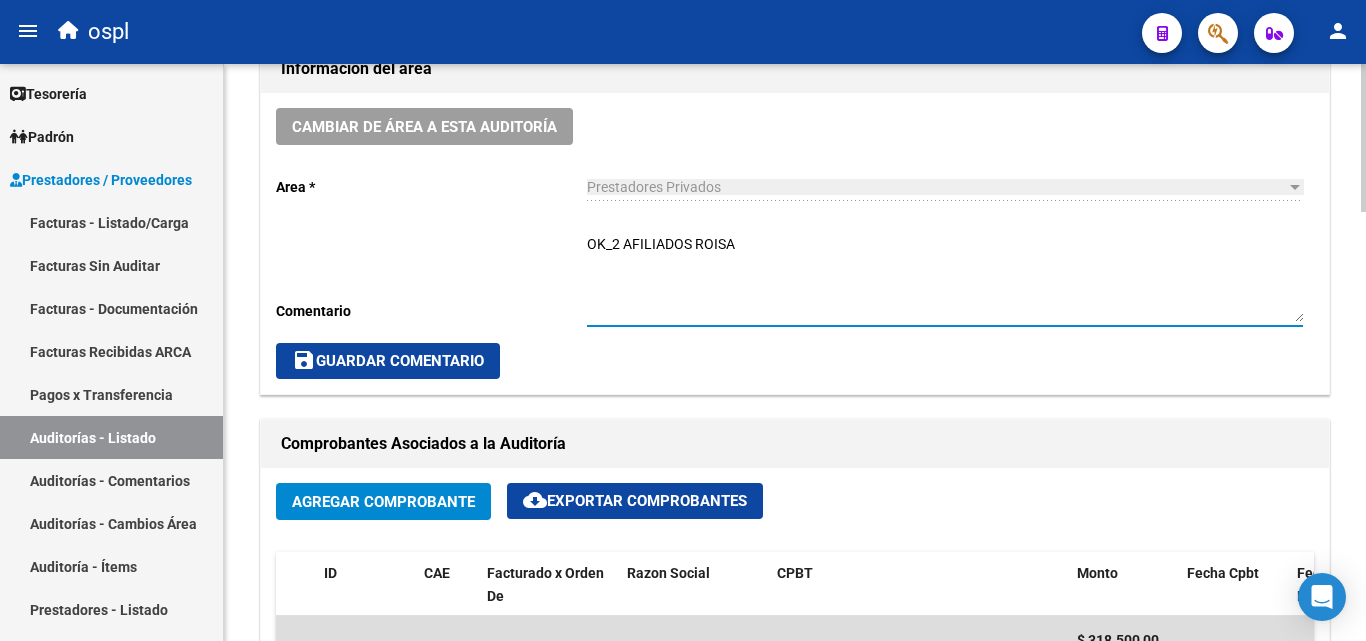 click on "OK_2 AFILIADOS ROISA" at bounding box center [945, 278] 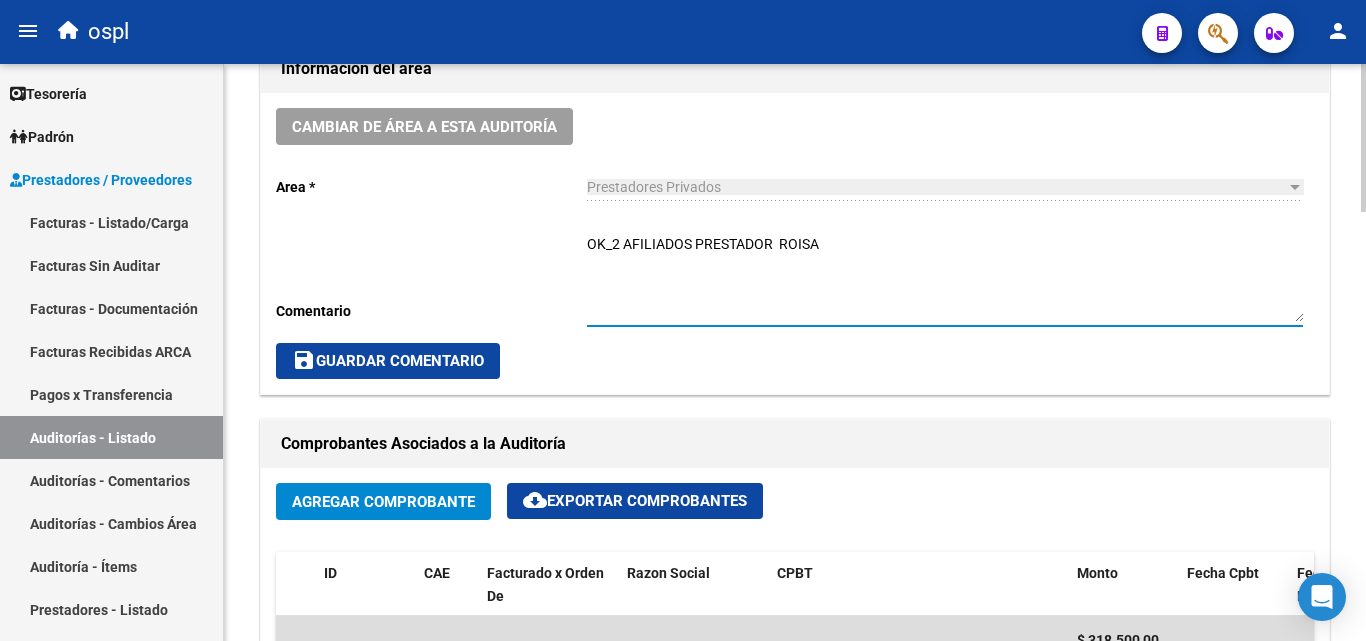 type on "OK_2 AFILIADOS PRESTADOR ROISA" 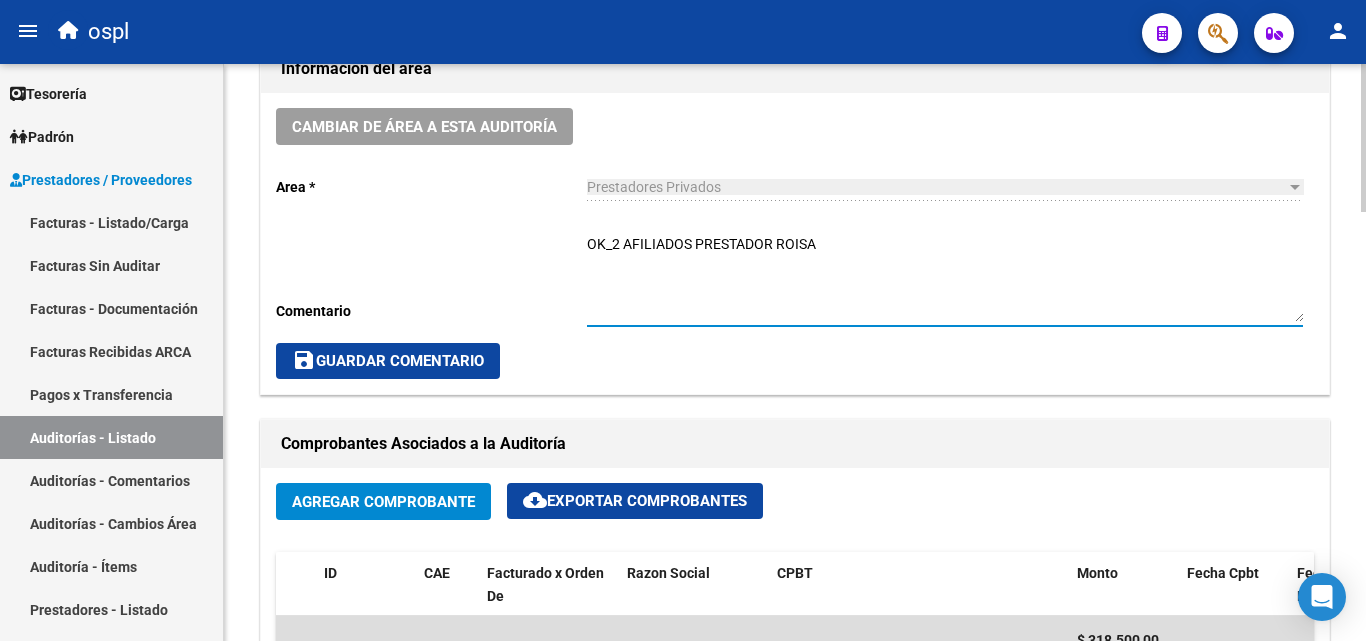drag, startPoint x: 834, startPoint y: 240, endPoint x: 526, endPoint y: 256, distance: 308.4153 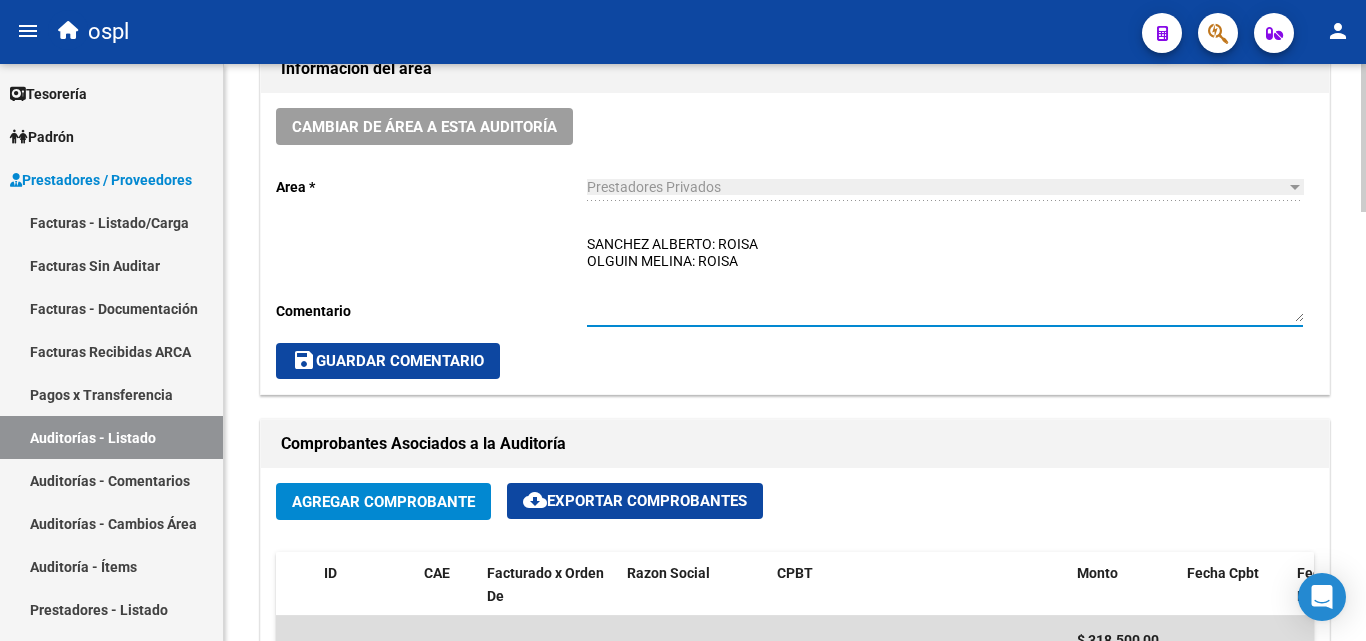 click on "SANCHEZ ALBERTO: ROISA
OLGUIN MELINA: ROISA" at bounding box center (945, 278) 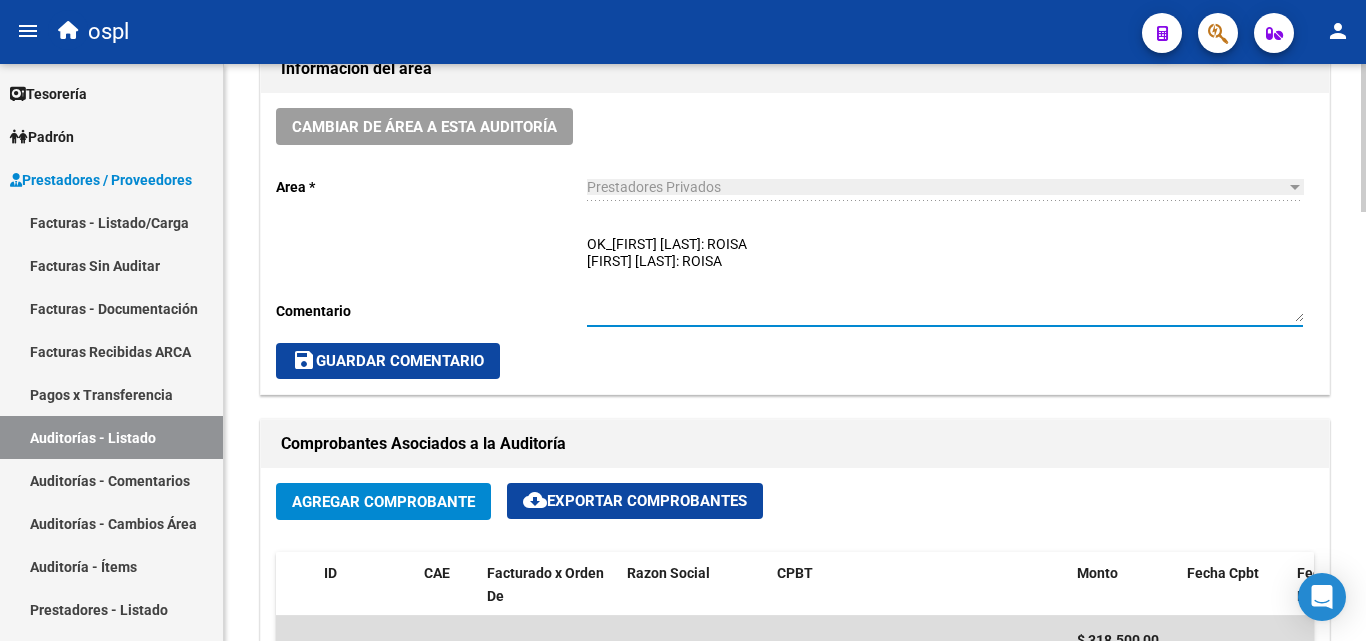 click on "OK_SANCHEZ ALBERTO: ROISA
OLGUIN MELINA: ROISA" at bounding box center (945, 278) 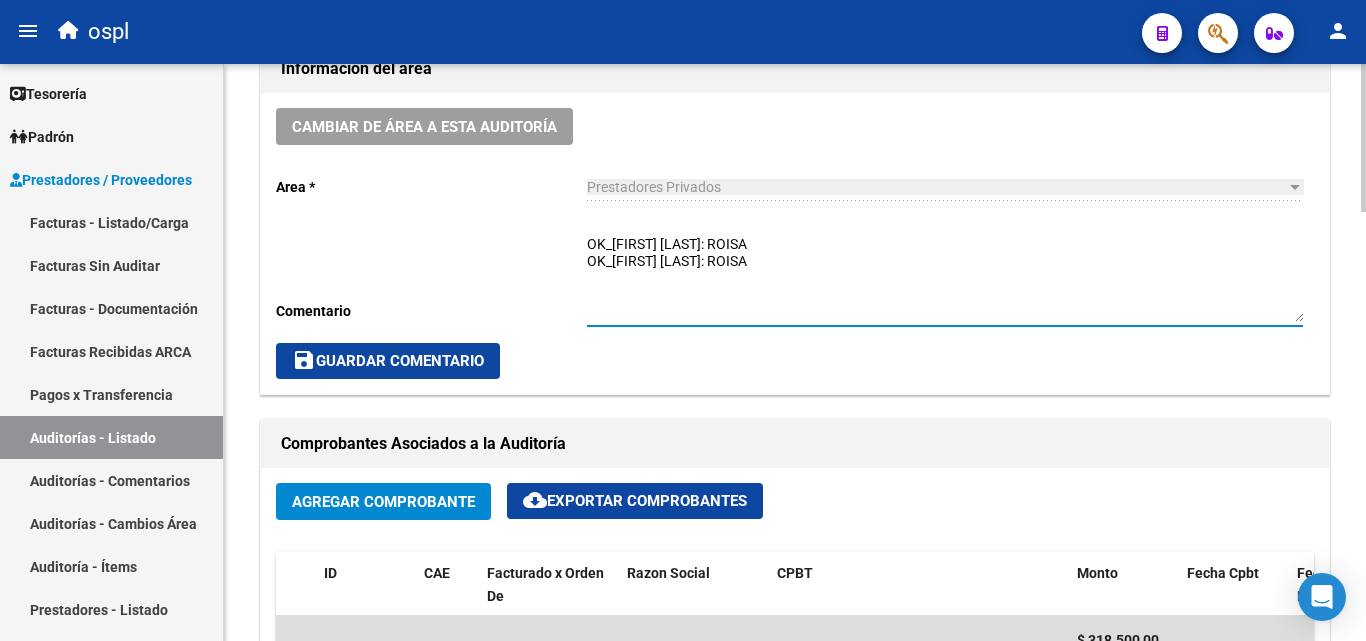 click on "OK_SANCHEZ ALBERTO: ROISA
OK_OLGUIN MELINA: ROISA" at bounding box center (945, 278) 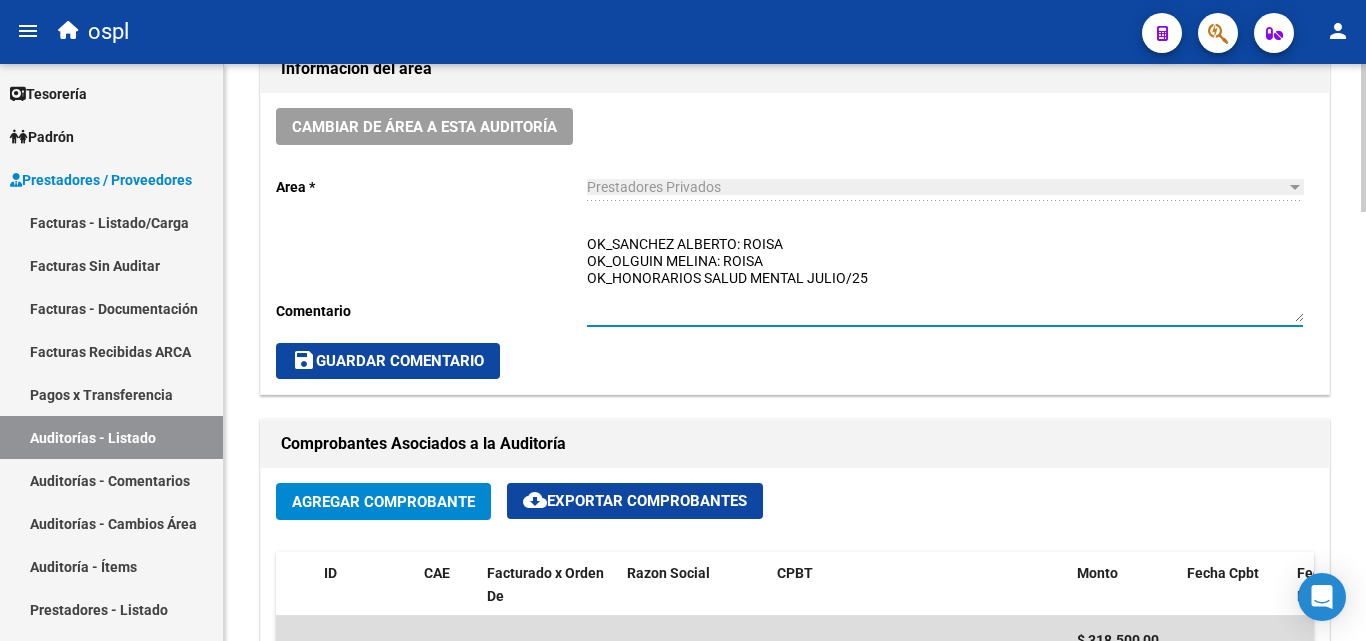 type on "OK_SANCHEZ ALBERTO: ROISA
OK_OLGUIN MELINA: ROISA
OK_HONORARIOS SALUD MENTAL JULIO/25" 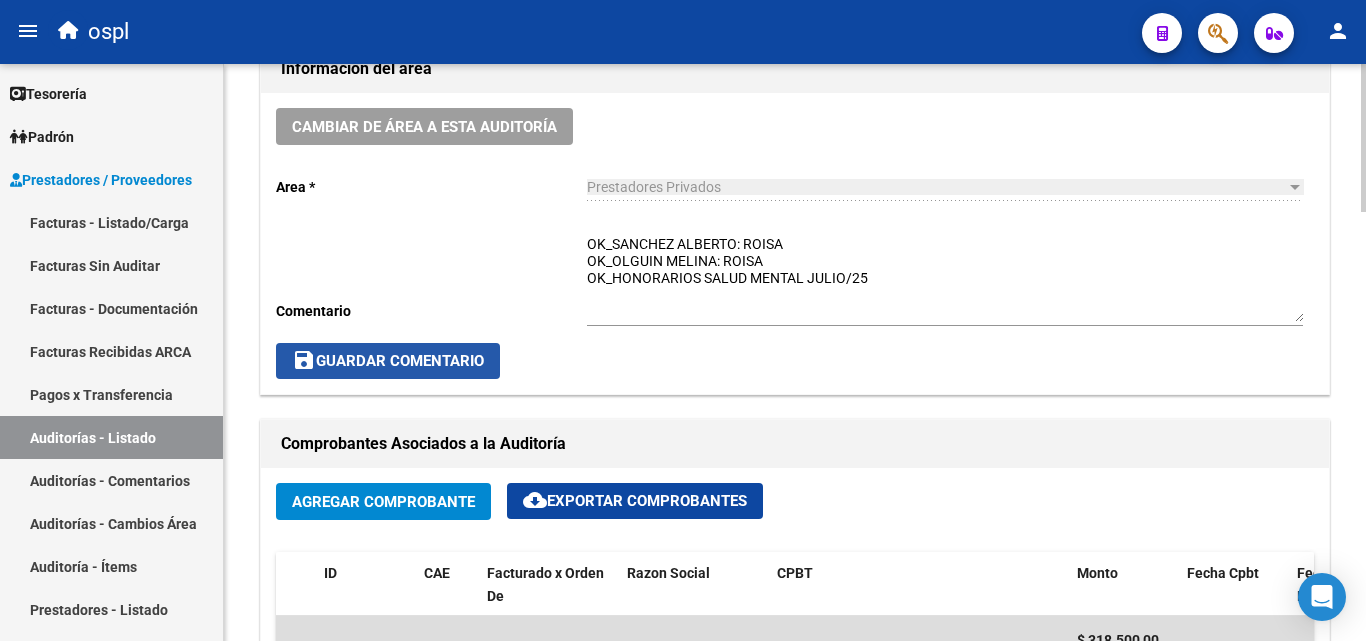 click on "save  Guardar Comentario" 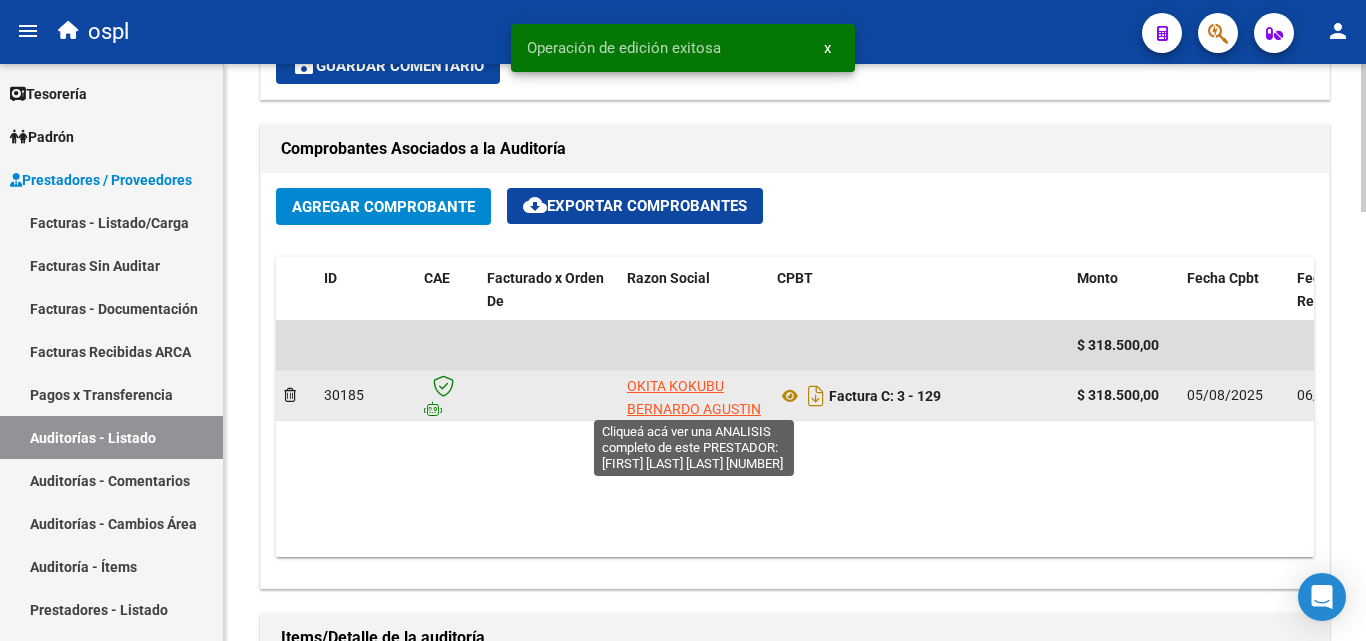 scroll, scrollTop: 901, scrollLeft: 0, axis: vertical 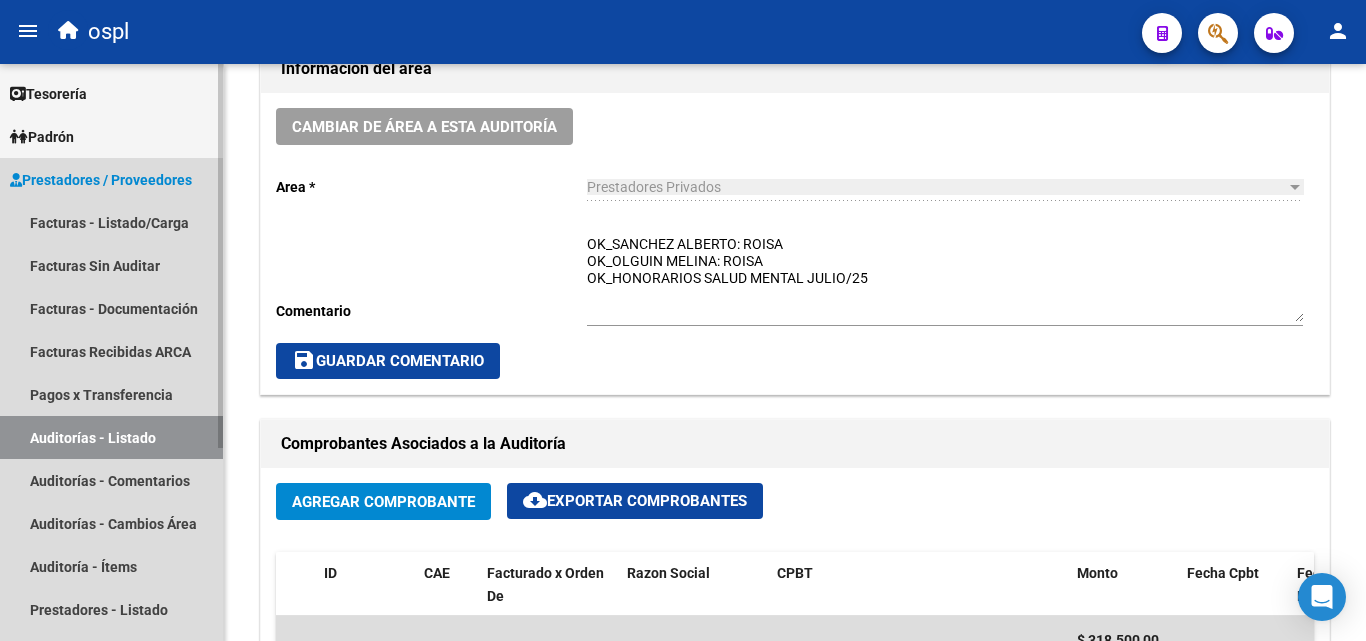click on "Auditorías - Listado" at bounding box center (111, 437) 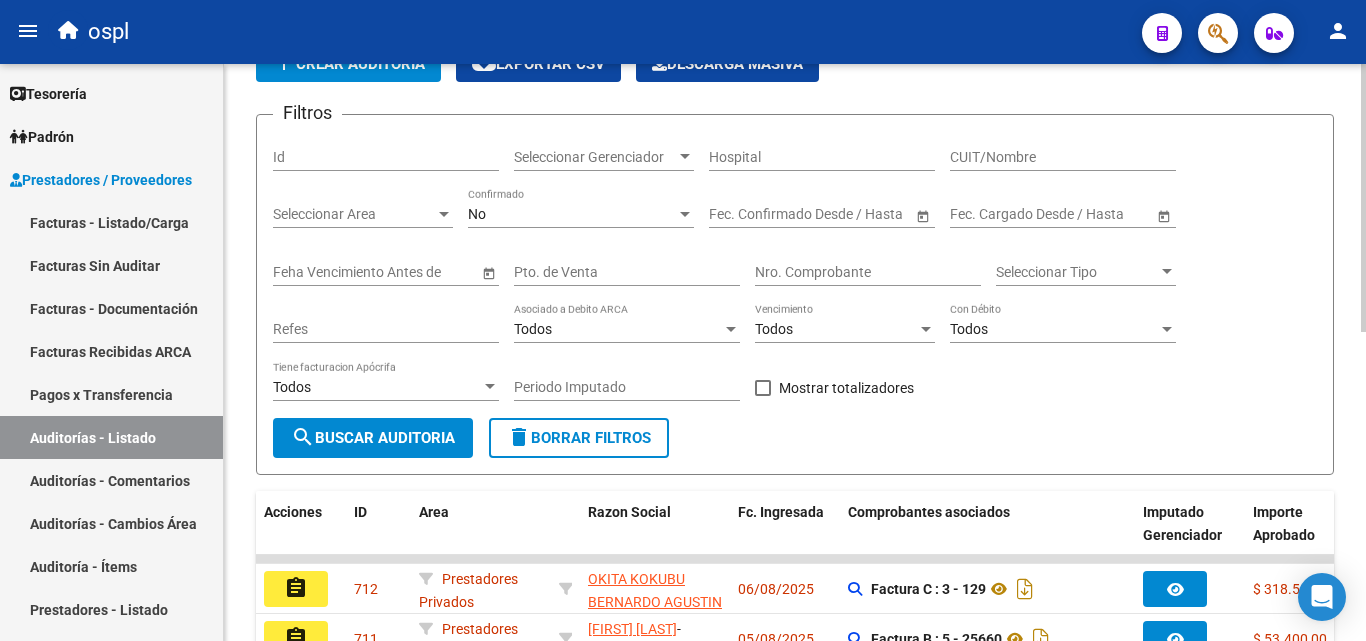 scroll, scrollTop: 0, scrollLeft: 0, axis: both 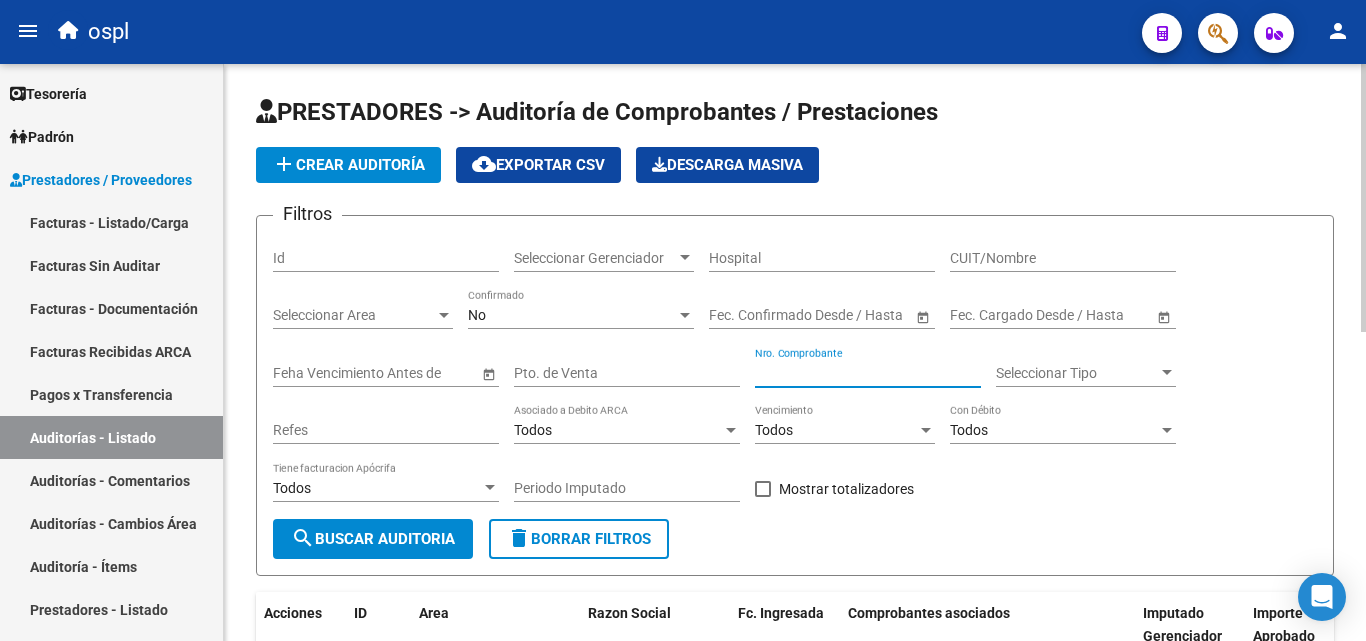 click on "Nro. Comprobante" at bounding box center [868, 373] 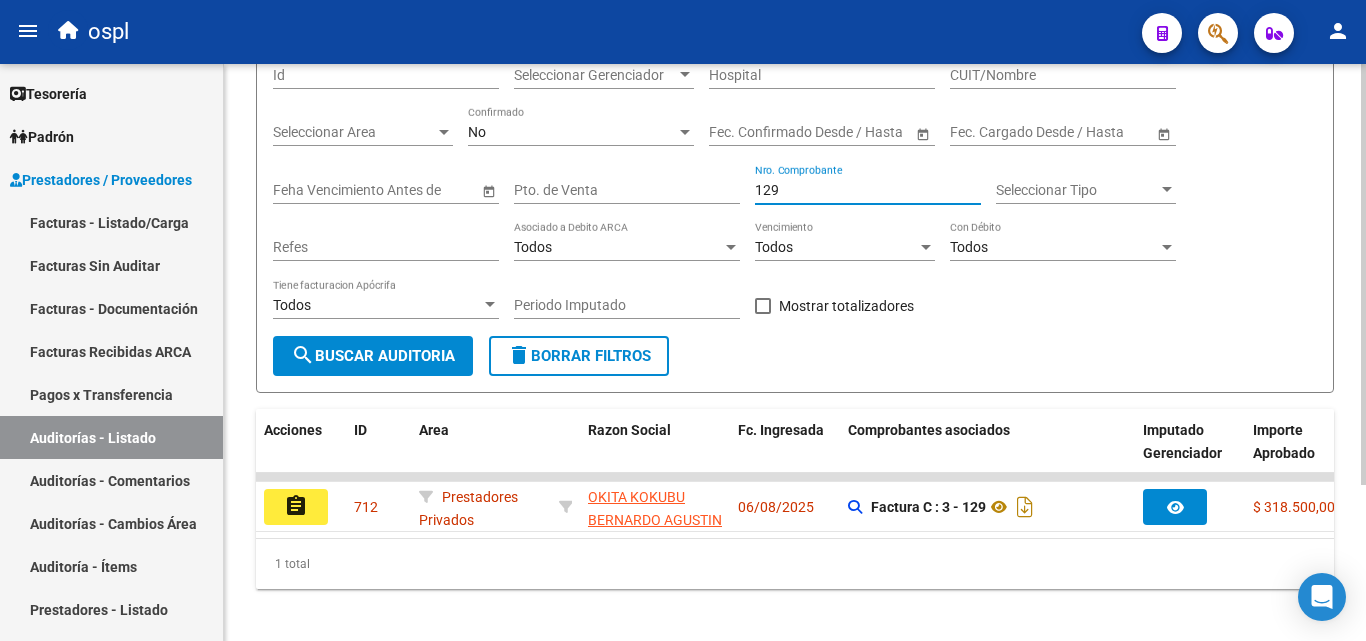 scroll, scrollTop: 213, scrollLeft: 0, axis: vertical 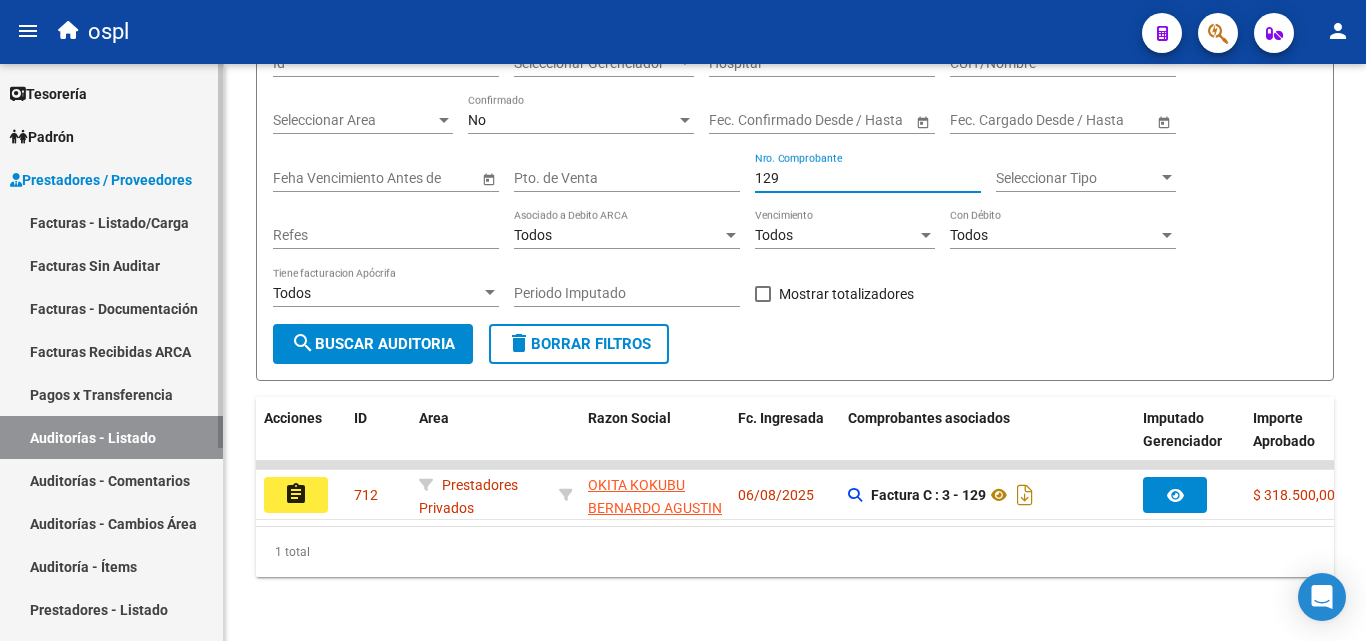 type on "129" 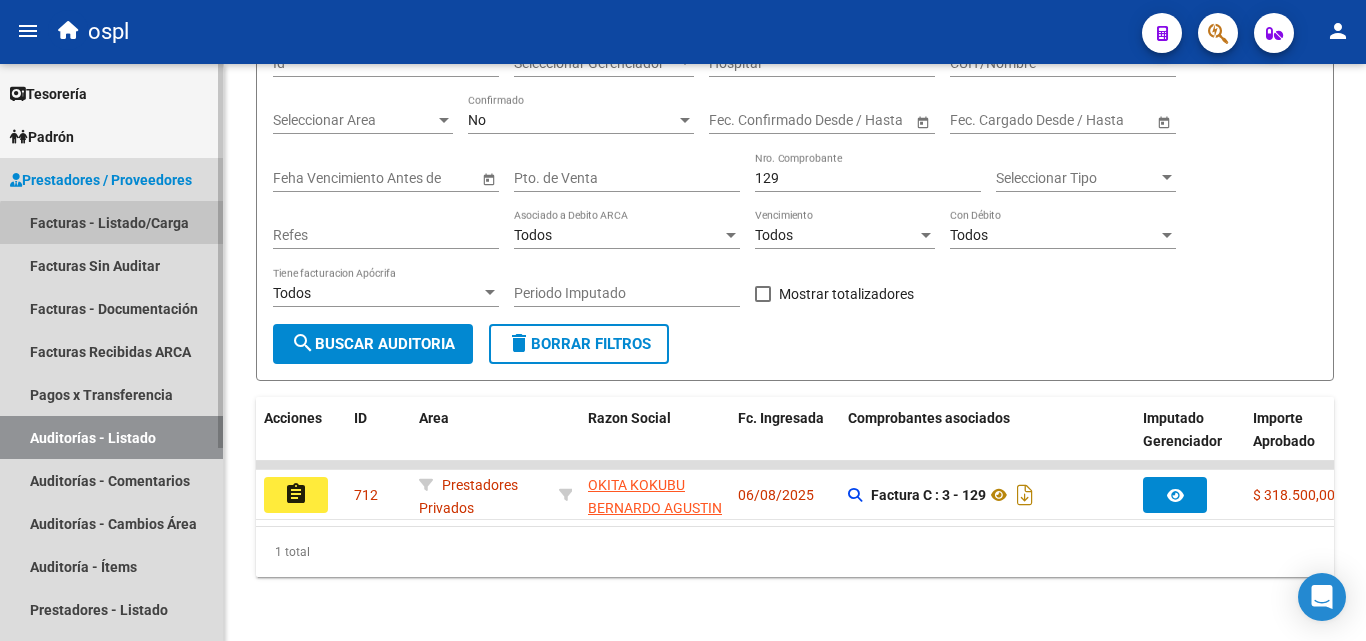 click on "Facturas - Listado/Carga" at bounding box center (111, 222) 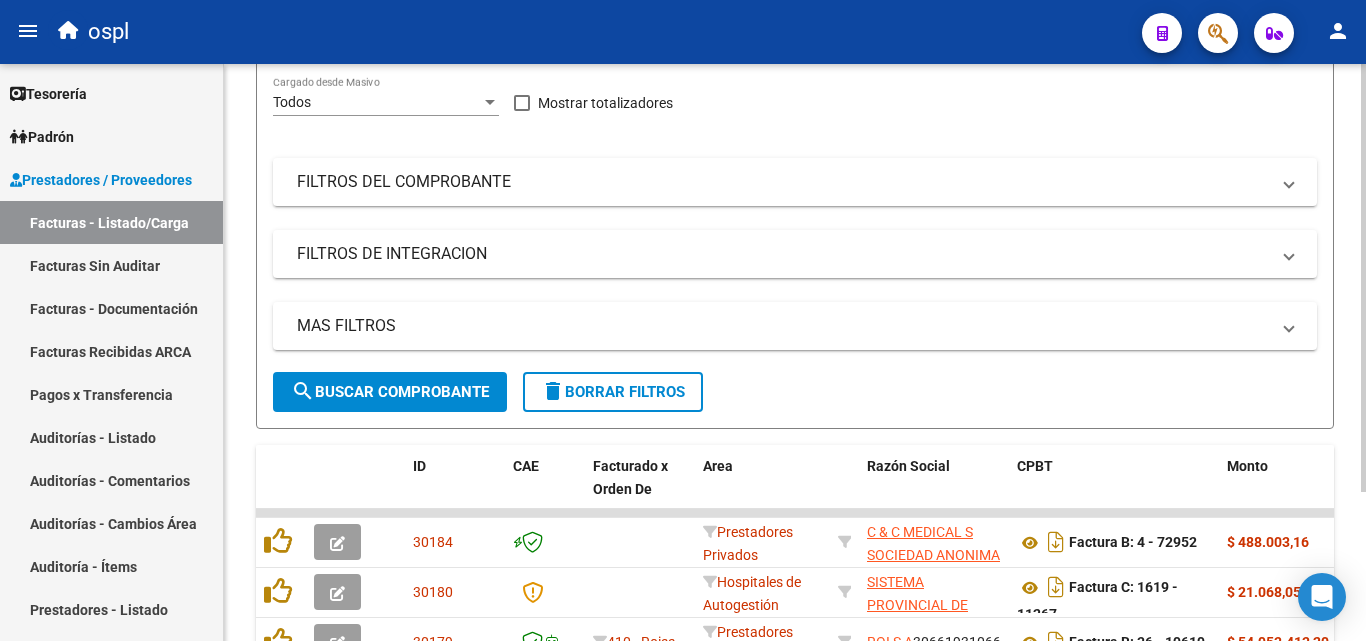 click on "Area" at bounding box center (595, 45) 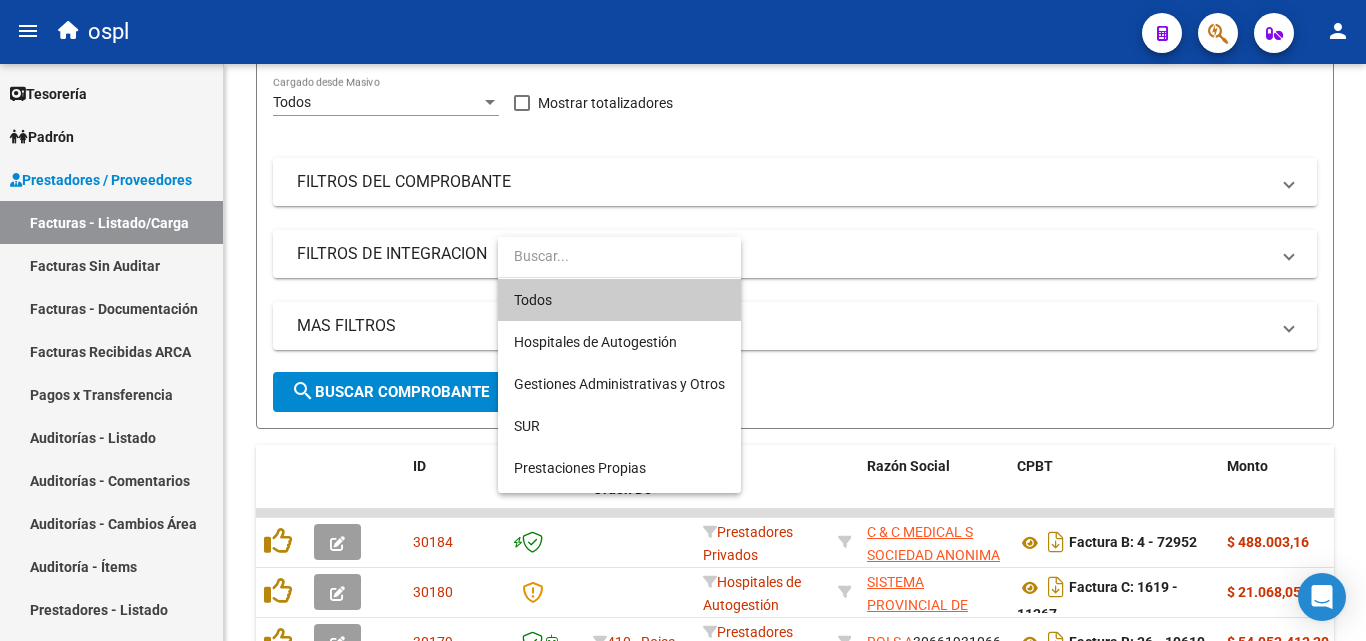 scroll, scrollTop: 0, scrollLeft: 0, axis: both 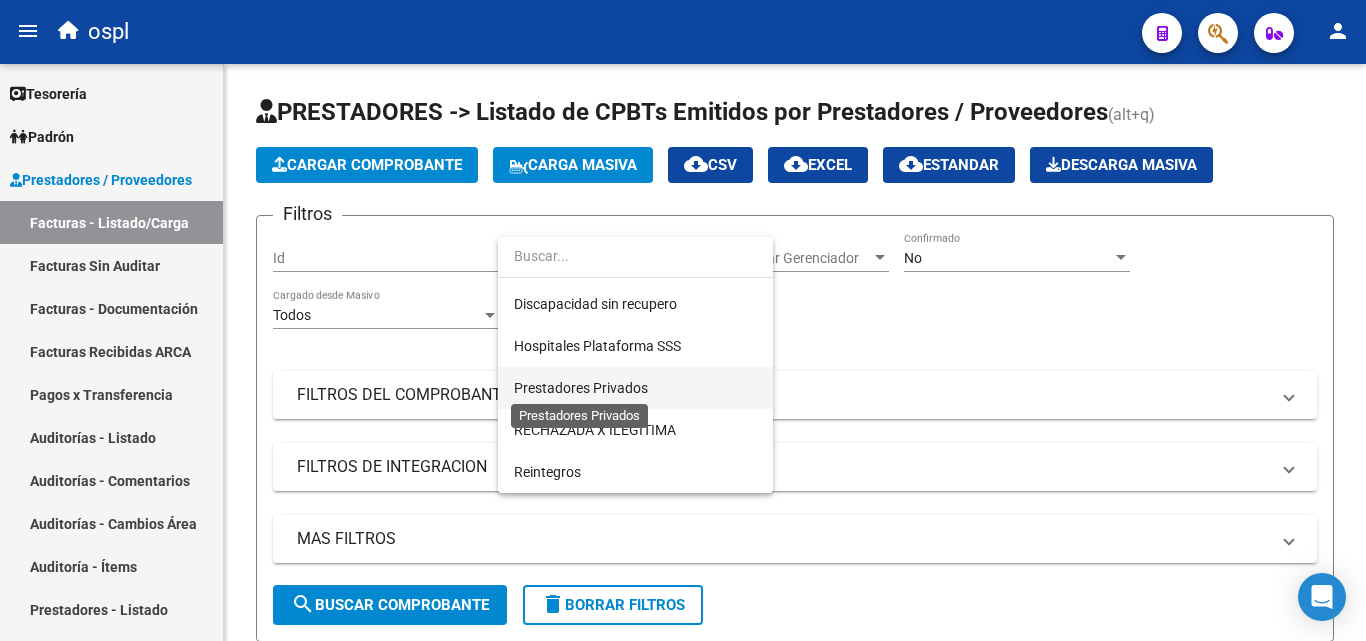 click on "Prestadores Privados" at bounding box center (581, 388) 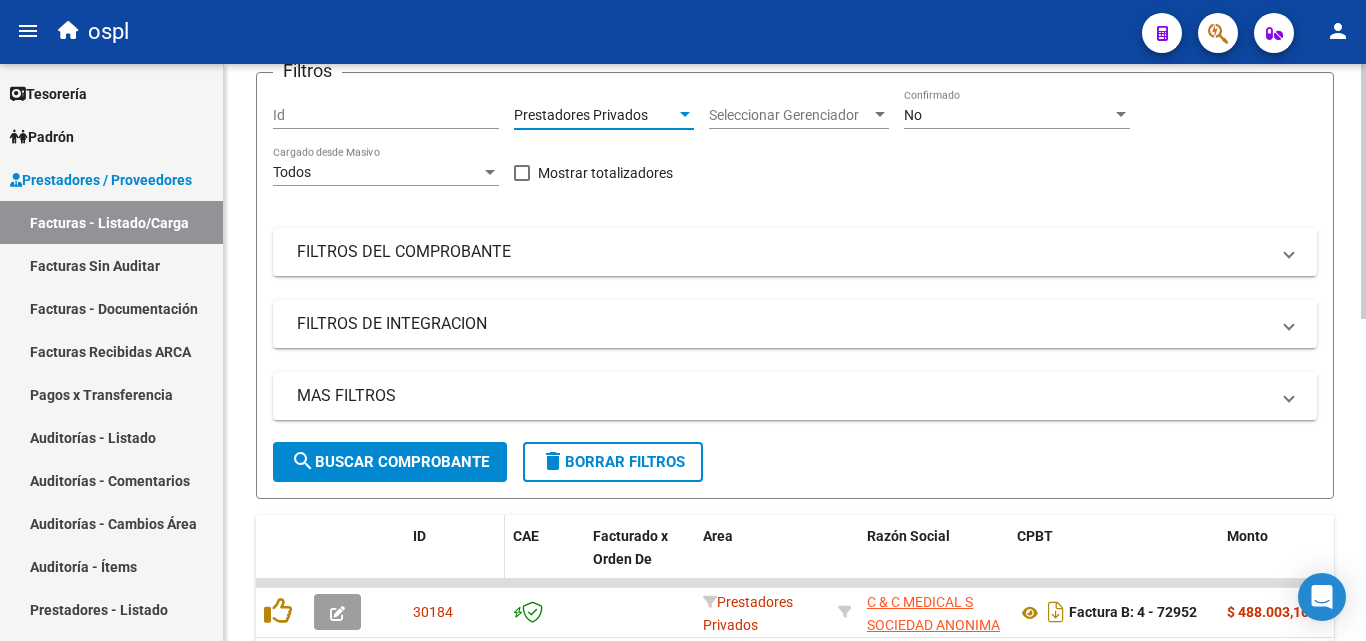 scroll, scrollTop: 200, scrollLeft: 0, axis: vertical 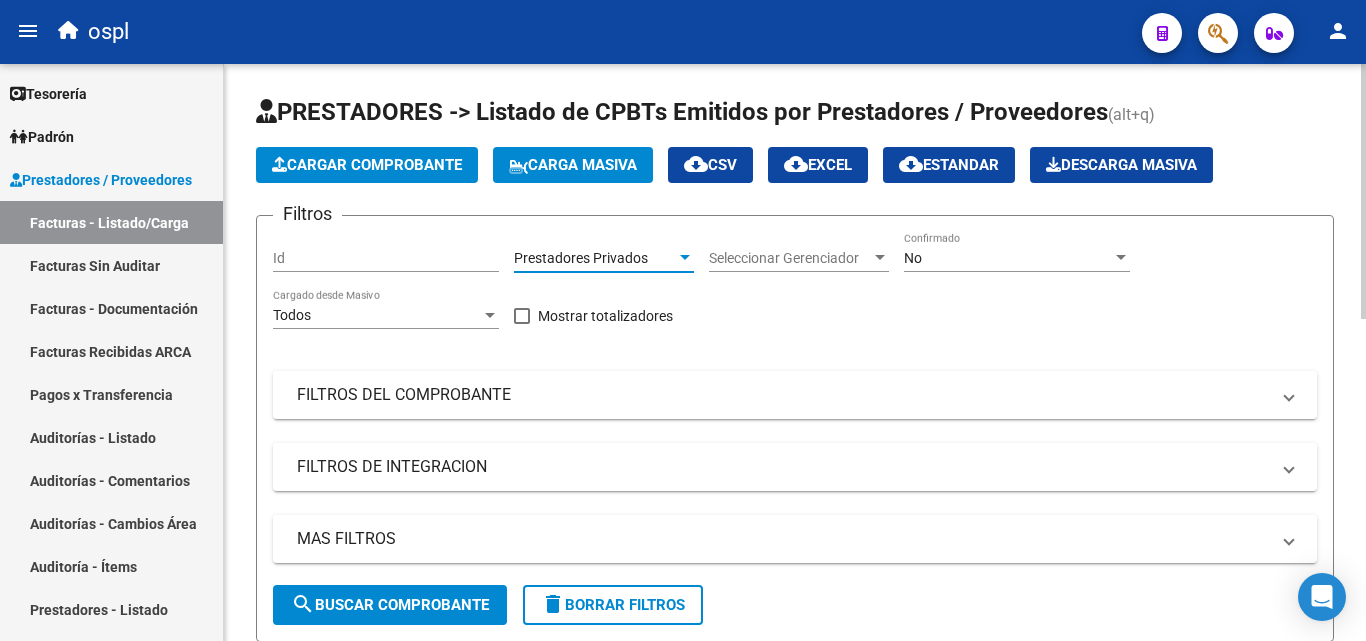 click on "search  Buscar Comprobante" 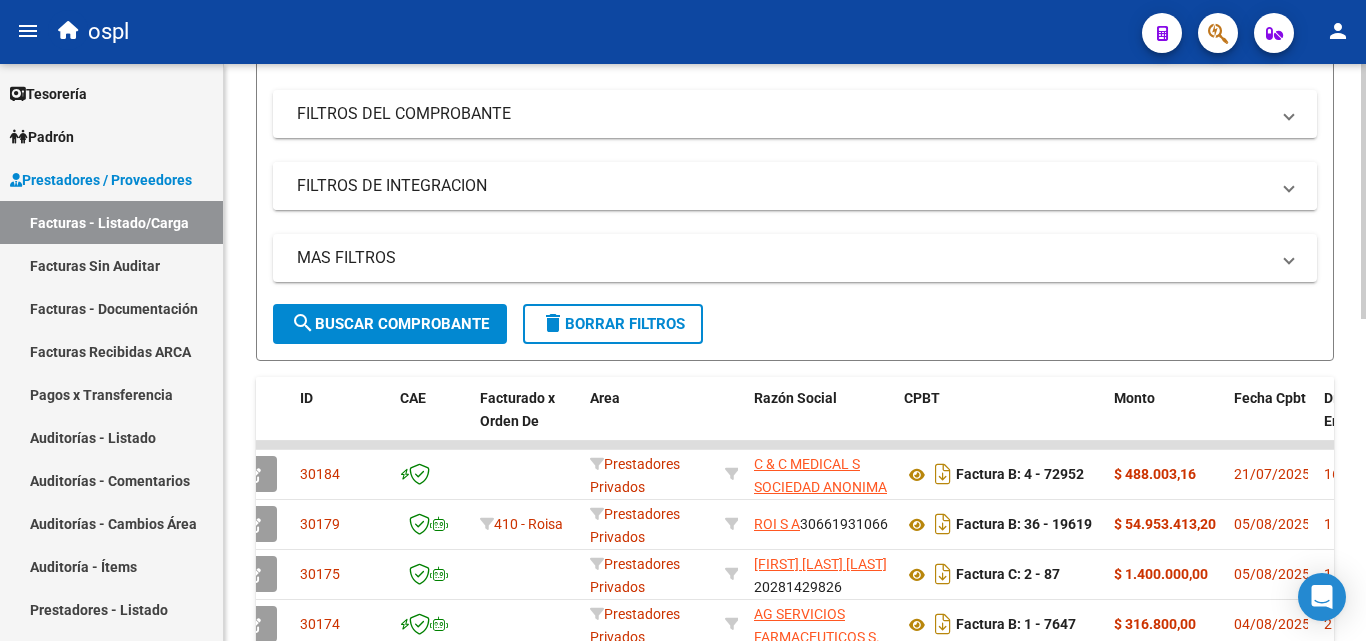 scroll, scrollTop: 300, scrollLeft: 0, axis: vertical 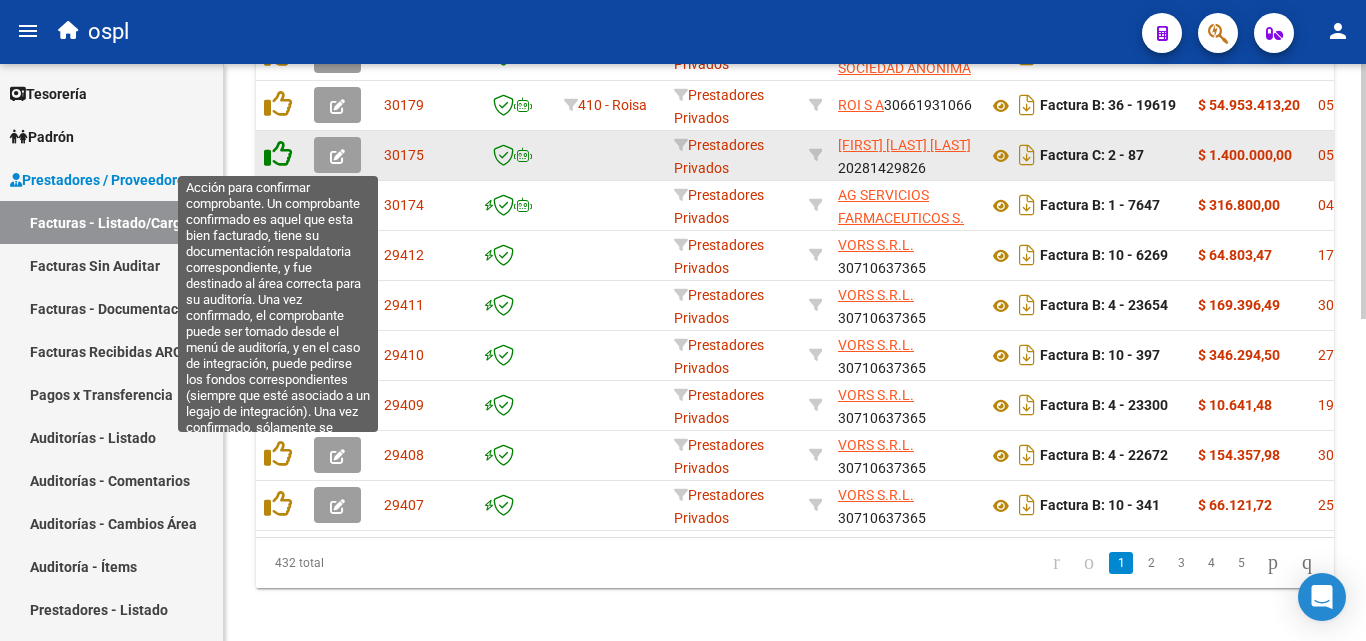 click 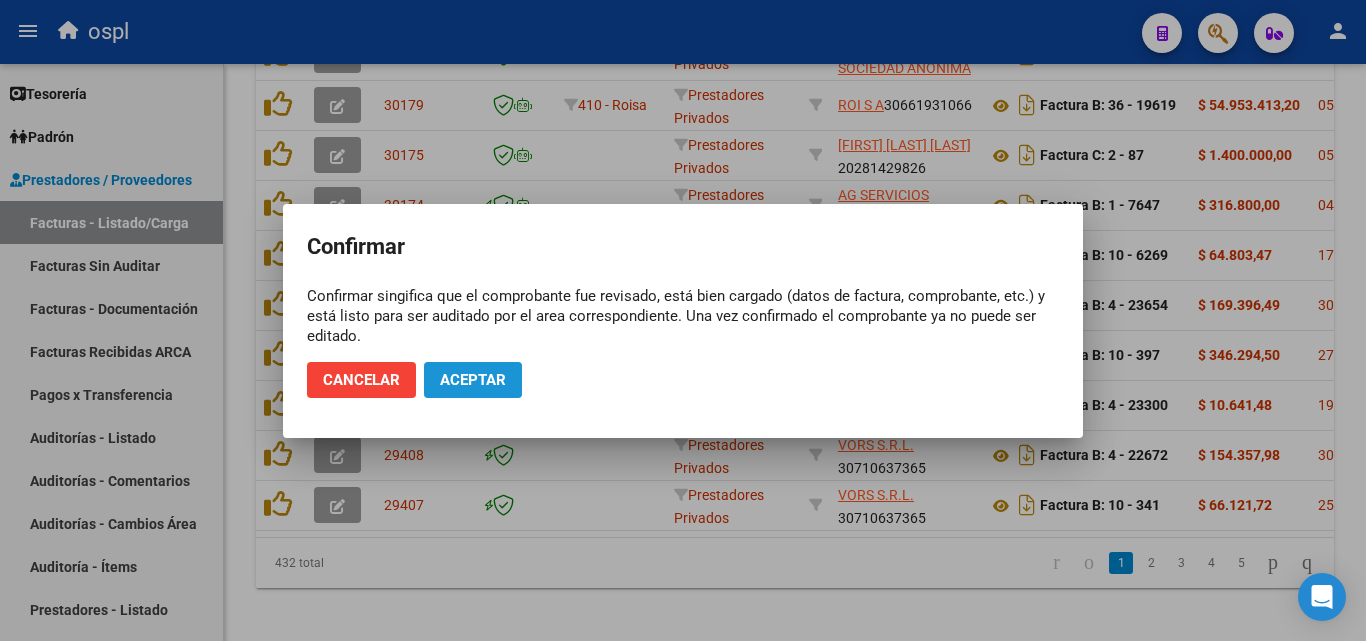 click on "Aceptar" 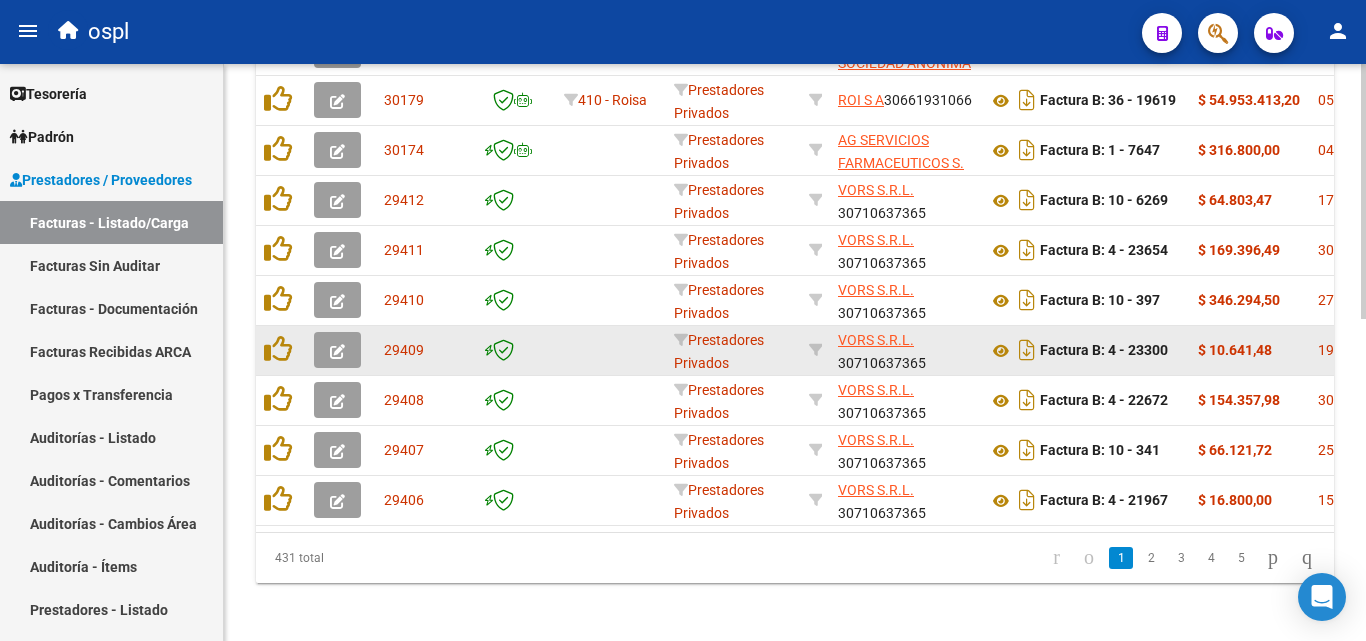 scroll, scrollTop: 700, scrollLeft: 0, axis: vertical 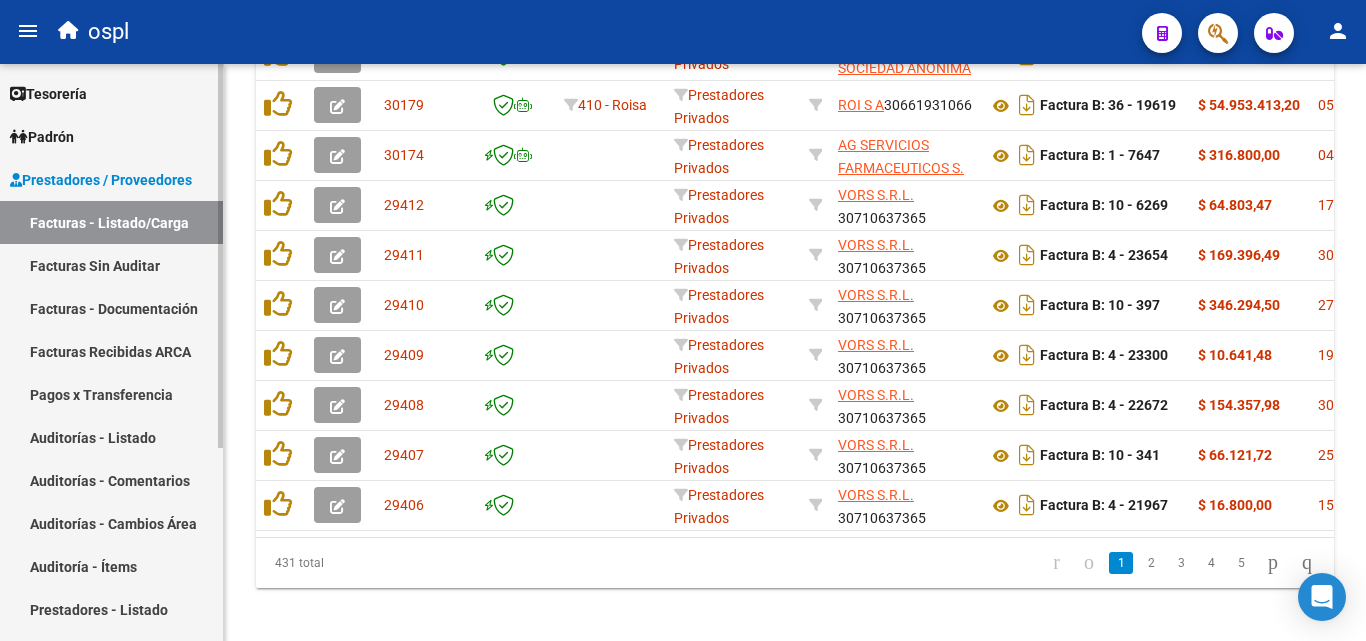 click on "Facturas Sin Auditar" at bounding box center (111, 265) 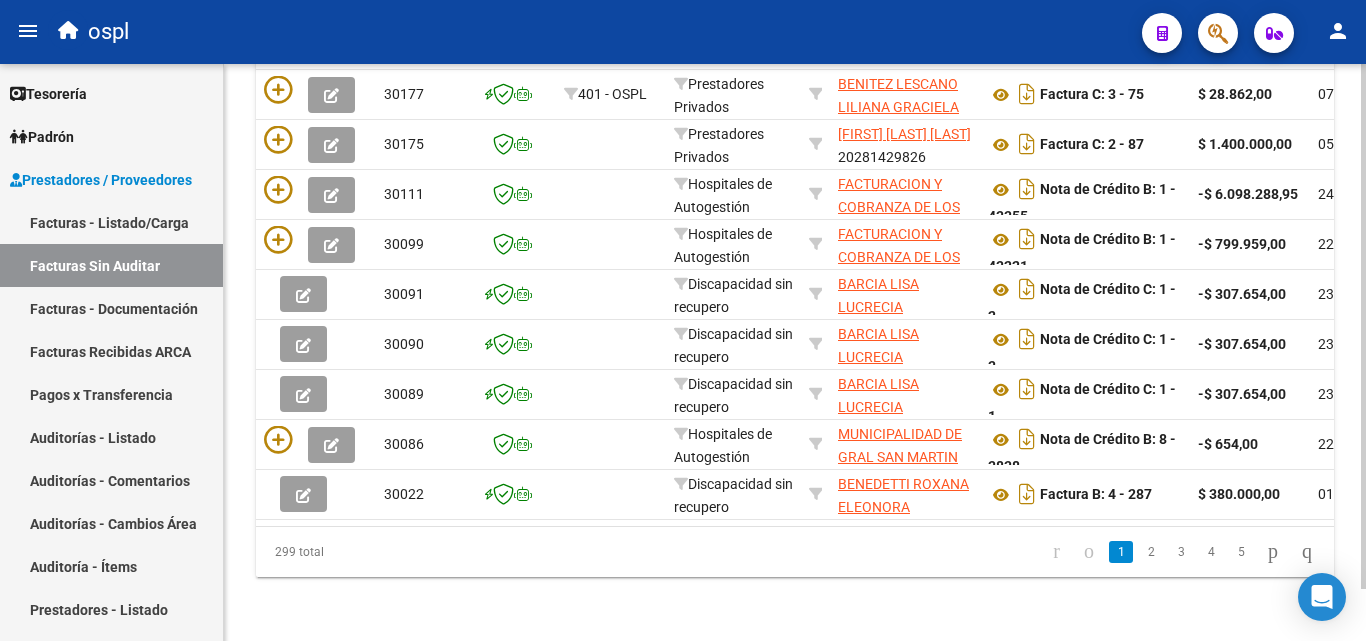 click on "Nro. Comprobante" at bounding box center [627, -275] 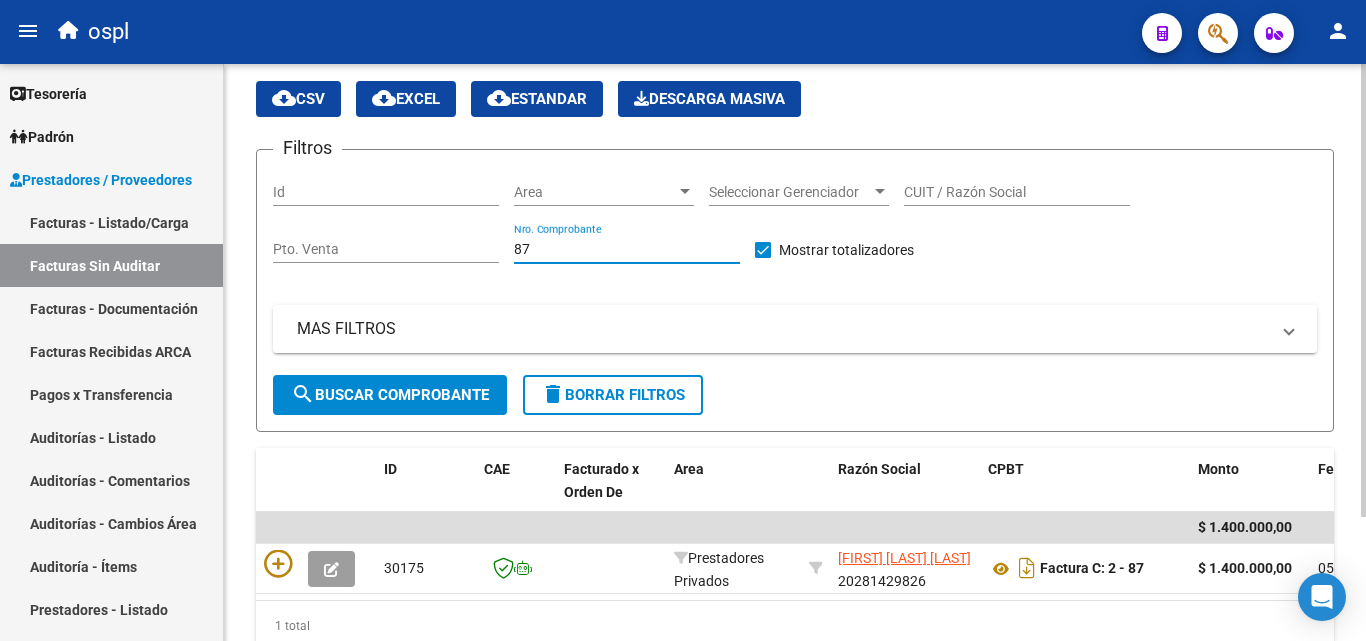 scroll, scrollTop: 158, scrollLeft: 0, axis: vertical 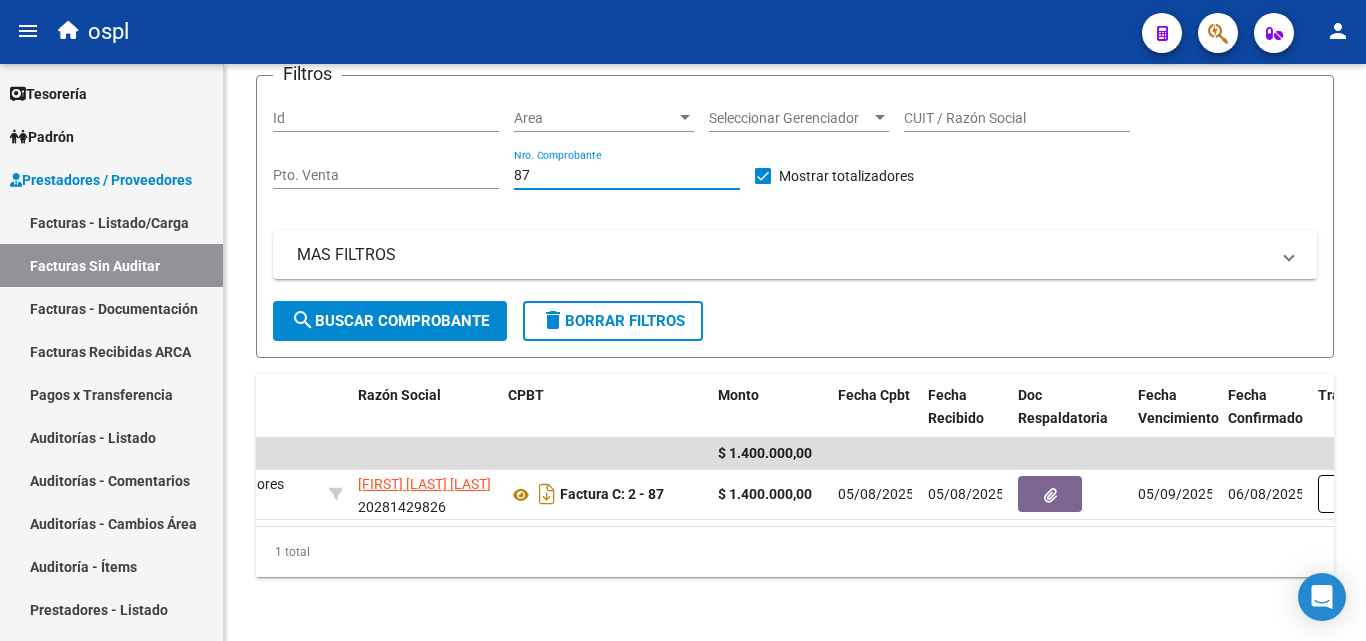 type on "87" 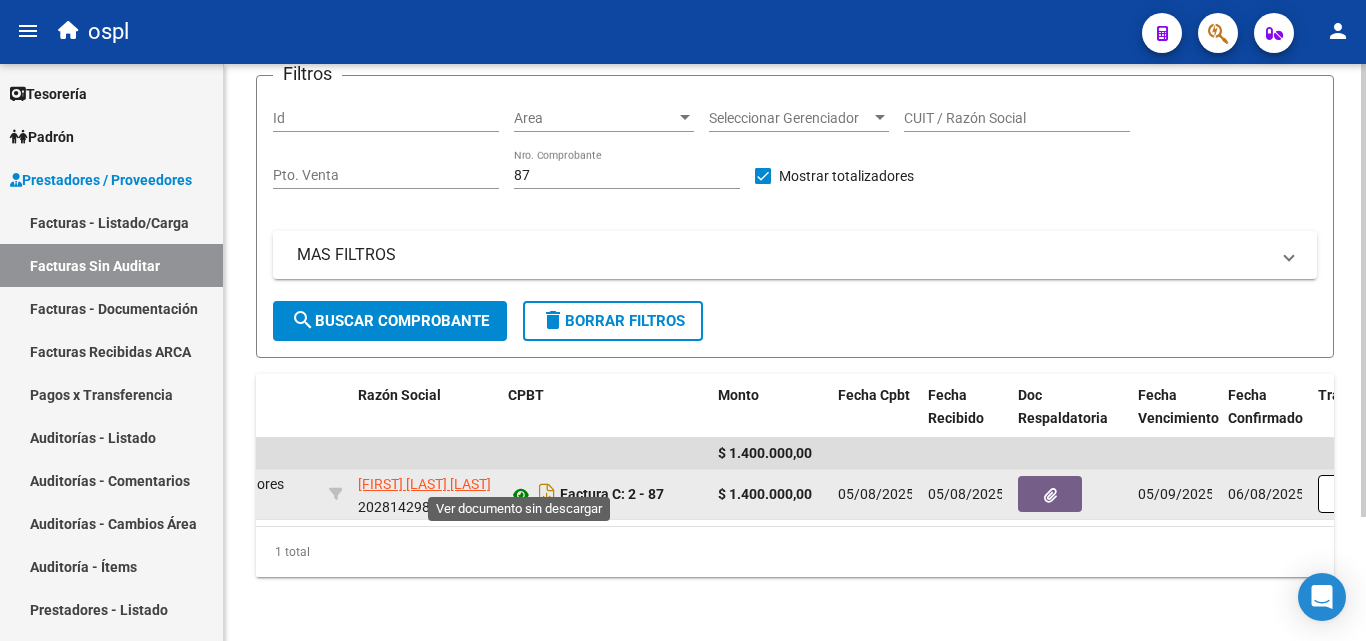 click 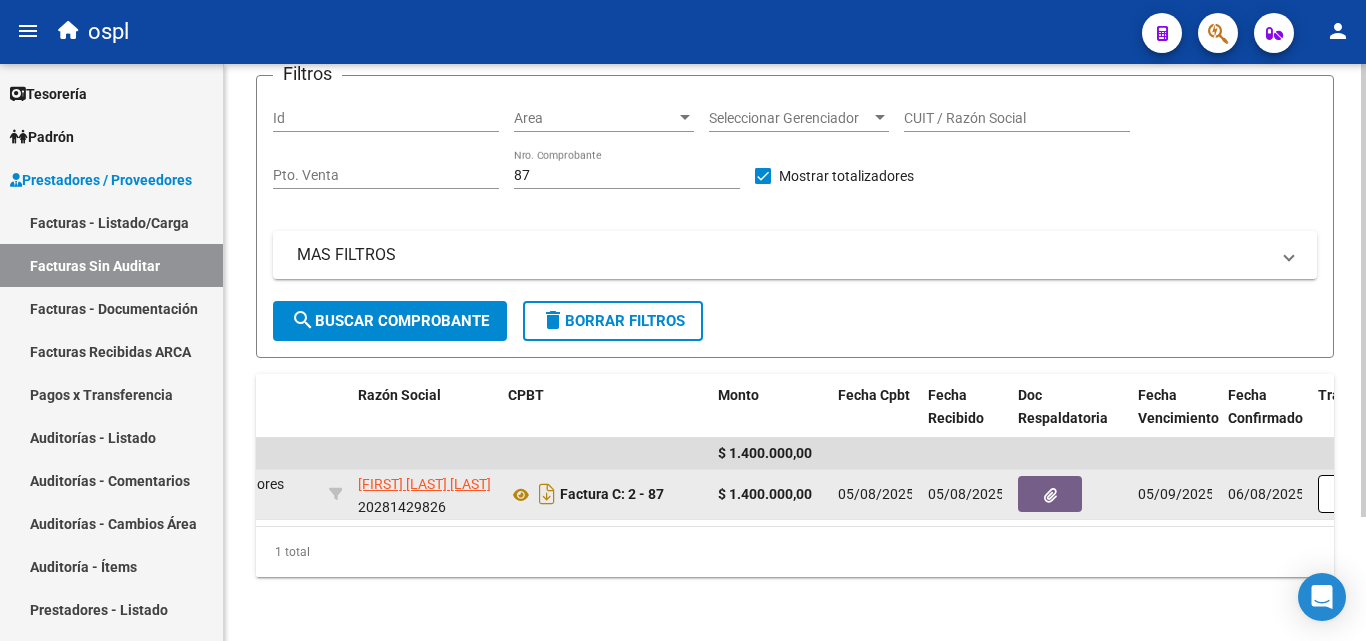 click 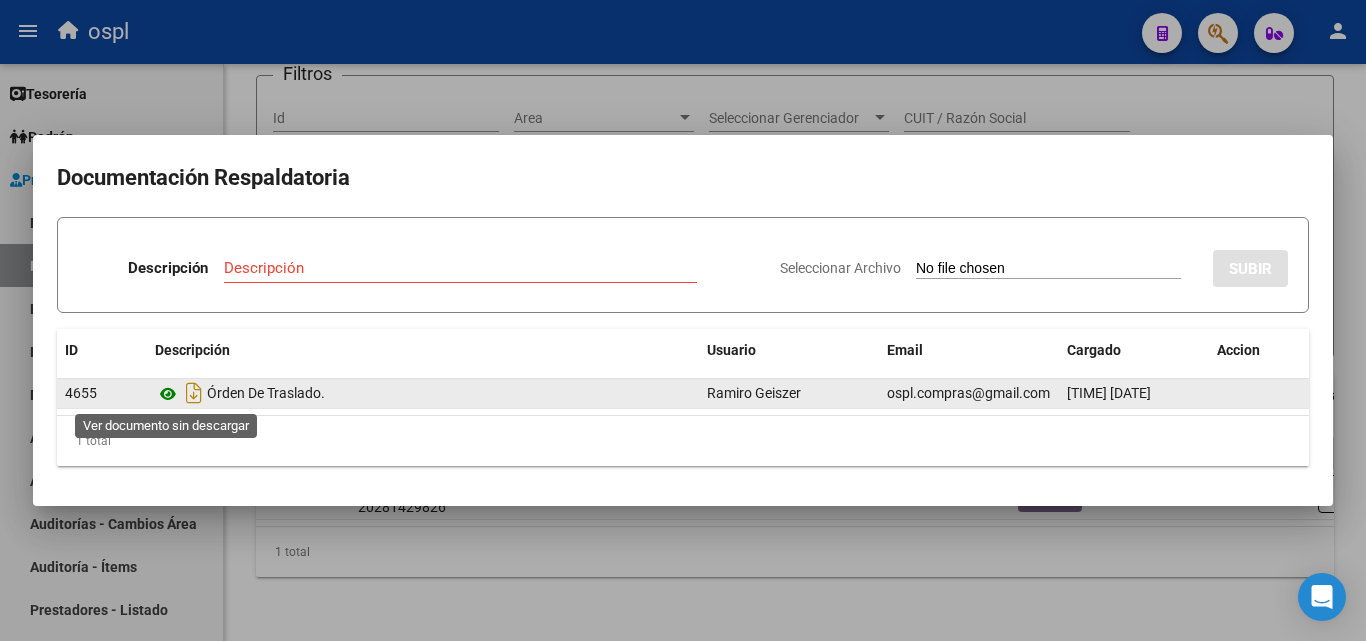 click 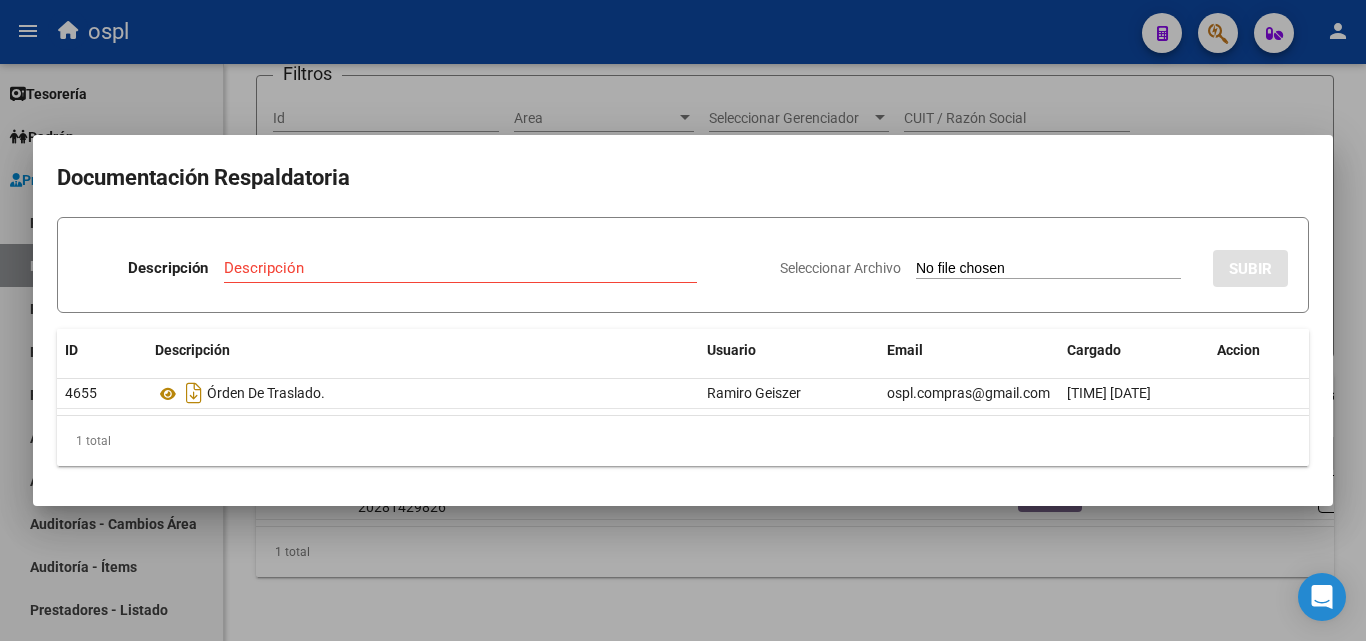 click at bounding box center [683, 320] 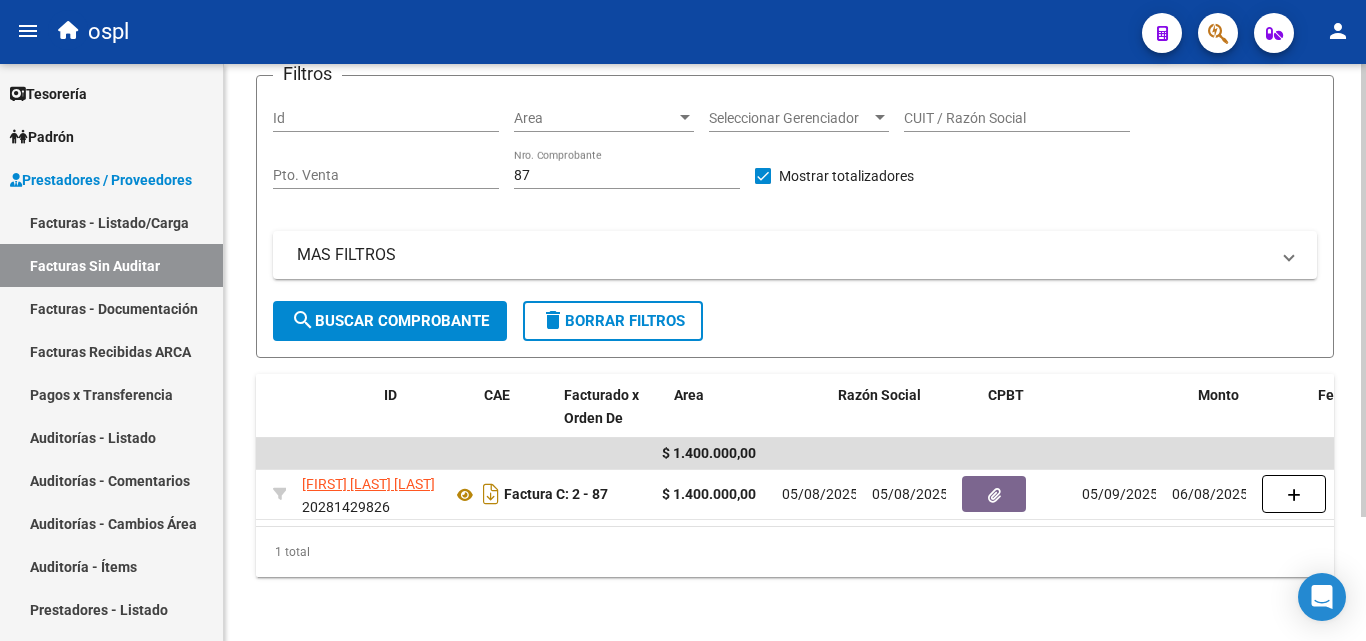 scroll, scrollTop: 0, scrollLeft: 0, axis: both 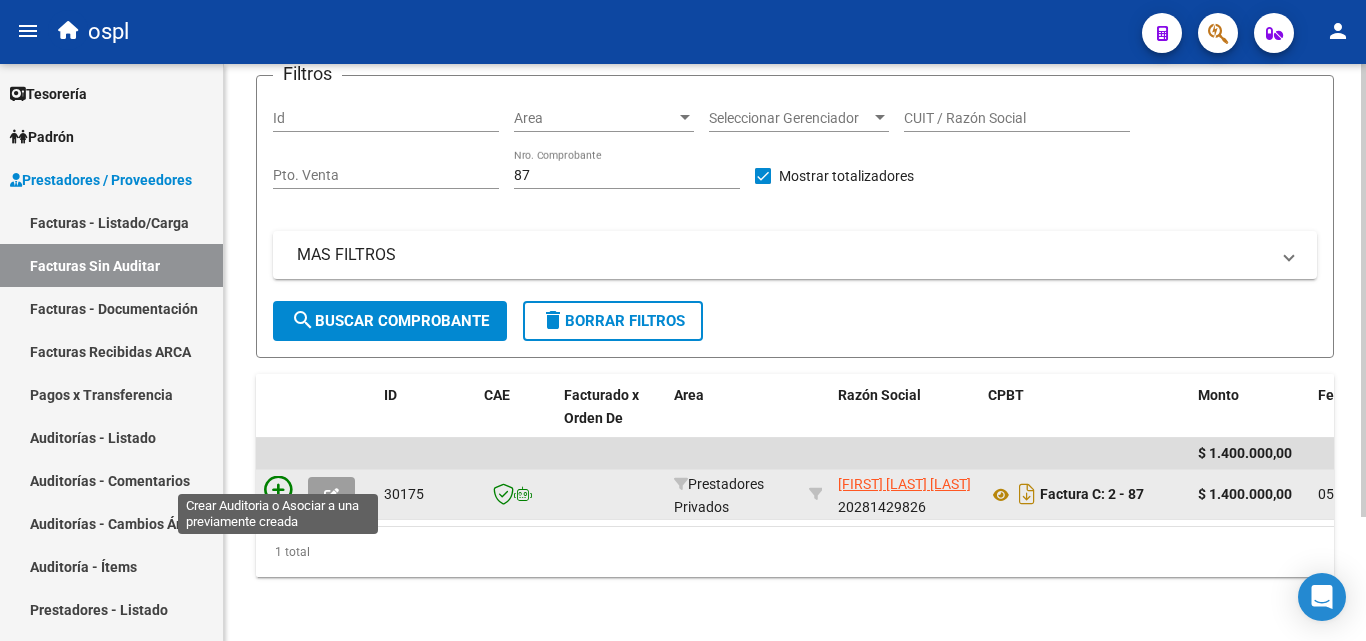 click 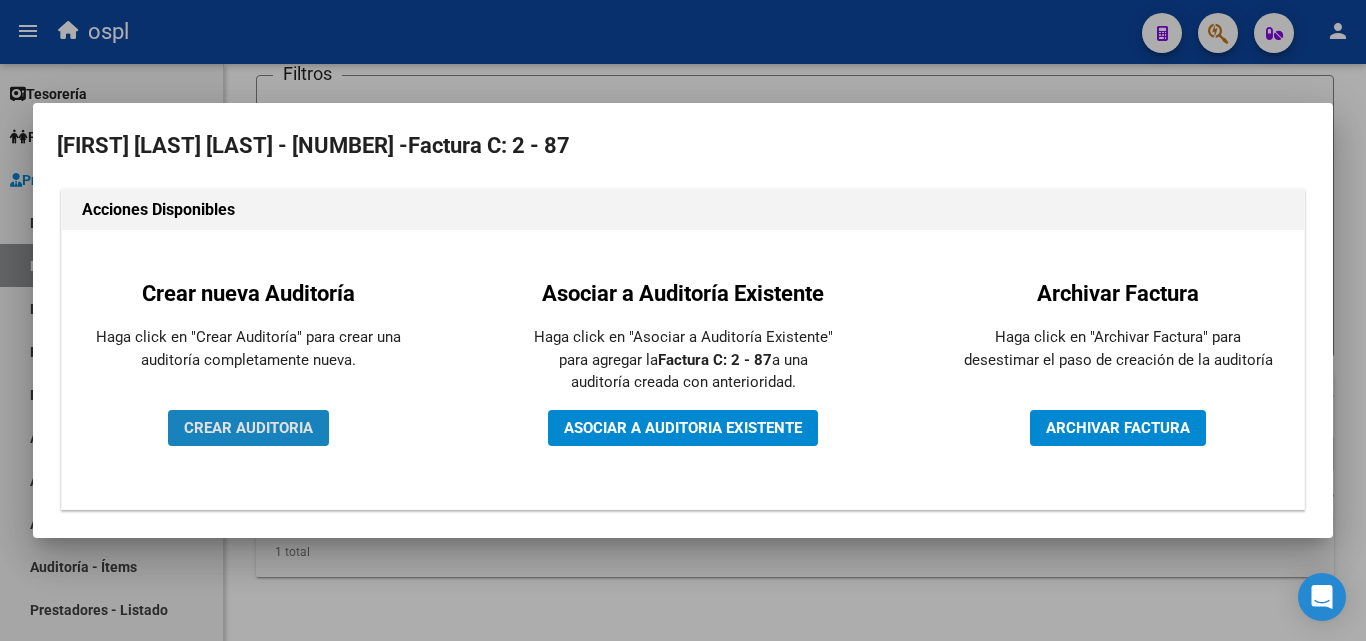 click on "CREAR AUDITORIA" at bounding box center (248, 428) 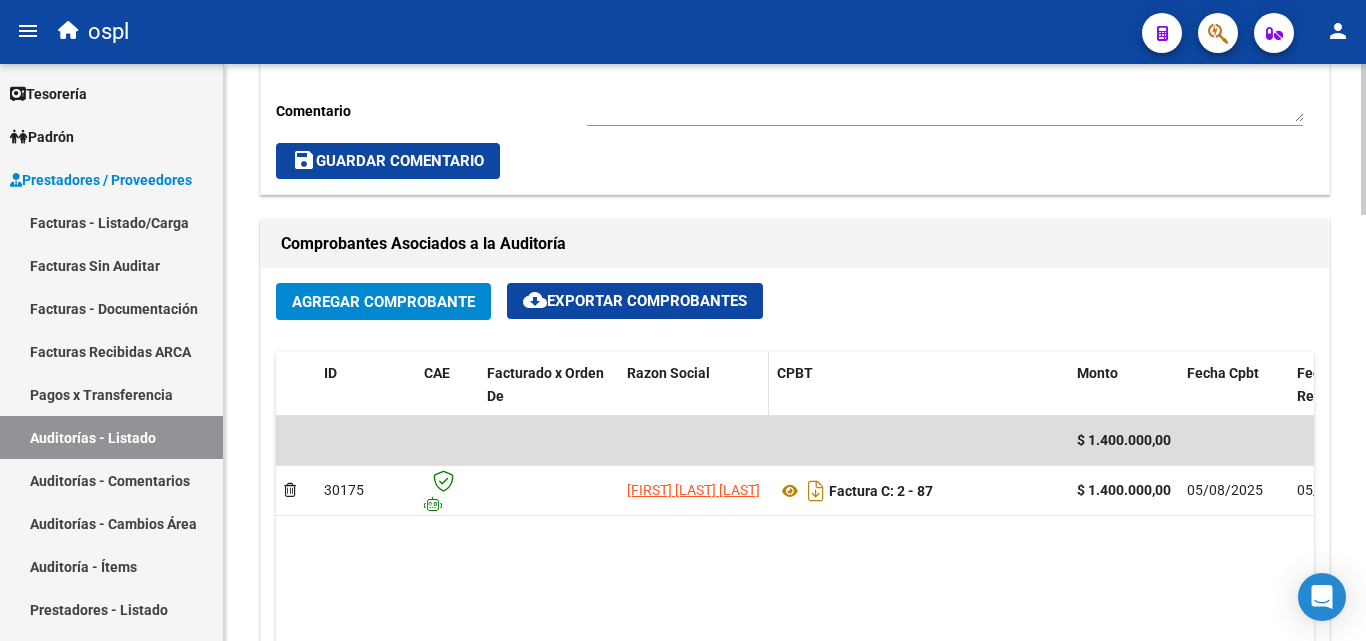 scroll, scrollTop: 900, scrollLeft: 0, axis: vertical 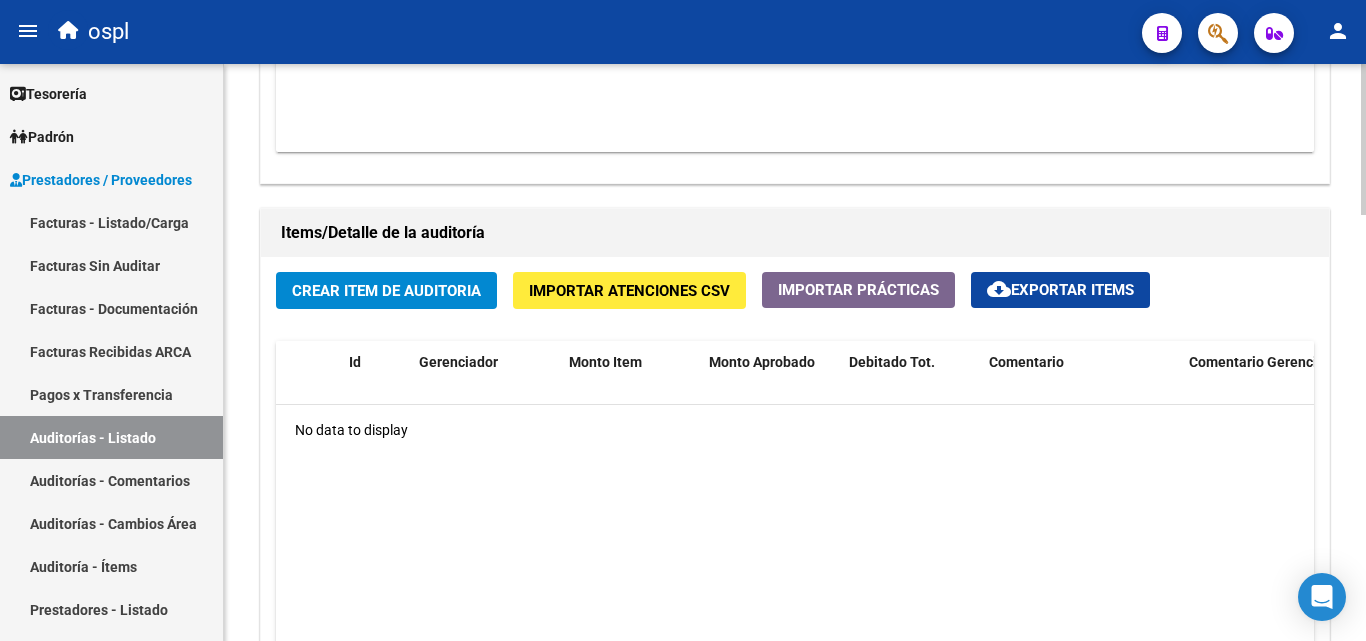 click on "Crear Item de Auditoria" 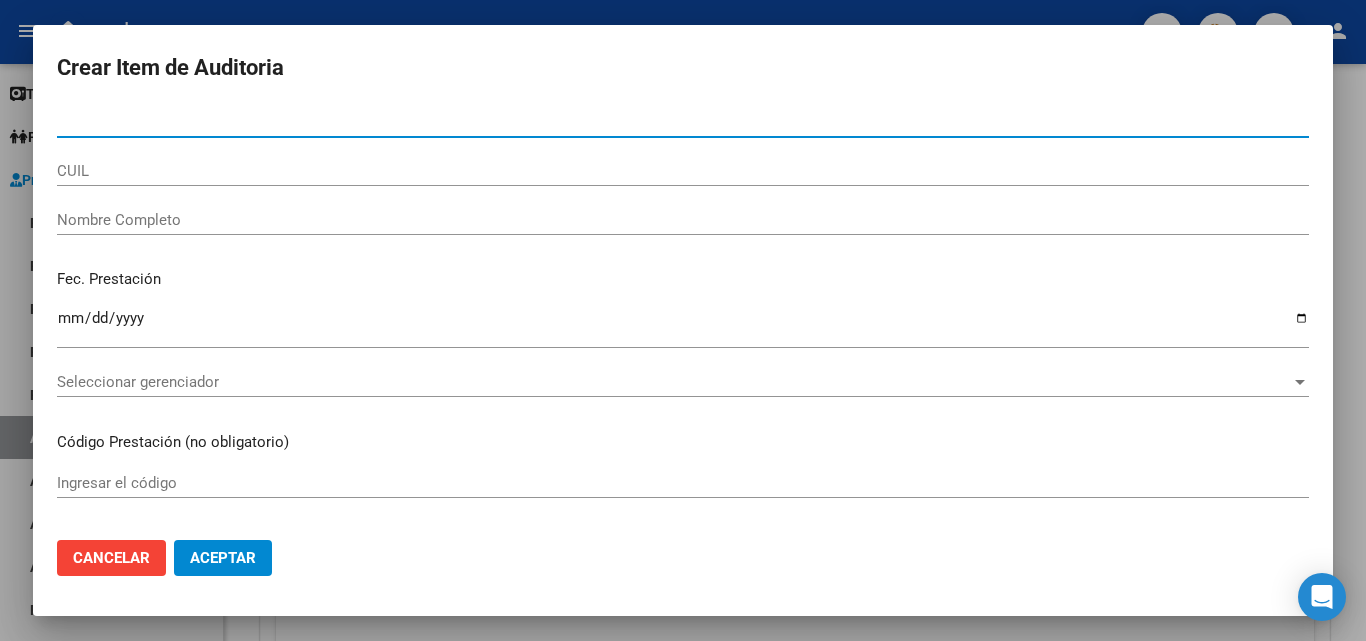 type on "95449960" 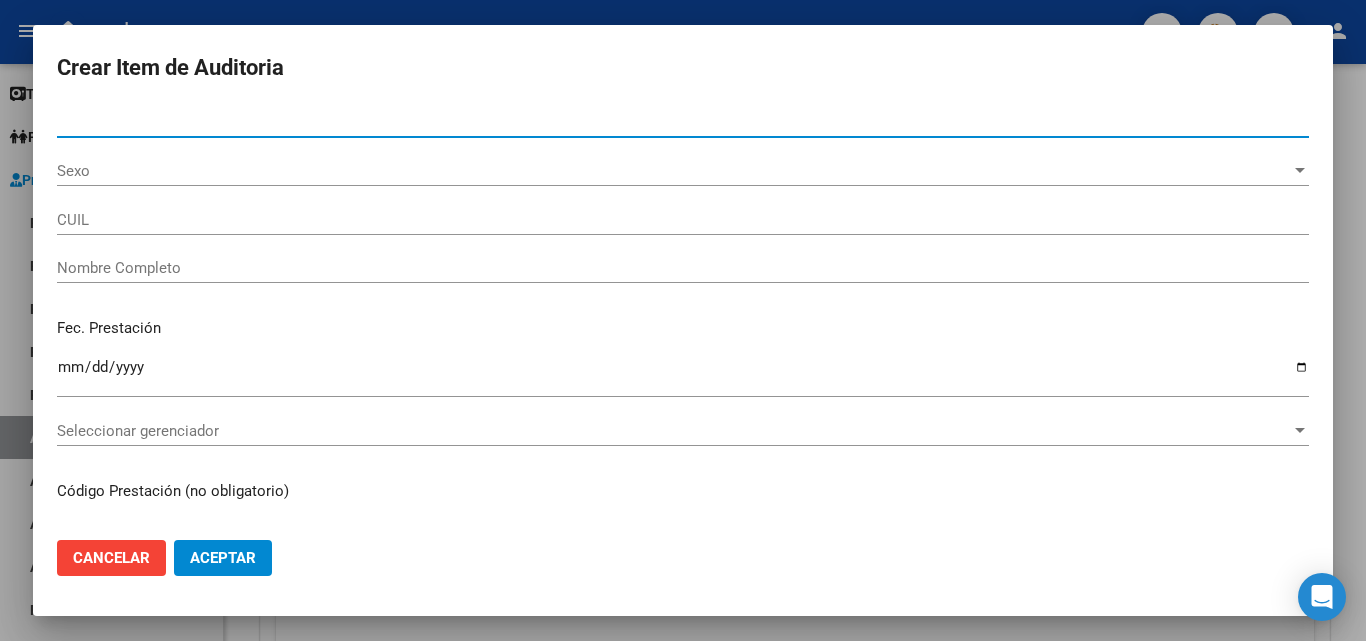 type on "27954499605" 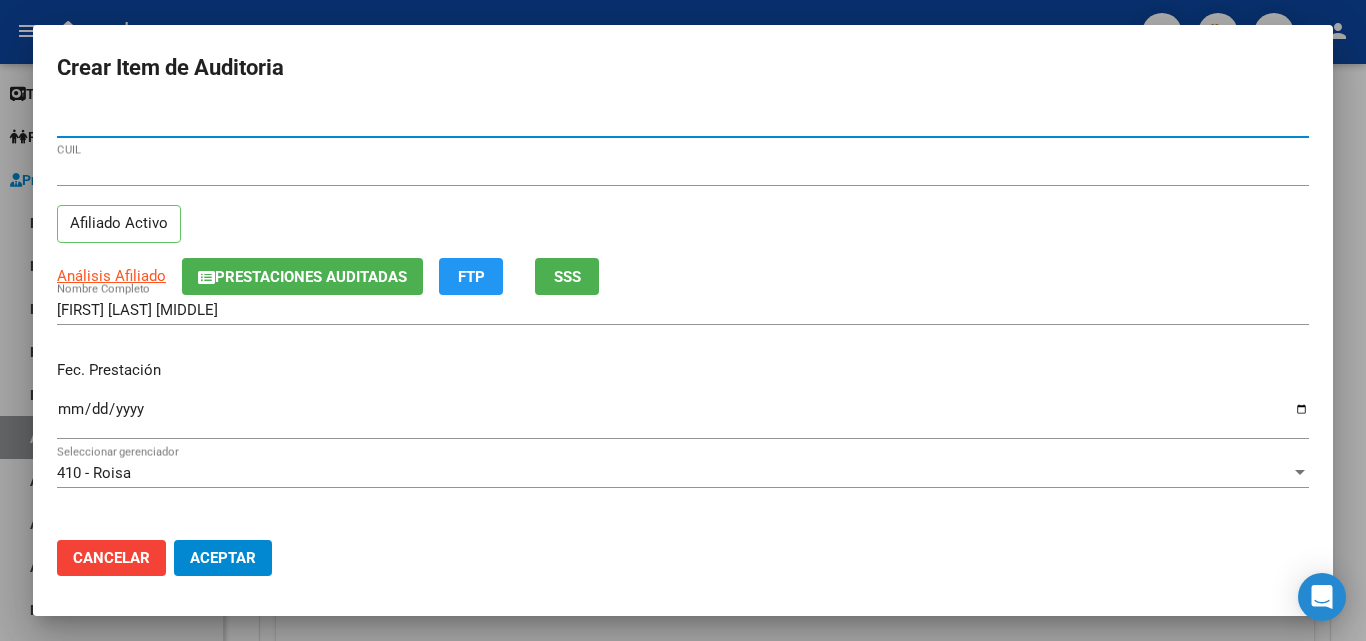 type on "95449960" 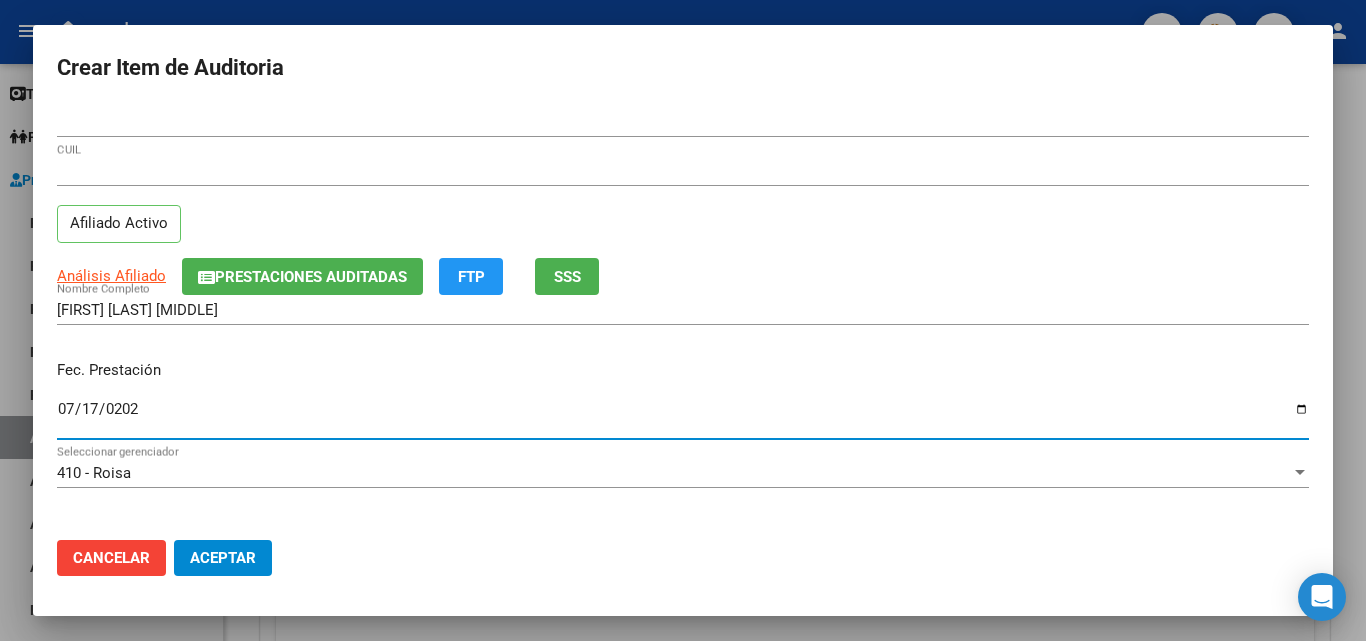 type on "2025-07-17" 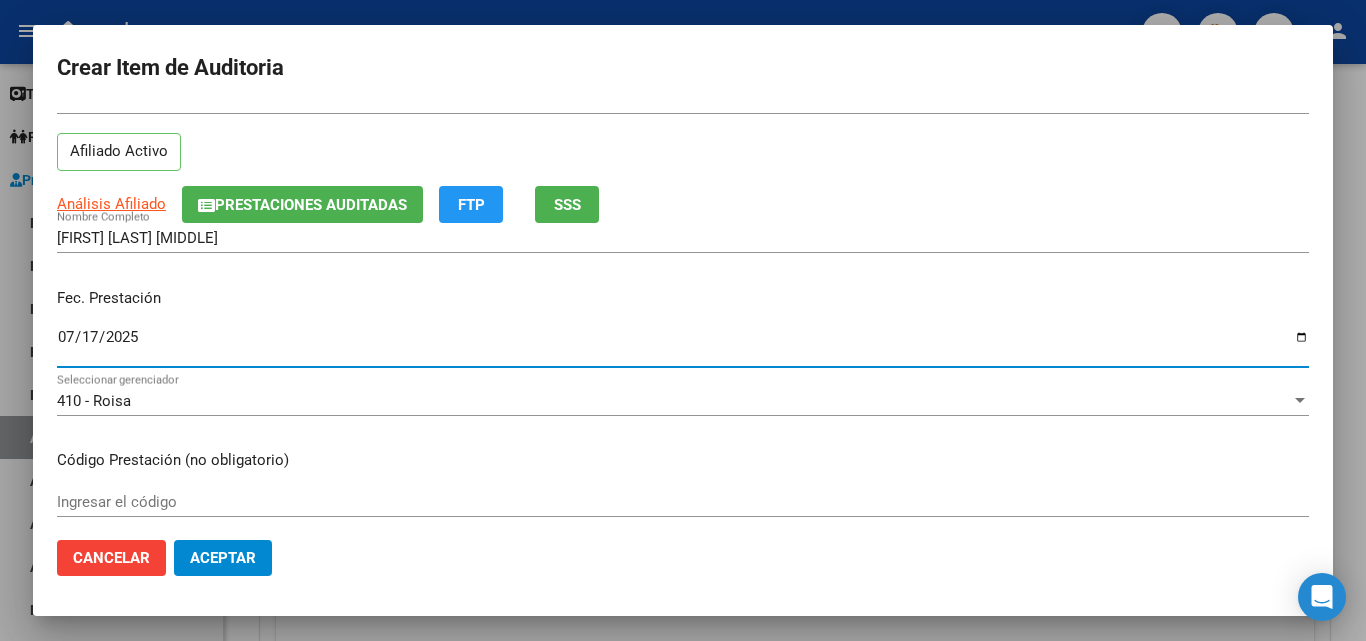 scroll, scrollTop: 200, scrollLeft: 0, axis: vertical 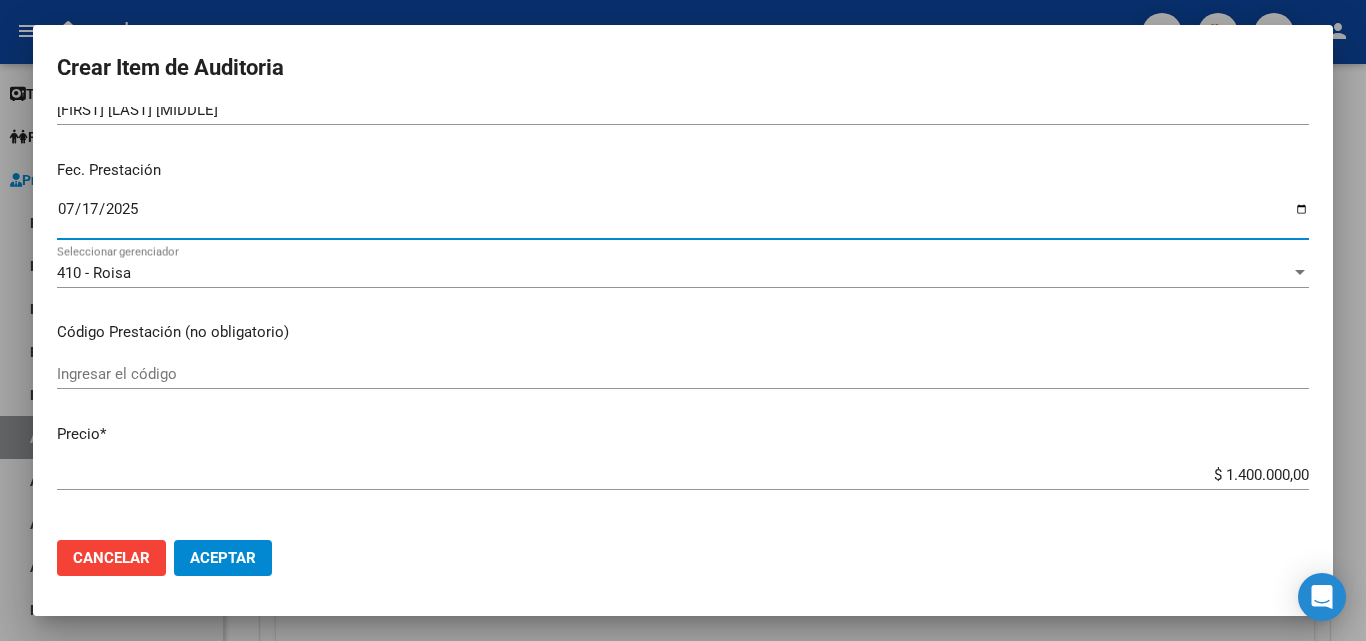 click on "Ingresar el código" at bounding box center [683, 383] 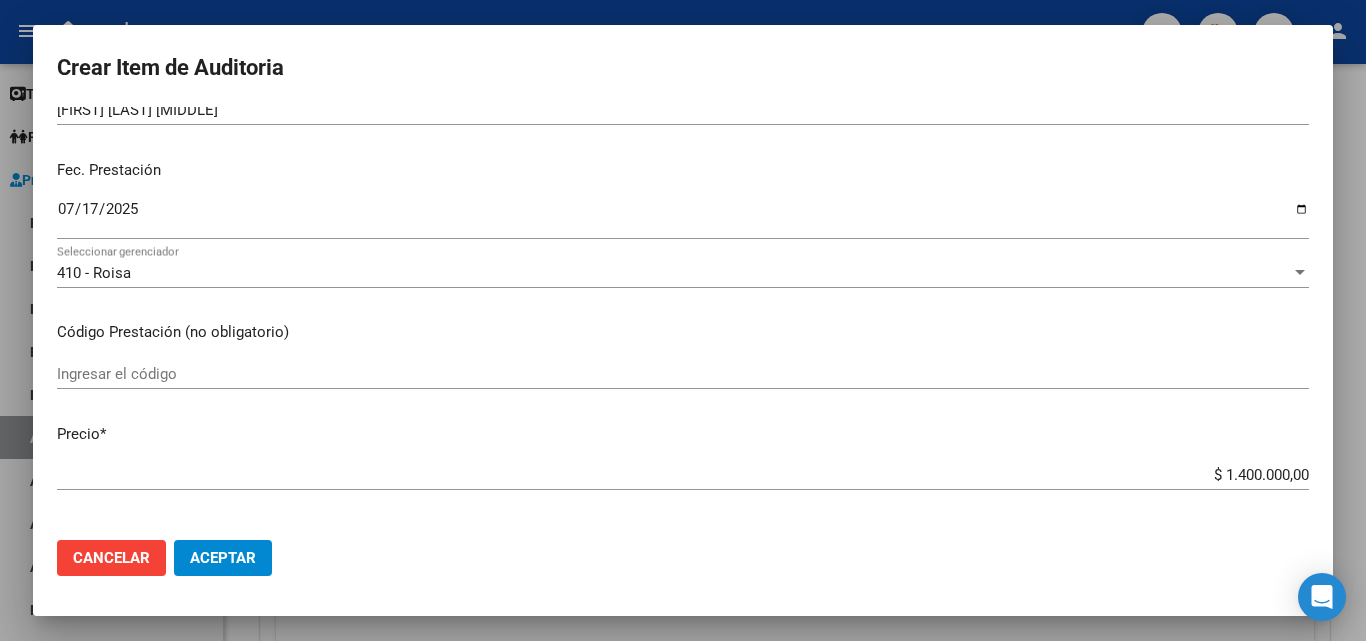 click on "Ingresar el código" at bounding box center [683, 374] 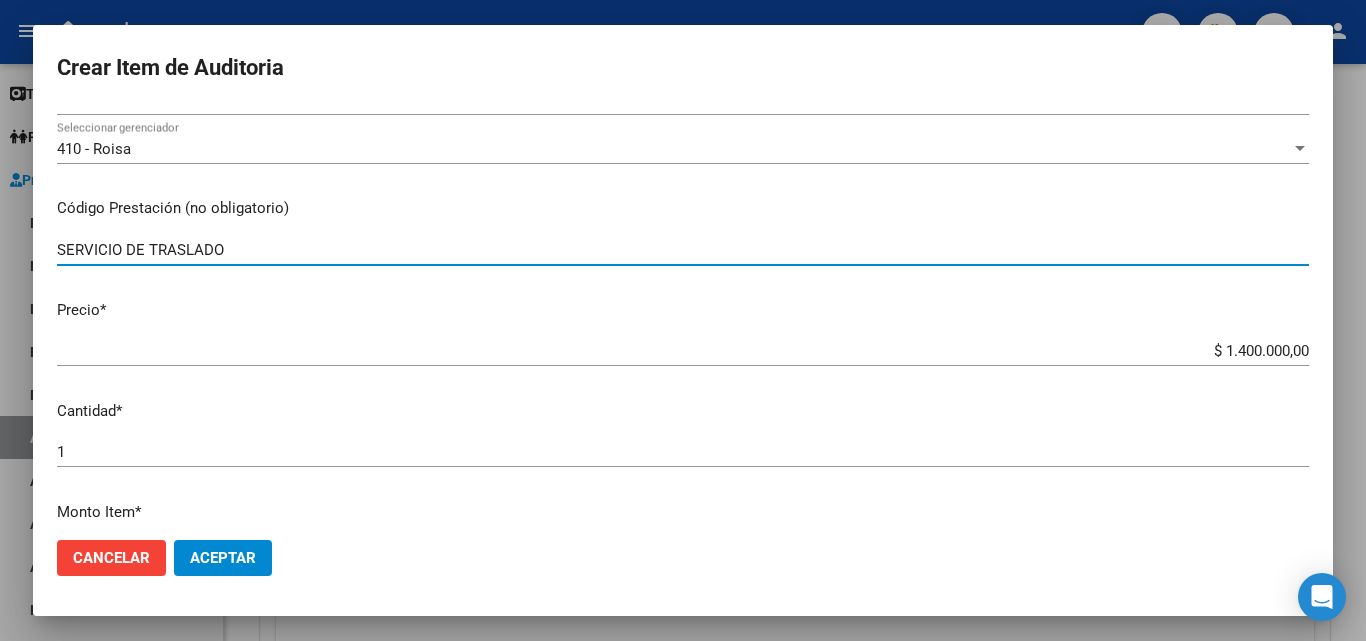scroll, scrollTop: 400, scrollLeft: 0, axis: vertical 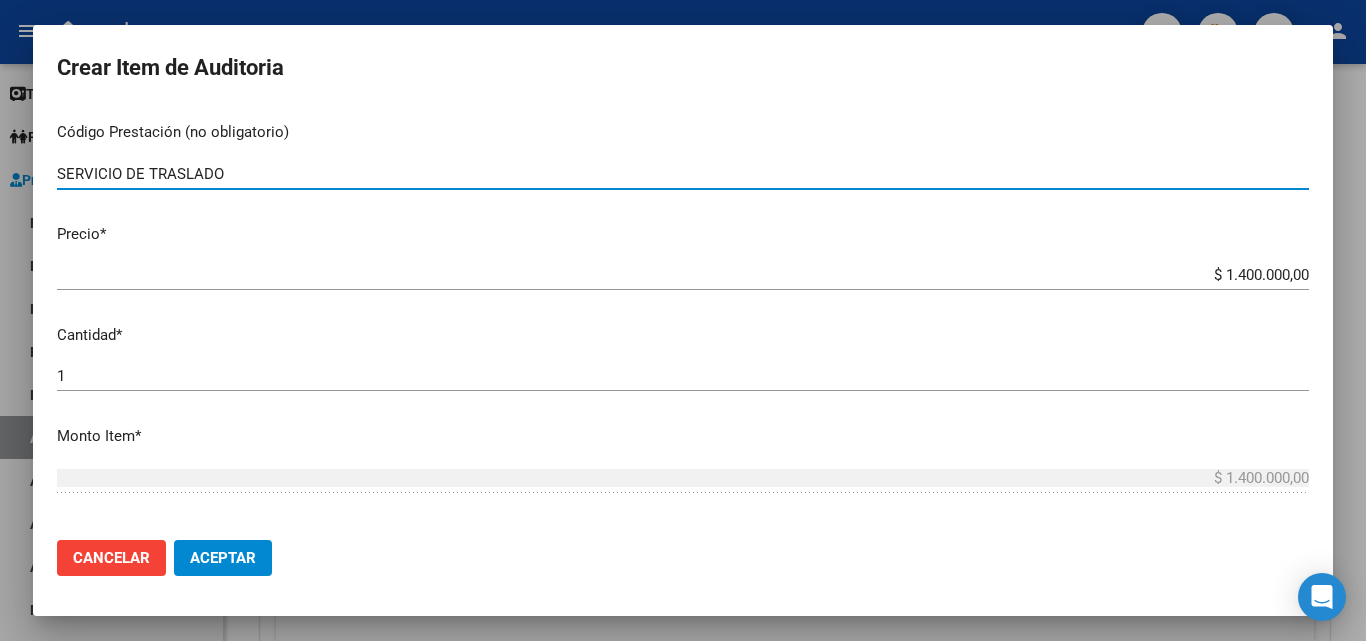 type on "SERVICIO DE TRASLADO" 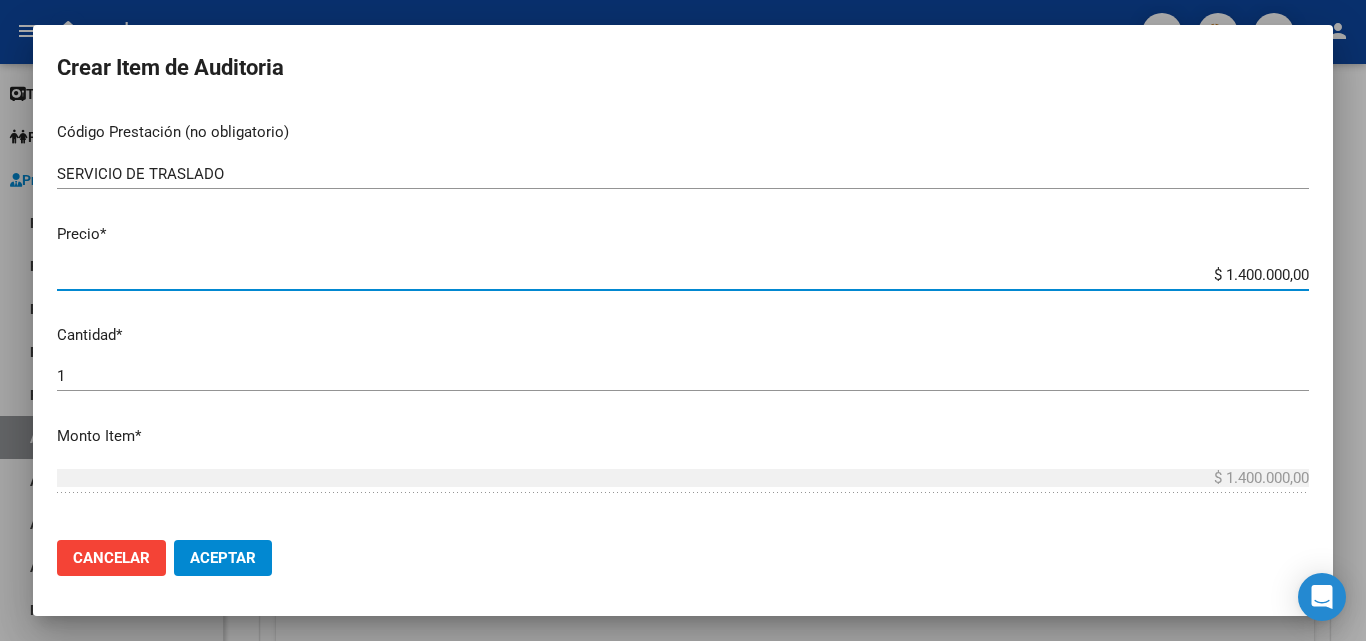 drag, startPoint x: 1178, startPoint y: 277, endPoint x: 1325, endPoint y: 257, distance: 148.35431 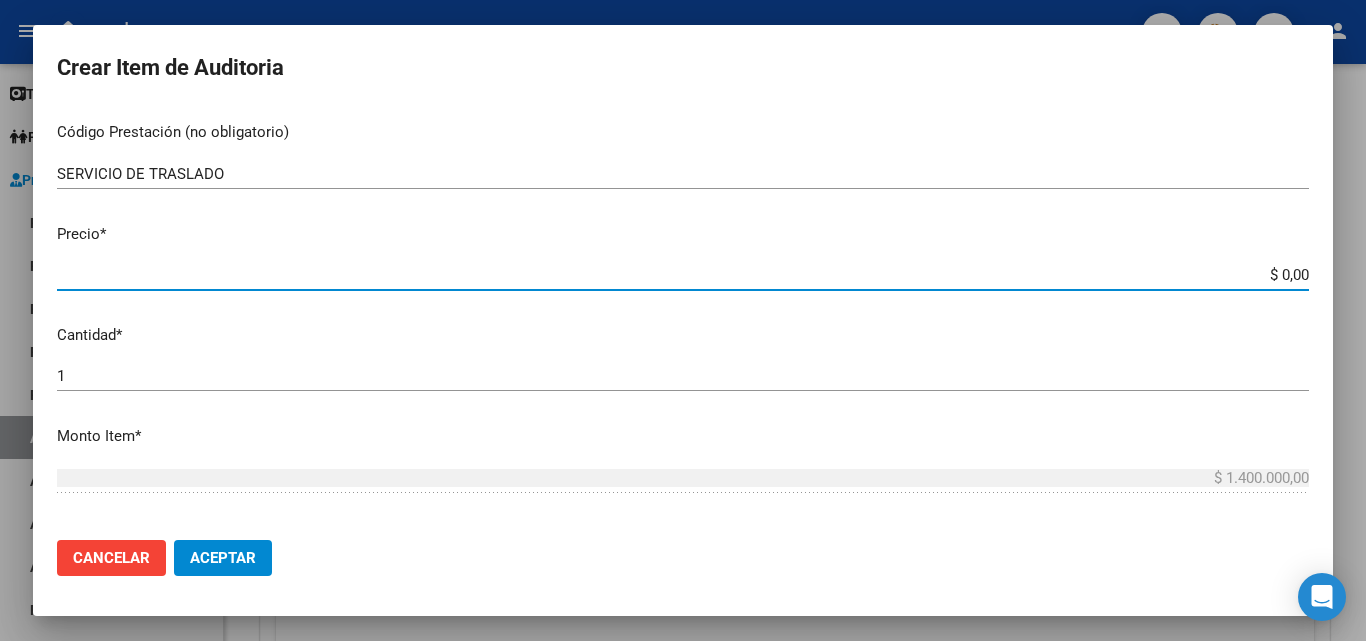 type on "$ 0,02" 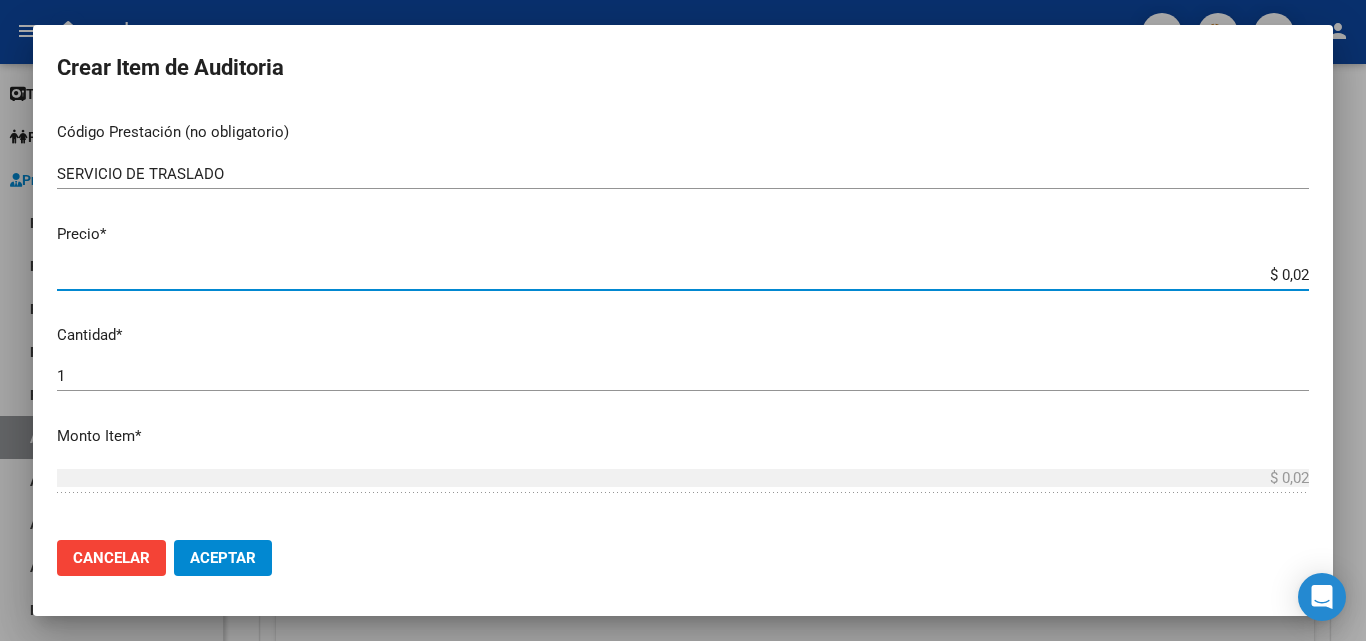 type on "$ 0,20" 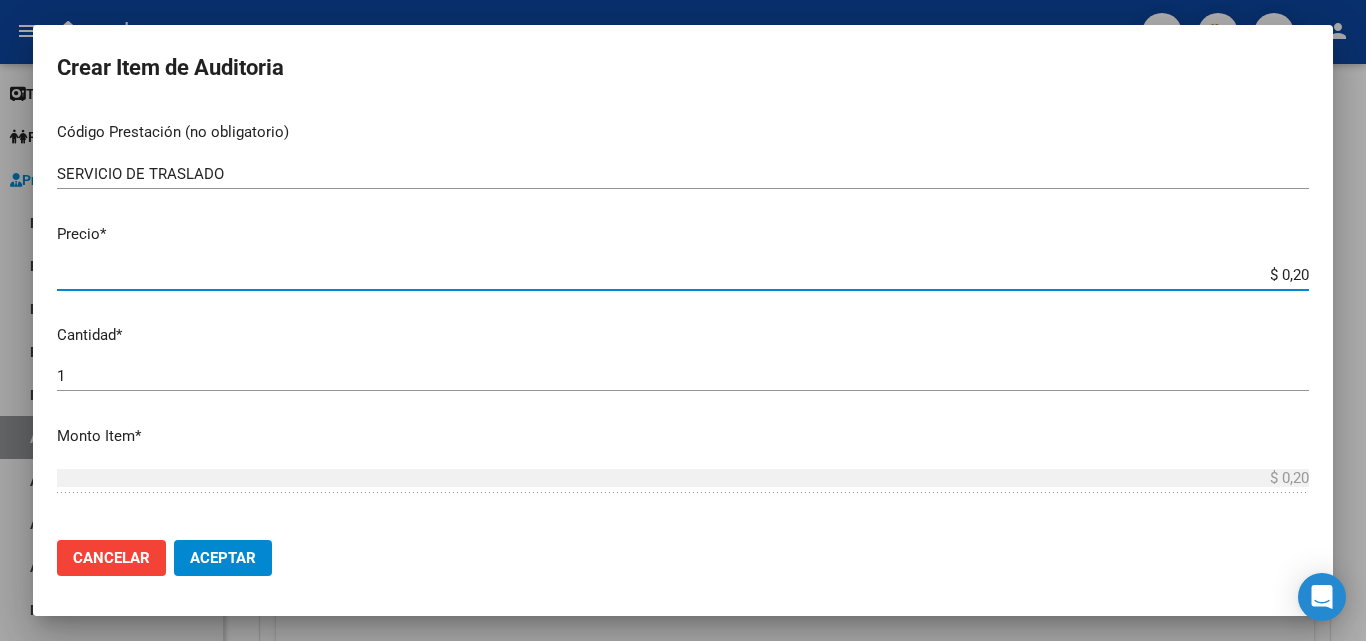 type on "$ 2,00" 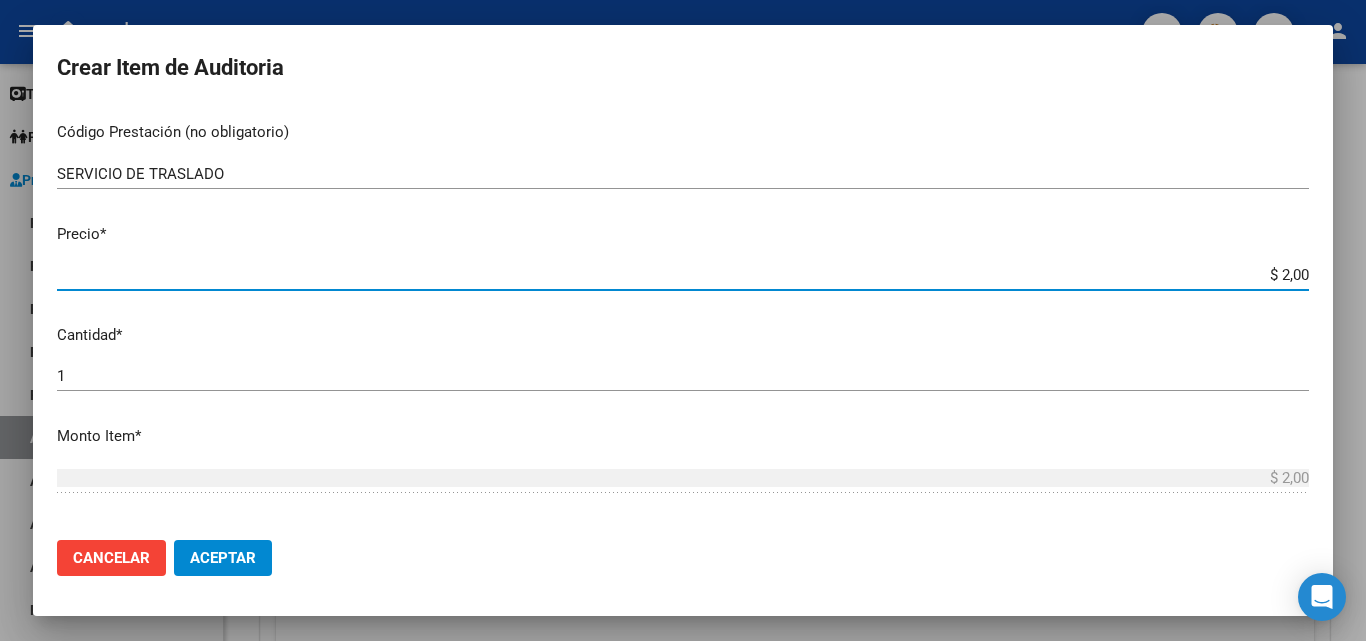 type on "$ 20,00" 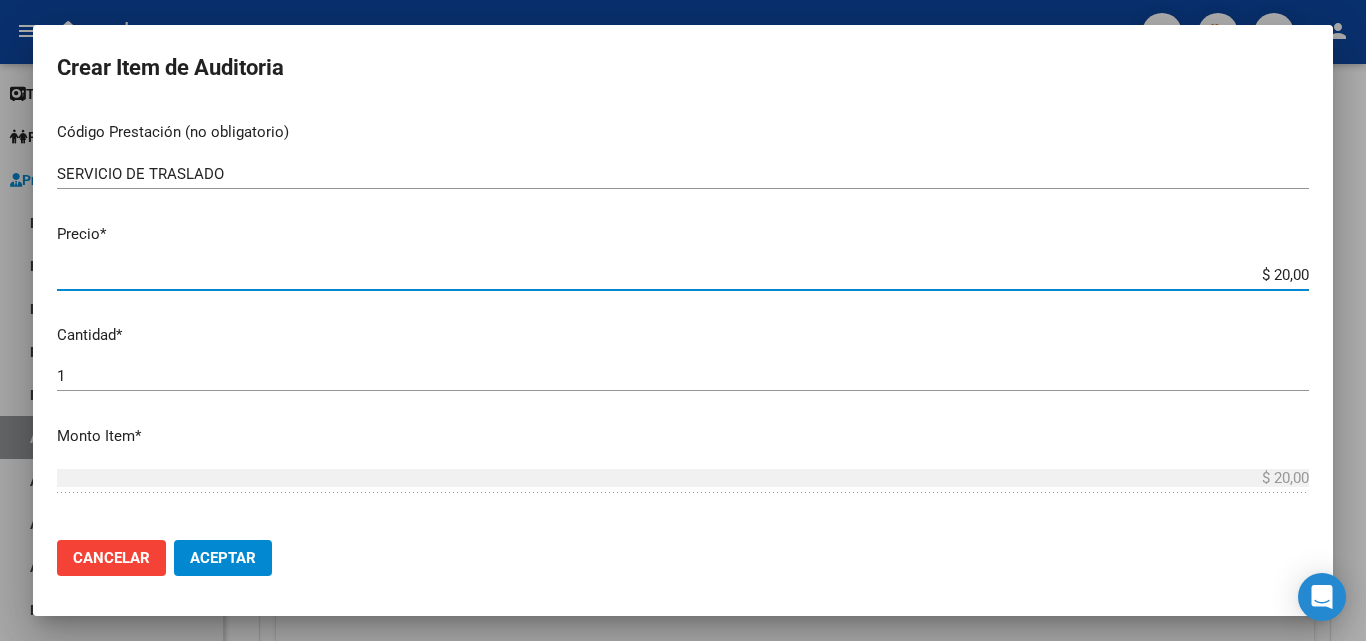 type on "$ 200,00" 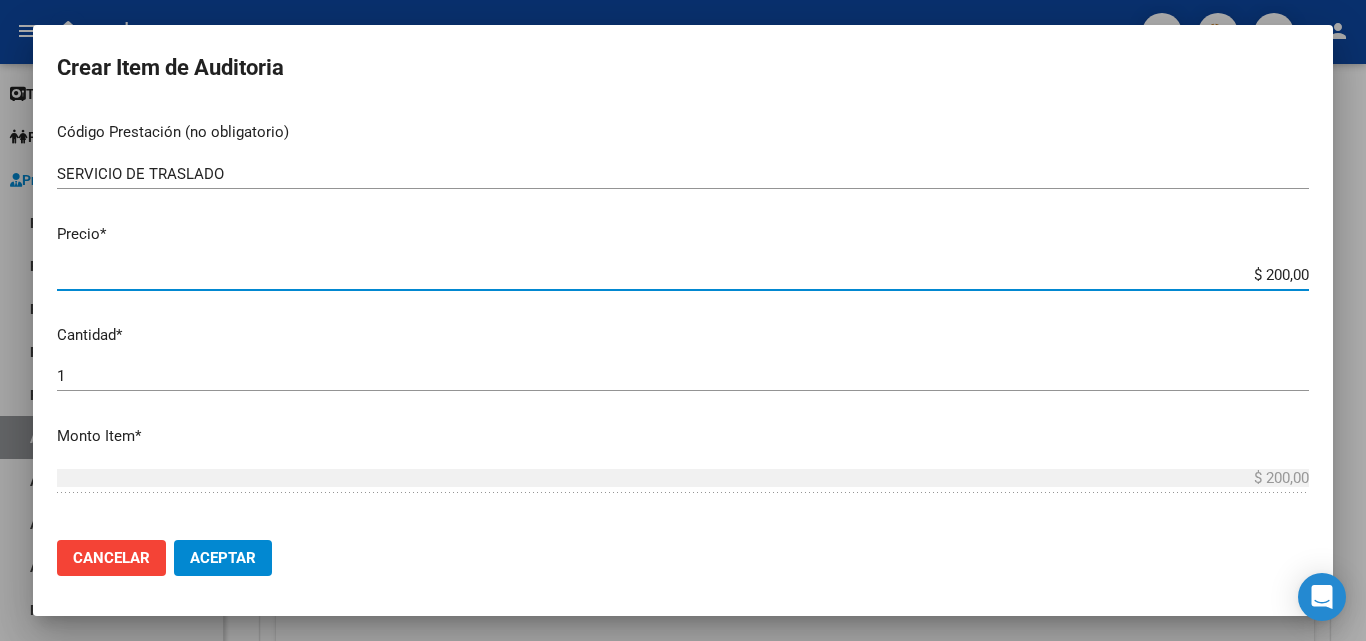 type on "$ 2.000,00" 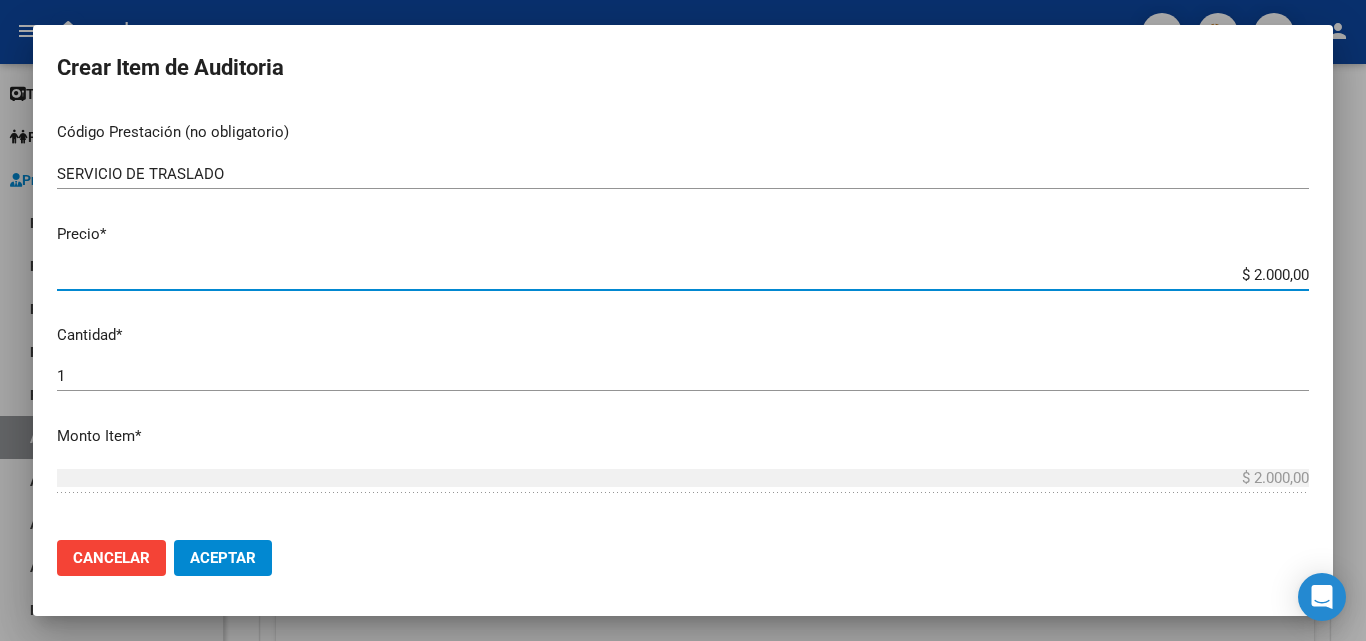 type on "$ 20.000,00" 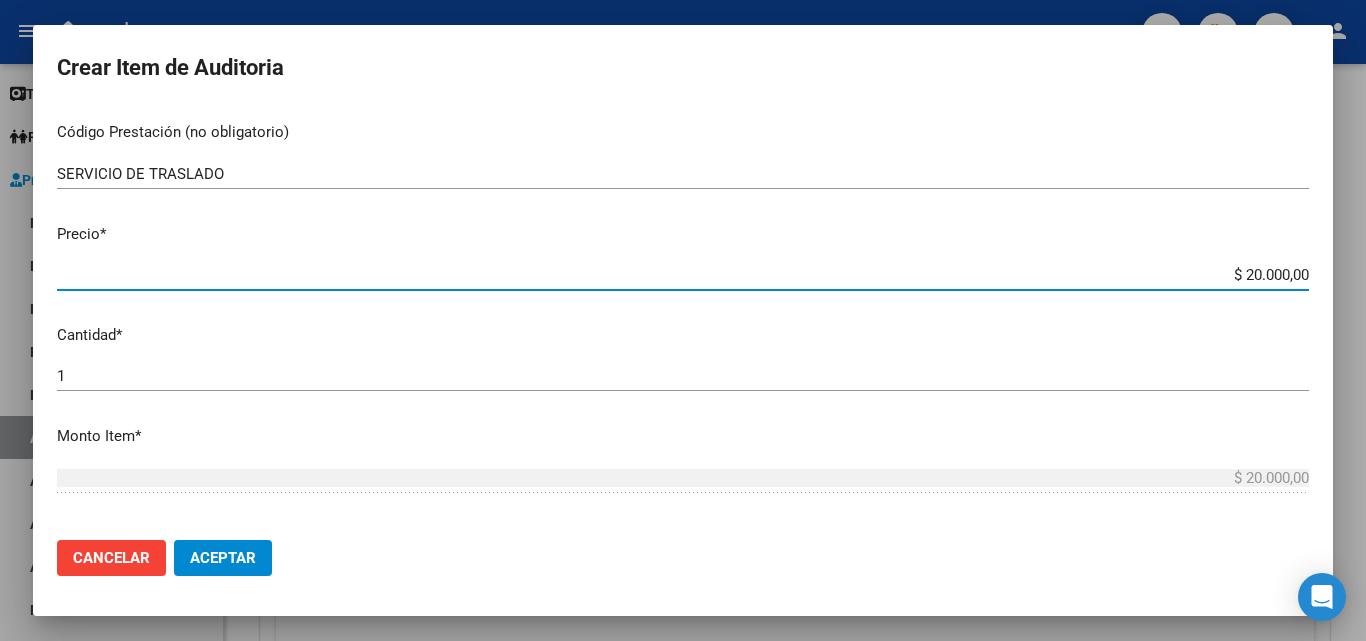 type on "$ 200.000,00" 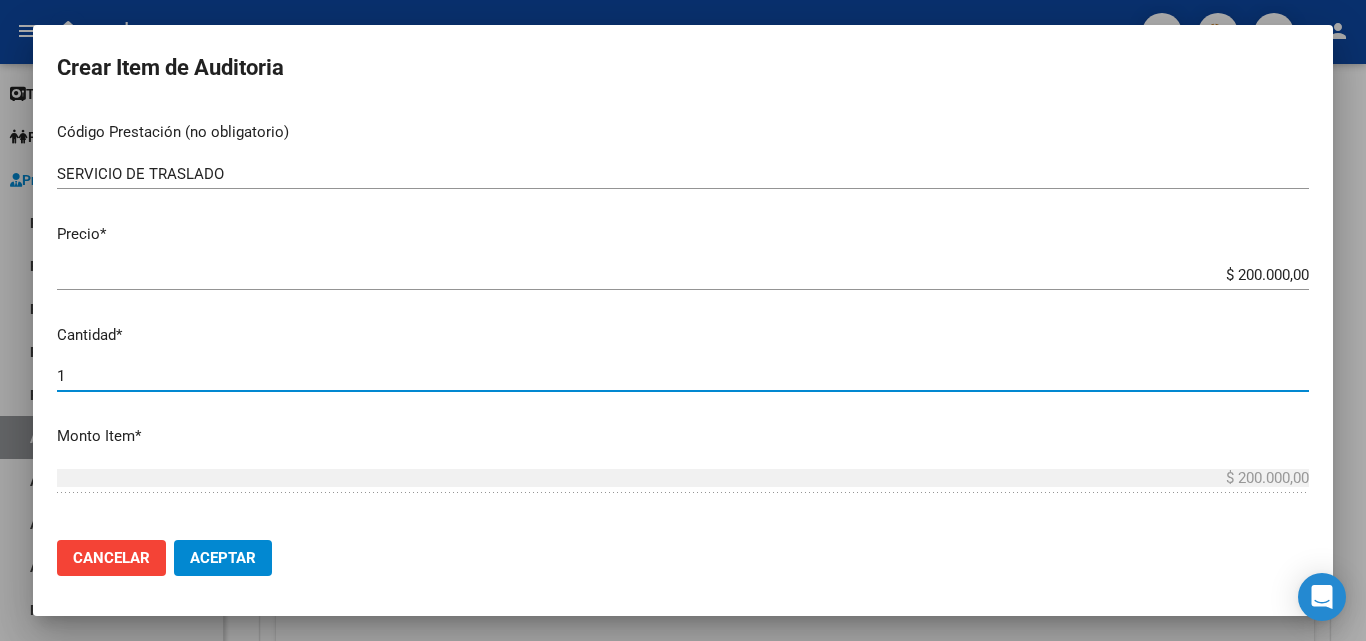 click on "1" at bounding box center (683, 376) 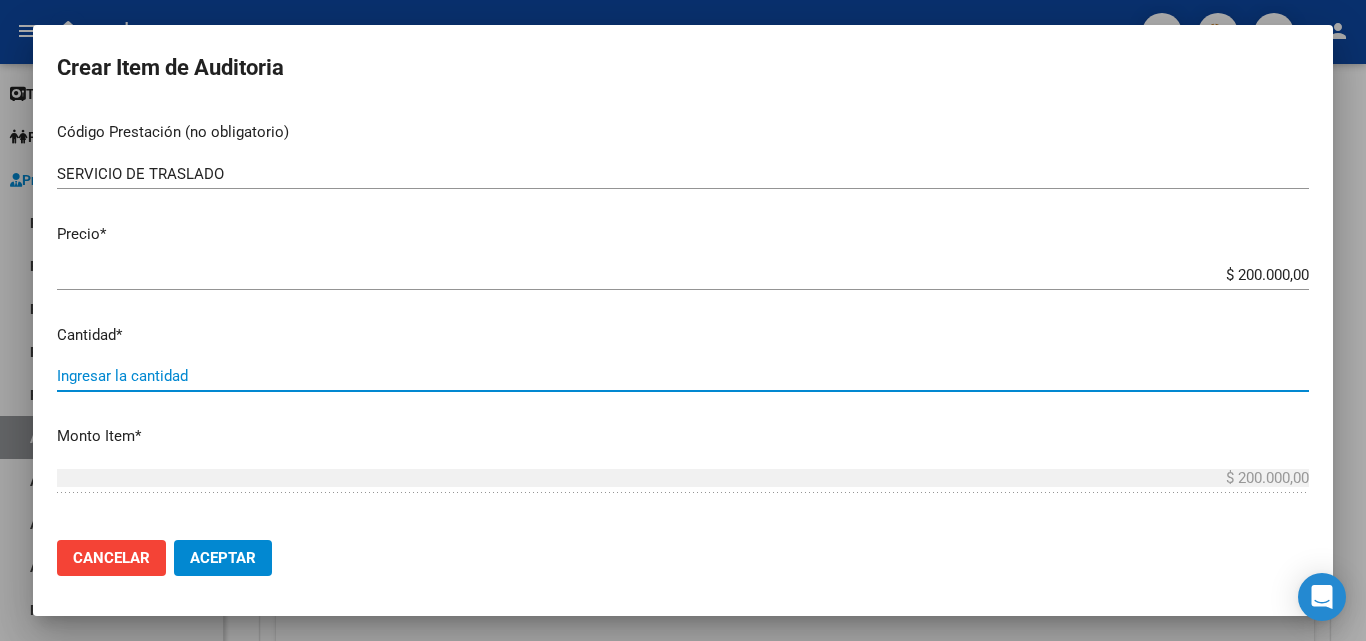 type on "7" 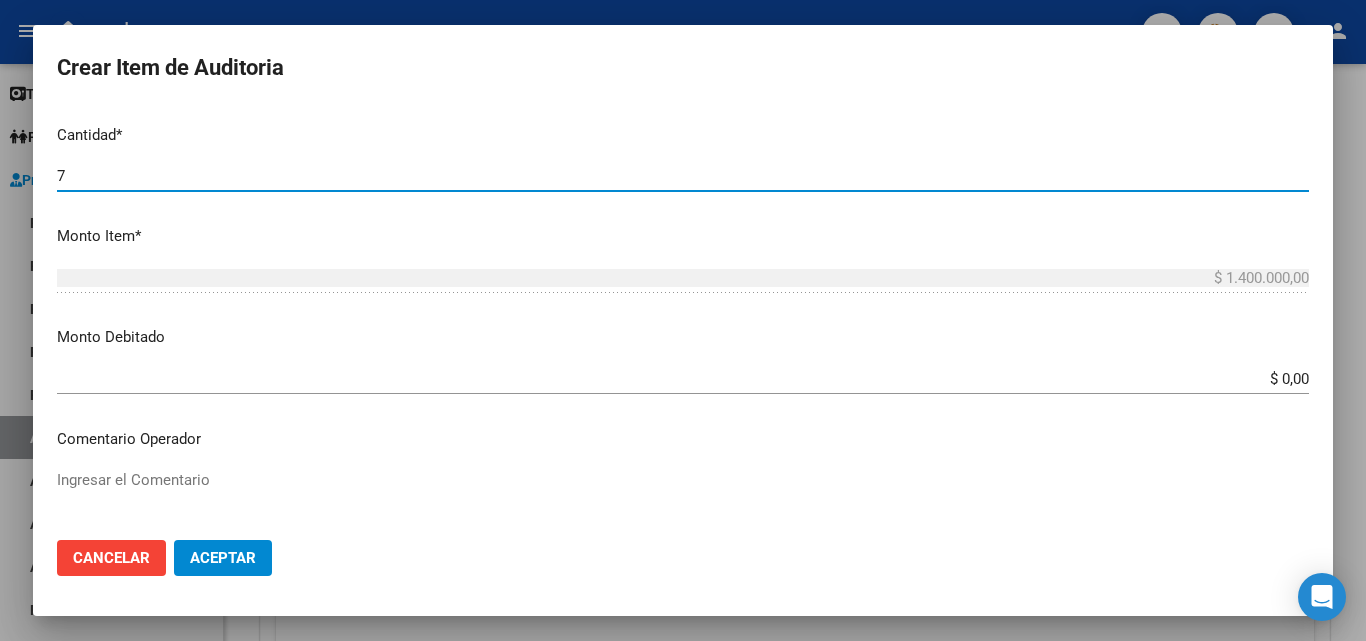 scroll, scrollTop: 700, scrollLeft: 0, axis: vertical 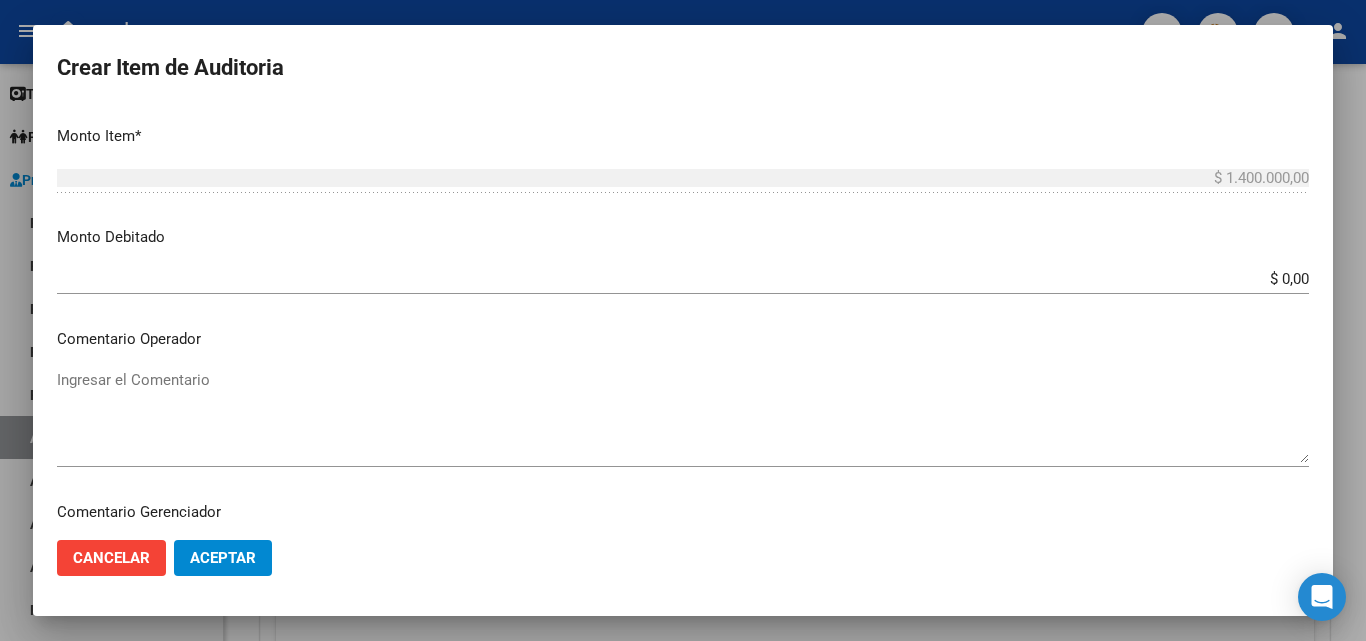 type on "7" 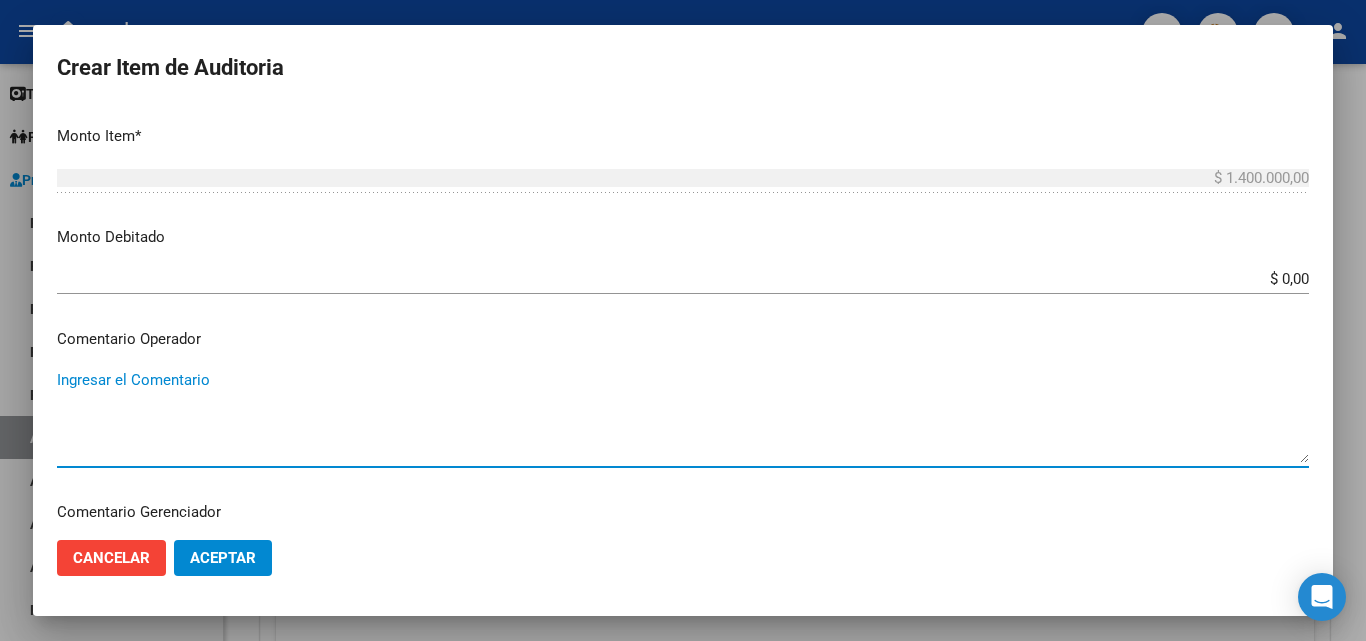 click on "Ingresar el Comentario" at bounding box center (683, 416) 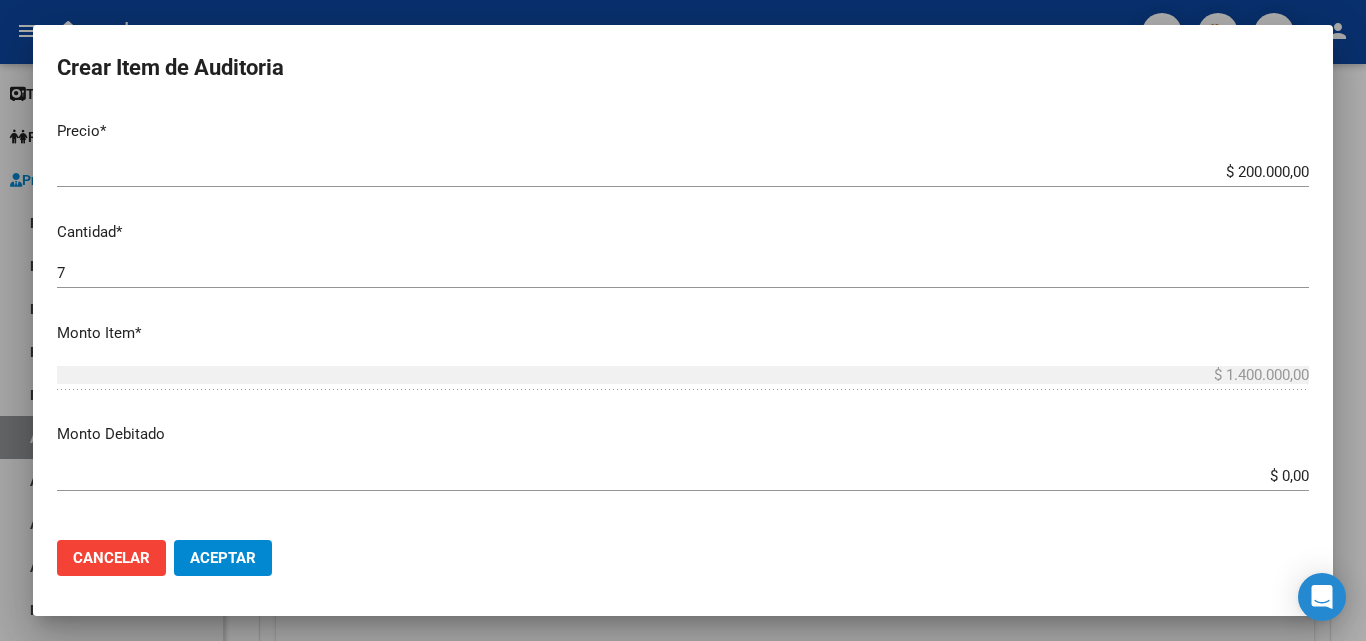 scroll, scrollTop: 300, scrollLeft: 0, axis: vertical 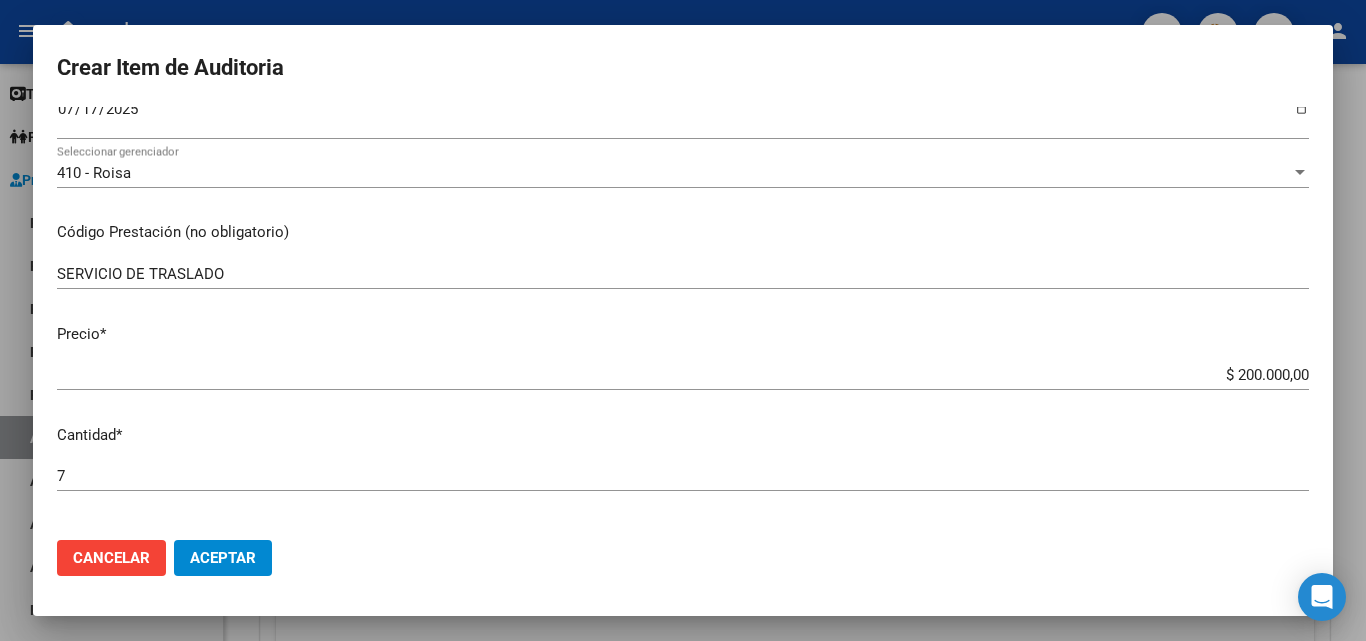 type on "JULIO/25" 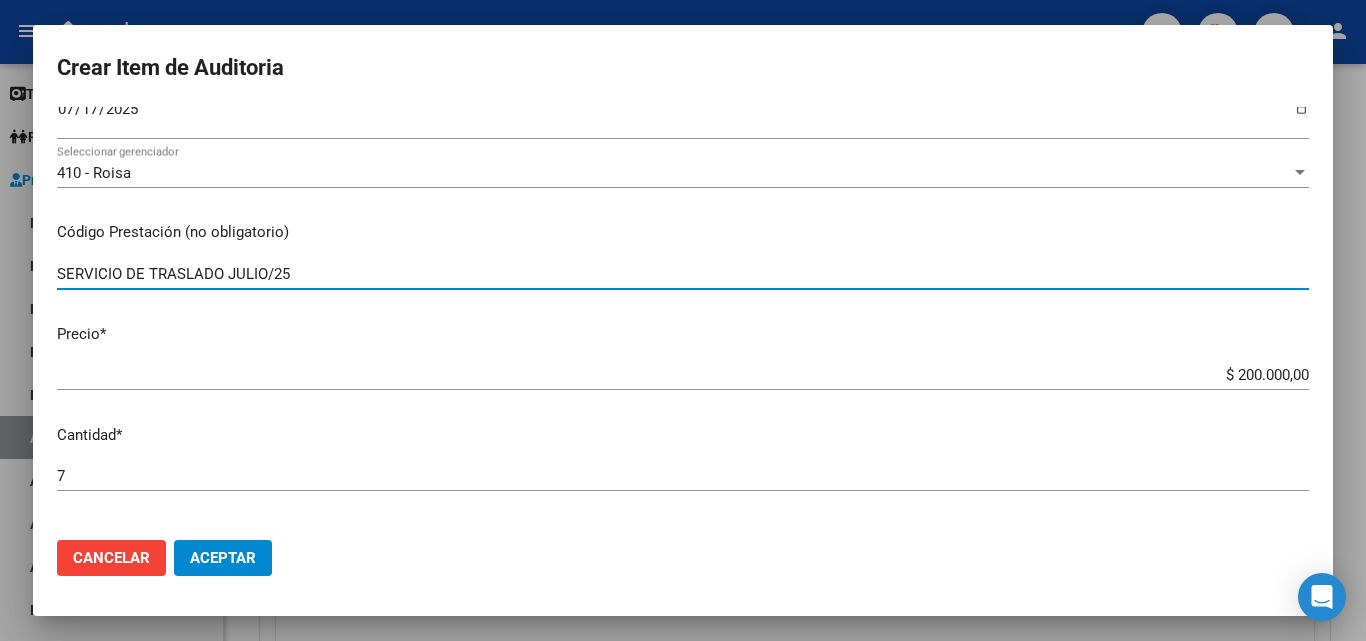 click on "SERVICIO DE TRASLADO JULIO/25" at bounding box center (683, 274) 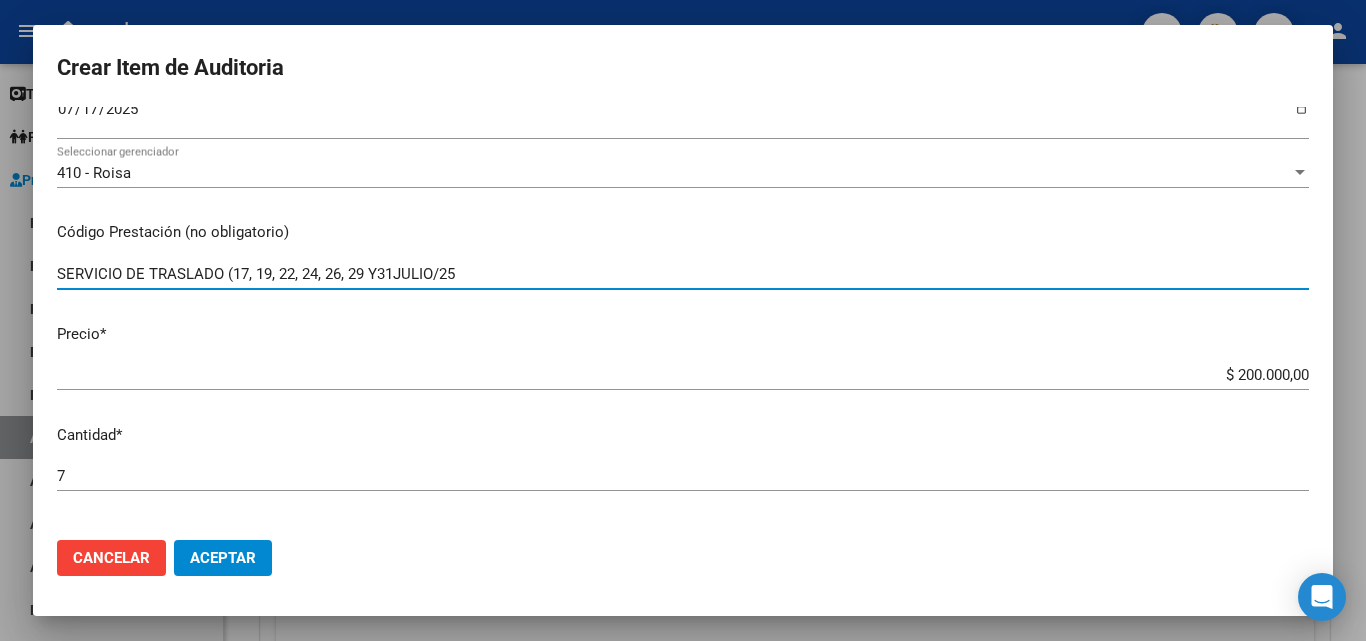 click on "SERVICIO DE TRASLADO (17, 19, 22, 24, 26, 29 Y31JULIO/25" at bounding box center (683, 274) 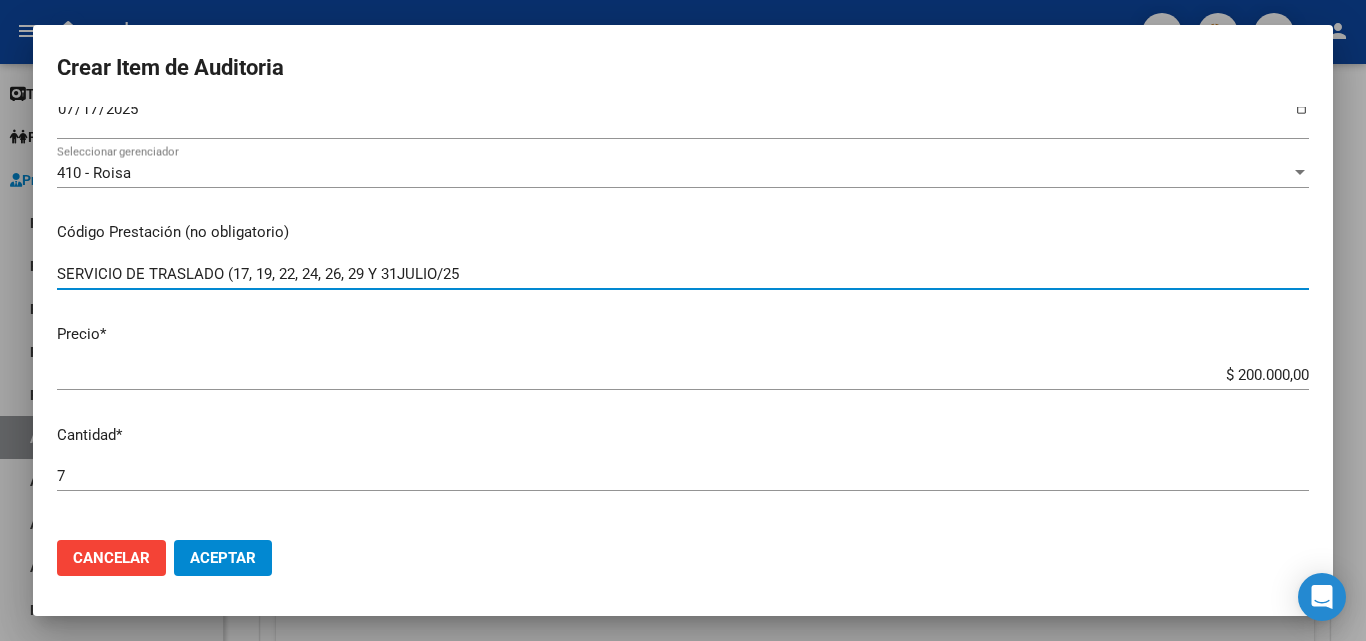 click on "SERVICIO DE TRASLADO (17, 19, 22, 24, 26, 29 Y 31JULIO/25" at bounding box center [683, 274] 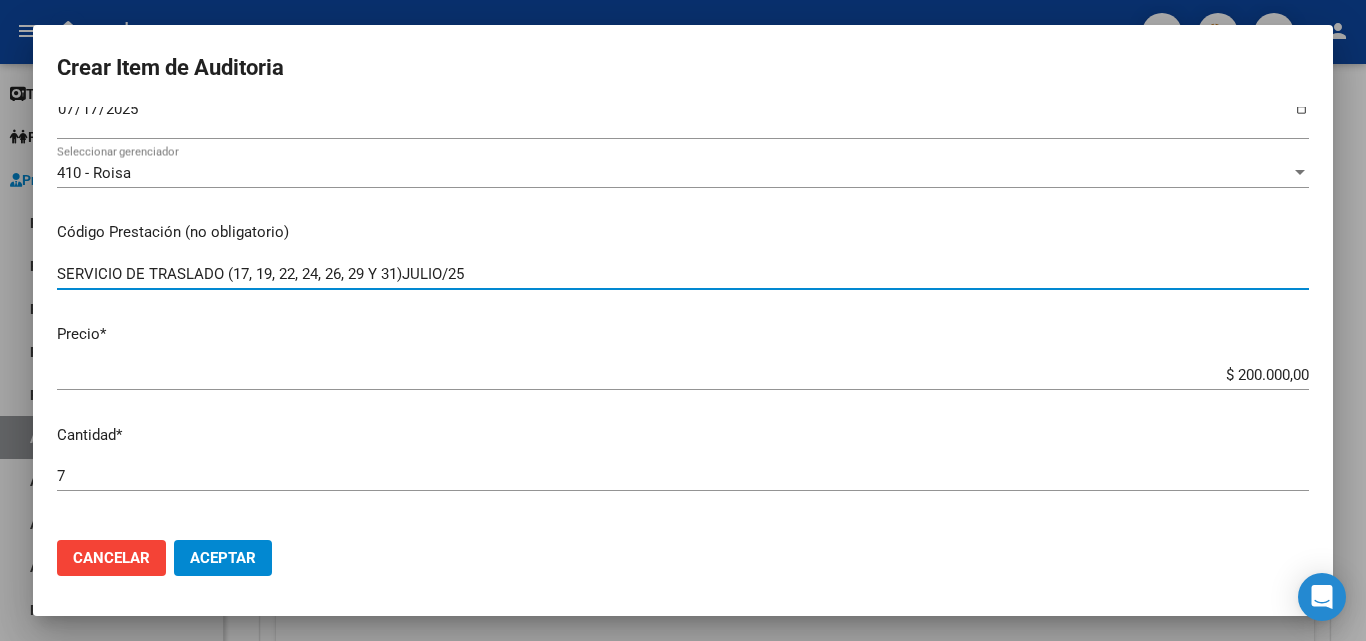click on "SERVICIO DE TRASLADO (17, 19, 22, 24, 26, 29 Y 31)JULIO/25" at bounding box center (683, 274) 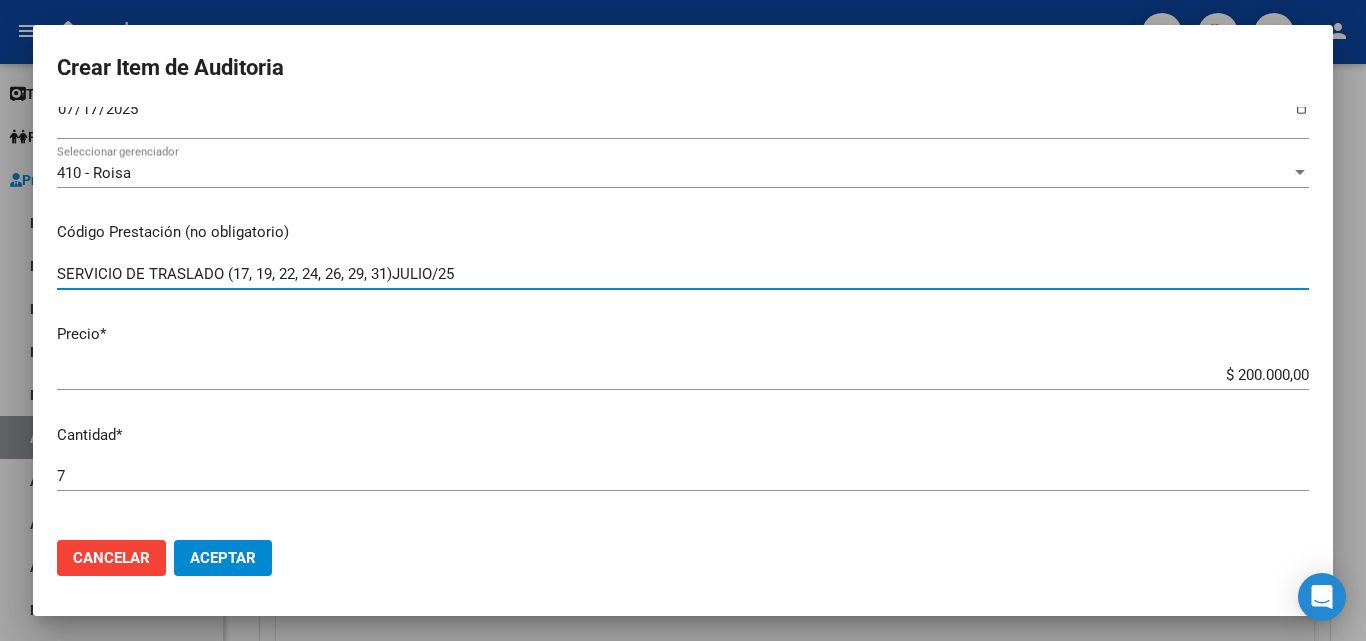 click on "SERVICIO DE TRASLADO (17, 19, 22, 24, 26, 29, 31)JULIO/25" at bounding box center [683, 274] 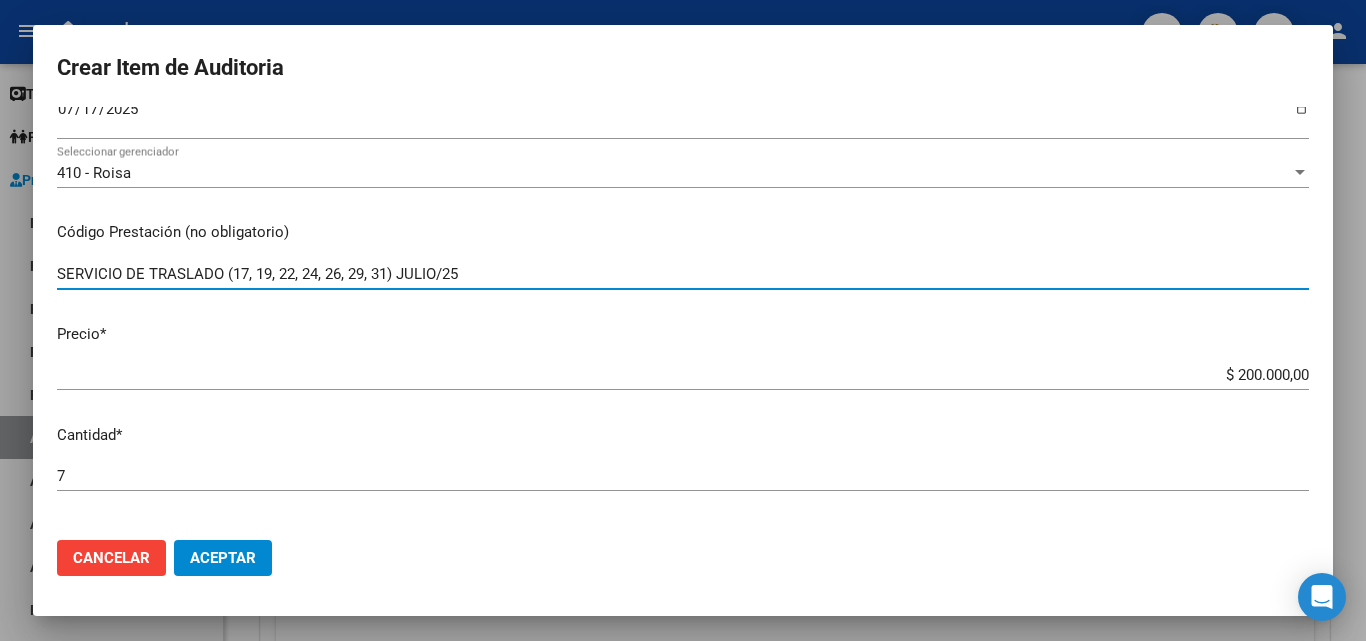 click on "SERVICIO DE TRASLADO (17, 19, 22, 24, 26, 29, 31) JULIO/25" at bounding box center [683, 274] 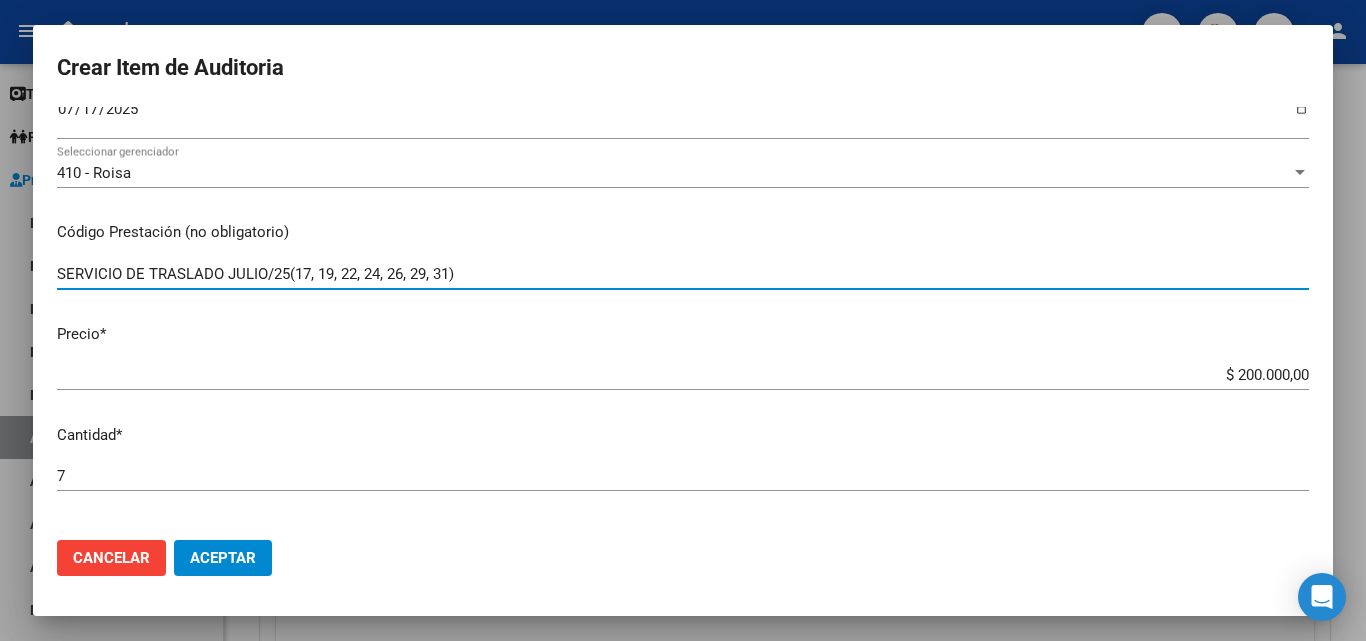 click on "SERVICIO DE TRASLADO JULIO/25(17, 19, 22, 24, 26, 29, 31)" at bounding box center (683, 274) 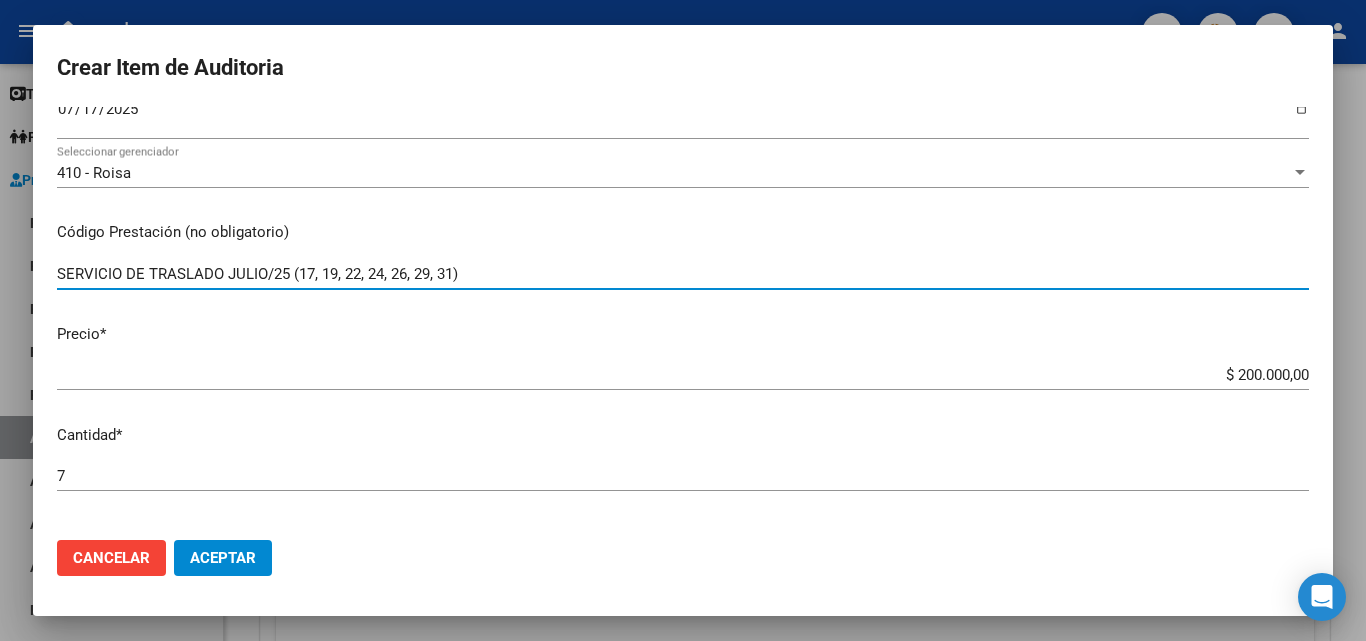 click on "SERVICIO DE TRASLADO JULIO/25 (17, 19, 22, 24, 26, 29, 31)" at bounding box center (683, 274) 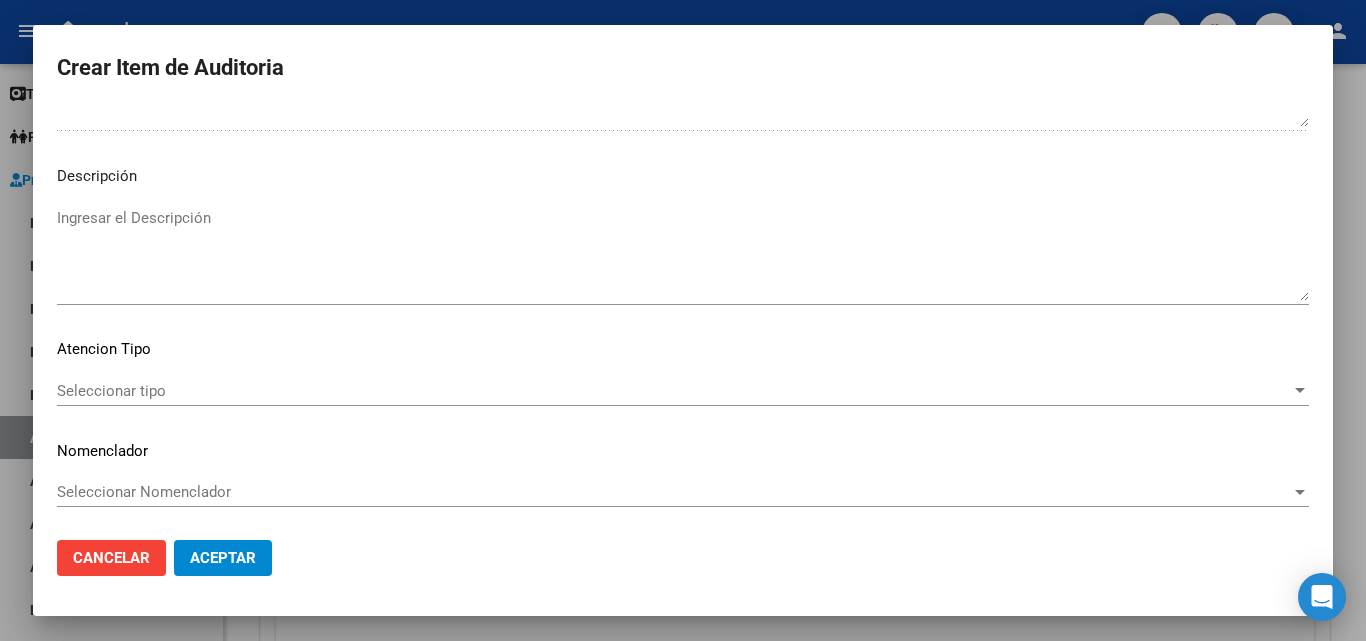scroll, scrollTop: 1211, scrollLeft: 0, axis: vertical 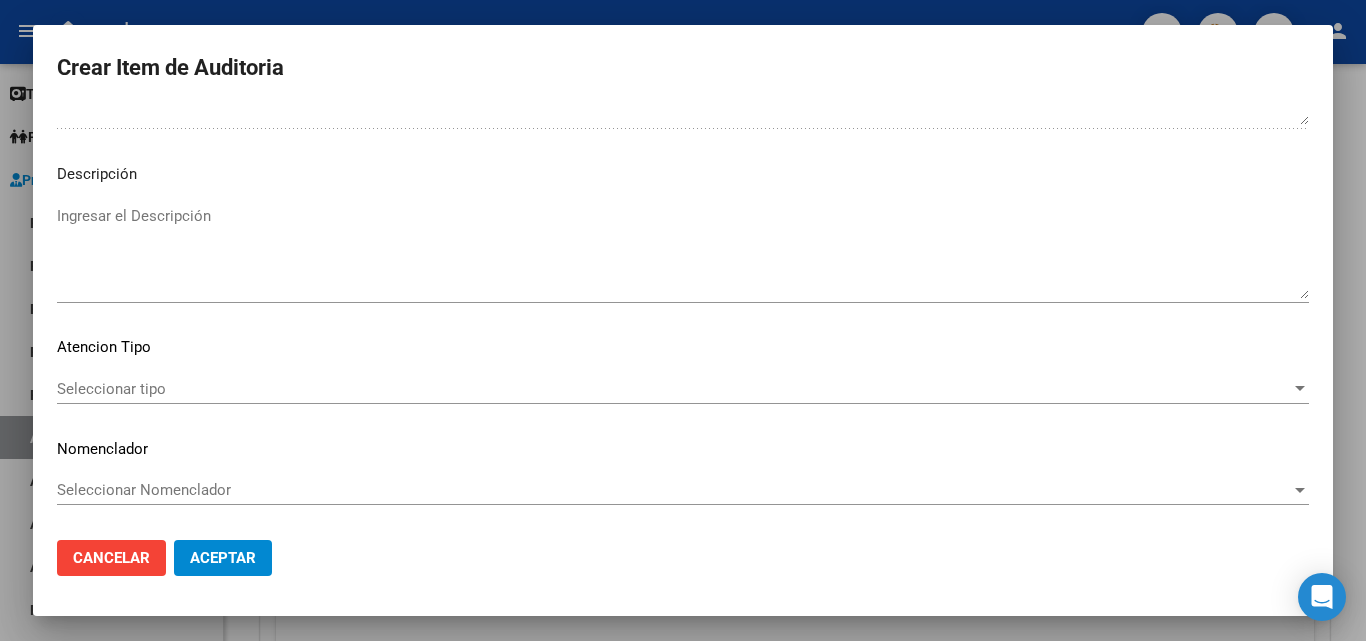type on "SERVICIO DE TRASLADO JULIO/25 (17, 19, 22, 24, 26, 29, 31)" 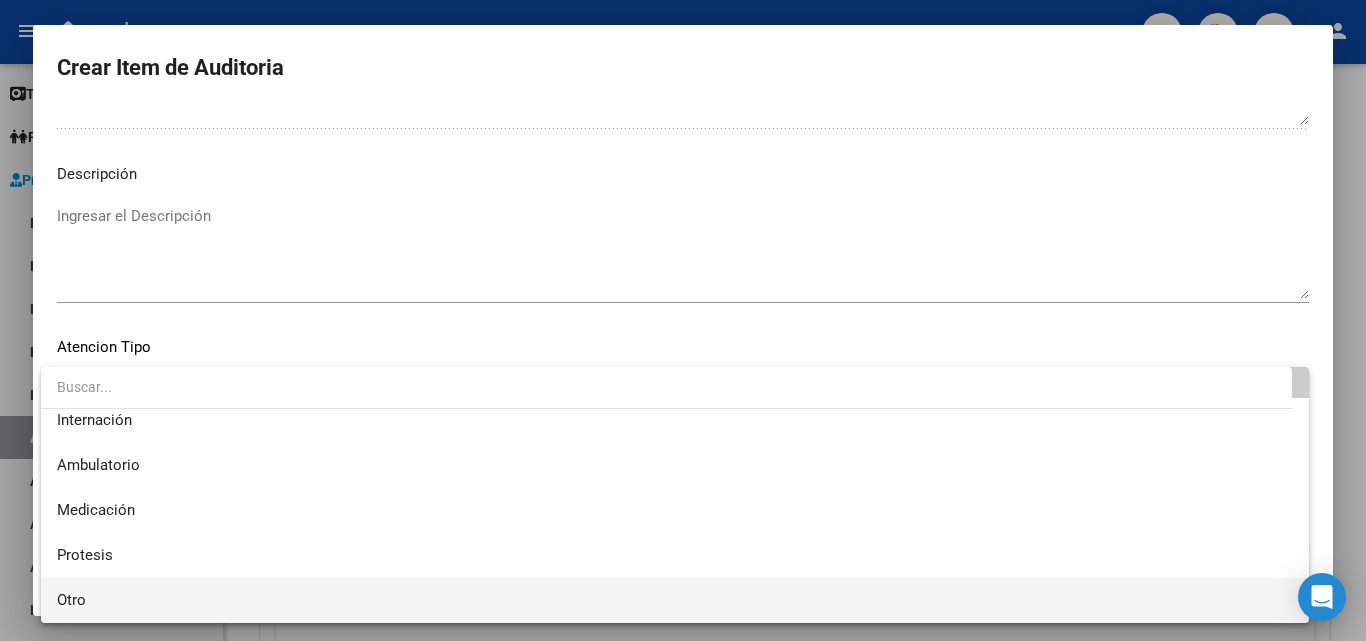 click on "Otro" at bounding box center (675, 600) 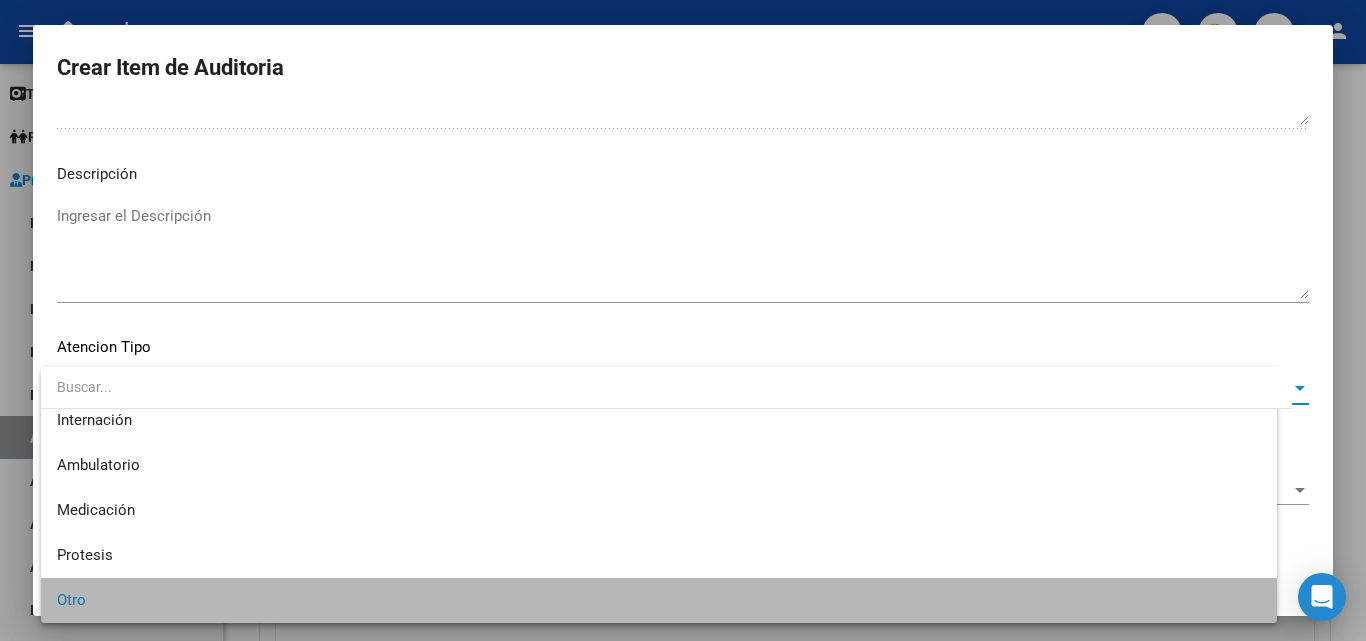 scroll, scrollTop: 56, scrollLeft: 0, axis: vertical 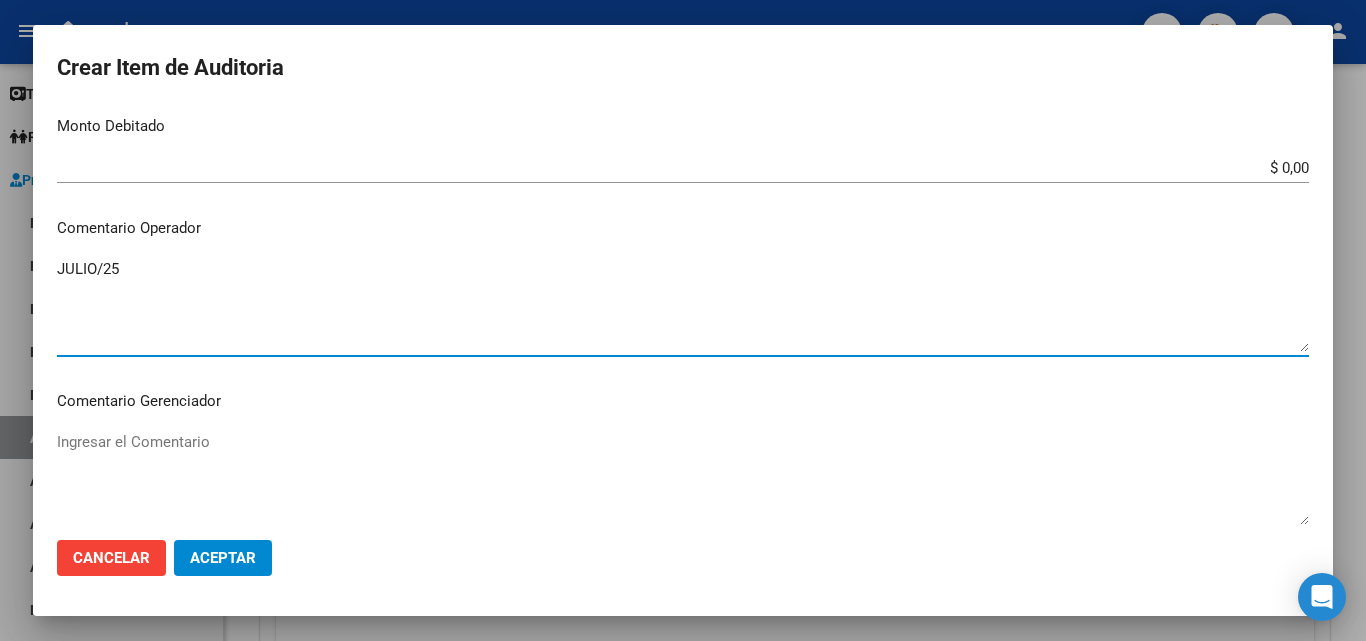 drag, startPoint x: 156, startPoint y: 293, endPoint x: 74, endPoint y: 284, distance: 82.492424 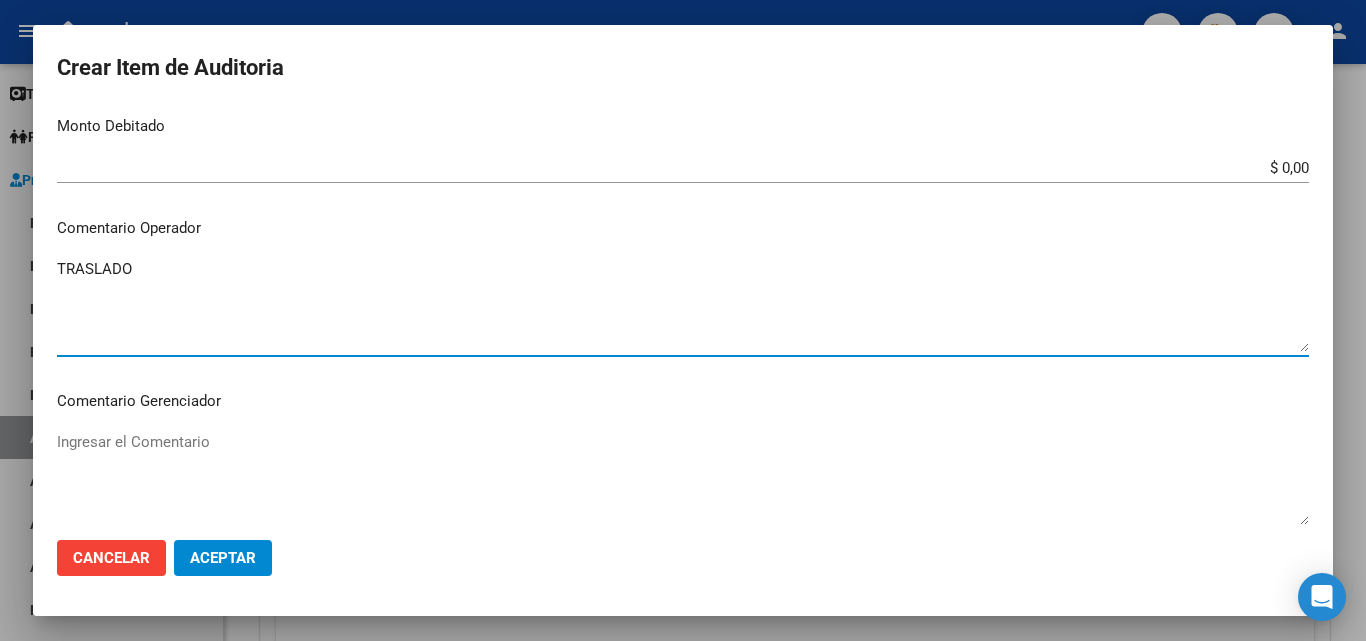 click on "TRASLADO" at bounding box center [683, 305] 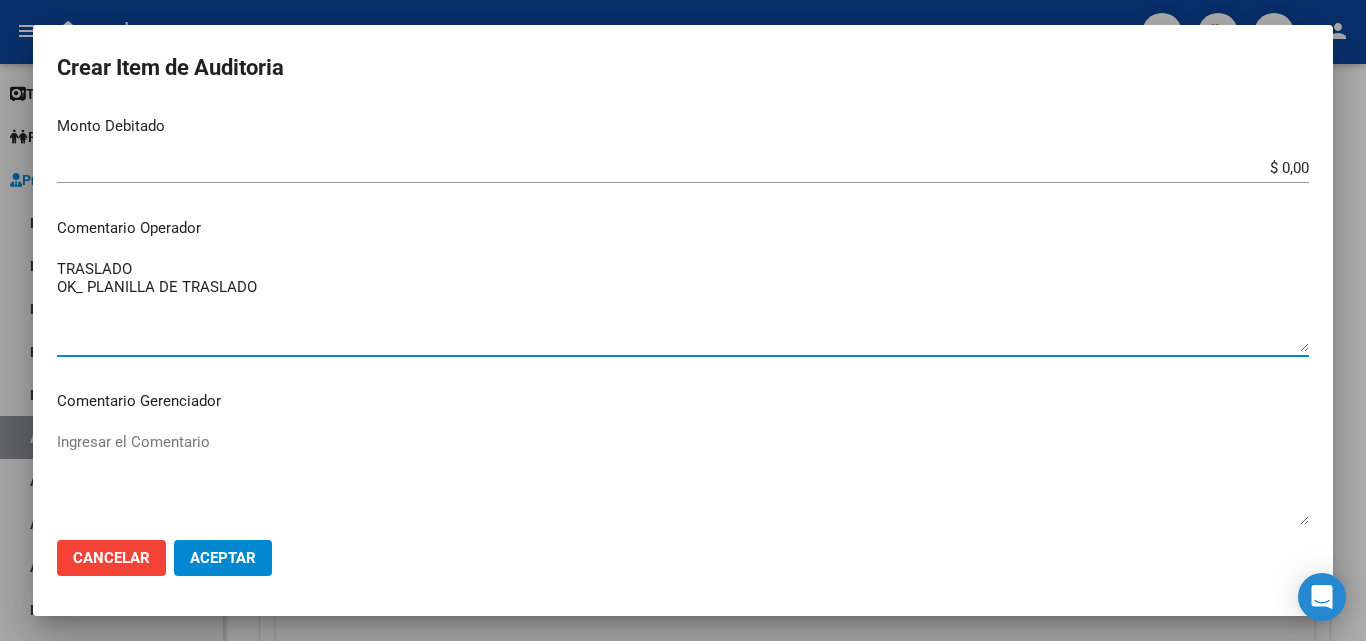 drag, startPoint x: 117, startPoint y: 263, endPoint x: 50, endPoint y: 270, distance: 67.36468 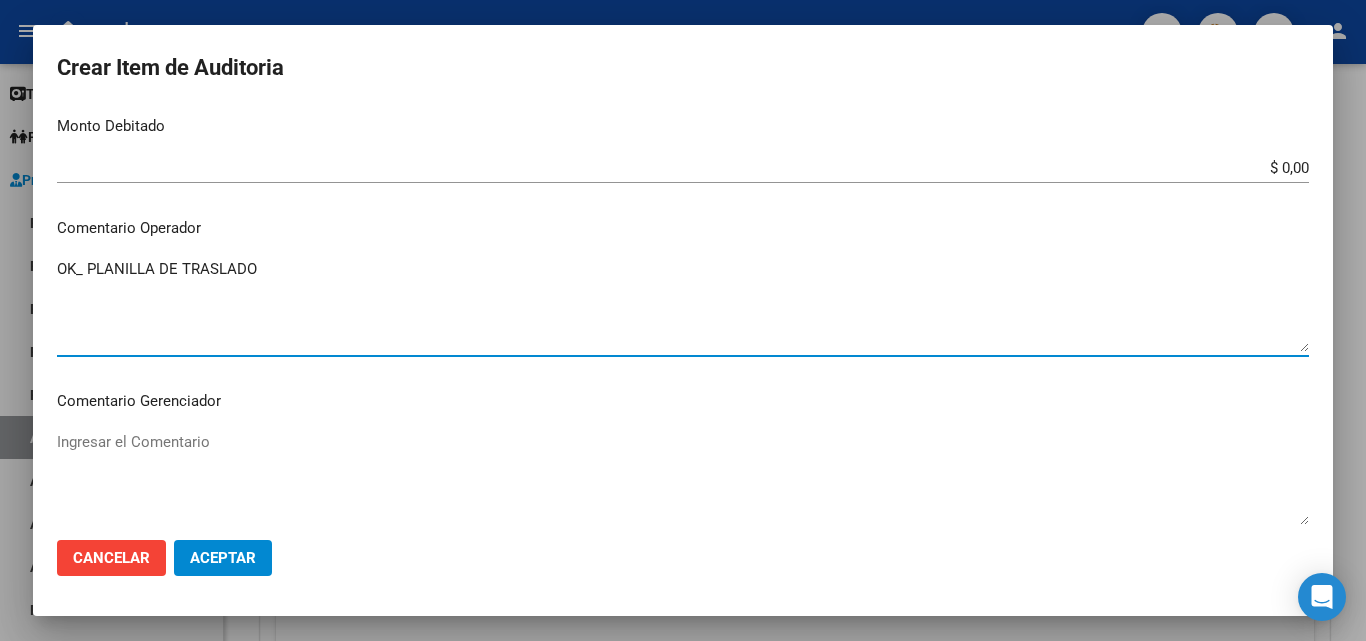 click on "OK_ PLANILLA DE TRASLADO" at bounding box center [683, 305] 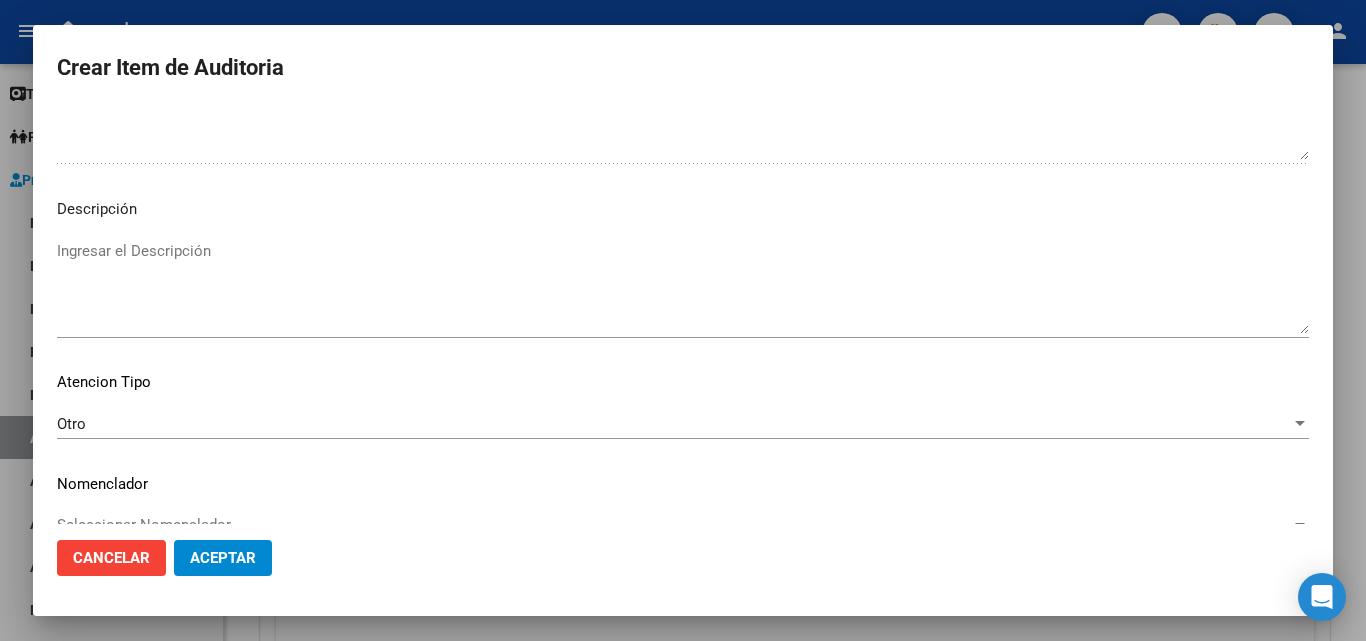 scroll, scrollTop: 1211, scrollLeft: 0, axis: vertical 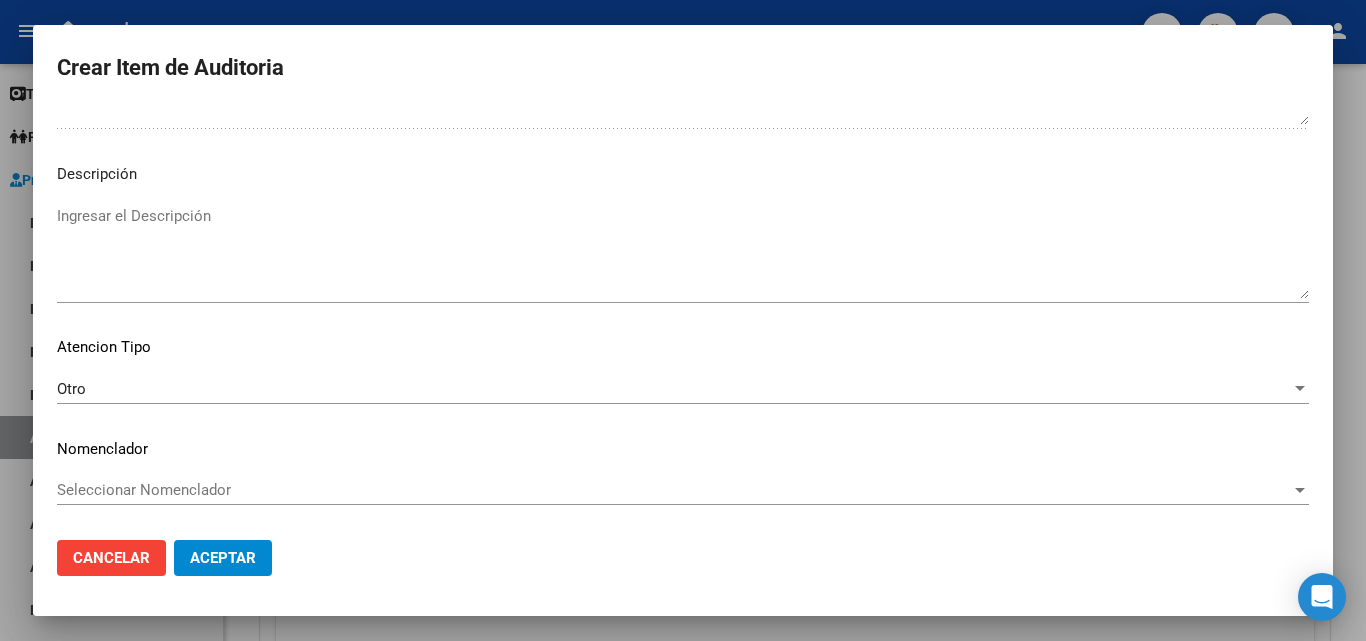 type on "OK_ PLANILLA DE TRASLADO" 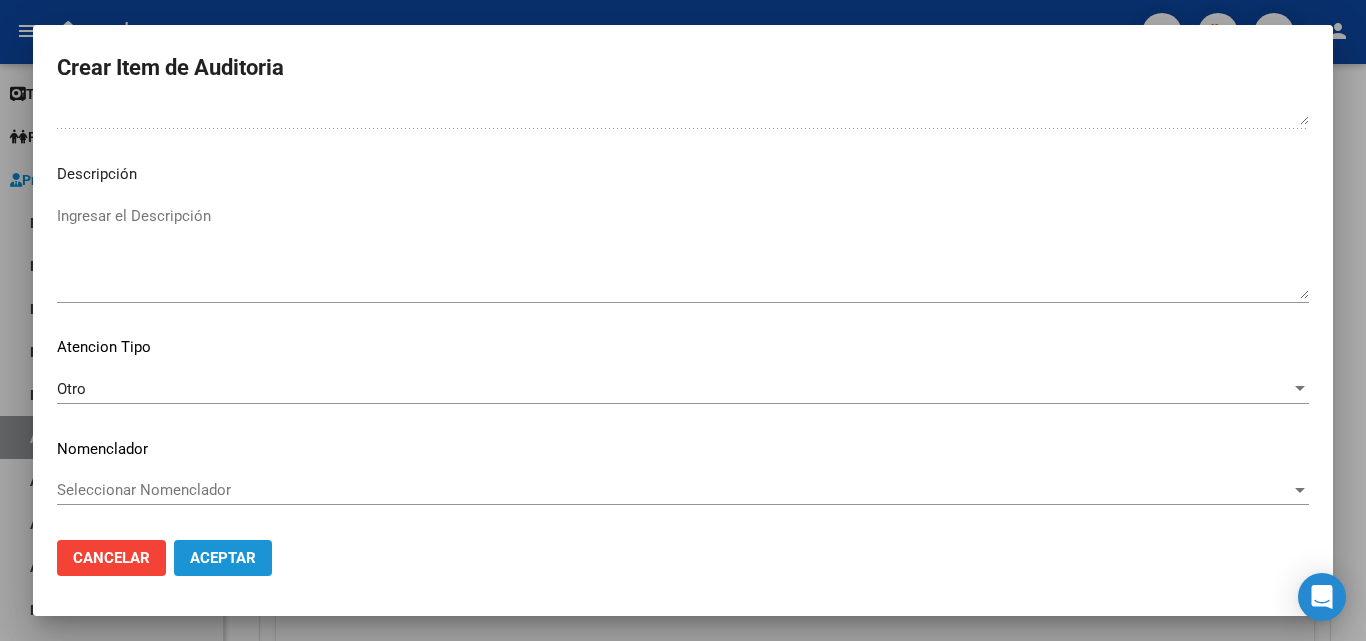 click on "Aceptar" 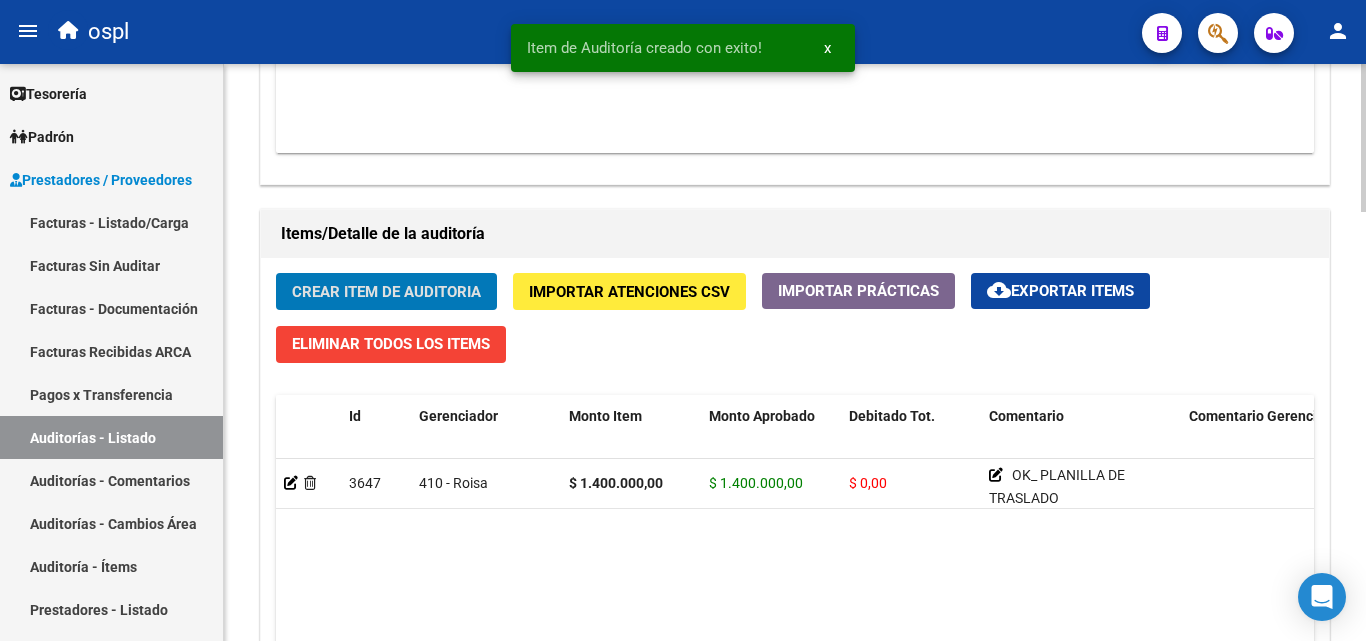 scroll, scrollTop: 1301, scrollLeft: 0, axis: vertical 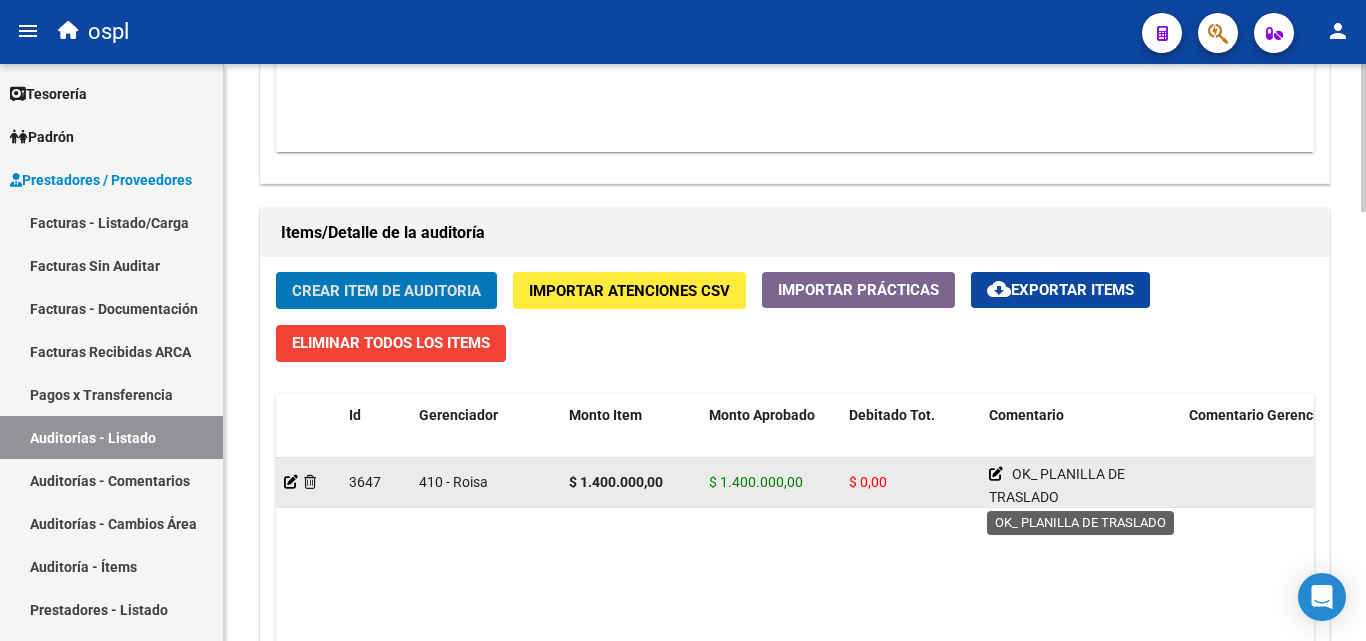 click 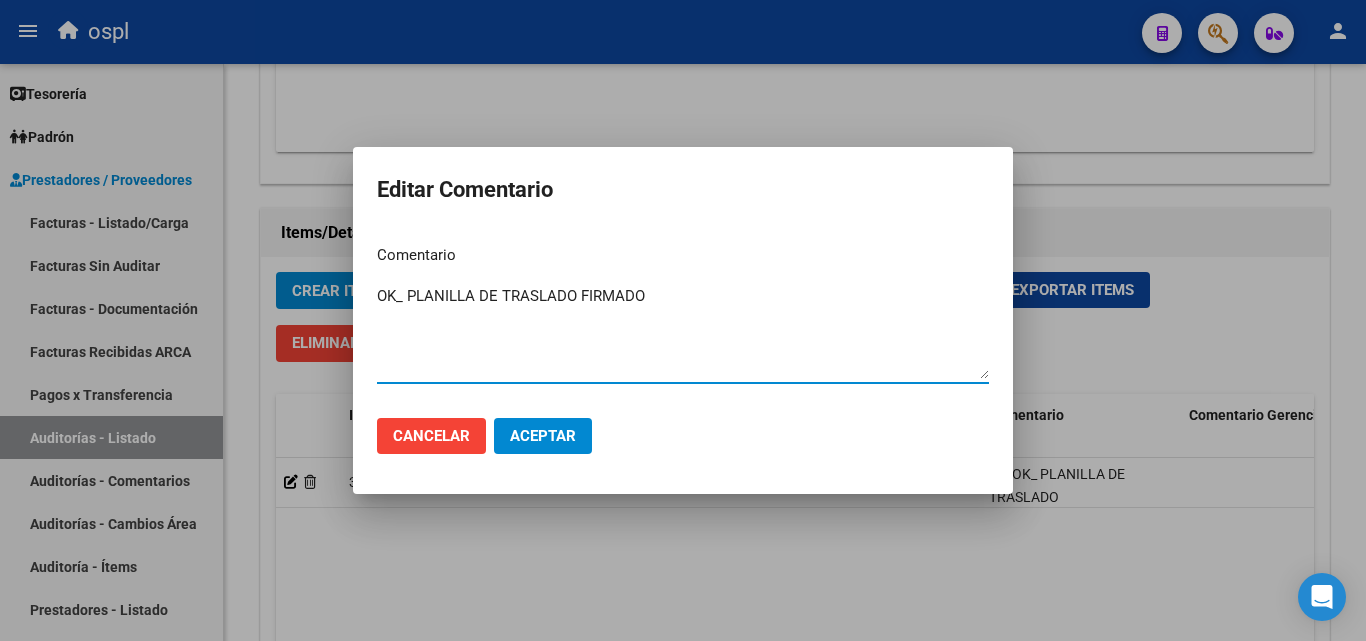 type on "OK_ PLANILLA DE TRASLADO FIRMADO" 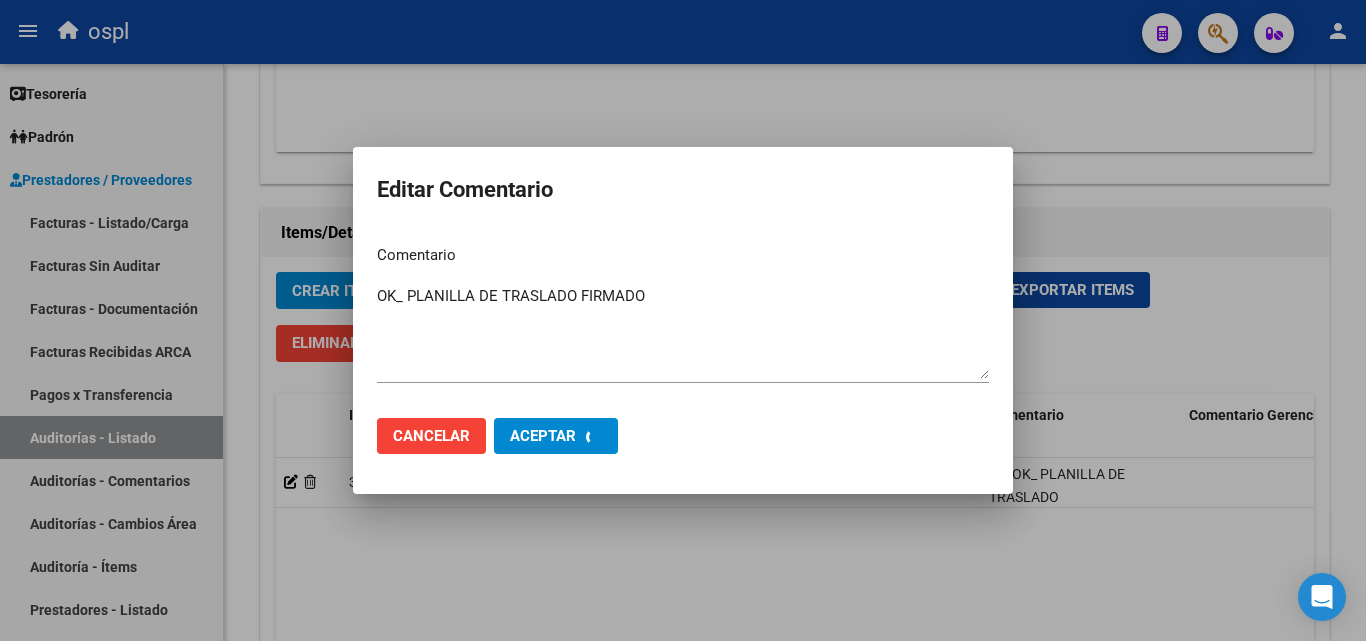 type 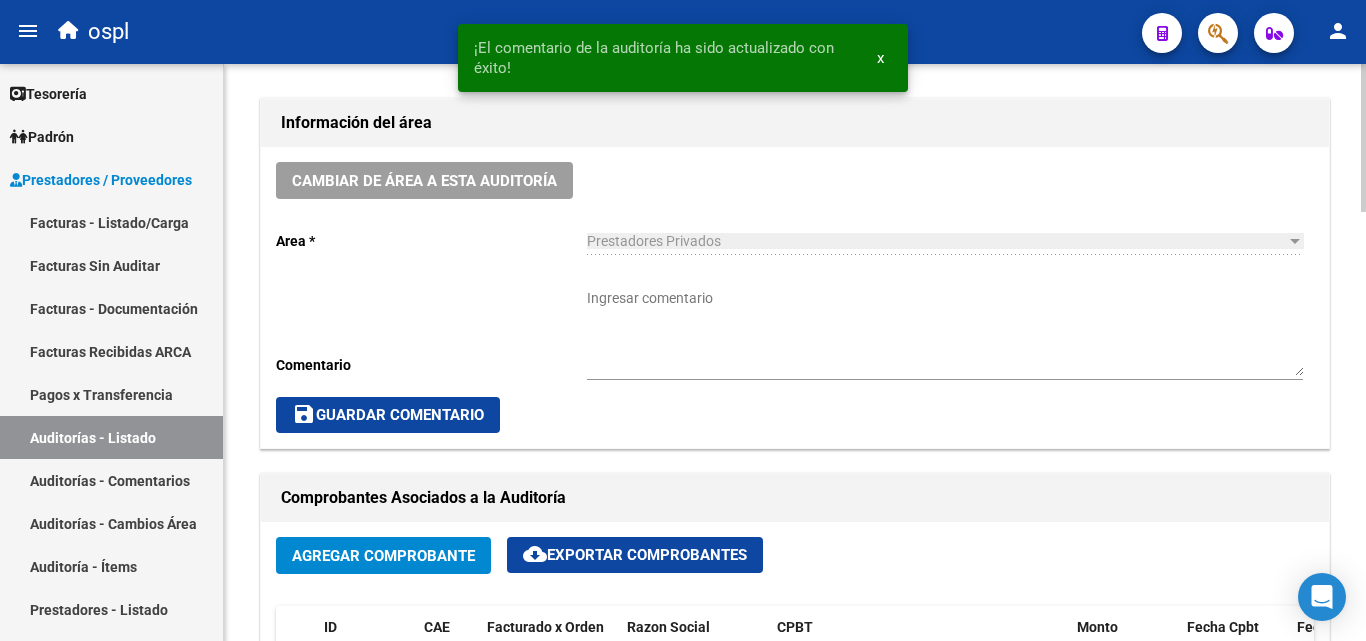 scroll, scrollTop: 501, scrollLeft: 0, axis: vertical 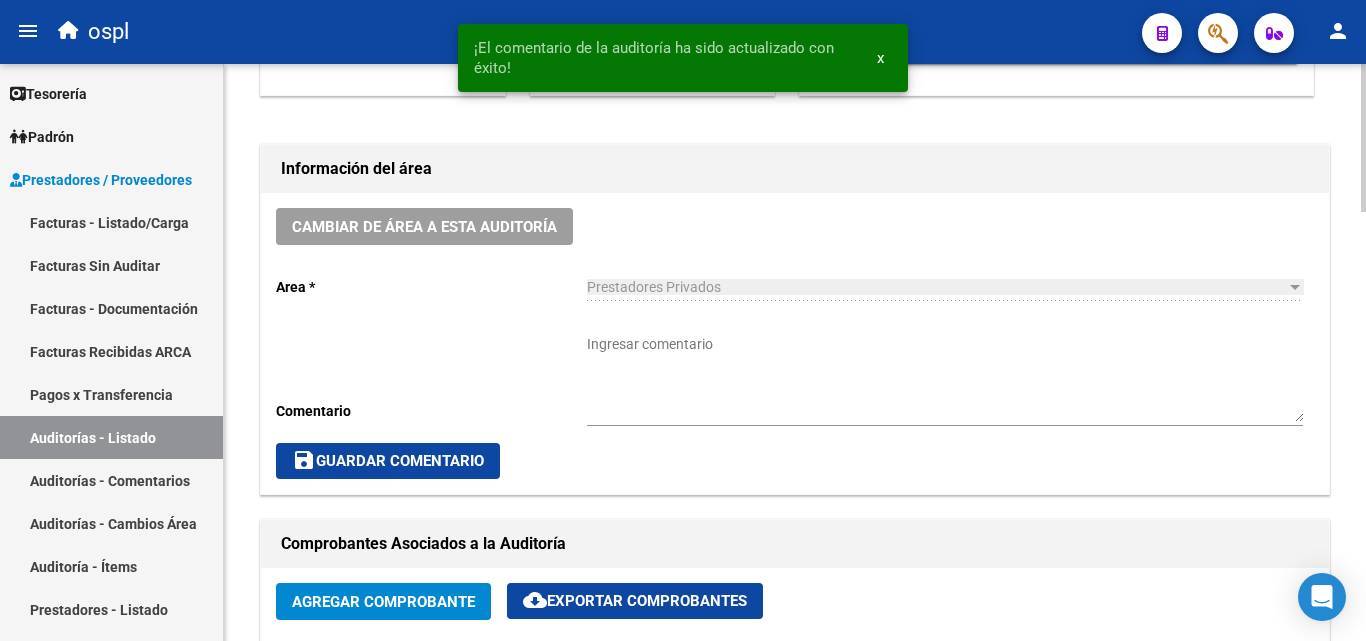 click on "Ingresar comentario" at bounding box center [945, 378] 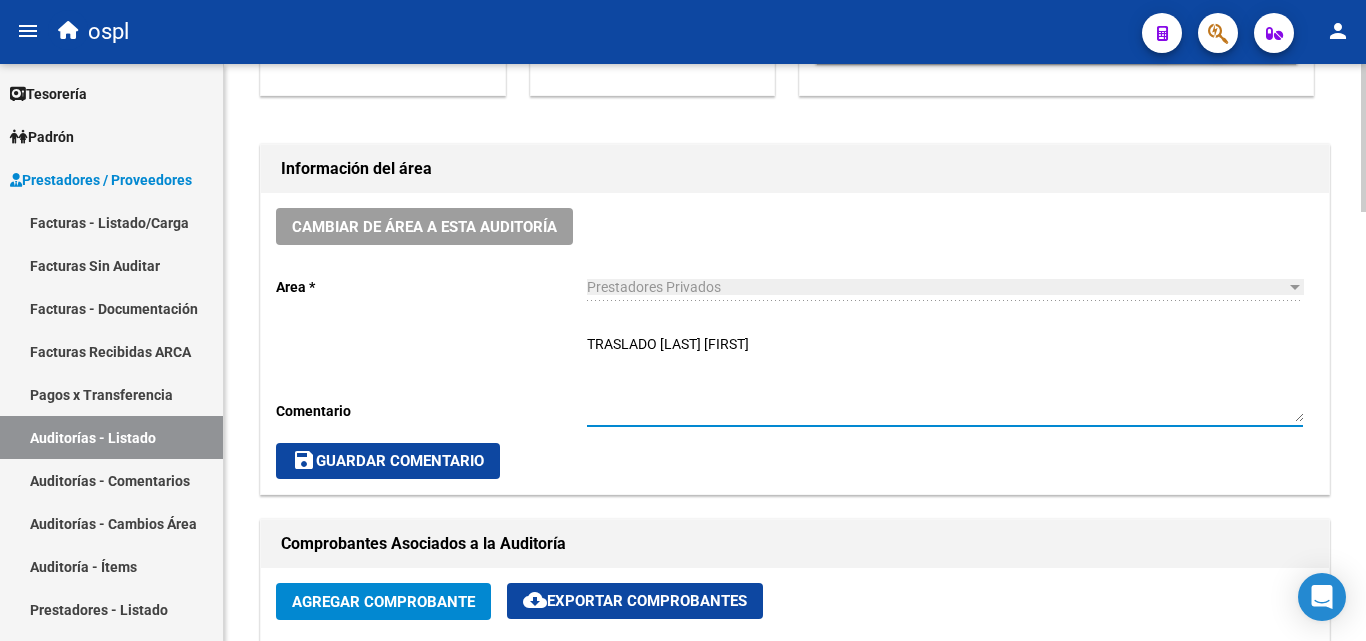 click on "TRASLADO BRITEZ MAYRA" at bounding box center [945, 378] 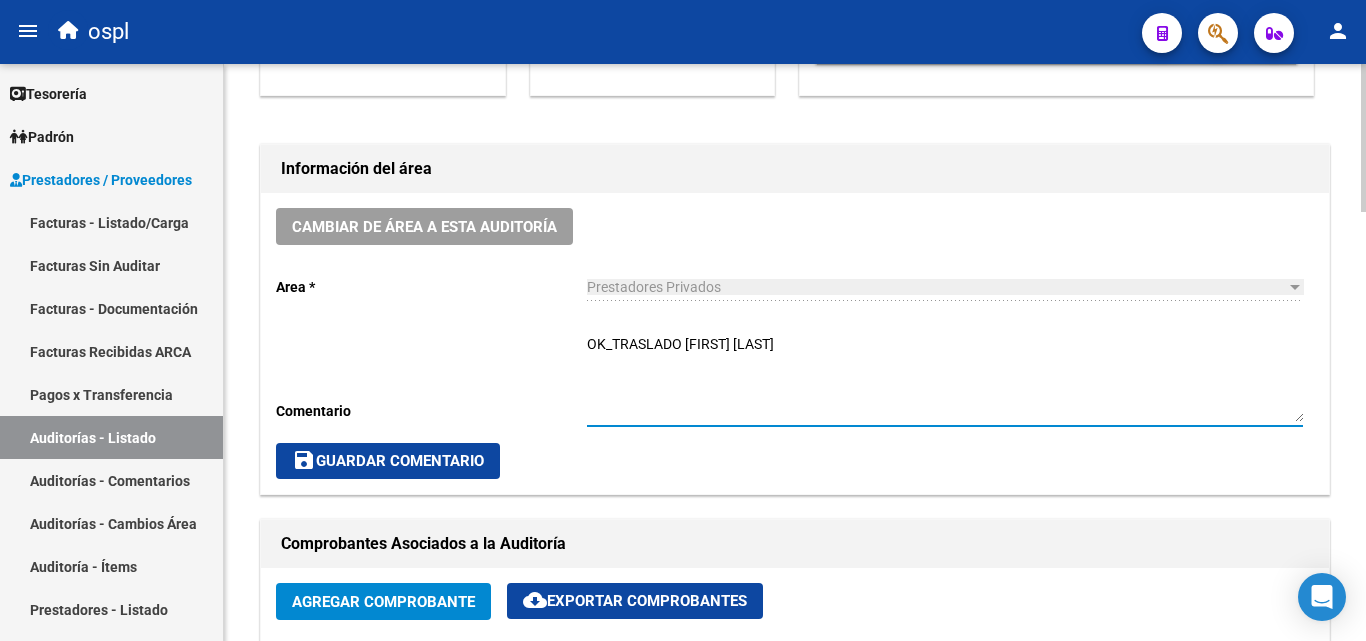 click on "OK_TRASLADO BRITEZ MAYRA" at bounding box center [945, 378] 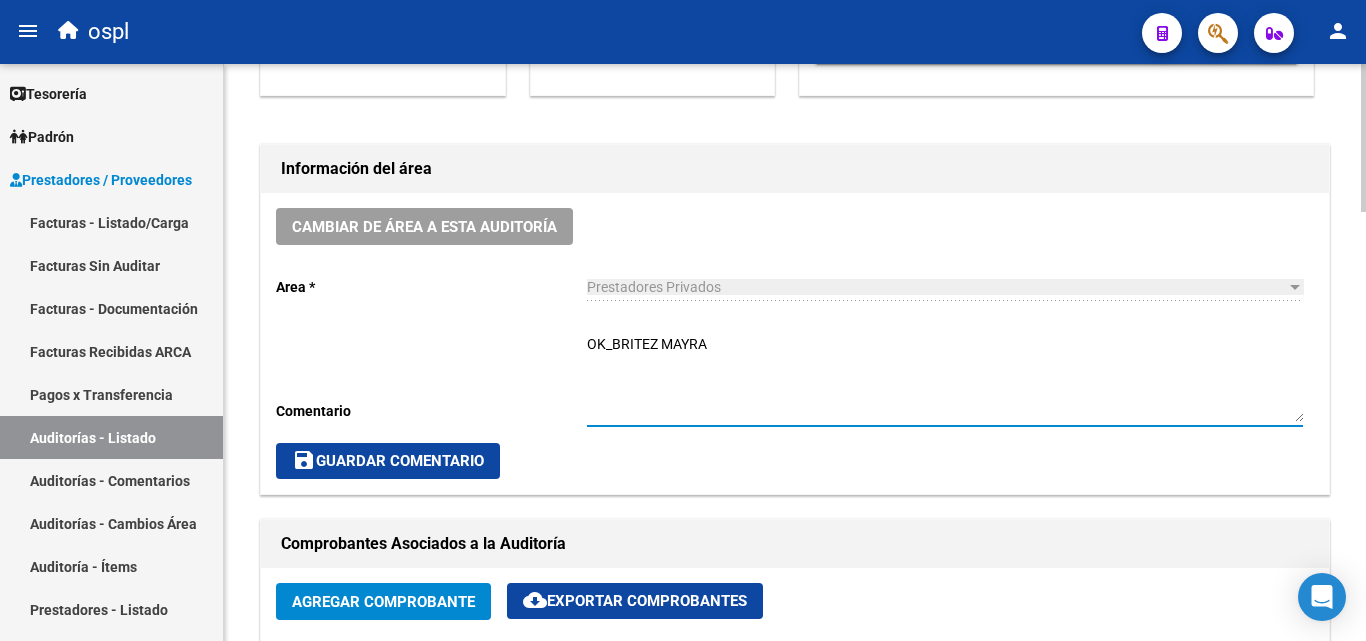 click on "OK_BRITEZ MAYRA" at bounding box center (945, 378) 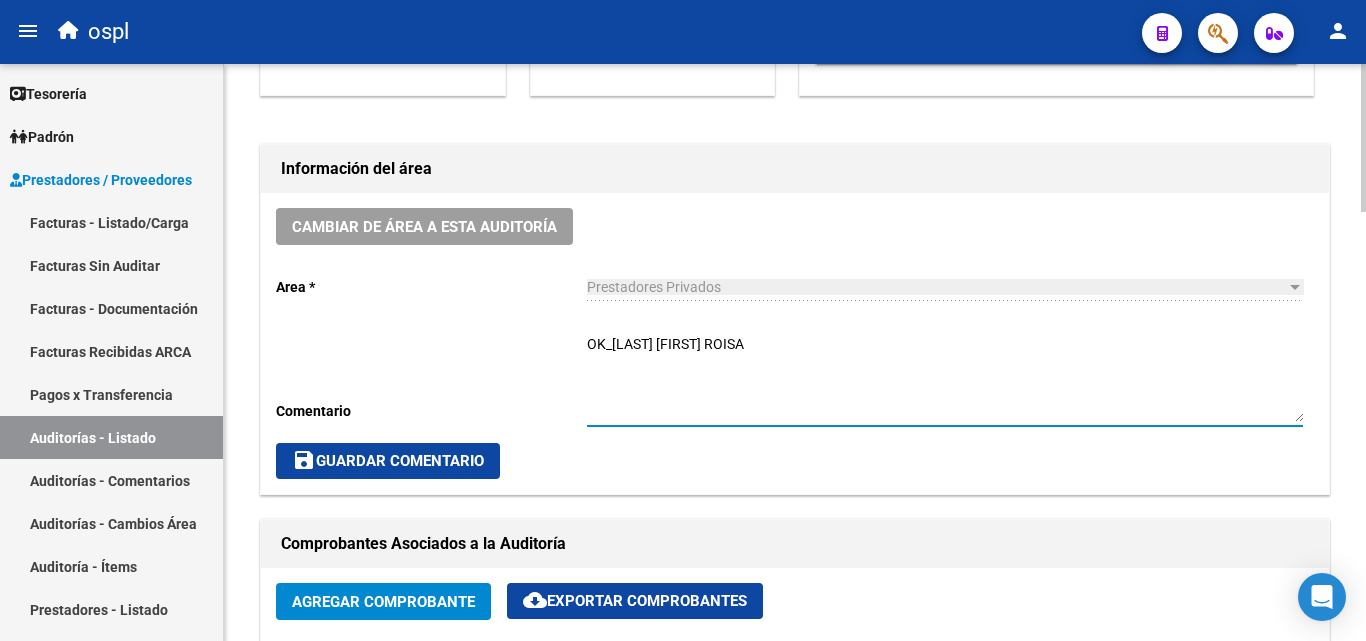 click on "OK_BRITEZ MAYRA ROISA" at bounding box center (945, 378) 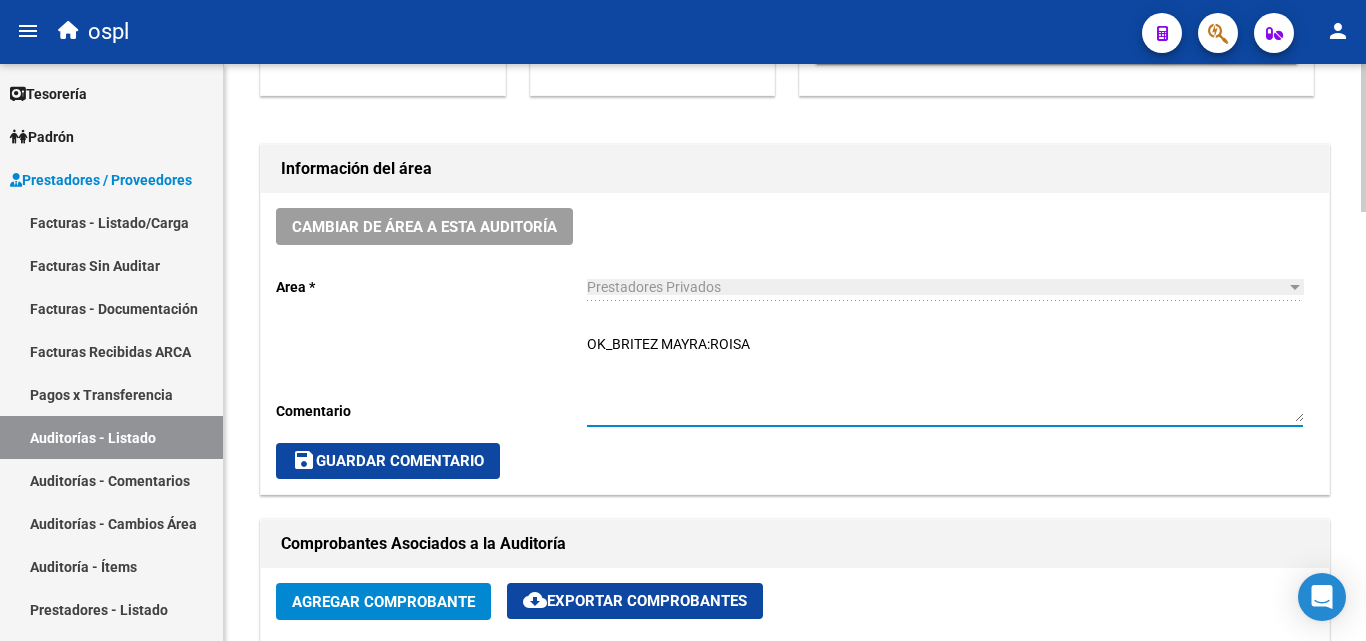 click on "OK_BRITEZ MAYRA:ROISA" at bounding box center (945, 378) 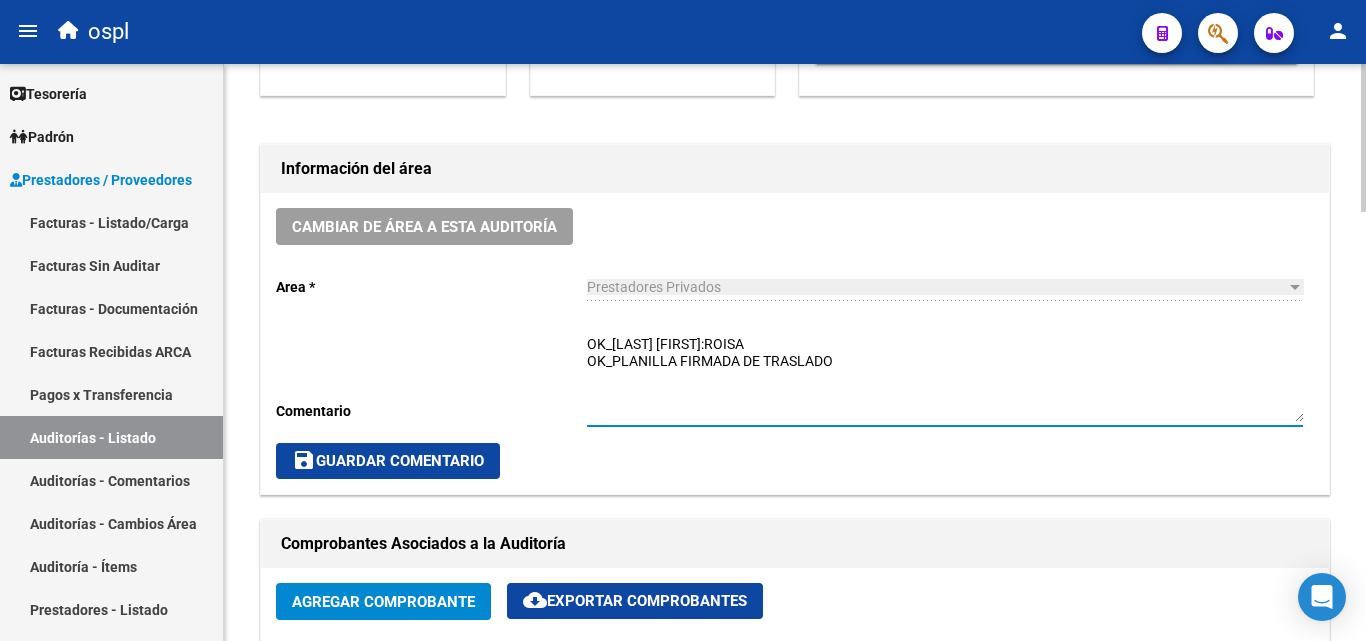 click on "OK_BRITEZ MAYRA:ROISA
OK_PLANILLA FIRMADA DE TRASLADO" at bounding box center [945, 378] 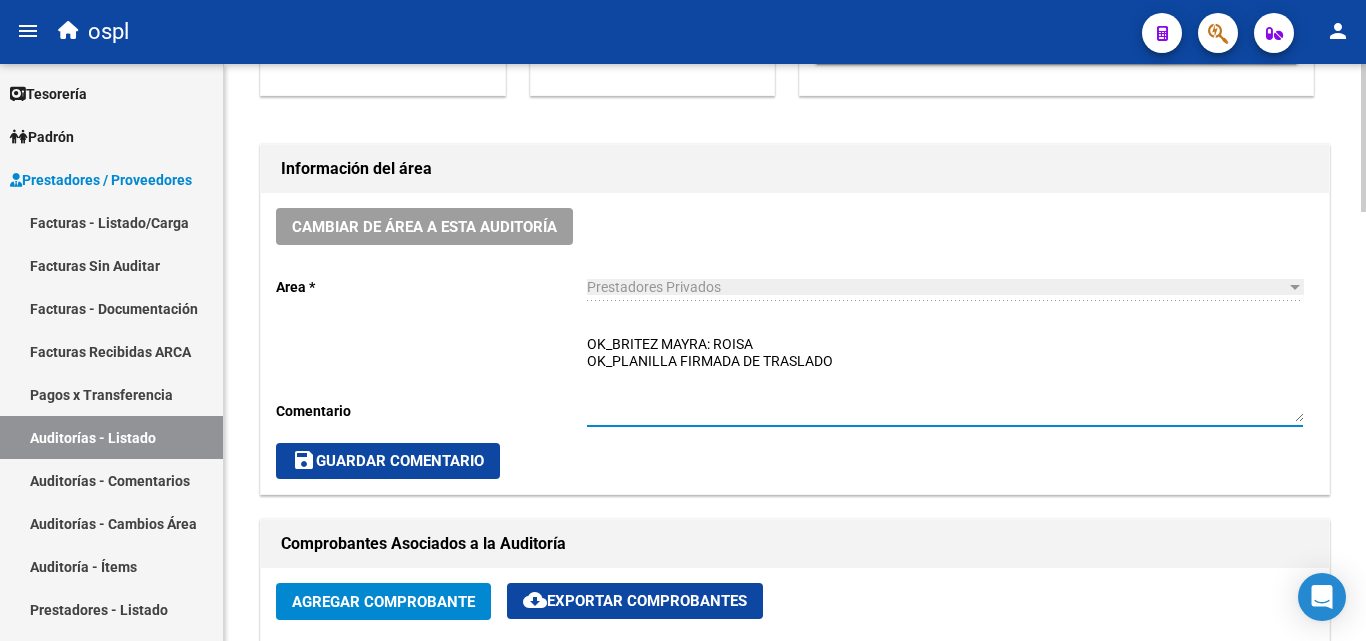 click on "OK_BRITEZ MAYRA: ROISA
OK_PLANILLA FIRMADA DE TRASLADO" at bounding box center [945, 378] 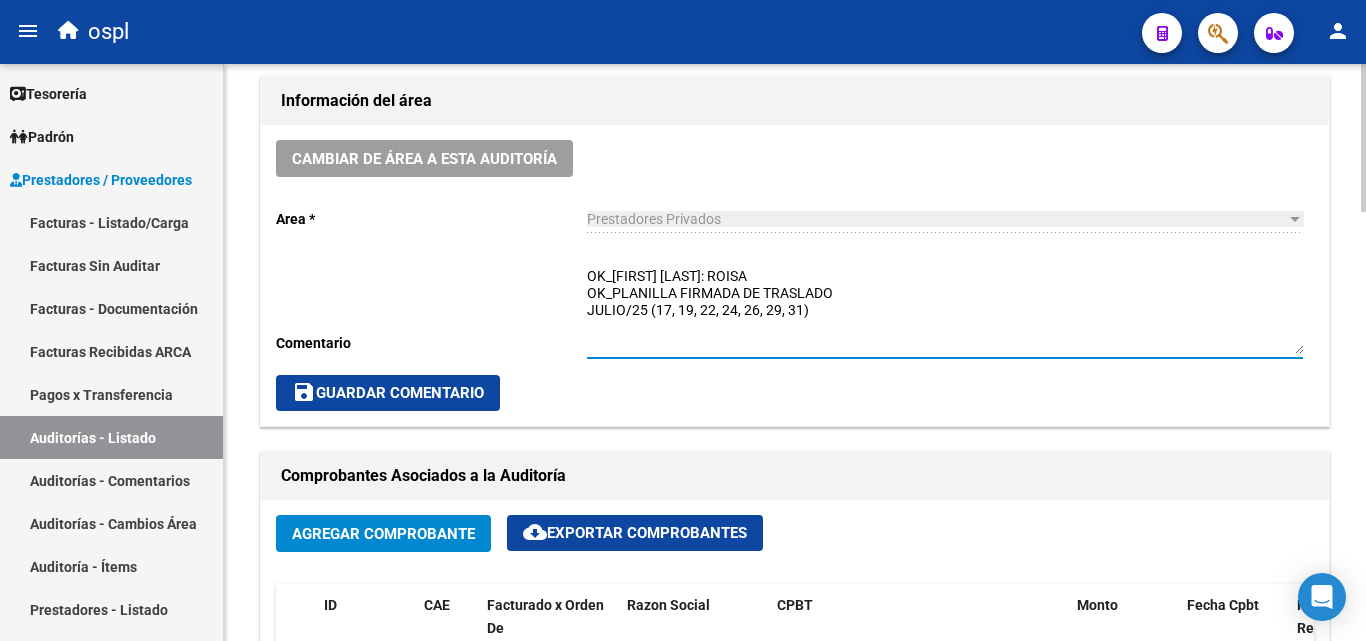 scroll, scrollTop: 601, scrollLeft: 0, axis: vertical 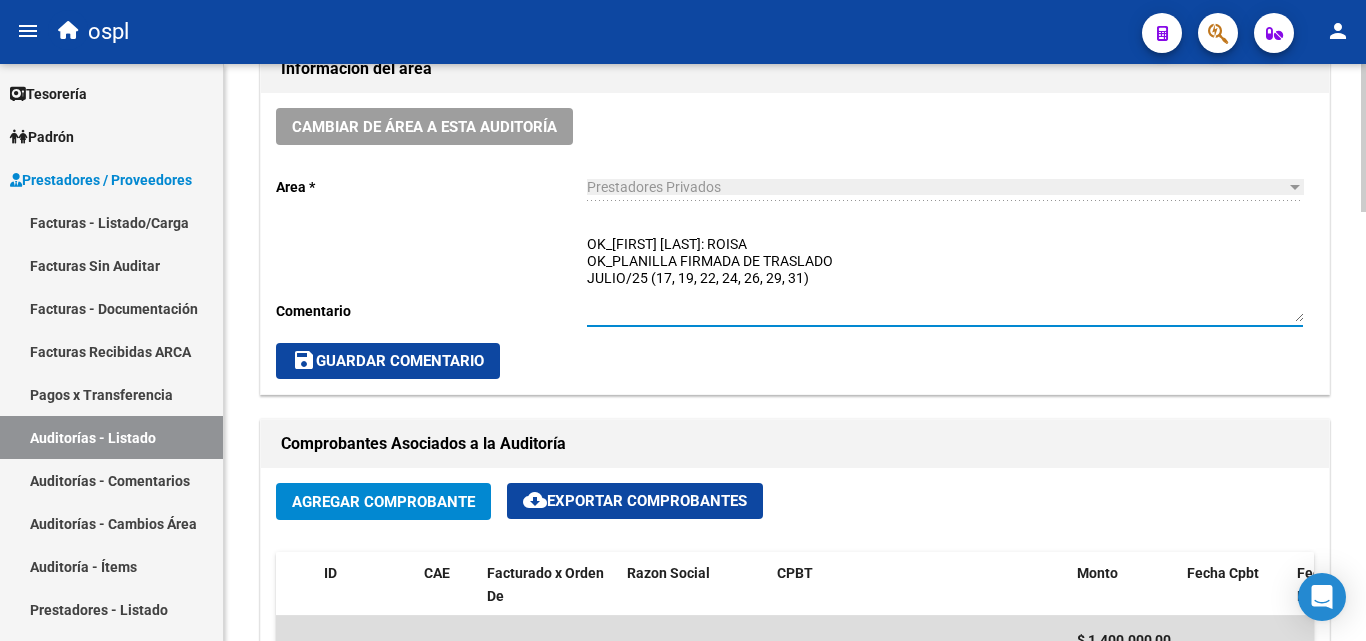 type on "OK_BRITEZ MAYRA: ROISA
OK_PLANILLA FIRMADA DE TRASLADO
JULIO/25 (17, 19, 22, 24, 26, 29, 31)" 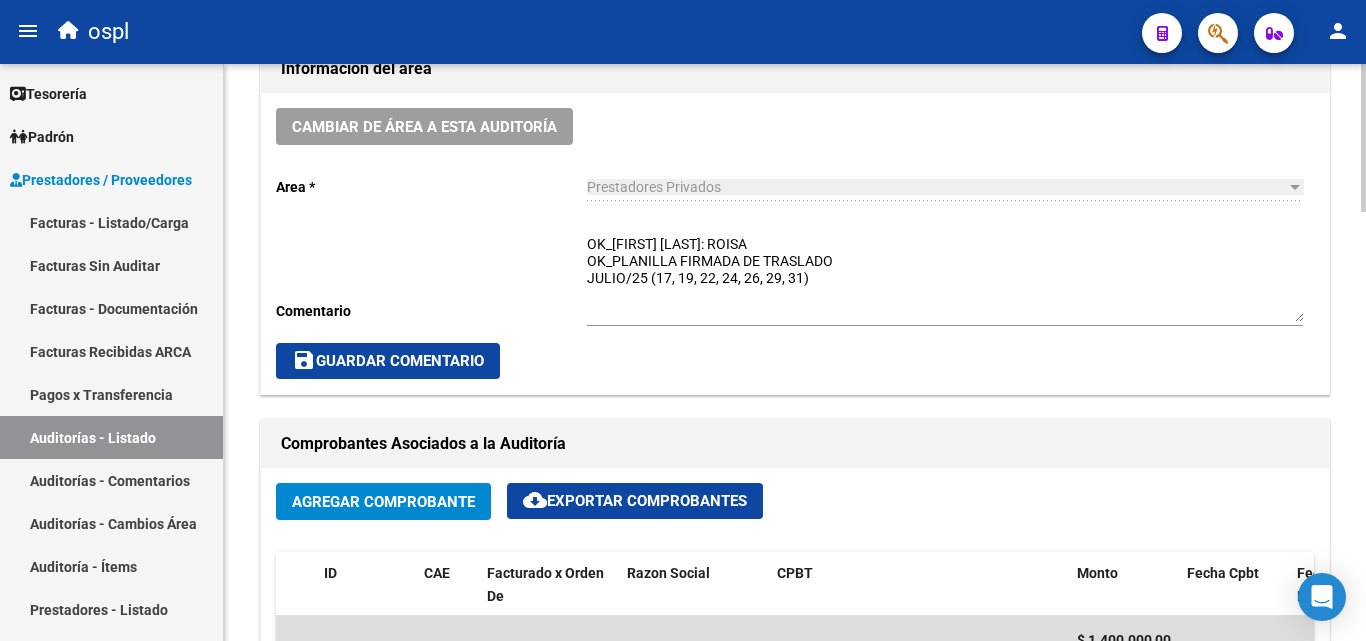 click on "save  Guardar Comentario" 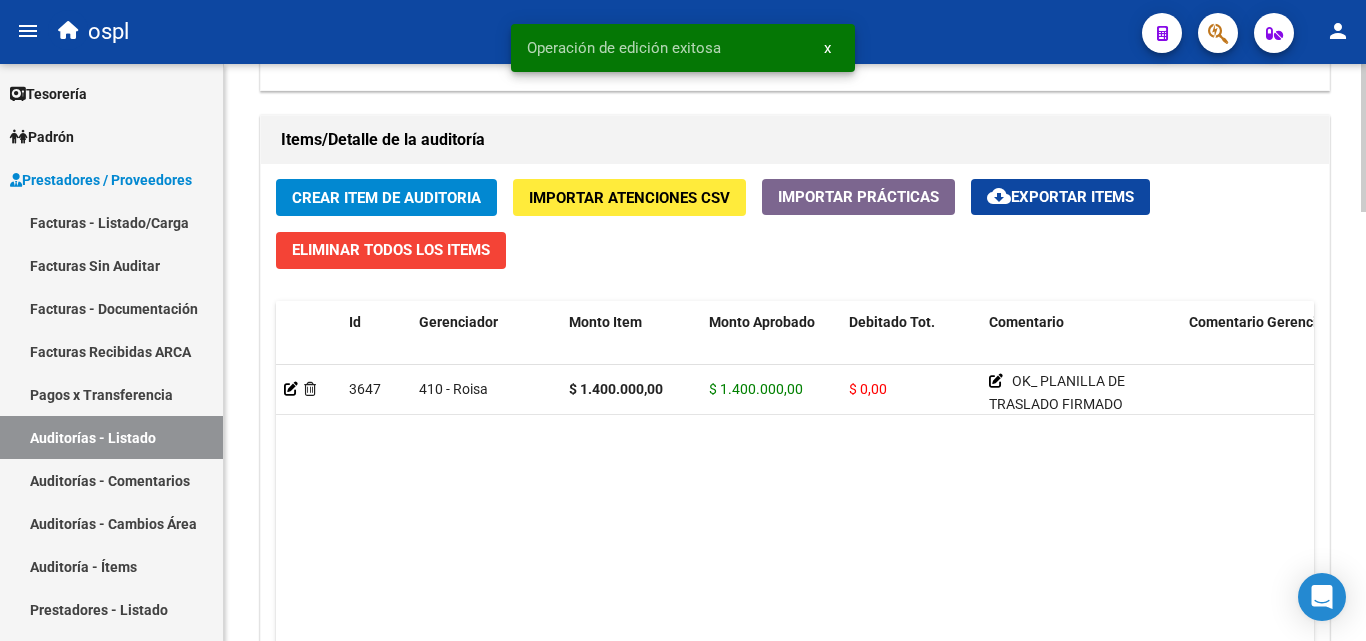 scroll, scrollTop: 1401, scrollLeft: 0, axis: vertical 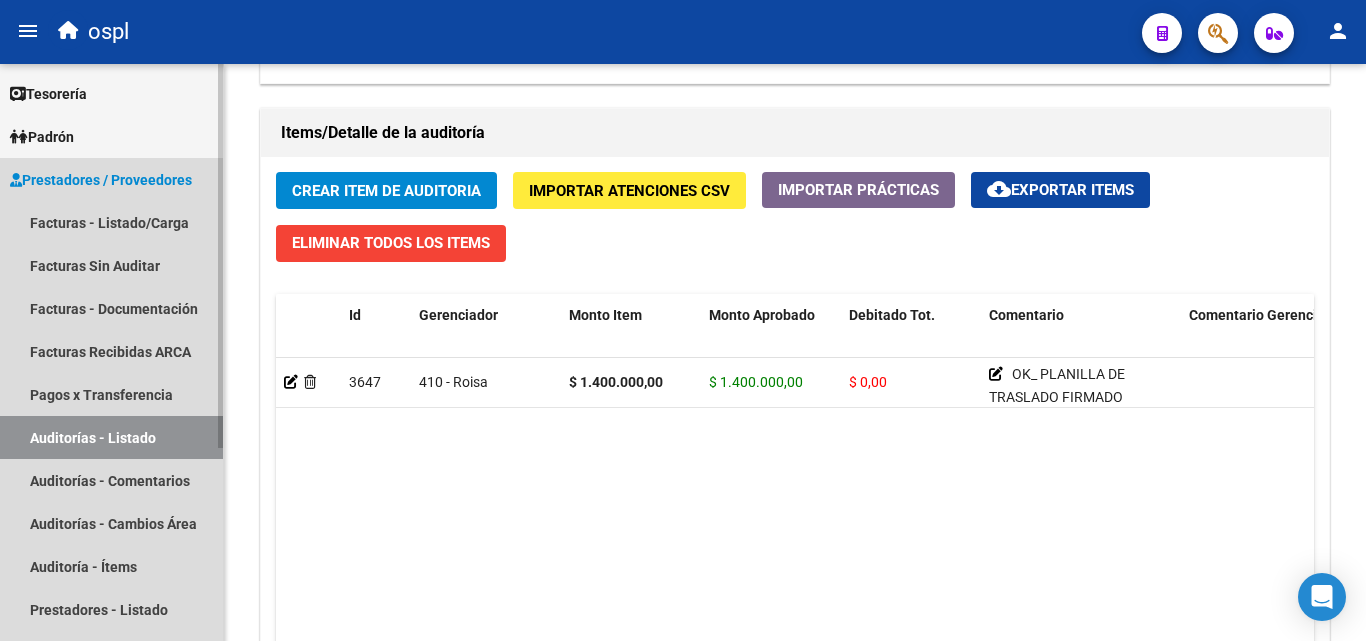 click on "Auditorías - Listado" at bounding box center [111, 437] 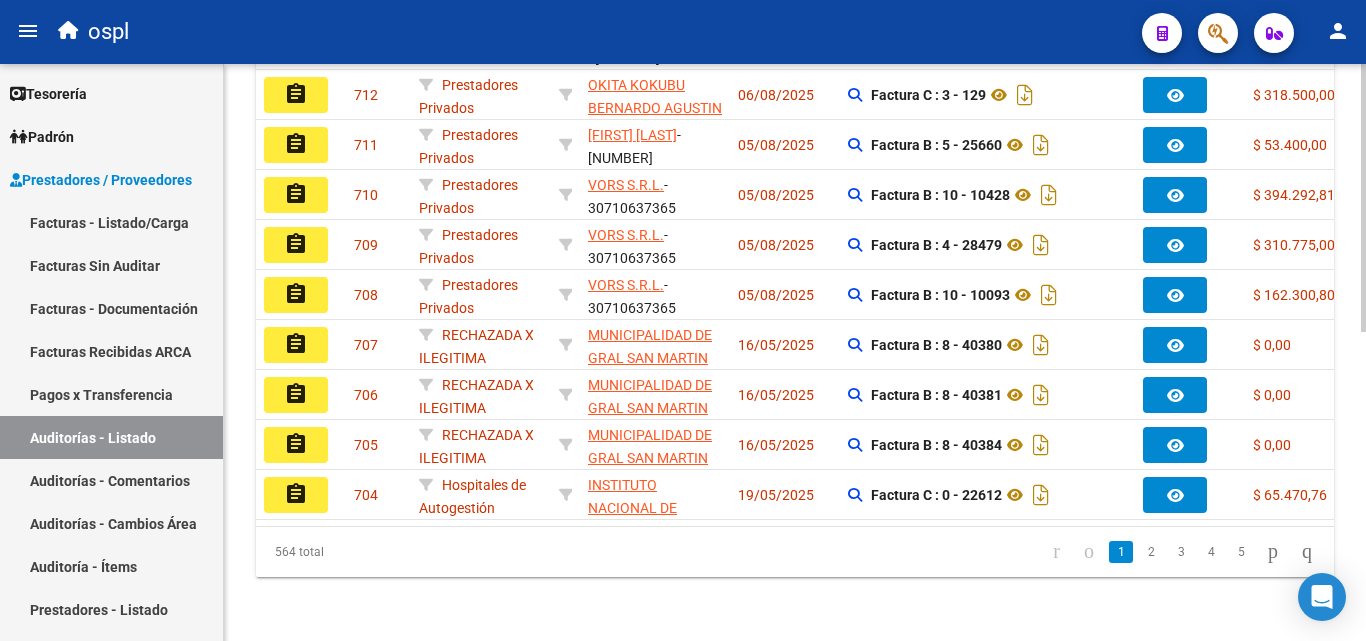 scroll, scrollTop: 0, scrollLeft: 0, axis: both 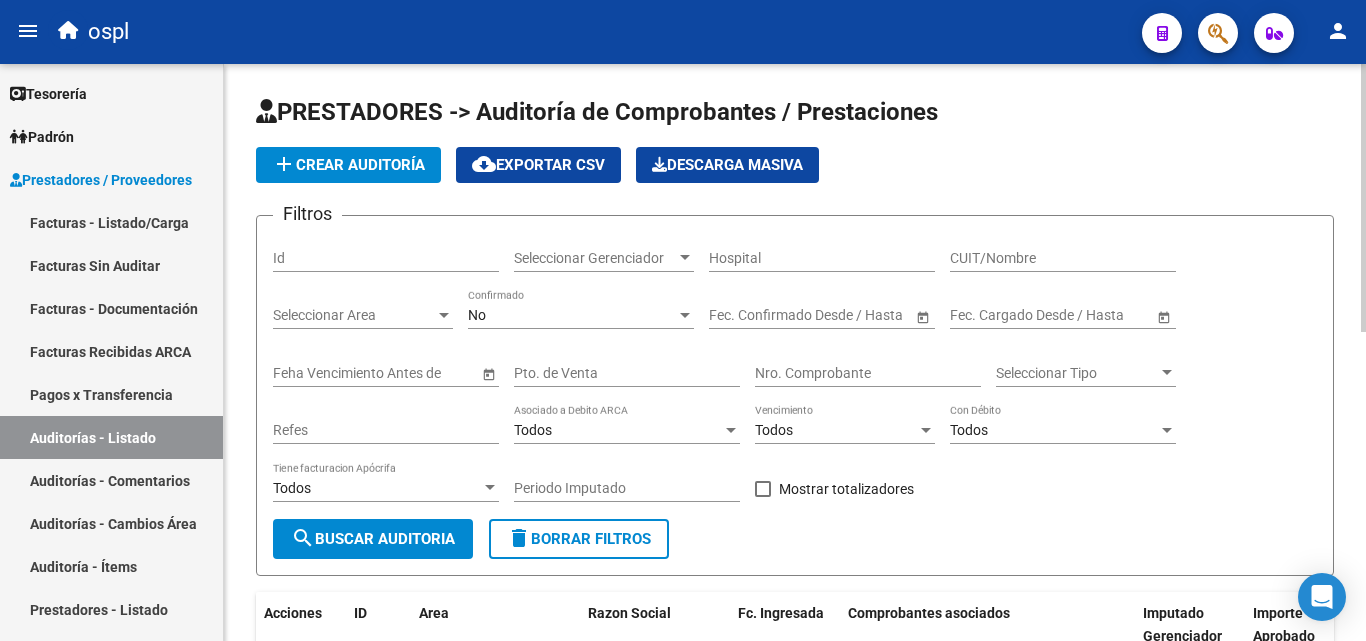 click on "Nro. Comprobante" at bounding box center (868, 373) 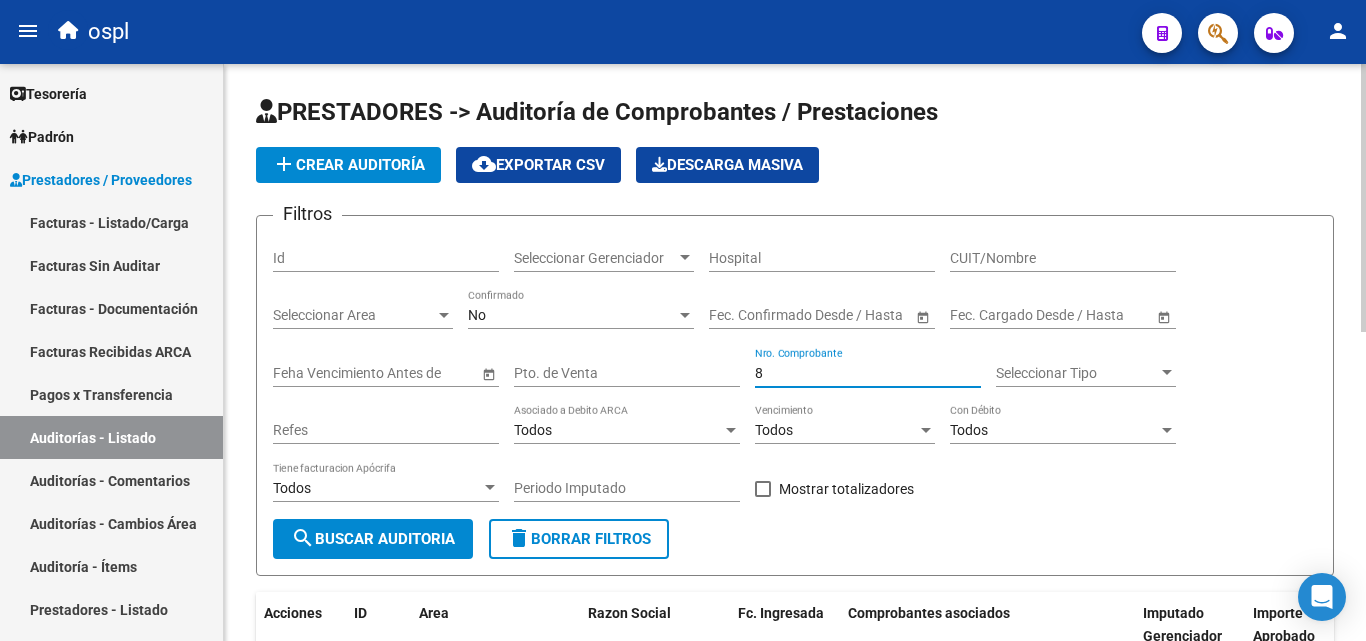 type on "87" 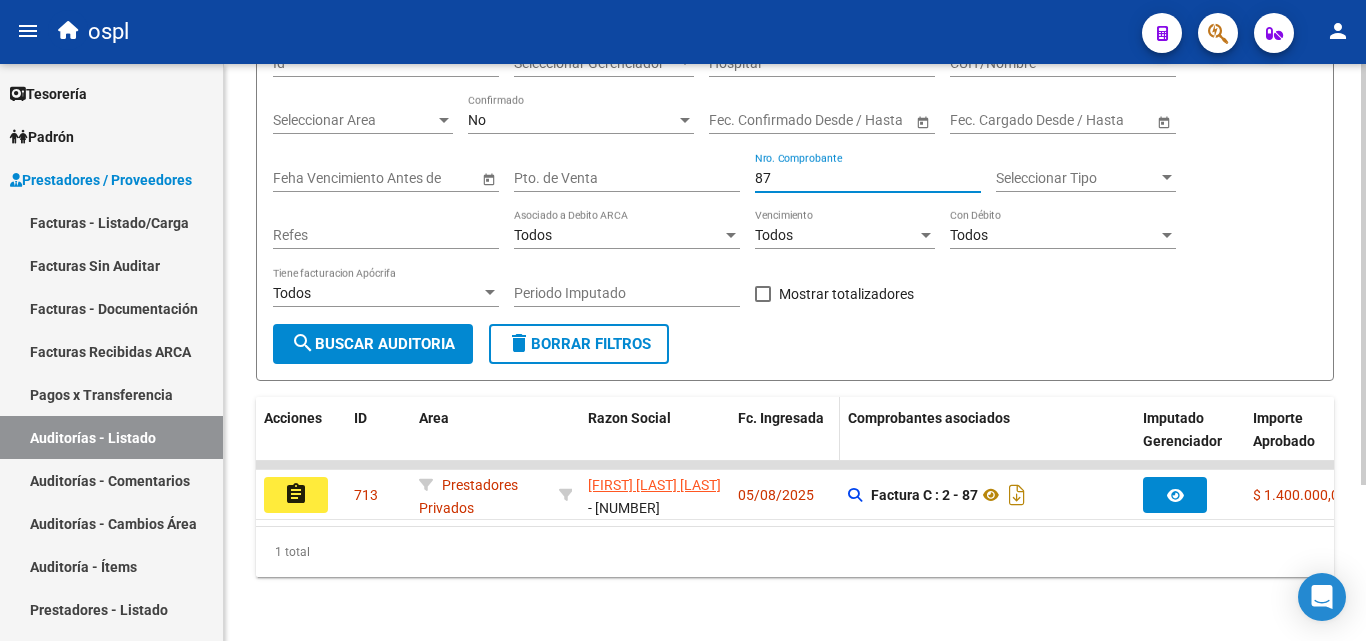 scroll, scrollTop: 213, scrollLeft: 0, axis: vertical 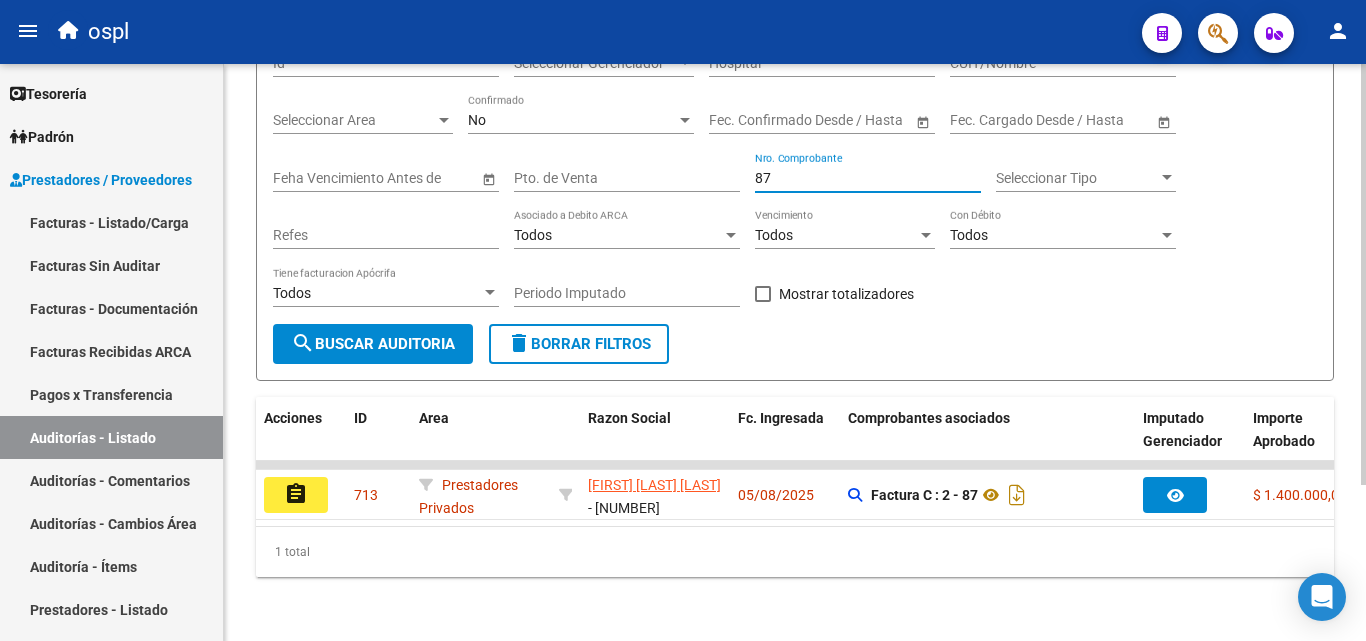 drag, startPoint x: 774, startPoint y: 158, endPoint x: 733, endPoint y: 165, distance: 41.59327 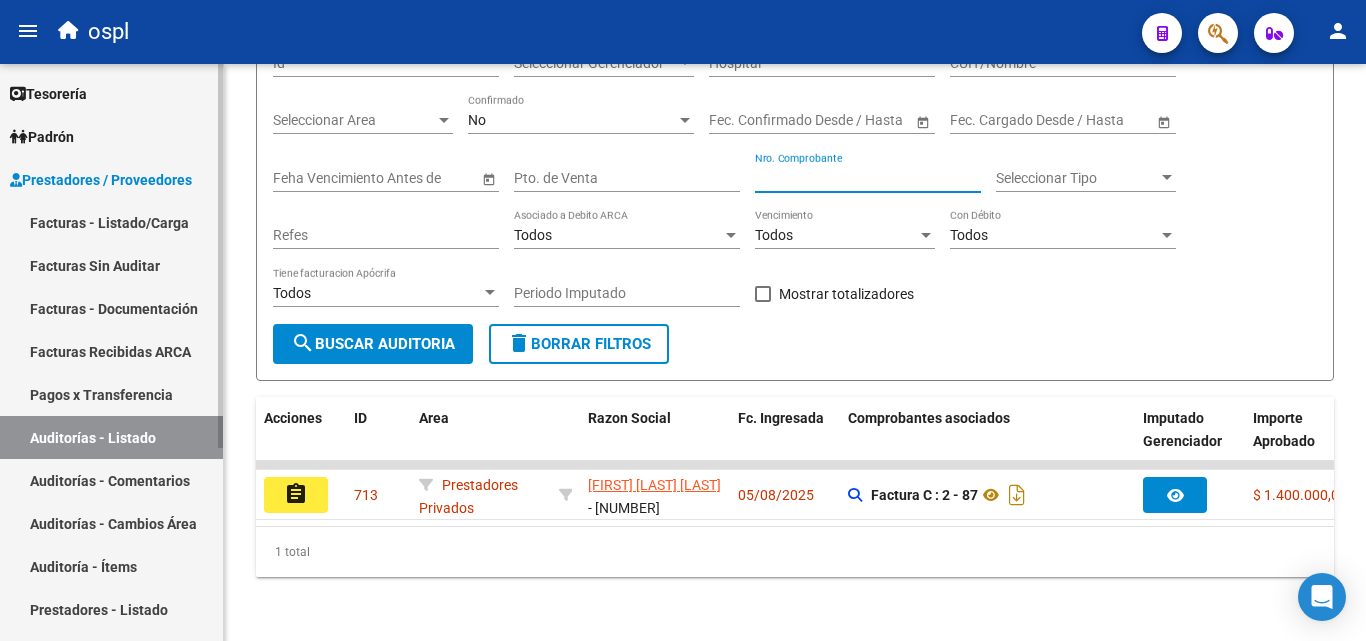 click on "Auditorías - Listado" at bounding box center (111, 437) 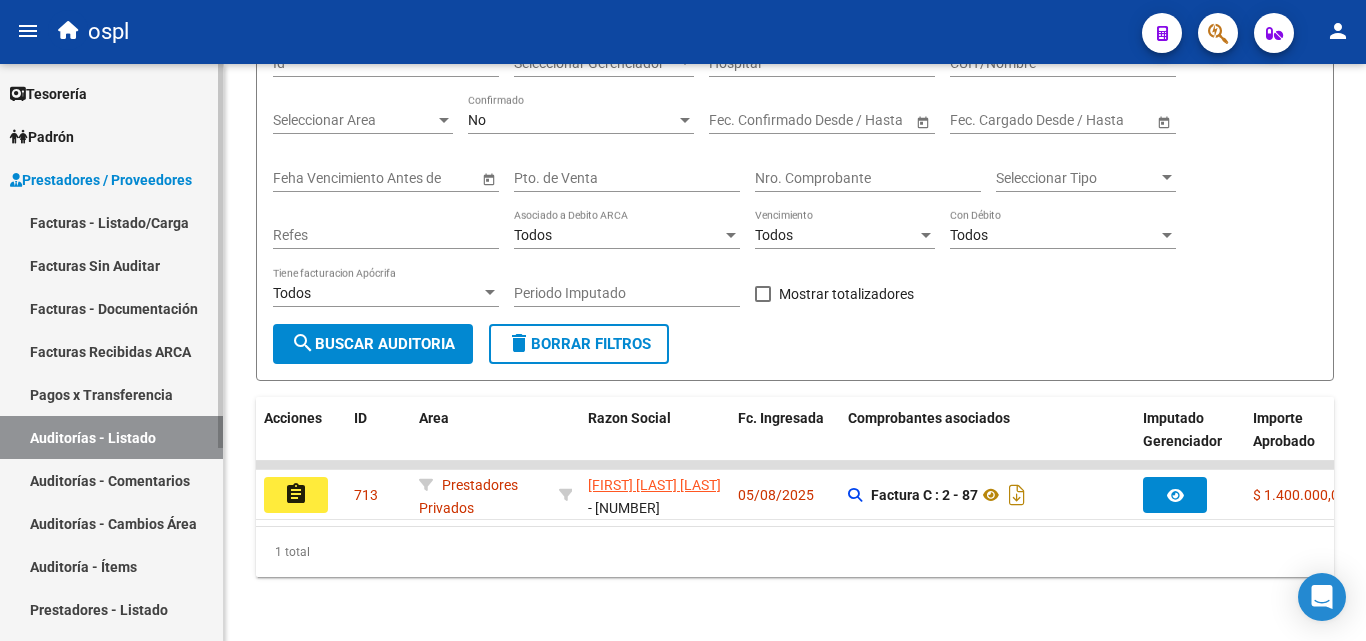 click on "Facturas - Listado/Carga" at bounding box center [111, 222] 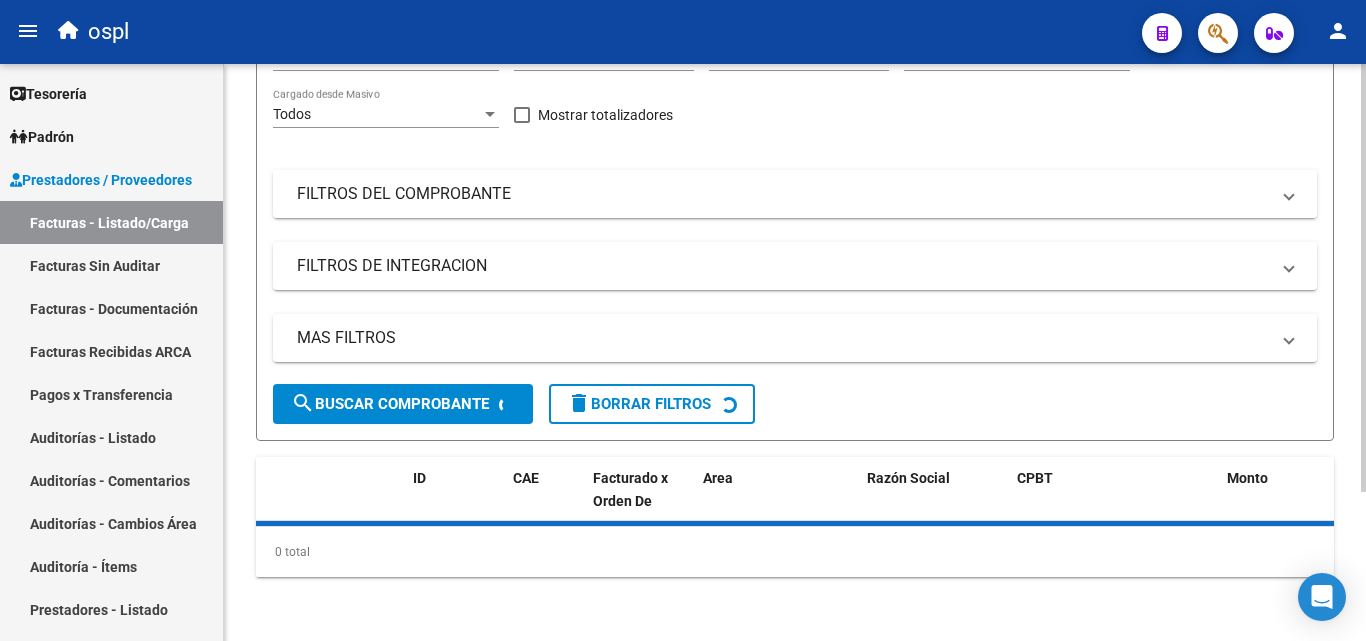 click on "FILTROS DEL COMPROBANTE" at bounding box center [783, 194] 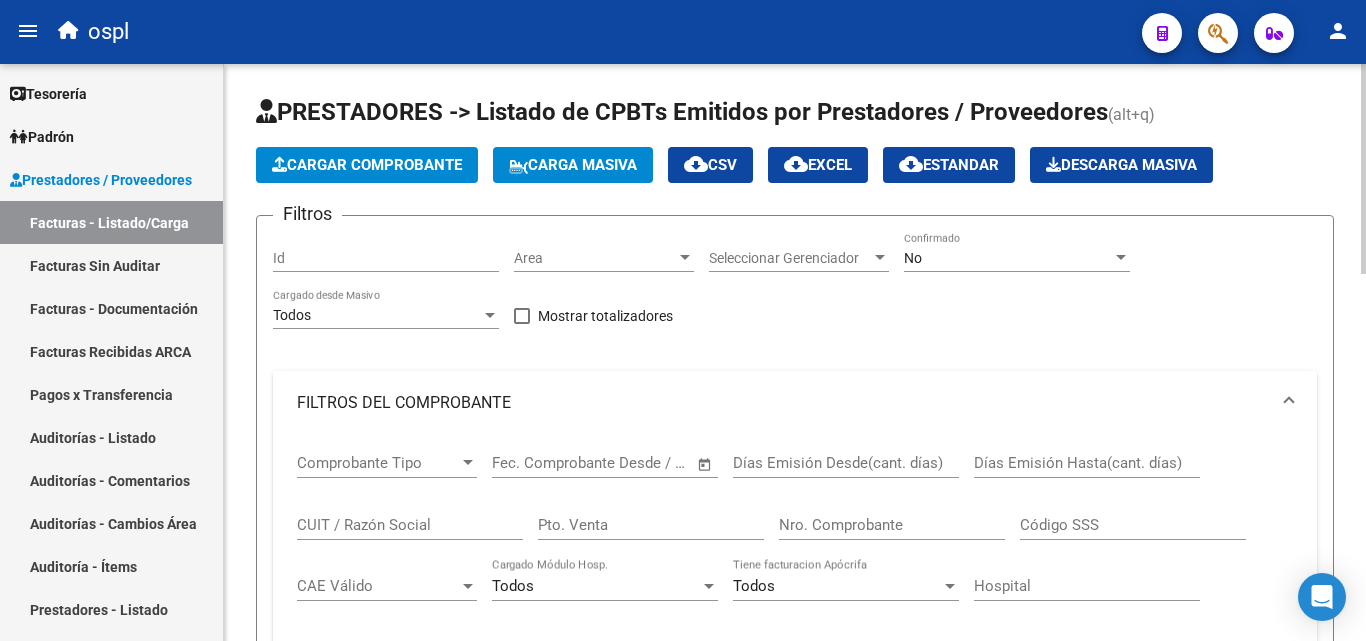click on "FILTROS DEL COMPROBANTE" at bounding box center [783, 403] 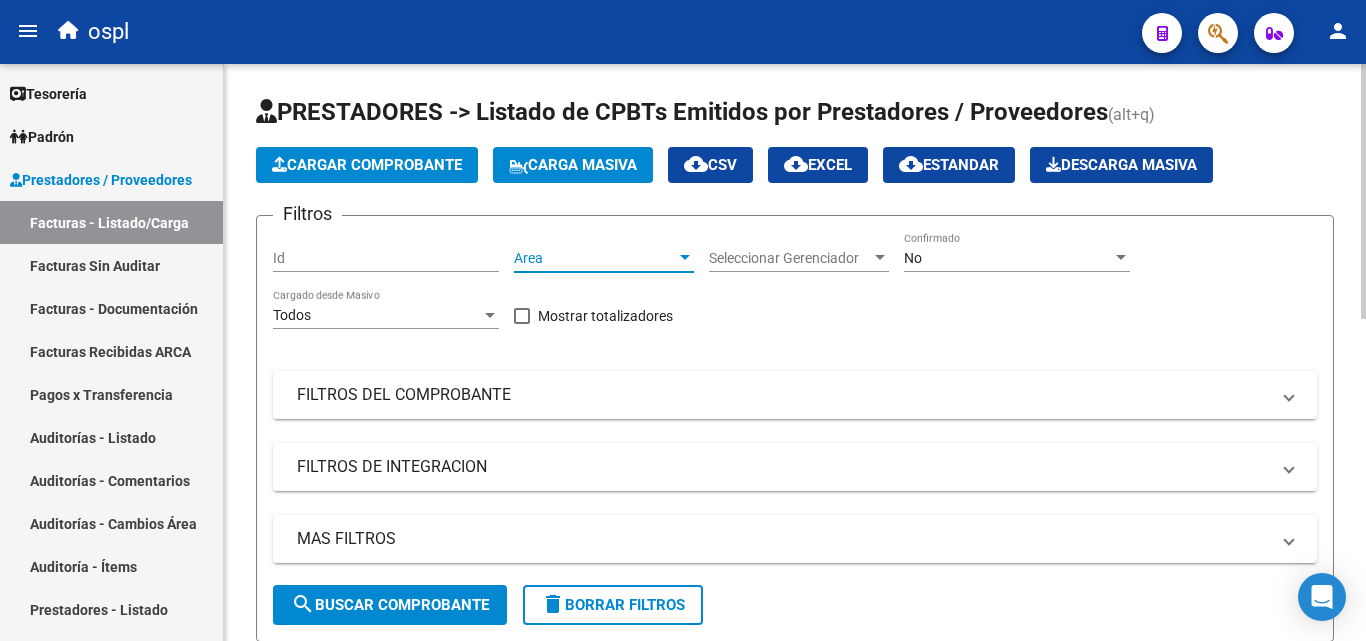 click on "Area" at bounding box center [595, 258] 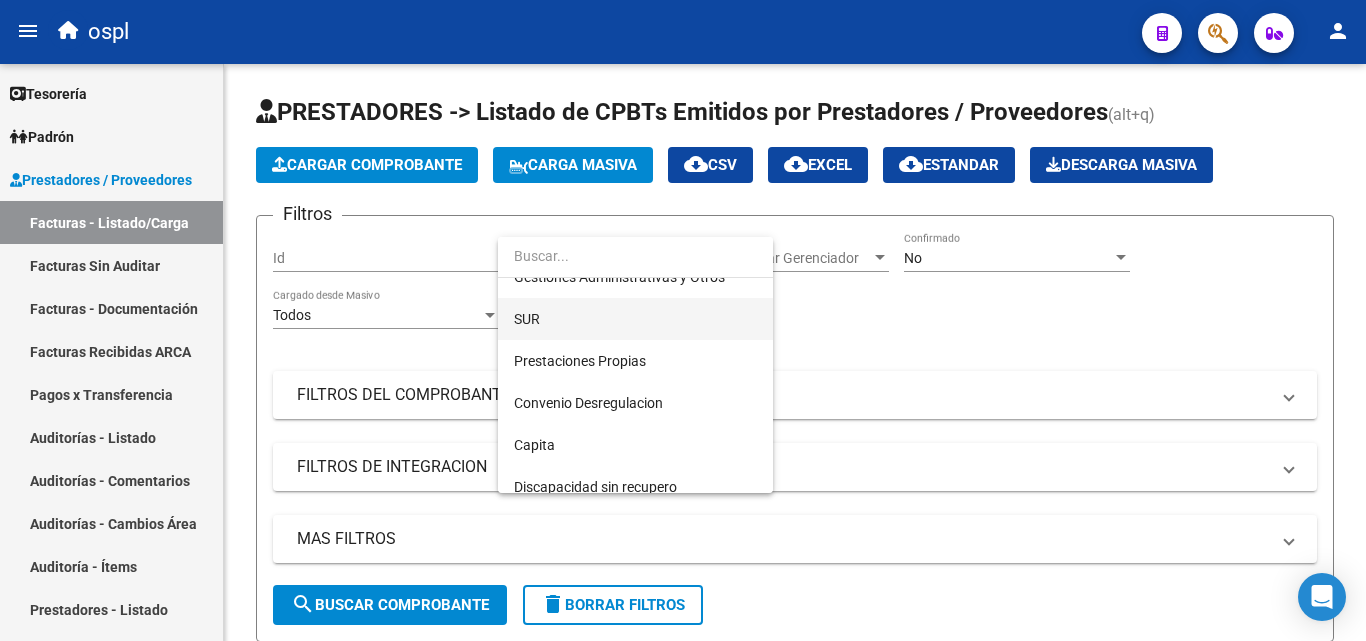 scroll, scrollTop: 290, scrollLeft: 0, axis: vertical 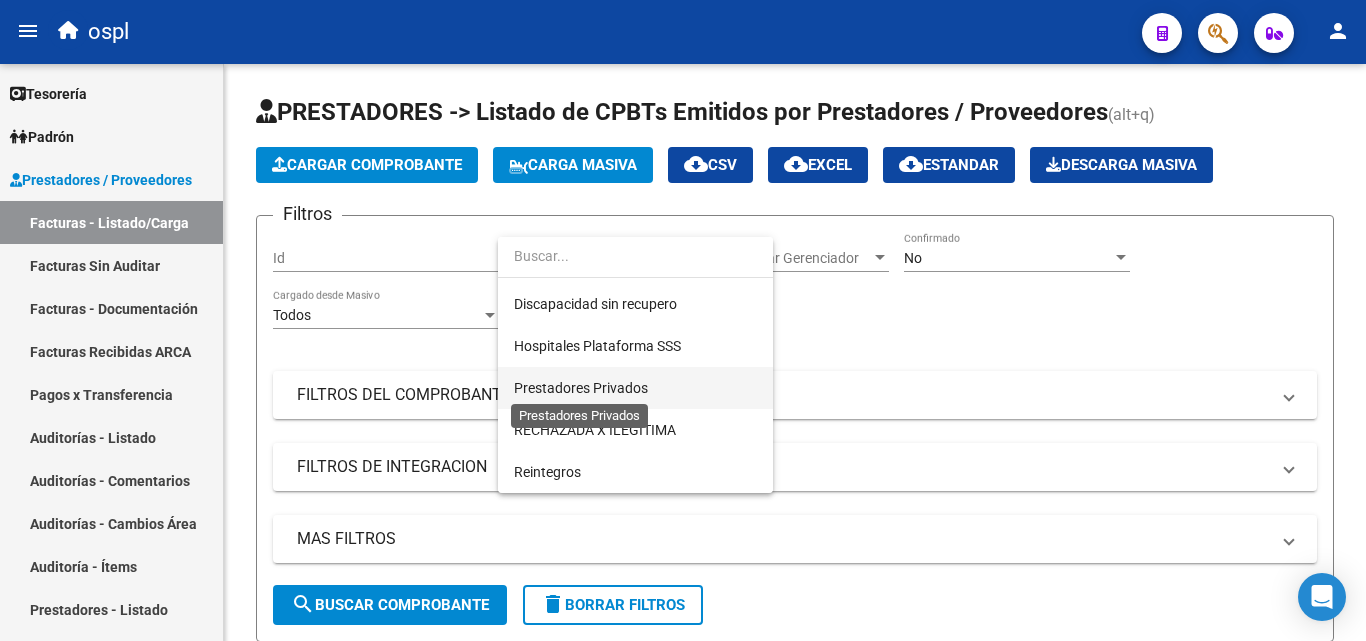 click on "Prestadores Privados" at bounding box center (581, 388) 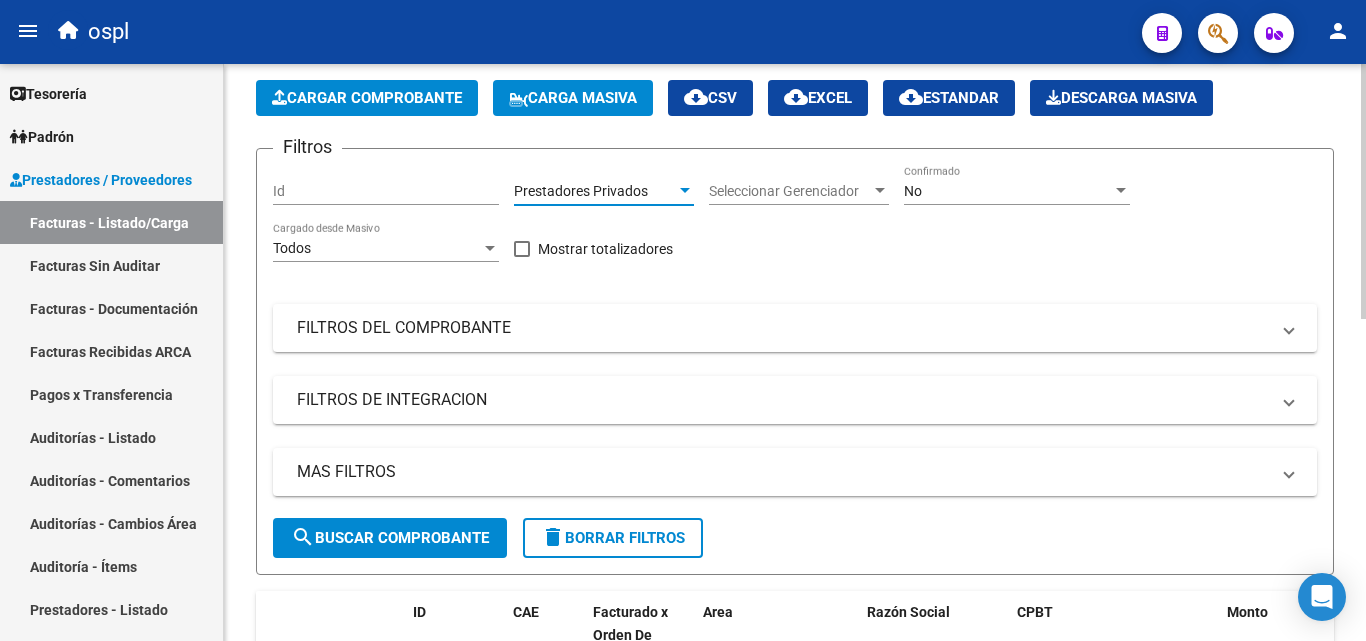 scroll, scrollTop: 100, scrollLeft: 0, axis: vertical 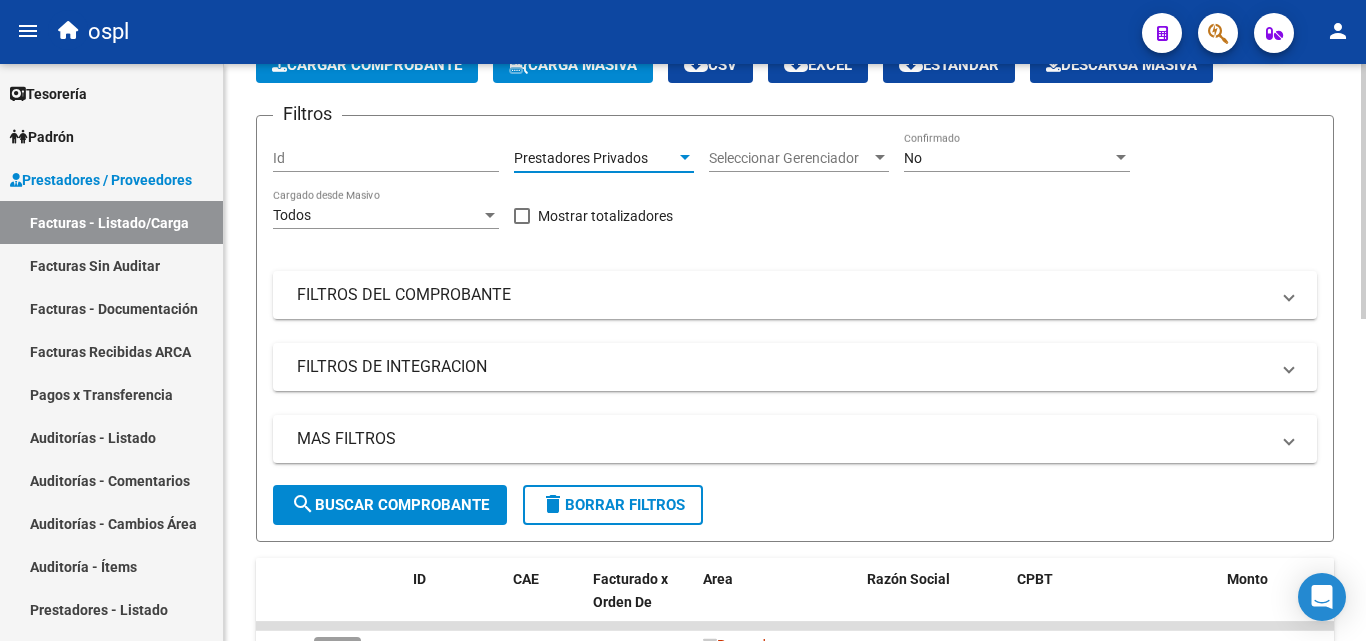 click on "search  Buscar Comprobante" 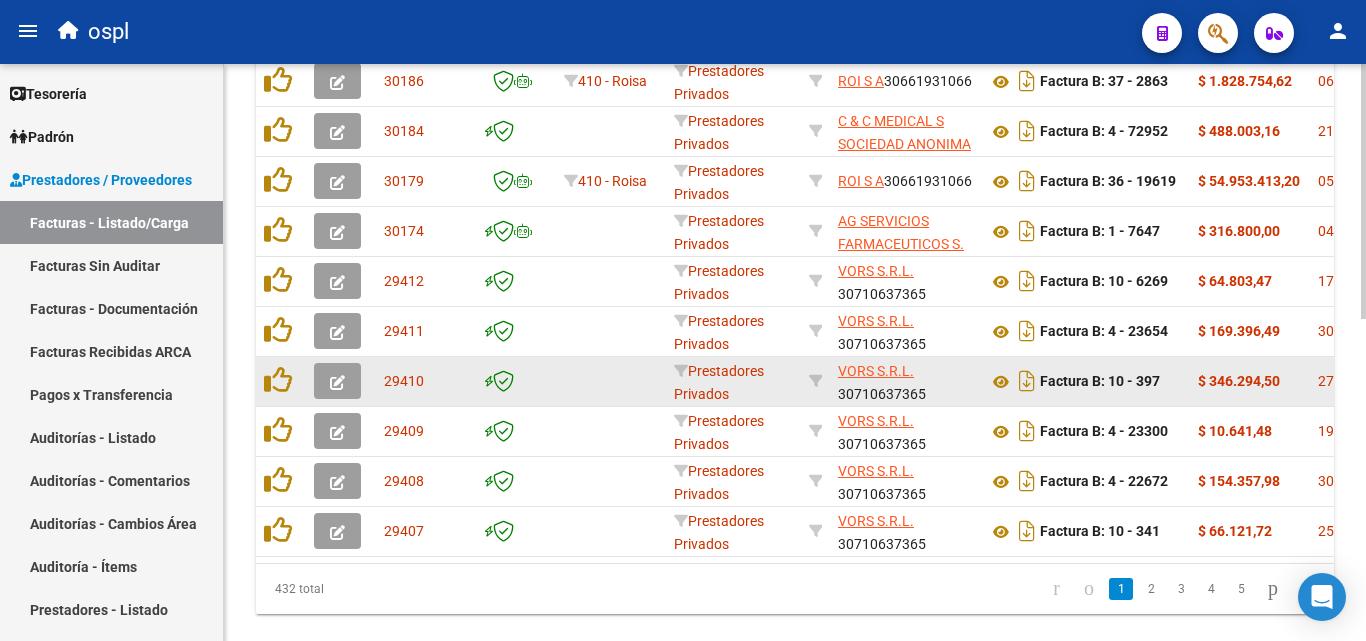 scroll, scrollTop: 700, scrollLeft: 0, axis: vertical 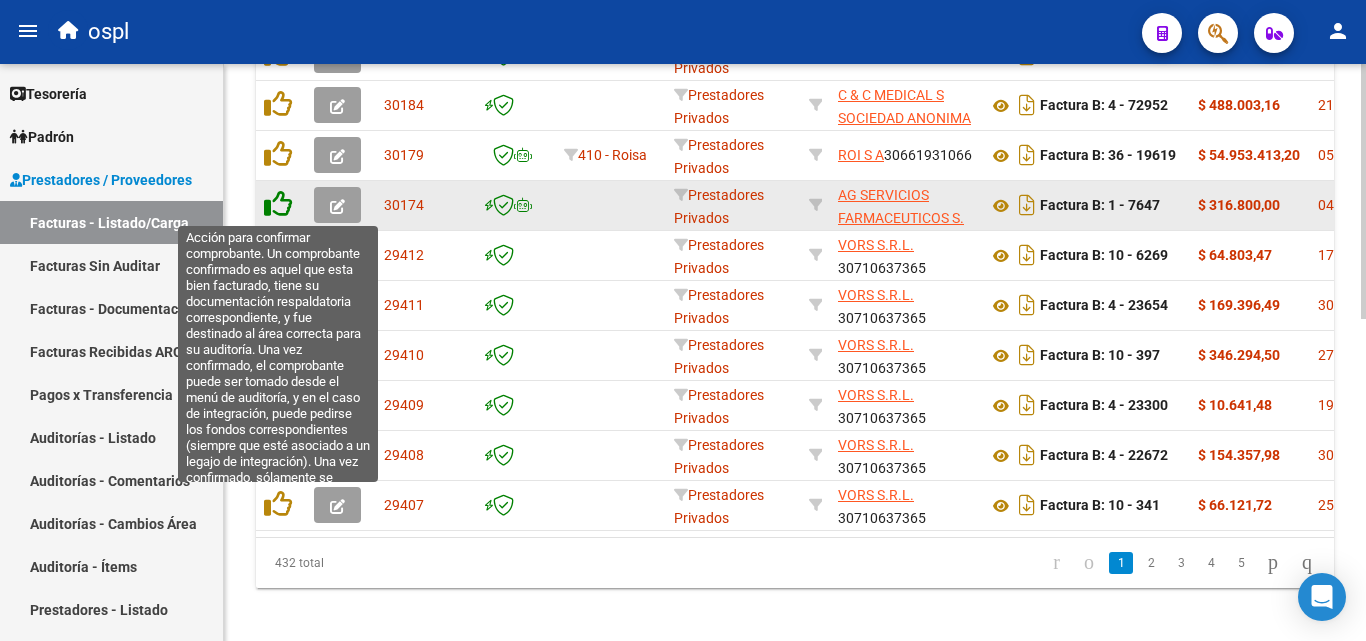 click 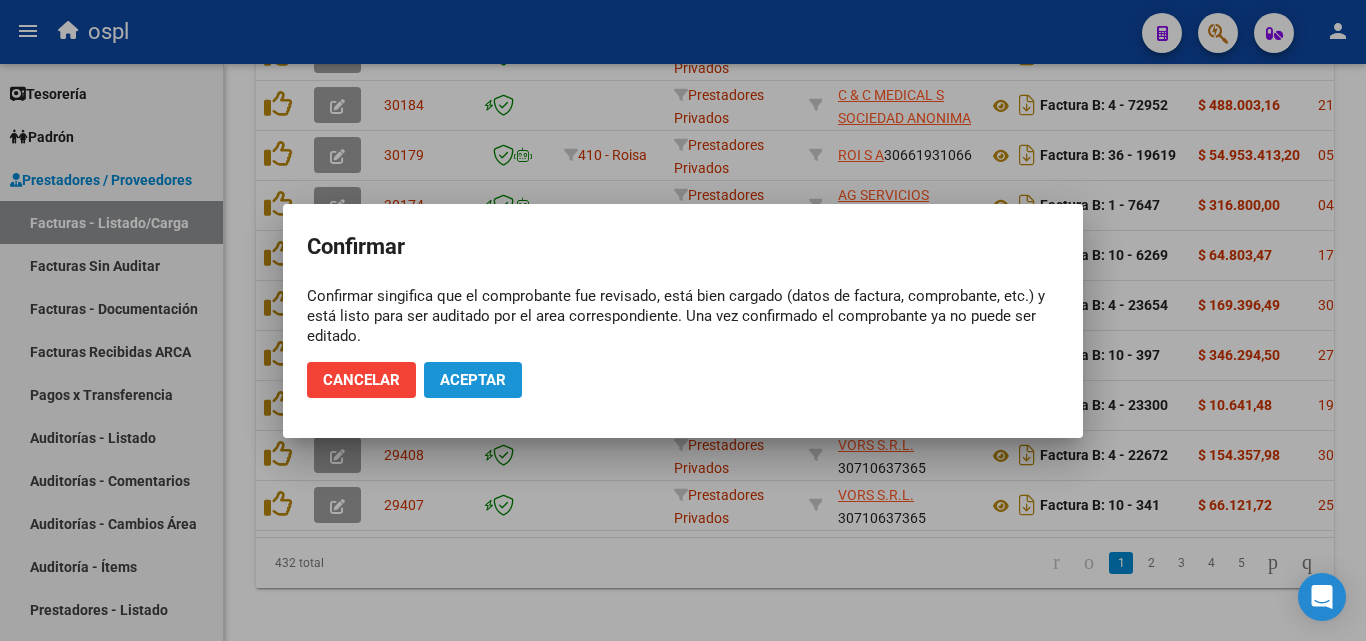 click on "Aceptar" 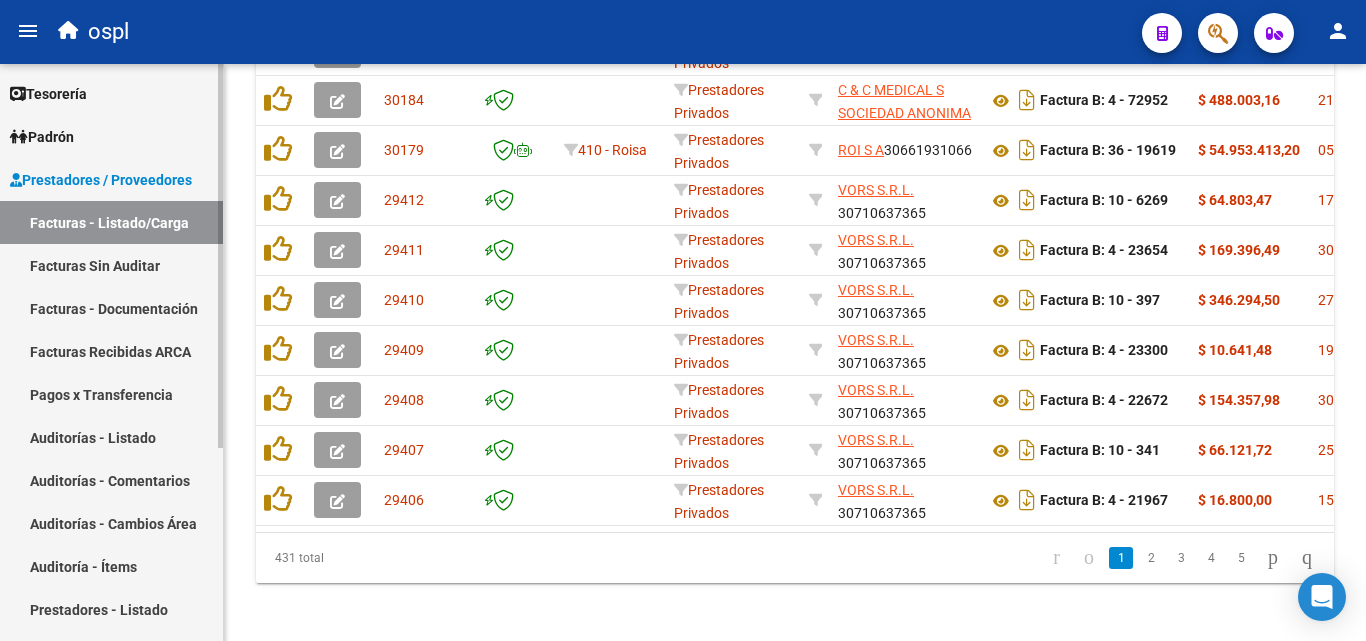 scroll, scrollTop: 700, scrollLeft: 0, axis: vertical 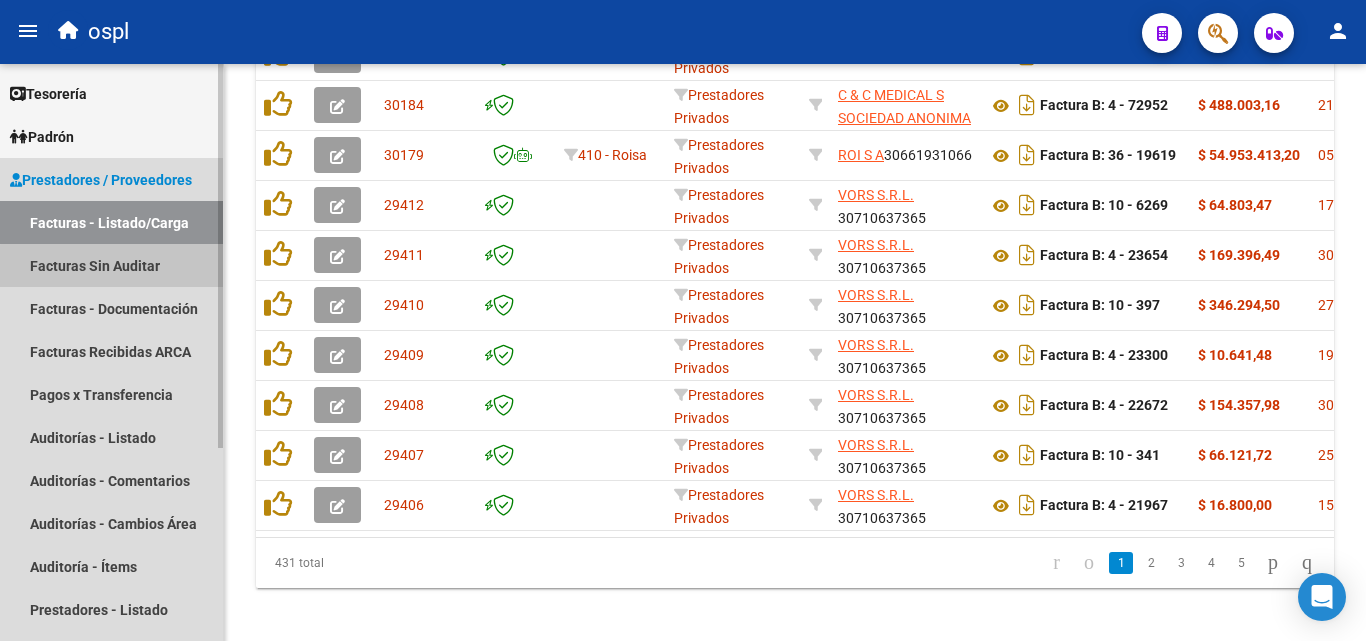 click on "Facturas Sin Auditar" at bounding box center [111, 265] 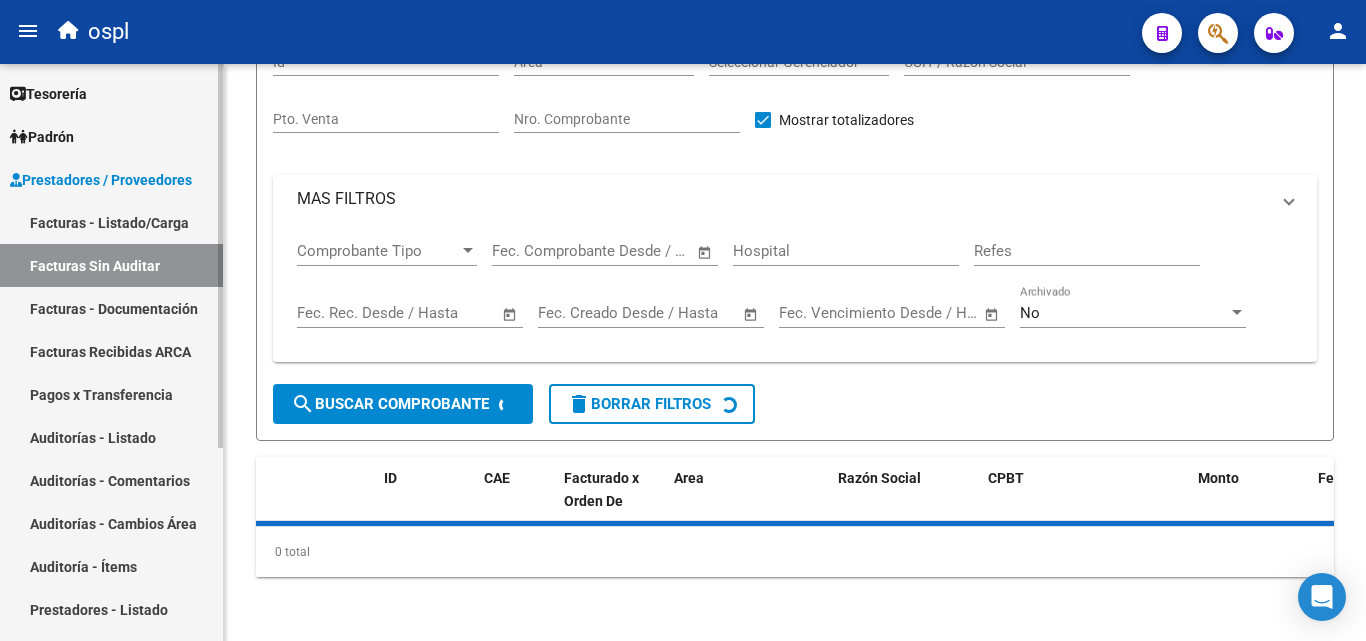 scroll, scrollTop: 0, scrollLeft: 0, axis: both 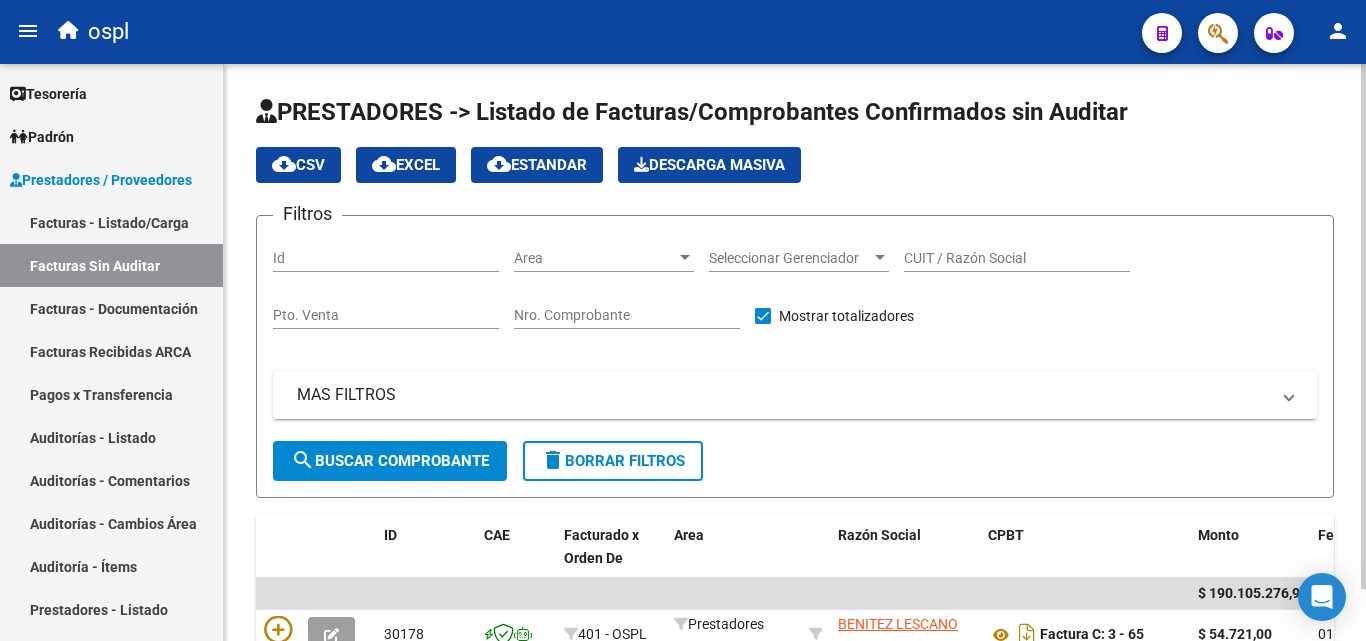 click on "Nro. Comprobante" at bounding box center (627, 315) 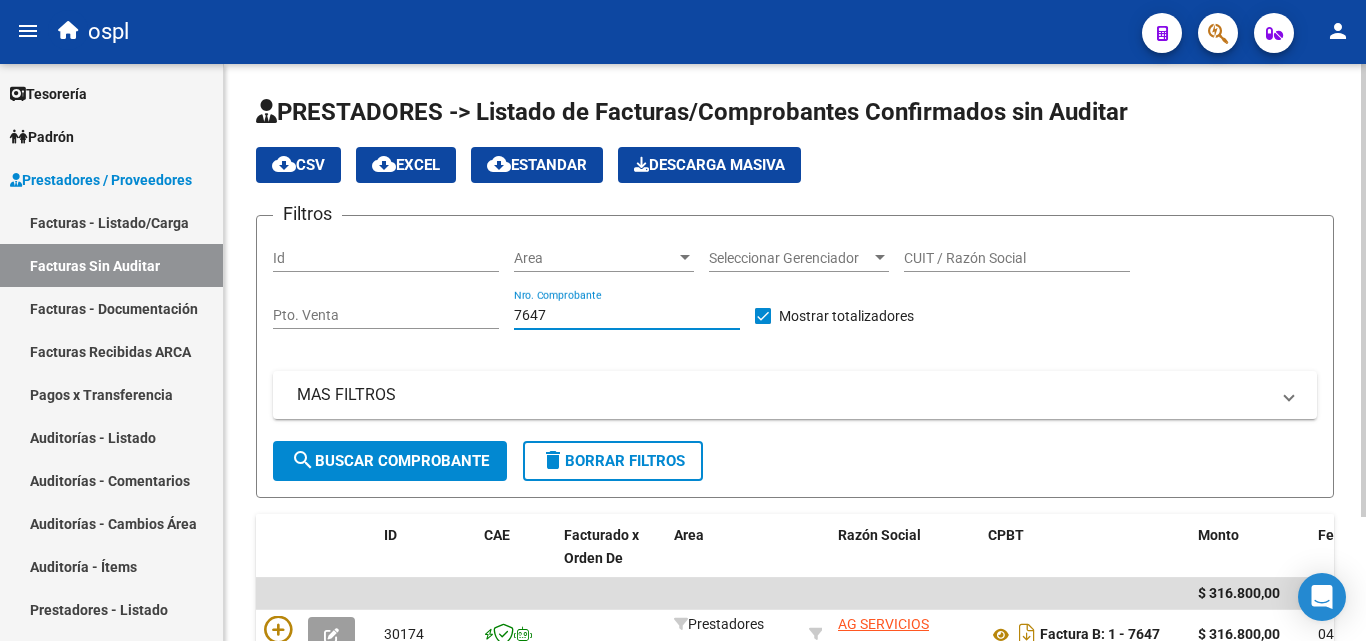 scroll, scrollTop: 158, scrollLeft: 0, axis: vertical 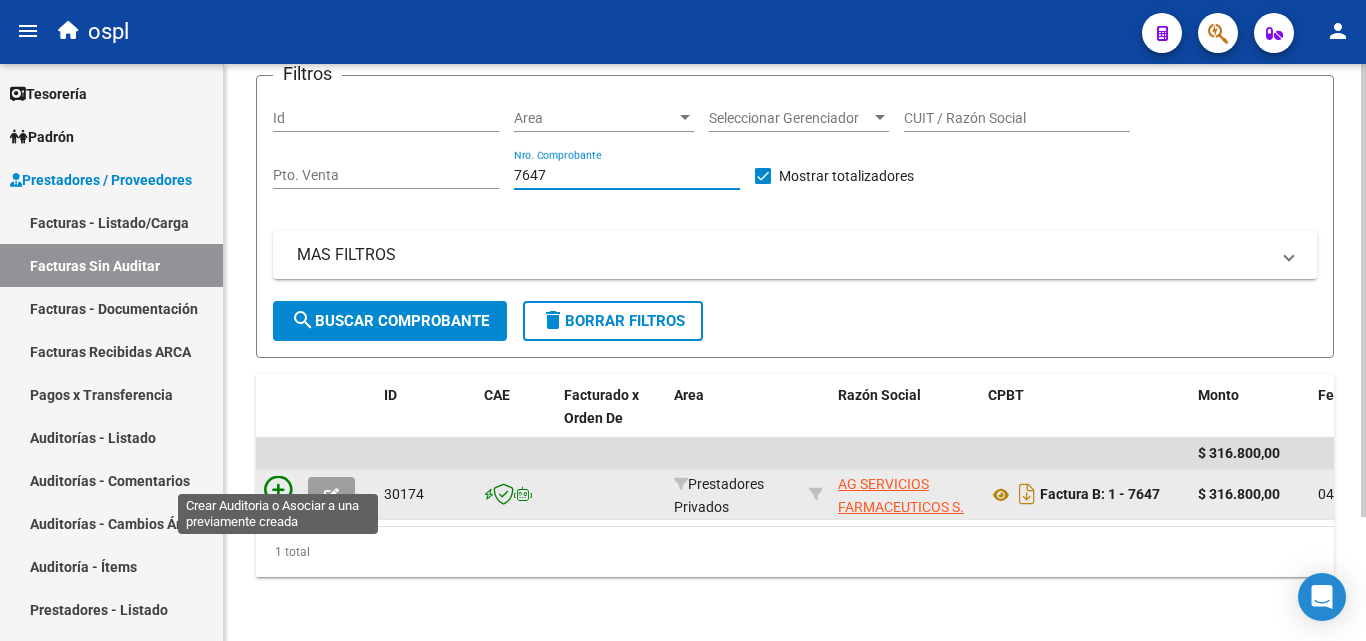 type on "7647" 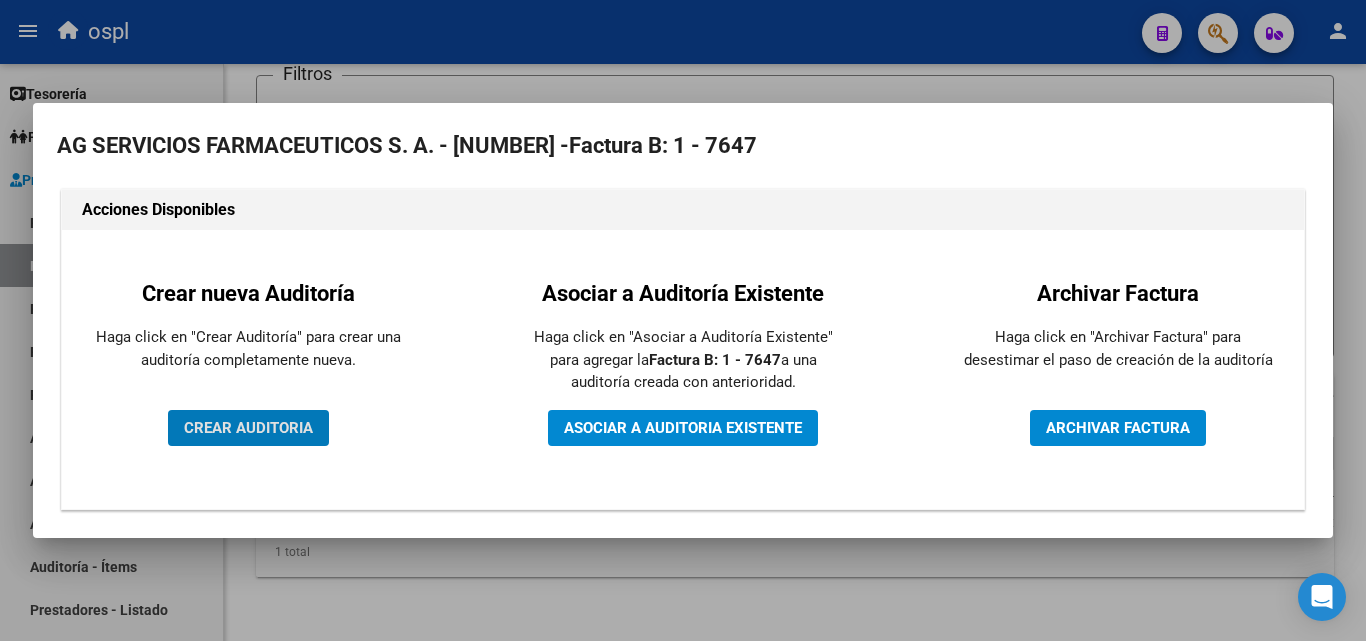 click on "CREAR AUDITORIA" at bounding box center (248, 428) 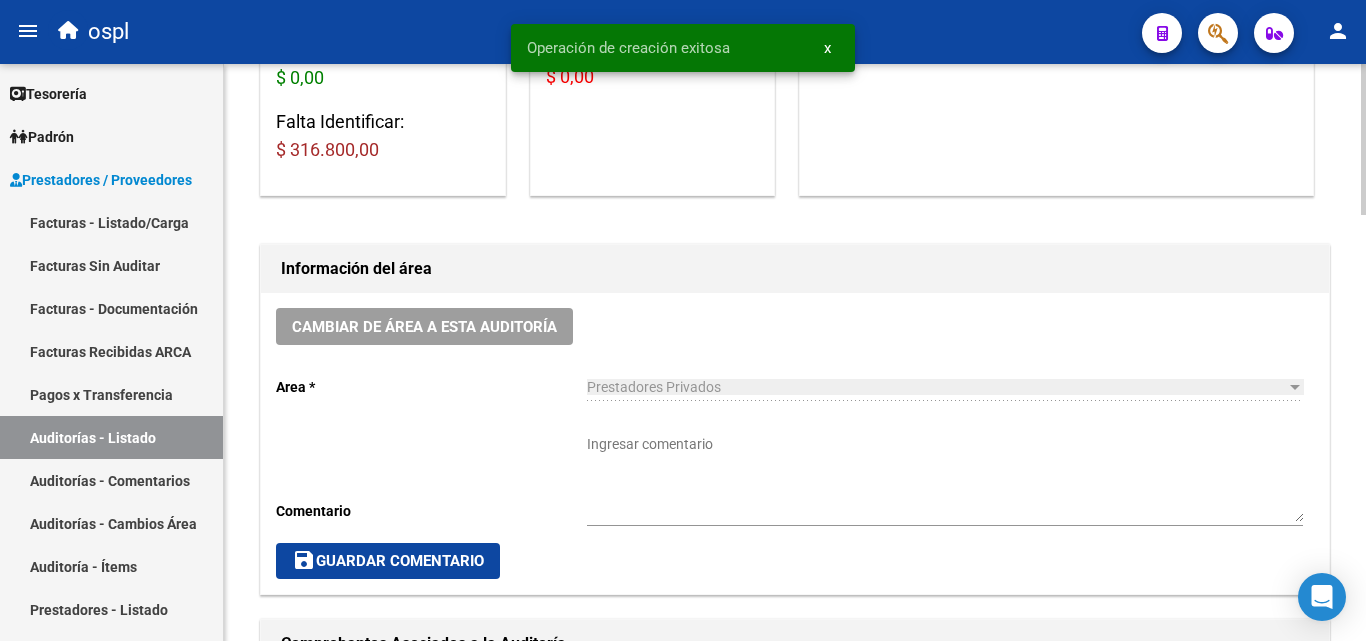 scroll, scrollTop: 600, scrollLeft: 0, axis: vertical 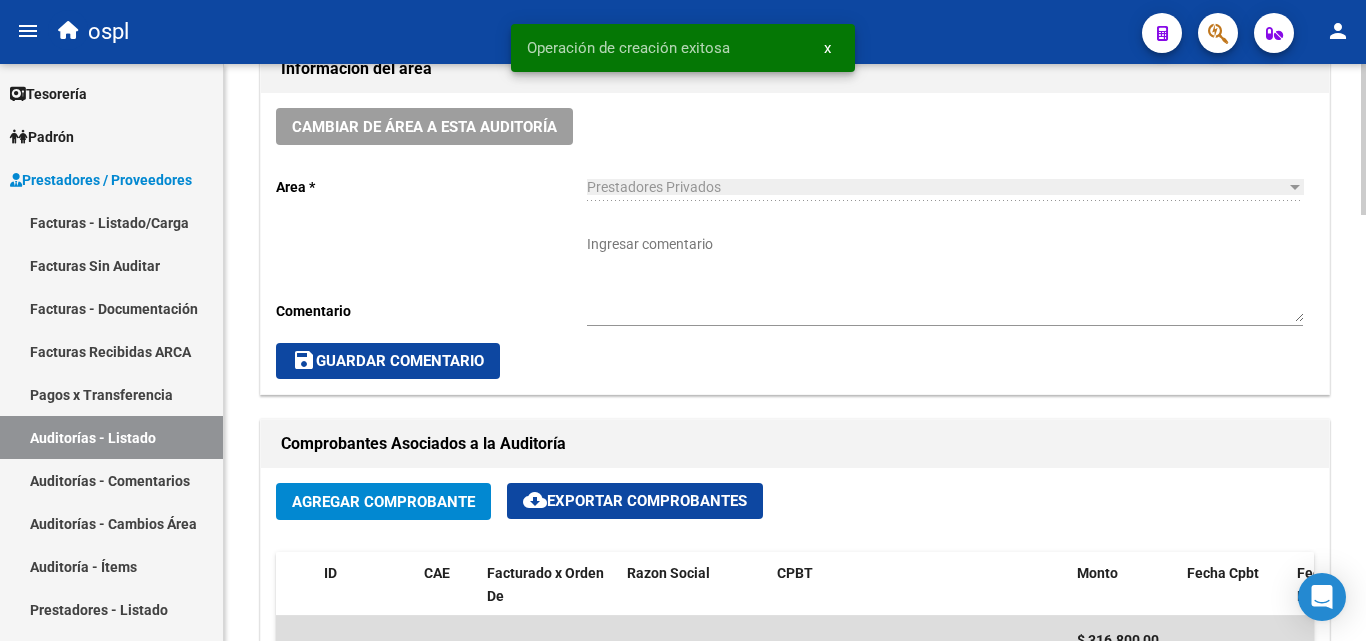 click on "Ingresar comentario" at bounding box center (945, 278) 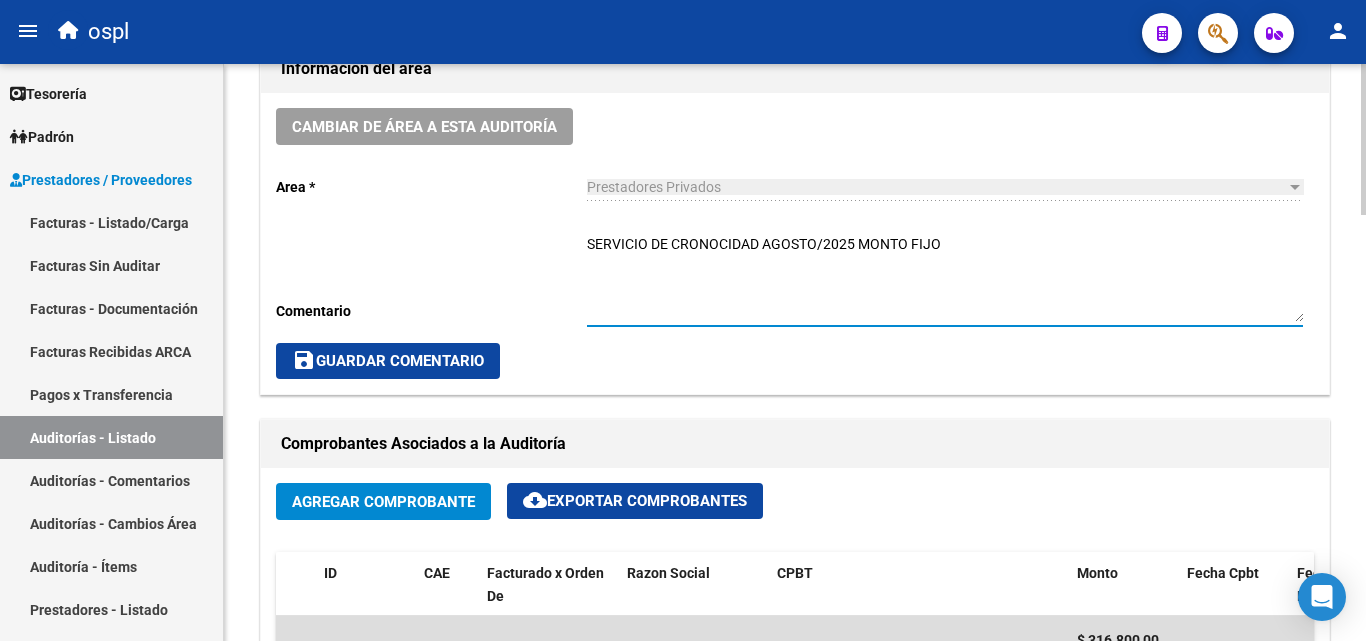 click on "SERVICIO DE CRONOCIDAD AGOSTO/2025 MONTO FIJO" at bounding box center [945, 278] 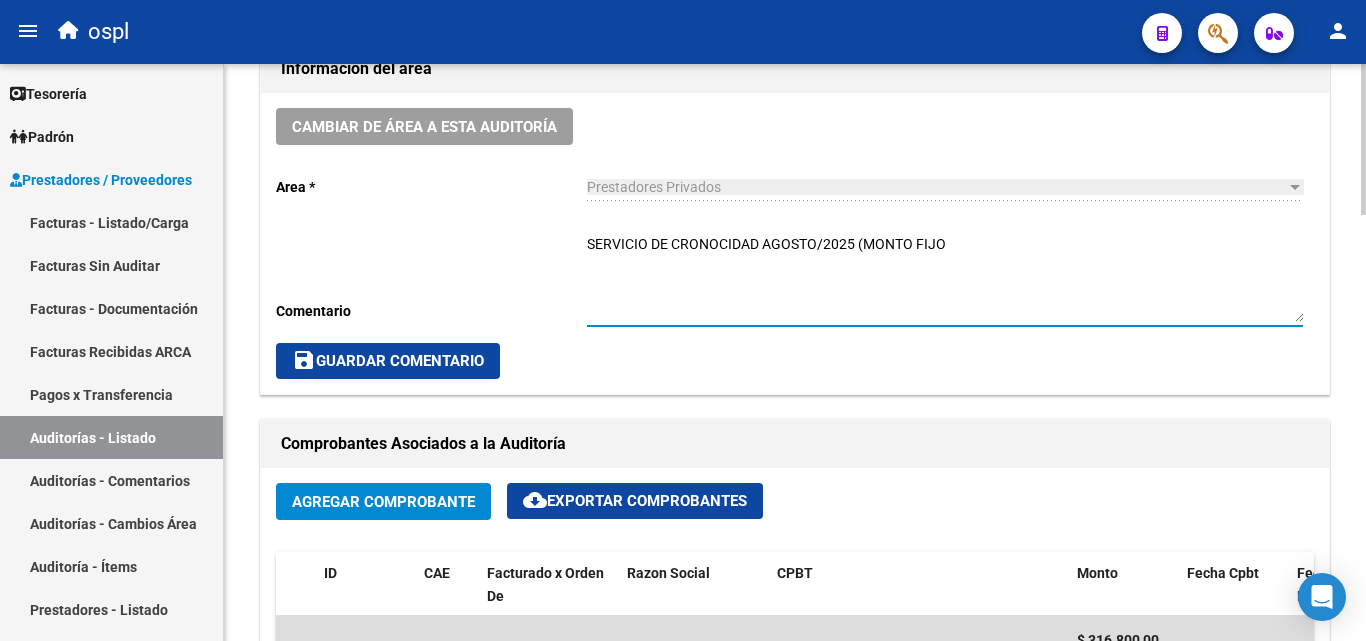 click on "SERVICIO DE CRONOCIDAD AGOSTO/2025 (MONTO FIJO" at bounding box center (945, 278) 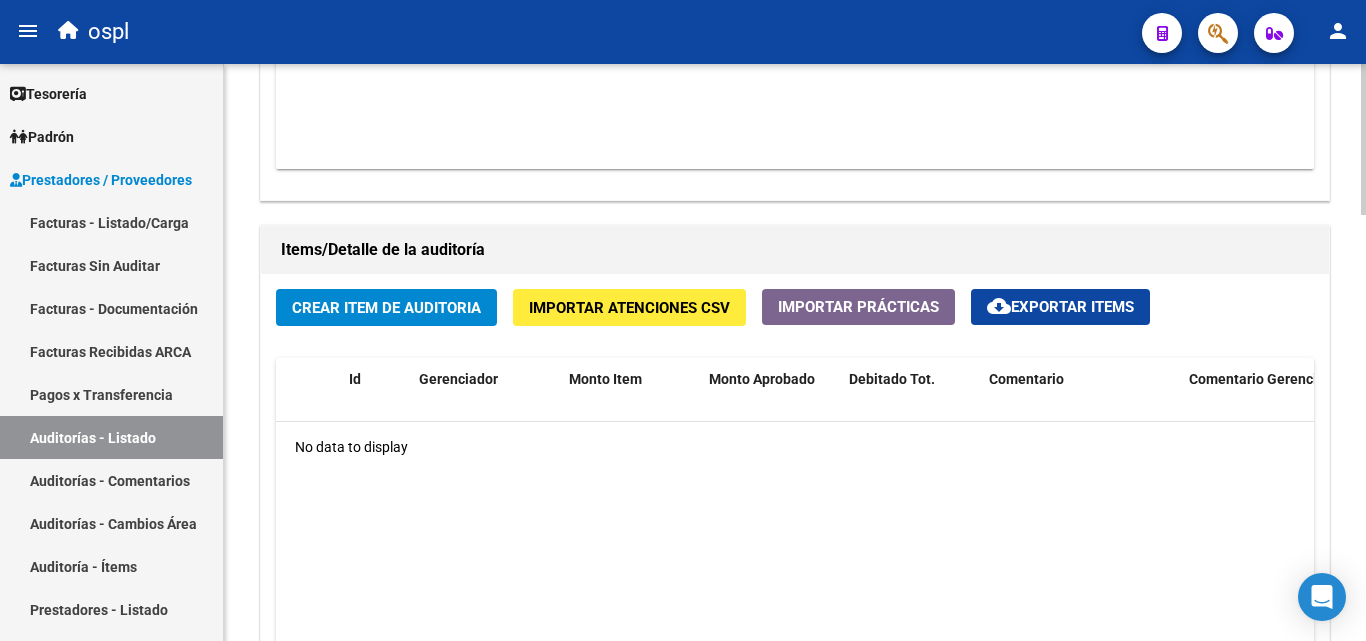 scroll, scrollTop: 1300, scrollLeft: 0, axis: vertical 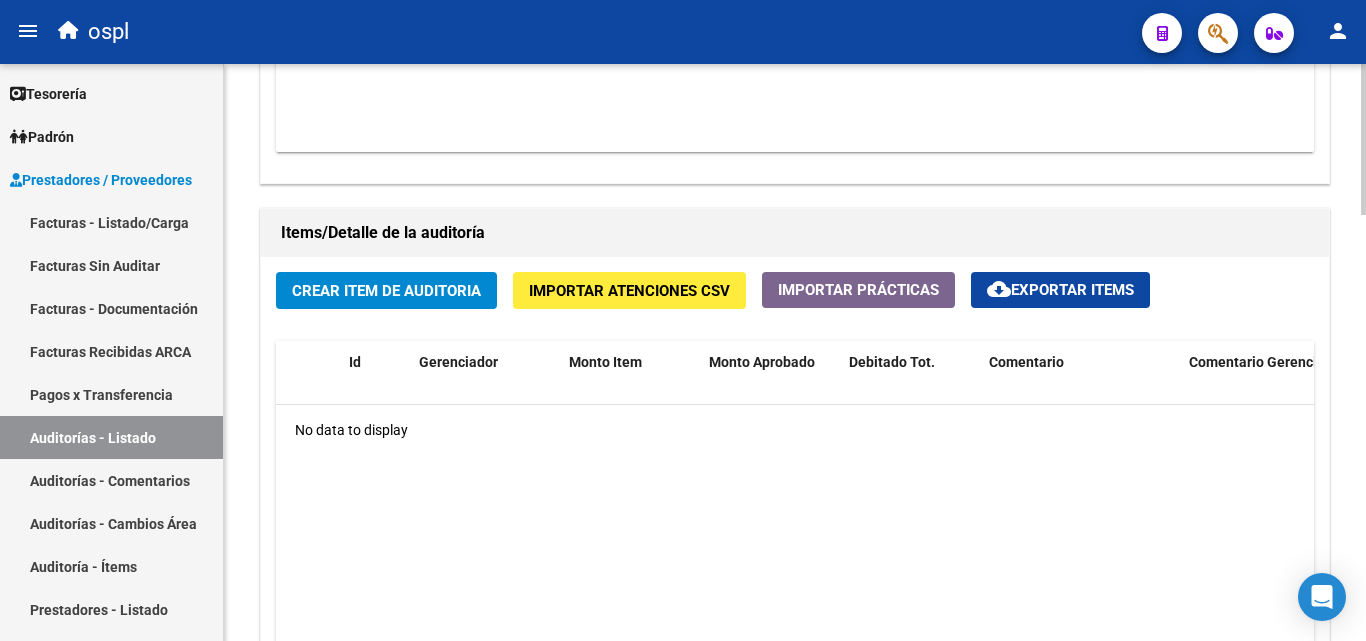 type on "SERVICIO DE CRONOCIDAD AGOSTO/2025 (MONTO FIJO)" 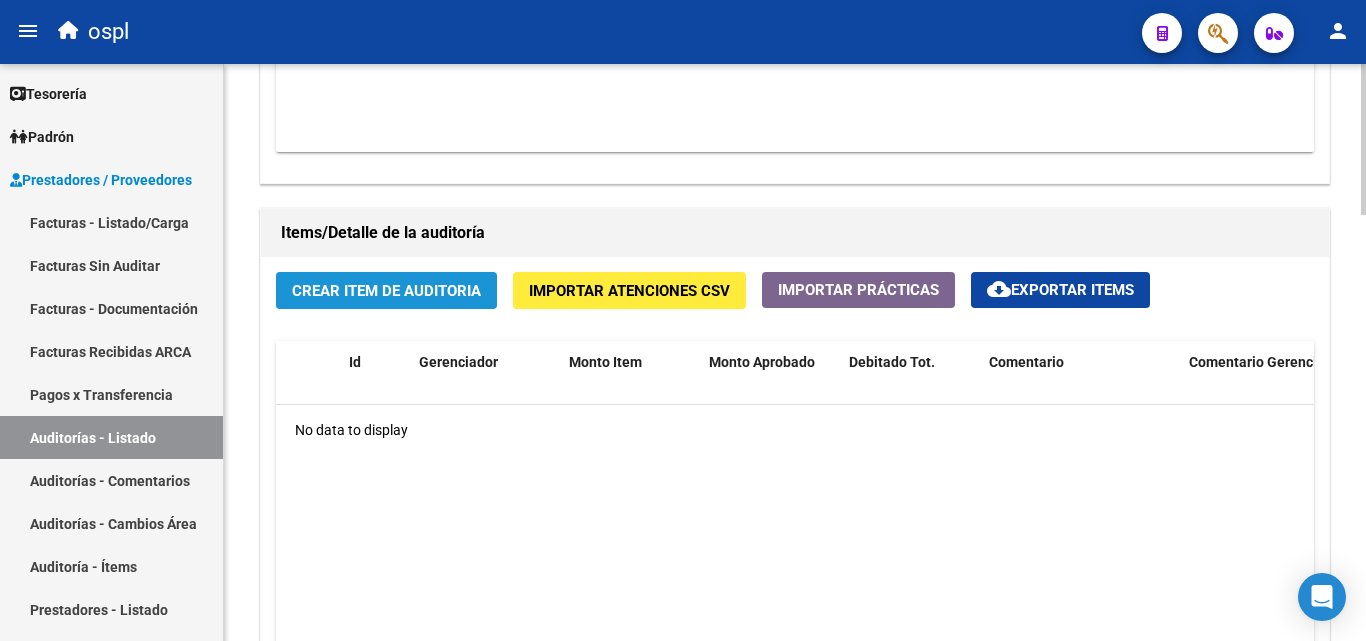 click on "Crear Item de Auditoria" 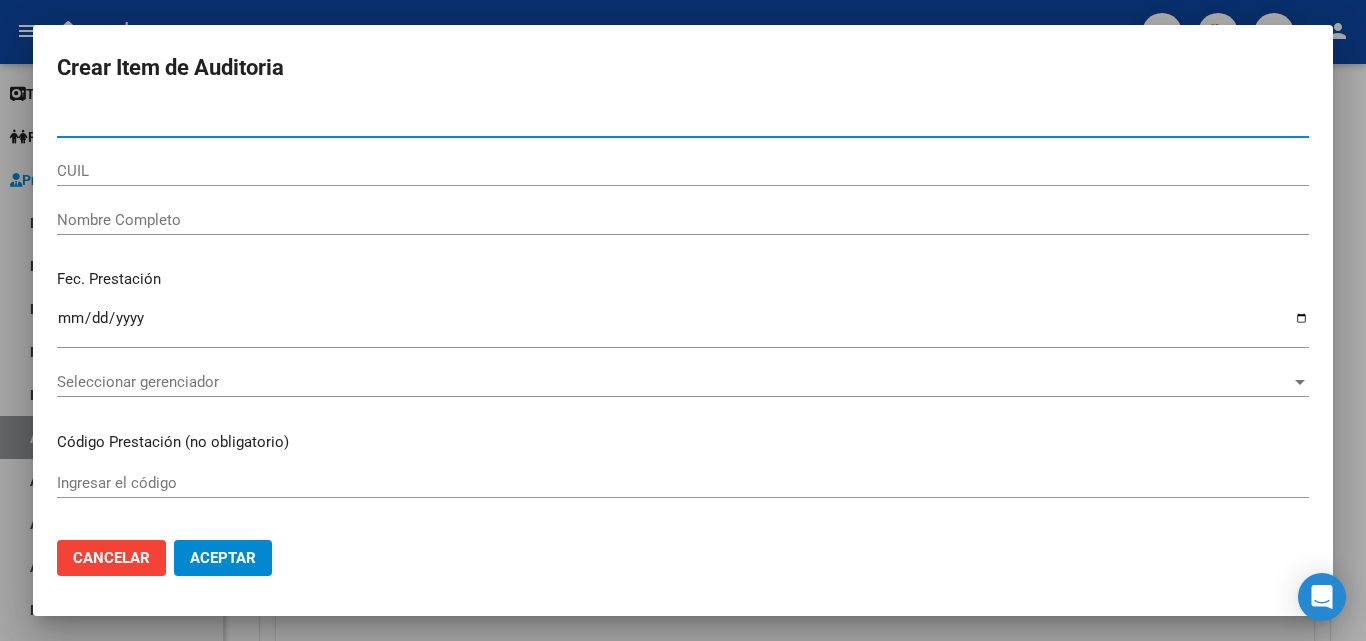 click on "Nombre Completo" at bounding box center (683, 220) 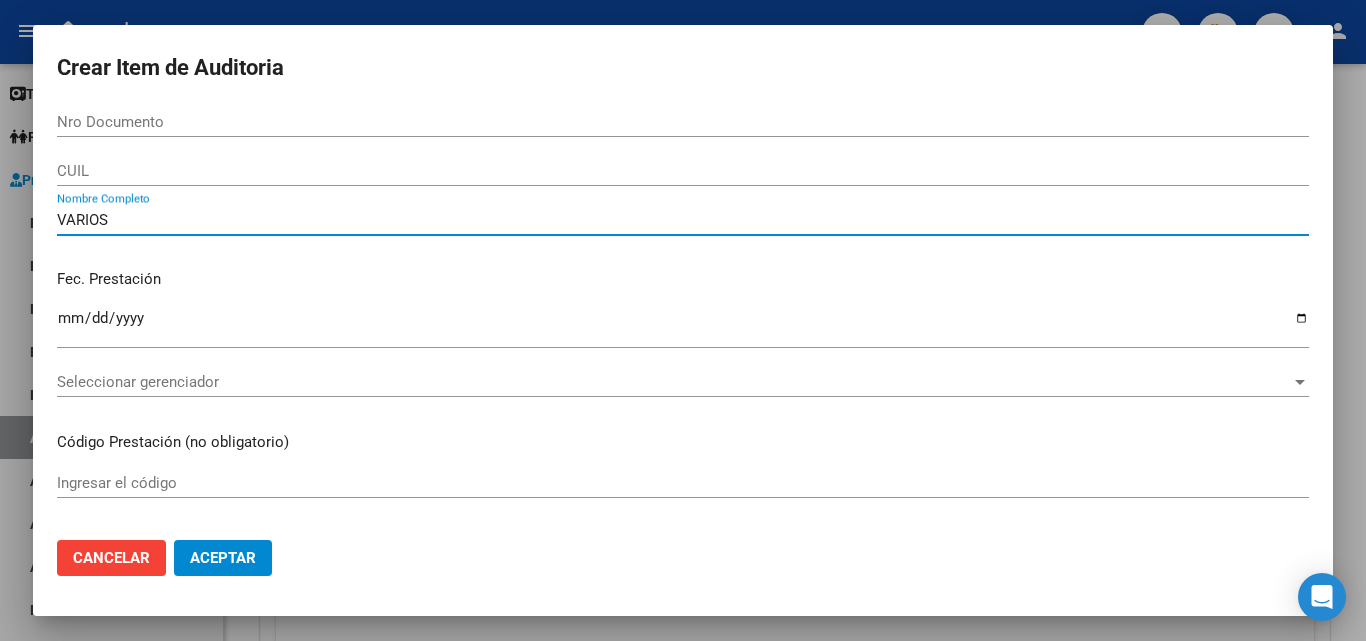 type on "VARIOS" 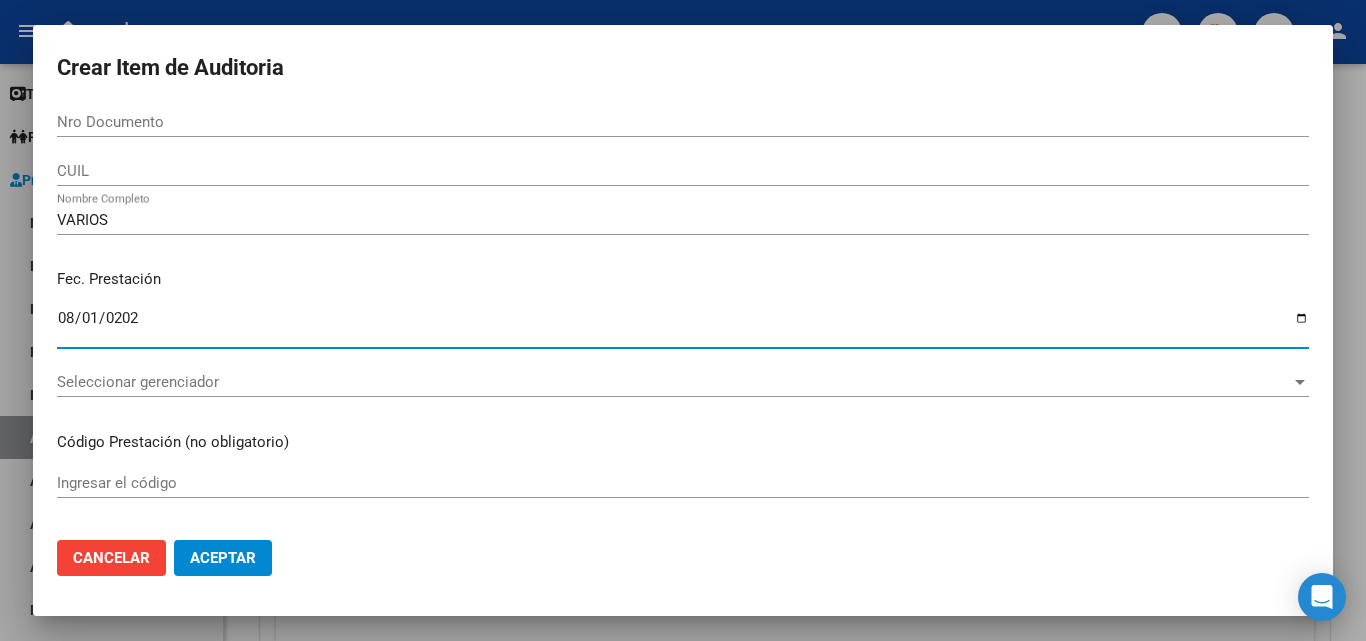 type on "2025-08-01" 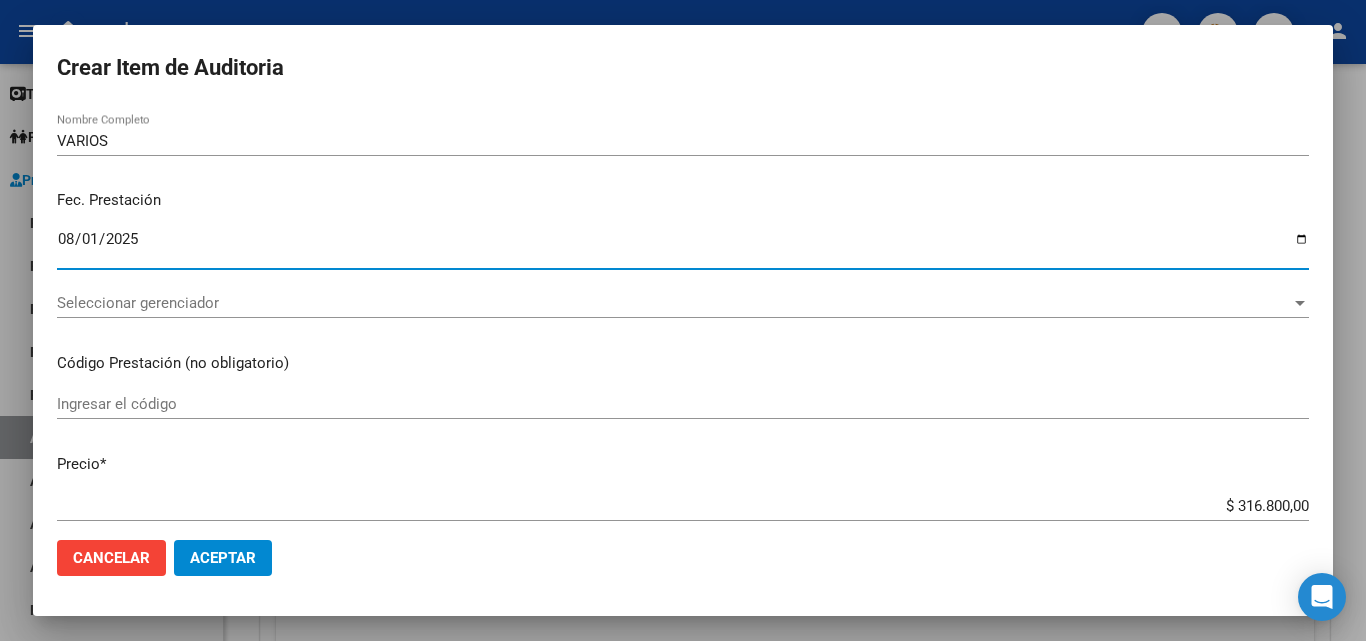 scroll, scrollTop: 100, scrollLeft: 0, axis: vertical 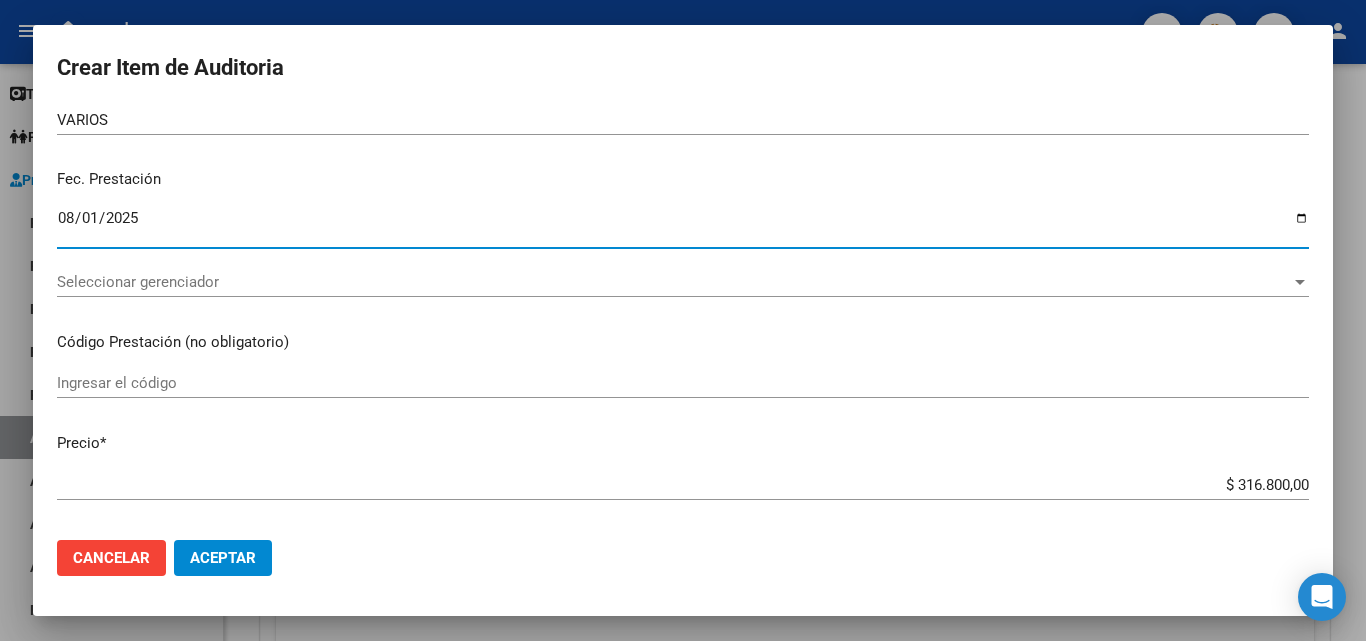 click on "Ingresar el código" at bounding box center (683, 383) 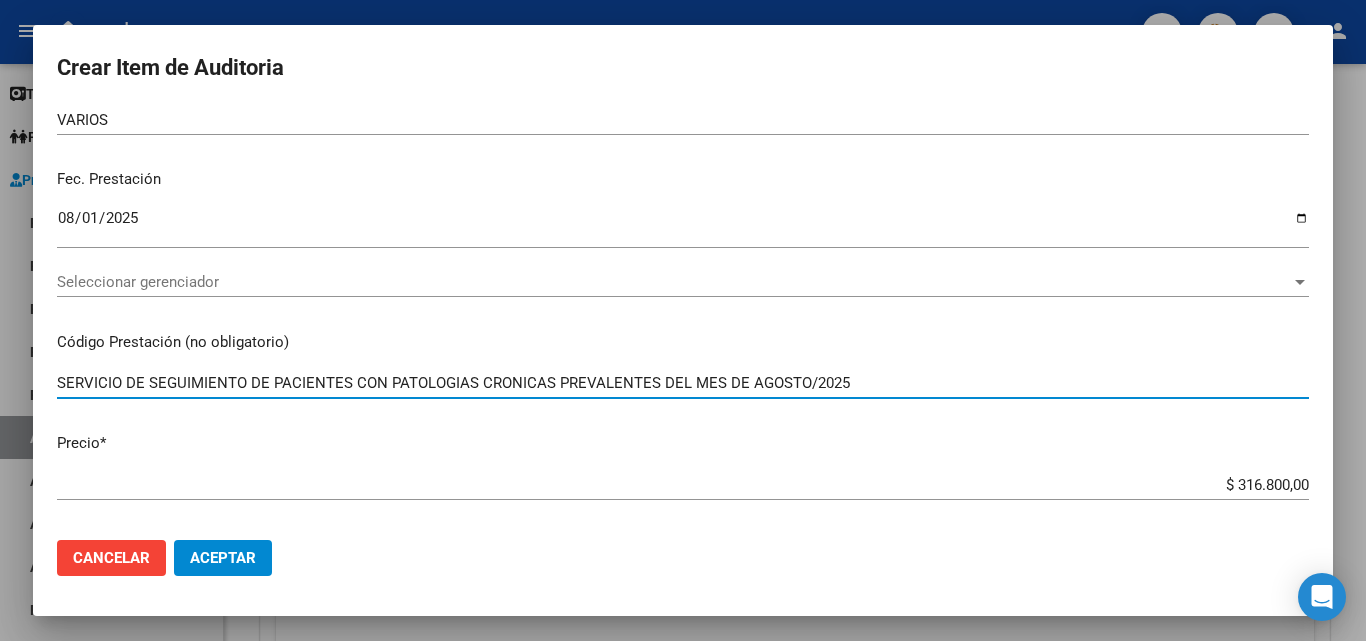 click on "SERVICIO DE SEGUIMIENTO DE PACIENTES CON PATOLOGIAS CRONICAS PREVALENTES DEL MES DE AGOSTO/2025" at bounding box center (683, 383) 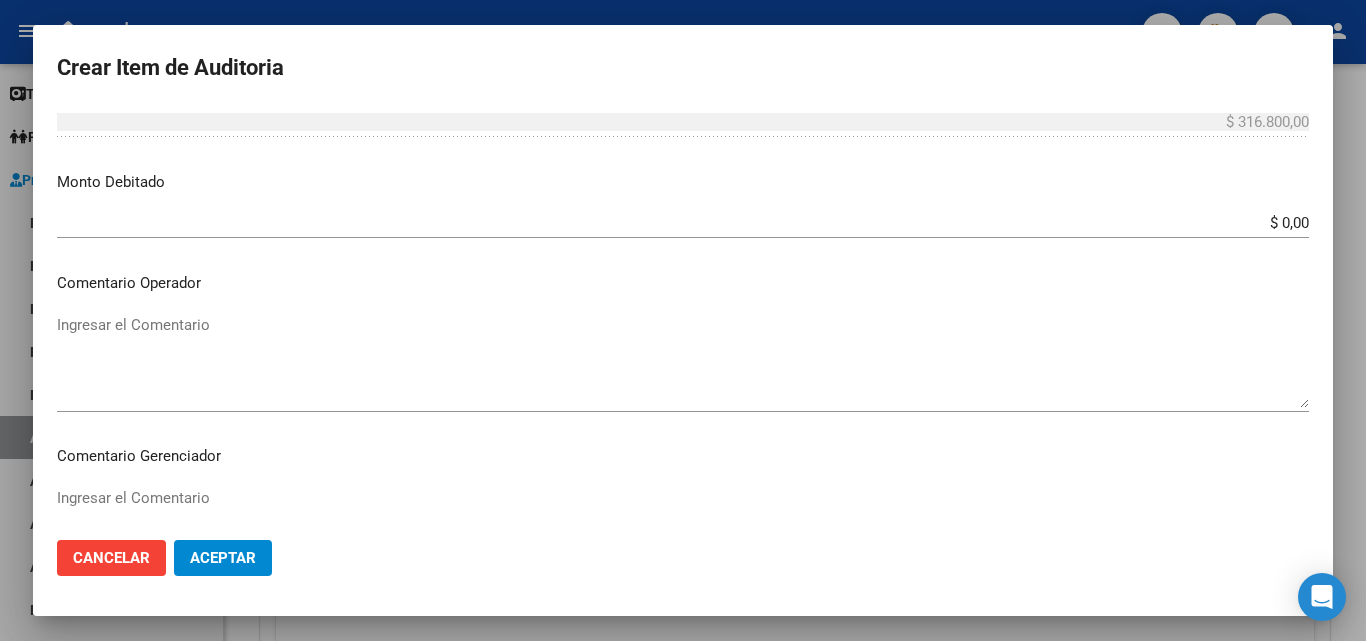 scroll, scrollTop: 700, scrollLeft: 0, axis: vertical 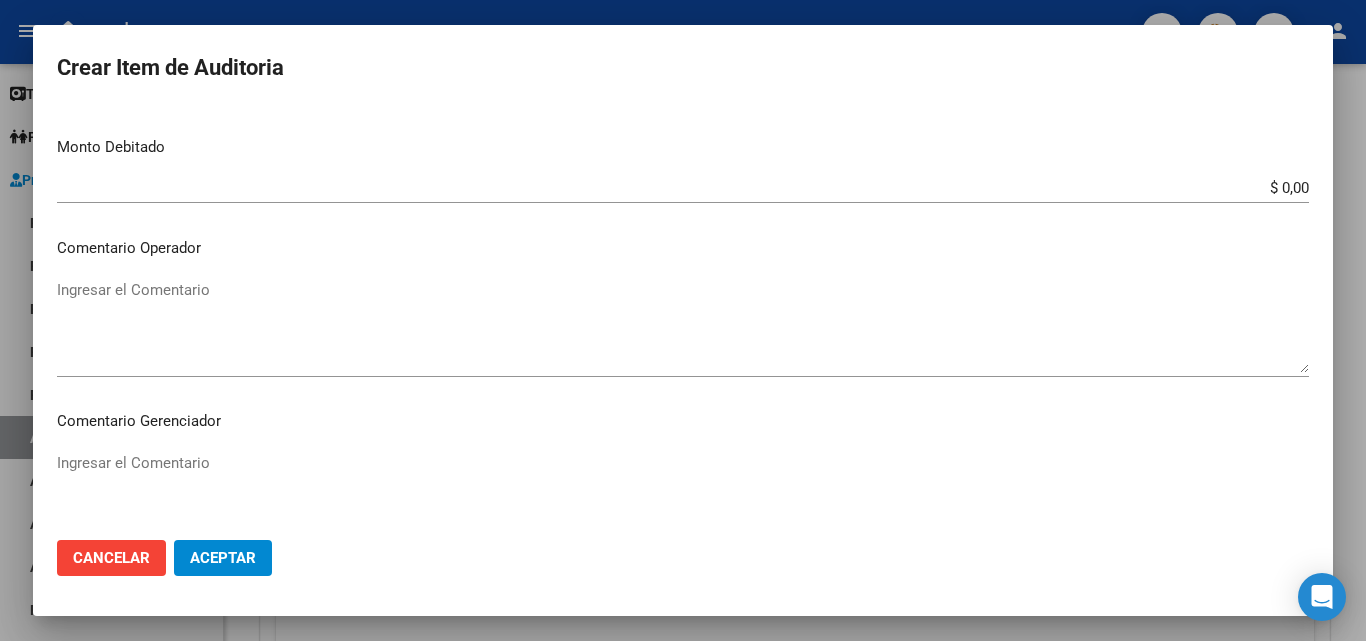 type on "SERVICIO DE SEGUIMIENTO DE PACIENTES CON PATOLOGIAS CRONICAS PREVALENTES DEL MES DE AGOSTO/2025" 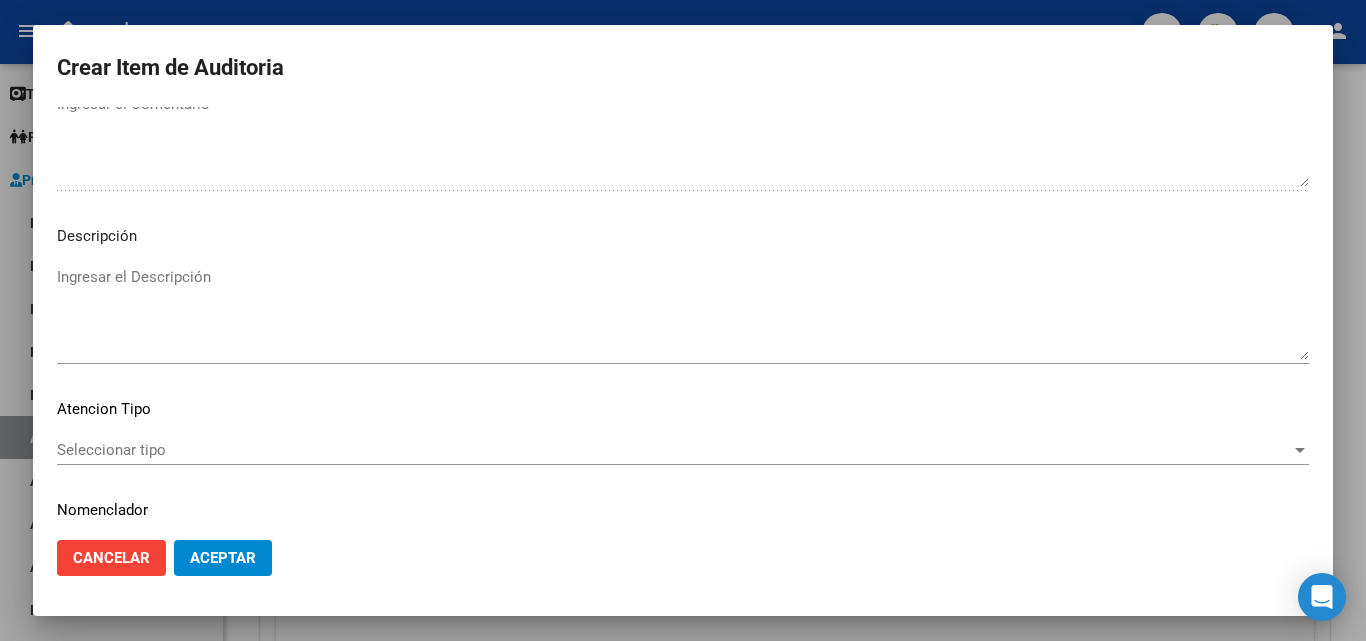 scroll, scrollTop: 1120, scrollLeft: 0, axis: vertical 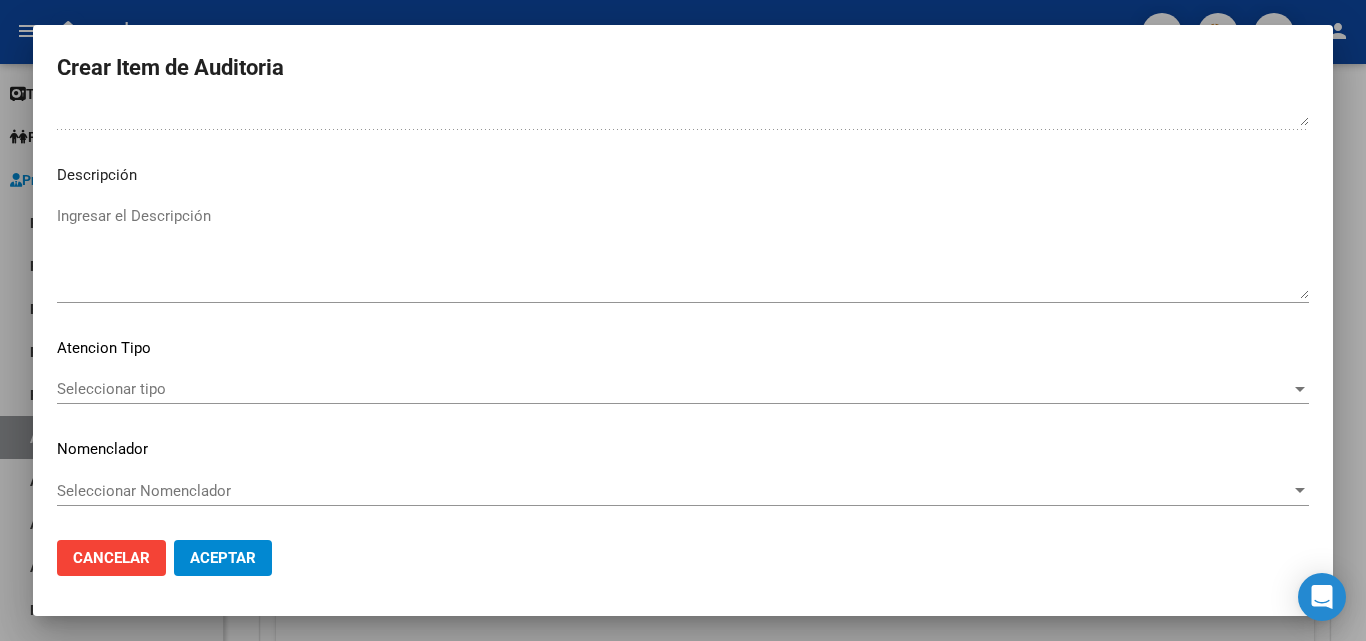 type on "OK_MONTO FIJO DE CRONICIDAD AGOSTO/25" 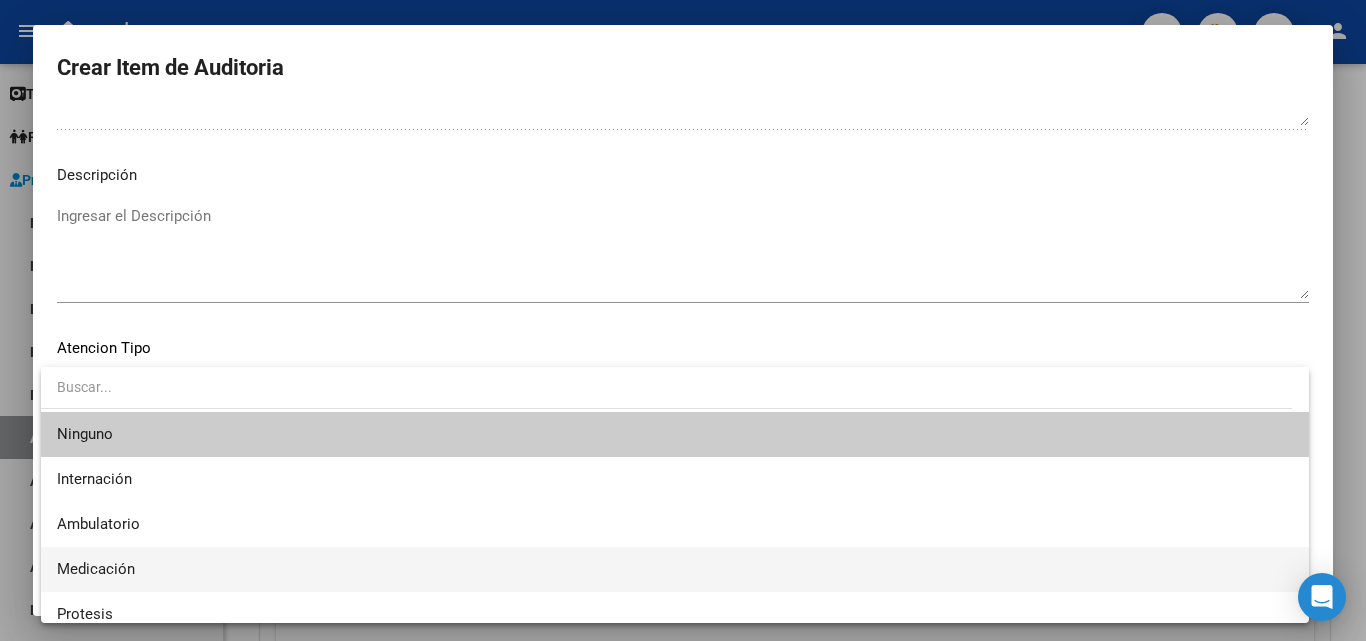 scroll, scrollTop: 59, scrollLeft: 0, axis: vertical 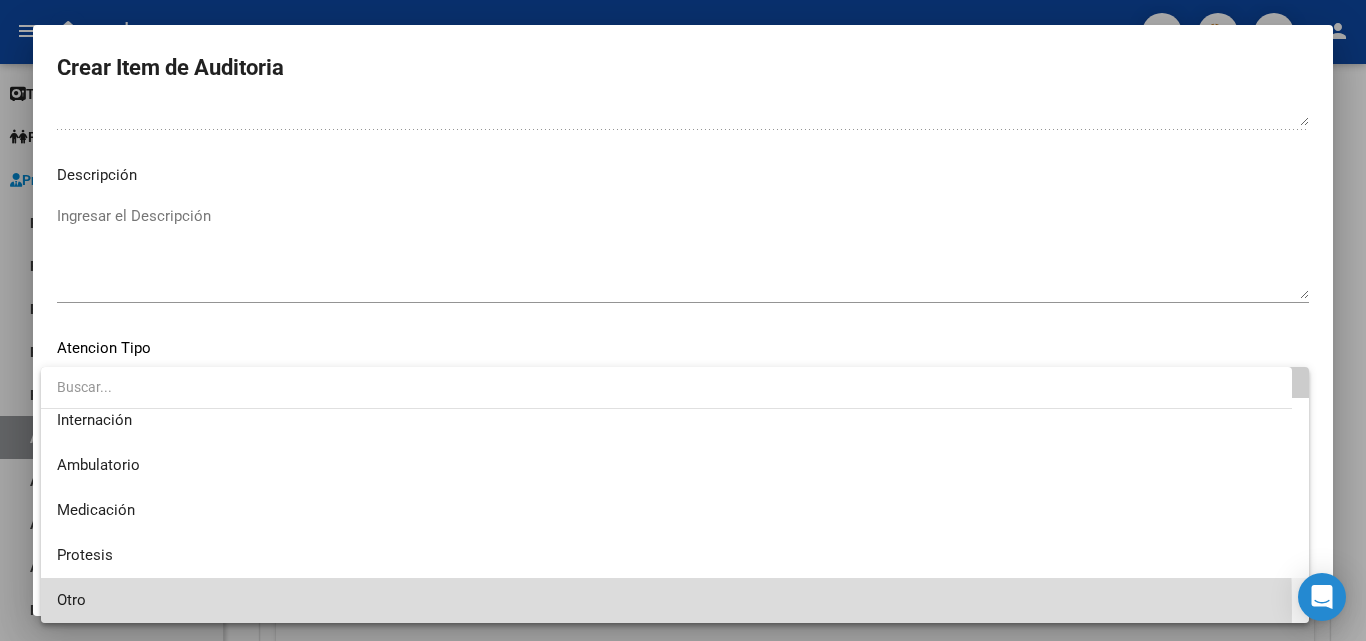click on "Otro" at bounding box center [675, 600] 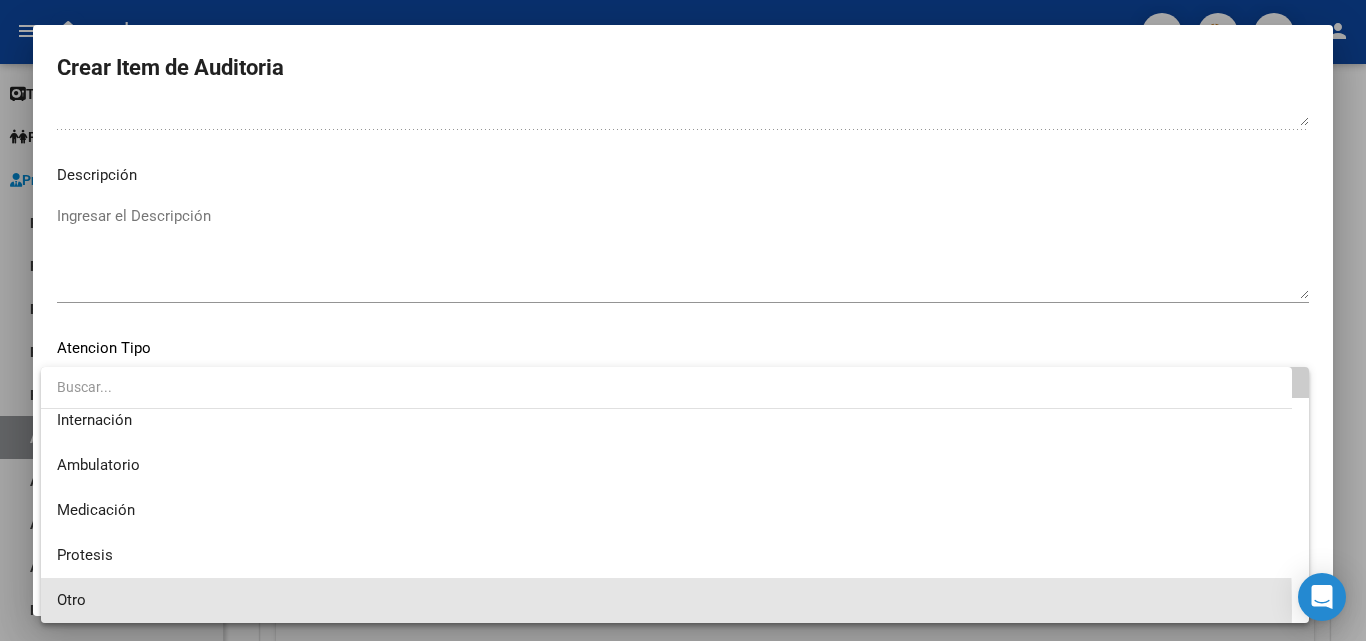 scroll, scrollTop: 56, scrollLeft: 0, axis: vertical 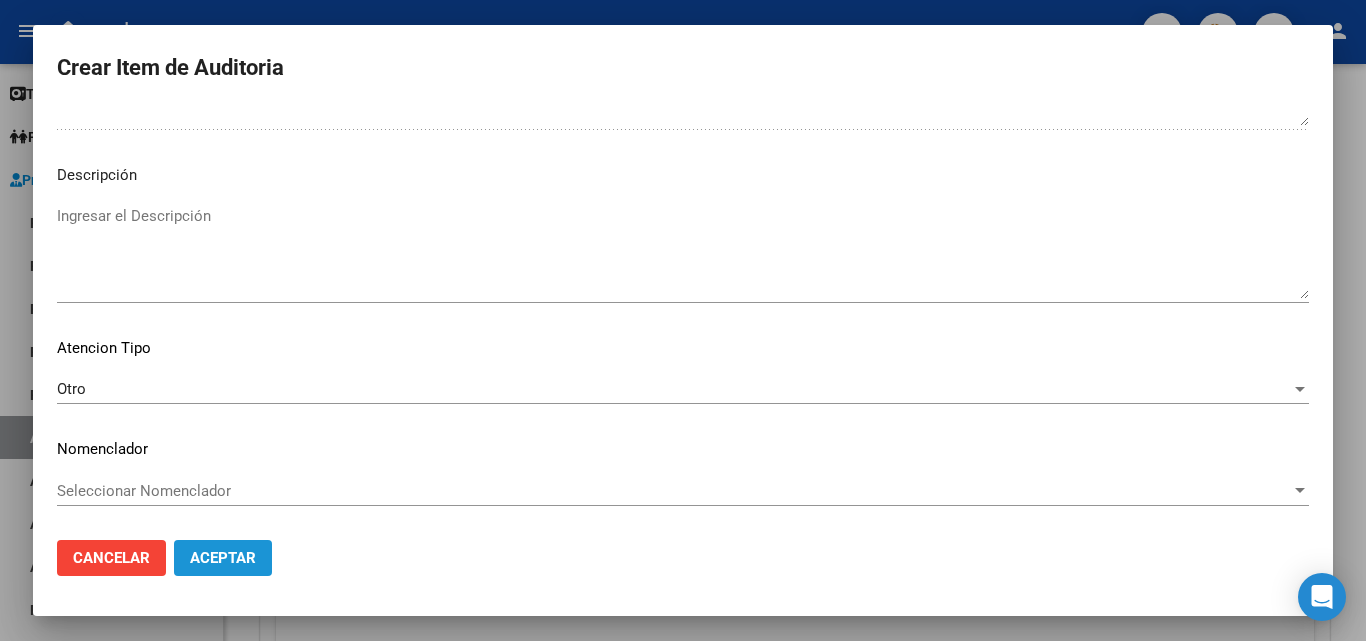 click on "Aceptar" 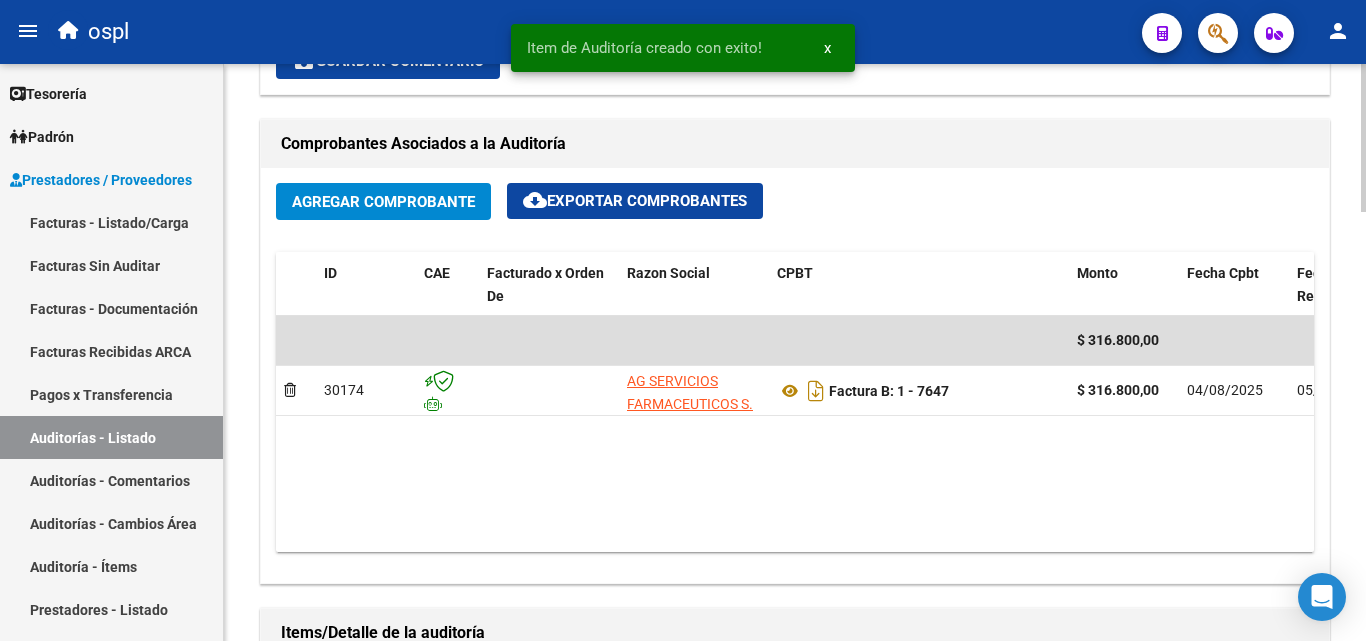 scroll, scrollTop: 701, scrollLeft: 0, axis: vertical 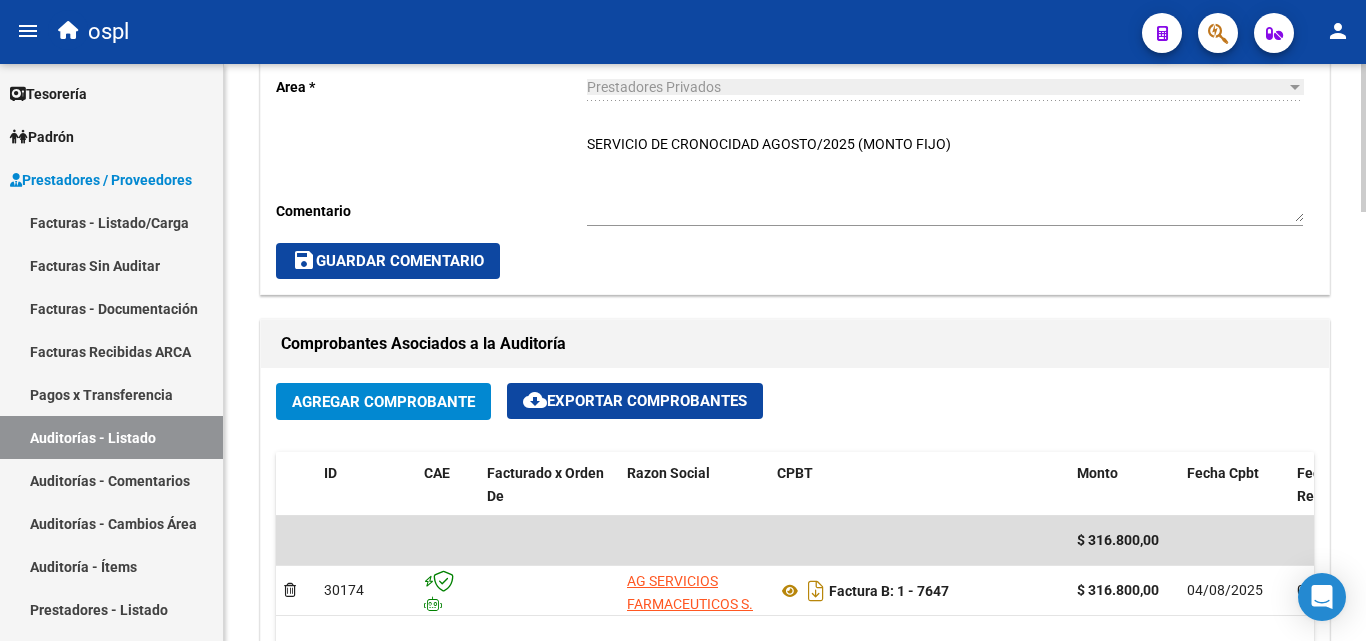 click on "SERVICIO DE CRONOCIDAD AGOSTO/2025 (MONTO FIJO)" at bounding box center (945, 178) 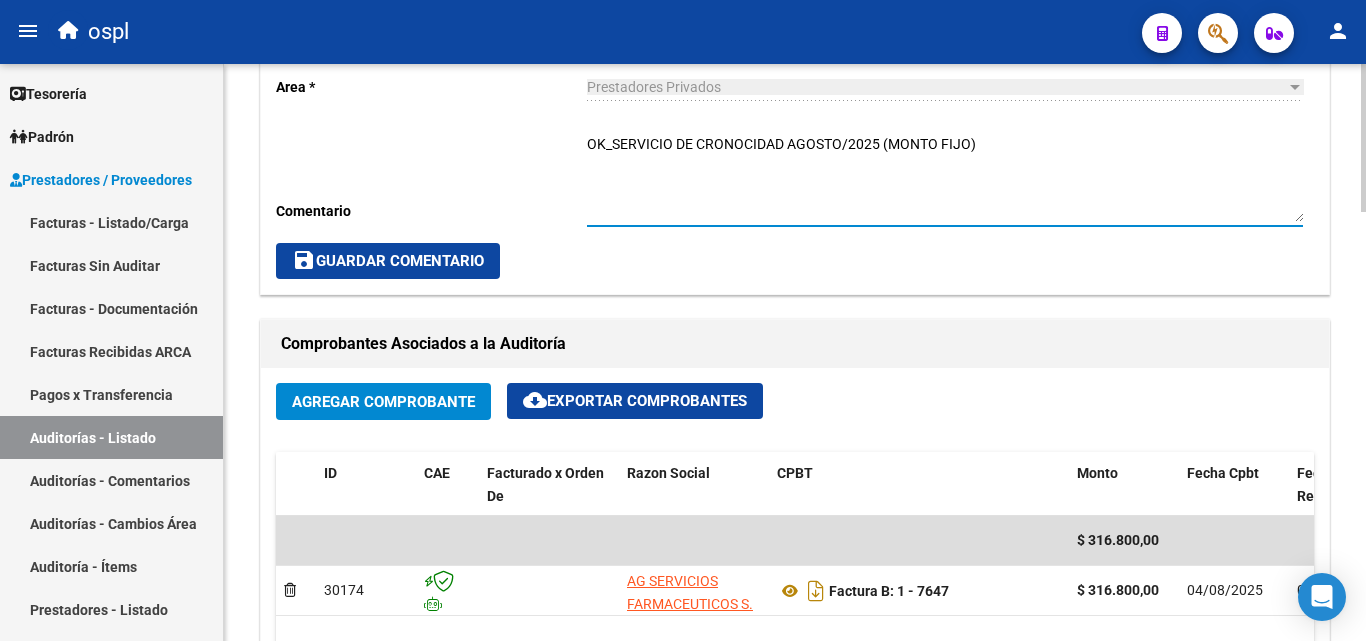 type on "OK_SERVICIO DE CRONOCIDAD AGOSTO/2025 (MONTO FIJO)" 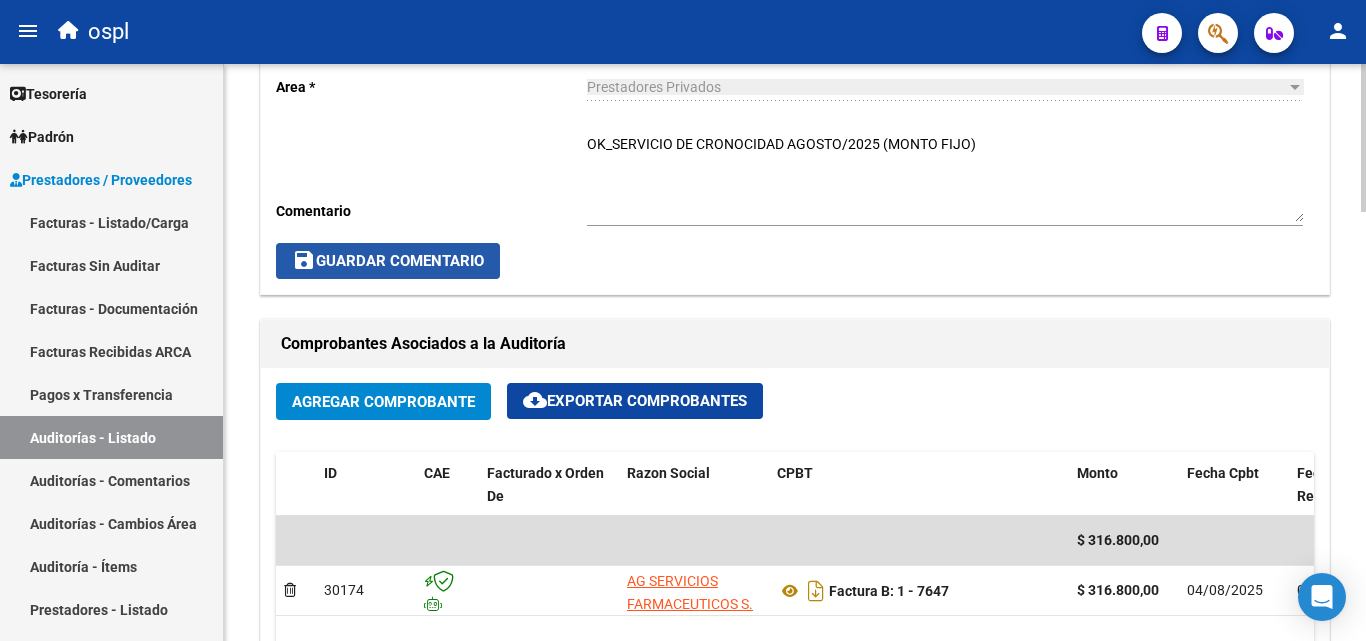 click on "save  Guardar Comentario" 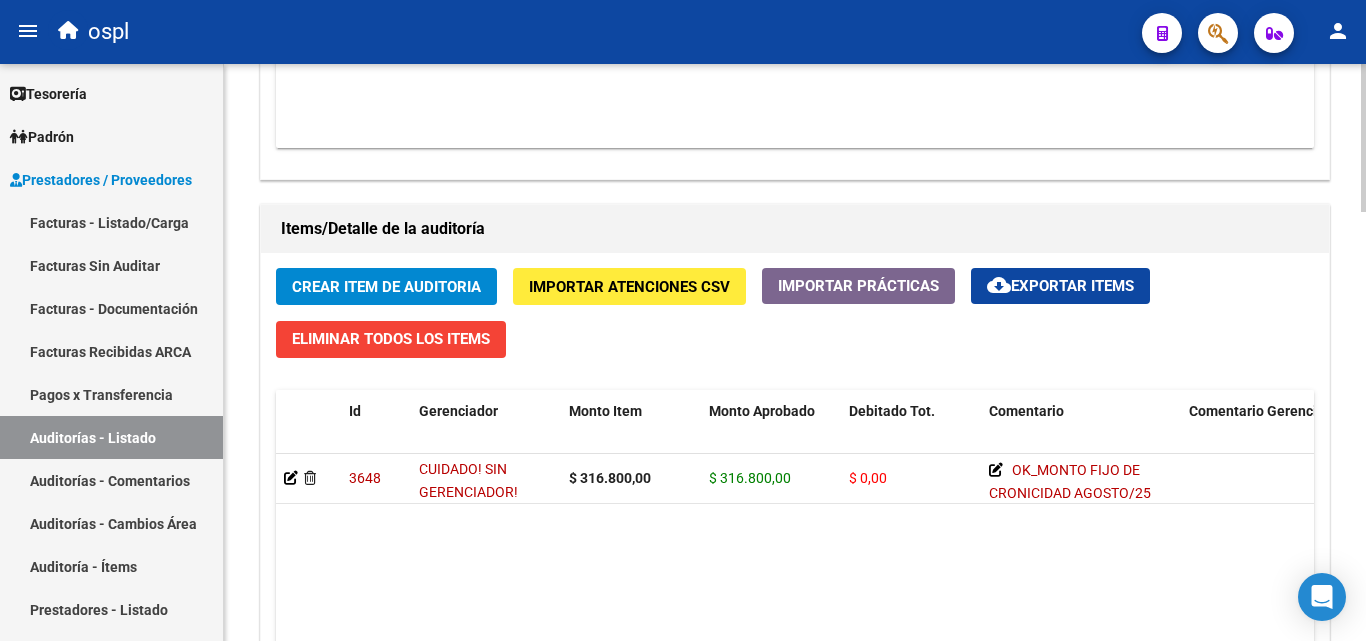 scroll, scrollTop: 1077, scrollLeft: 0, axis: vertical 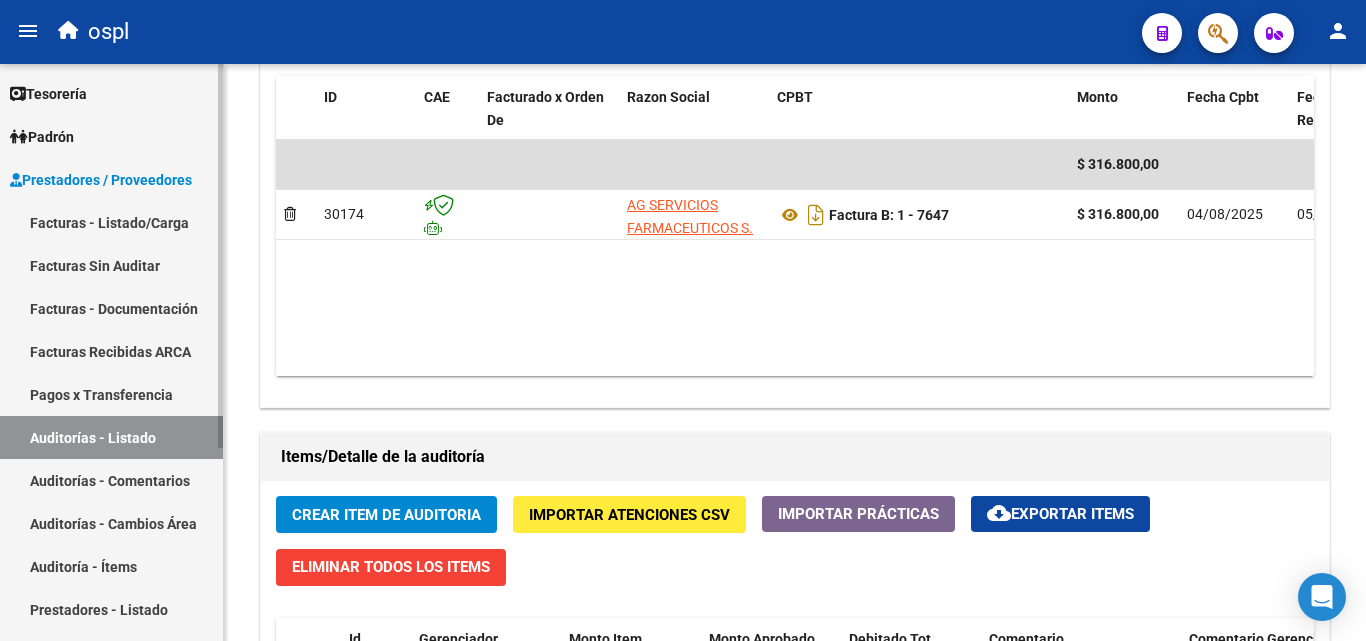 click on "Auditorías - Listado" at bounding box center (111, 437) 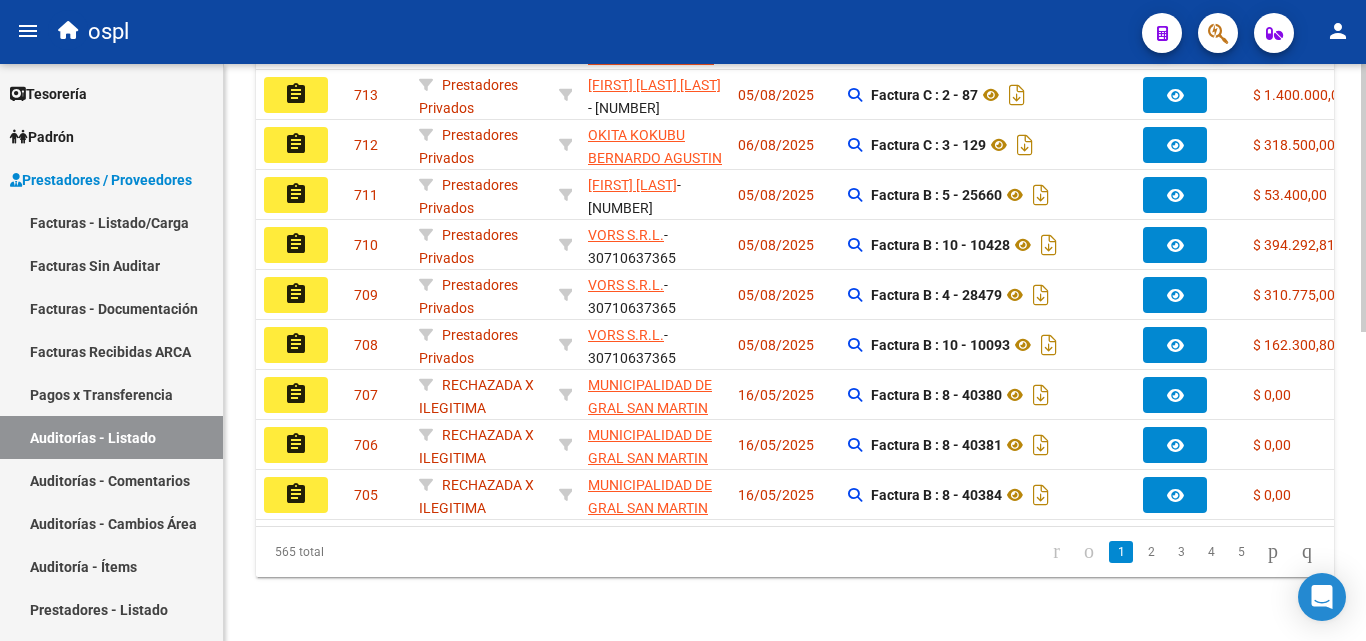 scroll, scrollTop: 63, scrollLeft: 0, axis: vertical 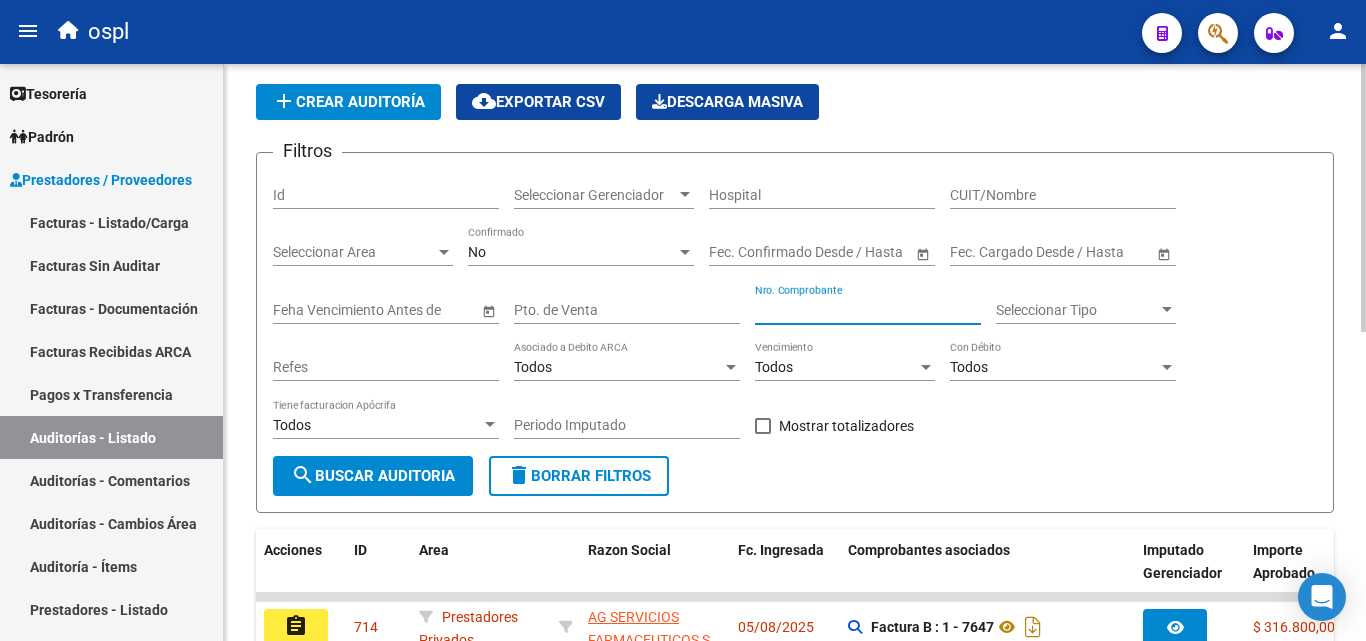 click on "Nro. Comprobante" at bounding box center (868, 310) 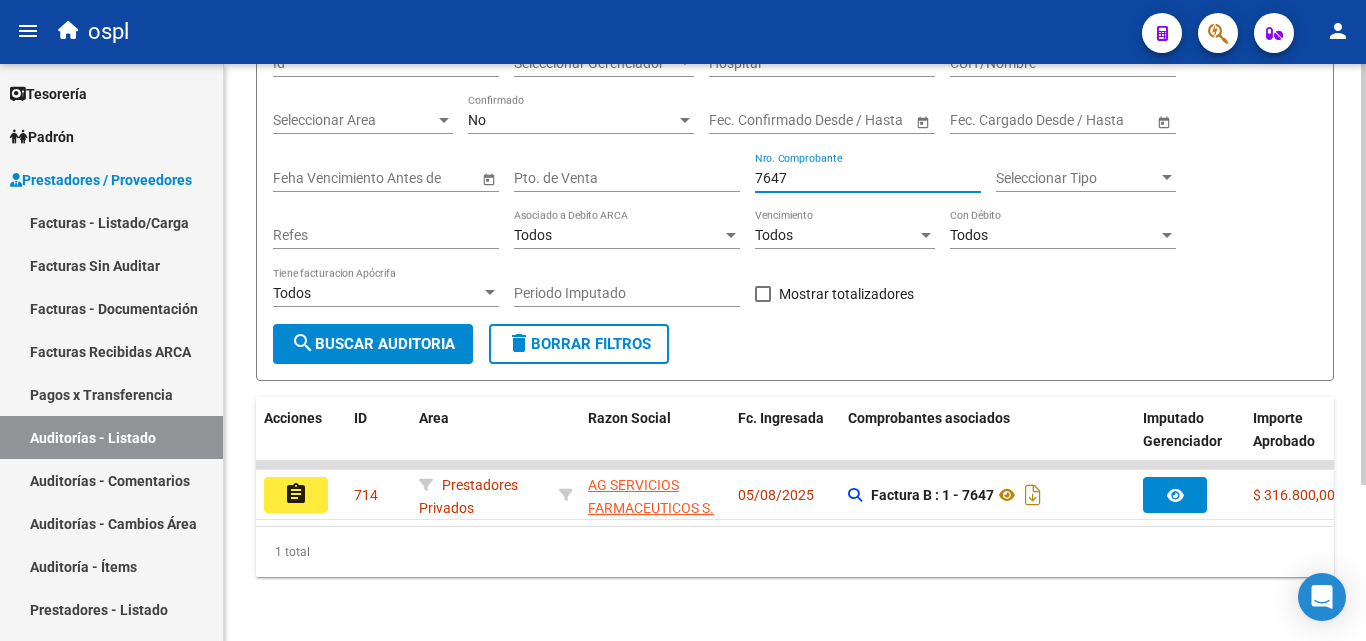 scroll, scrollTop: 213, scrollLeft: 0, axis: vertical 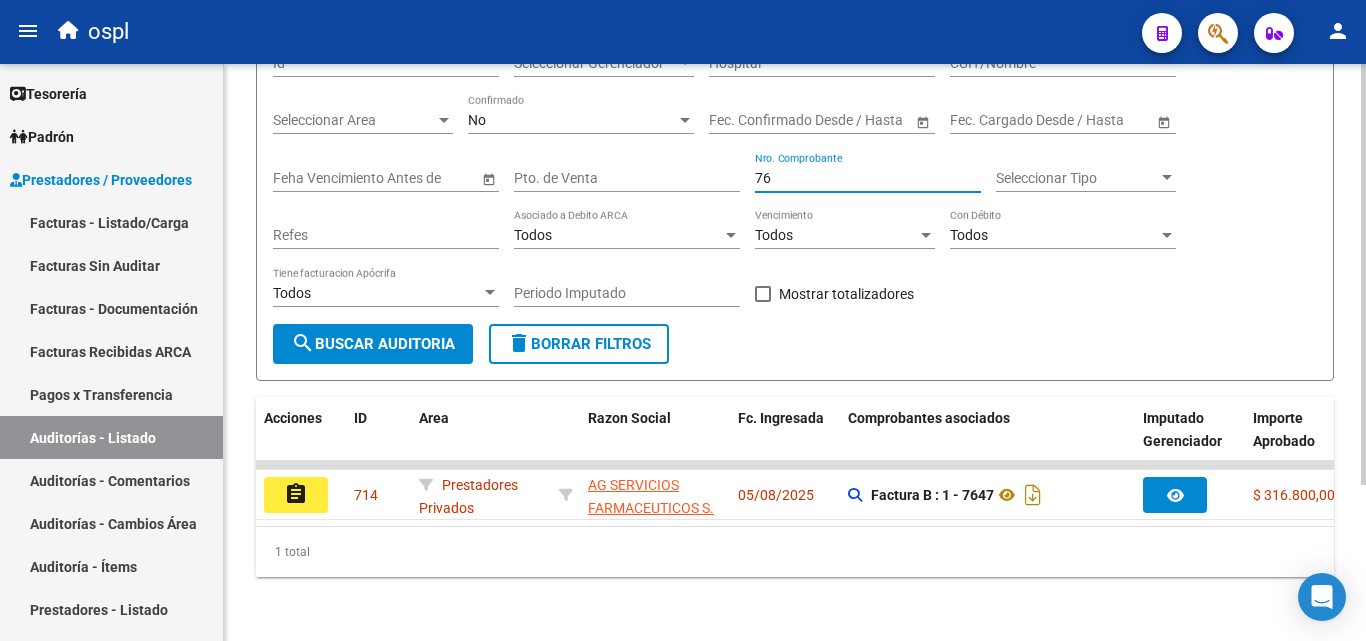 type on "7" 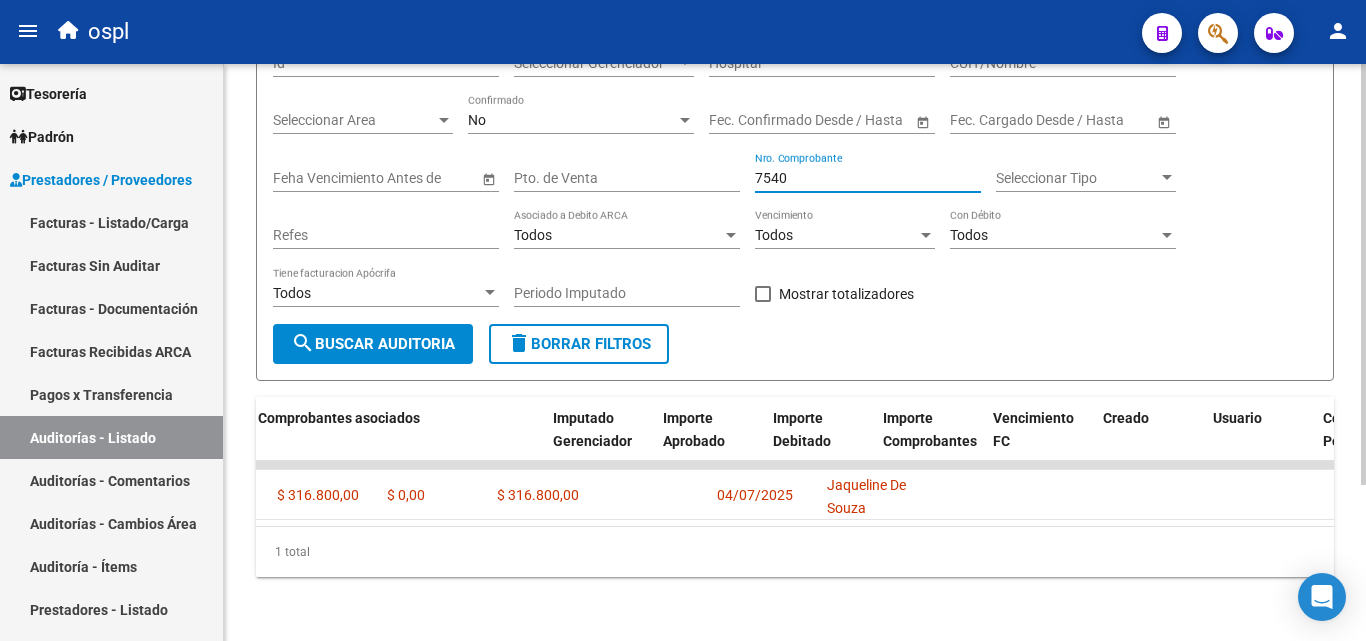 scroll, scrollTop: 0, scrollLeft: 0, axis: both 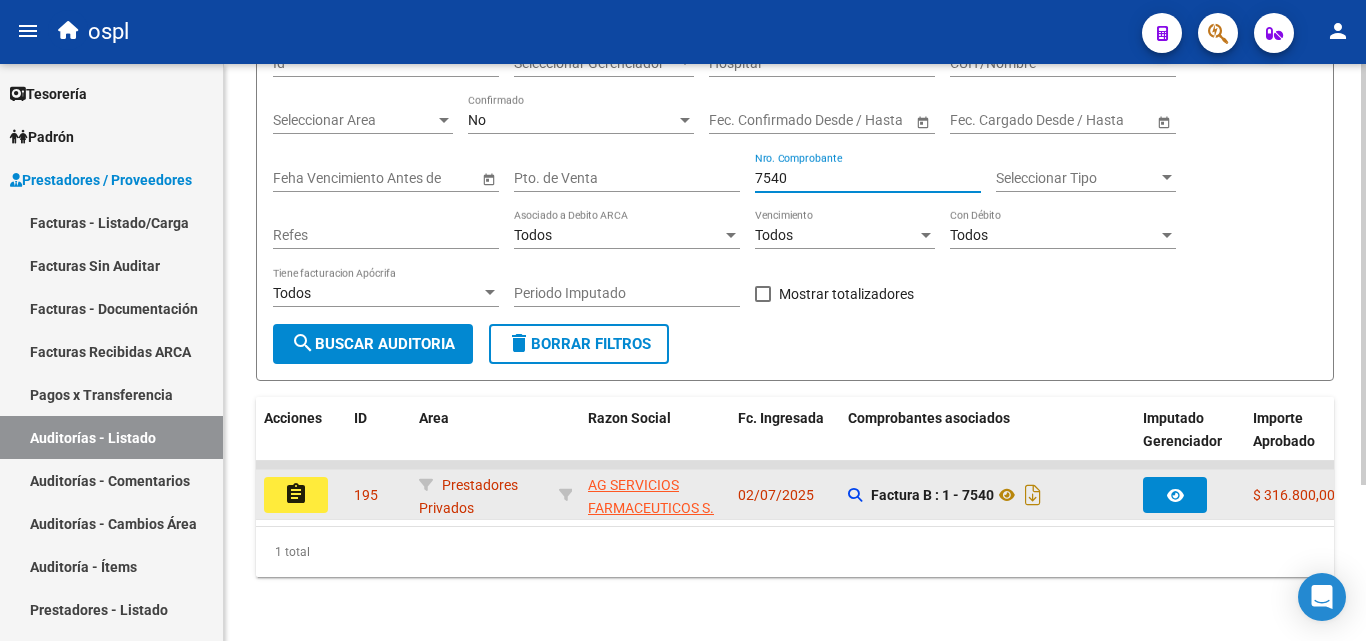 type on "7540" 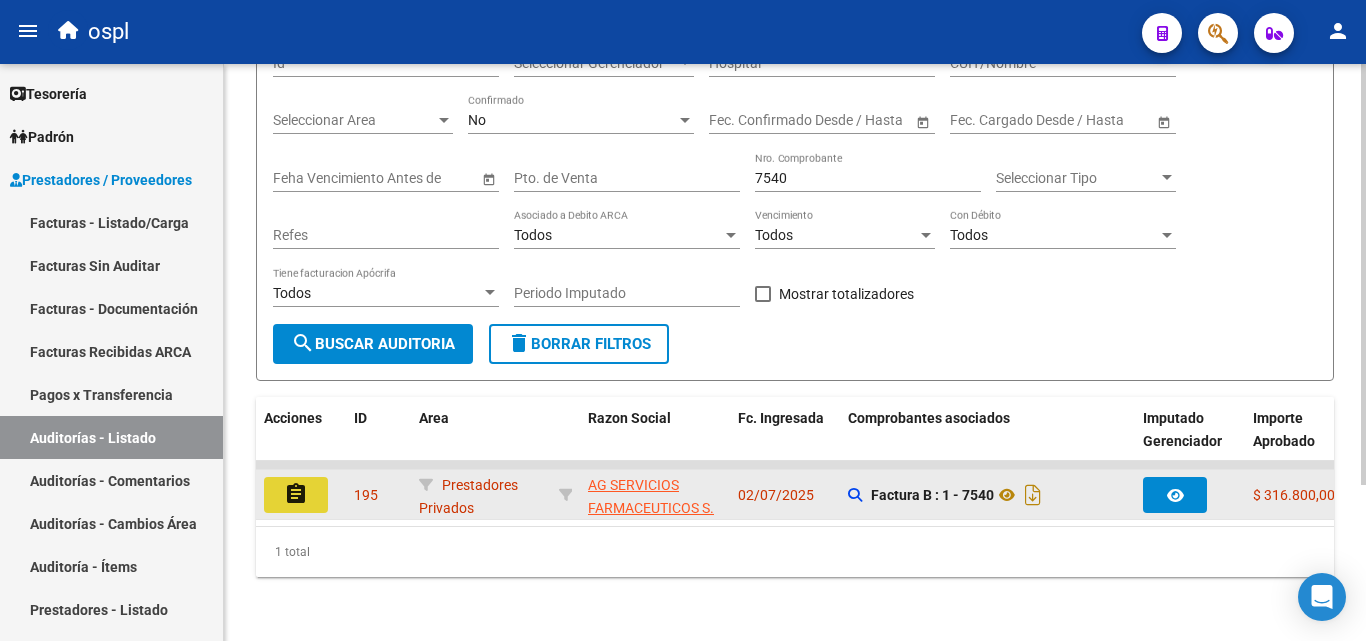 click on "assignment" 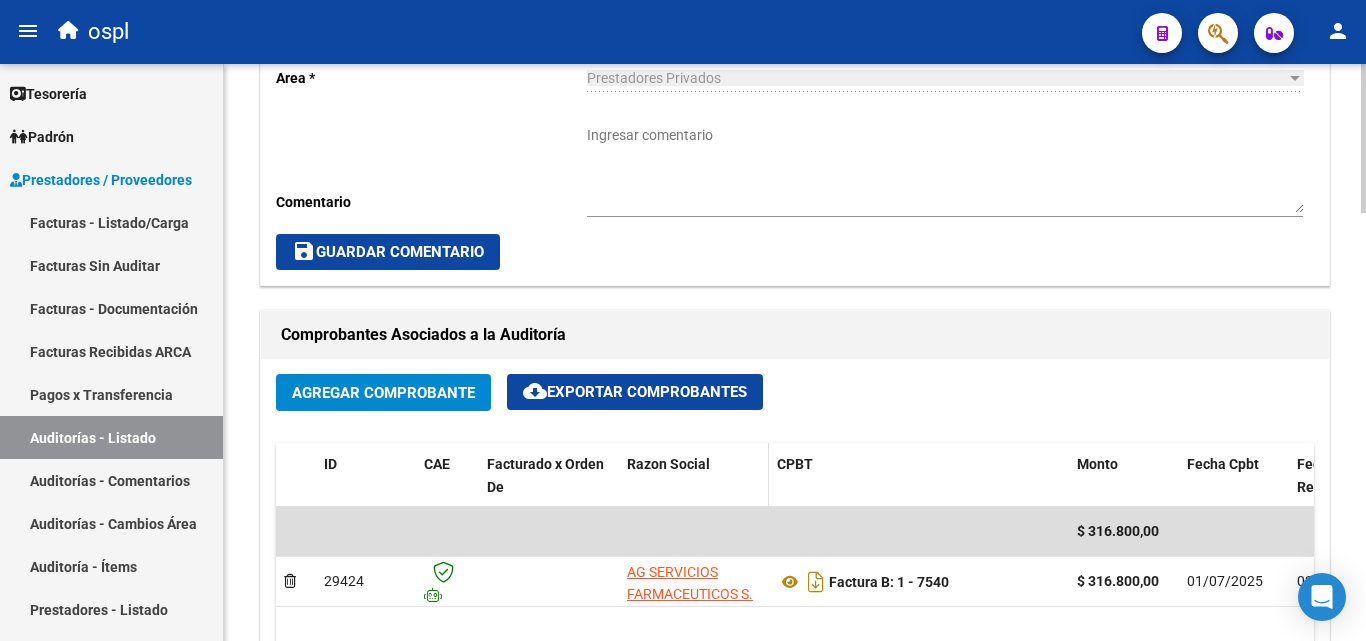 scroll, scrollTop: 600, scrollLeft: 0, axis: vertical 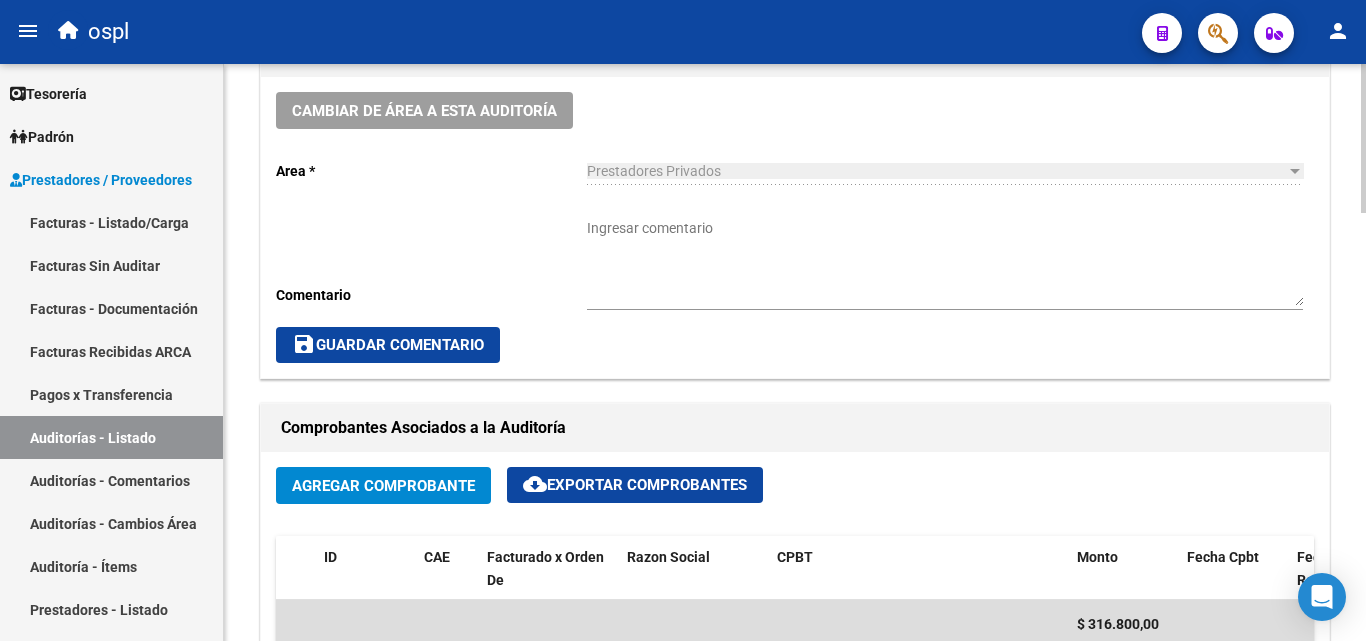 click on "Ingresar comentario" at bounding box center [945, 262] 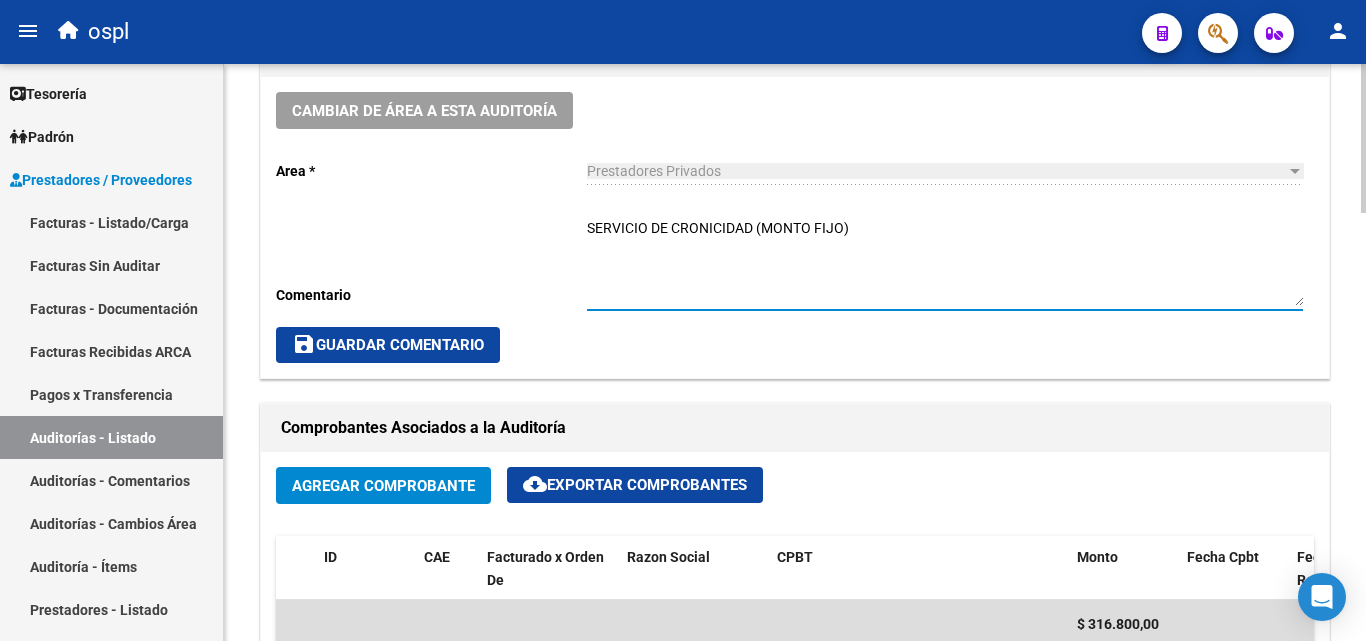 click on "SERVICIO DE CRONICIDAD (MONTO FIJO)" at bounding box center [945, 262] 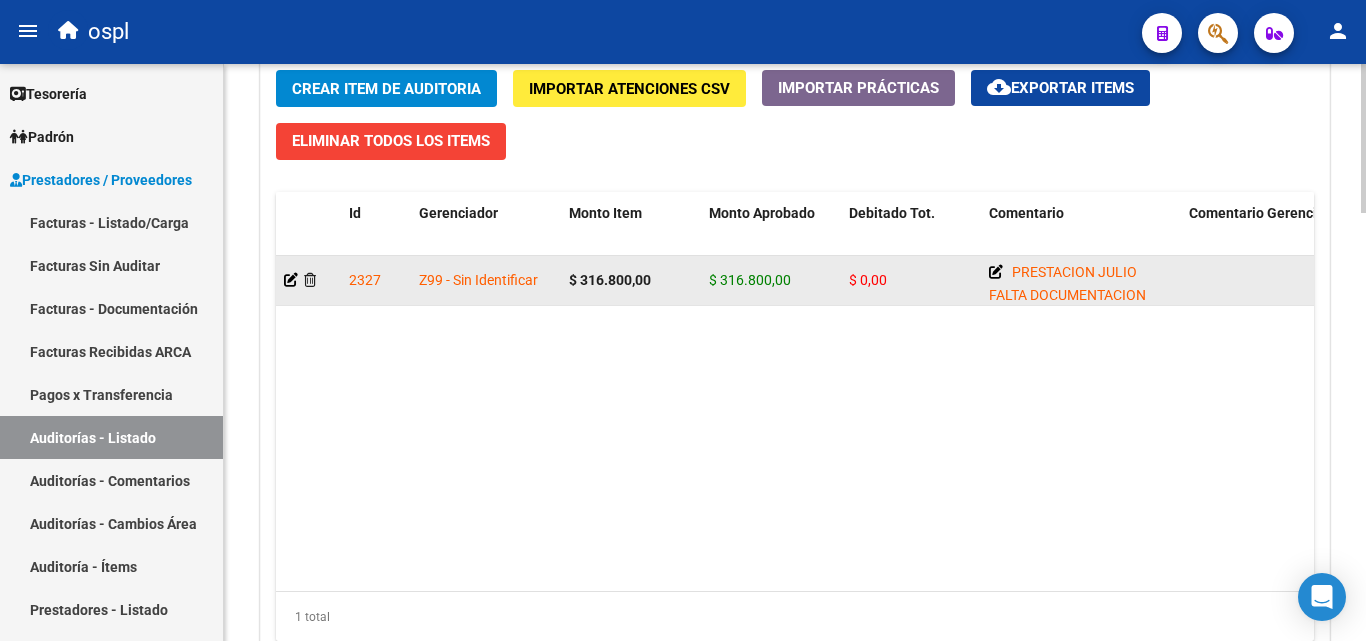 scroll, scrollTop: 1600, scrollLeft: 0, axis: vertical 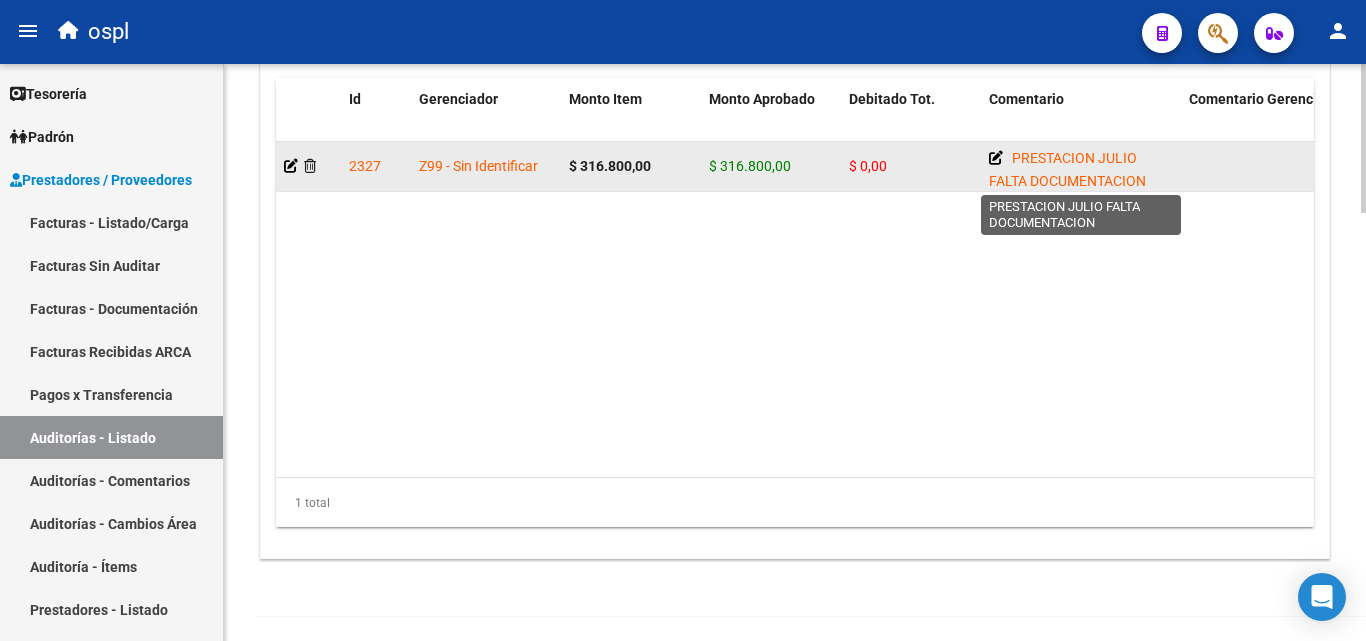 type on "OK_SERVICIO DE CRONICIDAD (MONTO FIJO)" 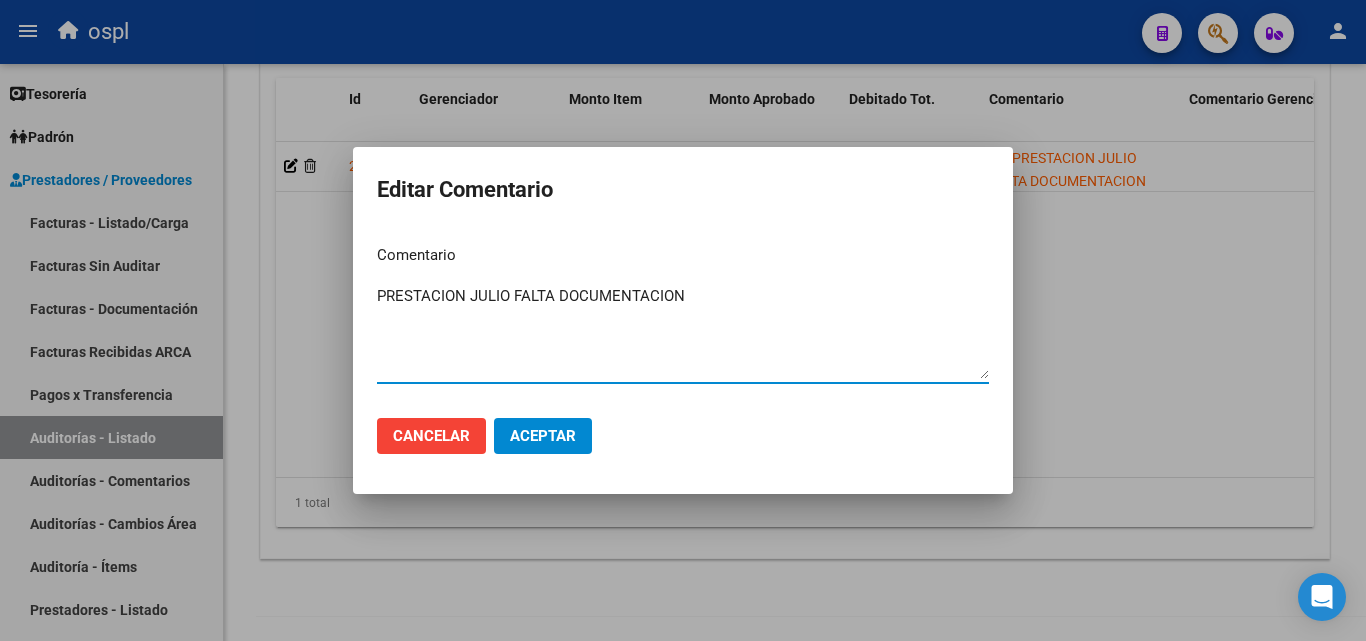 drag, startPoint x: 759, startPoint y: 290, endPoint x: 306, endPoint y: 292, distance: 453.00443 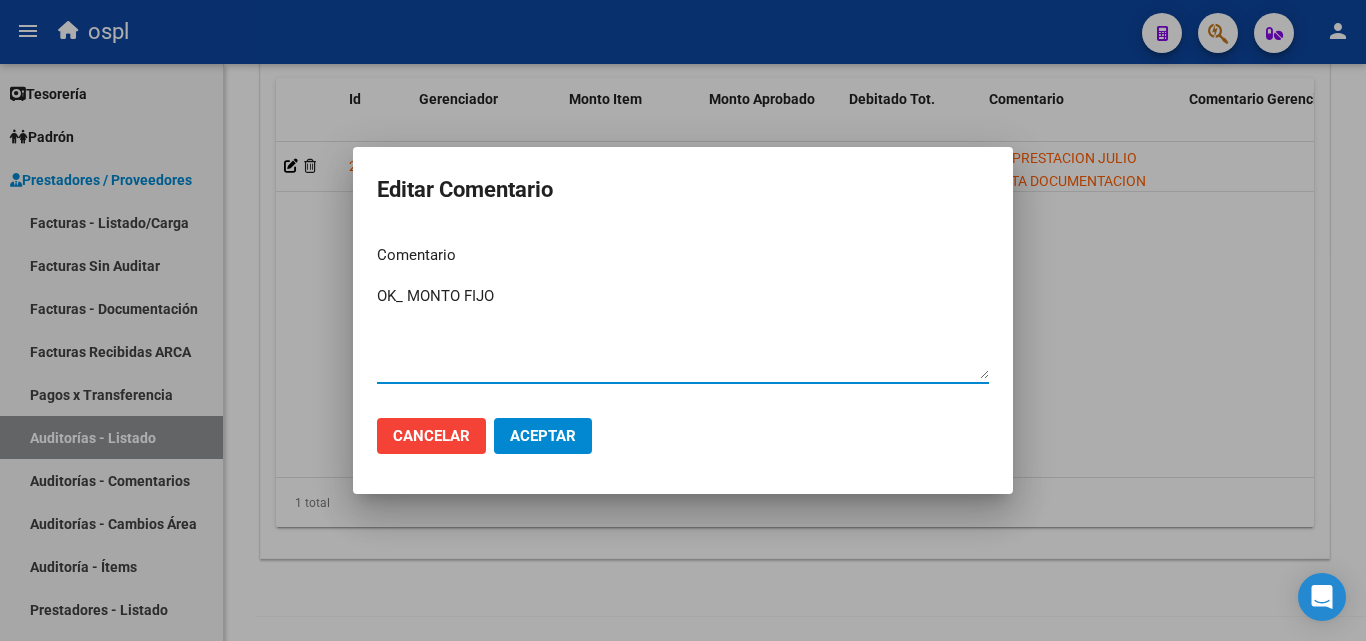 type on "OK_ MONTO FIJO" 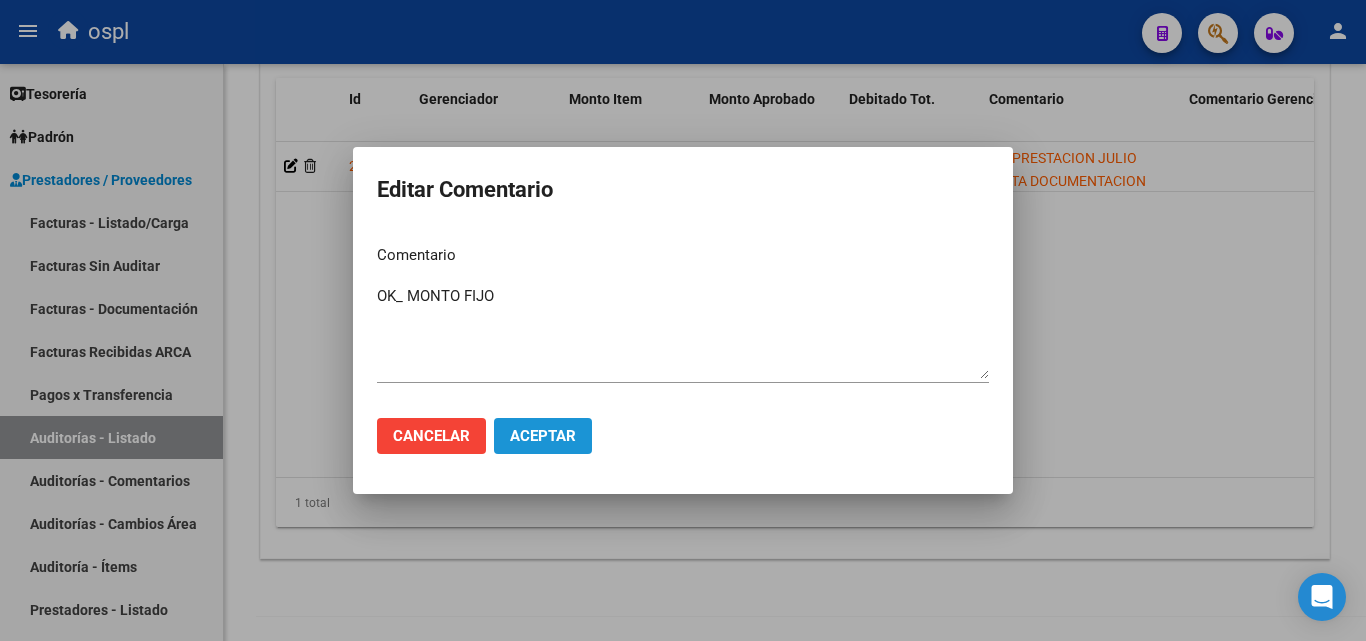 click on "Aceptar" 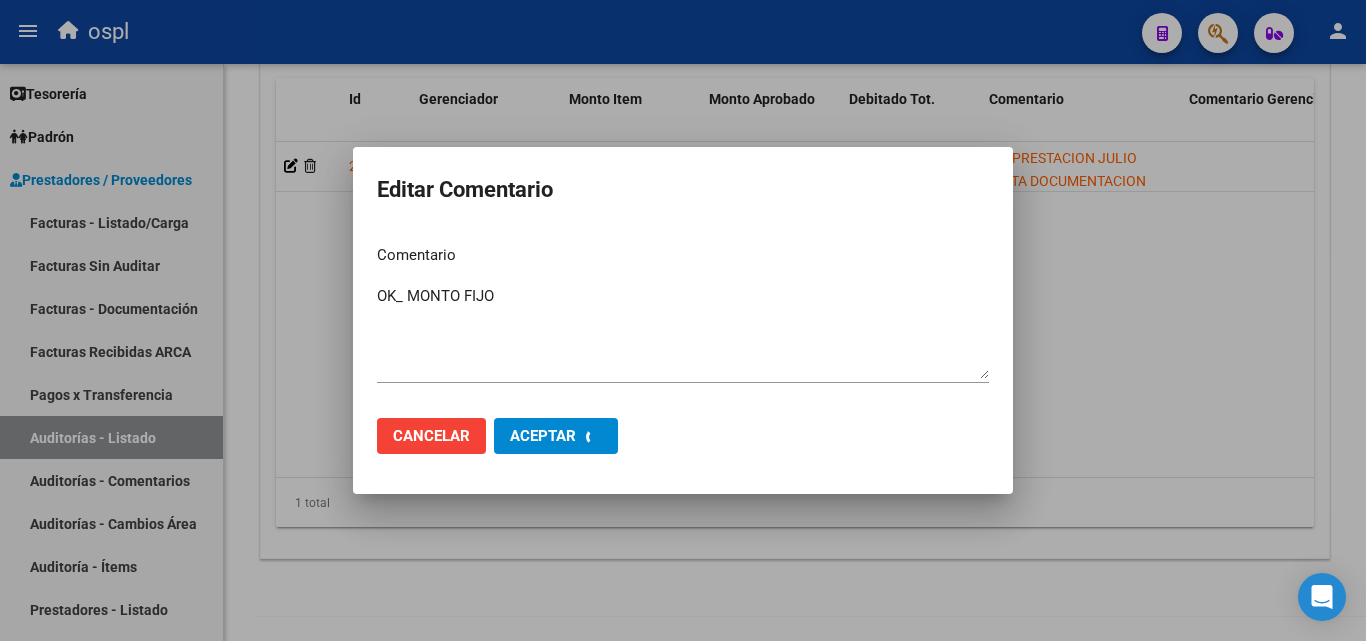 type 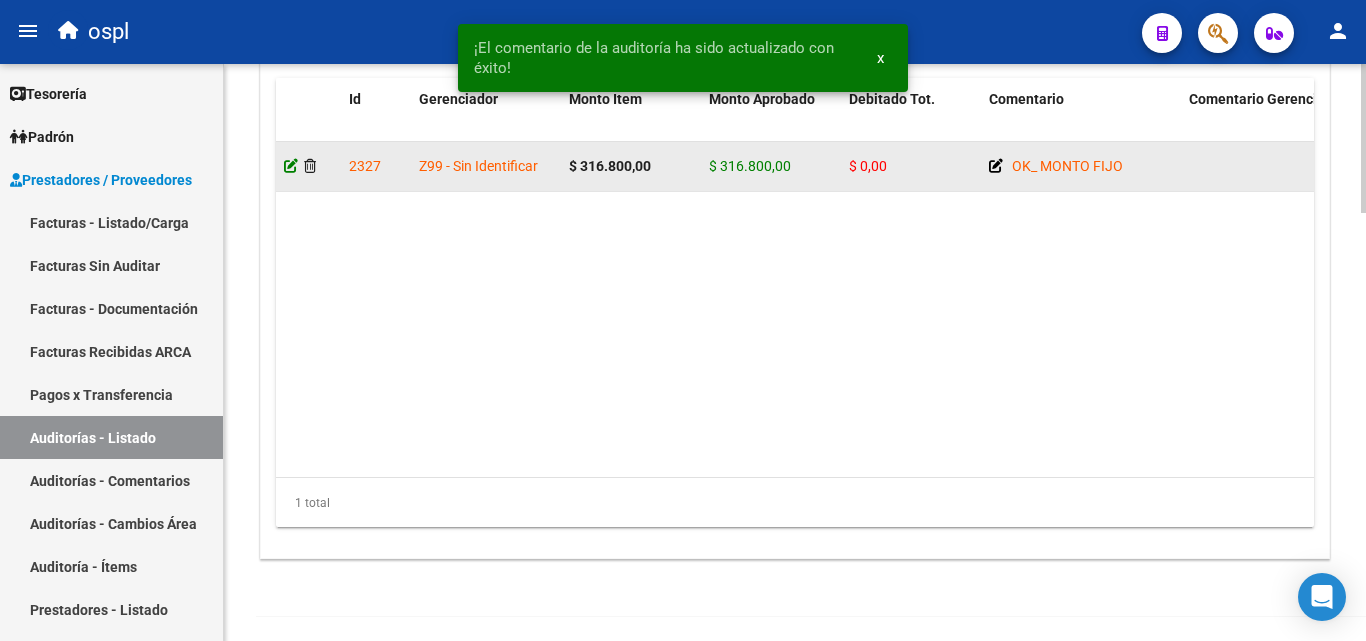 click 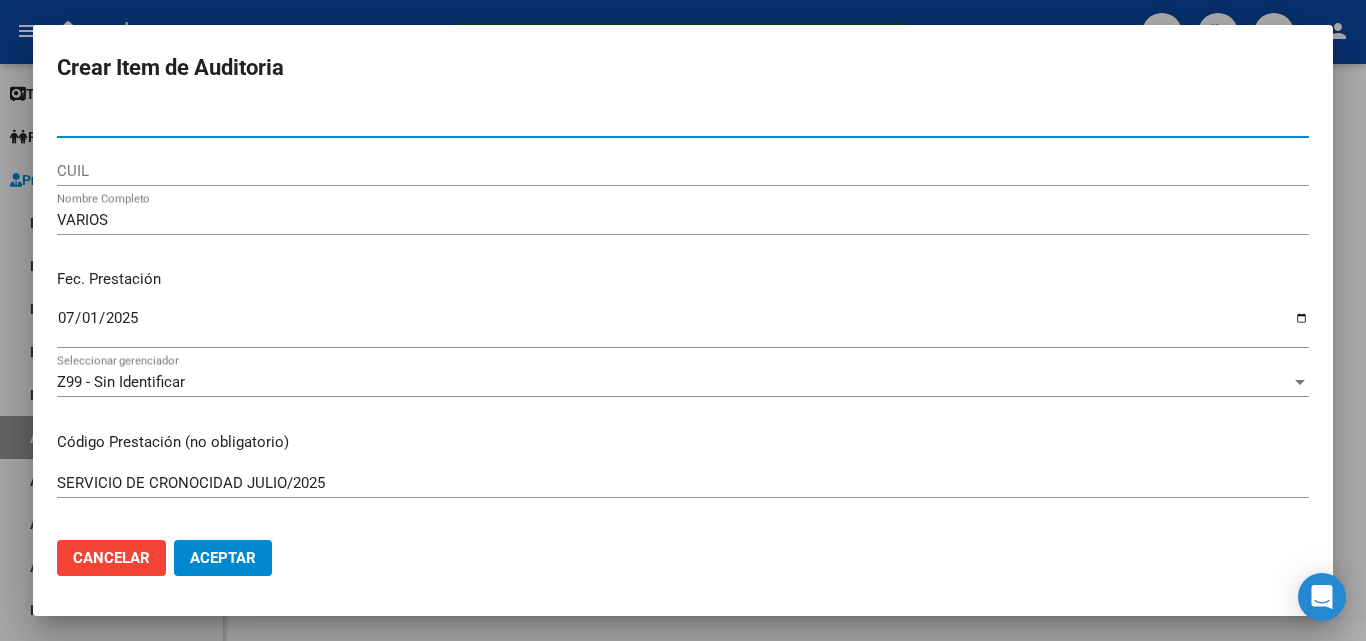 click at bounding box center [683, 320] 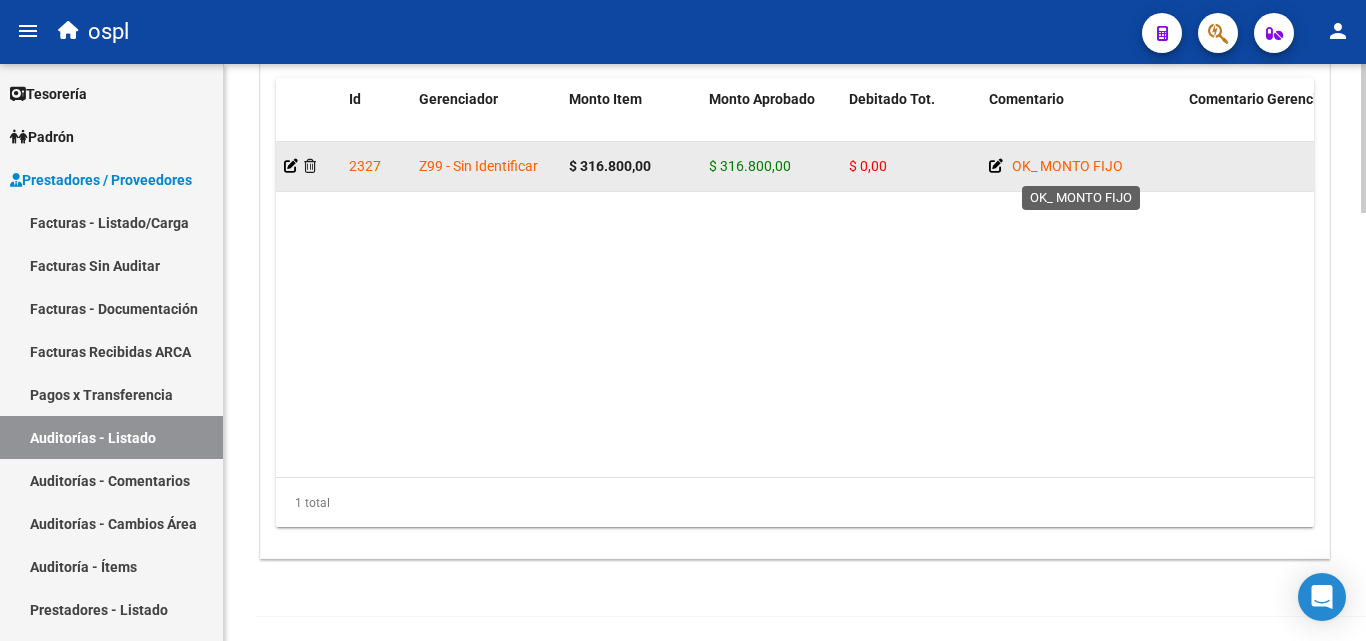 click 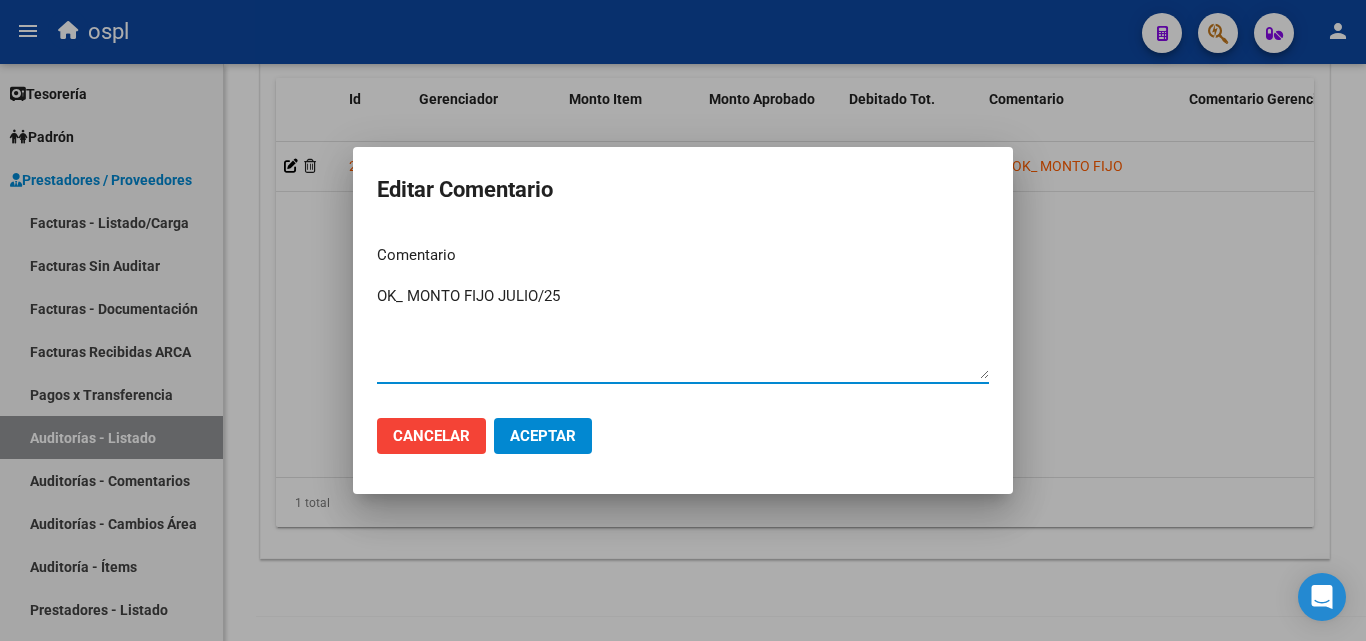 click on "OK_ MONTO FIJO JULIO/25" at bounding box center [683, 332] 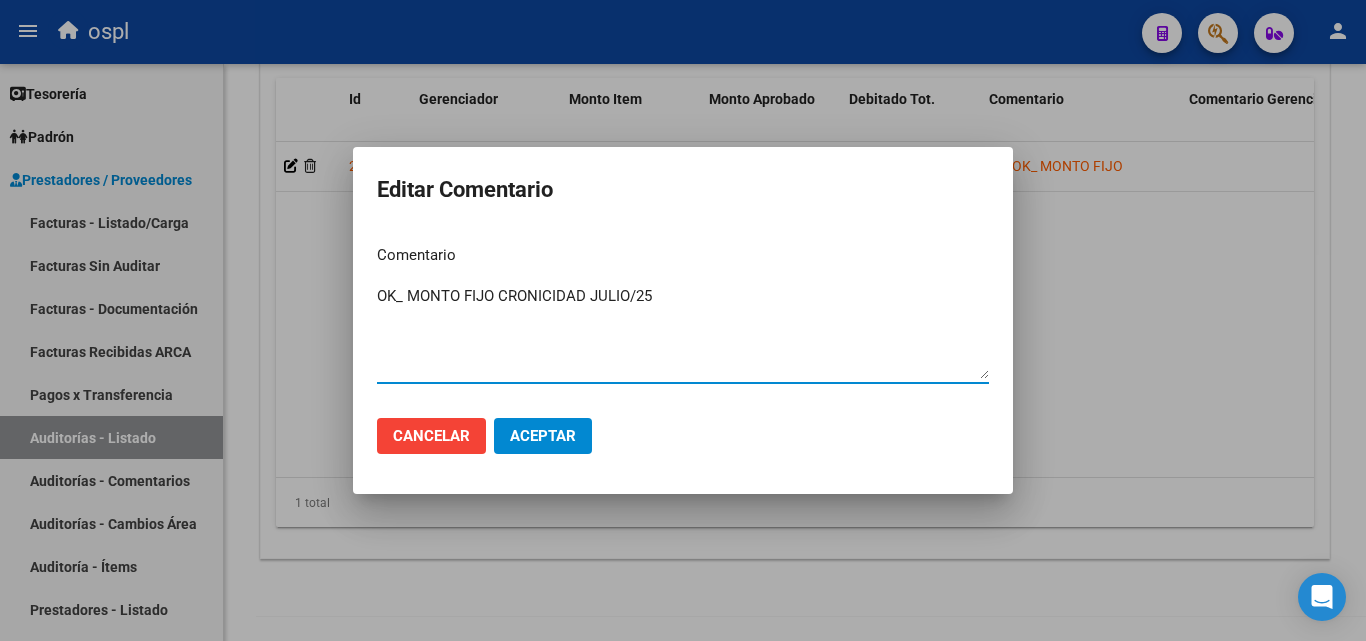 type on "OK_ MONTO FIJO CRONICIDAD JULIO/25" 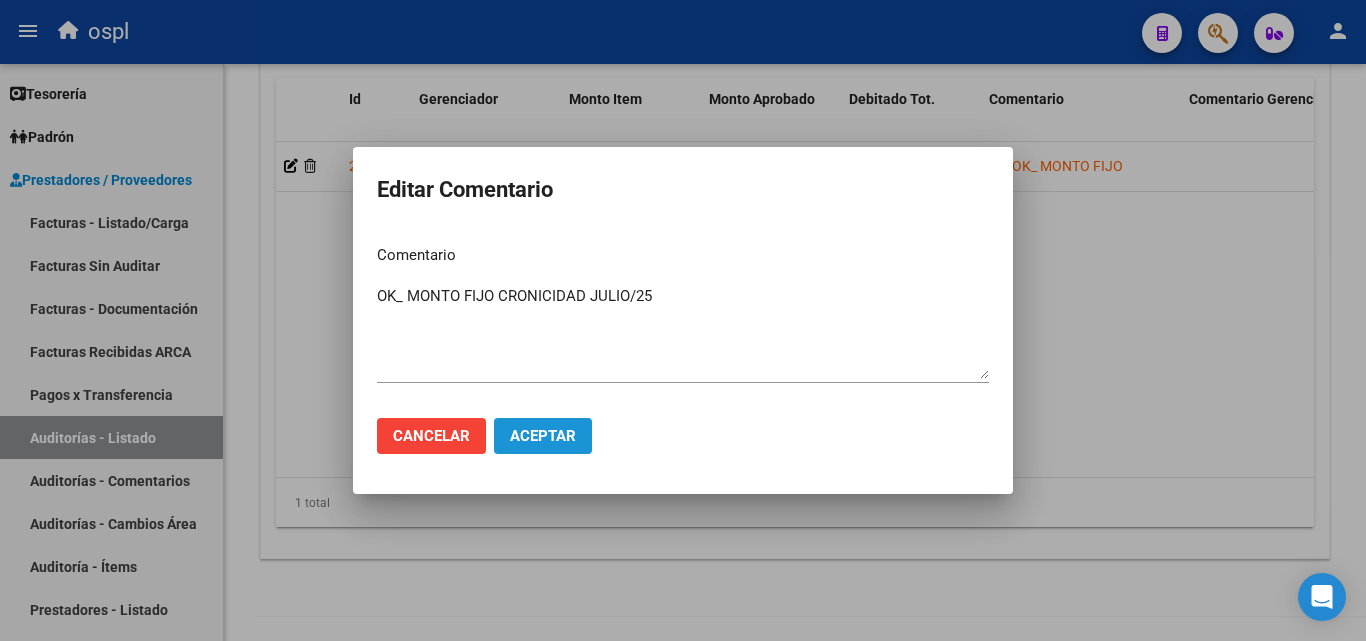click on "Aceptar" 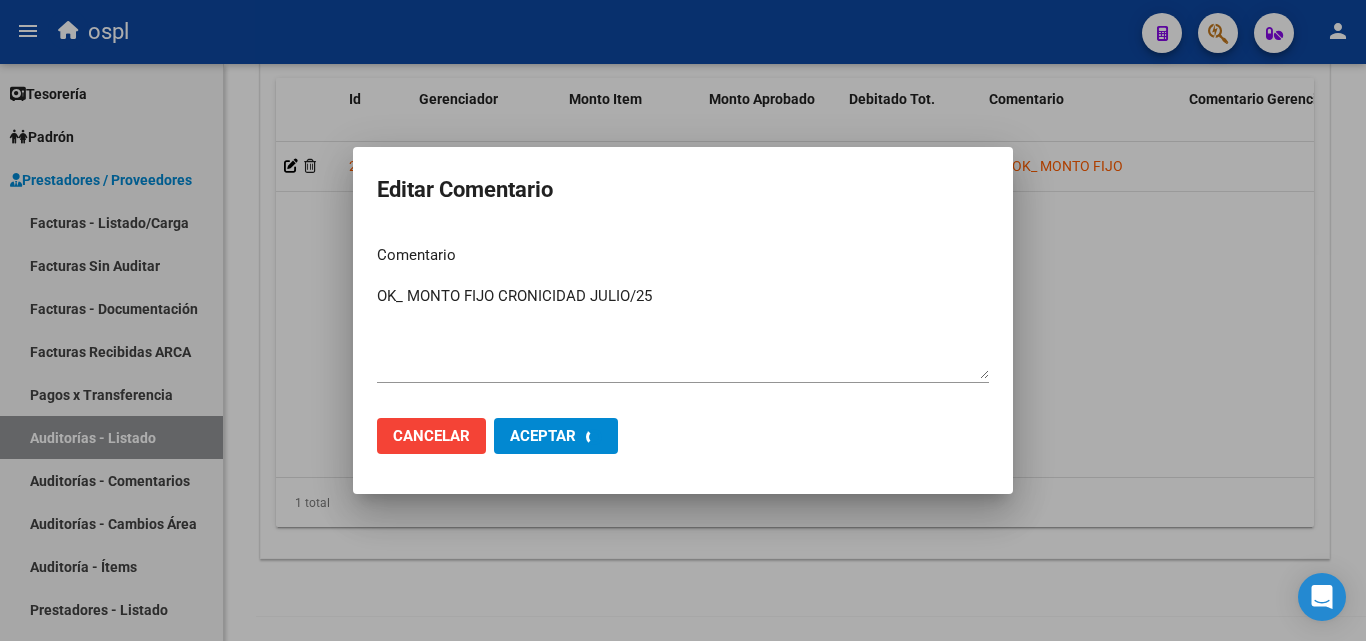 type 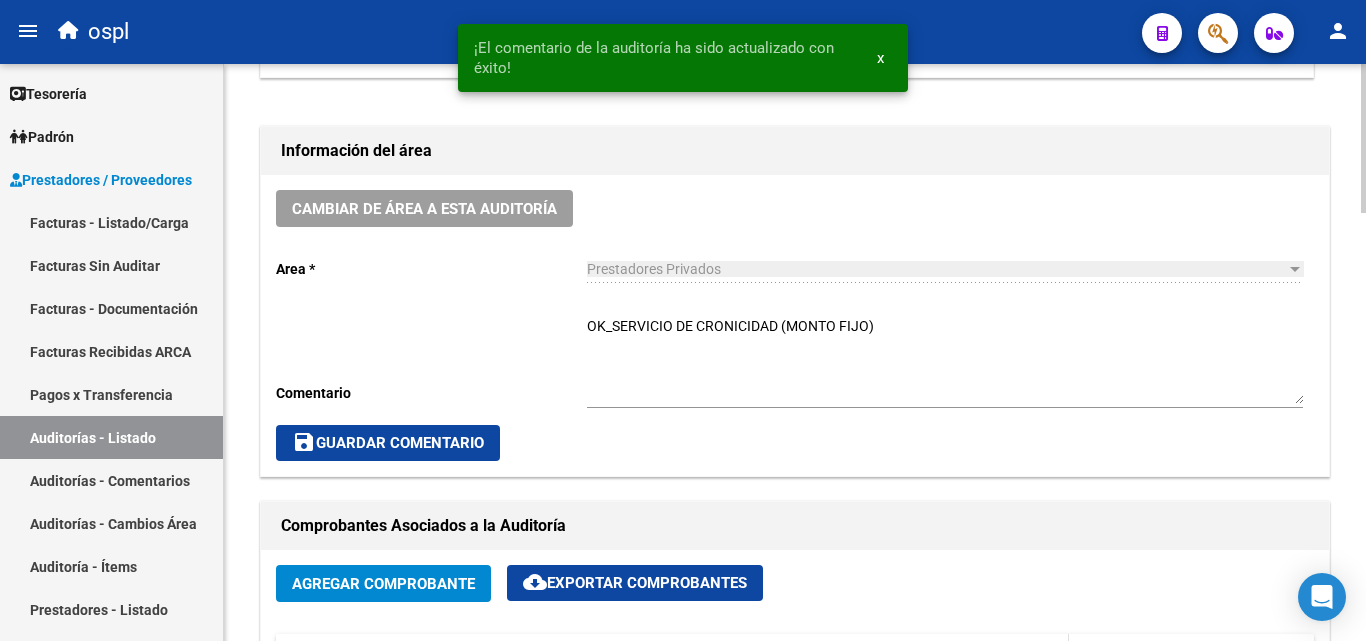 scroll, scrollTop: 500, scrollLeft: 0, axis: vertical 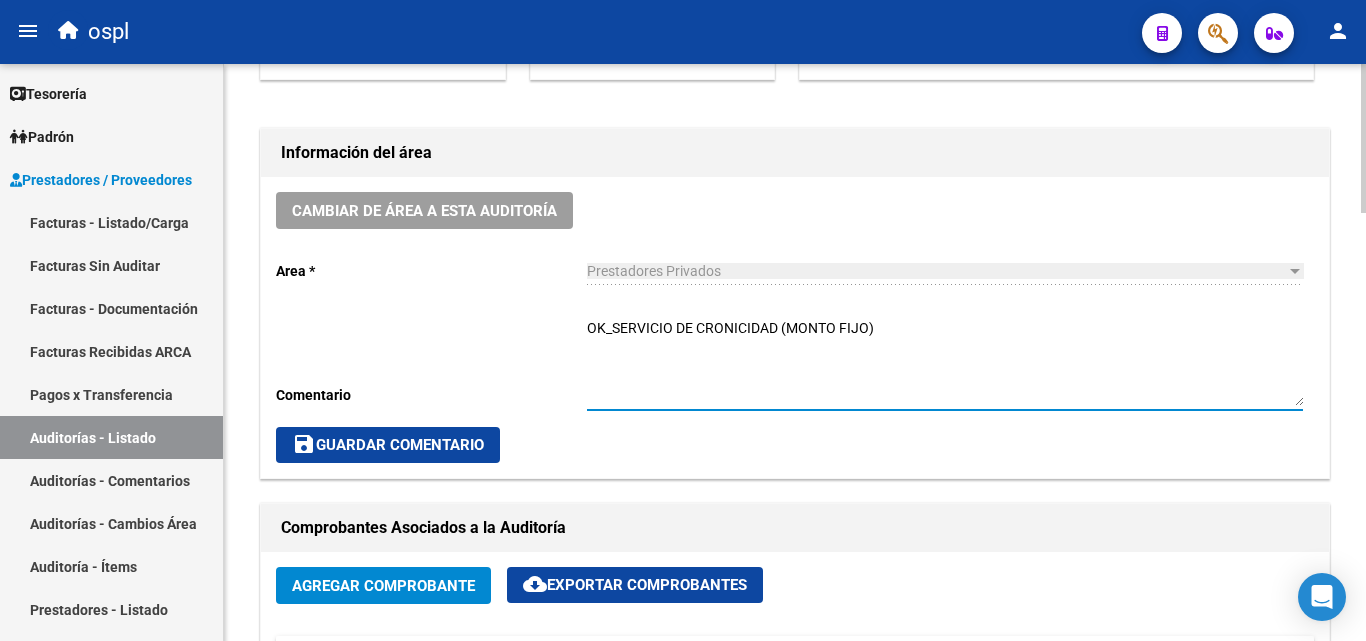 click on "OK_SERVICIO DE CRONICIDAD (MONTO FIJO)" at bounding box center [945, 362] 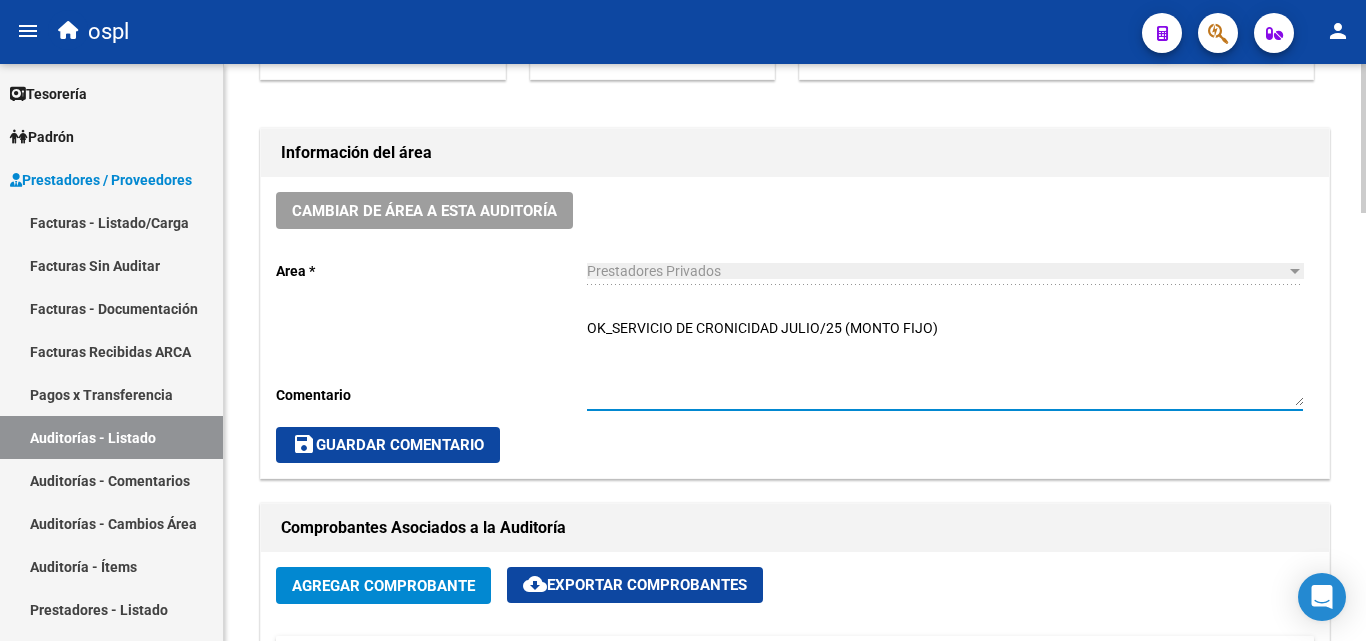 type on "OK_SERVICIO DE CRONICIDAD JULIO/25 (MONTO FIJO)" 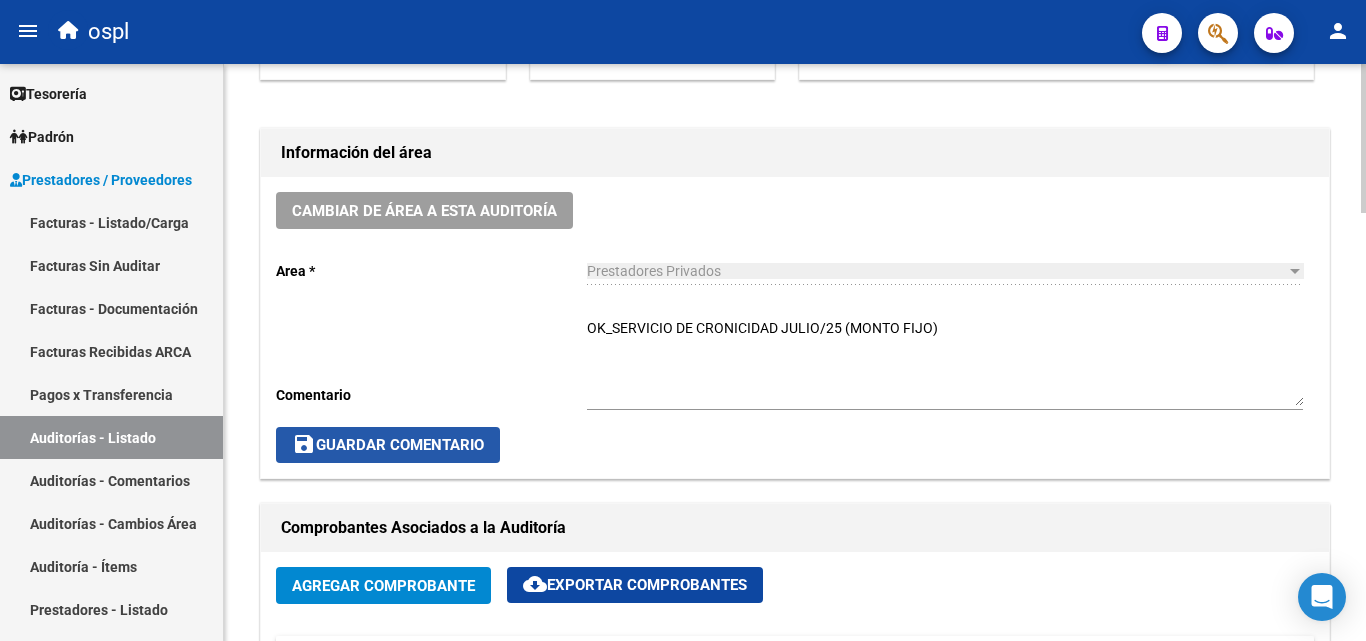 click on "save  Guardar Comentario" 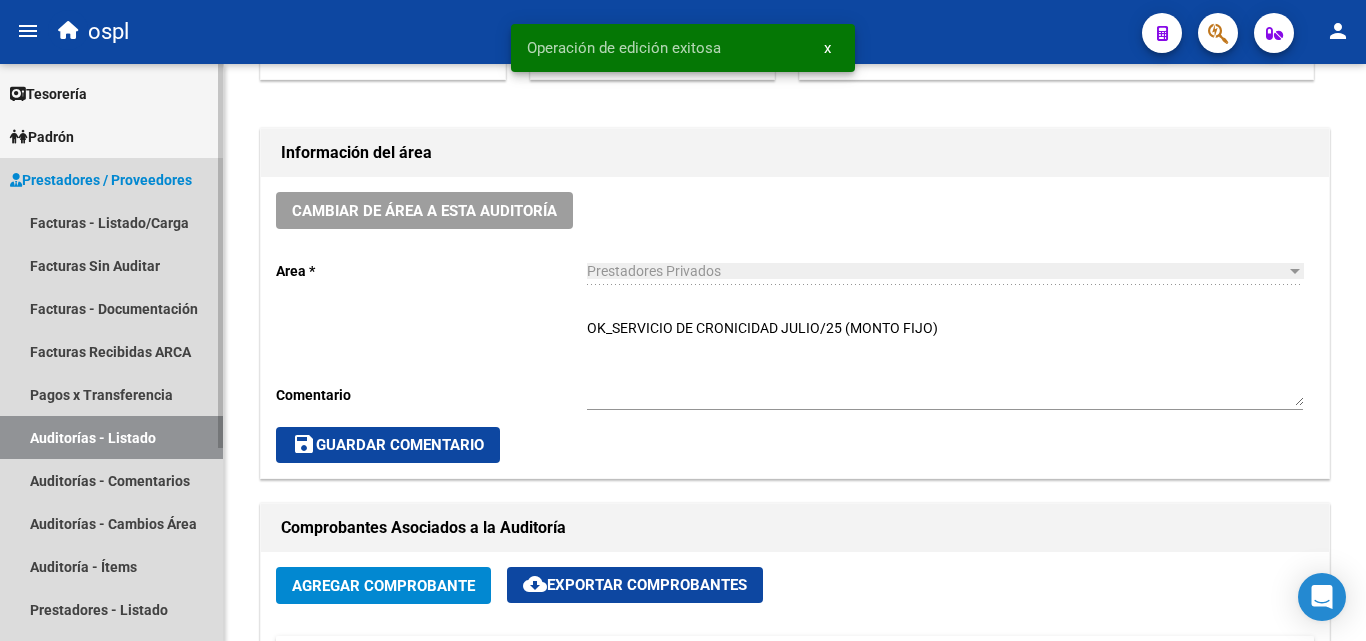 click on "Auditorías - Listado" at bounding box center (111, 437) 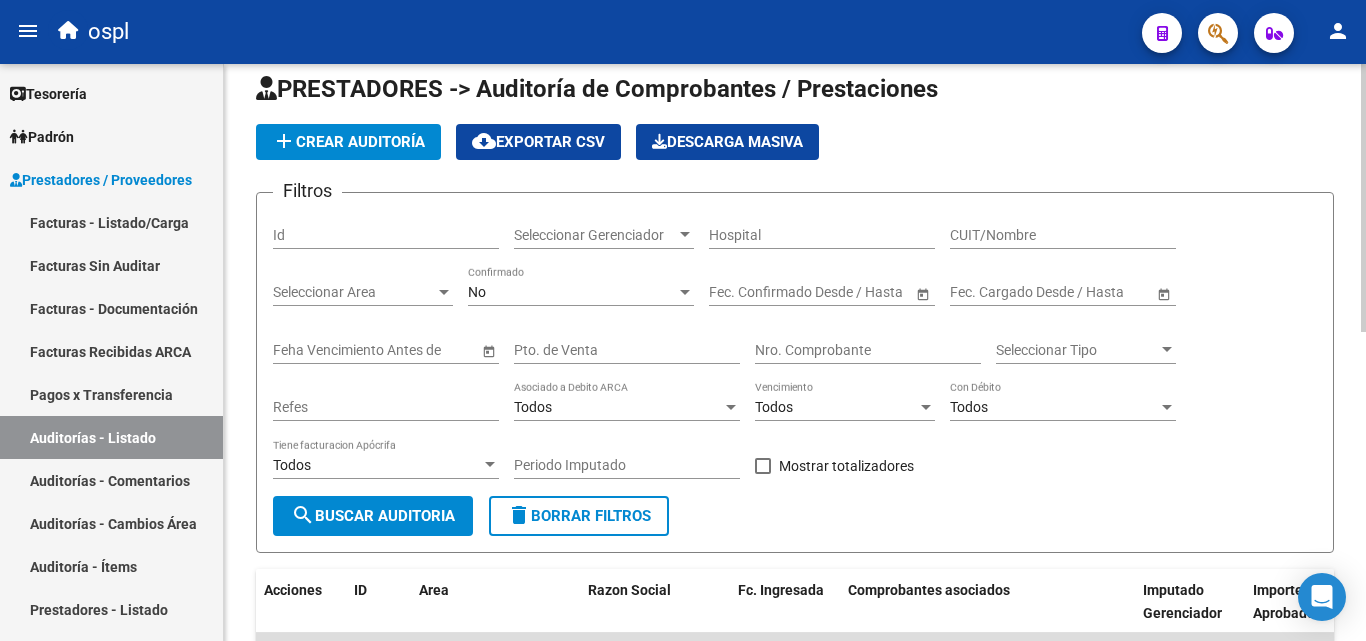 scroll, scrollTop: 0, scrollLeft: 0, axis: both 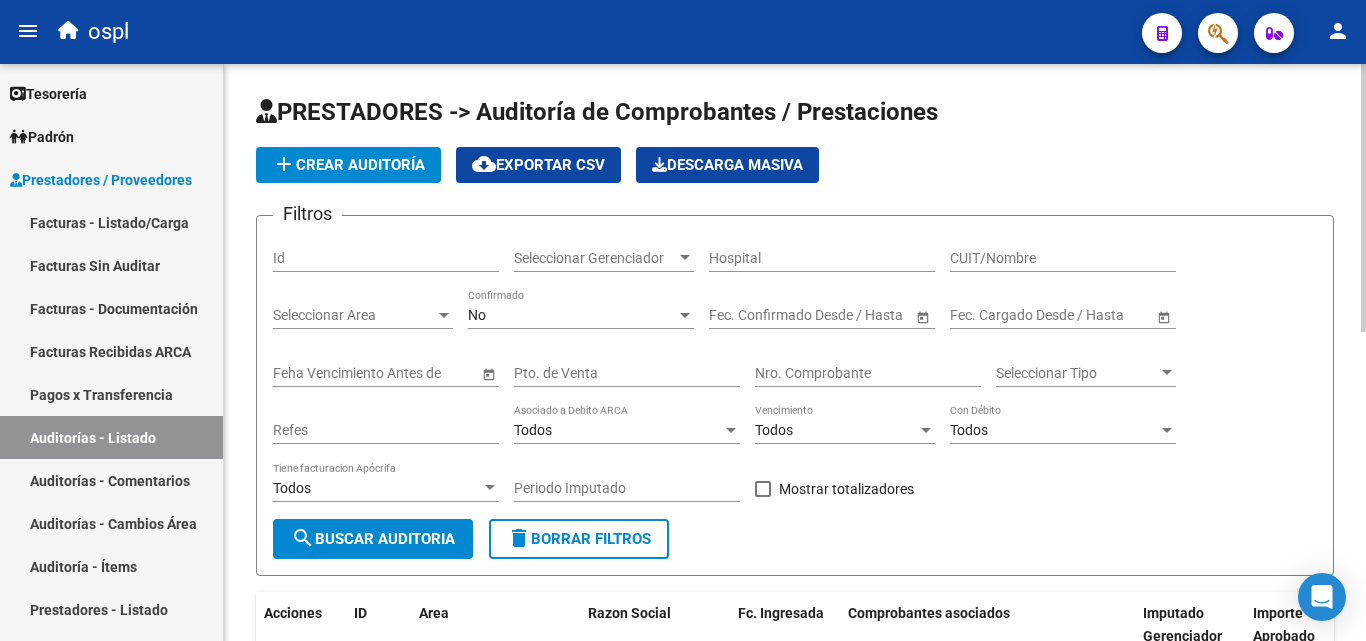 click on "Nro. Comprobante" at bounding box center (868, 373) 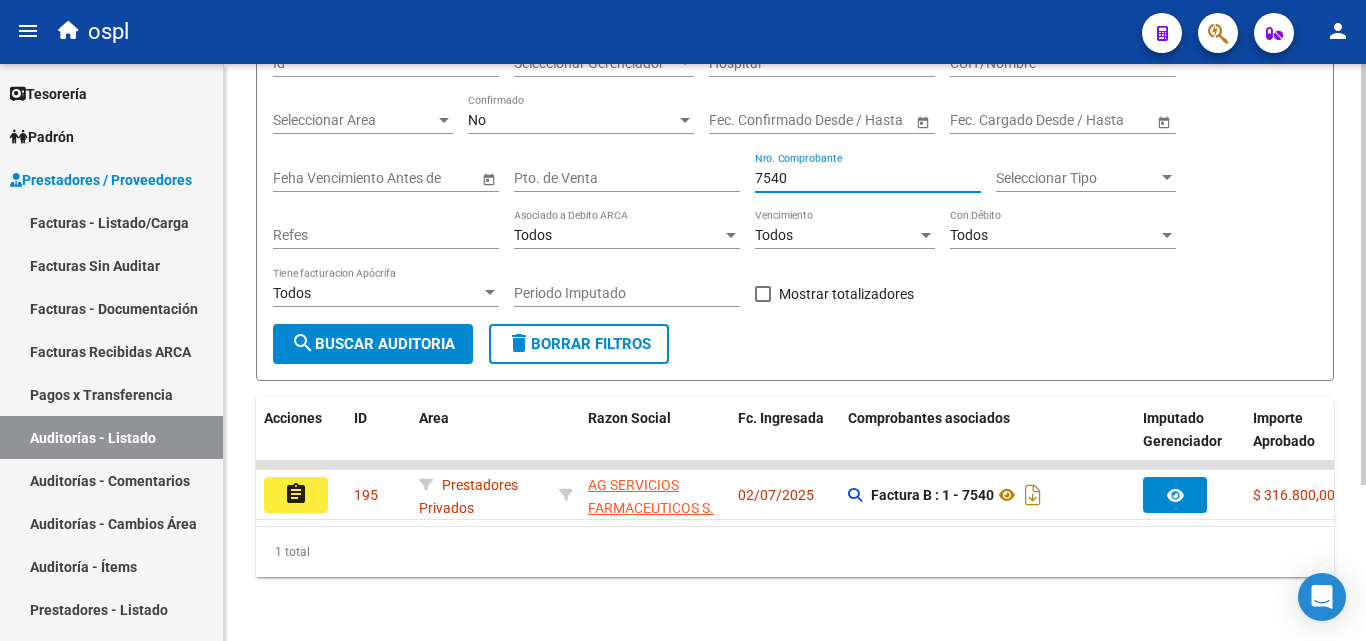scroll, scrollTop: 213, scrollLeft: 0, axis: vertical 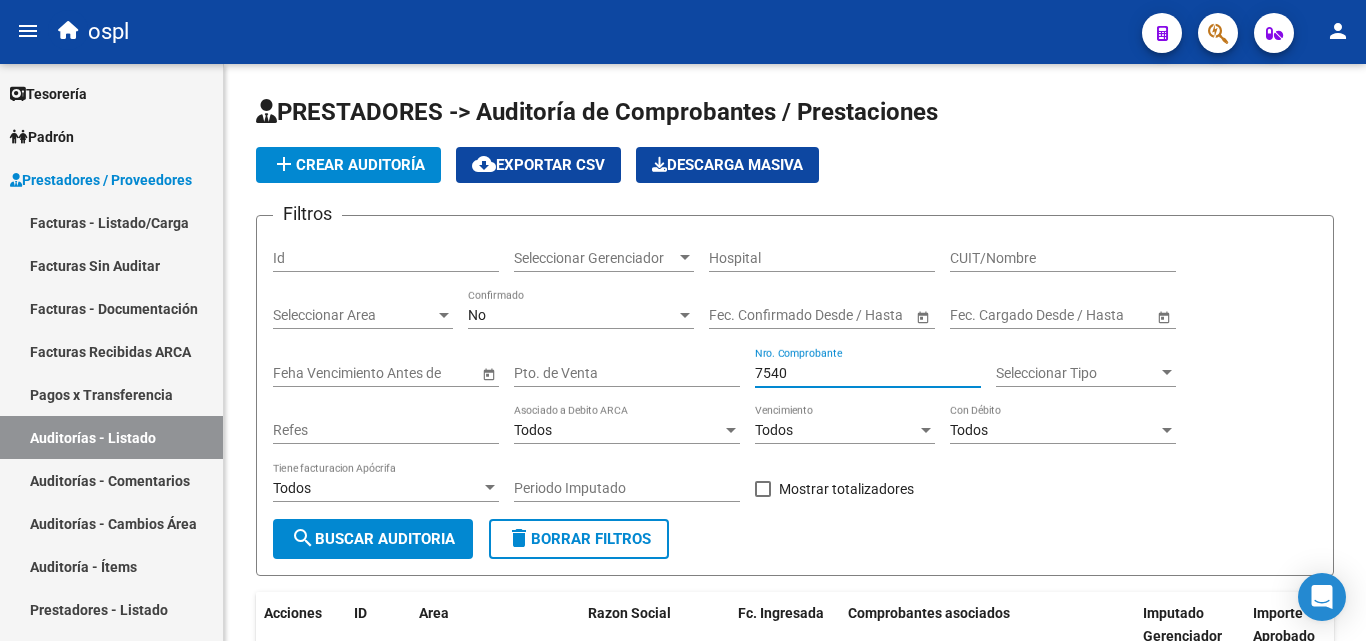 type on "7540" 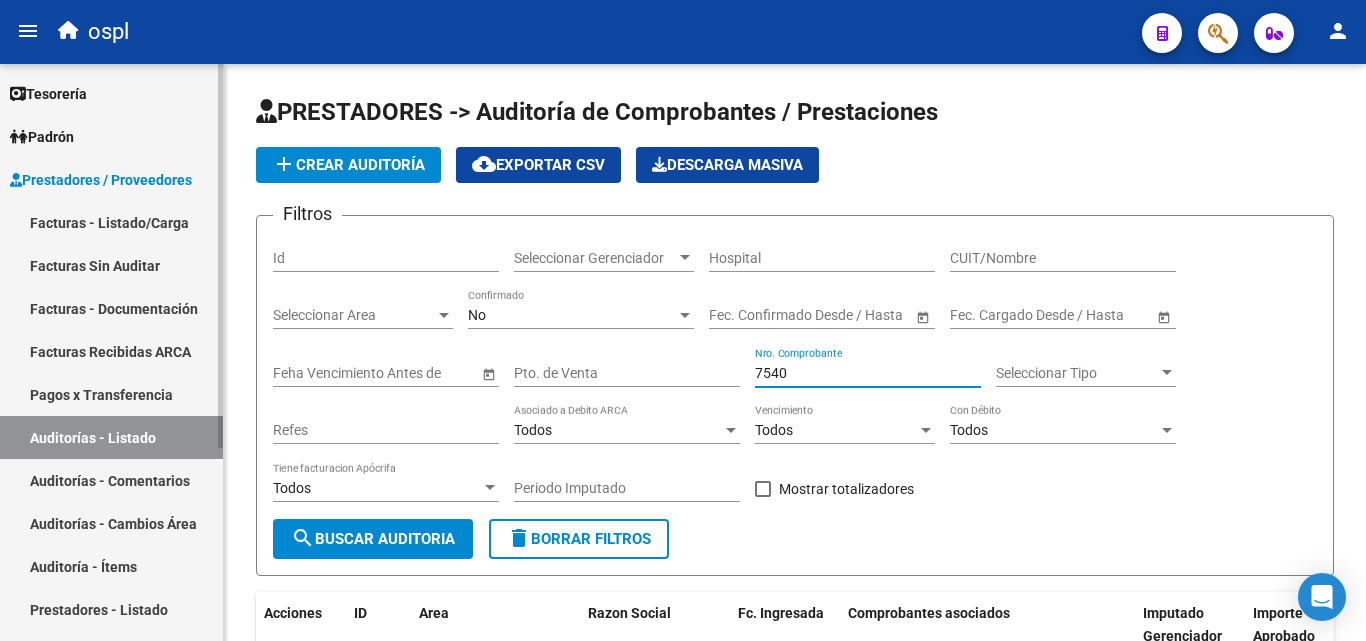 click on "Facturas - Listado/Carga" at bounding box center [111, 222] 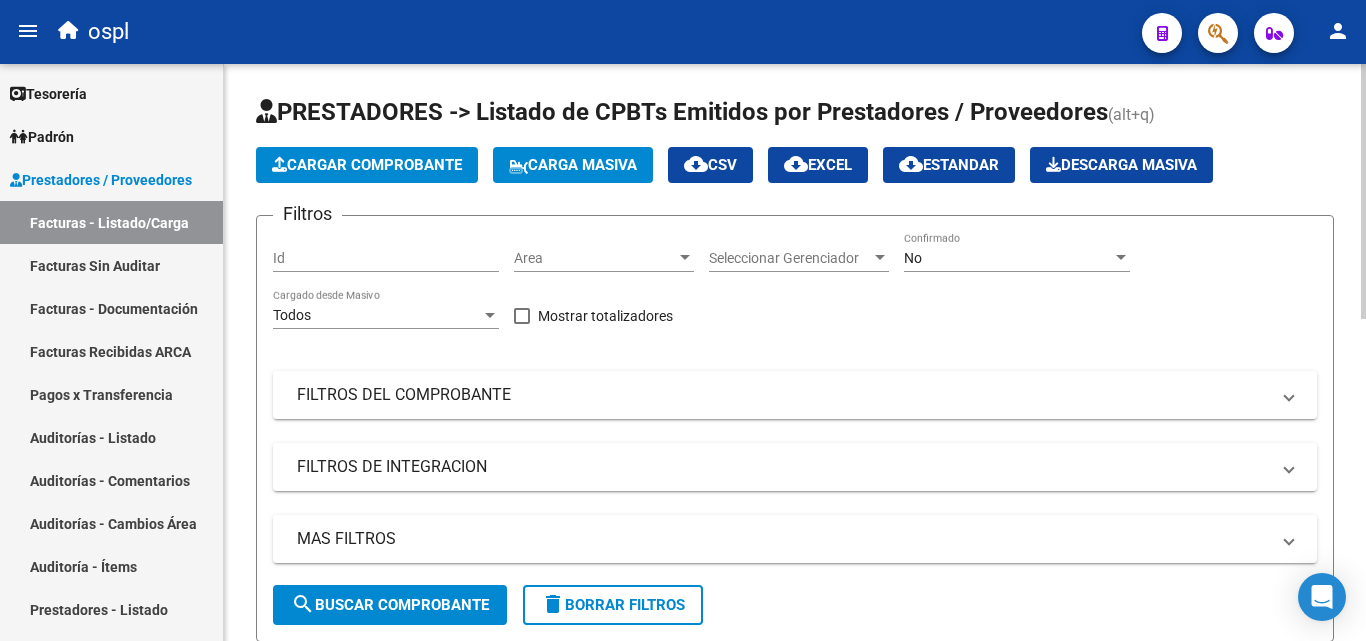 click on "Area" at bounding box center (595, 258) 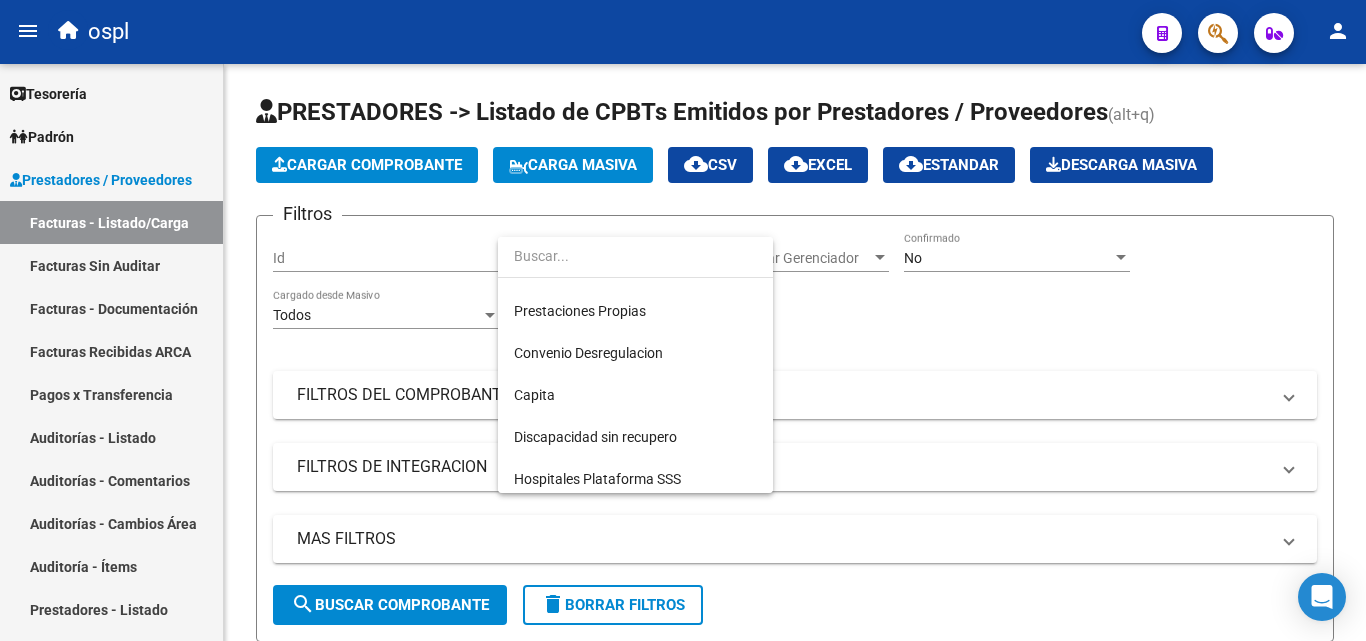 scroll, scrollTop: 290, scrollLeft: 0, axis: vertical 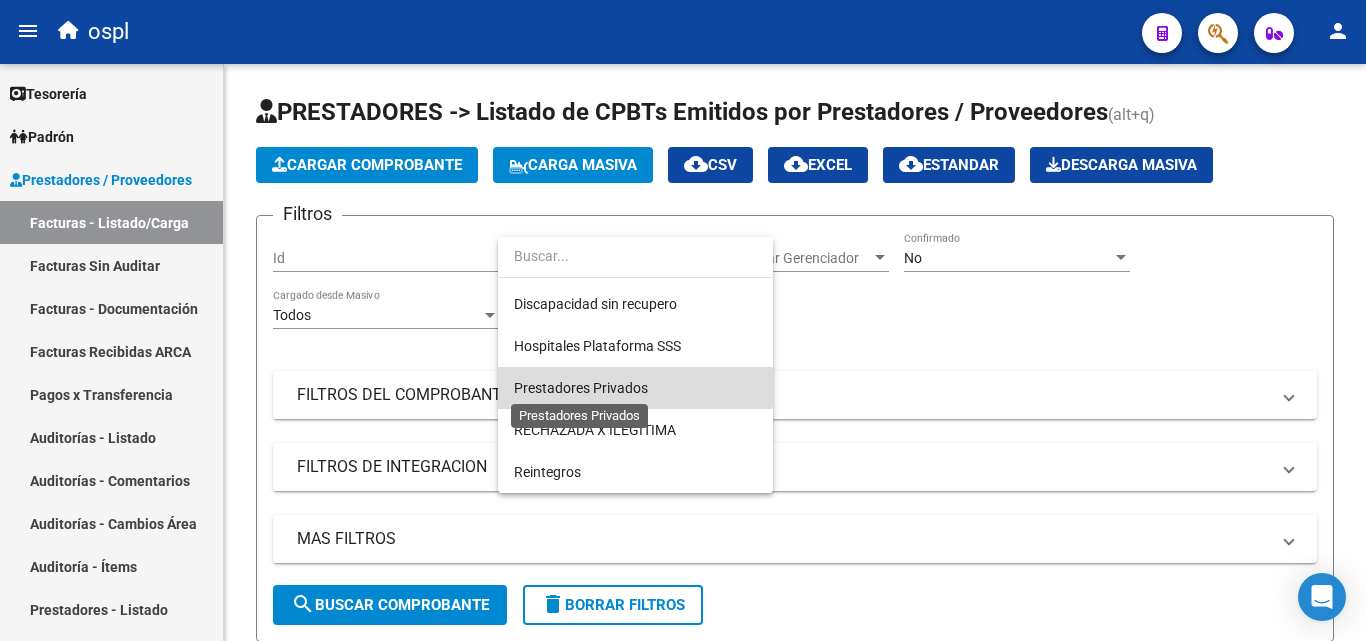 click on "Prestadores Privados" at bounding box center [581, 388] 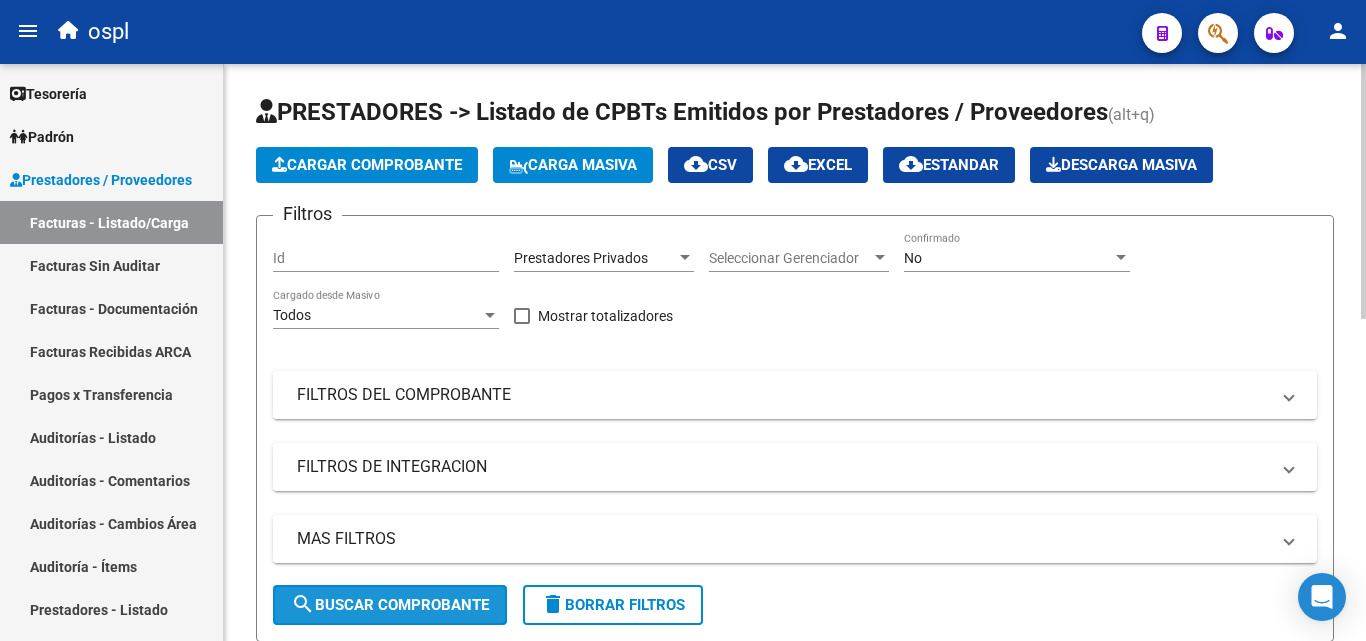 click on "search  Buscar Comprobante" 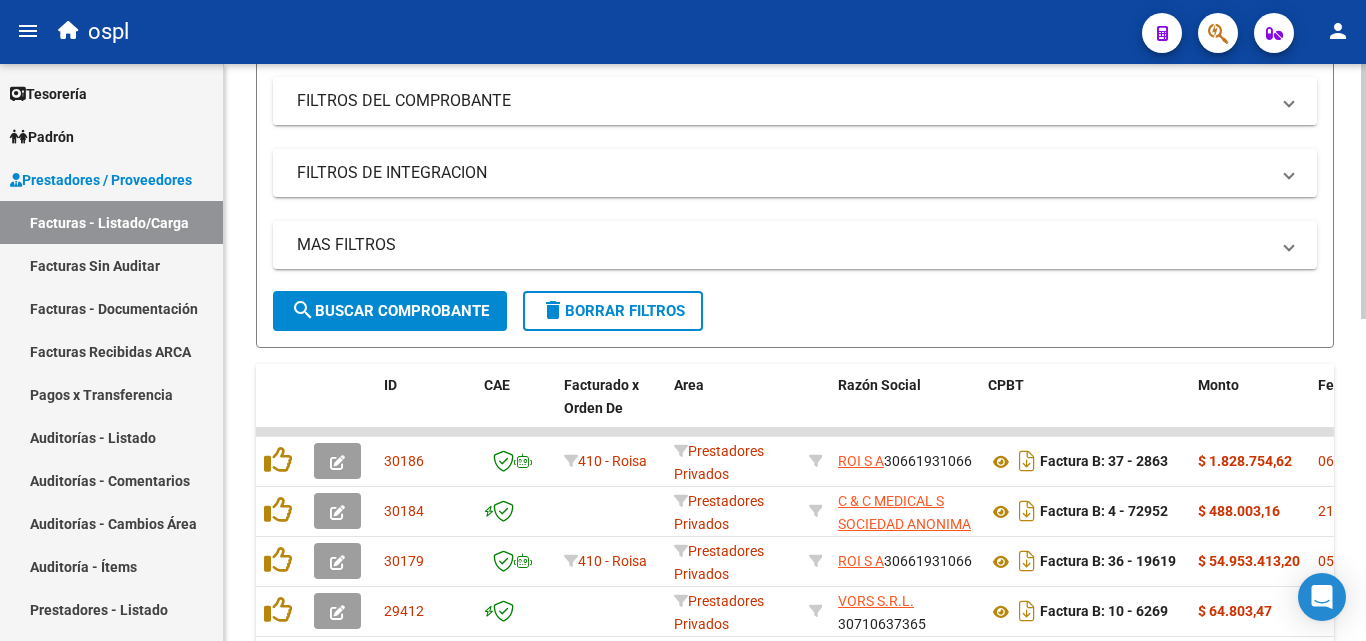 scroll, scrollTop: 500, scrollLeft: 0, axis: vertical 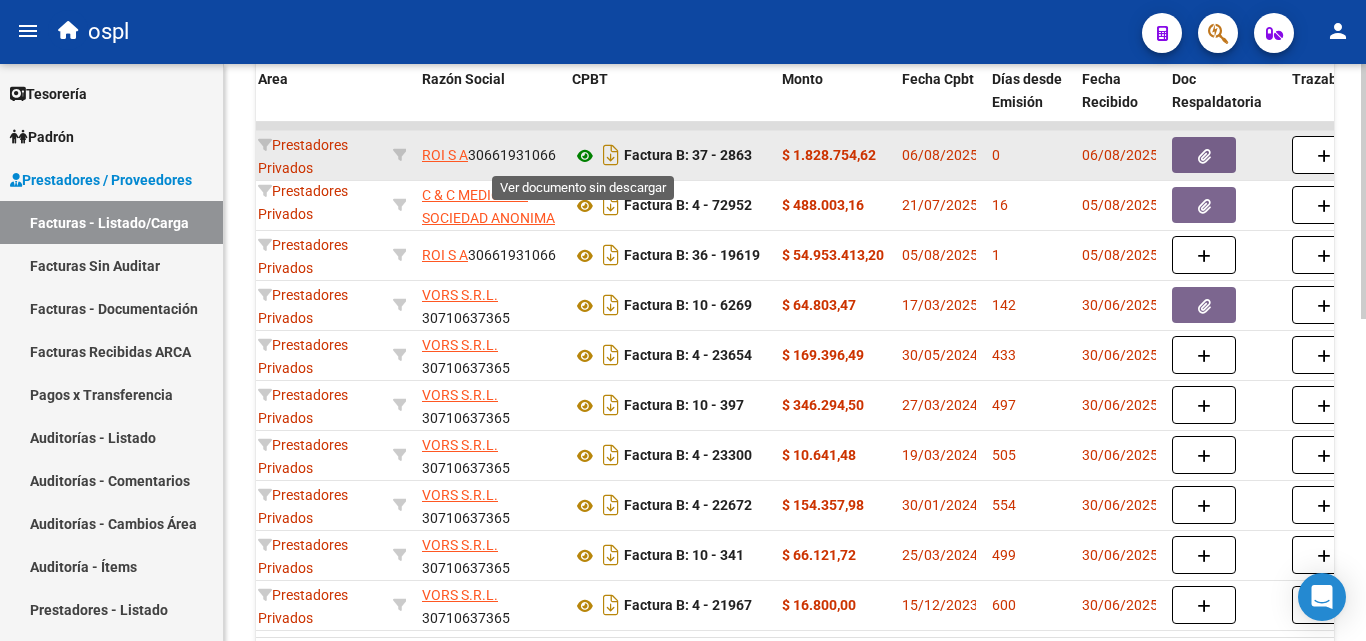 click 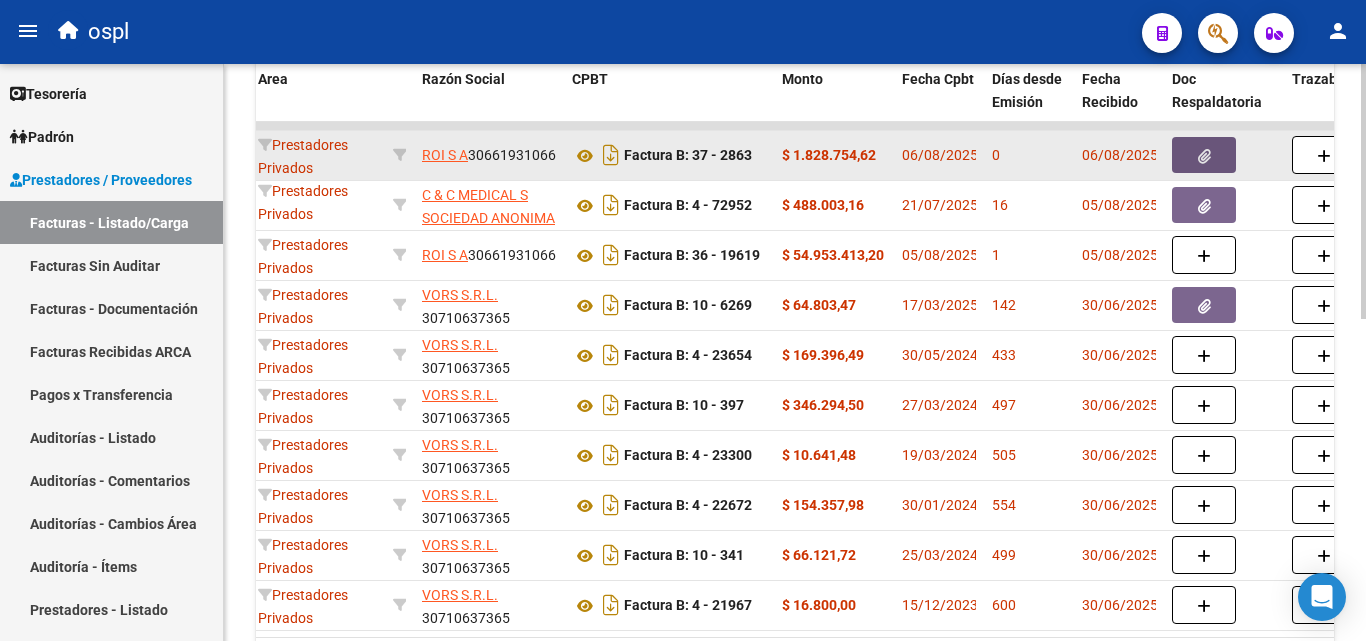 click 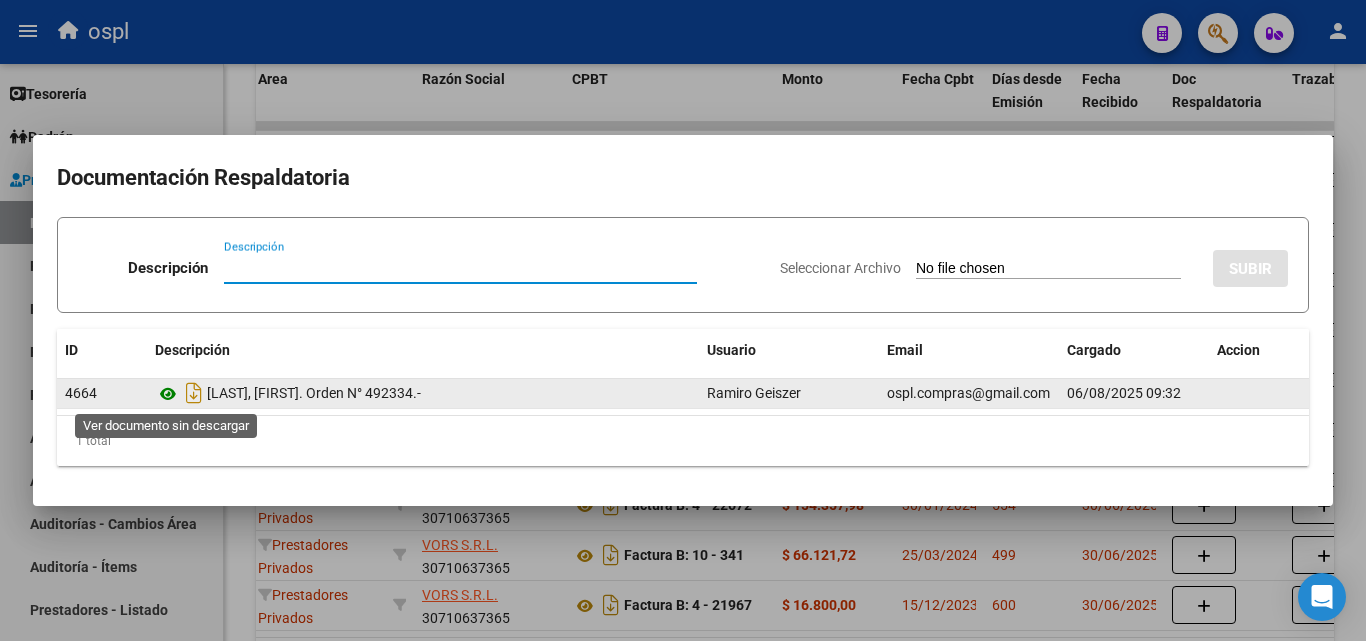 click 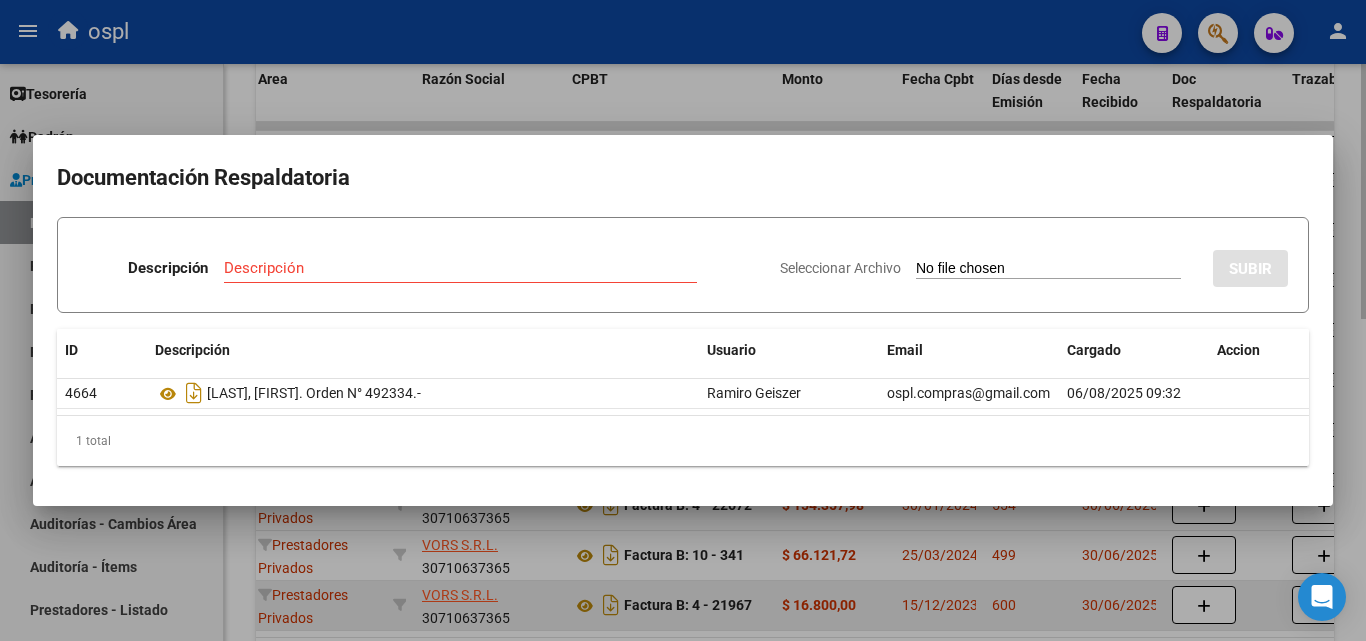 click at bounding box center (683, 320) 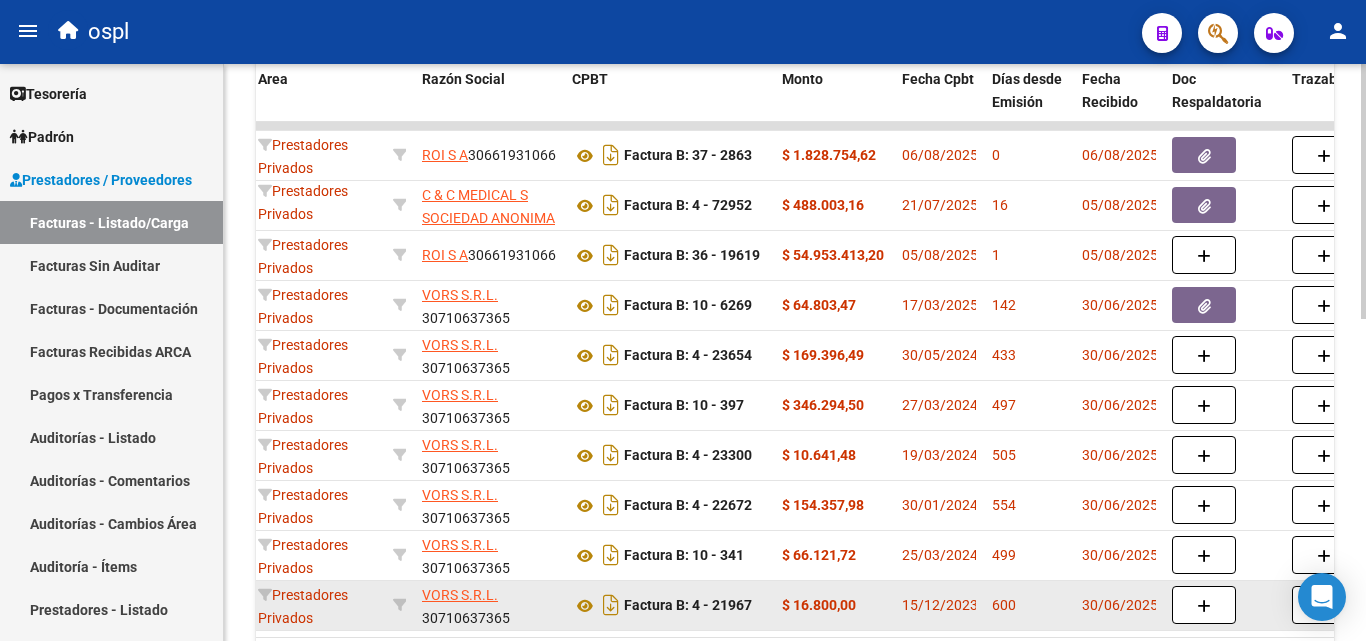 scroll, scrollTop: 700, scrollLeft: 0, axis: vertical 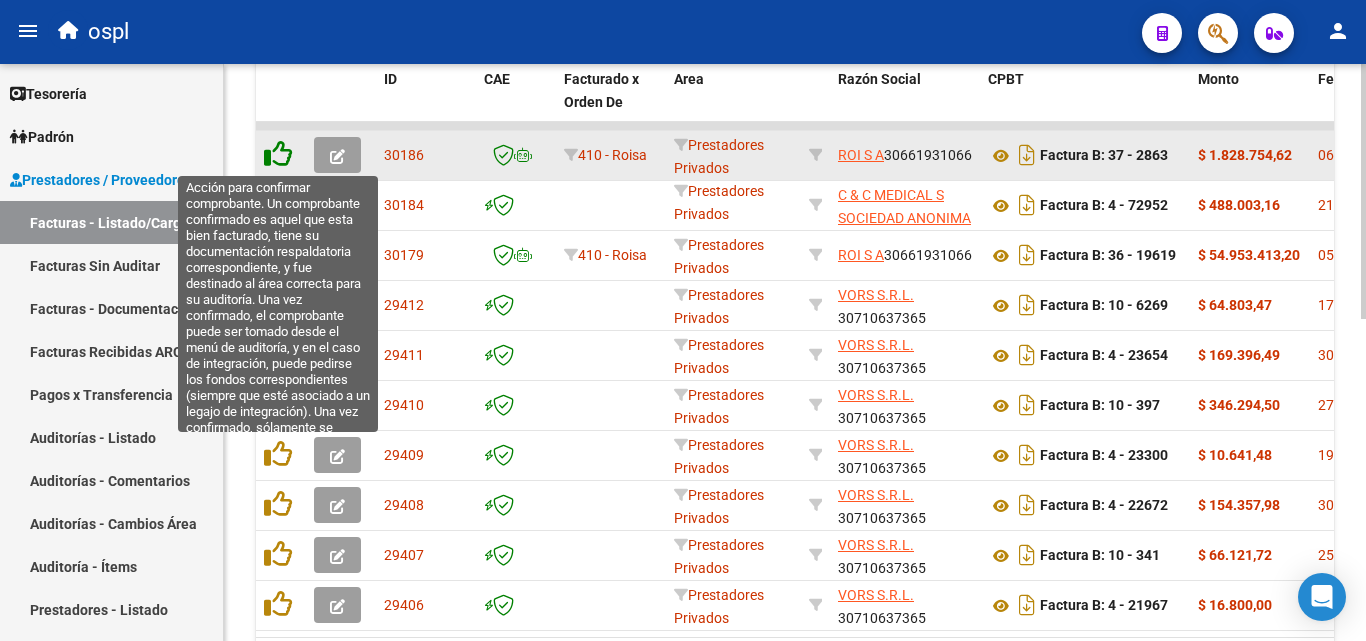 click 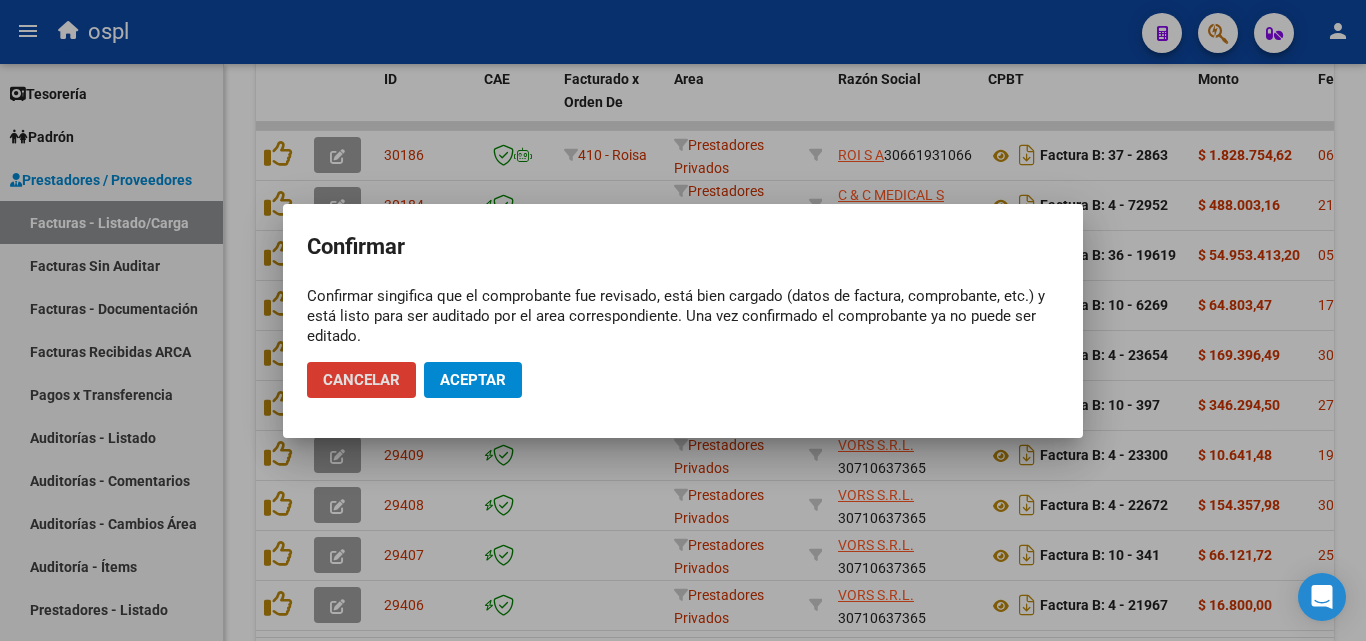 click on "Aceptar" 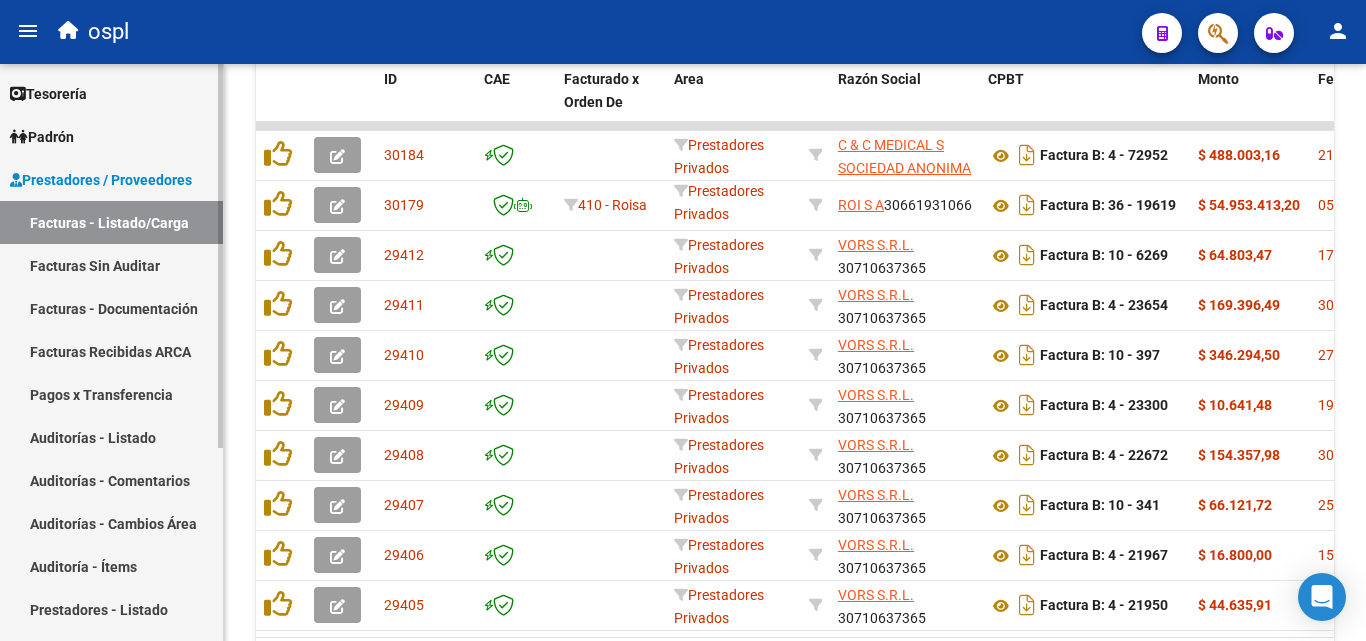 click on "Facturas Sin Auditar" at bounding box center [111, 265] 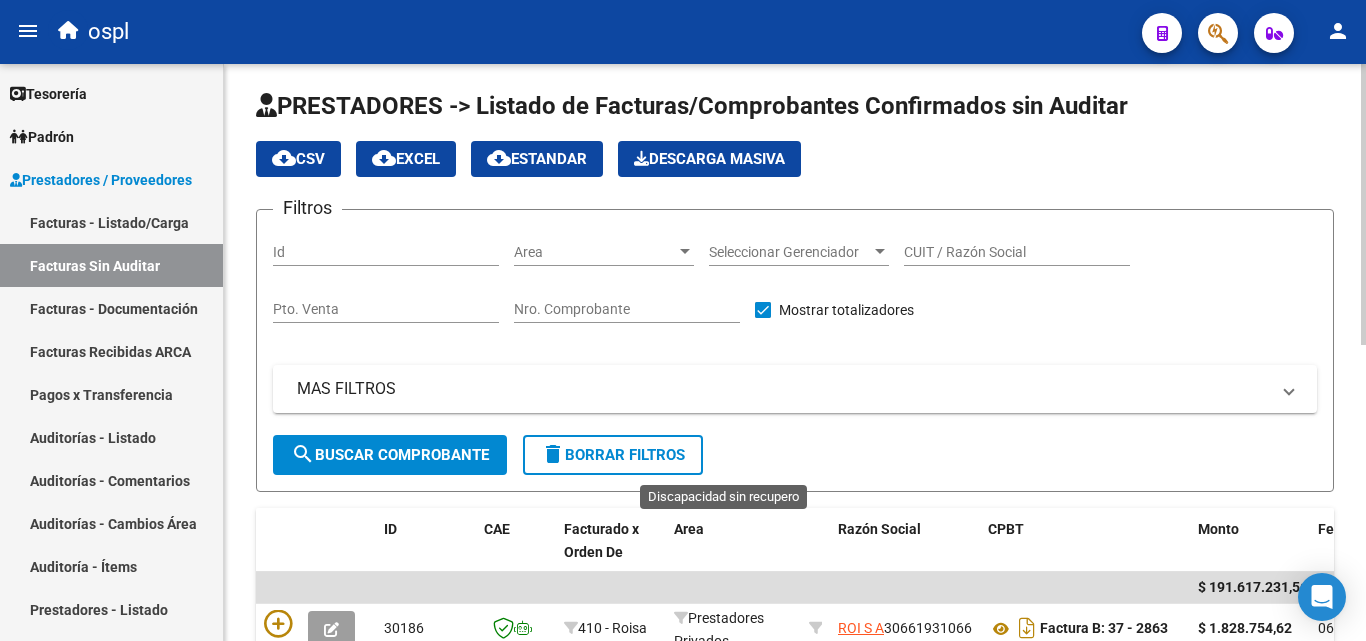 scroll, scrollTop: 0, scrollLeft: 0, axis: both 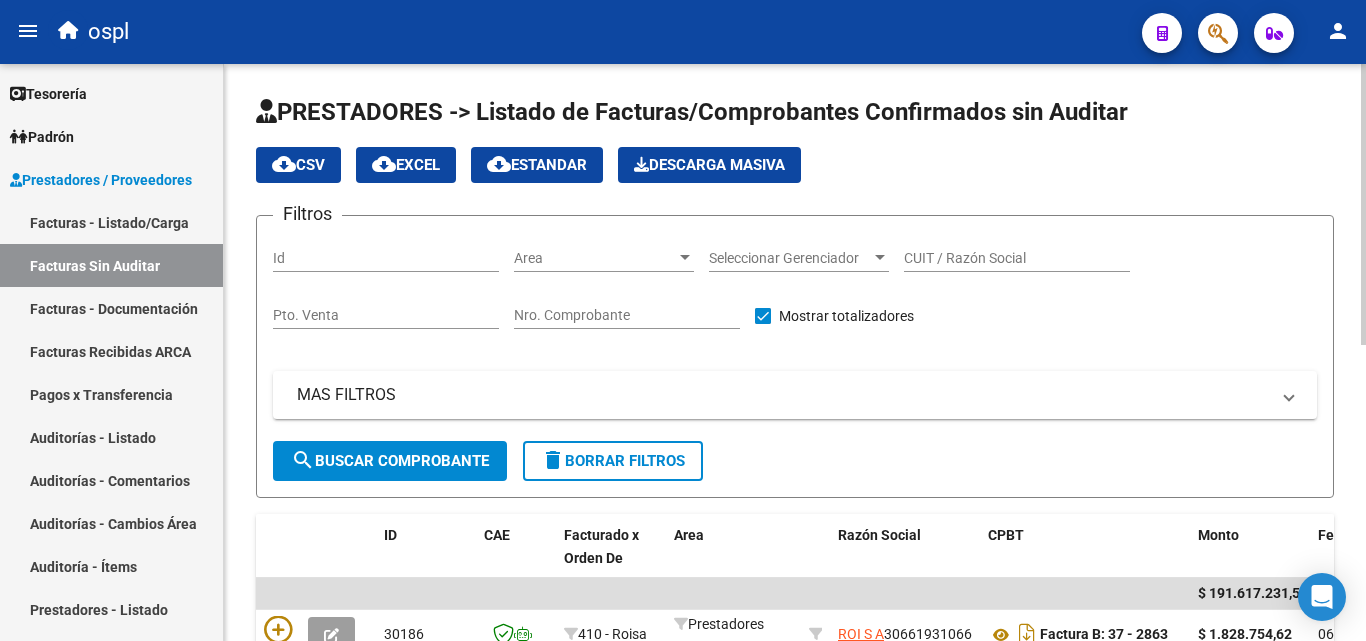 click on "Nro. Comprobante" at bounding box center [627, 315] 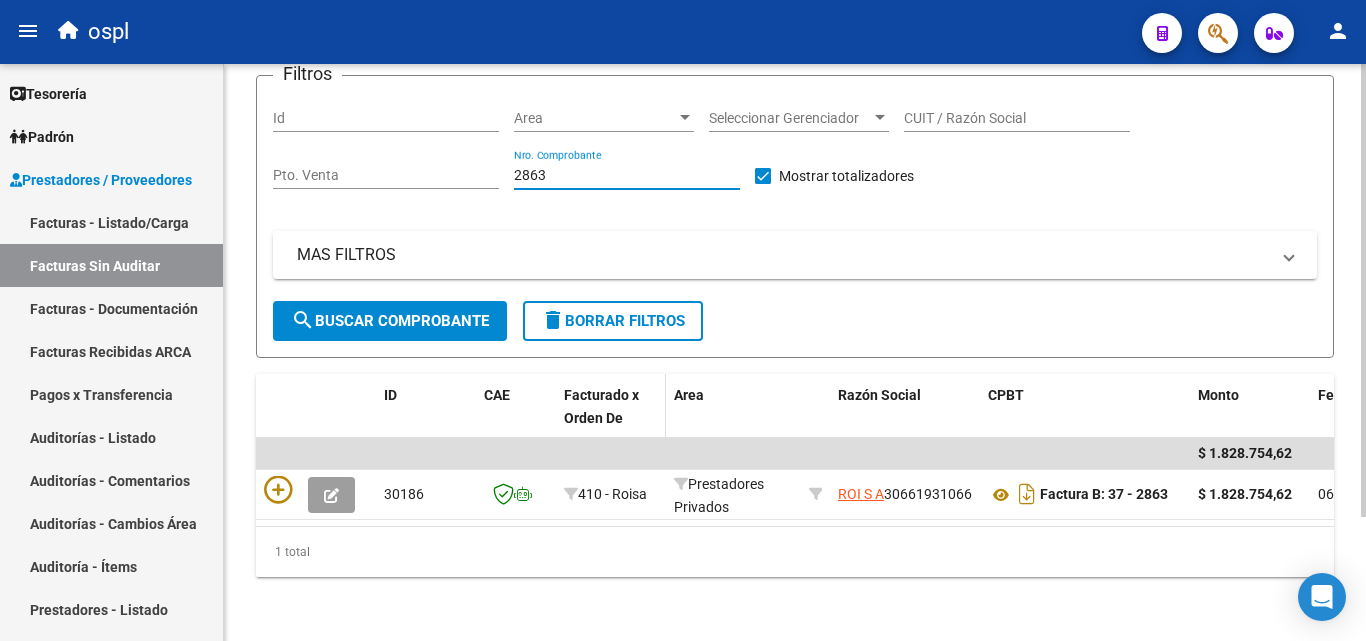 scroll, scrollTop: 158, scrollLeft: 0, axis: vertical 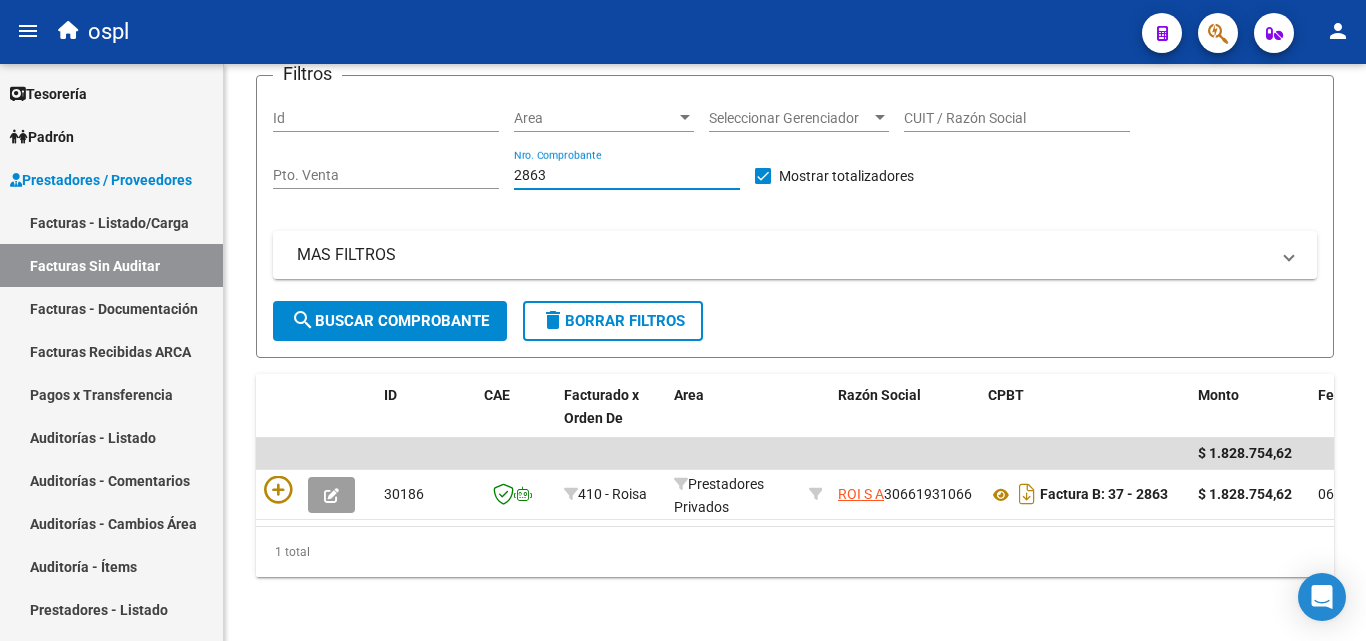 type on "2863" 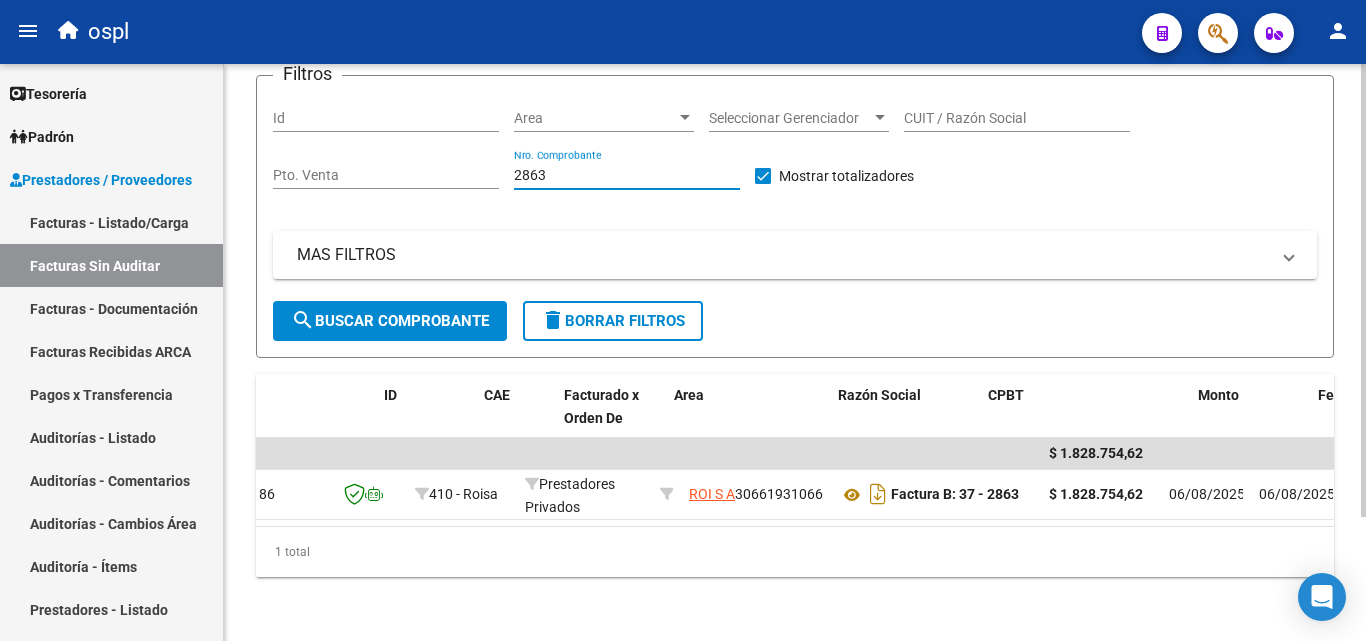 scroll, scrollTop: 0, scrollLeft: 0, axis: both 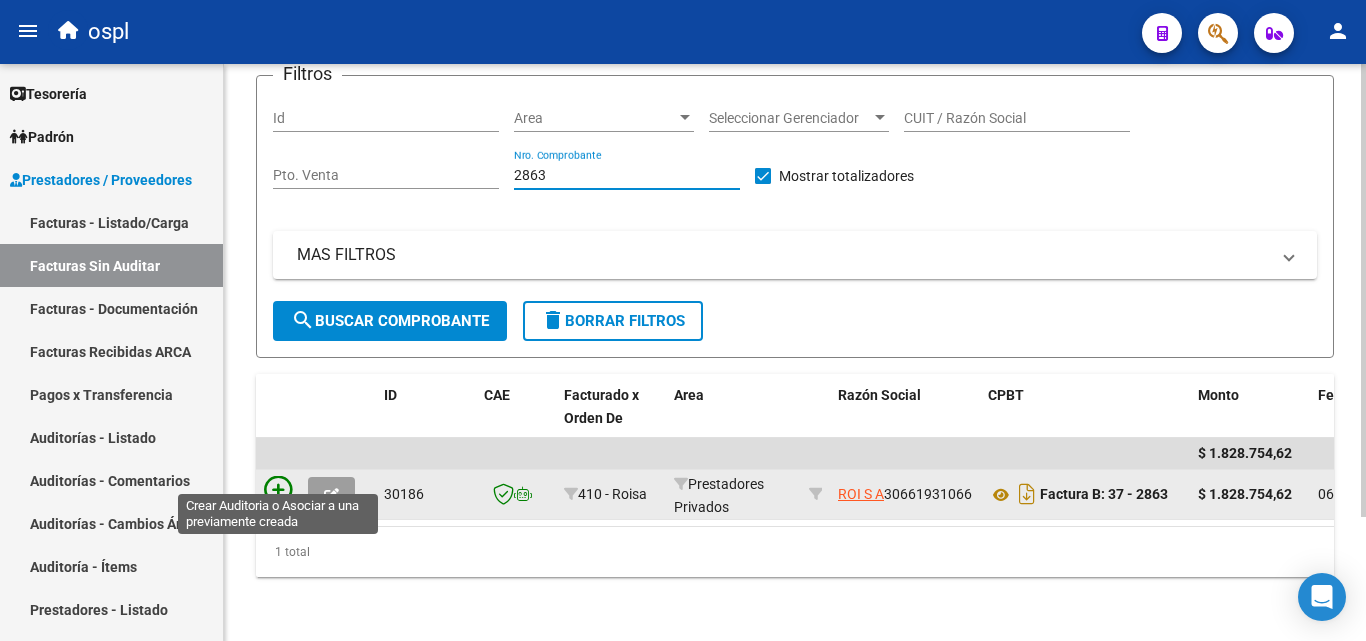 click 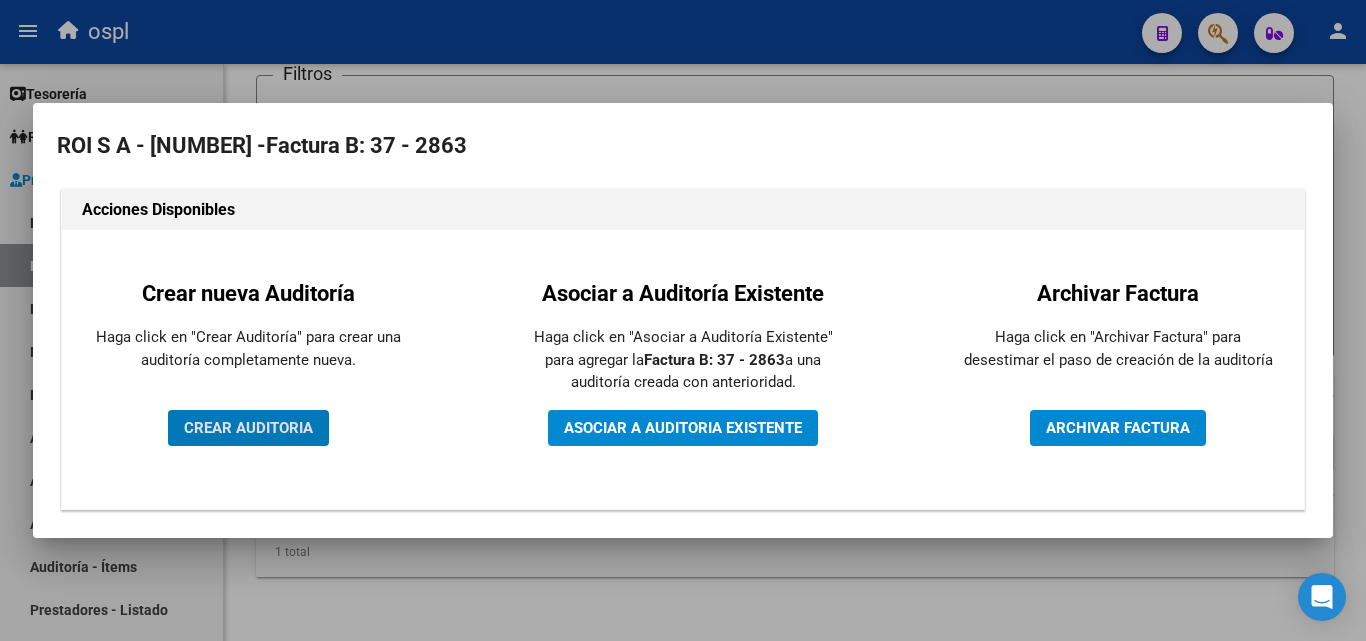 click on "CREAR AUDITORIA" at bounding box center (248, 428) 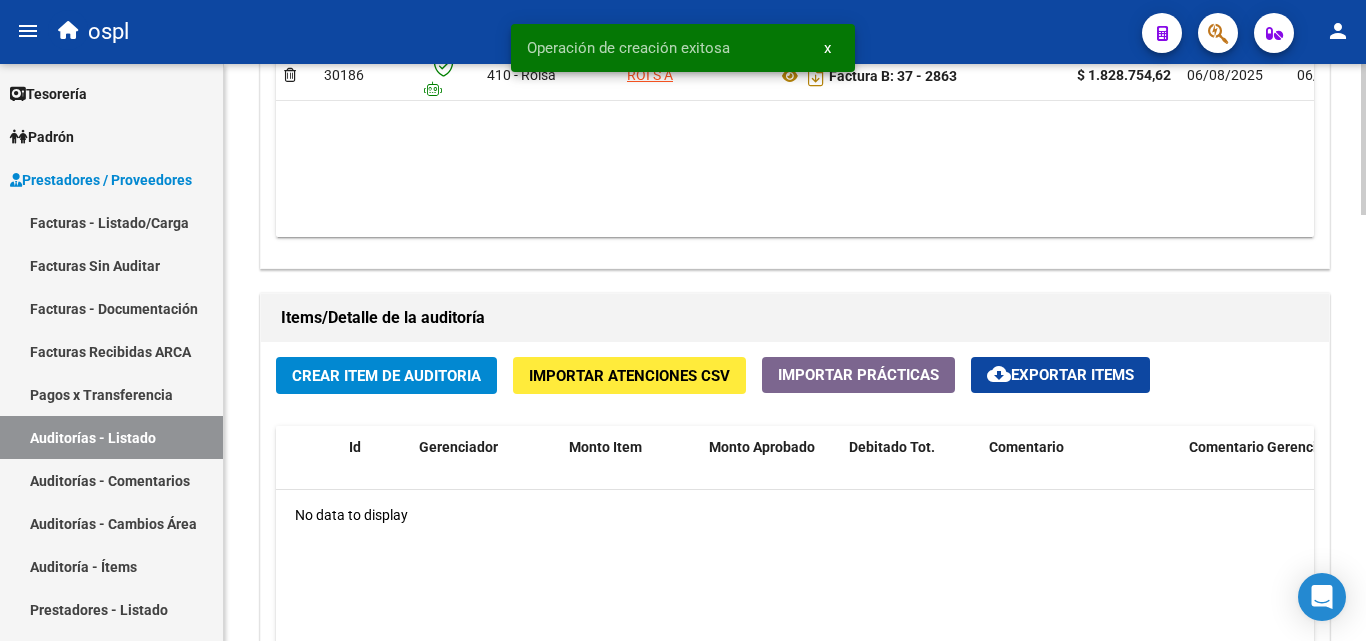 scroll, scrollTop: 1100, scrollLeft: 0, axis: vertical 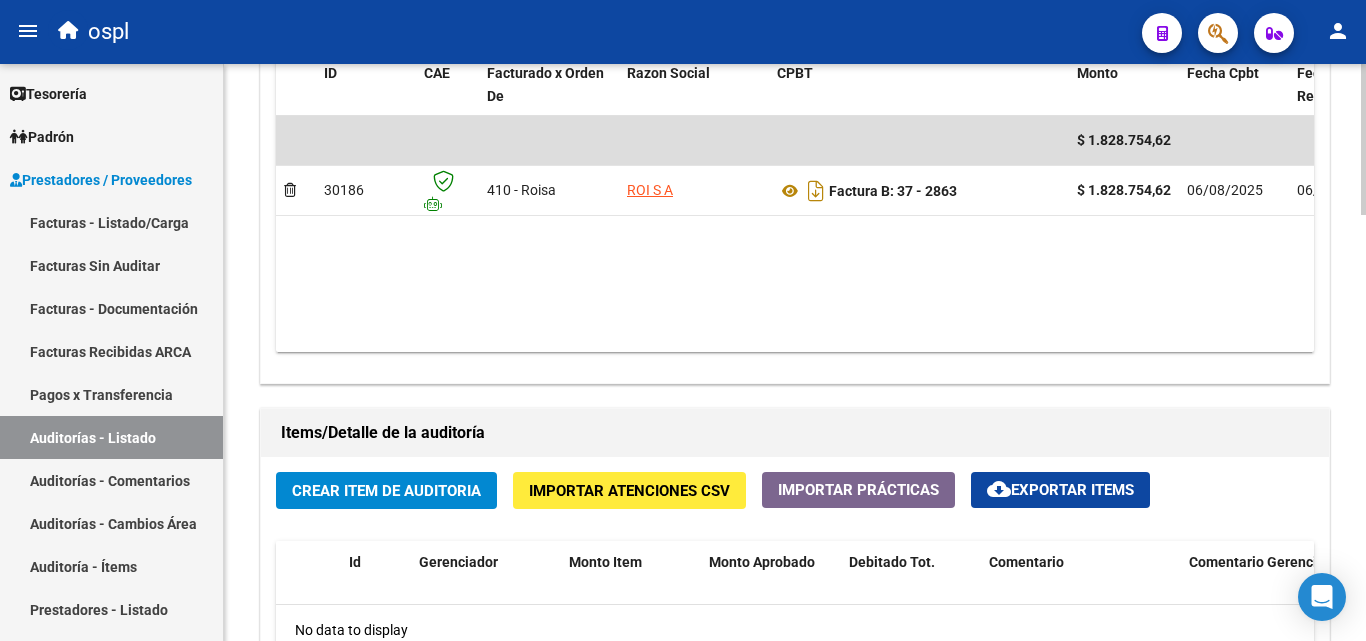 click on "Crear Item de Auditoria" 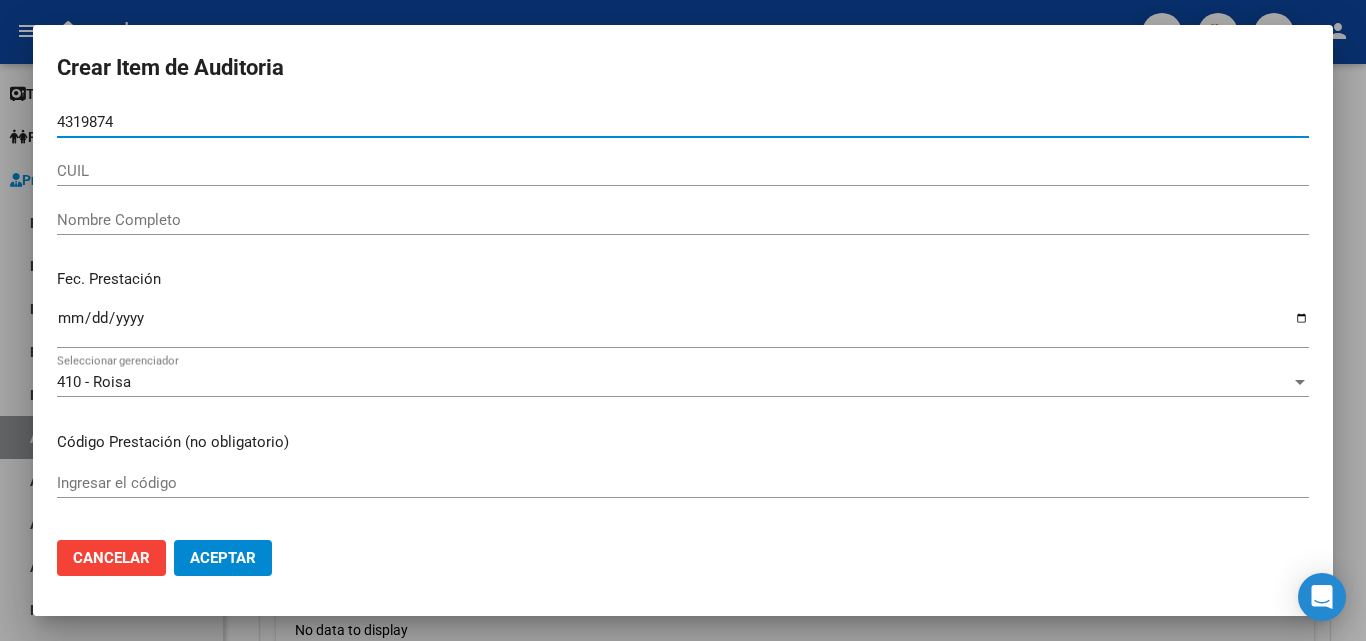 type on "43198745" 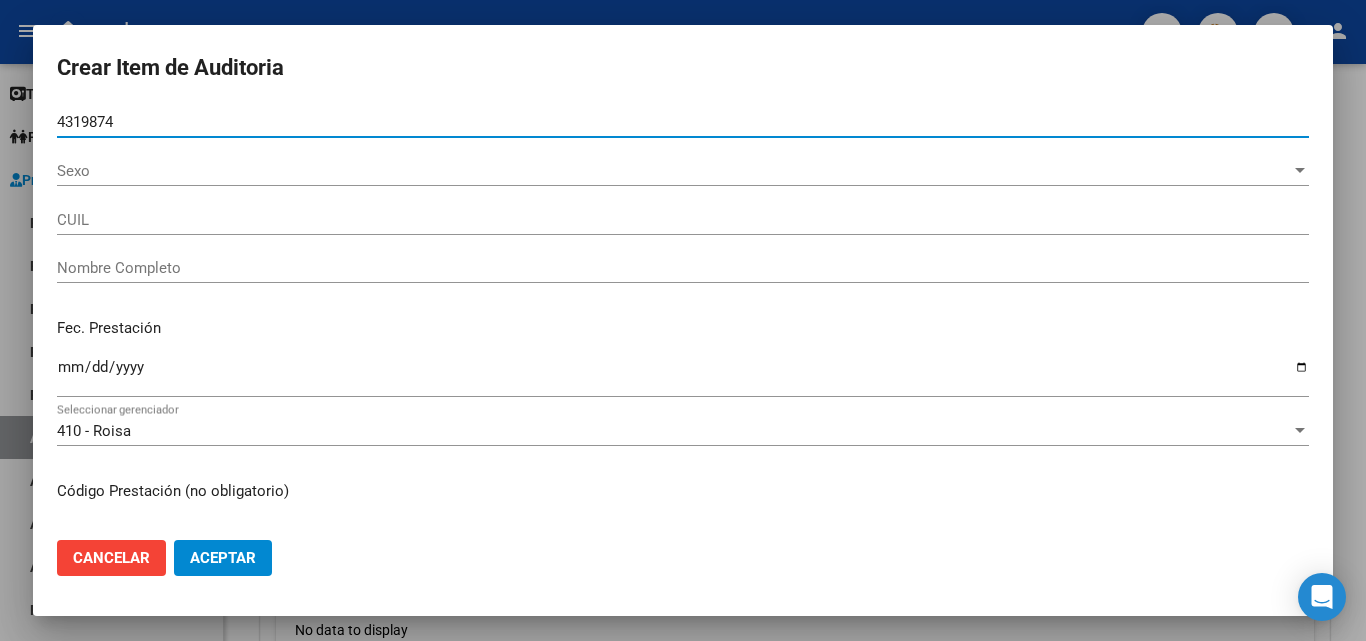 type on "27431987452" 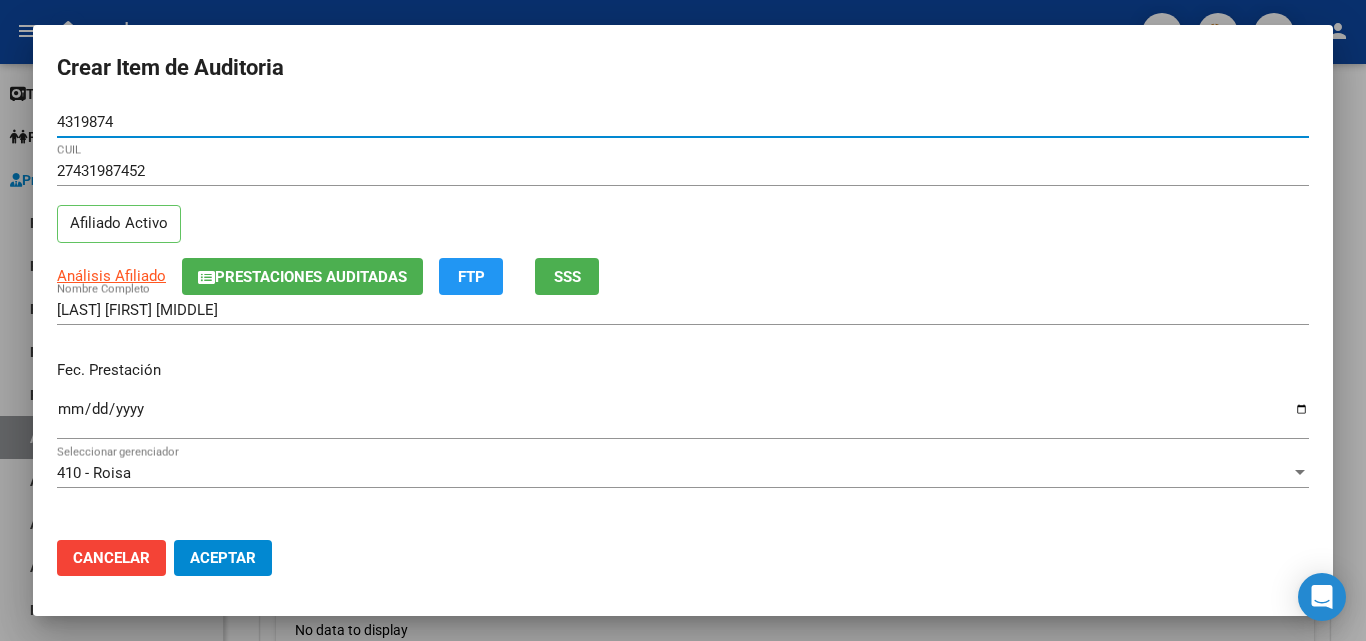 type on "43198745" 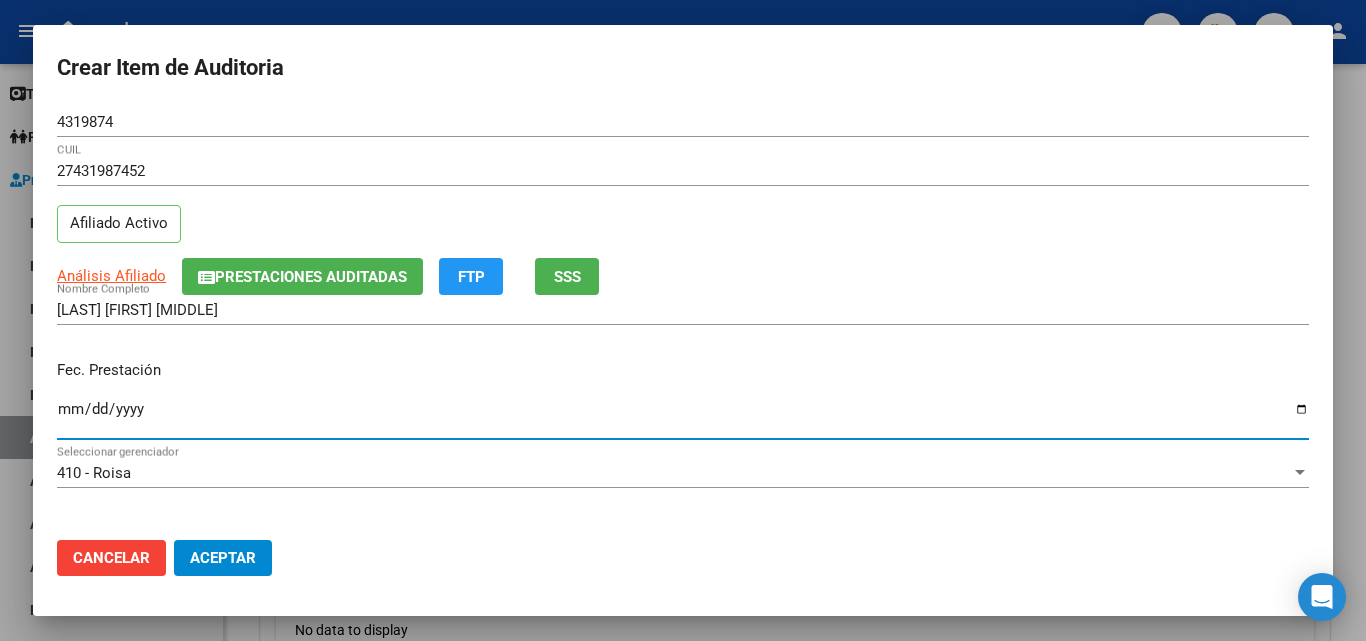 click on "Ingresar la fecha" at bounding box center (683, 417) 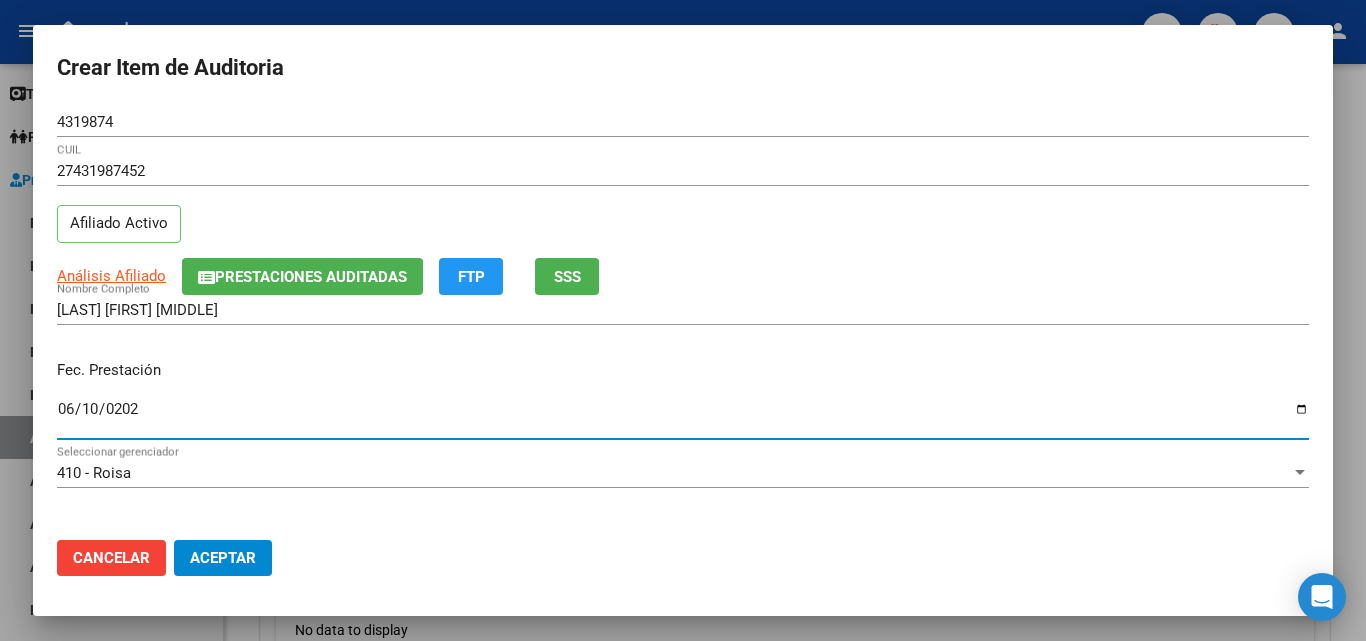 type on "2025-06-10" 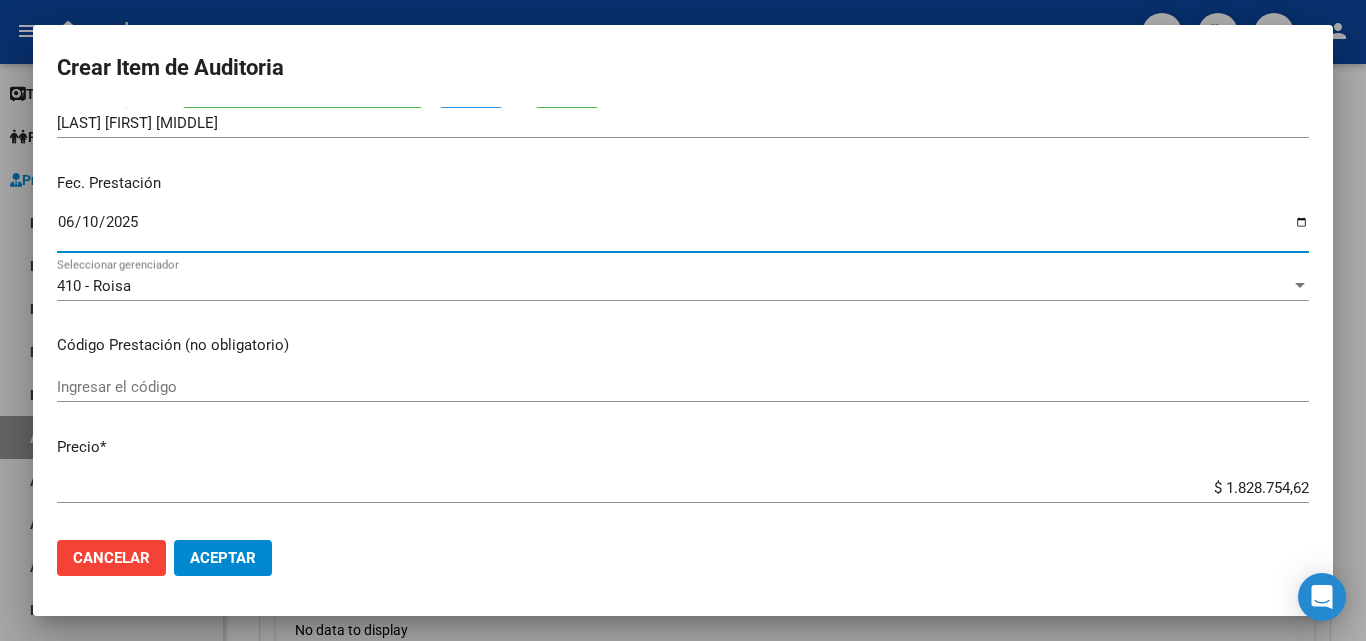 scroll, scrollTop: 200, scrollLeft: 0, axis: vertical 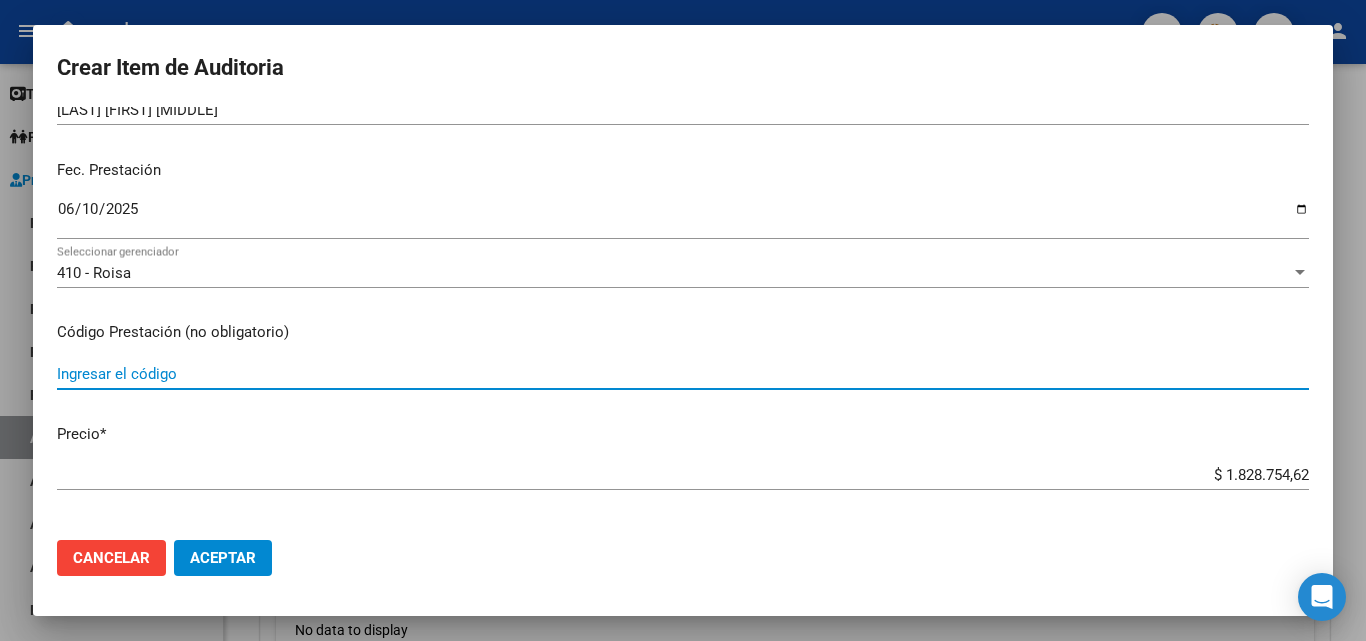 click on "Ingresar el código" at bounding box center (683, 374) 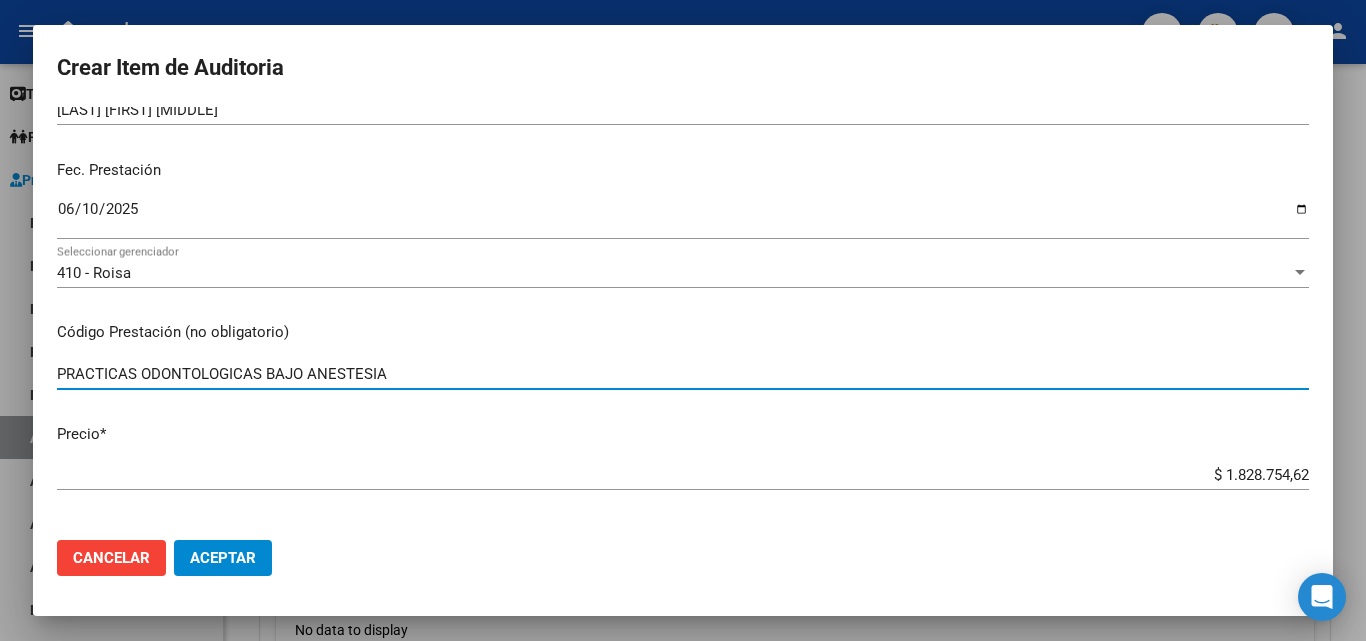 type on "PRACTICAS ODONTOLOGICAS BAJO ANESTESIA" 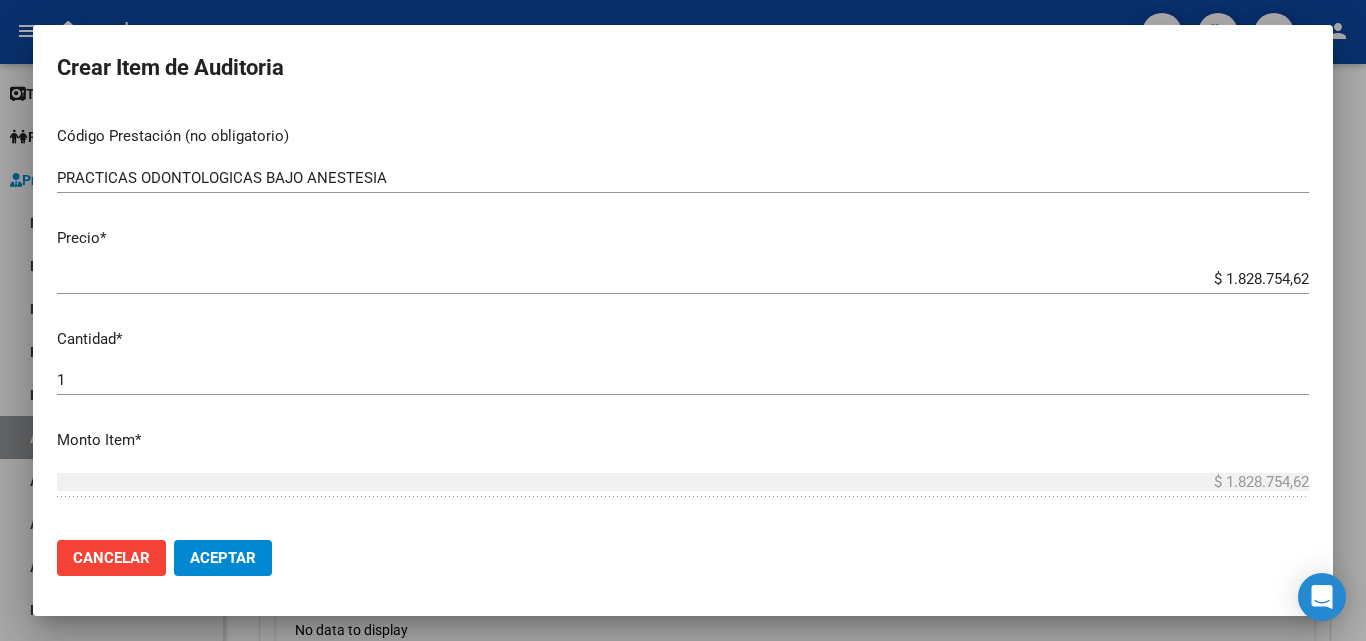 scroll, scrollTop: 400, scrollLeft: 0, axis: vertical 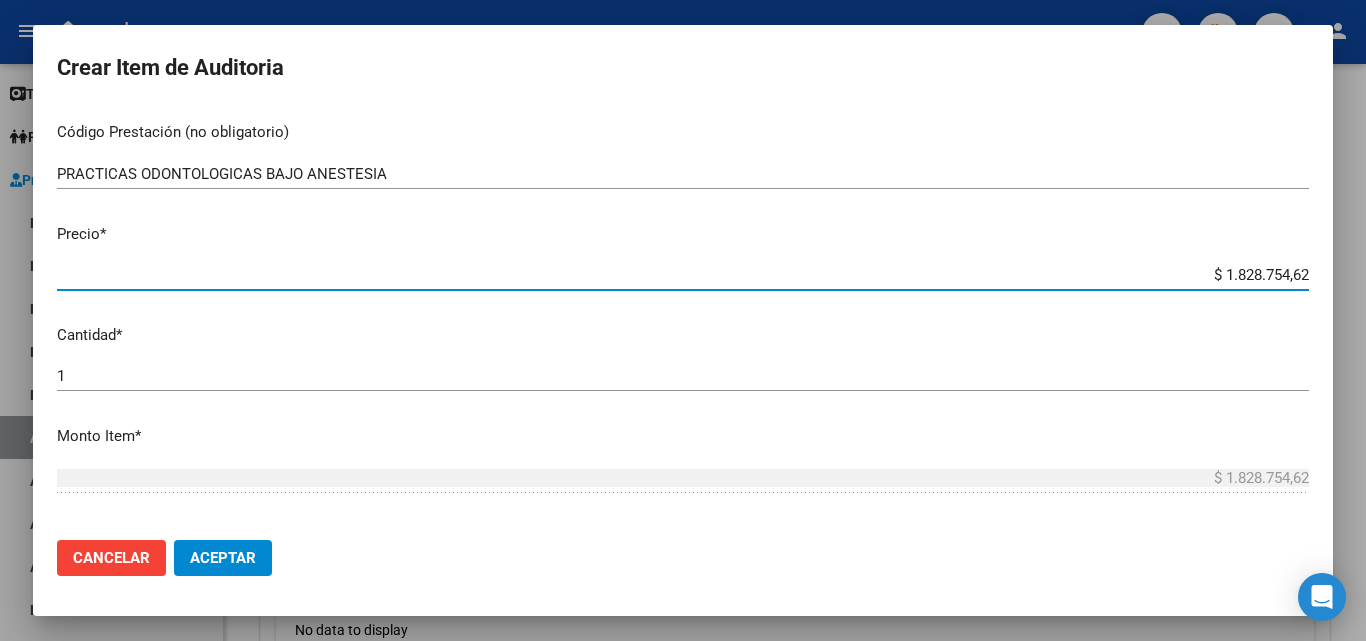 drag, startPoint x: 1190, startPoint y: 271, endPoint x: 1312, endPoint y: 278, distance: 122.20065 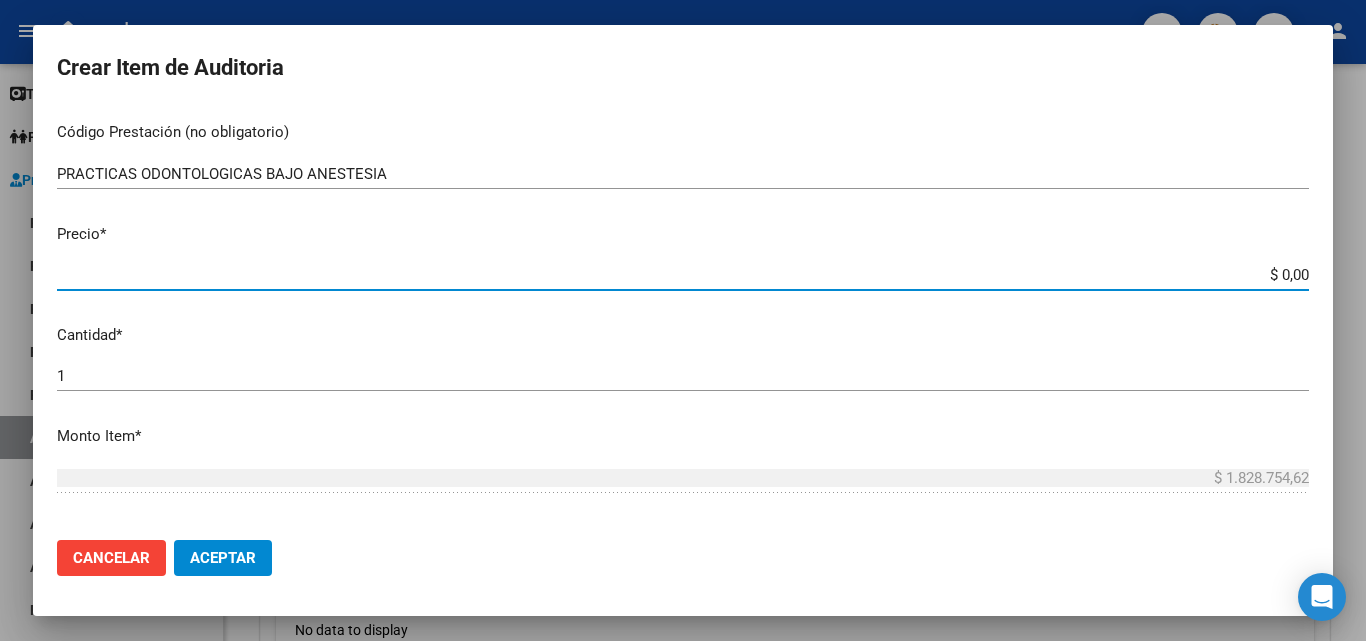 type on "$ 0,08" 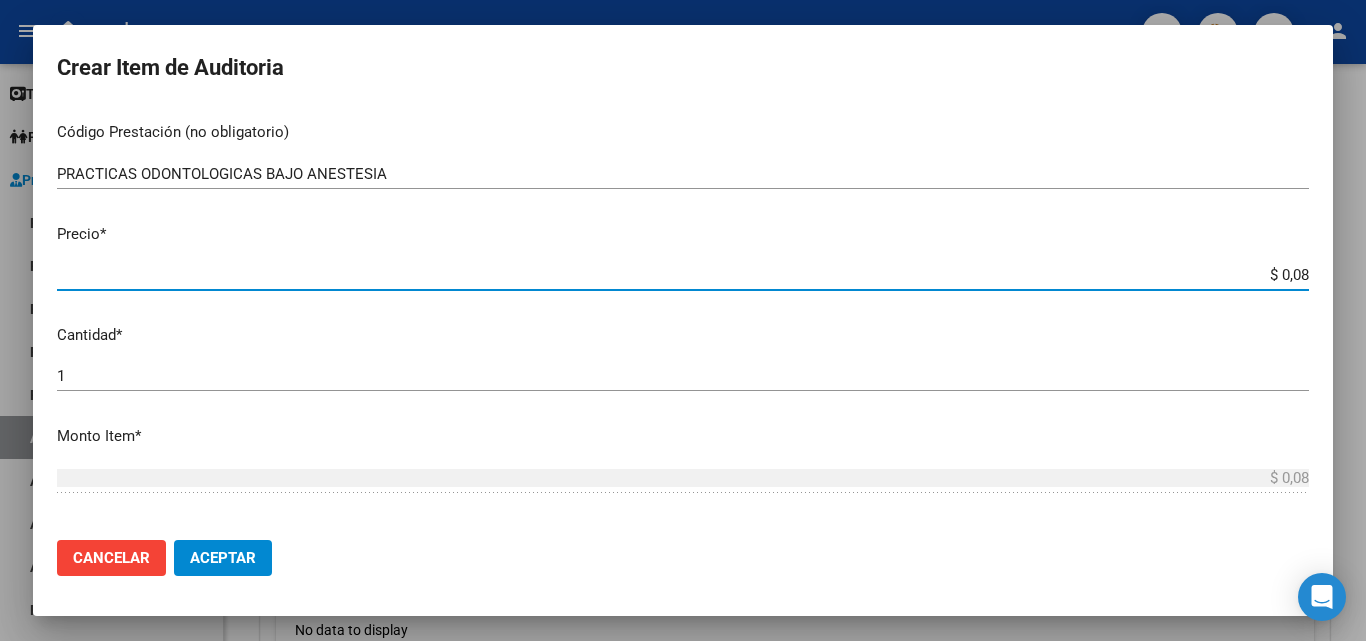 type on "$ 0,85" 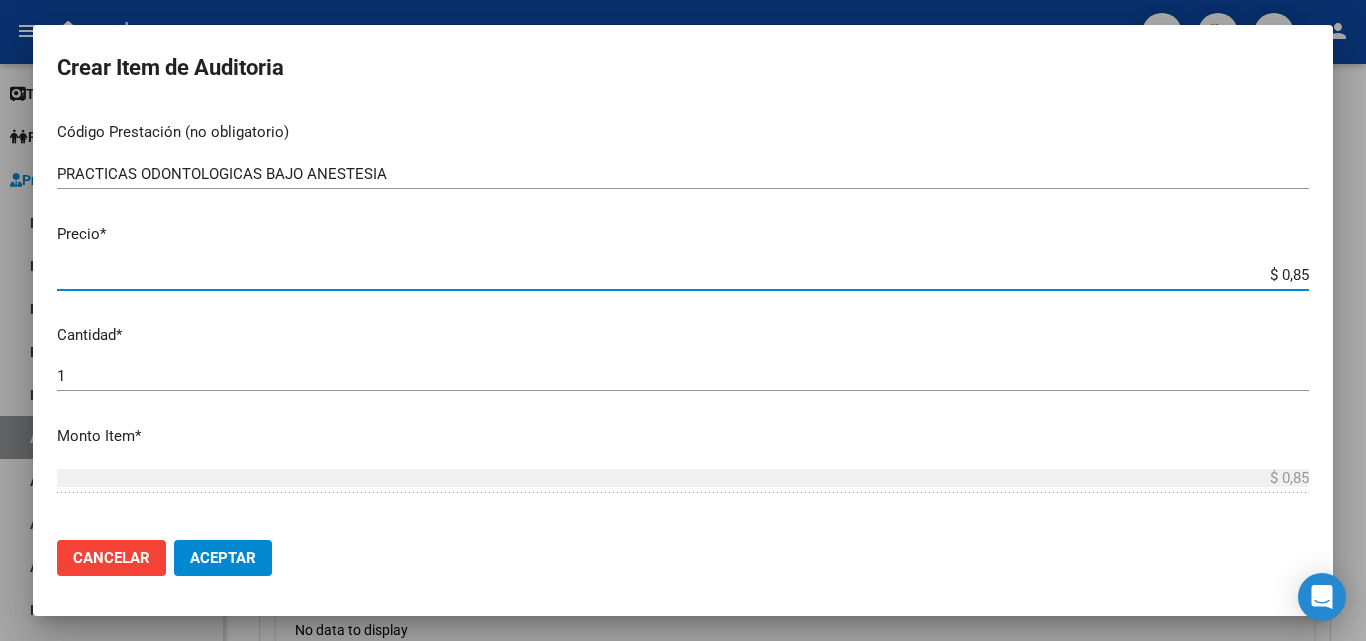 type on "$ 8,52" 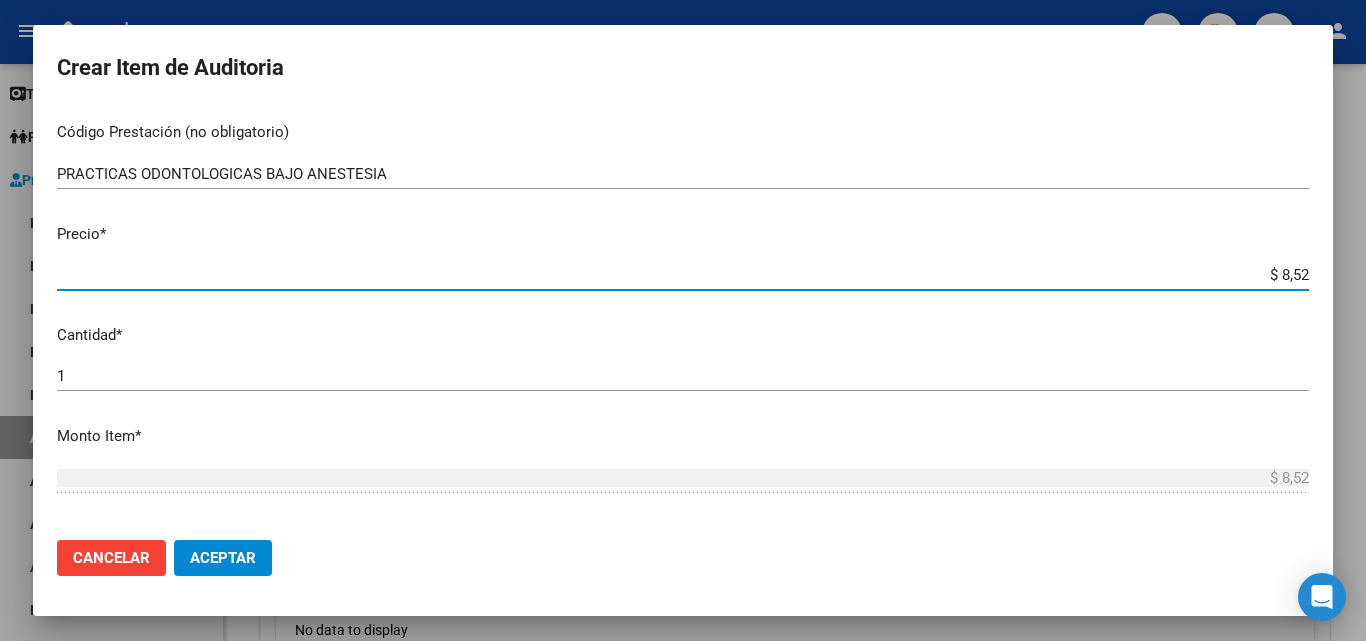 type on "$ 85,20" 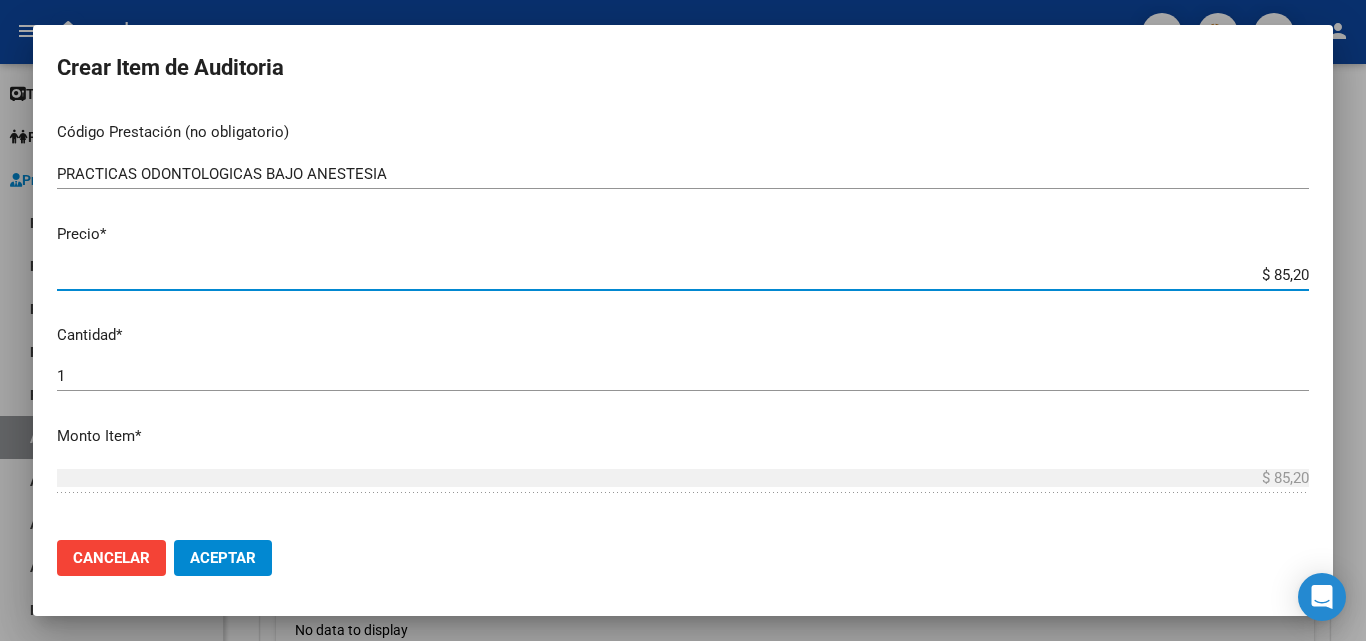 type on "$ 852,01" 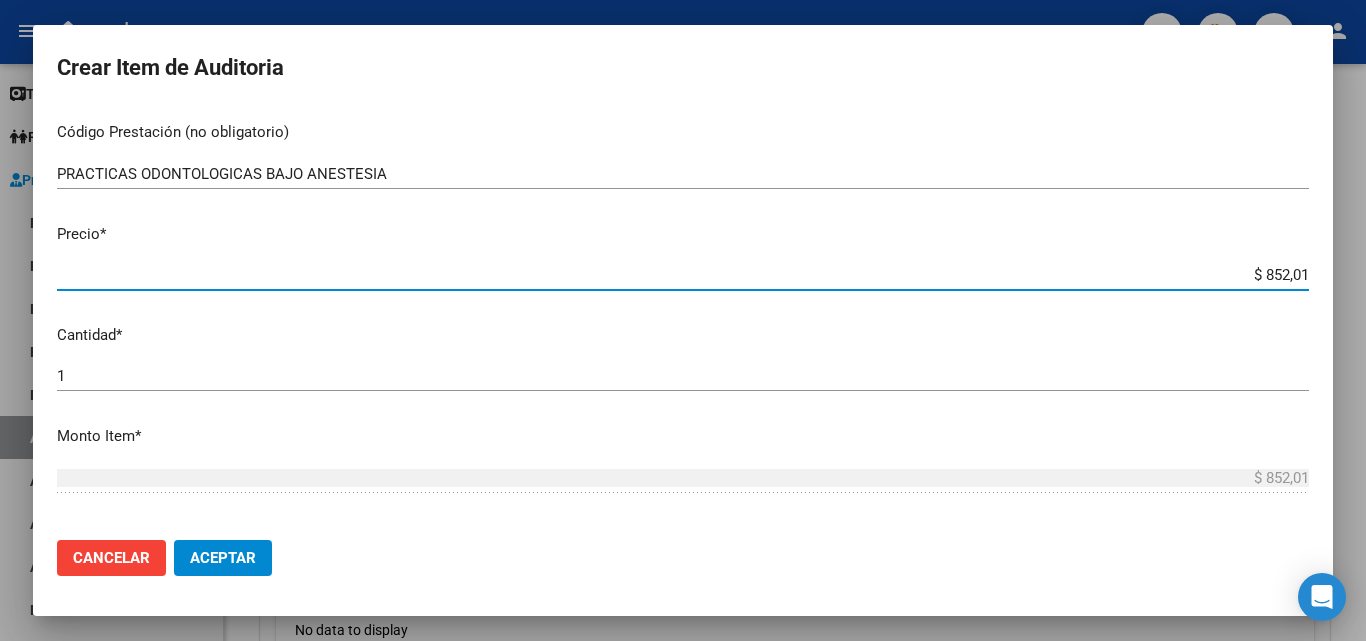 type on "$ 8.520,12" 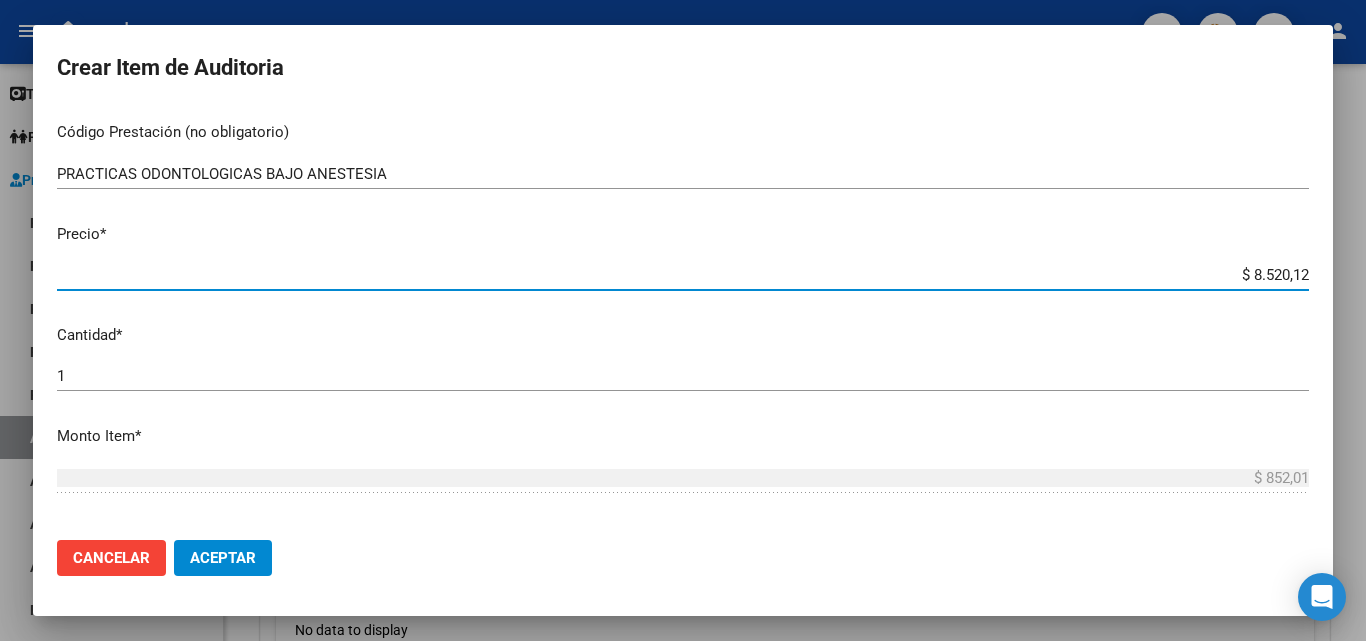 type on "$ 8.520,12" 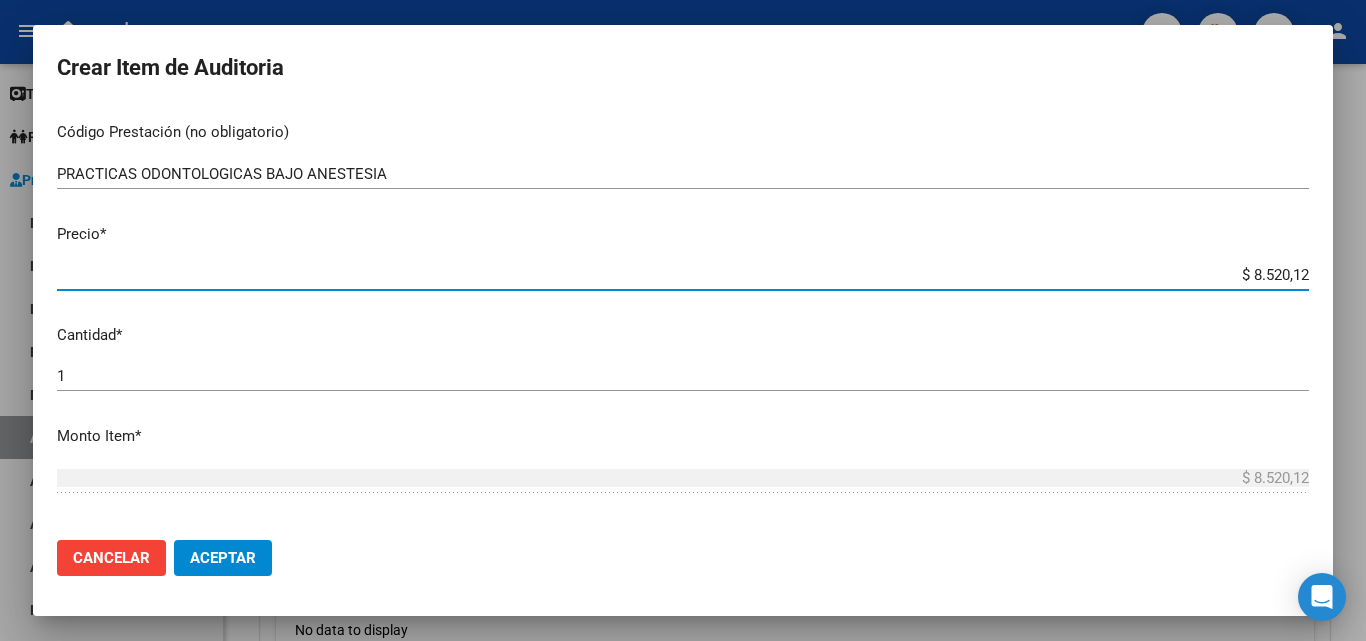 type on "$ 85.201,20" 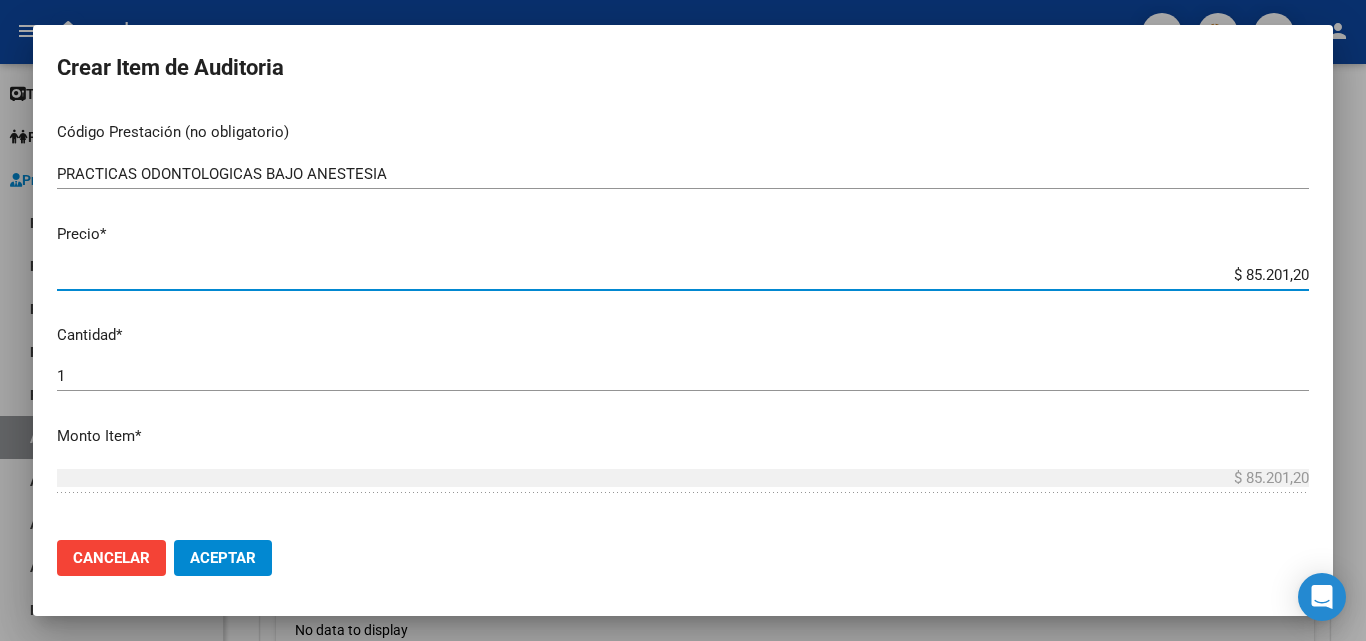 type on "$ 852.012,00" 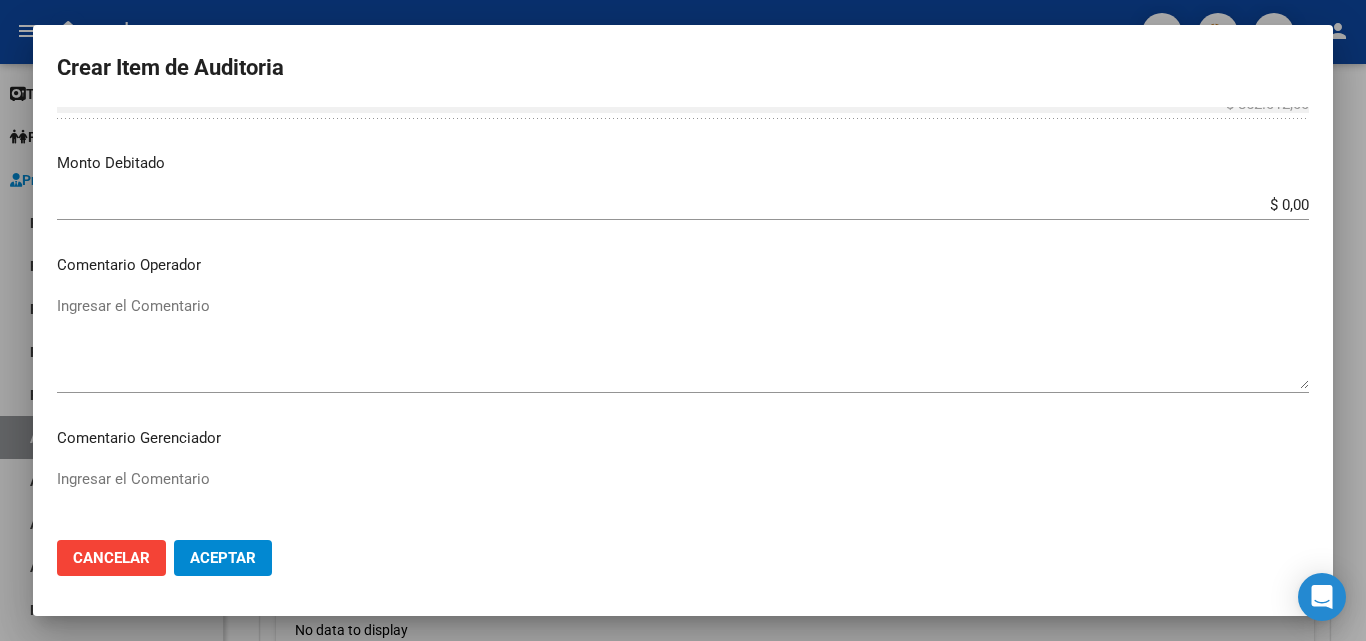 scroll, scrollTop: 800, scrollLeft: 0, axis: vertical 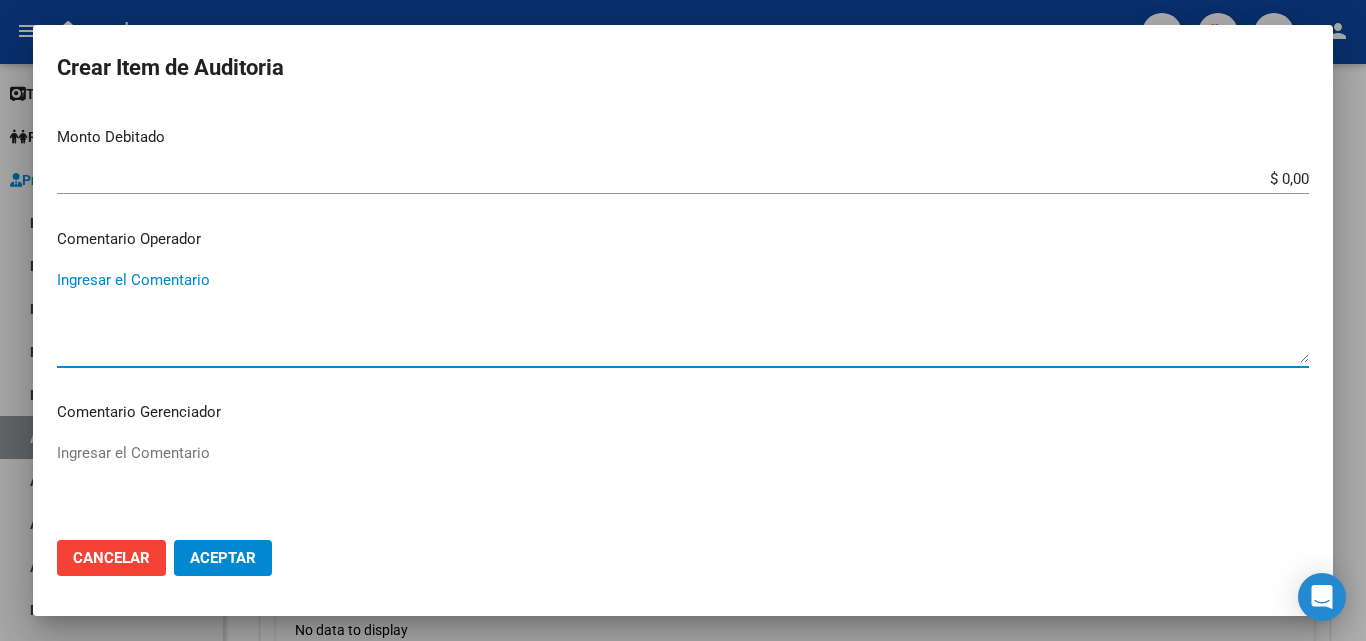 click on "Ingresar el Comentario" at bounding box center (683, 316) 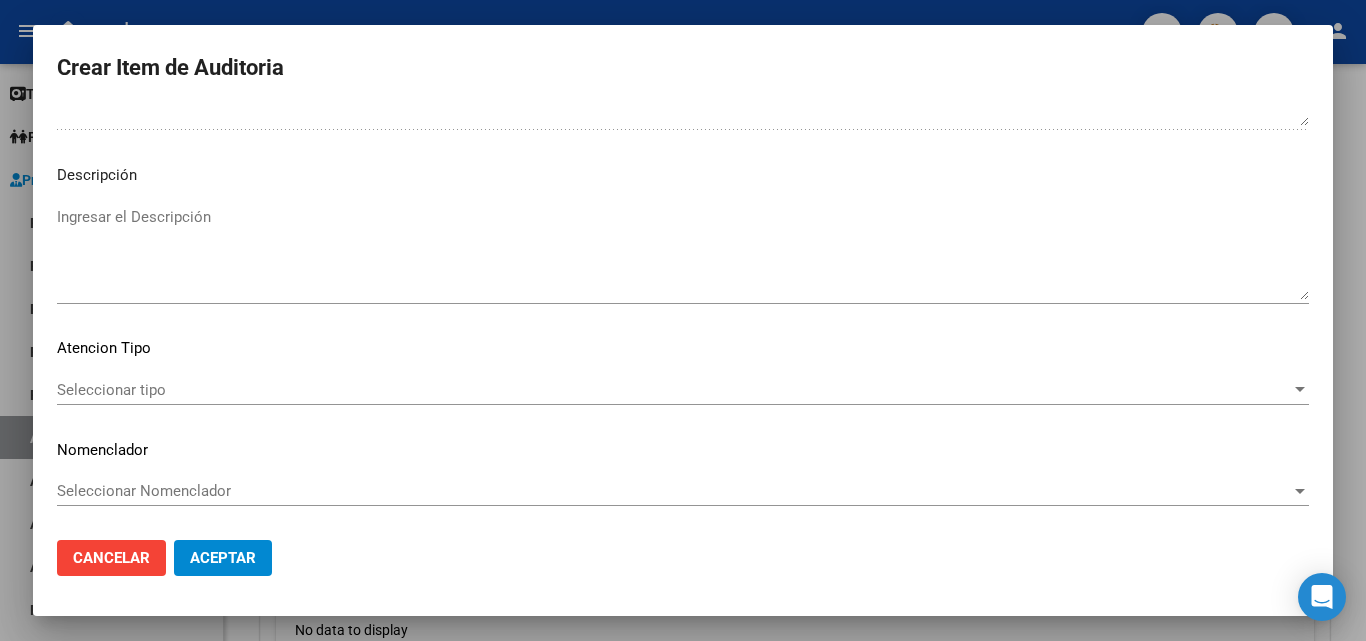 scroll, scrollTop: 1211, scrollLeft: 0, axis: vertical 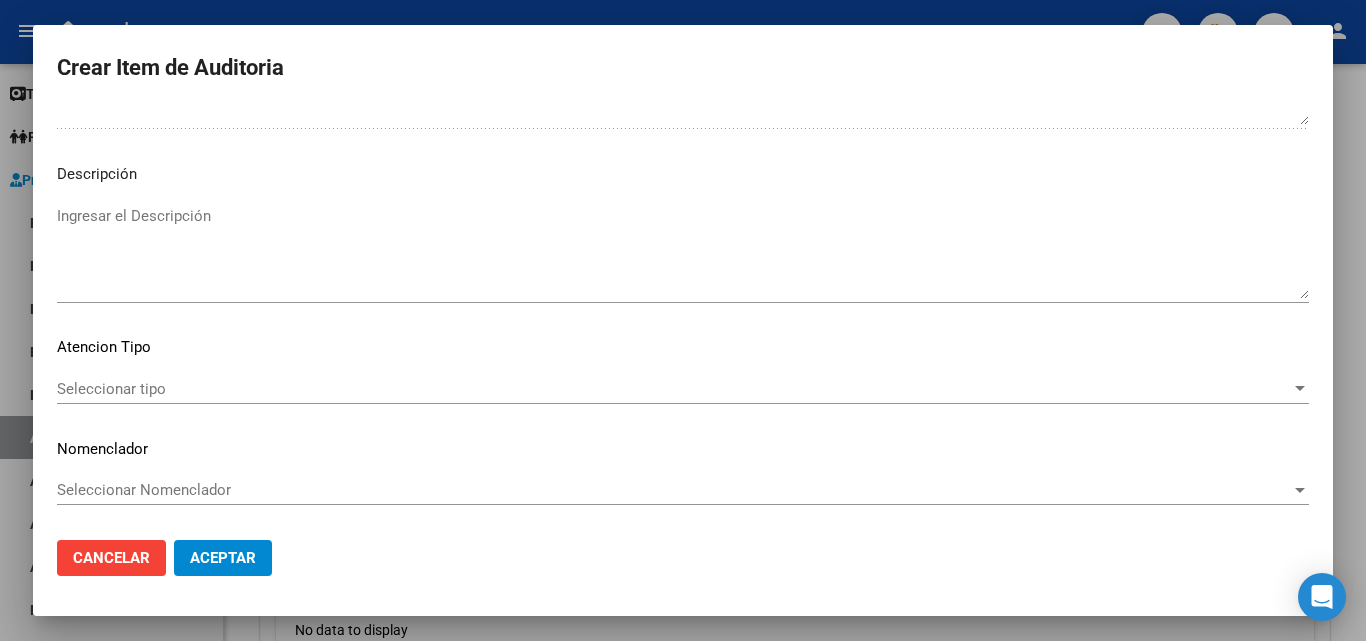 click on "Seleccionar tipo" at bounding box center (674, 389) 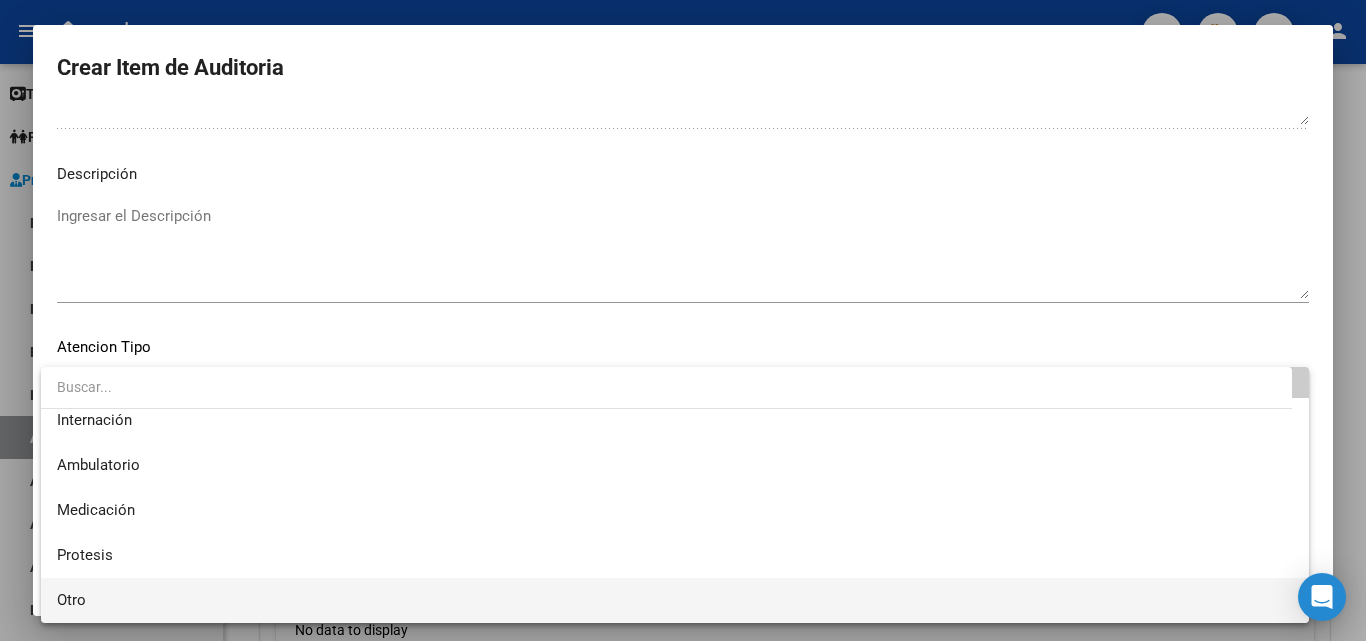 click on "Otro" at bounding box center [675, 600] 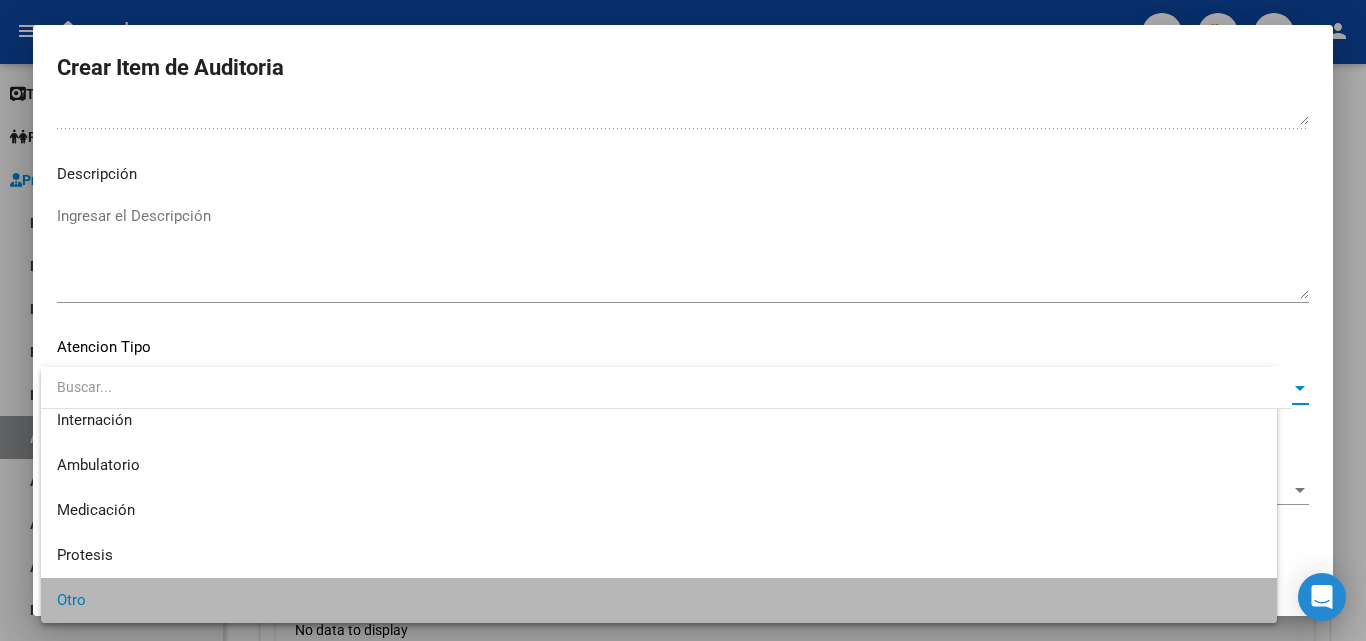 scroll, scrollTop: 56, scrollLeft: 0, axis: vertical 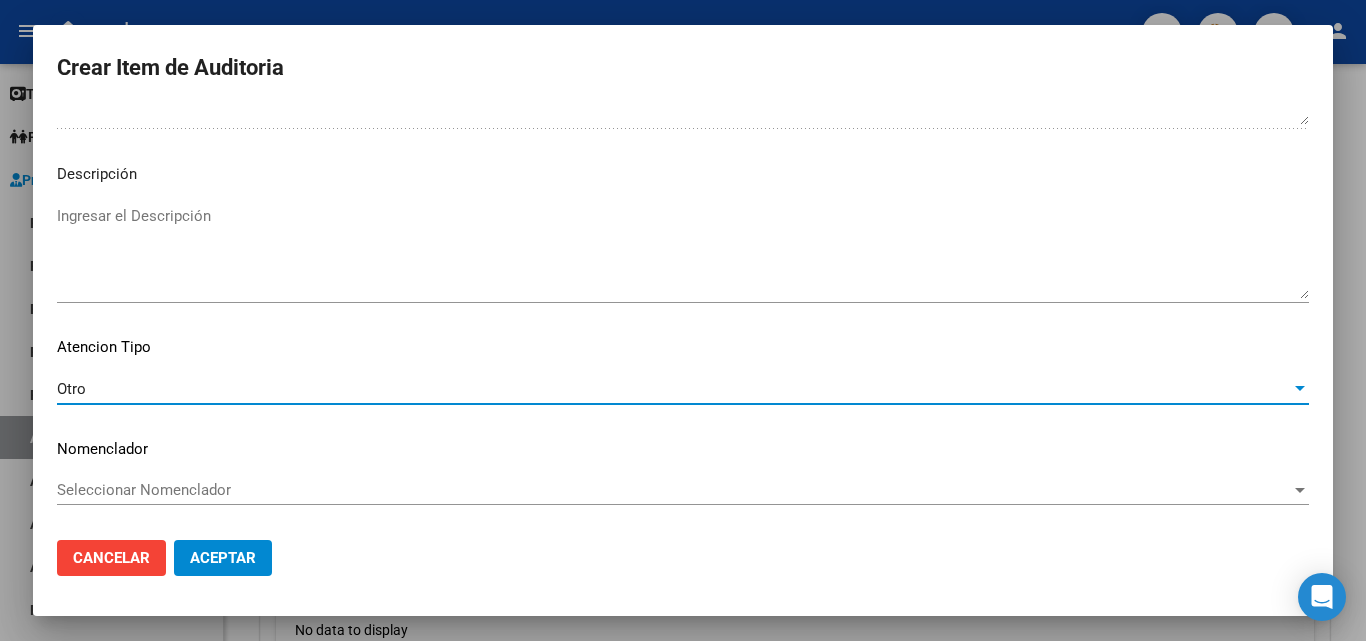 click on "Aceptar" 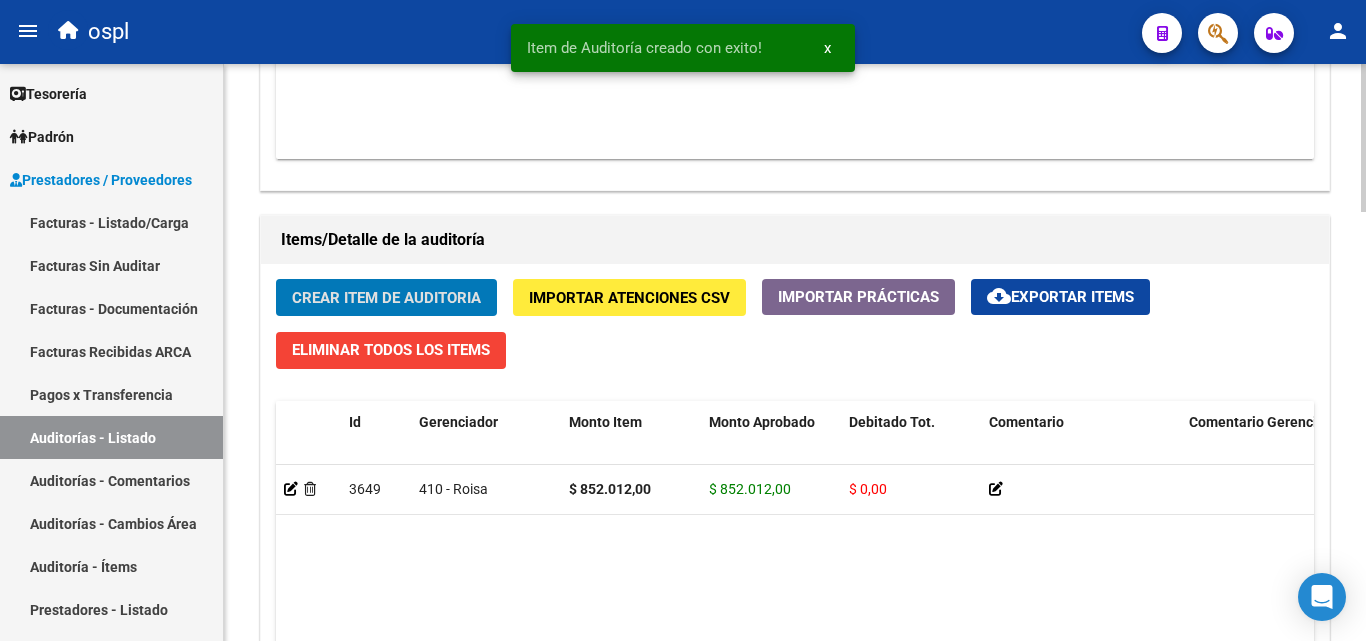 scroll, scrollTop: 1301, scrollLeft: 0, axis: vertical 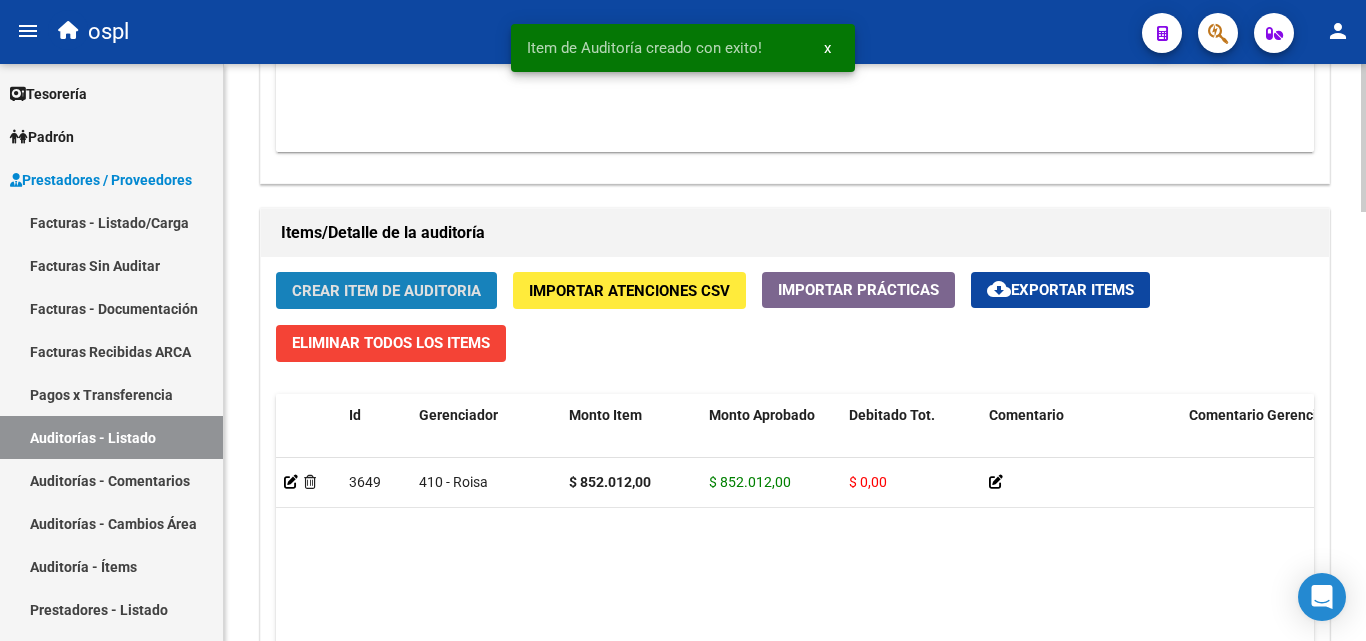 click on "Crear Item de Auditoria" 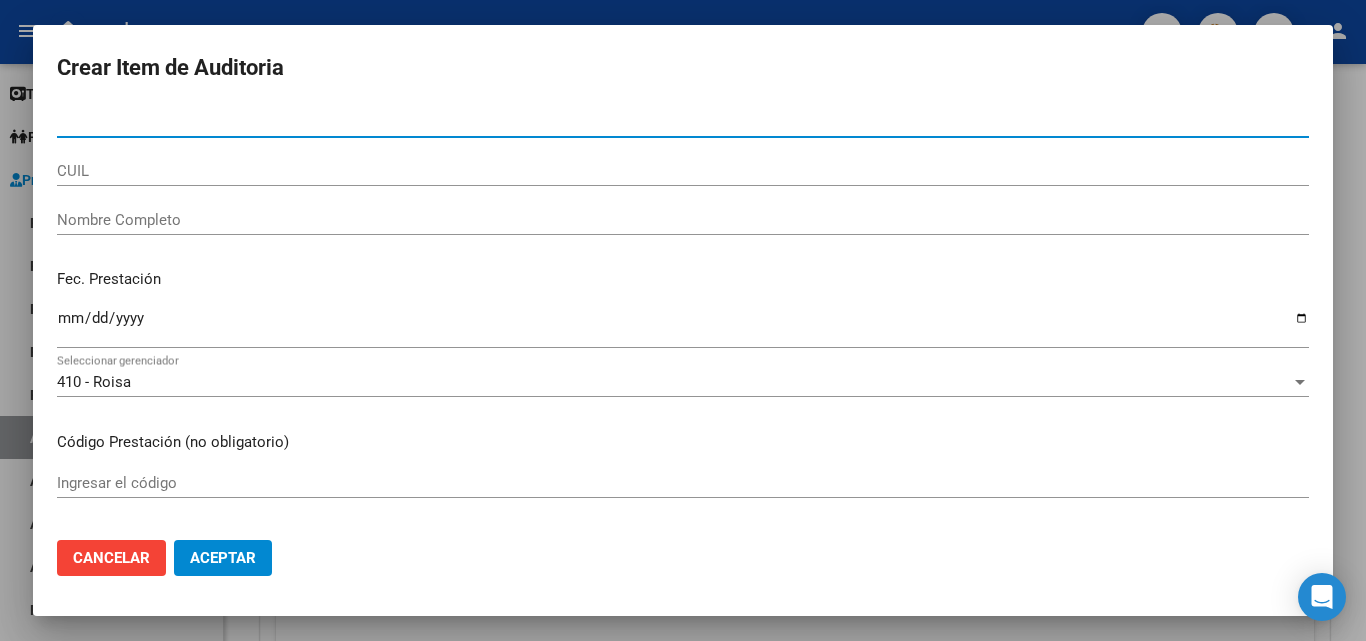 type on "1" 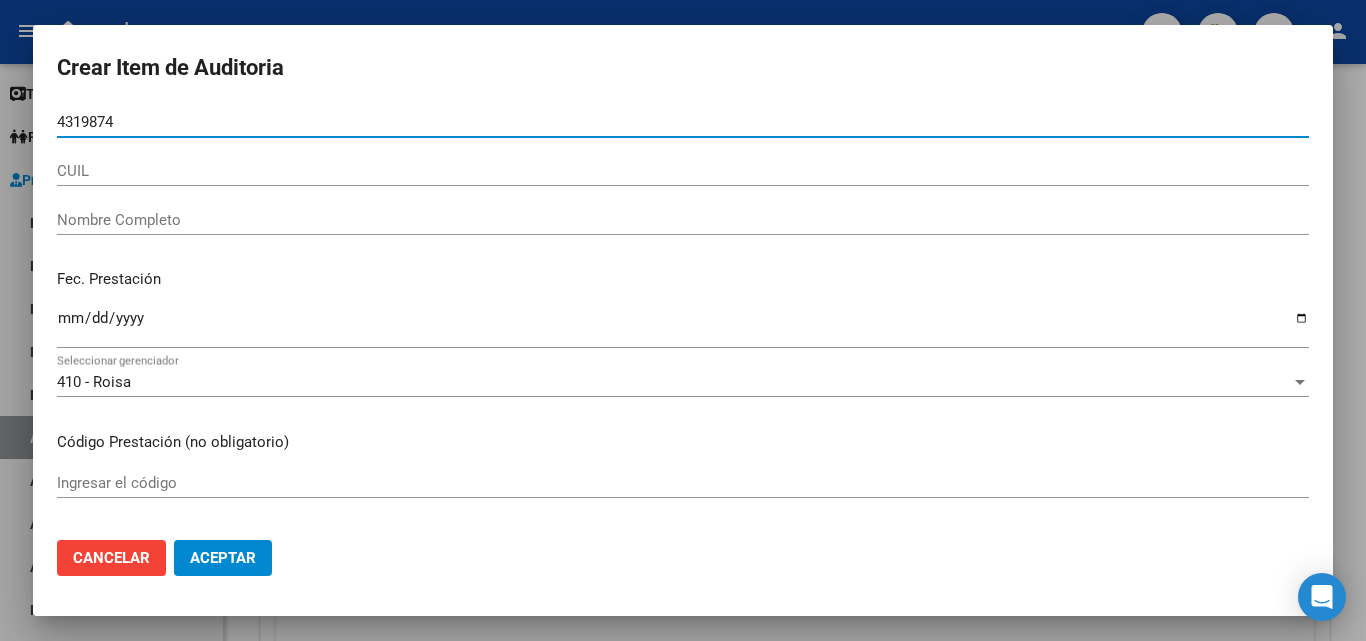 type on "43198745" 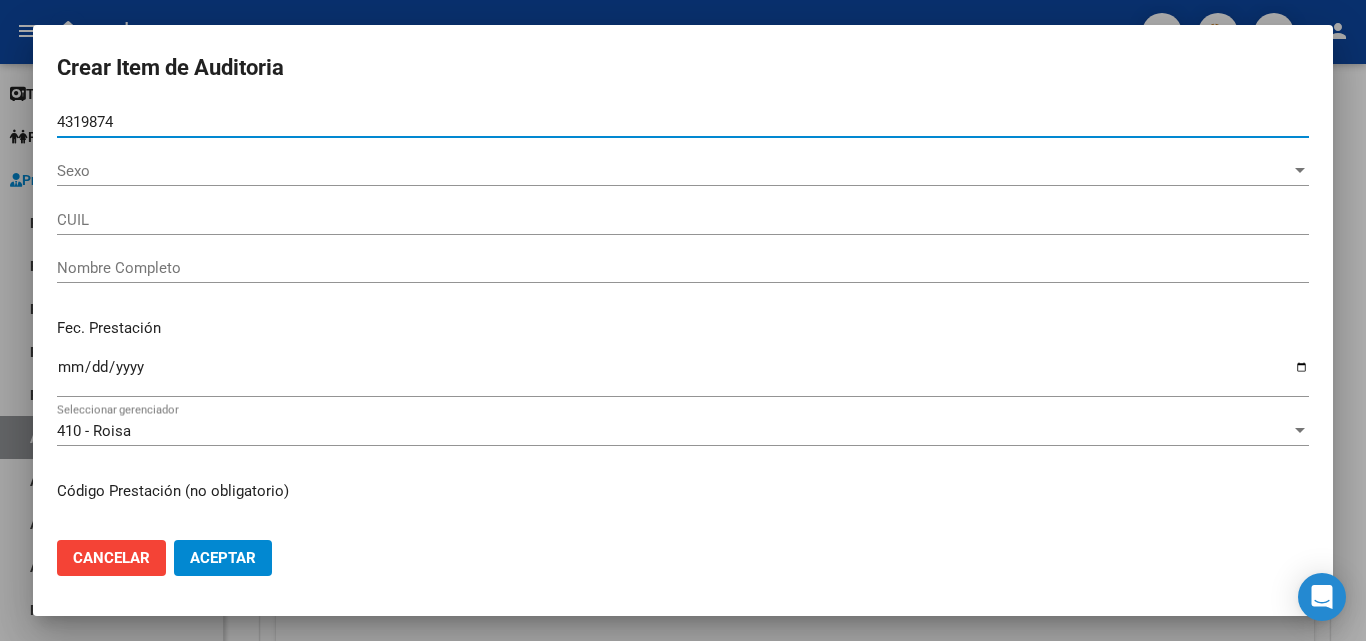 type on "27431987452" 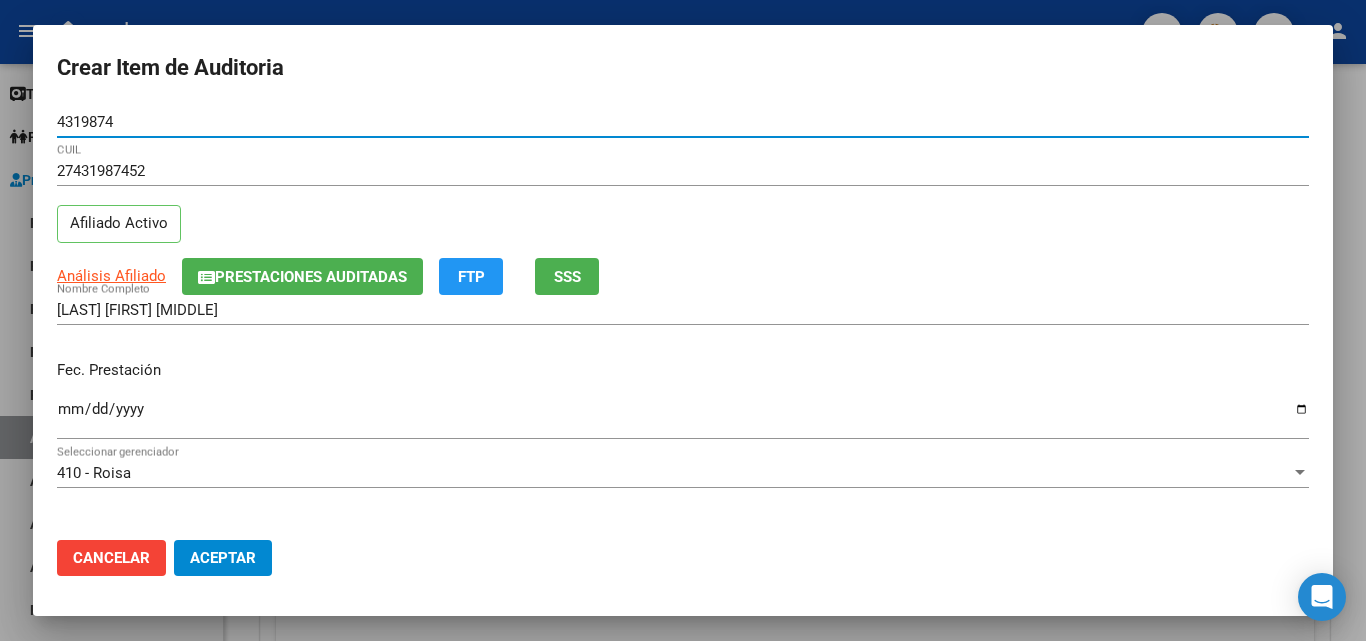 type on "43198745" 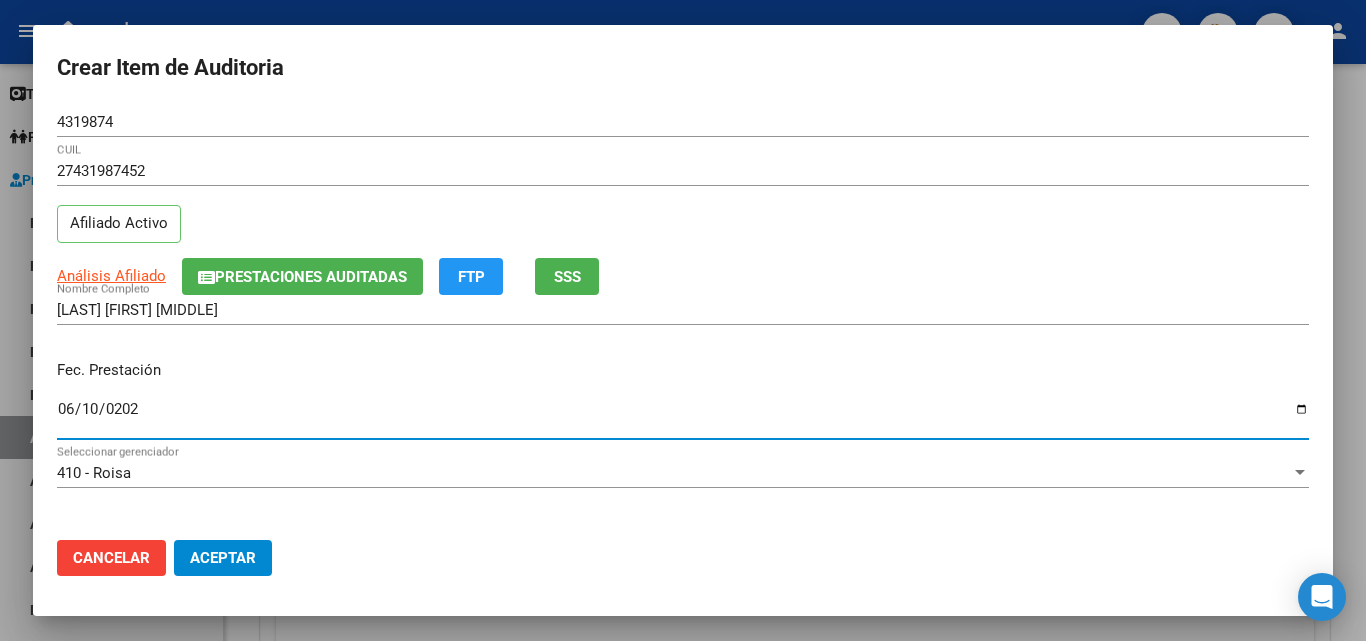 type on "2025-06-10" 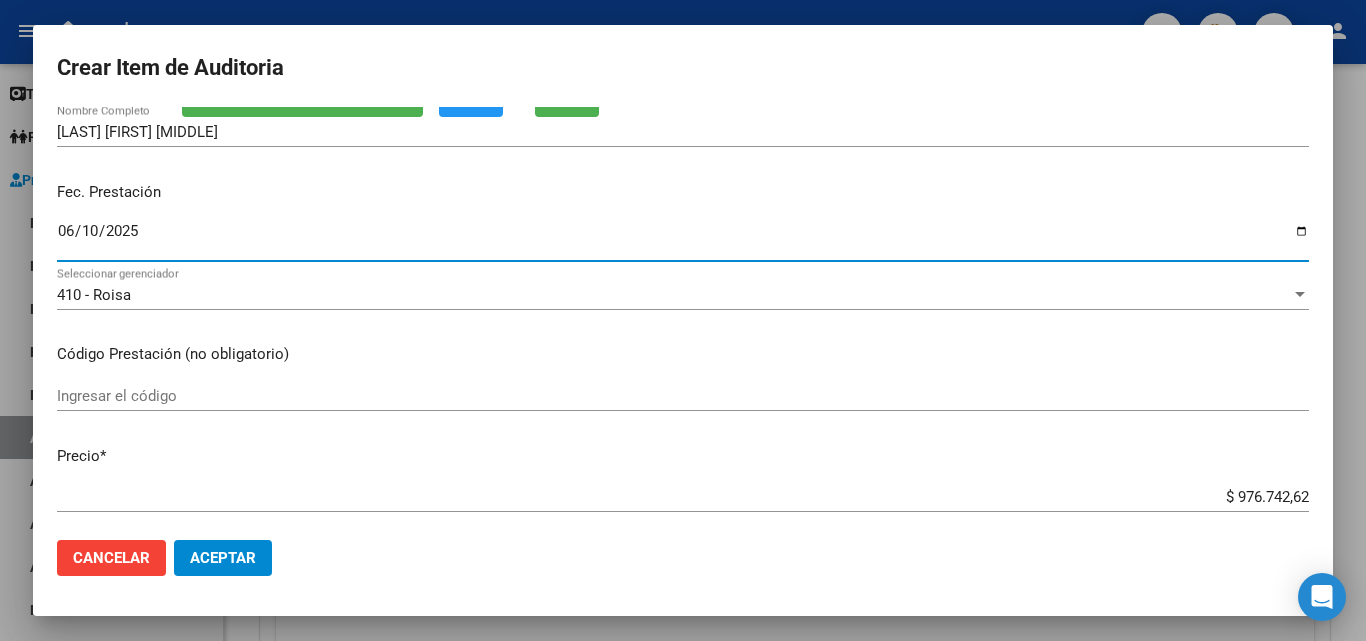 scroll, scrollTop: 200, scrollLeft: 0, axis: vertical 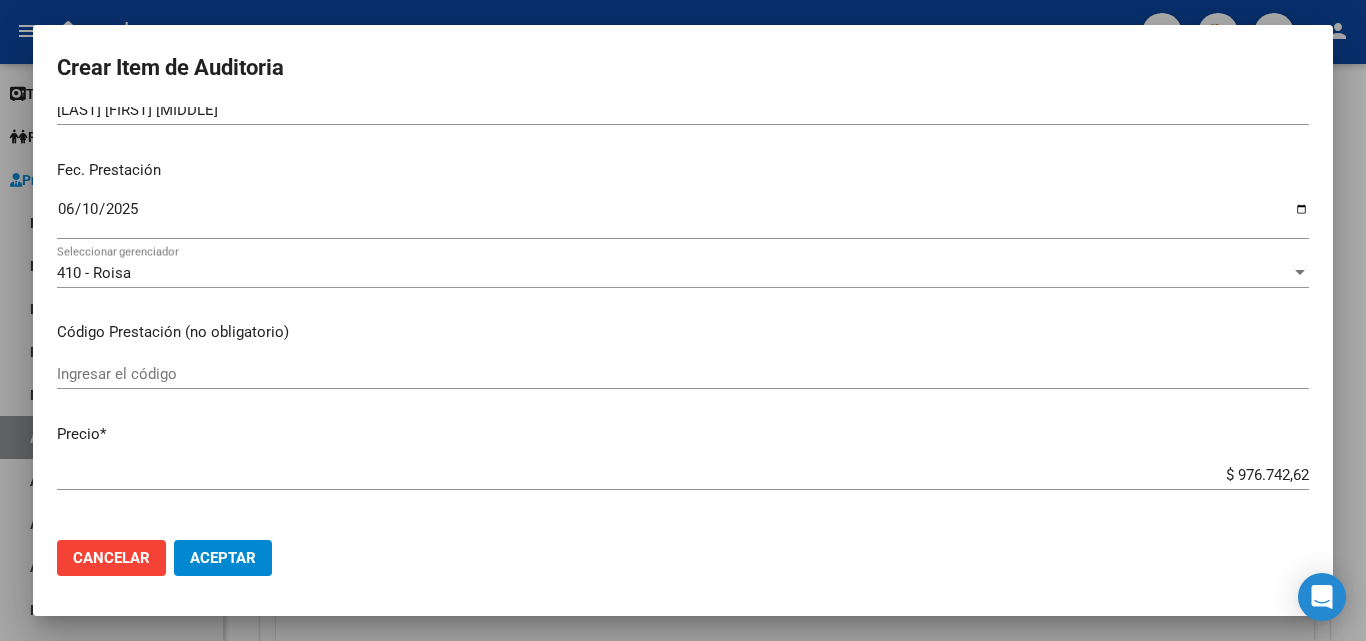 click on "Ingresar el código" at bounding box center [683, 383] 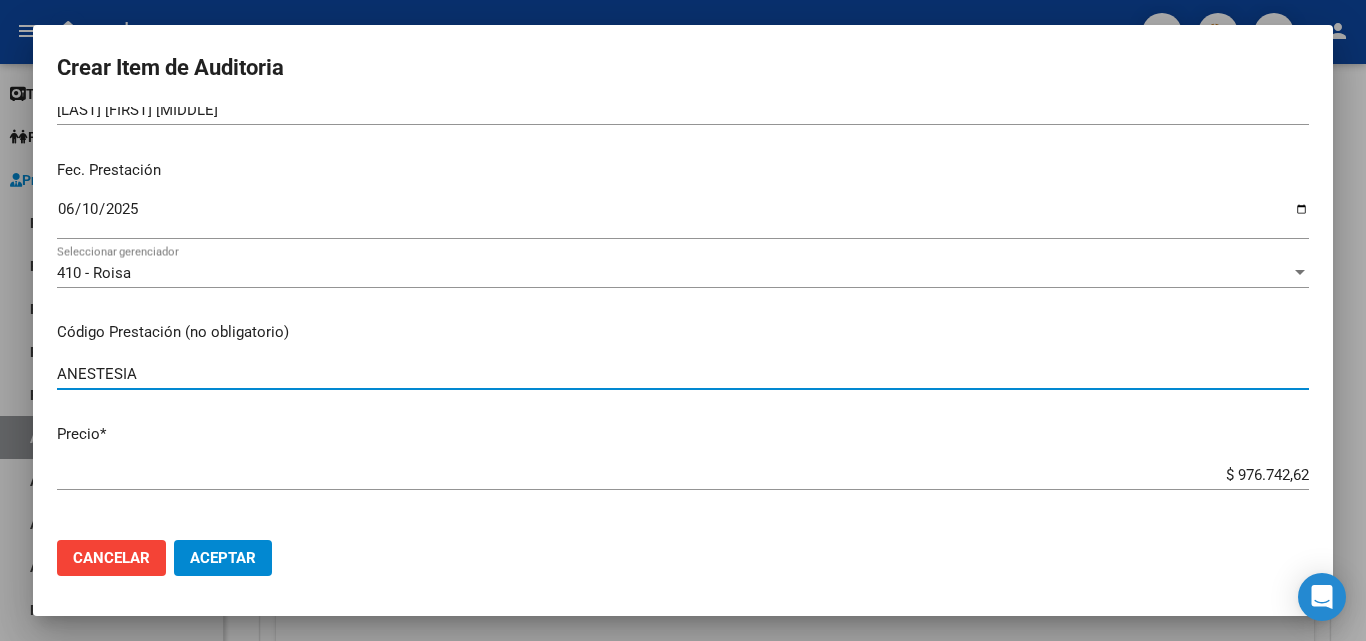 type on "ANESTESIA" 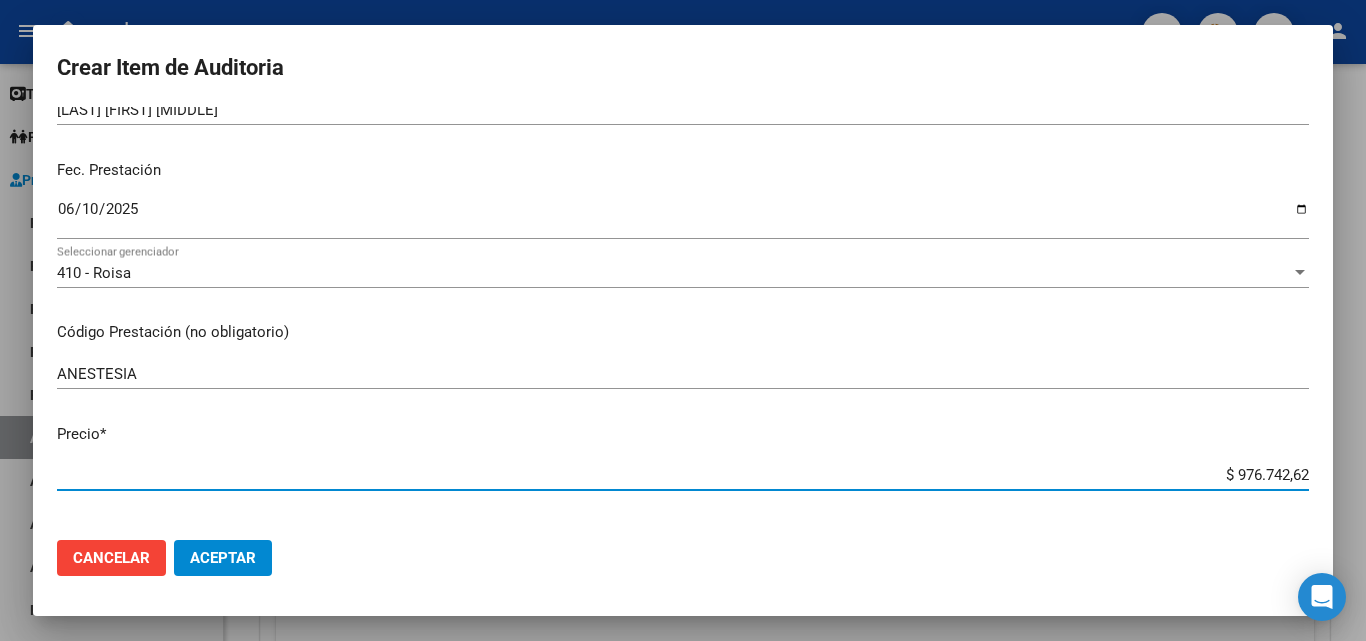 drag, startPoint x: 1190, startPoint y: 477, endPoint x: 1312, endPoint y: 473, distance: 122.06556 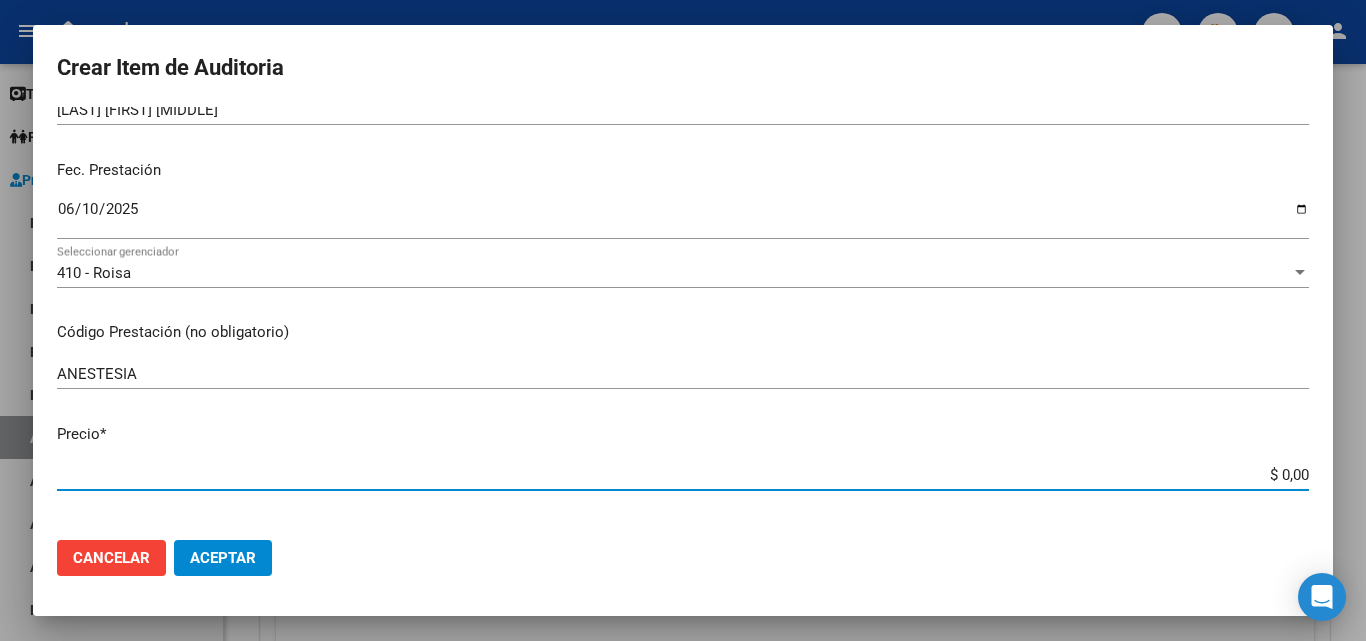 type on "$ 0,03" 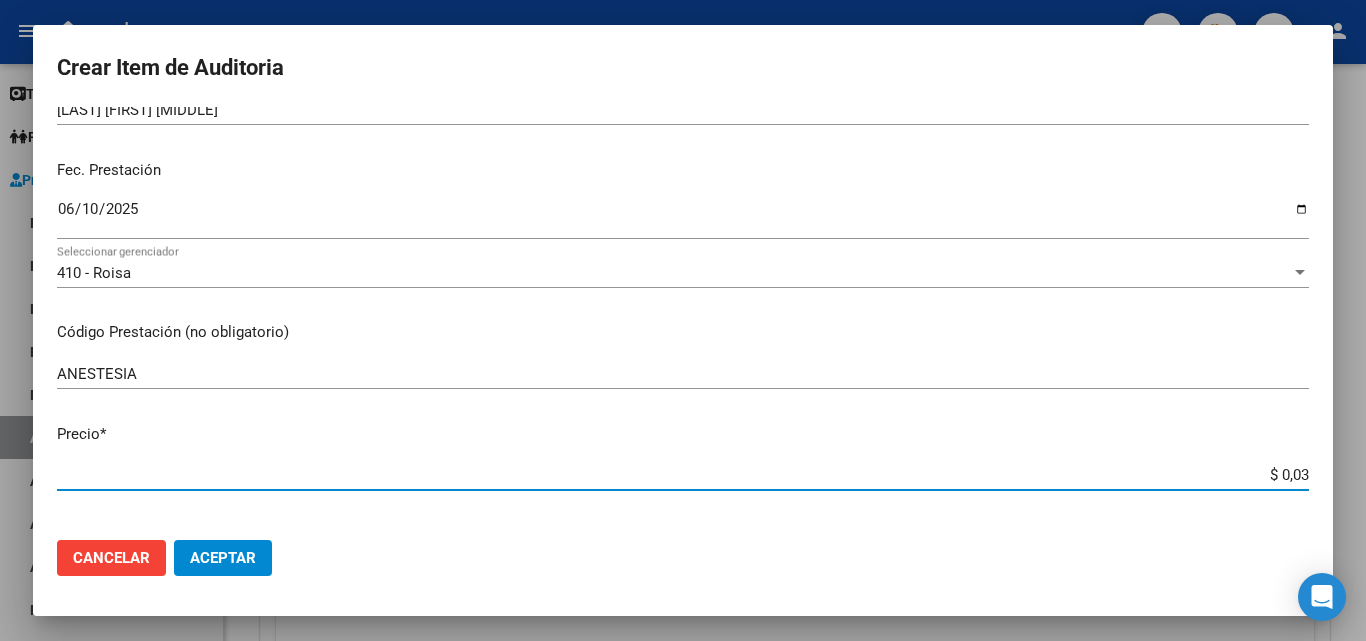 type on "$ 0,39" 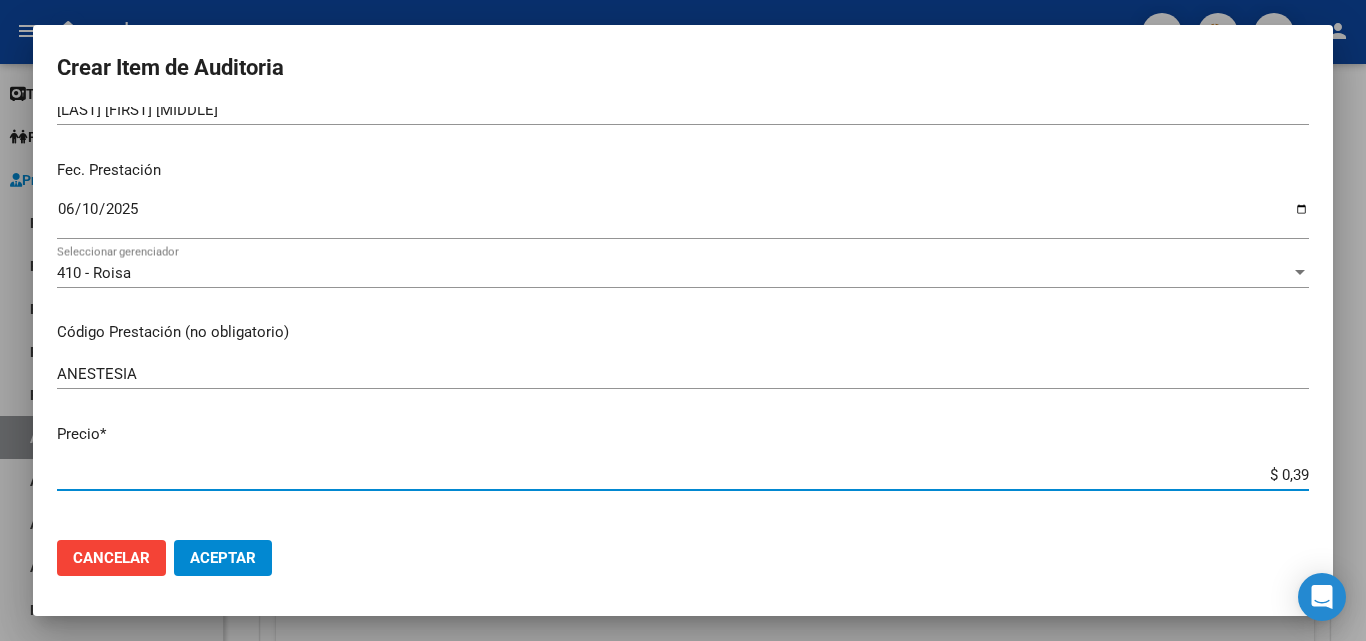 type on "$ 3,97" 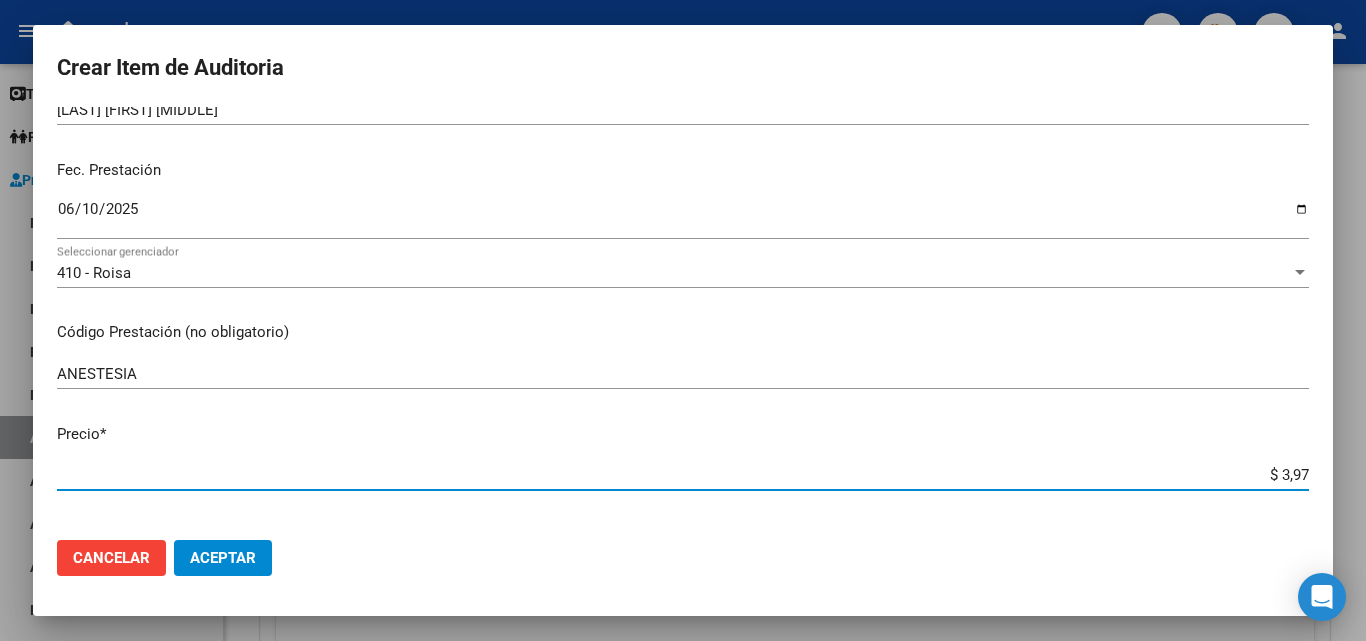 type on "$ 39,79" 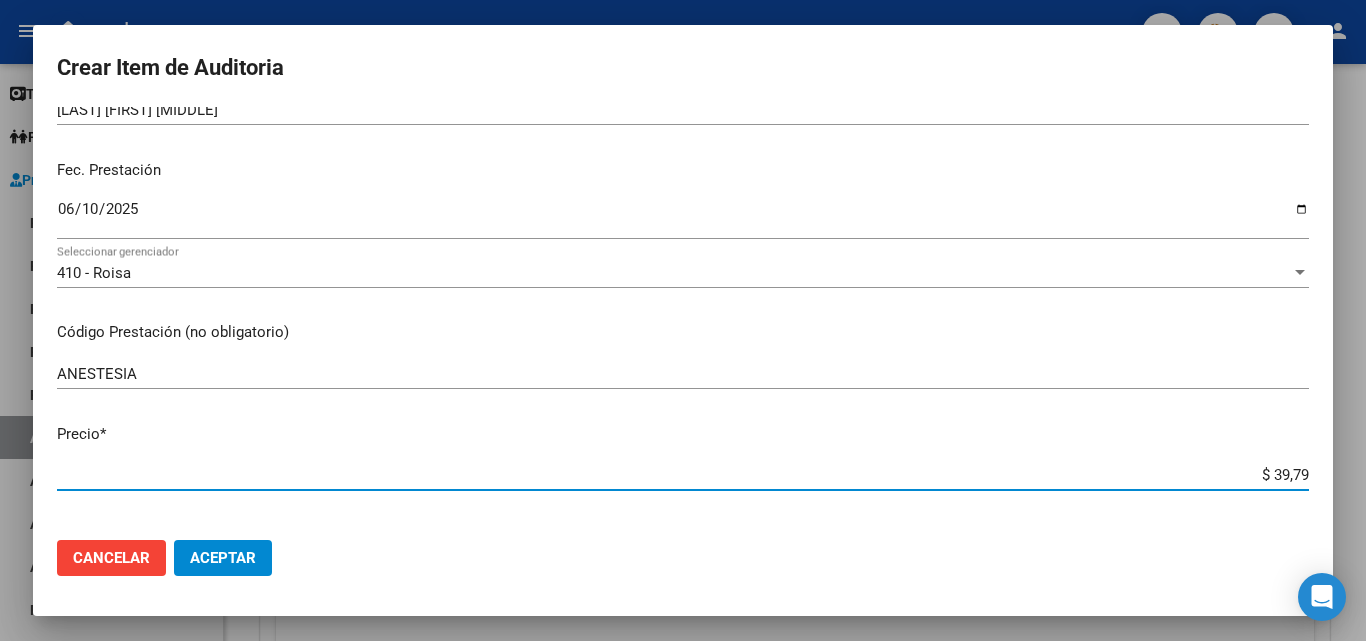type on "$ 397,94" 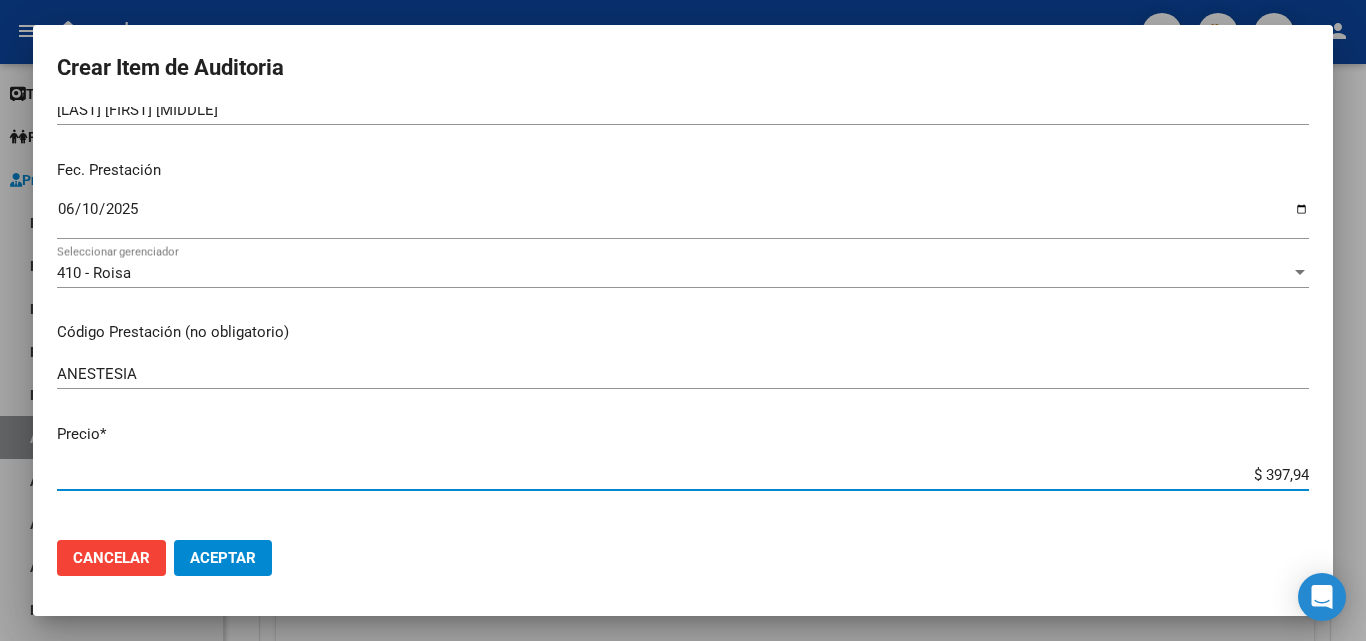 type on "$ 3.979,47" 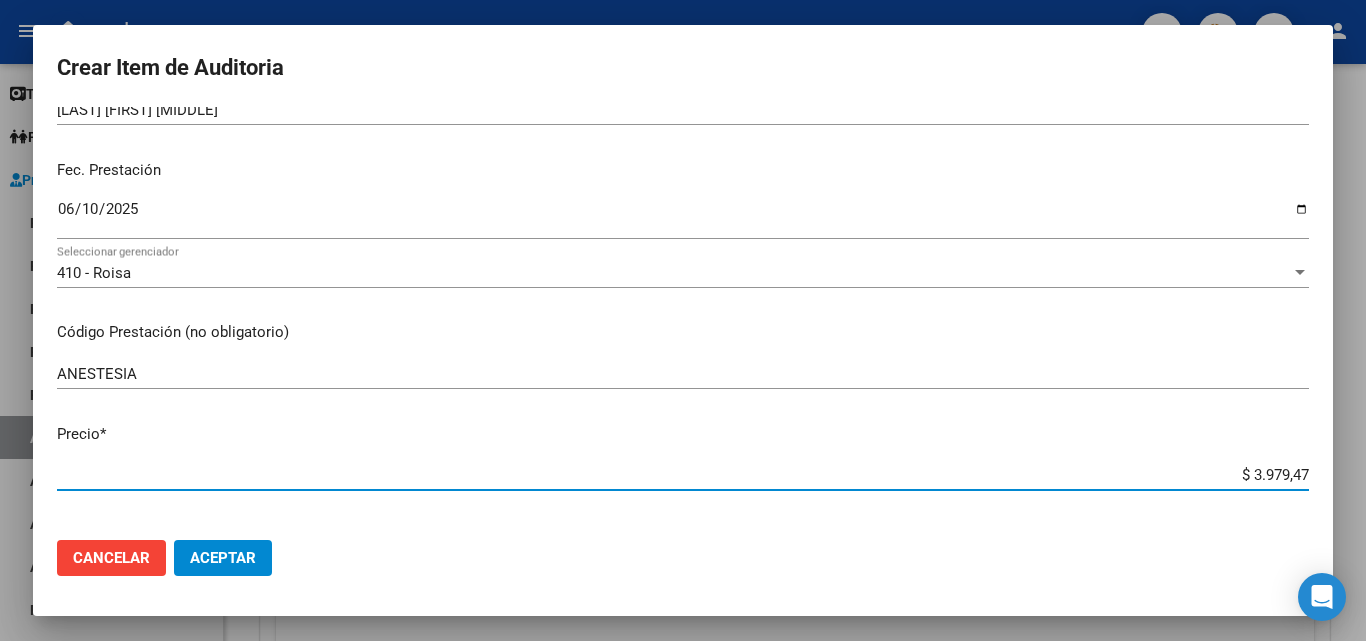 type on "$ 39.794,73" 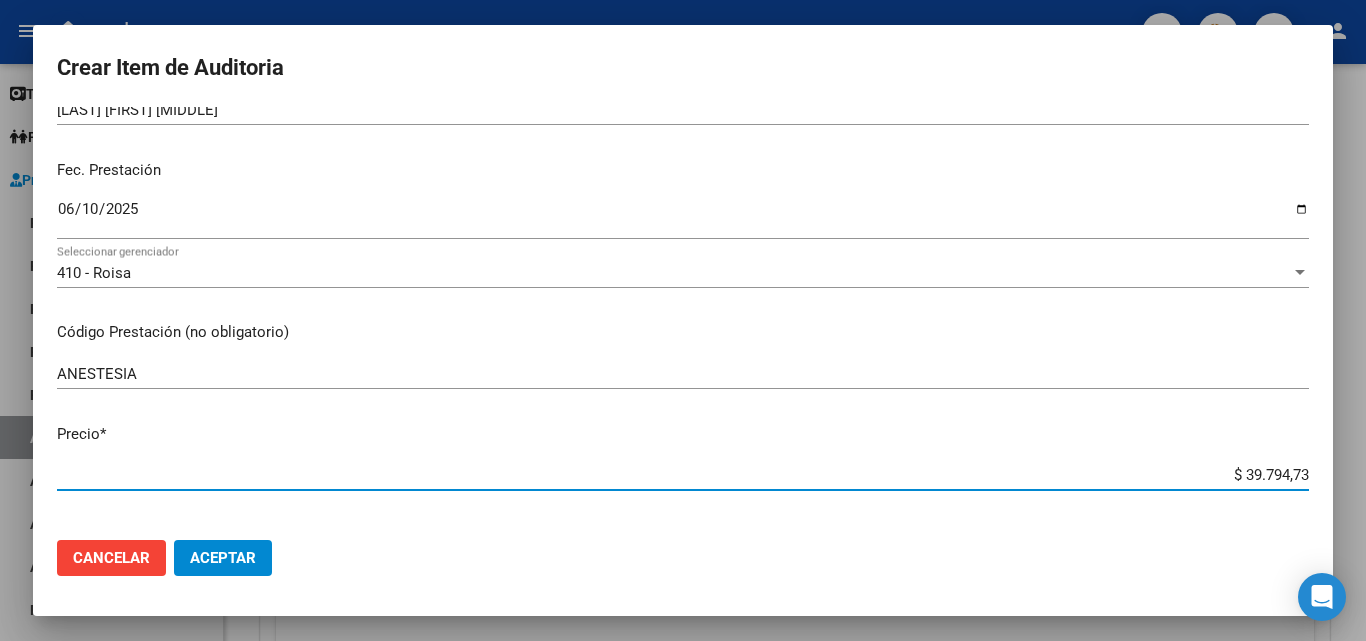 type on "$ 397.947,33" 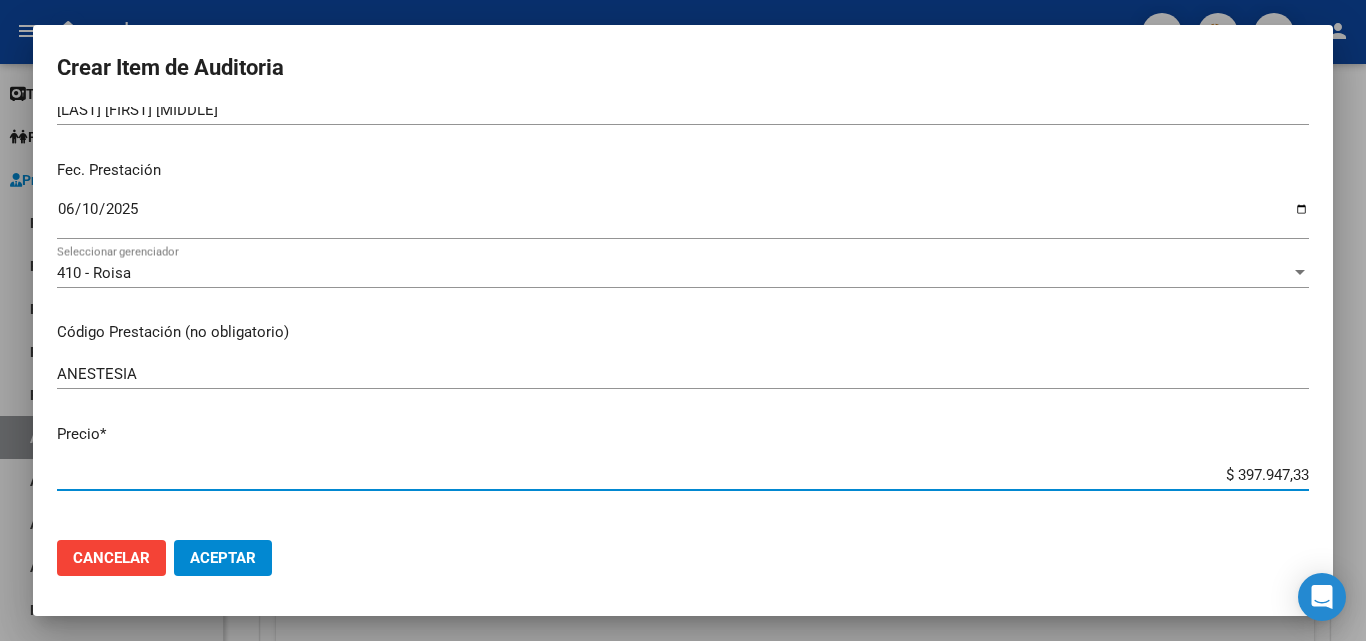 type on "$ 397.947,33" 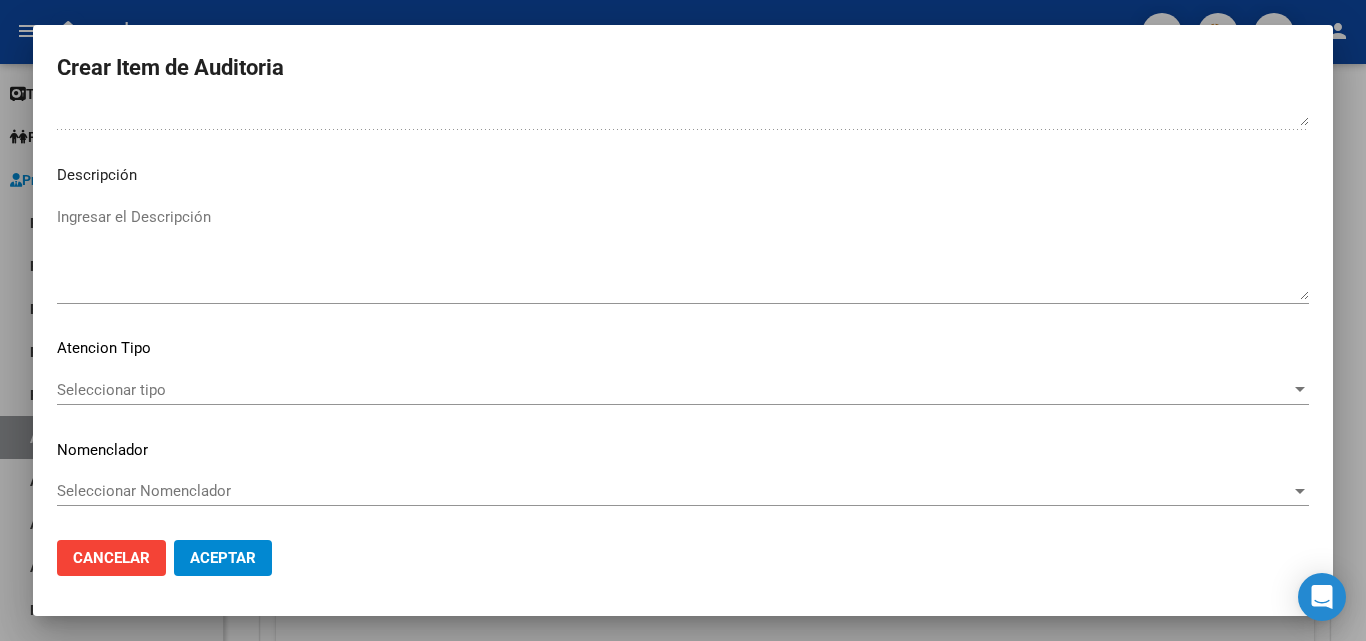 scroll, scrollTop: 1211, scrollLeft: 0, axis: vertical 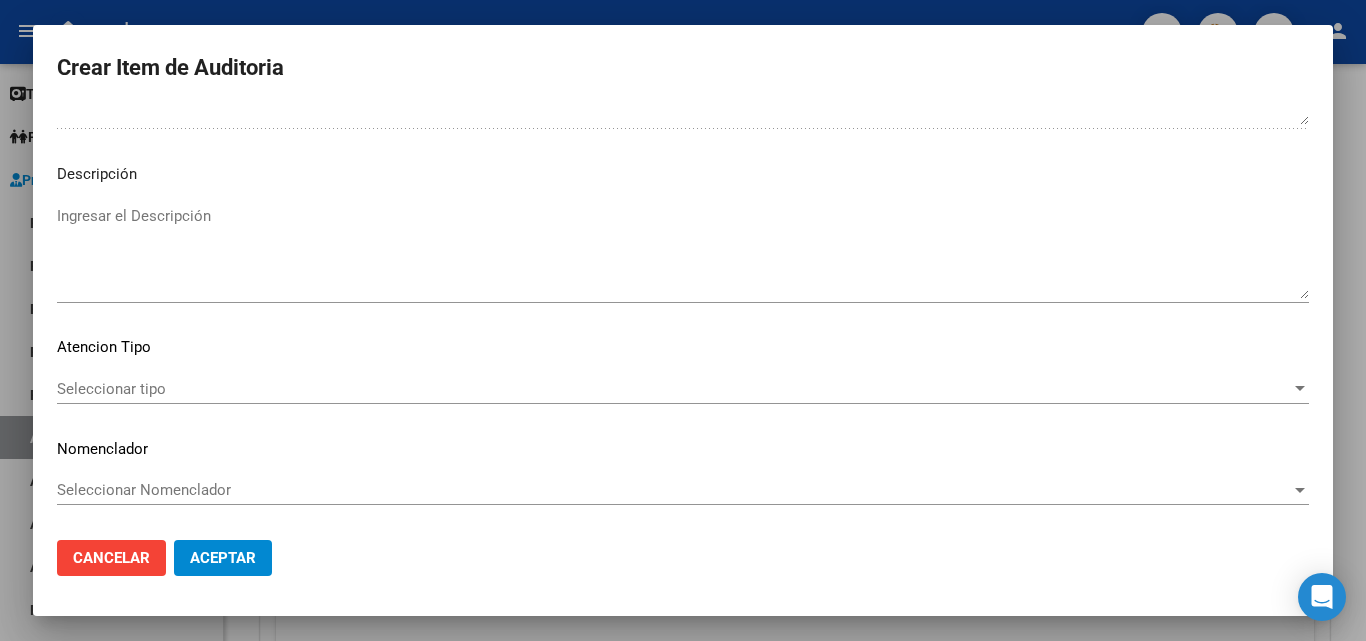 click on "Seleccionar tipo Seleccionar tipo" 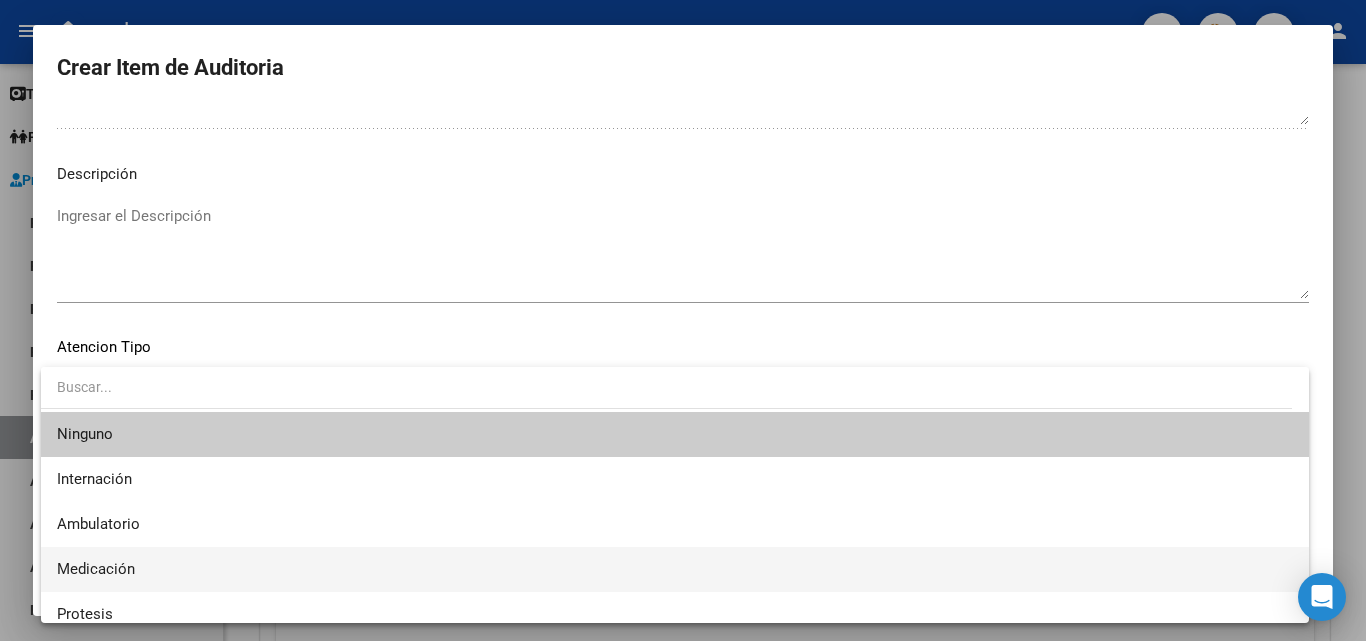 scroll, scrollTop: 59, scrollLeft: 0, axis: vertical 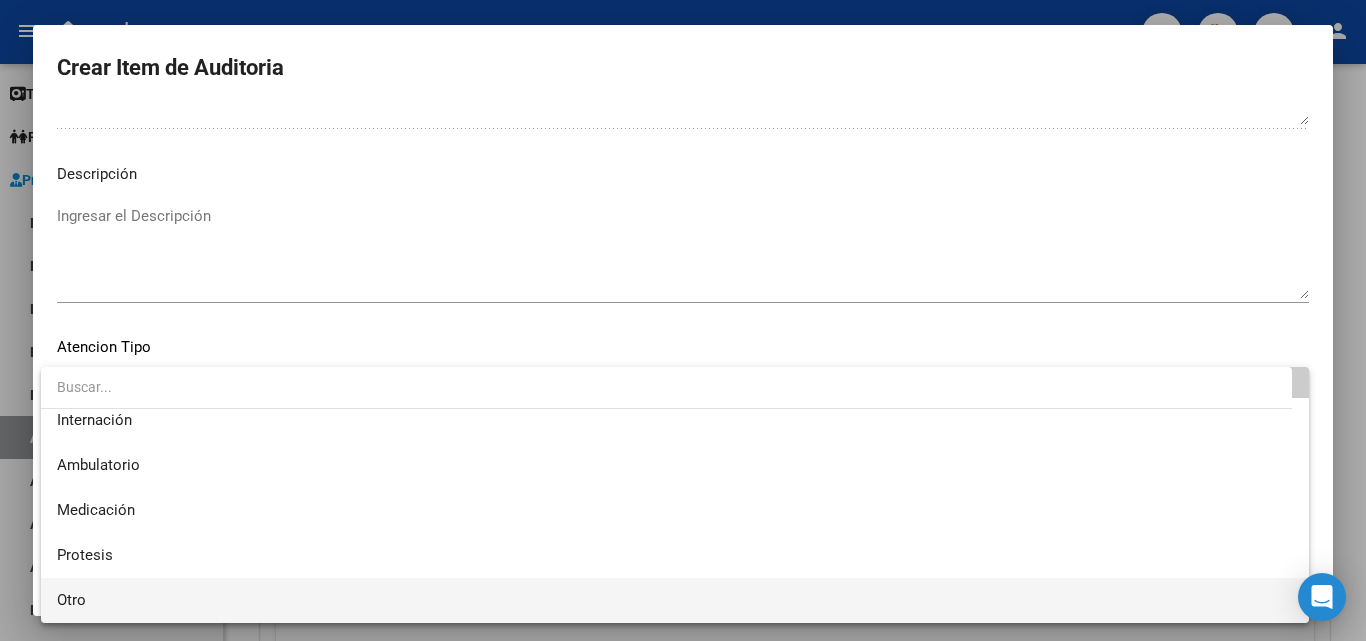 click on "Otro" at bounding box center [675, 600] 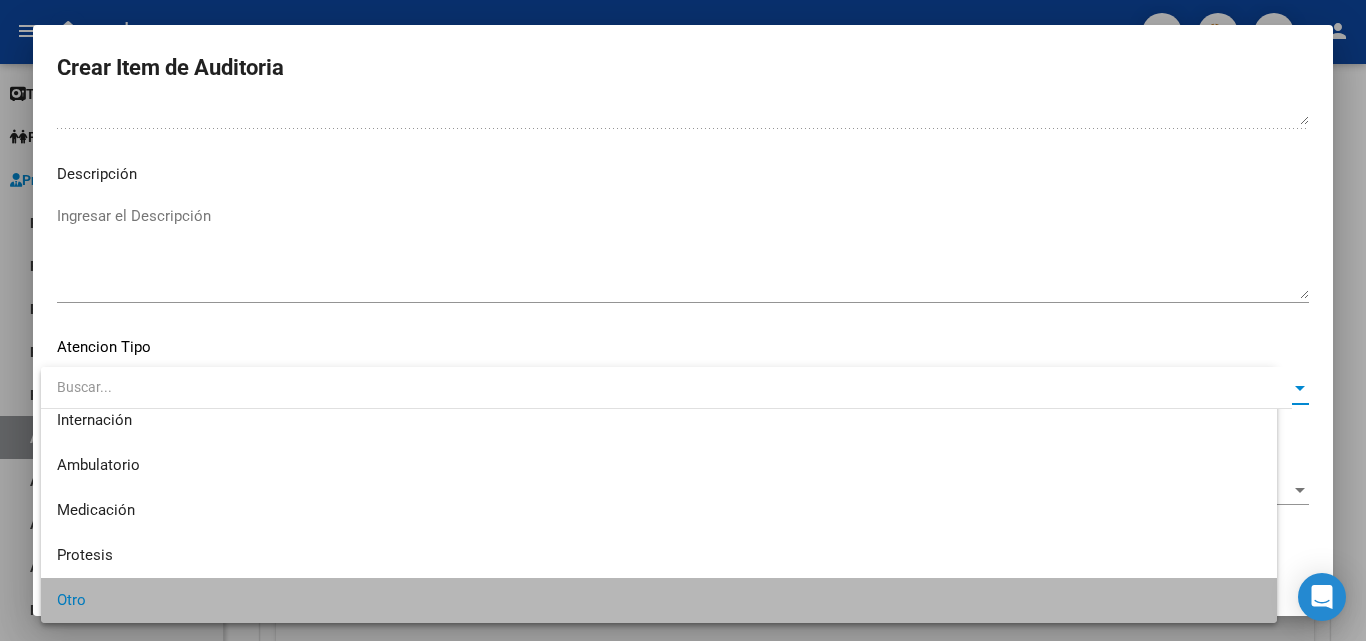 scroll, scrollTop: 56, scrollLeft: 0, axis: vertical 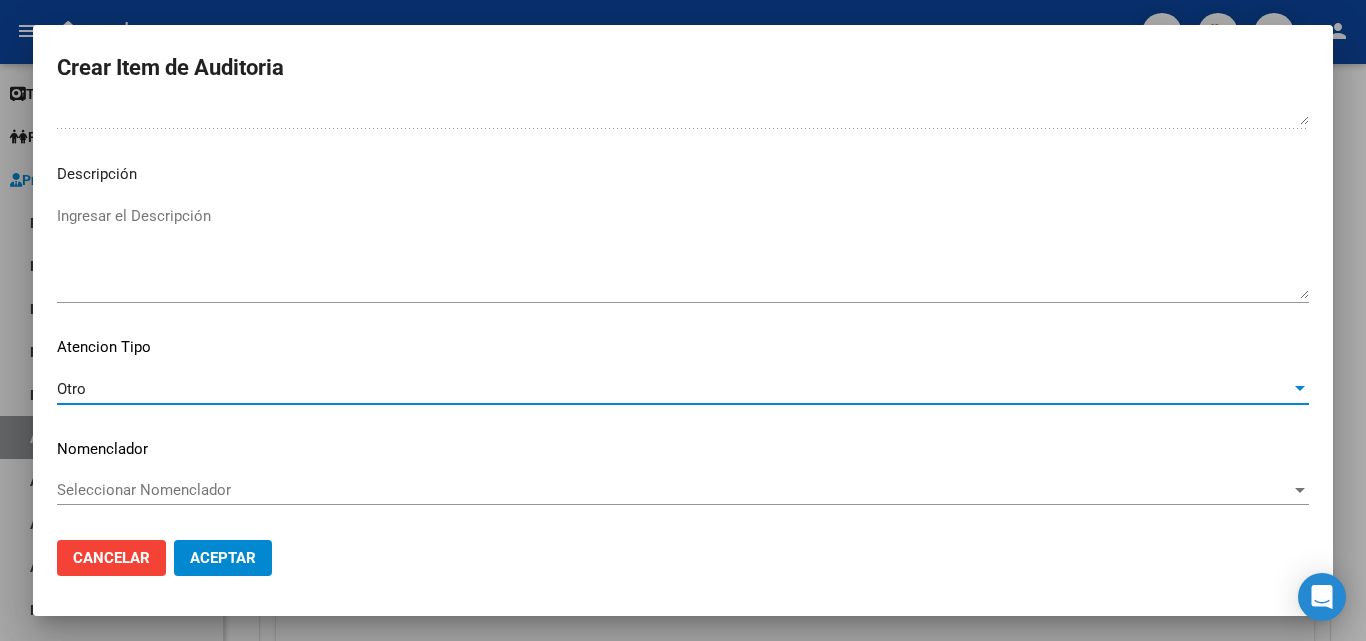 click on "Aceptar" 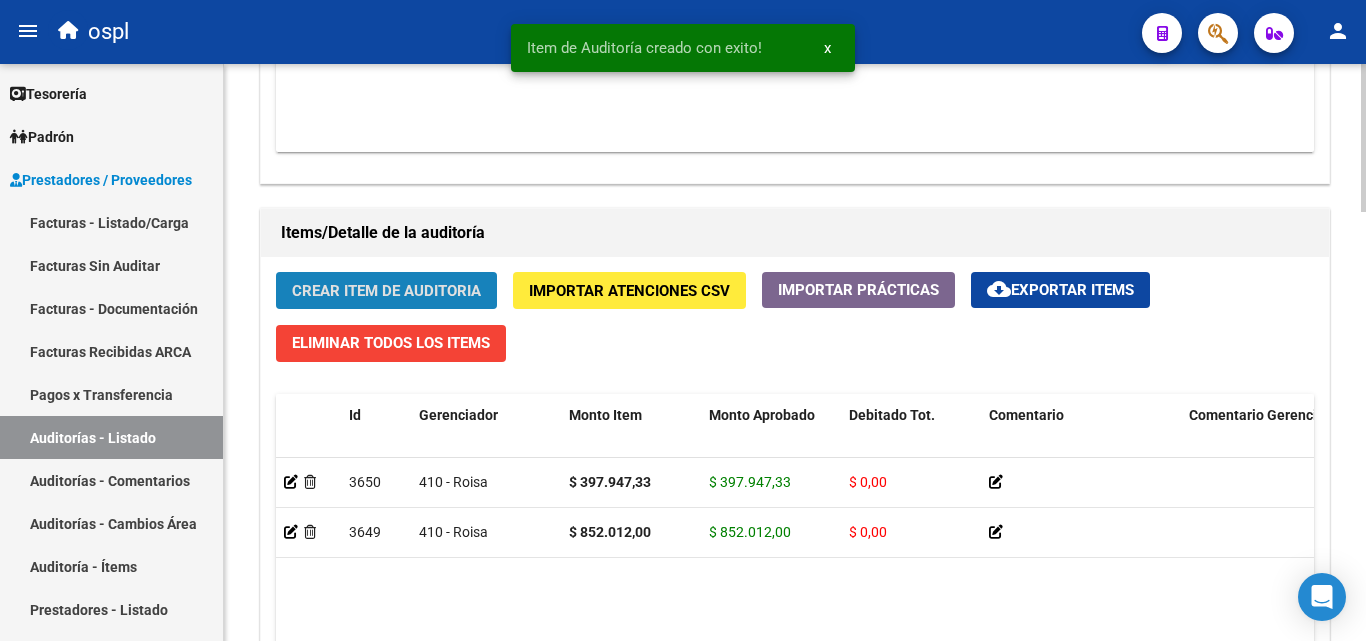 click on "Crear Item de Auditoria" 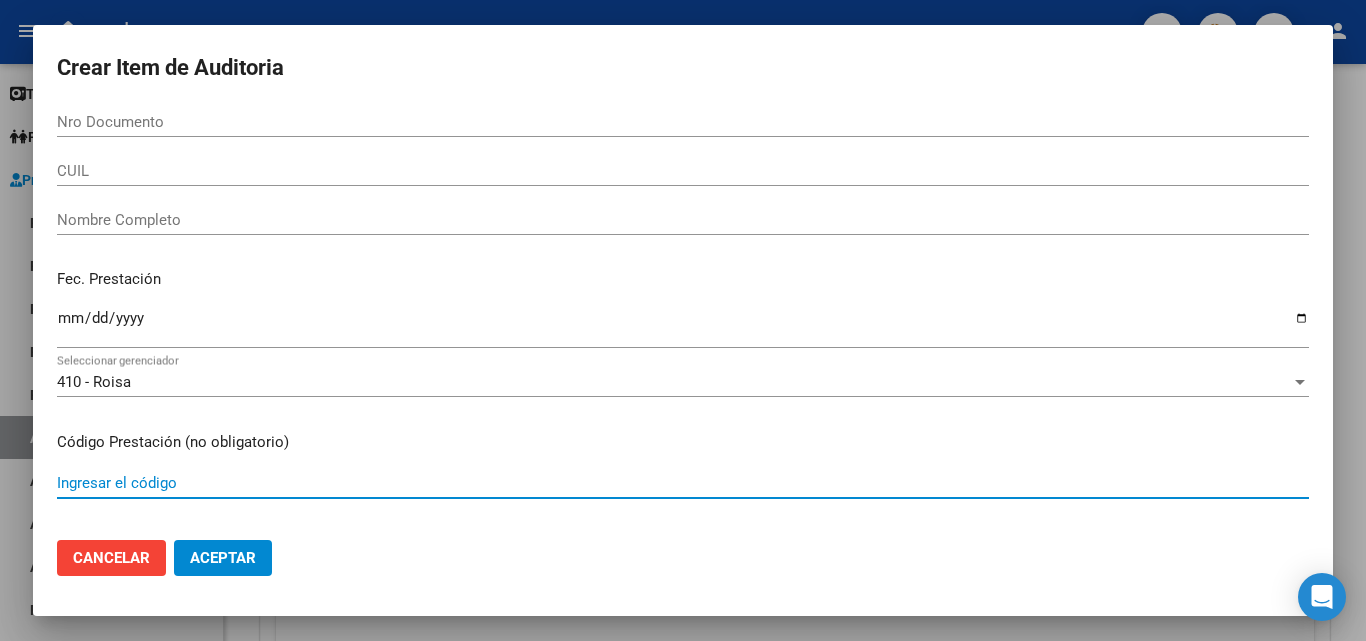 click on "Ingresar el código" at bounding box center [683, 483] 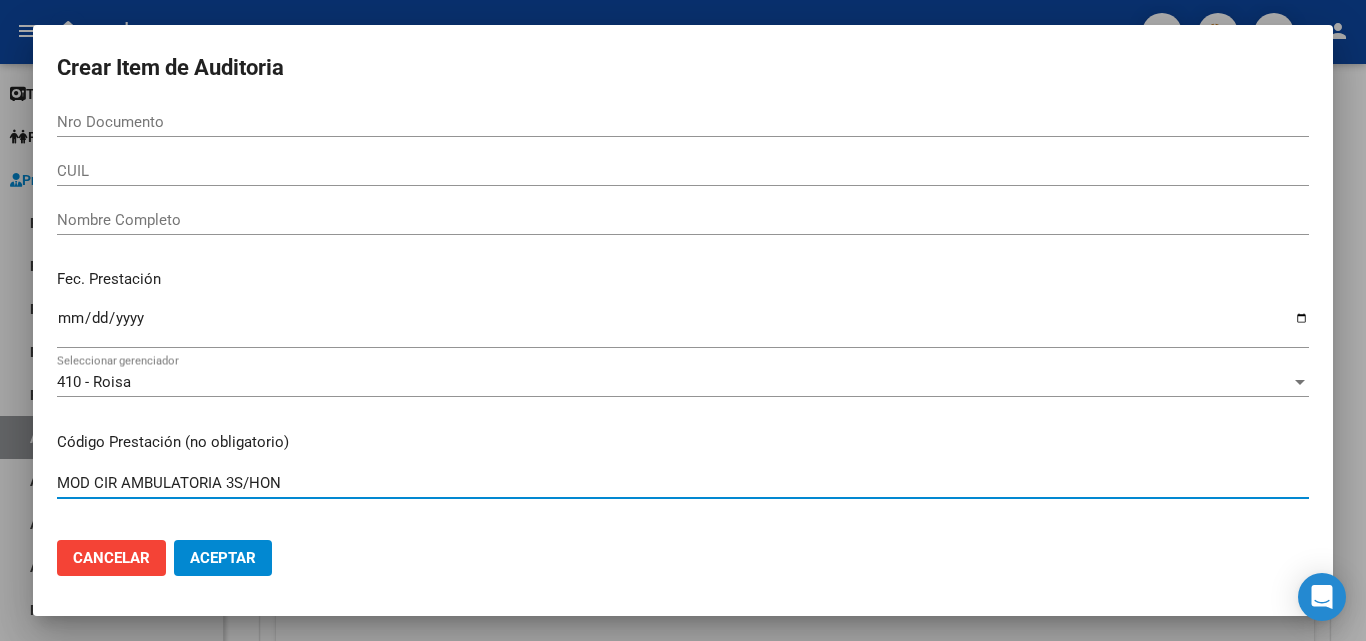 type on "MOD CIR AMBULATORIA 3S/HON" 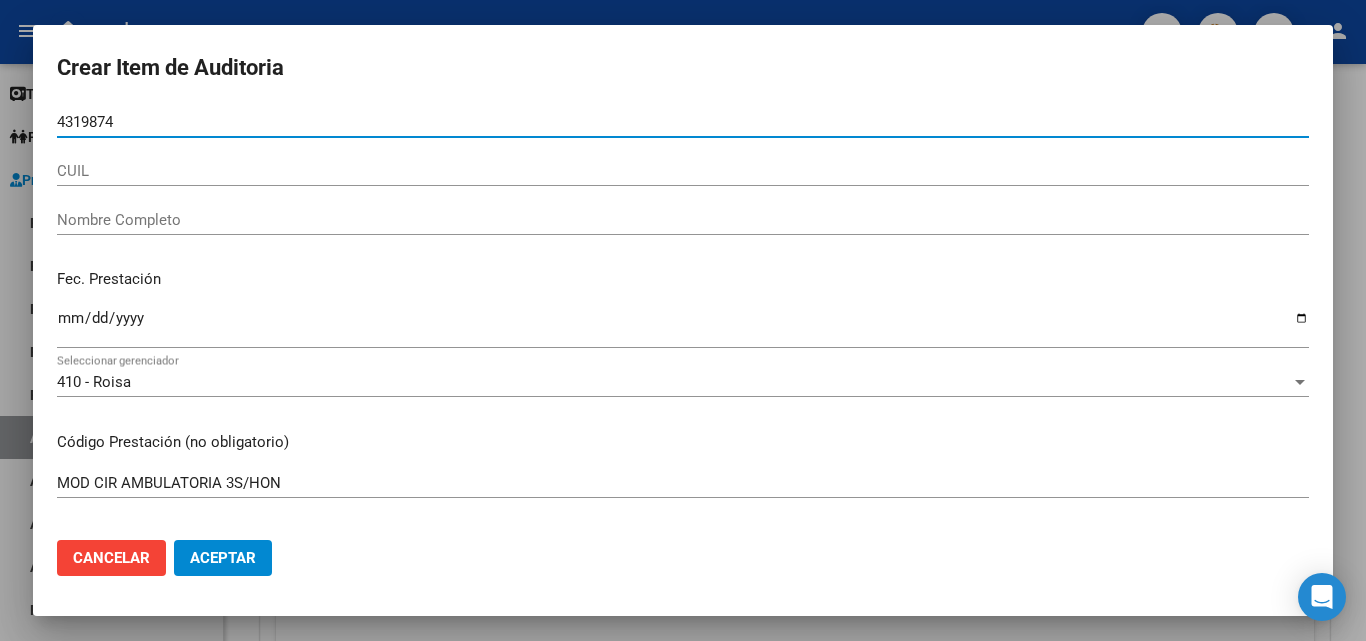 type on "43198745" 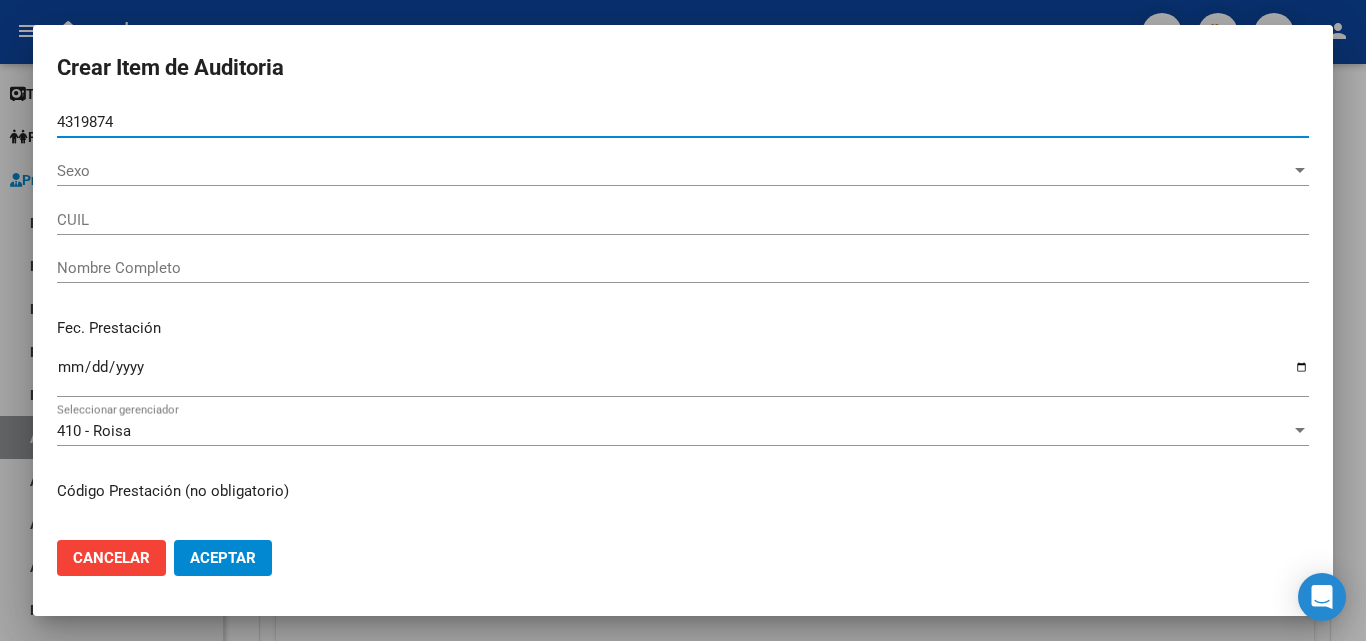 type on "27431987452" 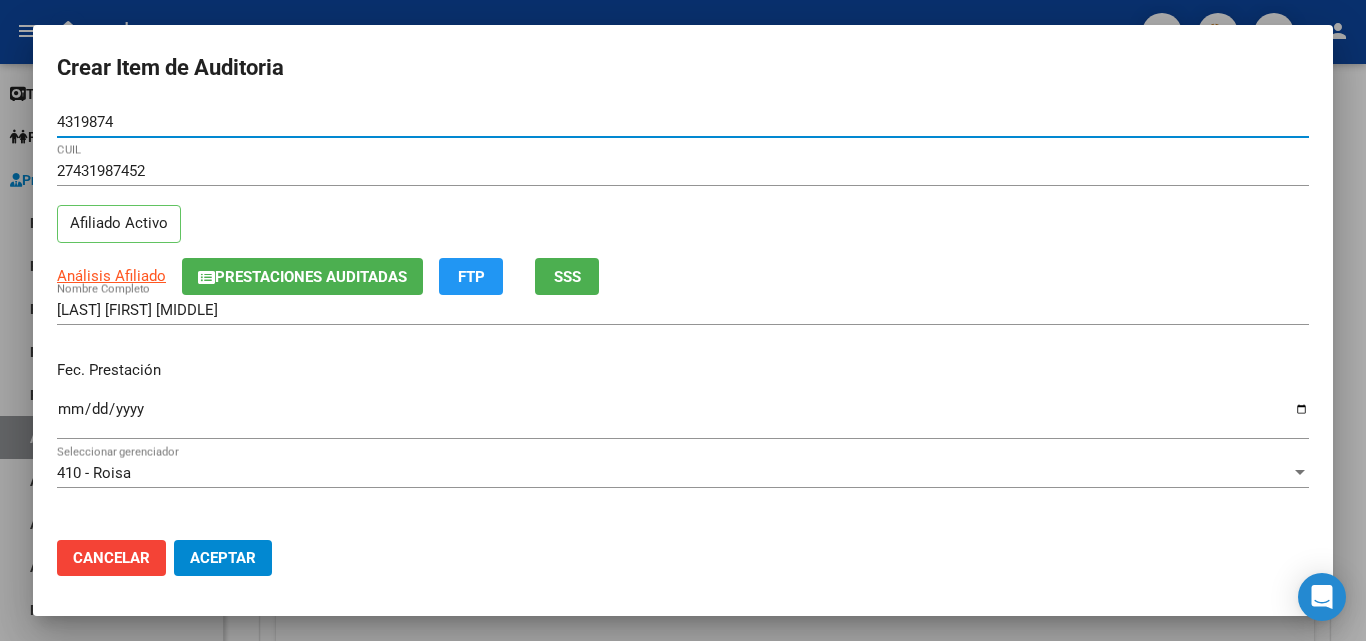 type on "43198745" 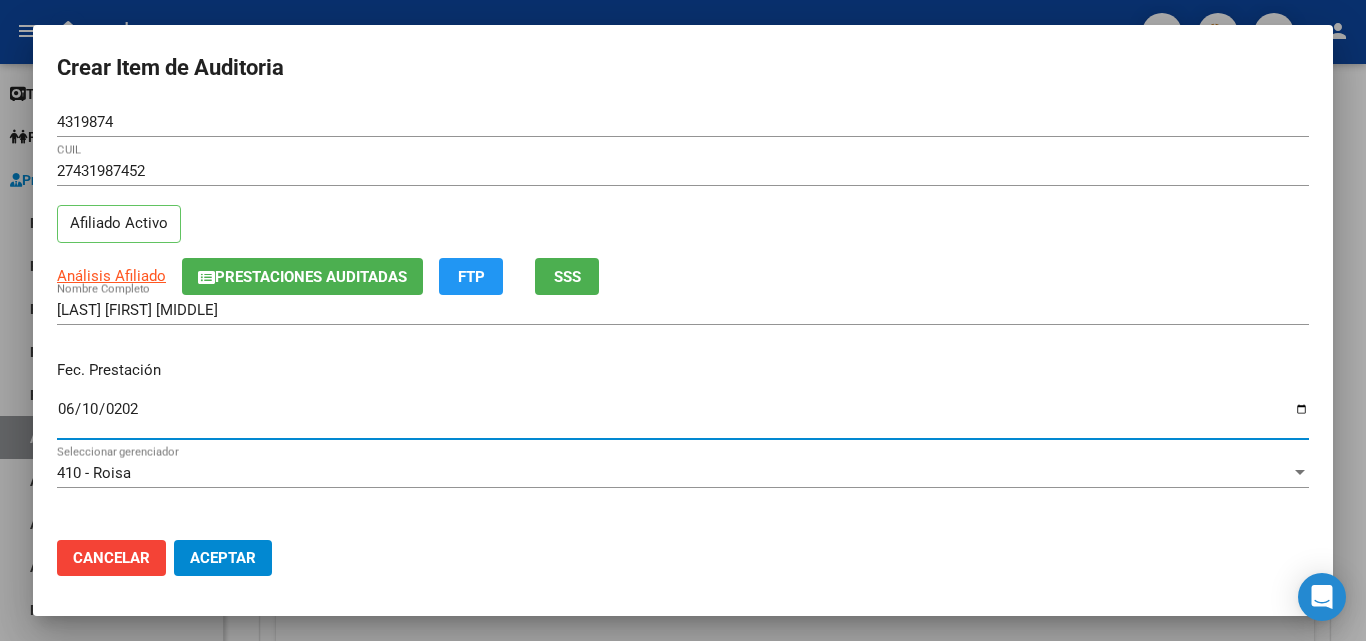 type on "2025-06-10" 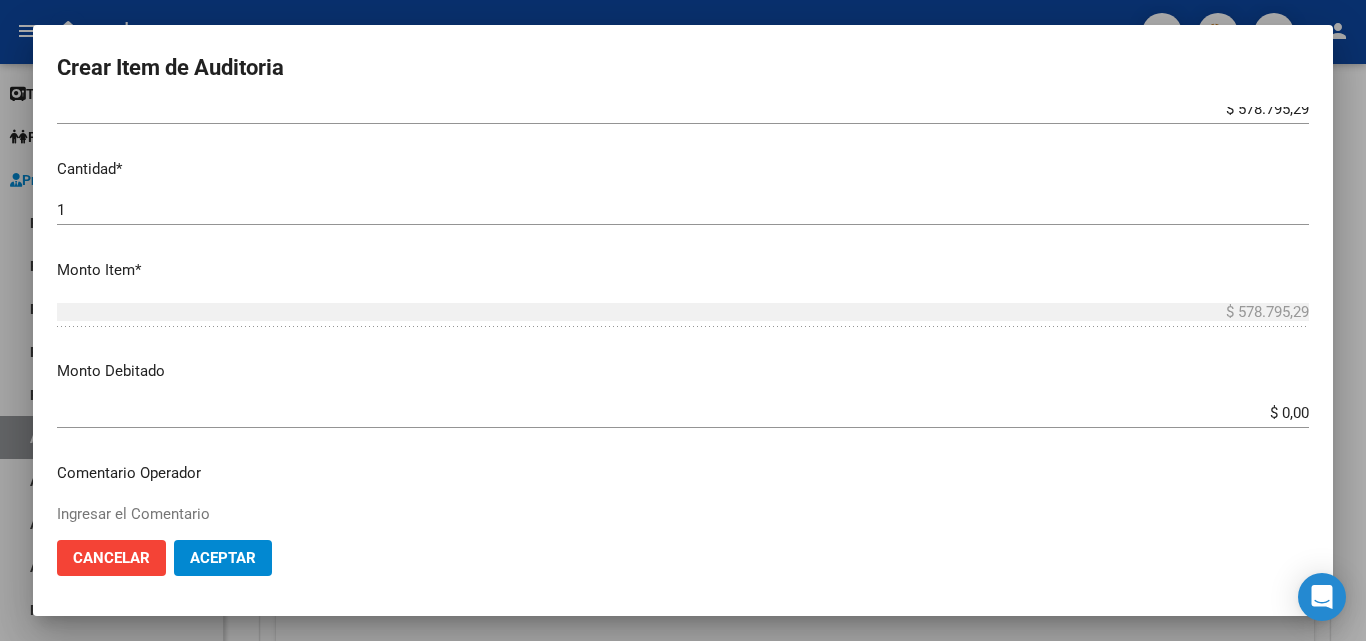 scroll, scrollTop: 700, scrollLeft: 0, axis: vertical 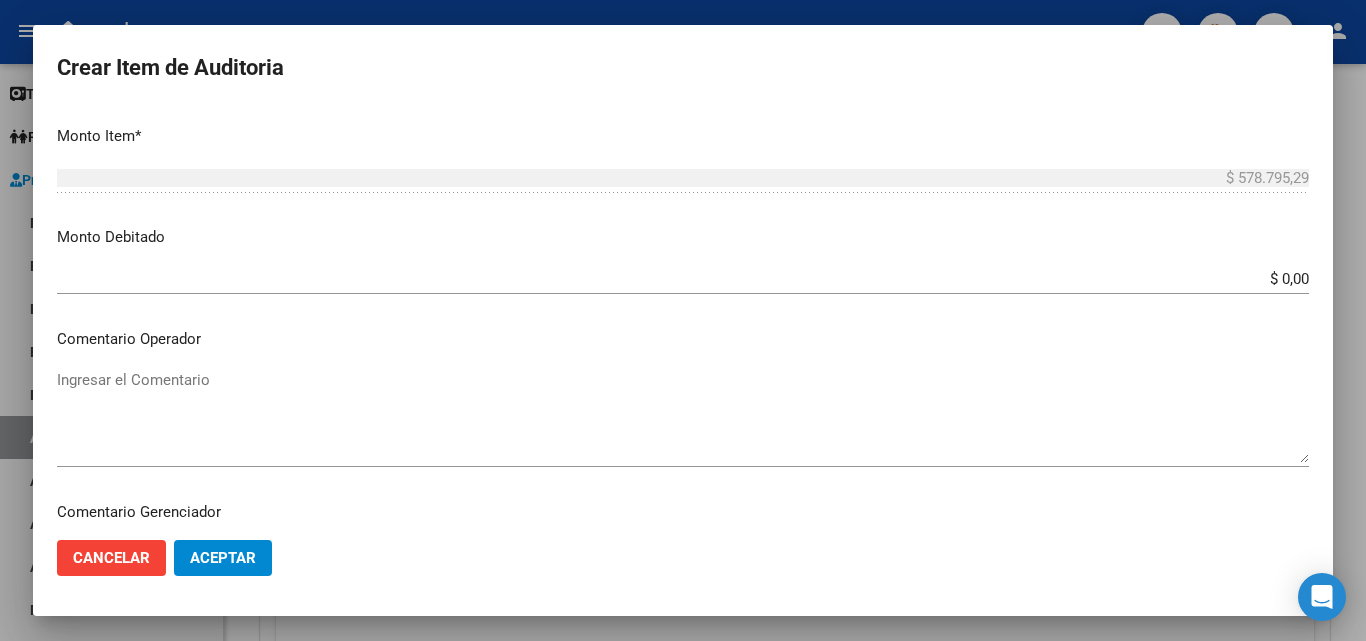 click on "Ingresar el Comentario" at bounding box center (683, 416) 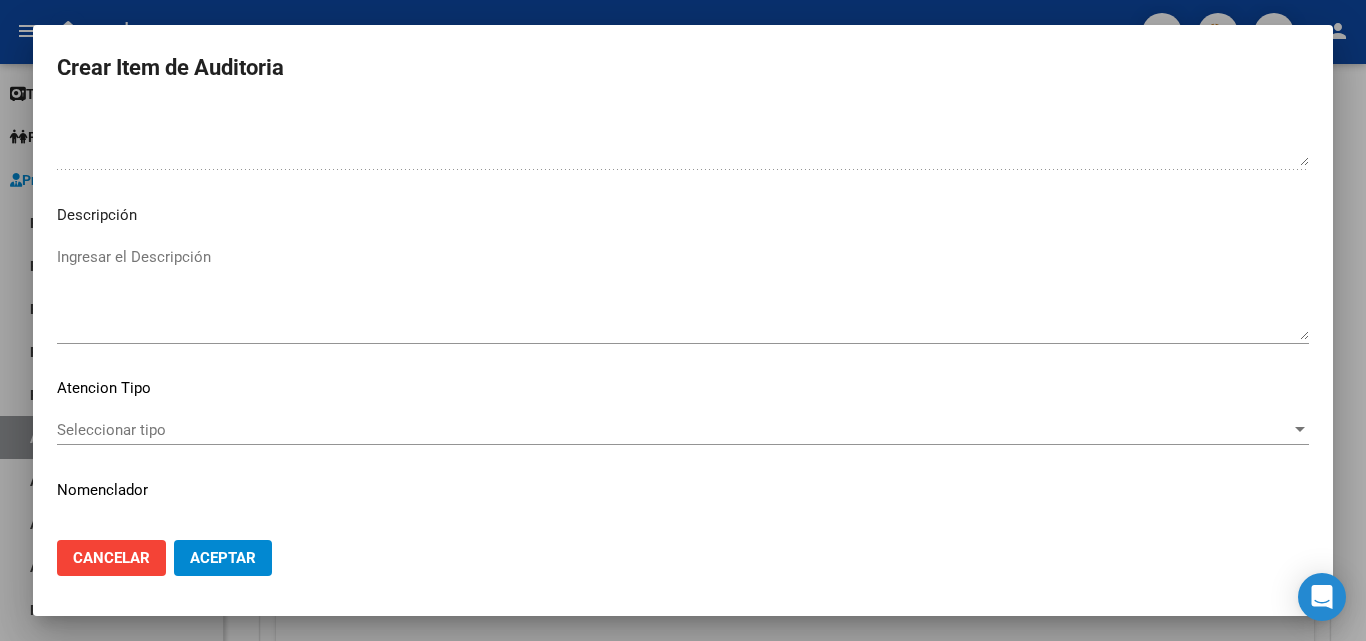 scroll, scrollTop: 1211, scrollLeft: 0, axis: vertical 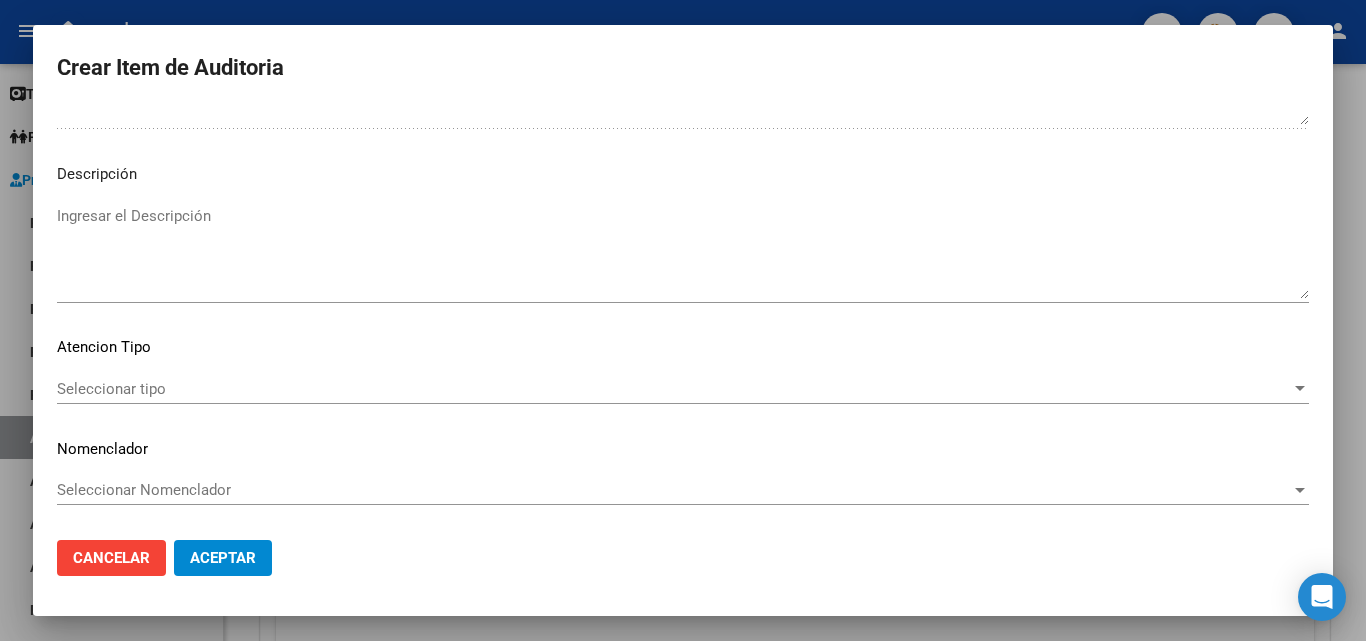 click on "Seleccionar tipo" at bounding box center [674, 389] 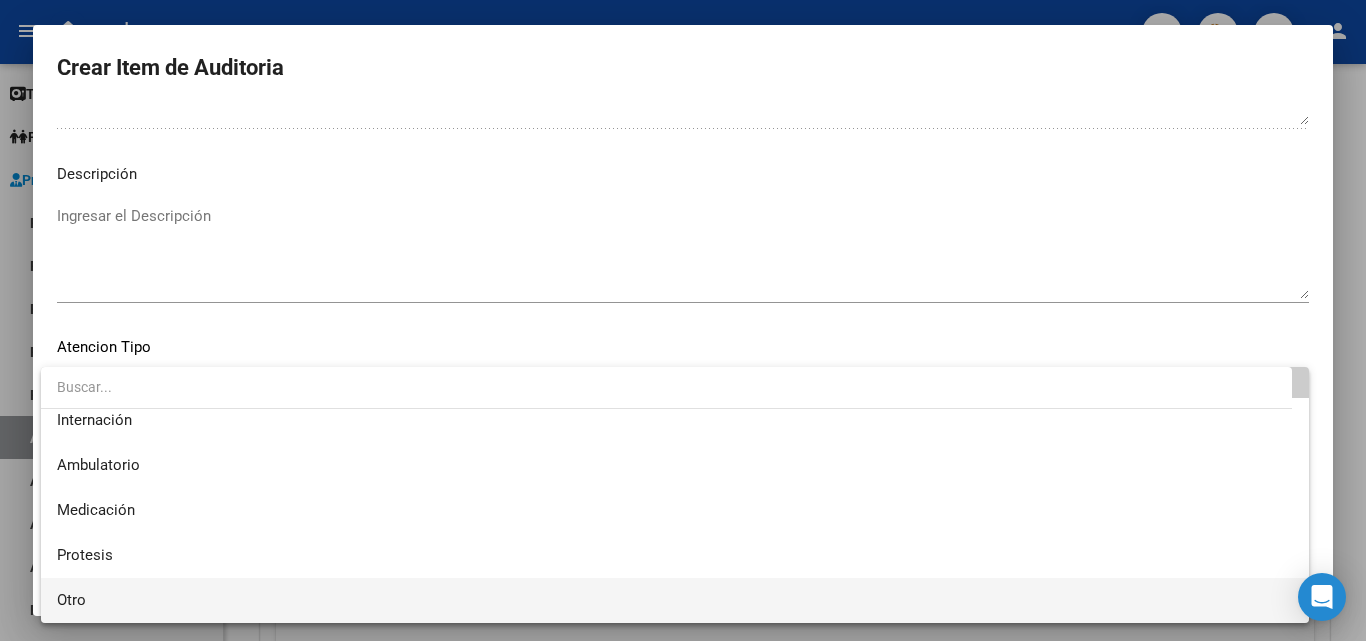 click on "Otro" at bounding box center (675, 600) 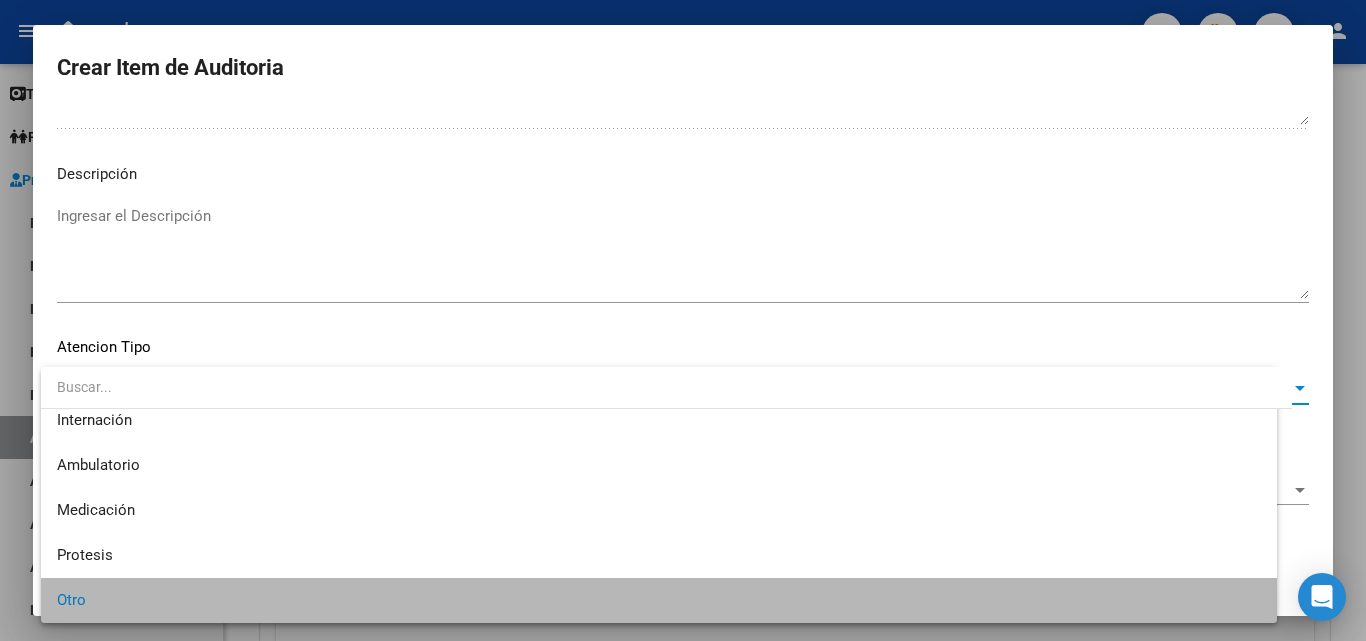 scroll, scrollTop: 56, scrollLeft: 0, axis: vertical 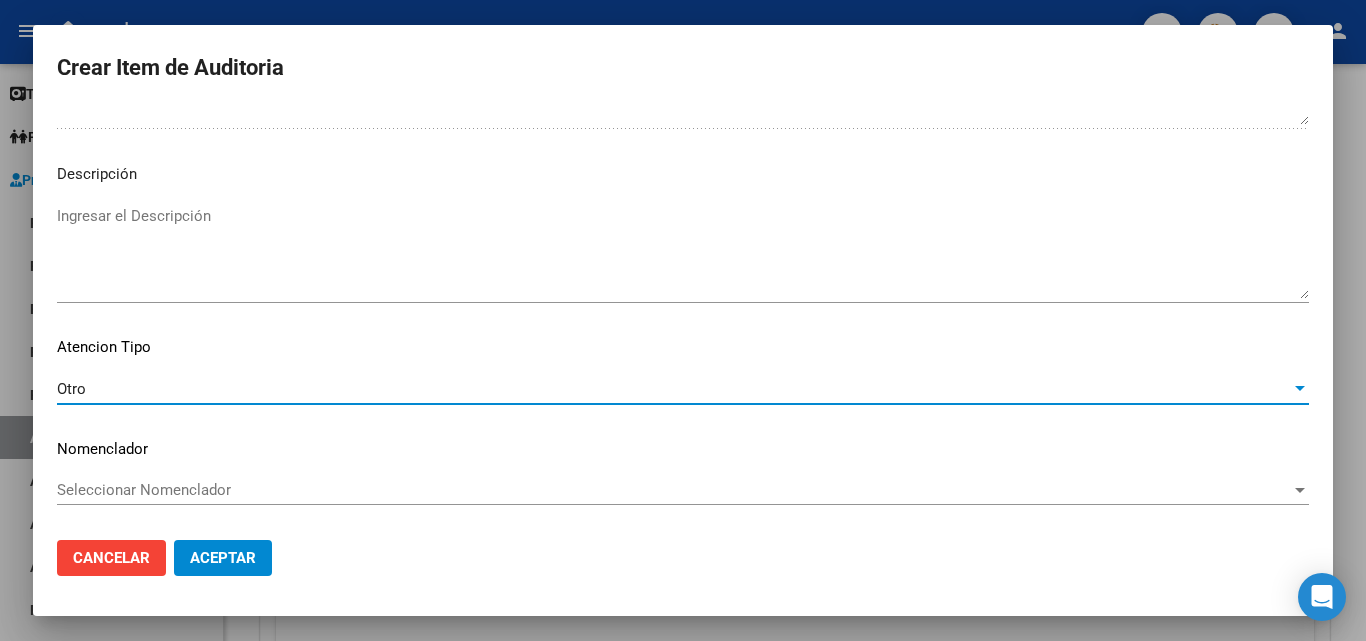 click on "Aceptar" 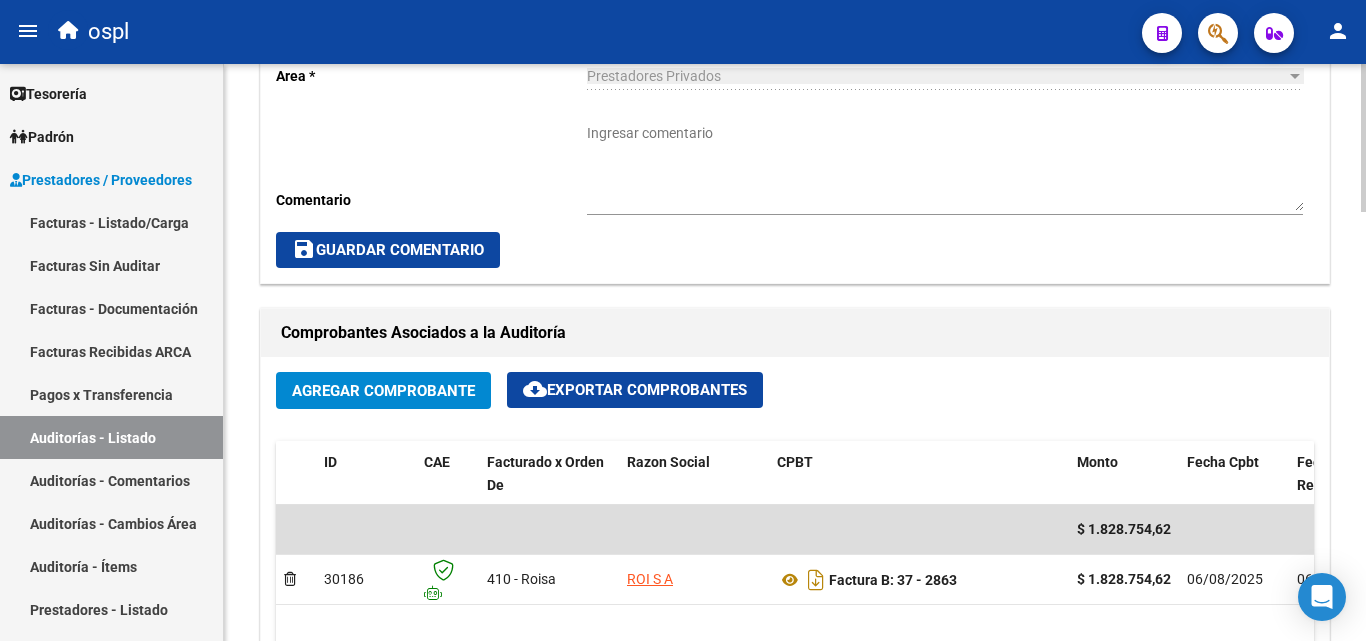 scroll, scrollTop: 1001, scrollLeft: 0, axis: vertical 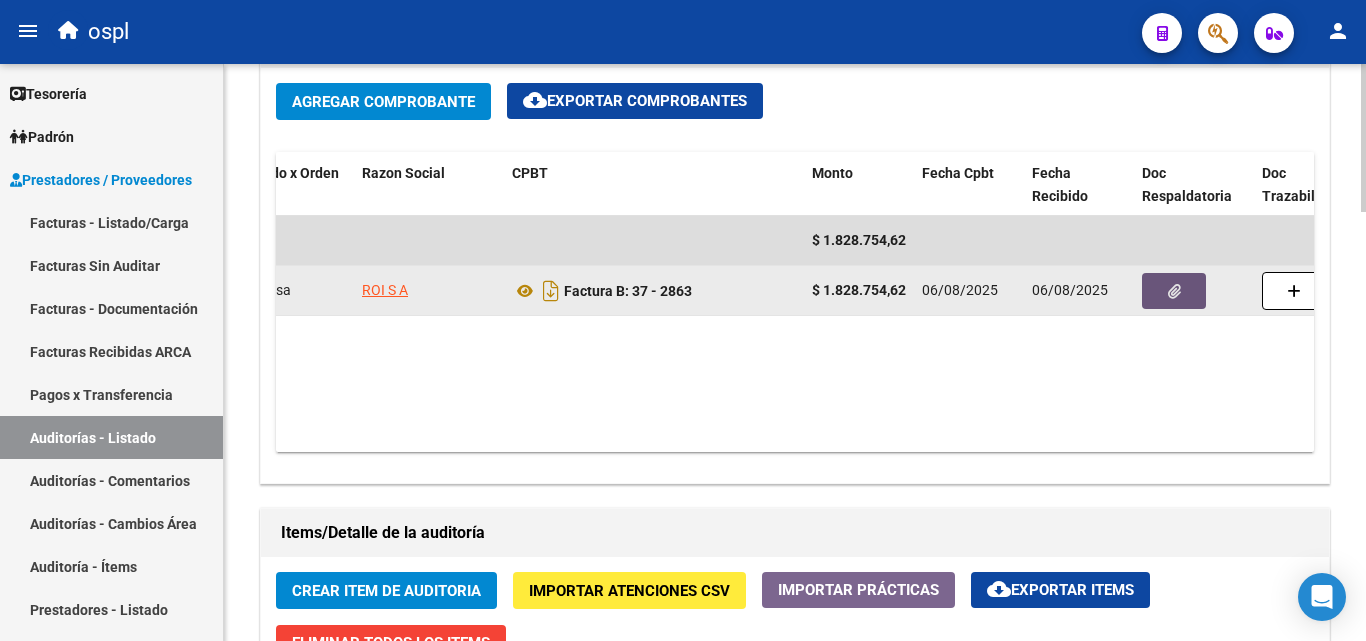 click 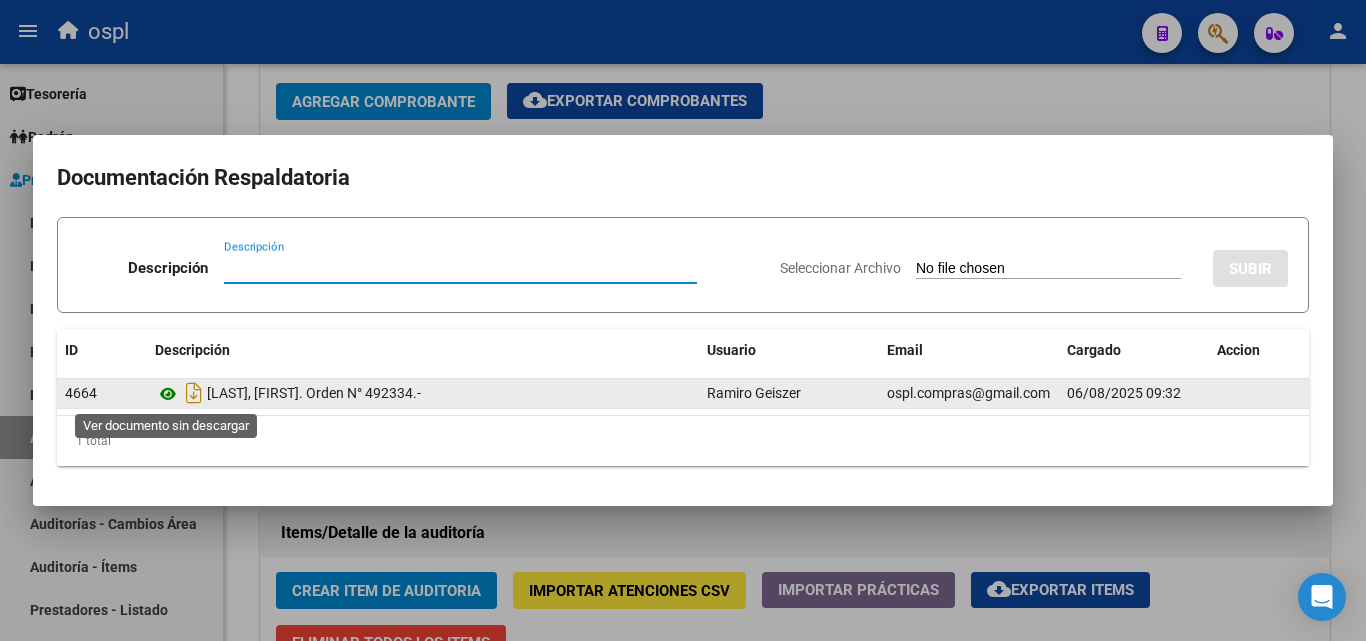 click 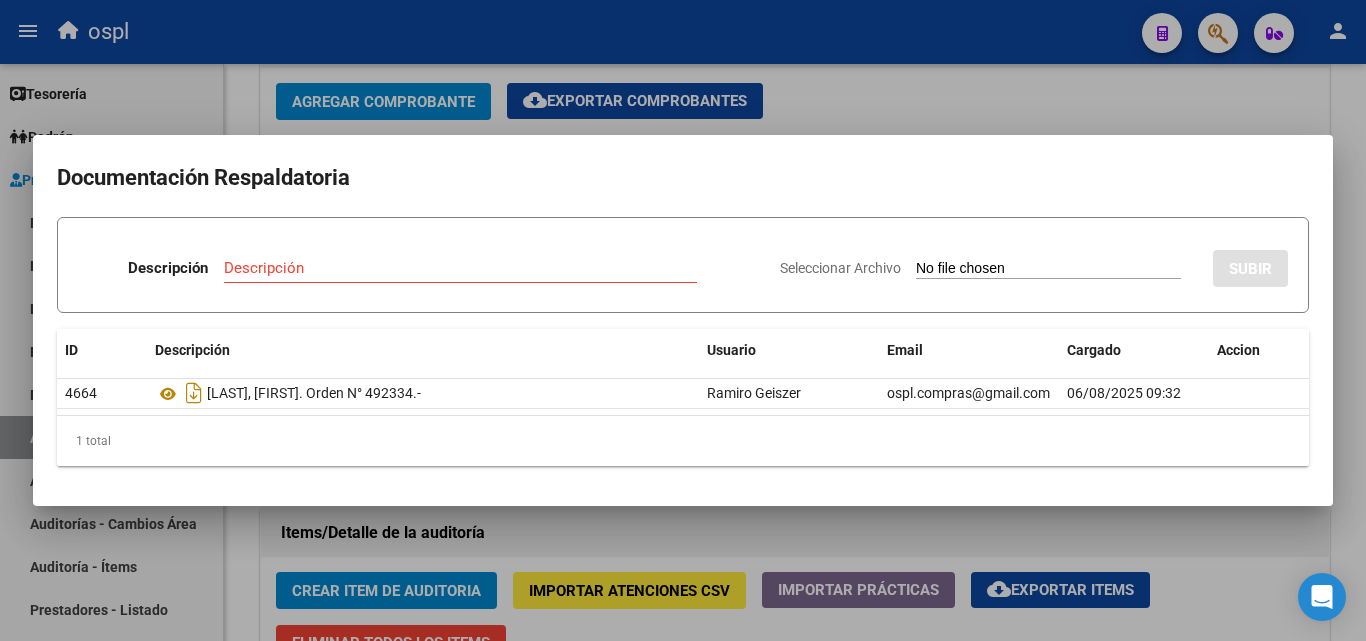 click at bounding box center (683, 320) 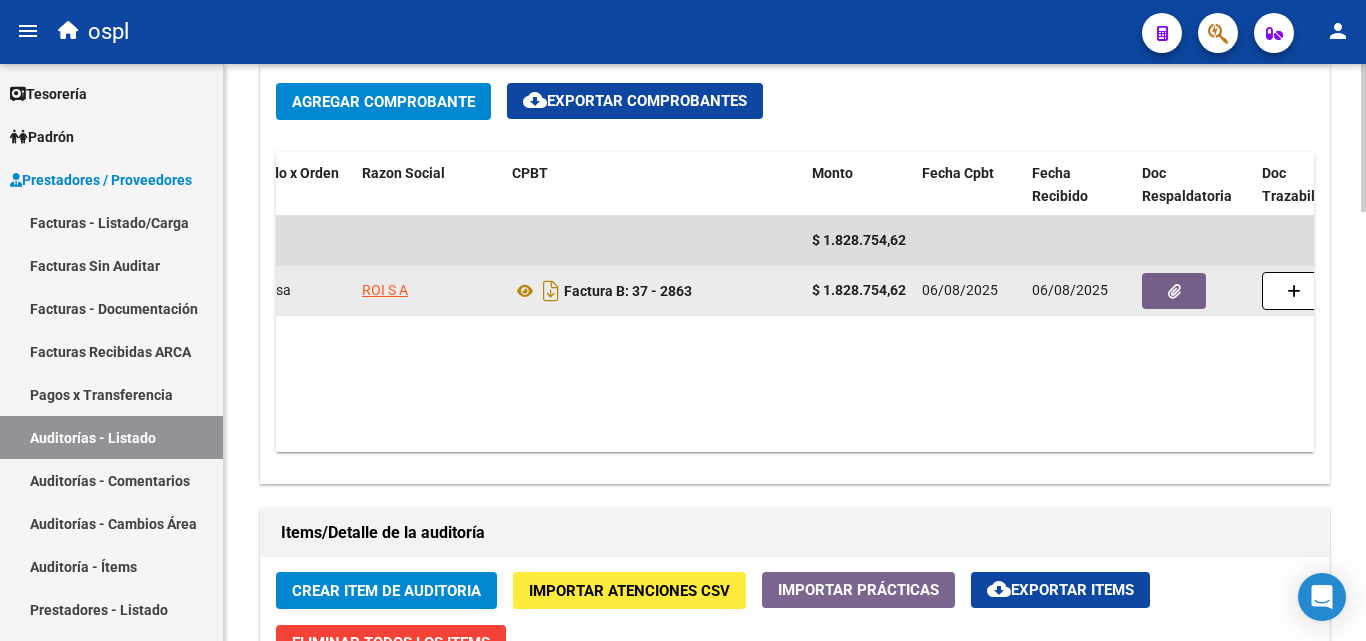 click 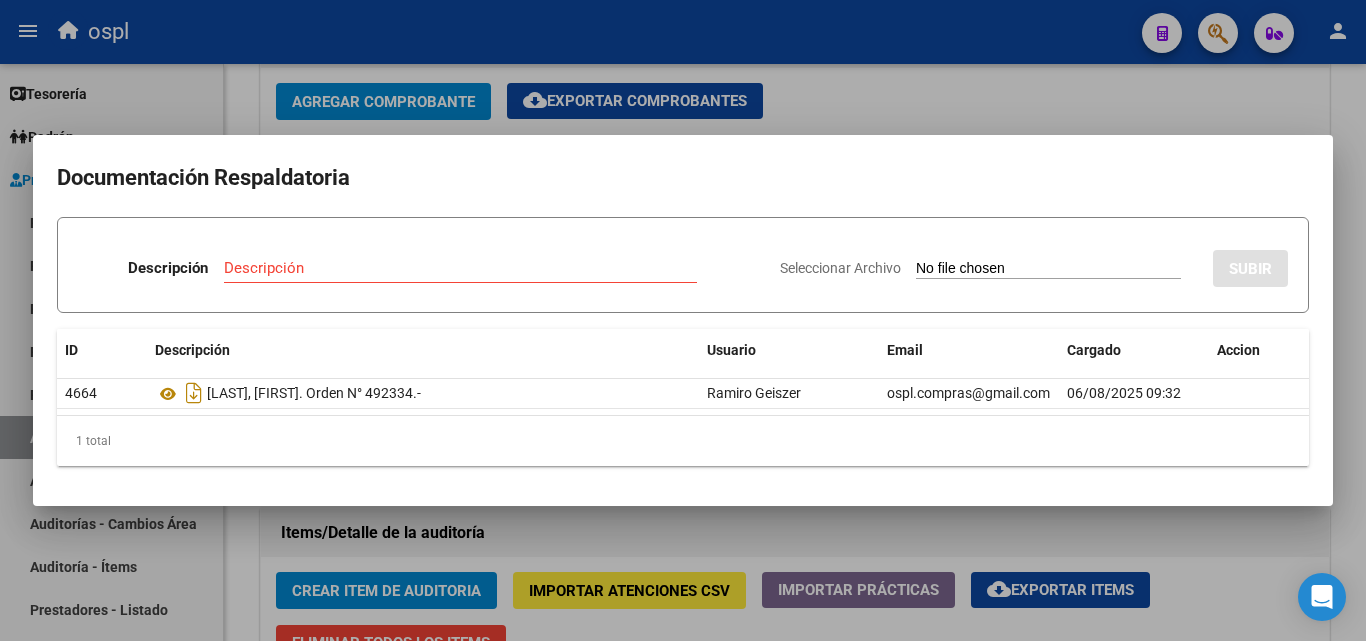 click on "Seleccionar Archivo" at bounding box center (1048, 269) 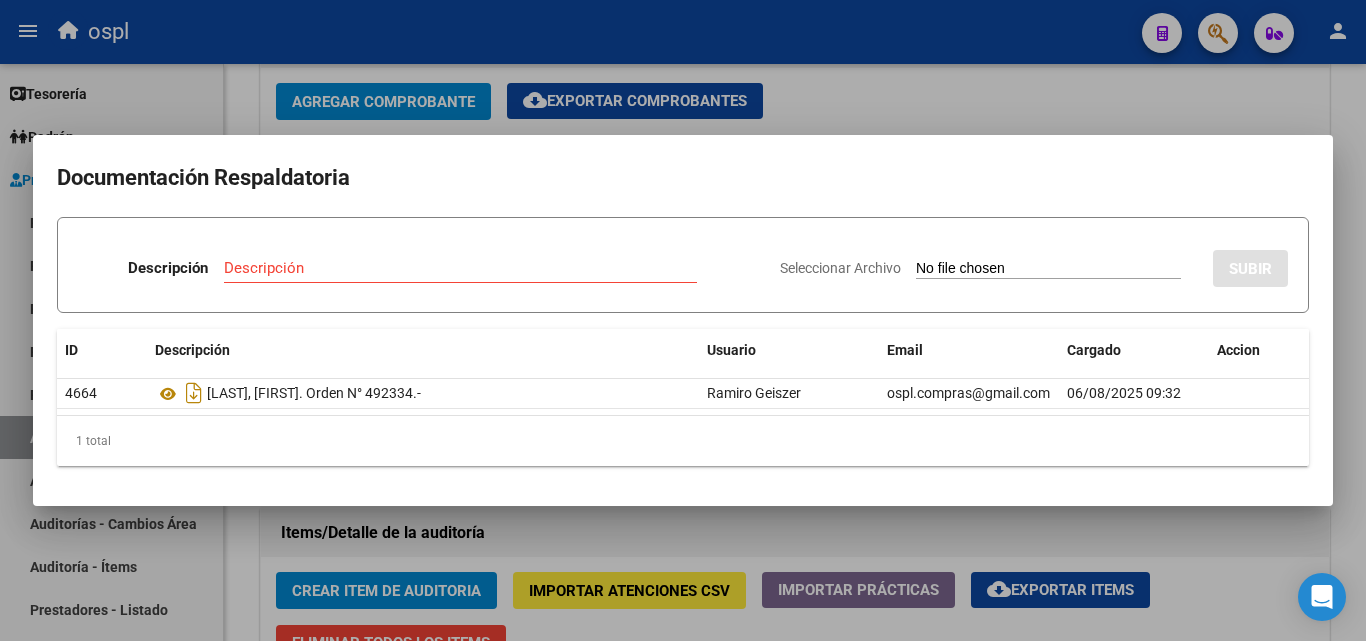 type on "C:\fakepath\PRESUPUESTO MAGALI.jpeg" 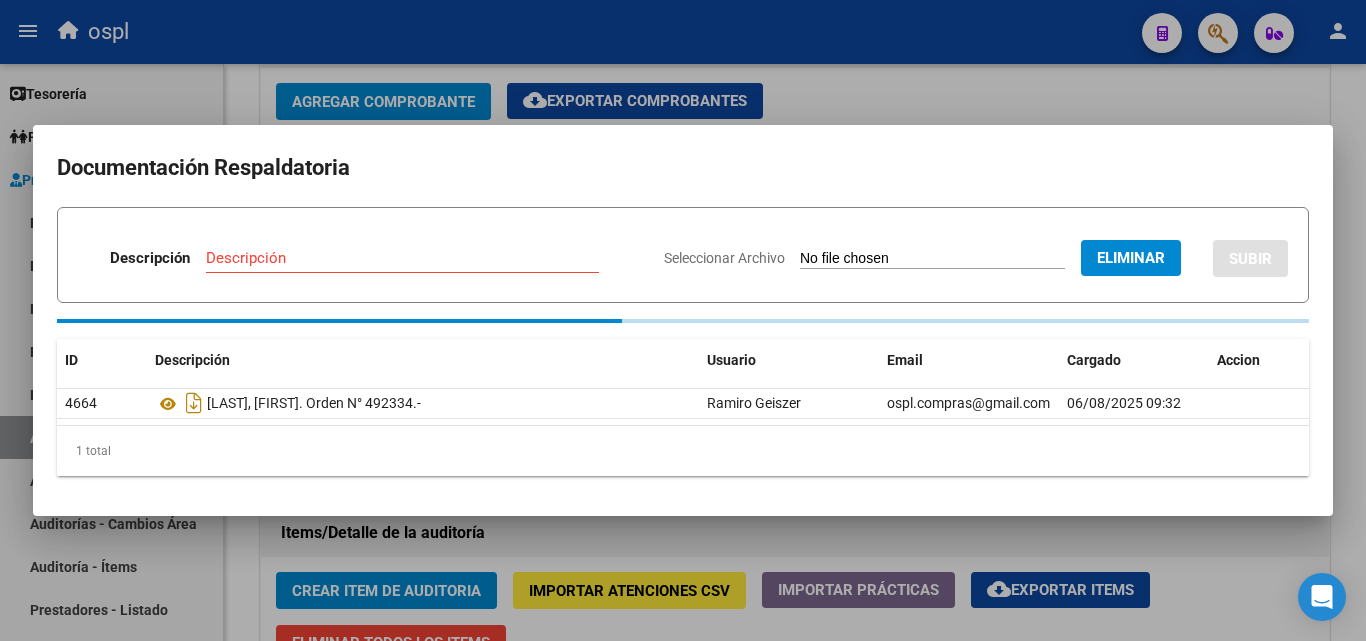click on "Descripción" at bounding box center [402, 258] 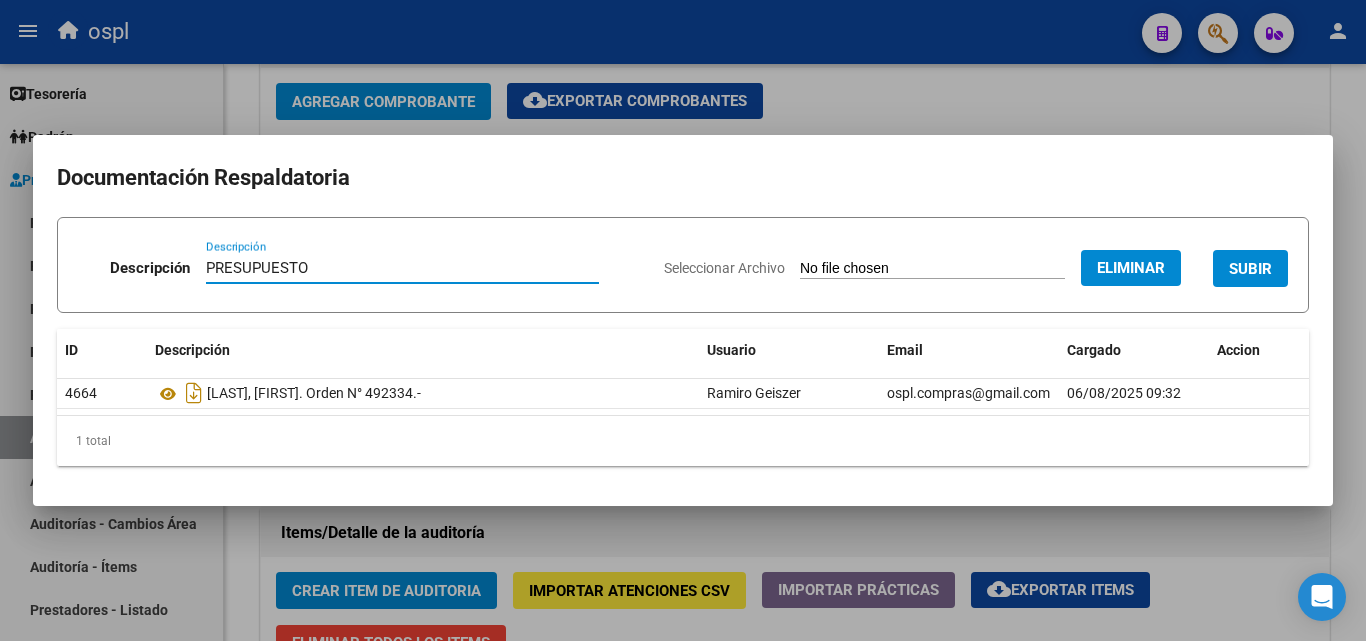 type on "PRESUPUESTO" 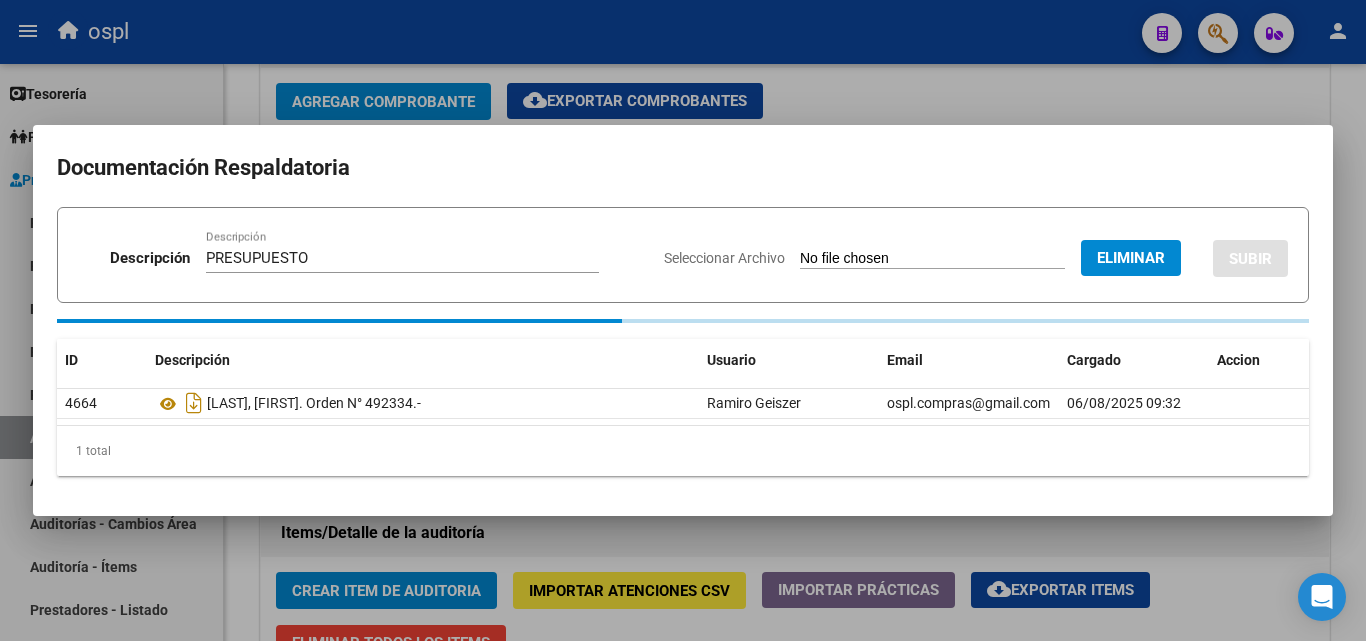 type 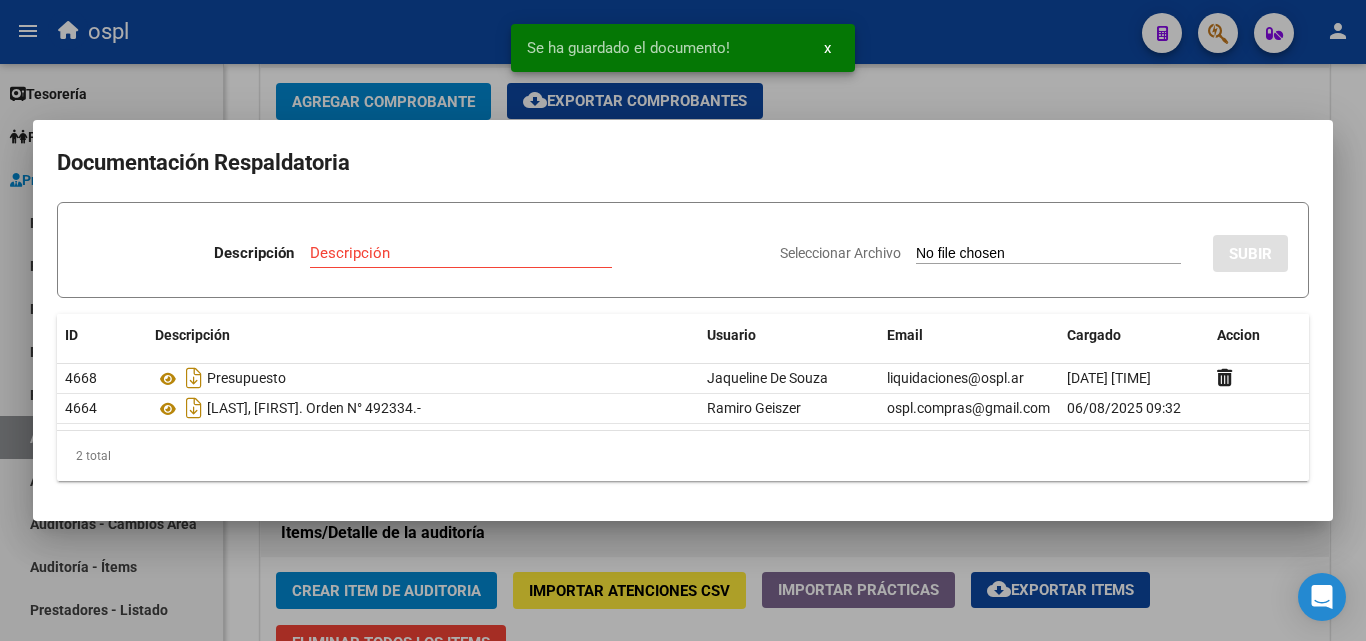 click on "Seleccionar Archivo" at bounding box center (1048, 254) 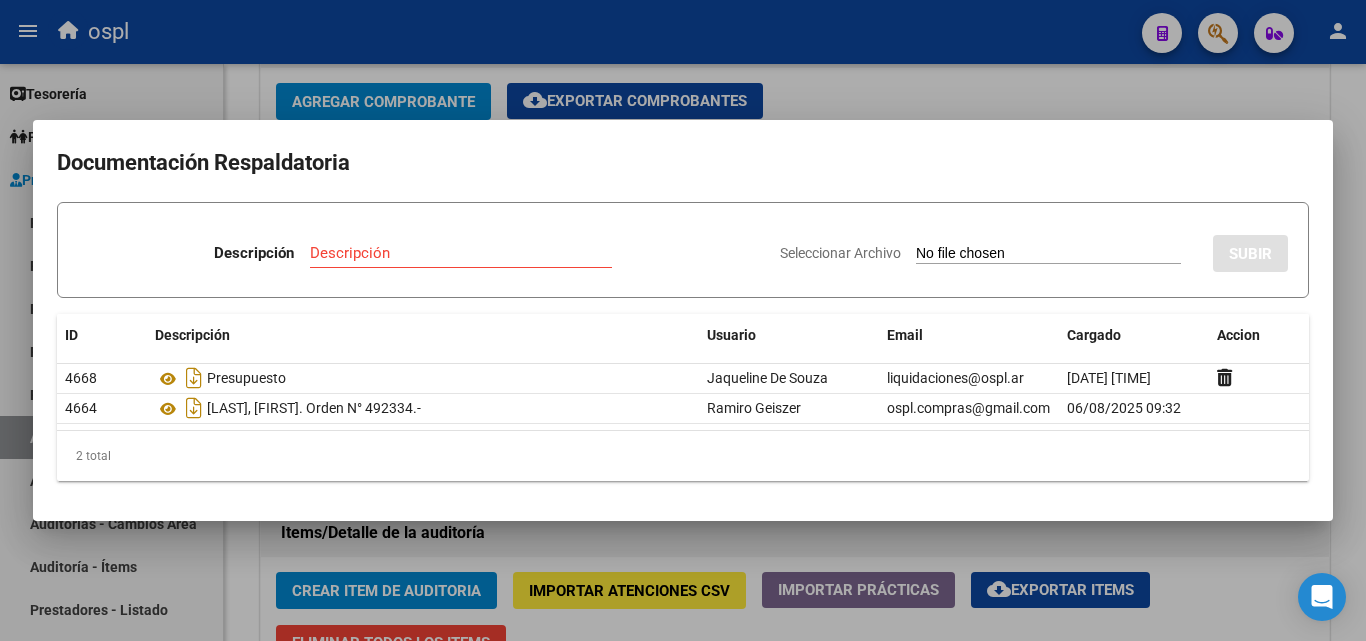 type on "C:\fakepath\NOTA MAGALI.jpeg" 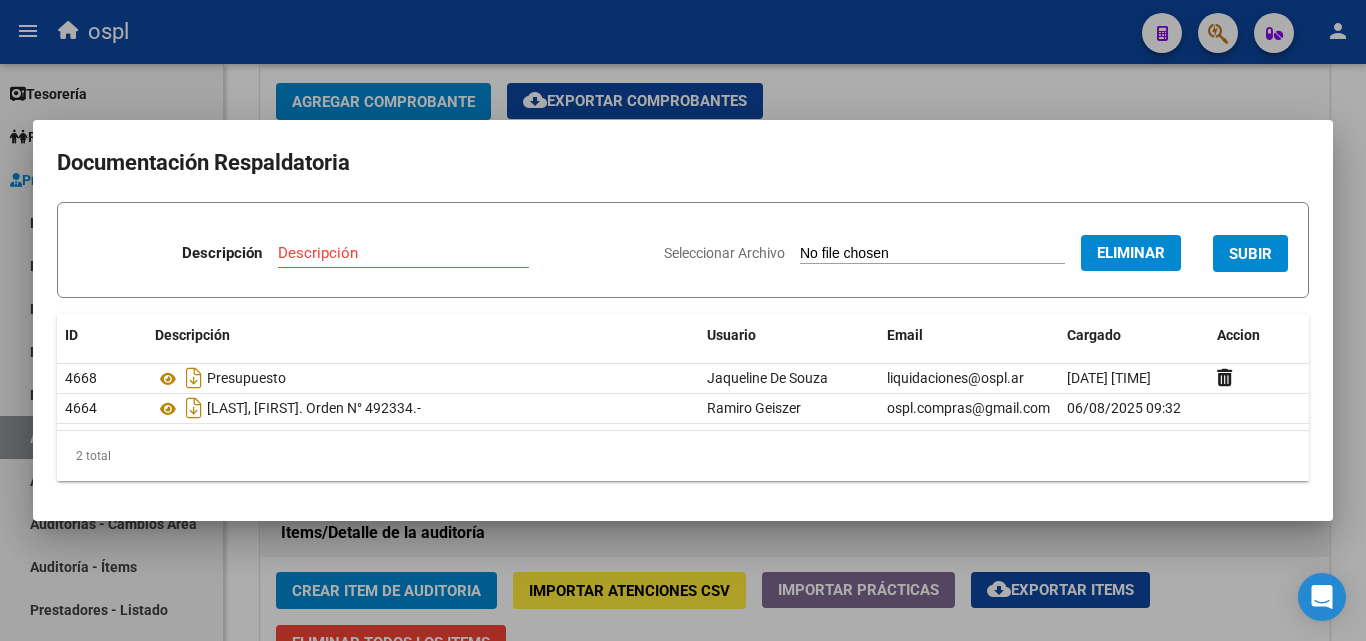 click on "Descripción" at bounding box center [403, 253] 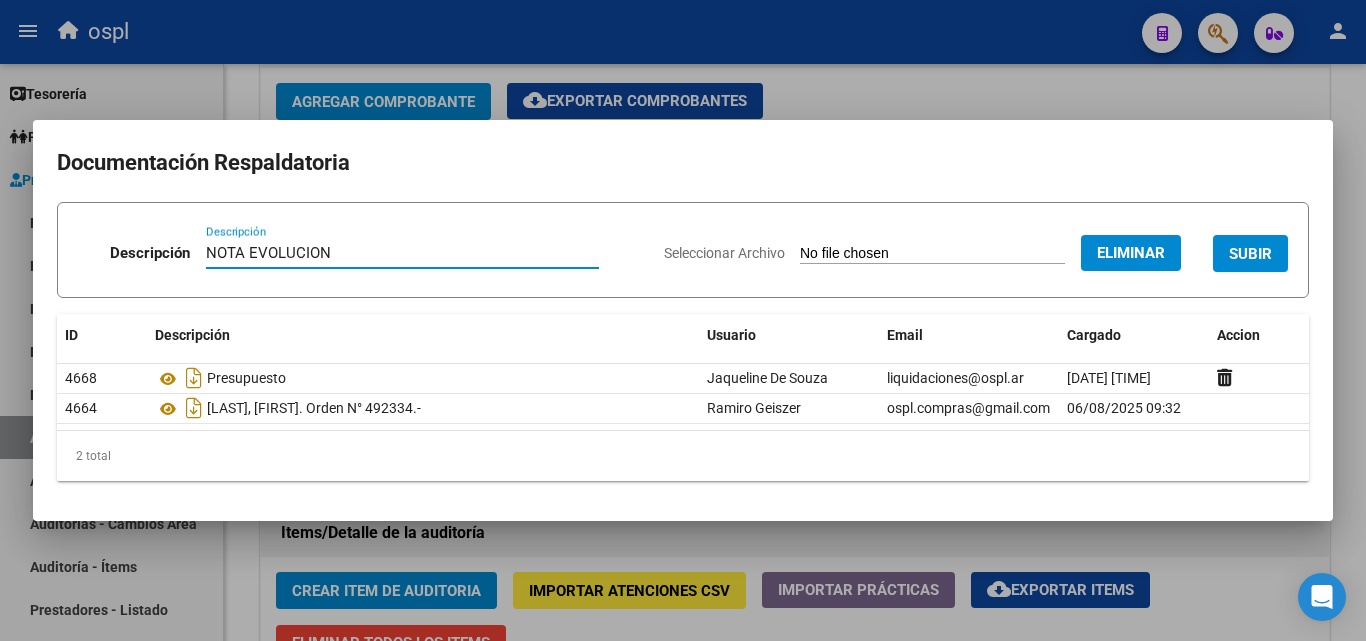type on "NOTA EVOLUCION" 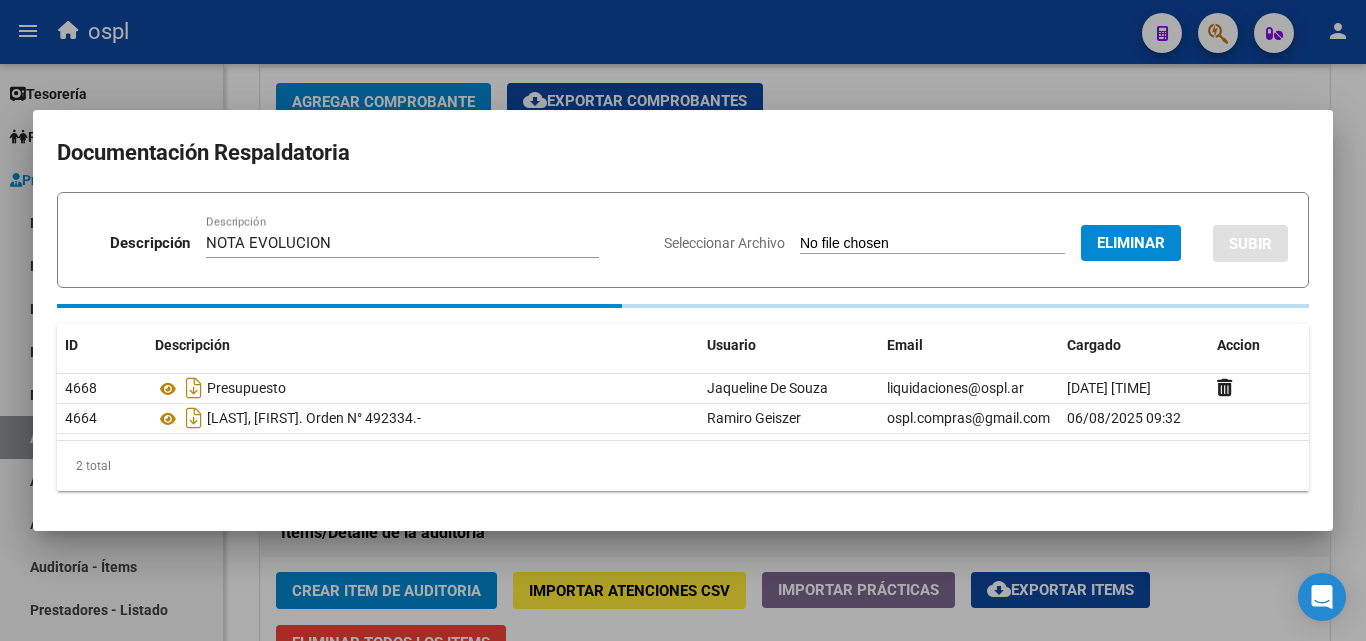 type 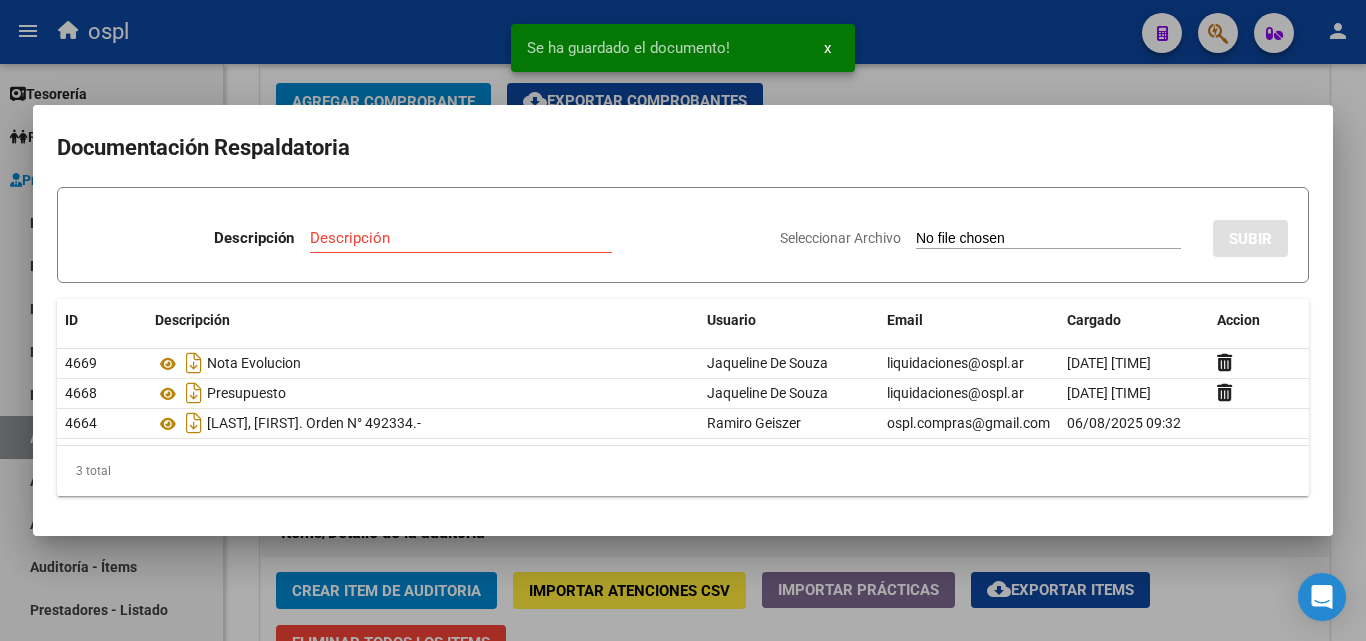click at bounding box center [683, 320] 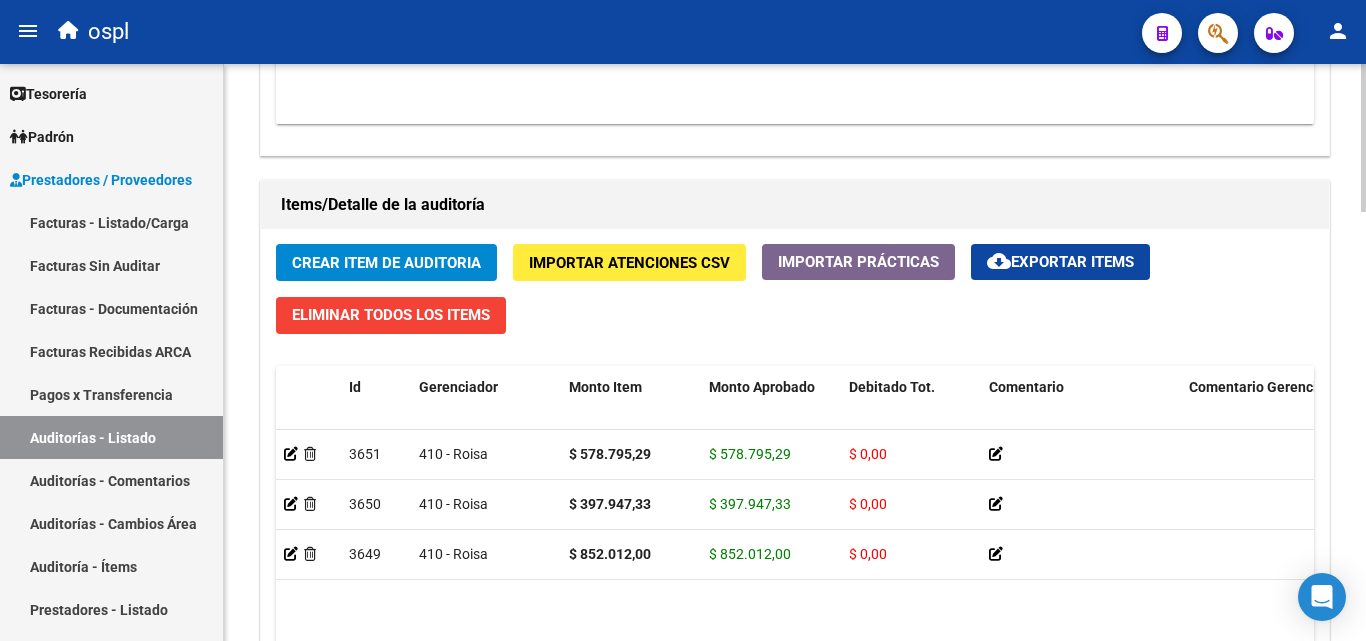 scroll, scrollTop: 1501, scrollLeft: 0, axis: vertical 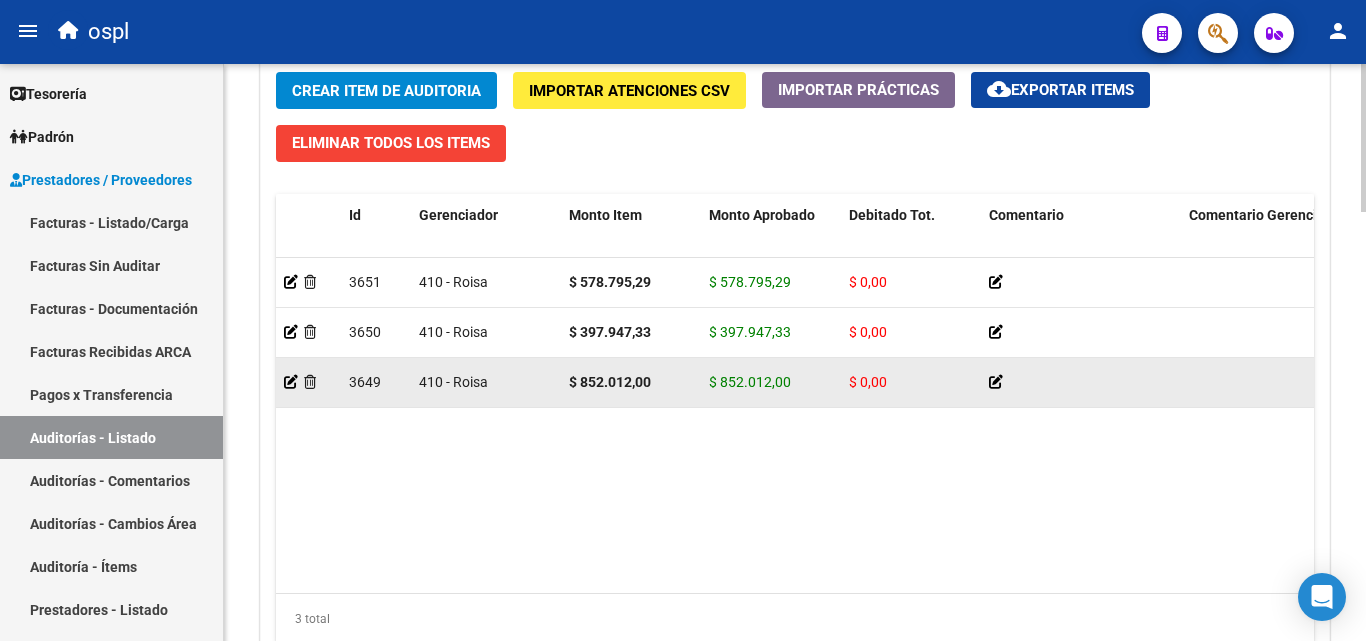 click 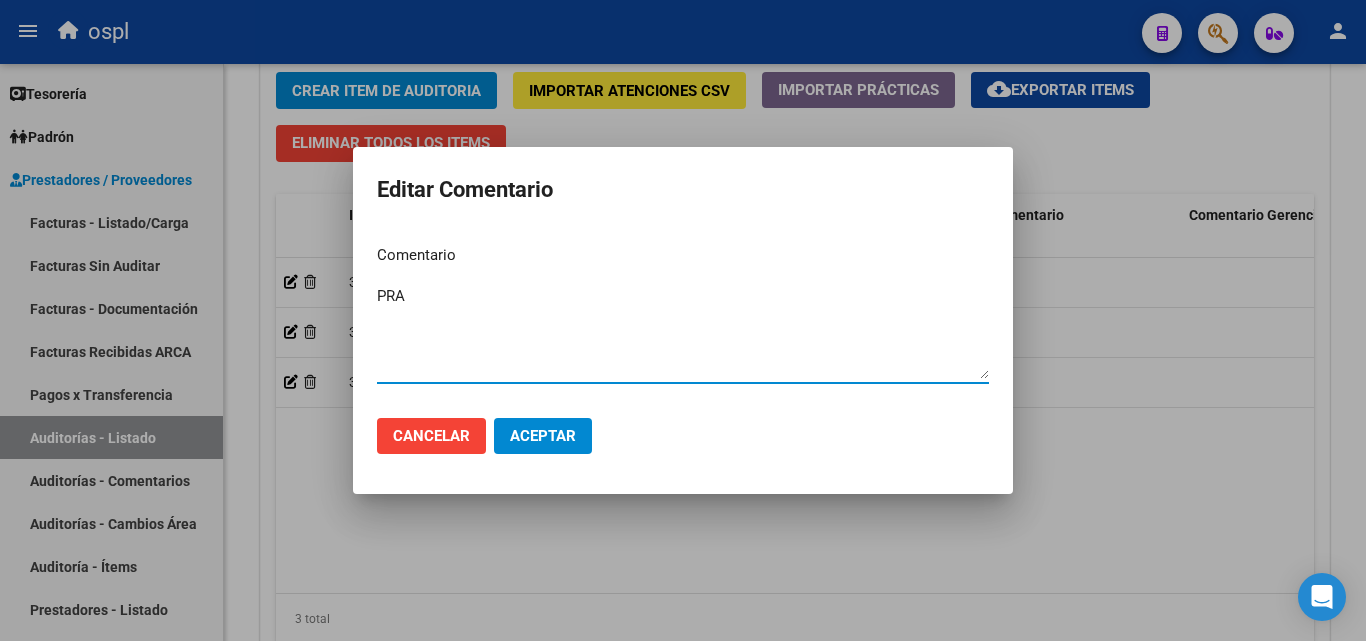 click on "Cancelar" 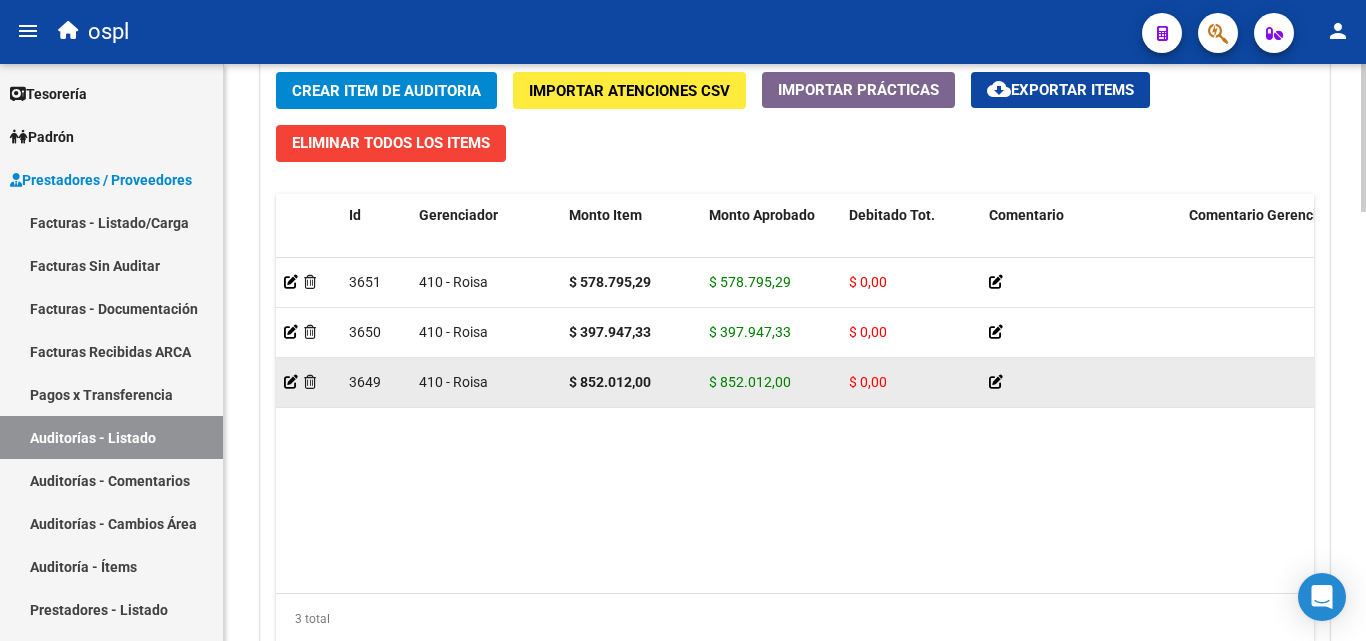 click 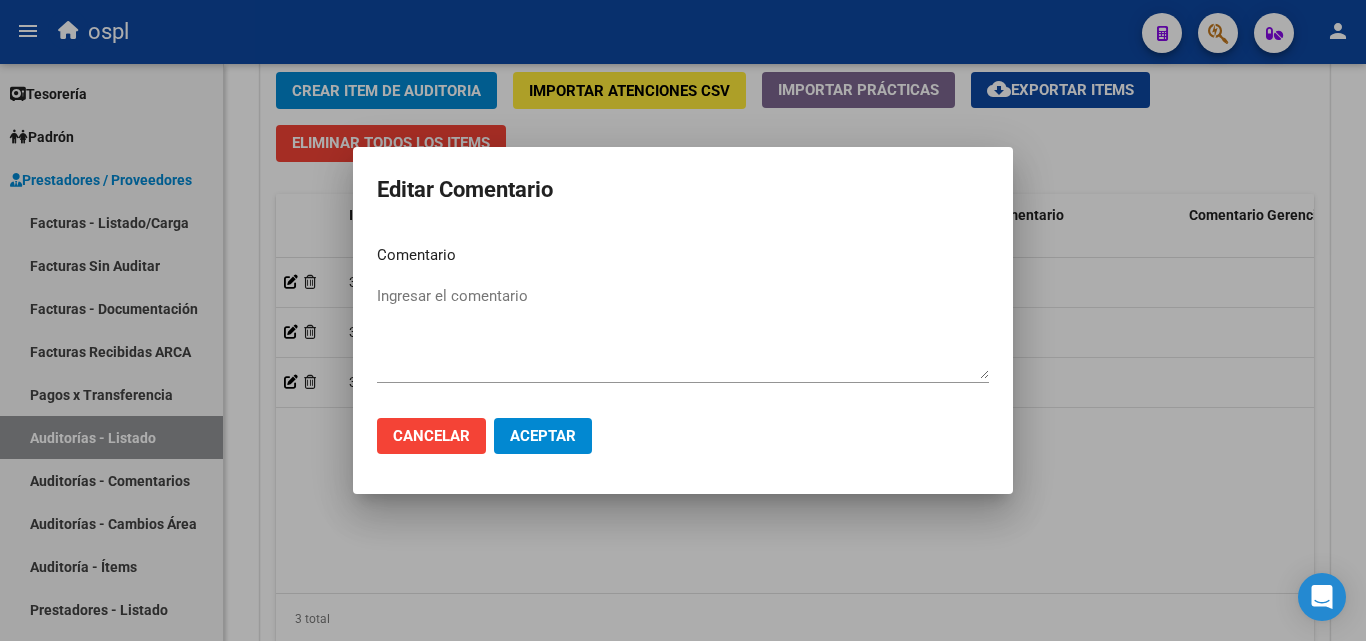 click at bounding box center (683, 320) 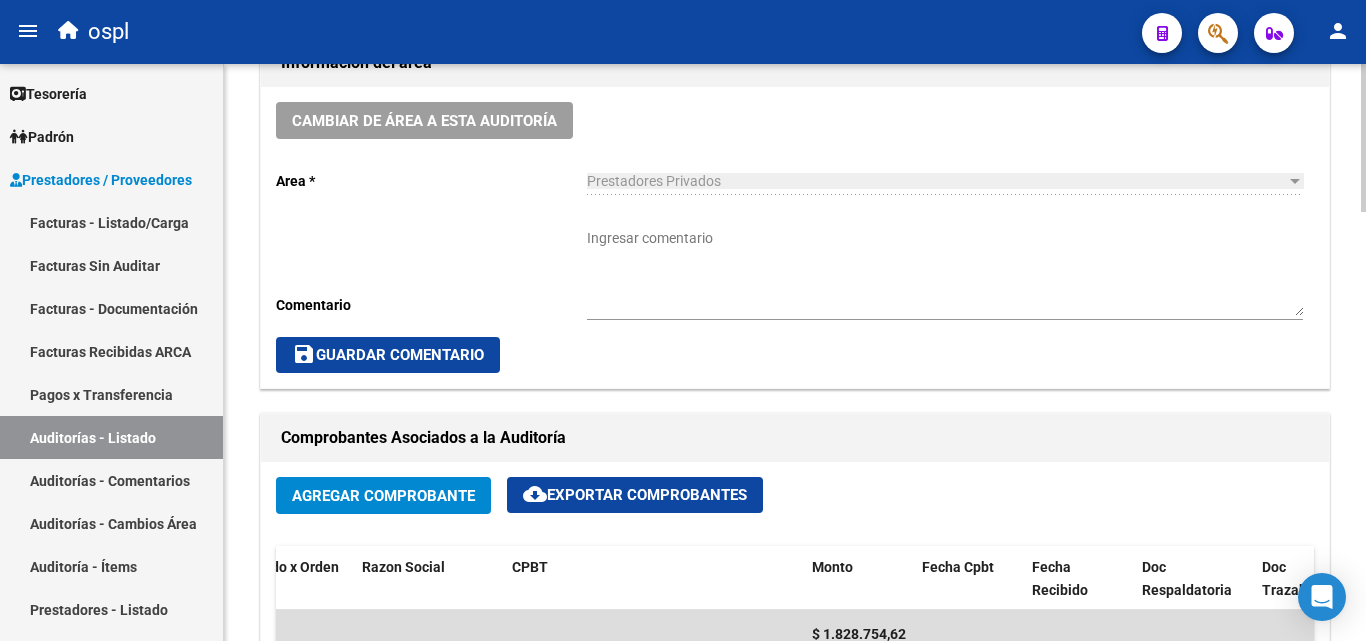 scroll, scrollTop: 601, scrollLeft: 0, axis: vertical 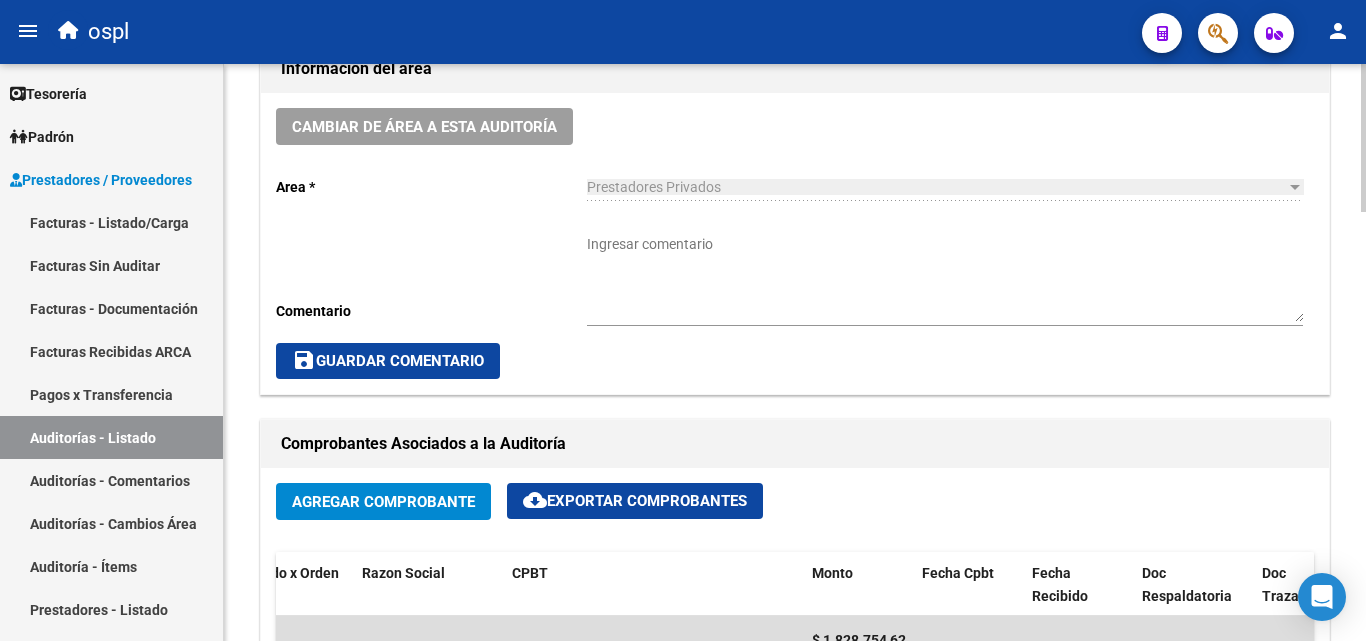 click on "Ingresar comentario" at bounding box center (945, 278) 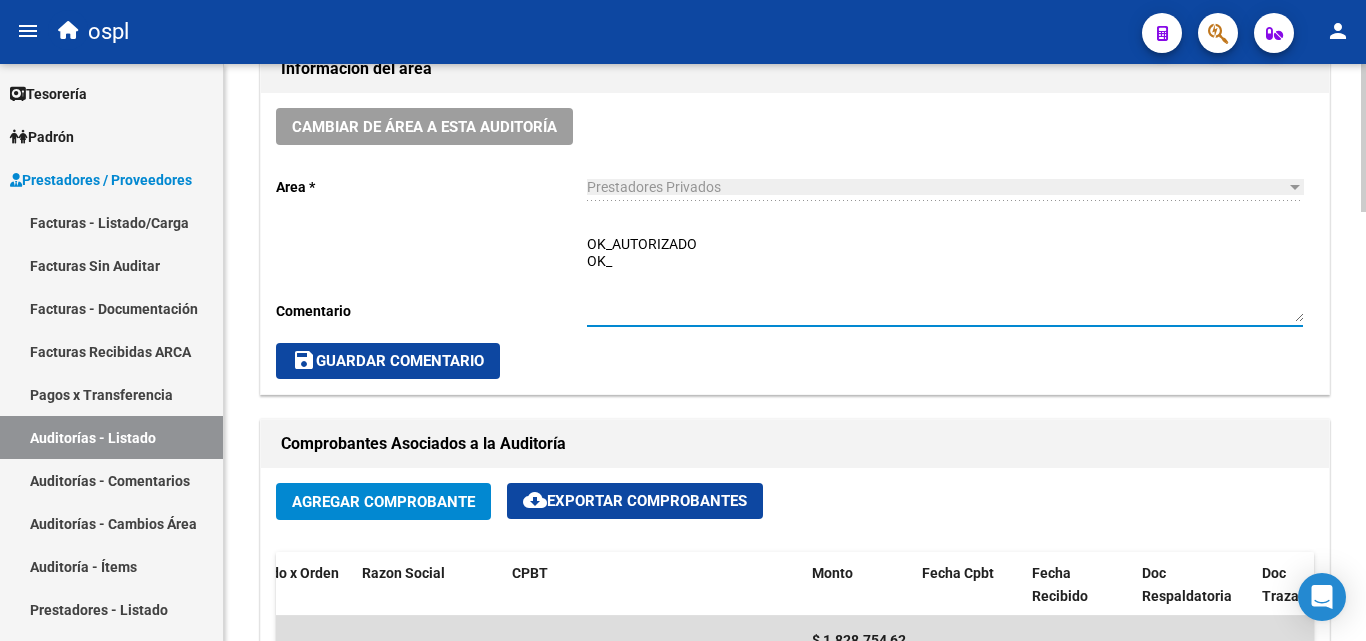 click on "OK_AUTORIZADO
OK_" at bounding box center (945, 278) 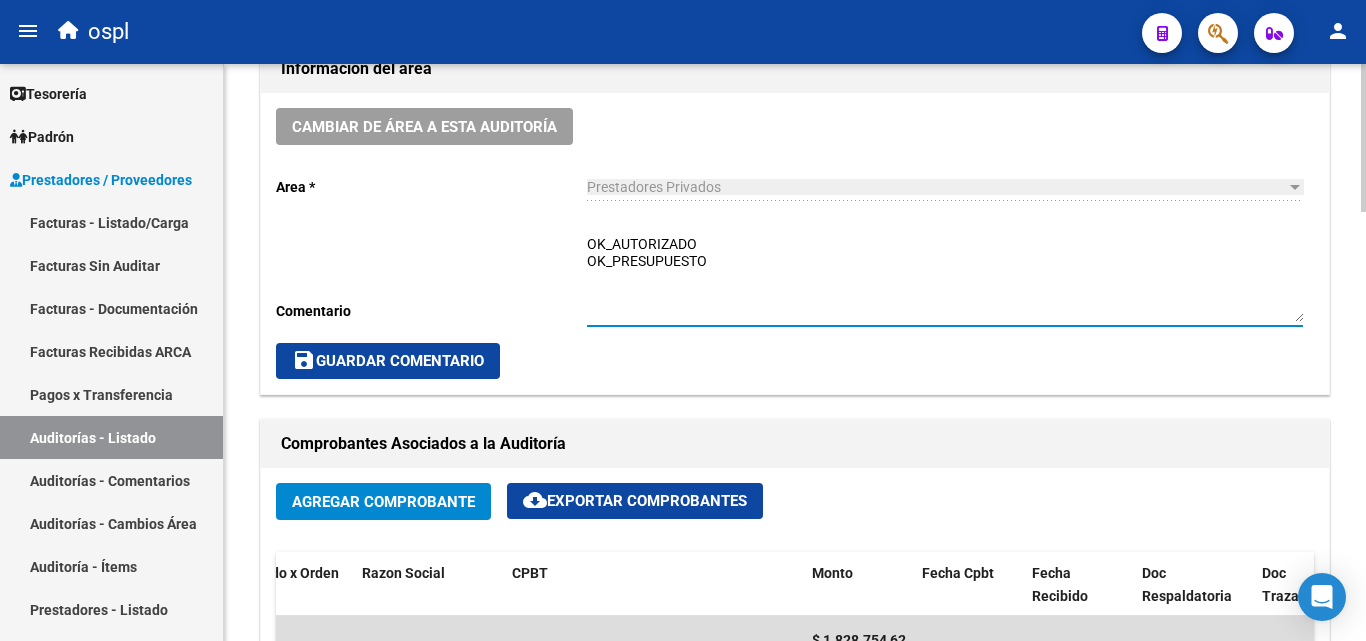 click on "OK_AUTORIZADO
OK_PRESUPUESTO" at bounding box center [945, 278] 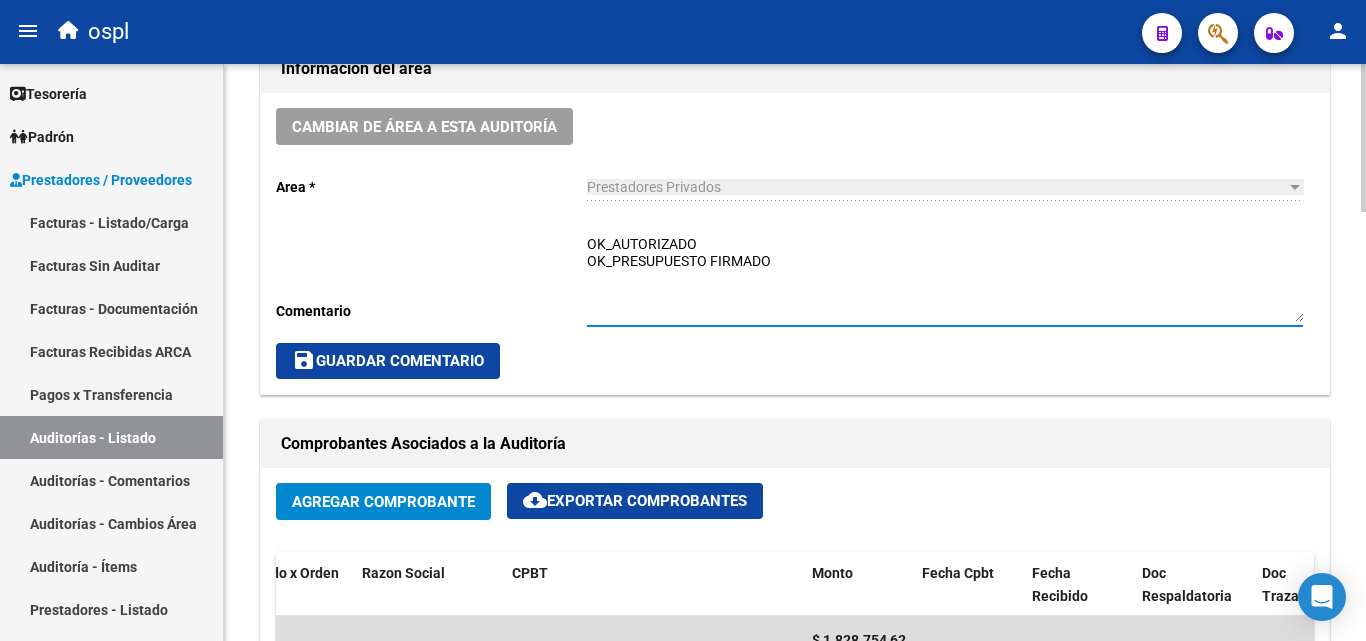 click on "OK_AUTORIZADO
OK_PRESUPUESTO FIRMADO" at bounding box center (945, 278) 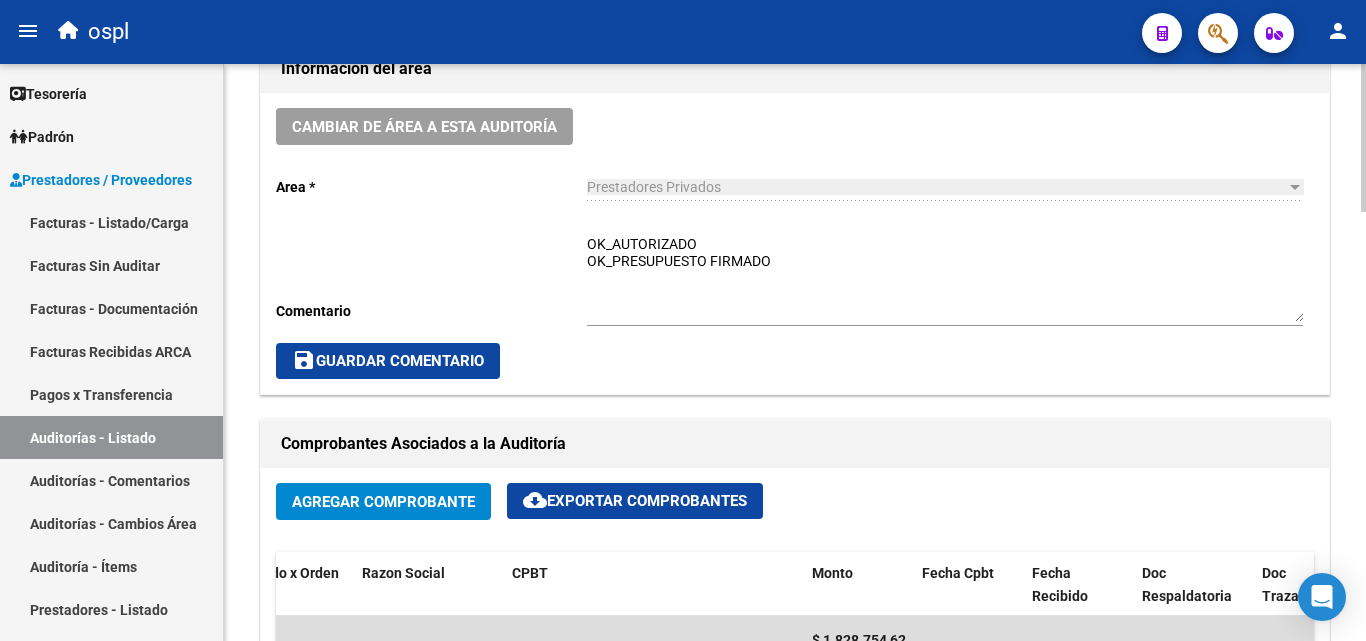 click on "OK_AUTORIZADO
OK_PRESUPUESTO FIRMADO Ingresar comentario" 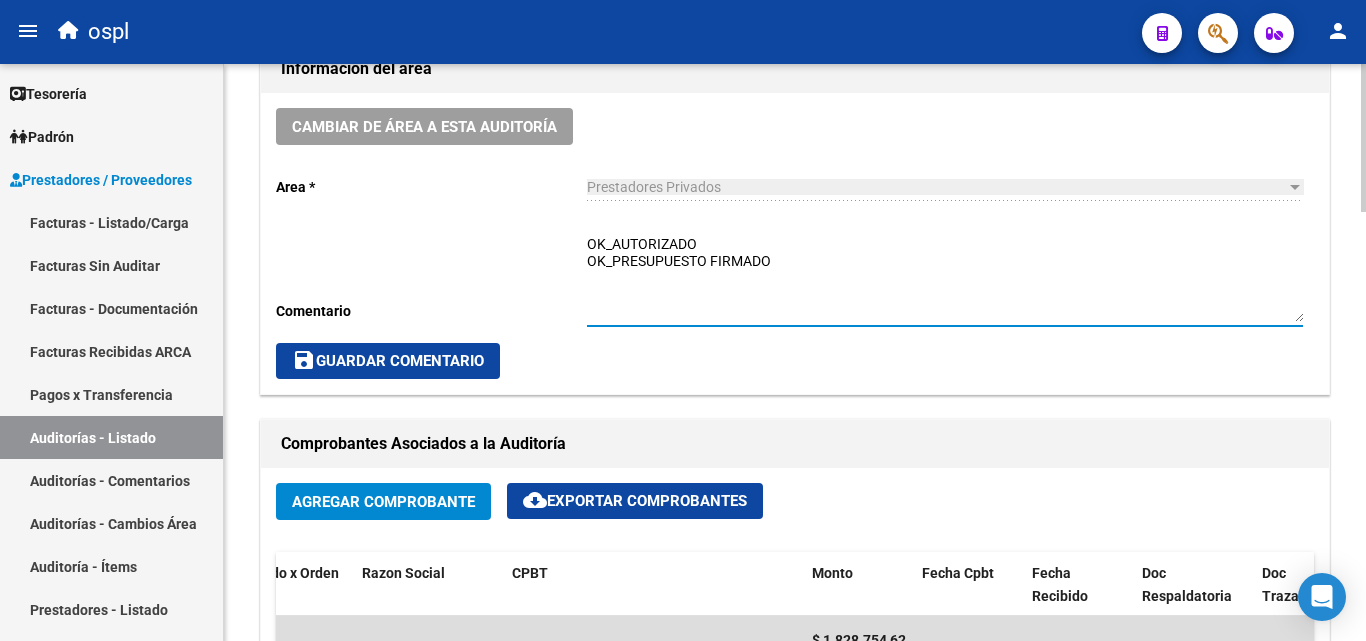 click on "OK_AUTORIZADO
OK_PRESUPUESTO FIRMADO" at bounding box center (945, 278) 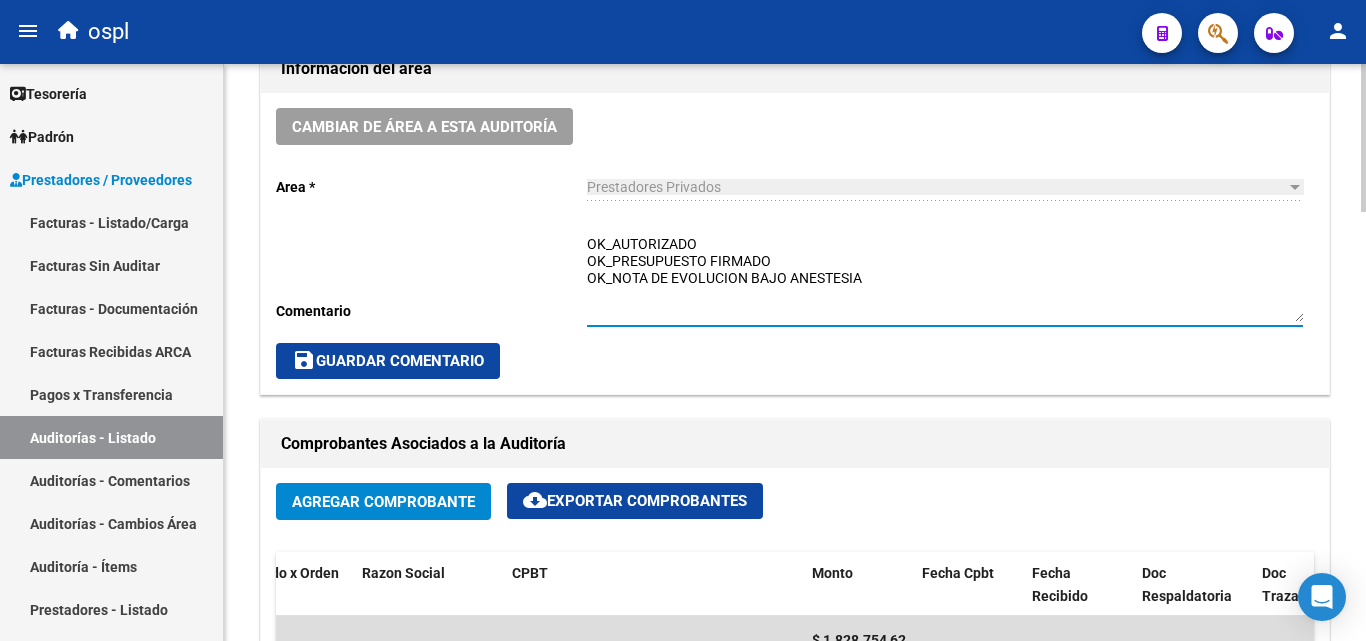 click on "OK_AUTORIZADO
OK_PRESUPUESTO FIRMADO
OK_NOTA DE EVOLUCION BAJO ANESTESIA" at bounding box center (945, 278) 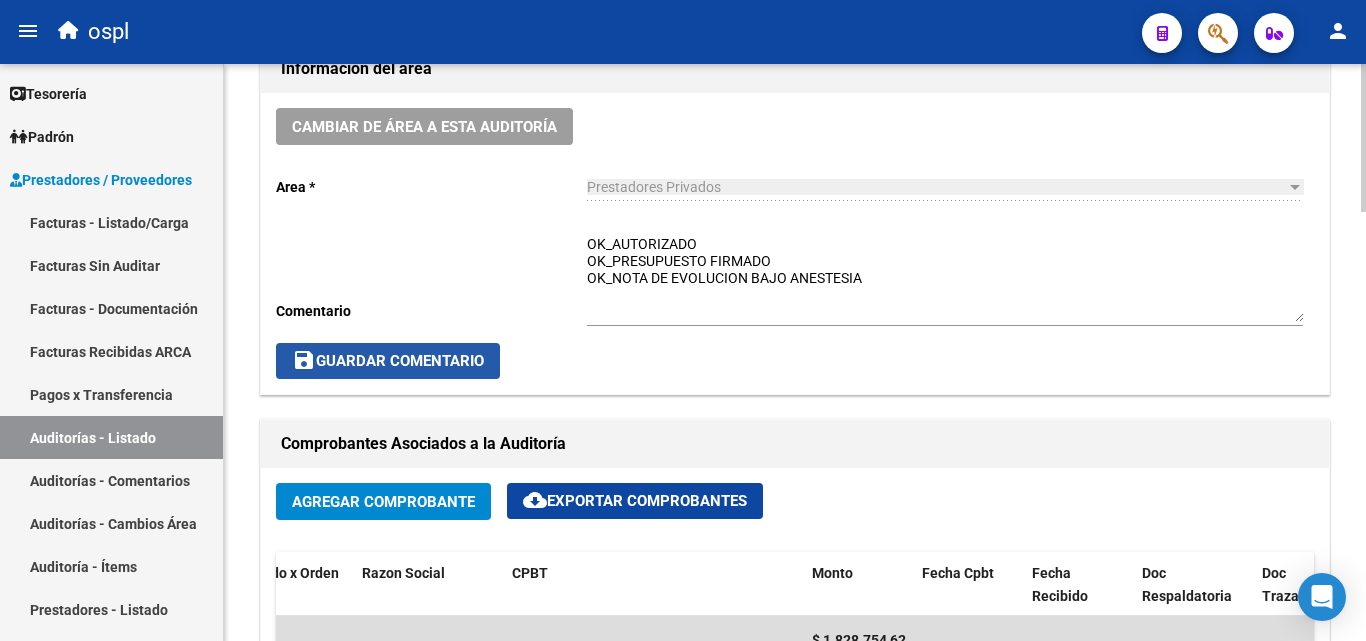 click on "save  Guardar Comentario" 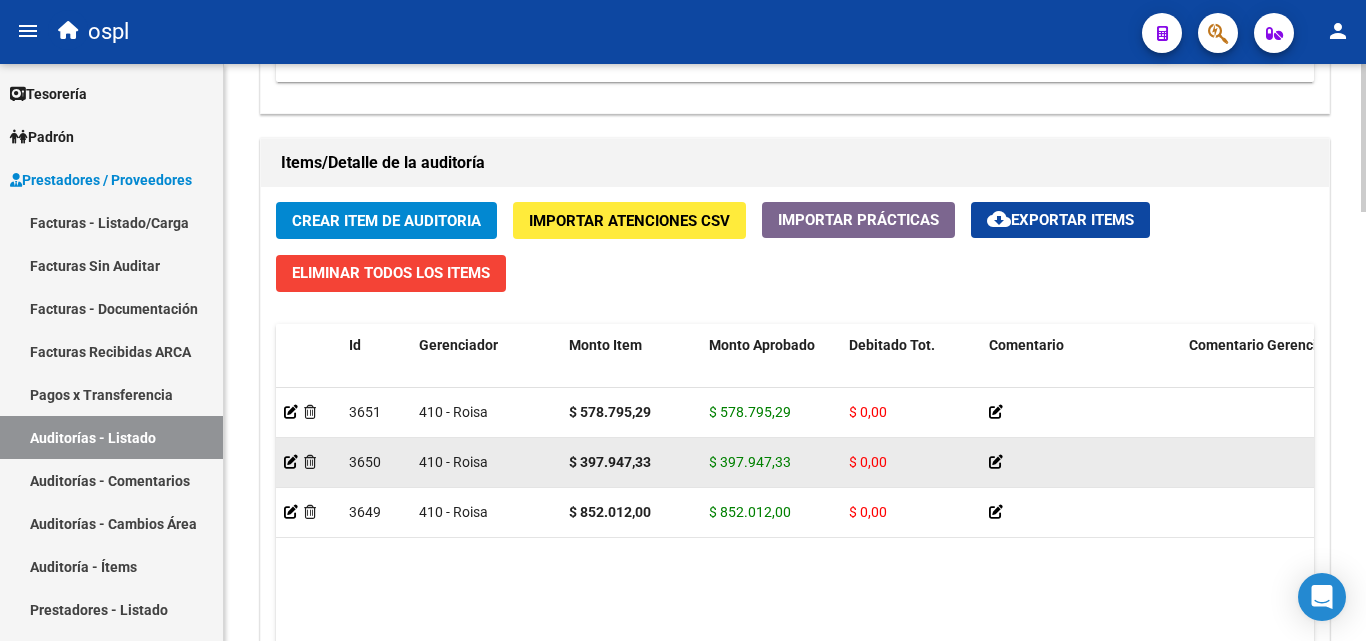 scroll, scrollTop: 1401, scrollLeft: 0, axis: vertical 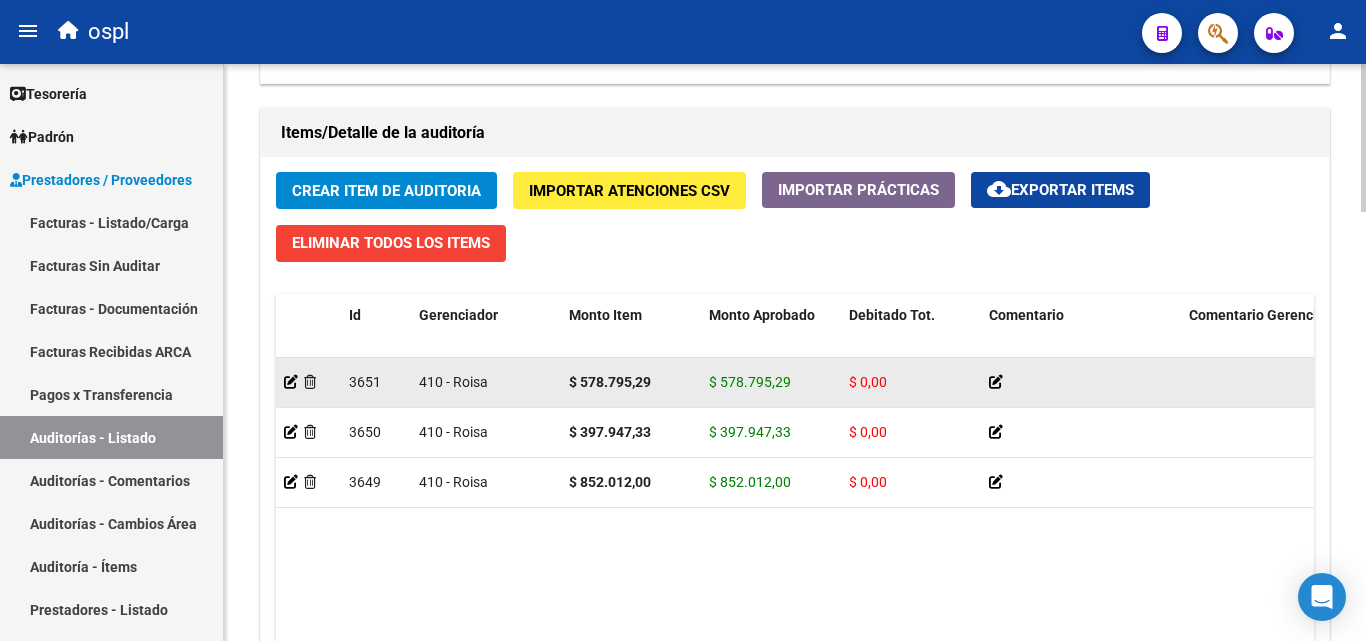 click 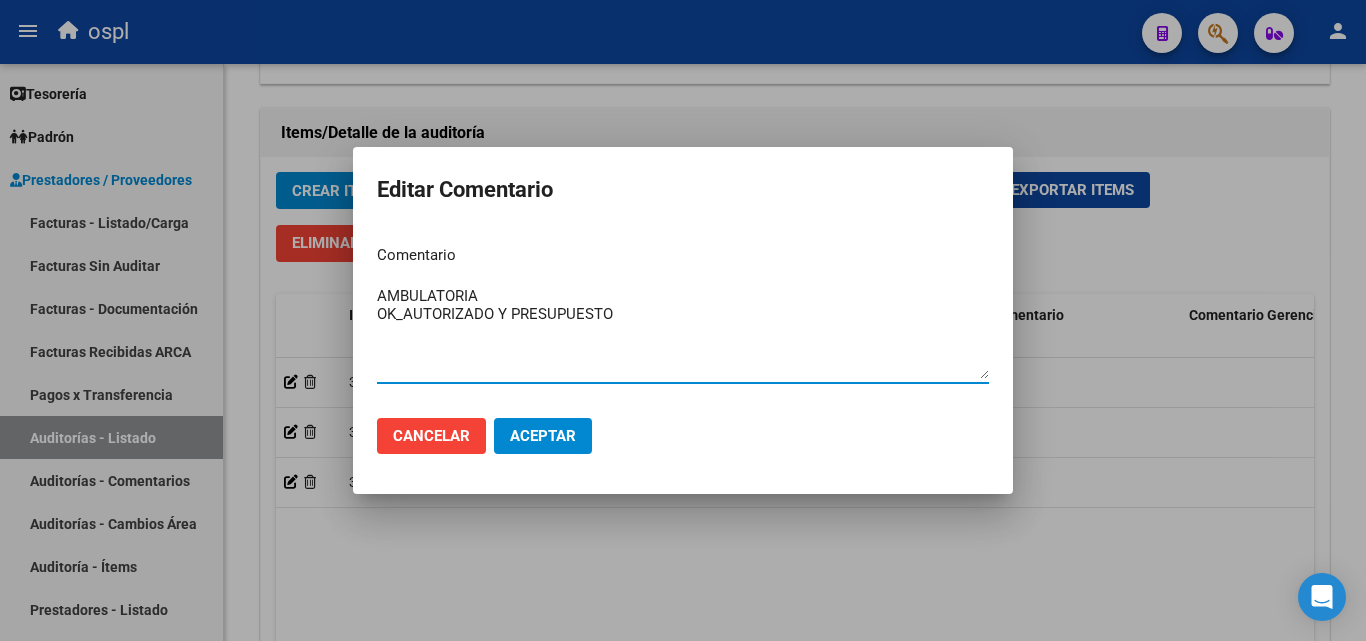 click on "Aceptar" 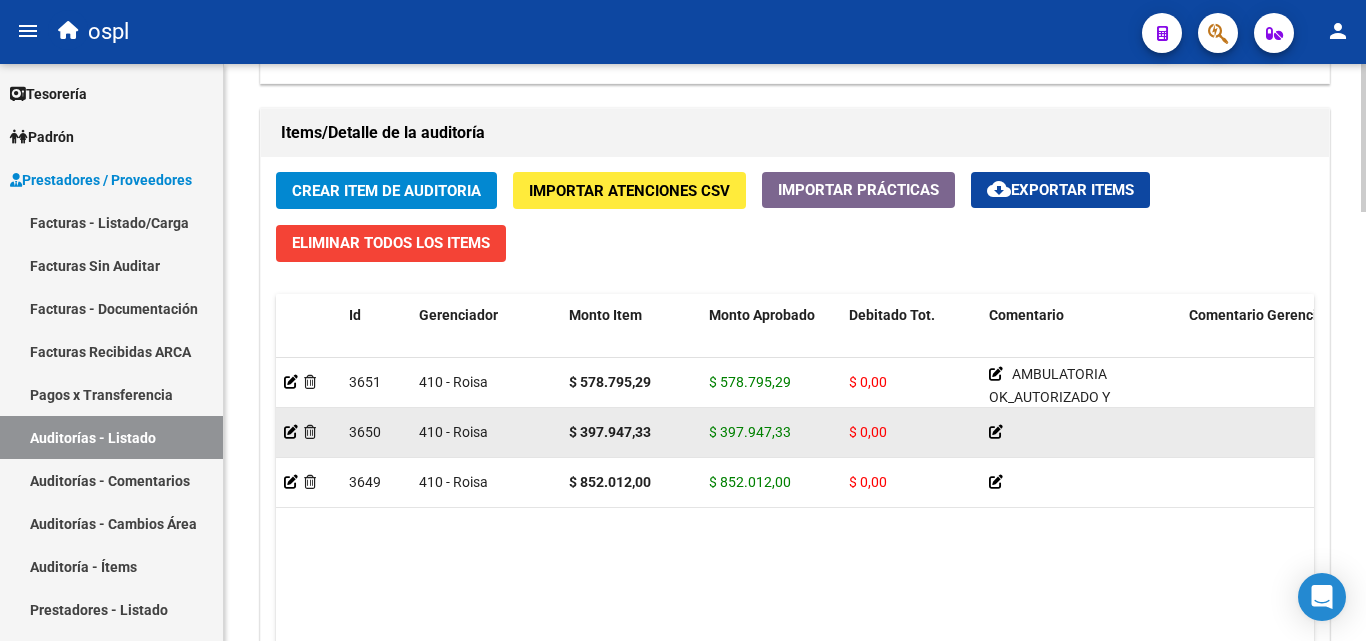 click 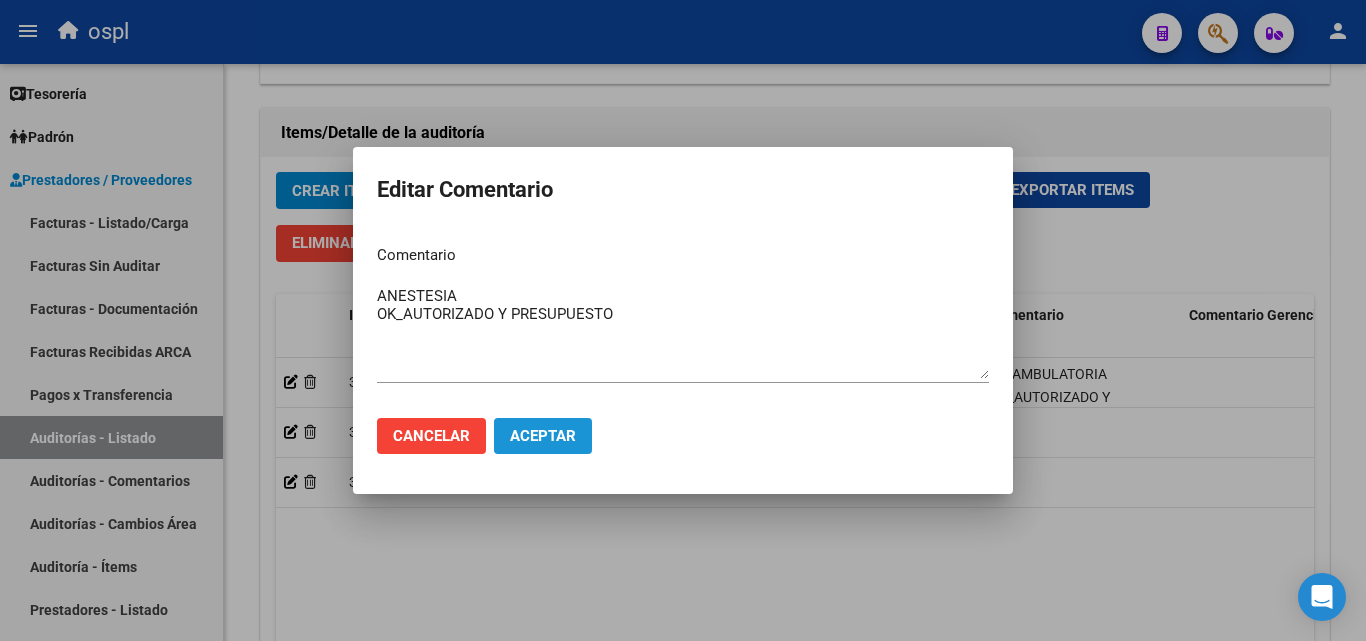 click on "Aceptar" 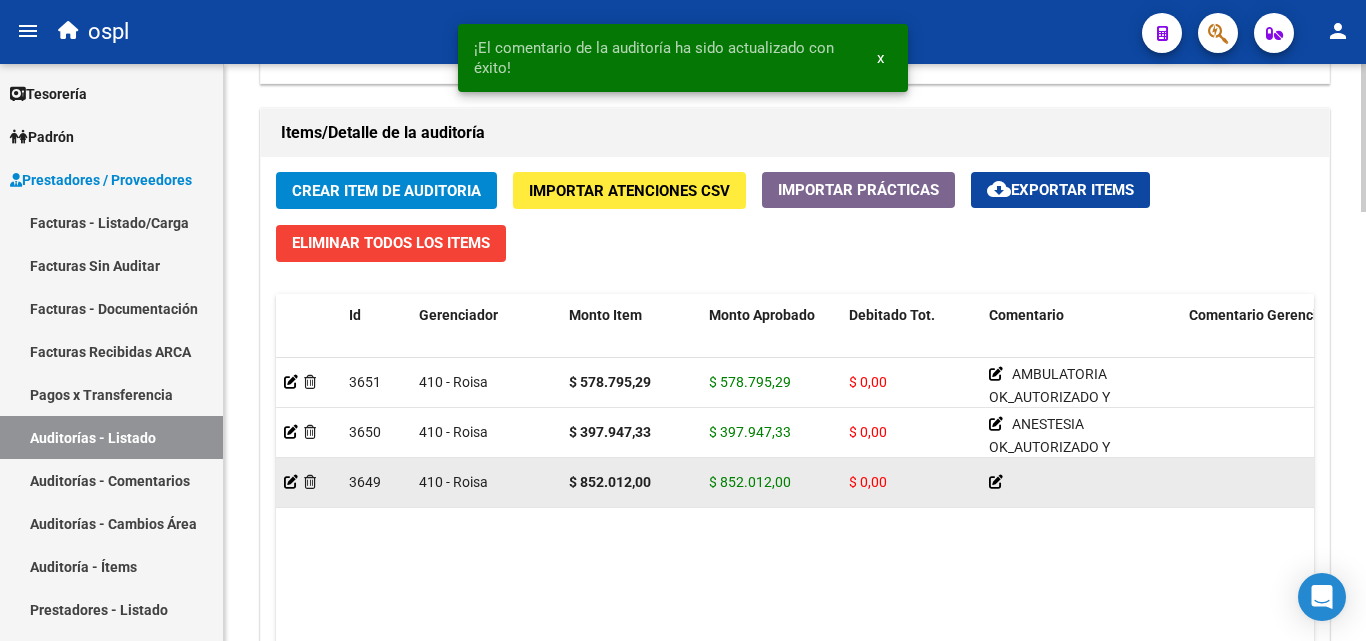 click 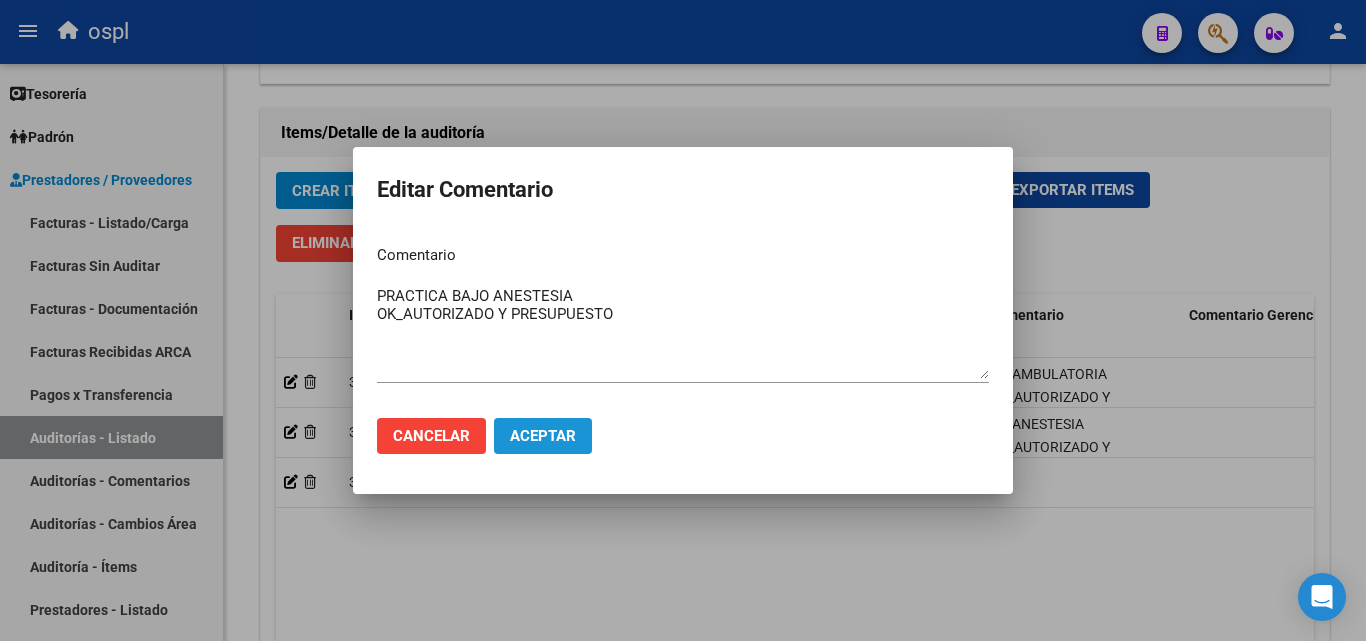 click on "Aceptar" 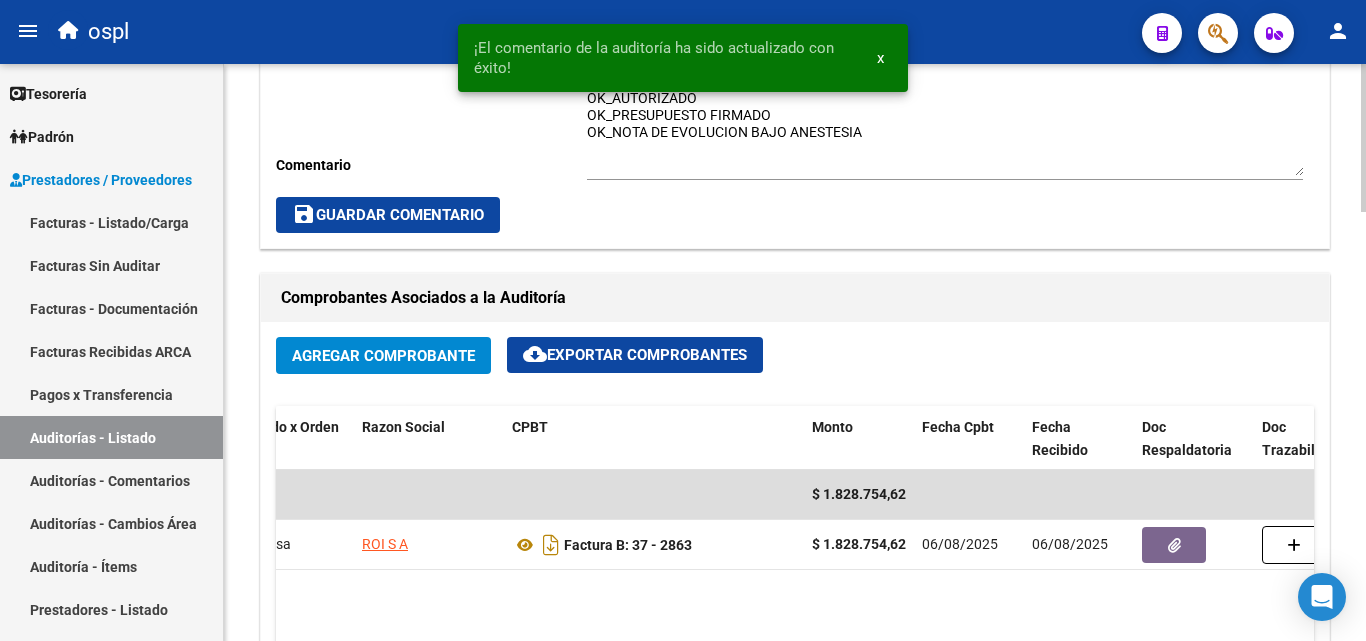 scroll, scrollTop: 701, scrollLeft: 0, axis: vertical 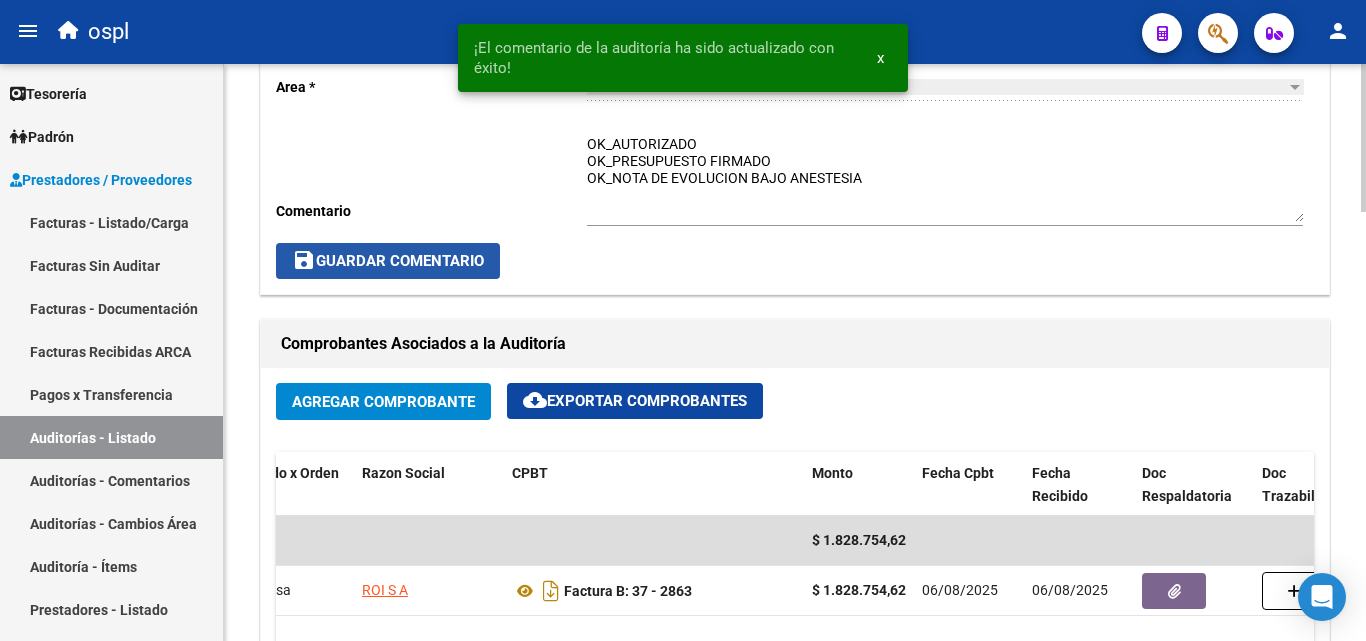 click on "save  Guardar Comentario" 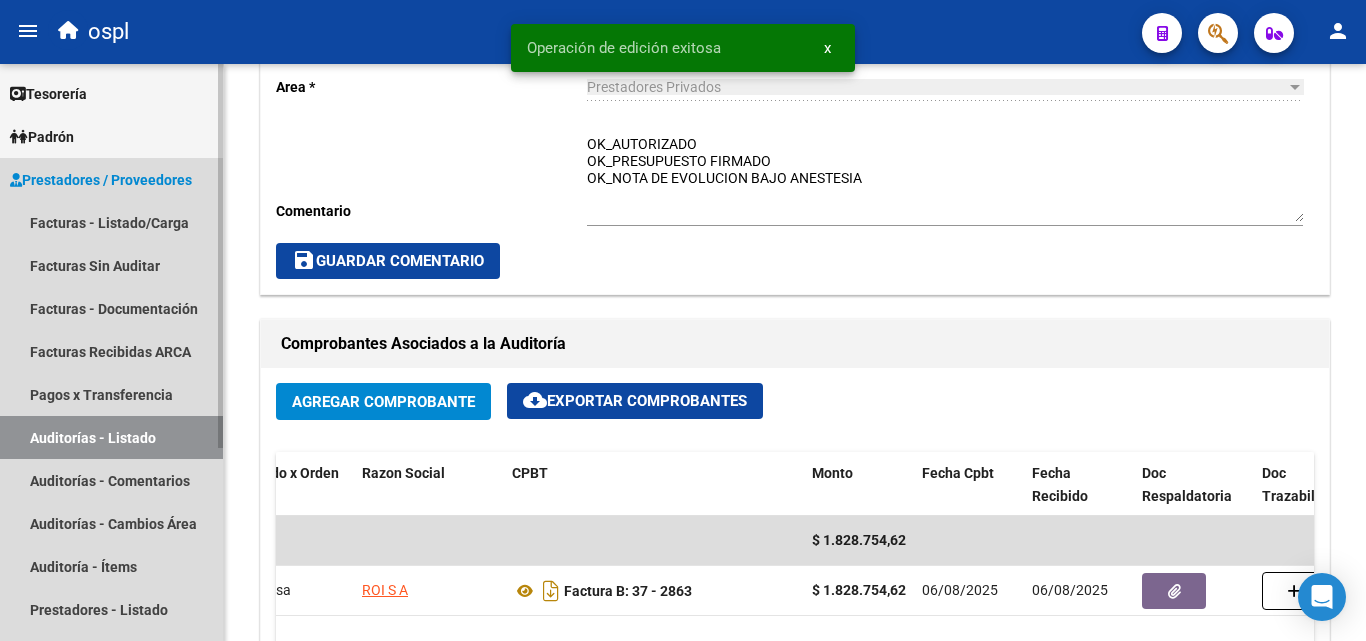 click on "Auditorías - Listado" at bounding box center [111, 437] 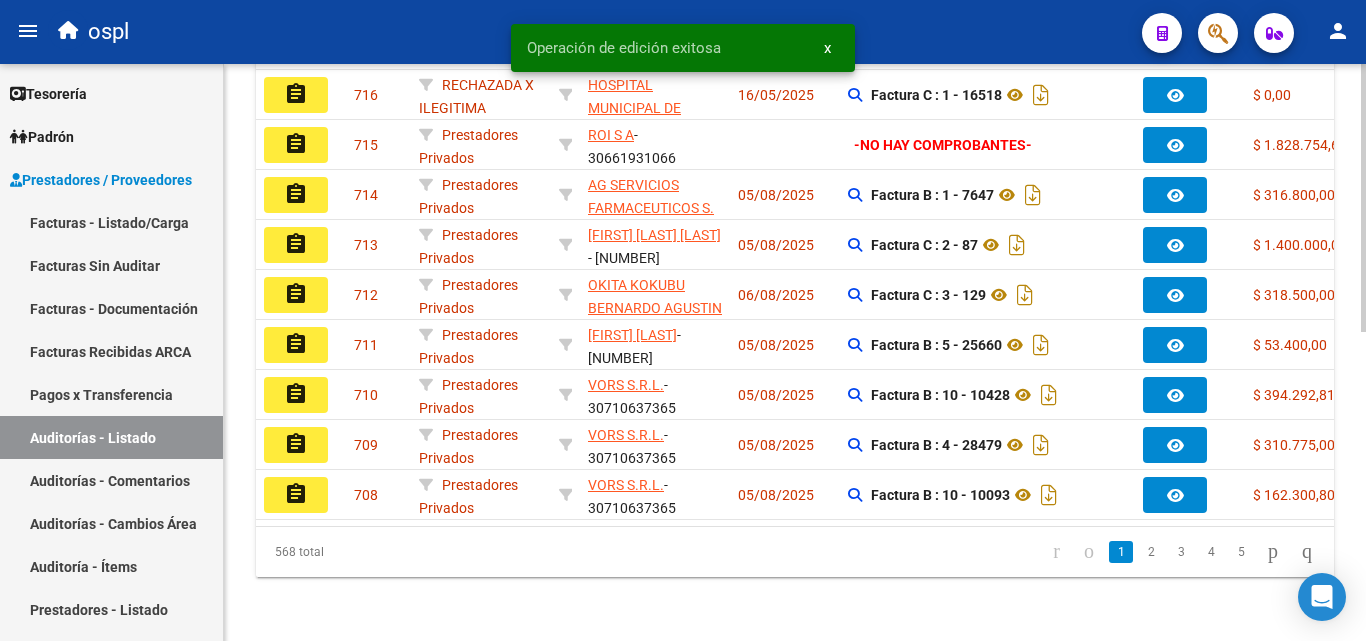 scroll, scrollTop: 163, scrollLeft: 0, axis: vertical 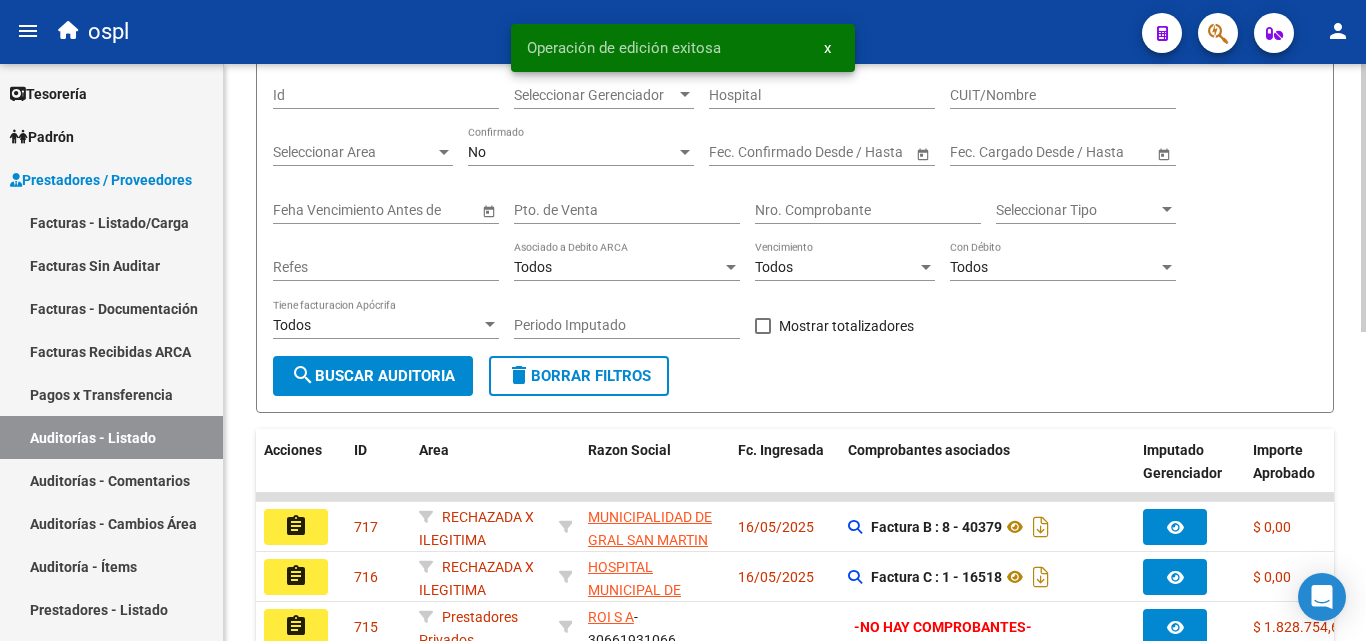 click on "Nro. Comprobante" at bounding box center (868, 210) 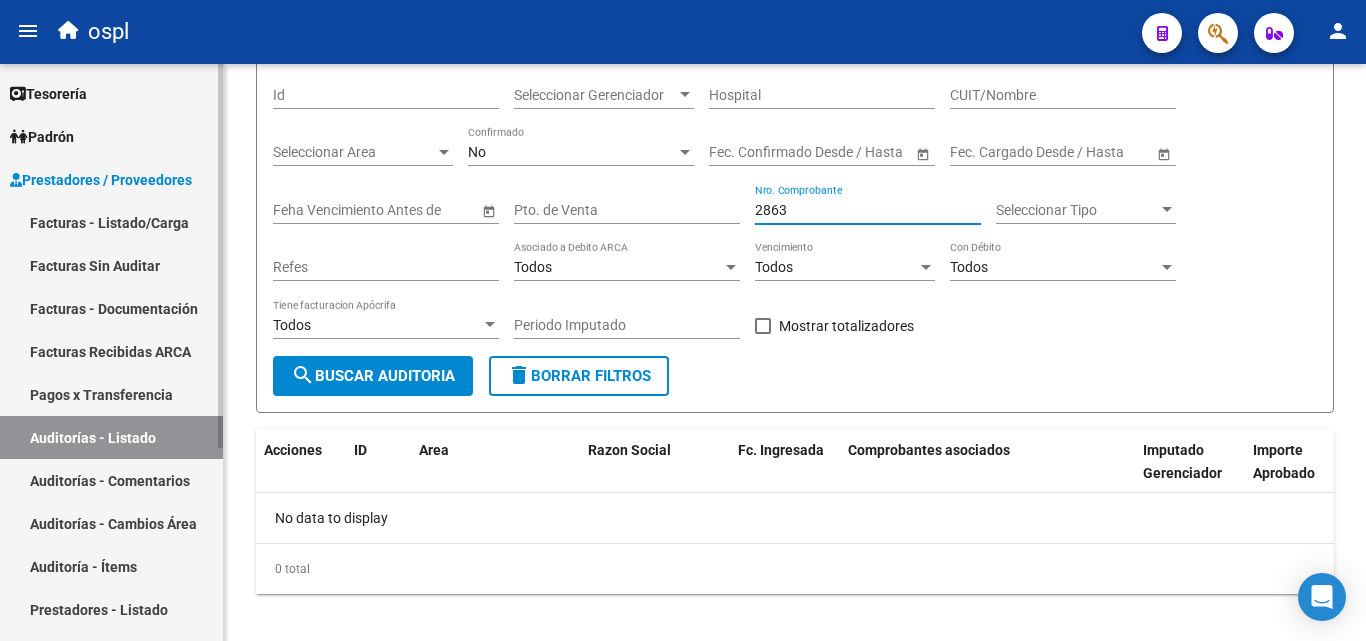 click on "Facturas Sin Auditar" at bounding box center [111, 265] 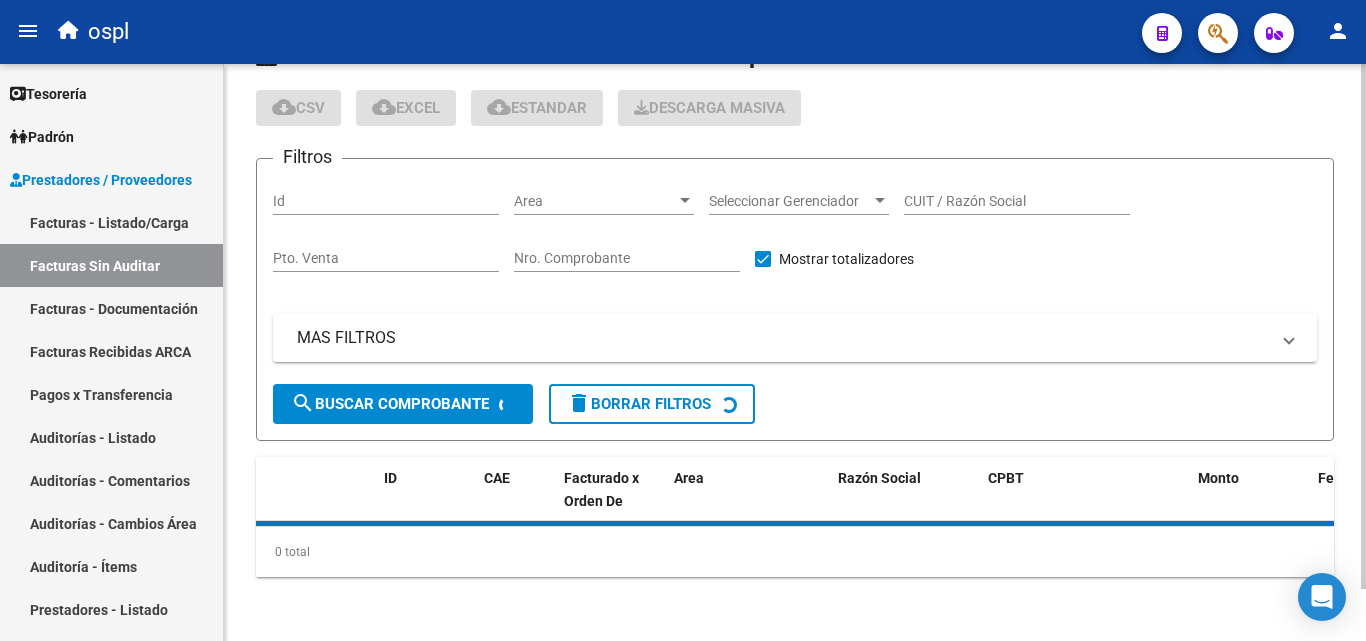 scroll, scrollTop: 0, scrollLeft: 0, axis: both 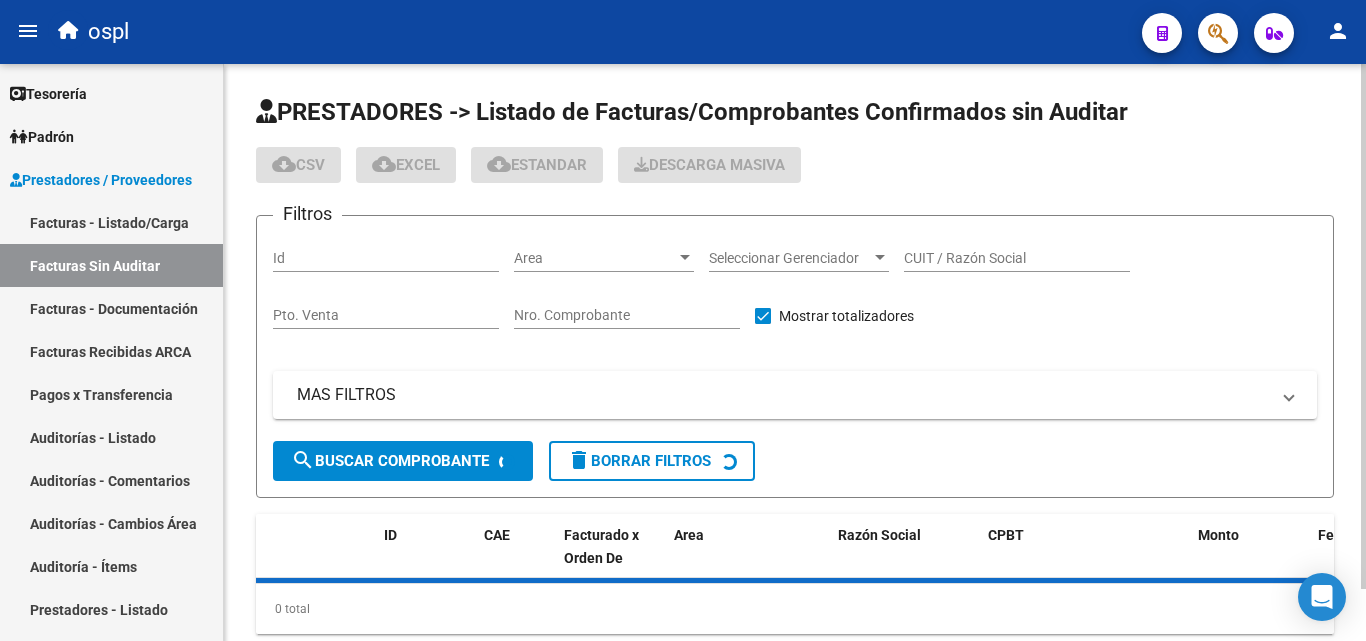 click on "Nro. Comprobante" at bounding box center (627, 315) 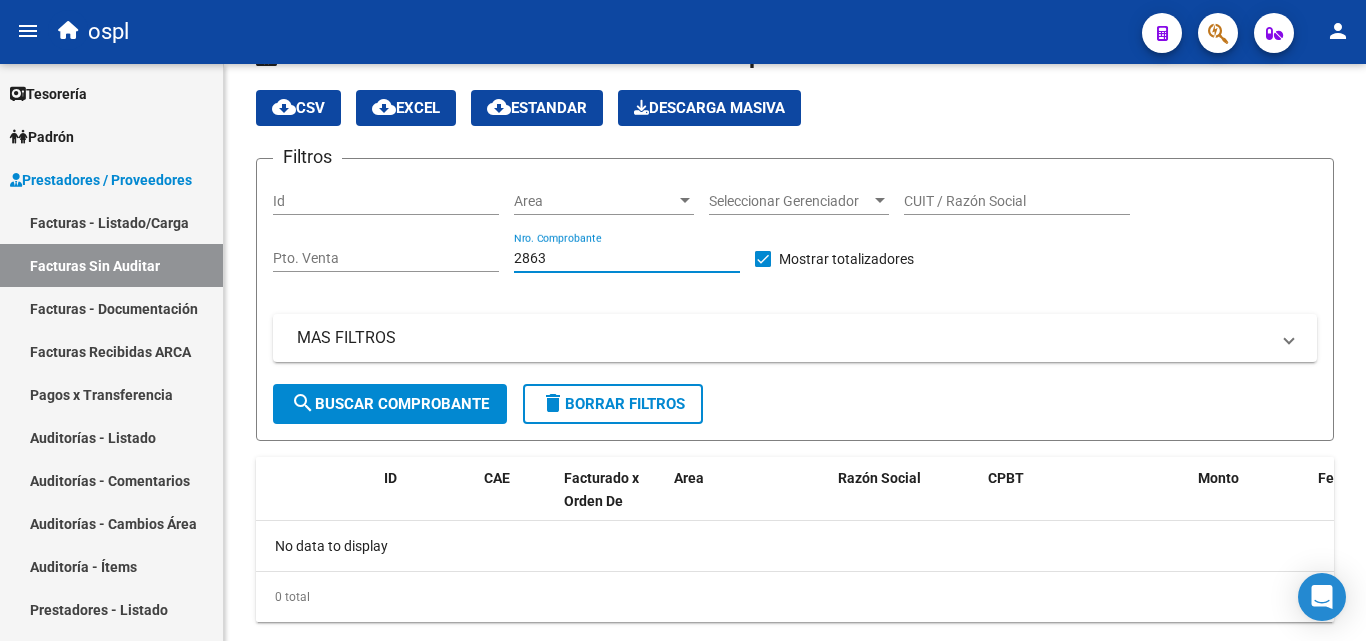 scroll, scrollTop: 102, scrollLeft: 0, axis: vertical 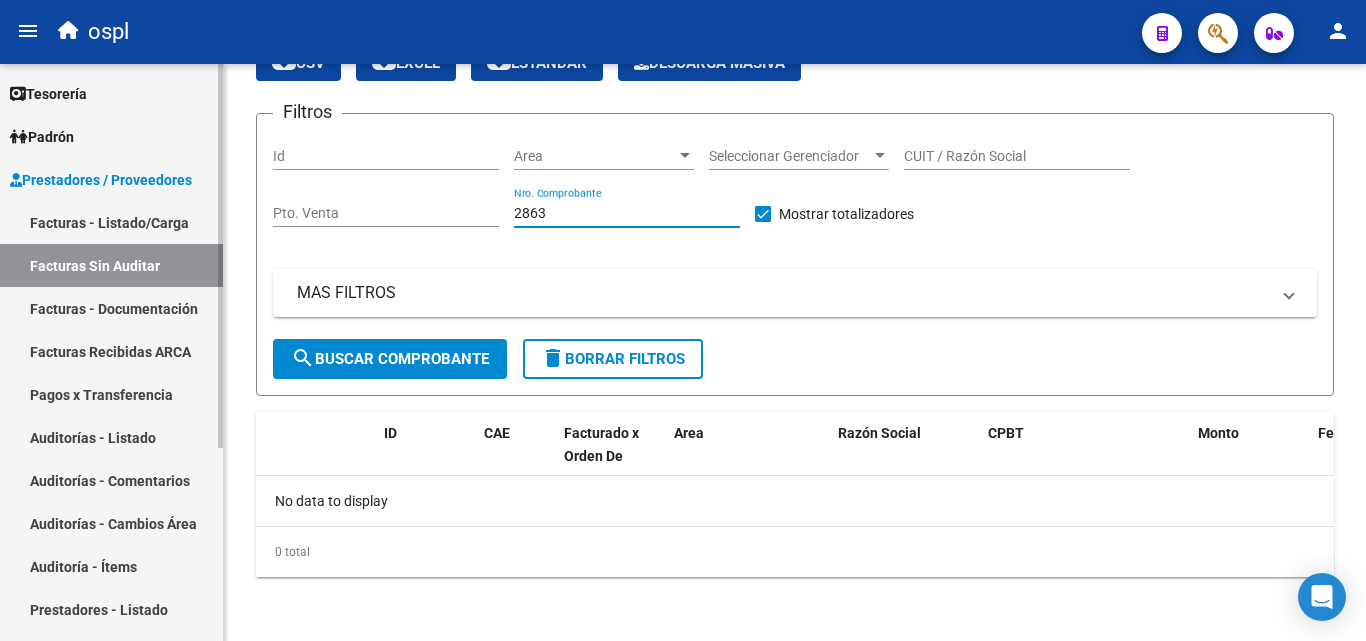 click on "Facturas - Listado/Carga" at bounding box center (111, 222) 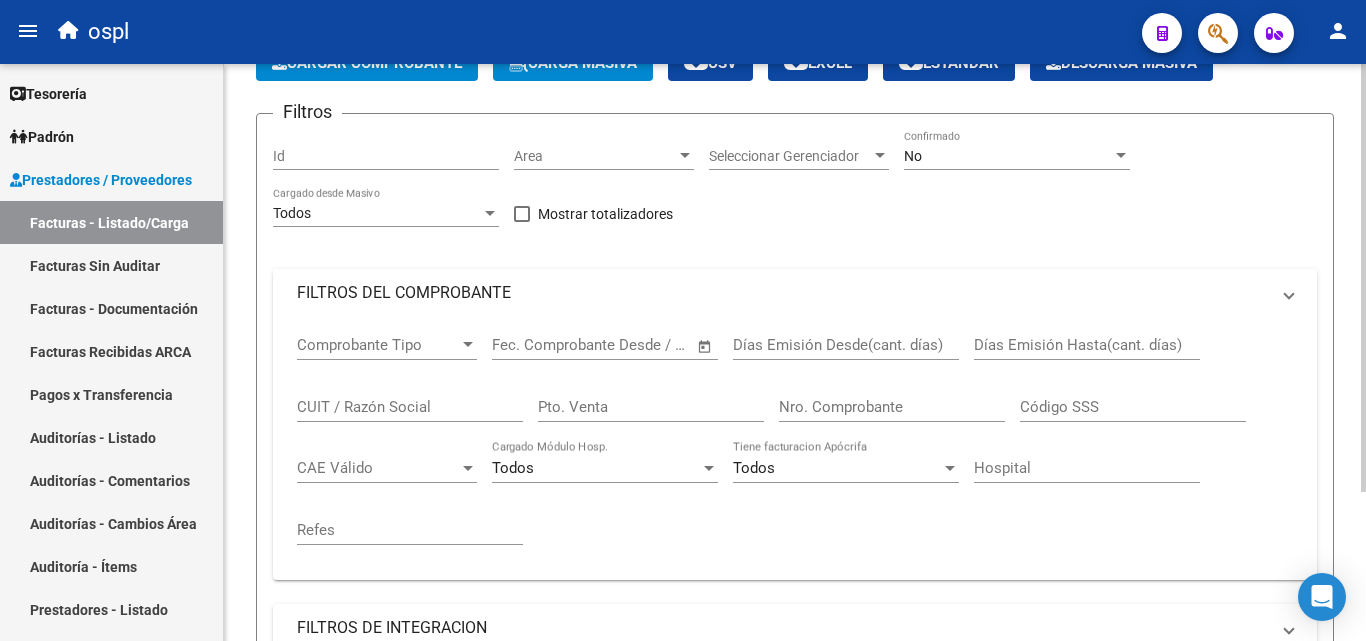 click on "FILTROS DEL COMPROBANTE" at bounding box center (783, 293) 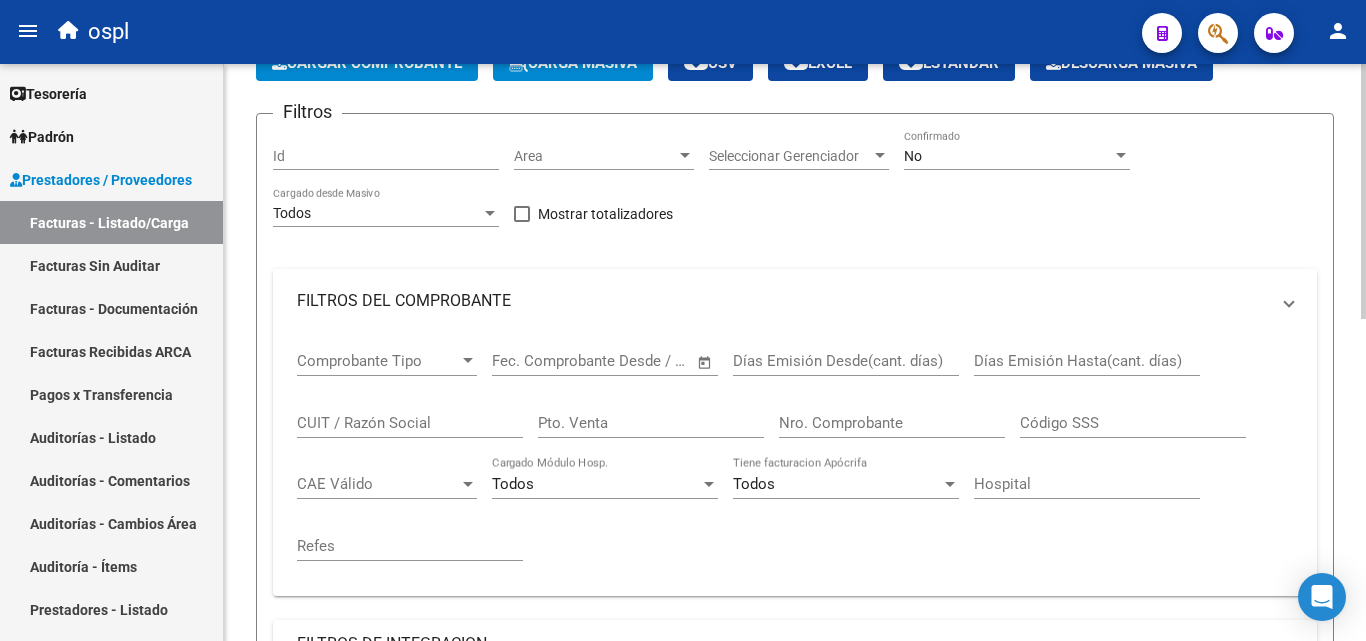 scroll, scrollTop: 0, scrollLeft: 0, axis: both 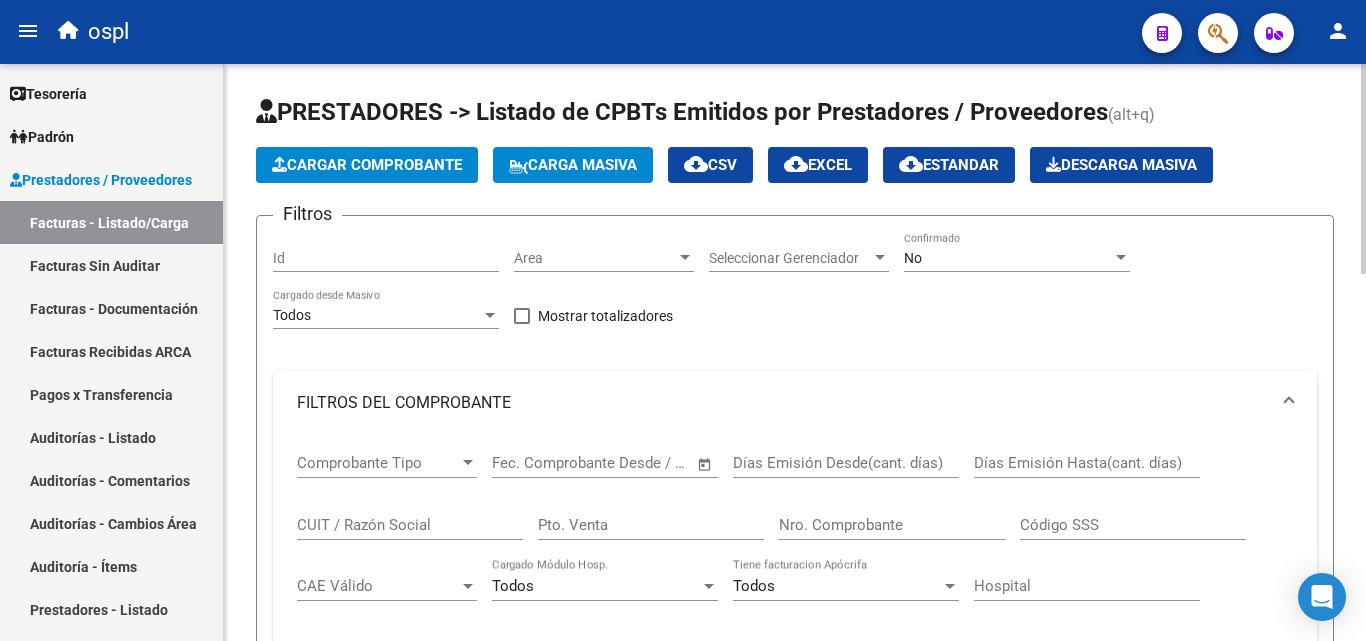 click on "Nro. Comprobante" at bounding box center (892, 525) 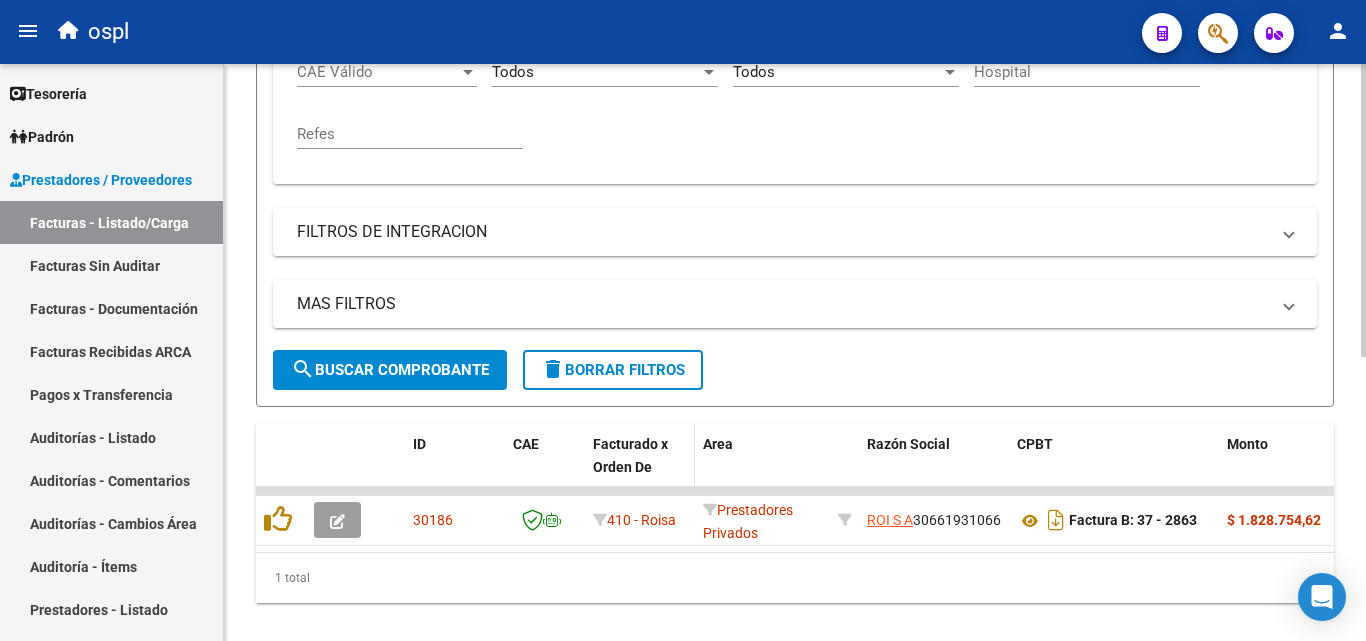 scroll, scrollTop: 558, scrollLeft: 0, axis: vertical 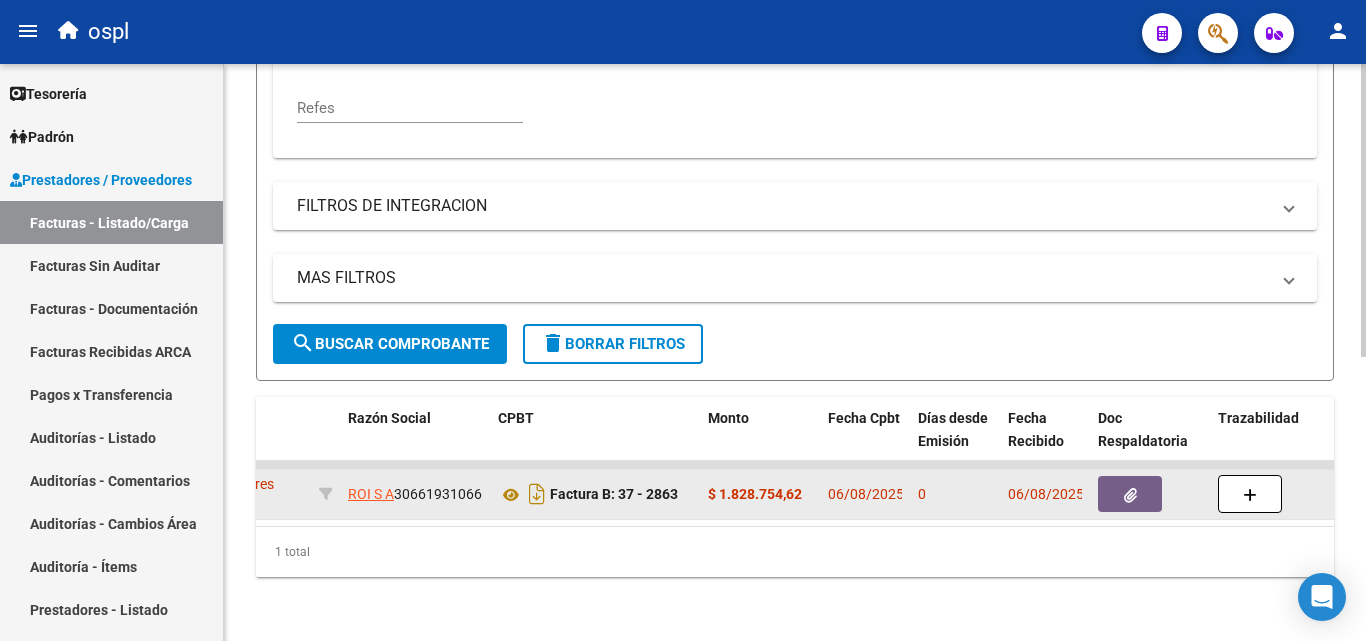 click 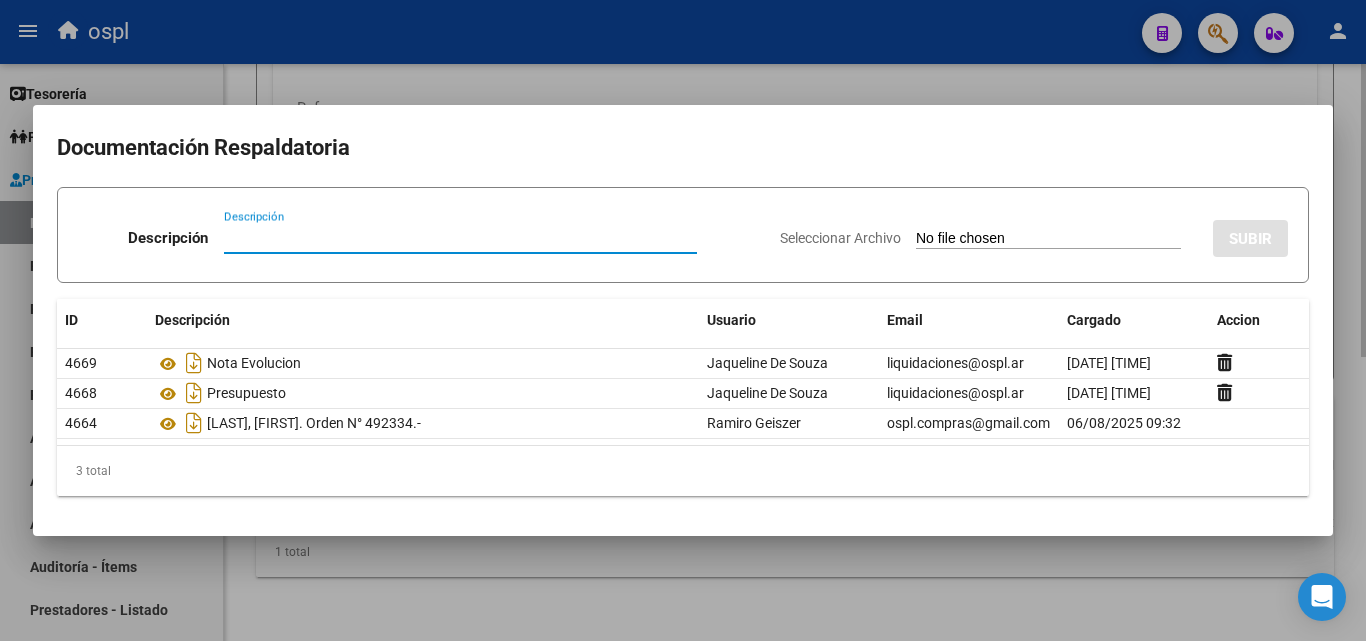 click at bounding box center (683, 320) 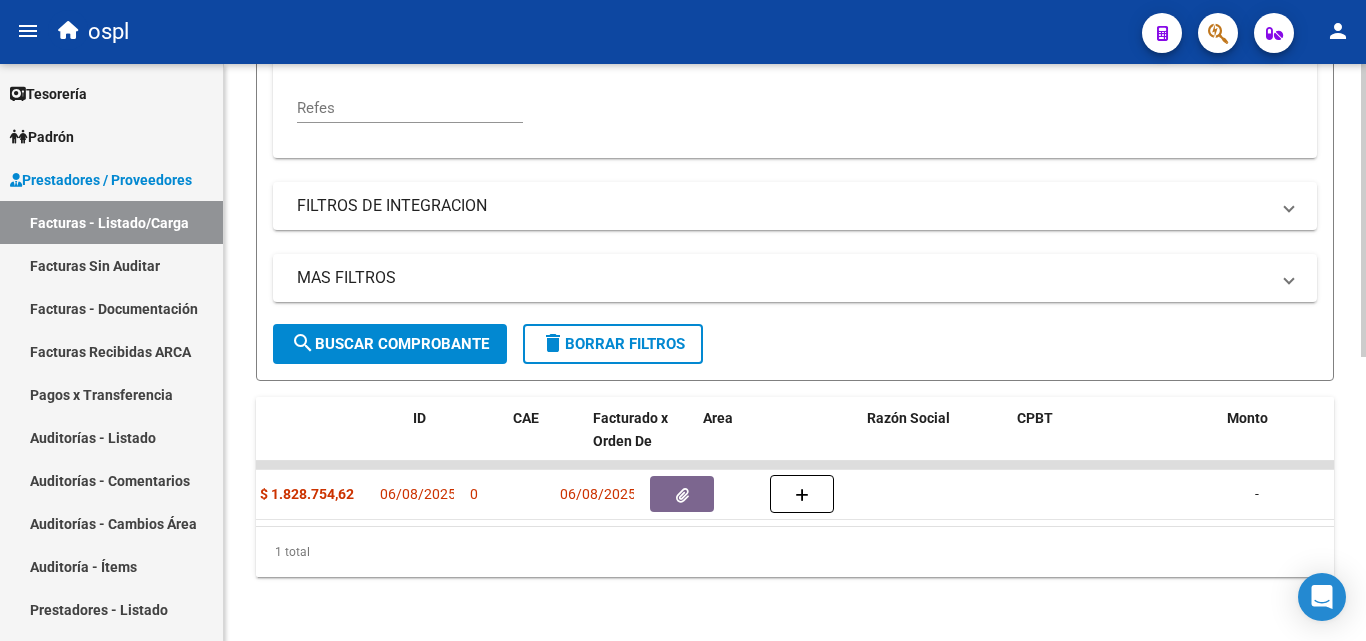 scroll, scrollTop: 0, scrollLeft: 0, axis: both 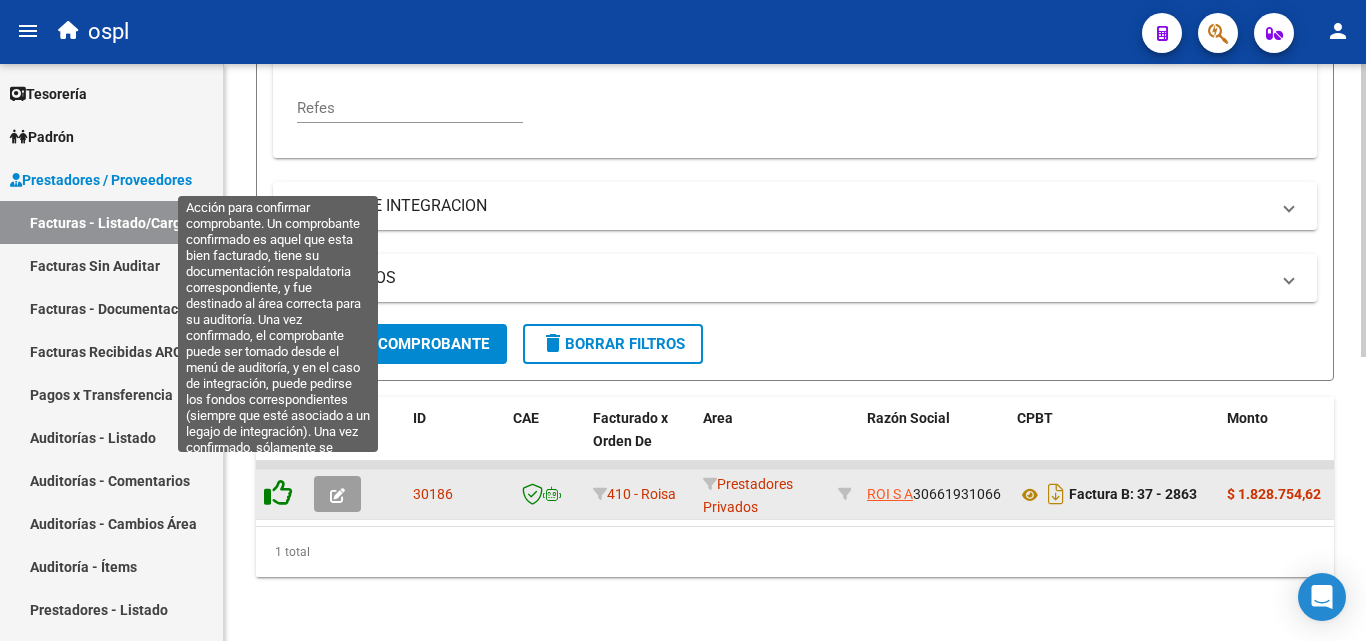 click 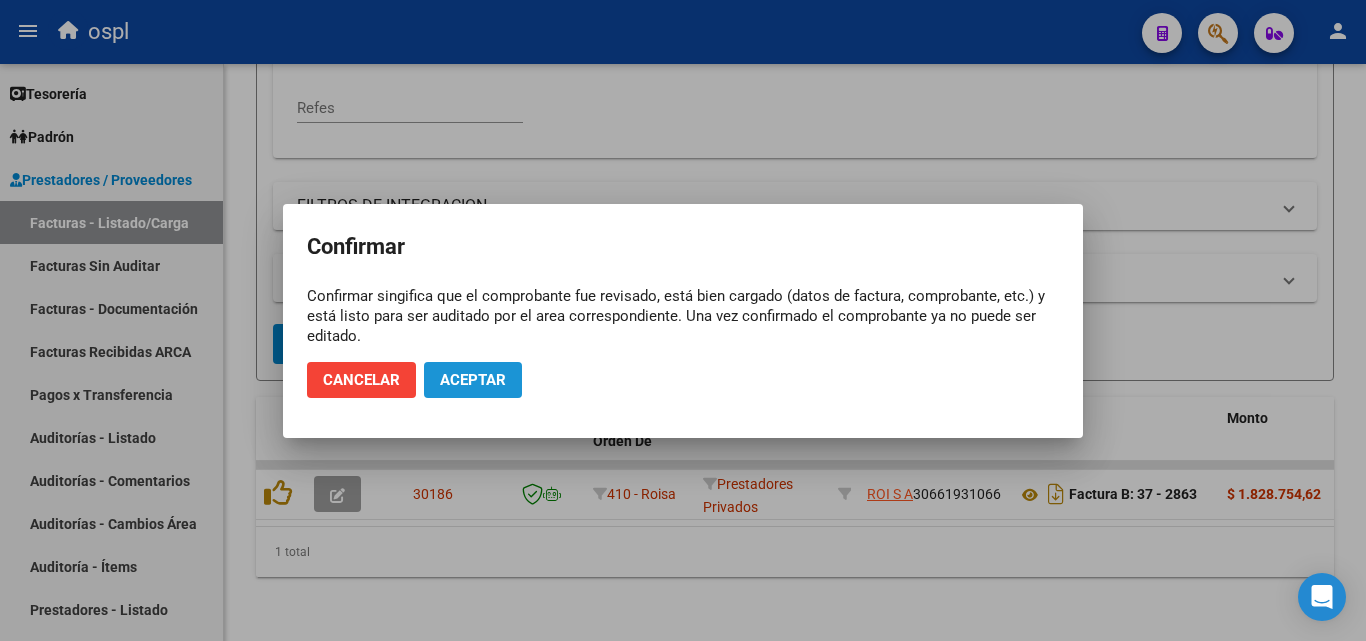 click on "Aceptar" 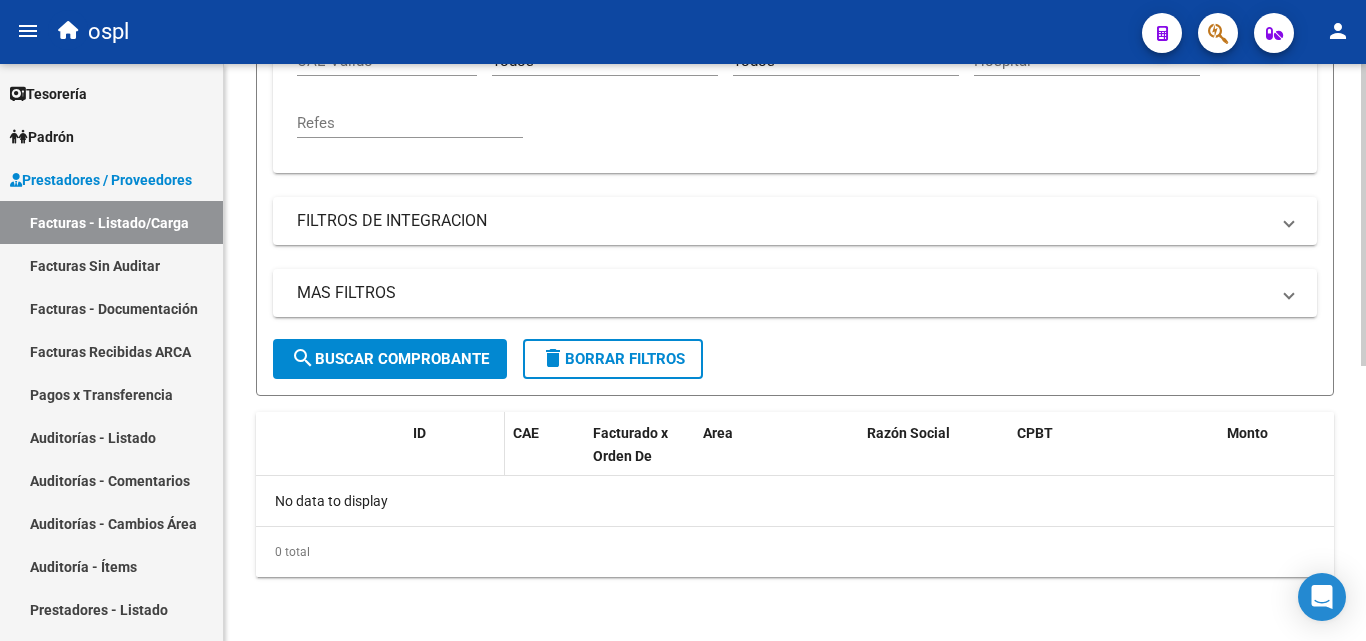 scroll, scrollTop: 525, scrollLeft: 0, axis: vertical 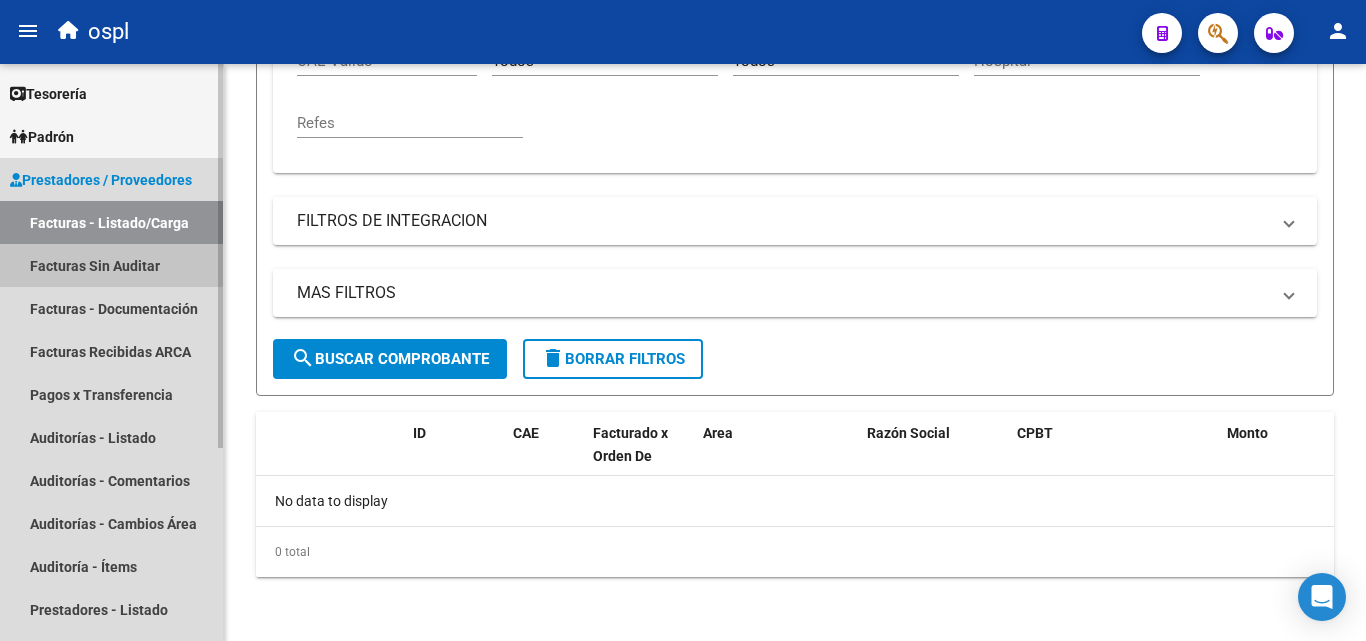 click on "Facturas Sin Auditar" at bounding box center [111, 265] 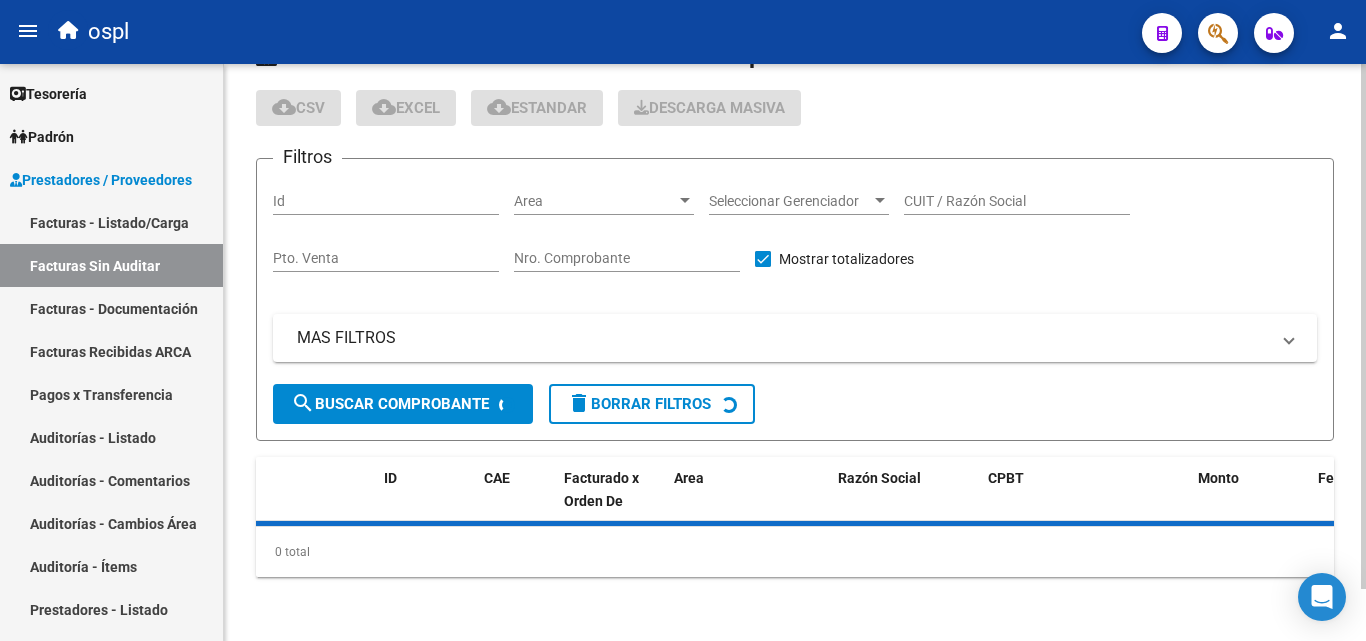 scroll, scrollTop: 0, scrollLeft: 0, axis: both 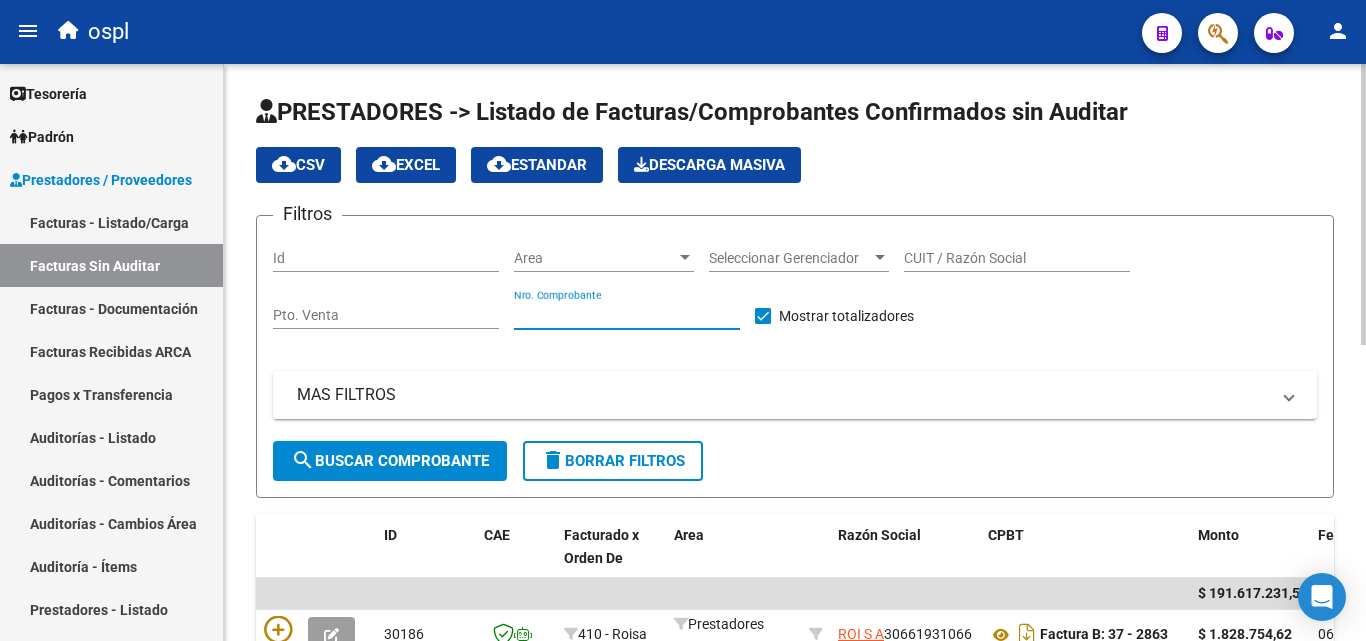 click on "Nro. Comprobante" at bounding box center [627, 315] 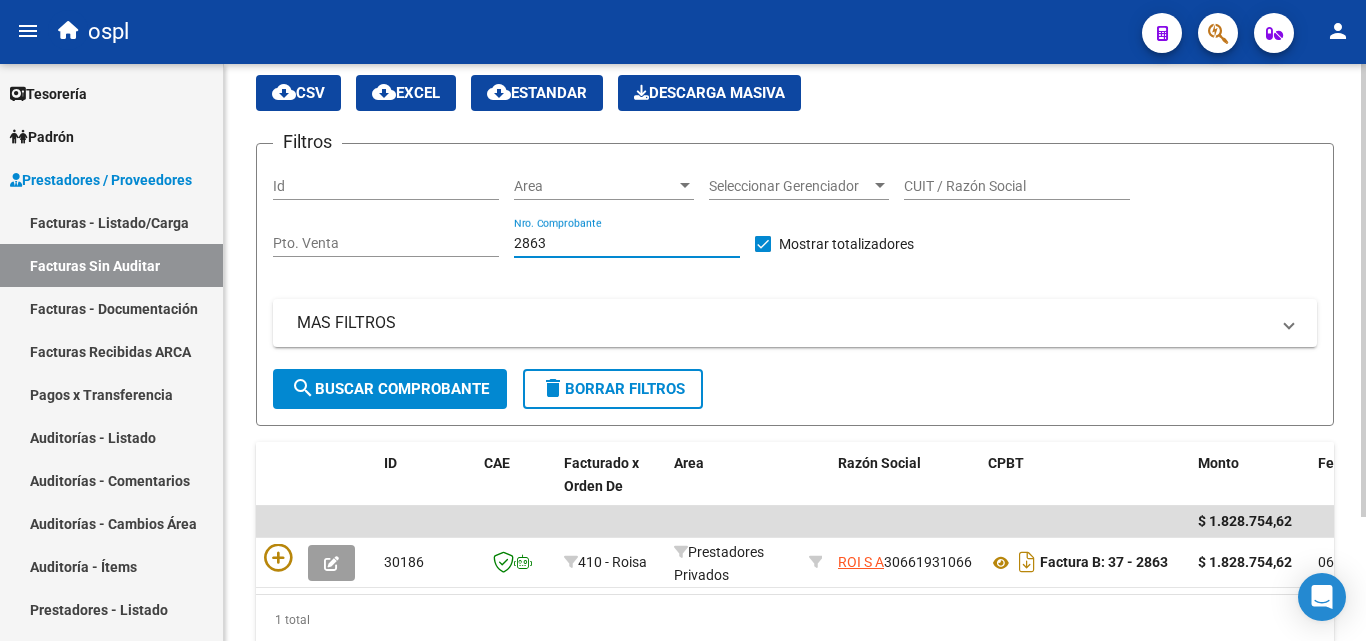 scroll, scrollTop: 158, scrollLeft: 0, axis: vertical 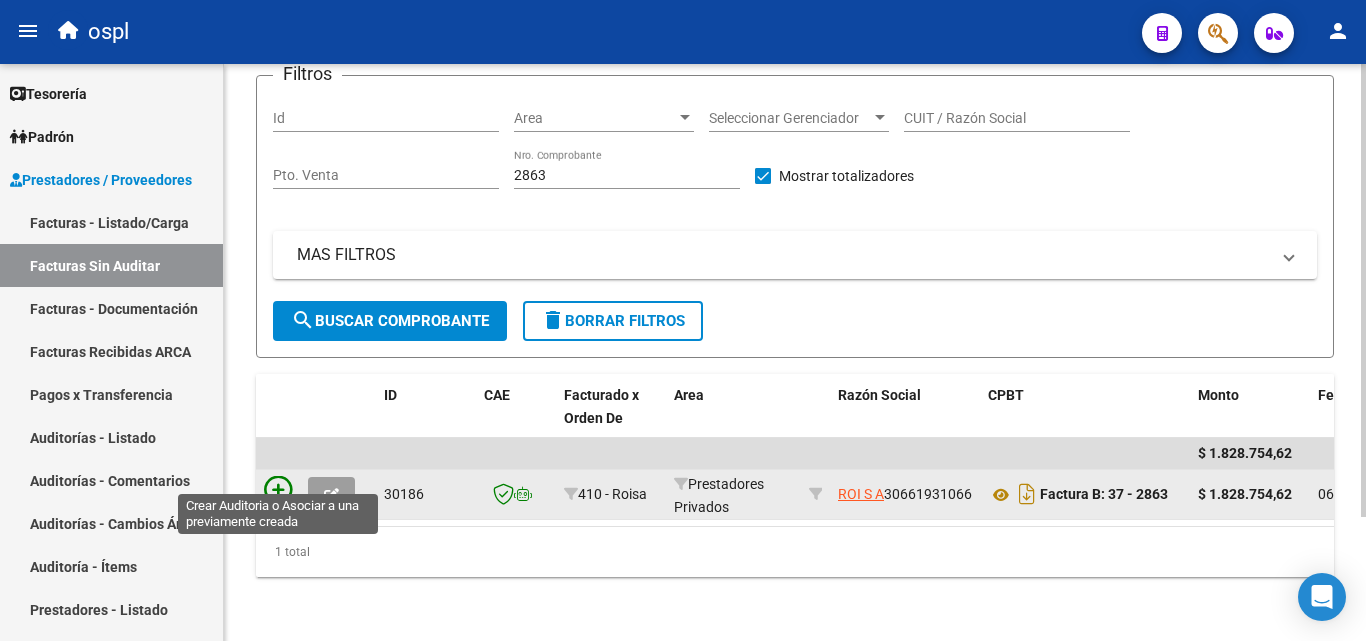 click 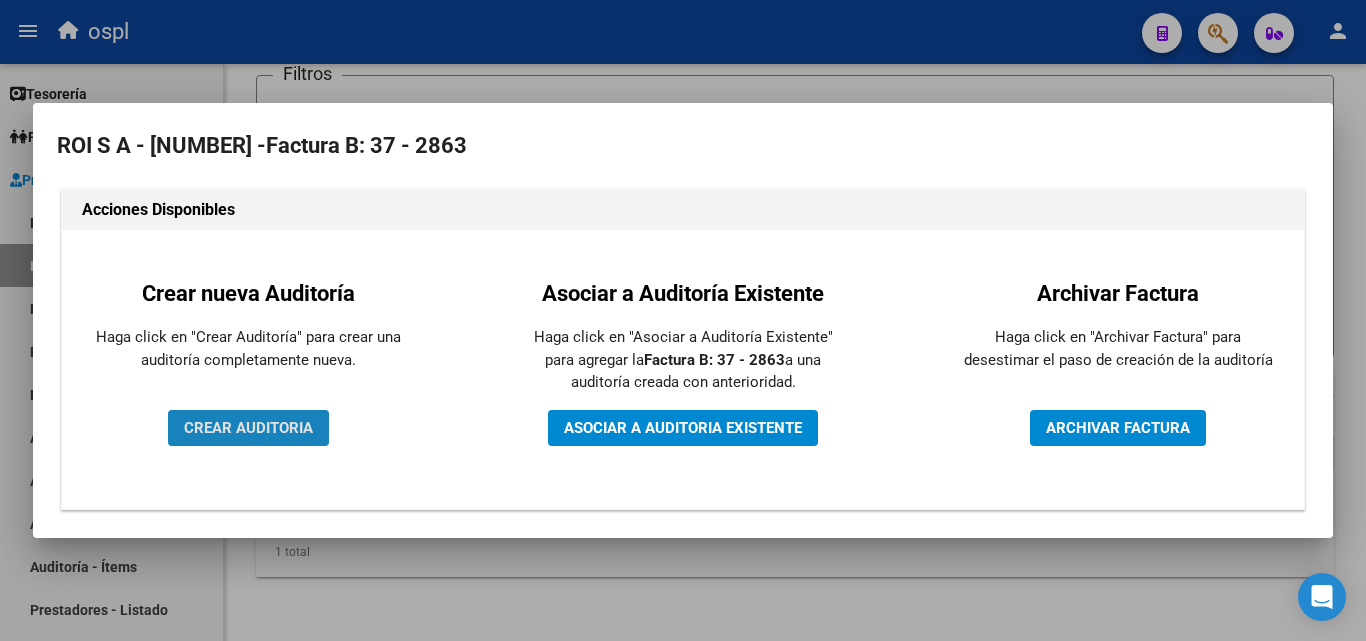 click on "CREAR AUDITORIA" at bounding box center (248, 428) 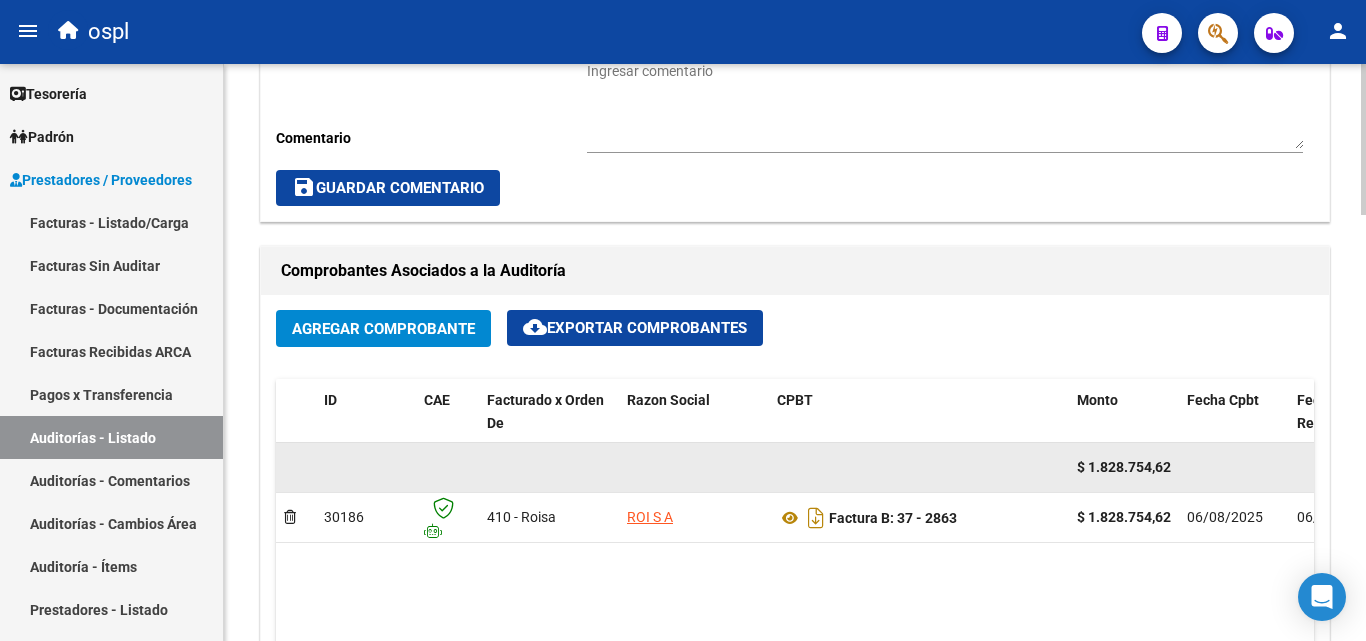 scroll, scrollTop: 900, scrollLeft: 0, axis: vertical 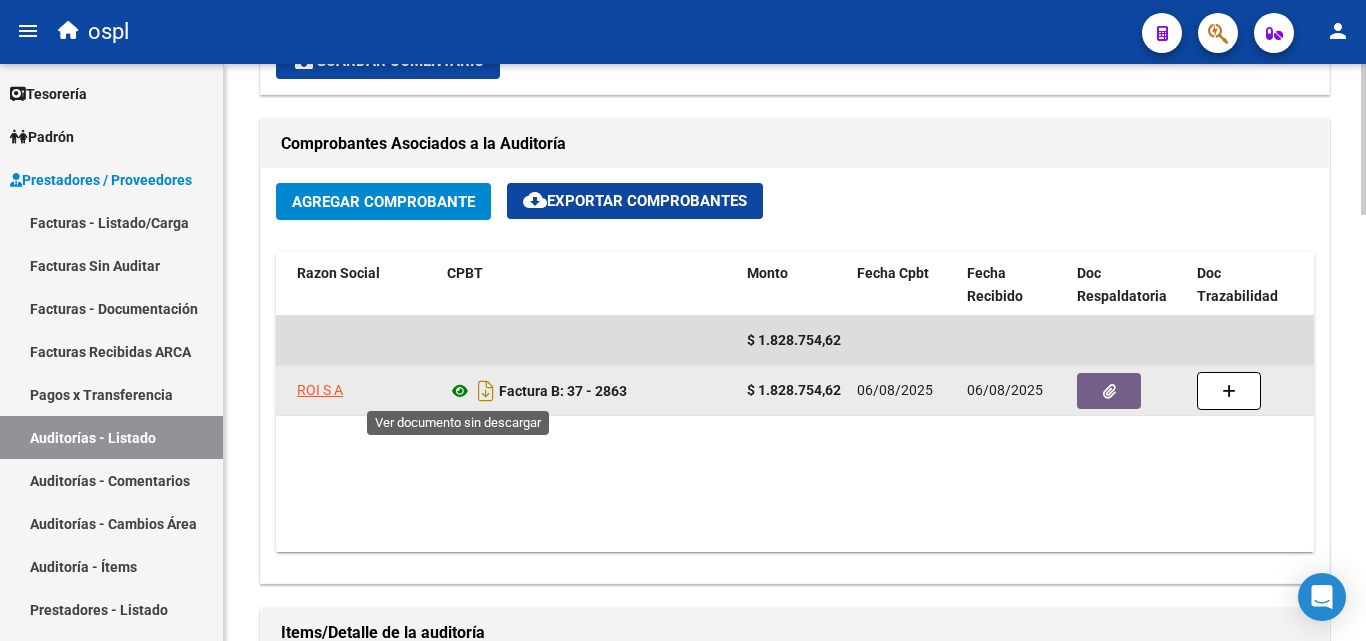 click 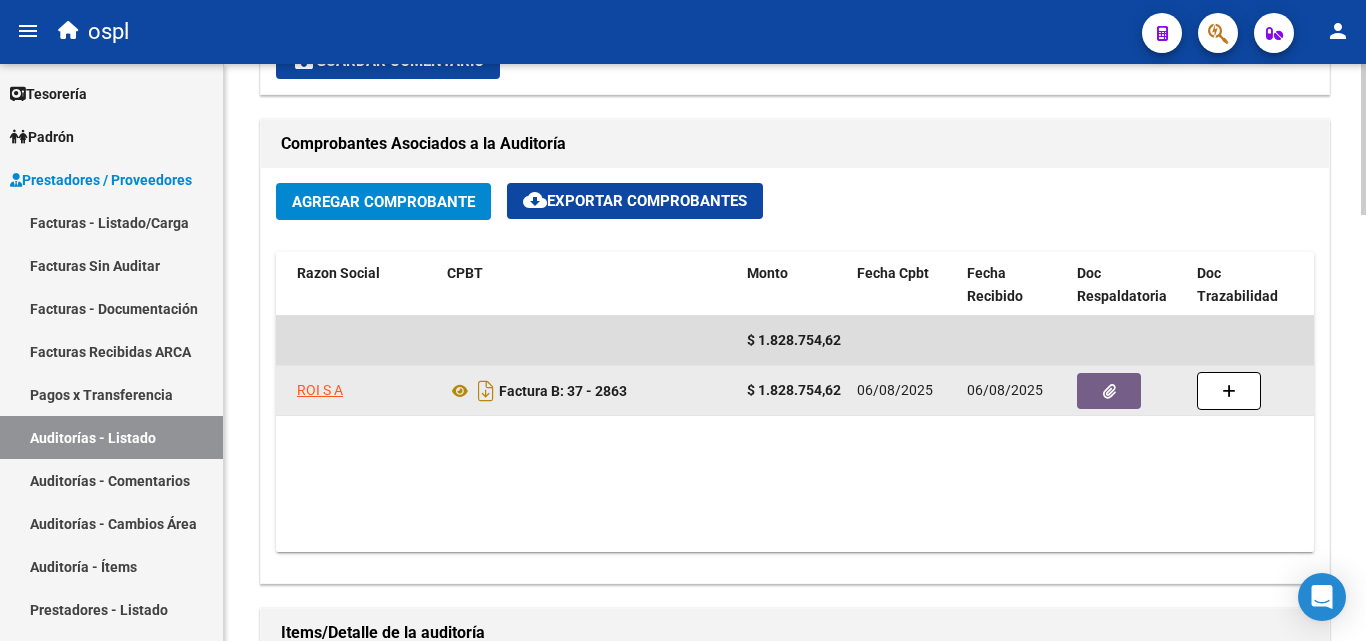 click 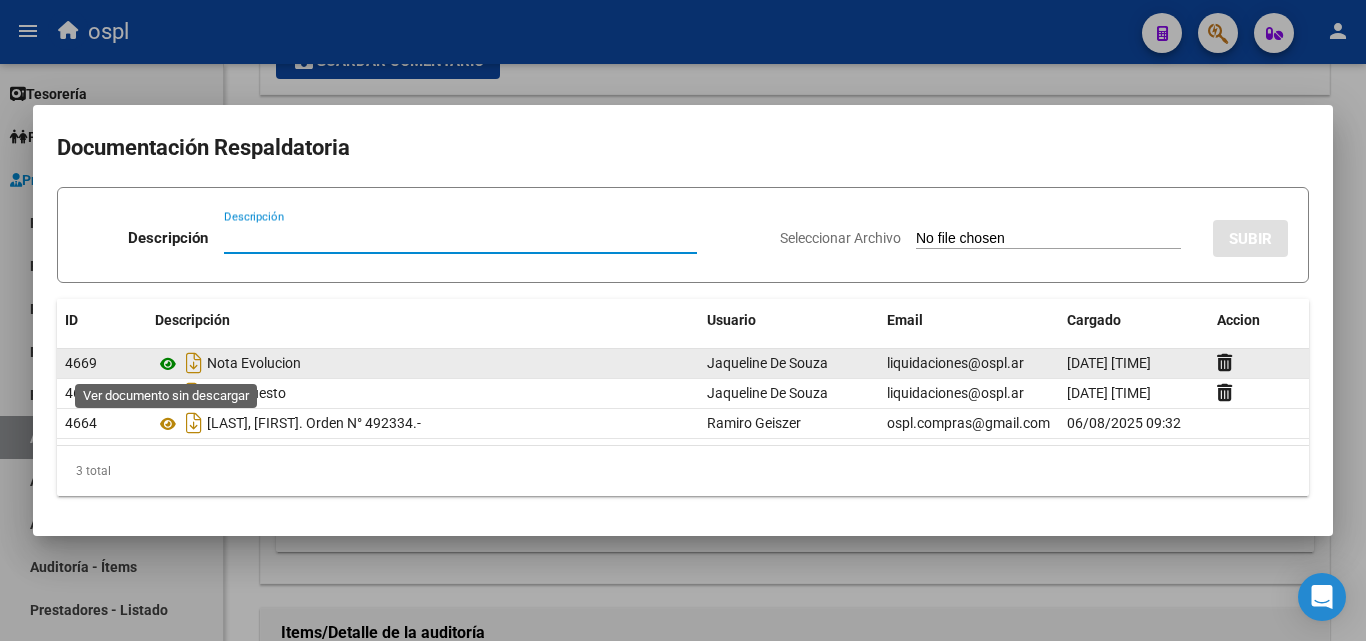 click 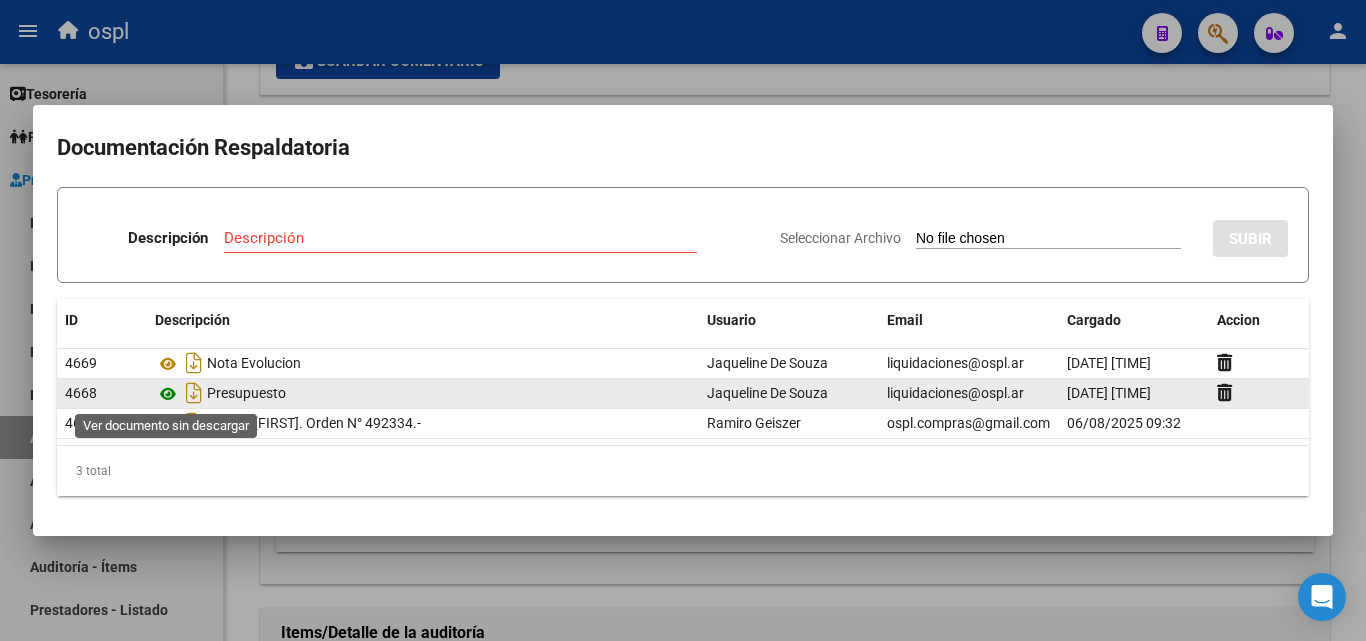 click 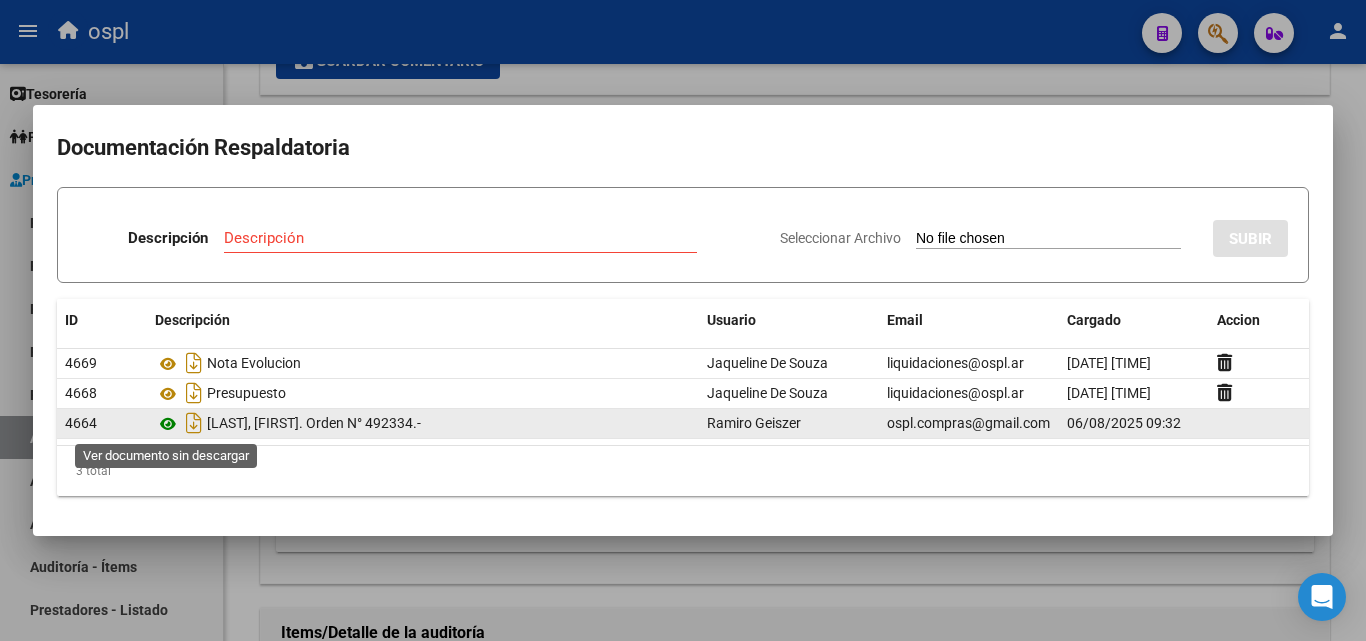 click 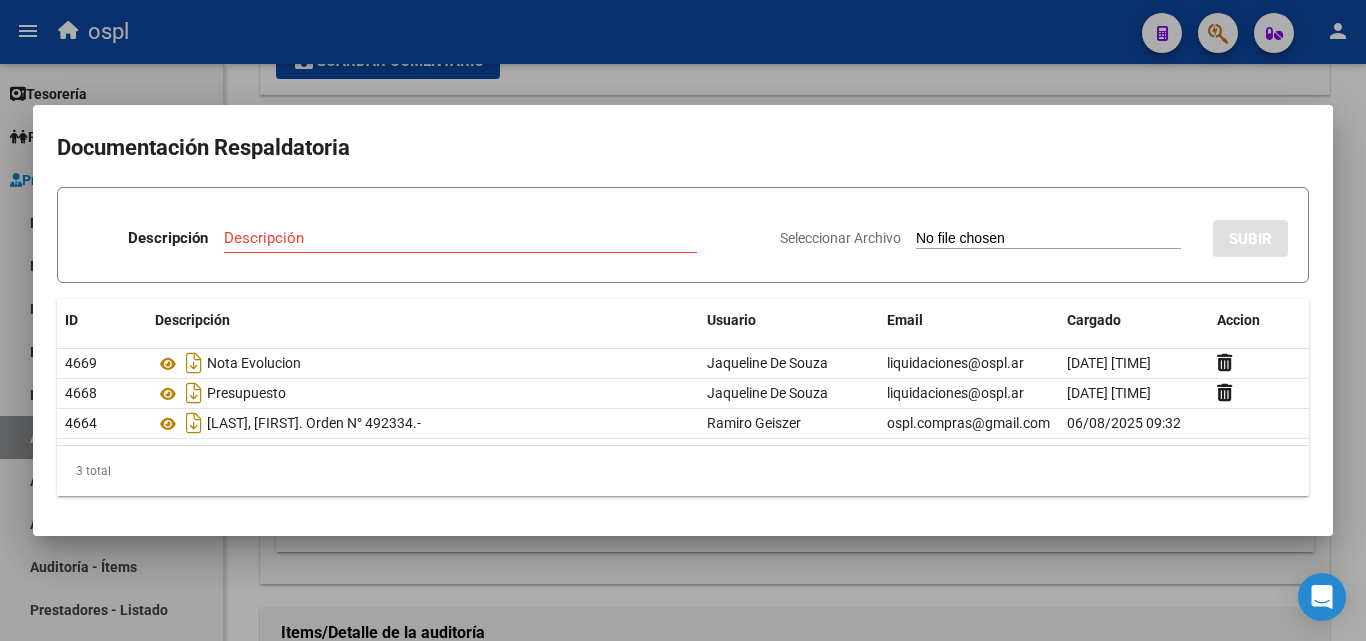 click at bounding box center (683, 320) 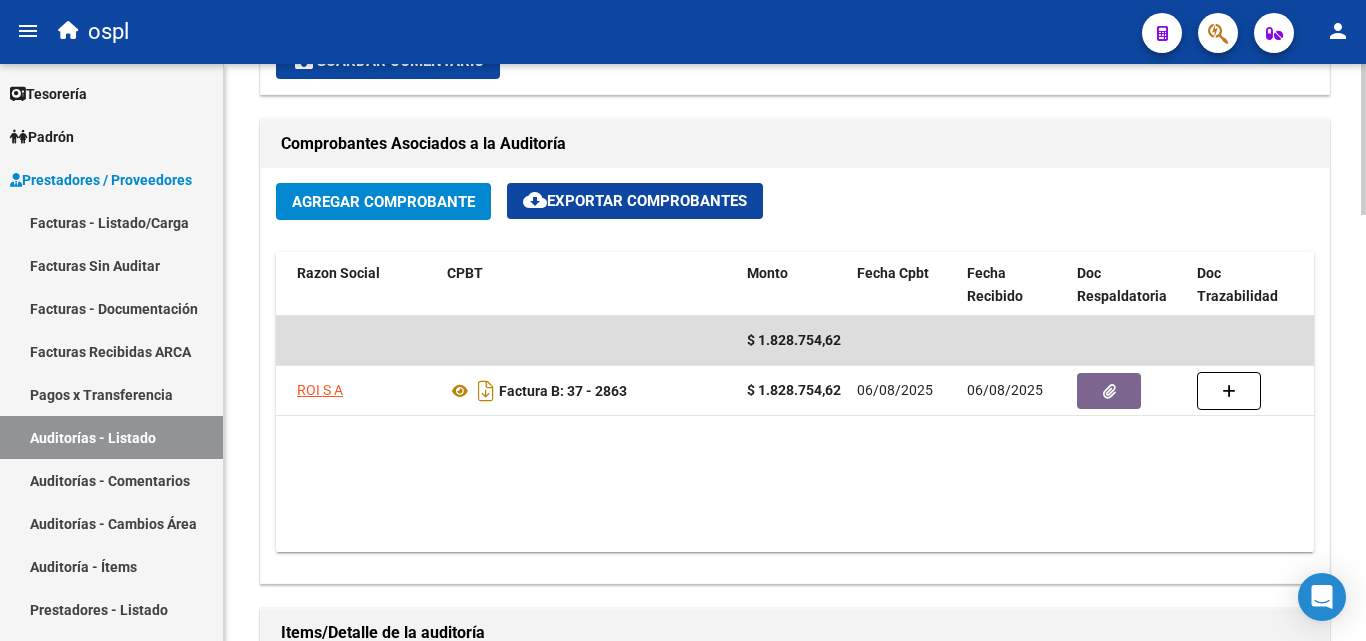 scroll, scrollTop: 0, scrollLeft: 0, axis: both 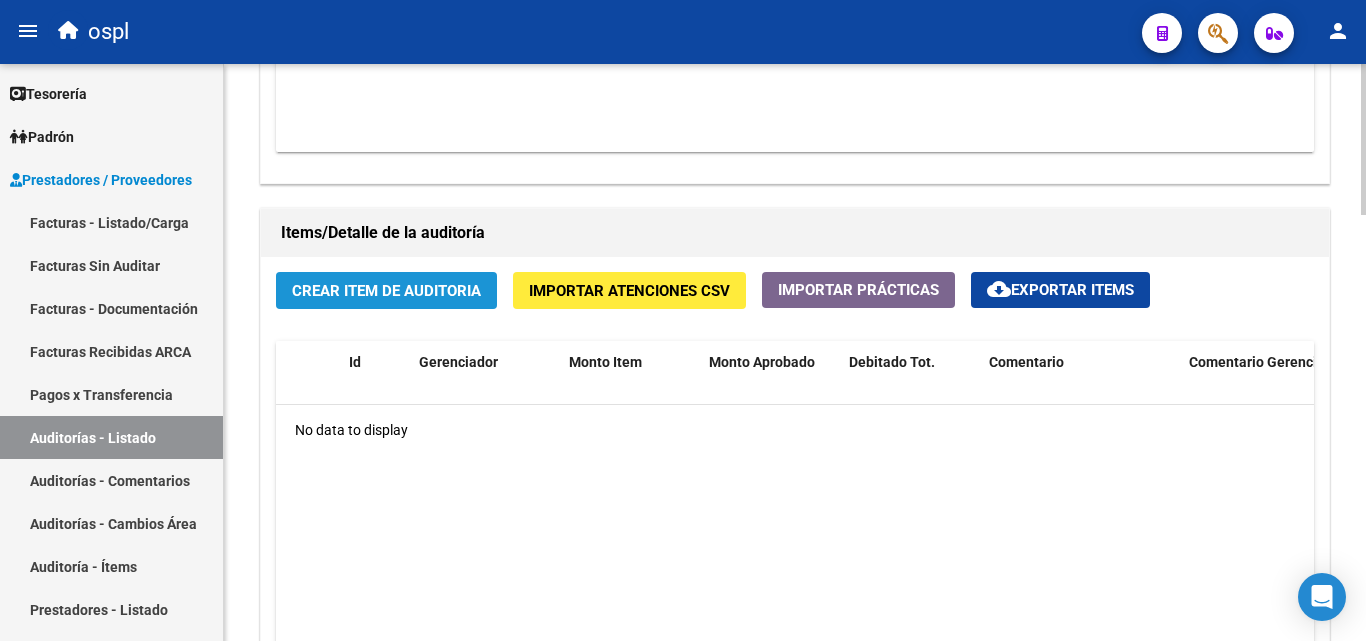 click on "Crear Item de Auditoria" 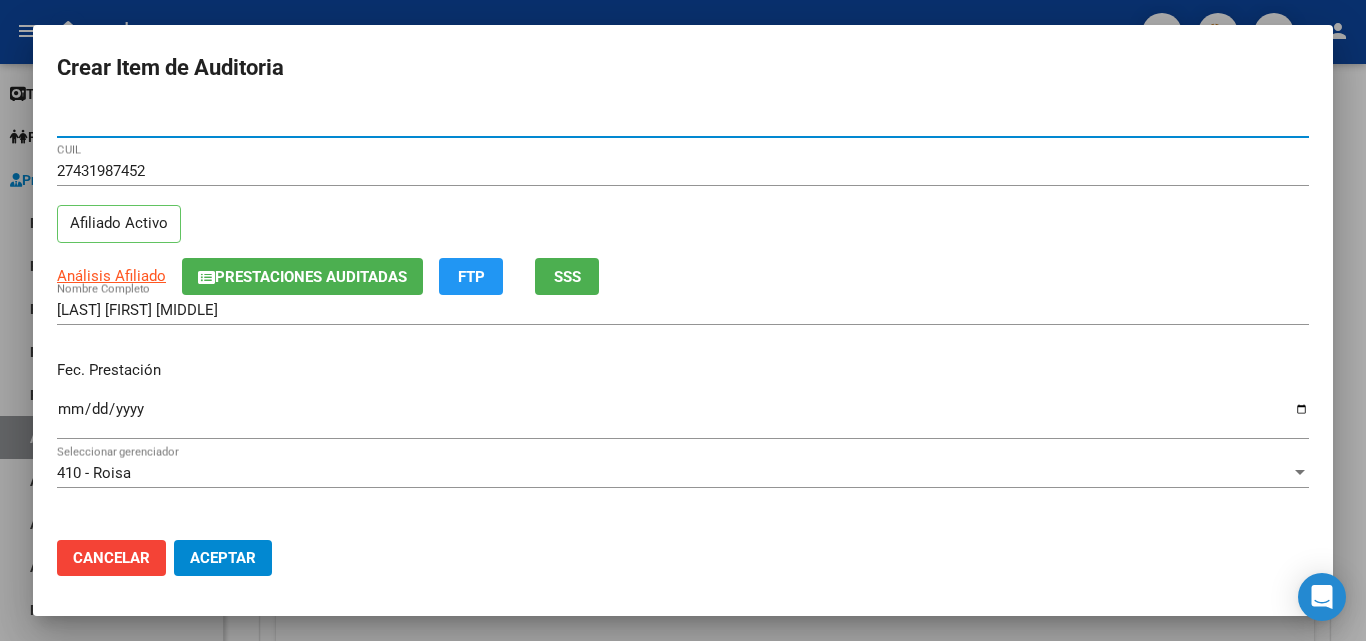 click on "Ingresar la fecha" at bounding box center (683, 417) 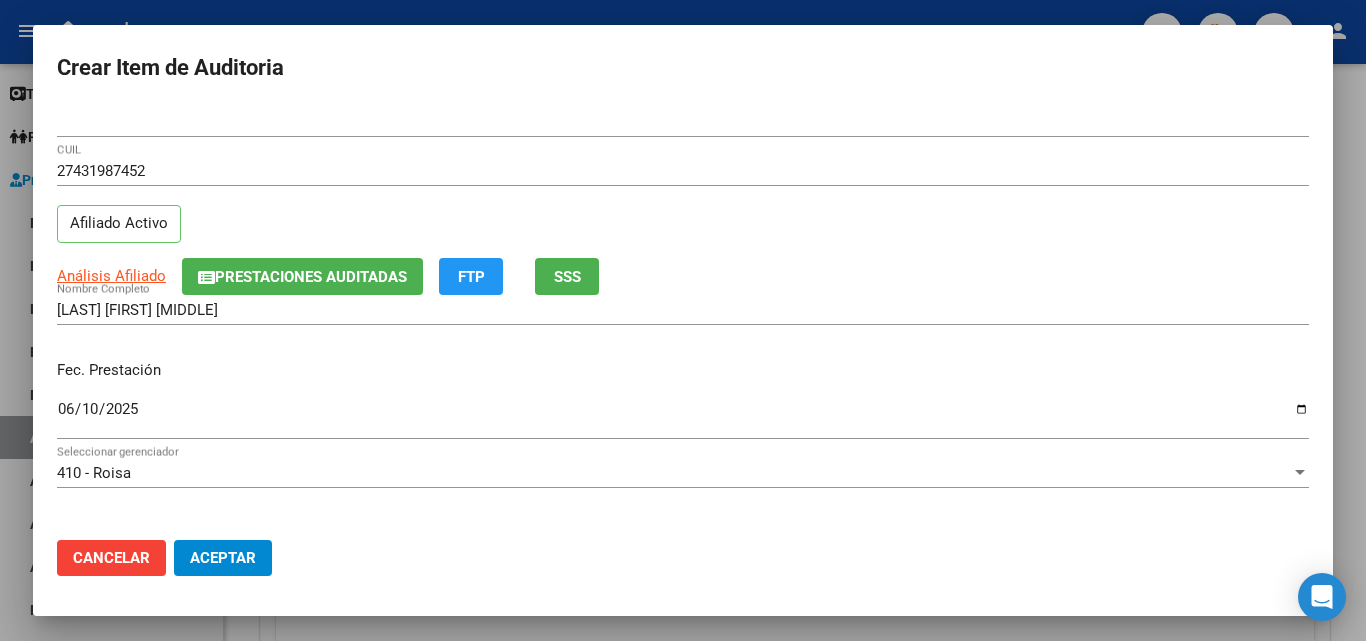 scroll, scrollTop: 100, scrollLeft: 0, axis: vertical 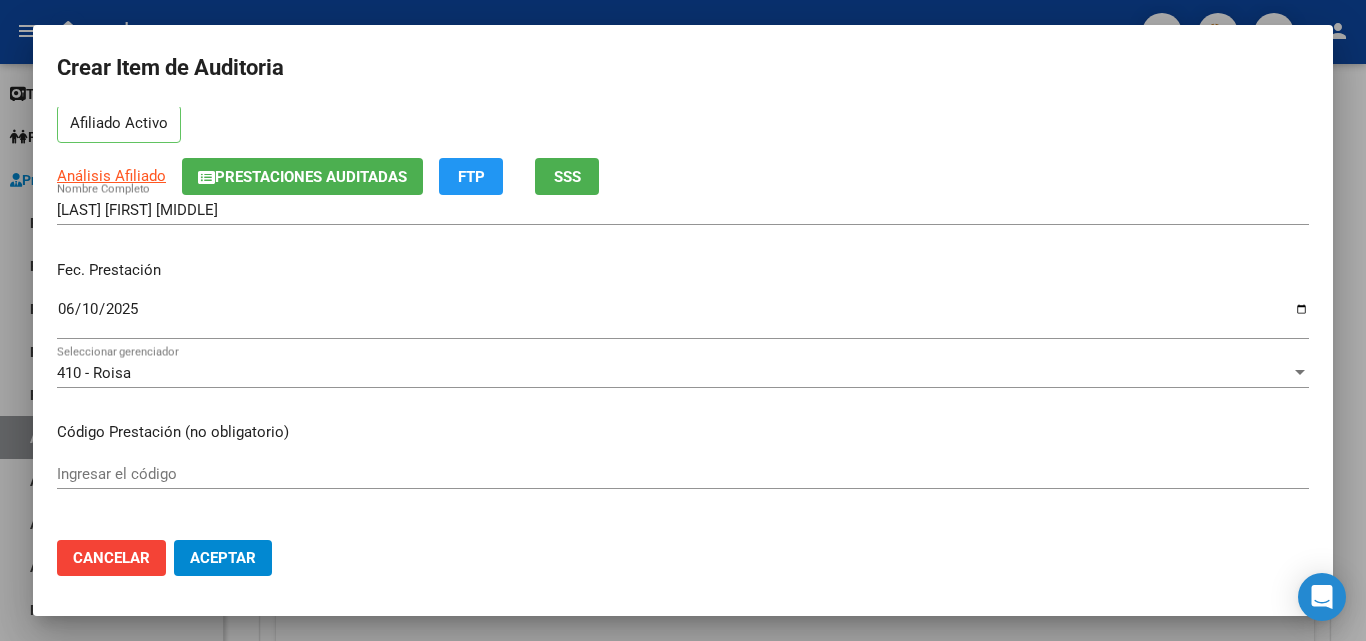 click on "Ingresar el código" at bounding box center [683, 474] 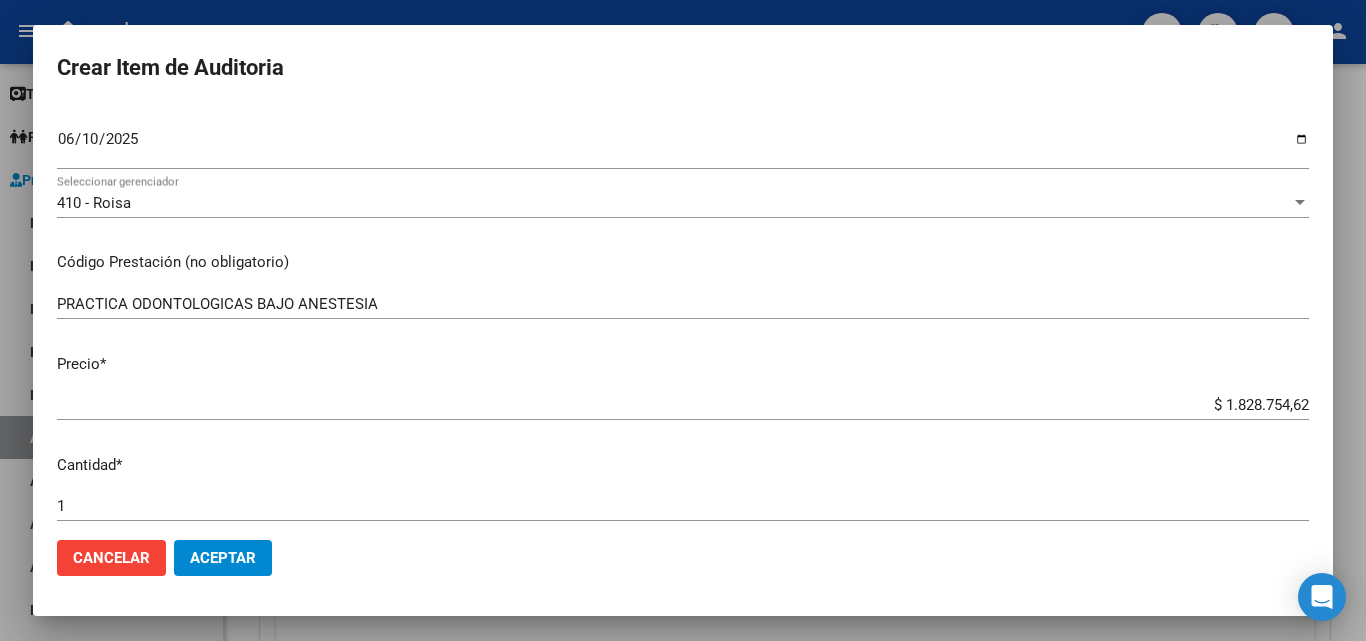scroll, scrollTop: 400, scrollLeft: 0, axis: vertical 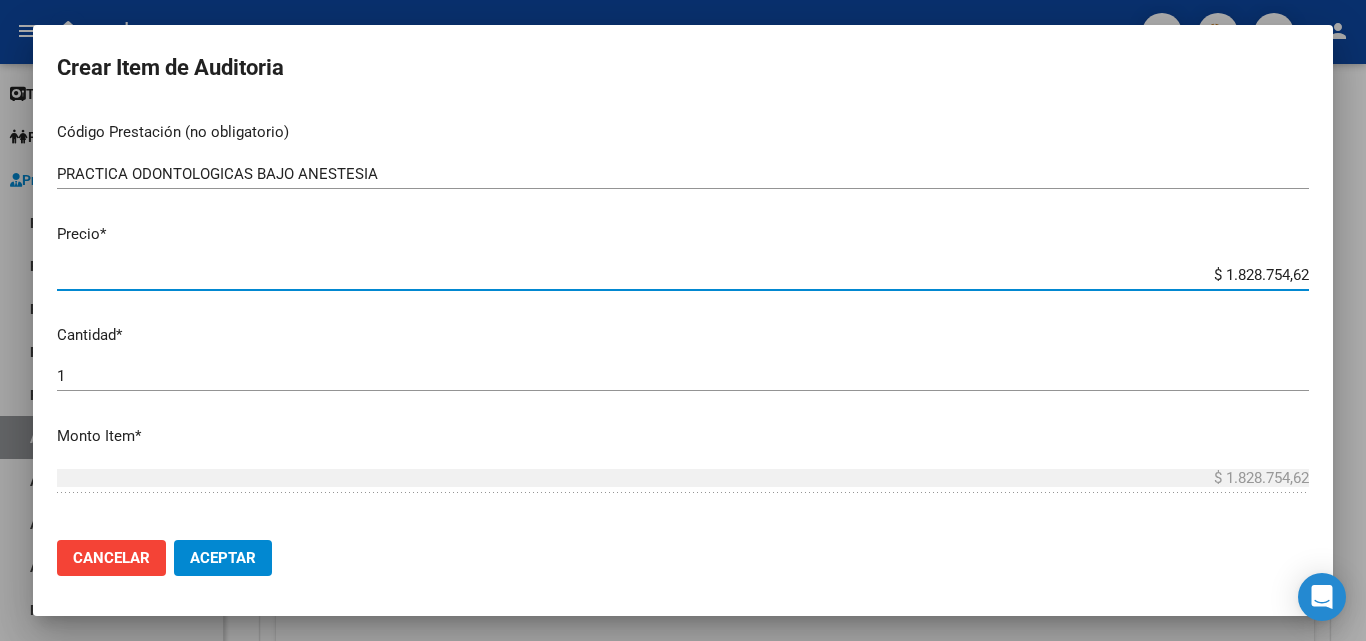 drag, startPoint x: 1182, startPoint y: 276, endPoint x: 1349, endPoint y: 267, distance: 167.24234 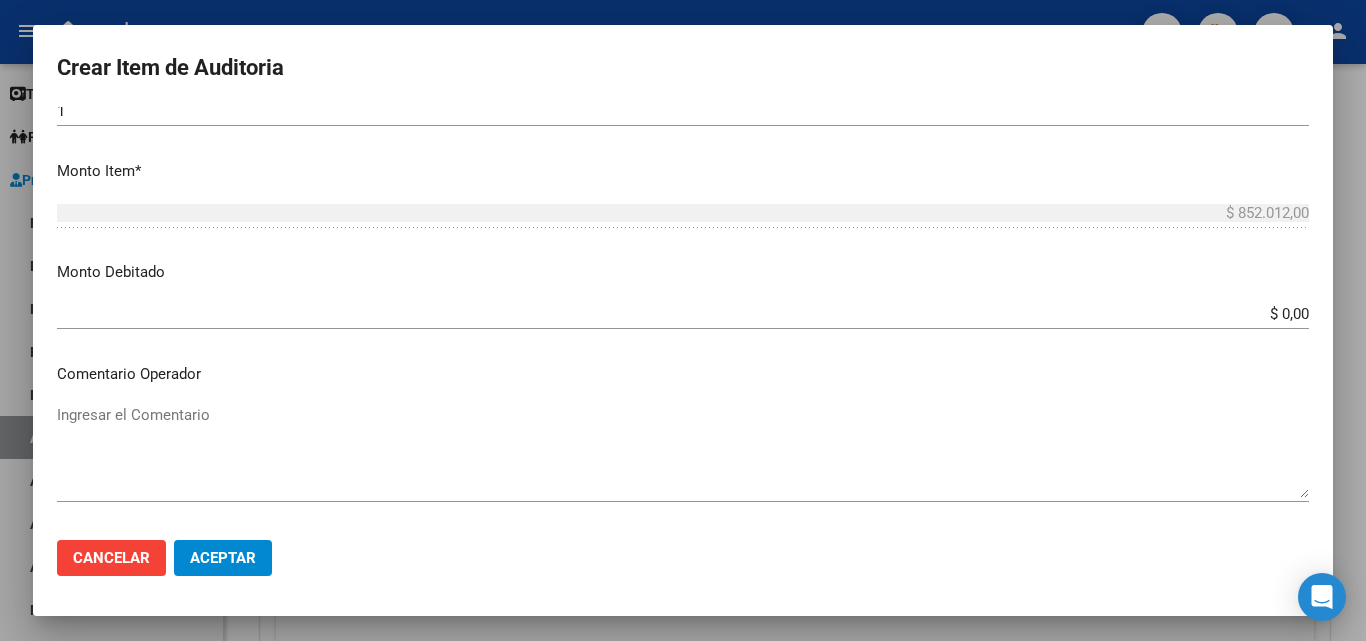 scroll, scrollTop: 700, scrollLeft: 0, axis: vertical 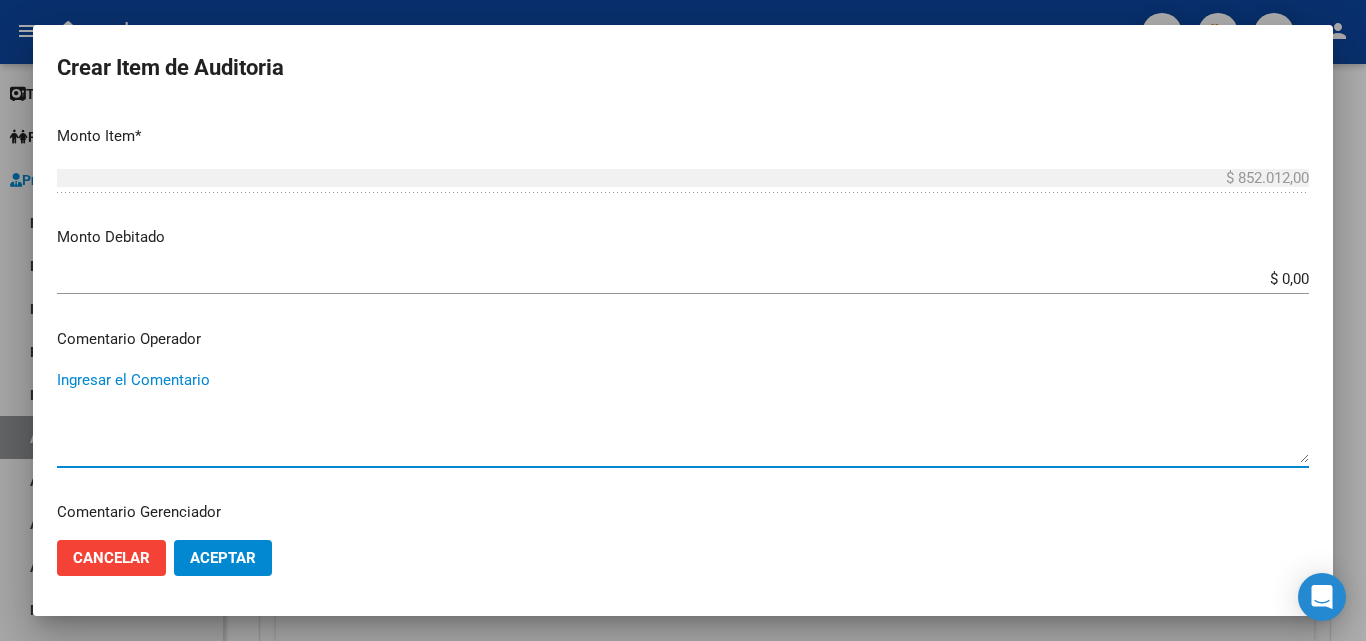 click on "Ingresar el Comentario" at bounding box center (683, 416) 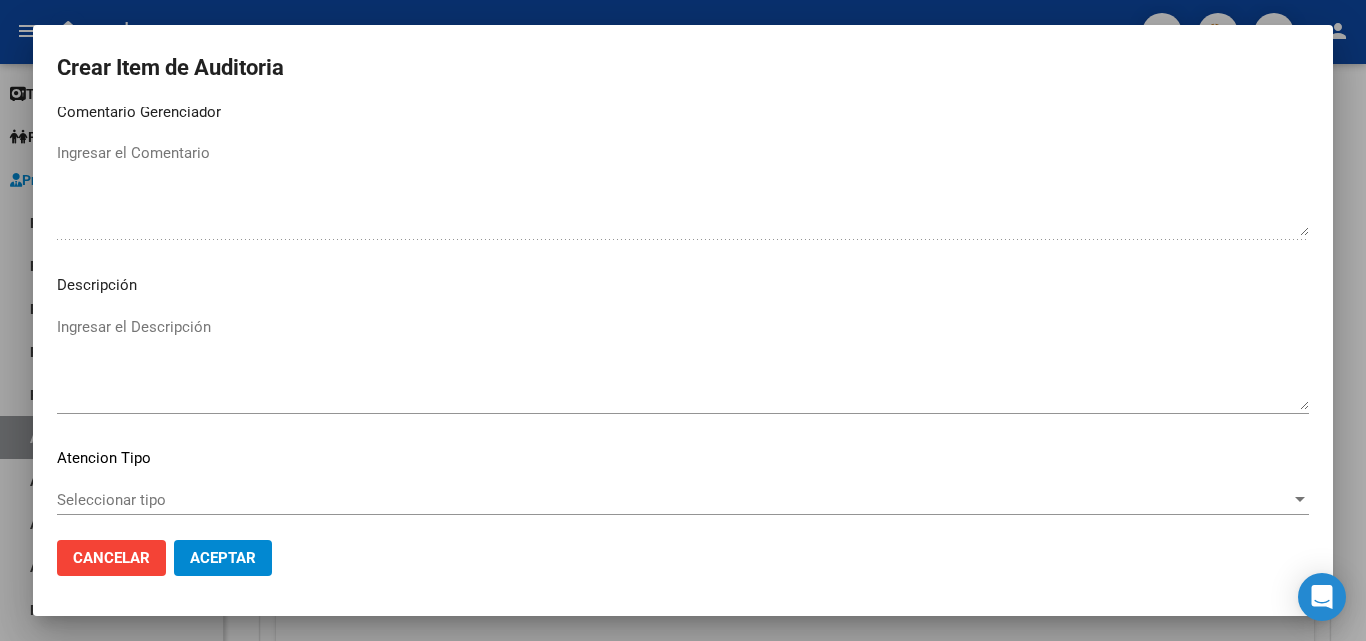 scroll, scrollTop: 1211, scrollLeft: 0, axis: vertical 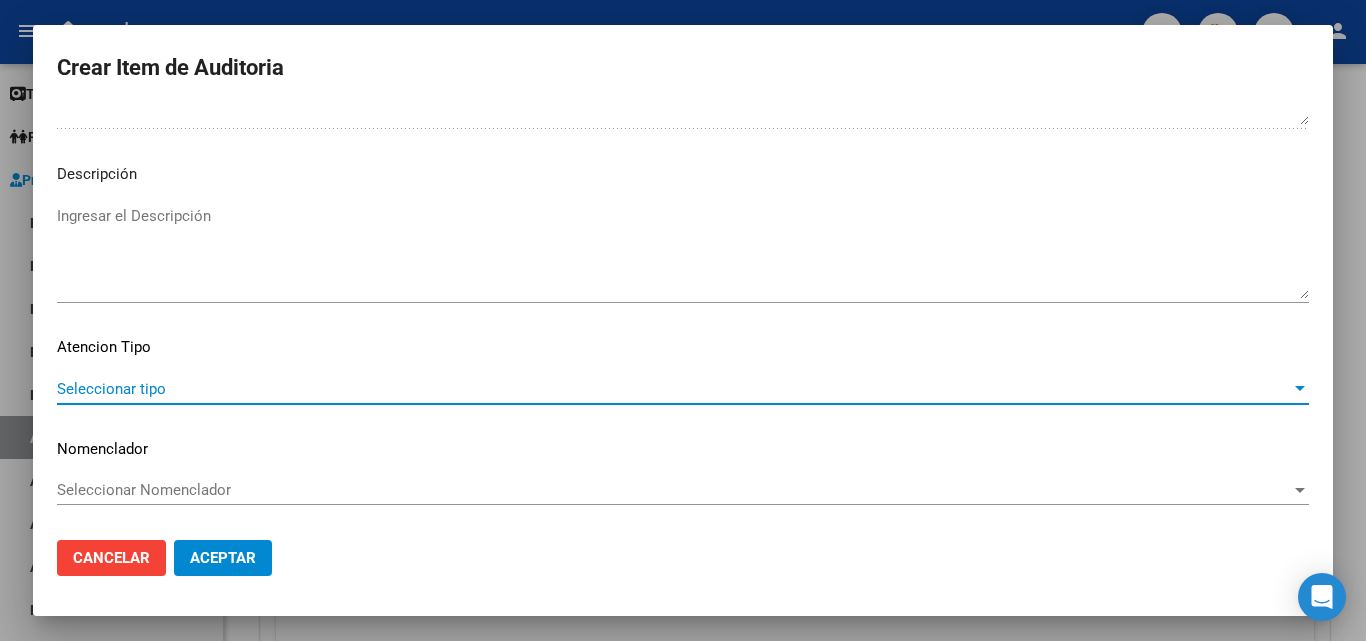 click on "Seleccionar tipo" at bounding box center (674, 389) 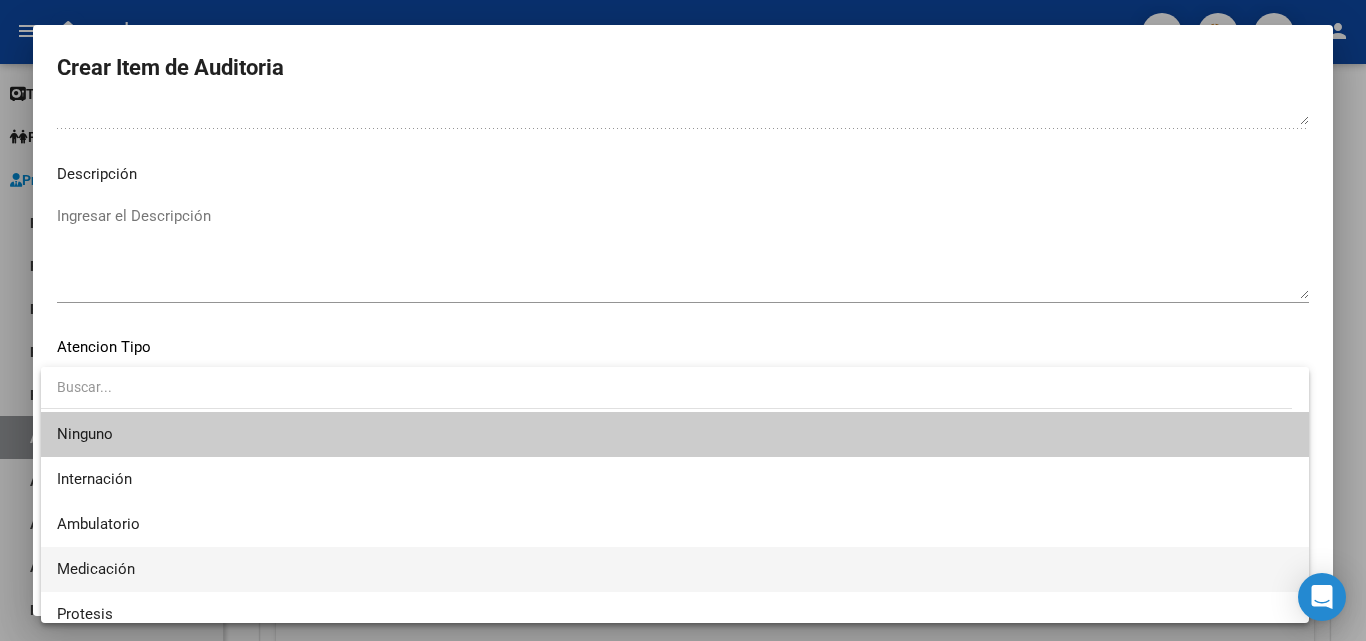 scroll, scrollTop: 59, scrollLeft: 0, axis: vertical 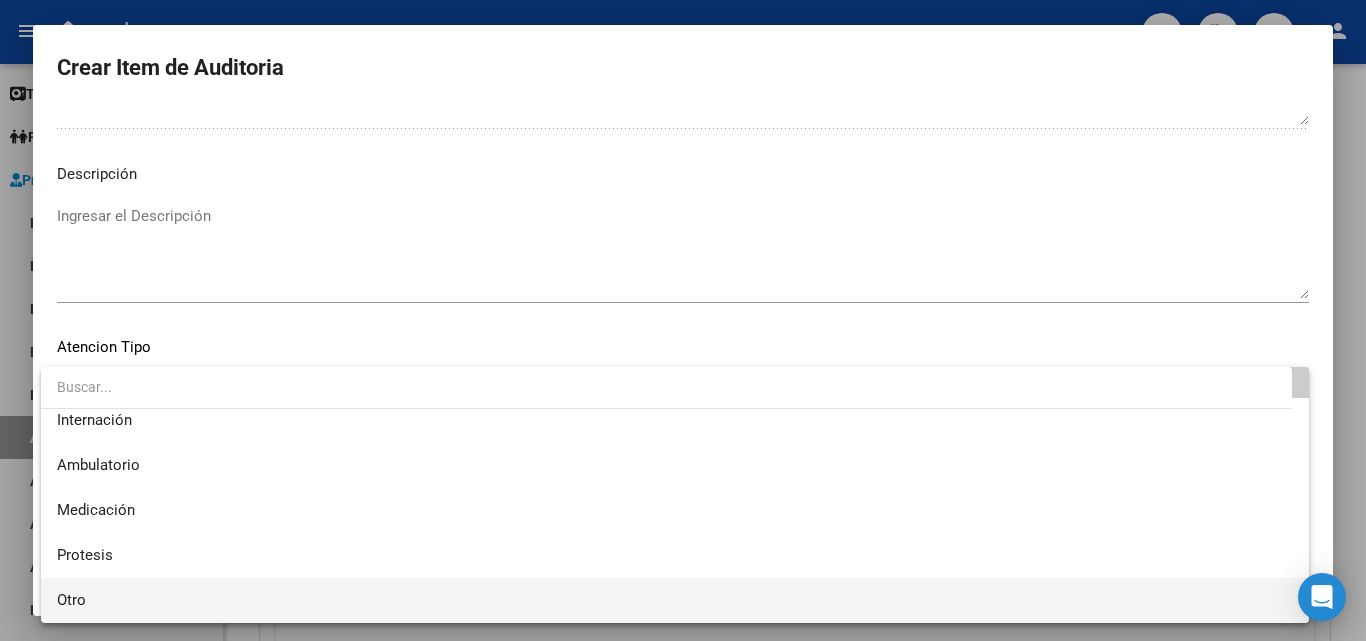 click on "Otro" at bounding box center [675, 600] 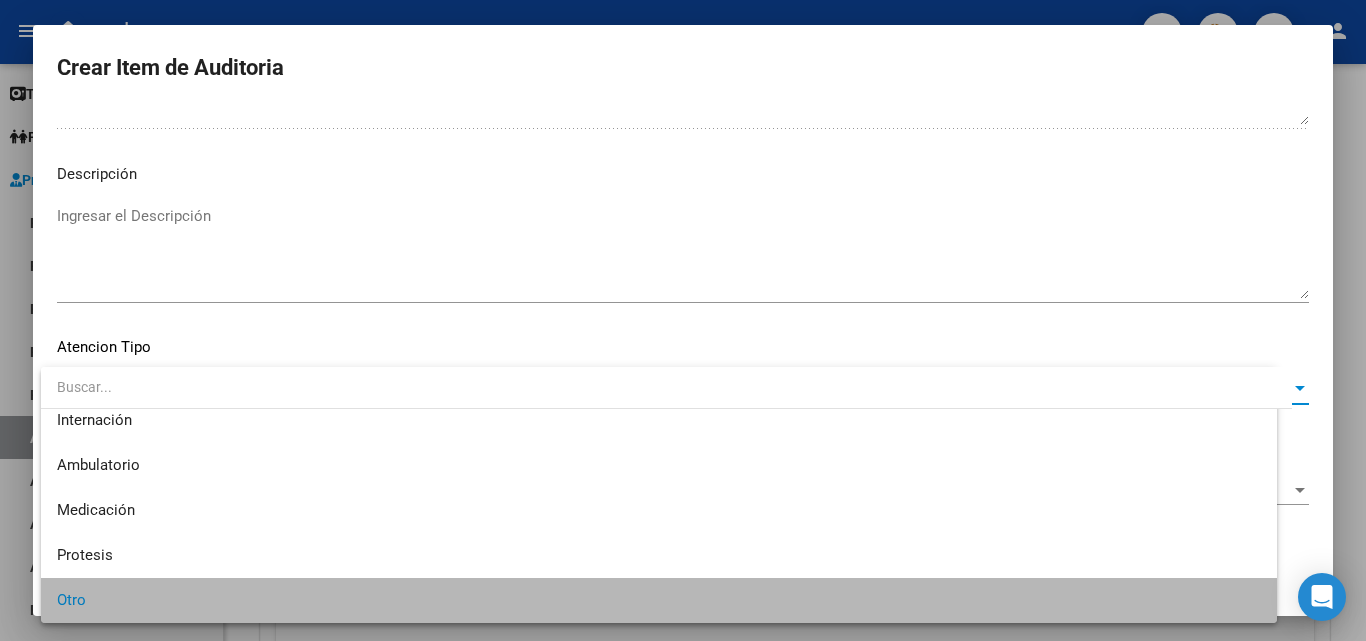 scroll, scrollTop: 56, scrollLeft: 0, axis: vertical 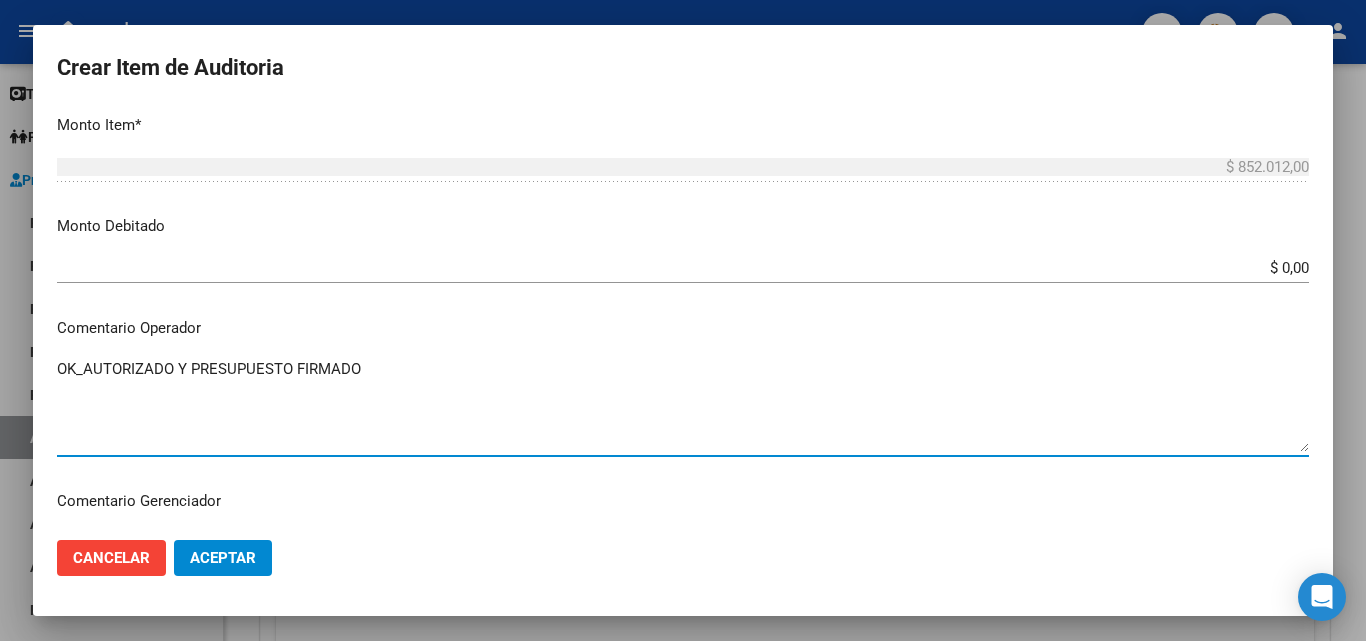click on "OK_AUTORIZADO Y PRESUPUESTO FIRMADO" at bounding box center (683, 405) 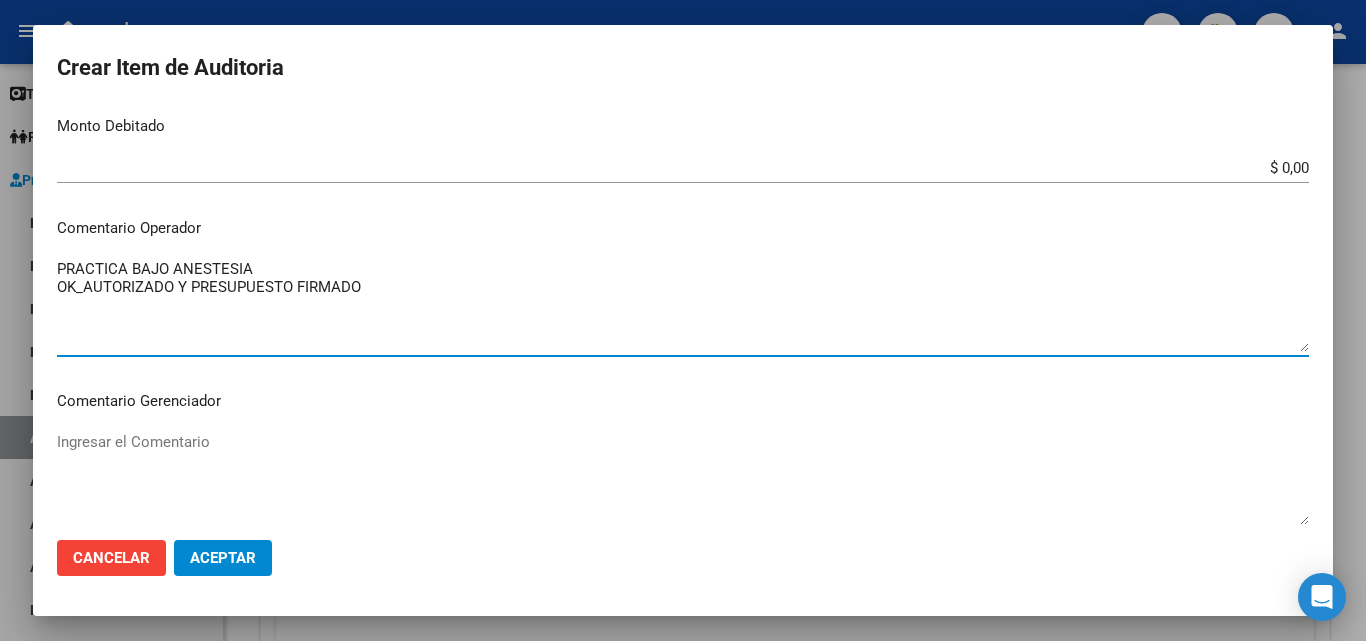 scroll, scrollTop: 1211, scrollLeft: 0, axis: vertical 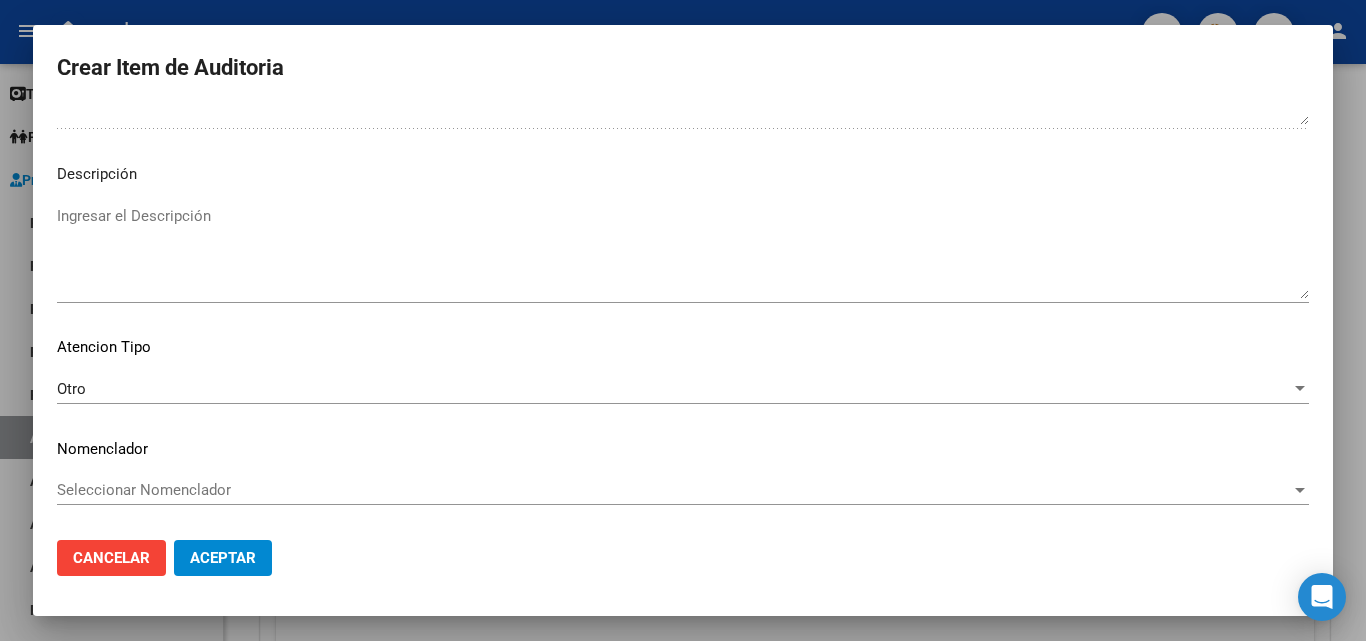 click on "Aceptar" 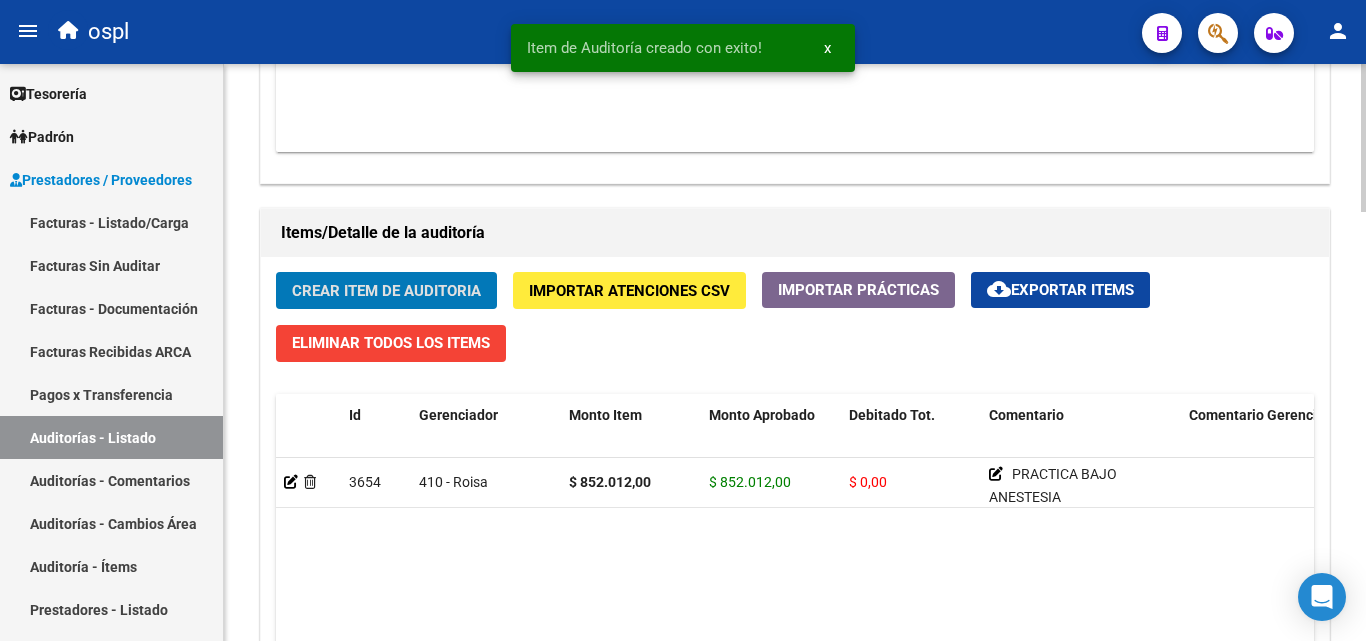 scroll, scrollTop: 1301, scrollLeft: 0, axis: vertical 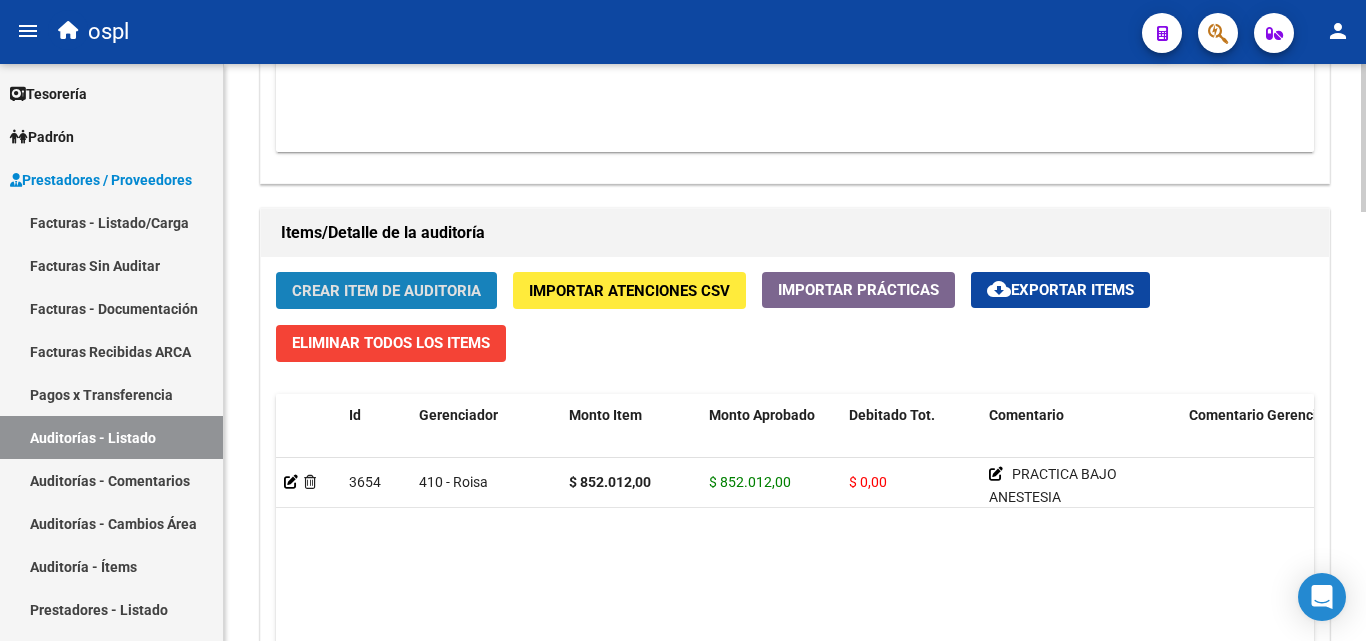 click on "Crear Item de Auditoria" 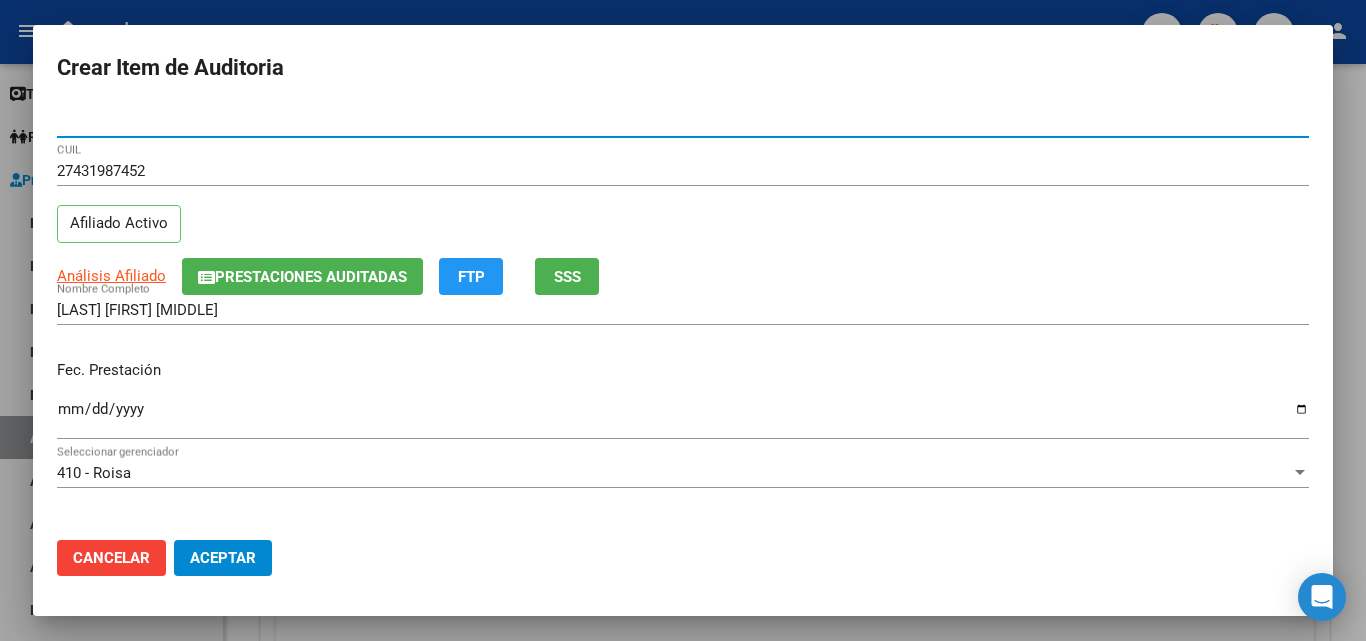 click on "Ingresar la fecha" at bounding box center [683, 417] 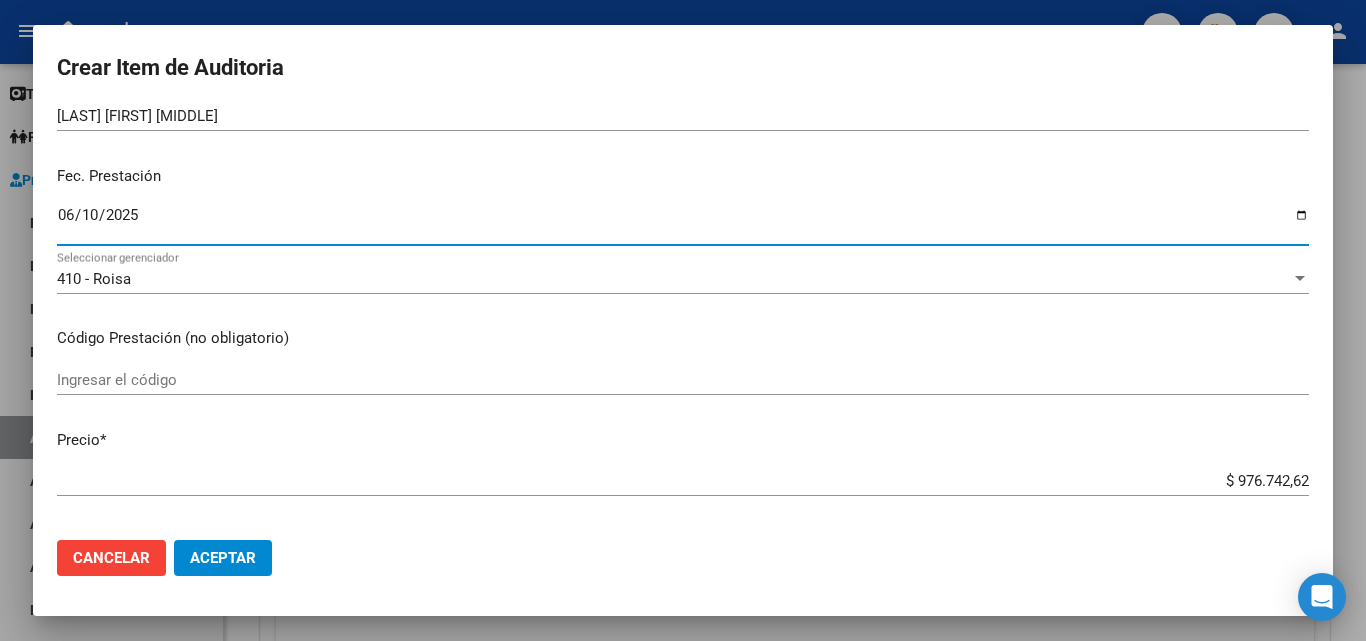 scroll, scrollTop: 200, scrollLeft: 0, axis: vertical 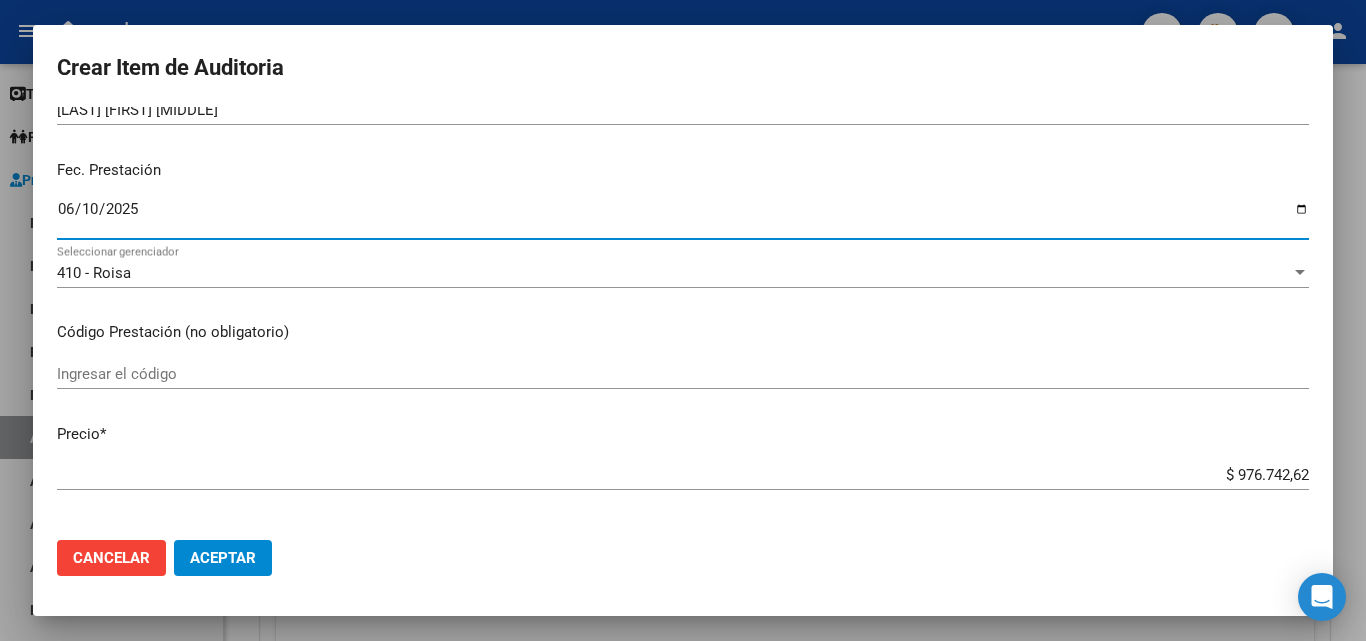 click on "Ingresar el código" at bounding box center (683, 383) 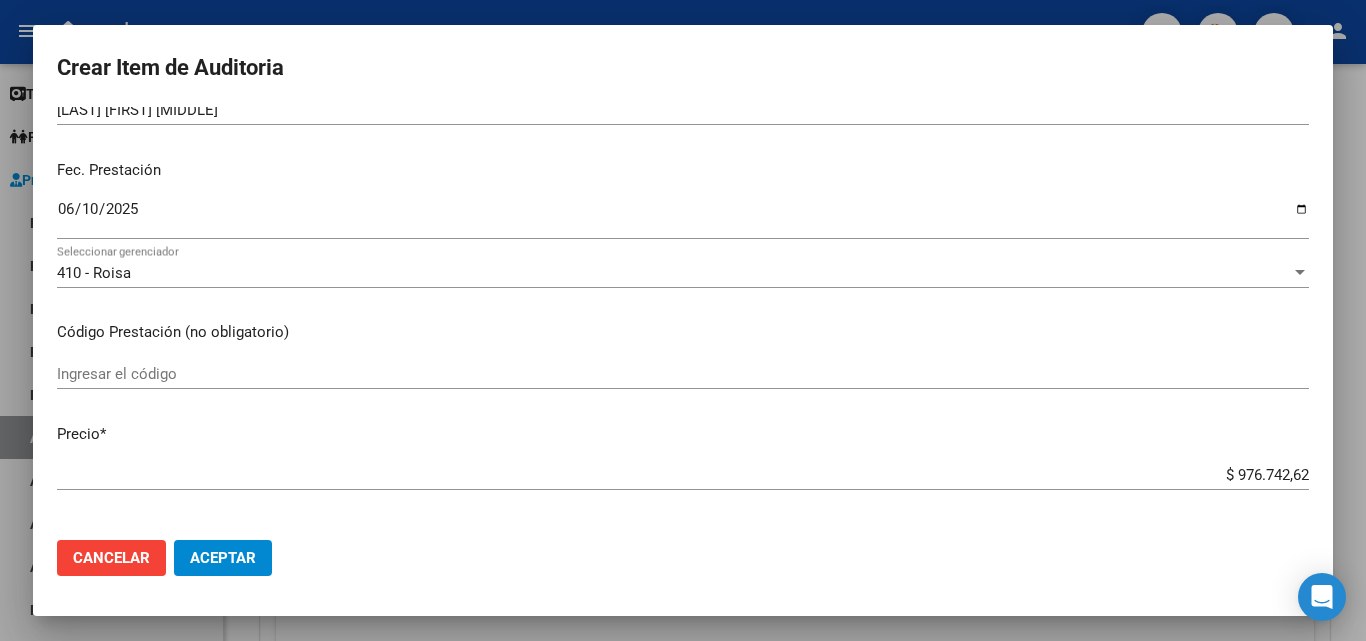 click on "Ingresar el código" at bounding box center (683, 374) 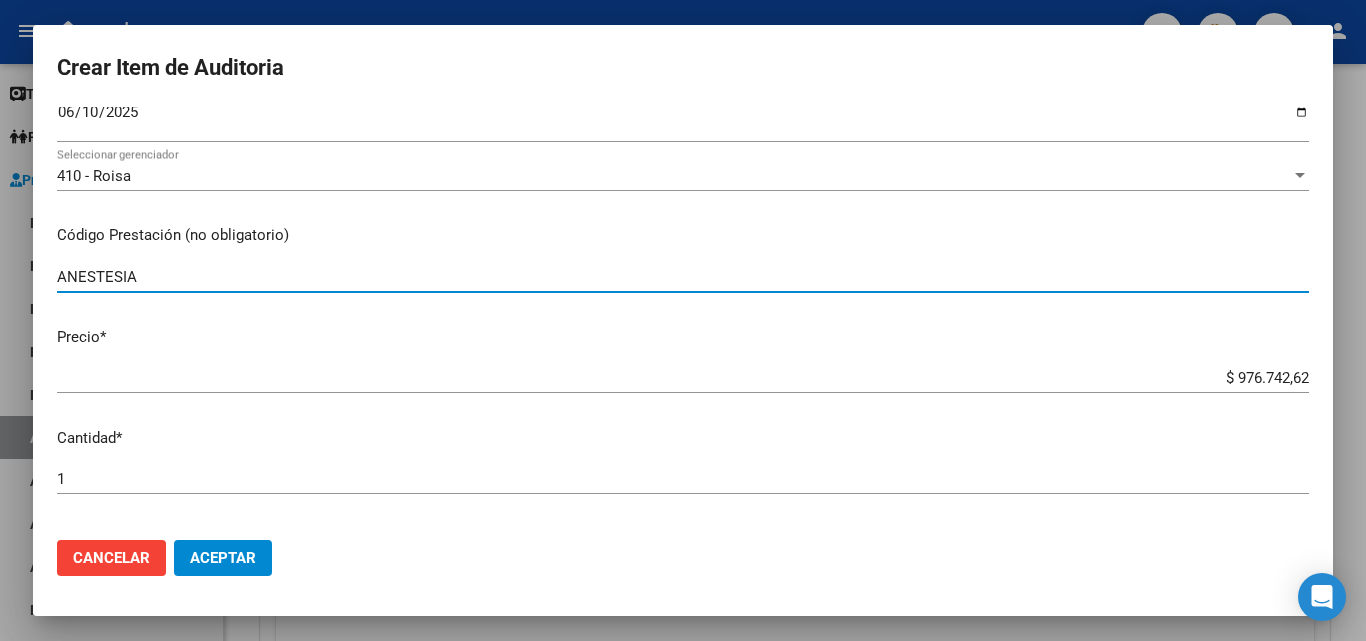 scroll, scrollTop: 400, scrollLeft: 0, axis: vertical 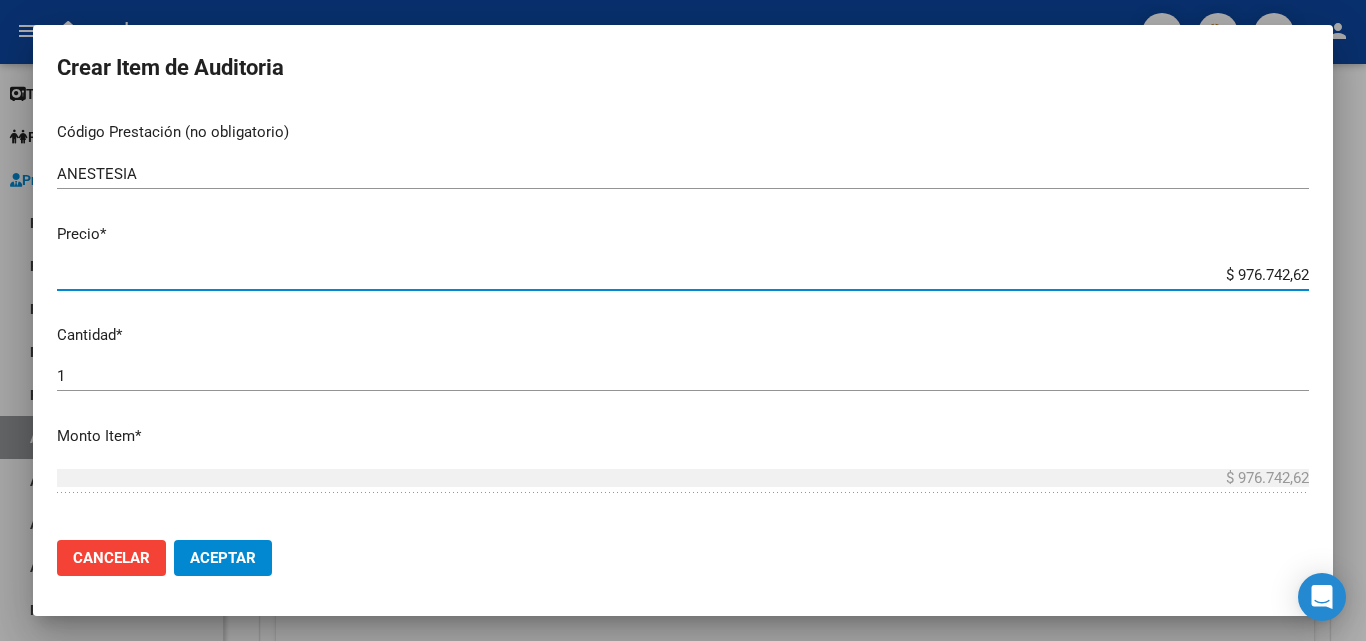 drag, startPoint x: 1196, startPoint y: 278, endPoint x: 1353, endPoint y: 271, distance: 157.15598 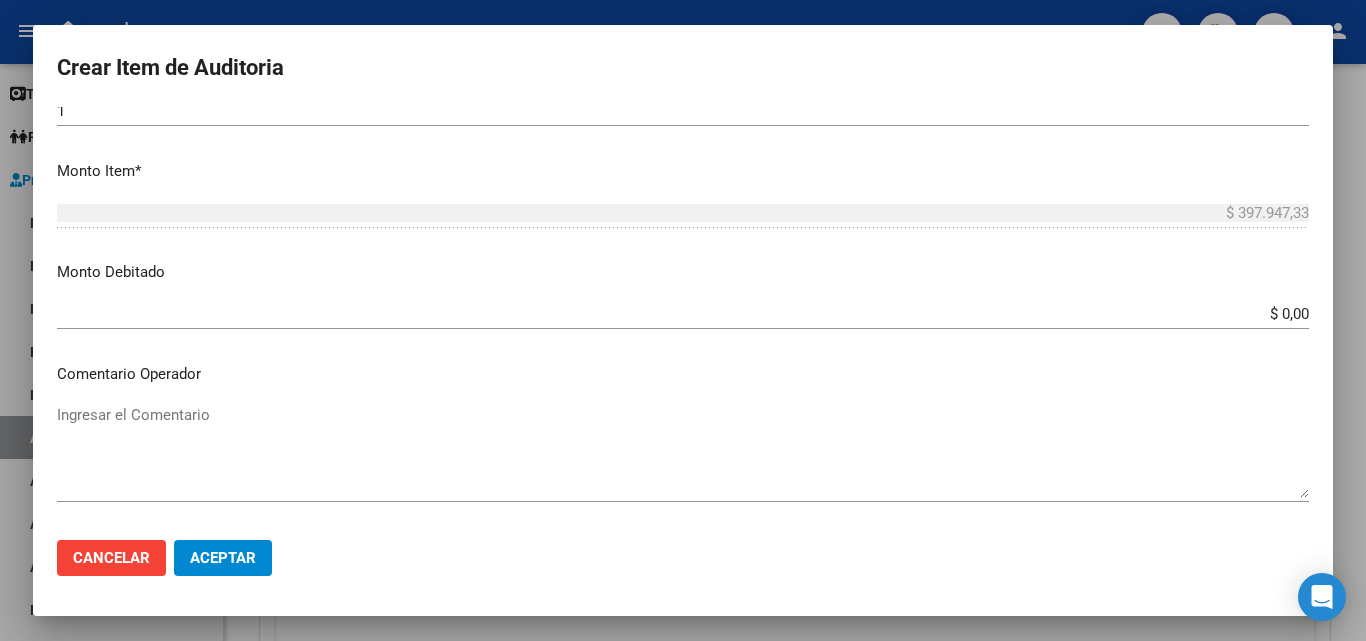 scroll, scrollTop: 700, scrollLeft: 0, axis: vertical 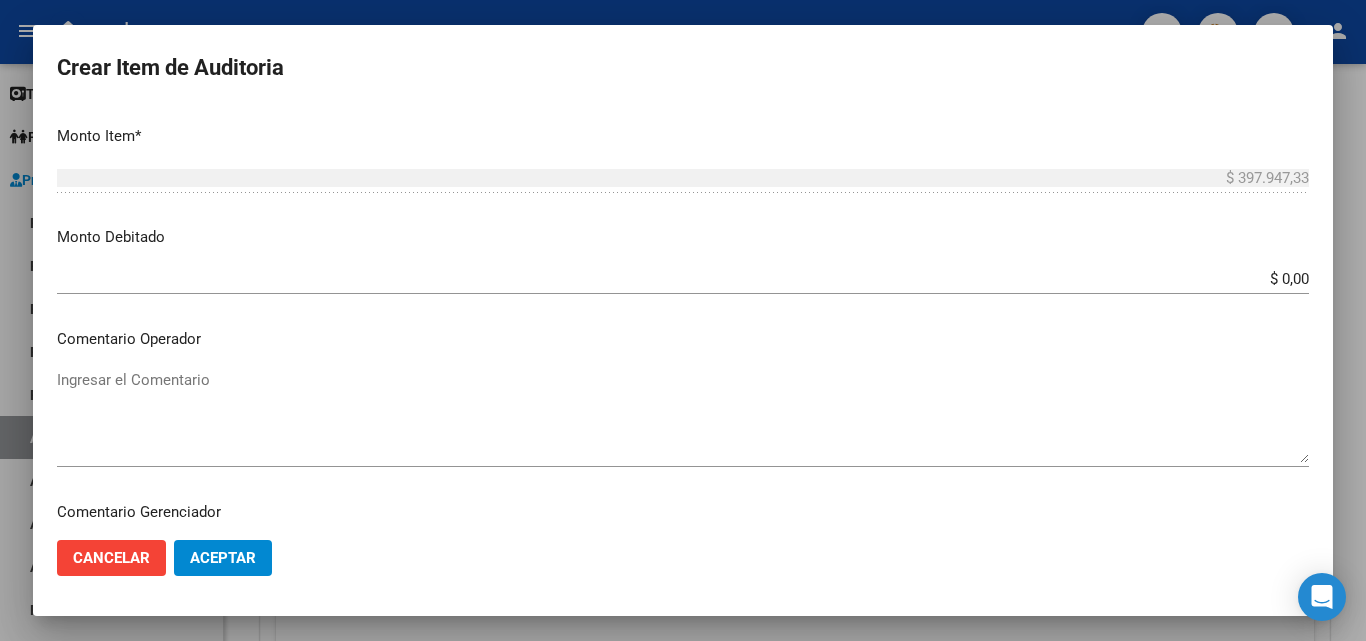 click on "Ingresar el Comentario" at bounding box center (683, 416) 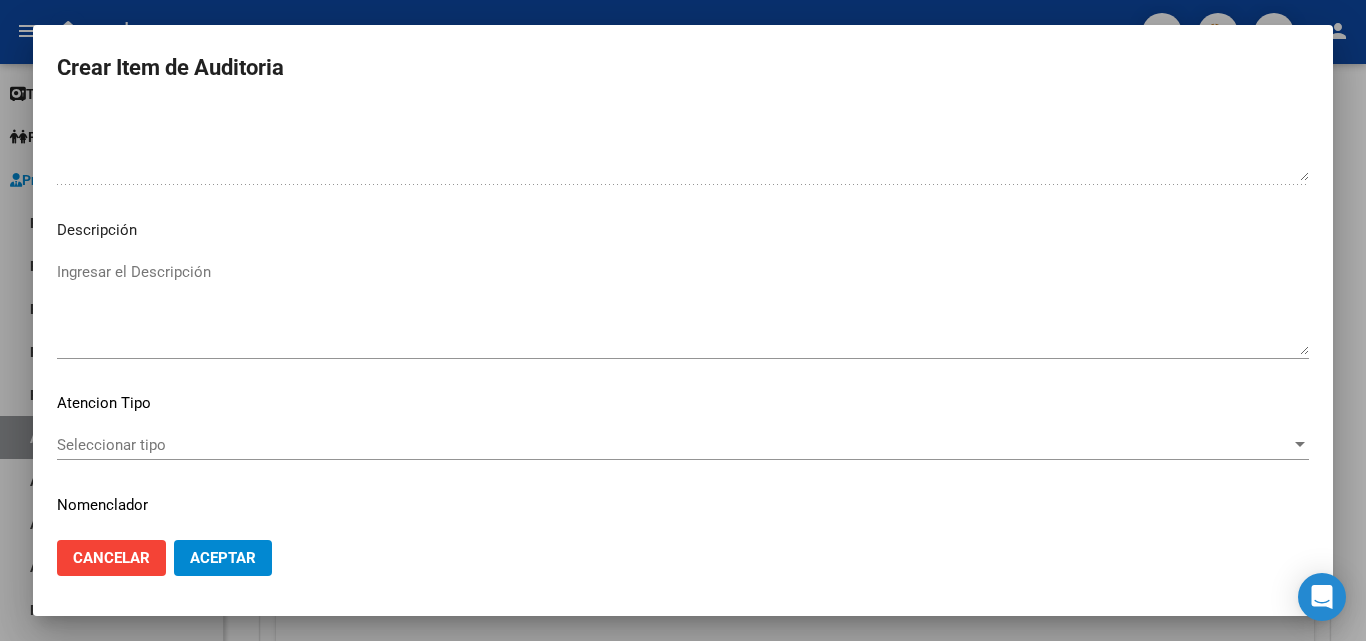 scroll, scrollTop: 1200, scrollLeft: 0, axis: vertical 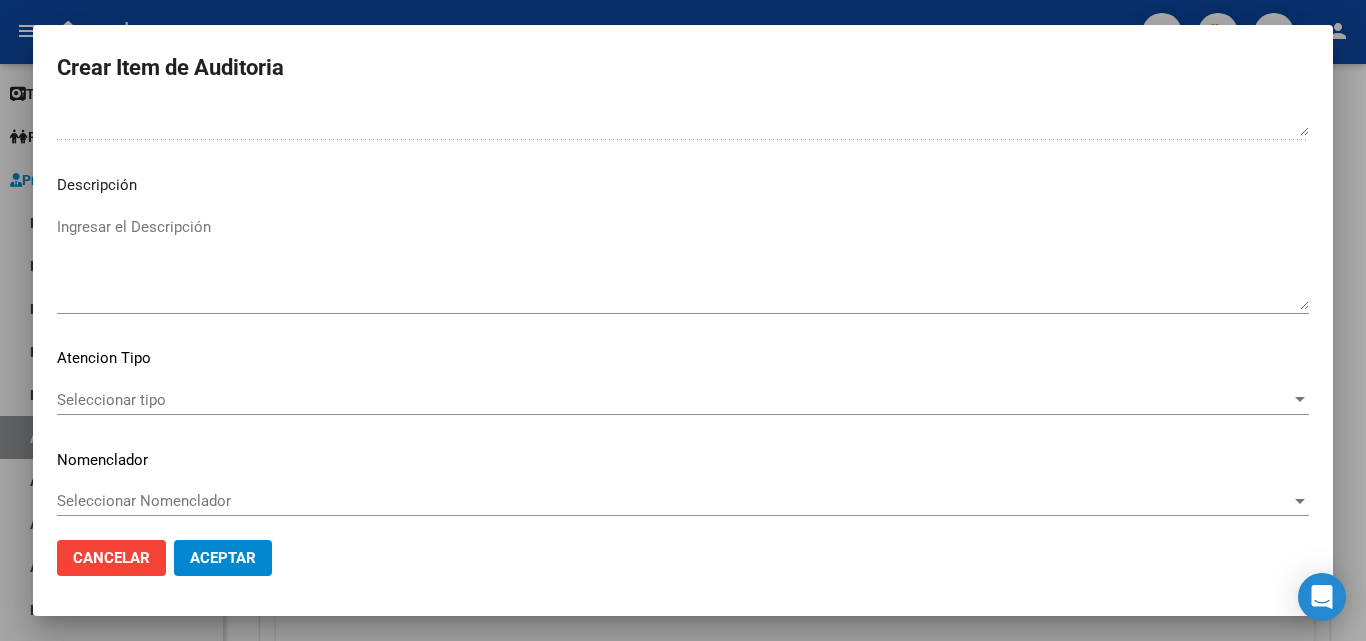 click on "Seleccionar tipo Seleccionar tipo" 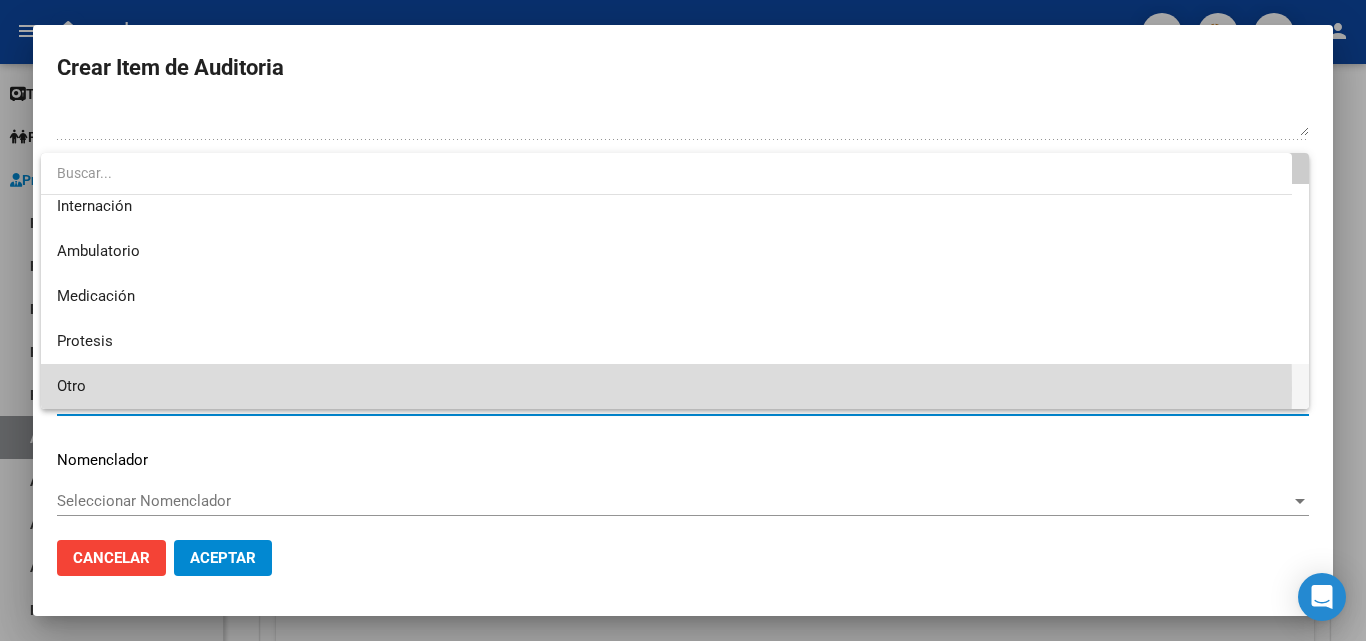 click on "Otro" at bounding box center (675, 386) 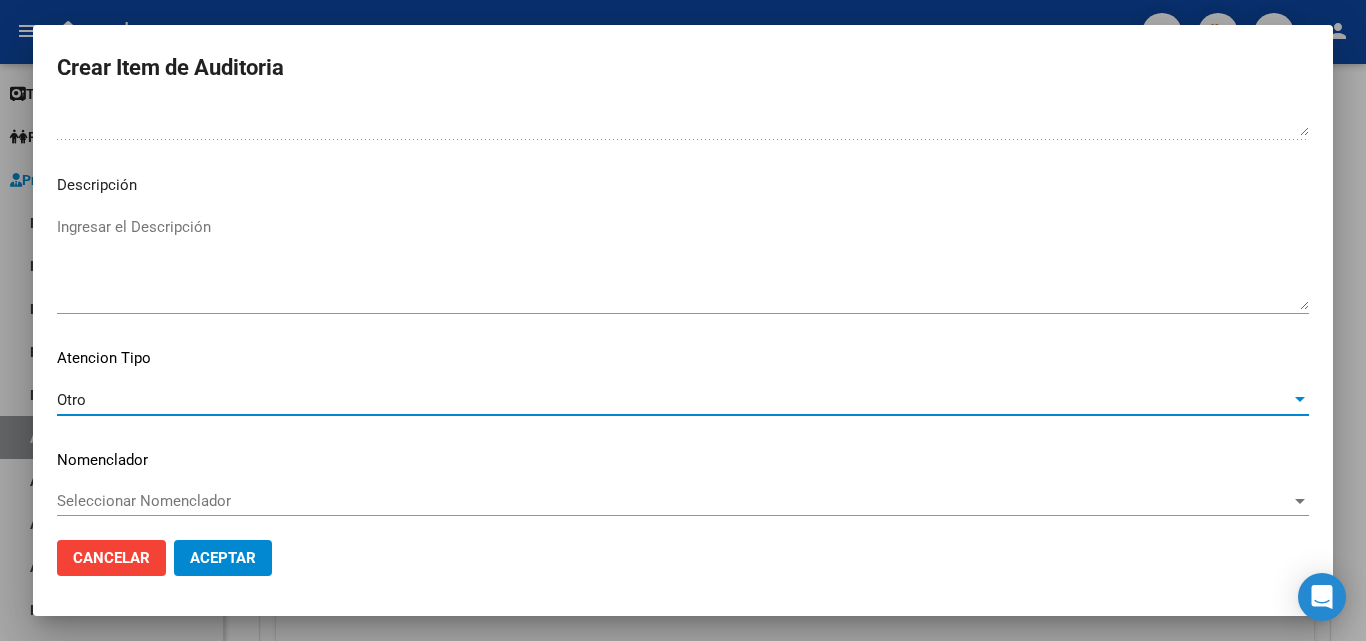 scroll, scrollTop: 1211, scrollLeft: 0, axis: vertical 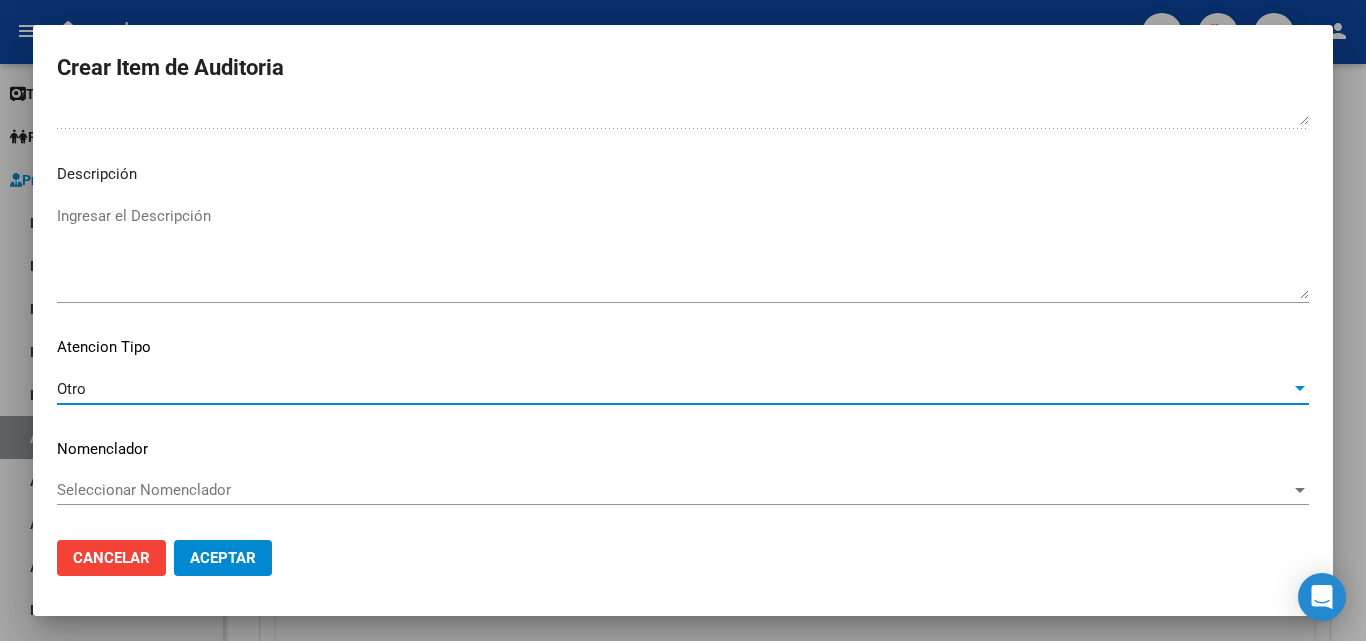 click on "Aceptar" 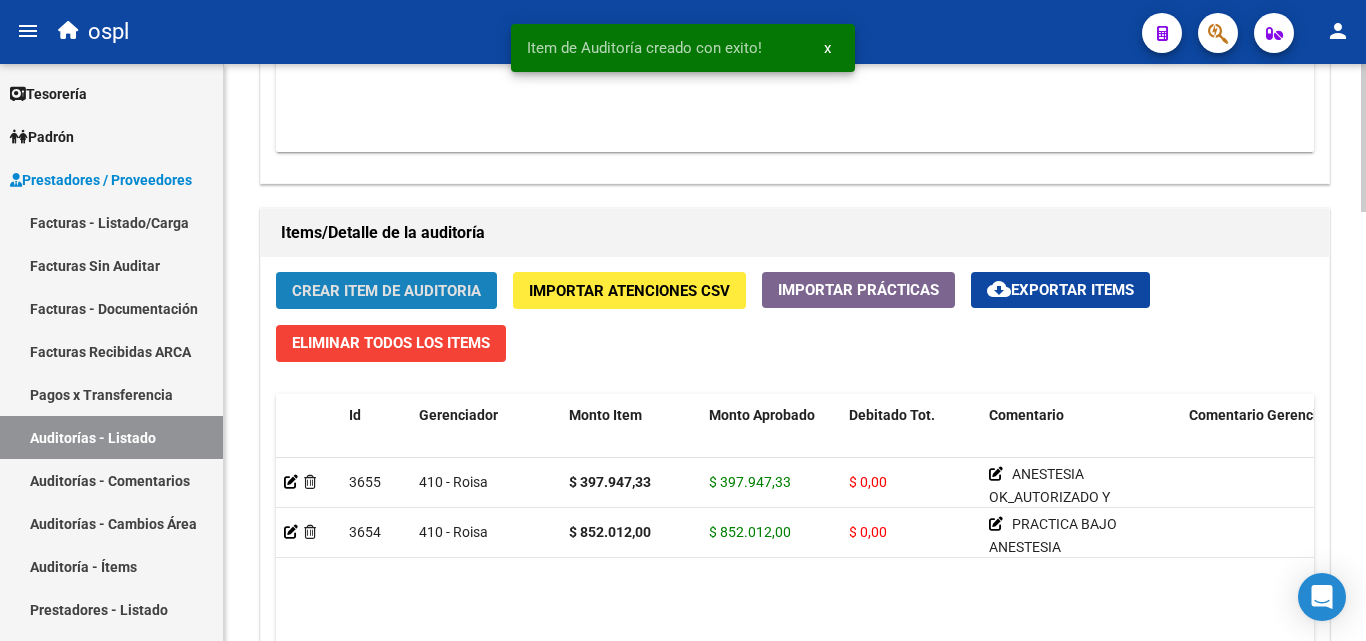 click on "Crear Item de Auditoria" 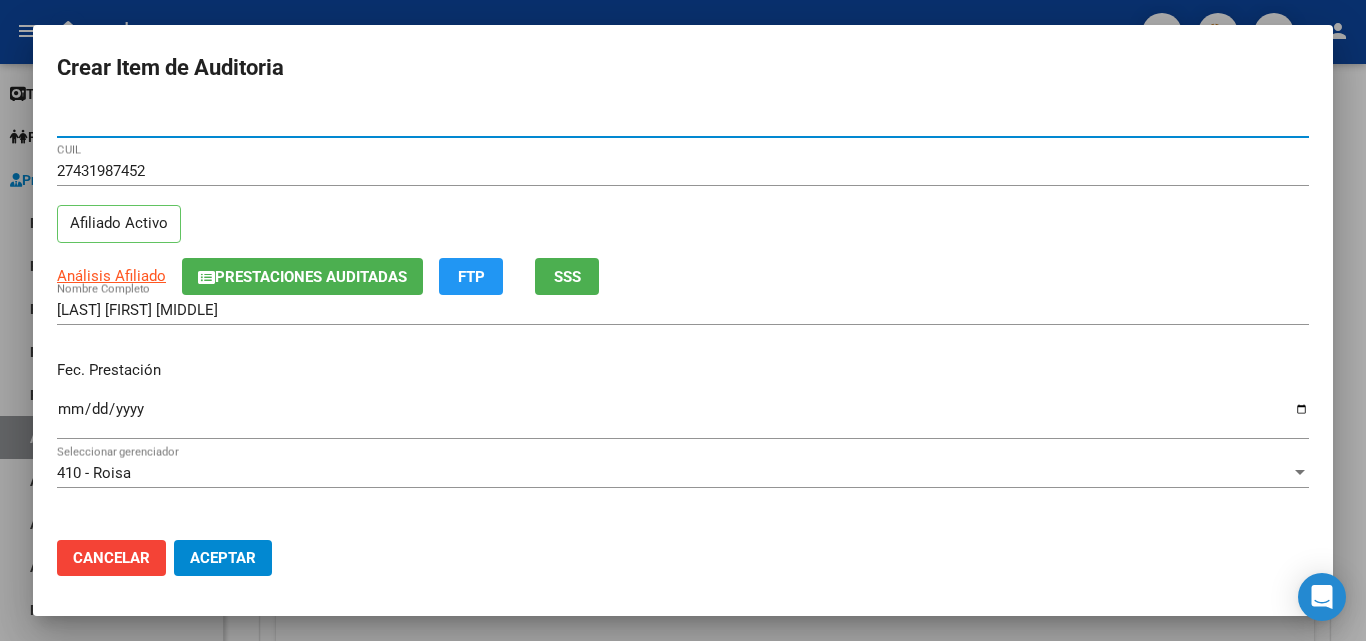 click on "43198745 Nro Documento    27431987452 CUIL   Afiliado Activo  Análisis Afiliado  Prestaciones Auditadas FTP SSS   Herrera Brenda Magal Nombre Completo  Fec. Prestación    Ingresar la fecha  410 - Roisa Seleccionar gerenciador Código Prestación (no obligatorio)    Ingresar el código  Precio  *   $ 578.795,29 Ingresar el precio  Cantidad  *   1 Ingresar la cantidad  Monto Item  *   $ 578.795,29 Ingresar el monto  Monto Debitado    $ 0,00 Ingresar el monto  Comentario Operador    Ingresar el Comentario  Comentario Gerenciador    Ingresar el Comentario  Descripción    Ingresar el Descripción   Atencion Tipo  Seleccionar tipo Seleccionar tipo  Nomenclador  Seleccionar Nomenclador Seleccionar Nomenclador" at bounding box center [683, 315] 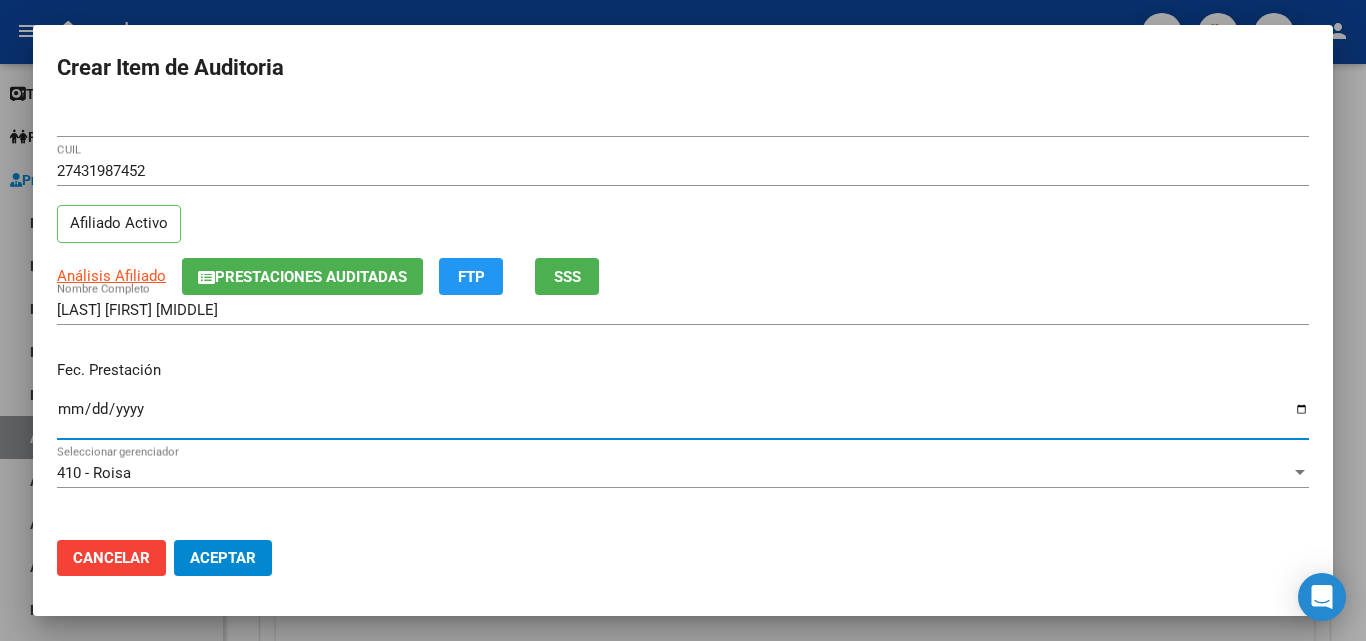 click on "Ingresar la fecha" at bounding box center (683, 417) 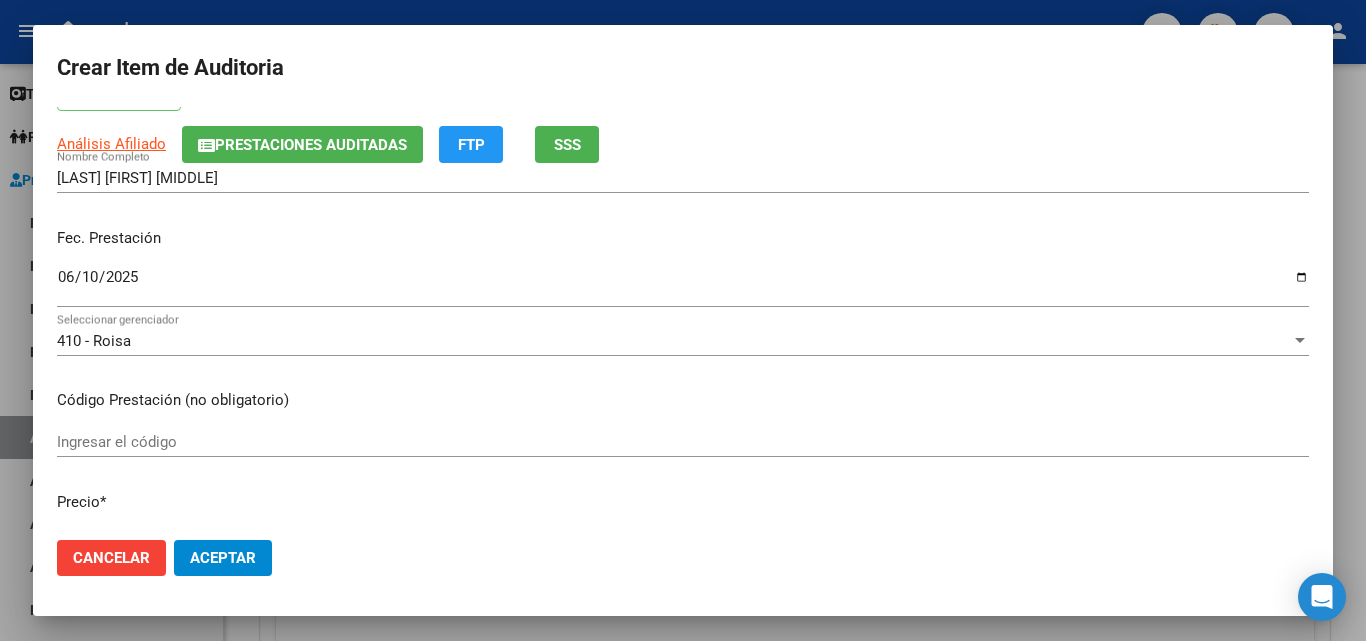 scroll, scrollTop: 300, scrollLeft: 0, axis: vertical 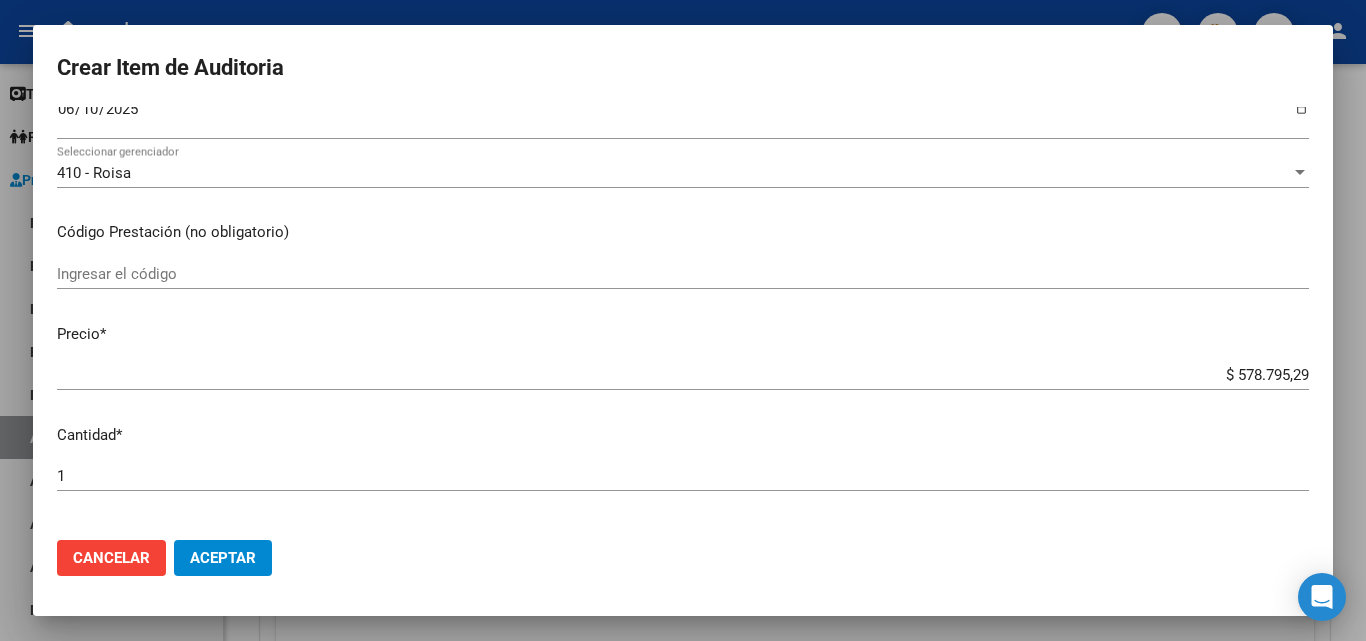 click on "Ingresar el código" at bounding box center [683, 274] 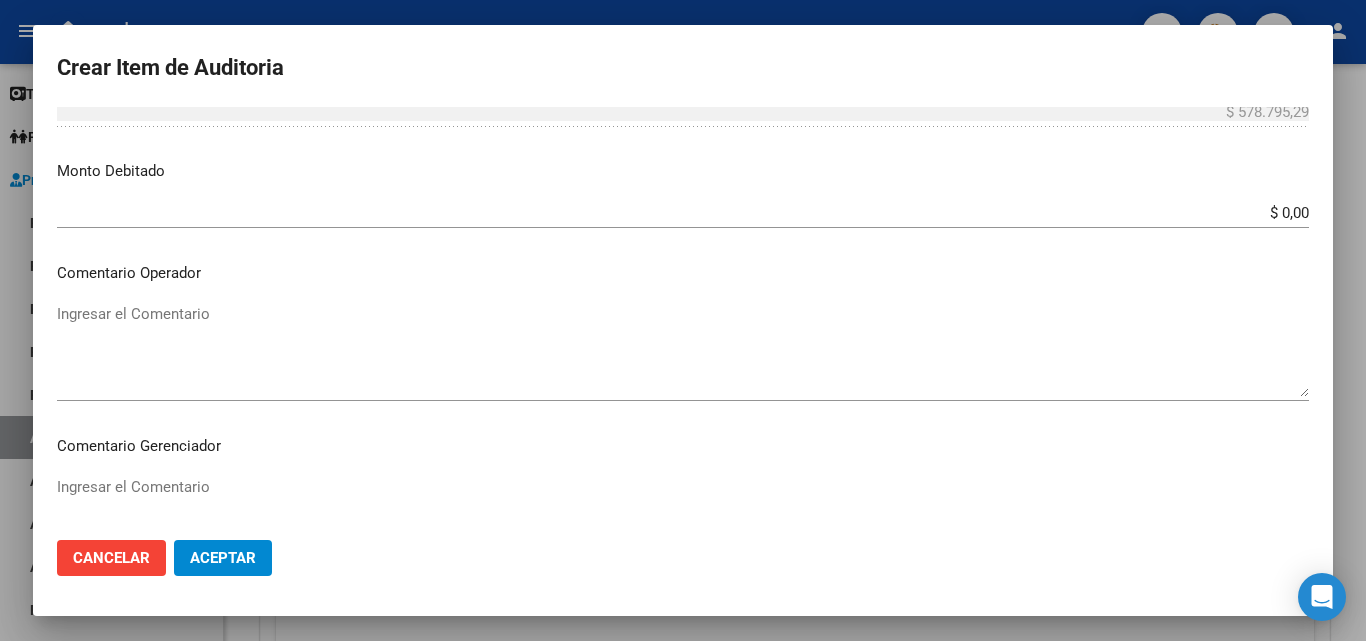 scroll, scrollTop: 800, scrollLeft: 0, axis: vertical 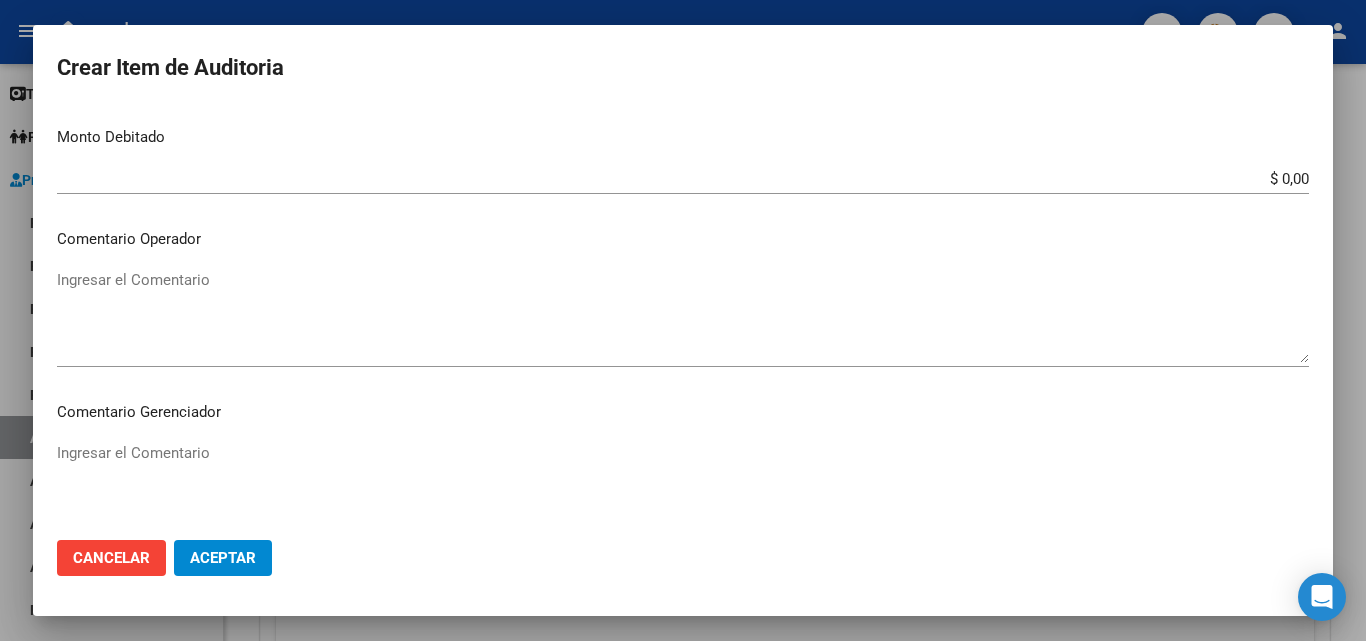 click on "Ingresar el Comentario" at bounding box center [683, 316] 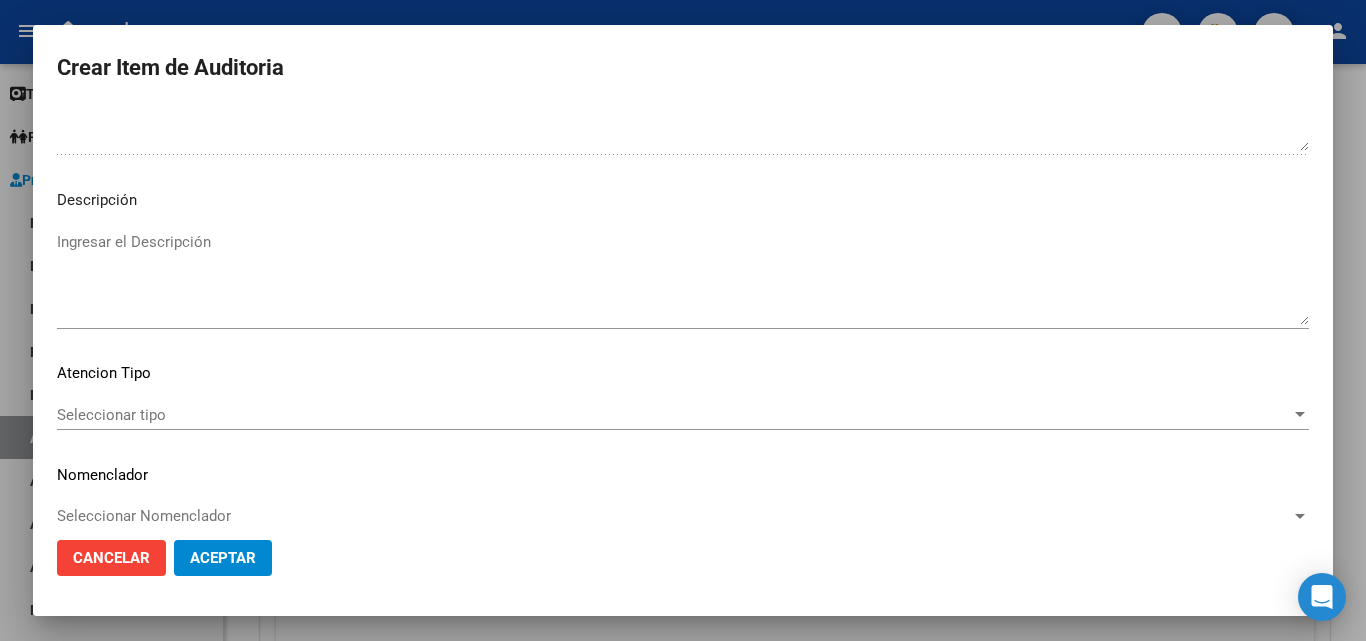 scroll, scrollTop: 1211, scrollLeft: 0, axis: vertical 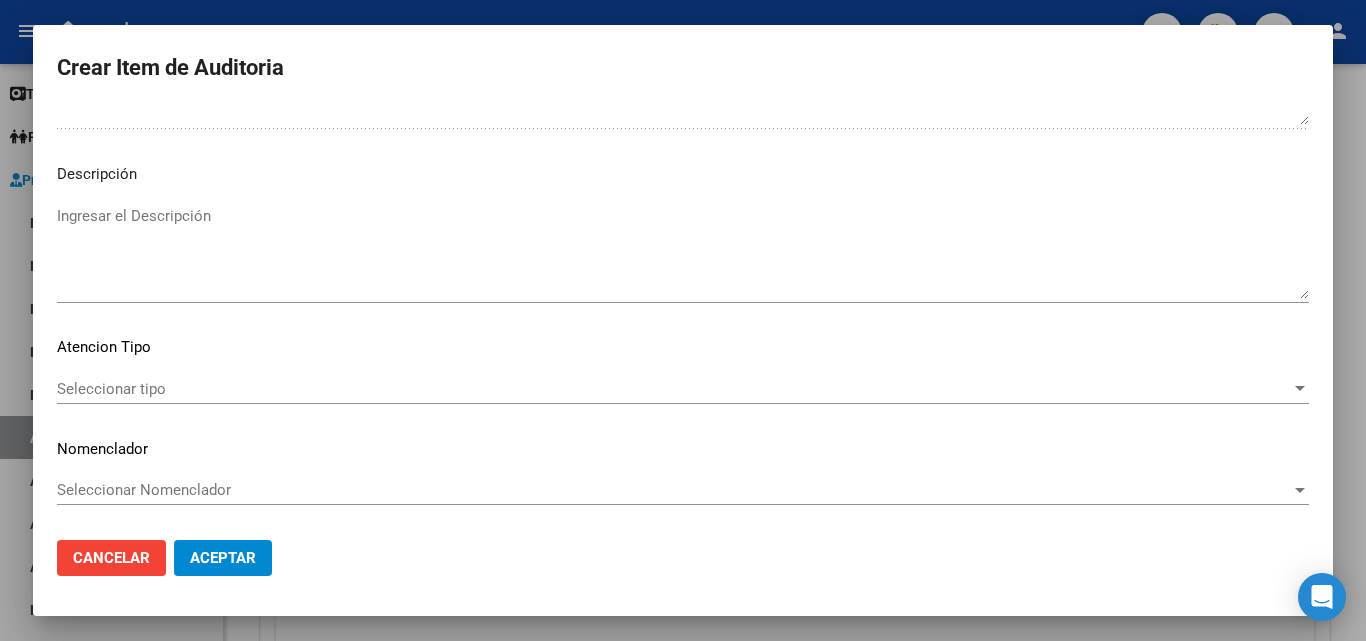 click on "Seleccionar tipo" at bounding box center (674, 389) 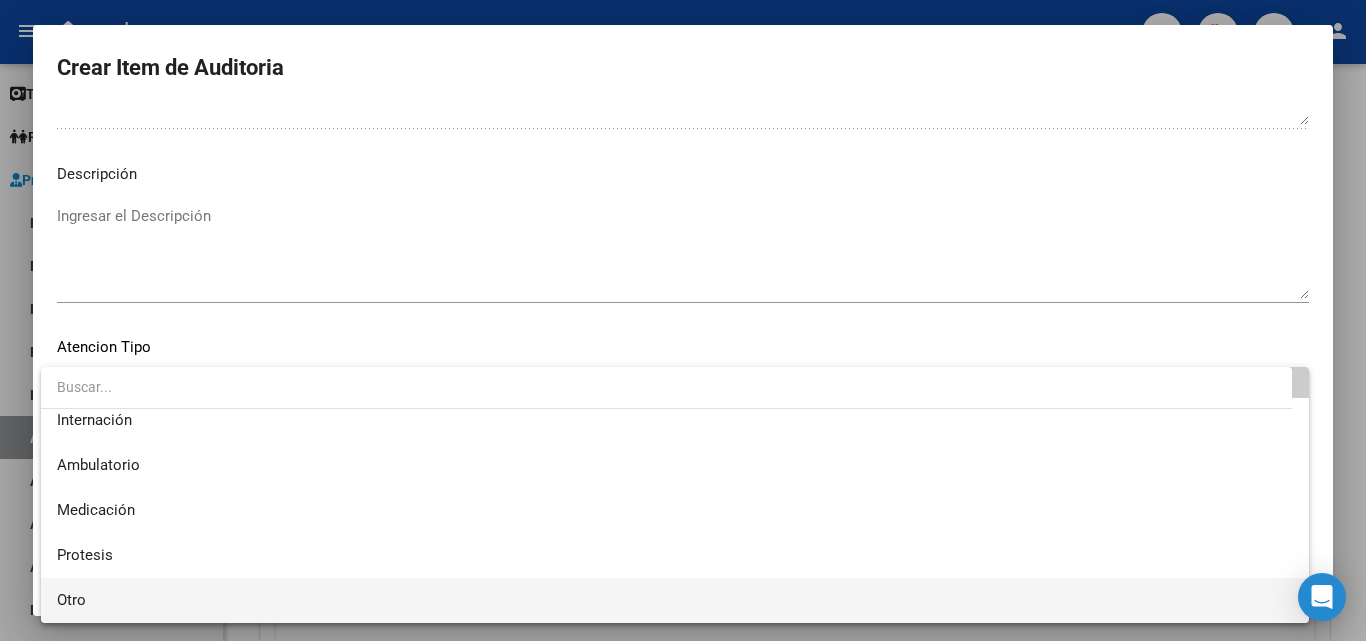 click on "Otro" at bounding box center (675, 600) 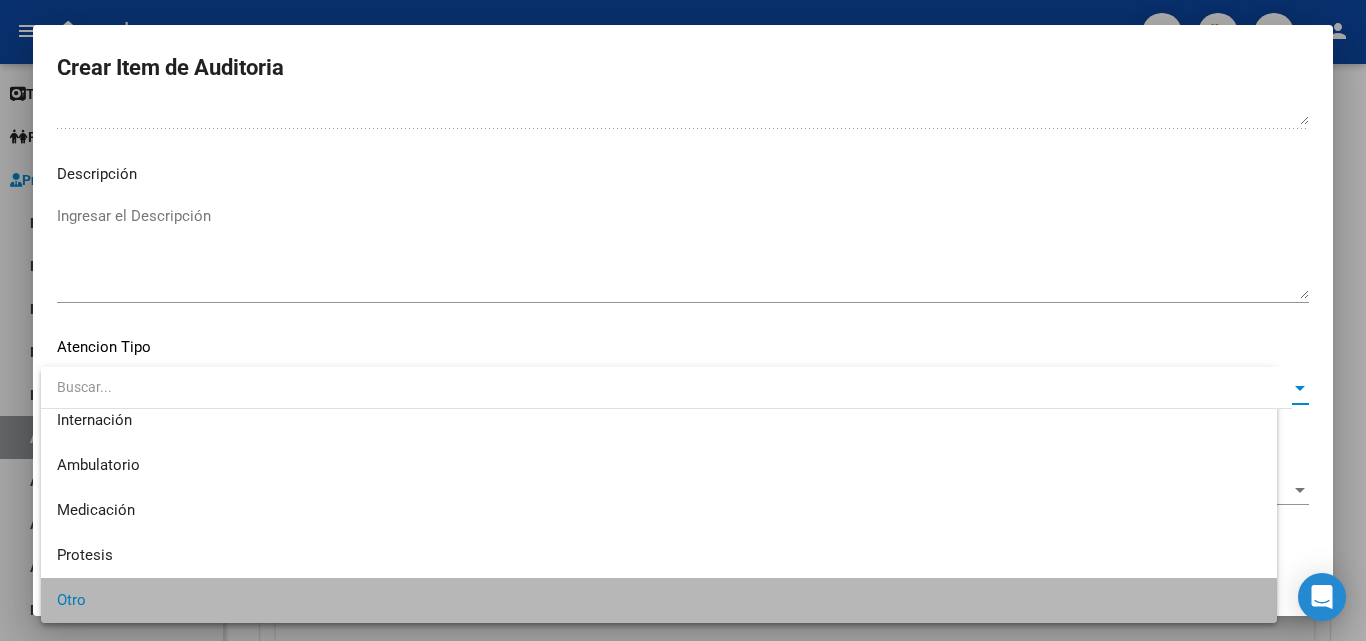 scroll, scrollTop: 56, scrollLeft: 0, axis: vertical 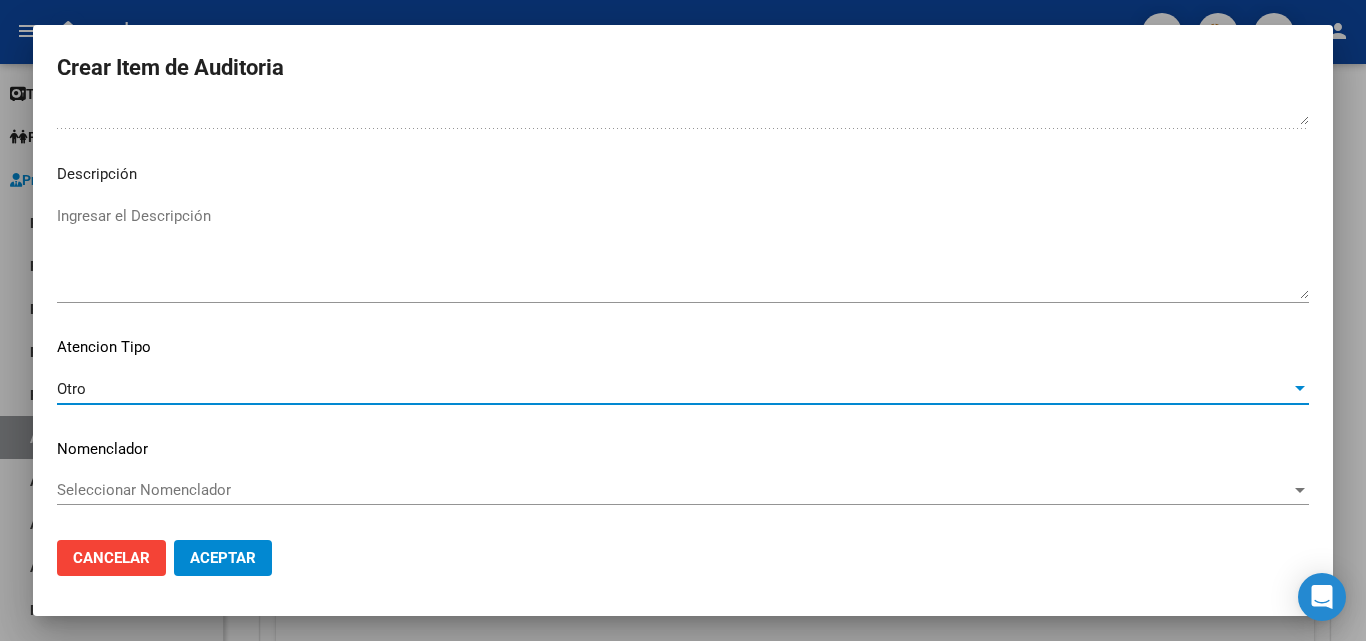 click on "Aceptar" 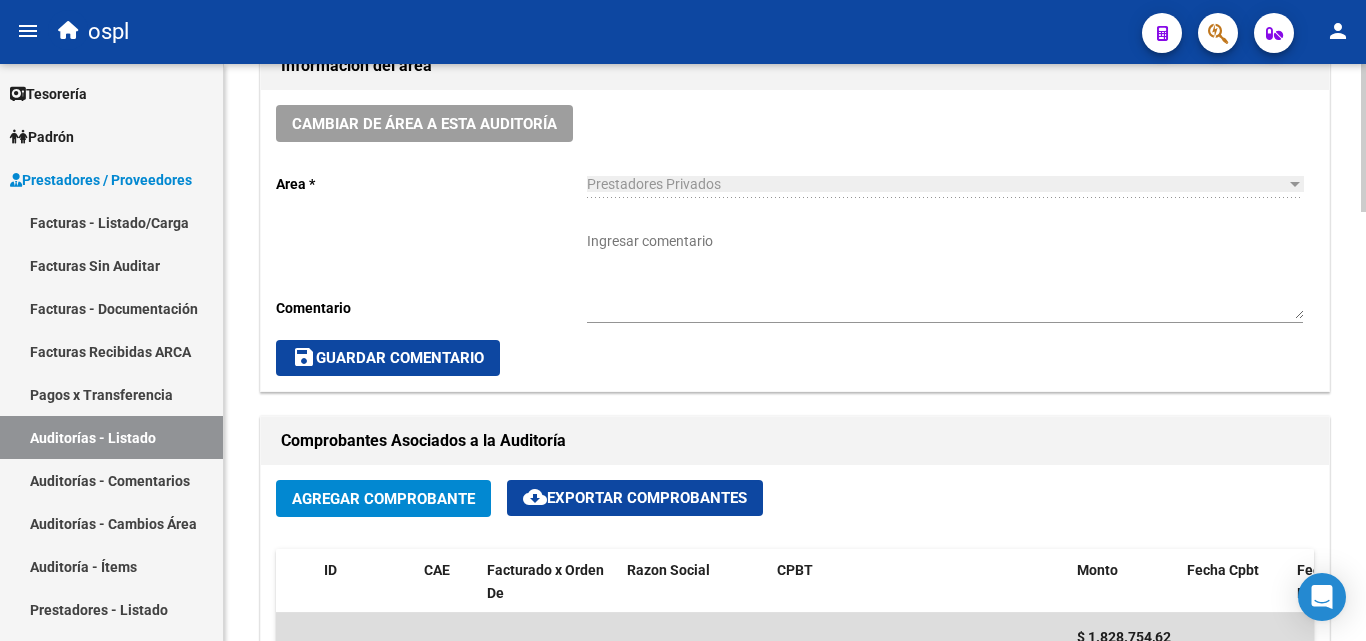 scroll, scrollTop: 577, scrollLeft: 0, axis: vertical 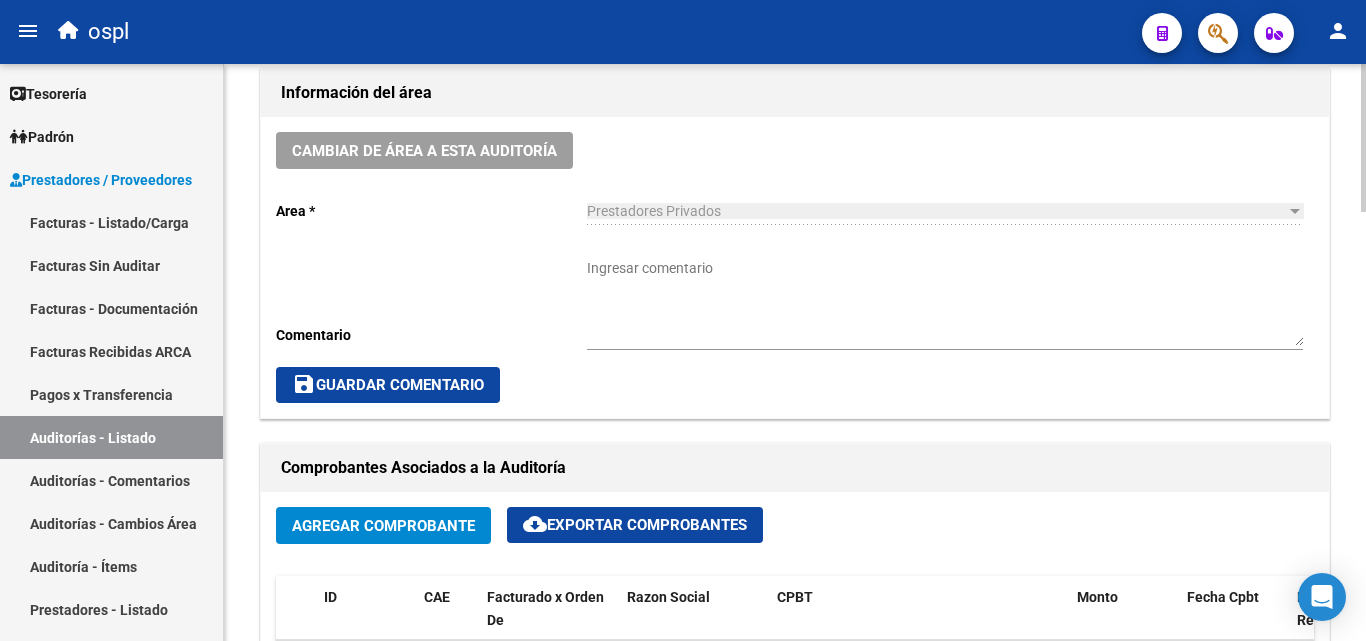 click on "Ingresar comentario" at bounding box center (945, 302) 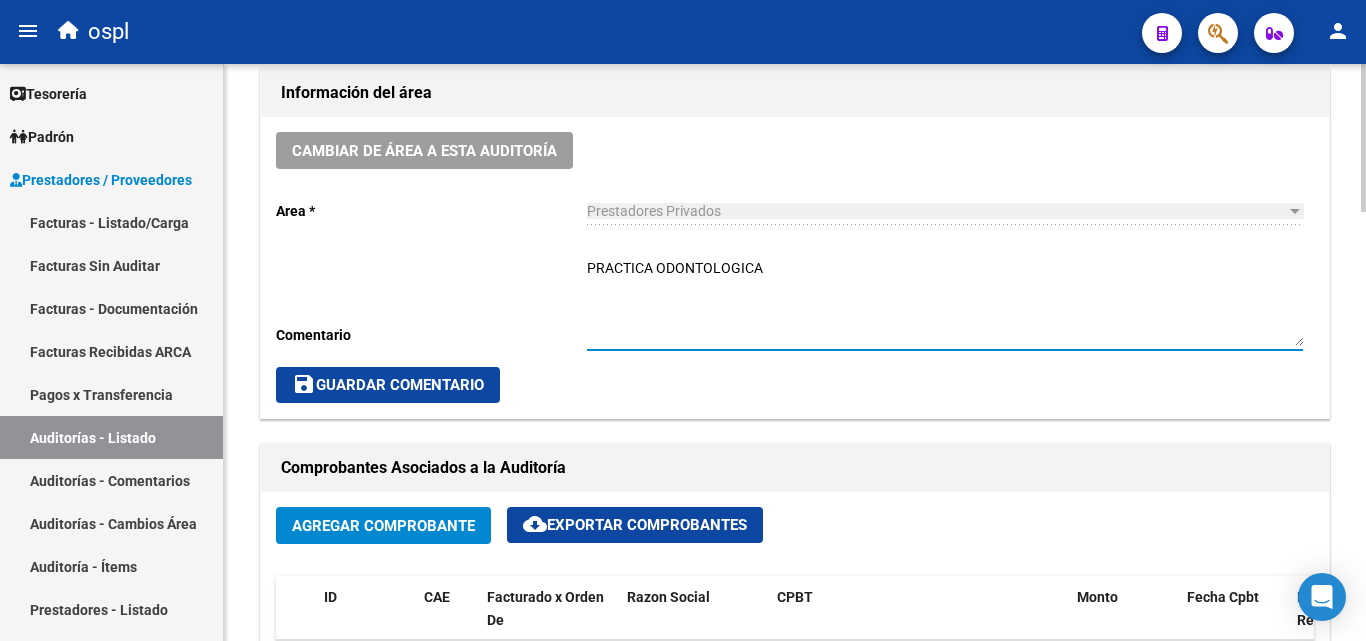 click on "PRACTICA ODONTOLOGICA" at bounding box center (945, 302) 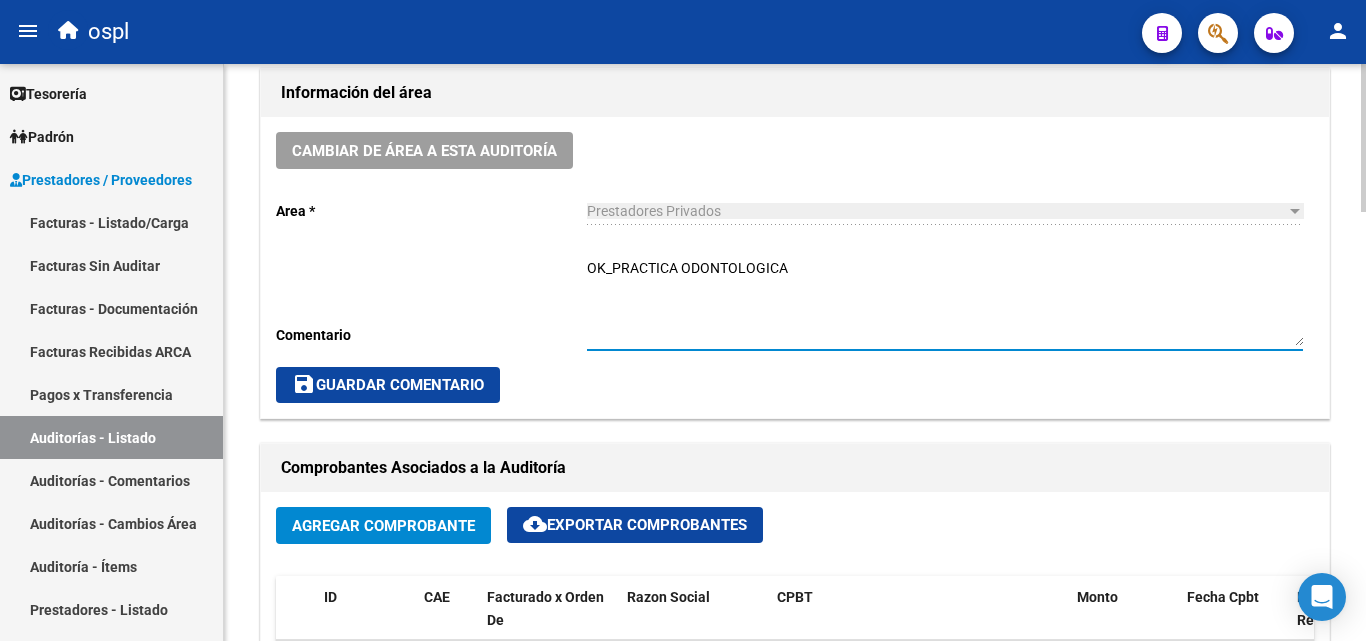 click on "OK_PRACTICA ODONTOLOGICA" at bounding box center [945, 302] 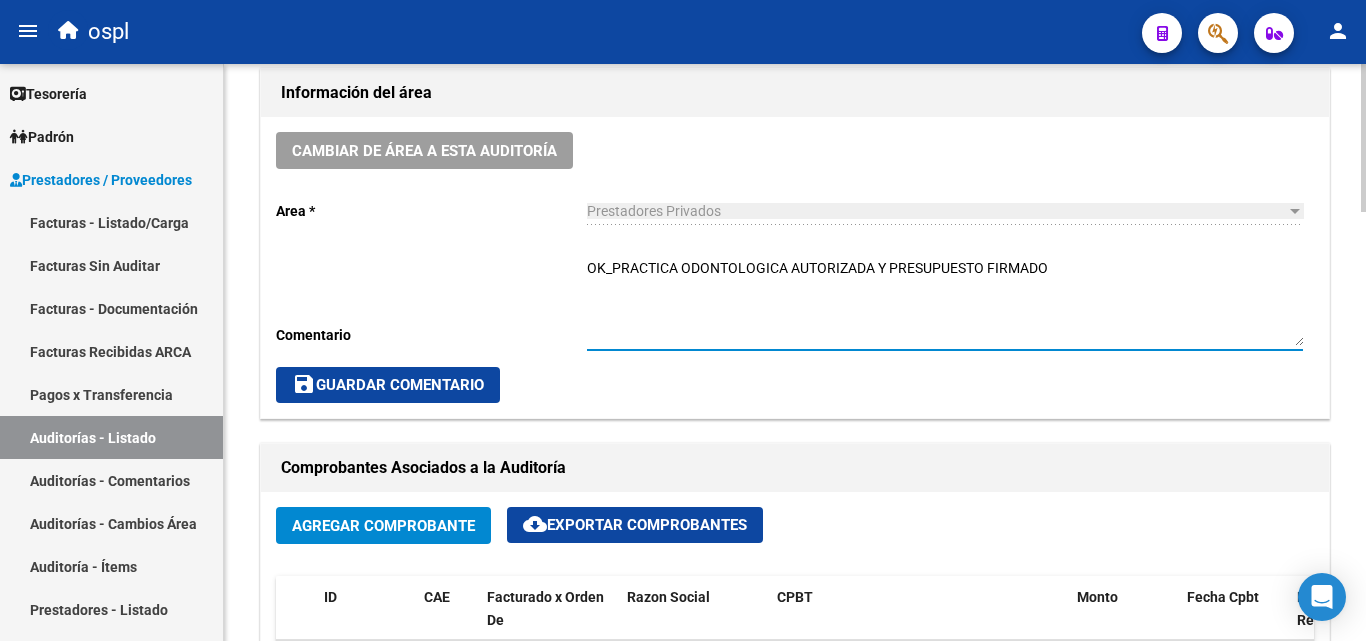 click on "OK_PRACTICA ODONTOLOGICA AUTORIZADA Y PRESUPUESTO FIRMADO" at bounding box center (945, 302) 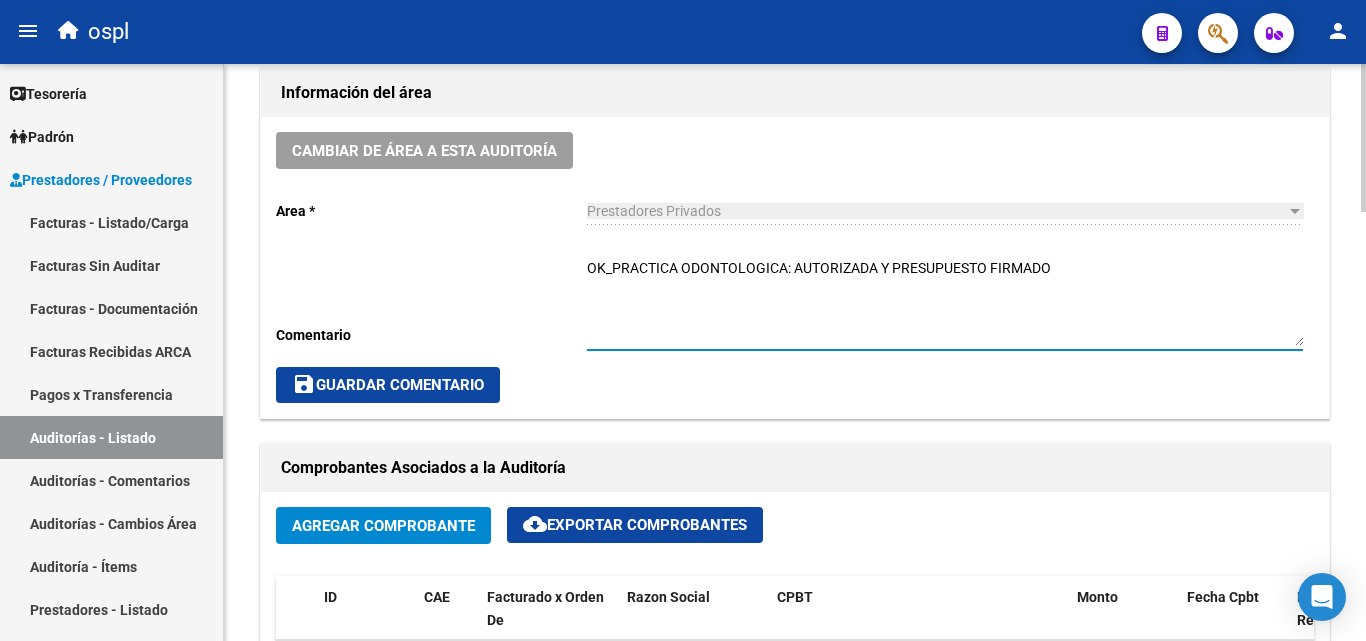 click on "OK_PRACTICA ODONTOLOGICA: AUTORIZADA Y PRESUPUESTO FIRMADO" at bounding box center [945, 302] 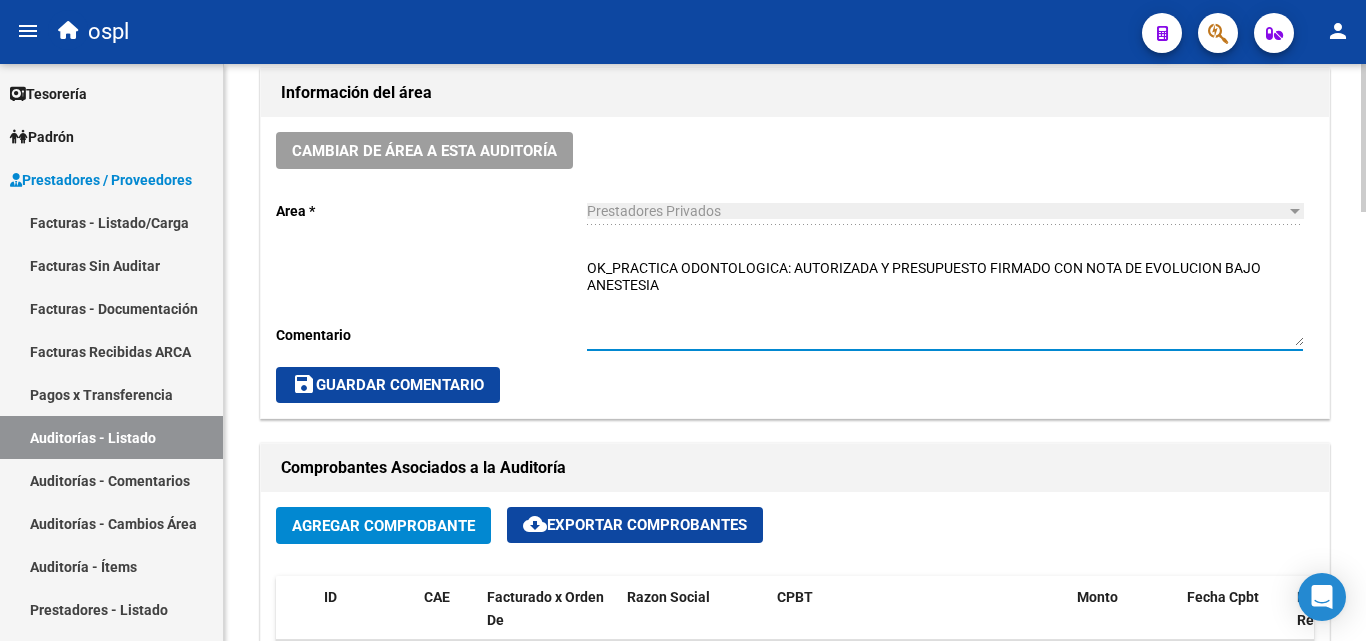 click on "OK_PRACTICA ODONTOLOGICA: AUTORIZADA Y PRESUPUESTO FIRMADO CON NOTA DE EVOLUCION BAJO ANESTESIA" at bounding box center (945, 302) 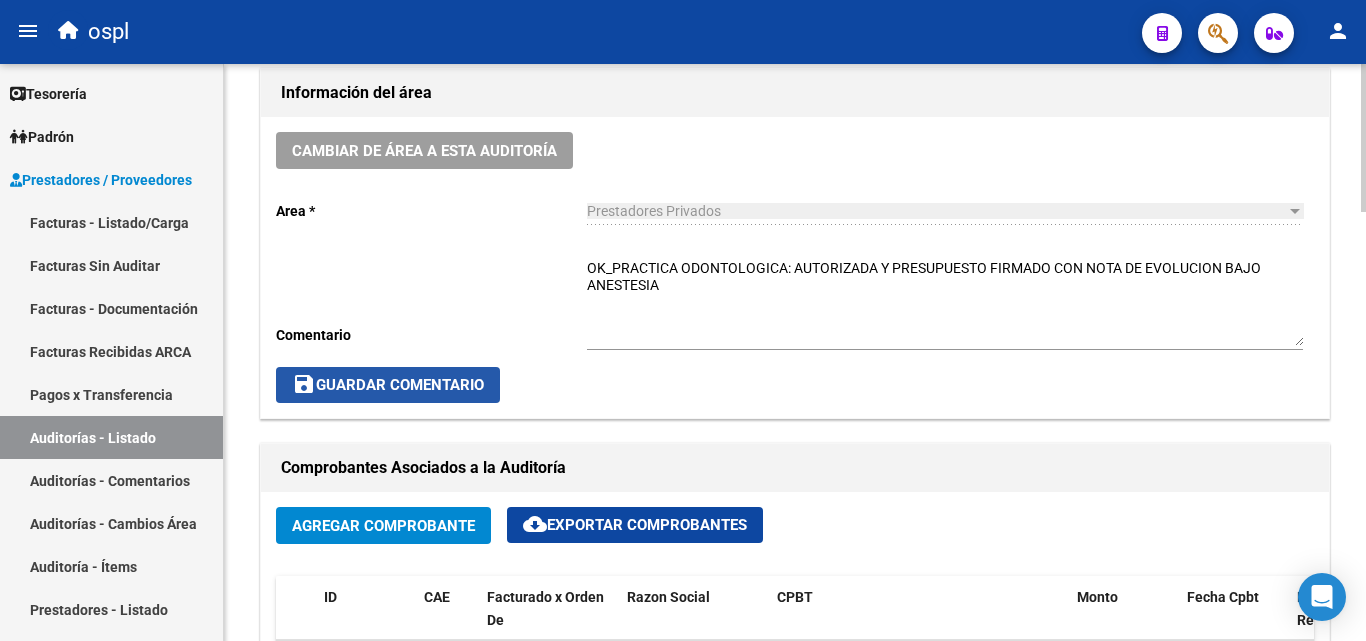click on "save  Guardar Comentario" 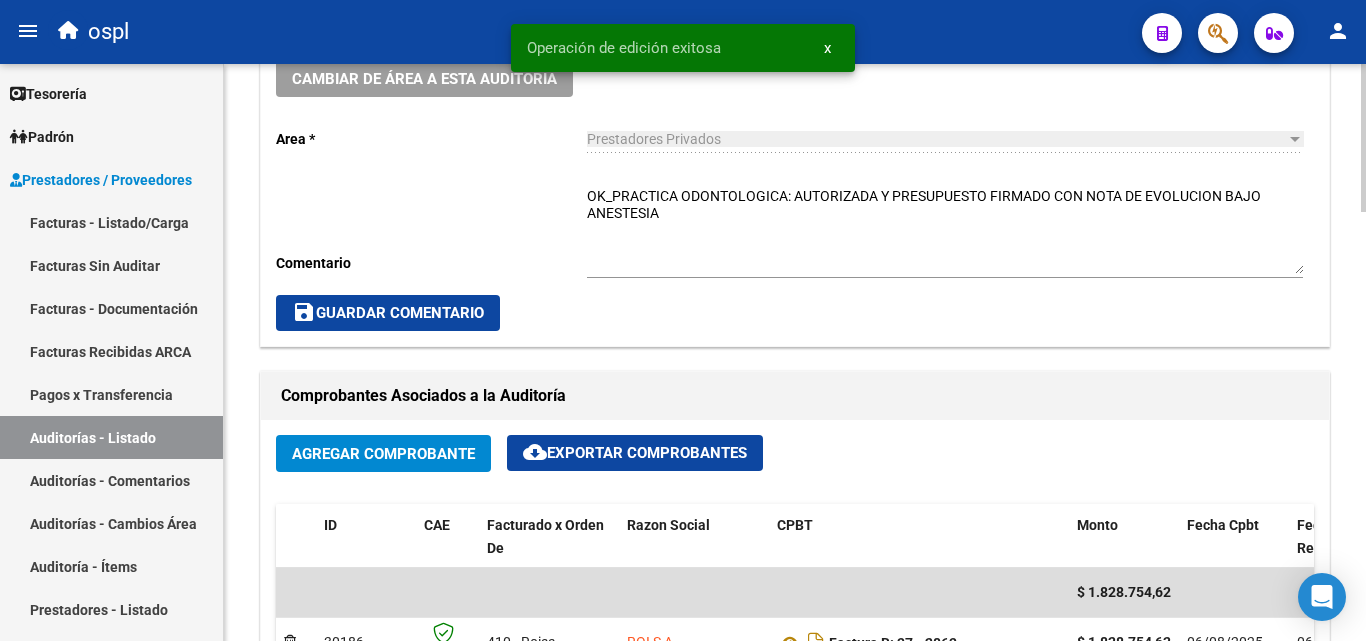 scroll, scrollTop: 877, scrollLeft: 0, axis: vertical 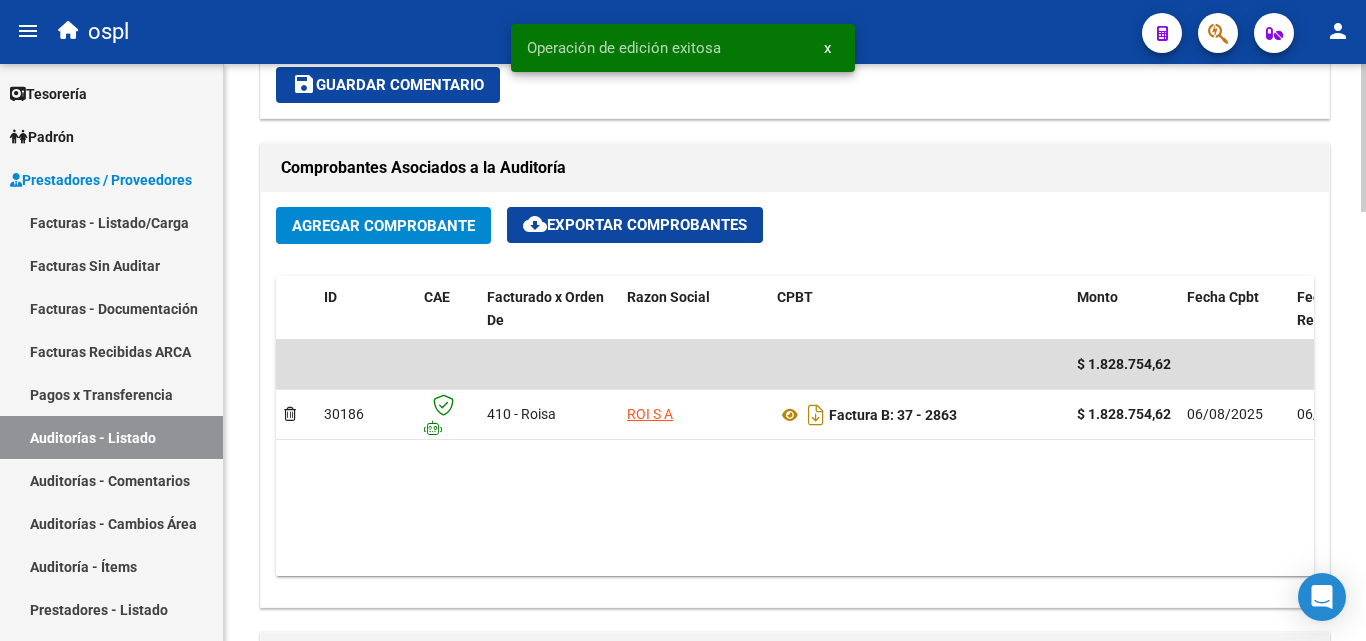 click on "save  Guardar Comentario" 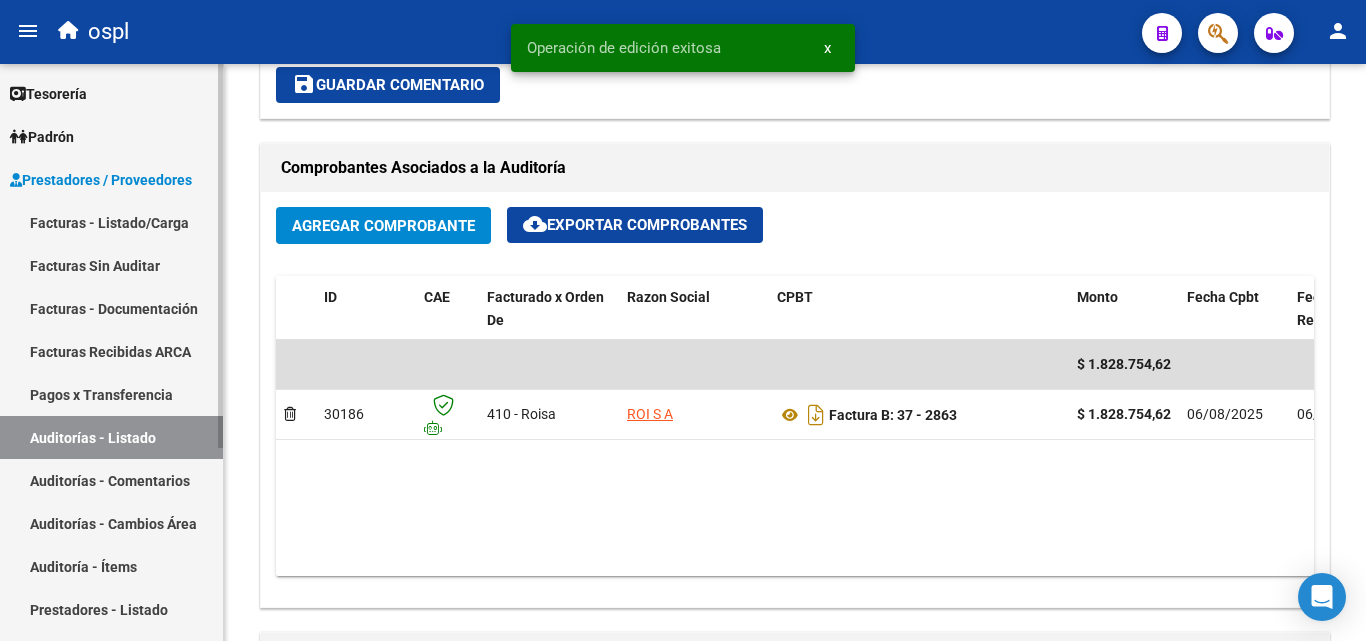 click on "Auditorías - Listado" at bounding box center (111, 437) 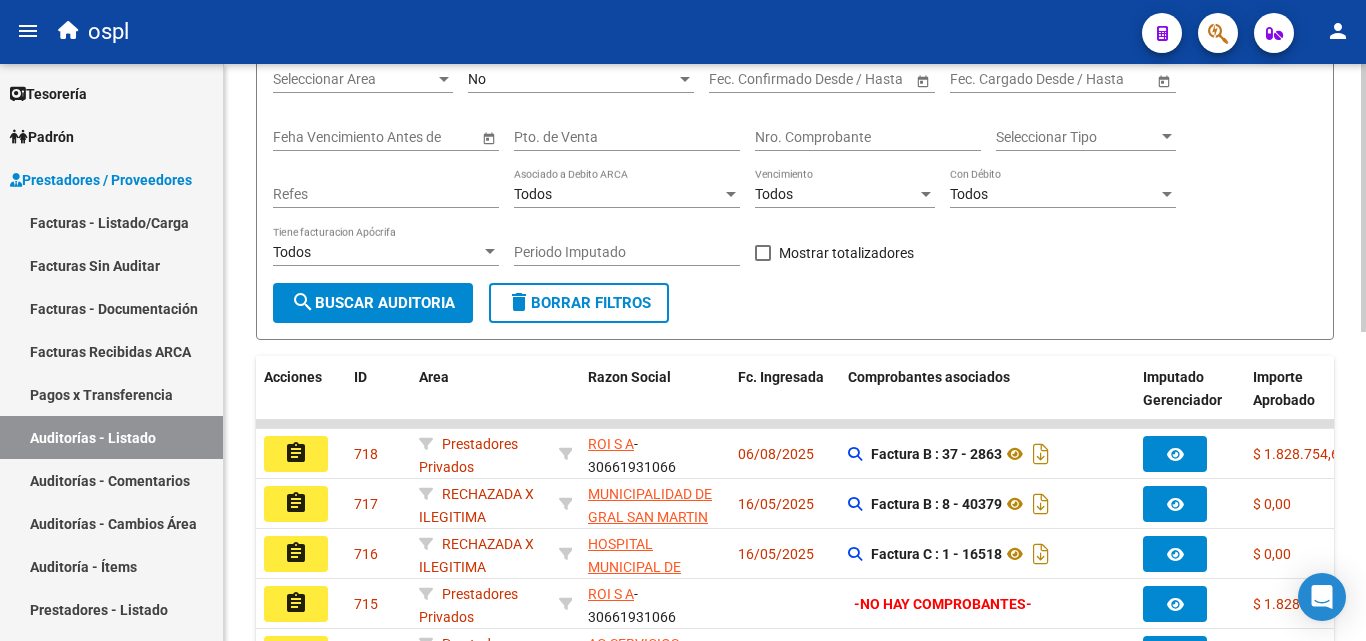 scroll, scrollTop: 163, scrollLeft: 0, axis: vertical 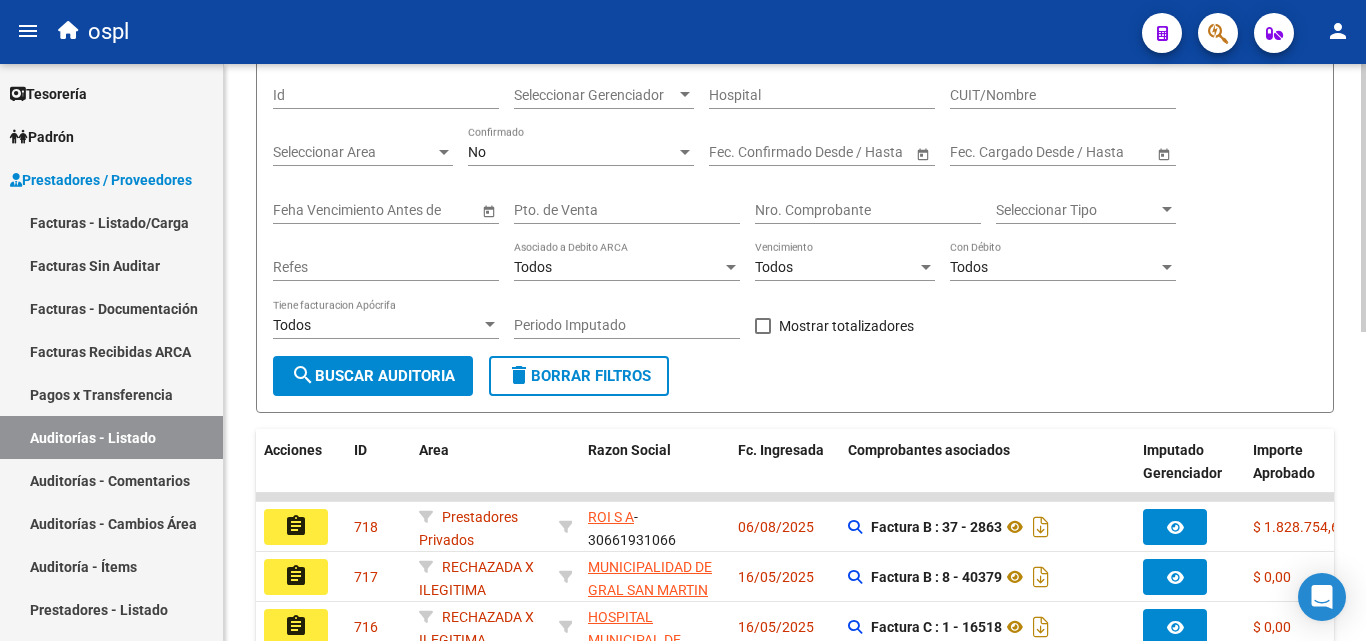 click on "Nro. Comprobante" at bounding box center [868, 210] 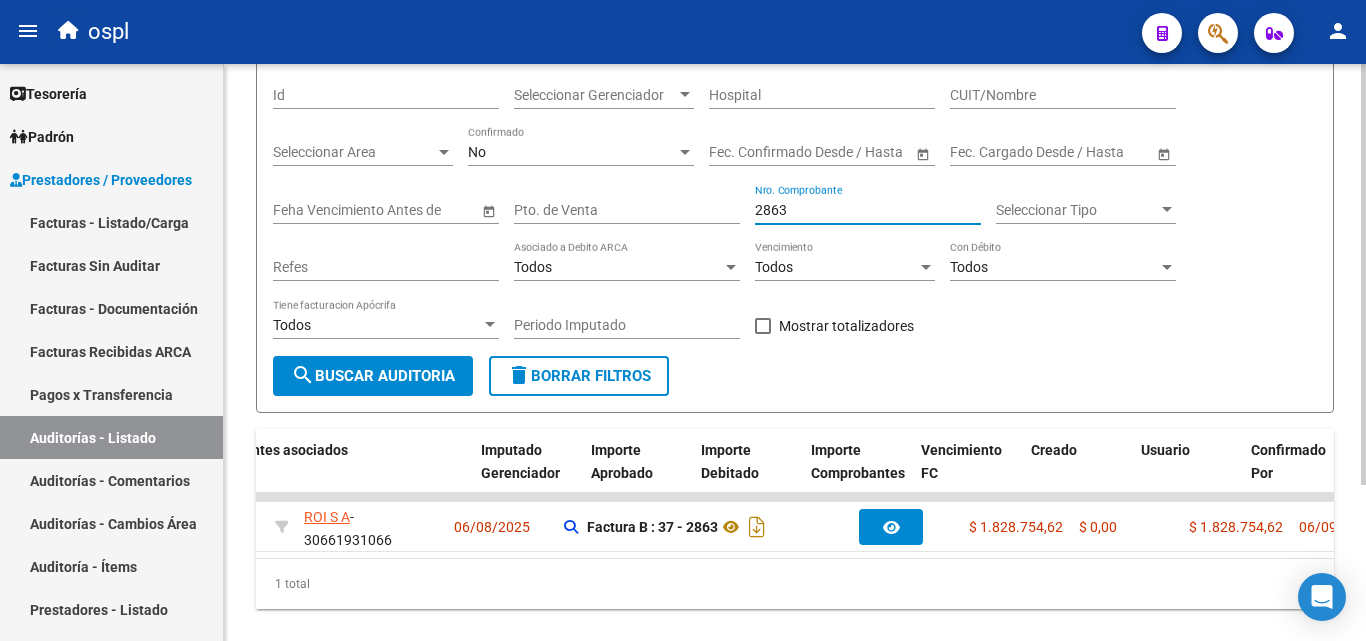 scroll, scrollTop: 0, scrollLeft: 0, axis: both 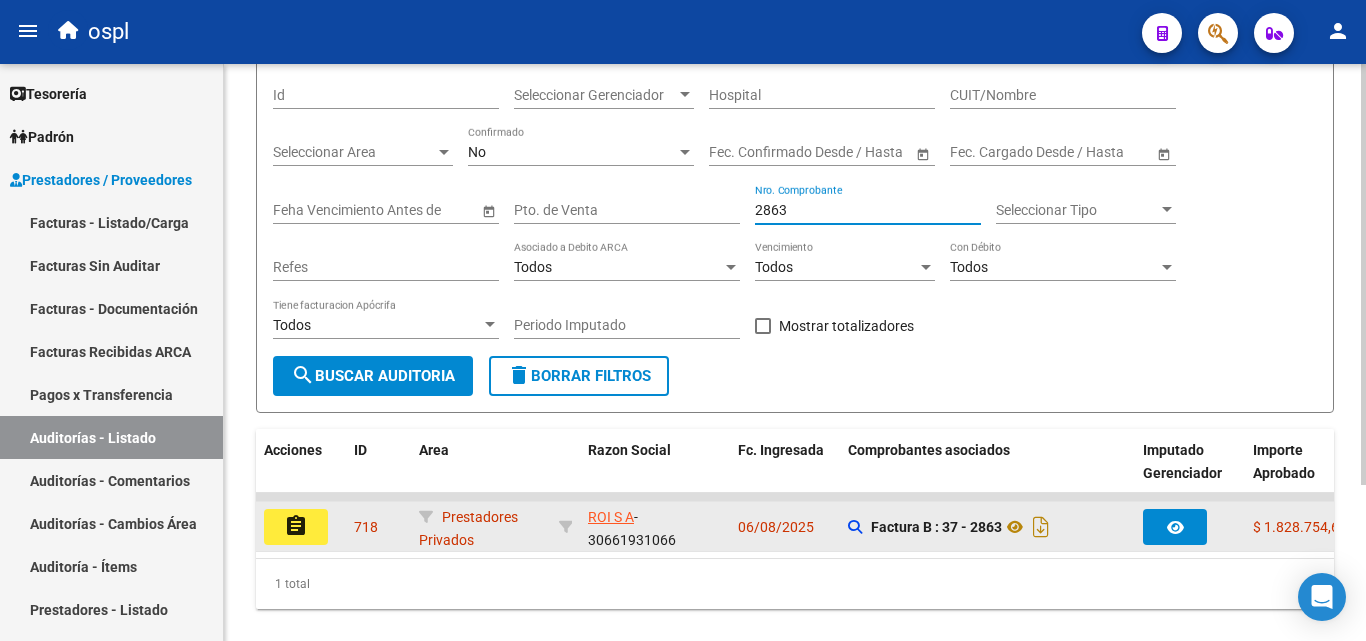 click on "assignment" 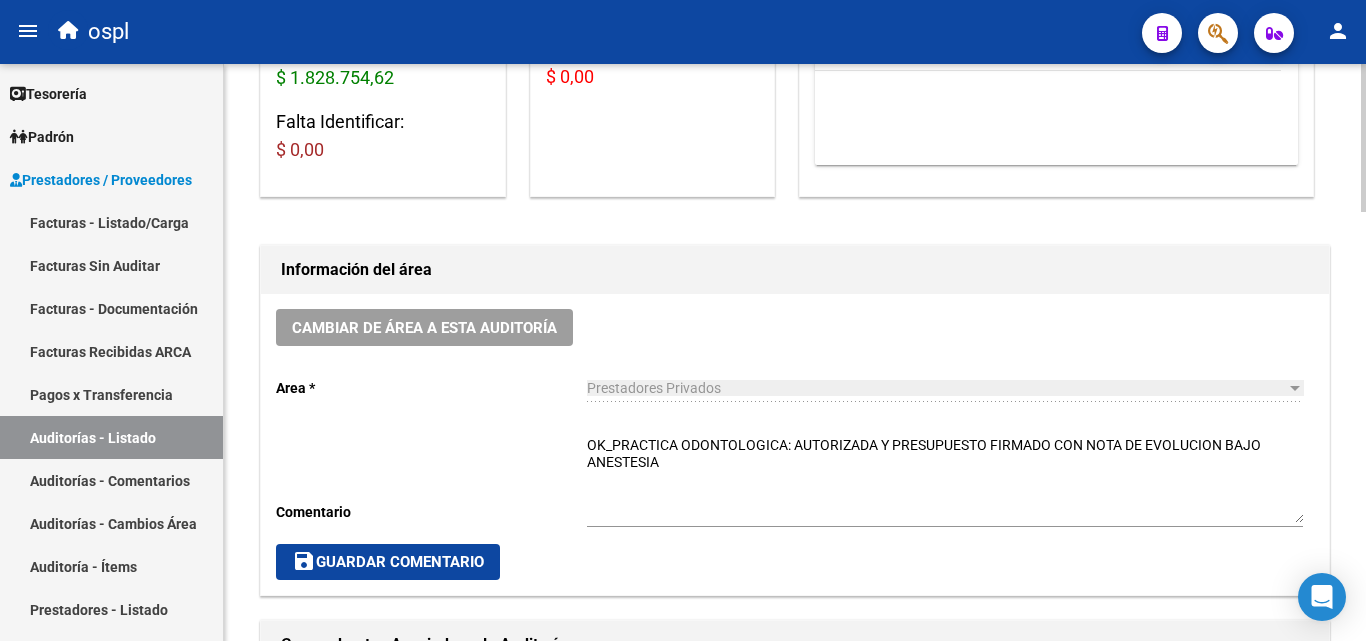 scroll, scrollTop: 500, scrollLeft: 0, axis: vertical 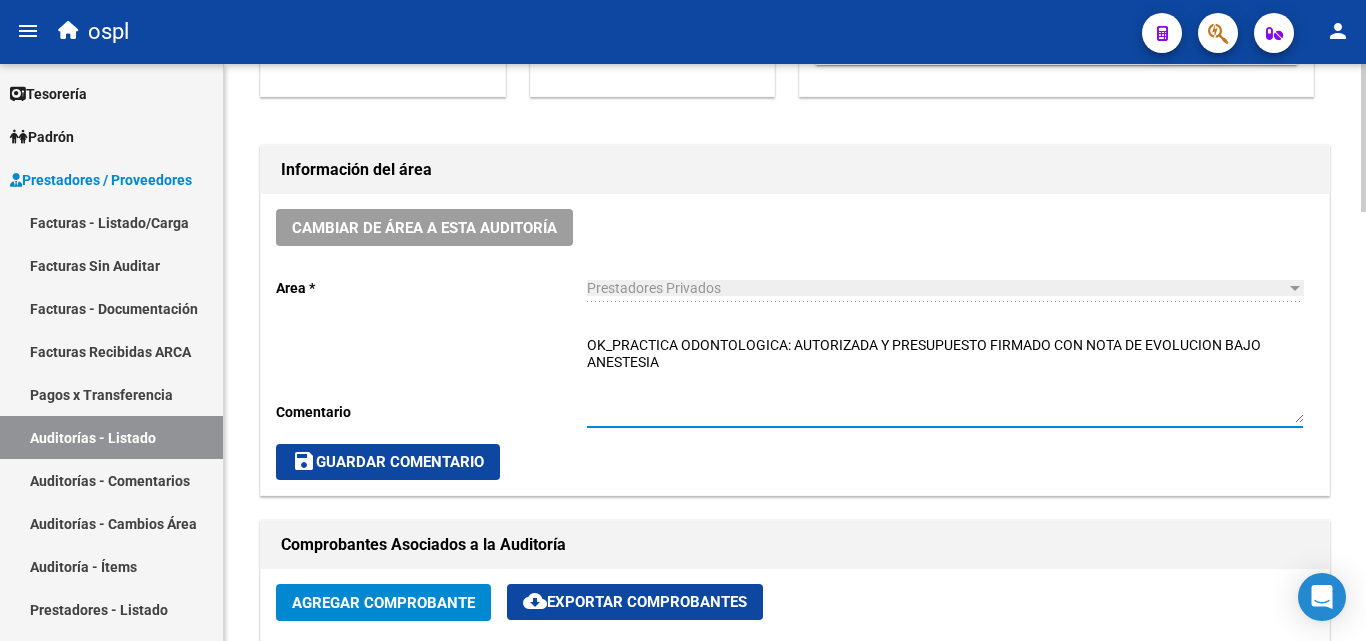click on "OK_PRACTICA ODONTOLOGICA: AUTORIZADA Y PRESUPUESTO FIRMADO CON NOTA DE EVOLUCION BAJO ANESTESIA" at bounding box center [945, 379] 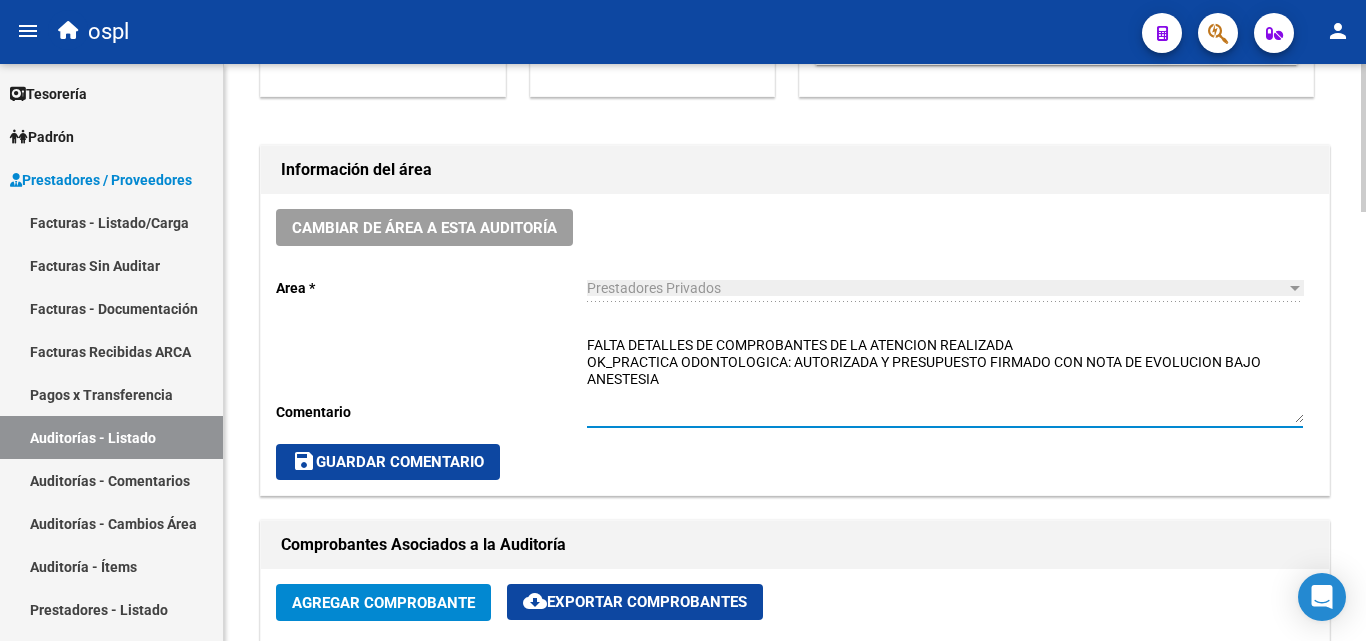 drag, startPoint x: 698, startPoint y: 341, endPoint x: 715, endPoint y: 340, distance: 17.029387 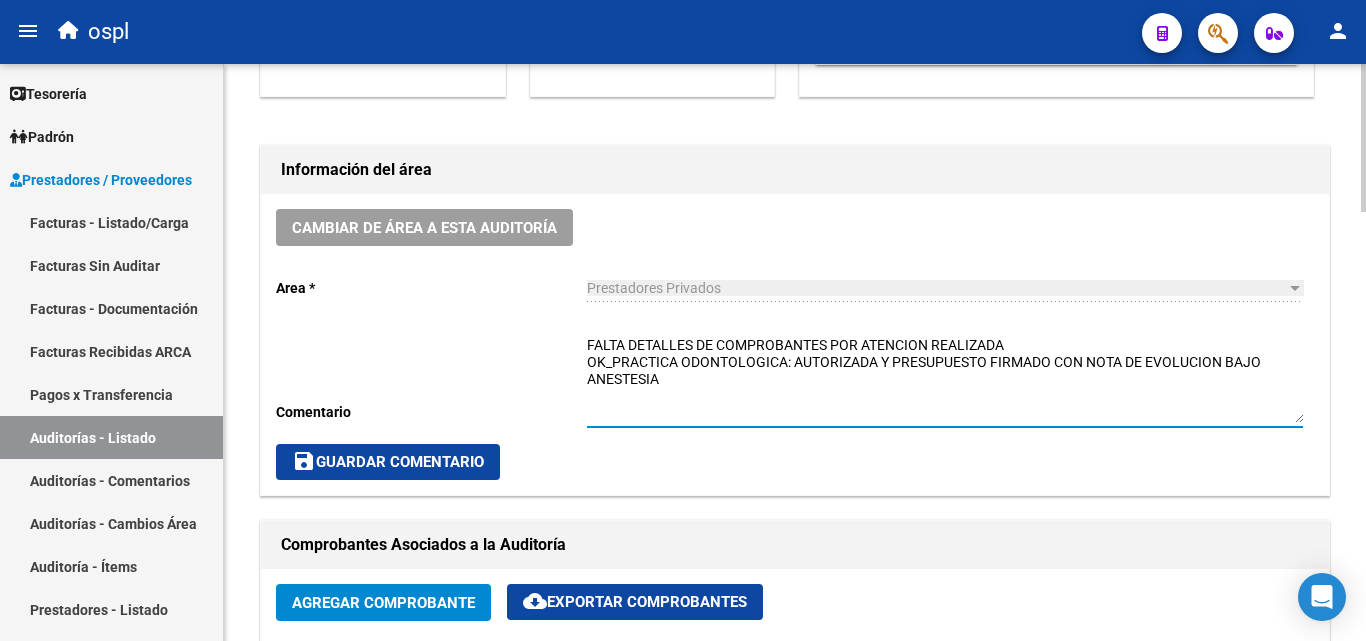 click on "FALTA DETALLES DE COMPROBANTES POR ATENCION REALIZADA
OK_PRACTICA ODONTOLOGICA: AUTORIZADA Y PRESUPUESTO FIRMADO CON NOTA DE EVOLUCION BAJO ANESTESIA" at bounding box center [945, 379] 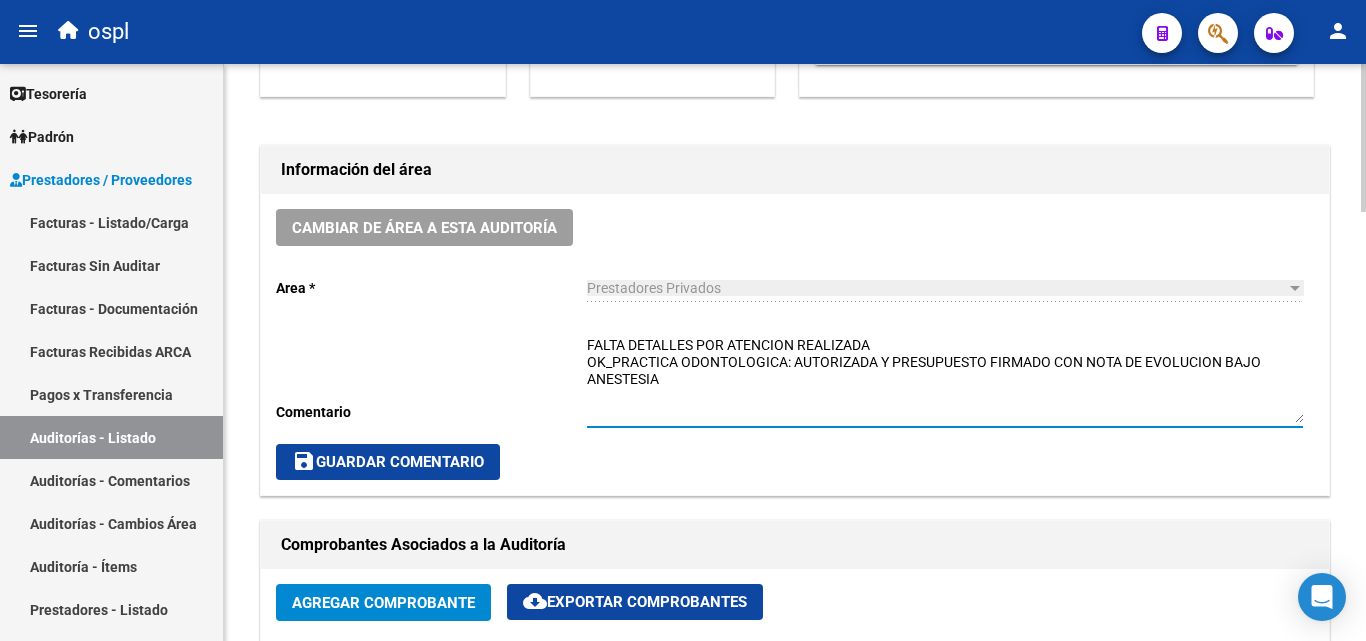 click on "FALTA DETALLES POR ATENCION REALIZADA
OK_PRACTICA ODONTOLOGICA: AUTORIZADA Y PRESUPUESTO FIRMADO CON NOTA DE EVOLUCION BAJO ANESTESIA" at bounding box center (945, 379) 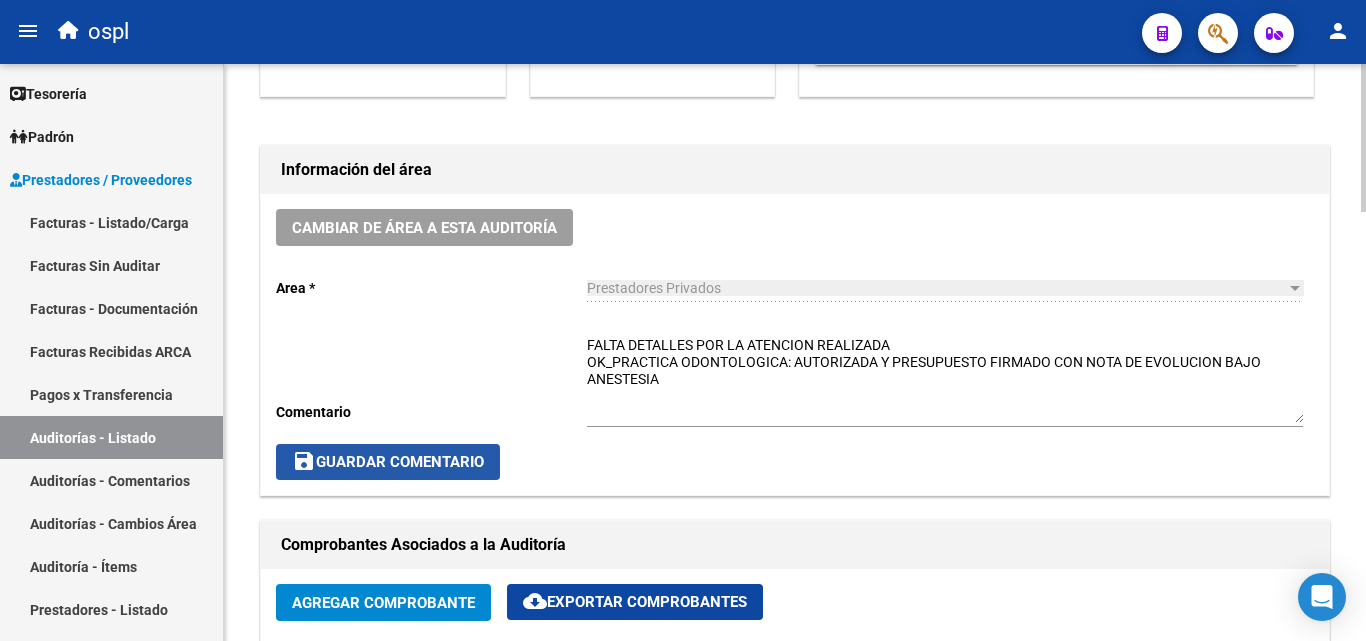 click on "save  Guardar Comentario" 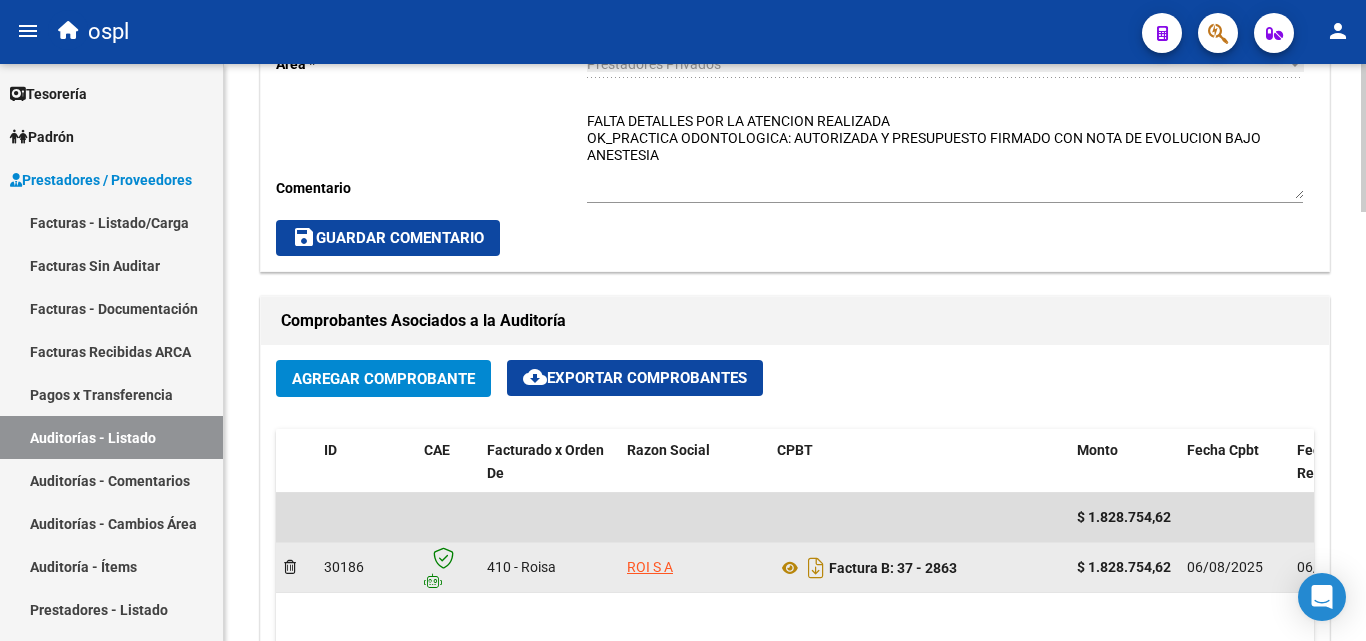 scroll, scrollTop: 500, scrollLeft: 0, axis: vertical 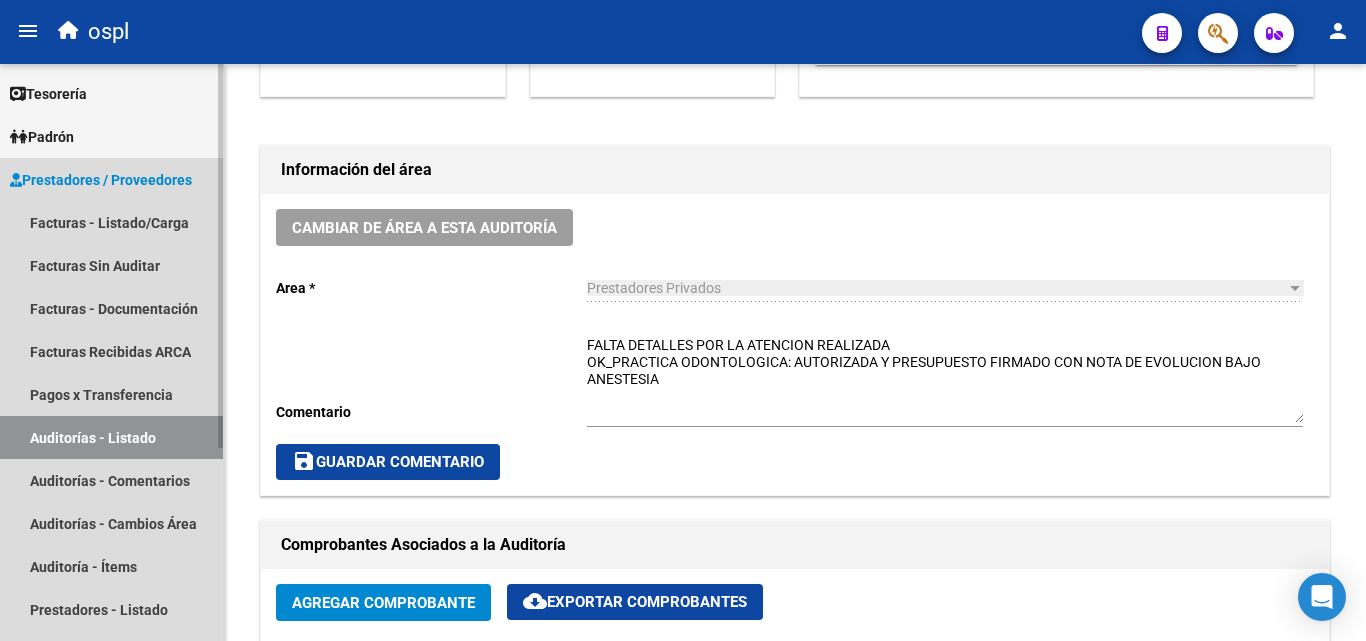 click on "Auditorías - Listado" at bounding box center (111, 437) 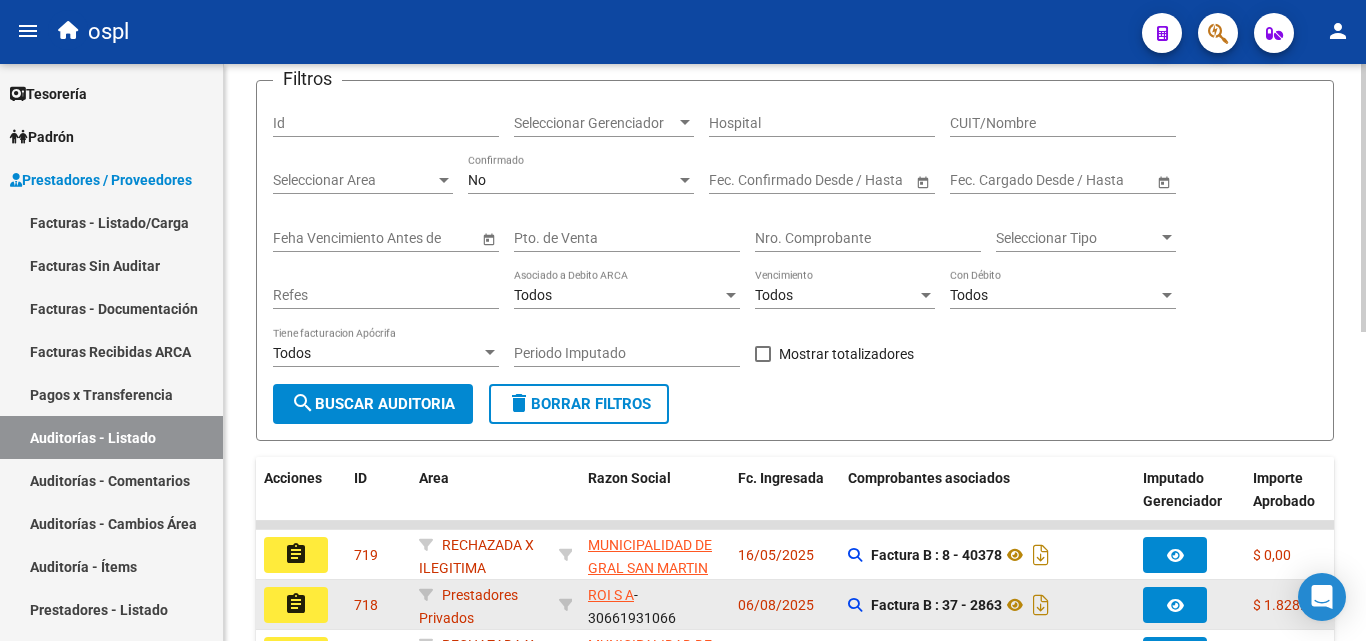 scroll, scrollTop: 500, scrollLeft: 0, axis: vertical 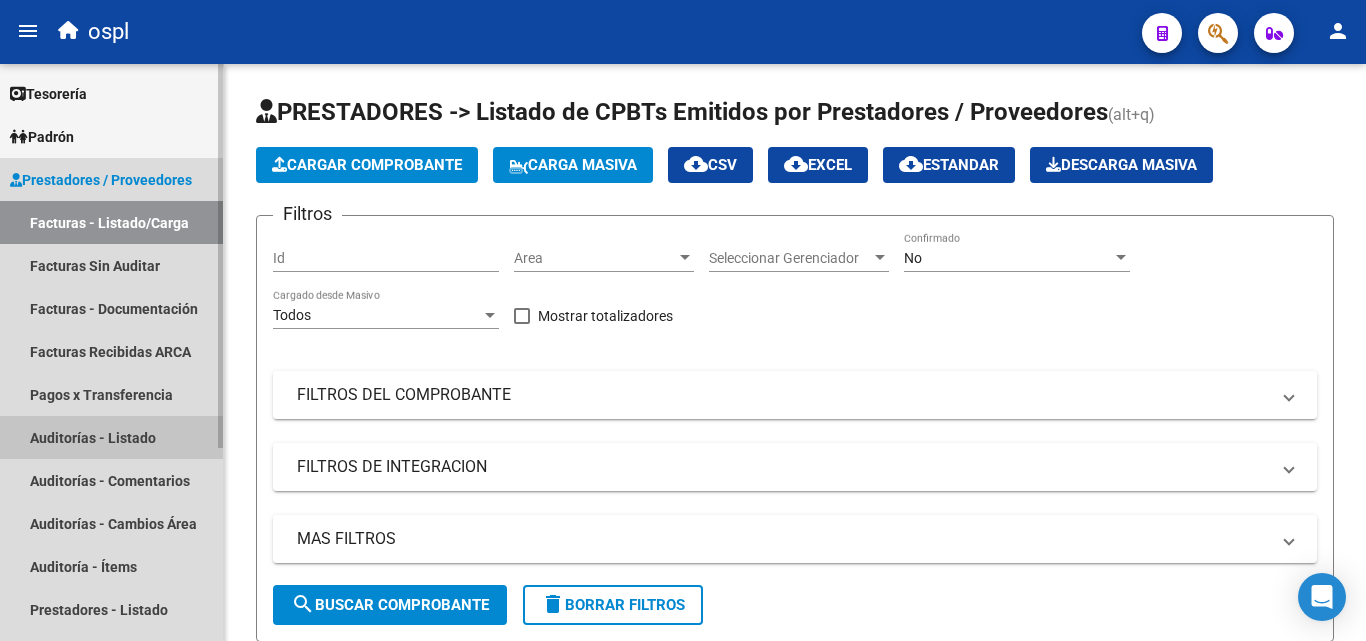 click on "Auditorías - Listado" at bounding box center [111, 437] 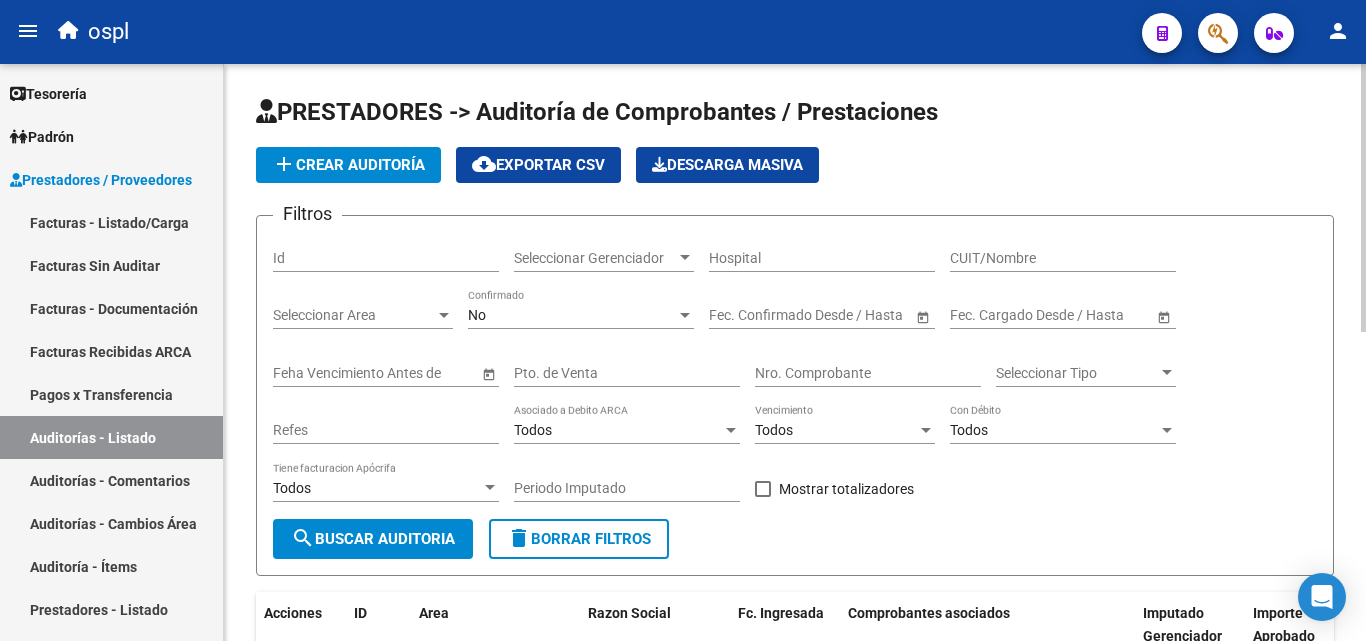 click on "Nro. Comprobante" 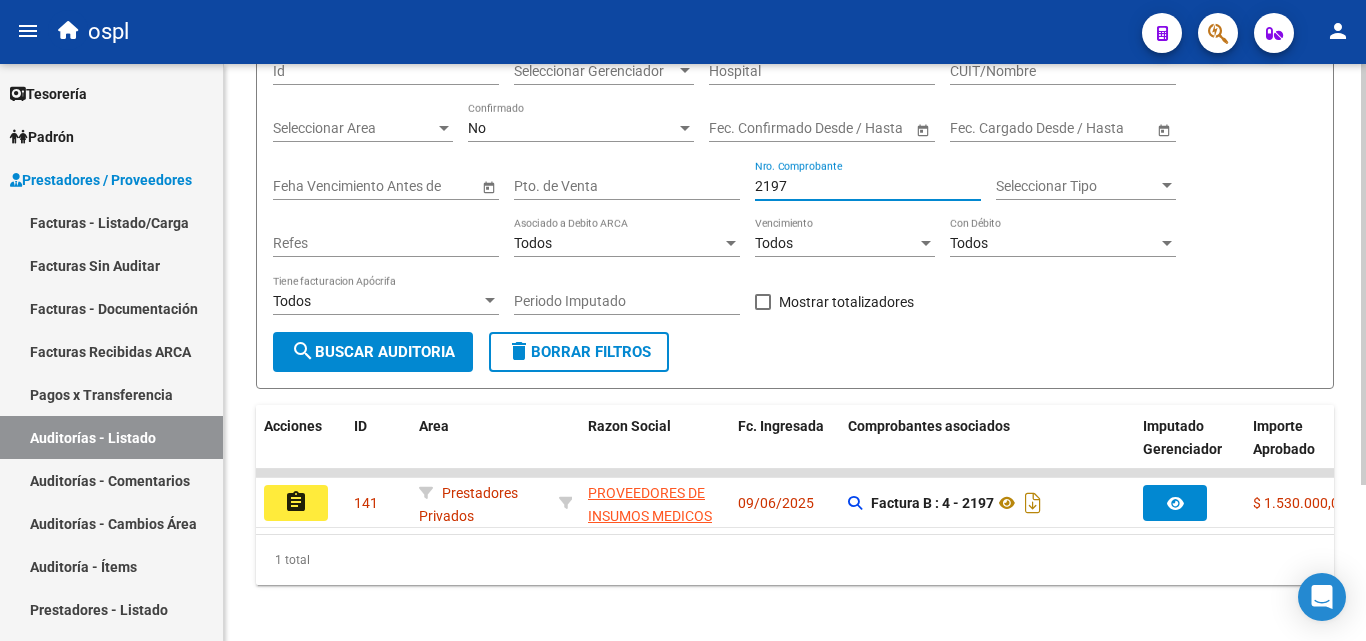 scroll, scrollTop: 213, scrollLeft: 0, axis: vertical 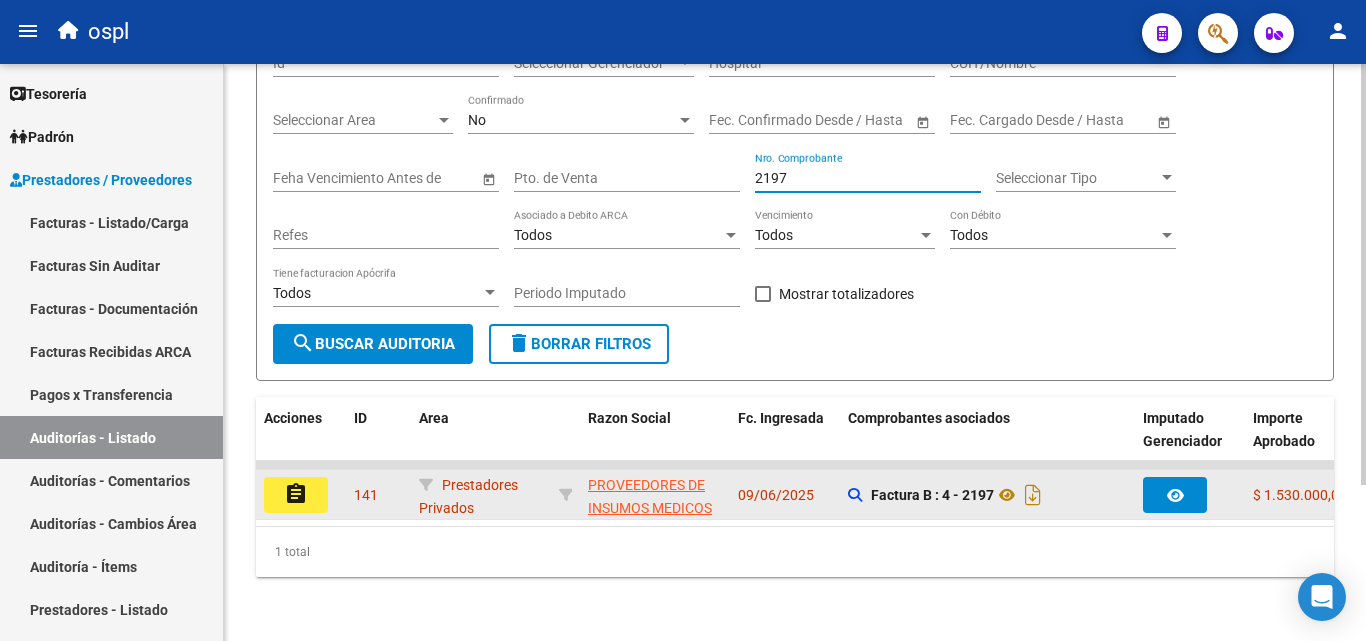 type on "2197" 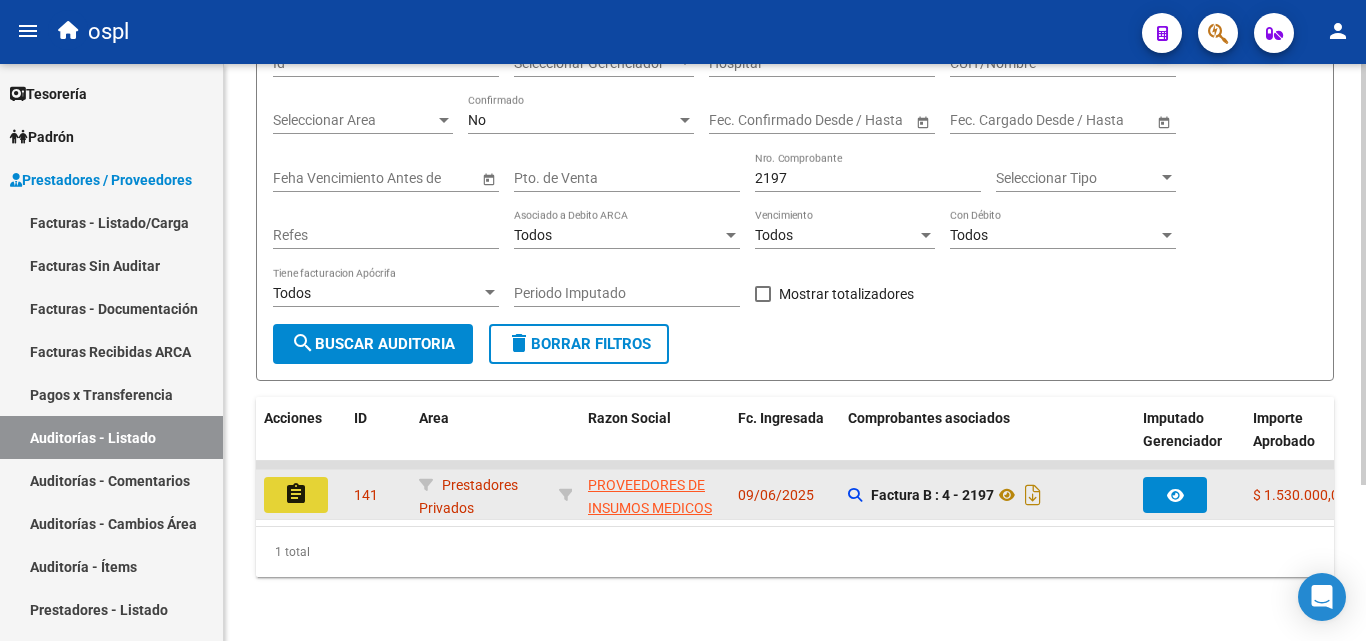 click on "assignment" 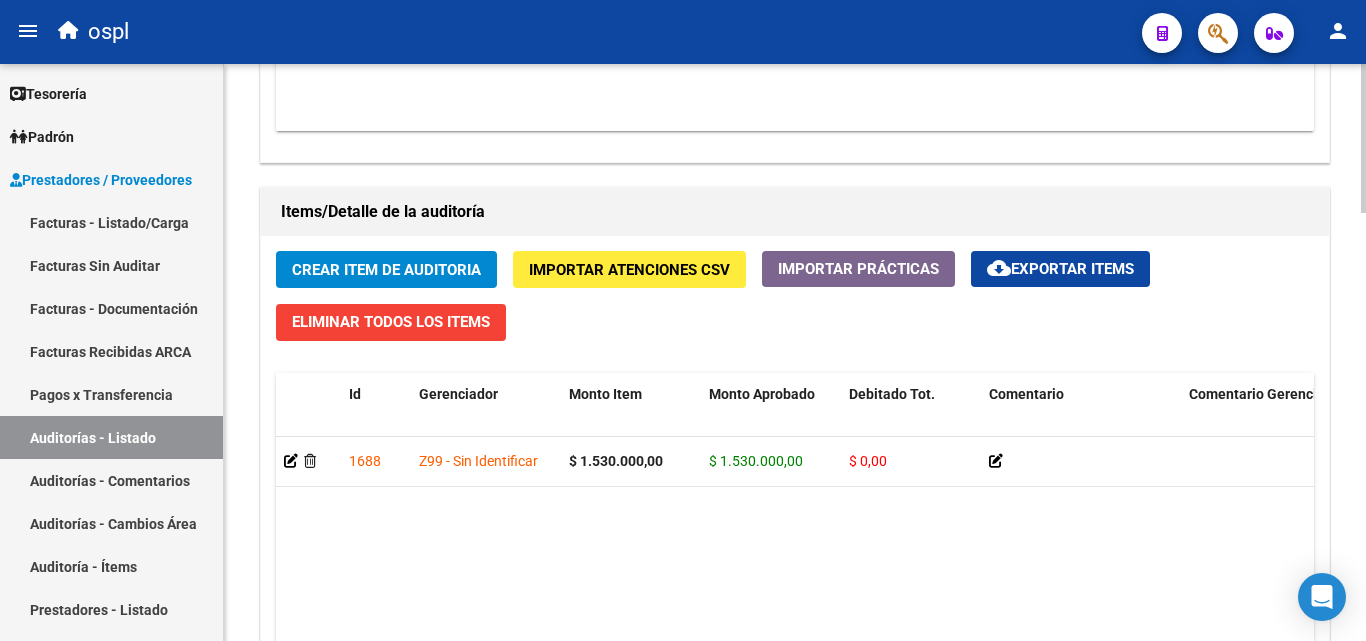 scroll, scrollTop: 1100, scrollLeft: 0, axis: vertical 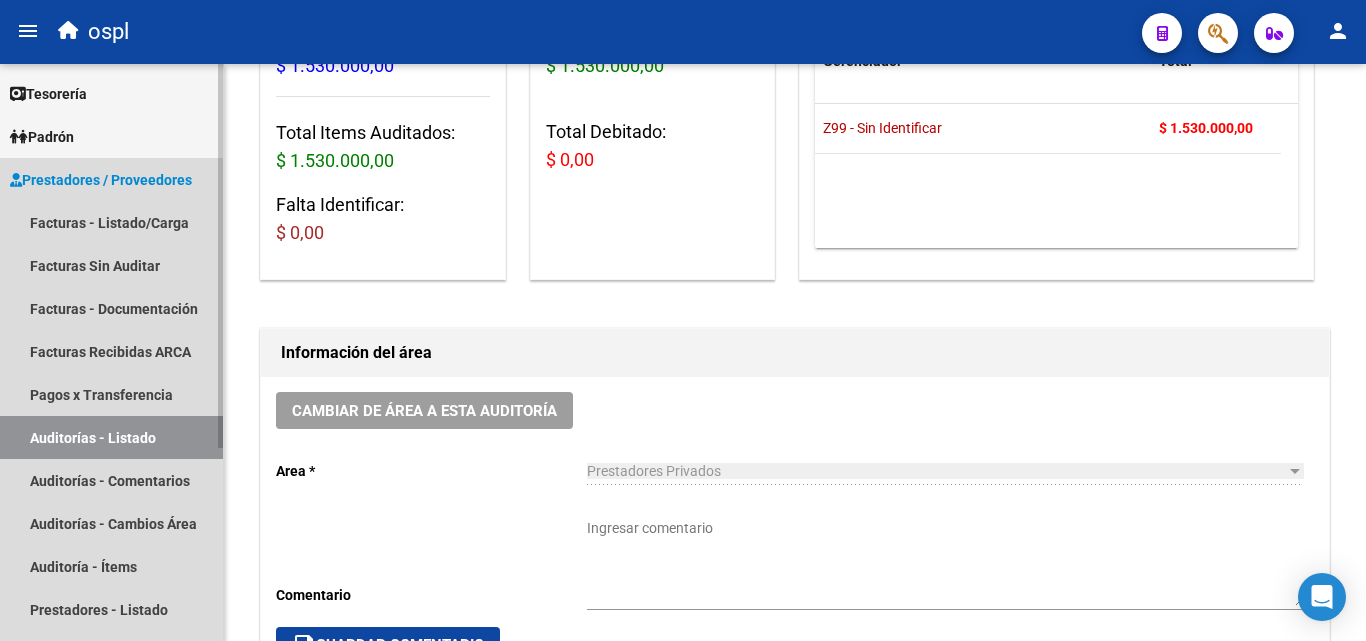 click on "Auditorías - Listado" at bounding box center [111, 437] 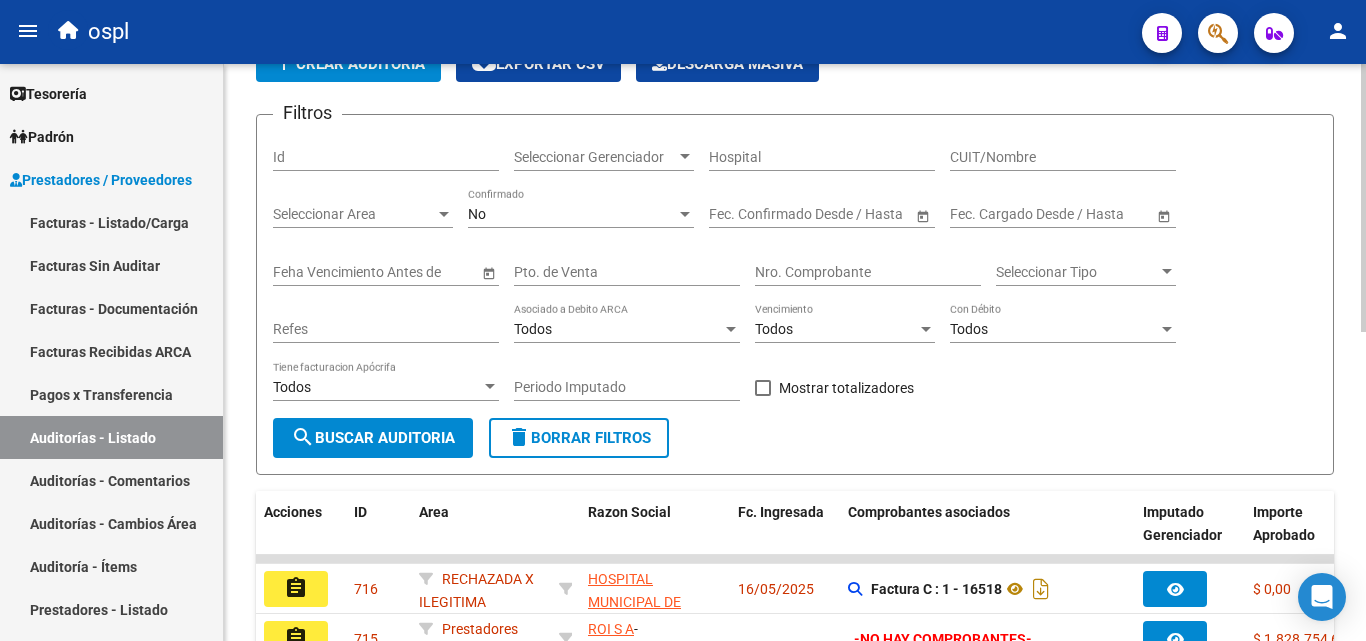 scroll, scrollTop: 100, scrollLeft: 0, axis: vertical 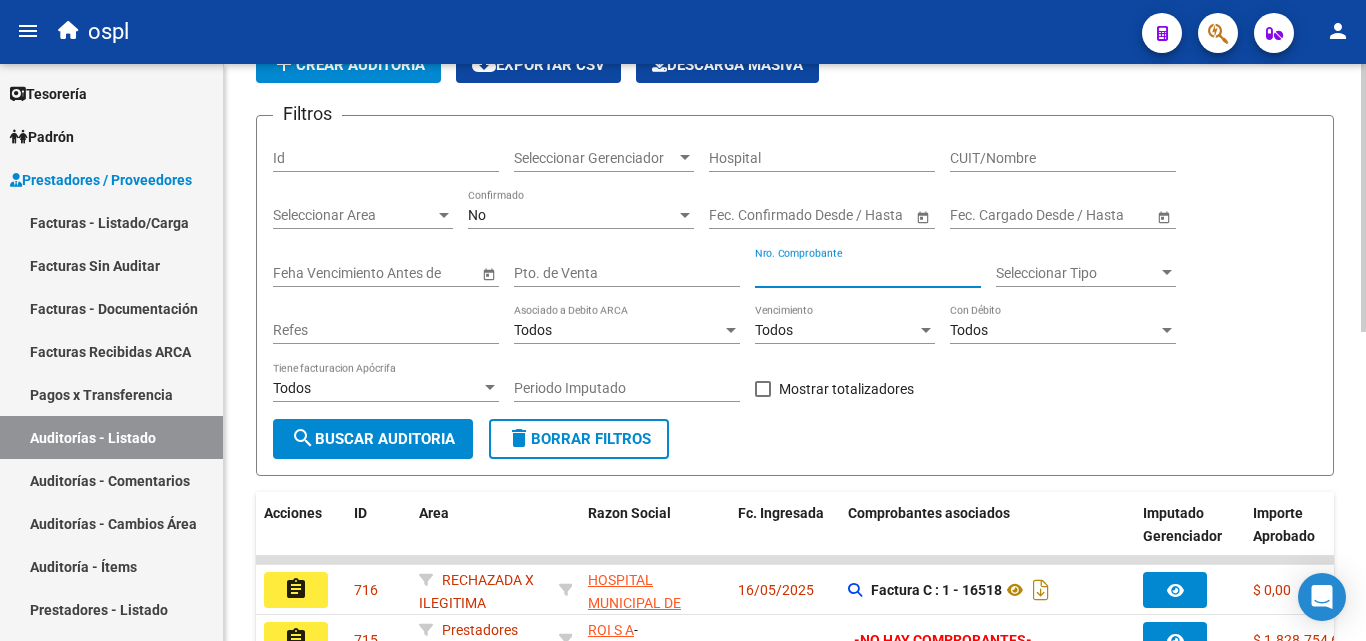 click on "Nro. Comprobante" at bounding box center [868, 273] 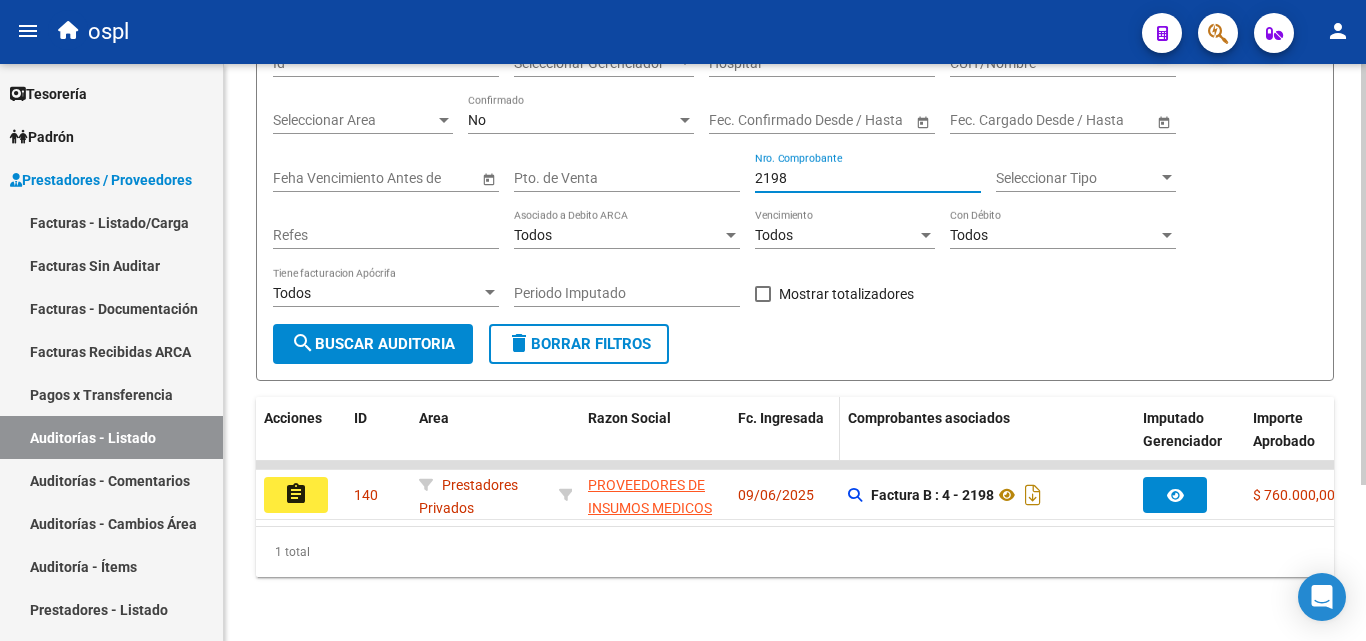 scroll, scrollTop: 213, scrollLeft: 0, axis: vertical 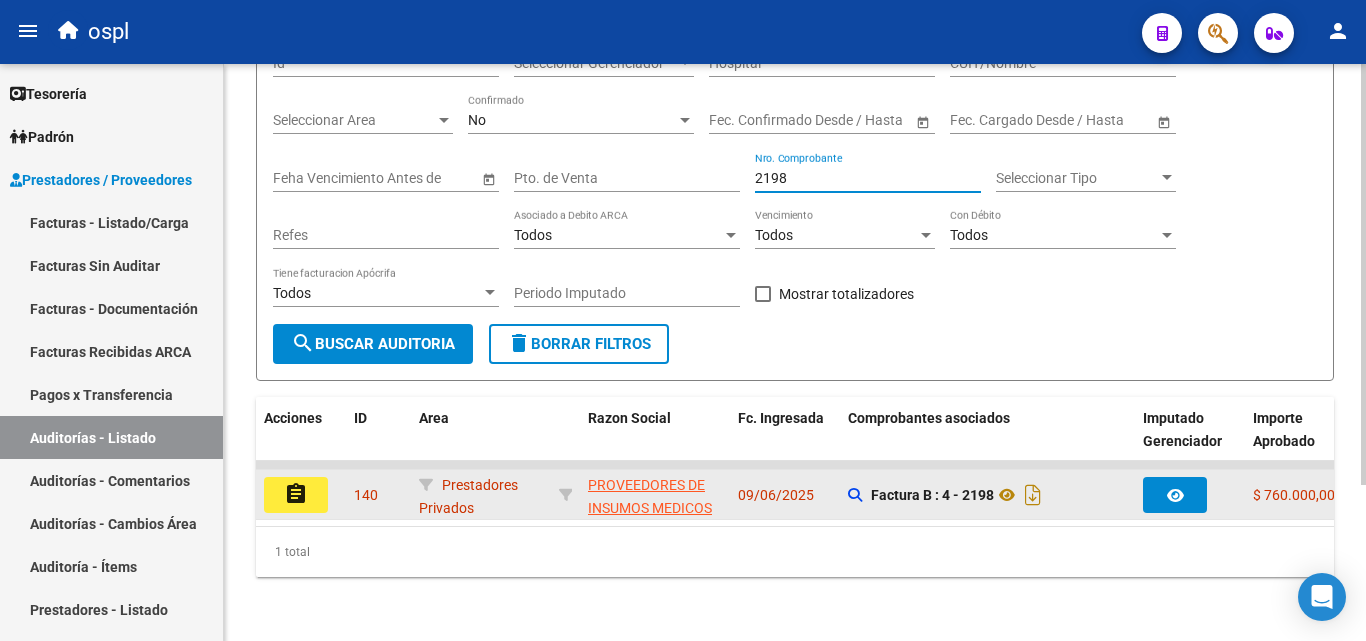 type on "2198" 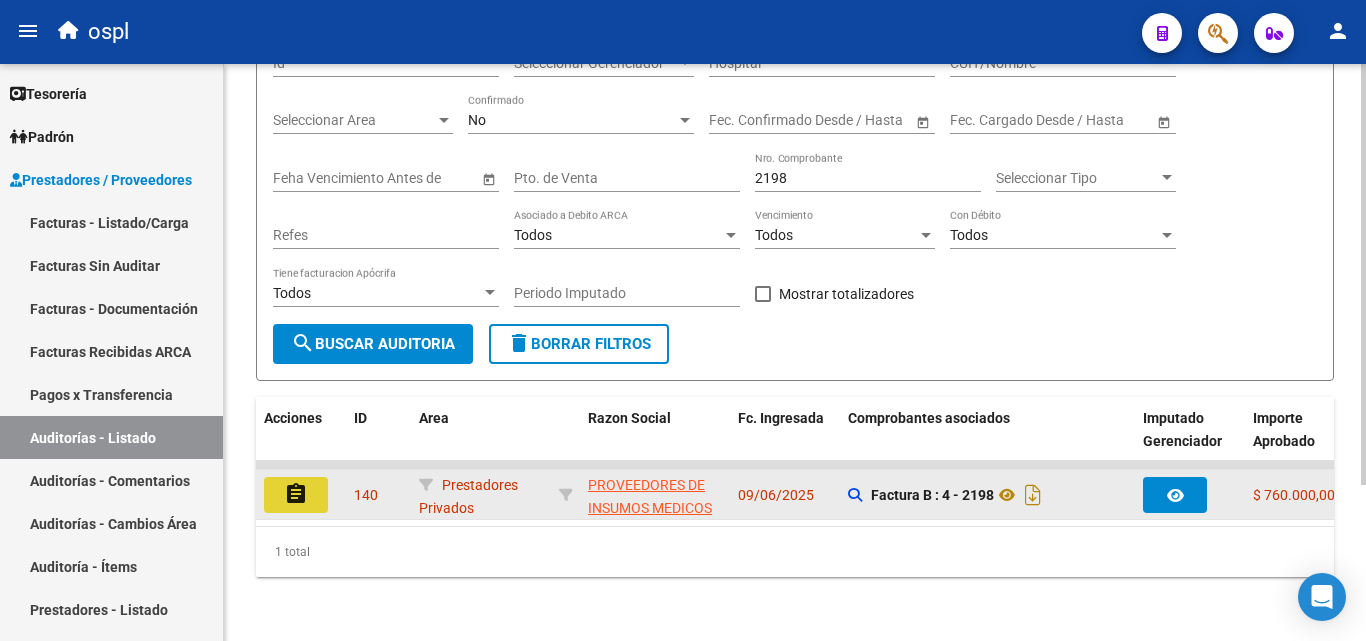 click on "assignment" 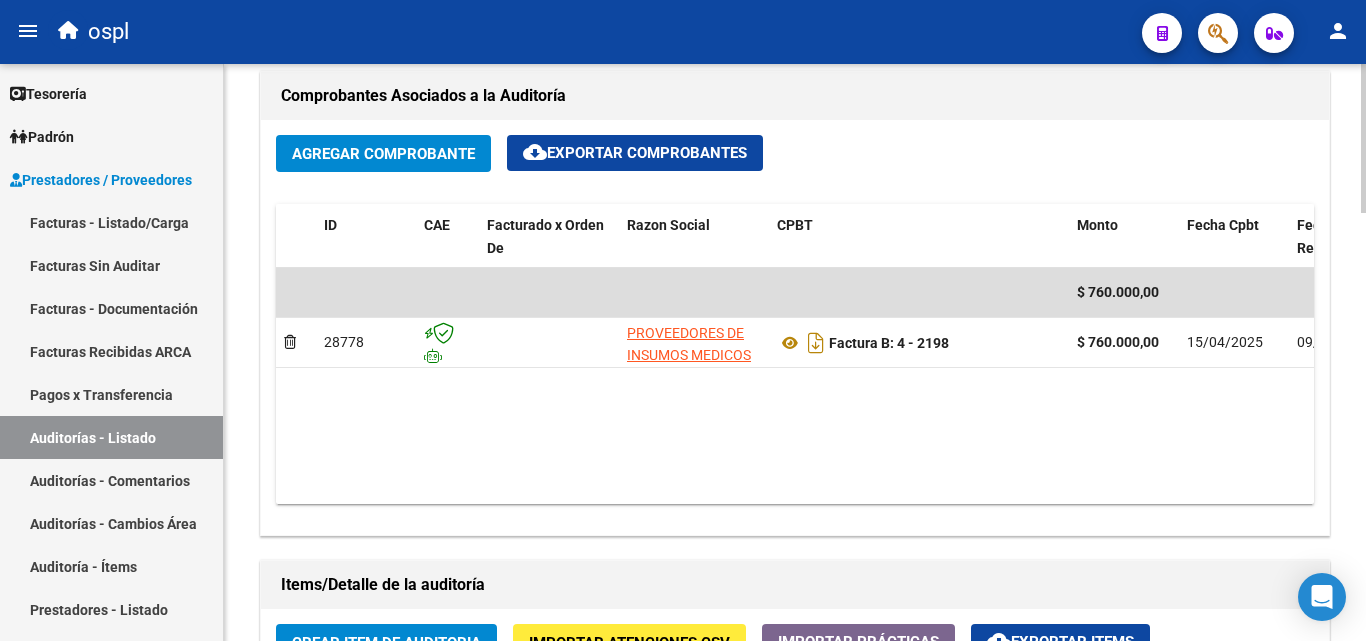scroll, scrollTop: 1000, scrollLeft: 0, axis: vertical 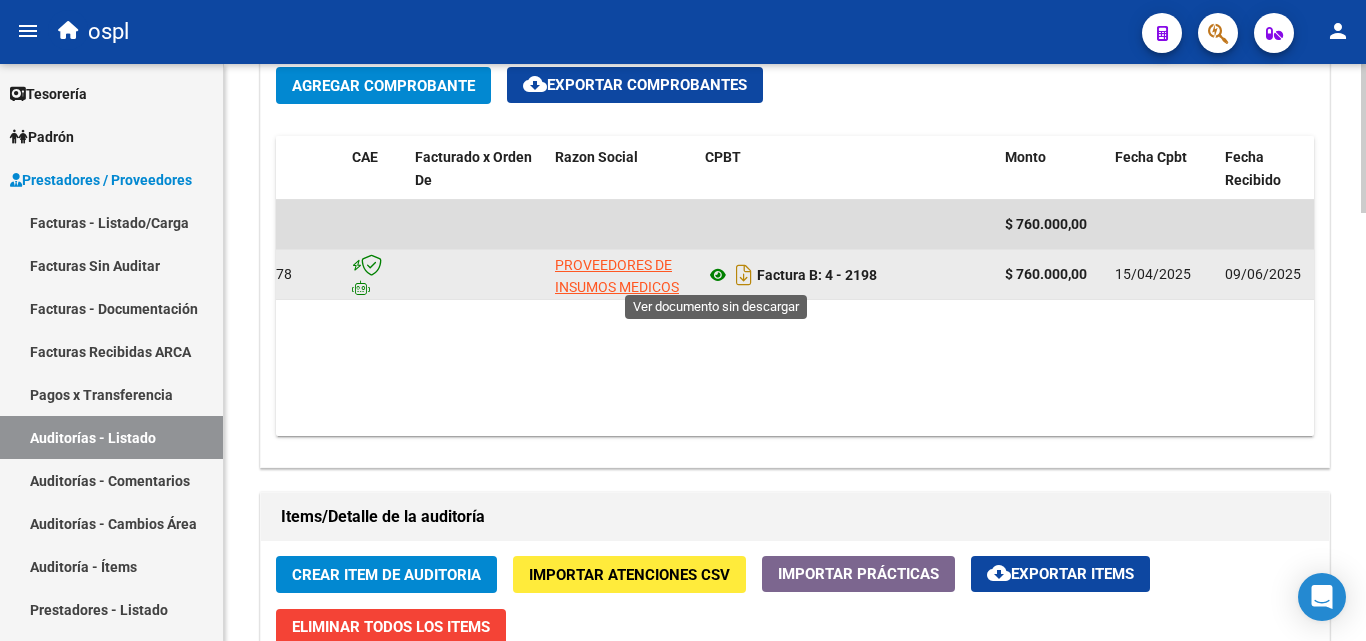 click 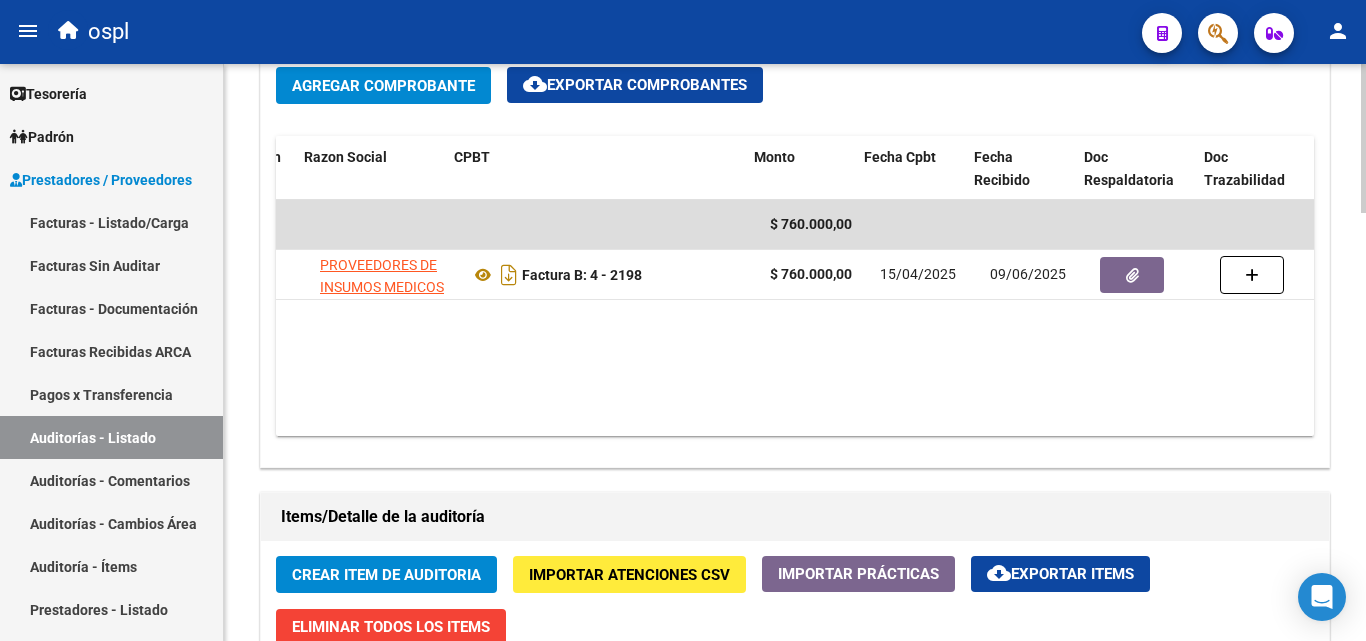 scroll, scrollTop: 0, scrollLeft: 323, axis: horizontal 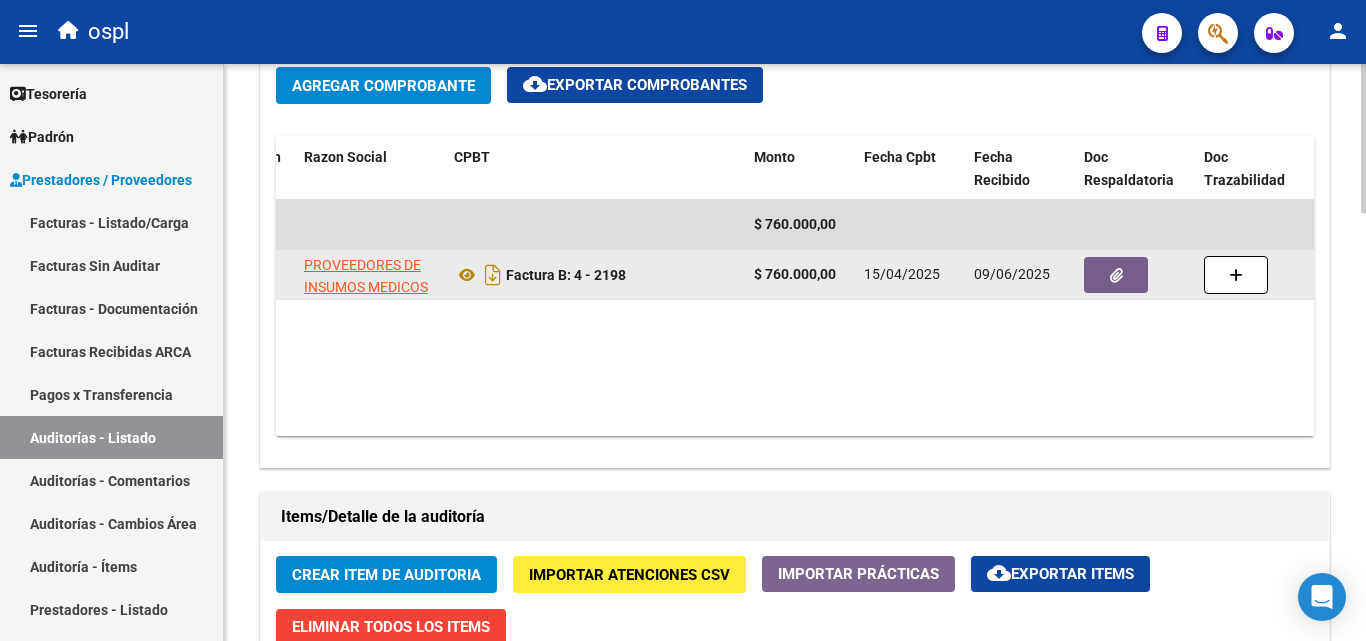 click 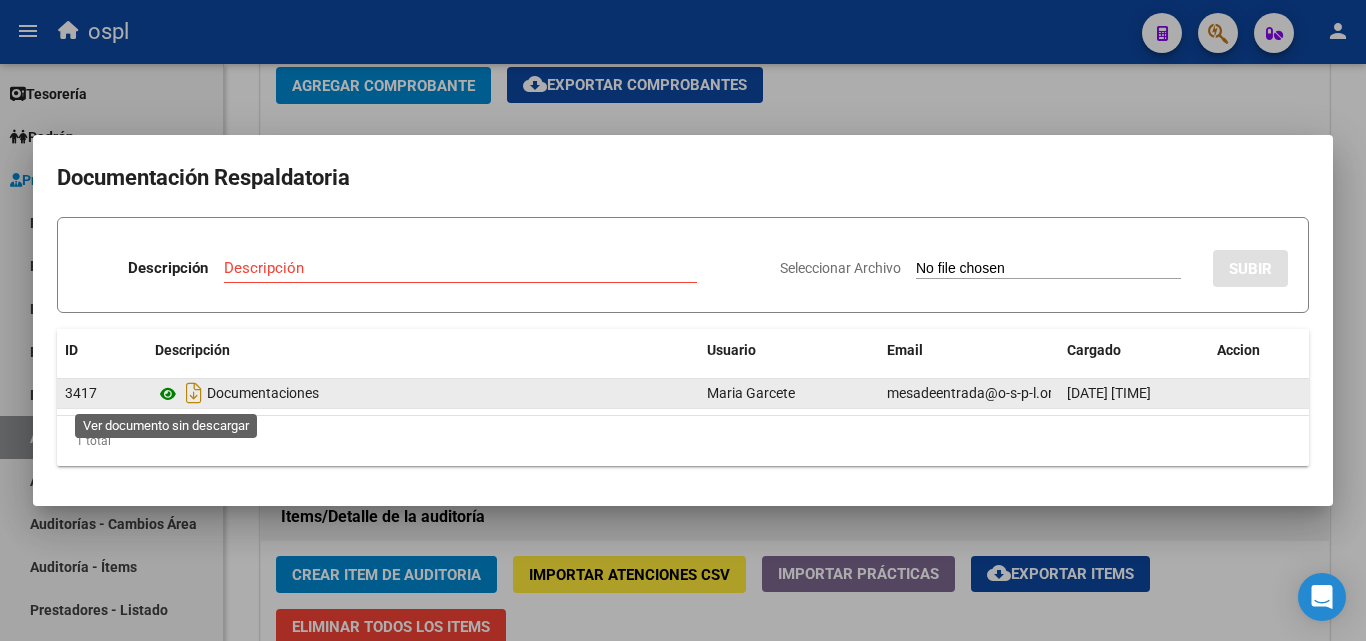 click 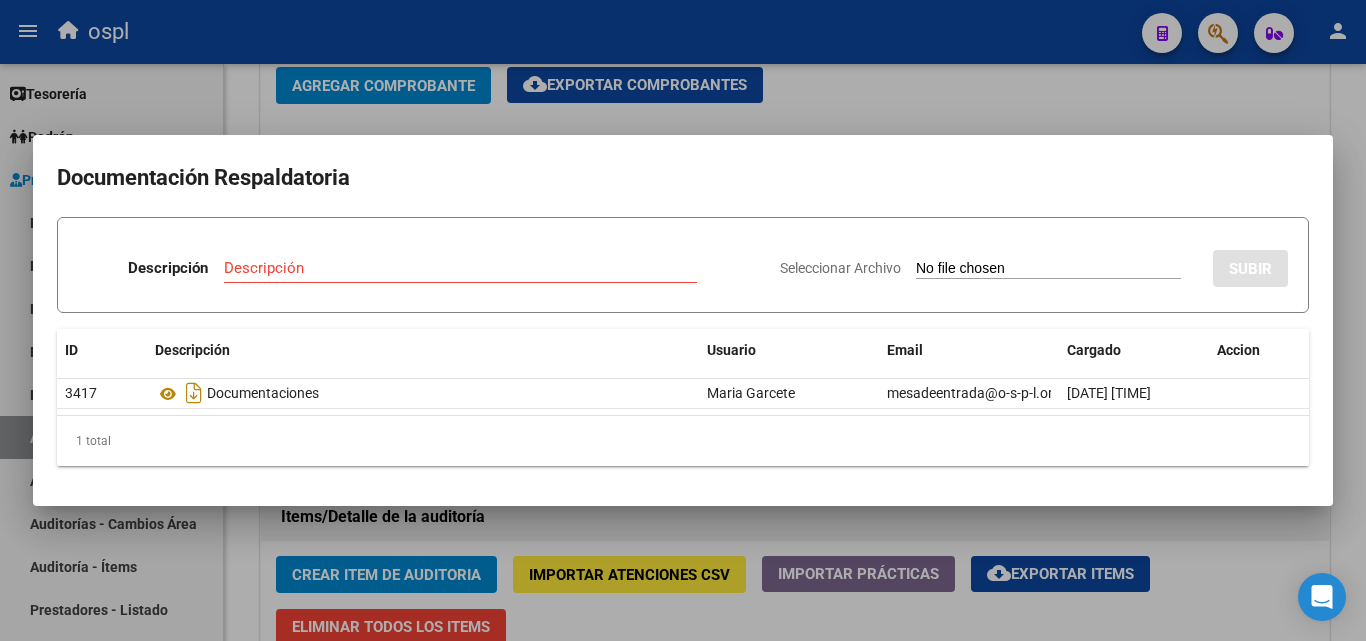 click at bounding box center [683, 320] 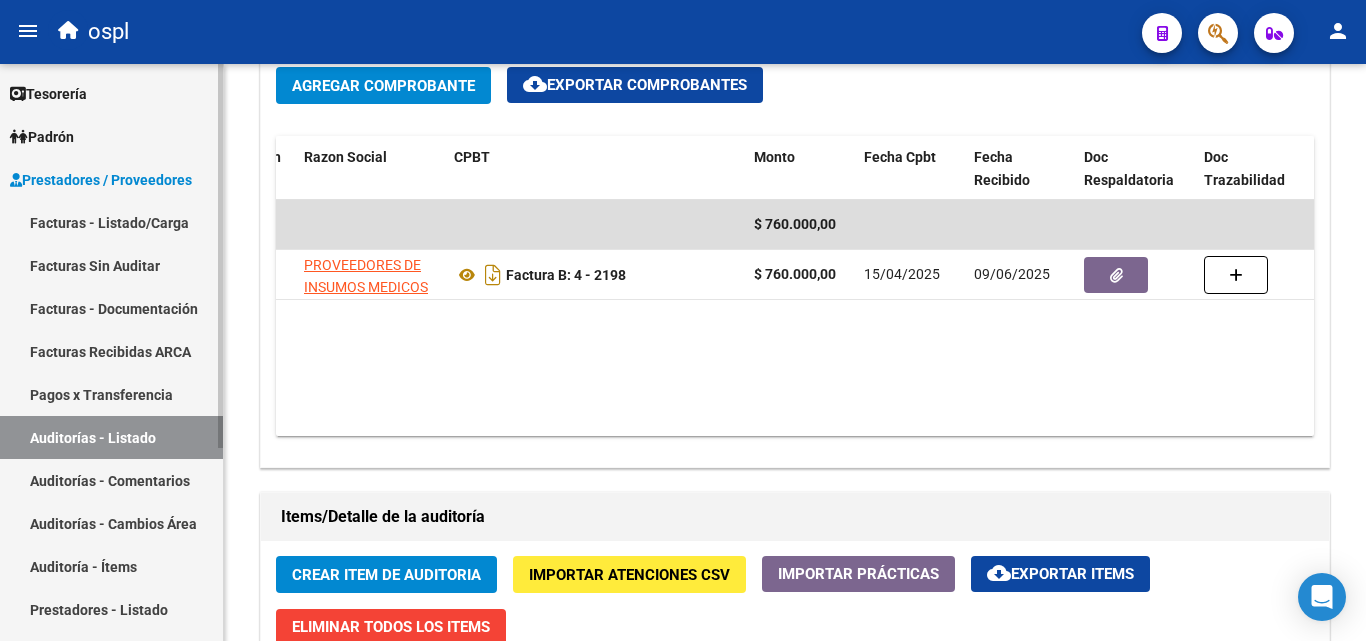 click on "Auditorías - Listado" at bounding box center (111, 437) 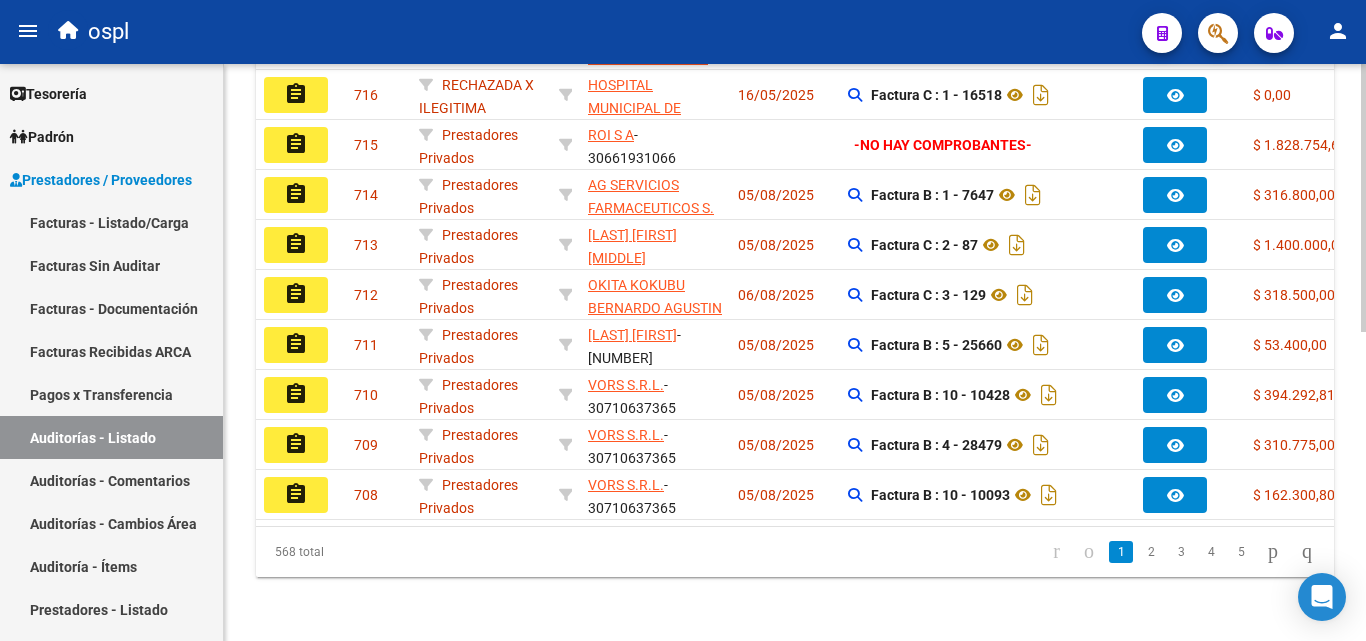 scroll, scrollTop: 163, scrollLeft: 0, axis: vertical 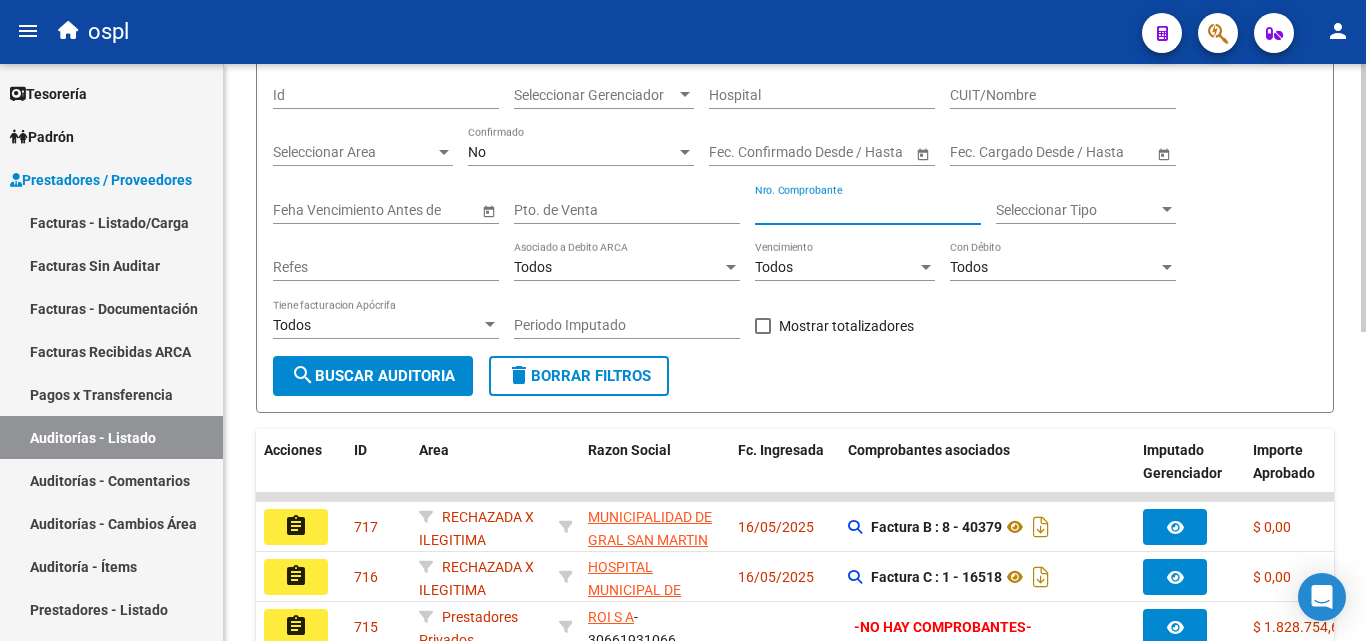 click on "Nro. Comprobante" at bounding box center [868, 210] 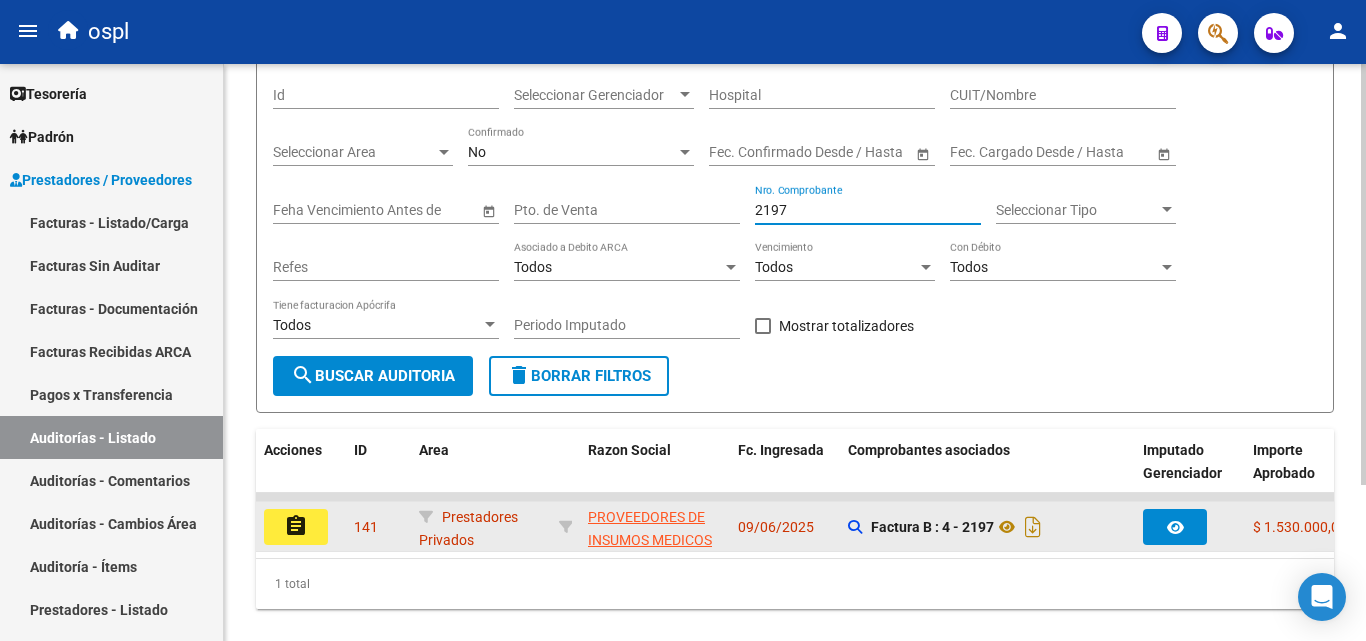 type on "2197" 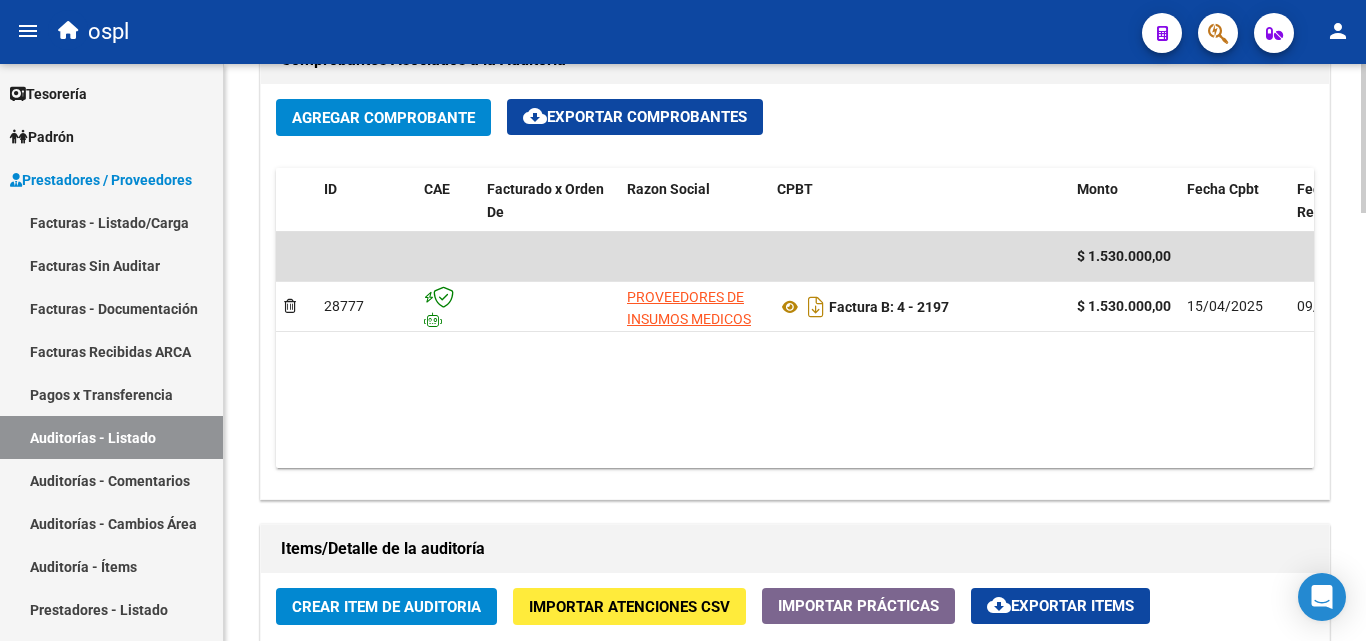 scroll, scrollTop: 1000, scrollLeft: 0, axis: vertical 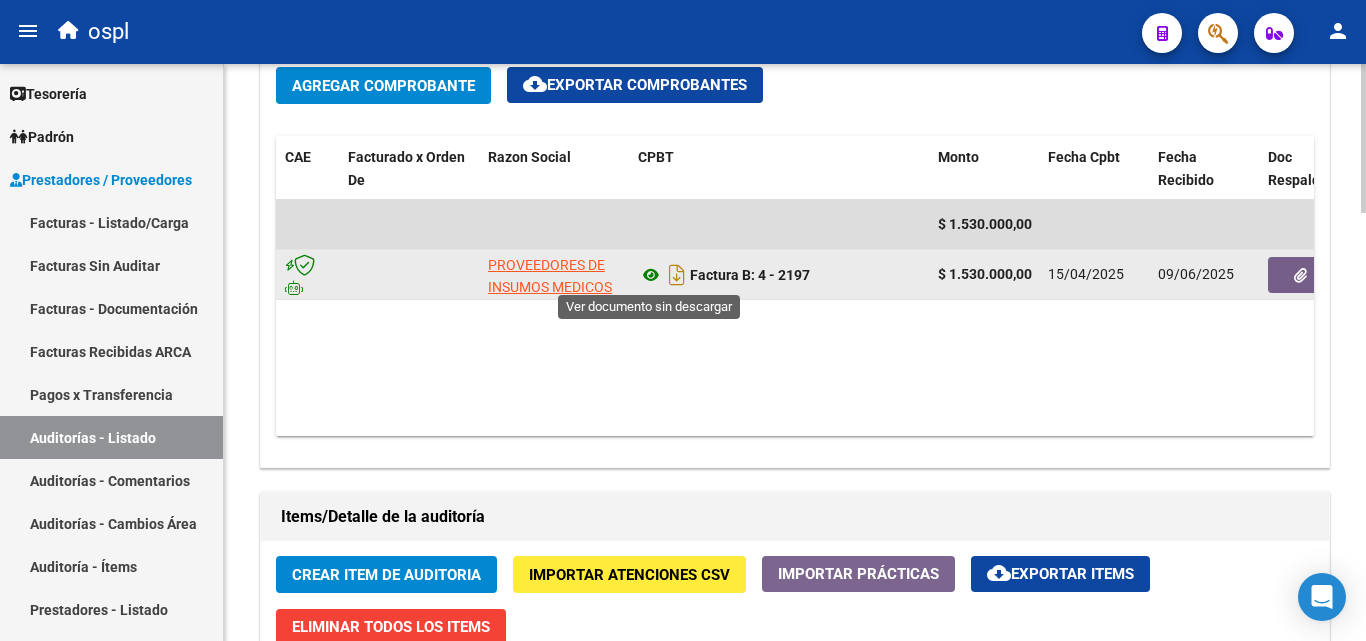 click 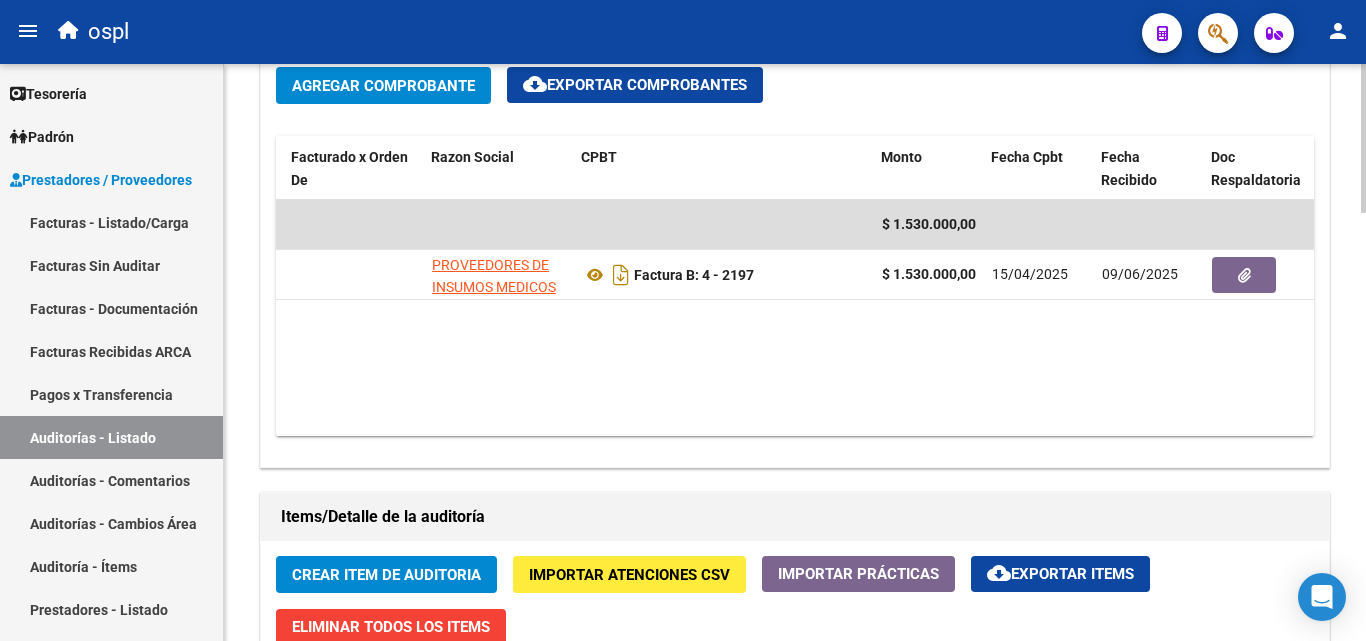 scroll, scrollTop: 0, scrollLeft: 196, axis: horizontal 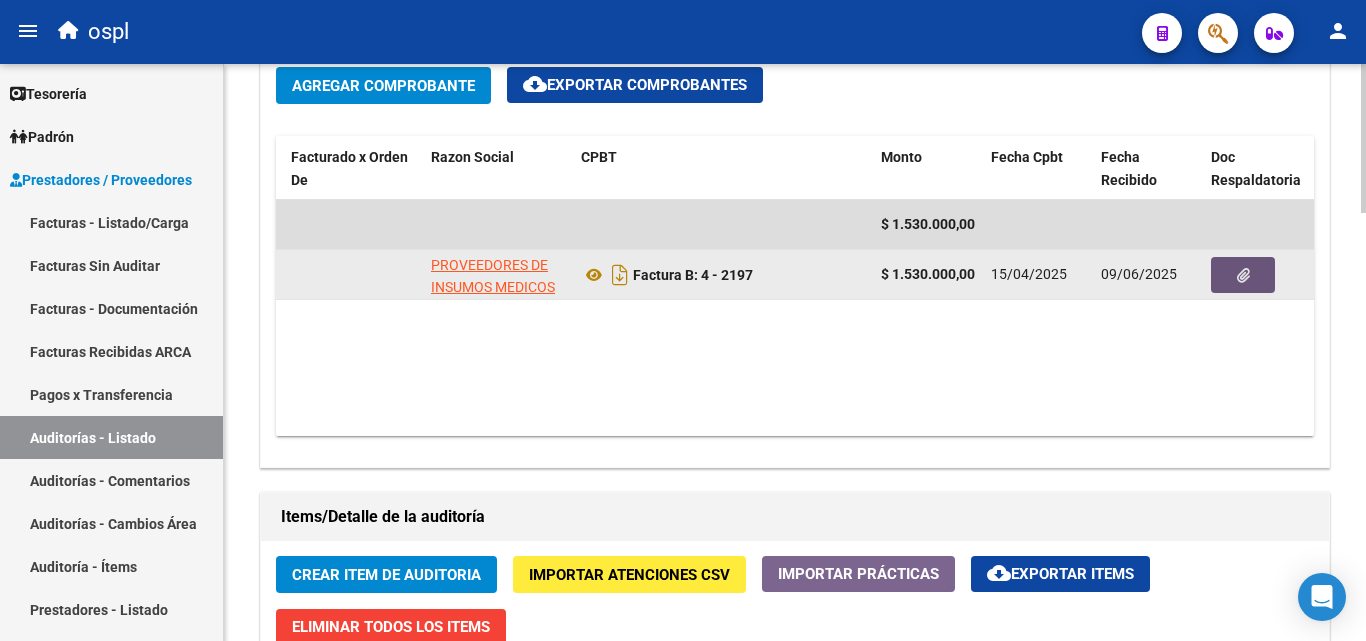click 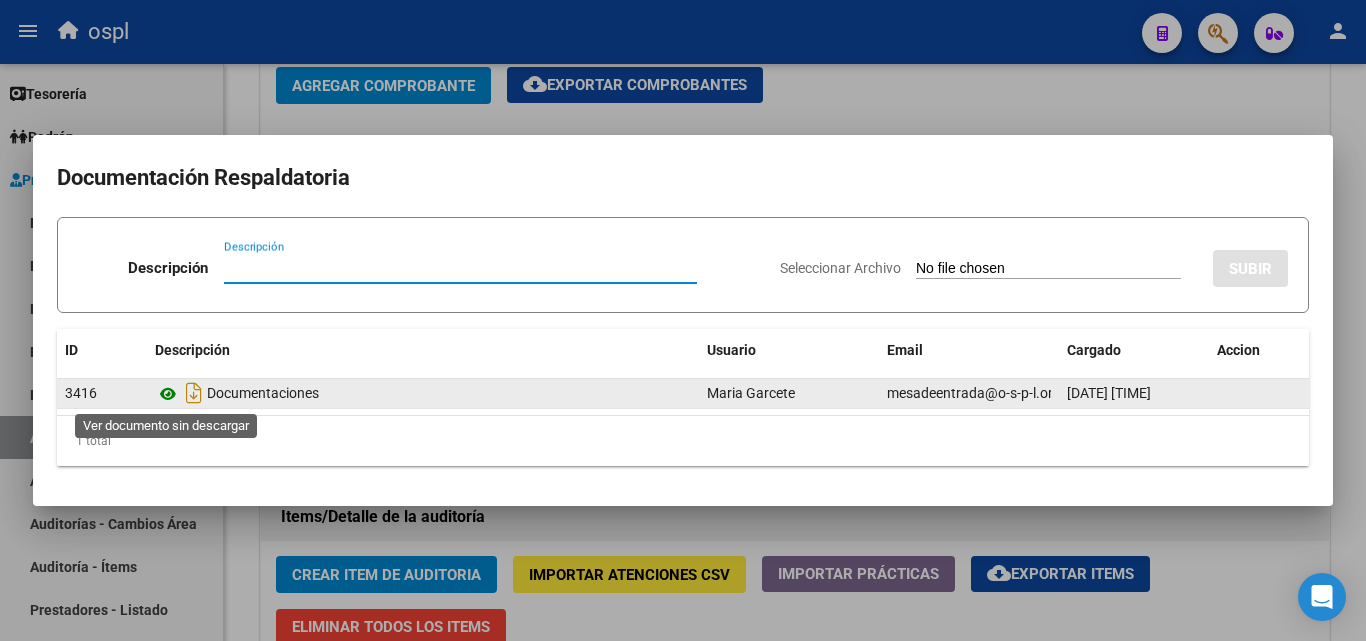 click 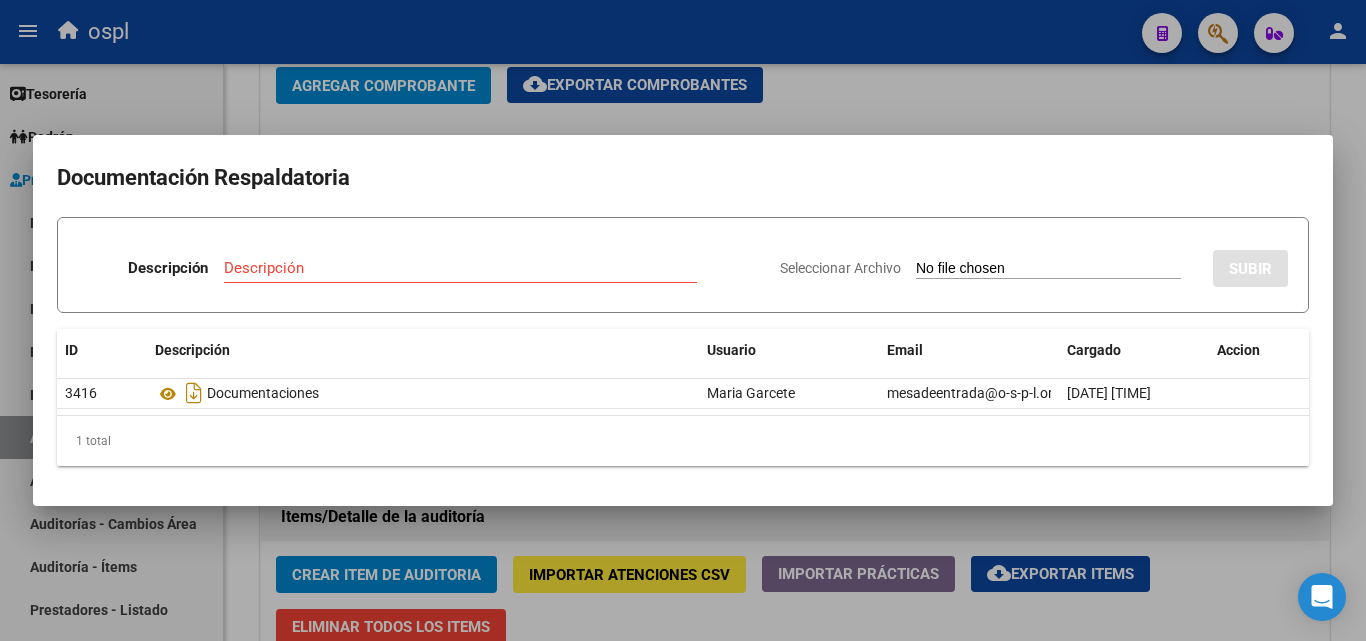 click at bounding box center [683, 320] 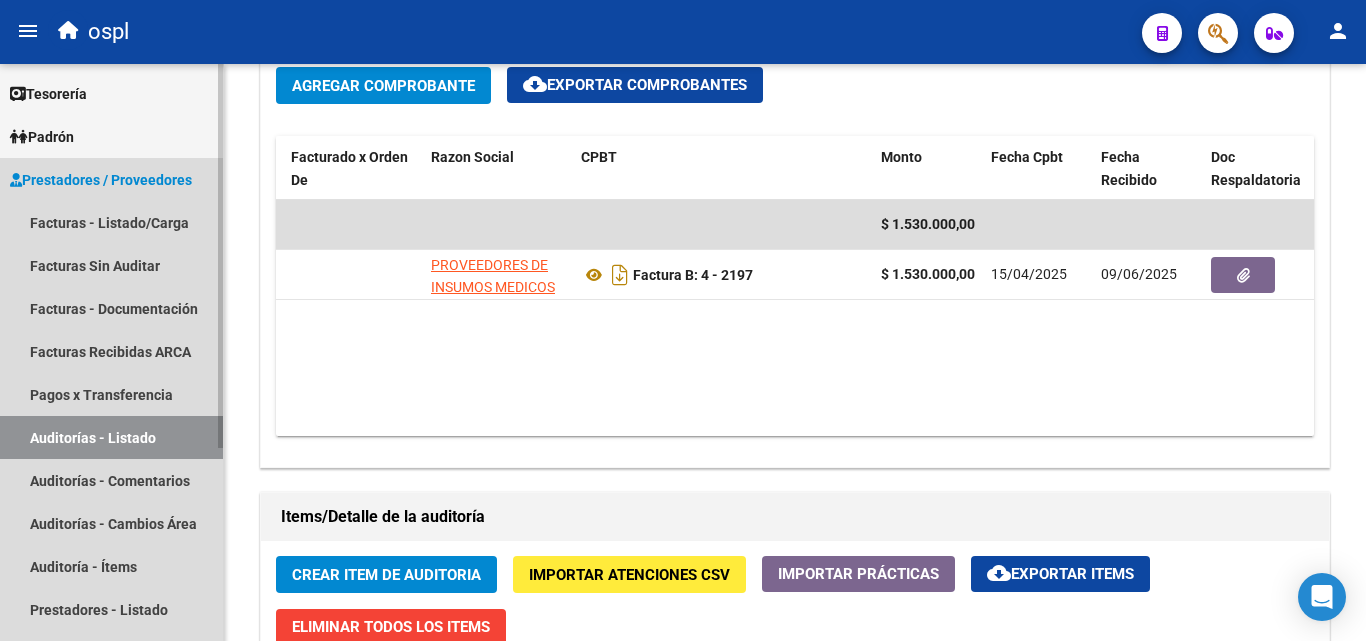 click on "Auditorías - Listado" at bounding box center [111, 437] 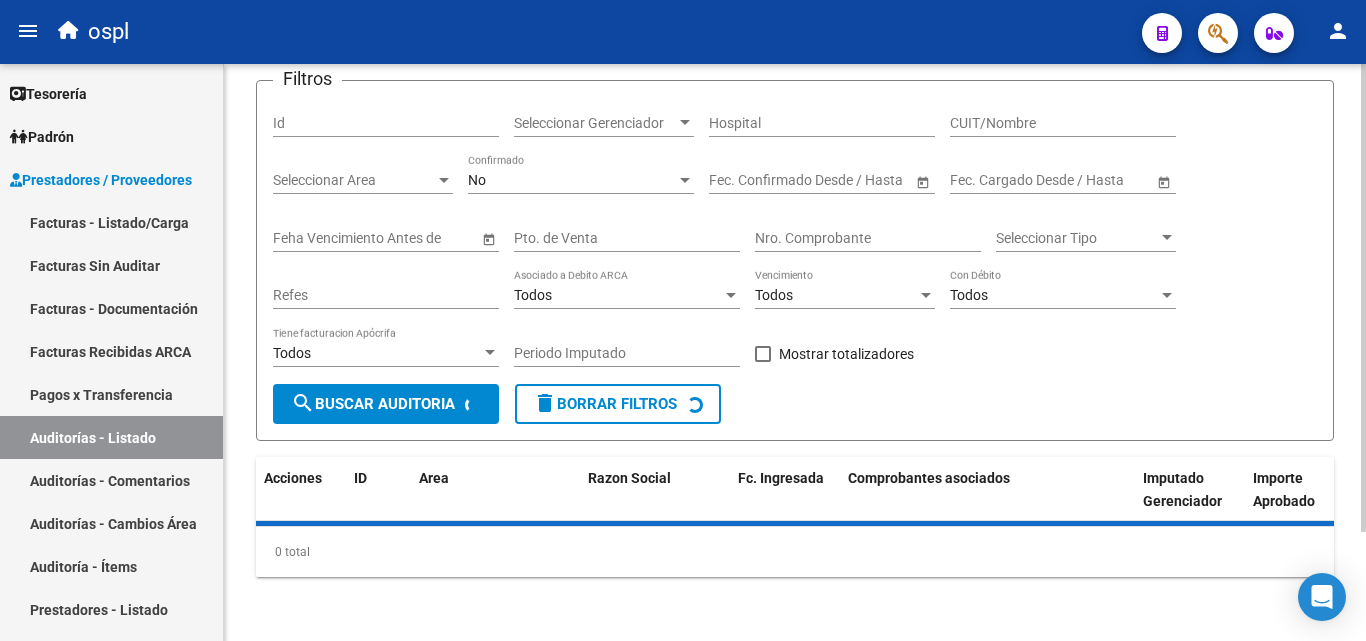 scroll, scrollTop: 135, scrollLeft: 0, axis: vertical 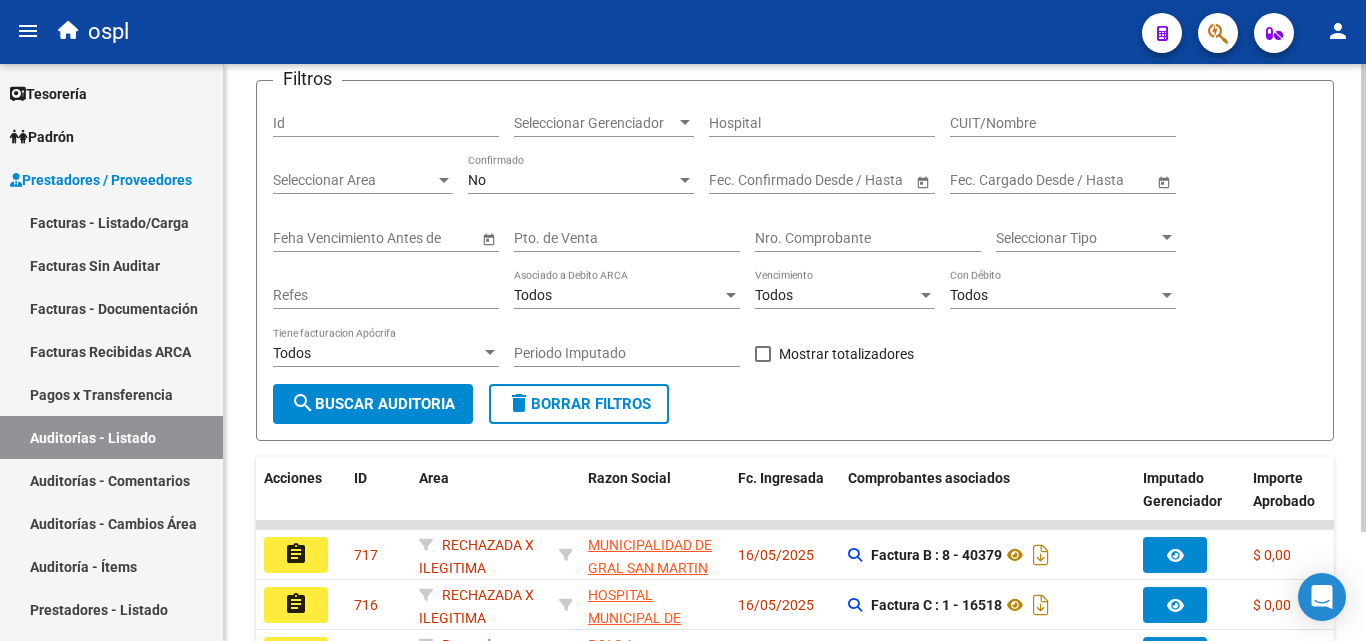 click on "05/08/2025" 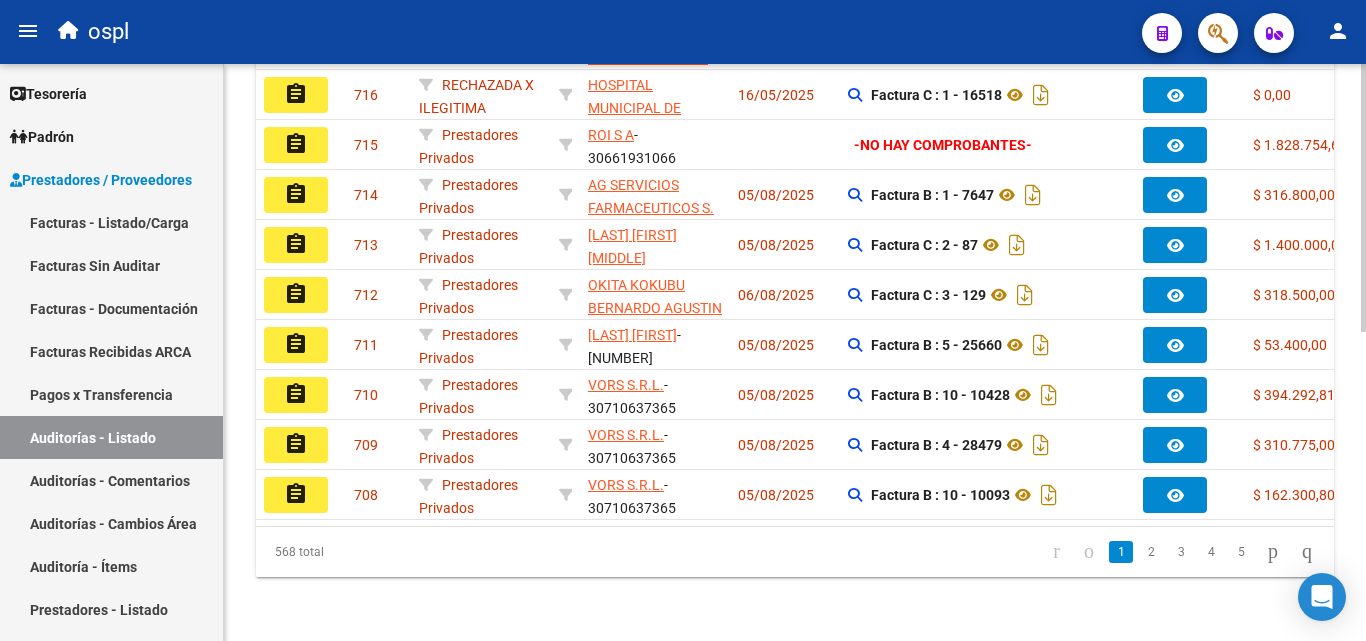 scroll, scrollTop: 163, scrollLeft: 0, axis: vertical 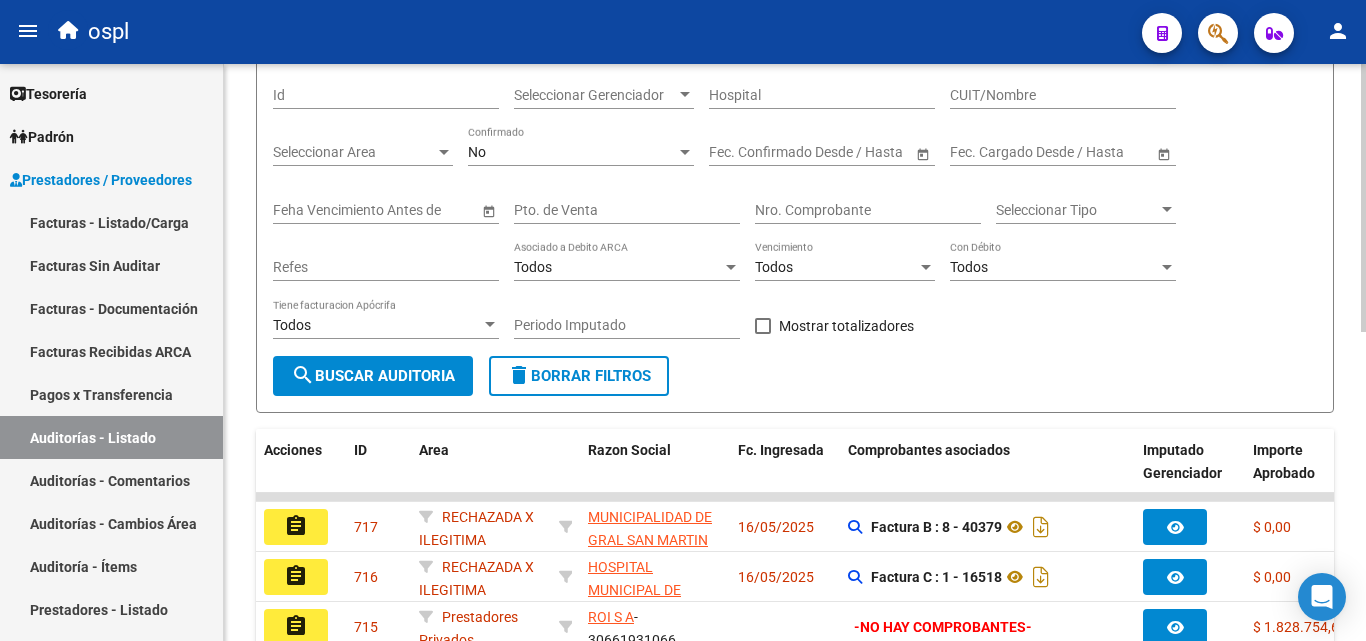 click on "Nro. Comprobante" 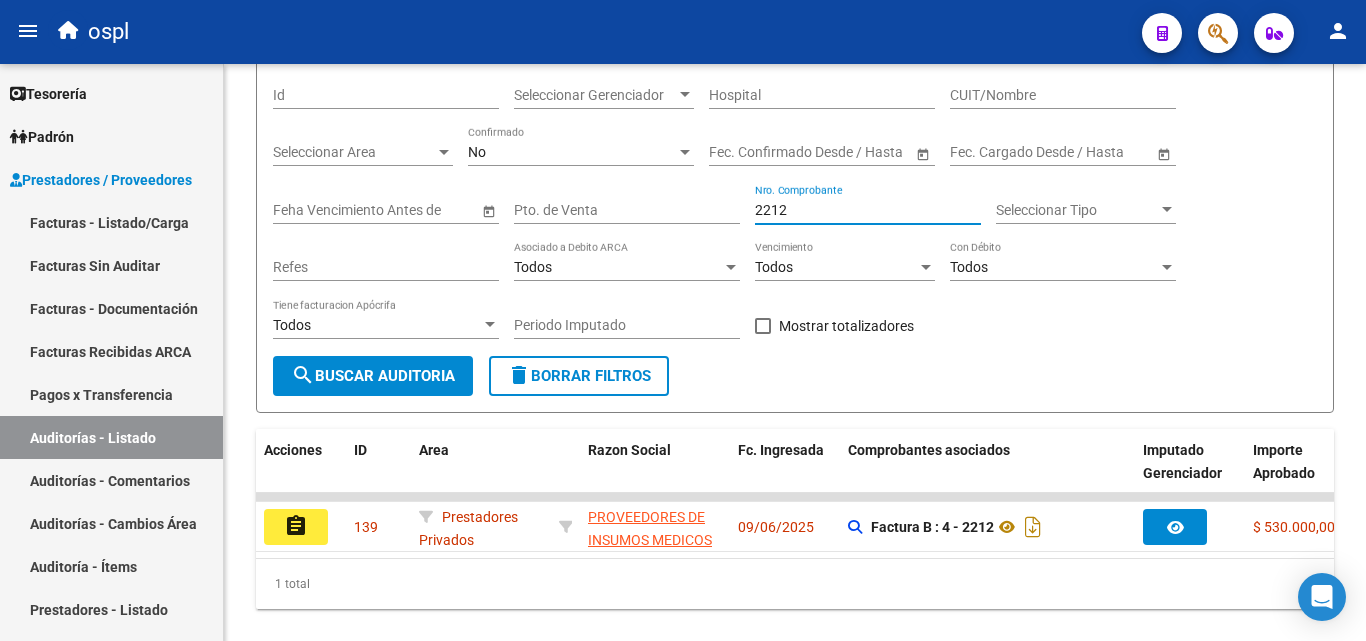 type on "2212" 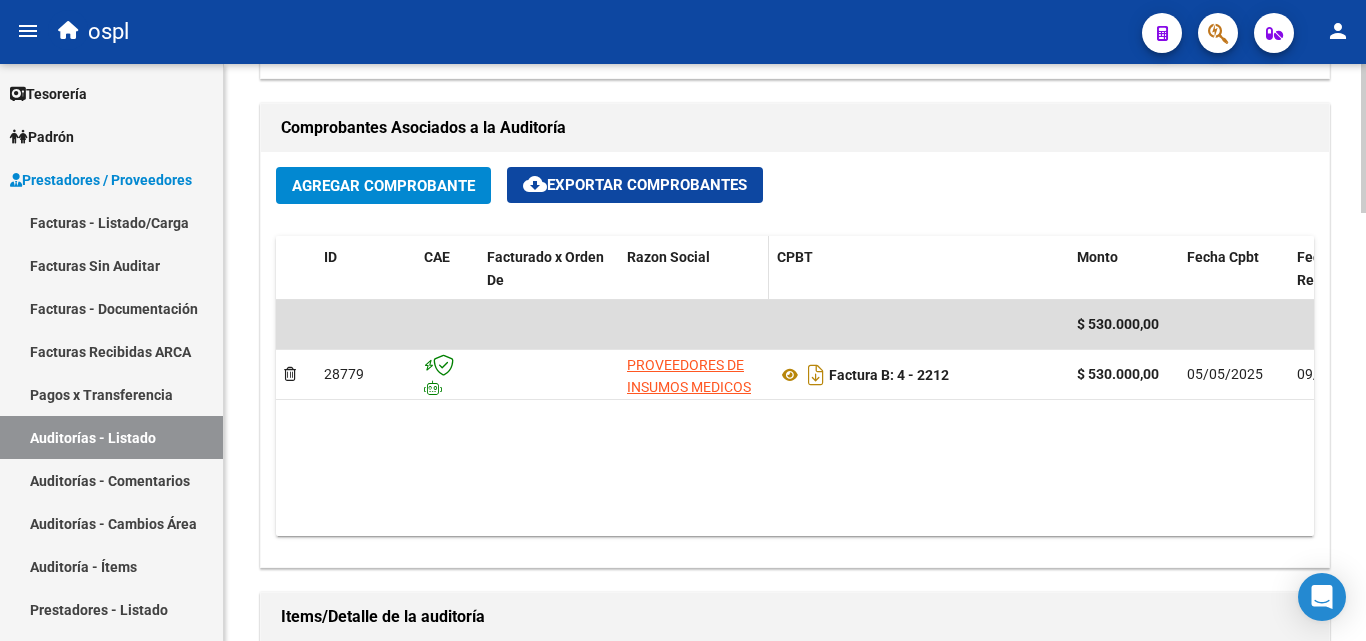 scroll, scrollTop: 1100, scrollLeft: 0, axis: vertical 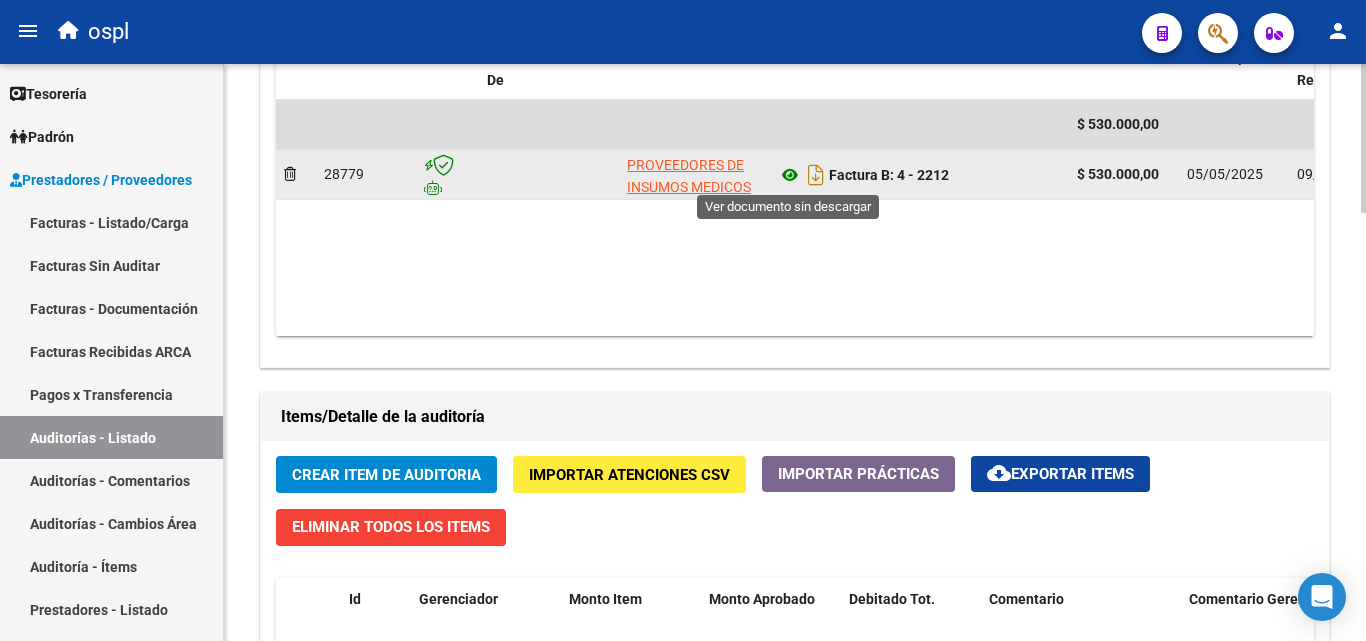 click 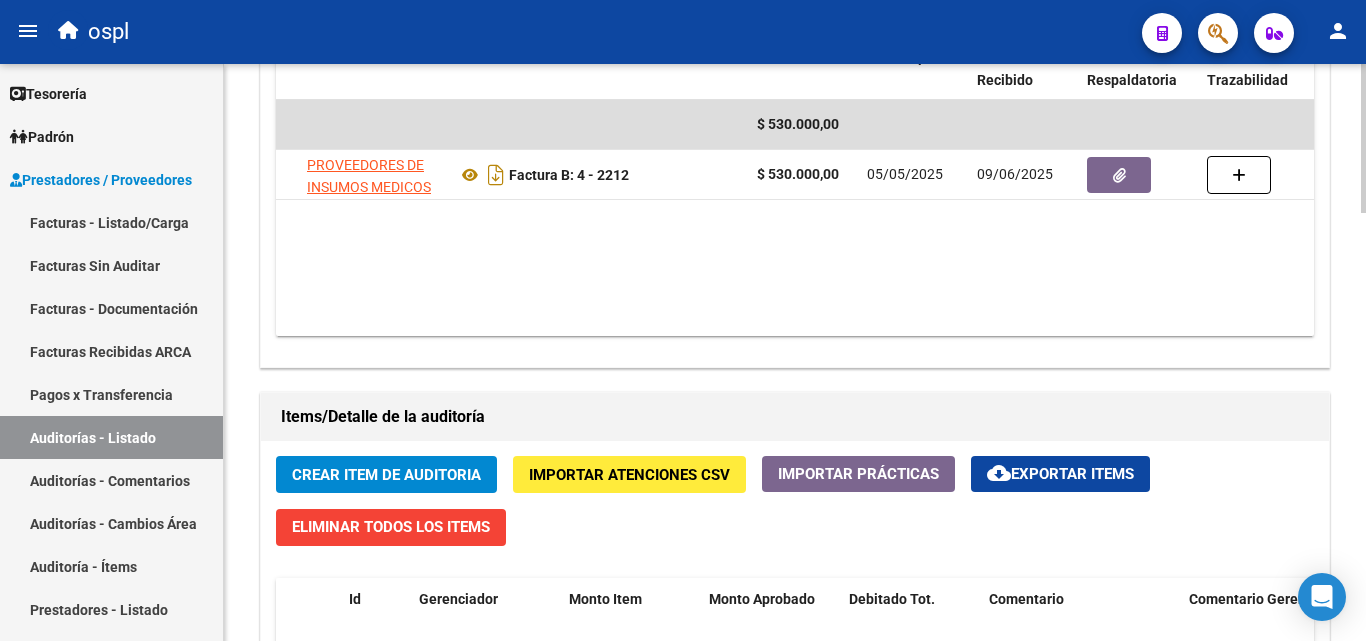 scroll, scrollTop: 0, scrollLeft: 322, axis: horizontal 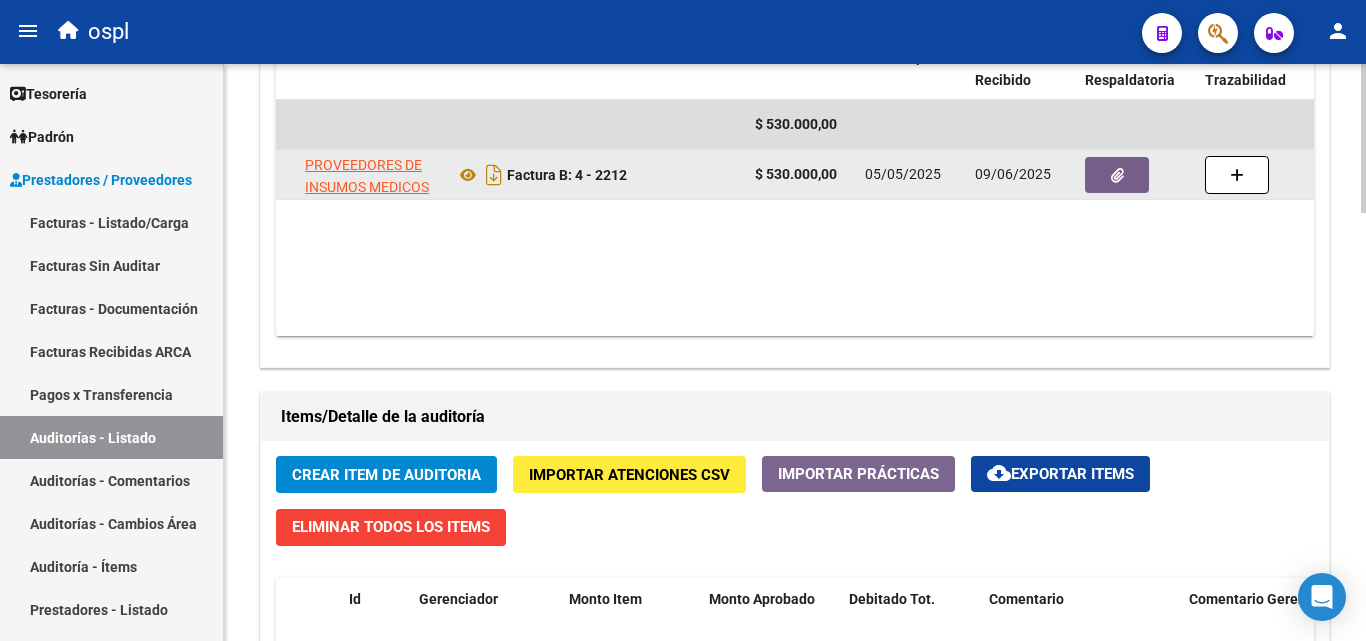 click 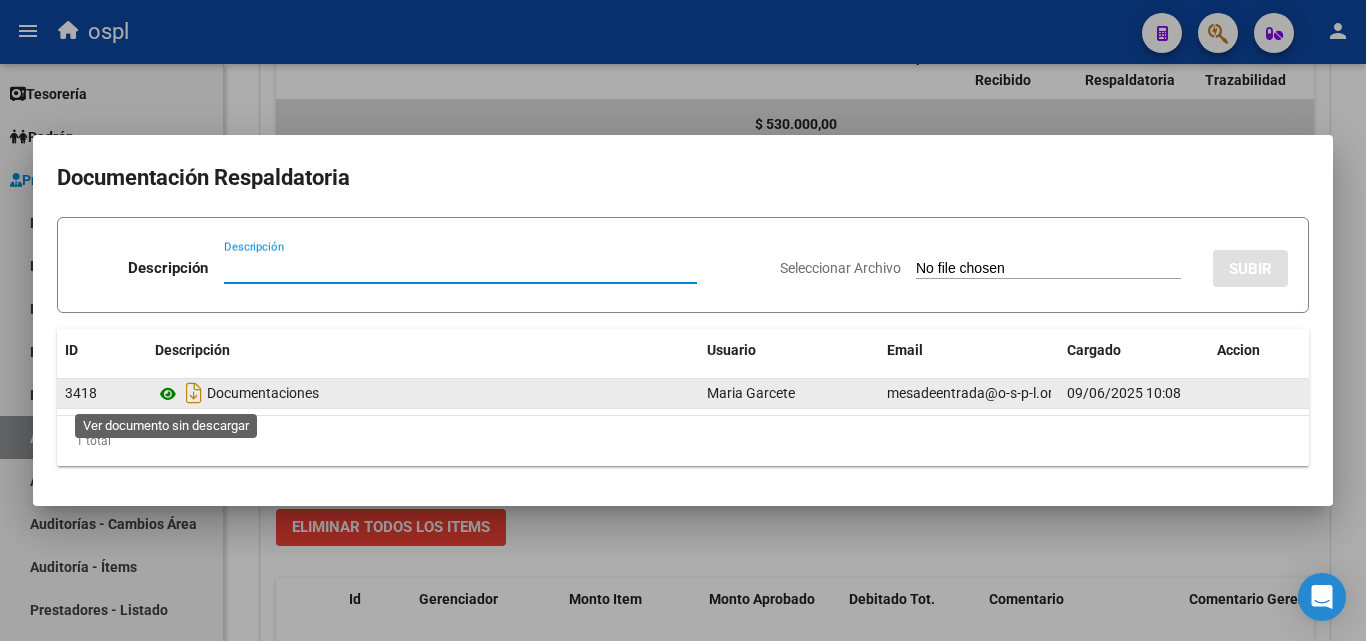 click 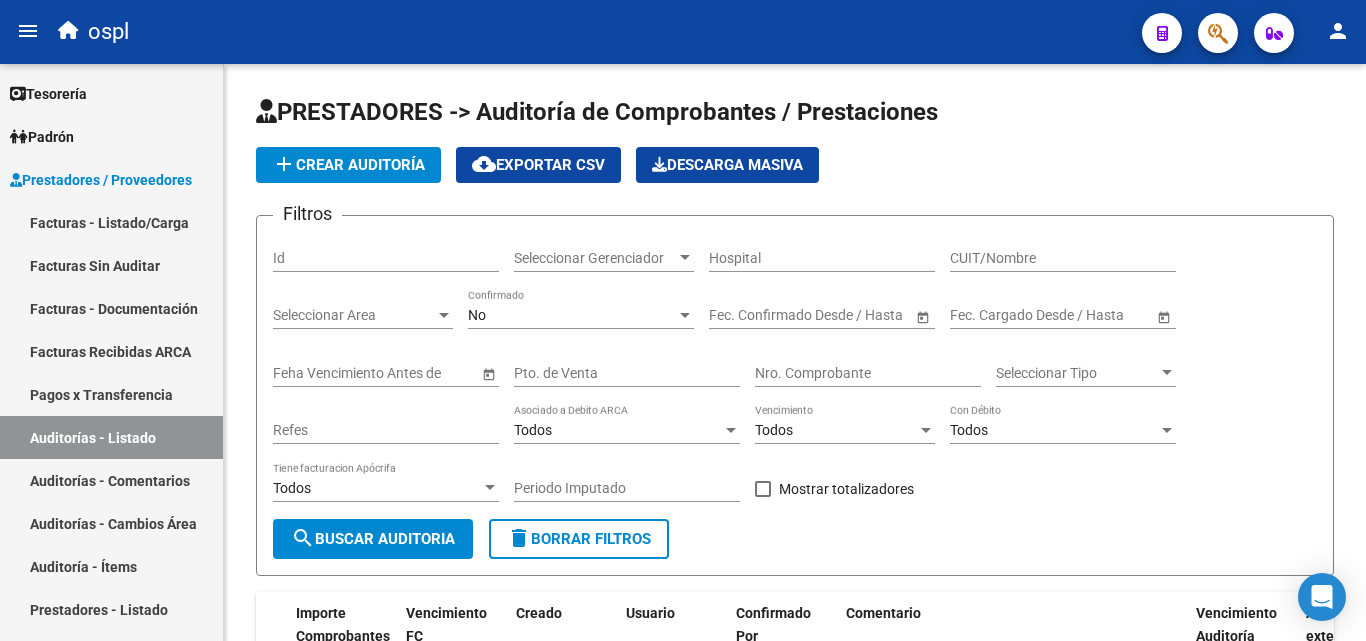 scroll, scrollTop: 0, scrollLeft: 0, axis: both 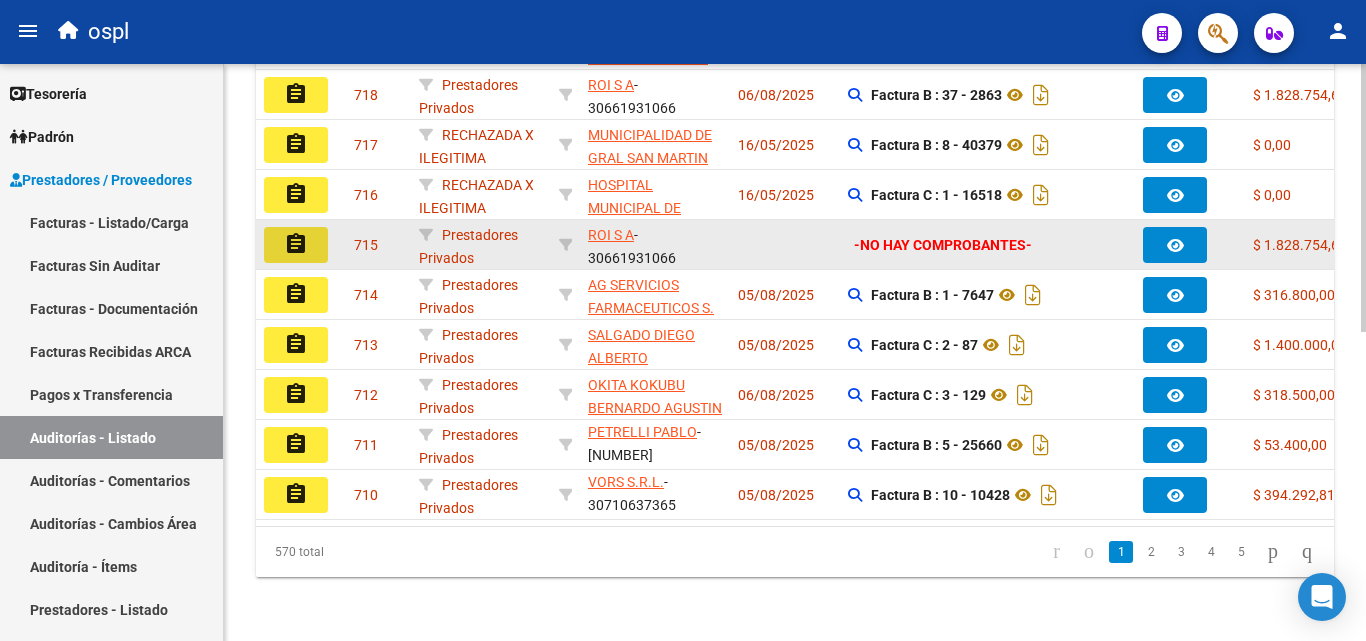 click on "assignment" 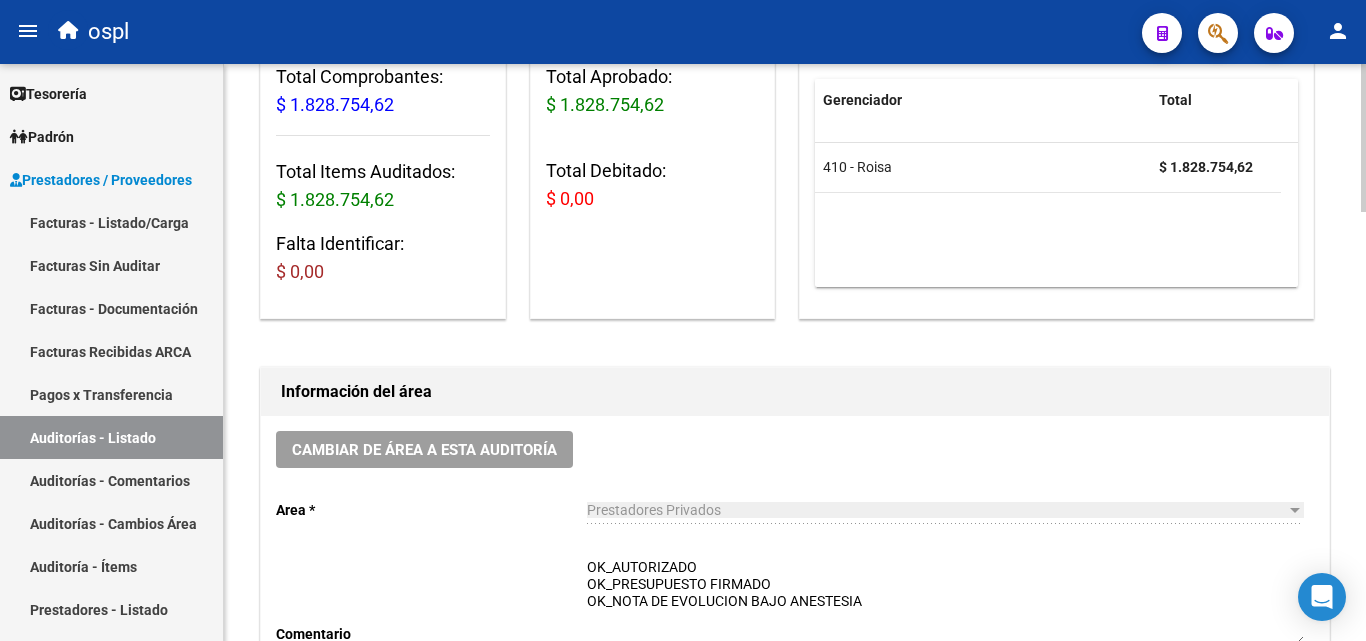 scroll, scrollTop: 500, scrollLeft: 0, axis: vertical 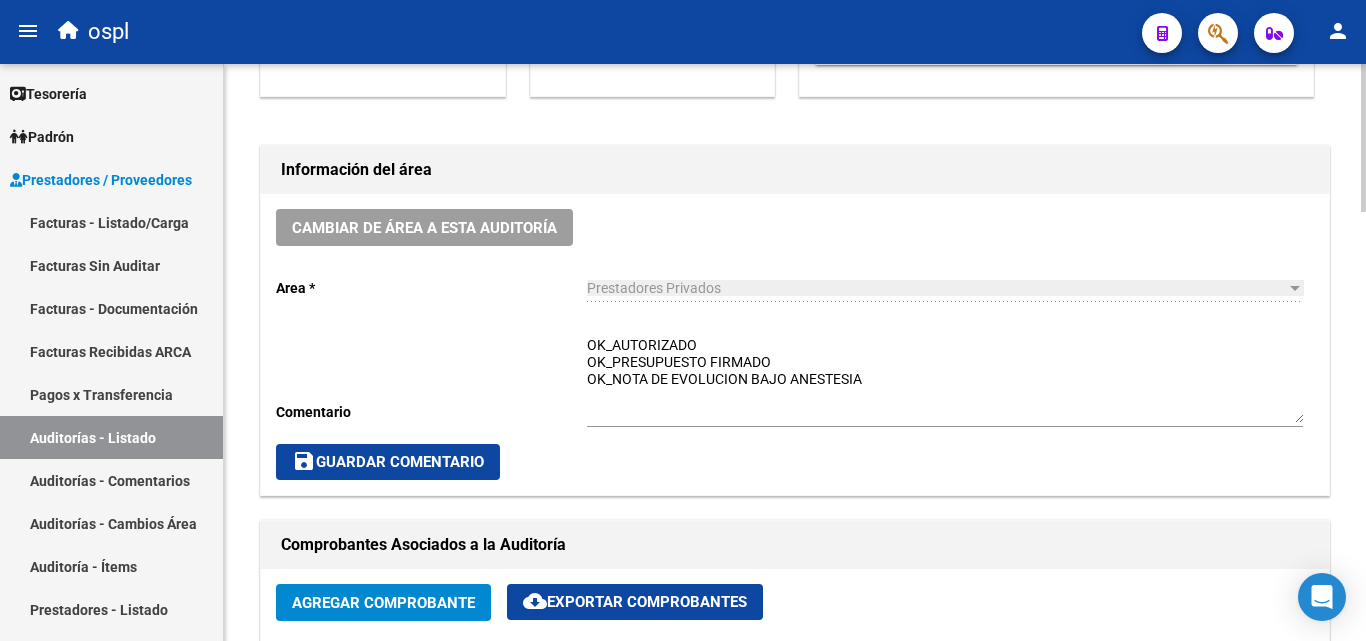 click on "Cambiar de área a esta auditoría  Area * Prestadores Privados Seleccionar area Comentario    OK_AUTORIZADO
OK_PRESUPUESTO FIRMADO
OK_NOTA DE EVOLUCION BAJO ANESTESIA Ingresar comentario  save  Guardar Comentario" 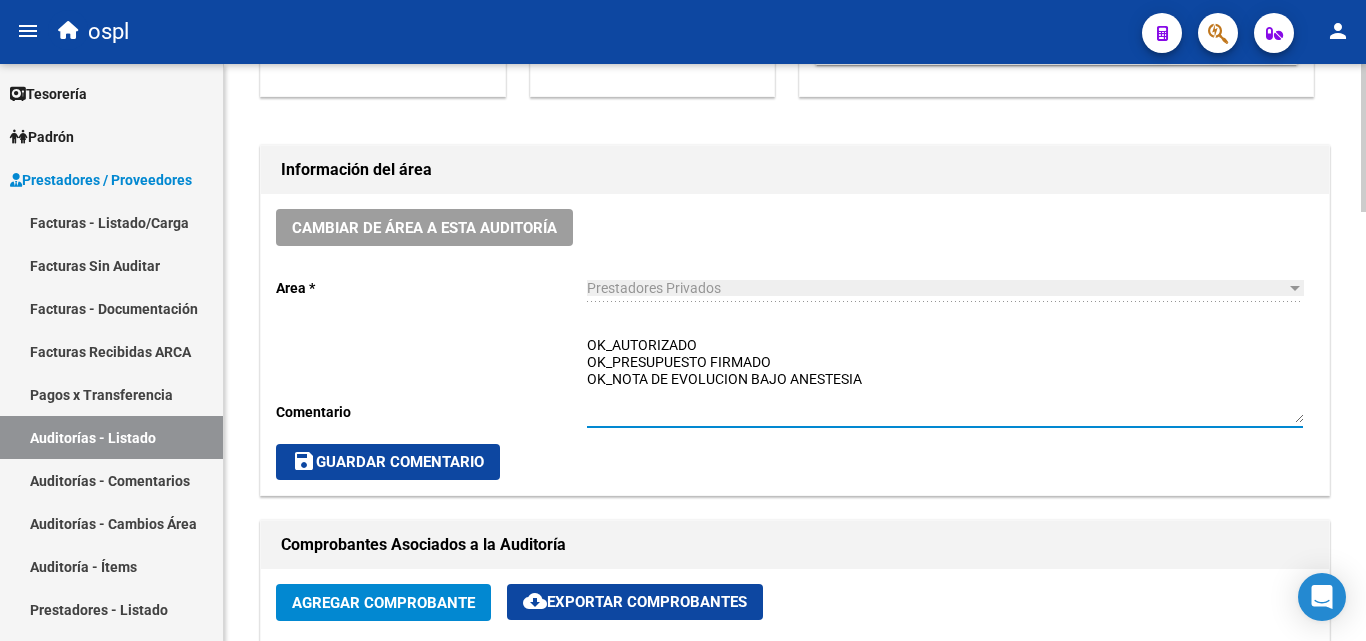 click on "OK_AUTORIZADO
OK_PRESUPUESTO FIRMADO
OK_NOTA DE EVOLUCION BAJO ANESTESIA" at bounding box center [945, 379] 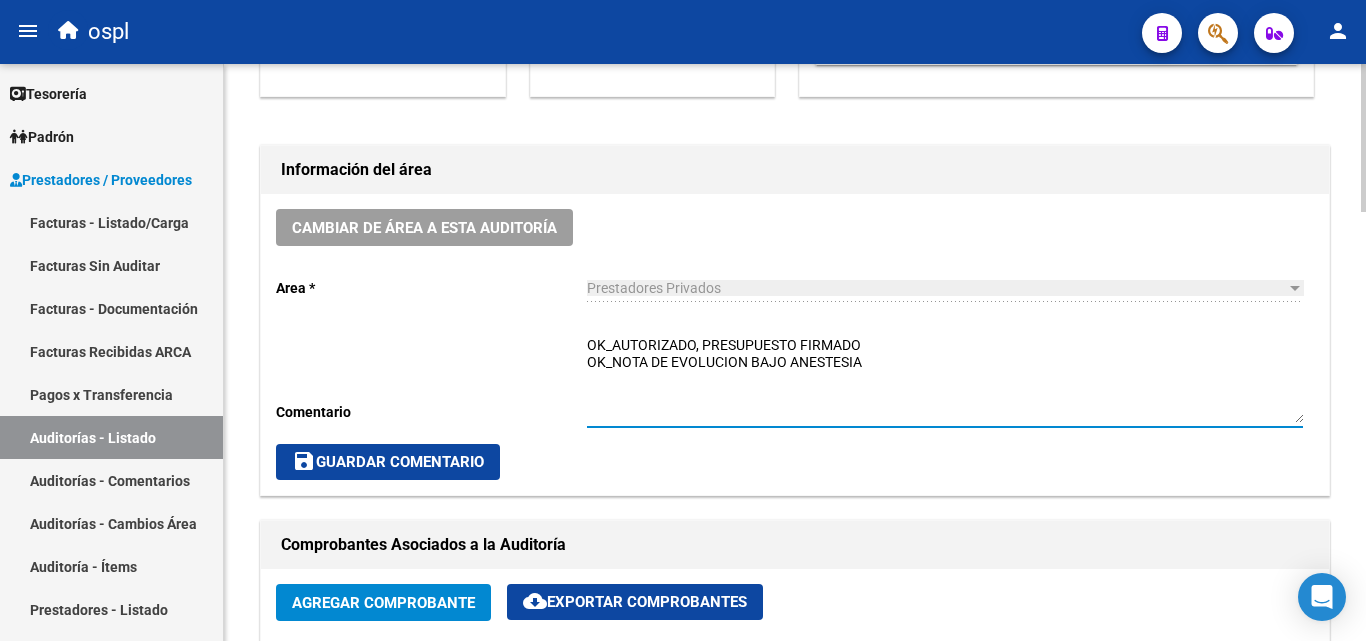 drag, startPoint x: 608, startPoint y: 382, endPoint x: 571, endPoint y: 386, distance: 37.215588 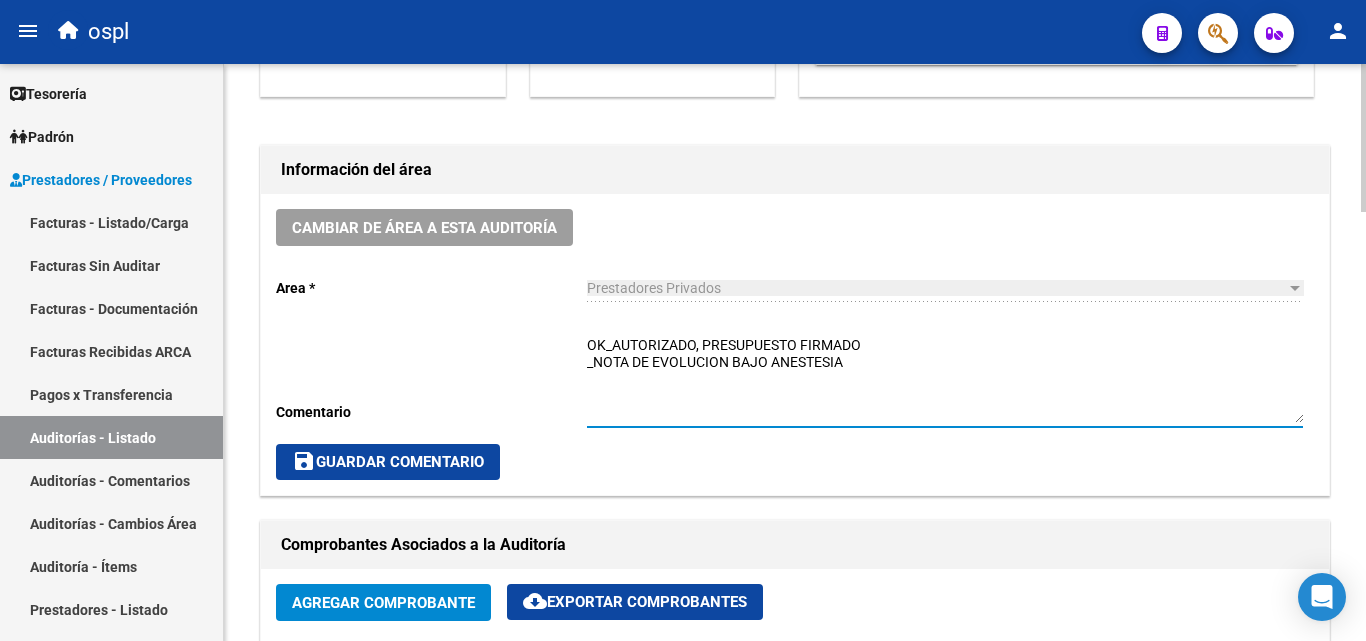 click on "OK_AUTORIZADO, PRESUPUESTO FIRMADO
_NOTA DE EVOLUCION BAJO ANESTESIA" at bounding box center [945, 379] 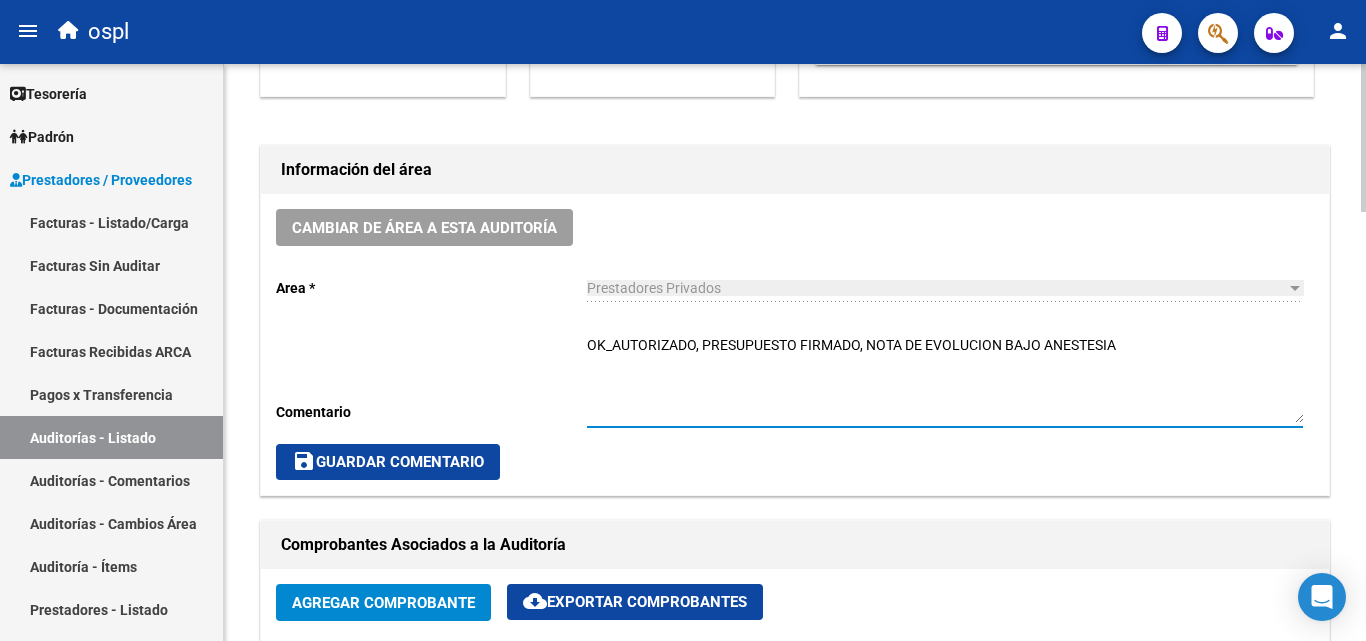 click on "OK_AUTORIZADO, PRESUPUESTO FIRMADO, NOTA DE EVOLUCION BAJO ANESTESIA" at bounding box center [945, 379] 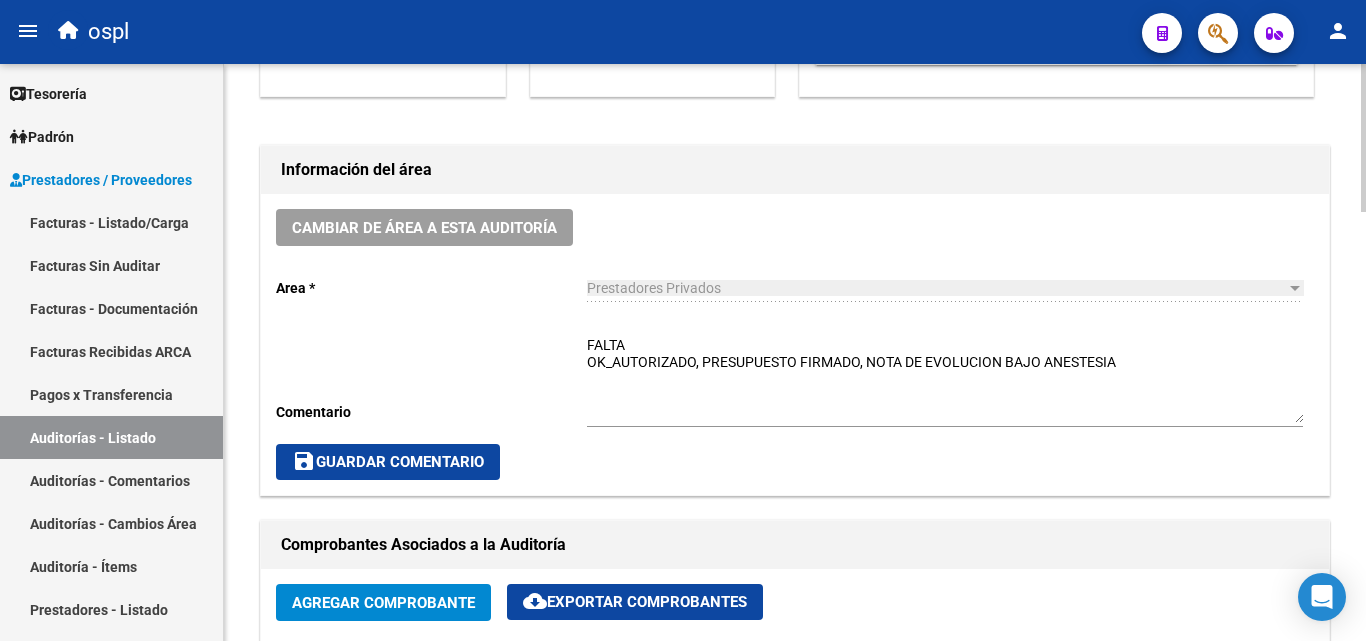 click on "FALTA
OK_AUTORIZADO, PRESUPUESTO FIRMADO, NOTA DE EVOLUCION BAJO ANESTESIA Ingresar comentario" 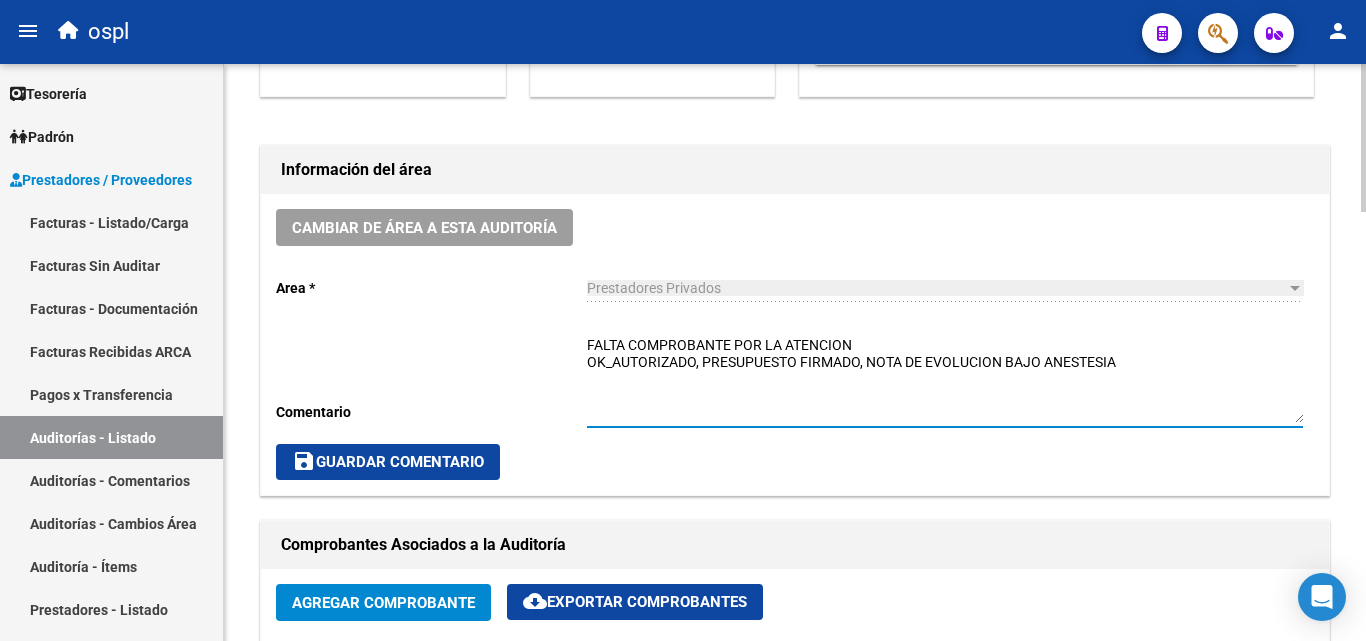 type on "FALTA COMPROBANTE POR LA ATENCION
OK_AUTORIZADO, PRESUPUESTO FIRMADO, NOTA DE EVOLUCION BAJO ANESTESIA" 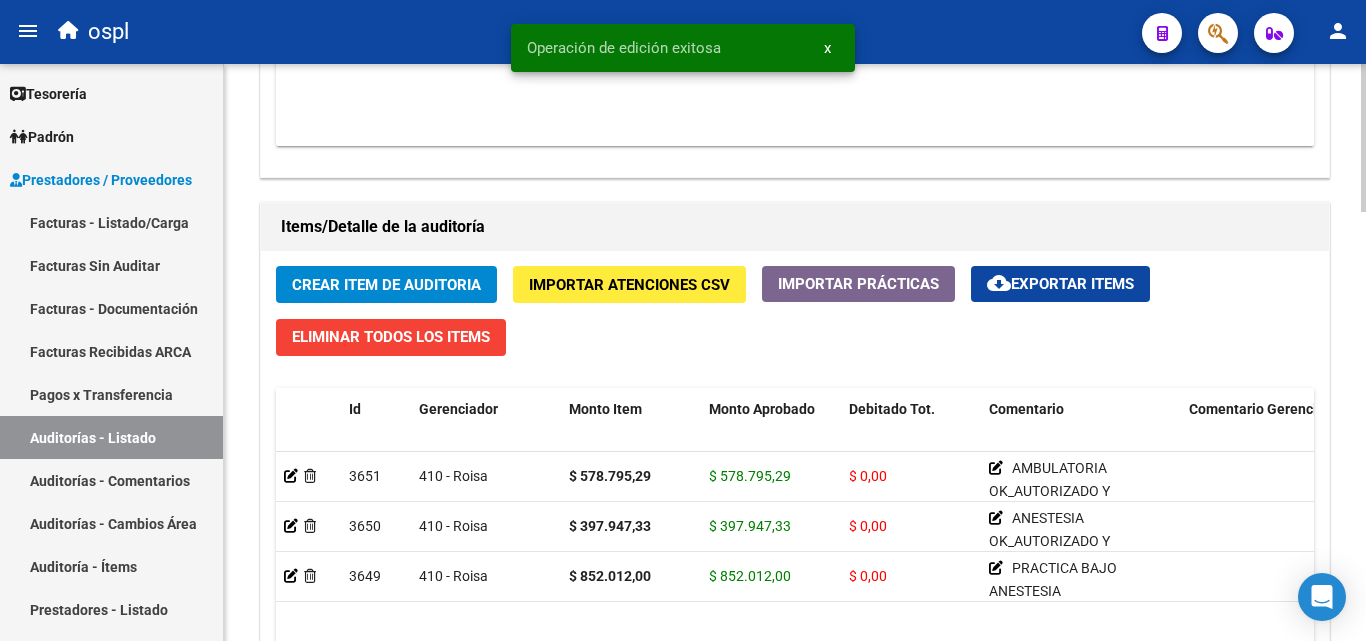 scroll, scrollTop: 1500, scrollLeft: 0, axis: vertical 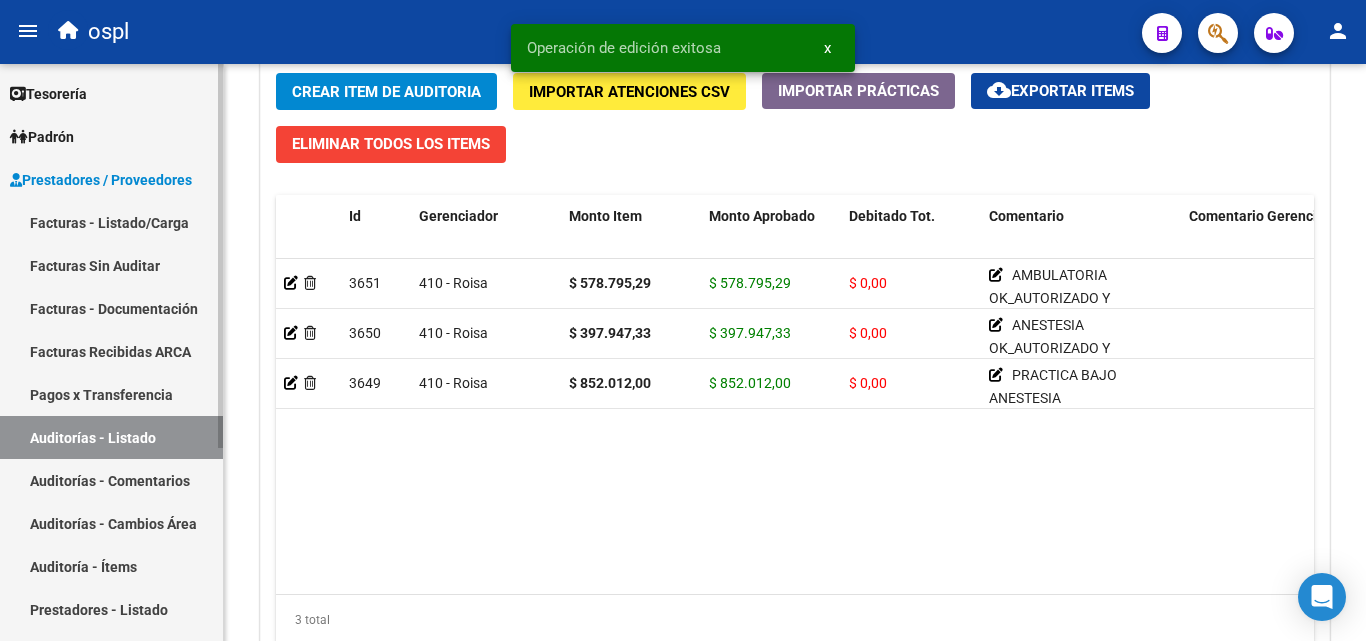 click on "Auditorías - Listado" at bounding box center (111, 437) 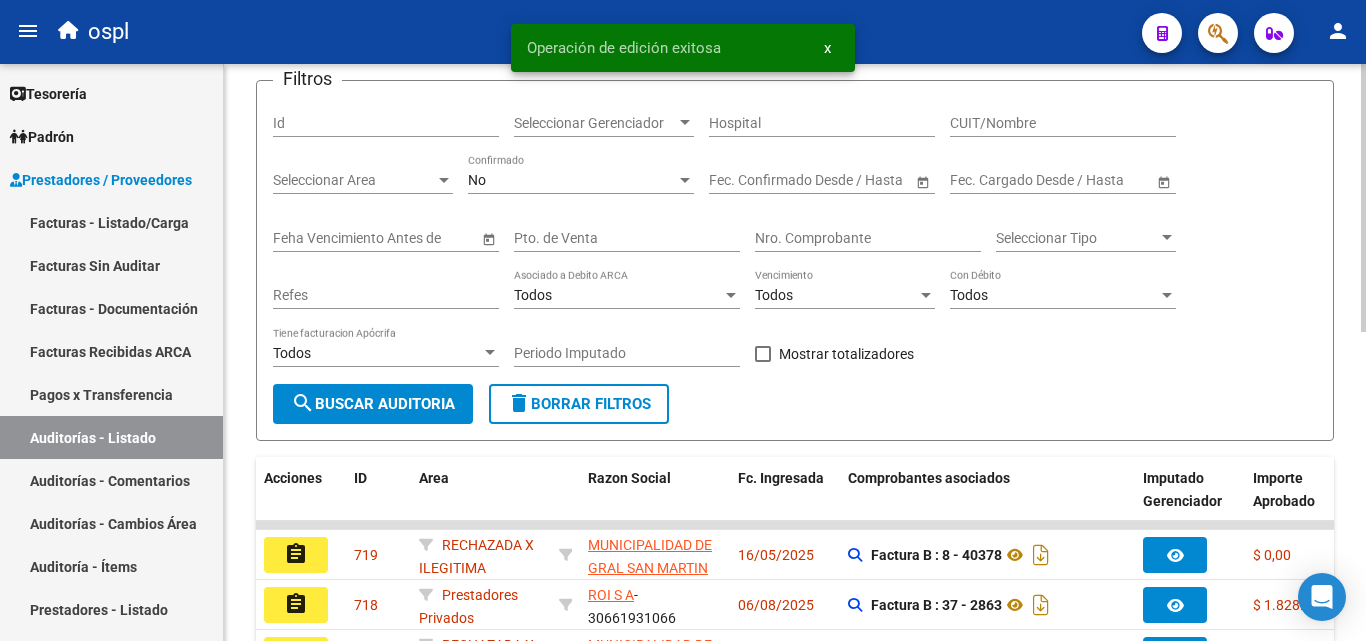 scroll, scrollTop: 663, scrollLeft: 0, axis: vertical 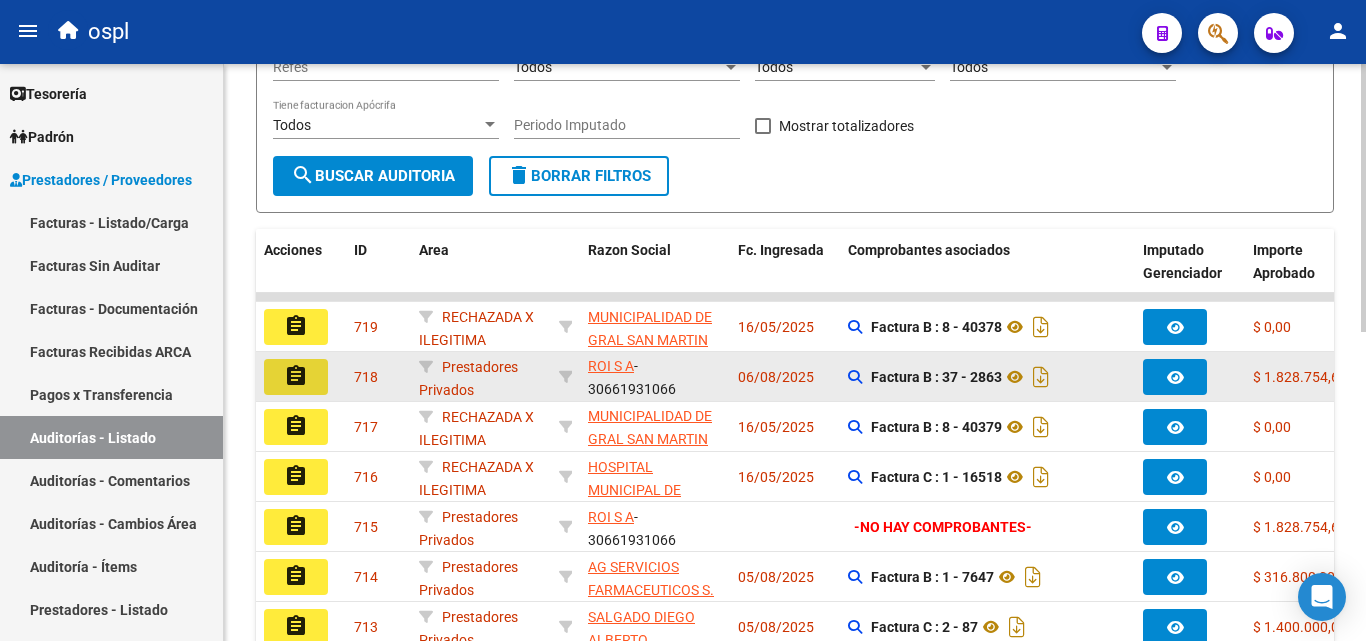 click on "assignment" 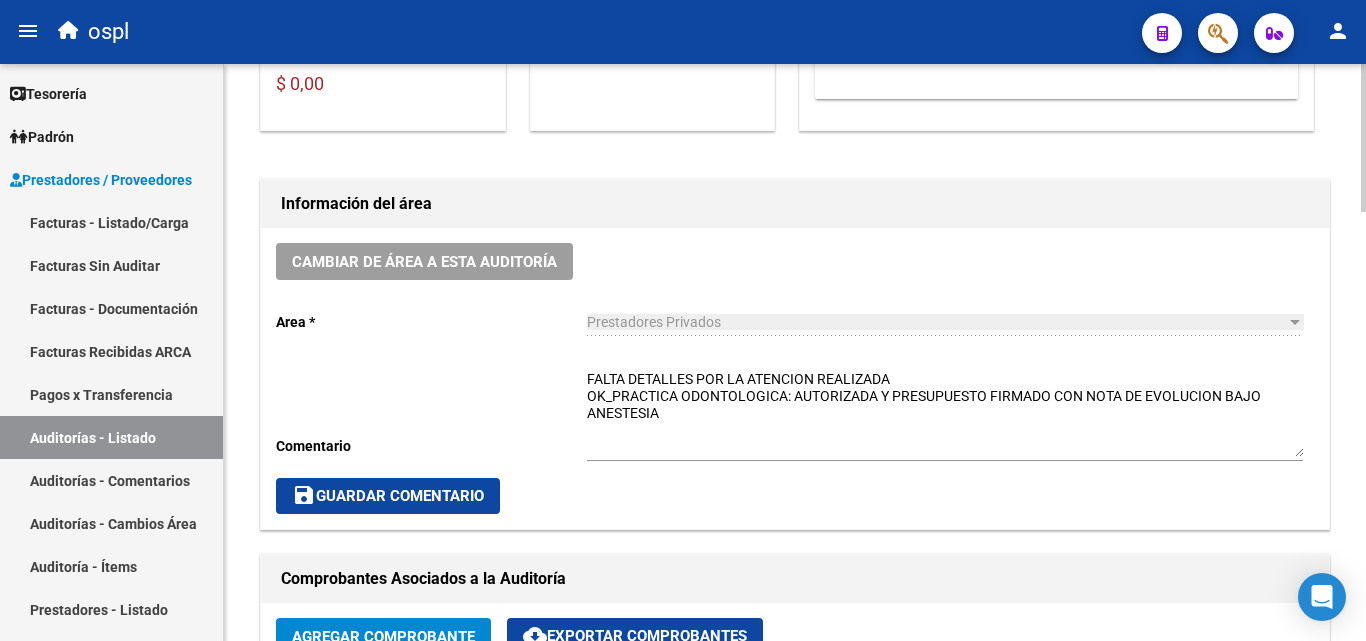 scroll, scrollTop: 500, scrollLeft: 0, axis: vertical 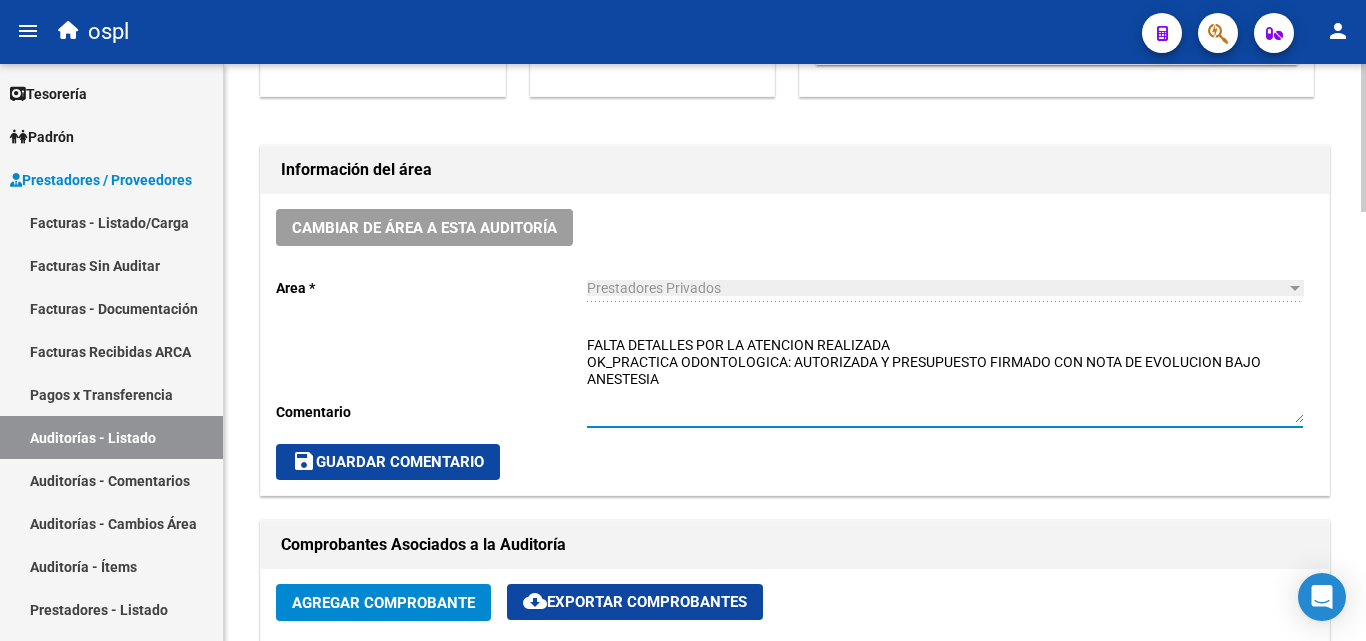 click on "FALTA DETALLES POR LA ATENCION REALIZADA
OK_PRACTICA ODONTOLOGICA: AUTORIZADA Y PRESUPUESTO FIRMADO CON NOTA DE EVOLUCION BAJO ANESTESIA" at bounding box center [945, 379] 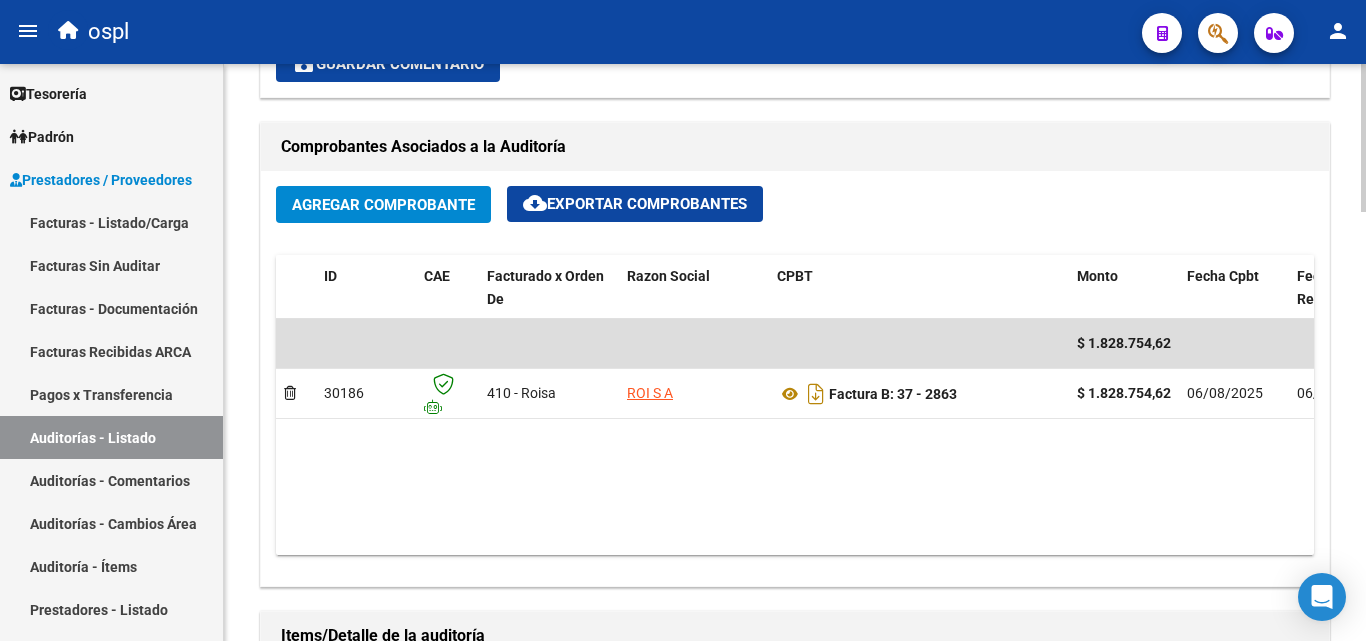 scroll, scrollTop: 900, scrollLeft: 0, axis: vertical 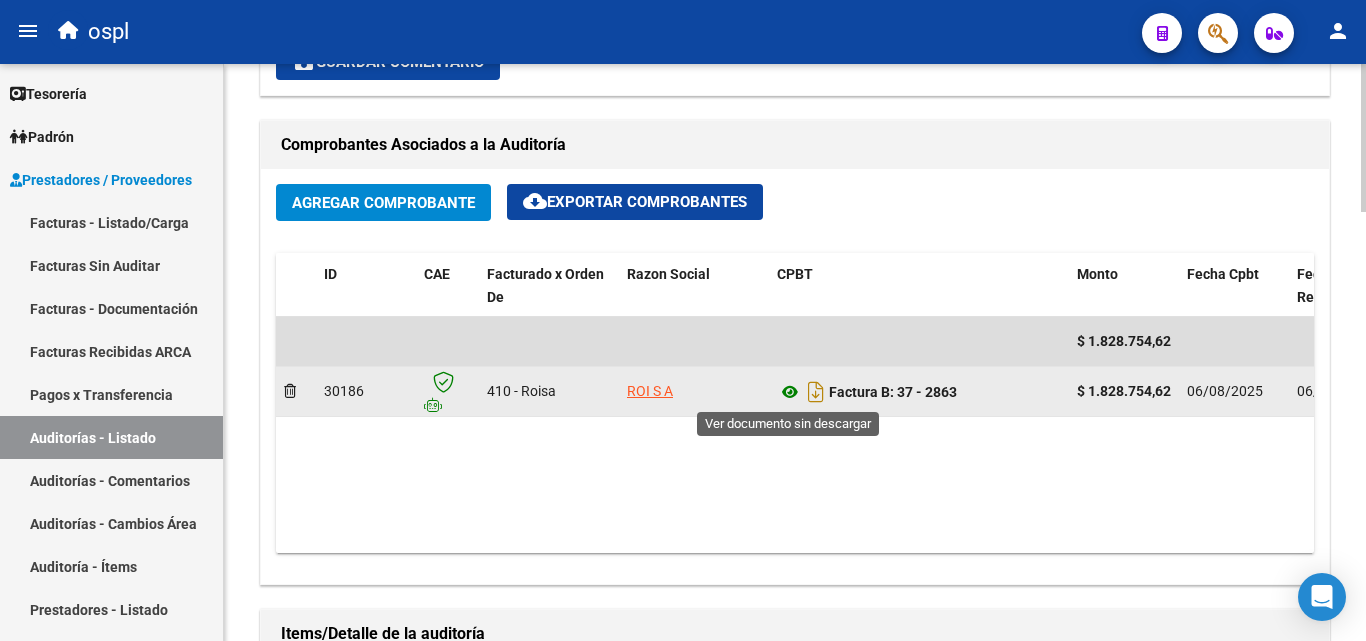 click 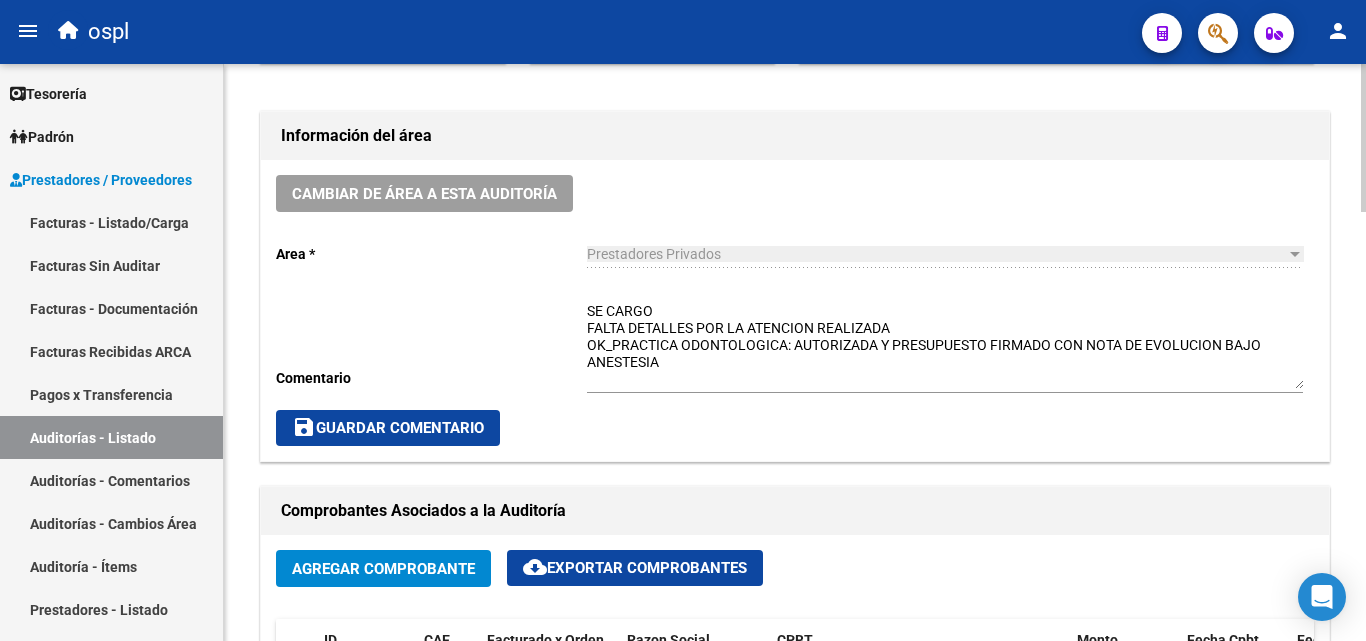 scroll, scrollTop: 500, scrollLeft: 0, axis: vertical 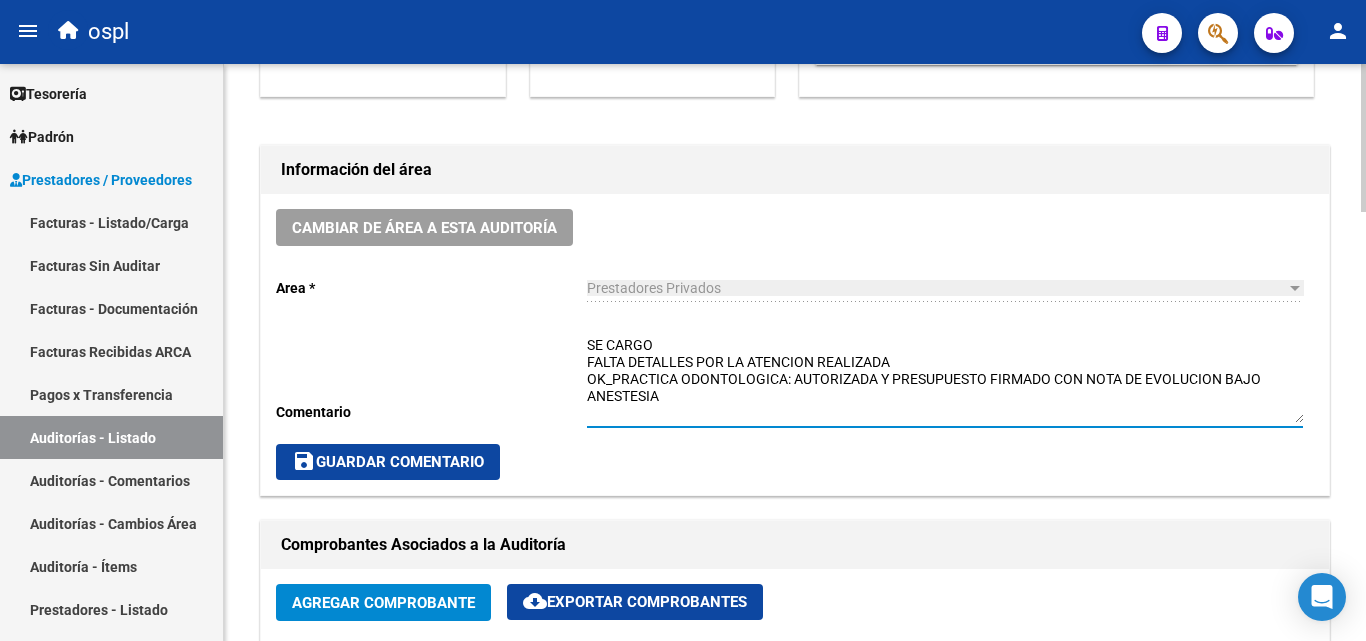 click on "SE CARGO
FALTA DETALLES POR LA ATENCION REALIZADA
OK_PRACTICA ODONTOLOGICA: AUTORIZADA Y PRESUPUESTO FIRMADO CON NOTA DE EVOLUCION BAJO ANESTESIA" at bounding box center (945, 379) 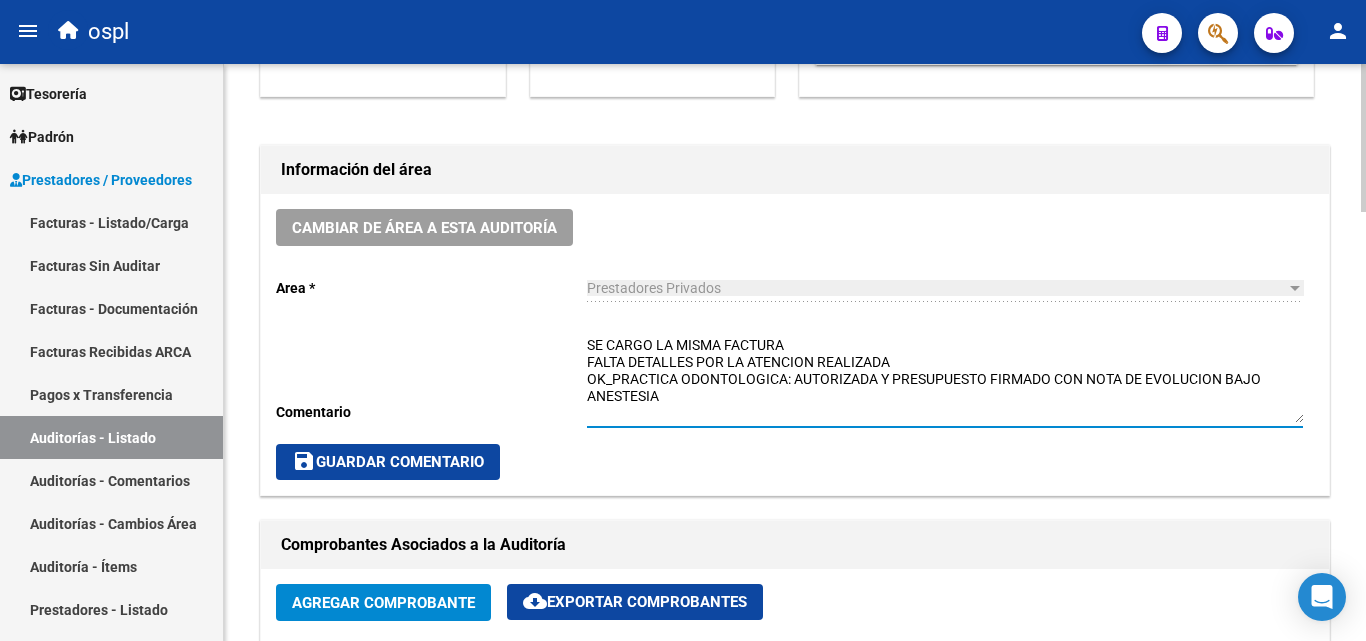 drag, startPoint x: 493, startPoint y: 460, endPoint x: 475, endPoint y: 467, distance: 19.313208 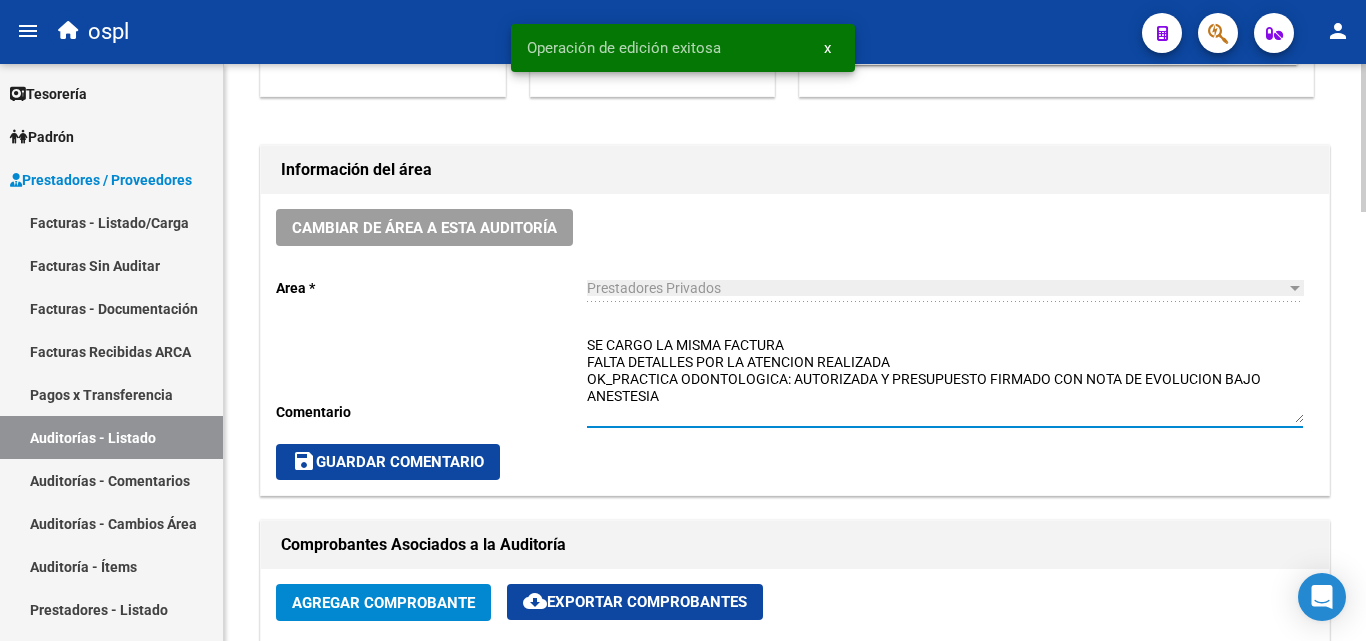 click on "SE CARGO LA MISMA FACTURA
FALTA DETALLES POR LA ATENCION REALIZADA
OK_PRACTICA ODONTOLOGICA: AUTORIZADA Y PRESUPUESTO FIRMADO CON NOTA DE EVOLUCION BAJO ANESTESIA" at bounding box center [945, 379] 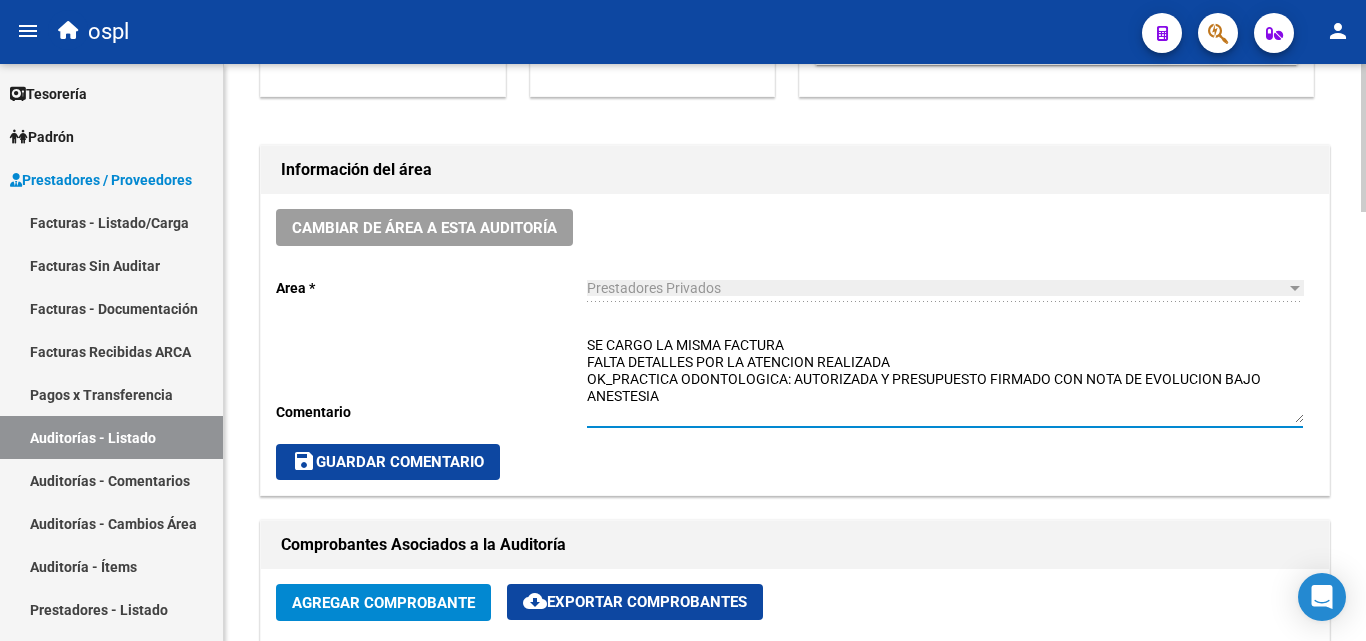 drag, startPoint x: 802, startPoint y: 341, endPoint x: 587, endPoint y: 341, distance: 215 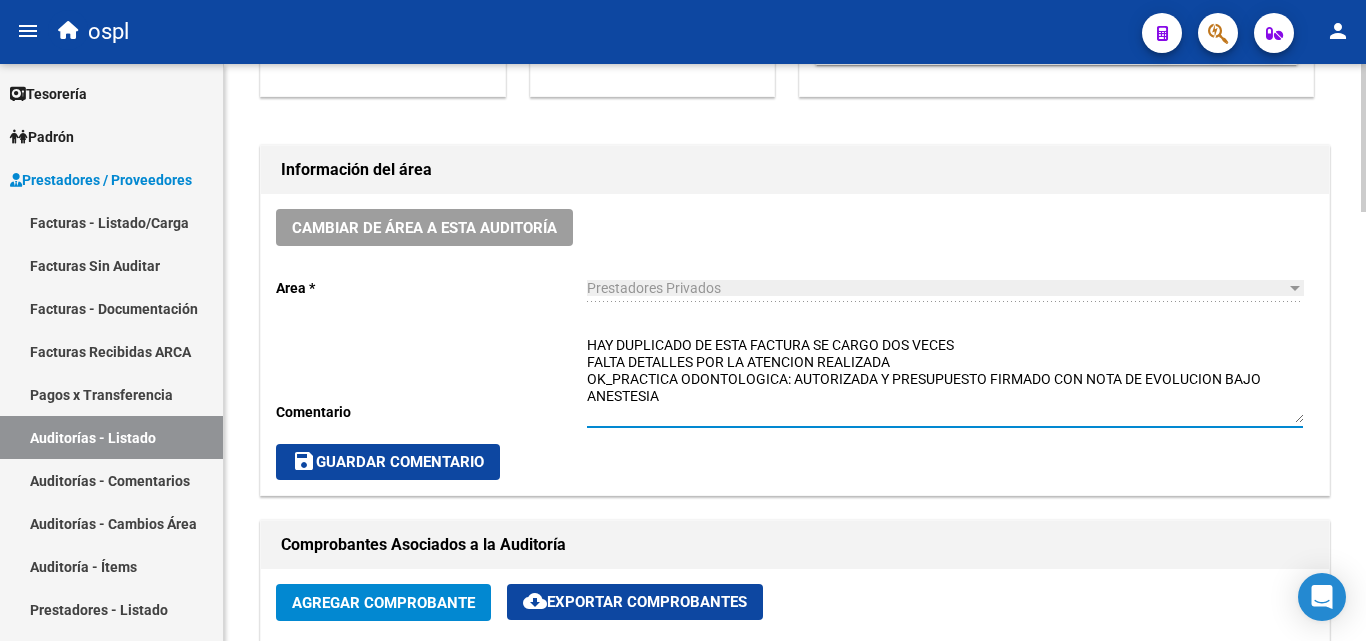 type on "HAY DUPLICADO DE ESTA FACTURA SE CARGO DOS VECES
FALTA DETALLES POR LA ATENCION REALIZADA
OK_PRACTICA ODONTOLOGICA: AUTORIZADA Y PRESUPUESTO FIRMADO CON NOTA DE EVOLUCION BAJO ANESTESIA" 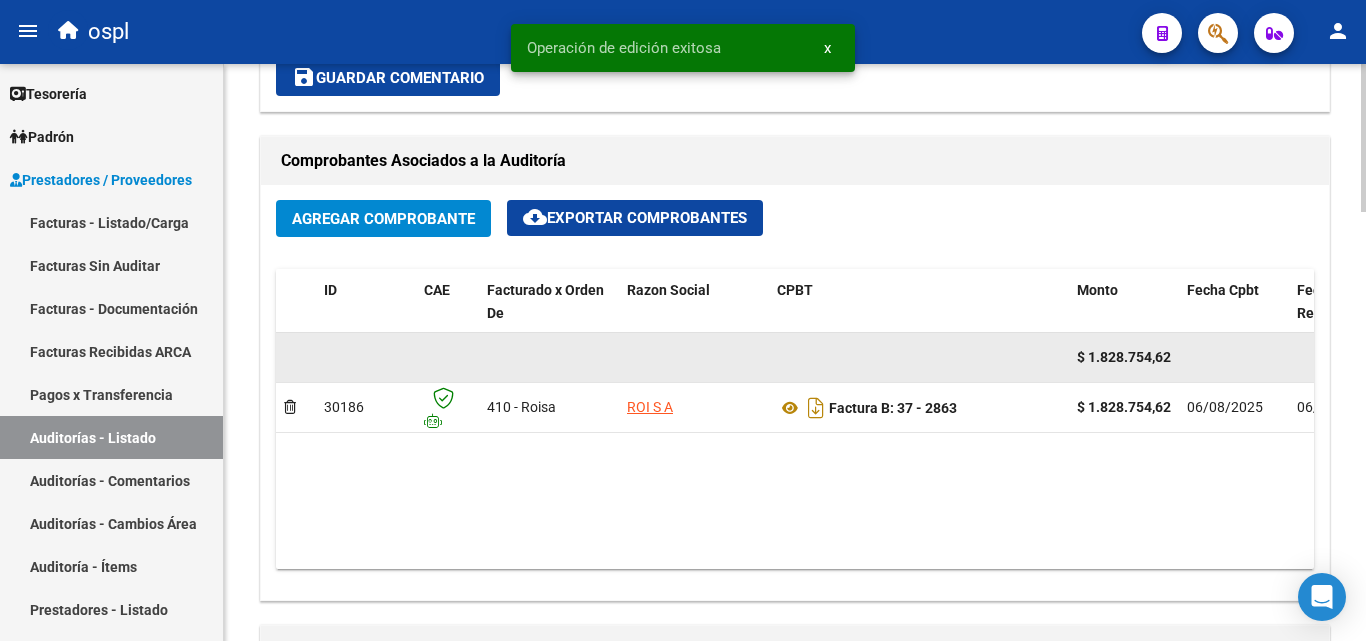 scroll, scrollTop: 900, scrollLeft: 0, axis: vertical 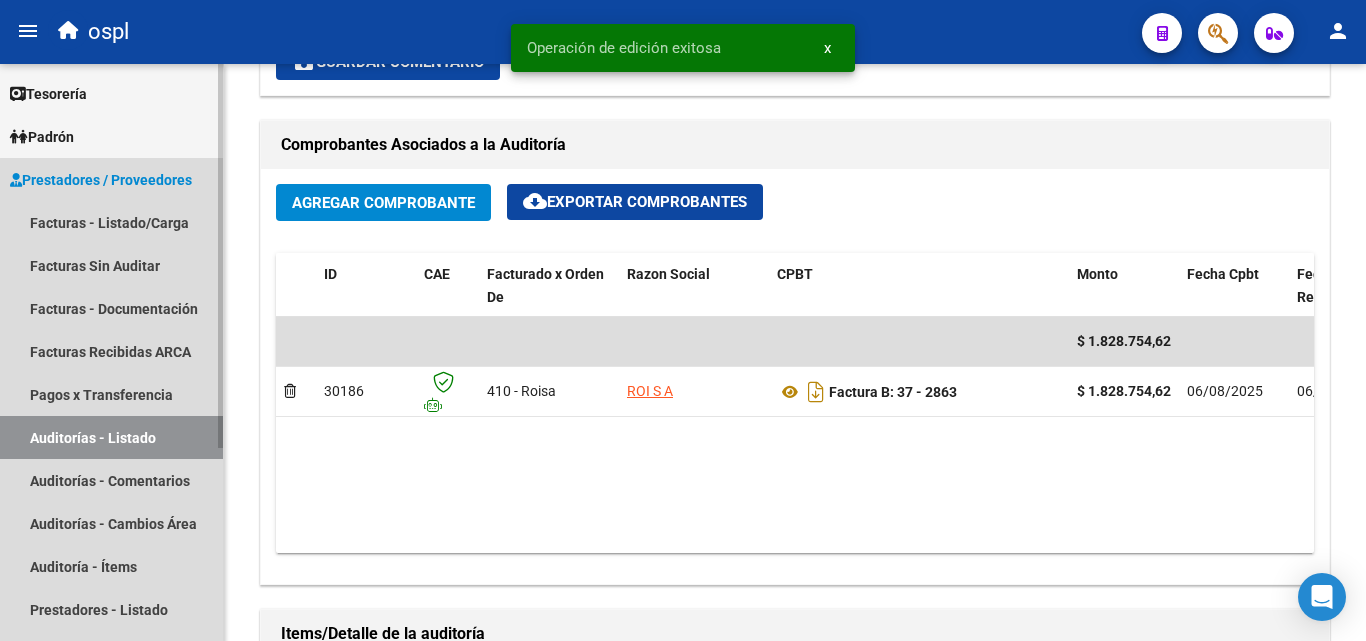 click on "Auditorías - Listado" at bounding box center (111, 437) 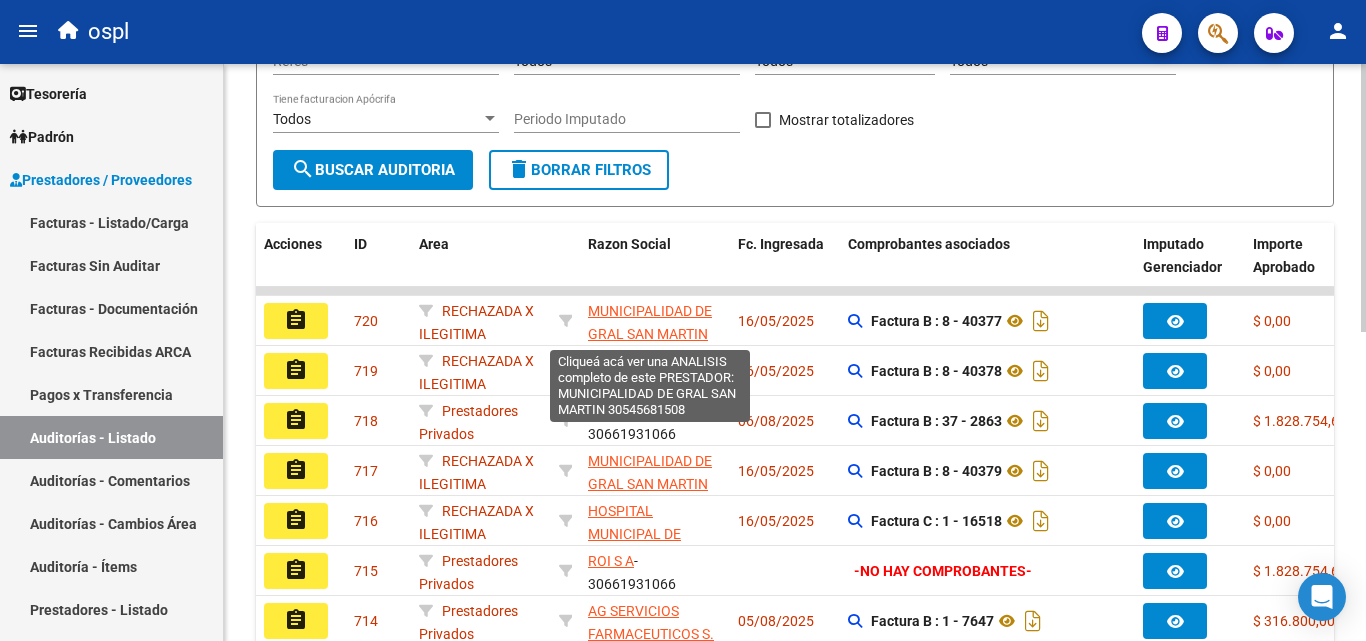 scroll, scrollTop: 63, scrollLeft: 0, axis: vertical 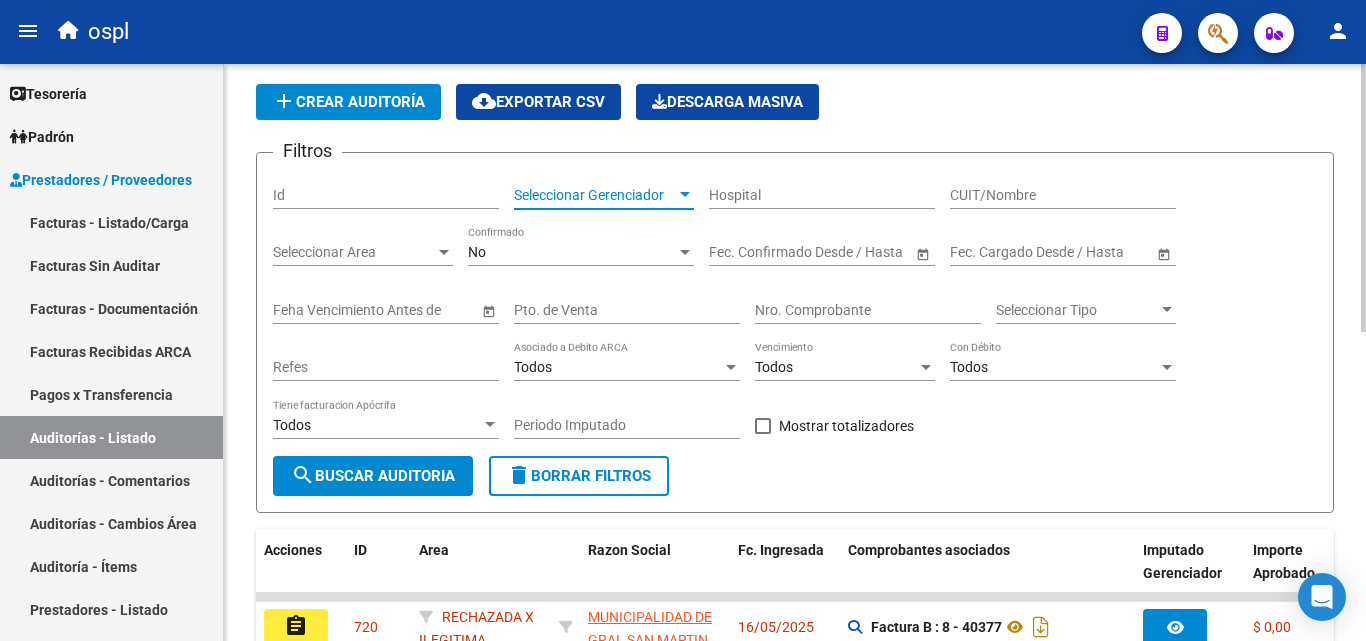 click on "Seleccionar Gerenciador" at bounding box center (595, 195) 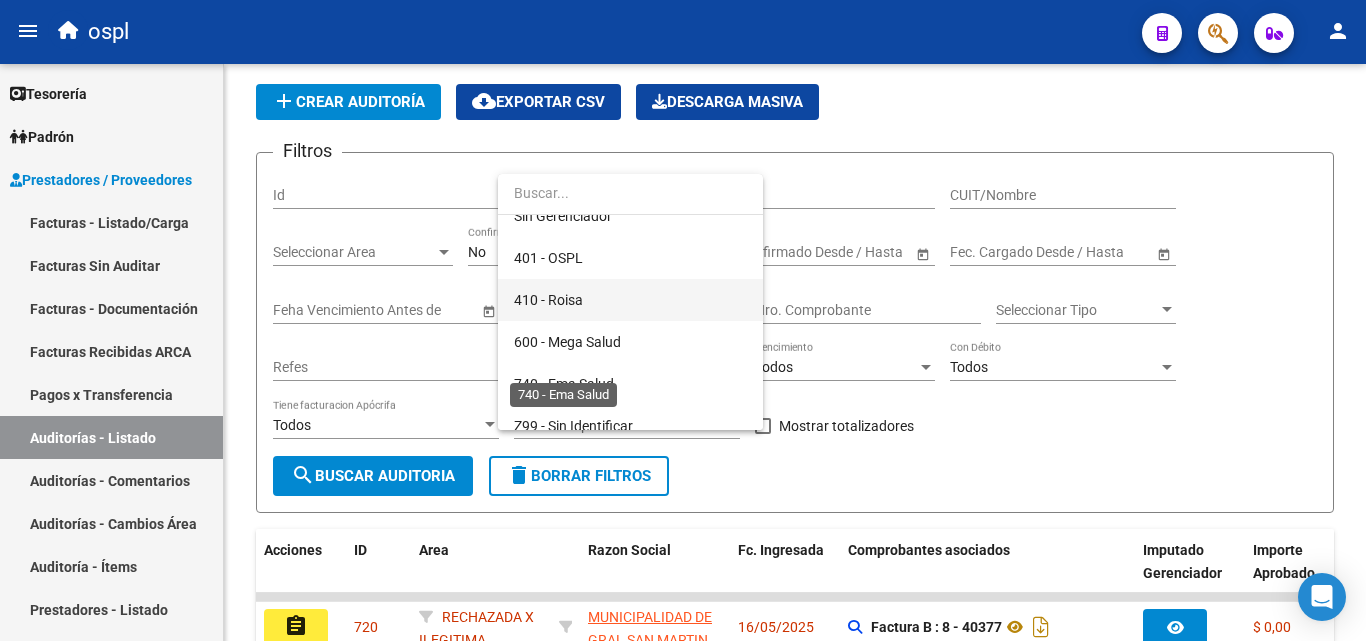 scroll, scrollTop: 80, scrollLeft: 0, axis: vertical 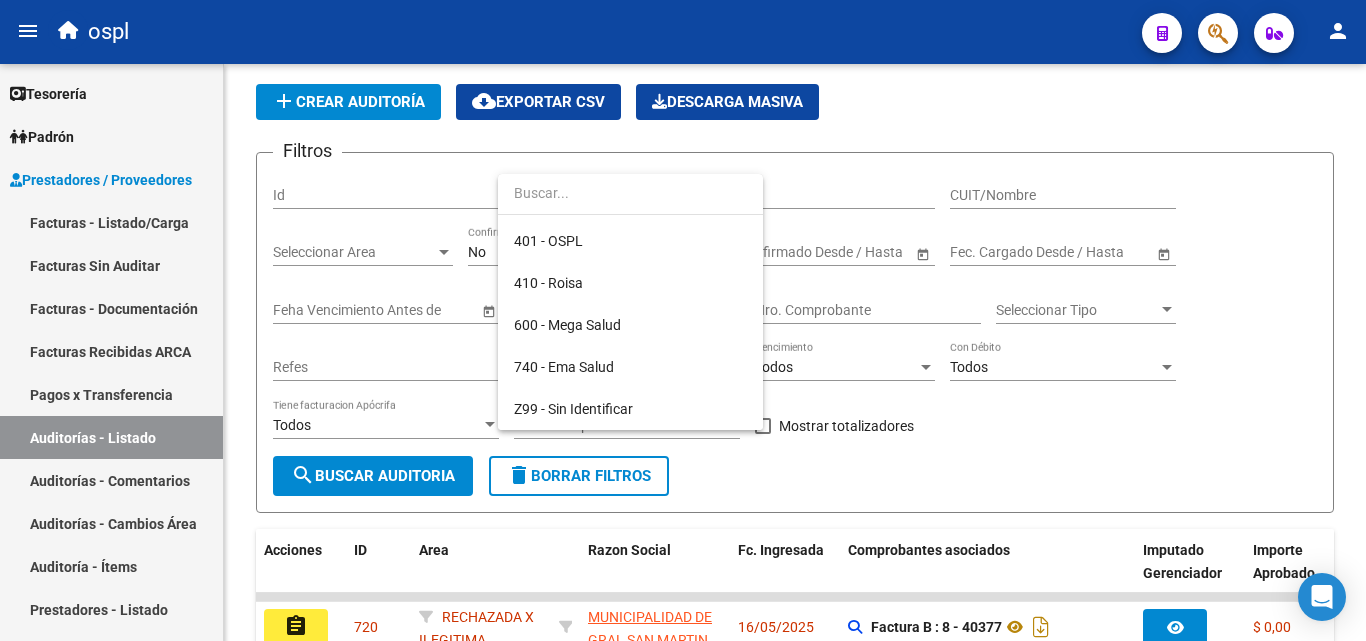 click at bounding box center [683, 320] 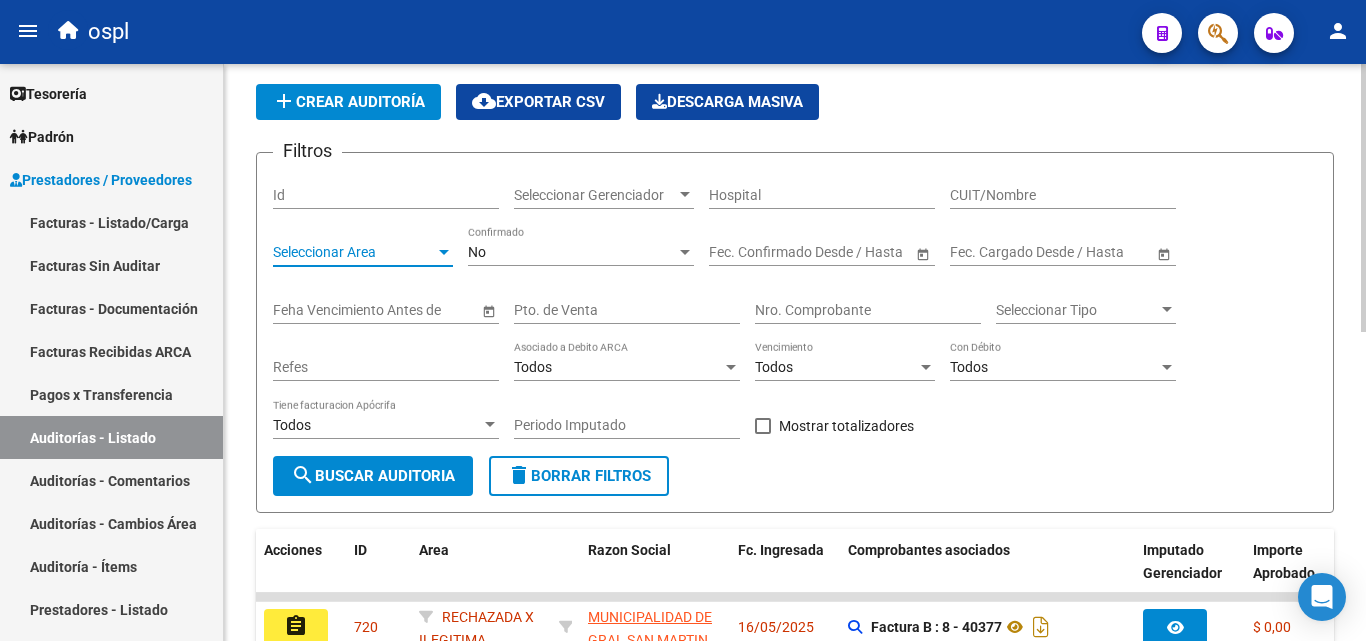 click on "Seleccionar Area" at bounding box center (354, 252) 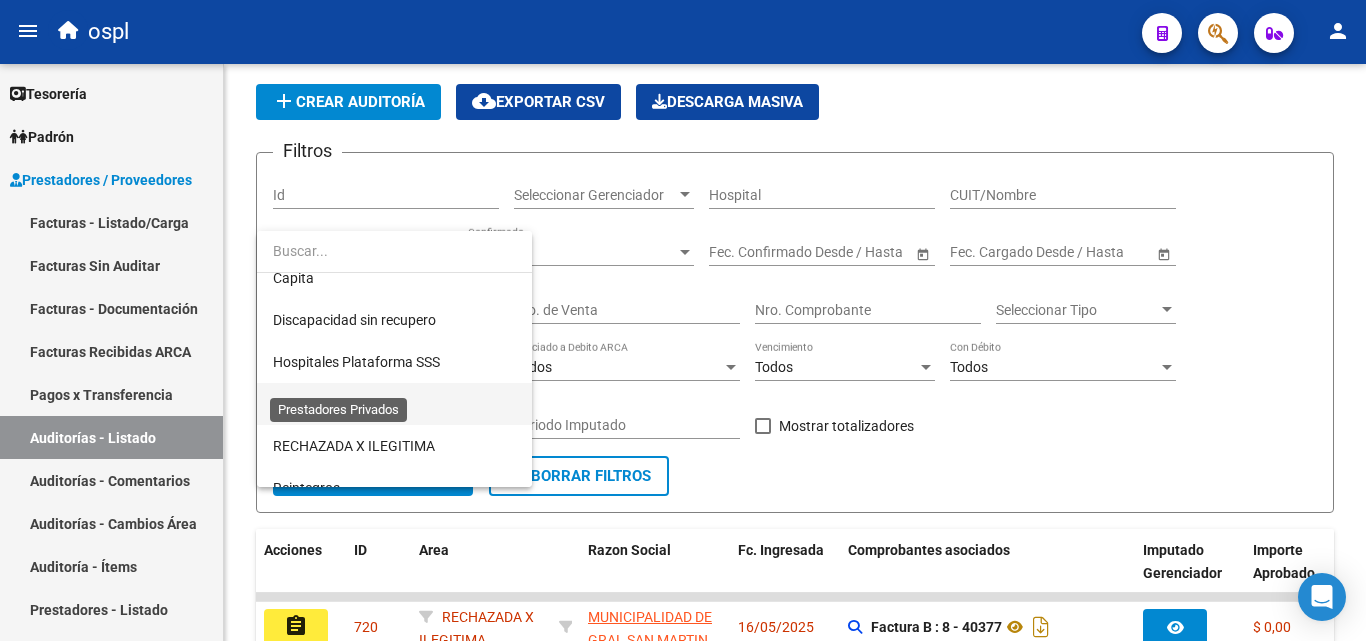 scroll, scrollTop: 290, scrollLeft: 0, axis: vertical 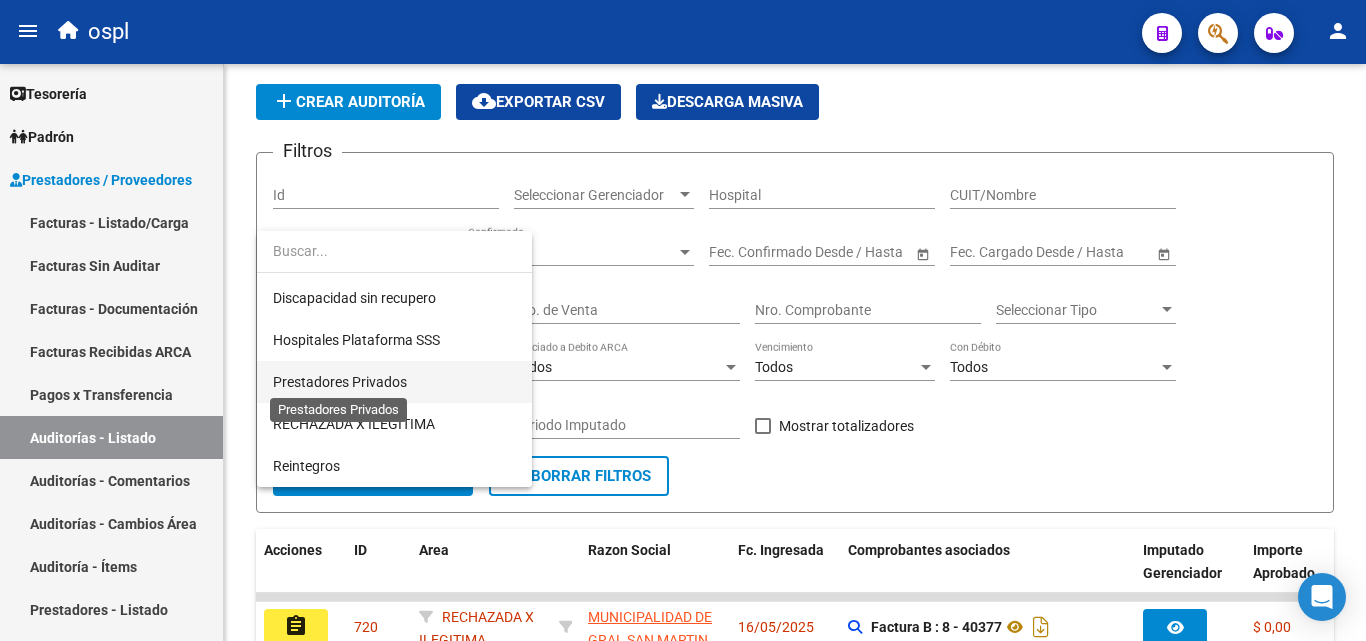 click on "Prestadores Privados" at bounding box center [340, 382] 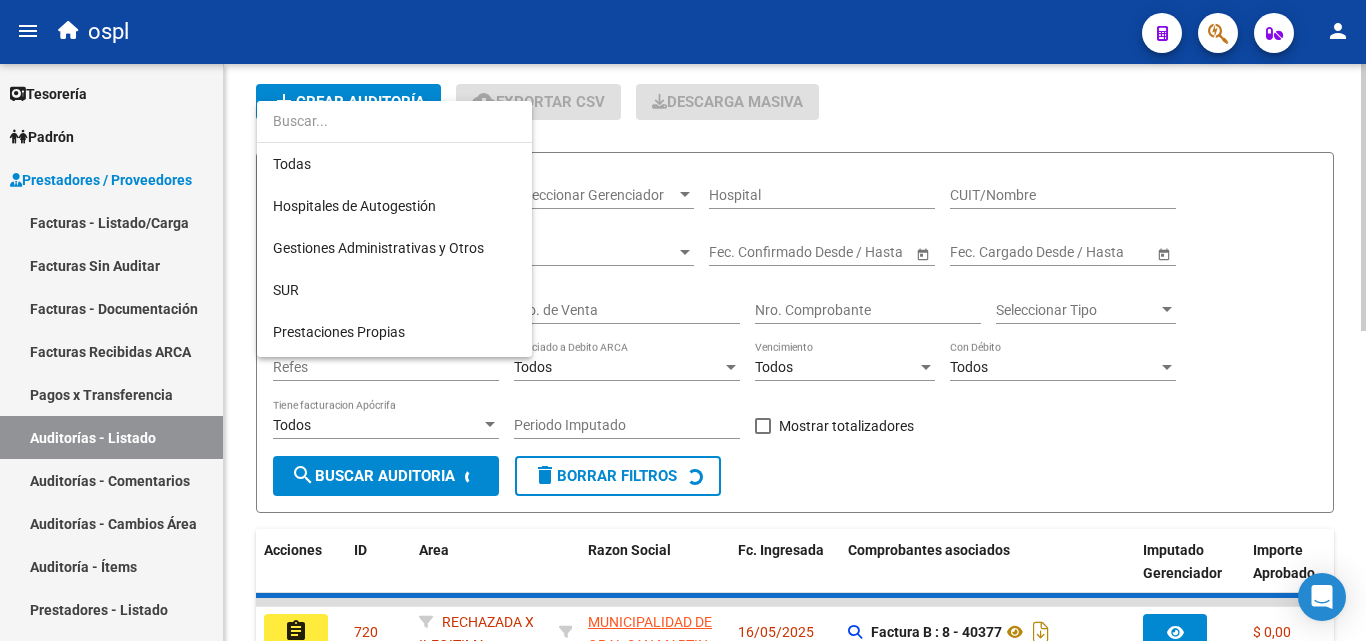 scroll, scrollTop: 290, scrollLeft: 0, axis: vertical 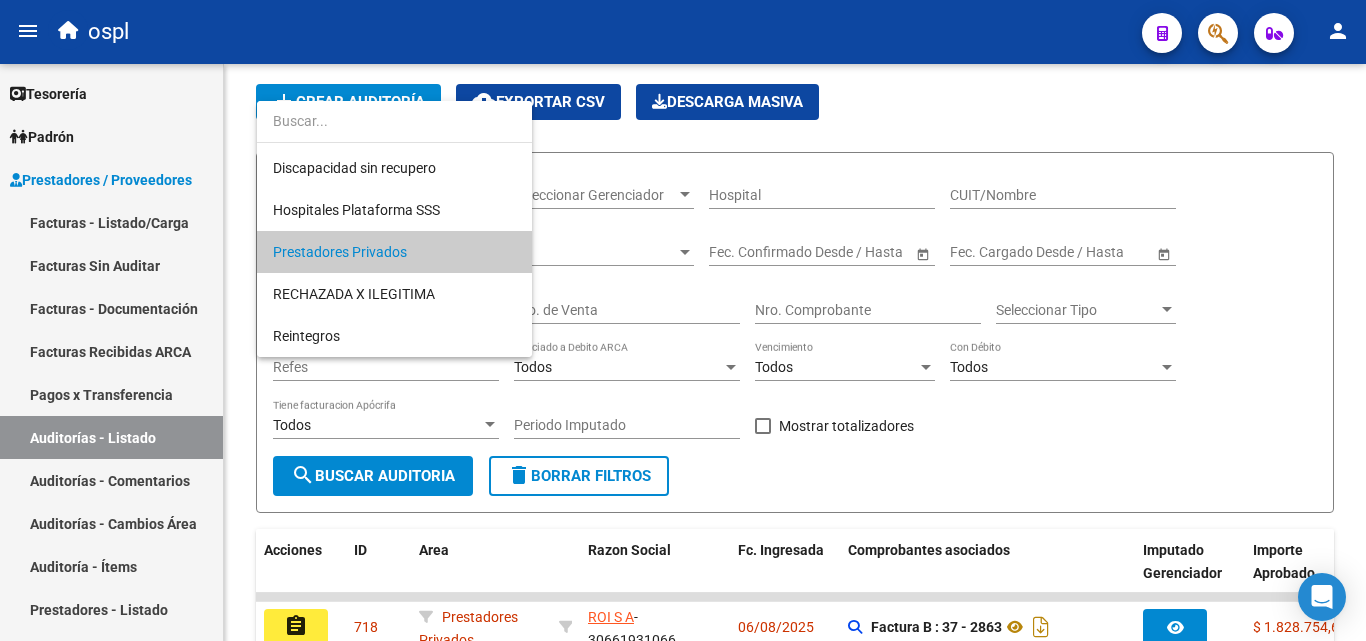 click on "Prestadores Privados" at bounding box center (394, 252) 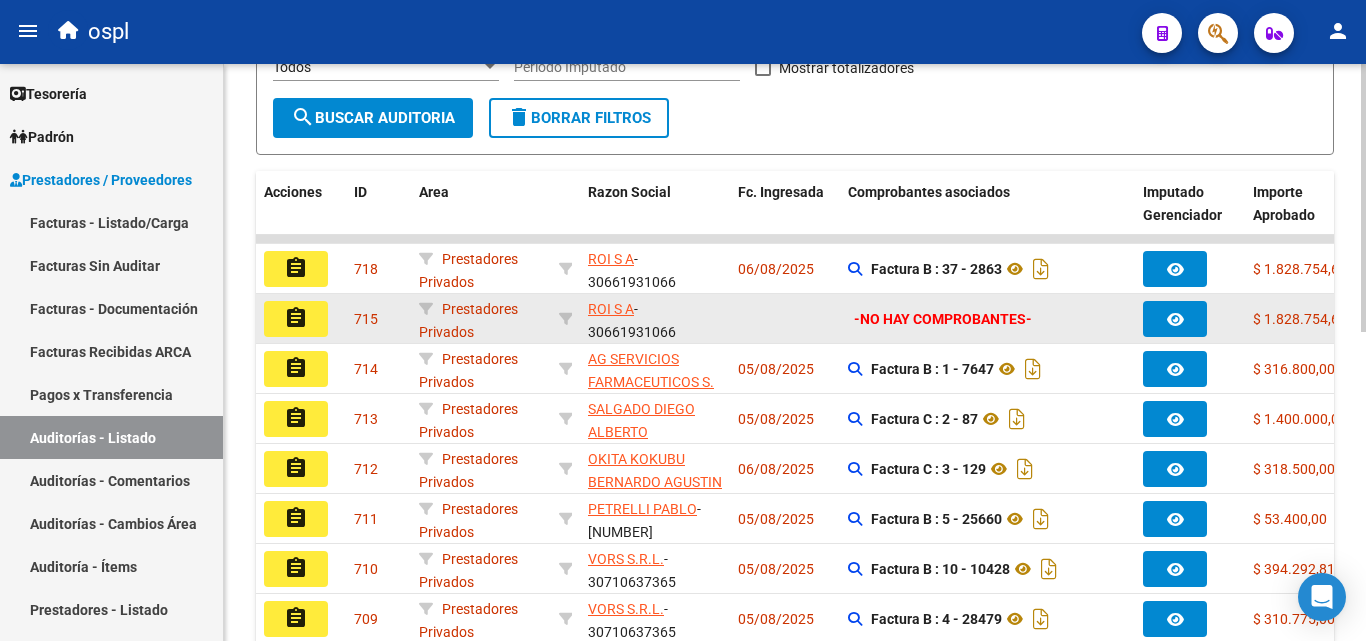 scroll, scrollTop: 463, scrollLeft: 0, axis: vertical 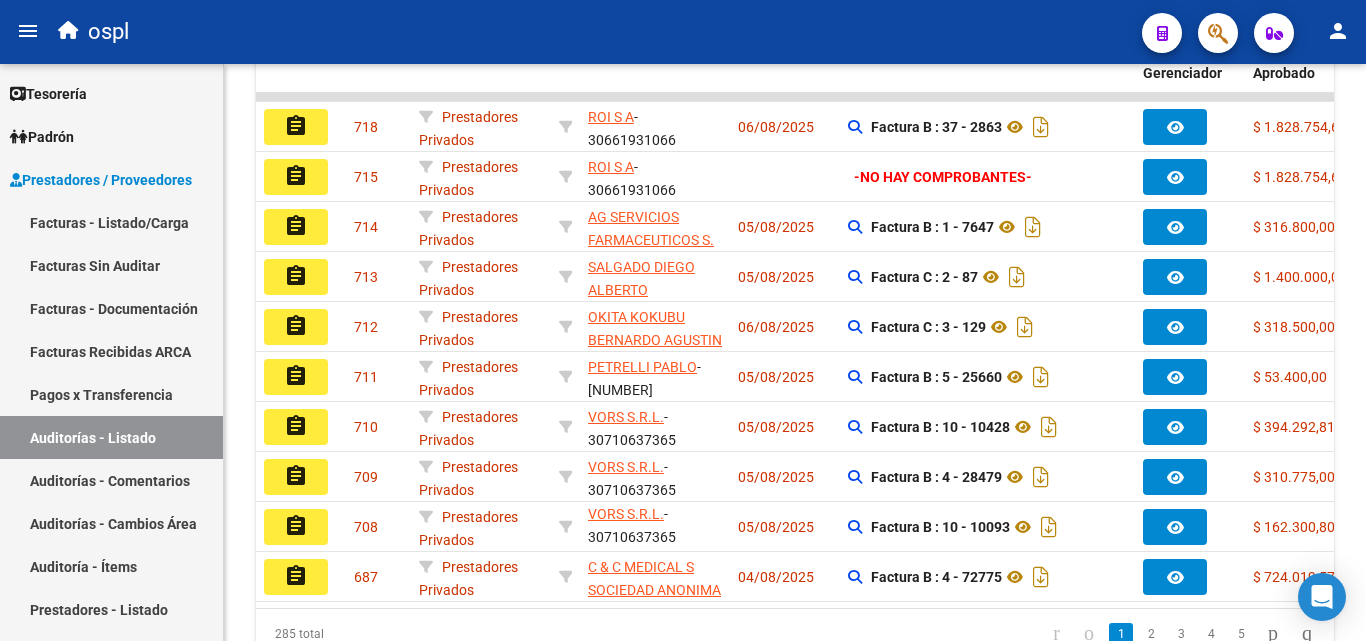 click on "assignment" 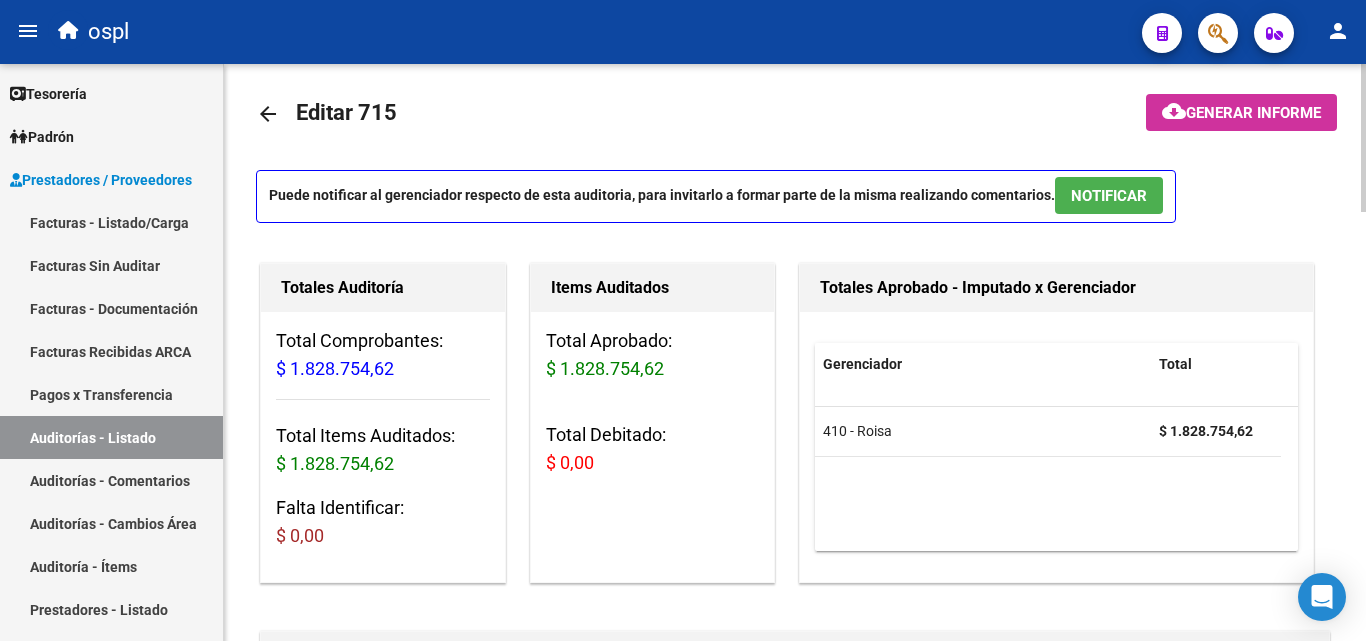 scroll, scrollTop: 0, scrollLeft: 0, axis: both 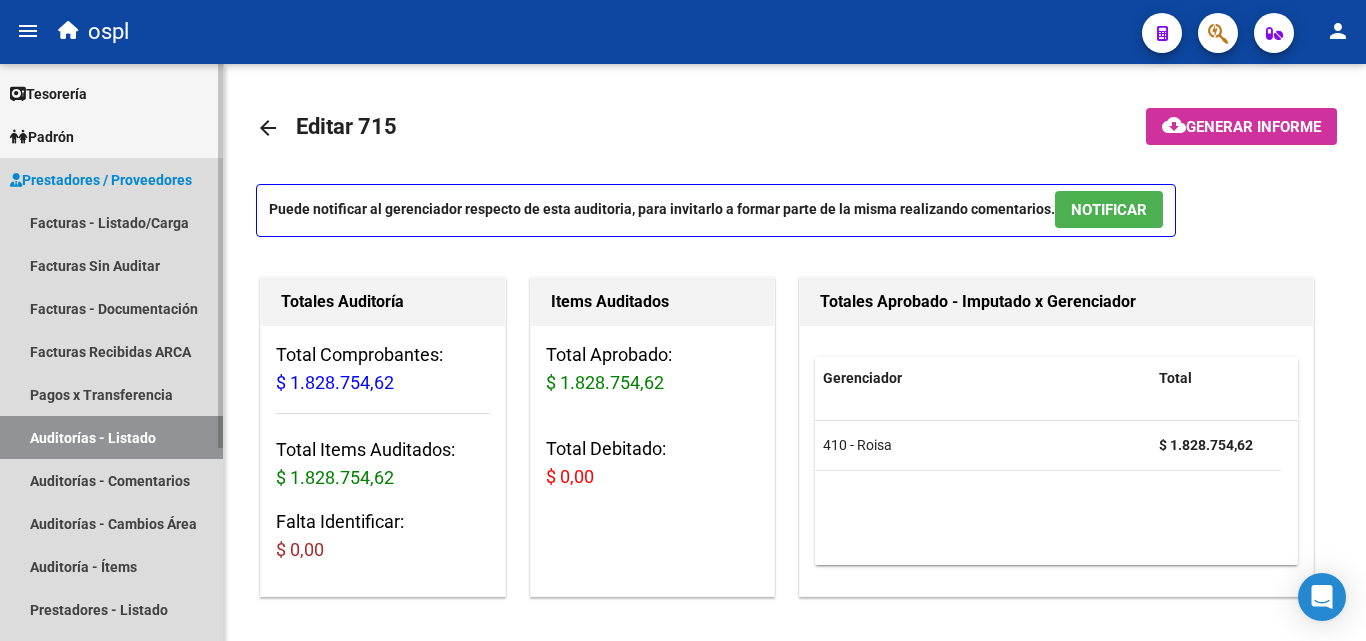 click on "Auditorías - Listado" at bounding box center [111, 437] 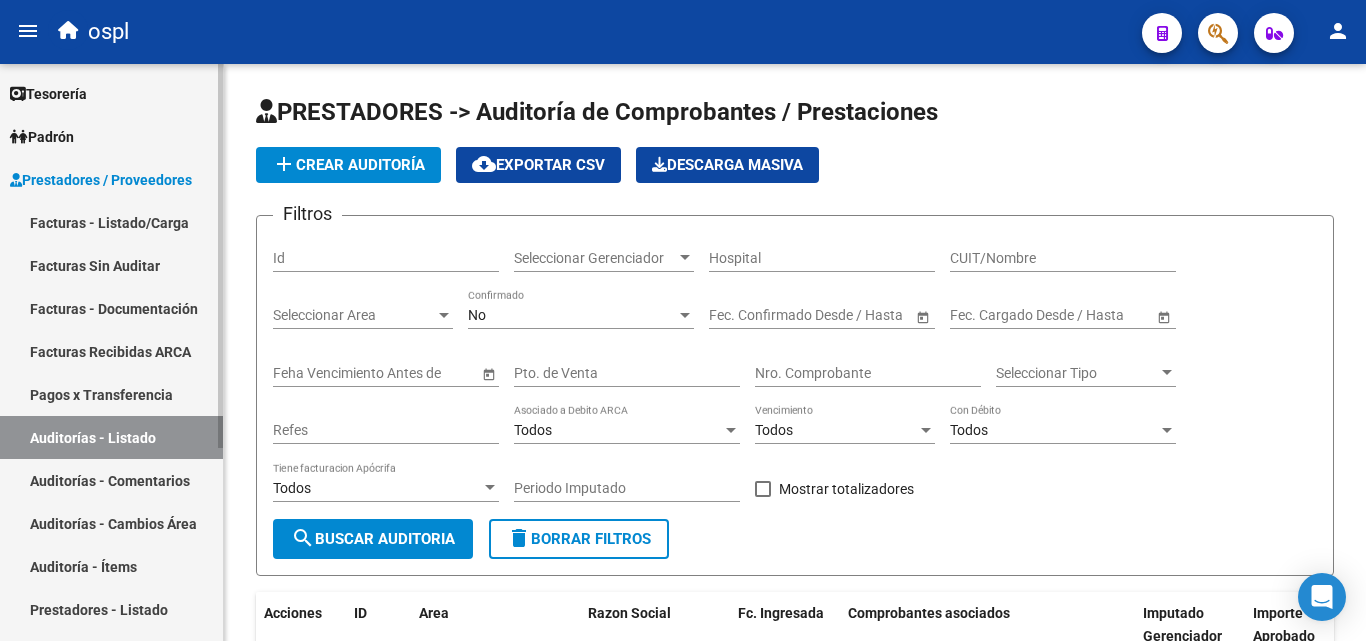 click on "Auditorías - Listado" at bounding box center (111, 437) 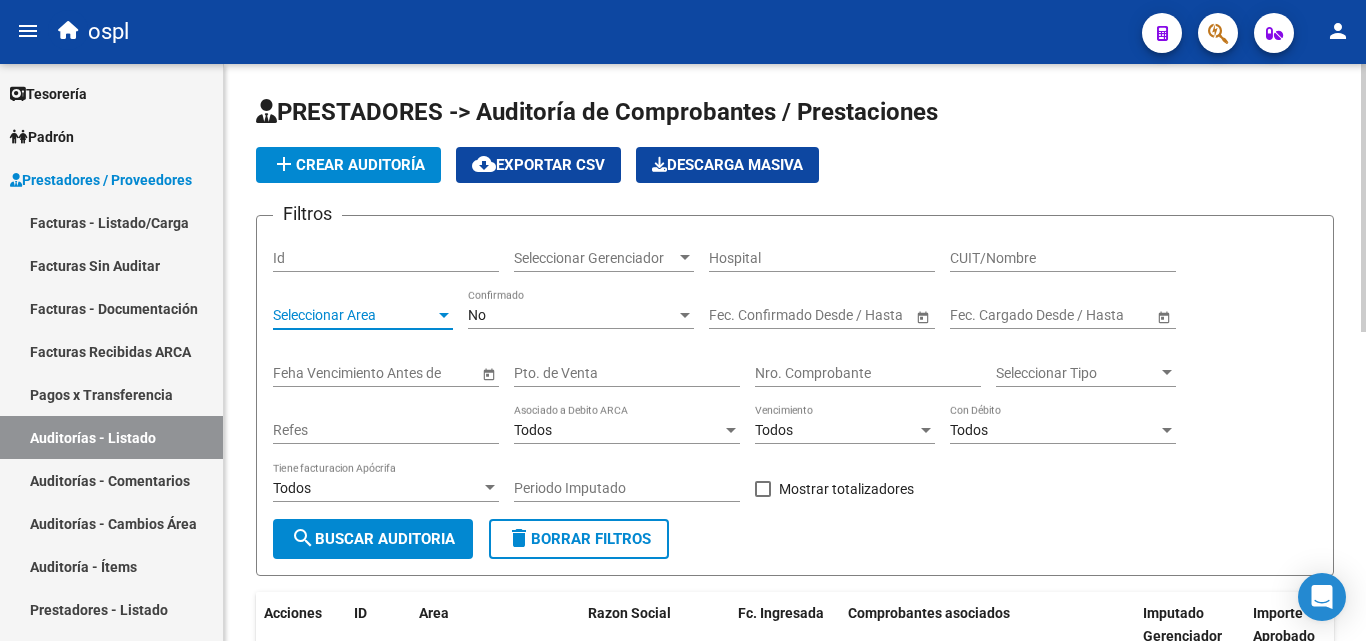 click at bounding box center [444, 315] 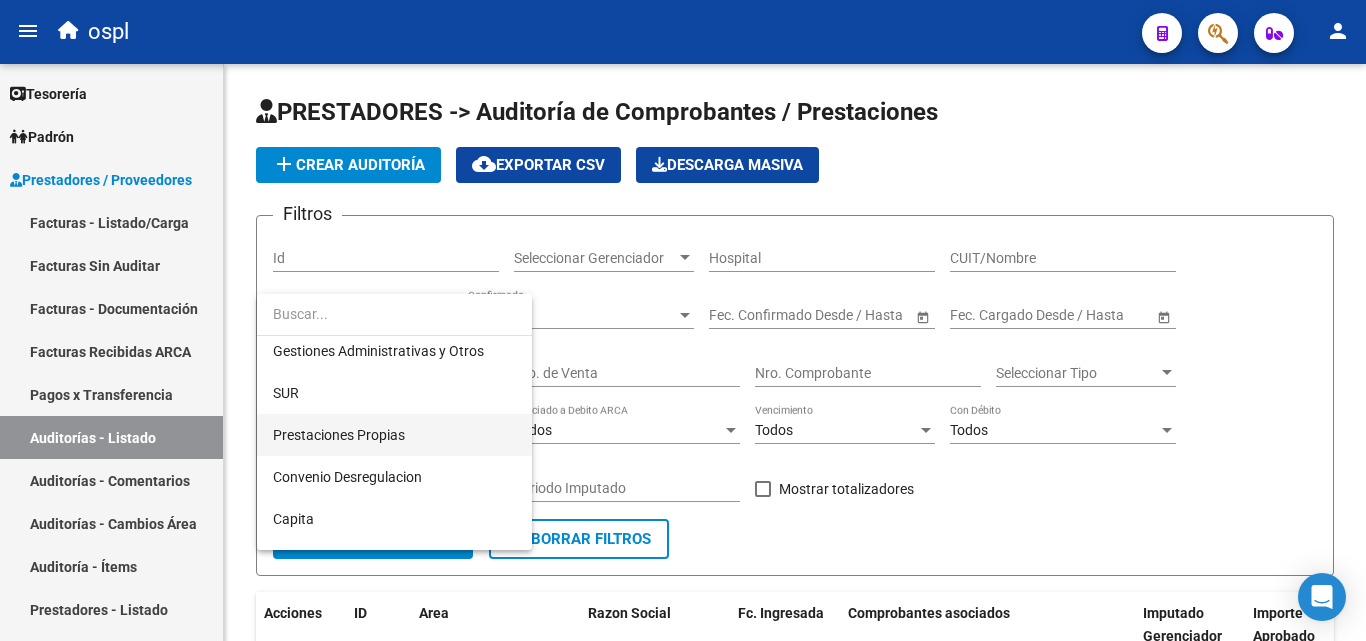 scroll, scrollTop: 290, scrollLeft: 0, axis: vertical 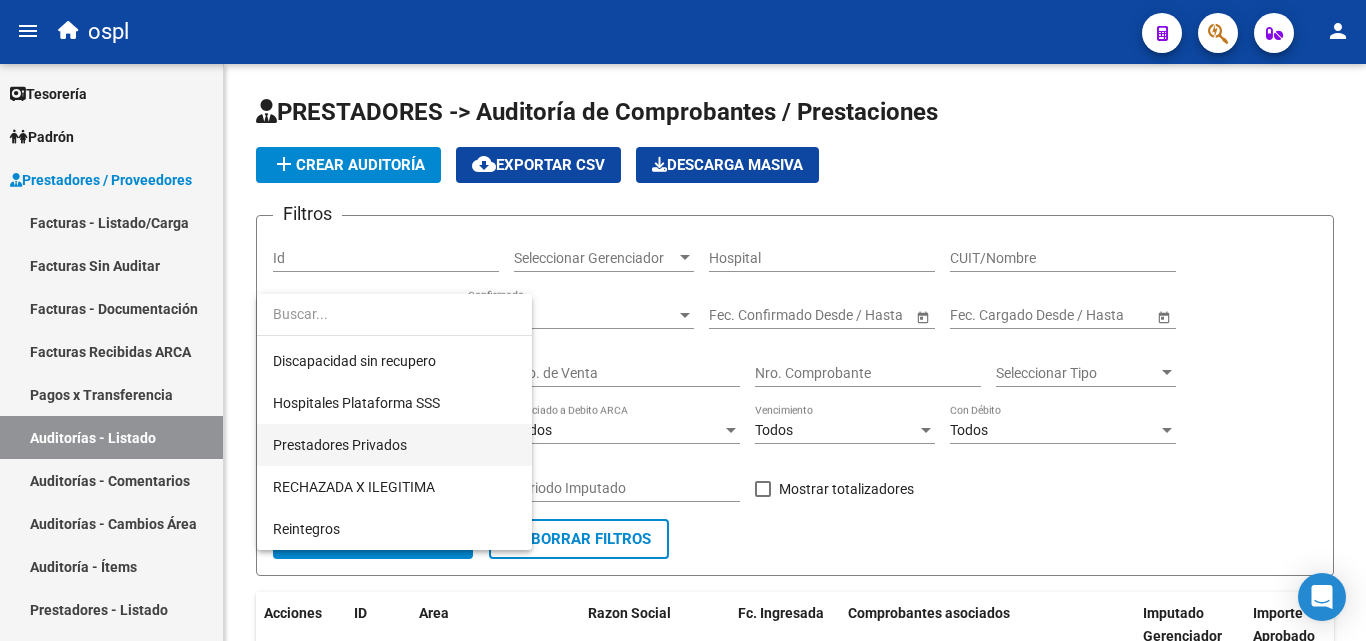 click on "Prestadores Privados" at bounding box center (340, 445) 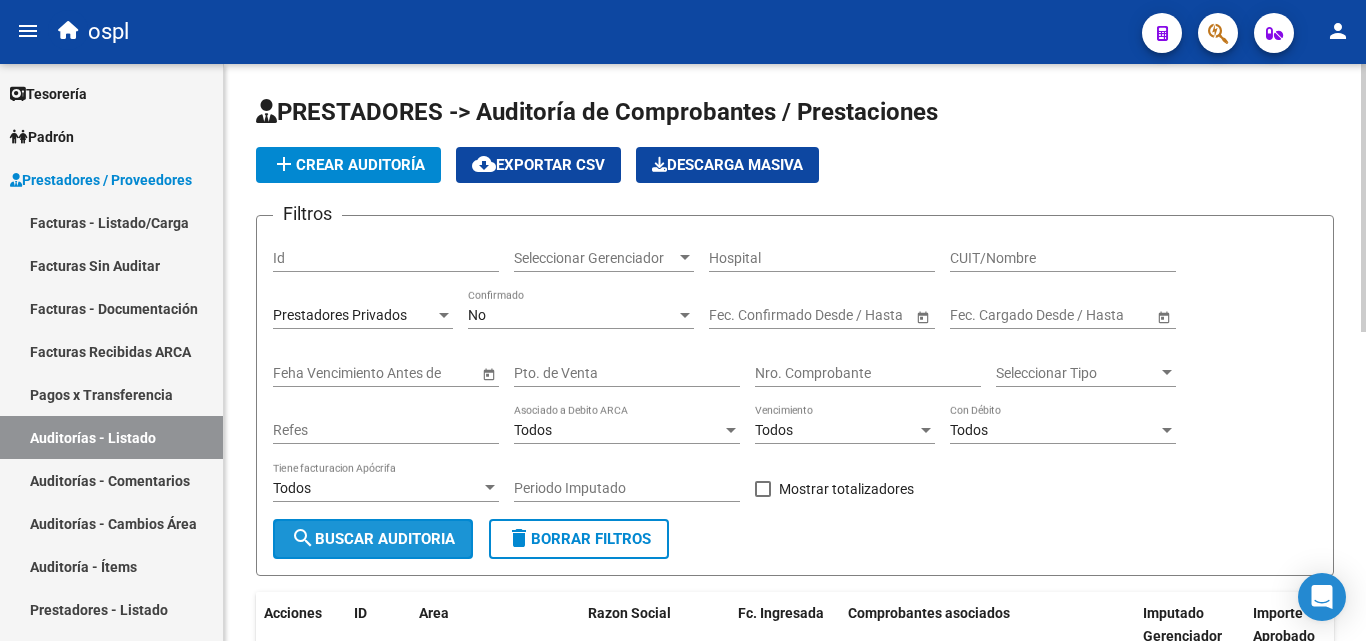click on "search  Buscar Auditoria" 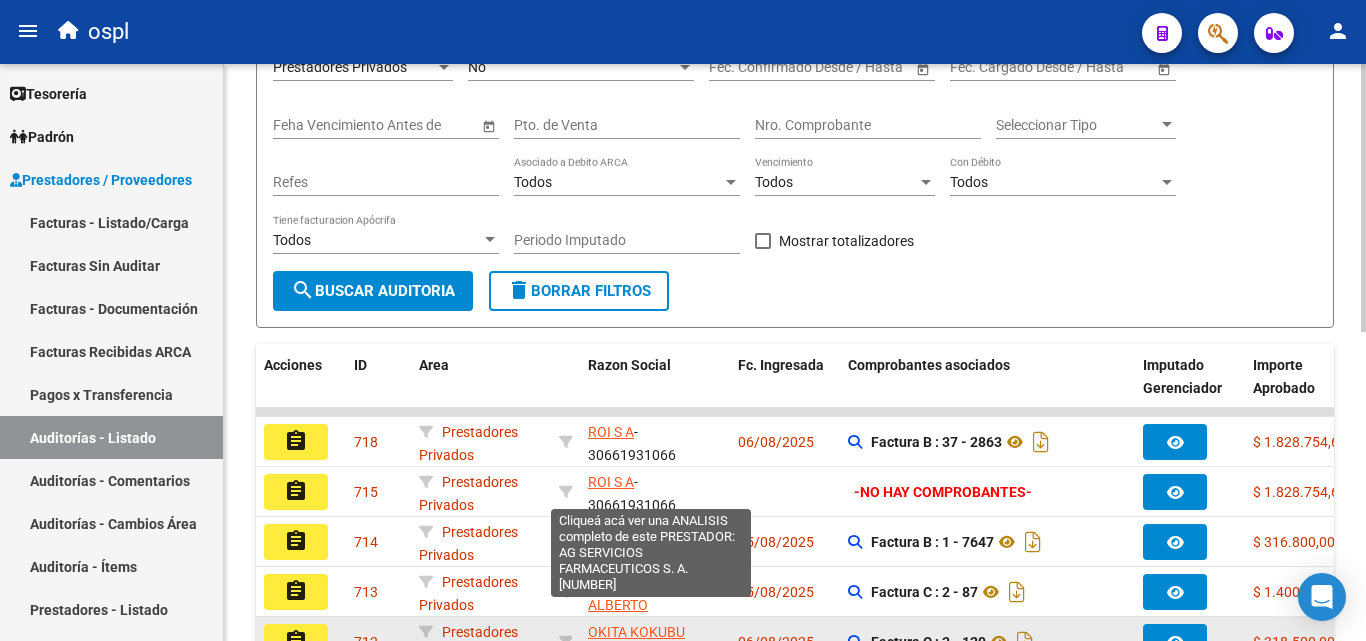 scroll, scrollTop: 400, scrollLeft: 0, axis: vertical 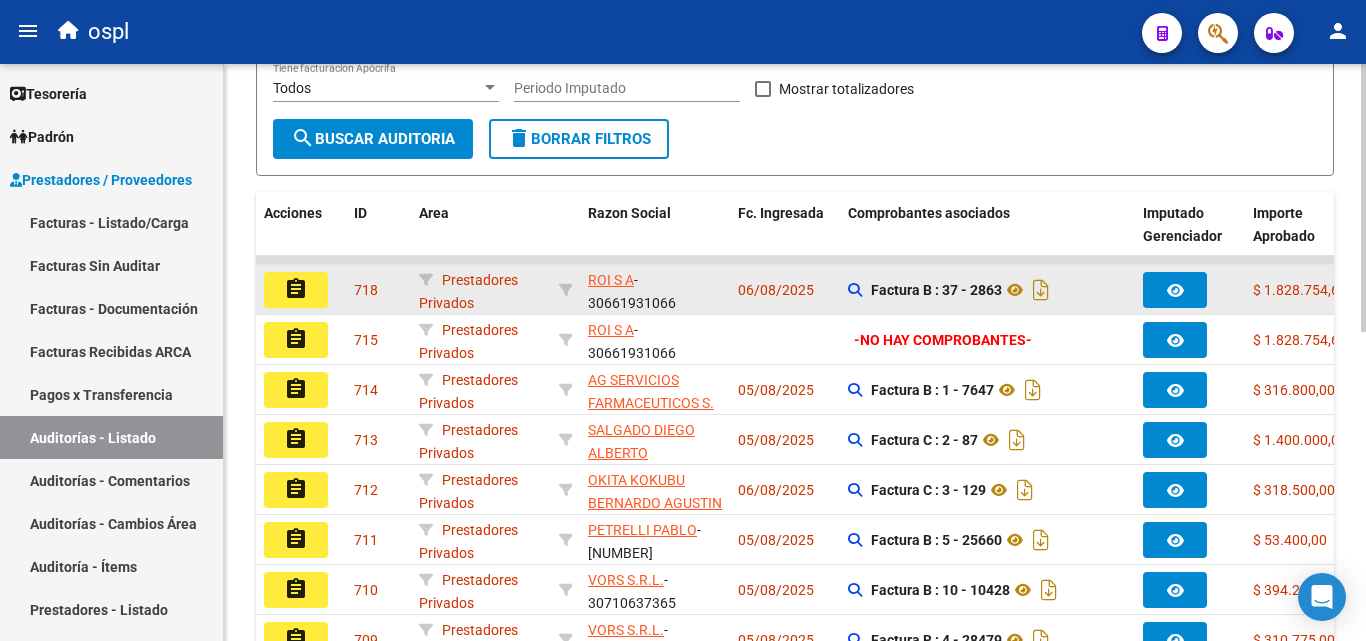 click on "assignment" 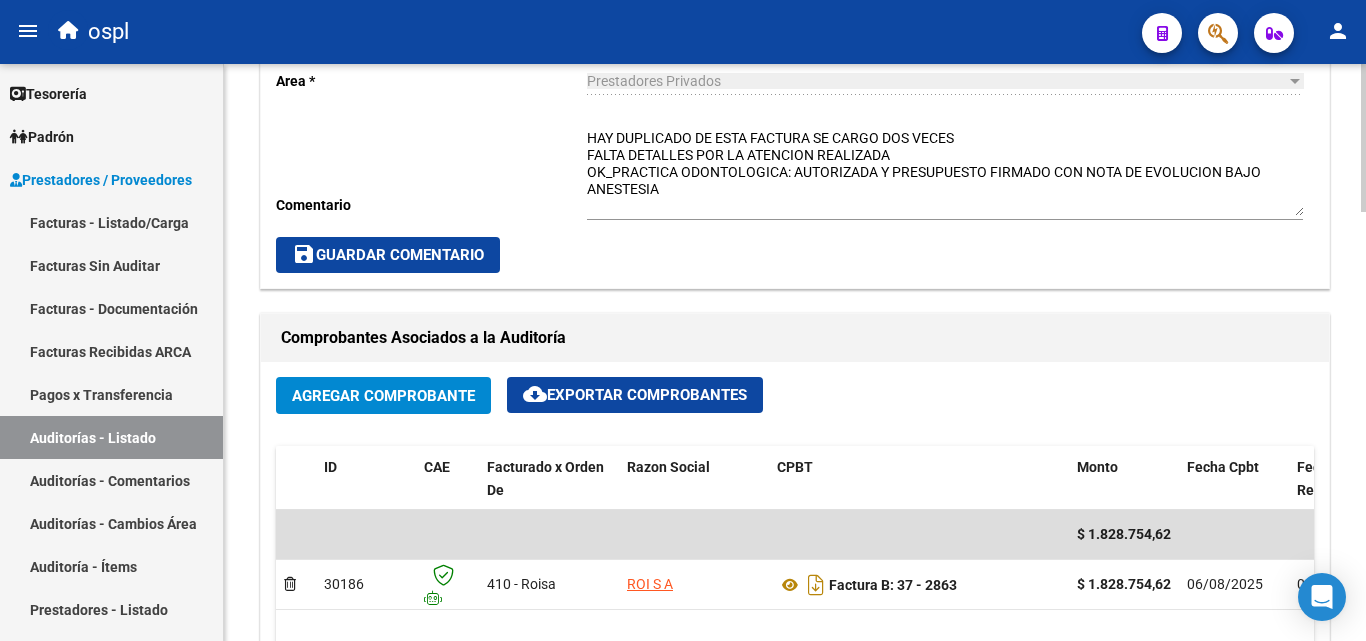 scroll, scrollTop: 677, scrollLeft: 0, axis: vertical 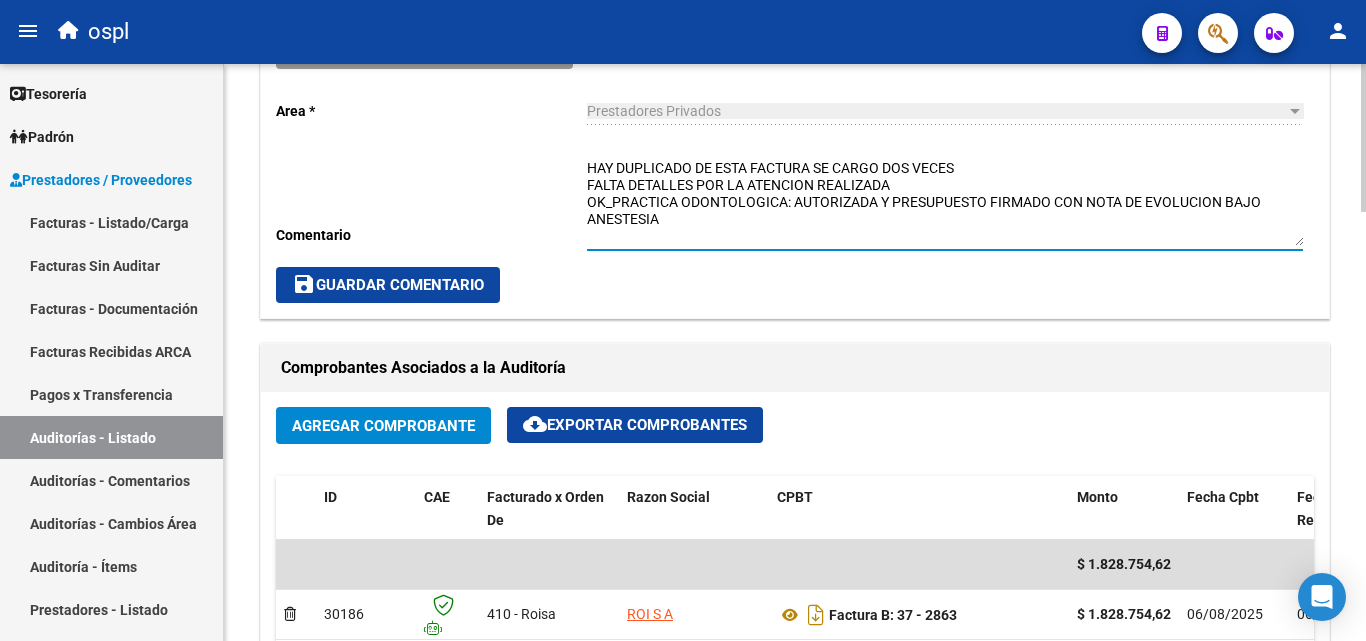drag, startPoint x: 974, startPoint y: 169, endPoint x: 589, endPoint y: 175, distance: 385.04675 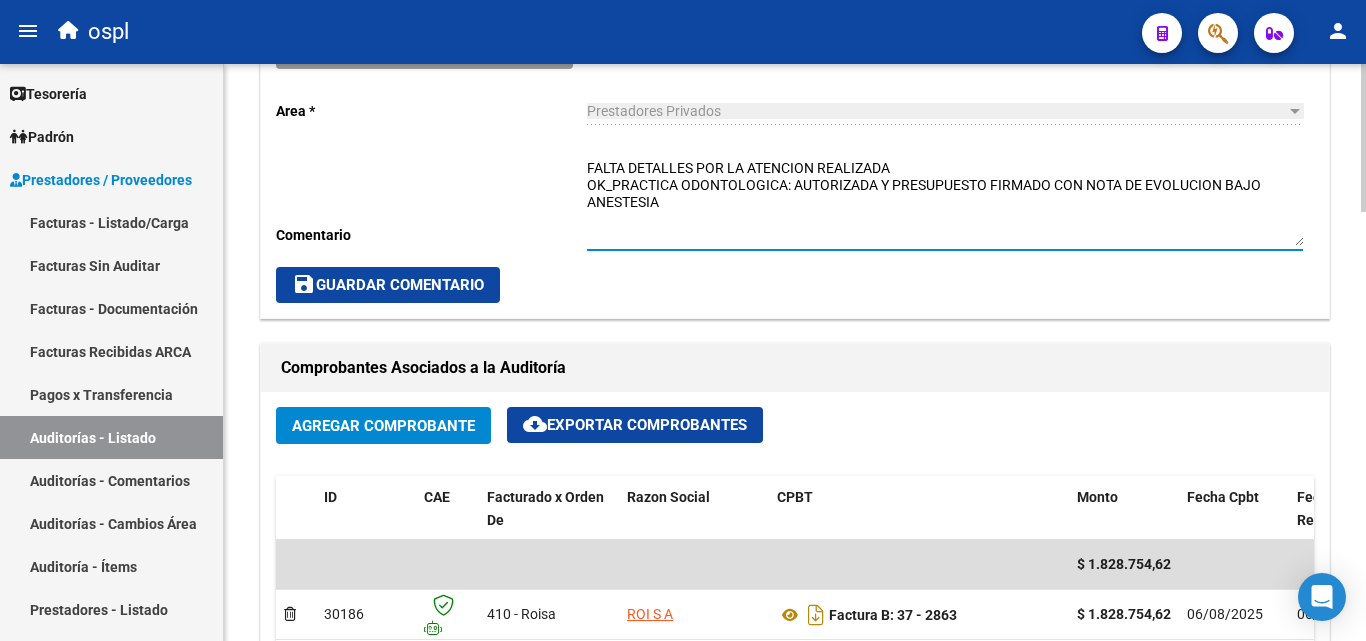 click on "FALTA DETALLES POR LA ATENCION REALIZADA
OK_PRACTICA ODONTOLOGICA: AUTORIZADA Y PRESUPUESTO FIRMADO CON NOTA DE EVOLUCION BAJO ANESTESIA" at bounding box center [945, 202] 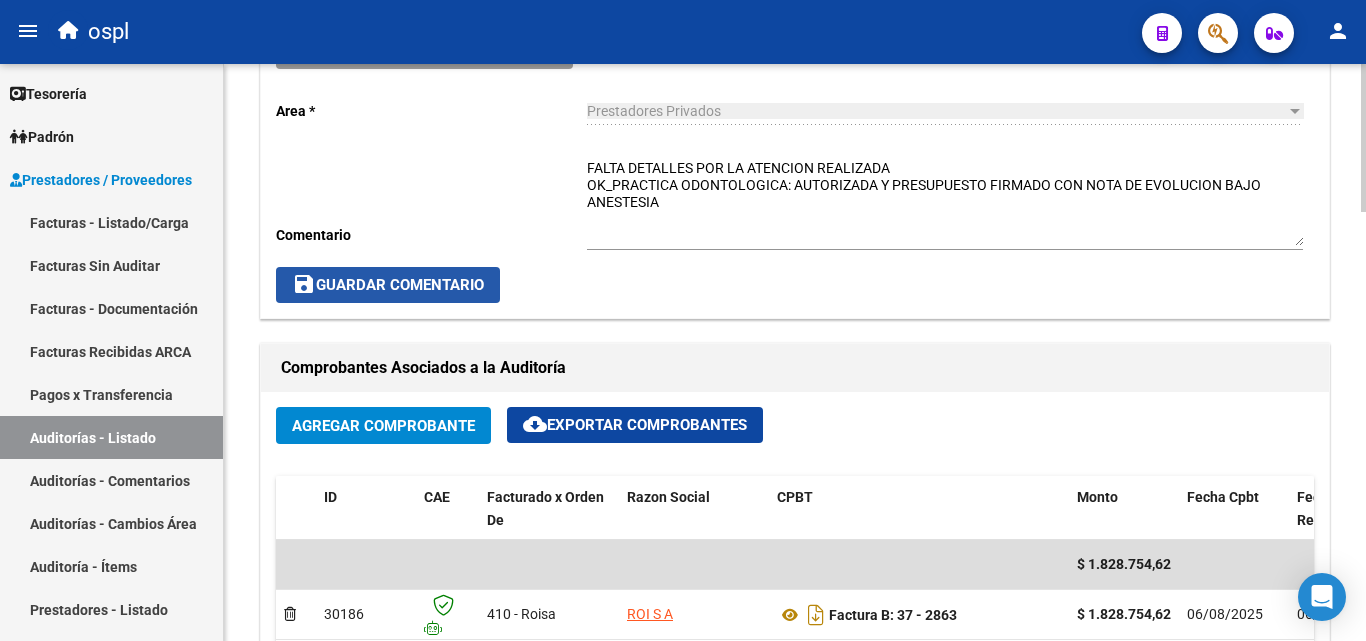 click on "save  Guardar Comentario" 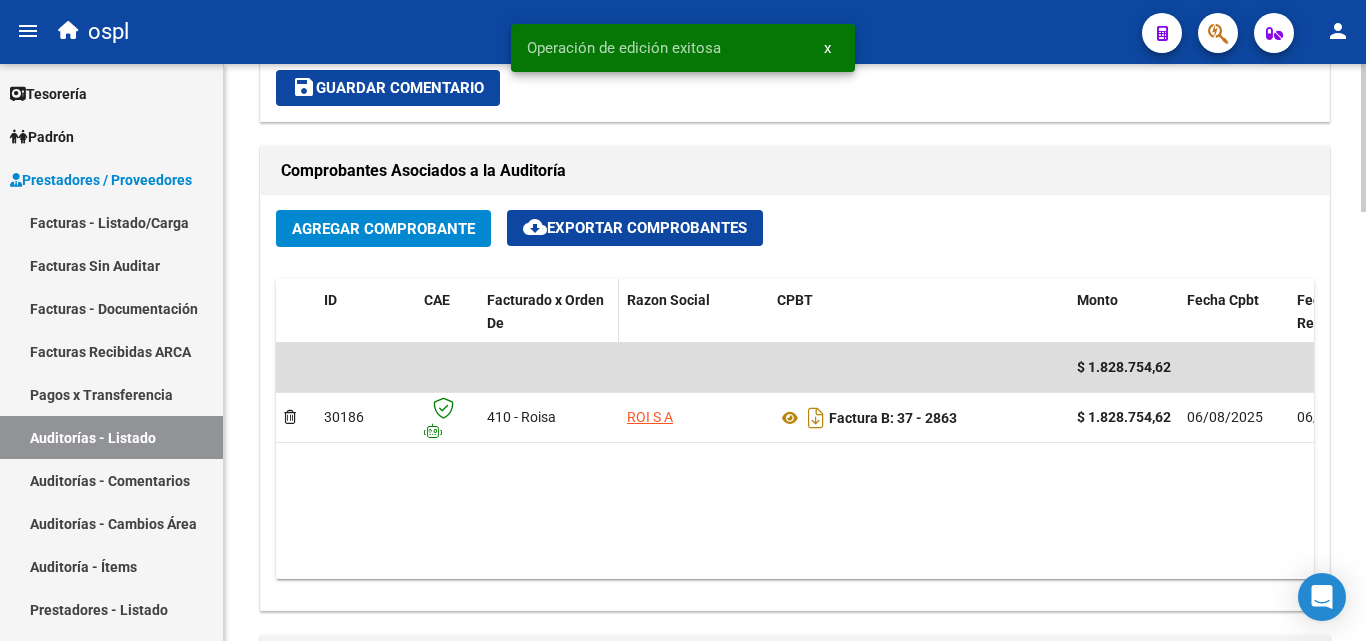 scroll, scrollTop: 877, scrollLeft: 0, axis: vertical 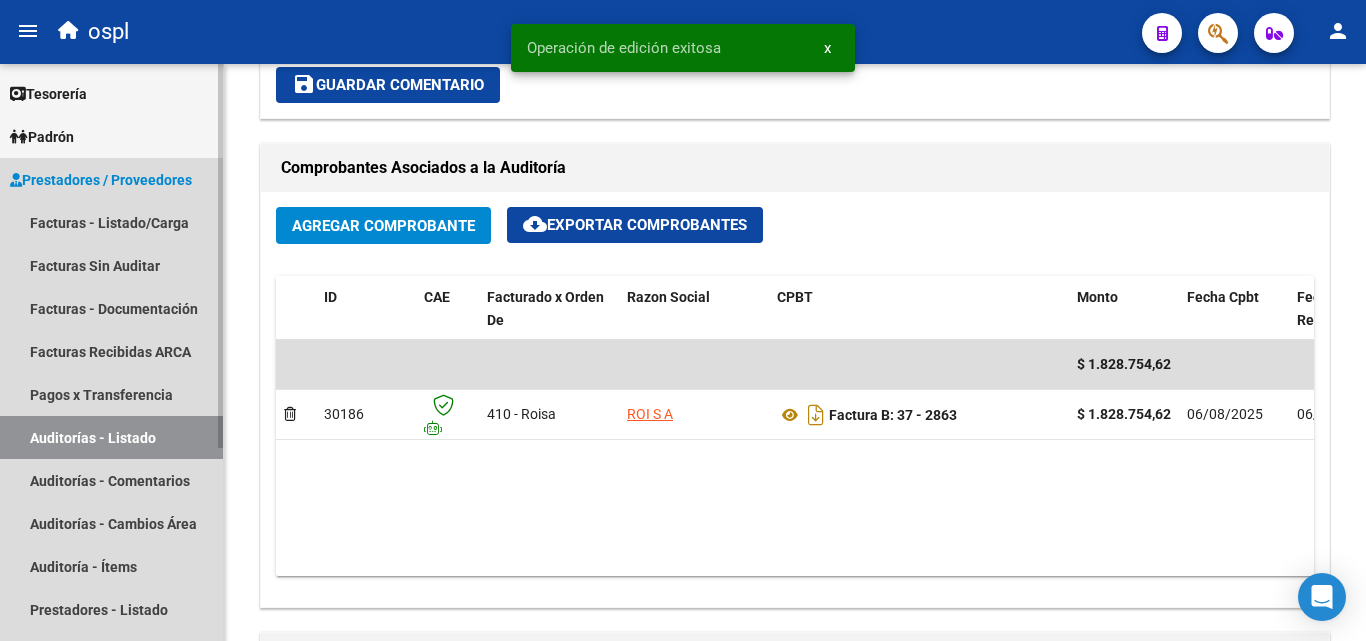 click on "Auditorías - Listado" at bounding box center [111, 437] 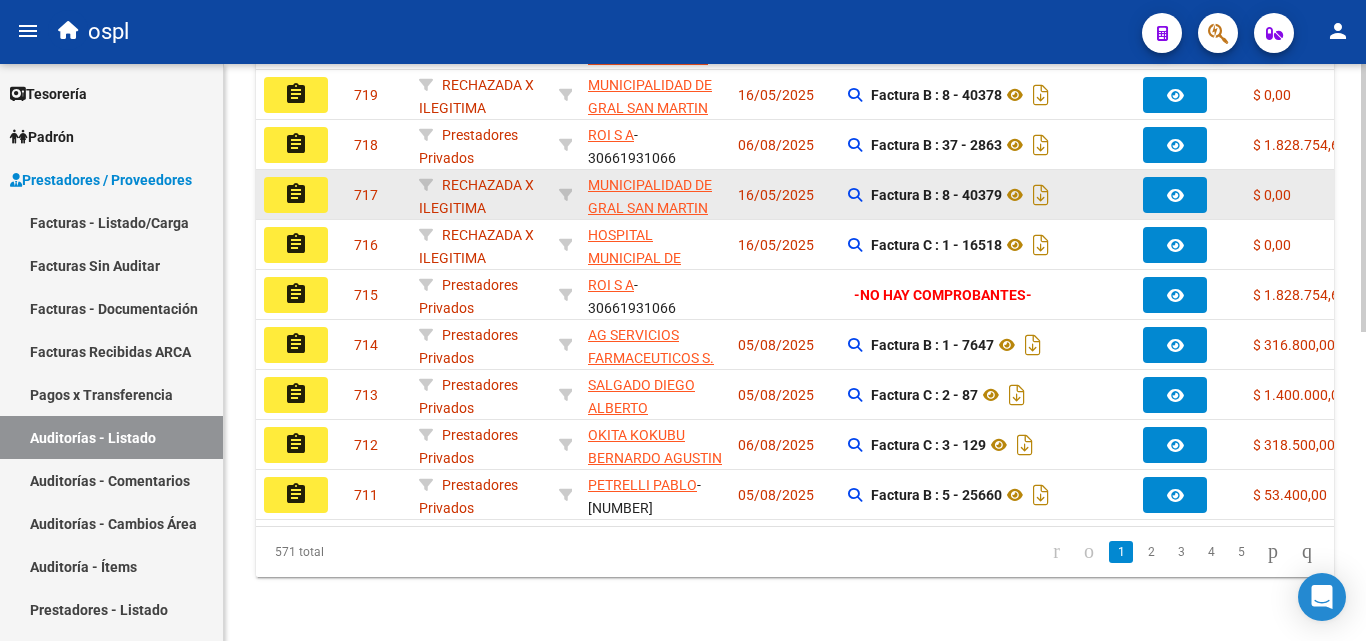 scroll, scrollTop: 663, scrollLeft: 0, axis: vertical 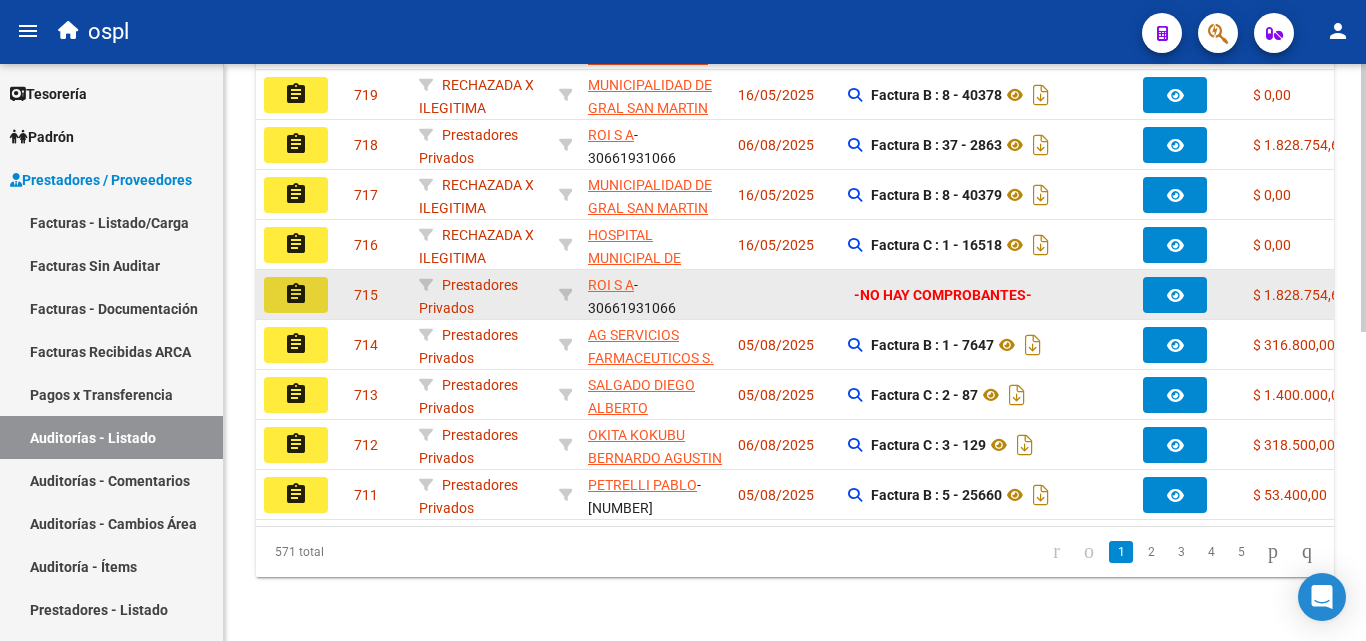 click on "assignment" 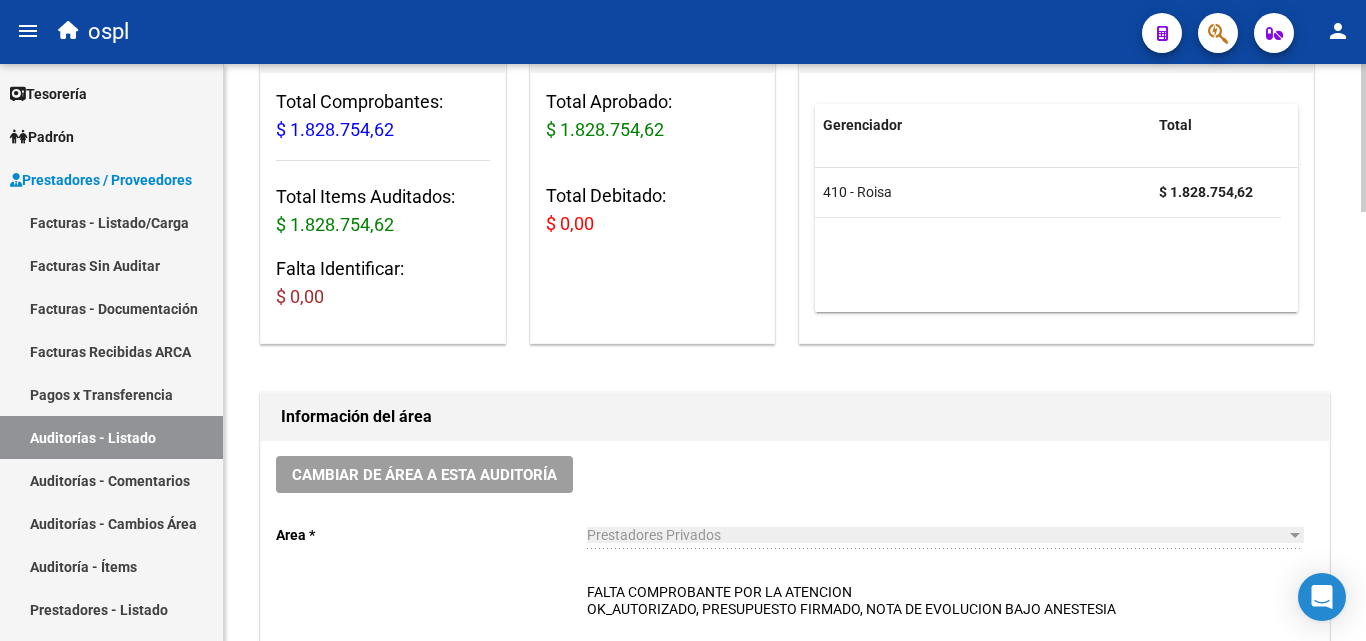 scroll, scrollTop: 0, scrollLeft: 0, axis: both 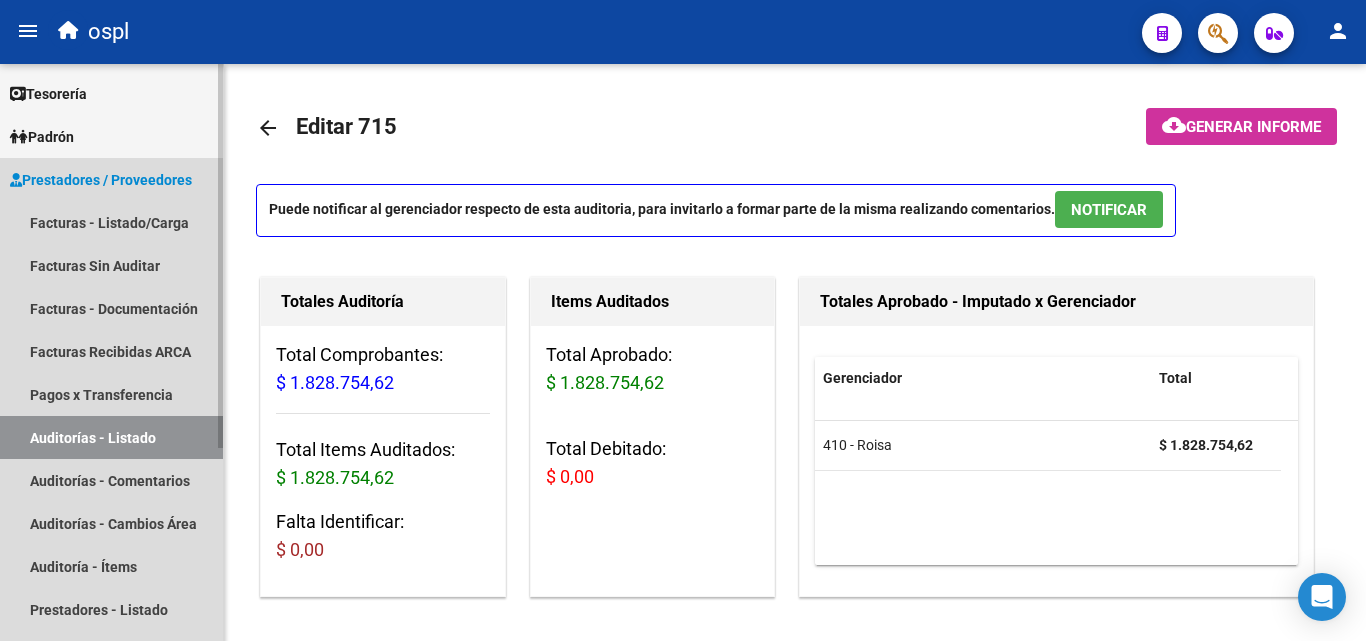 click on "Auditorías - Listado" at bounding box center [111, 437] 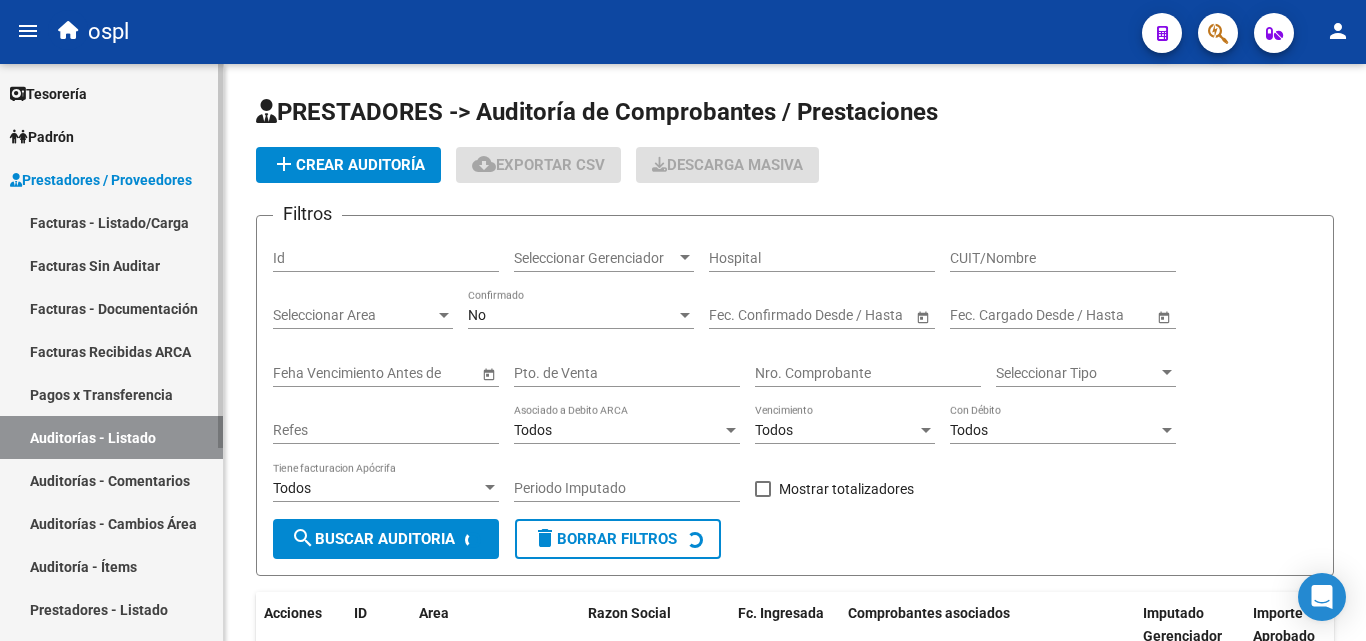 click on "Facturas - Listado/Carga" at bounding box center (111, 222) 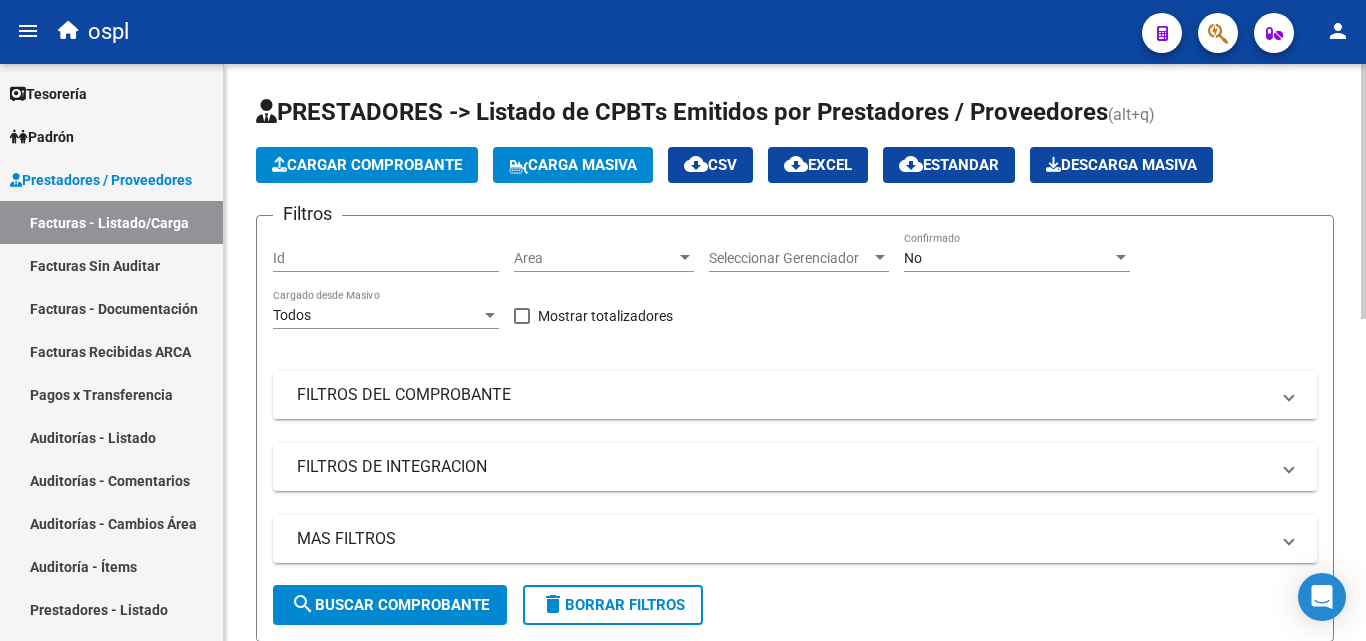 click on "FILTROS DEL COMPROBANTE" at bounding box center (795, 395) 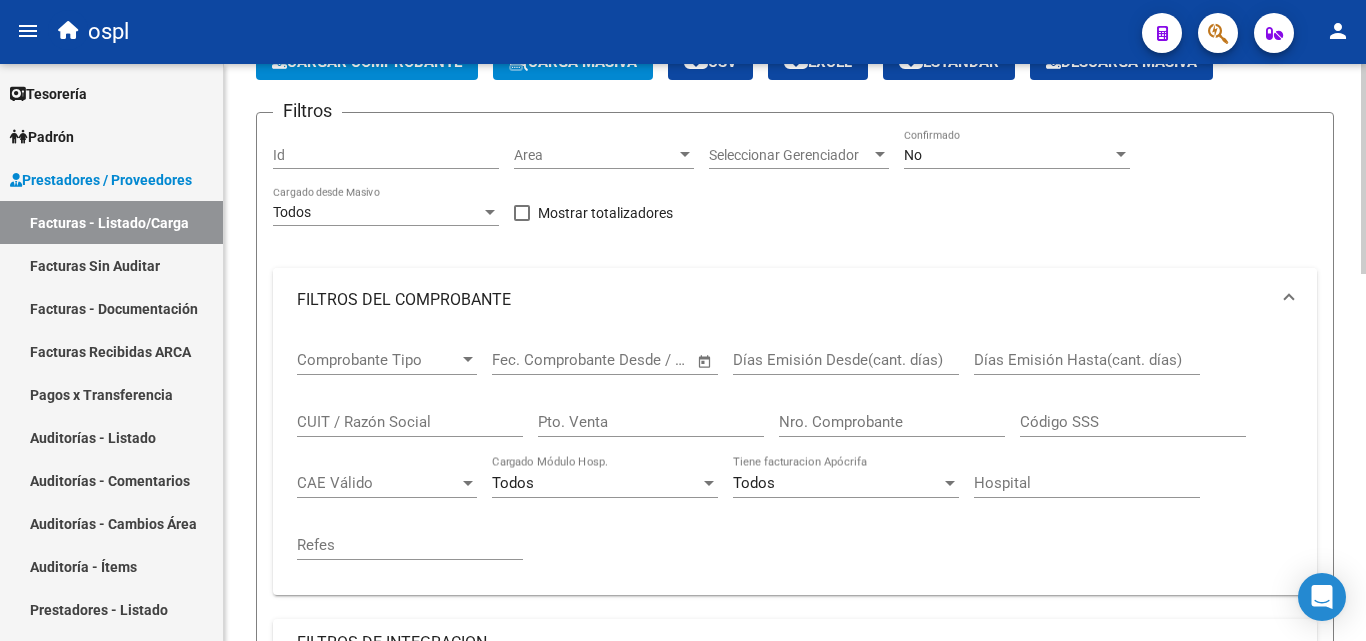 scroll, scrollTop: 0, scrollLeft: 0, axis: both 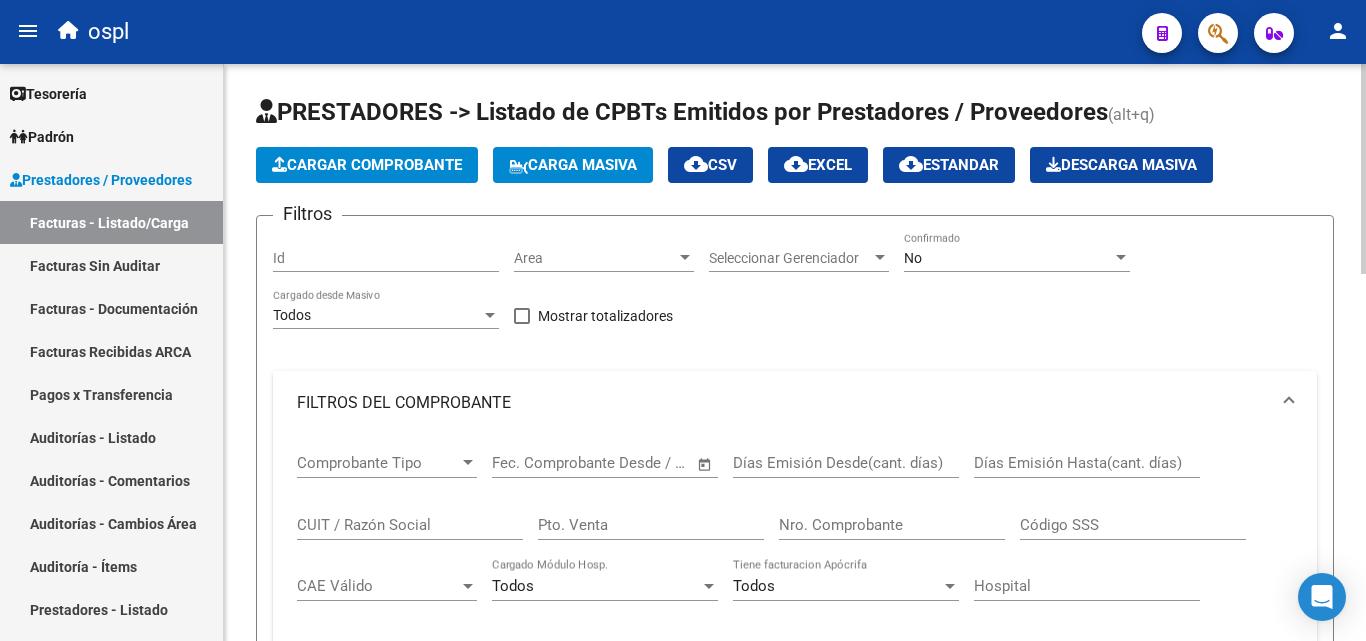 click on "Area" at bounding box center [595, 258] 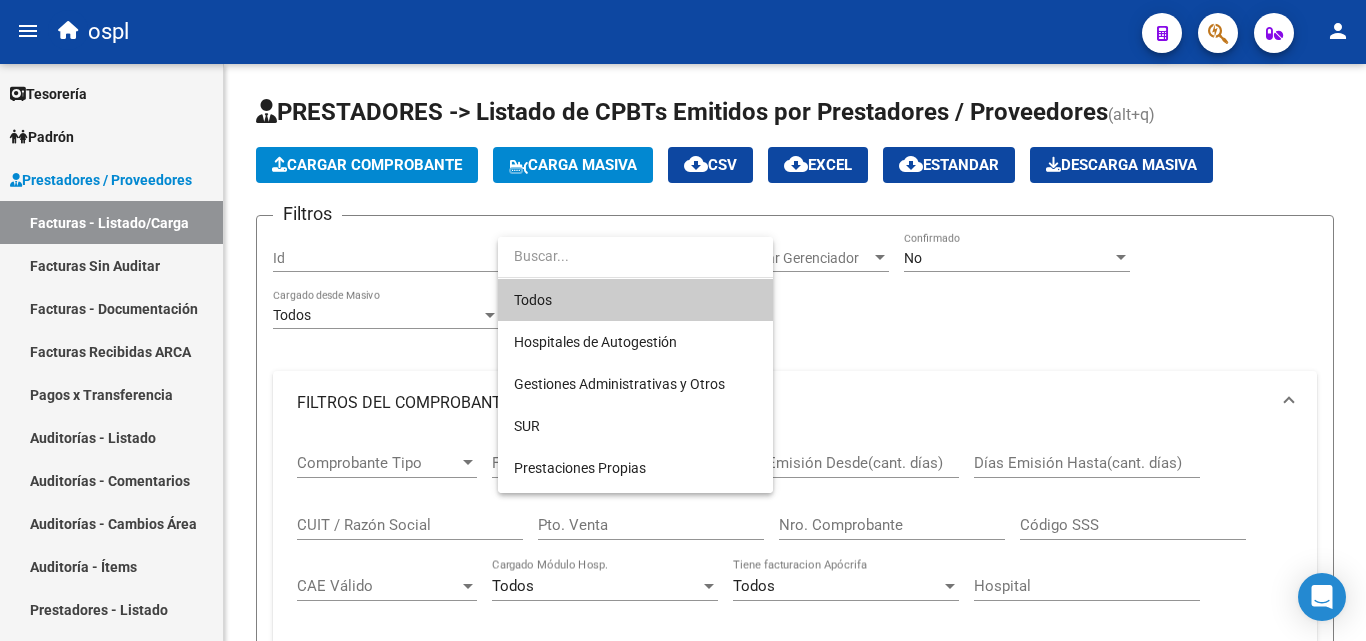 scroll, scrollTop: 290, scrollLeft: 0, axis: vertical 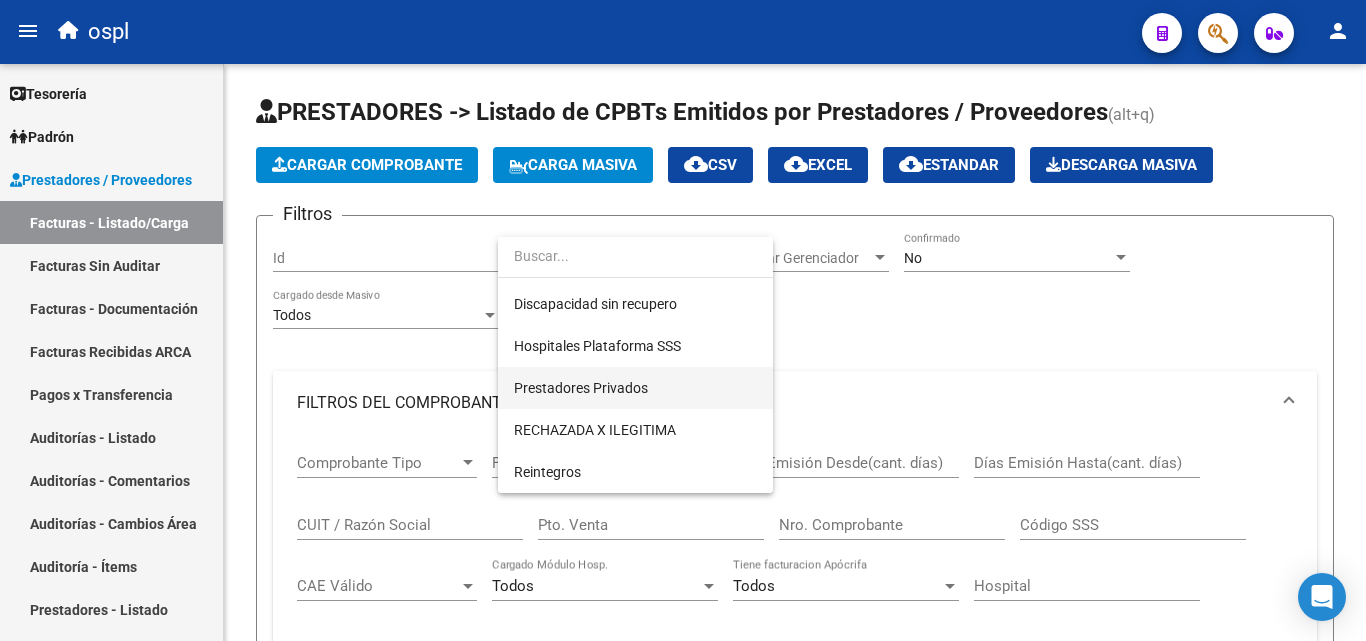 click on "Prestadores Privados" at bounding box center (581, 388) 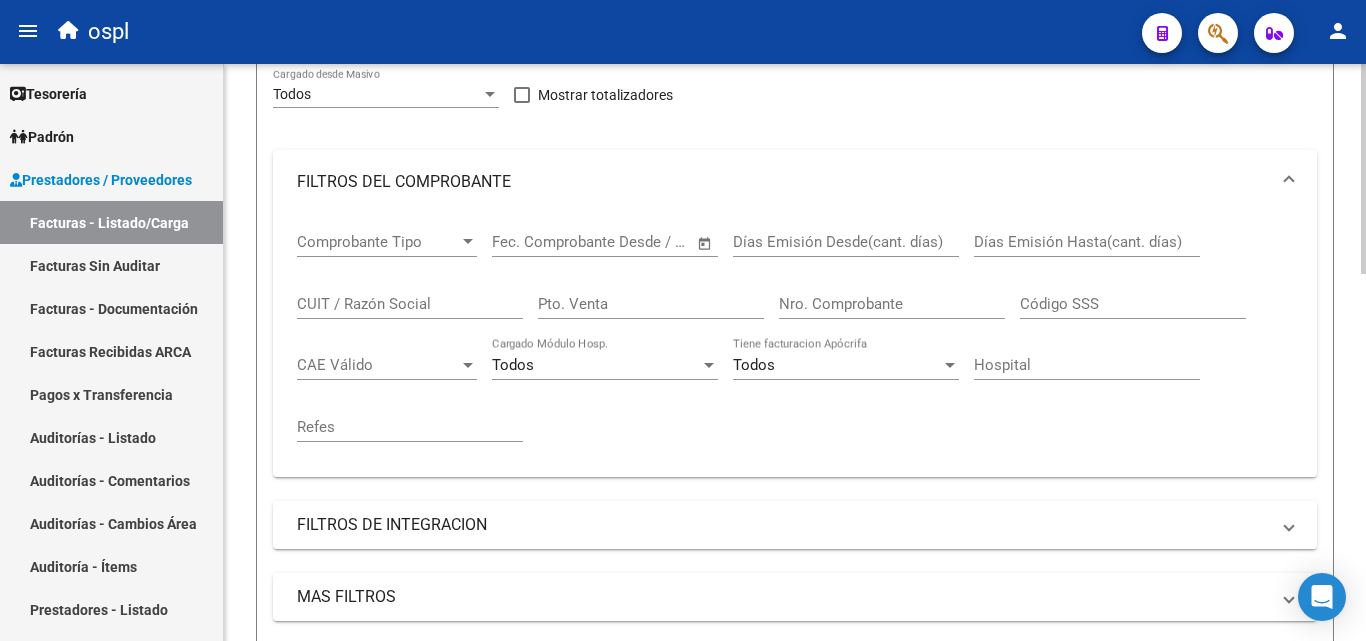 scroll, scrollTop: 300, scrollLeft: 0, axis: vertical 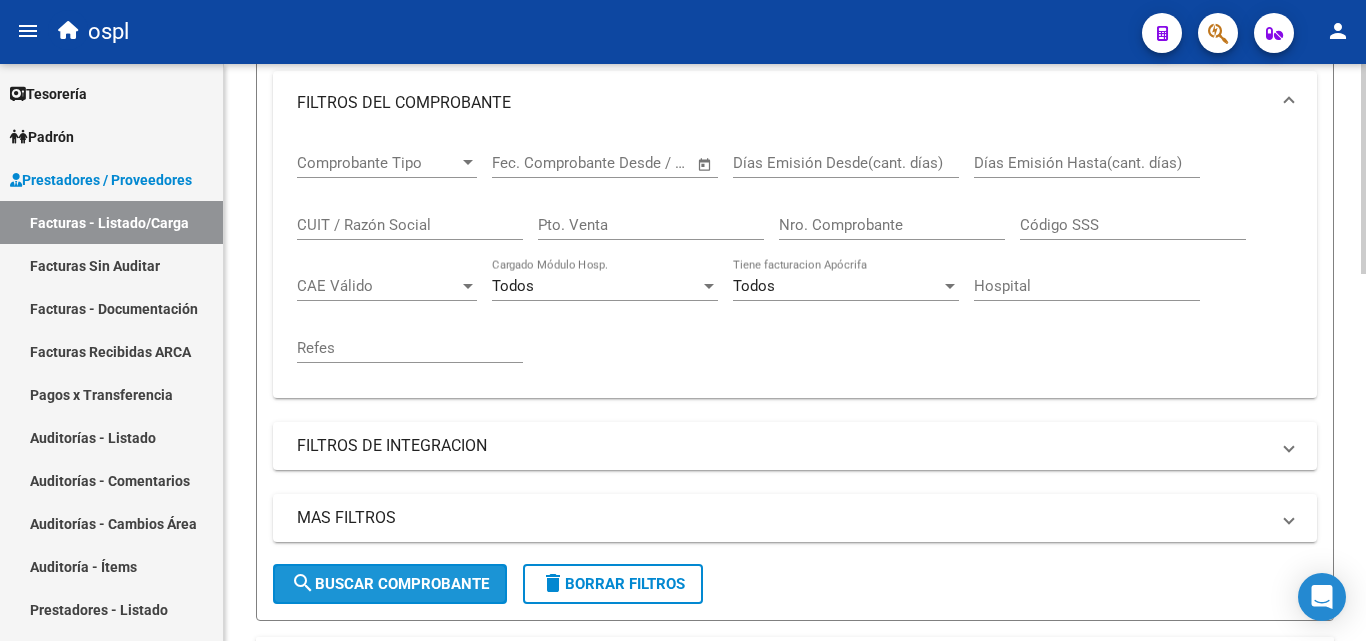click on "search  Buscar Comprobante" 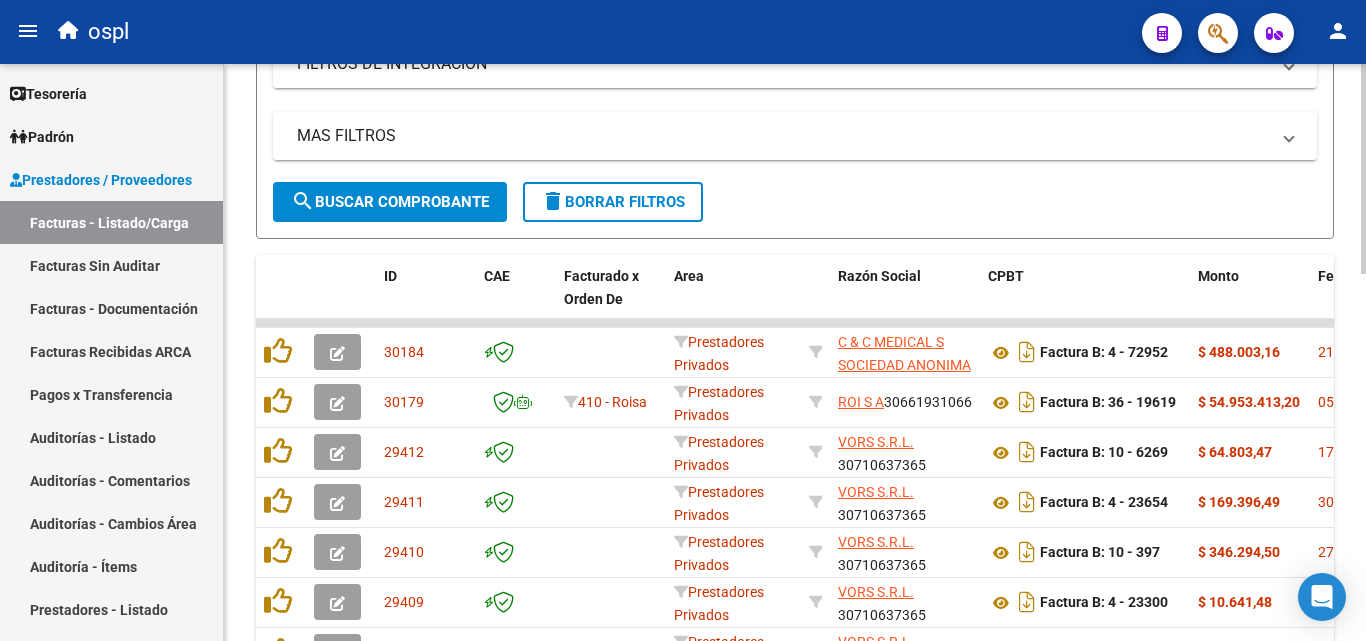 scroll, scrollTop: 700, scrollLeft: 0, axis: vertical 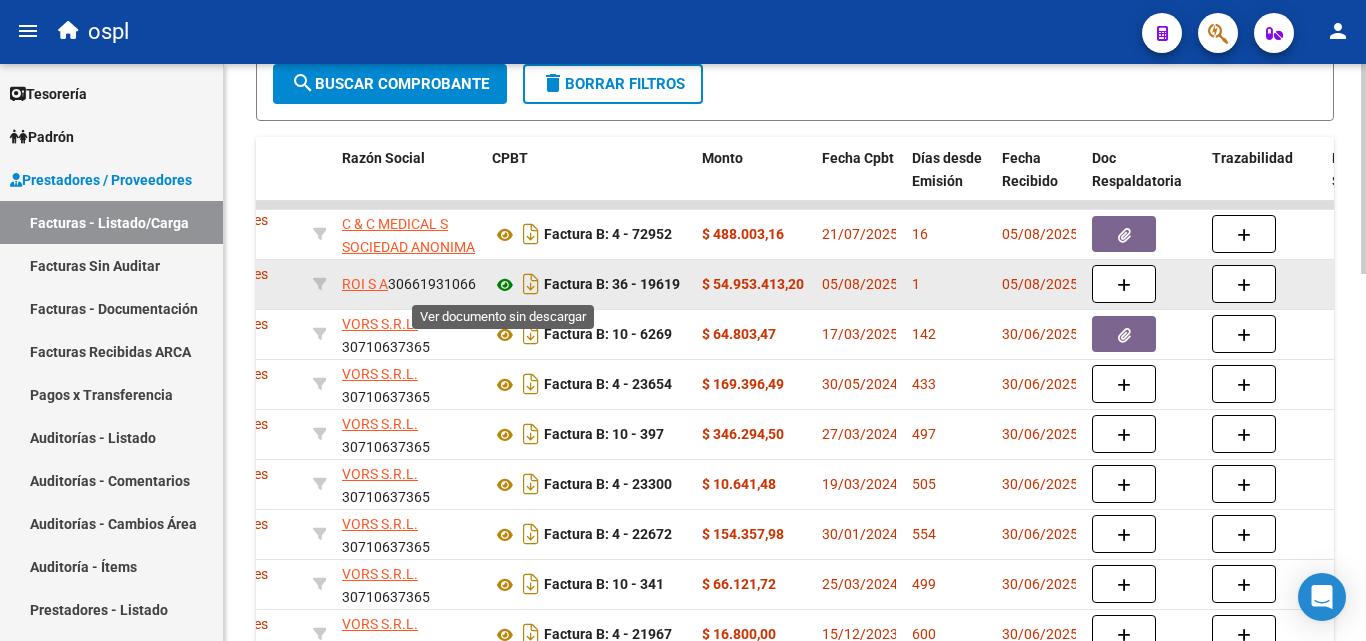 click 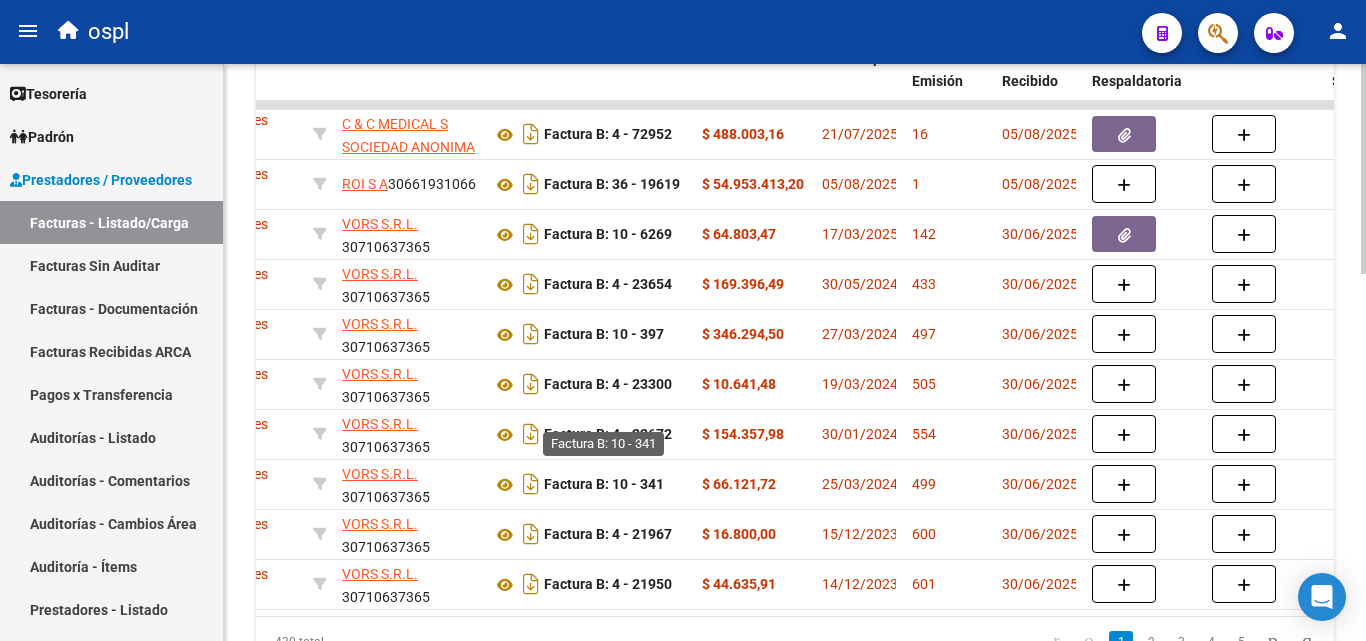 scroll, scrollTop: 1008, scrollLeft: 0, axis: vertical 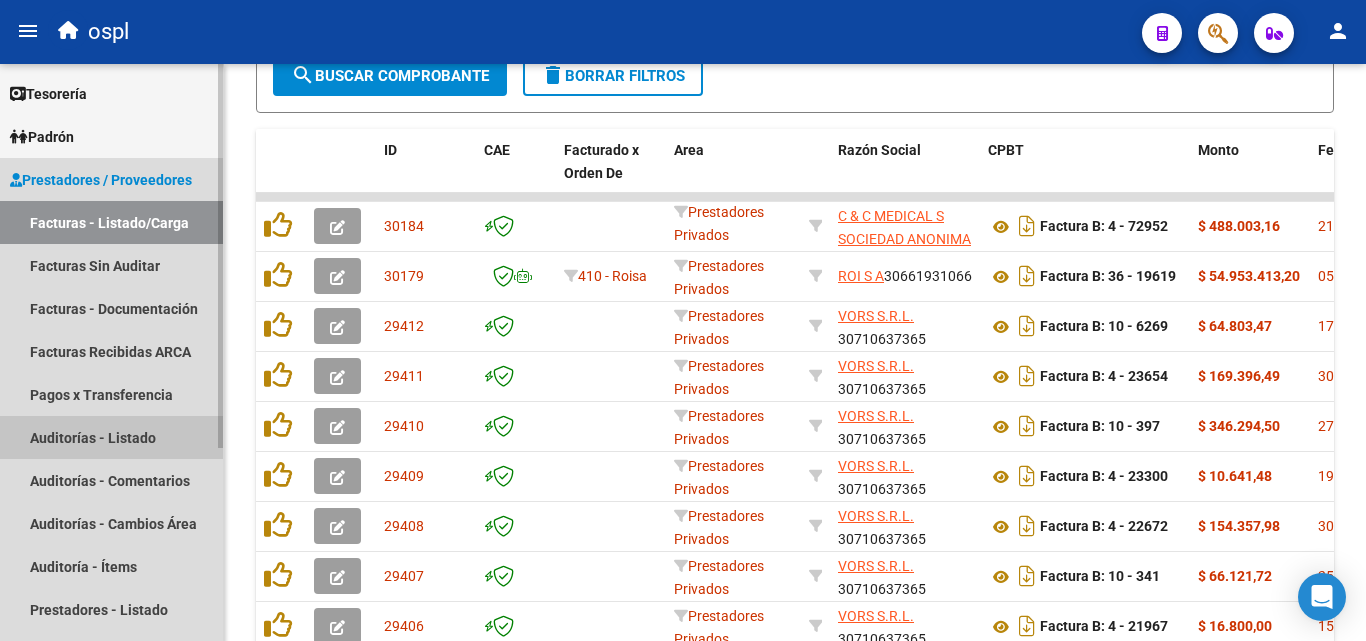click on "Auditorías - Listado" at bounding box center [111, 437] 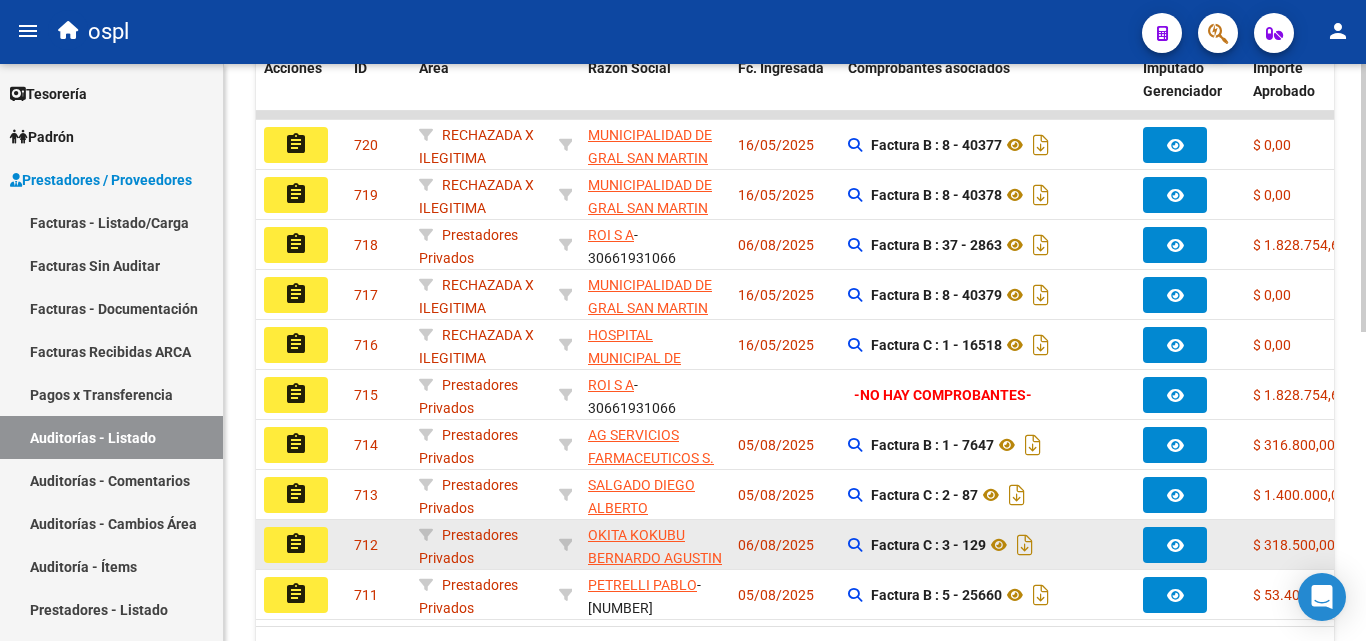 scroll, scrollTop: 63, scrollLeft: 0, axis: vertical 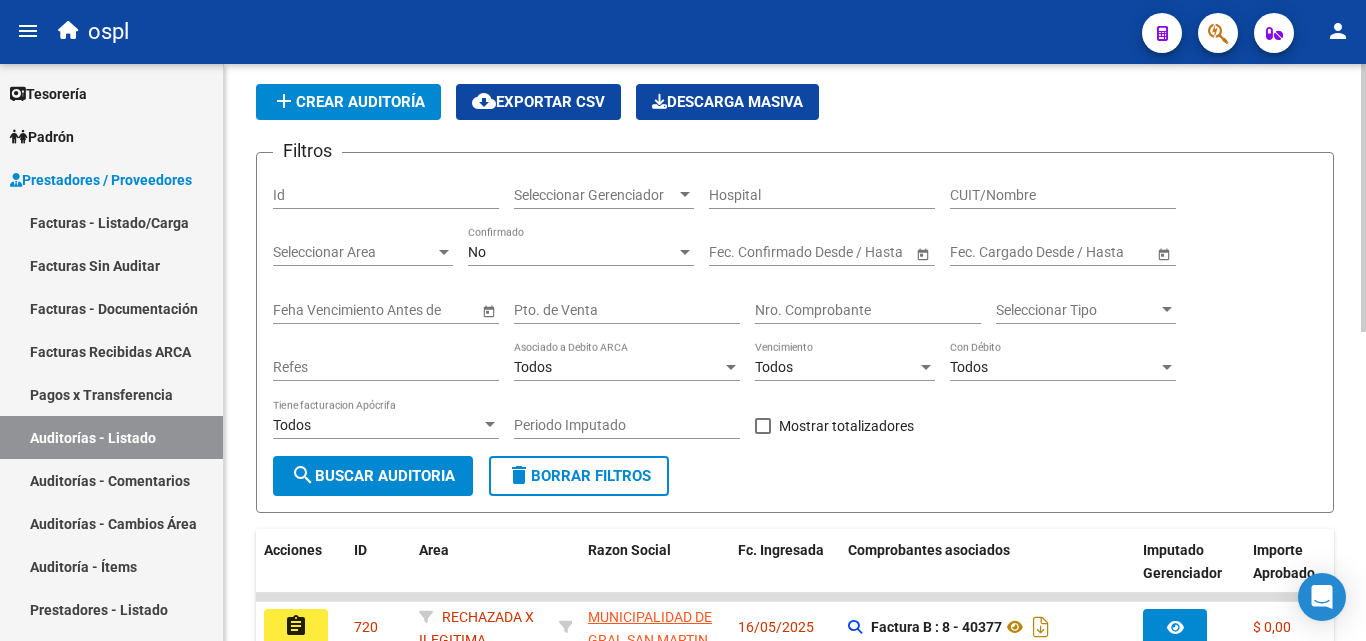 click on "Nro. Comprobante" at bounding box center (868, 310) 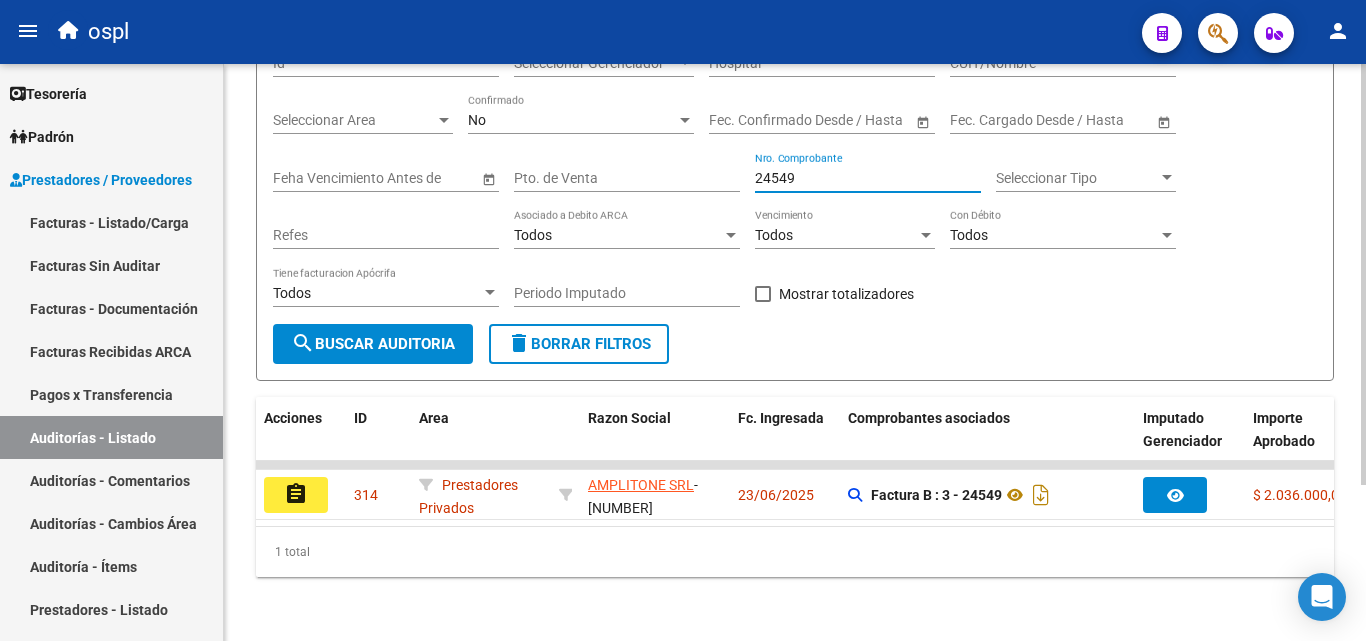 scroll, scrollTop: 213, scrollLeft: 0, axis: vertical 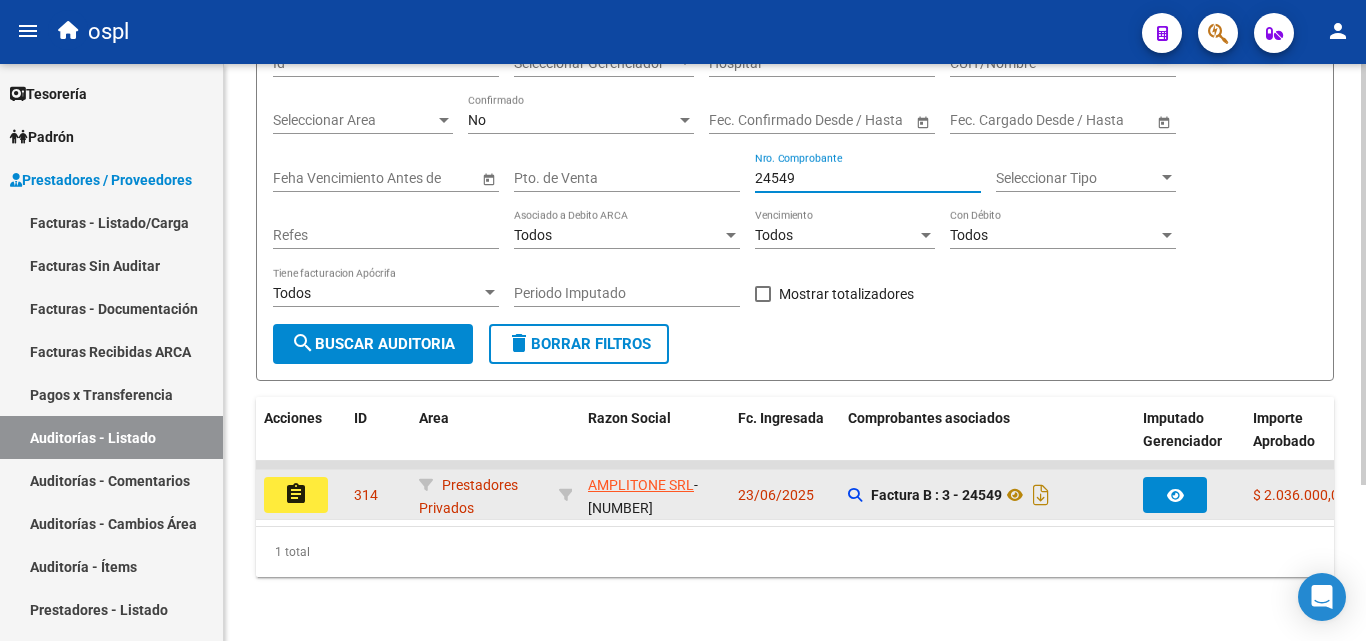 type on "24549" 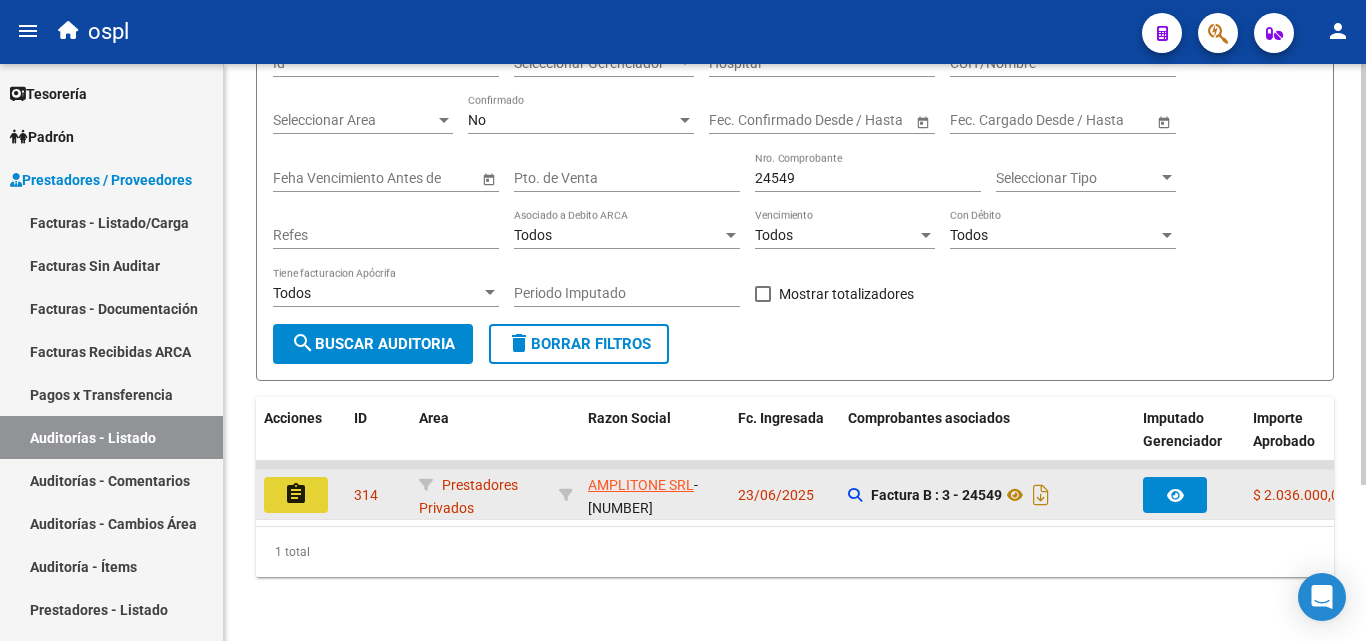 click on "assignment" 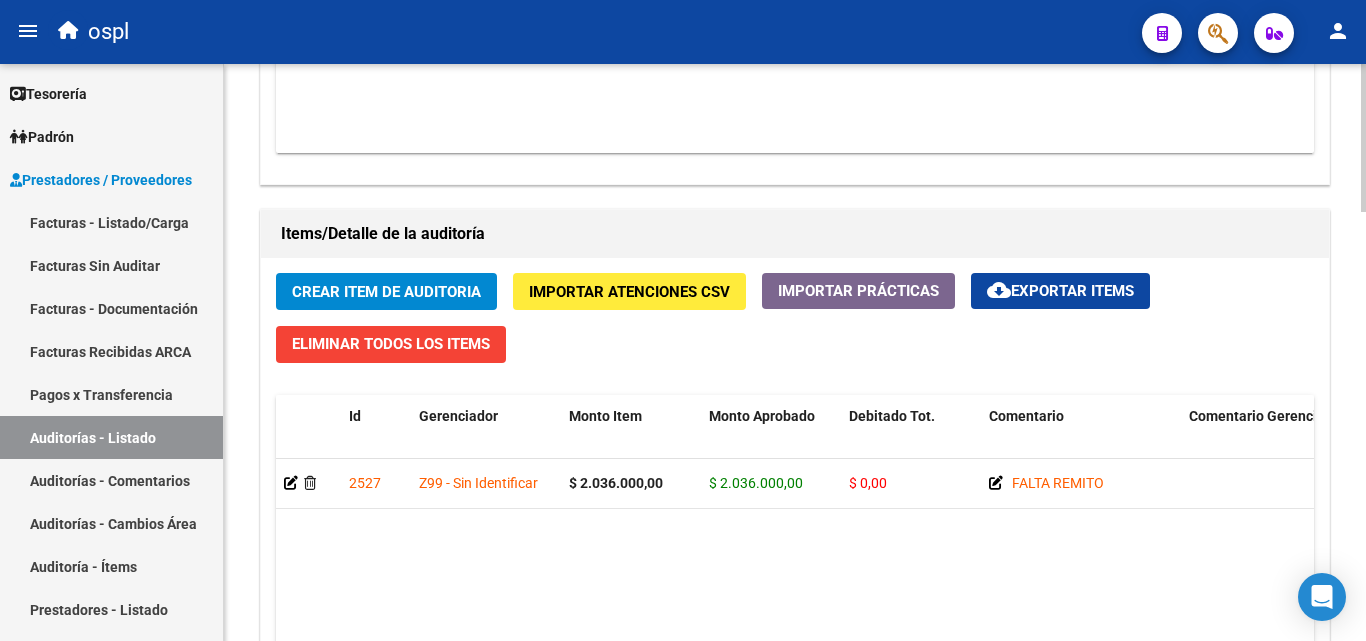 scroll, scrollTop: 1500, scrollLeft: 0, axis: vertical 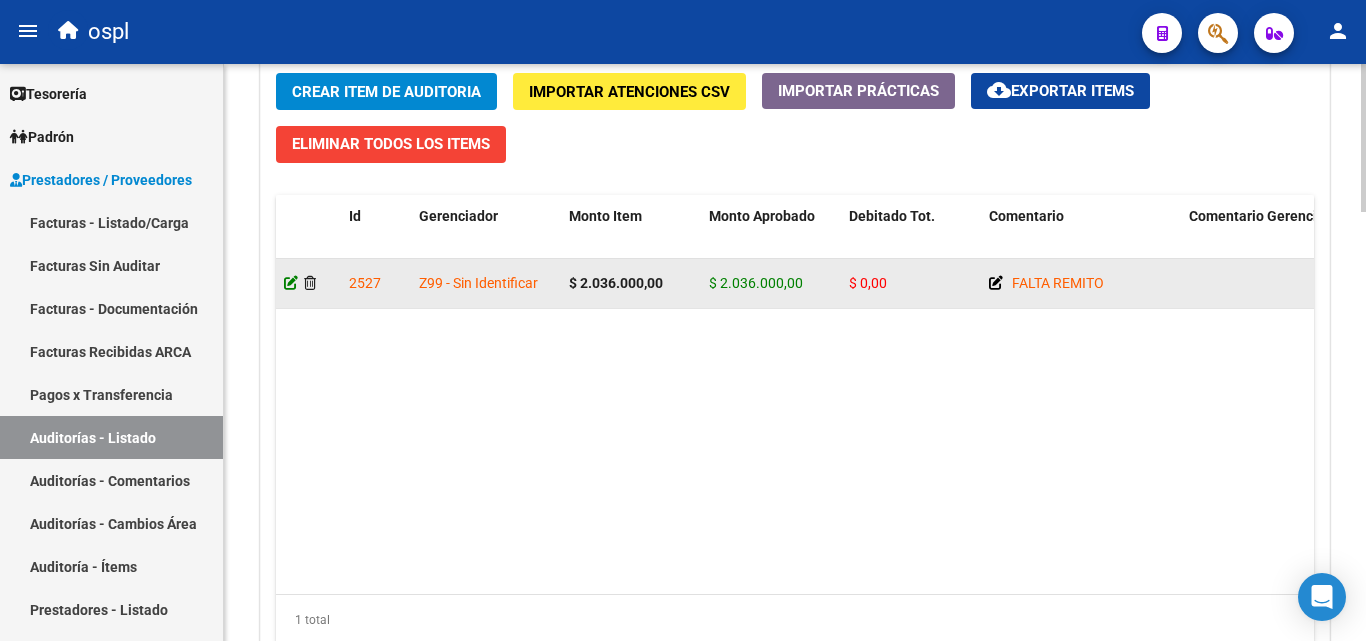 click 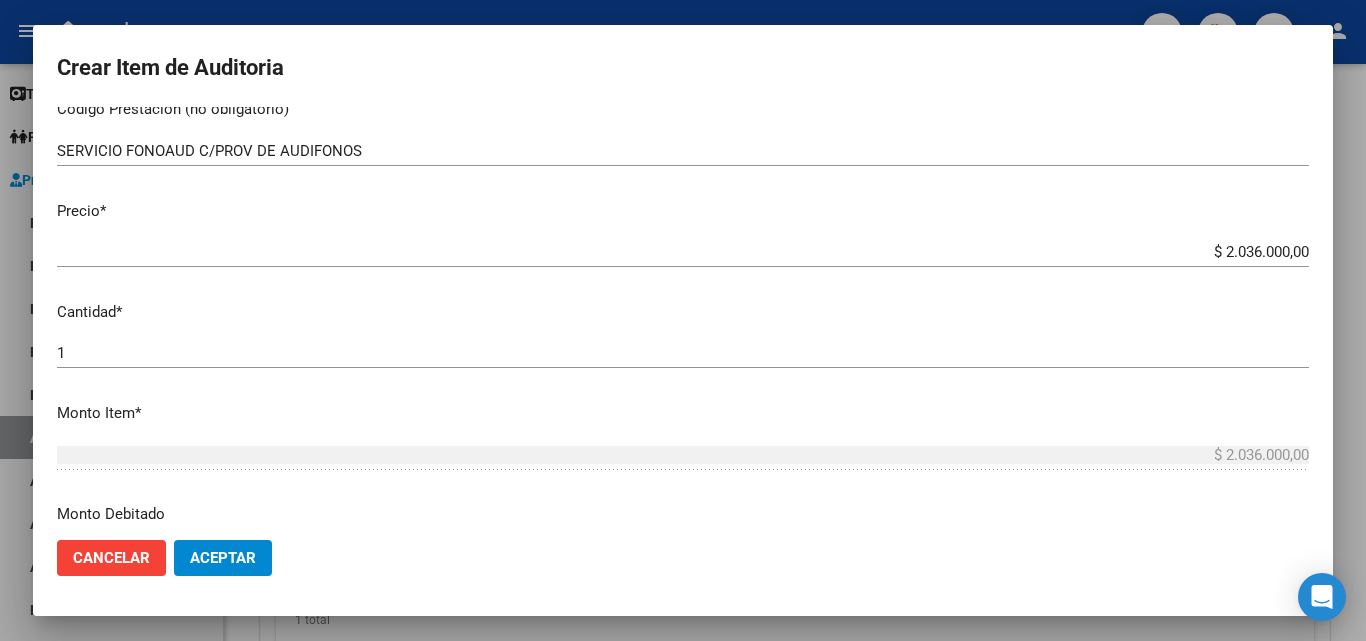 scroll, scrollTop: 400, scrollLeft: 0, axis: vertical 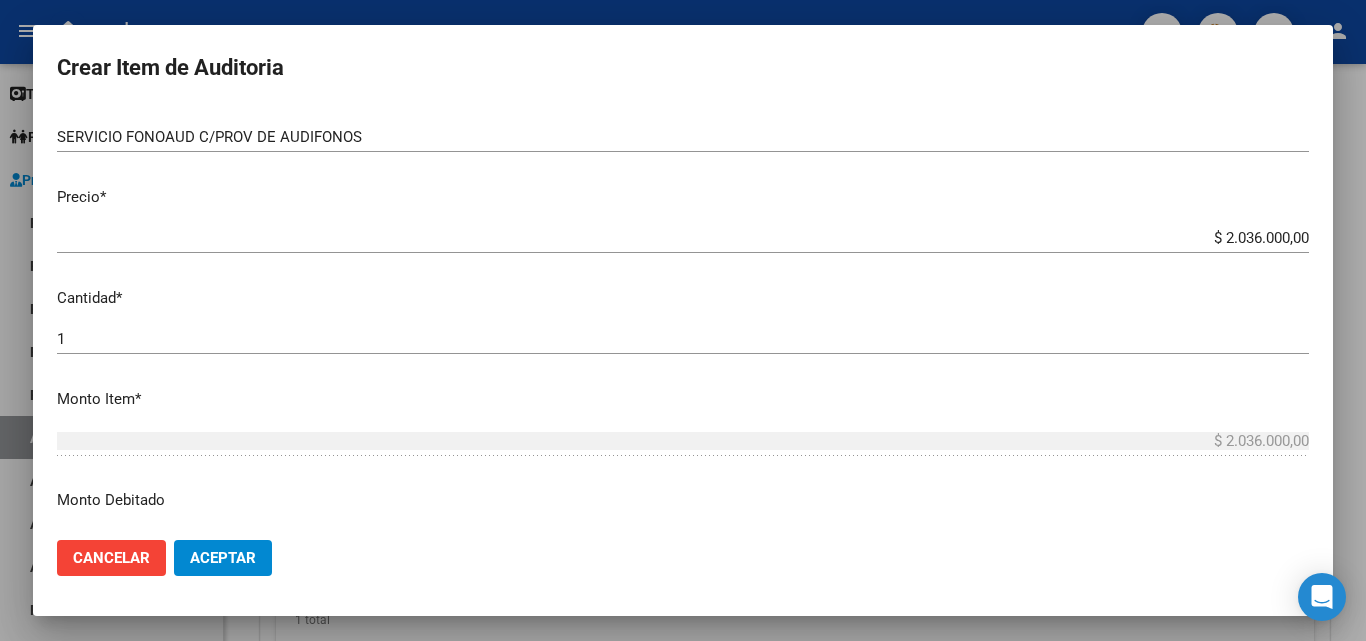 click on "$ 2.036.000,00" at bounding box center [683, 238] 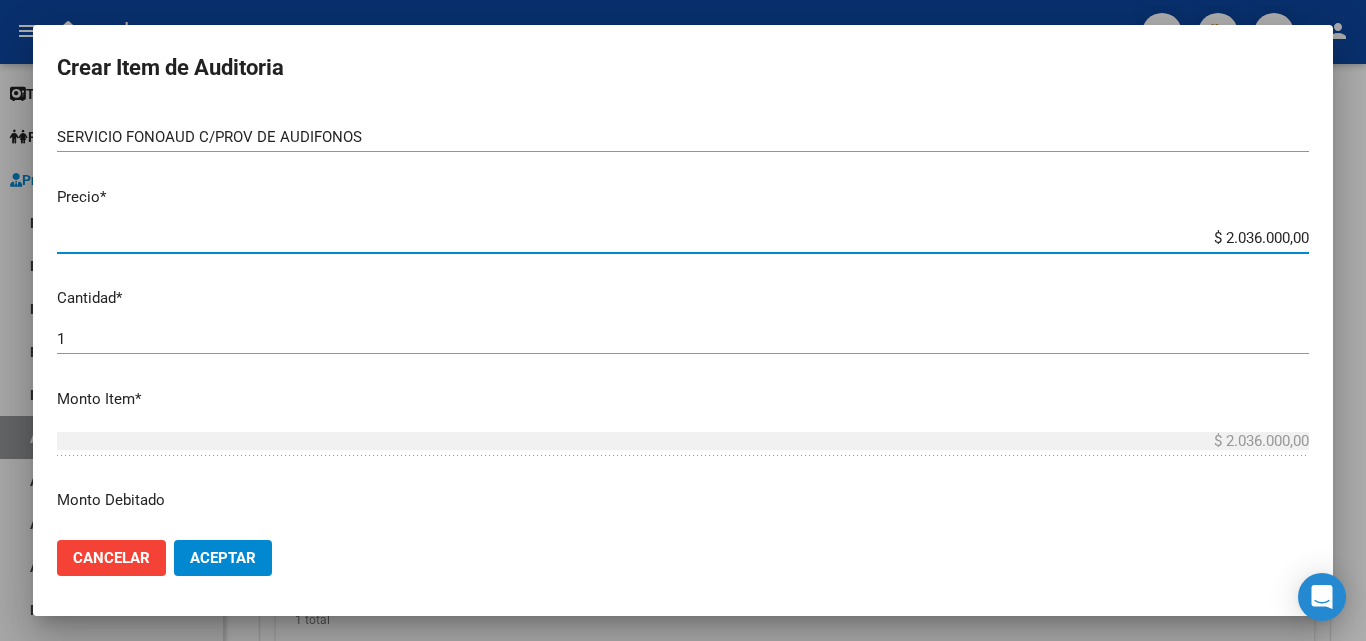 drag, startPoint x: 1212, startPoint y: 238, endPoint x: 1310, endPoint y: 228, distance: 98.50888 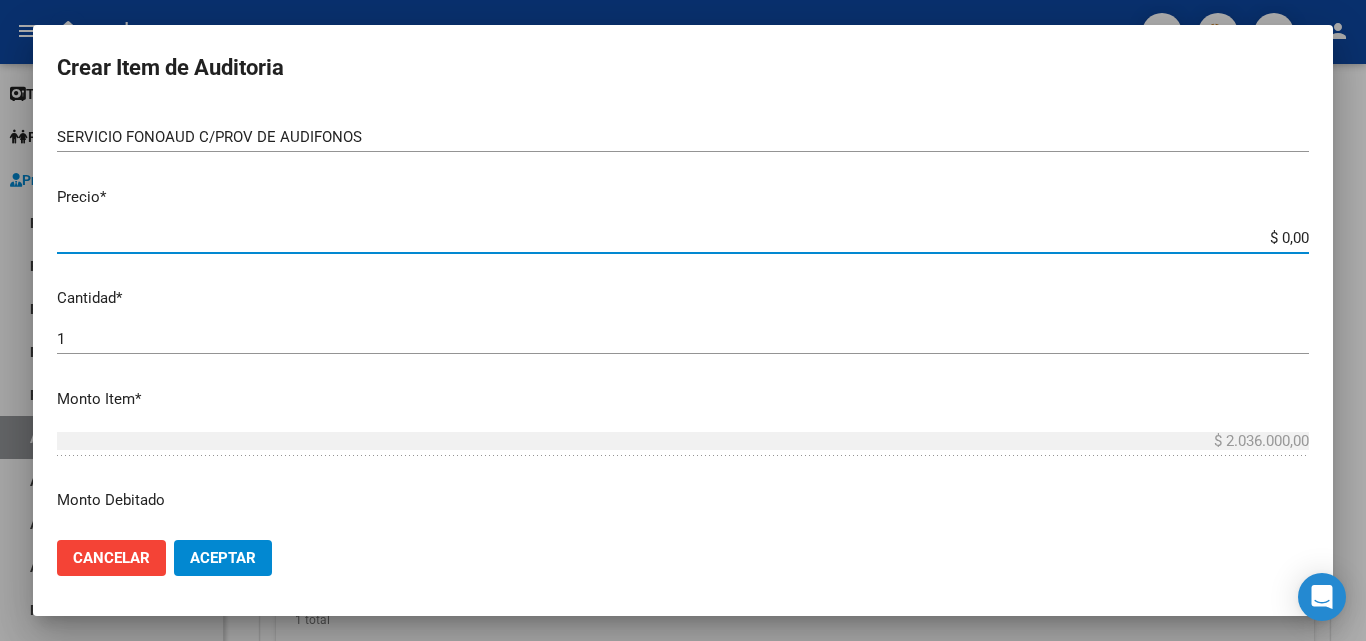type on "$ 0,01" 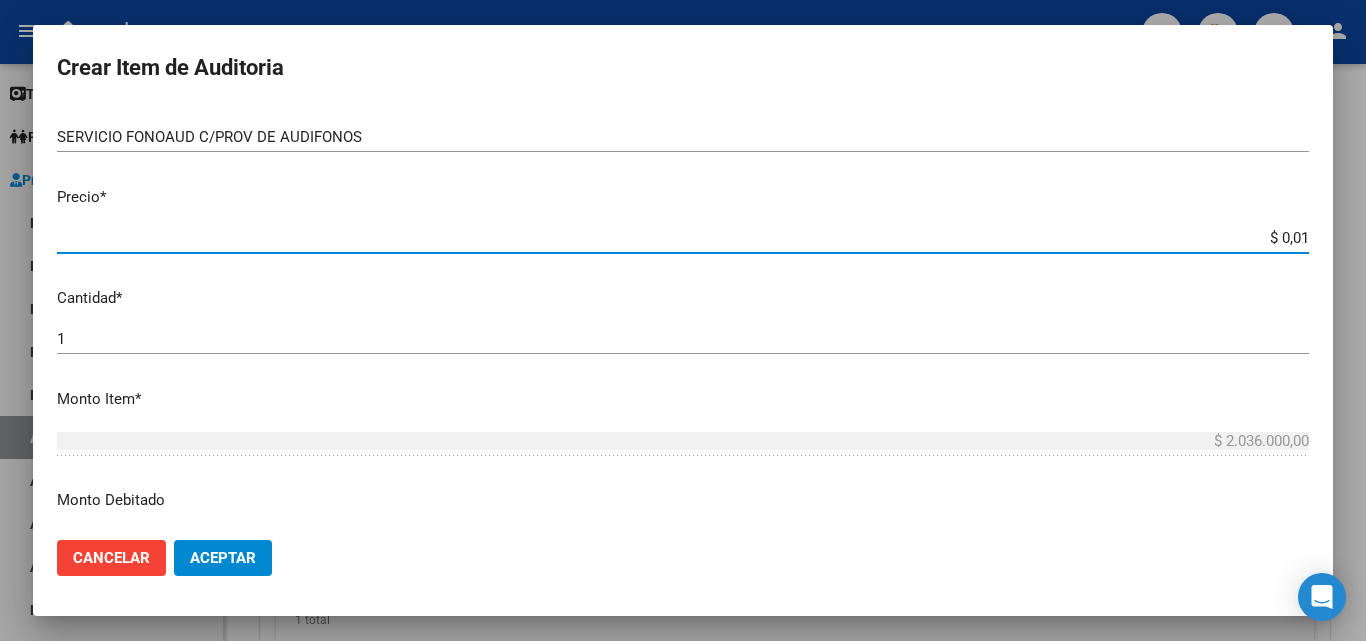 type on "$ 0,01" 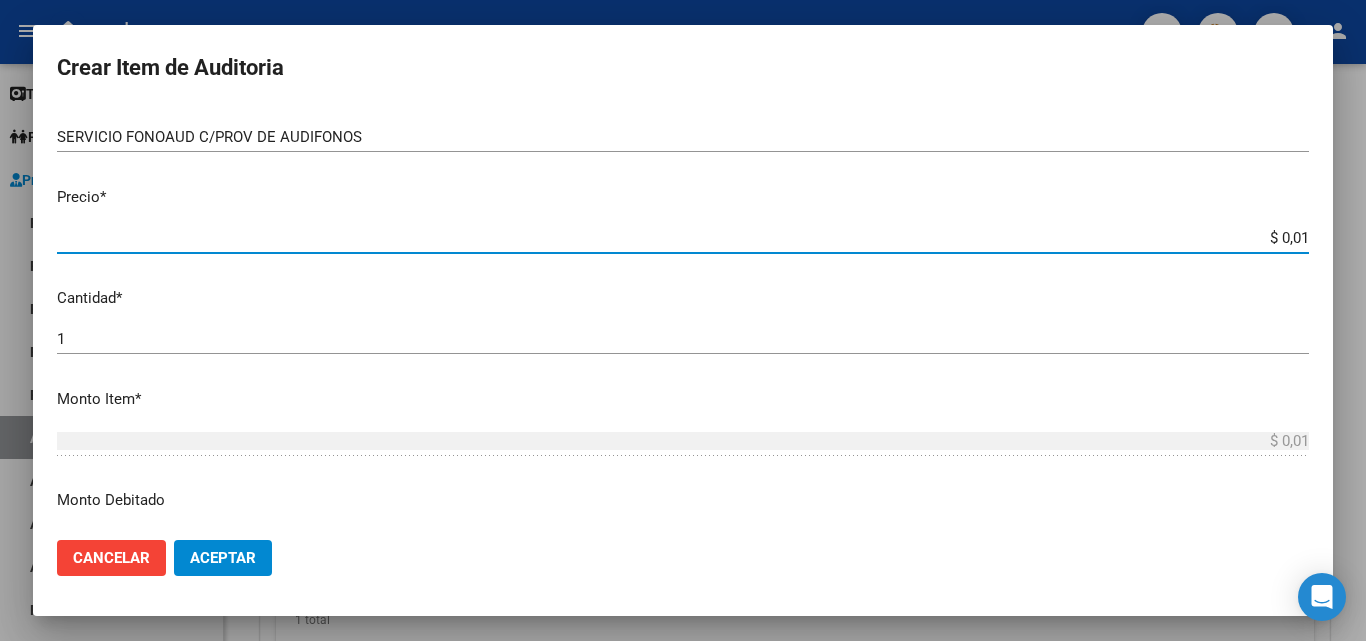 type on "$ 0,10" 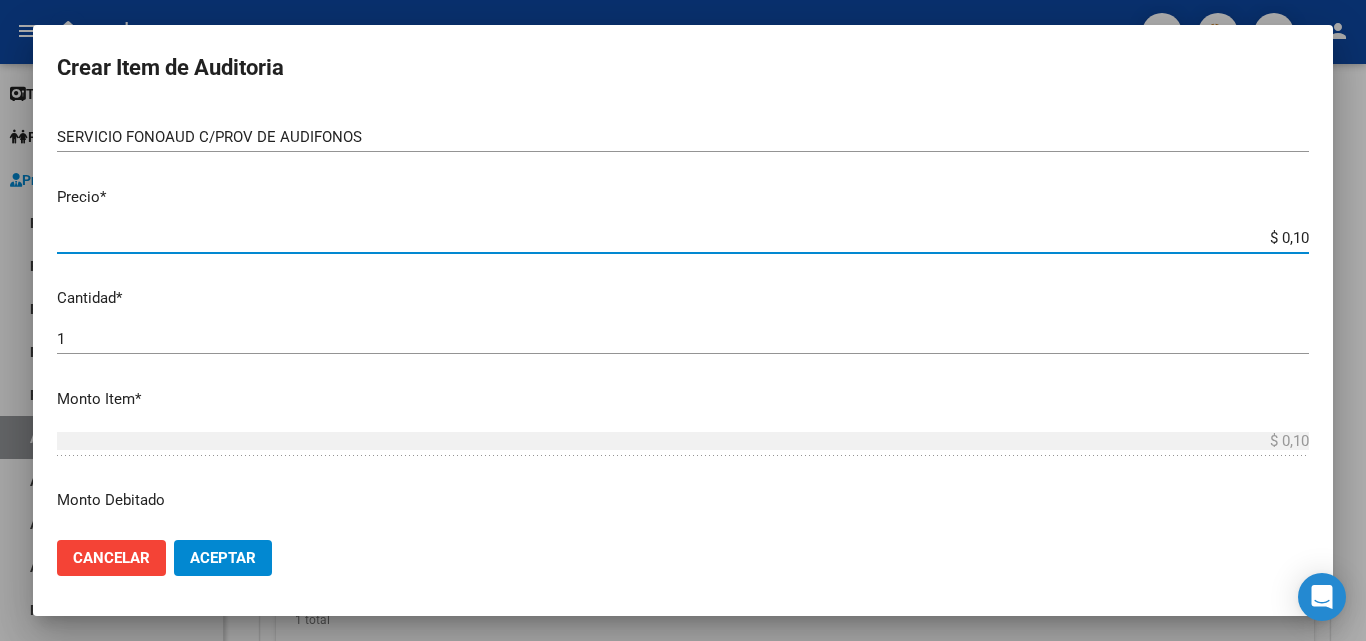 type on "$ 1,01" 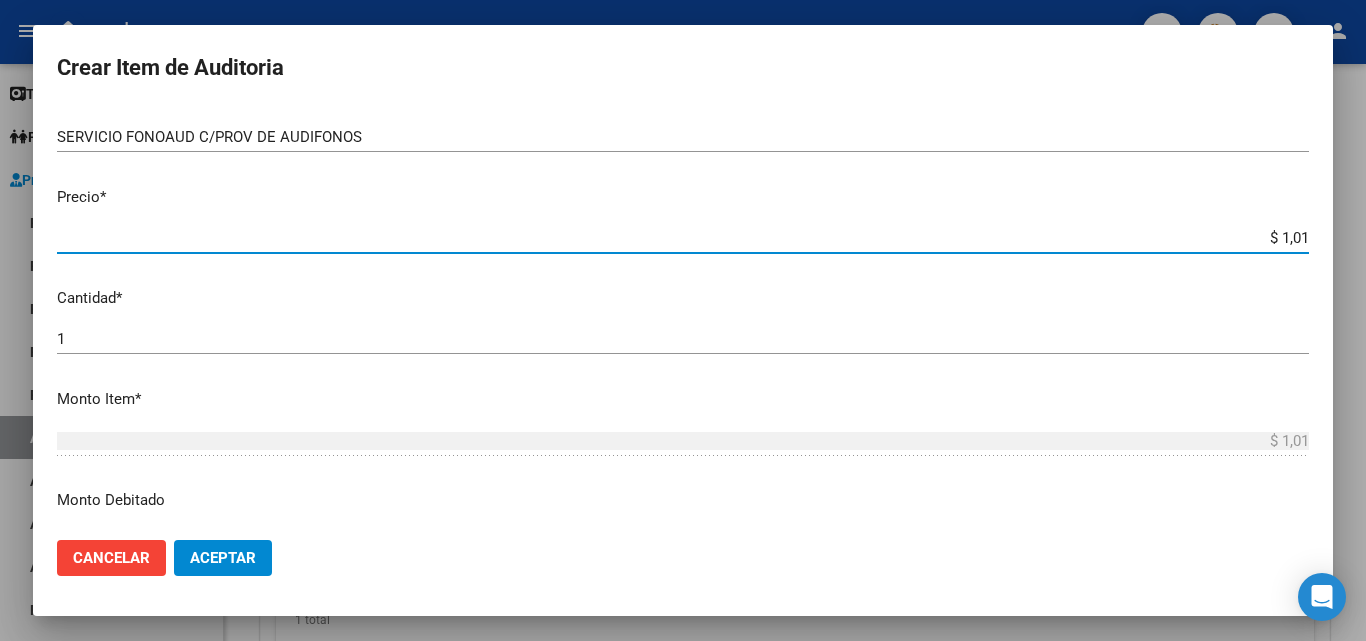 type on "$ 10,18" 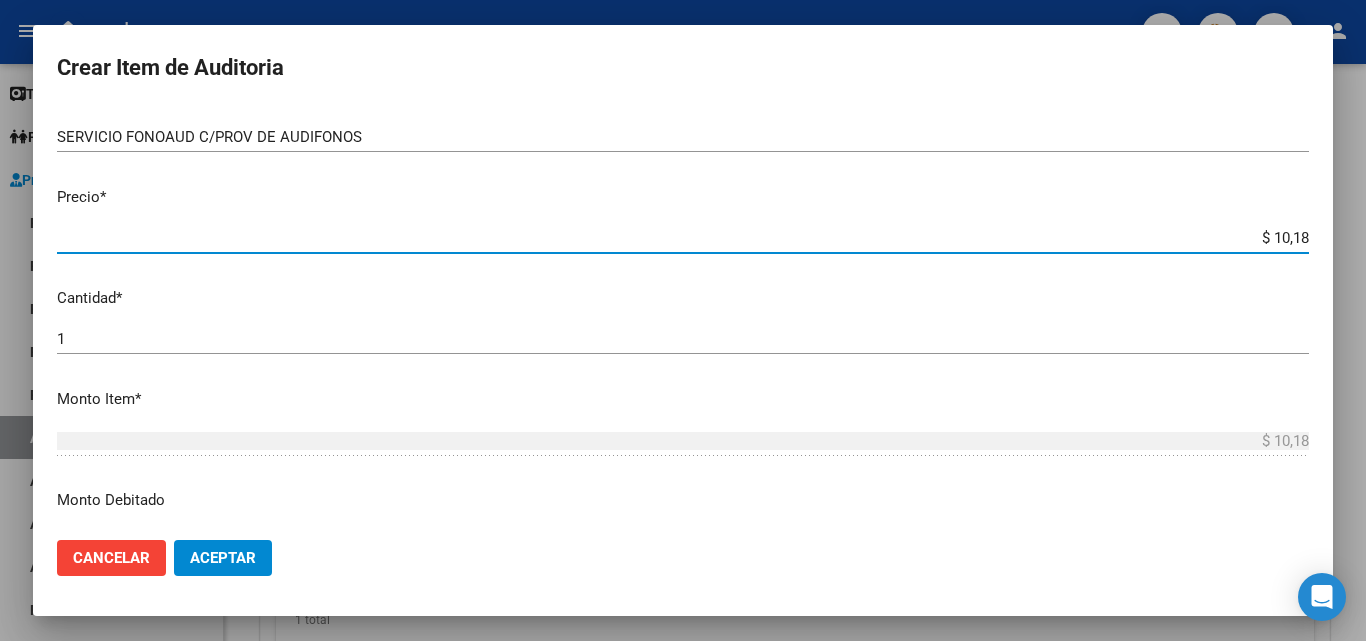 type on "$ 101,80" 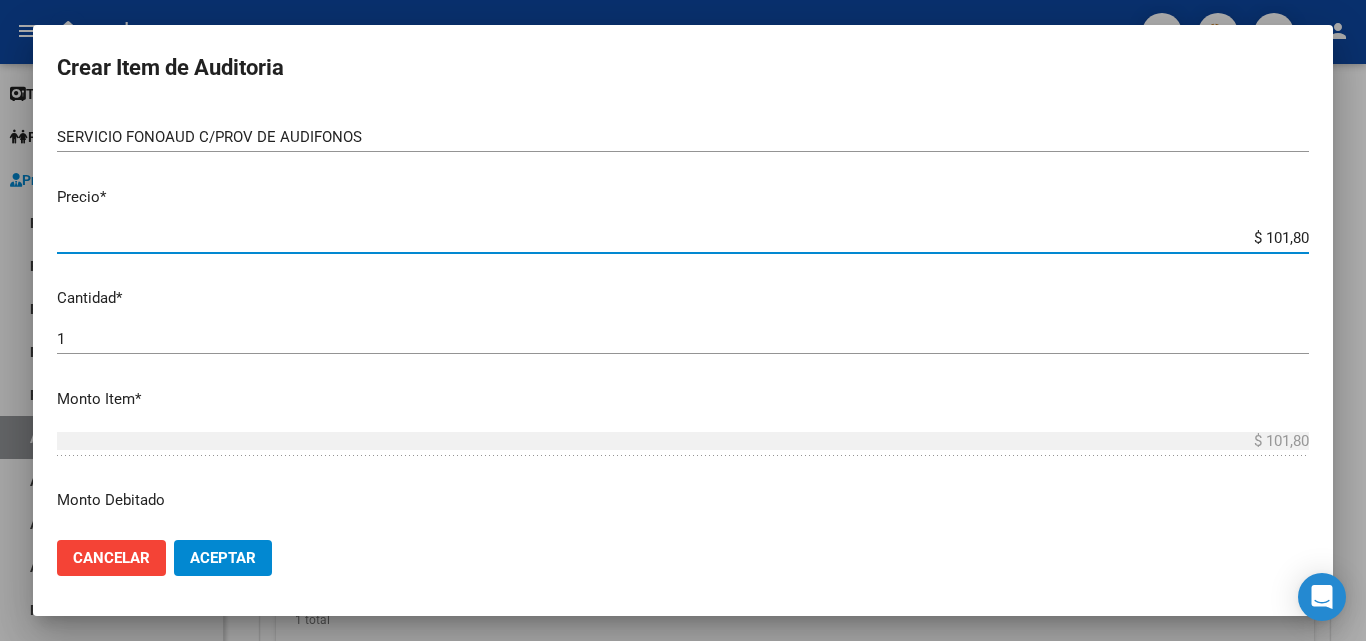 type on "$ 1.018,00" 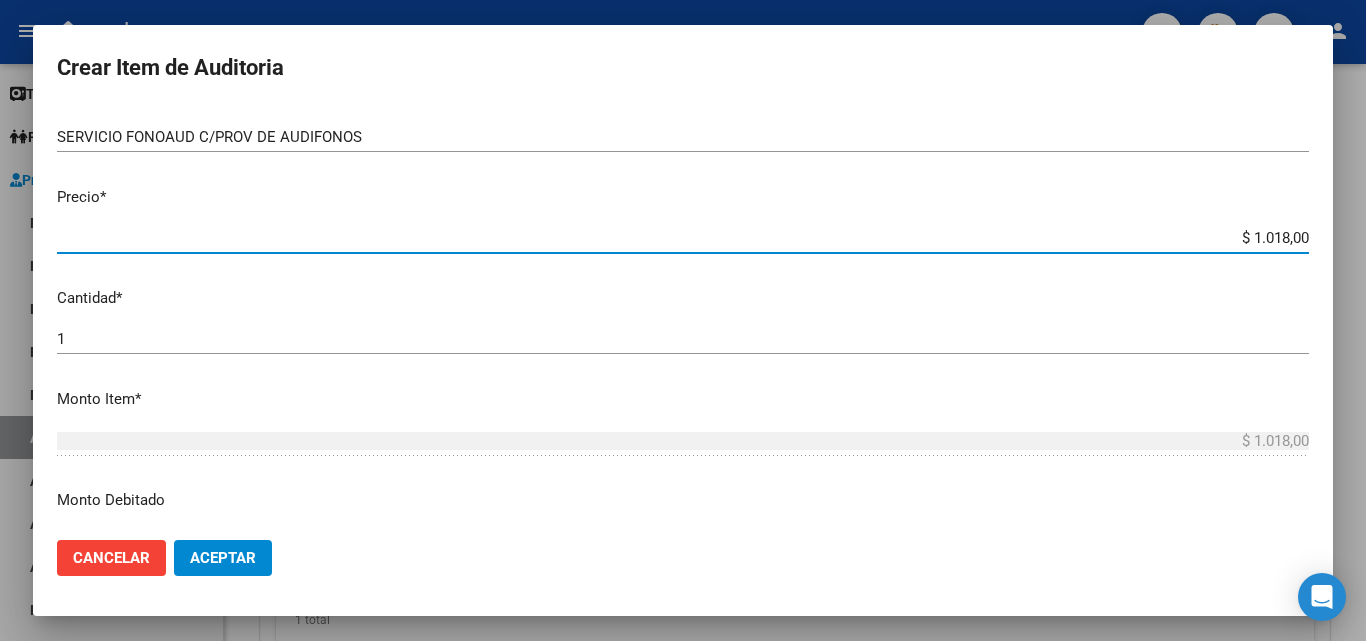 type on "$ 10.180,00" 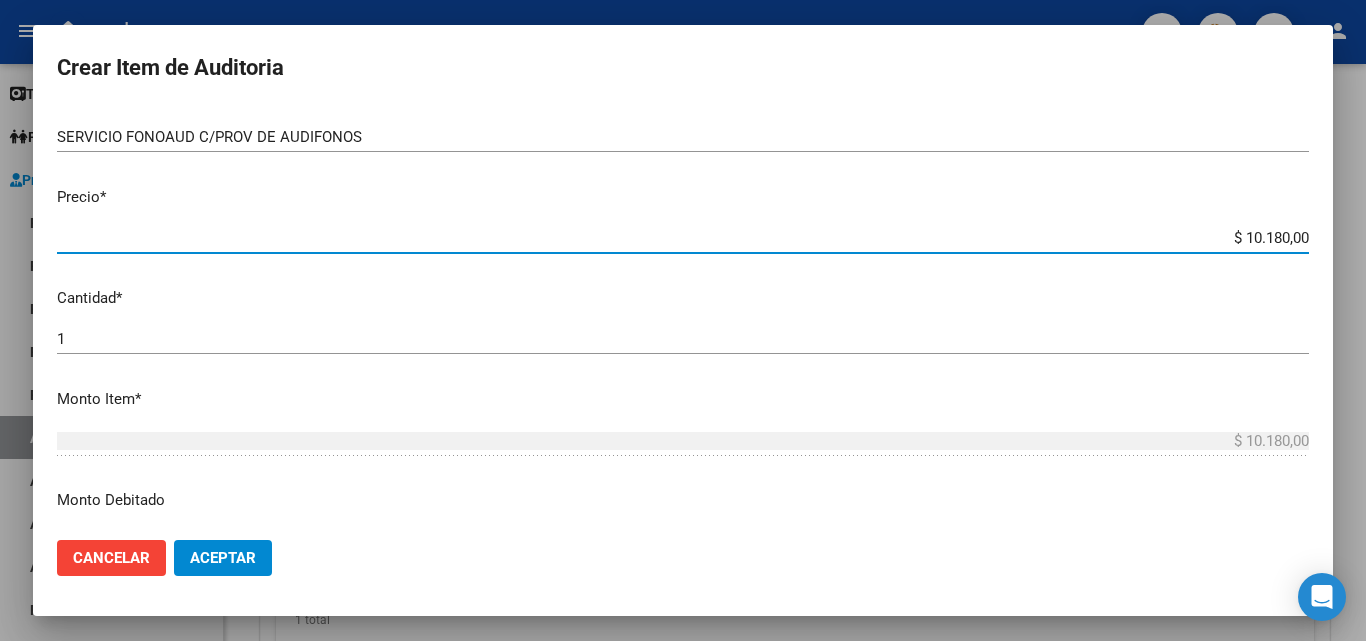 type on "$ 101.800,00" 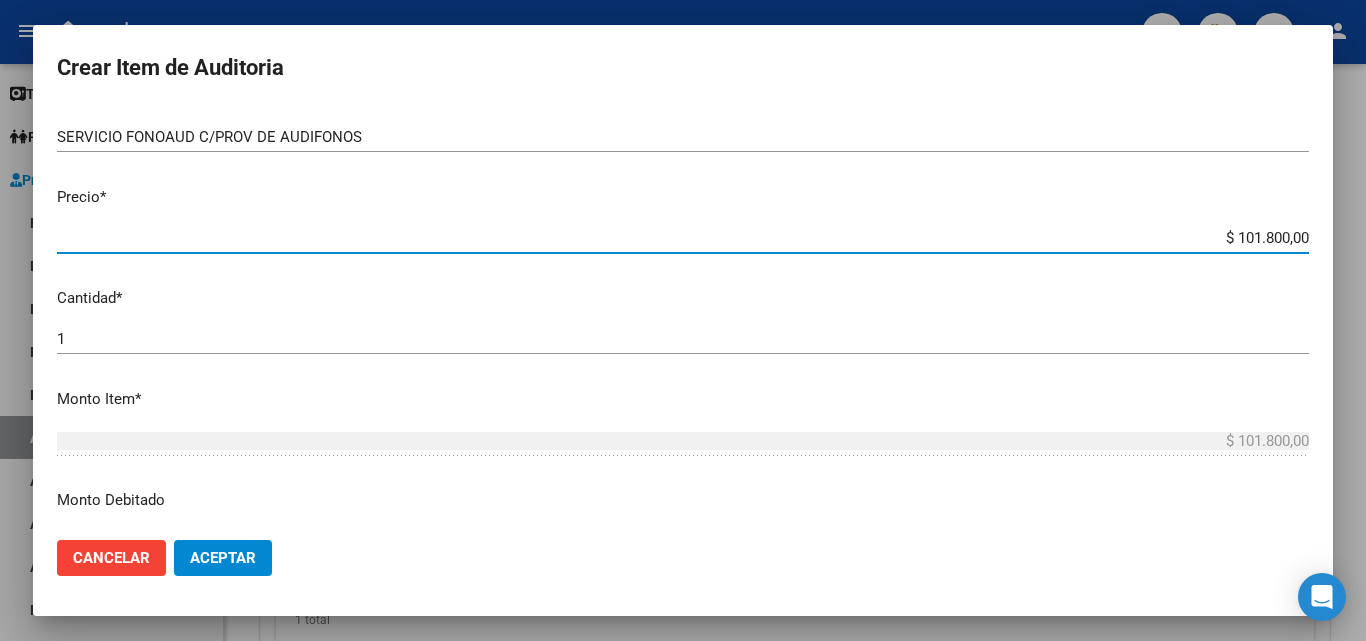 type on "$ 1.018.000,00" 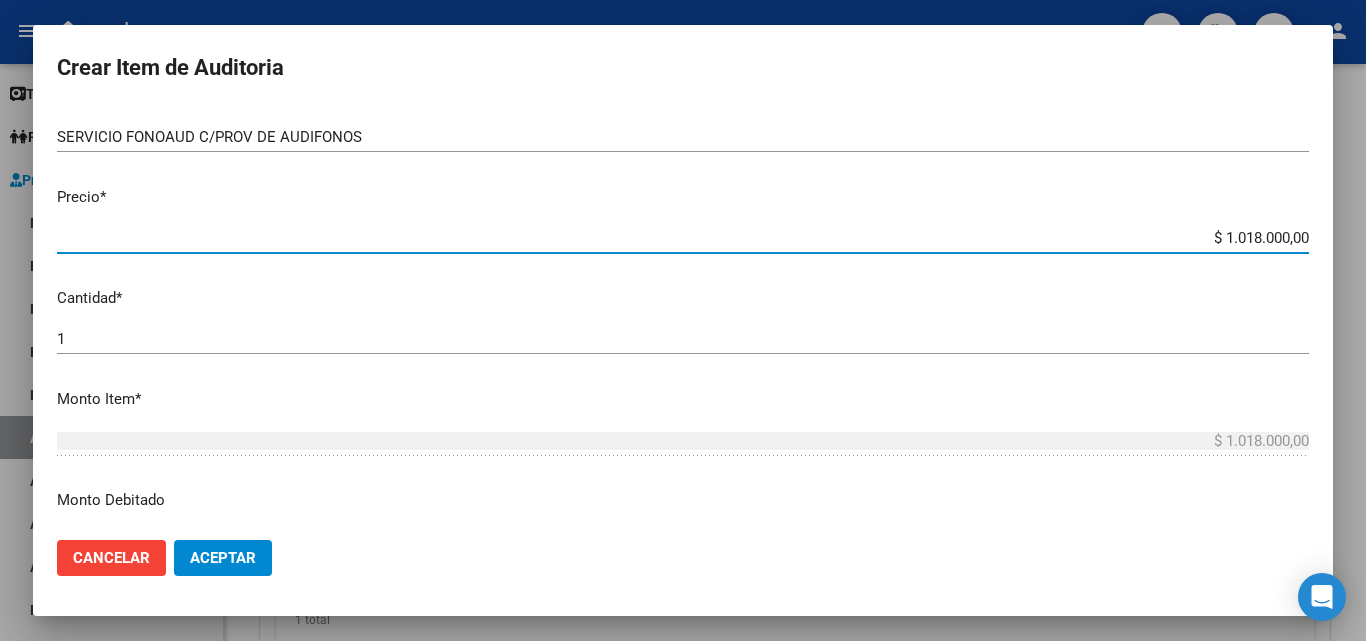 click on "1" at bounding box center (683, 339) 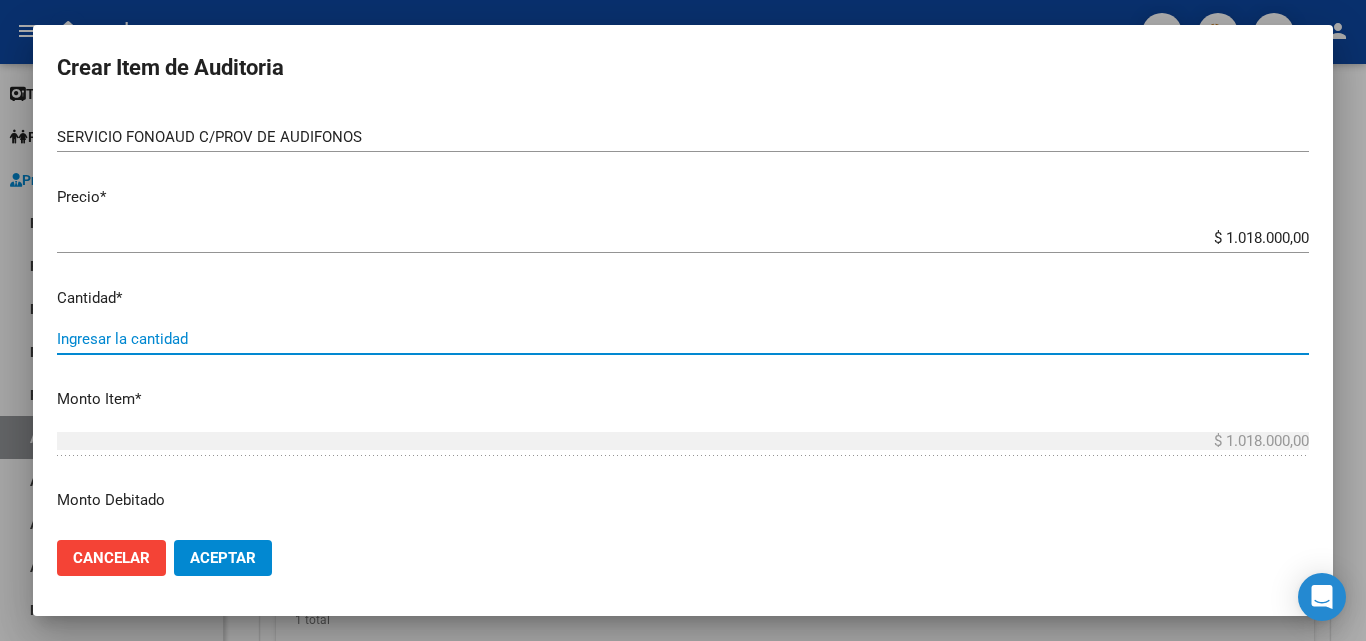 type on "2" 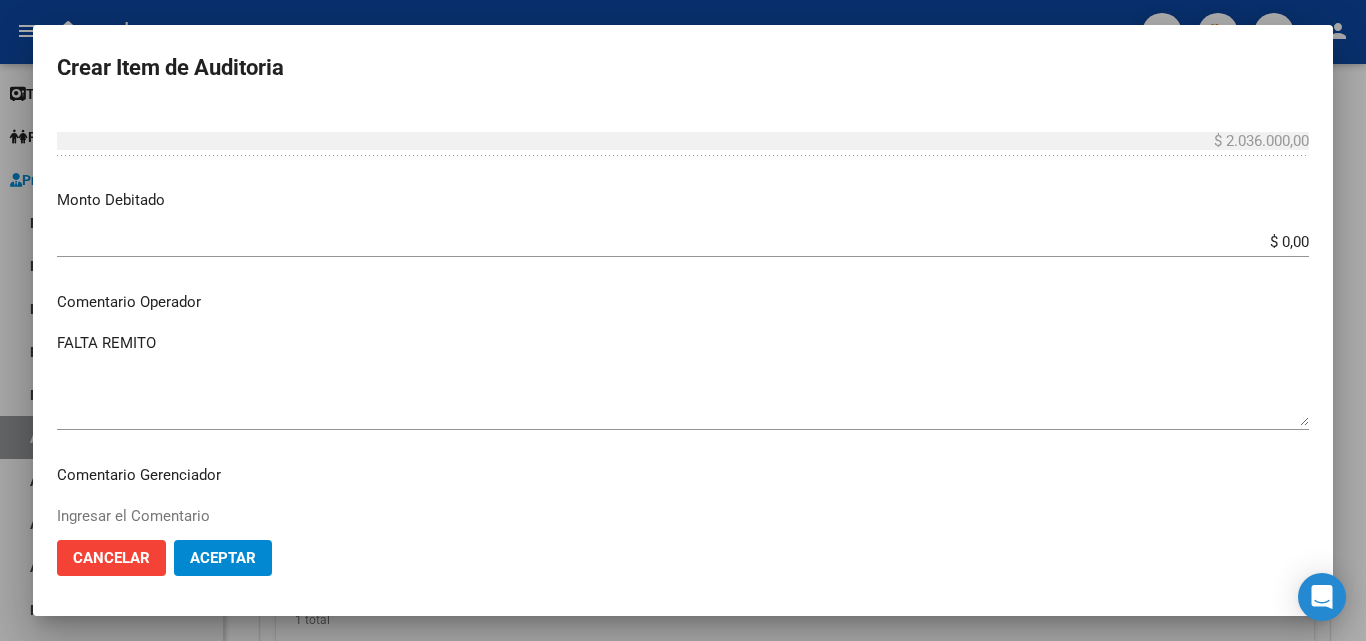 scroll, scrollTop: 800, scrollLeft: 0, axis: vertical 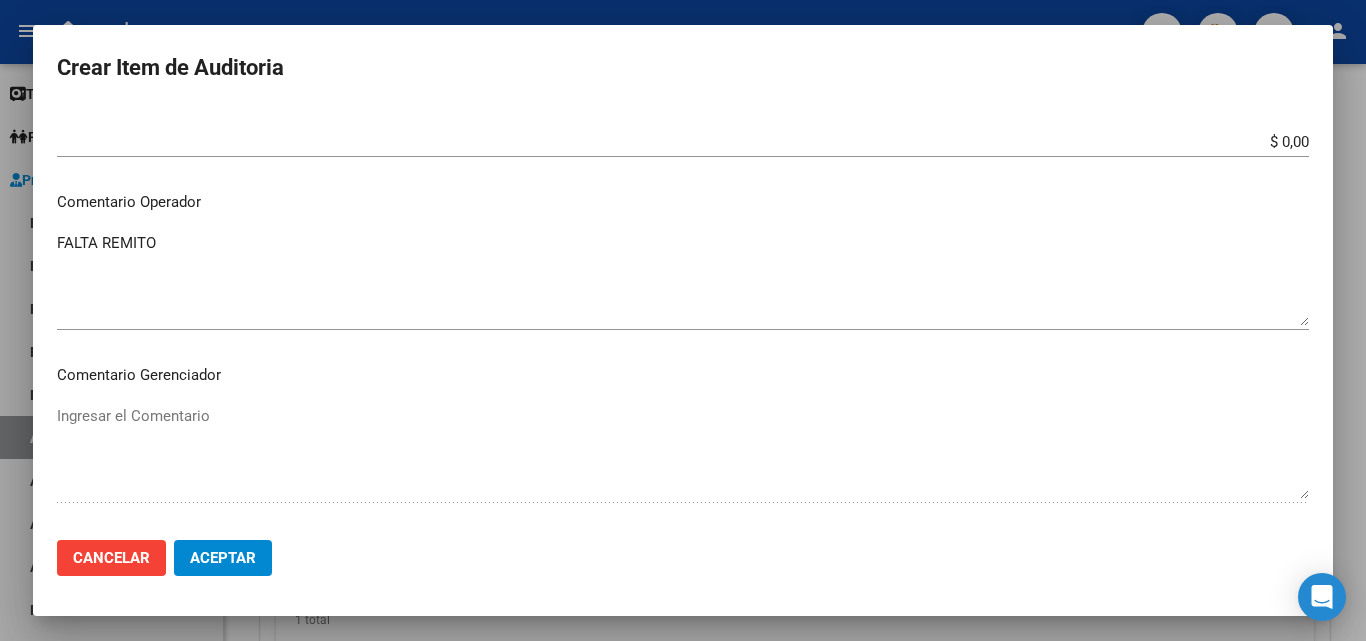 type on "2" 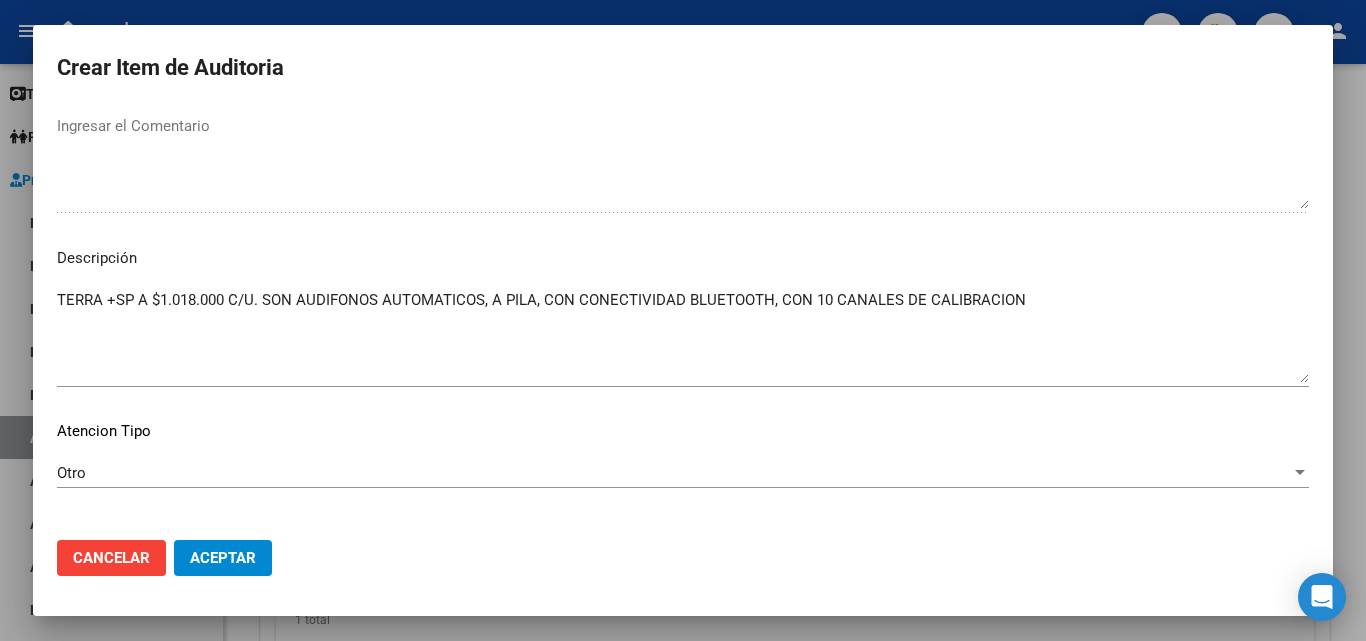 scroll, scrollTop: 1174, scrollLeft: 0, axis: vertical 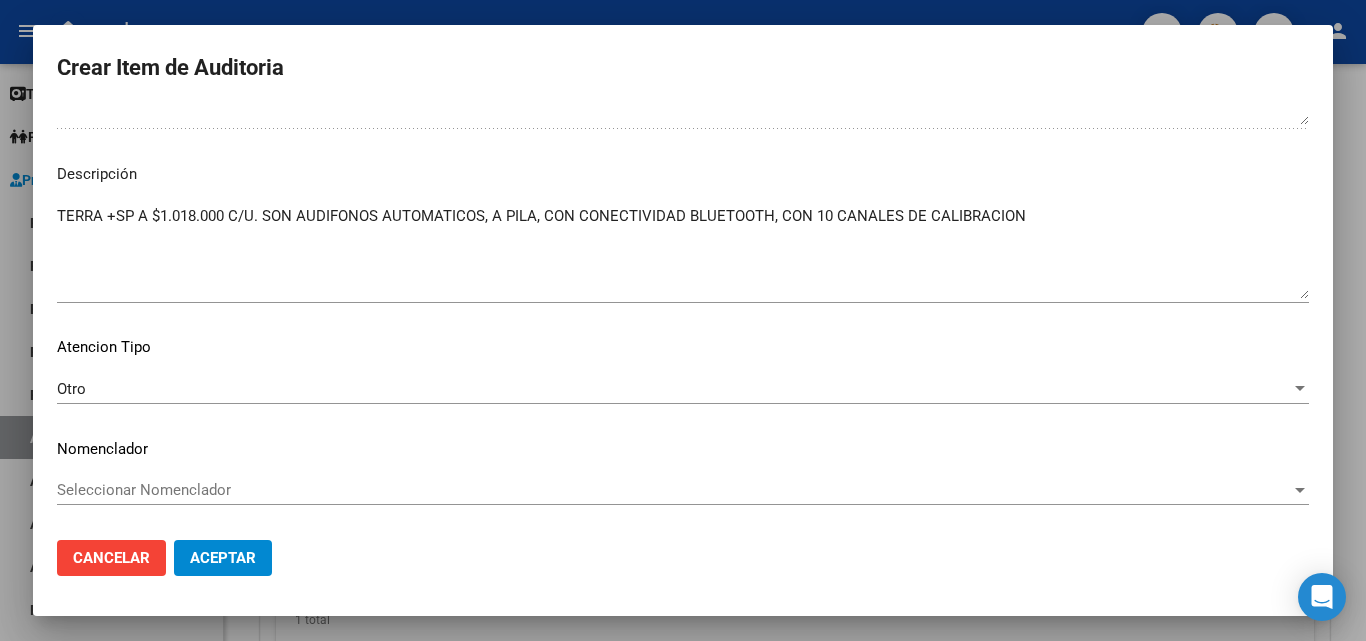 type on "FALTA REMITO Y COMPROBANTE" 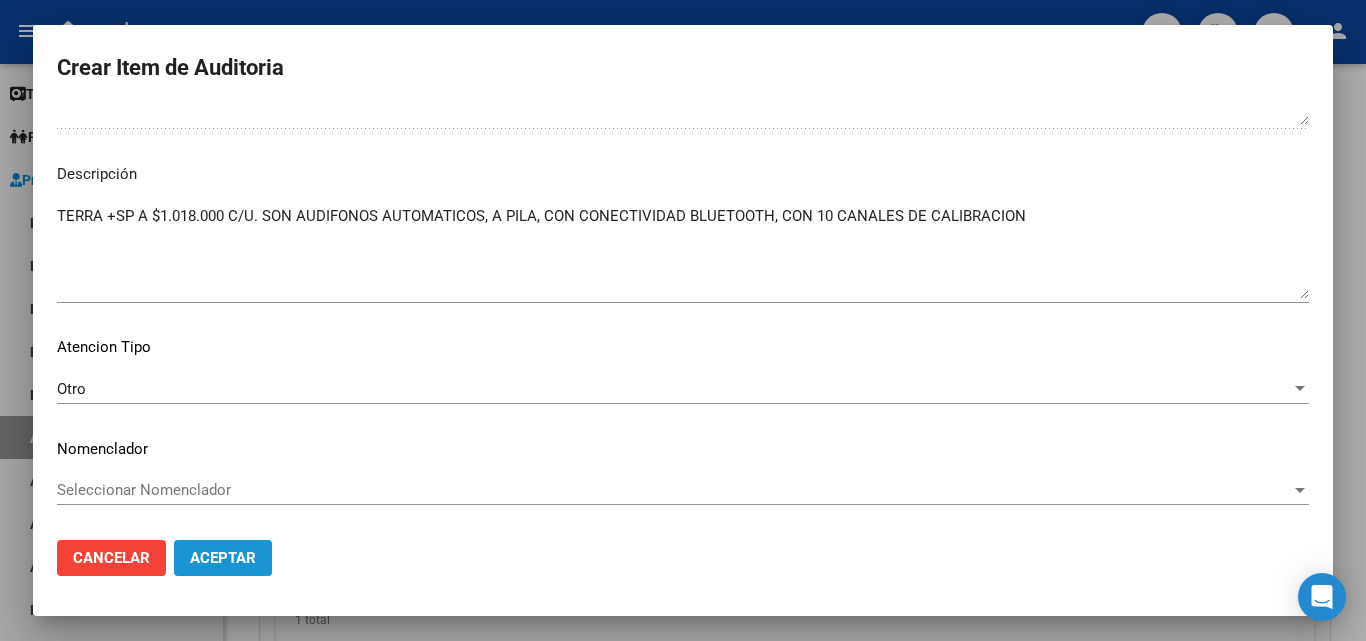 click on "Aceptar" 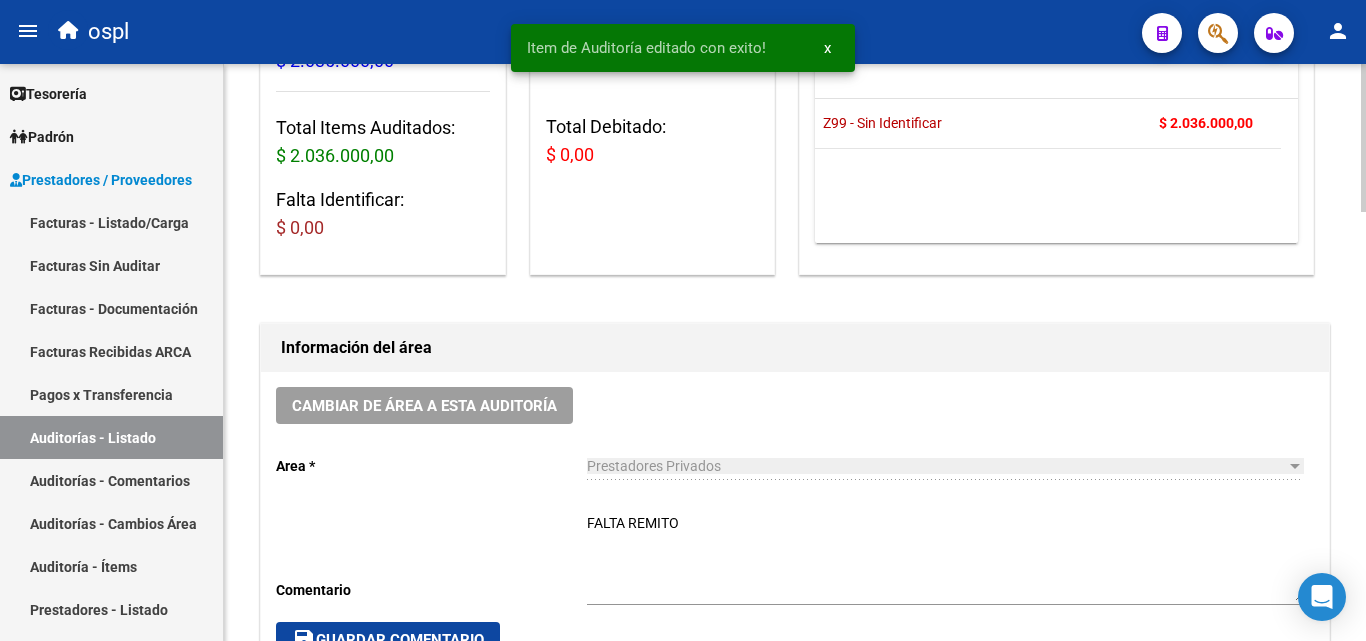 scroll, scrollTop: 400, scrollLeft: 0, axis: vertical 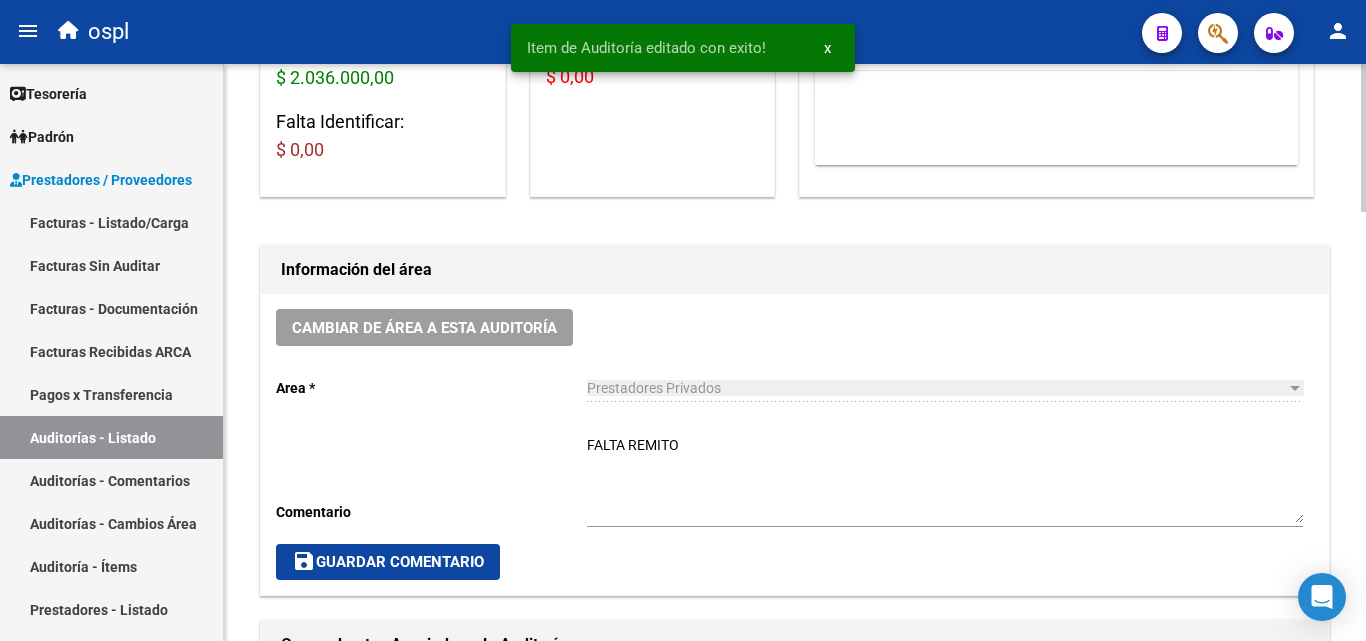 click on "FALTA REMITO" at bounding box center [945, 479] 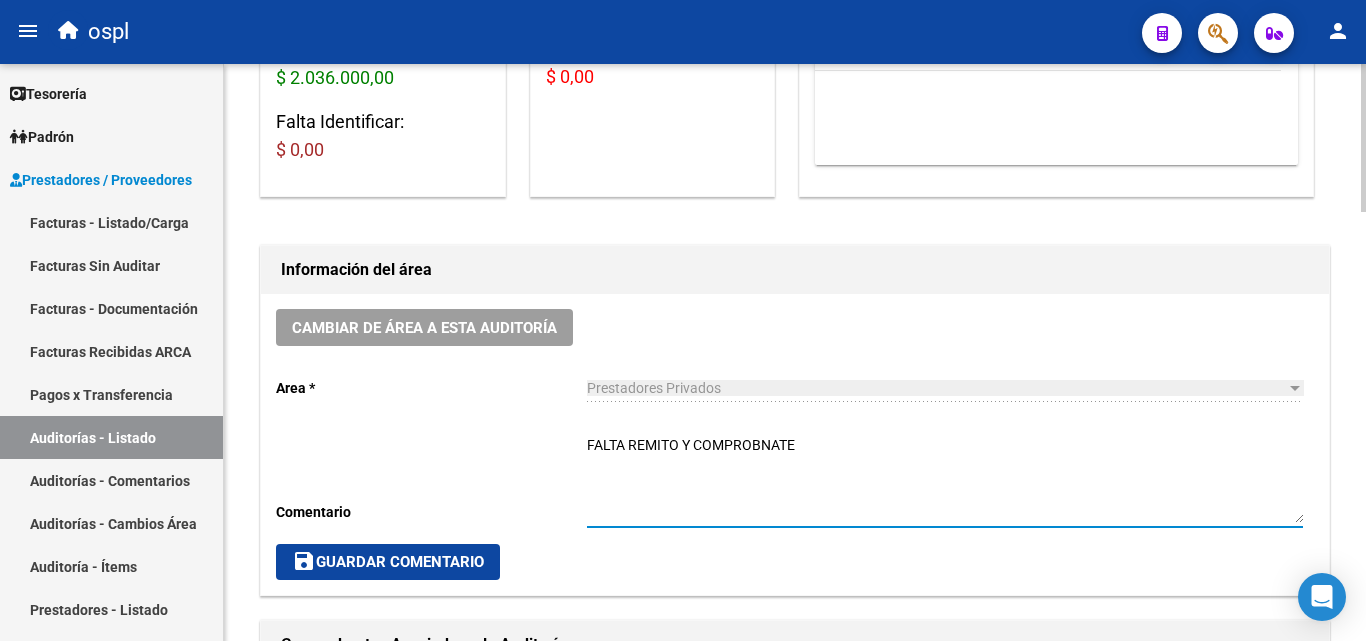 click on "FALTA REMITO Y COMPROBNATE" at bounding box center (945, 479) 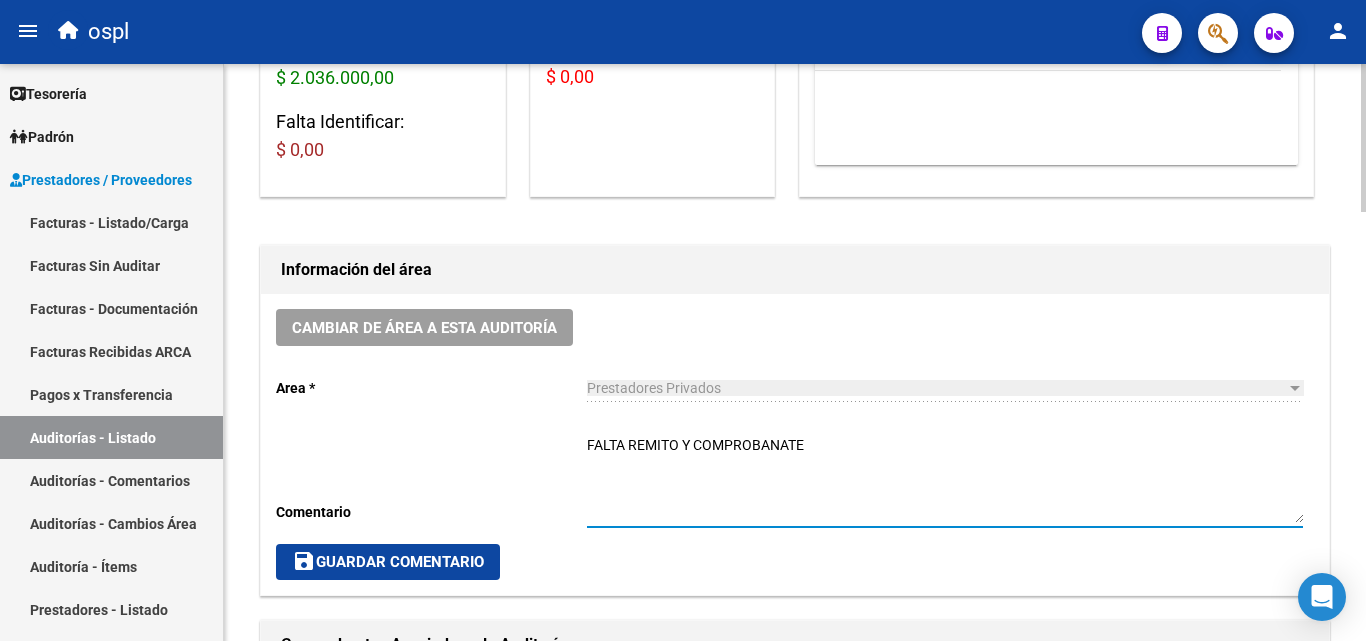 drag, startPoint x: 789, startPoint y: 446, endPoint x: 802, endPoint y: 455, distance: 15.811388 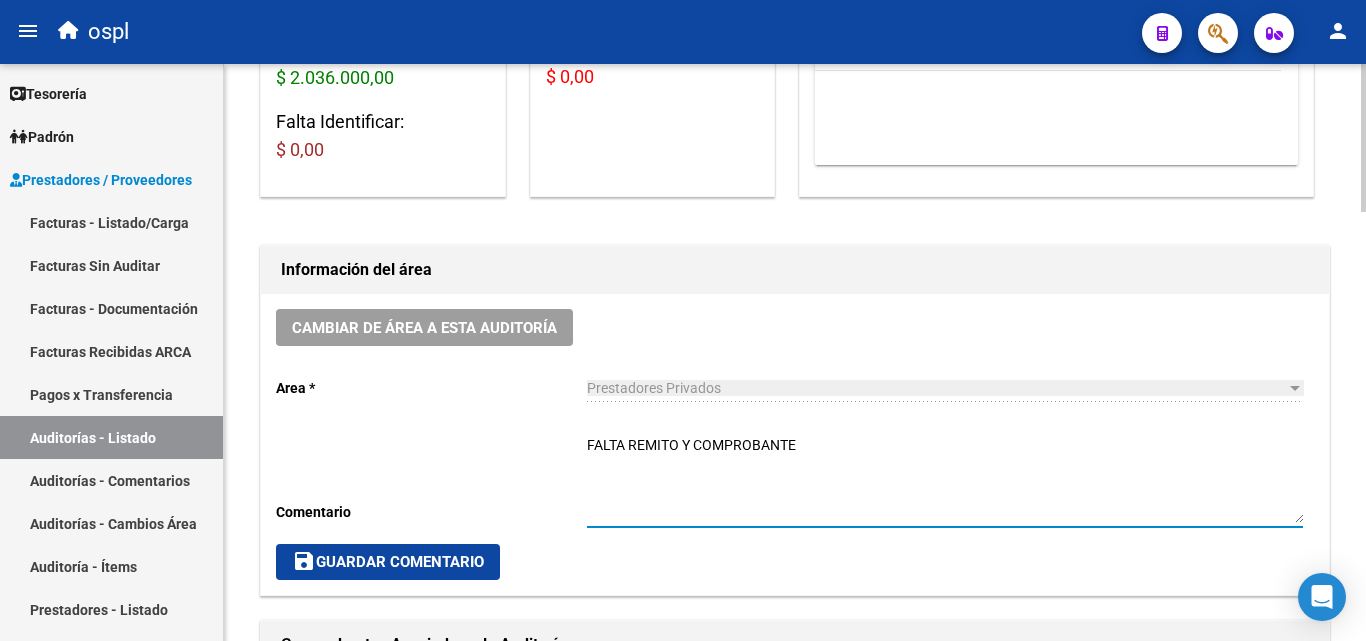 drag, startPoint x: 810, startPoint y: 432, endPoint x: 824, endPoint y: 436, distance: 14.56022 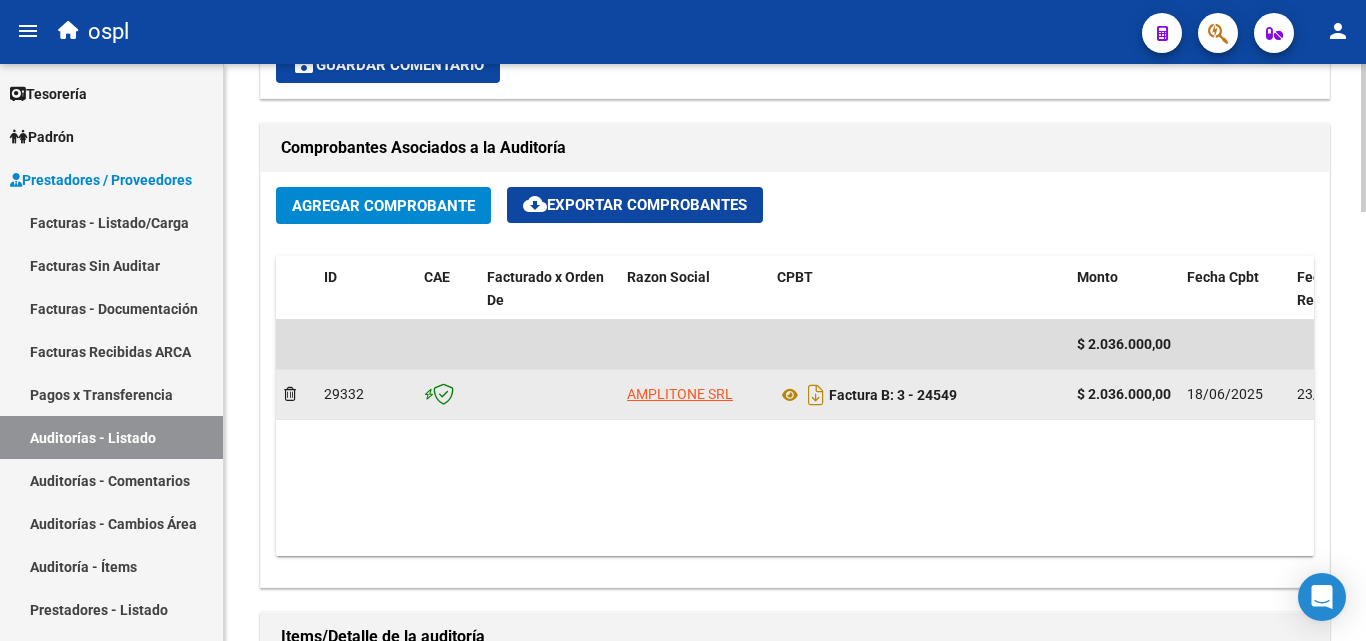 scroll, scrollTop: 900, scrollLeft: 0, axis: vertical 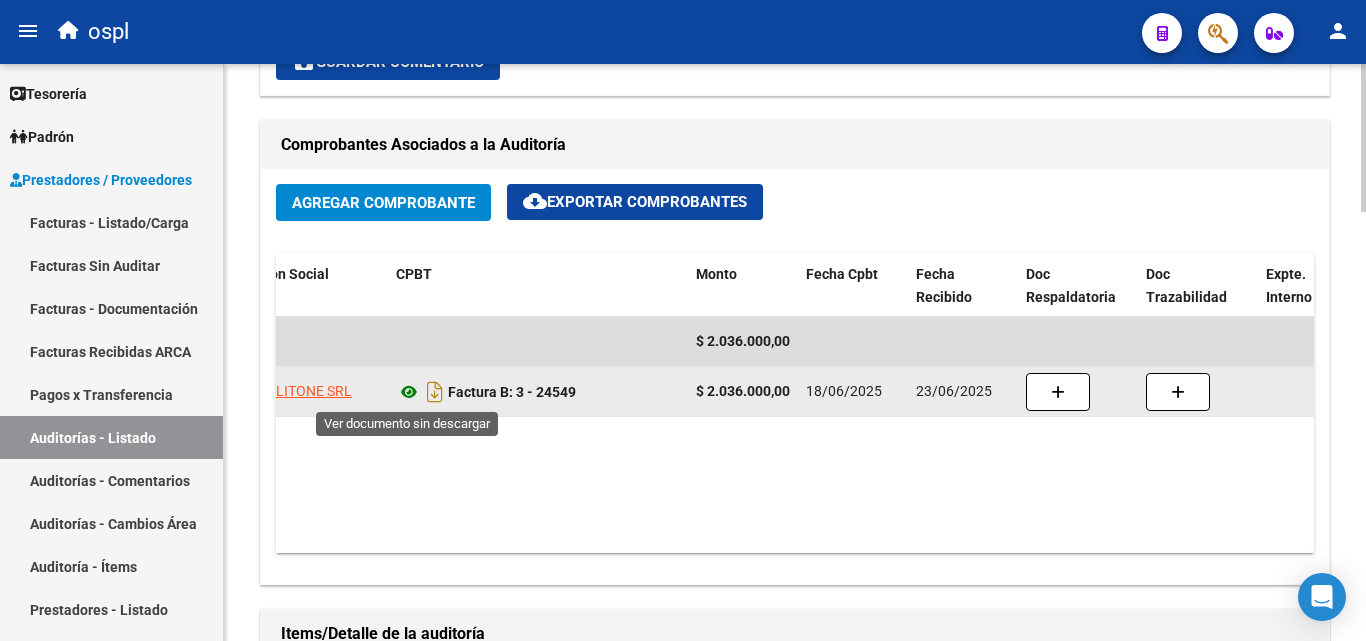 type on "FALTA REMITO Y COMPROBANTE" 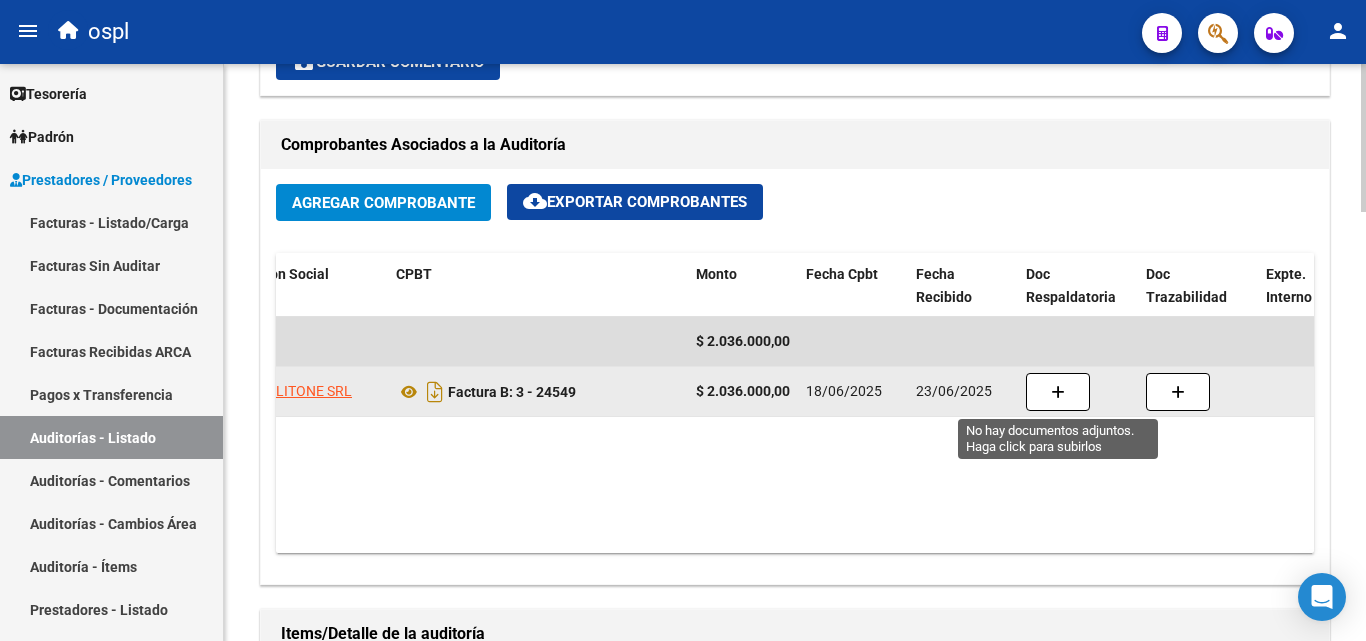 click 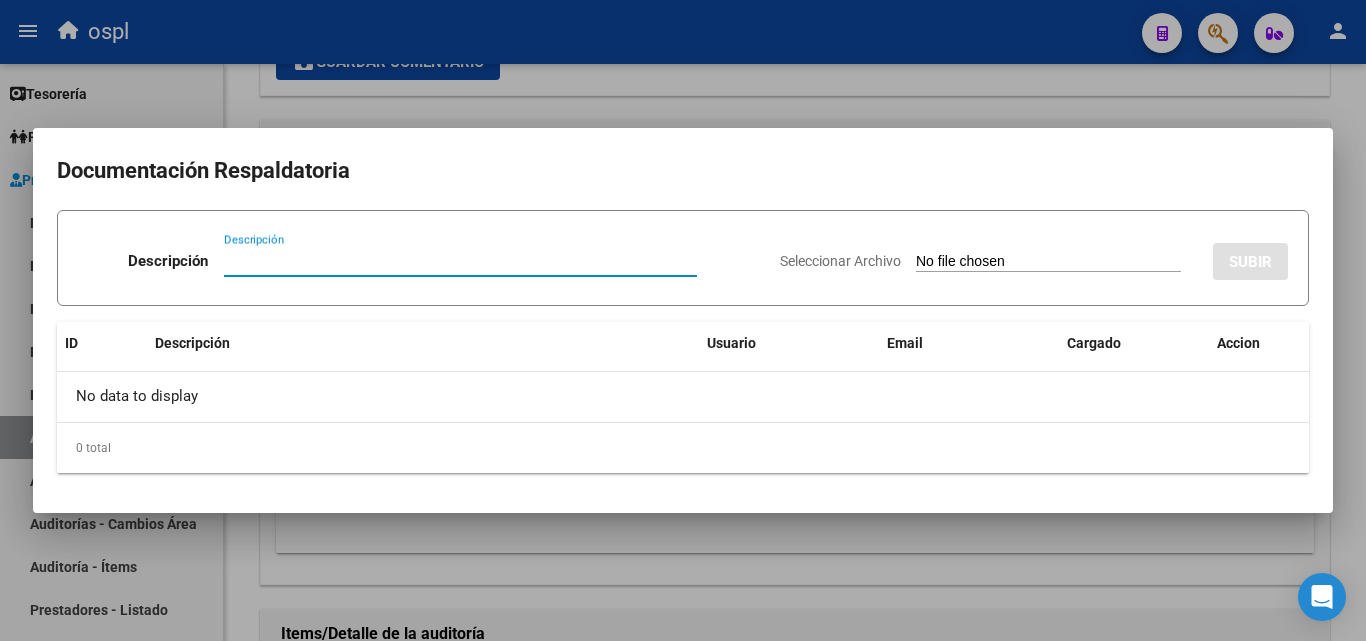 click on "Seleccionar Archivo" at bounding box center (1048, 262) 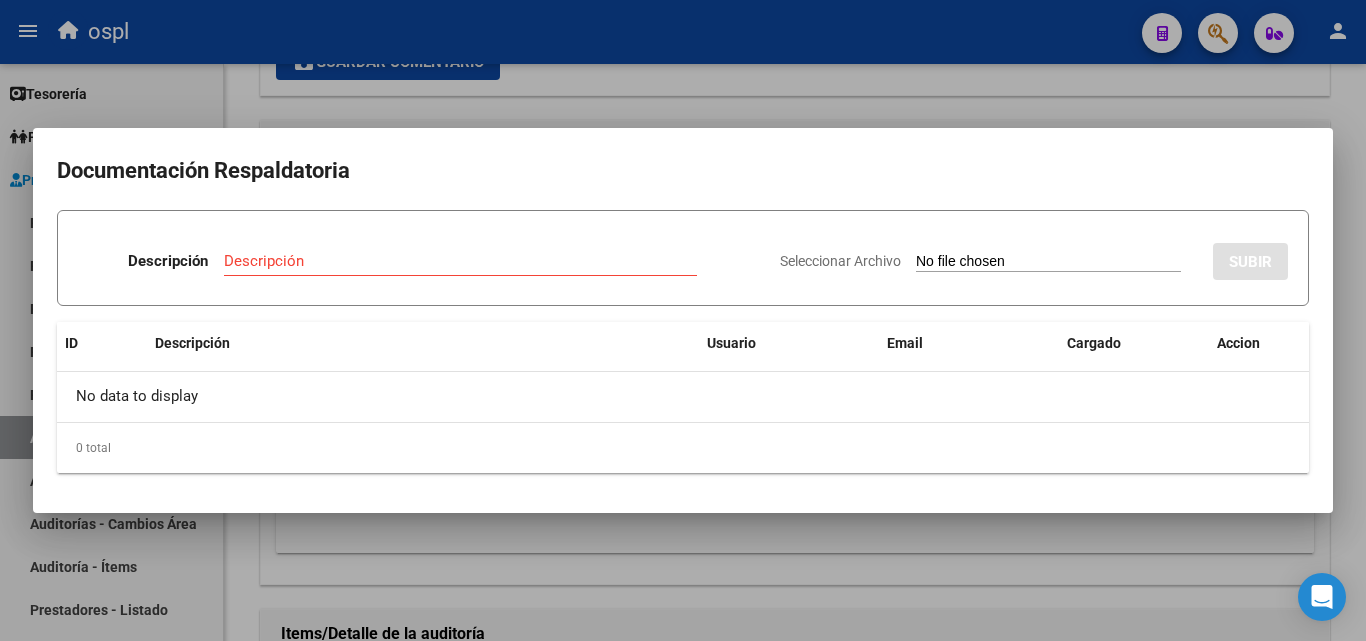 type on "C:\fakepath\48930 - AUT PRESUPUESTO.jpg" 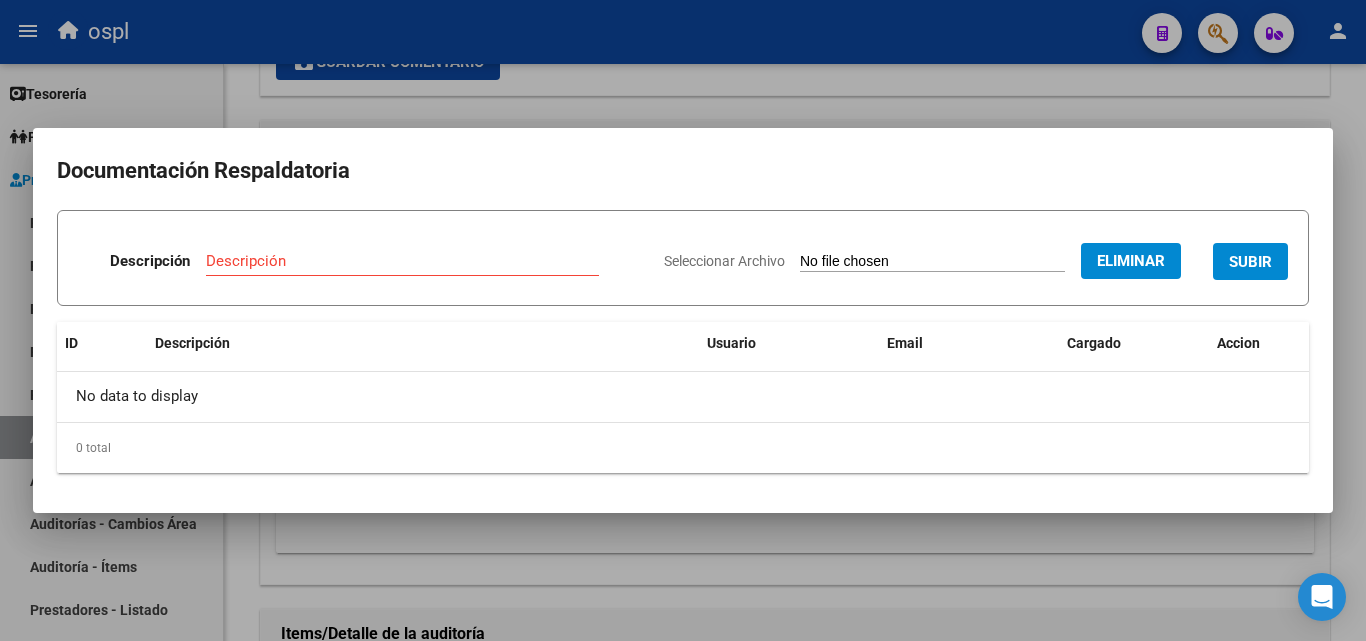 click on "Descripción" at bounding box center (402, 261) 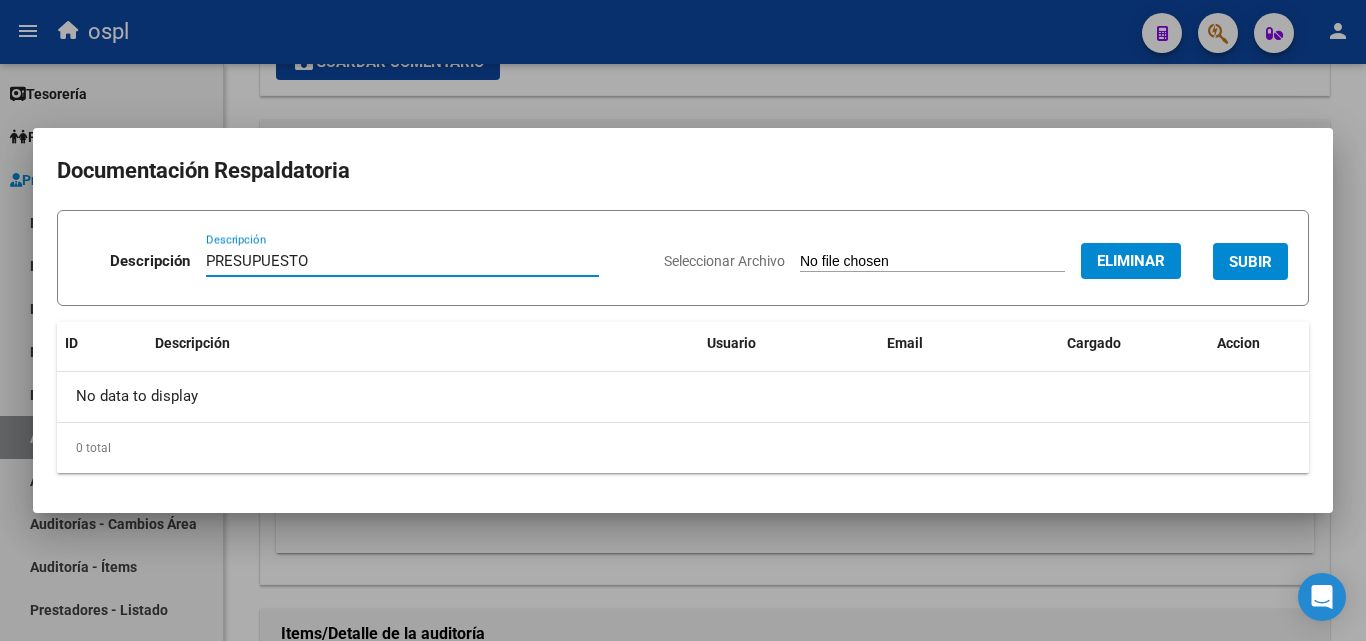 type on "PRESUPUESTO" 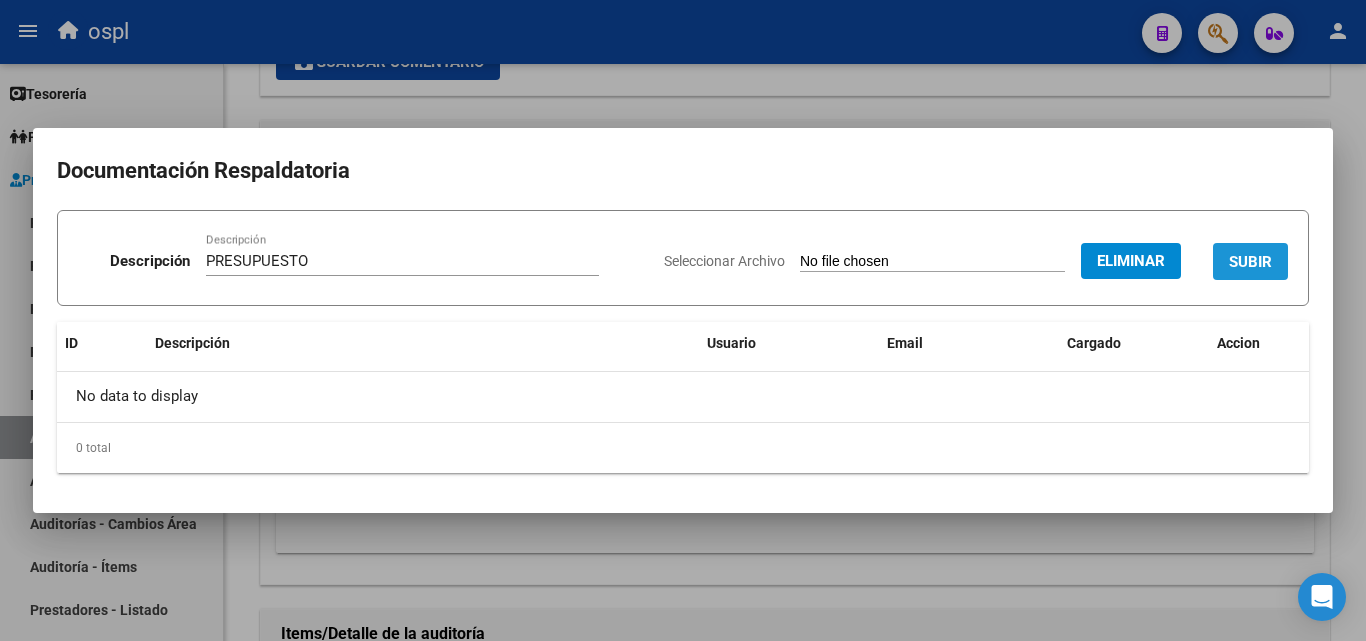 click on "SUBIR" at bounding box center [1250, 262] 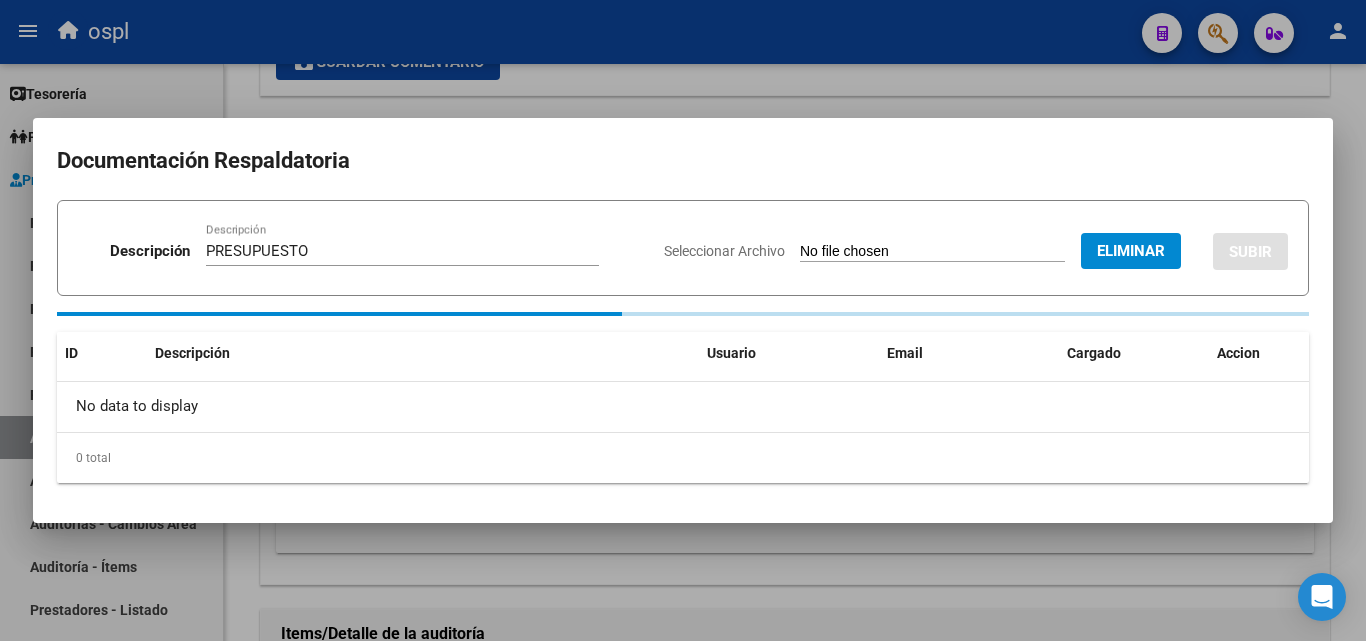 type 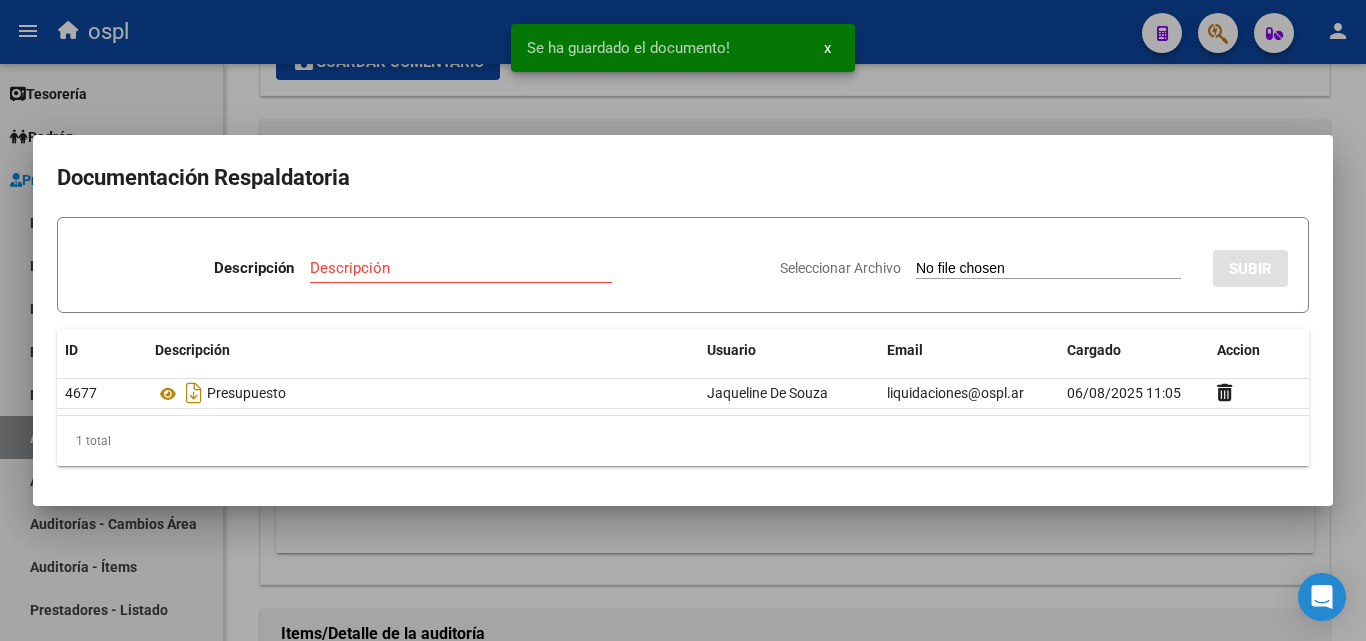click on "Seleccionar Archivo" at bounding box center [1048, 269] 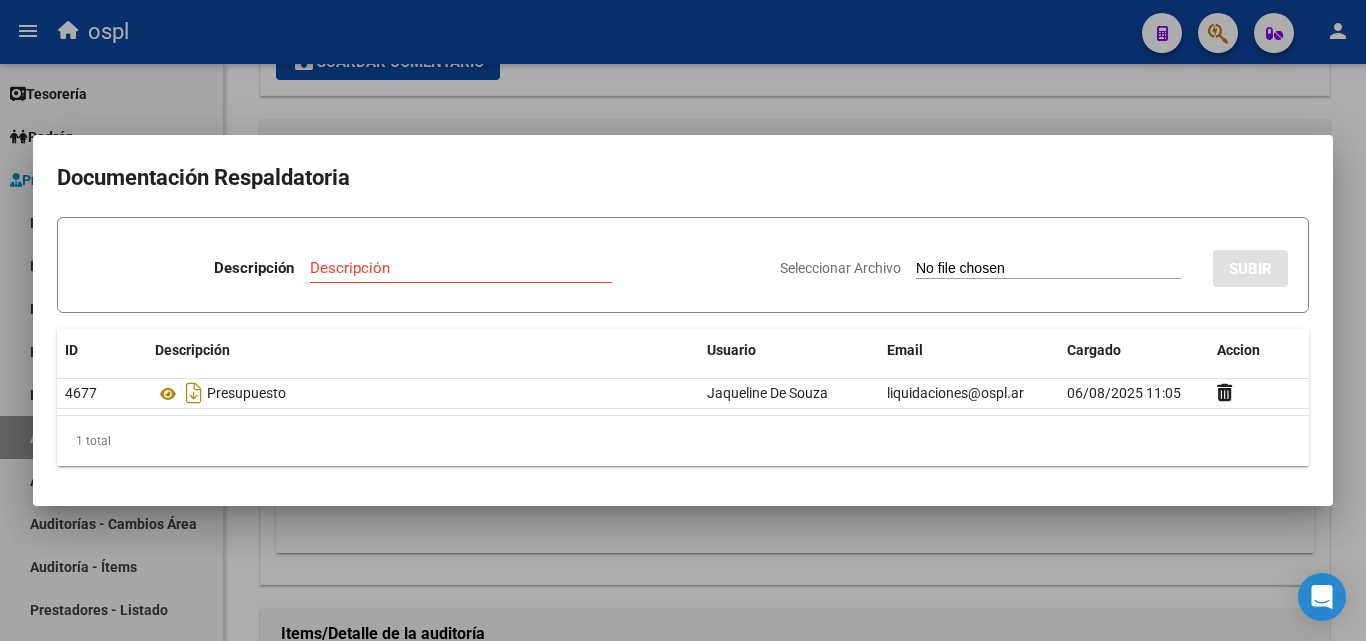 type on "C:\fakepath\ORDEN MEDICA.jpg" 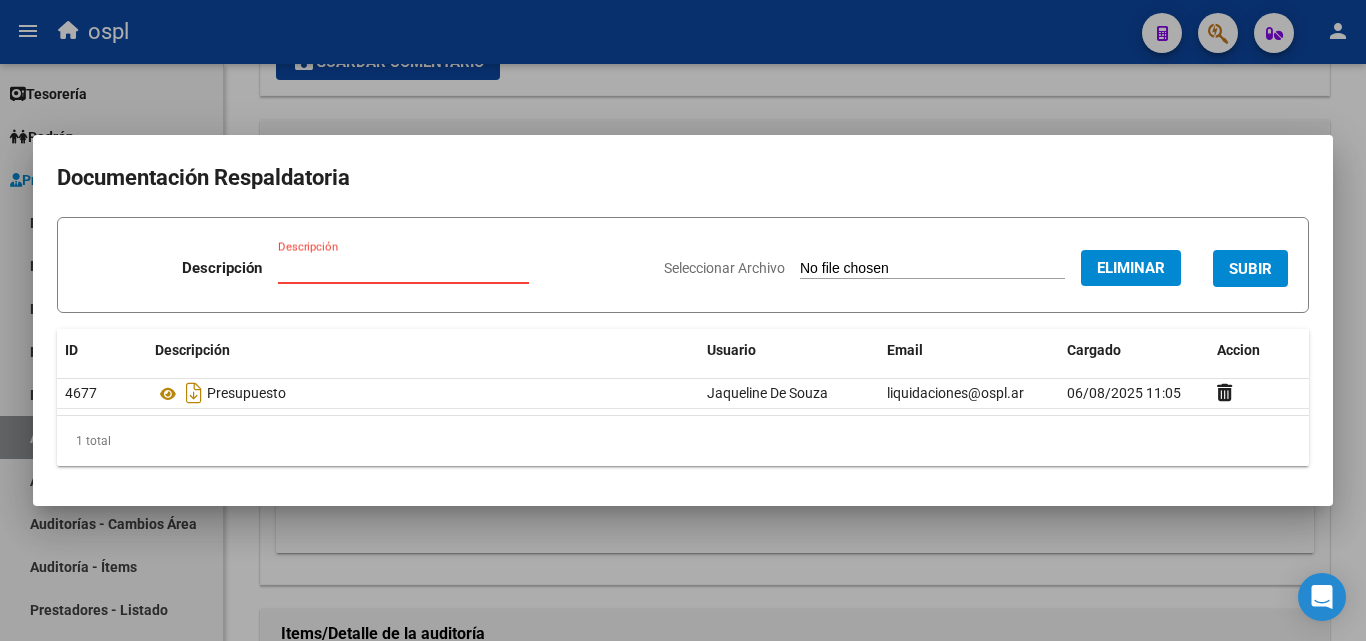 click on "Descripción" at bounding box center [403, 268] 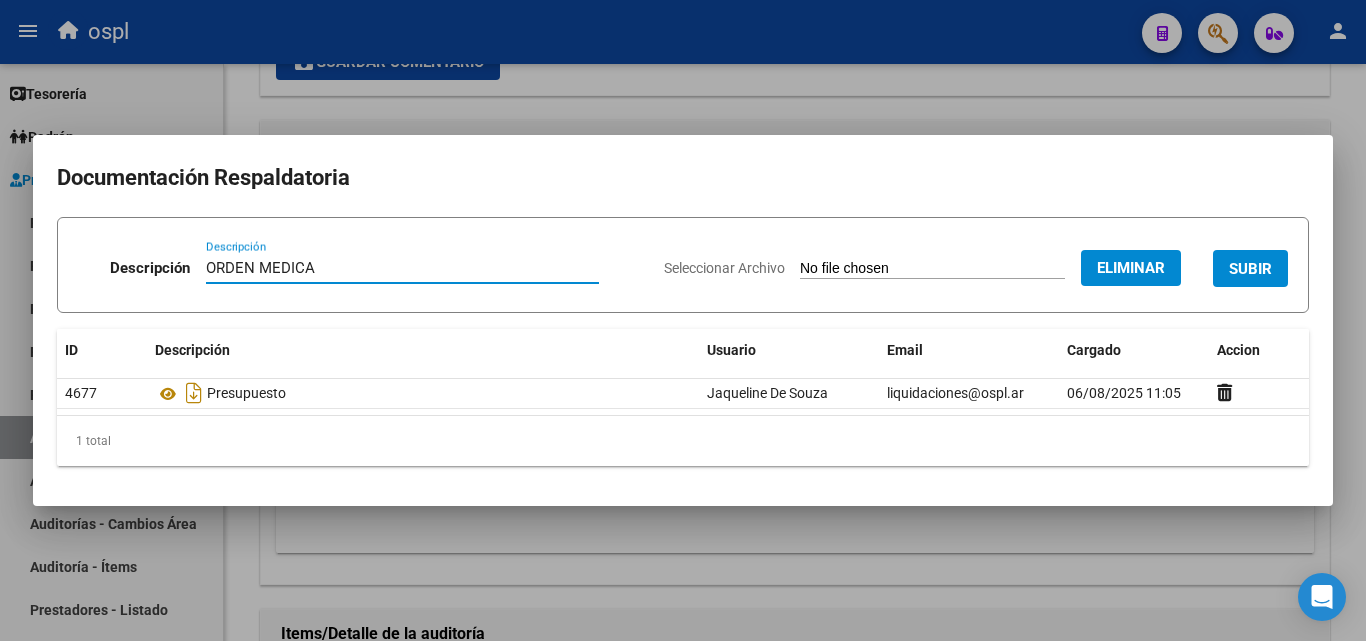 type on "ORDEN MEDICA" 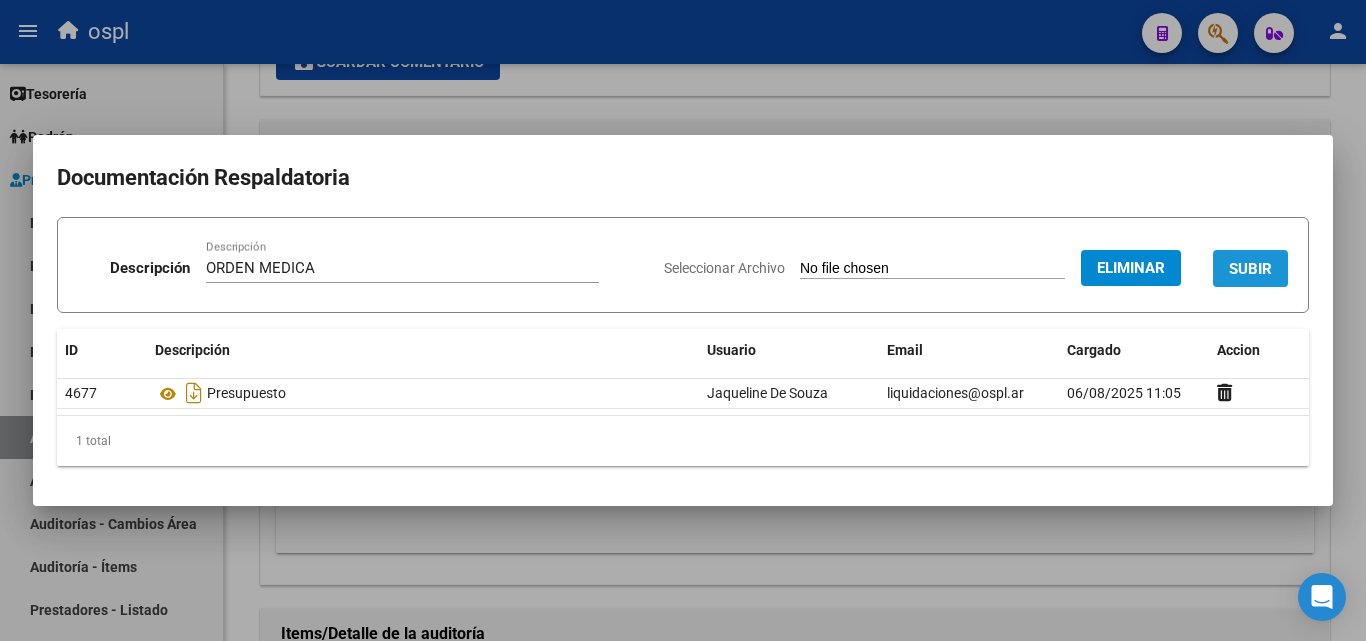 click on "SUBIR" at bounding box center (1250, 269) 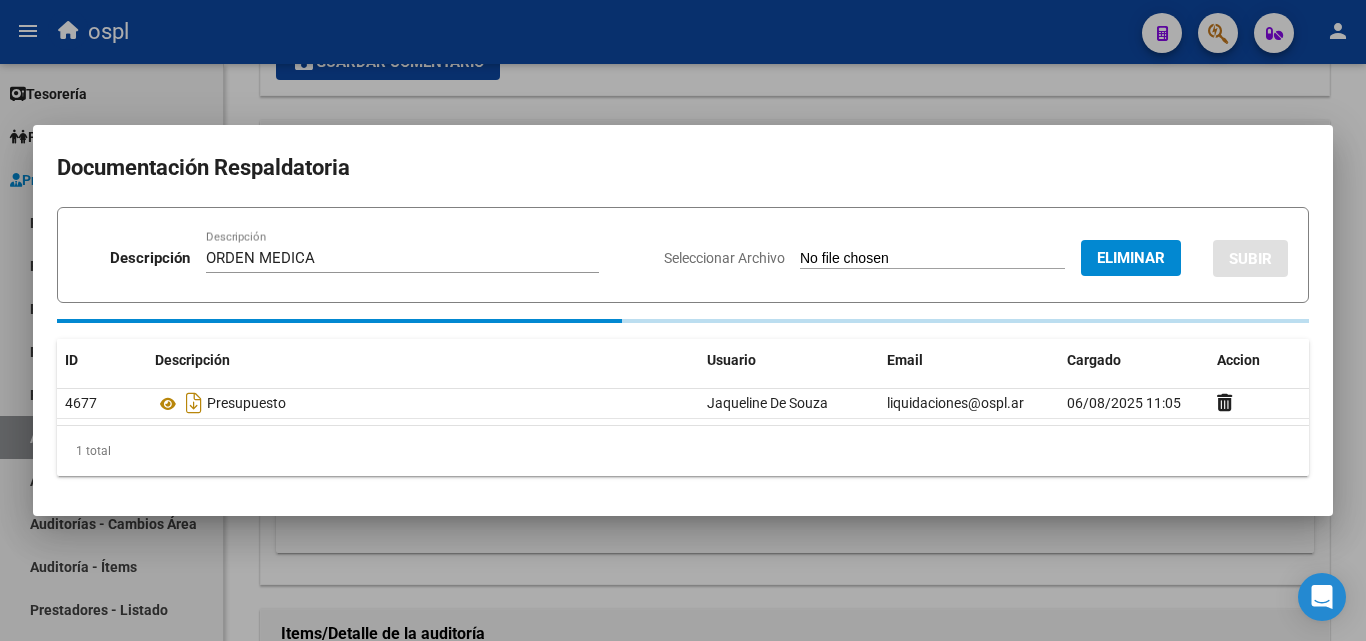 type 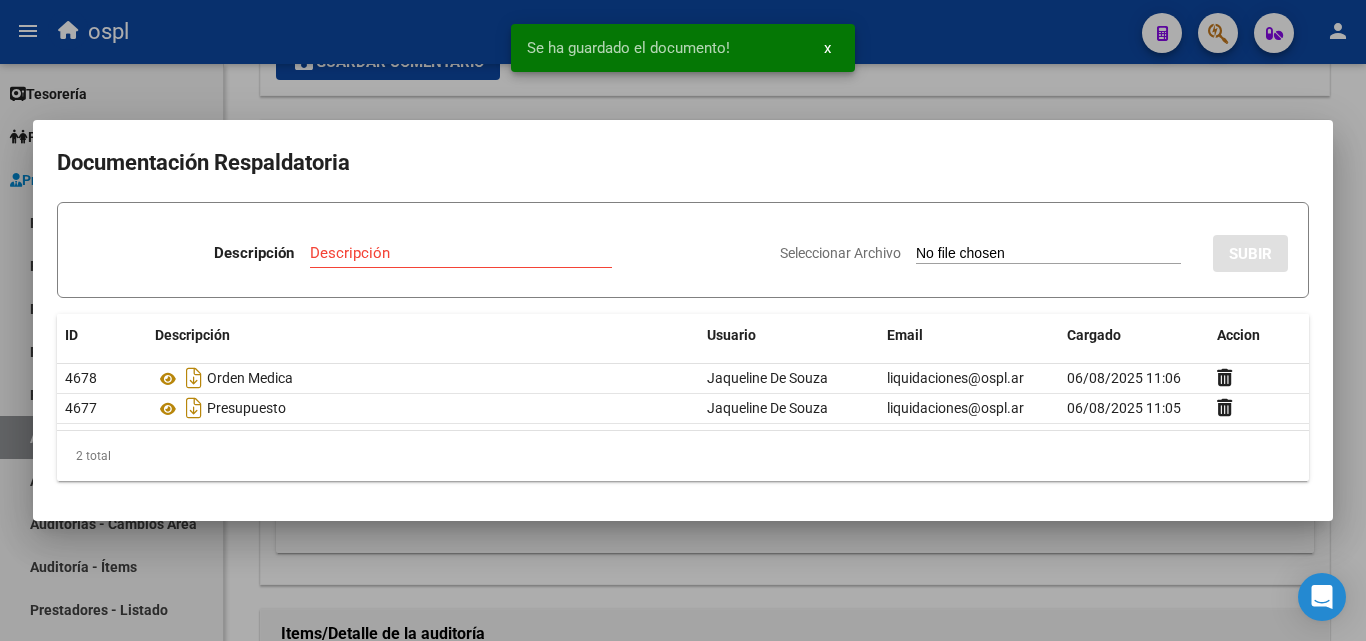 click at bounding box center (683, 320) 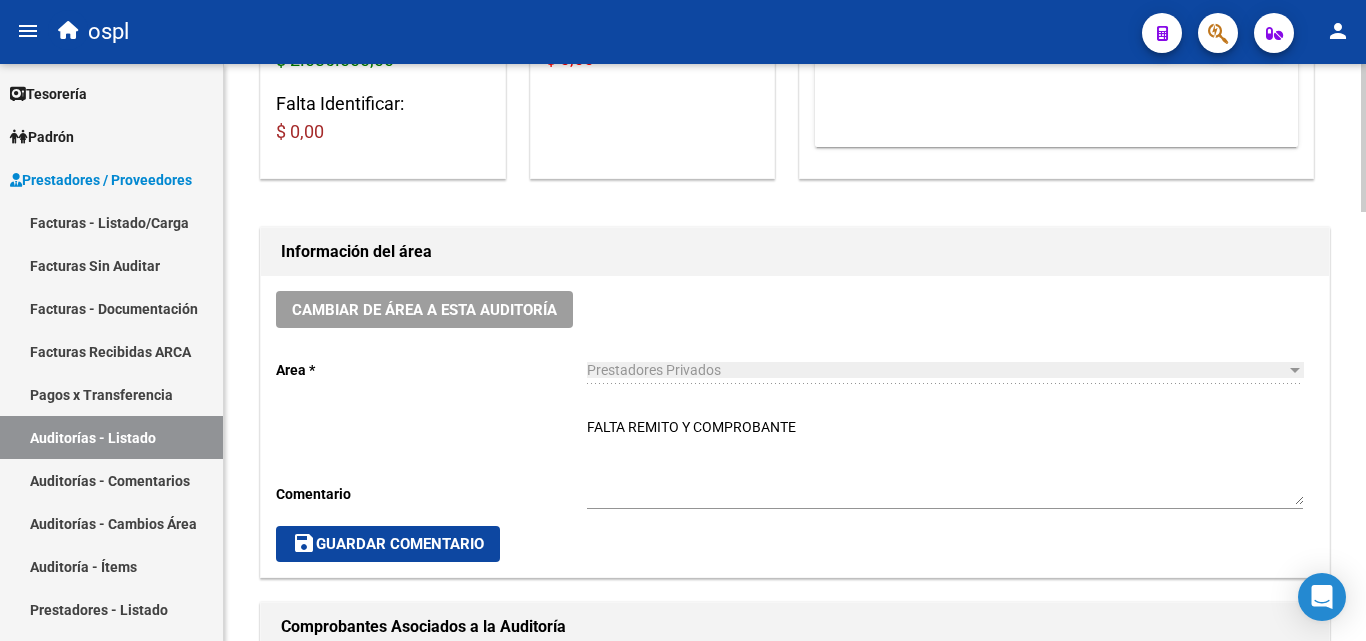 scroll, scrollTop: 400, scrollLeft: 0, axis: vertical 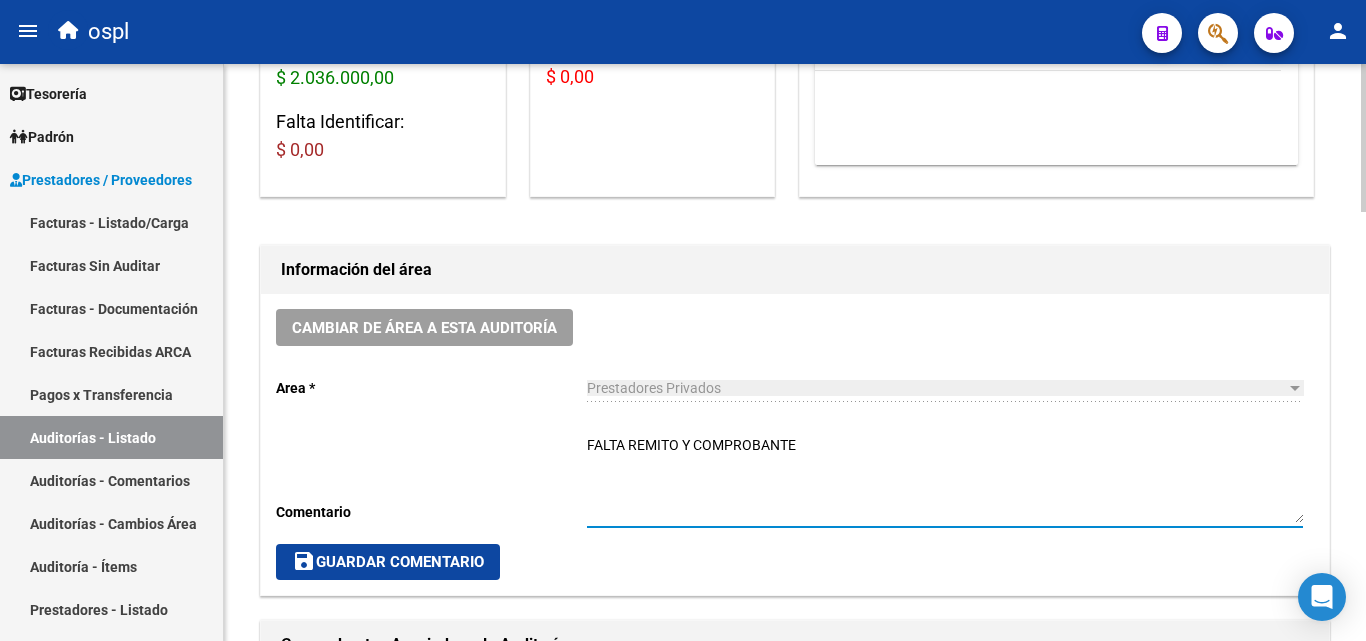 click on "FALTA REMITO Y COMPROBANTE" at bounding box center [945, 479] 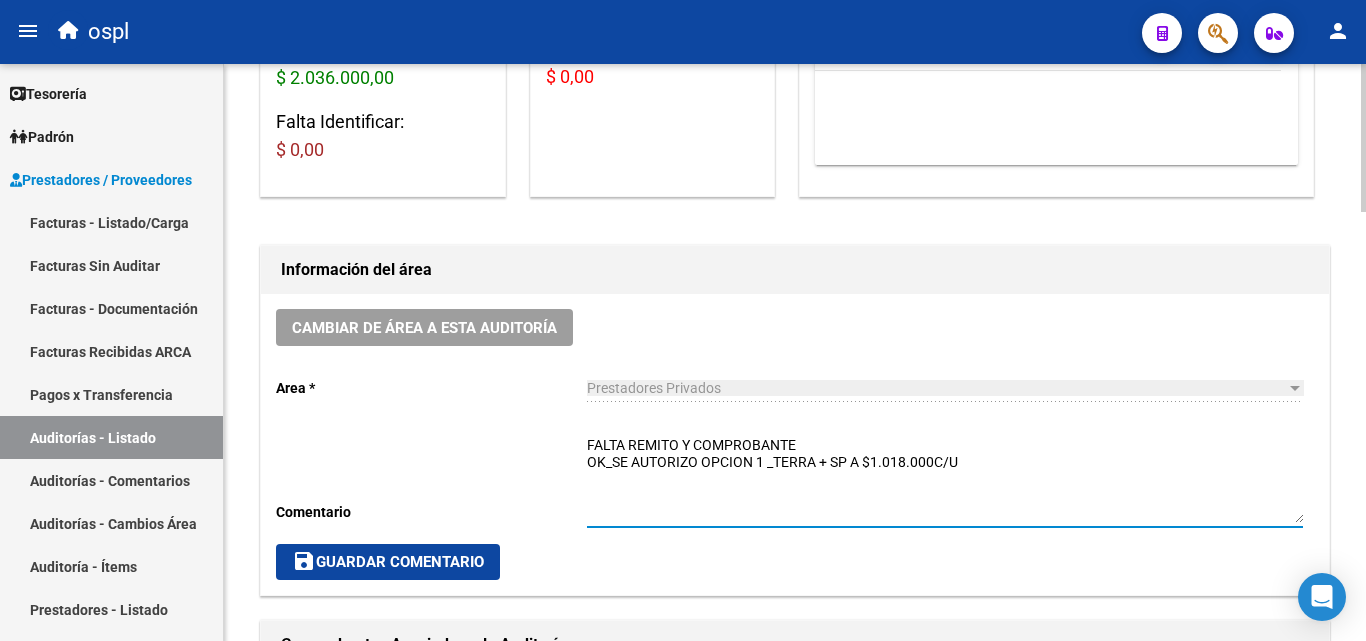click on "FALTA REMITO Y COMPROBANTE
OK_SE AUTORIZO OPCION 1 _TERRA + SP A $1.018.000C/U" at bounding box center (945, 479) 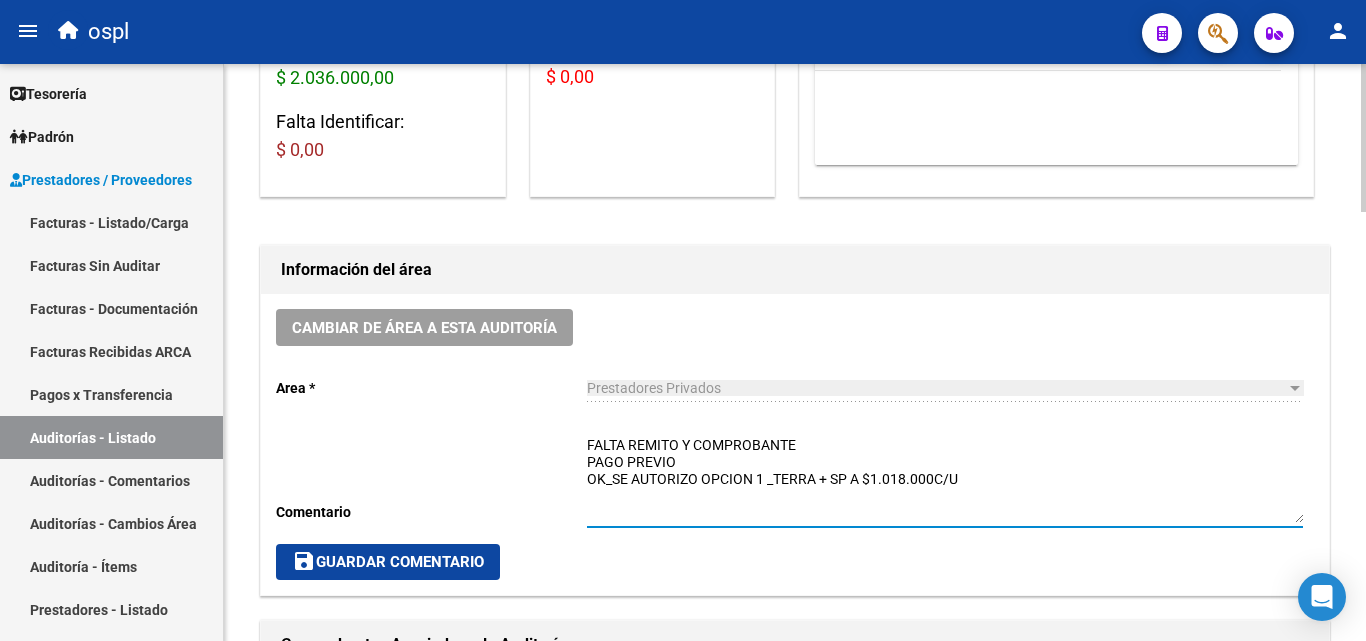 type on "FALTA REMITO Y COMPROBANTE
PAGO PREVIO
OK_SE AUTORIZO OPCION 1 _TERRA + SP A $1.018.000C/U" 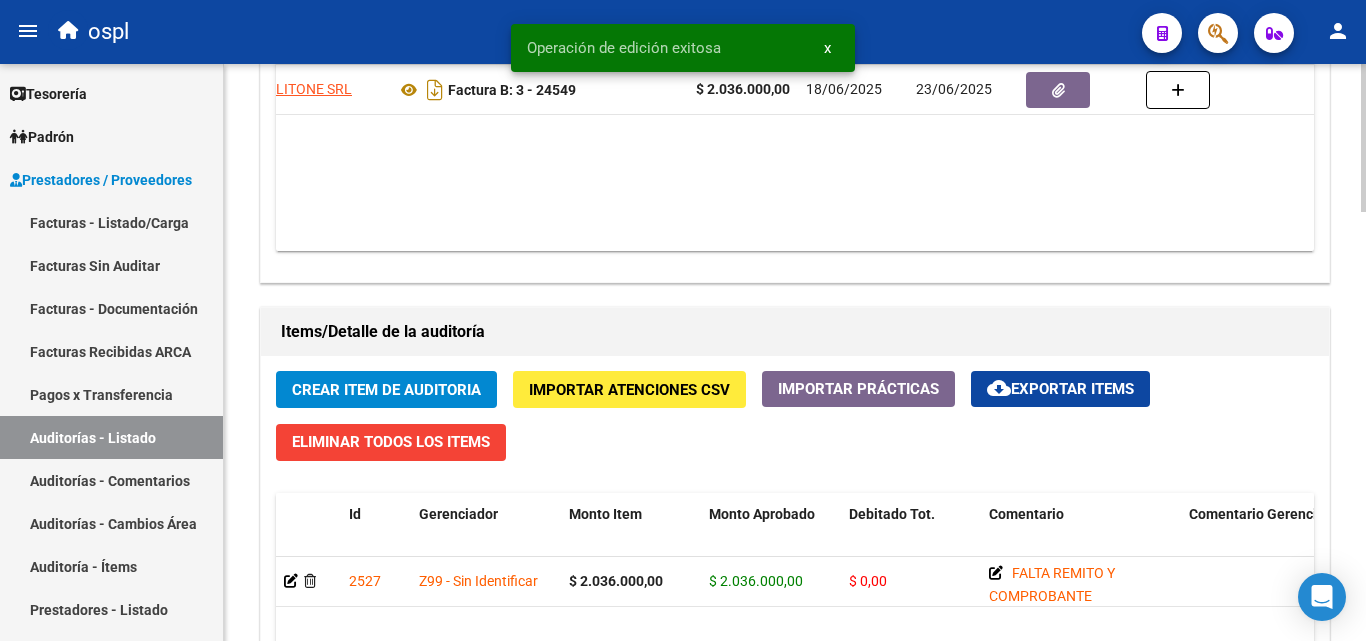 scroll, scrollTop: 1400, scrollLeft: 0, axis: vertical 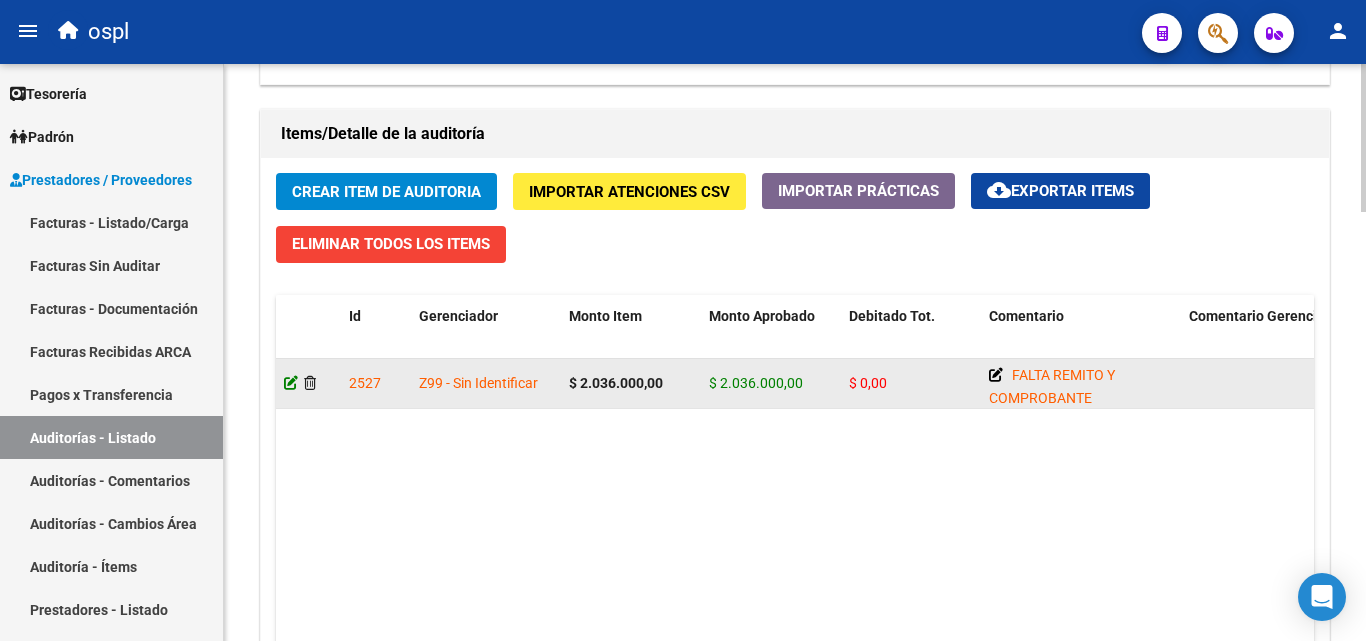 click 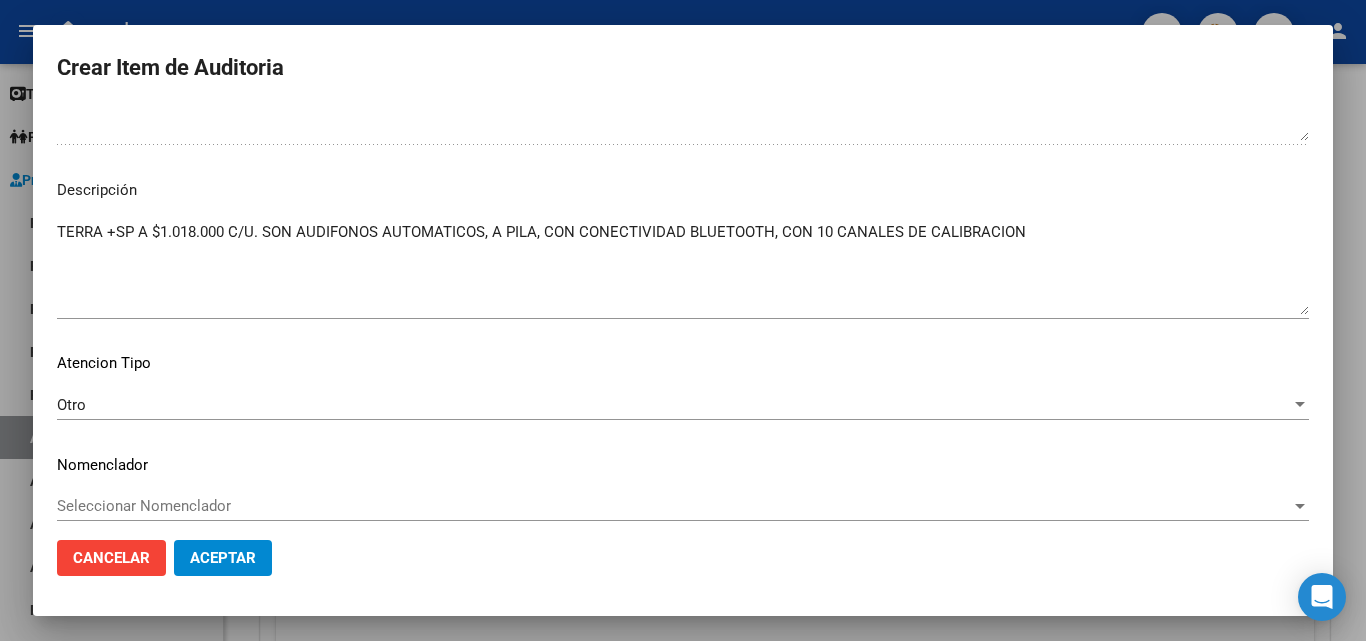 scroll, scrollTop: 1174, scrollLeft: 0, axis: vertical 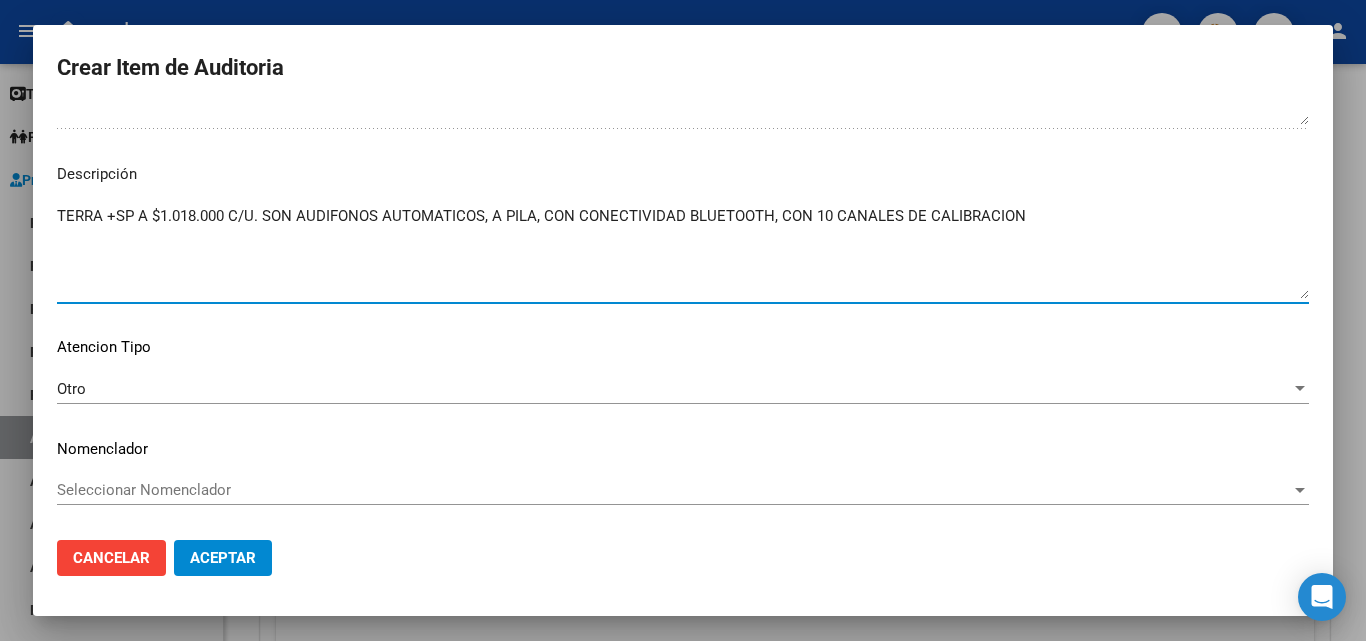 drag, startPoint x: 1036, startPoint y: 217, endPoint x: 50, endPoint y: 221, distance: 986.0081 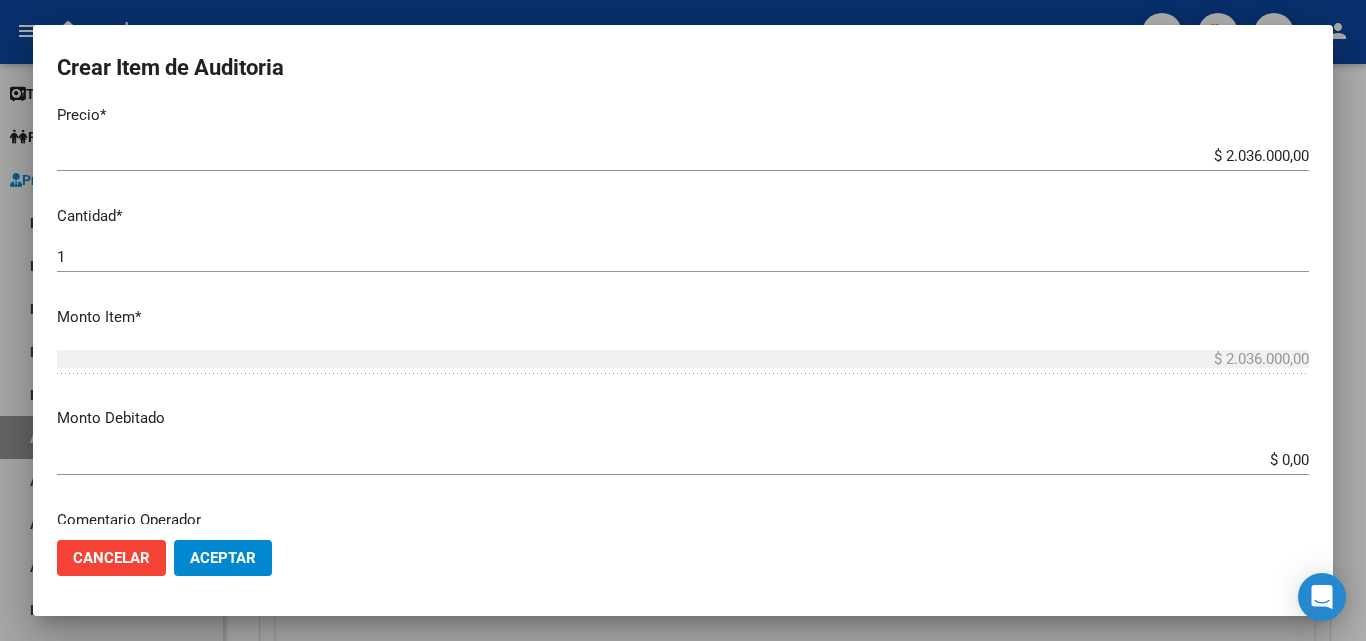 scroll, scrollTop: 500, scrollLeft: 0, axis: vertical 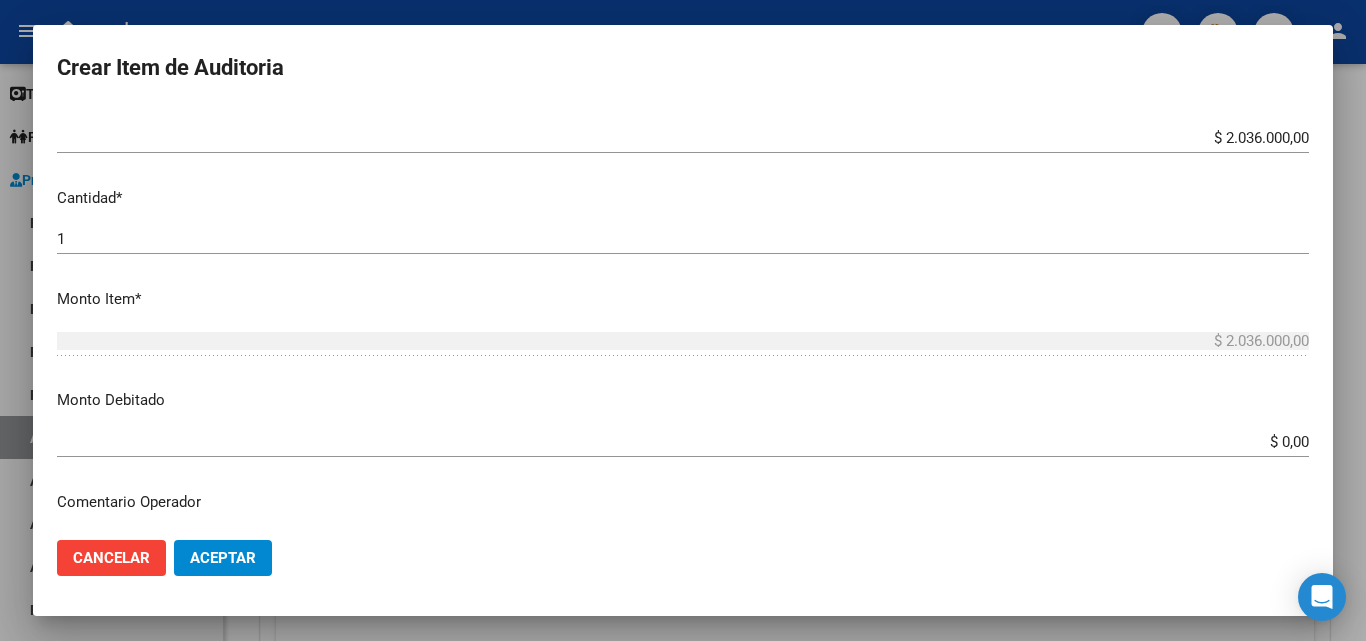 click on "Cancelar" 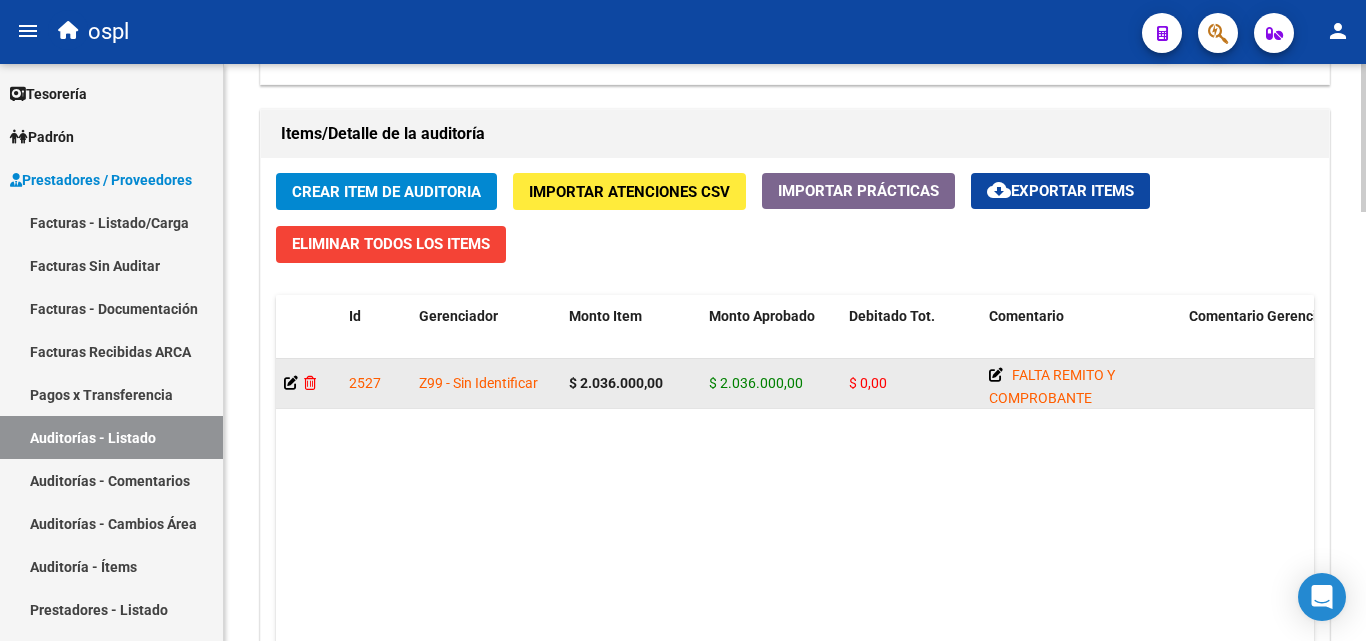 click 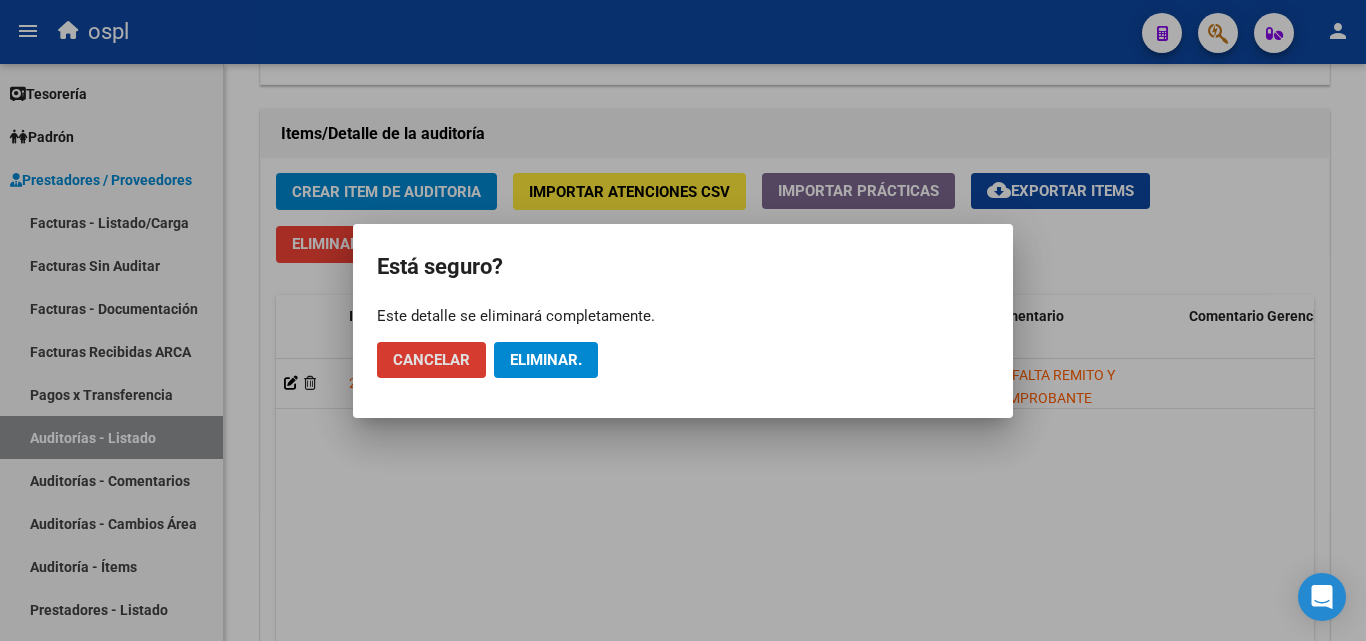 click on "Eliminar." 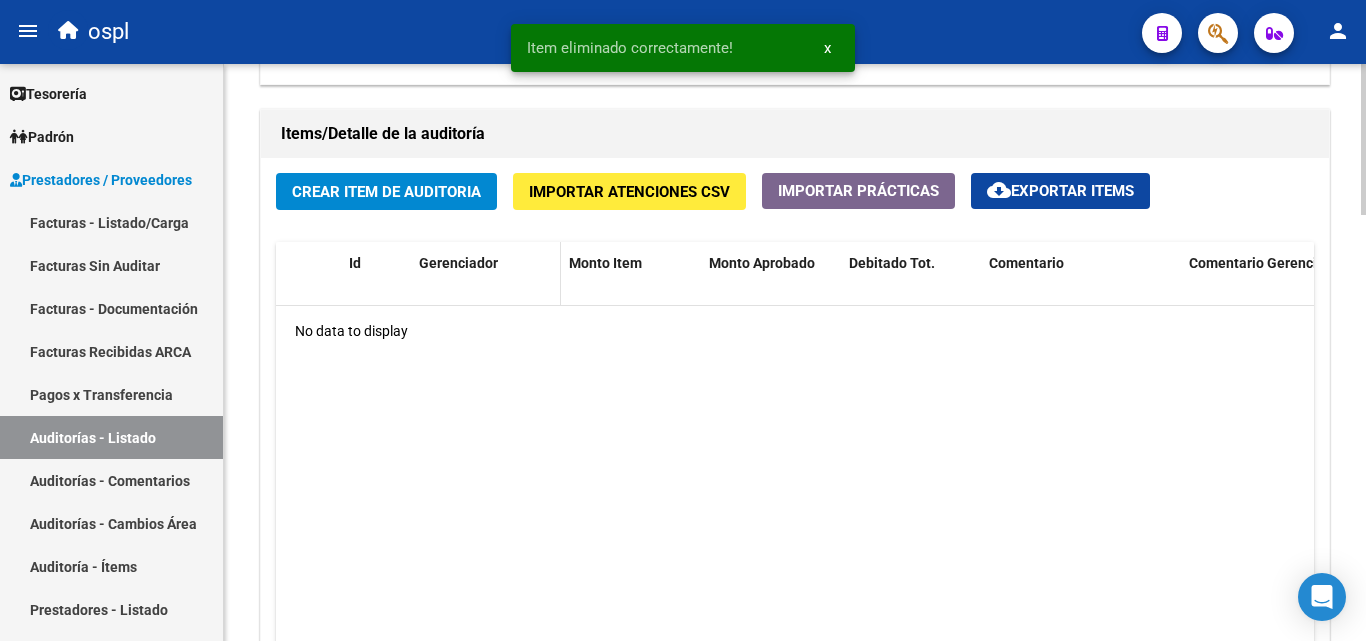 scroll, scrollTop: 1399, scrollLeft: 0, axis: vertical 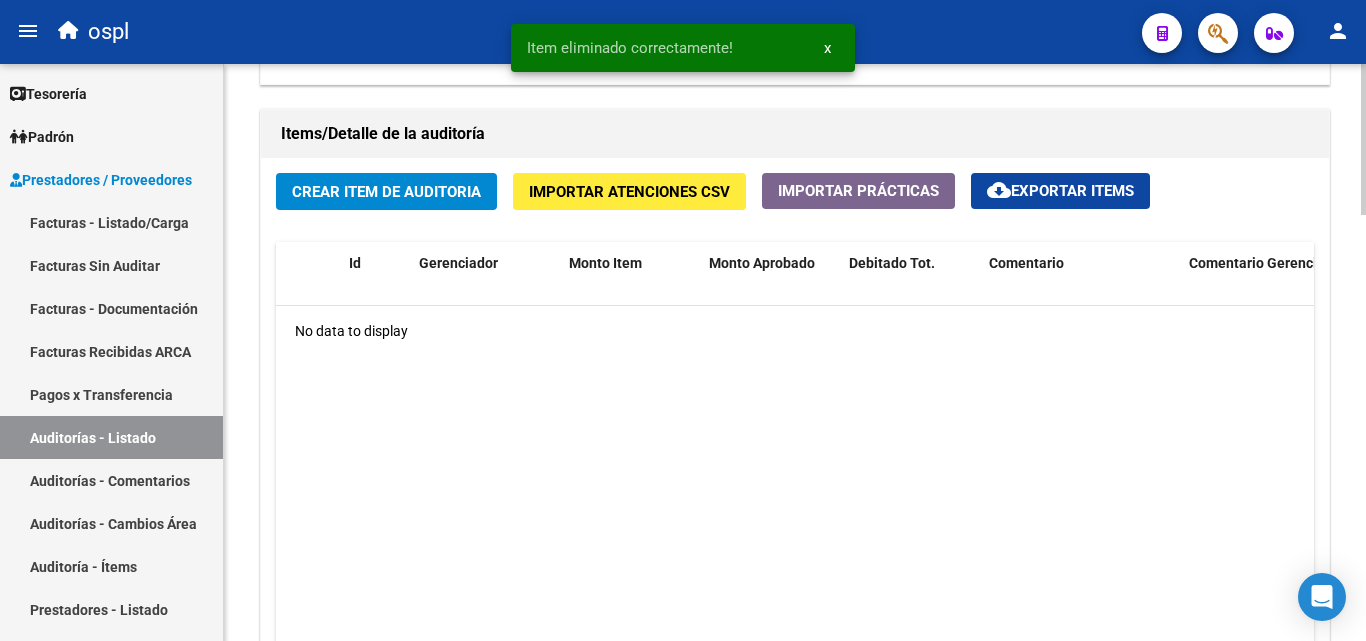 click on "Crear Item de Auditoria" 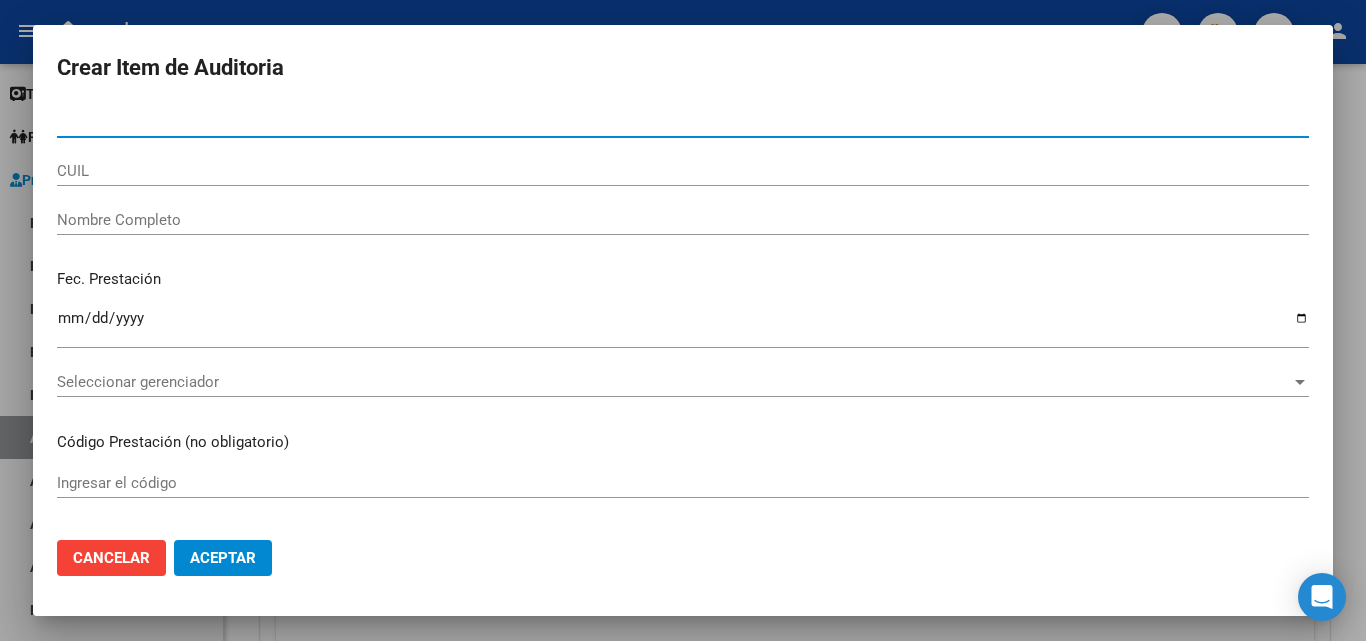 type on "21872075" 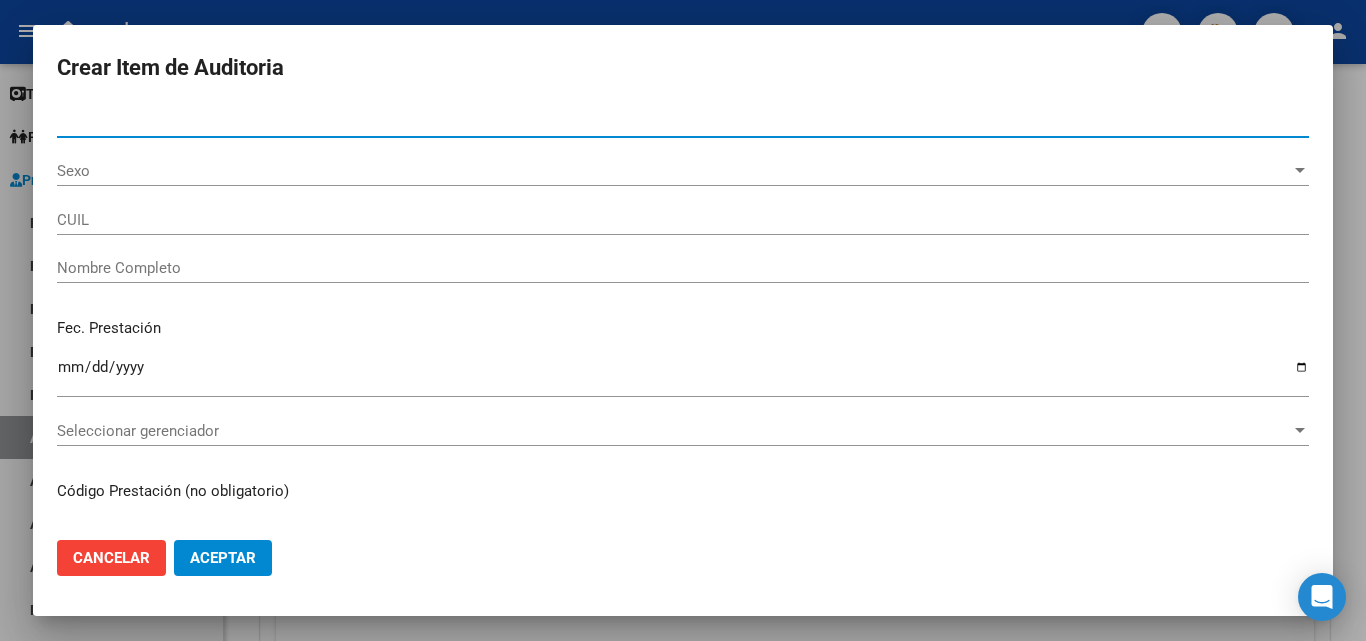 type on "27218720752" 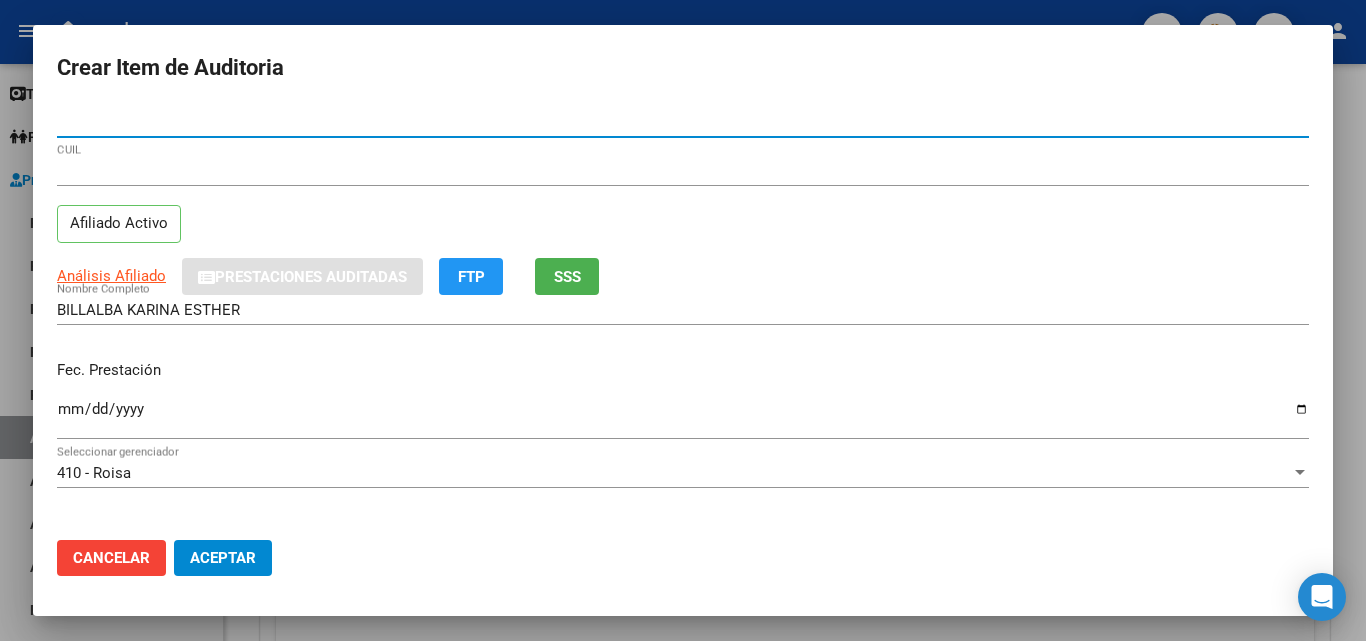 type on "21872075" 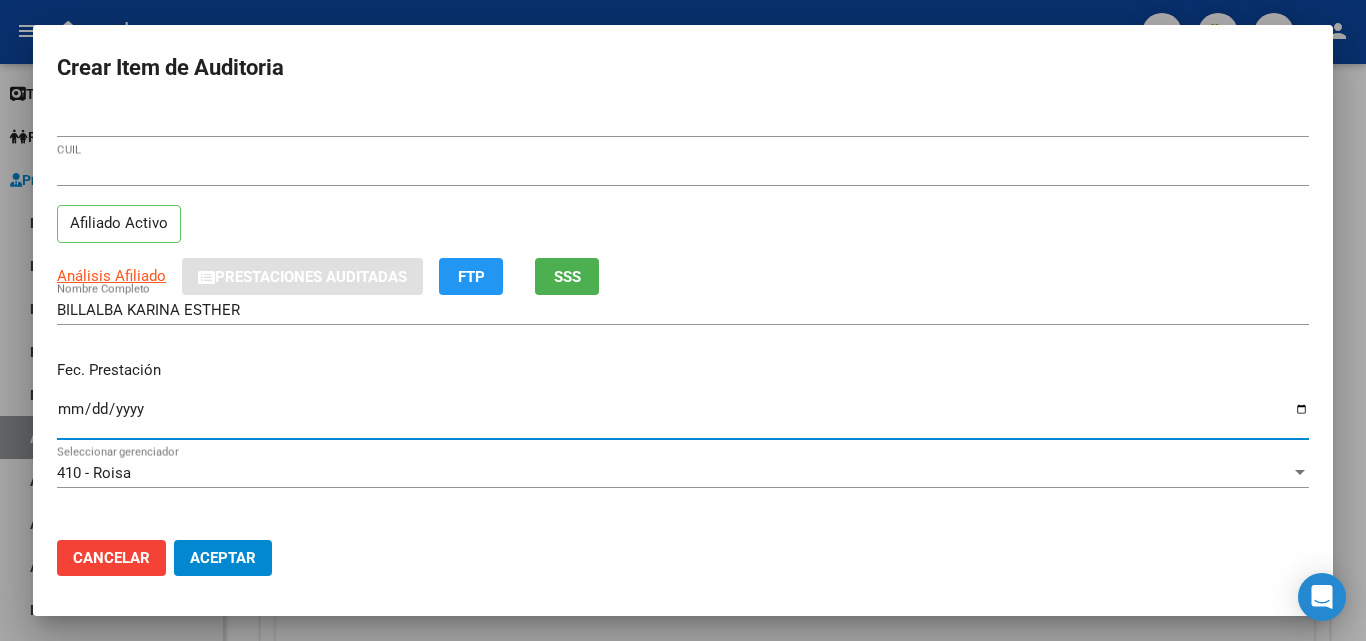 click on "Ingresar la fecha" at bounding box center (683, 417) 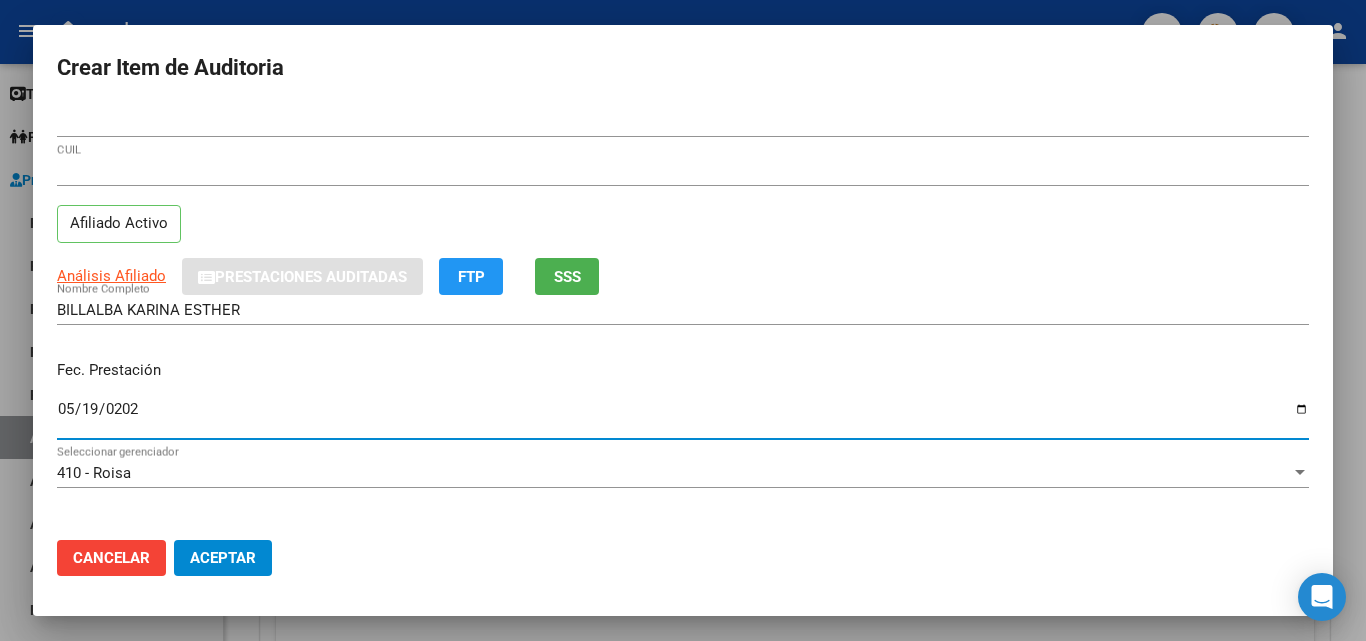type on "2025-05-19" 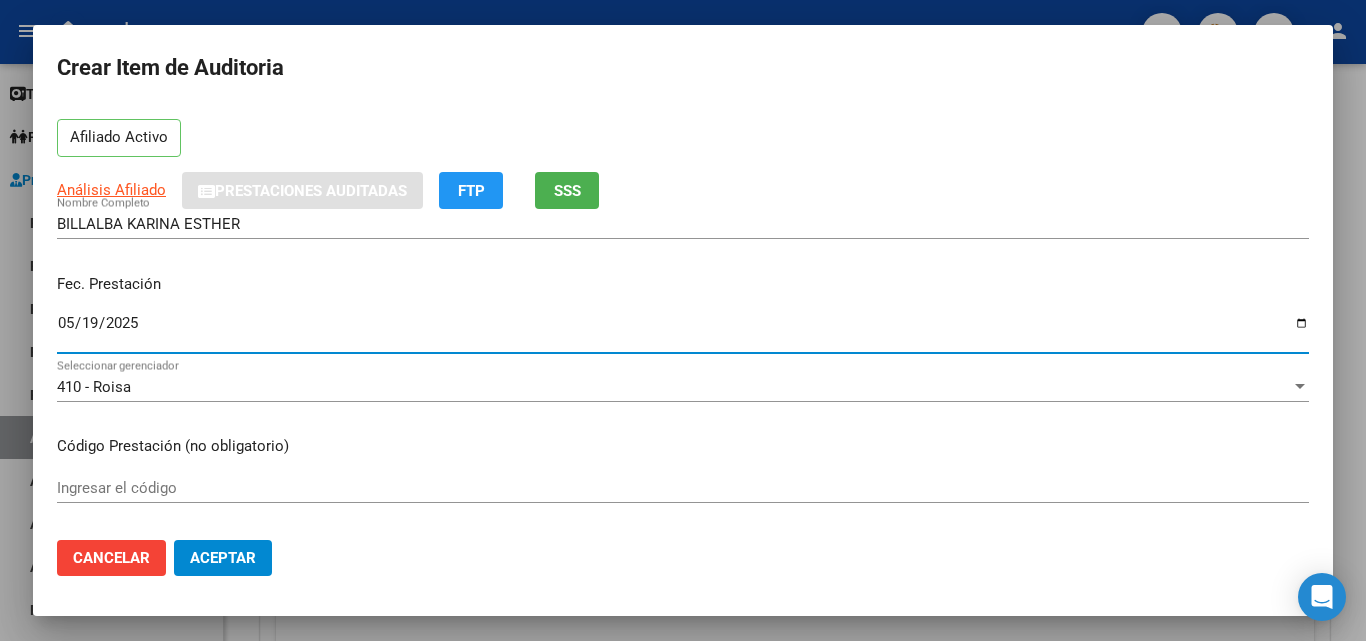 scroll, scrollTop: 200, scrollLeft: 0, axis: vertical 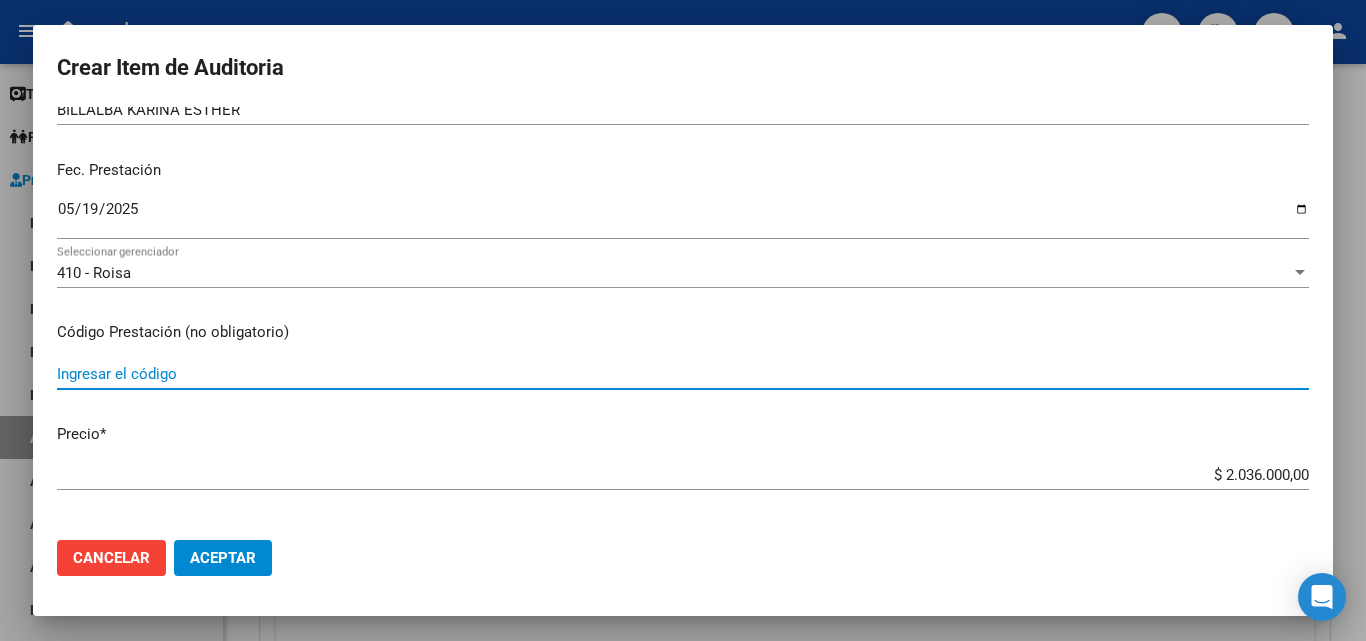 click on "Ingresar el código" at bounding box center (683, 374) 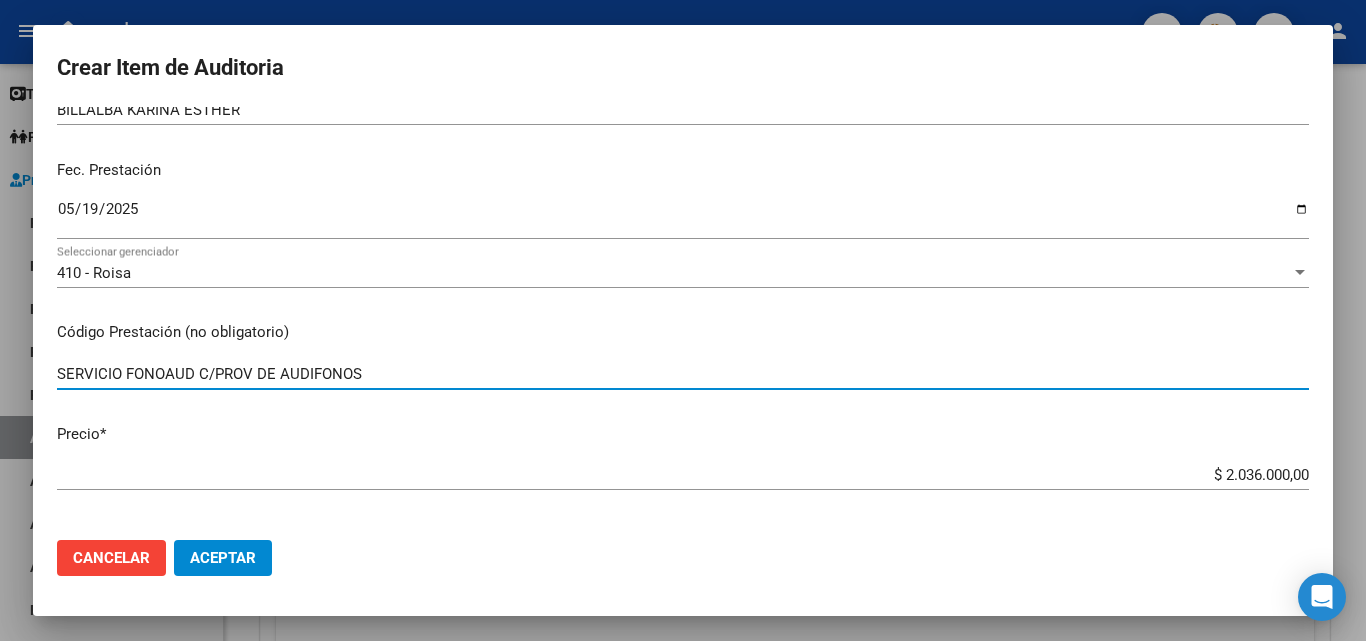 type on "SERVICIO FONOAUD C/PROV DE AUDIFONOS" 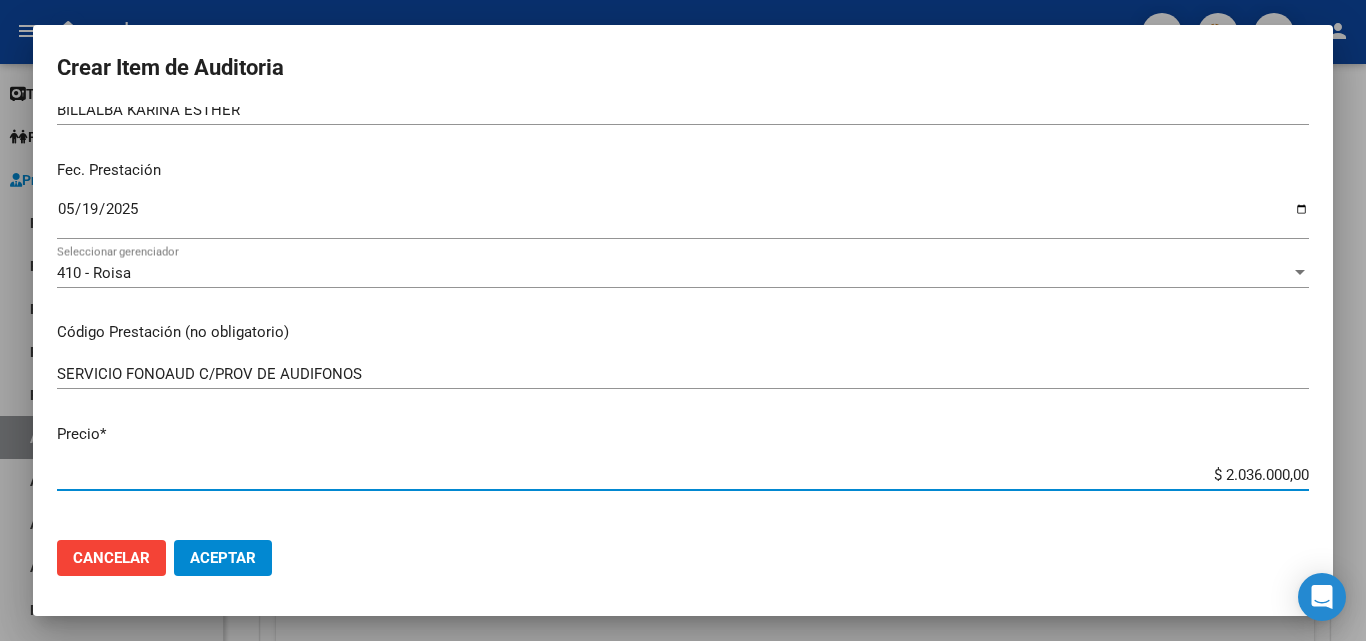 drag, startPoint x: 1172, startPoint y: 469, endPoint x: 1365, endPoint y: 476, distance: 193.1269 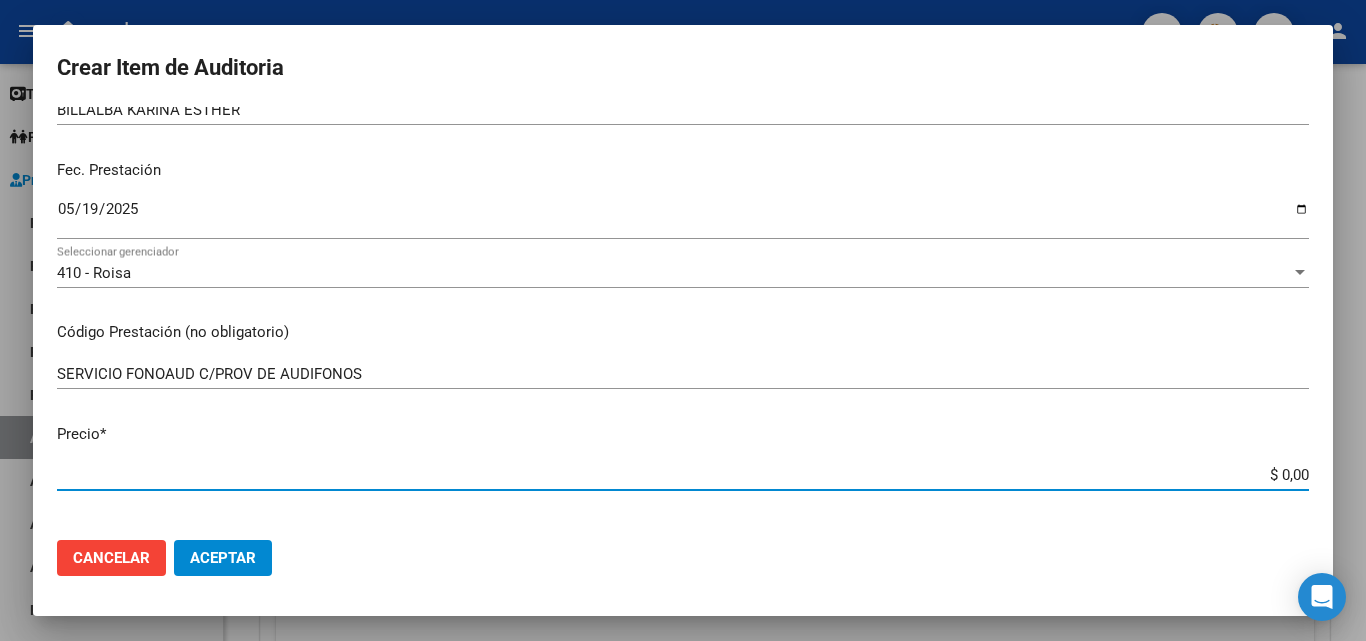 type on "$ 0,01" 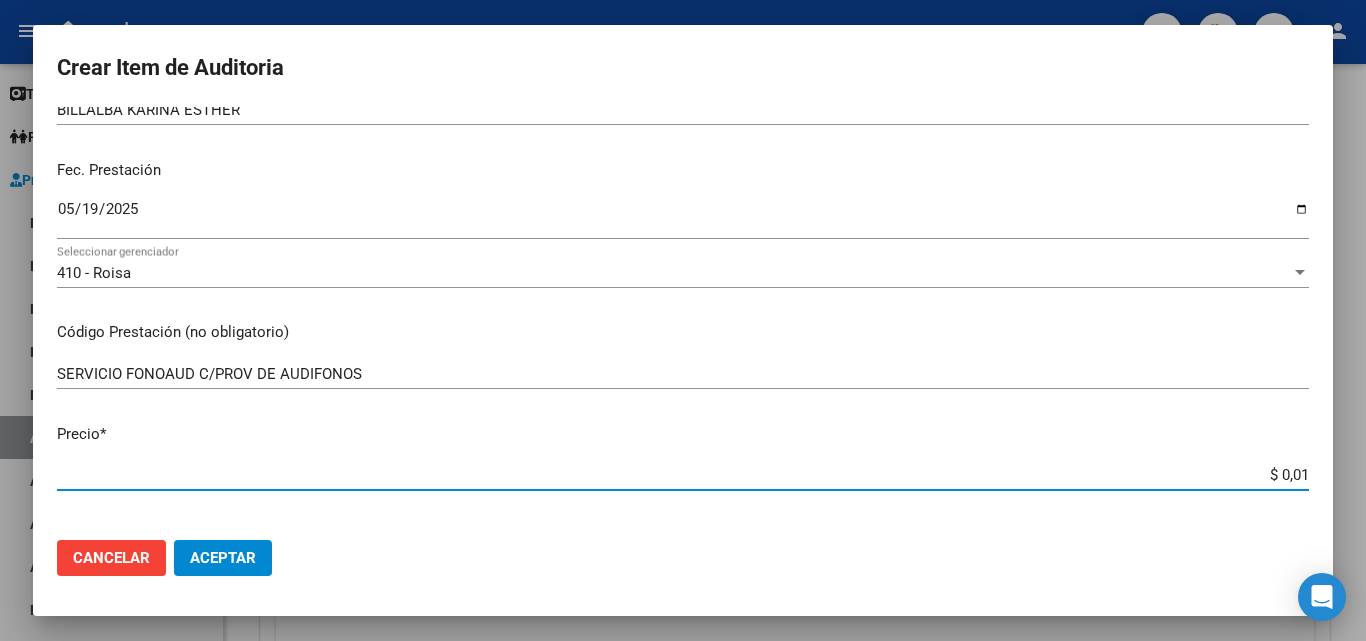 type on "$ 0,10" 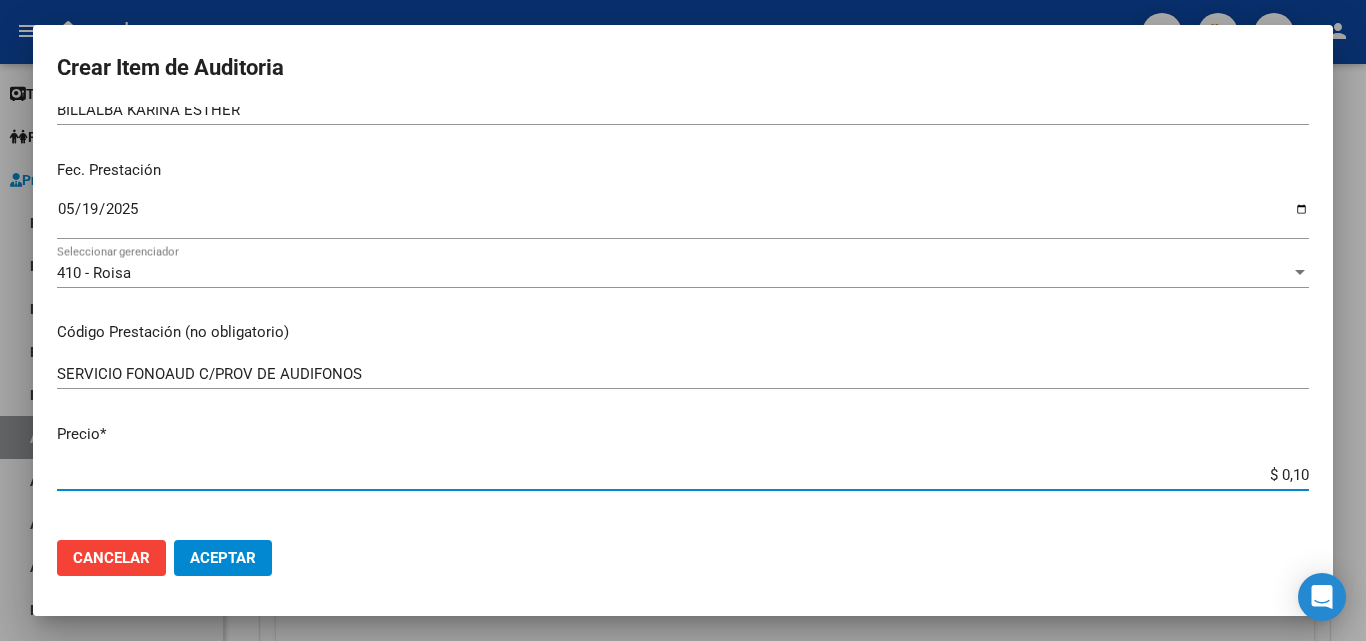 type on "$ 1,01" 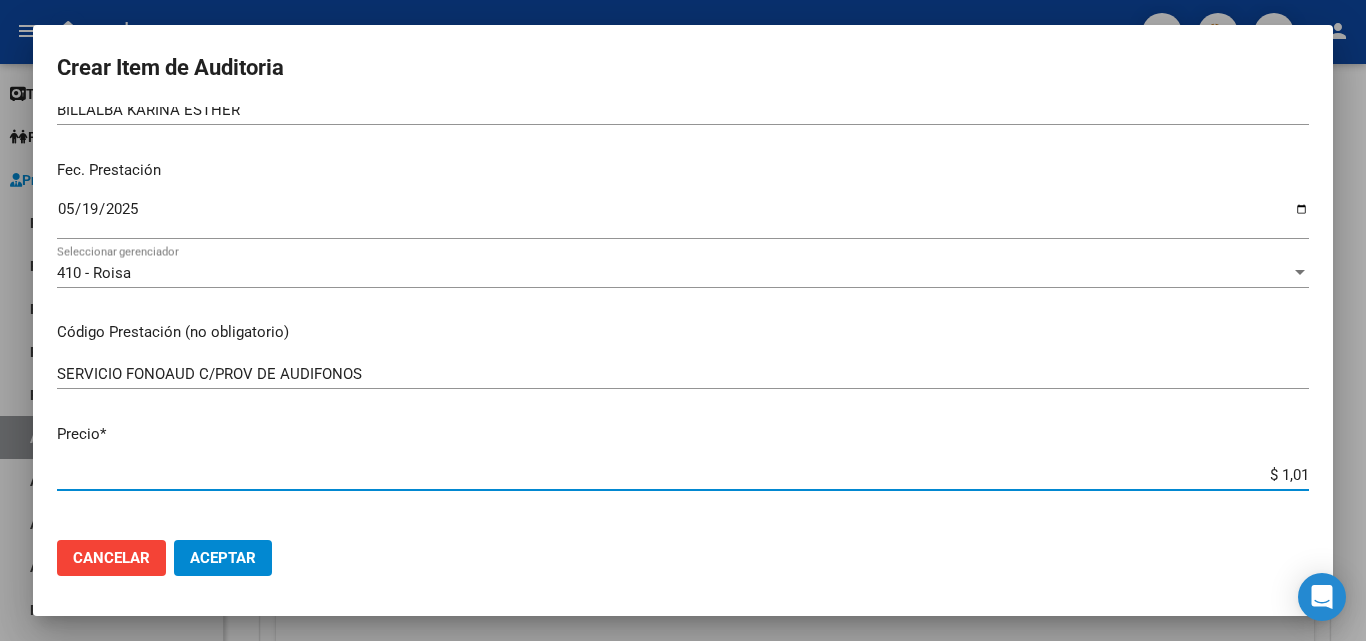 type on "$ 10,18" 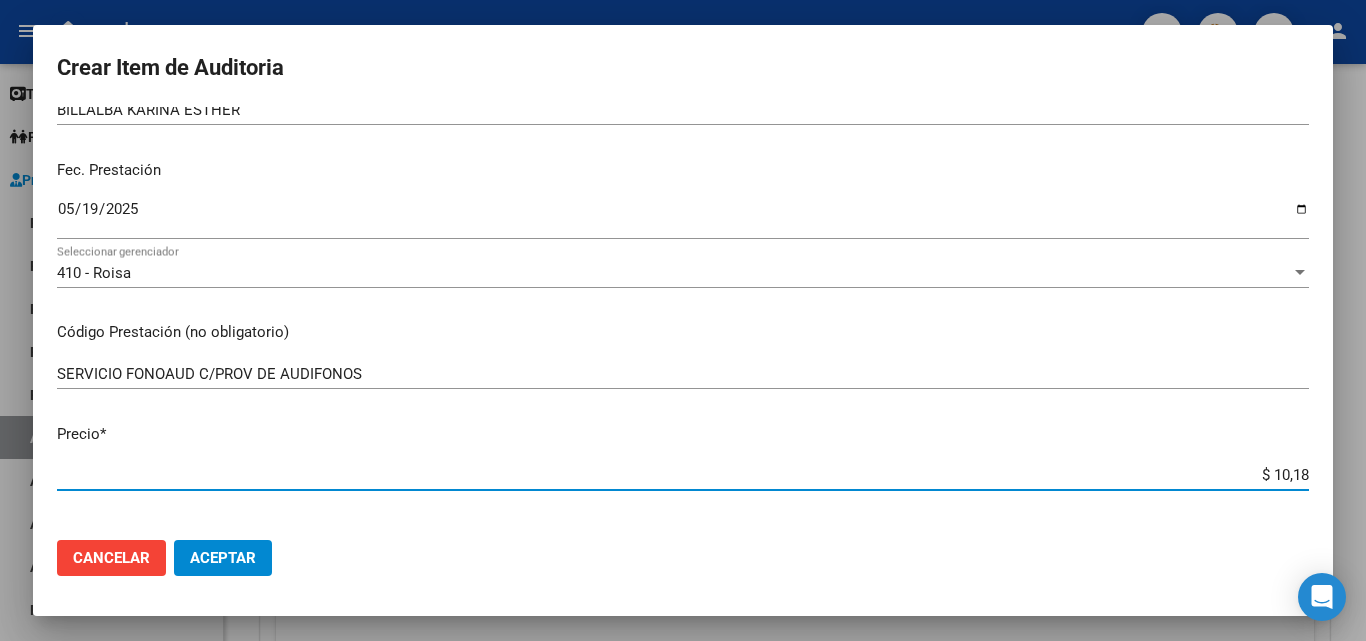 type on "$ 101,80" 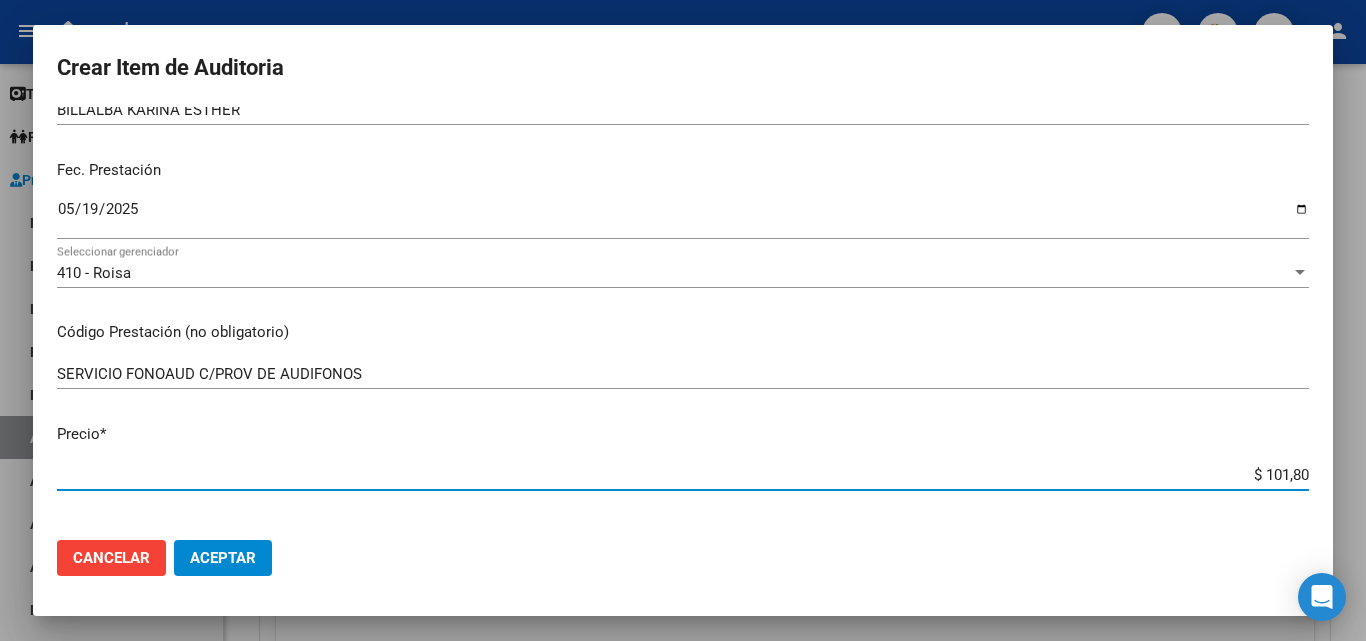 type on "$ 1.018,00" 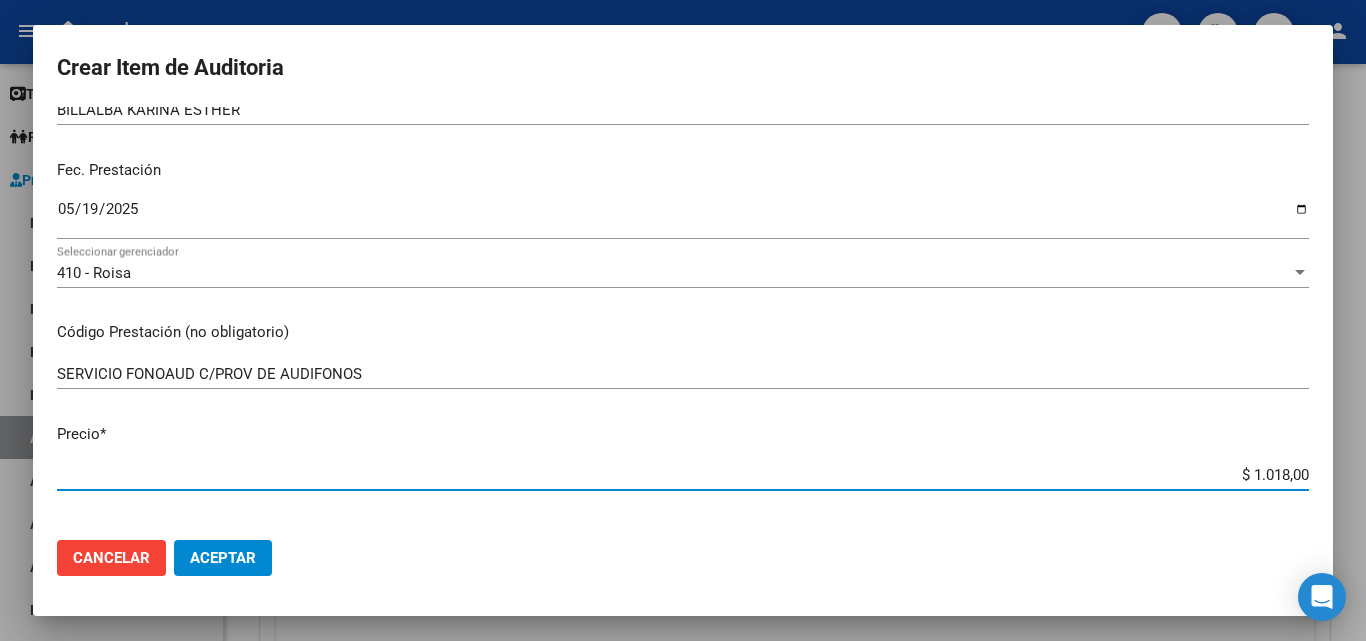 type on "$ 10.180,00" 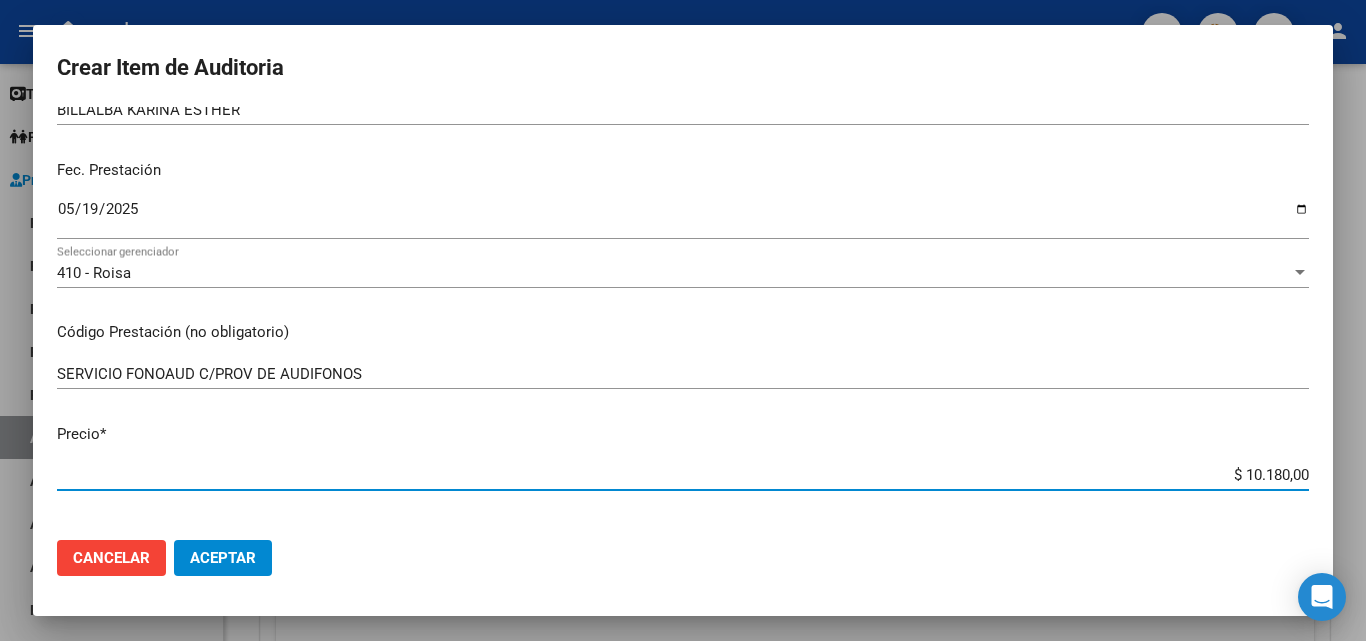 type on "$ 101.800,00" 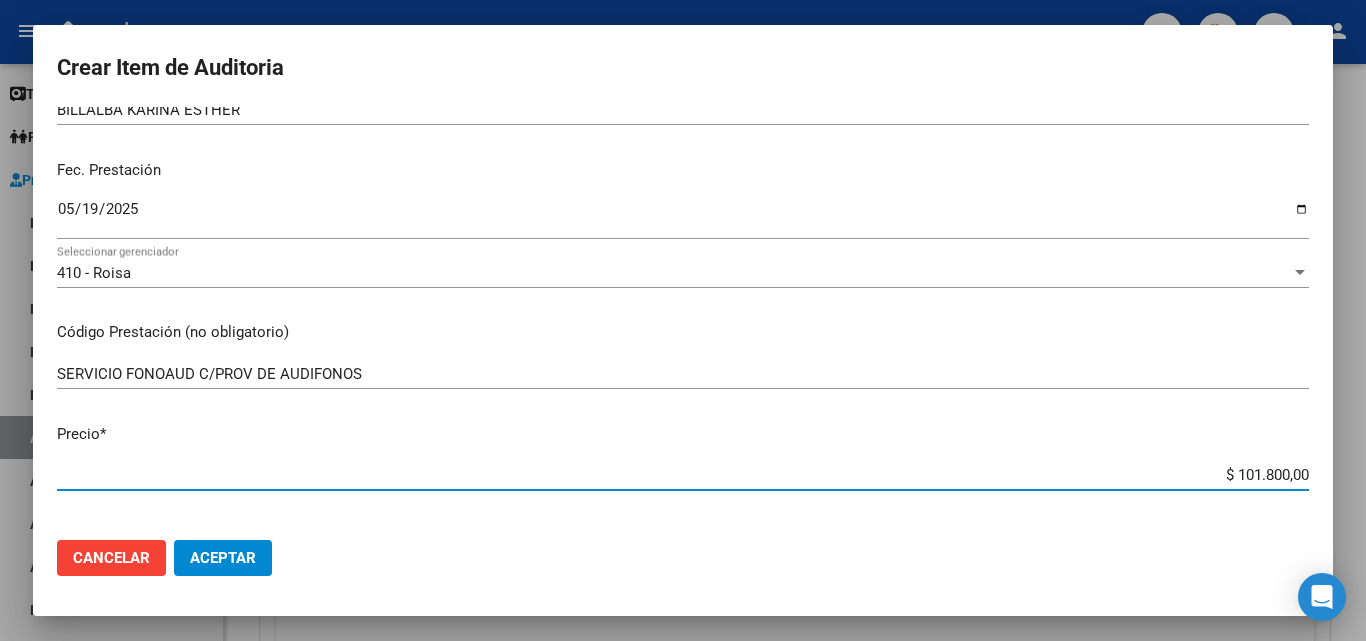 type on "$ 1.018.000,00" 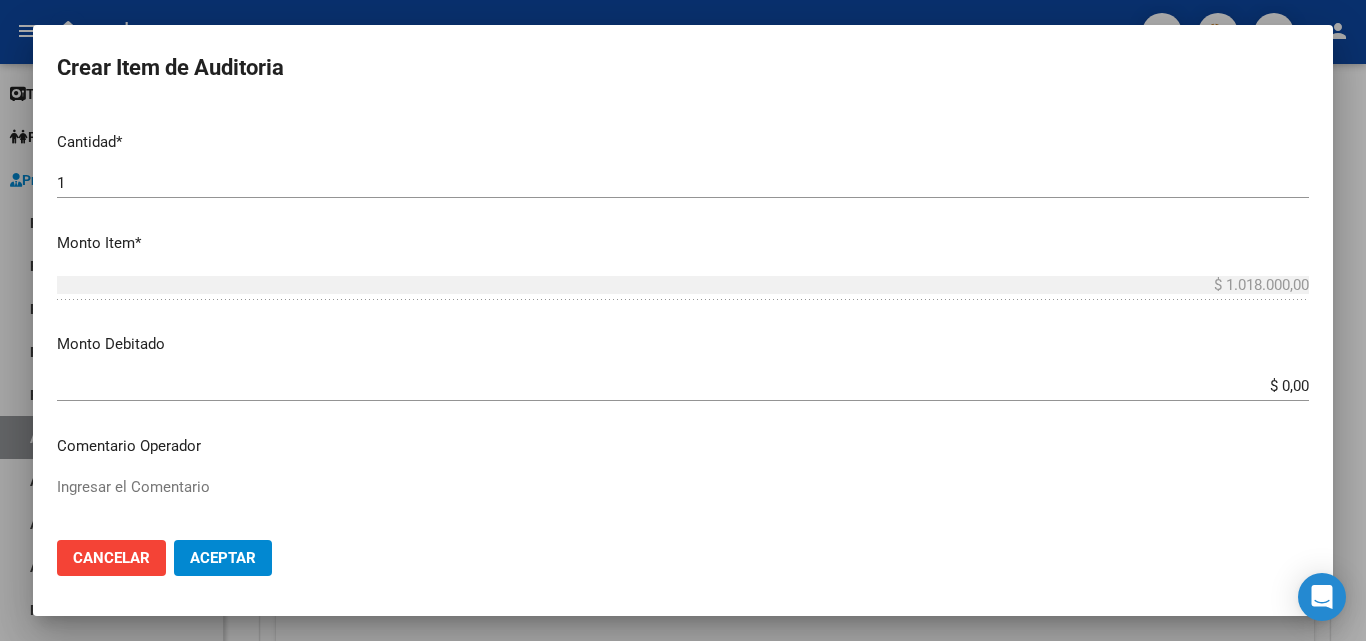 scroll, scrollTop: 600, scrollLeft: 0, axis: vertical 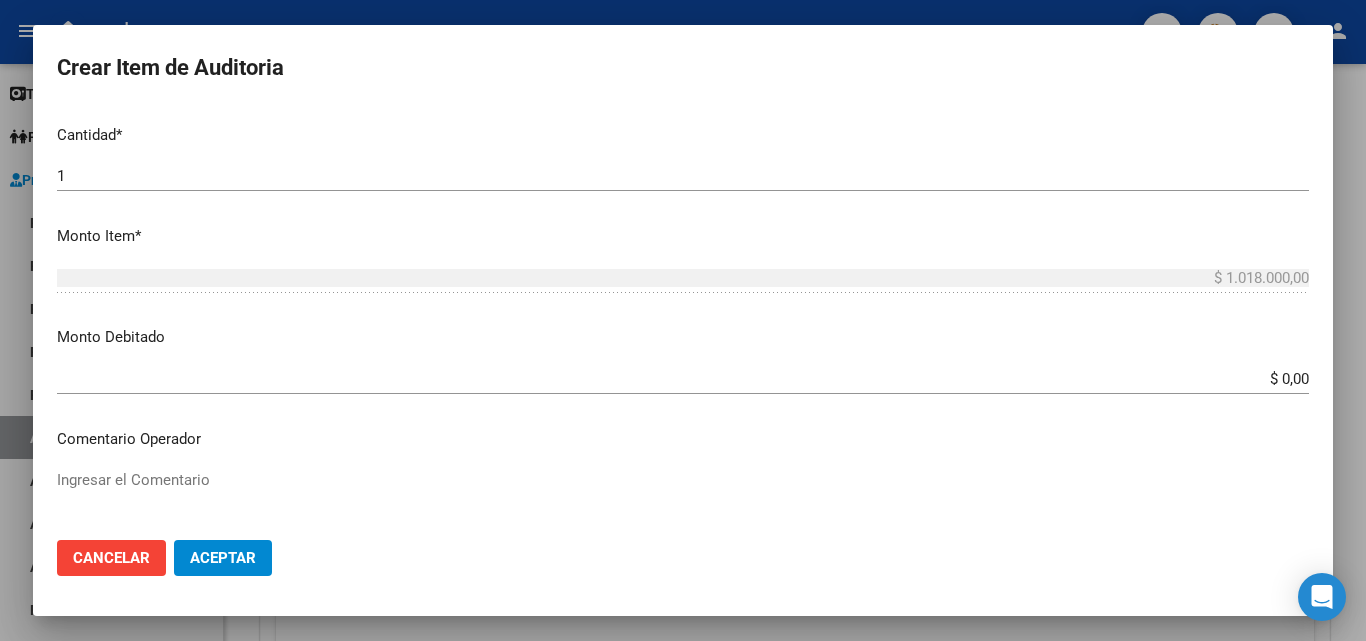 click on "1" at bounding box center [683, 176] 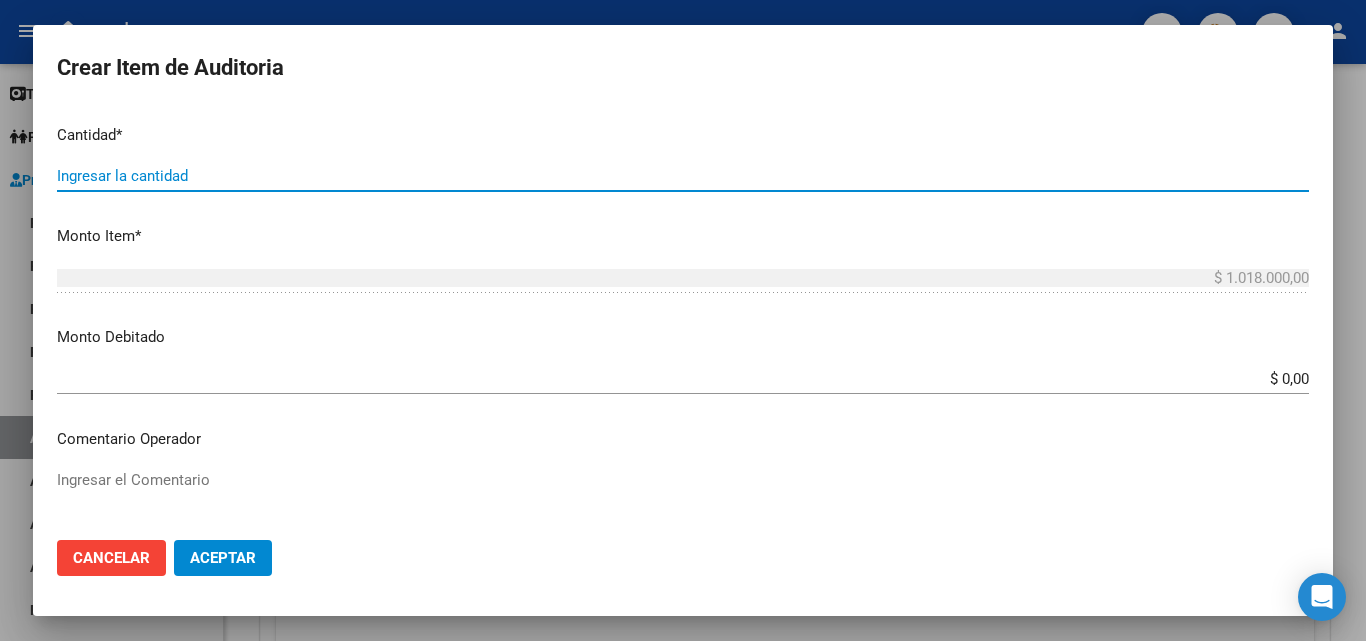 type on "2" 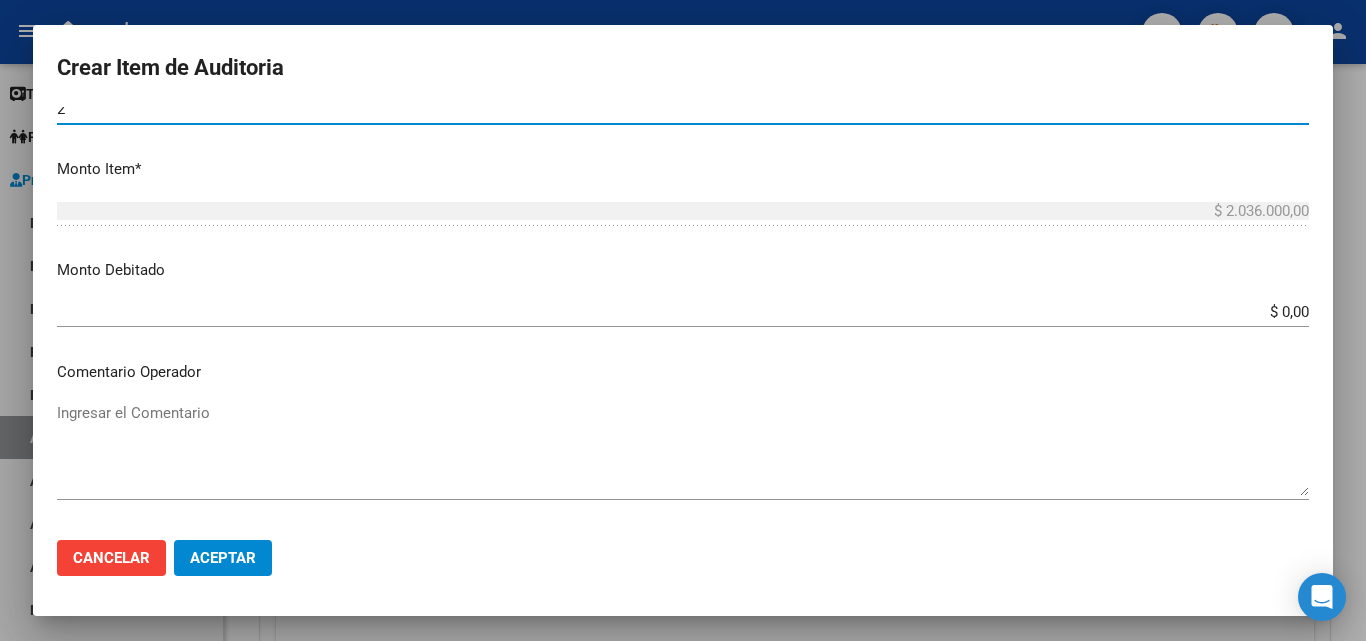 scroll, scrollTop: 700, scrollLeft: 0, axis: vertical 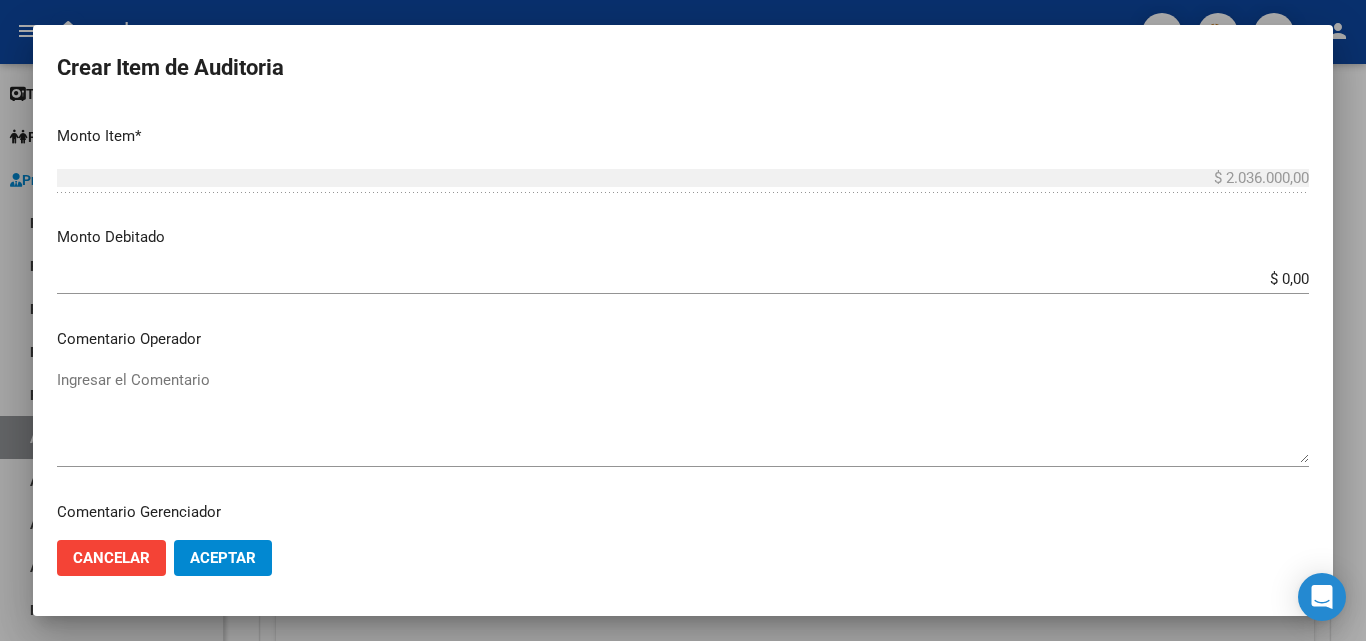 type on "2" 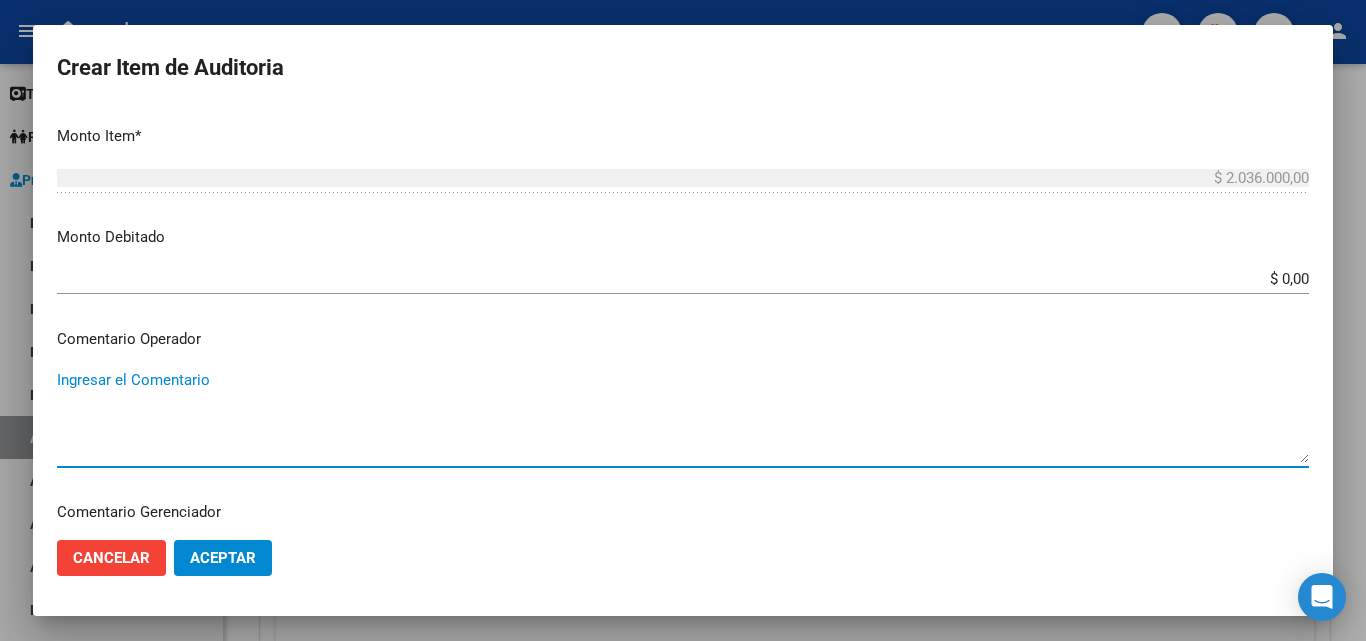 paste on "TERRA +SP A $1.018.000 C/U.  SON AUDIFONOS AUTOMATICOS, A PILA, CON CONECTIVIDAD BLUETOOTH, CON 10 CANALES DE CALIBRACION" 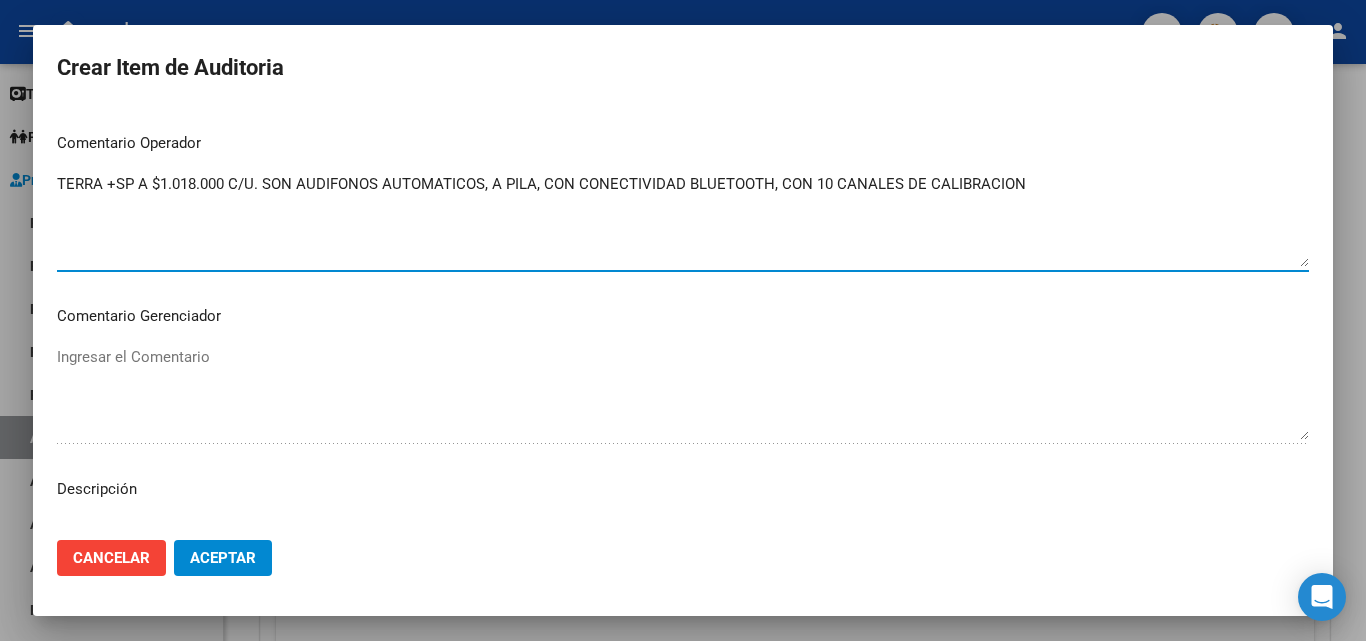 scroll, scrollTop: 900, scrollLeft: 0, axis: vertical 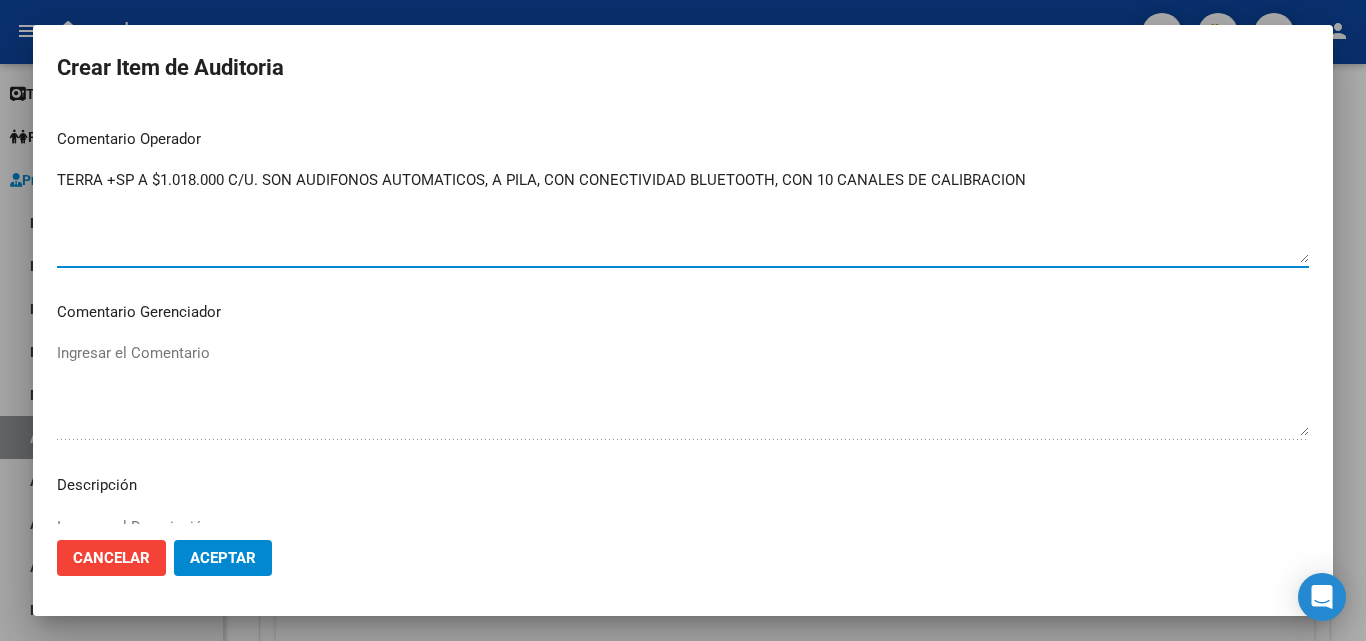 drag, startPoint x: 1058, startPoint y: 181, endPoint x: 54, endPoint y: 175, distance: 1004.01794 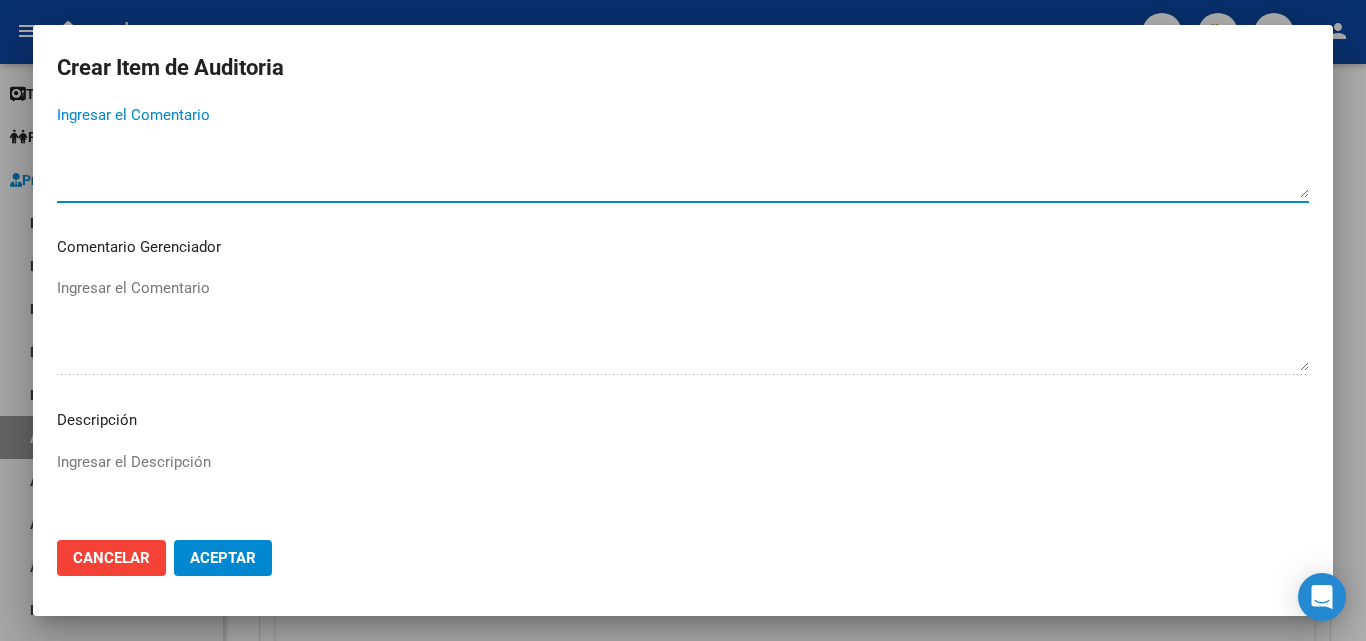 scroll, scrollTop: 1000, scrollLeft: 0, axis: vertical 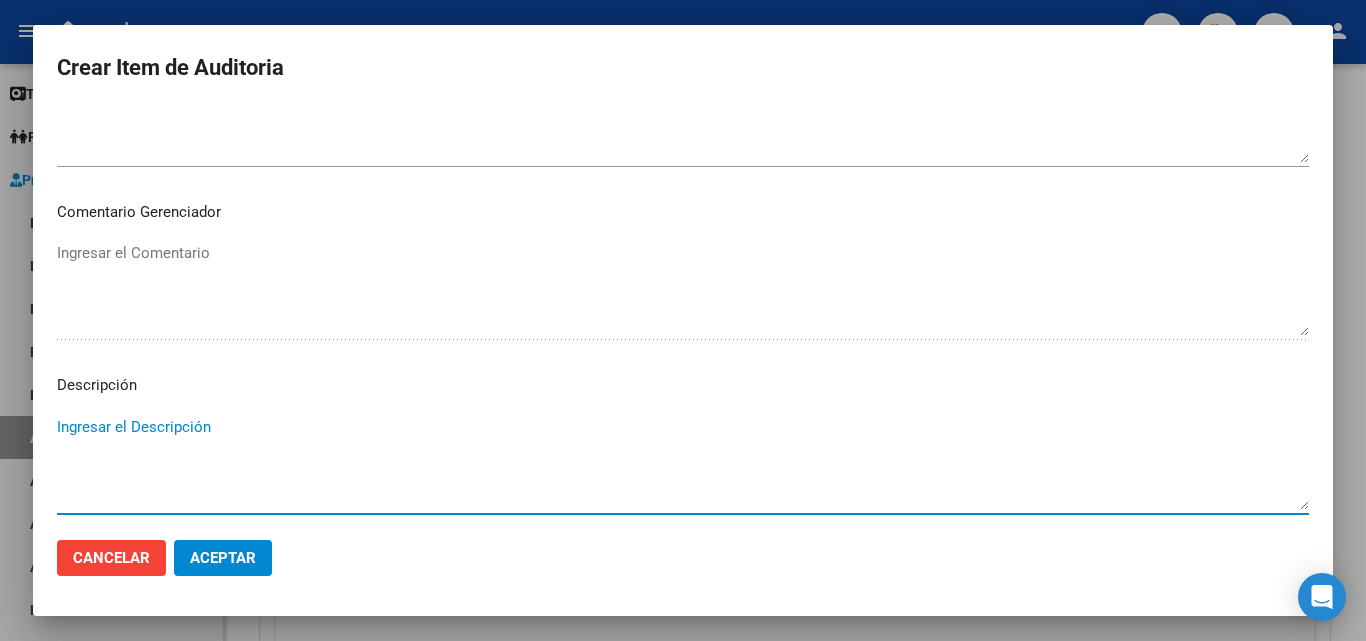 click on "Ingresar el Descripción" at bounding box center (683, 463) 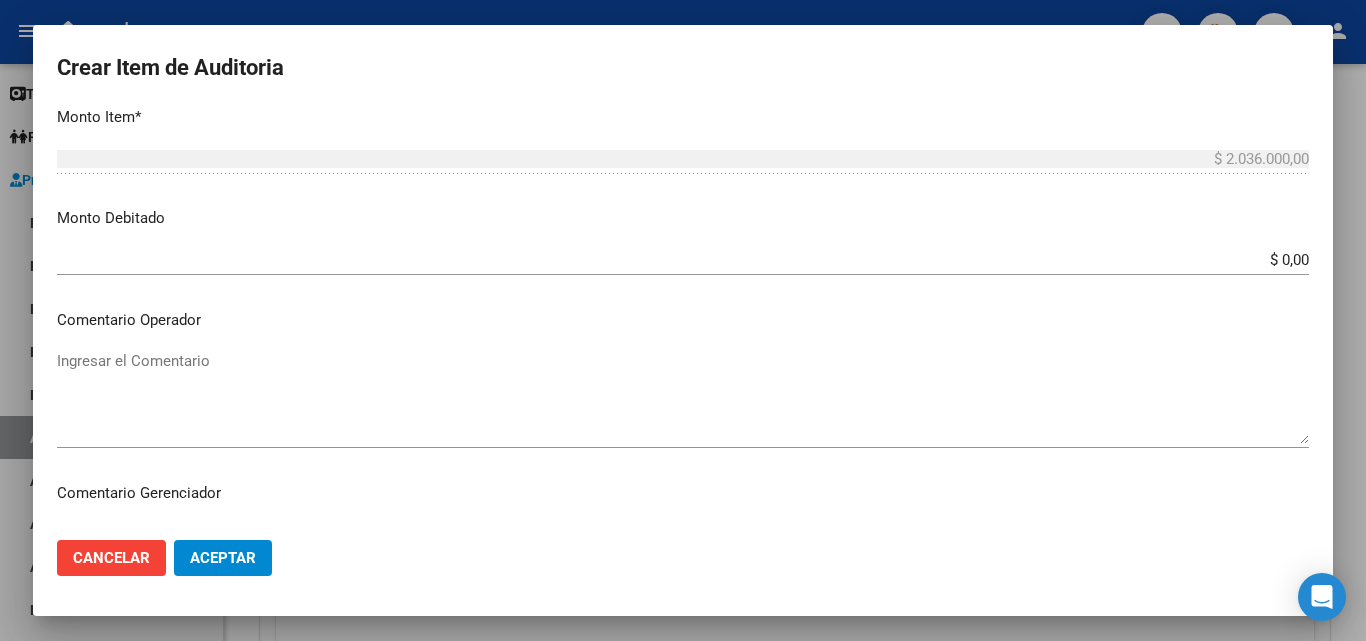 scroll, scrollTop: 700, scrollLeft: 0, axis: vertical 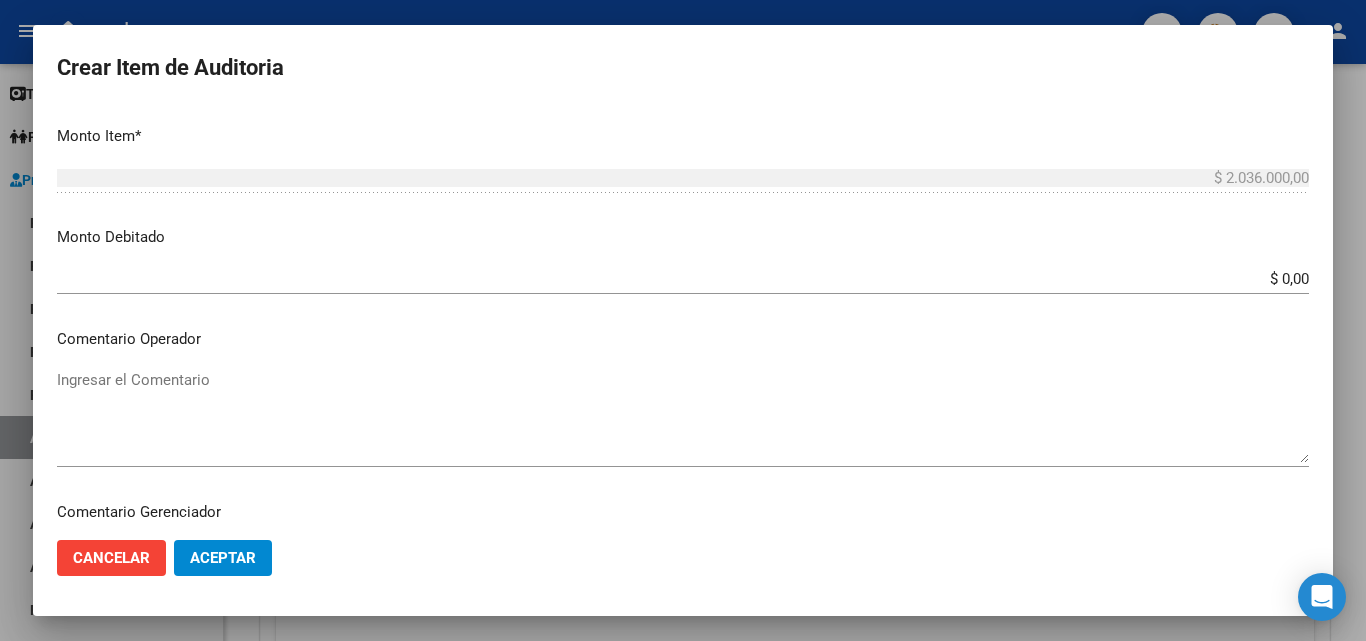 type on "TERRA +SP A $1.018.000 C/U.  SON AUDIFONOS AUTOMATICOS, A PILA, CON CONECTIVIDAD BLUETOOTH, CON 10 CANALES DE CALIBRACION" 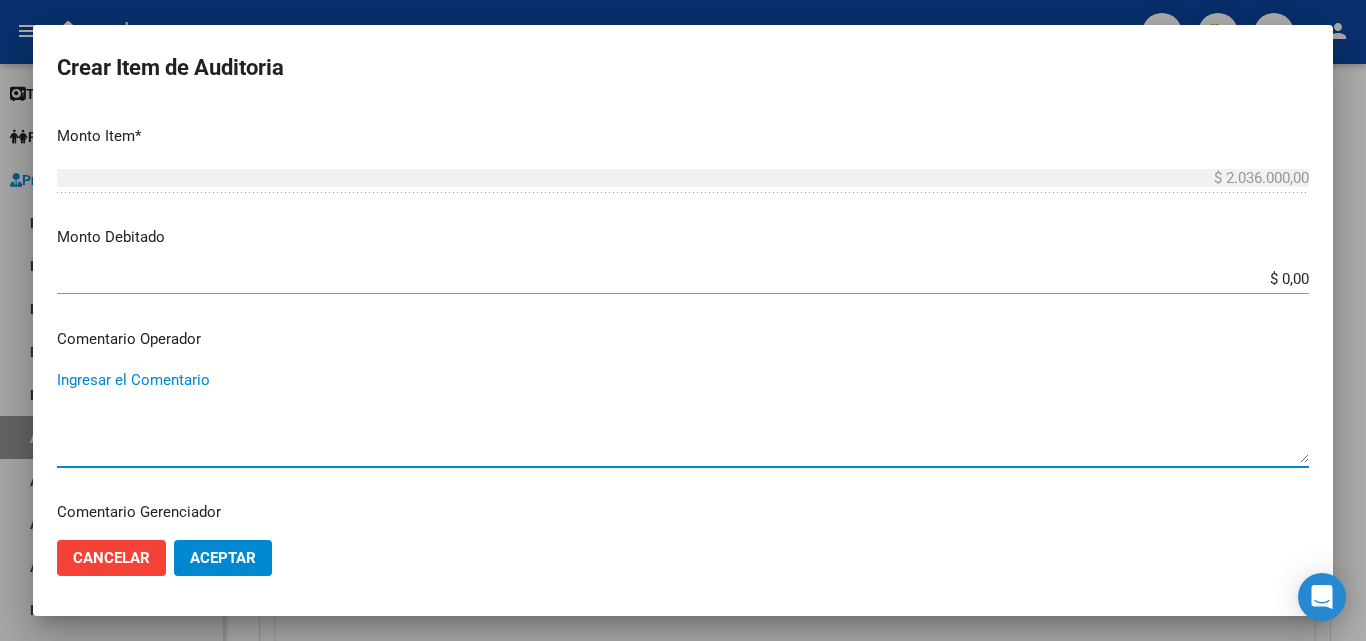 click on "Ingresar el Comentario" at bounding box center (683, 416) 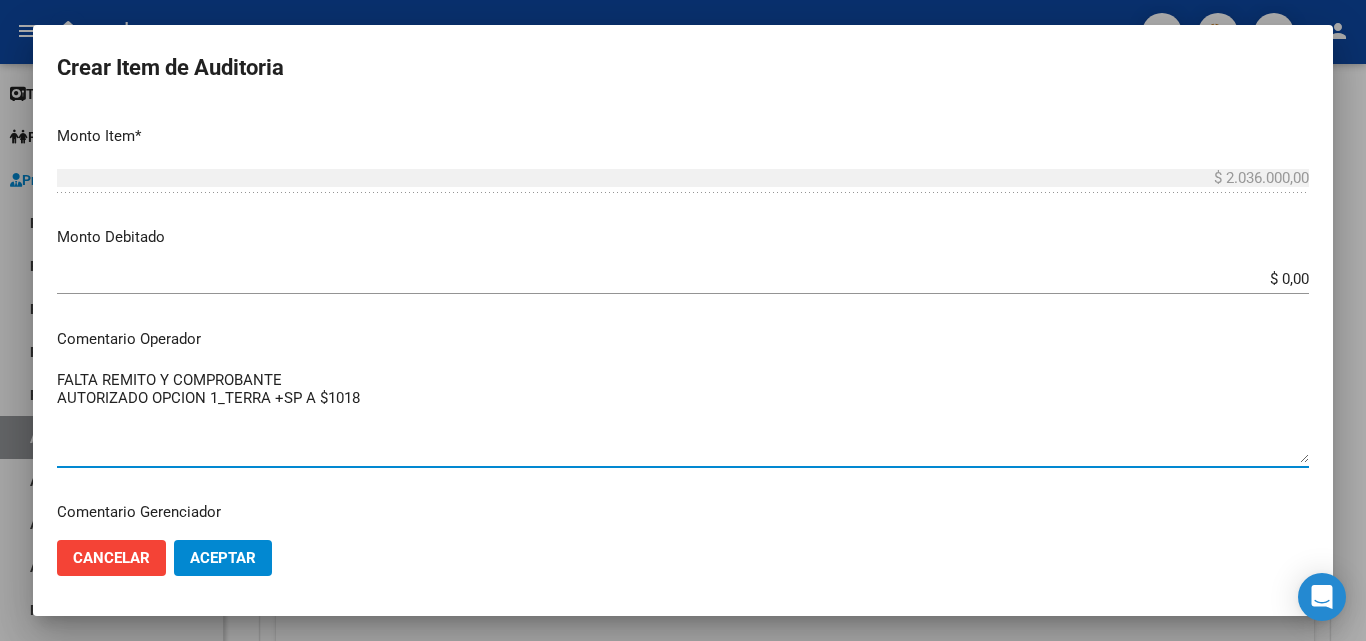 click on "FALTA REMITO Y COMPROBANTE
AUTORIZADO OPCION 1_TERRA +SP A $1018" at bounding box center (683, 416) 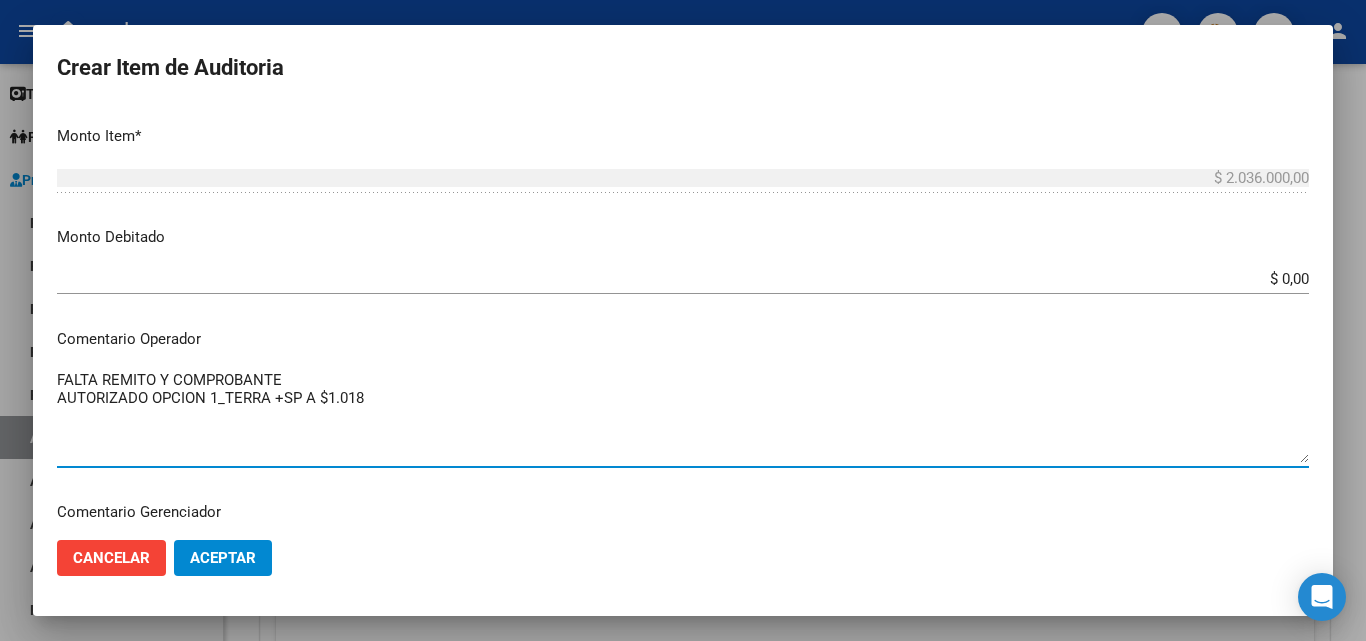 click on "FALTA REMITO Y COMPROBANTE
AUTORIZADO OPCION 1_TERRA +SP A $1.018" at bounding box center (683, 416) 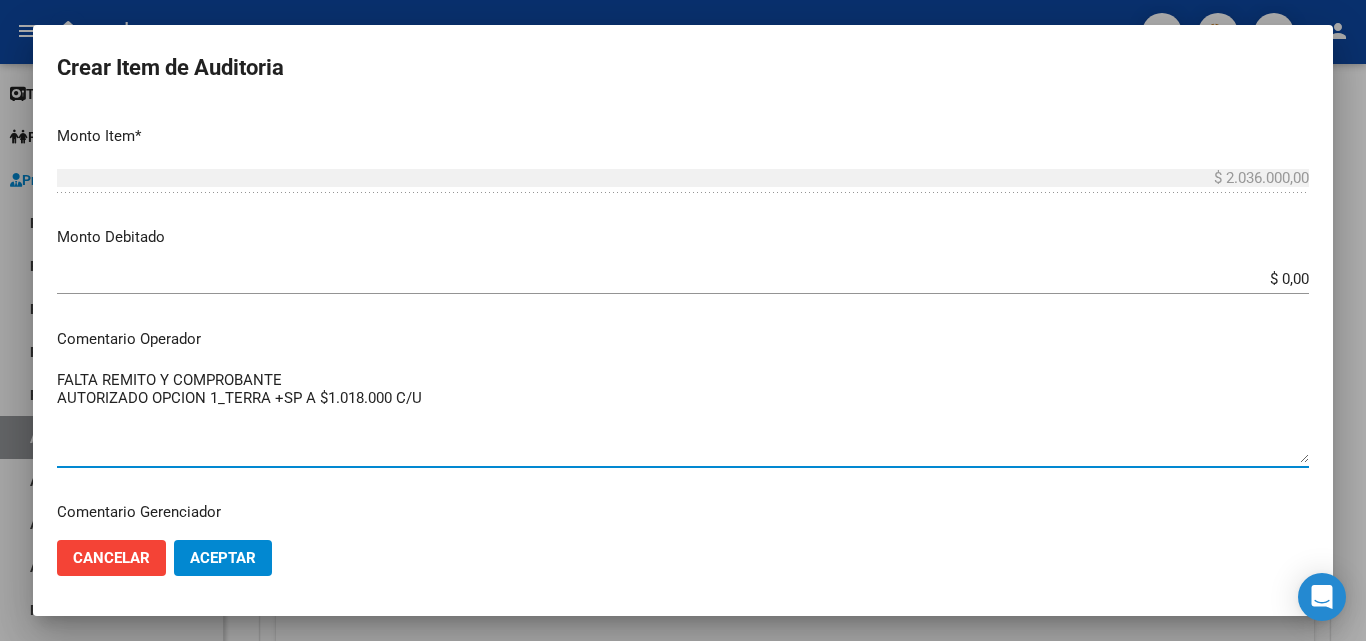 drag, startPoint x: 458, startPoint y: 407, endPoint x: 54, endPoint y: 378, distance: 405.0395 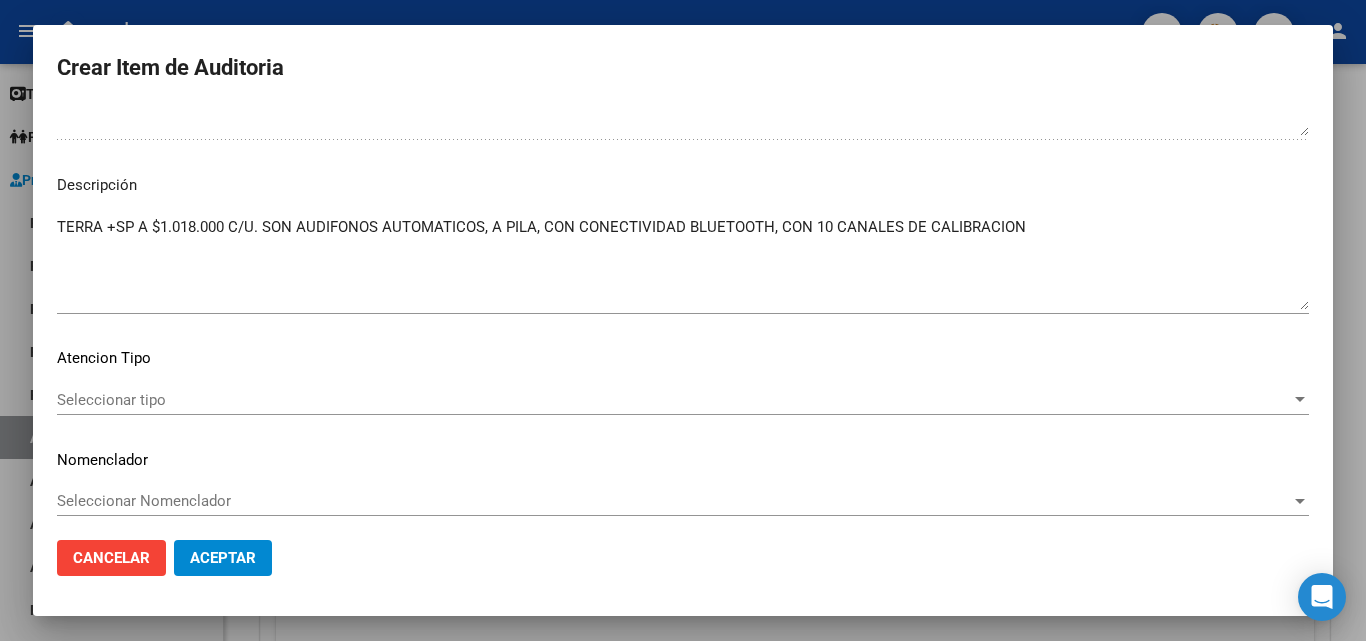 scroll, scrollTop: 1211, scrollLeft: 0, axis: vertical 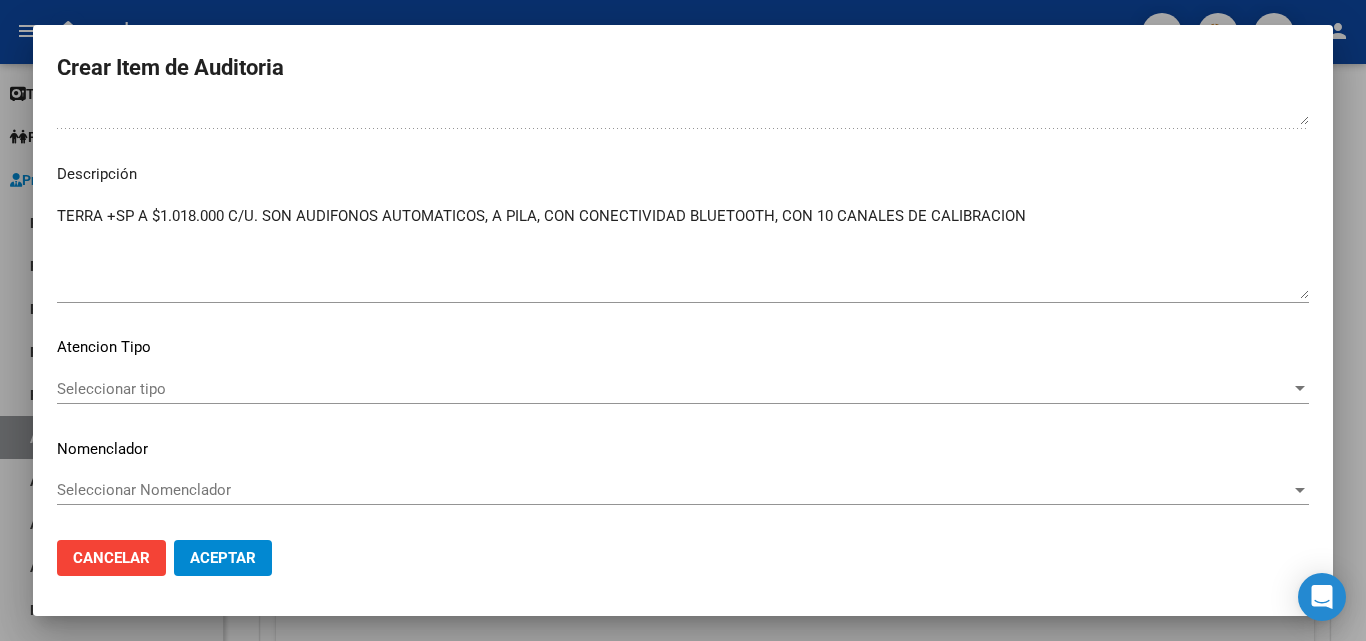 type on "FALTA REMITO Y COMPROBANTE
AUTORIZADO OPCION 1_TERRA +SP A $1.018.000 C/U" 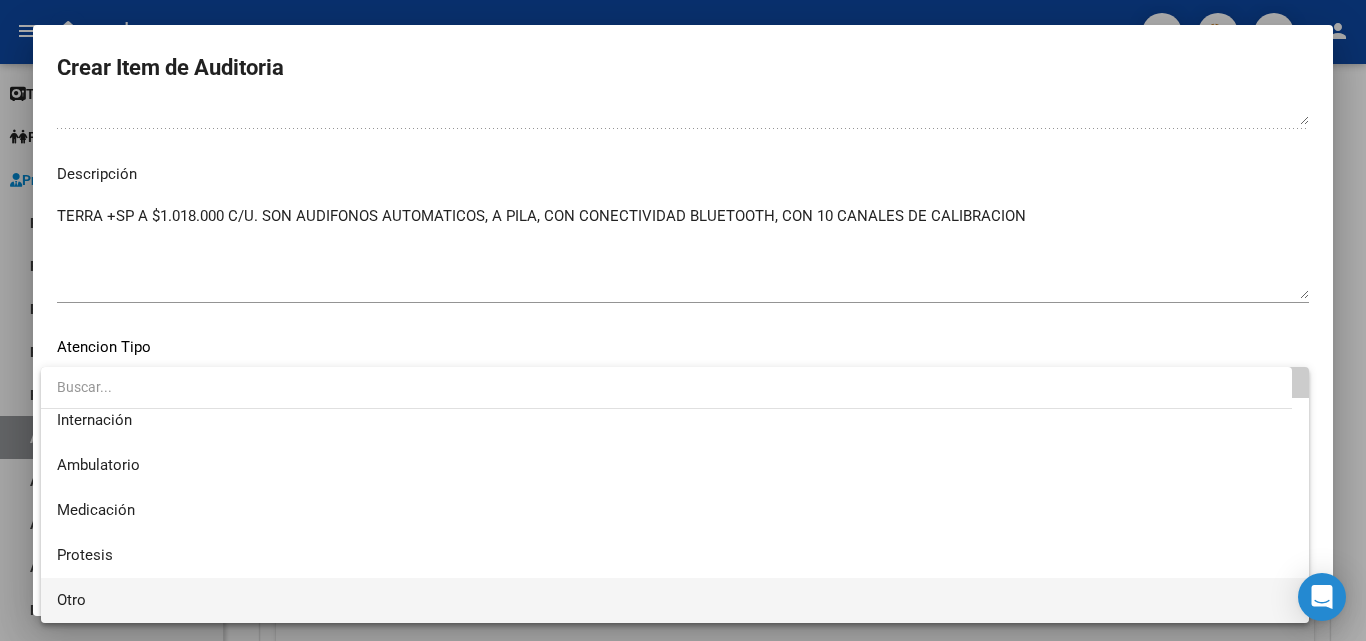 click on "Otro" at bounding box center (675, 600) 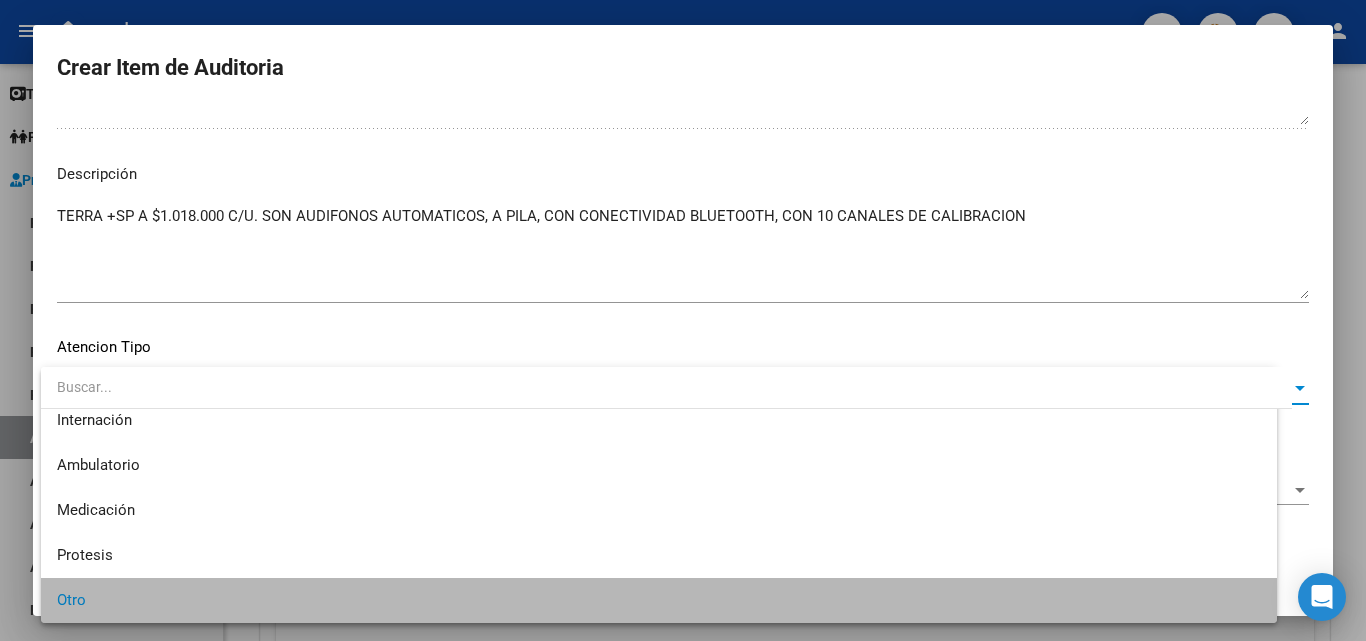 scroll, scrollTop: 56, scrollLeft: 0, axis: vertical 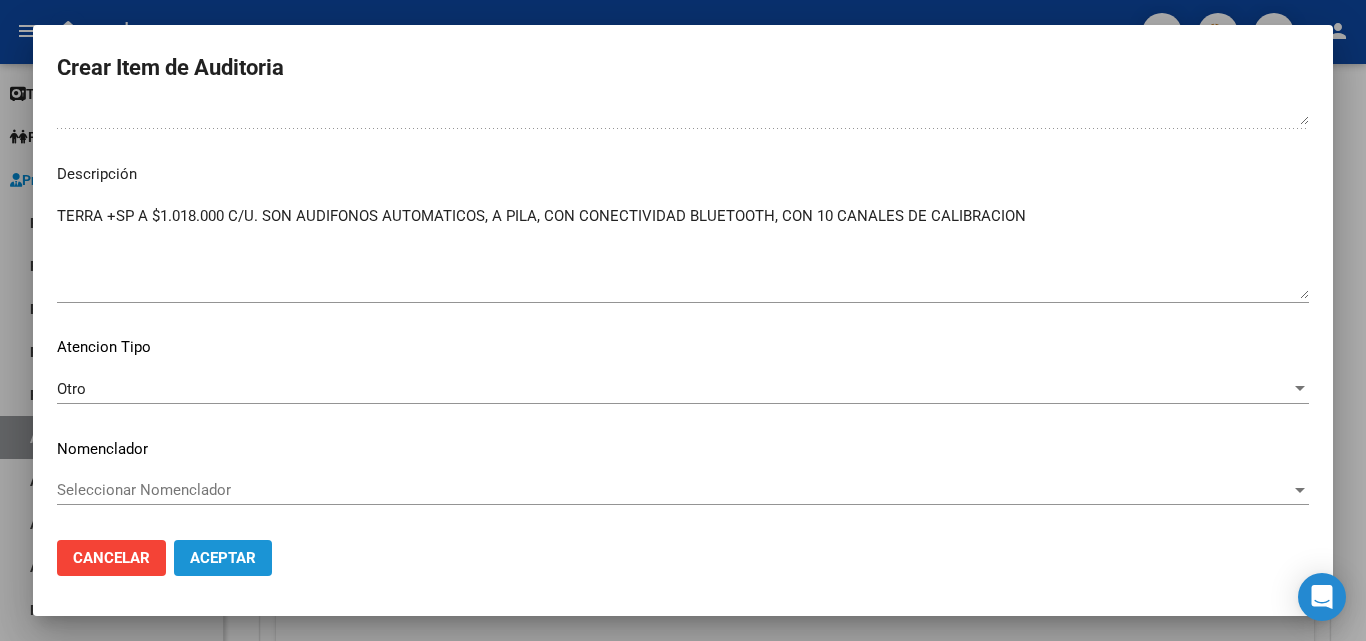 click on "Aceptar" 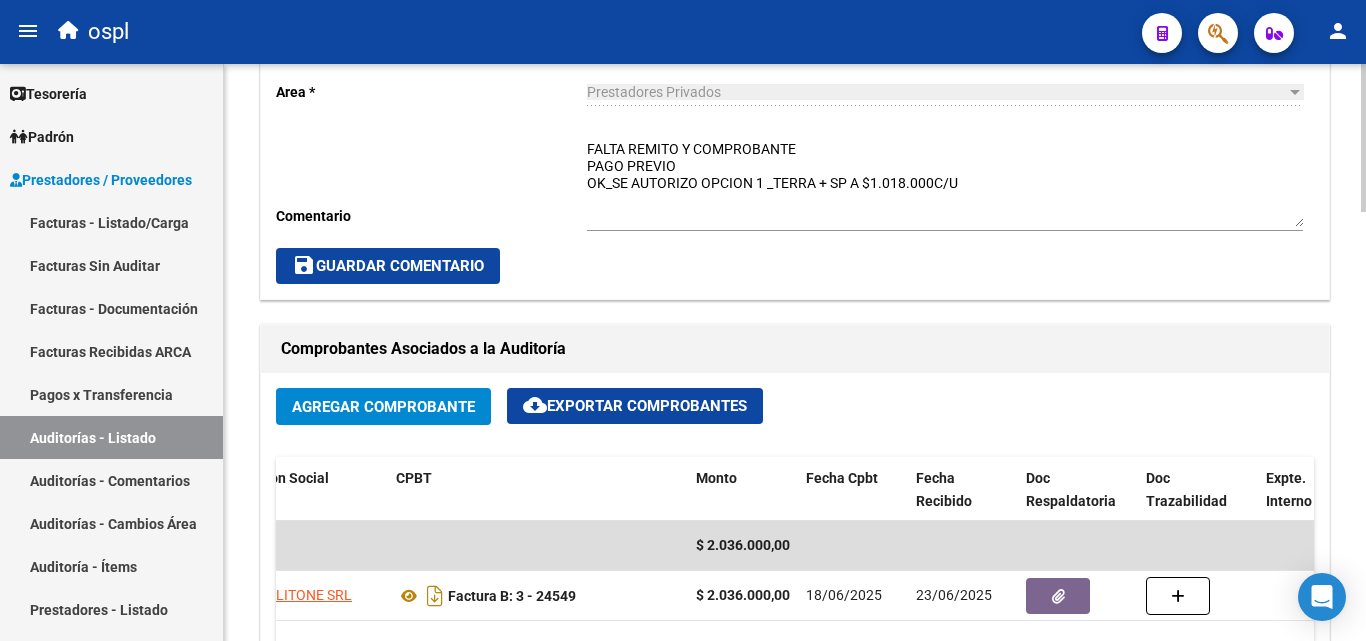 scroll, scrollTop: 1077, scrollLeft: 0, axis: vertical 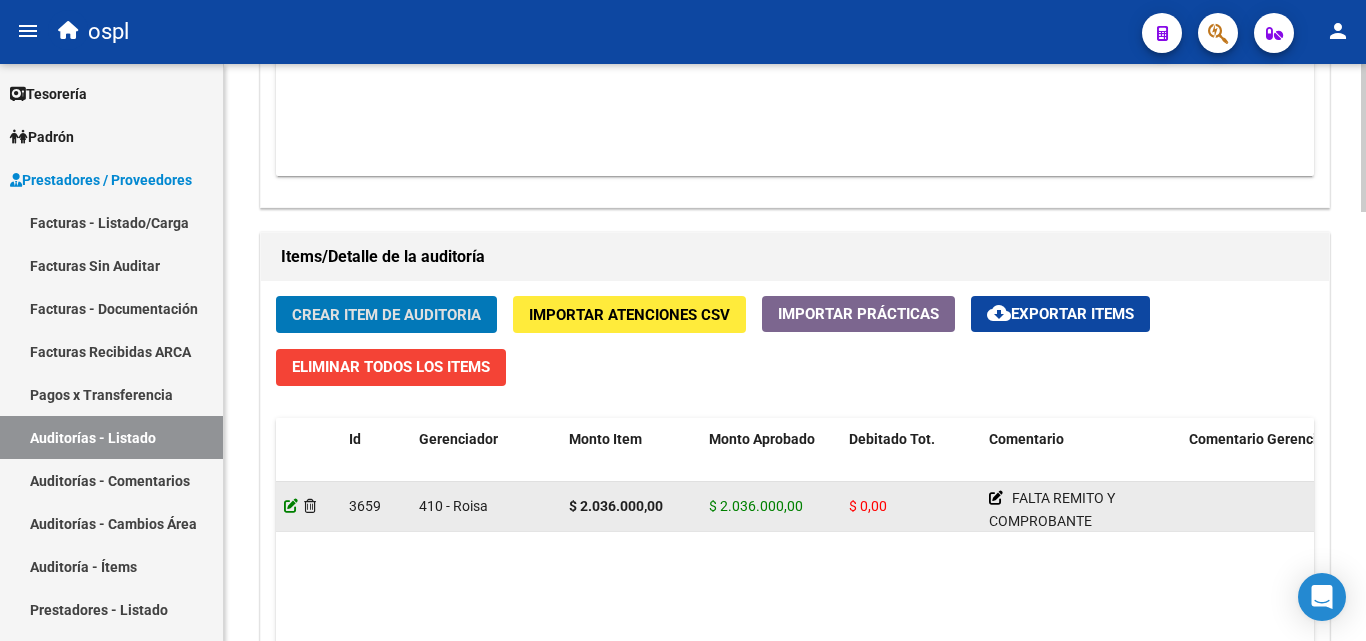 click 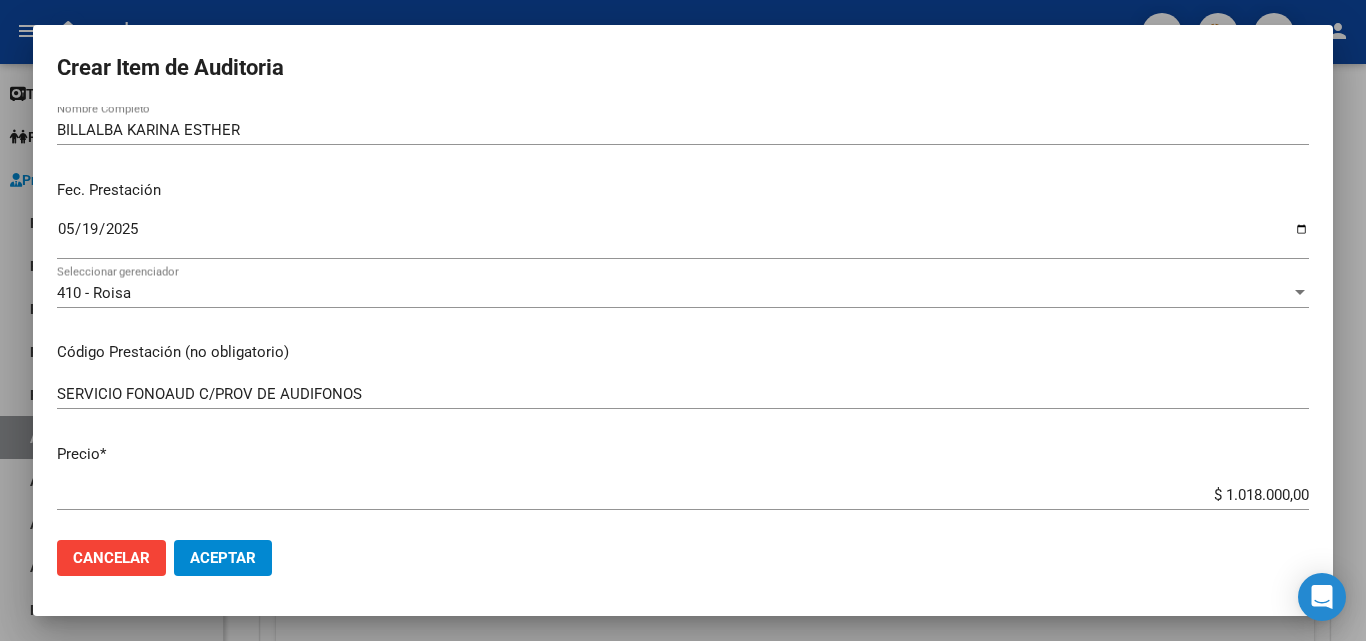 scroll, scrollTop: 100, scrollLeft: 0, axis: vertical 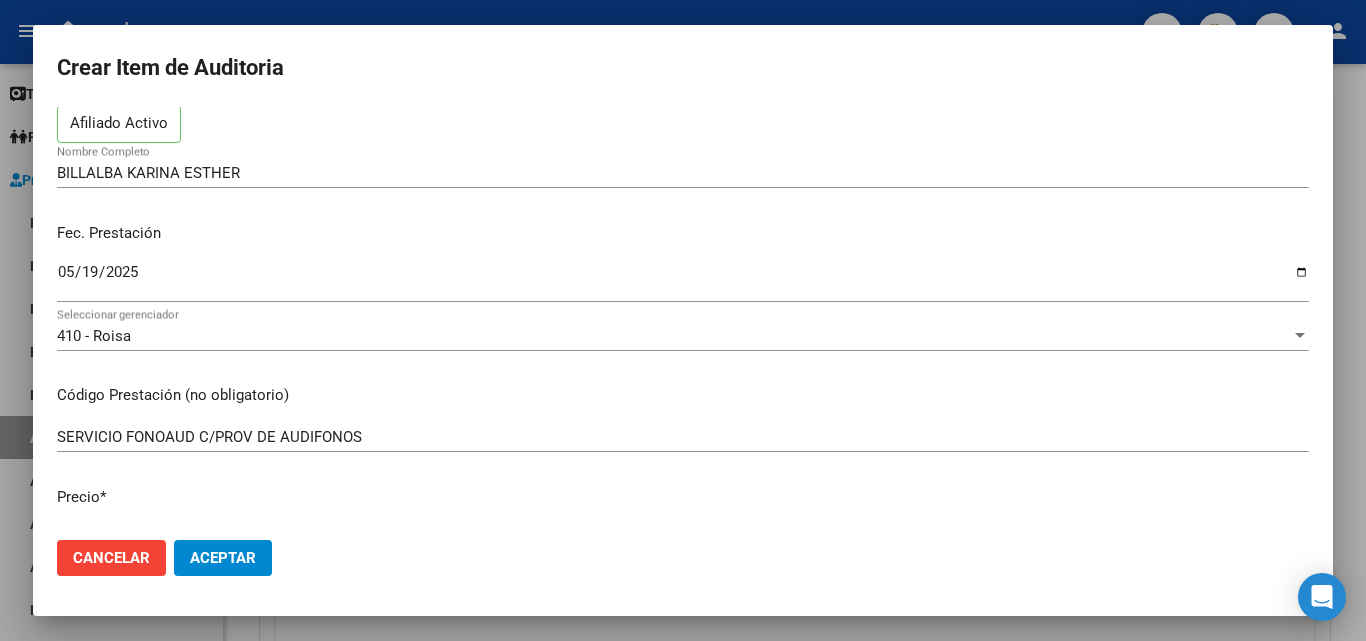 click at bounding box center (683, 320) 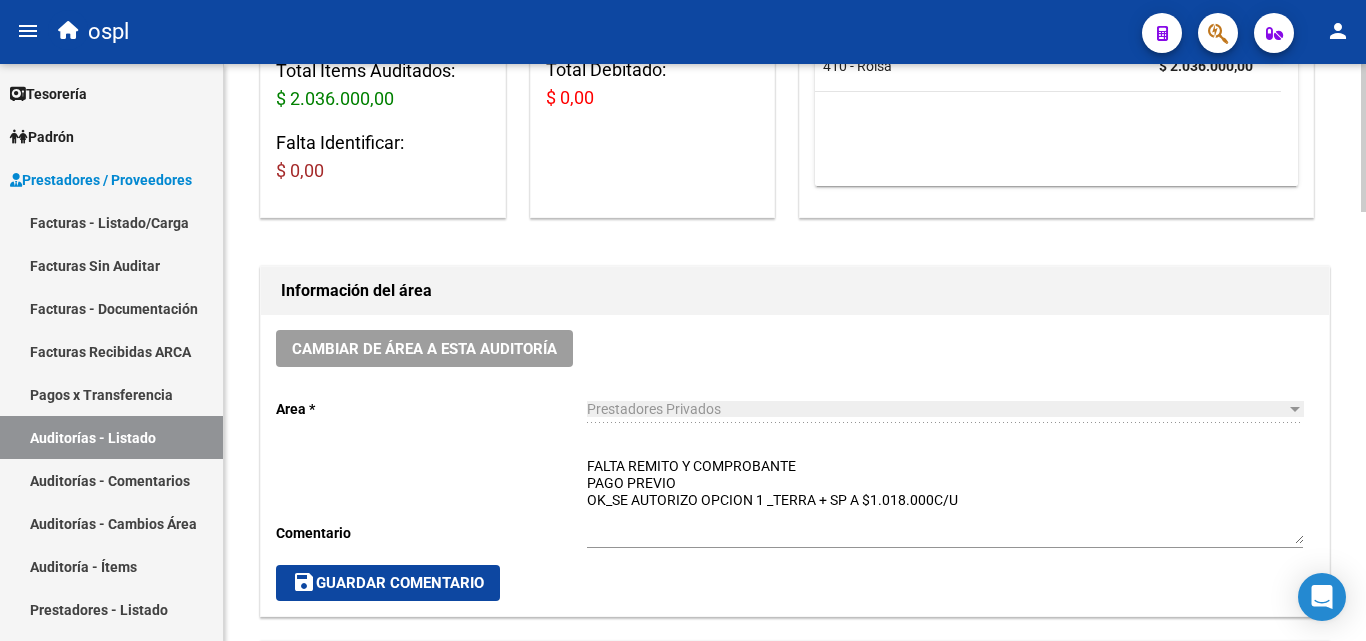 scroll, scrollTop: 377, scrollLeft: 0, axis: vertical 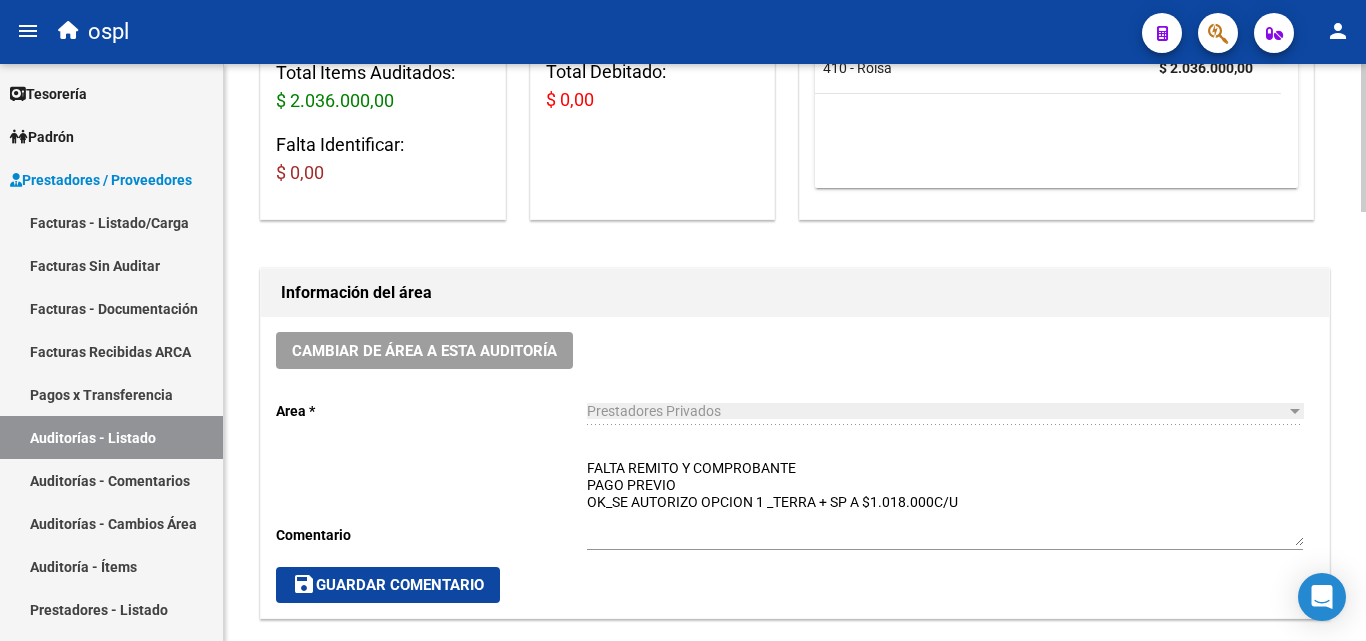 click on "save  Guardar Comentario" 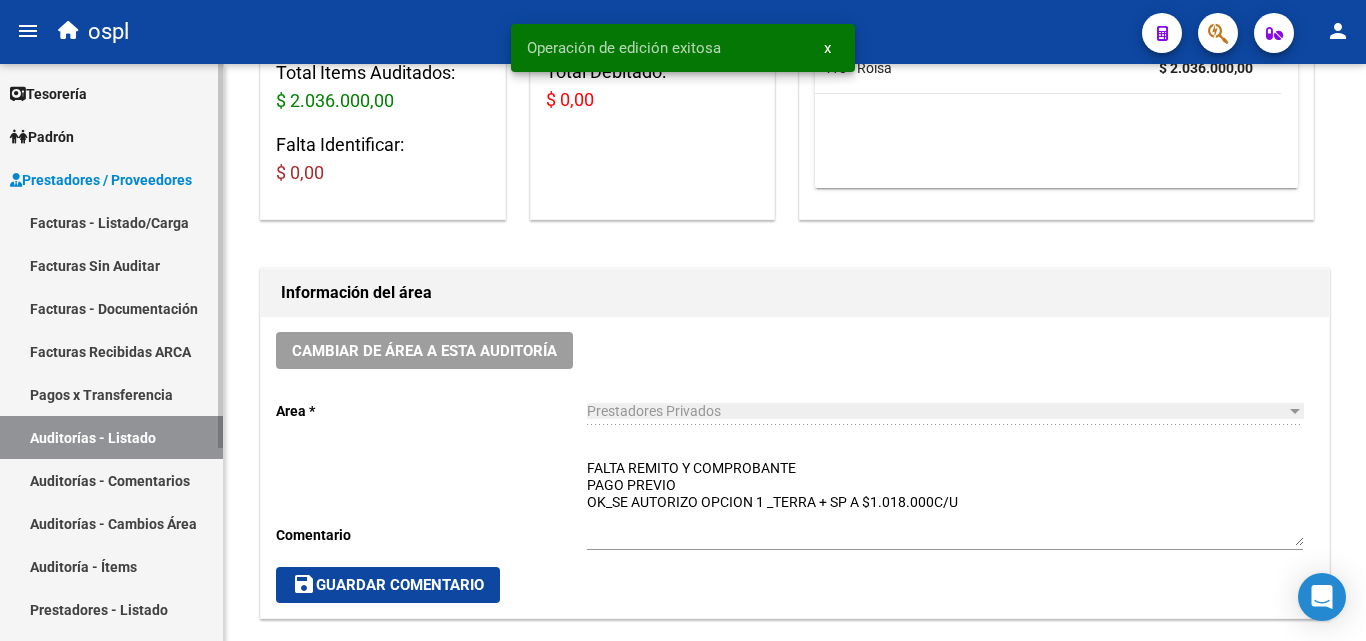 click on "Auditorías - Listado" at bounding box center [111, 437] 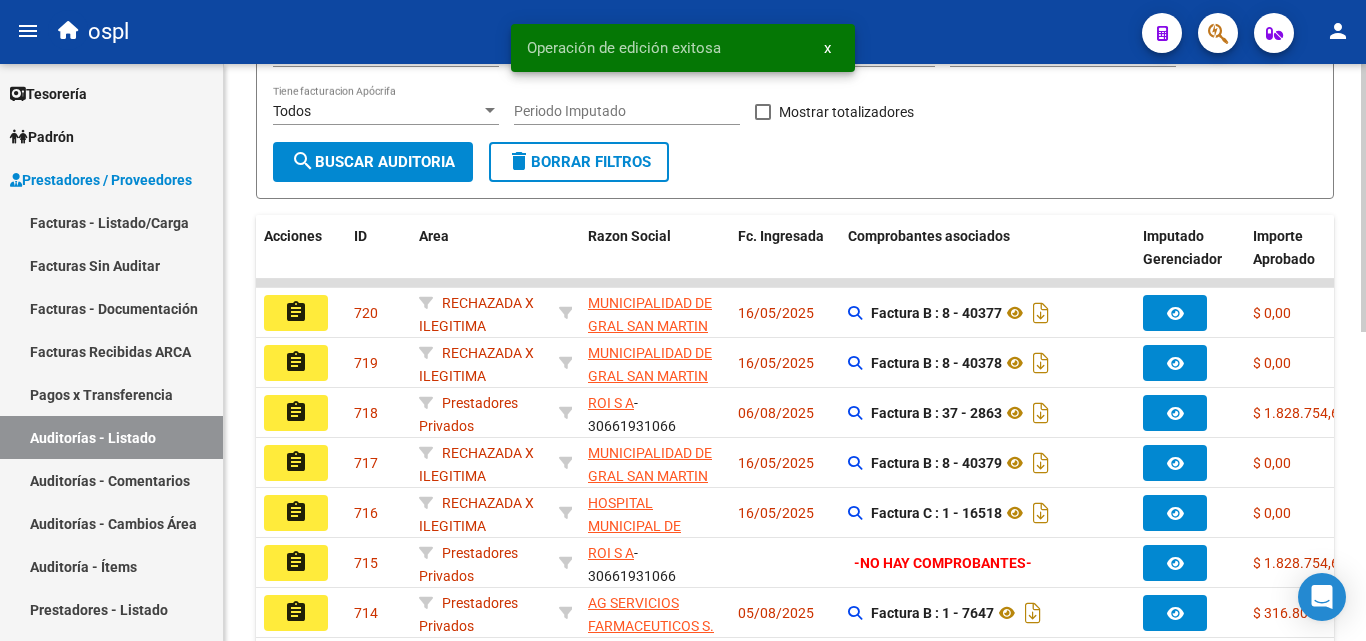 scroll, scrollTop: 0, scrollLeft: 0, axis: both 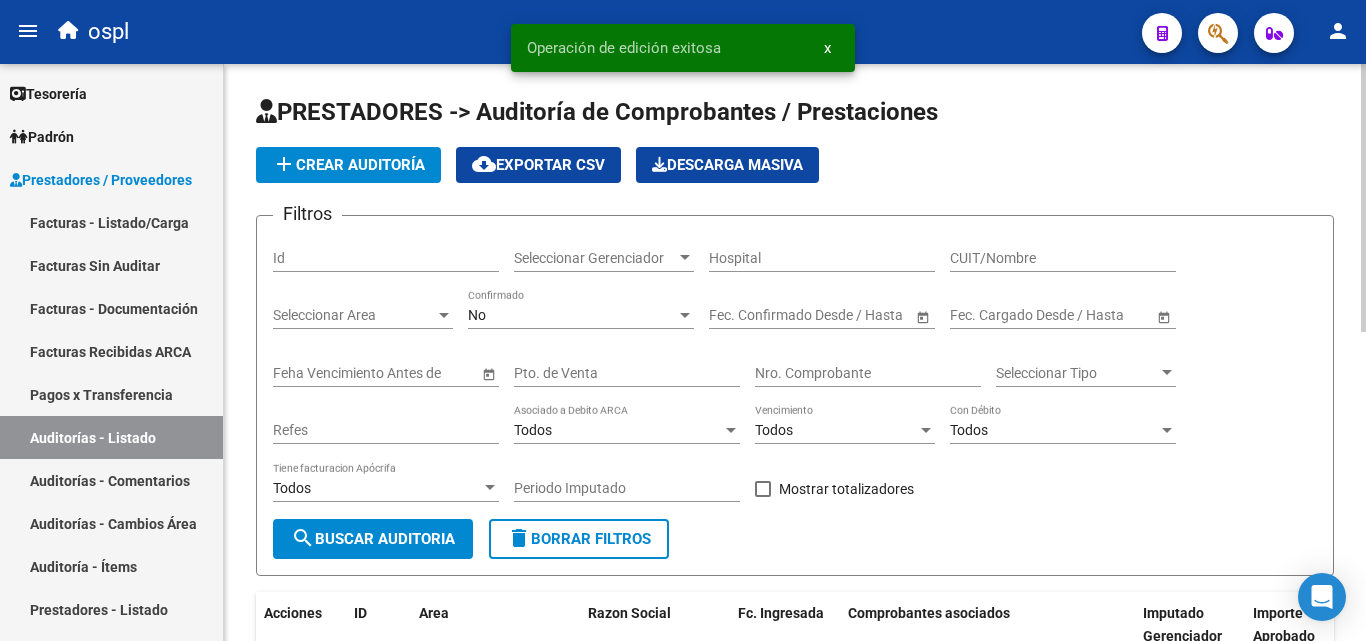 click on "Nro. Comprobante" 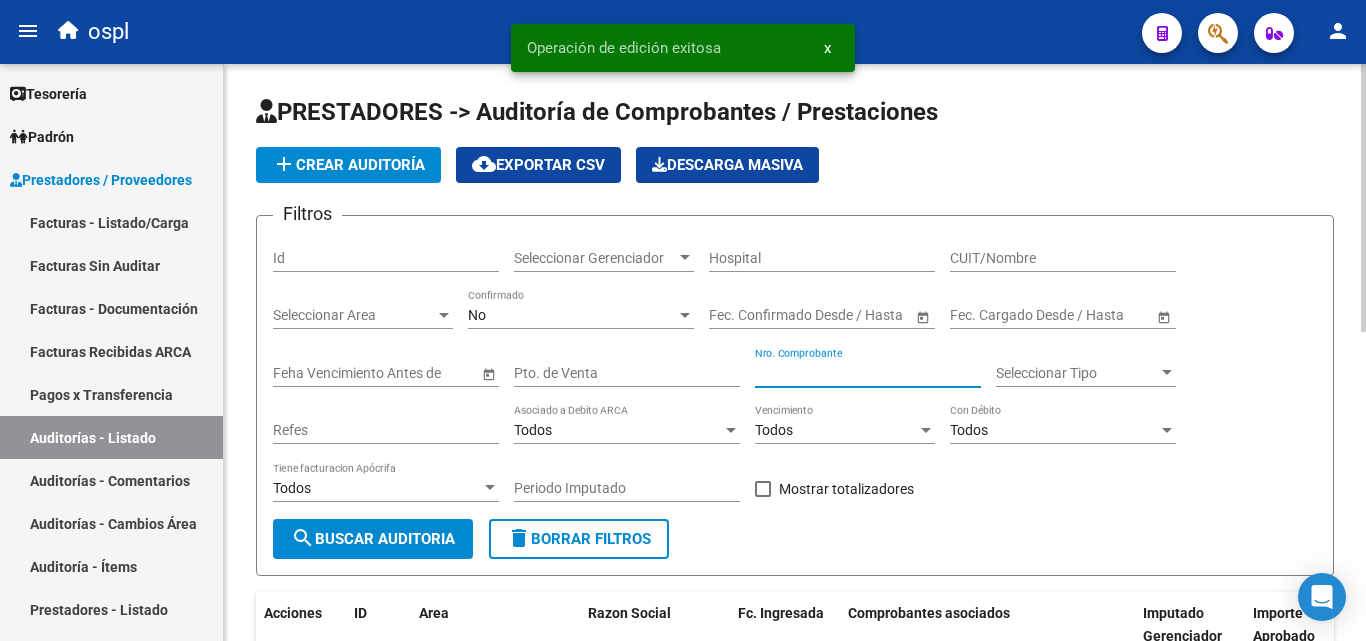 click on "Nro. Comprobante" at bounding box center [868, 373] 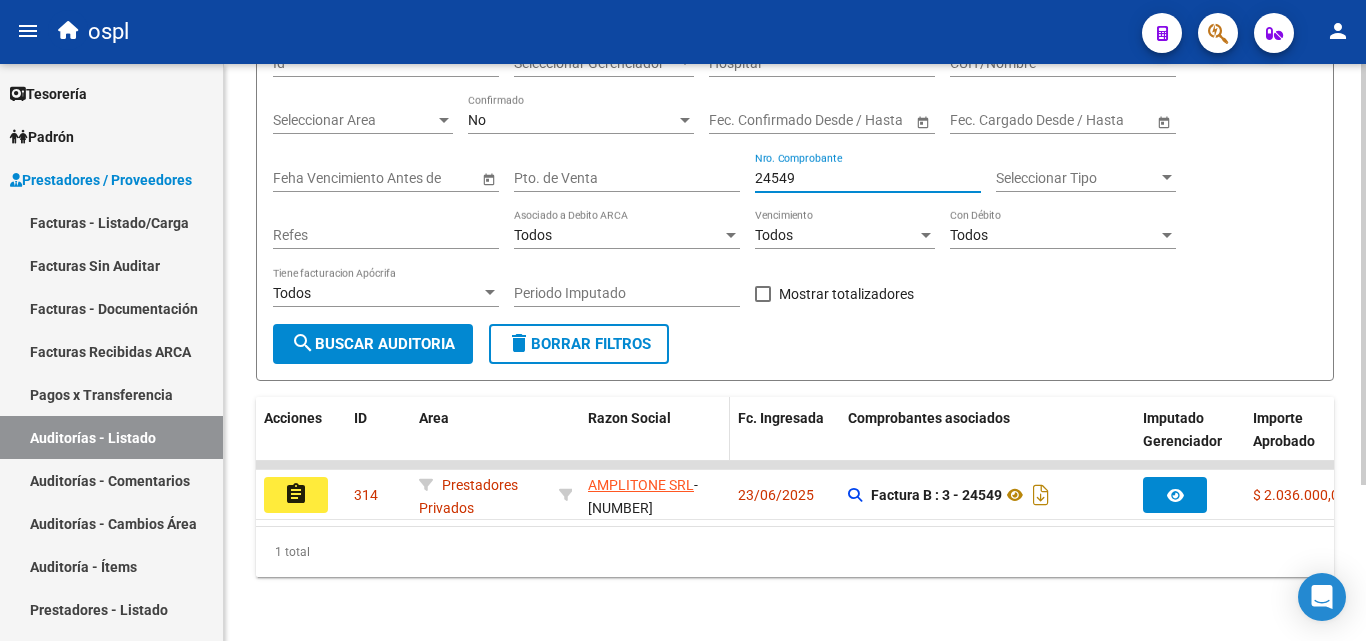 scroll, scrollTop: 213, scrollLeft: 0, axis: vertical 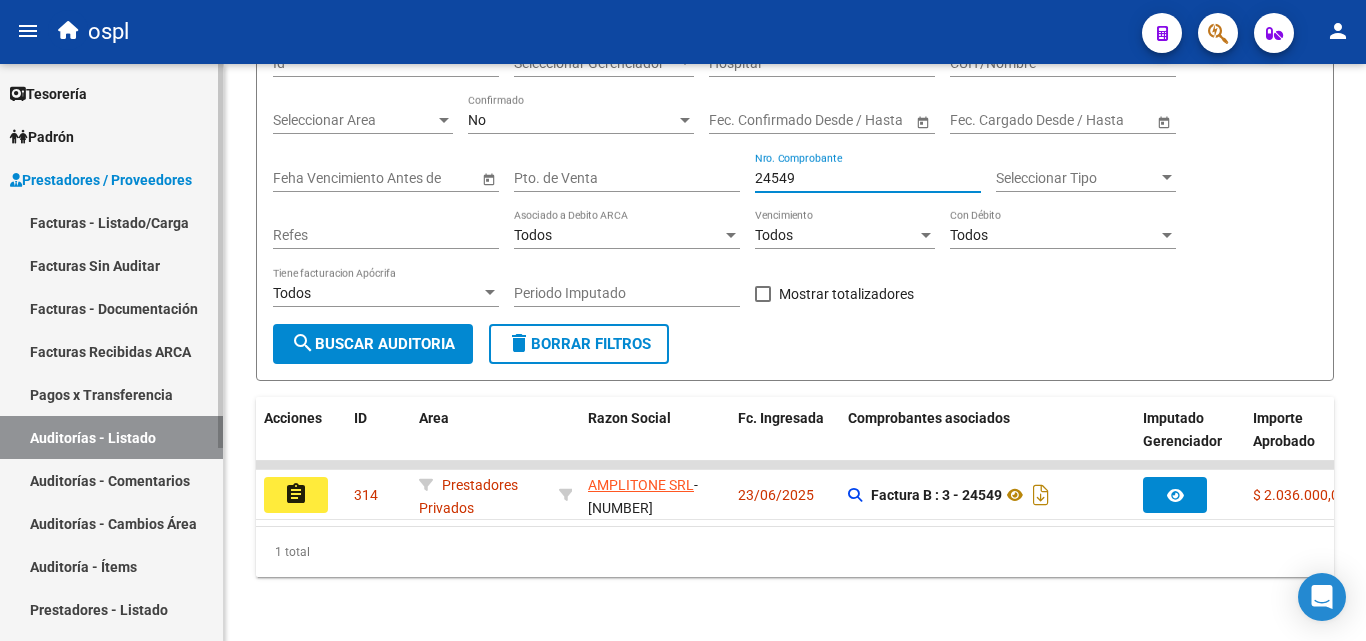 type on "24549" 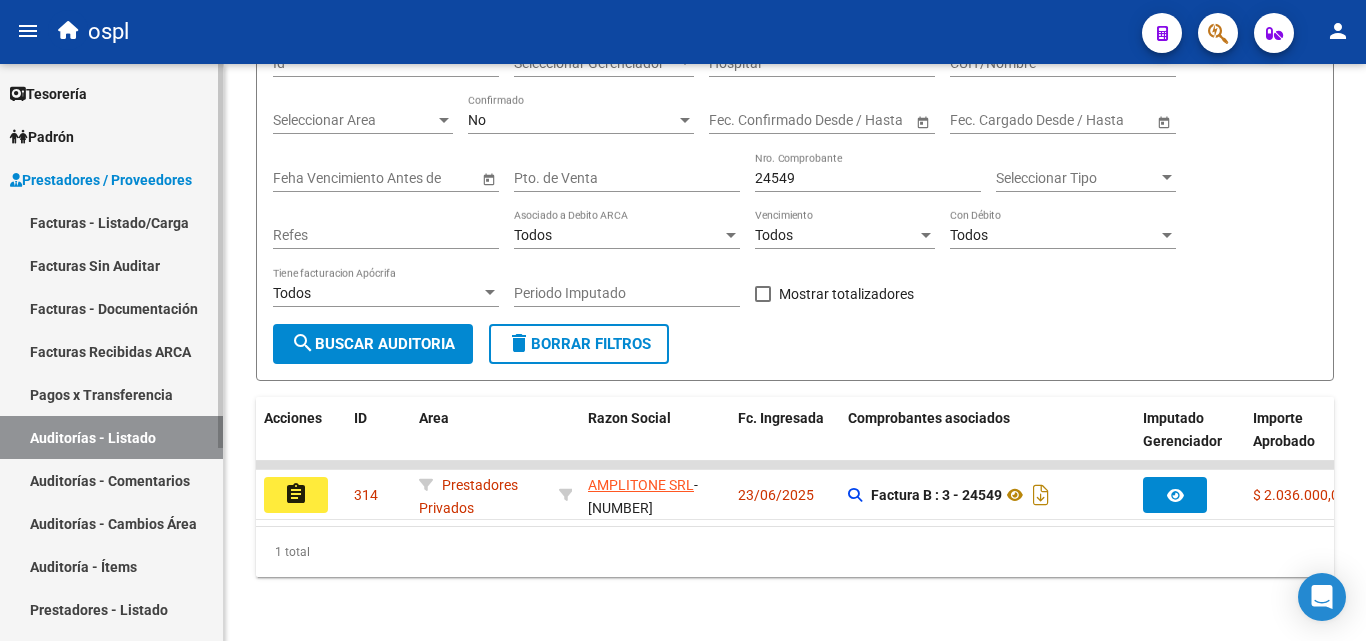 click on "Facturas - Listado/Carga" at bounding box center [111, 222] 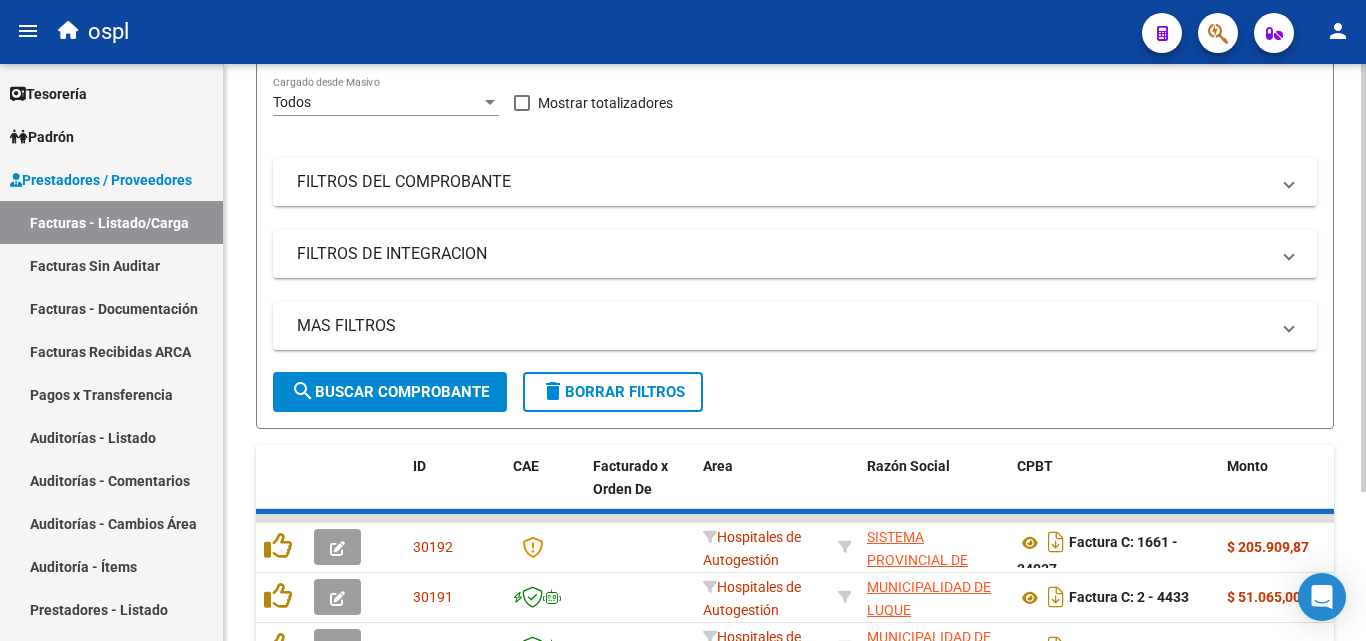 click on "FILTROS DEL COMPROBANTE" at bounding box center (783, 182) 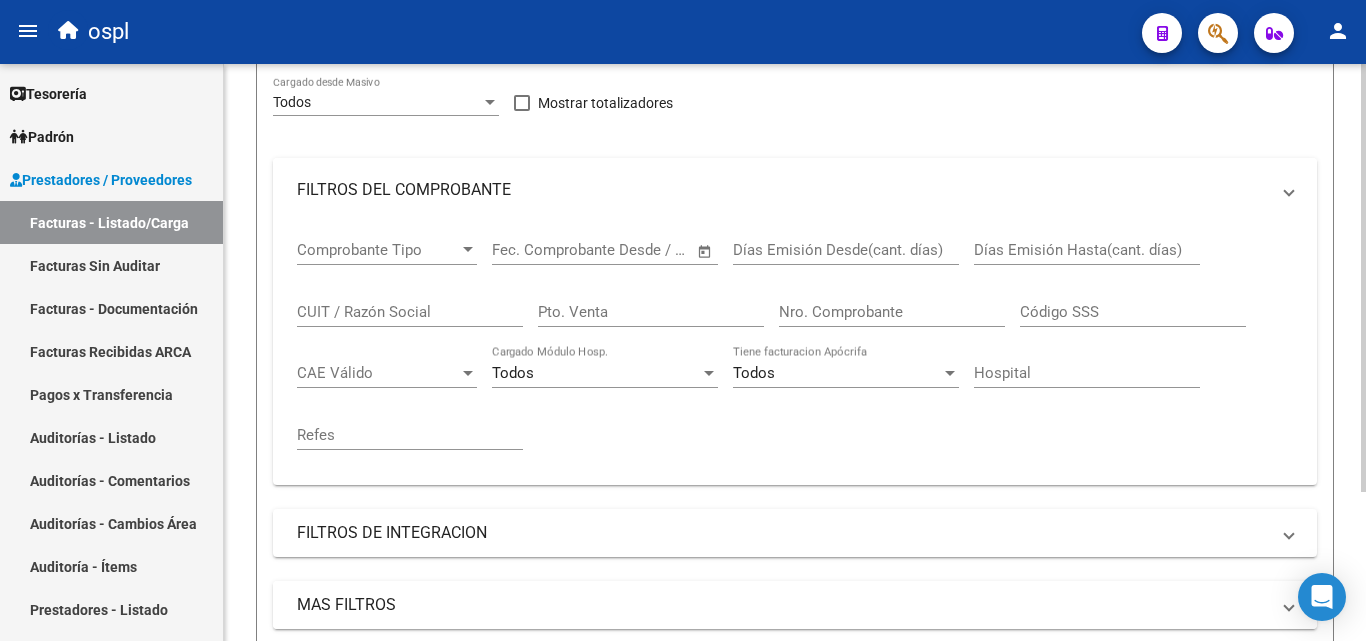scroll, scrollTop: 0, scrollLeft: 0, axis: both 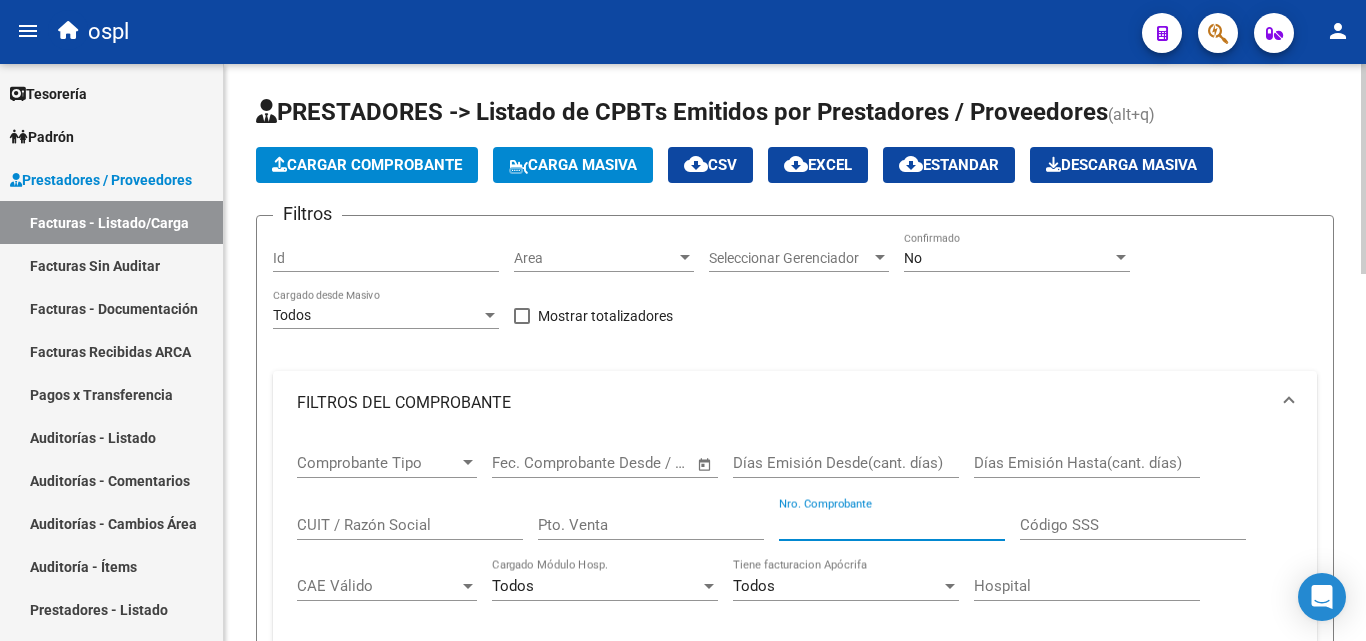click on "Nro. Comprobante" at bounding box center (892, 525) 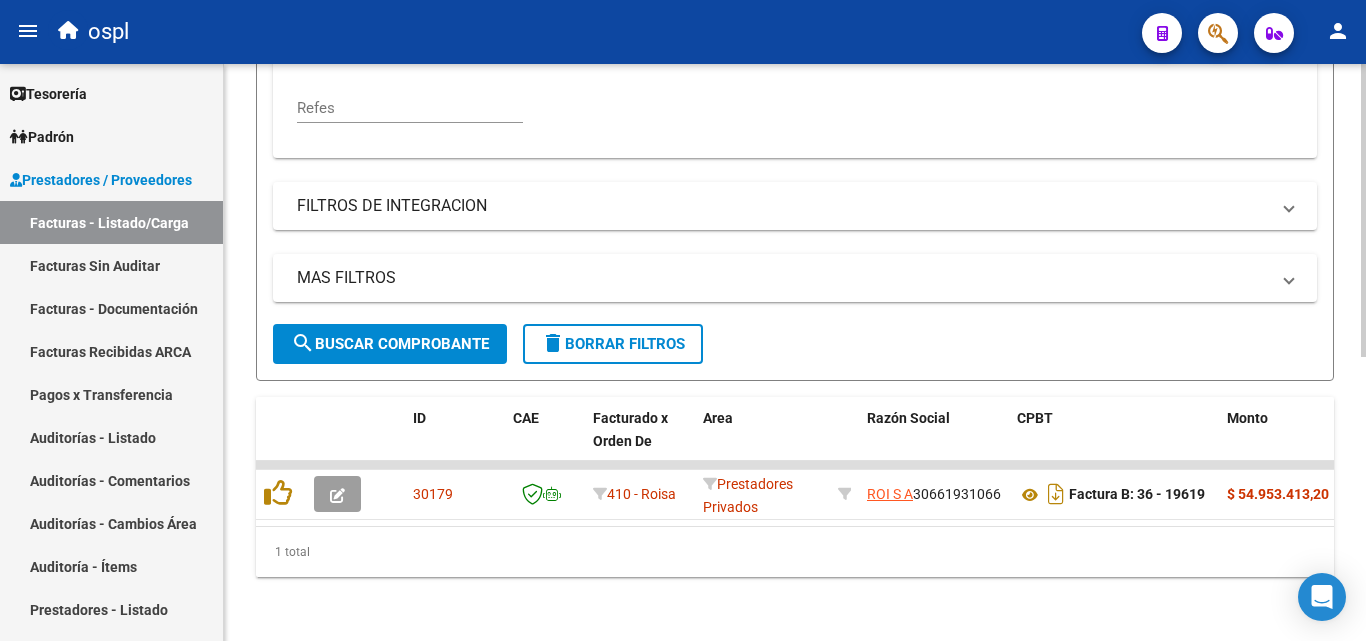 scroll, scrollTop: 558, scrollLeft: 0, axis: vertical 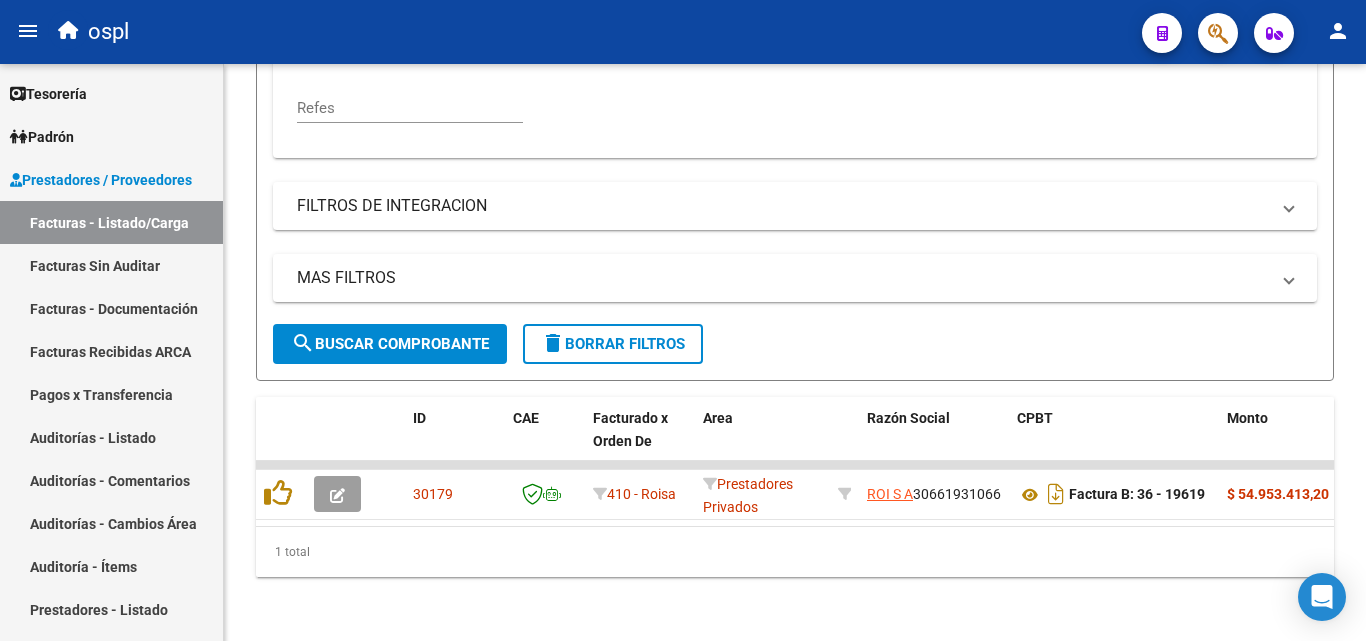 type on "19619" 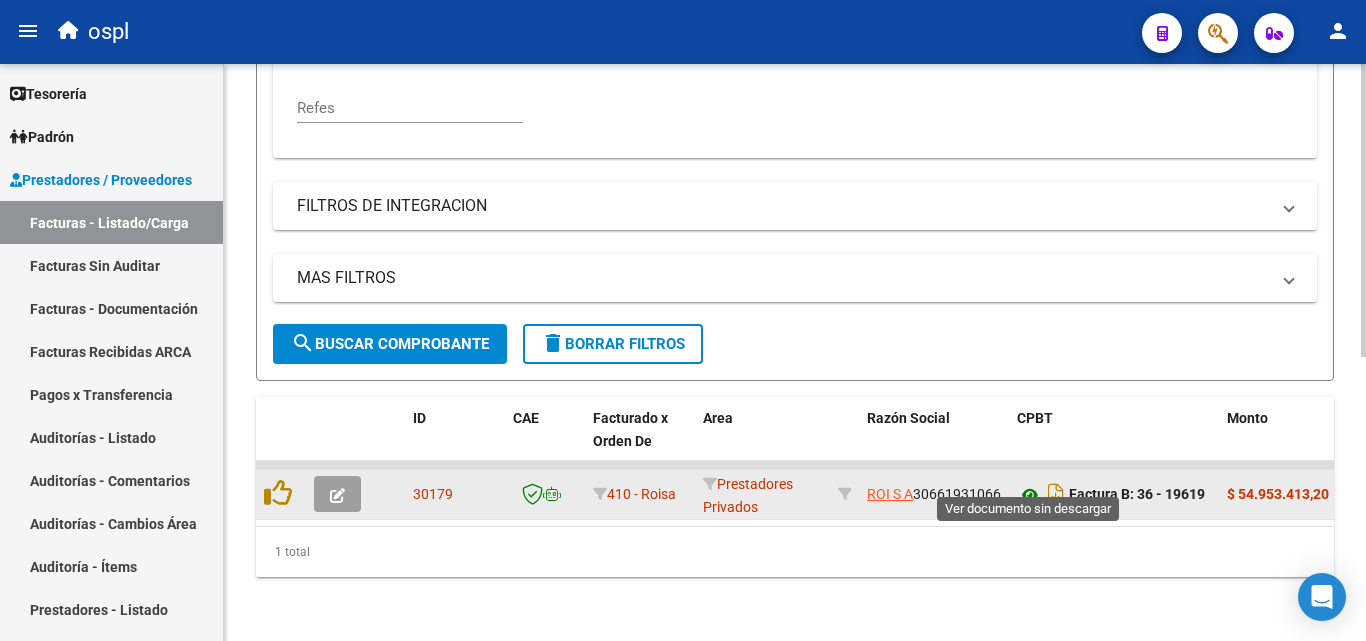 click 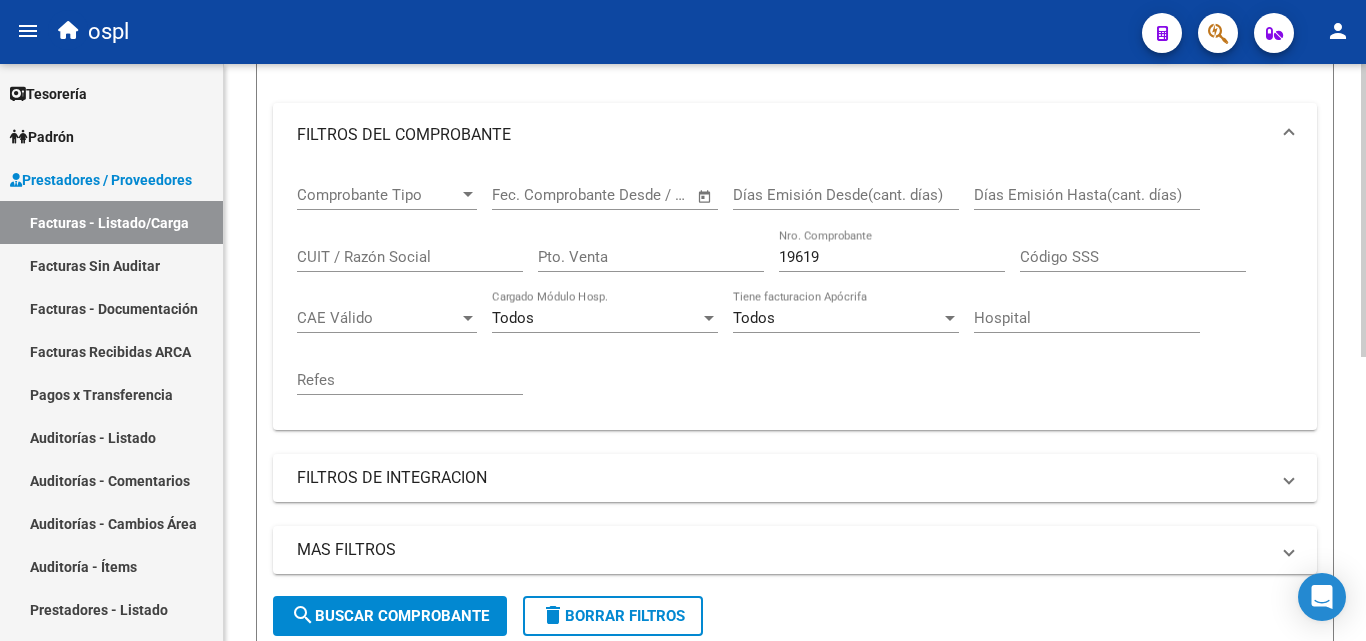 scroll, scrollTop: 258, scrollLeft: 0, axis: vertical 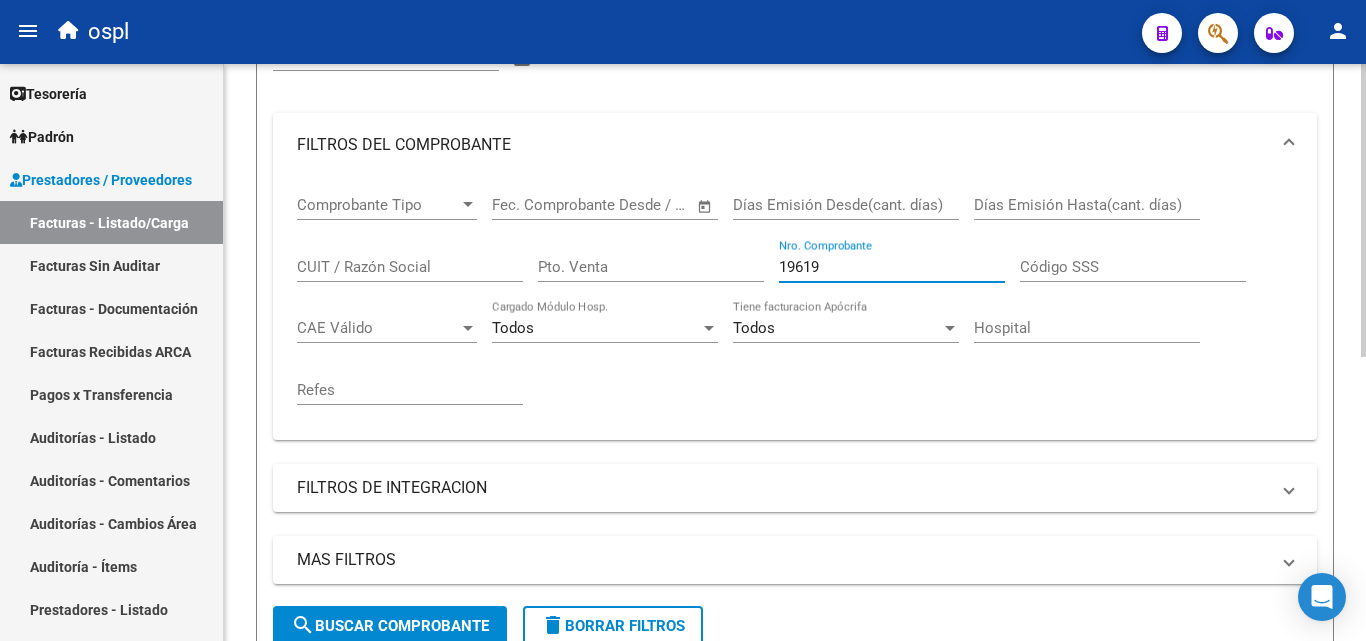 drag, startPoint x: 842, startPoint y: 268, endPoint x: 699, endPoint y: 273, distance: 143.08739 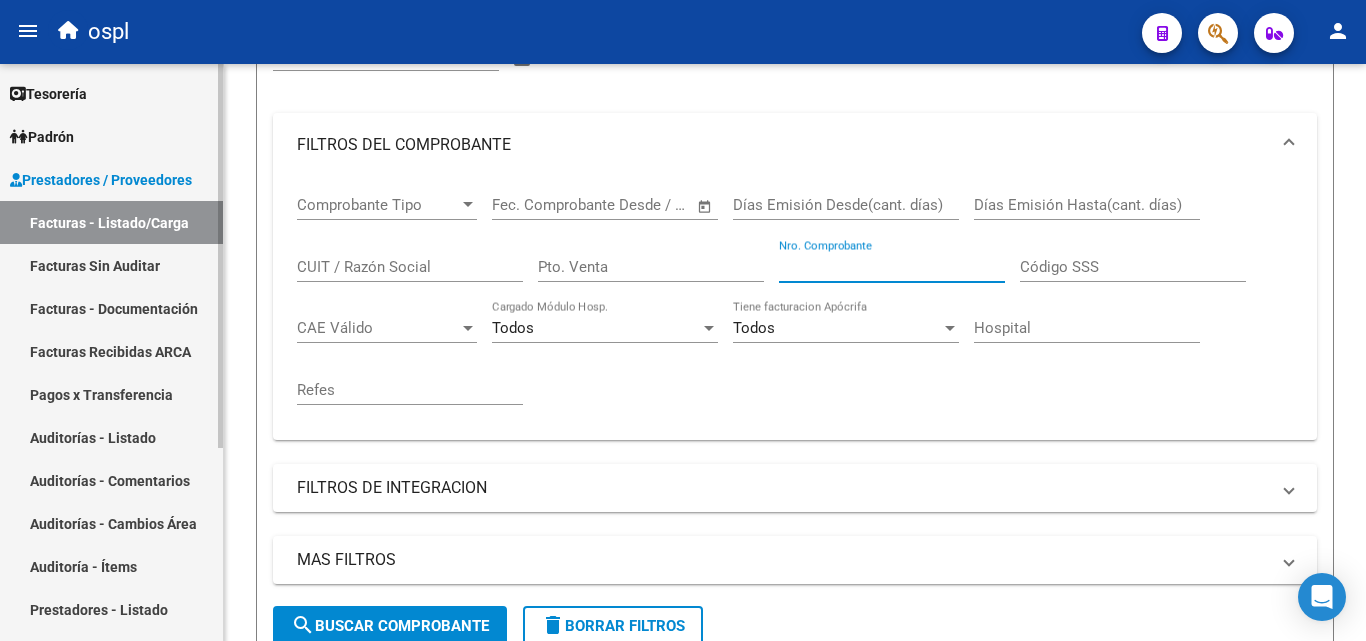 type 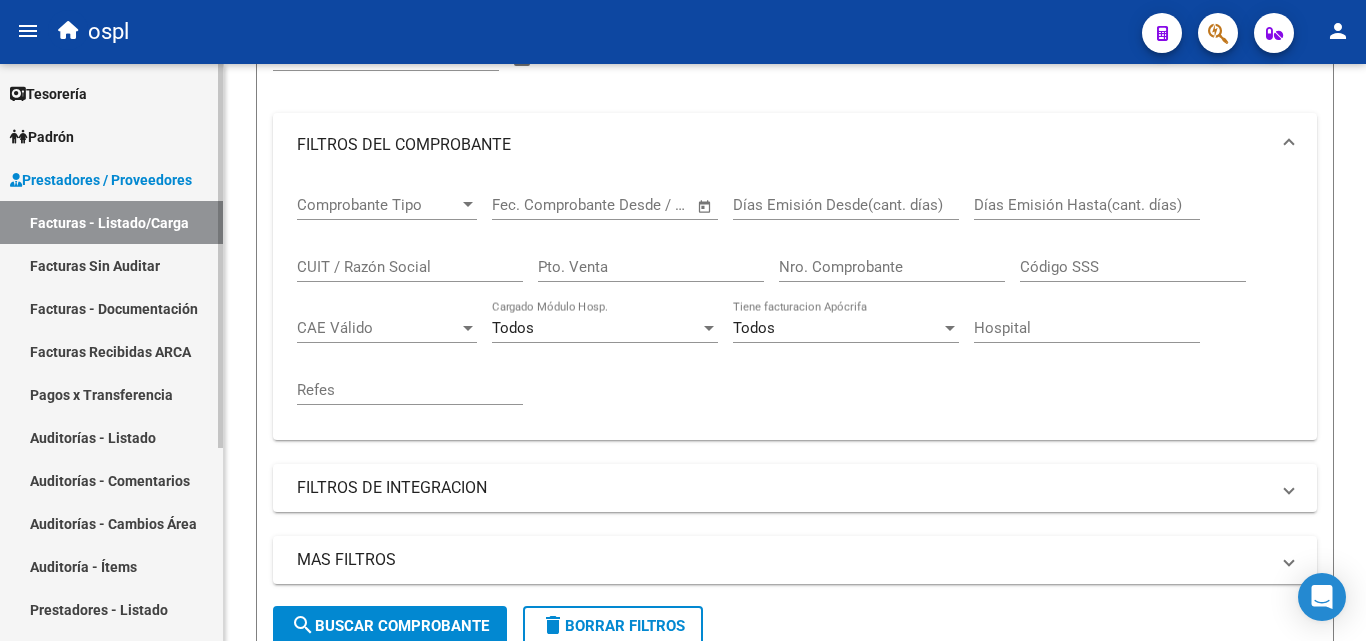 click on "Facturas Sin Auditar" at bounding box center (111, 265) 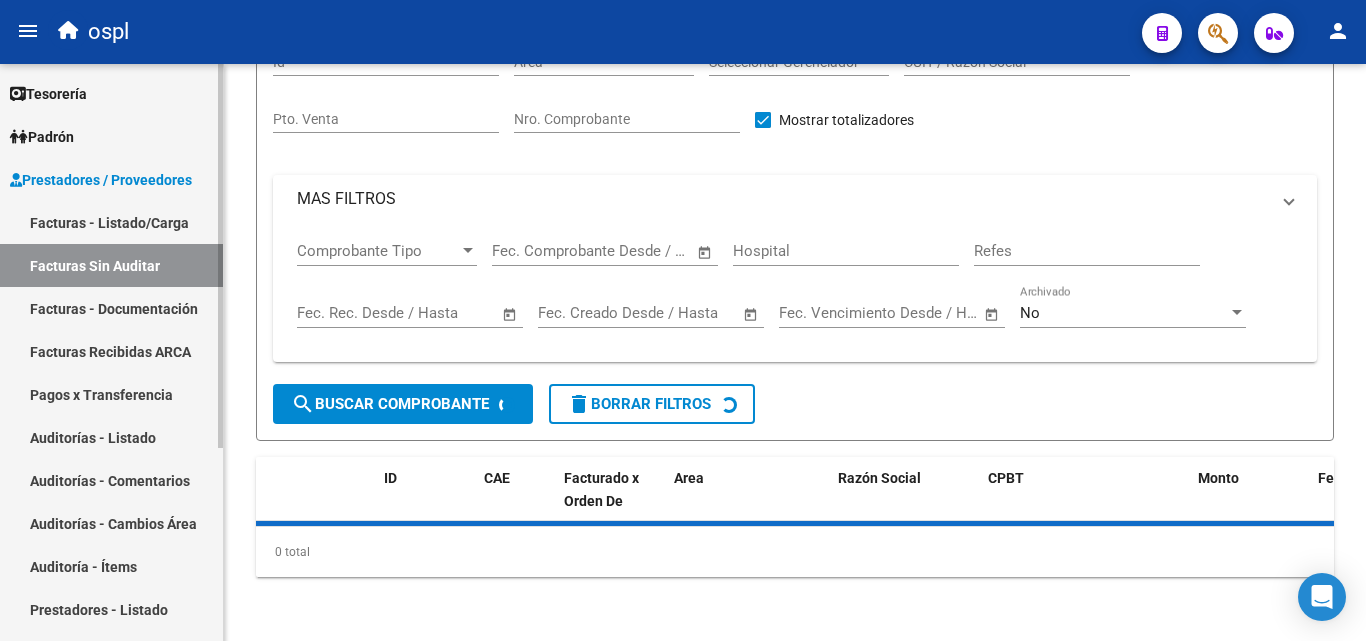 scroll, scrollTop: 57, scrollLeft: 0, axis: vertical 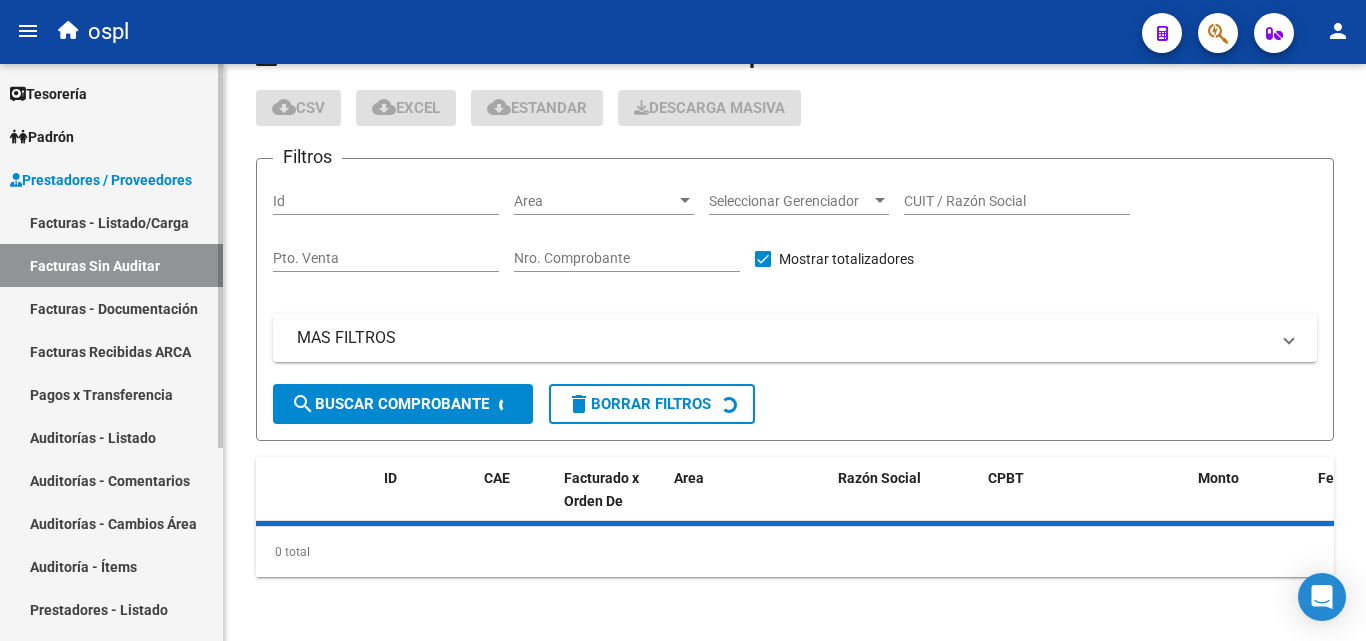 click on "Facturas - Listado/Carga" at bounding box center (111, 222) 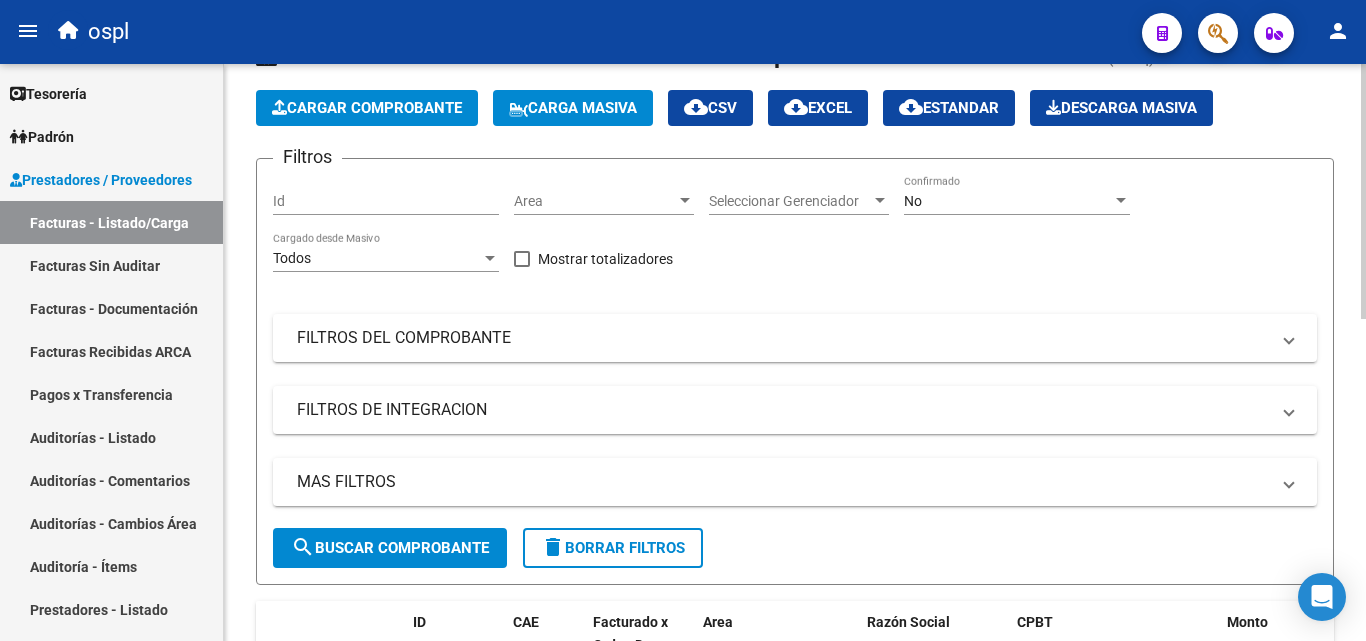 scroll, scrollTop: 57, scrollLeft: 0, axis: vertical 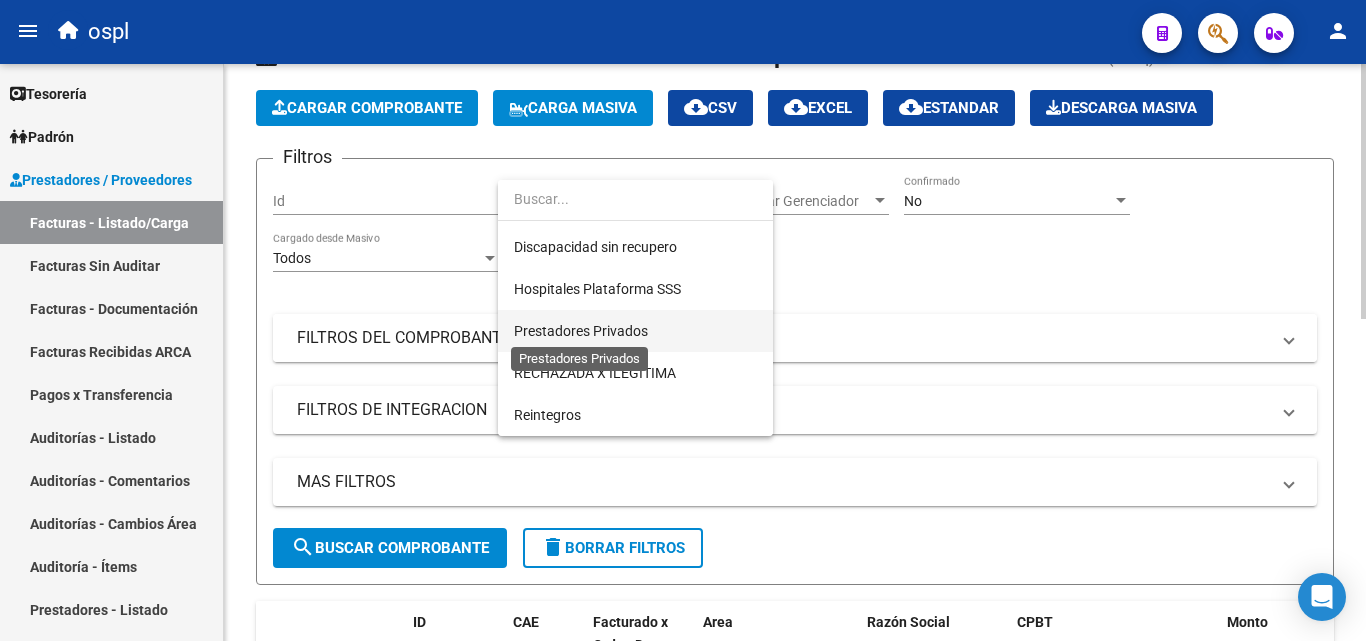 click on "Prestadores Privados" at bounding box center [581, 331] 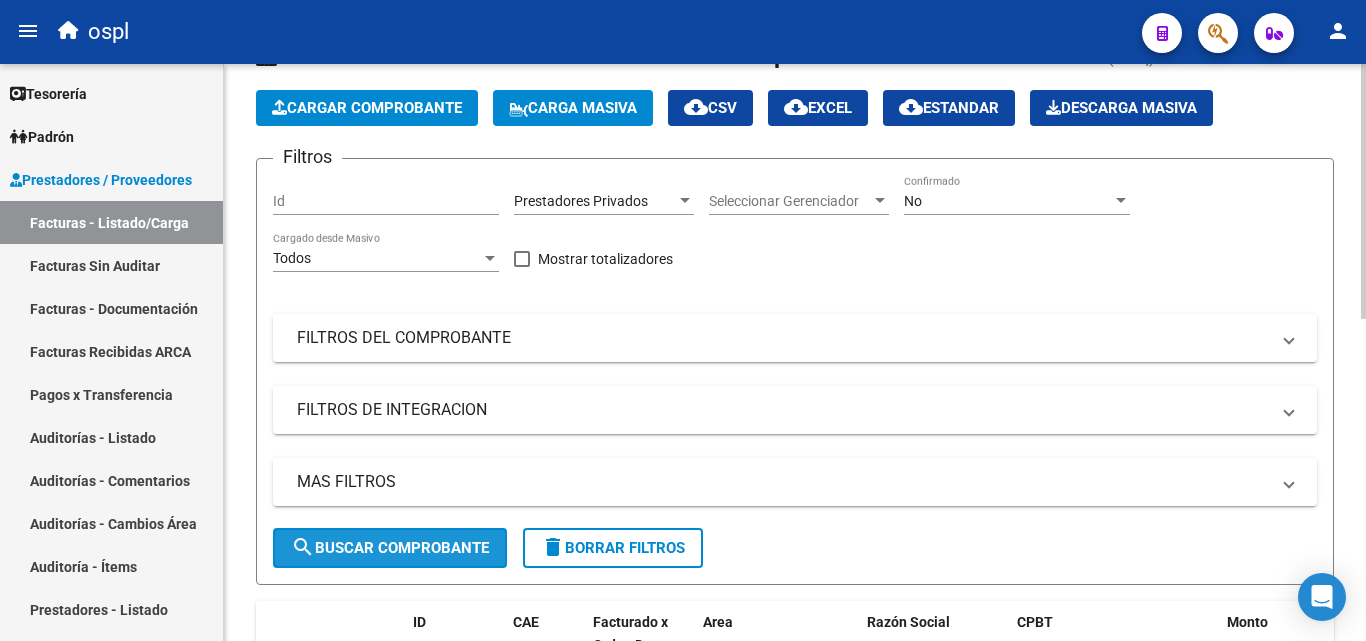 click on "search  Buscar Comprobante" 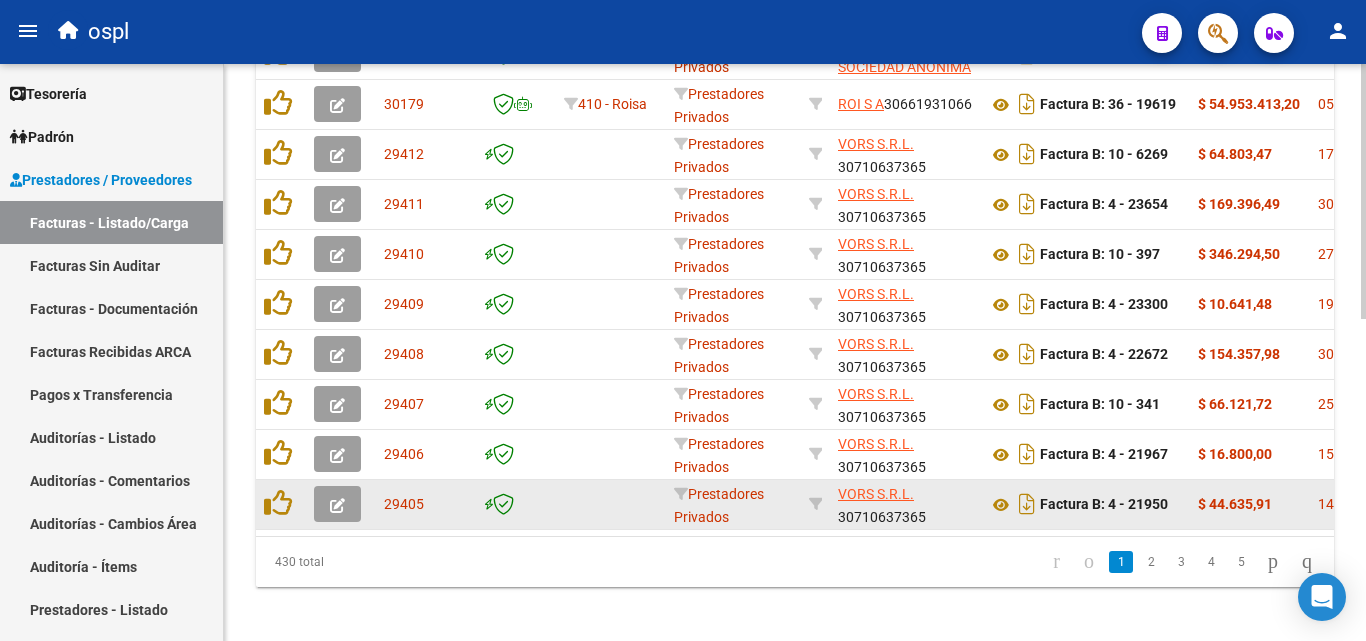scroll, scrollTop: 729, scrollLeft: 0, axis: vertical 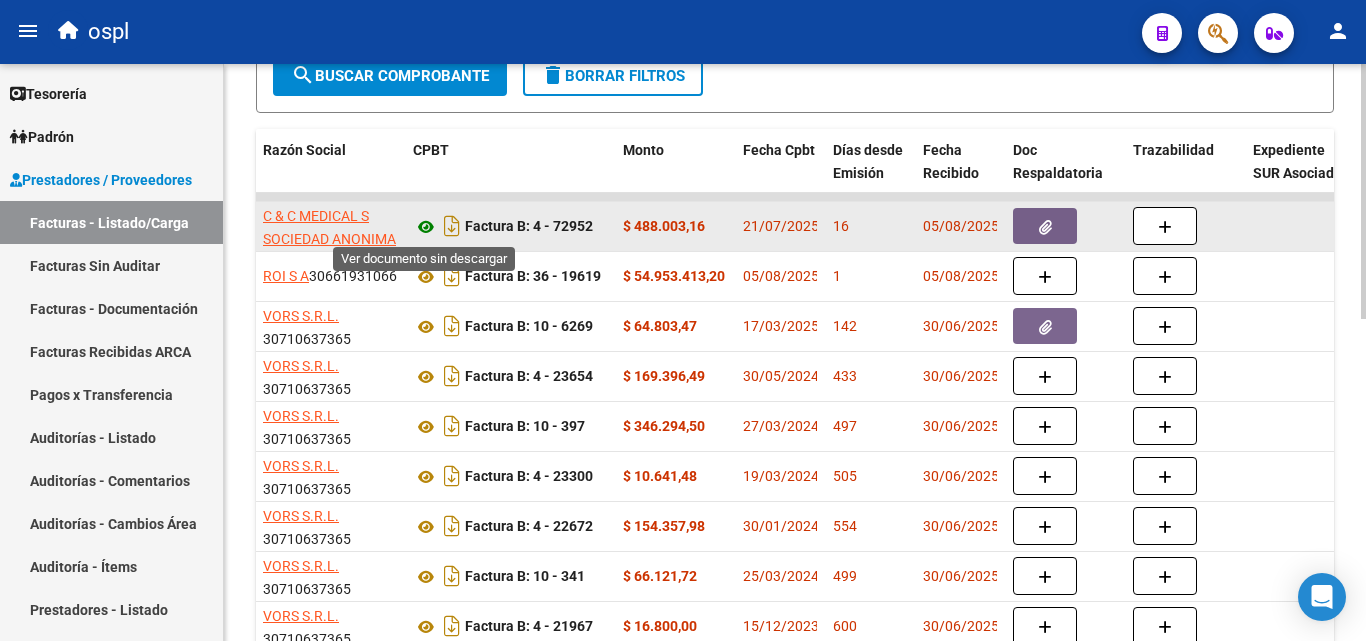 click 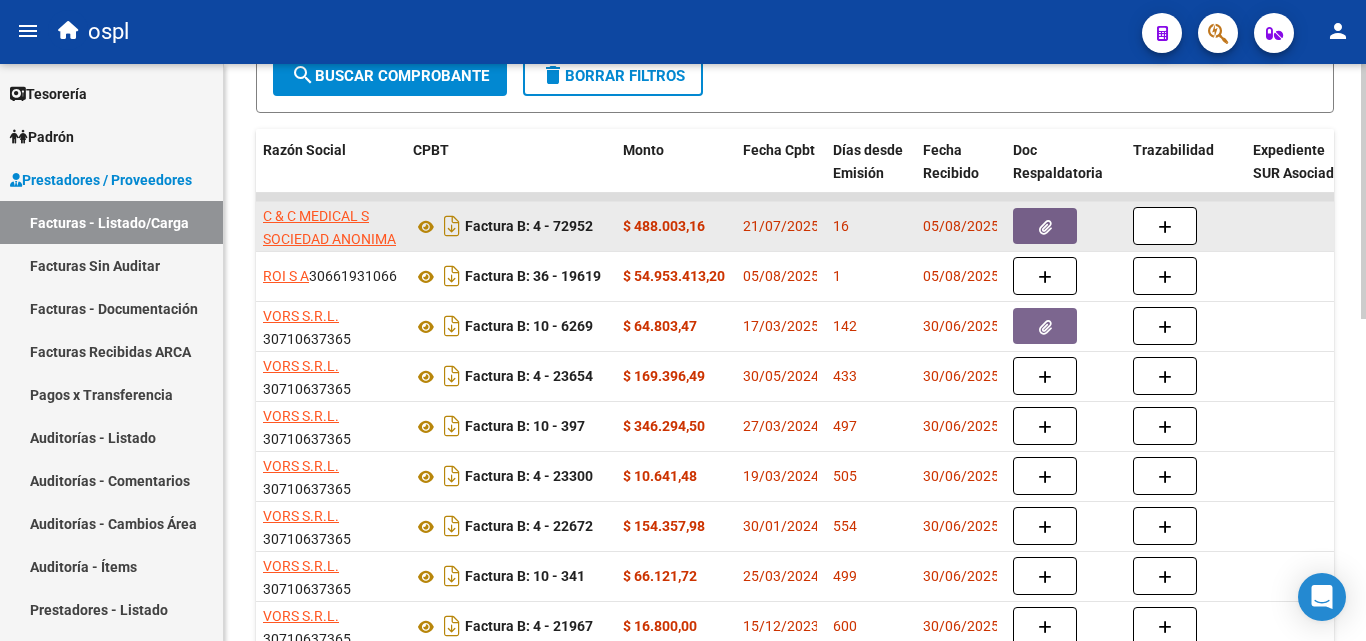 click 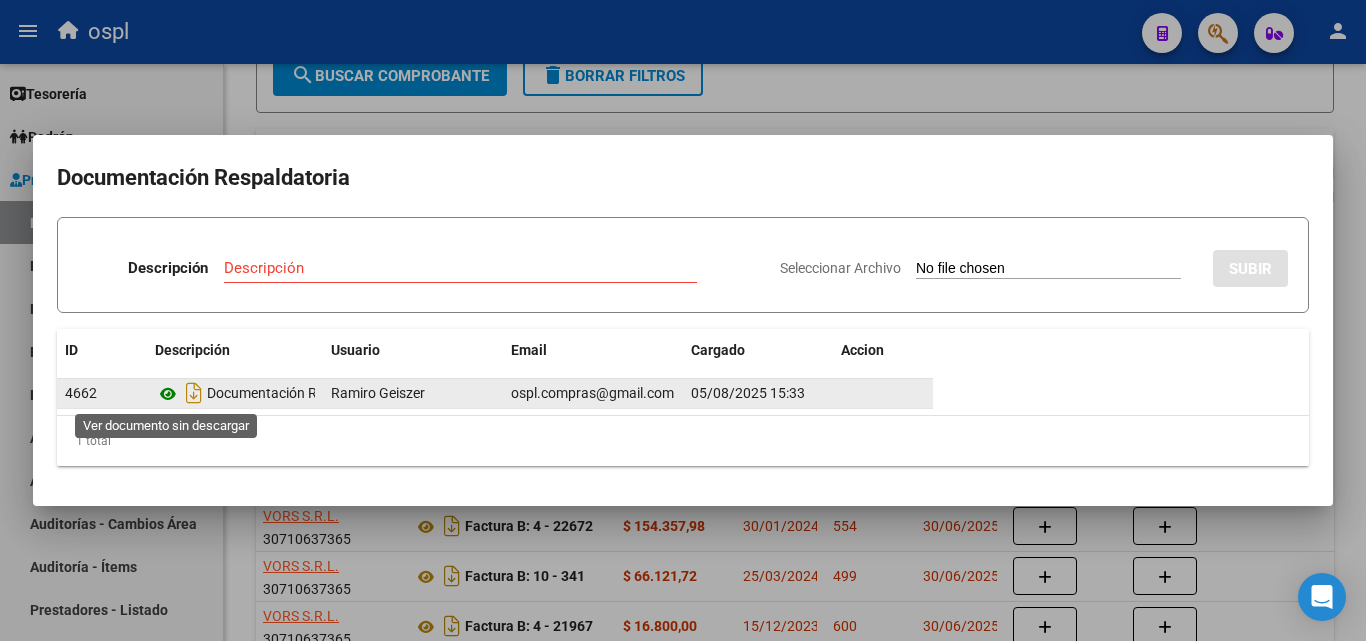click 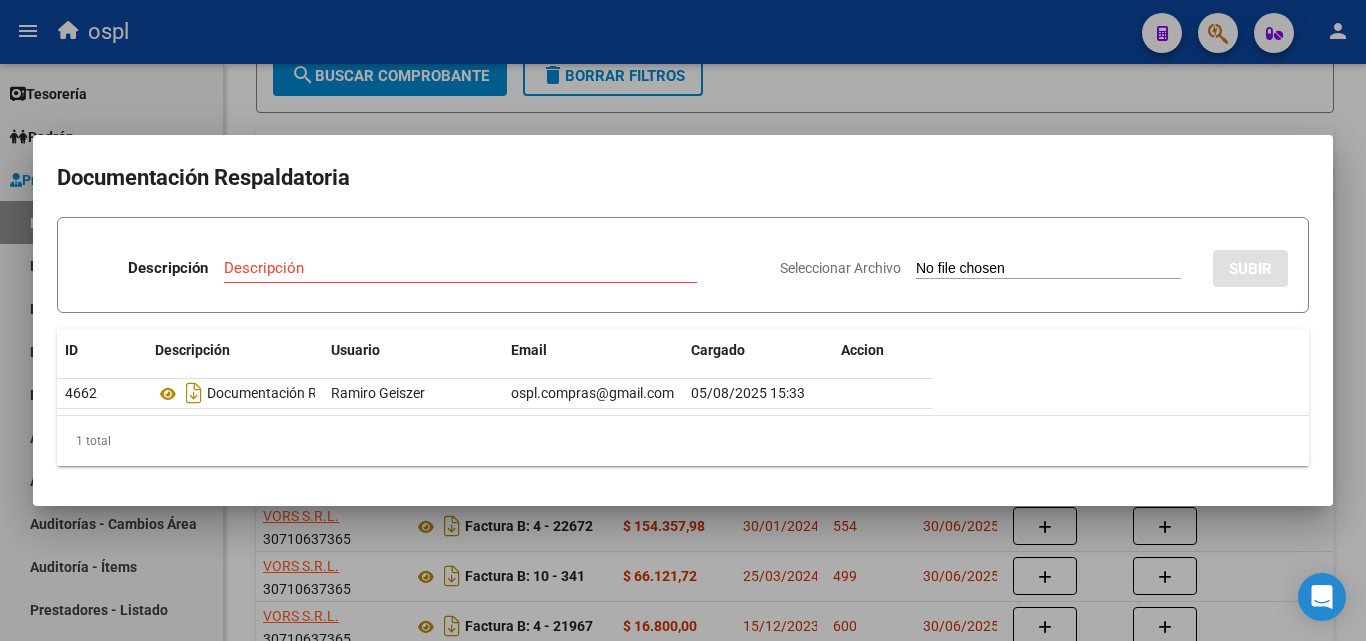 click at bounding box center [683, 320] 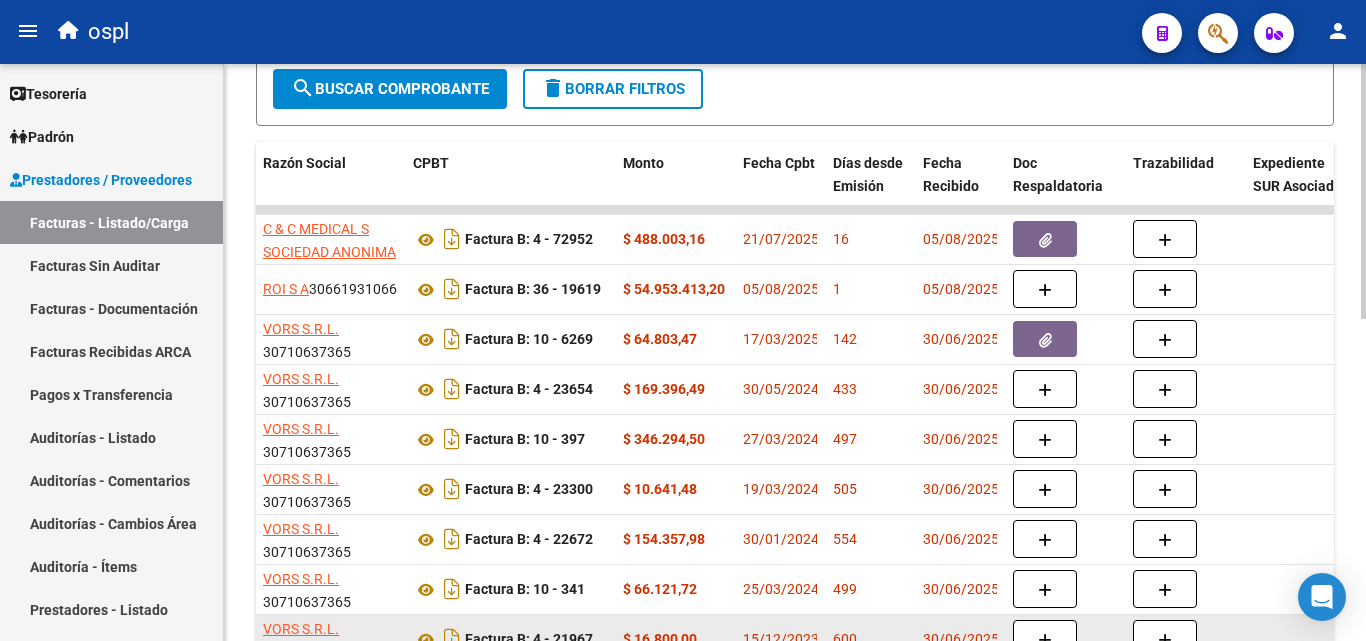 scroll, scrollTop: 629, scrollLeft: 0, axis: vertical 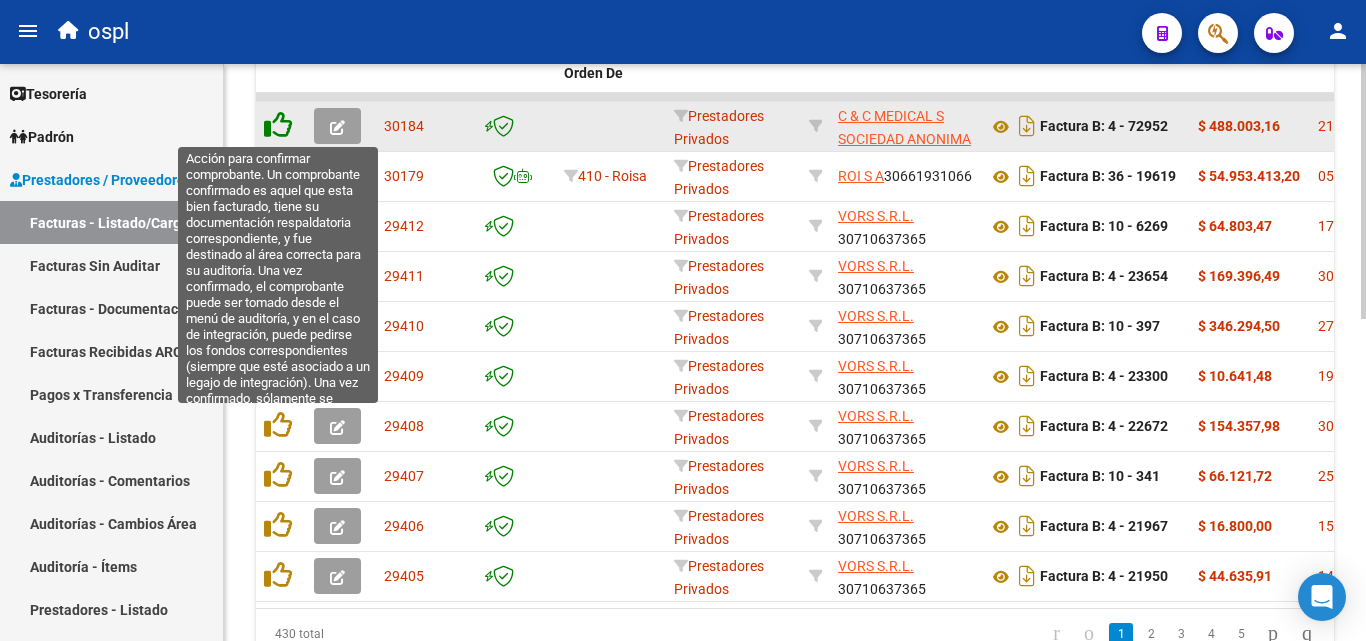 click 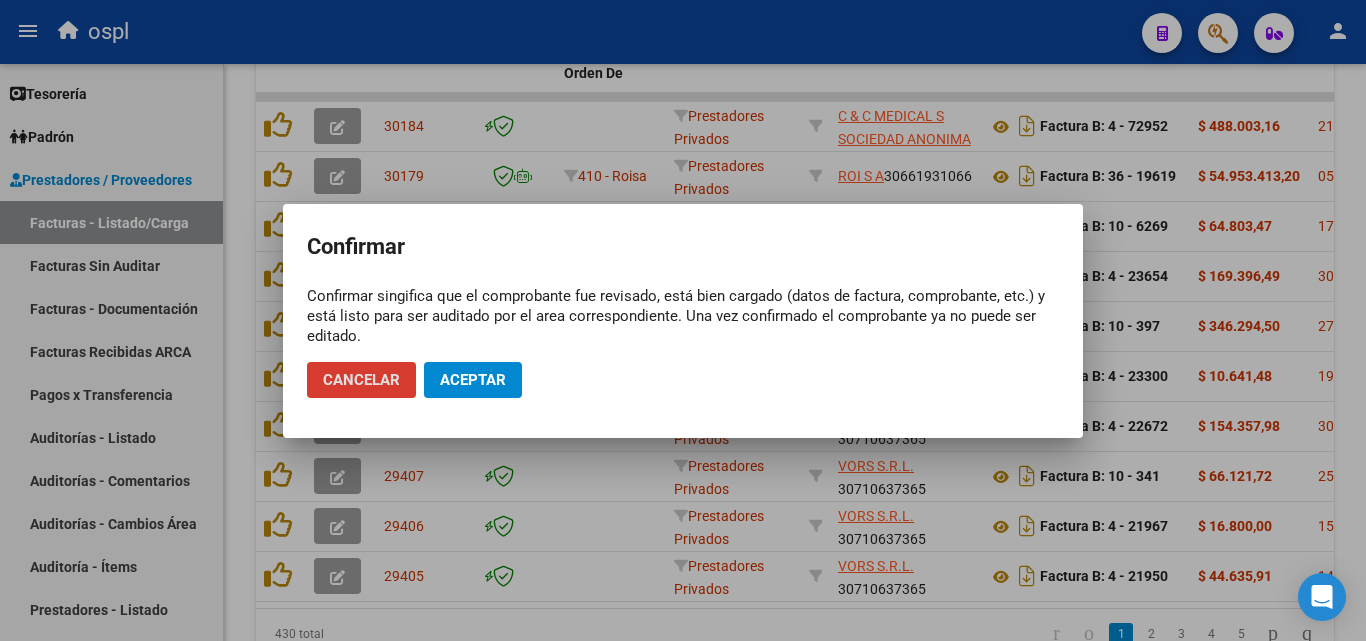 click on "Aceptar" 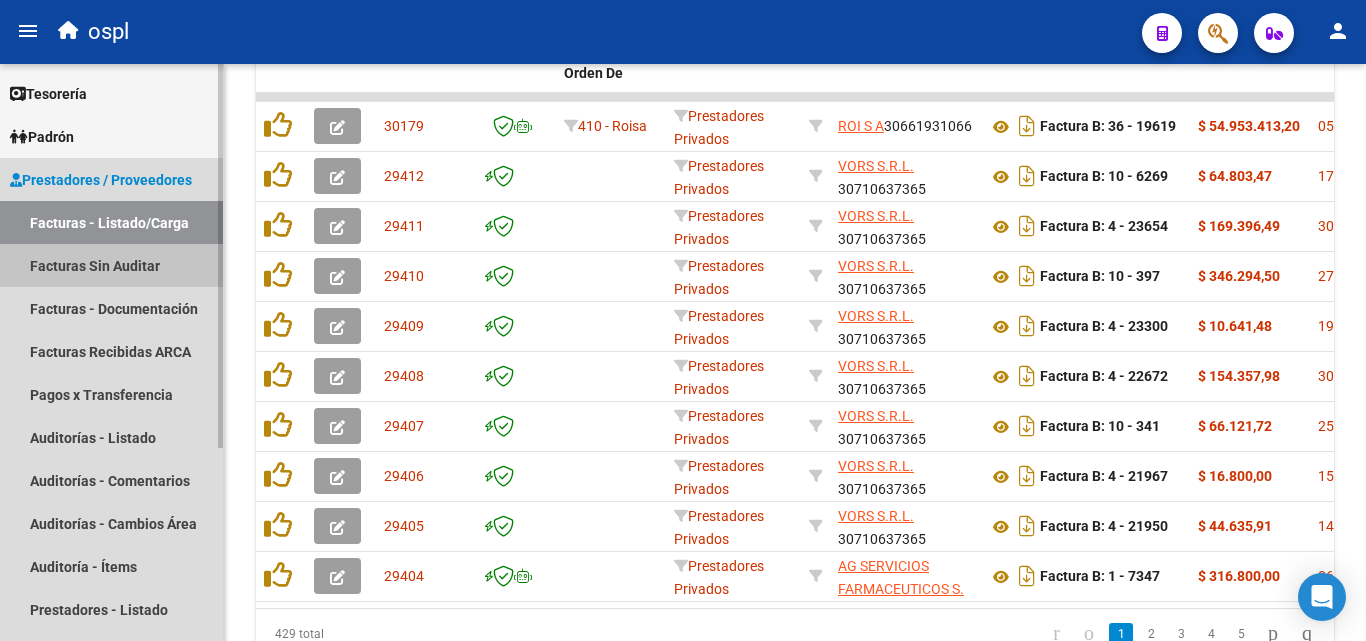 click on "Facturas Sin Auditar" at bounding box center [111, 265] 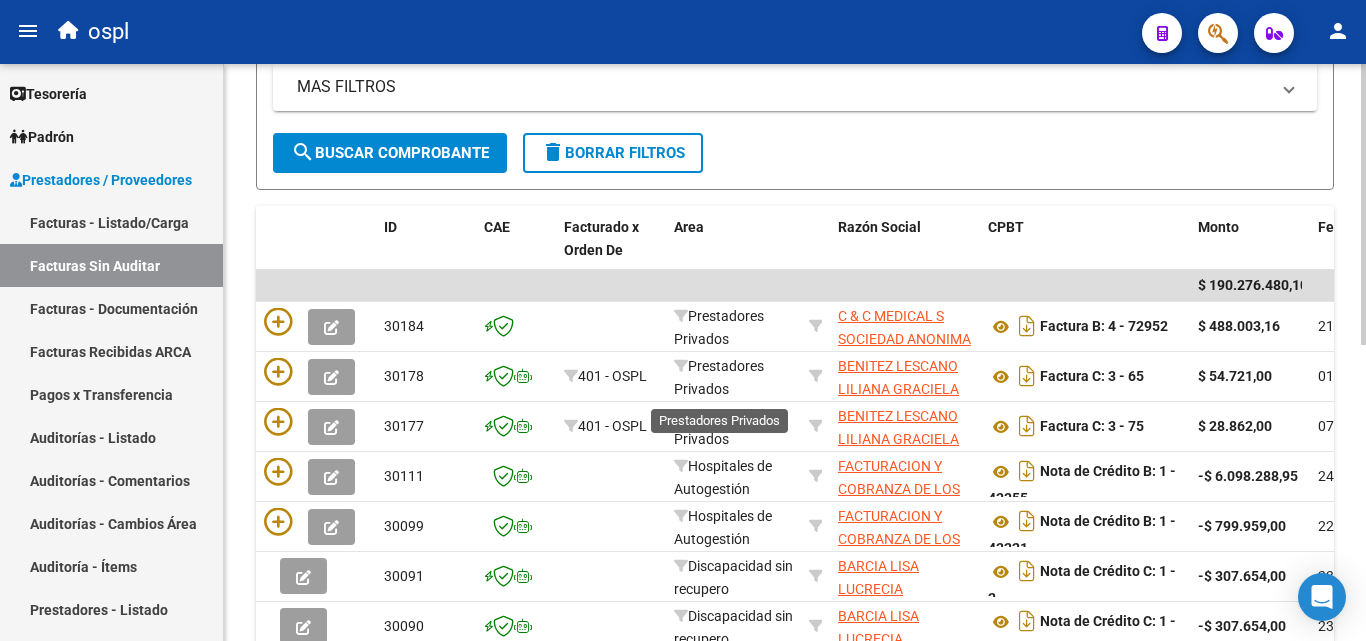 scroll, scrollTop: 8, scrollLeft: 0, axis: vertical 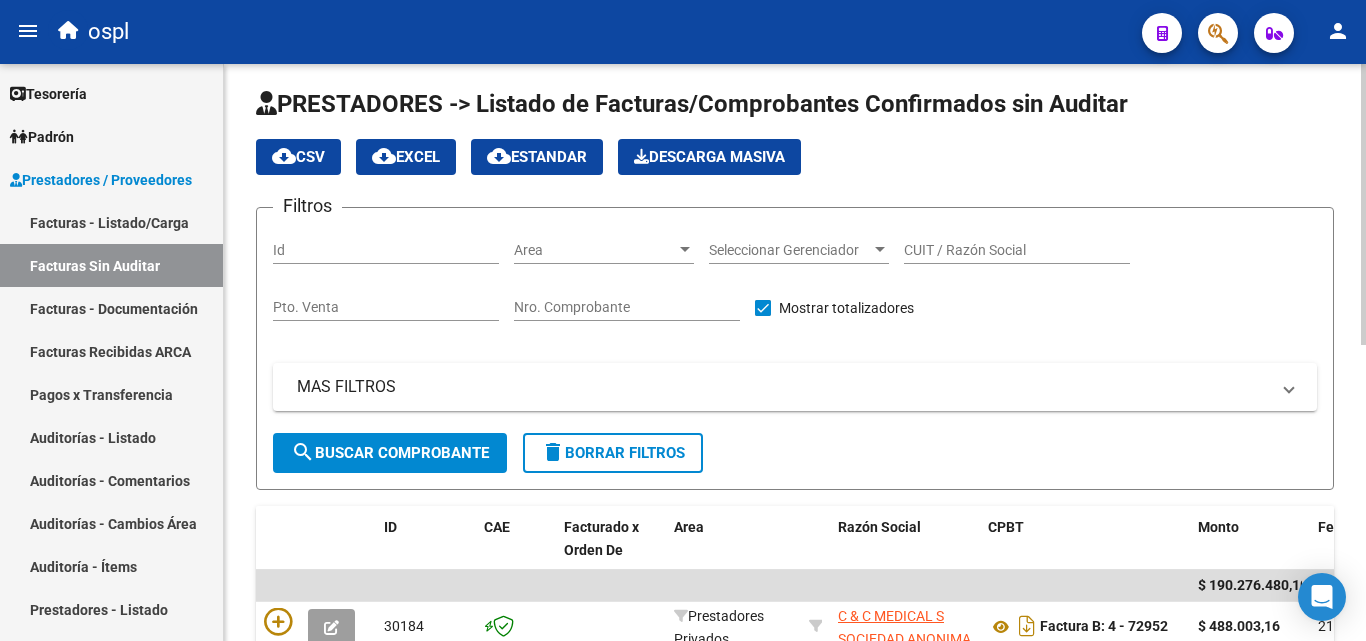 click on "Nro. Comprobante" 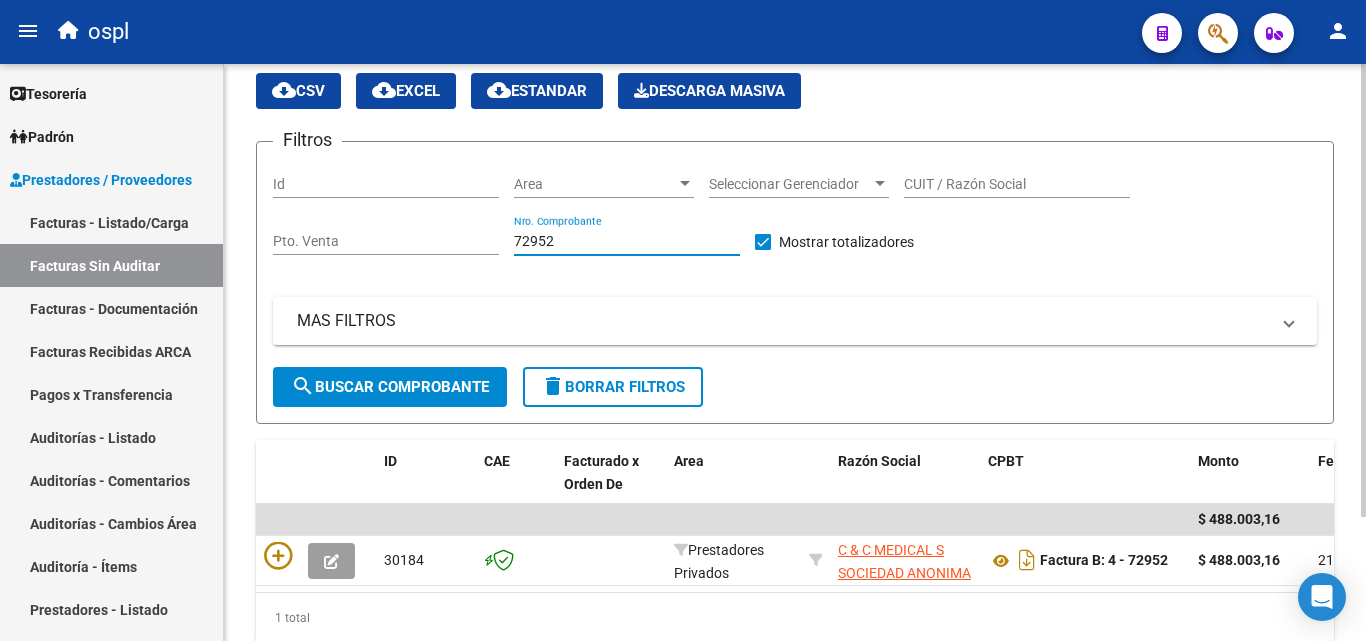 scroll, scrollTop: 158, scrollLeft: 0, axis: vertical 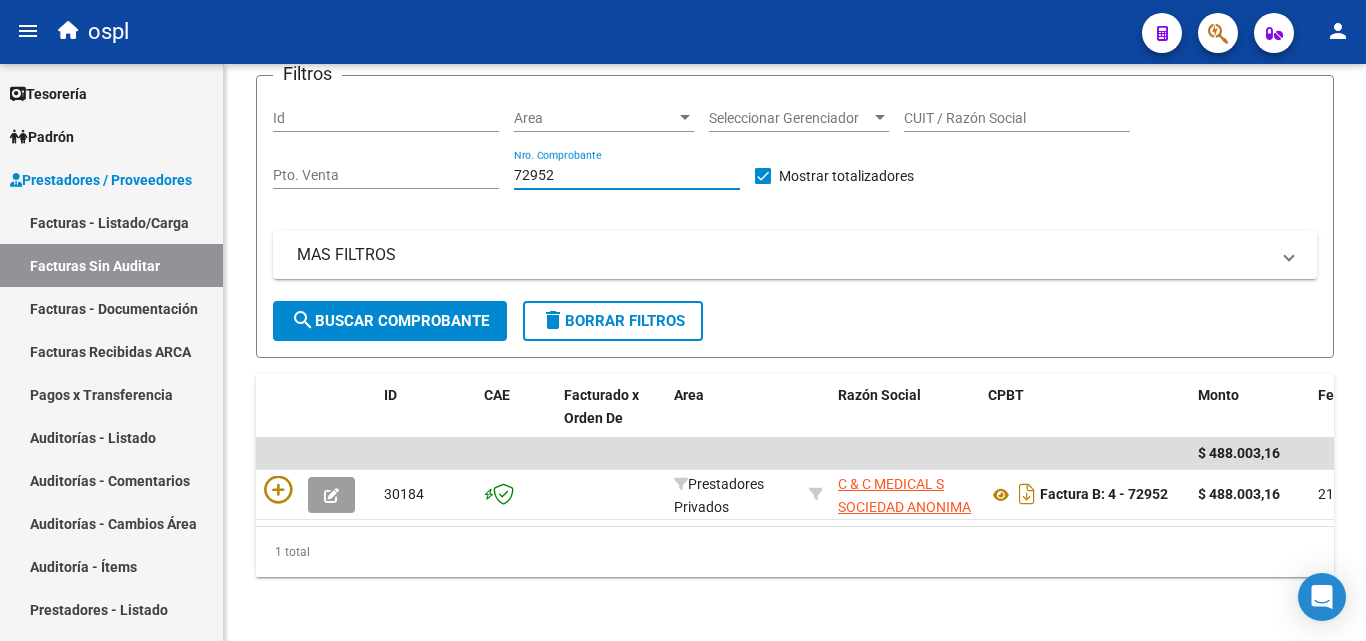 type on "72952" 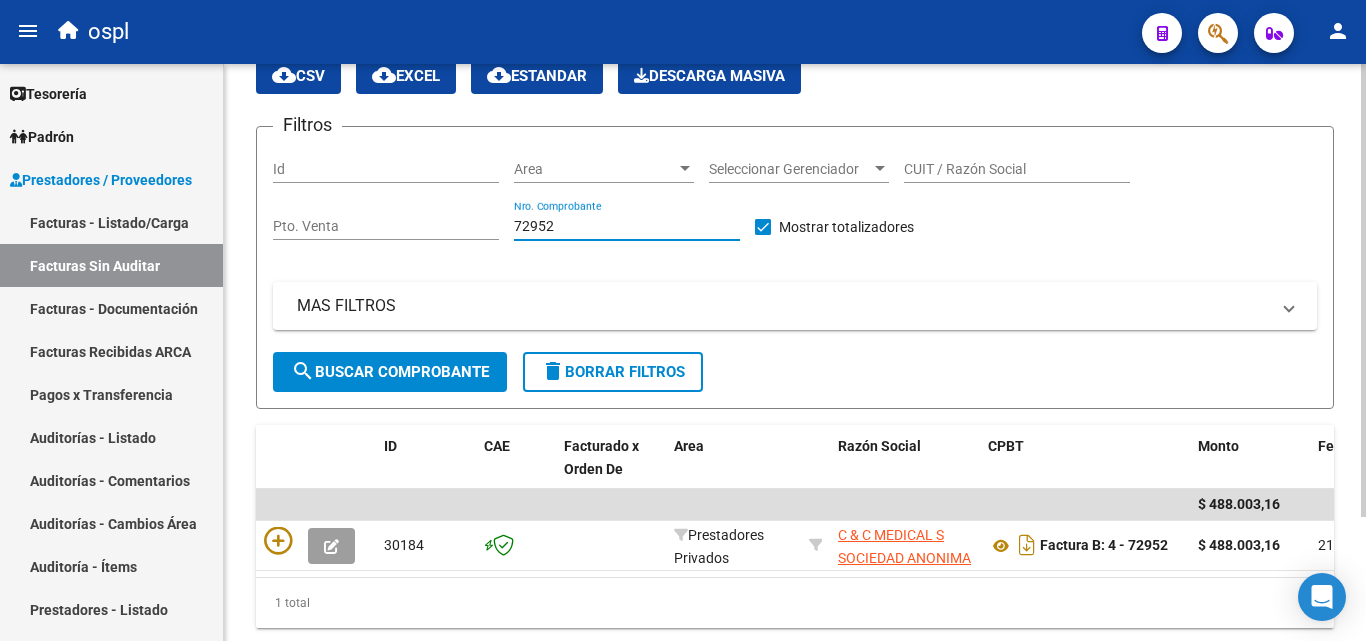 scroll, scrollTop: 58, scrollLeft: 0, axis: vertical 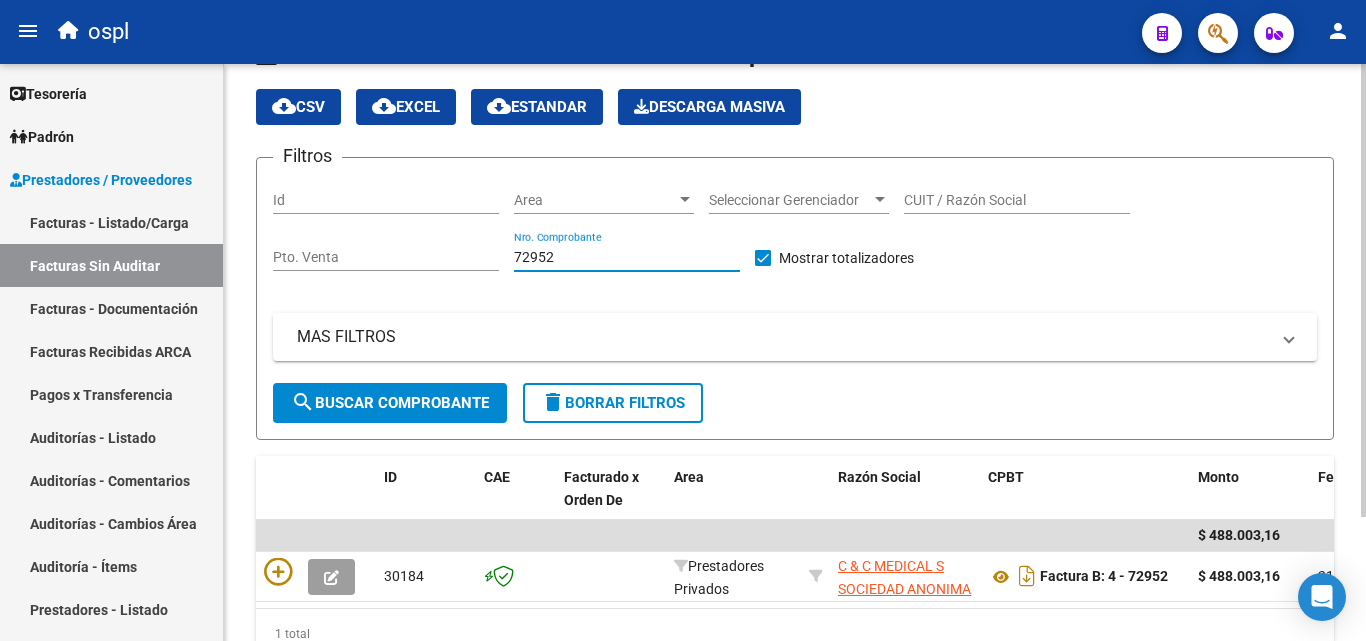 drag, startPoint x: 565, startPoint y: 255, endPoint x: 478, endPoint y: 268, distance: 87.965904 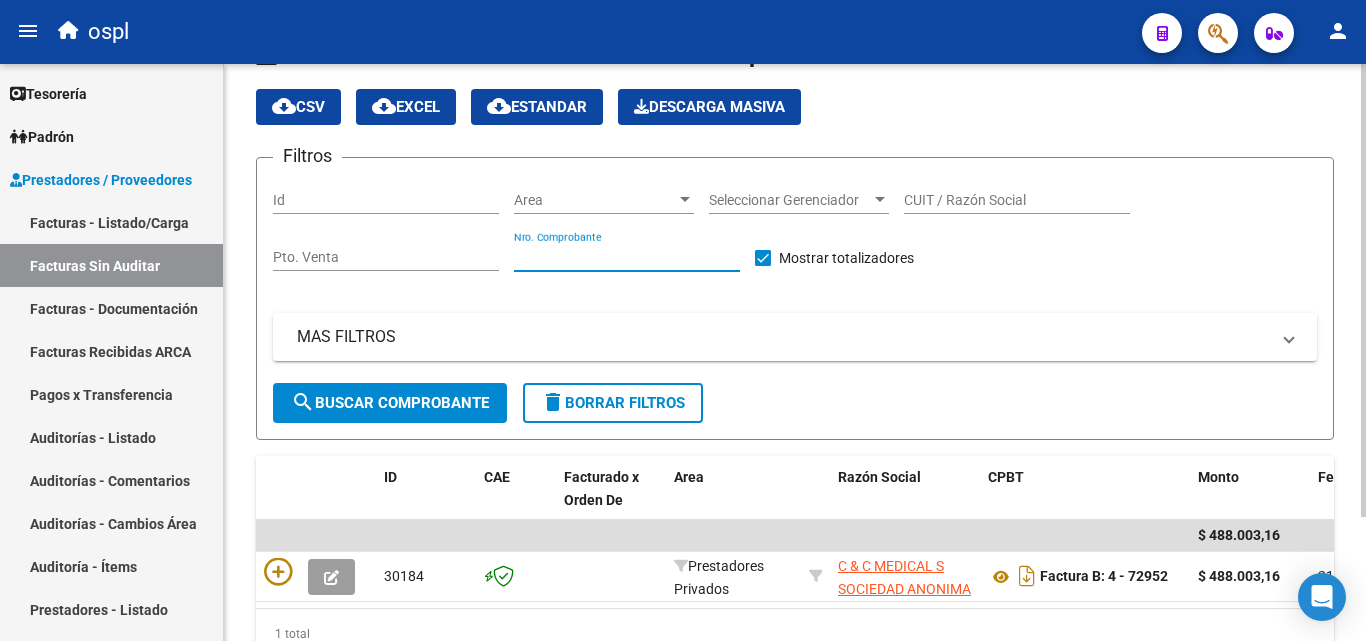 type 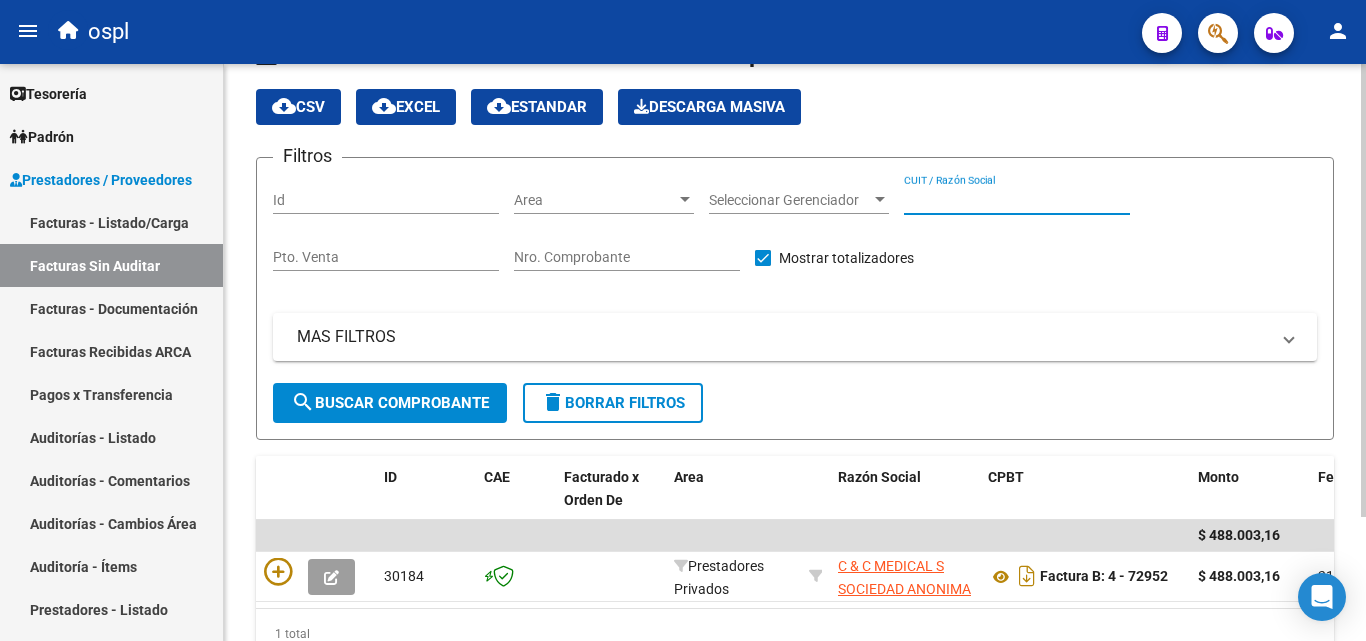 click on "CUIT / Razón Social" at bounding box center [1017, 200] 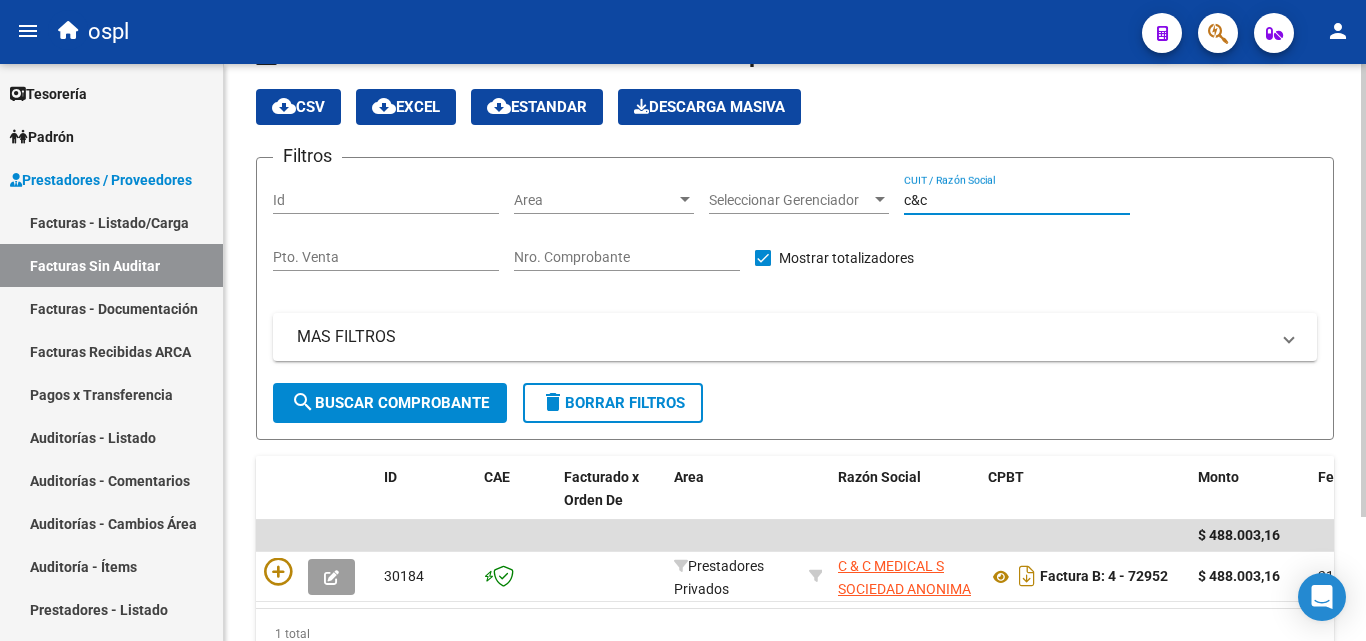 type on "c&c" 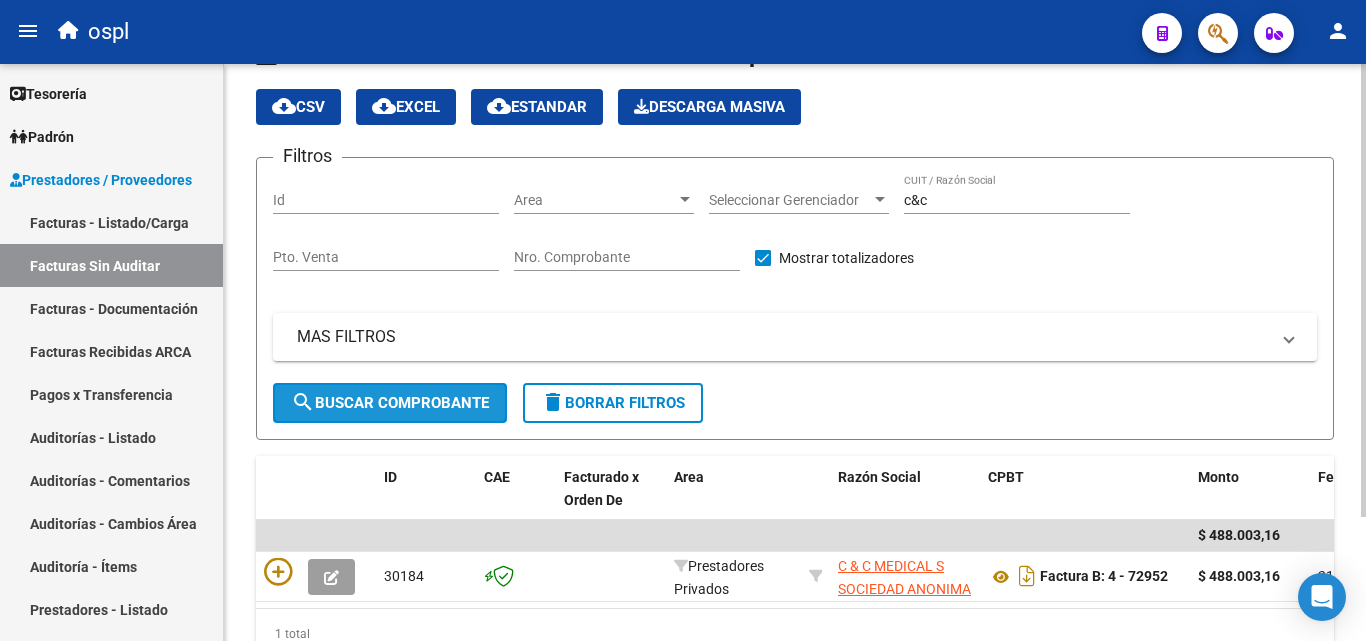 click on "search  Buscar Comprobante" 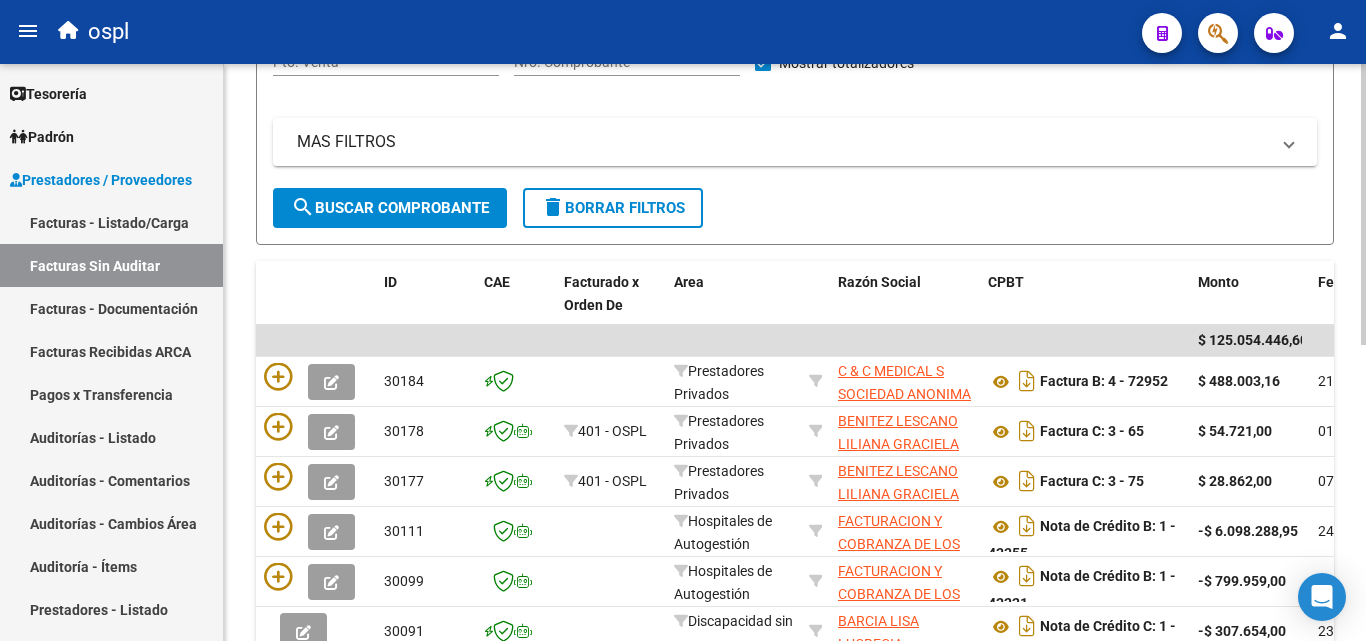 scroll, scrollTop: 258, scrollLeft: 0, axis: vertical 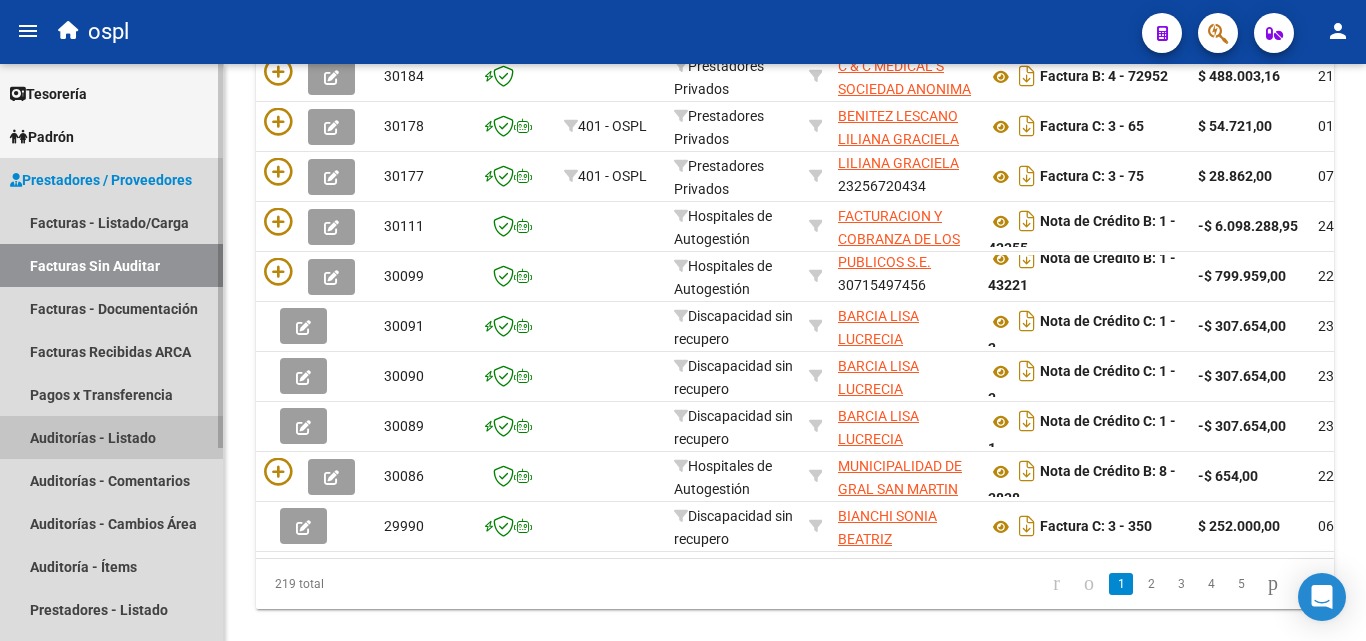 click on "Auditorías - Listado" at bounding box center [111, 437] 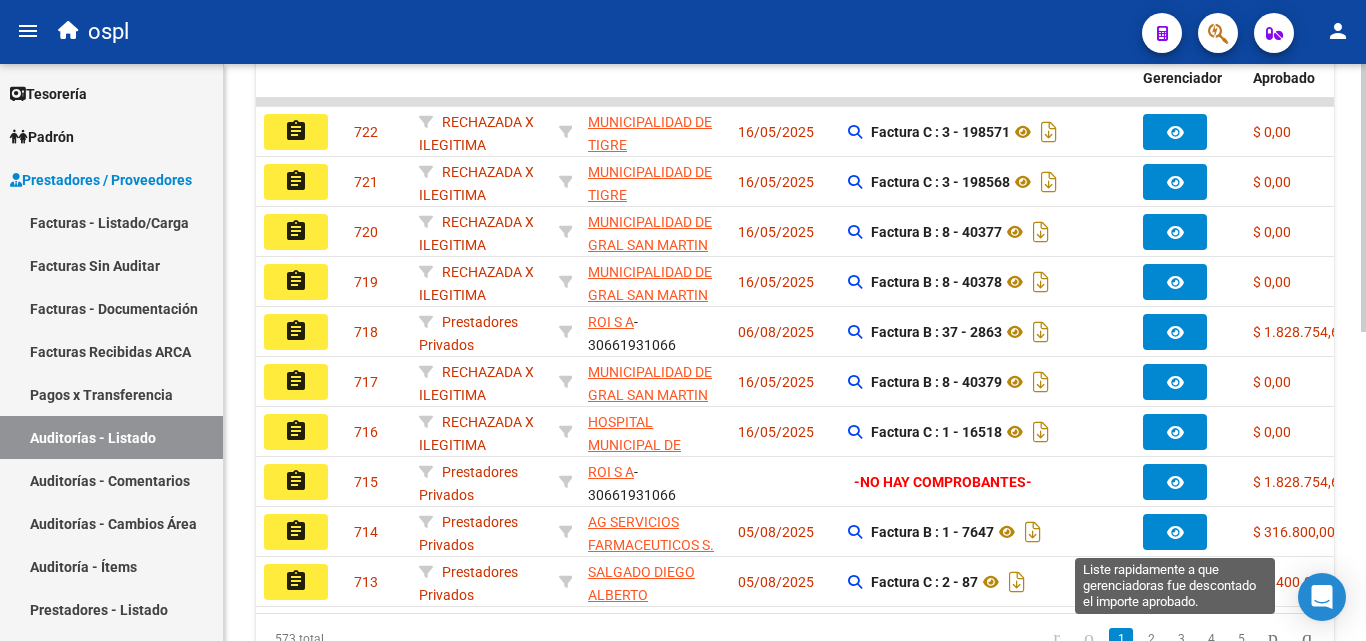 scroll, scrollTop: 58, scrollLeft: 0, axis: vertical 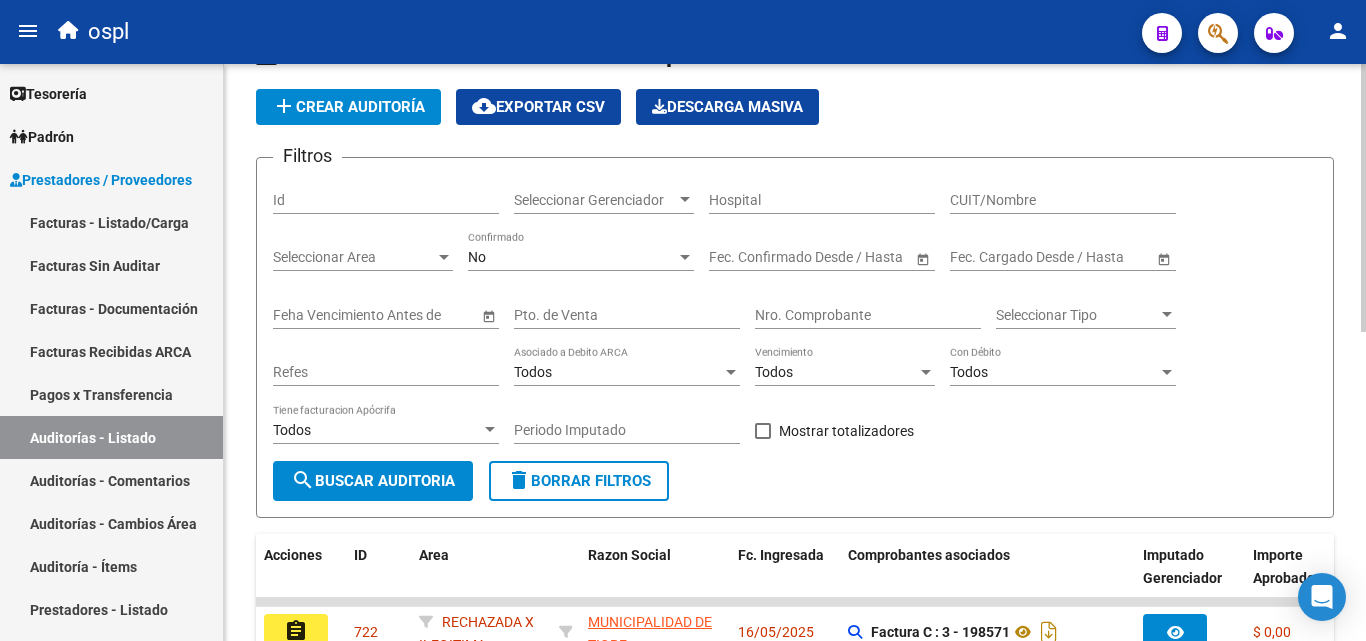 click on "CUIT/Nombre" at bounding box center (1063, 200) 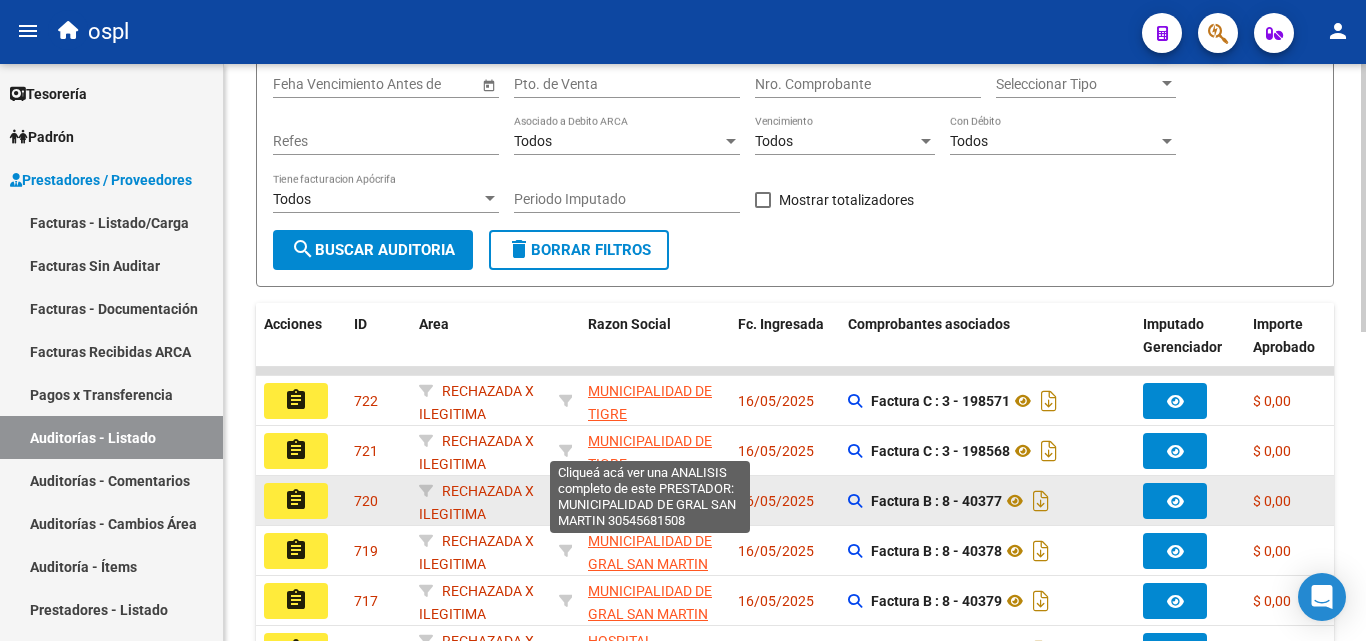 scroll, scrollTop: 358, scrollLeft: 0, axis: vertical 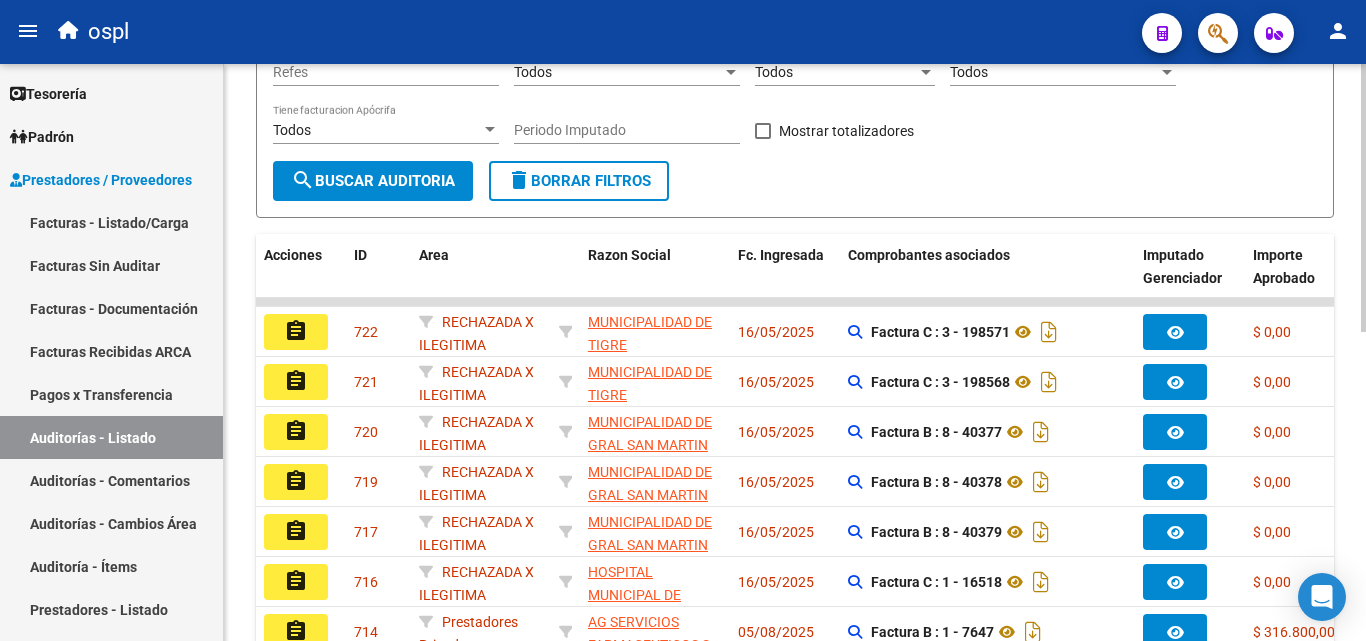 click on "search  Buscar Auditoria" 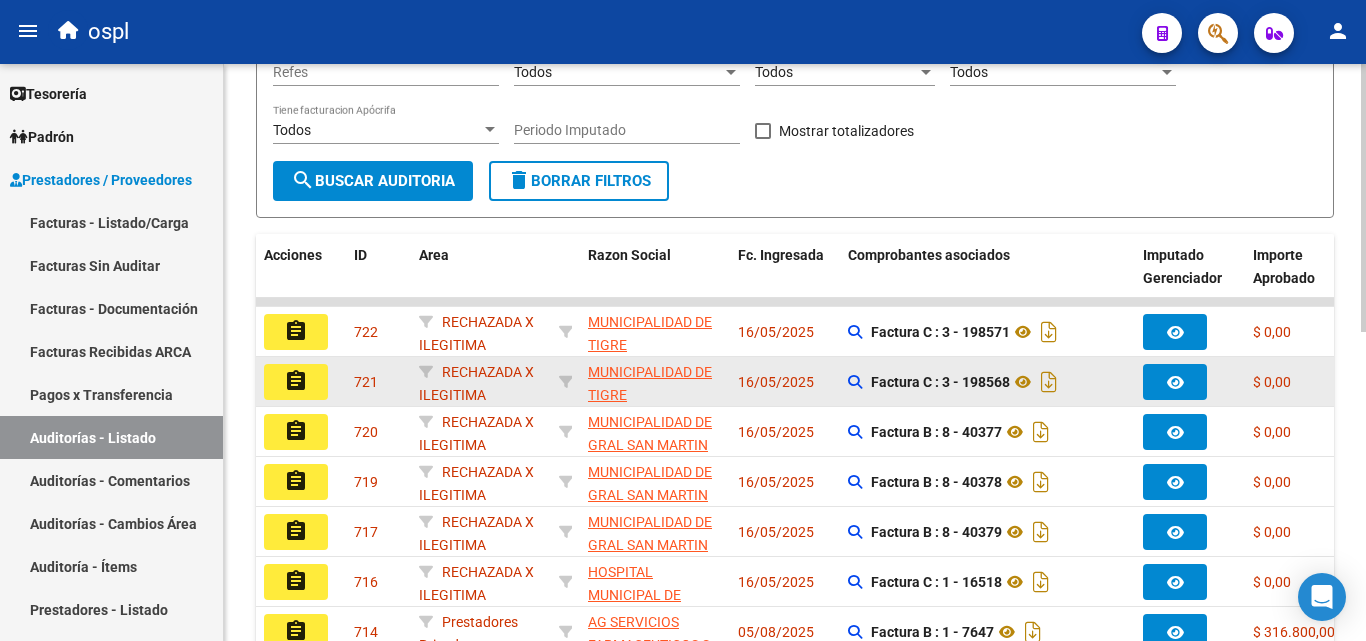 scroll, scrollTop: 26, scrollLeft: 0, axis: vertical 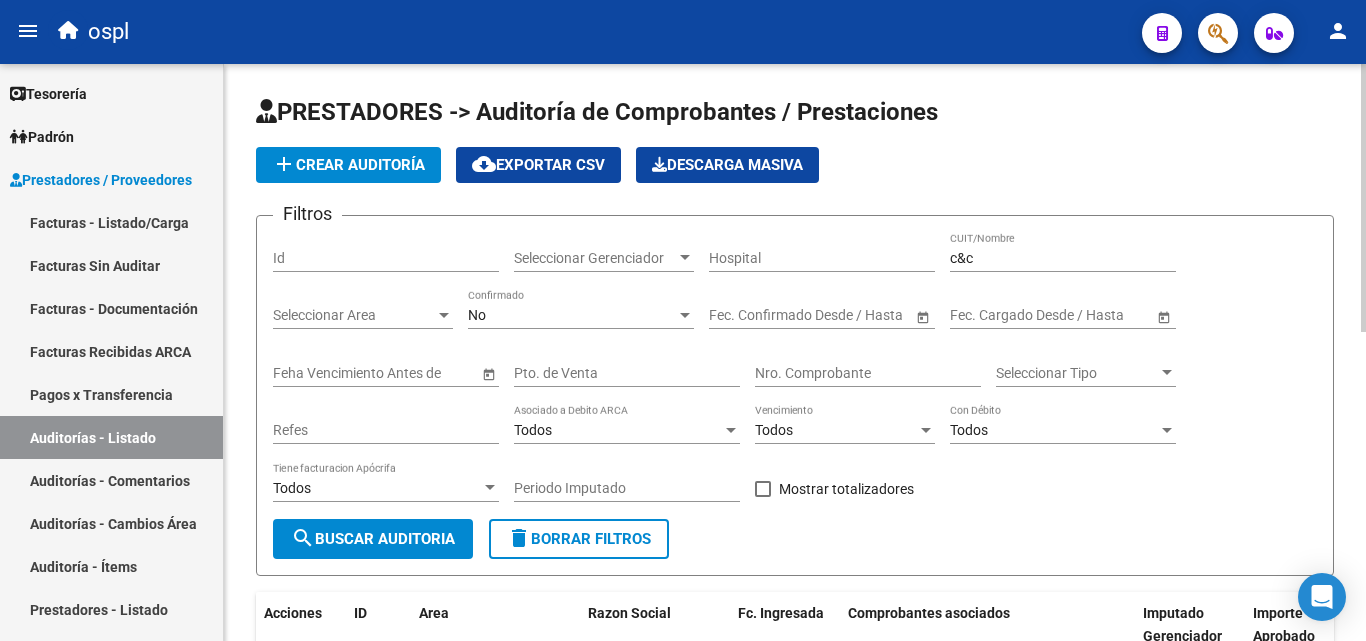 click on "c&c" at bounding box center (1063, 258) 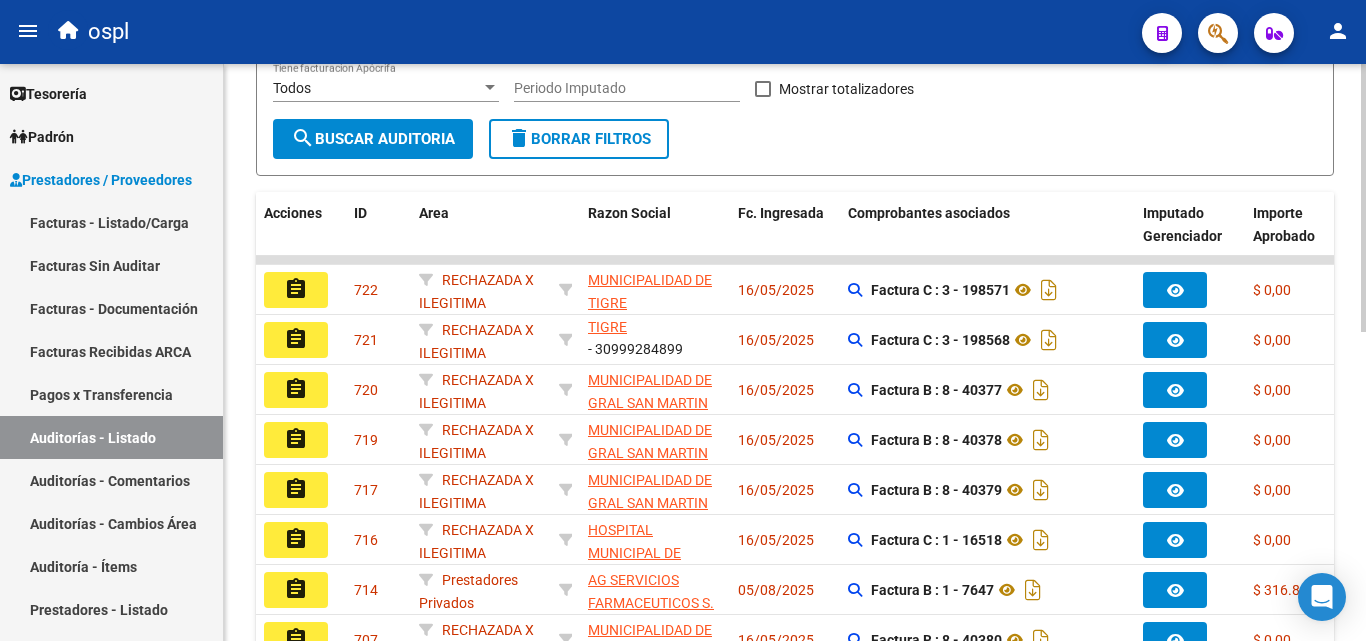 scroll, scrollTop: 0, scrollLeft: 0, axis: both 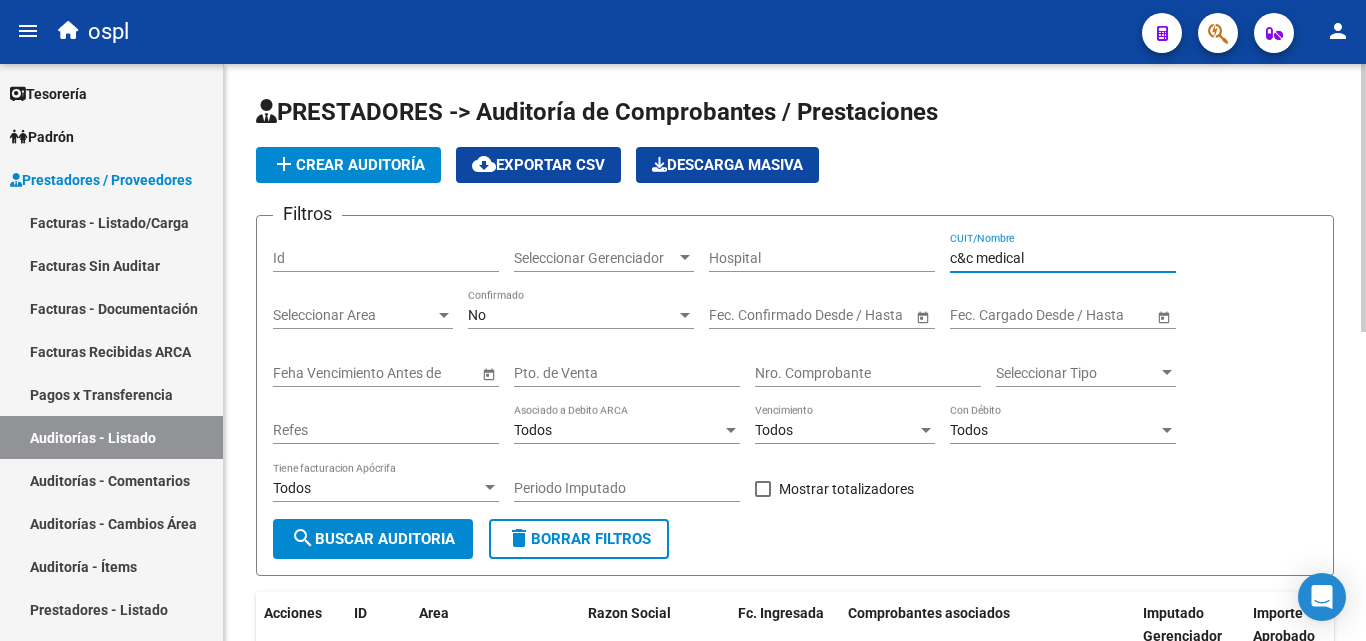 type on "c&c medical" 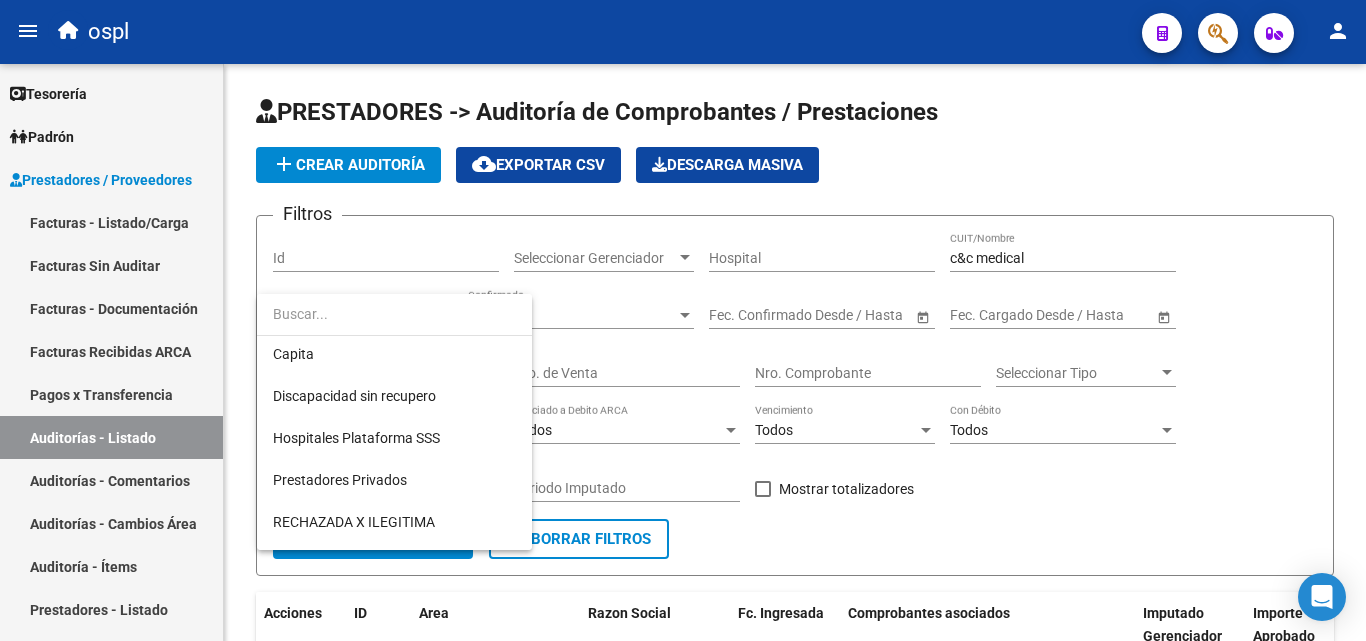 scroll, scrollTop: 290, scrollLeft: 0, axis: vertical 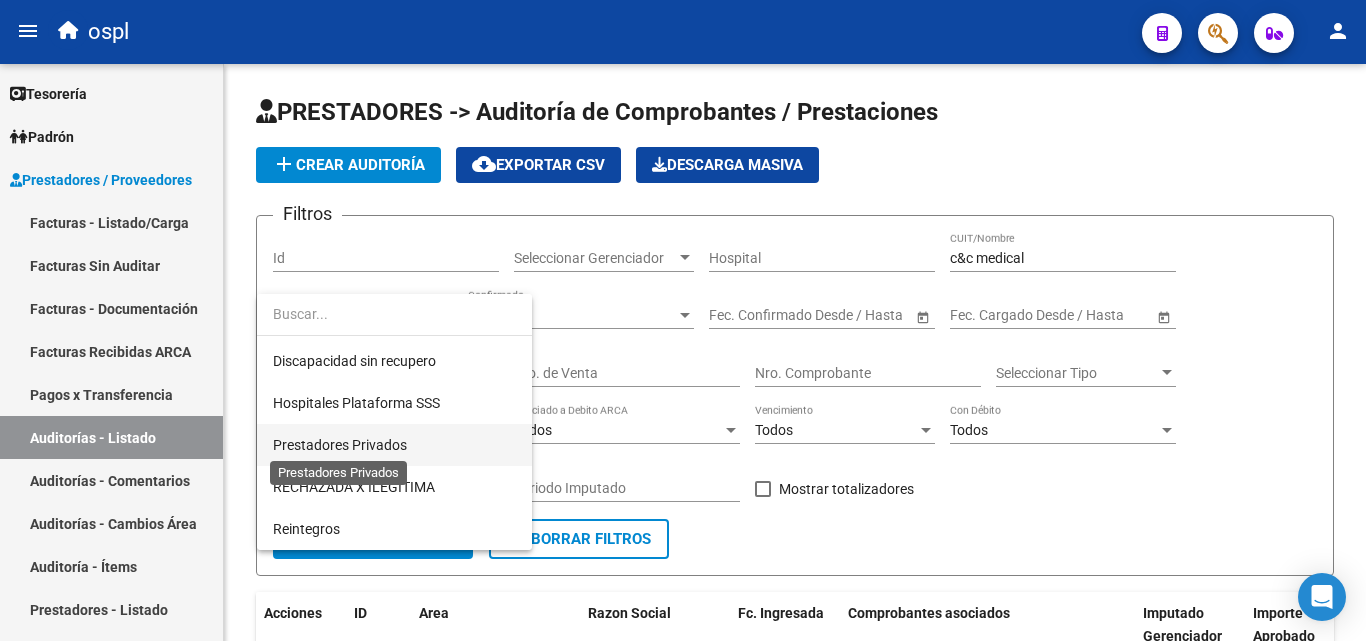 click on "Prestadores Privados" at bounding box center (340, 445) 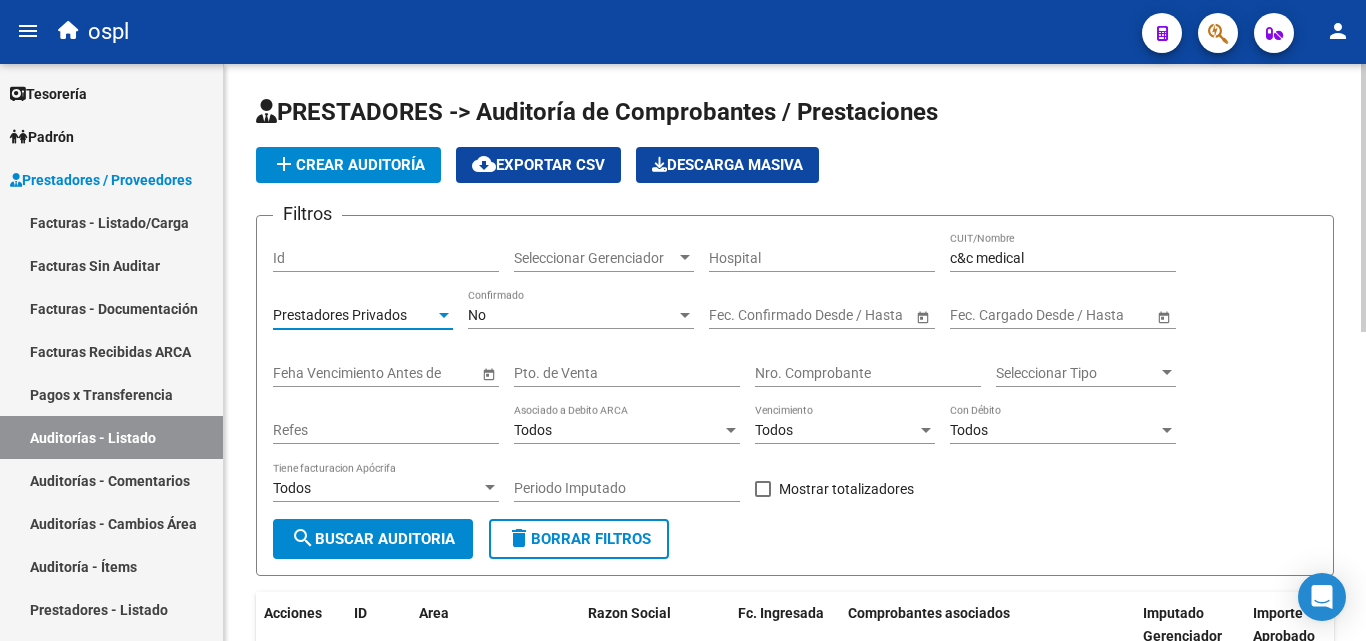 click on "search  Buscar Auditoria" 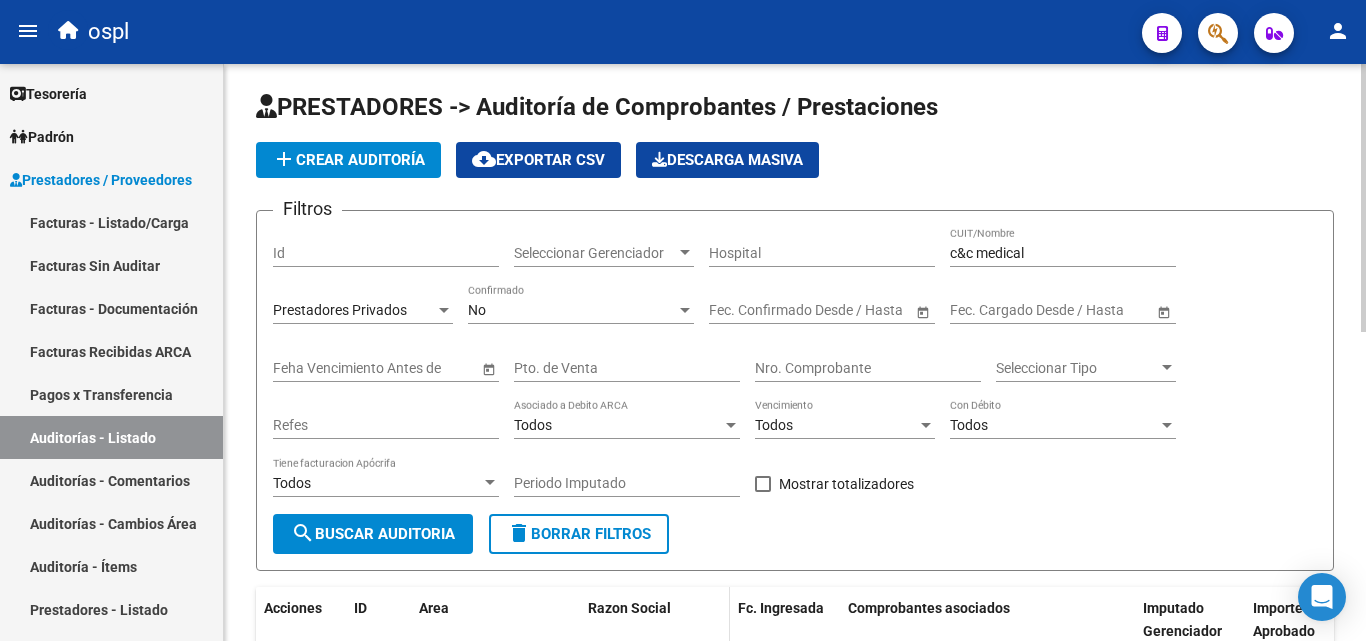 scroll, scrollTop: 0, scrollLeft: 0, axis: both 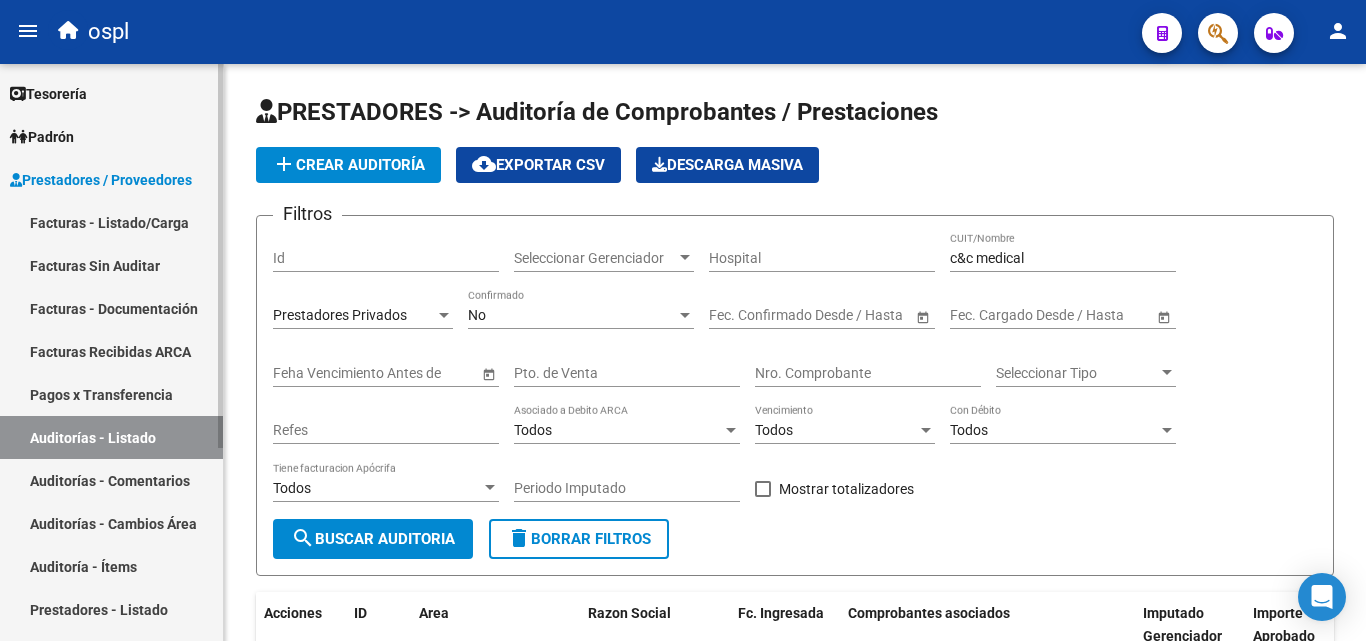 click on "Facturas - Listado/Carga" at bounding box center [111, 222] 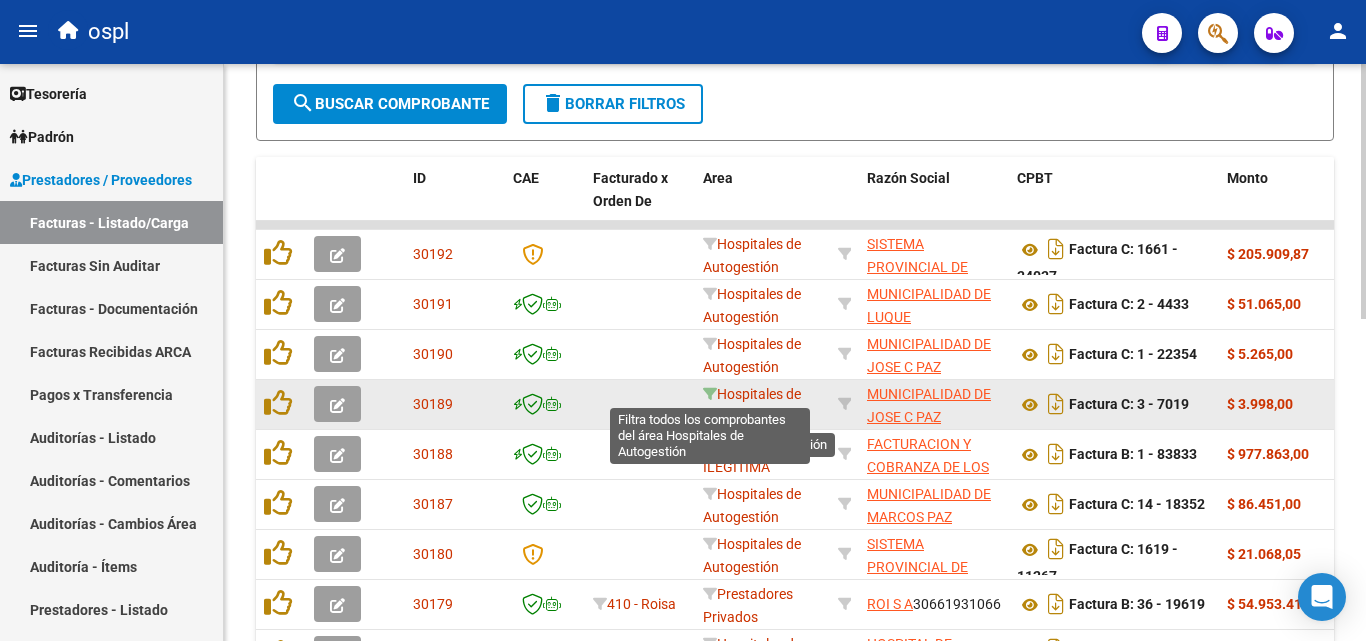 scroll, scrollTop: 0, scrollLeft: 0, axis: both 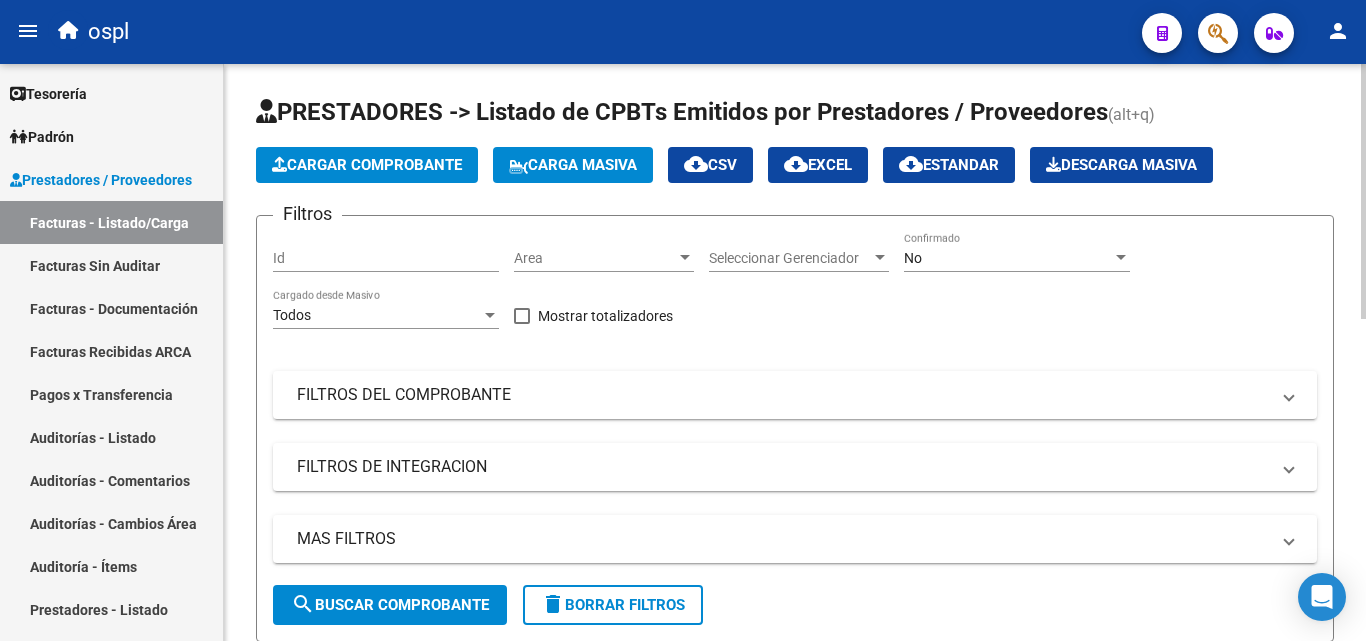 click on "Area" at bounding box center [595, 258] 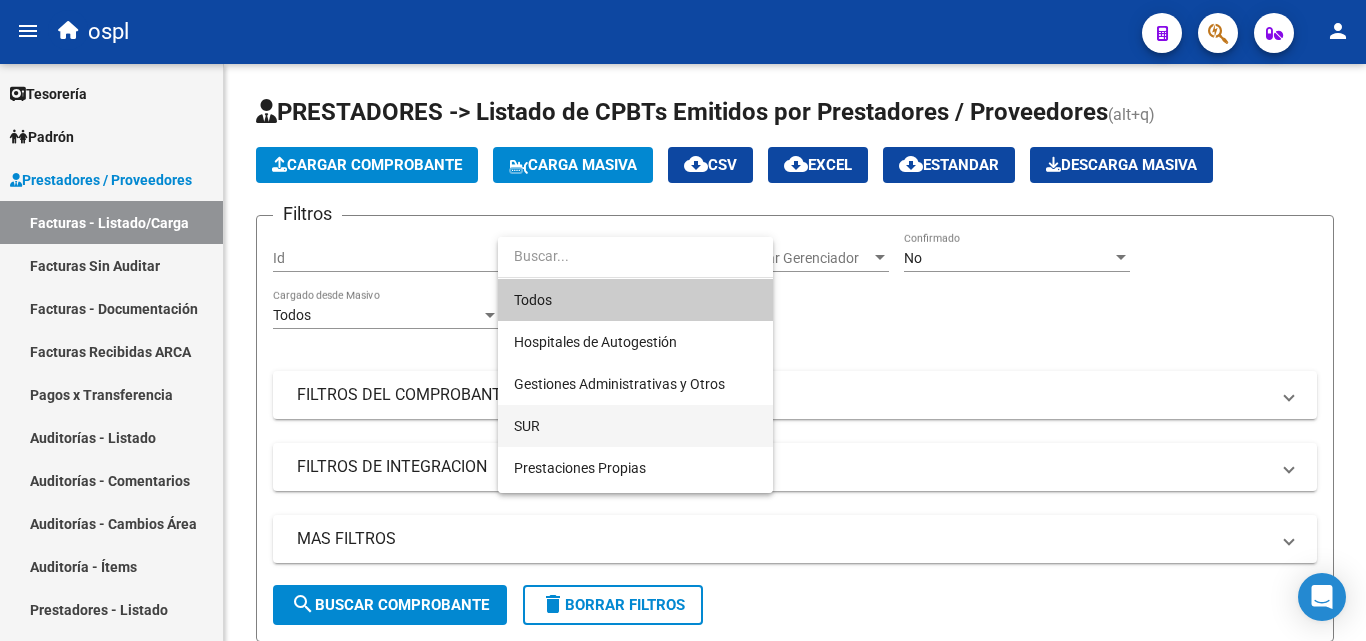 scroll, scrollTop: 290, scrollLeft: 0, axis: vertical 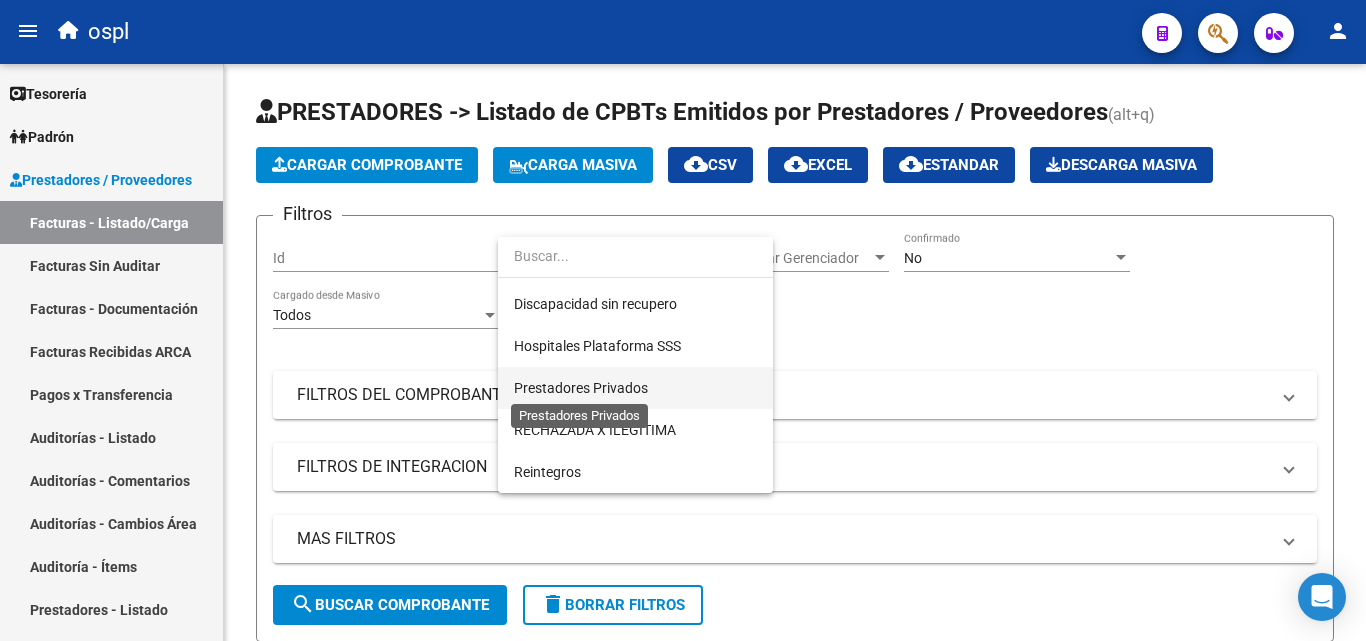 click on "Prestadores Privados" at bounding box center [581, 388] 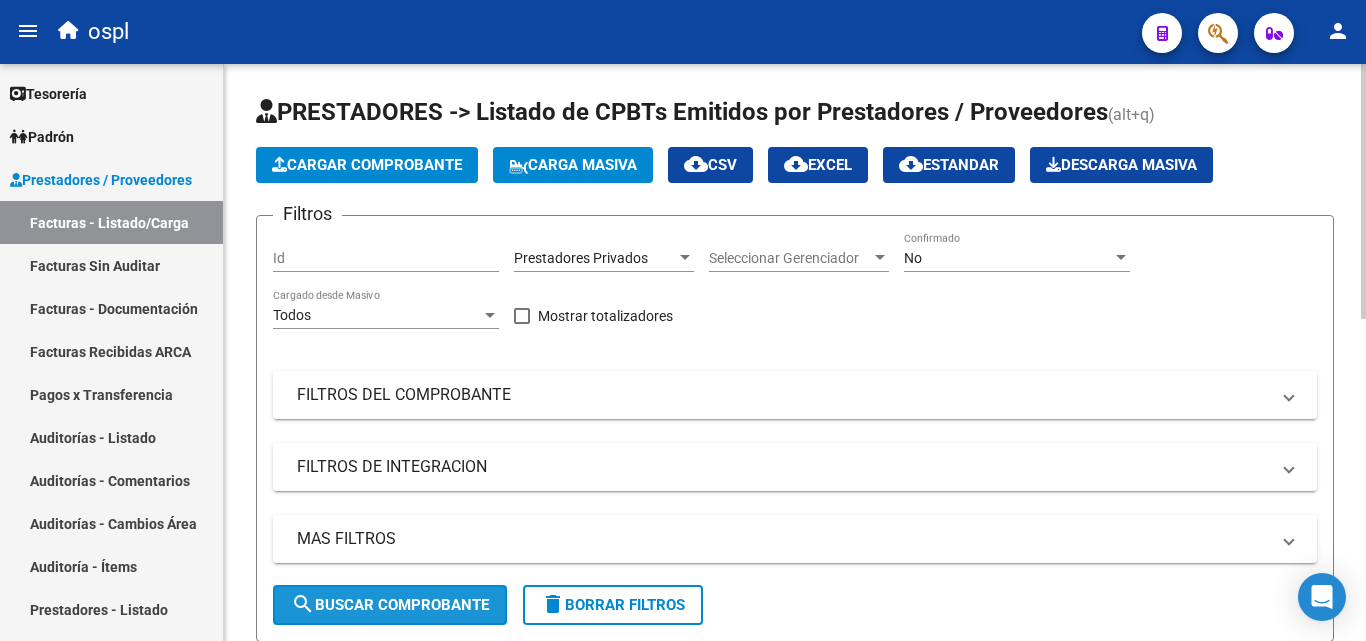 click on "search  Buscar Comprobante" 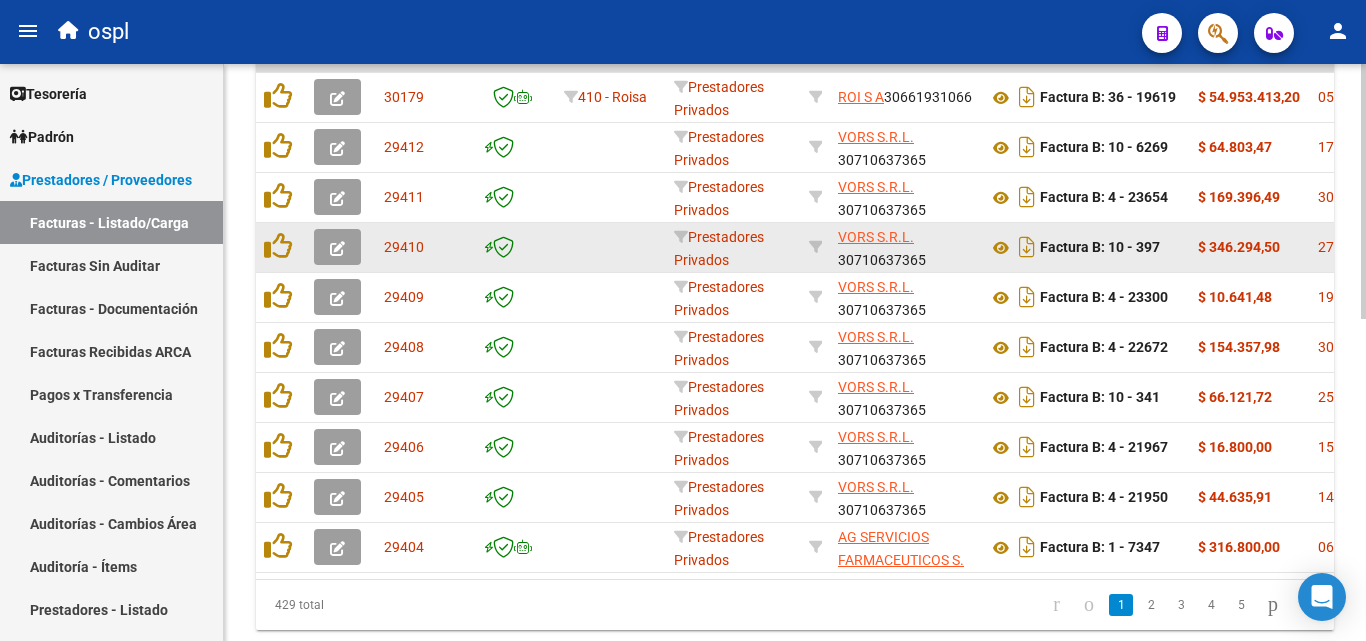 scroll, scrollTop: 700, scrollLeft: 0, axis: vertical 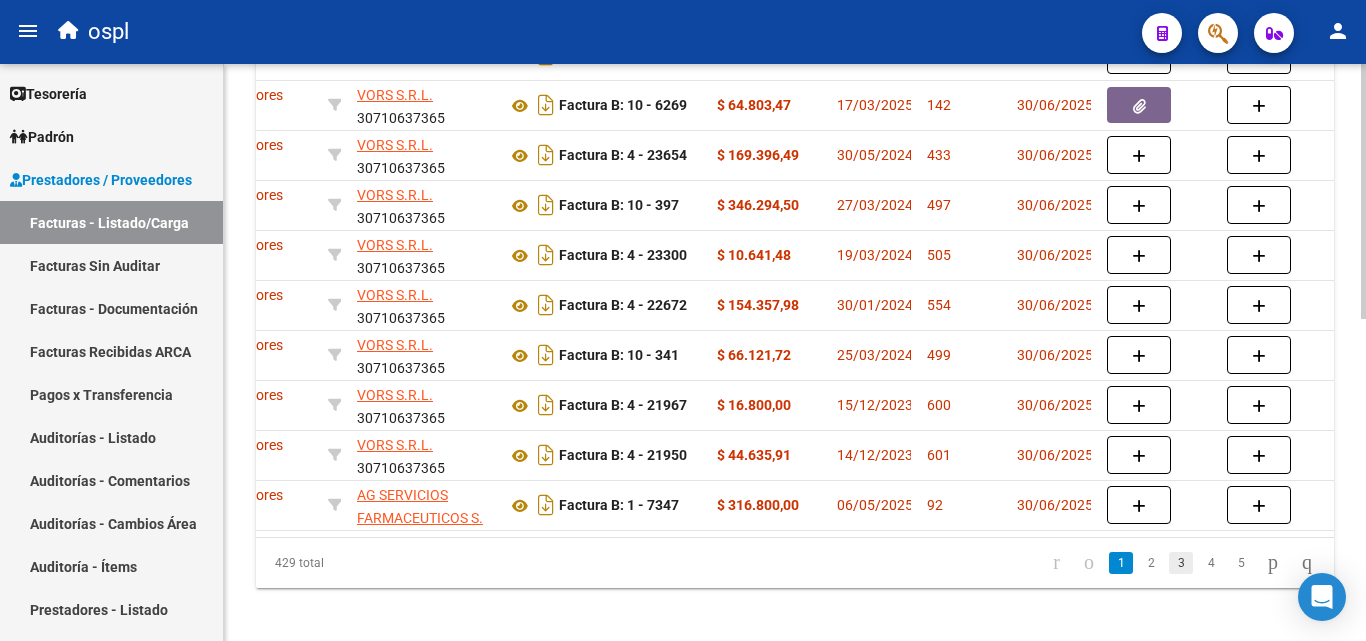 click on "3" 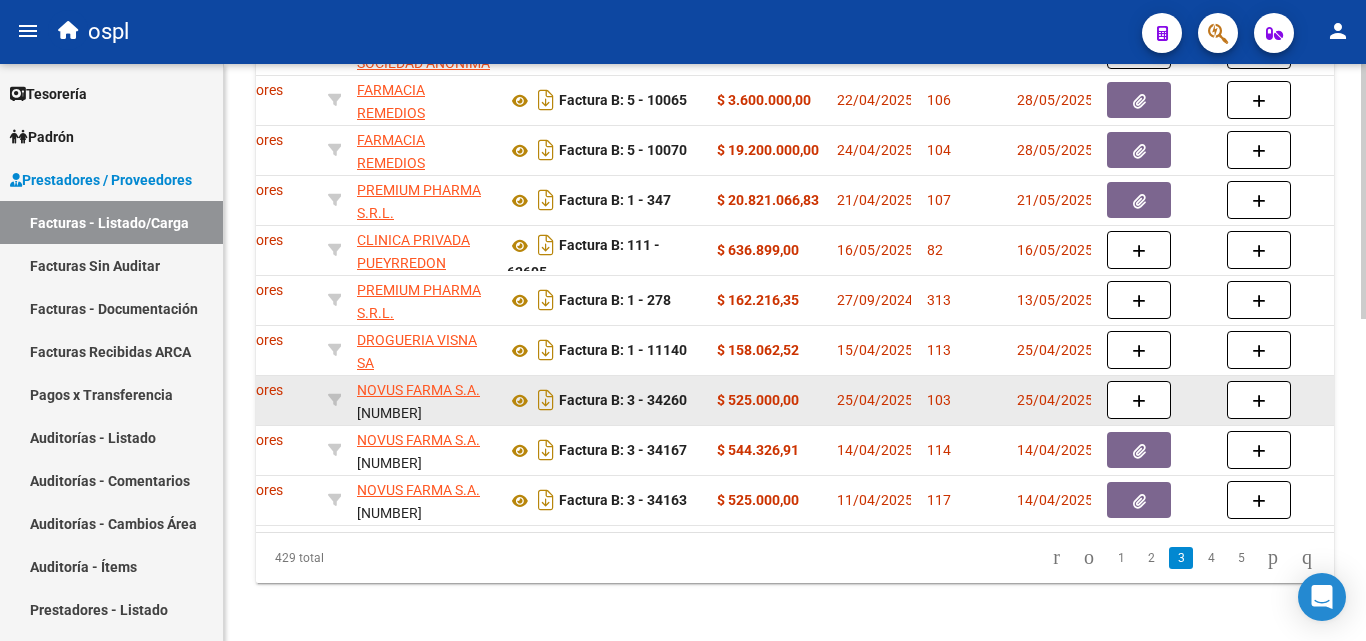 scroll, scrollTop: 700, scrollLeft: 0, axis: vertical 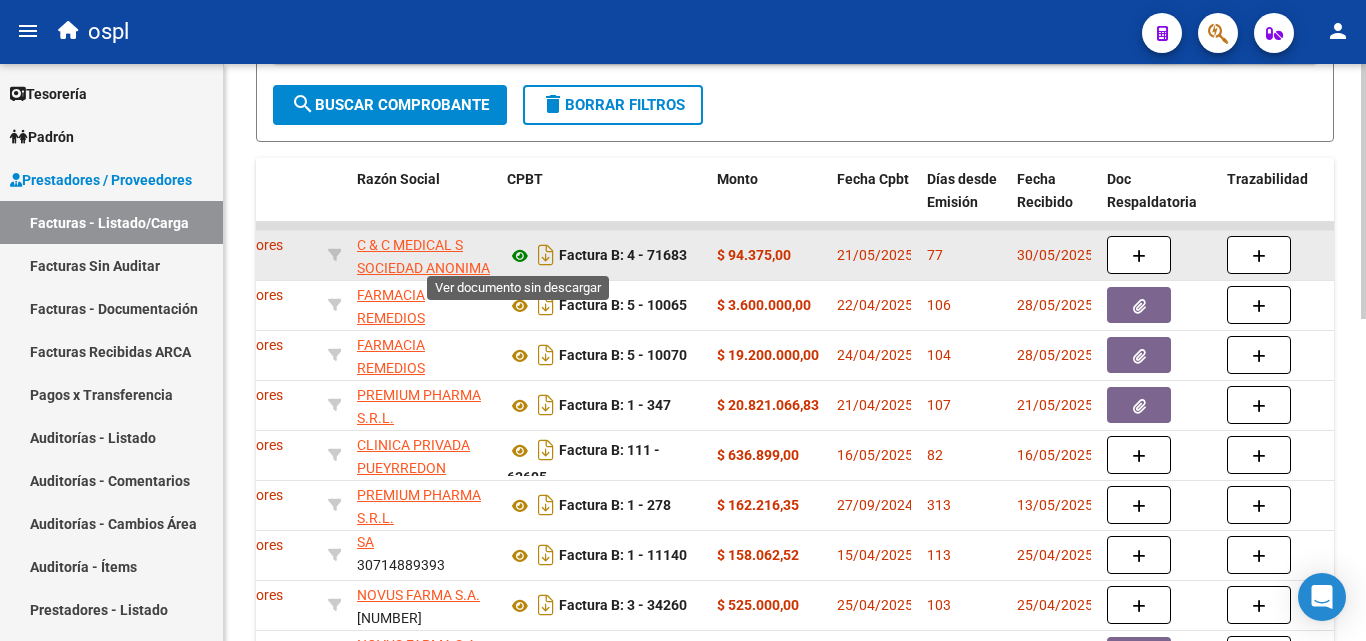click 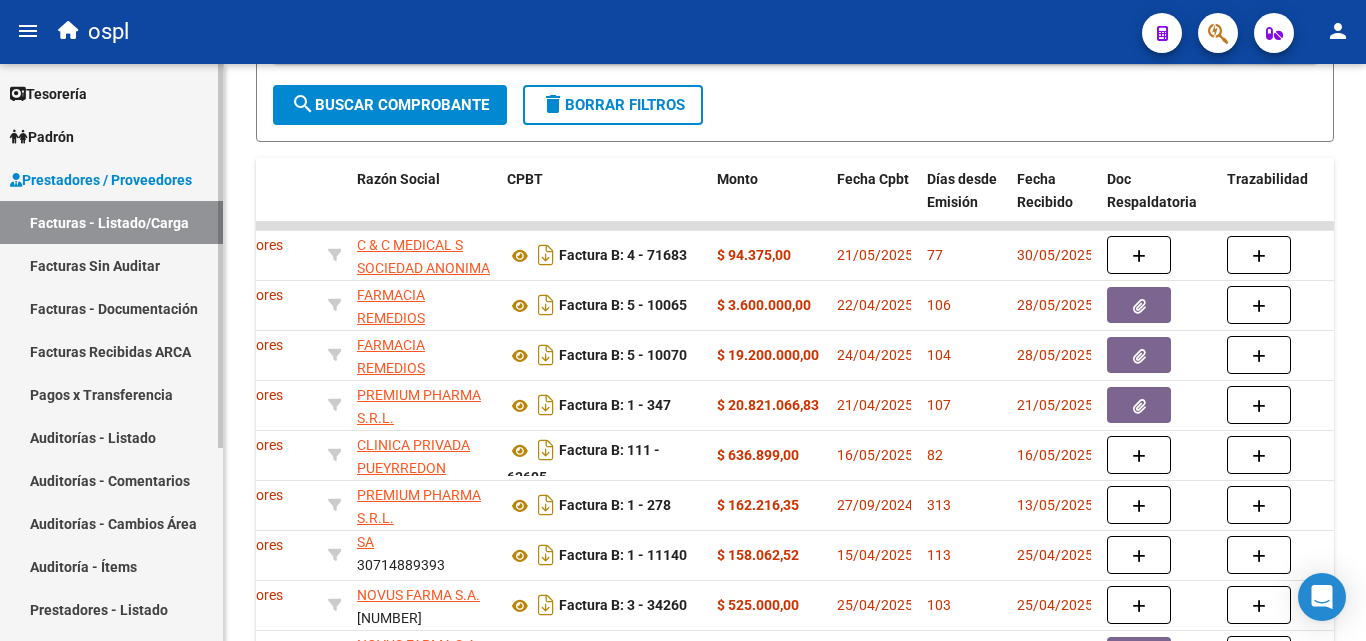 click on "Facturas Sin Auditar" at bounding box center (111, 265) 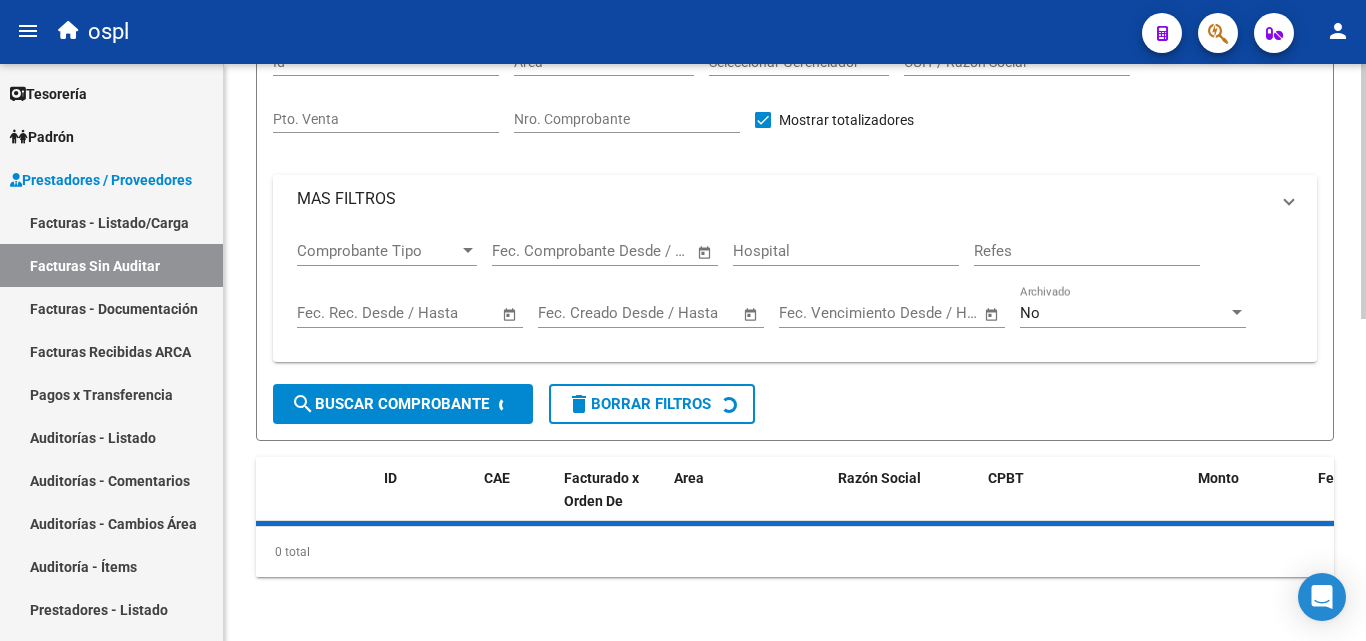 scroll, scrollTop: 57, scrollLeft: 0, axis: vertical 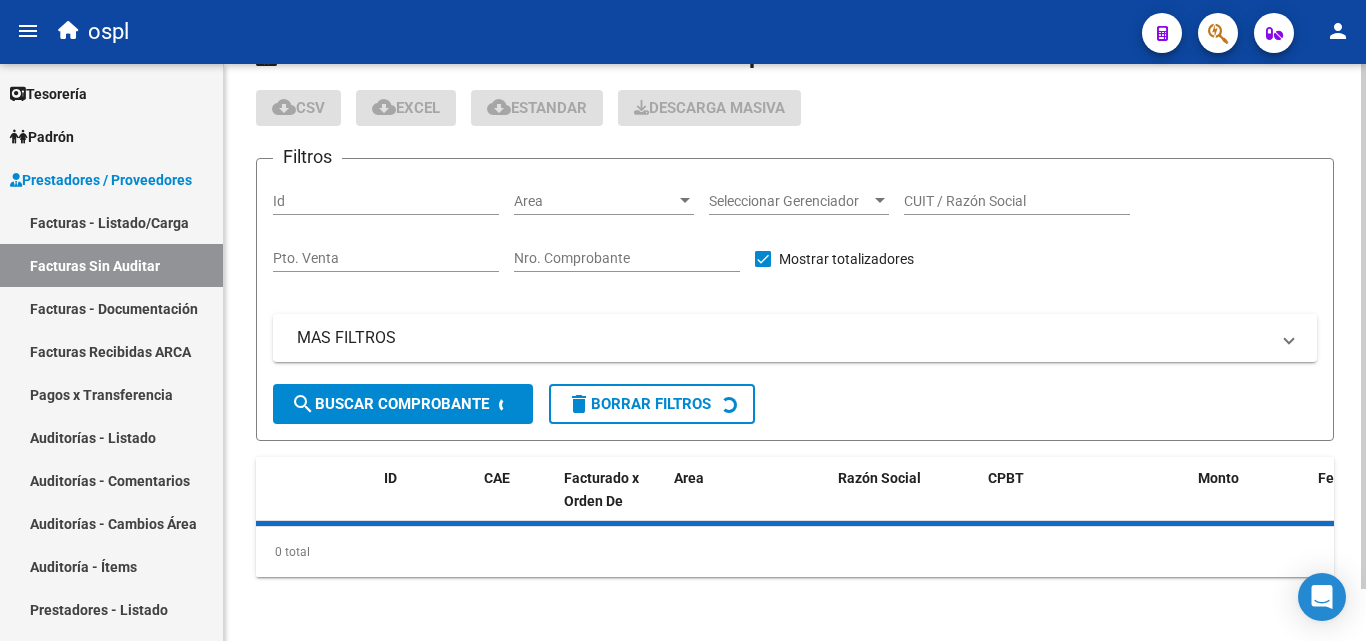 click on "Nro. Comprobante" at bounding box center (627, 258) 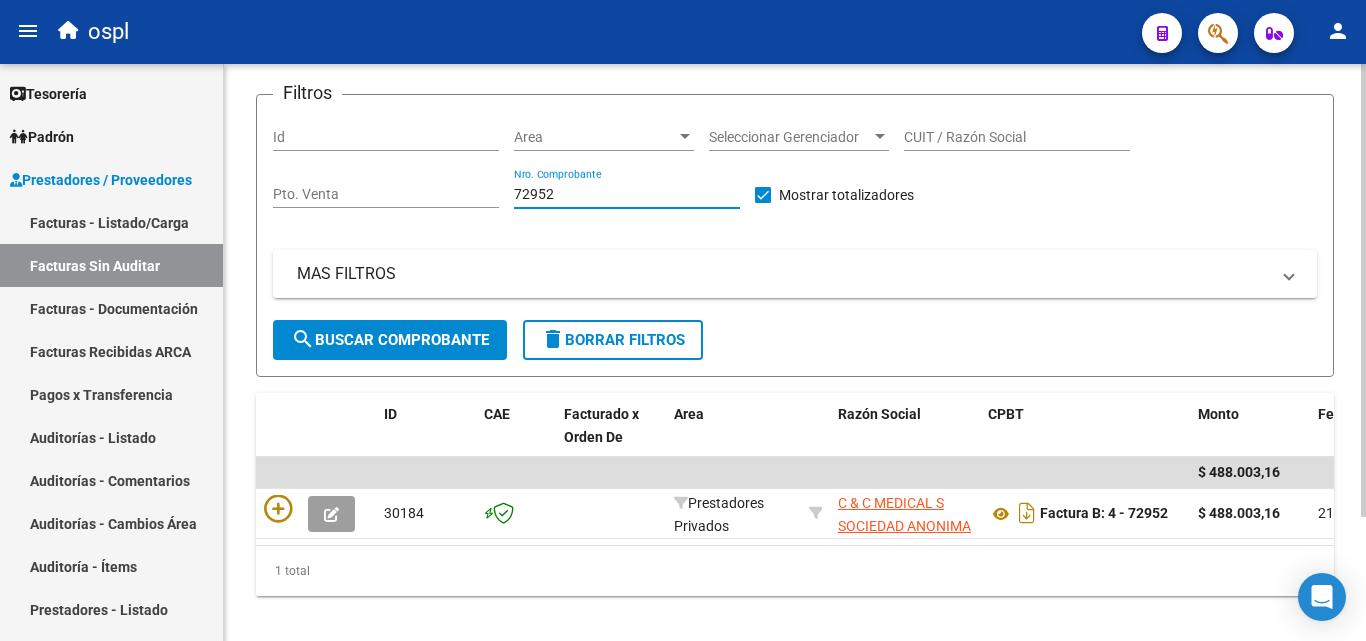scroll, scrollTop: 158, scrollLeft: 0, axis: vertical 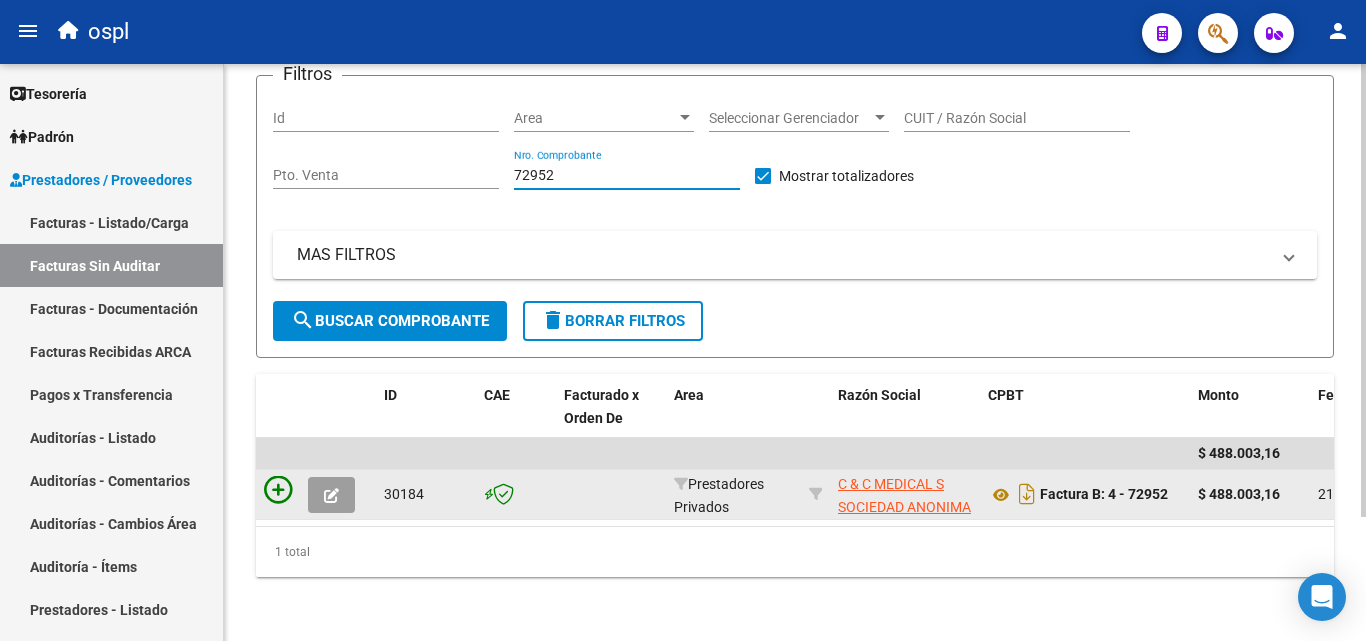 type on "72952" 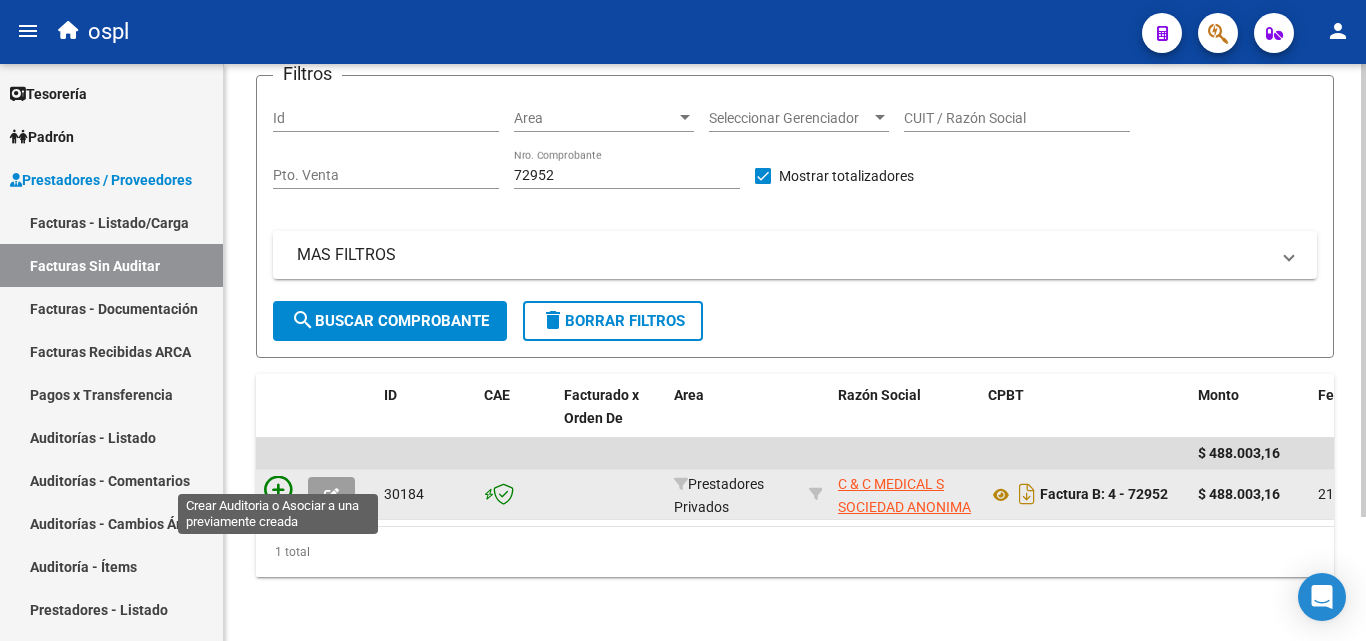 click 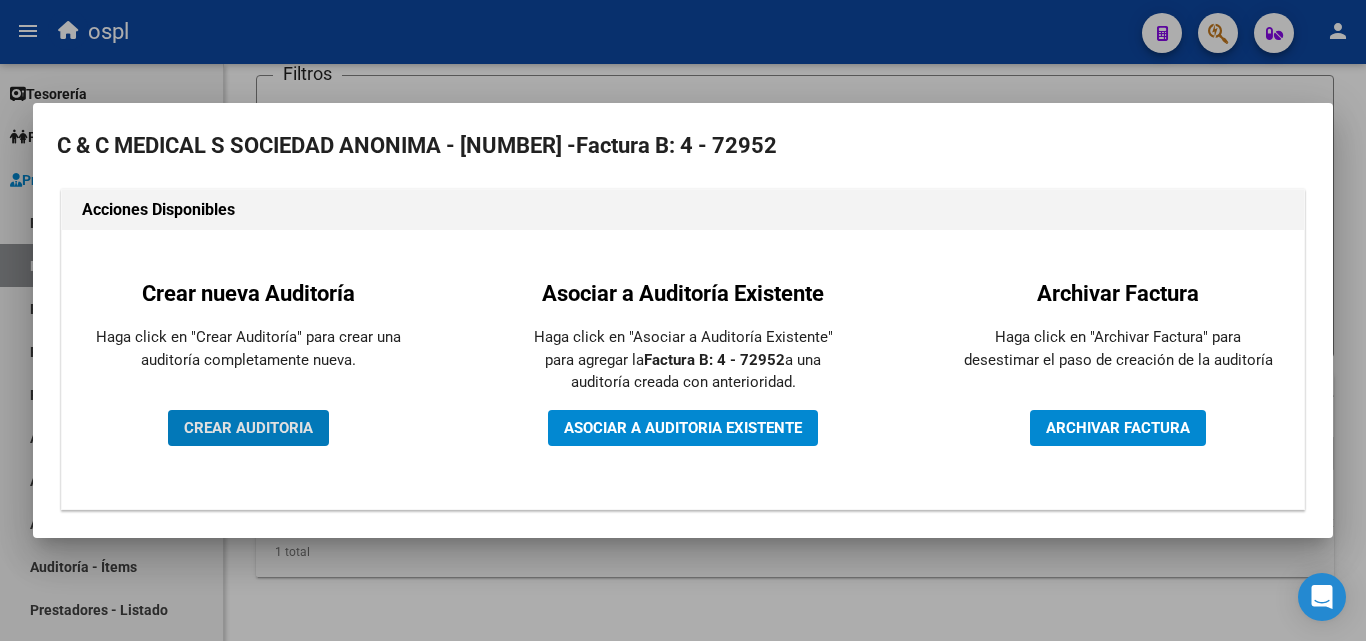 click on "CREAR AUDITORIA" at bounding box center (248, 428) 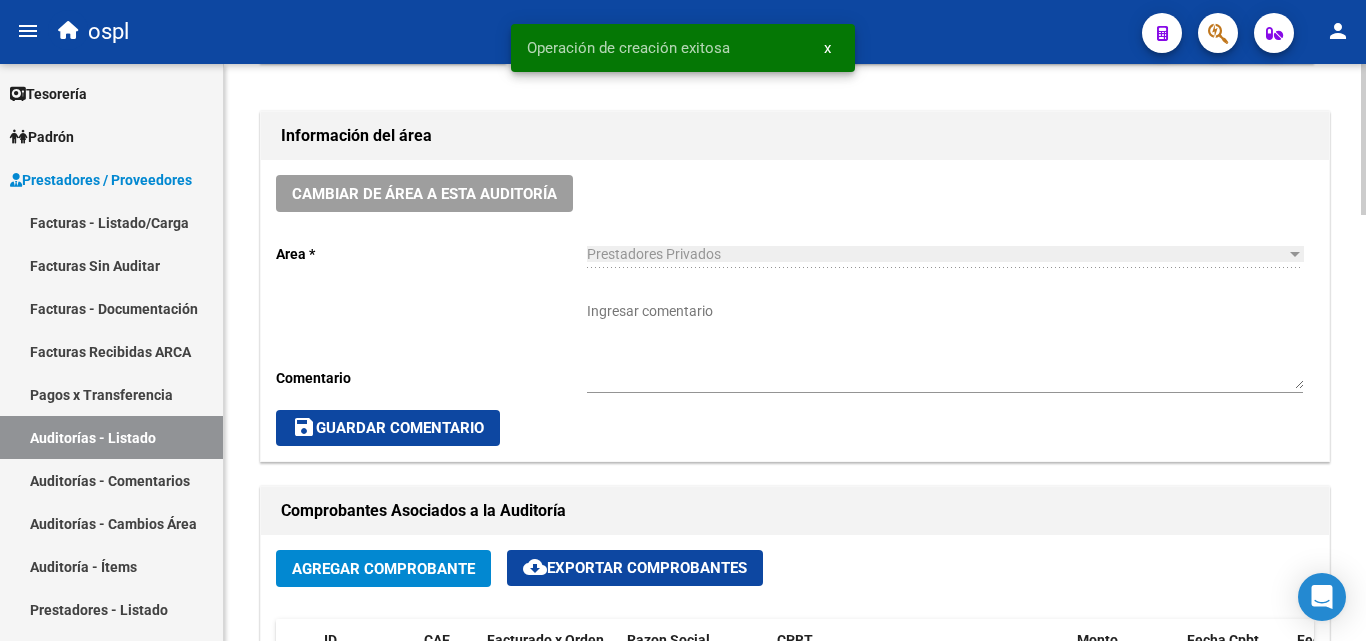 scroll, scrollTop: 600, scrollLeft: 0, axis: vertical 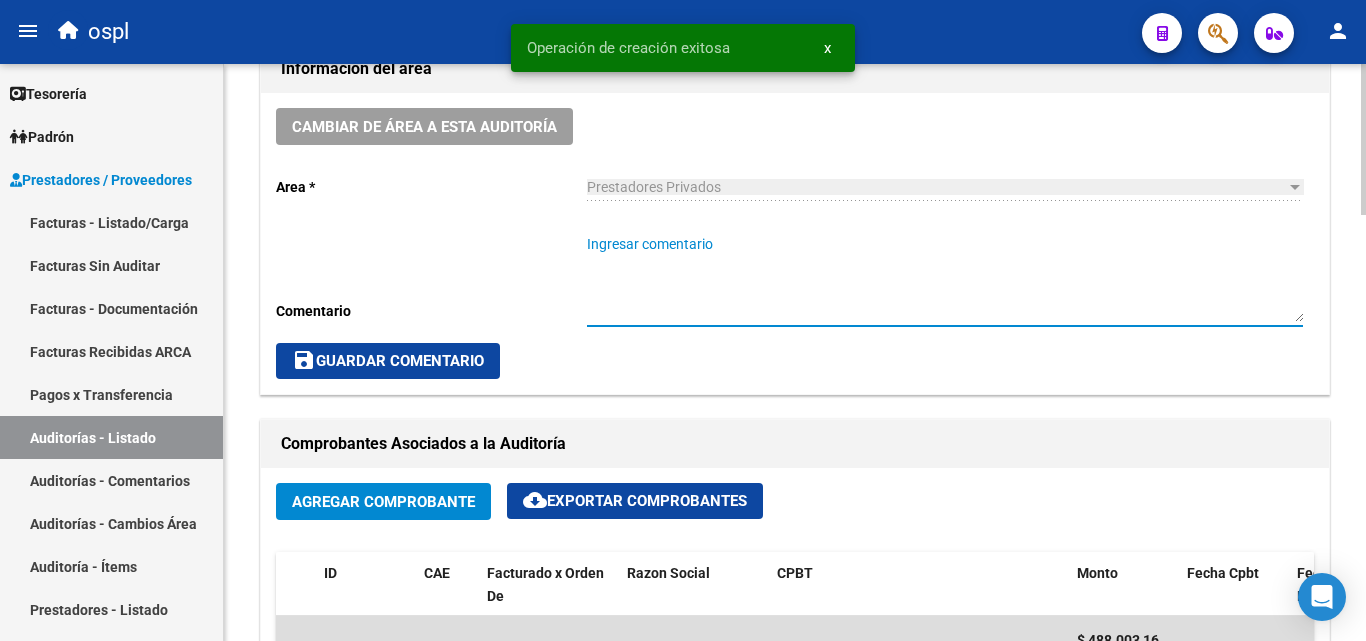 click on "Ingresar comentario" at bounding box center (945, 278) 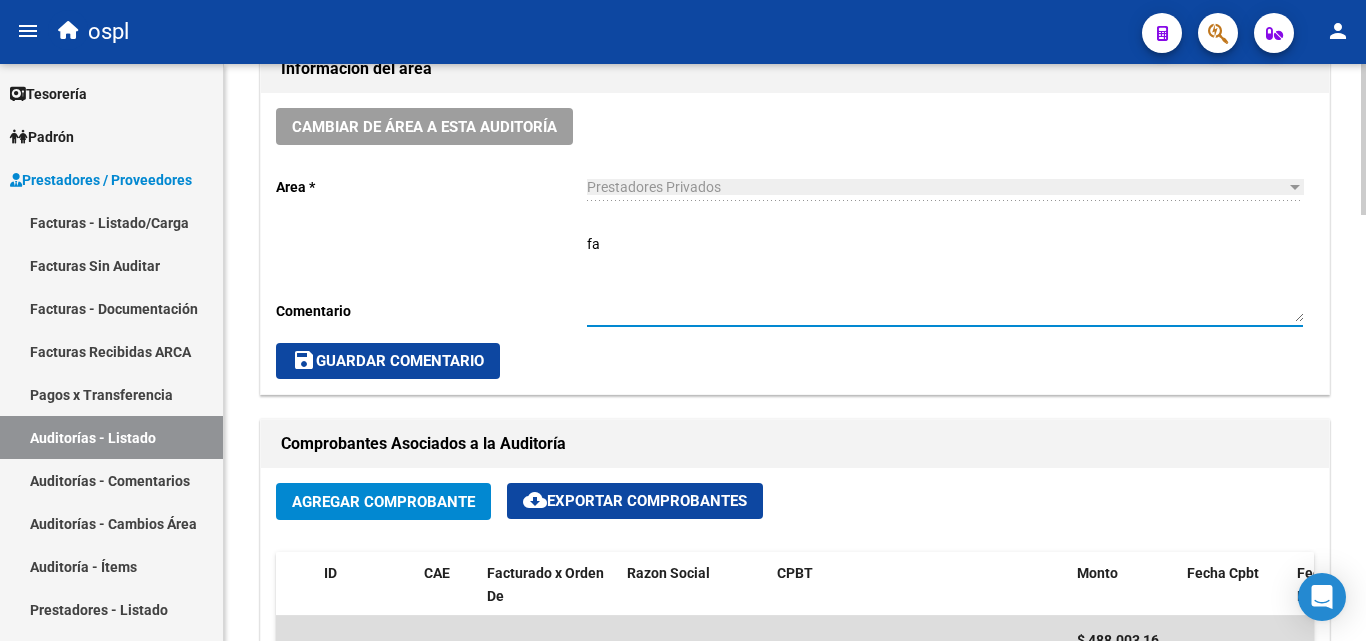 type on "f" 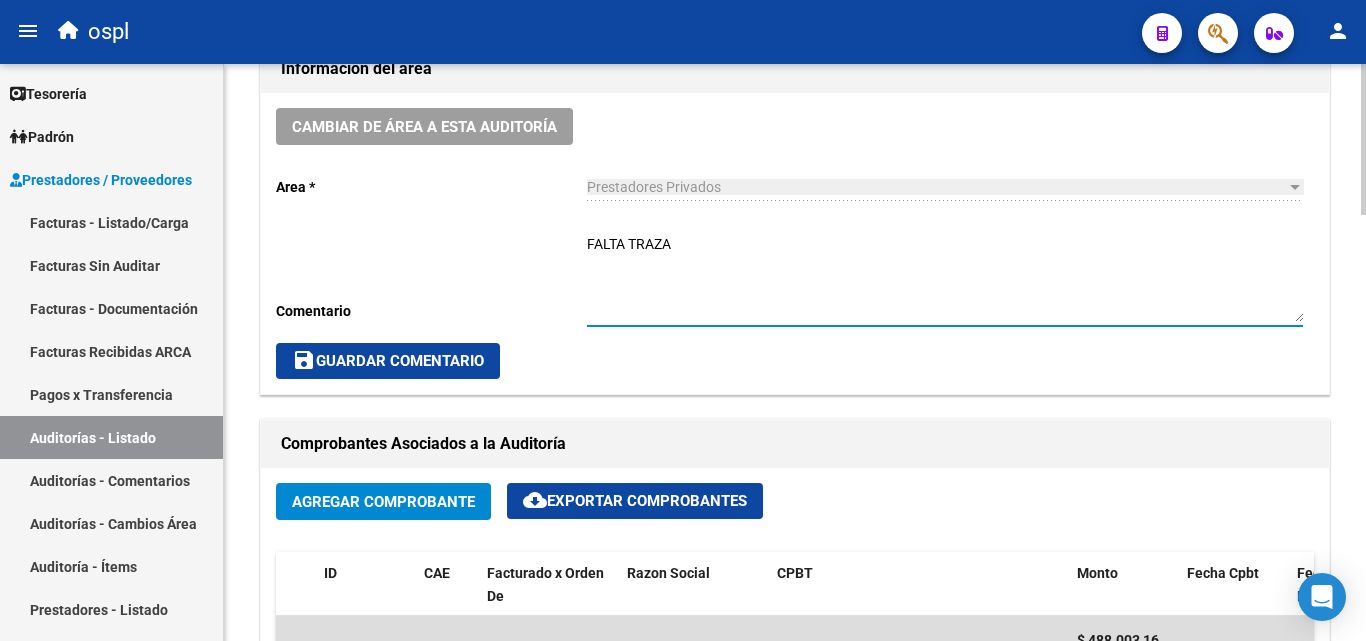 click on "FALTA TRAZA" at bounding box center [945, 278] 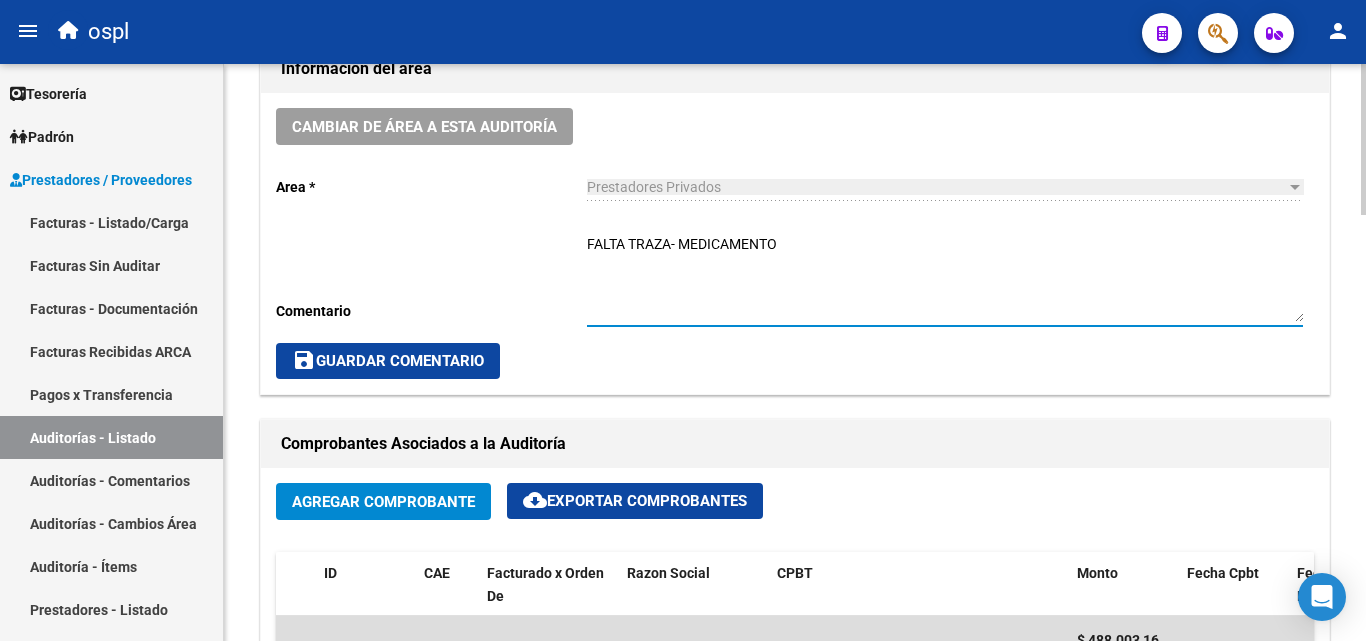 click on "FALTA TRAZA- MEDICAMENTO" at bounding box center [945, 278] 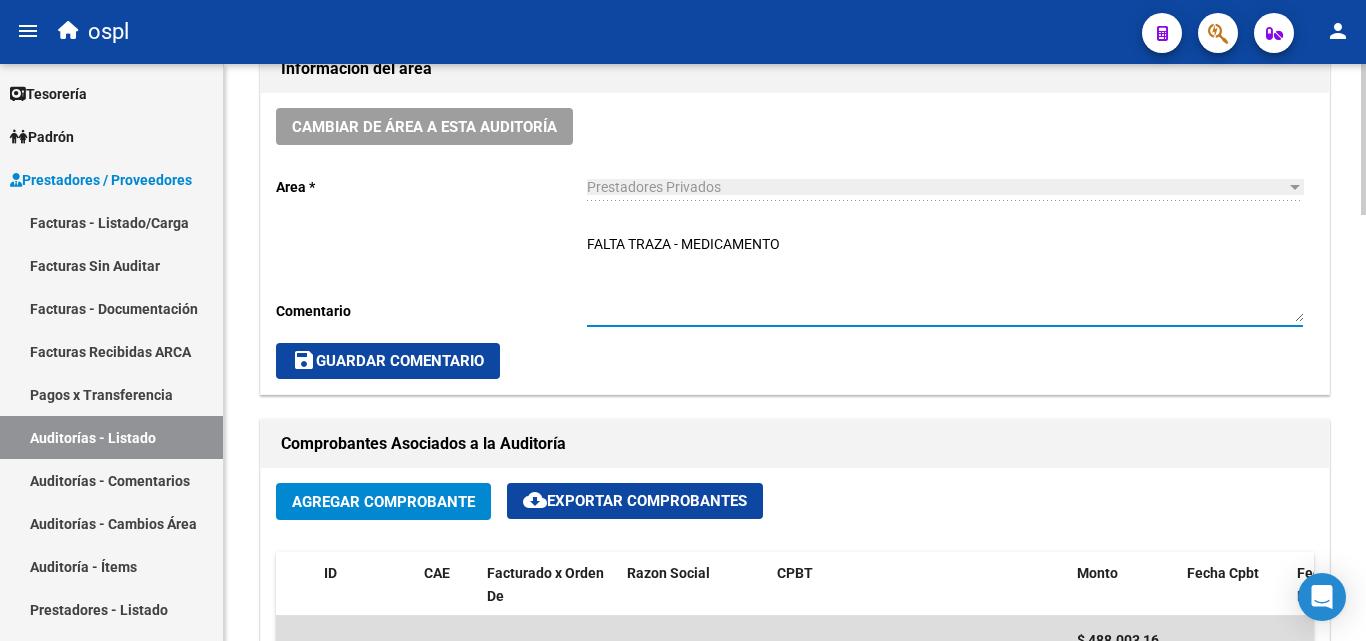 click on "FALTA TRAZA - MEDICAMENTO" at bounding box center (945, 278) 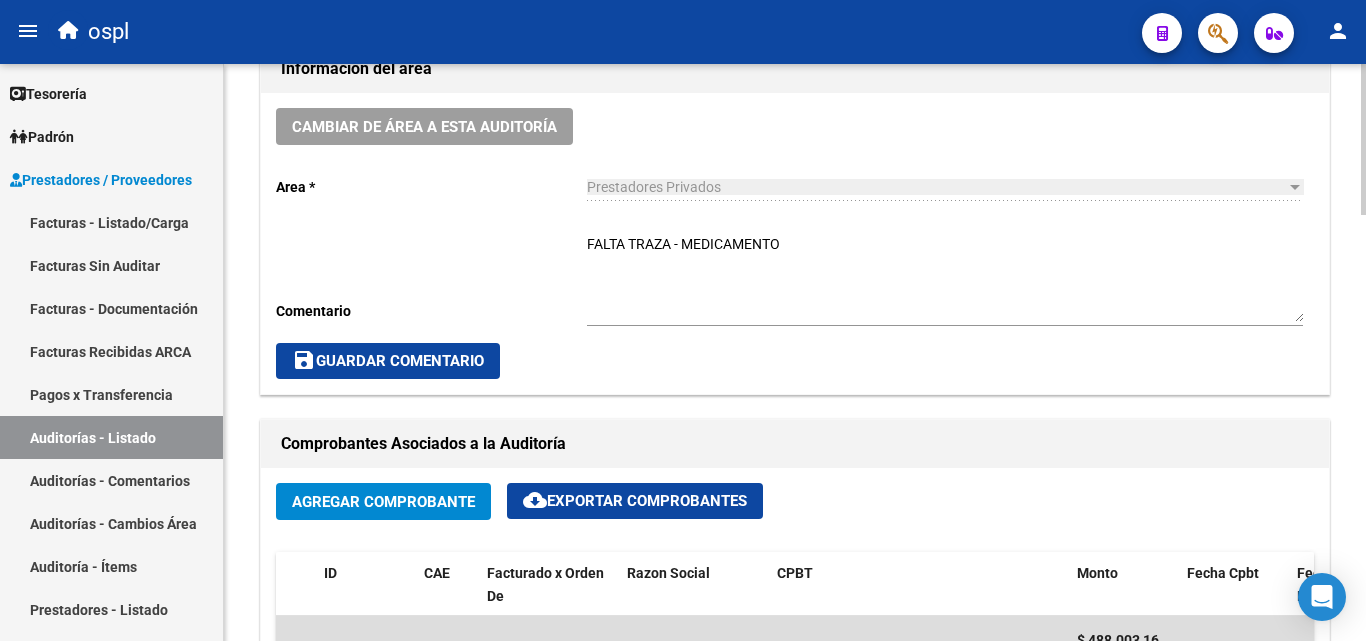 click on "FALTA TRAZA - MEDICAMENTO Ingresar comentario" 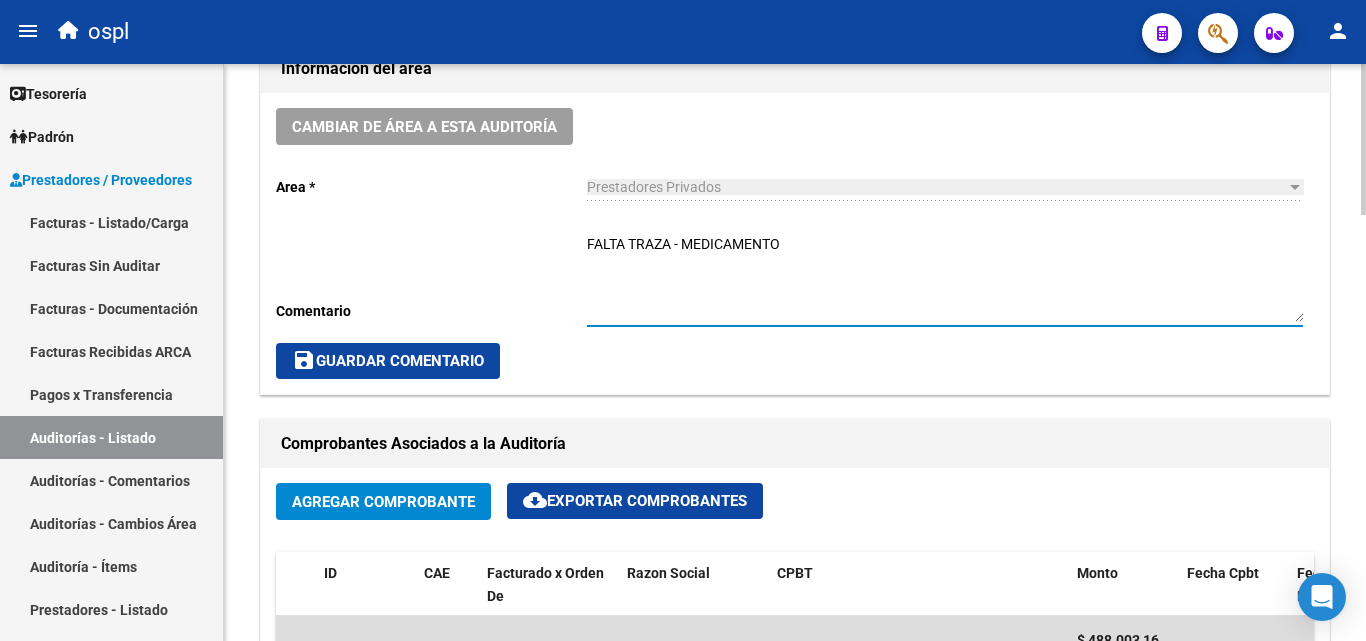 click on "FALTA TRAZA - MEDICAMENTO" at bounding box center (945, 278) 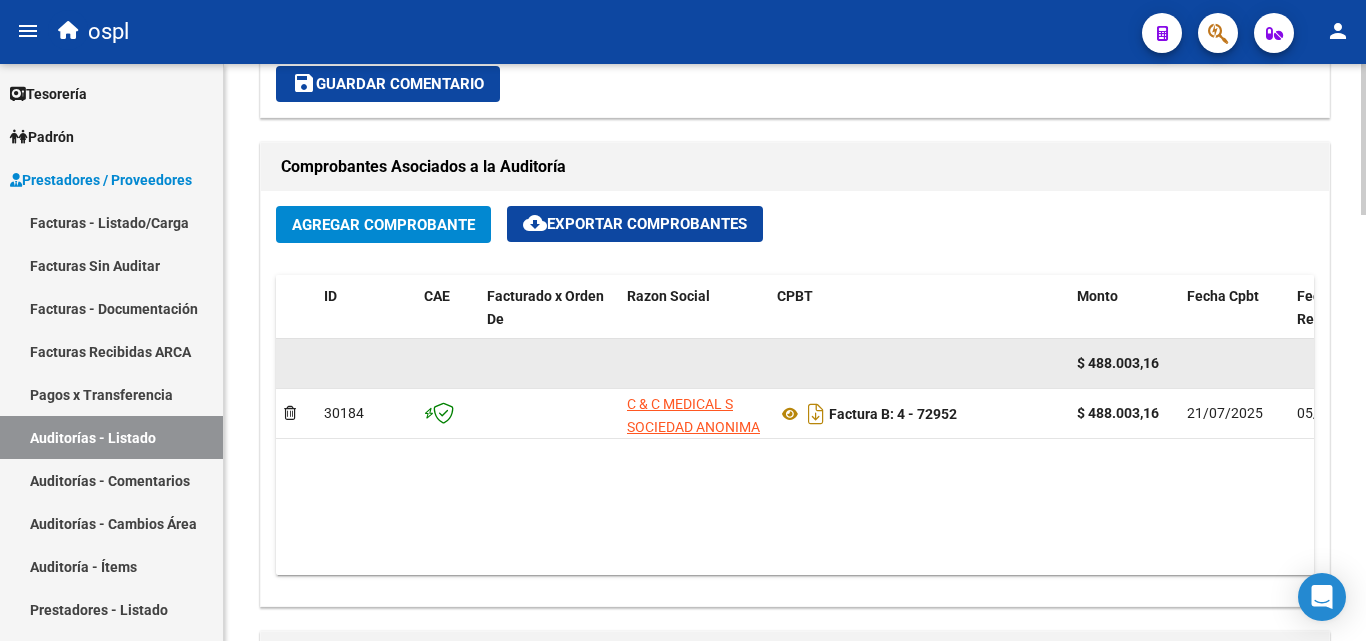 scroll, scrollTop: 900, scrollLeft: 0, axis: vertical 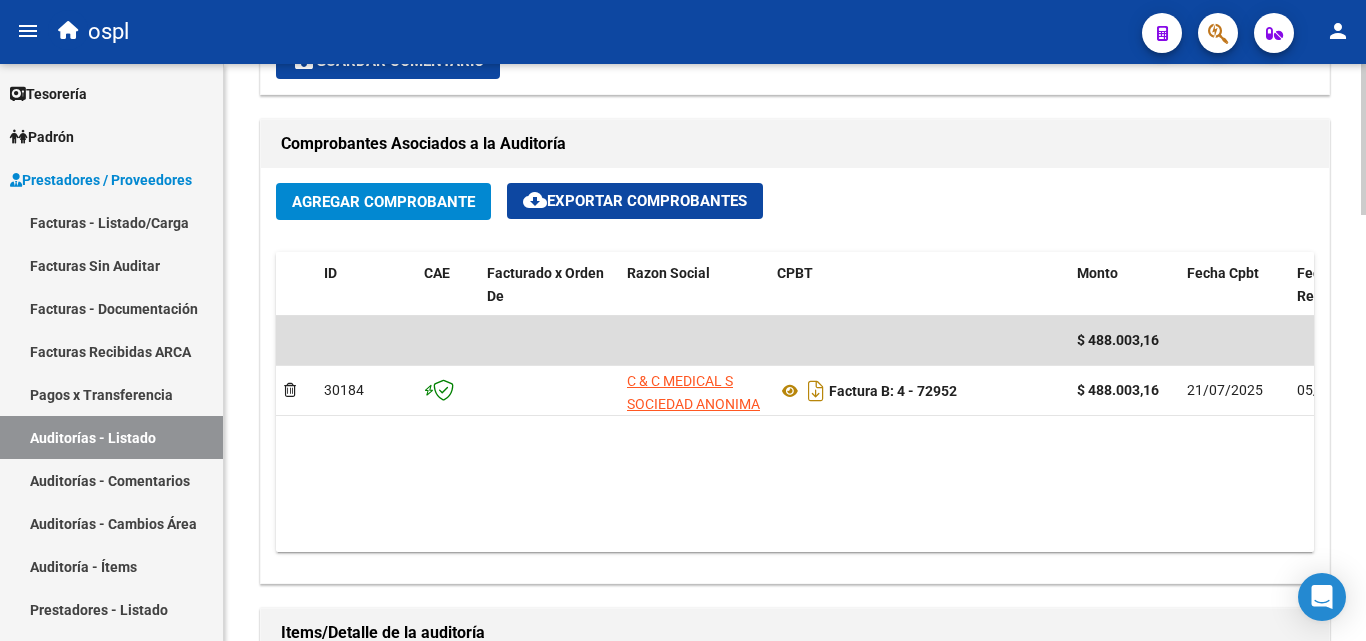 type on "FALTA TRAZA - MEDICAMENTO TRIZEVUVIR
OK_AUTORIZADO, PRESUPUESTO, ORDEN MEDICA, TIENE TROQUEL, REMITO SELLADO Y FIRMADO POR AFILIADO Y FARMACEUTICO" 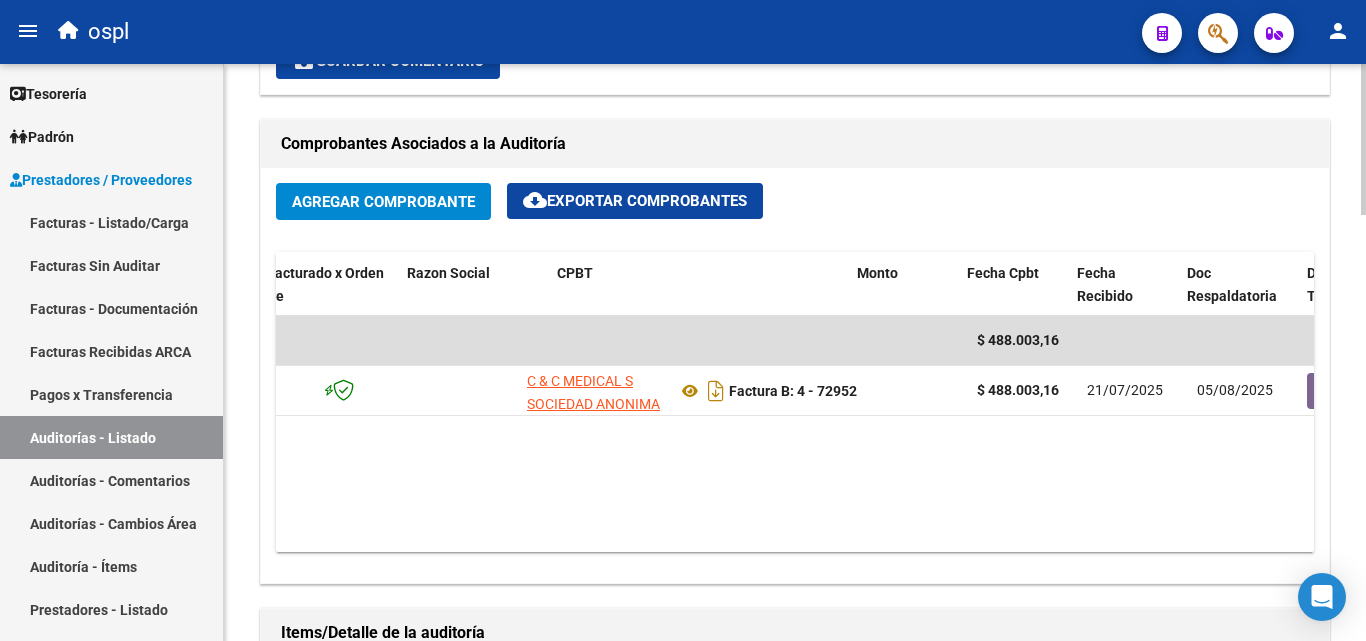 scroll, scrollTop: 0, scrollLeft: 273, axis: horizontal 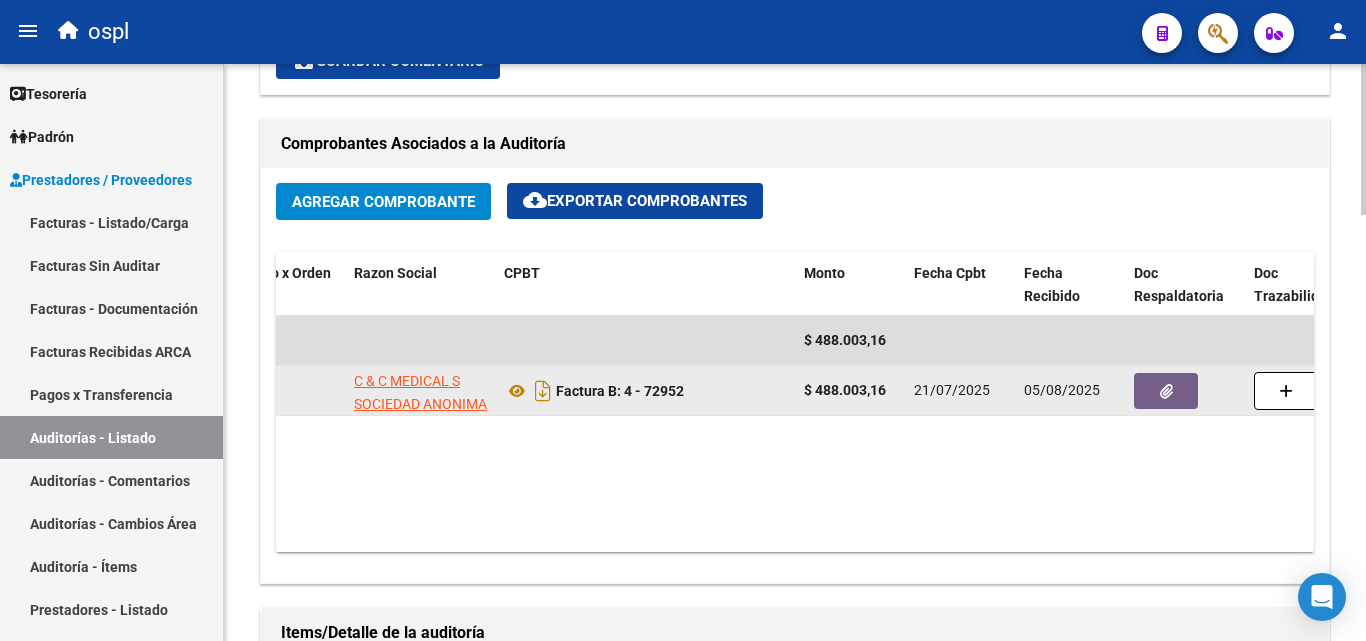 click 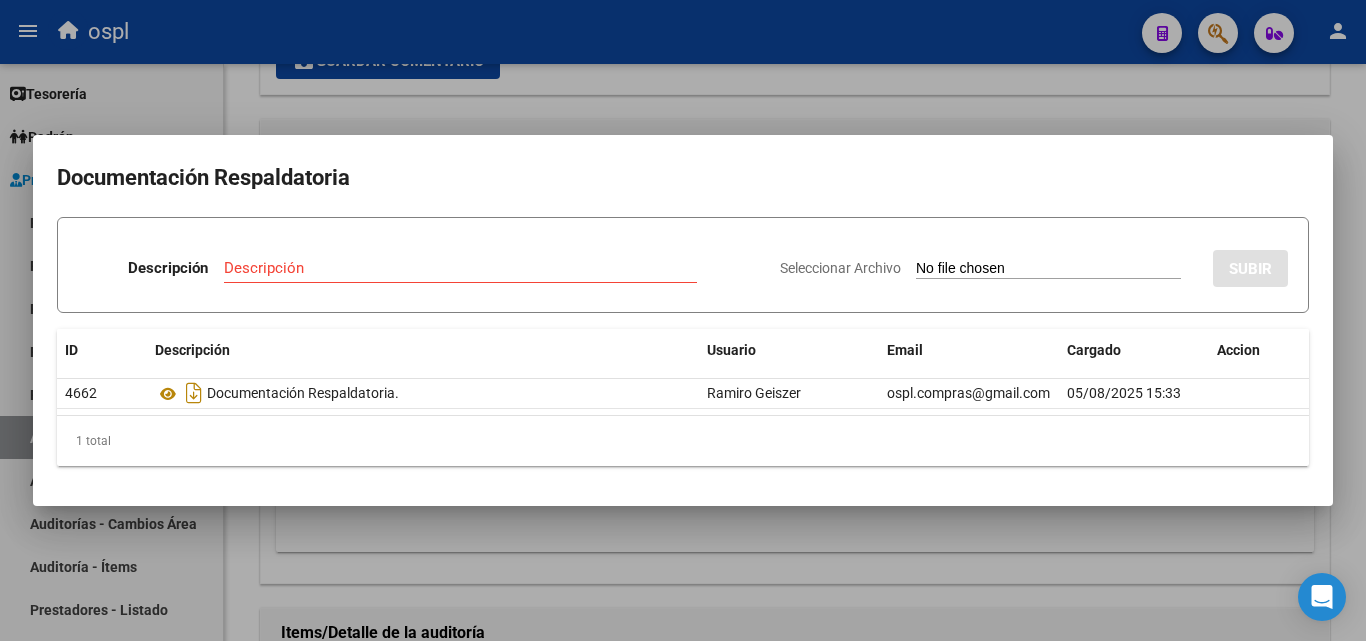 click on "Seleccionar Archivo" at bounding box center [1048, 269] 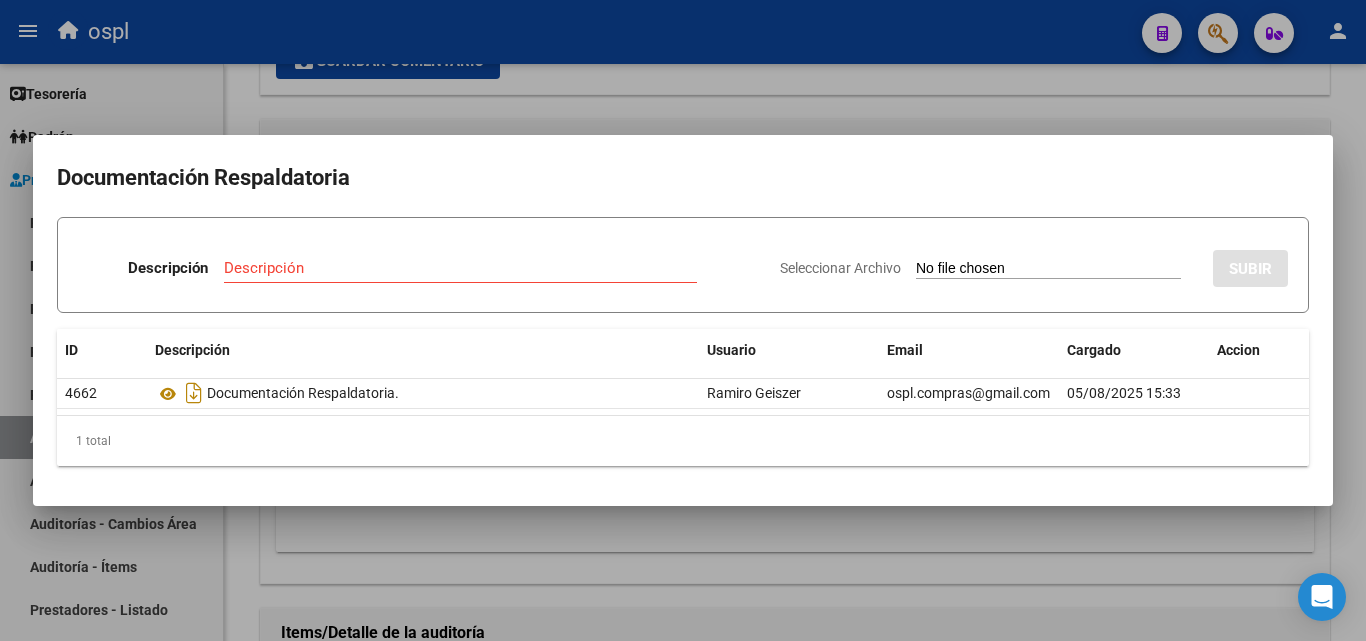 type on "C:\fakepath\ORDEN MEDICA AUTORIZADO.jpeg" 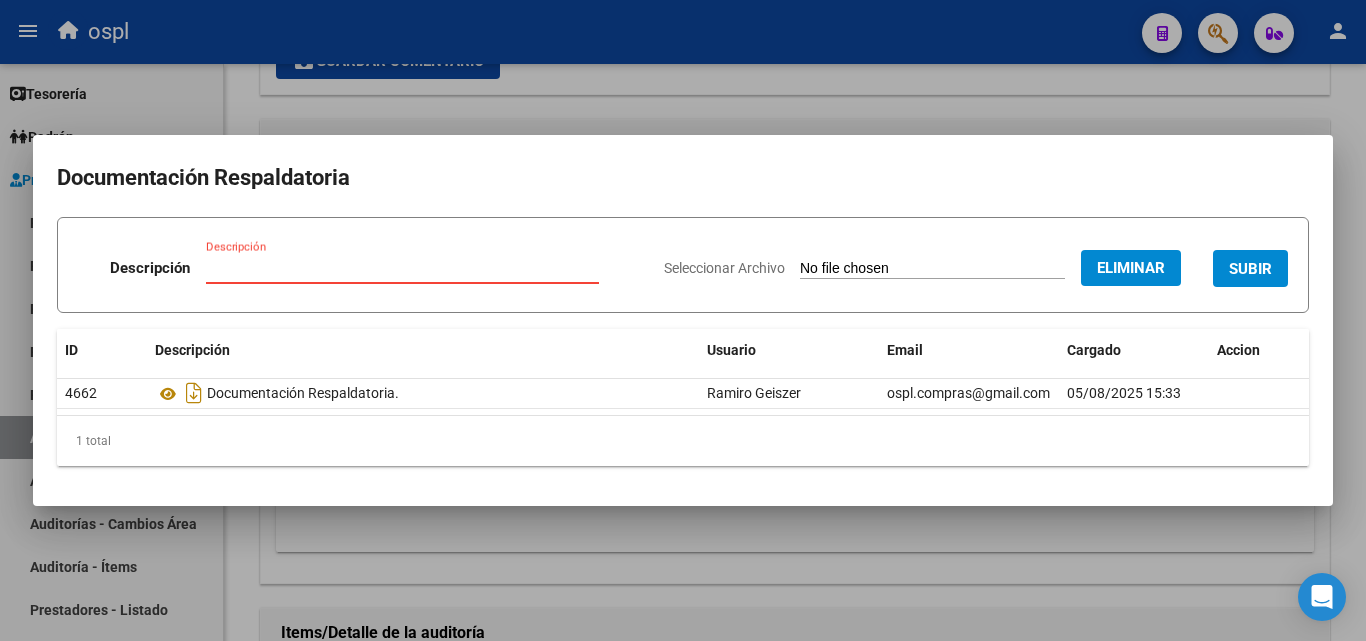 click on "Descripción" at bounding box center (402, 268) 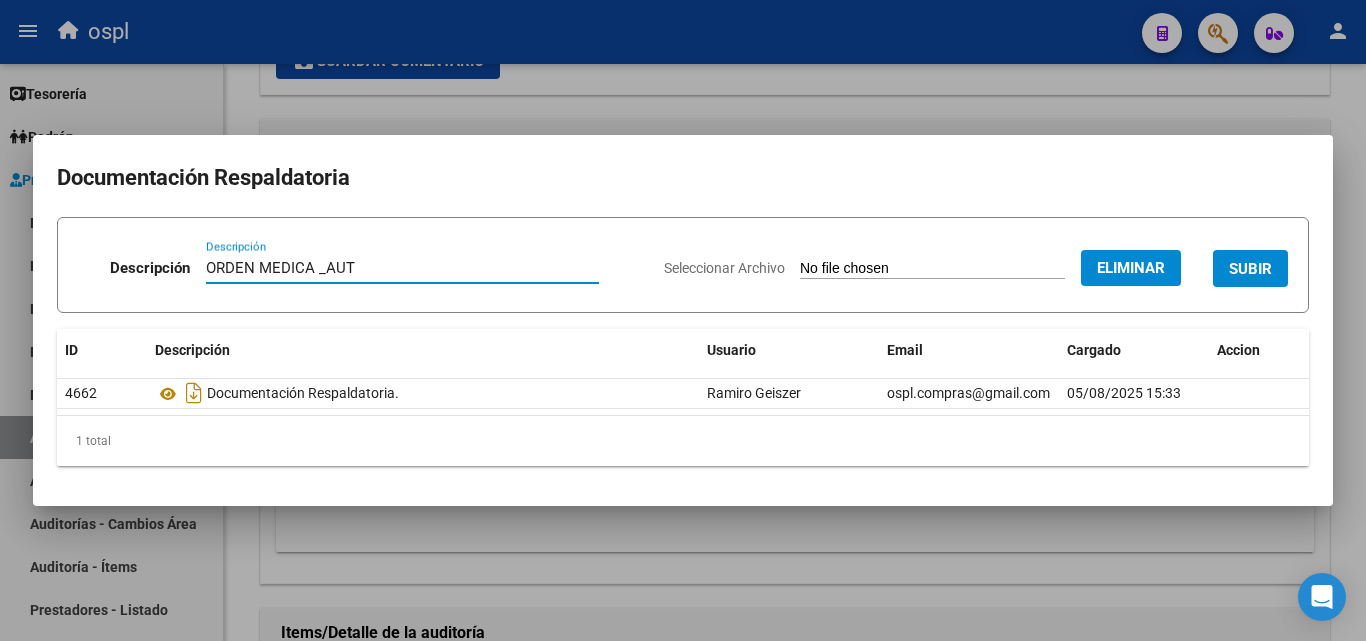 type on "ORDEN MEDICA _AUT" 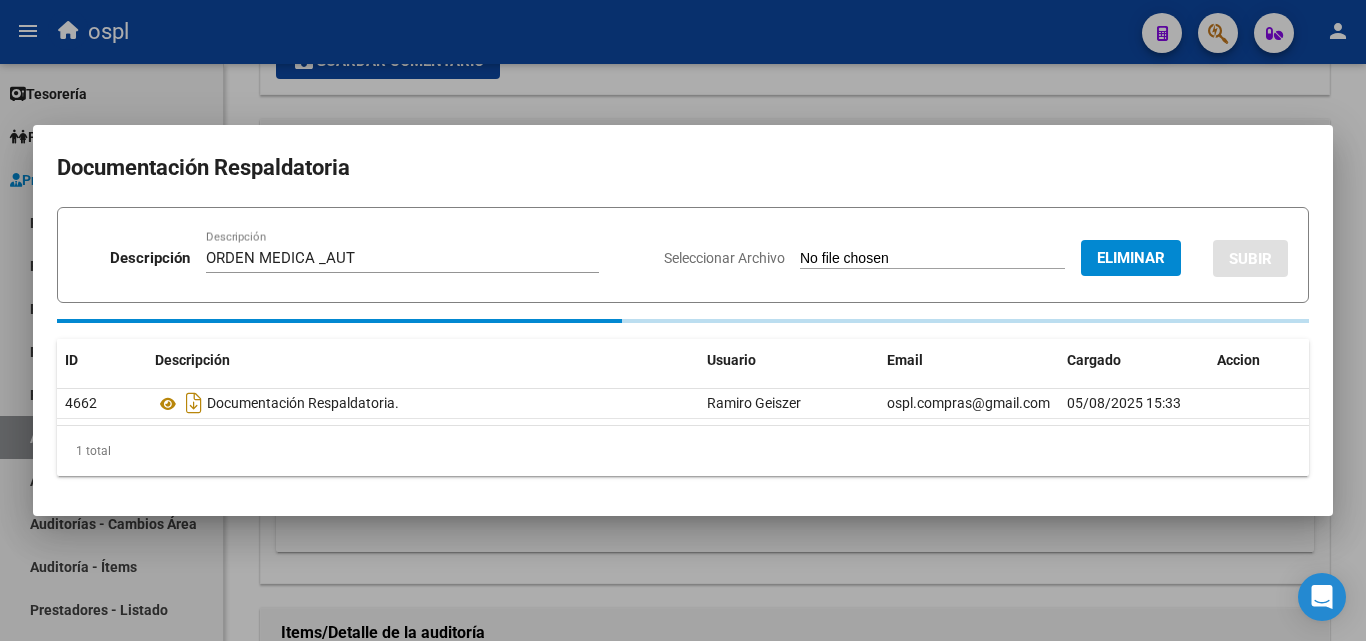 type 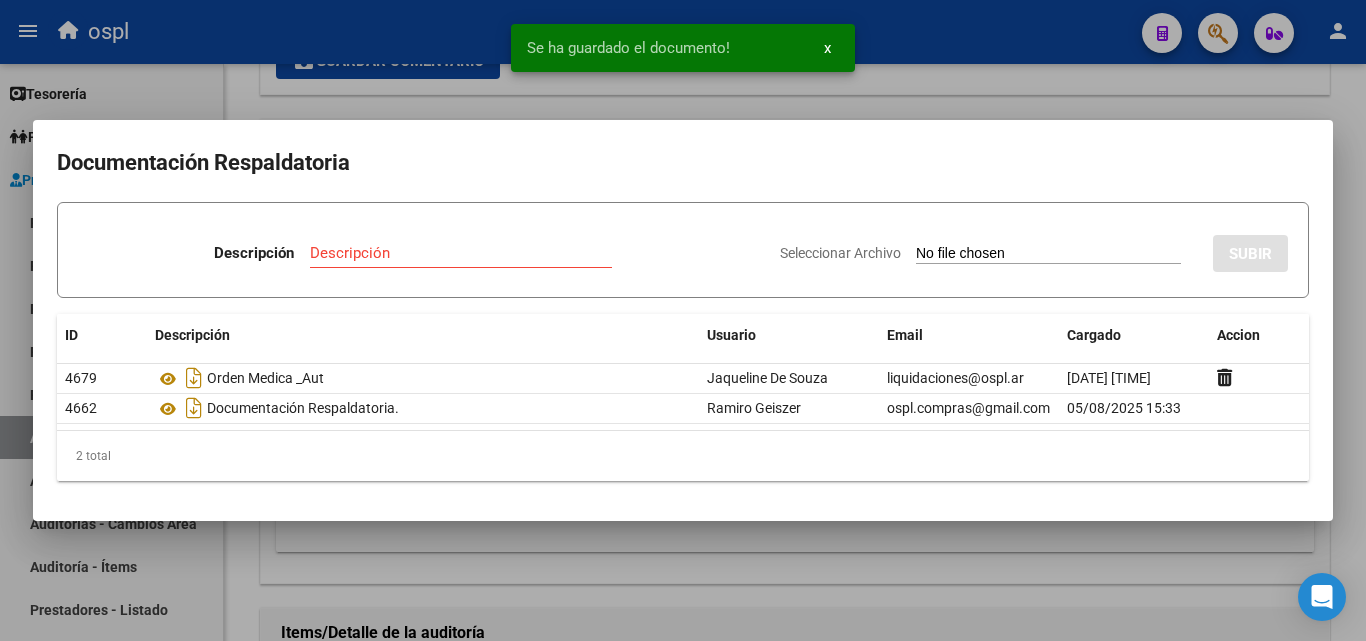 click on "Seleccionar Archivo" at bounding box center (1048, 254) 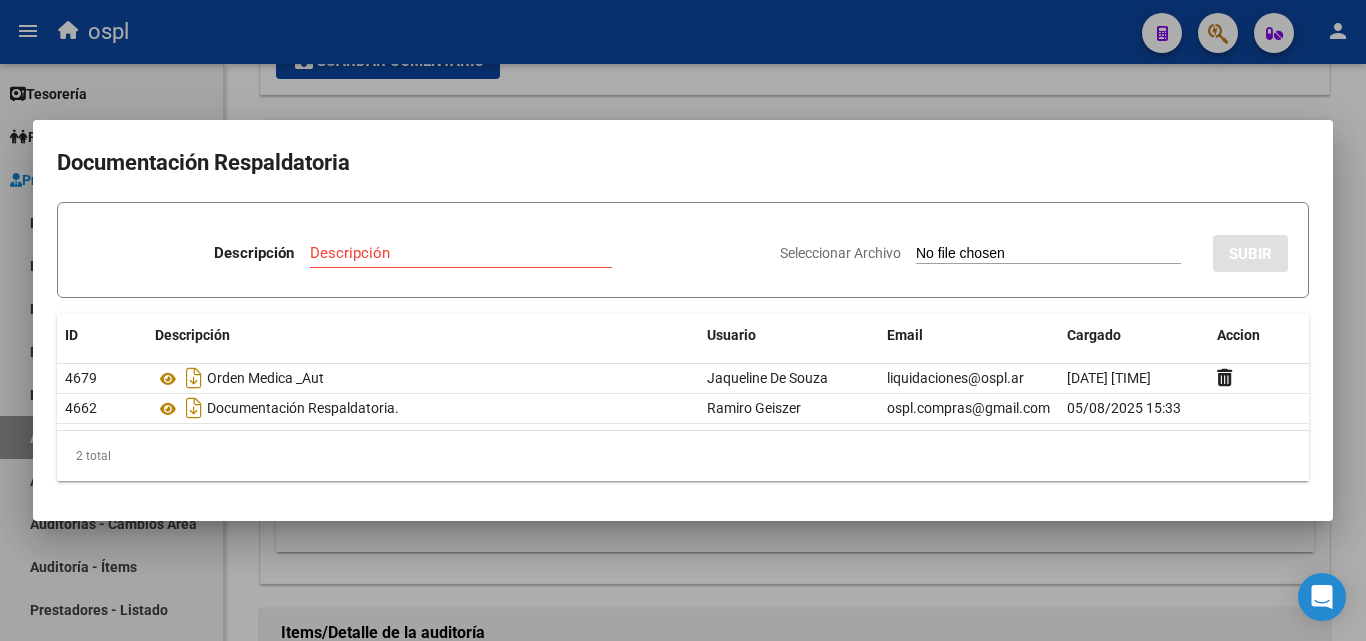 type on "C:\fakepath\PRESUPUESTO AUTORIZADO.jpeg" 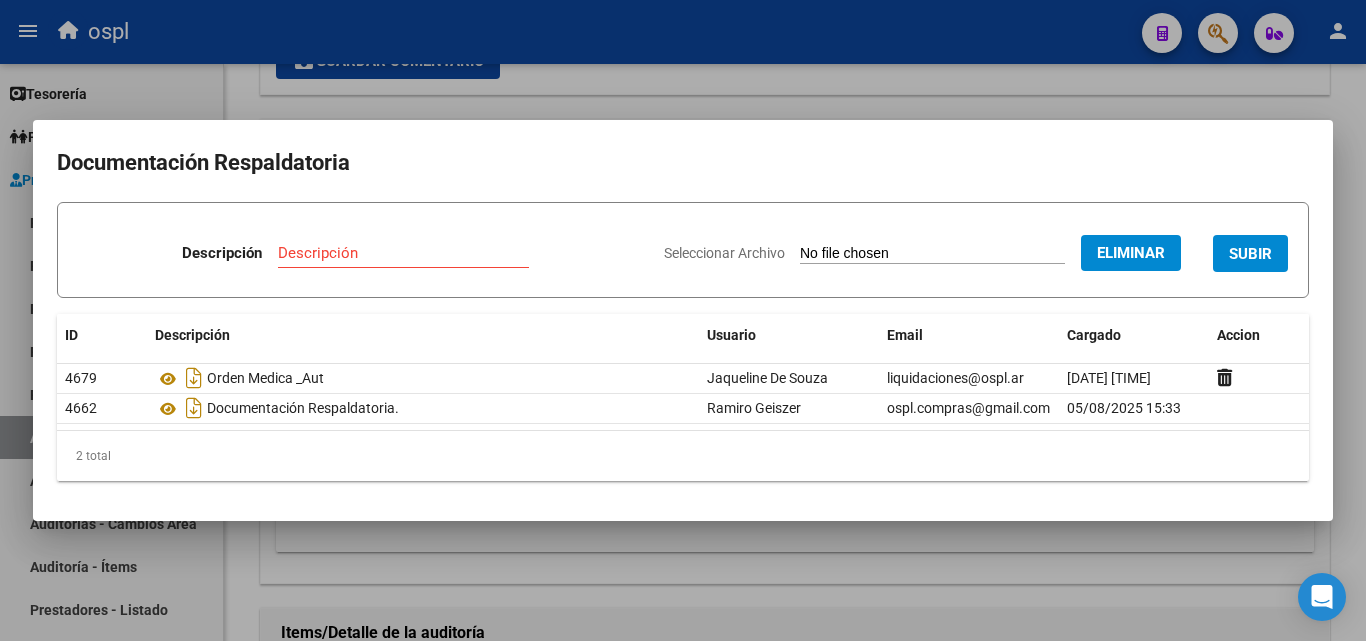 click on "Descripción" at bounding box center [403, 253] 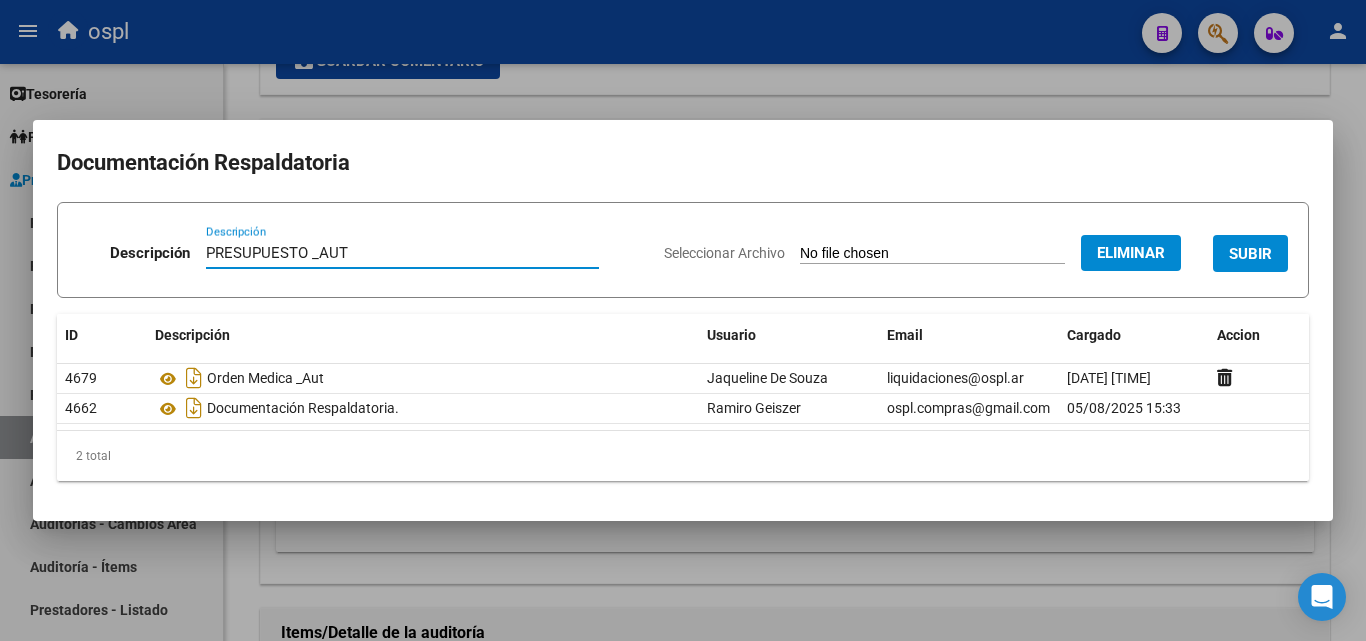 type on "PRESUPUESTO _AUT" 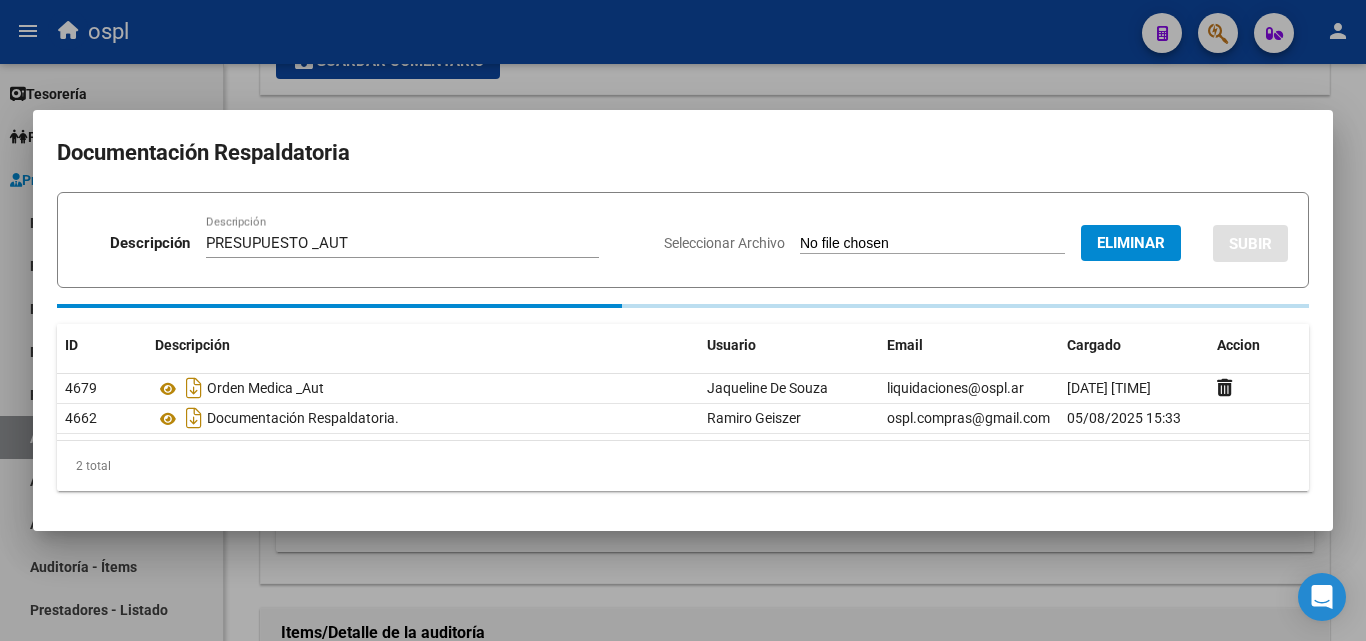 type 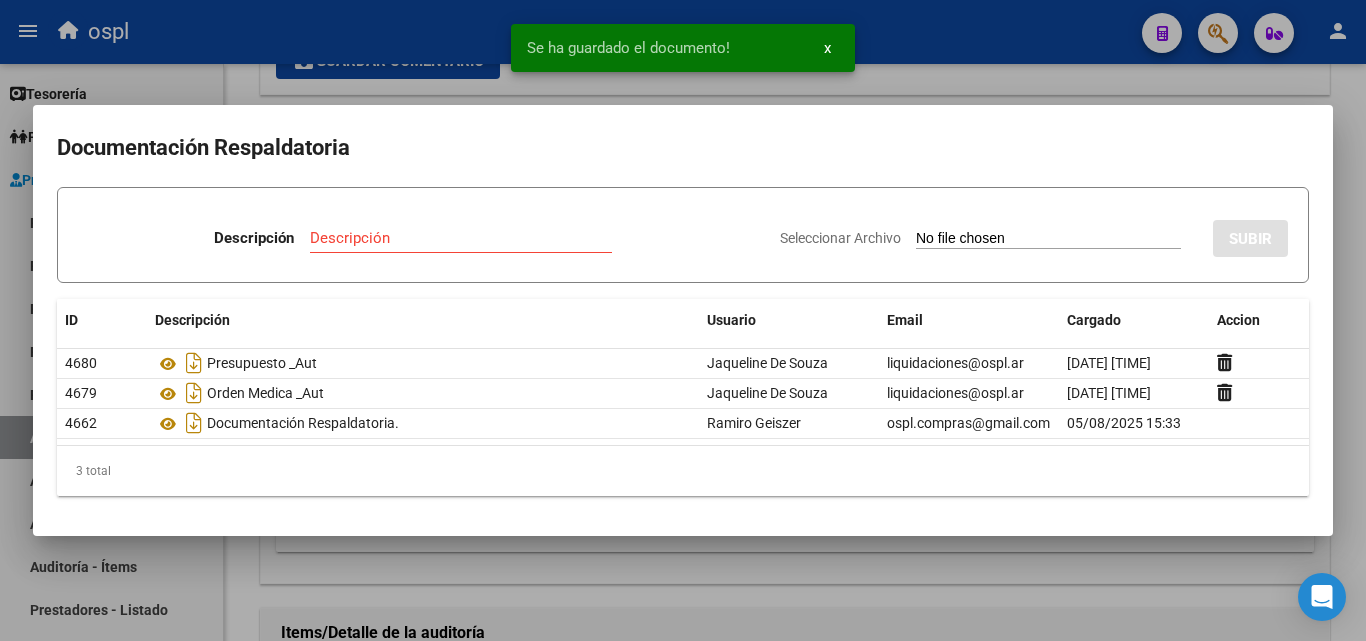 click at bounding box center (683, 320) 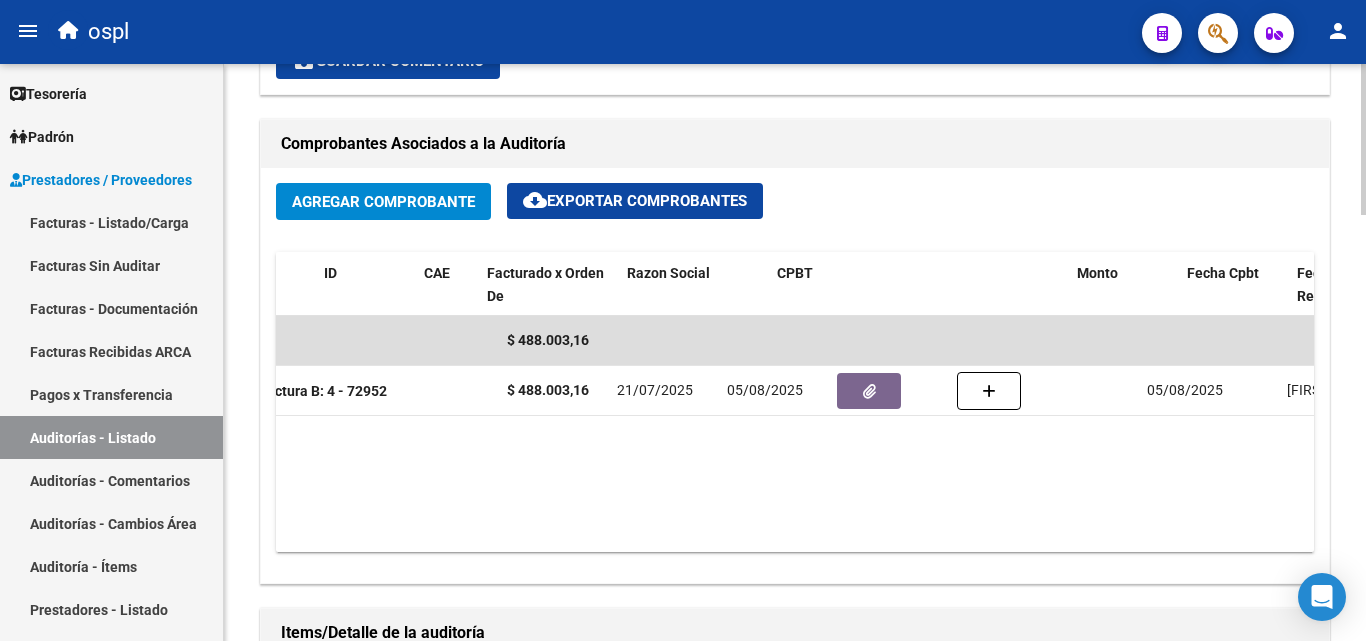 scroll, scrollTop: 0, scrollLeft: 0, axis: both 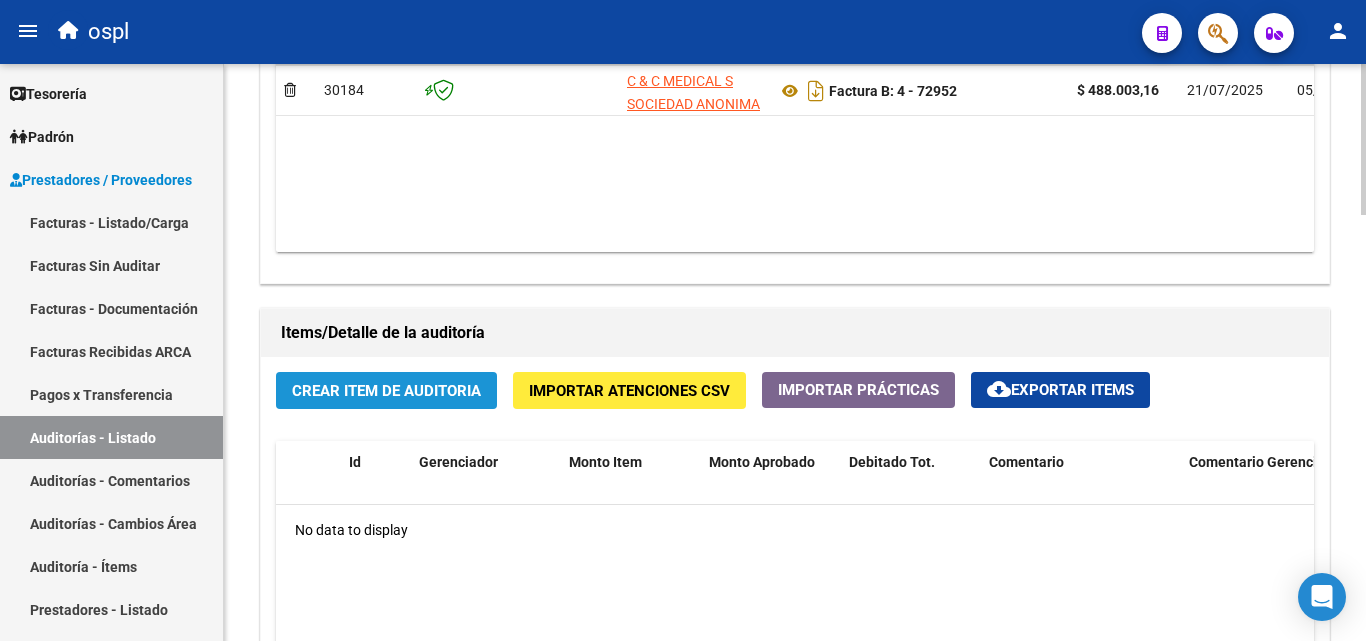 click on "Crear Item de Auditoria" 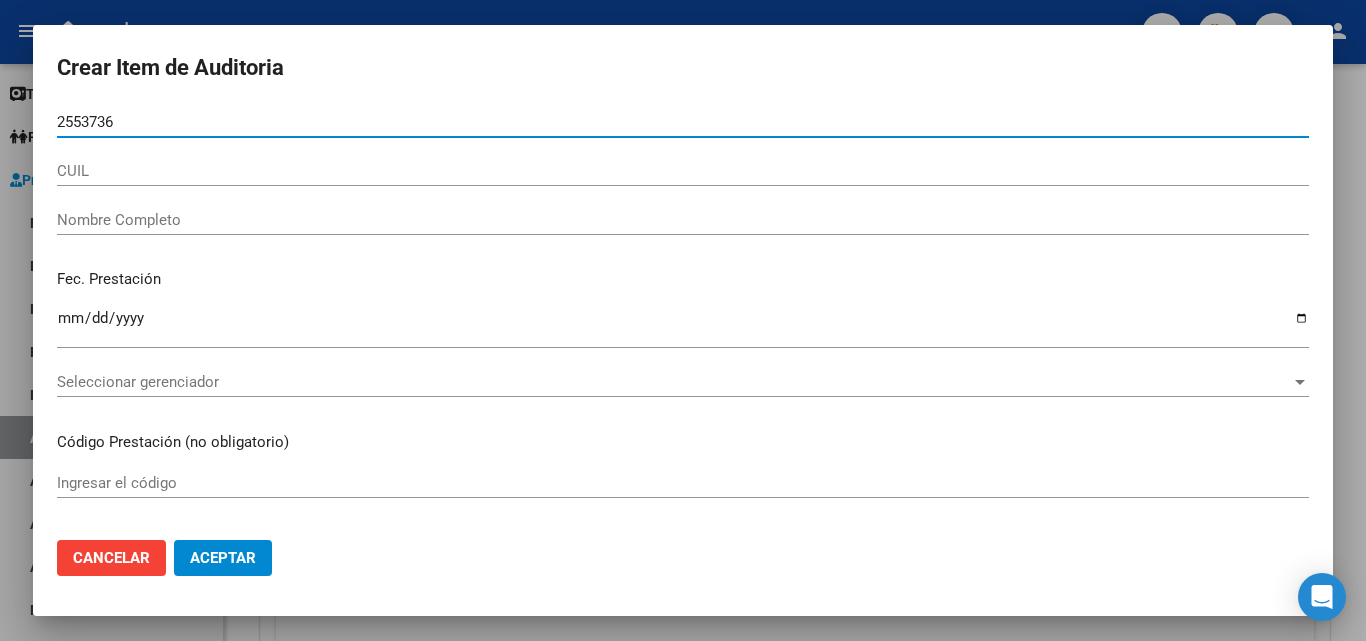 type on "25537365" 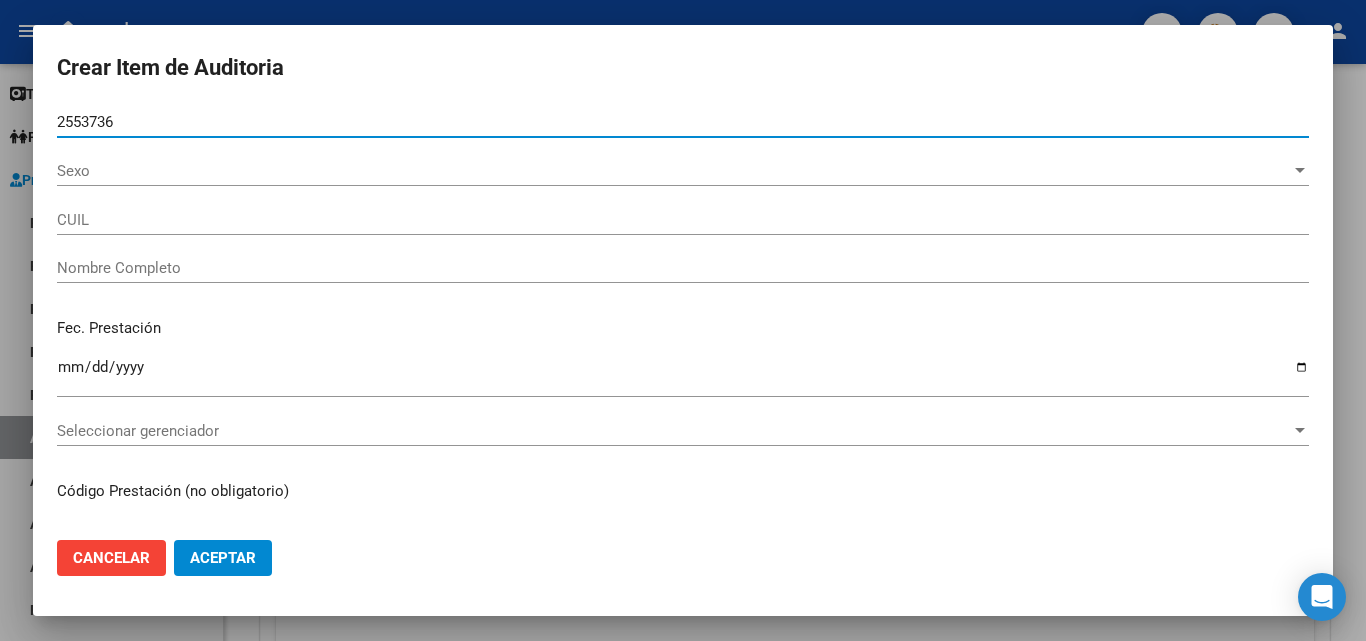 type on "20255373650" 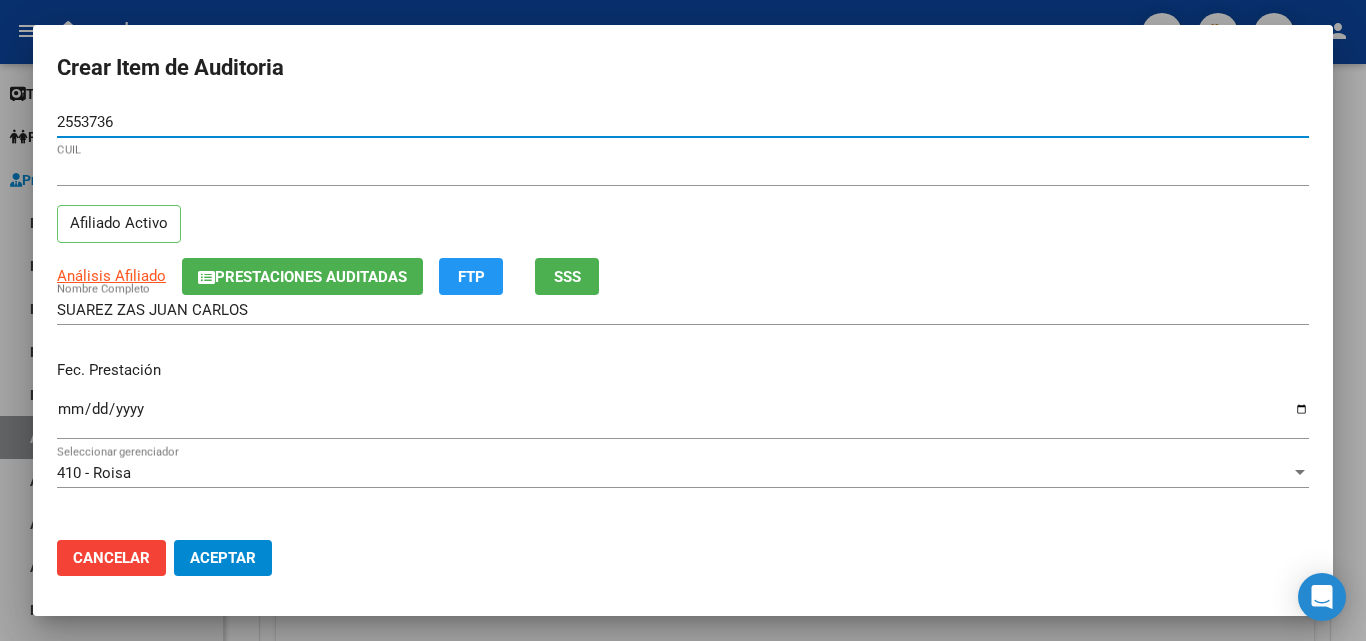type on "25537365" 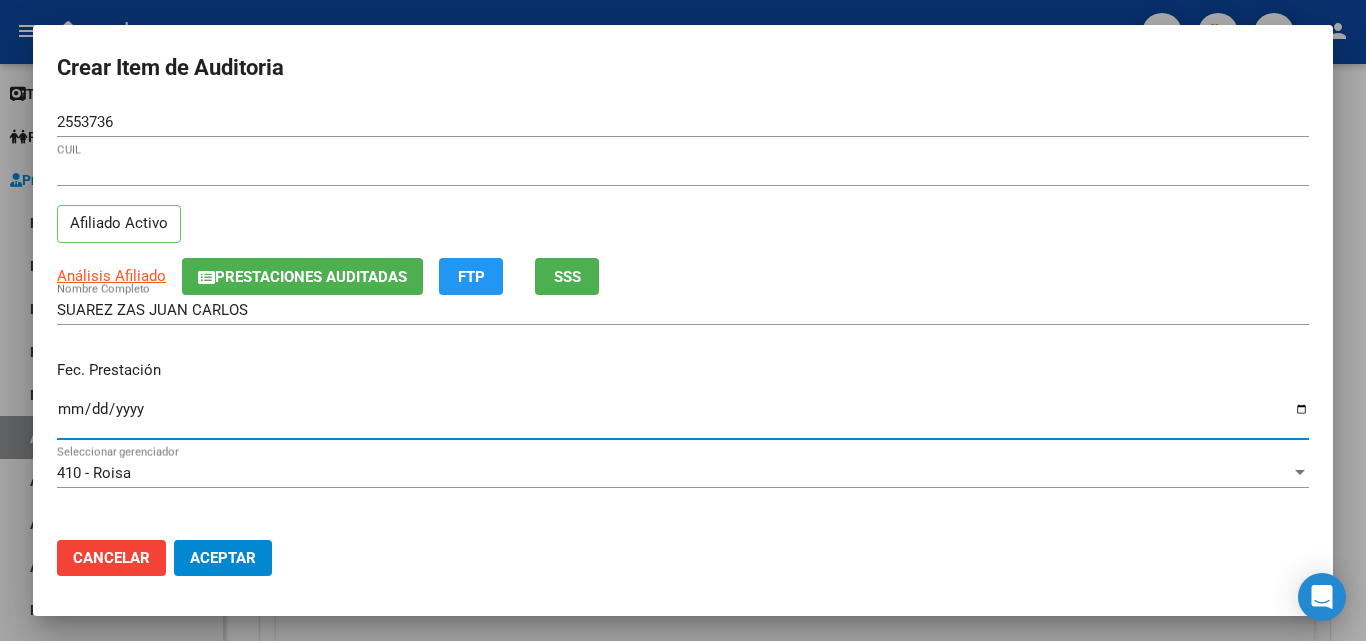 click on "Ingresar la fecha" at bounding box center [683, 417] 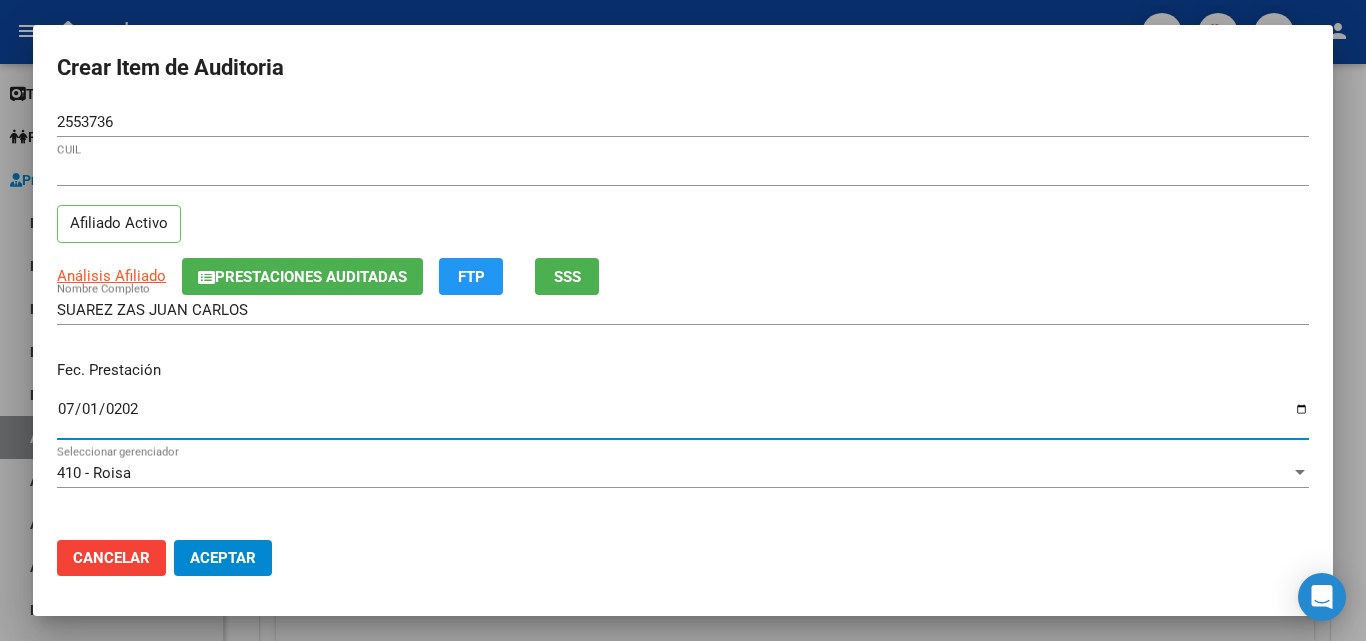 type on "2025-07-01" 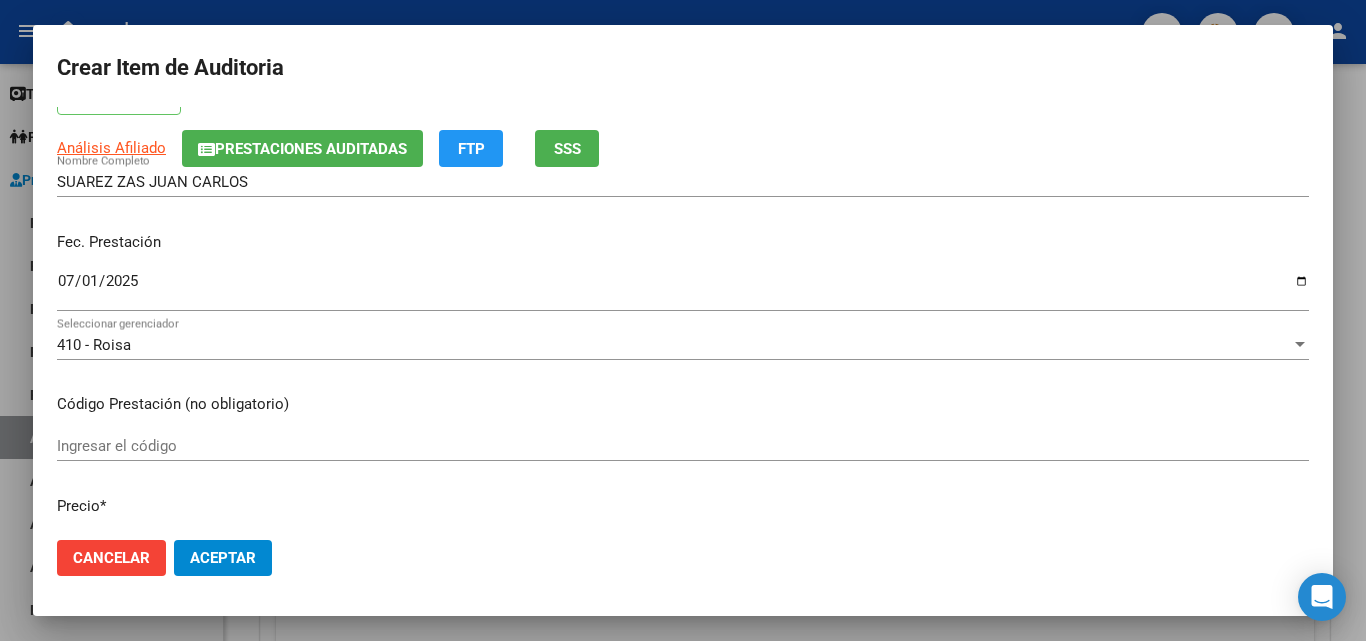 scroll, scrollTop: 300, scrollLeft: 0, axis: vertical 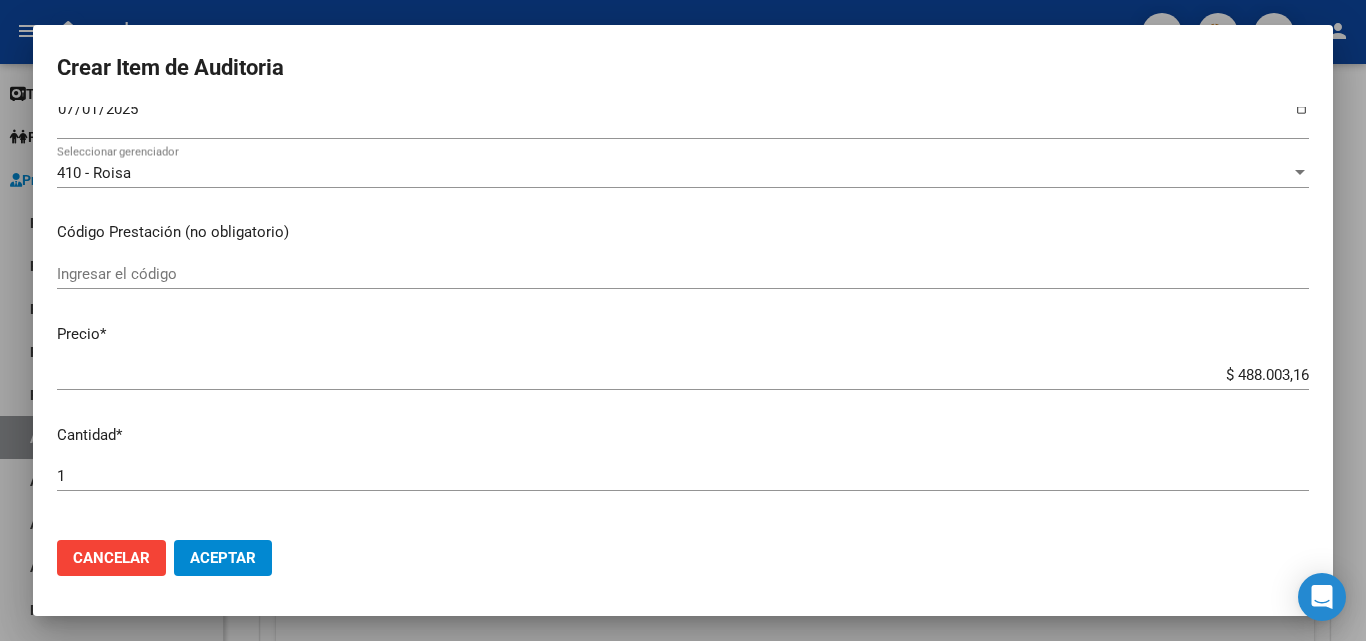 click on "Ingresar el código" at bounding box center (683, 274) 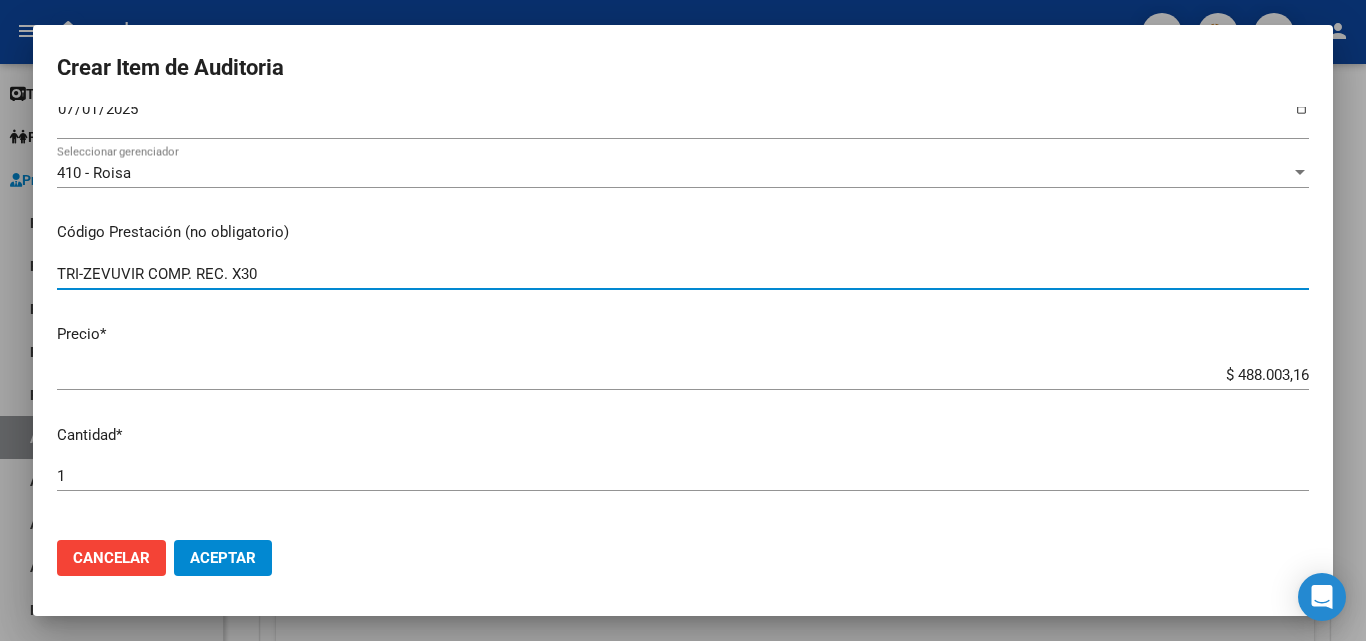 type on "TRI-ZEVUVIR COMP. REC. X30" 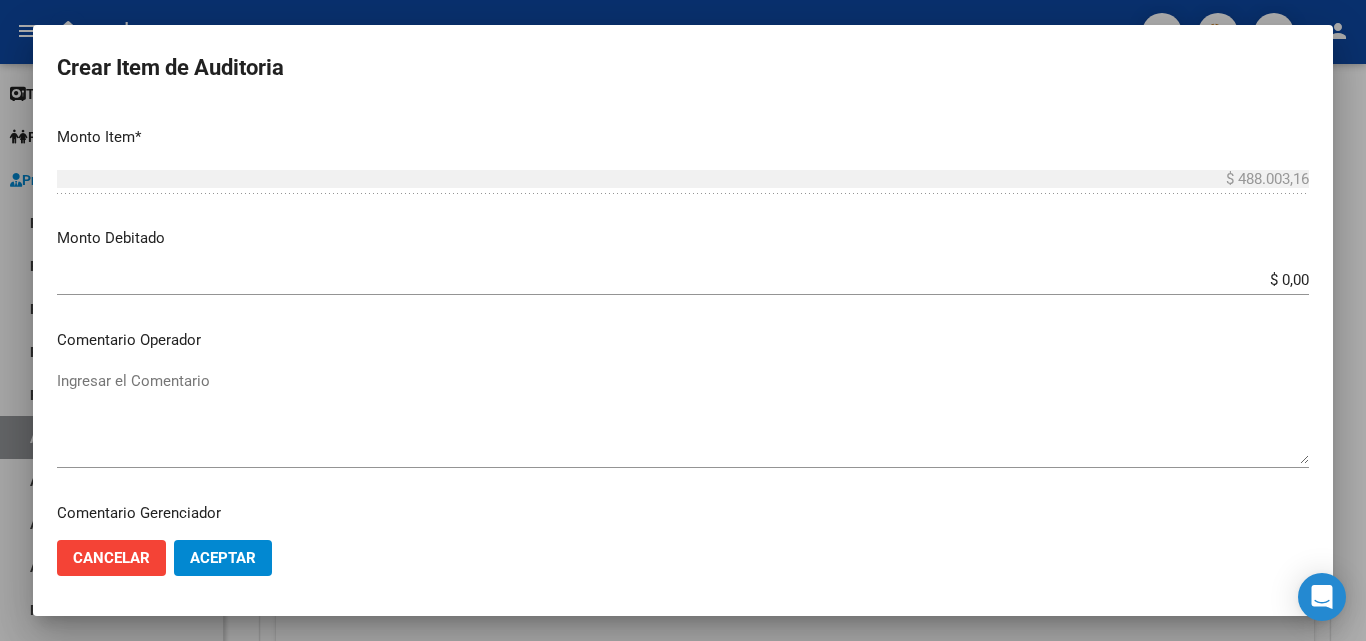 scroll, scrollTop: 700, scrollLeft: 0, axis: vertical 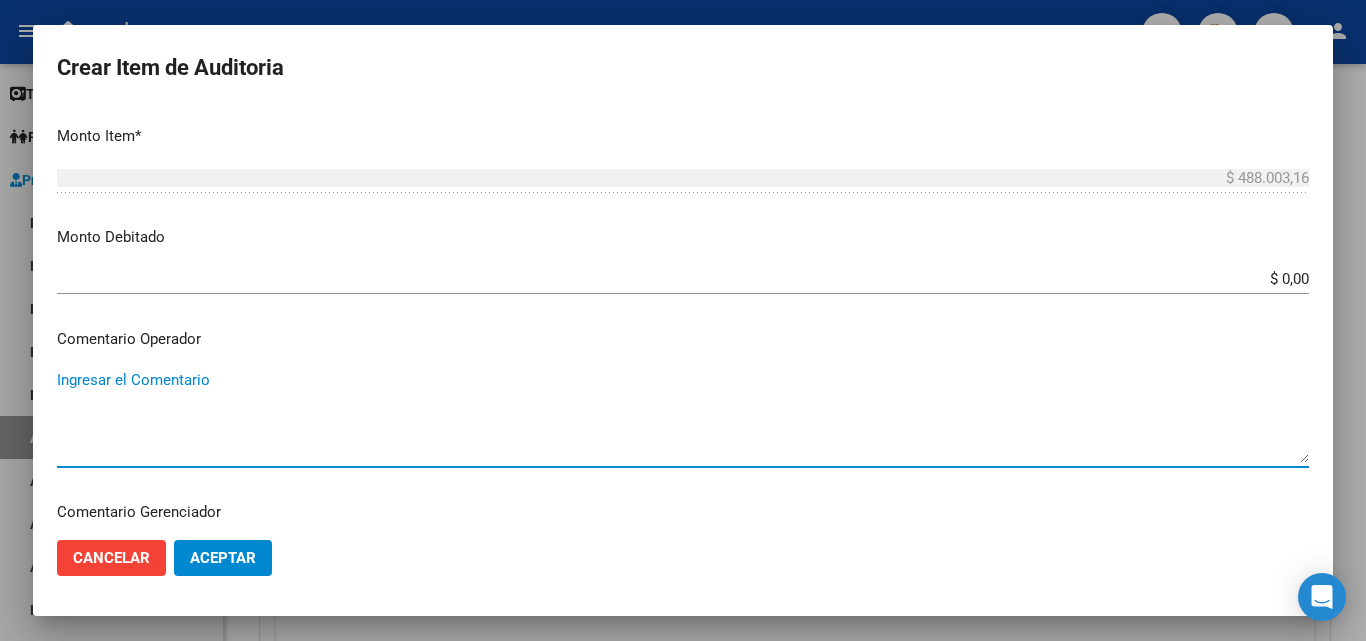 click on "Ingresar el Comentario" at bounding box center (683, 416) 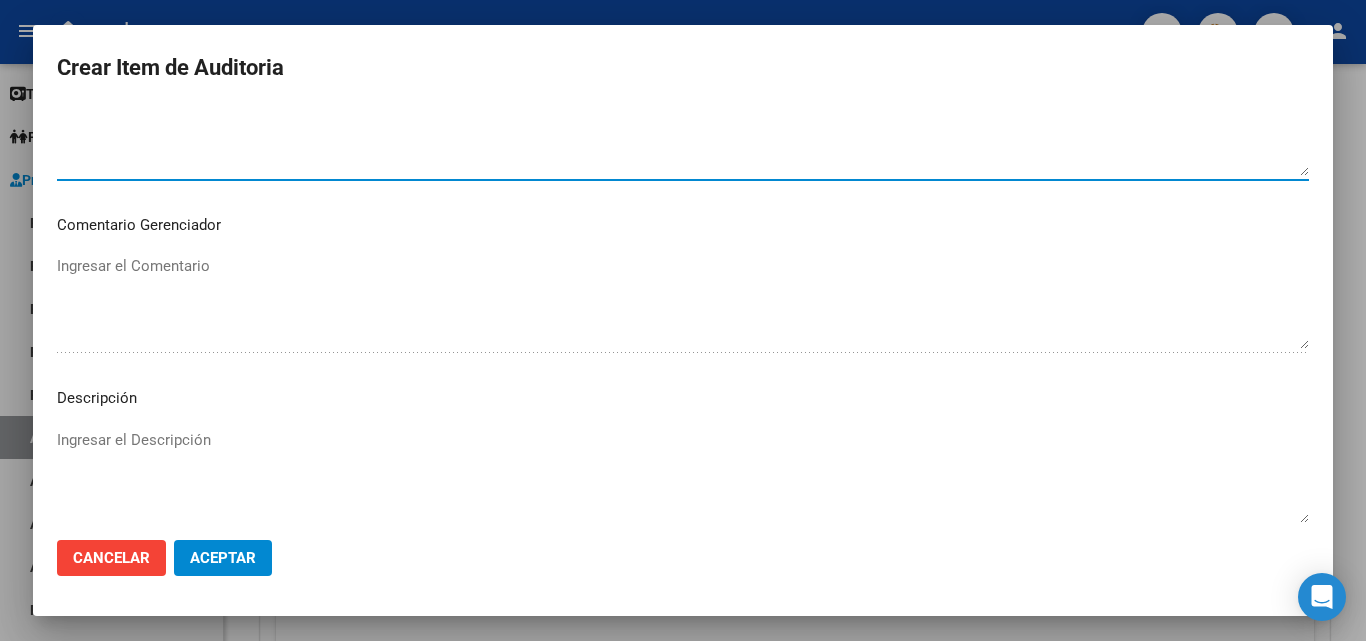 scroll, scrollTop: 1200, scrollLeft: 0, axis: vertical 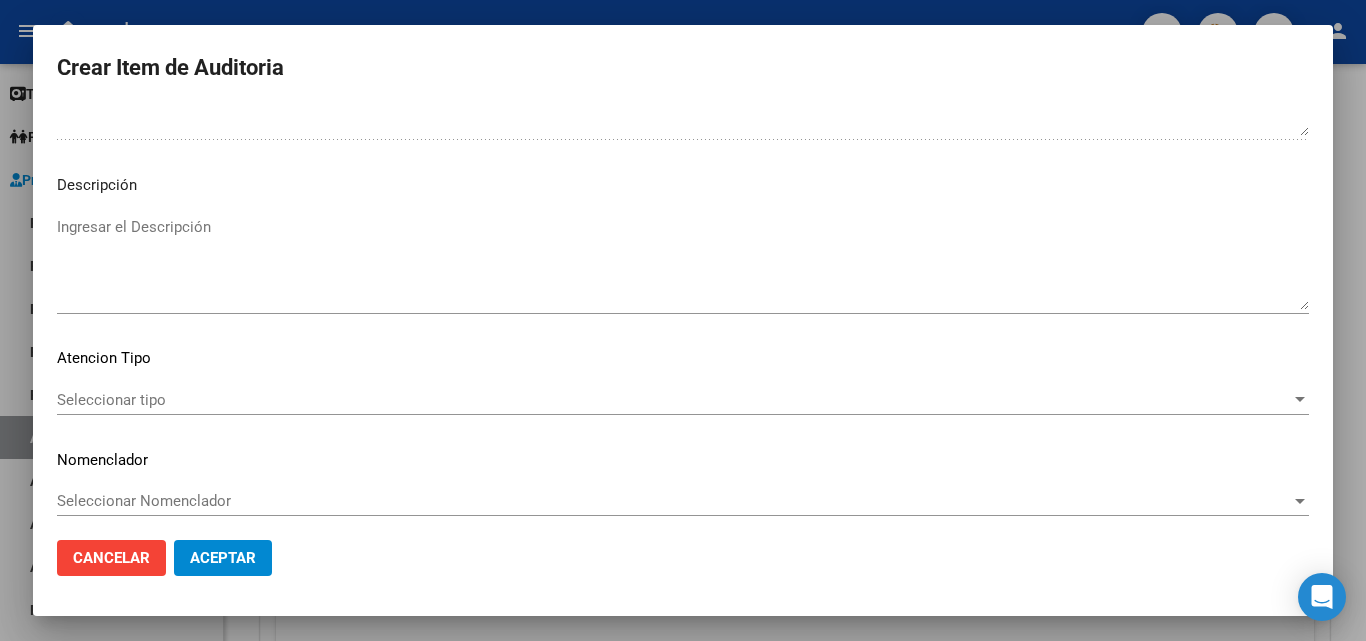 type on "FALTA TRAZA" 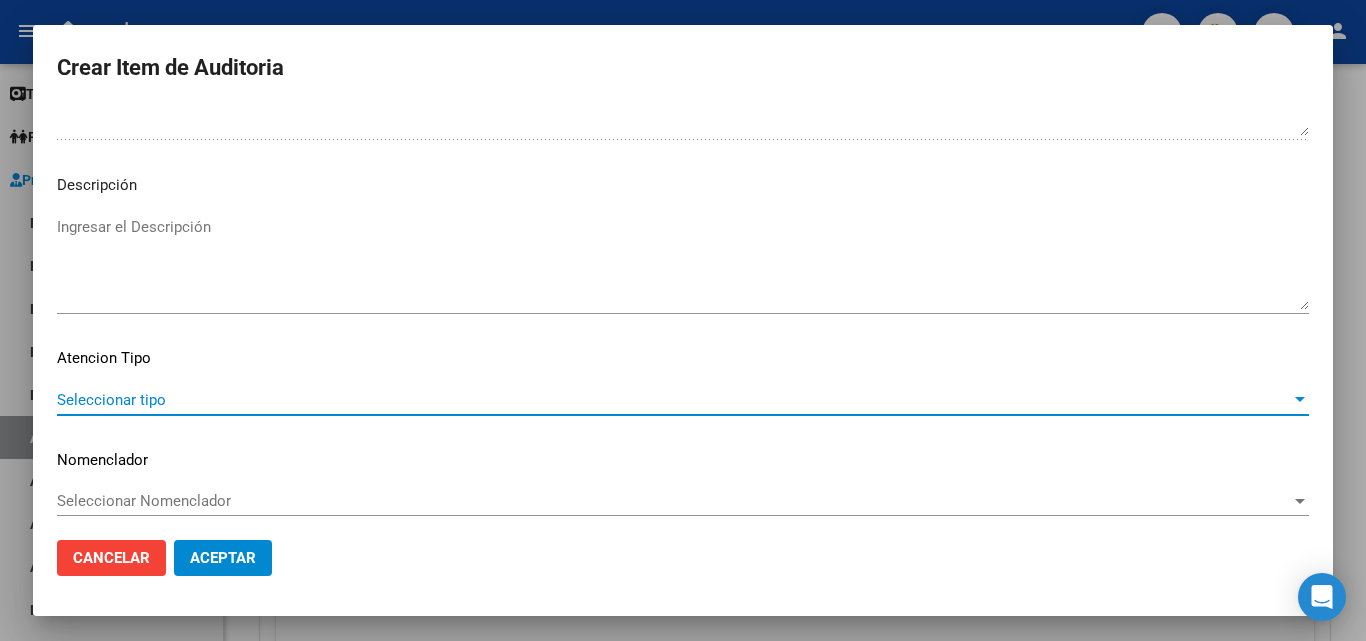 click on "Seleccionar tipo" at bounding box center [674, 400] 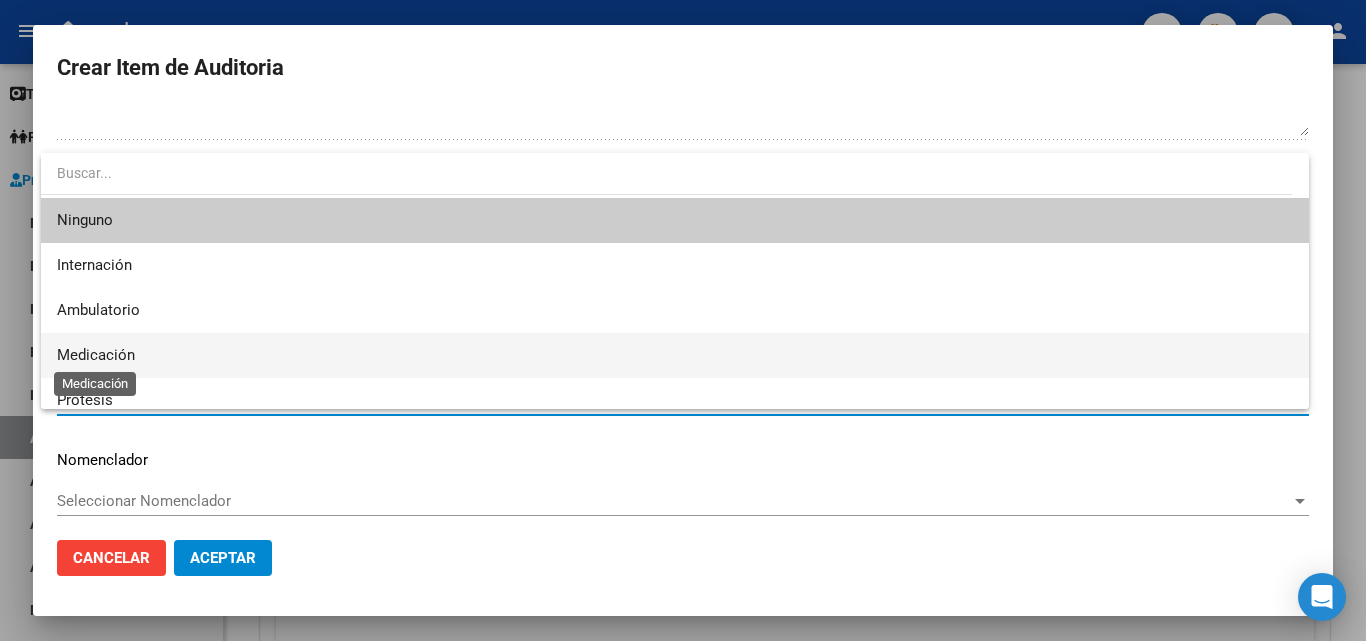 click on "Medicación" at bounding box center [96, 355] 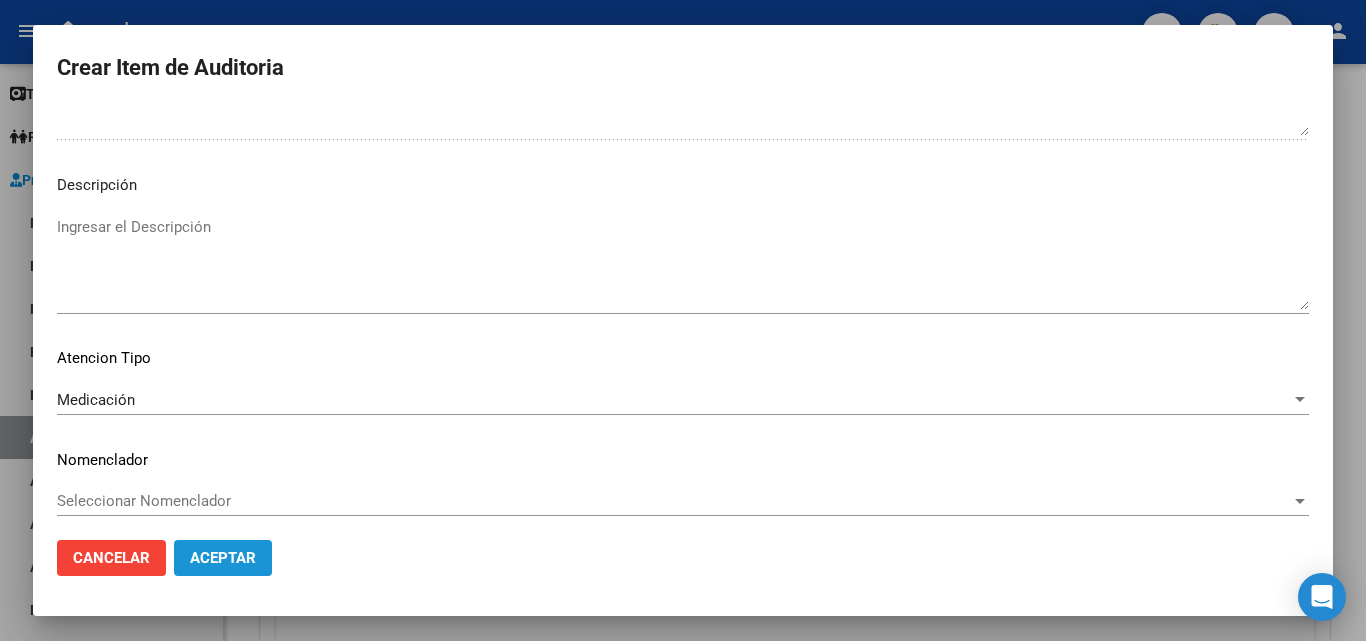 click on "Aceptar" 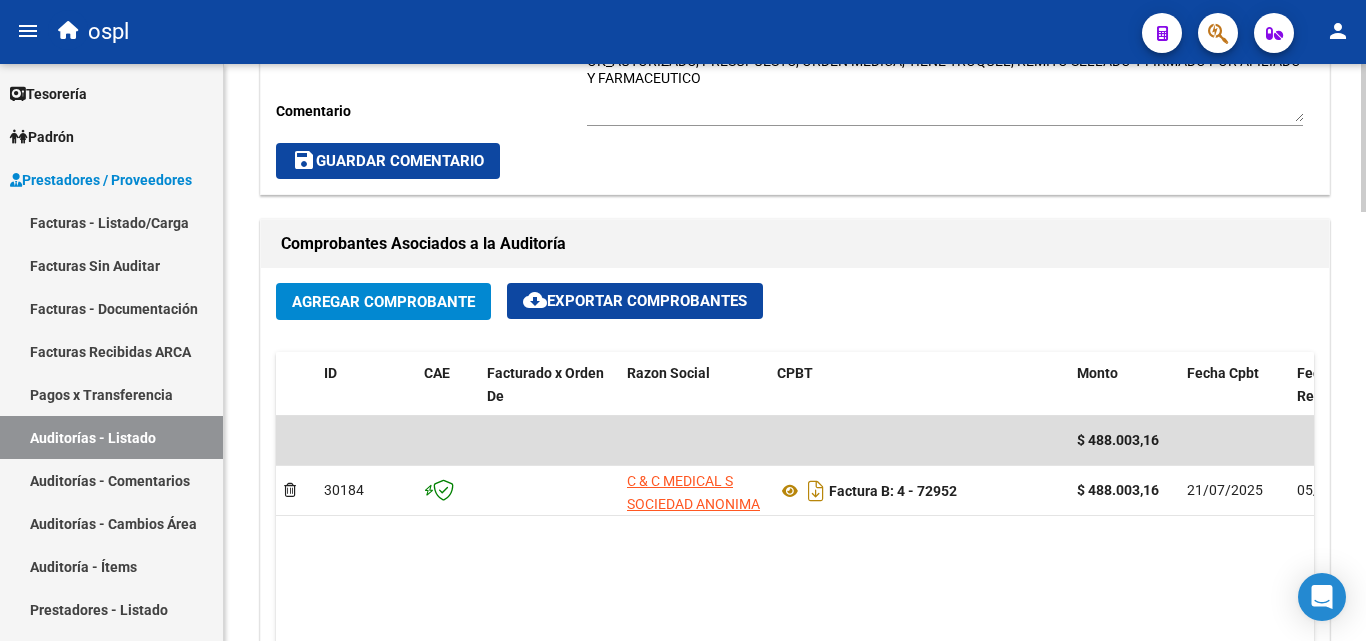 scroll, scrollTop: 701, scrollLeft: 0, axis: vertical 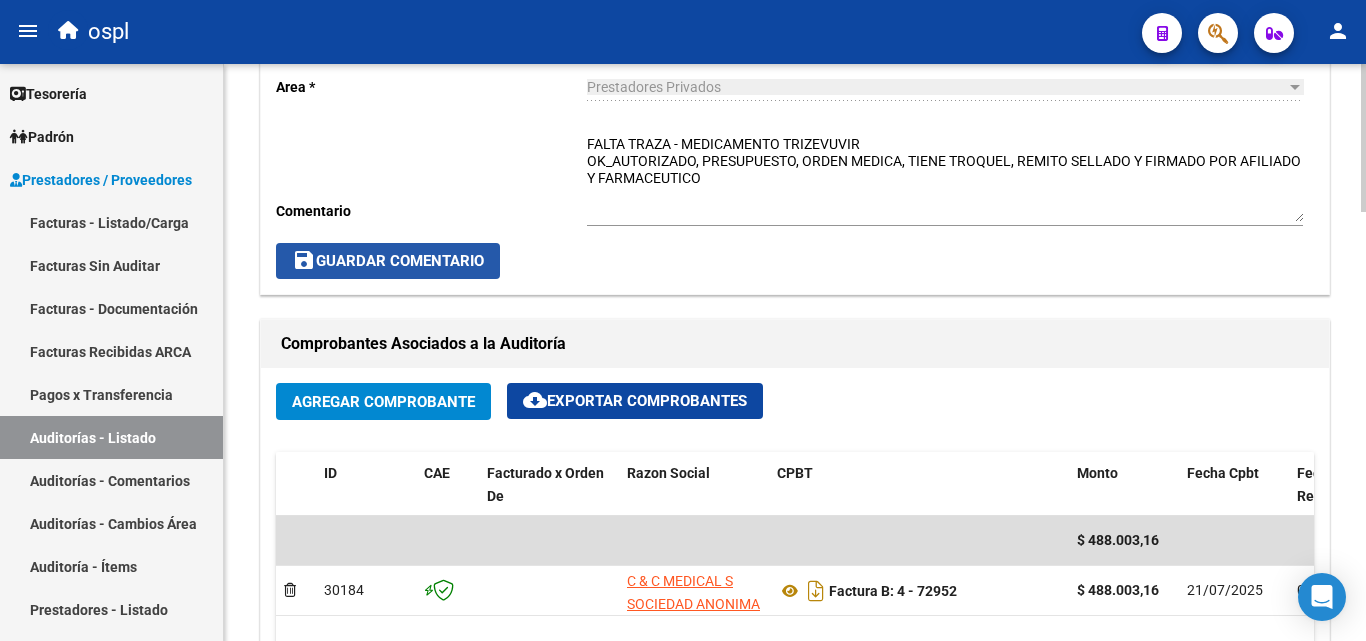 click on "save  Guardar Comentario" 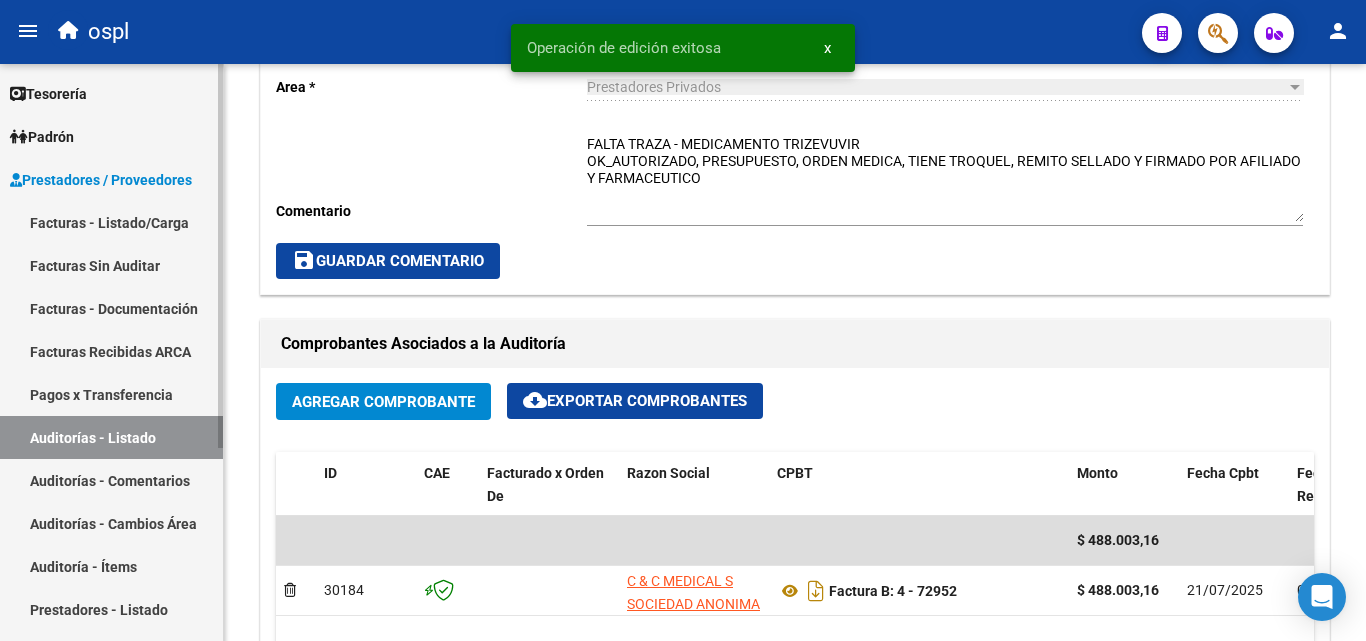 click on "Auditorías - Listado" at bounding box center (111, 437) 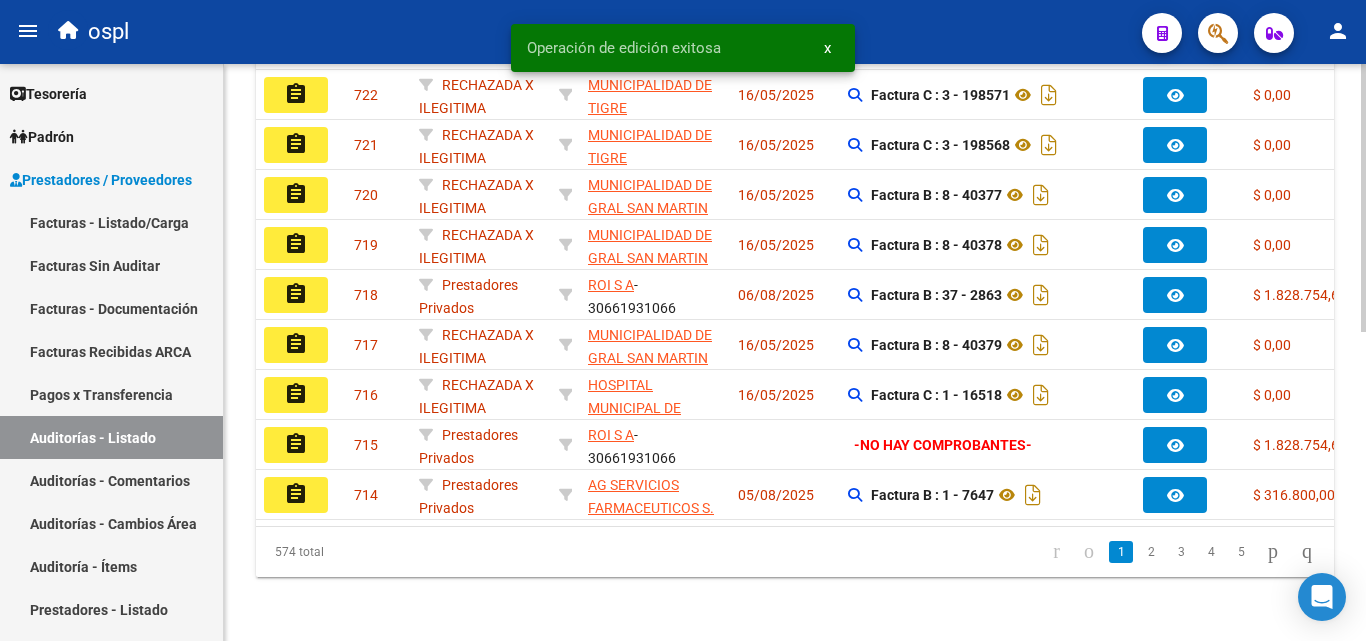 scroll, scrollTop: 63, scrollLeft: 0, axis: vertical 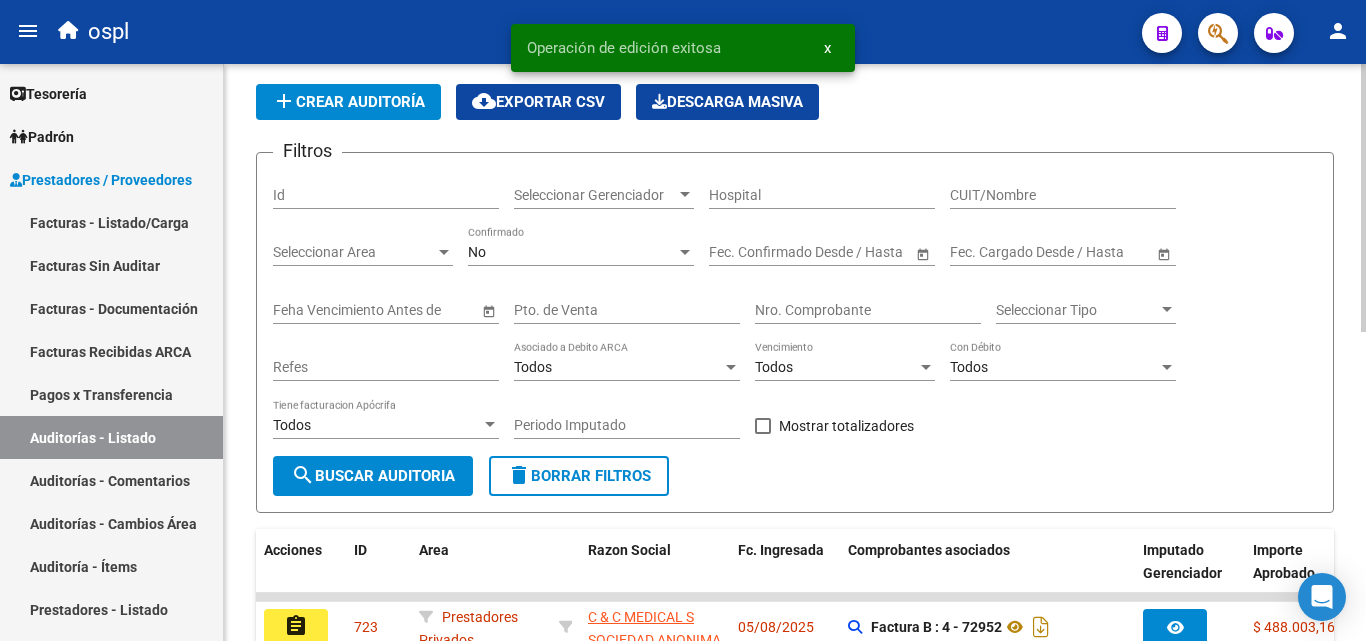 click on "Nro. Comprobante" at bounding box center [868, 310] 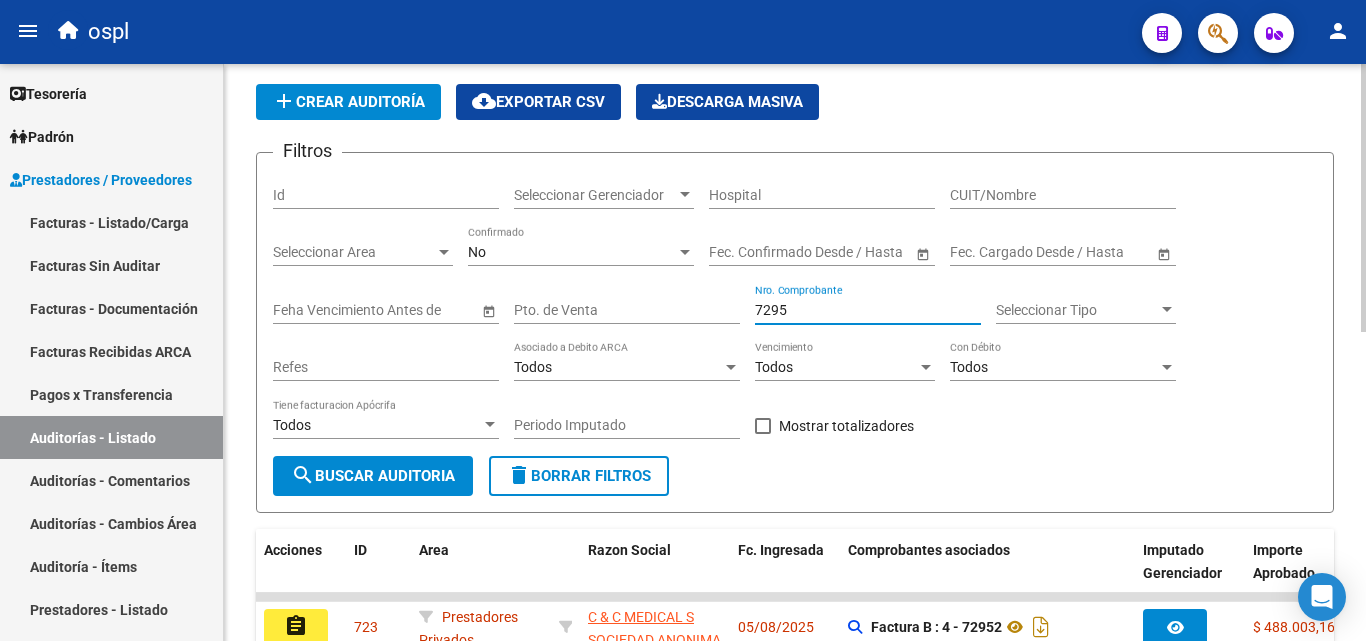 type on "72952" 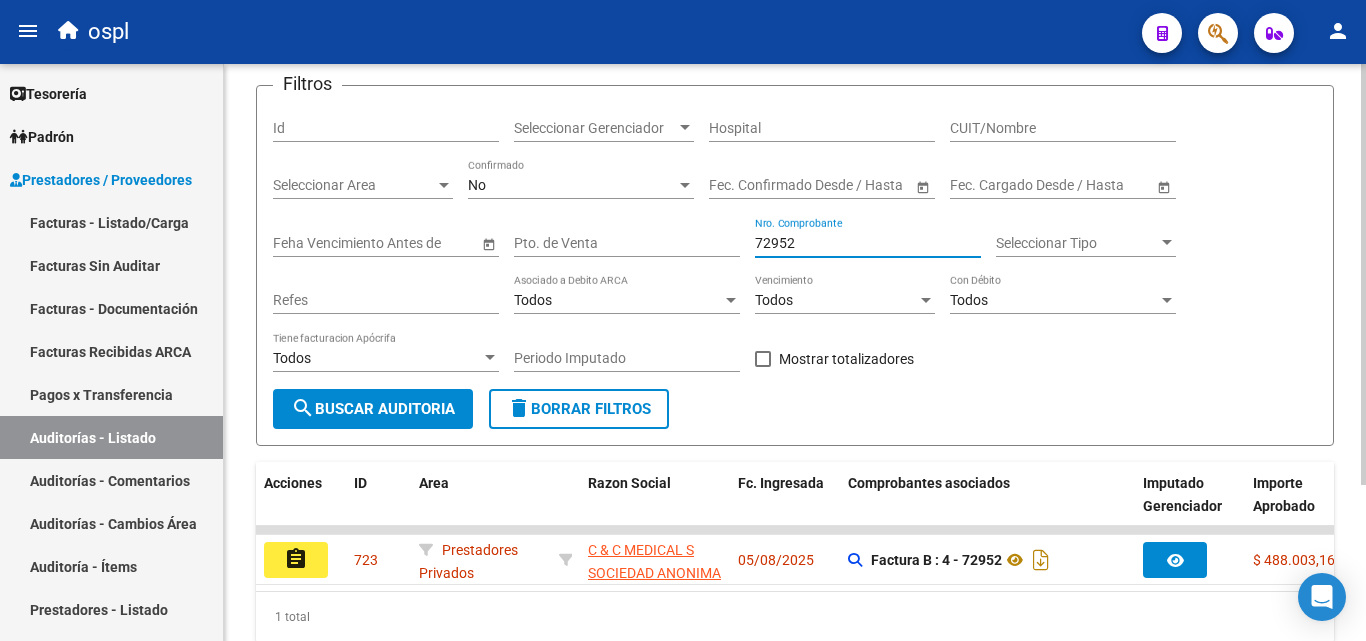 scroll, scrollTop: 213, scrollLeft: 0, axis: vertical 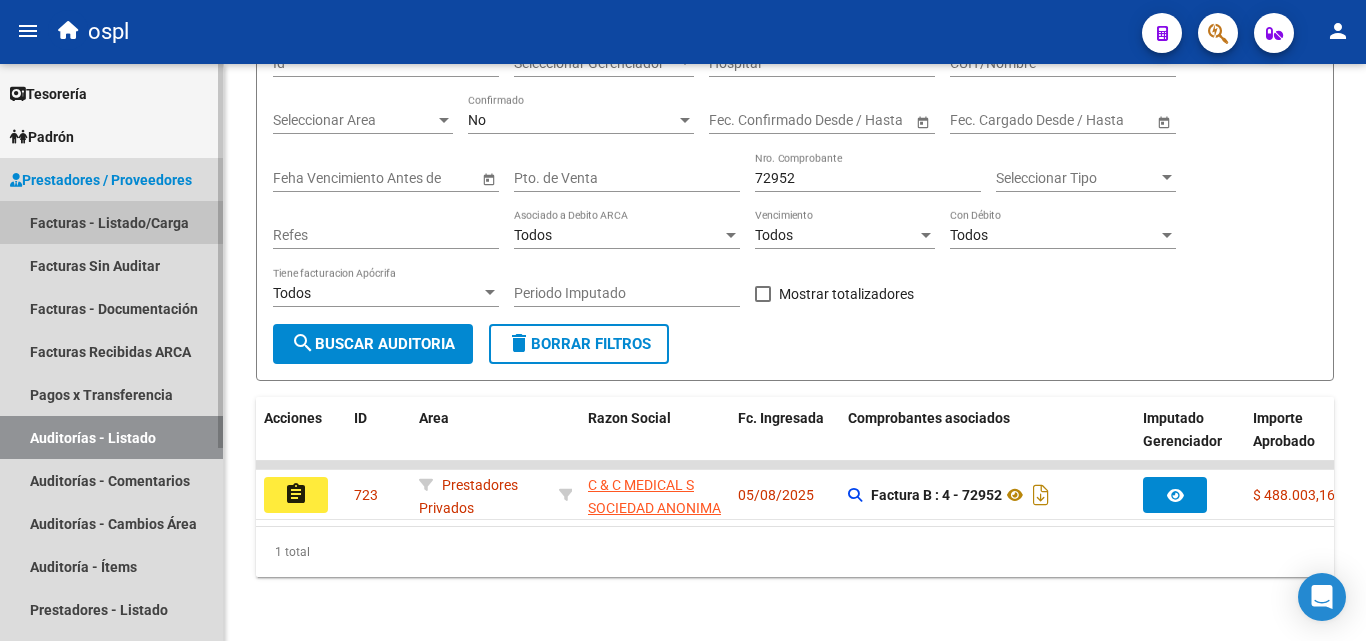 click on "Facturas - Listado/Carga" at bounding box center (111, 222) 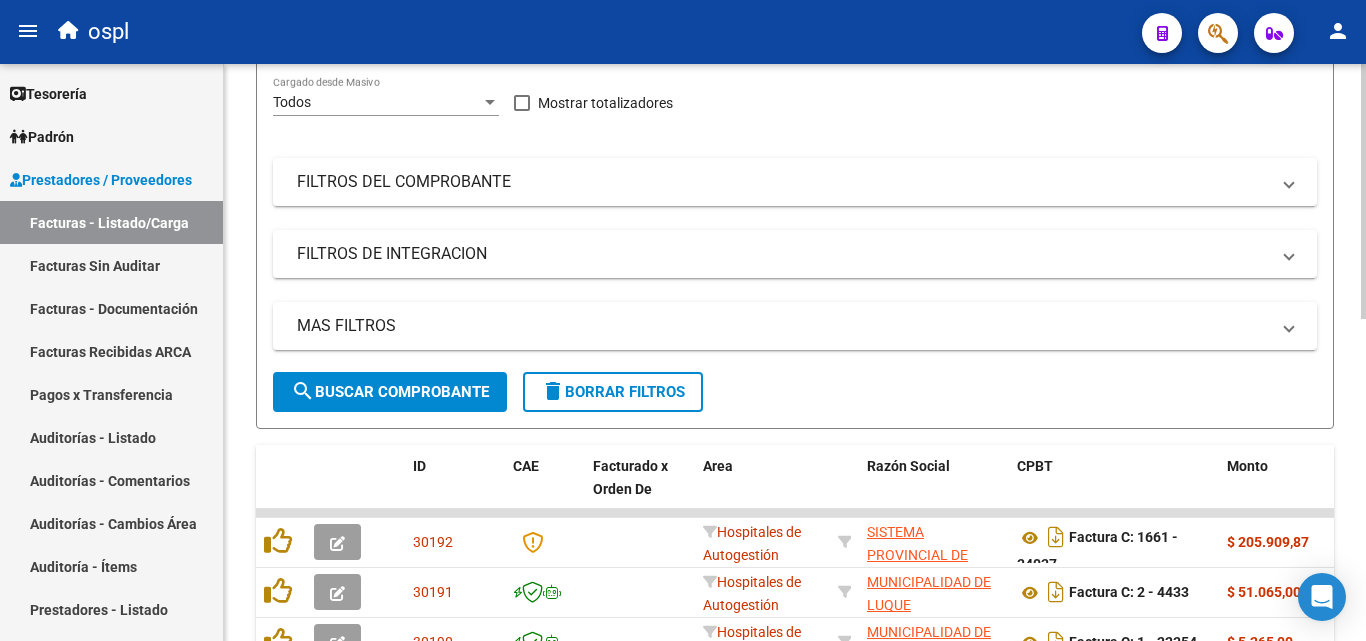 click at bounding box center (685, 45) 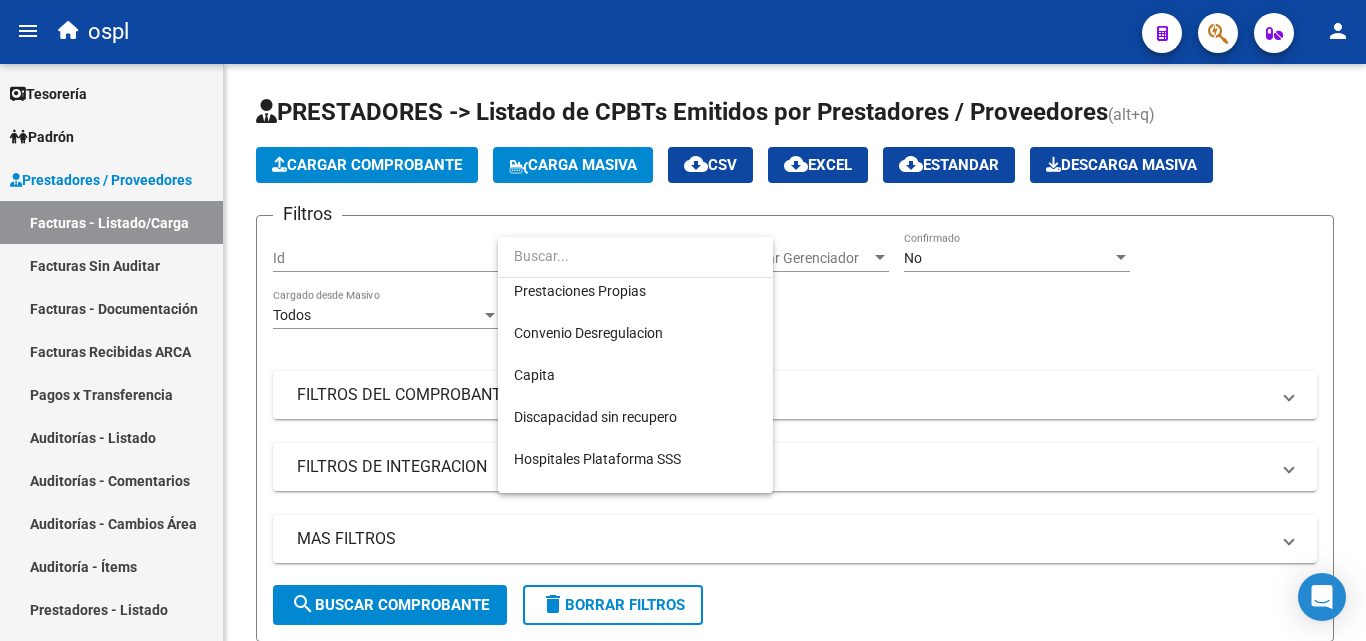 scroll, scrollTop: 290, scrollLeft: 0, axis: vertical 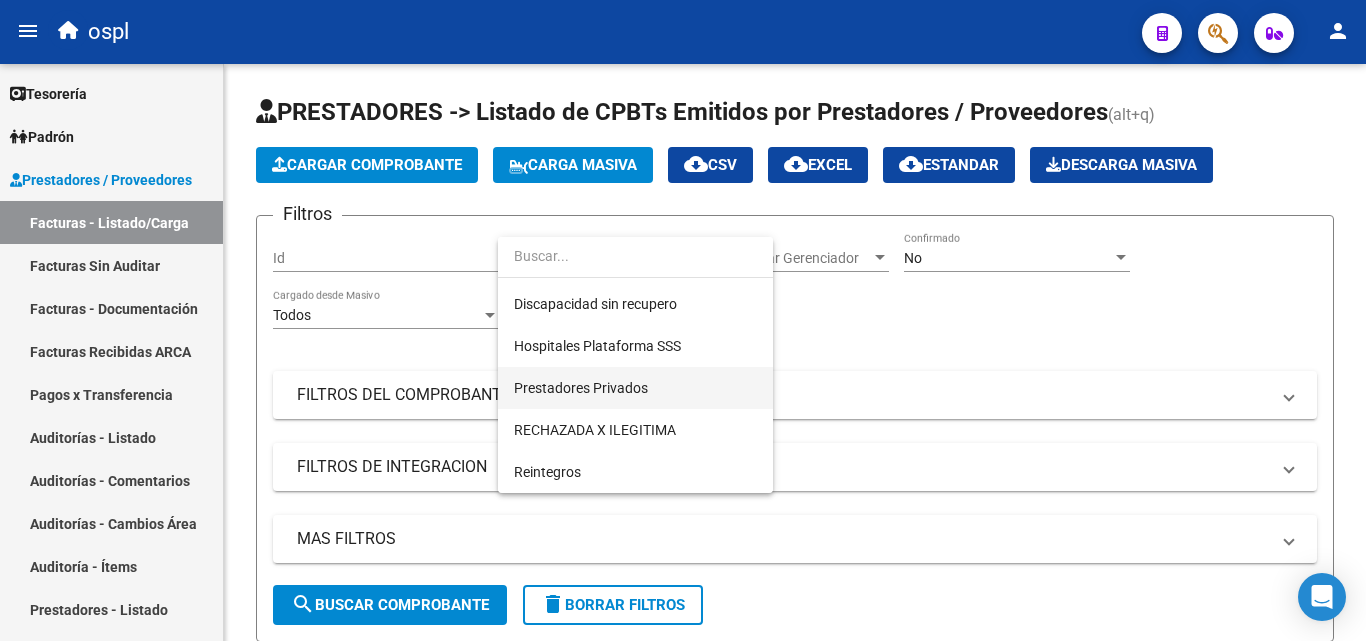click on "Prestadores Privados" at bounding box center [581, 388] 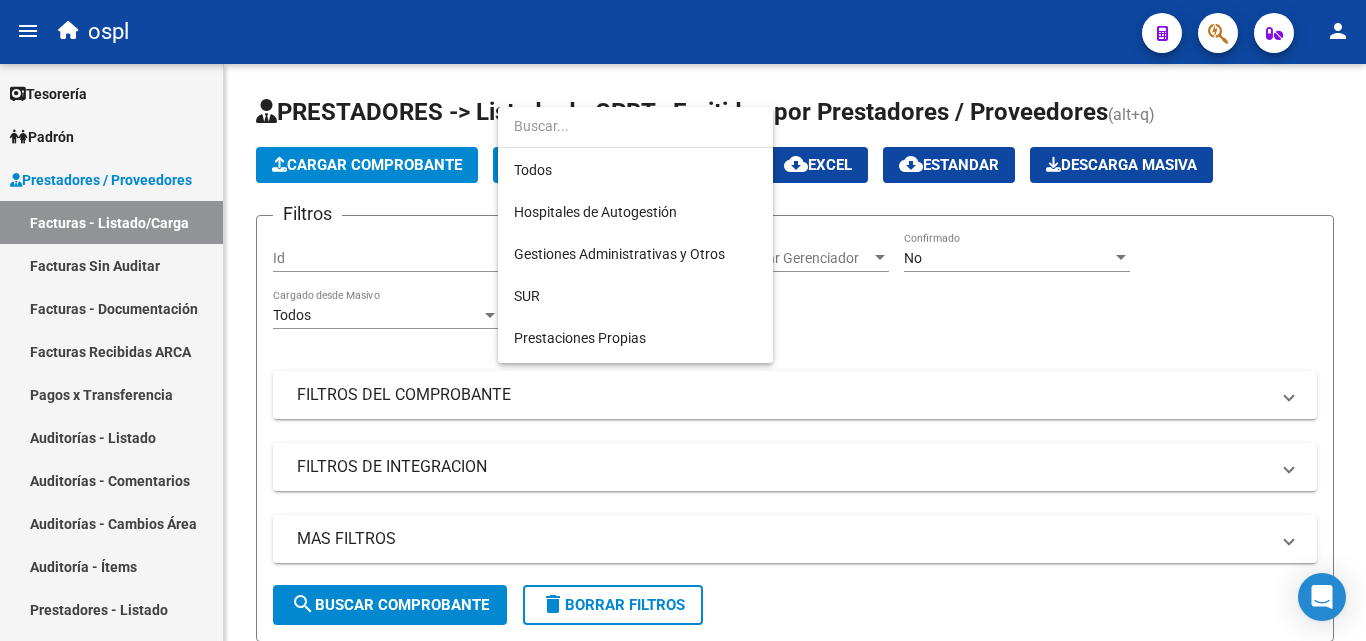 scroll, scrollTop: 290, scrollLeft: 0, axis: vertical 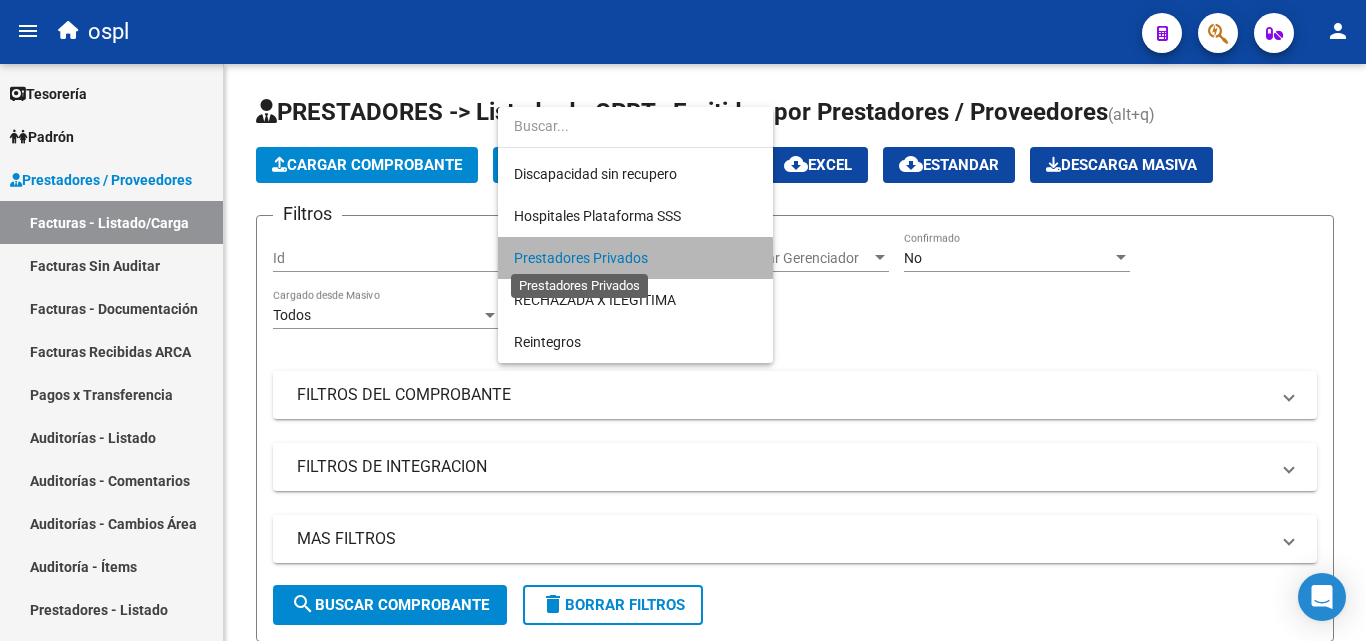 click on "Prestadores Privados" at bounding box center (581, 258) 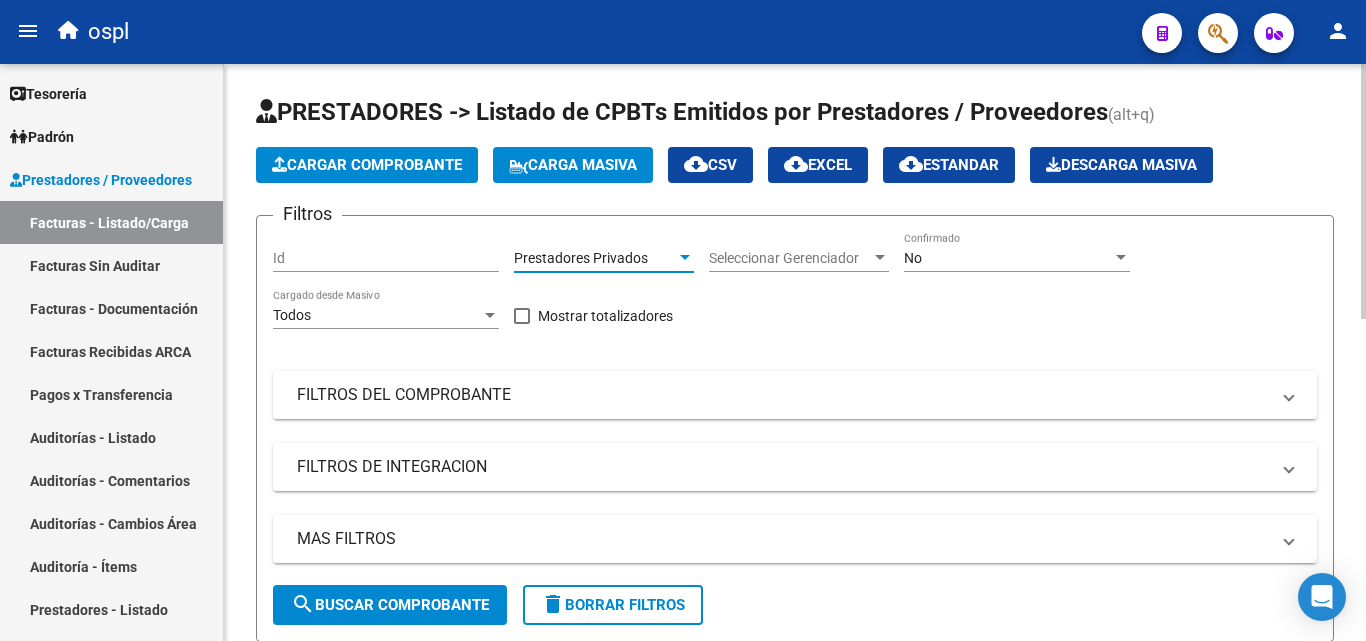 click on "search  Buscar Comprobante" 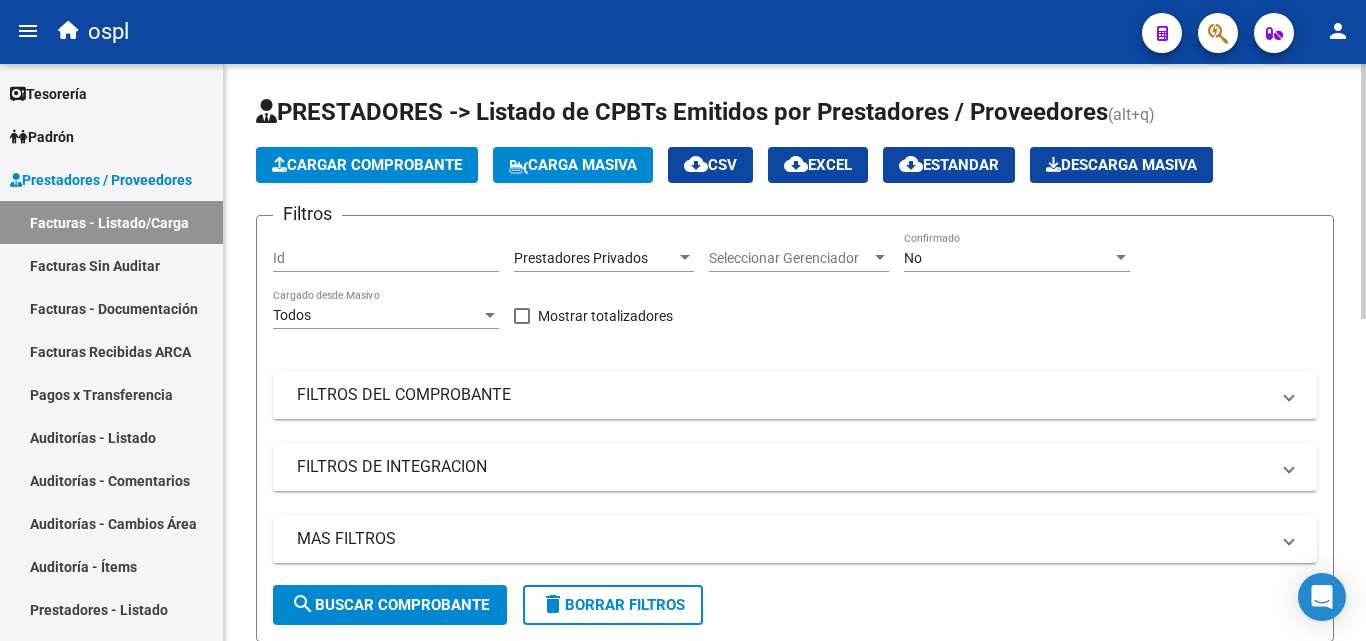 scroll, scrollTop: 400, scrollLeft: 0, axis: vertical 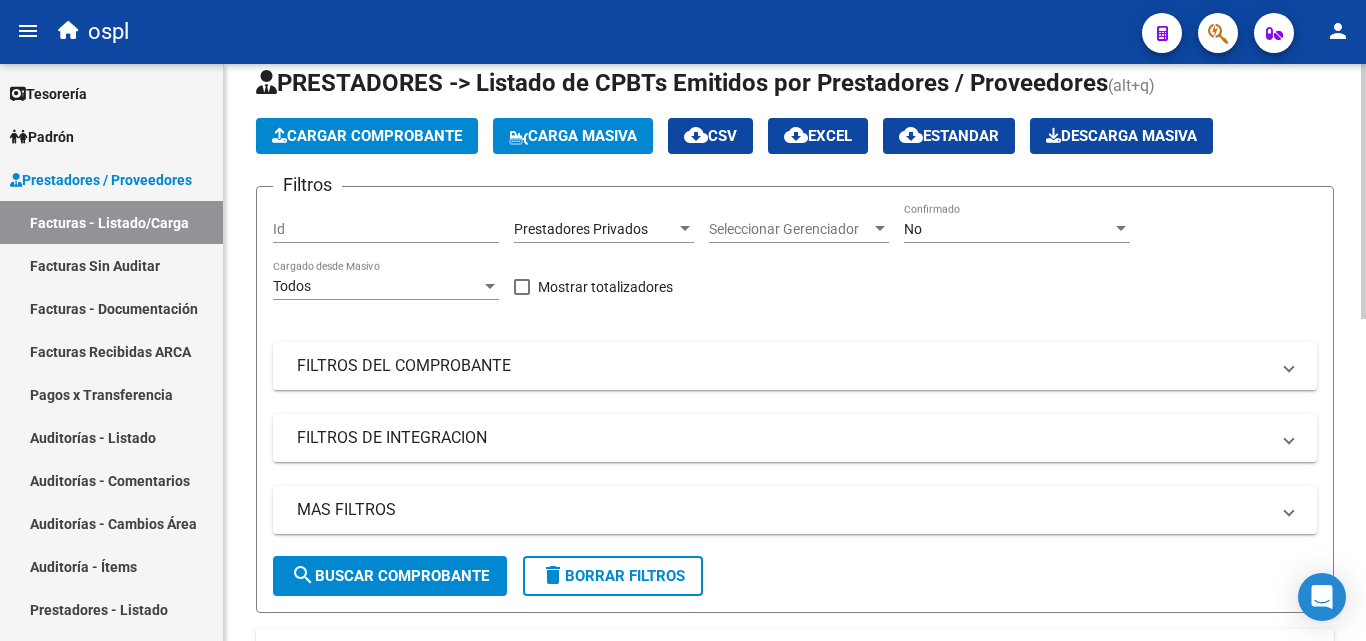 click on "FILTROS DEL COMPROBANTE" at bounding box center (783, 366) 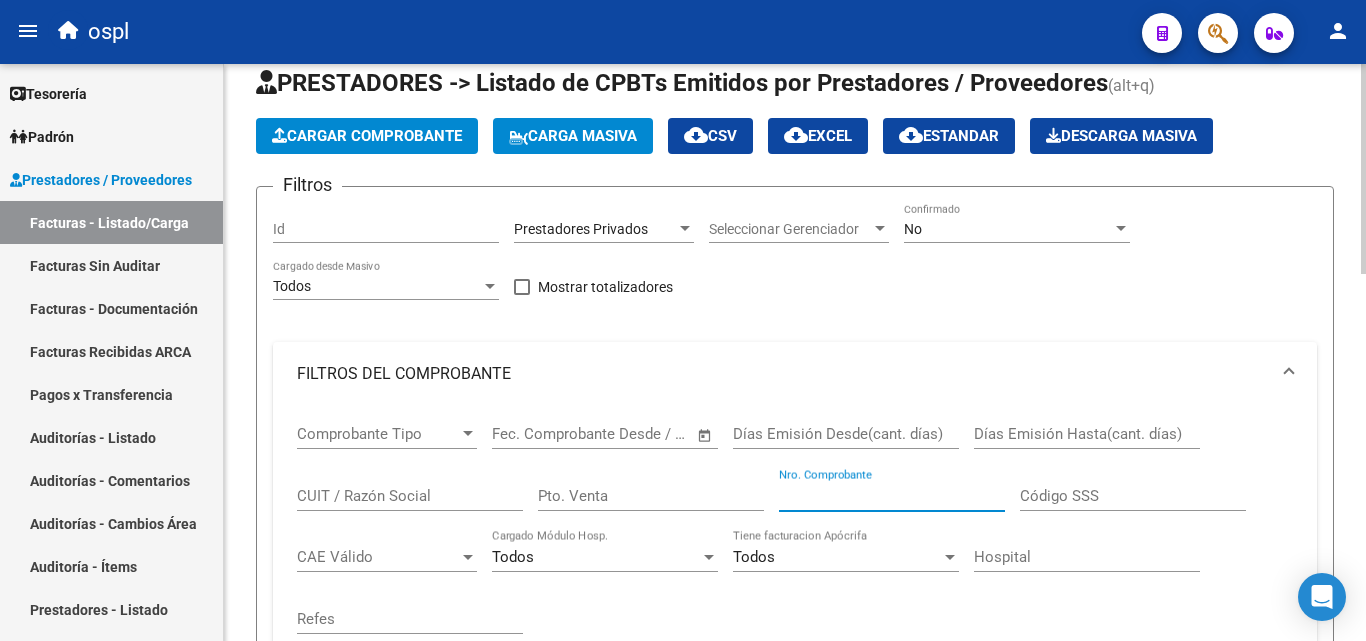 click on "Nro. Comprobante" at bounding box center [892, 496] 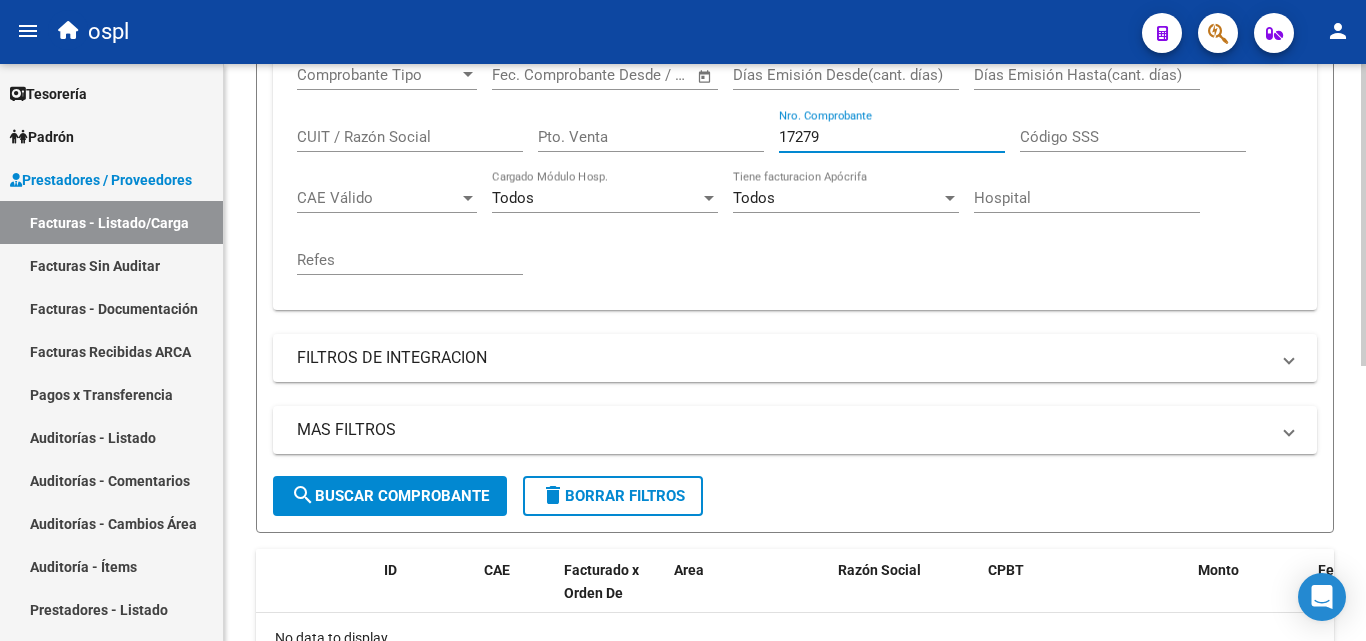scroll, scrollTop: 125, scrollLeft: 0, axis: vertical 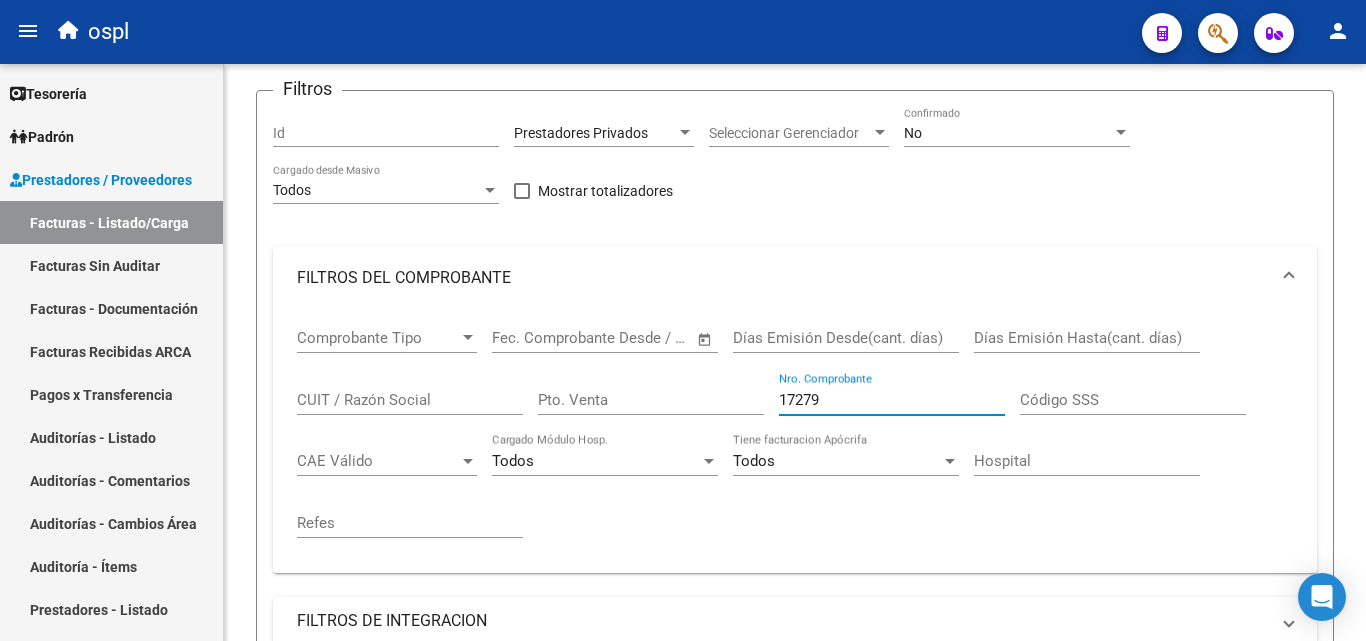 type on "17279" 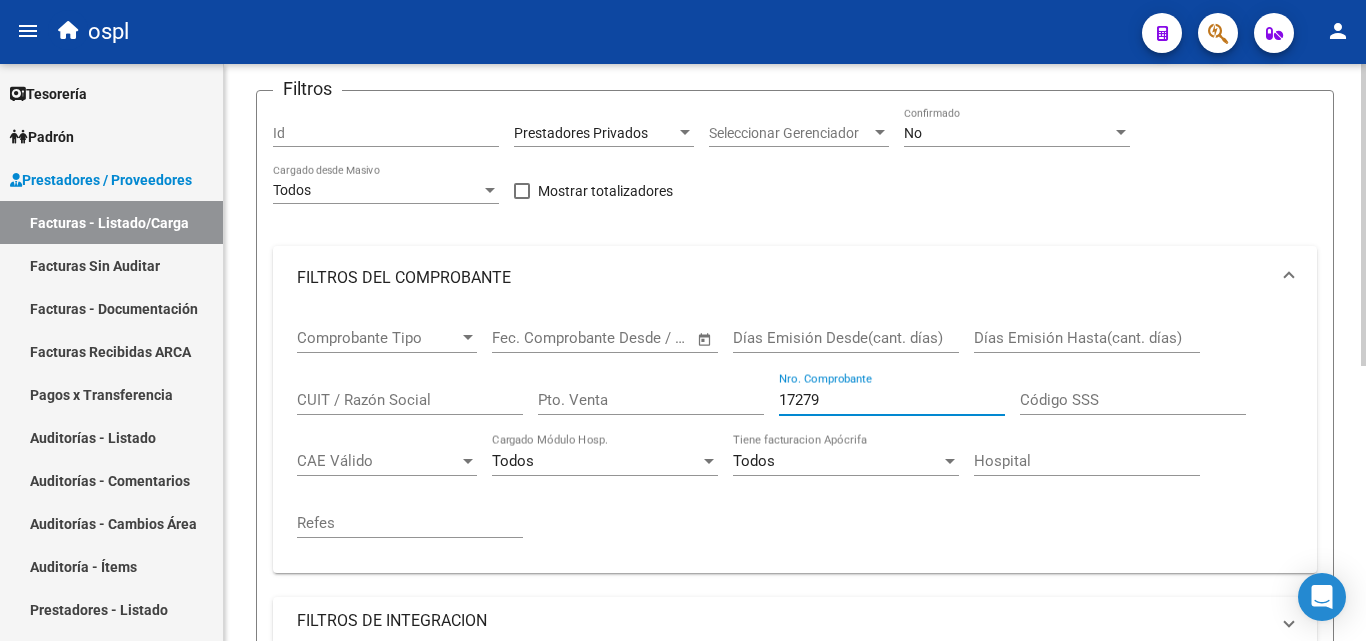 drag, startPoint x: 837, startPoint y: 403, endPoint x: 755, endPoint y: 402, distance: 82.006096 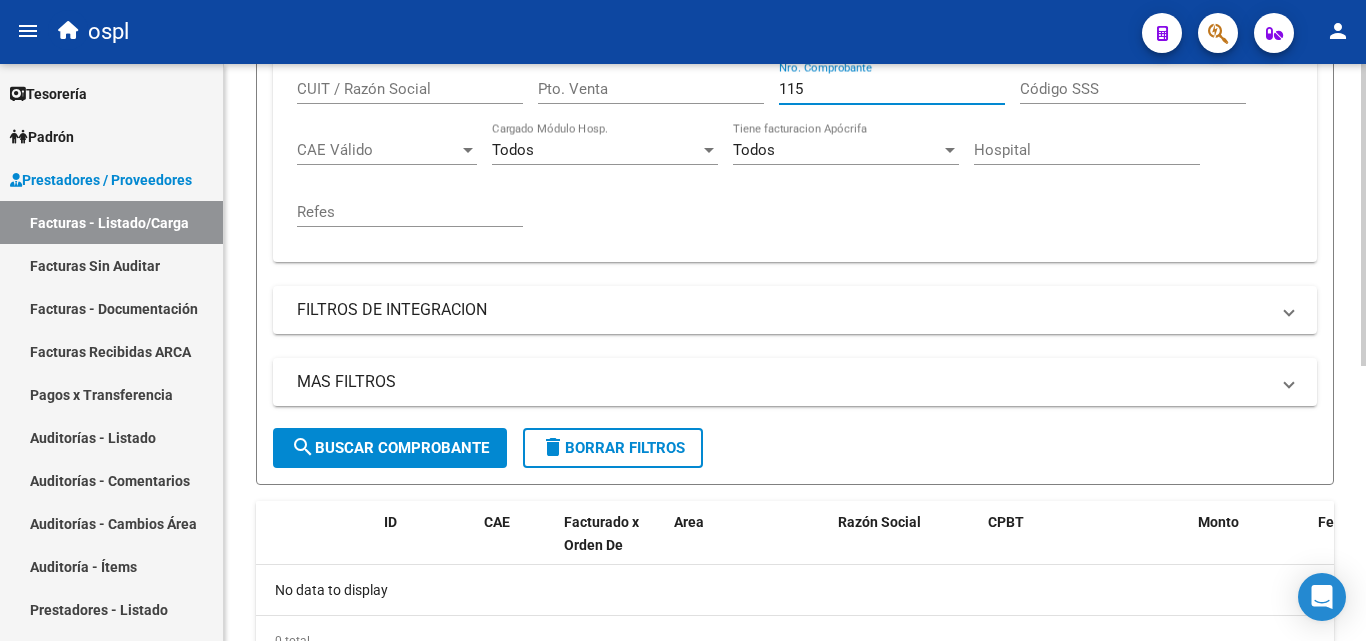 scroll, scrollTop: 525, scrollLeft: 0, axis: vertical 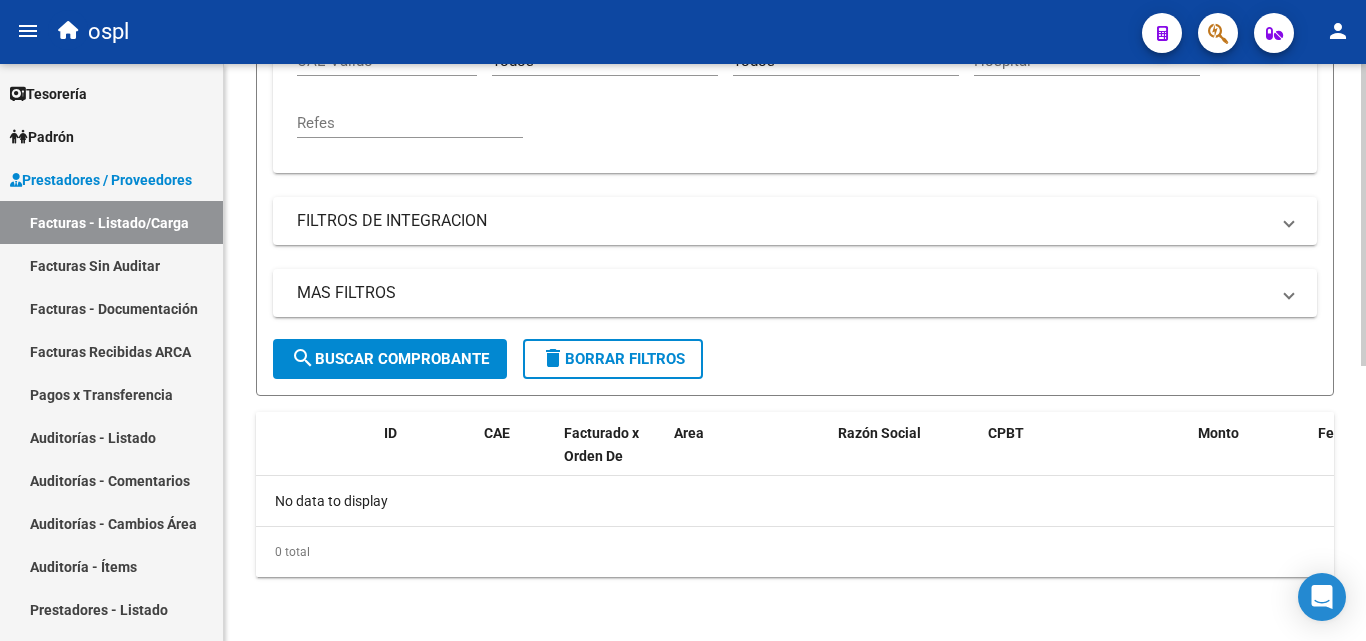 type on "115" 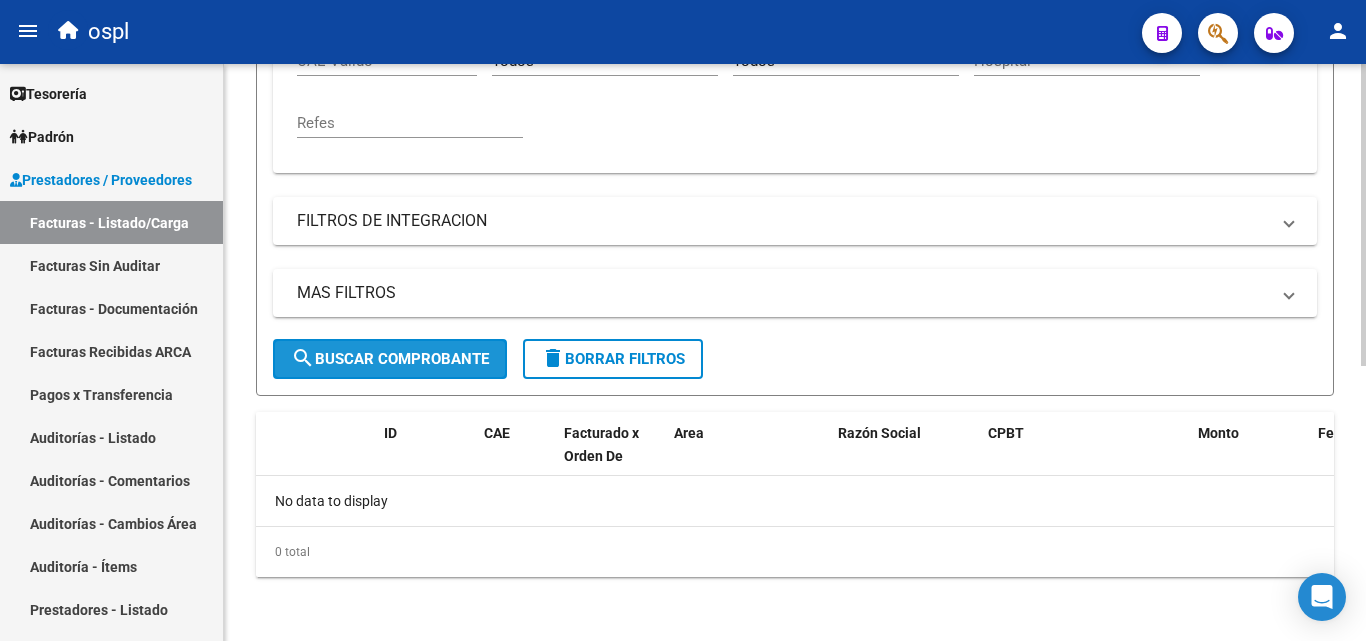 click on "search  Buscar Comprobante" 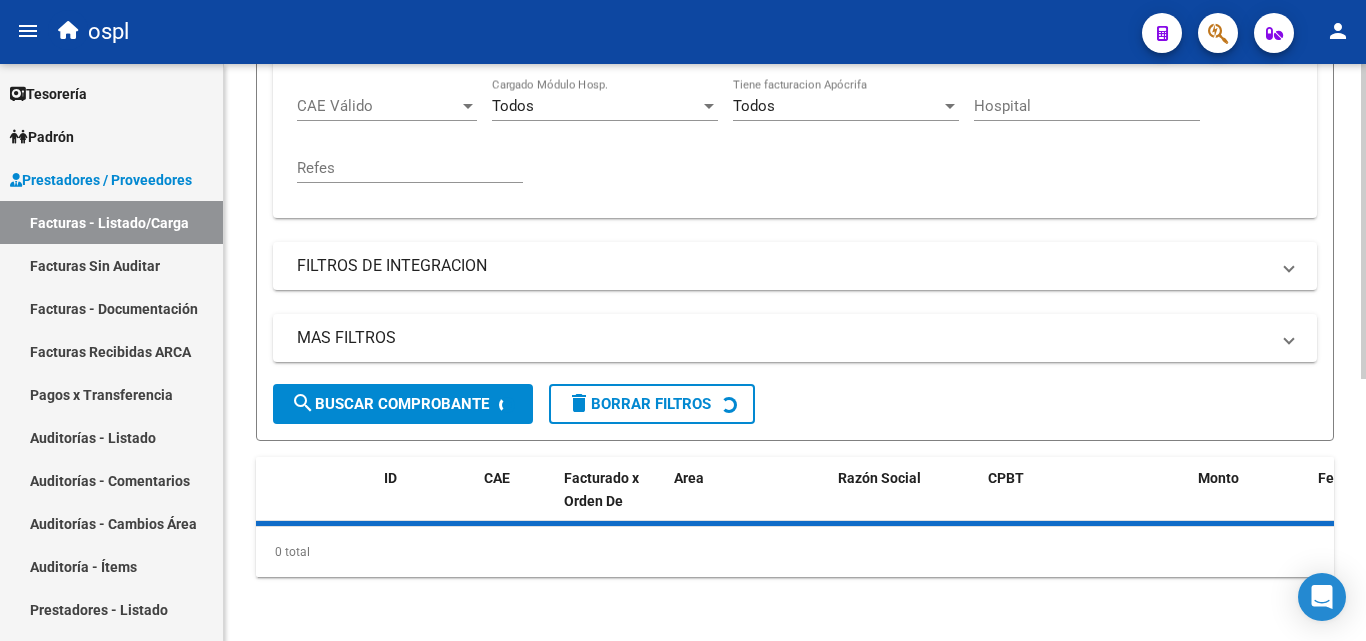 scroll, scrollTop: 525, scrollLeft: 0, axis: vertical 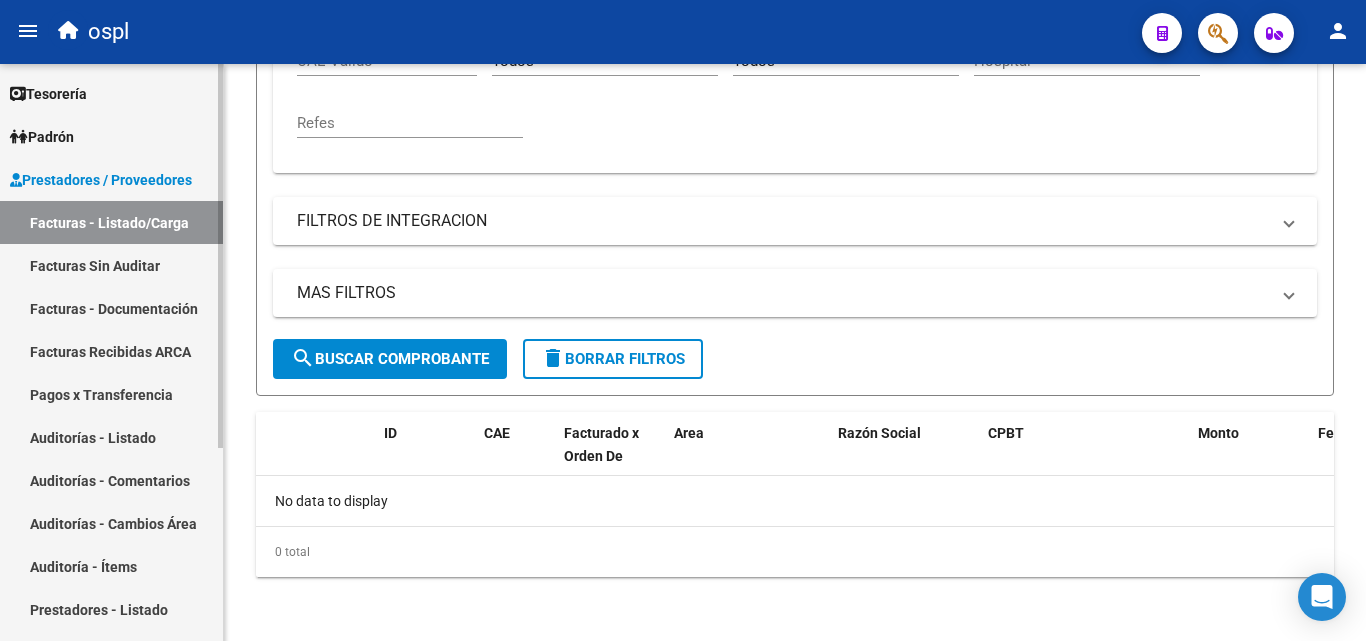 click on "Facturas Sin Auditar" at bounding box center [111, 265] 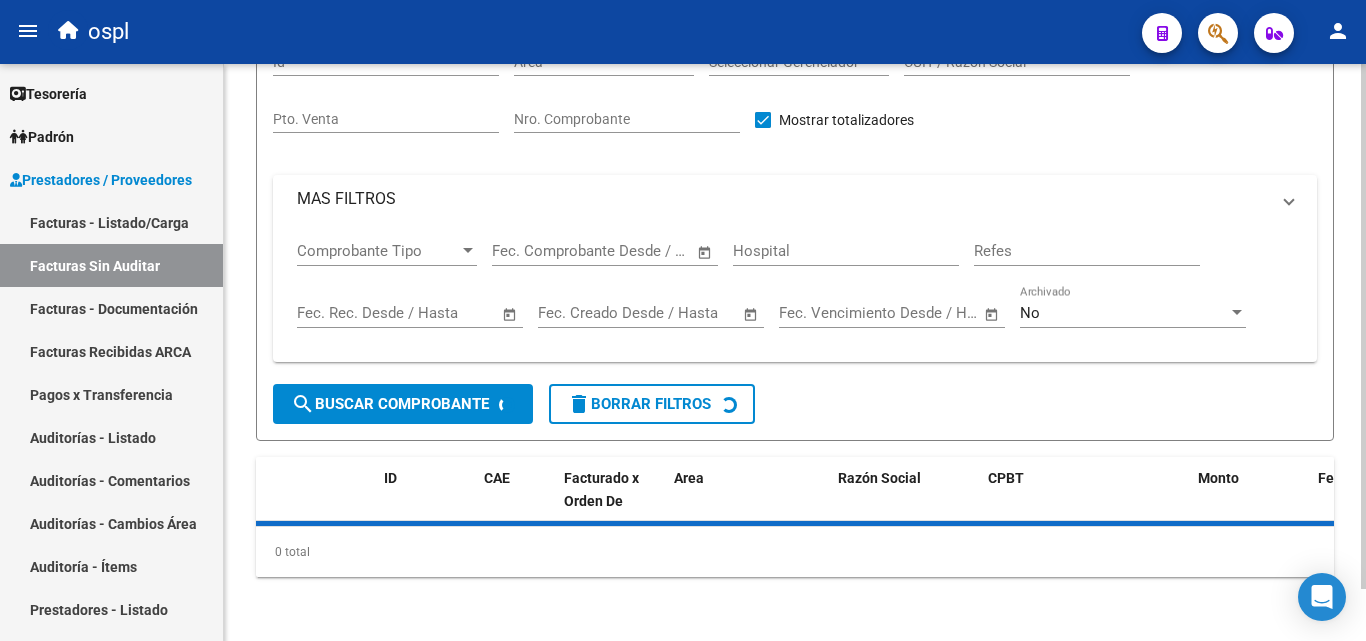 scroll, scrollTop: 0, scrollLeft: 0, axis: both 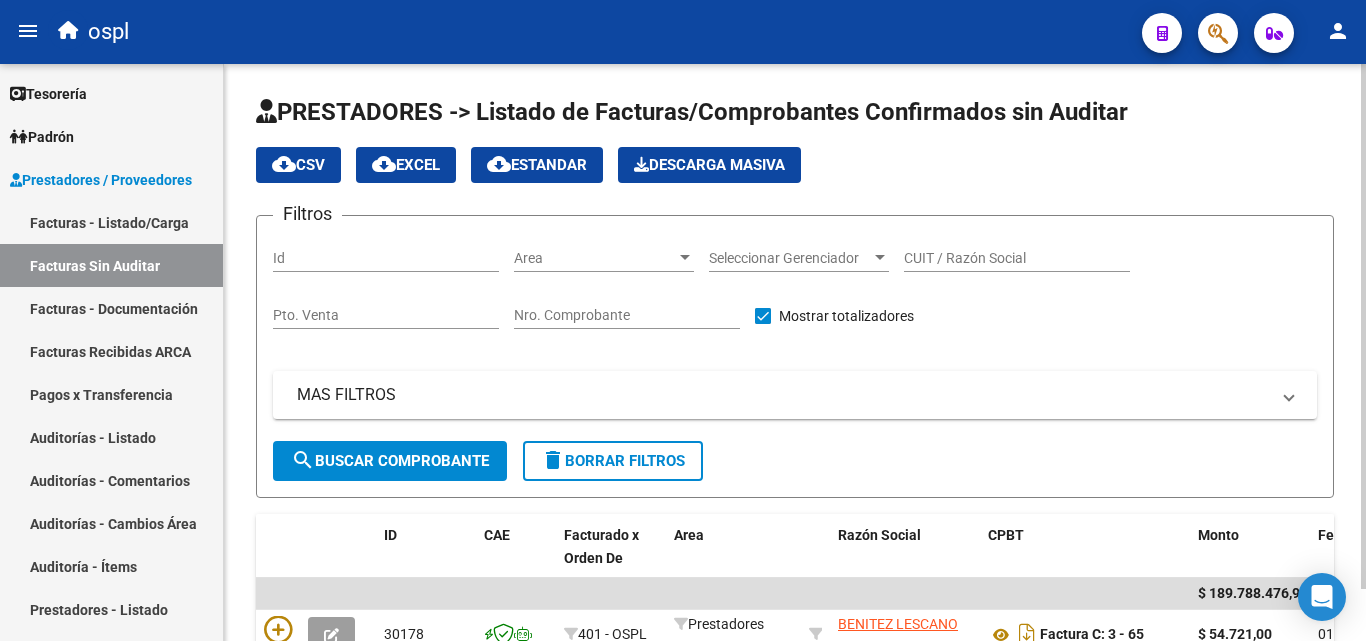 click on "Nro. Comprobante" at bounding box center (627, 315) 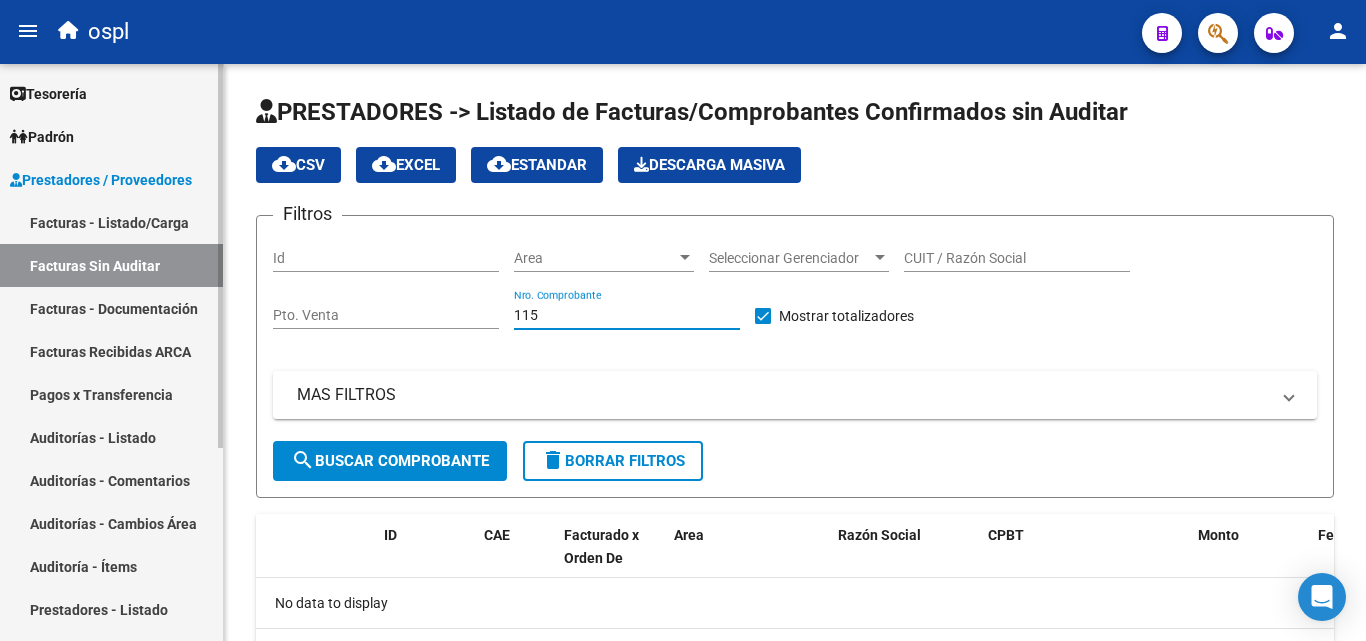 type on "115" 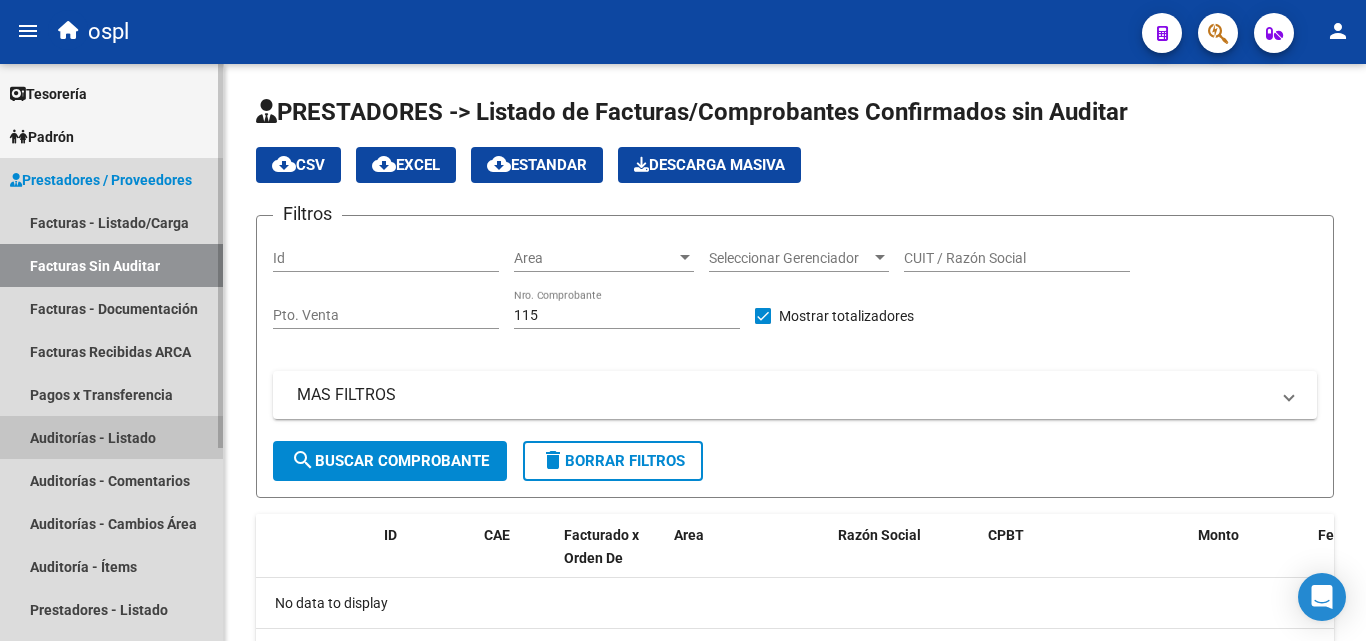 click on "Auditorías - Listado" at bounding box center [111, 437] 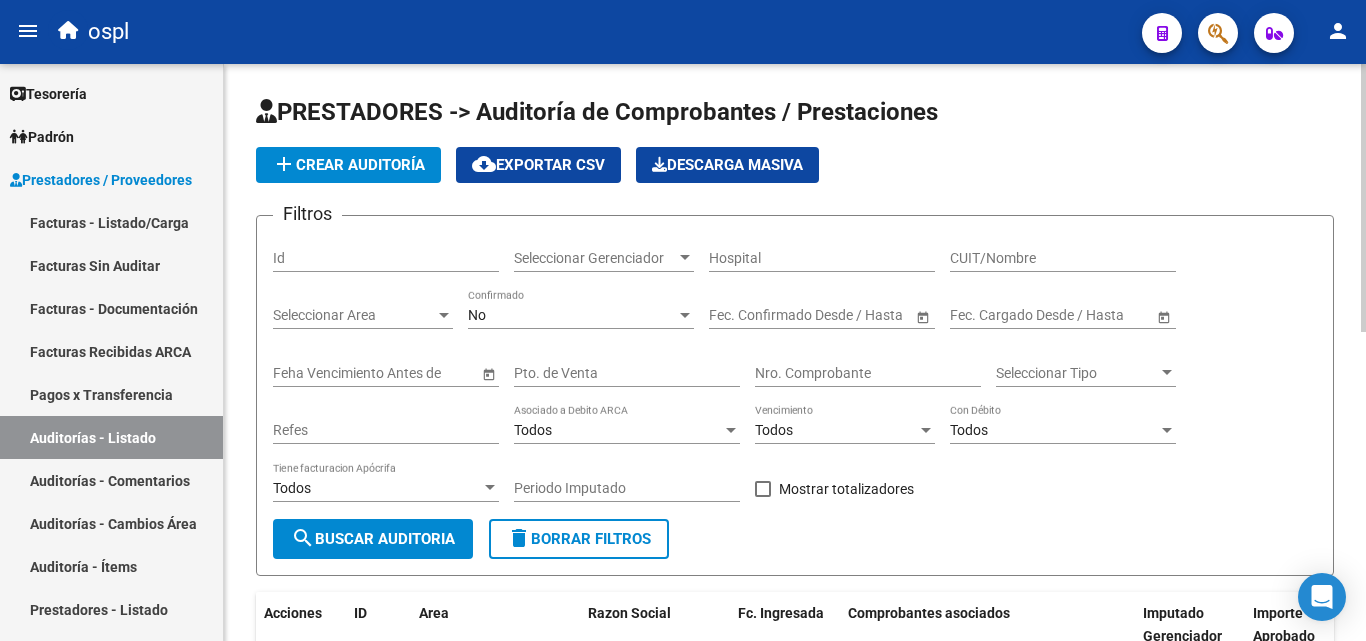 click on "Nro. Comprobante" at bounding box center [868, 373] 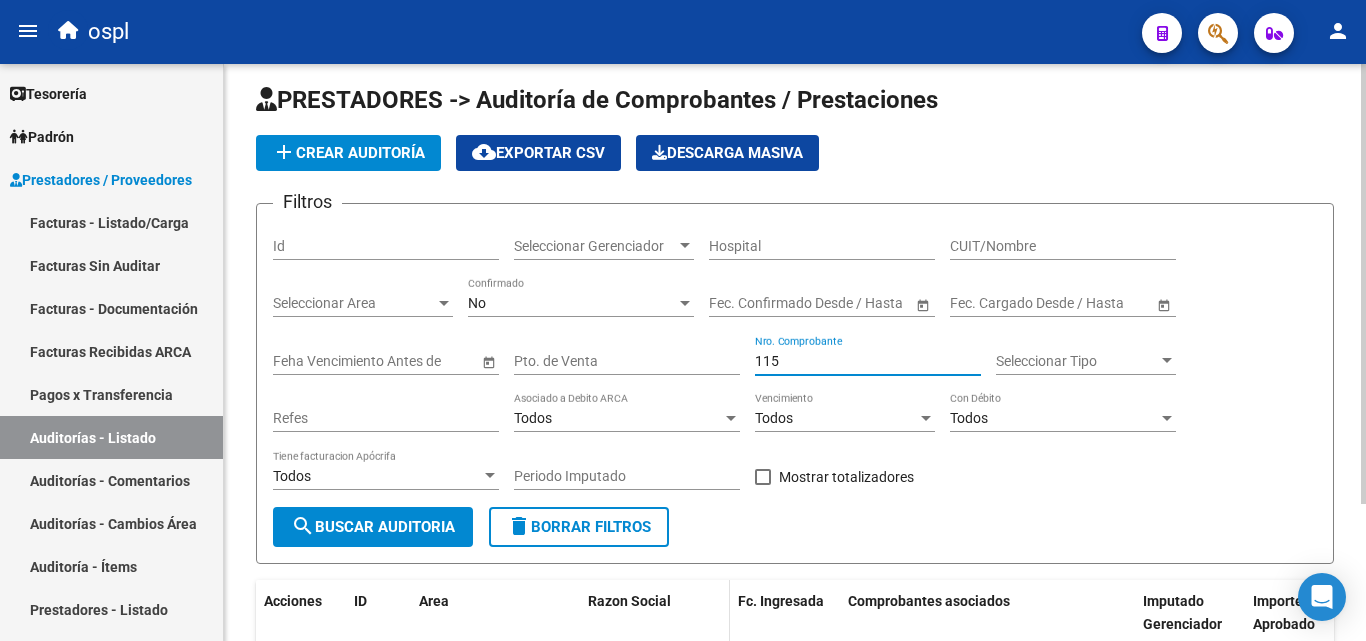 scroll, scrollTop: 0, scrollLeft: 0, axis: both 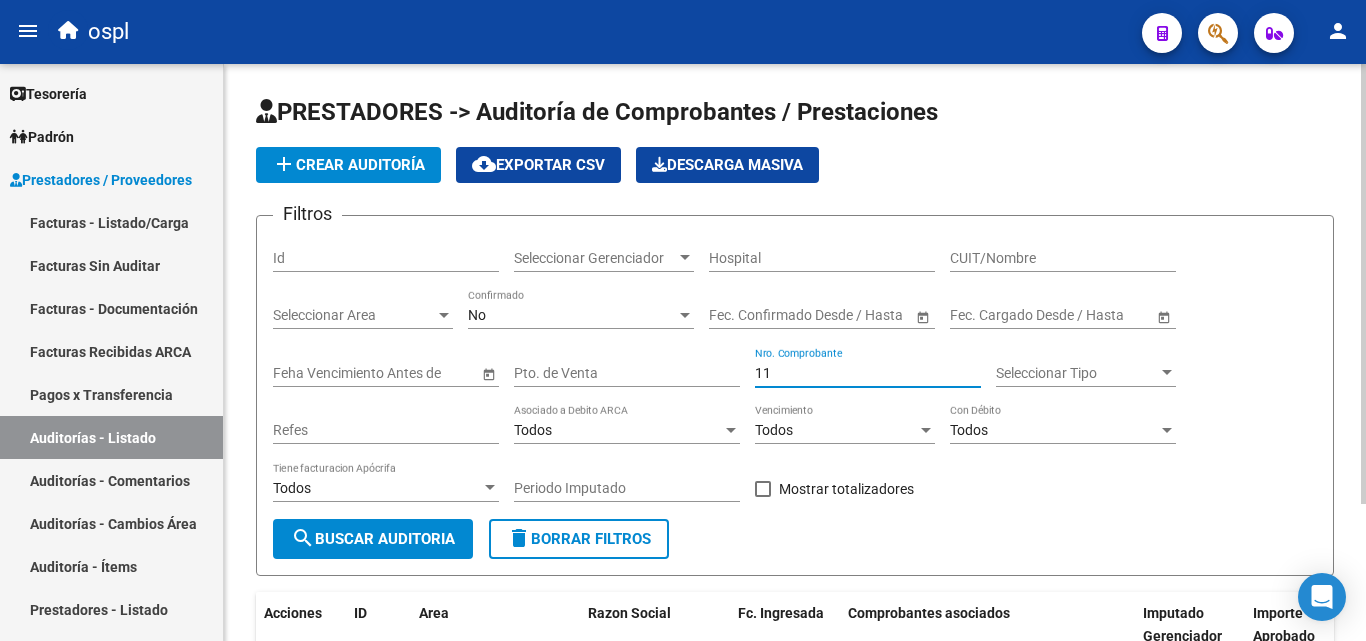 type on "1" 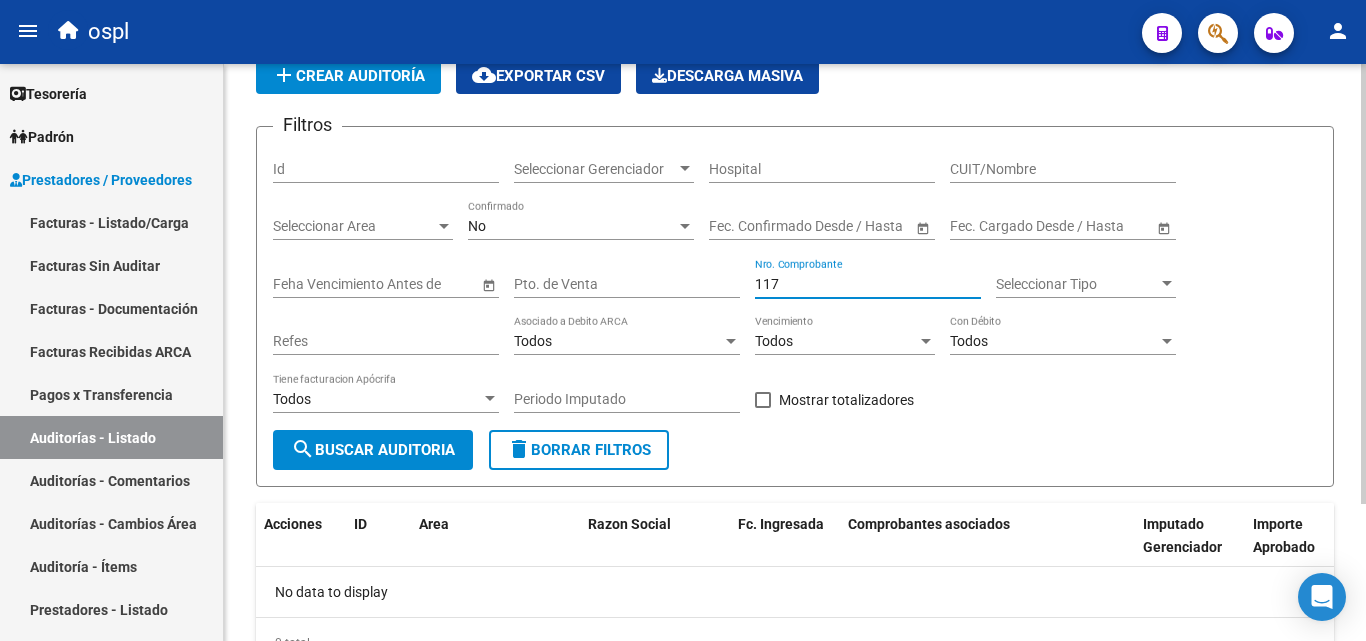 scroll, scrollTop: 180, scrollLeft: 0, axis: vertical 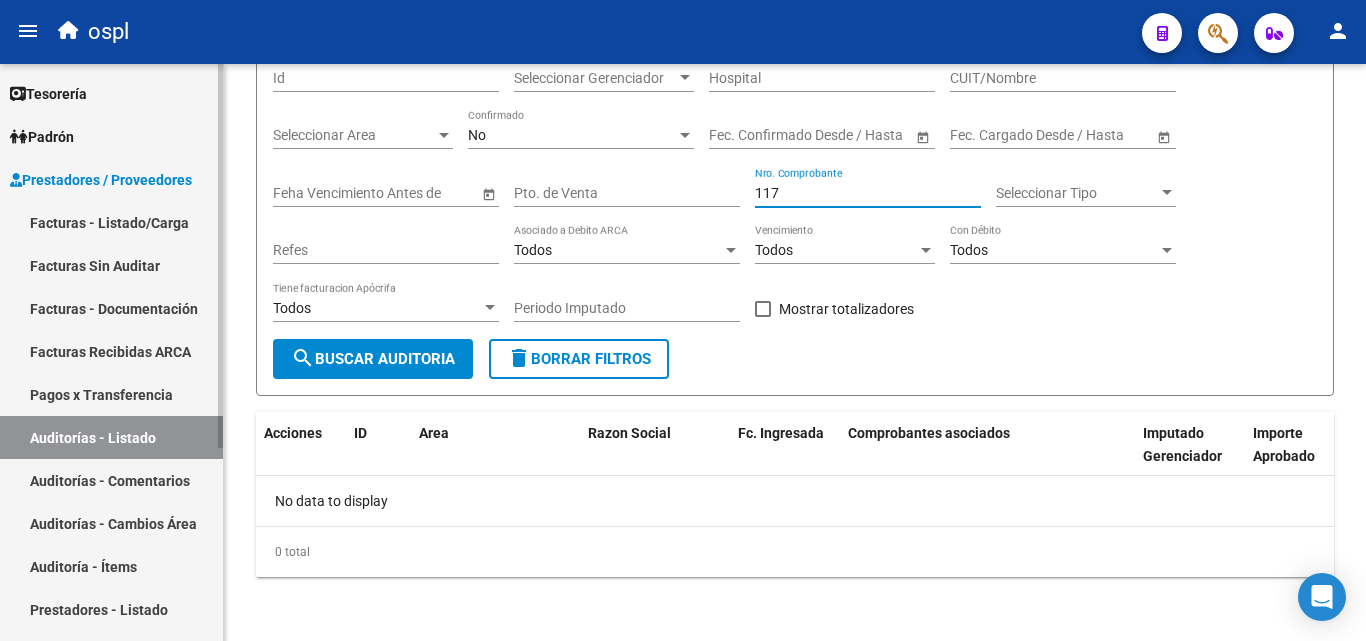 type on "117" 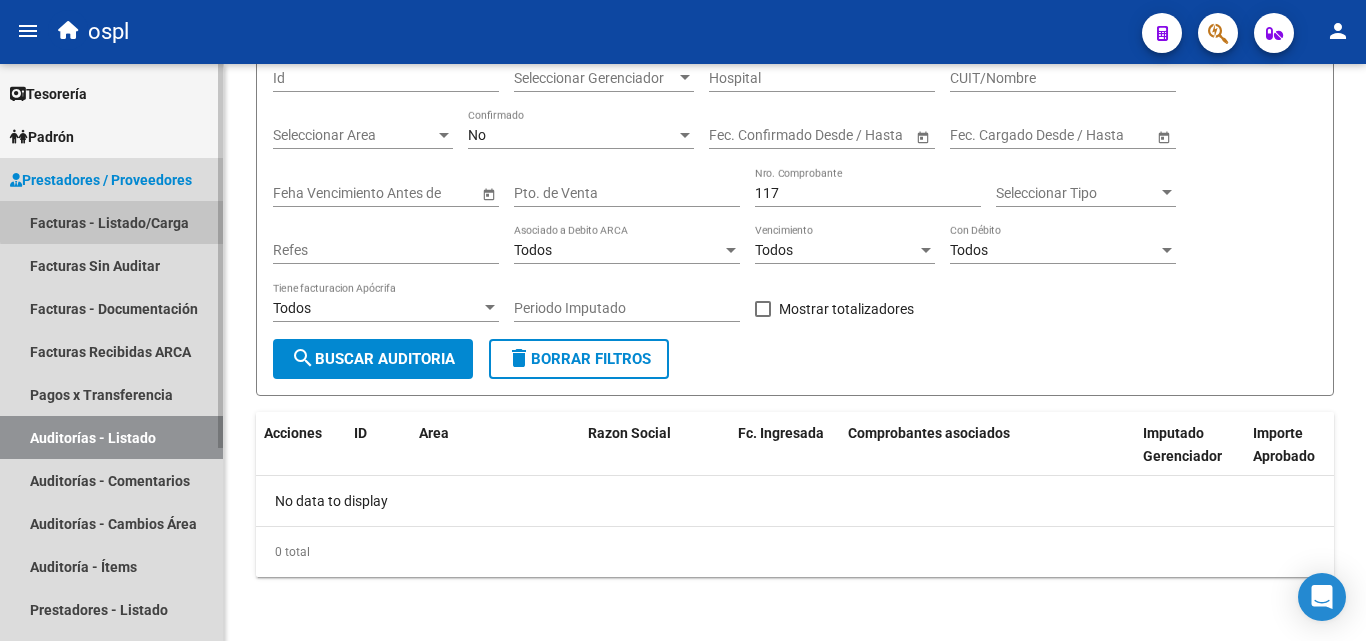click on "Facturas - Listado/Carga" at bounding box center [111, 222] 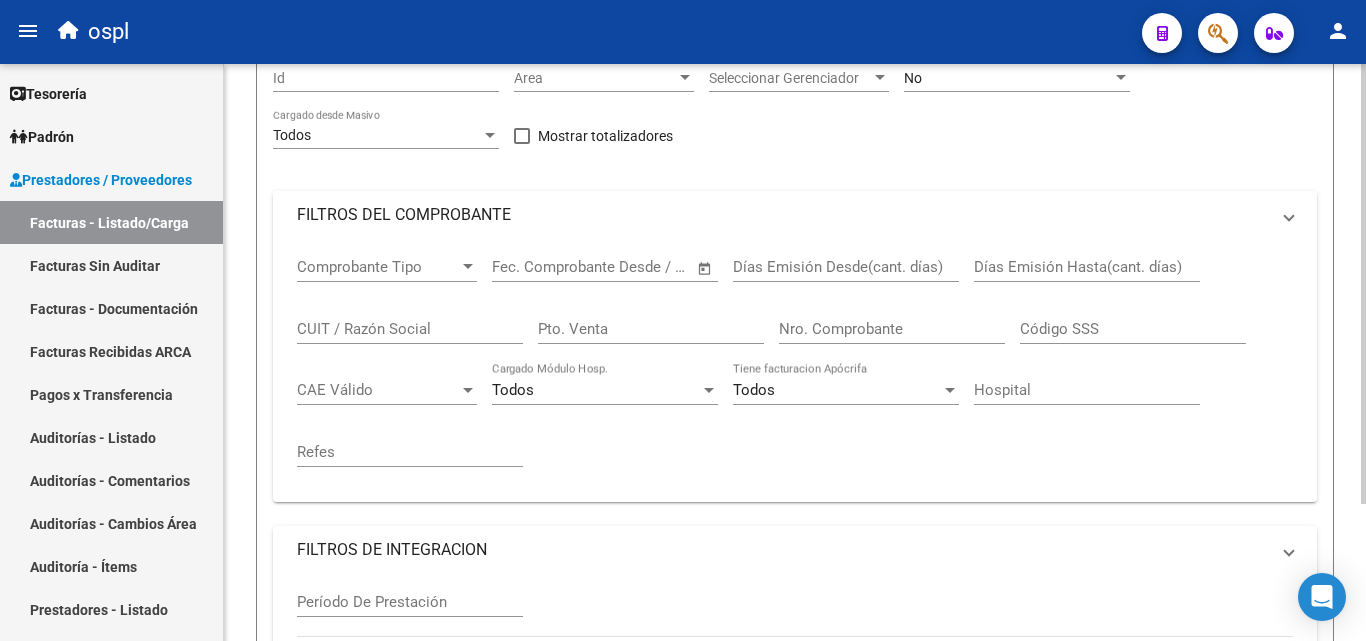 click on "FILTROS DEL COMPROBANTE" at bounding box center [783, 215] 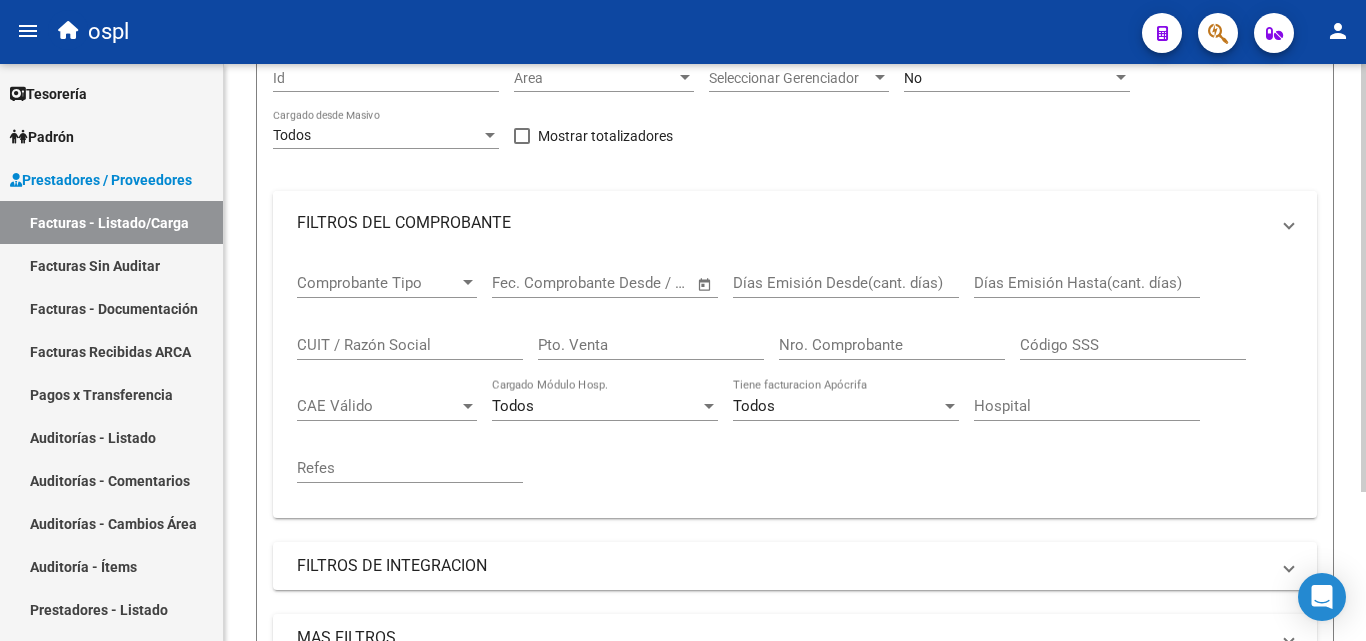 scroll, scrollTop: 0, scrollLeft: 0, axis: both 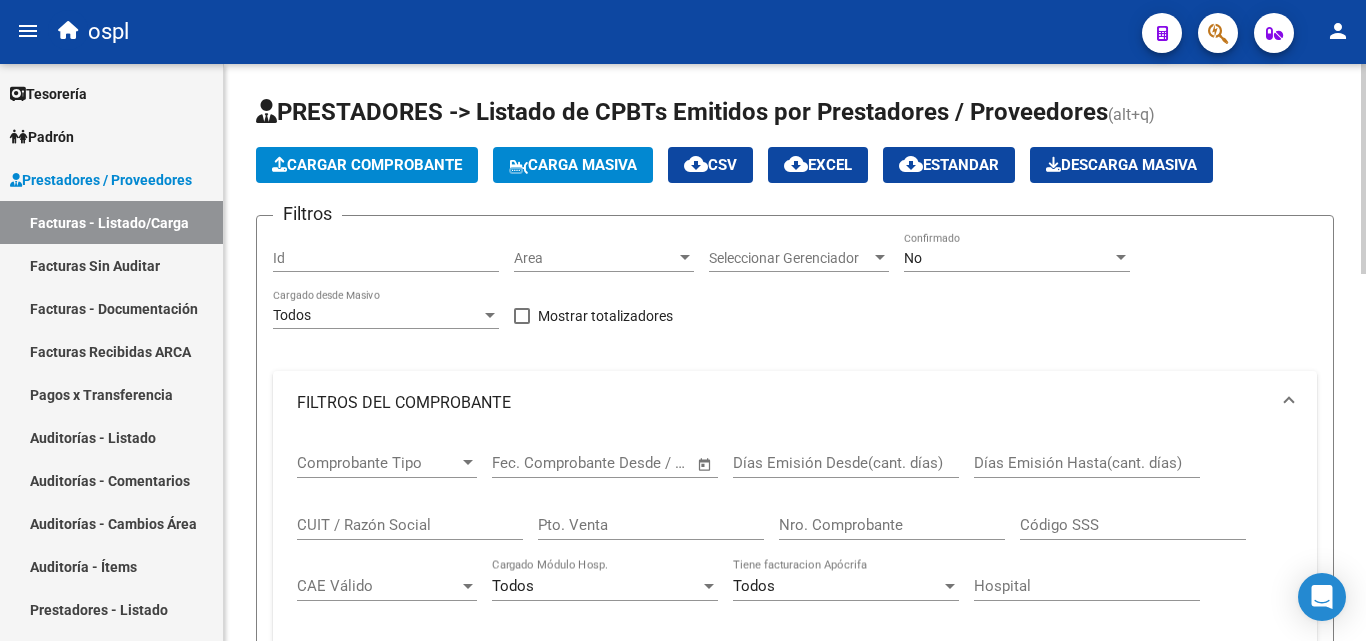 click on "Comprobante Tipo Comprobante Tipo Start date – End date Fec. Comprobante Desde / Hasta Días Emisión Desde(cant. días) Días Emisión Hasta(cant. días) CUIT / Razón Social Pto. Venta Nro. Comprobante Código SSS CAE Válido CAE Válido Todos Cargado Módulo Hosp. Todos Tiene facturacion Apócrifa Hospital Refes" at bounding box center (795, 558) 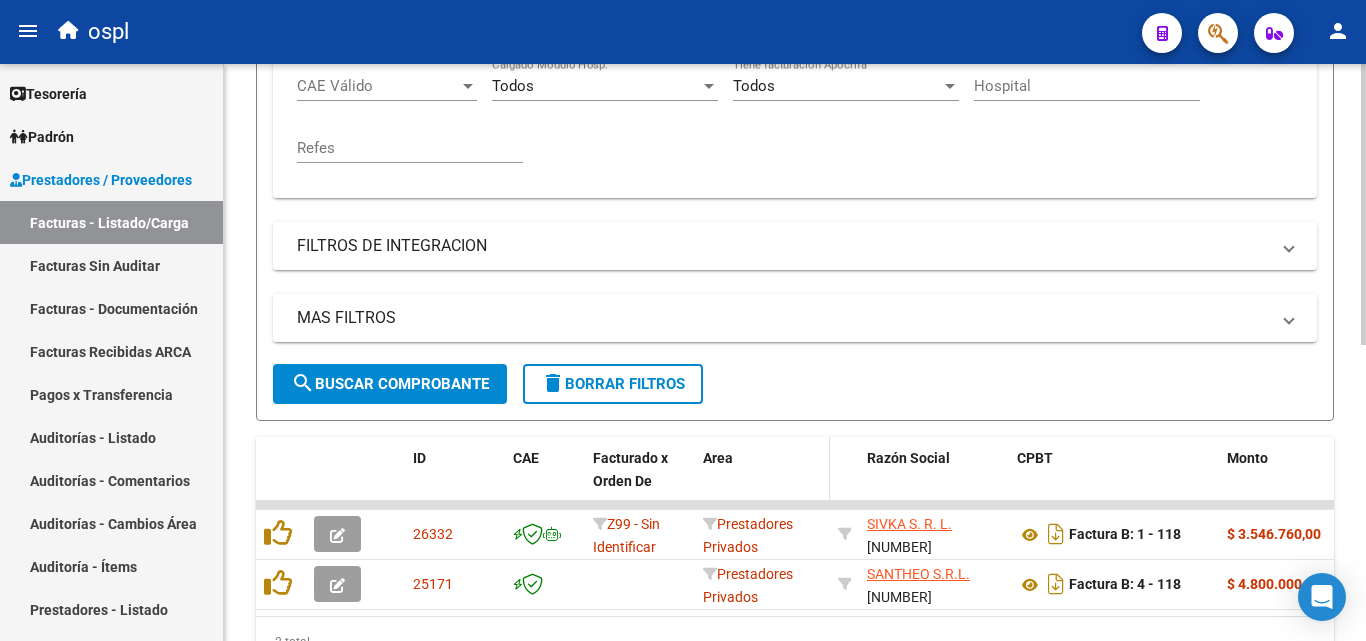 scroll, scrollTop: 608, scrollLeft: 0, axis: vertical 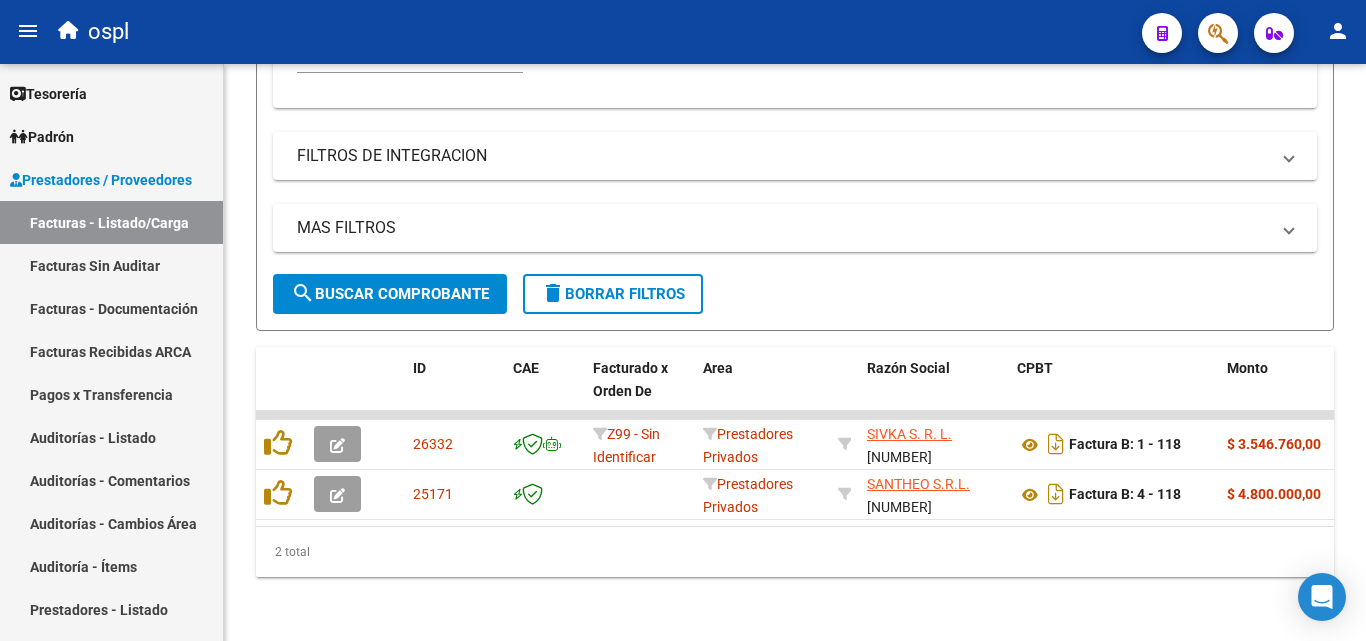 type on "118" 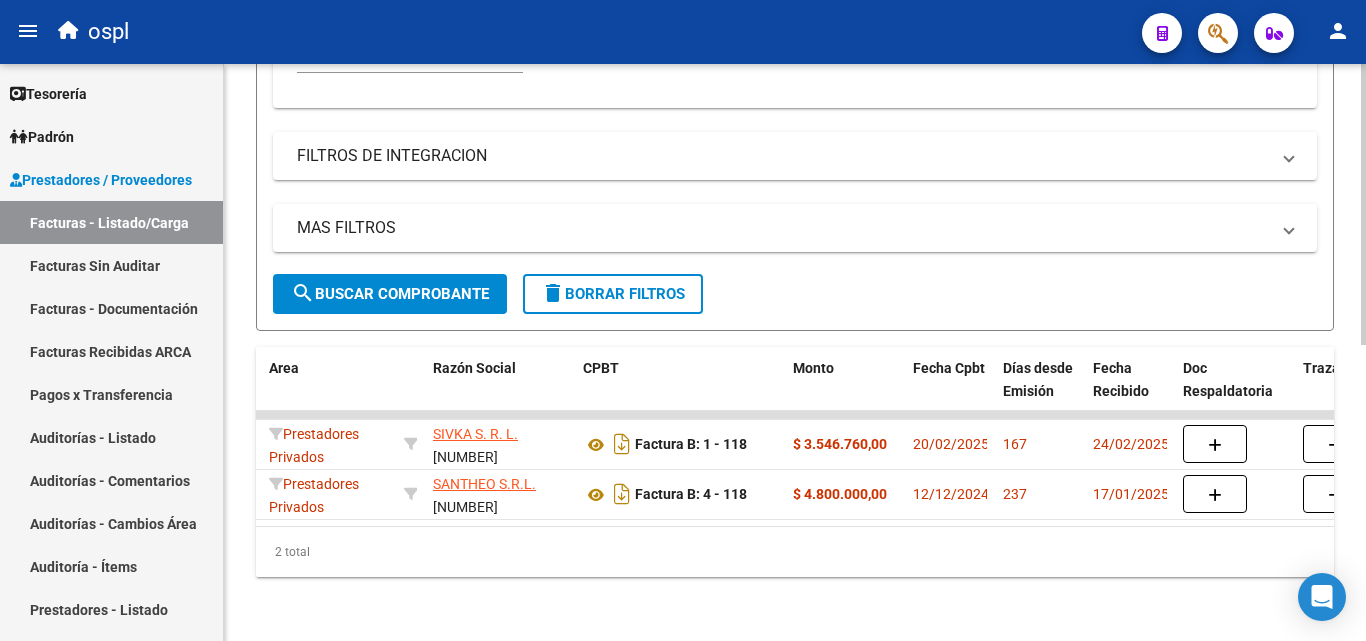 scroll, scrollTop: 0, scrollLeft: 425, axis: horizontal 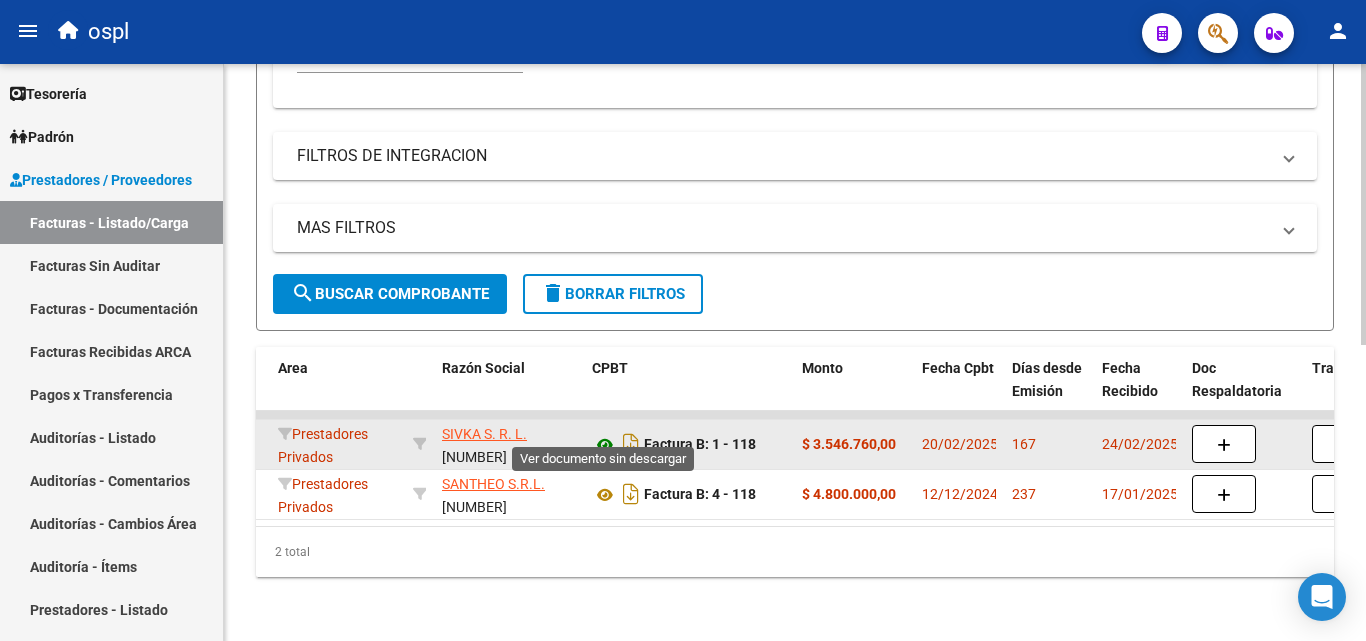 click 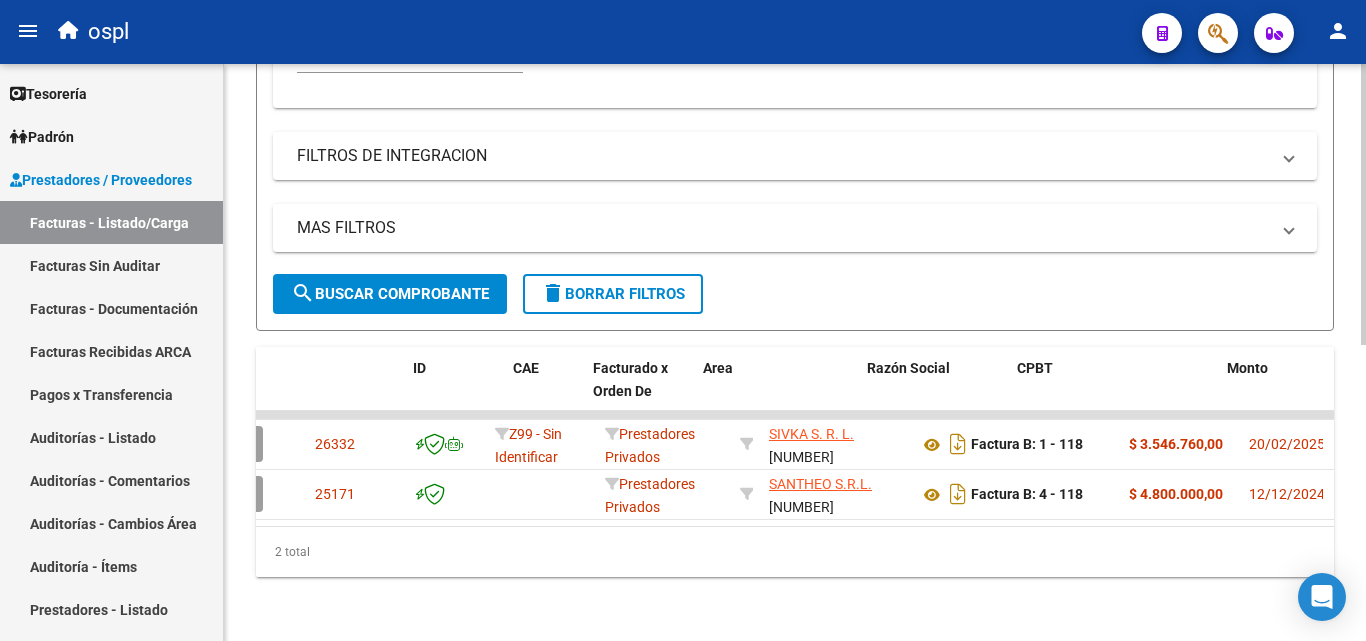 scroll, scrollTop: 0, scrollLeft: 0, axis: both 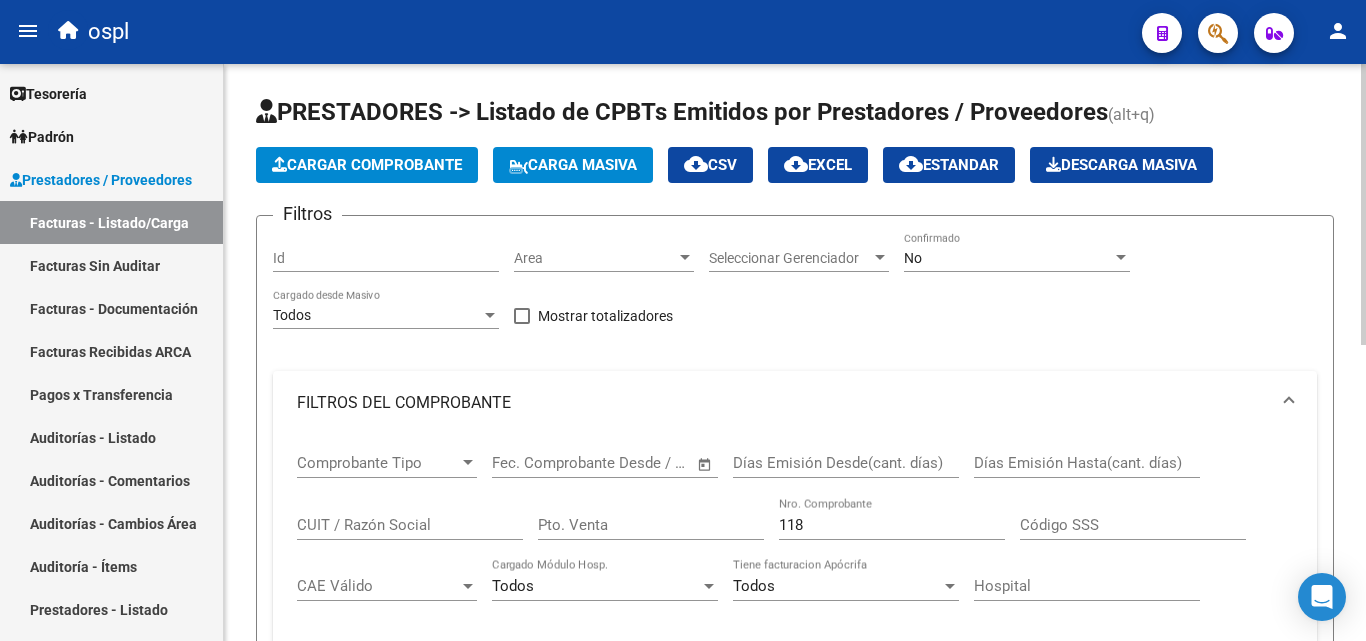 click on "CUIT / Razón Social" 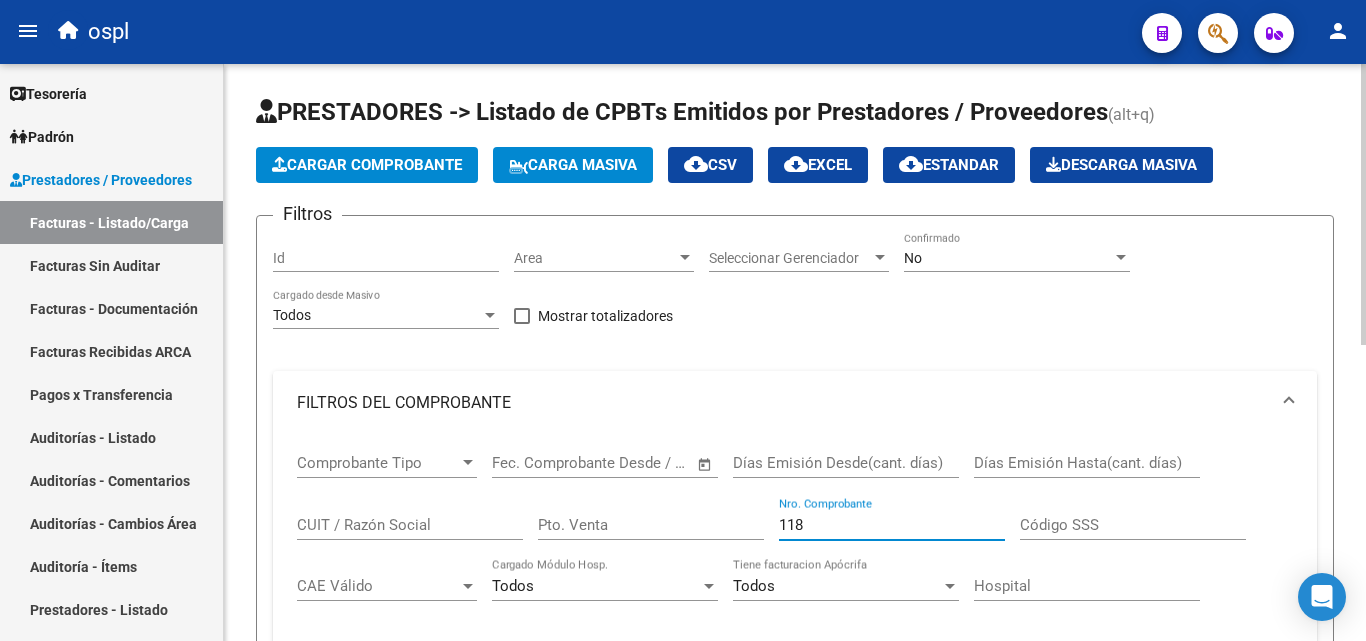 drag, startPoint x: 833, startPoint y: 530, endPoint x: 698, endPoint y: 519, distance: 135.4474 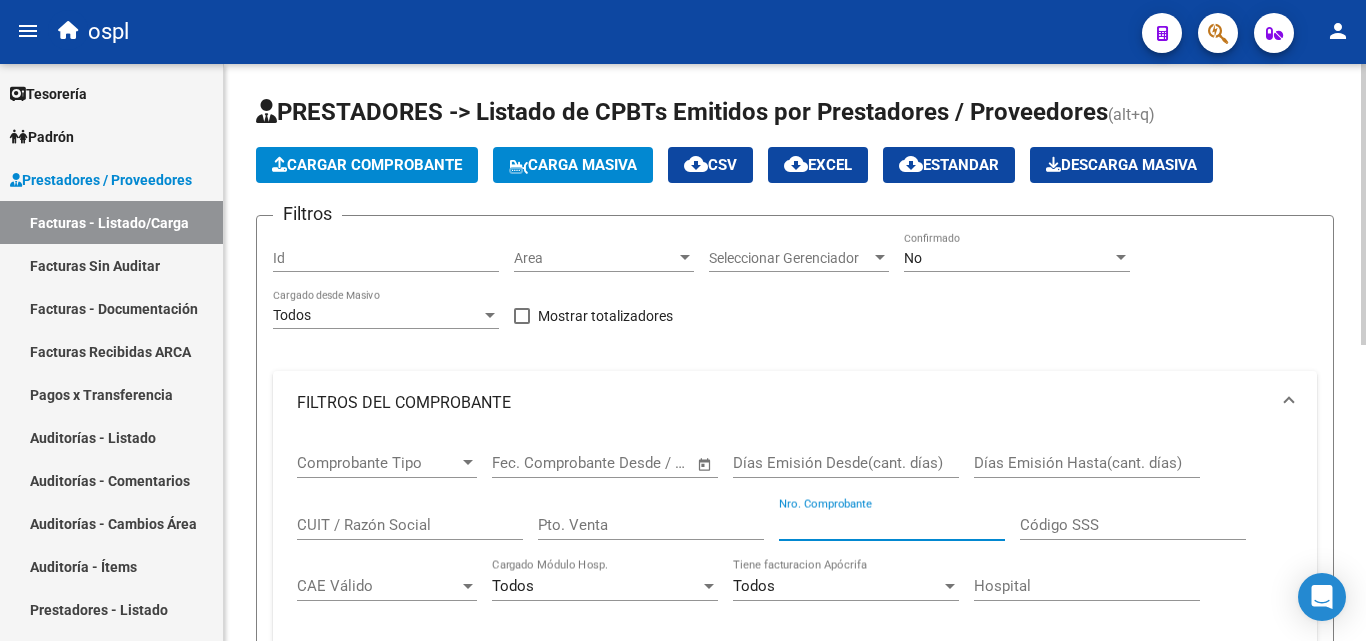 type 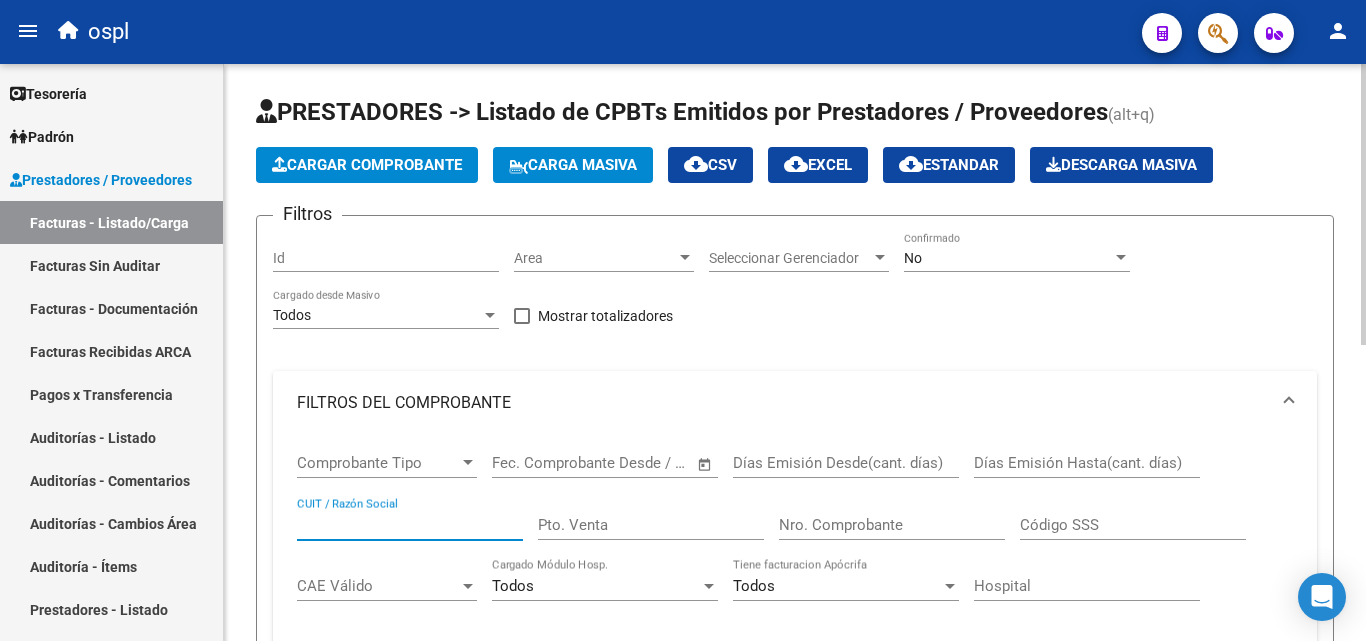 click on "CUIT / Razón Social" at bounding box center (410, 525) 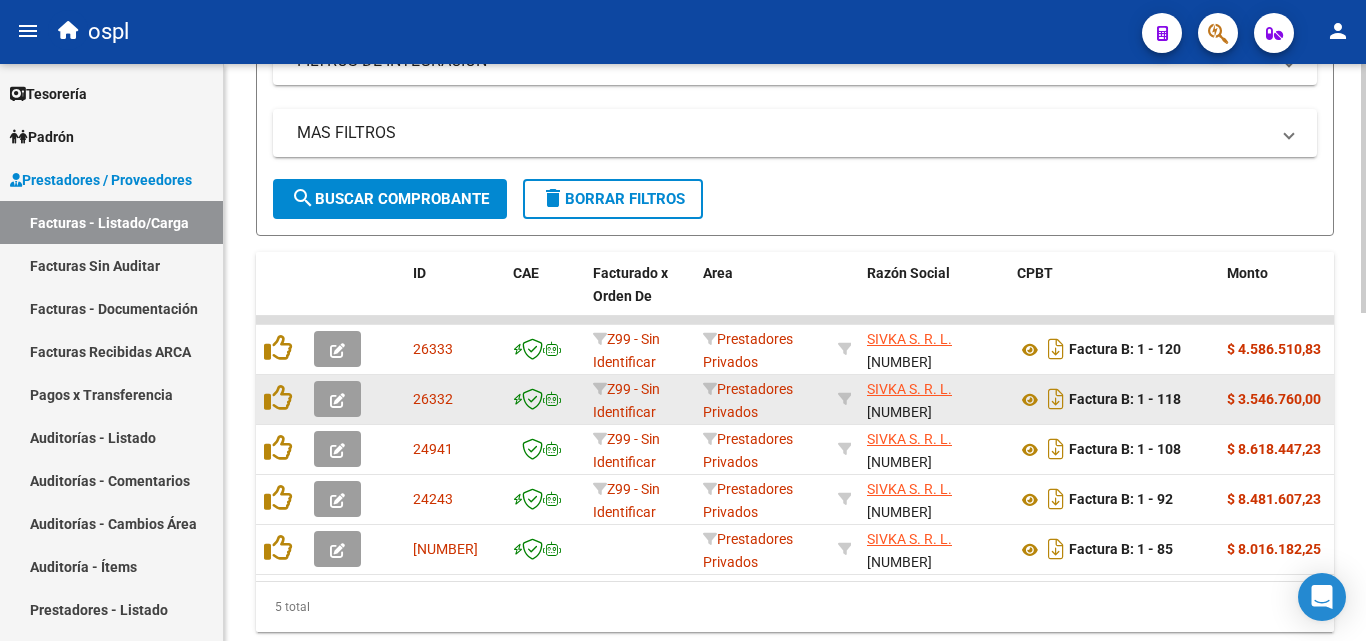 scroll, scrollTop: 758, scrollLeft: 0, axis: vertical 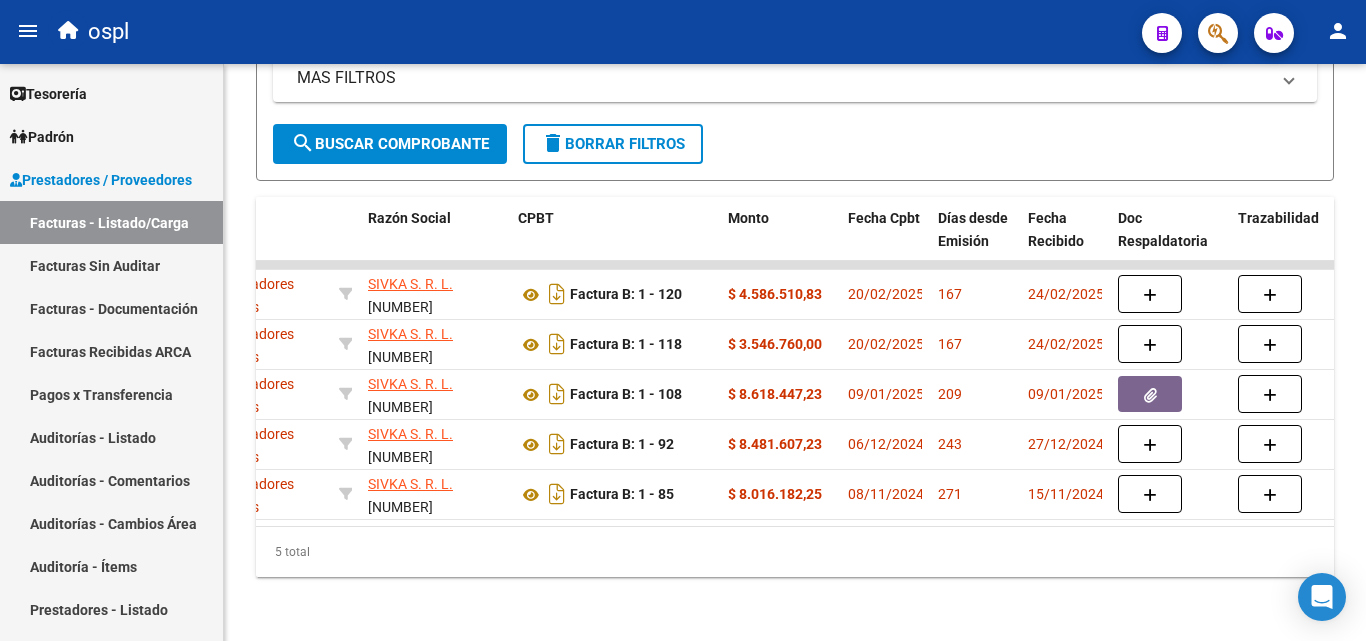 type on "SIVKA" 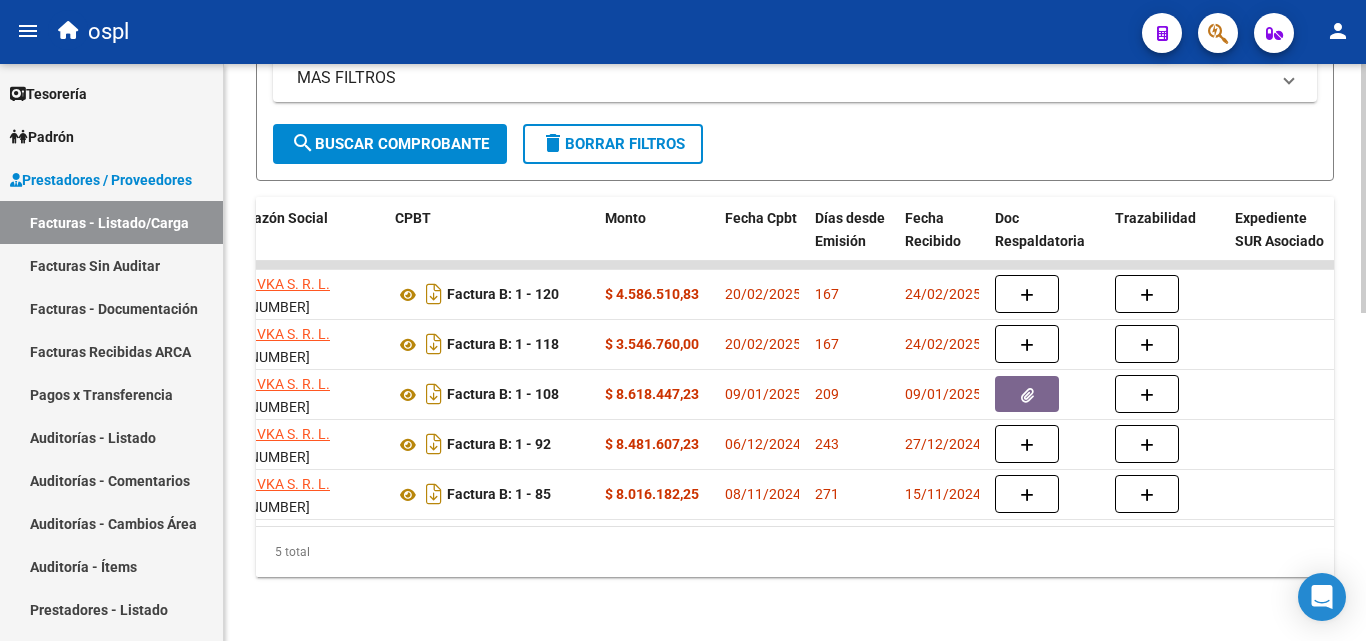 scroll, scrollTop: 0, scrollLeft: 612, axis: horizontal 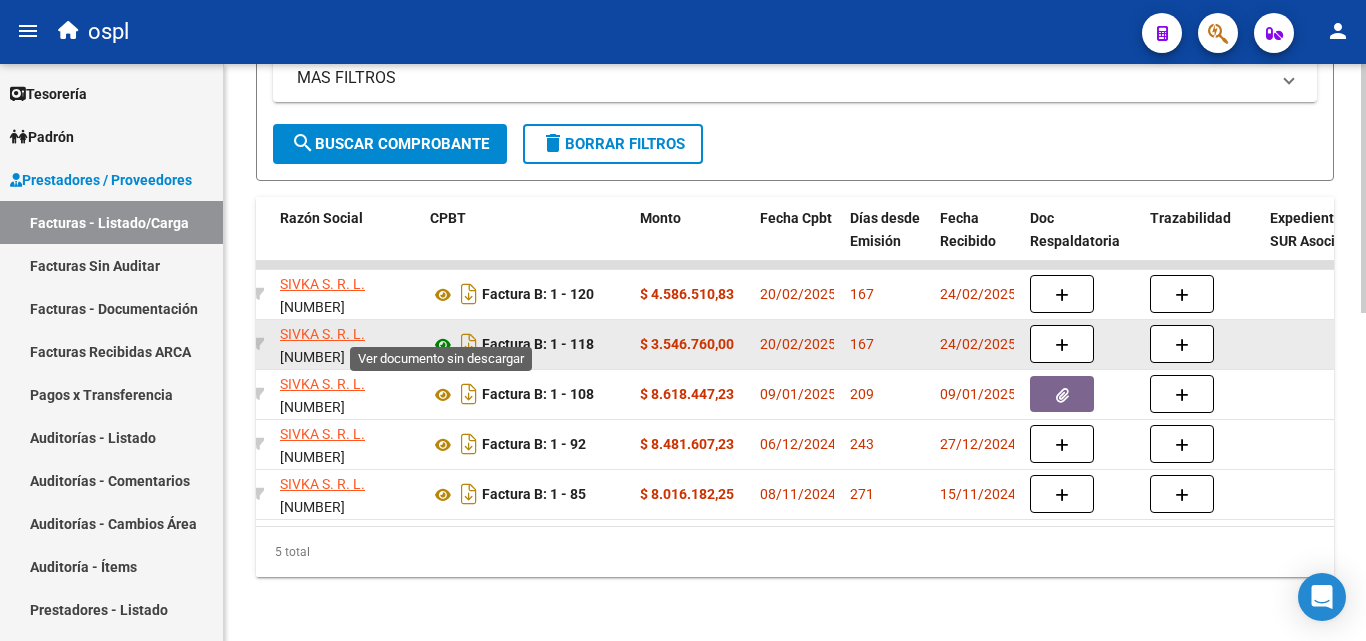 click 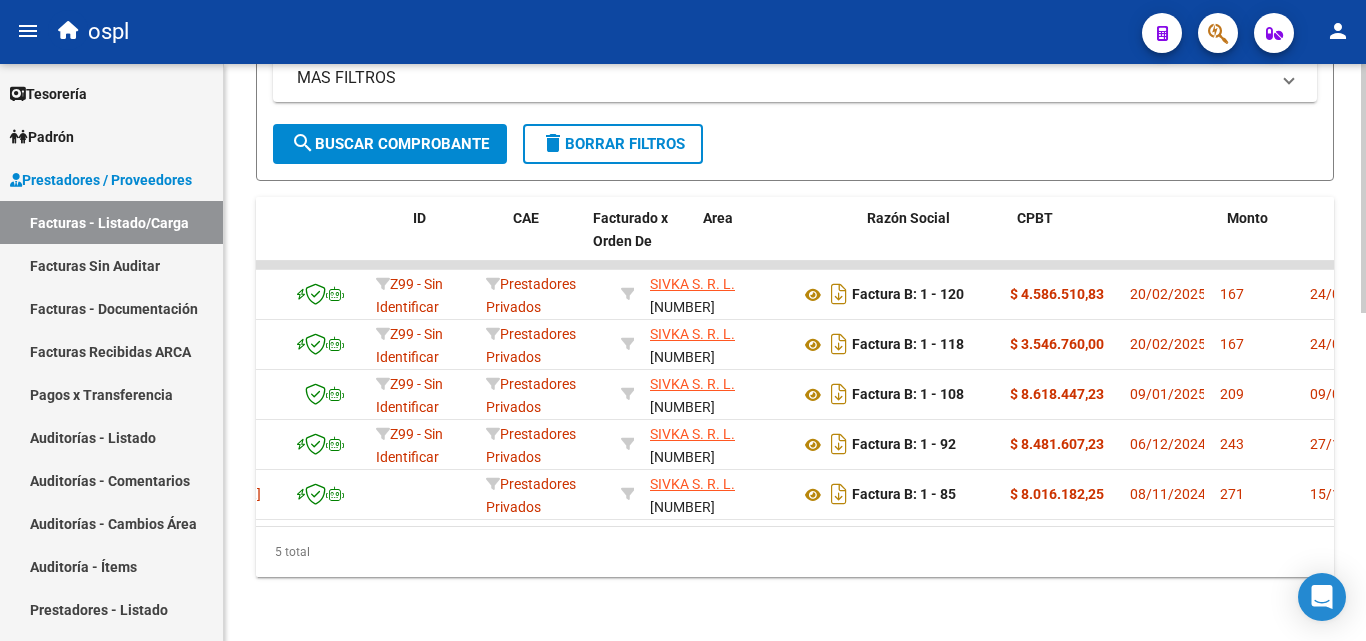 scroll, scrollTop: 0, scrollLeft: 0, axis: both 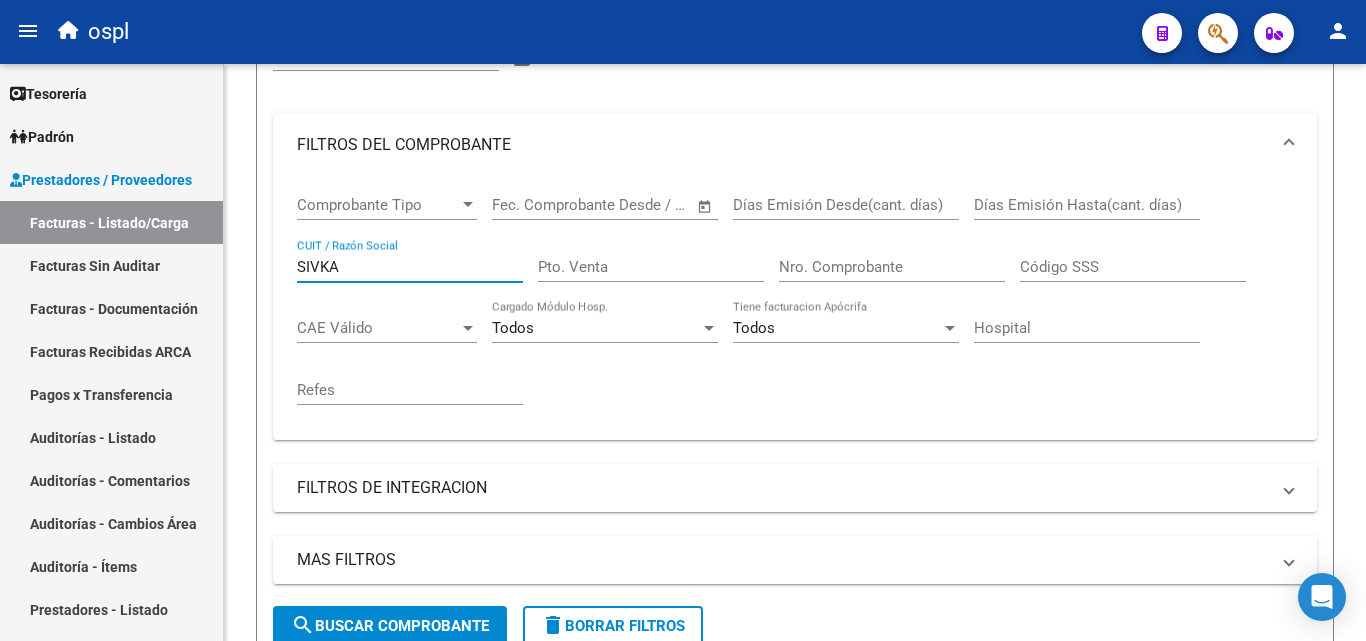 drag, startPoint x: 369, startPoint y: 267, endPoint x: 223, endPoint y: 284, distance: 146.98639 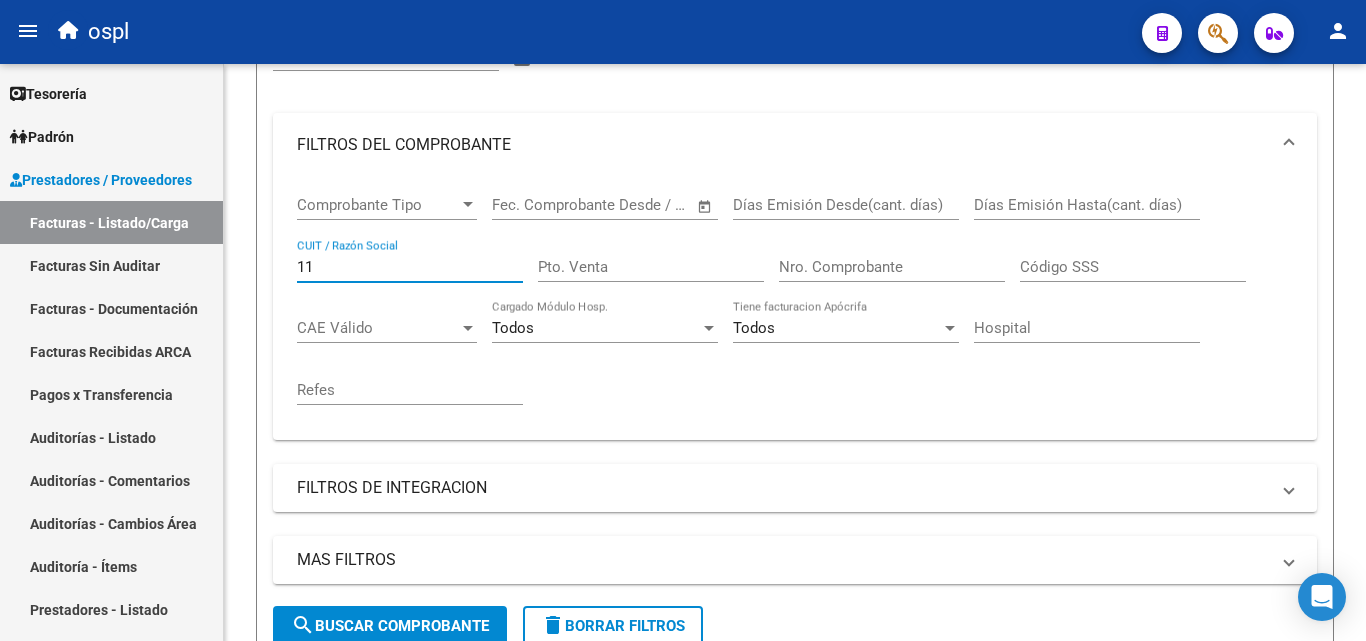 type on "117" 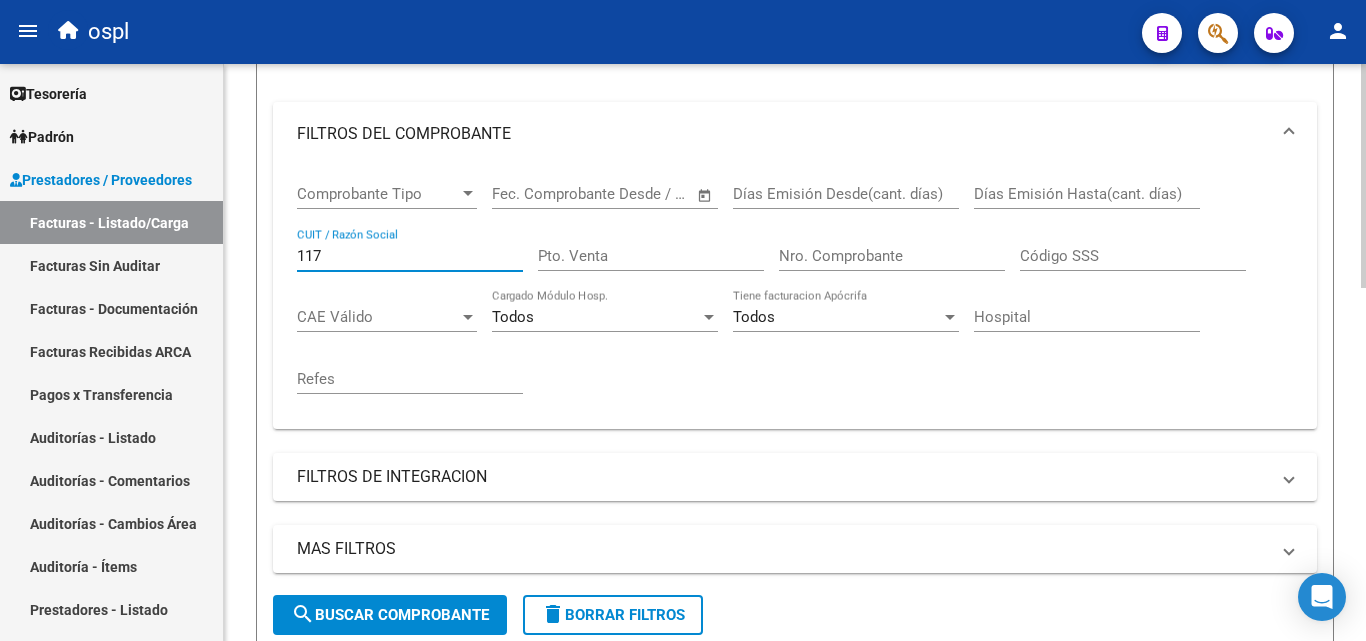 scroll, scrollTop: 258, scrollLeft: 0, axis: vertical 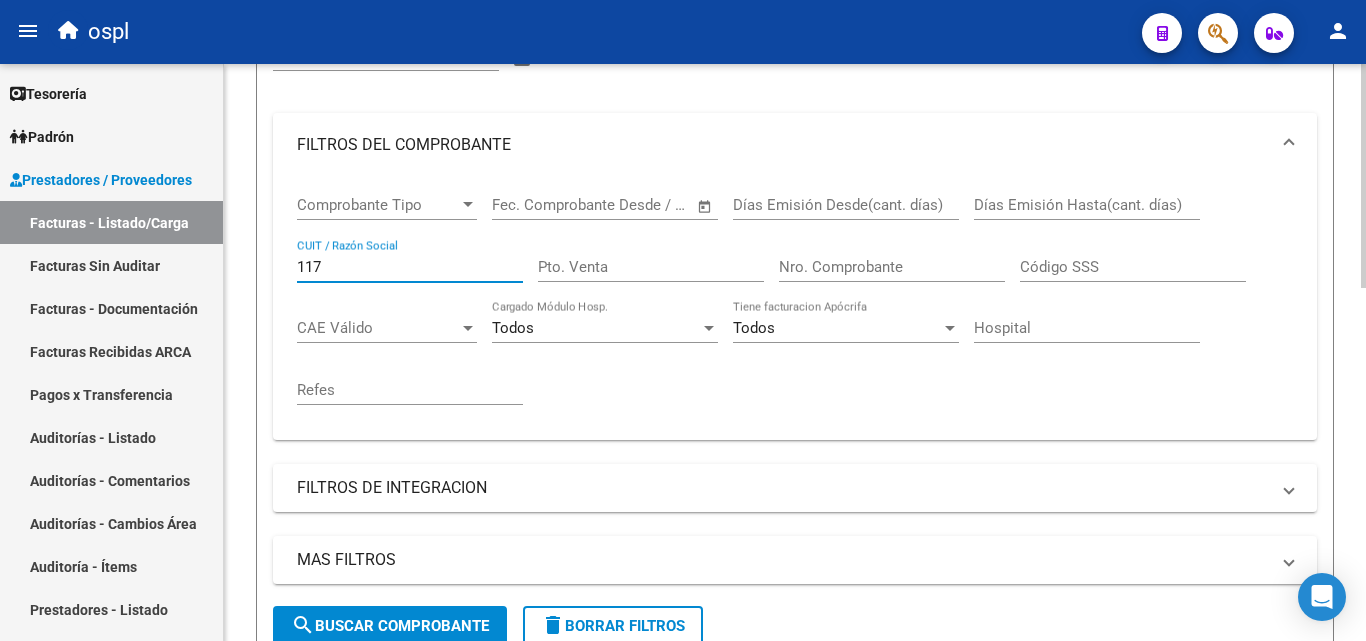 drag, startPoint x: 368, startPoint y: 268, endPoint x: 284, endPoint y: 280, distance: 84.85281 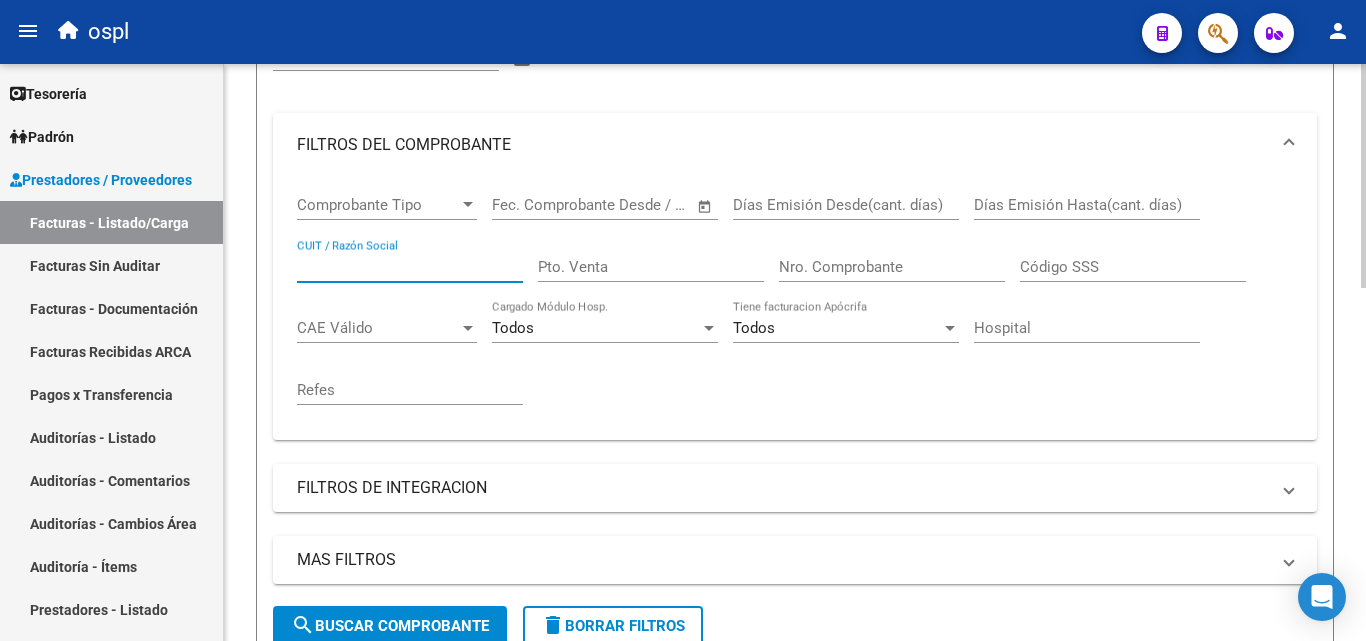 type 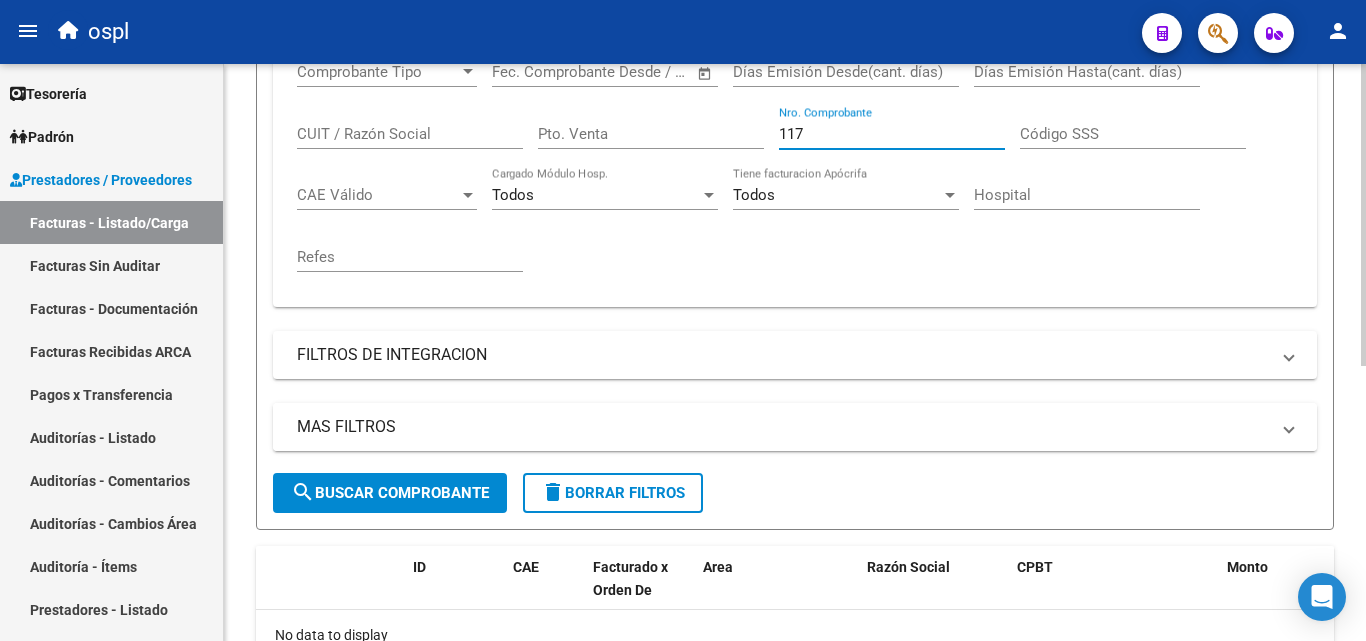 scroll, scrollTop: 358, scrollLeft: 0, axis: vertical 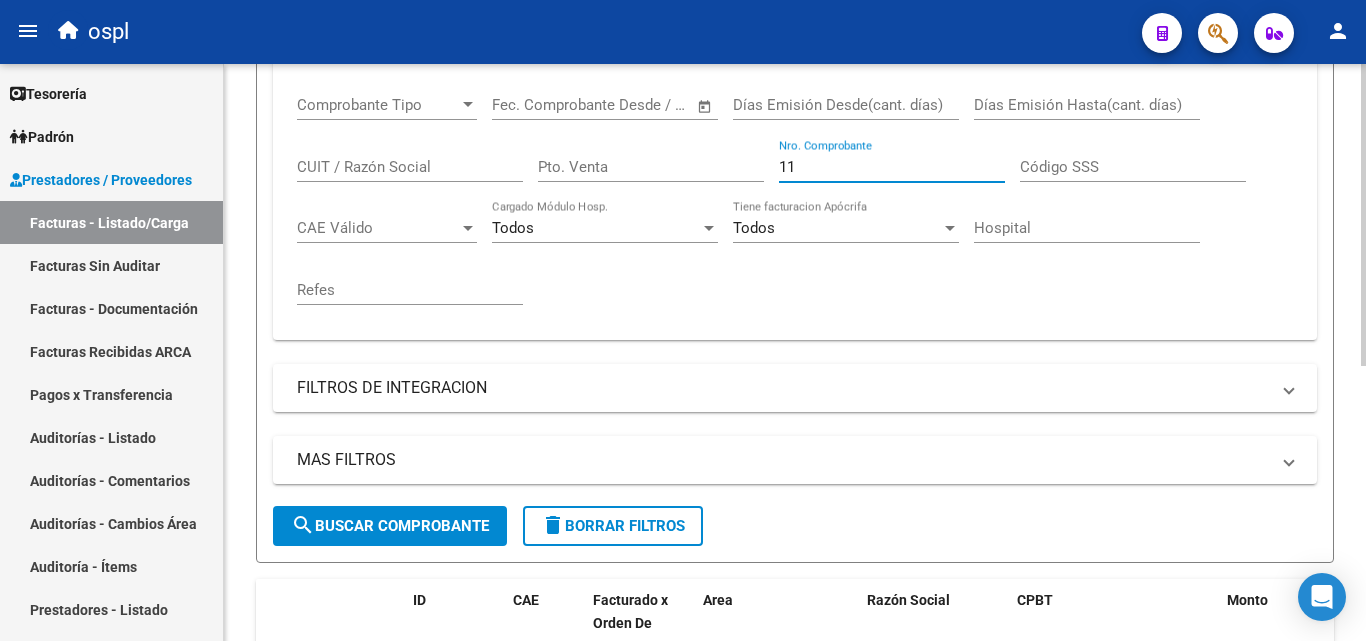 type on "1" 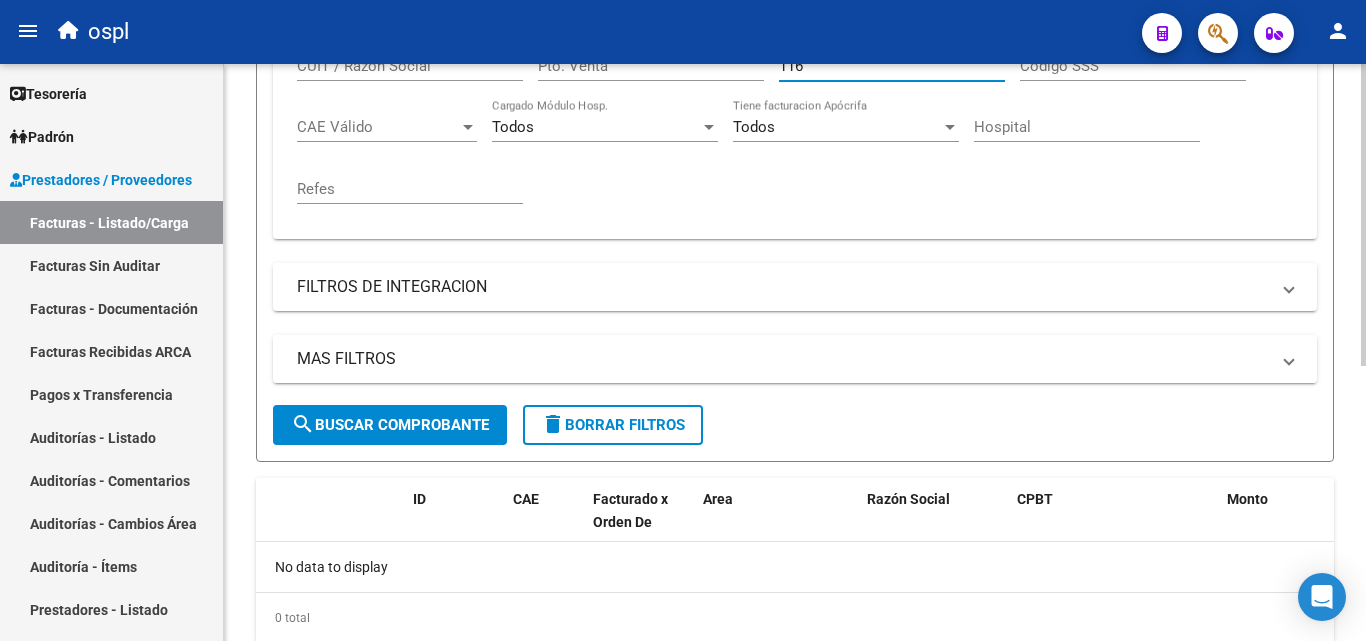 scroll, scrollTop: 425, scrollLeft: 0, axis: vertical 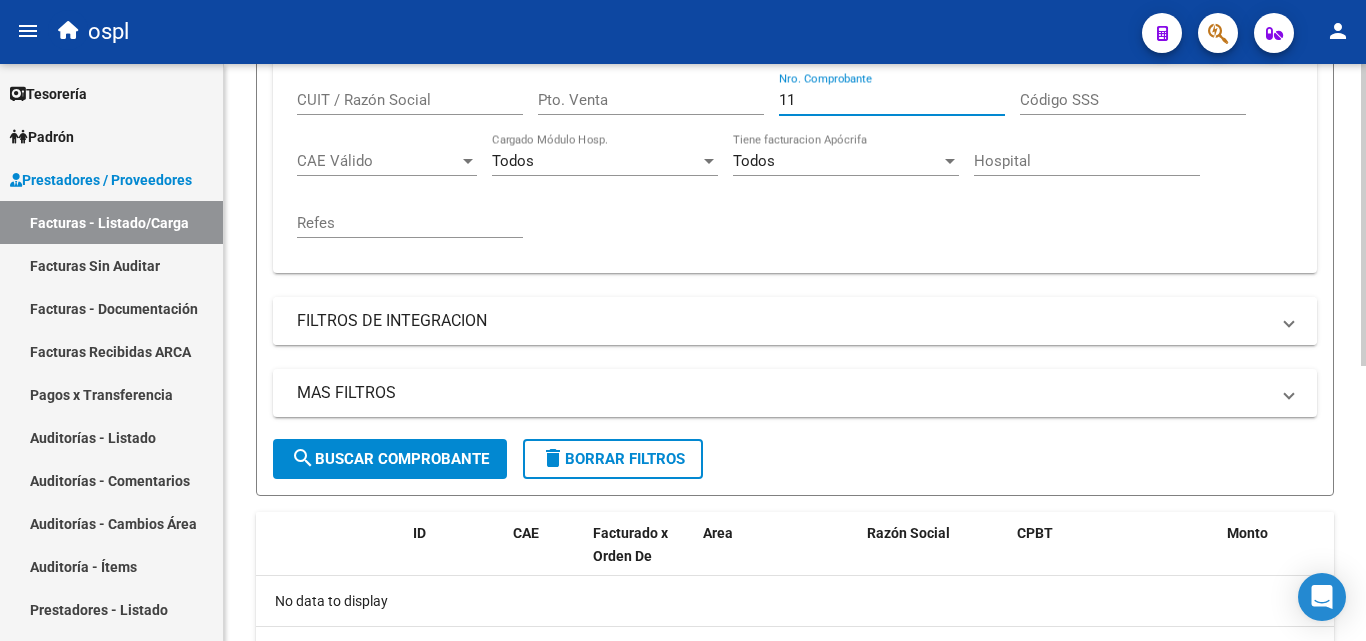 type on "1" 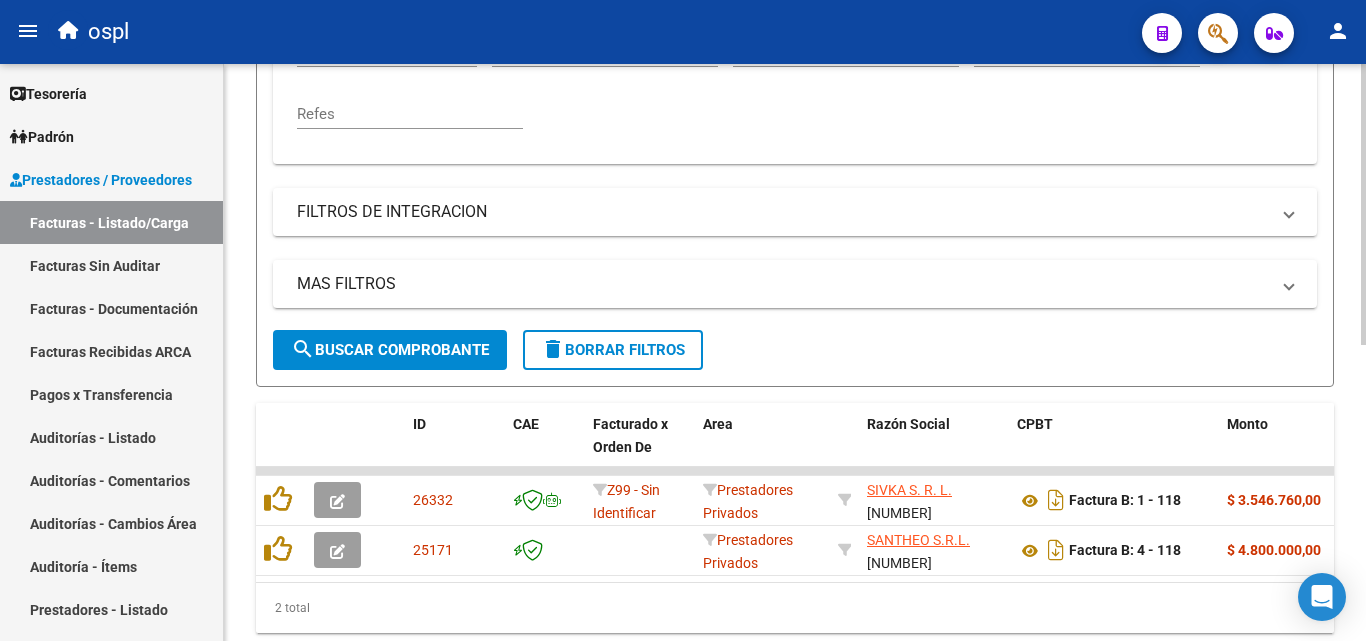 scroll, scrollTop: 608, scrollLeft: 0, axis: vertical 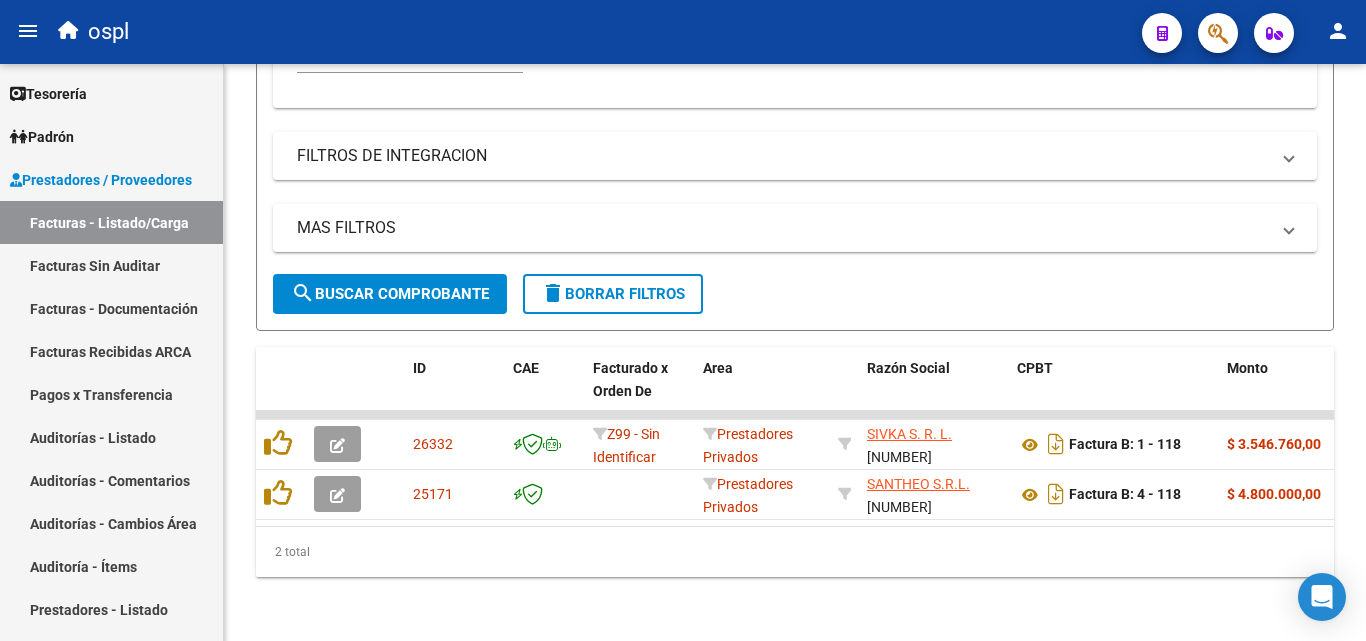 type on "118" 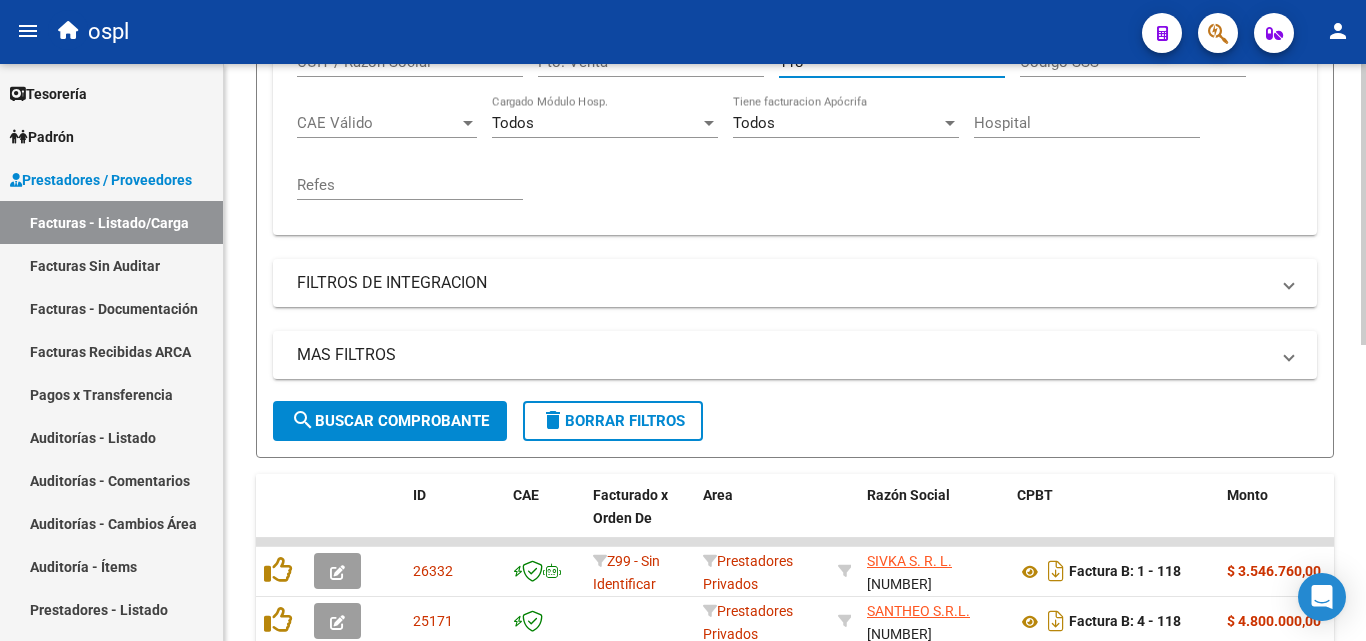 scroll, scrollTop: 0, scrollLeft: 0, axis: both 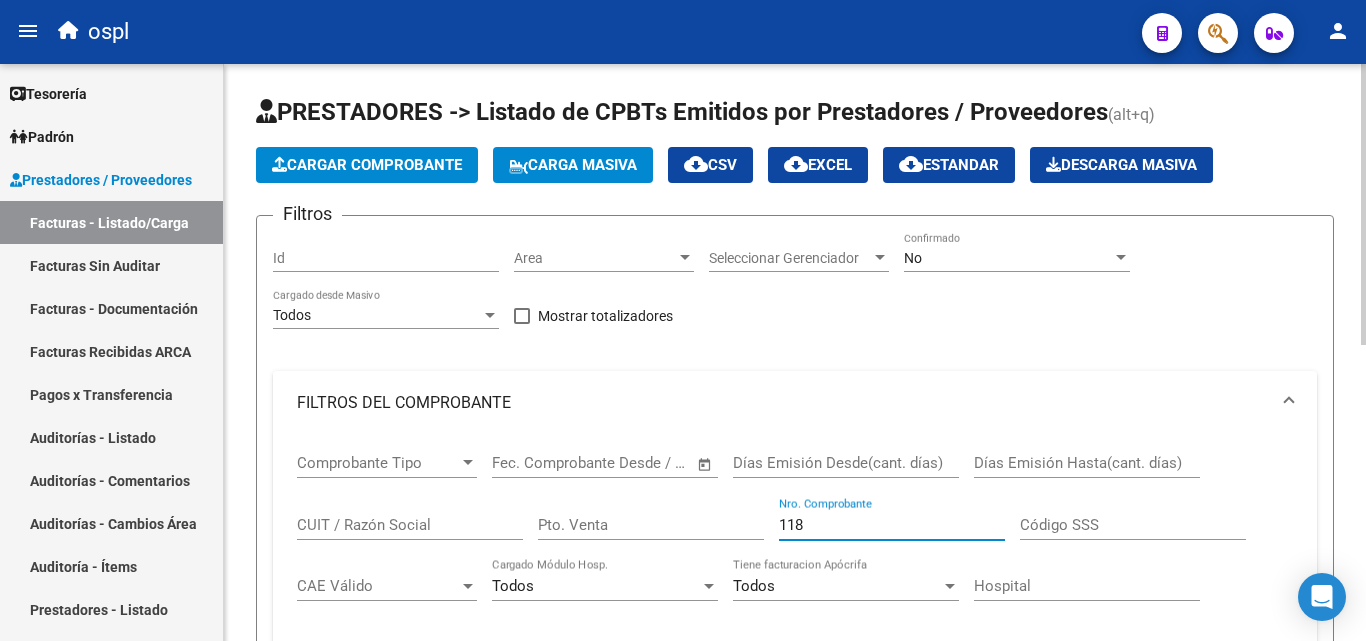 drag, startPoint x: 826, startPoint y: 519, endPoint x: 769, endPoint y: 505, distance: 58.694122 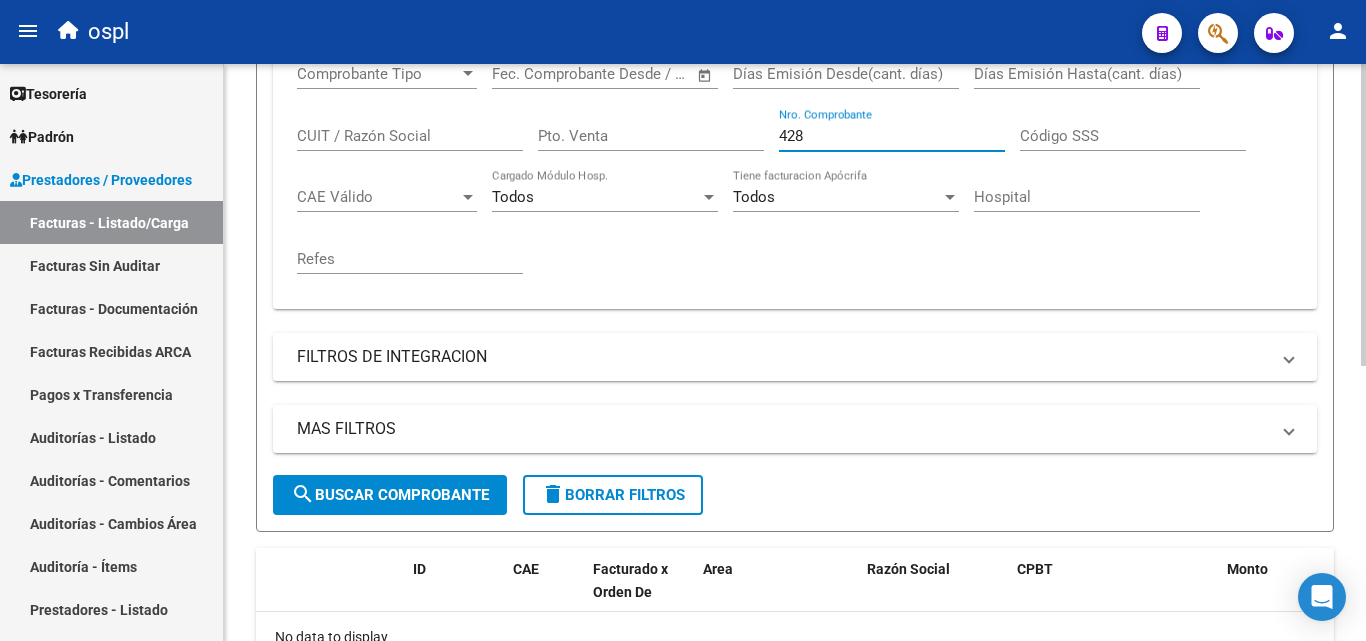 scroll, scrollTop: 525, scrollLeft: 0, axis: vertical 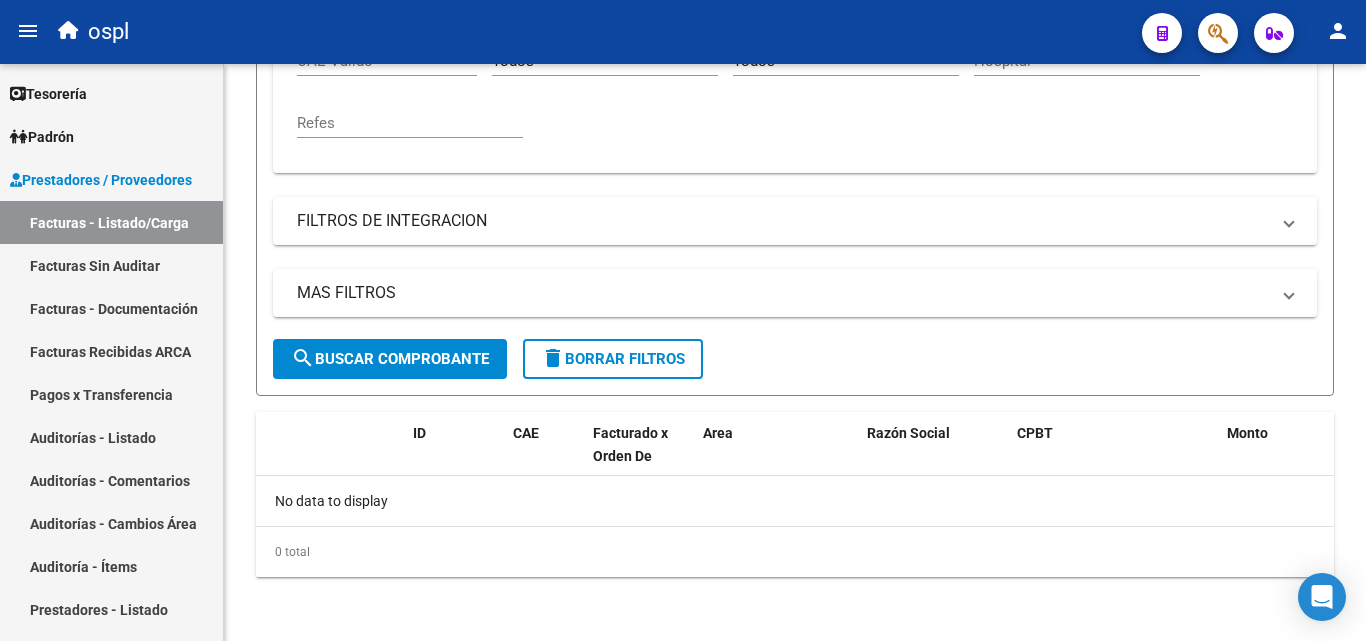 type on "428" 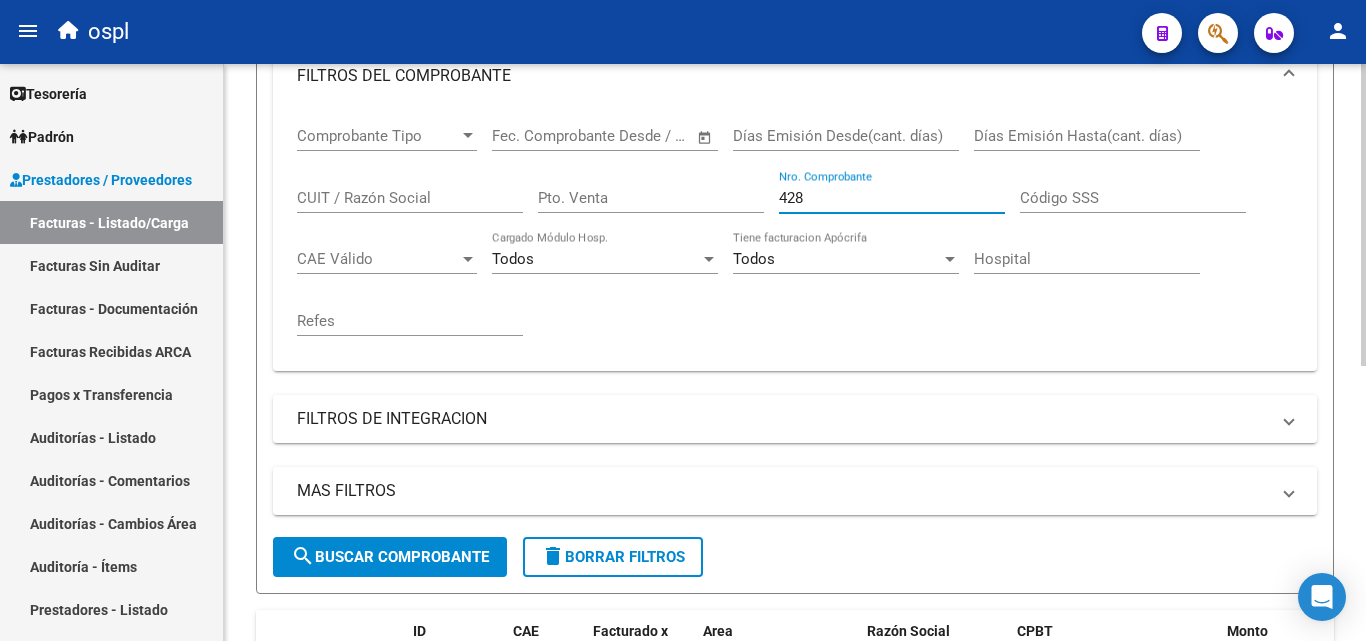 scroll, scrollTop: 325, scrollLeft: 0, axis: vertical 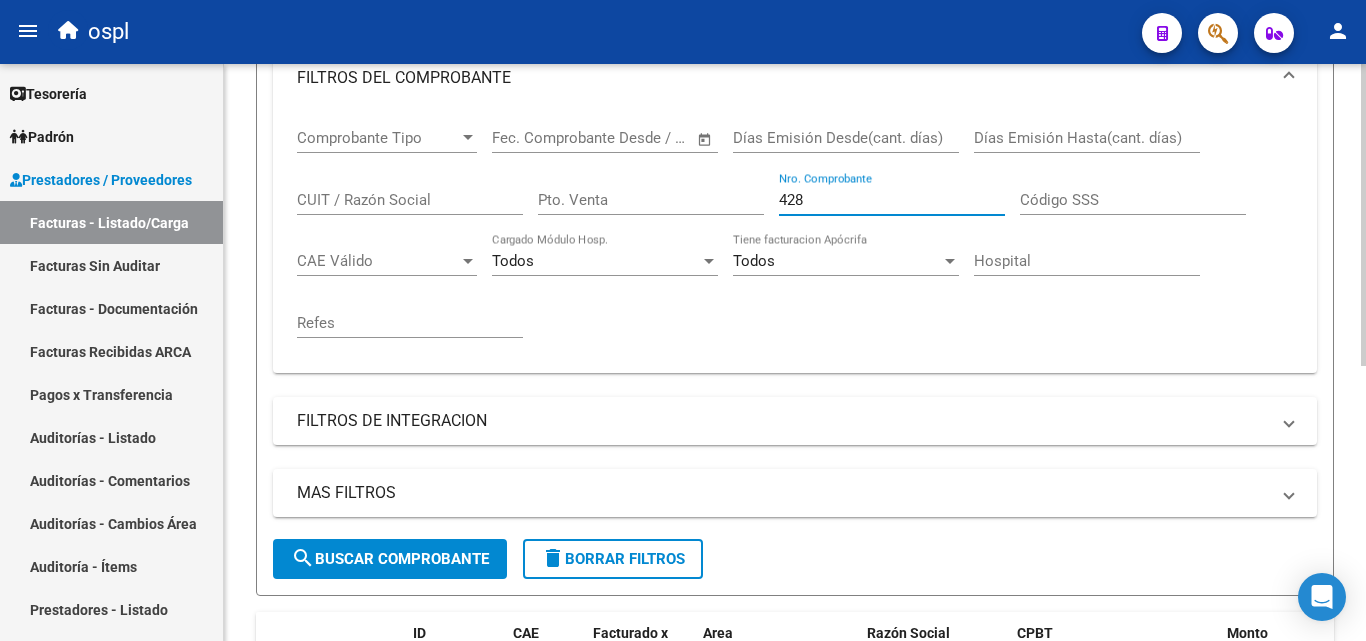 drag, startPoint x: 827, startPoint y: 207, endPoint x: 768, endPoint y: 208, distance: 59.008472 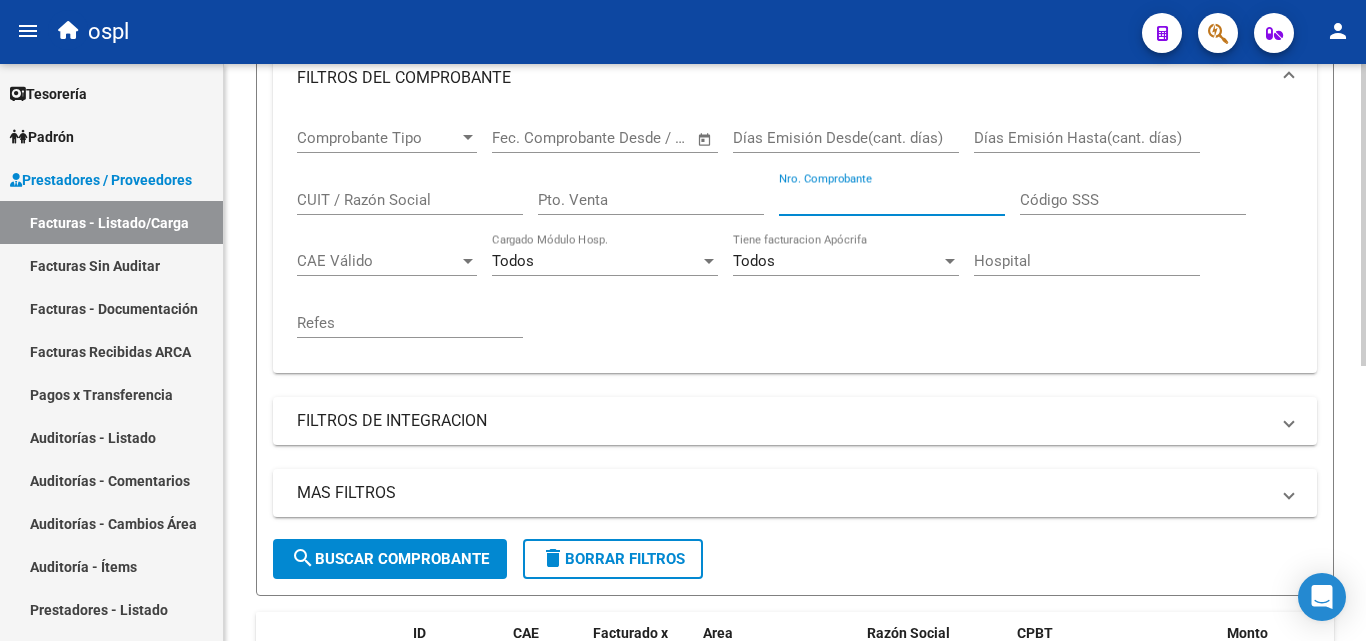 type 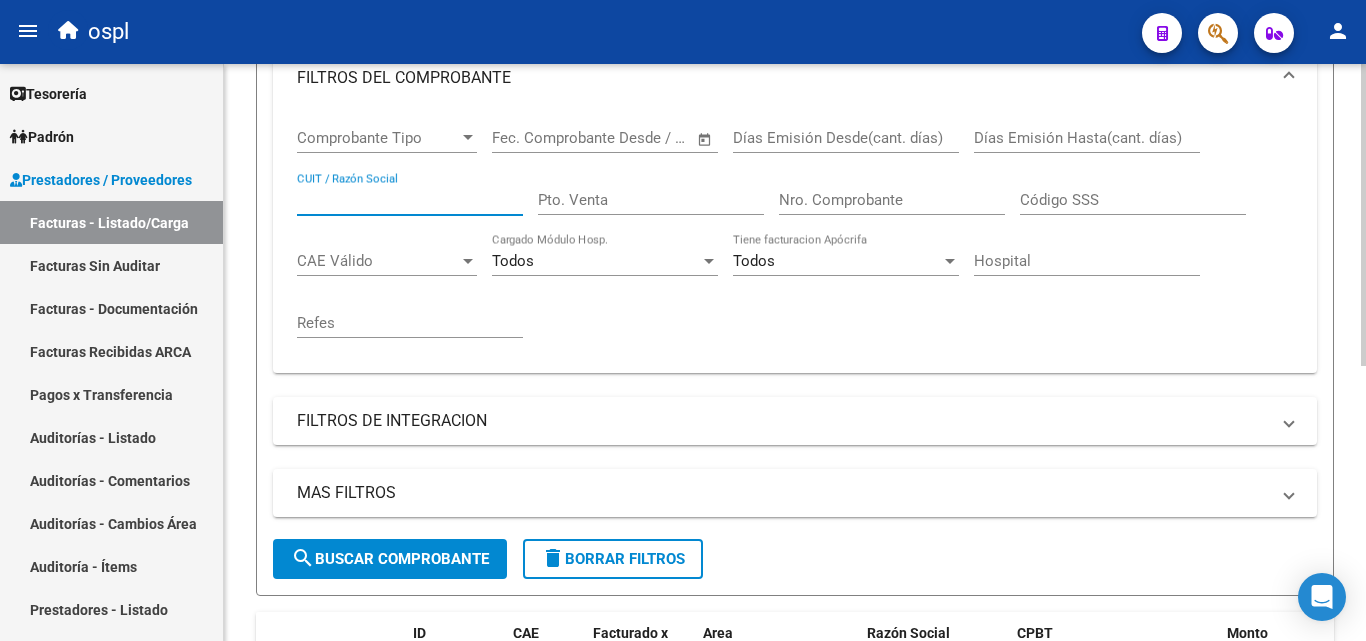 click on "CUIT / Razón Social" at bounding box center (410, 200) 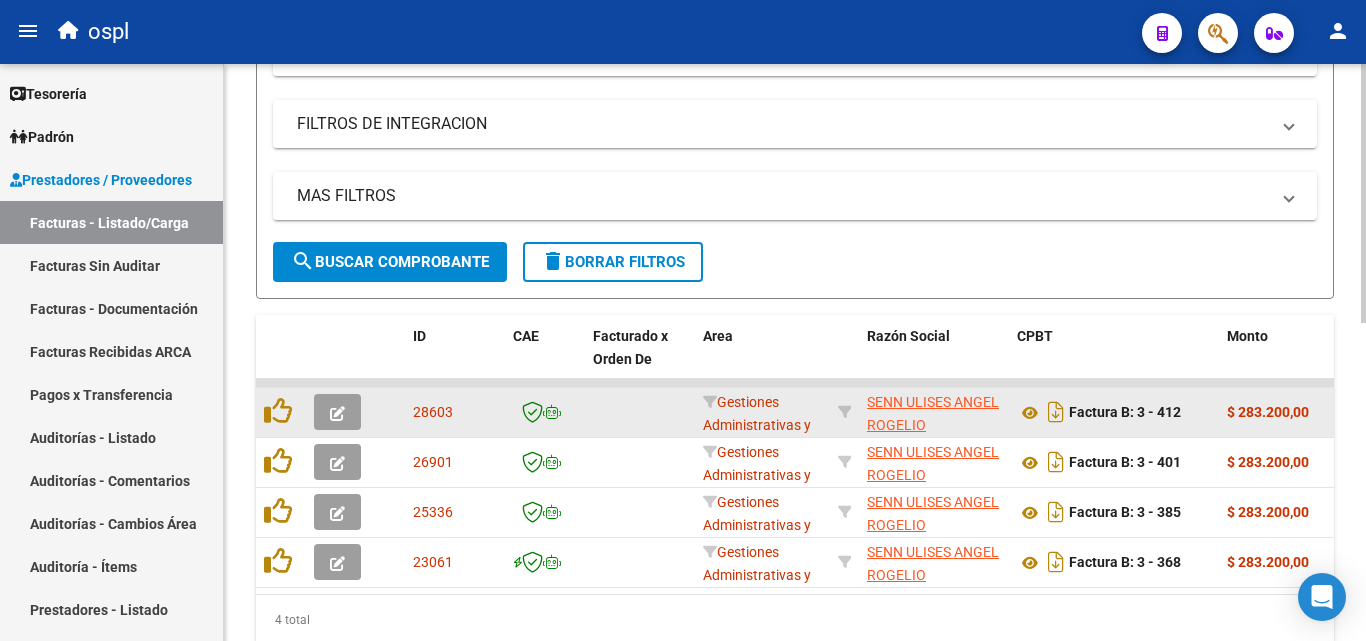 scroll, scrollTop: 625, scrollLeft: 0, axis: vertical 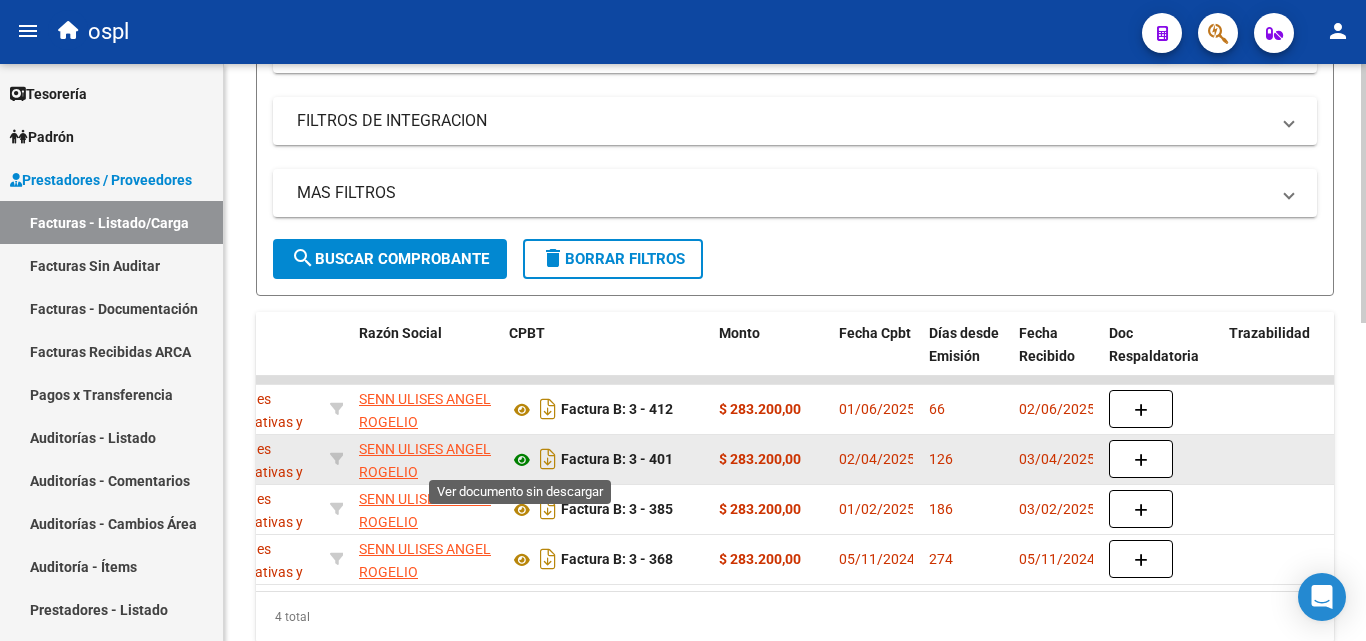 type on "SENN ULISES" 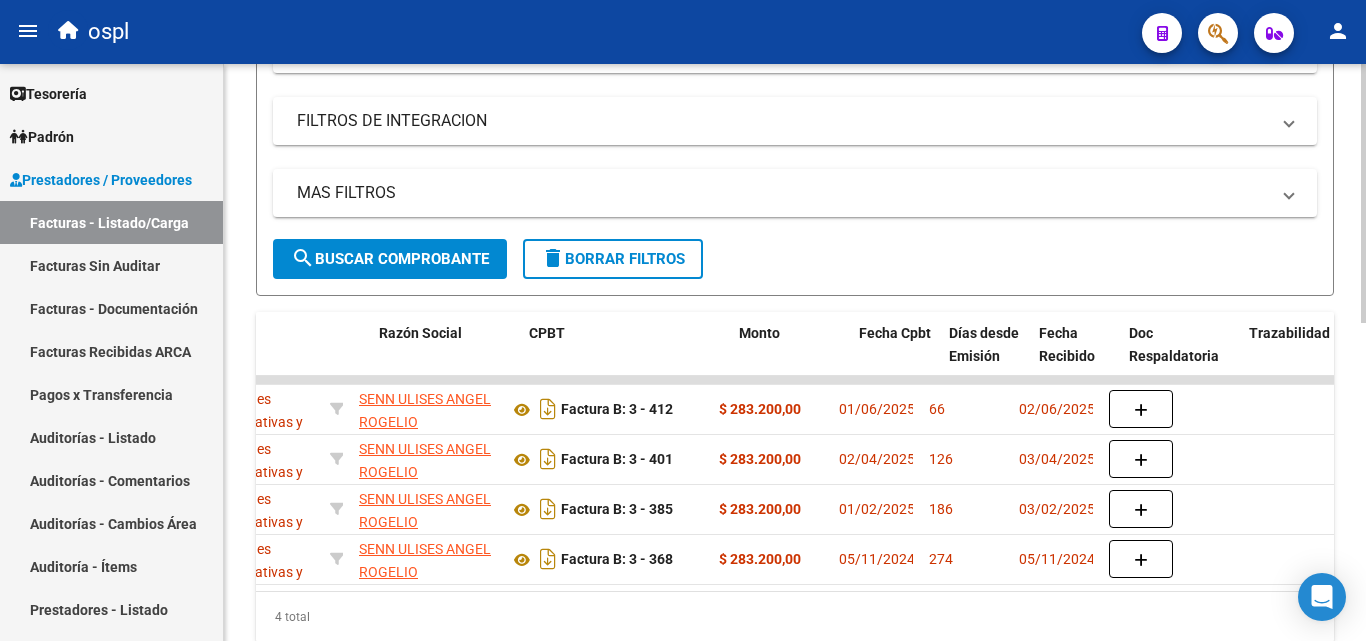 scroll, scrollTop: 0, scrollLeft: 0, axis: both 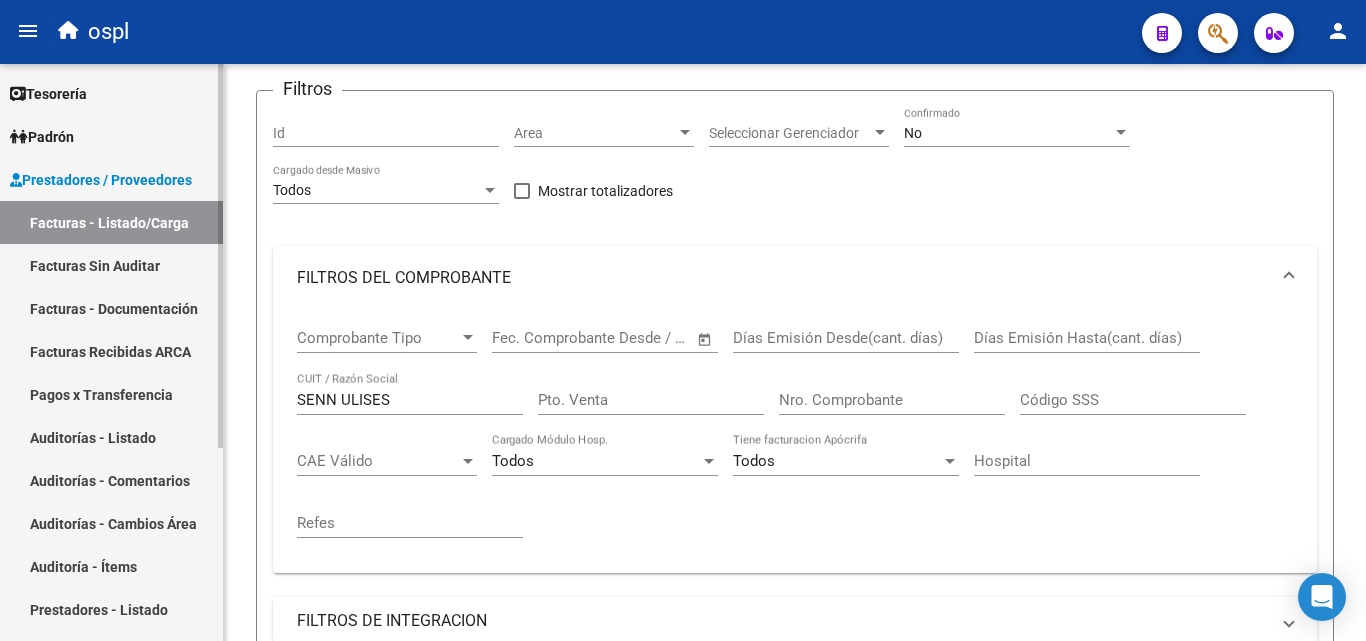 click on "Auditorías - Listado" at bounding box center (111, 437) 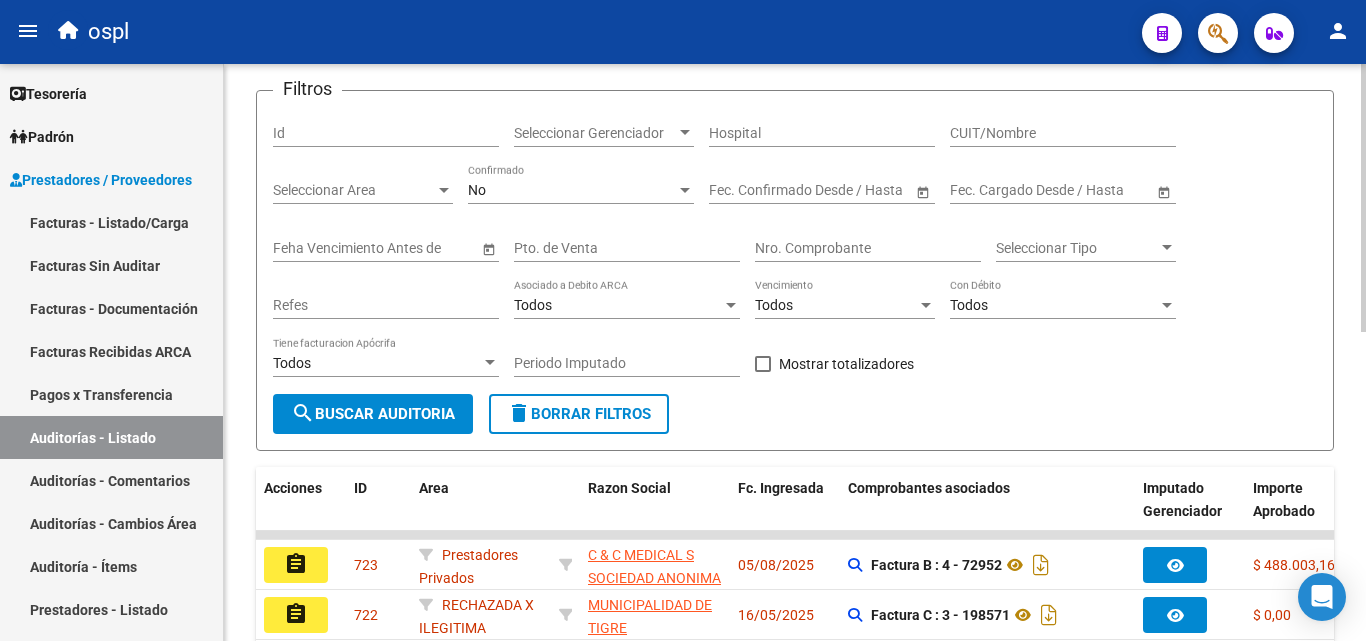 click on "Nro. Comprobante" at bounding box center [868, 248] 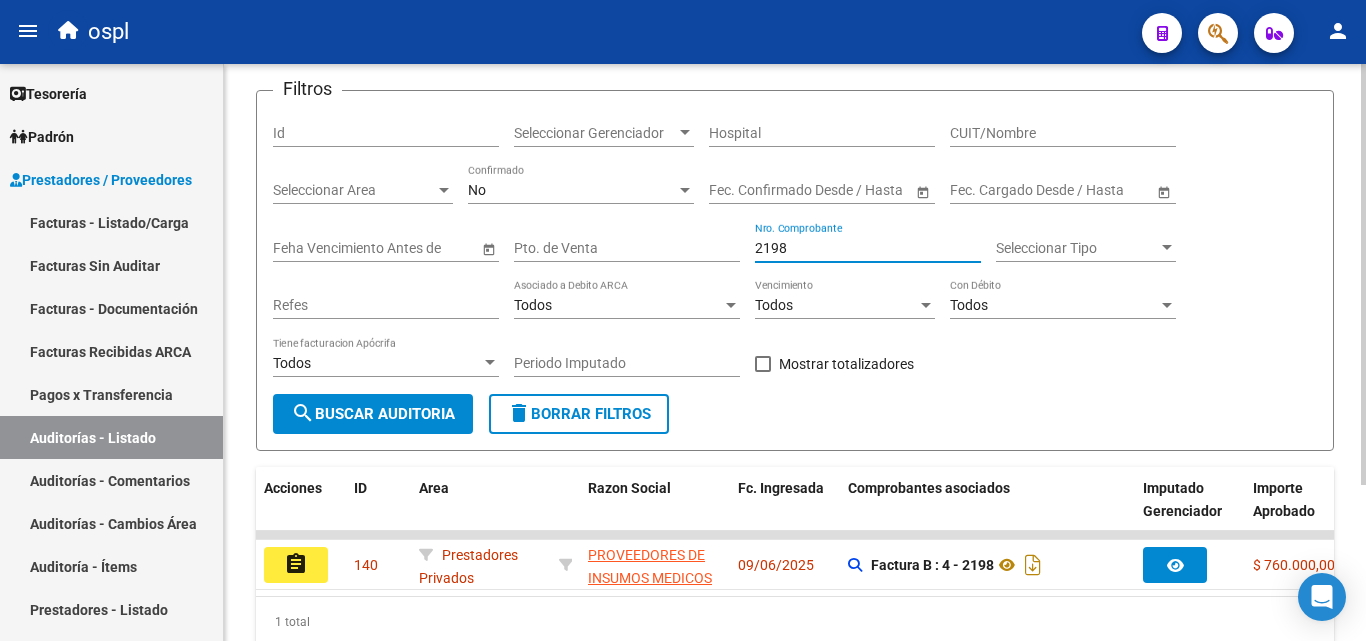 scroll, scrollTop: 213, scrollLeft: 0, axis: vertical 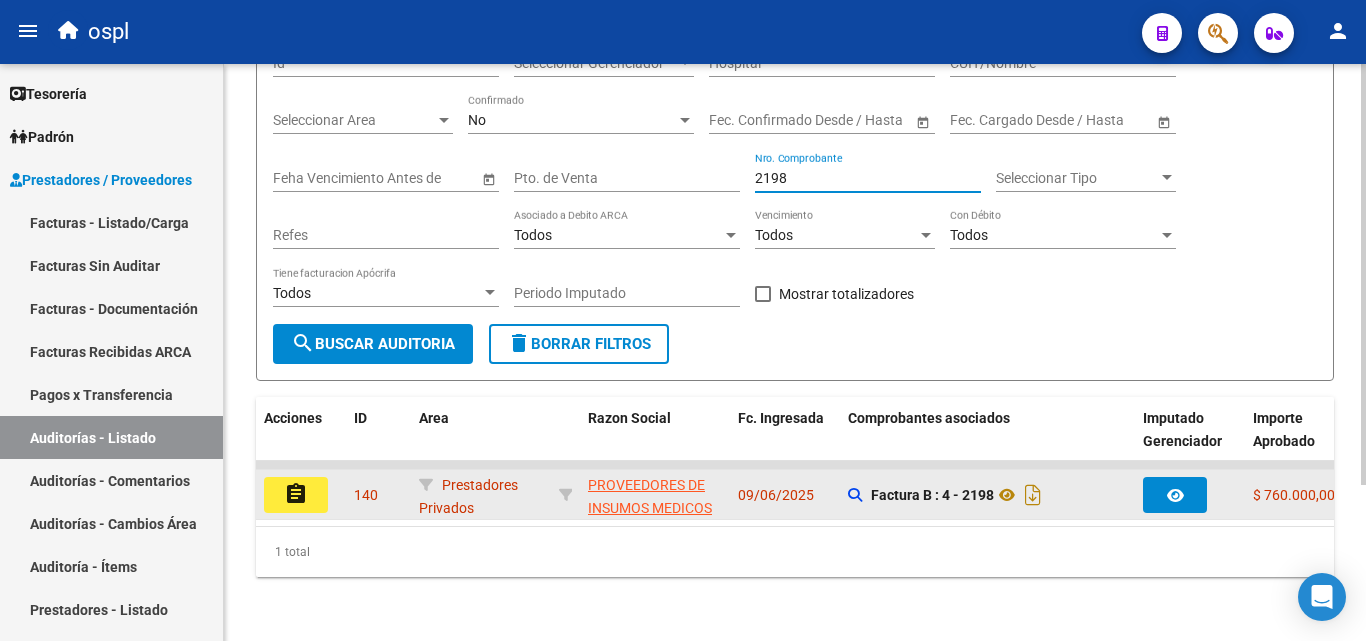 type on "2198" 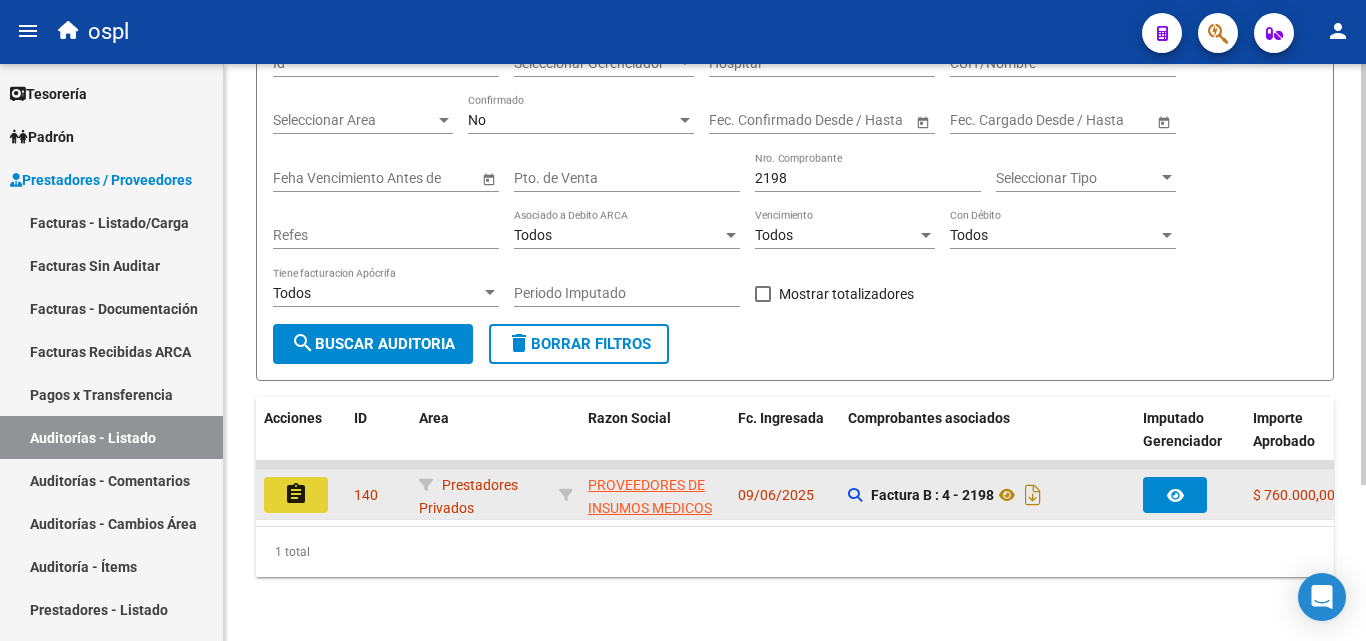 click on "assignment" 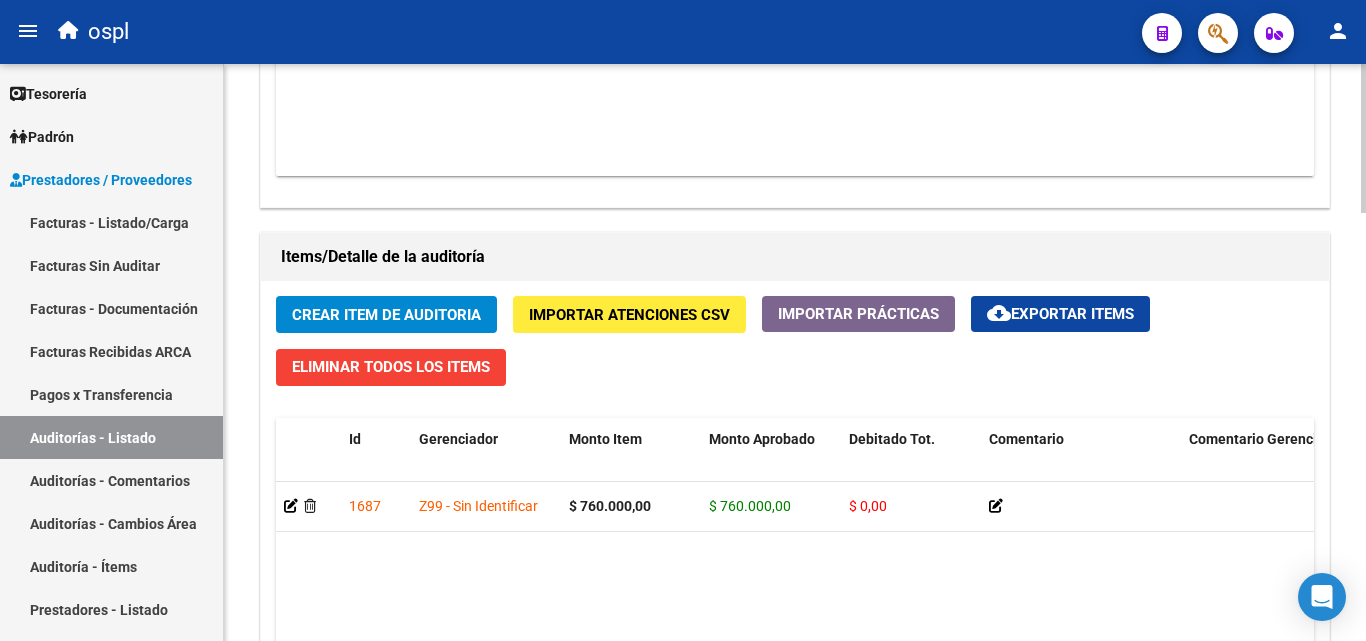 scroll, scrollTop: 1460, scrollLeft: 0, axis: vertical 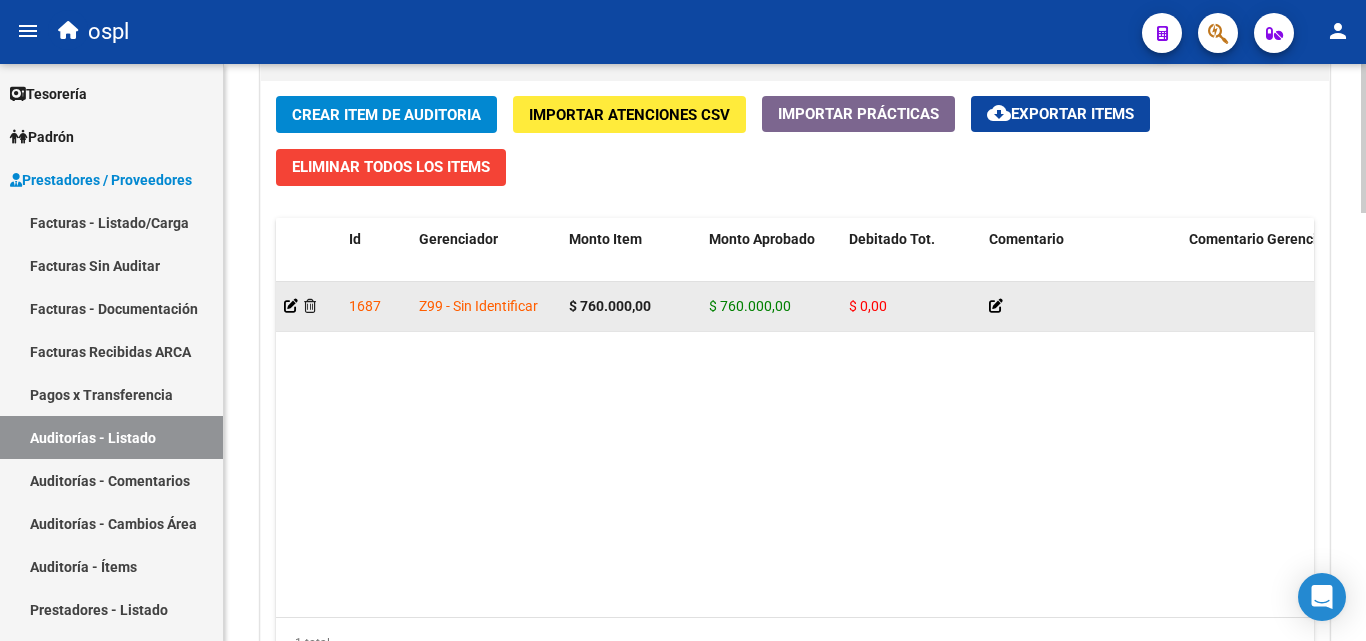 click 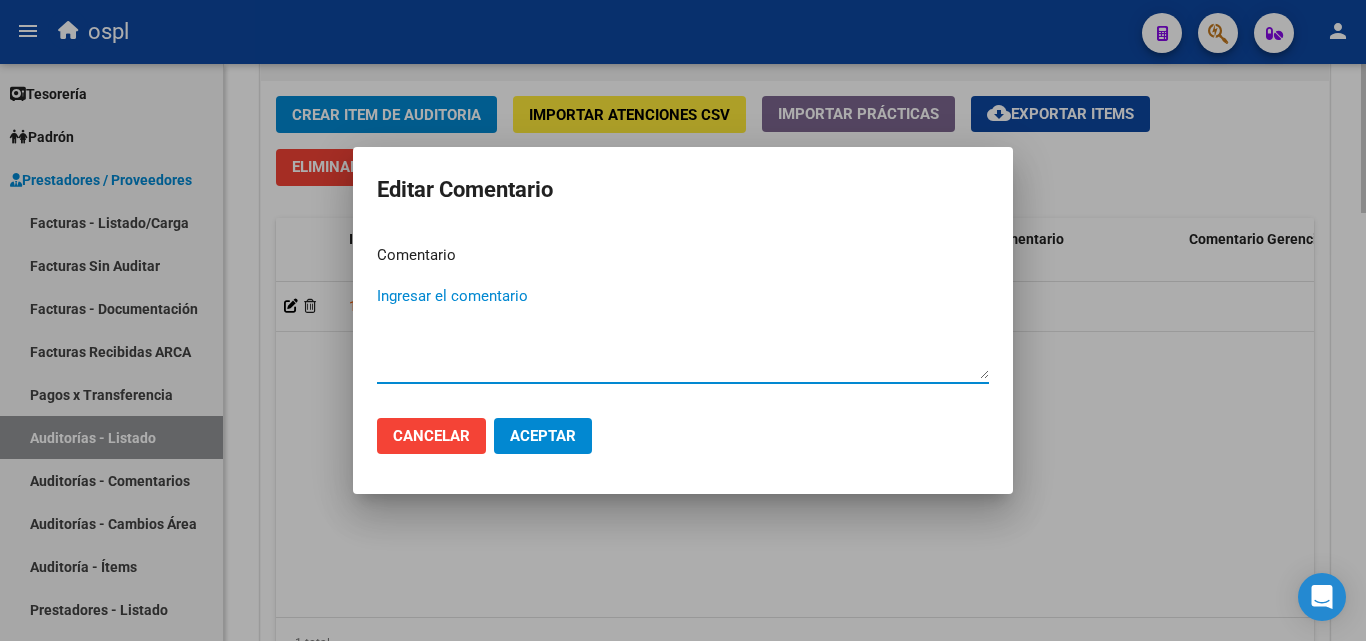 click at bounding box center [683, 320] 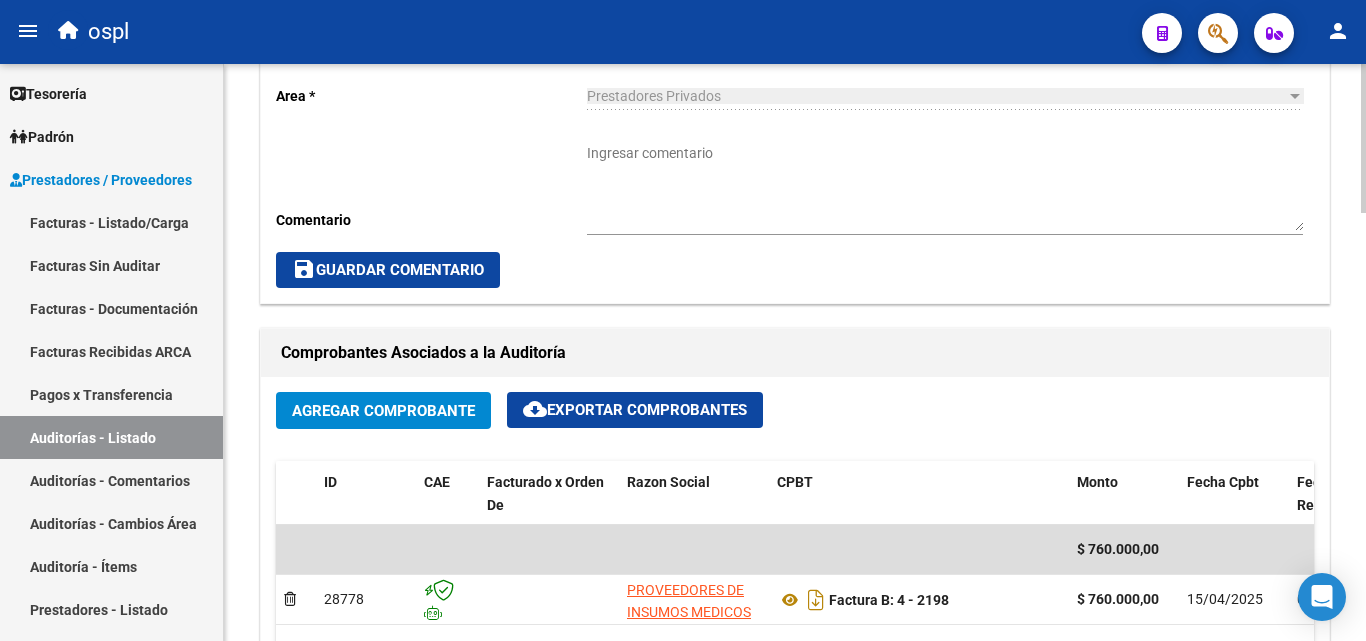 scroll, scrollTop: 560, scrollLeft: 0, axis: vertical 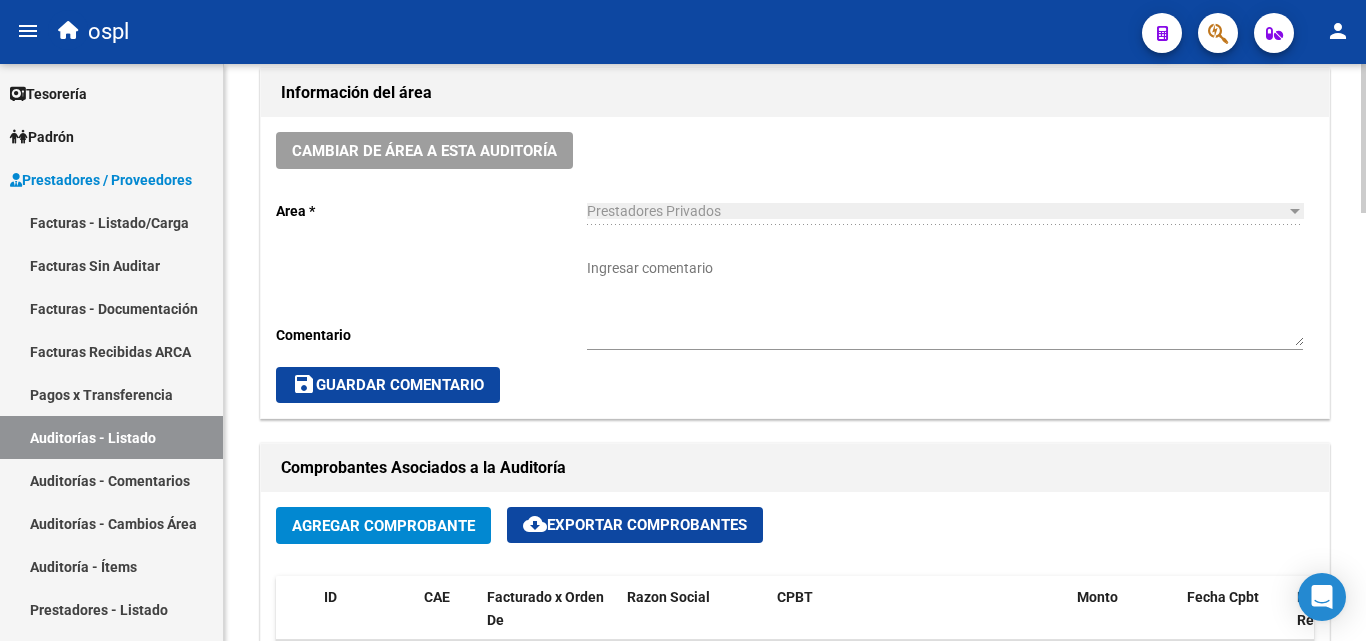 click on "Ingresar comentario" at bounding box center (945, 302) 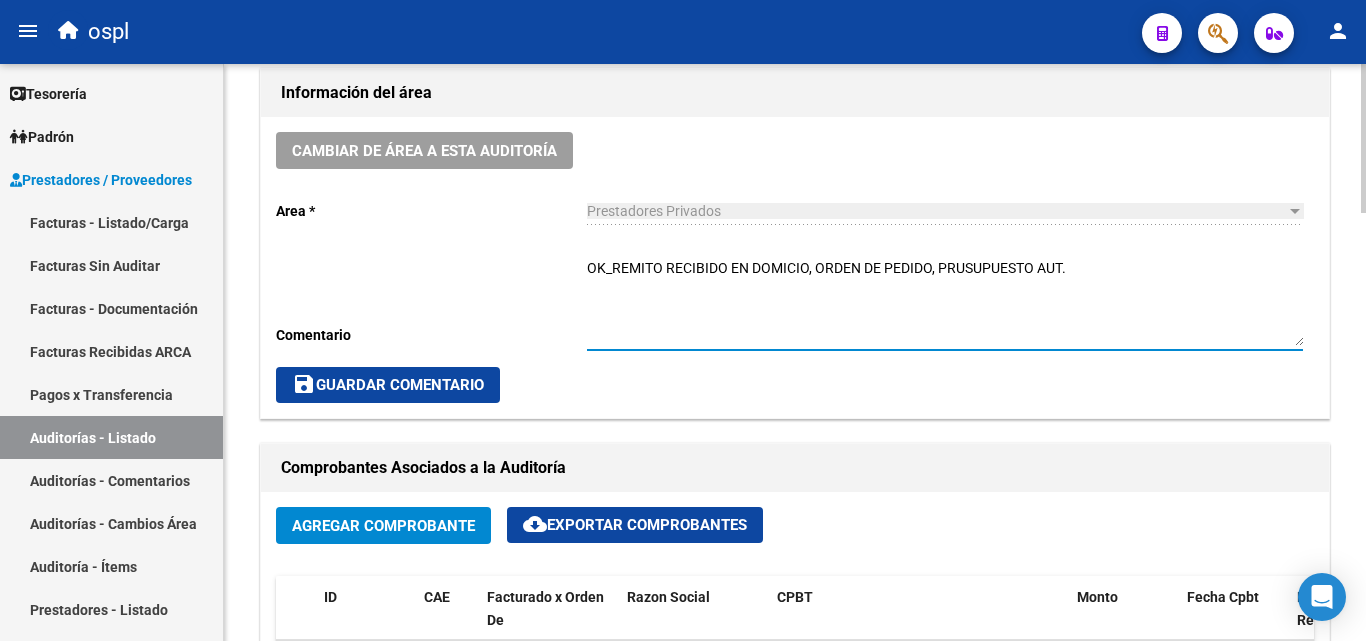 click on "OK_REMITO RECIBIDO EN DOMICIO, ORDEN DE PEDIDO, PRUSUPUESTO AUT." at bounding box center (945, 302) 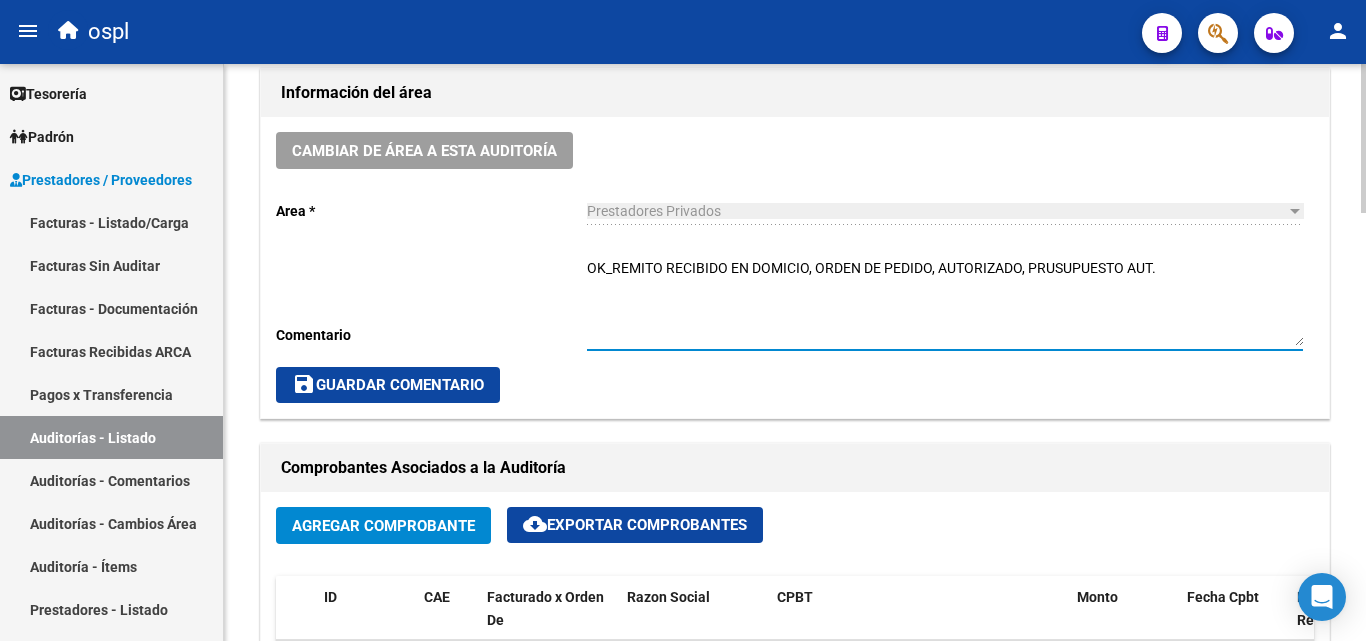 click on "OK_REMITO RECIBIDO EN DOMICIO, ORDEN DE PEDIDO, AUTORIZADO, PRUSUPUESTO AUT." at bounding box center [945, 302] 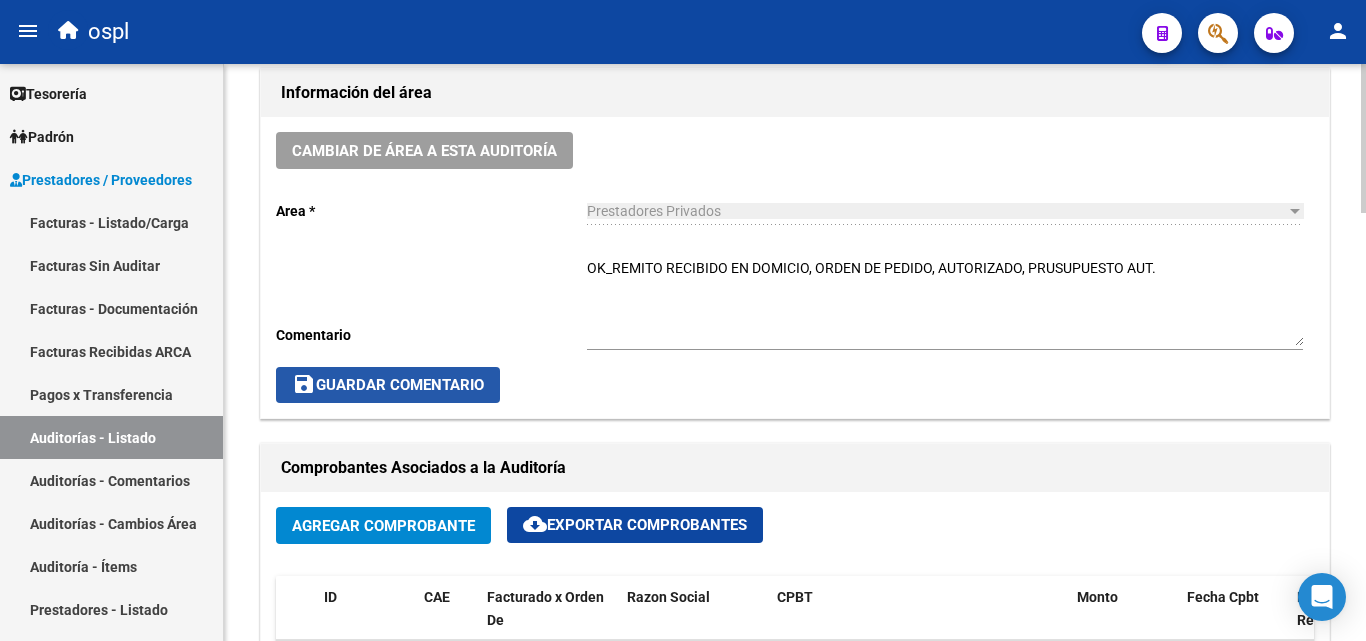 click on "save  Guardar Comentario" 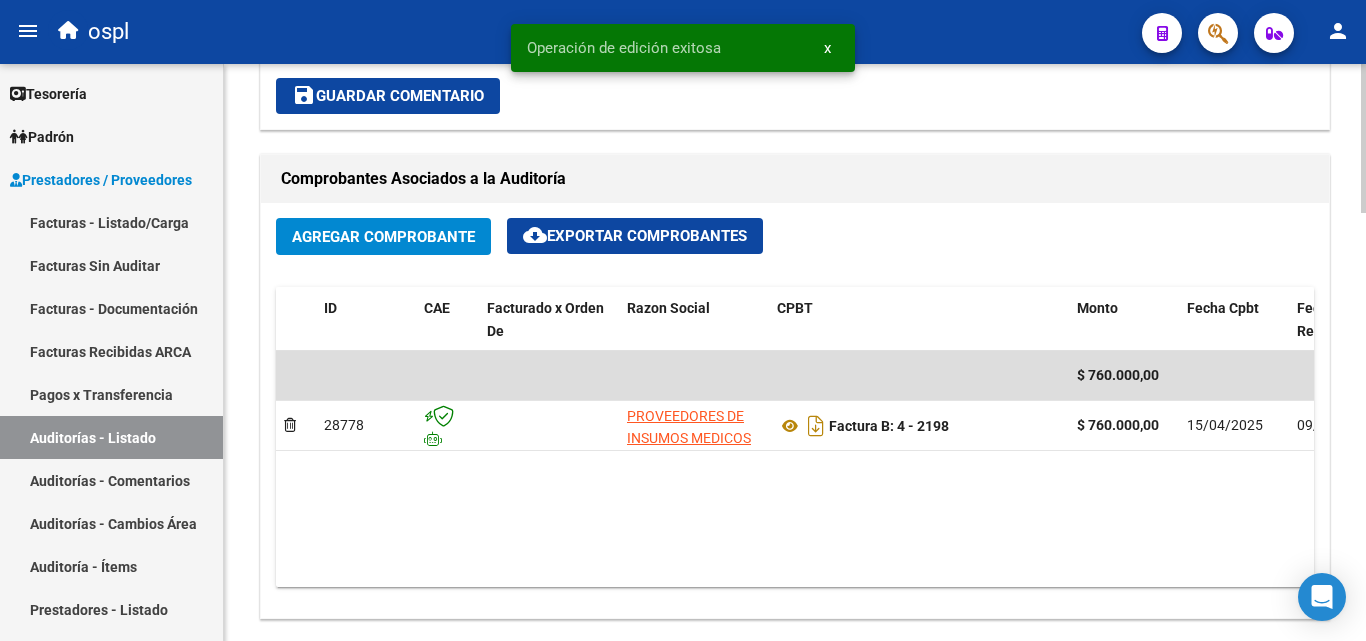 scroll, scrollTop: 860, scrollLeft: 0, axis: vertical 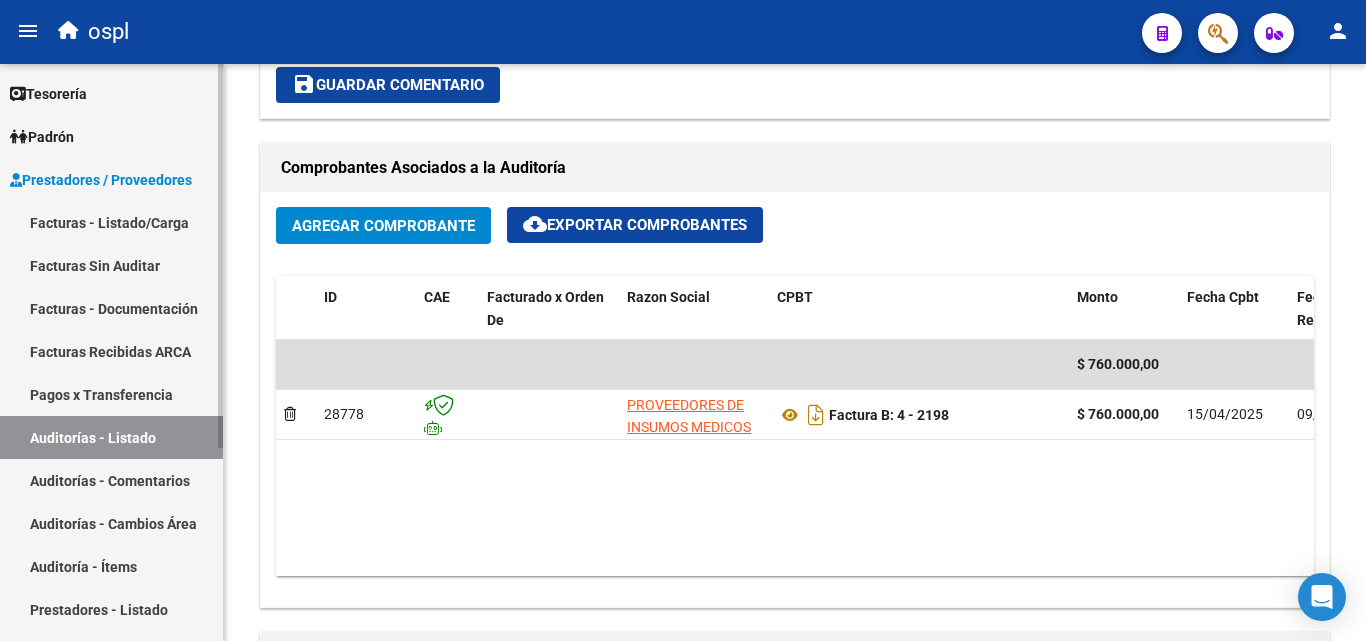 click on "Auditorías - Listado" at bounding box center [111, 437] 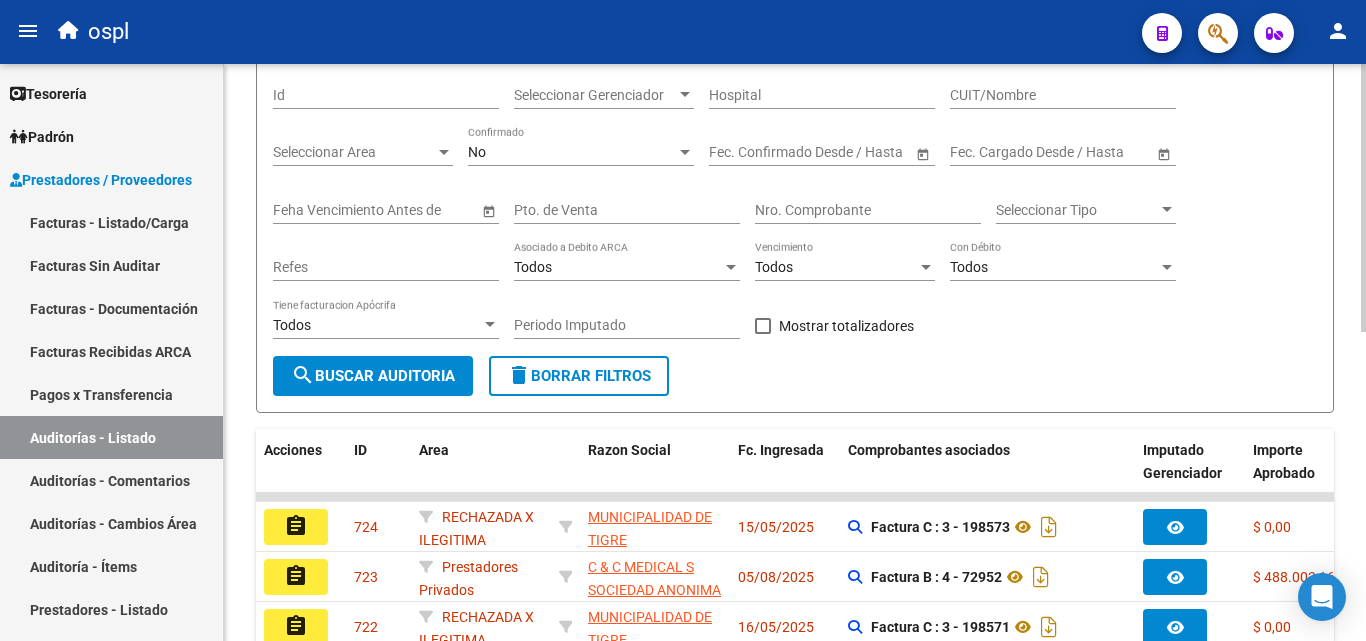 scroll, scrollTop: 63, scrollLeft: 0, axis: vertical 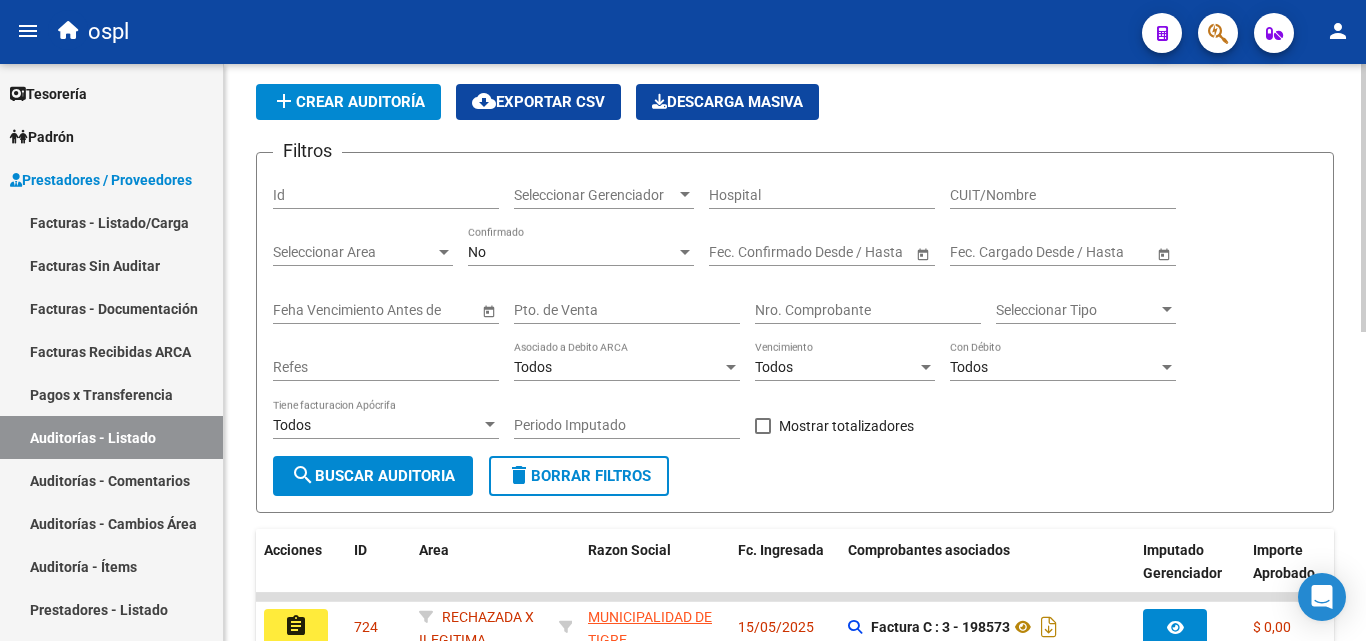 click on "Nro. Comprobante" at bounding box center (868, 310) 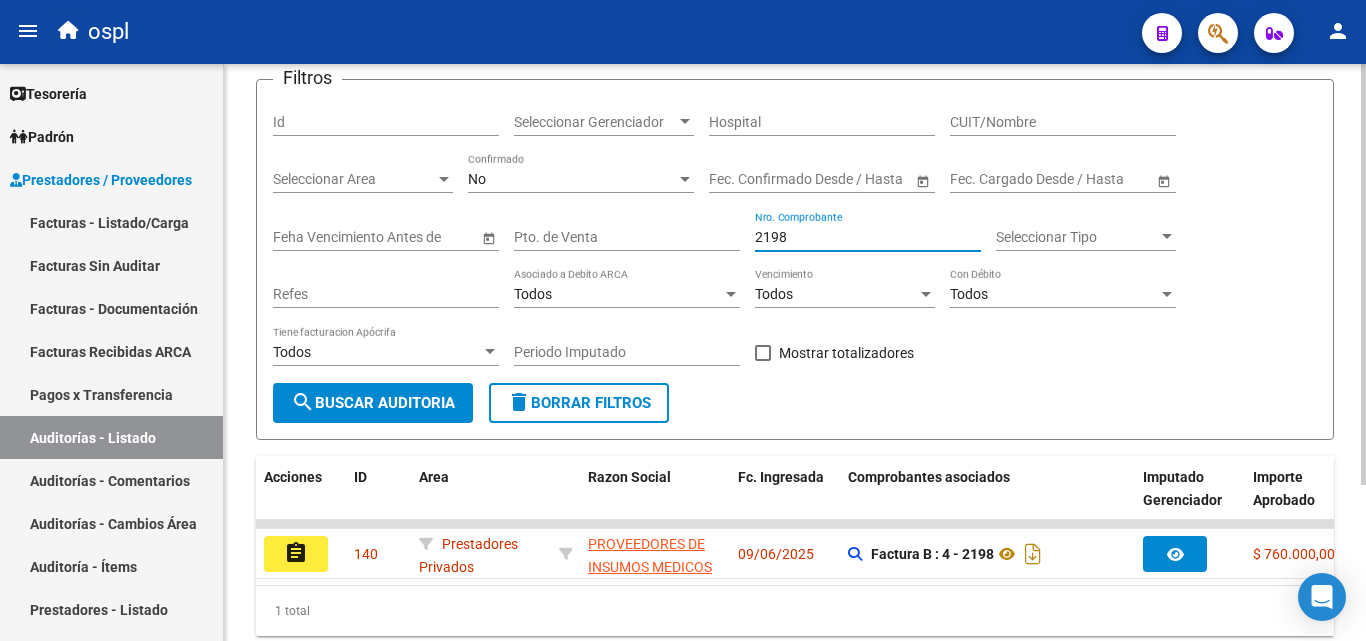 scroll, scrollTop: 213, scrollLeft: 0, axis: vertical 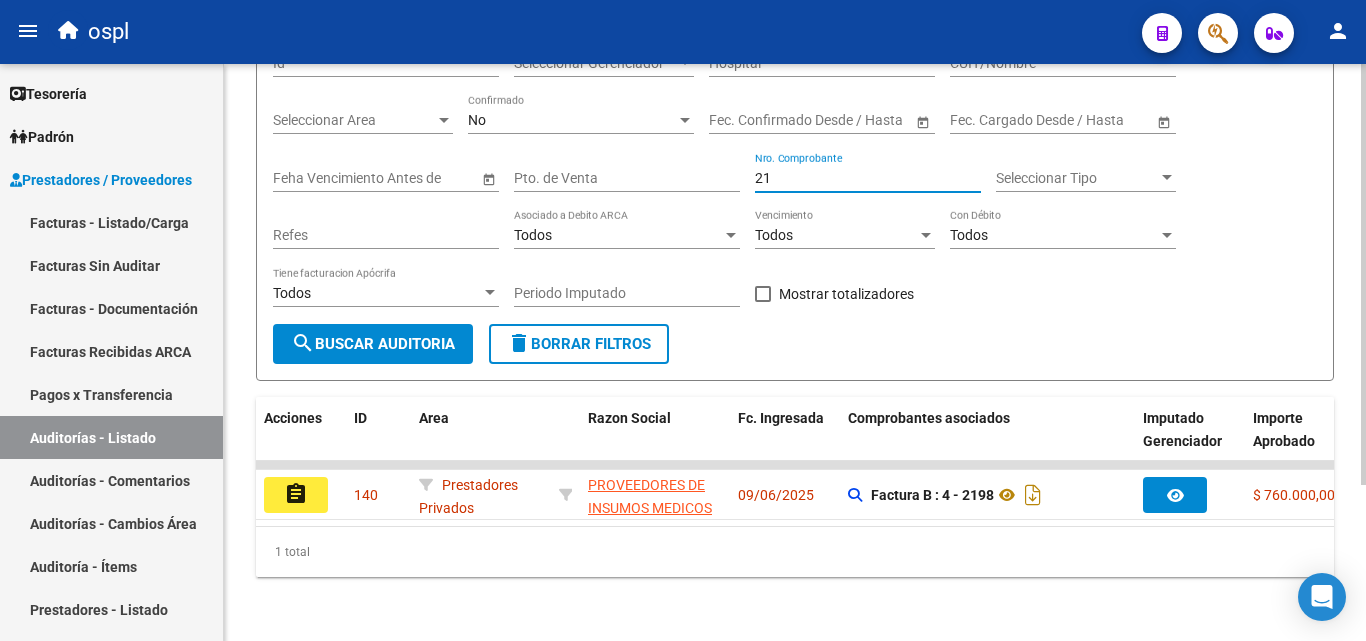 type on "2" 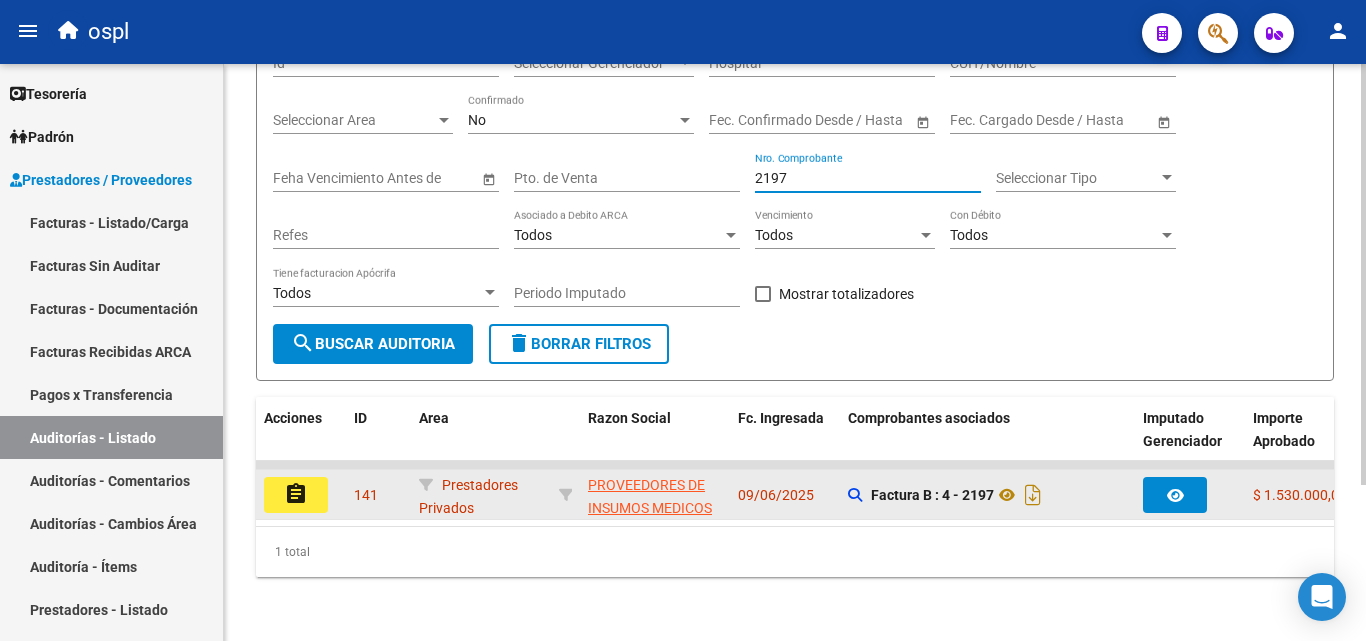 type on "2197" 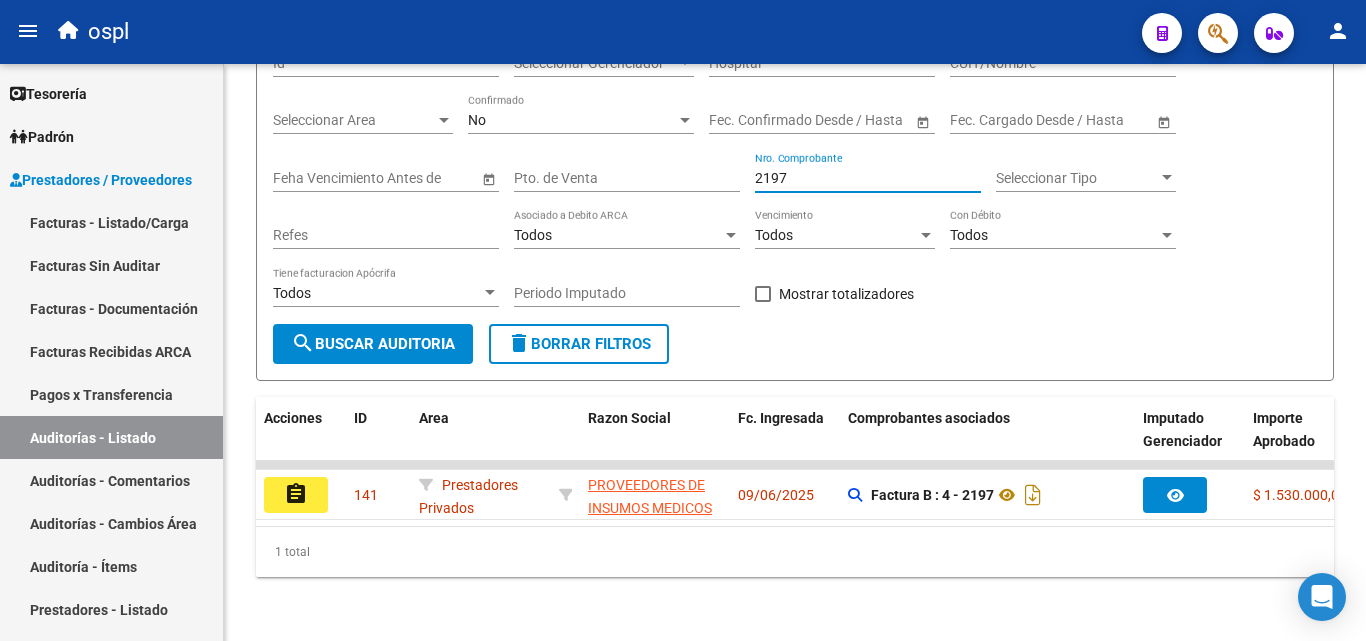 click on "assignment" 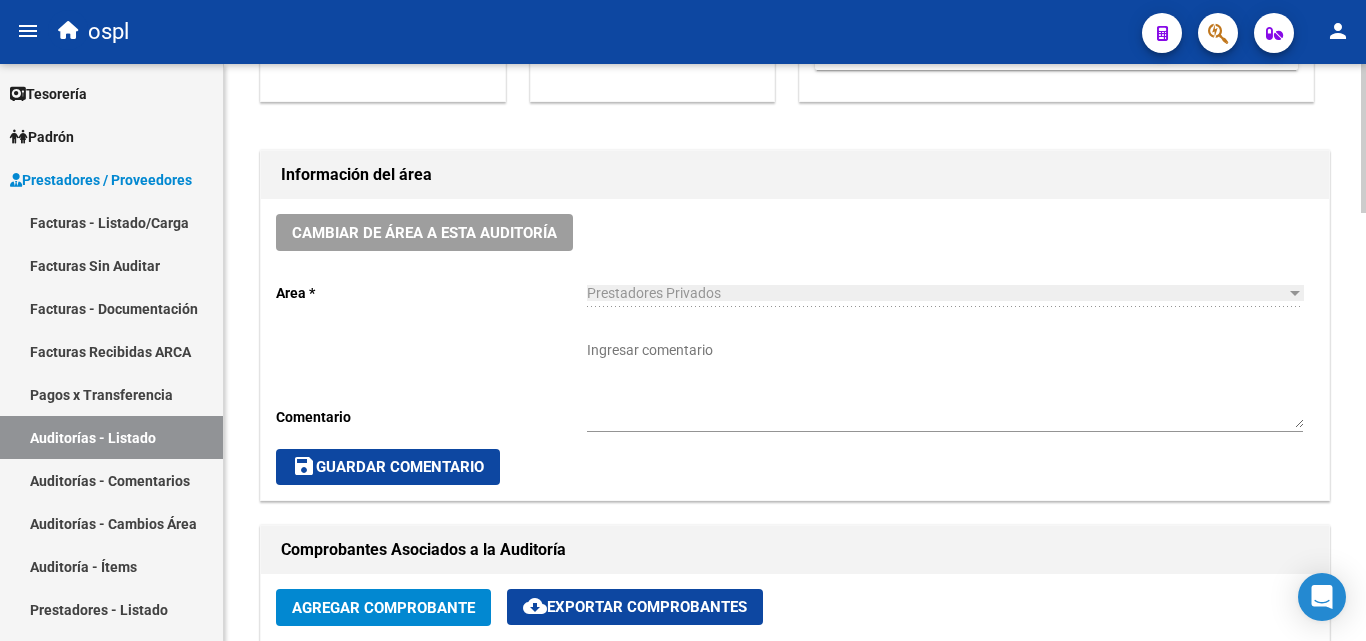 scroll, scrollTop: 500, scrollLeft: 0, axis: vertical 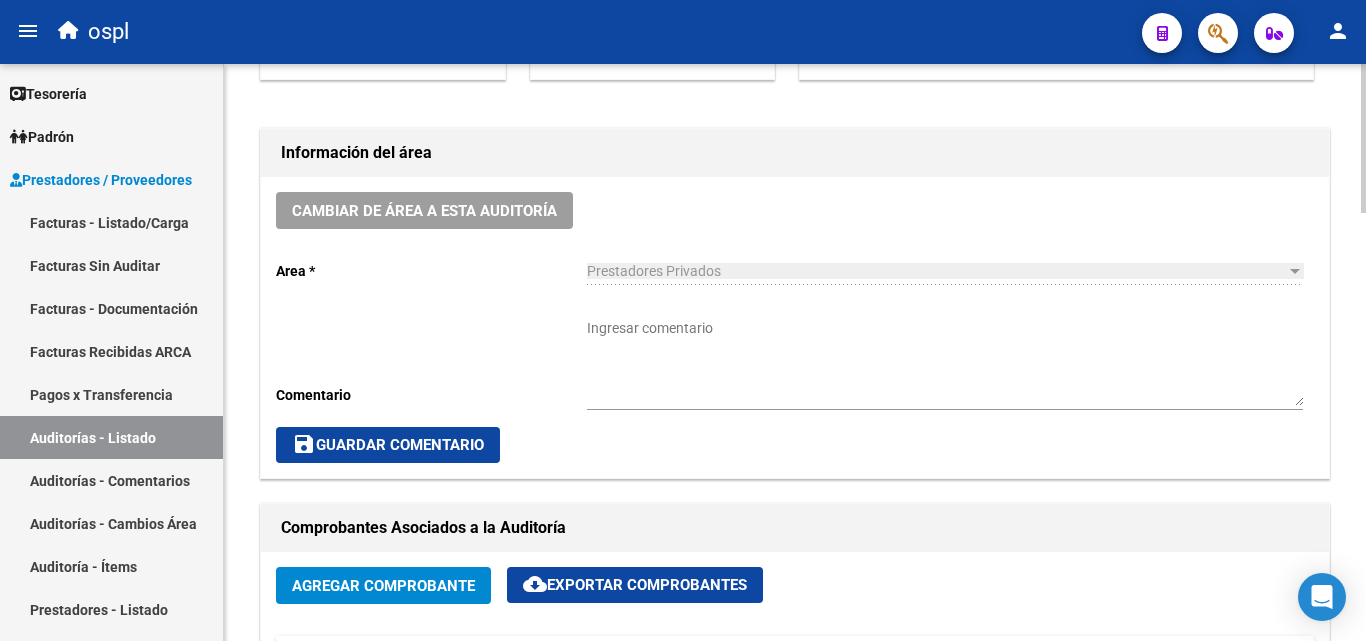 click on "Ingresar comentario" at bounding box center [945, 362] 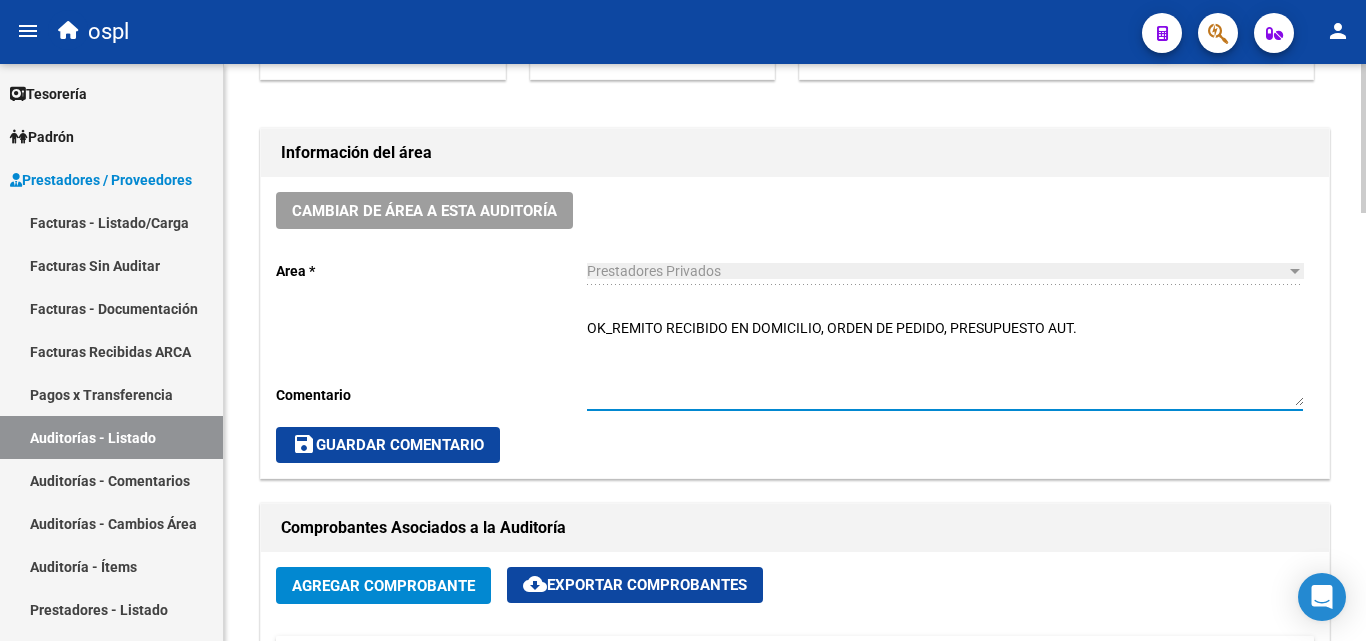 click on "OK_REMITO RECIBIDO EN DOMICILIO, ORDEN DE PEDIDO, PRESUPUESTO AUT." at bounding box center [945, 362] 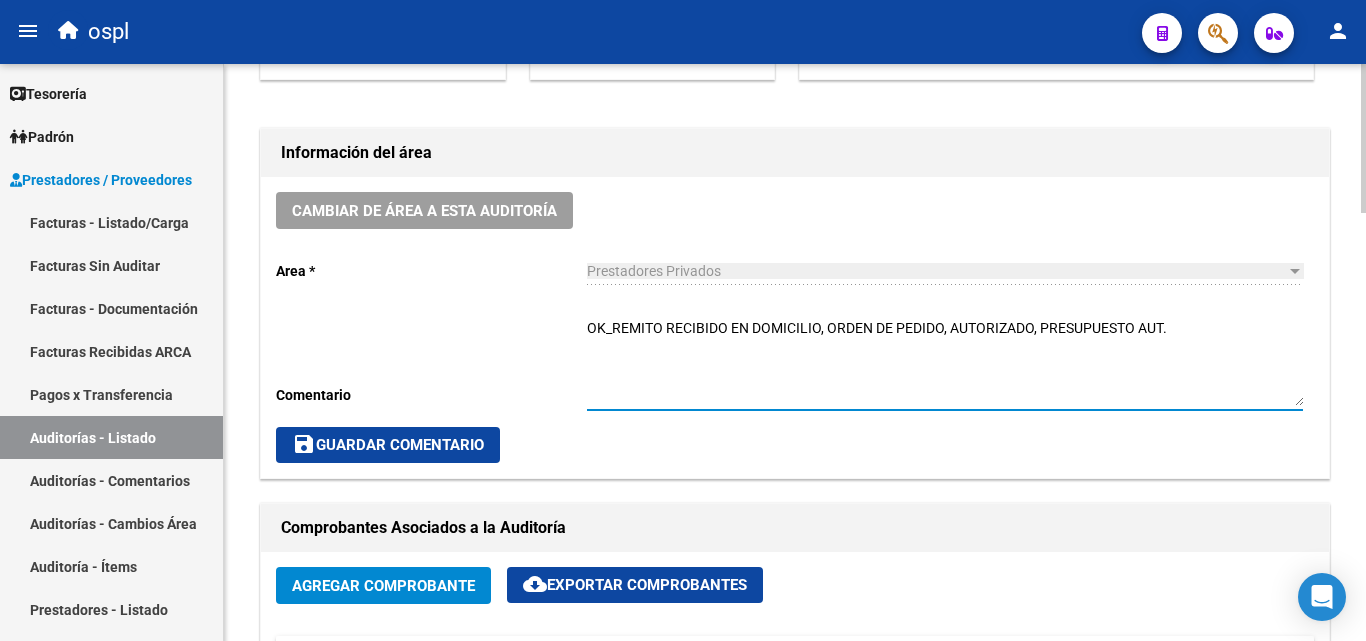 click on "OK_REMITO RECIBIDO EN DOMICILIO, ORDEN DE PEDIDO, AUTORIZADO, PRESUPUESTO AUT." at bounding box center [945, 362] 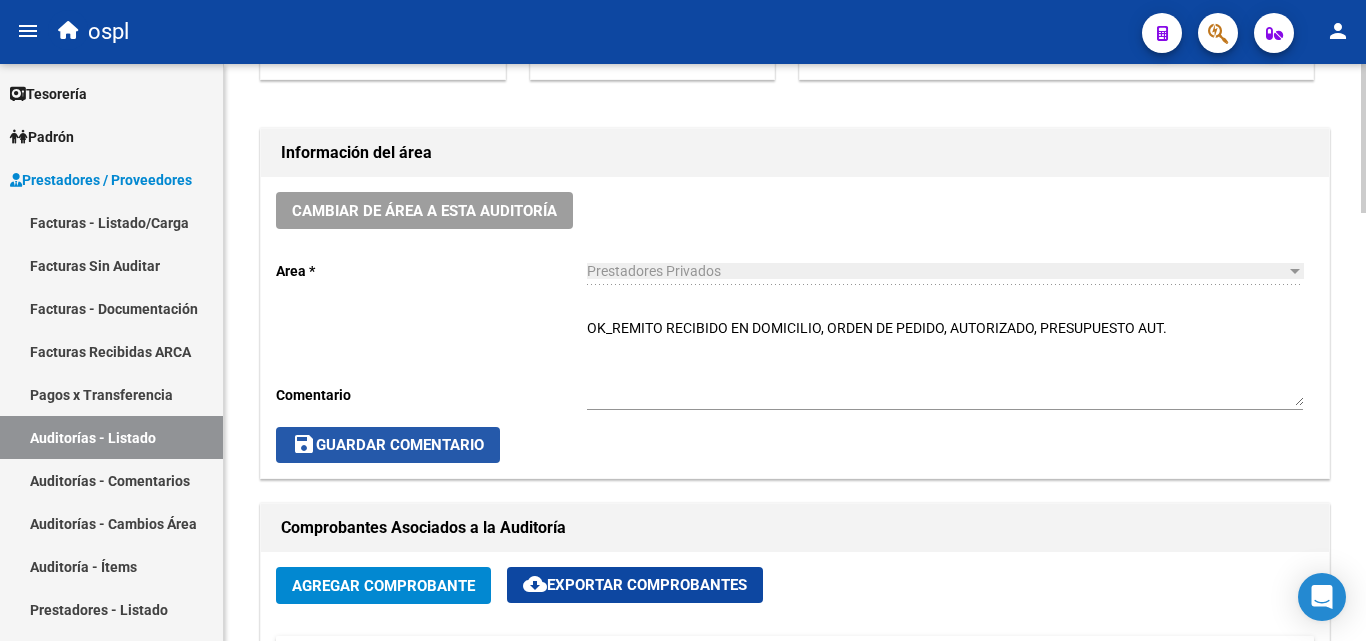 click on "save  Guardar Comentario" 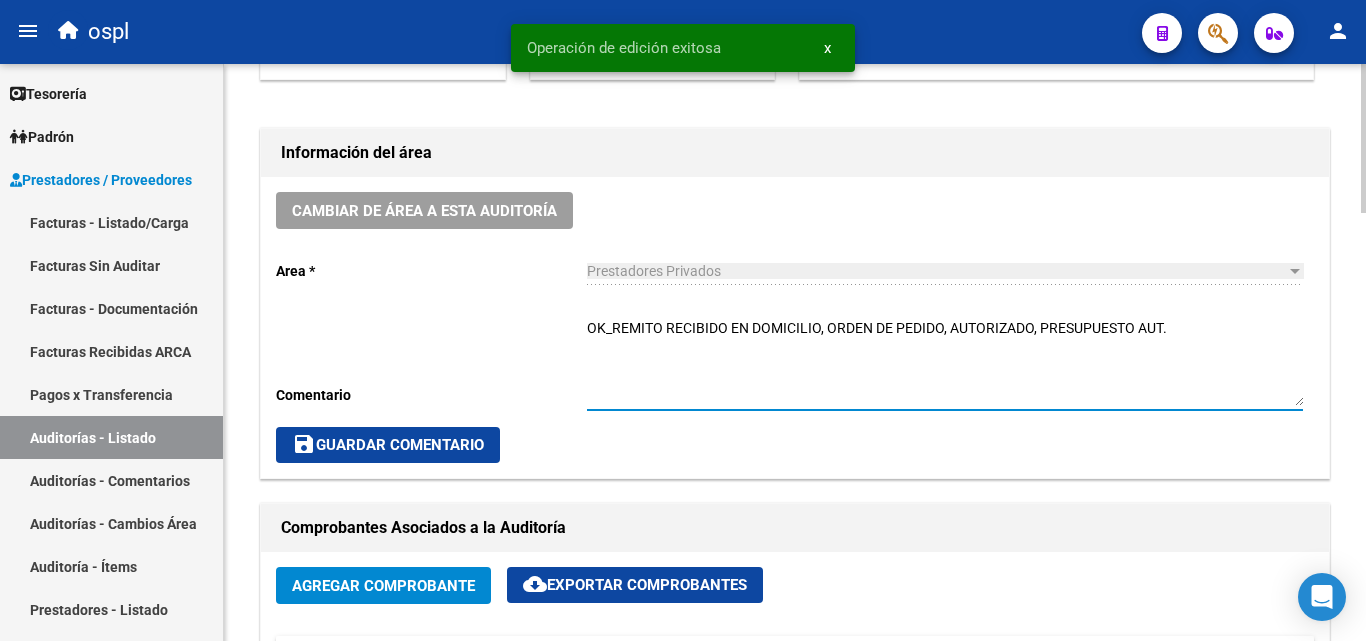 click on "OK_REMITO RECIBIDO EN DOMICILIO, ORDEN DE PEDIDO, AUTORIZADO, PRESUPUESTO AUT." at bounding box center [945, 362] 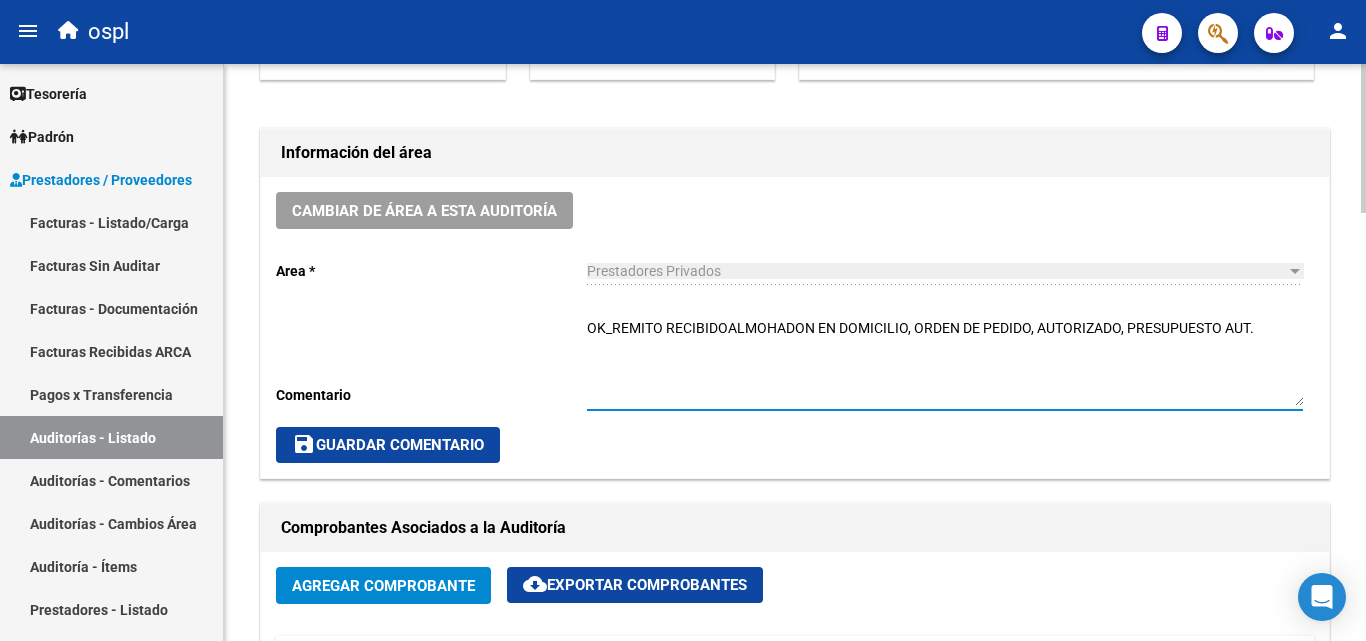 click on "OK_REMITO RECIBIDOALMOHADON EN DOMICILIO, ORDEN DE PEDIDO, AUTORIZADO, PRESUPUESTO AUT." at bounding box center [945, 362] 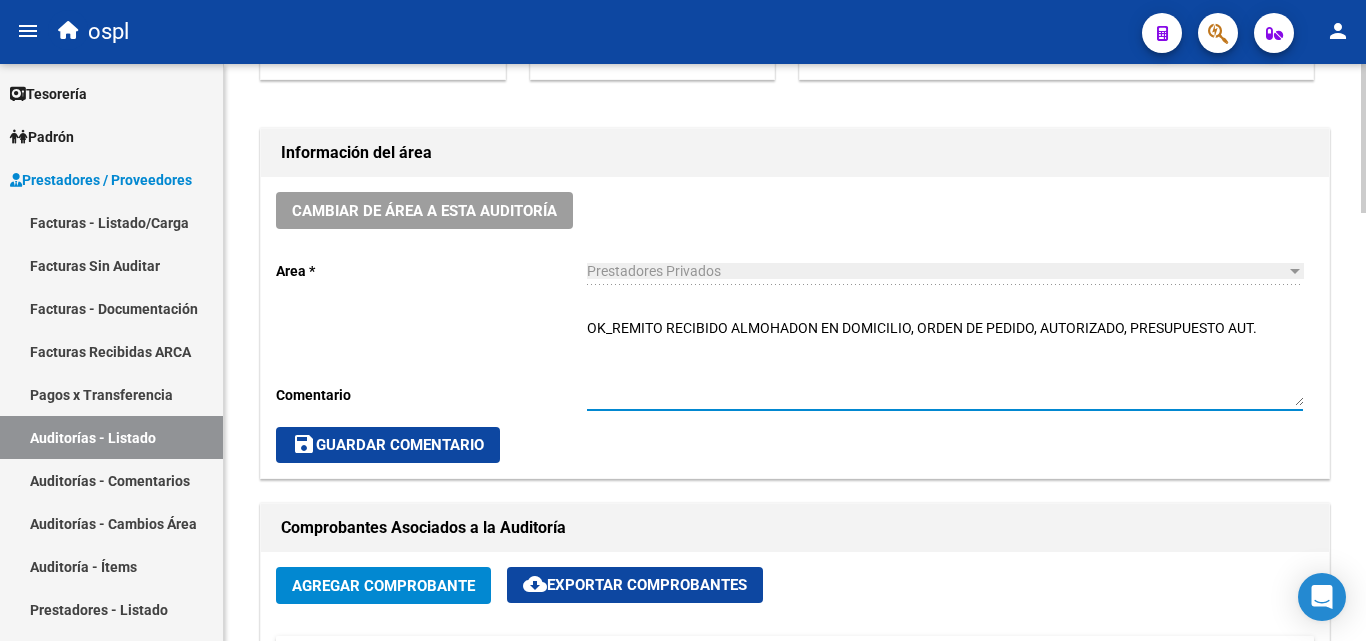 click on "OK_REMITO RECIBIDO ALMOHADON EN DOMICILIO, ORDEN DE PEDIDO, AUTORIZADO, PRESUPUESTO AUT." at bounding box center [945, 362] 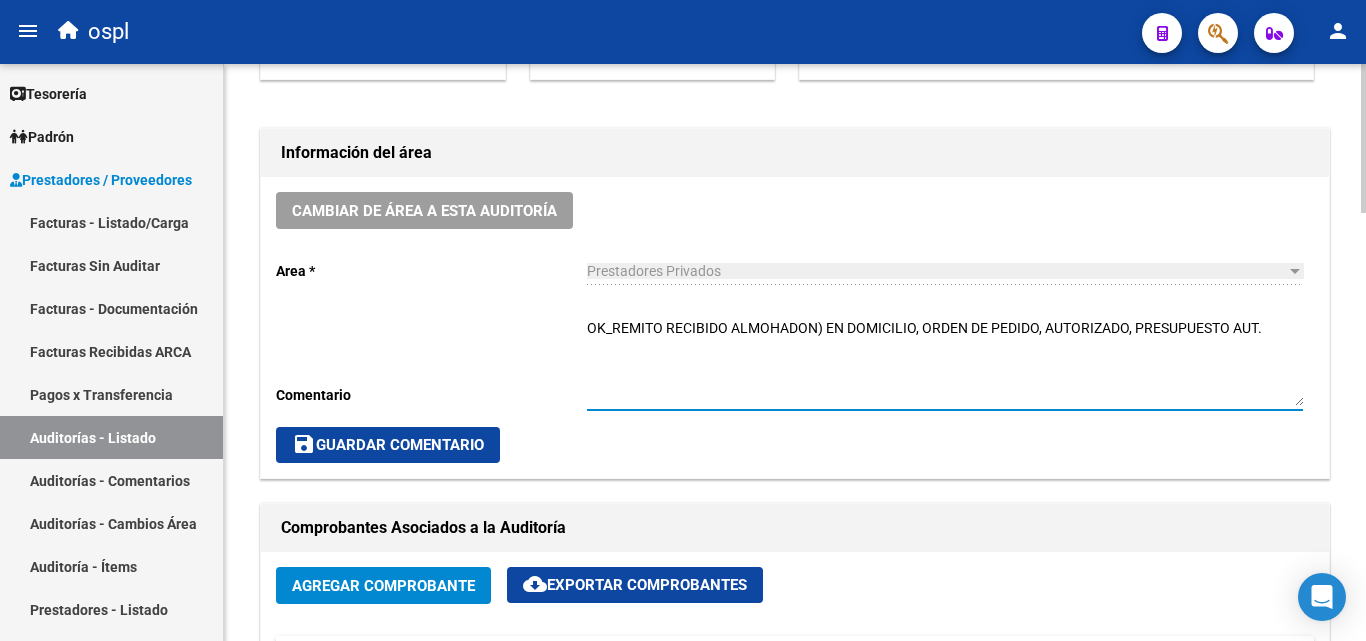 click on "OK_REMITO RECIBIDO ALMOHADON) EN DOMICILIO, ORDEN DE PEDIDO, AUTORIZADO, PRESUPUESTO AUT." at bounding box center [945, 362] 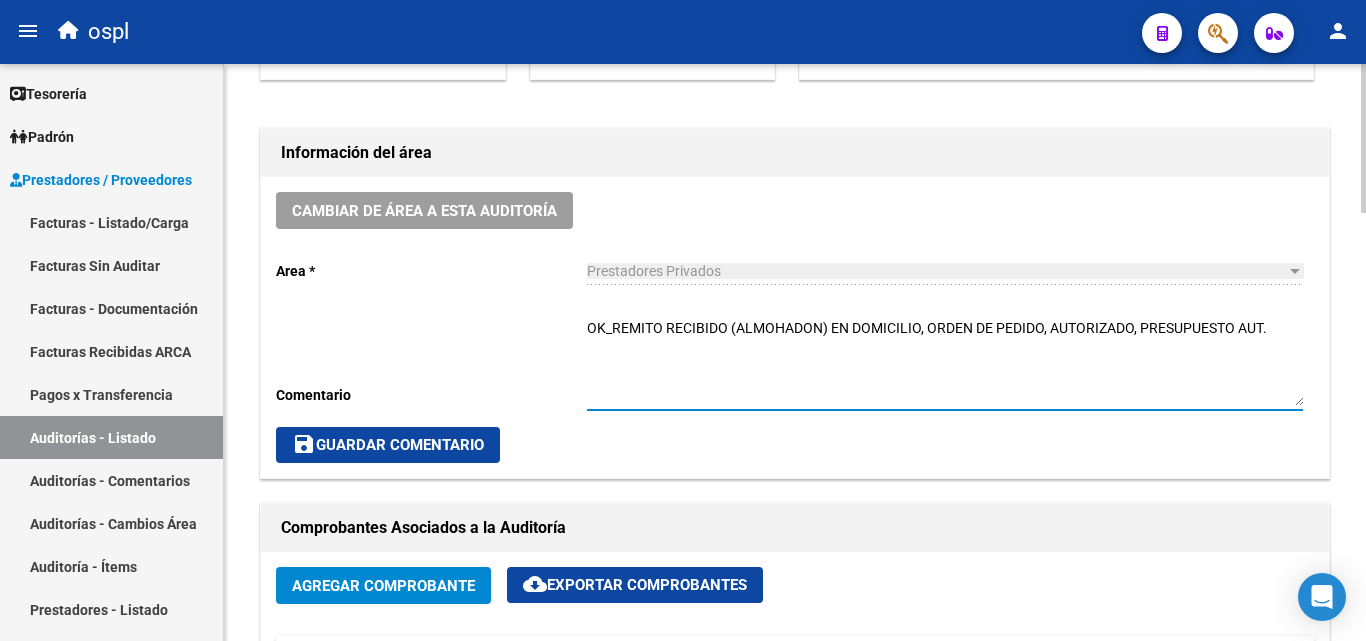 click on "OK_REMITO RECIBIDO (ALMOHADON) EN DOMICILIO, ORDEN DE PEDIDO, AUTORIZADO, PRESUPUESTO AUT." at bounding box center (945, 362) 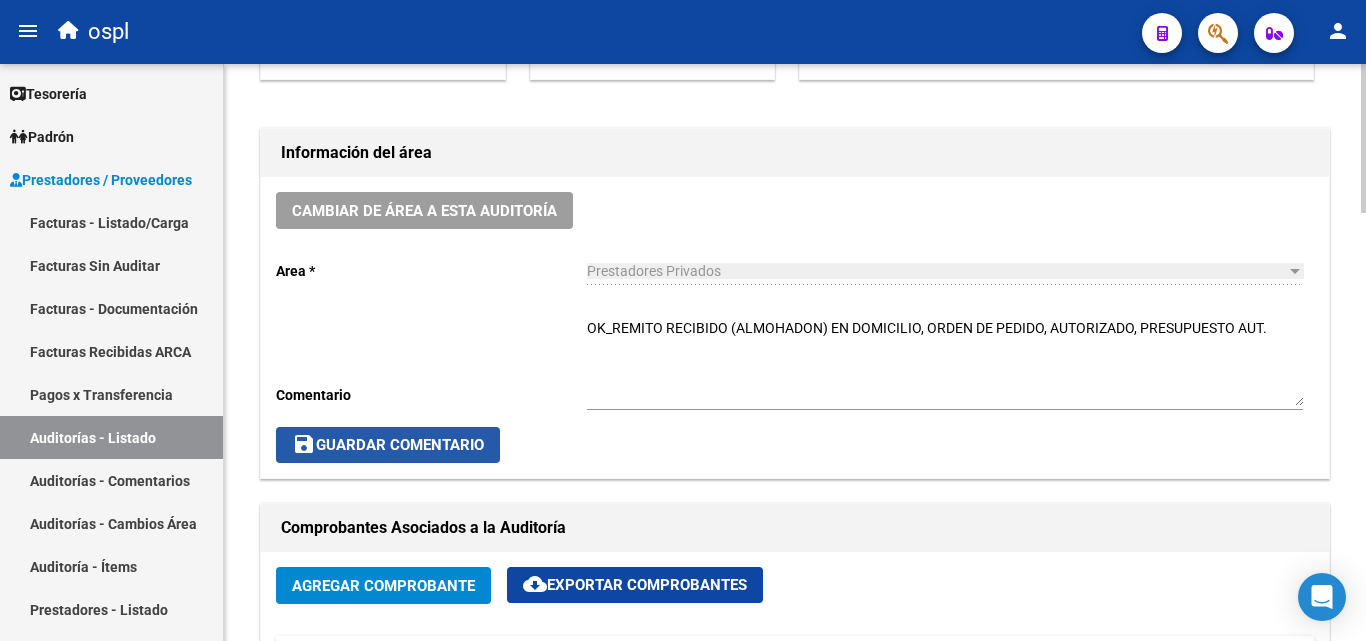 click on "save  Guardar Comentario" 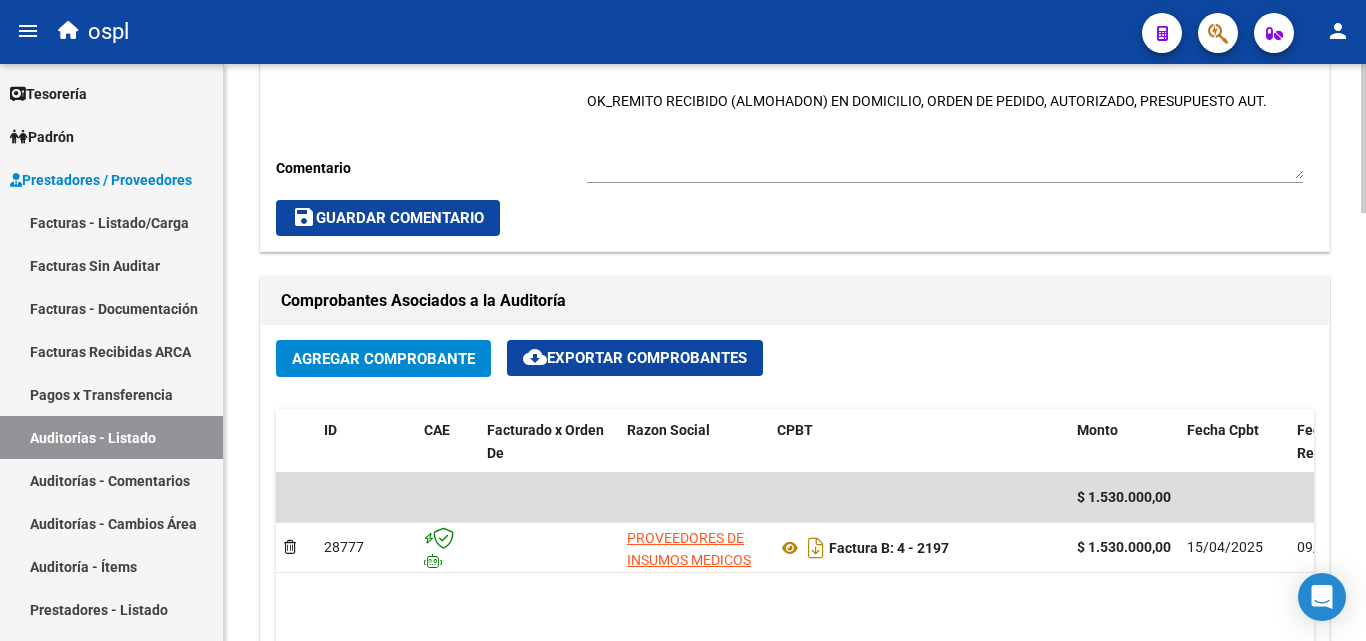 scroll, scrollTop: 600, scrollLeft: 0, axis: vertical 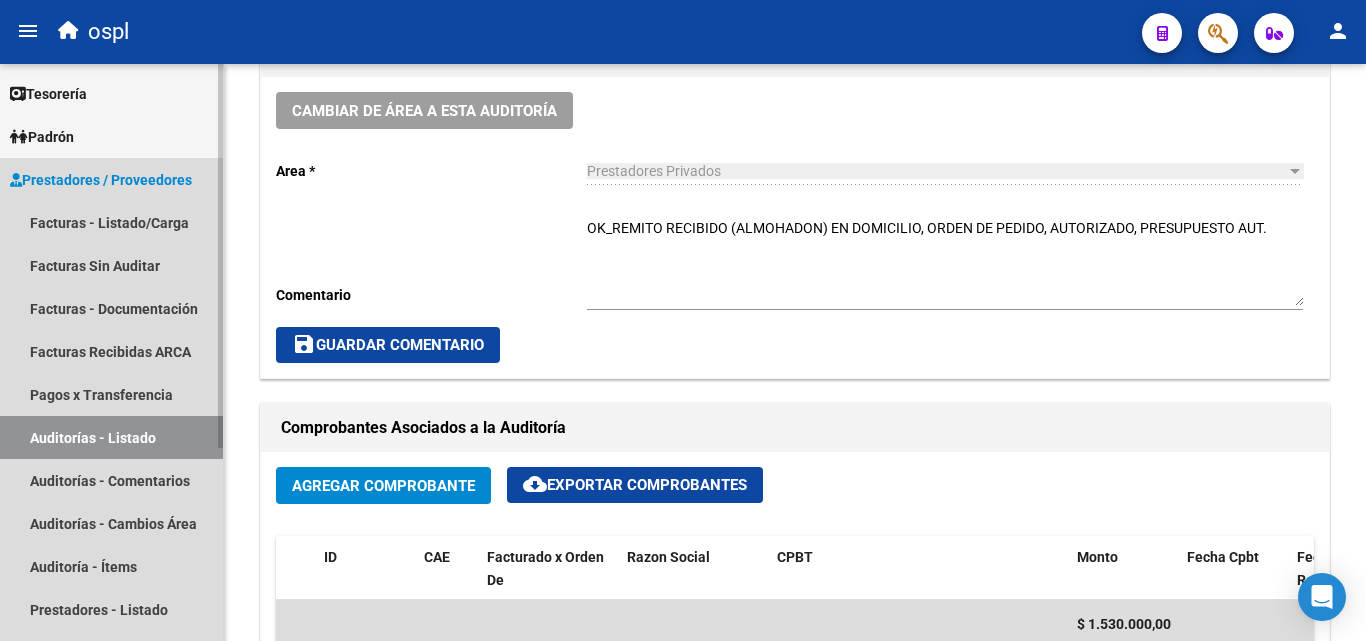 click on "Auditorías - Listado" at bounding box center [111, 437] 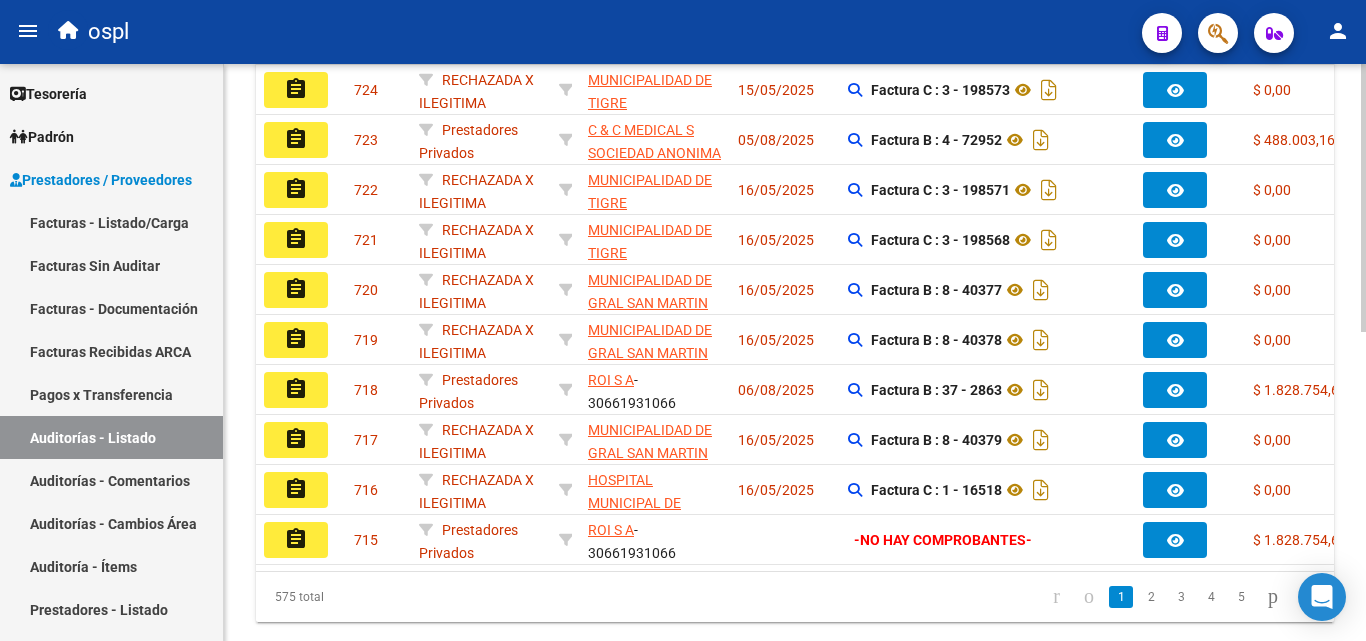 scroll, scrollTop: 0, scrollLeft: 0, axis: both 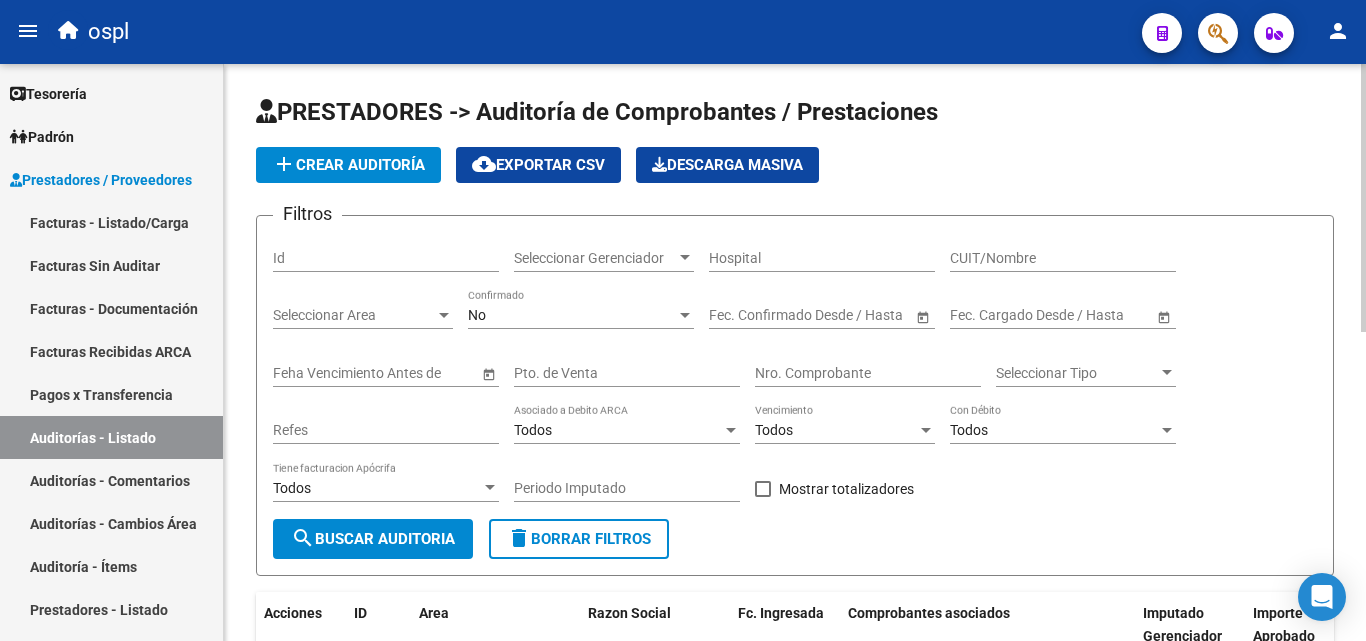 click on "Nro. Comprobante" 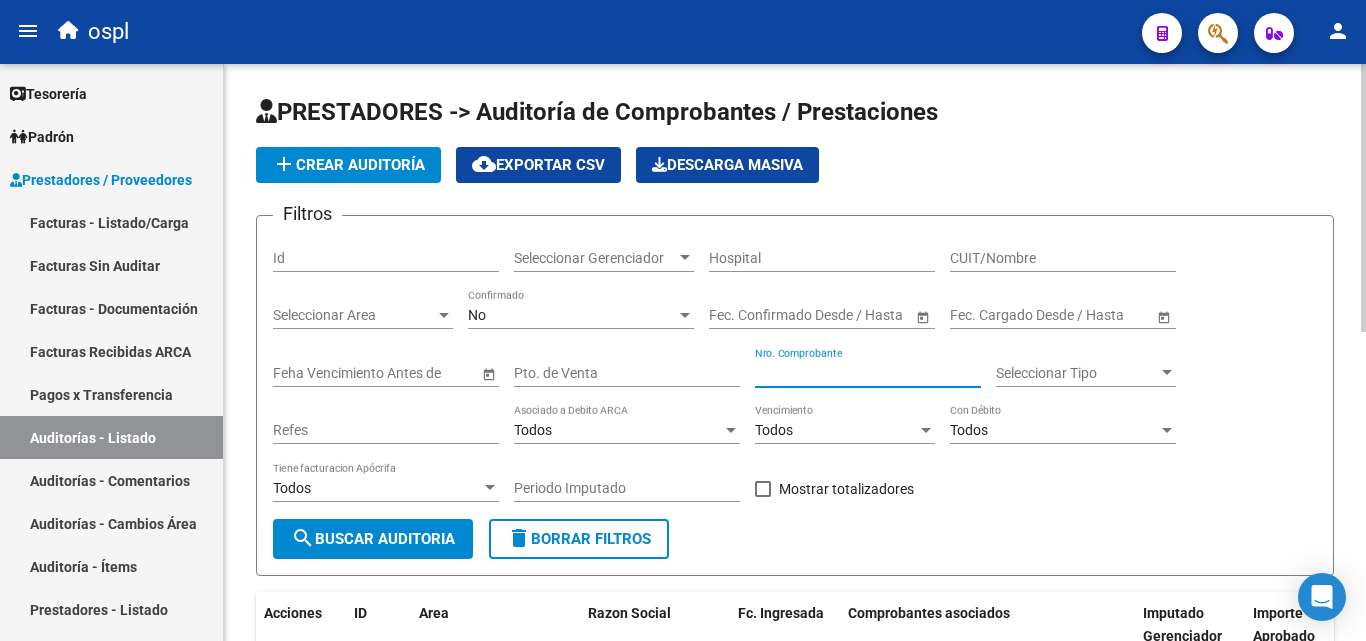 scroll, scrollTop: 0, scrollLeft: 0, axis: both 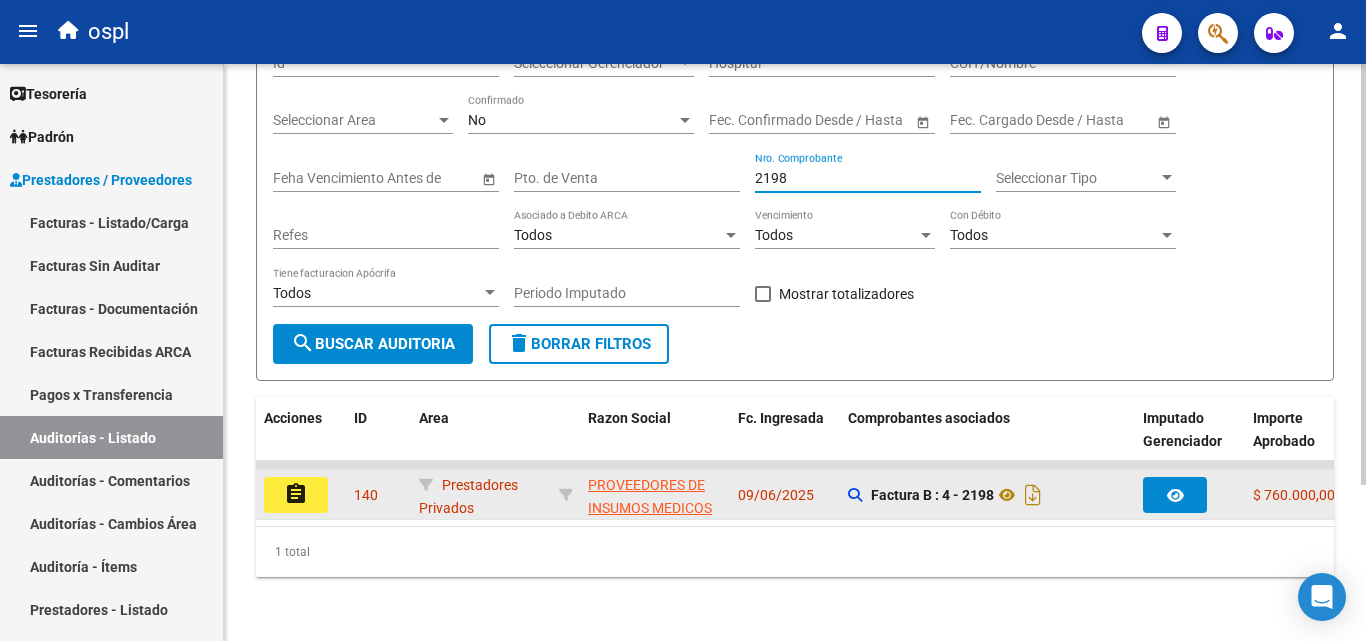 type on "2198" 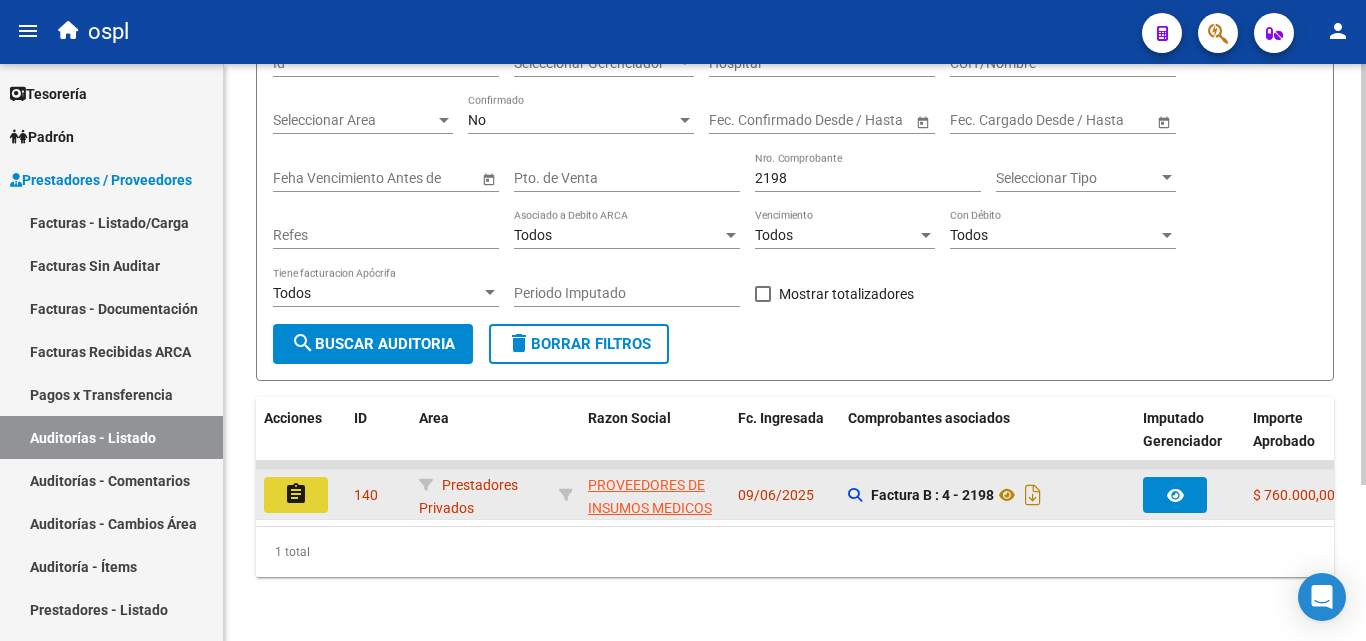 click on "assignment" 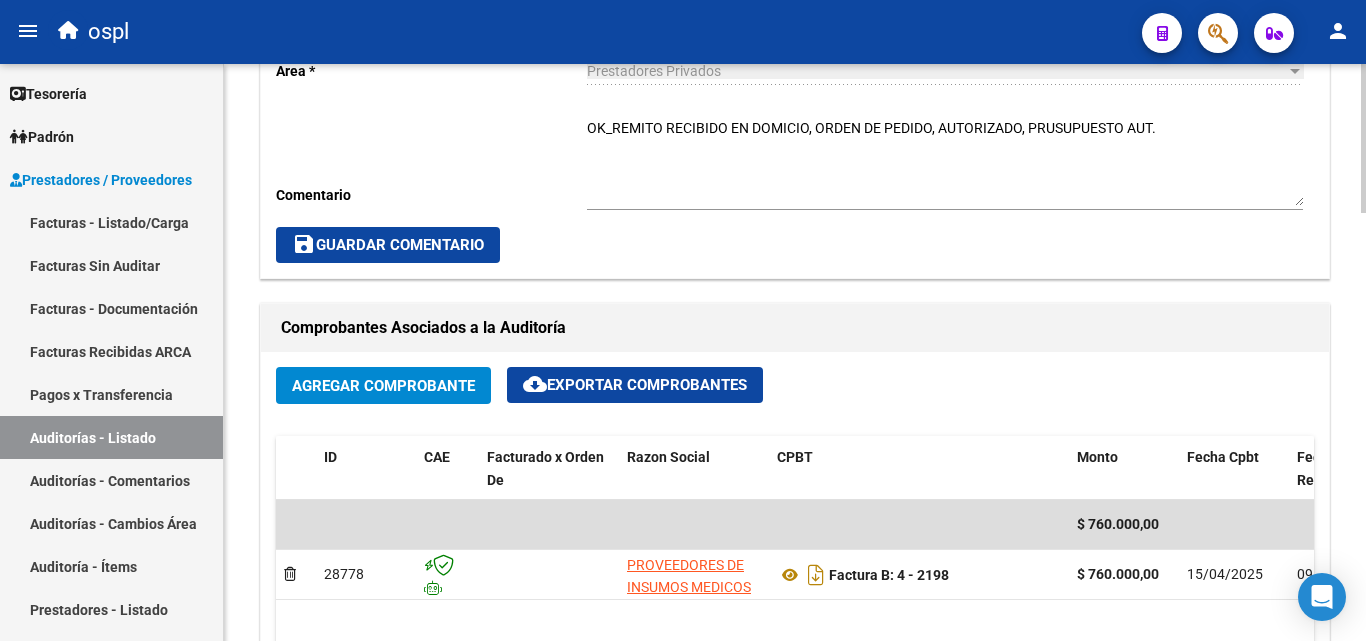 scroll, scrollTop: 500, scrollLeft: 0, axis: vertical 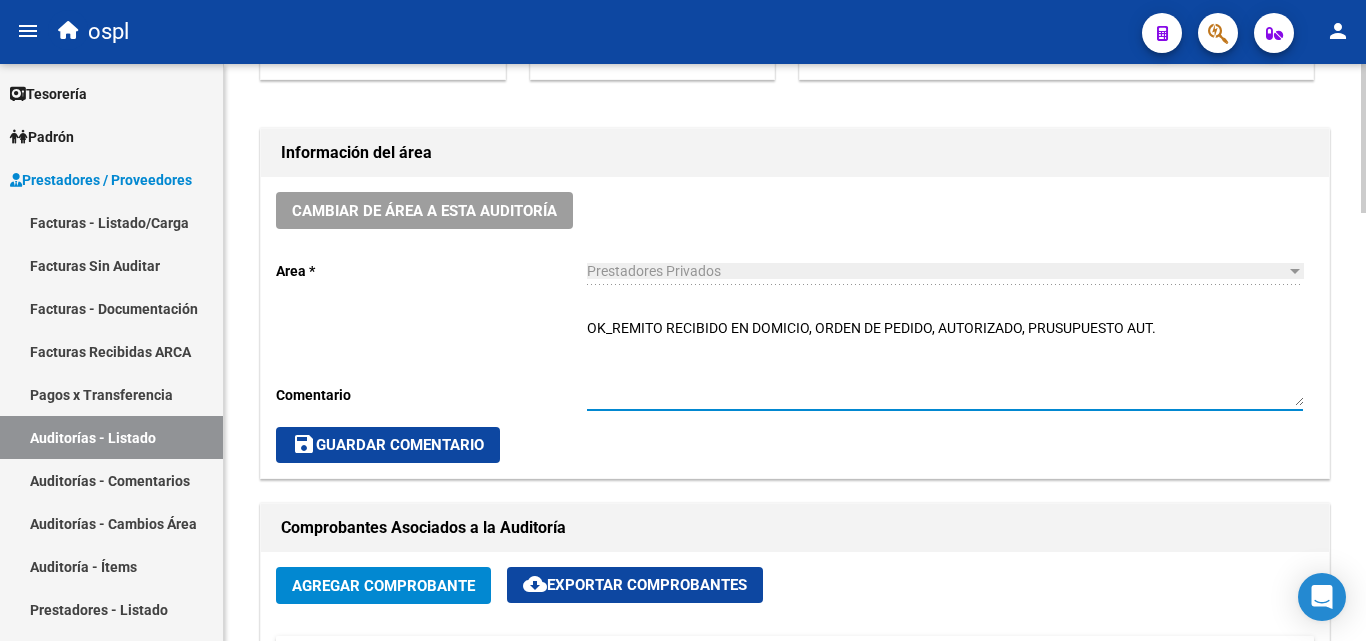click on "OK_REMITO RECIBIDO EN DOMICIO, ORDEN DE PEDIDO, AUTORIZADO, PRUSUPUESTO AUT." at bounding box center [945, 362] 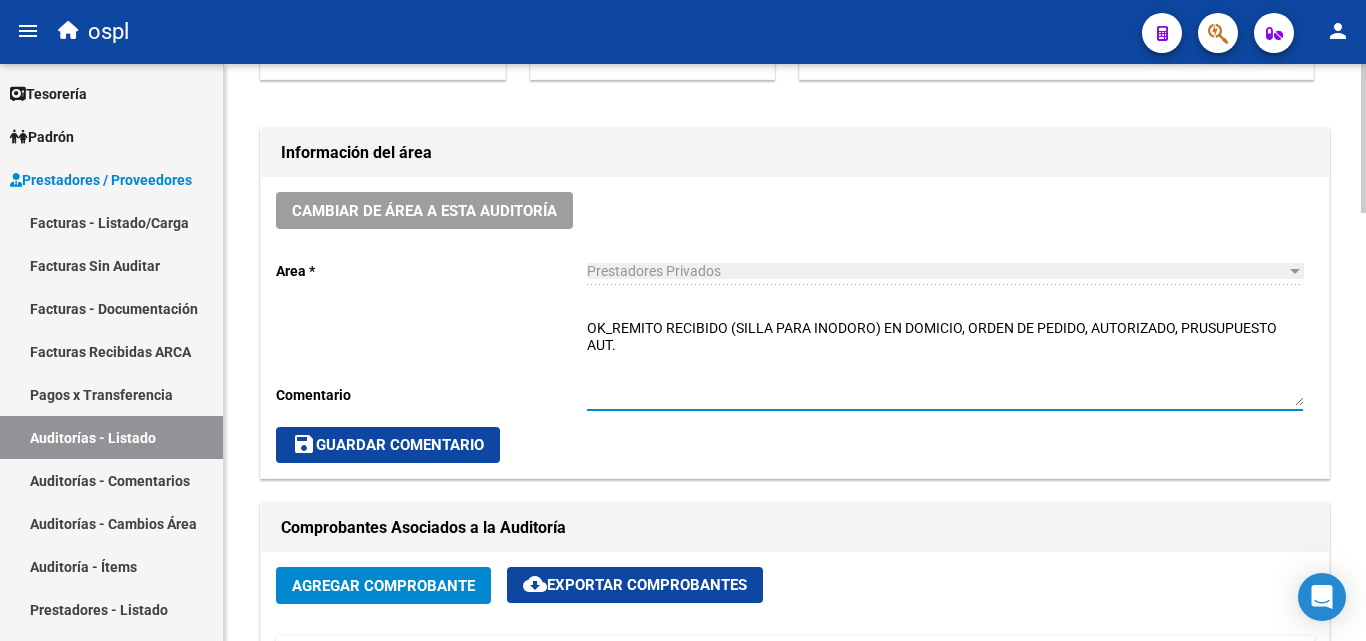type on "OK_REMITO RECIBIDO (SILLA PARA INODORO) EN DOMICIO, ORDEN DE PEDIDO, AUTORIZADO, PRUSUPUESTO AUT." 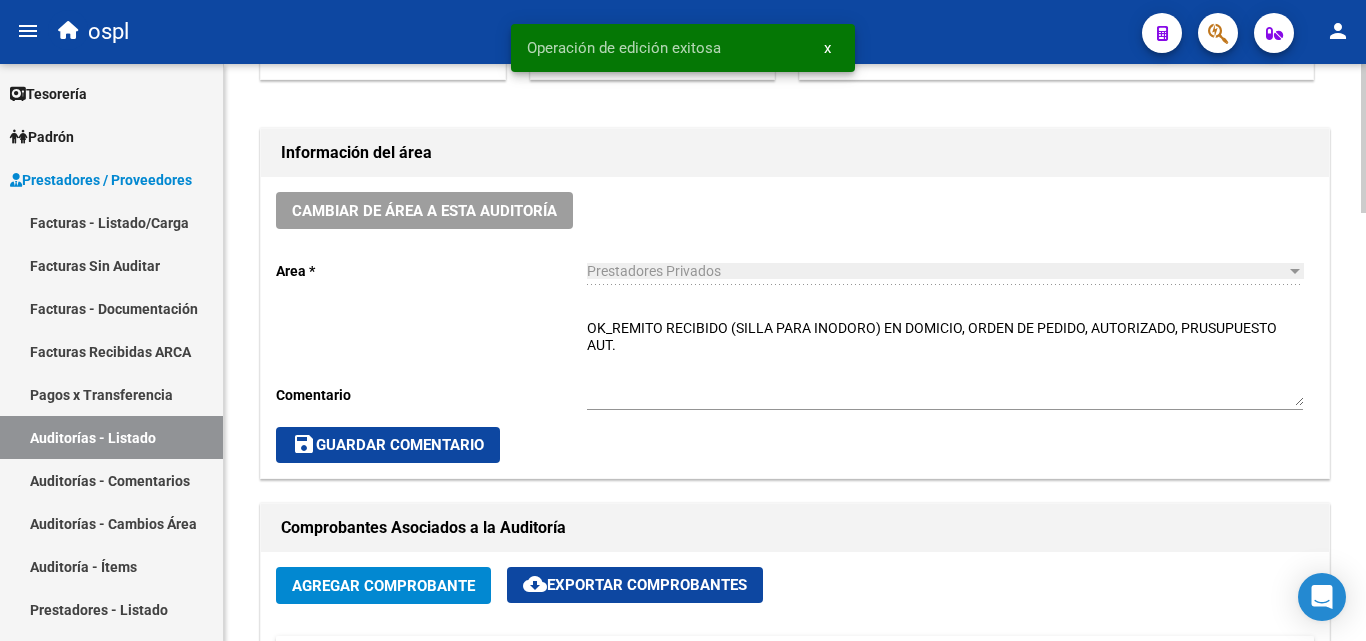 click on "save  Guardar Comentario" 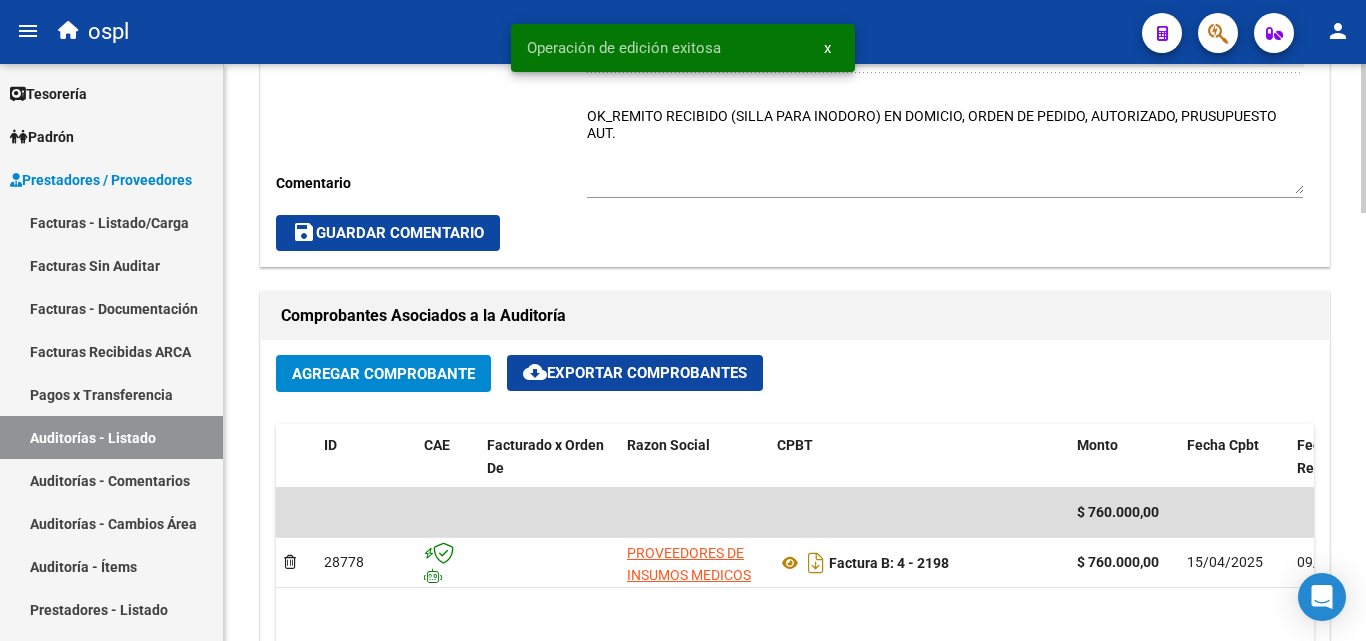 scroll, scrollTop: 900, scrollLeft: 0, axis: vertical 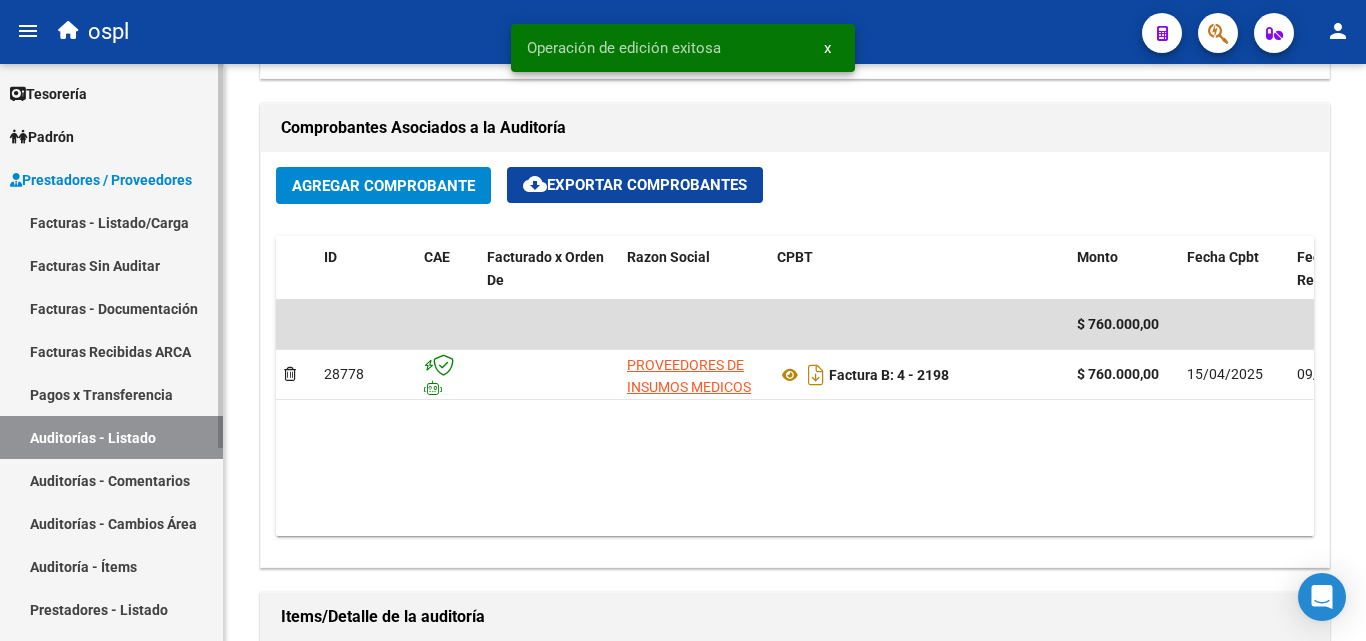 click on "Auditorías - Listado" at bounding box center [111, 437] 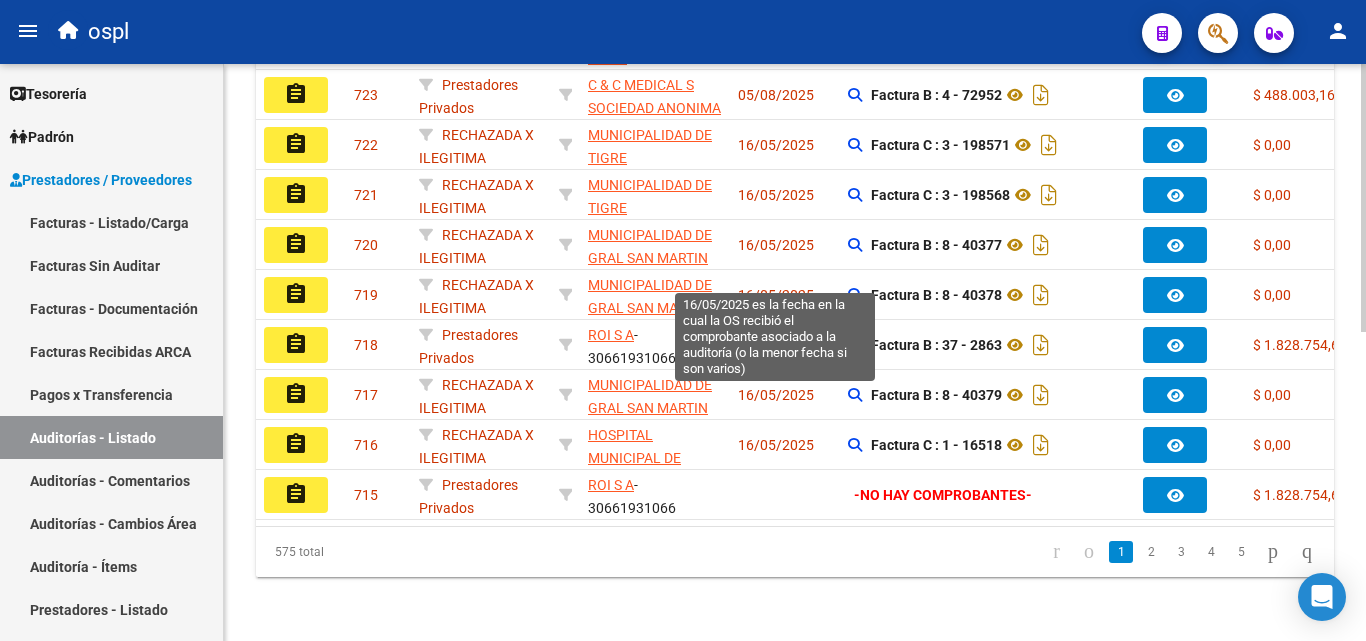 scroll, scrollTop: 63, scrollLeft: 0, axis: vertical 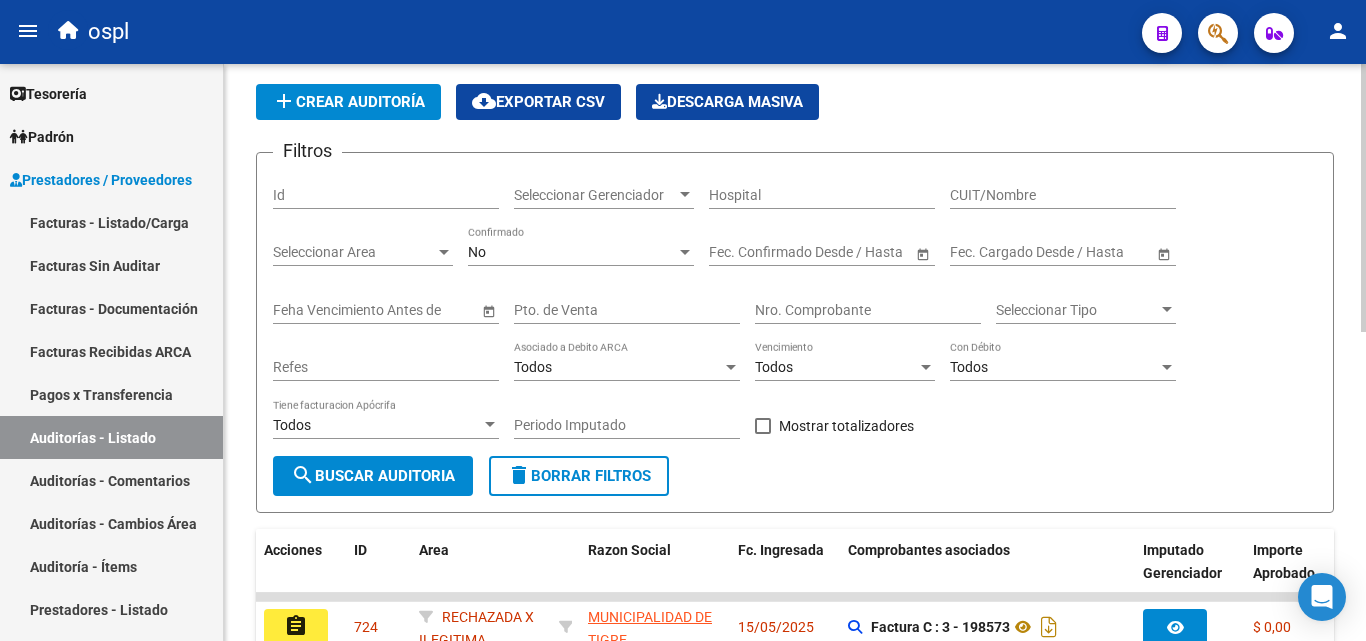 click on "Nro. Comprobante" 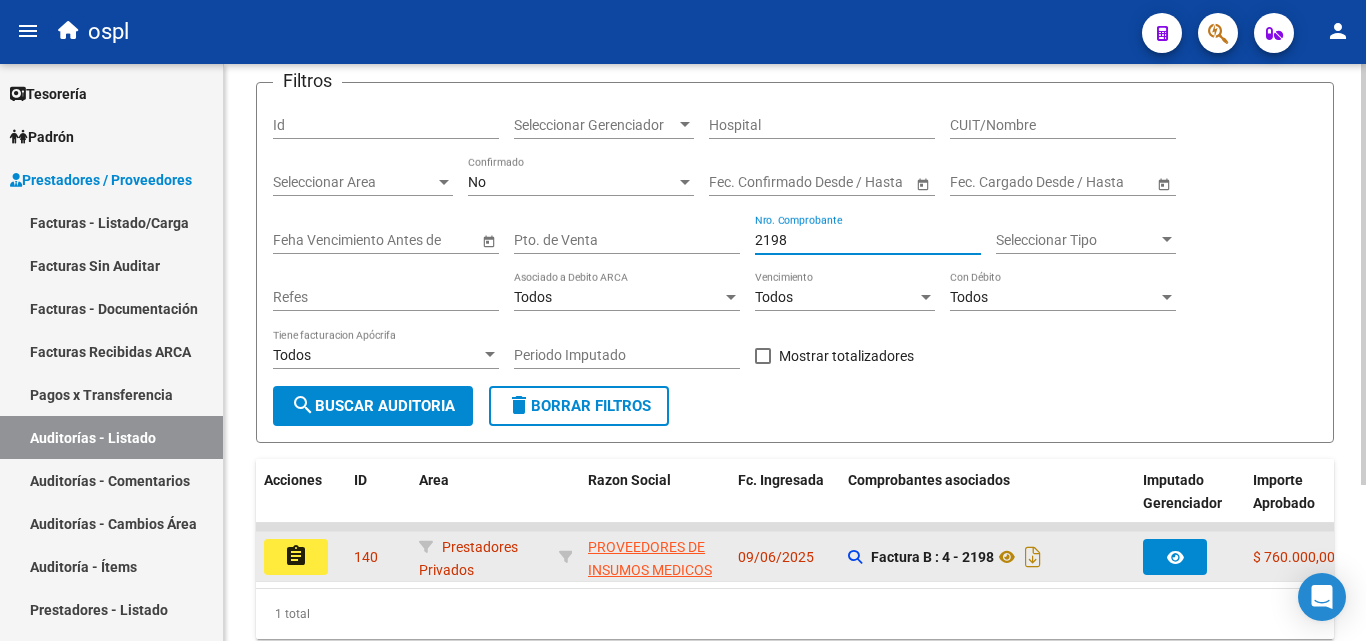 scroll, scrollTop: 213, scrollLeft: 0, axis: vertical 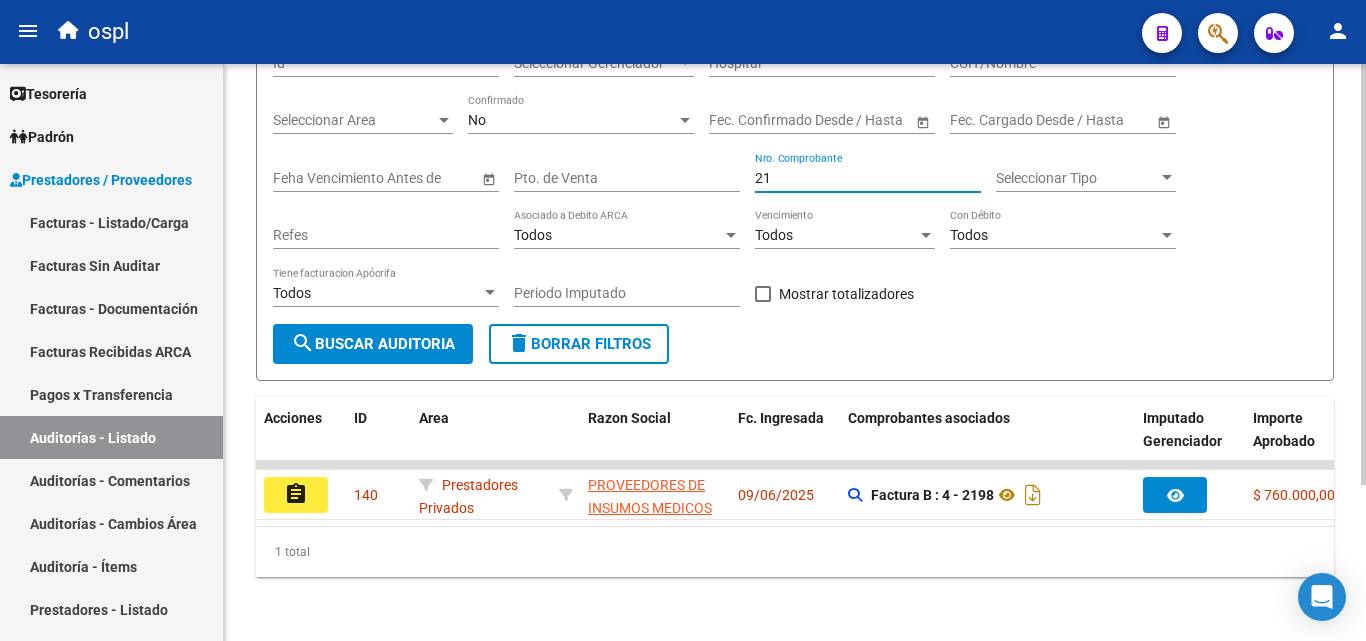 type on "2" 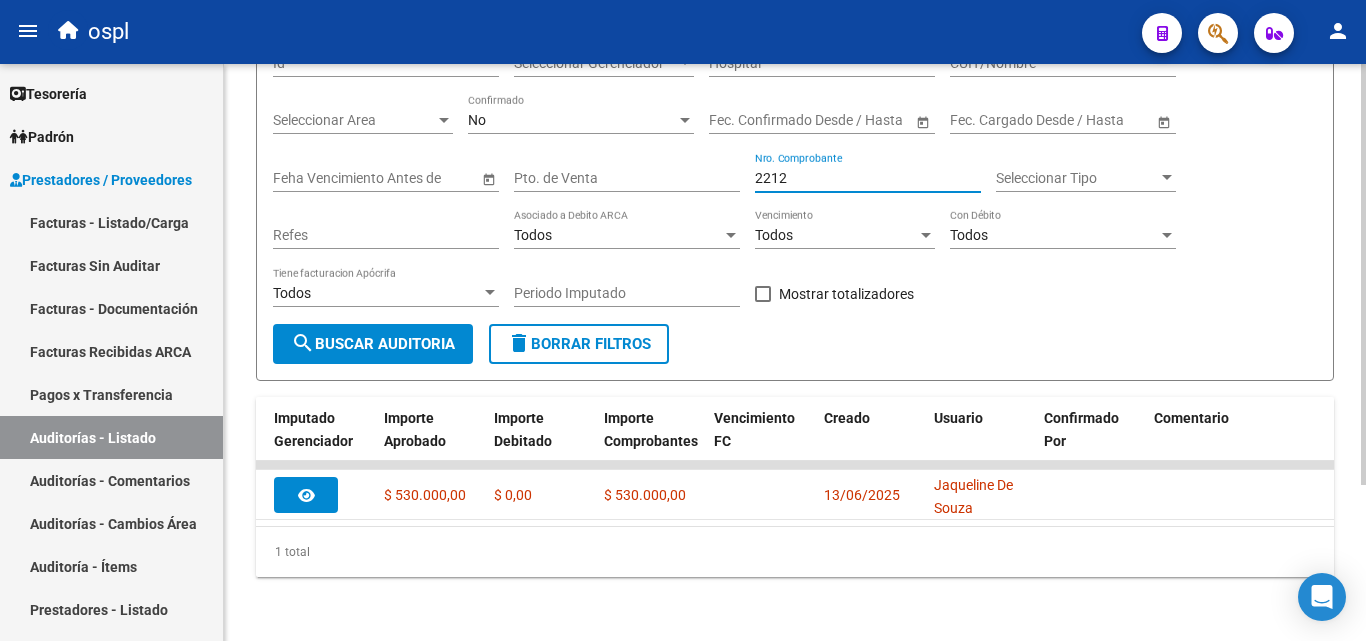 scroll, scrollTop: 0, scrollLeft: 0, axis: both 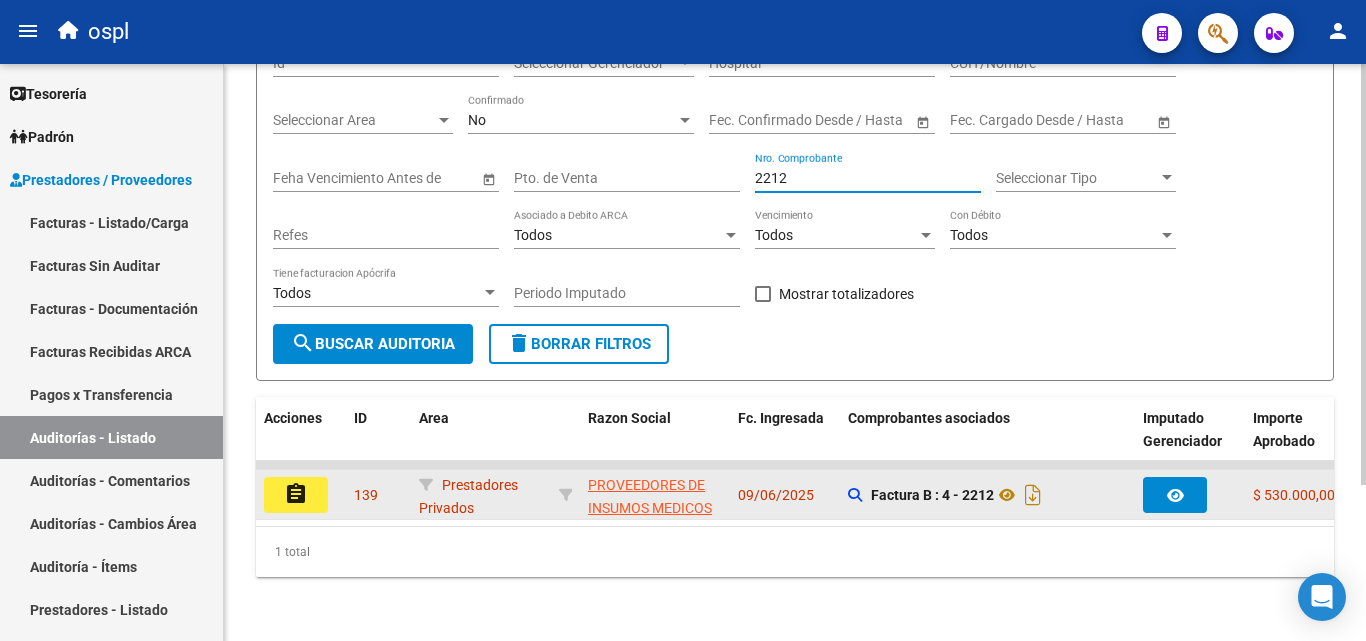 type on "2212" 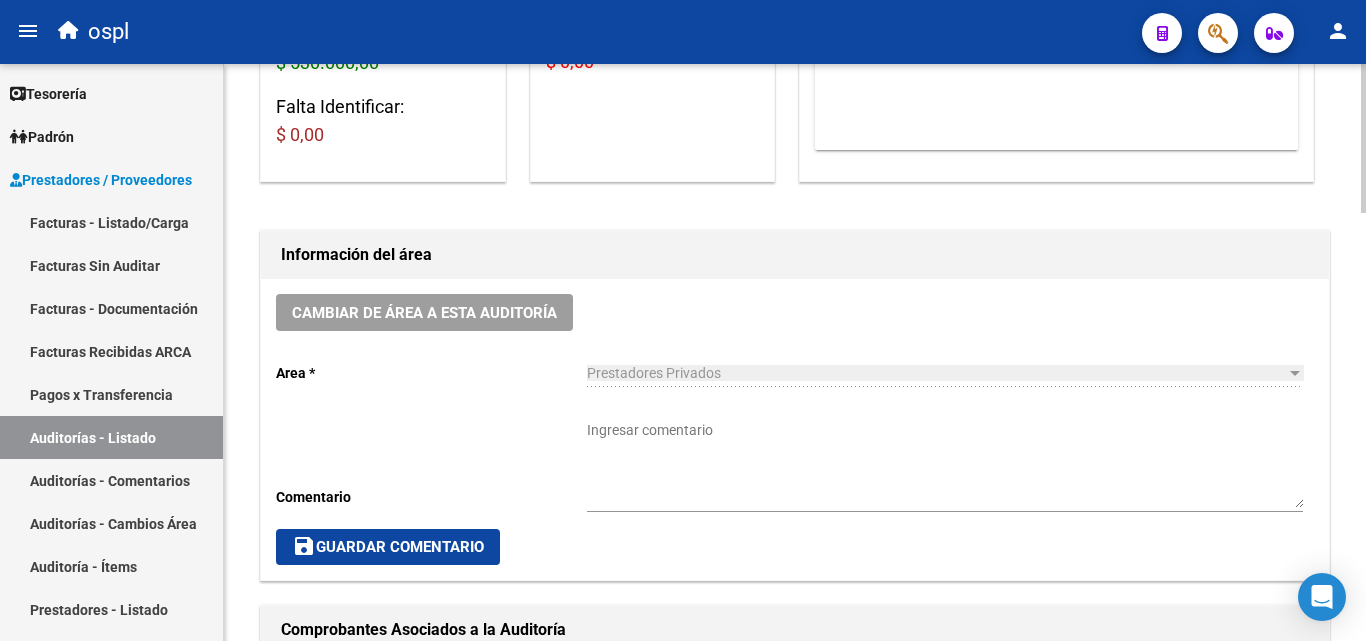 scroll, scrollTop: 500, scrollLeft: 0, axis: vertical 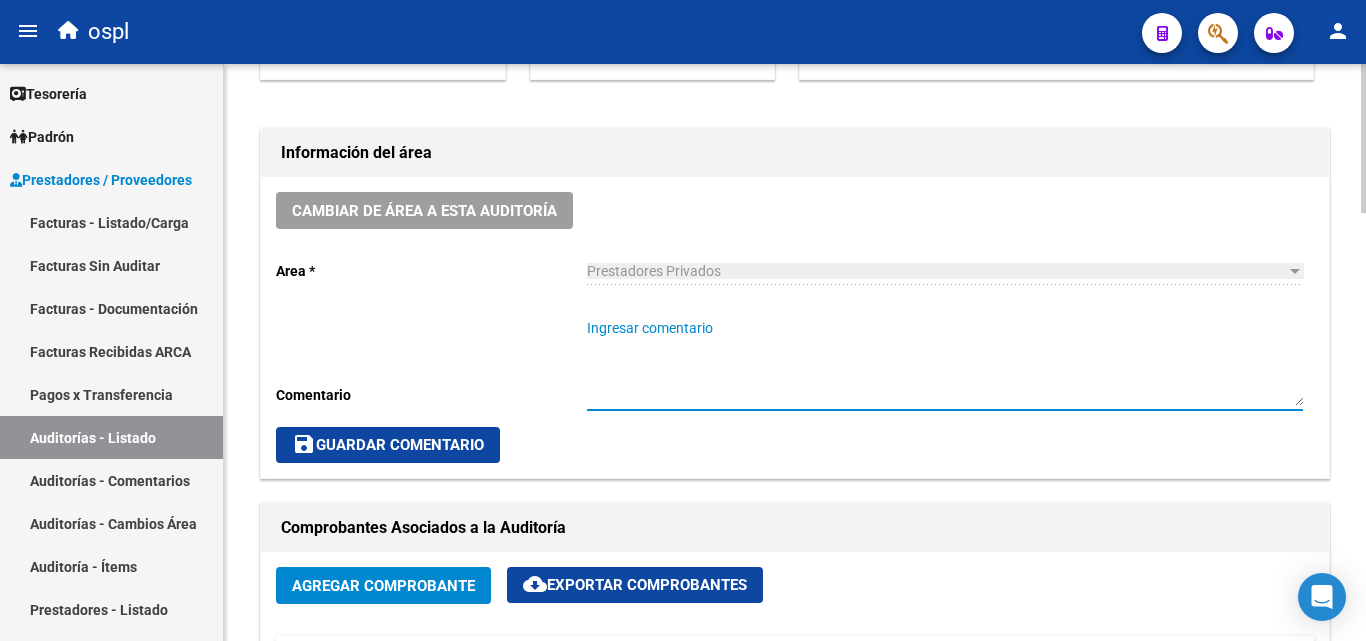 click on "Ingresar comentario" at bounding box center [945, 362] 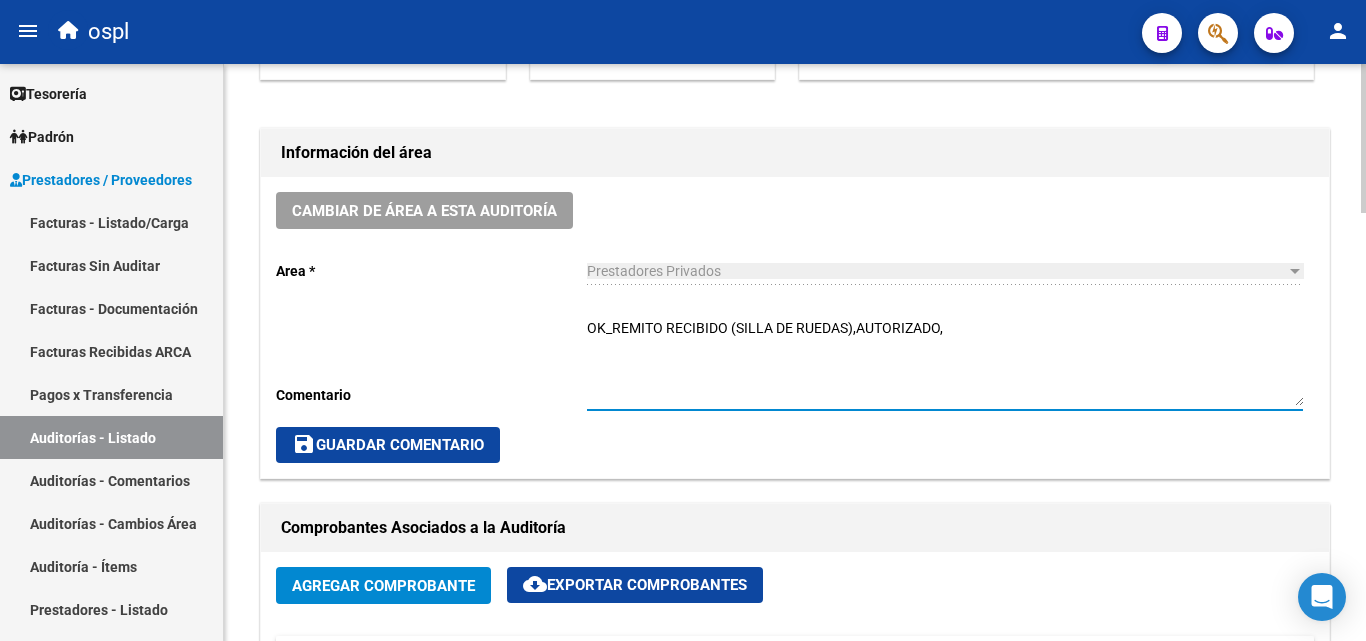 click on "OK_REMITO RECIBIDO (SILLA DE RUEDAS),AUTORIZADO," at bounding box center [945, 362] 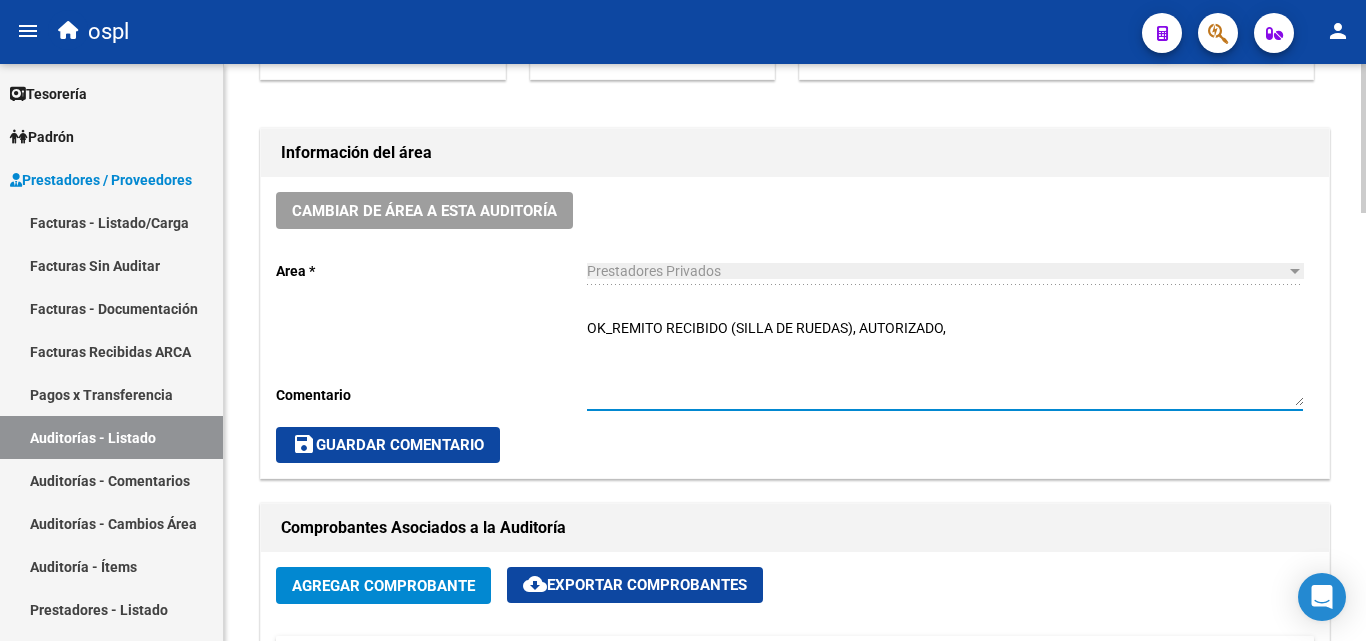 click on "OK_REMITO RECIBIDO (SILLA DE RUEDAS), AUTORIZADO," at bounding box center (945, 362) 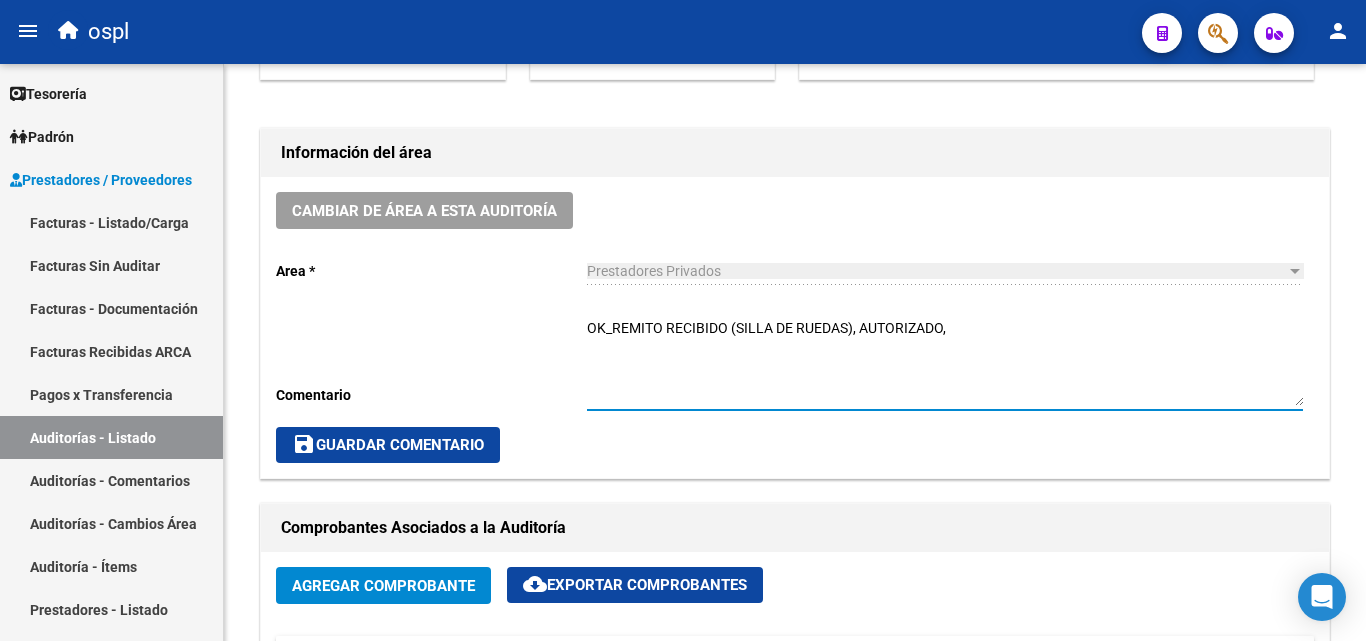 type on "OK_REMITO RECIBIDO (SILLA DE RUEDAS), AUTORIZADO," 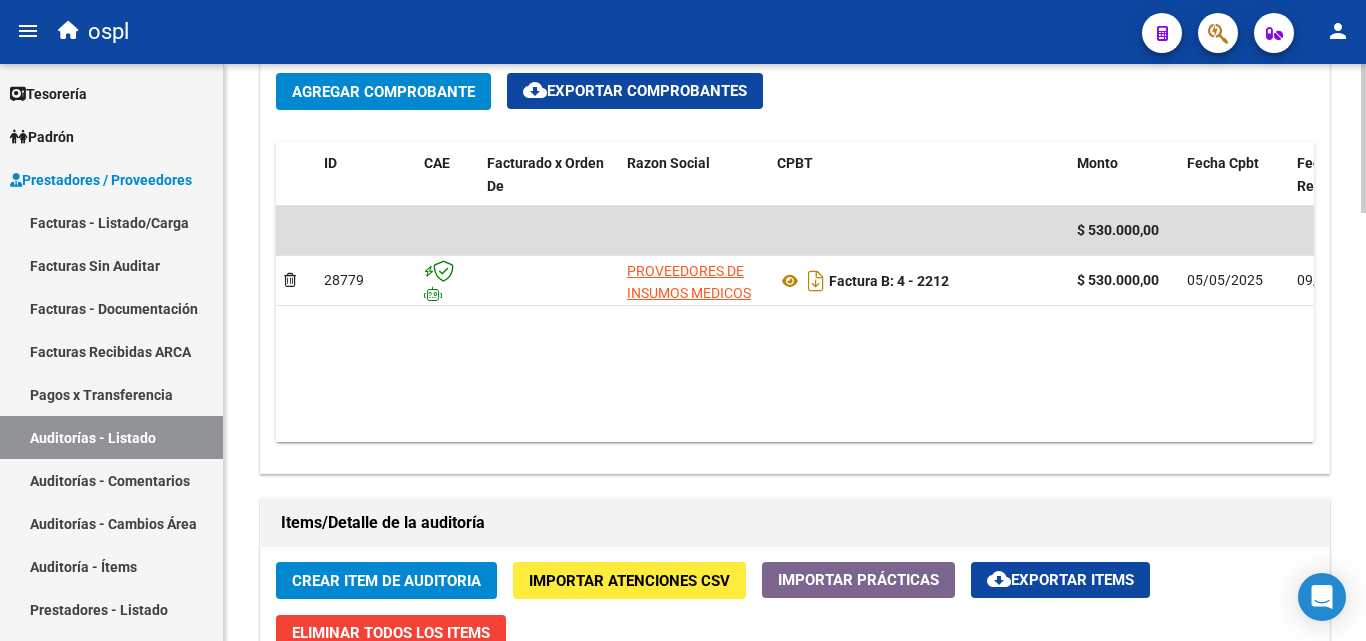 scroll, scrollTop: 1000, scrollLeft: 0, axis: vertical 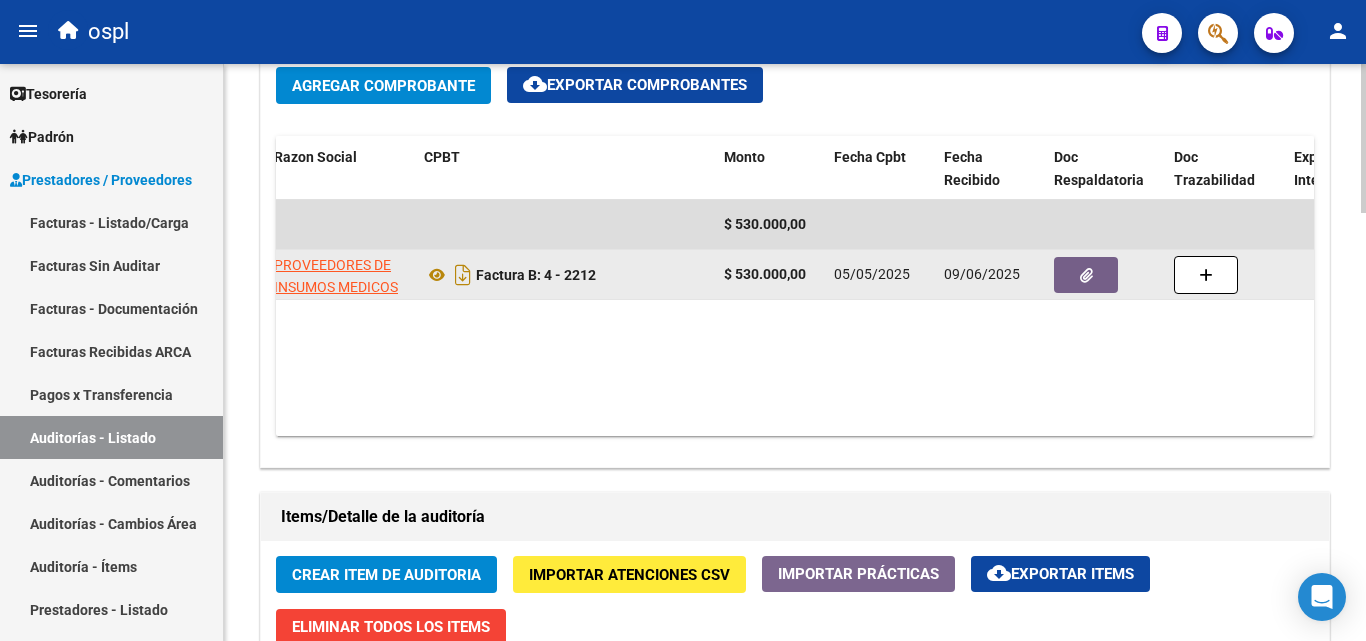 click 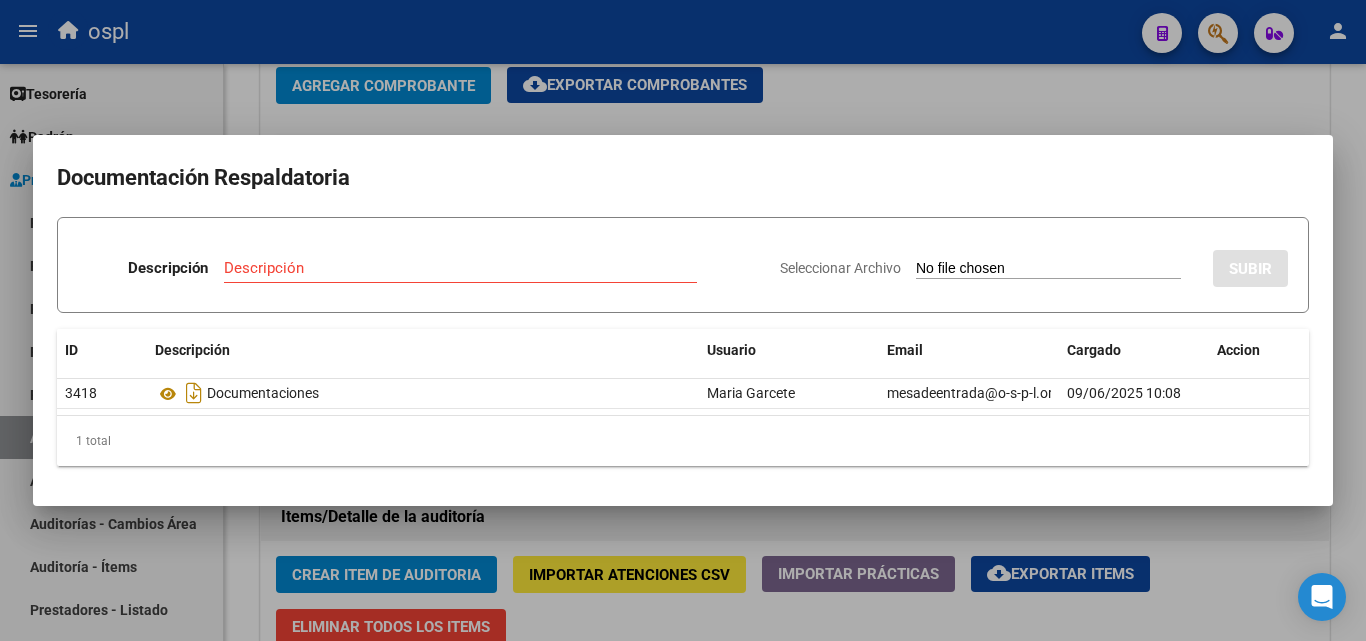 click on "Seleccionar Archivo" at bounding box center (1048, 269) 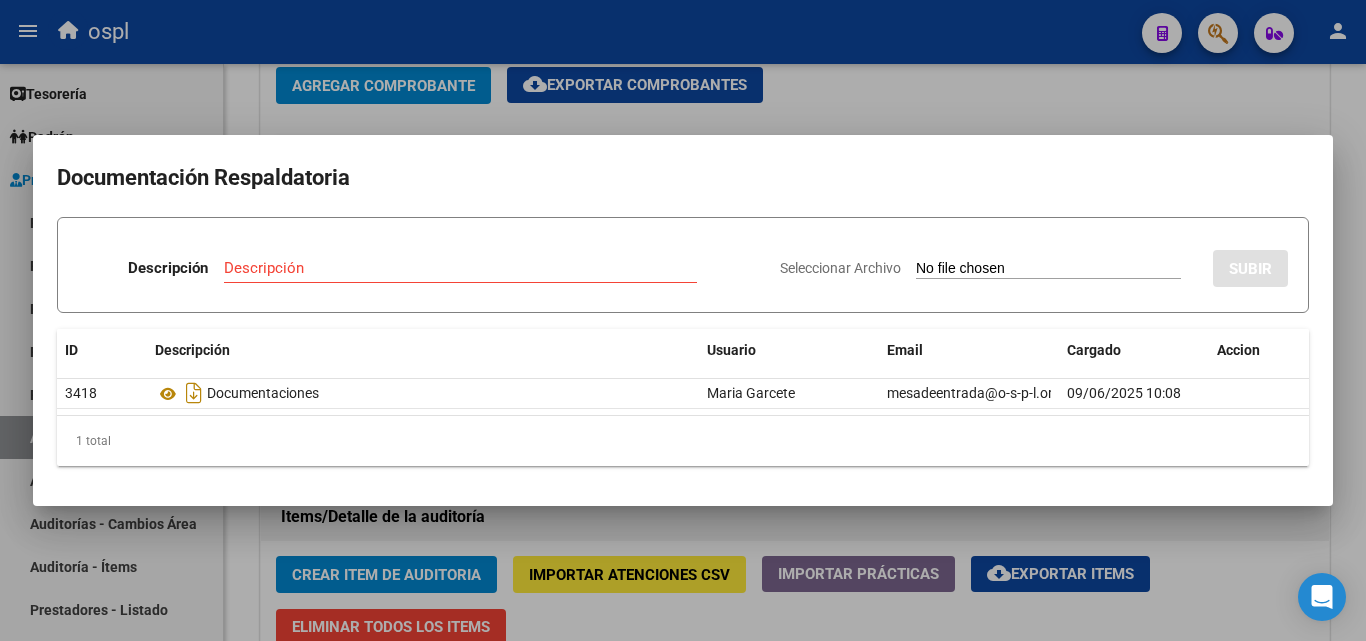 type on "C:\fakepath\48825 - WhatsApp Image 2025-04-29 at 16.23.55.jpeg" 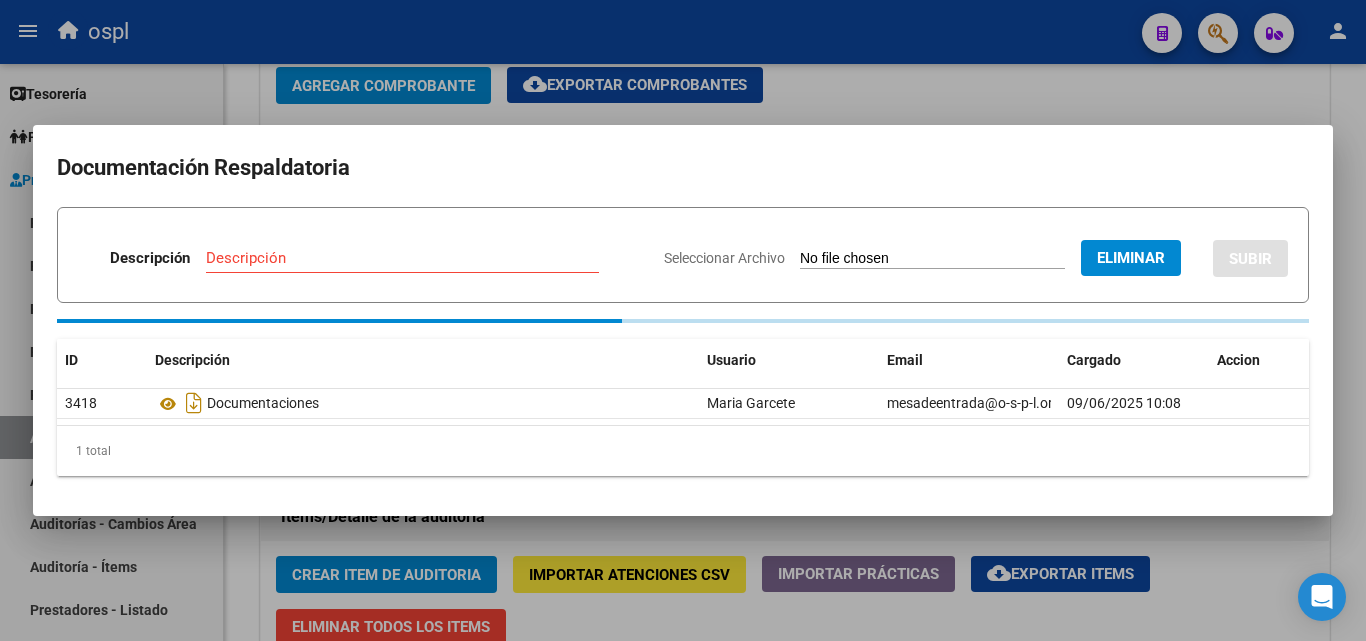click on "Descripción" at bounding box center [402, 258] 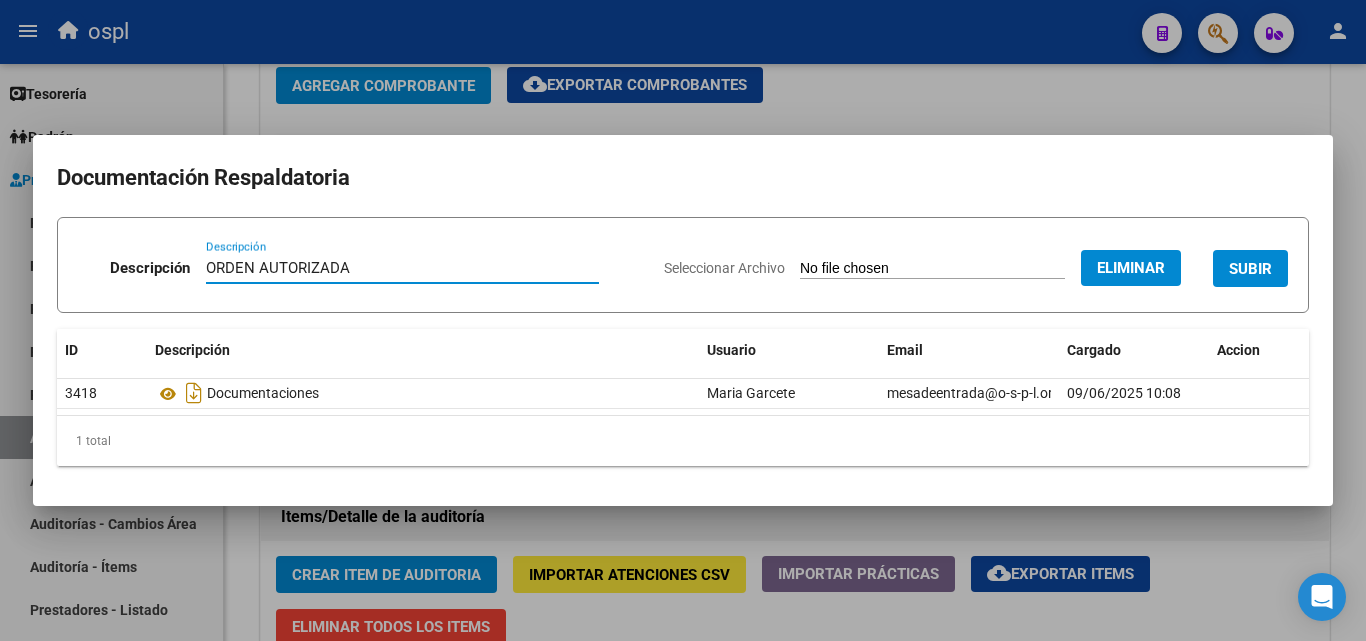 type on "ORDEN AUTORIZADA" 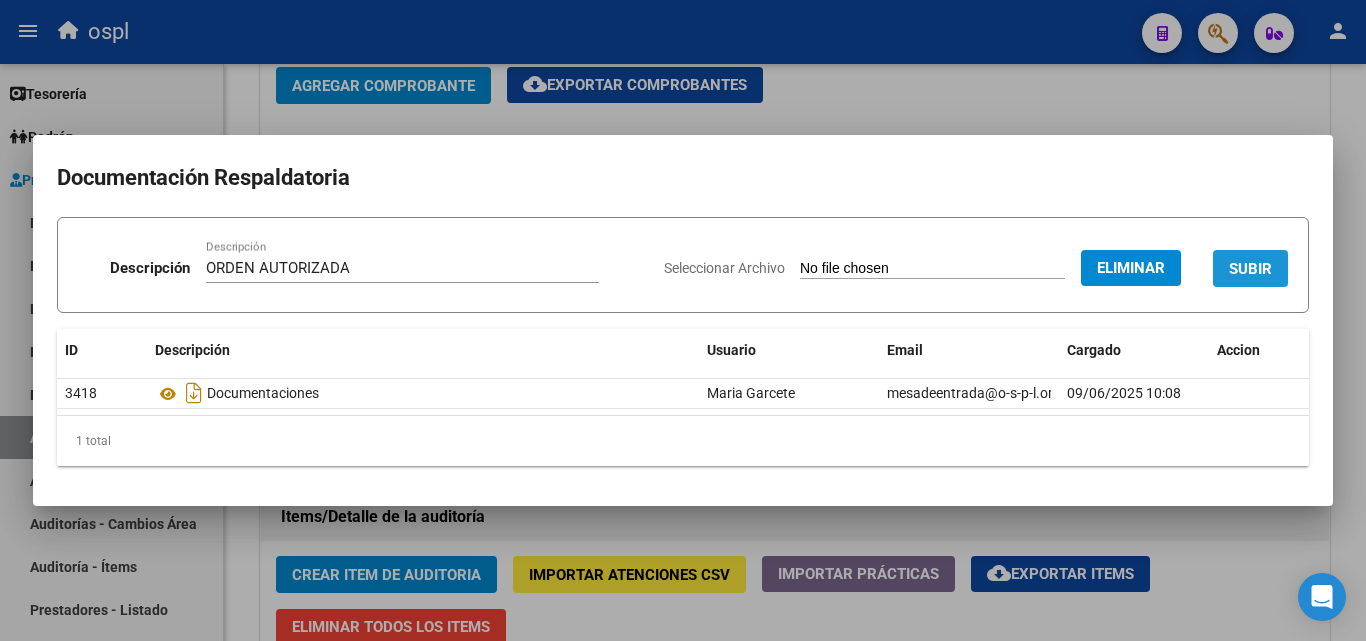 click on "SUBIR" at bounding box center [1250, 269] 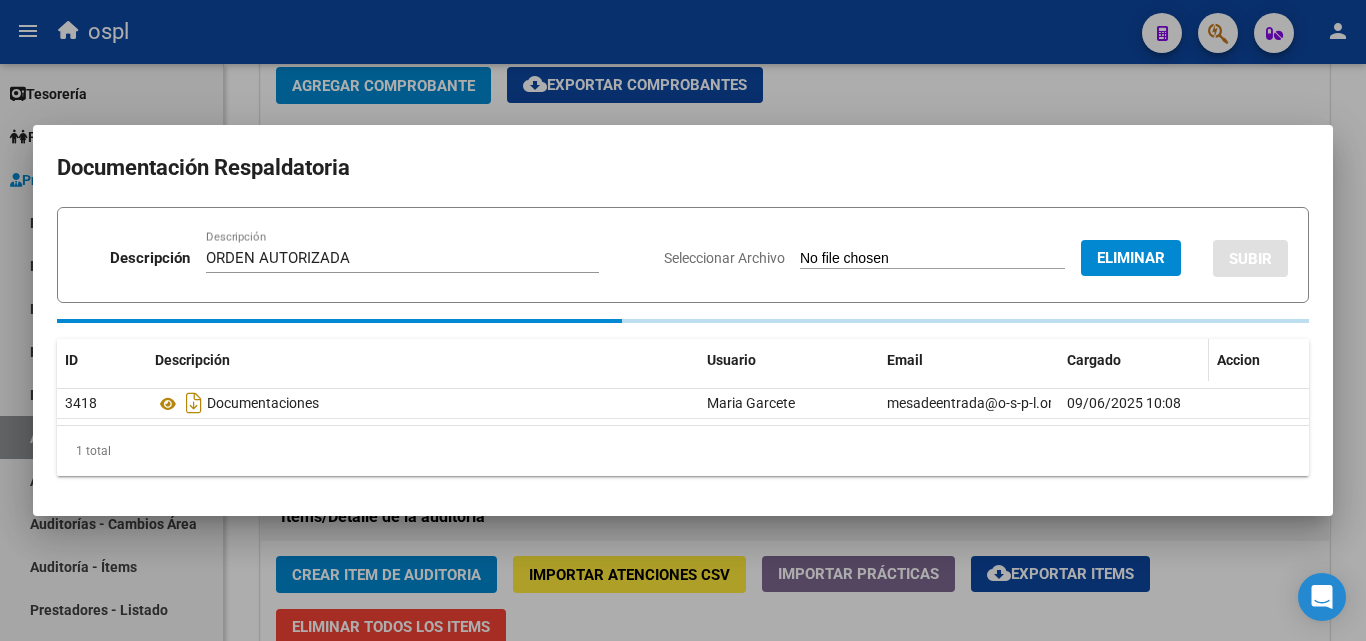 type 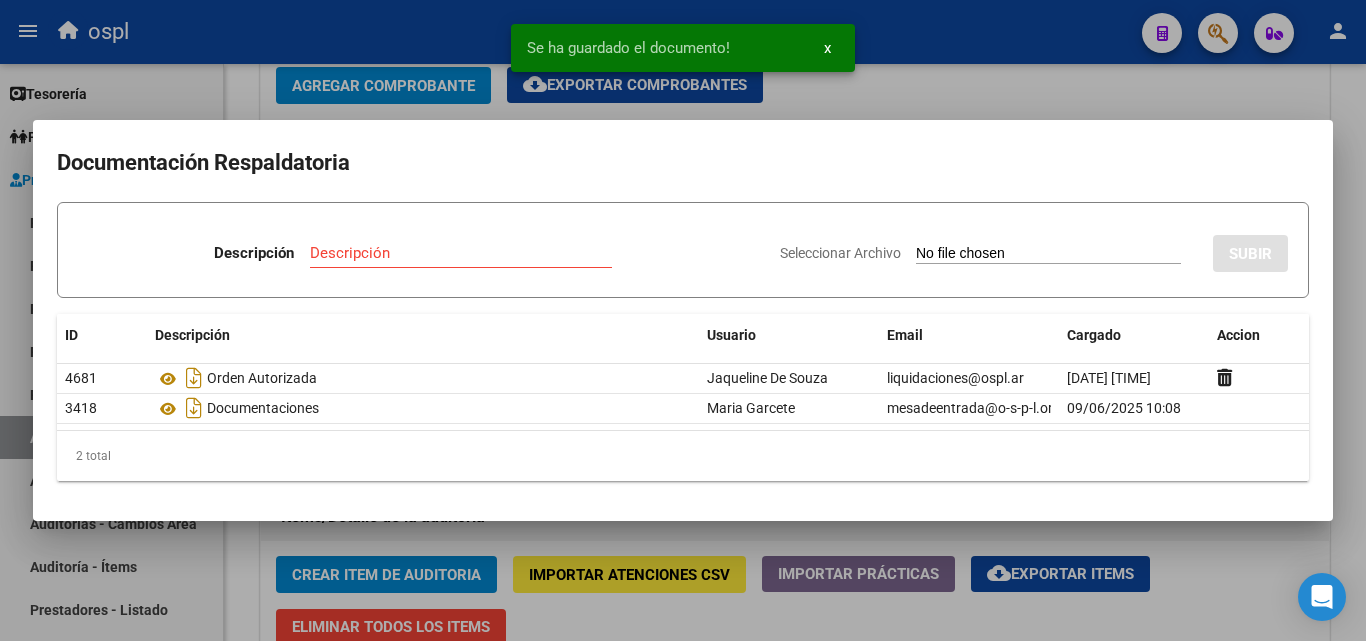click on "Seleccionar Archivo" at bounding box center (1048, 254) 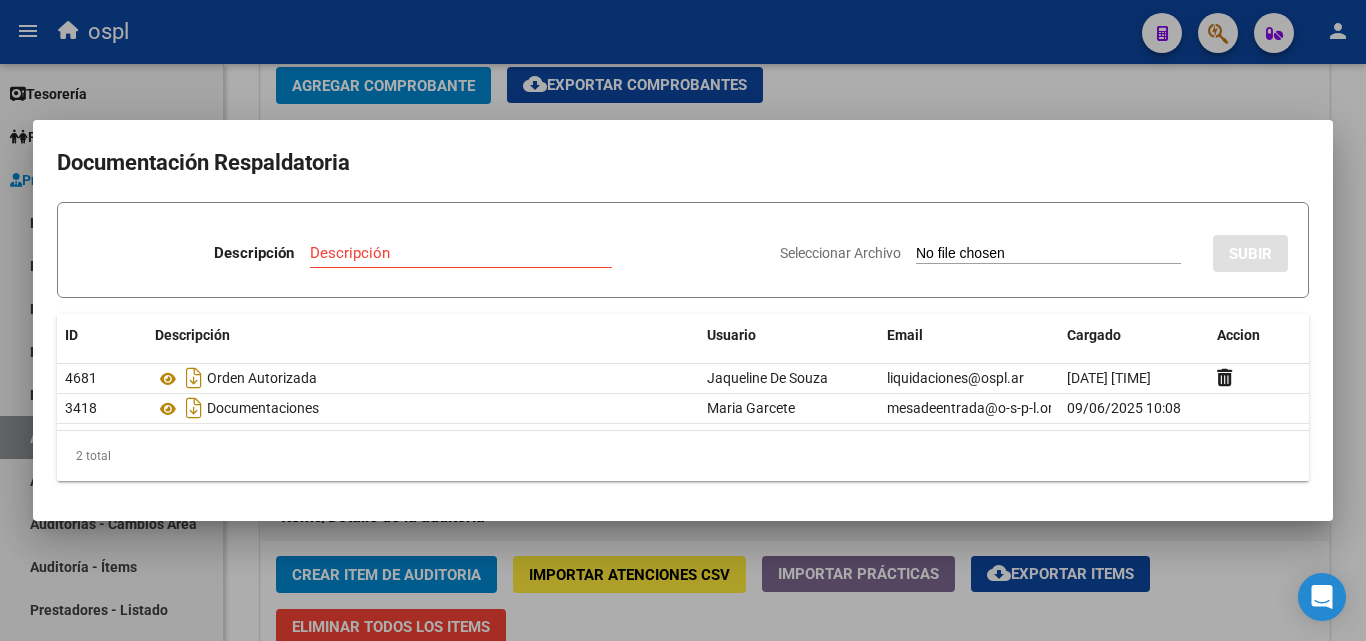 type on "C:\fakepath\48825 - WhatsApp Image 2025-06-19 at 16.37.22.jpeg" 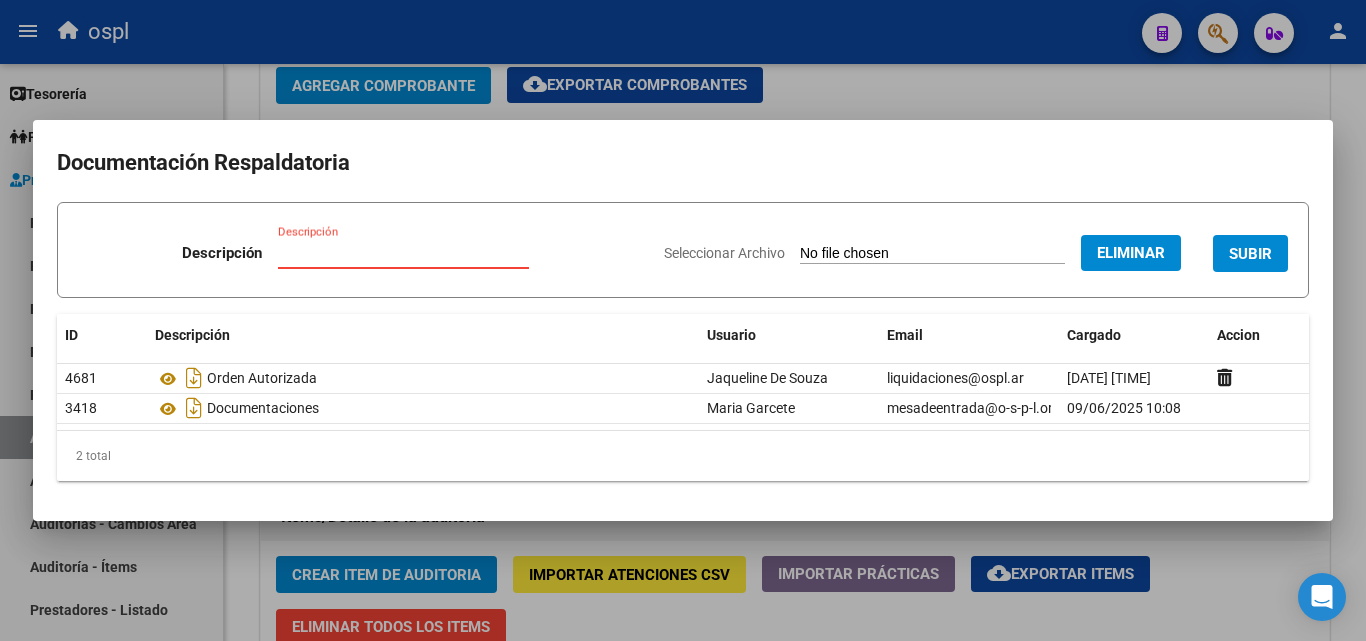 click on "Descripción" at bounding box center [403, 253] 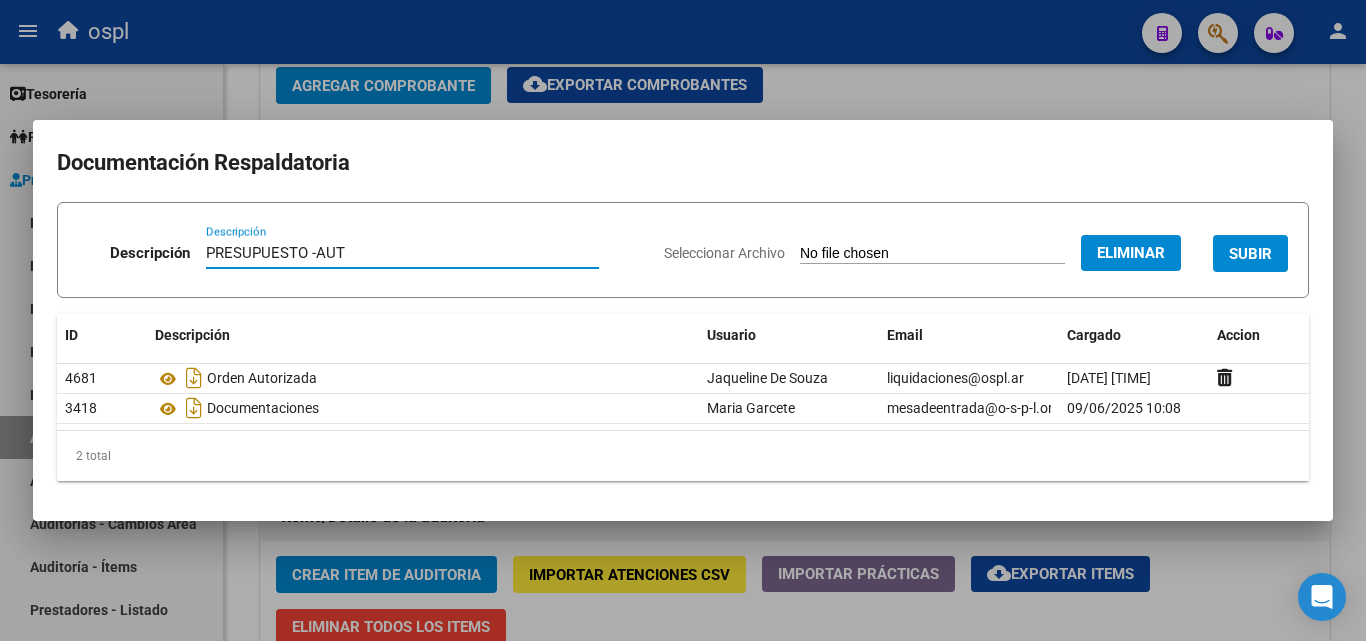 type on "PRESUPUESTO -AUT" 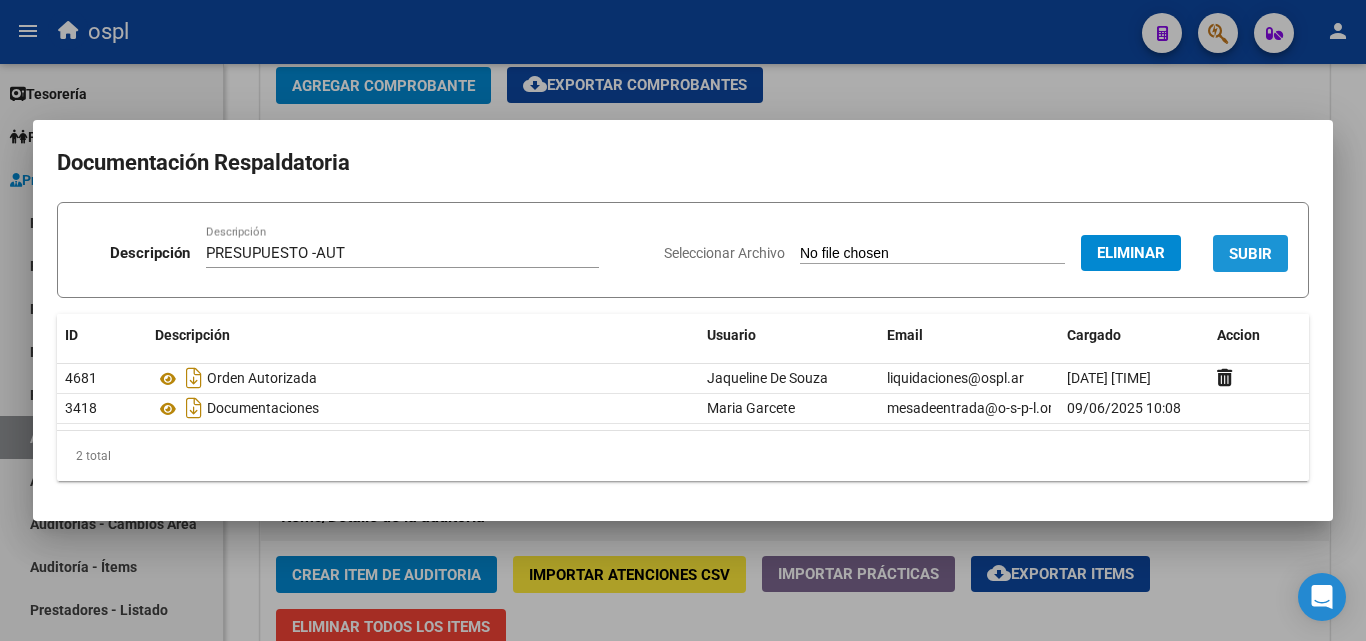 click on "SUBIR" at bounding box center [1250, 254] 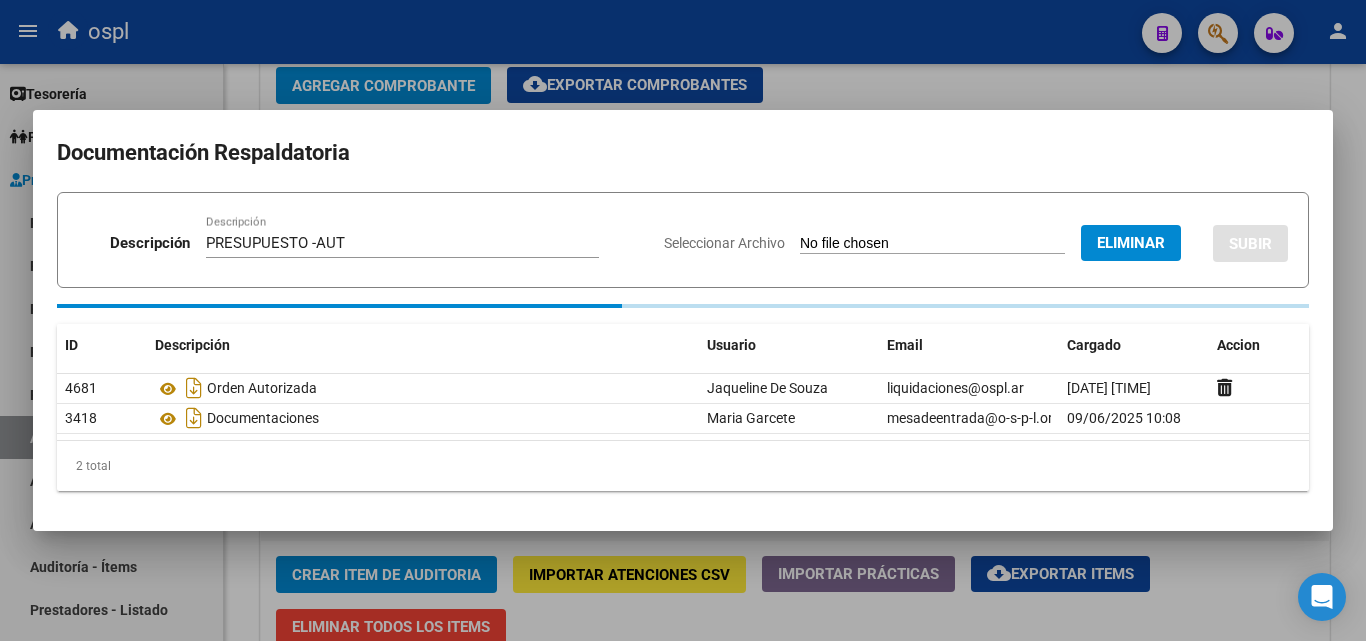 type 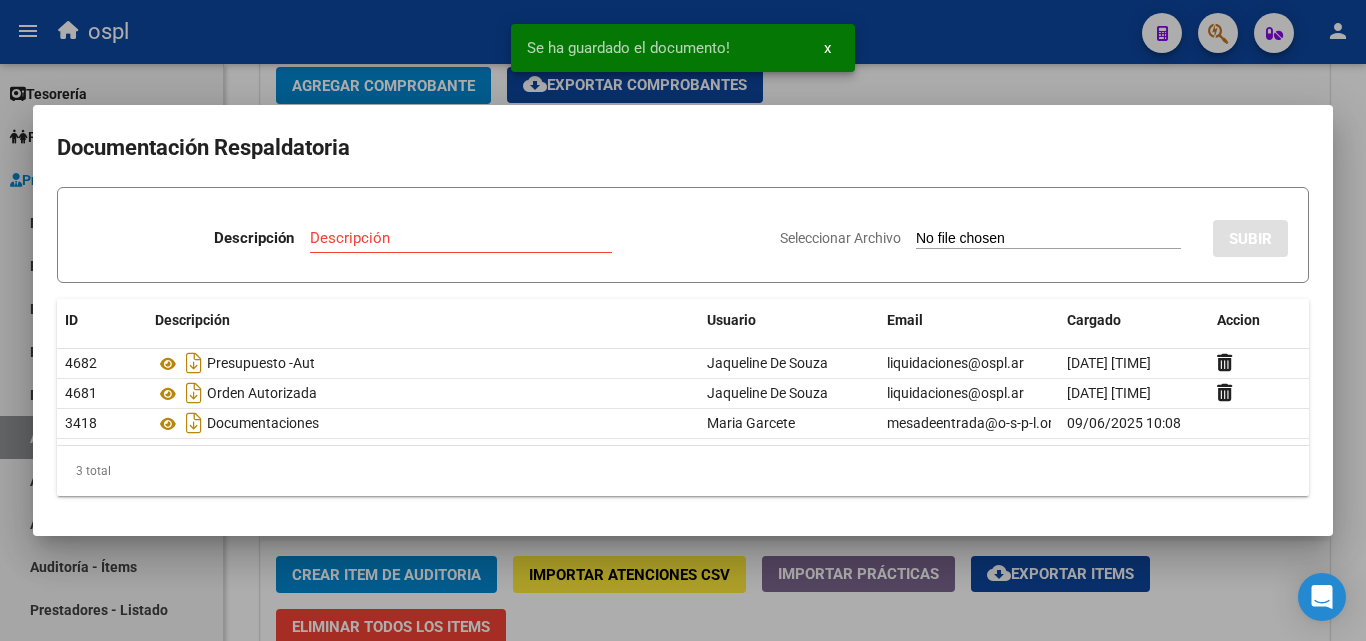 click at bounding box center (683, 320) 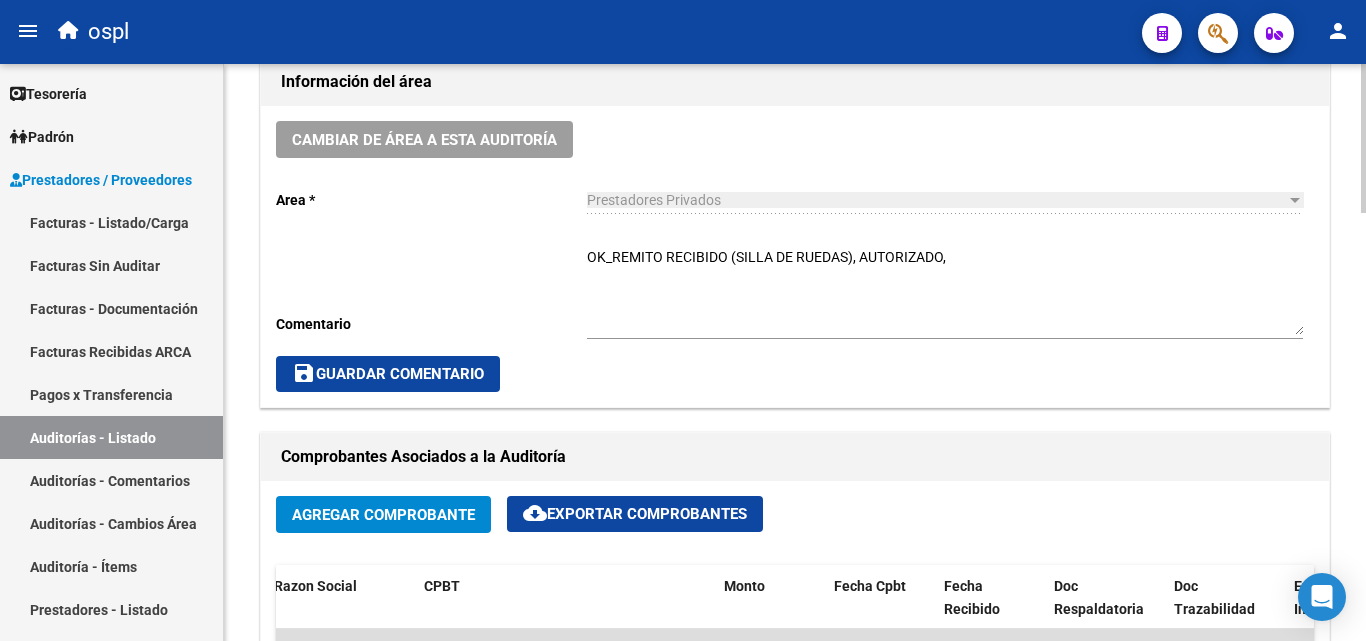 scroll, scrollTop: 560, scrollLeft: 0, axis: vertical 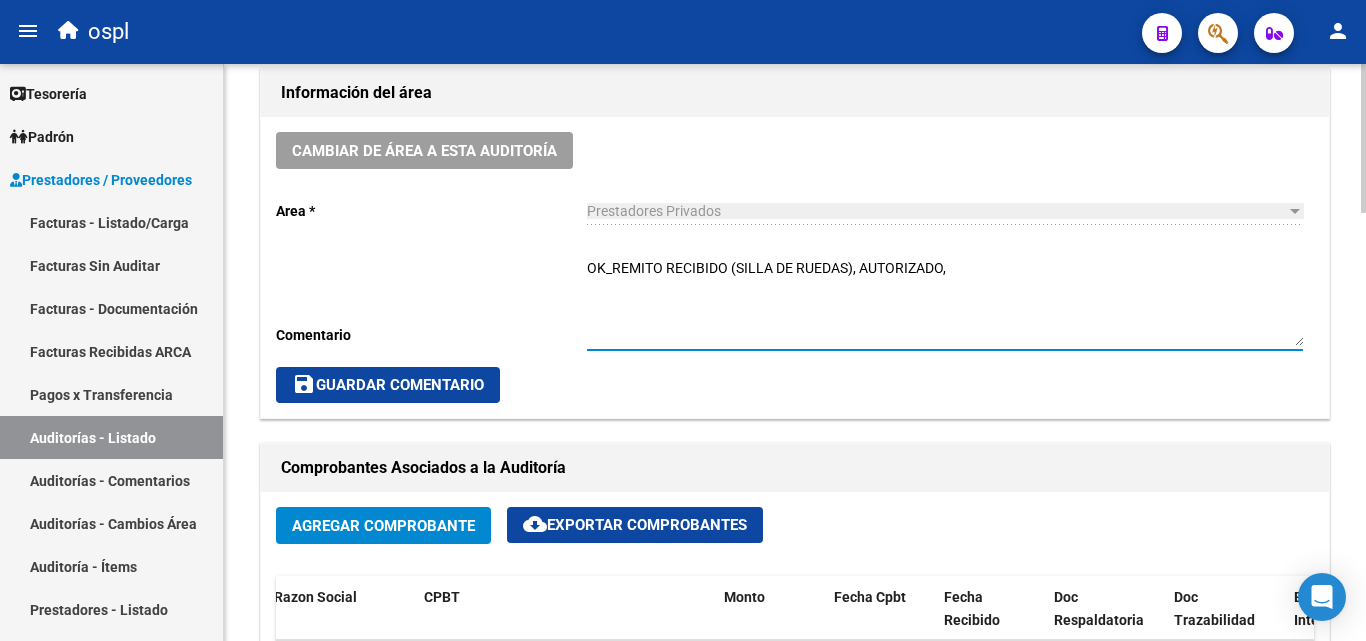 click on "OK_REMITO RECIBIDO (SILLA DE RUEDAS), AUTORIZADO," at bounding box center [945, 302] 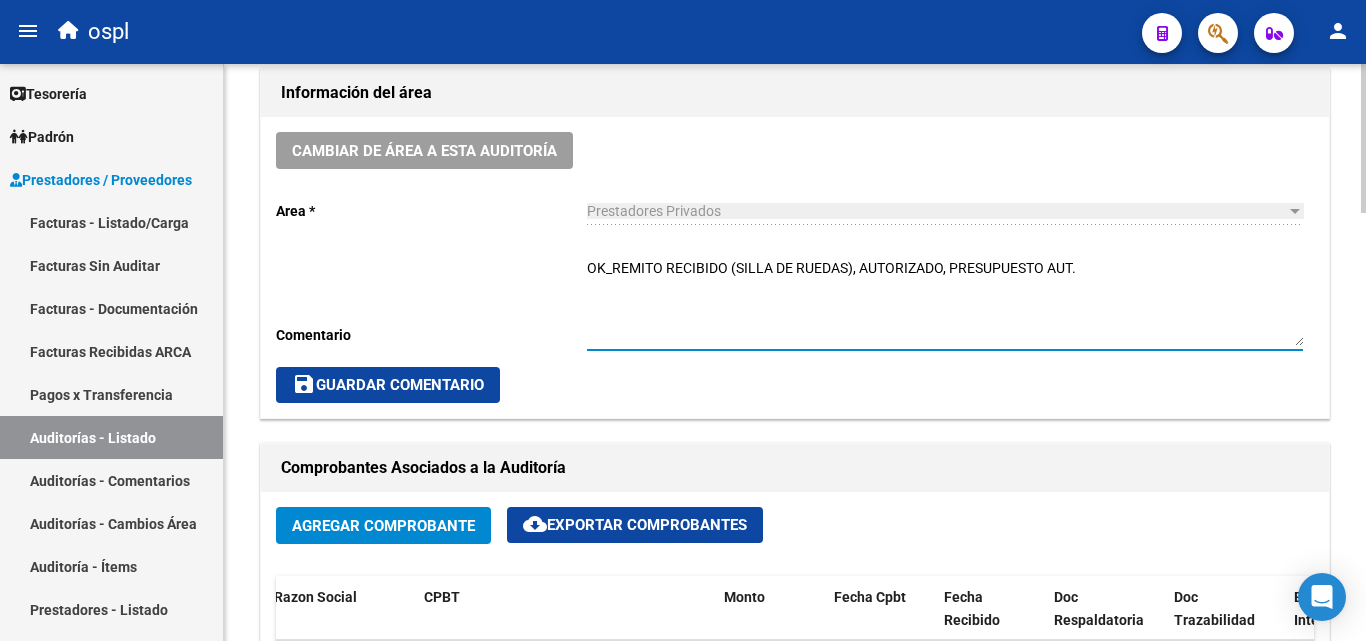 click on "OK_REMITO RECIBIDO (SILLA DE RUEDAS), AUTORIZADO, PRESUPUESTO AUT." at bounding box center [945, 302] 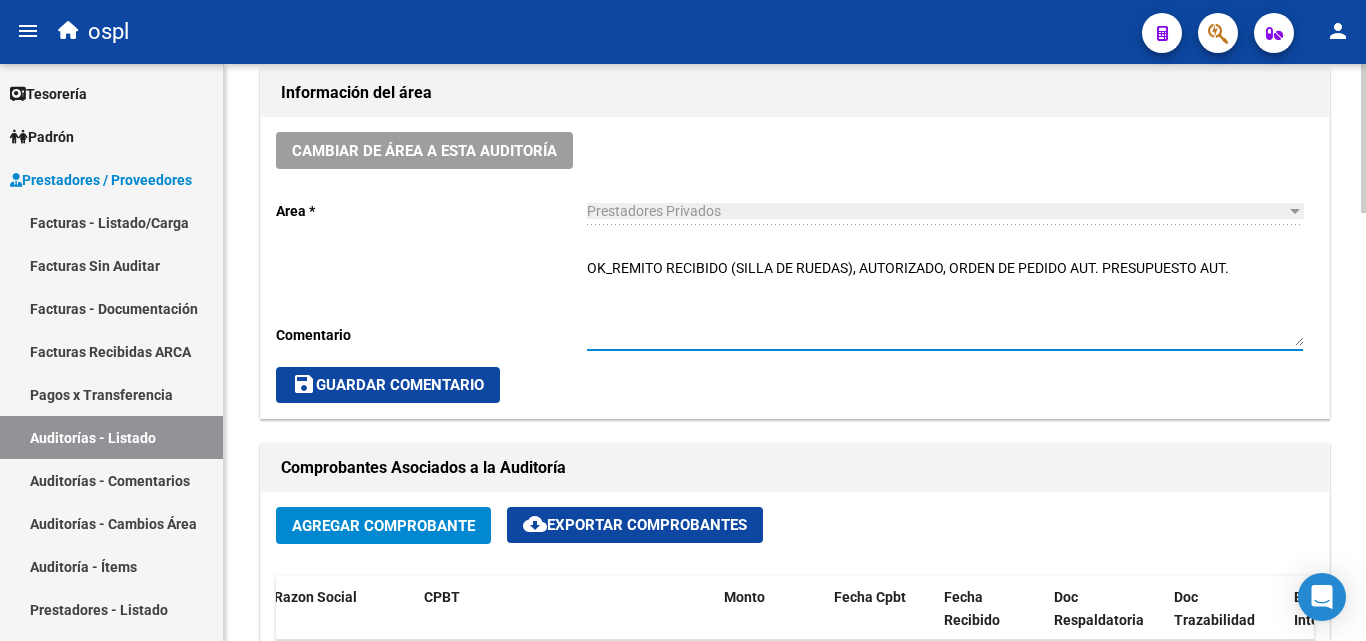 click on "OK_REMITO RECIBIDO (SILLA DE RUEDAS), AUTORIZADO, ORDEN DE PEDIDO AUT. PRESUPUESTO AUT." at bounding box center [945, 302] 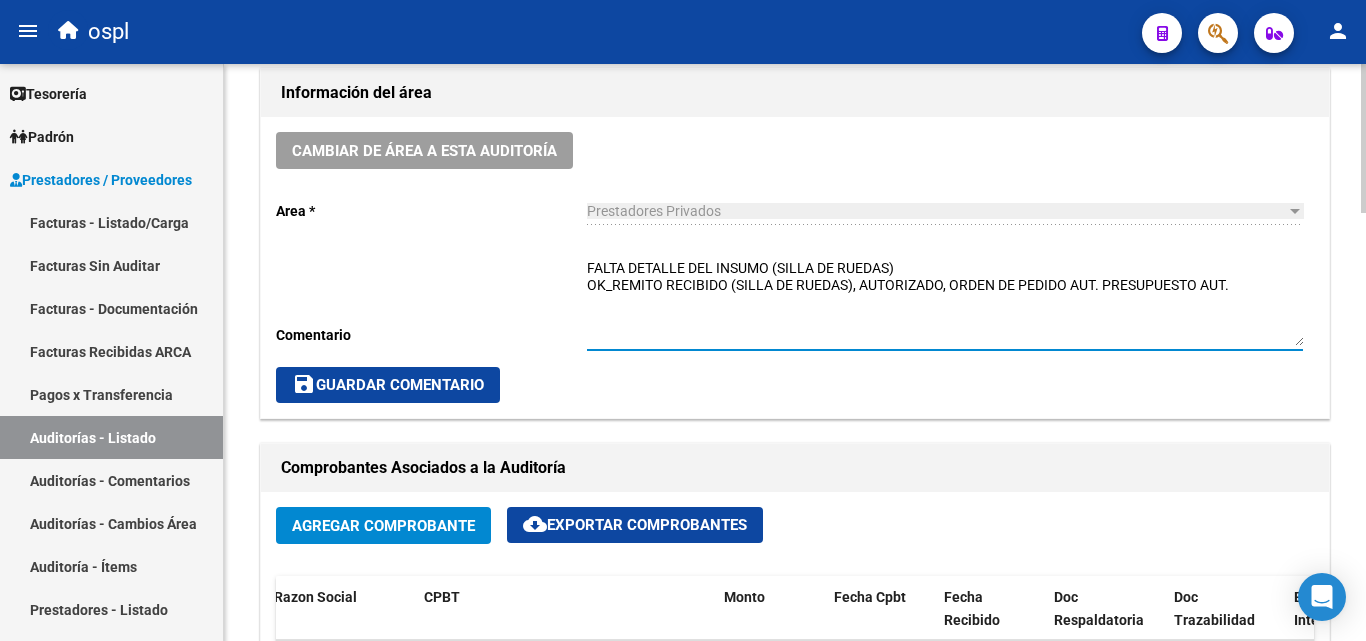 type on "FALTA DETALLE DEL INSUMO (SILLA DE RUEDAS)
OK_REMITO RECIBIDO (SILLA DE RUEDAS), AUTORIZADO, ORDEN DE PEDIDO AUT. PRESUPUESTO AUT." 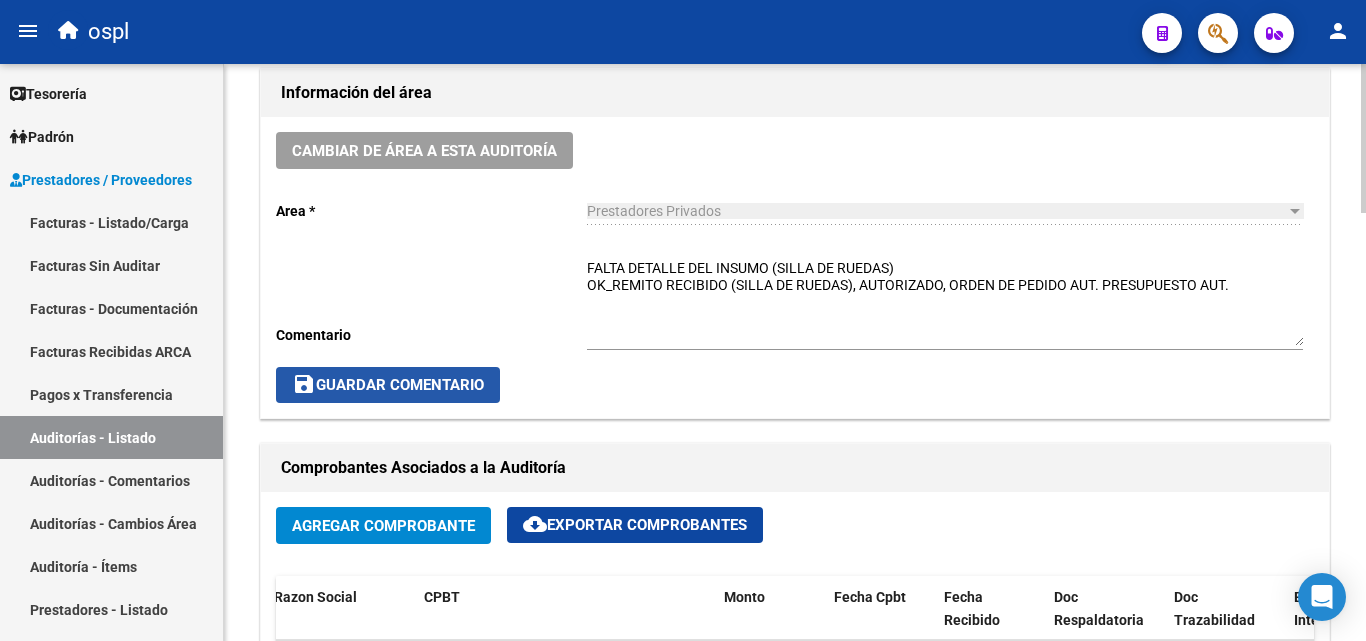 click on "save  Guardar Comentario" 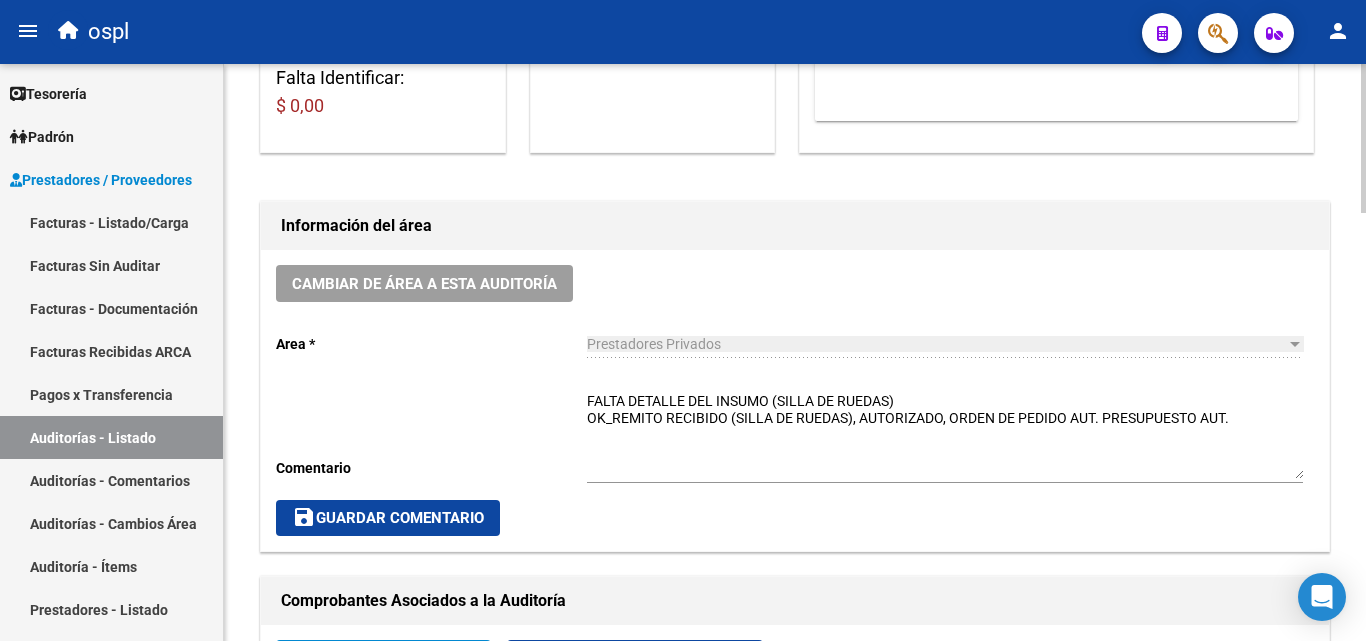 scroll, scrollTop: 360, scrollLeft: 0, axis: vertical 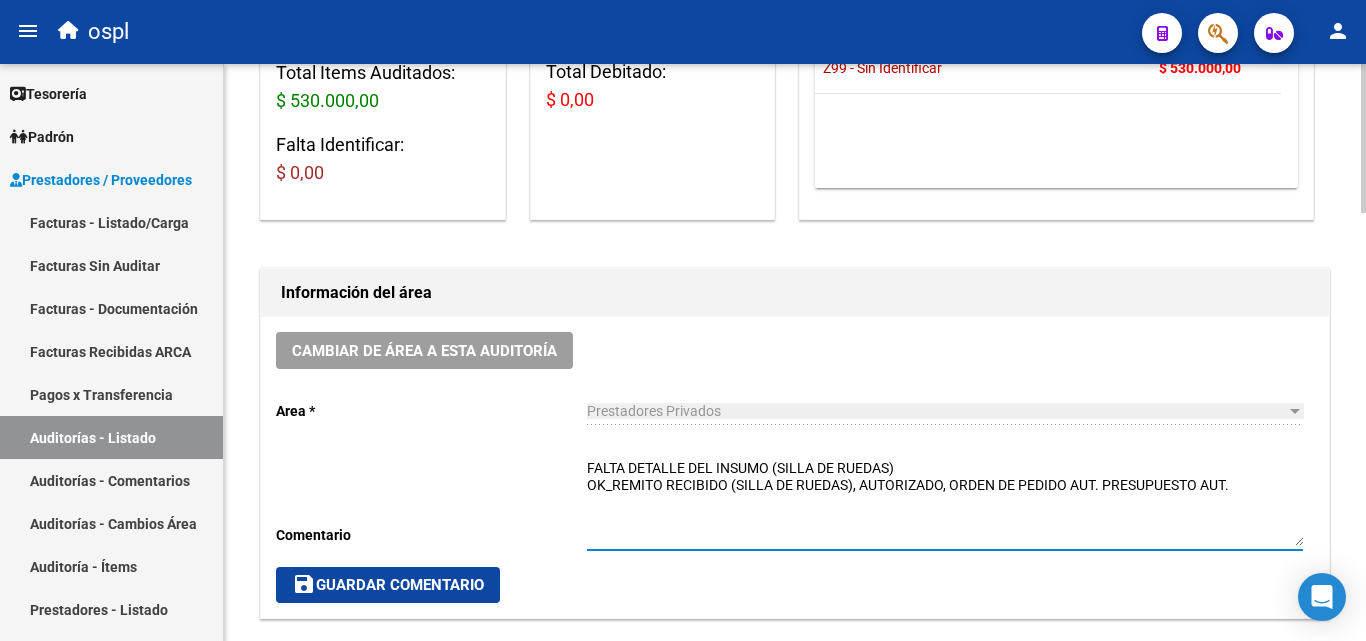drag, startPoint x: 910, startPoint y: 466, endPoint x: 587, endPoint y: 467, distance: 323.00156 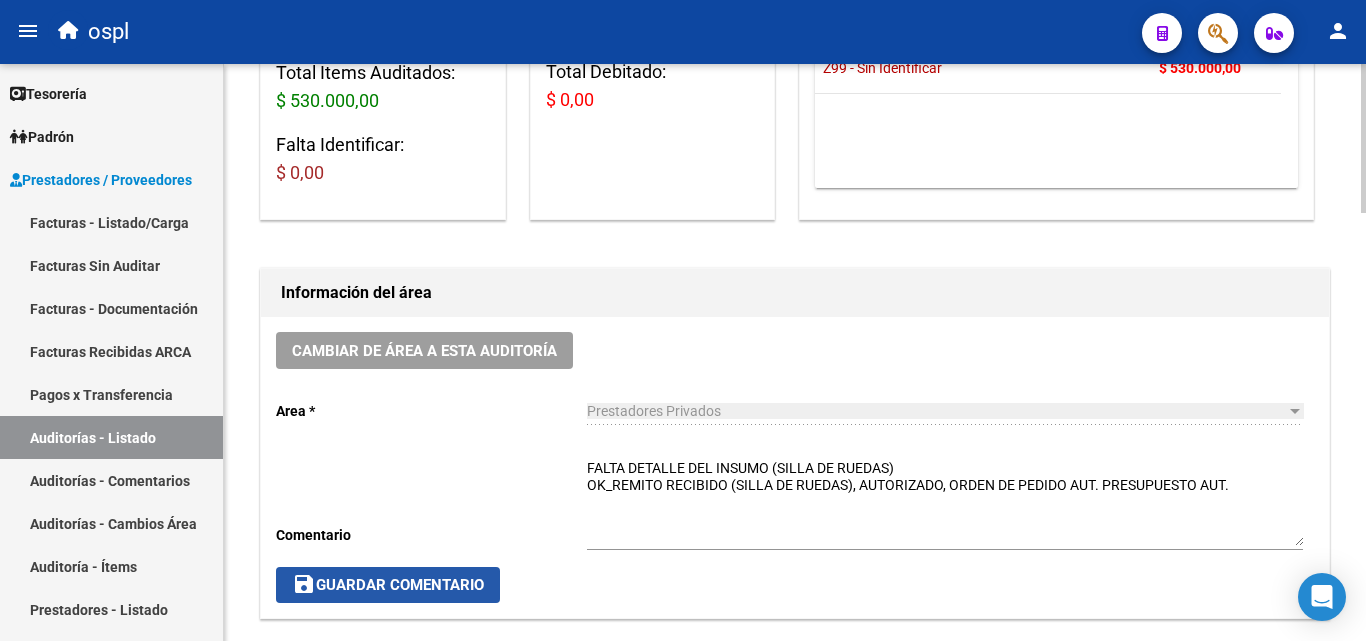 drag, startPoint x: 428, startPoint y: 577, endPoint x: 390, endPoint y: 577, distance: 38 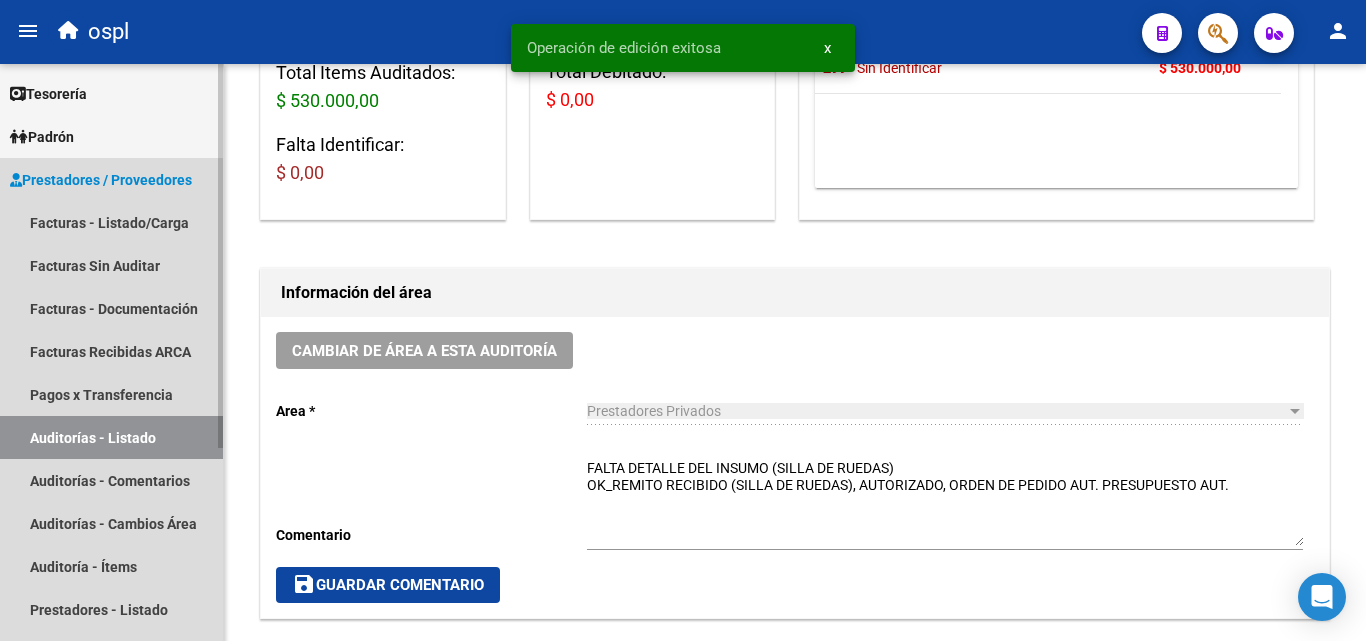 click on "Auditorías - Listado" at bounding box center [111, 437] 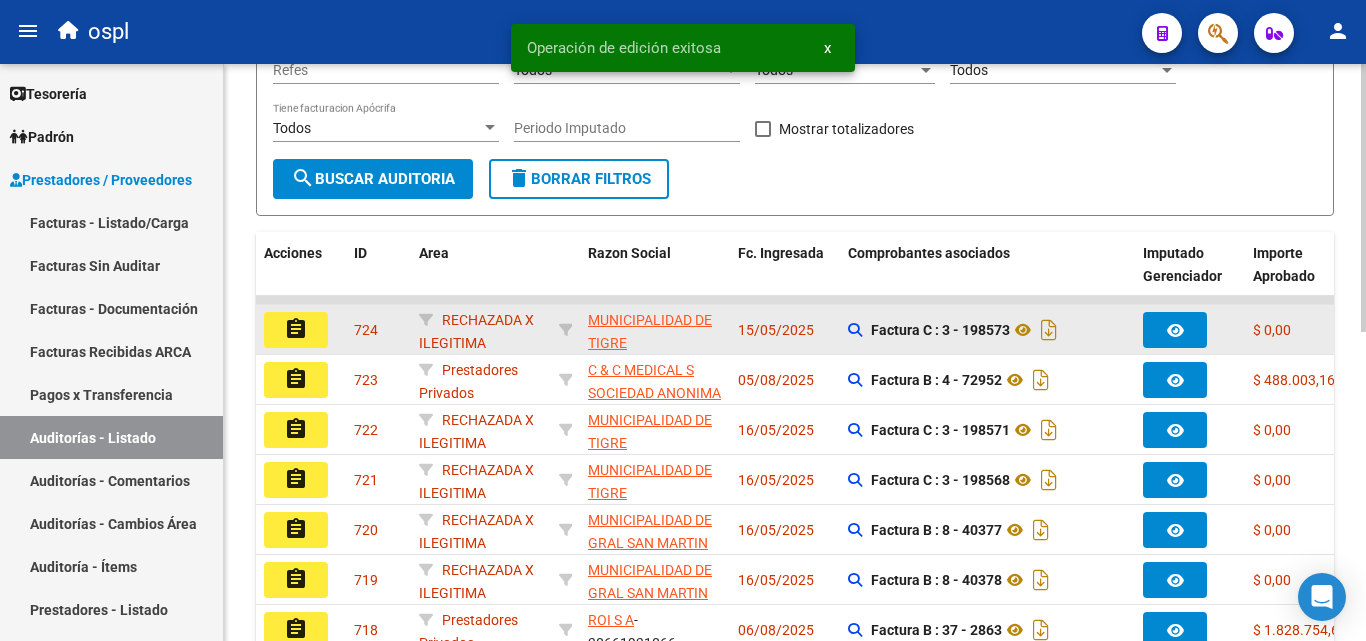 scroll, scrollTop: 160, scrollLeft: 0, axis: vertical 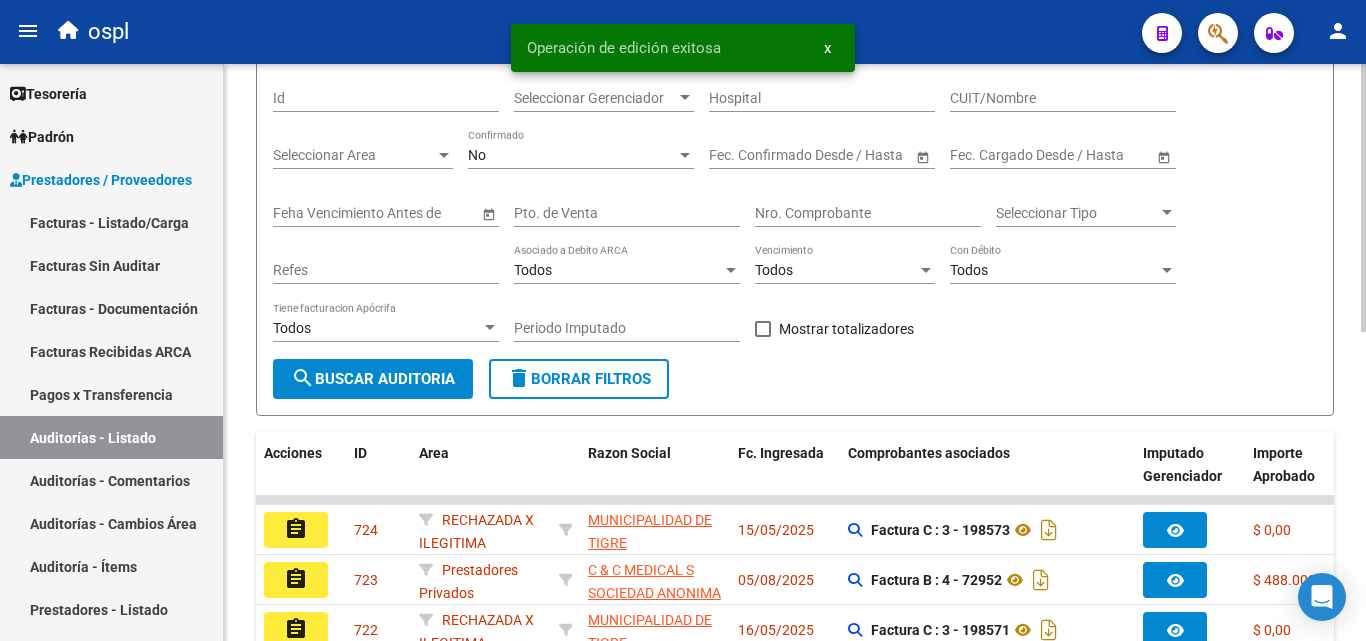 click on "Nro. Comprobante" at bounding box center [868, 213] 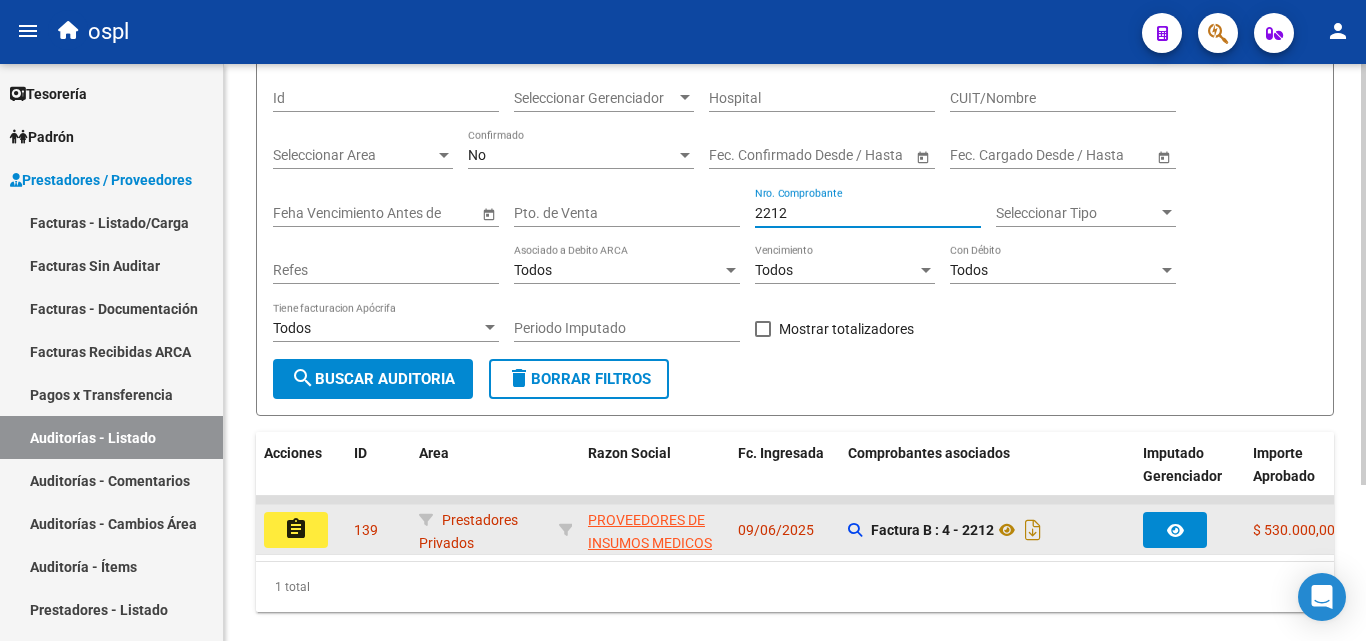 scroll, scrollTop: 49, scrollLeft: 0, axis: vertical 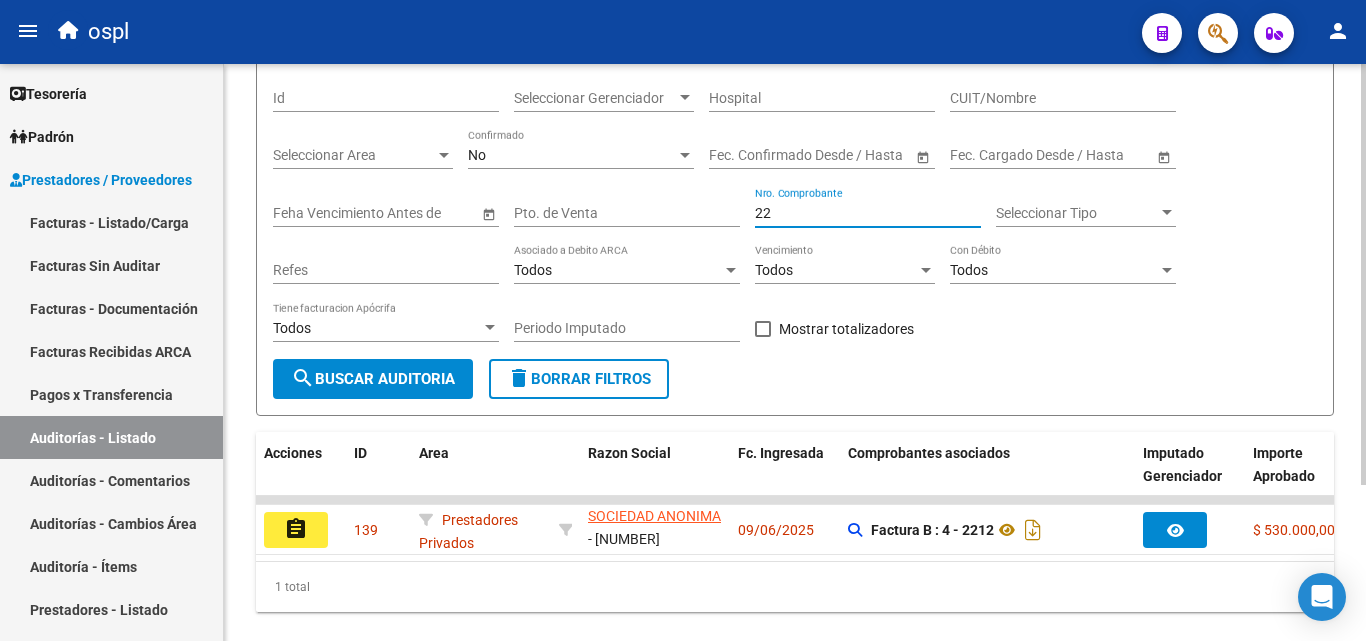 type on "2" 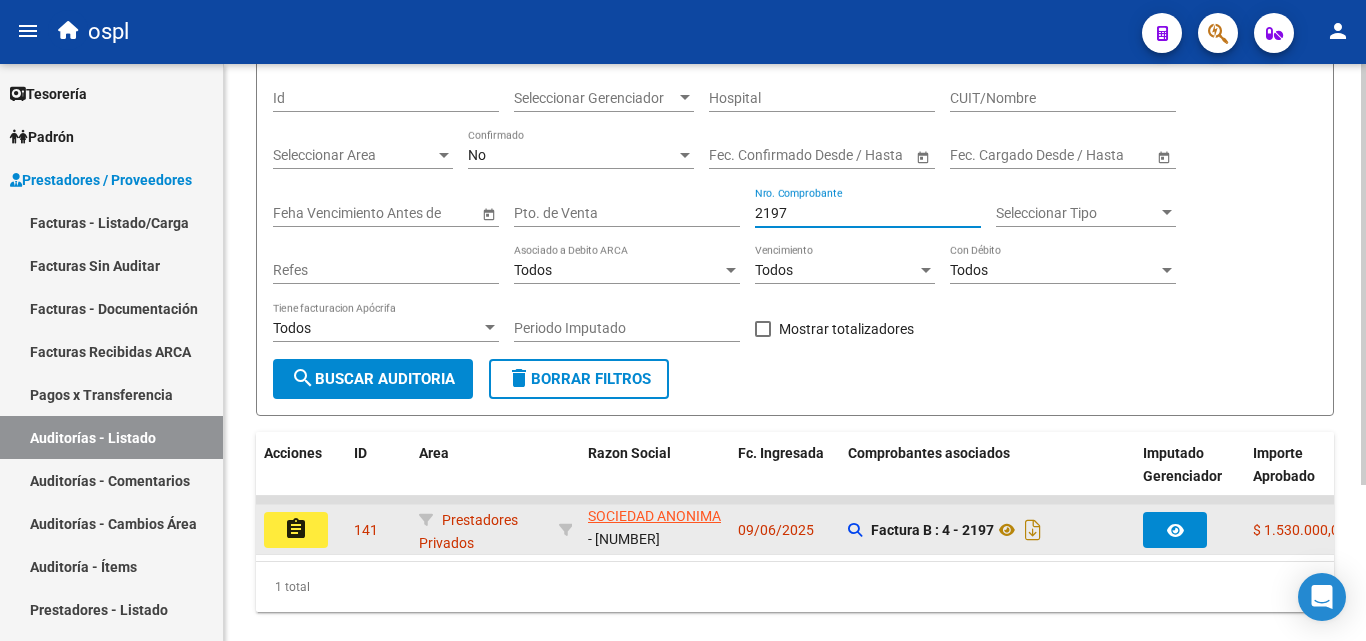 type on "2197" 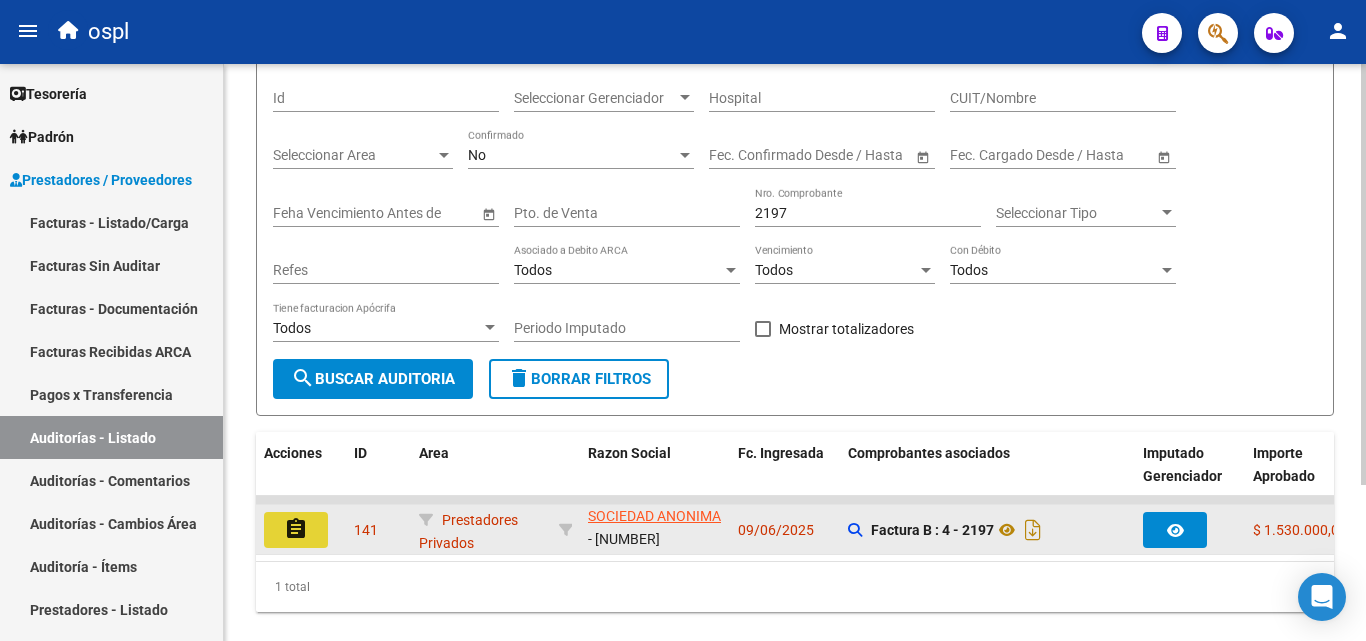 click on "assignment" 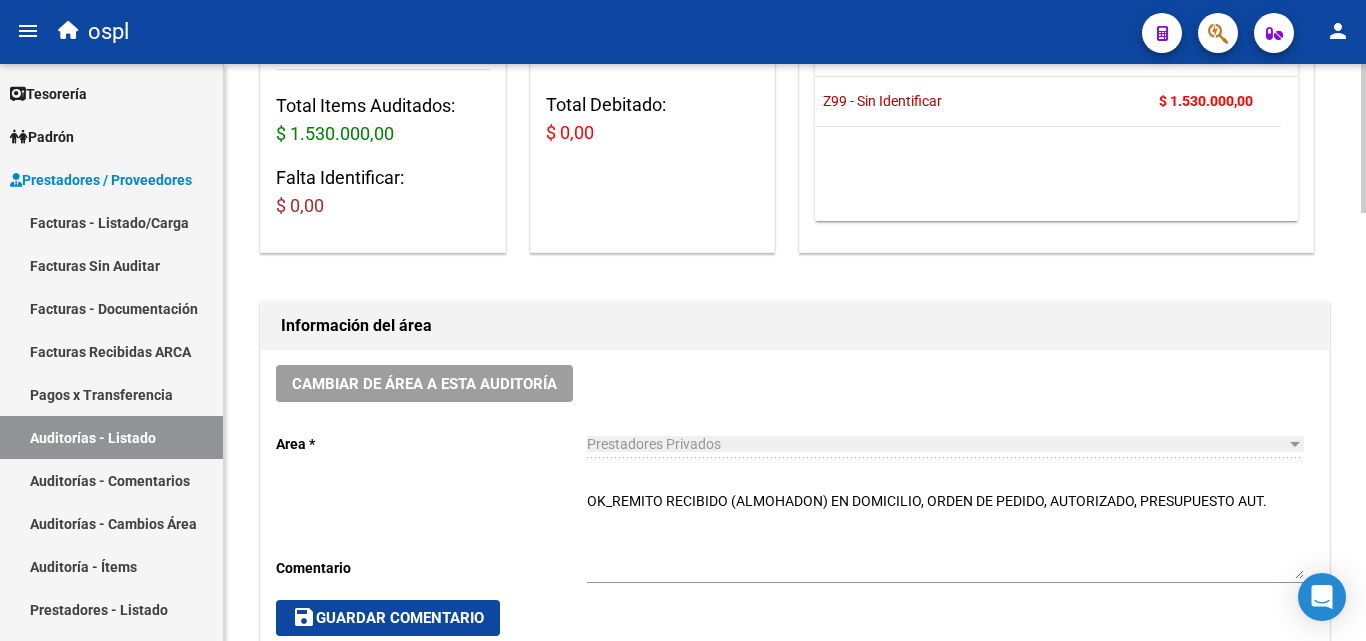 scroll, scrollTop: 400, scrollLeft: 0, axis: vertical 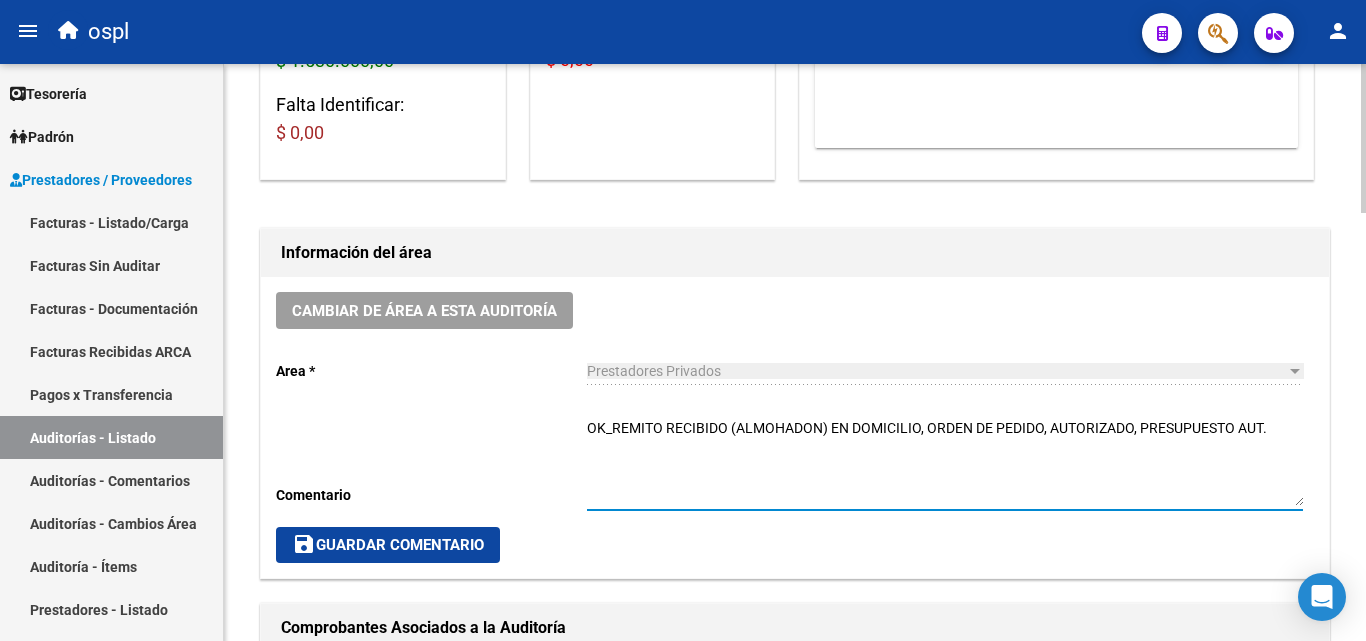 click on "OK_REMITO RECIBIDO (ALMOHADON) EN DOMICILIO, ORDEN DE PEDIDO, AUTORIZADO, PRESUPUESTO AUT." at bounding box center (945, 462) 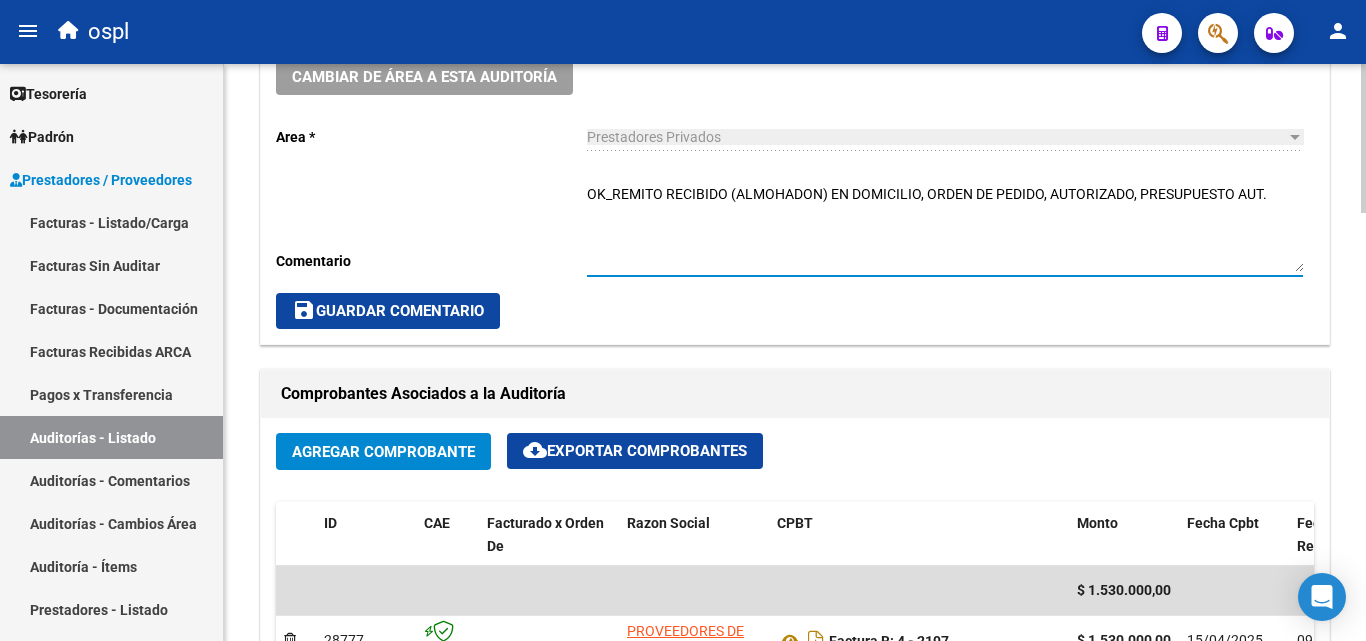 scroll, scrollTop: 600, scrollLeft: 0, axis: vertical 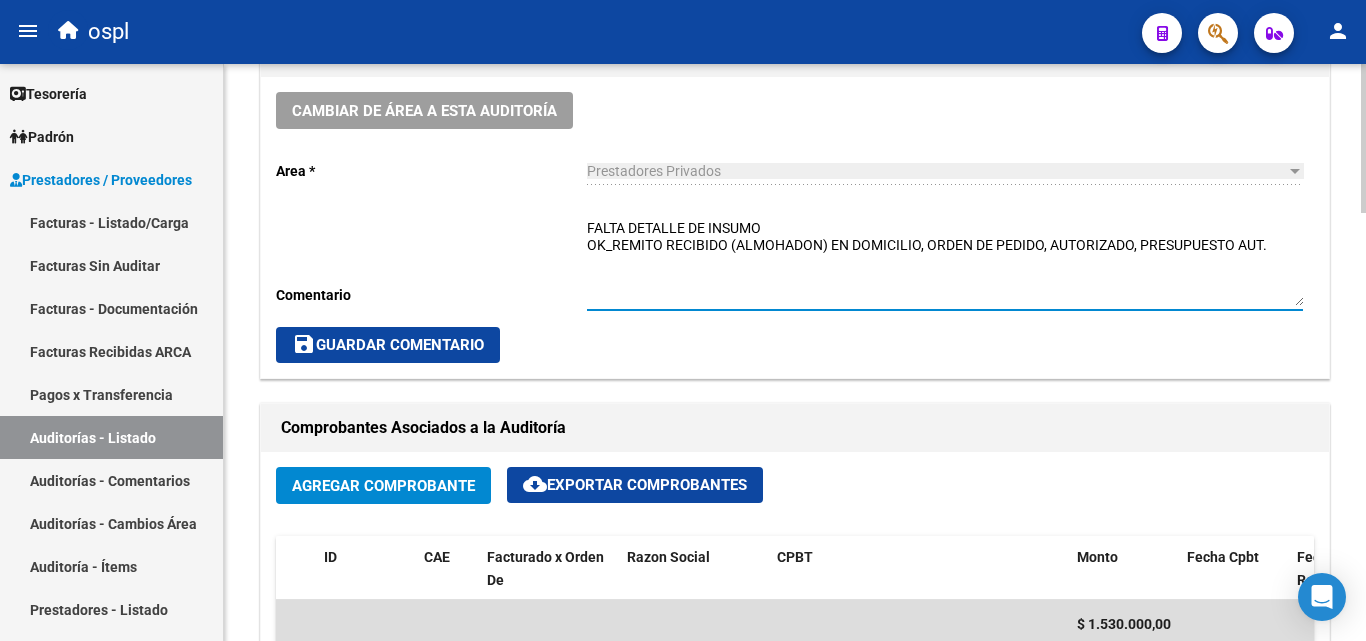 drag, startPoint x: 774, startPoint y: 226, endPoint x: 581, endPoint y: 229, distance: 193.02332 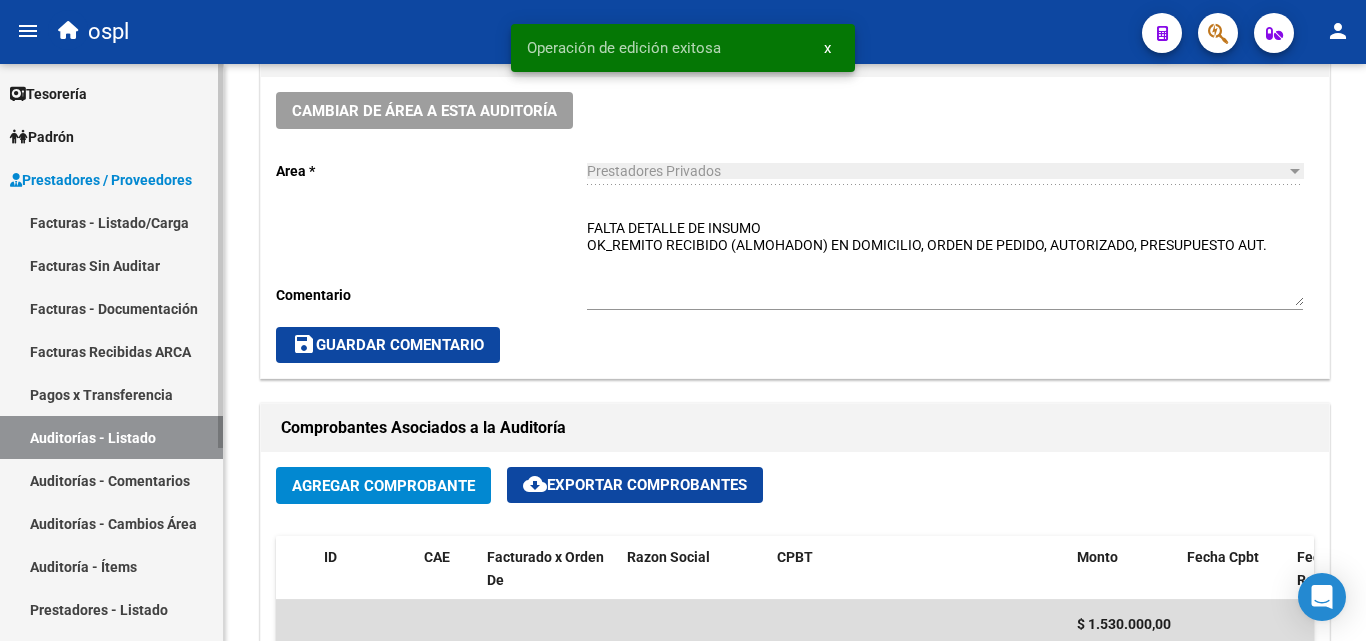 click on "Auditorías - Listado" at bounding box center (111, 437) 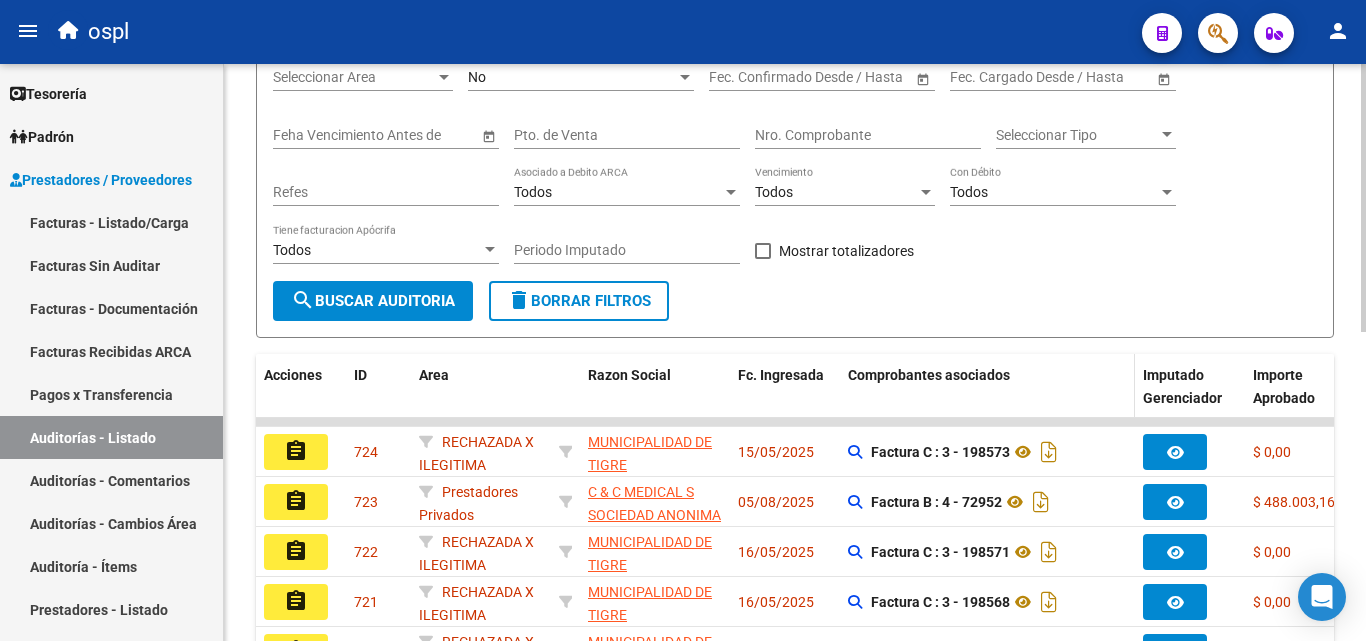 scroll, scrollTop: 200, scrollLeft: 0, axis: vertical 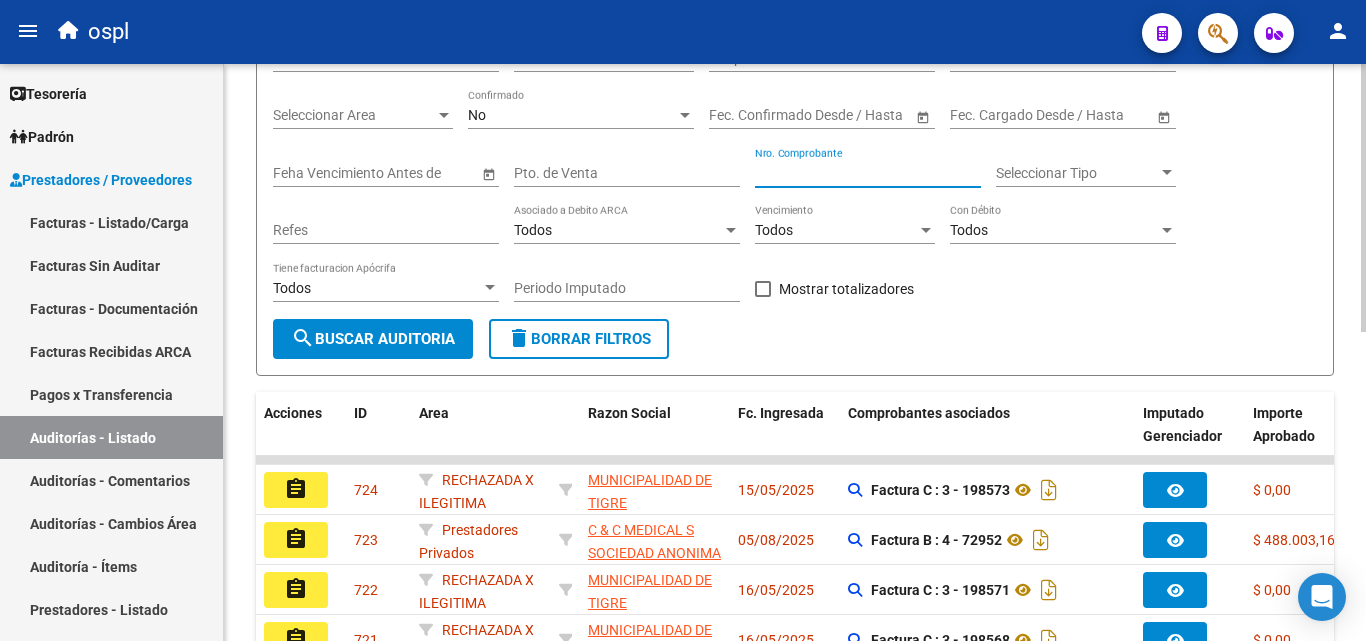 click on "Nro. Comprobante" at bounding box center (868, 173) 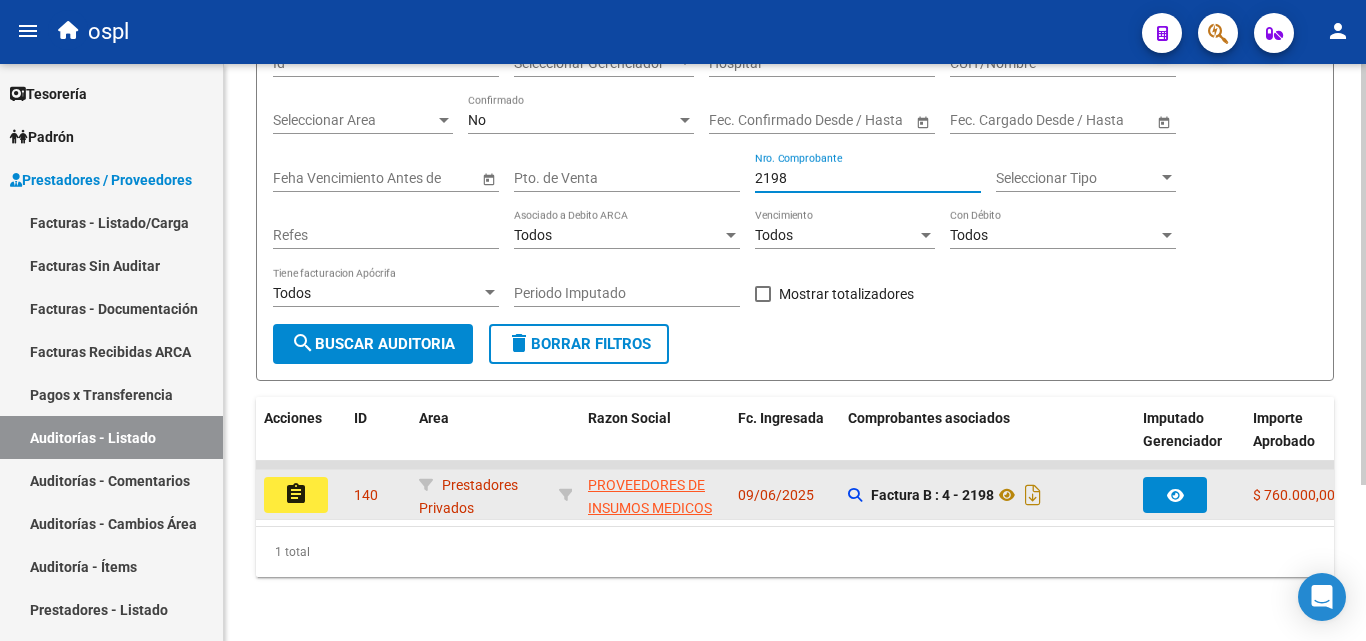 type on "2198" 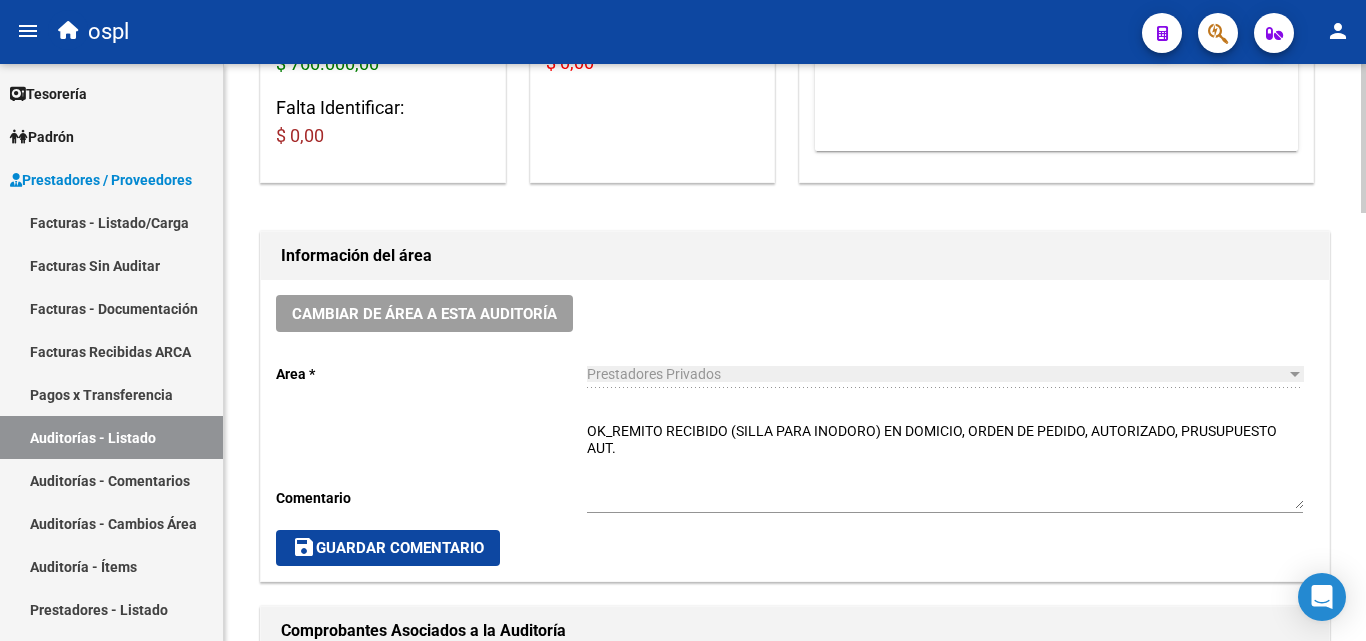 scroll, scrollTop: 400, scrollLeft: 0, axis: vertical 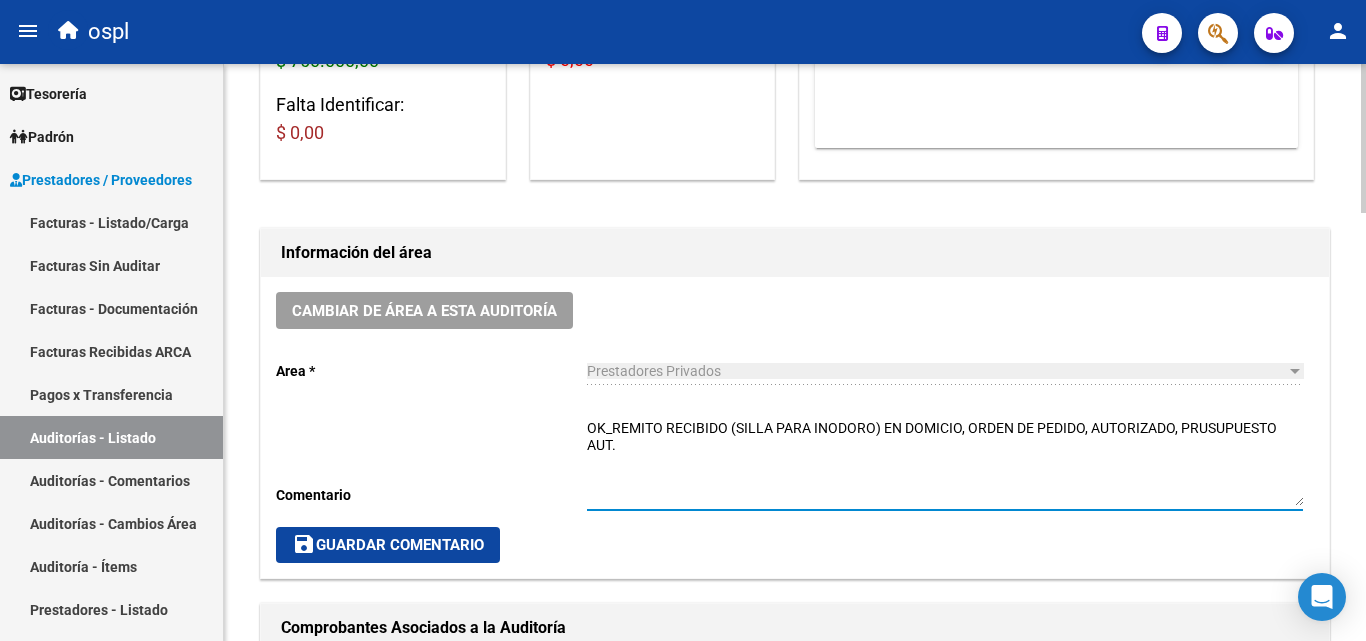 click on "OK_REMITO RECIBIDO (SILLA PARA INODORO) EN DOMICIO, ORDEN DE PEDIDO, AUTORIZADO, PRUSUPUESTO AUT." at bounding box center [945, 462] 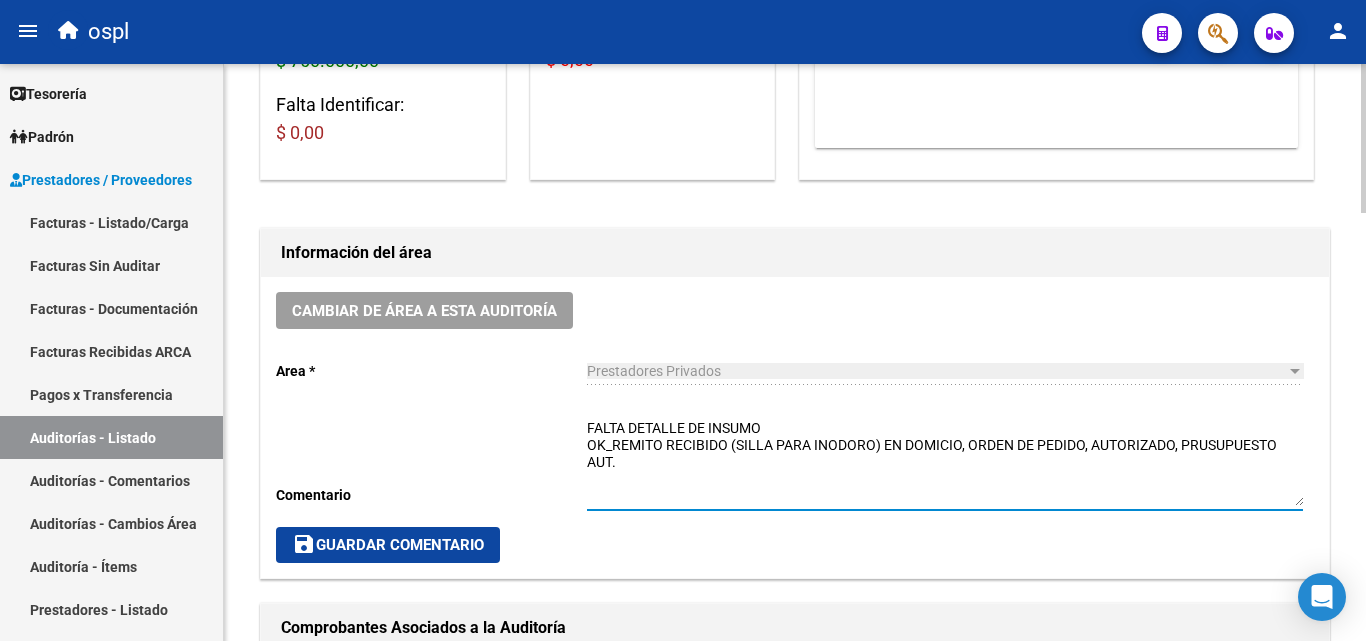 type on "FALTA DETALLE DE INSUMO
OK_REMITO RECIBIDO (SILLA PARA INODORO) EN DOMICIO, ORDEN DE PEDIDO, AUTORIZADO, PRUSUPUESTO AUT." 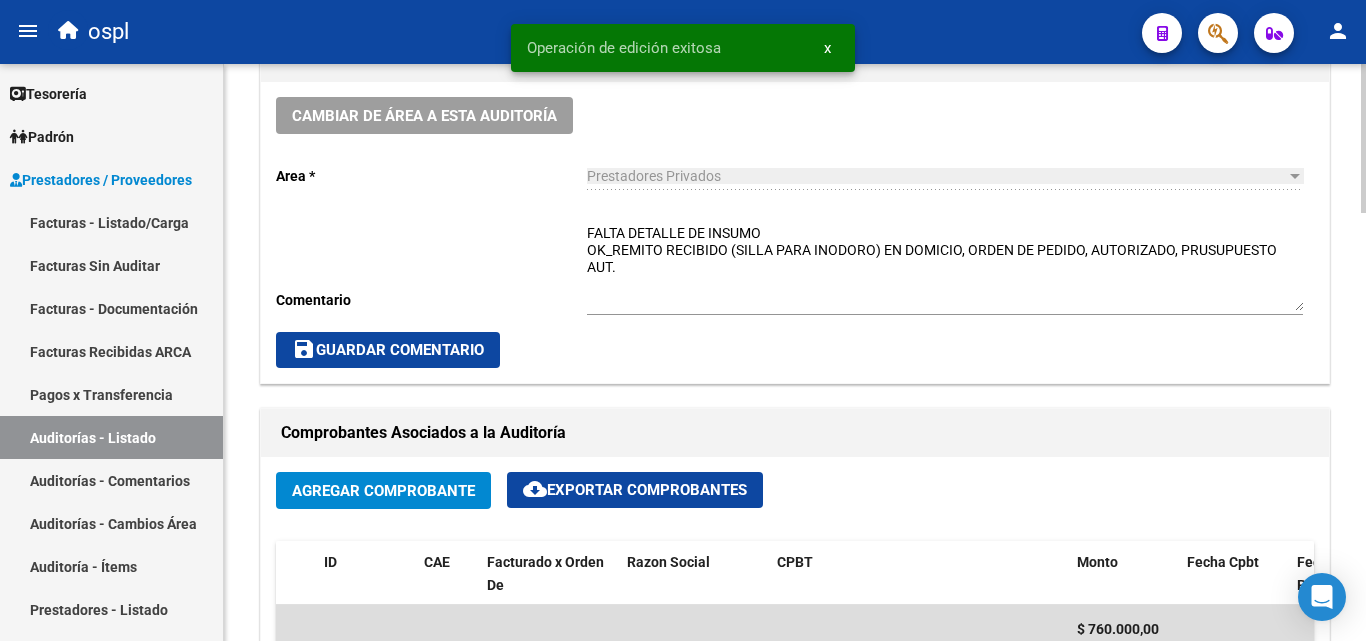 scroll, scrollTop: 600, scrollLeft: 0, axis: vertical 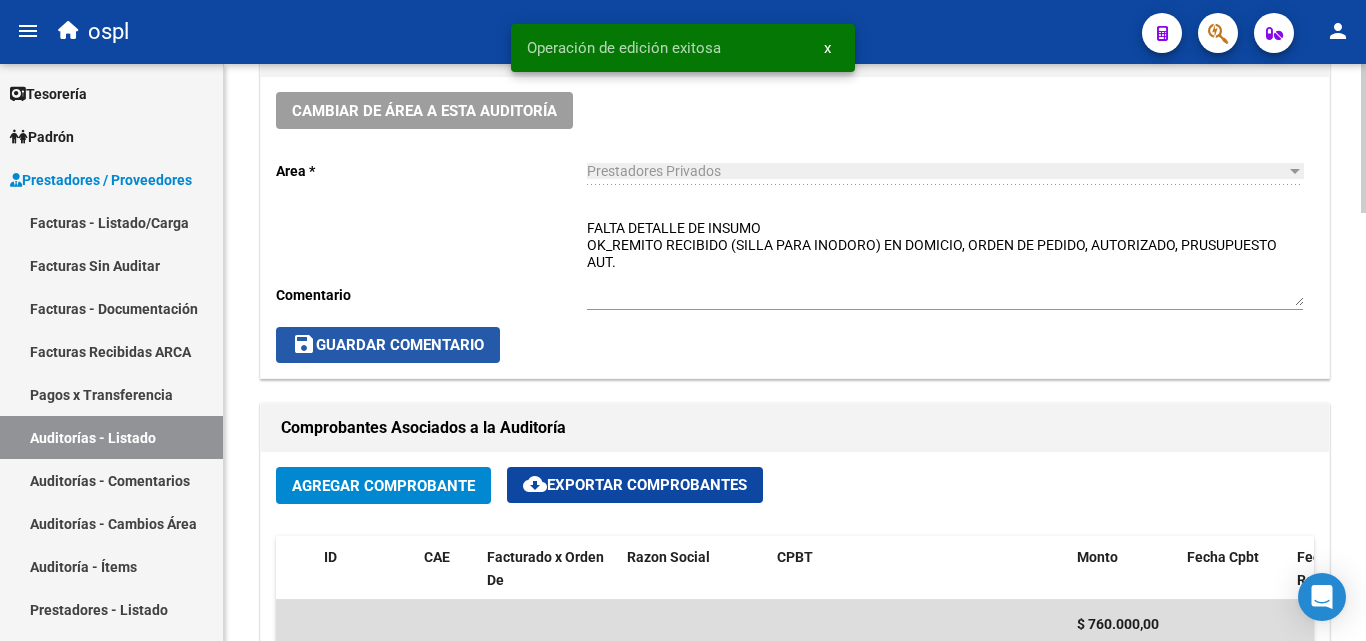 click on "save  Guardar Comentario" 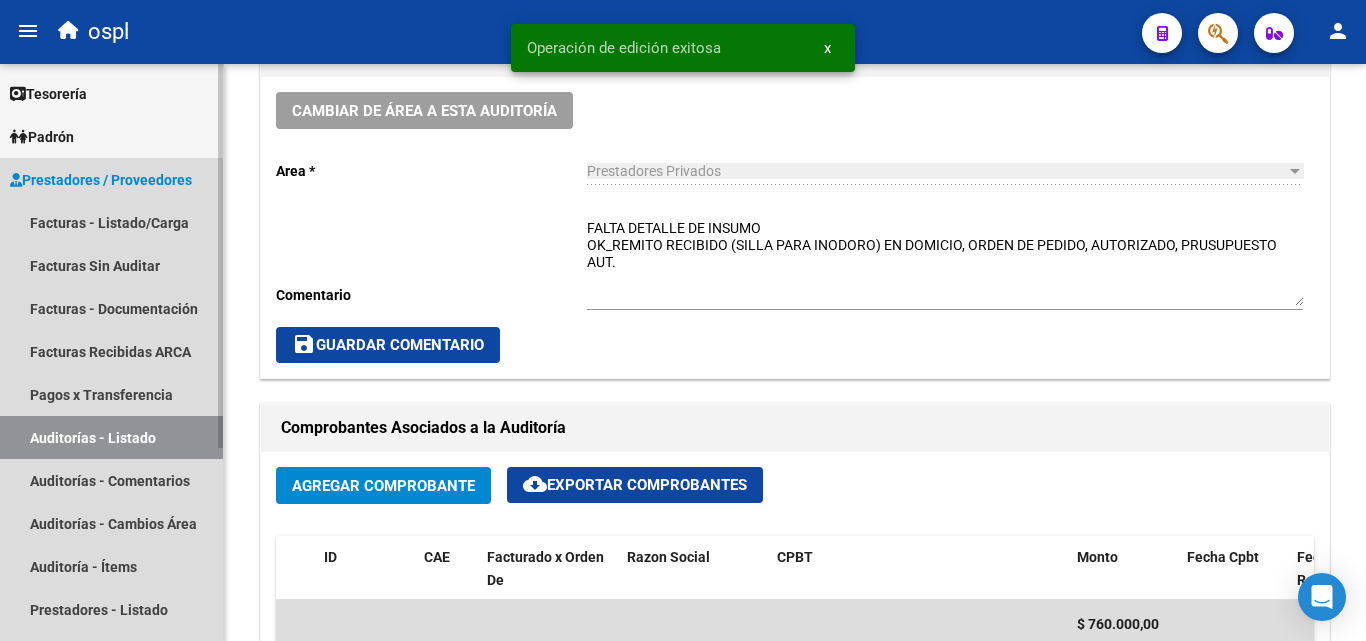 click on "Auditorías - Listado" at bounding box center [111, 437] 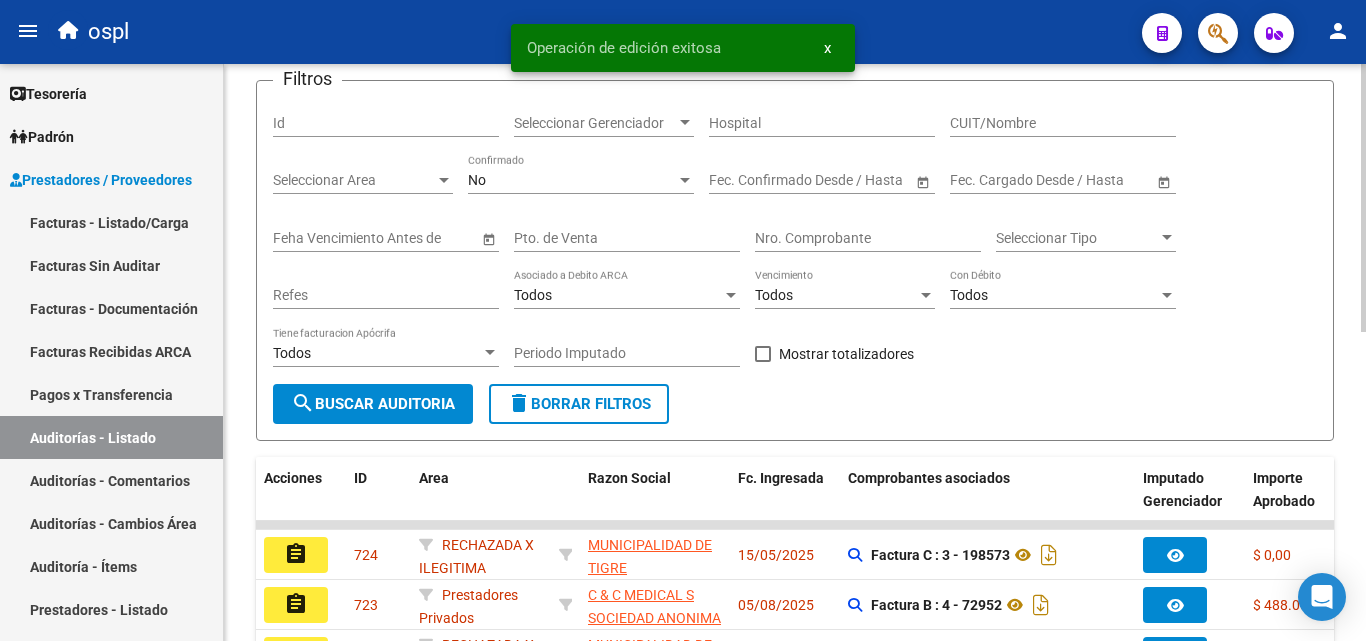 scroll, scrollTop: 600, scrollLeft: 0, axis: vertical 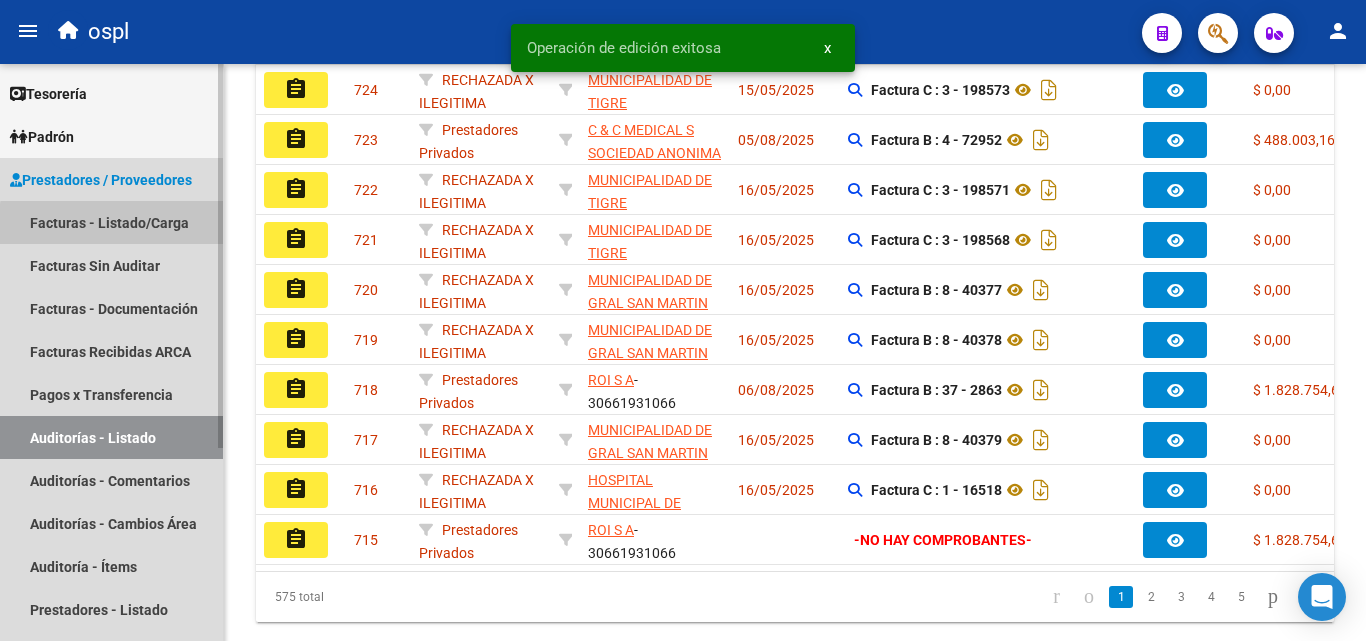 click on "Facturas - Listado/Carga" at bounding box center (111, 222) 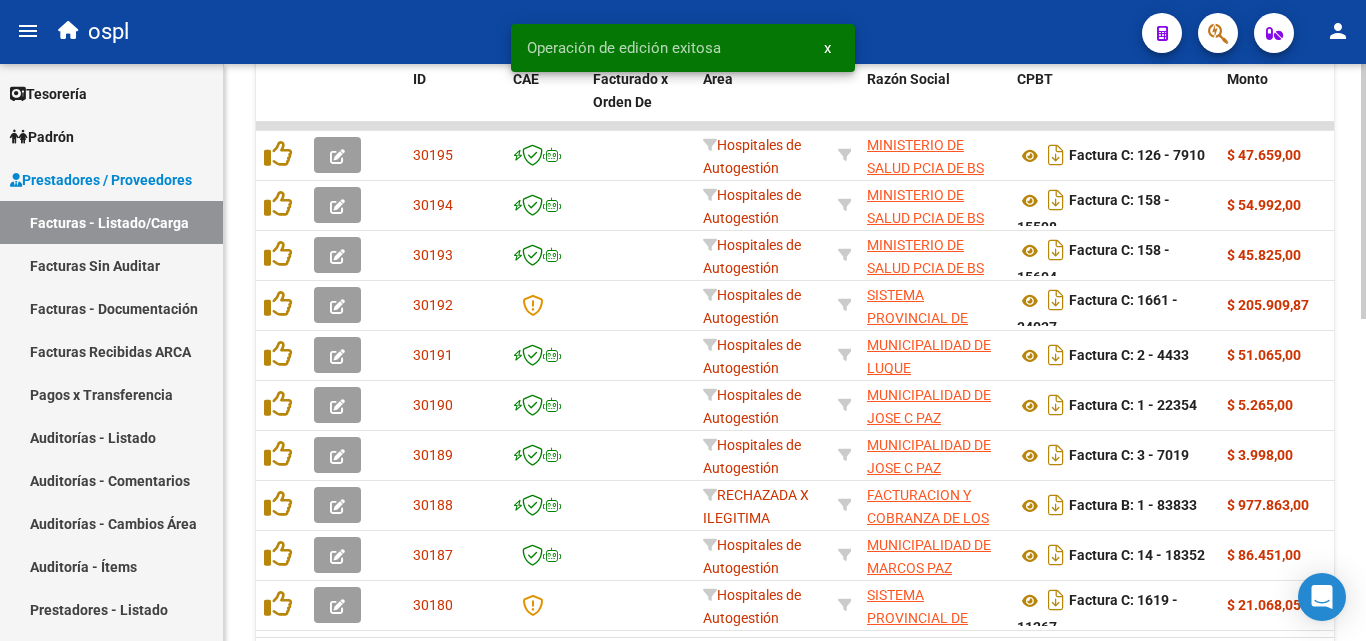 scroll, scrollTop: 0, scrollLeft: 0, axis: both 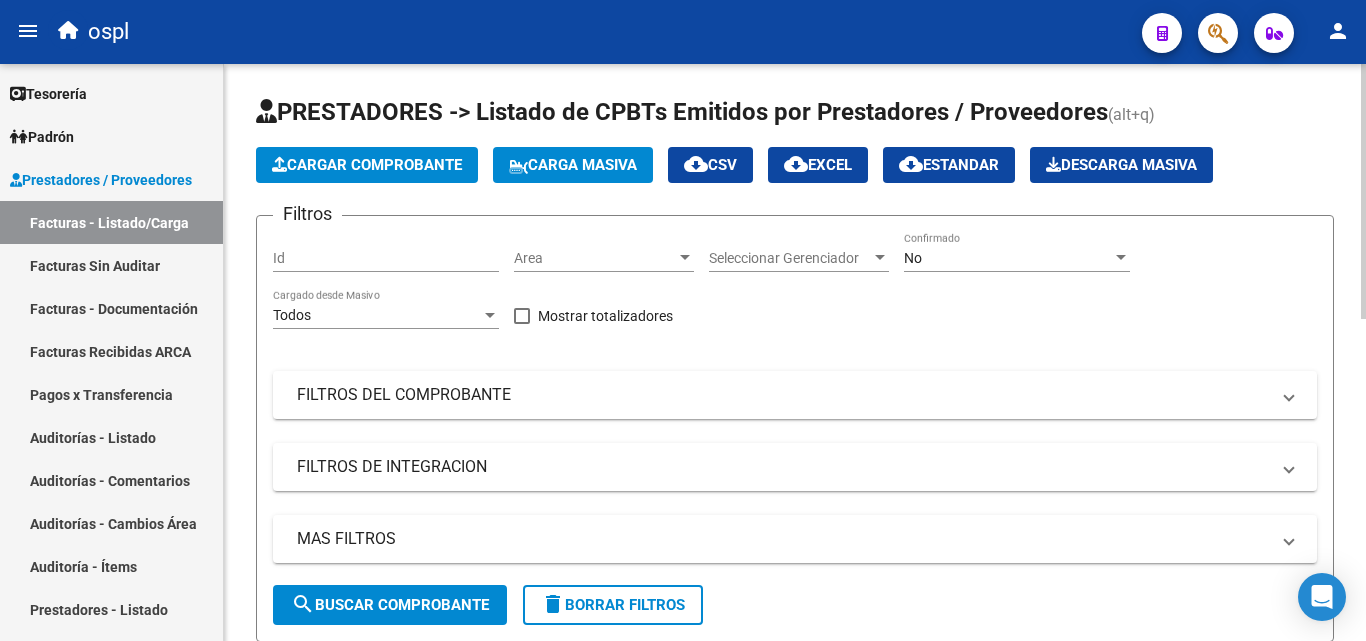 click on "Area" at bounding box center [595, 258] 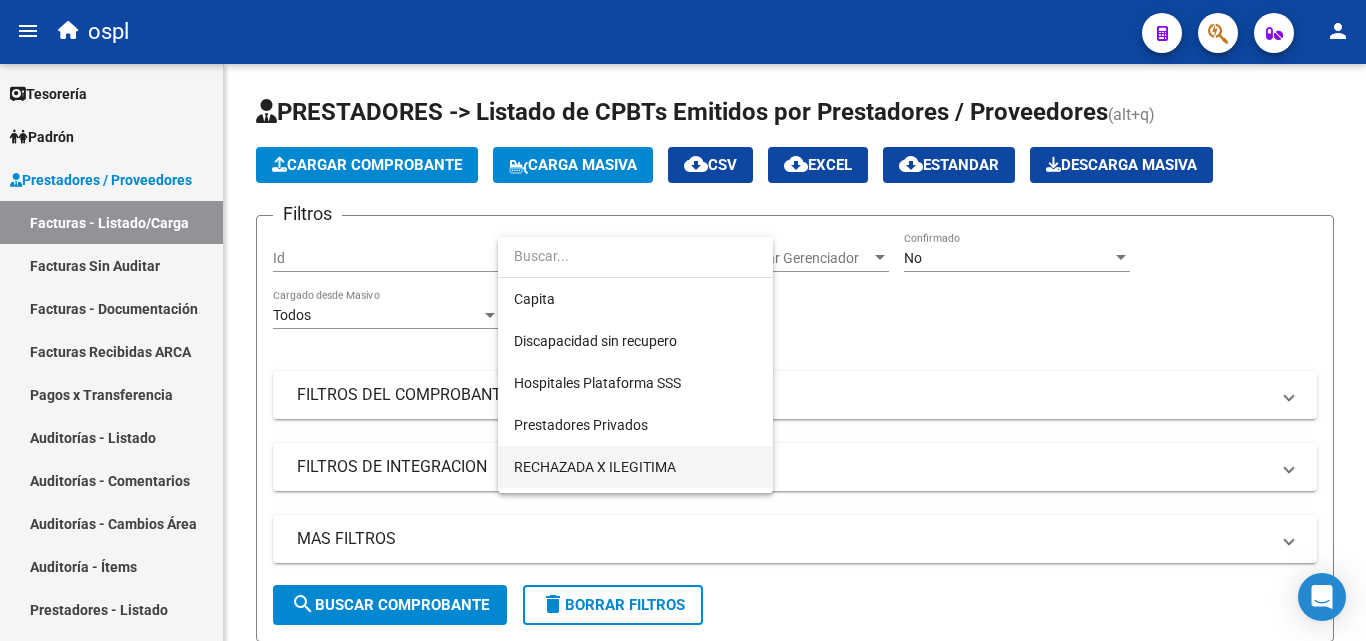 scroll, scrollTop: 290, scrollLeft: 0, axis: vertical 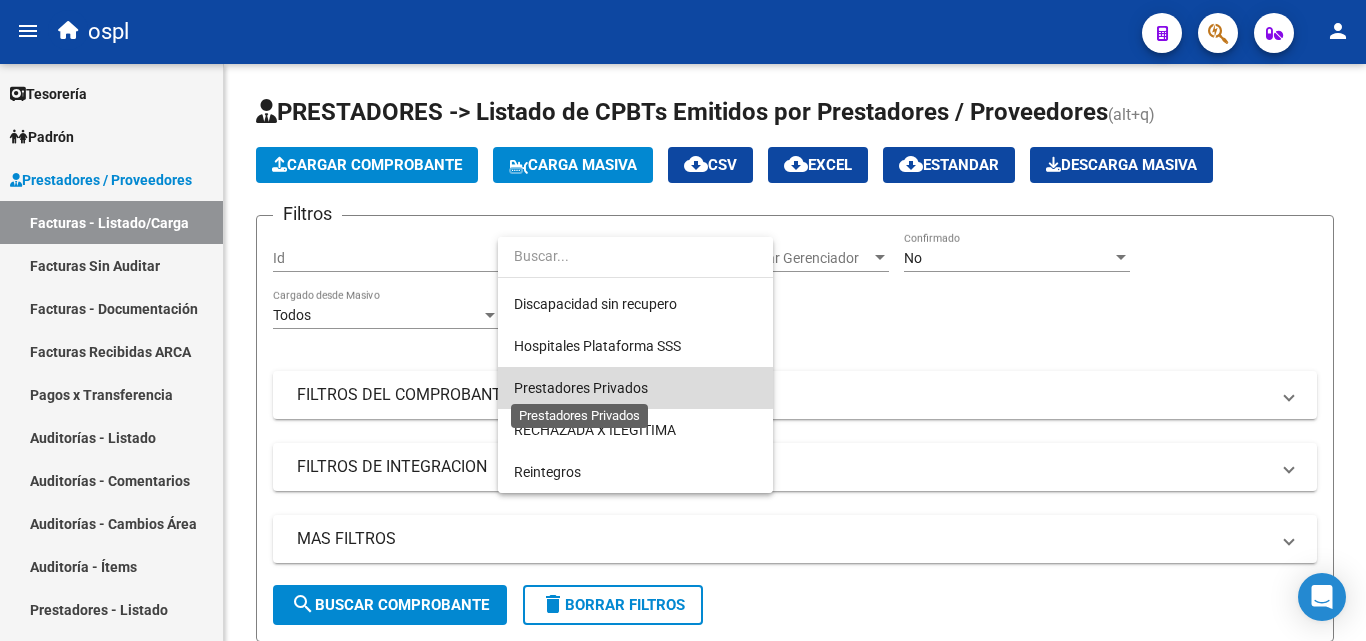 click on "Prestadores Privados" at bounding box center (581, 388) 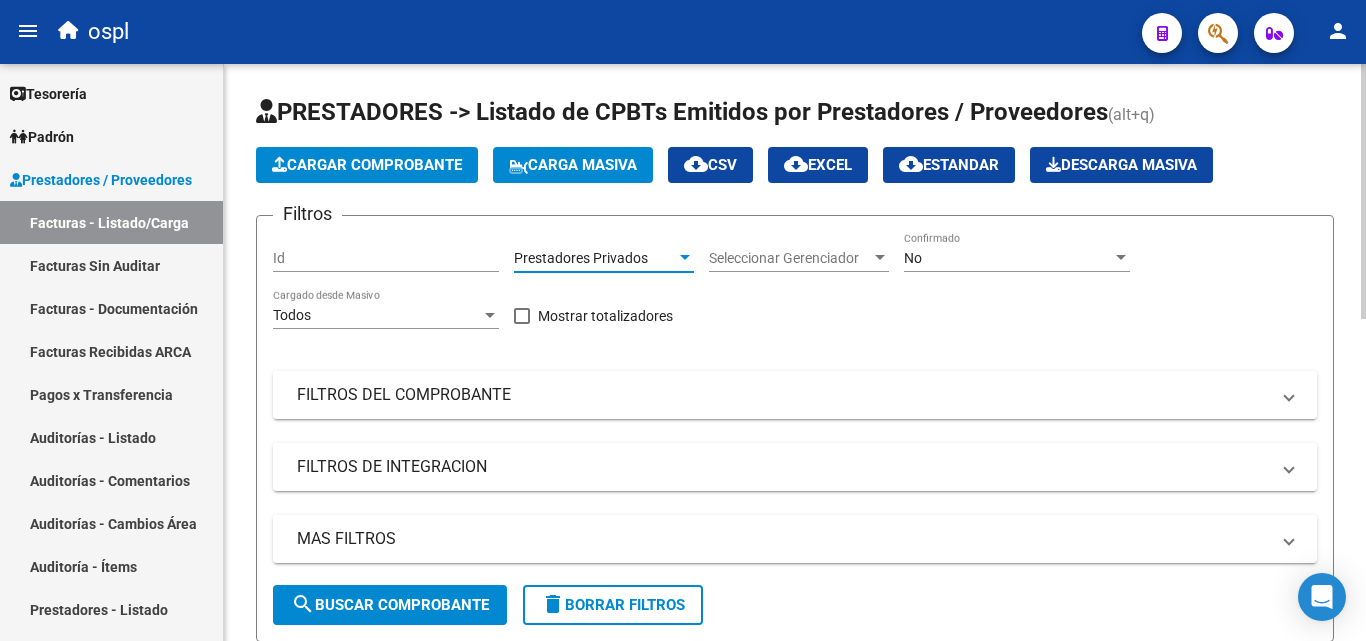 click on "search  Buscar Comprobante" 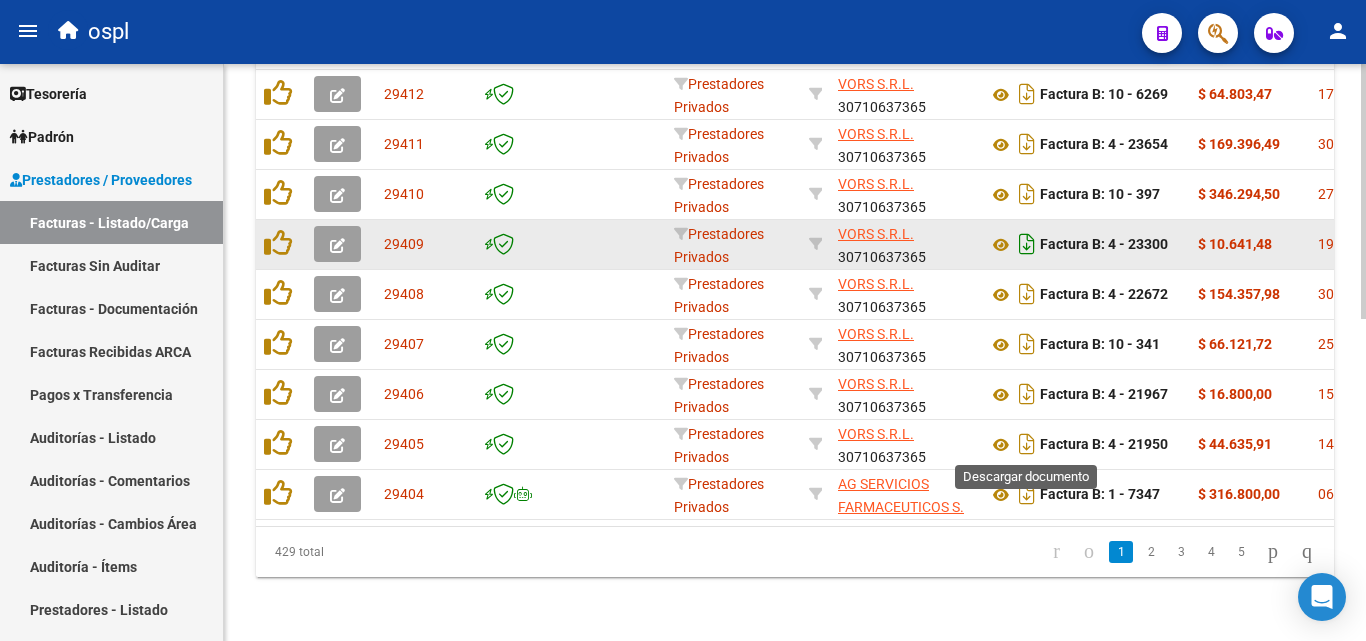scroll, scrollTop: 529, scrollLeft: 0, axis: vertical 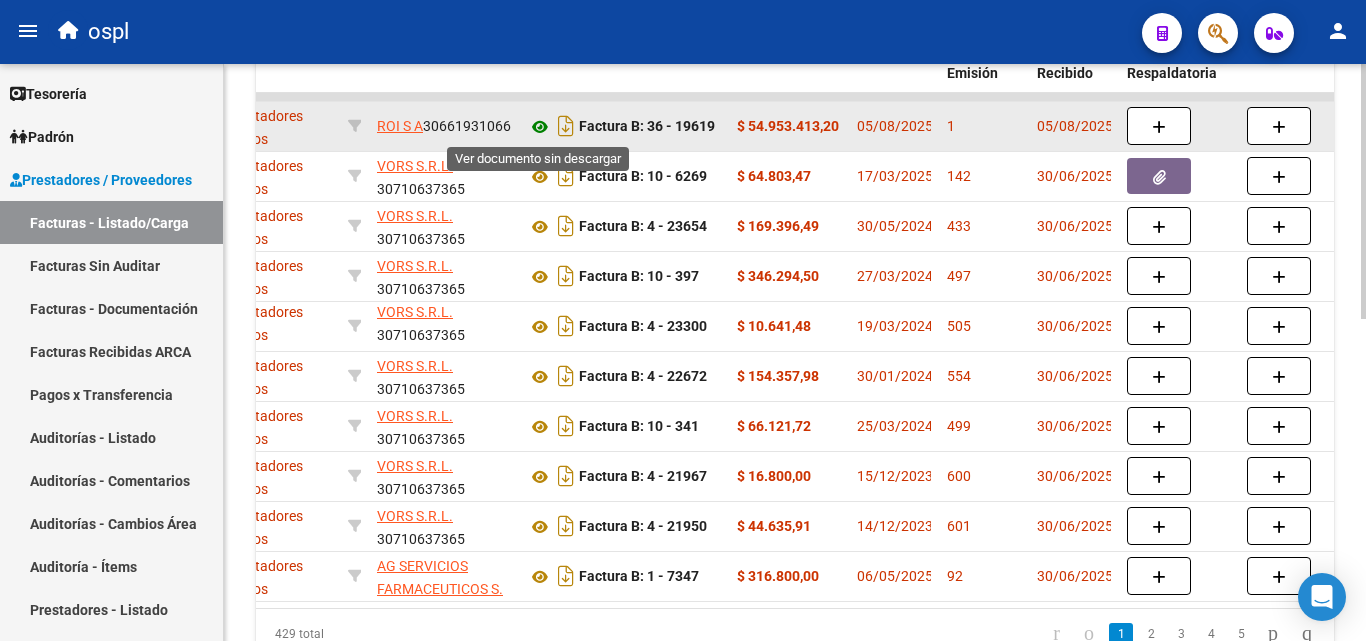 click 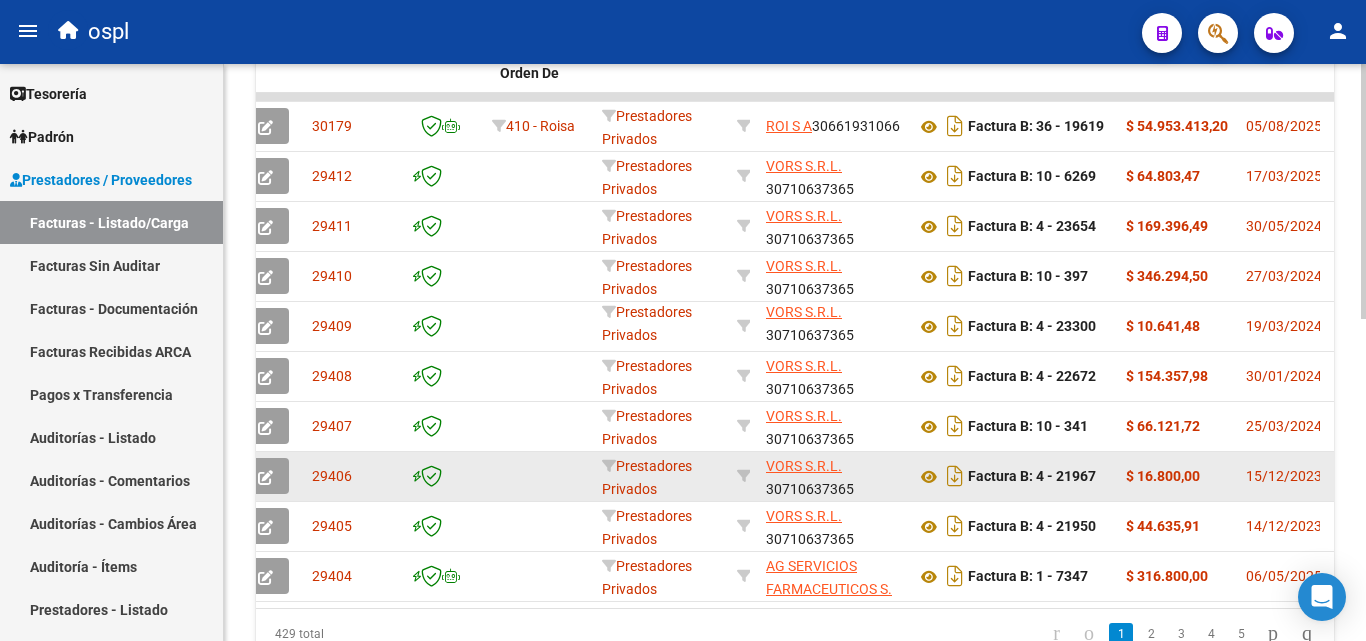 scroll, scrollTop: 0, scrollLeft: 64, axis: horizontal 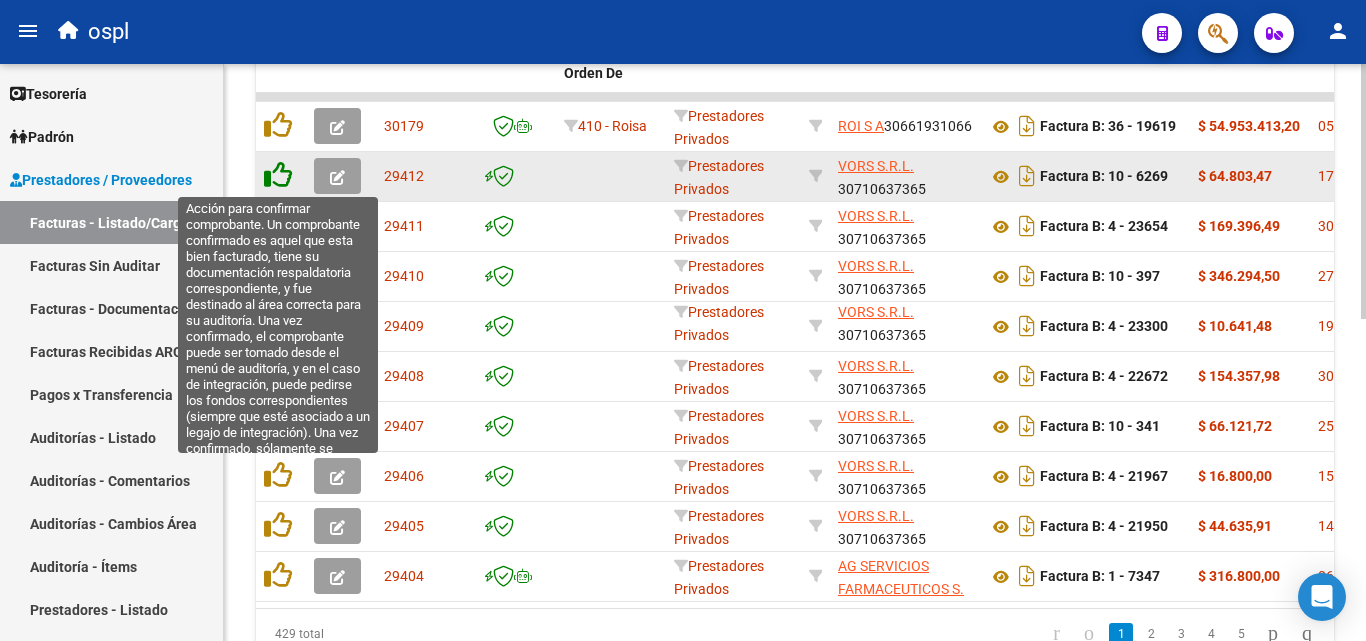 click 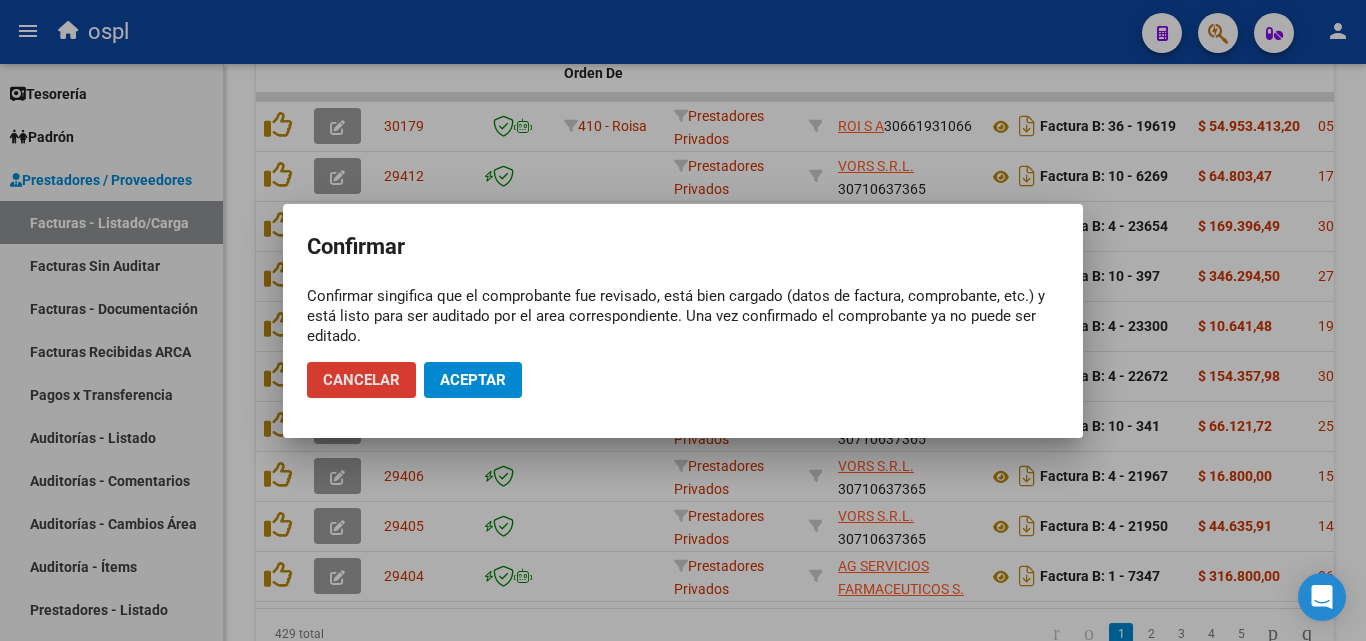click on "Aceptar" 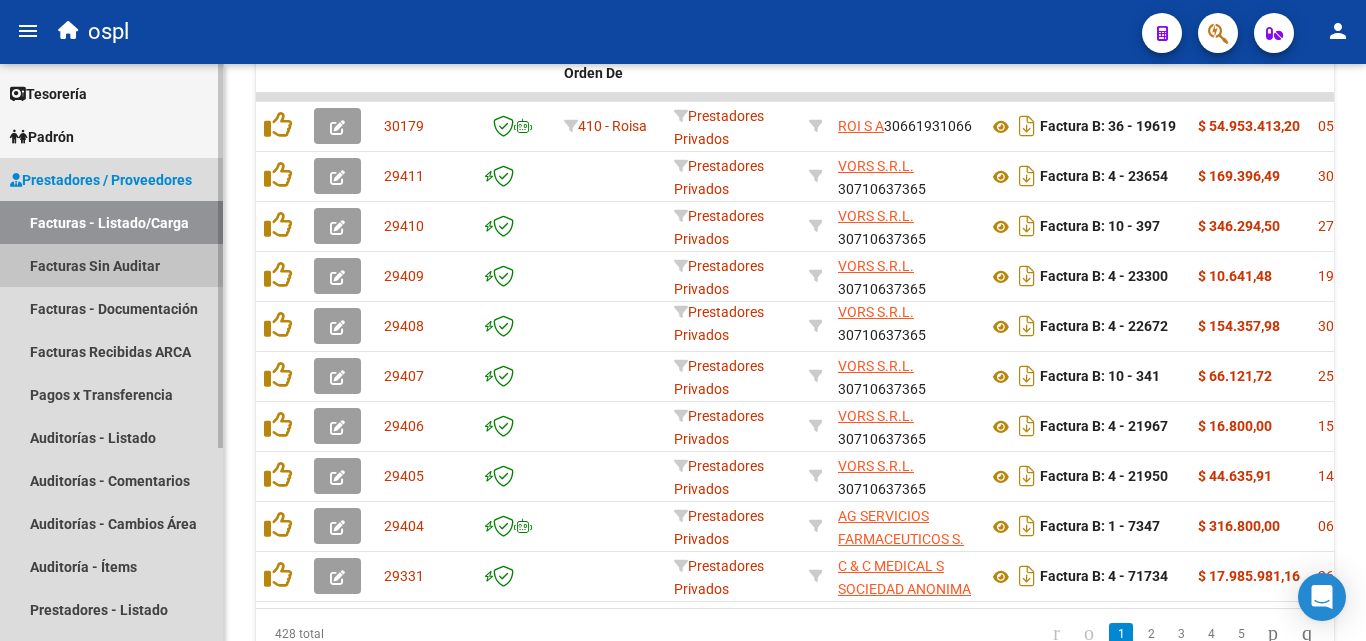click on "Facturas Sin Auditar" at bounding box center (111, 265) 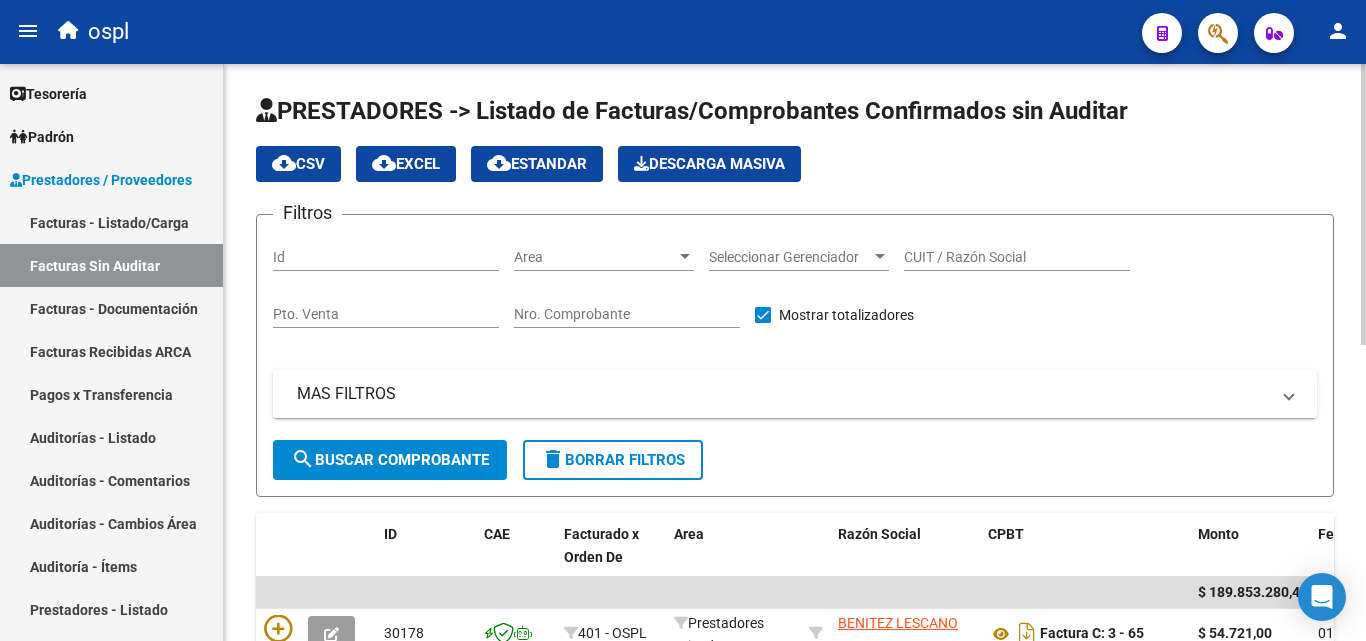 scroll, scrollTop: 0, scrollLeft: 0, axis: both 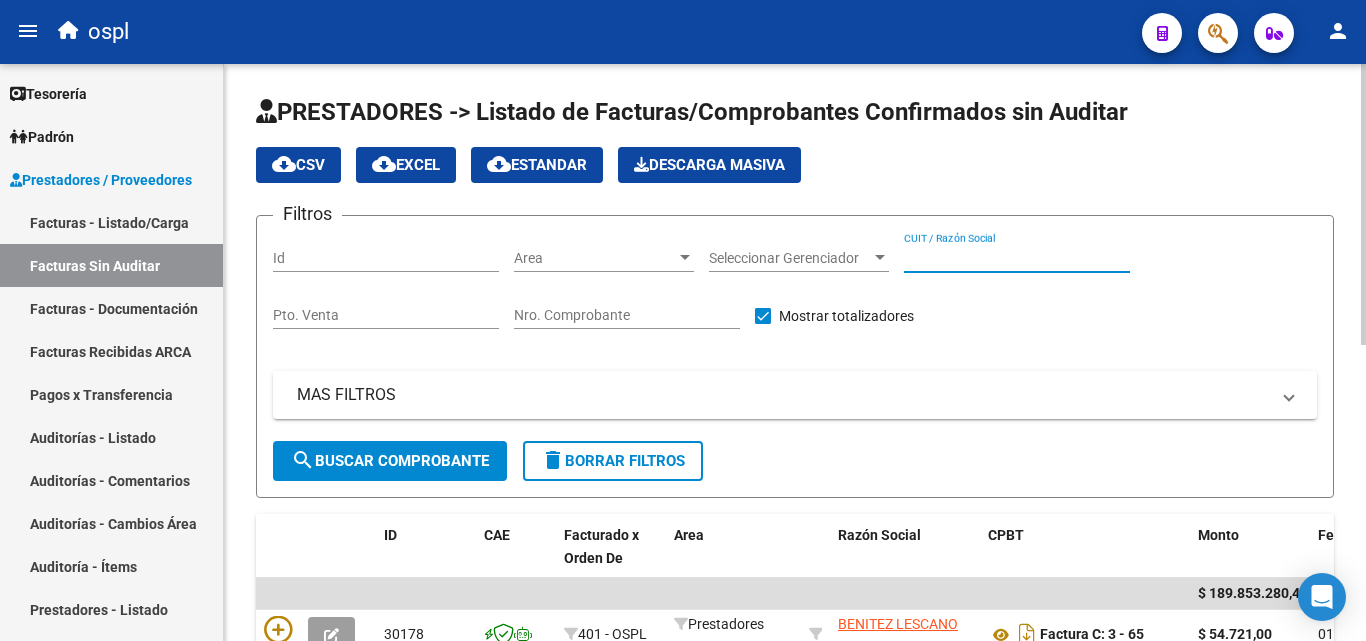 click on "CUIT / Razón Social" at bounding box center (1017, 258) 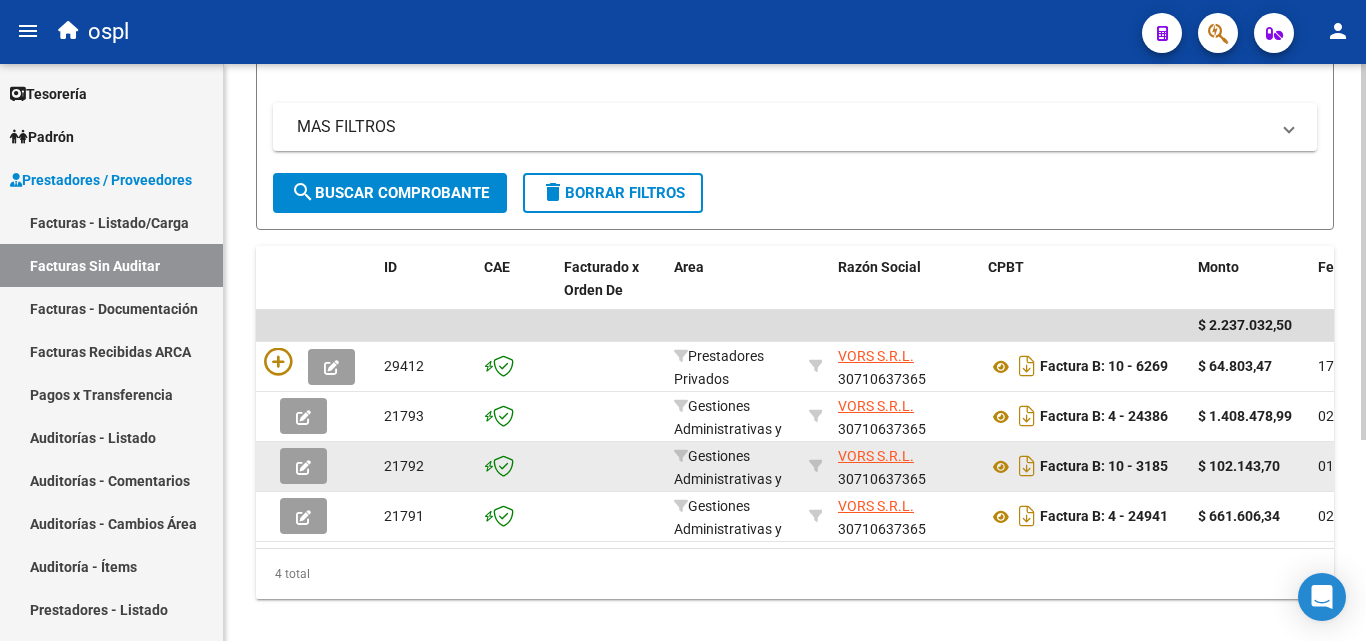 scroll, scrollTop: 300, scrollLeft: 0, axis: vertical 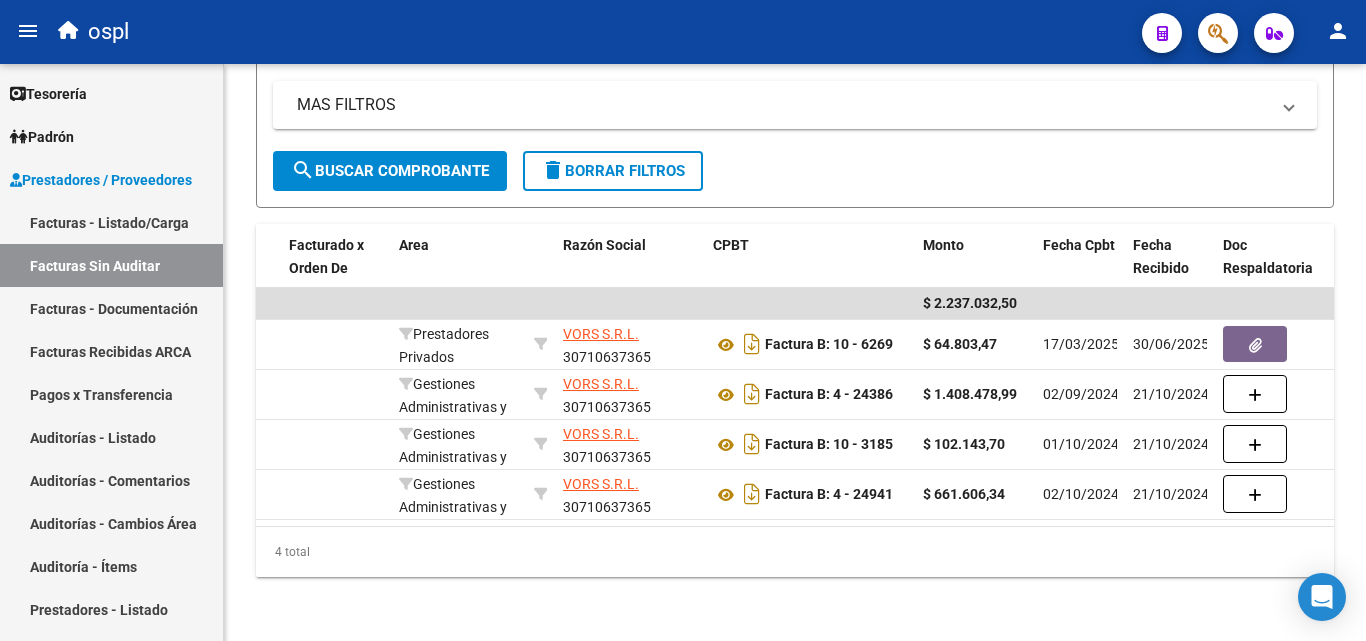 type on "VORS" 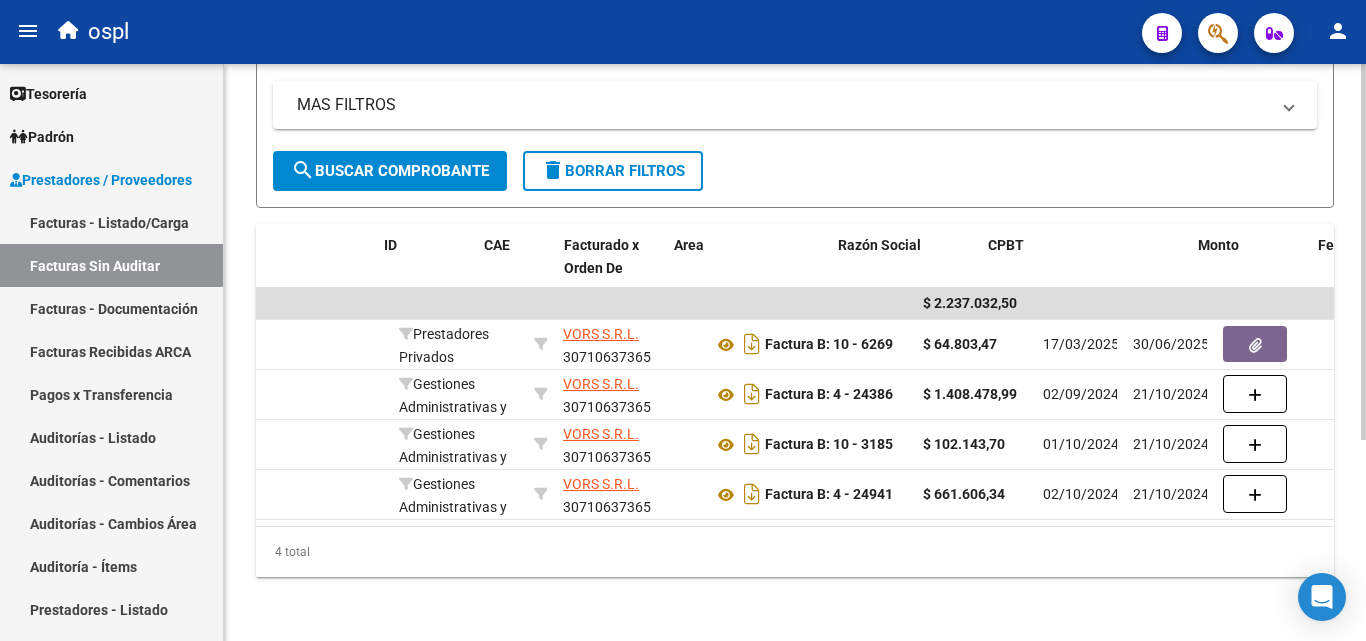 scroll, scrollTop: 0, scrollLeft: 0, axis: both 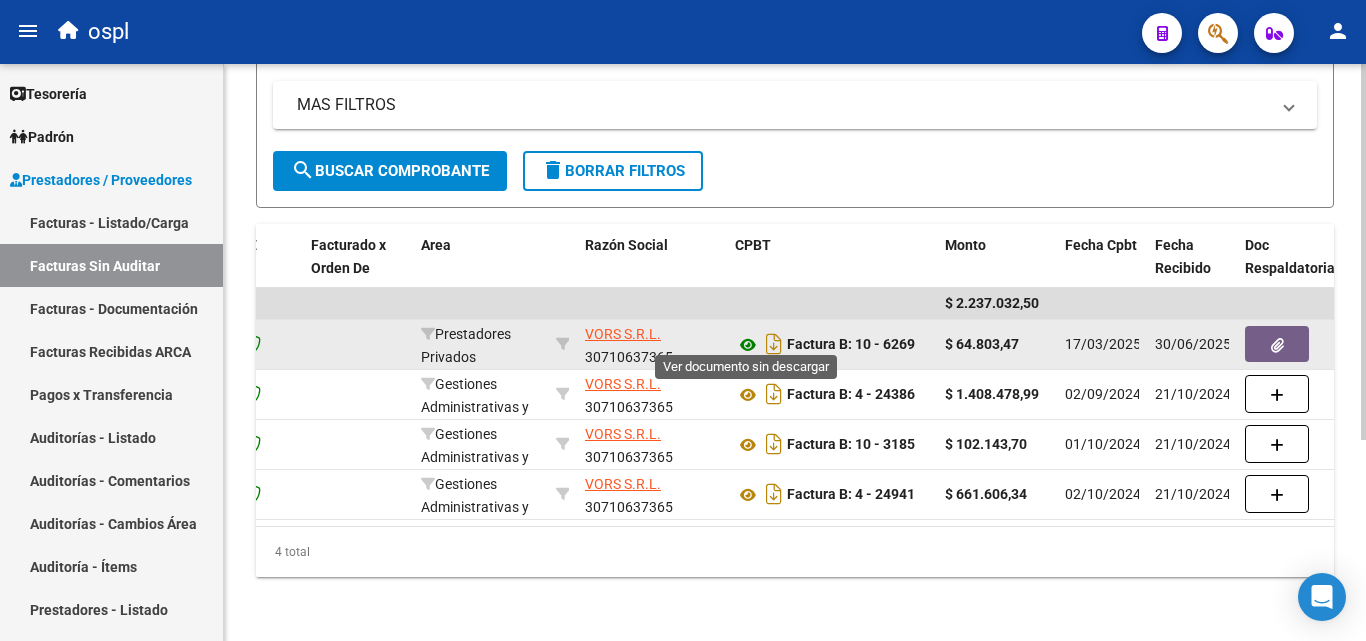 click 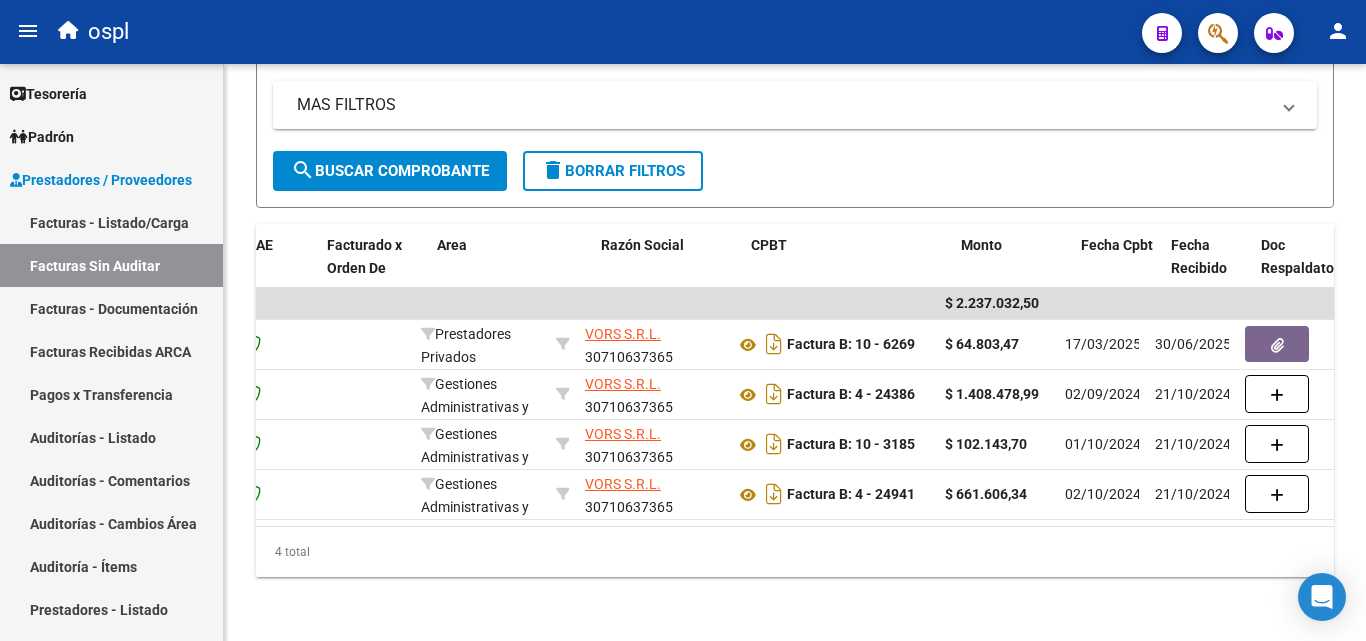 scroll, scrollTop: 0, scrollLeft: 237, axis: horizontal 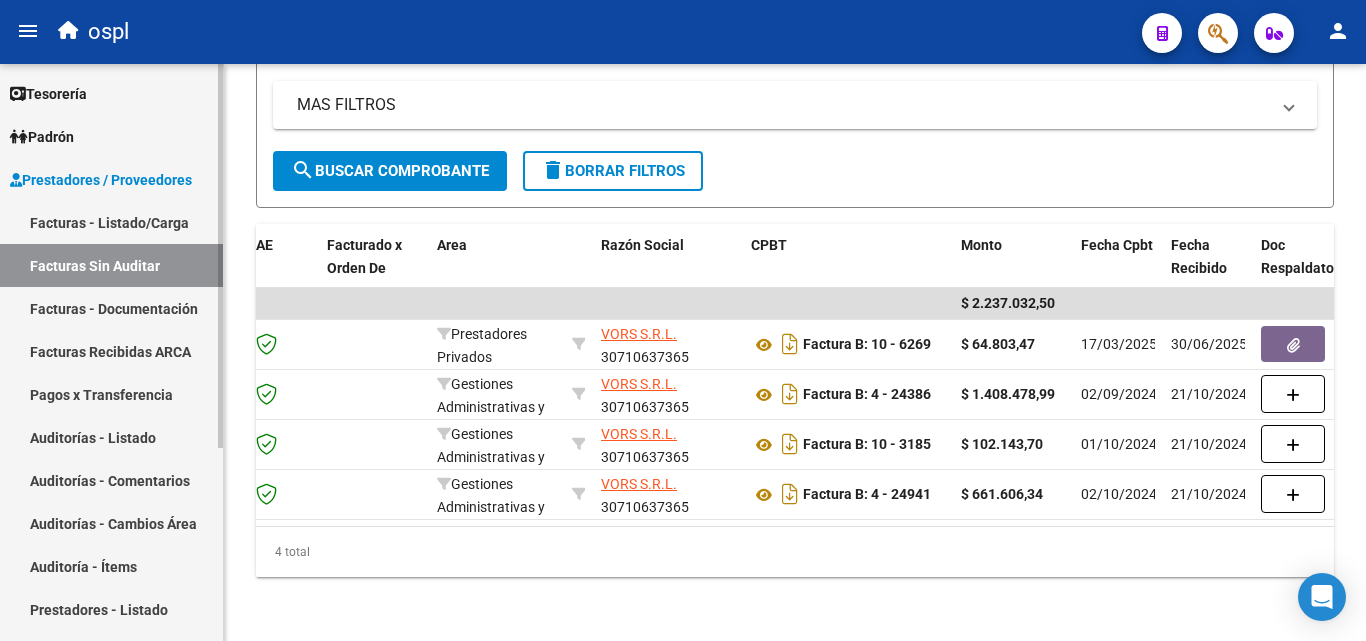 click on "Facturas - Listado/Carga" at bounding box center [111, 222] 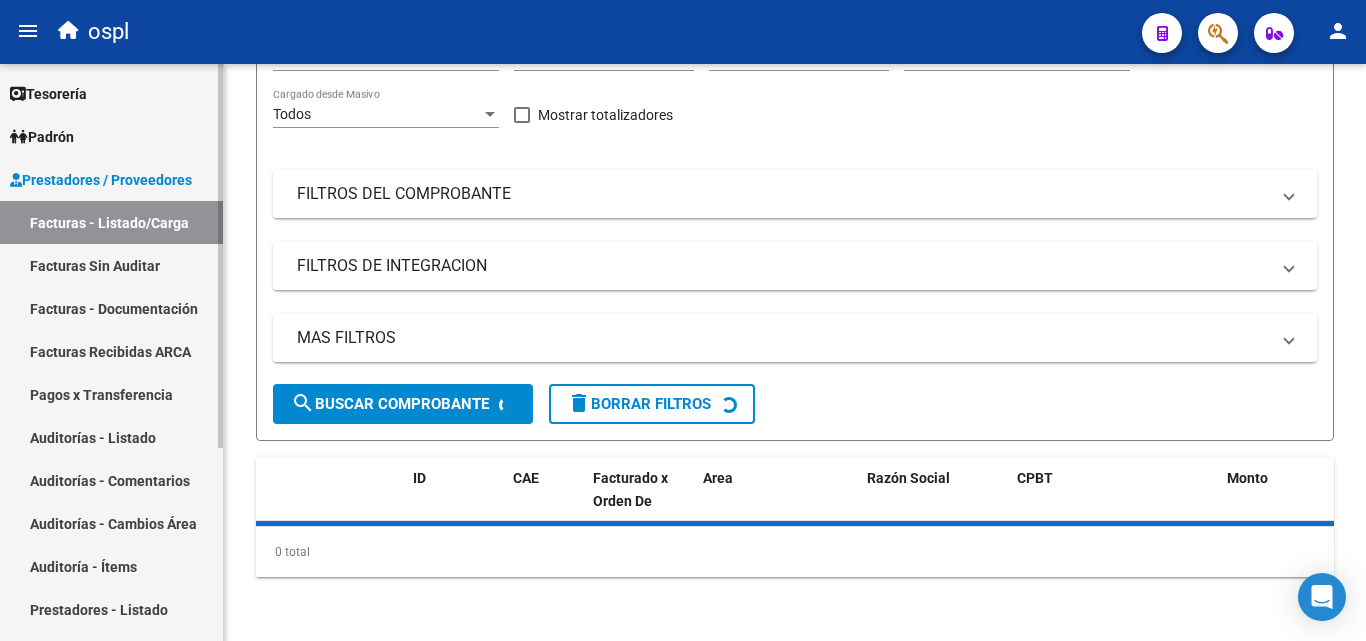 scroll, scrollTop: 0, scrollLeft: 0, axis: both 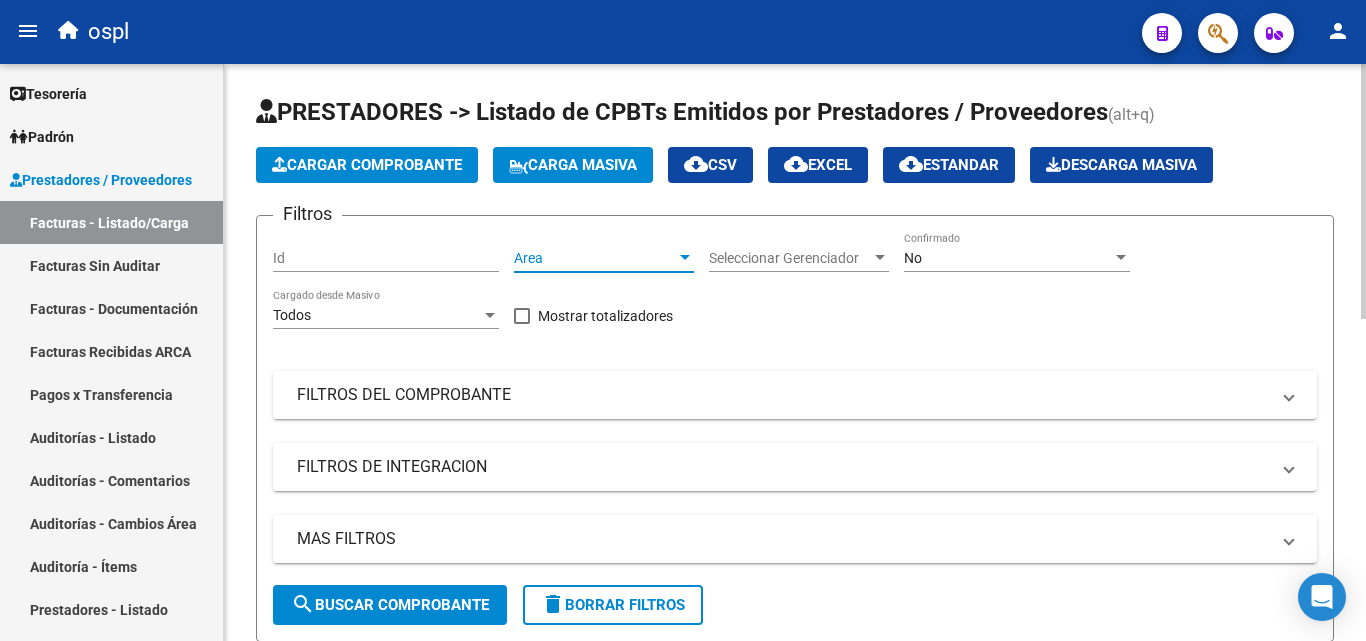 click on "Area" at bounding box center (595, 258) 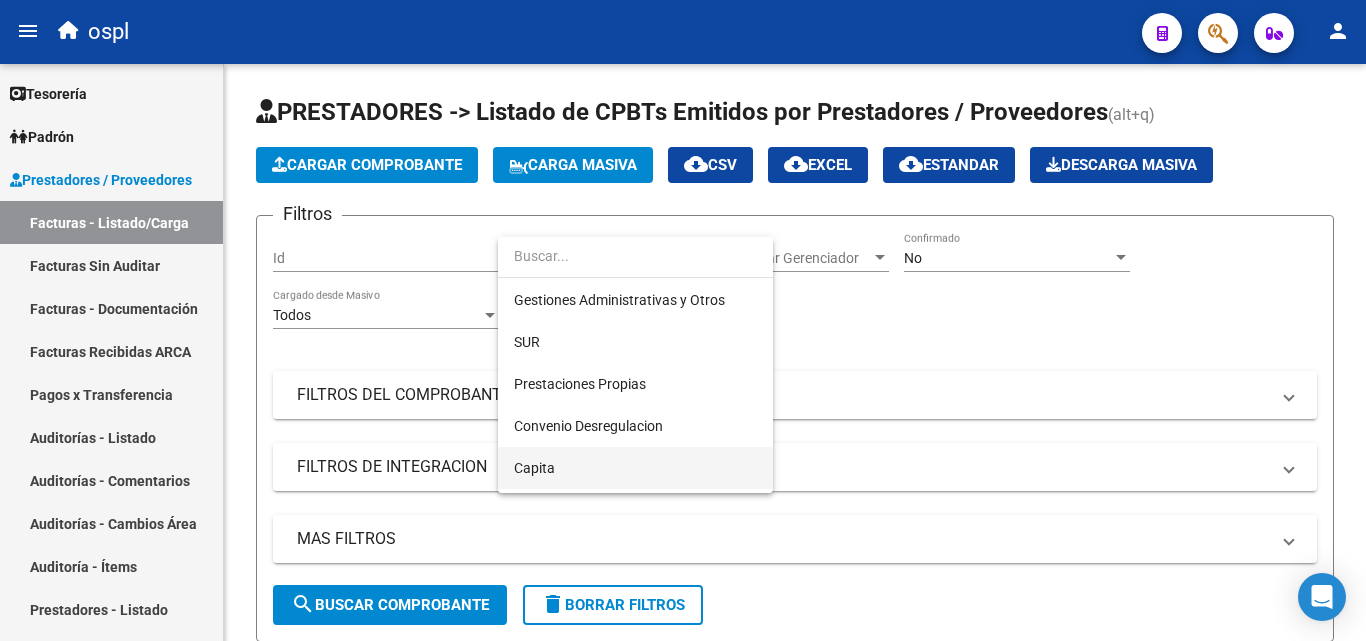 scroll, scrollTop: 200, scrollLeft: 0, axis: vertical 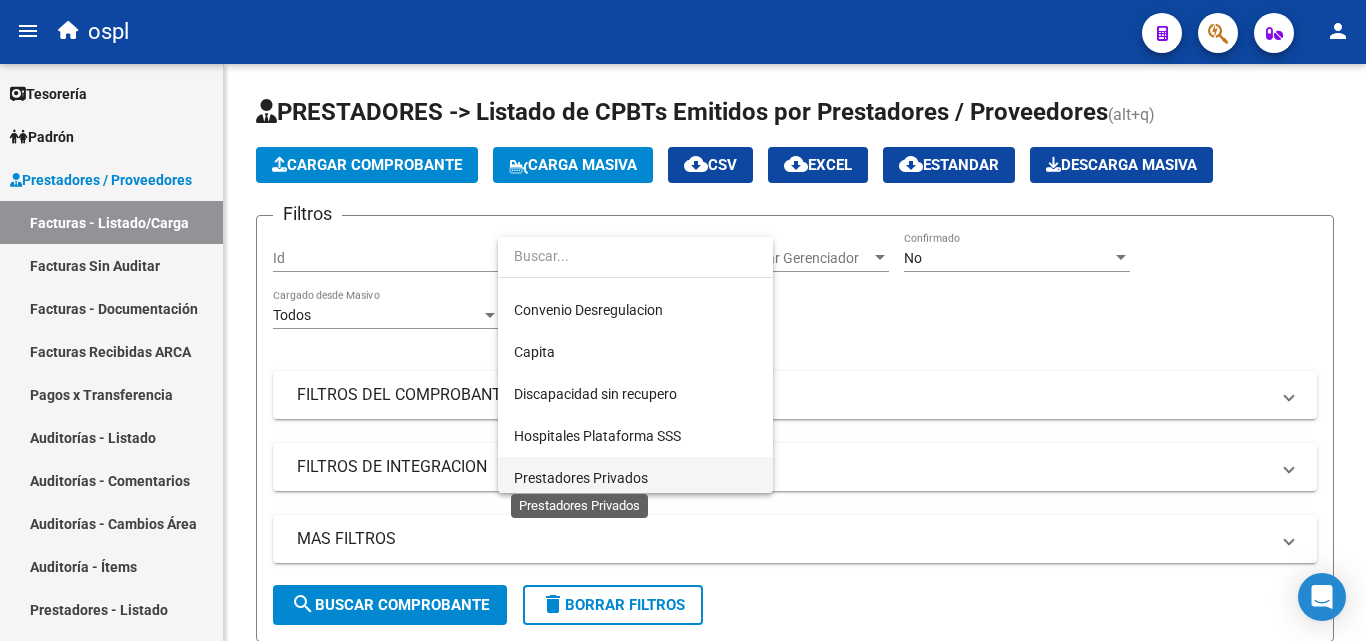 click on "Prestadores Privados" at bounding box center [581, 478] 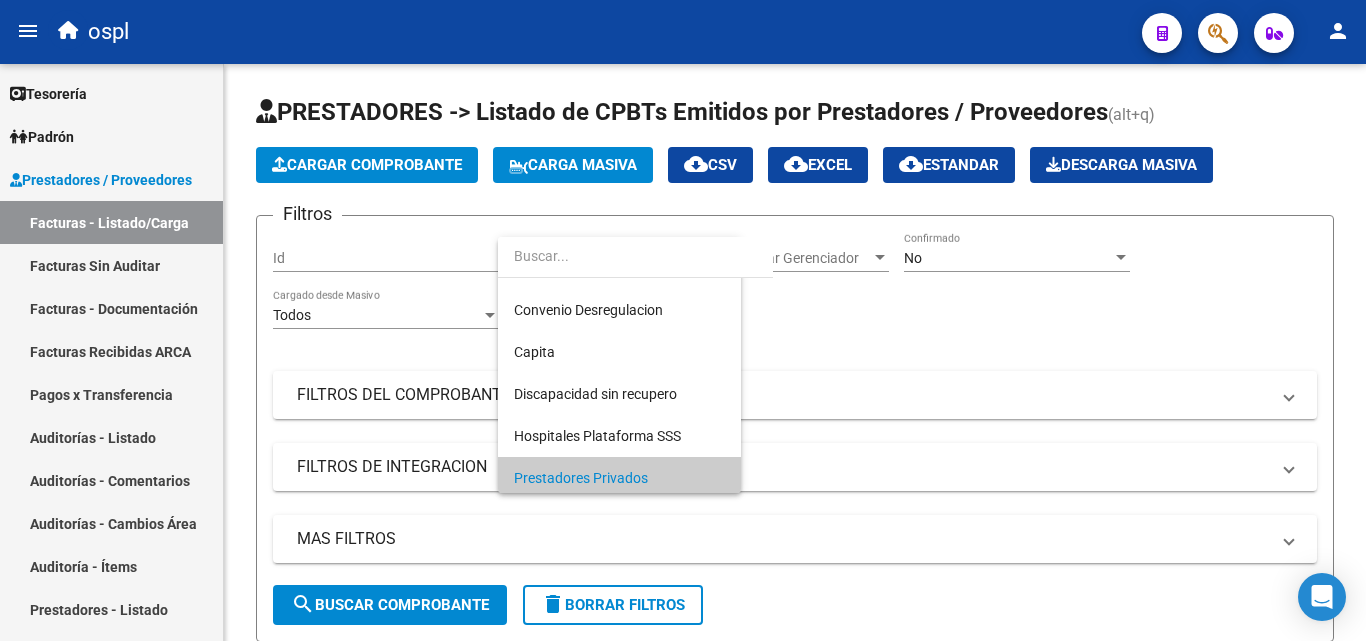 scroll, scrollTop: 206, scrollLeft: 0, axis: vertical 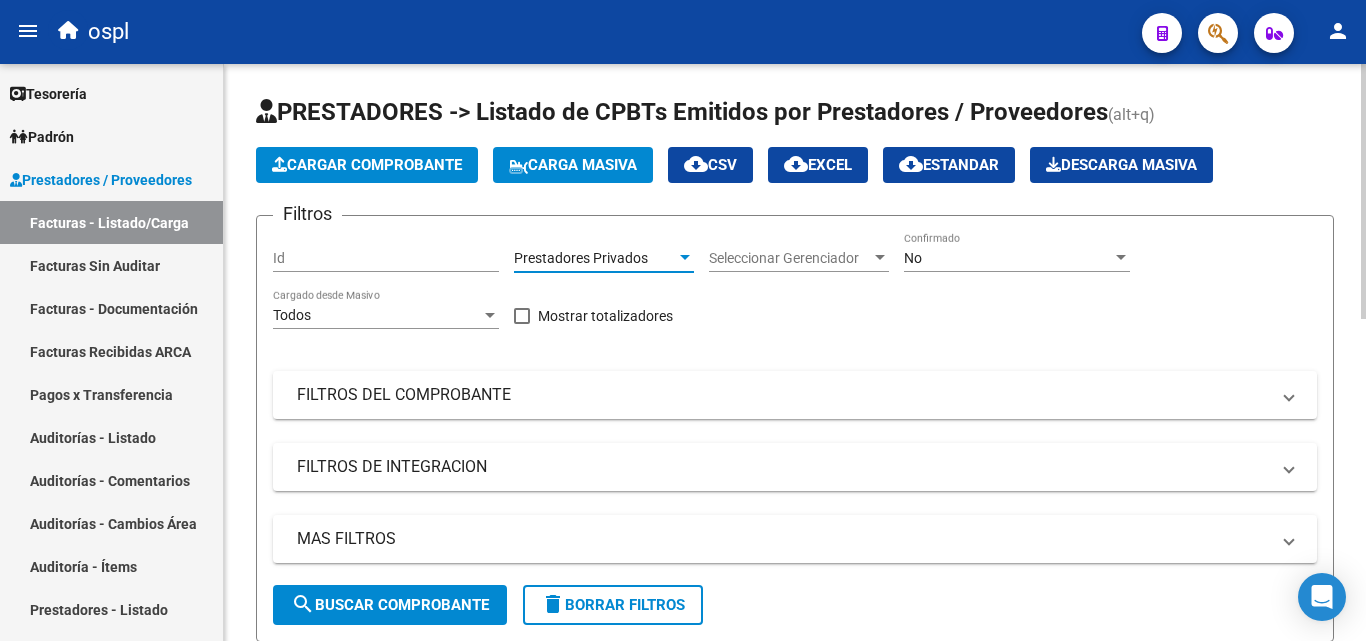 click on "search  Buscar Comprobante" 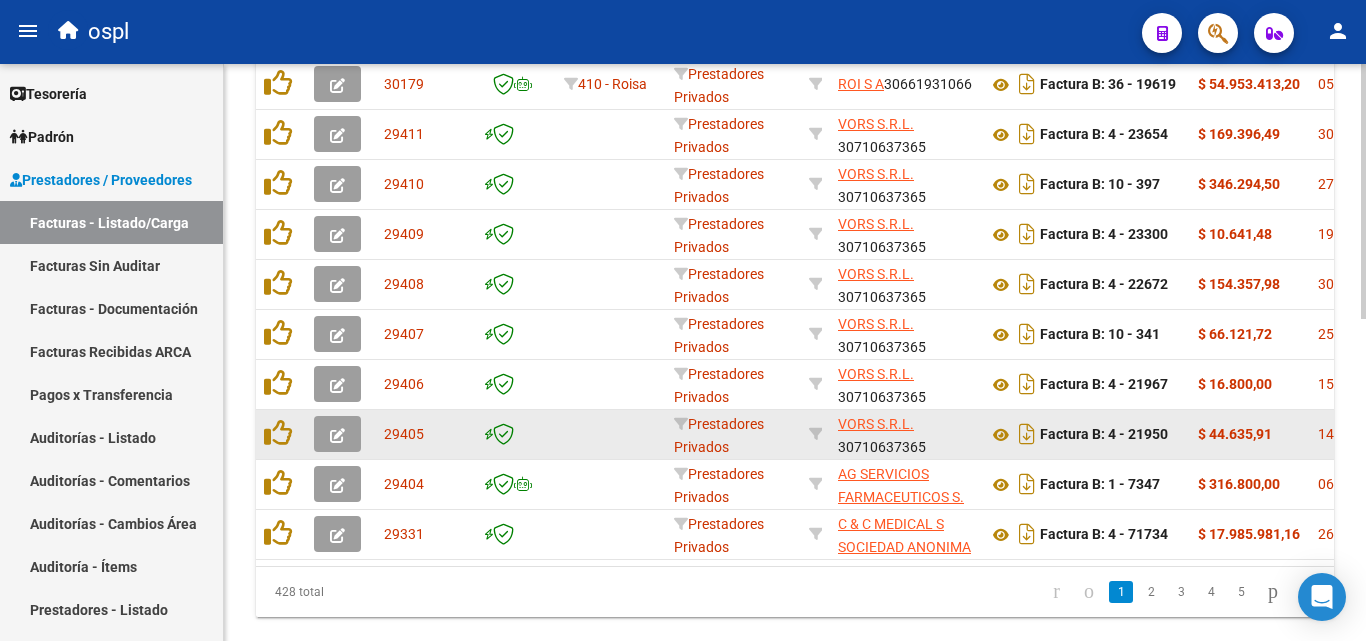 scroll, scrollTop: 700, scrollLeft: 0, axis: vertical 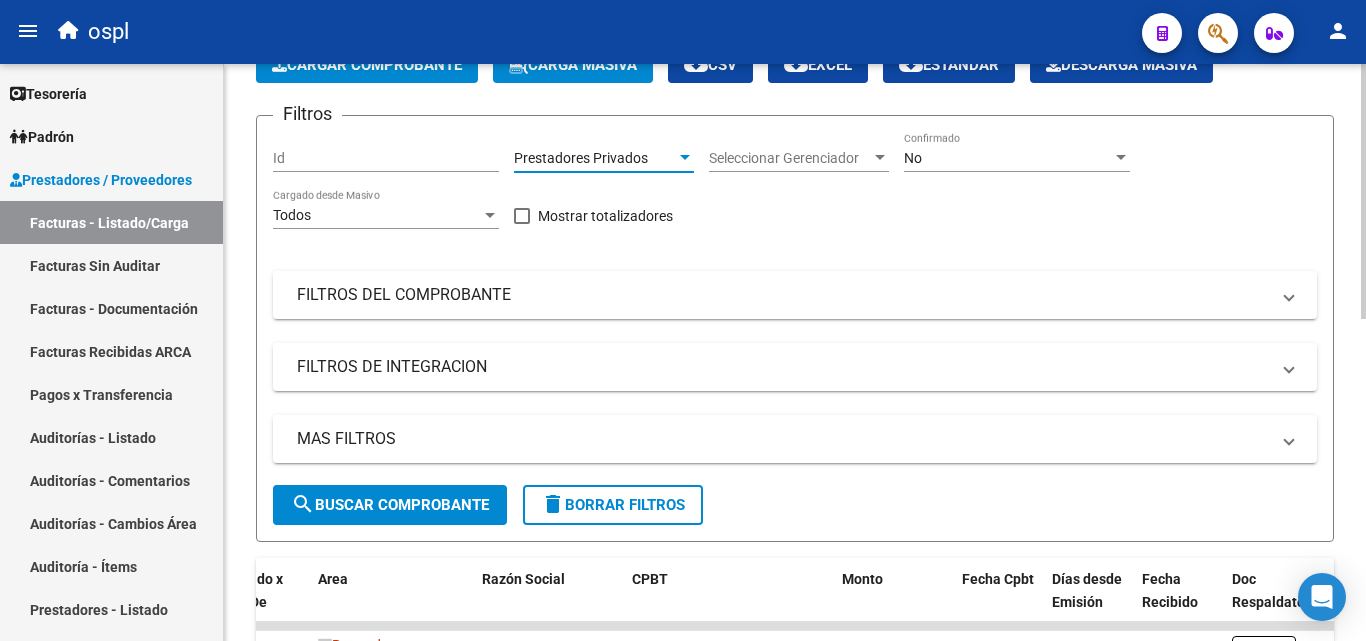 click on "Prestadores Privados" at bounding box center [595, 158] 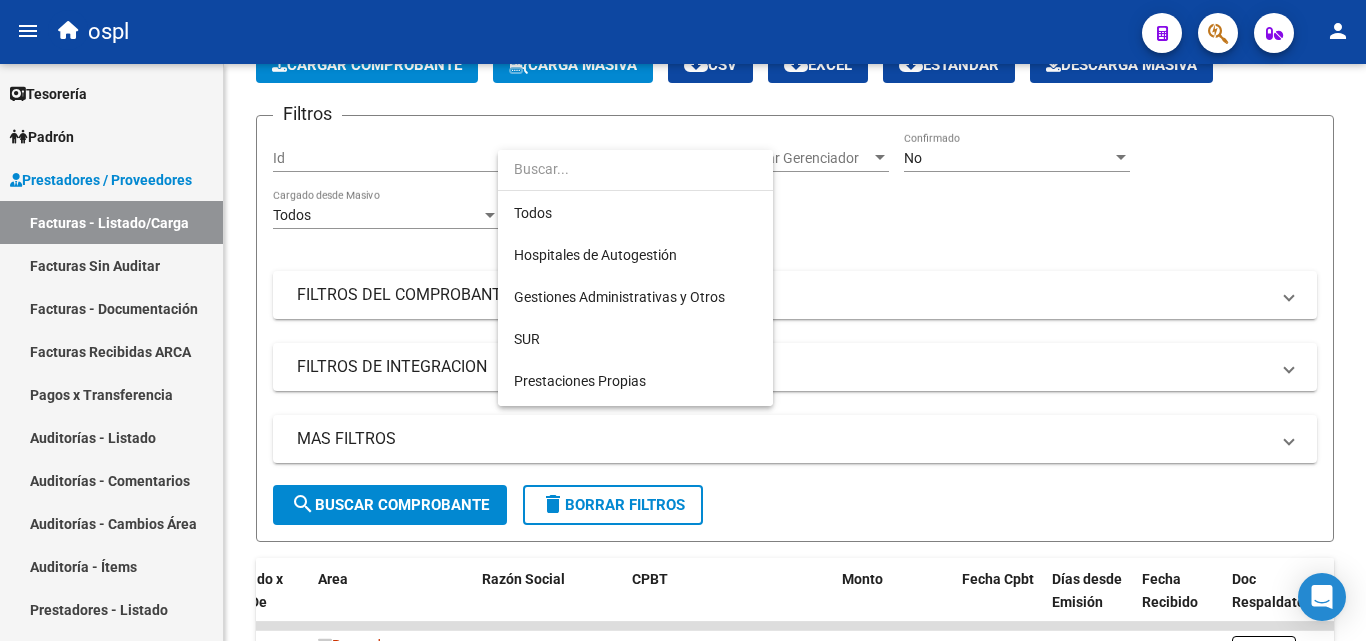 scroll, scrollTop: 290, scrollLeft: 0, axis: vertical 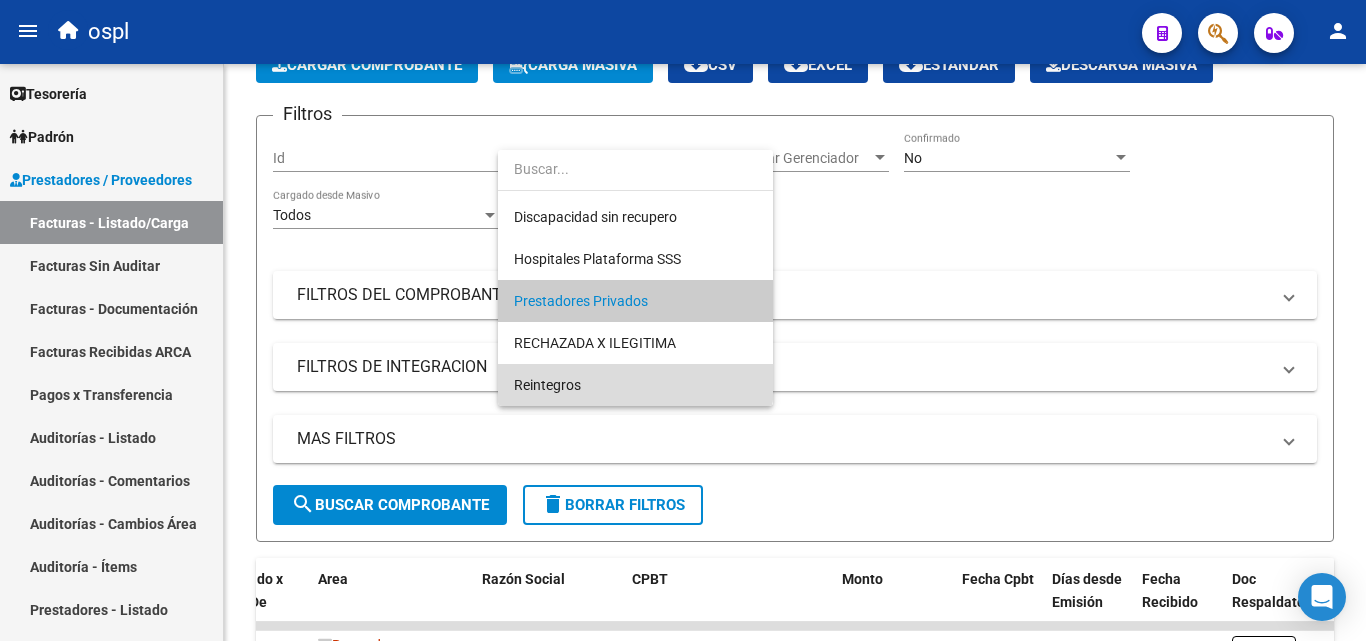 click on "Reintegros" at bounding box center [635, 385] 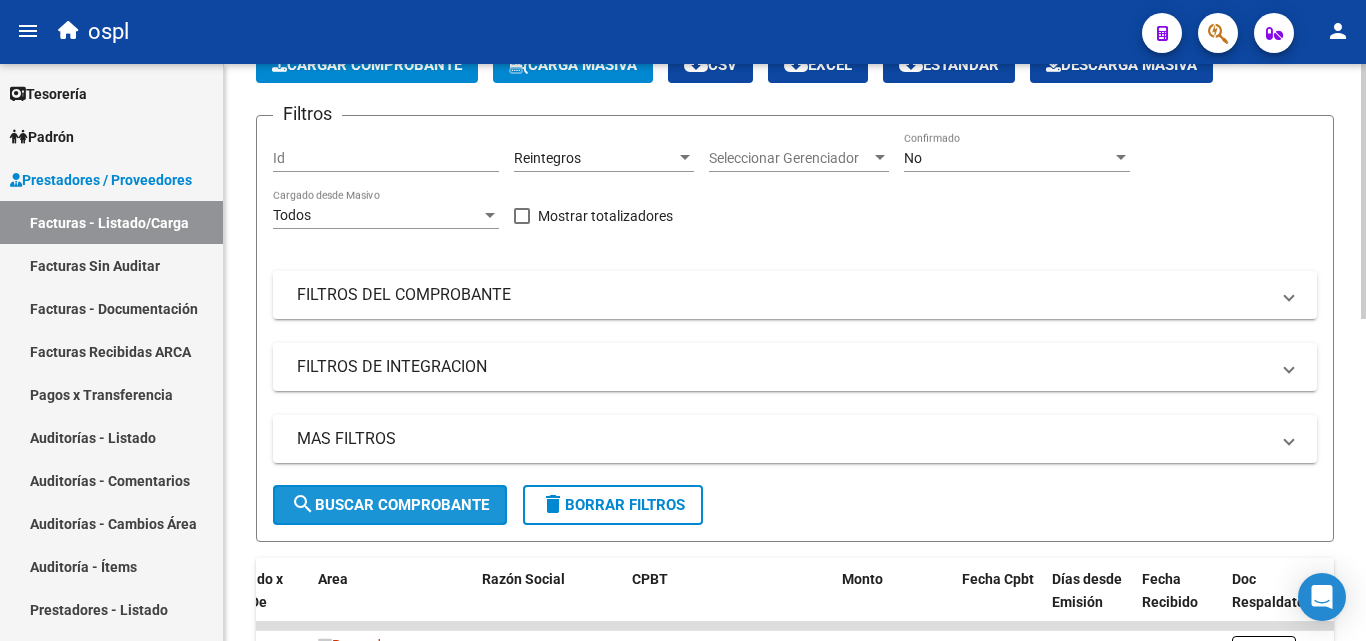 click on "search  Buscar Comprobante" 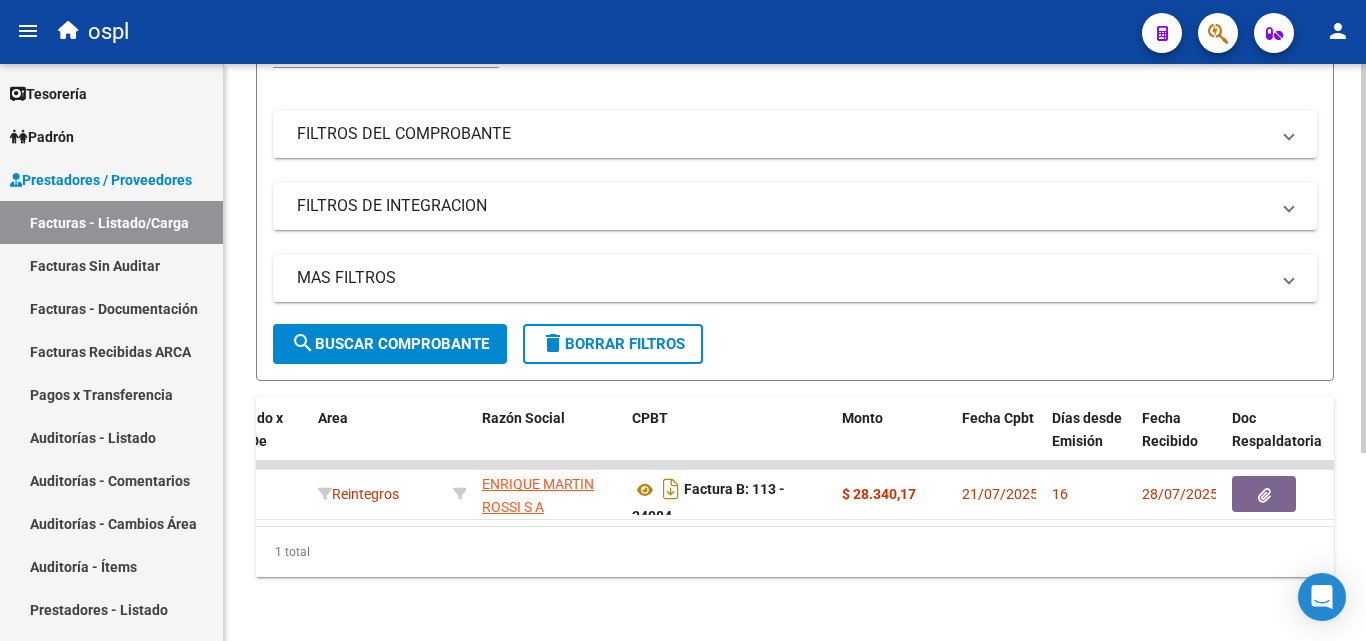 scroll, scrollTop: 279, scrollLeft: 0, axis: vertical 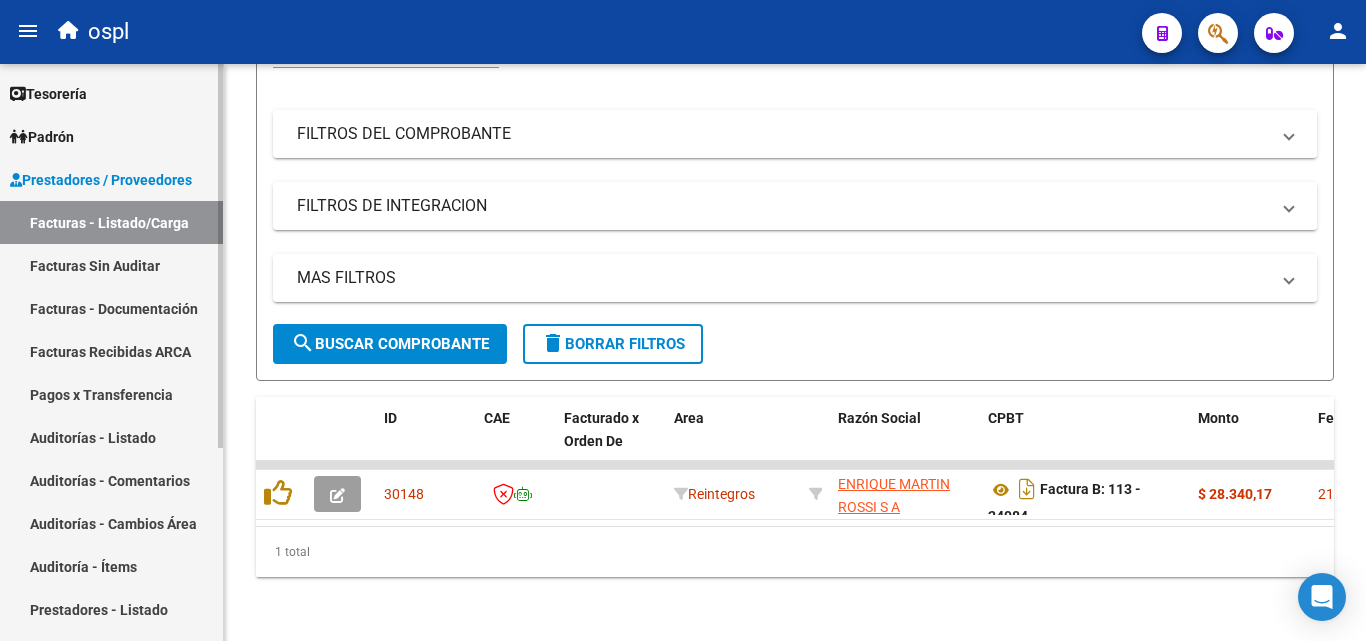 click on "Auditorías - Listado" at bounding box center [111, 437] 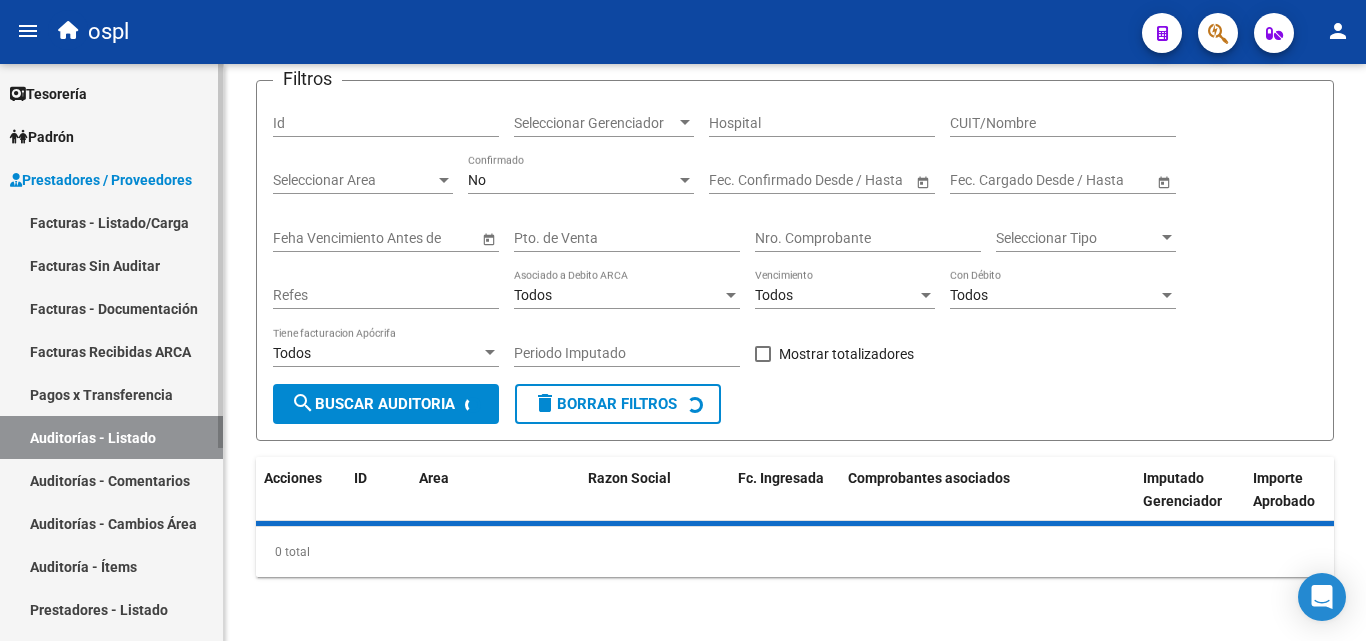 scroll, scrollTop: 0, scrollLeft: 0, axis: both 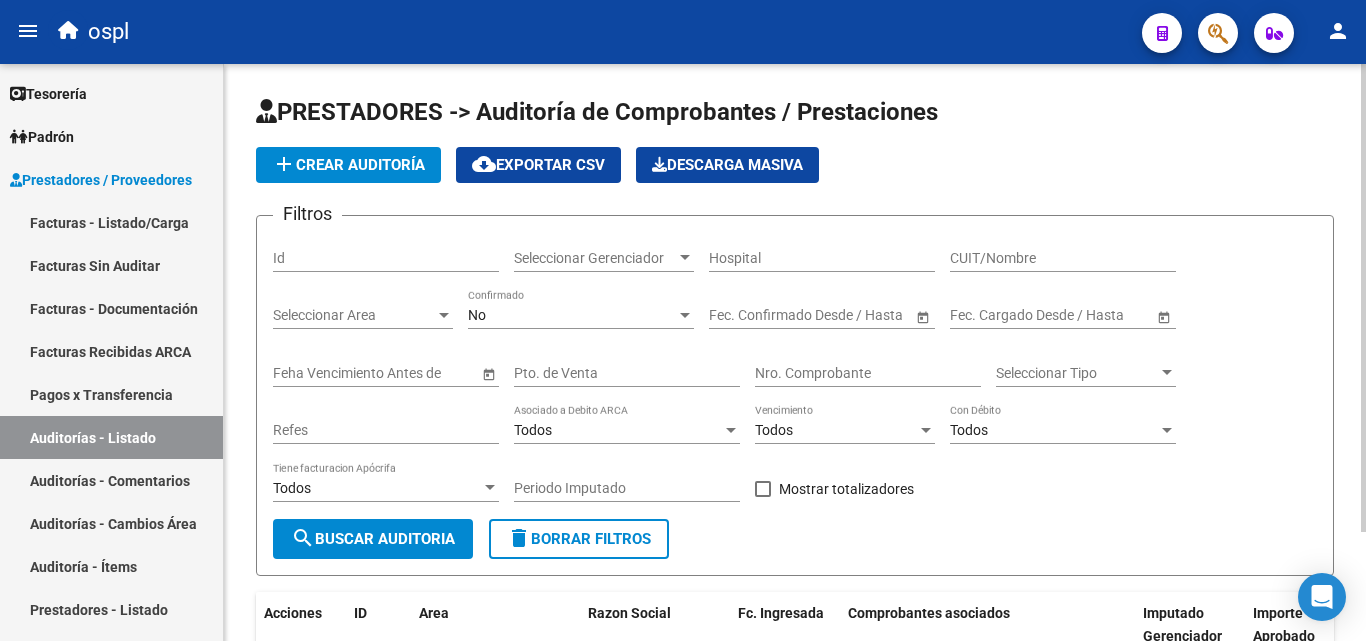 click on "Nro. Comprobante" at bounding box center (868, 373) 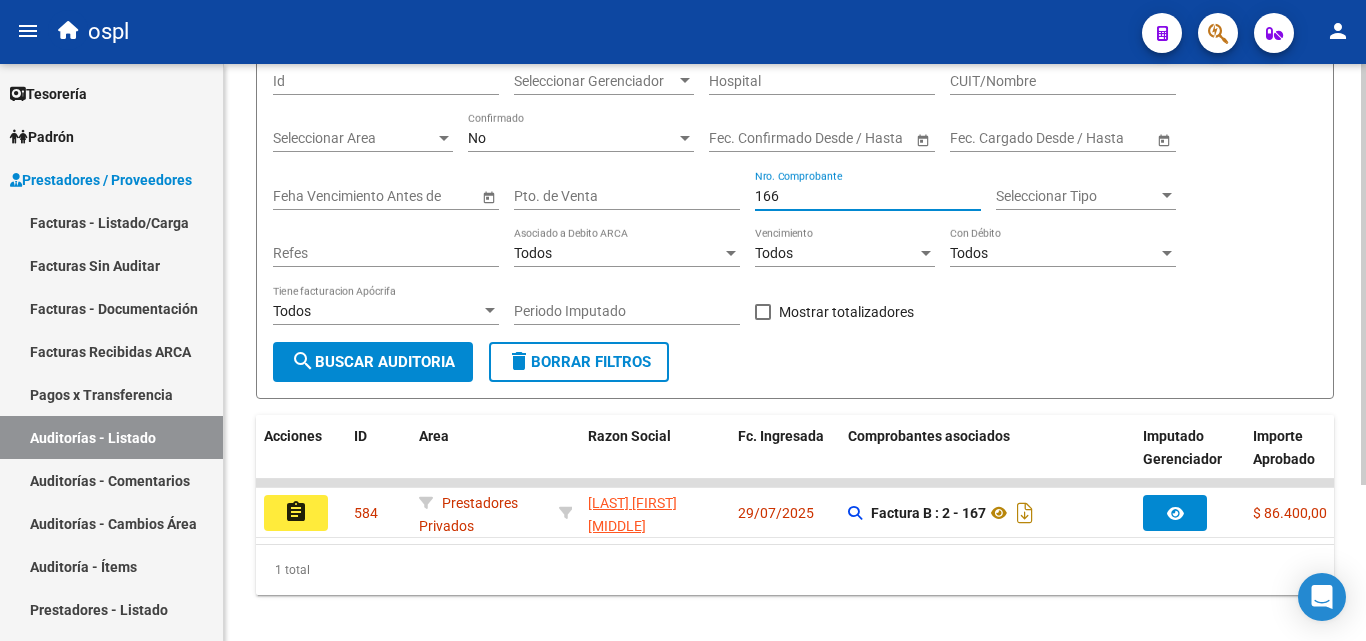 scroll, scrollTop: 213, scrollLeft: 0, axis: vertical 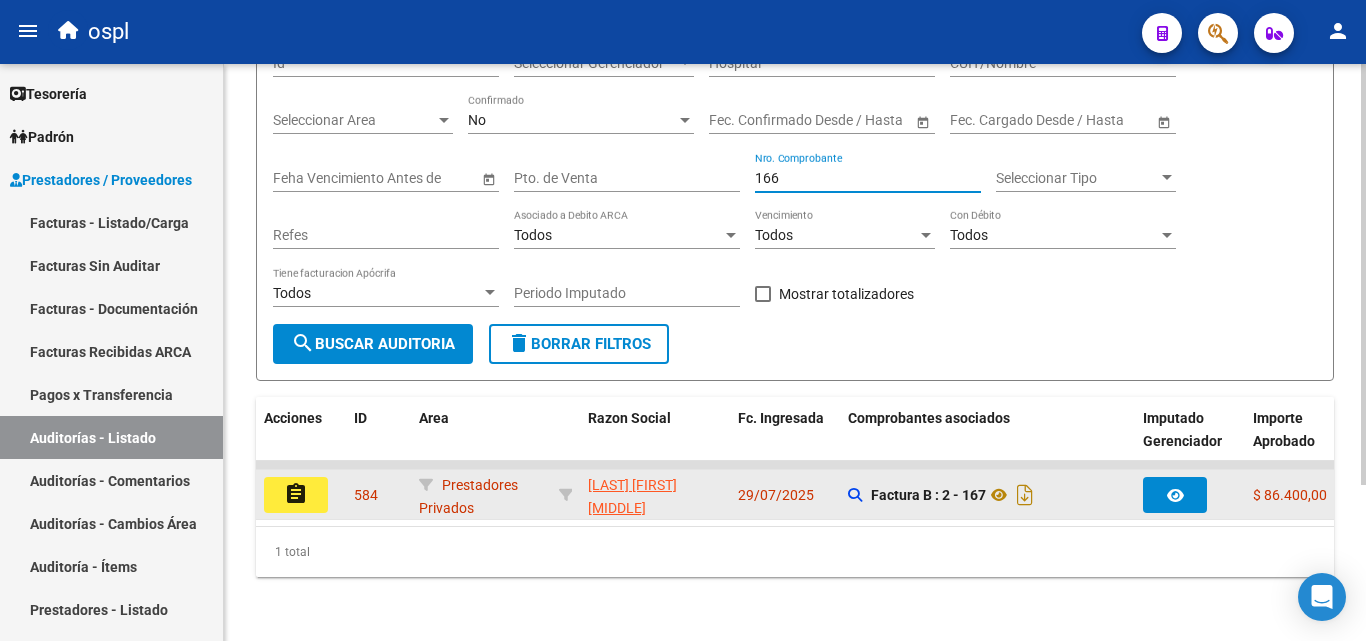 type on "166" 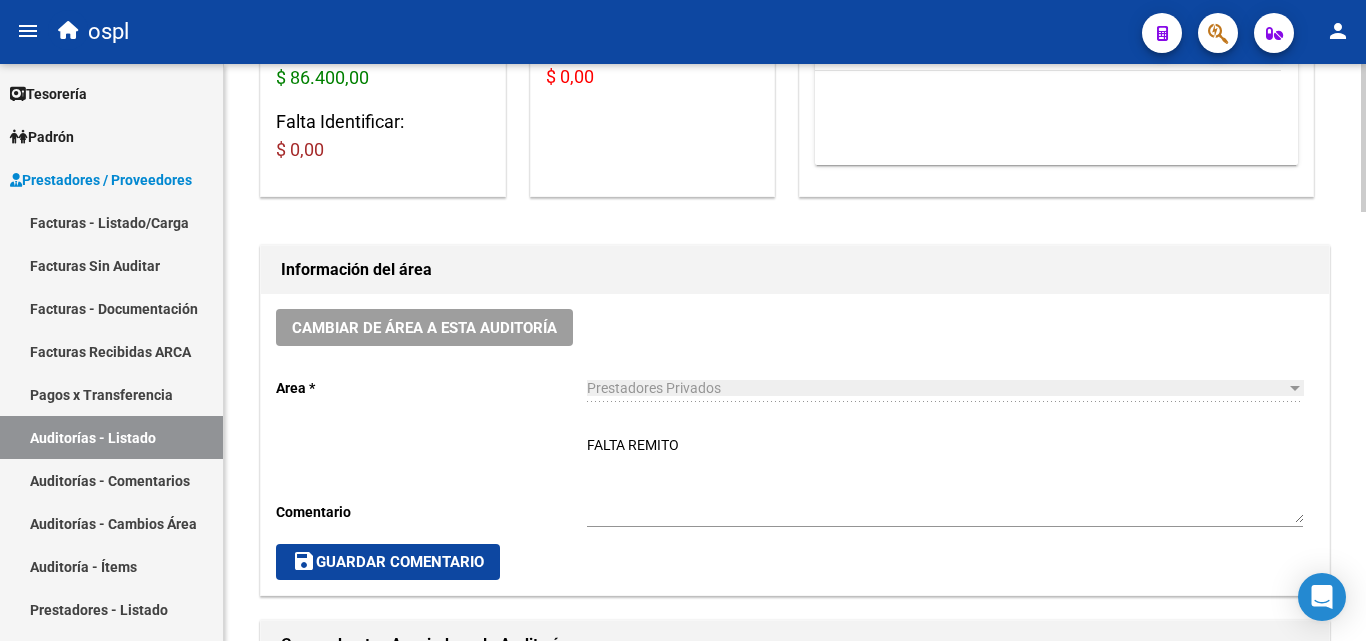 scroll, scrollTop: 600, scrollLeft: 0, axis: vertical 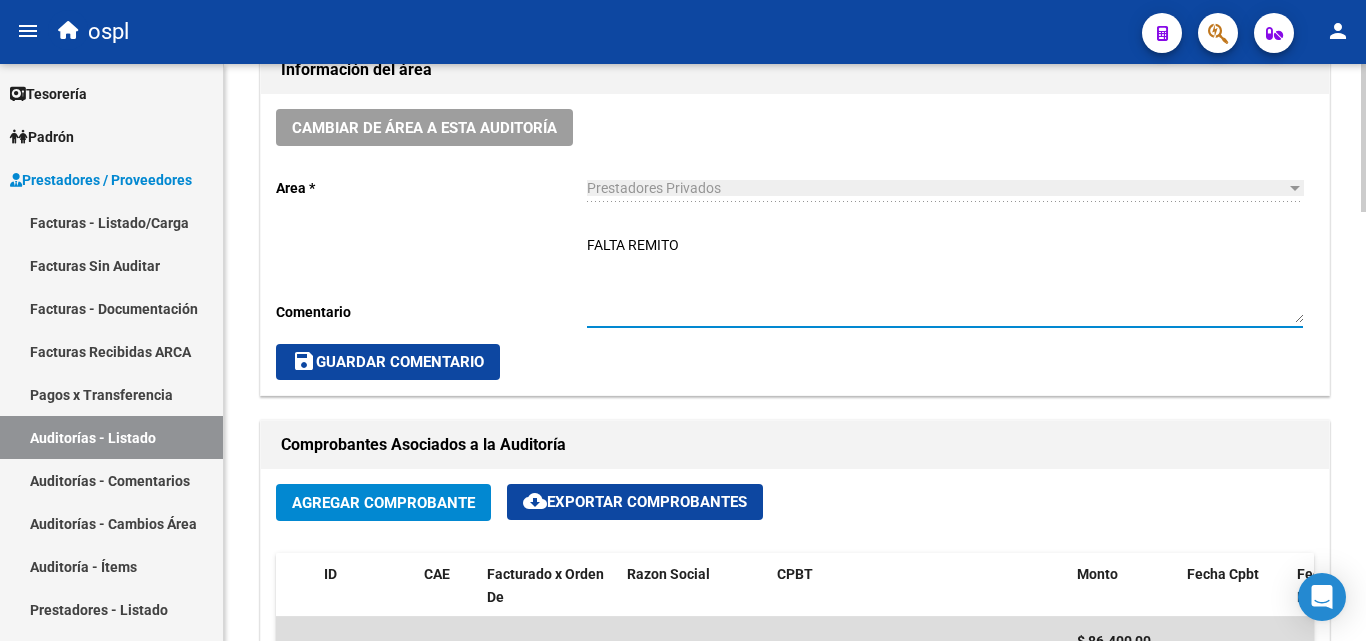drag, startPoint x: 741, startPoint y: 243, endPoint x: 487, endPoint y: 252, distance: 254.1594 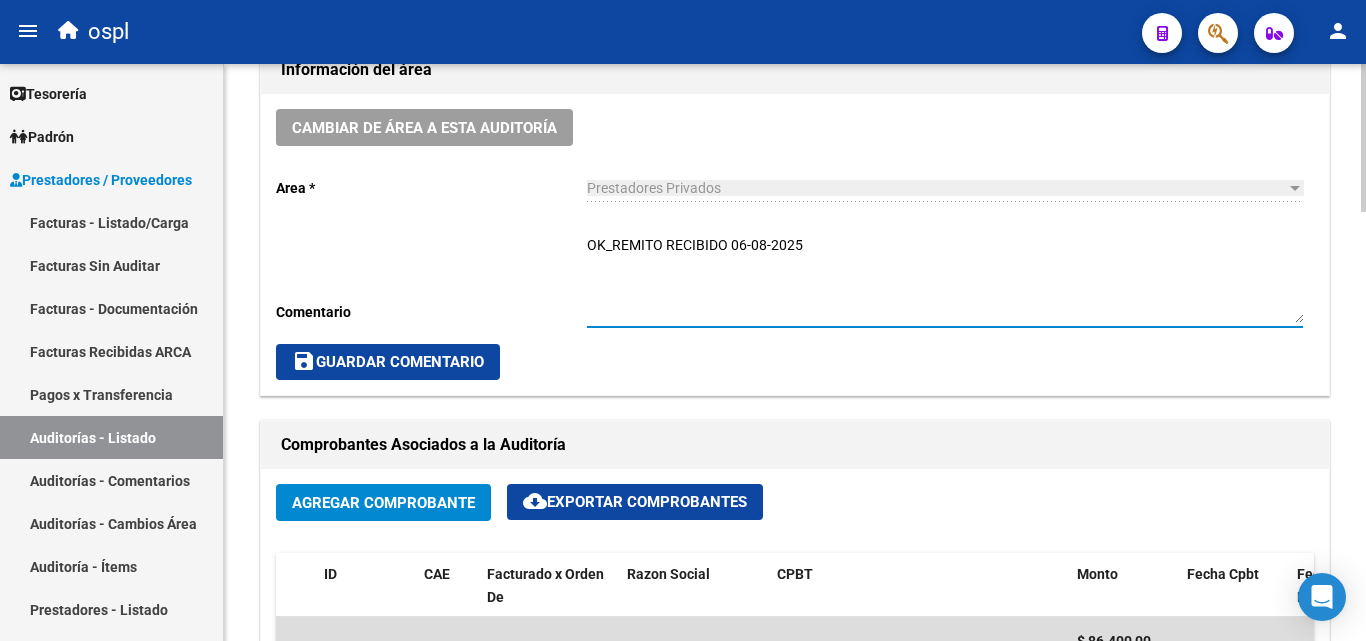 type on "OK_REMITO RECIBIDO 06-08-2025" 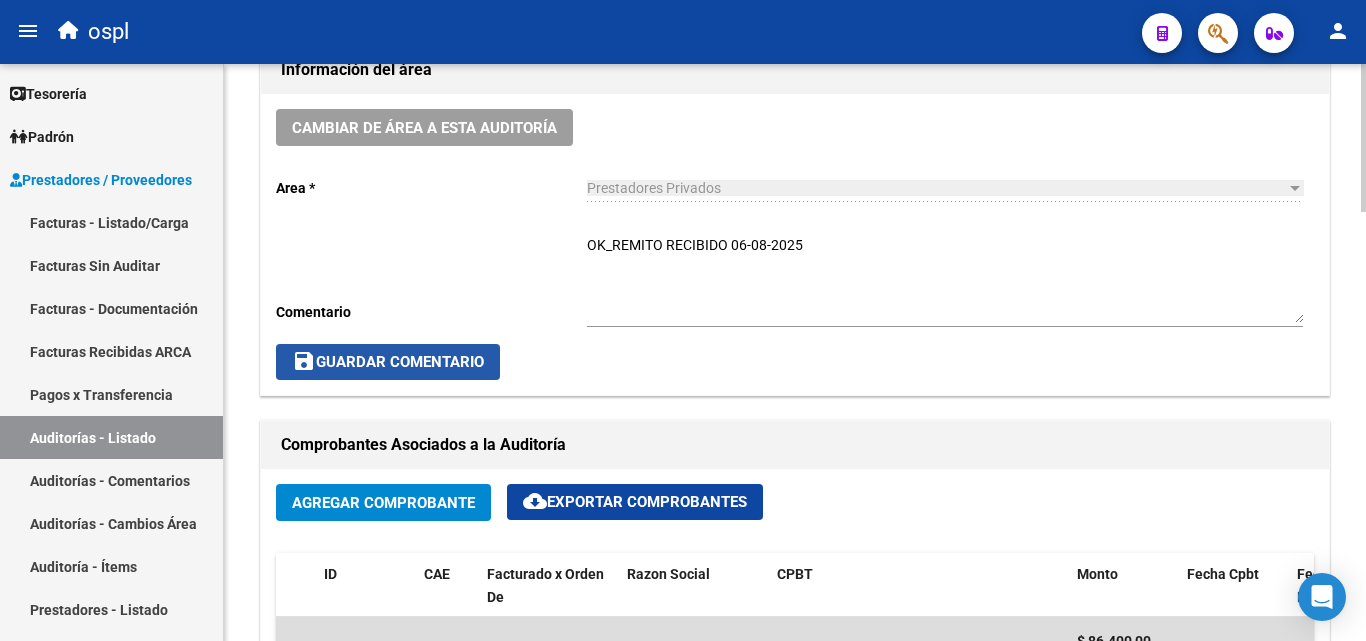 click on "save  Guardar Comentario" 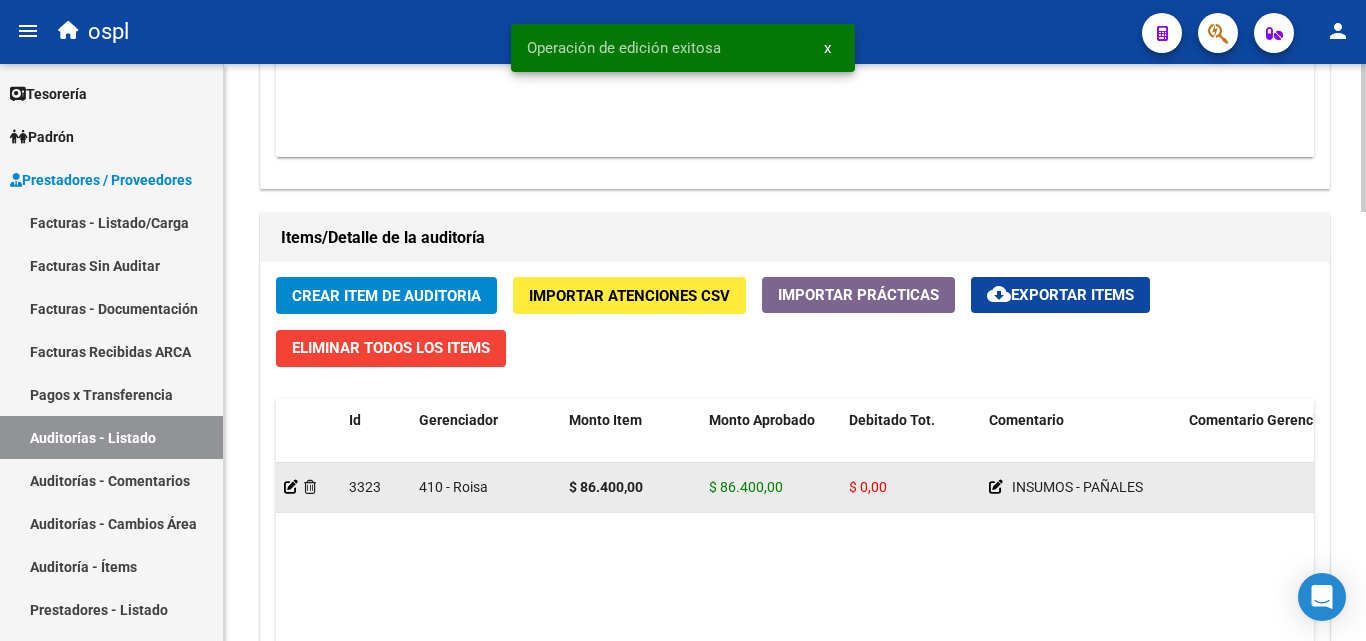 scroll, scrollTop: 1000, scrollLeft: 0, axis: vertical 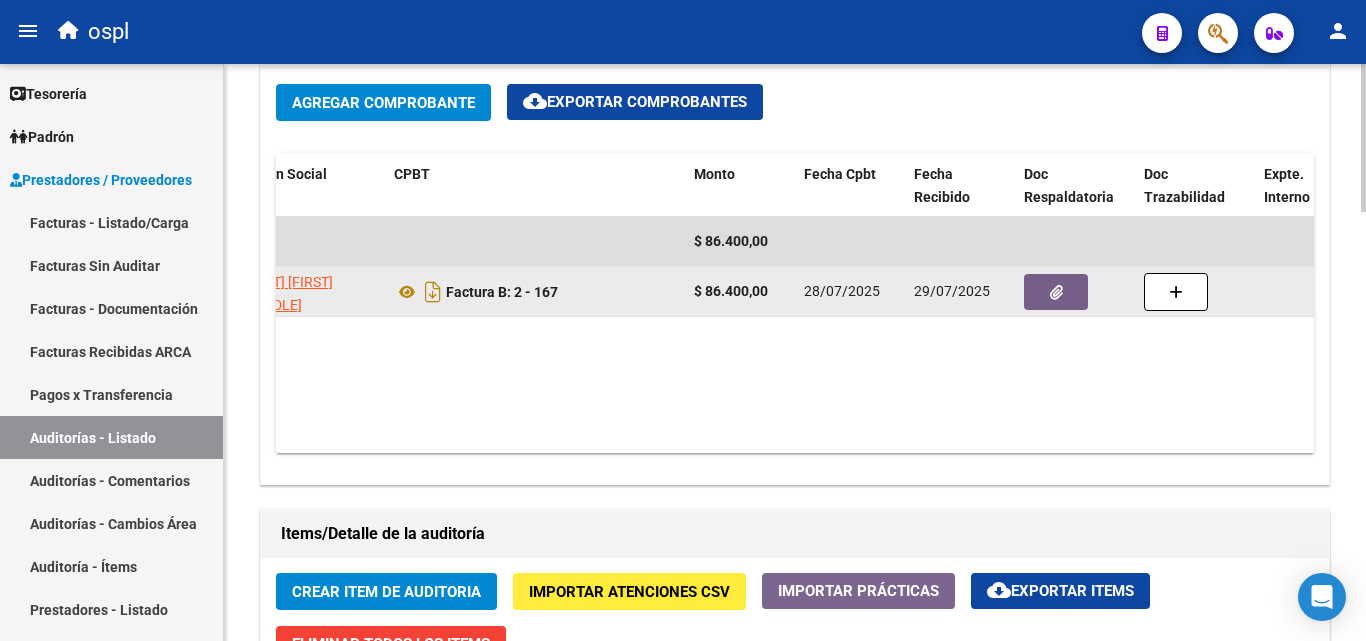 click 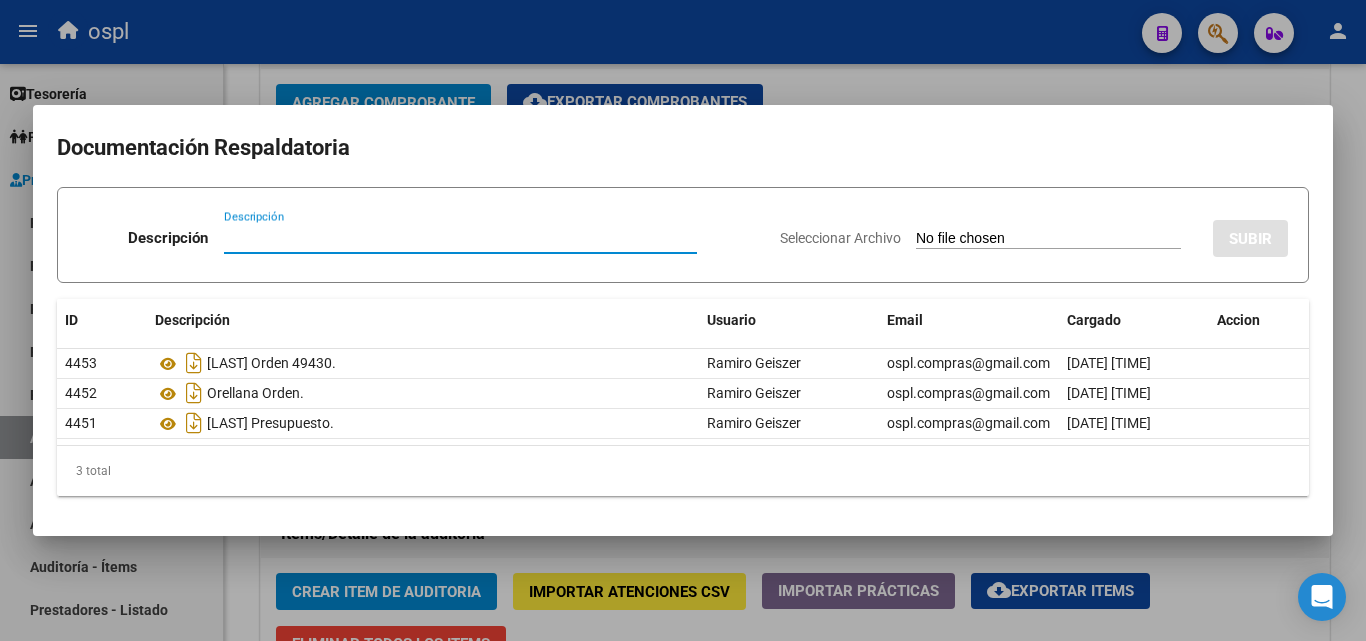 click on "Seleccionar Archivo" at bounding box center (1048, 239) 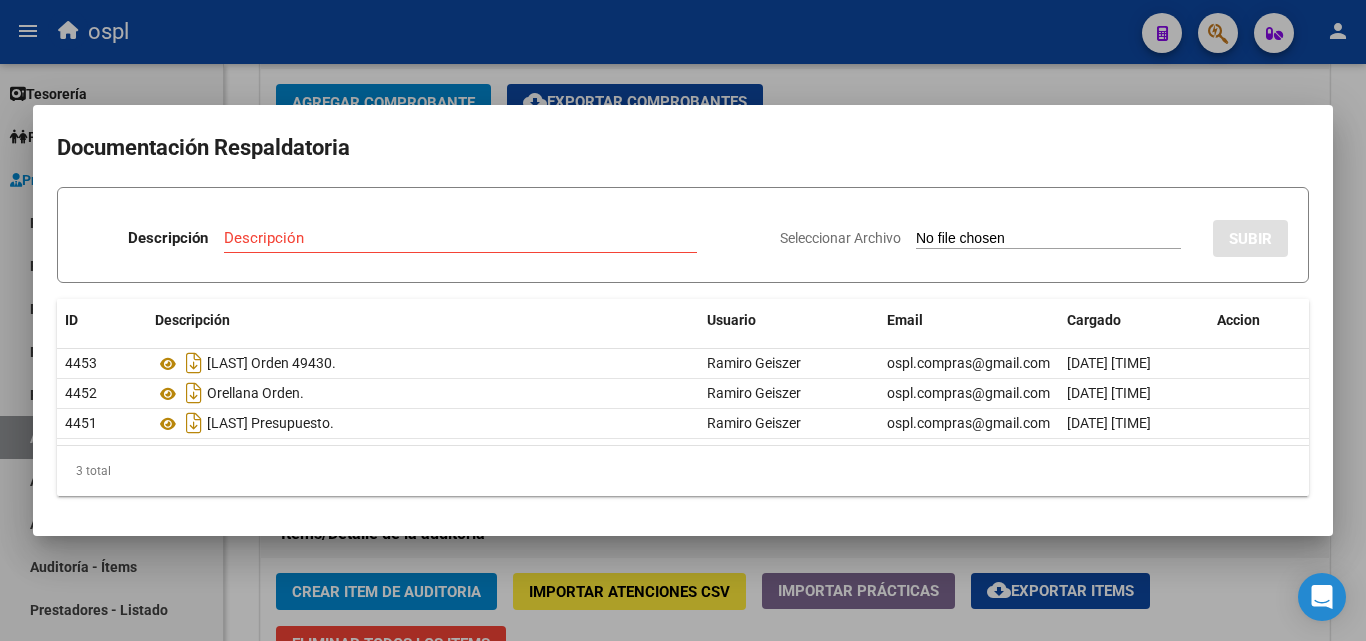 type on "C:\fakepath\Orden de entrega Orellana Mateo.jpeg" 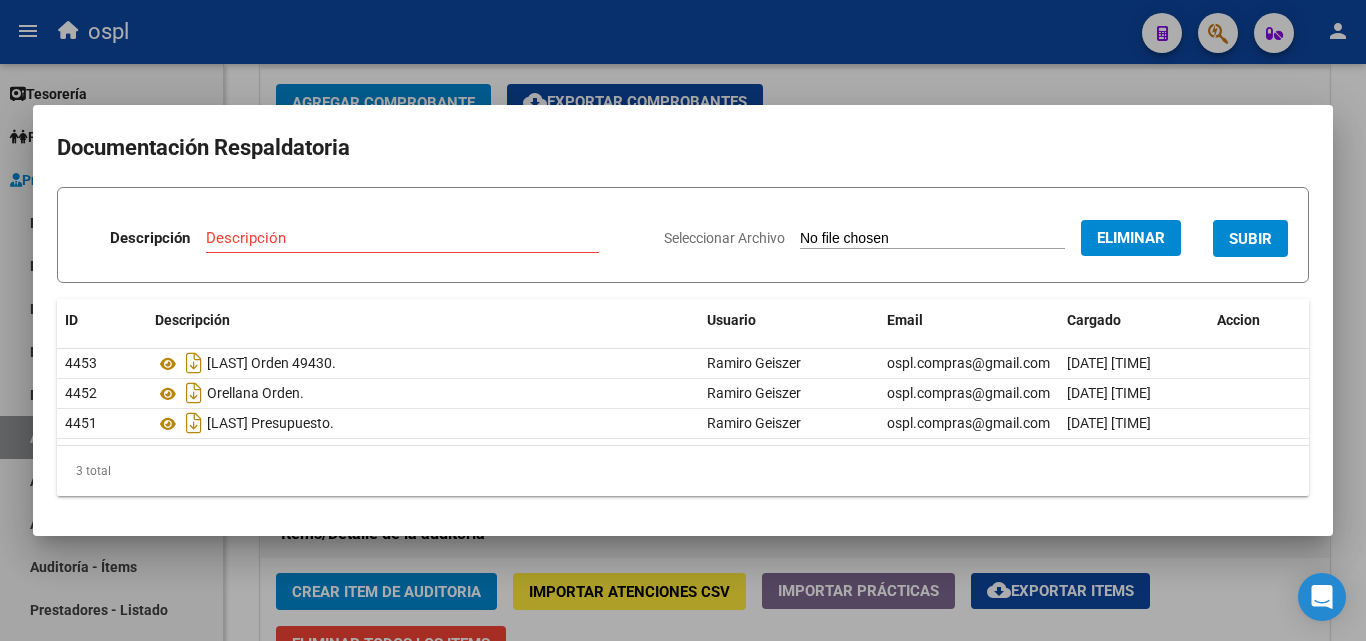 click on "Descripción" at bounding box center [402, 238] 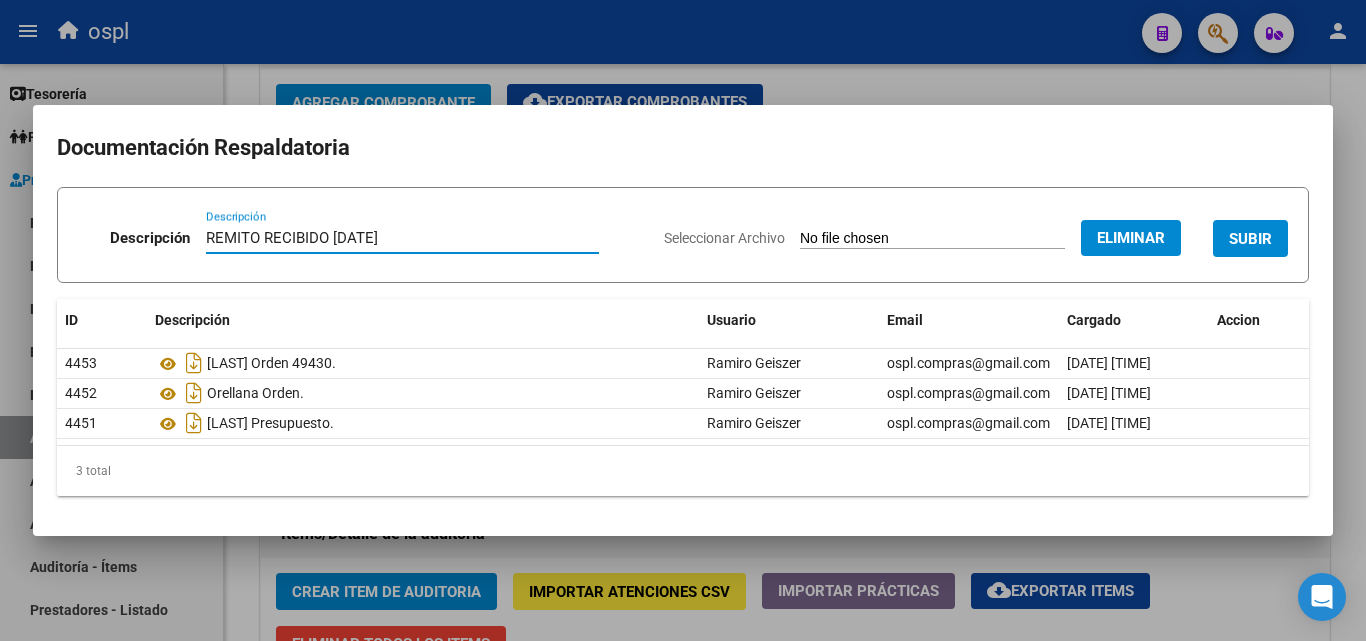 type on "REMITO RECIBIDO 06-08-2025" 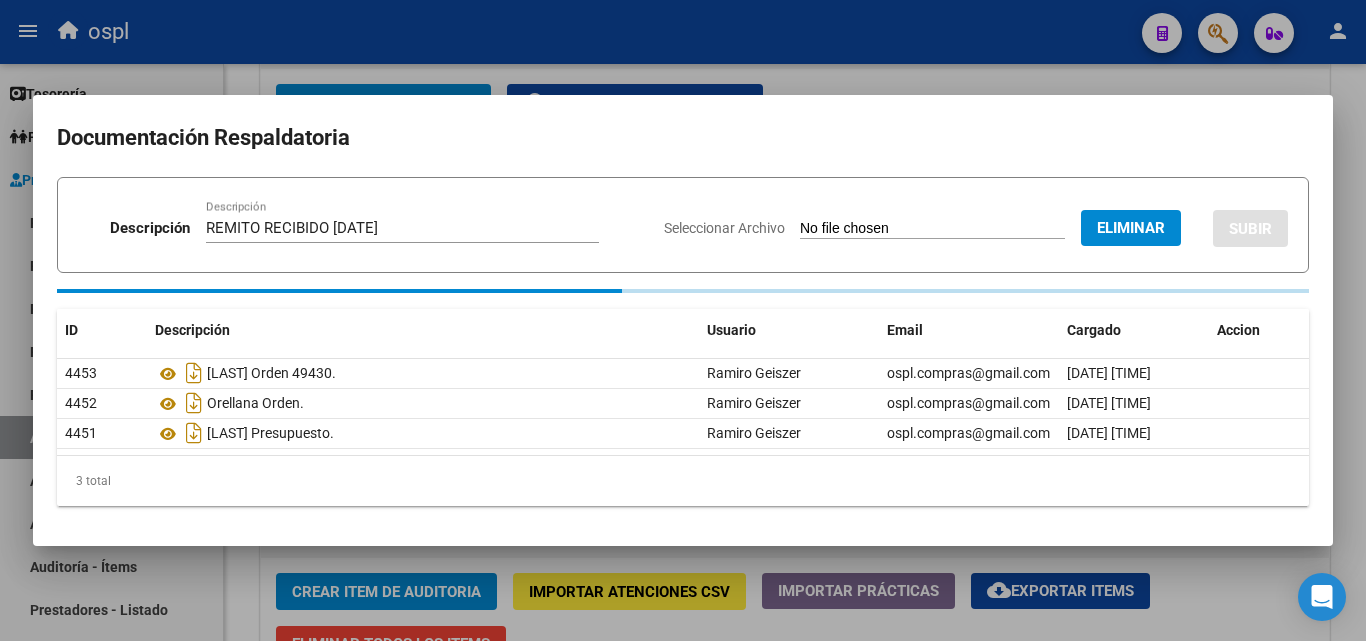 type 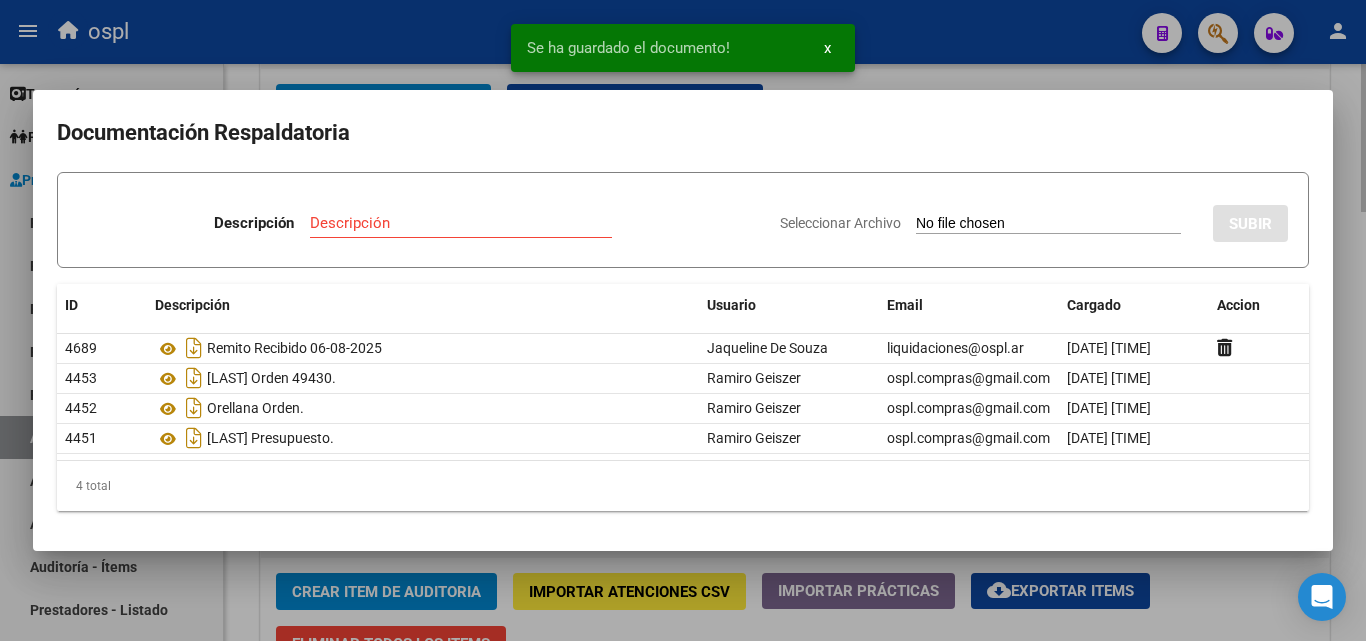 click at bounding box center [683, 320] 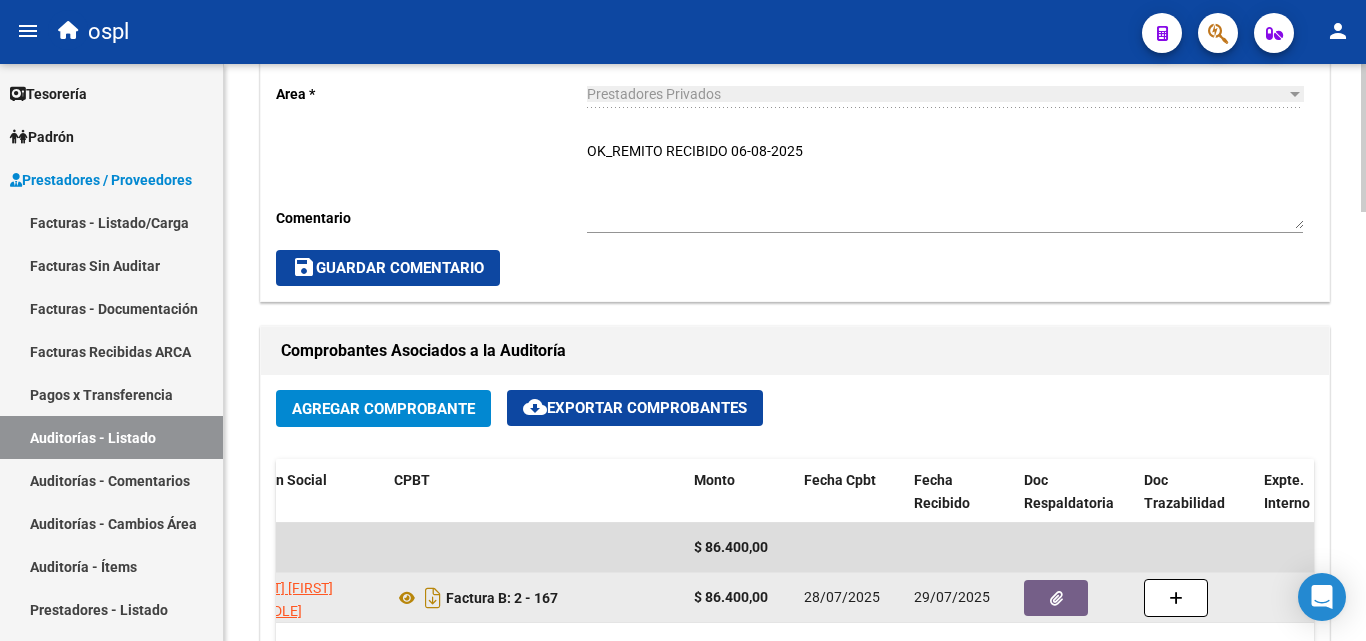 scroll, scrollTop: 500, scrollLeft: 0, axis: vertical 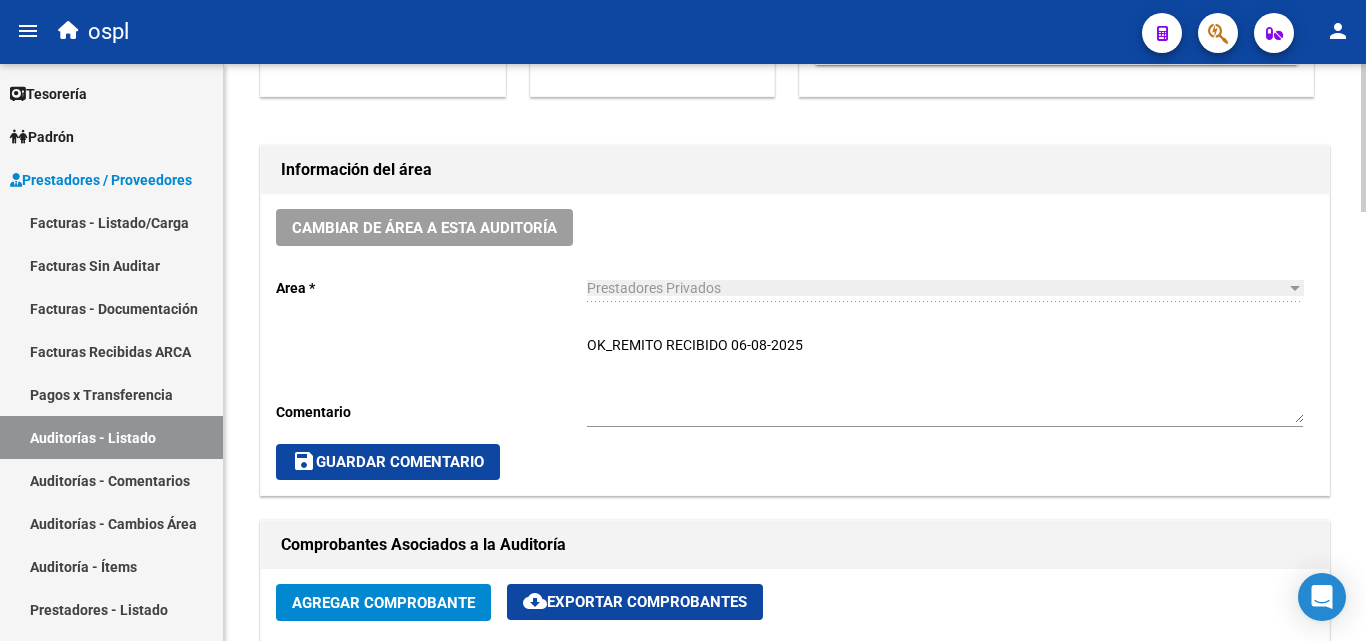 click on "save" 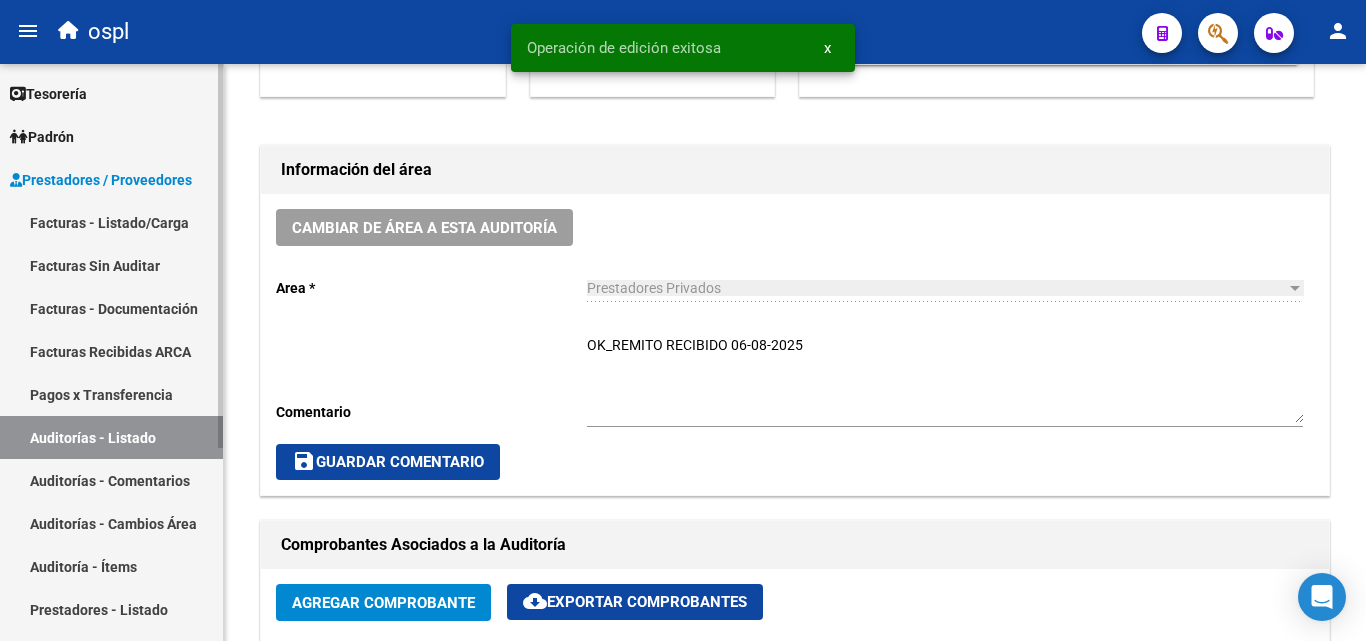 click on "Auditorías - Listado" at bounding box center (111, 437) 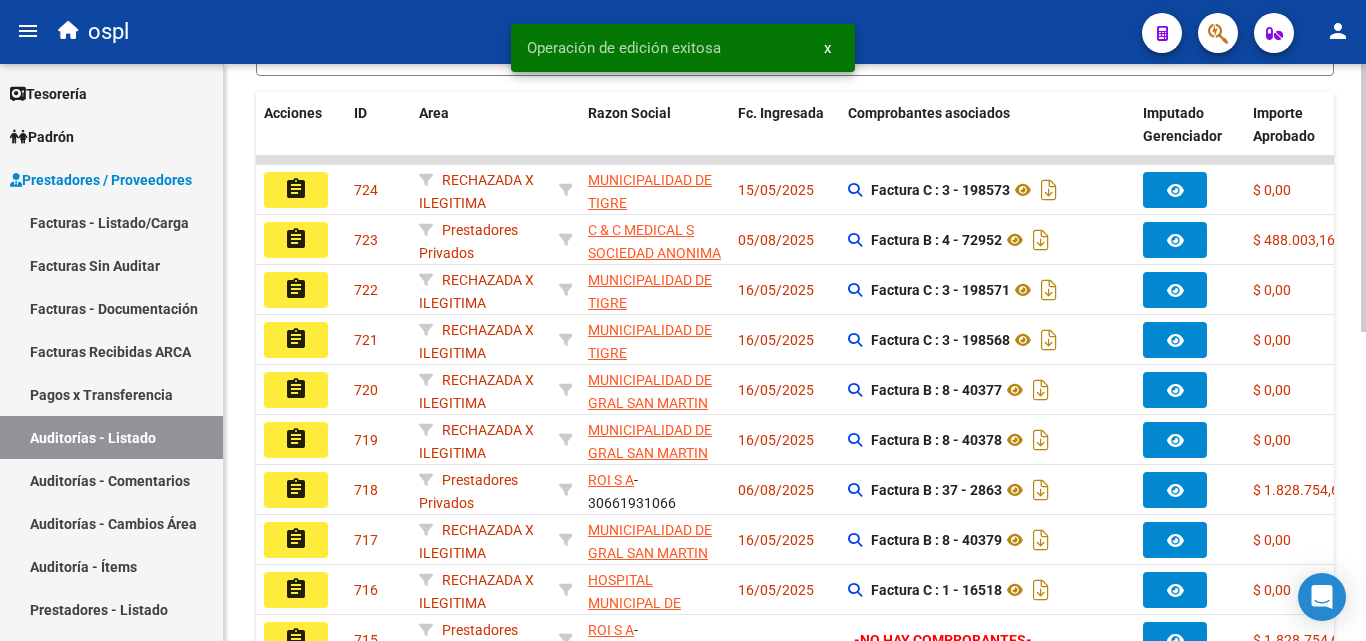 scroll, scrollTop: 100, scrollLeft: 0, axis: vertical 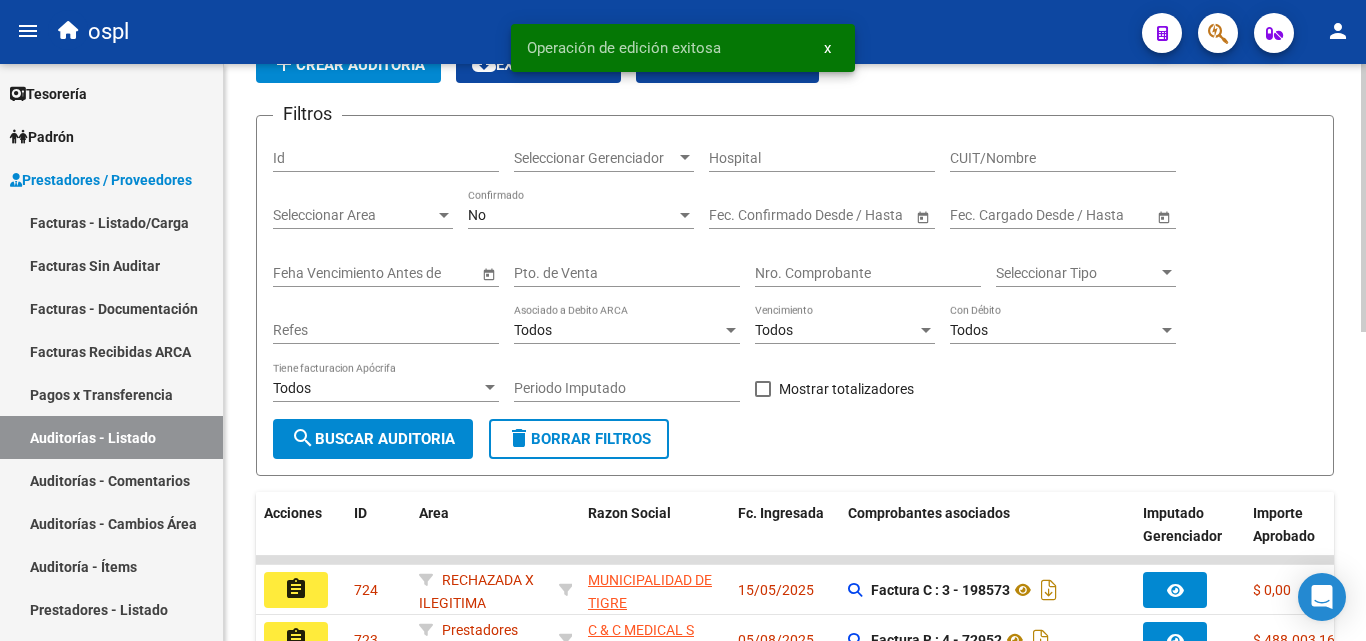 click on "Nro. Comprobante" at bounding box center (868, 273) 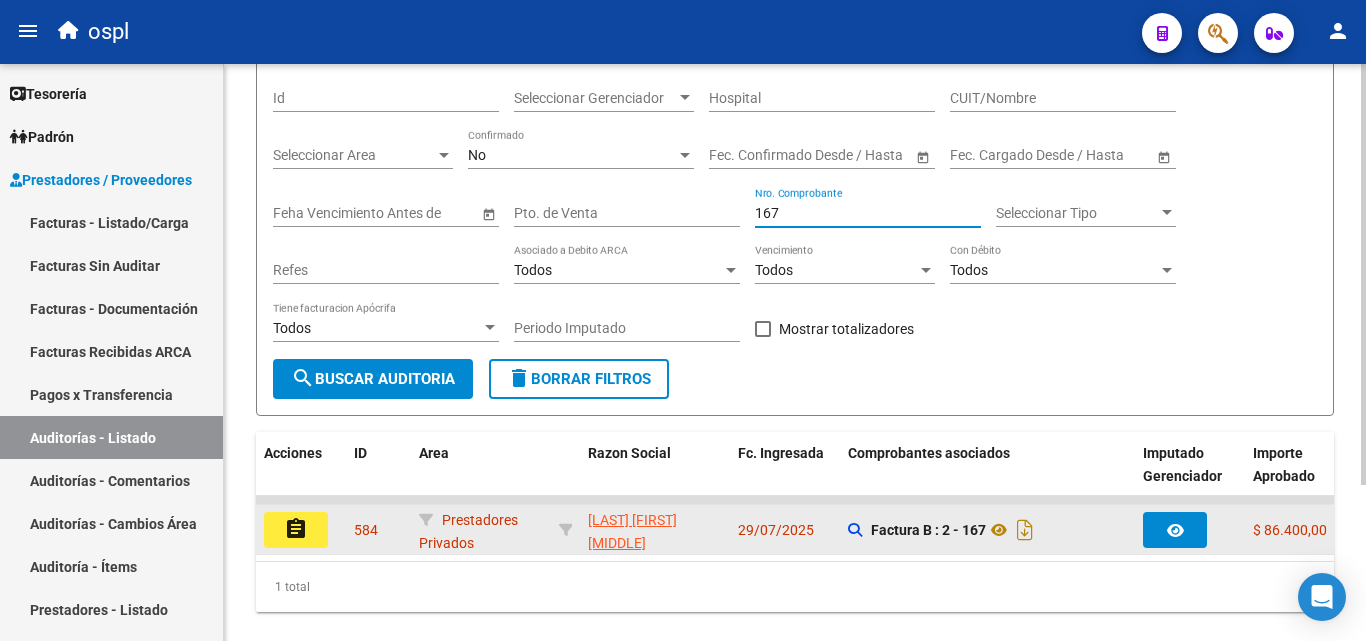 scroll, scrollTop: 213, scrollLeft: 0, axis: vertical 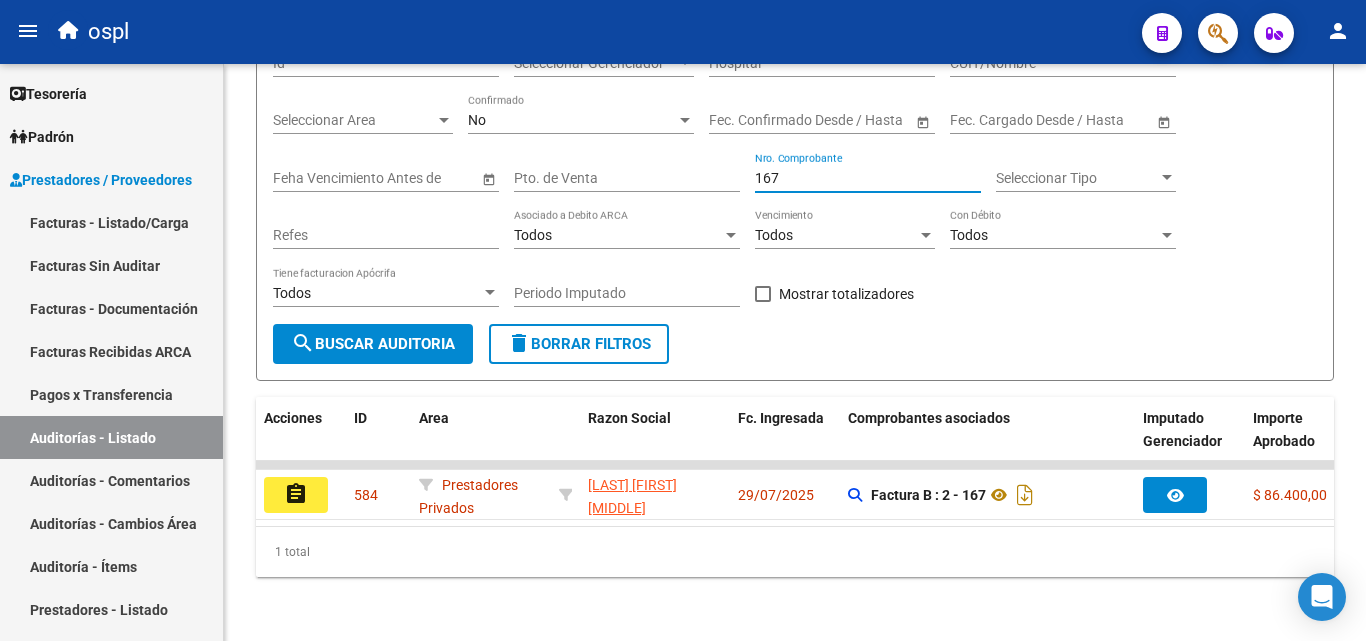 type on "167" 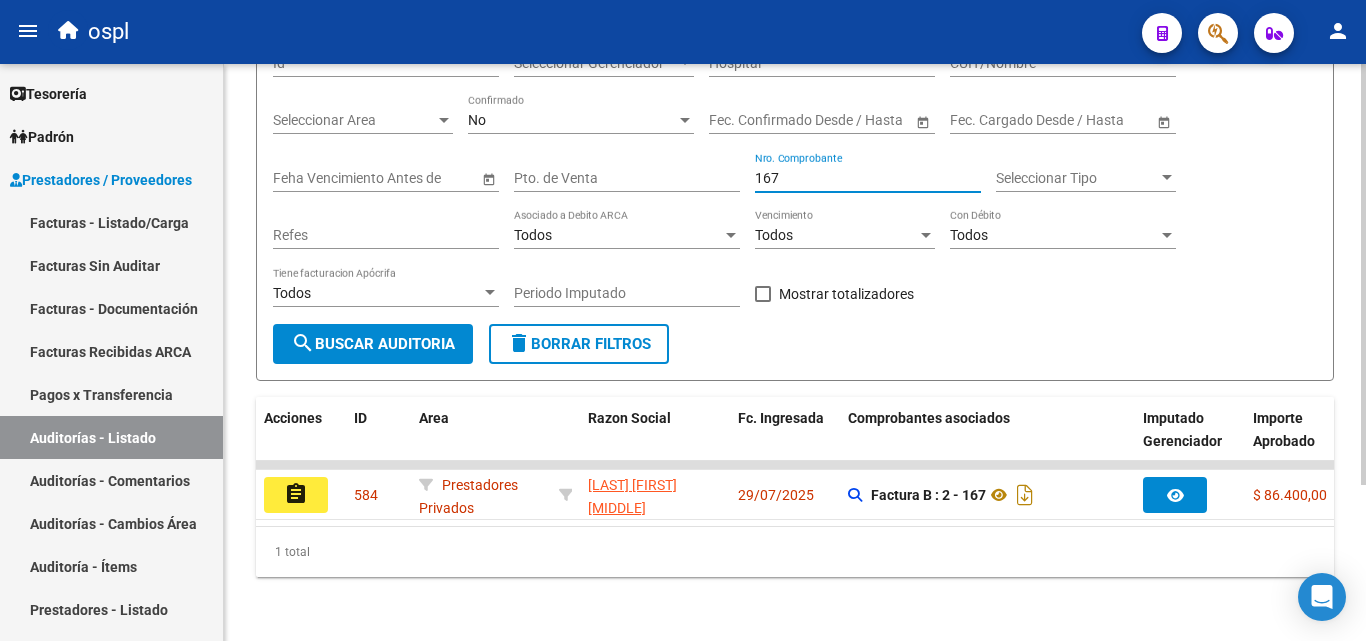 drag, startPoint x: 809, startPoint y: 158, endPoint x: 731, endPoint y: 172, distance: 79.24645 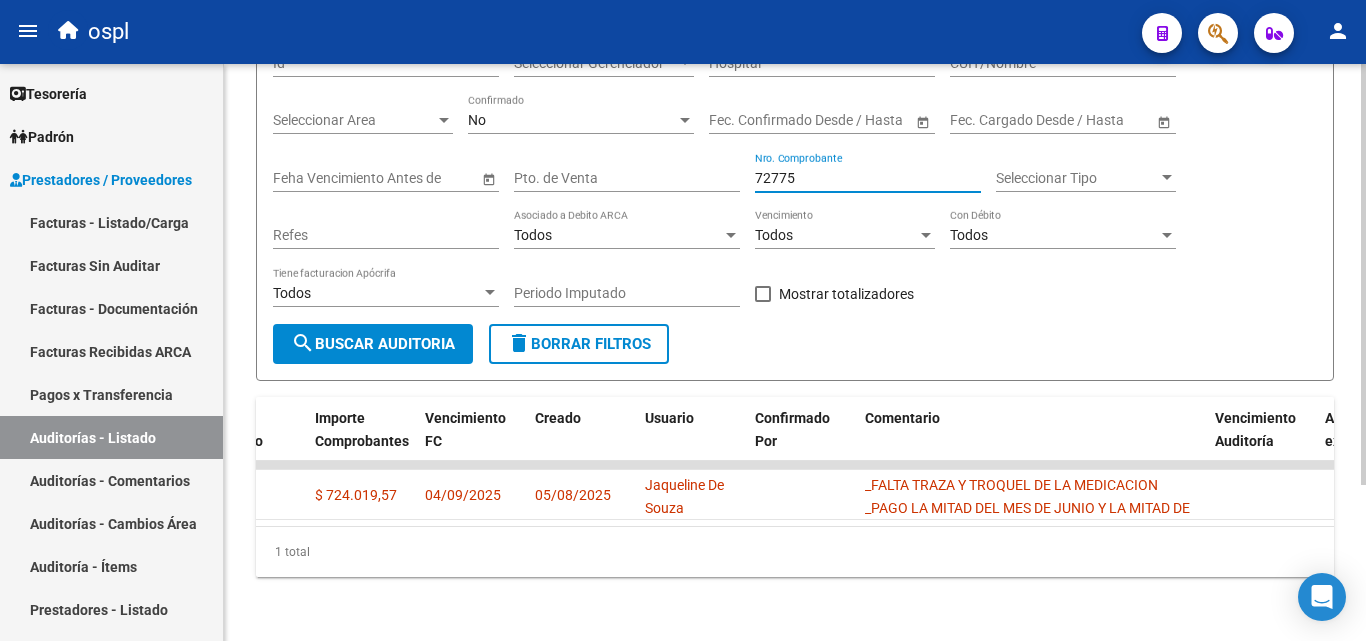 scroll, scrollTop: 0, scrollLeft: 1153, axis: horizontal 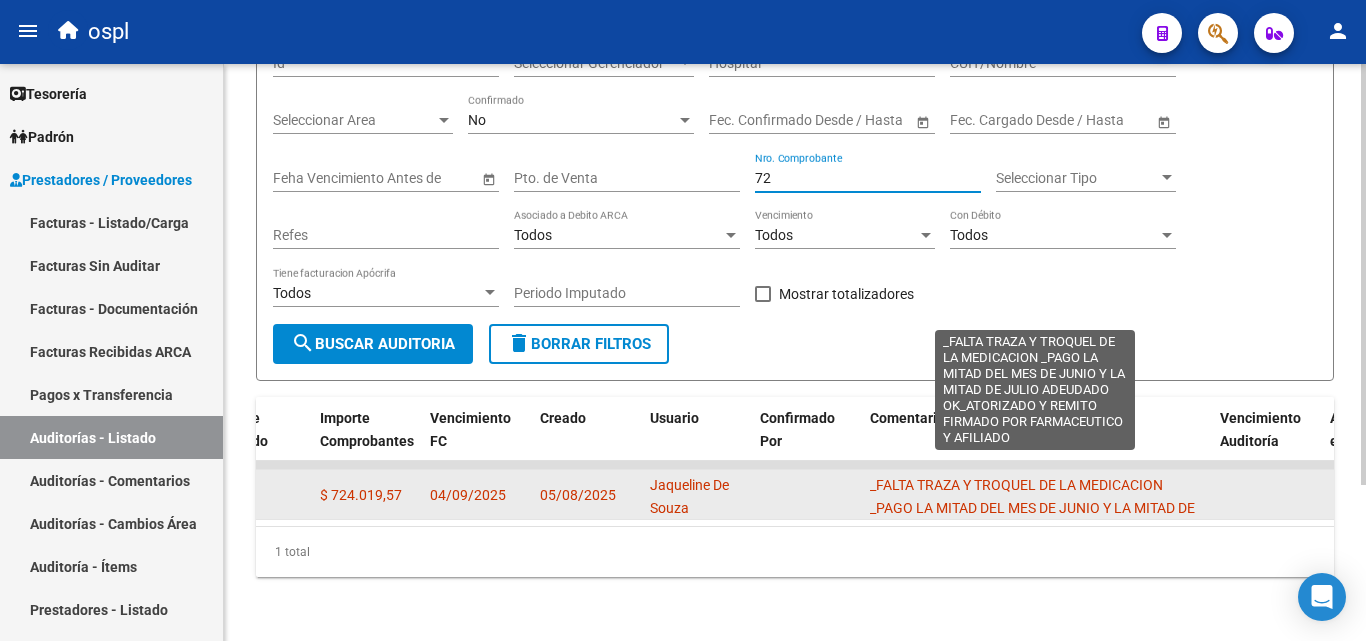 type on "7" 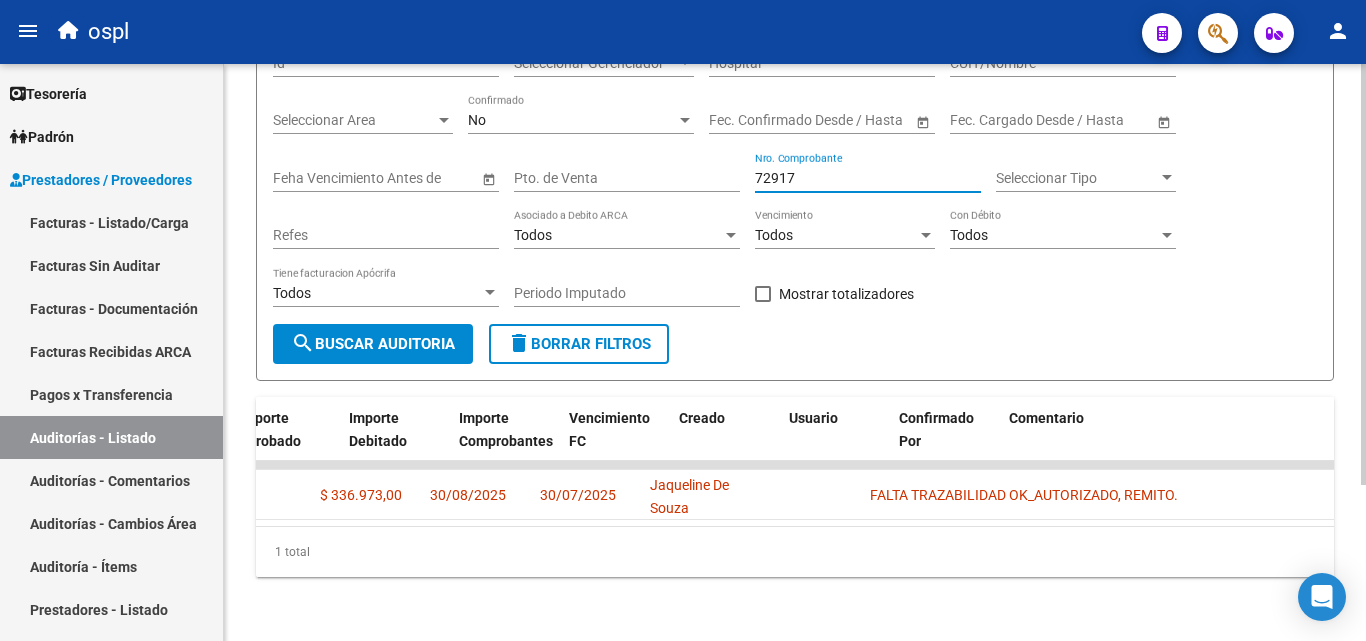 scroll, scrollTop: 0, scrollLeft: 1010, axis: horizontal 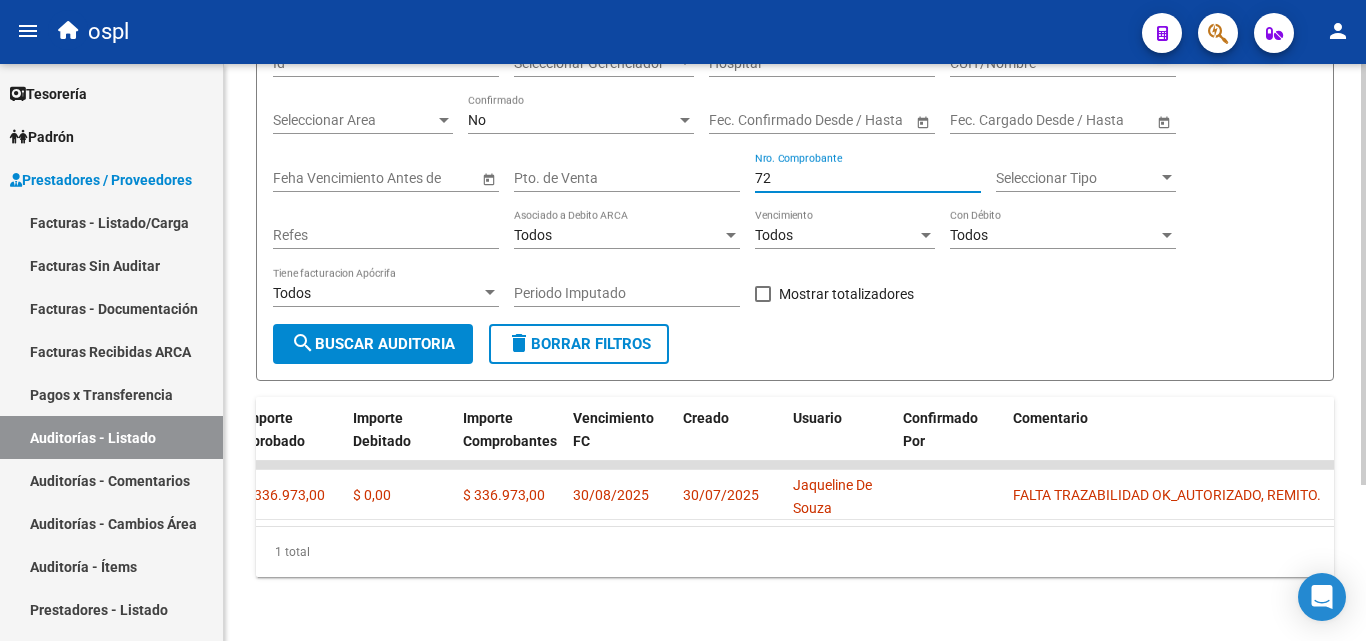 type on "7" 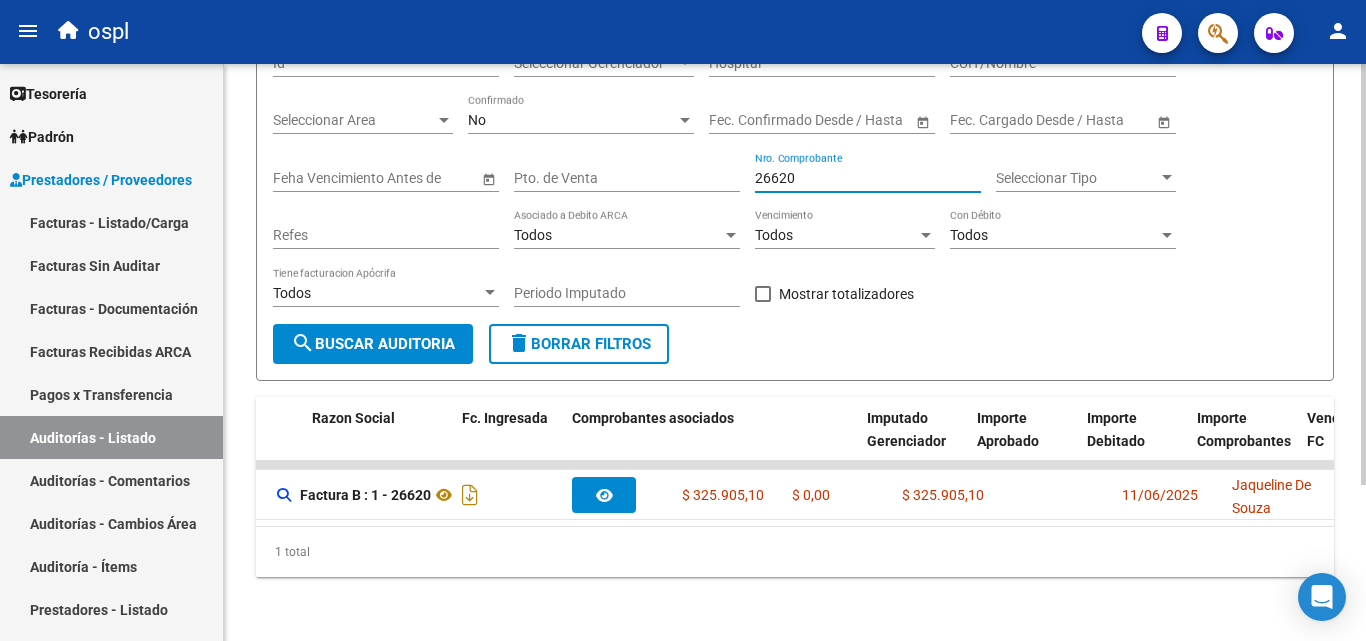 scroll, scrollTop: 0, scrollLeft: 0, axis: both 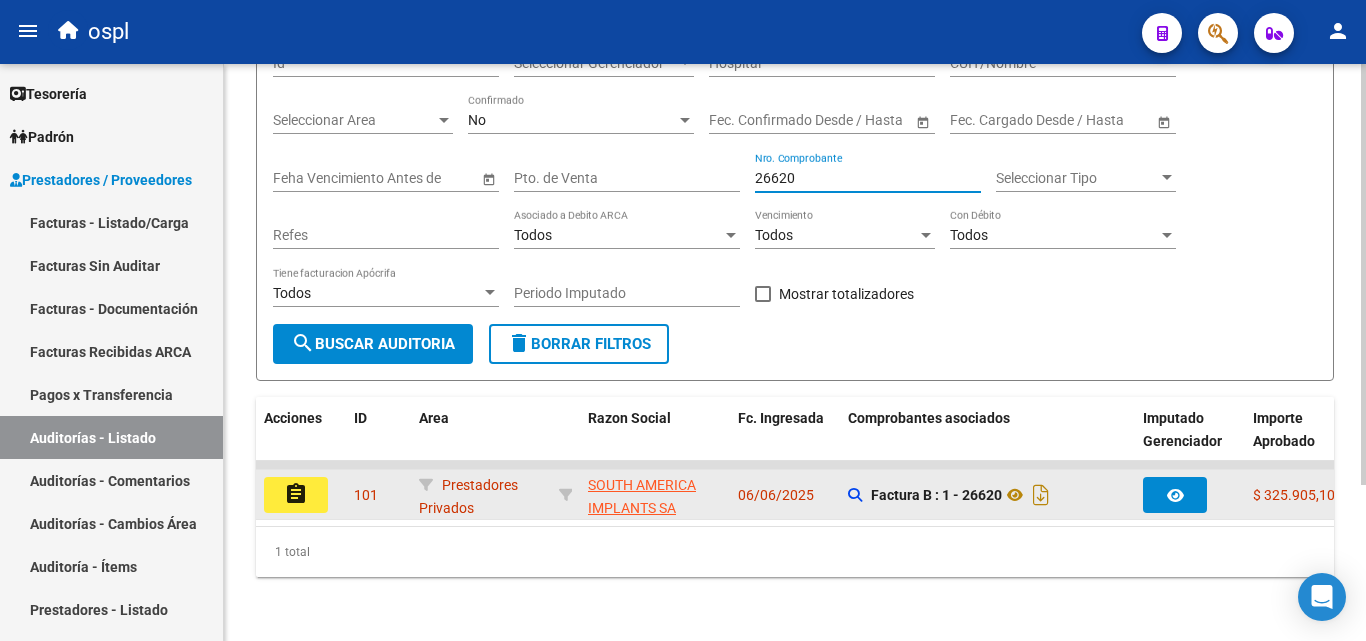 type on "26620" 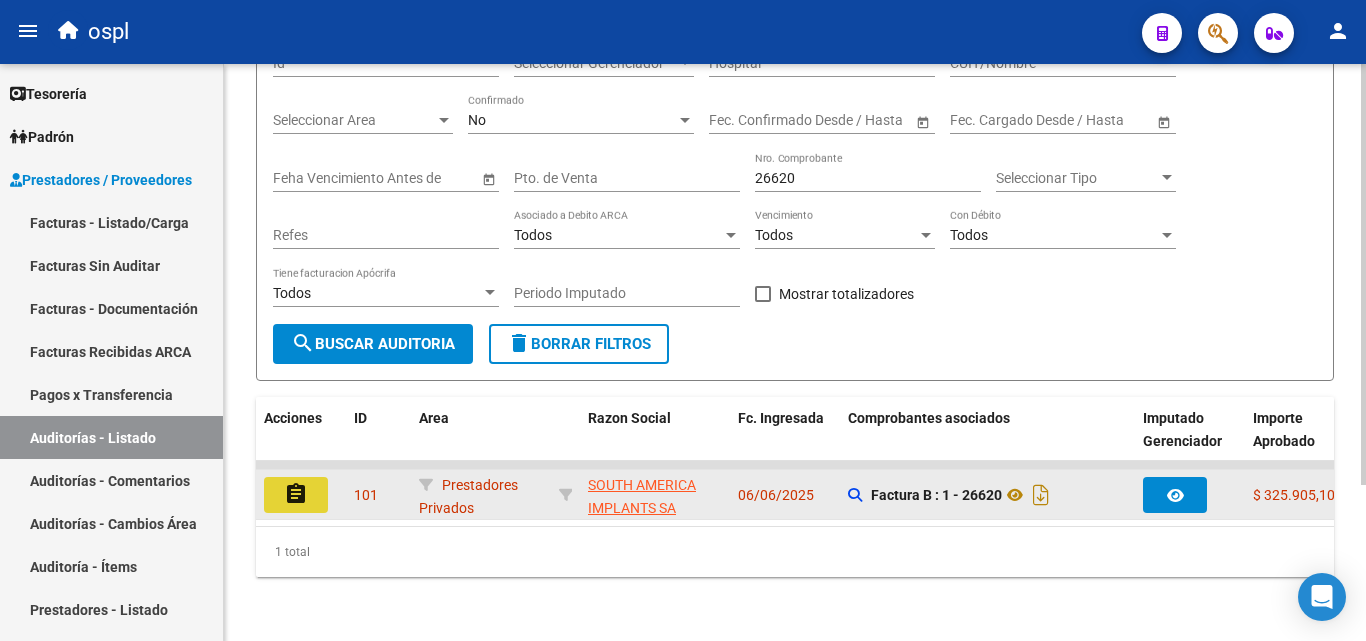 click on "assignment" 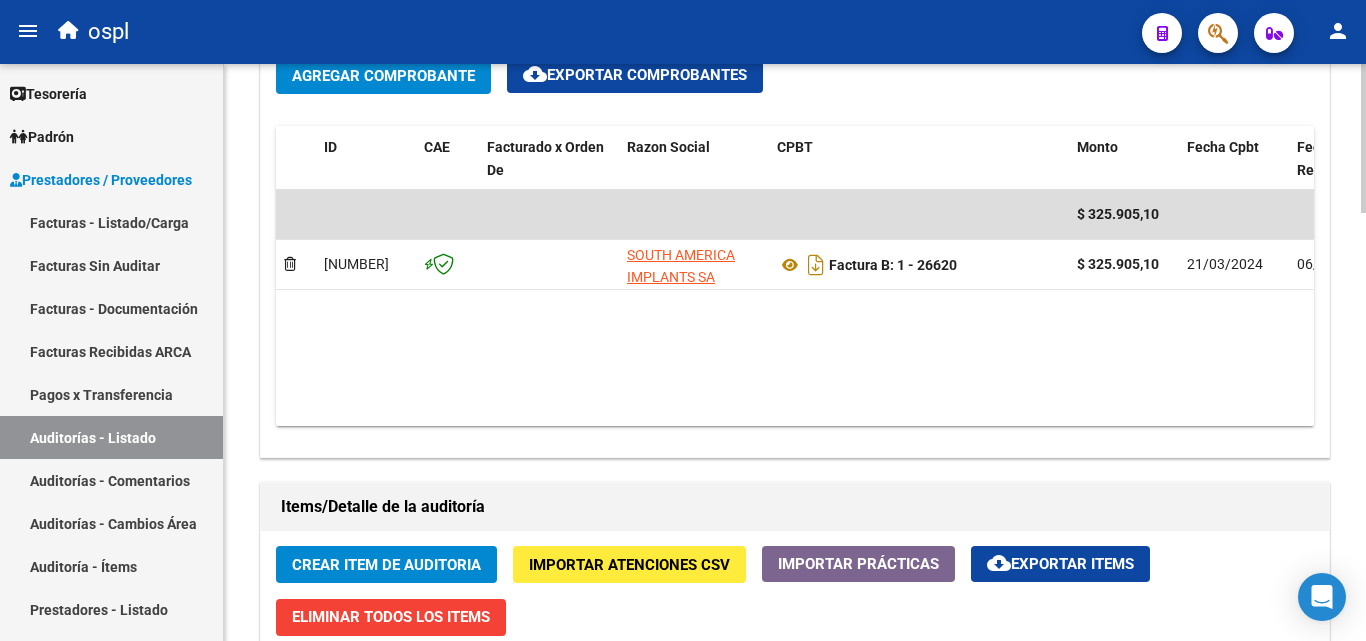 scroll, scrollTop: 1100, scrollLeft: 0, axis: vertical 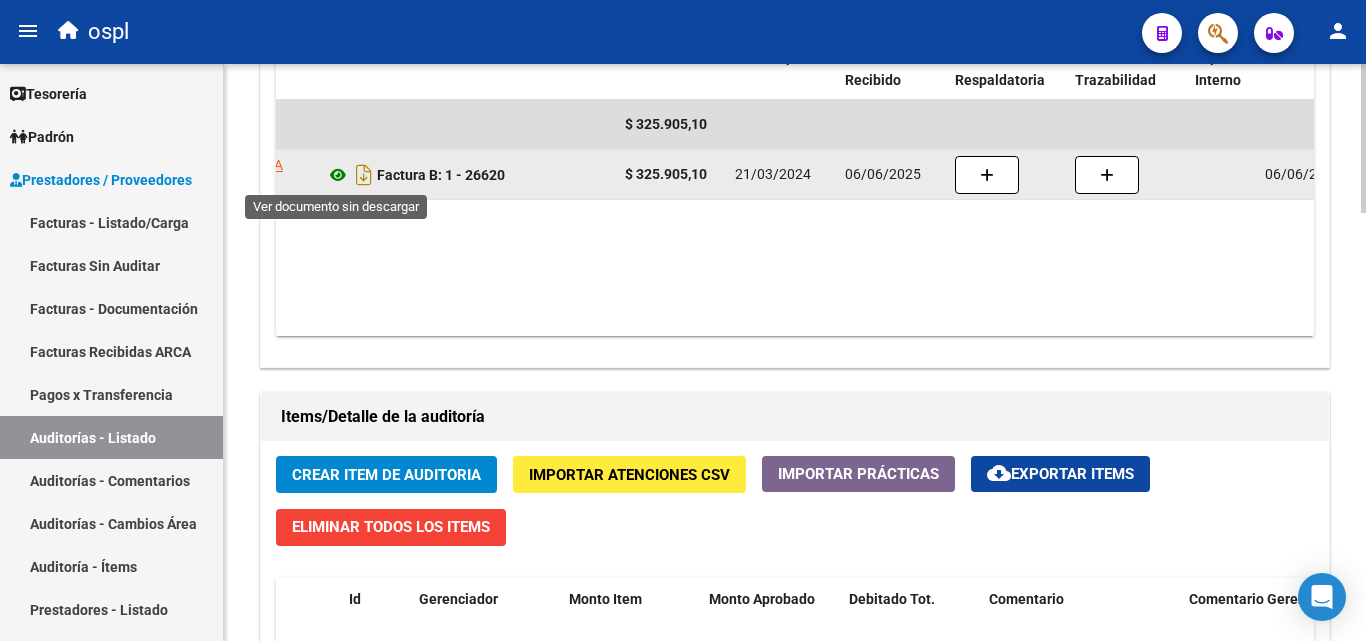 click 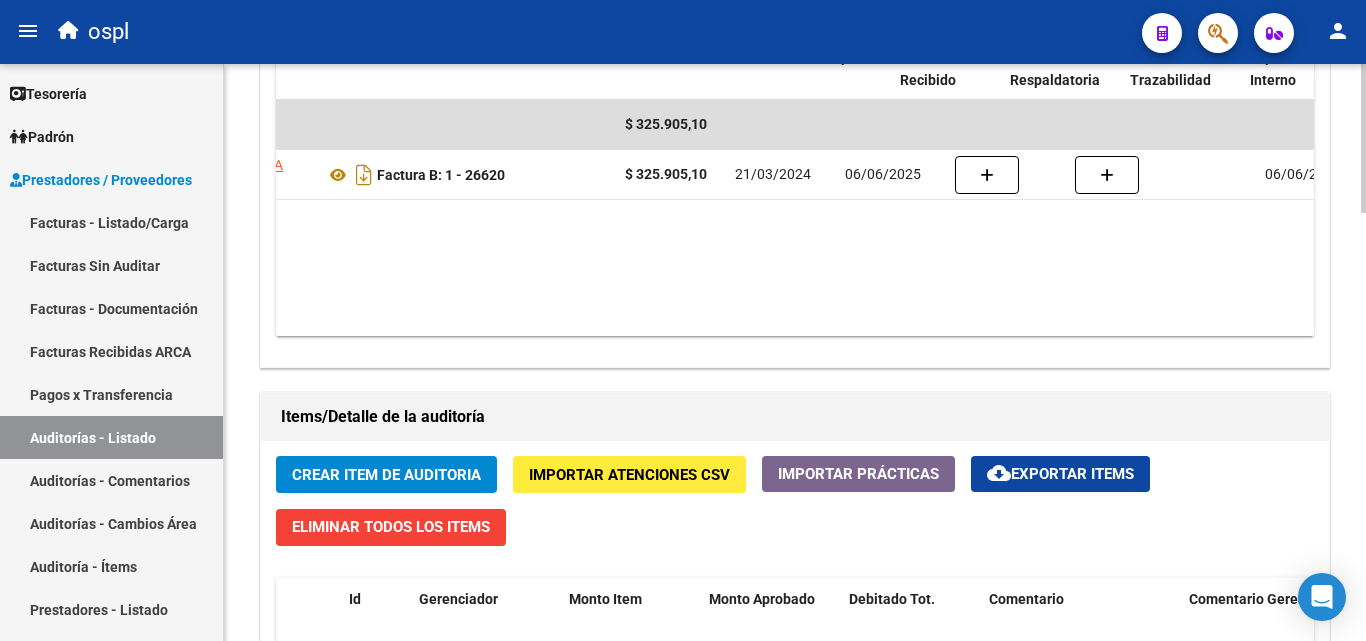 scroll, scrollTop: 0, scrollLeft: 375, axis: horizontal 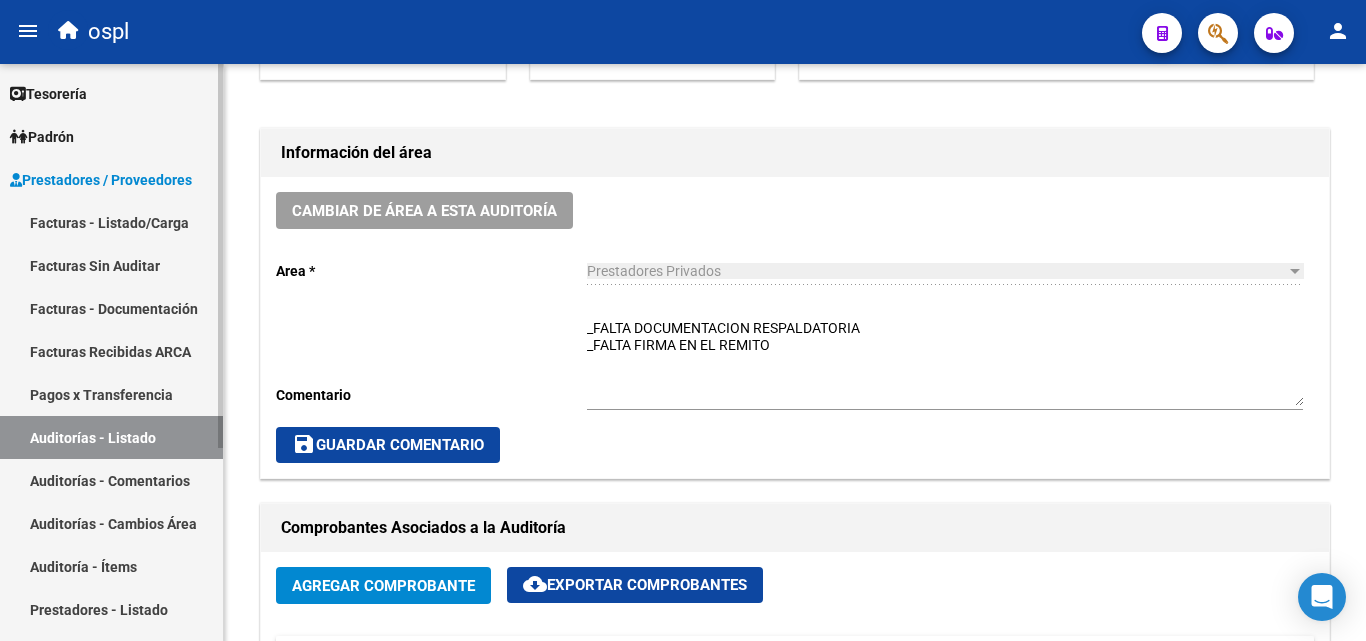 click on "Facturas - Listado/Carga" at bounding box center [111, 222] 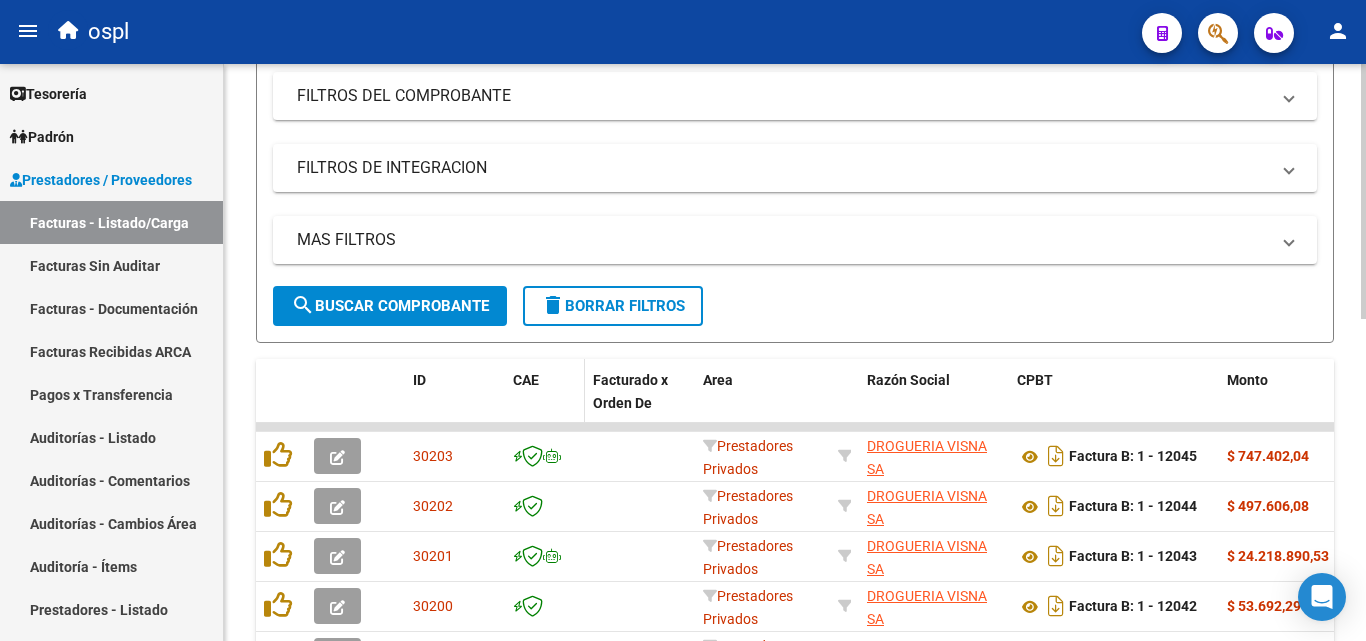 scroll, scrollTop: 0, scrollLeft: 0, axis: both 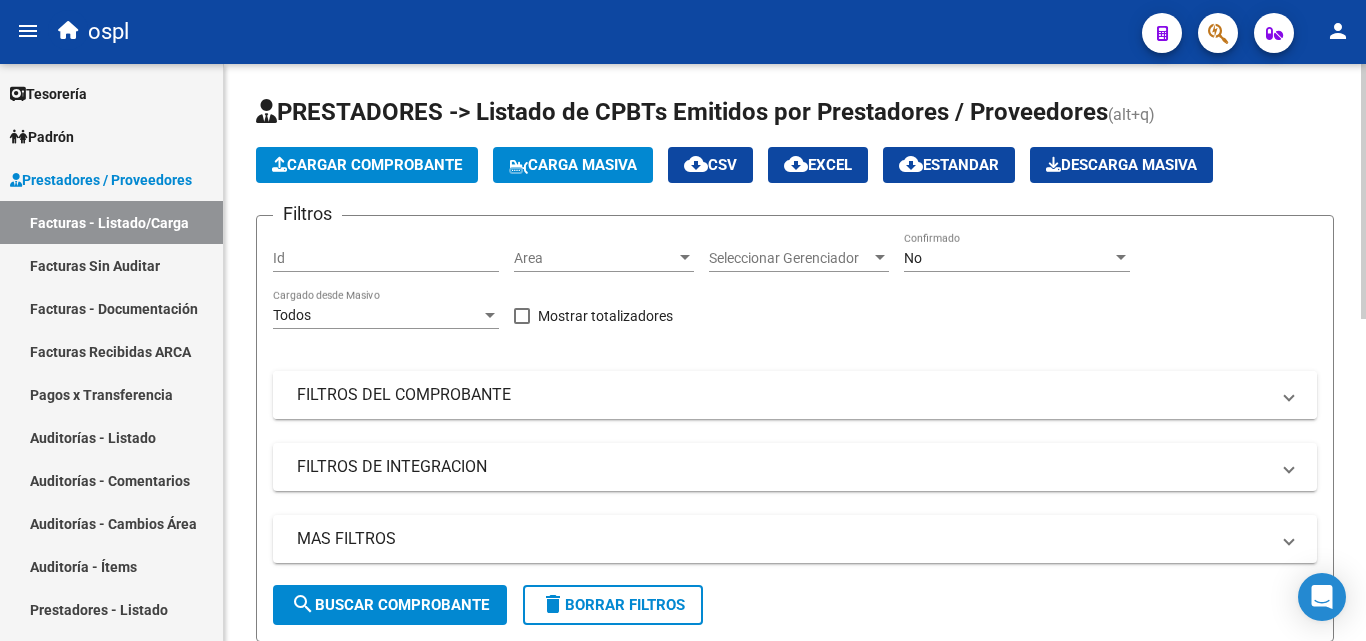 click on "FILTROS DEL COMPROBANTE" at bounding box center (783, 395) 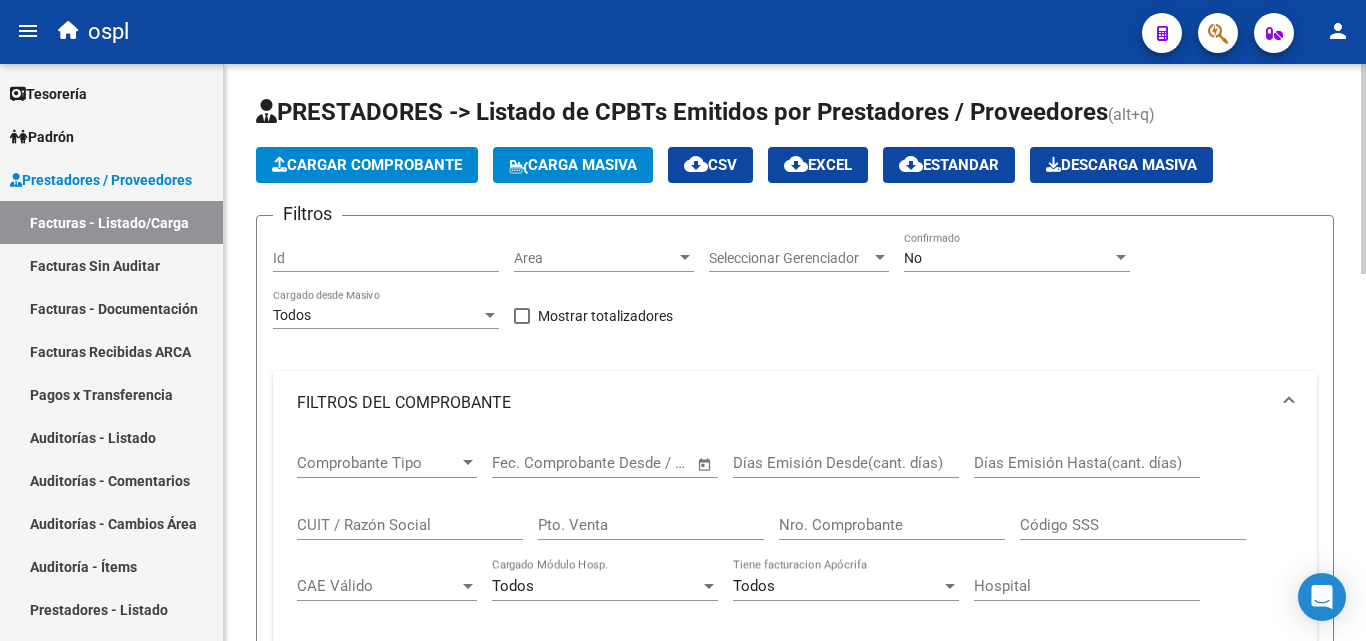 click on "CUIT / Razón Social" 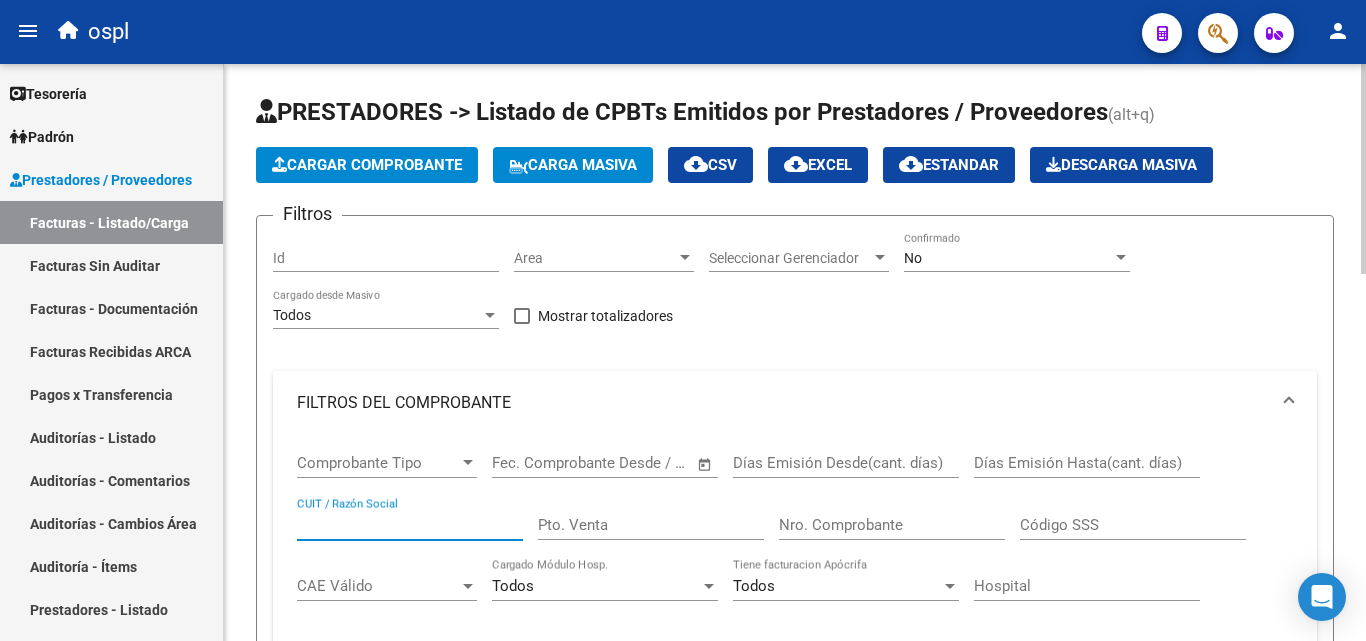 click on "CUIT / Razón Social" at bounding box center (410, 525) 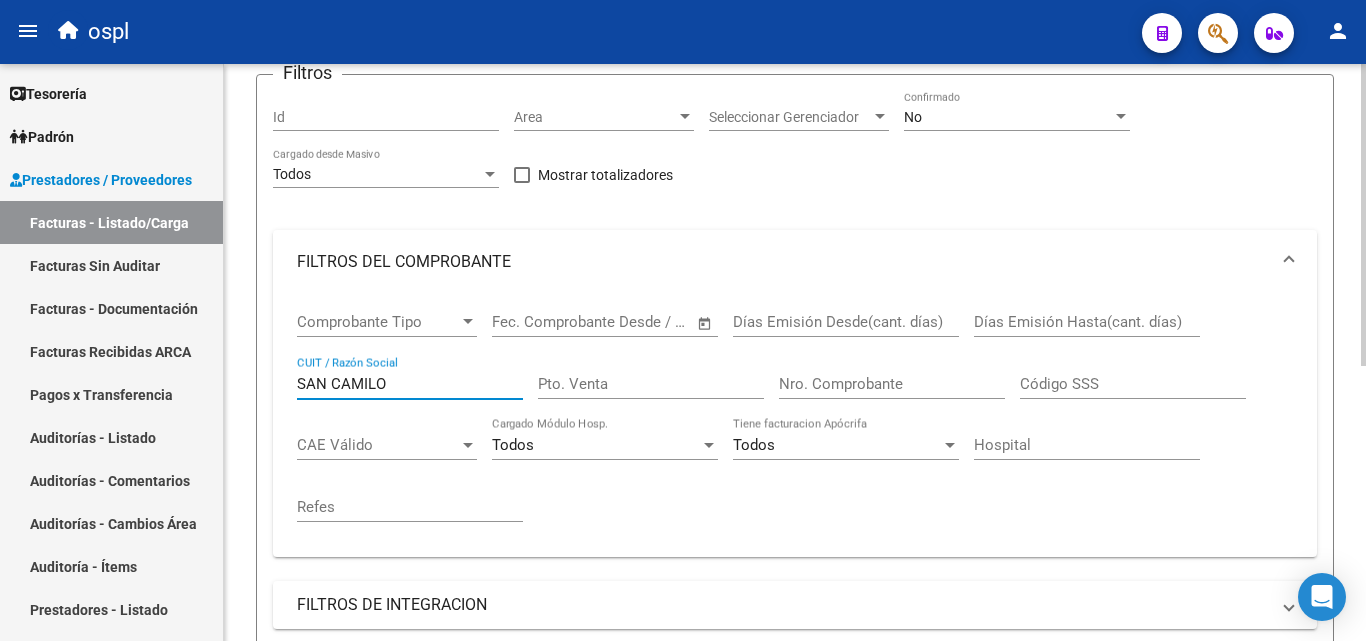 scroll, scrollTop: 25, scrollLeft: 0, axis: vertical 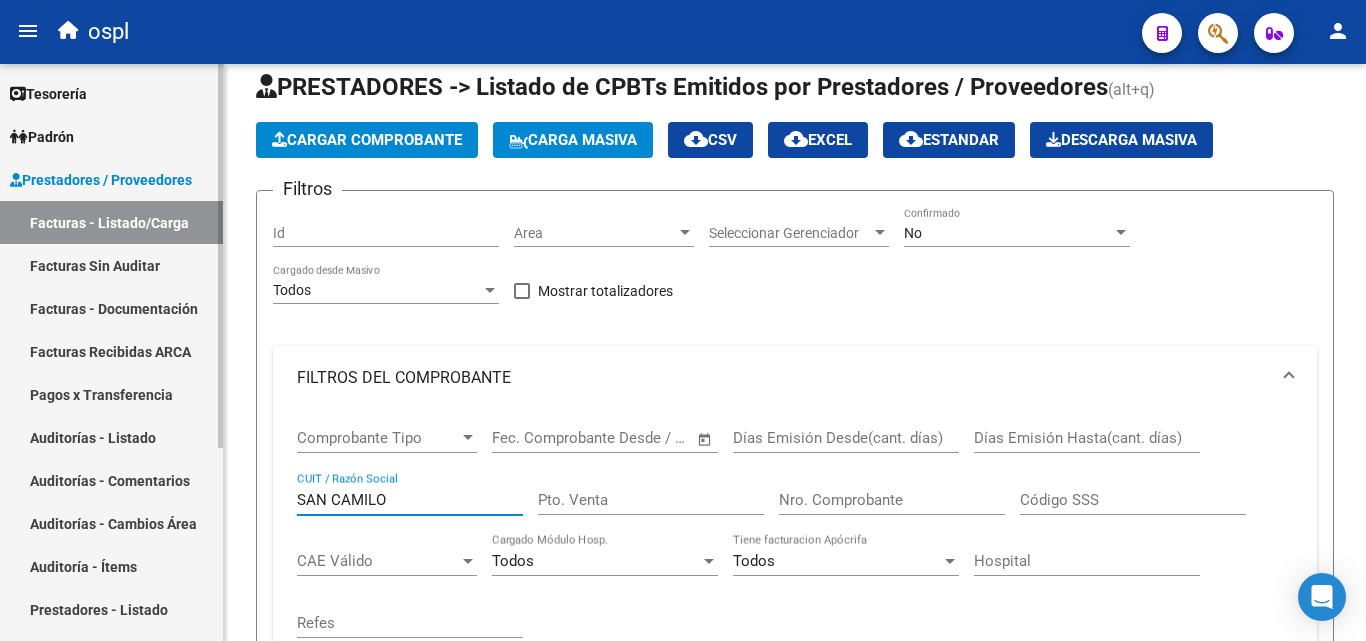 type on "SAN CAMILO" 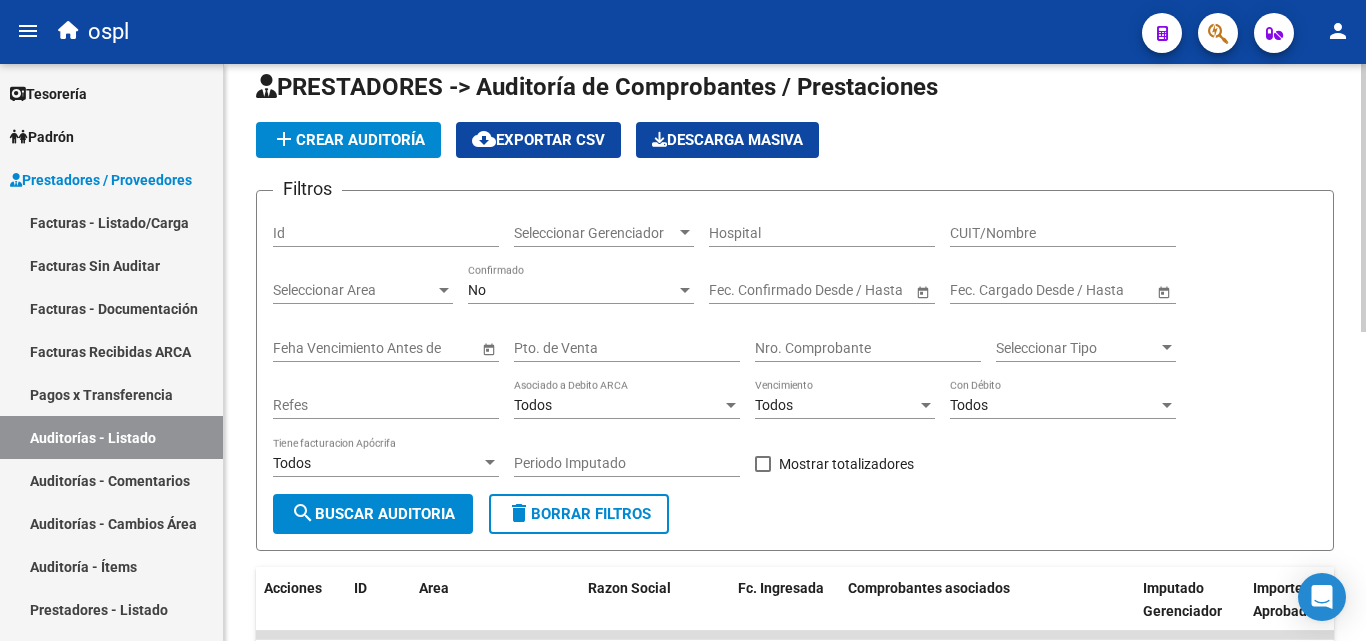 click on "CUIT/Nombre" at bounding box center [1063, 233] 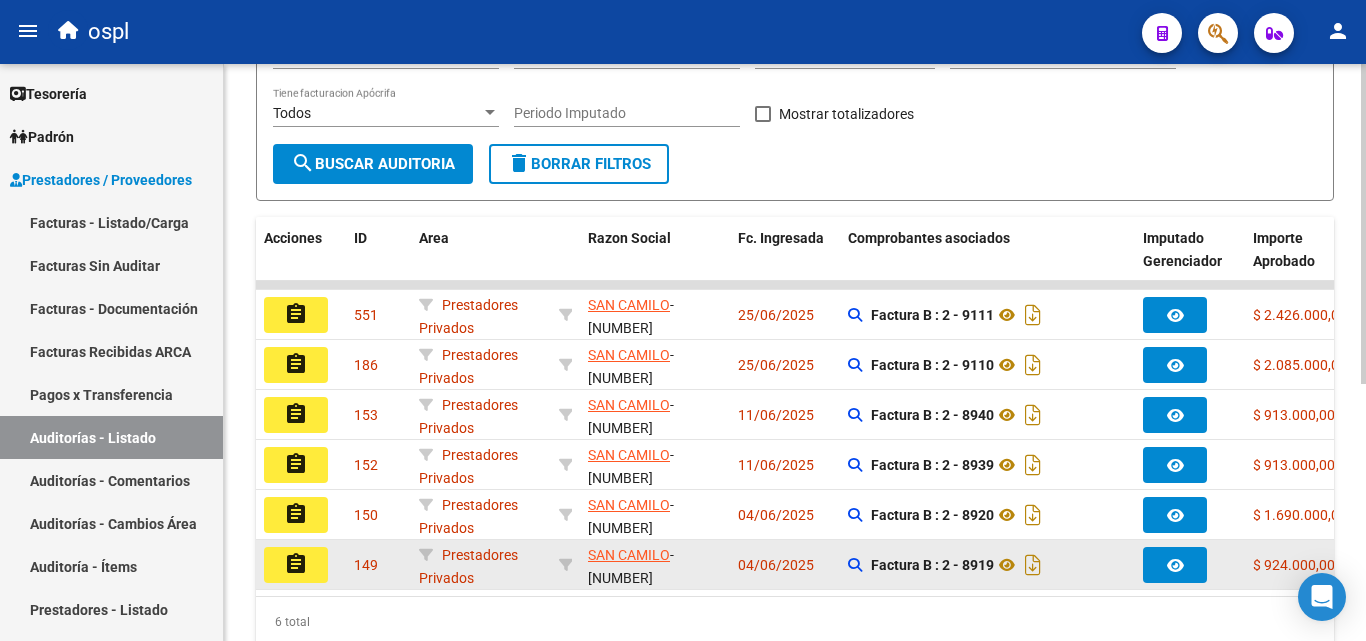 scroll, scrollTop: 463, scrollLeft: 0, axis: vertical 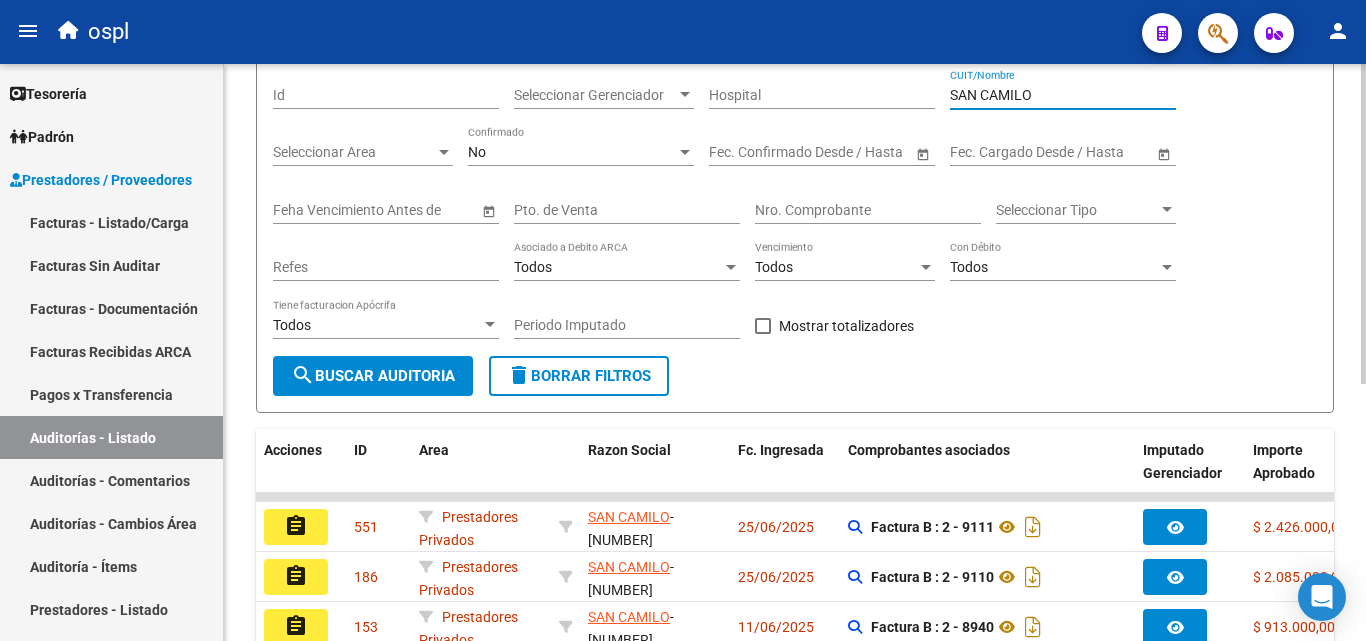 type on "SAN CAMILO" 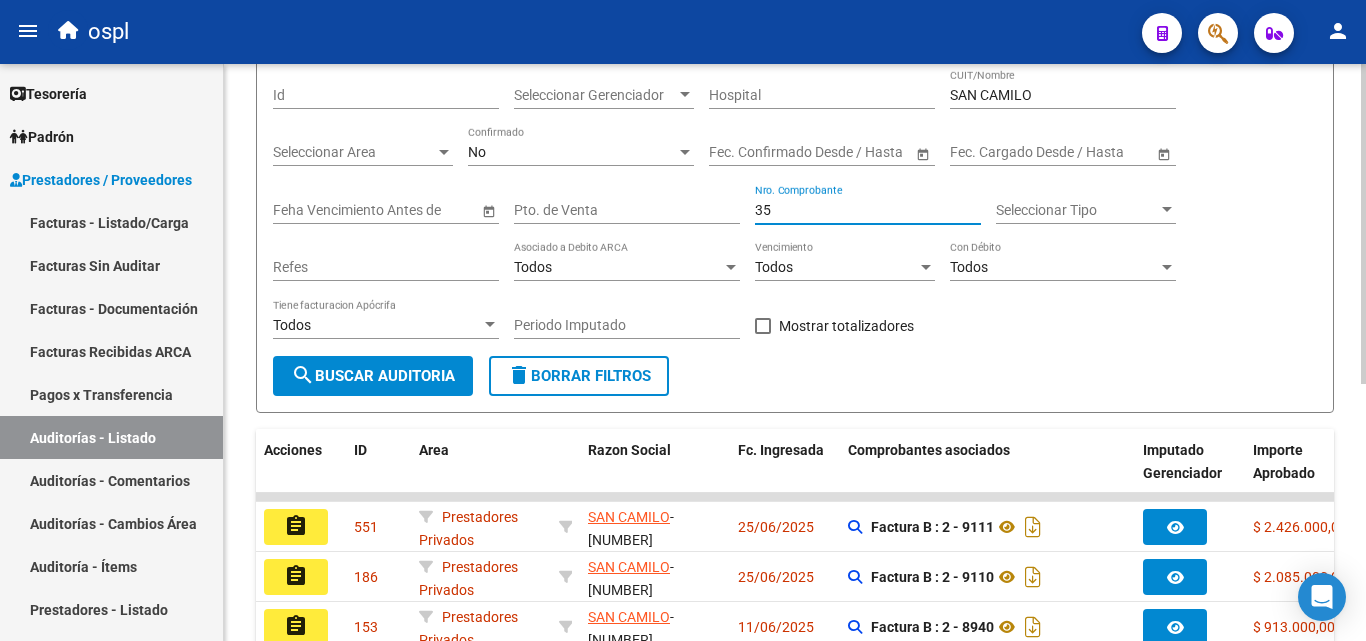 type on "356" 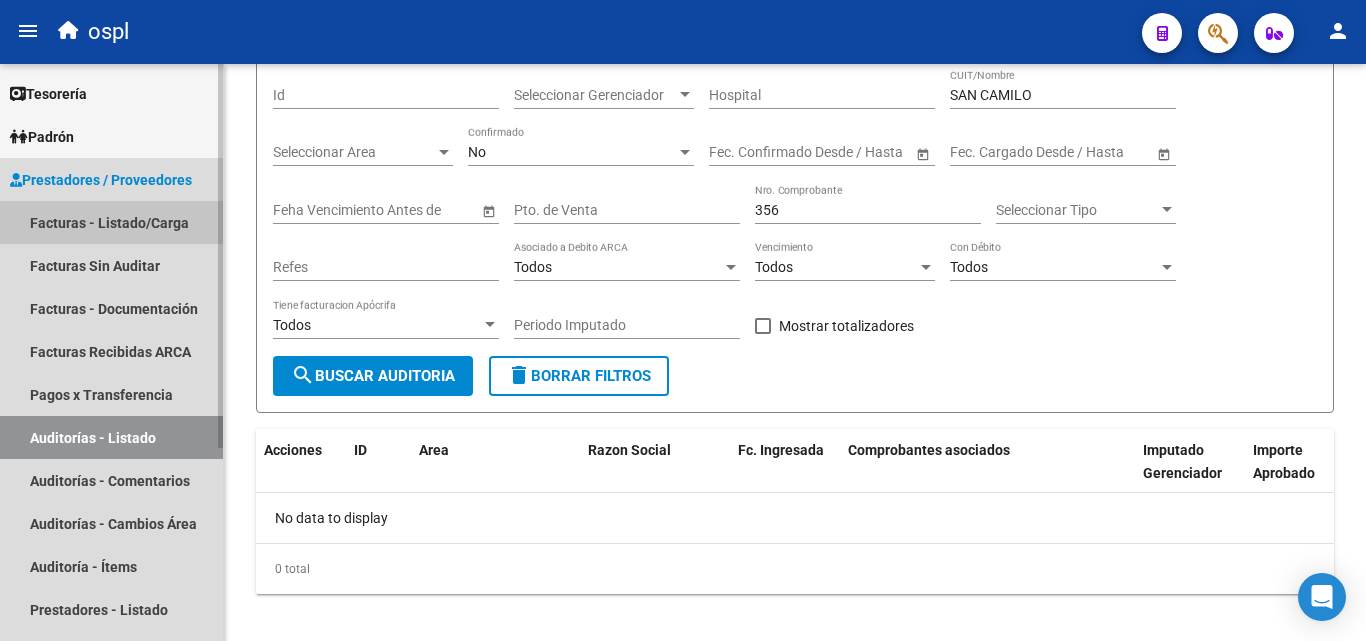 click on "Facturas - Listado/Carga" at bounding box center (111, 222) 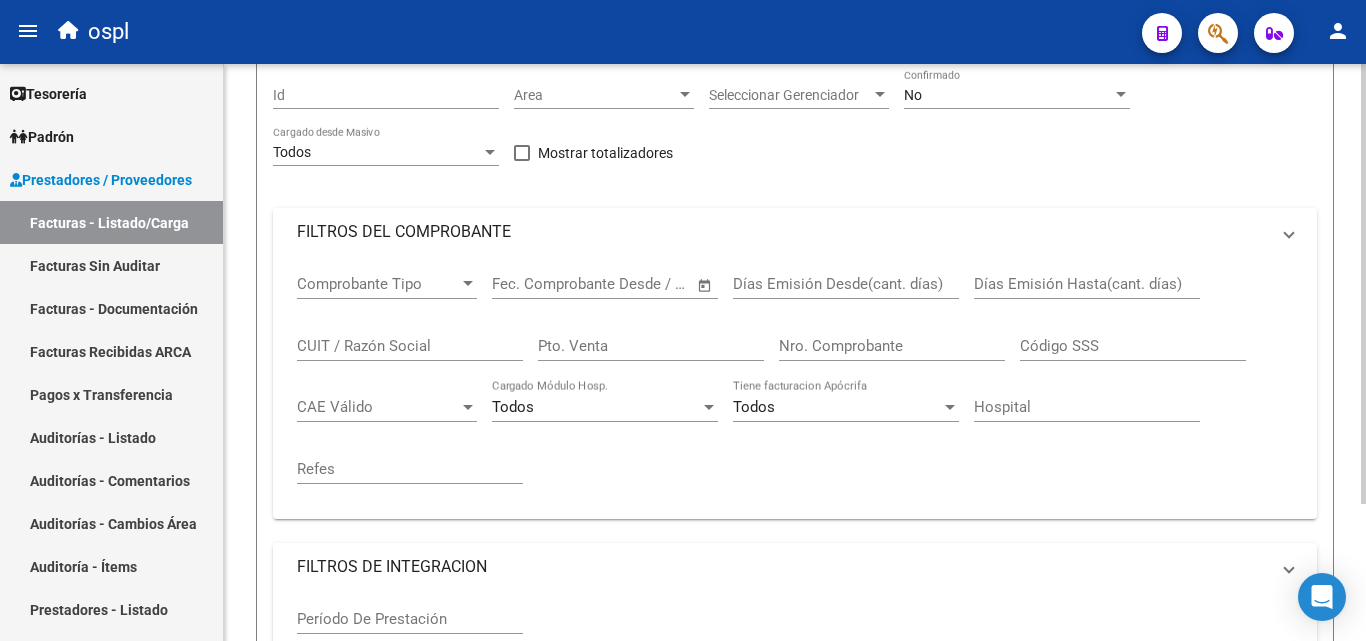 click on "FILTROS DEL COMPROBANTE" at bounding box center (783, 232) 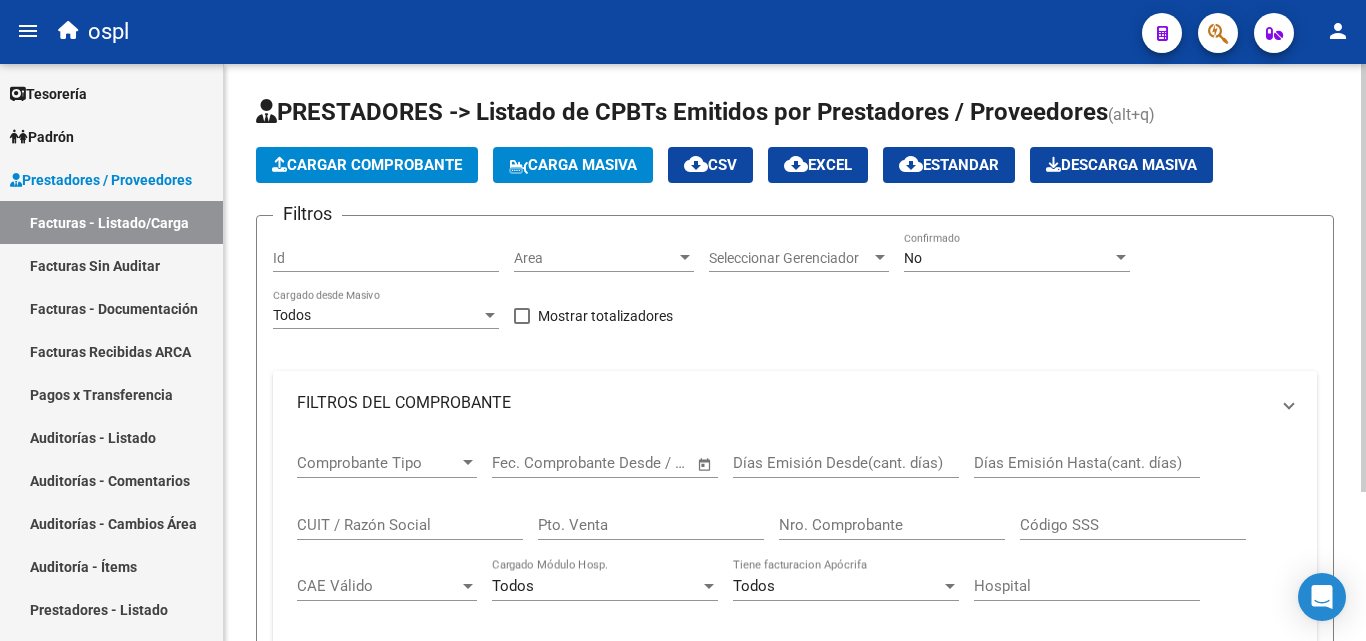 click on "FILTROS DEL COMPROBANTE" at bounding box center [783, 403] 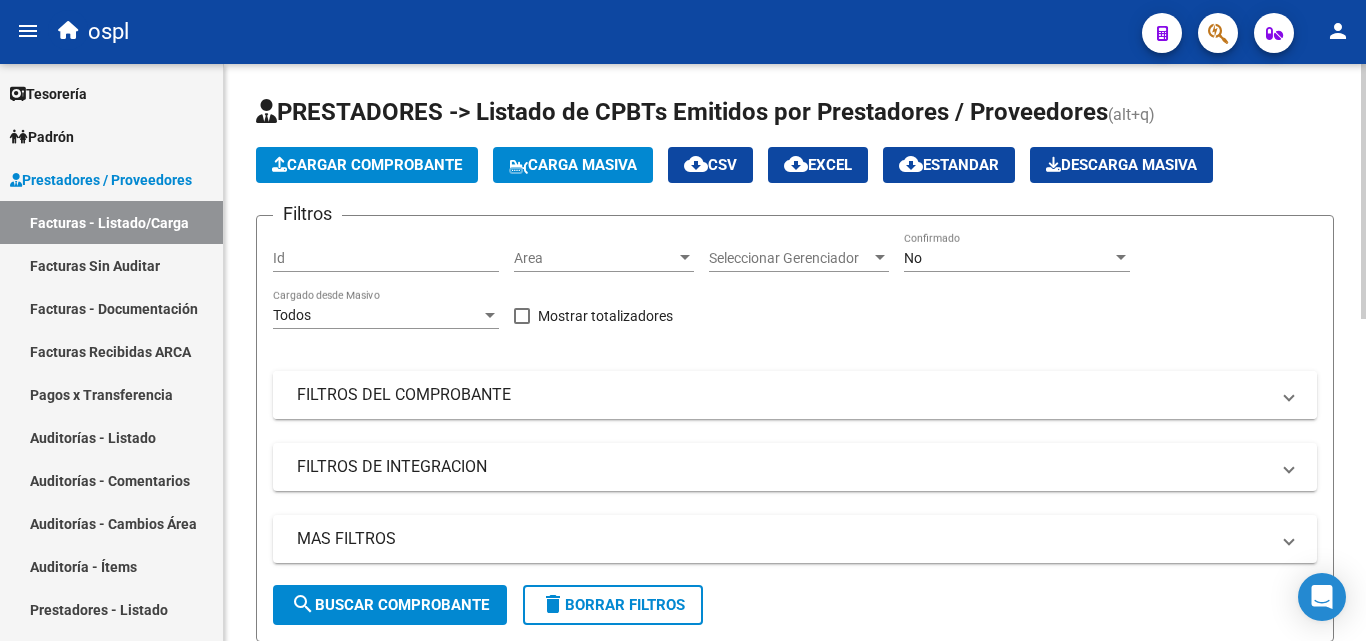 click on "FILTROS DEL COMPROBANTE" at bounding box center (783, 395) 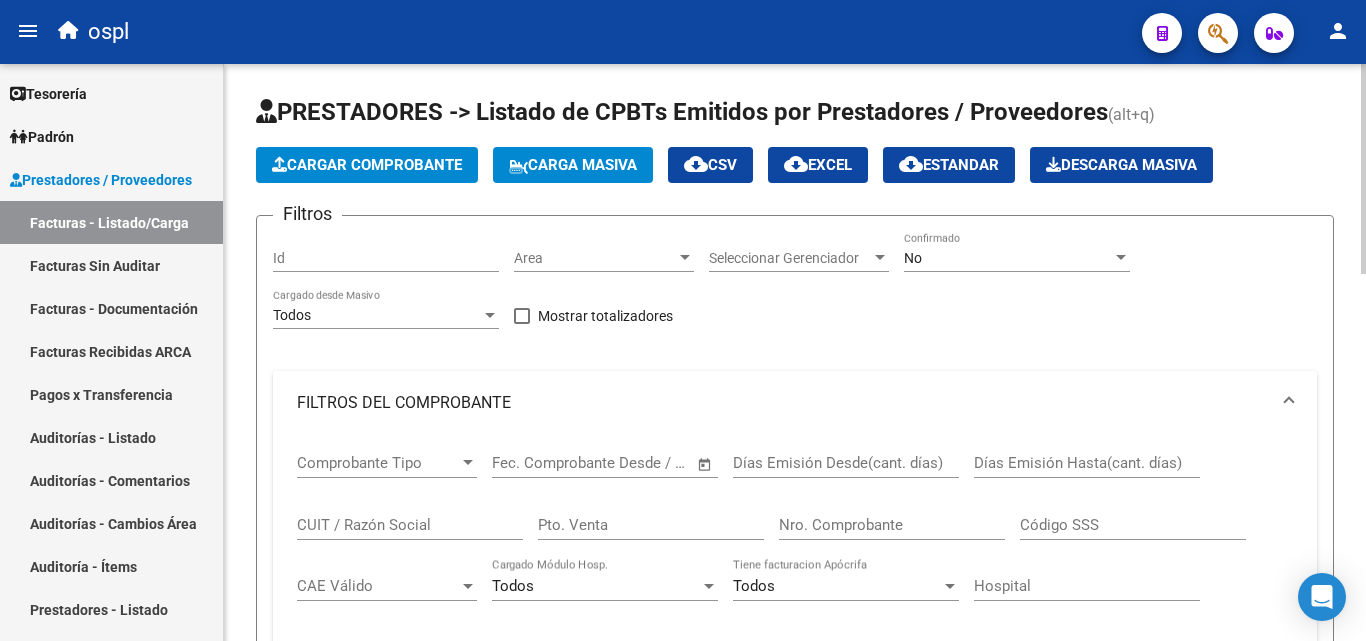 click on "Nro. Comprobante" at bounding box center (892, 525) 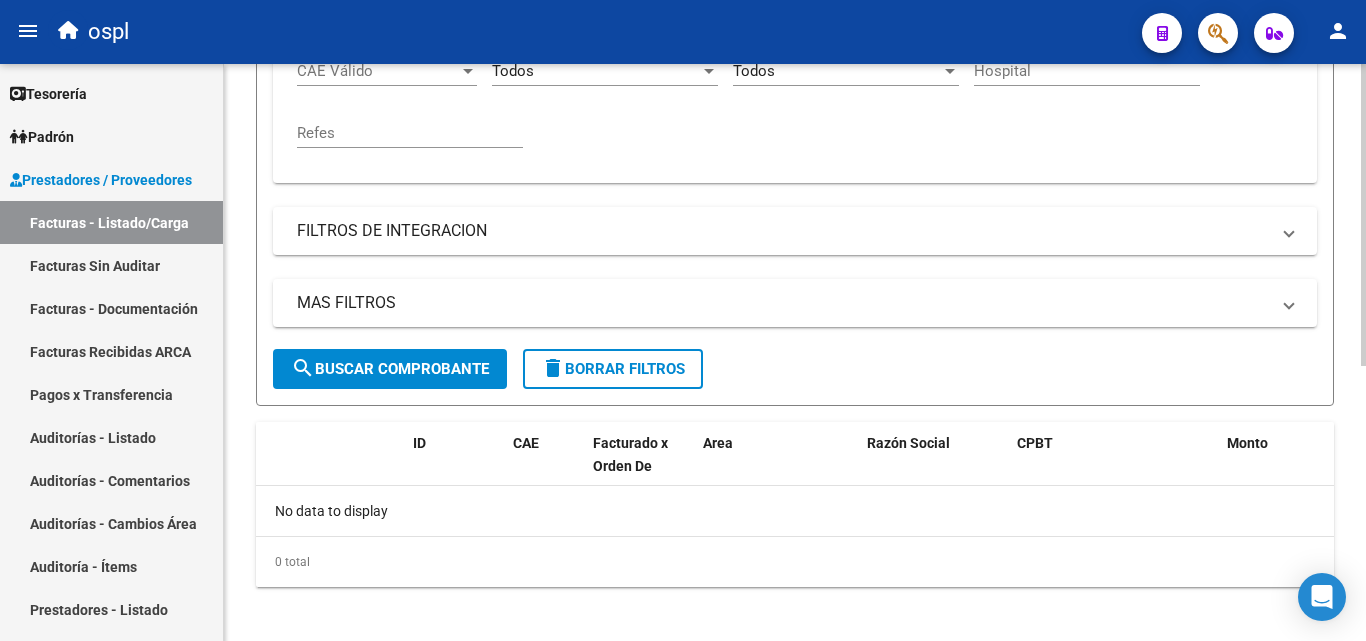 scroll, scrollTop: 525, scrollLeft: 0, axis: vertical 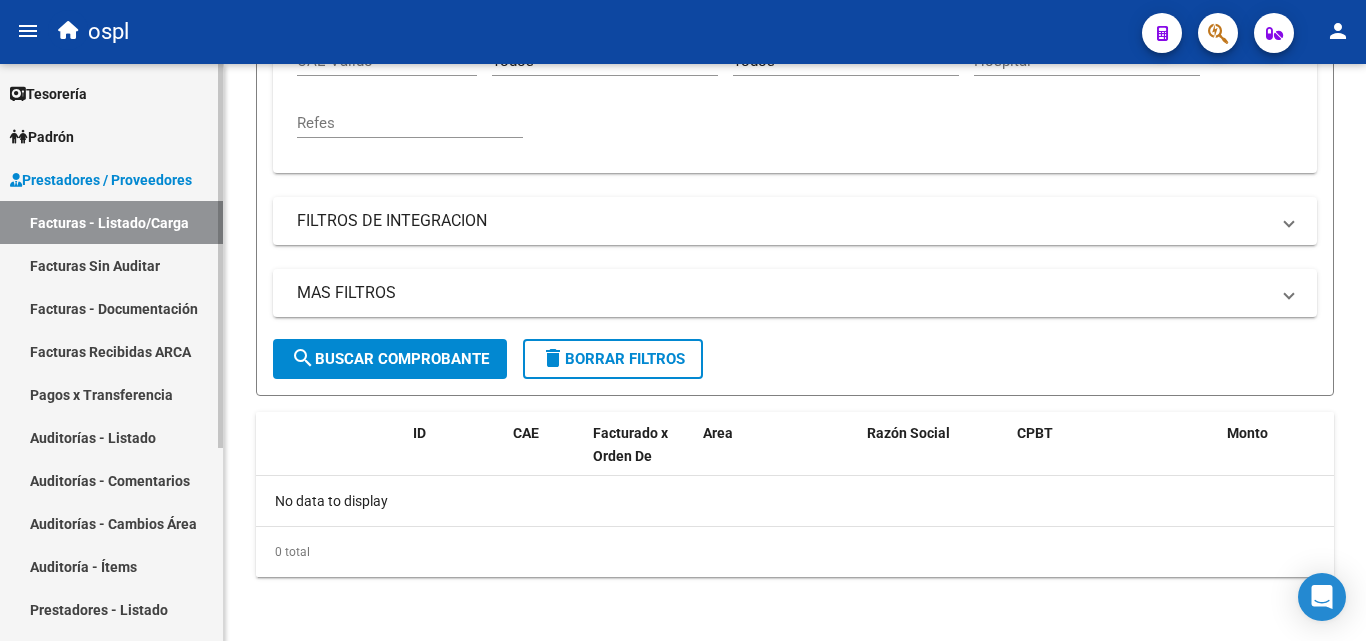 type on "356" 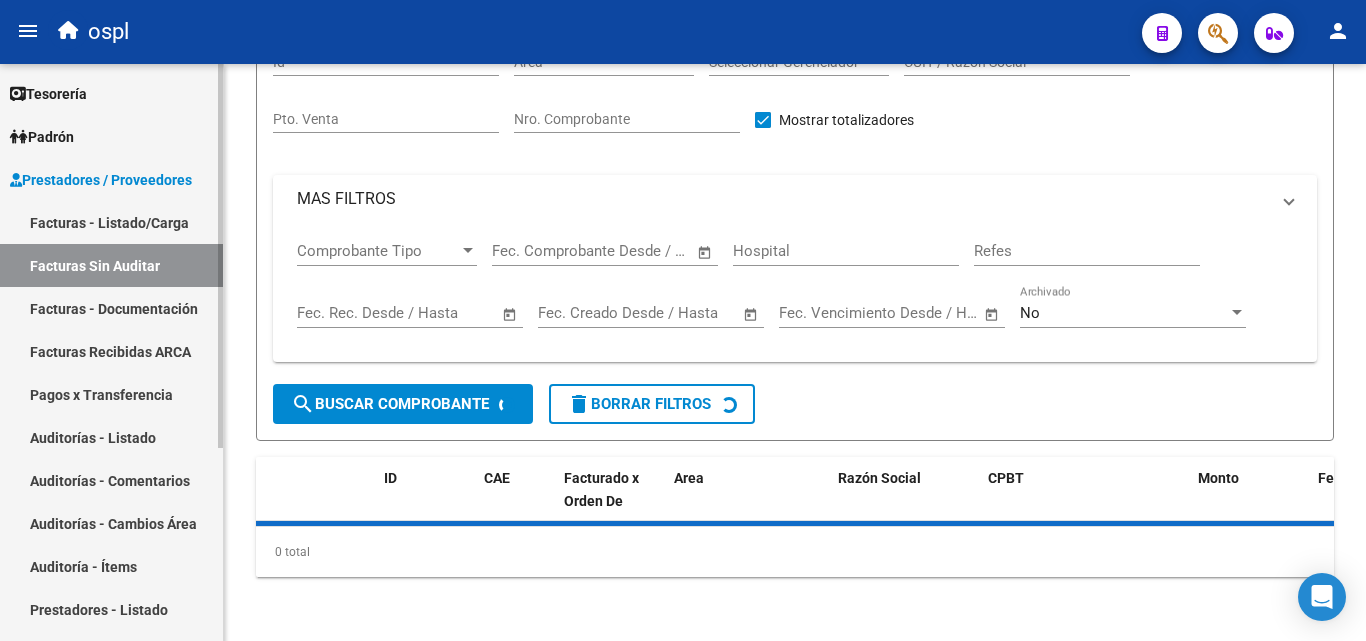 scroll, scrollTop: 0, scrollLeft: 0, axis: both 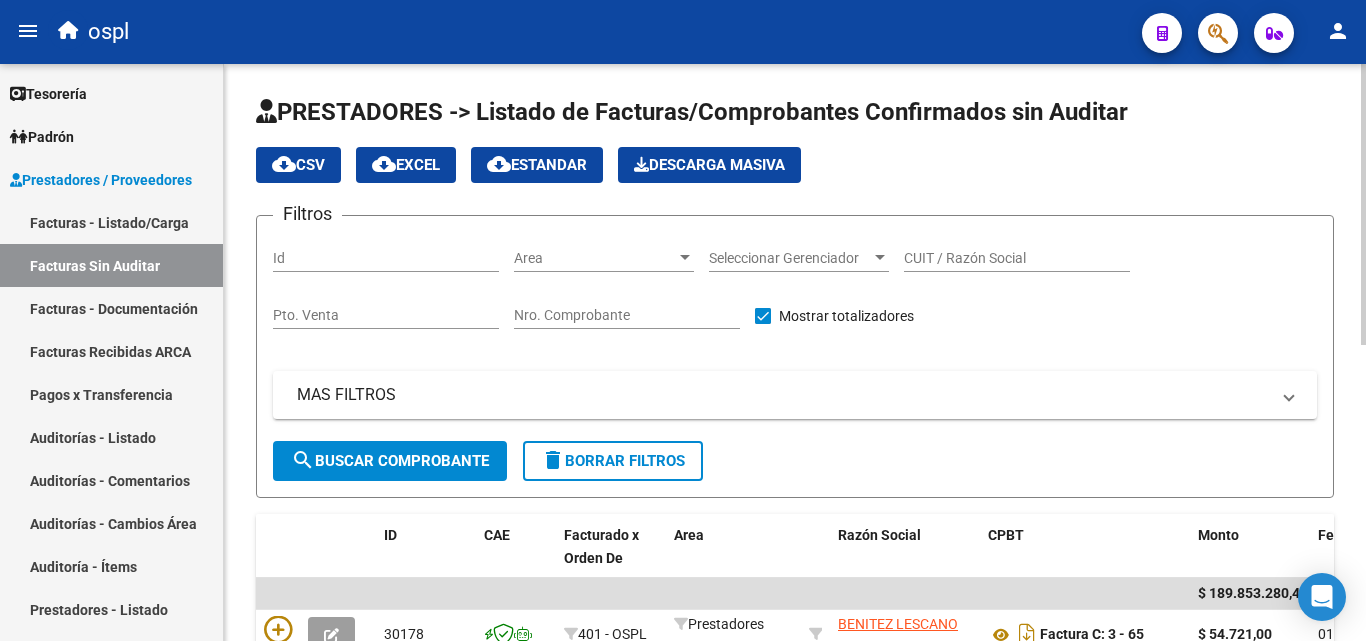 click on "Nro. Comprobante" at bounding box center [627, 315] 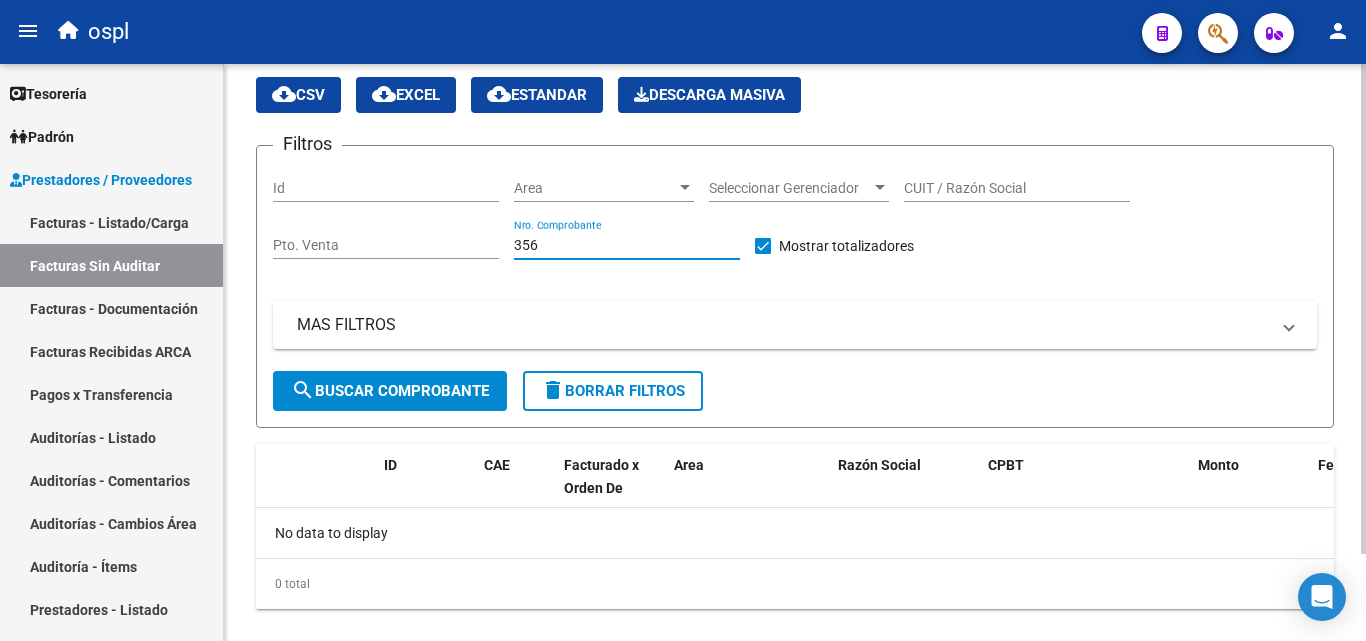 scroll, scrollTop: 102, scrollLeft: 0, axis: vertical 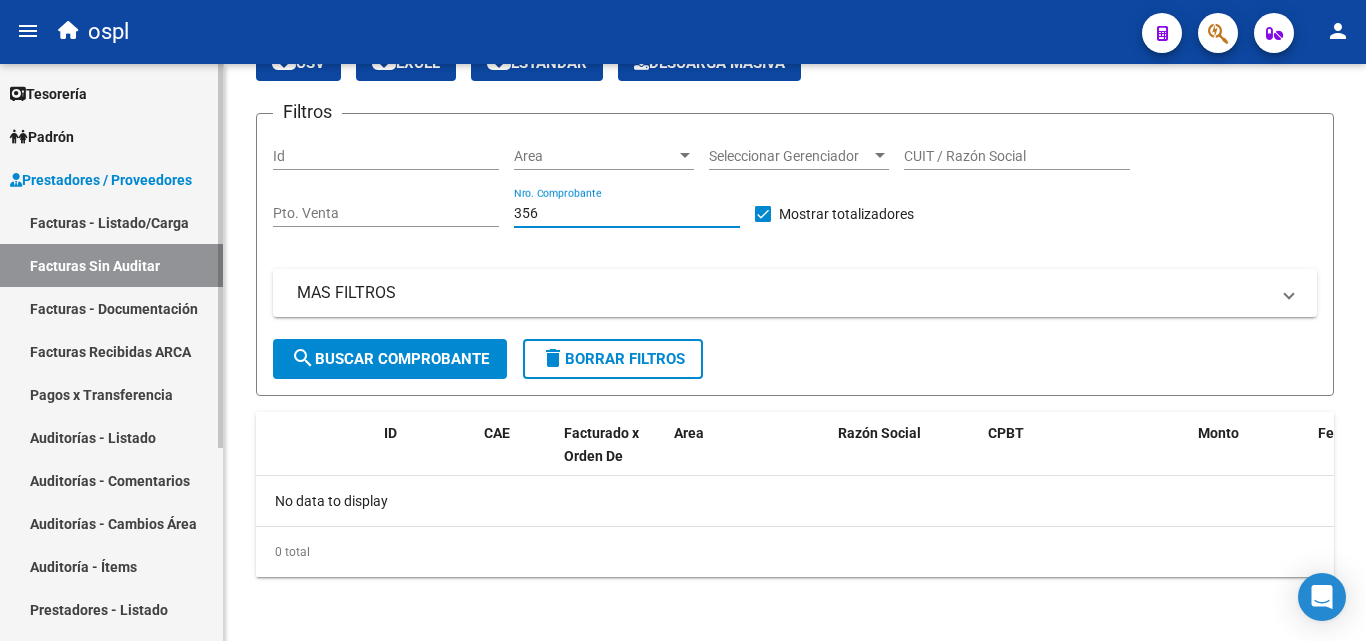 type on "356" 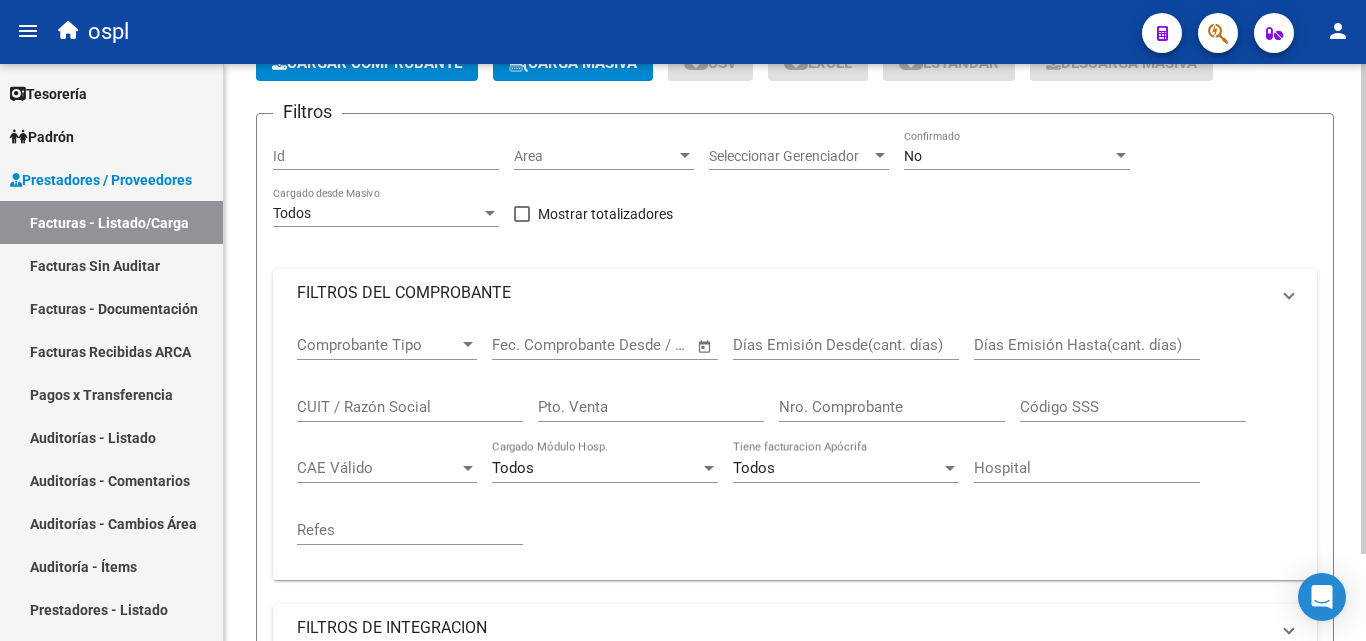click on "No" at bounding box center (1008, 156) 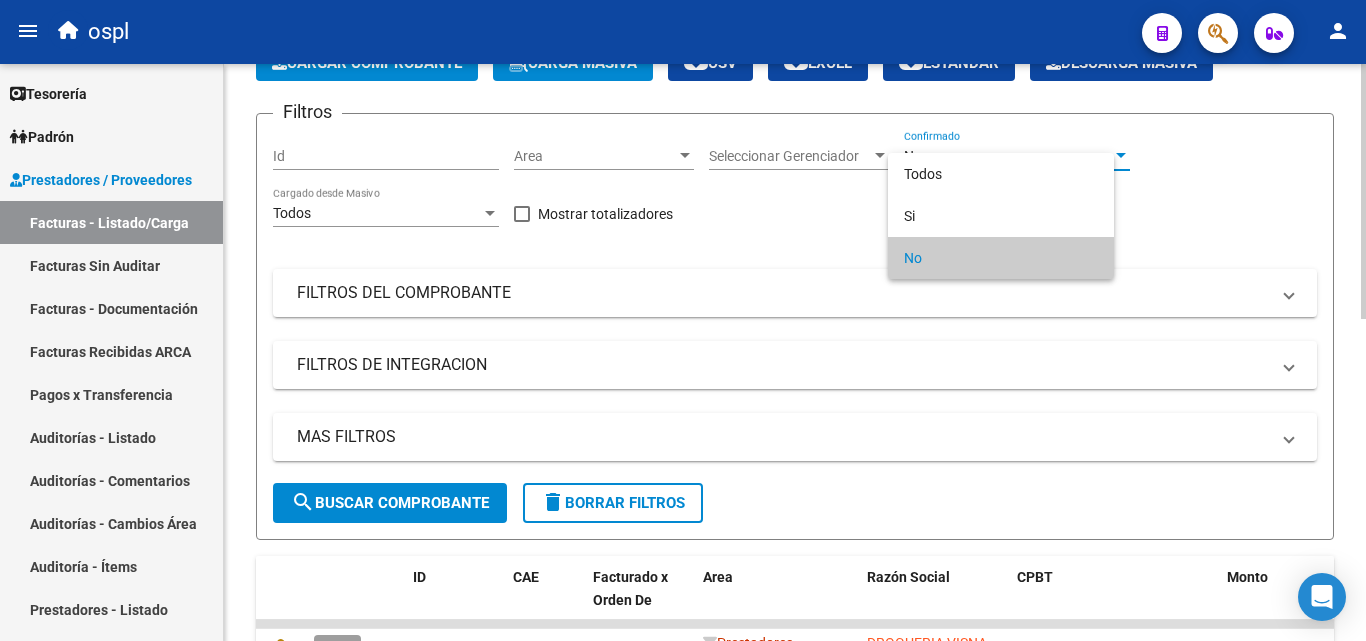 scroll, scrollTop: 0, scrollLeft: 0, axis: both 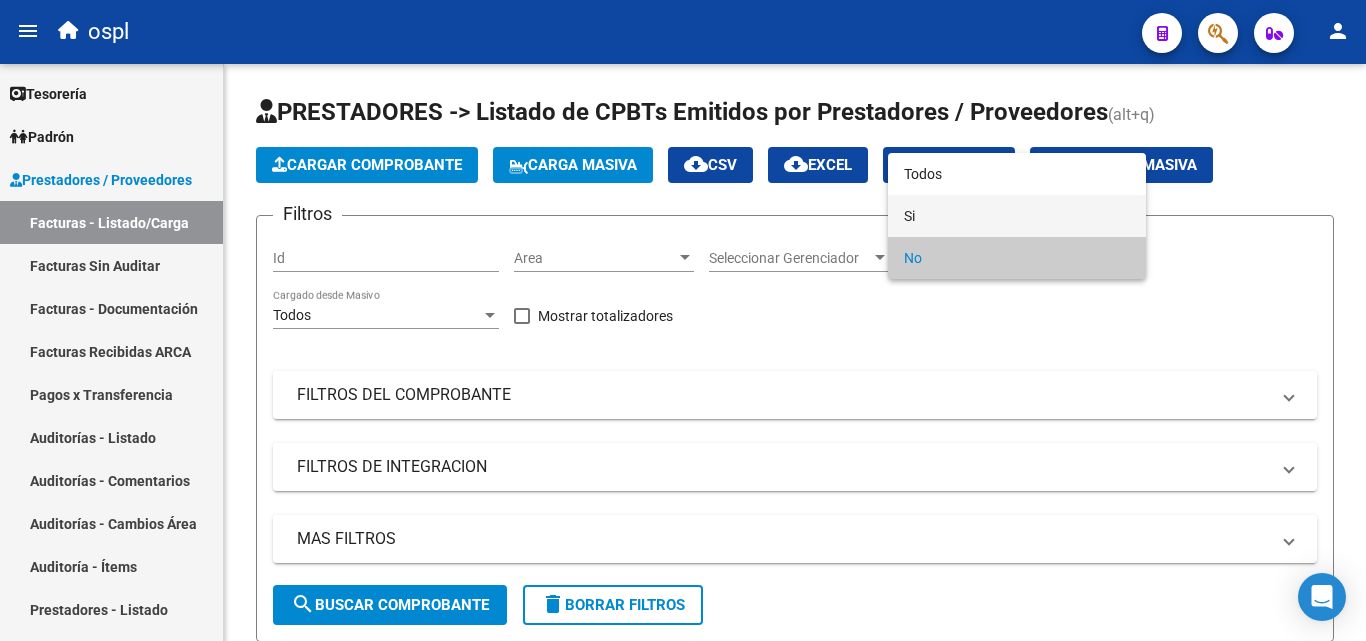 click on "Si" at bounding box center (1017, 216) 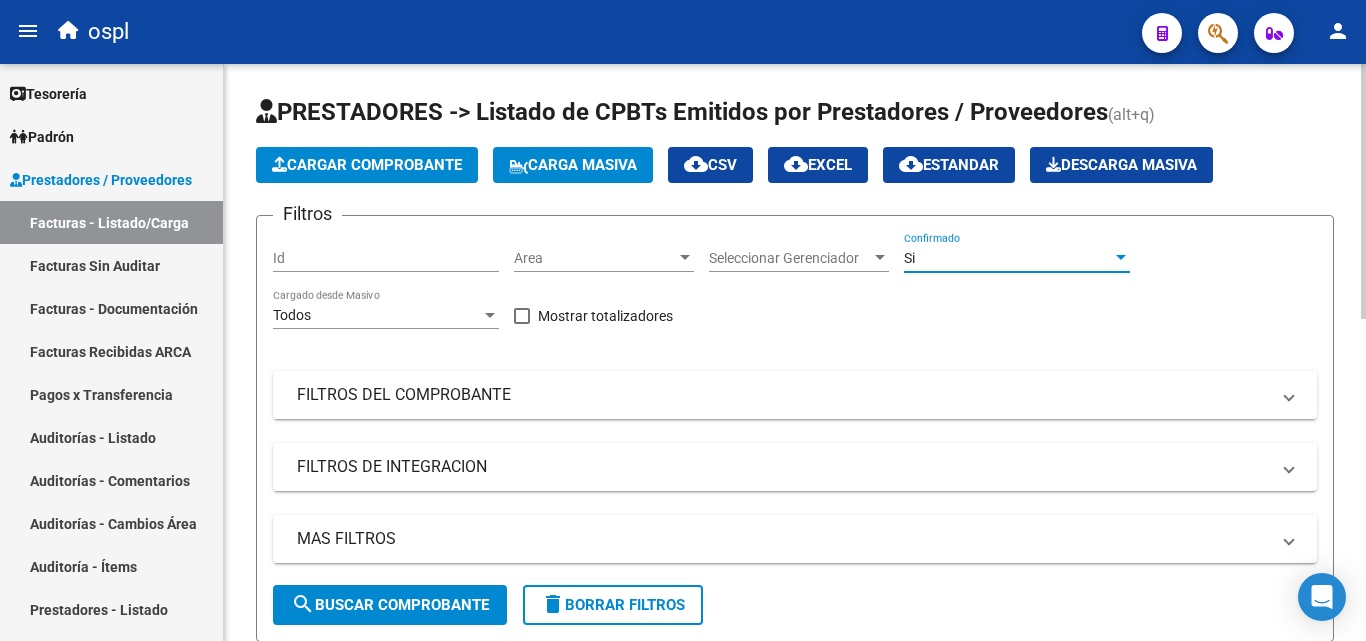 click on "FILTROS DEL COMPROBANTE" at bounding box center (783, 395) 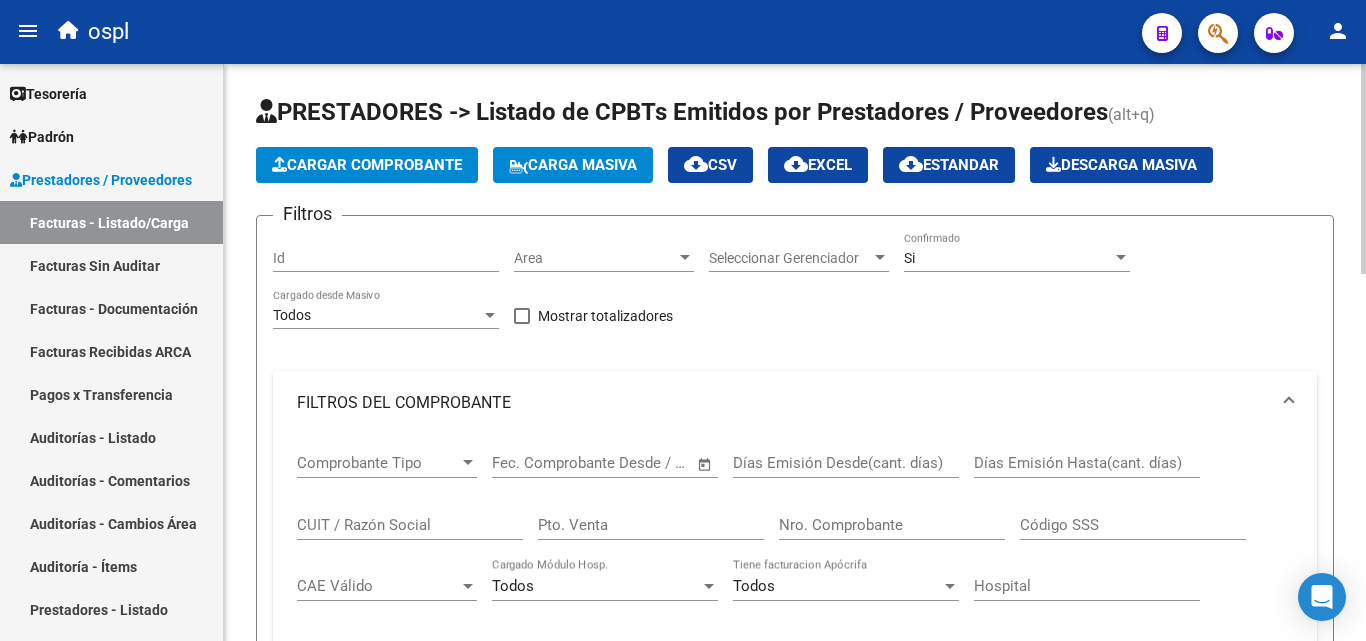 click on "Nro. Comprobante" 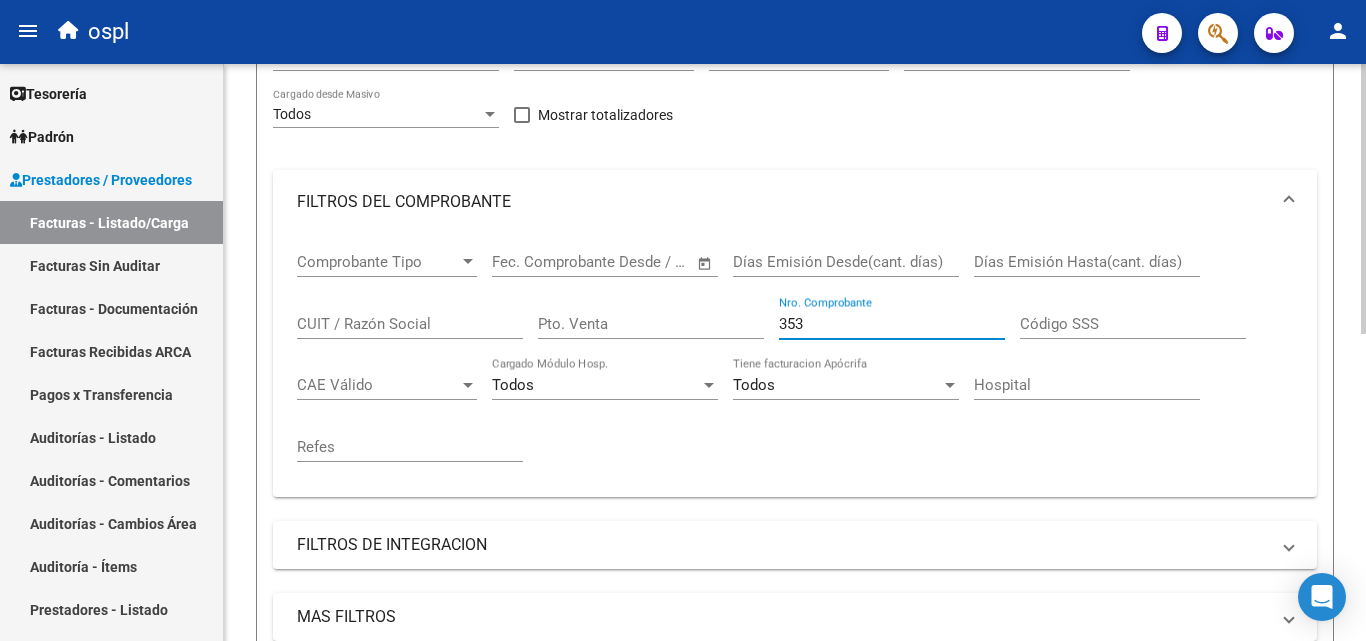 scroll, scrollTop: 158, scrollLeft: 0, axis: vertical 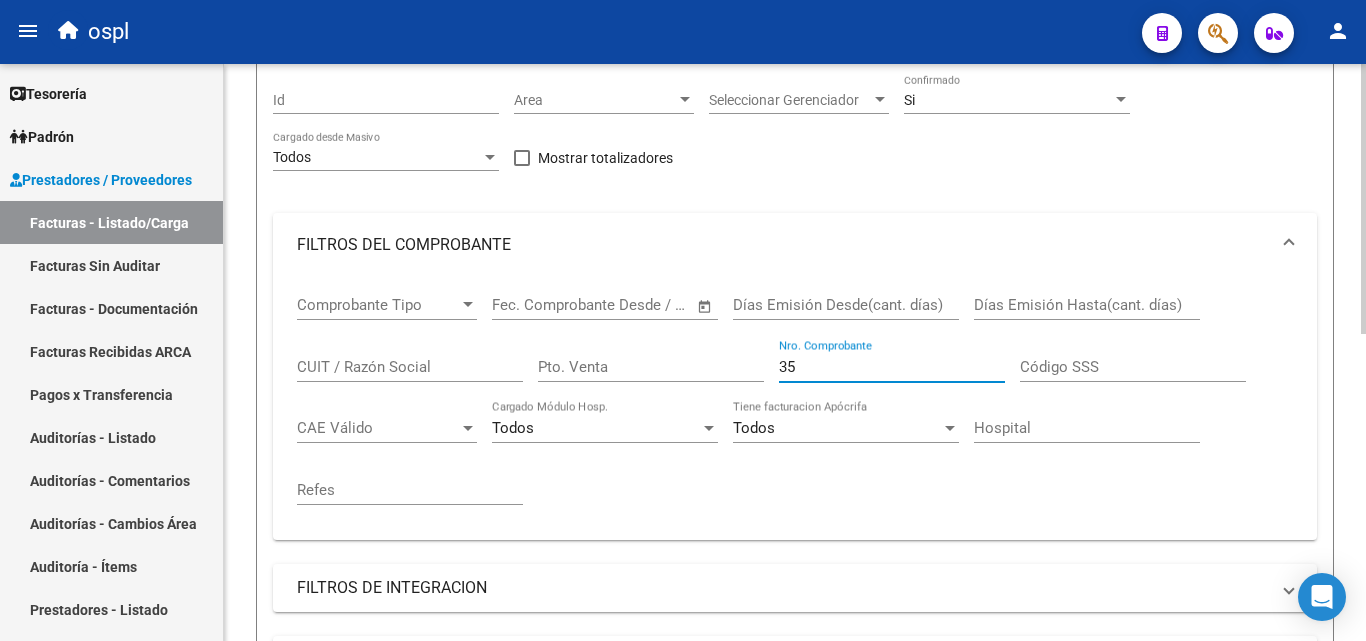 type on "3" 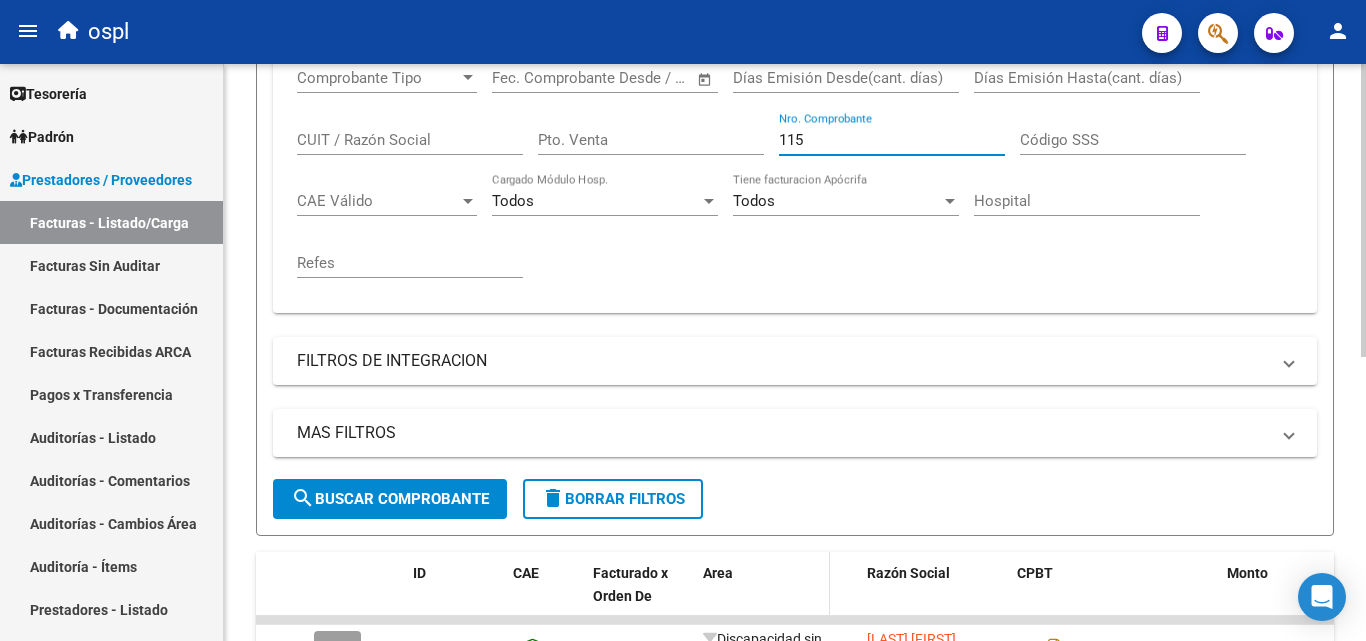 scroll, scrollTop: 558, scrollLeft: 0, axis: vertical 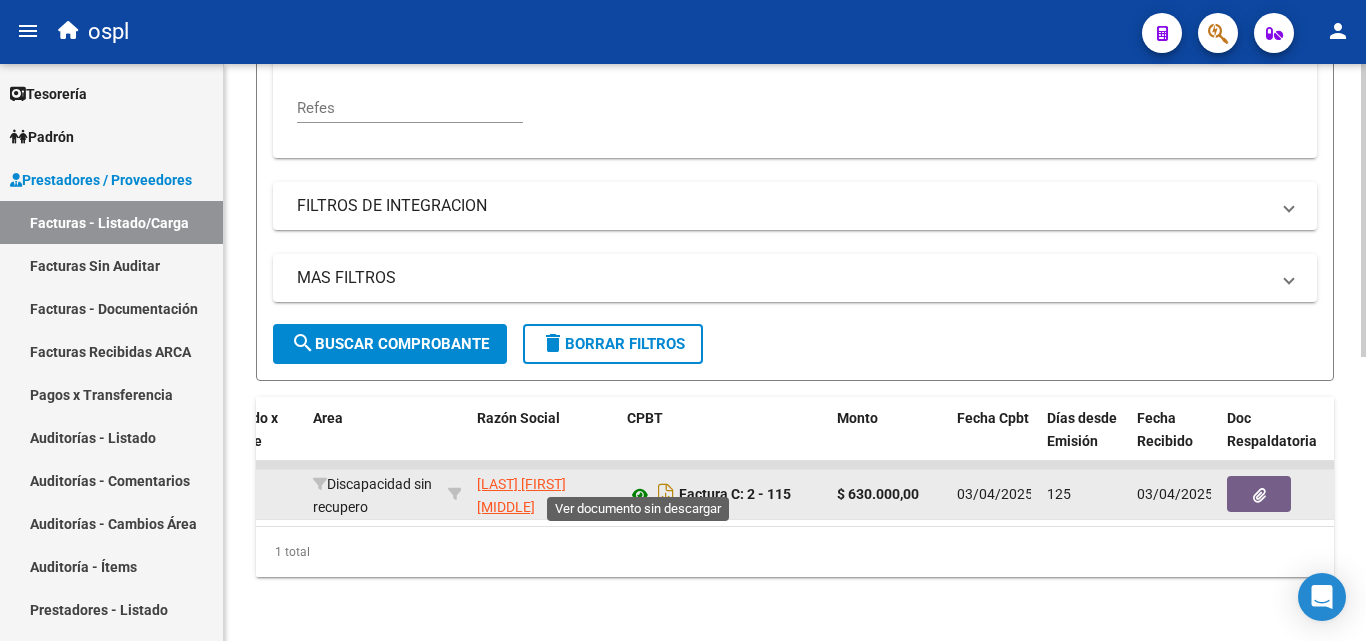 click 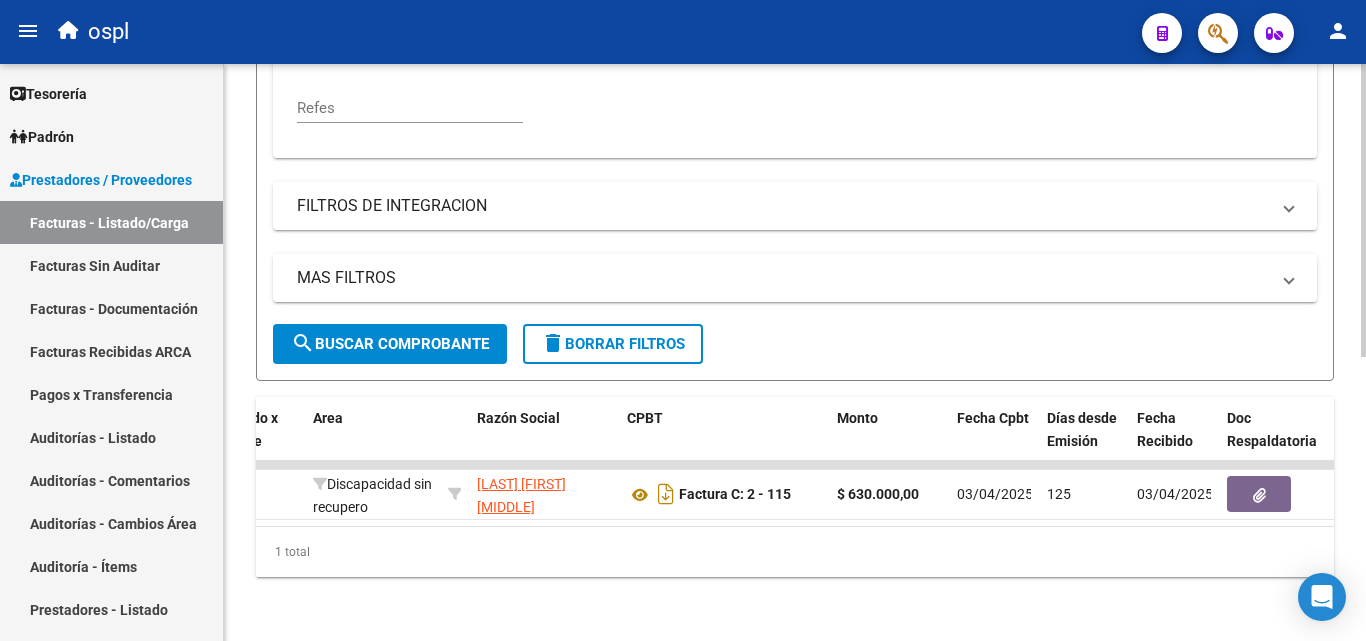 drag, startPoint x: 500, startPoint y: 526, endPoint x: 488, endPoint y: 527, distance: 12.0415945 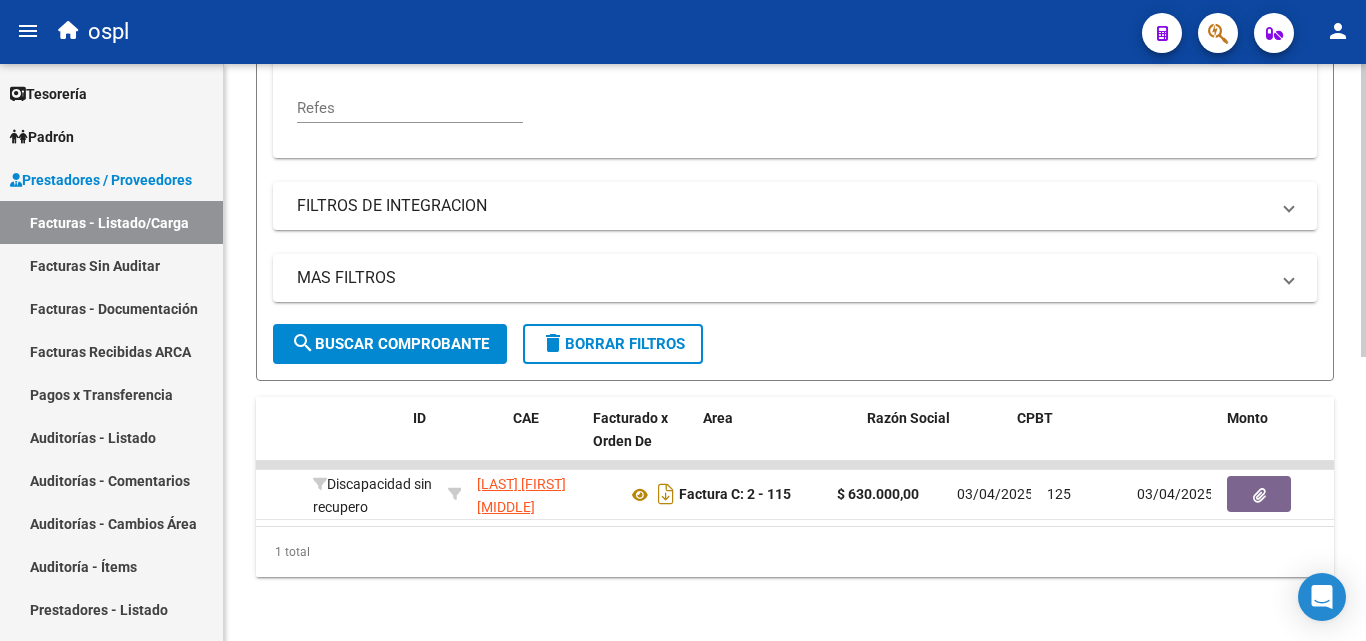 scroll, scrollTop: 0, scrollLeft: 0, axis: both 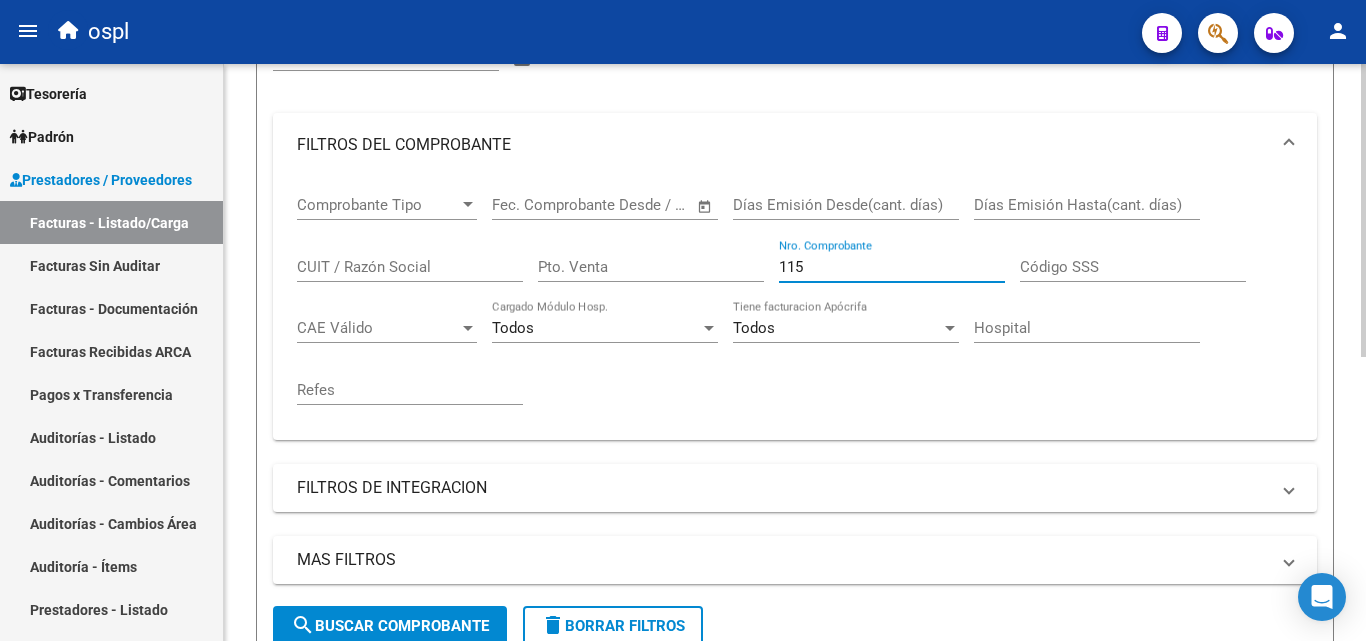 click on "115" at bounding box center (892, 267) 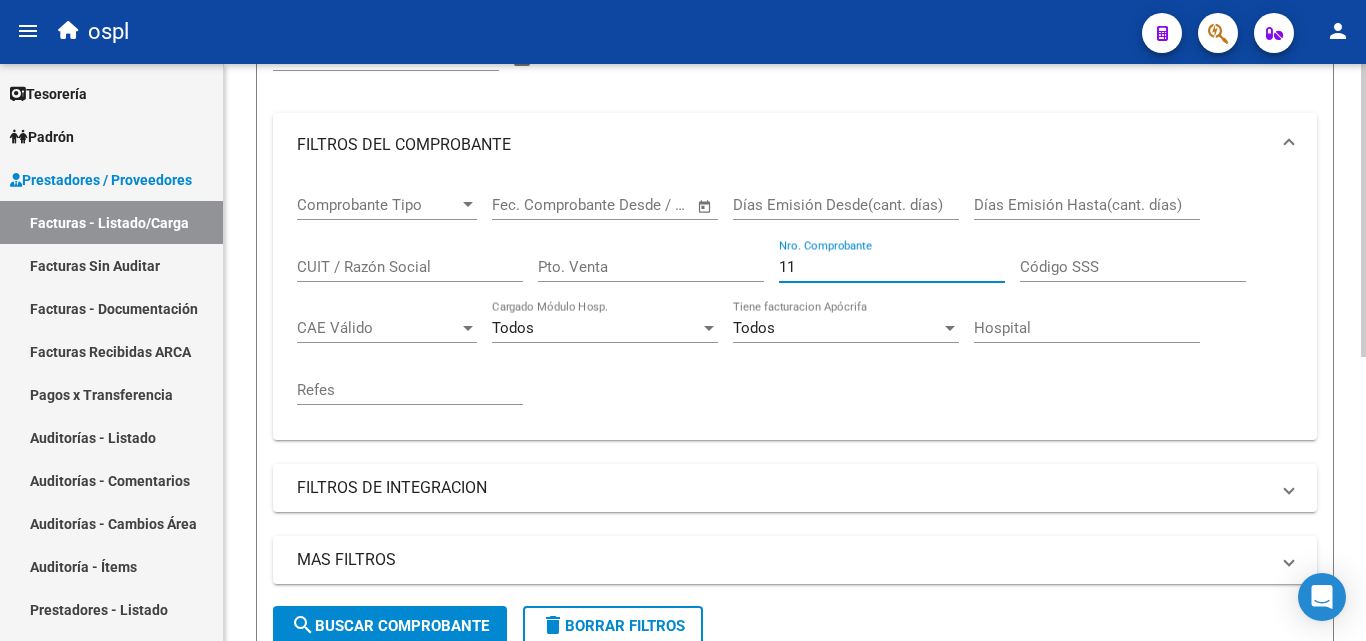 type on "1" 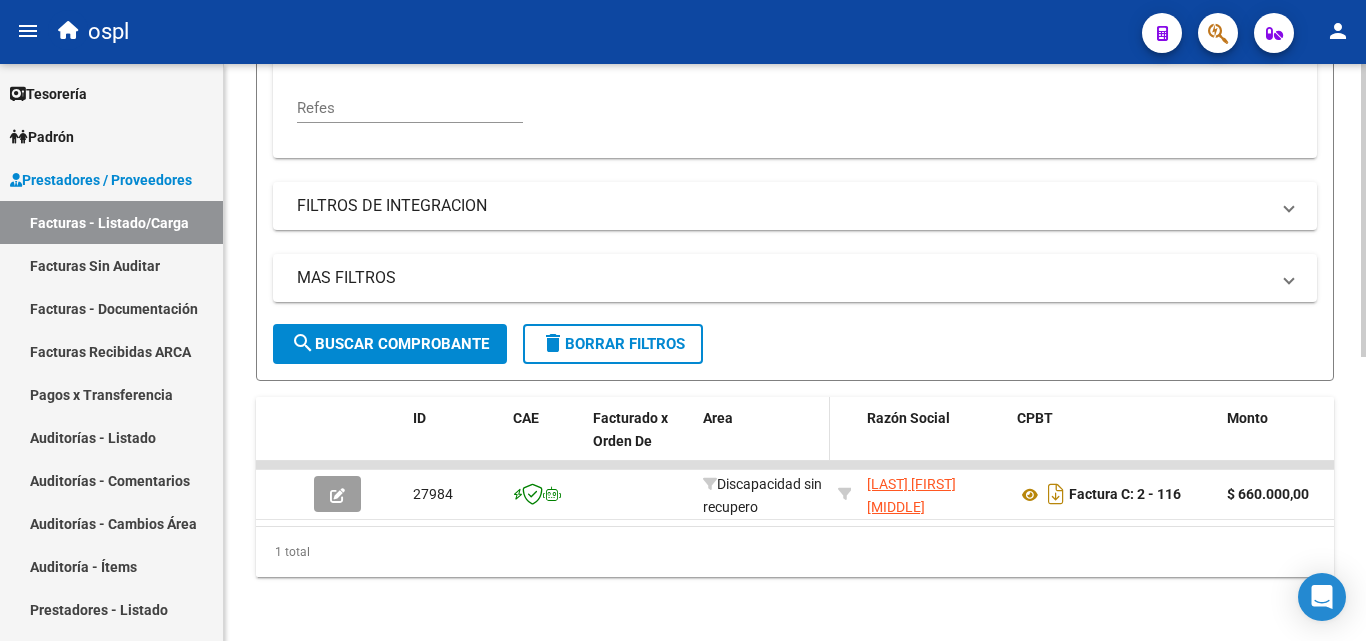 scroll, scrollTop: 558, scrollLeft: 0, axis: vertical 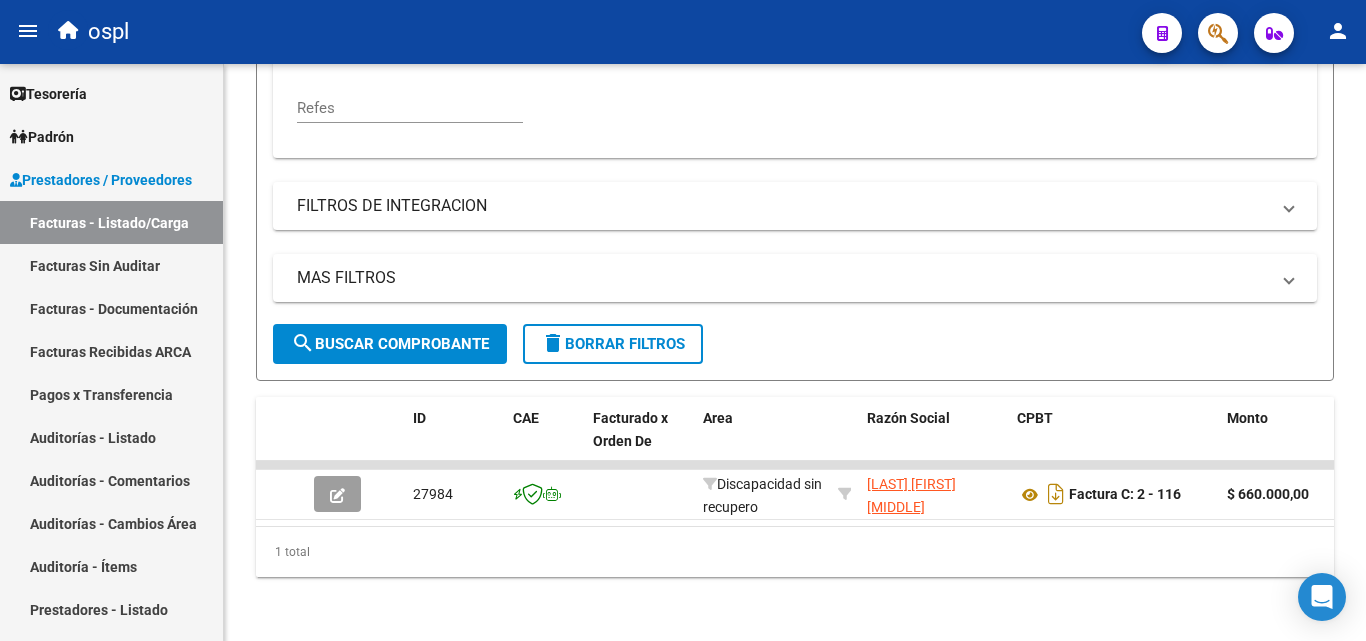 type on "116" 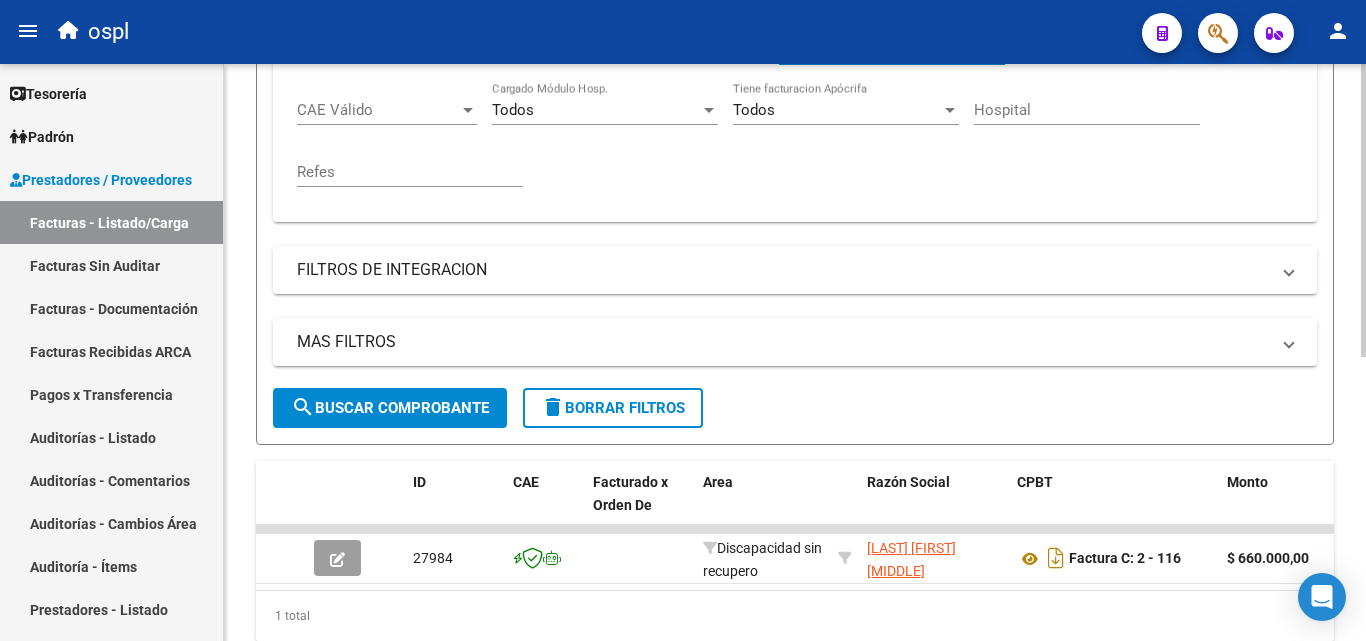 scroll, scrollTop: 458, scrollLeft: 0, axis: vertical 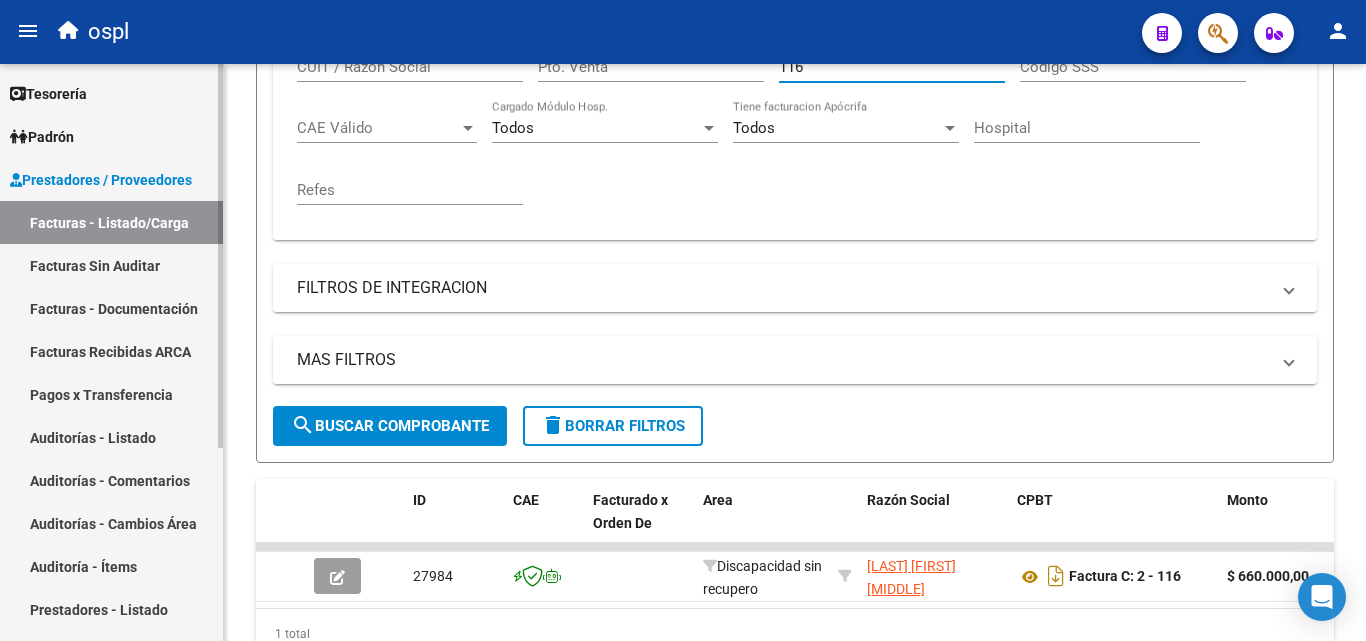 click on "Auditorías - Listado" at bounding box center (111, 437) 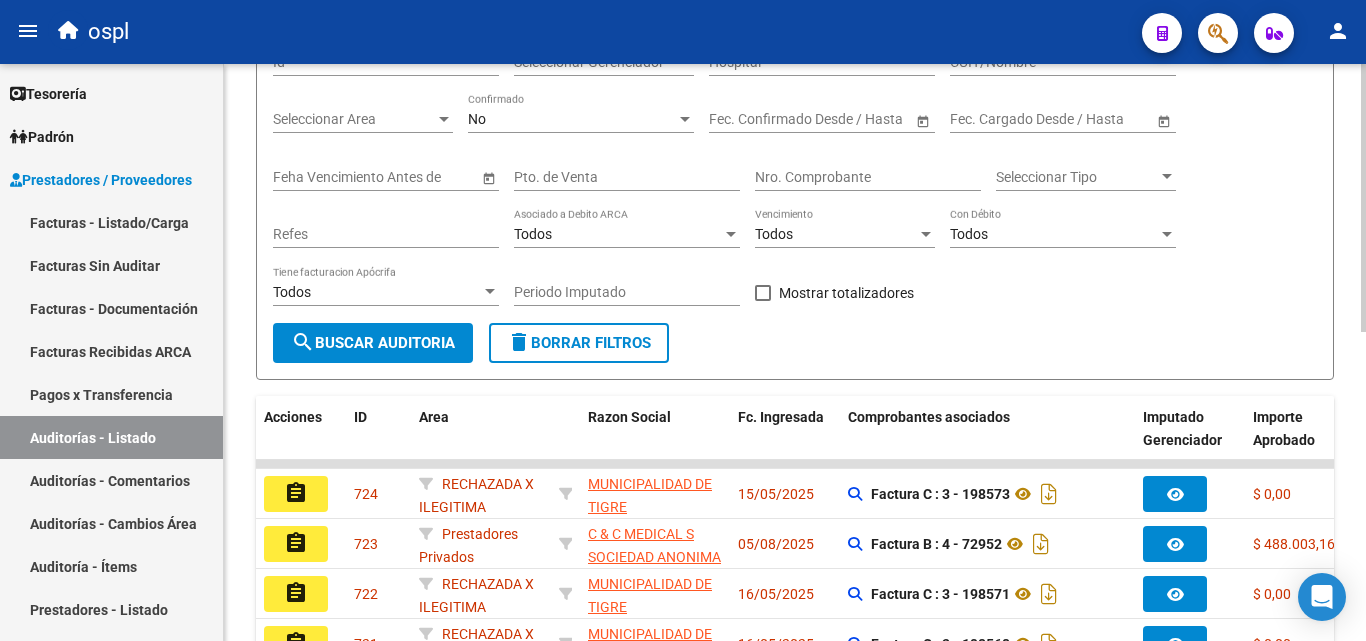 scroll, scrollTop: 0, scrollLeft: 0, axis: both 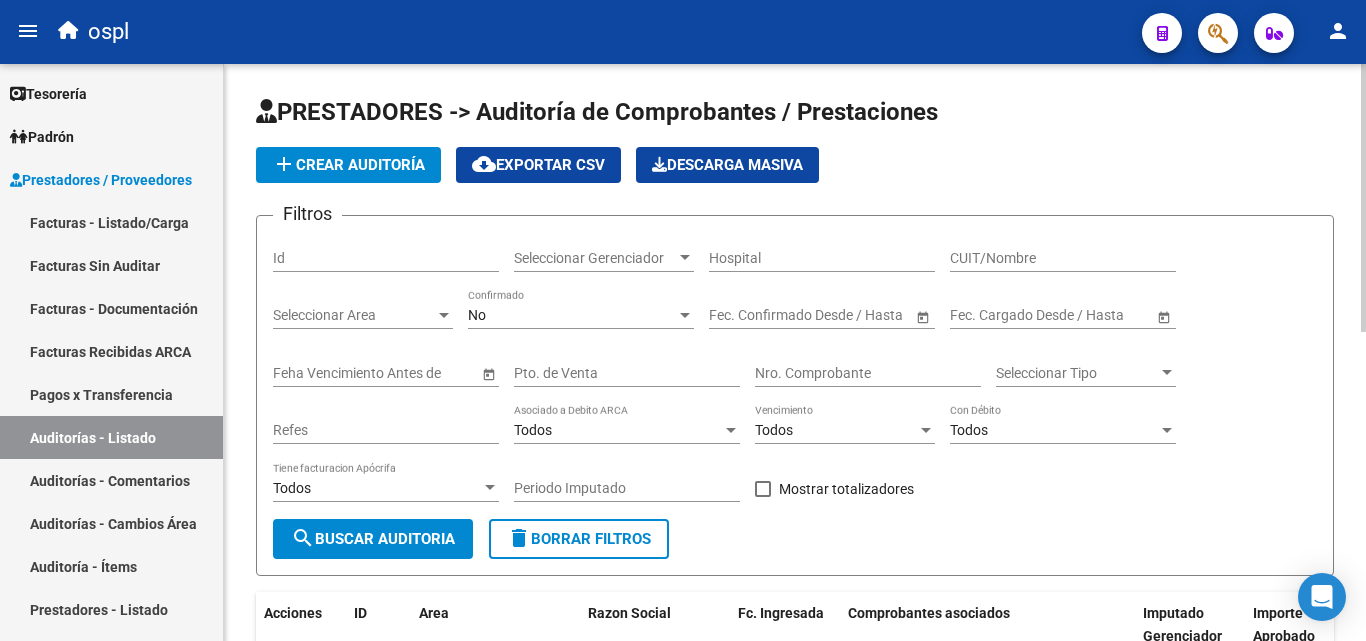 click on "Nro. Comprobante" at bounding box center (868, 373) 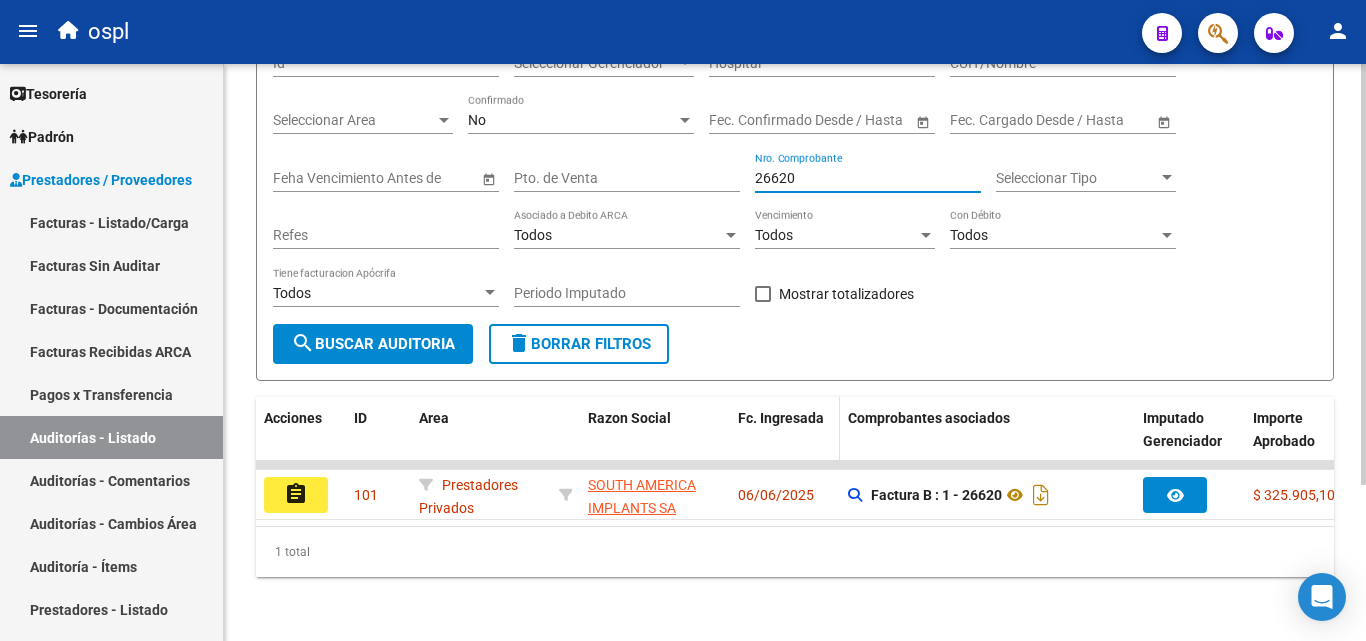 scroll, scrollTop: 213, scrollLeft: 0, axis: vertical 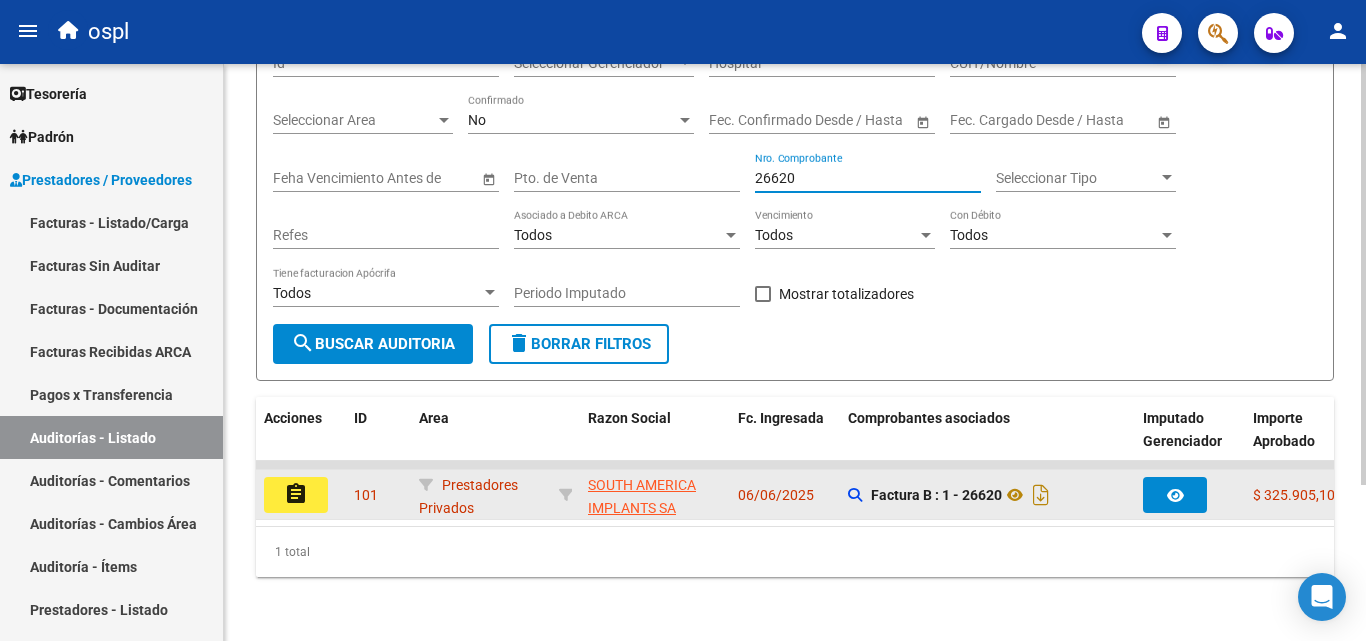 type on "26620" 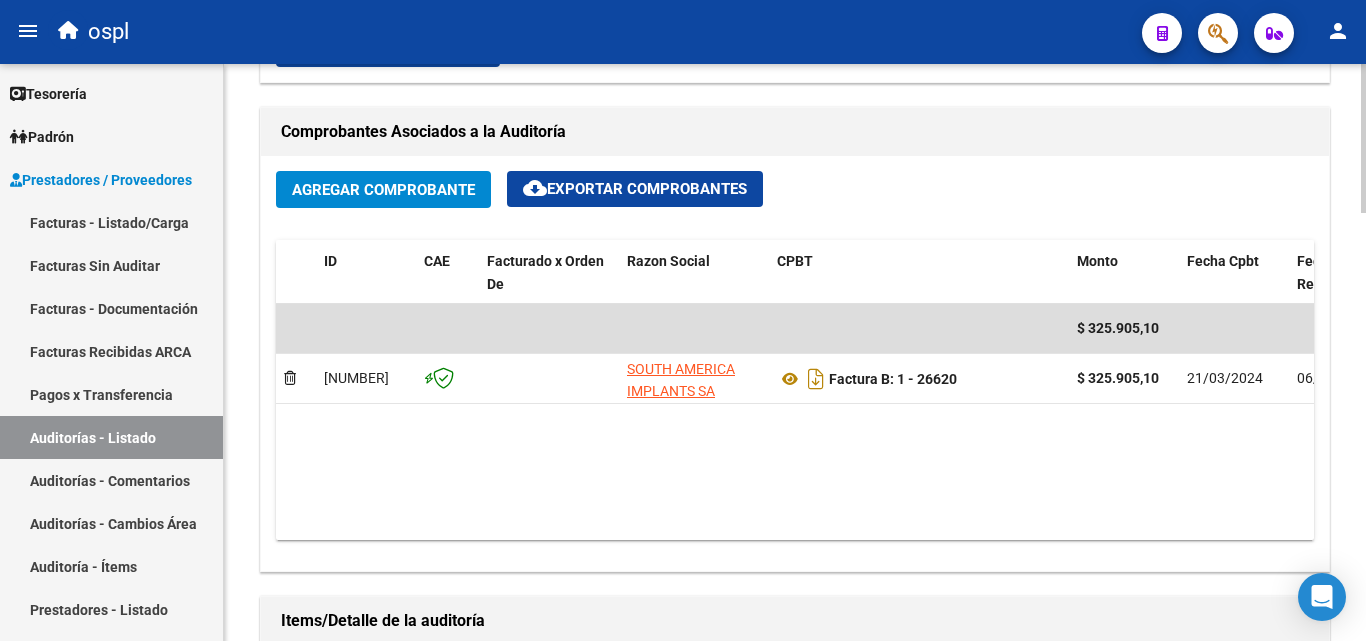scroll, scrollTop: 1000, scrollLeft: 0, axis: vertical 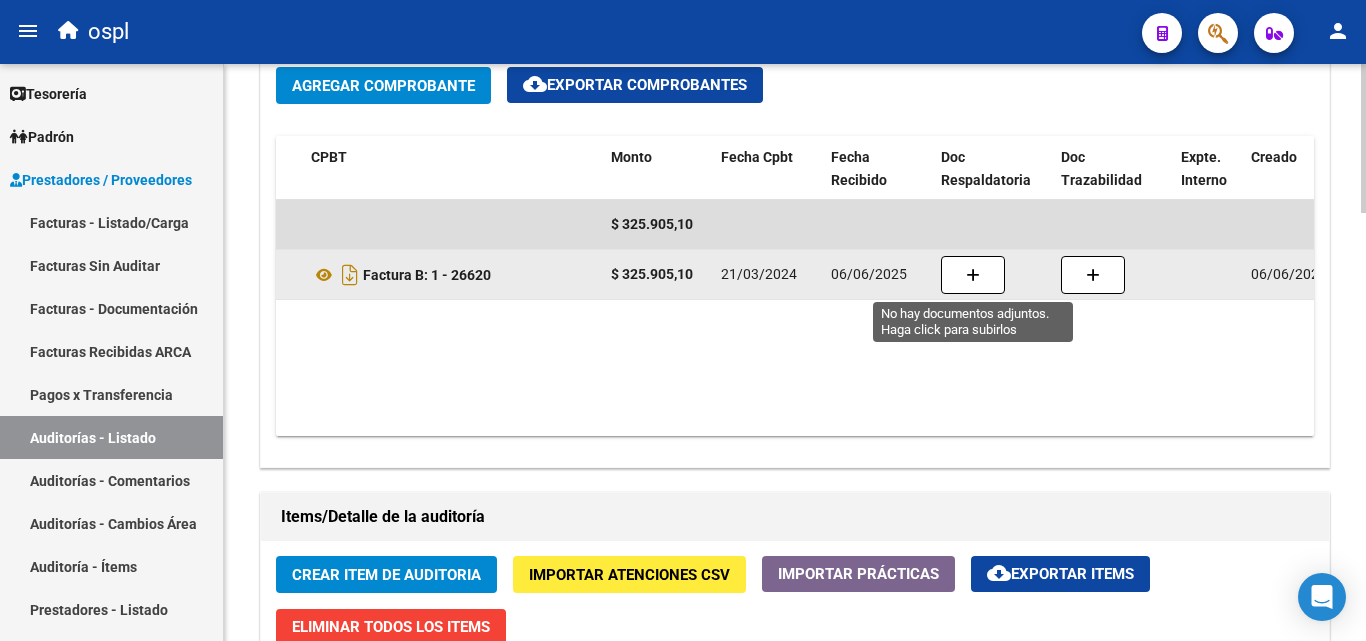 click 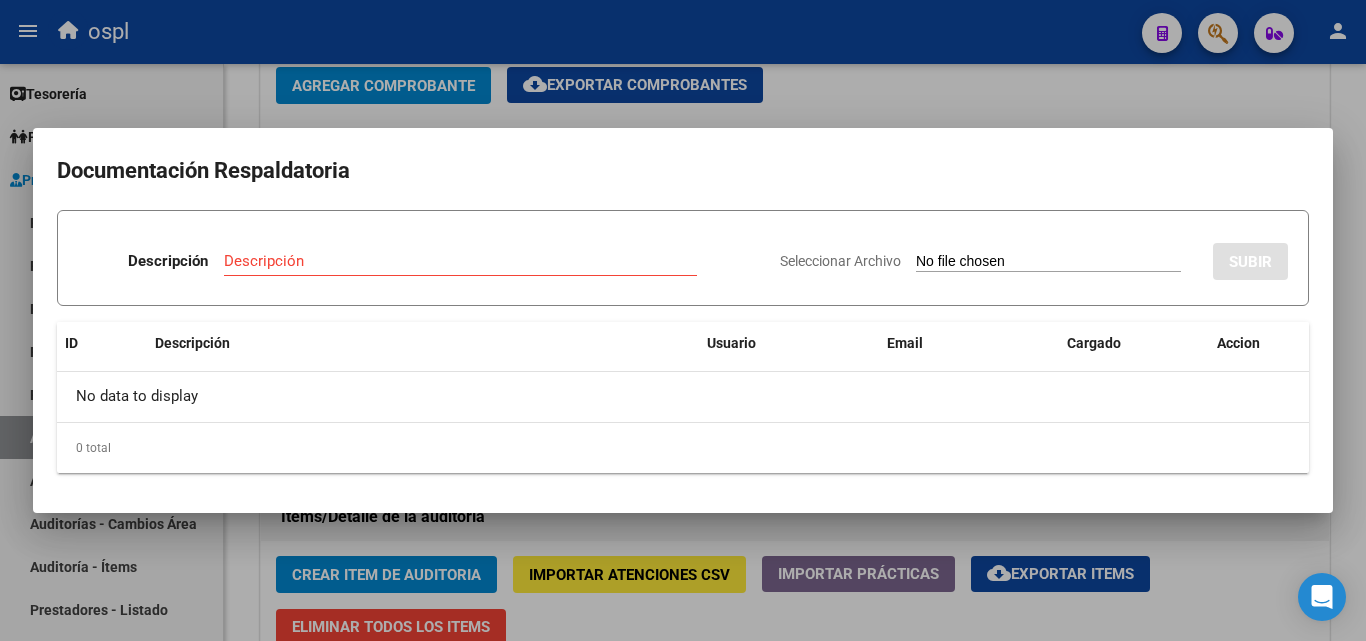 click on "Seleccionar Archivo" at bounding box center [1048, 262] 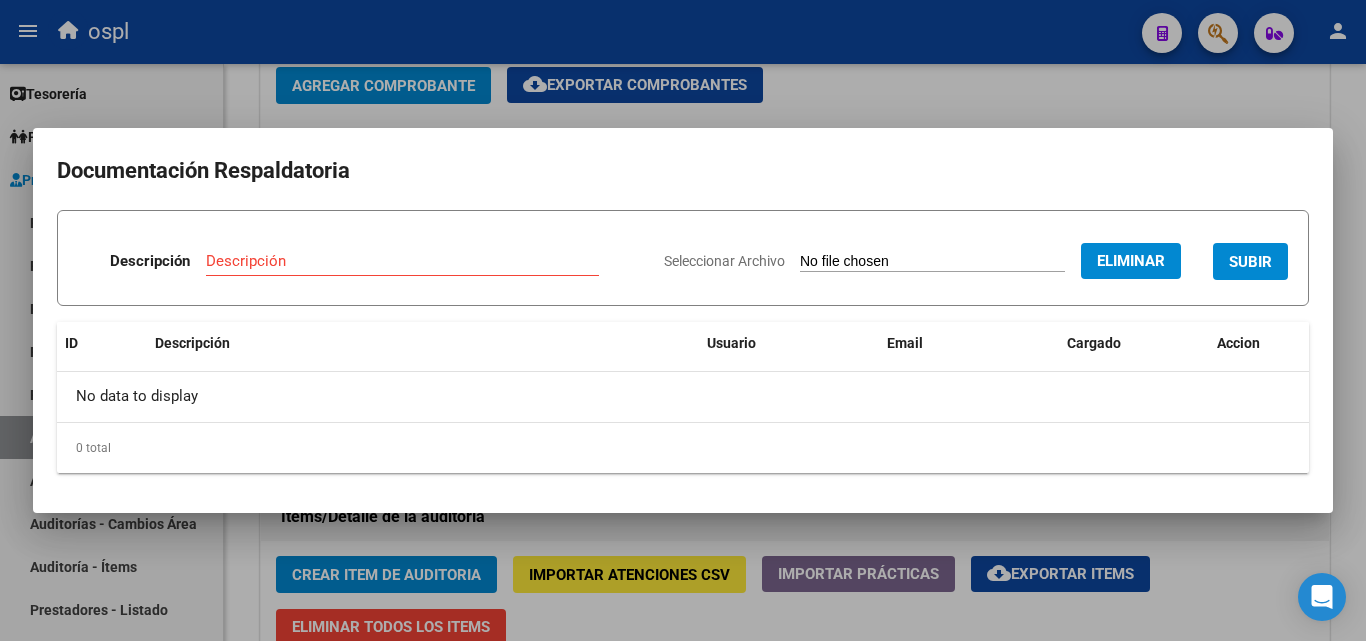 click on "Descripción" at bounding box center (402, 261) 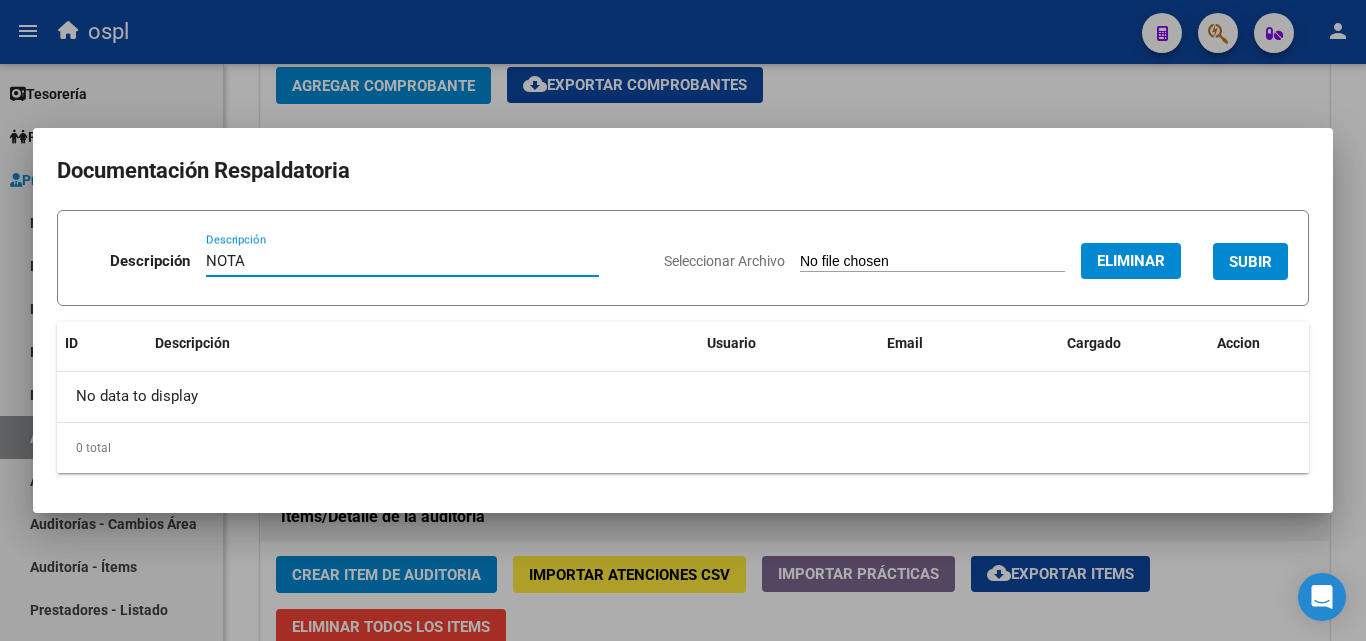 type on "NOTA" 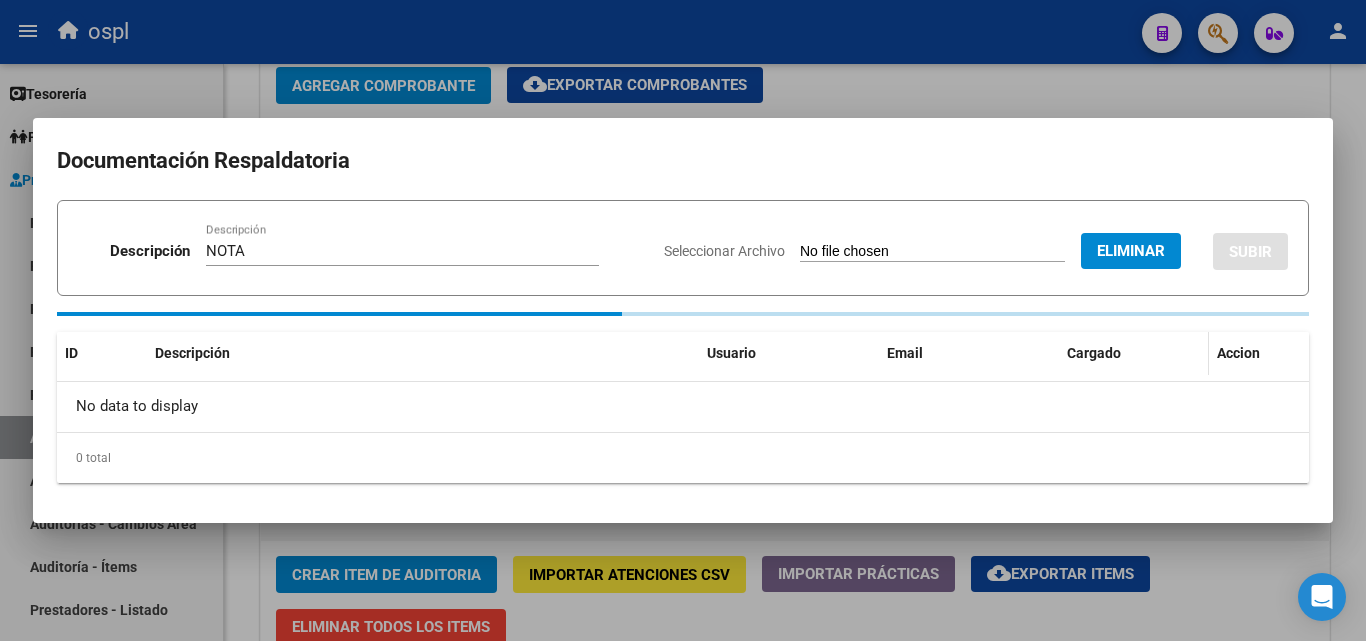 type 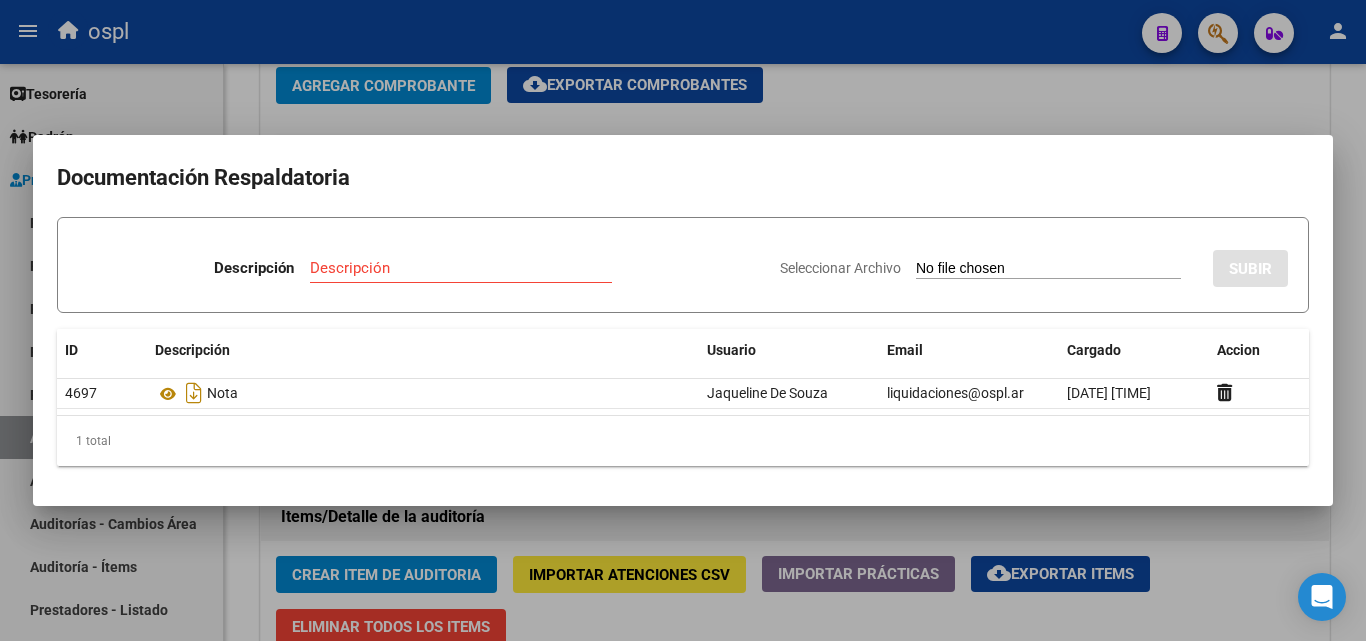 click at bounding box center (683, 320) 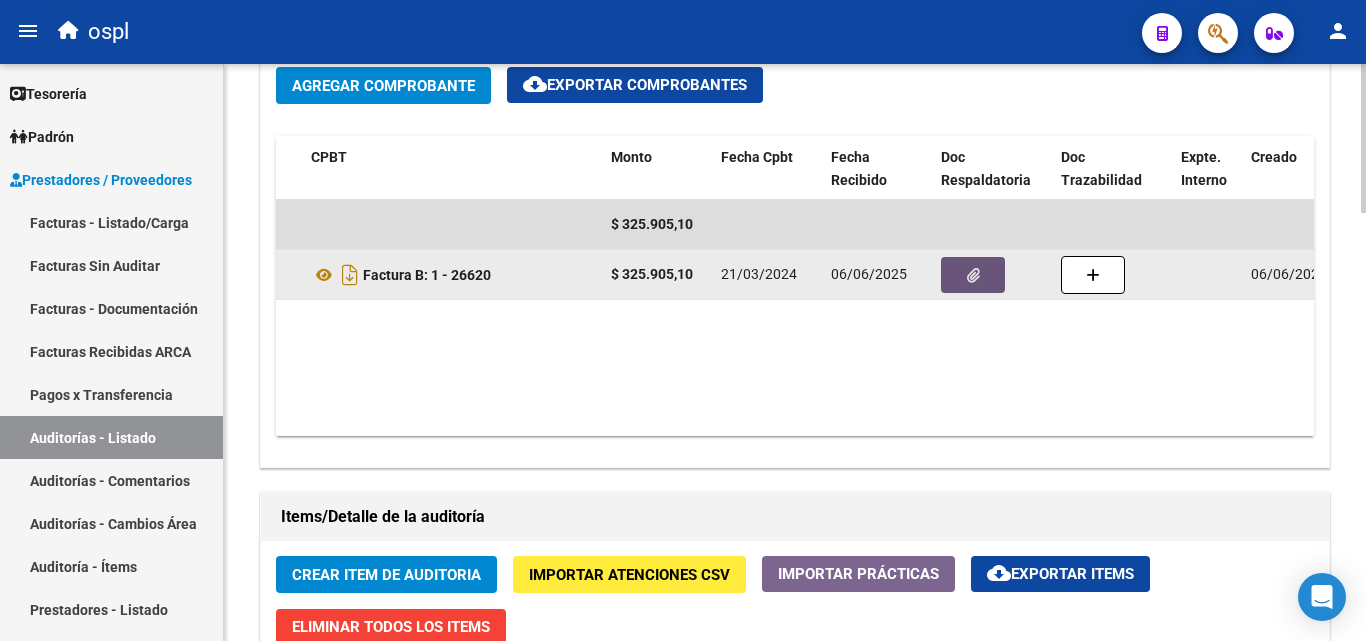 click 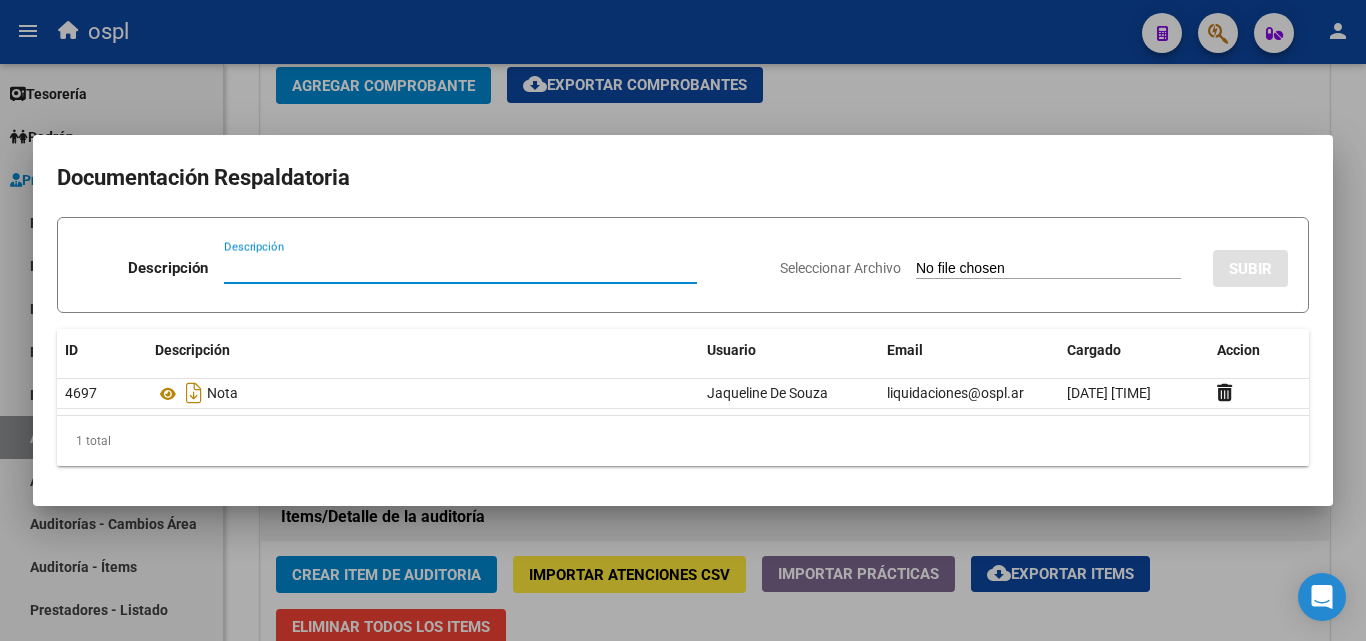 click at bounding box center (683, 320) 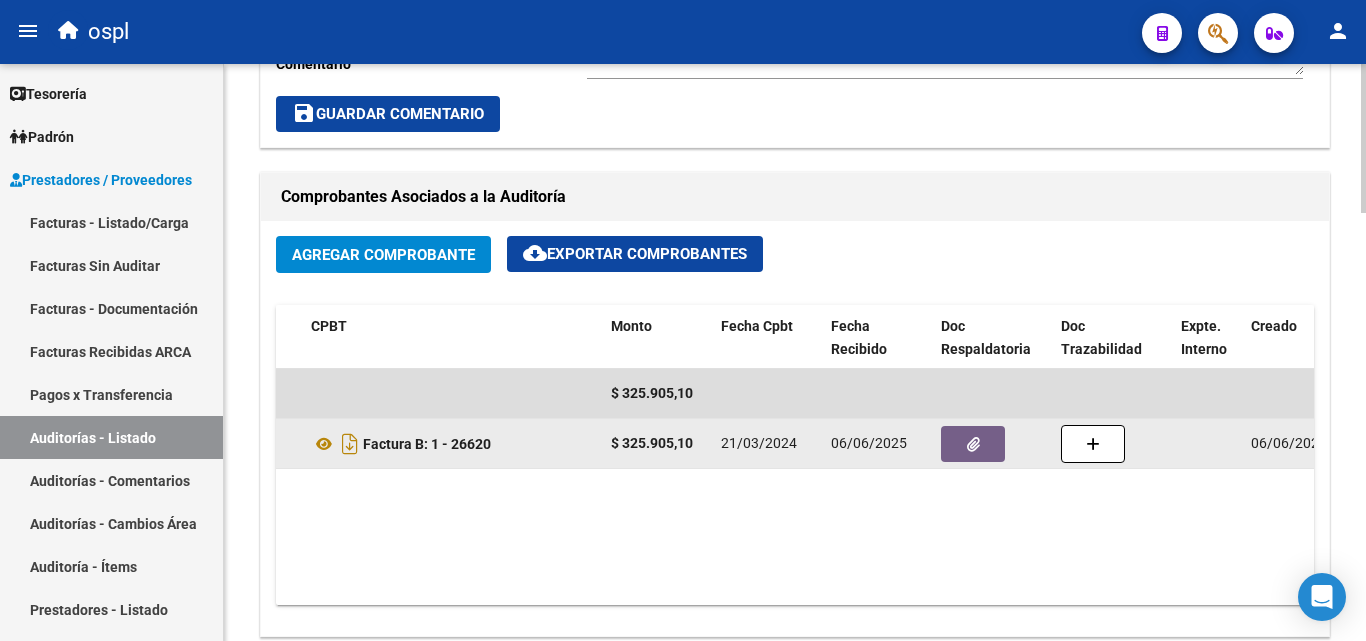 scroll, scrollTop: 800, scrollLeft: 0, axis: vertical 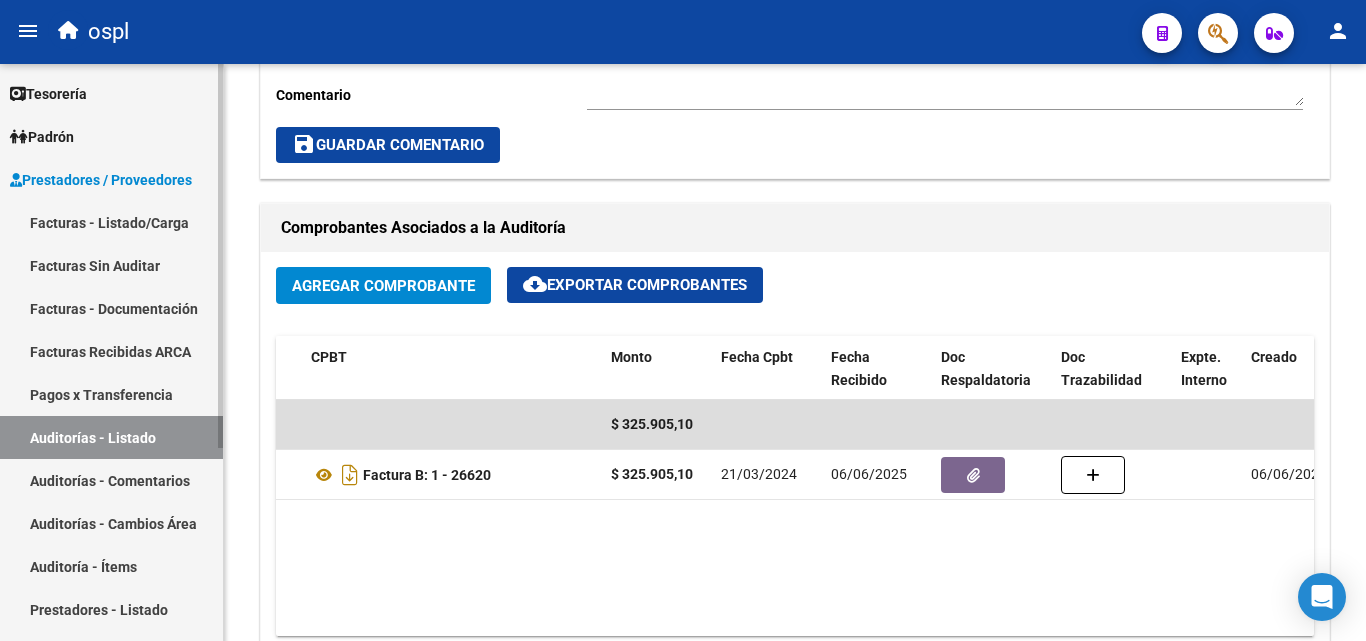 click on "Auditorías - Listado" at bounding box center [111, 437] 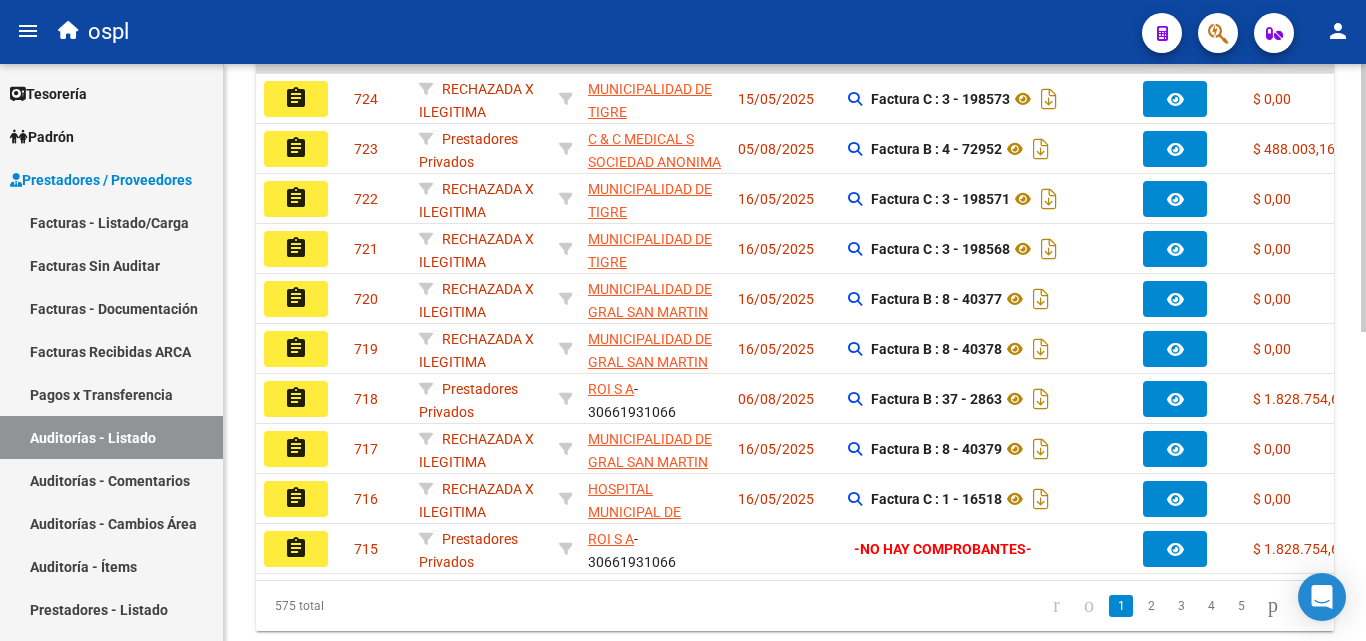 scroll, scrollTop: 163, scrollLeft: 0, axis: vertical 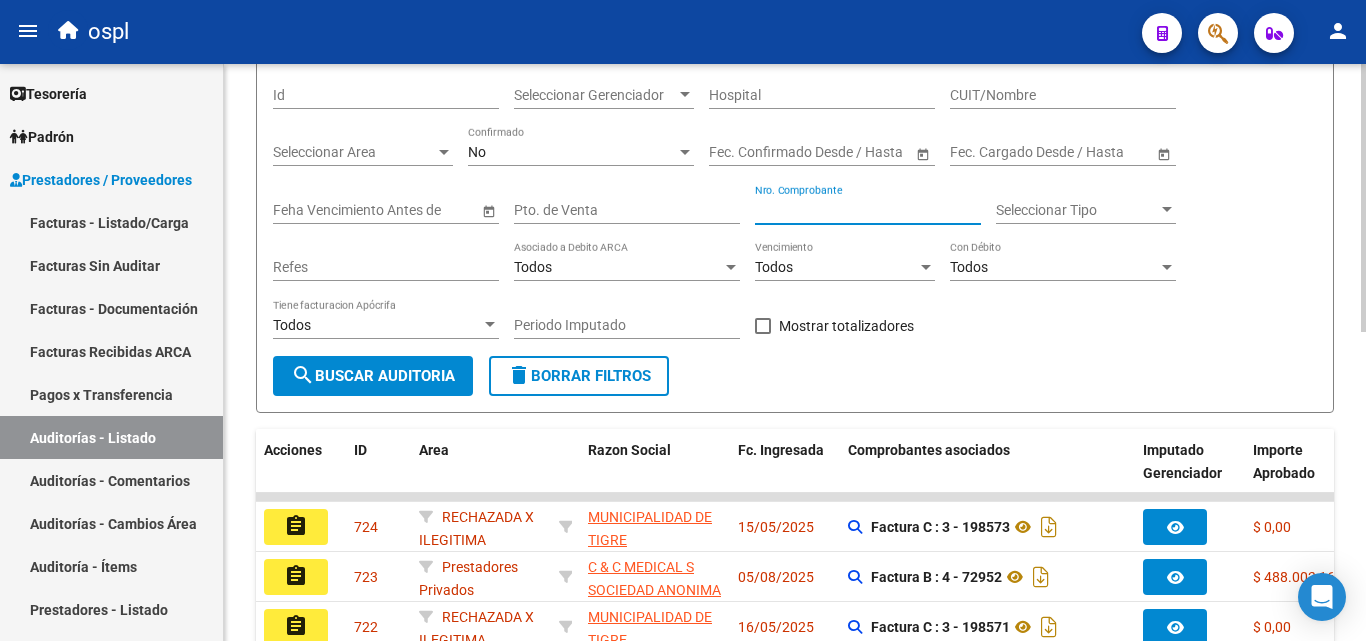 click on "Nro. Comprobante" at bounding box center (868, 210) 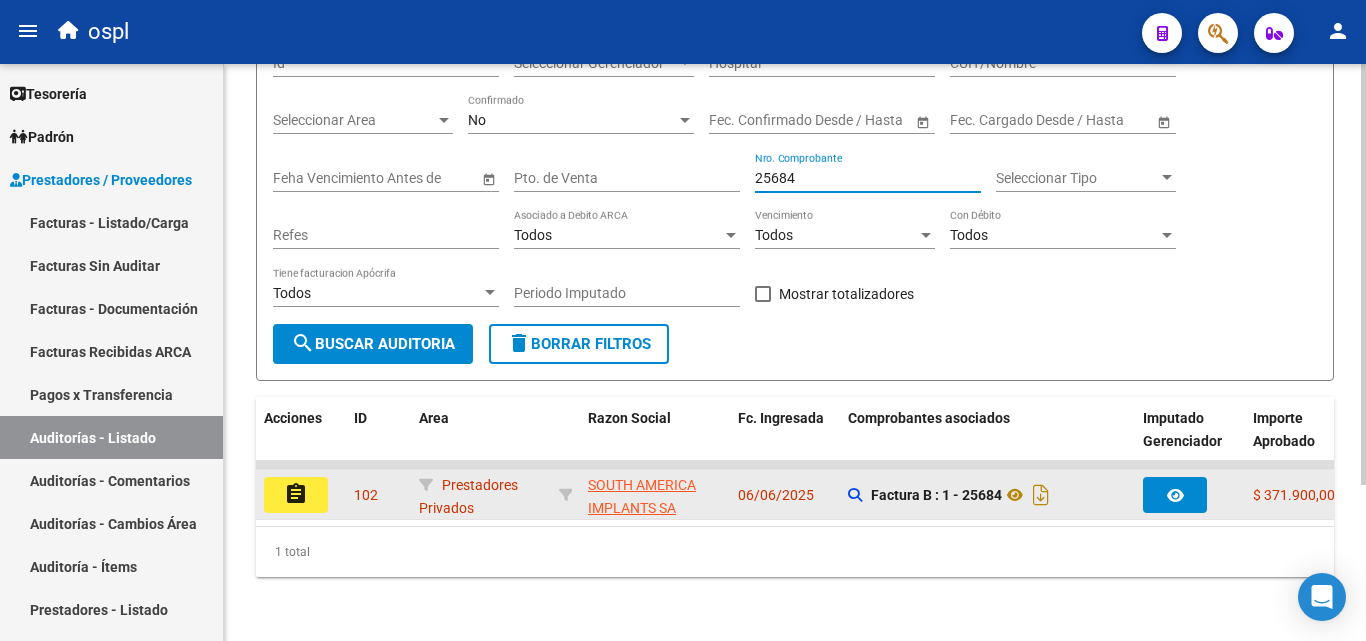 scroll, scrollTop: 213, scrollLeft: 0, axis: vertical 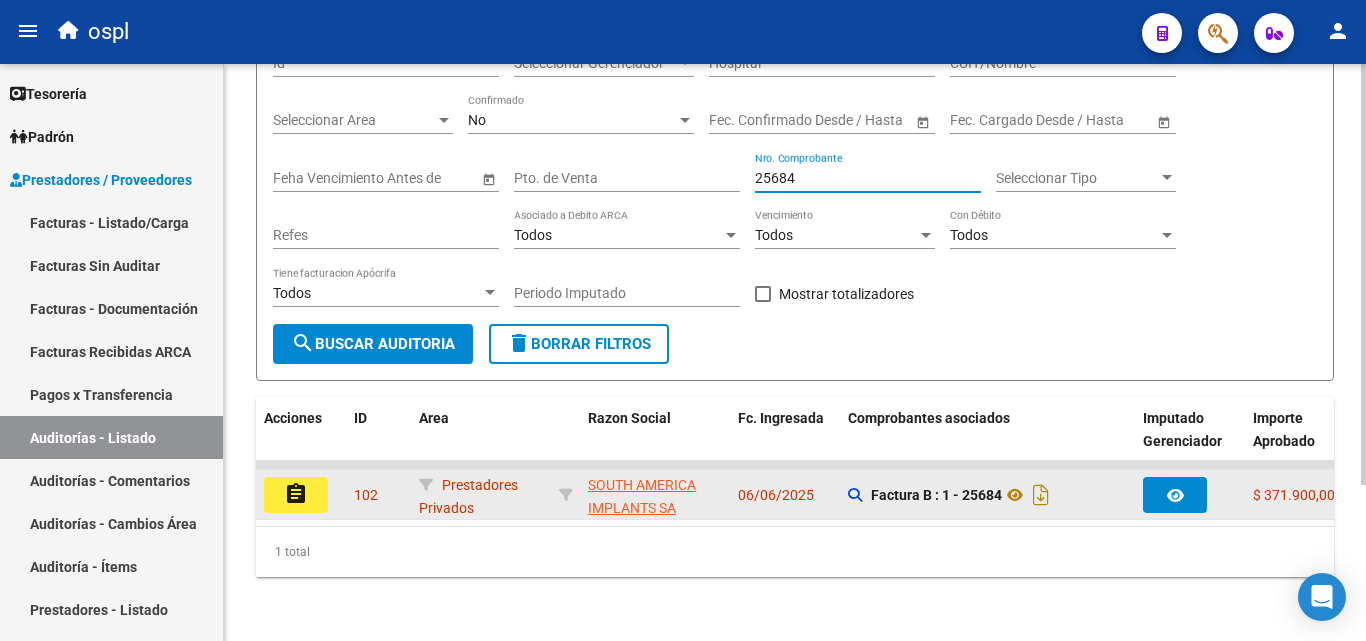 type on "25684" 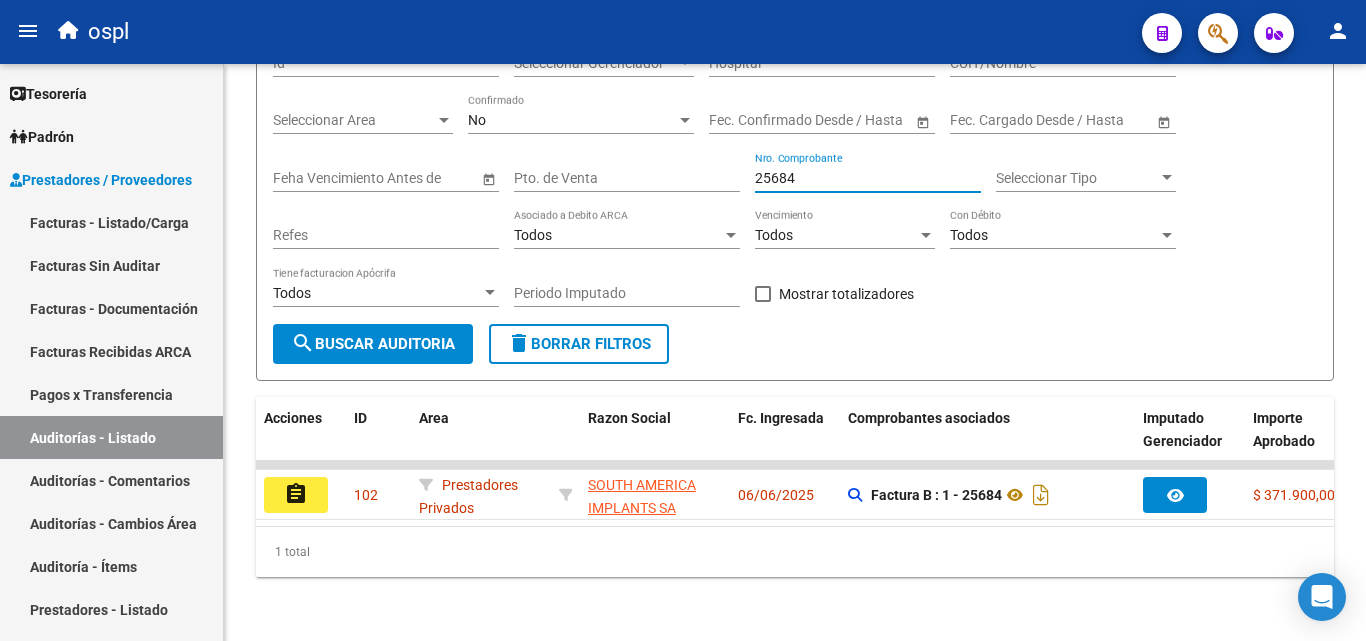 drag, startPoint x: 313, startPoint y: 487, endPoint x: 348, endPoint y: 472, distance: 38.078865 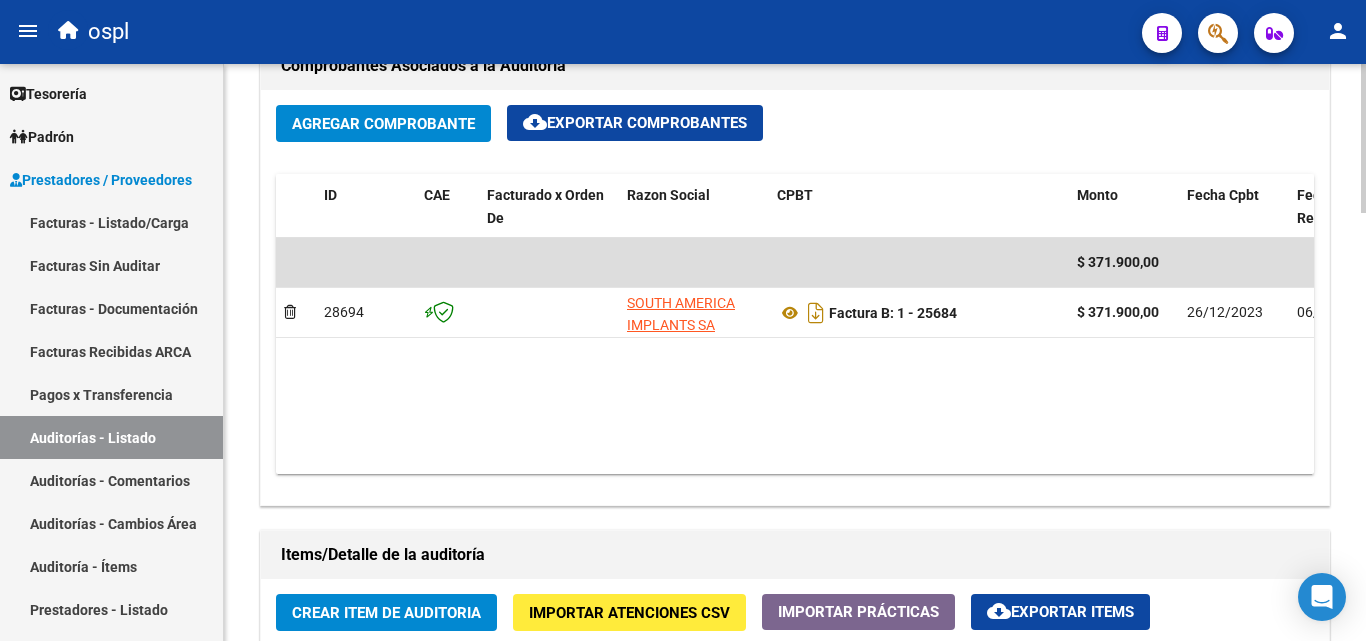 scroll, scrollTop: 1000, scrollLeft: 0, axis: vertical 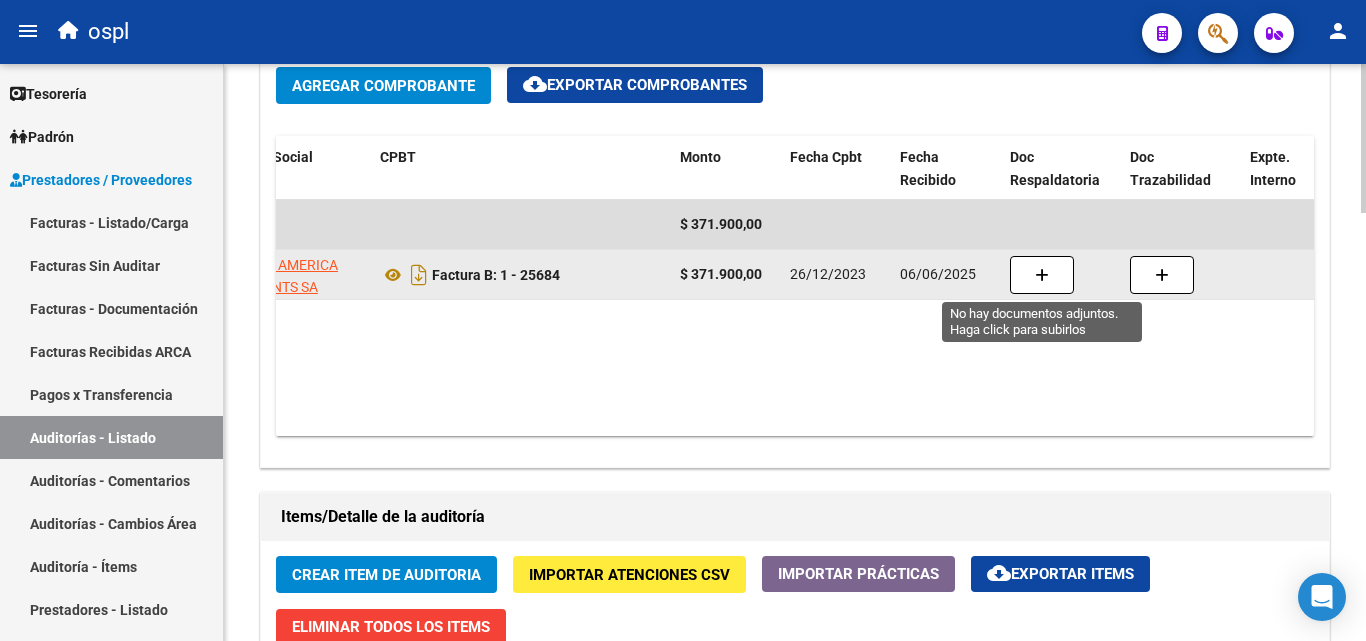 click 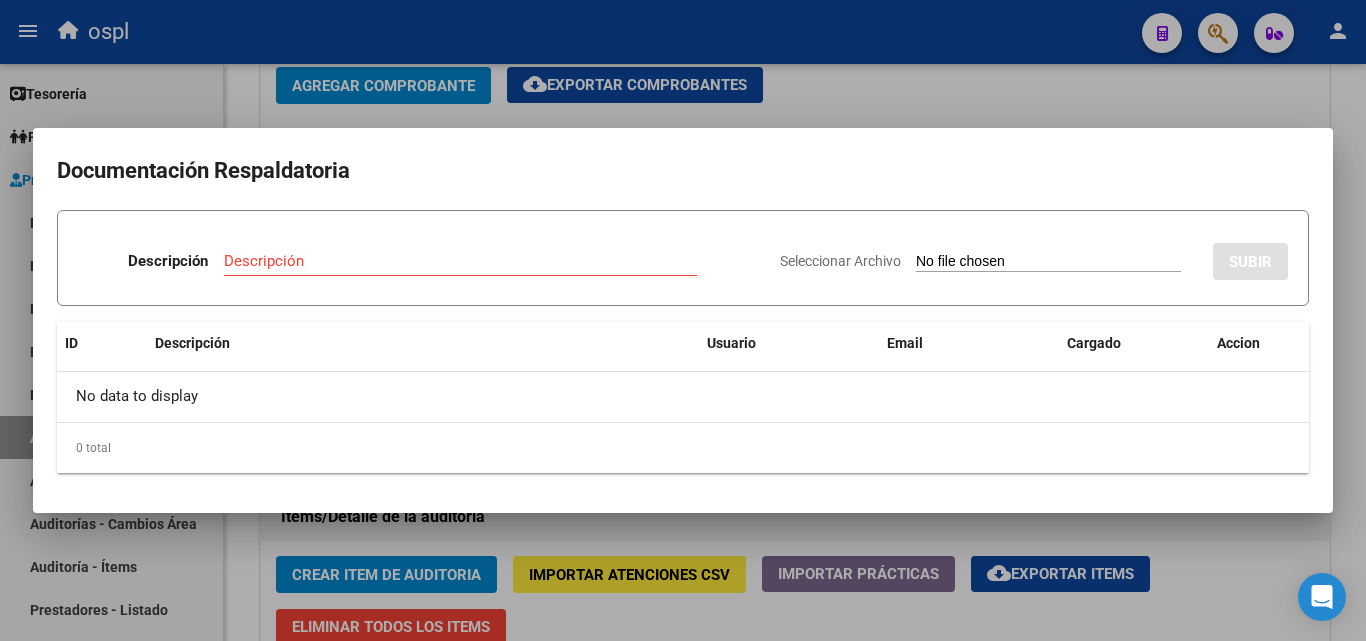 click on "Seleccionar Archivo" at bounding box center [1048, 262] 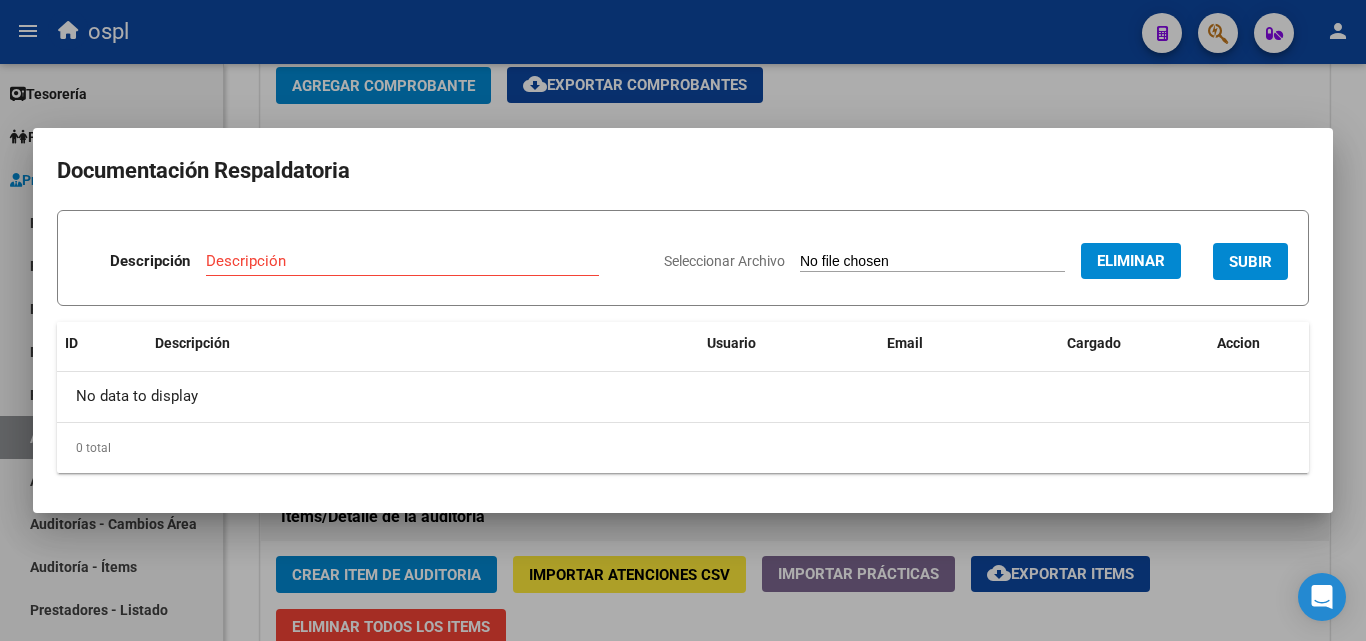 click on "Descripción" at bounding box center [402, 261] 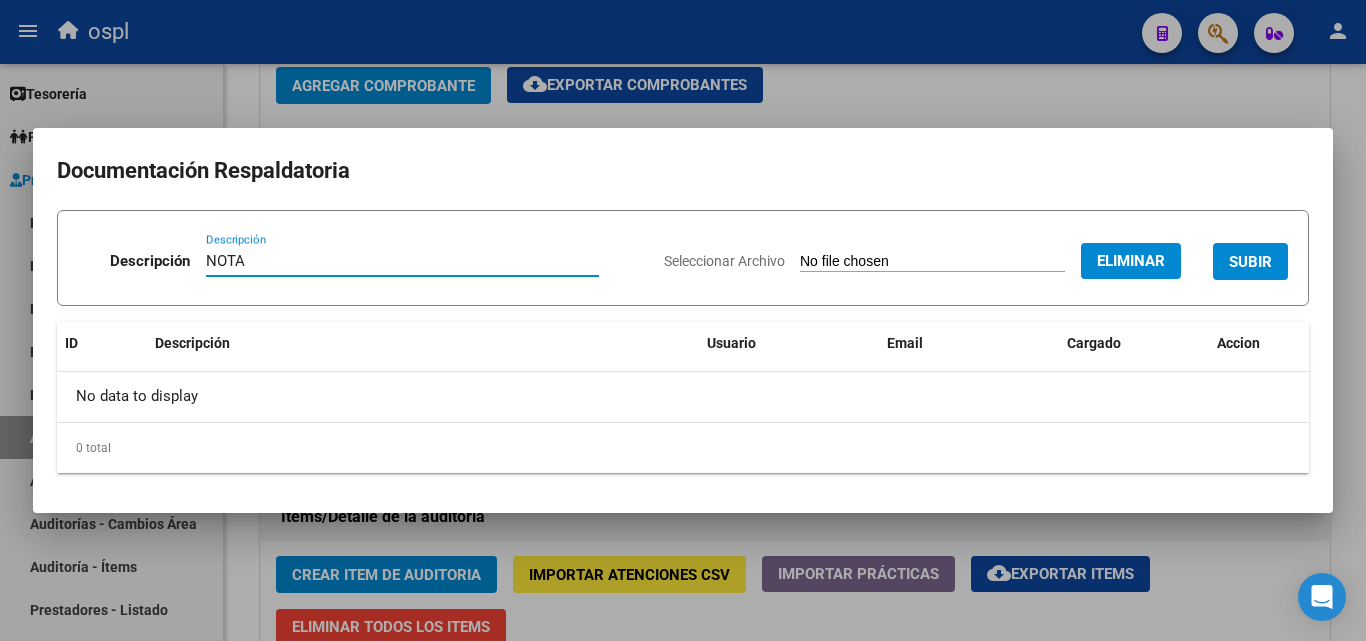 type on "NOTA" 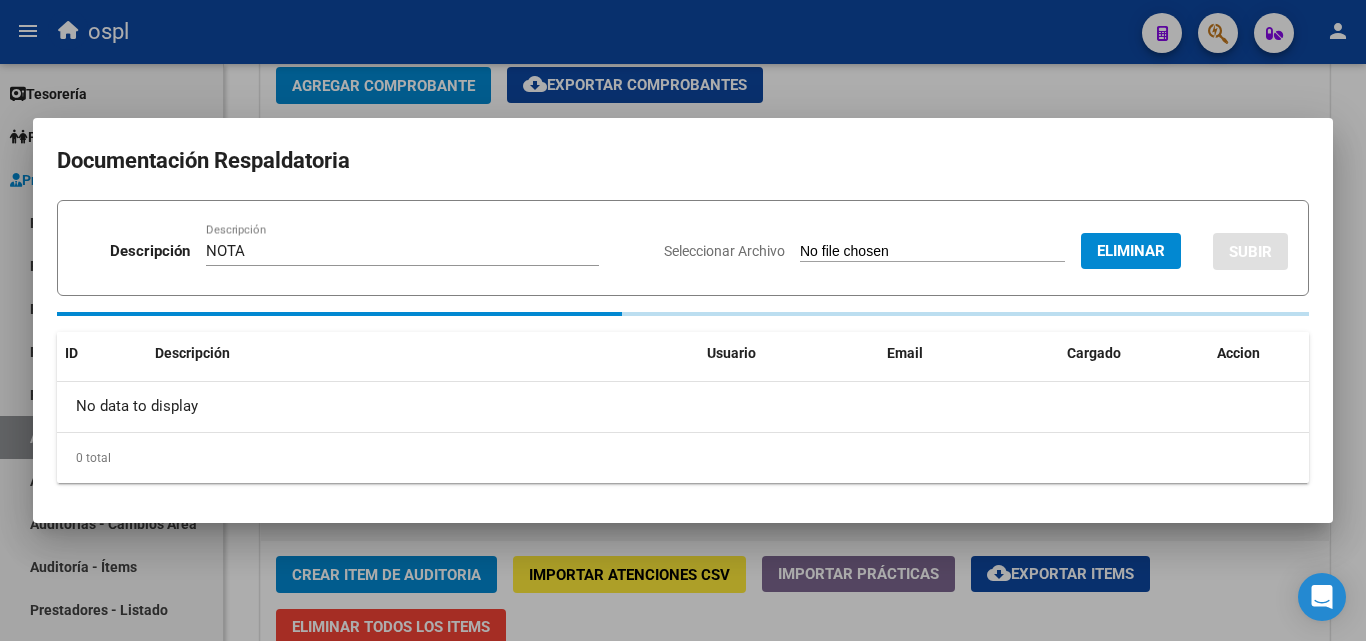 type 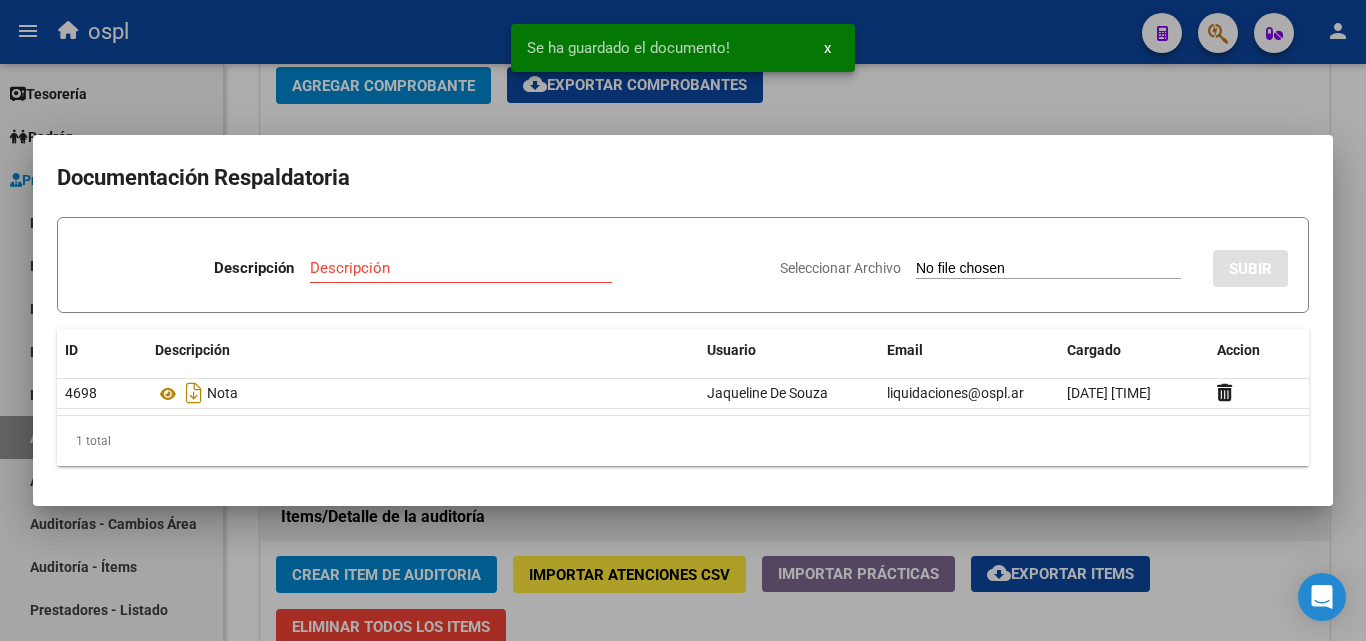 click at bounding box center [683, 320] 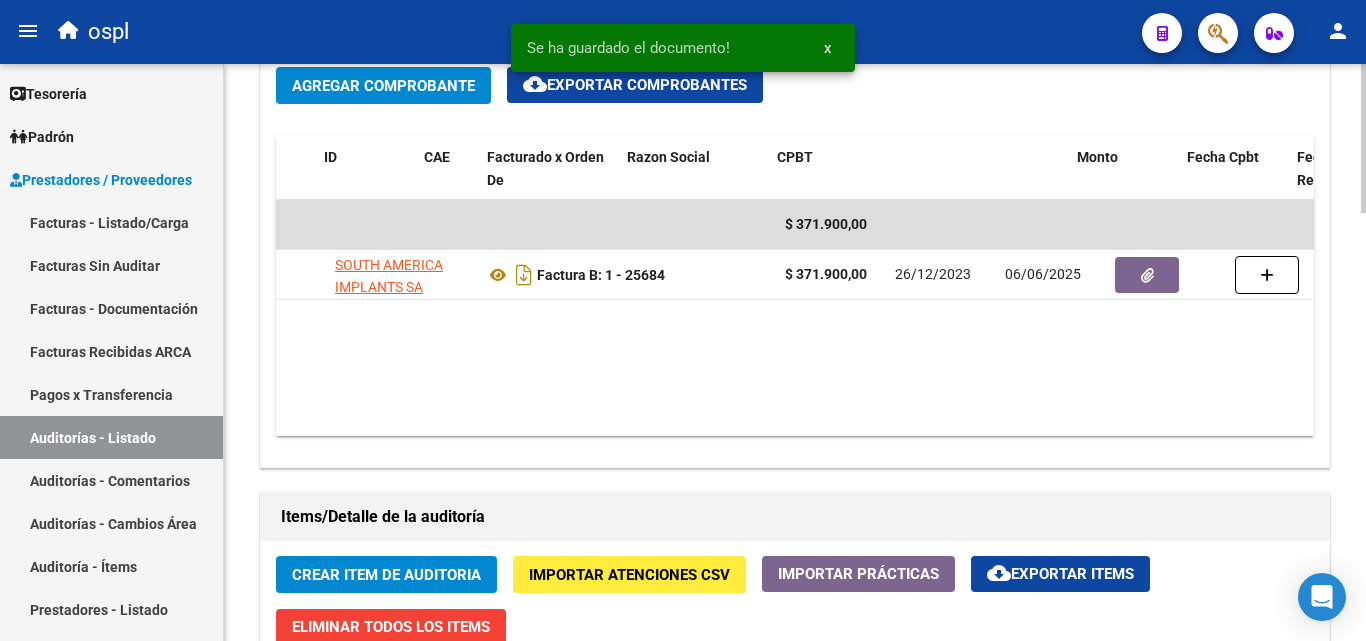 scroll, scrollTop: 0, scrollLeft: 0, axis: both 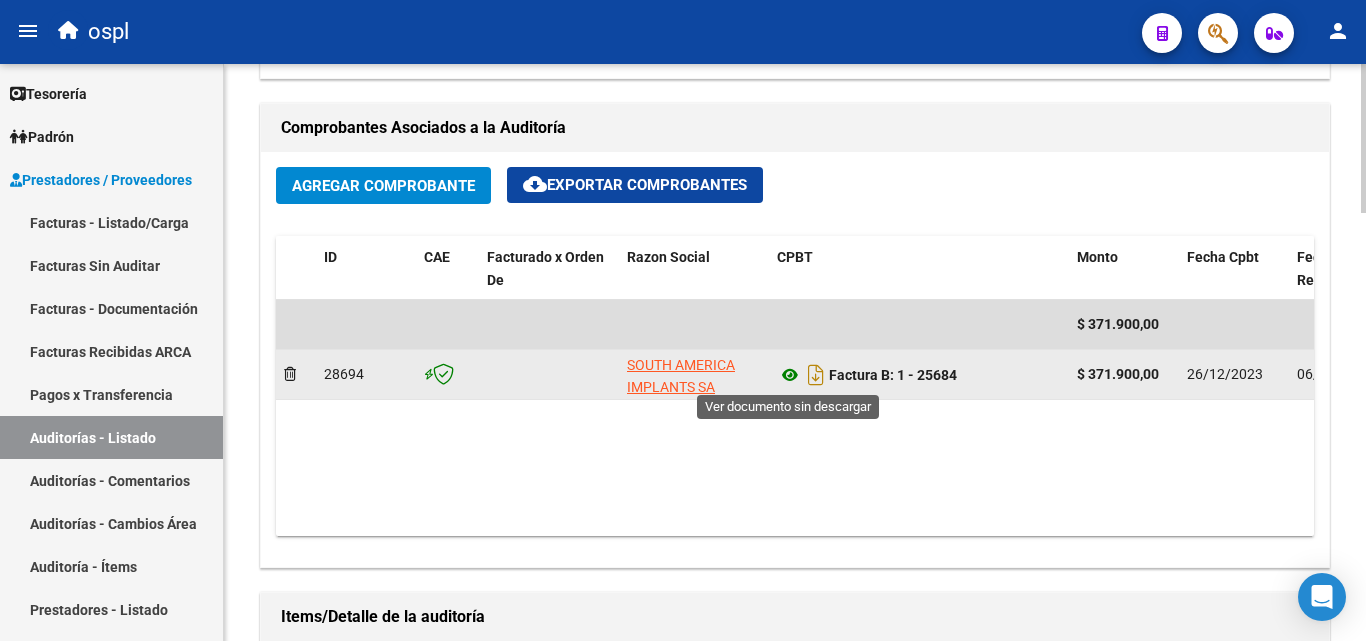 click 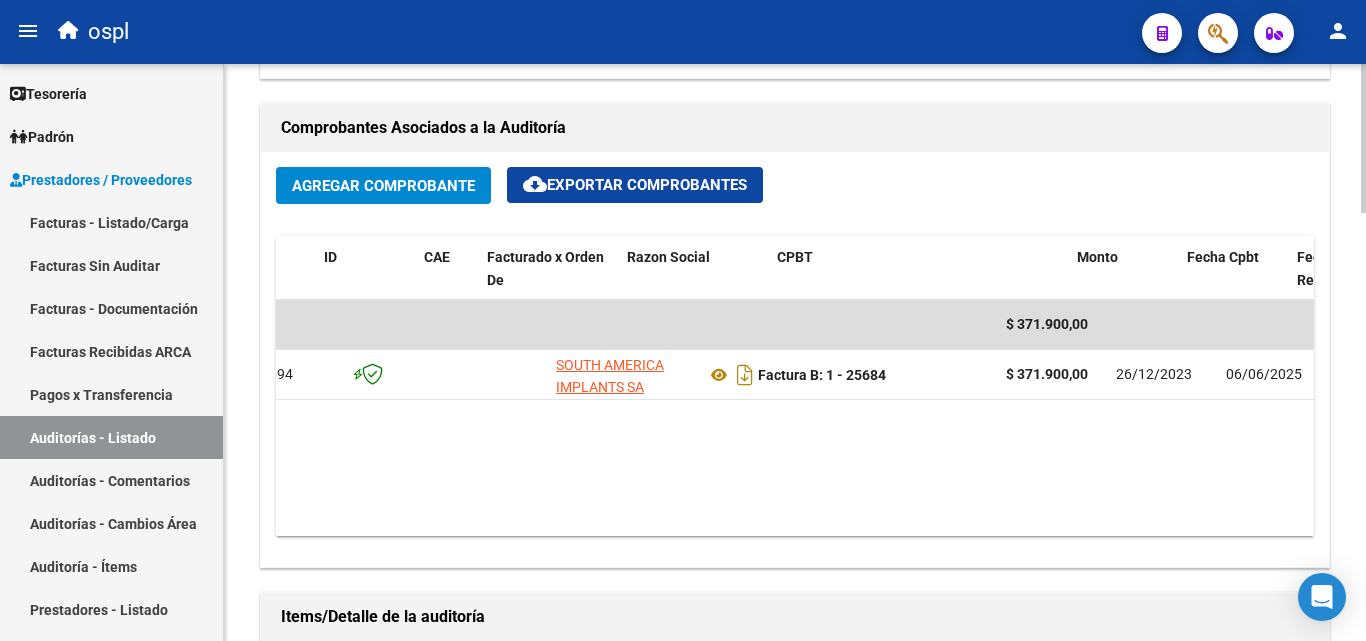 scroll, scrollTop: 0, scrollLeft: 0, axis: both 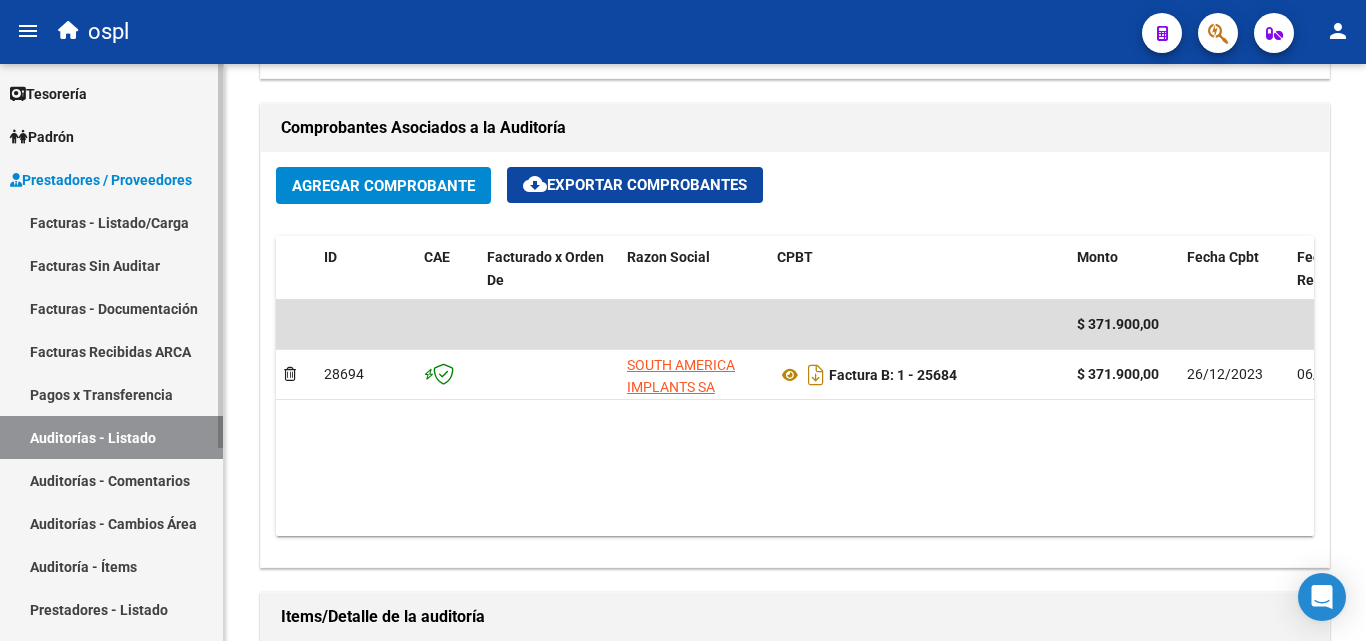 click on "Facturas - Listado/Carga" at bounding box center [111, 222] 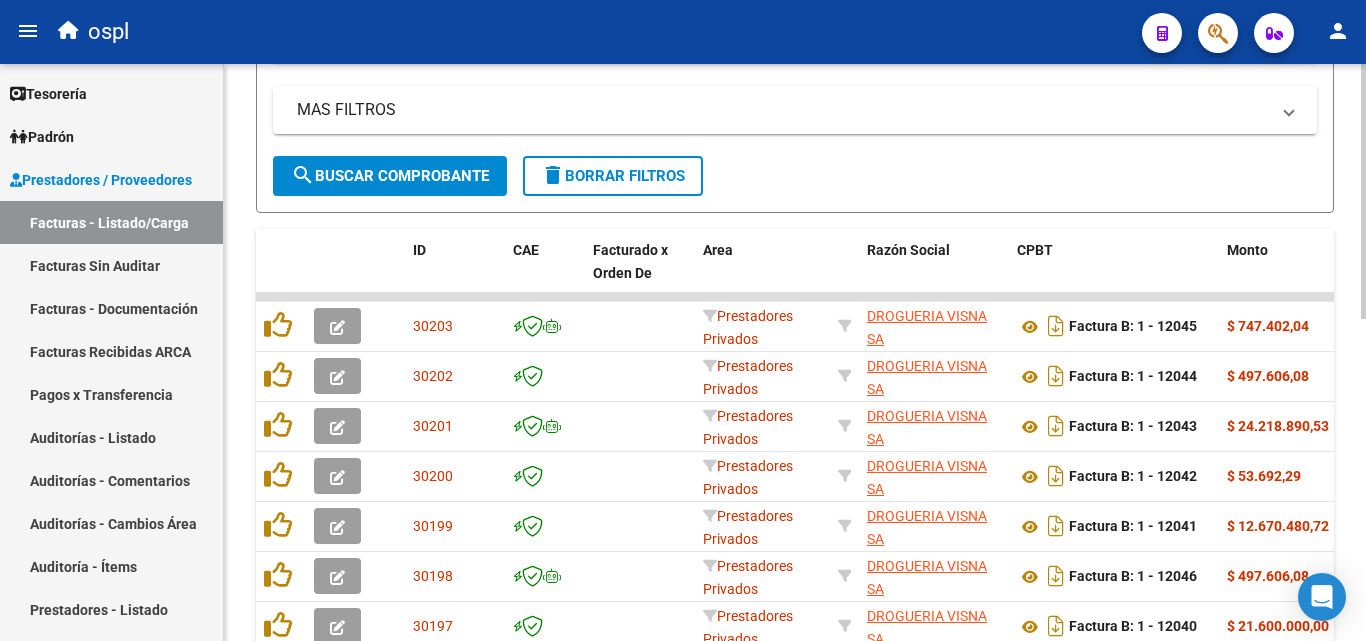 scroll, scrollTop: 129, scrollLeft: 0, axis: vertical 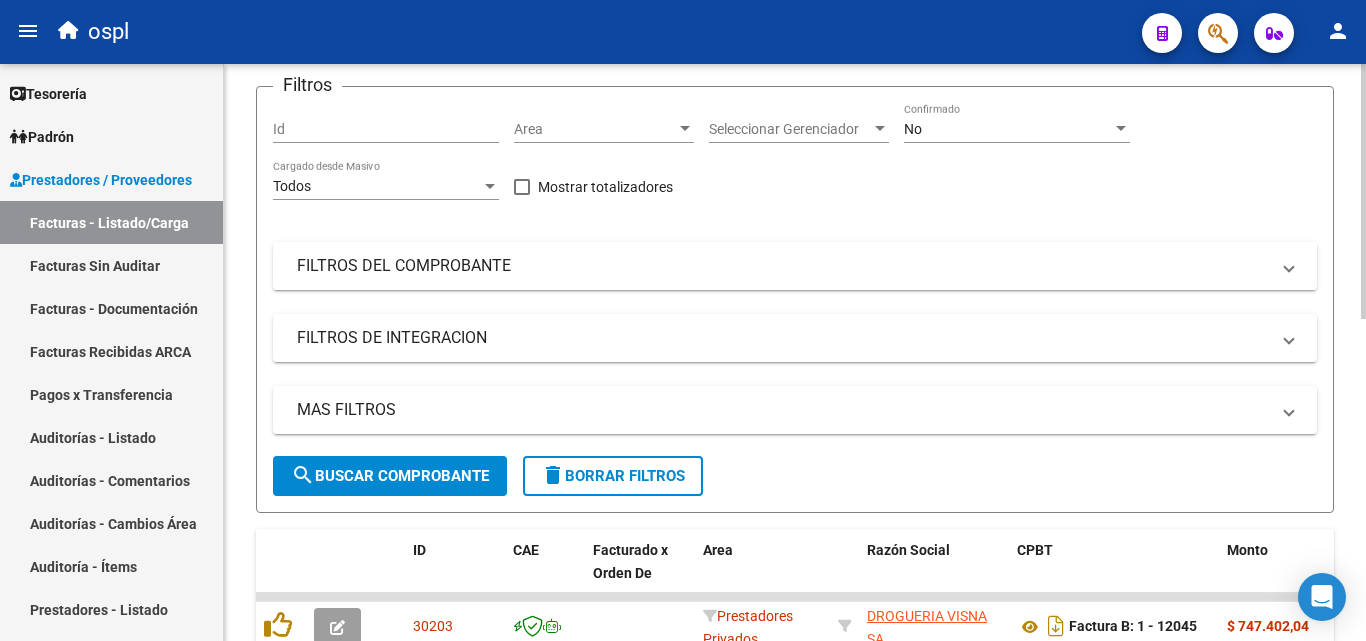 click on "FILTROS DEL COMPROBANTE" at bounding box center [783, 266] 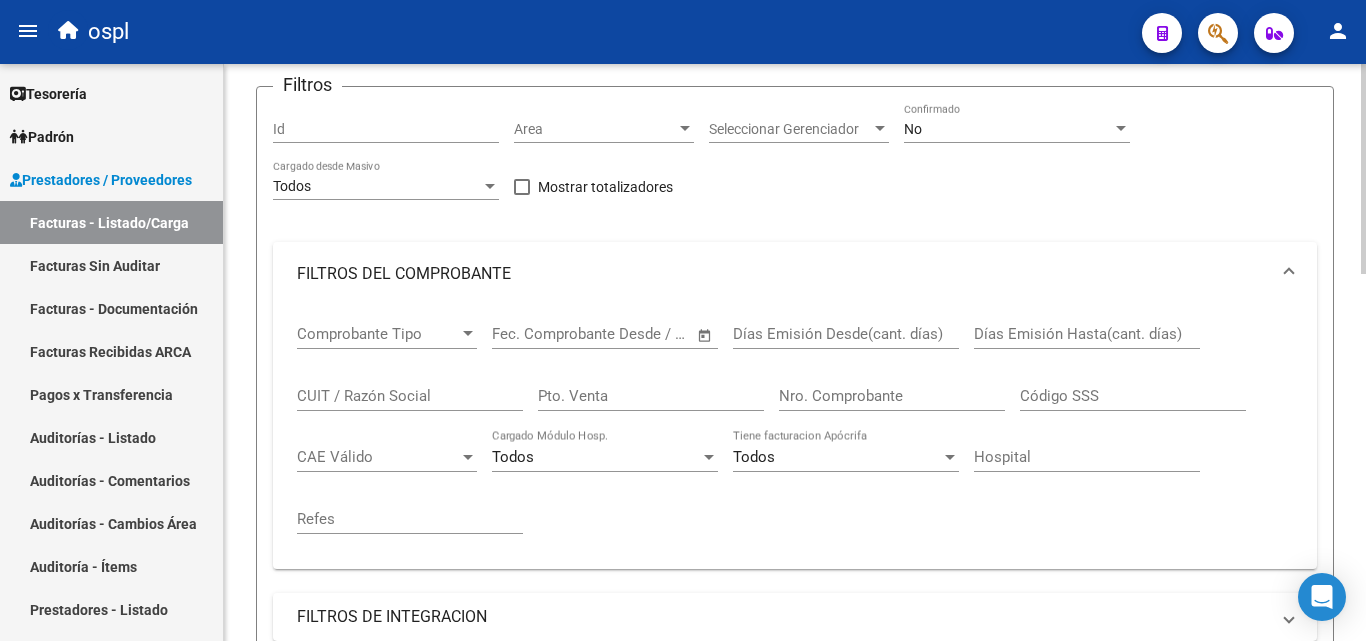 click on "Nro. Comprobante" at bounding box center (892, 396) 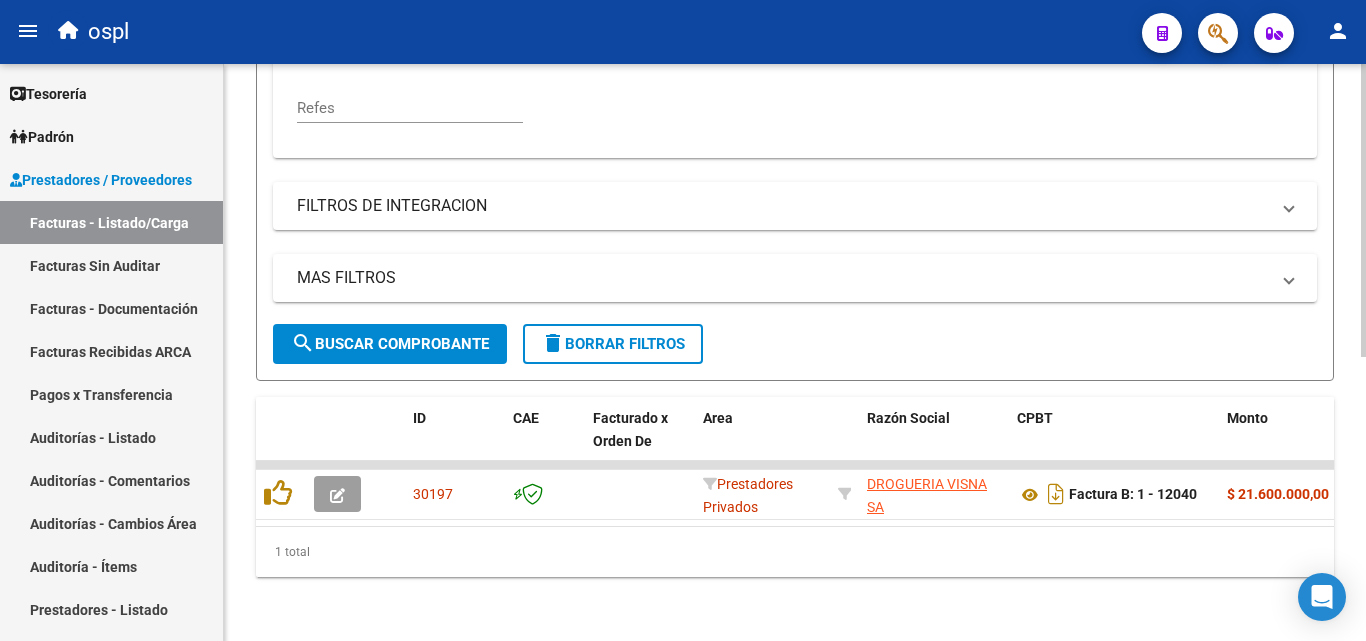 scroll, scrollTop: 558, scrollLeft: 0, axis: vertical 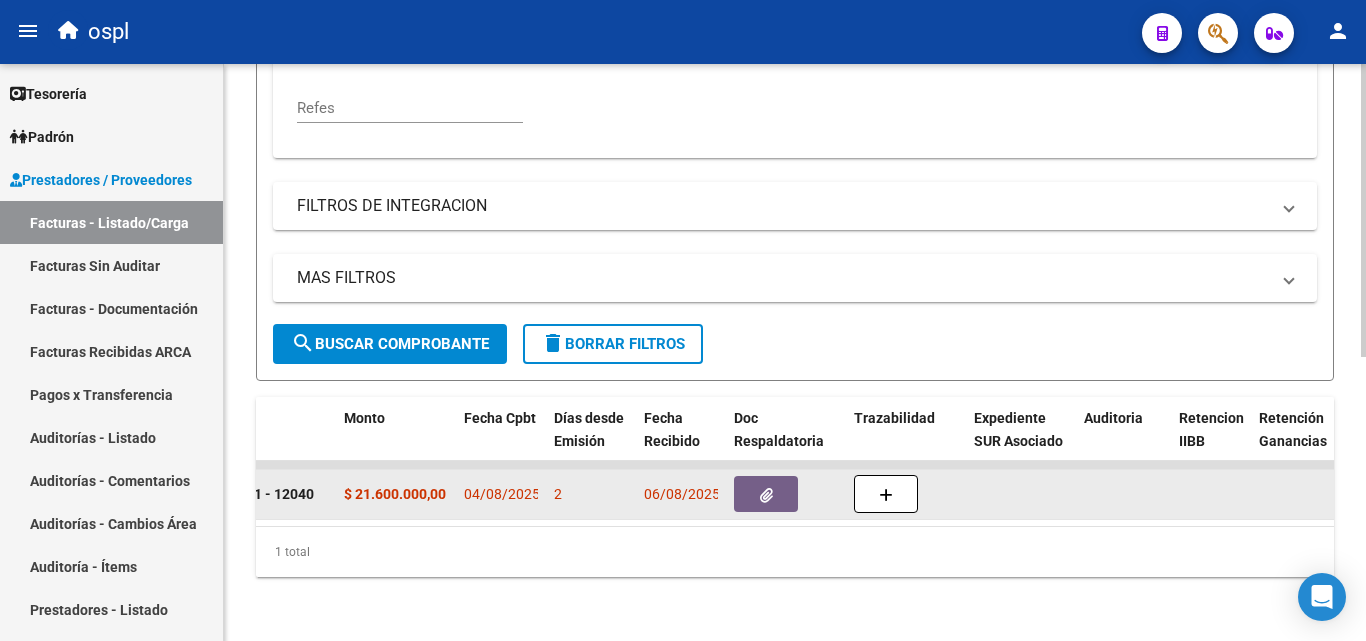 type on "12040" 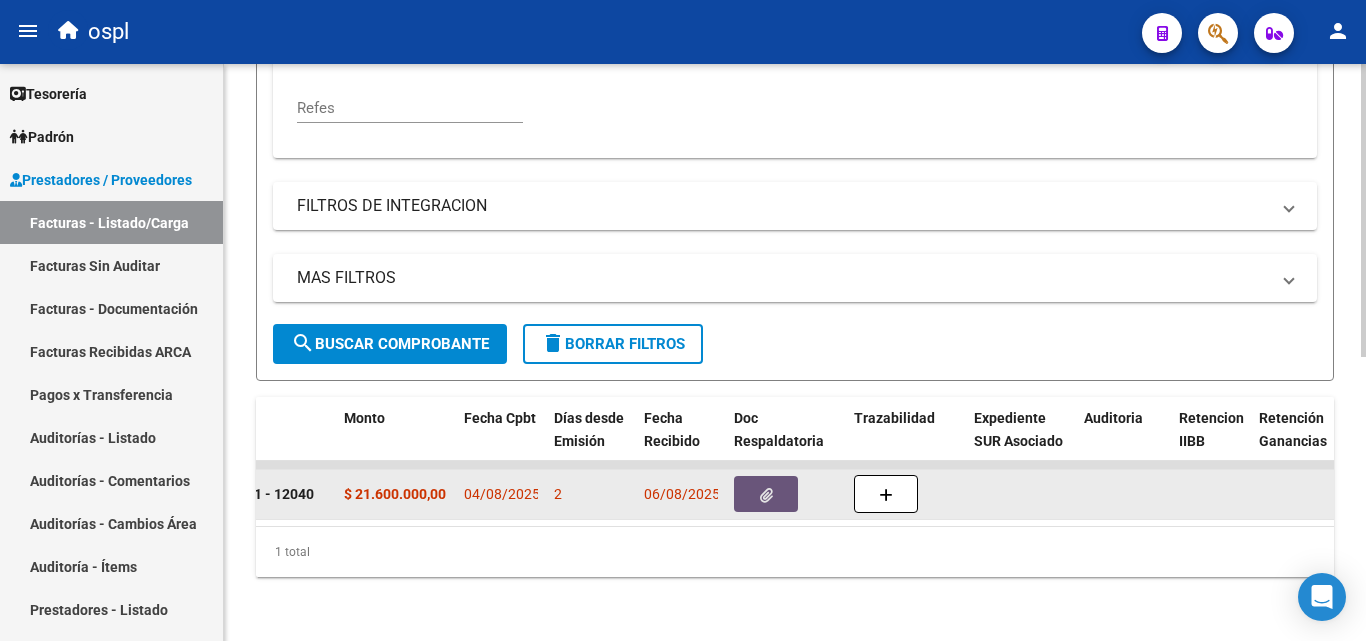 click 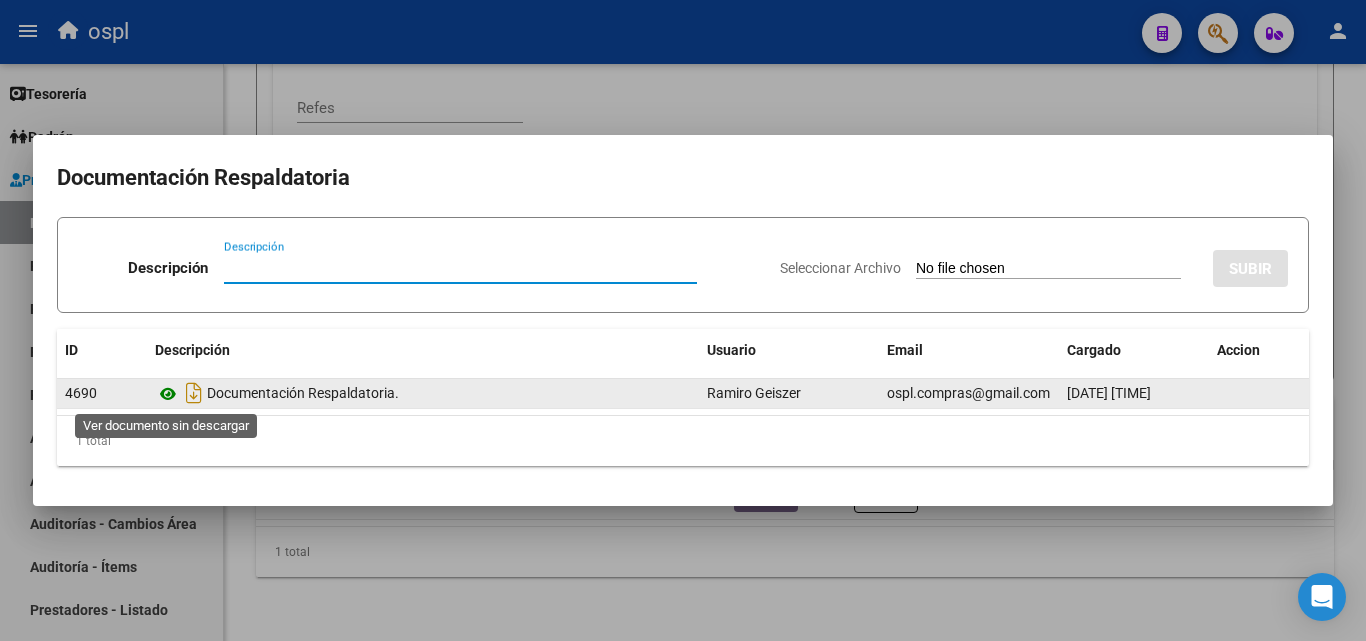 click 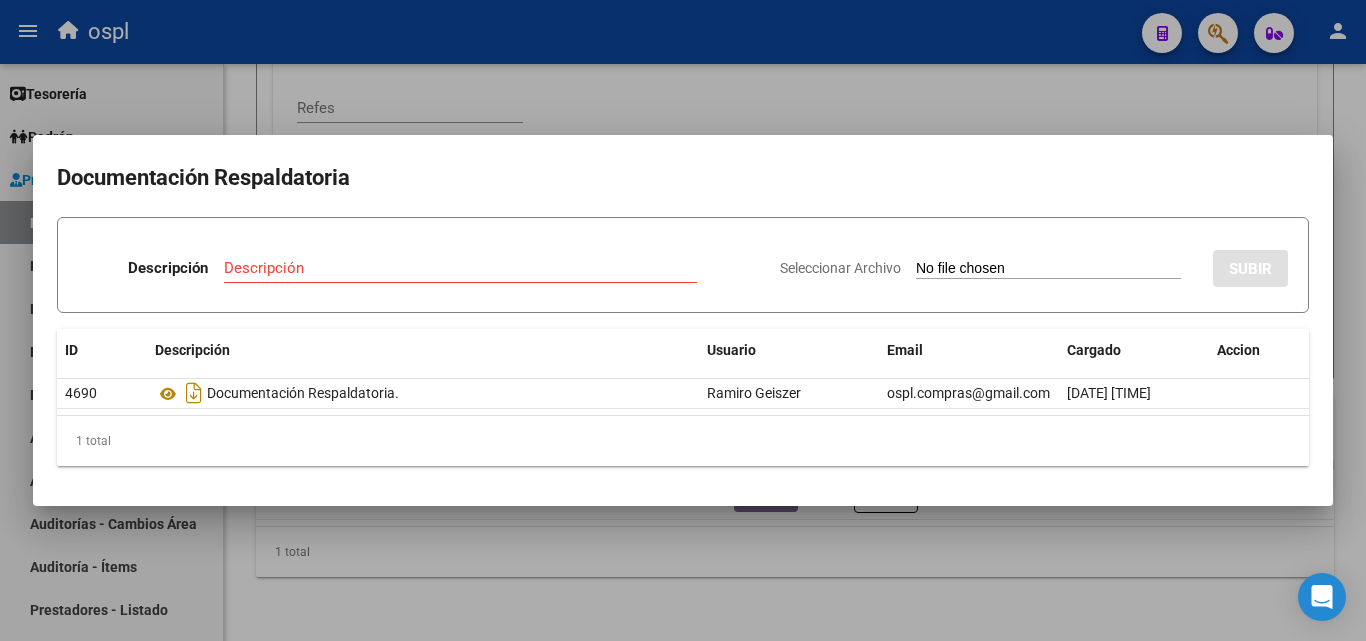 click at bounding box center (683, 320) 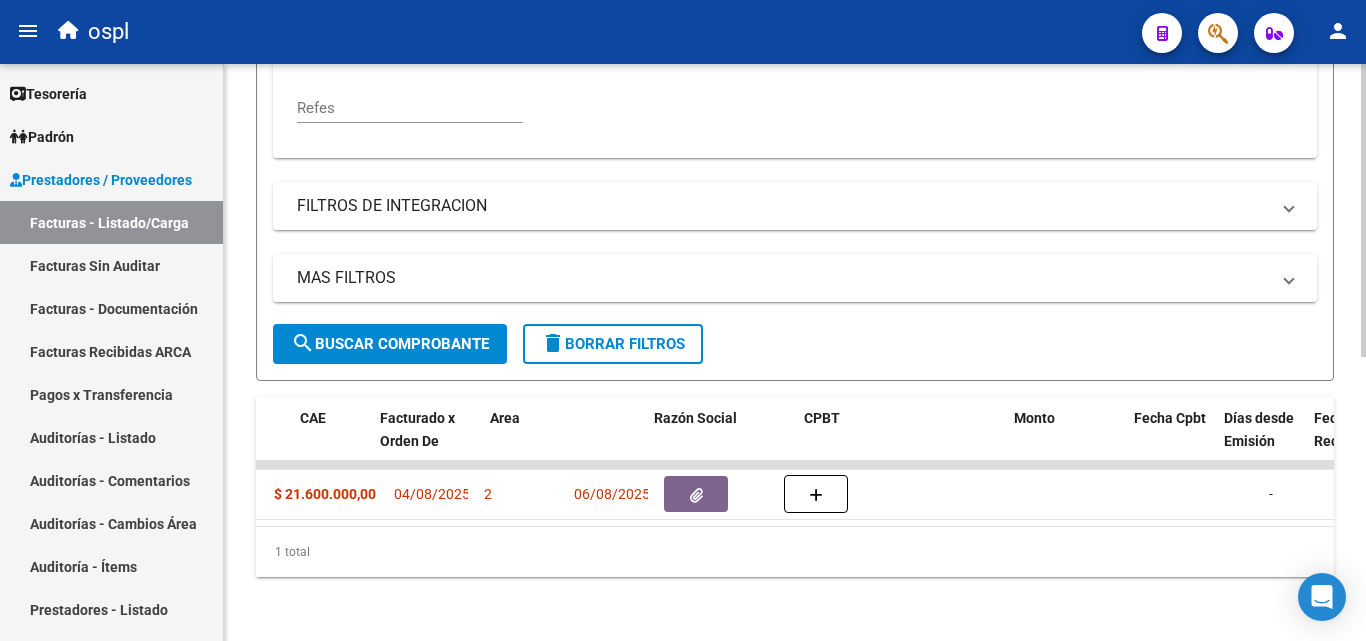 scroll, scrollTop: 0, scrollLeft: 192, axis: horizontal 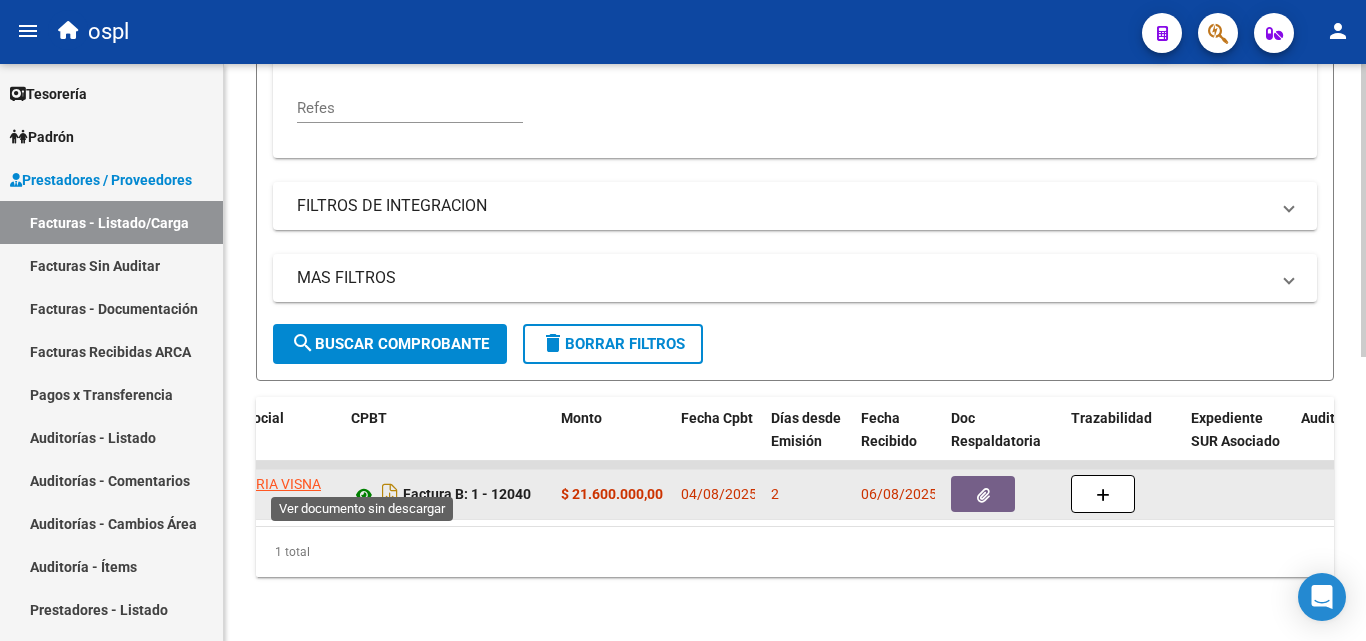 click 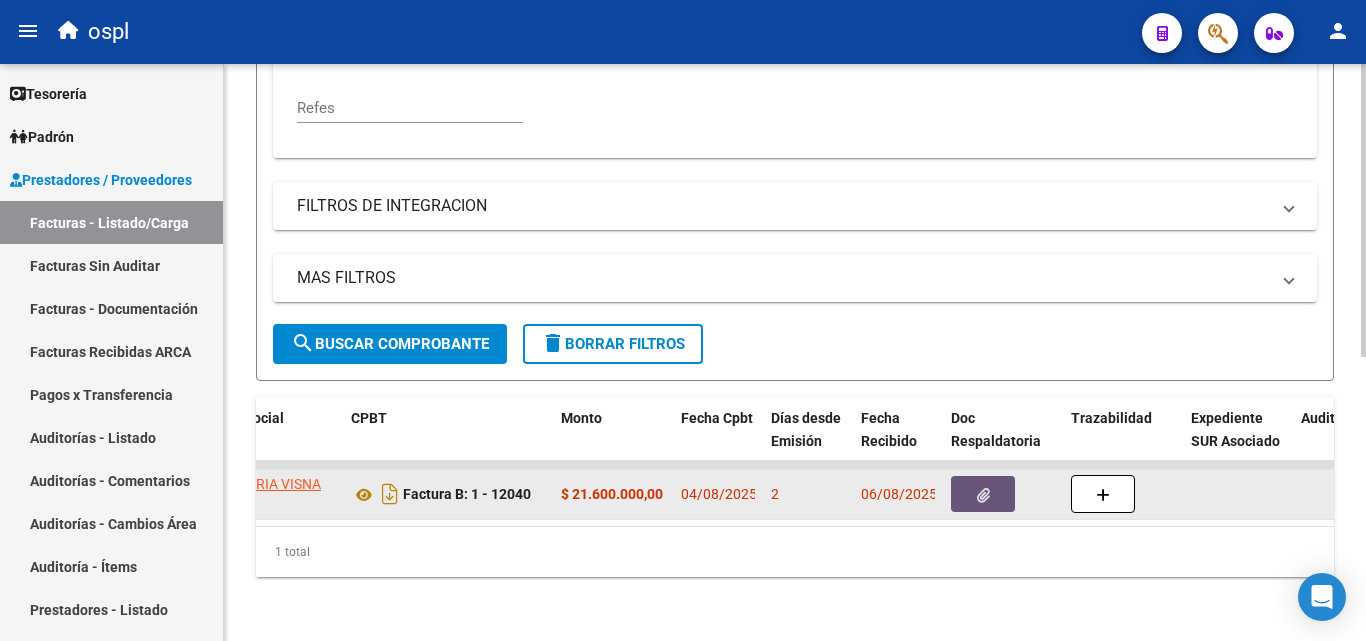 click 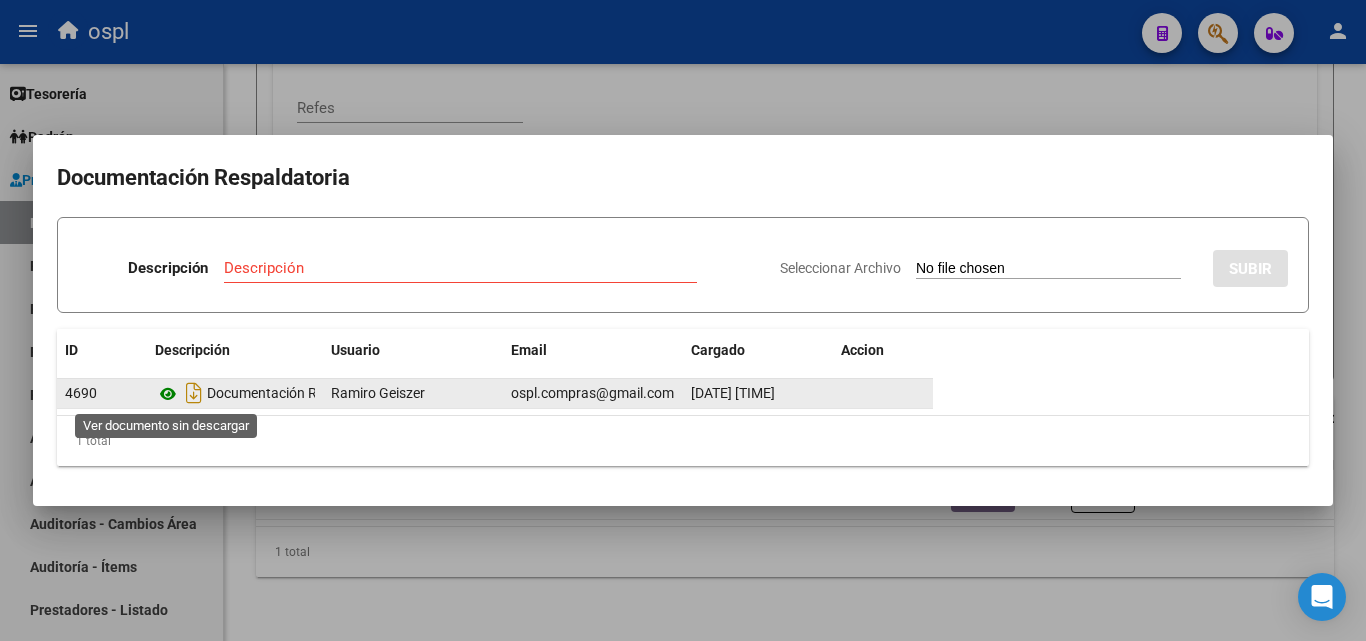 click 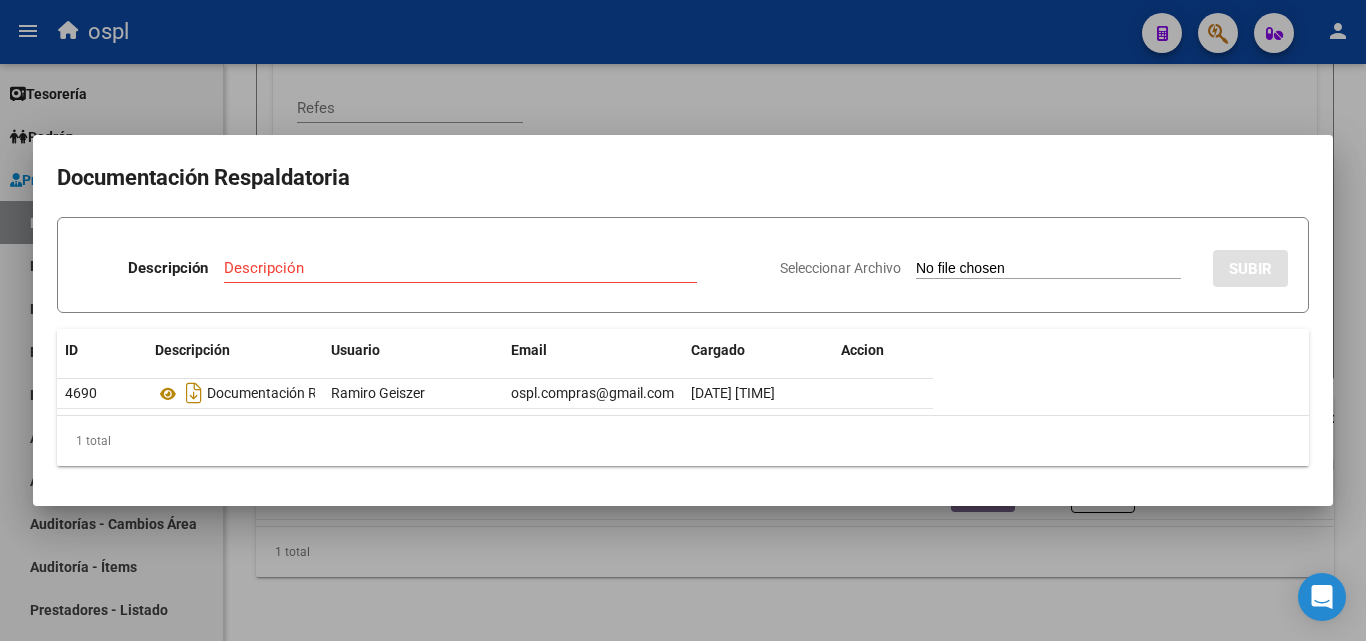 click on "Seleccionar Archivo" at bounding box center (1048, 269) 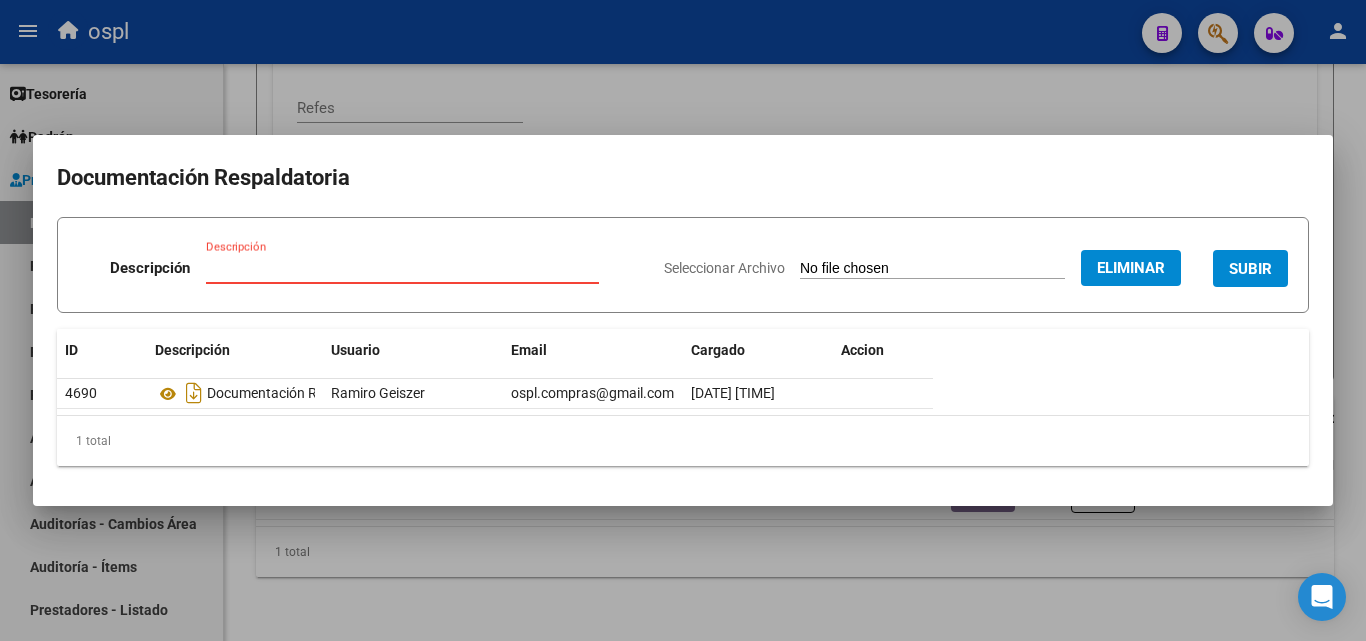 click on "Descripción" at bounding box center [402, 268] 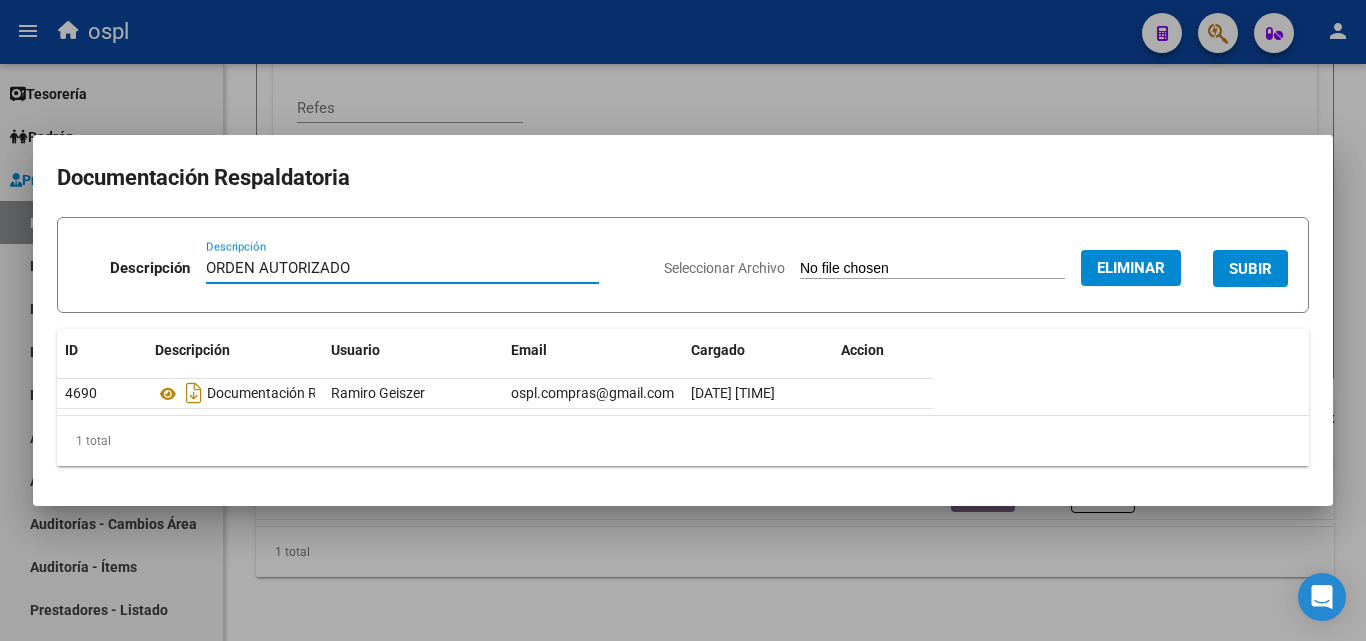 type on "ORDEN AUTORIZADO" 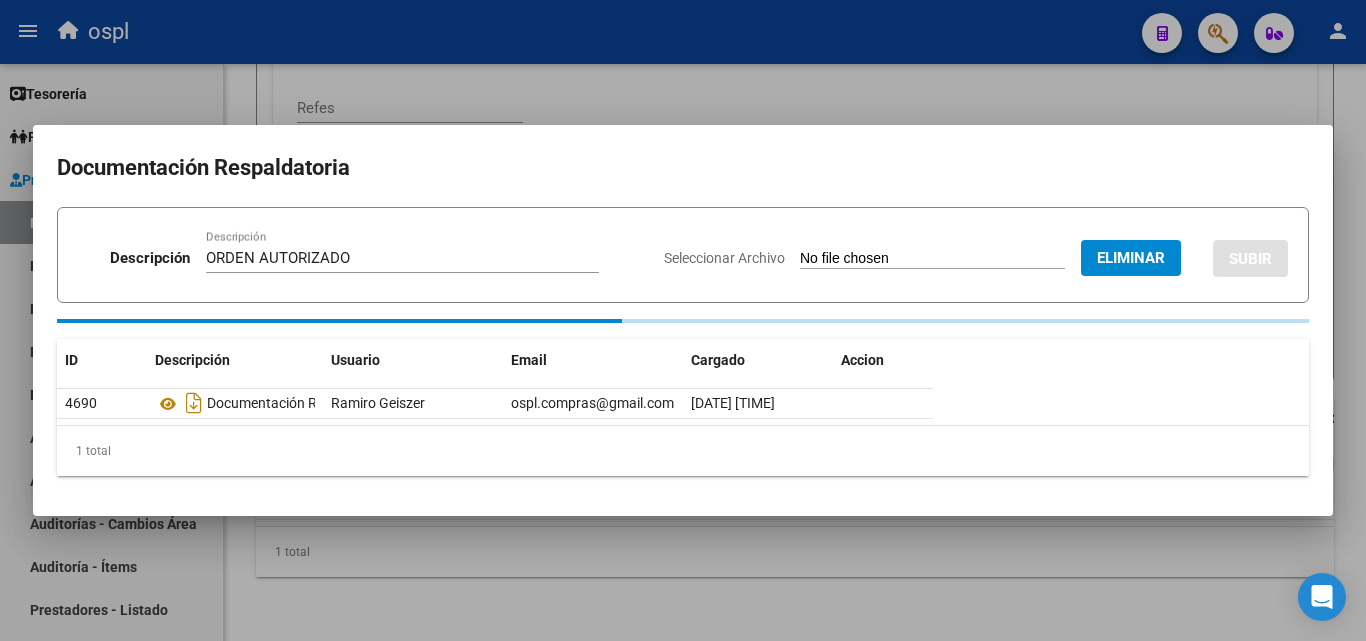 type 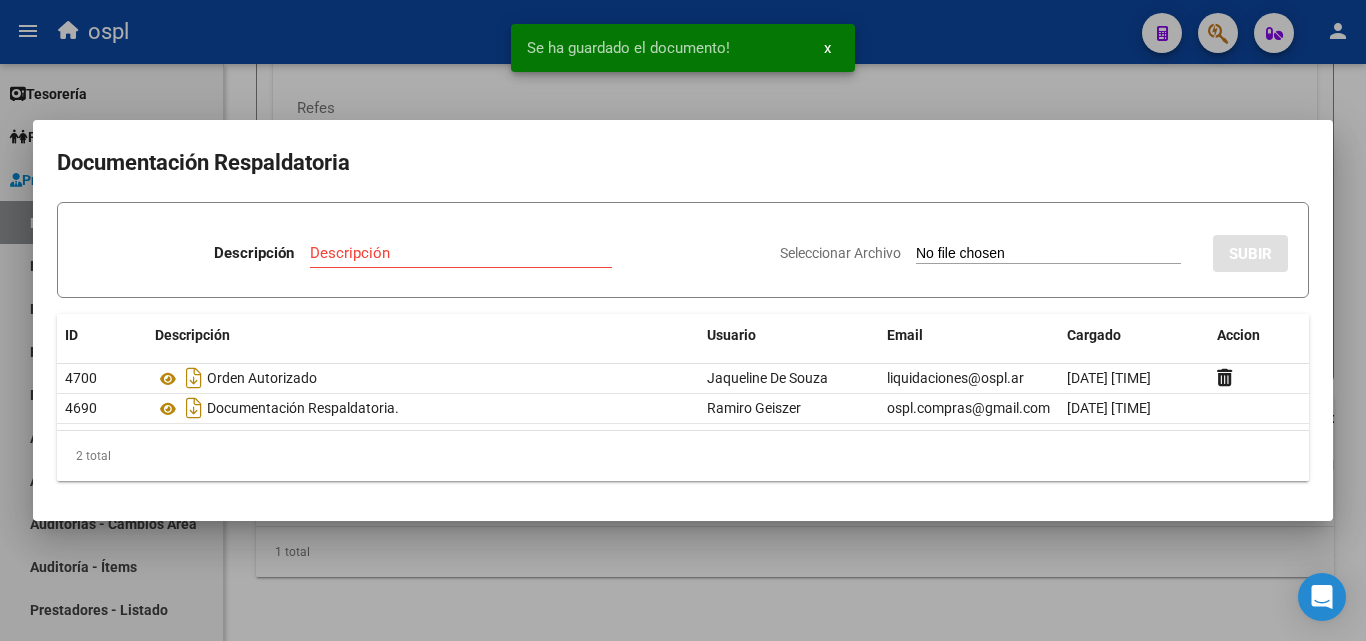 click on "Seleccionar Archivo" at bounding box center (1048, 254) 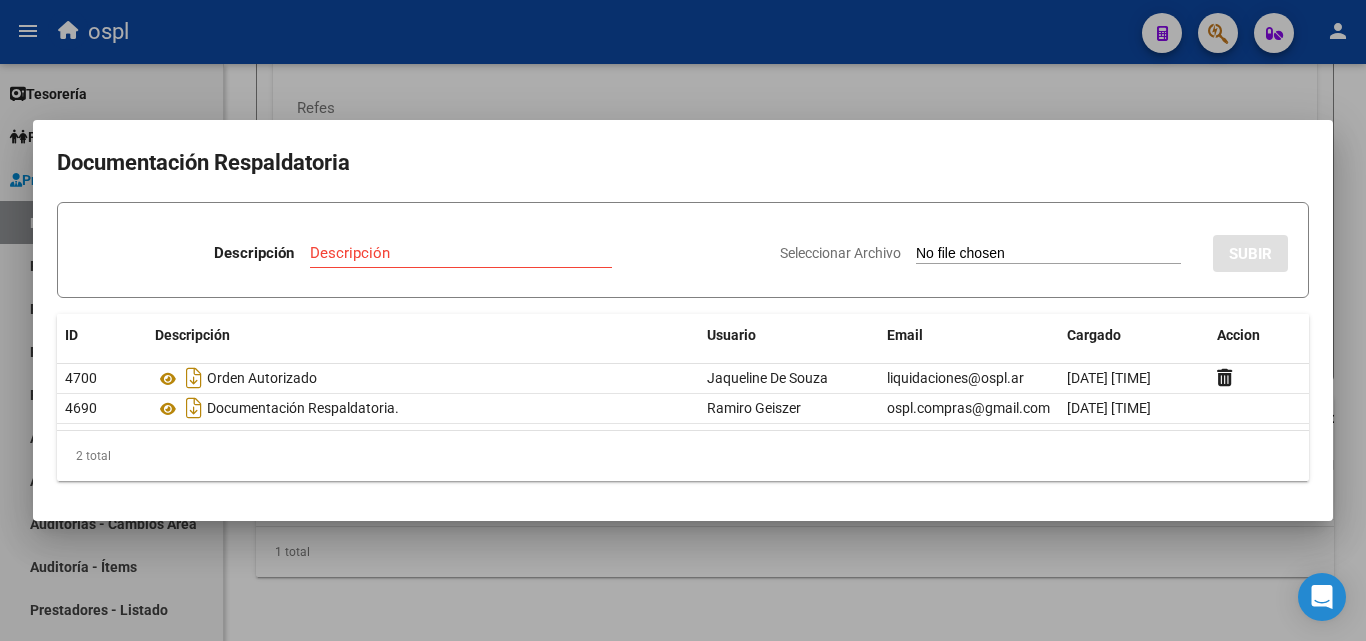 type on "C:\fakepath\49423 - WhatsApp Image 2025-07-25 at 11.58.35.jpeg" 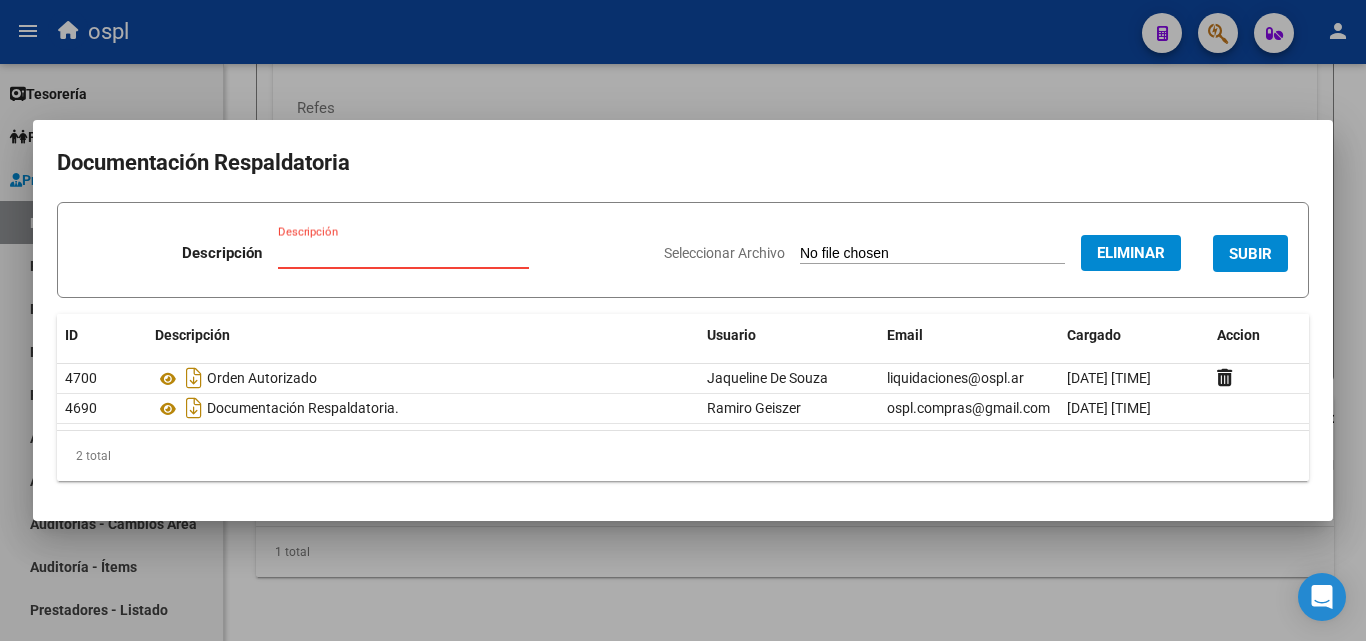 click on "Descripción" at bounding box center [403, 253] 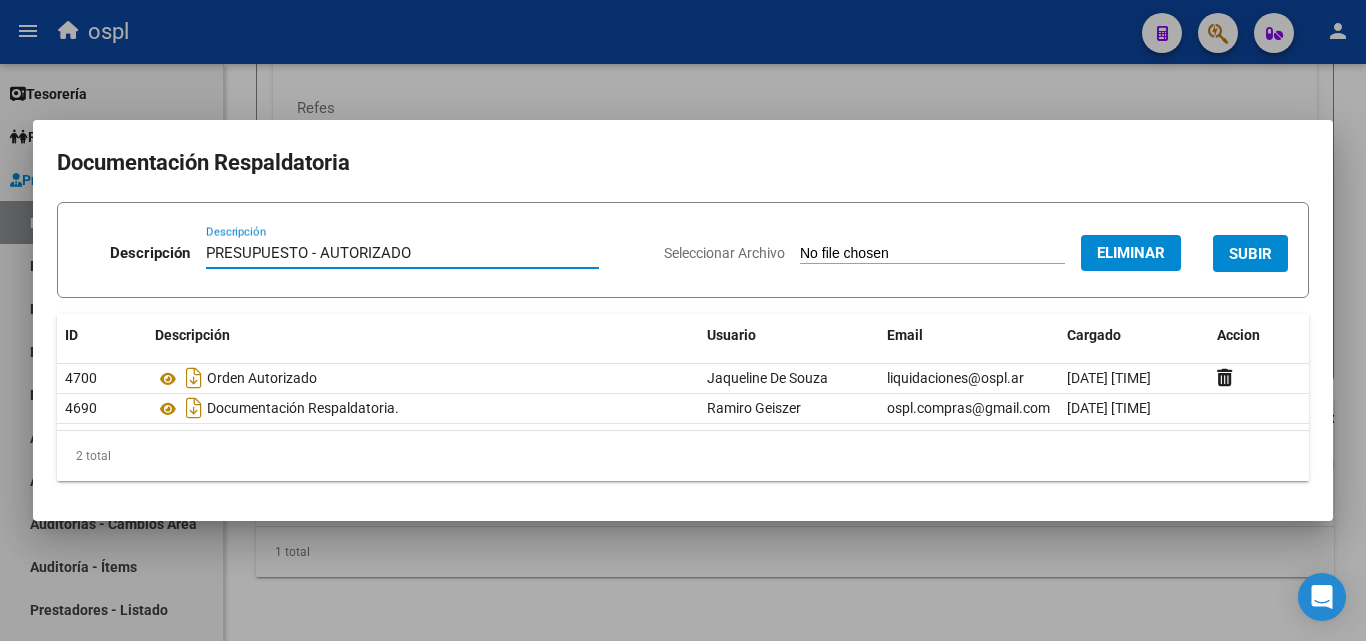 type on "PRESUPUESTO - AUTORIZADO" 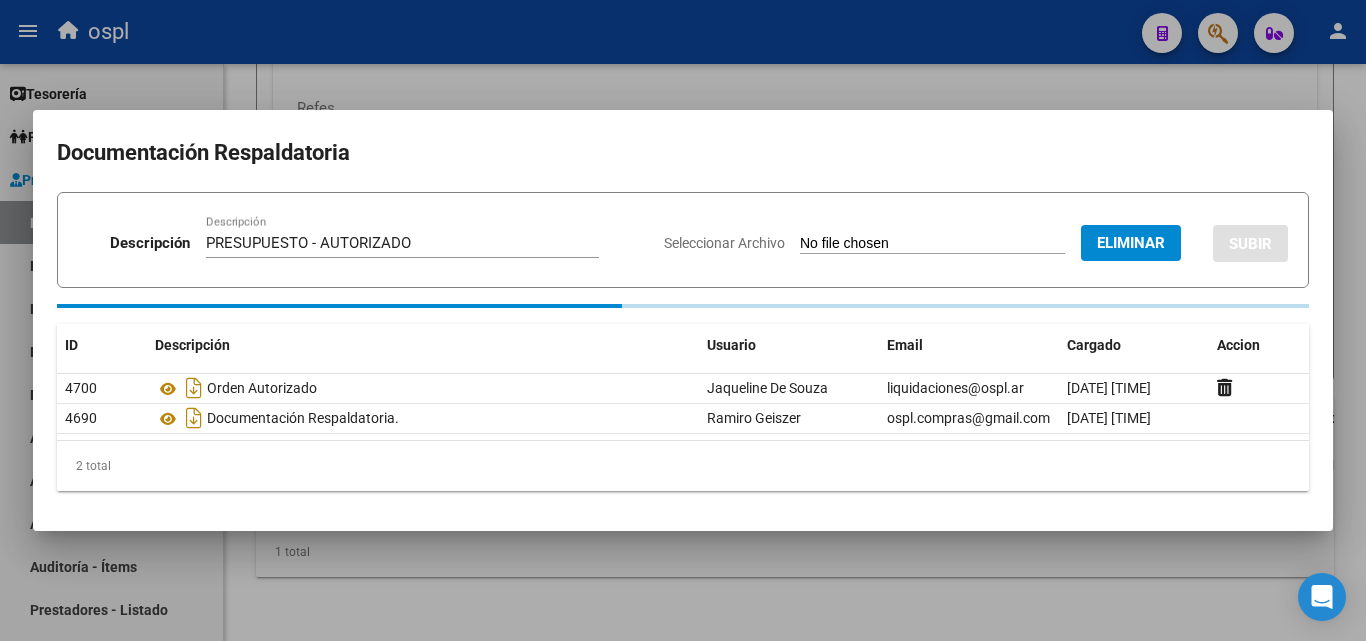 type 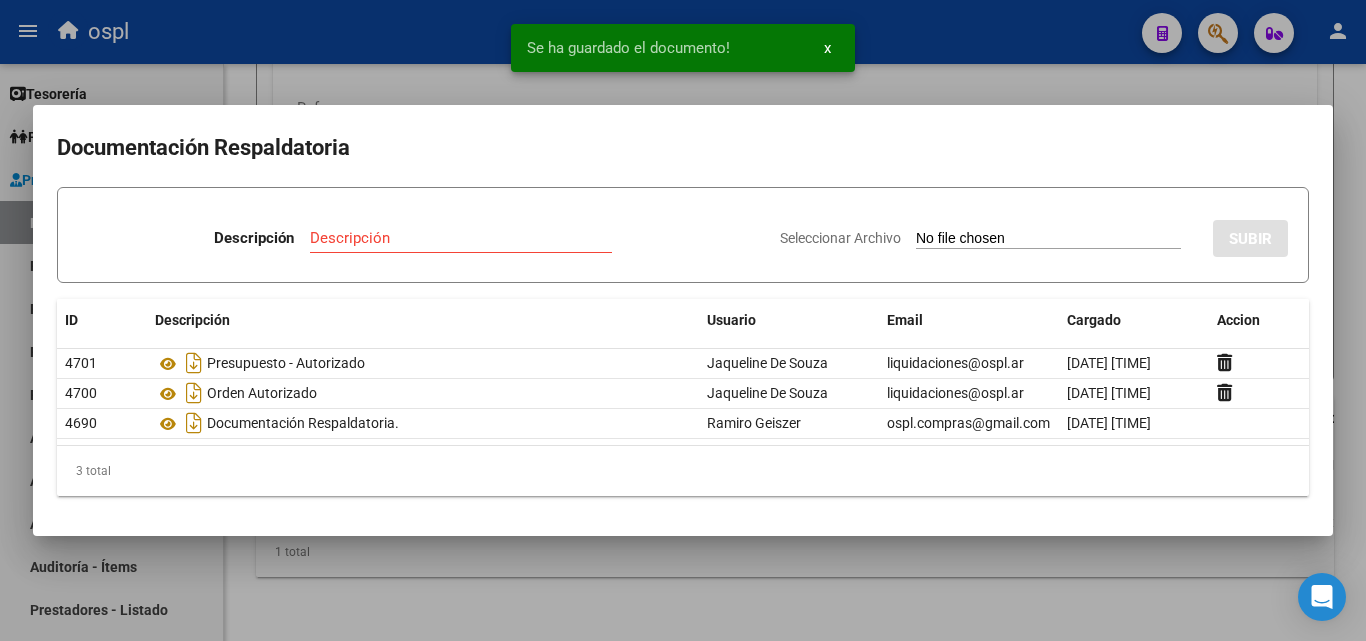 click at bounding box center (683, 320) 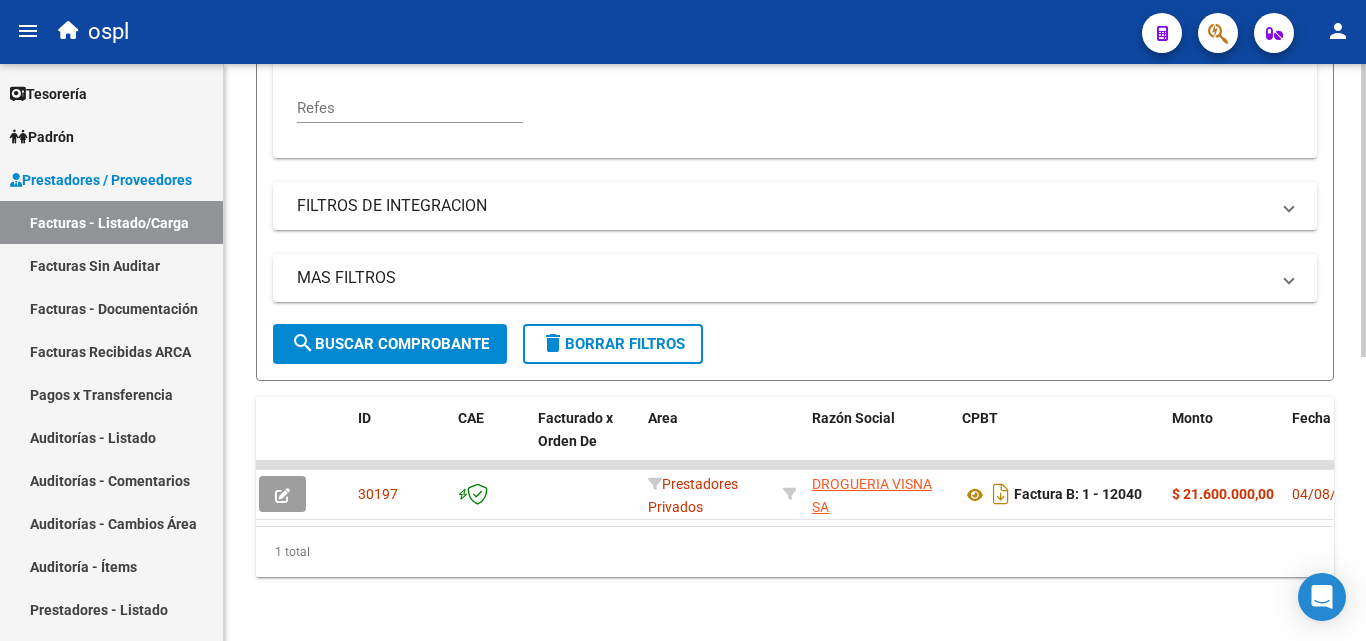 scroll, scrollTop: 0, scrollLeft: 0, axis: both 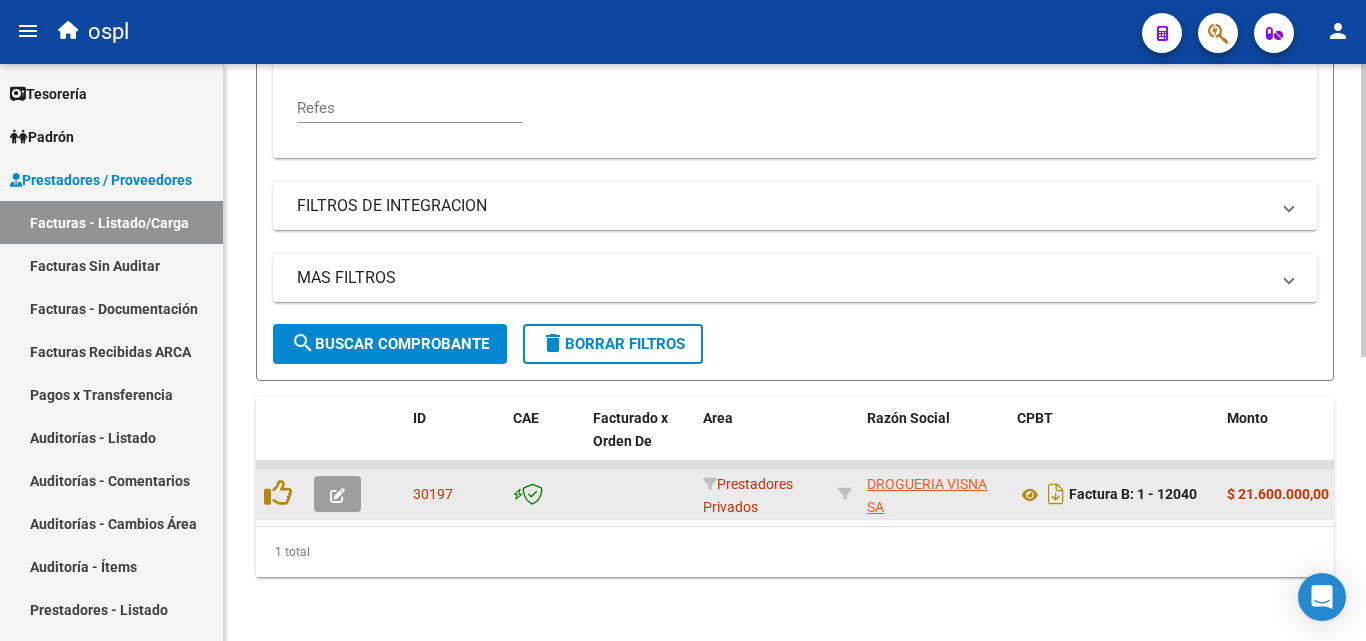 click 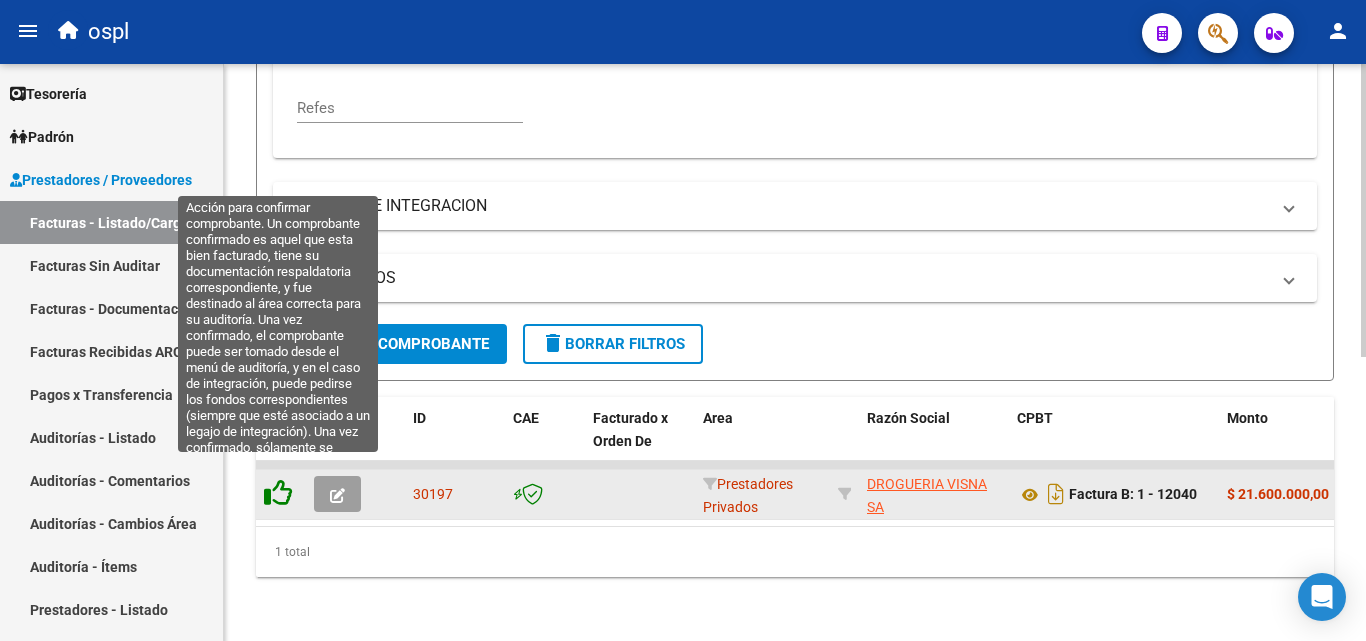 click 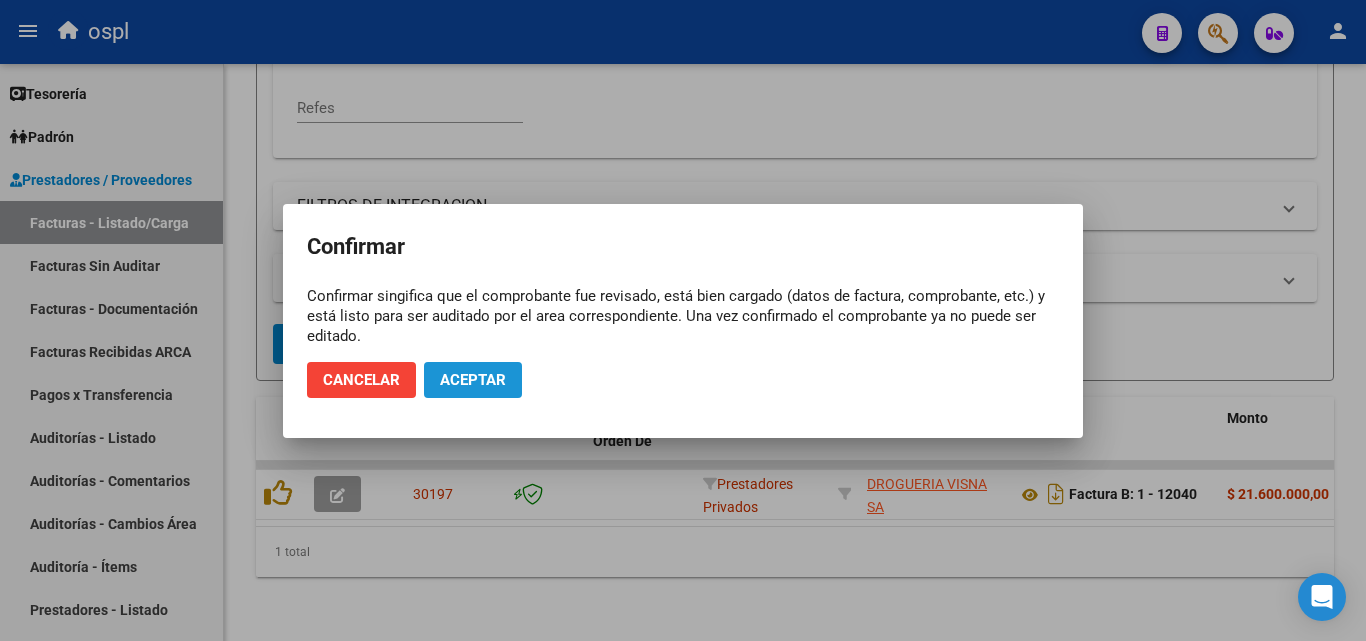click on "Aceptar" 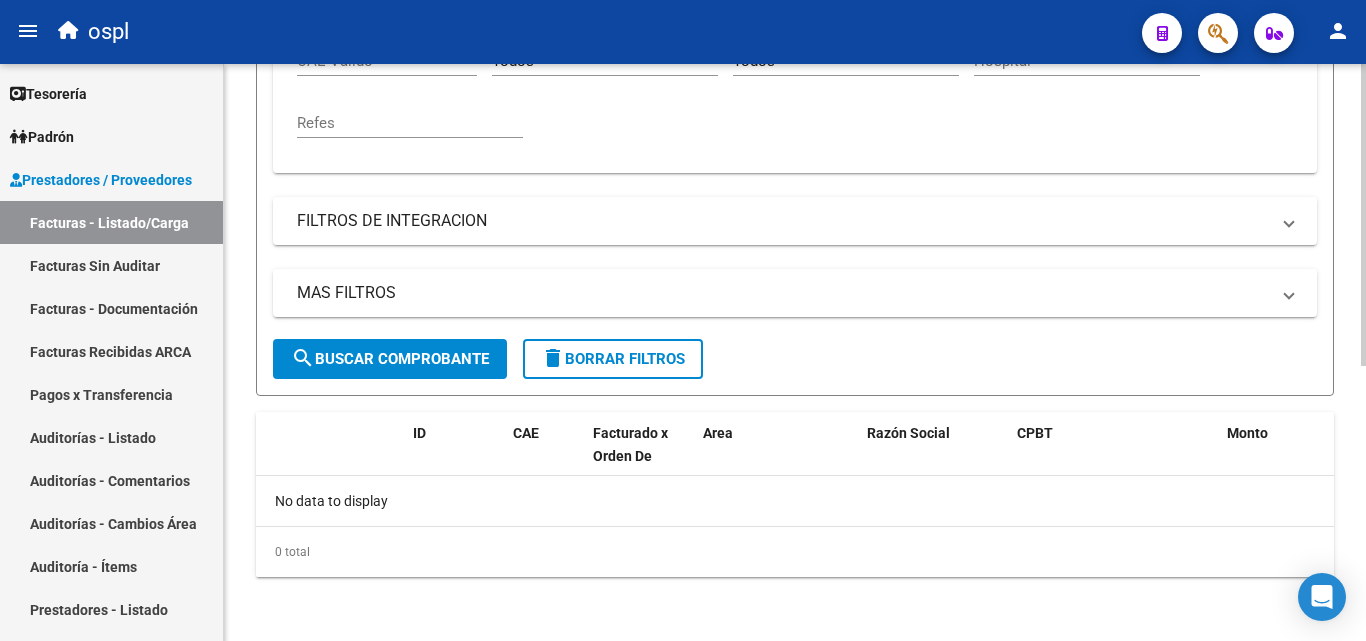 scroll, scrollTop: 525, scrollLeft: 0, axis: vertical 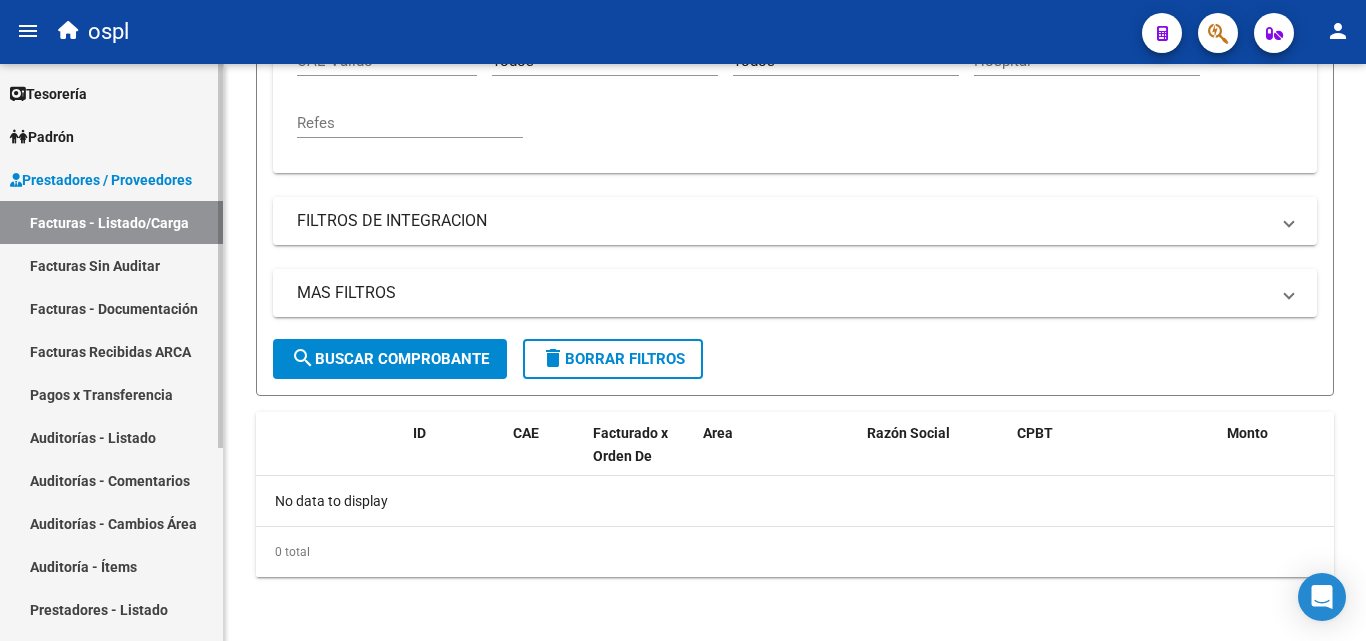click on "Facturas Sin Auditar" at bounding box center (111, 265) 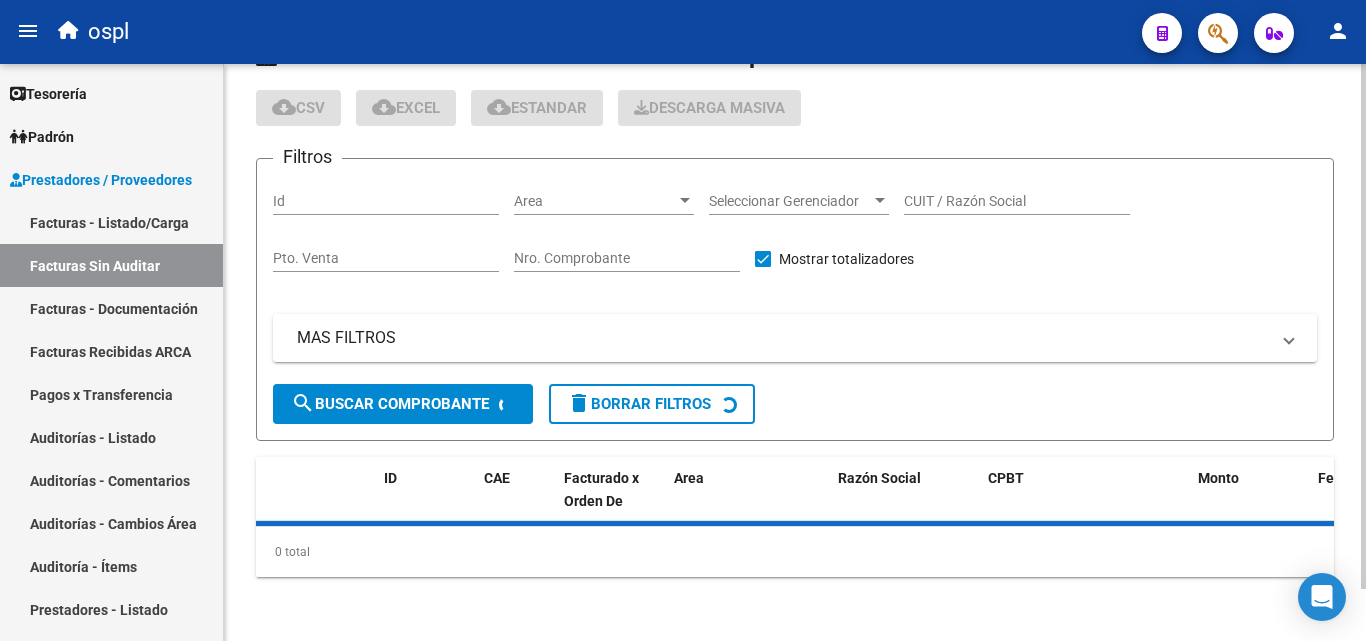 scroll, scrollTop: 0, scrollLeft: 0, axis: both 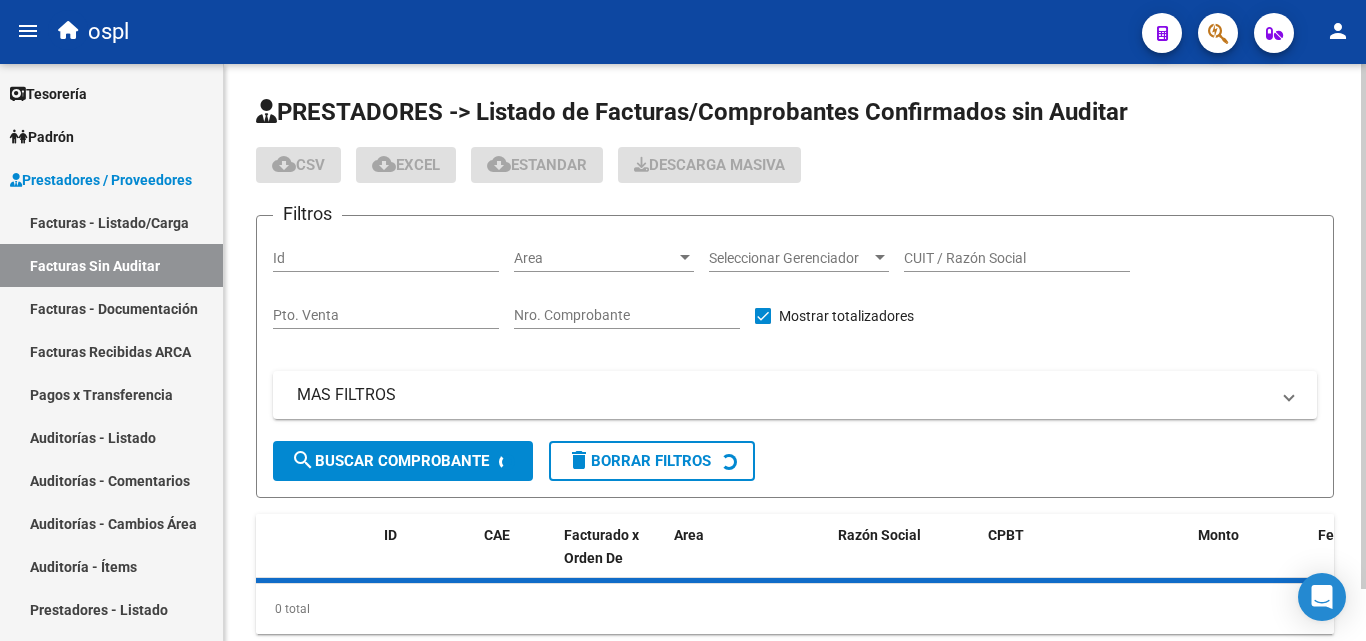 click on "Nro. Comprobante" at bounding box center [627, 315] 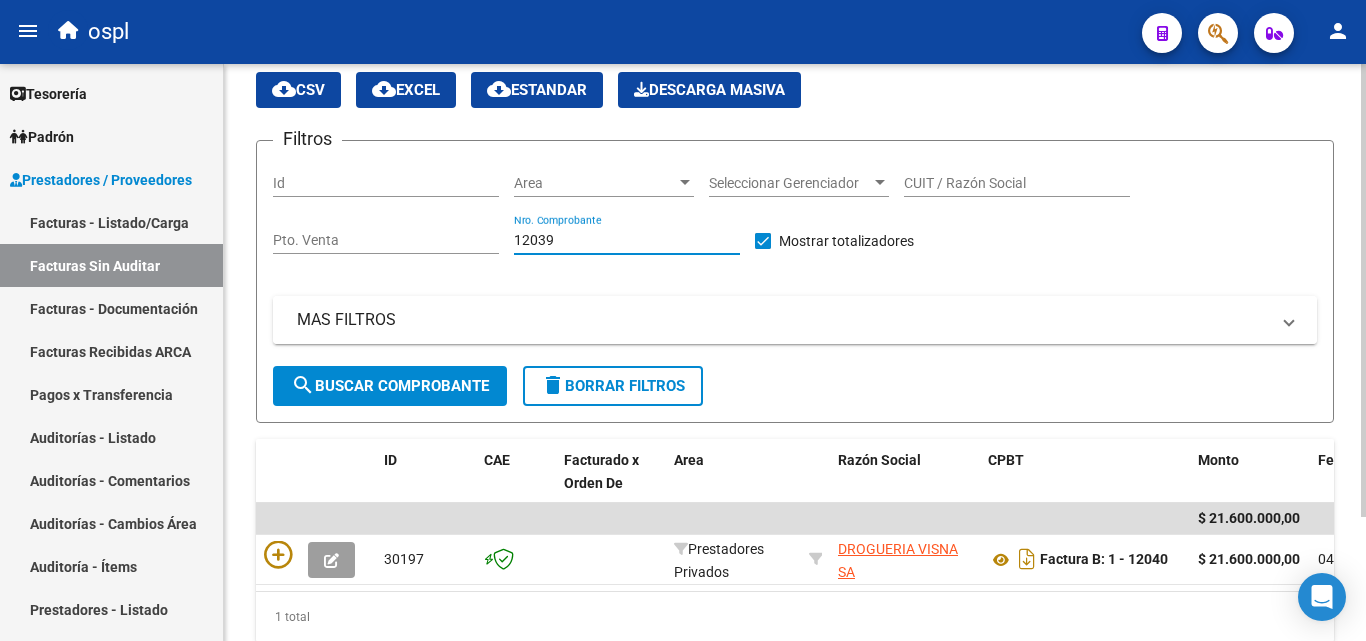 scroll, scrollTop: 158, scrollLeft: 0, axis: vertical 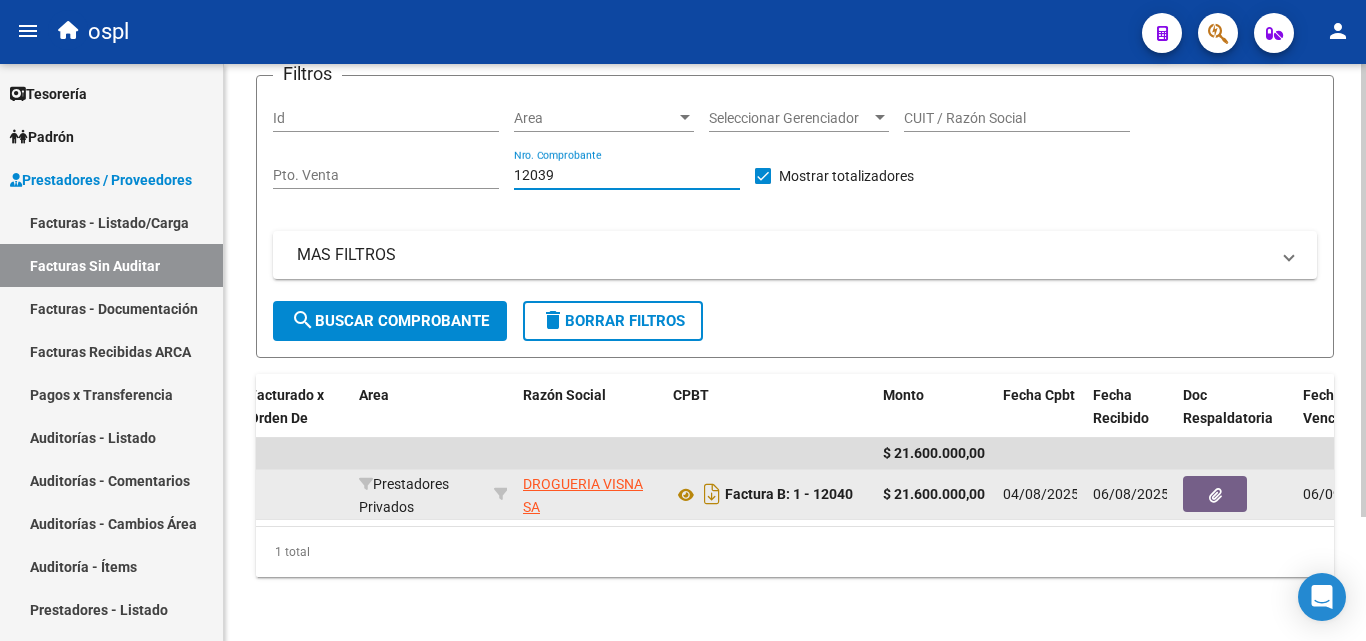 type on "12039" 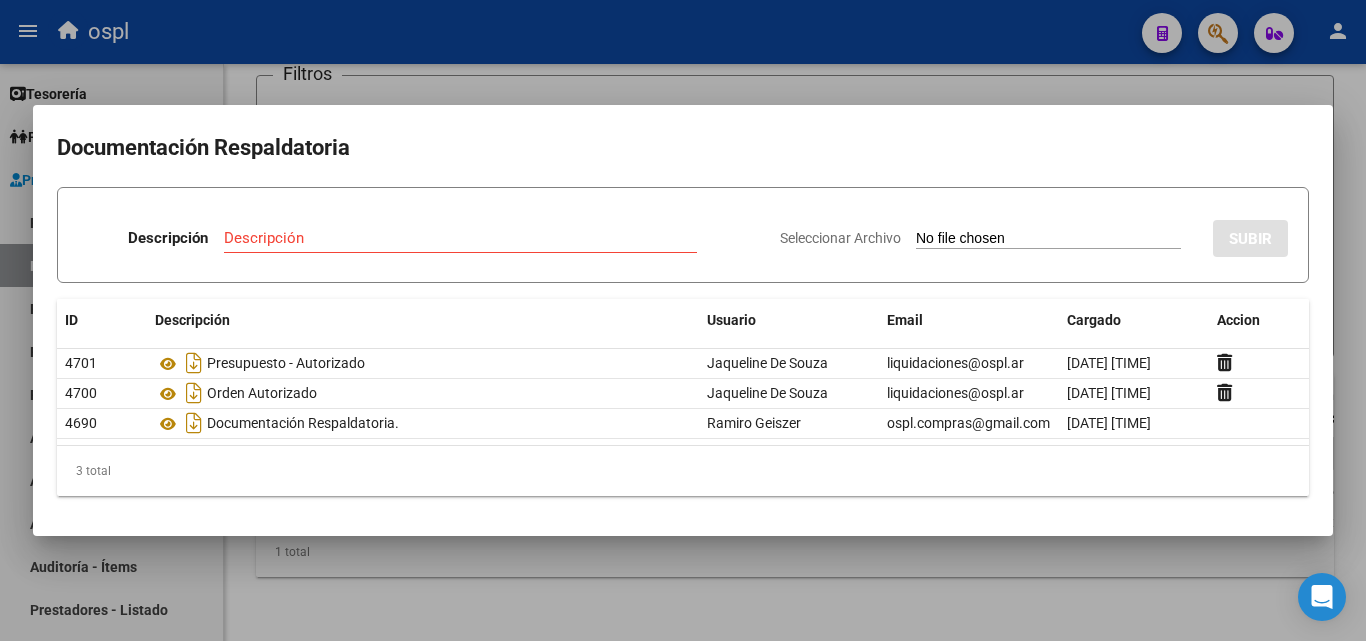 click at bounding box center (683, 320) 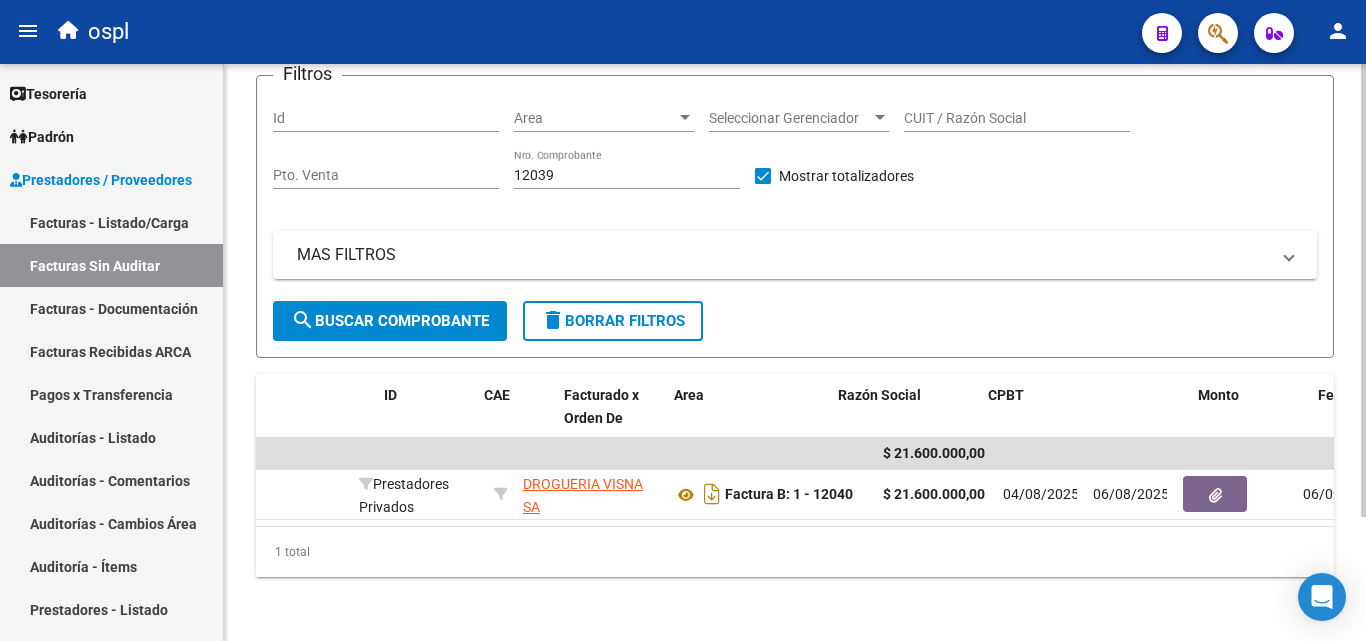 scroll, scrollTop: 0, scrollLeft: 0, axis: both 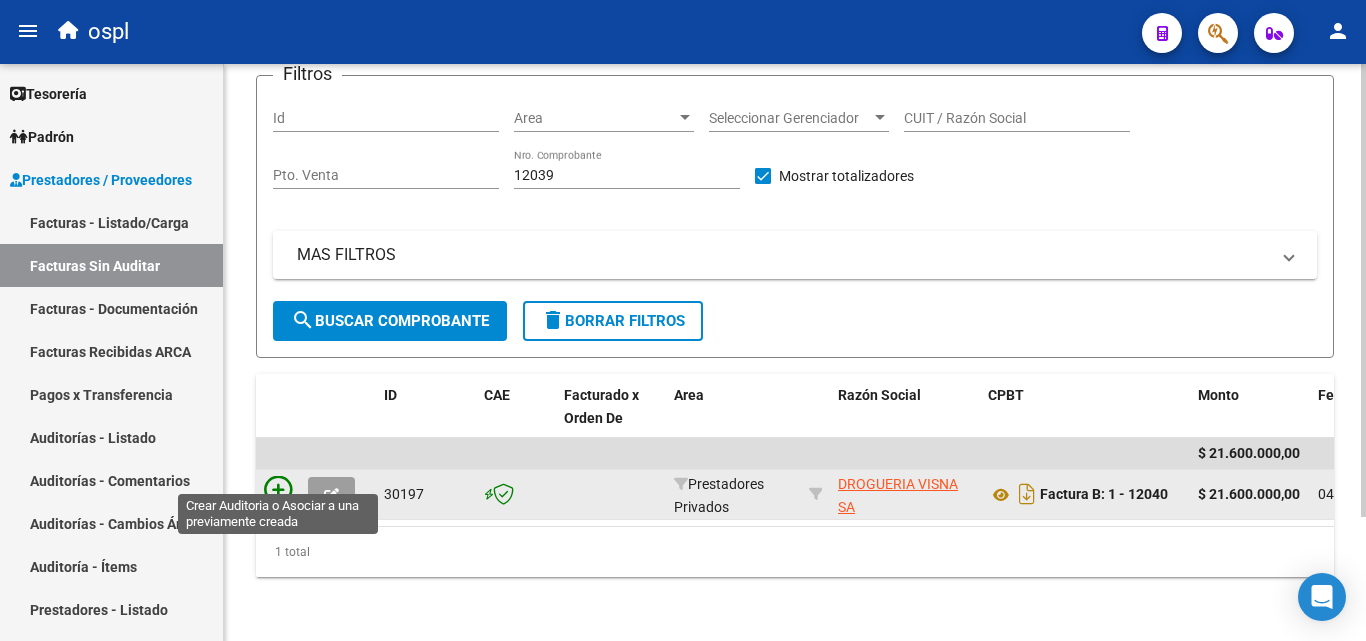 click 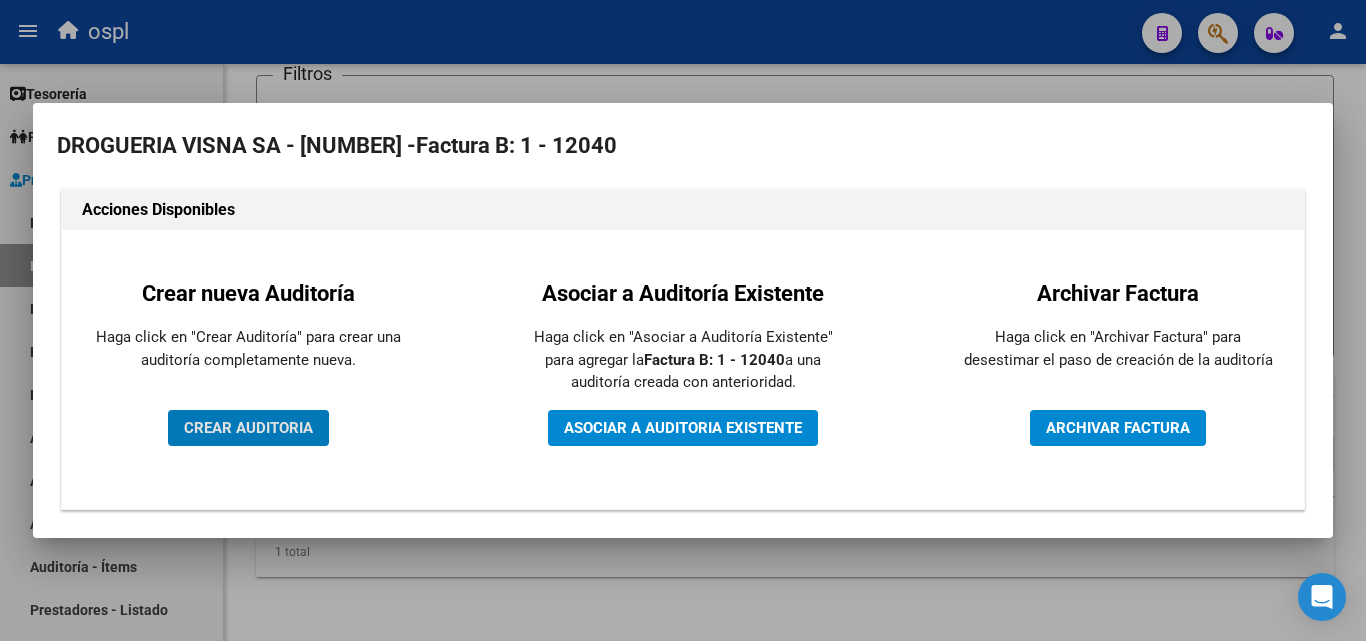 click on "CREAR AUDITORIA" at bounding box center [248, 428] 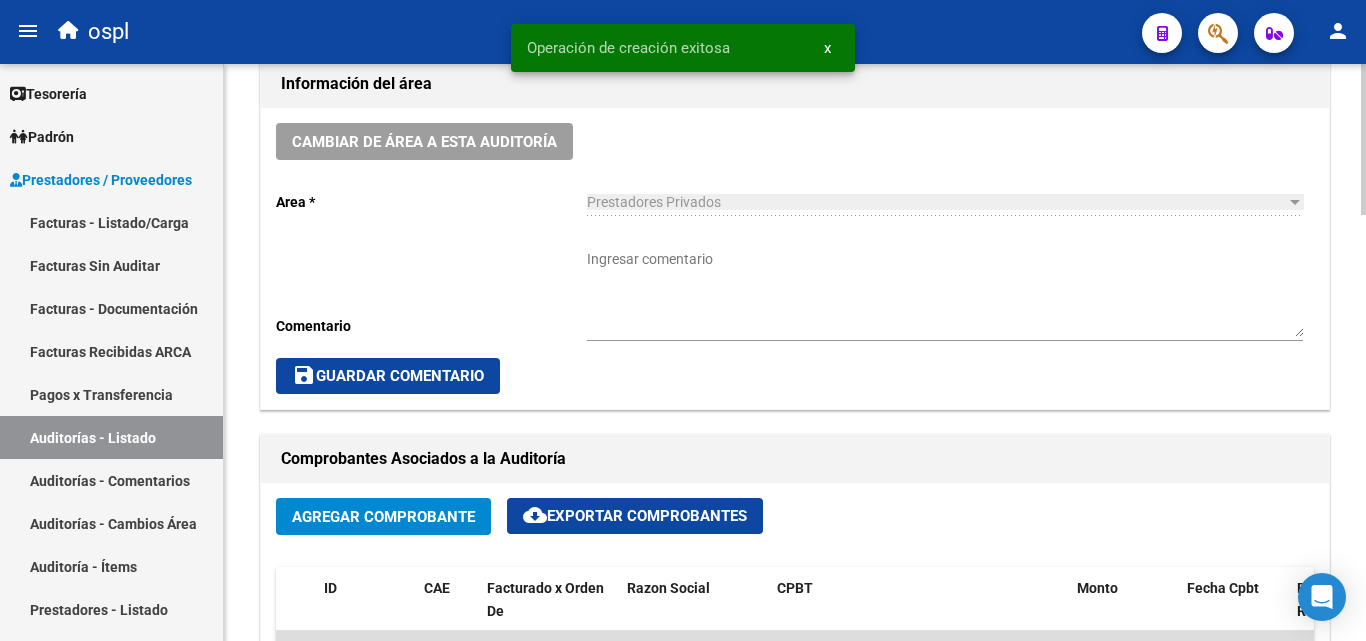 scroll, scrollTop: 600, scrollLeft: 0, axis: vertical 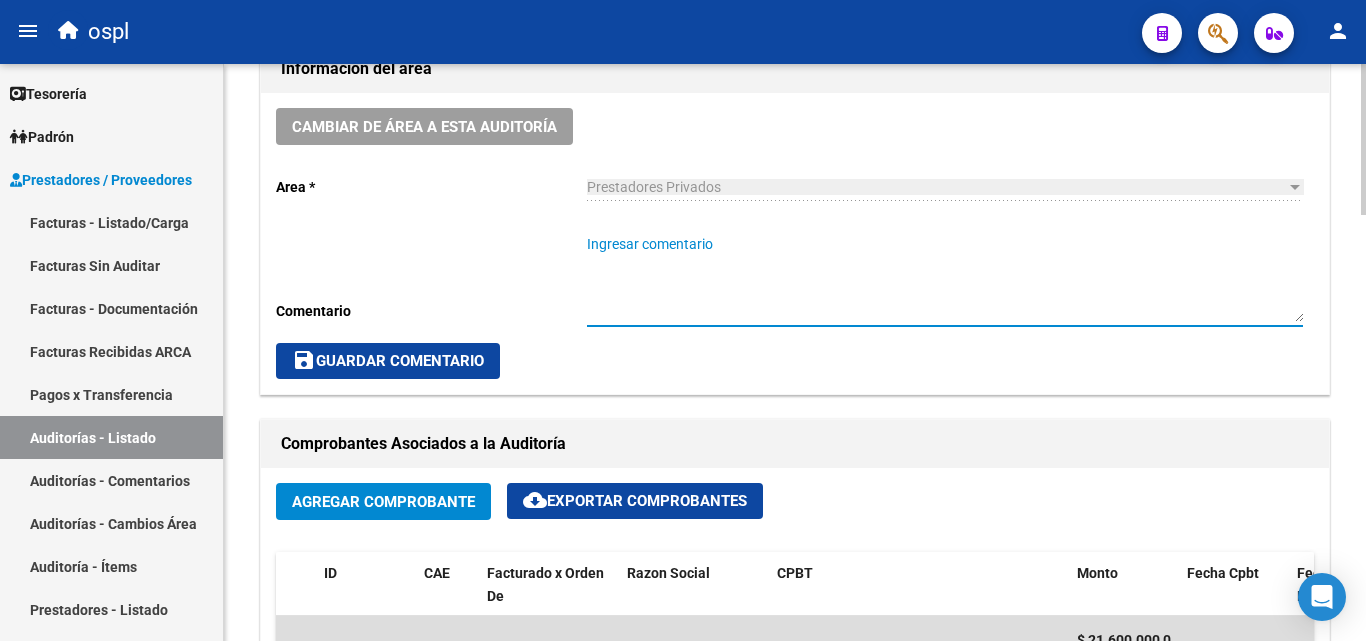 click on "Ingresar comentario" at bounding box center (945, 278) 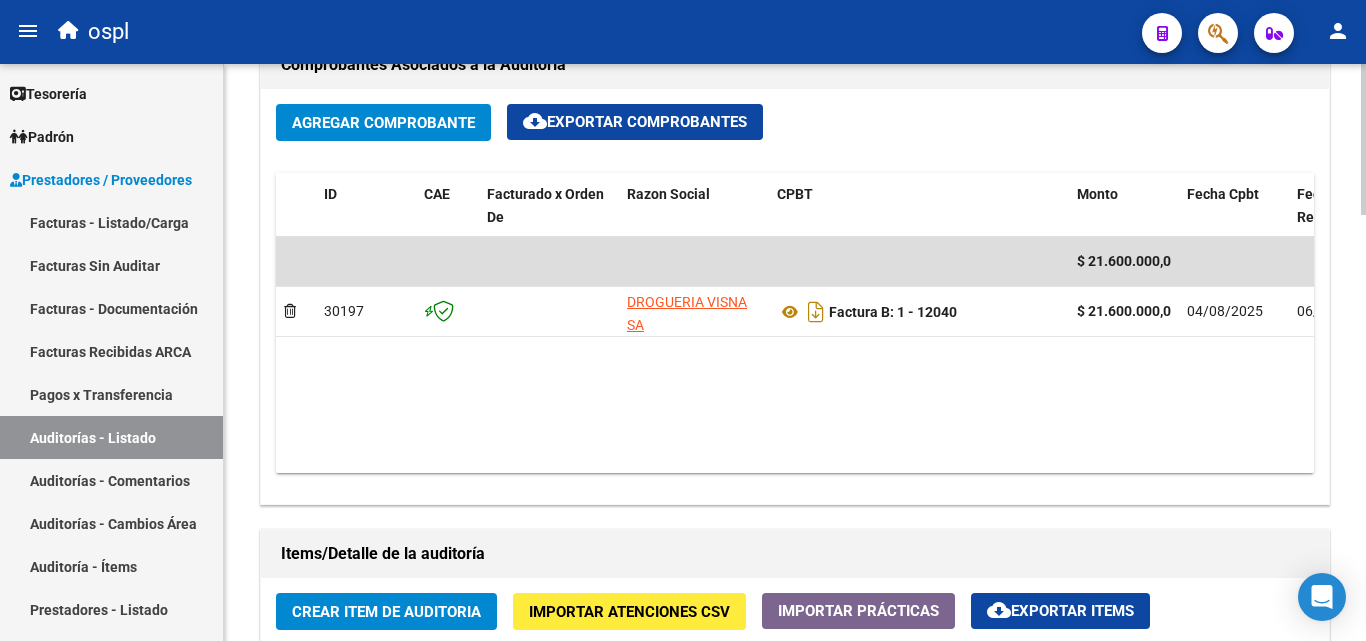 scroll, scrollTop: 1000, scrollLeft: 0, axis: vertical 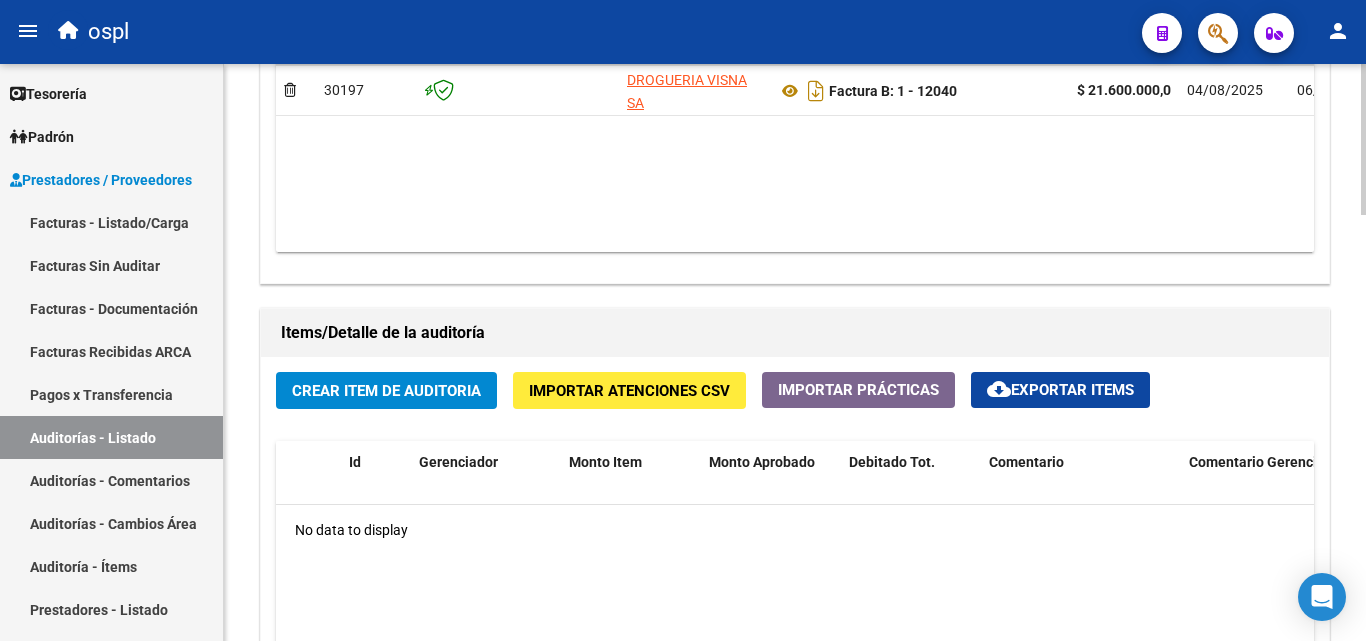 type on "FALTA TRAZA" 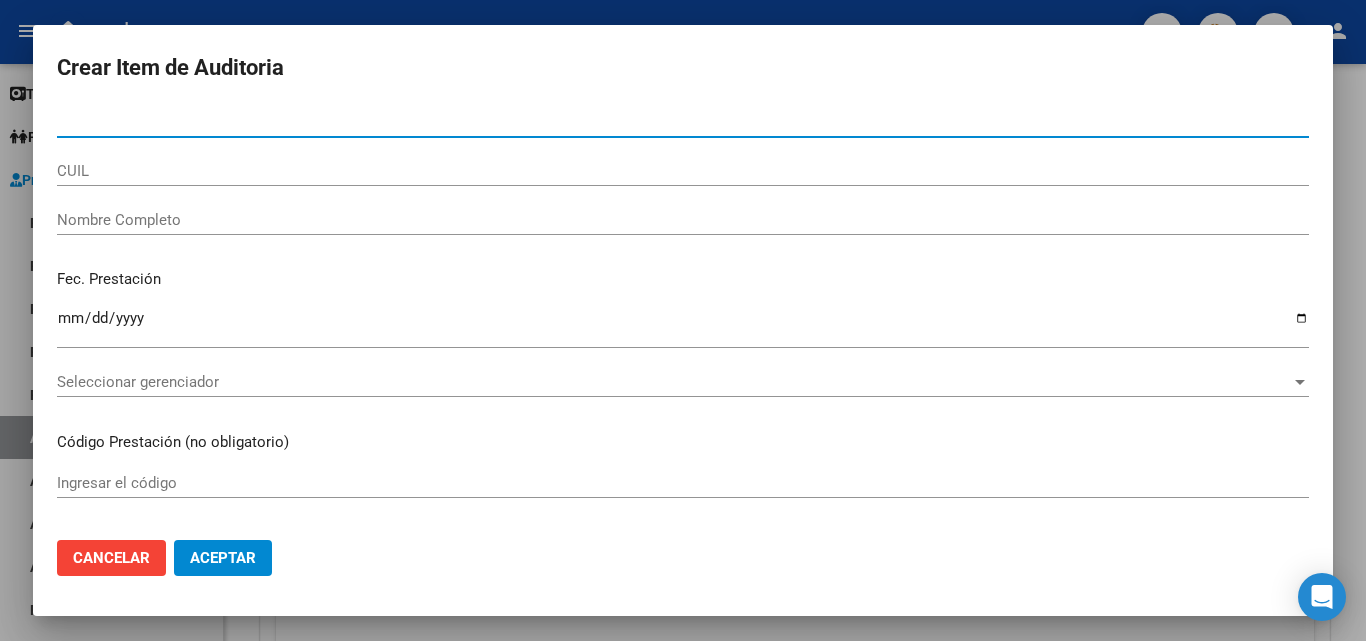 type on "26797459" 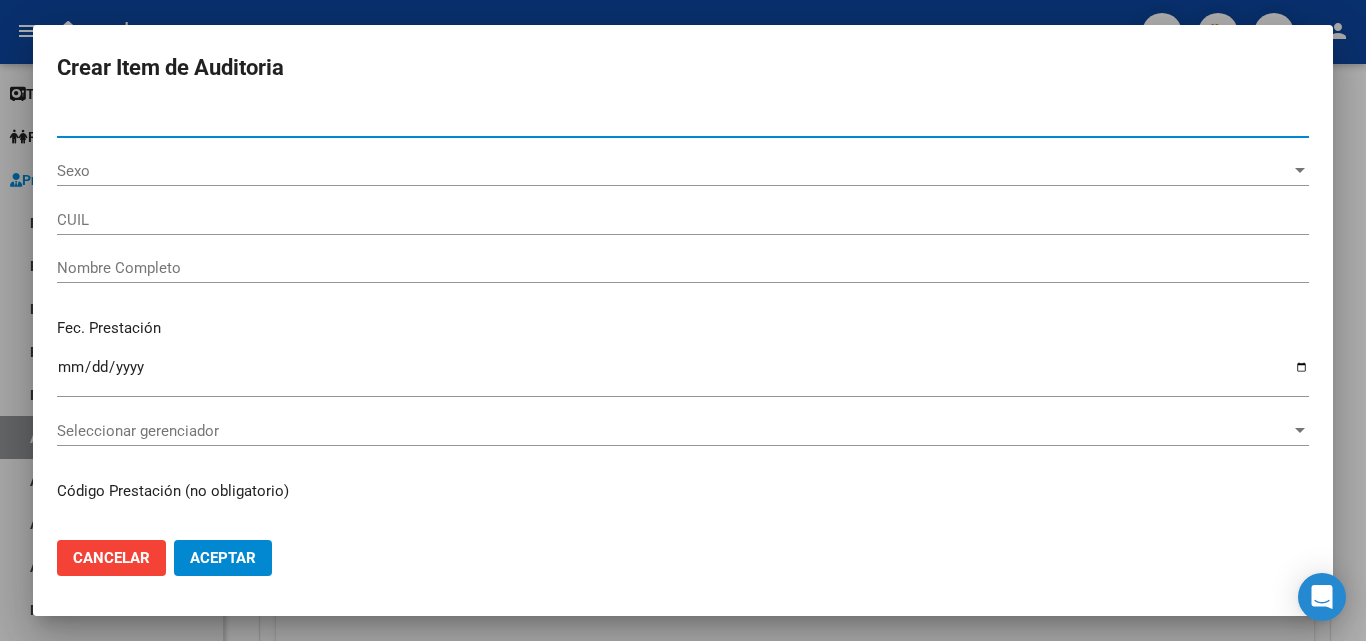 type on "20267974595" 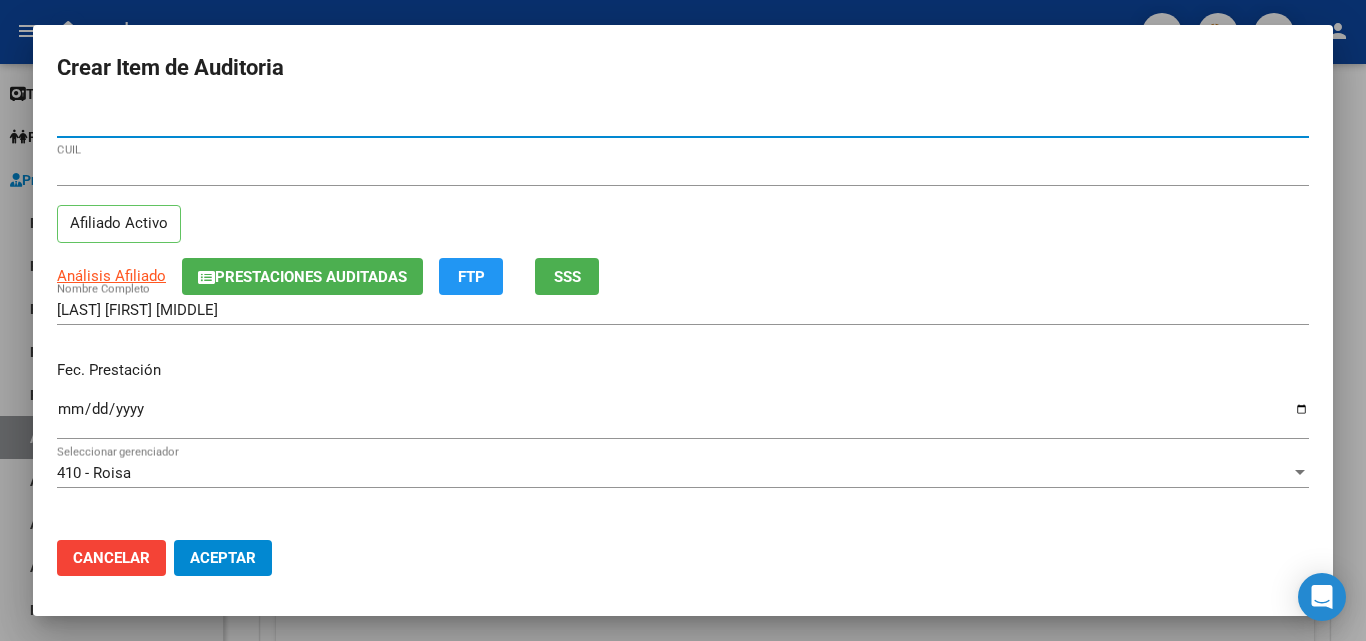 type on "26797459" 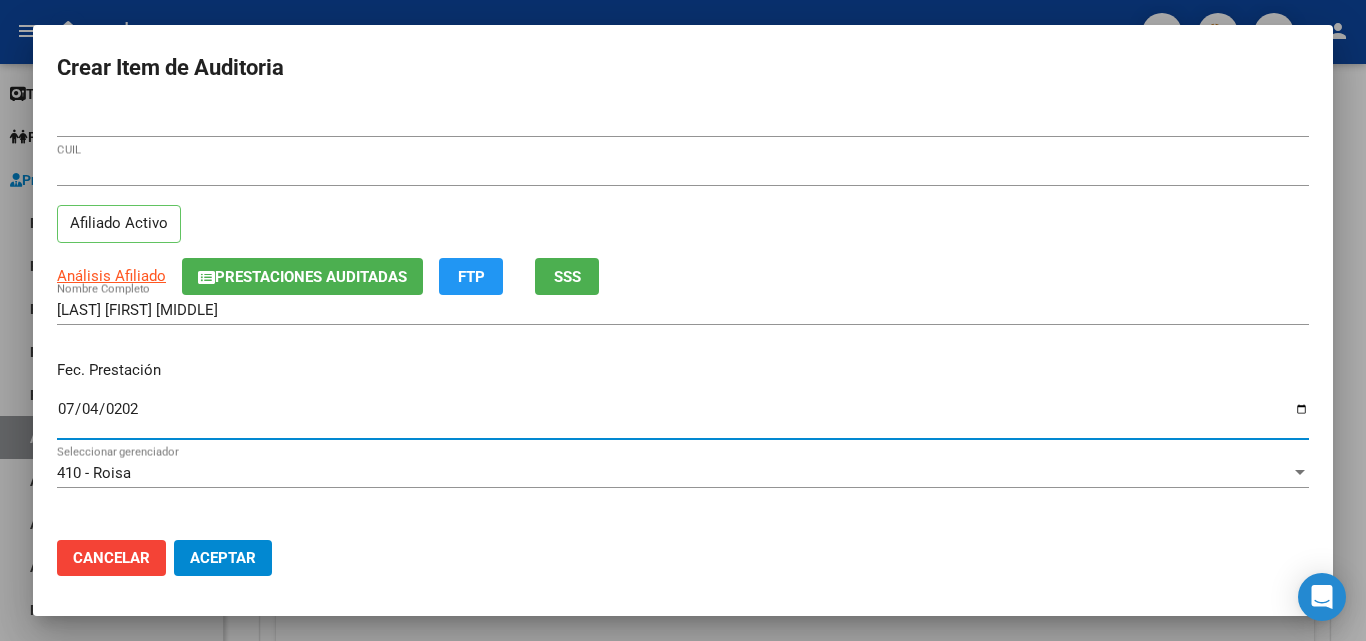 type on "2025-07-04" 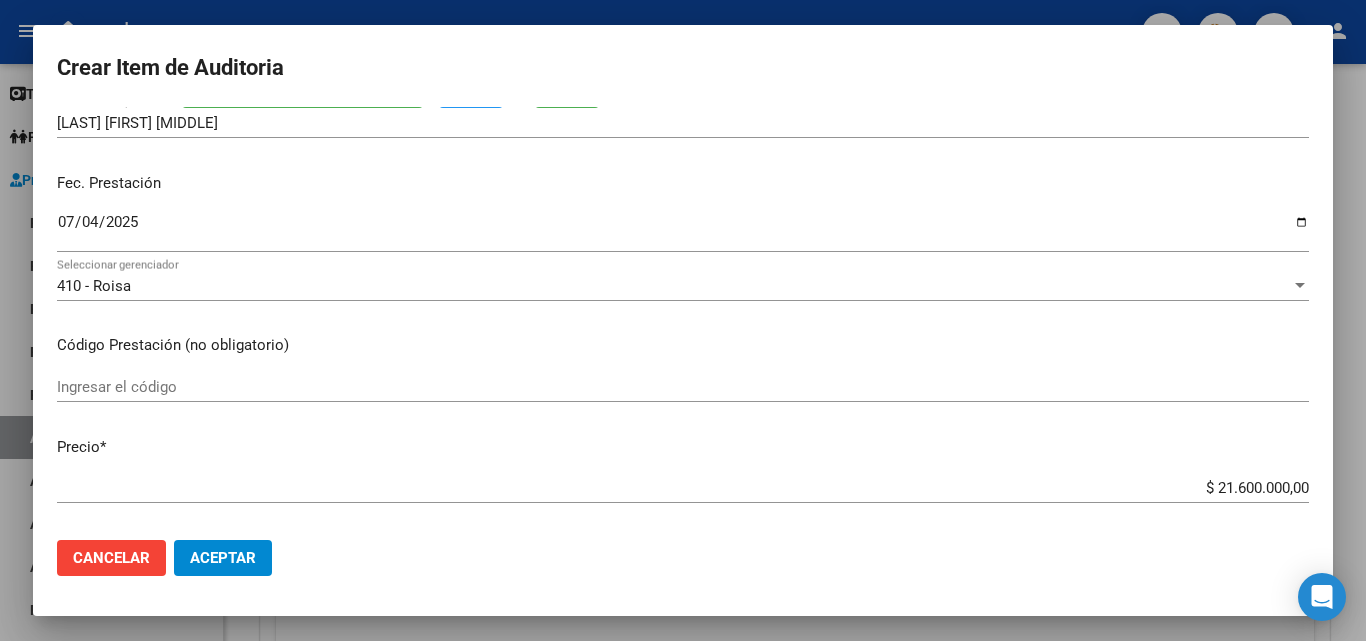 scroll, scrollTop: 200, scrollLeft: 0, axis: vertical 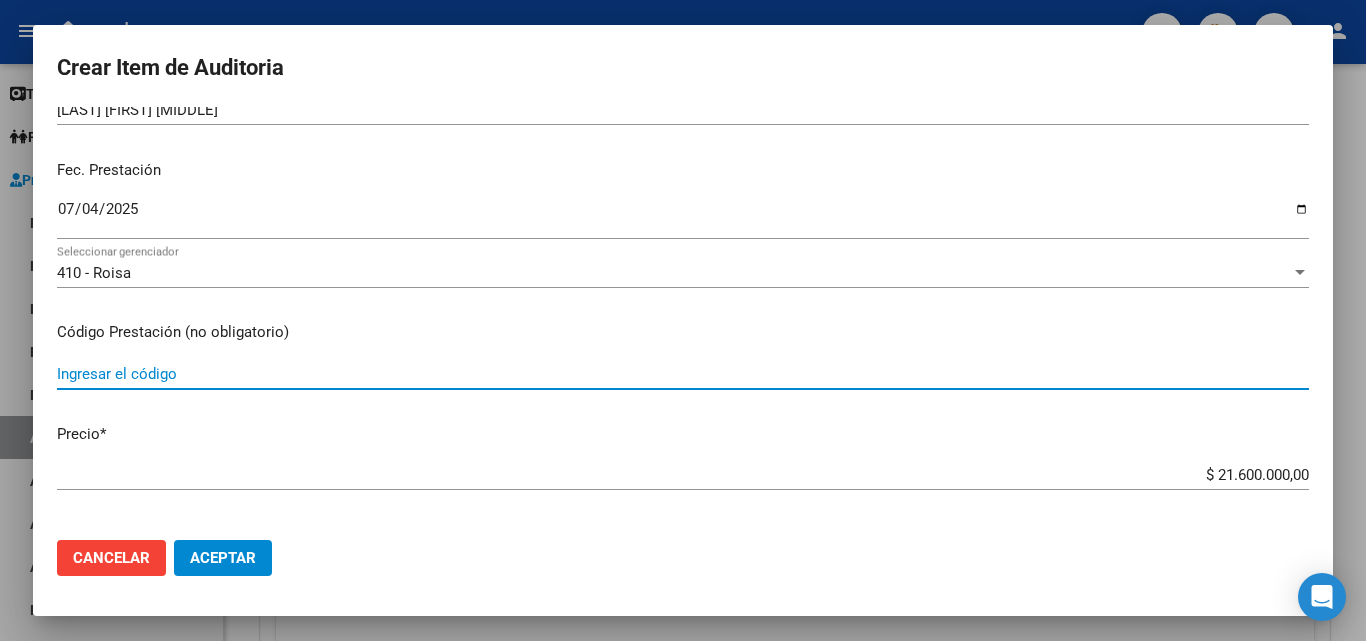 click on "Ingresar el código" at bounding box center [683, 374] 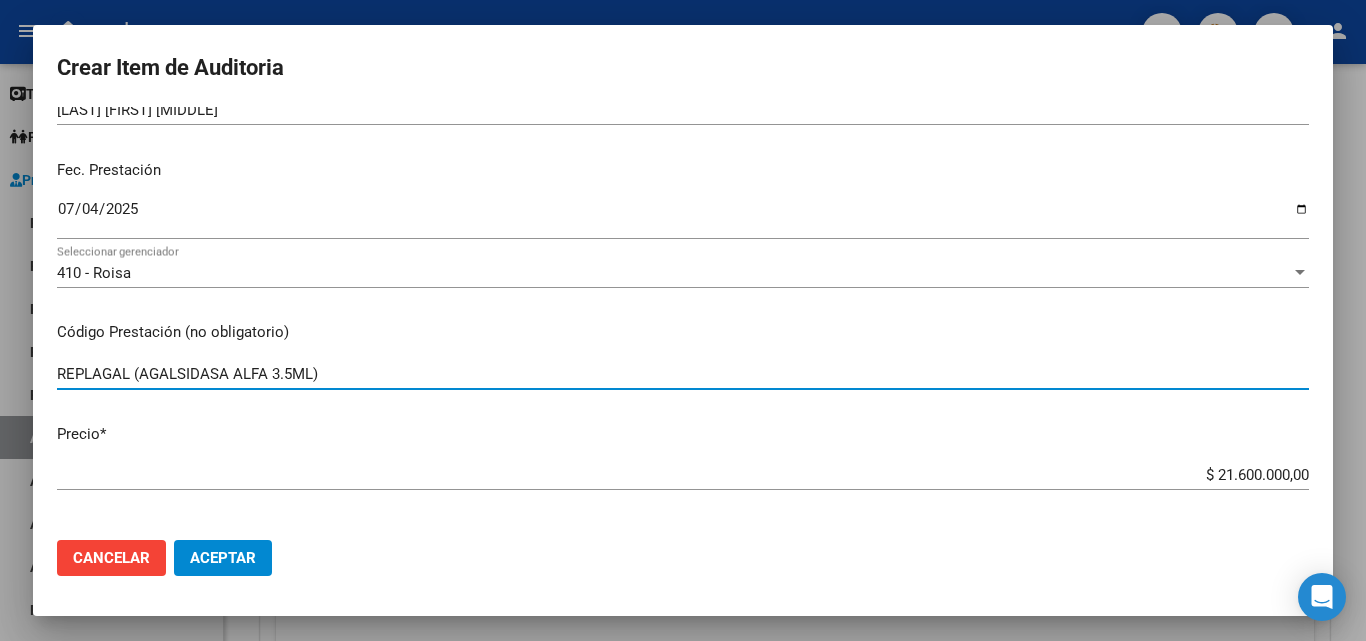 type on "REPLAGAL (AGALSIDASA ALFA 3.5ML)" 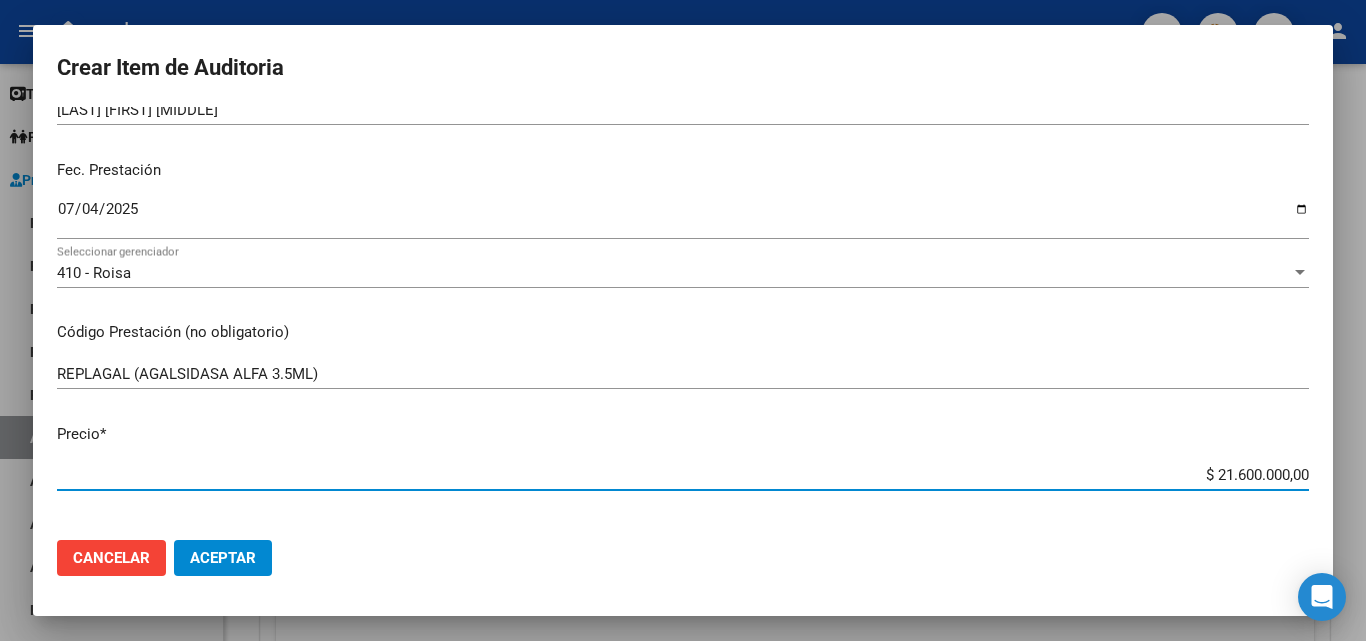 drag, startPoint x: 1164, startPoint y: 468, endPoint x: 1328, endPoint y: 469, distance: 164.00305 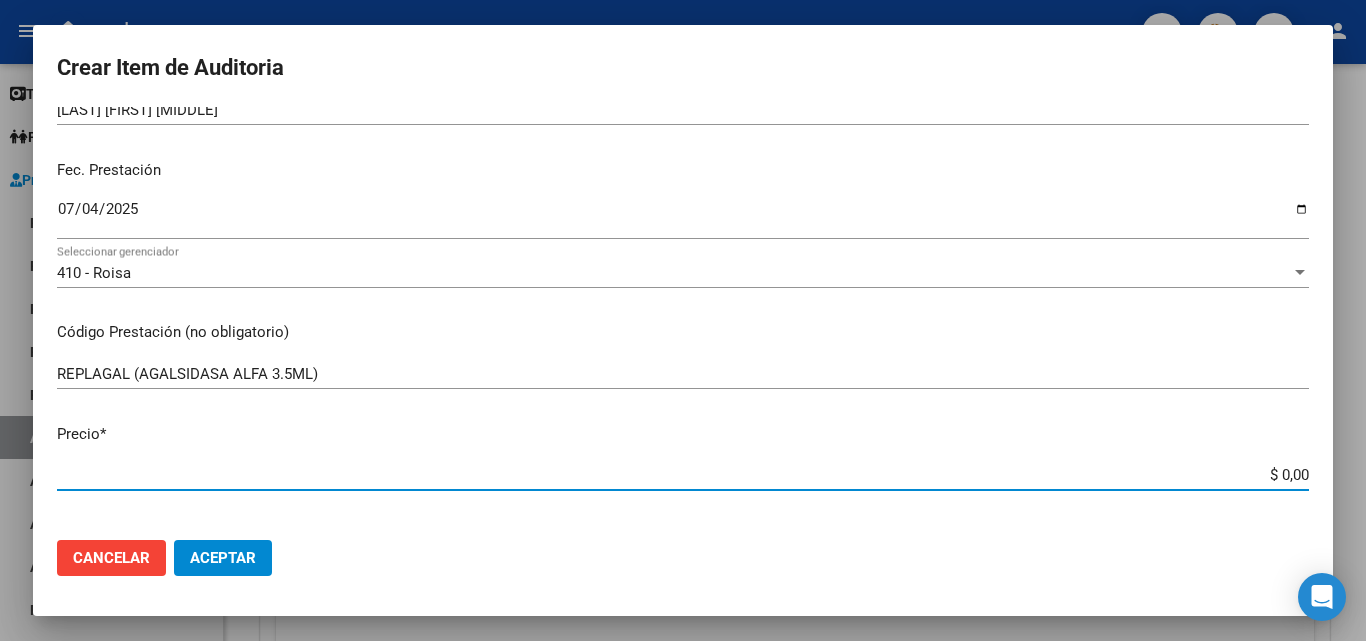 type on "$ 0,02" 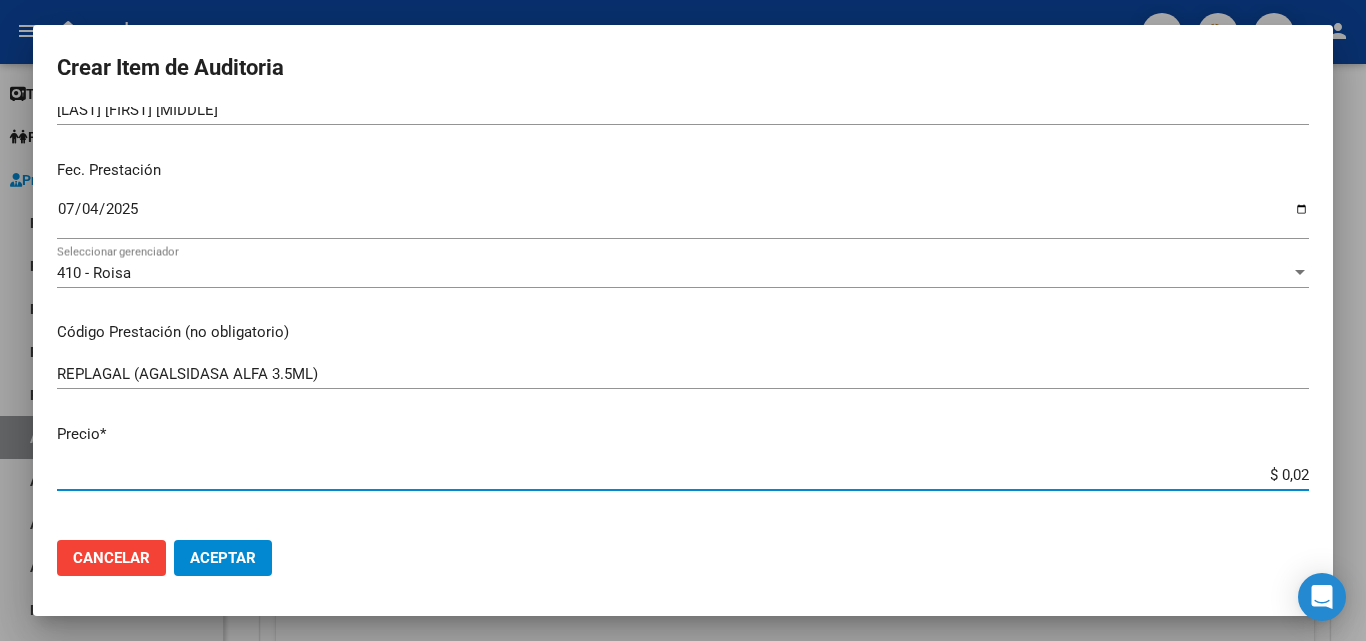 type on "$ 0,21" 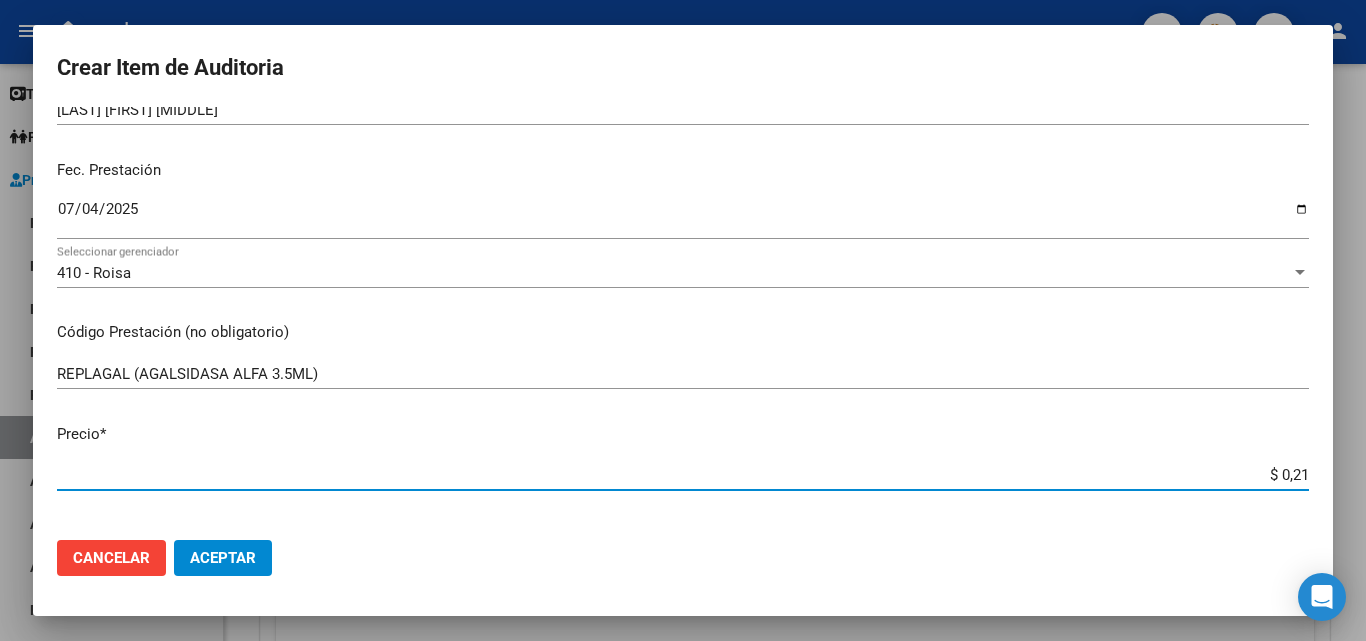 type on "$ 2,16" 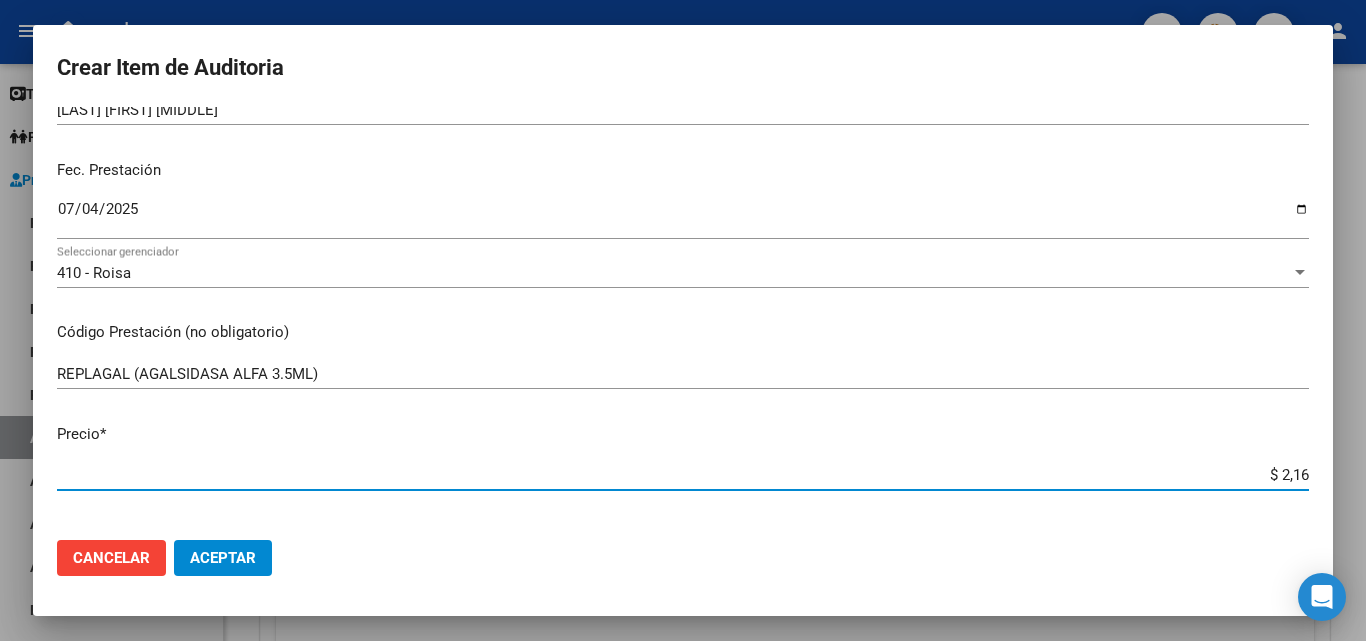 type on "$ 21,60" 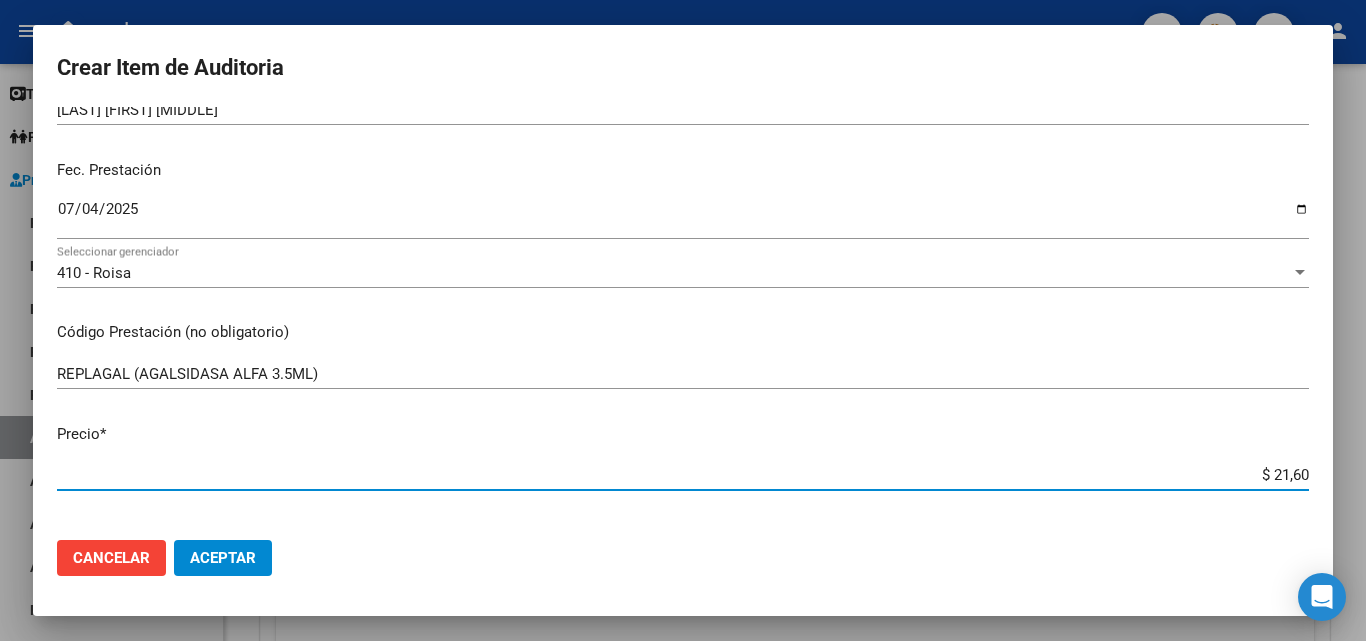 type on "$ 216,00" 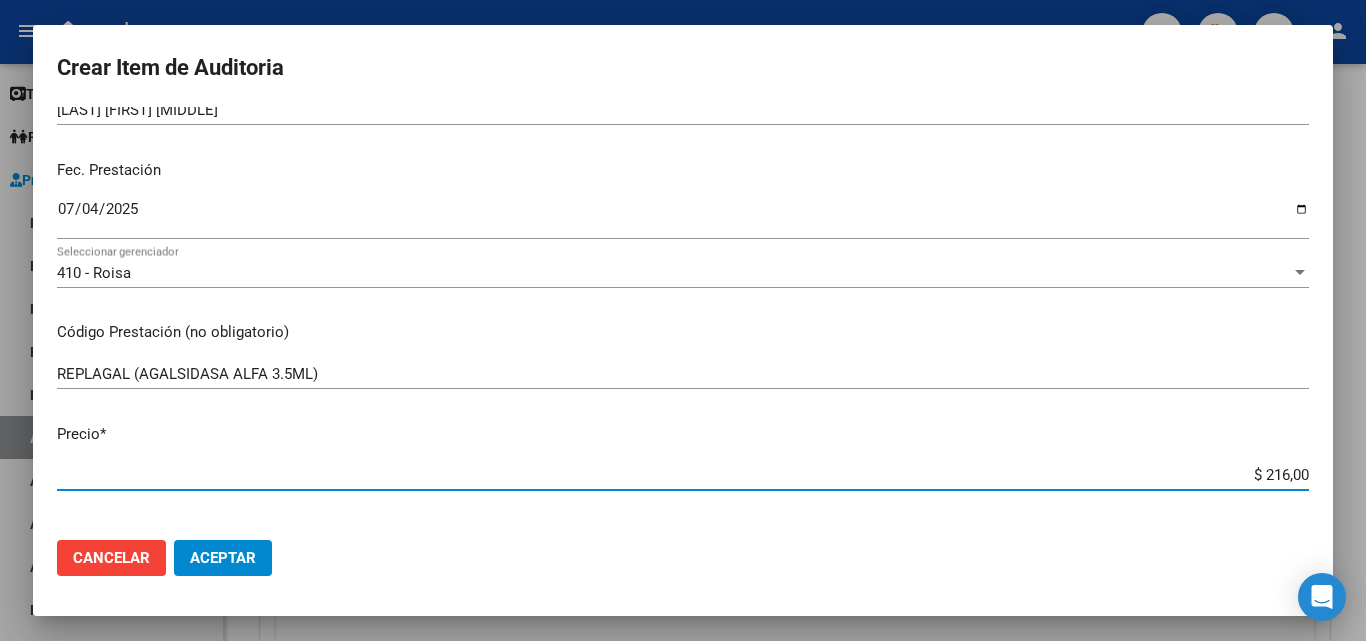 type on "$ 2.160,00" 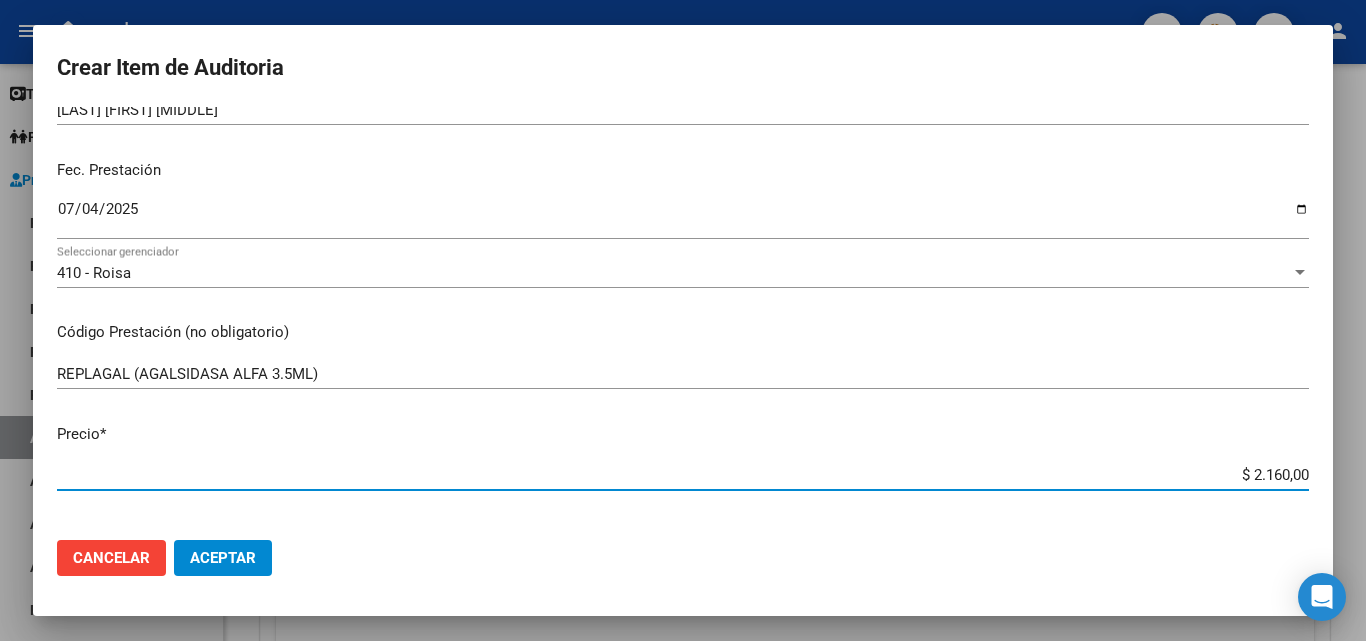 type on "$ 21.600,00" 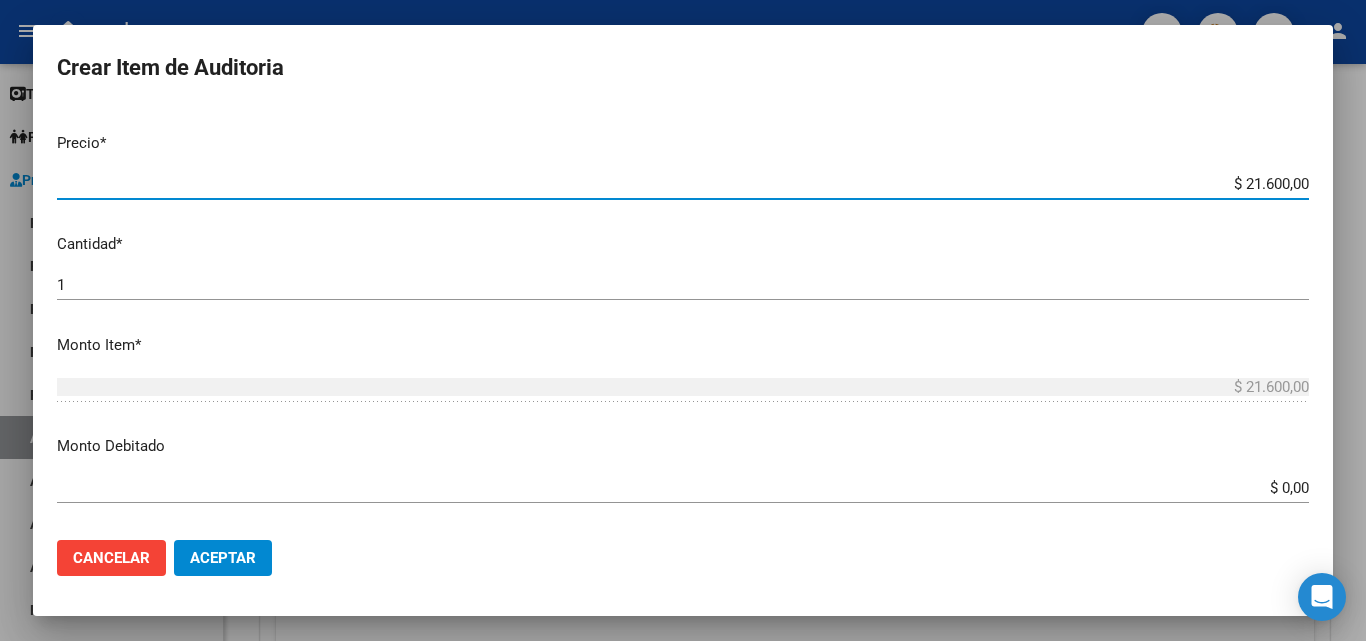 scroll, scrollTop: 500, scrollLeft: 0, axis: vertical 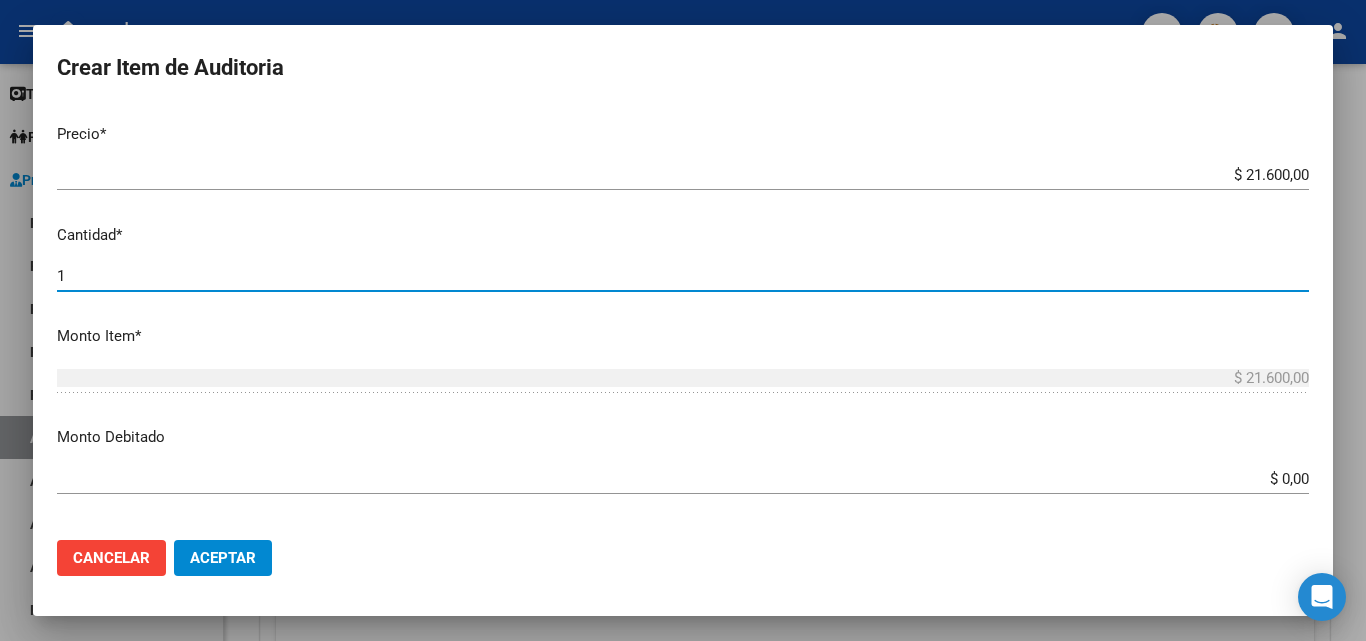 click on "1" at bounding box center (683, 276) 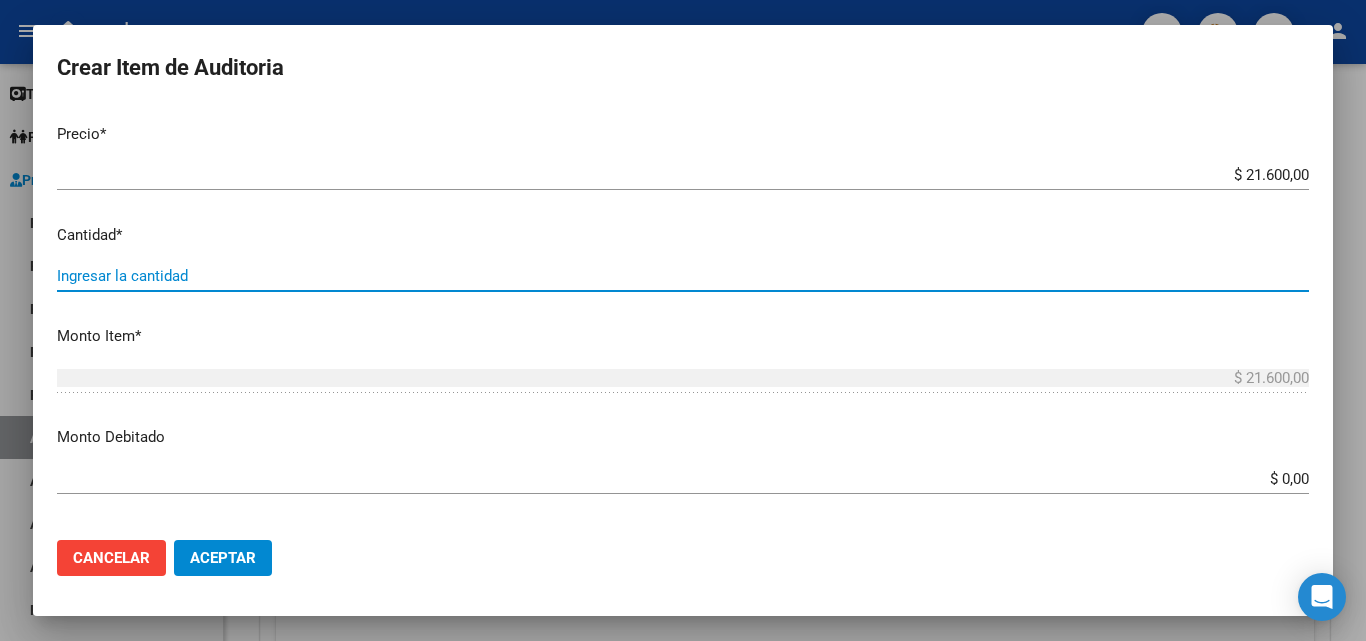 type on "8" 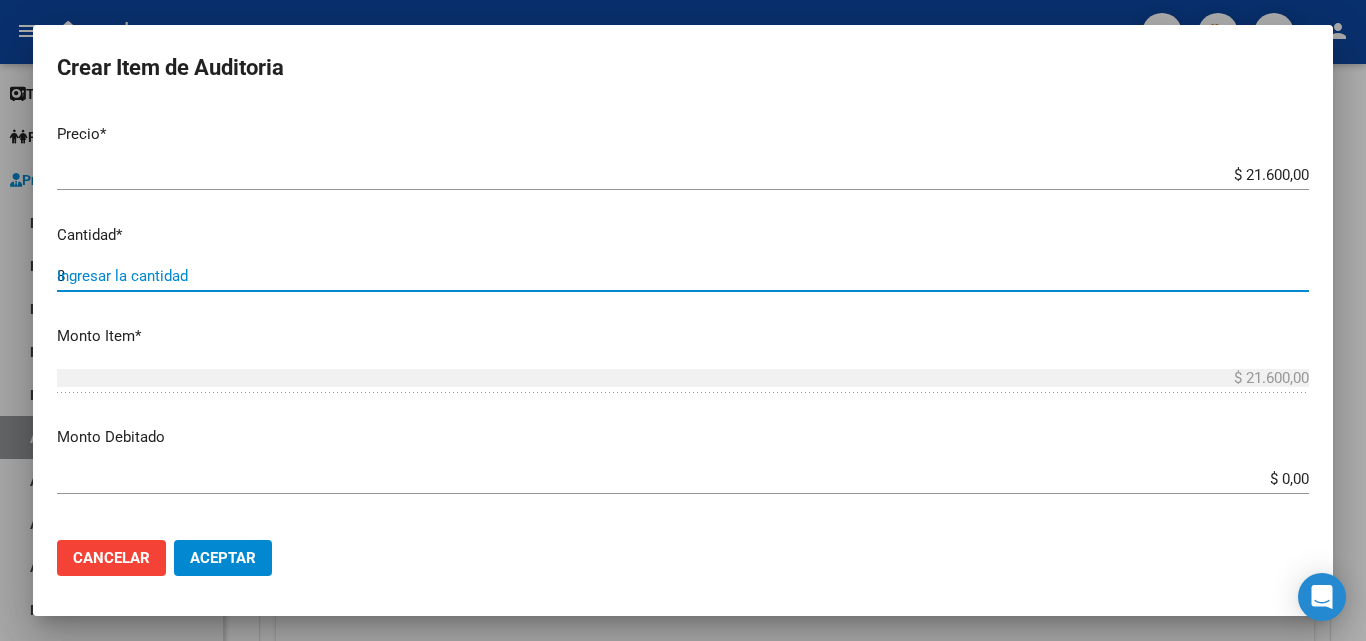 type on "$ 172.800,00" 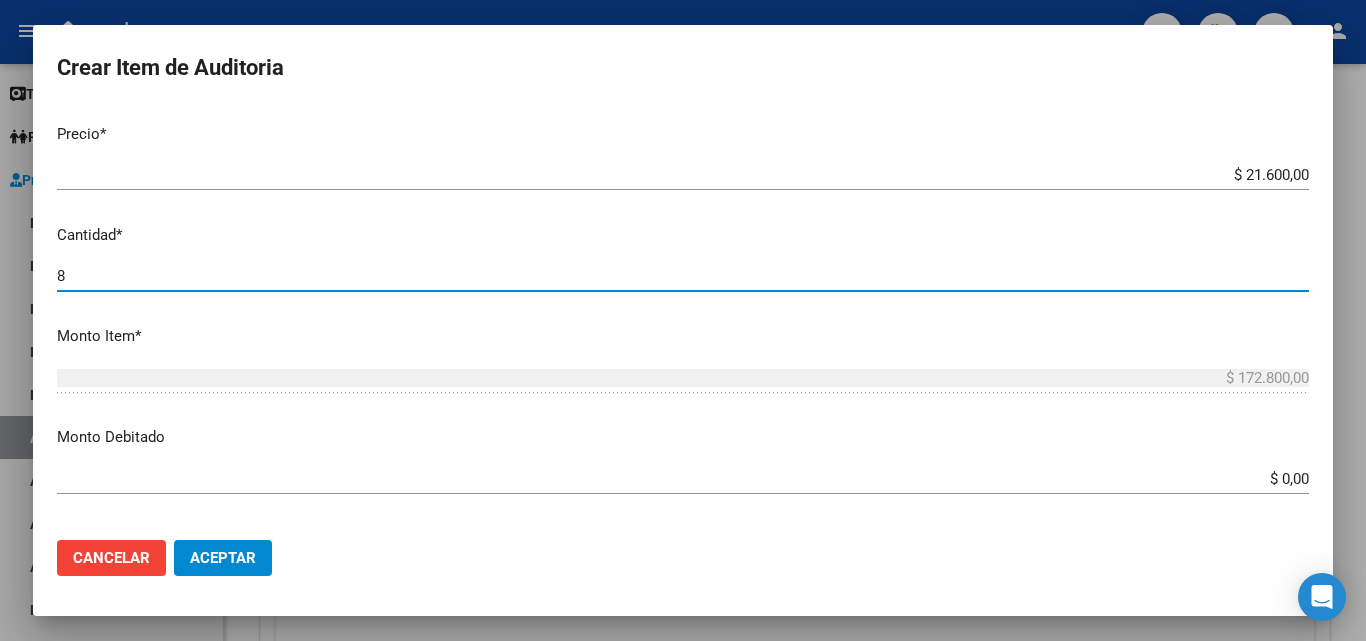 scroll, scrollTop: 600, scrollLeft: 0, axis: vertical 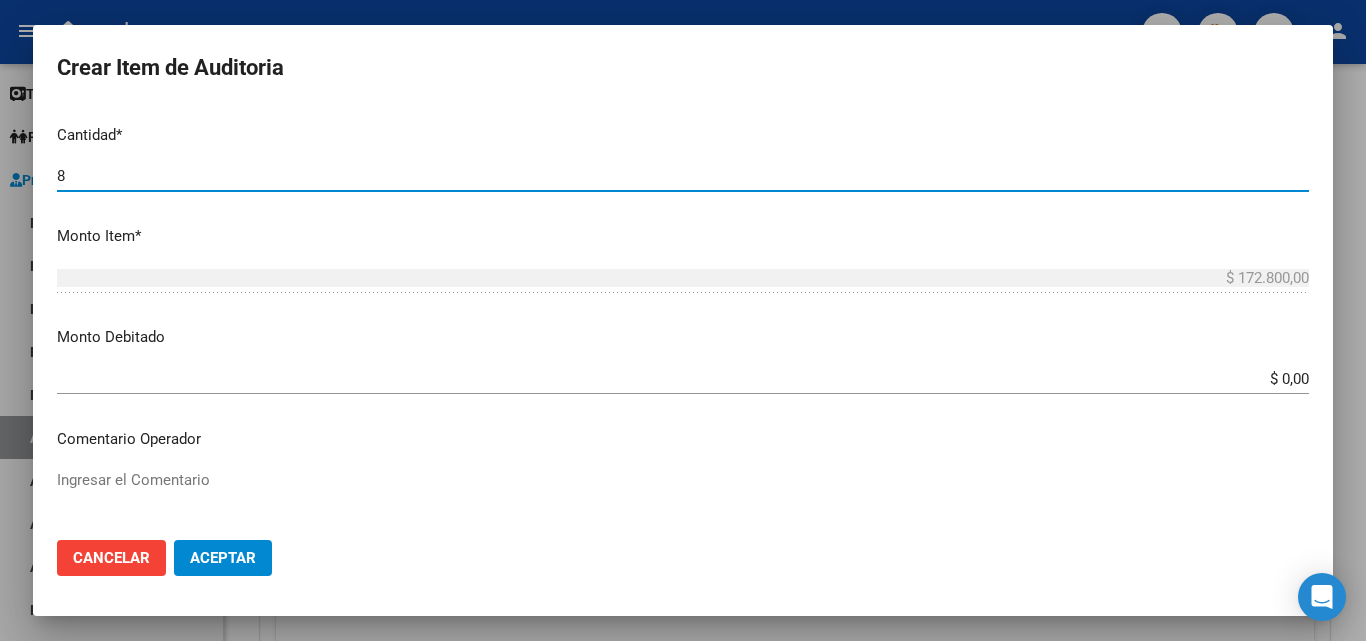 type on "8" 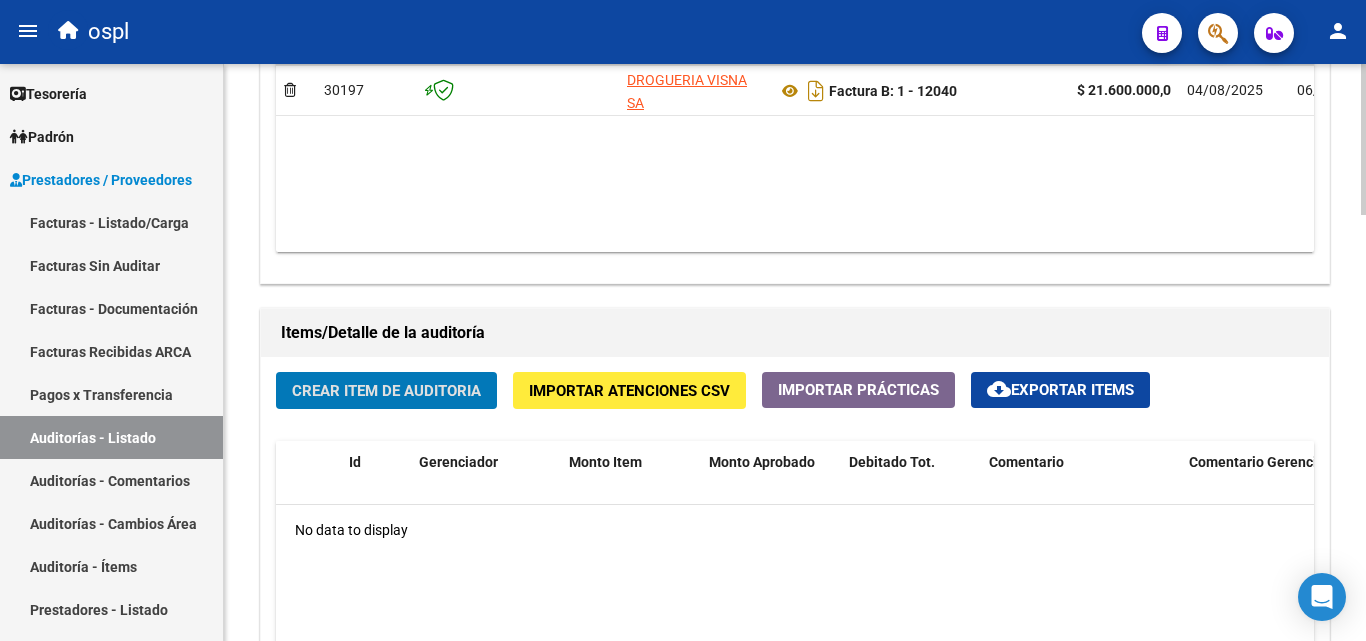 scroll, scrollTop: 1100, scrollLeft: 0, axis: vertical 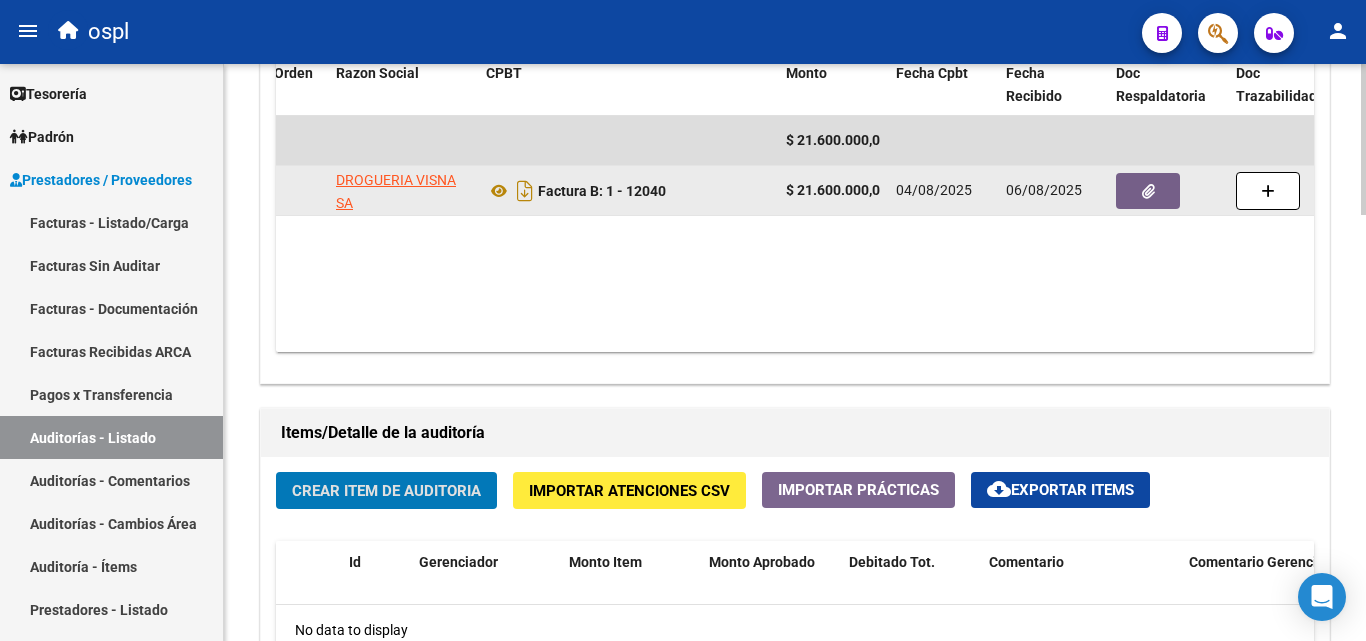 click 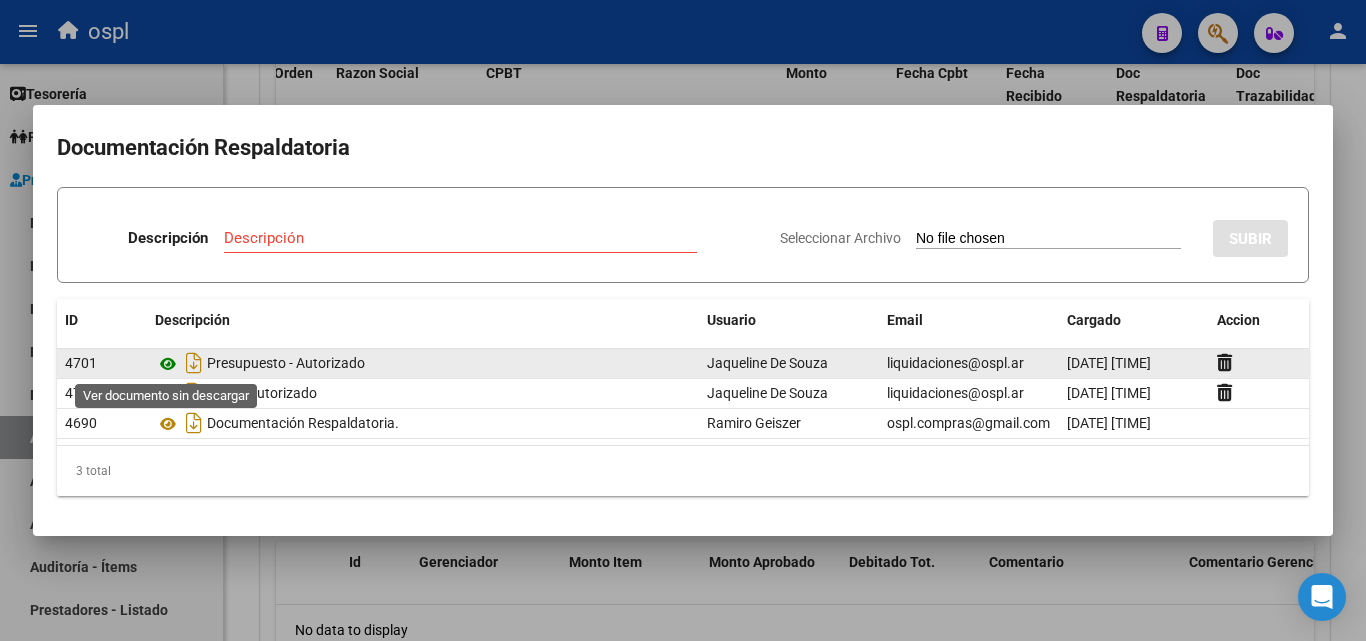 click 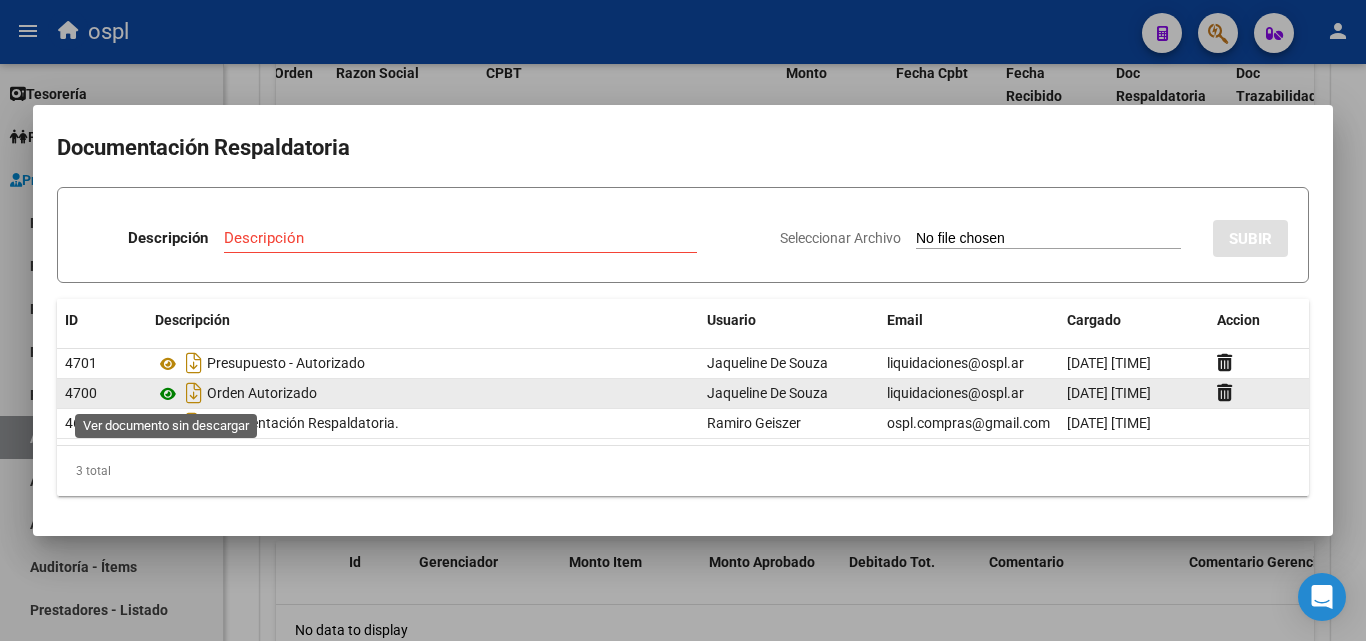 click 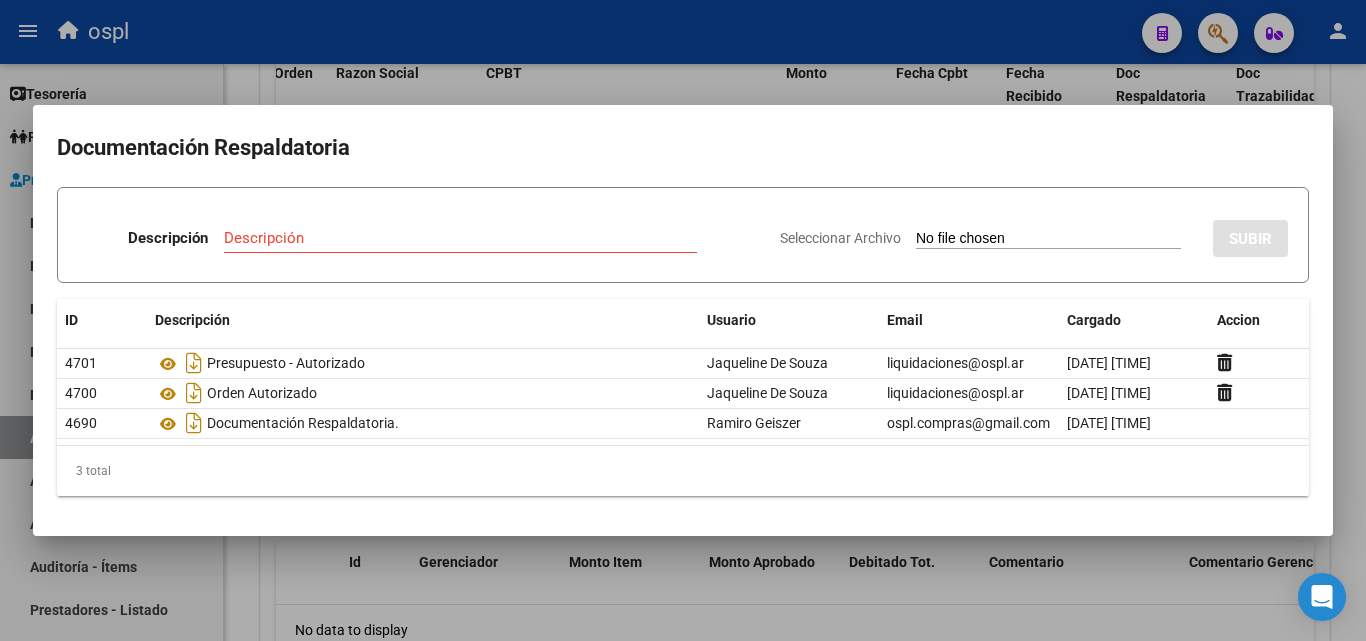 click at bounding box center [683, 320] 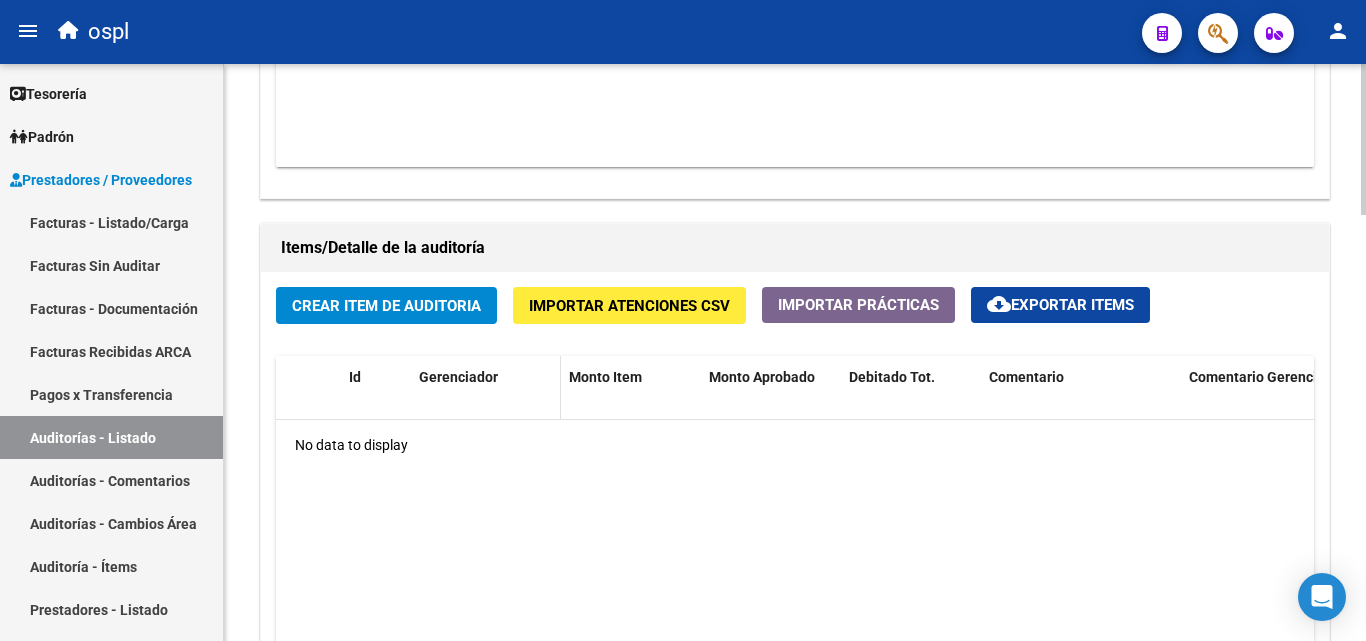 scroll, scrollTop: 1300, scrollLeft: 0, axis: vertical 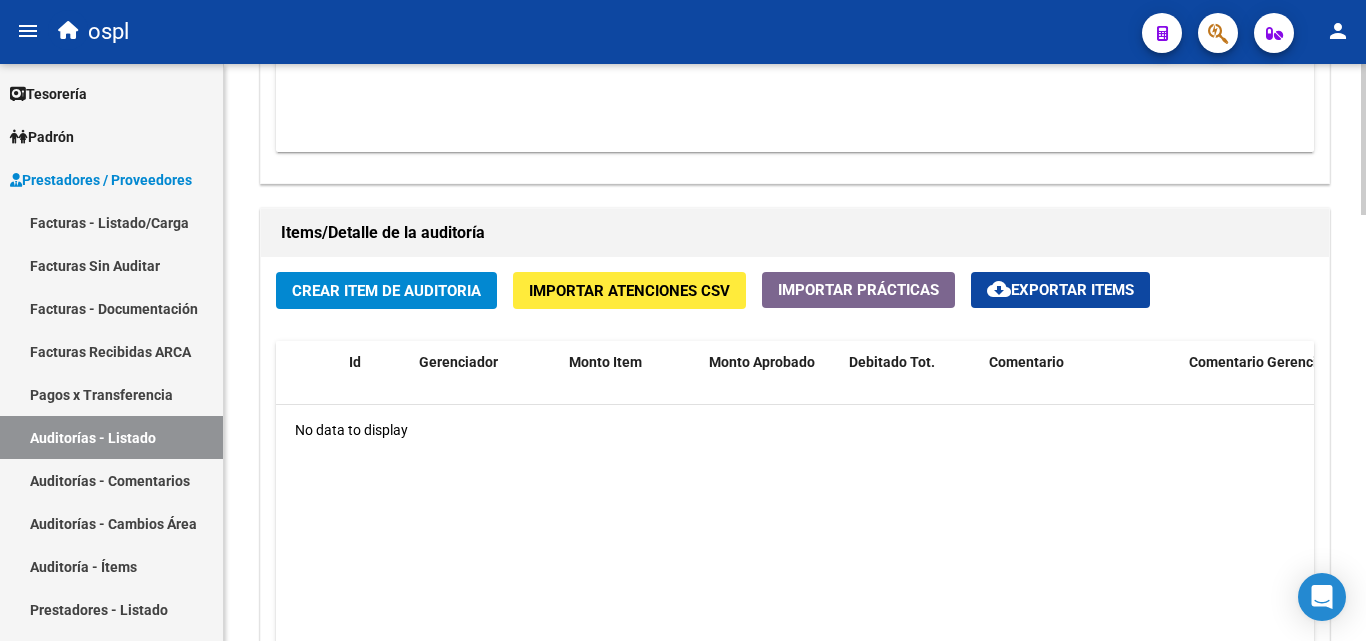 click on "Crear Item de Auditoria" 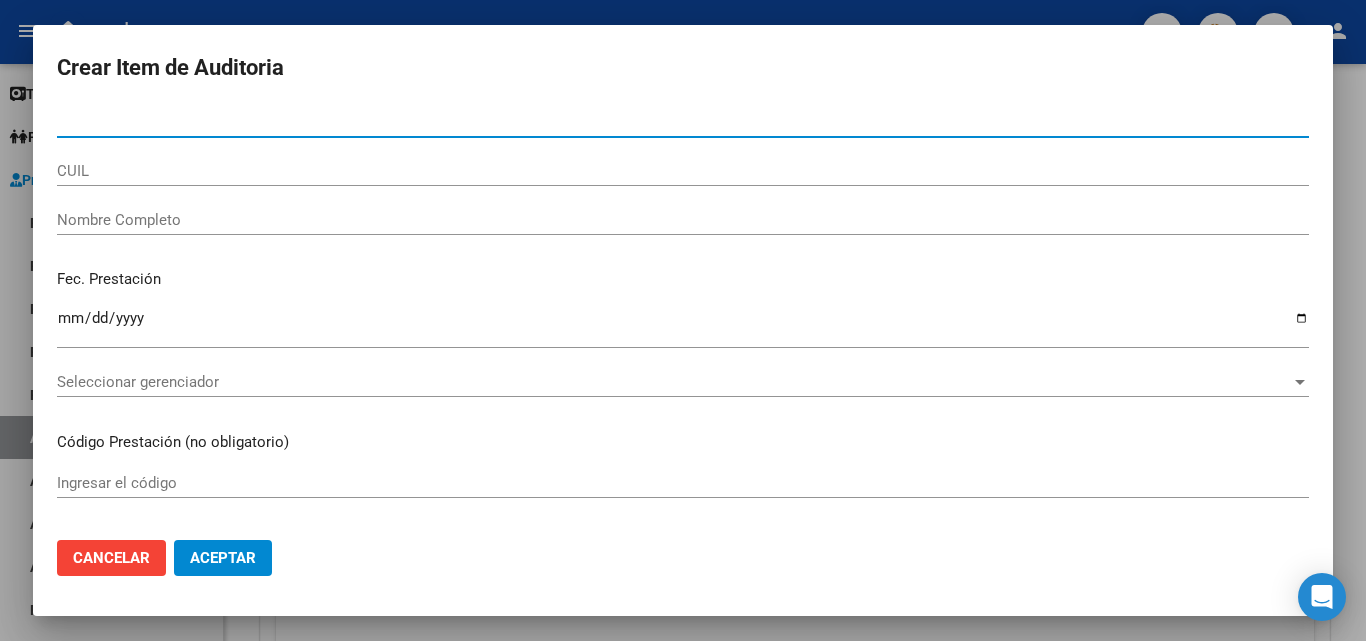 type on "26797459" 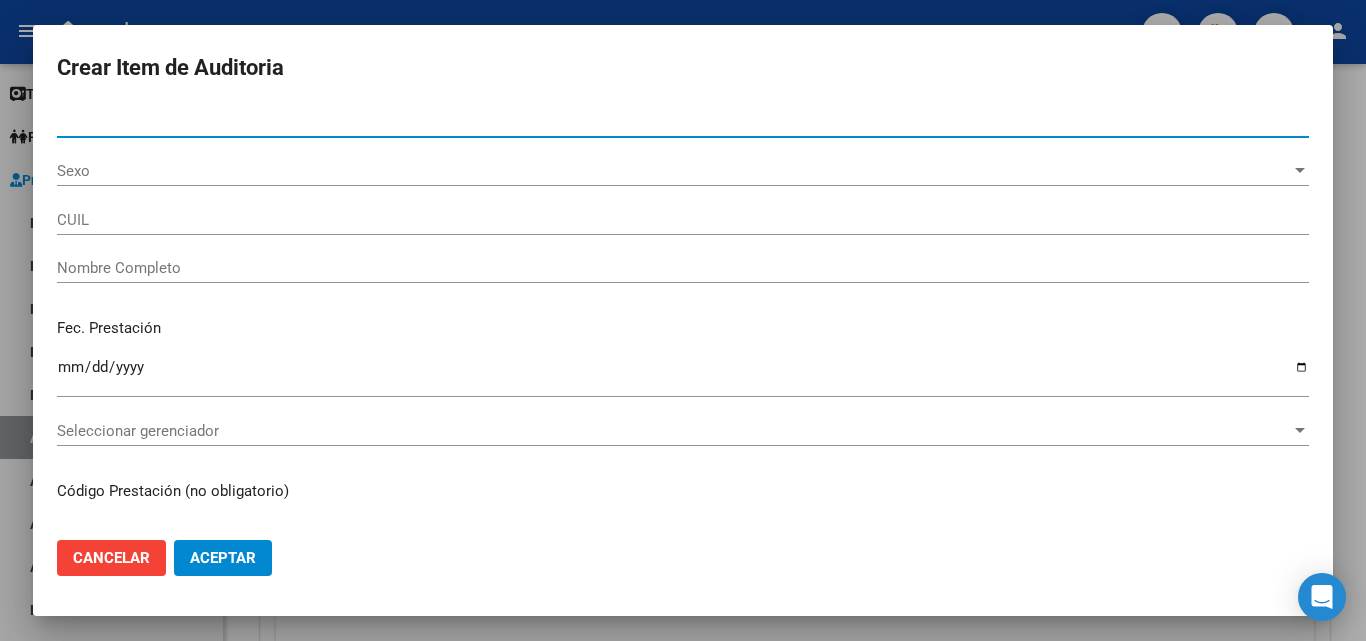 type on "20267974595" 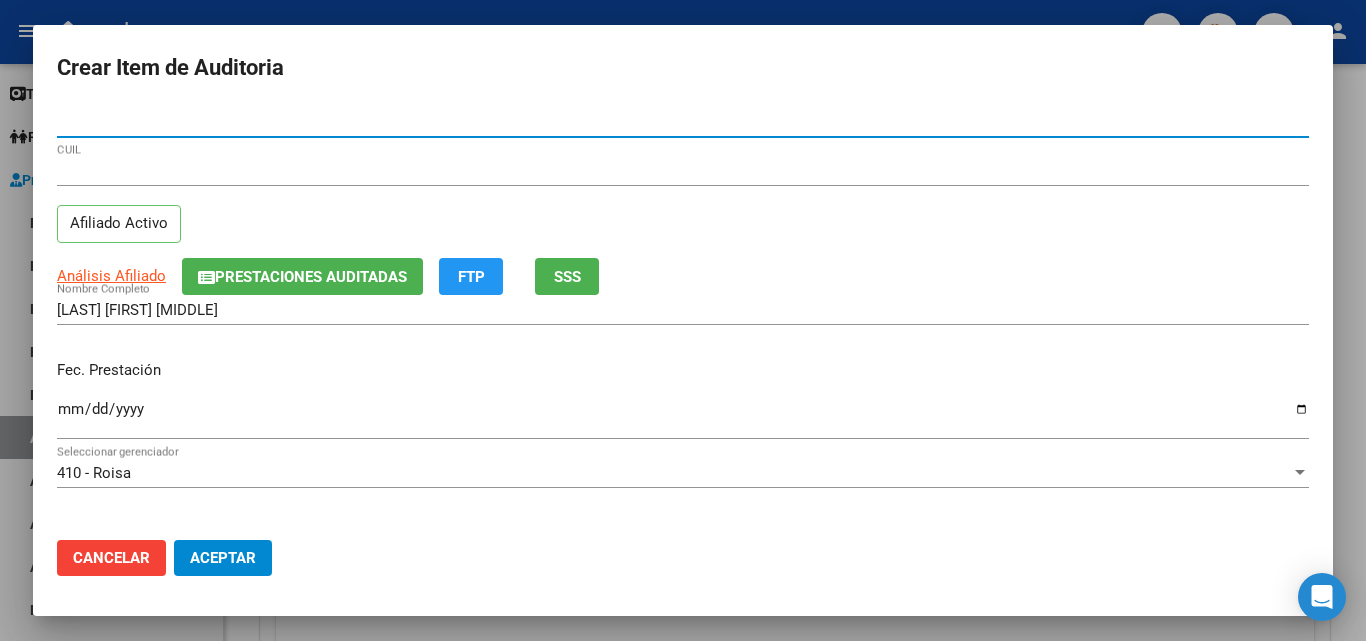 type on "26797459" 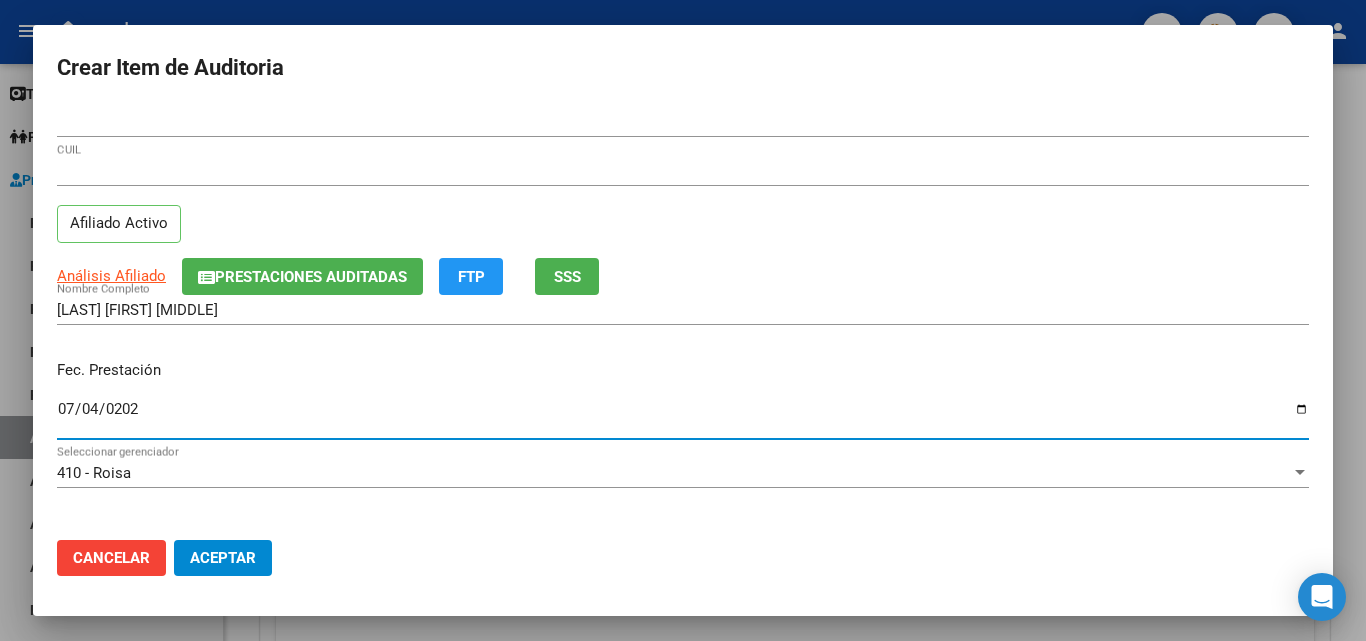 type on "2025-07-04" 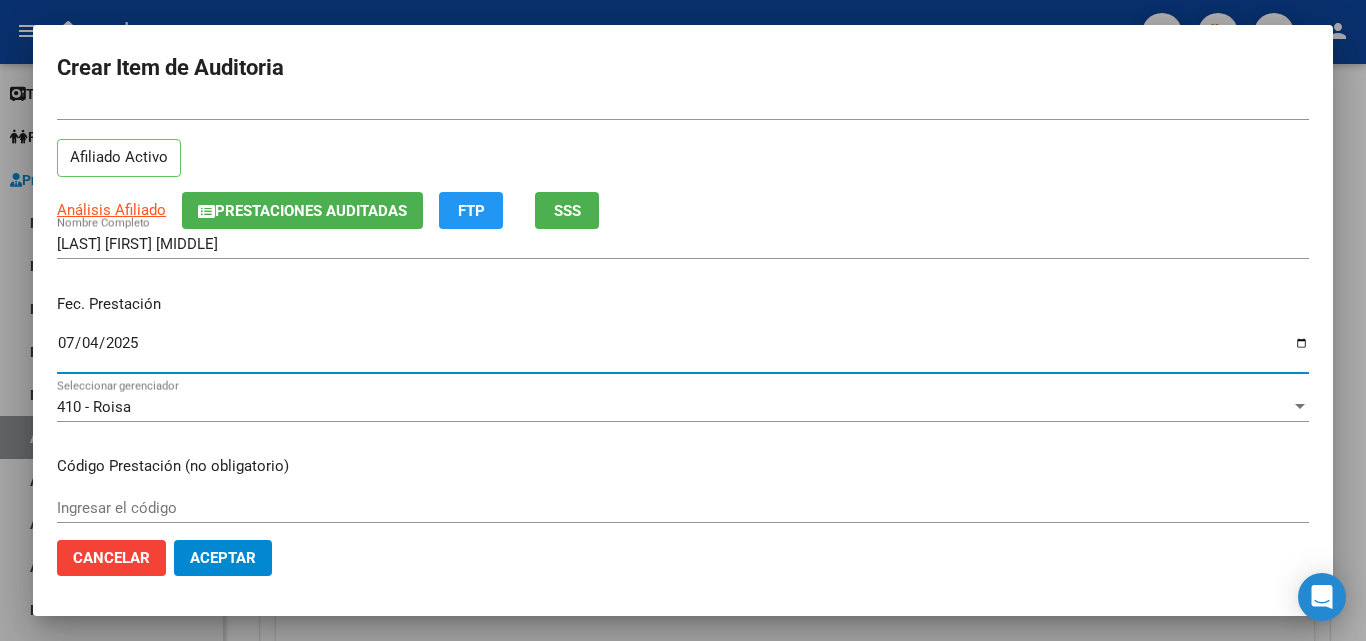 scroll, scrollTop: 200, scrollLeft: 0, axis: vertical 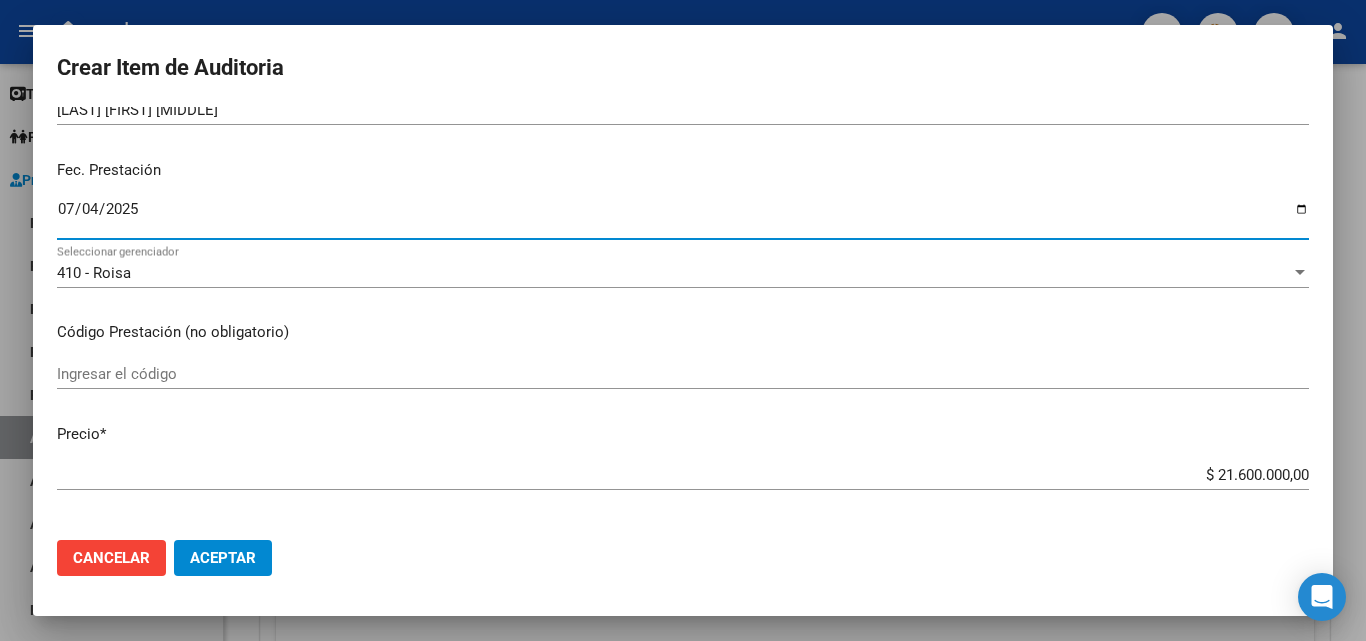 click on "Ingresar el código" at bounding box center (683, 374) 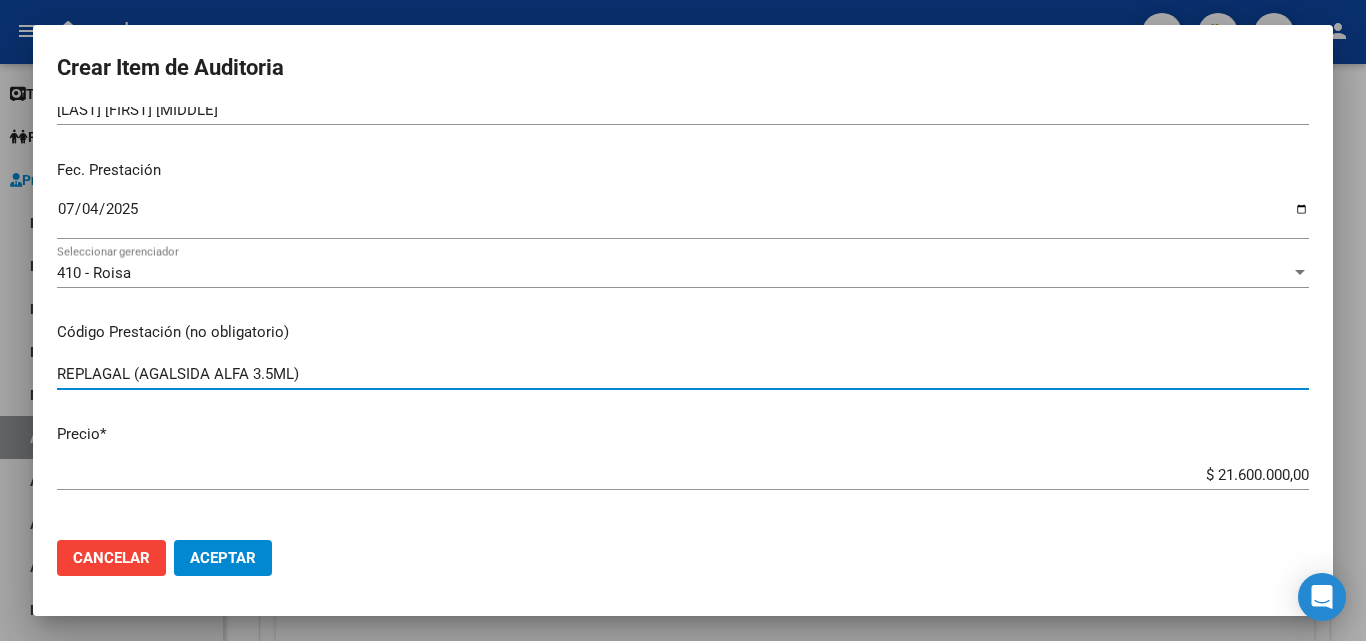 click on "REPLAGAL (AGALSIDA ALFA 3.5ML)" at bounding box center (683, 374) 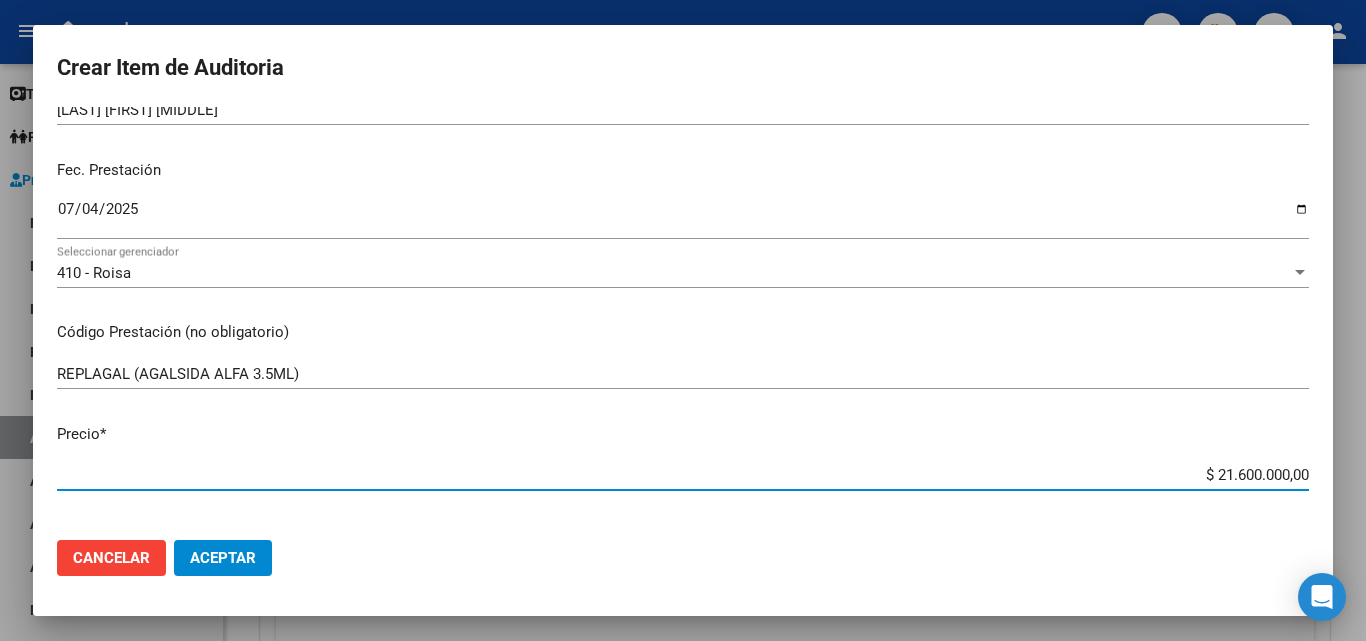 drag, startPoint x: 1174, startPoint y: 477, endPoint x: 1336, endPoint y: 447, distance: 164.75436 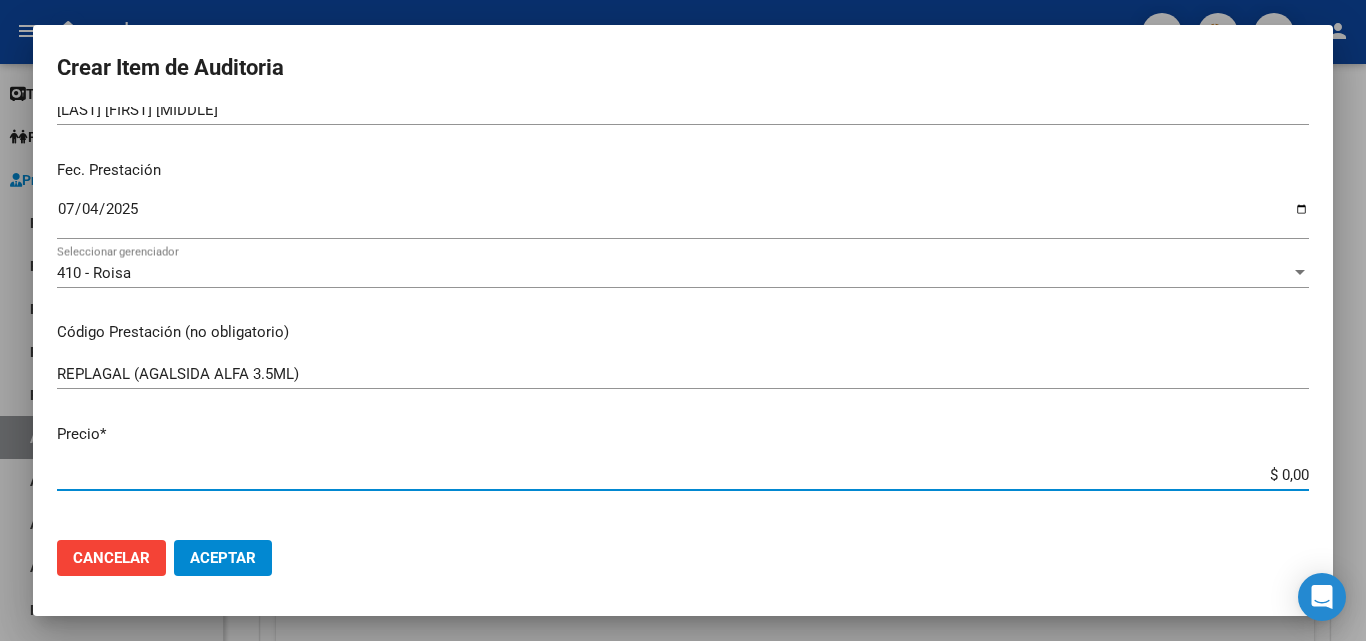 type on "$ 0,02" 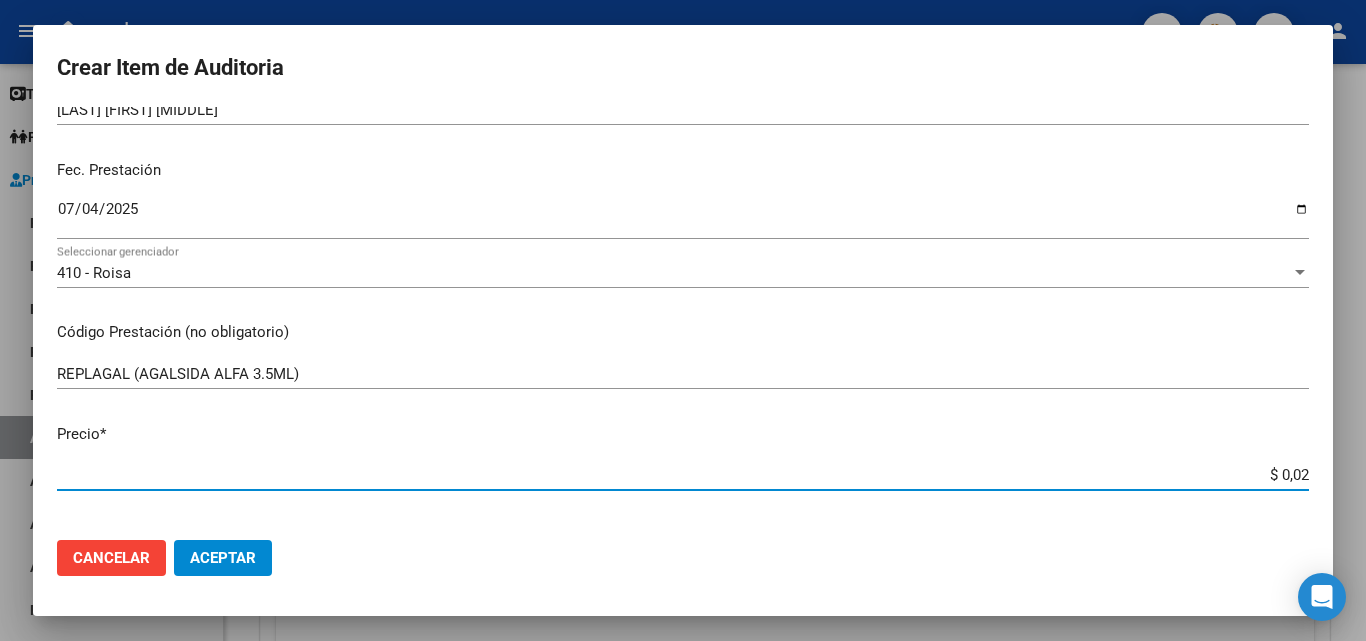 type on "$ 0,27" 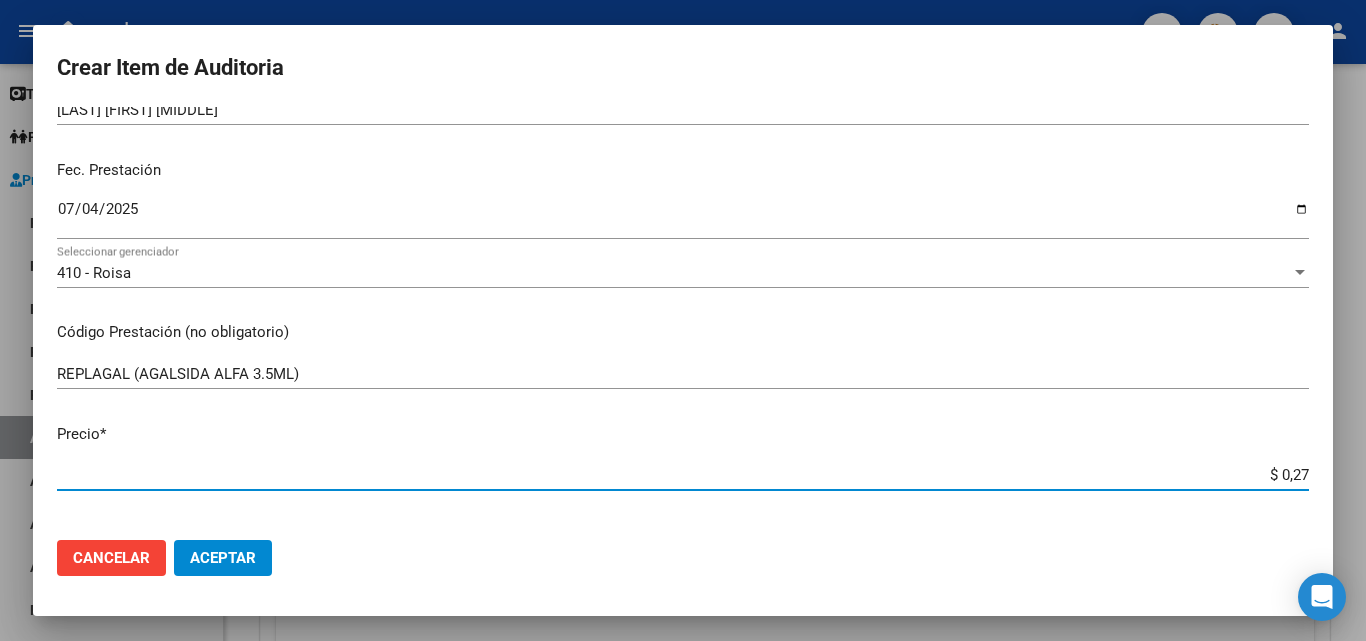 type on "$ 2,70" 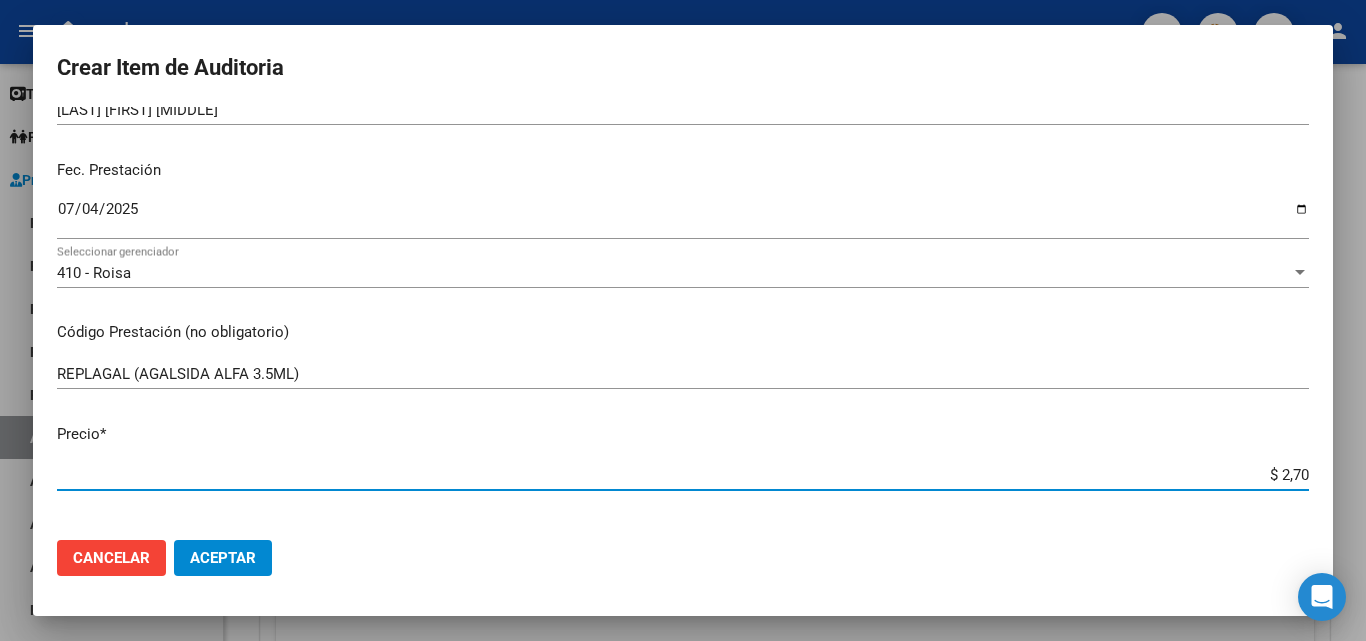 type on "$ 27,00" 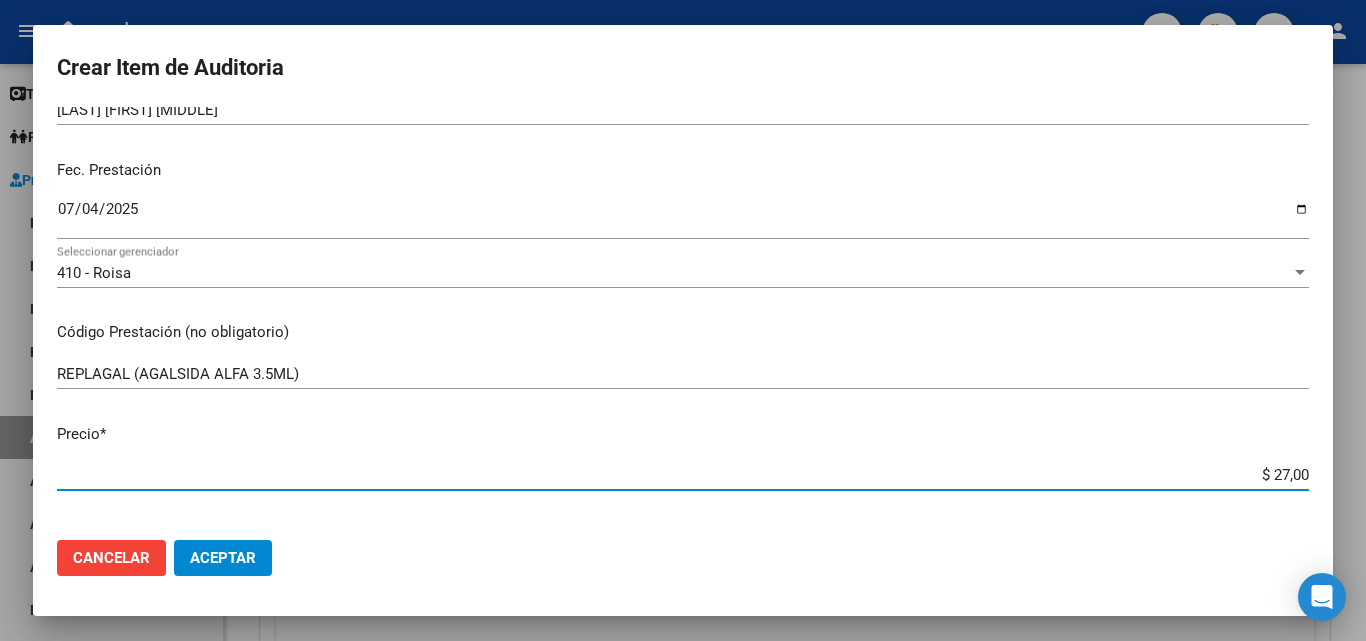 type on "$ 270,00" 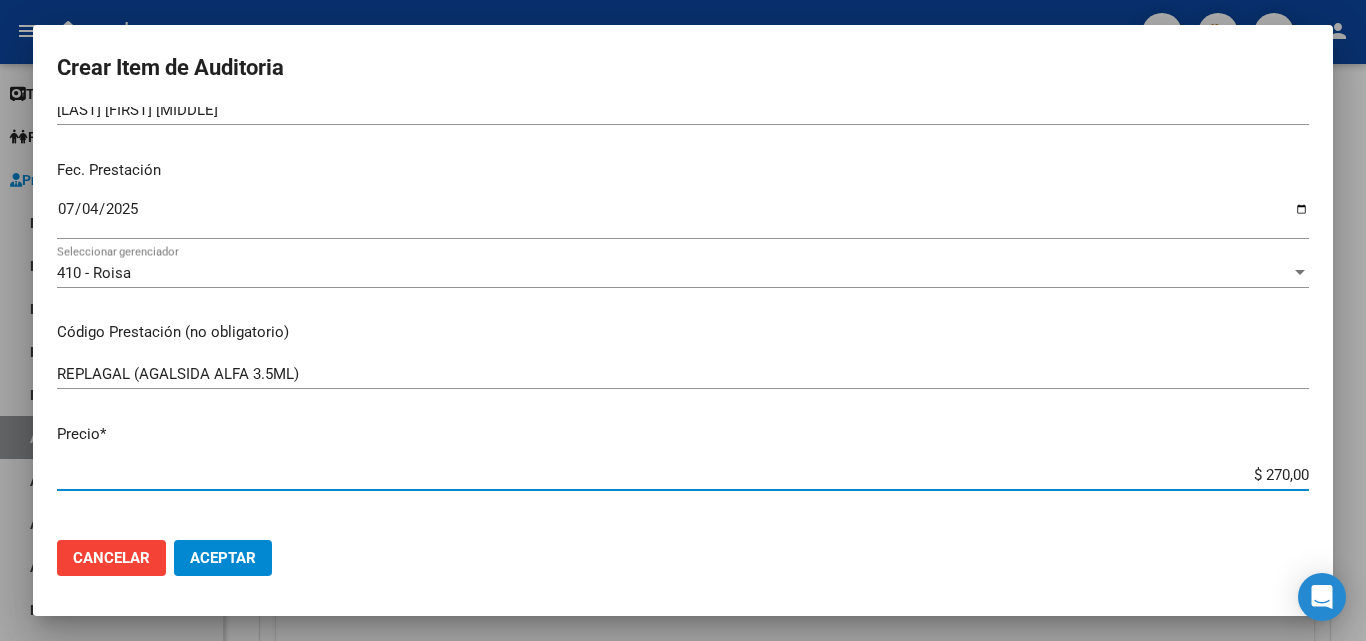 type on "$ 2.700,00" 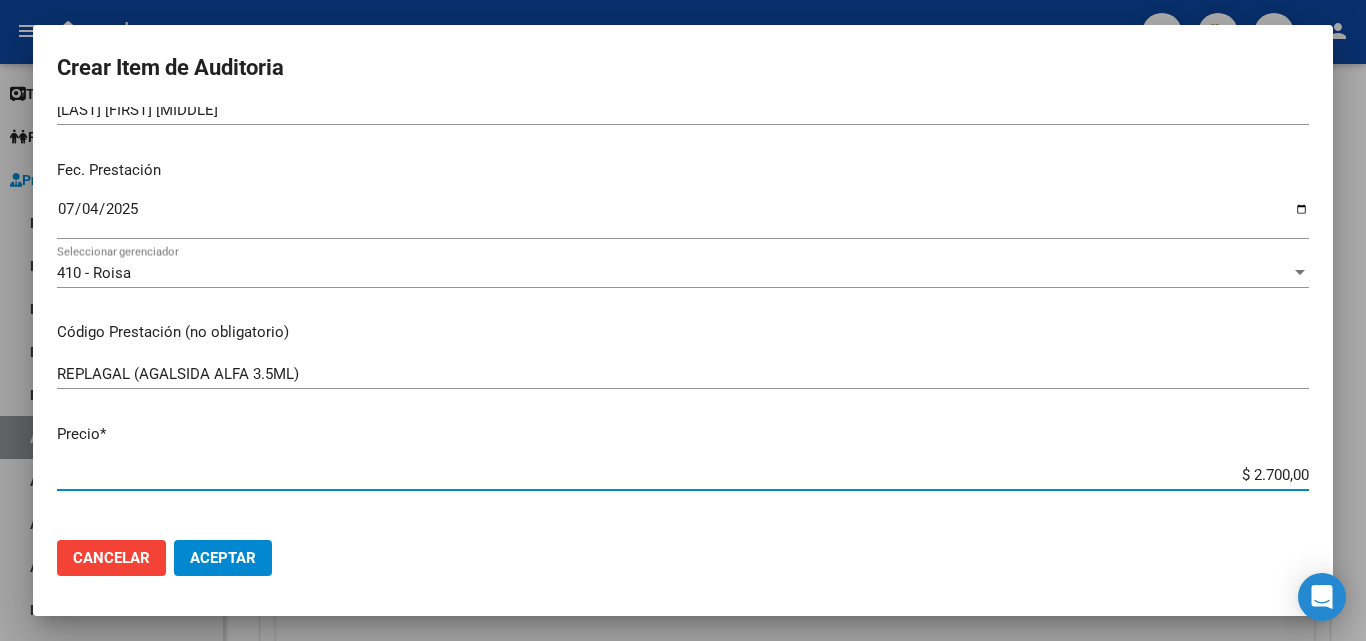 type on "$ 27.000,00" 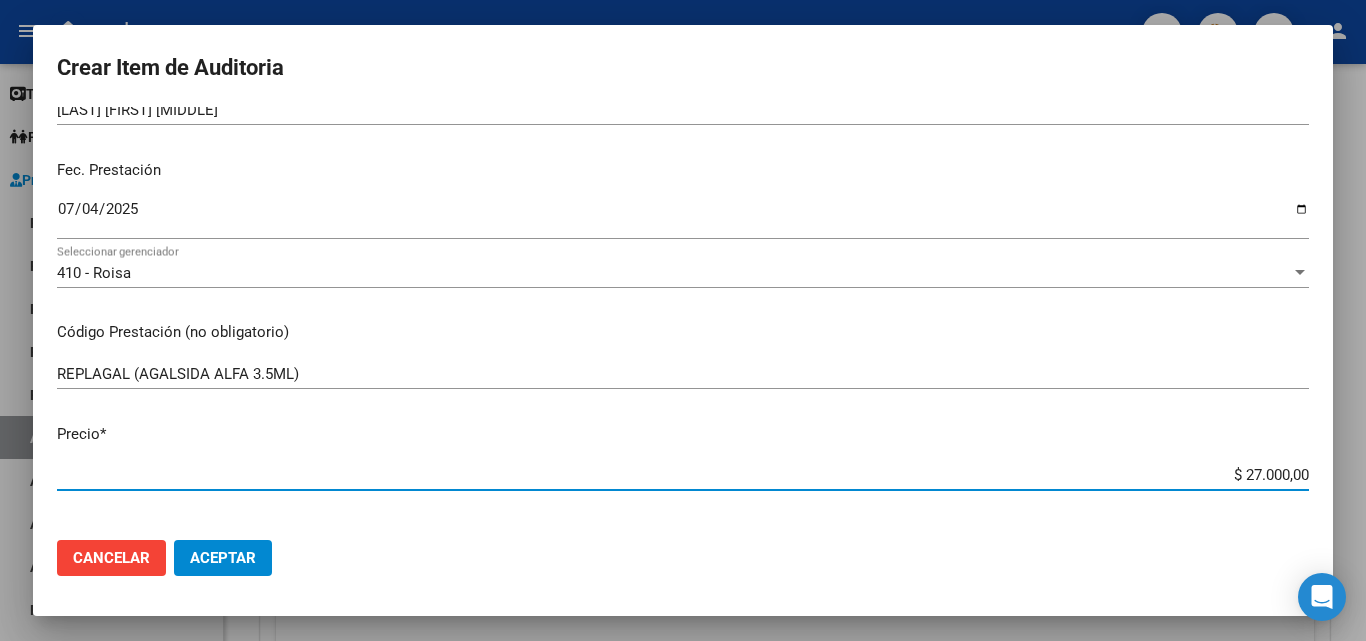 type on "$ 270.000,00" 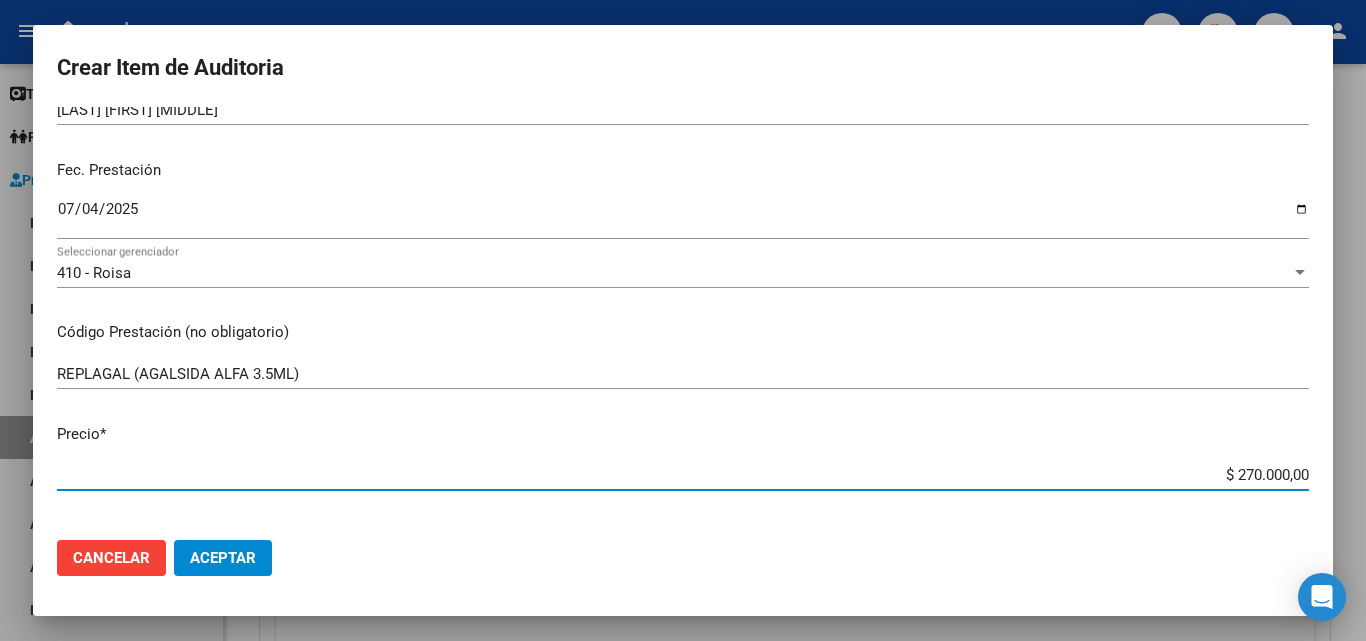 type on "$ 2.700.000,00" 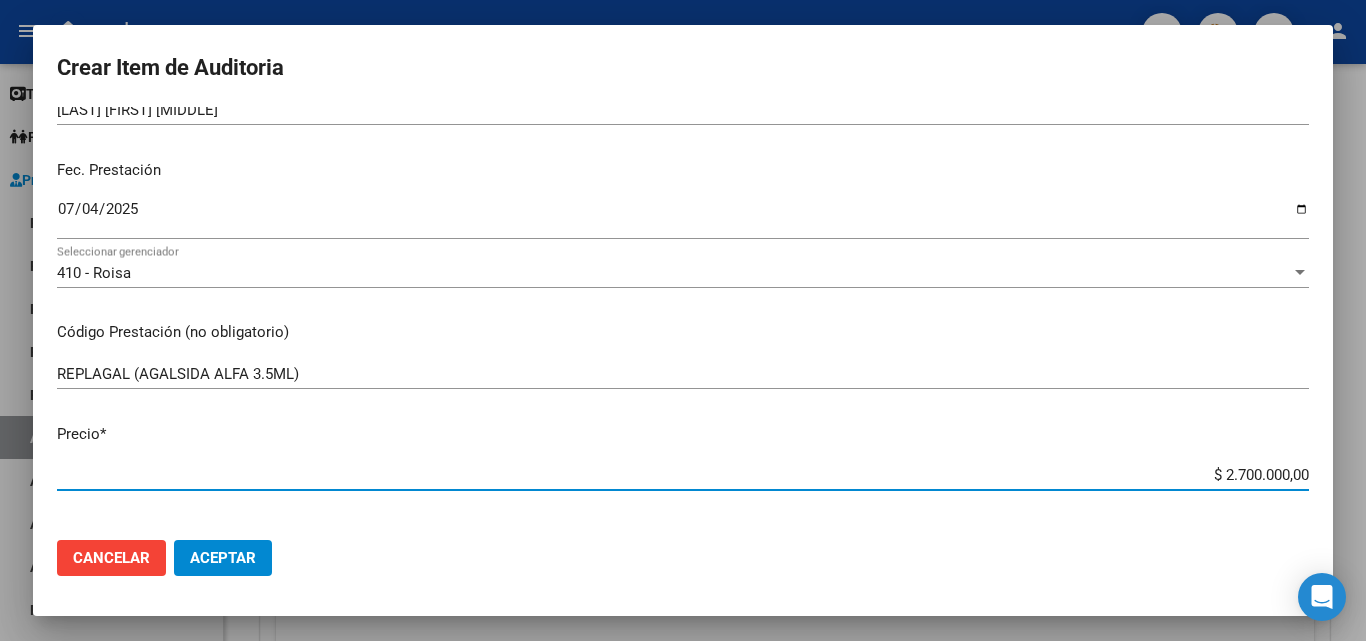 type on "$ 2.700.000,00" 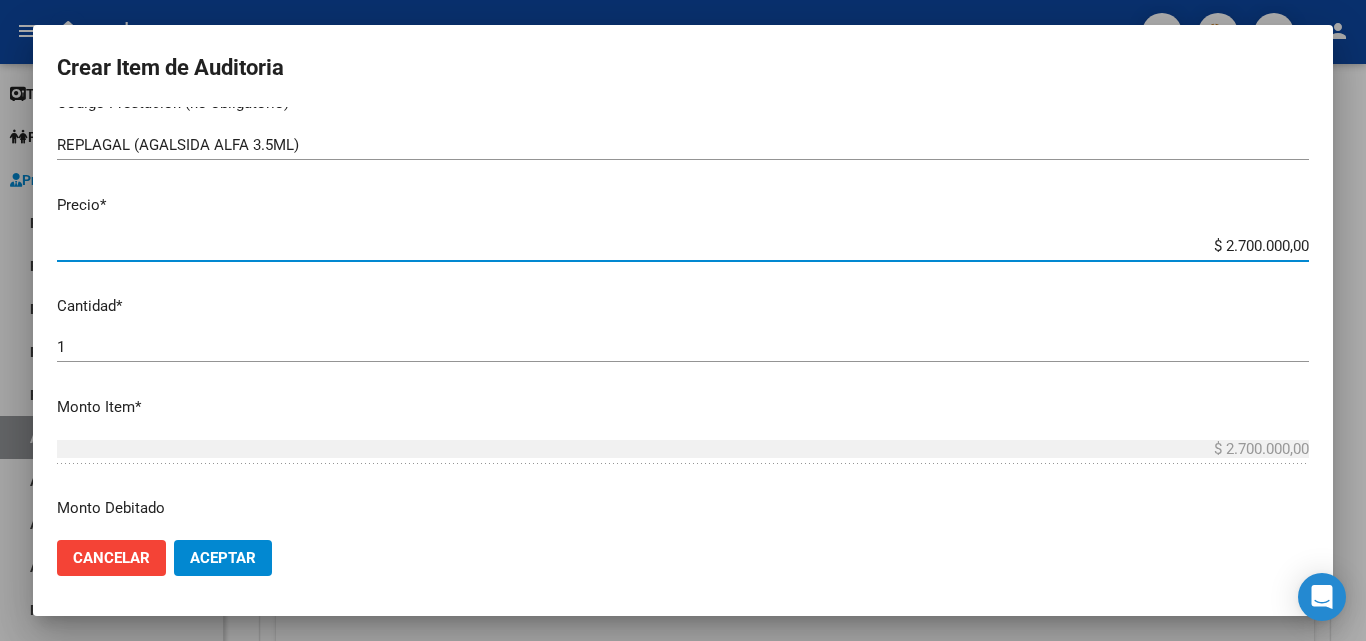 scroll, scrollTop: 500, scrollLeft: 0, axis: vertical 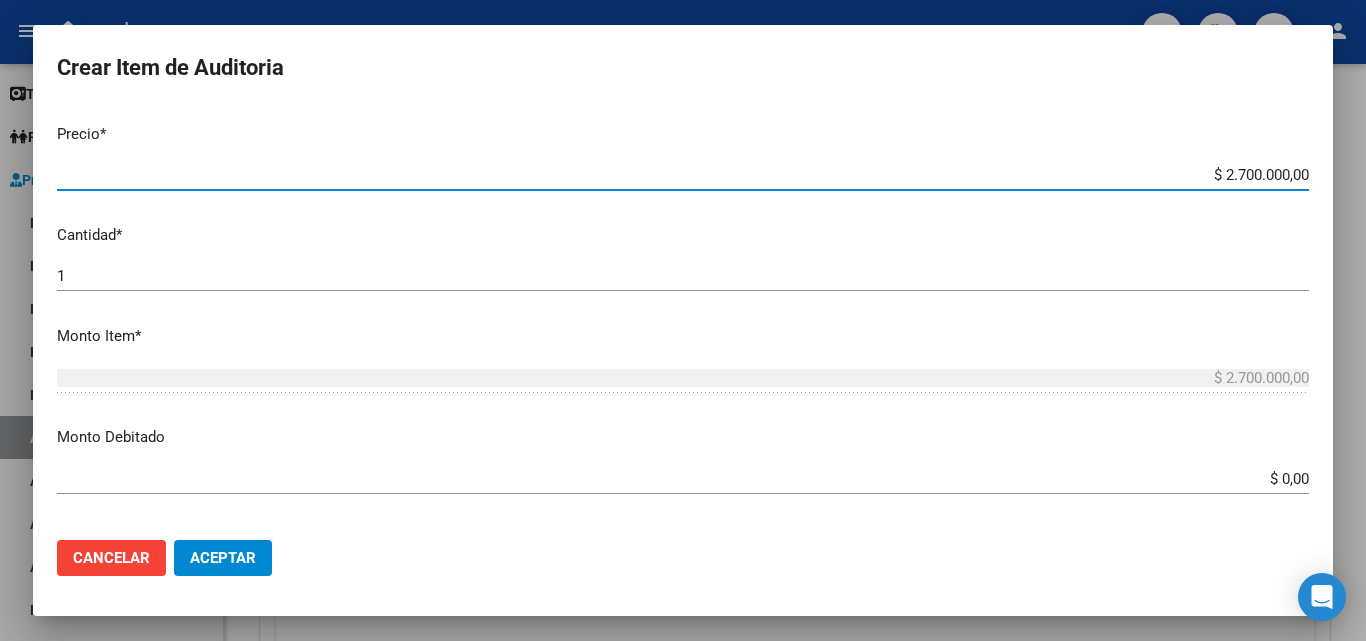 click on "1" at bounding box center [683, 276] 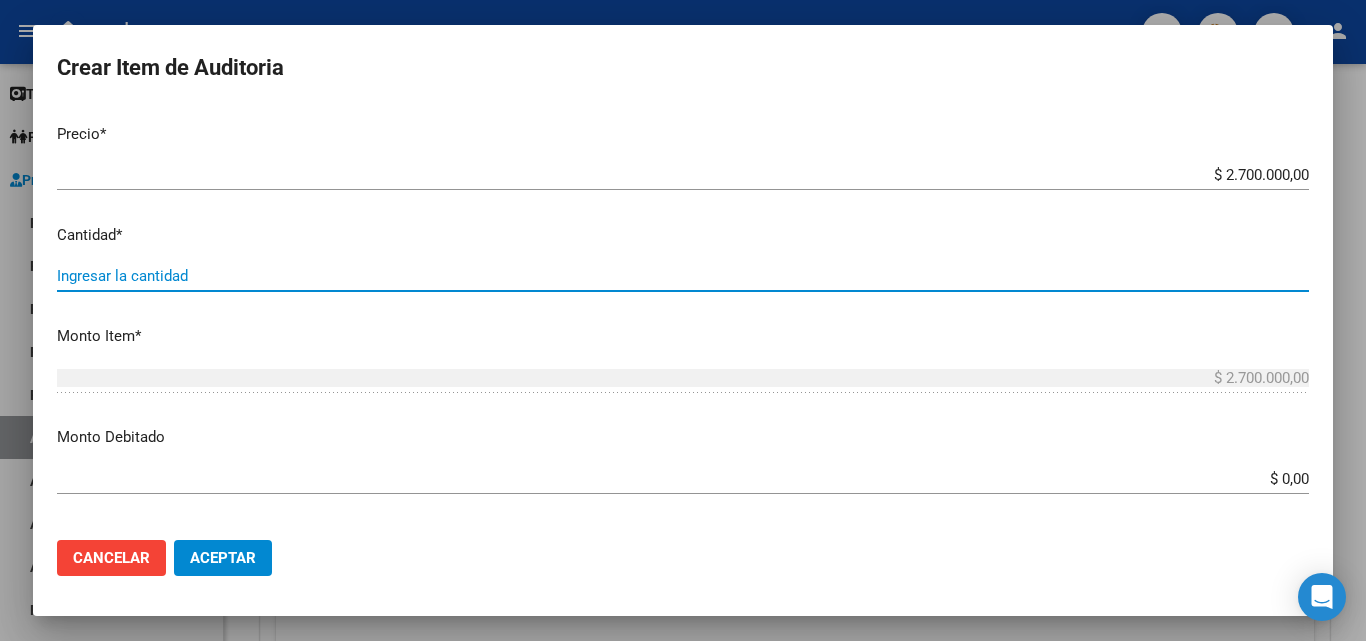 type on "8" 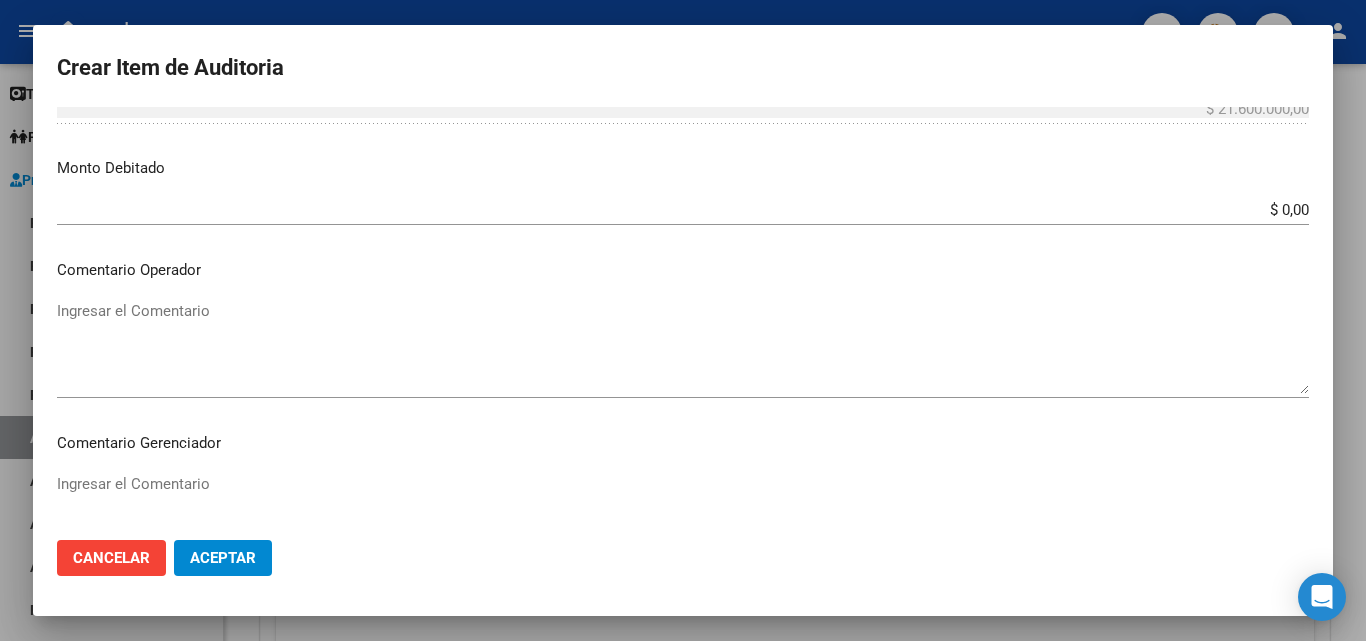 scroll, scrollTop: 800, scrollLeft: 0, axis: vertical 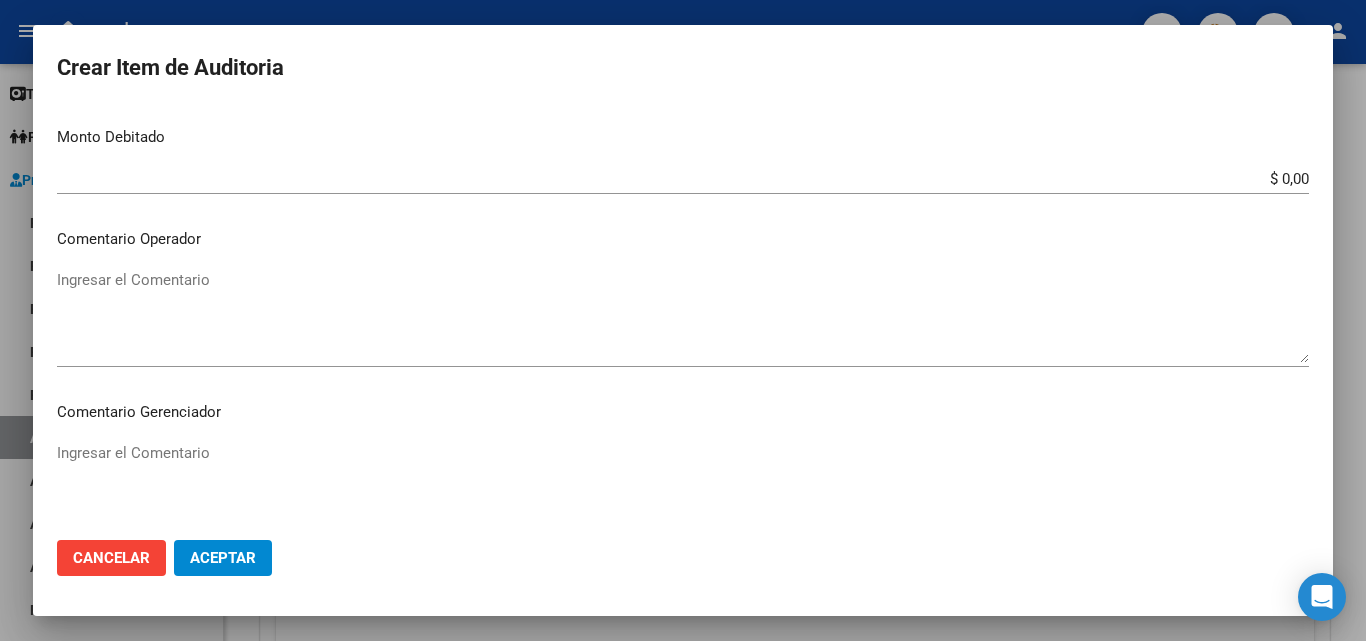 type on "8" 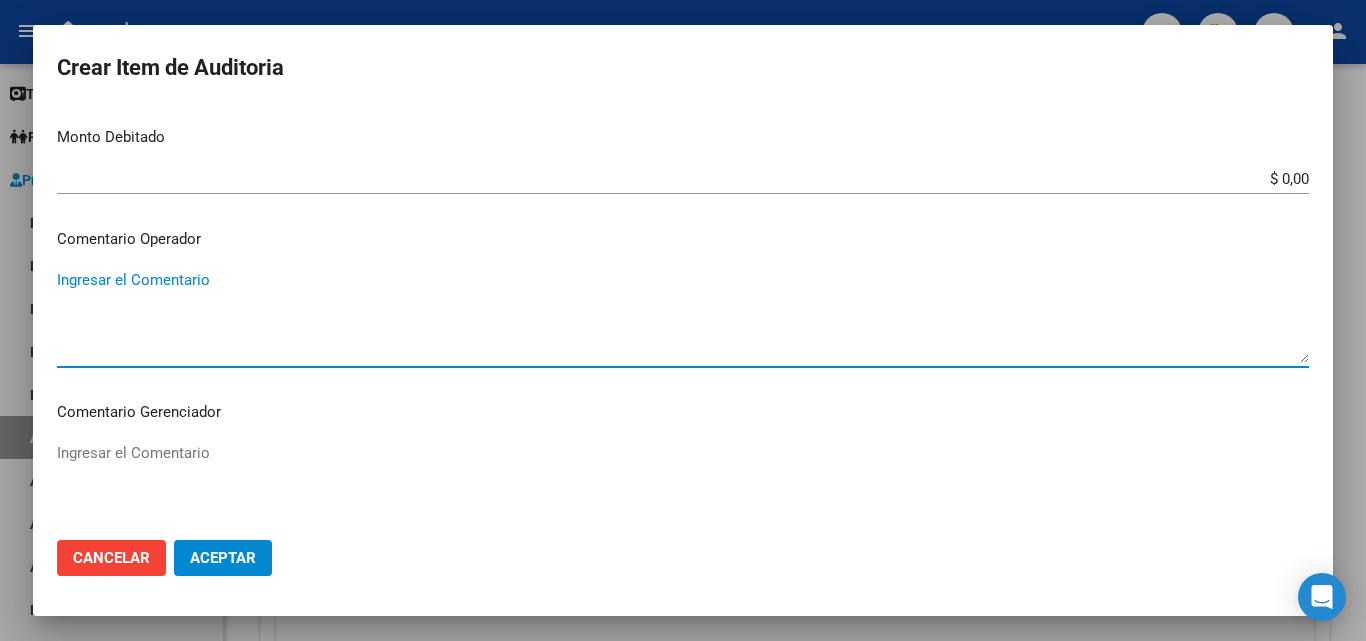 click on "Ingresar el Comentario" at bounding box center [683, 316] 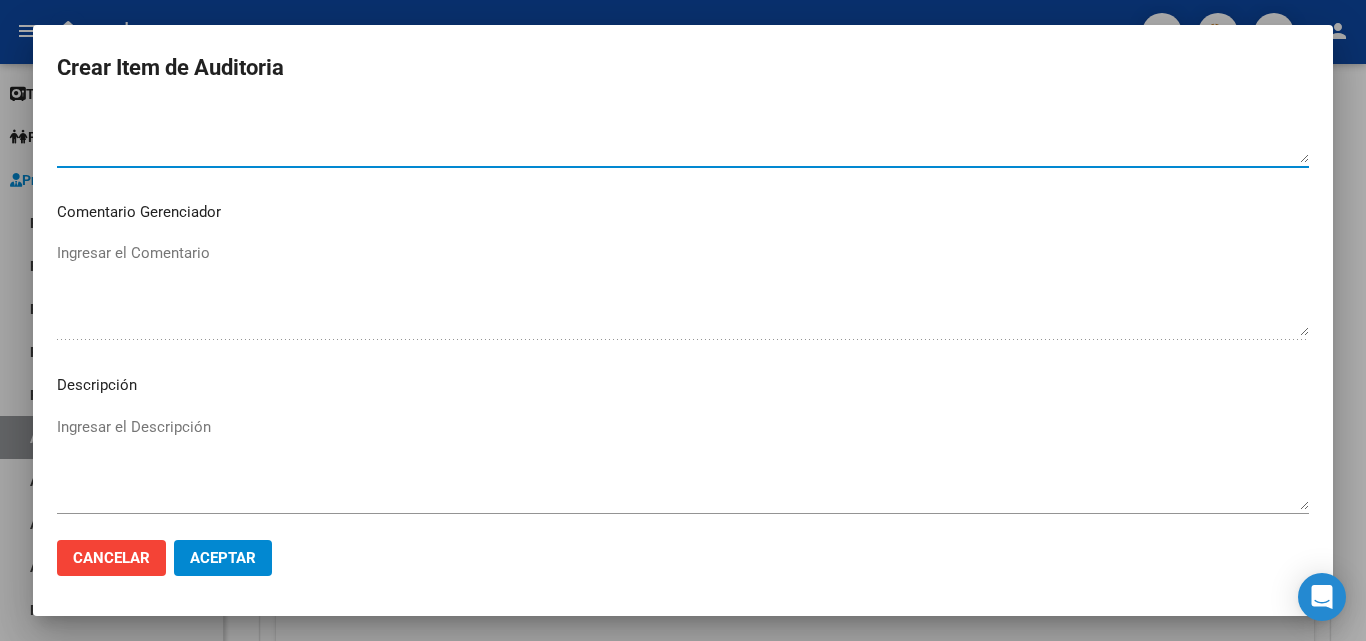 scroll, scrollTop: 800, scrollLeft: 0, axis: vertical 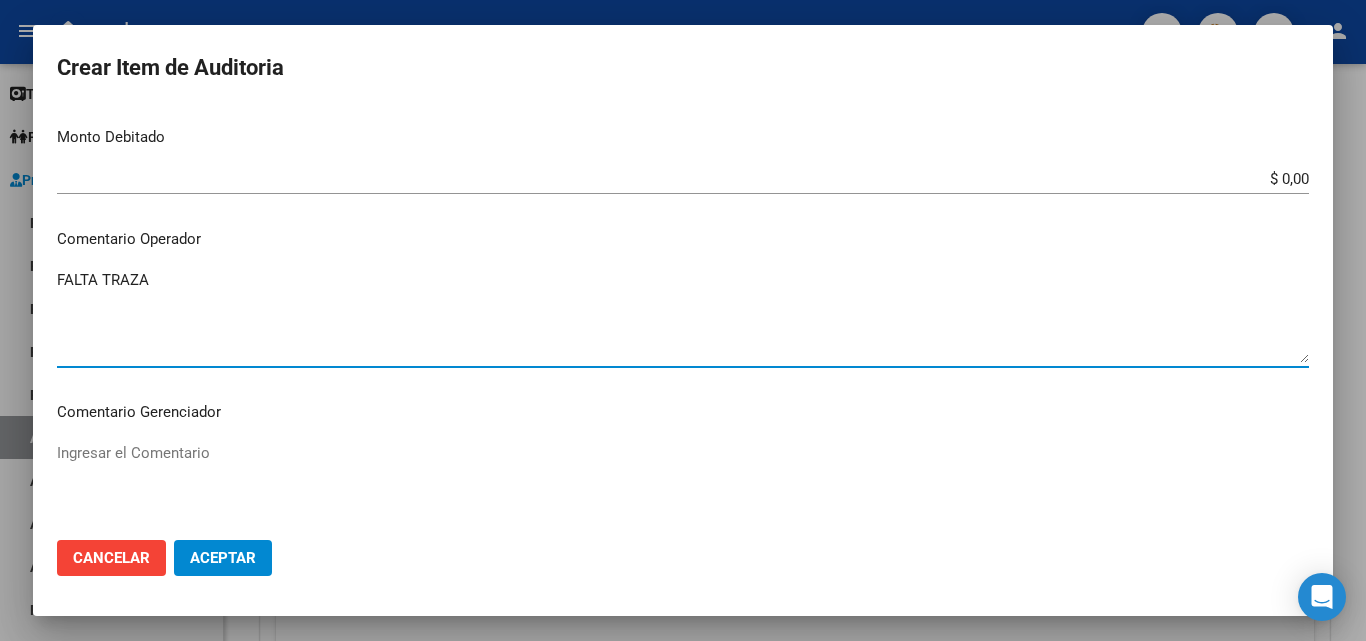 click on "FALTA TRAZA" at bounding box center [683, 316] 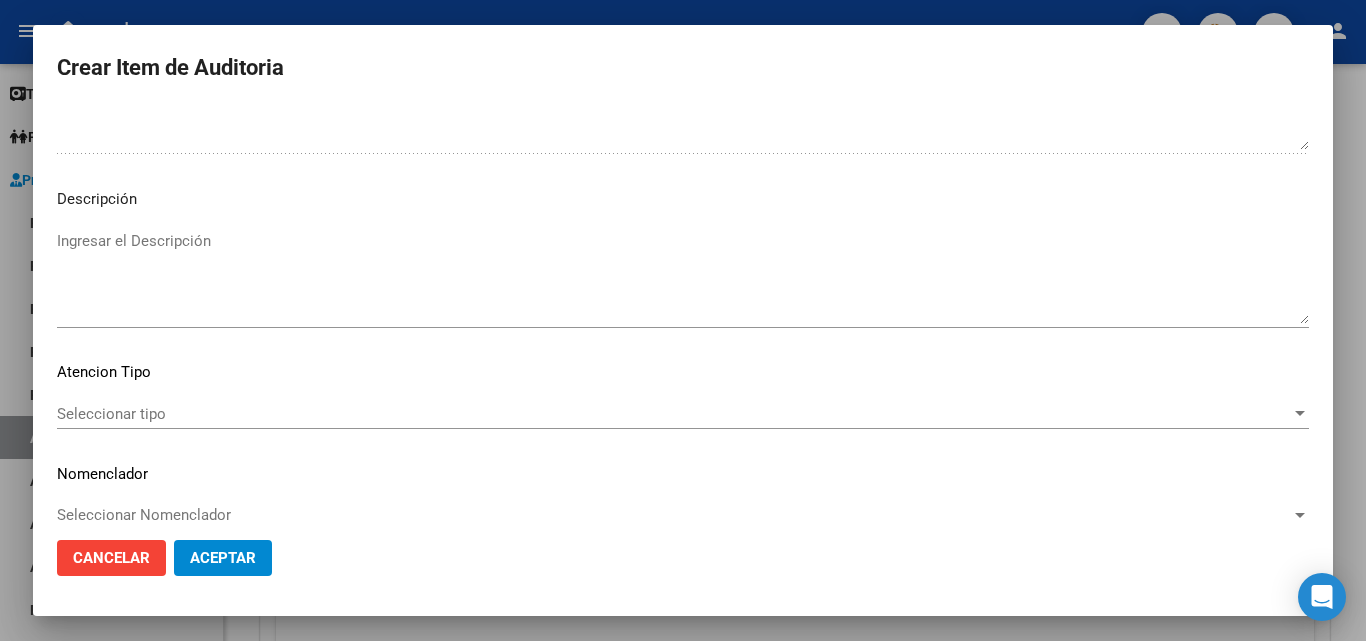 scroll, scrollTop: 1200, scrollLeft: 0, axis: vertical 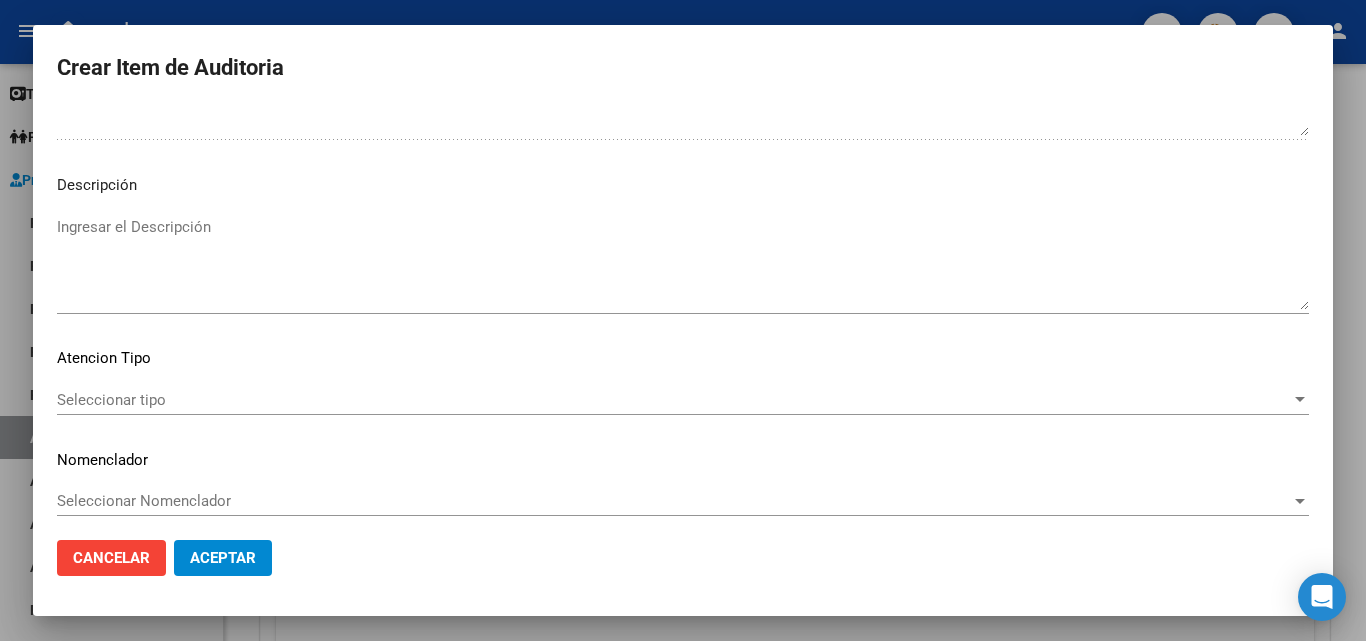 type on "FALTA TRAZA" 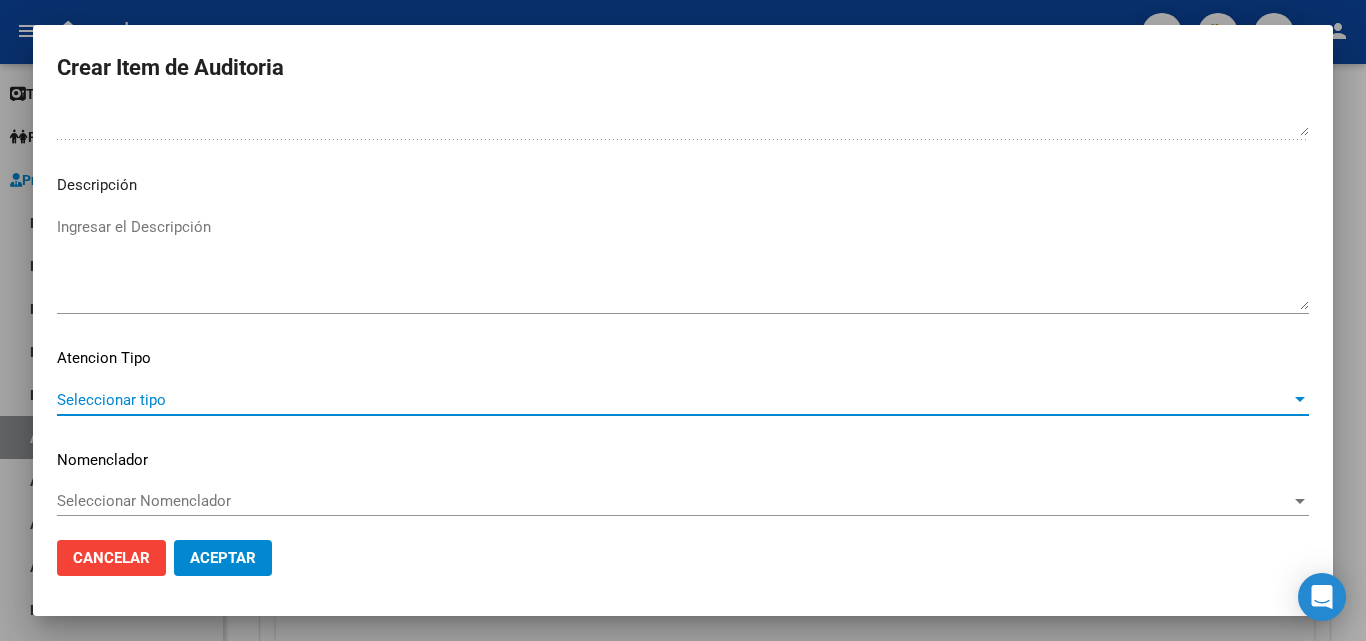 click on "Seleccionar tipo" at bounding box center [674, 400] 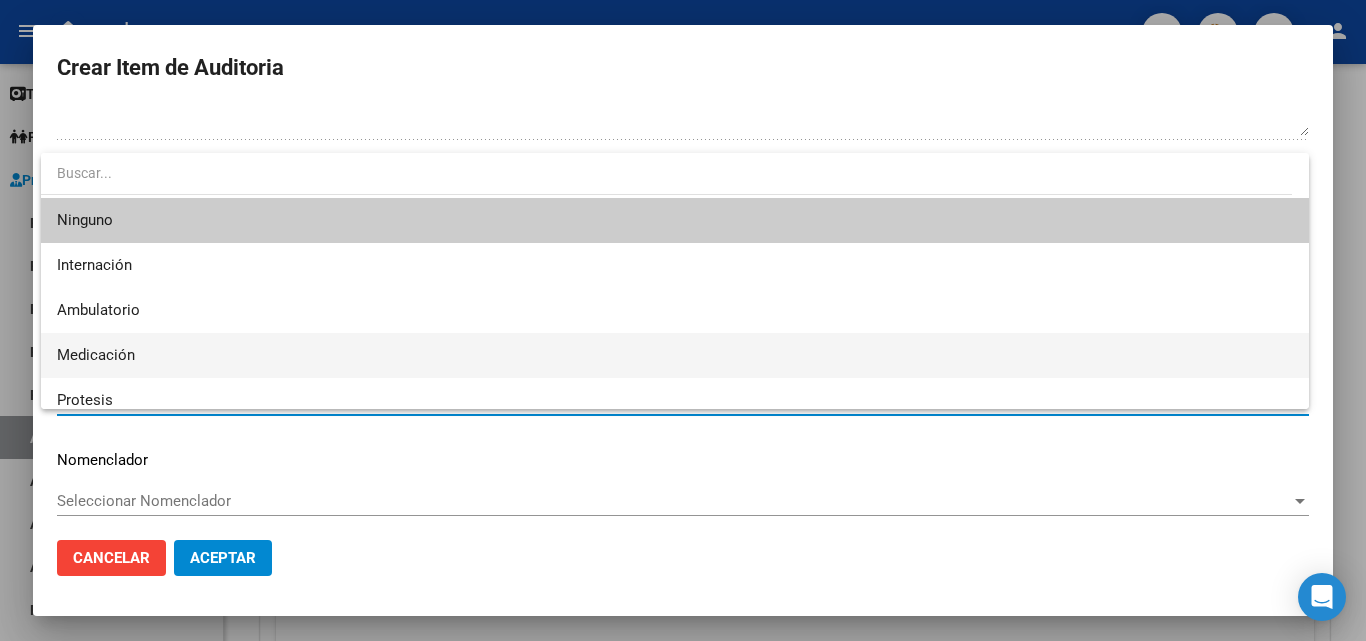 click on "Medicación" at bounding box center [675, 355] 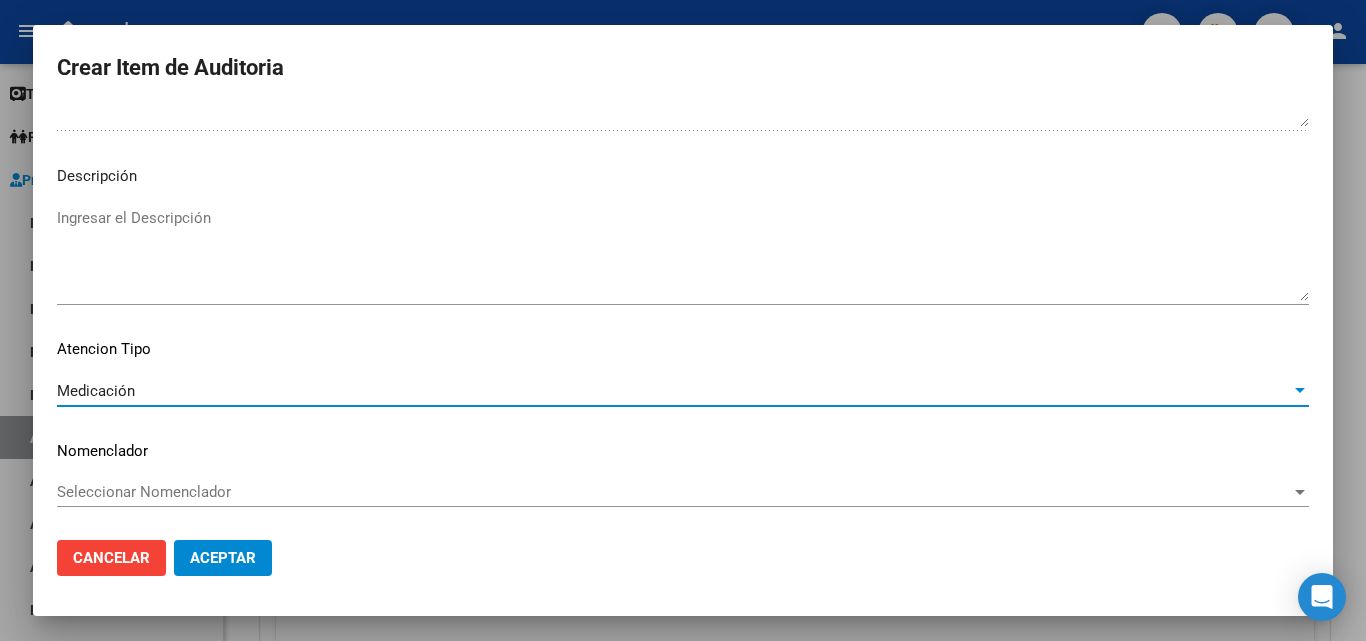 scroll, scrollTop: 1211, scrollLeft: 0, axis: vertical 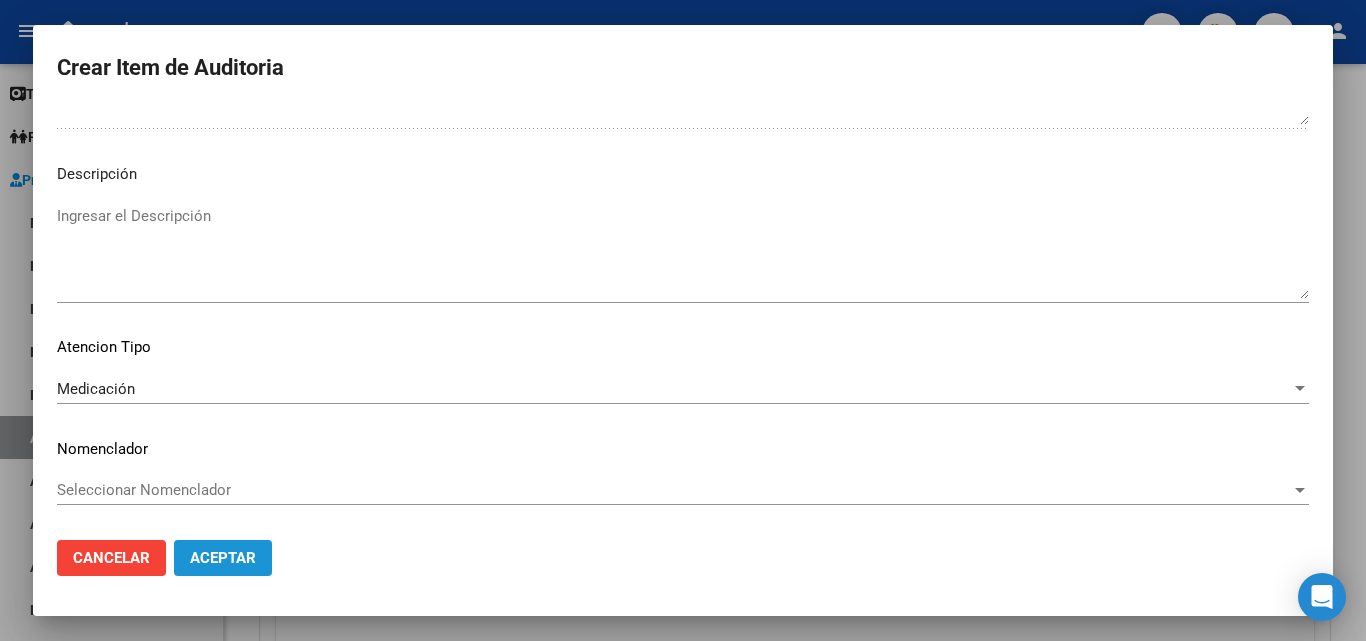 click on "Aceptar" 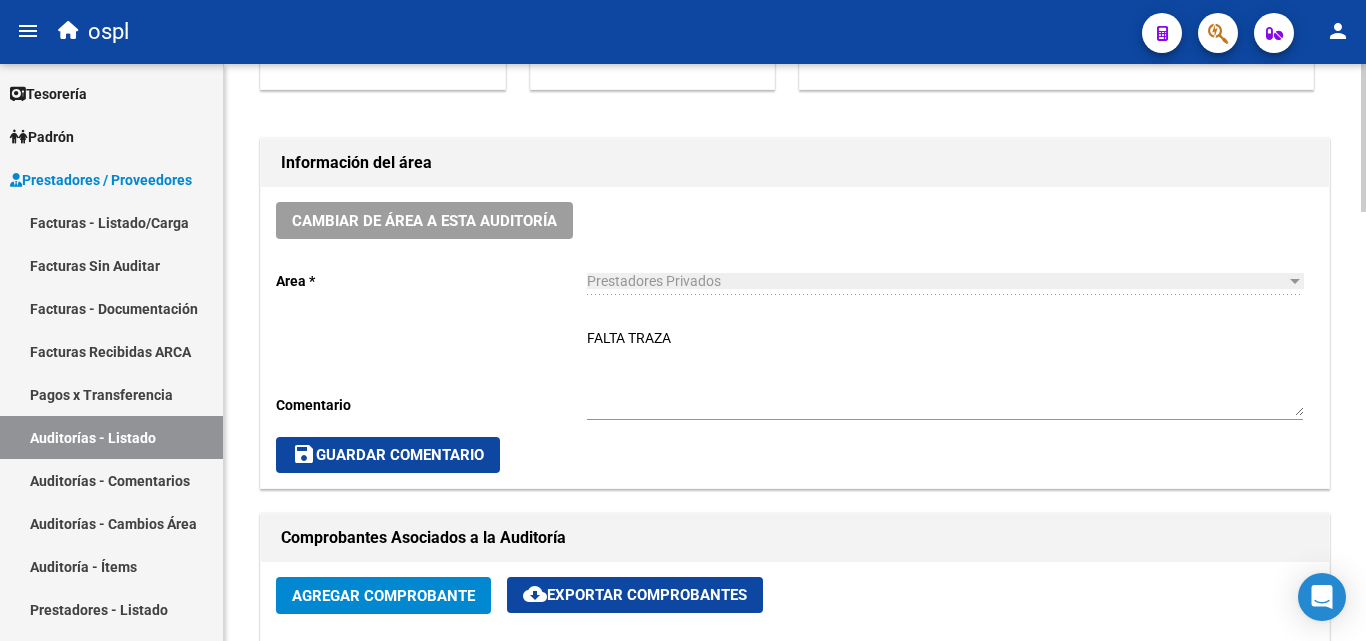 scroll, scrollTop: 501, scrollLeft: 0, axis: vertical 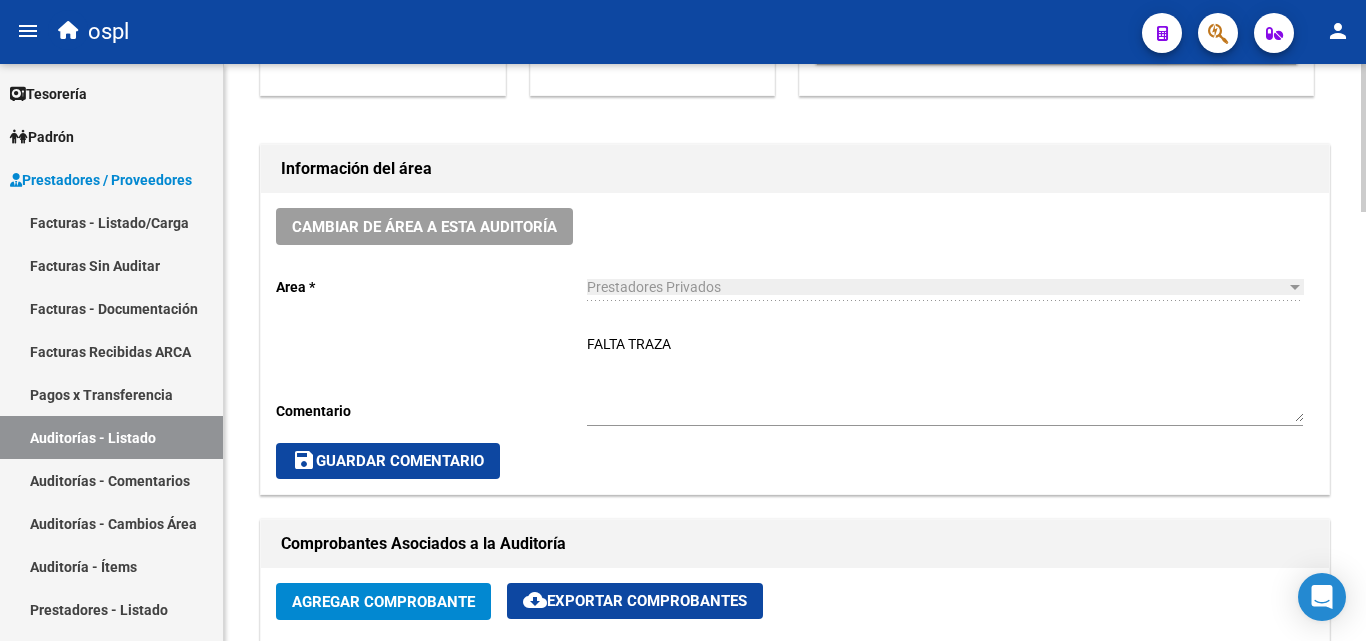 click on "FALTA TRAZA" at bounding box center (945, 378) 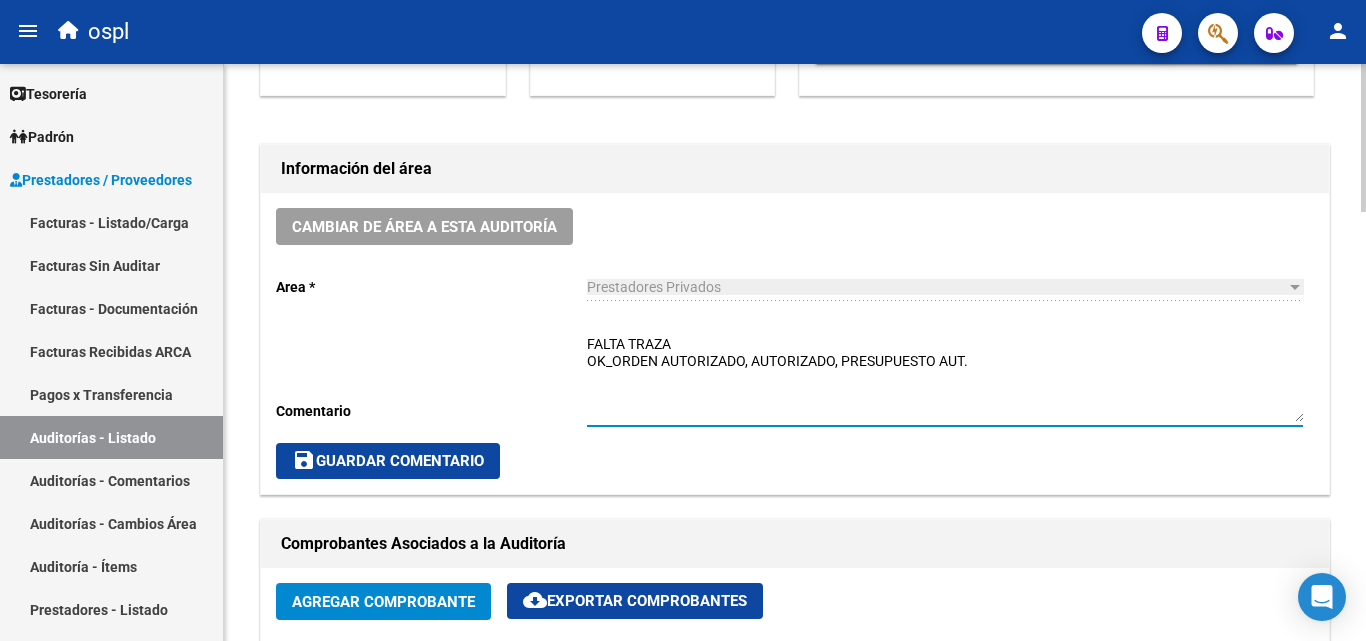 click on "FALTA TRAZA
OK_ORDEN AUTORIZADO, AUTORIZADO, PRESUPUESTO AUT." at bounding box center [945, 378] 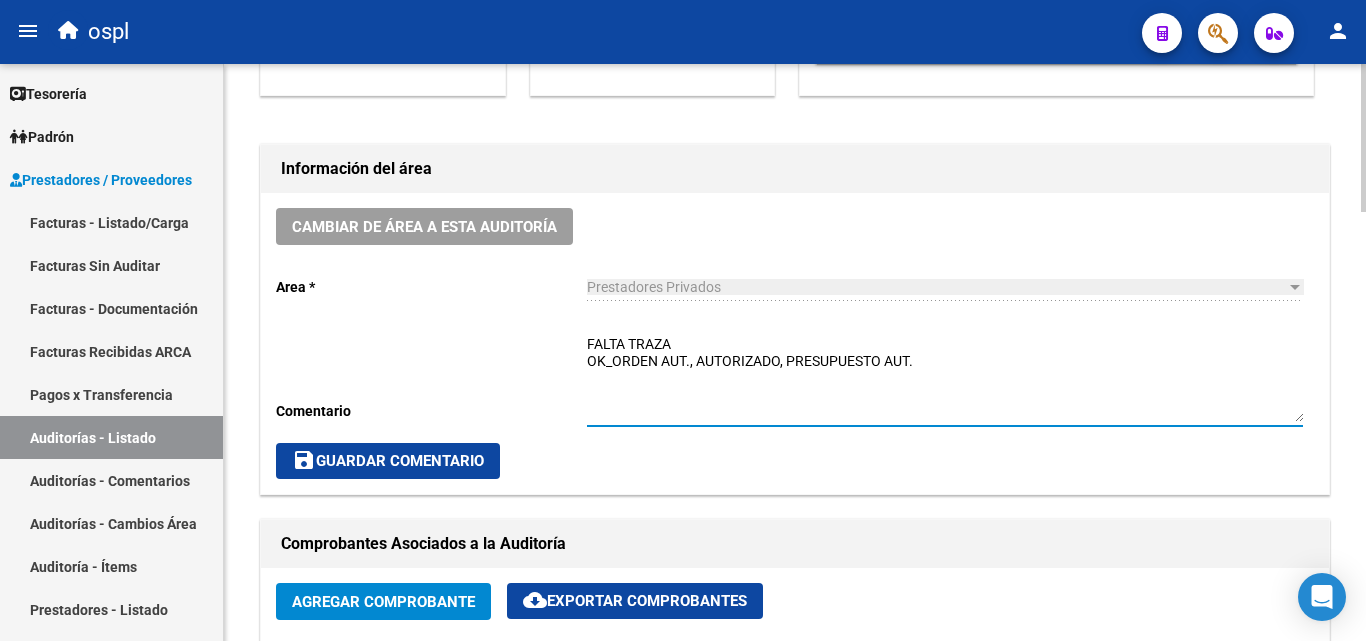 drag, startPoint x: 691, startPoint y: 363, endPoint x: 943, endPoint y: 353, distance: 252.19833 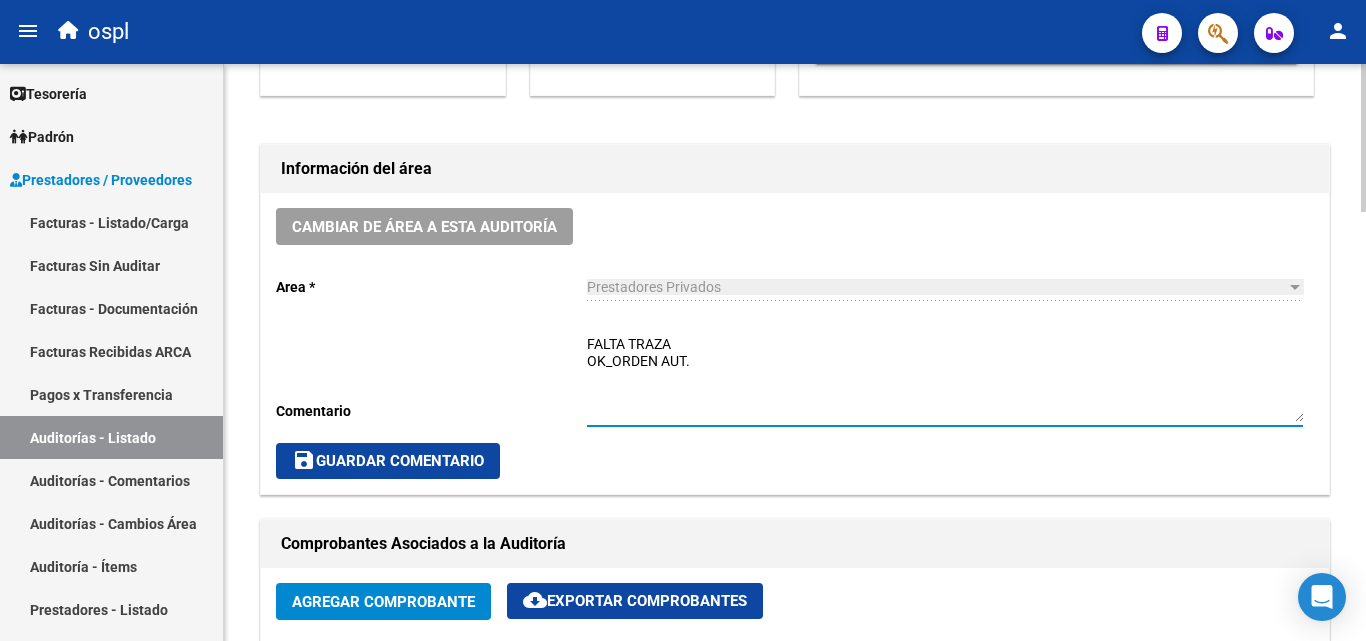 click on "FALTA TRAZA
OK_ORDEN AUT." at bounding box center (945, 378) 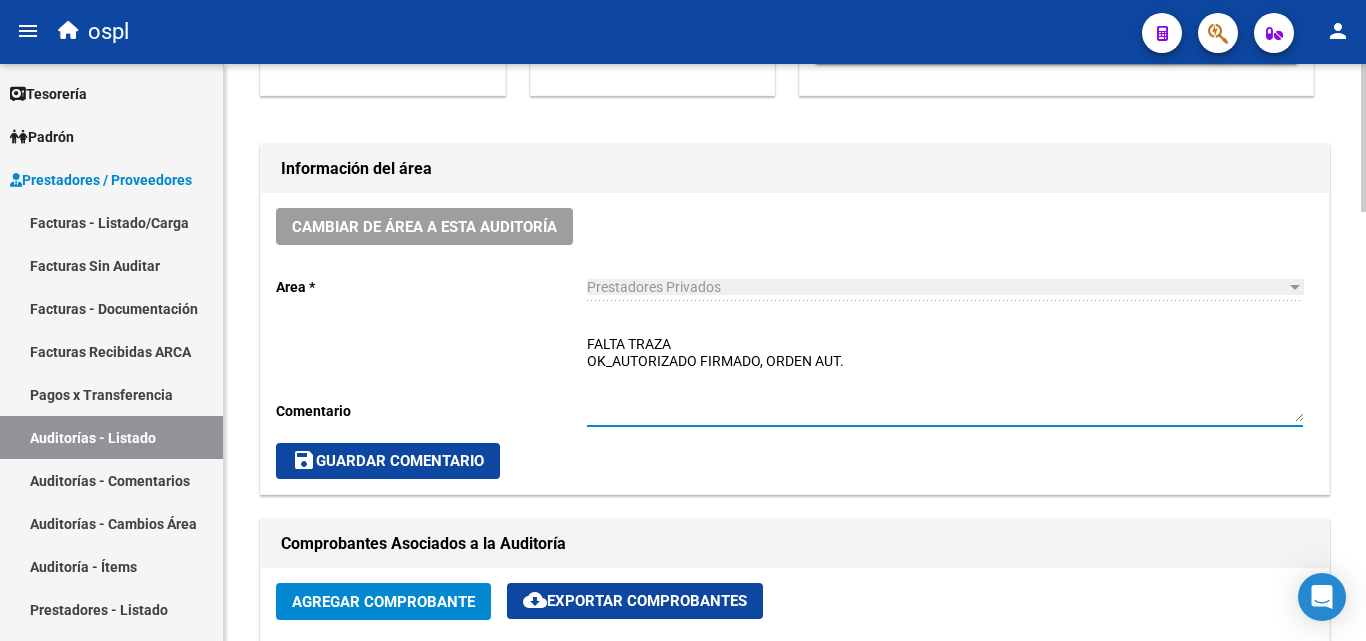 click on "FALTA TRAZA
OK_AUTORIZADO FIRMADO, ORDEN AUT." at bounding box center (945, 378) 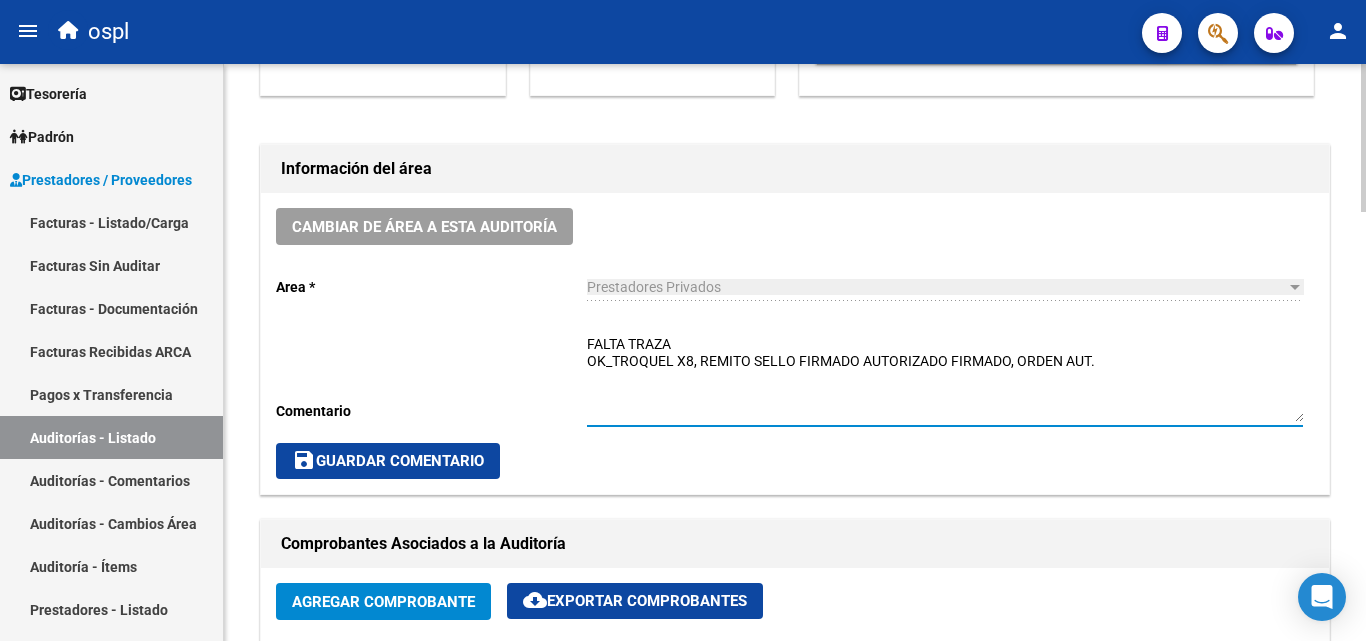 drag, startPoint x: 811, startPoint y: 369, endPoint x: 798, endPoint y: 364, distance: 13.928389 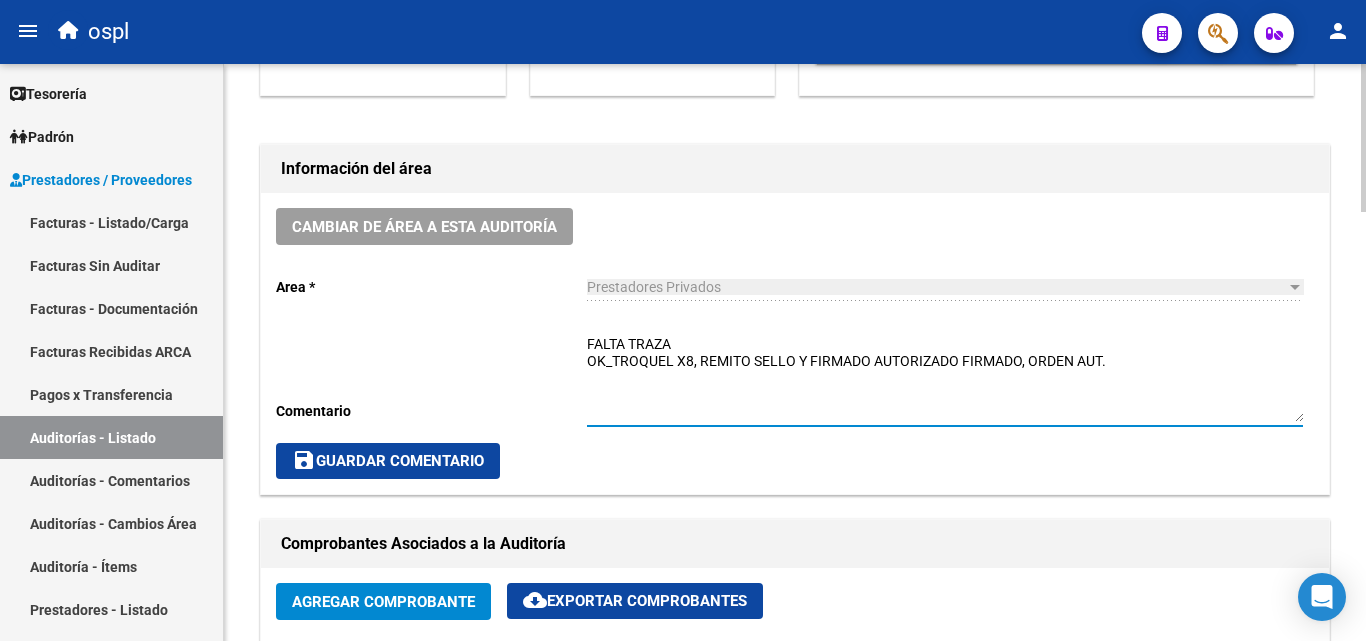 click on "FALTA TRAZA
OK_TROQUEL X8, REMITO SELLO Y FIRMADO AUTORIZADO FIRMADO, ORDEN AUT." at bounding box center [945, 378] 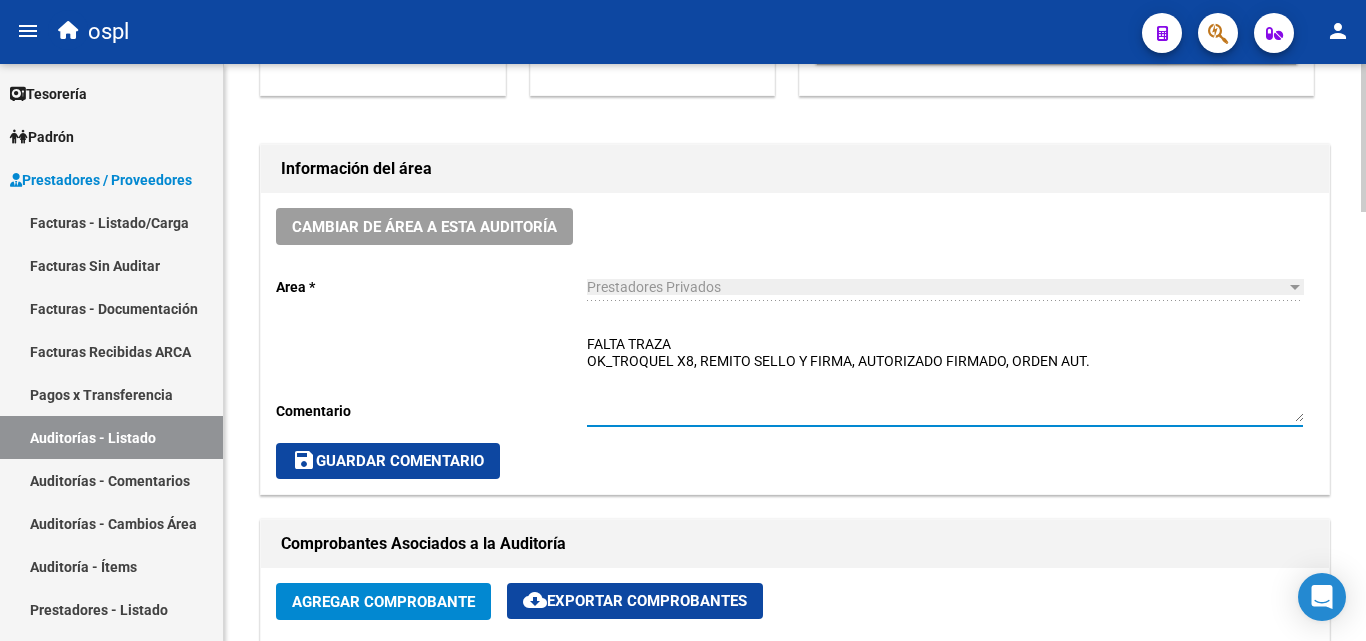 click on "FALTA TRAZA
OK_TROQUEL X8, REMITO SELLO Y FIRMA, AUTORIZADO FIRMADO, ORDEN AUT." at bounding box center [945, 378] 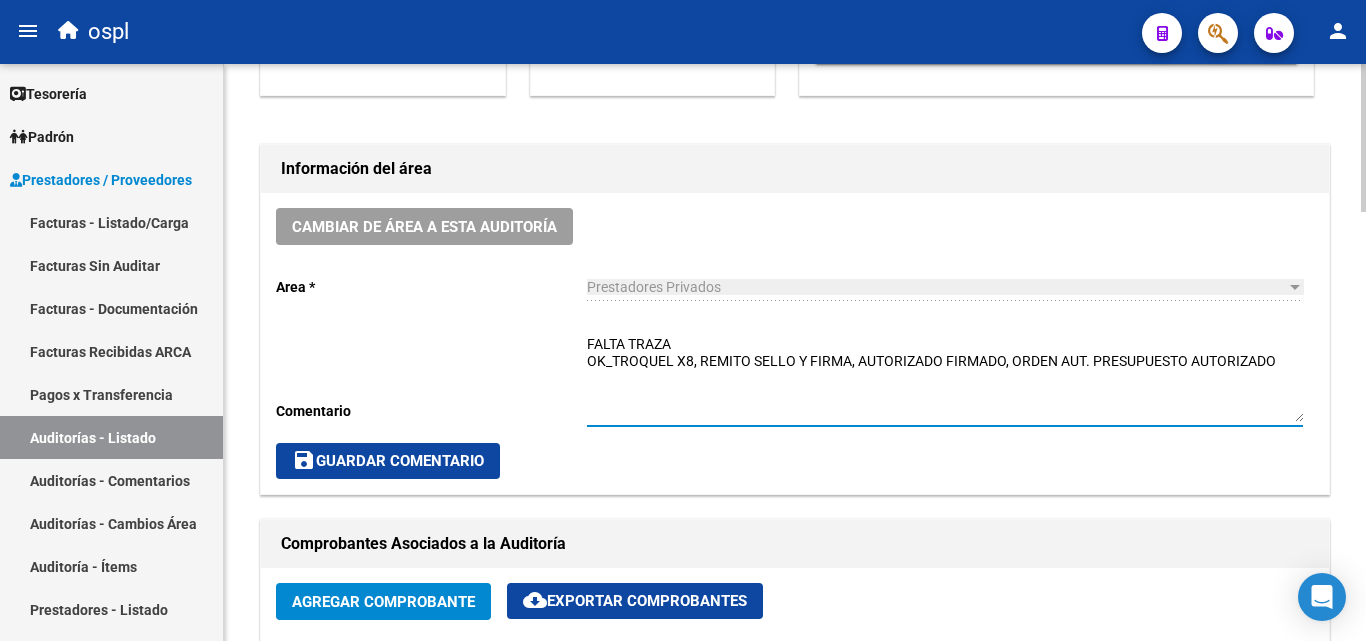 click on "FALTA TRAZA
OK_TROQUEL X8, REMITO SELLO Y FIRMA, AUTORIZADO FIRMADO, ORDEN AUT. PRESUPUESTO AUTORIZADO" at bounding box center (945, 378) 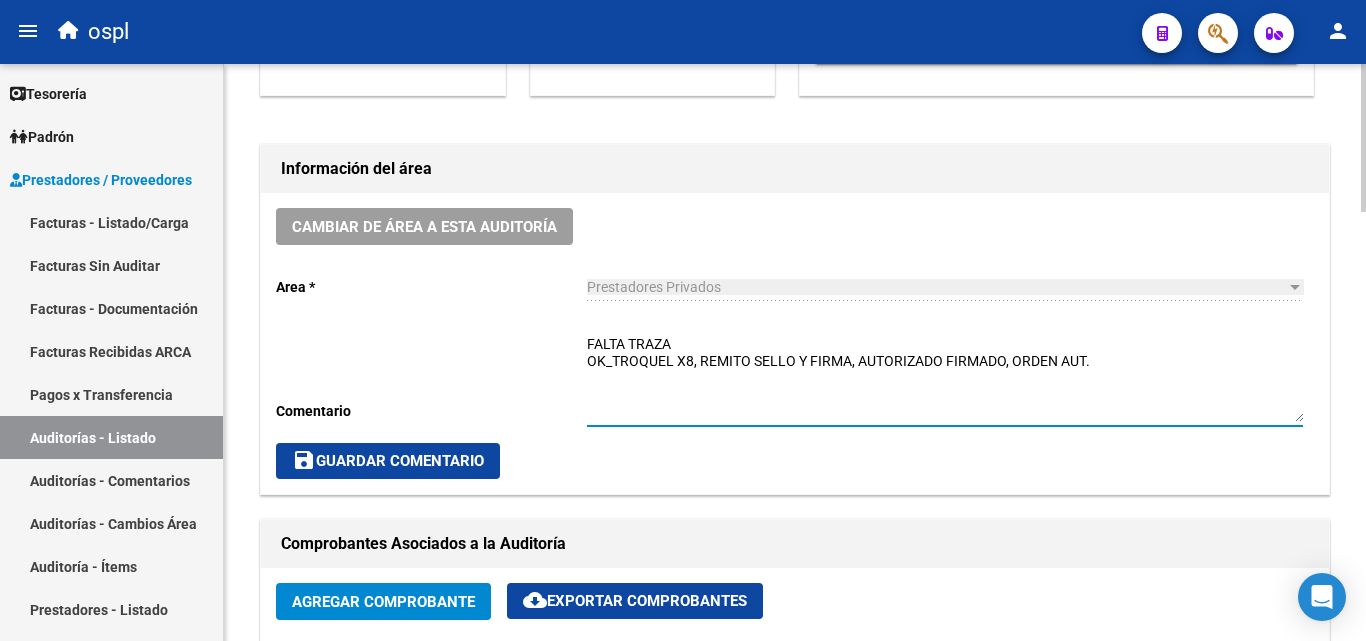 click on "FALTA TRAZA
OK_TROQUEL X8, REMITO SELLO Y FIRMA, AUTORIZADO FIRMADO, ORDEN AUT." at bounding box center [945, 378] 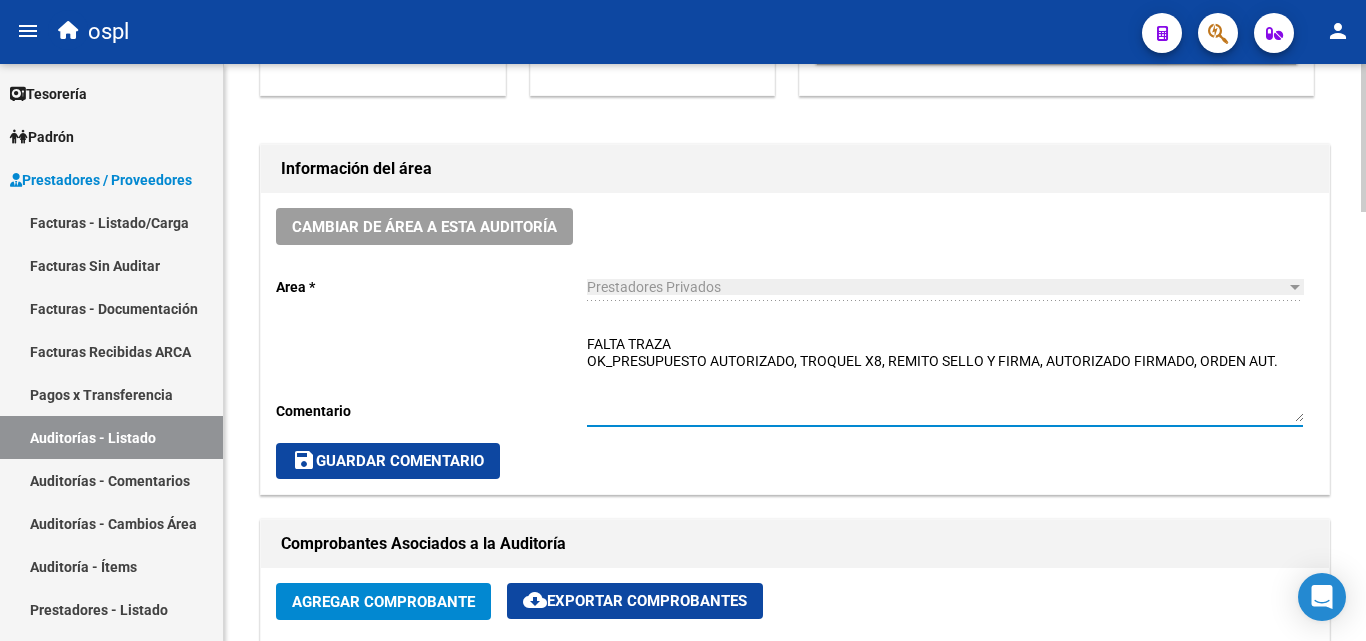 click on "FALTA TRAZA
OK_PRESUPUESTO AUTORIZADO, TROQUEL X8, REMITO SELLO Y FIRMA, AUTORIZADO FIRMADO, ORDEN AUT." at bounding box center [945, 378] 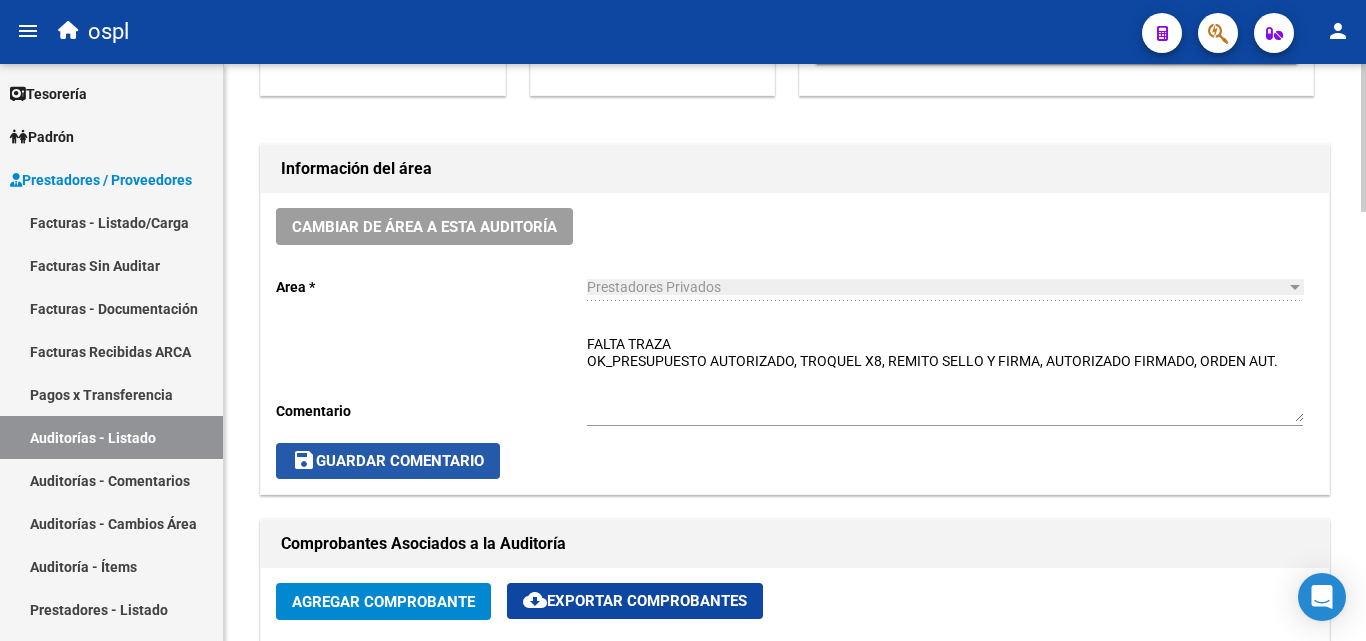 click on "save  Guardar Comentario" 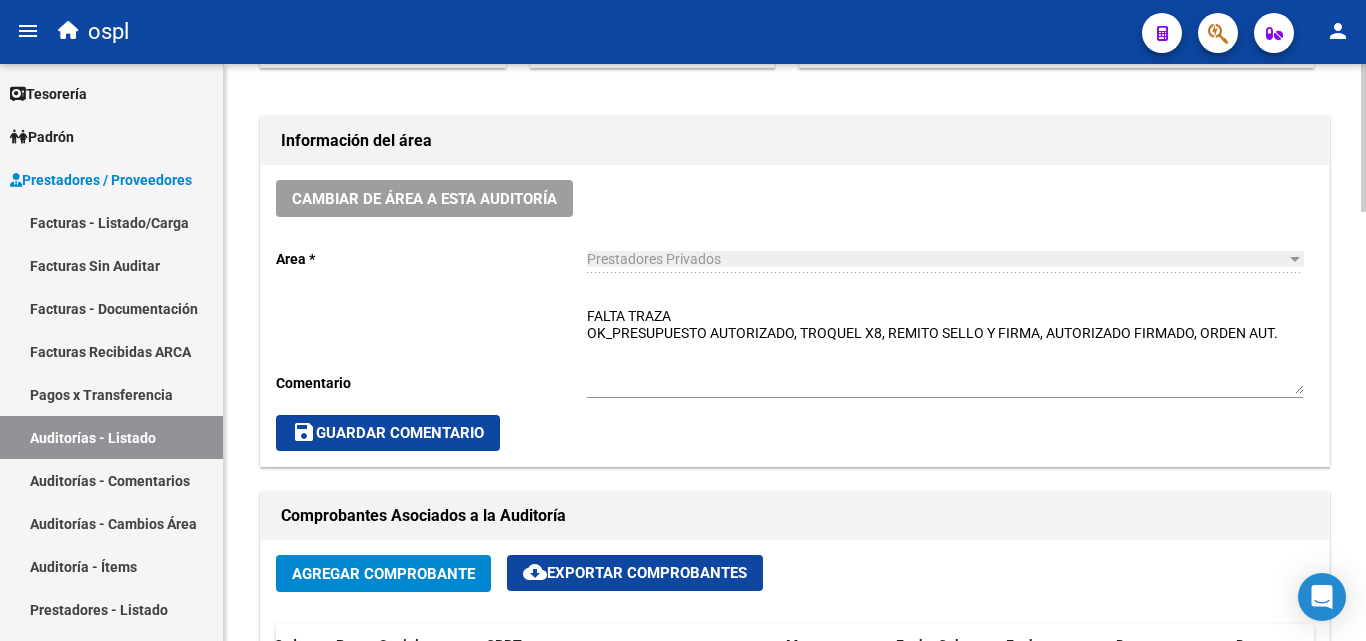 scroll, scrollTop: 501, scrollLeft: 0, axis: vertical 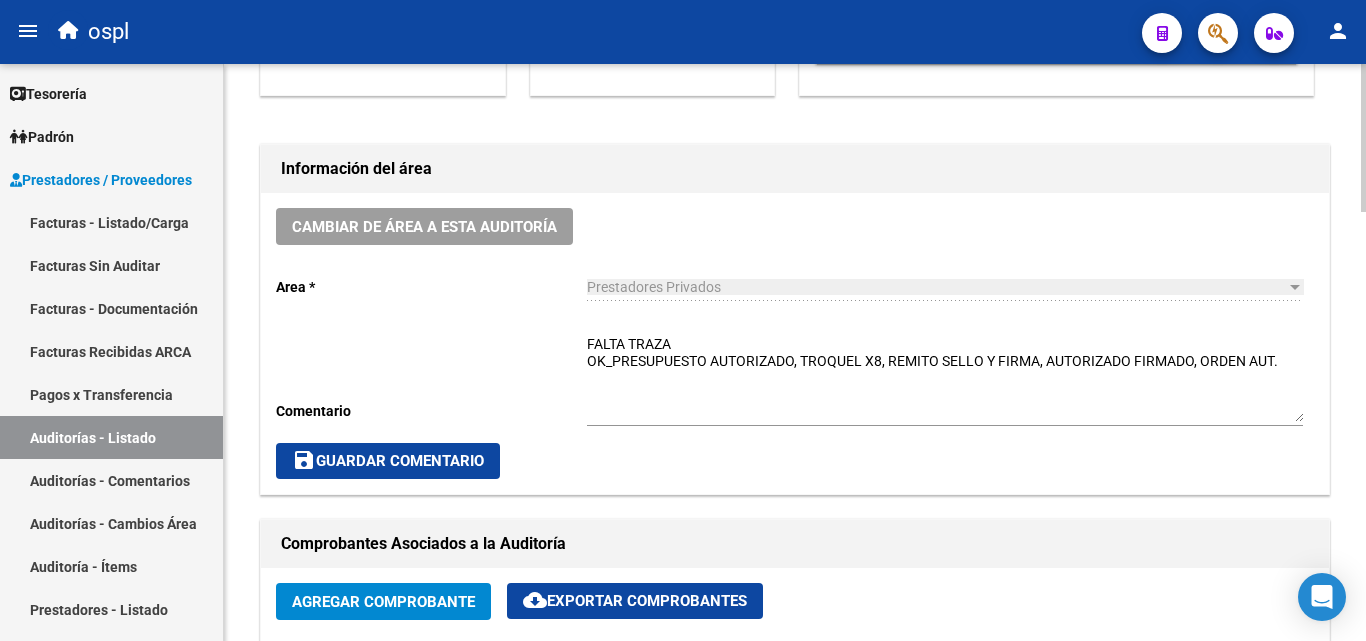 click on "FALTA TRAZA
OK_PRESUPUESTO AUTORIZADO, TROQUEL X8, REMITO SELLO Y FIRMA, AUTORIZADO FIRMADO, ORDEN AUT." at bounding box center [945, 378] 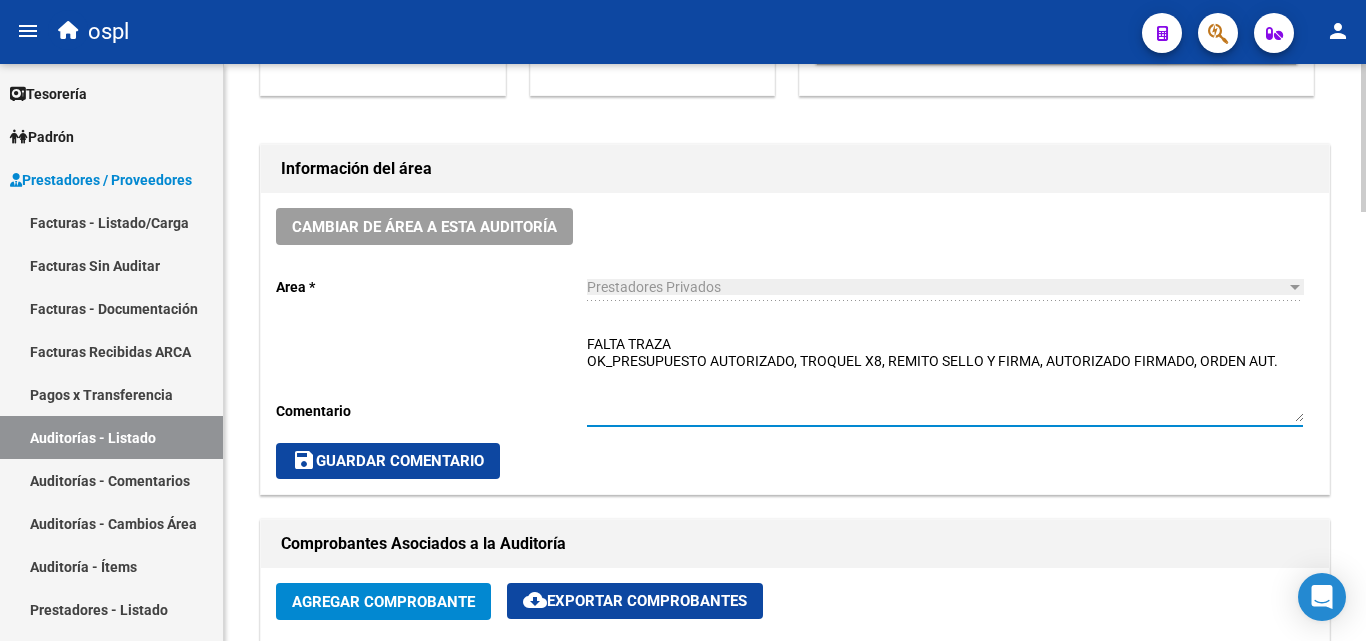 click on "FALTA TRAZA
OK_PRESUPUESTO AUTORIZADO, TROQUEL X8, REMITO SELLO Y FIRMA, AUTORIZADO FIRMADO, ORDEN AUT." at bounding box center [945, 378] 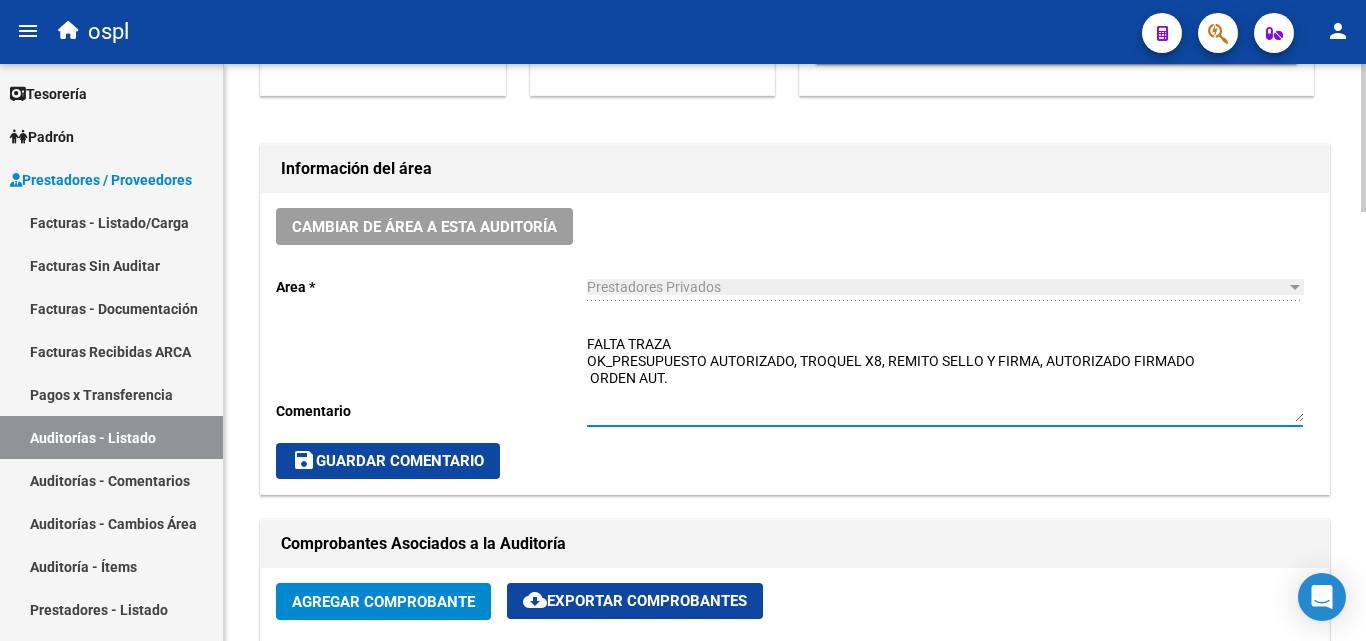 click on "FALTA TRAZA
OK_PRESUPUESTO AUTORIZADO, TROQUEL X8, REMITO SELLO Y FIRMA, AUTORIZADO FIRMADO
ORDEN AUT." at bounding box center (945, 378) 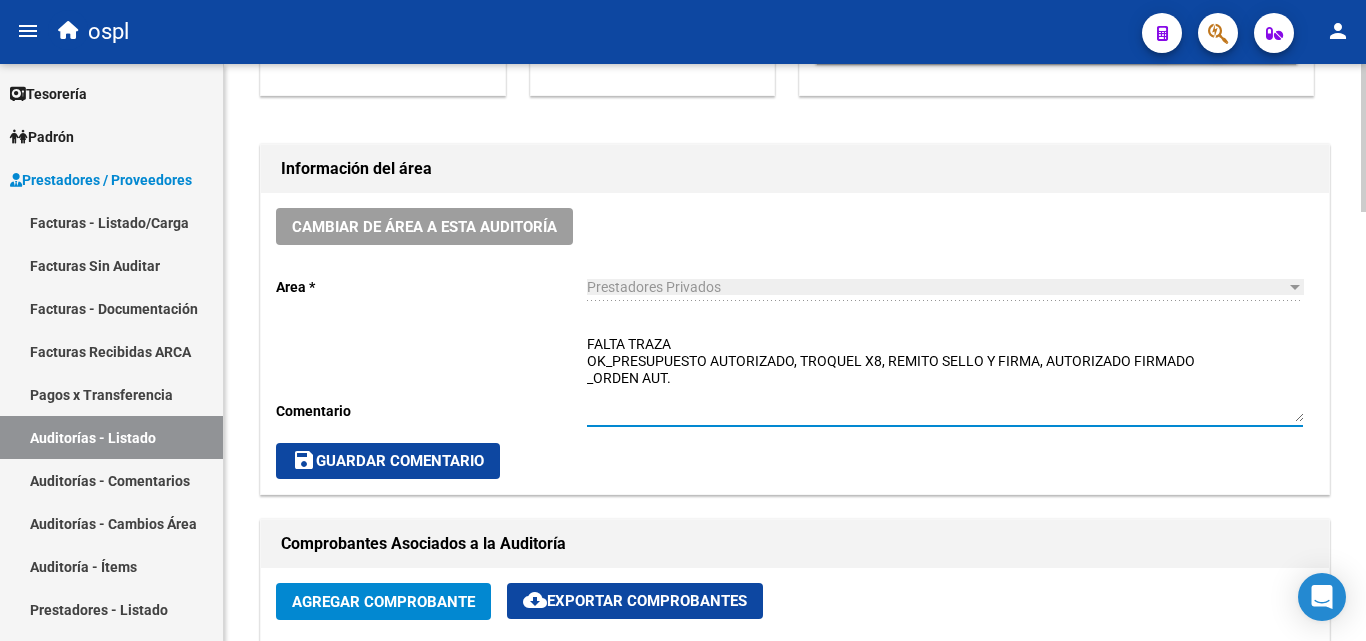click on "FALTA TRAZA
OK_PRESUPUESTO AUTORIZADO, TROQUEL X8, REMITO SELLO Y FIRMA, AUTORIZADO FIRMADO
_ORDEN AUT." at bounding box center [945, 378] 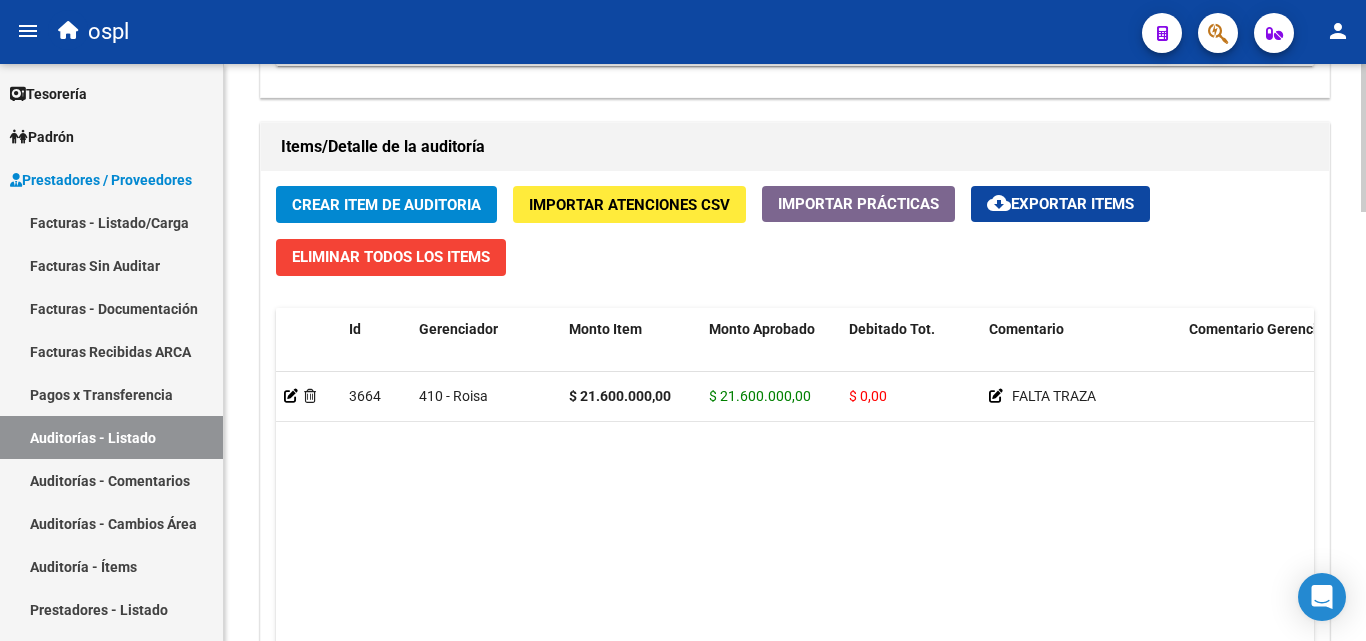 scroll, scrollTop: 1401, scrollLeft: 0, axis: vertical 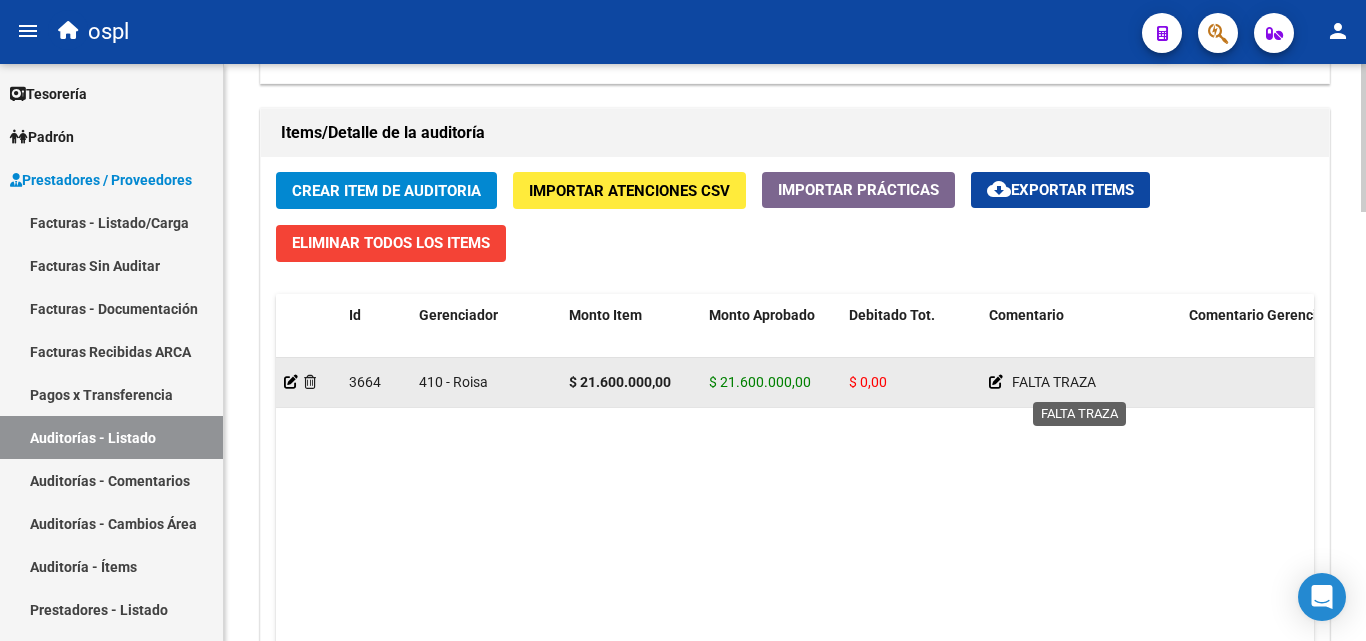 type on "FALTA TRAZA
OK_PRESUPUESTO AUTORIZADO, TROQUEL X8, REMITO SELLO Y FIRMA, AUTORIZADO FIRMADO
_ORDEN AUT. PERO NO TIENE FIRMA DEL AFILIADO" 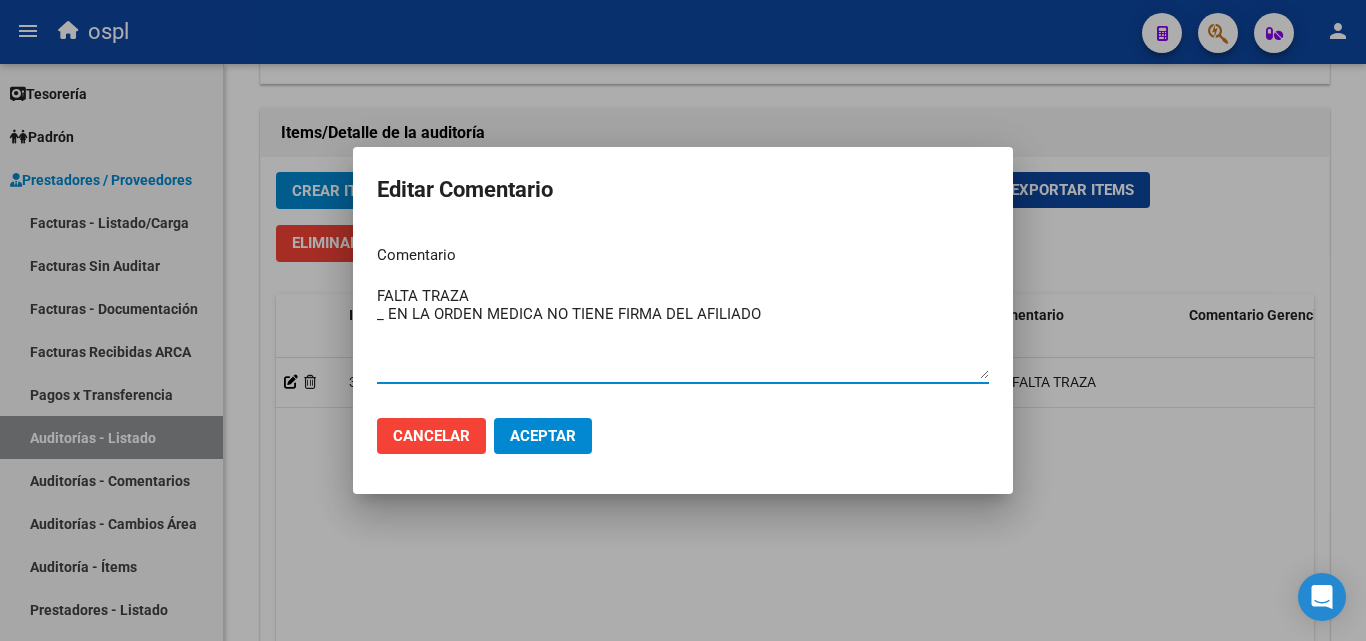 click on "FALTA TRAZA
_ EN LA ORDEN MEDICA NO TIENE FIRMA DEL AFILIADO" at bounding box center [683, 332] 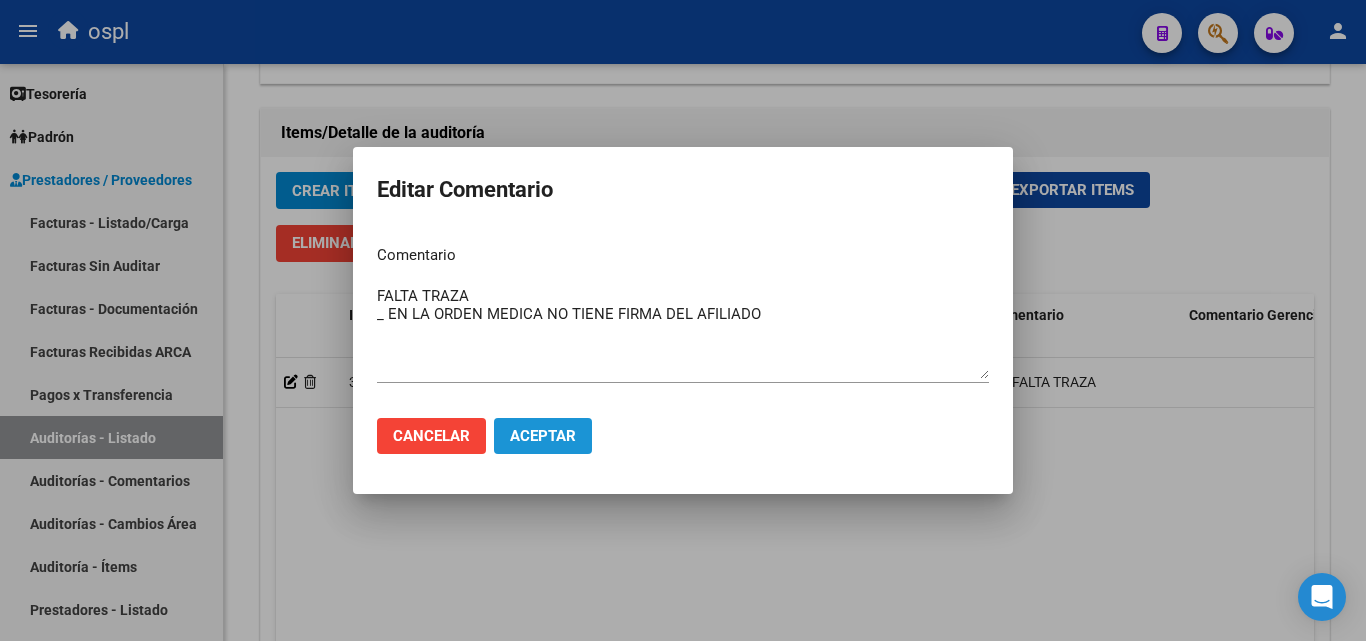 click on "Aceptar" 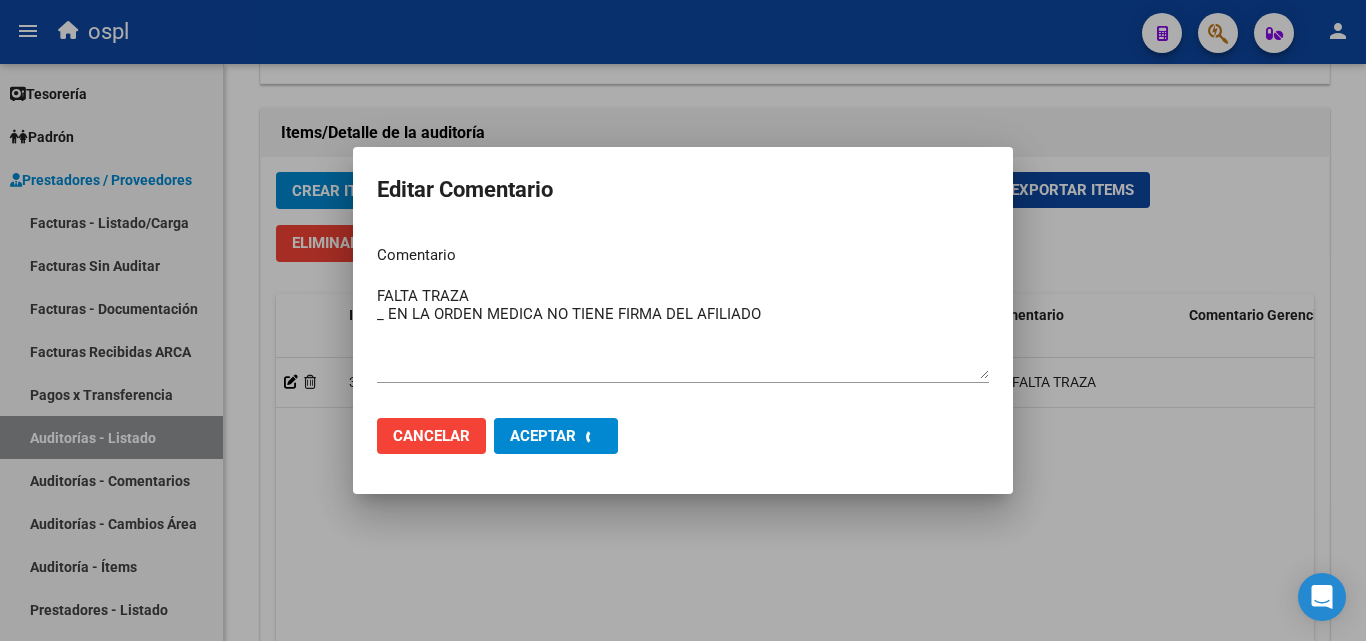 type 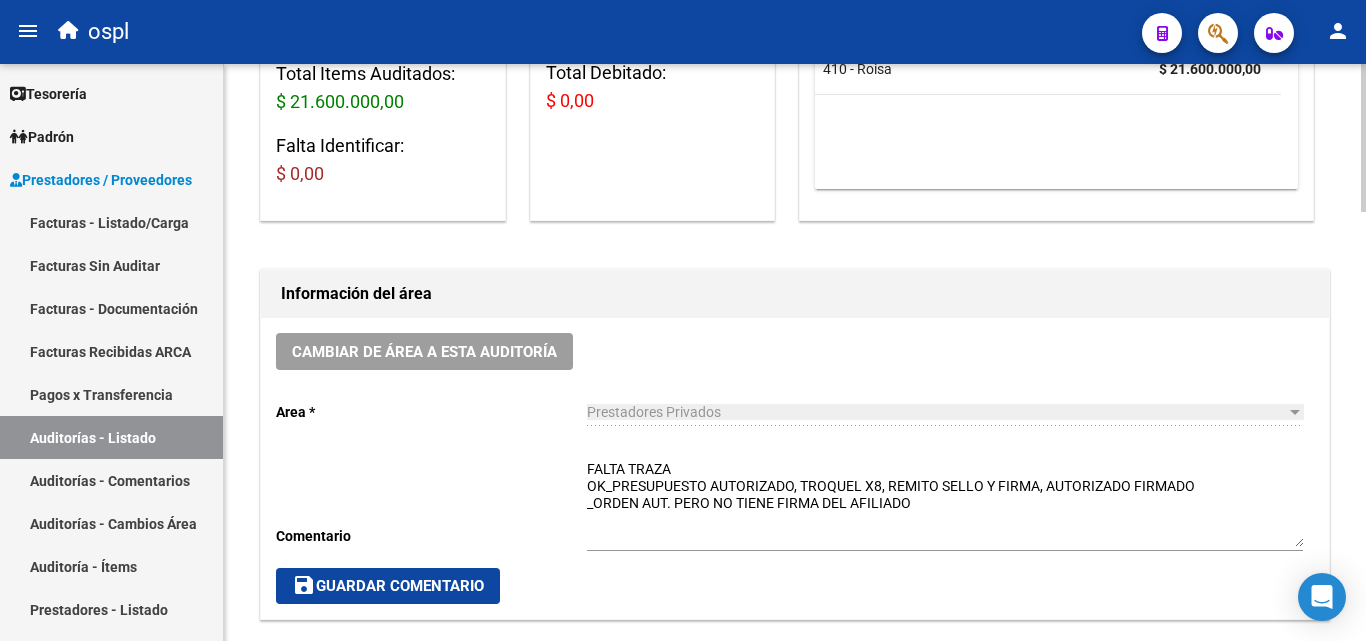 scroll, scrollTop: 101, scrollLeft: 0, axis: vertical 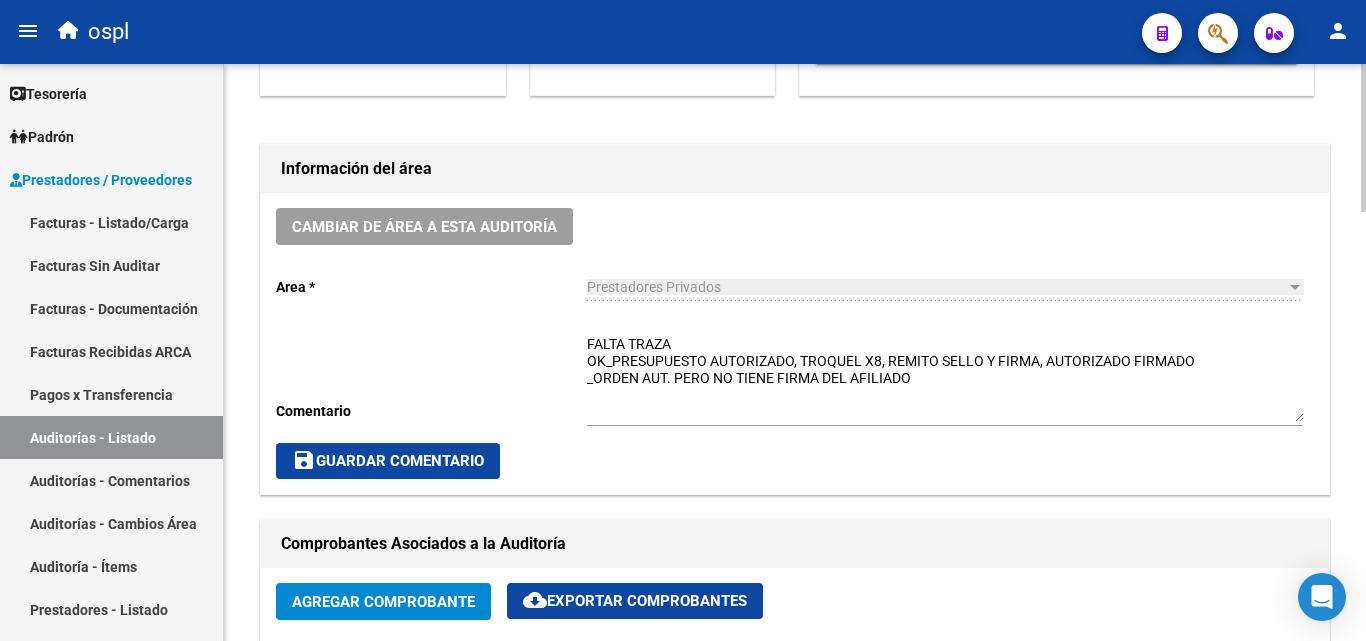 click on "save  Guardar Comentario" 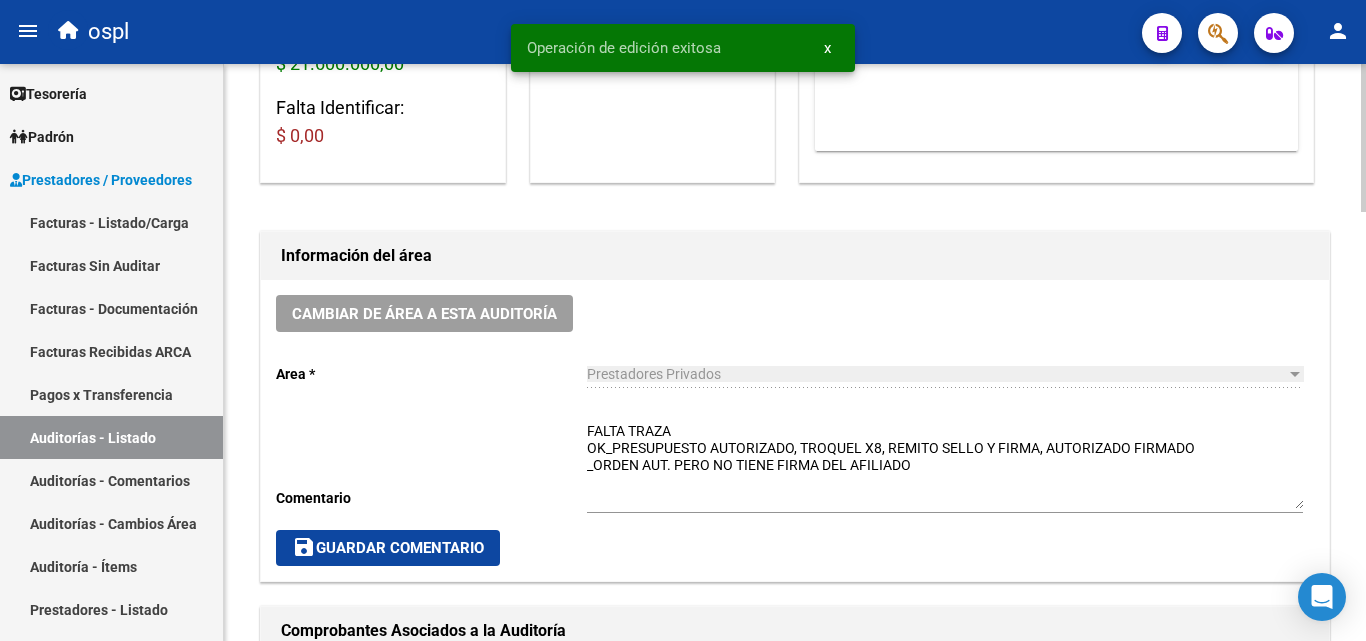 scroll, scrollTop: 301, scrollLeft: 0, axis: vertical 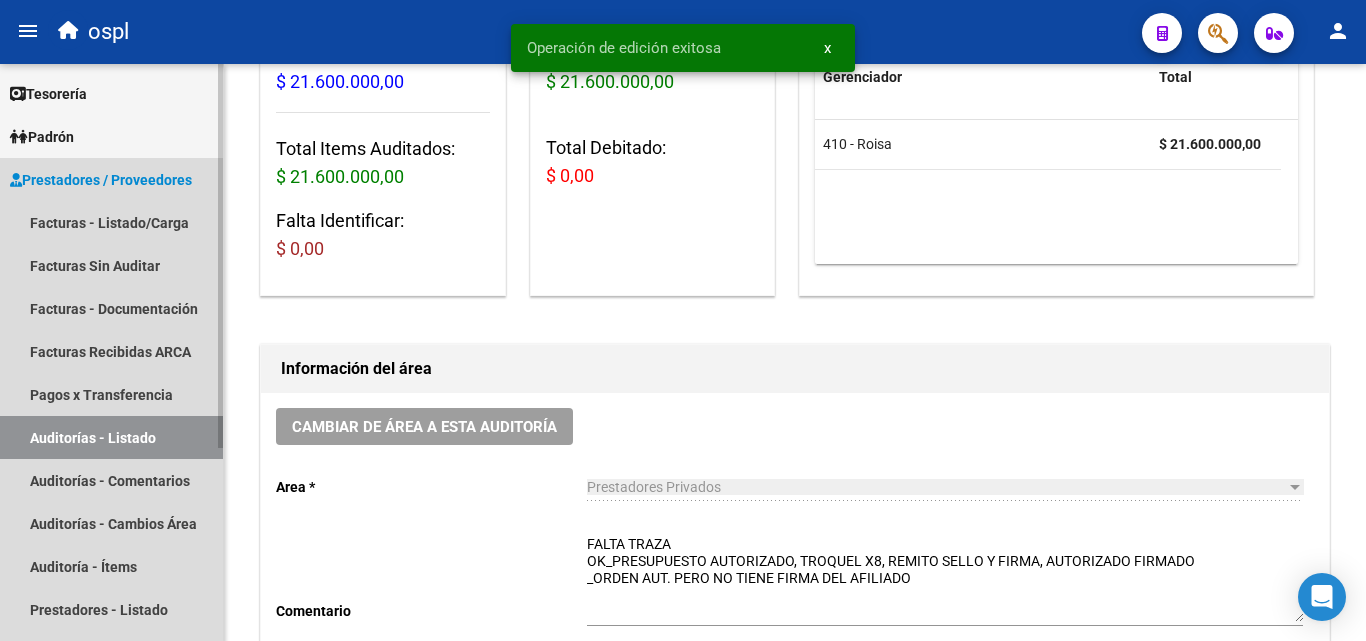 click on "Auditorías - Listado" at bounding box center [111, 437] 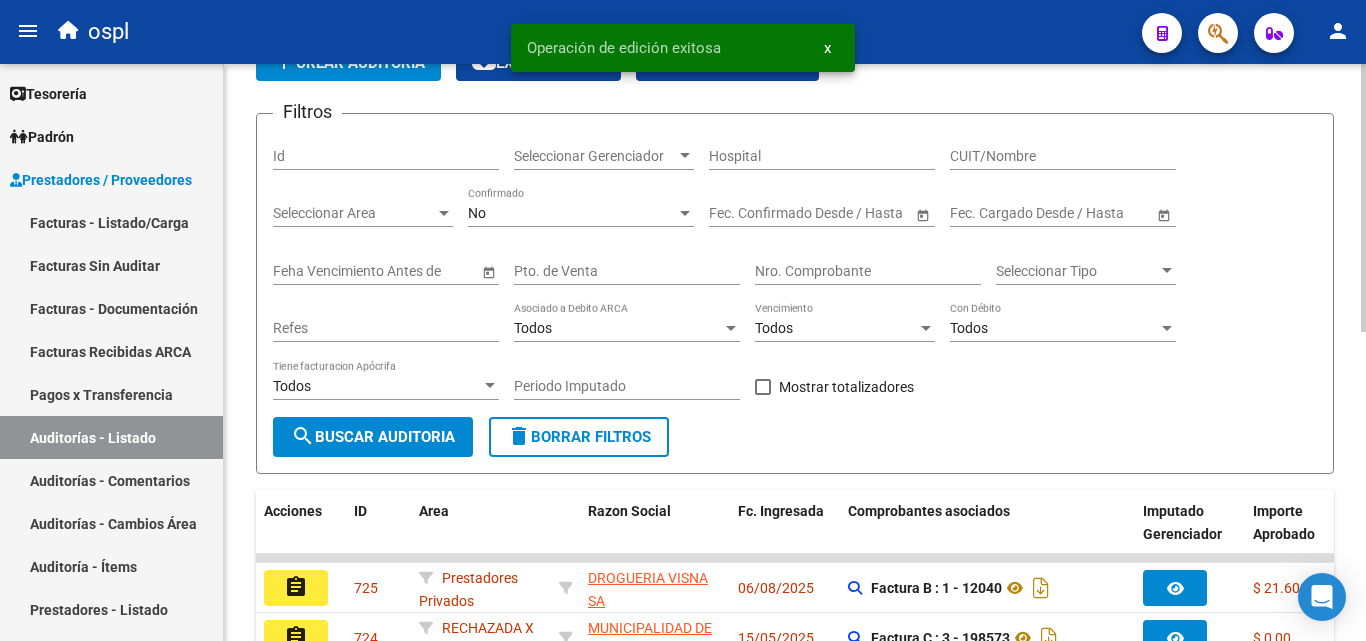 scroll, scrollTop: 101, scrollLeft: 0, axis: vertical 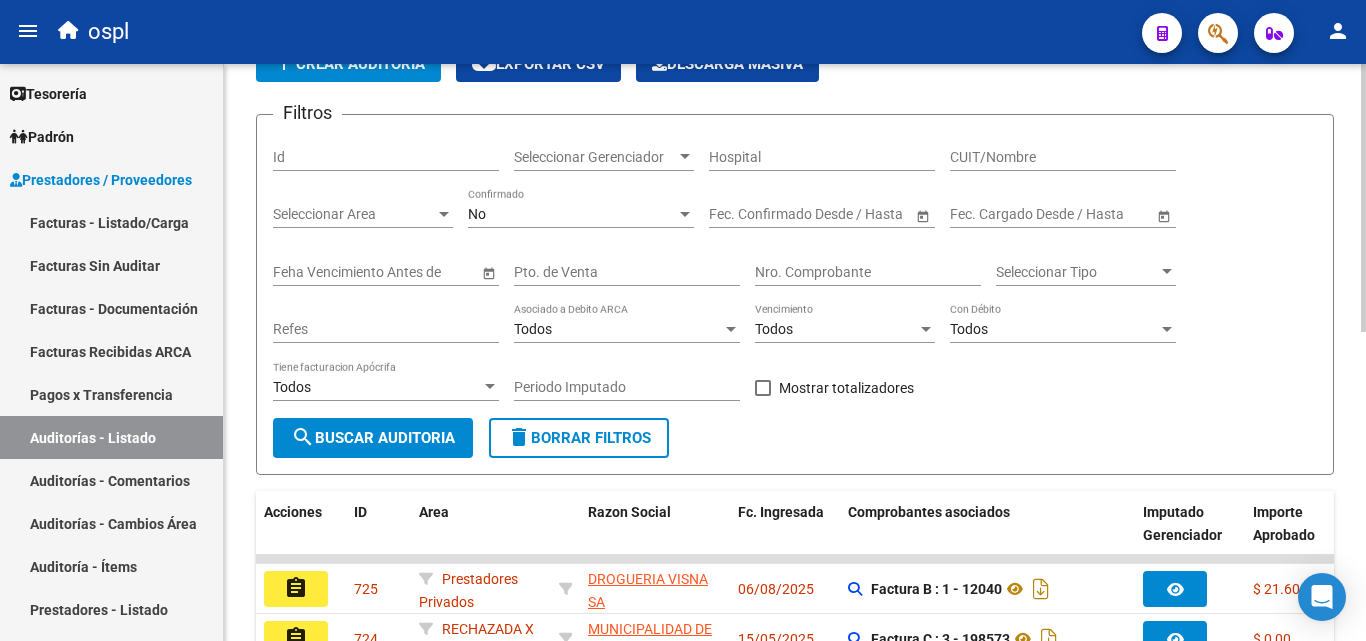 click on "Nro. Comprobante" at bounding box center [868, 272] 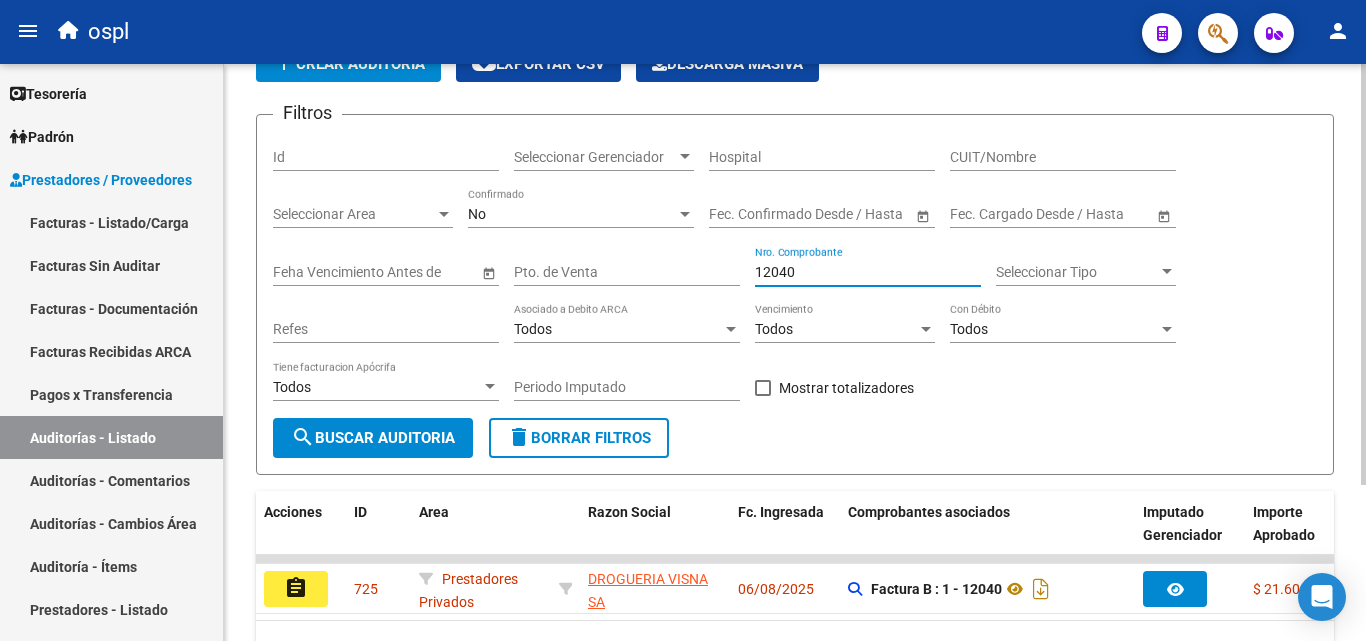 scroll, scrollTop: 213, scrollLeft: 0, axis: vertical 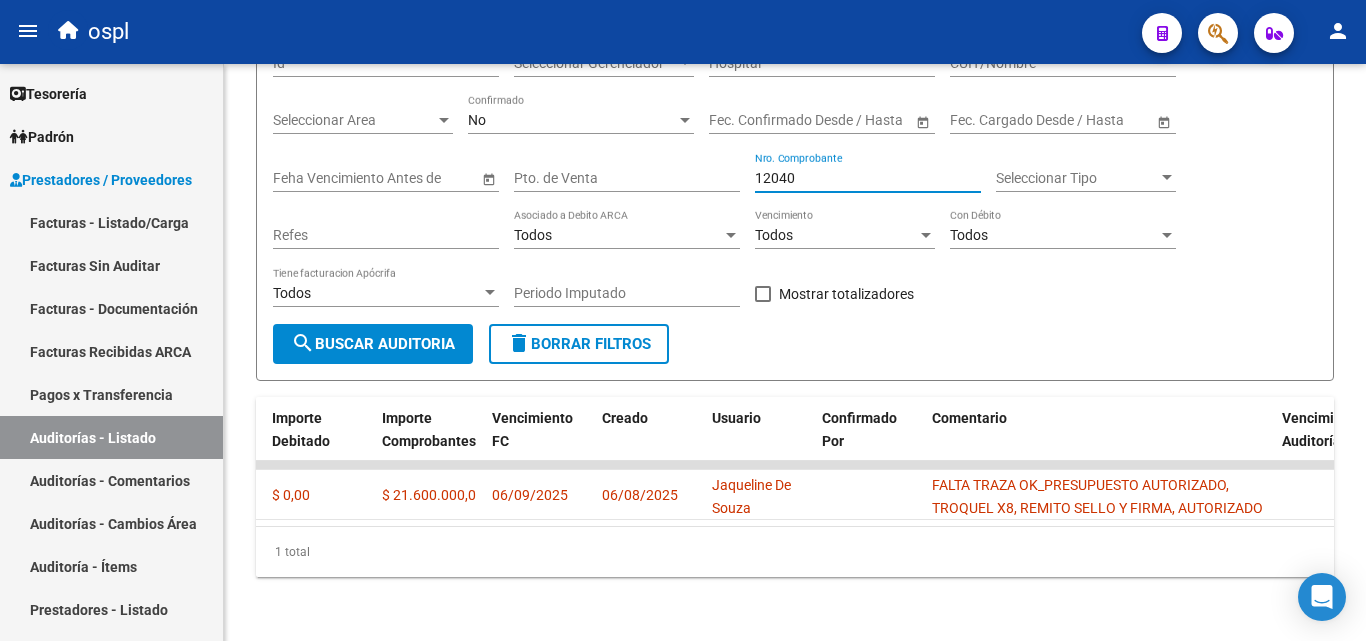 type on "12040" 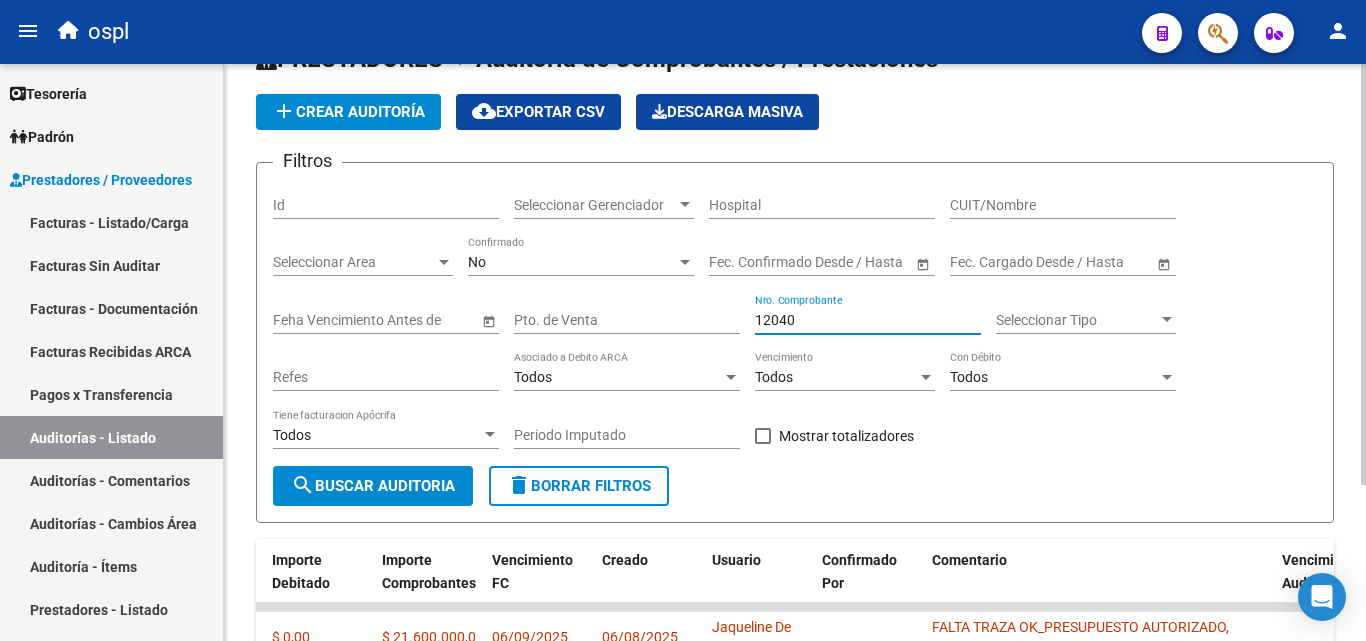 scroll, scrollTop: 13, scrollLeft: 0, axis: vertical 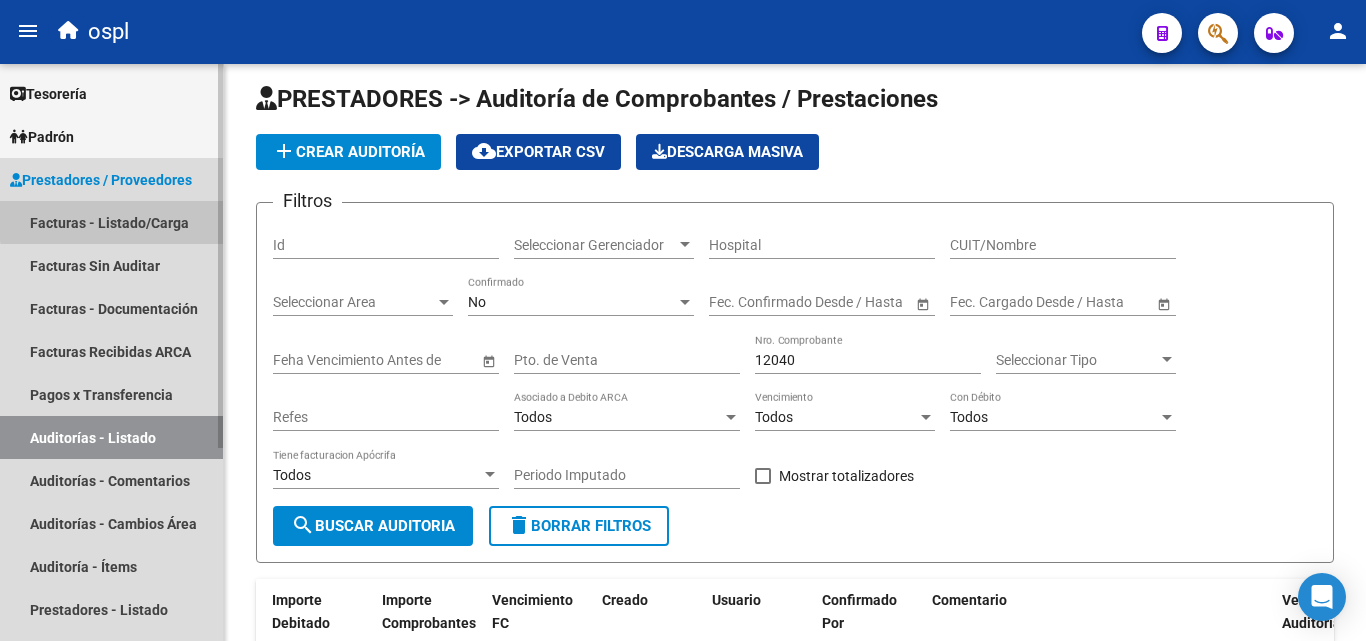 click on "Facturas - Listado/Carga" at bounding box center [111, 222] 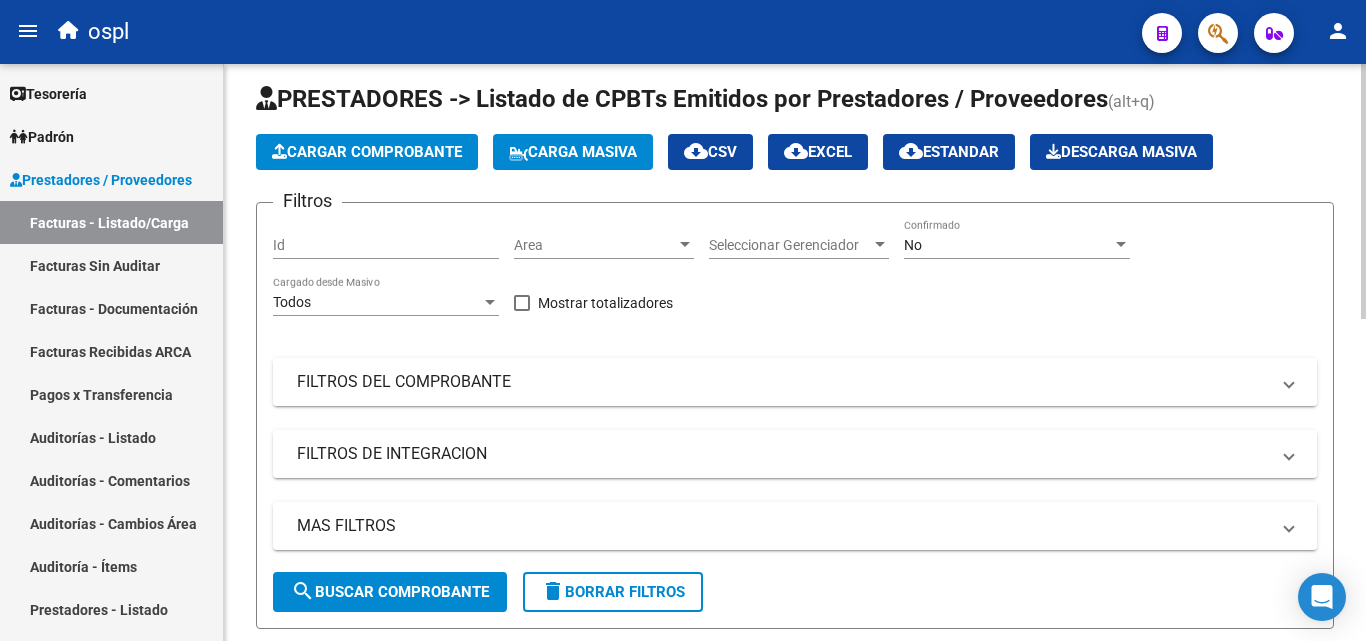 click on "FILTROS DEL COMPROBANTE" at bounding box center [783, 382] 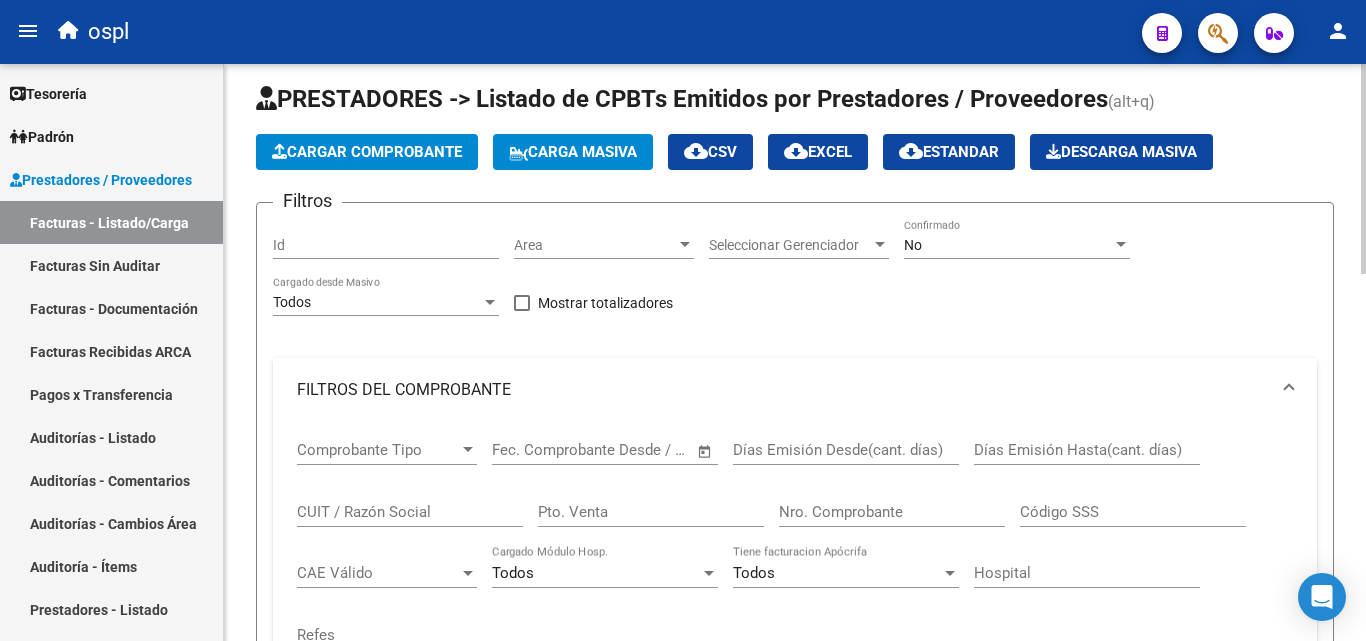 click on "Nro. Comprobante" at bounding box center (892, 512) 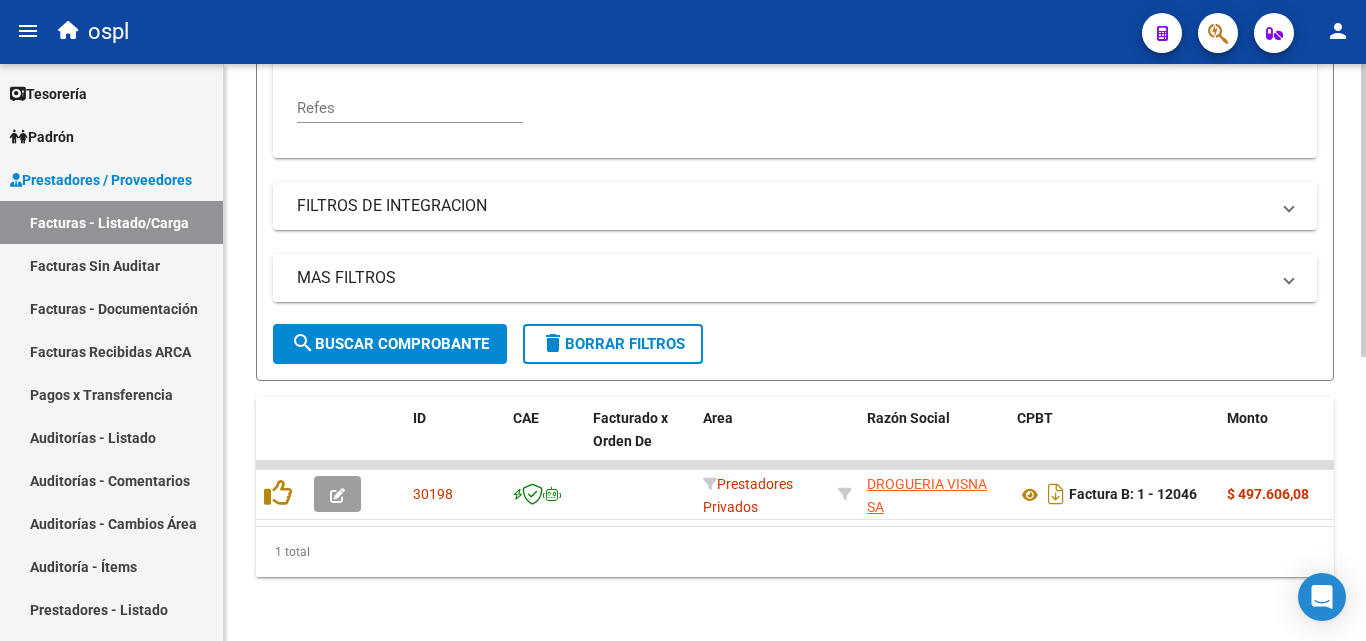 scroll, scrollTop: 558, scrollLeft: 0, axis: vertical 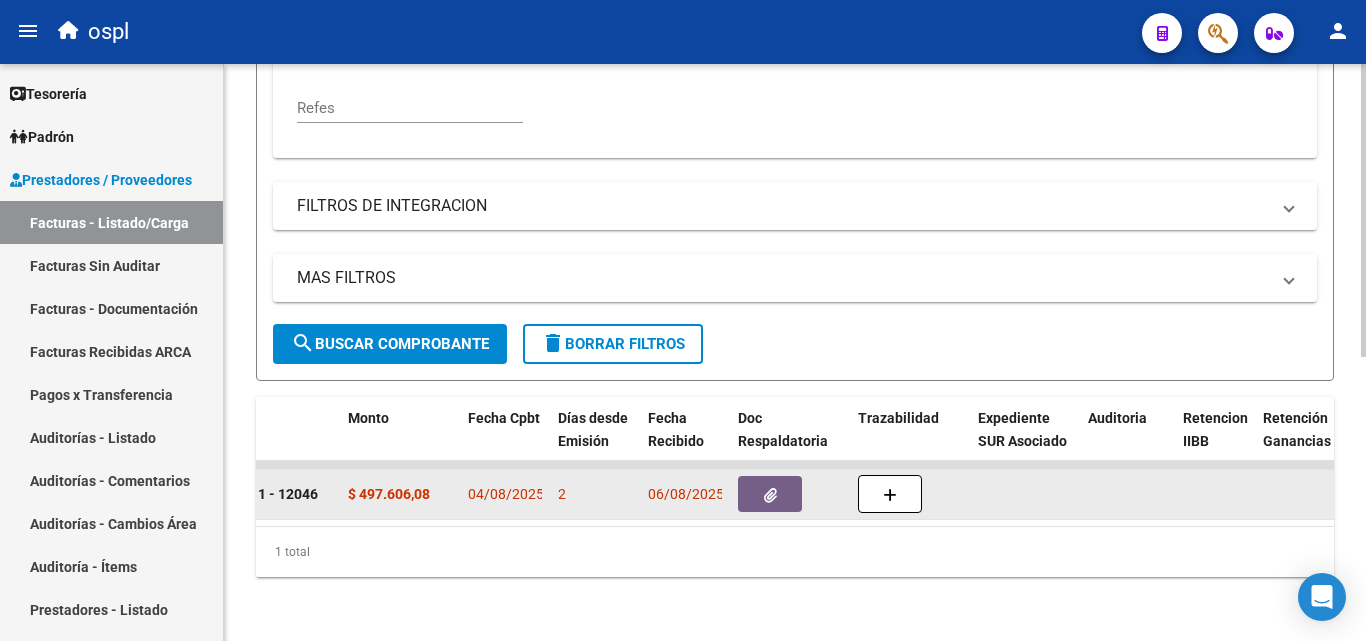 type on "12046" 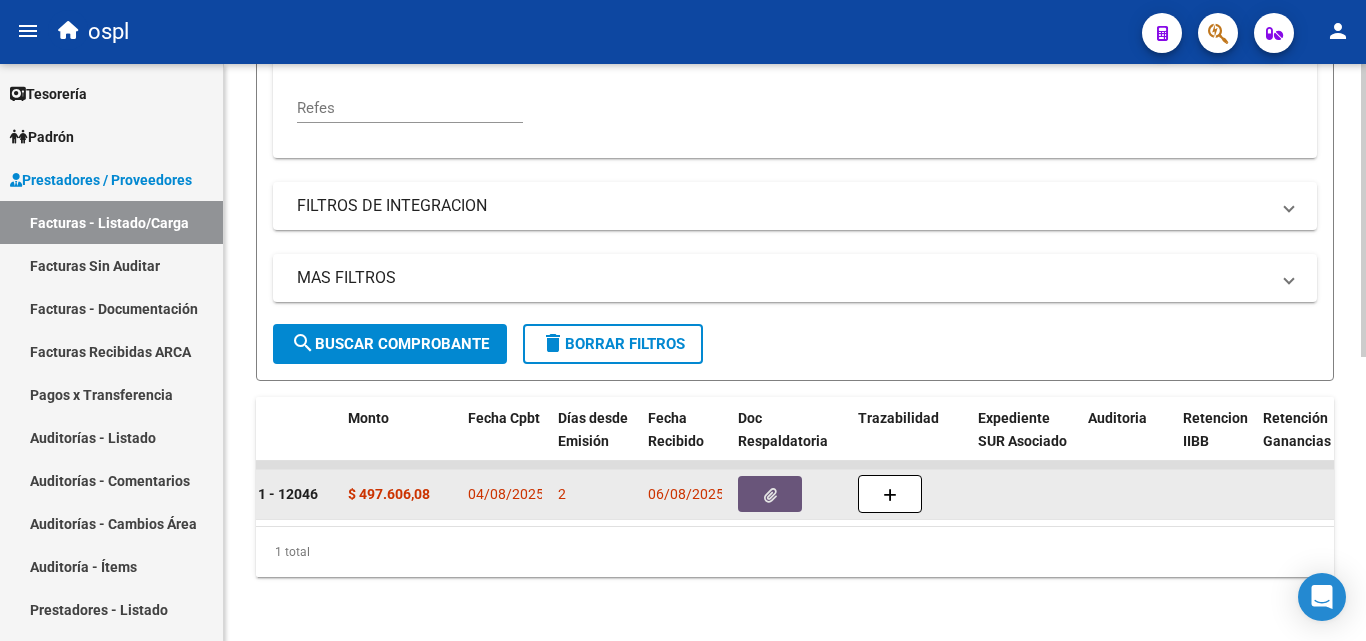 click 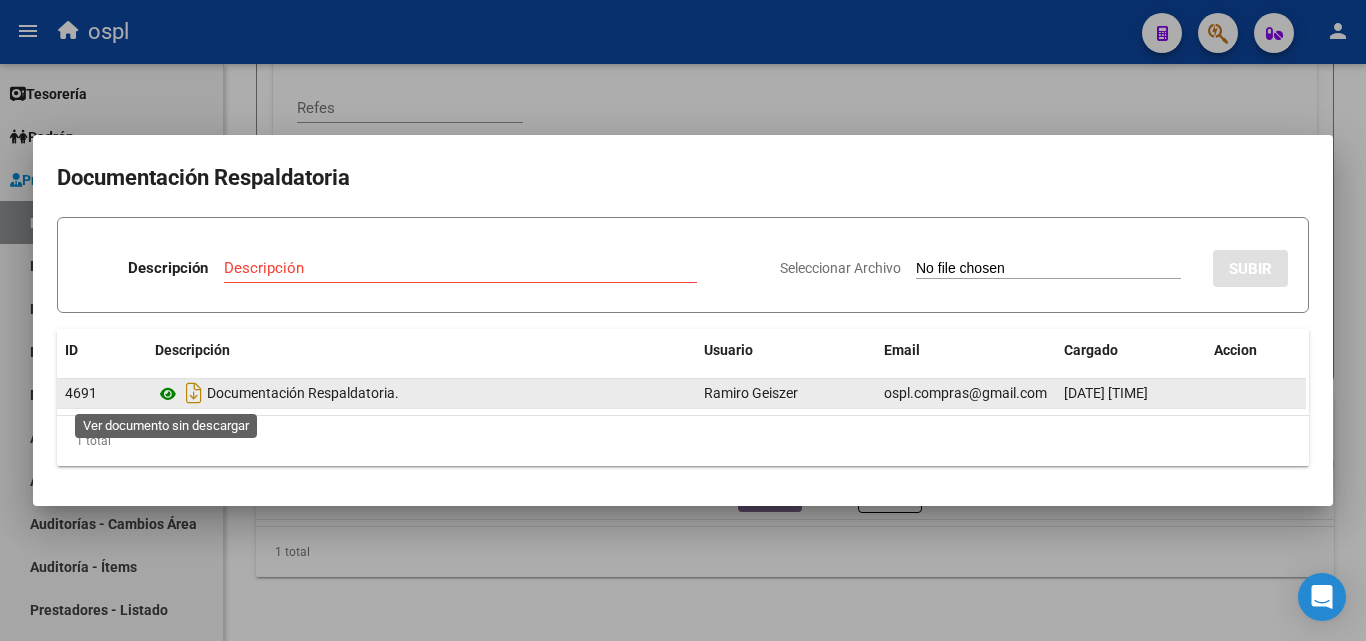 click 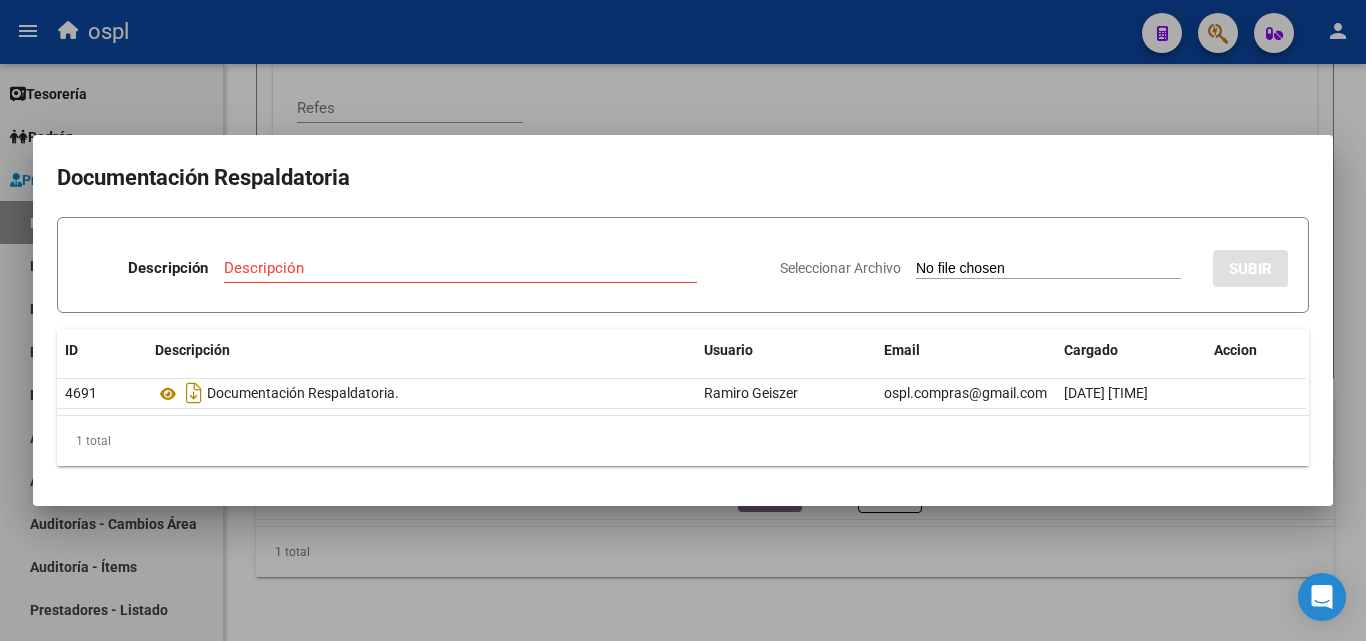 click on "Seleccionar Archivo" at bounding box center [1048, 269] 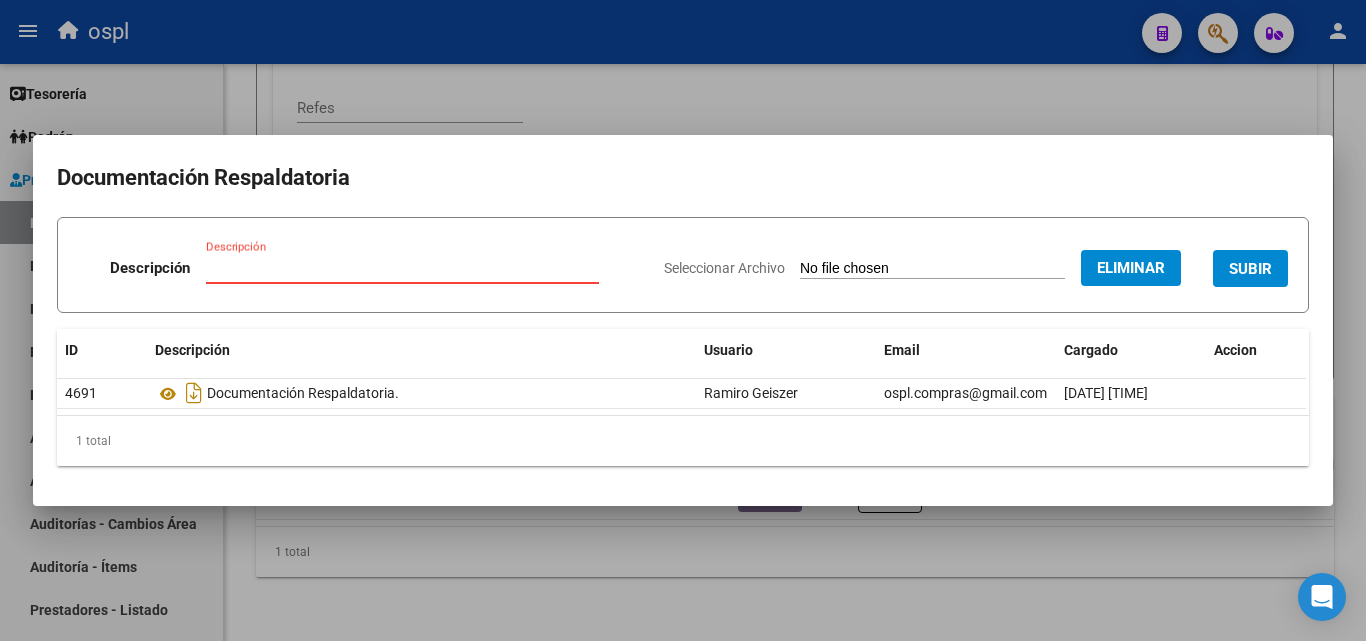 click on "Descripción" at bounding box center (402, 268) 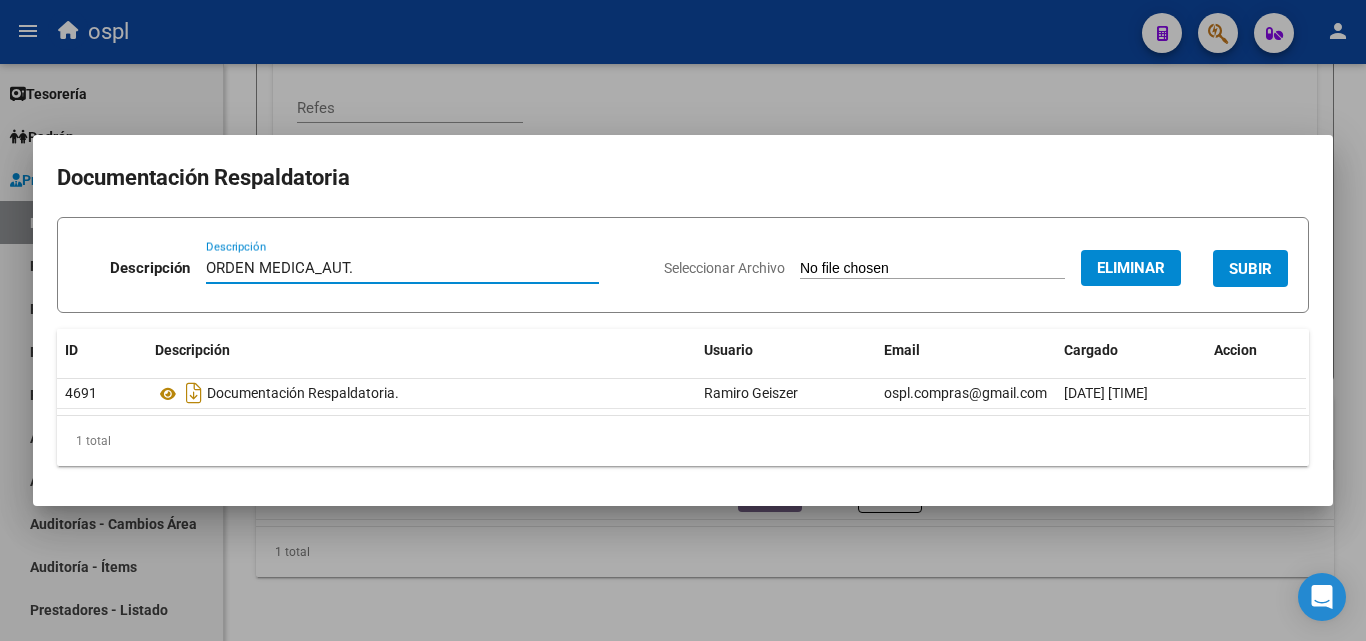 type on "ORDEN MEDICA_AUT." 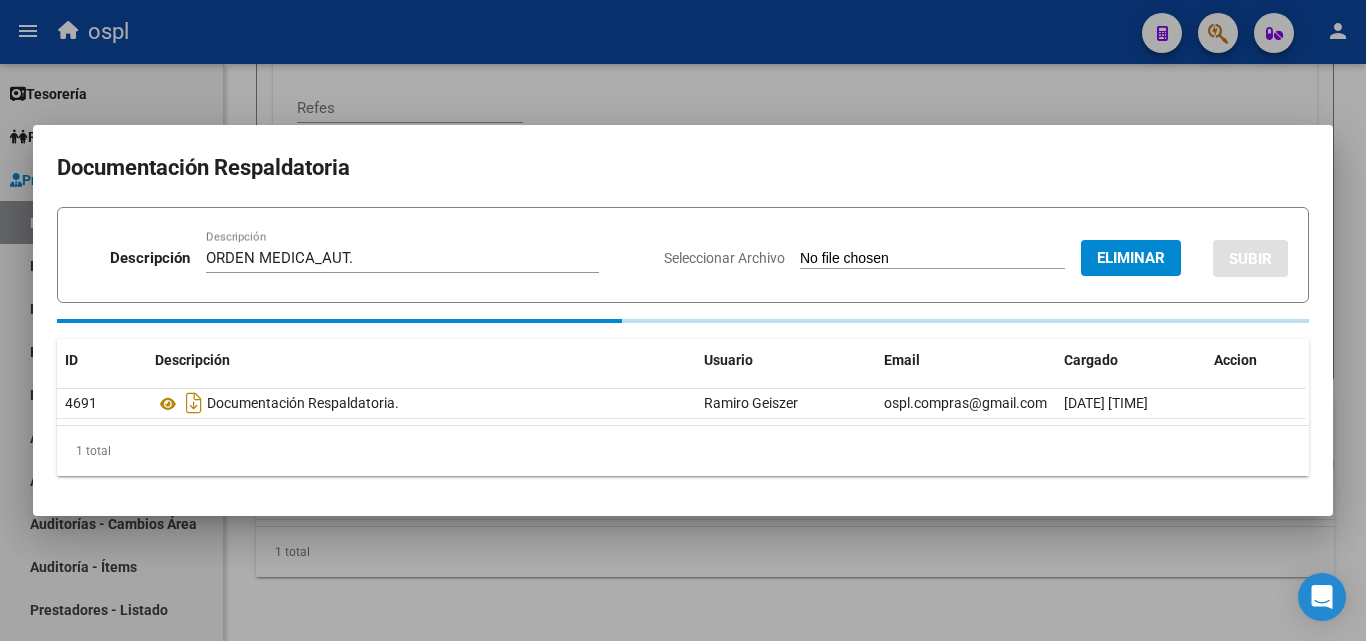 type 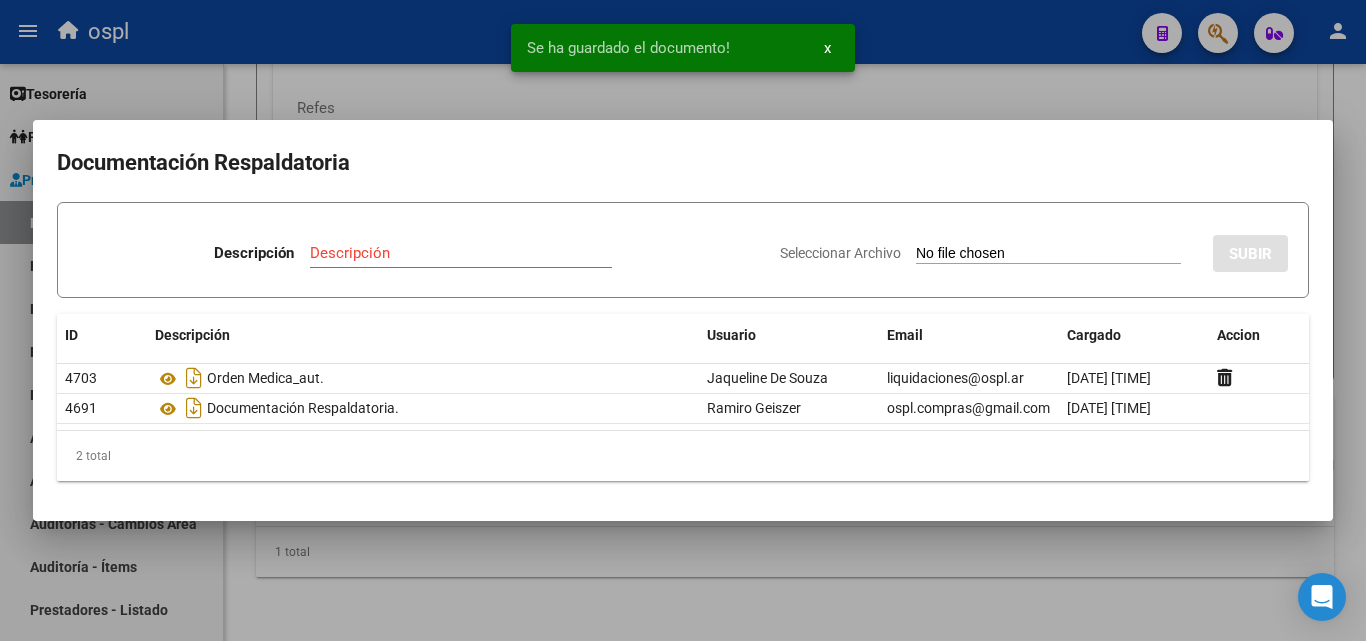 click on "Seleccionar Archivo" at bounding box center [1048, 254] 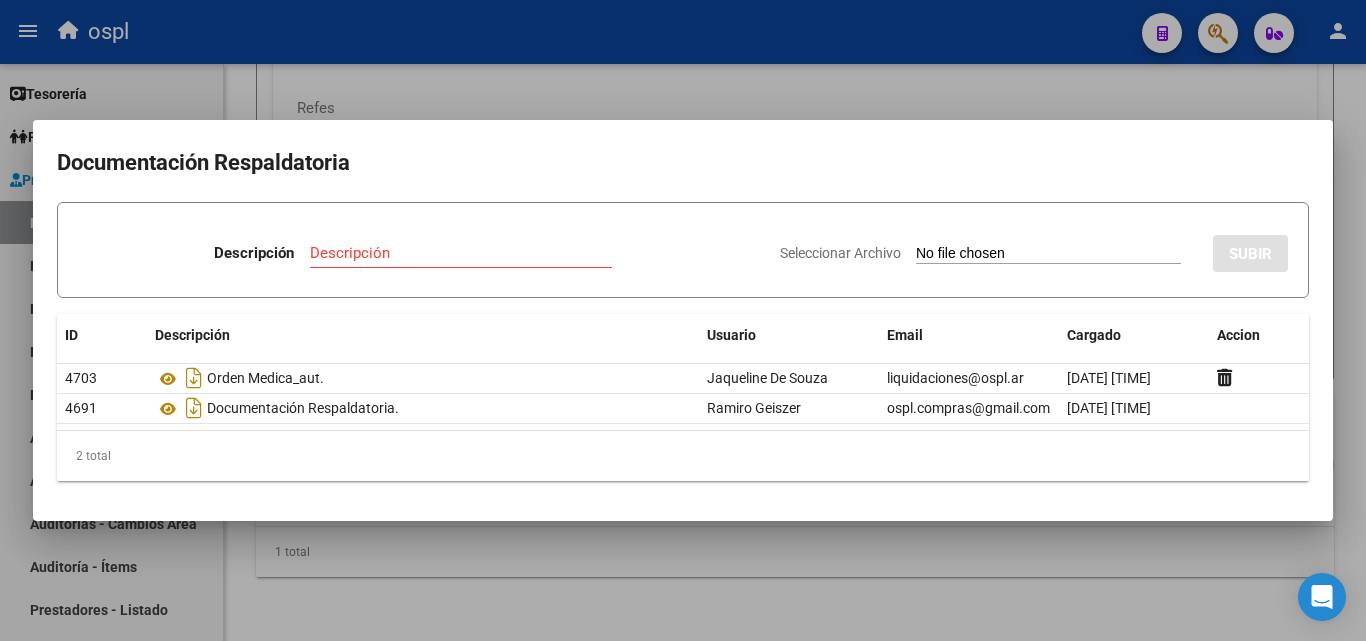 type on "C:\fakepath\48727 - WhatsApp Image 2025-04-15 at 09.42.18.jpeg" 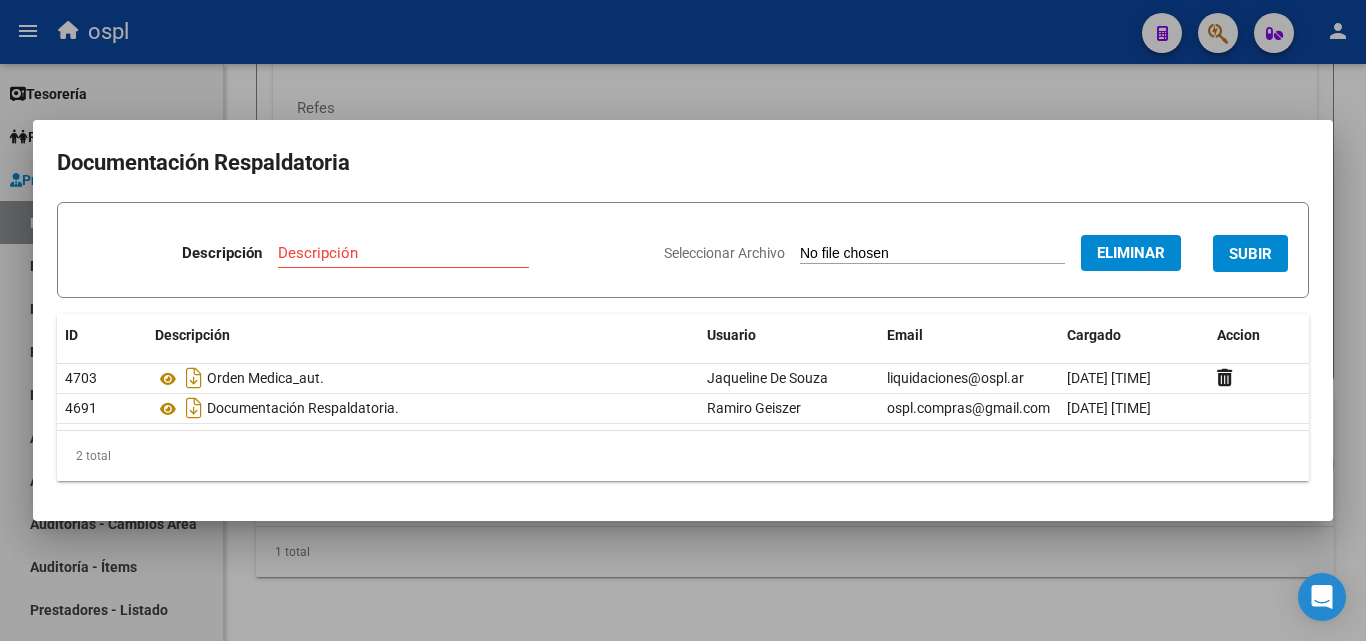 click on "Descripción" at bounding box center [403, 253] 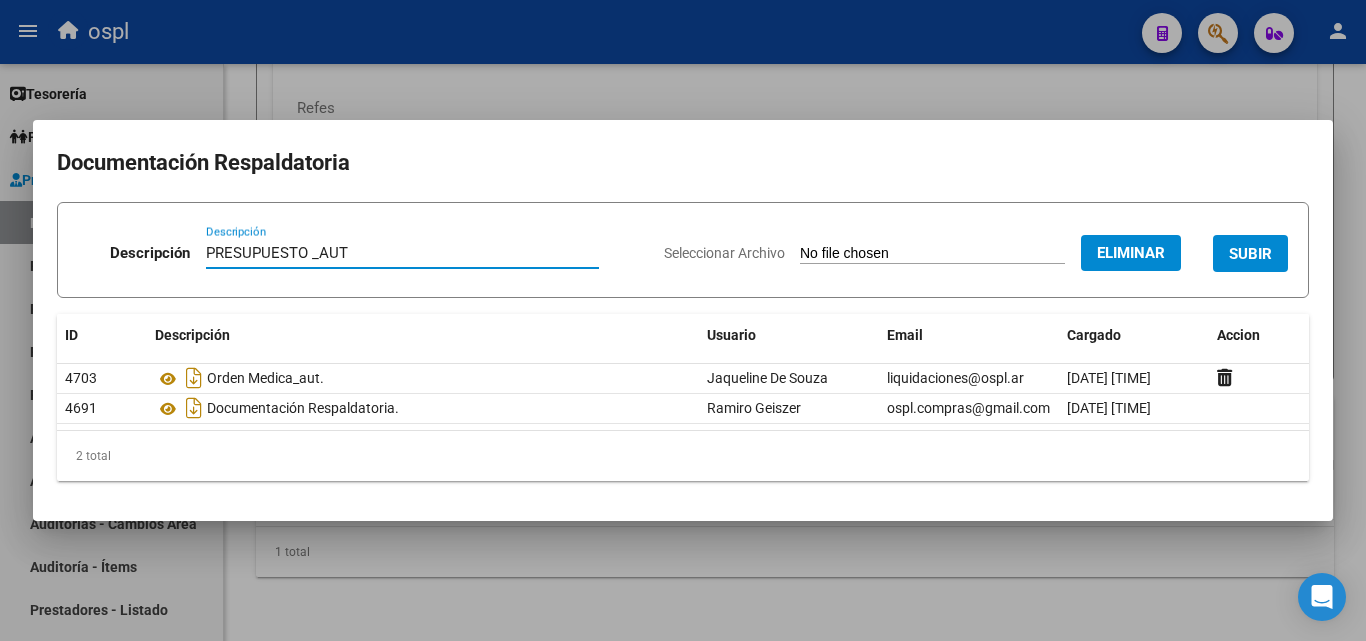 type on "PRESUPUESTO _AUT" 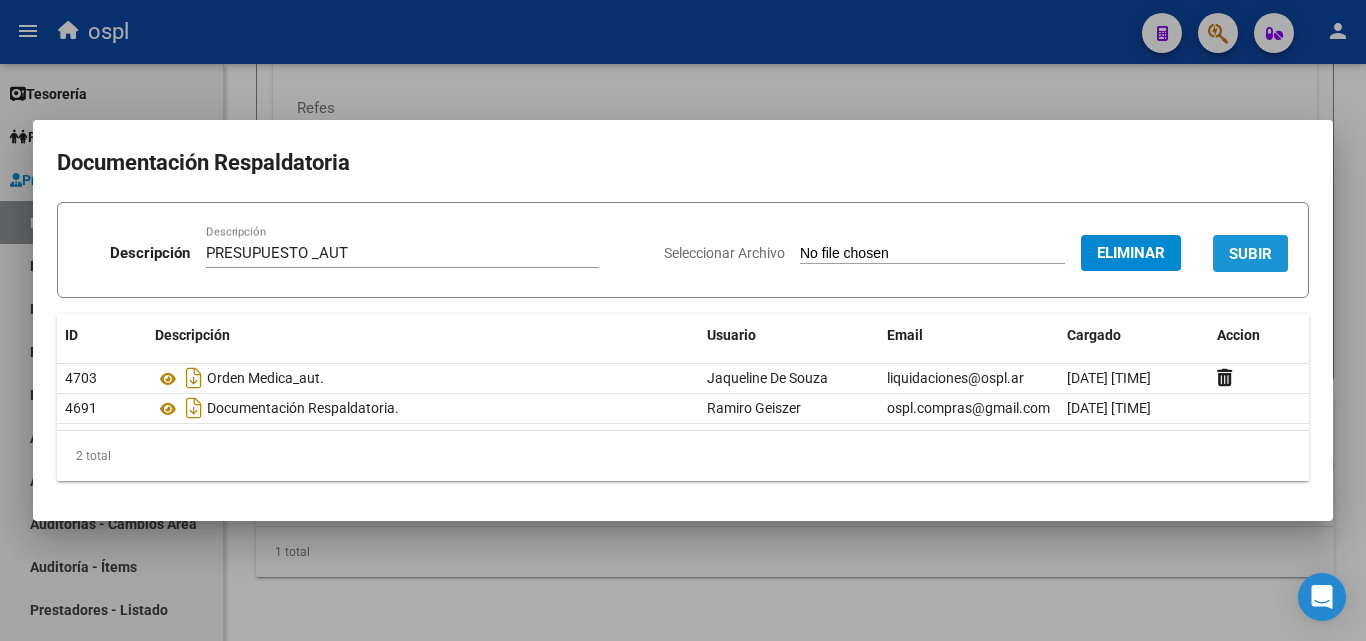 click on "SUBIR" at bounding box center [1250, 253] 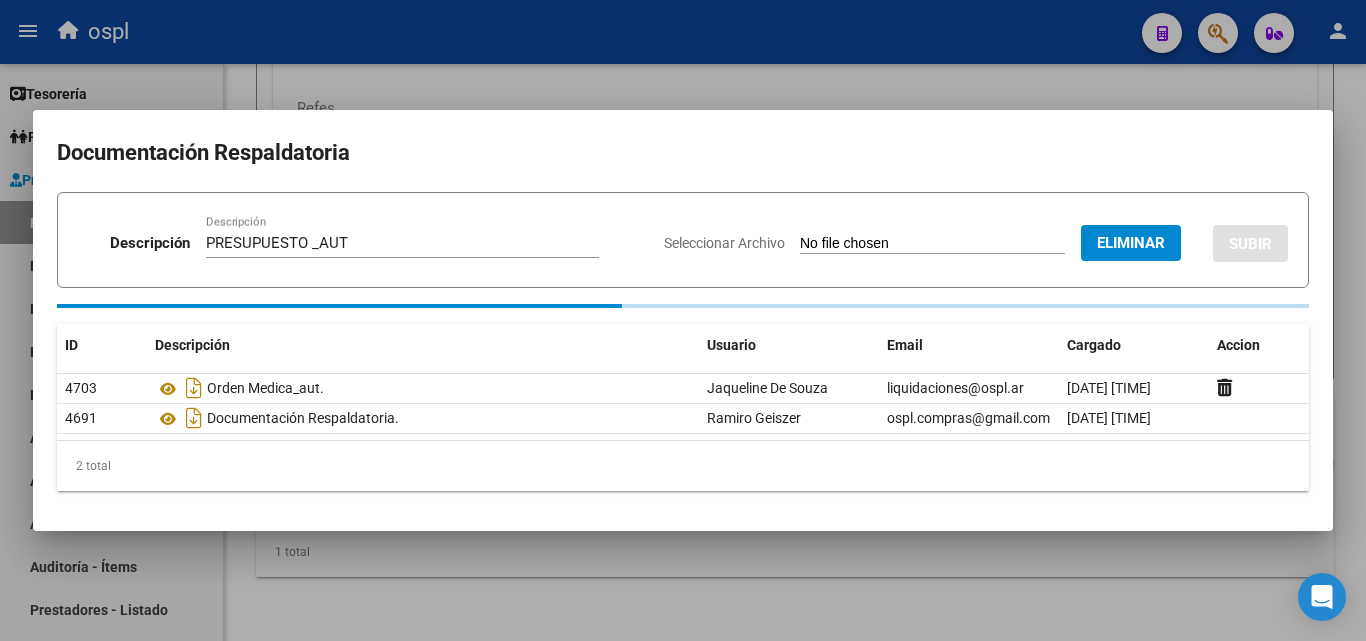 type 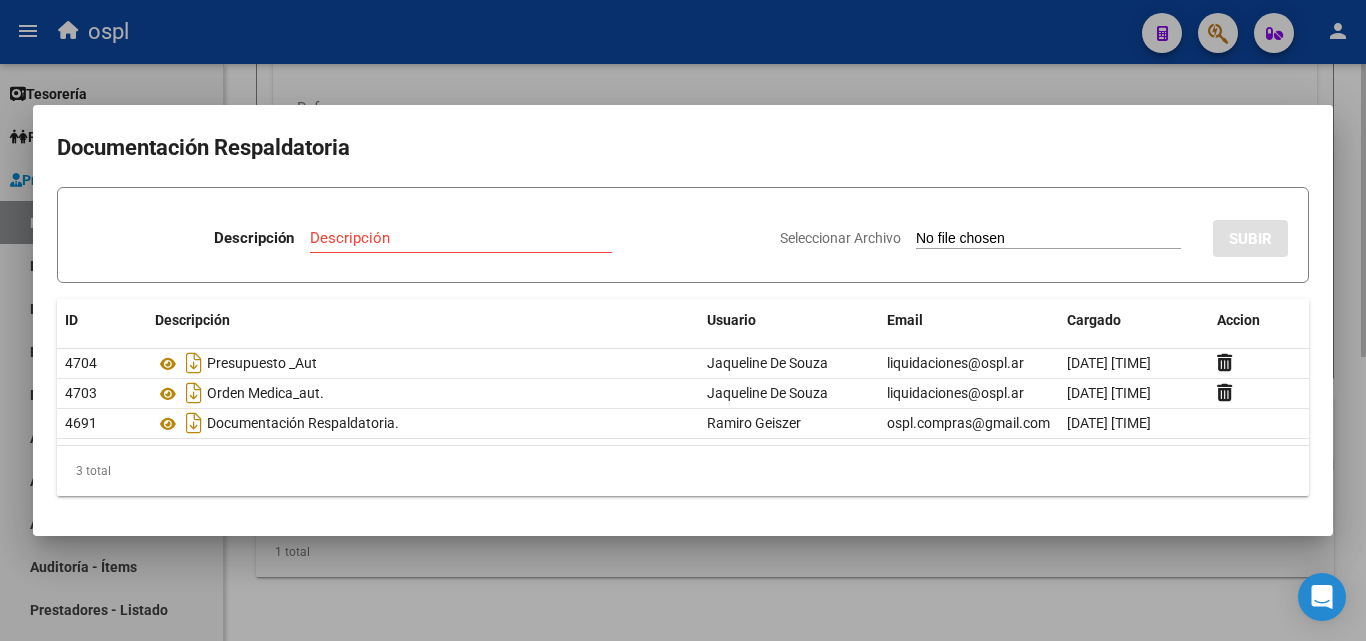 click at bounding box center [683, 320] 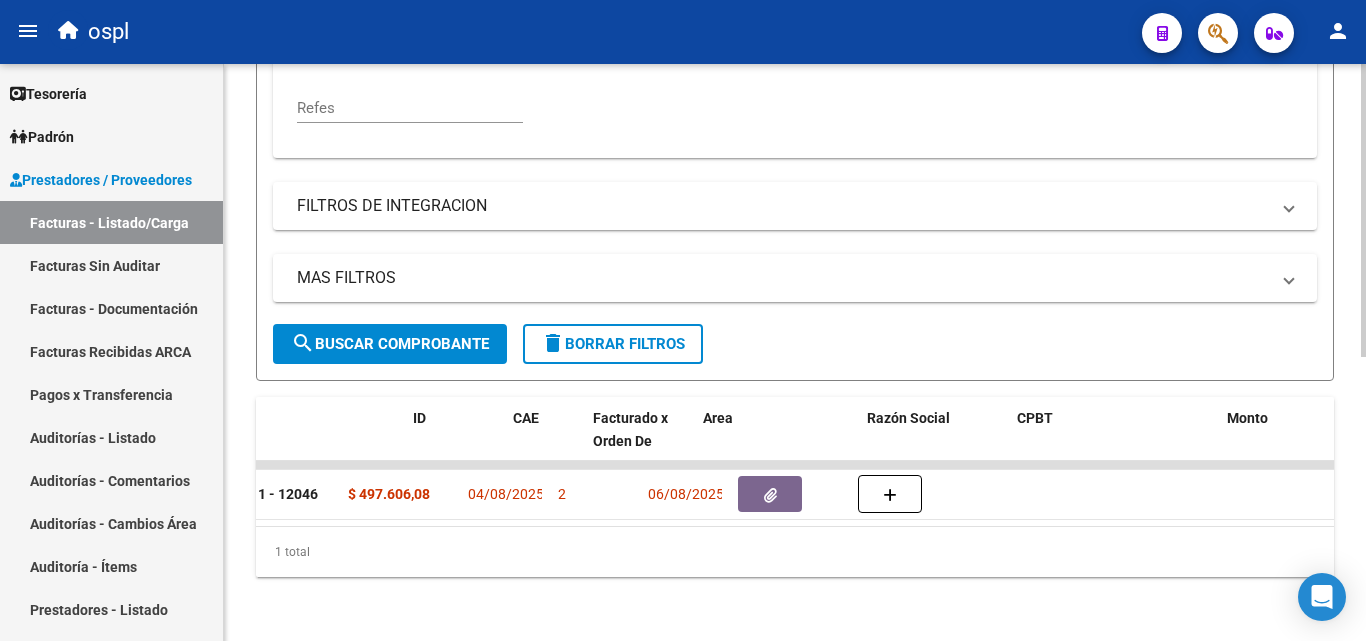 scroll, scrollTop: 0, scrollLeft: 0, axis: both 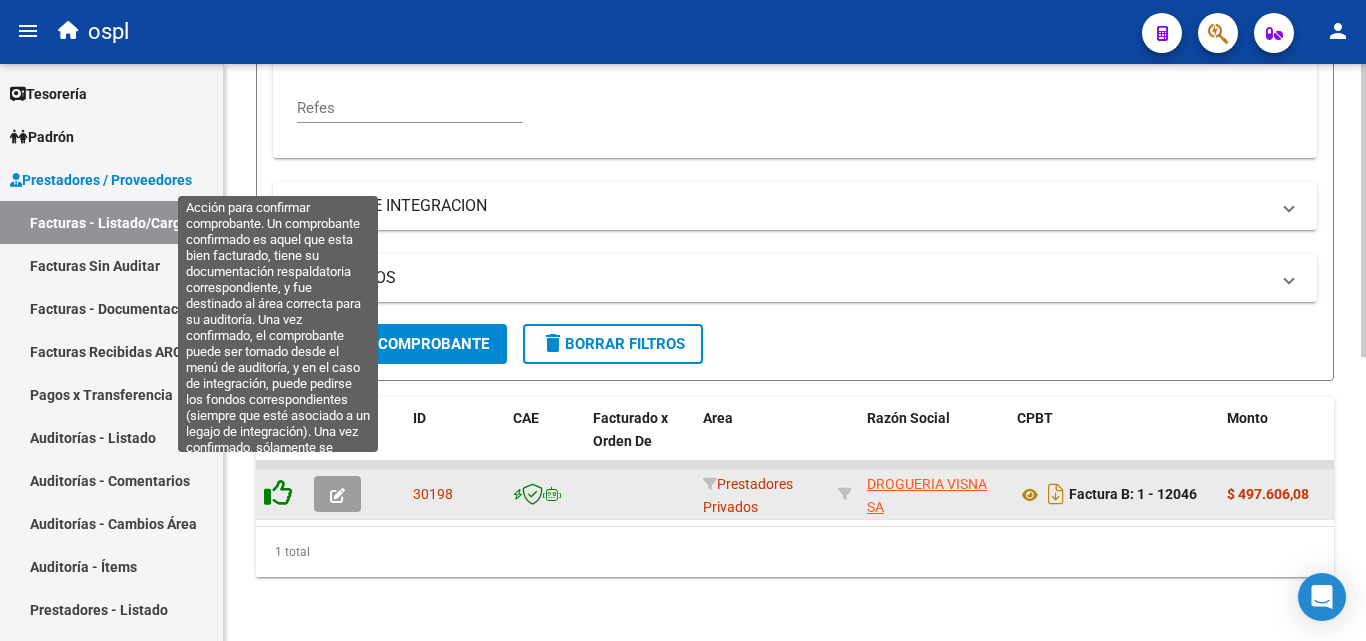 click 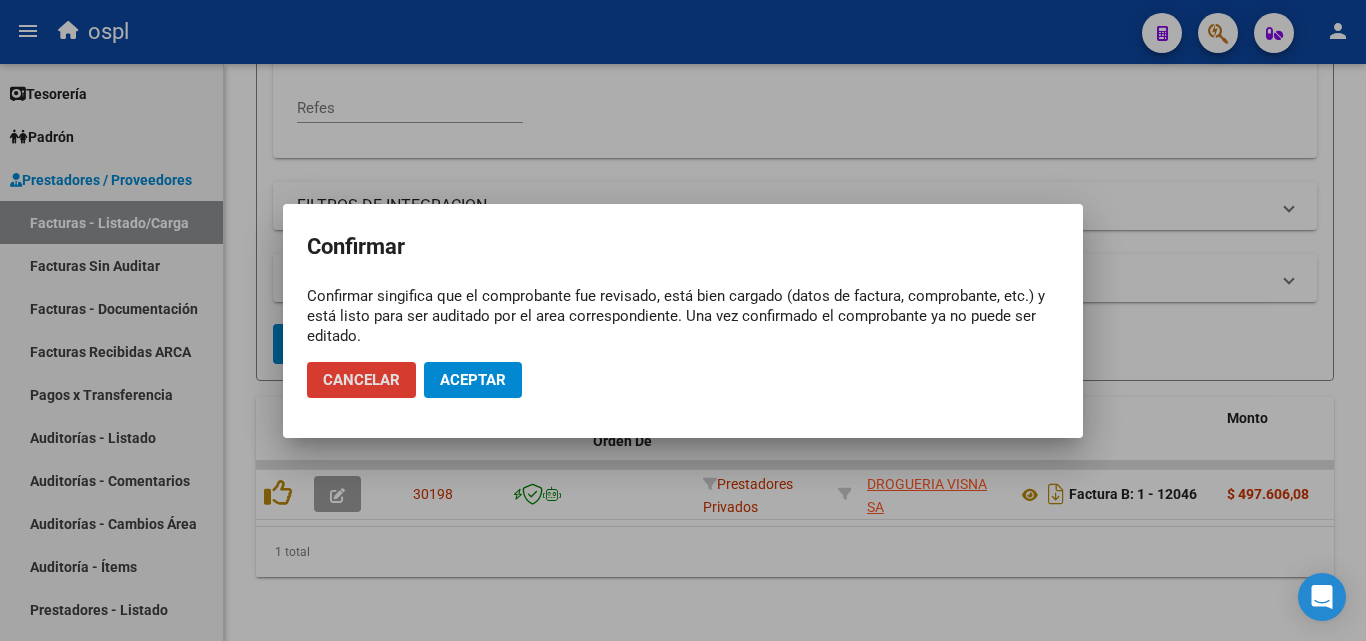 click on "Aceptar" 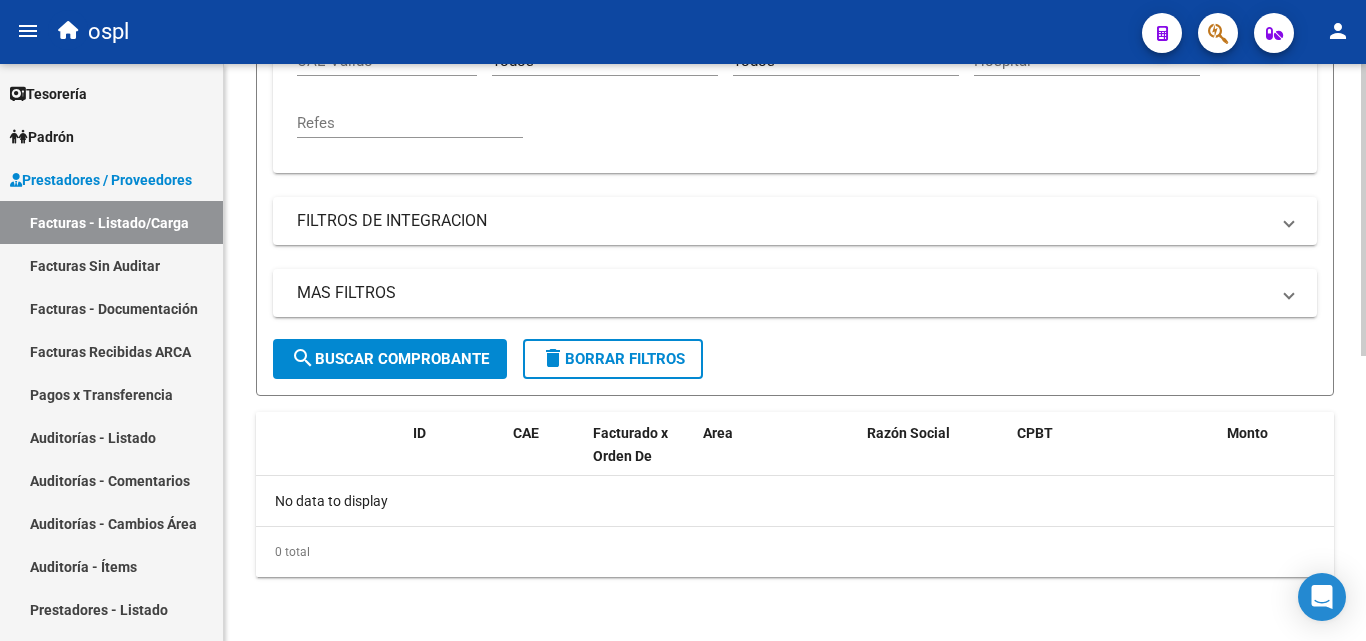 scroll, scrollTop: 525, scrollLeft: 0, axis: vertical 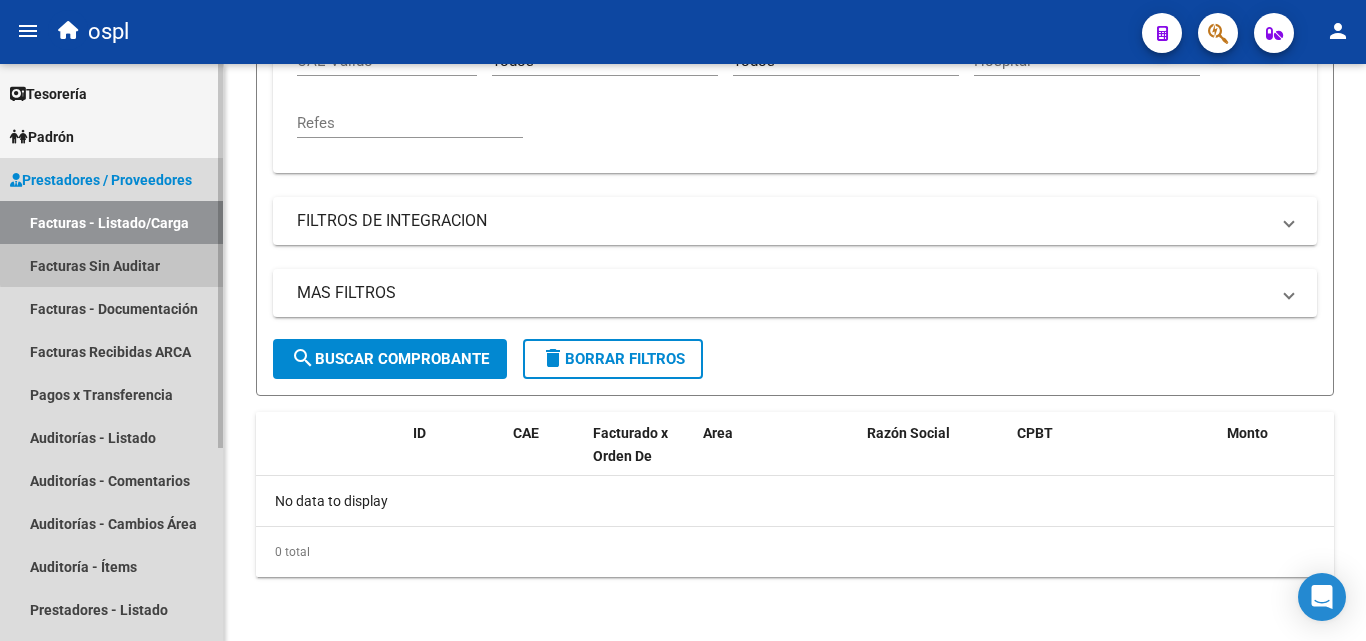 click on "Facturas Sin Auditar" at bounding box center (111, 265) 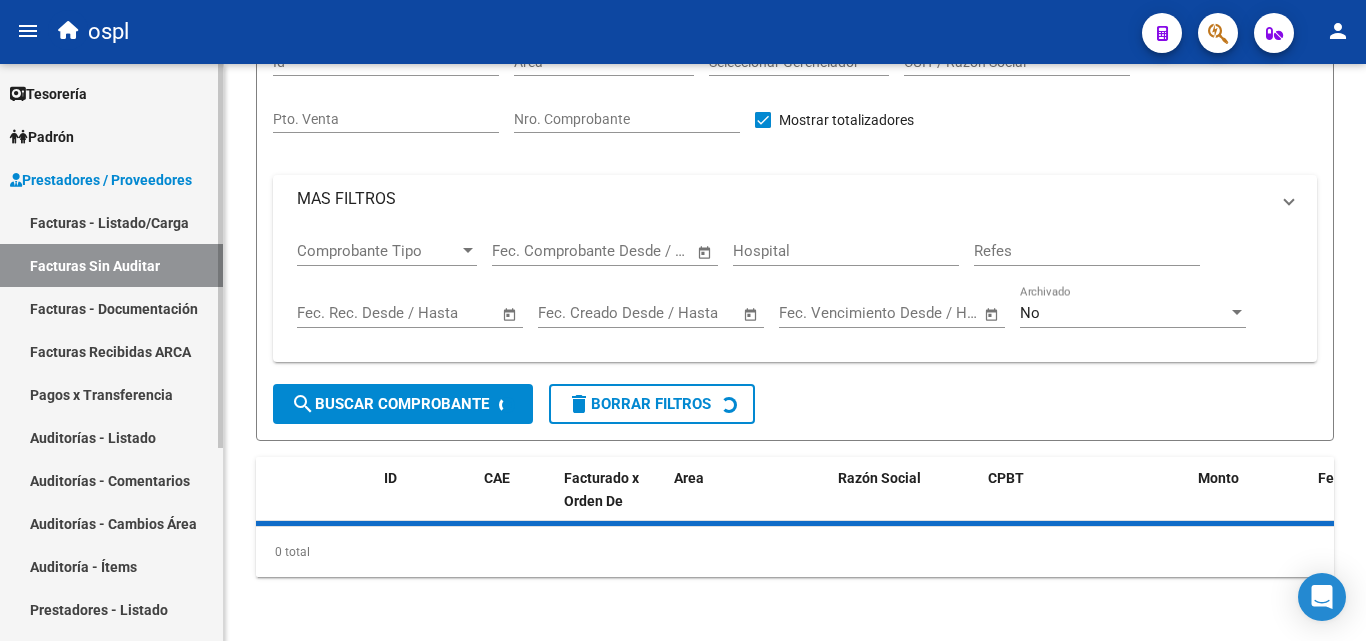 scroll, scrollTop: 0, scrollLeft: 0, axis: both 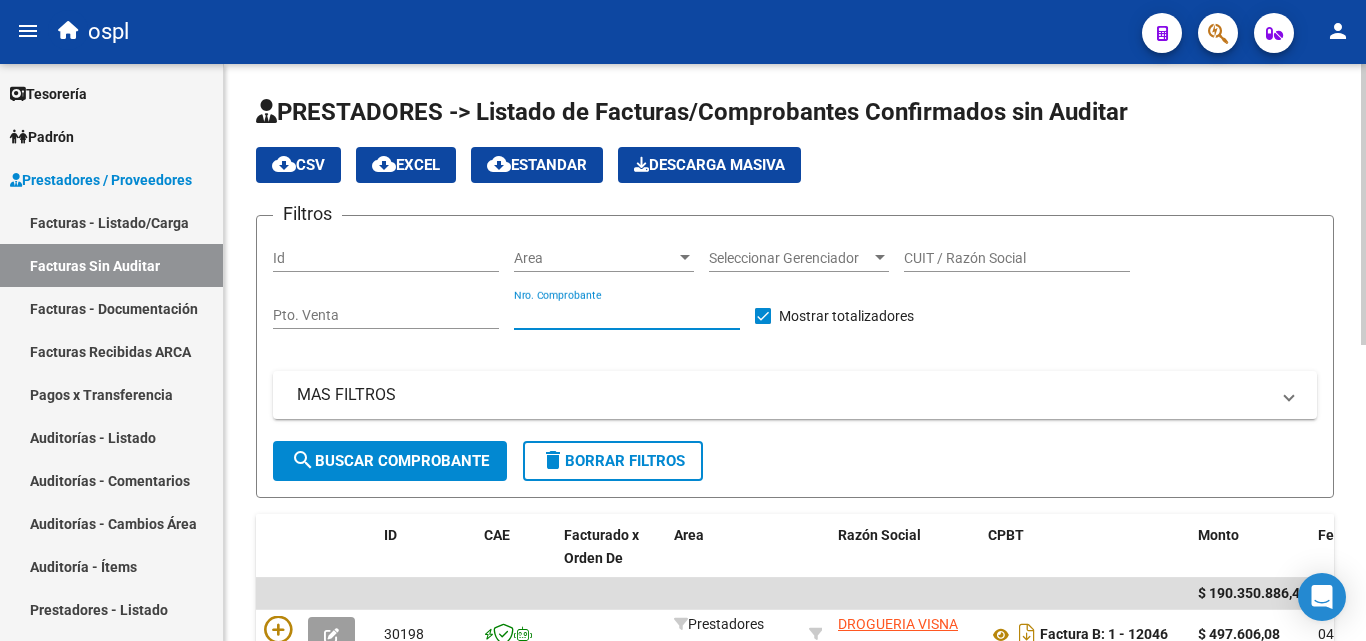 click on "Nro. Comprobante" at bounding box center (627, 315) 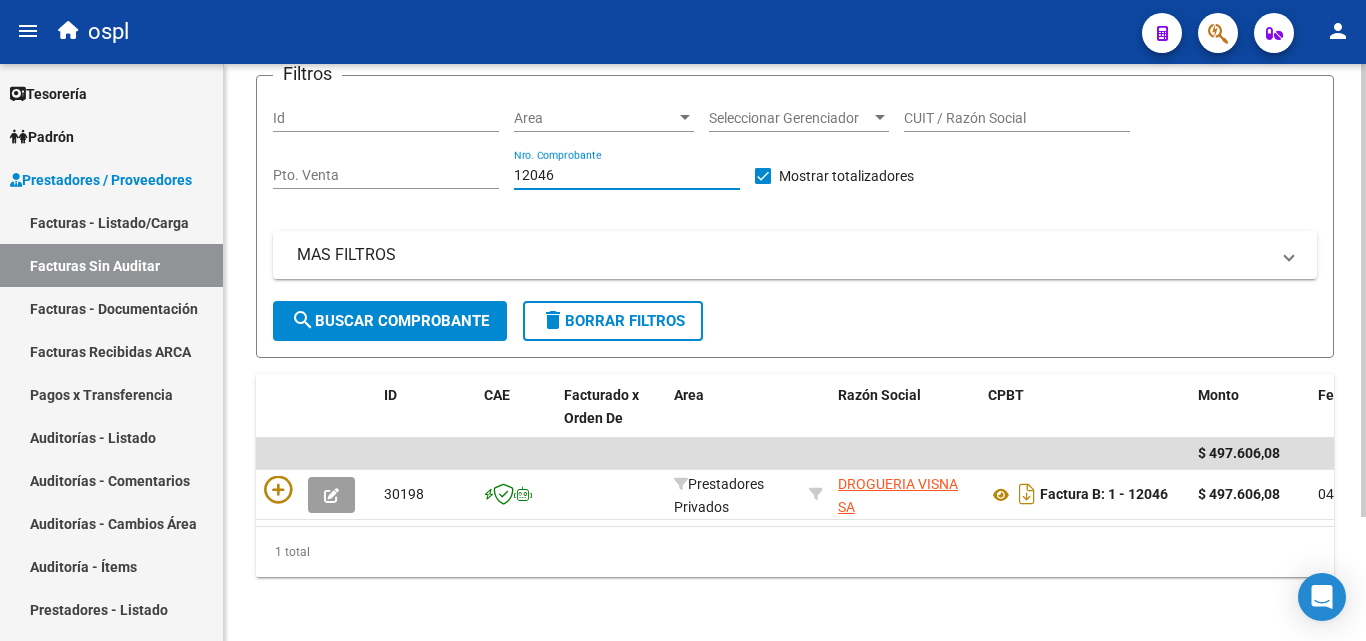 scroll, scrollTop: 158, scrollLeft: 0, axis: vertical 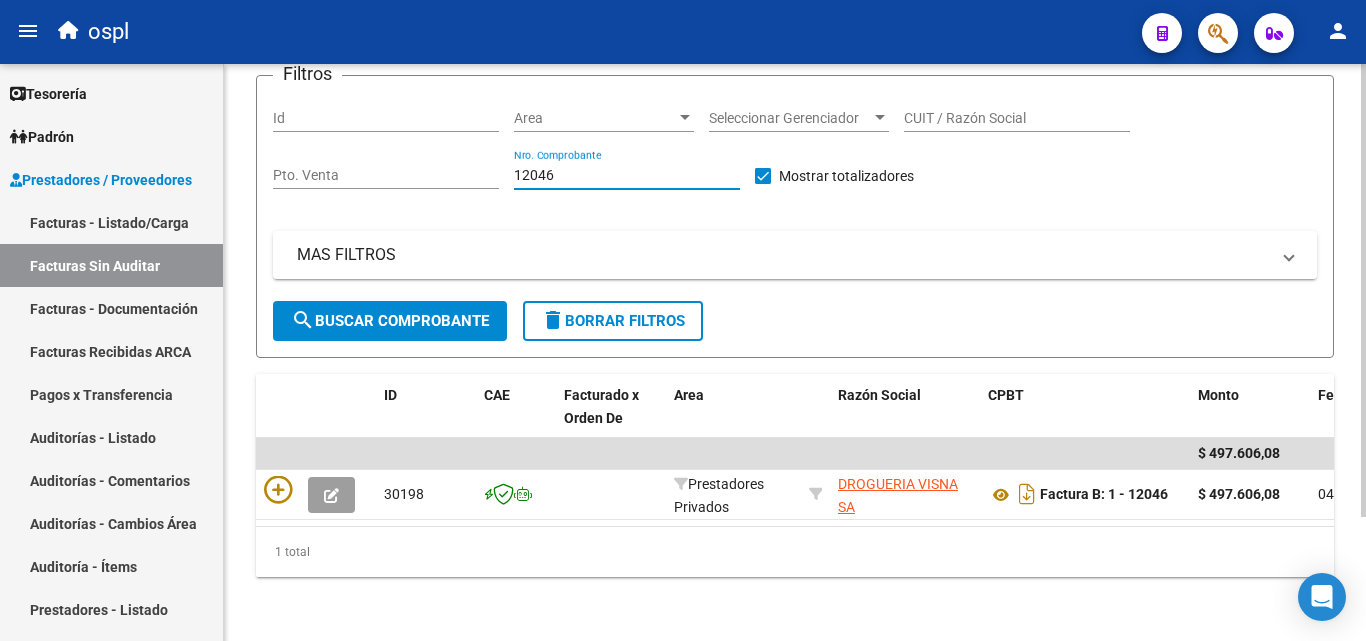 type on "12046" 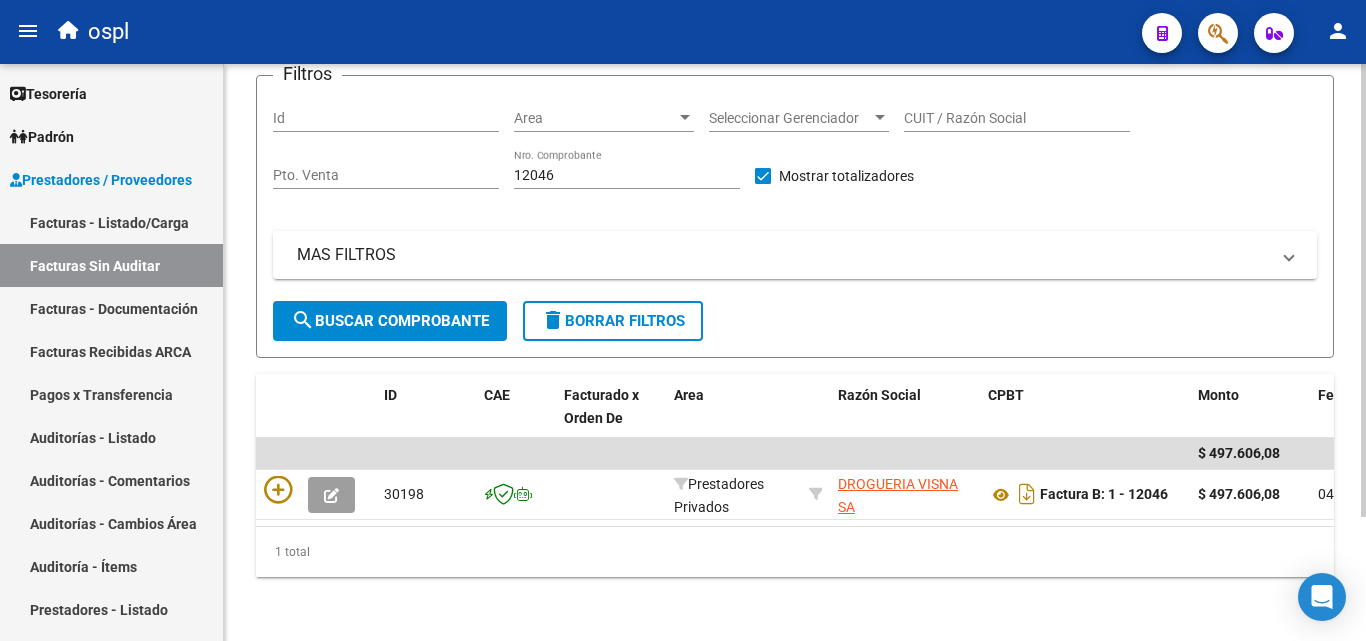 click on "ID CAE Facturado x Orden De Area Razón Social CPBT Monto Fecha Cpbt Fecha Recibido Doc Respaldatoria Fecha Vencimiento Fecha Confirmado Trazabilidad Expediente SUR Asociado Comentario Prestador / Gerenciador Comentario Obra Social Hospital Refes Codigo SSS Creado Usuario Confirmado Por Email $ 497.606,08
30198  Prestadores Privados DROGUERIA VISNA SA    30714889393   Factura B: 1 - 12046  $ 497.606,08 04/08/2025 06/08/2025 06/09/2025 06/08/2025       06/08/2025 Ramiro Geiszer Jaqueline De Souza ospl.compras@gmail.com  1 total   1" 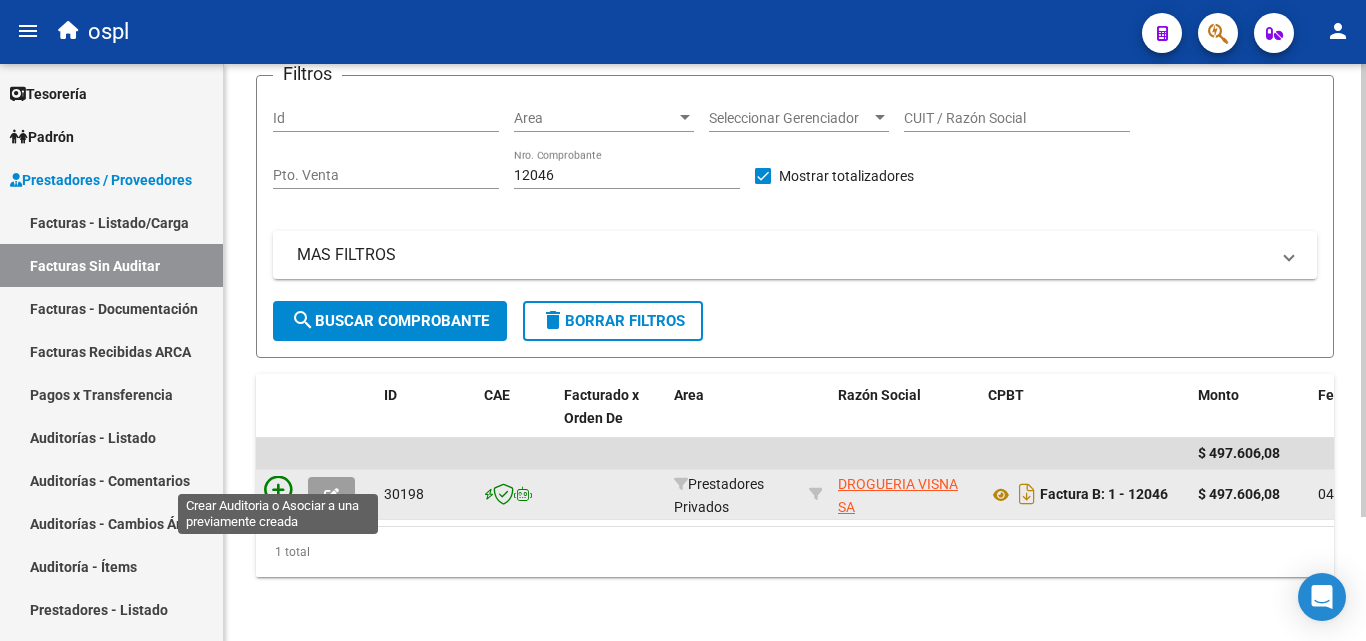 click 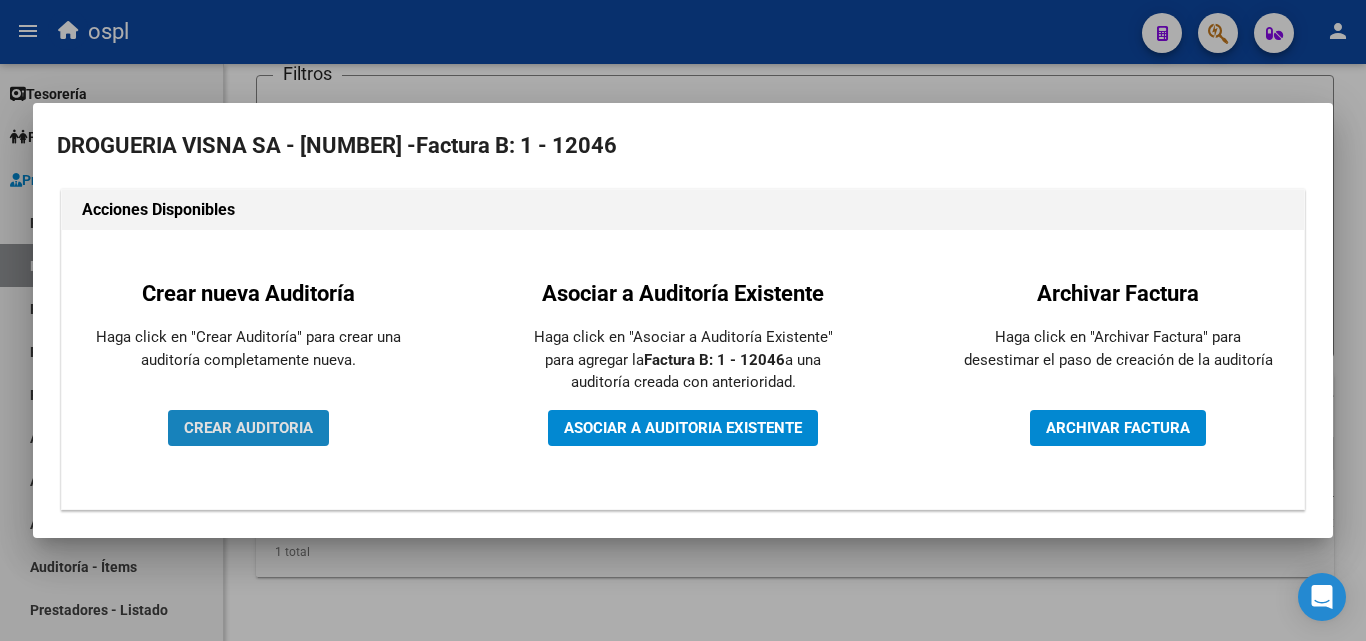 click on "CREAR AUDITORIA" at bounding box center [248, 428] 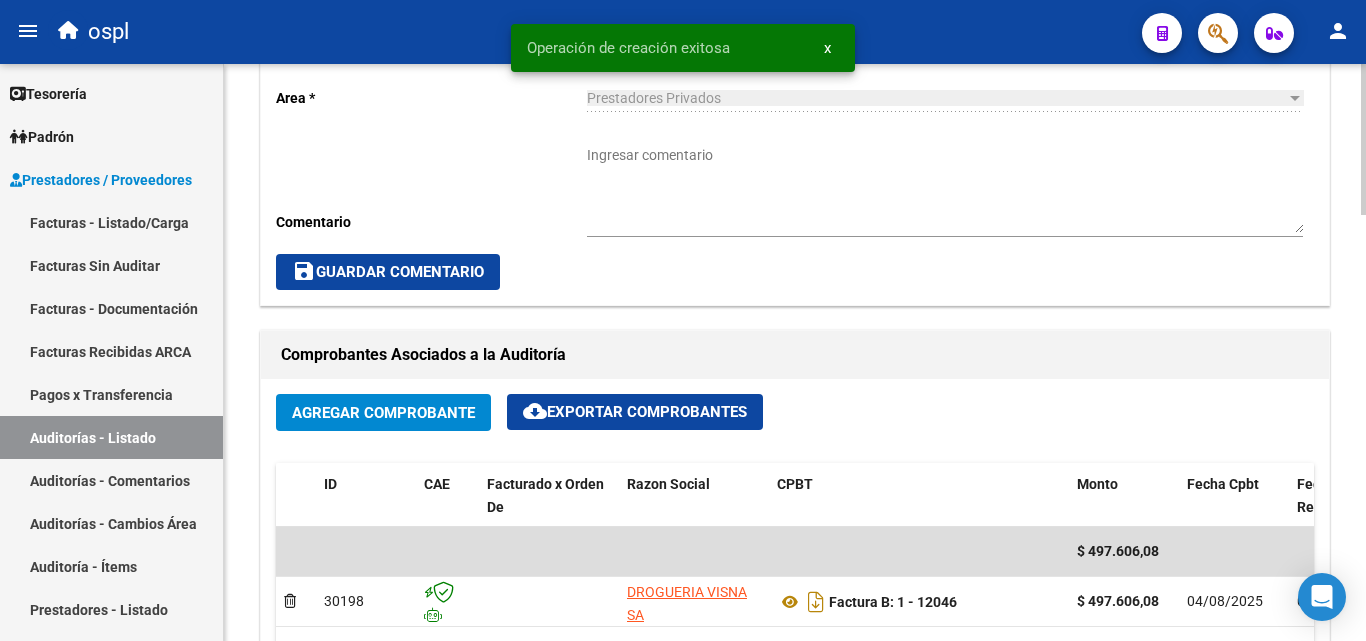 scroll, scrollTop: 700, scrollLeft: 0, axis: vertical 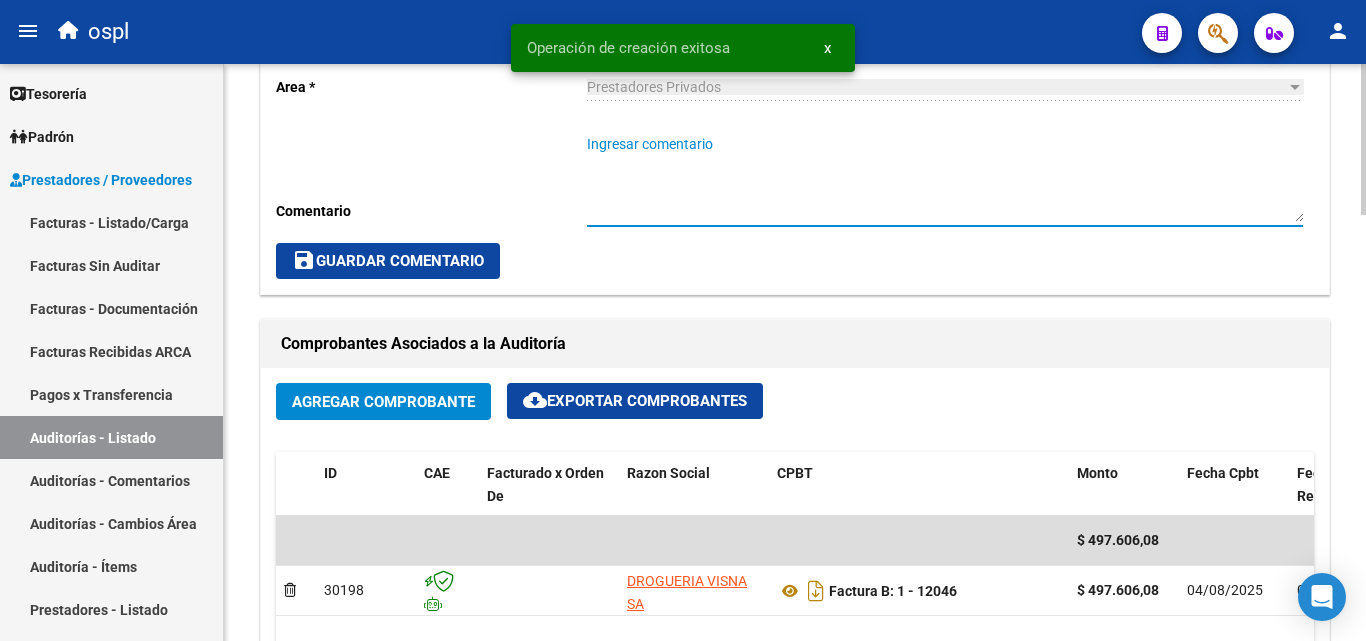 click on "Ingresar comentario" at bounding box center [945, 178] 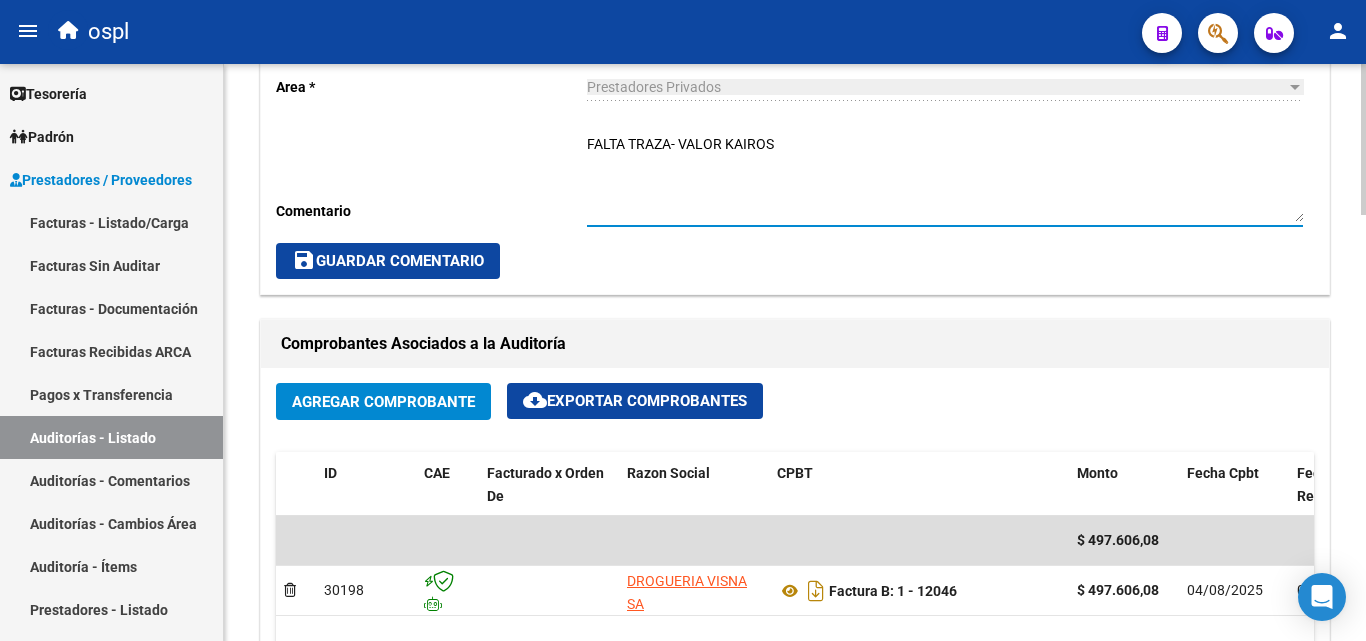 drag, startPoint x: 677, startPoint y: 140, endPoint x: 689, endPoint y: 142, distance: 12.165525 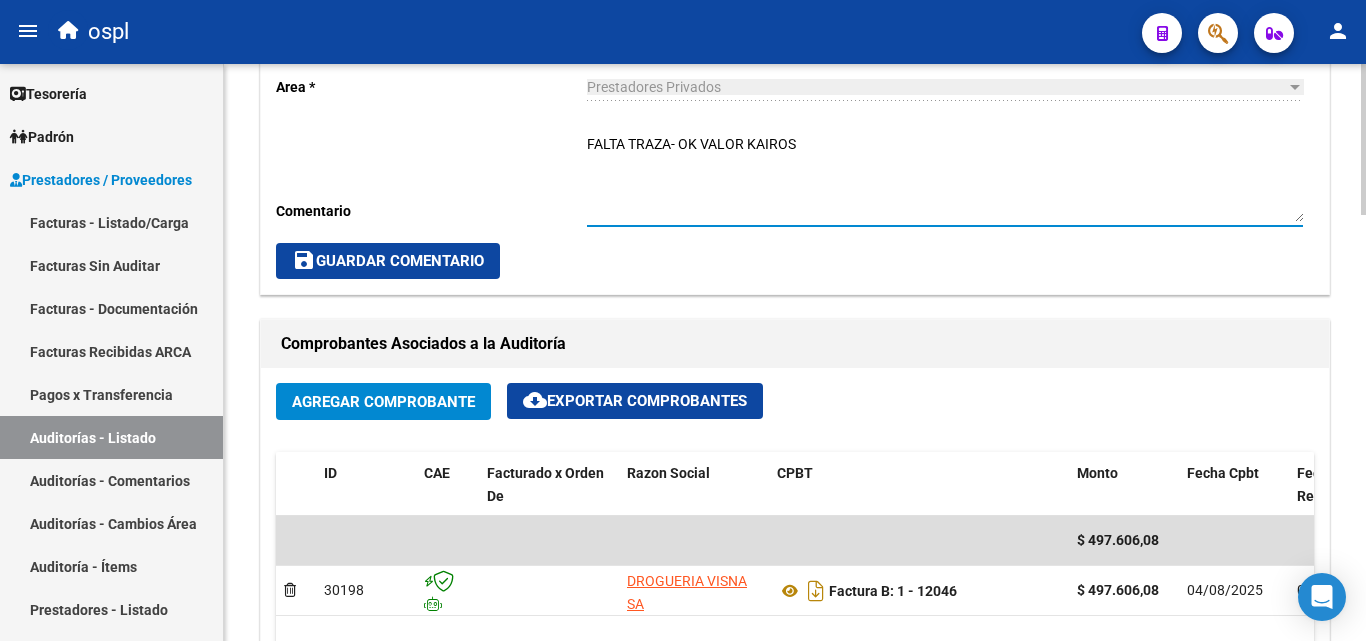click on "FALTA TRAZA- OK VALOR KAIROS" at bounding box center (945, 178) 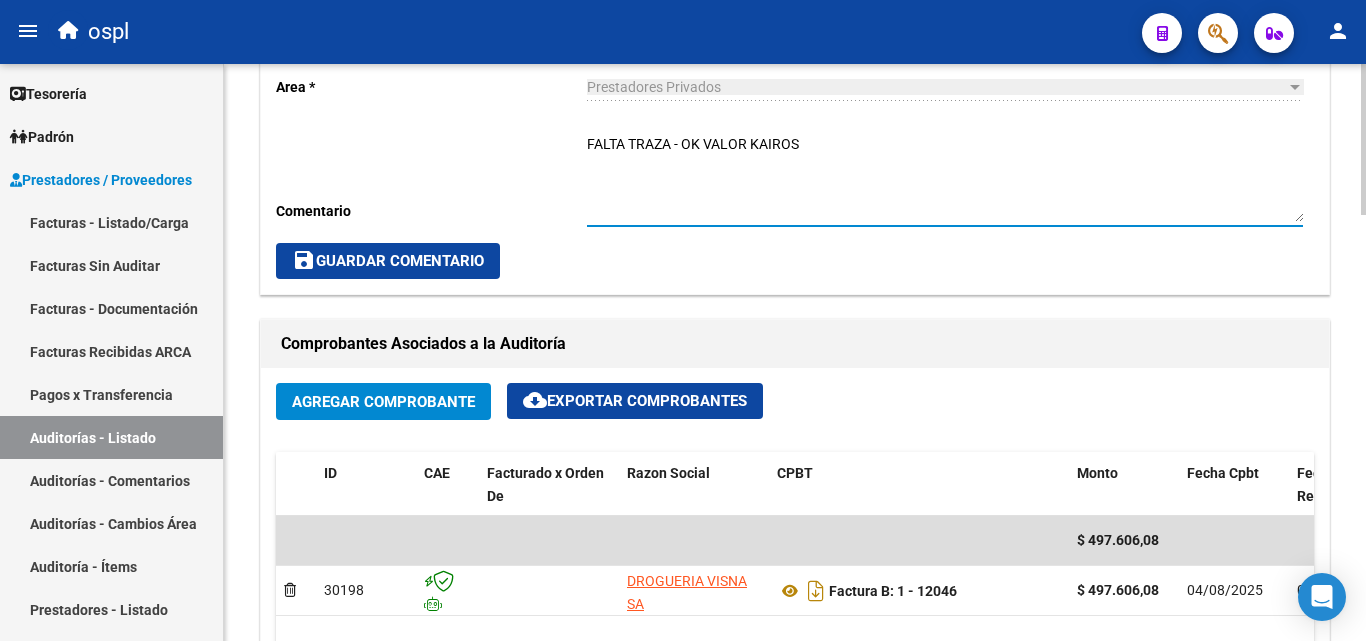 click on "FALTA TRAZA - OK VALOR KAIROS" at bounding box center (945, 178) 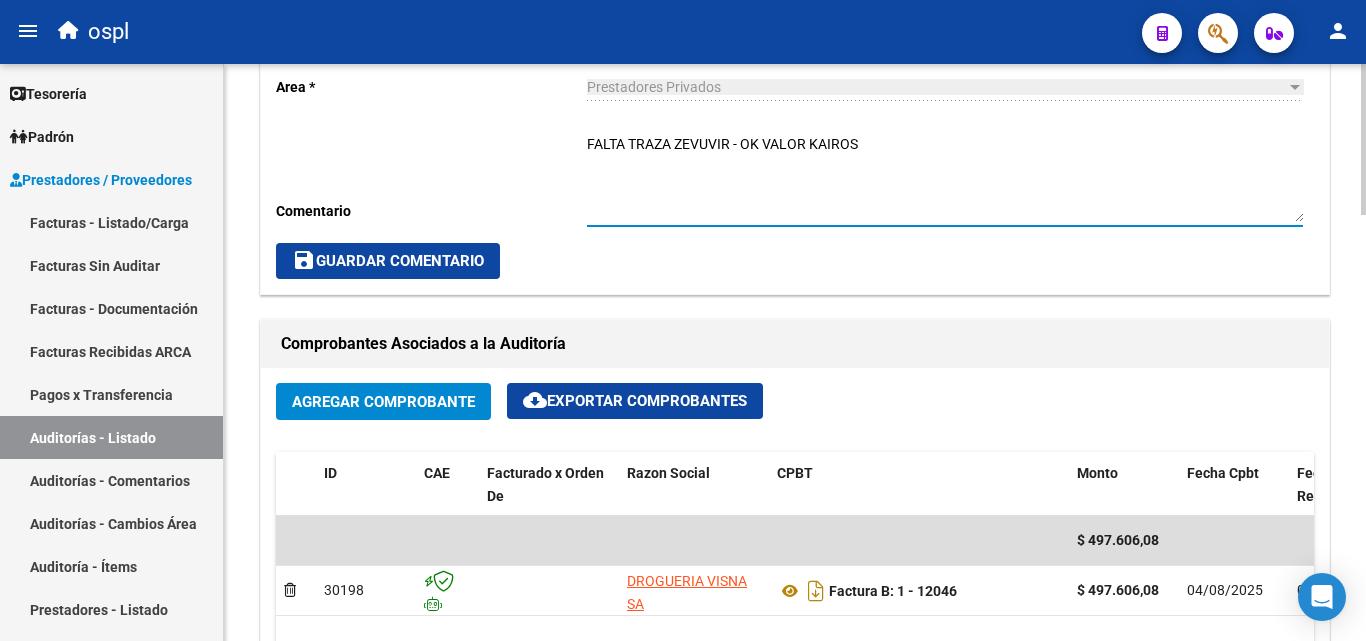 click on "FALTA TRAZA ZEVUVIR - OK VALOR KAIROS" at bounding box center (945, 178) 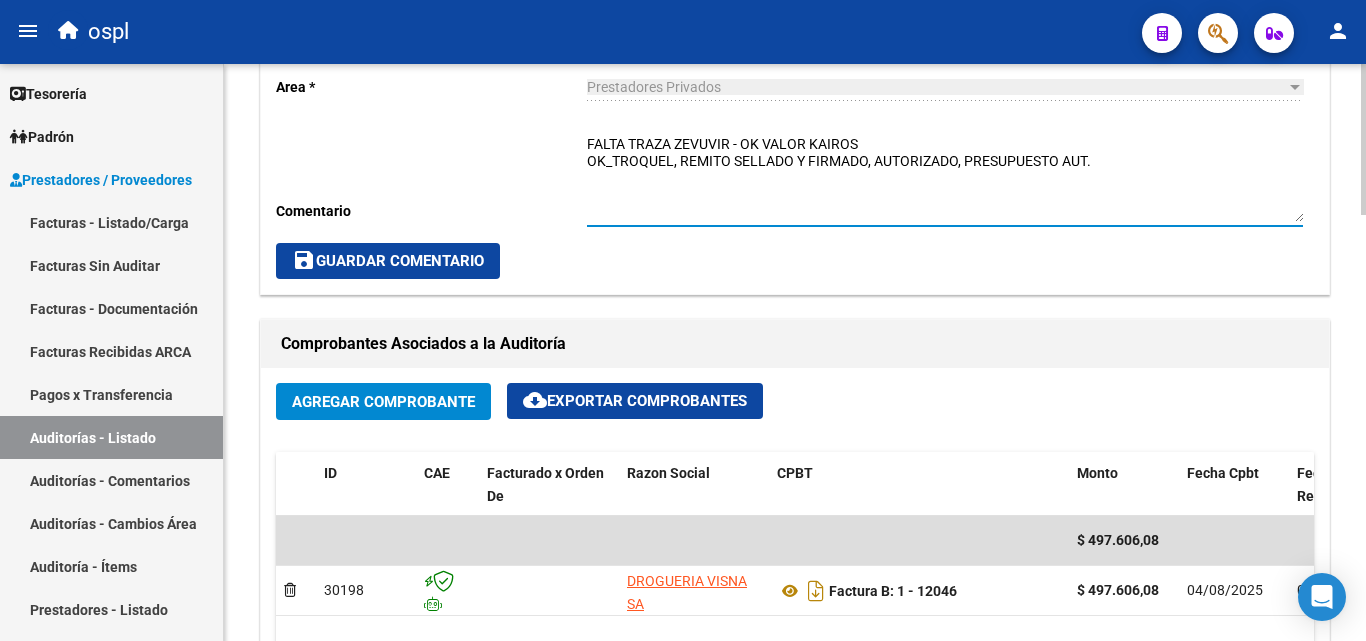click on "FALTA TRAZA ZEVUVIR - OK VALOR KAIROS
OK_TROQUEL, REMITO SELLADO Y FIRMADO, AUTORIZADO, PRESUPUESTO AUT." at bounding box center [945, 178] 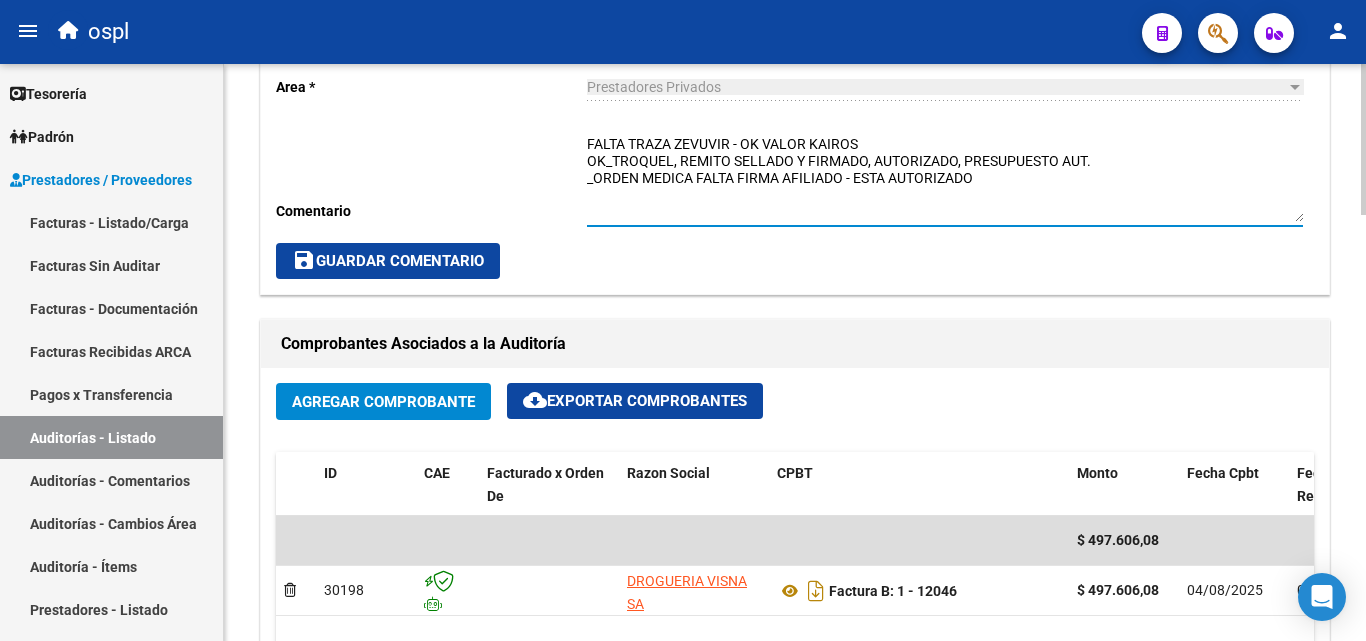 type on "FALTA TRAZA ZEVUVIR - OK VALOR KAIROS
OK_TROQUEL, REMITO SELLADO Y FIRMADO, AUTORIZADO, PRESUPUESTO AUT.
_ORDEN MEDICA FALTA FIRMA AFILIADO - ESTA AUTORIZADO" 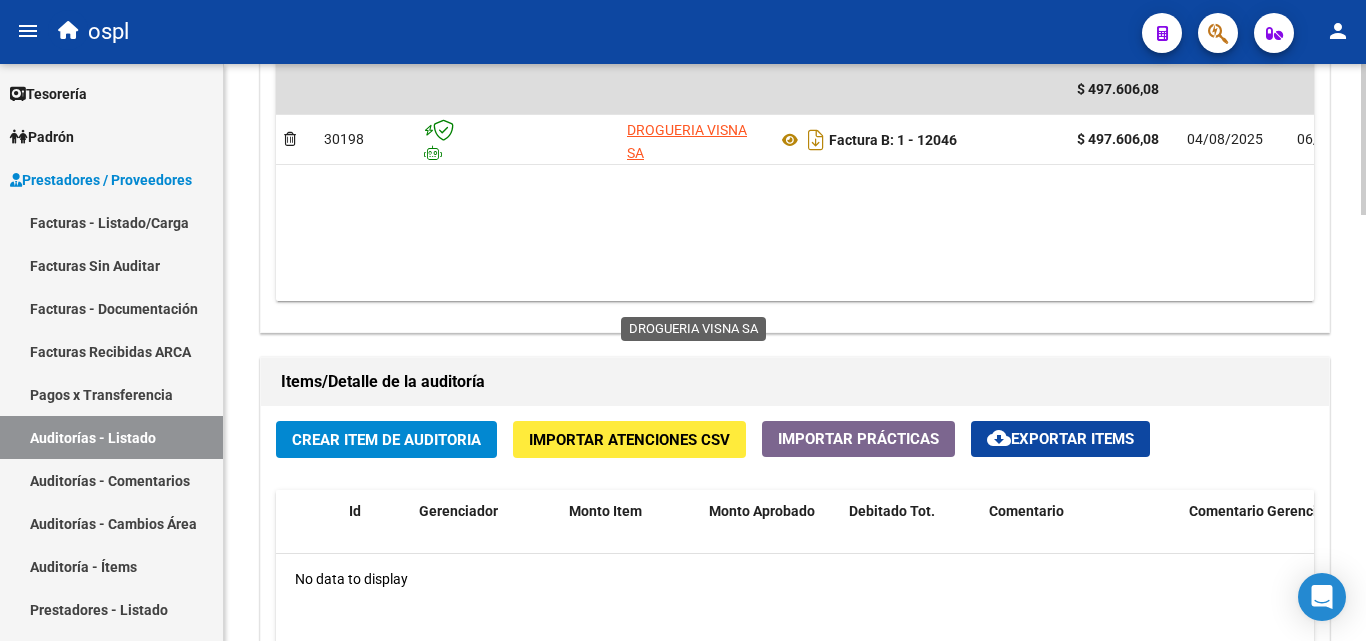 scroll, scrollTop: 1200, scrollLeft: 0, axis: vertical 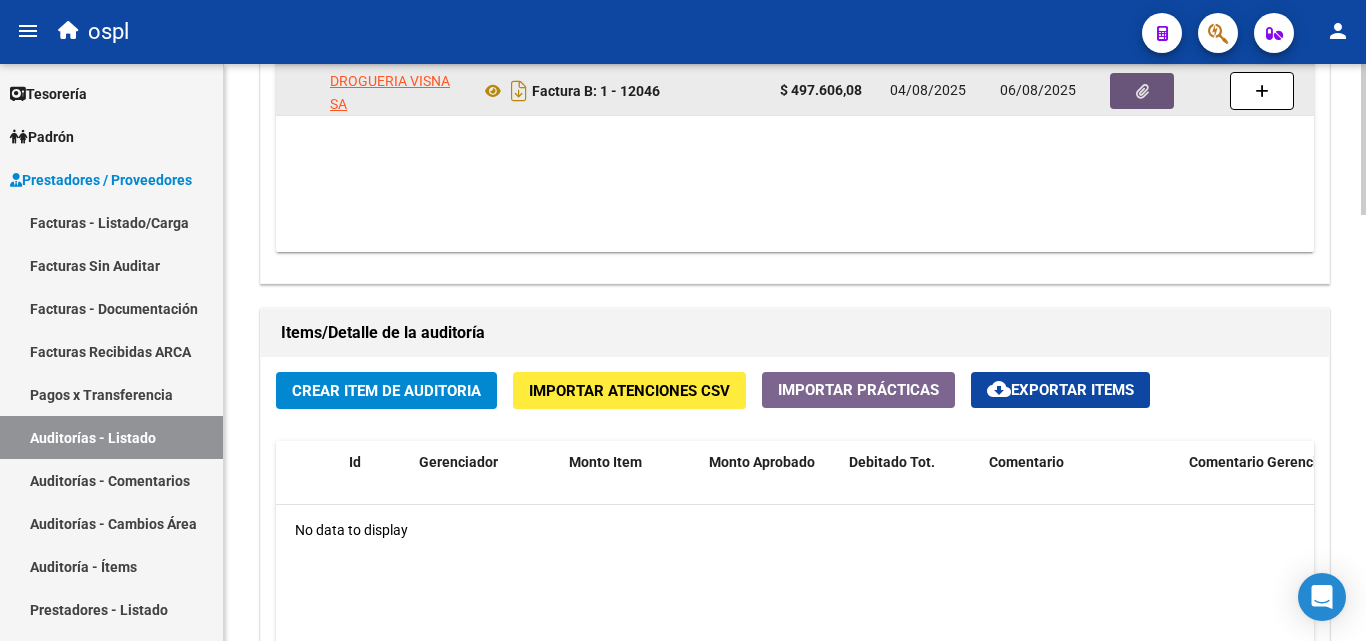 click 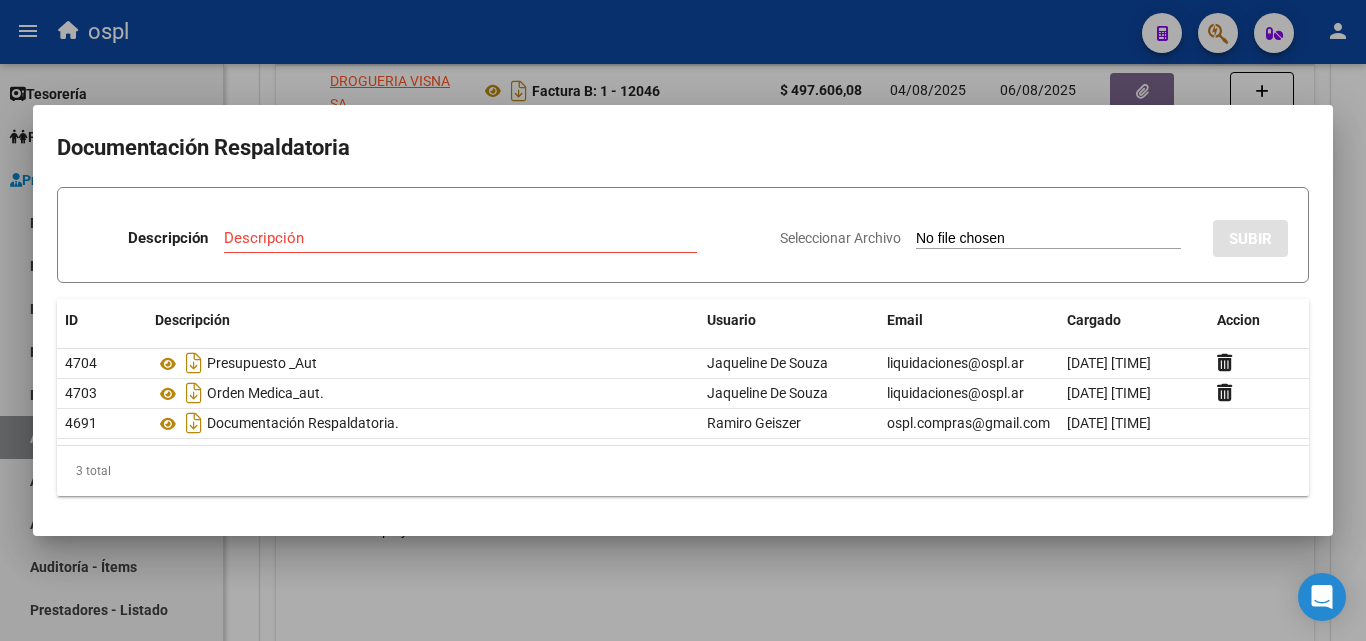 click at bounding box center (683, 320) 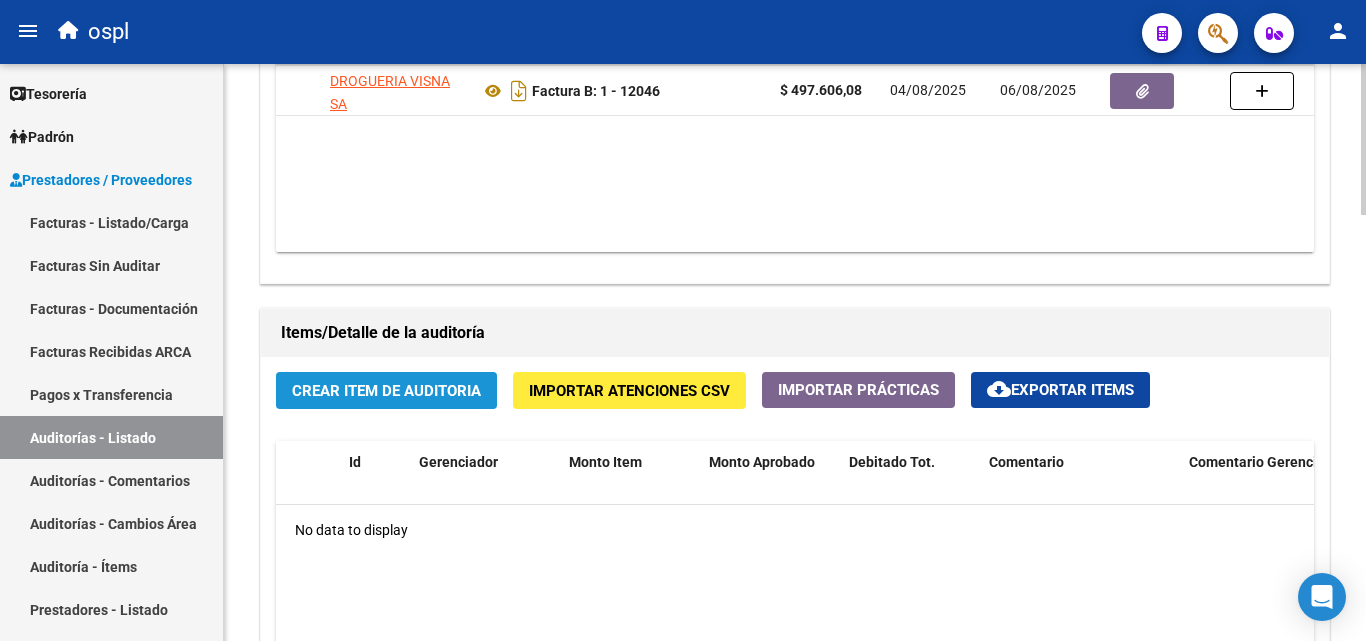 click on "Crear Item de Auditoria" 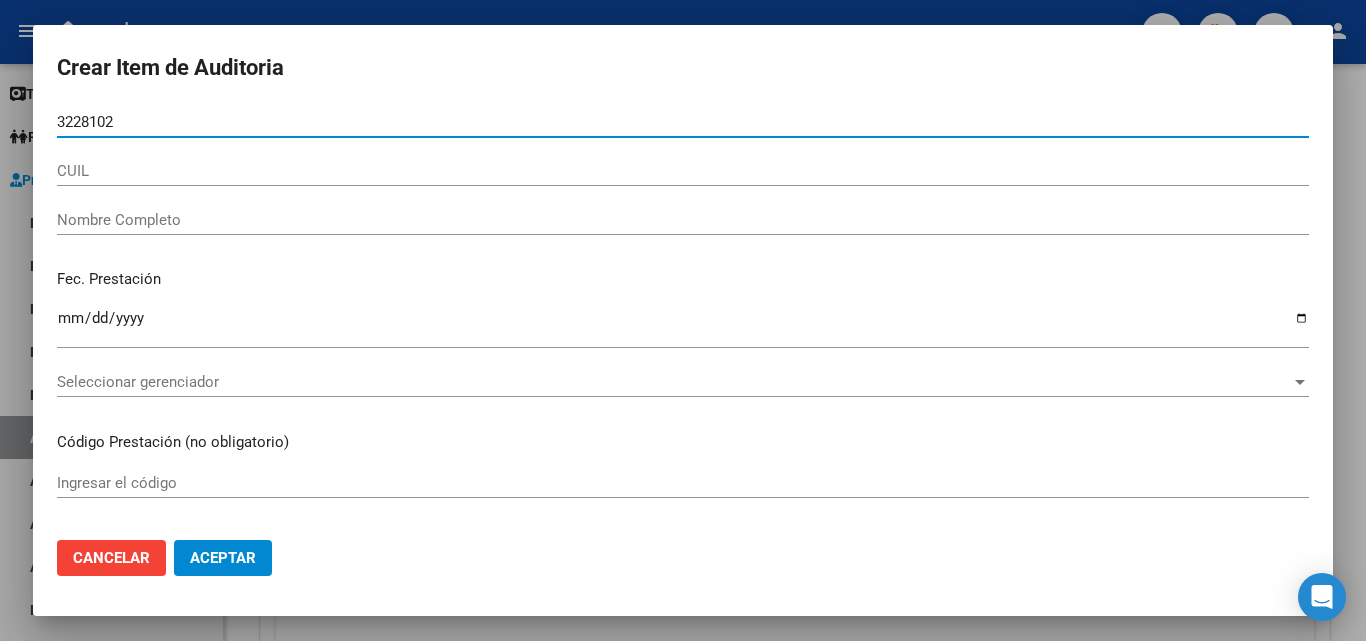 type on "32281027" 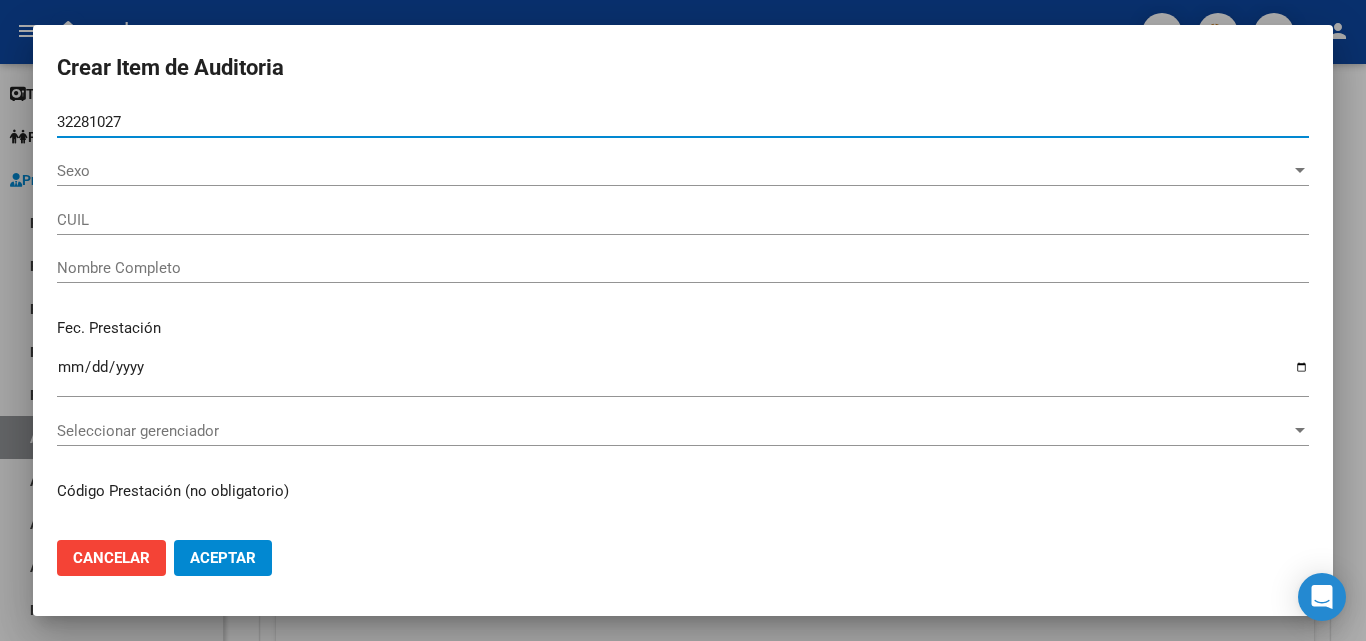 type on "20322810270" 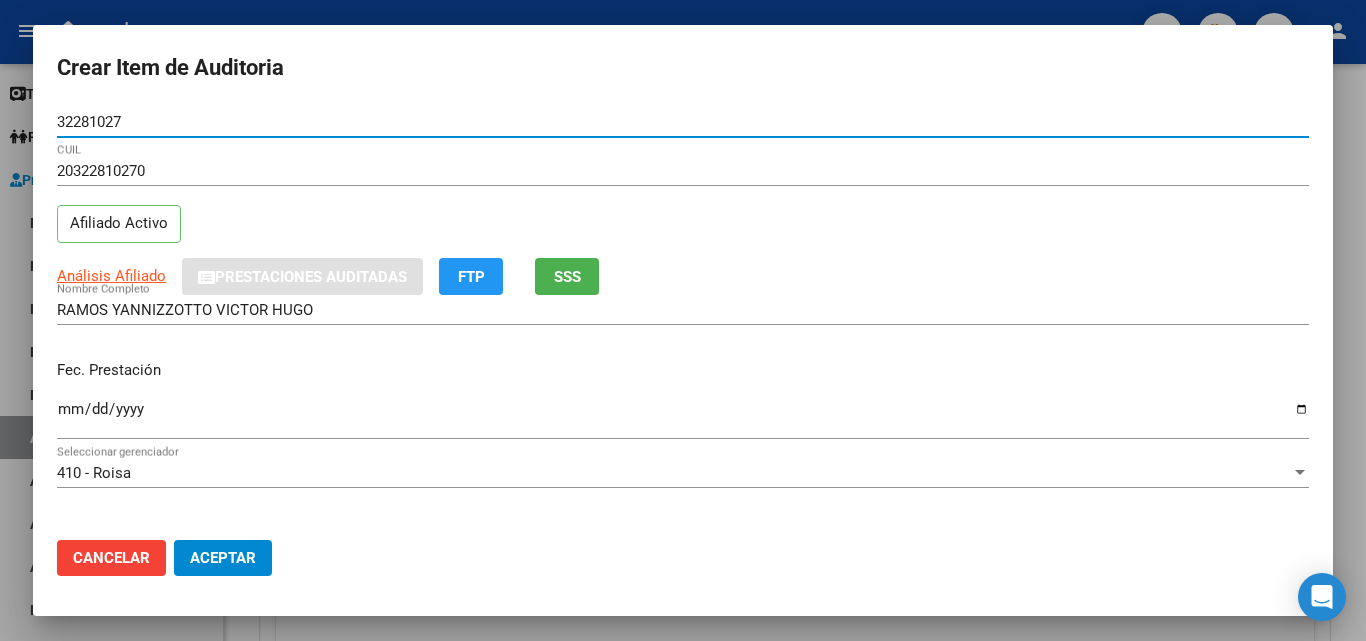 type on "32281027" 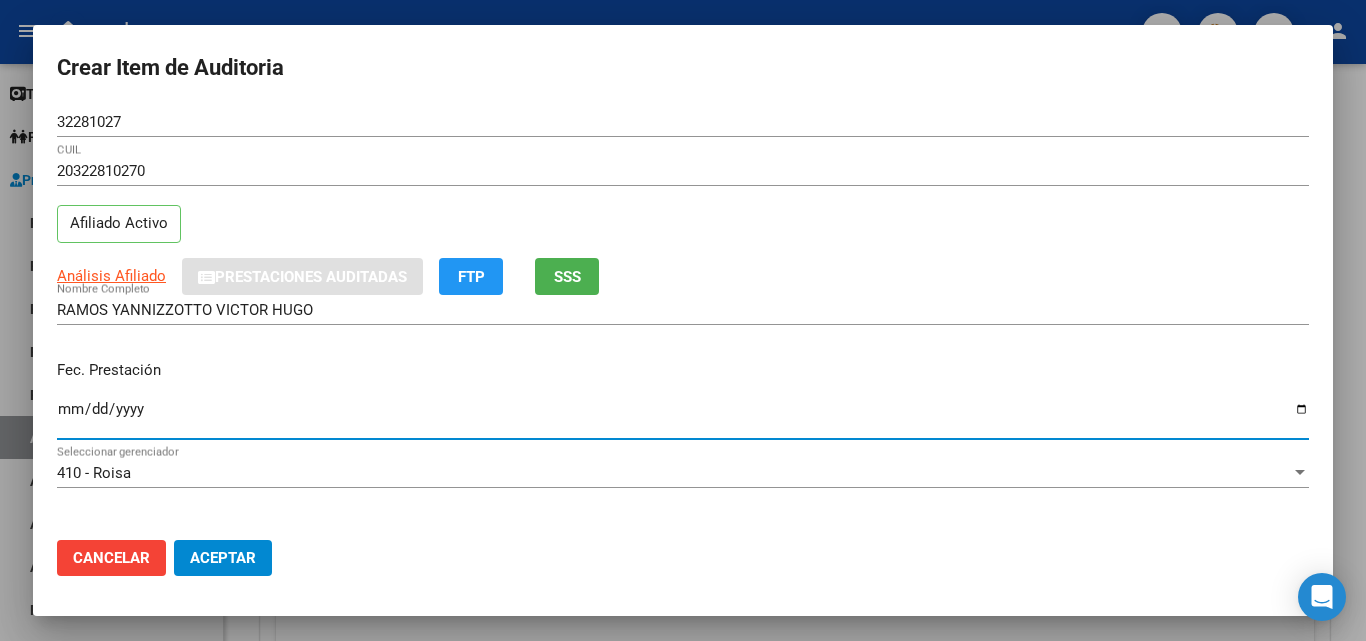 click on "Ingresar la fecha" at bounding box center [683, 417] 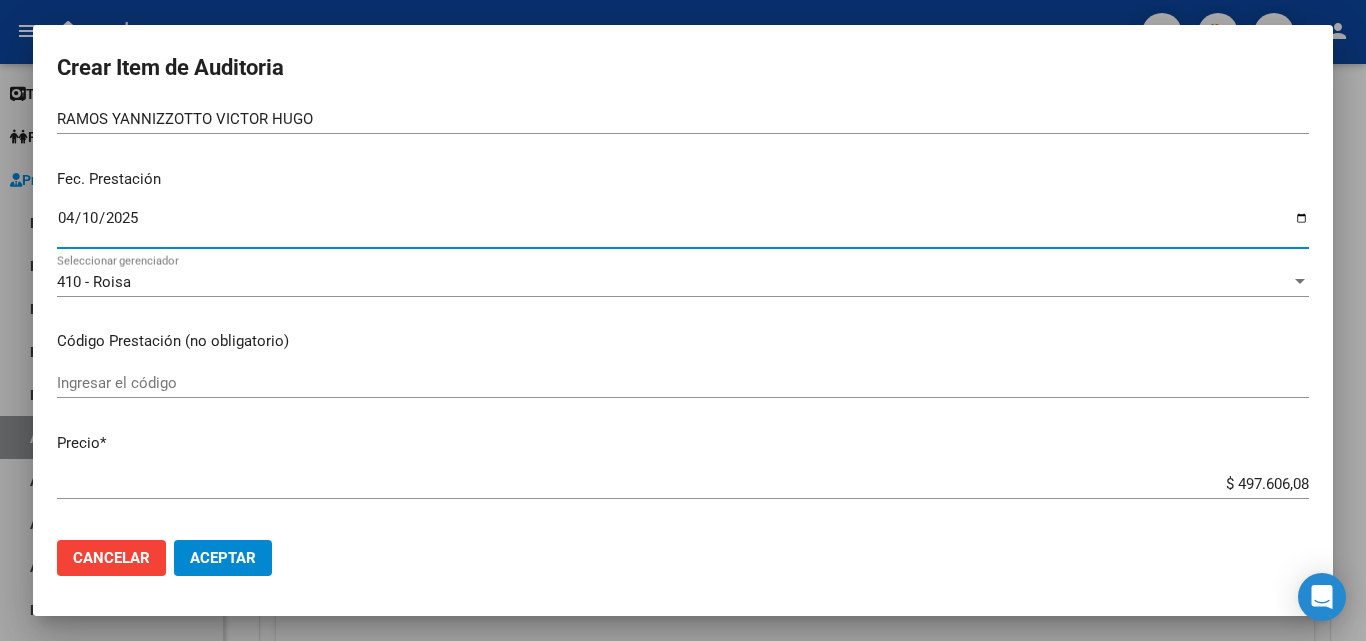 scroll, scrollTop: 200, scrollLeft: 0, axis: vertical 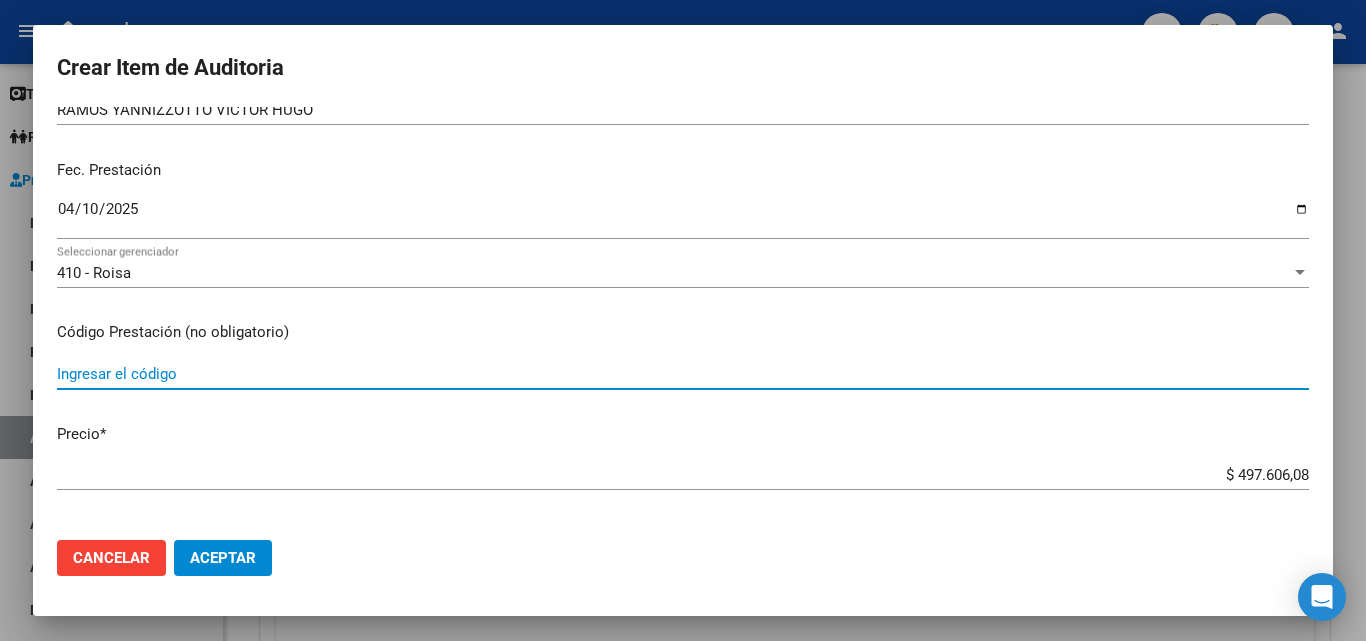 click on "Ingresar el código" at bounding box center [683, 374] 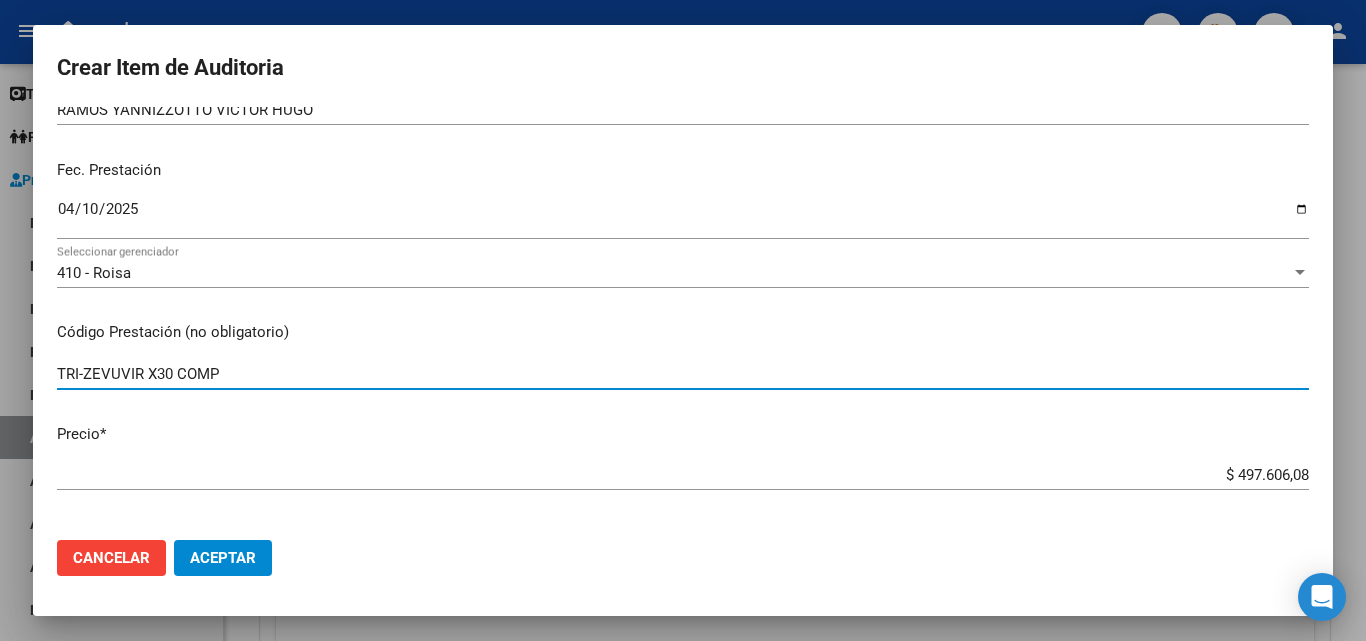 type on "TRI-ZEVUVIR X30 COMP" 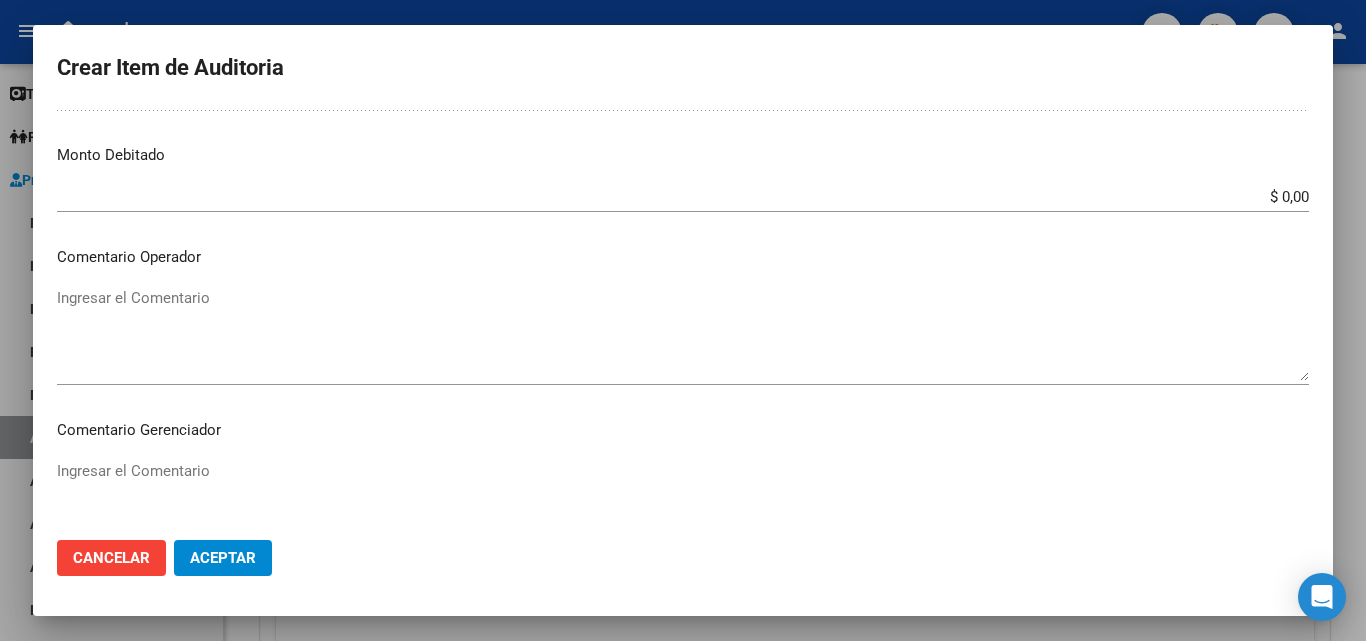 scroll, scrollTop: 800, scrollLeft: 0, axis: vertical 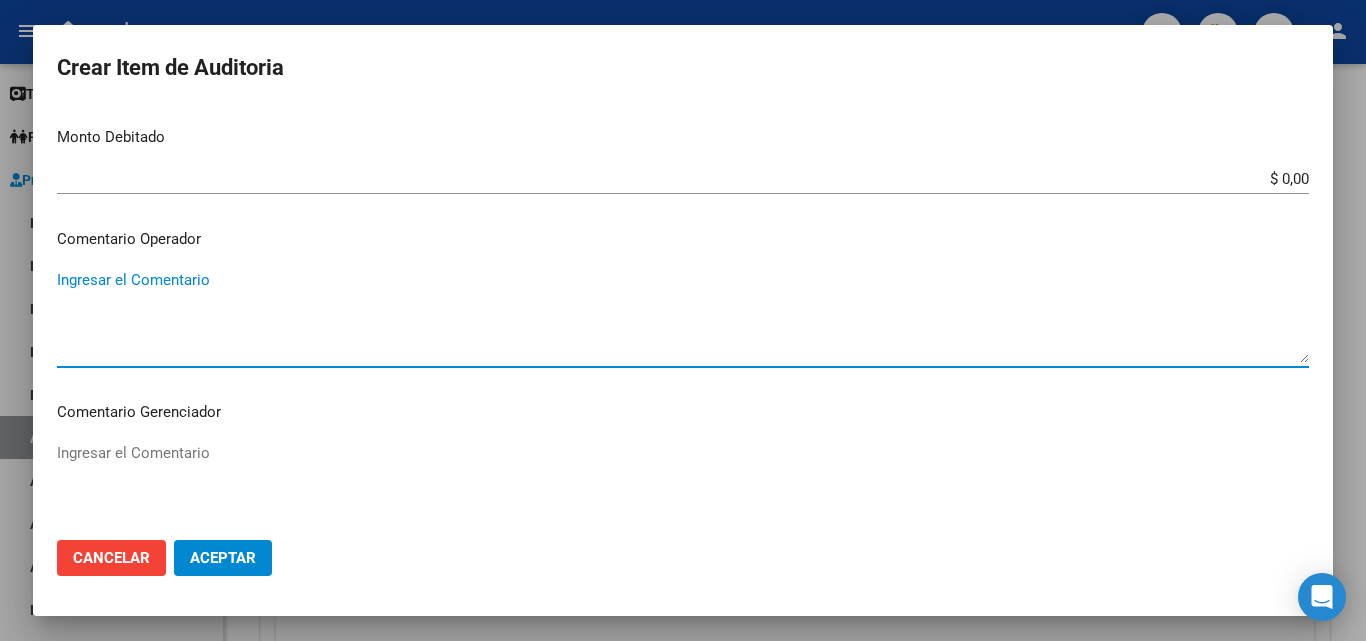 click on "Ingresar el Comentario" at bounding box center (683, 316) 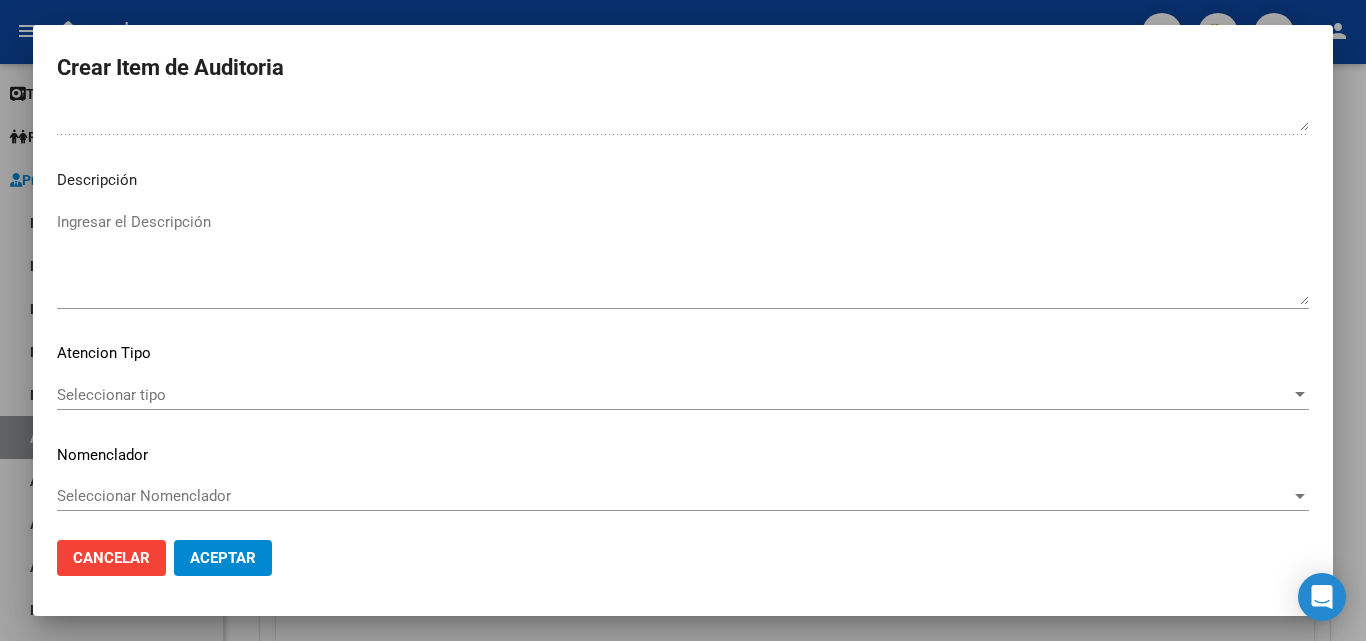 scroll, scrollTop: 1211, scrollLeft: 0, axis: vertical 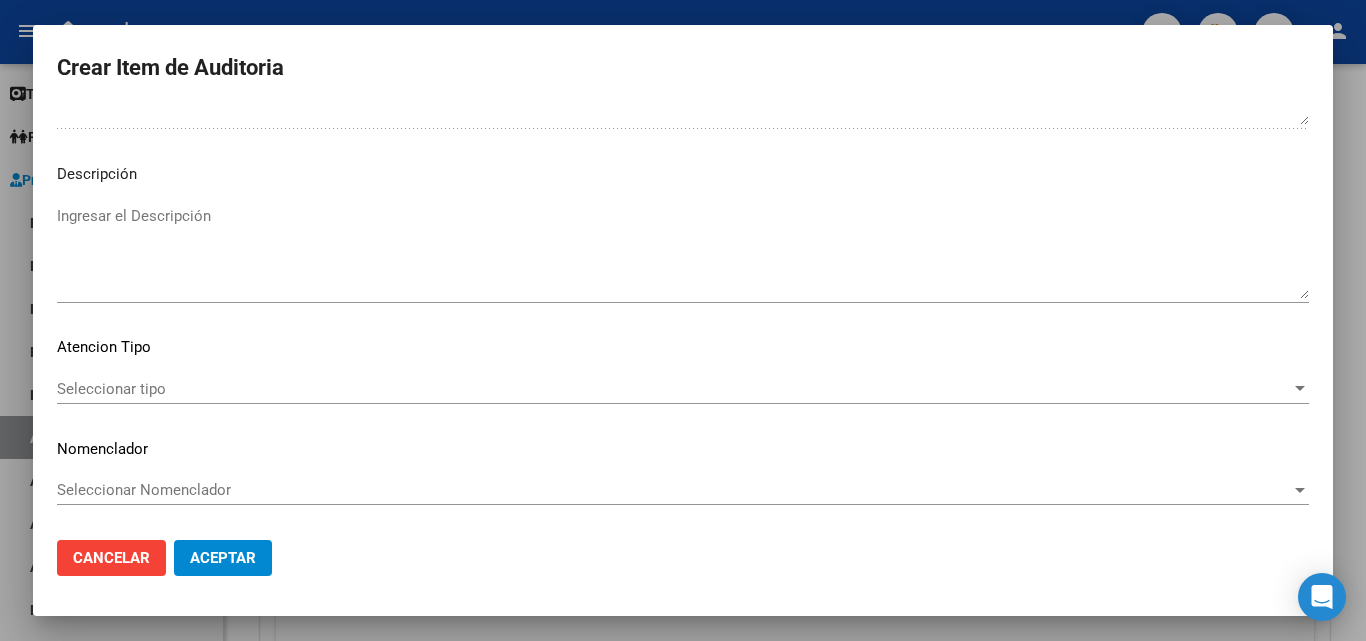 type on "FALTA TRAZA
OK_VALOR KAIROS" 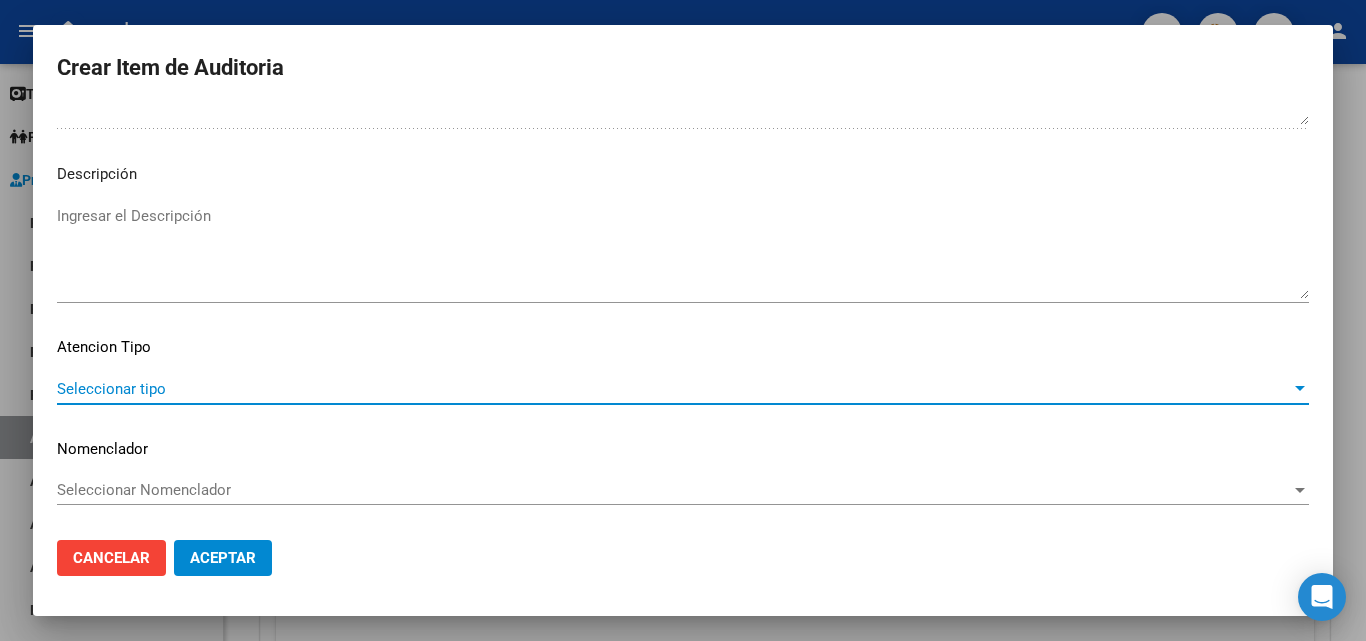 click on "Seleccionar tipo" at bounding box center [674, 389] 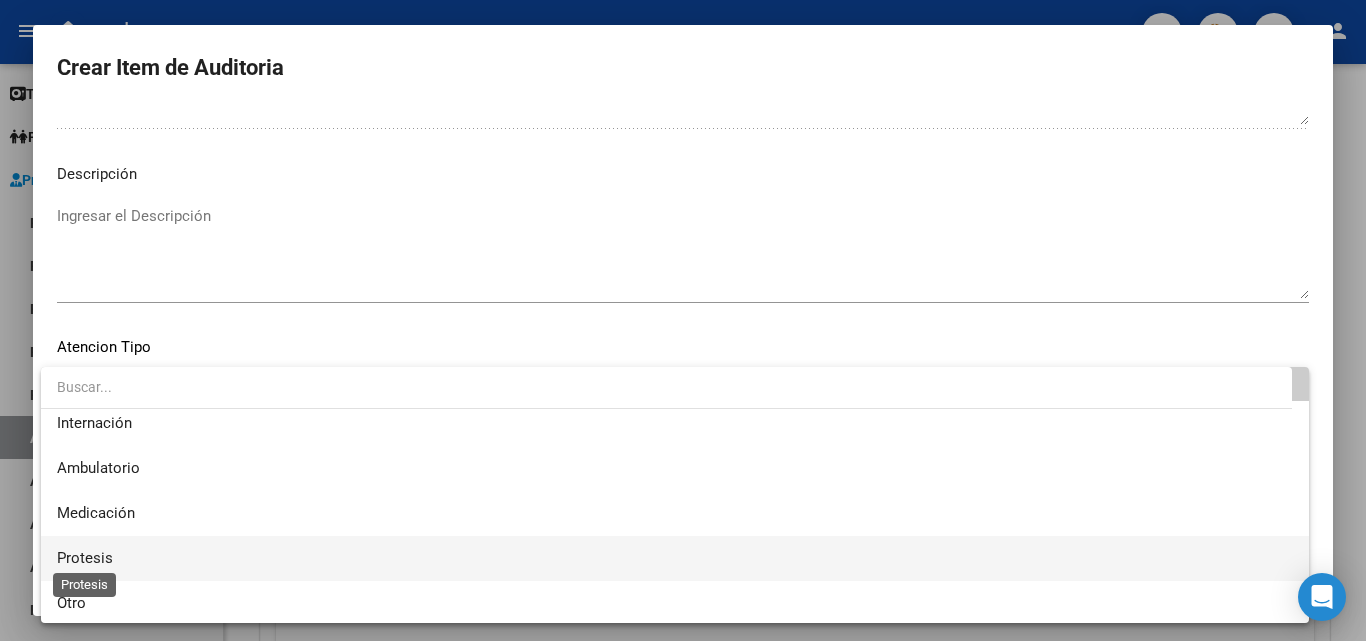 scroll, scrollTop: 59, scrollLeft: 0, axis: vertical 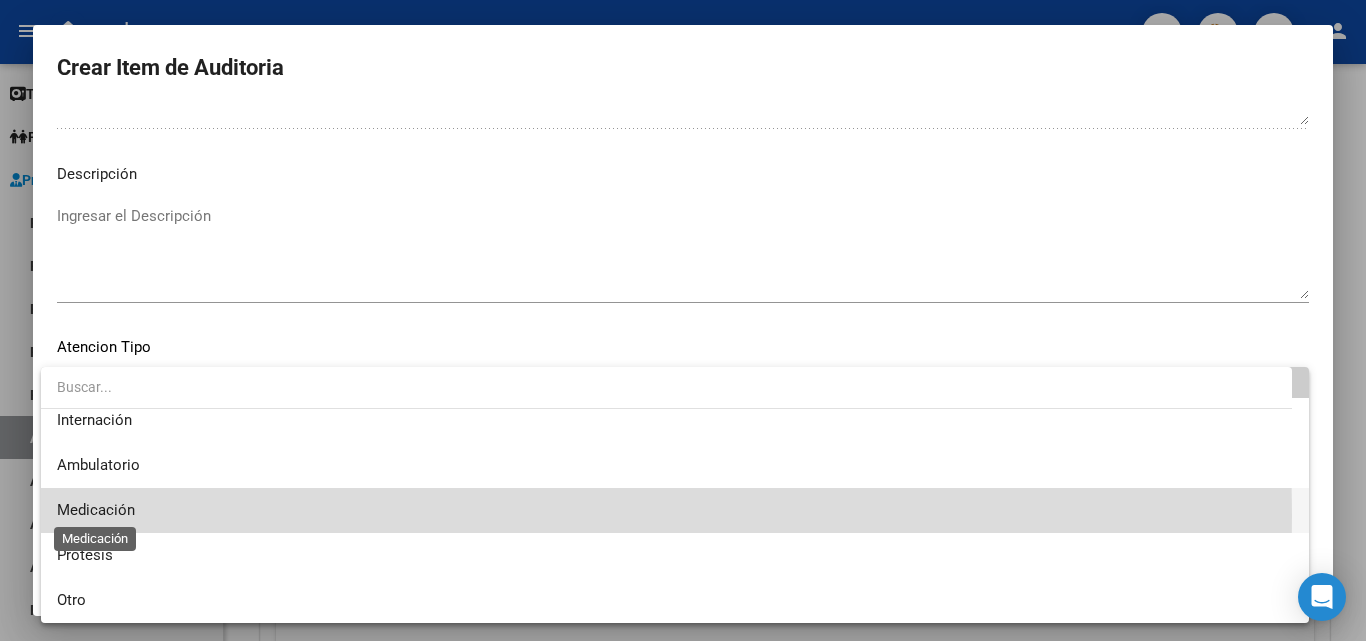 click on "Medicación" at bounding box center (96, 510) 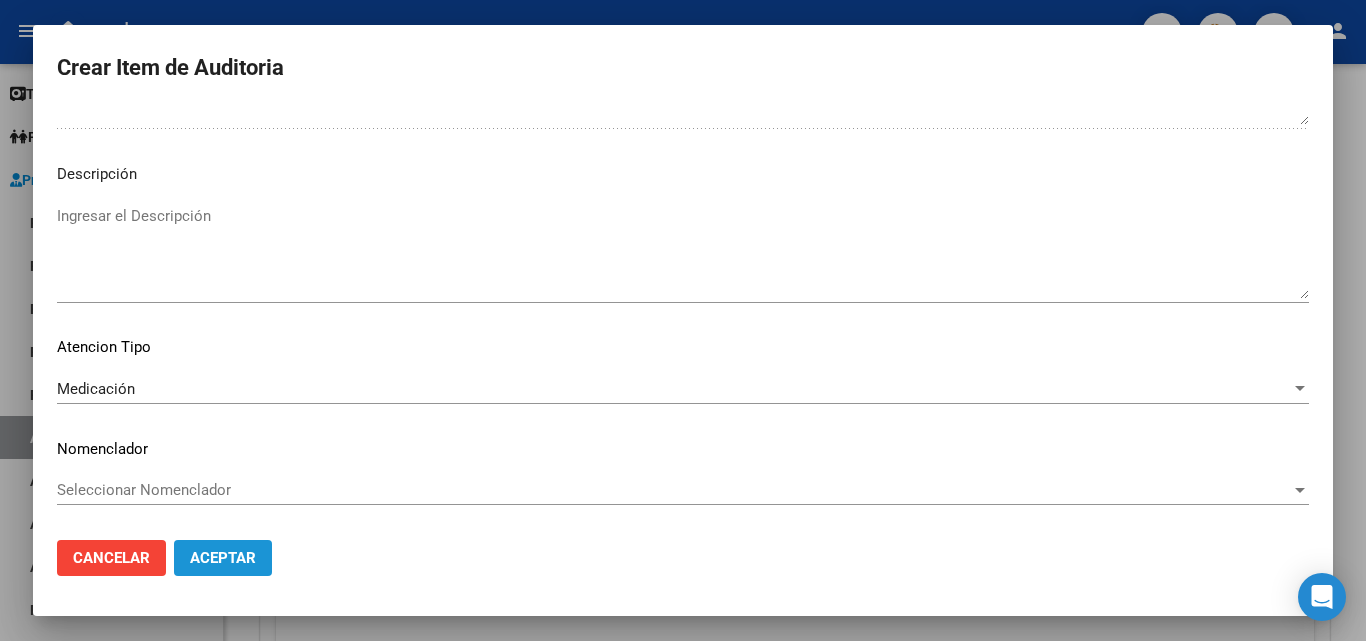 click on "Aceptar" 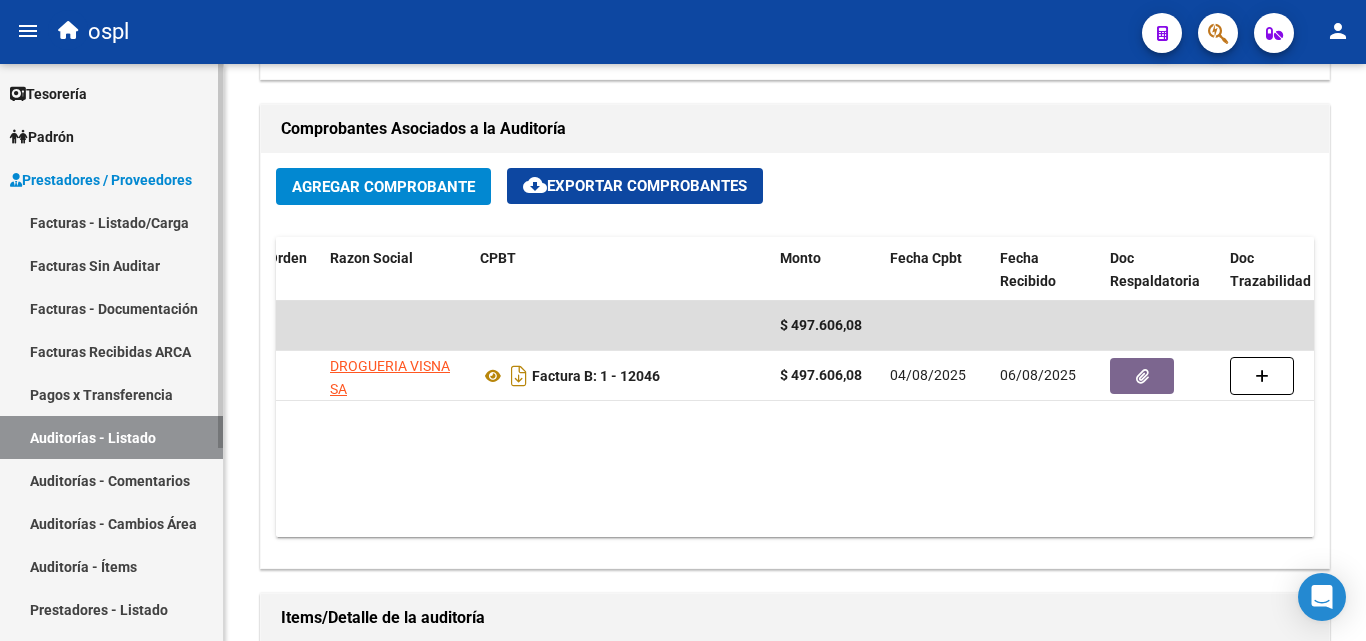 scroll, scrollTop: 901, scrollLeft: 0, axis: vertical 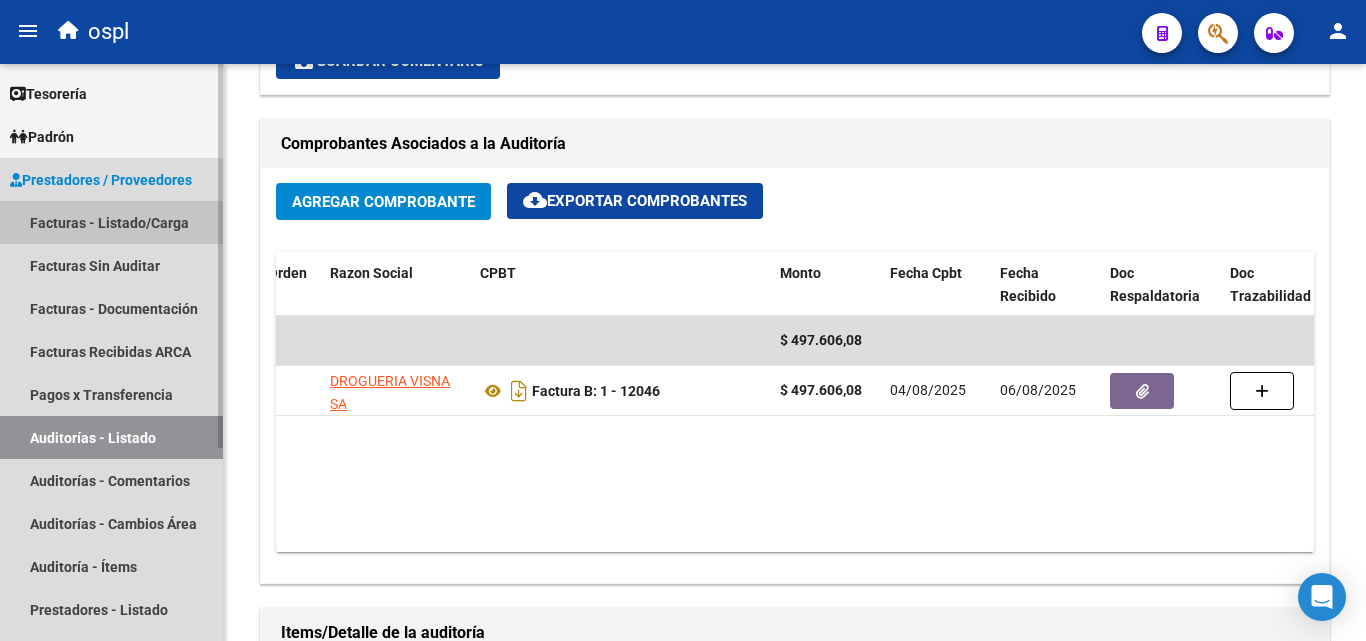 click on "Facturas - Listado/Carga" at bounding box center (111, 222) 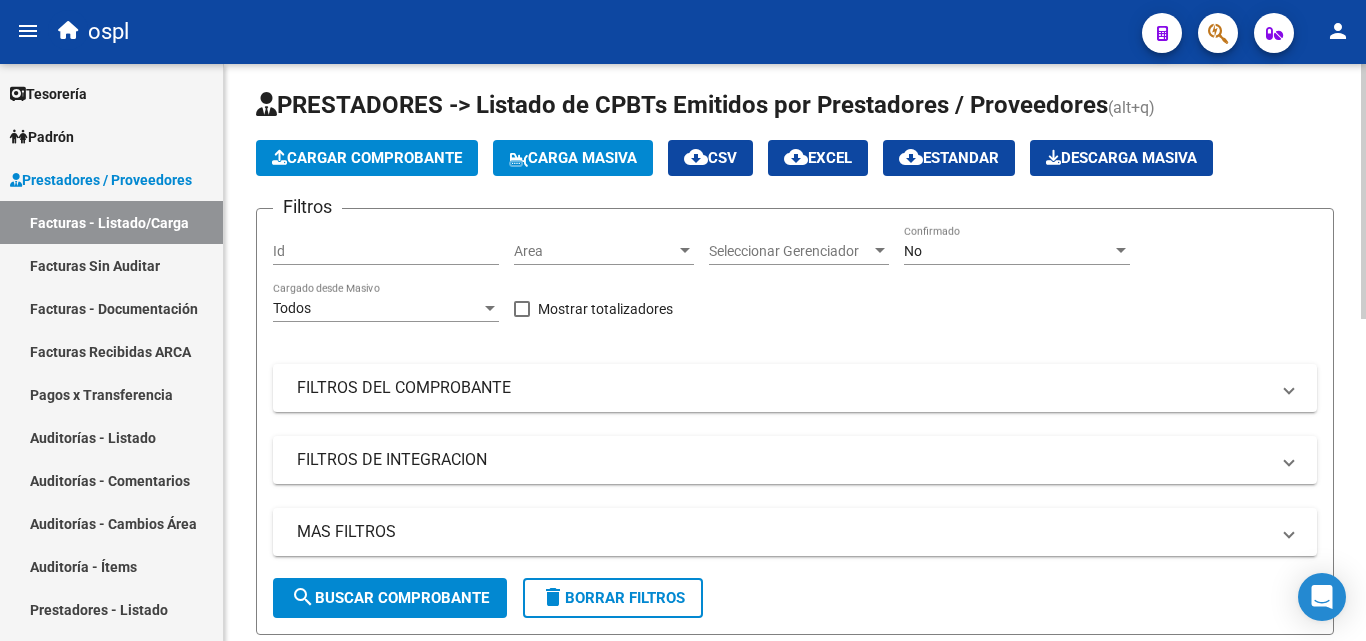 scroll, scrollTop: 0, scrollLeft: 0, axis: both 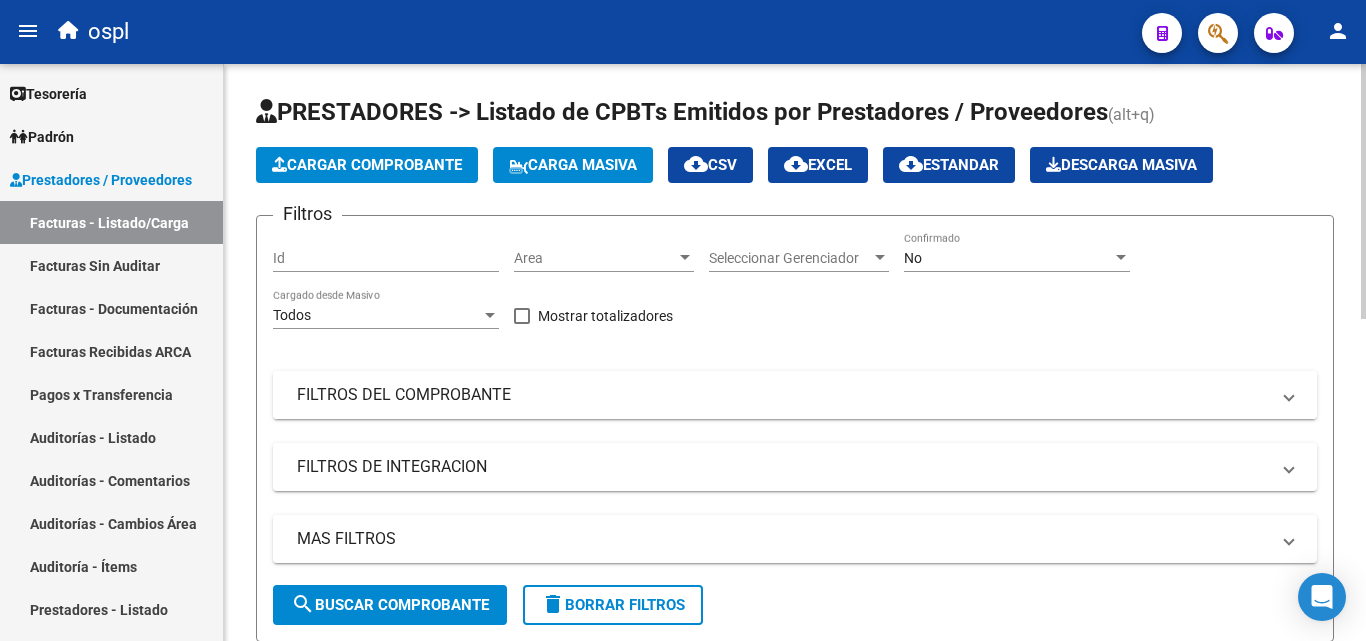 click on "FILTROS DEL COMPROBANTE" at bounding box center (783, 395) 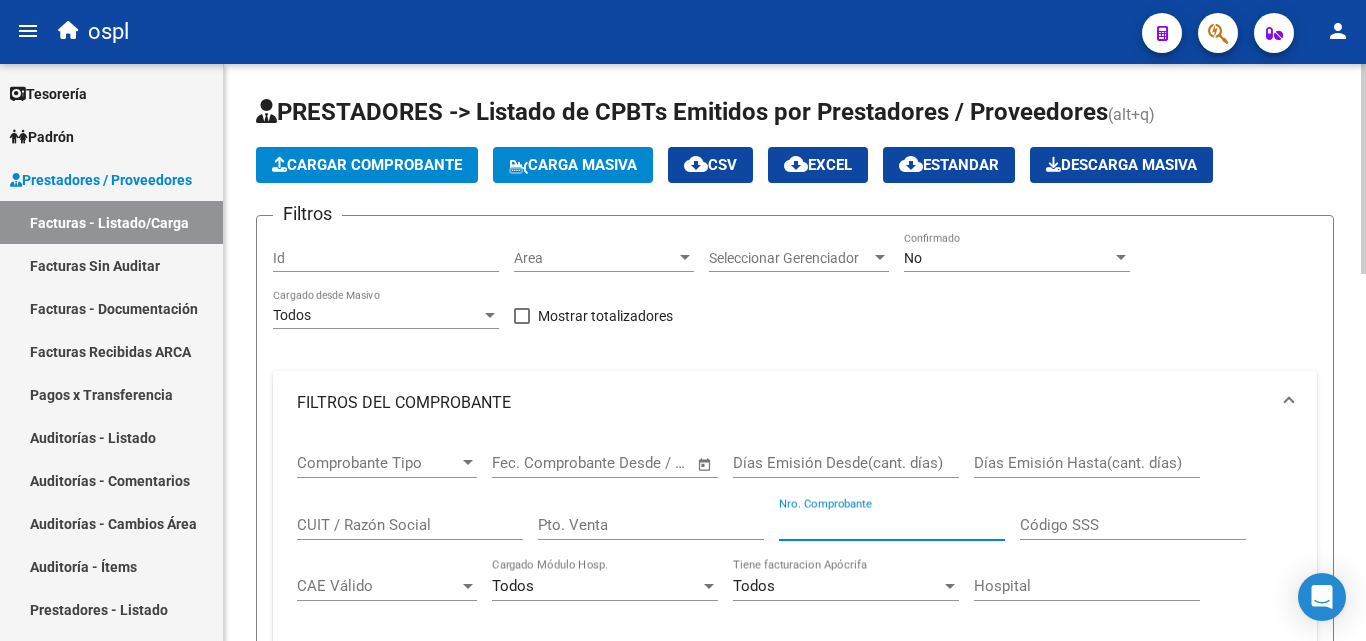 click on "Nro. Comprobante" at bounding box center [892, 525] 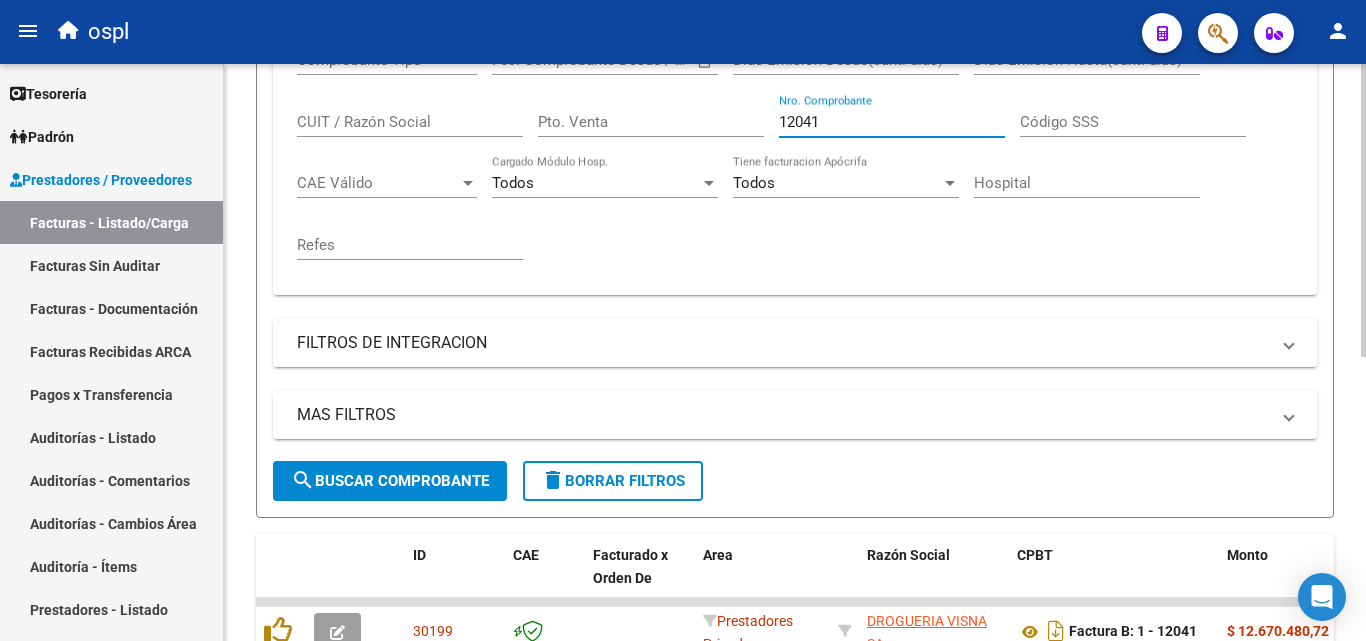 scroll, scrollTop: 558, scrollLeft: 0, axis: vertical 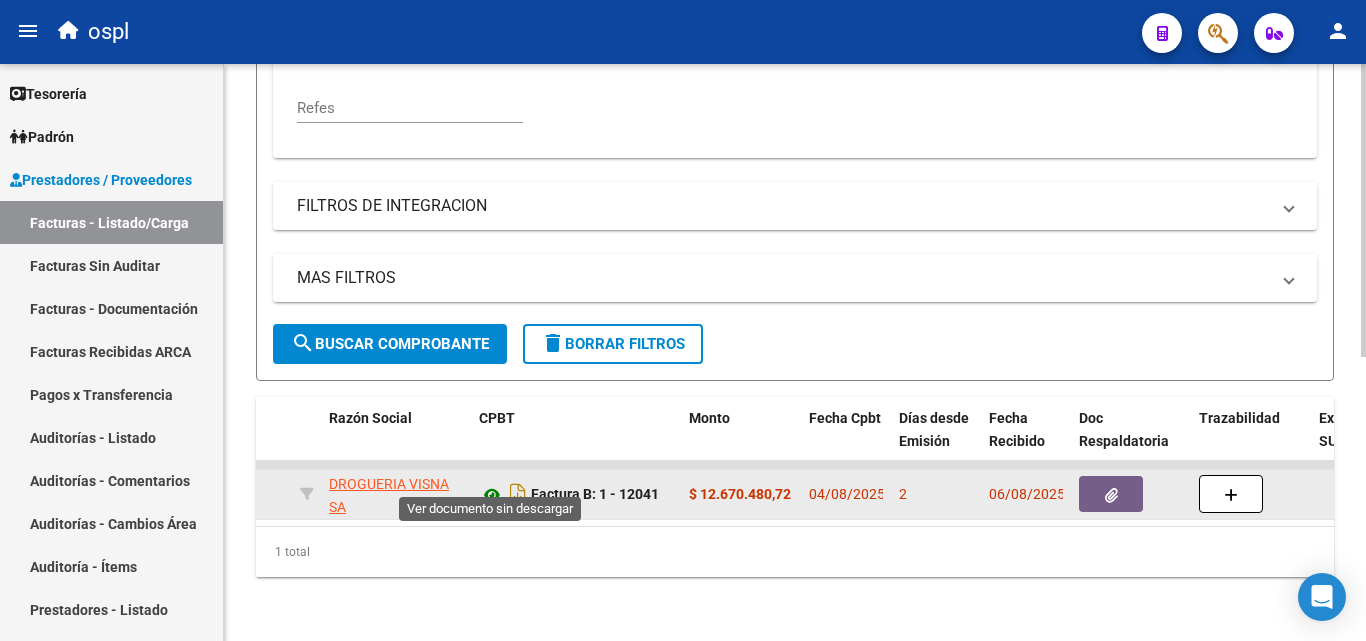 type on "12041" 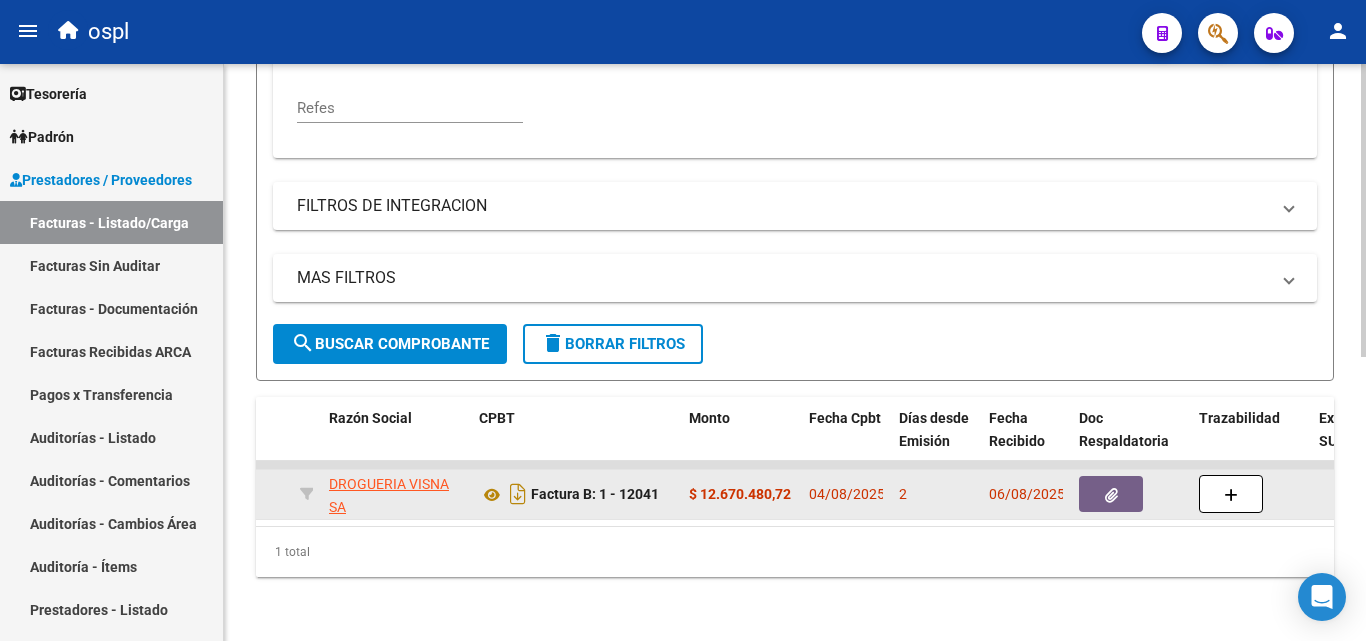 click 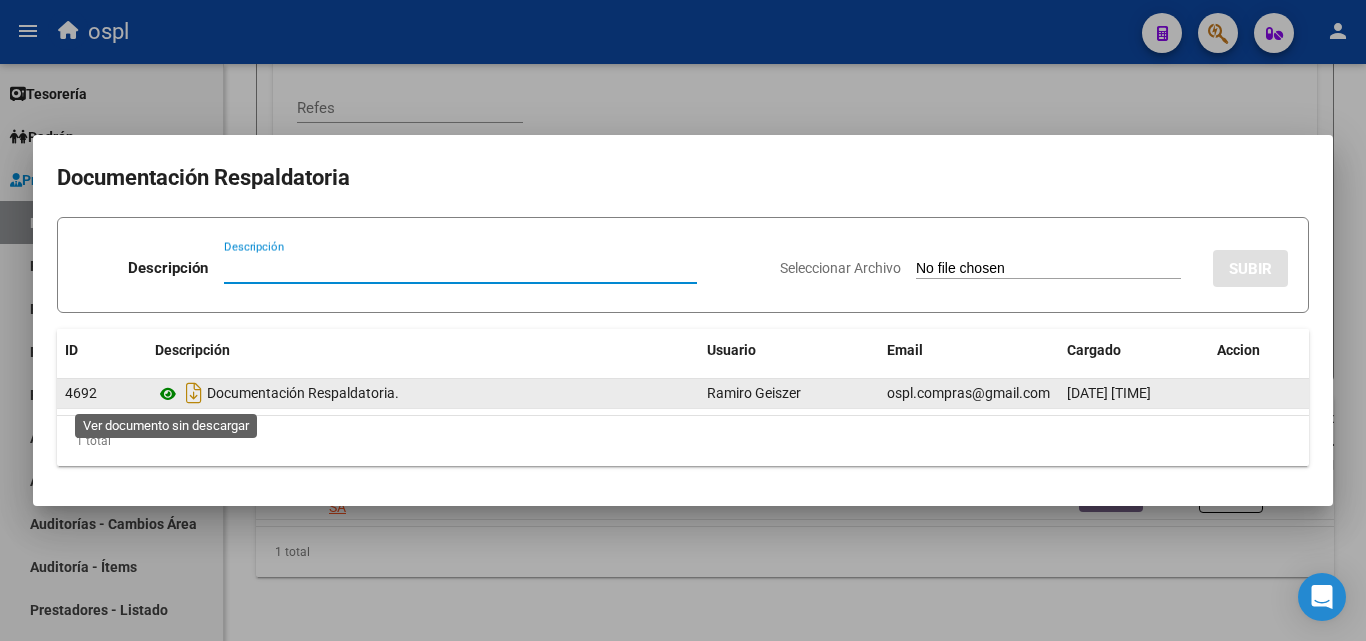 click 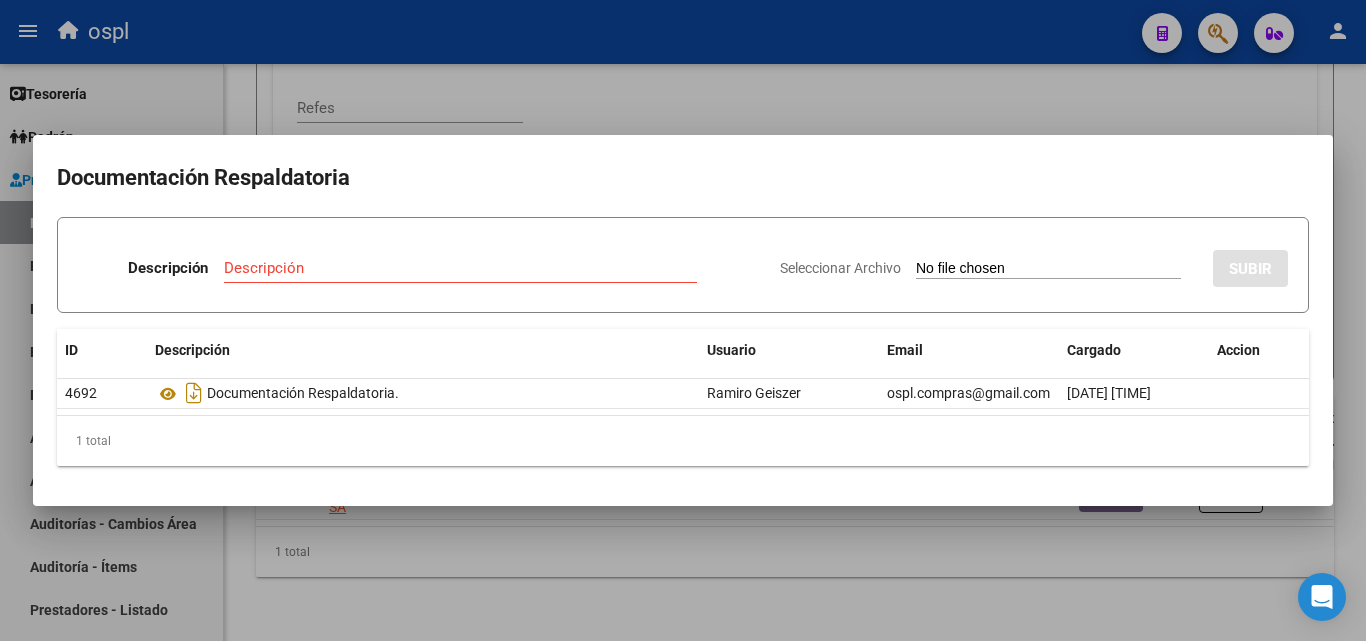 click at bounding box center (683, 320) 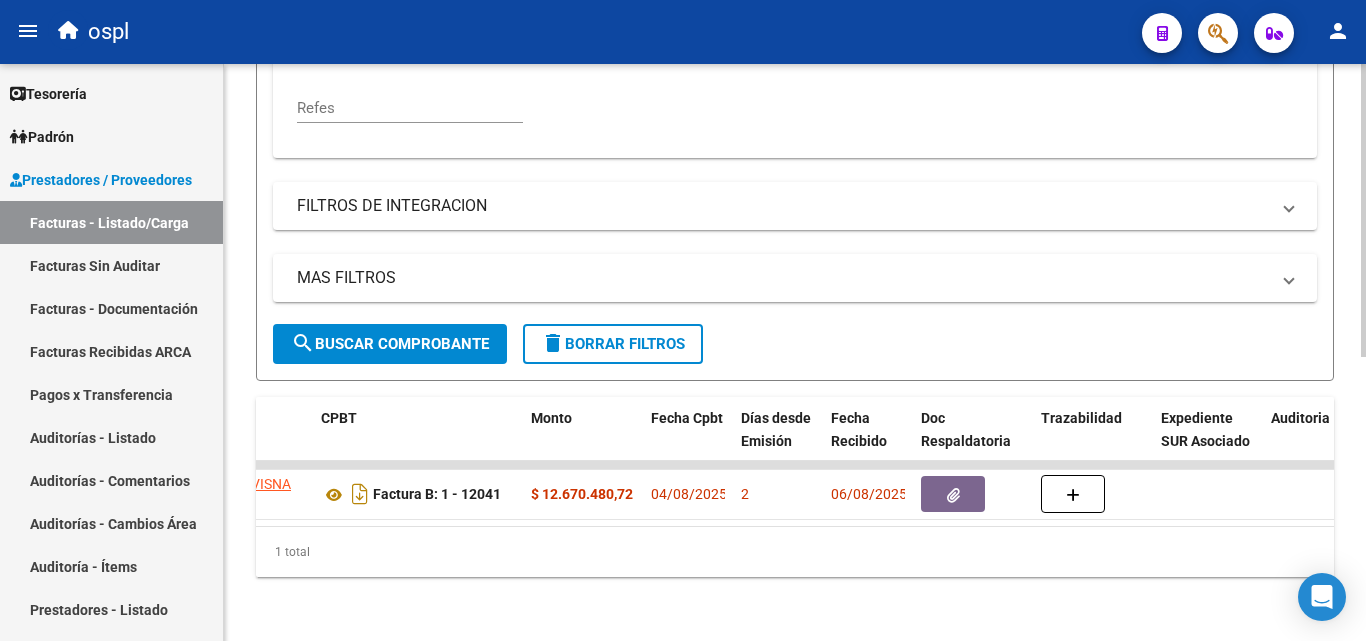 scroll, scrollTop: 0, scrollLeft: 0, axis: both 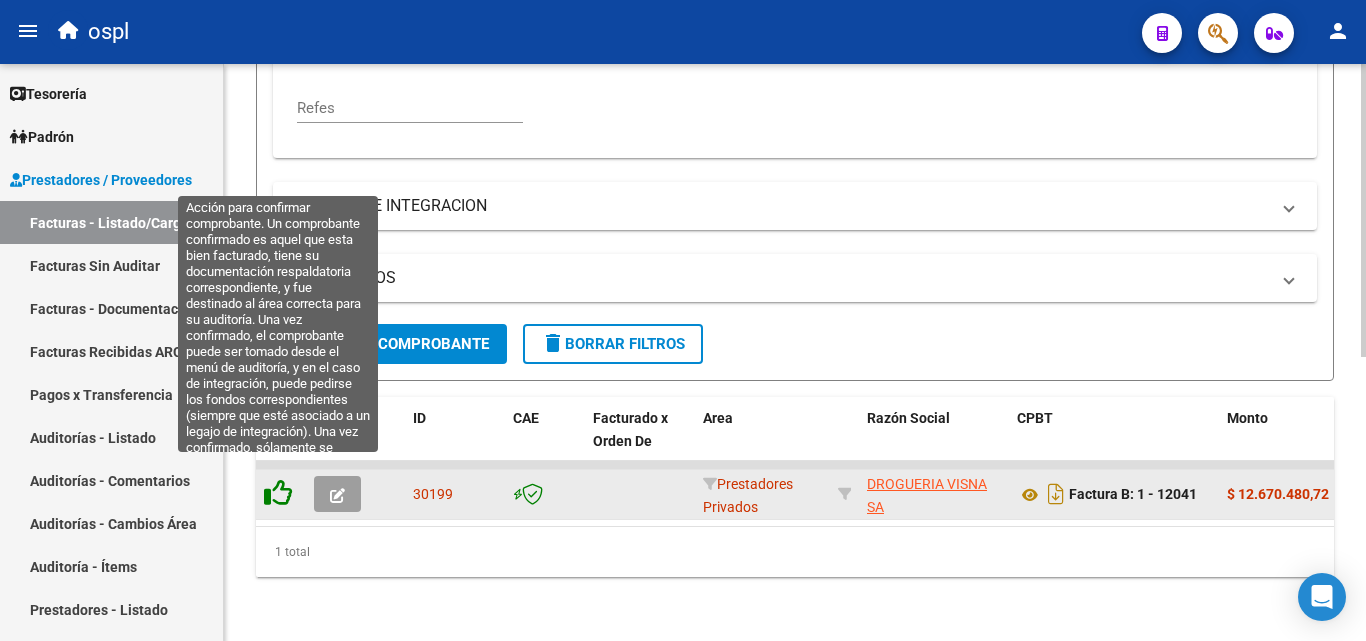 click 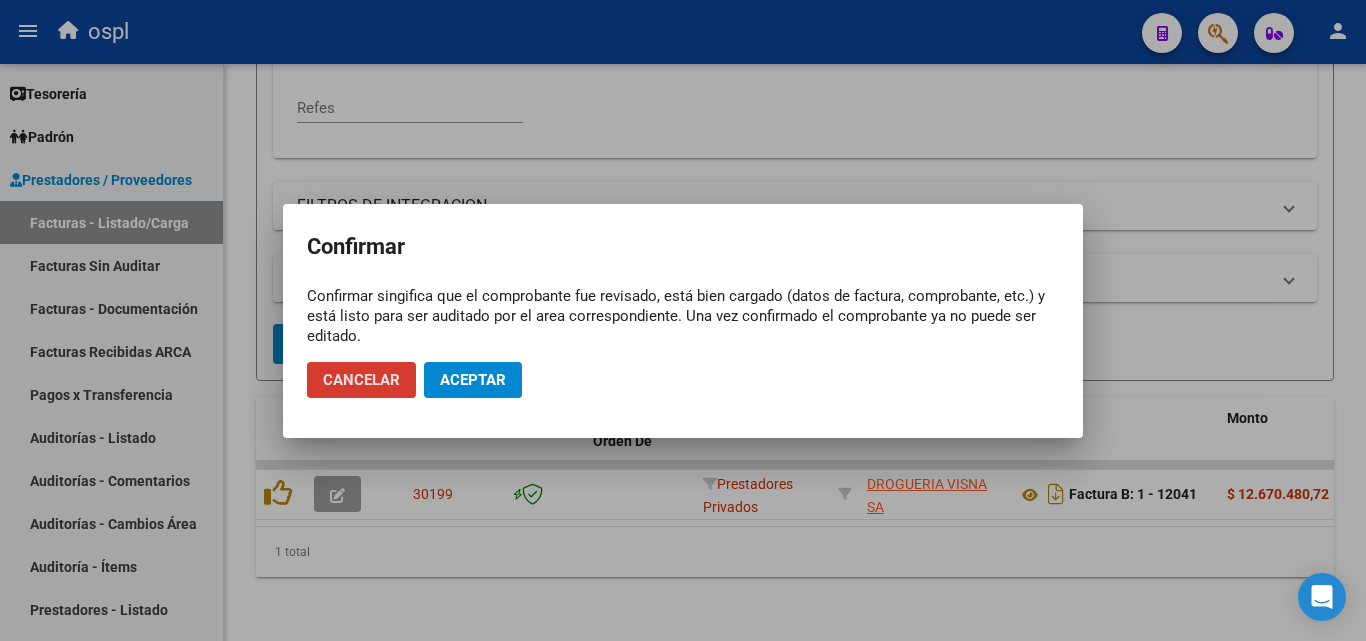 click on "Aceptar" 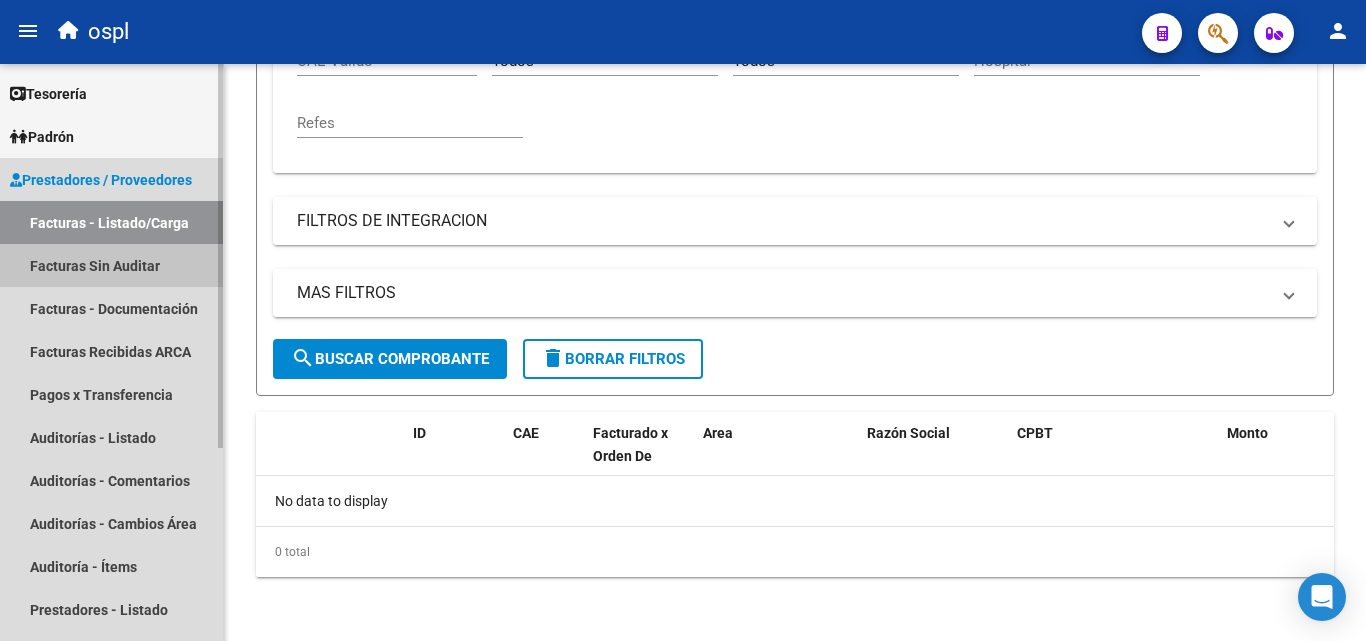 click on "Facturas Sin Auditar" at bounding box center (111, 265) 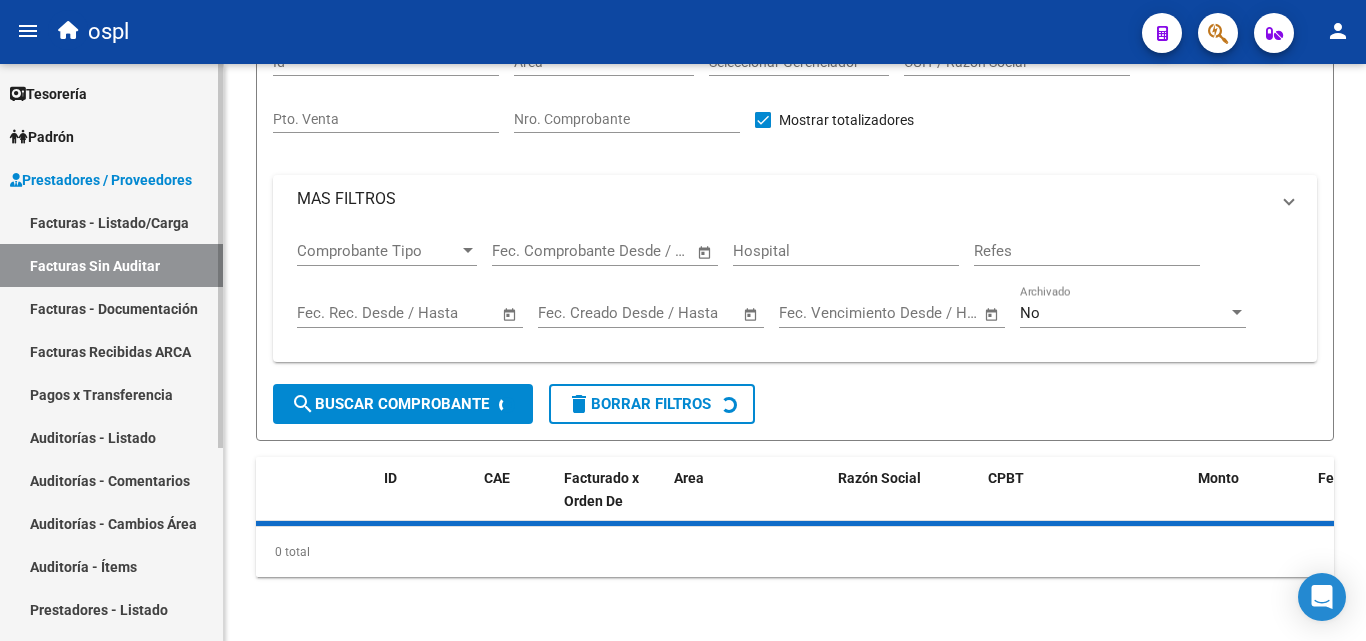 scroll, scrollTop: 0, scrollLeft: 0, axis: both 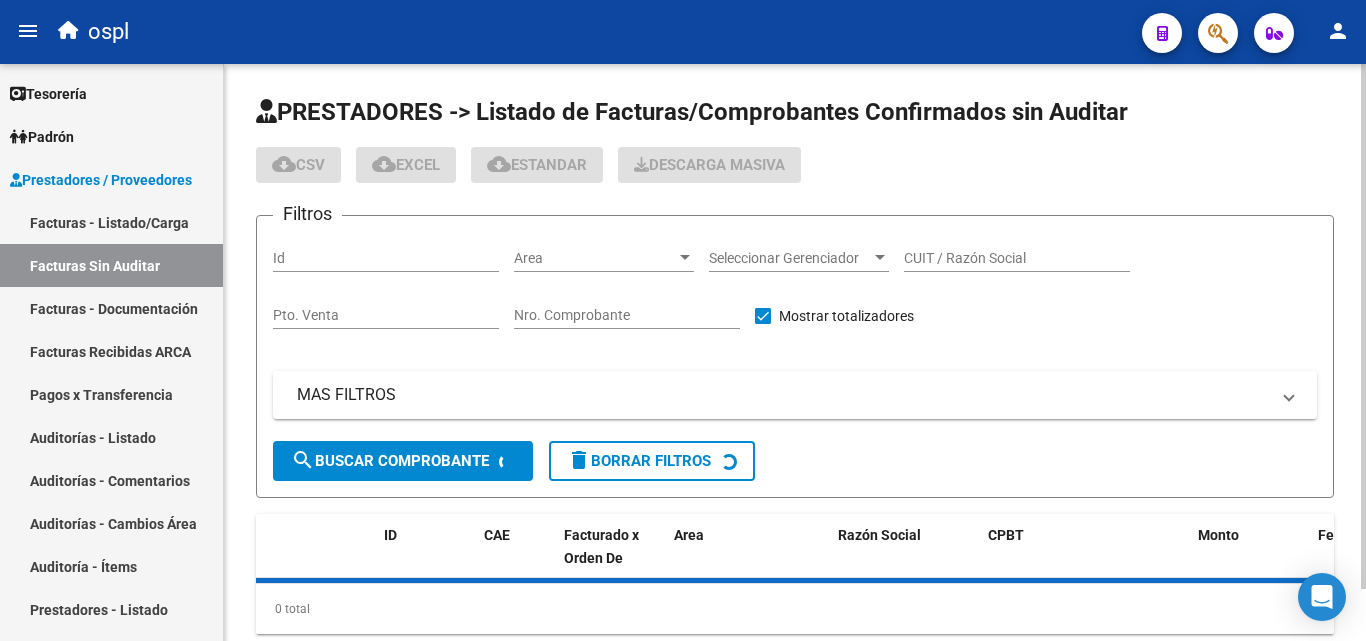 click on "Nro. Comprobante" at bounding box center (627, 315) 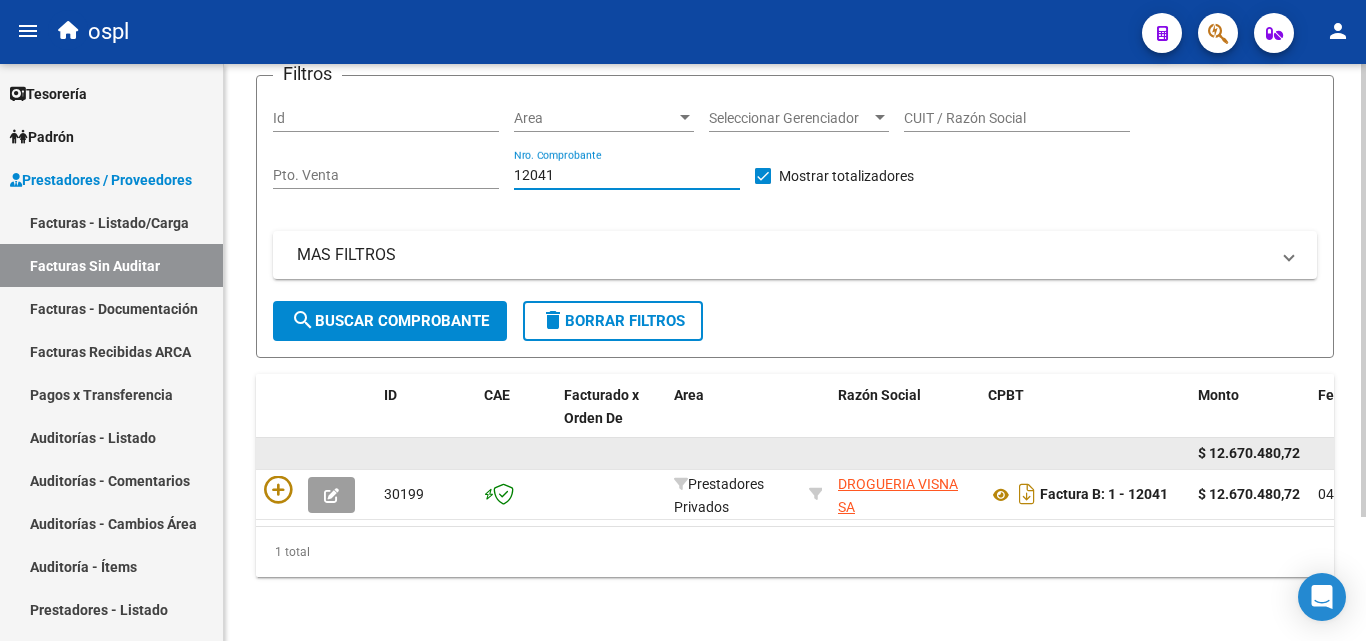 scroll, scrollTop: 158, scrollLeft: 0, axis: vertical 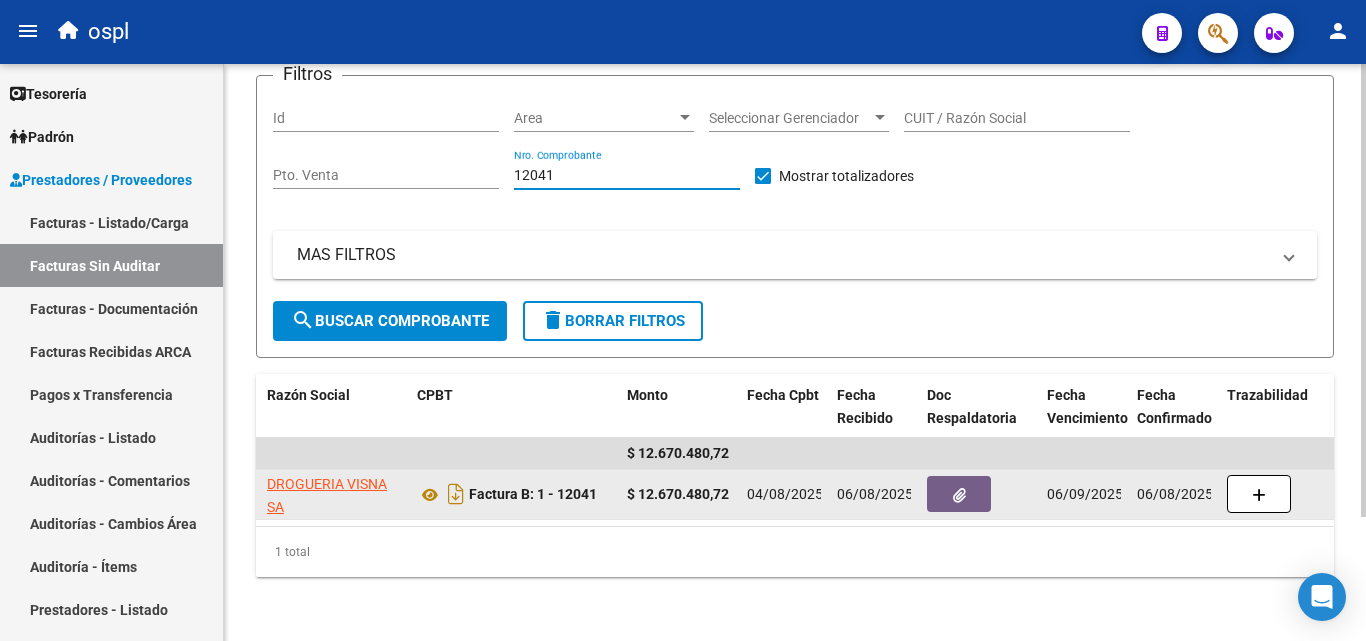 type on "12041" 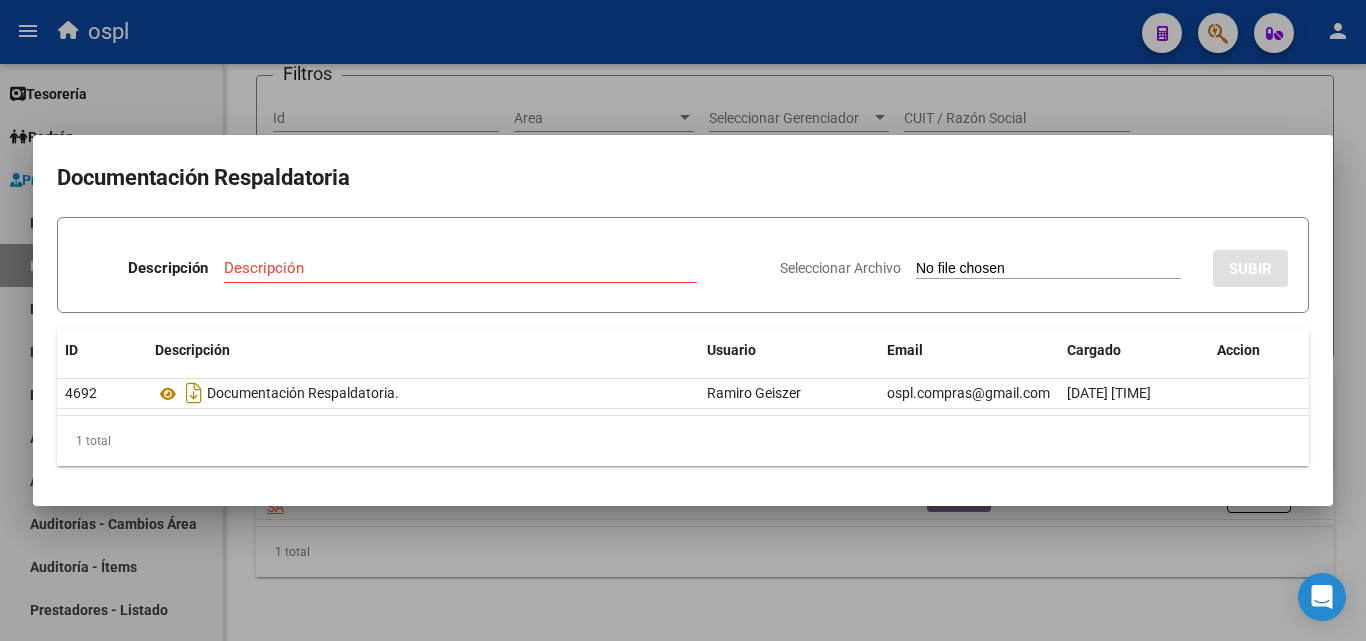 click at bounding box center (683, 320) 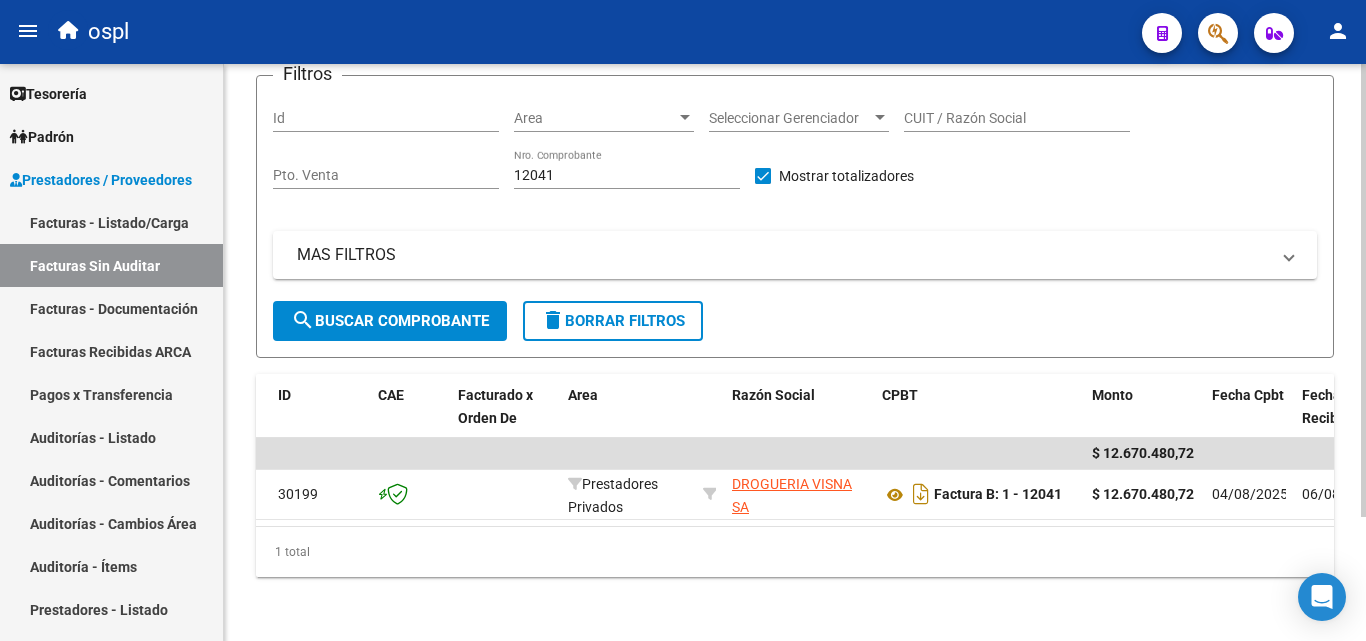 scroll, scrollTop: 0, scrollLeft: 0, axis: both 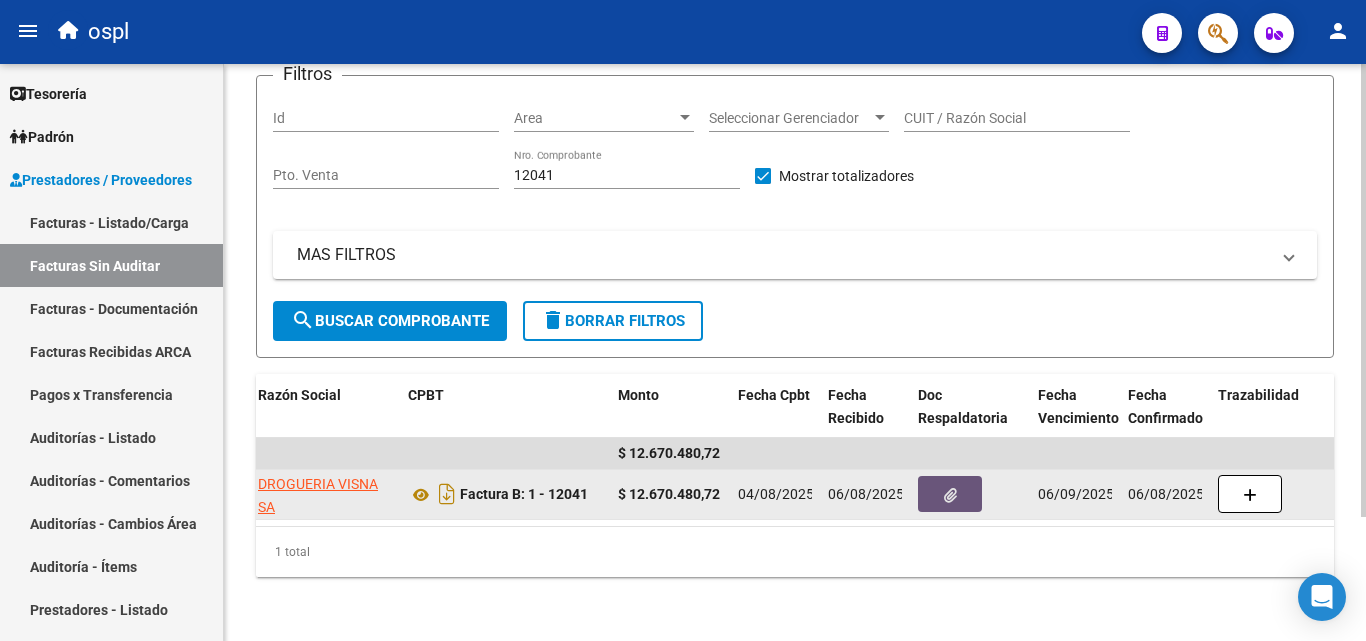 click 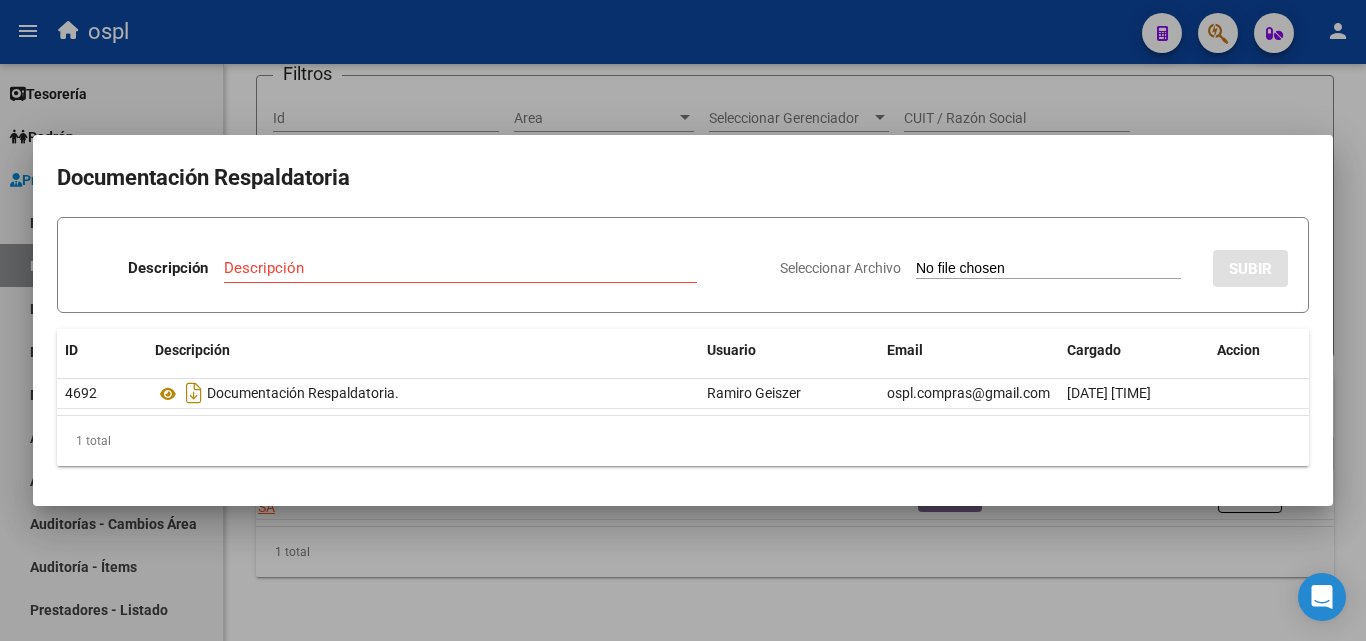 click on "Seleccionar Archivo" at bounding box center [1048, 269] 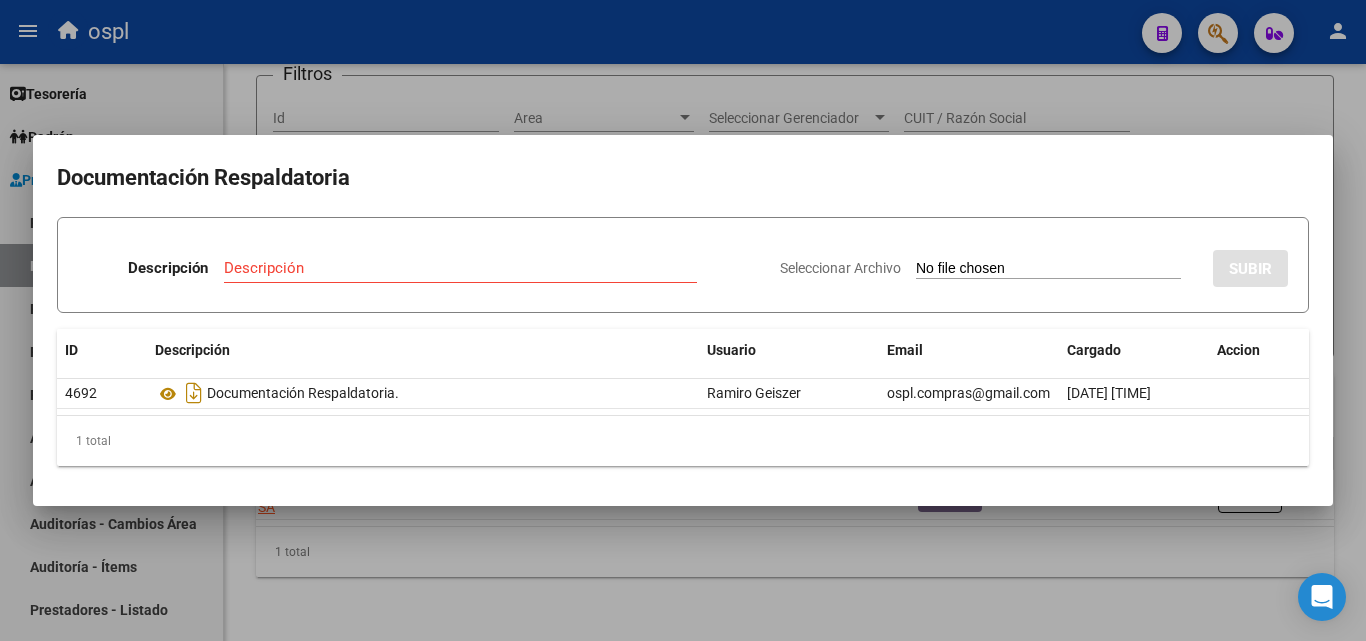 type on "C:\fakepath\49223 - WhatsApp Image 2025-06-26 at 12.31.18.jpeg" 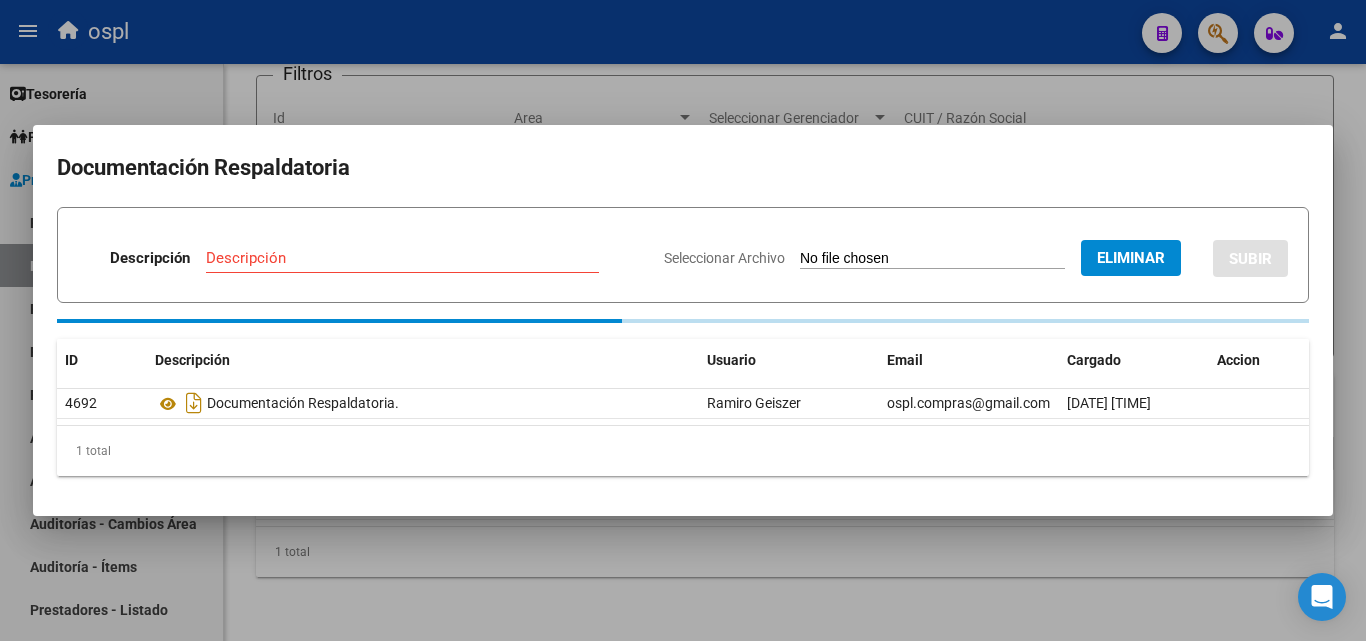 click on "Descripción" at bounding box center (402, 258) 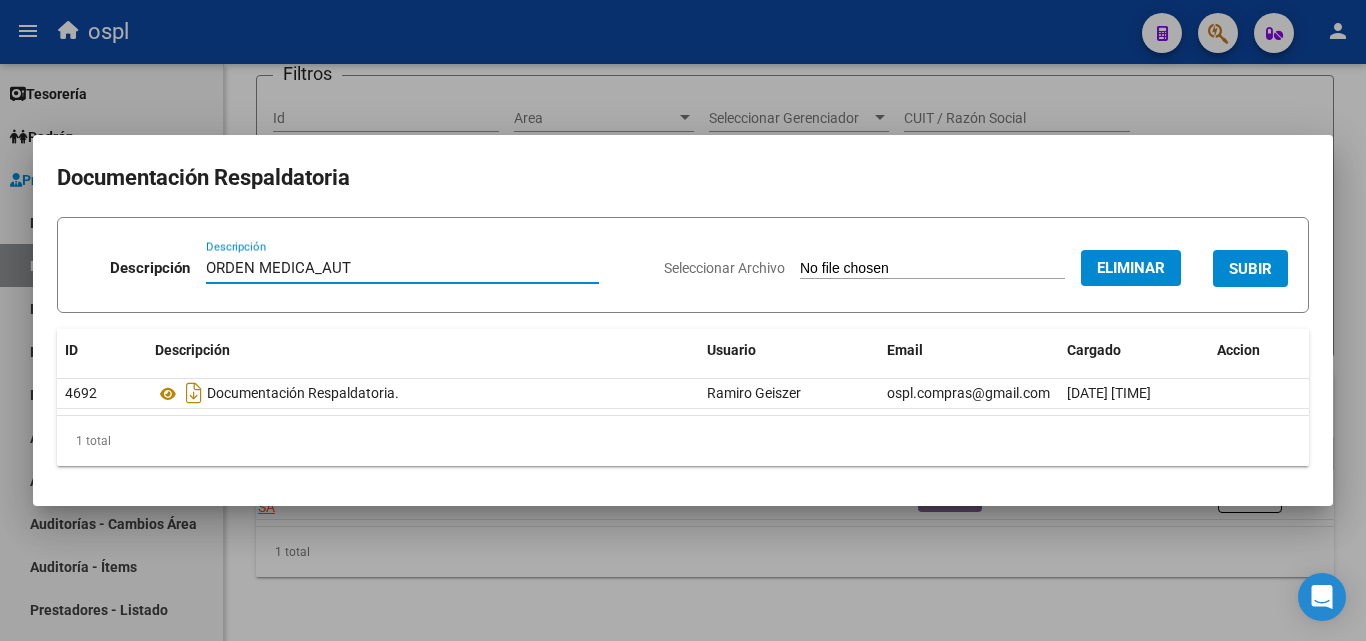 type on "ORDEN MEDICA_AUT" 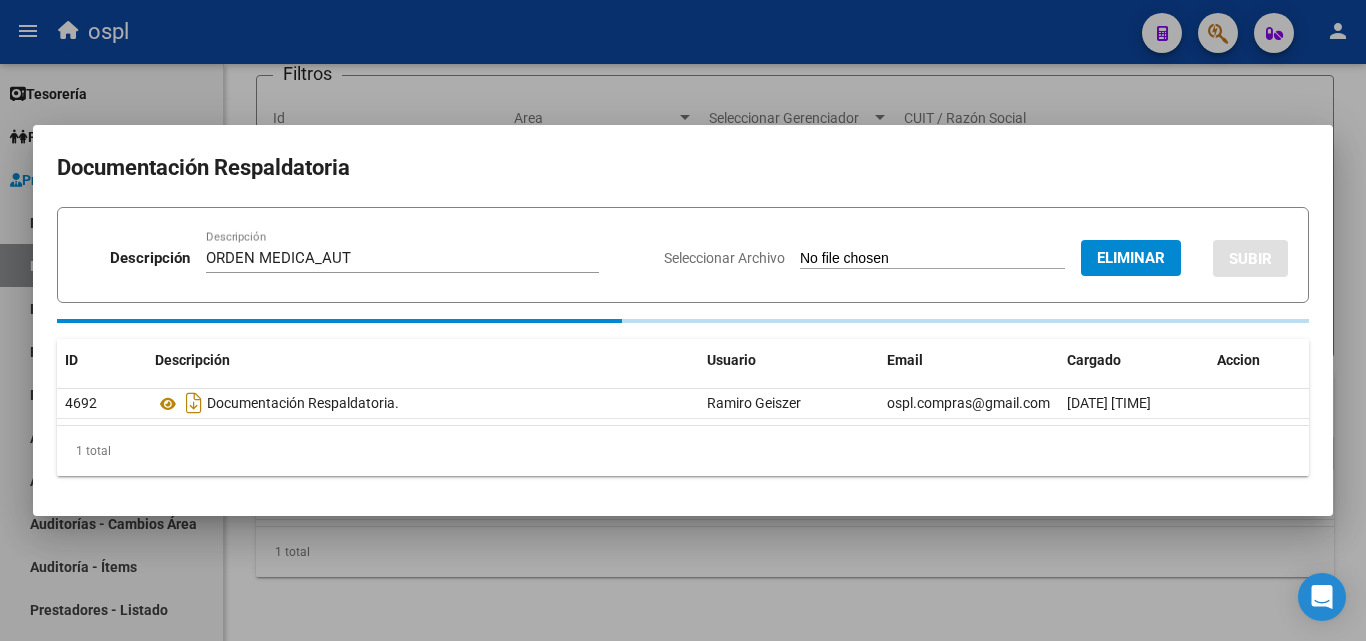 type 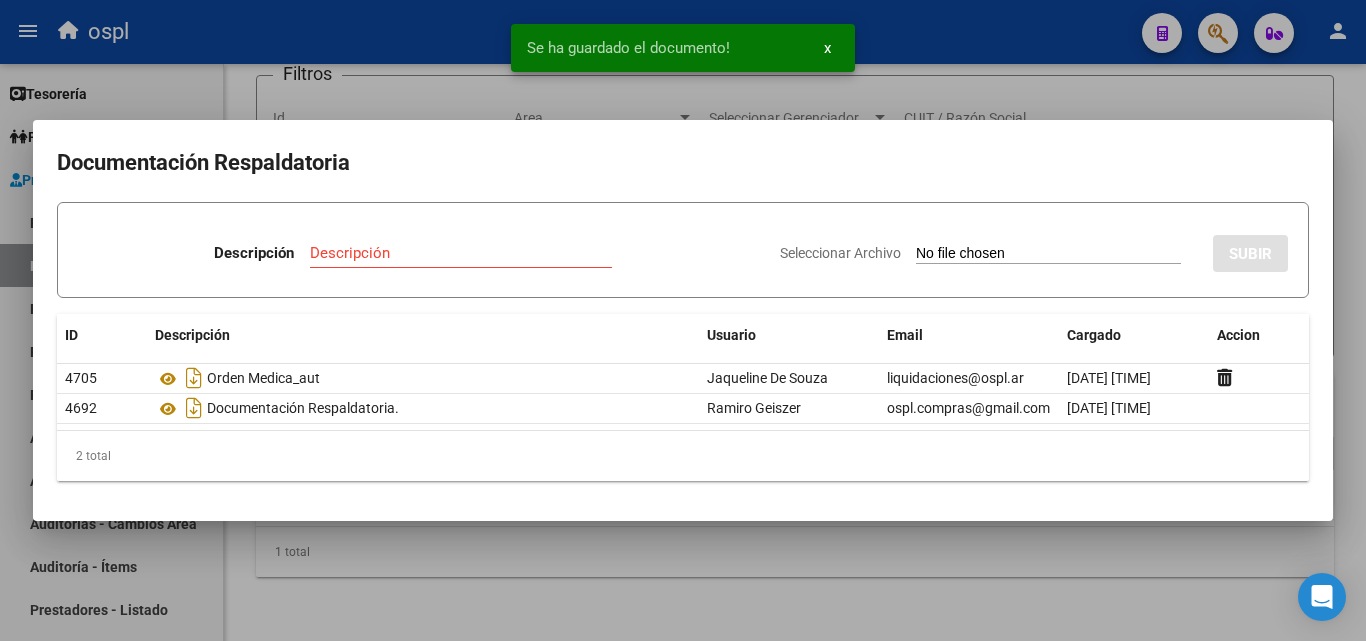 click on "Seleccionar Archivo" at bounding box center [1048, 254] 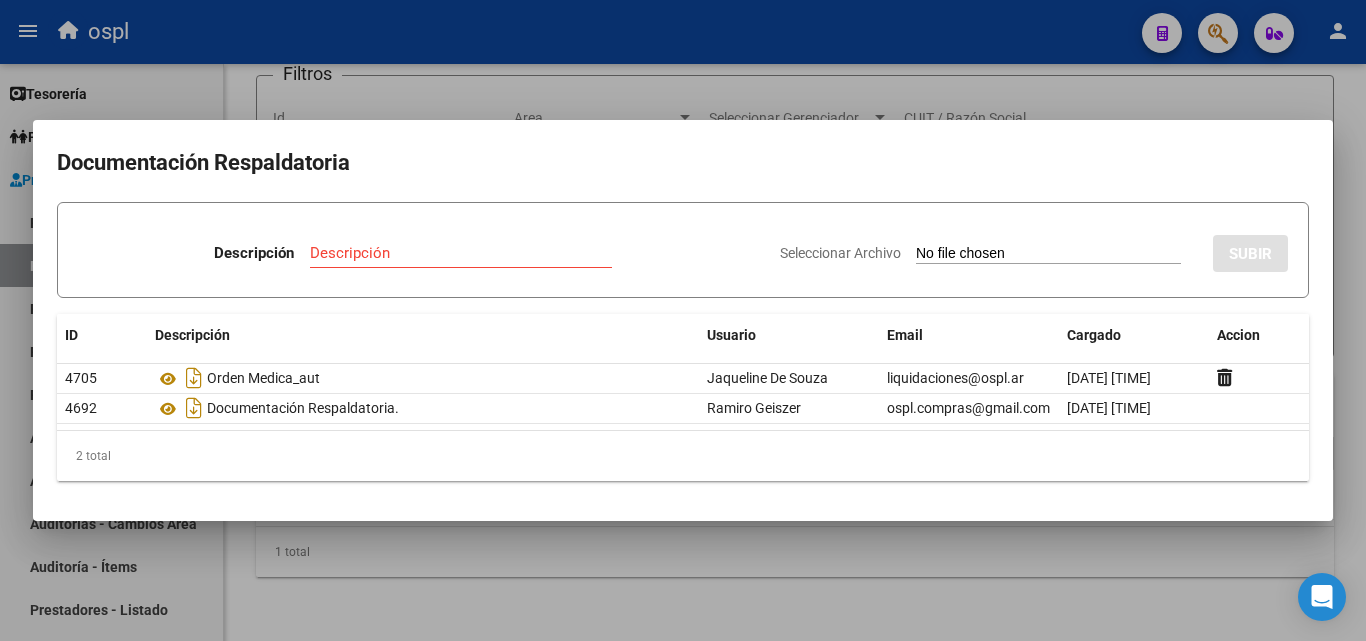 type on "C:\fakepath\49223 - WhatsApp Image 2025-06-26 at 13.16.51.jpeg" 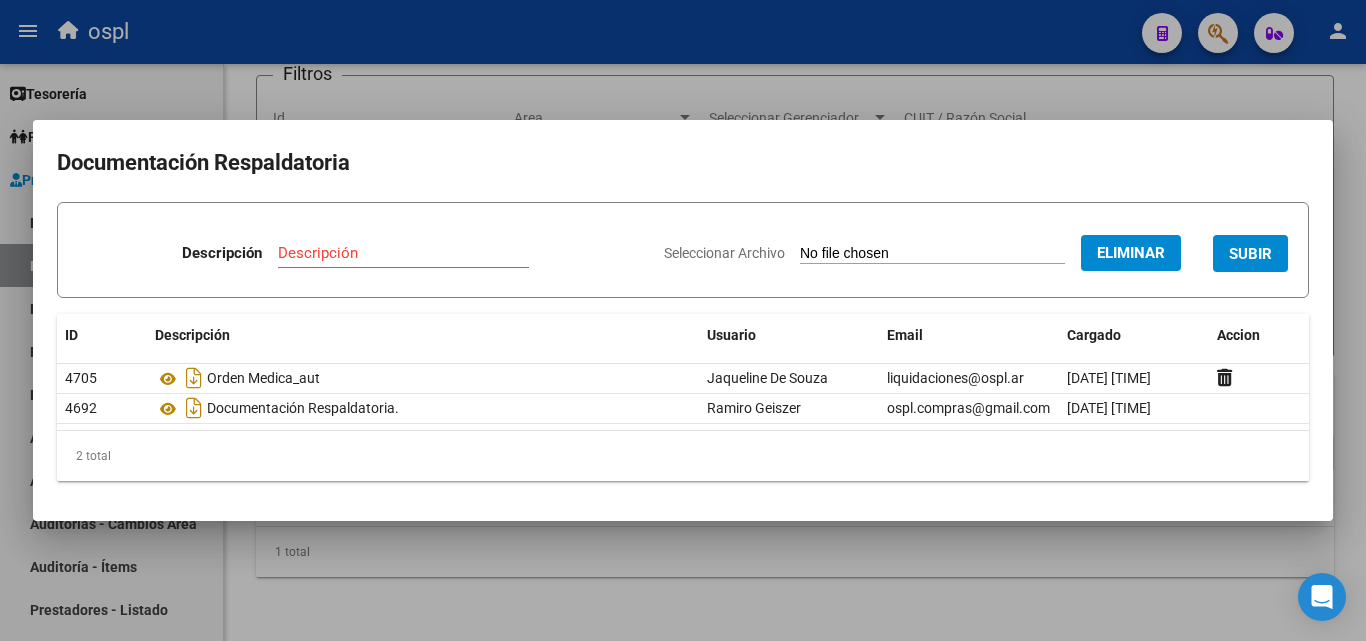 click on "Descripción" at bounding box center (403, 253) 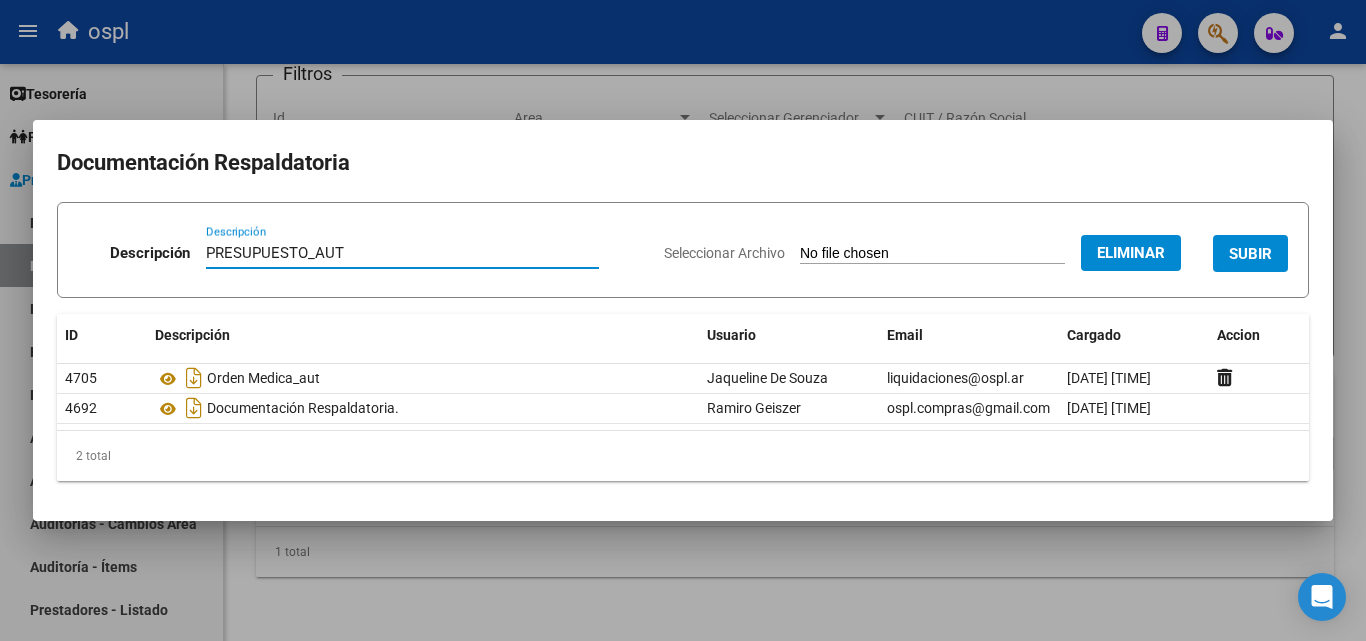 type on "PRESUPUESTO_AUT" 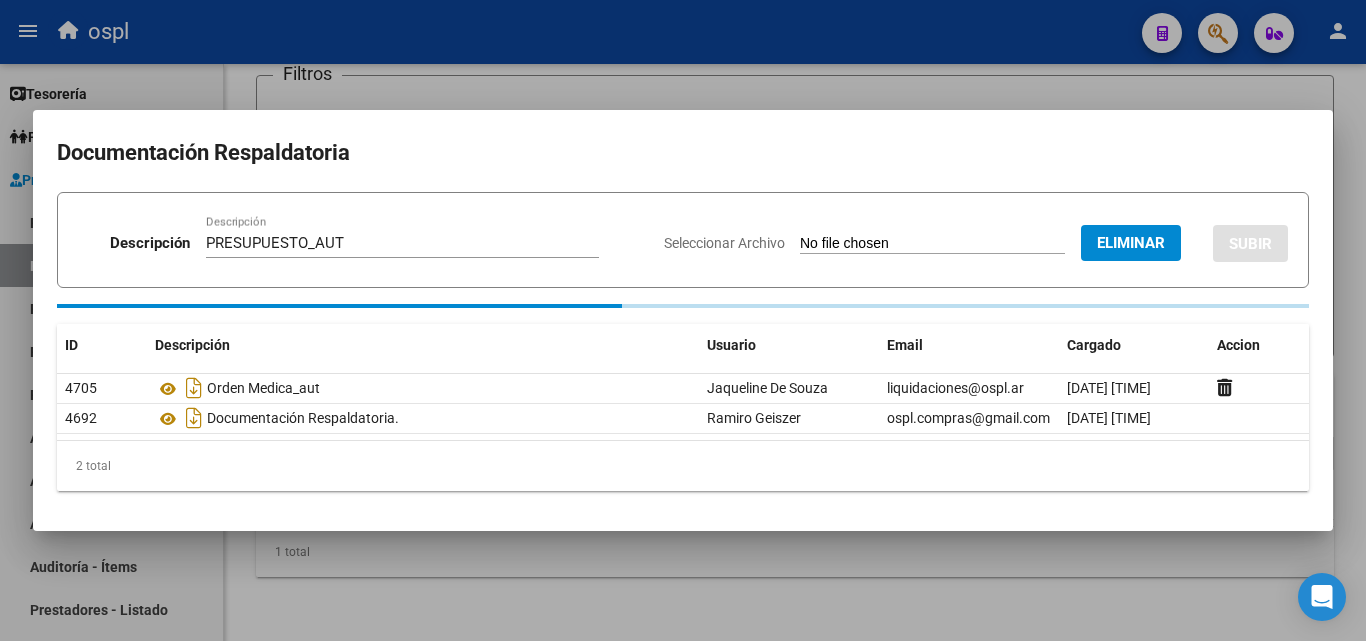 type 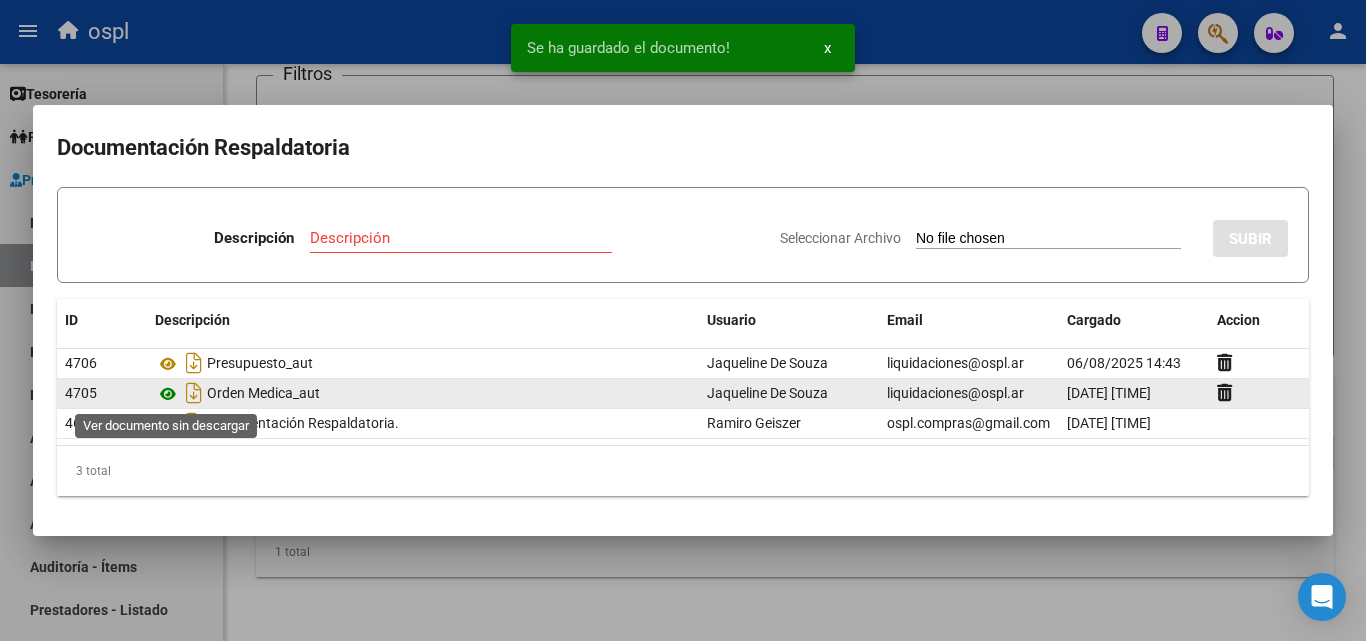 click 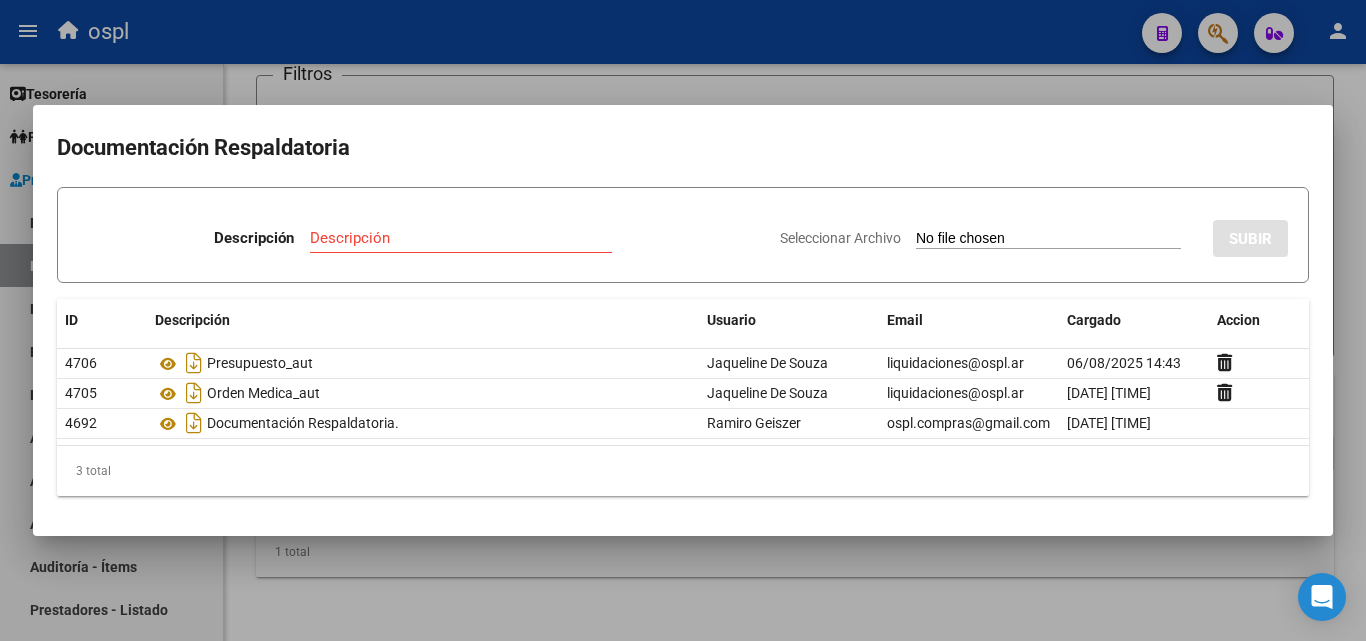 click at bounding box center (683, 320) 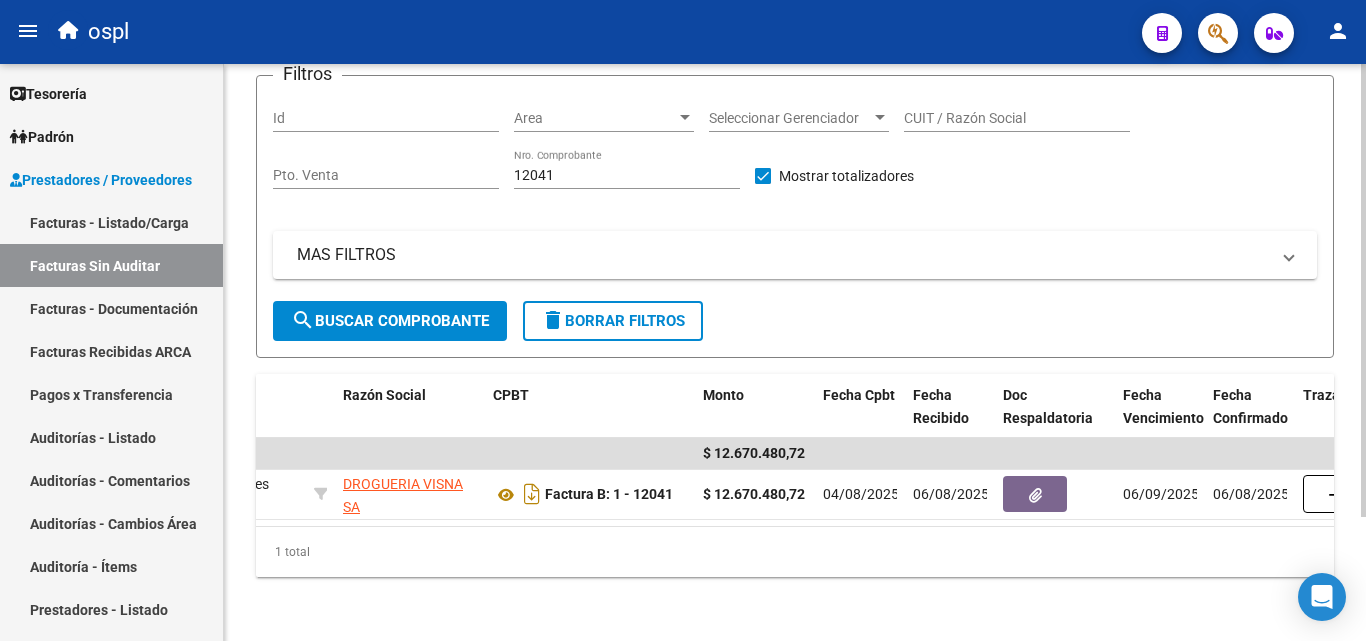scroll, scrollTop: 0, scrollLeft: 490, axis: horizontal 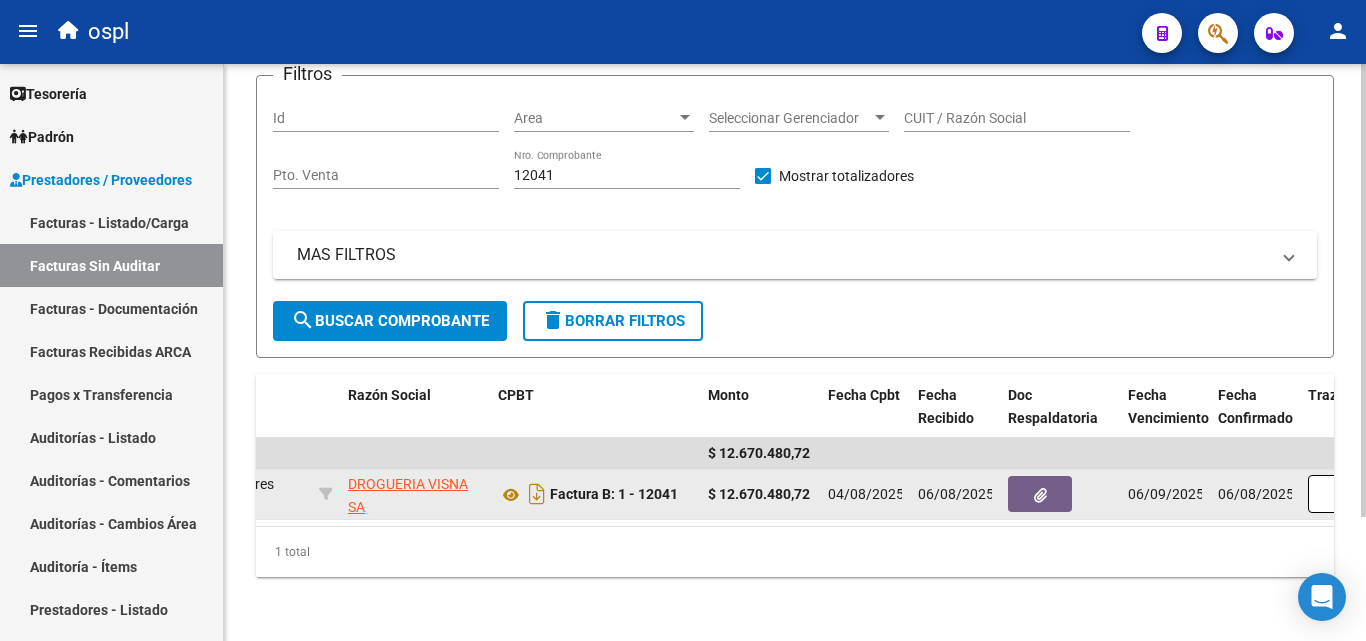 click 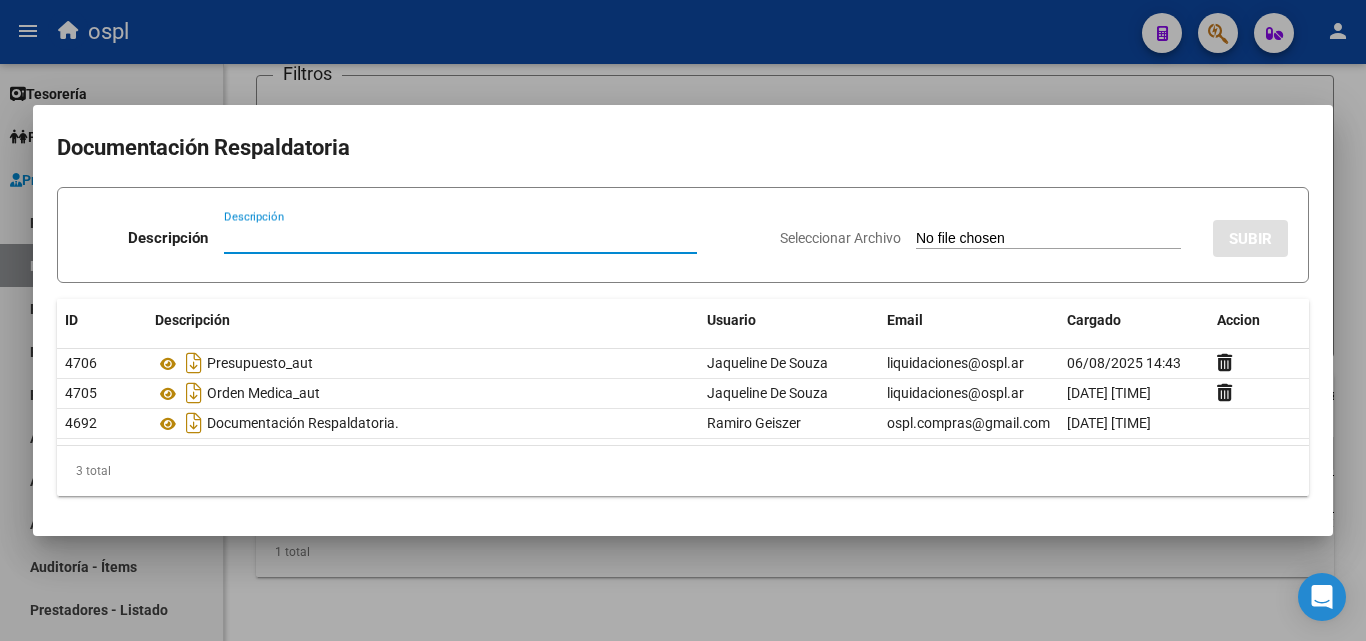 click at bounding box center (683, 320) 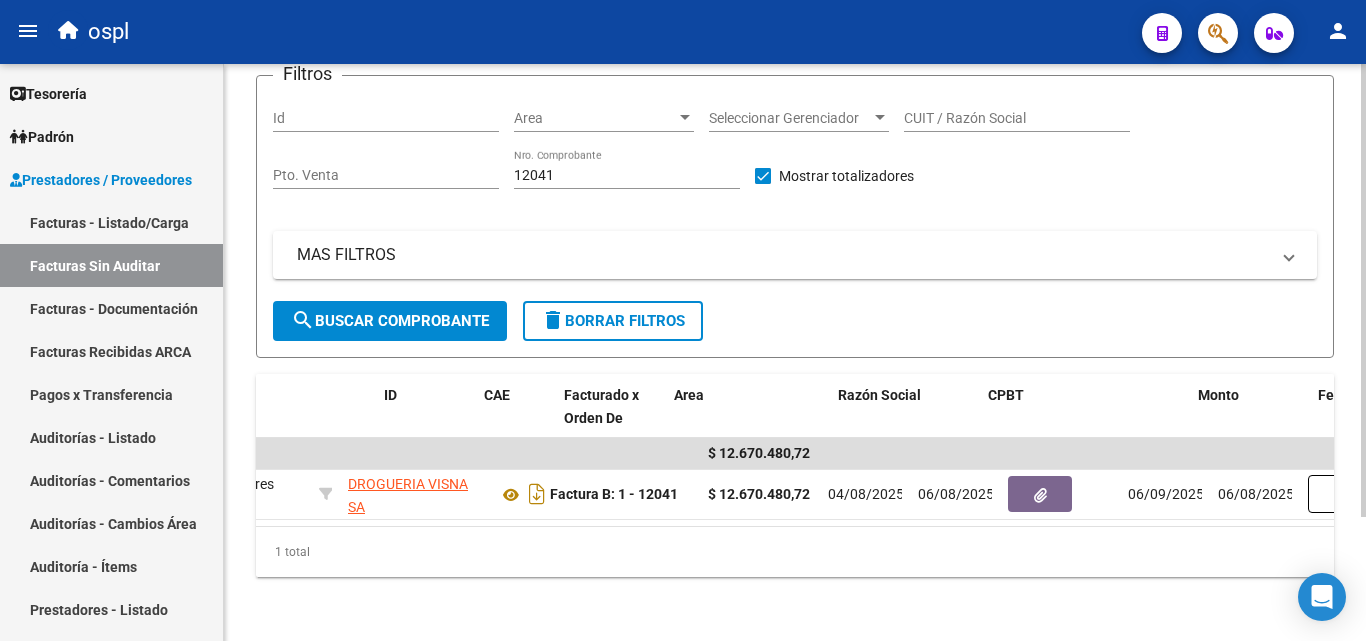 scroll, scrollTop: 0, scrollLeft: 0, axis: both 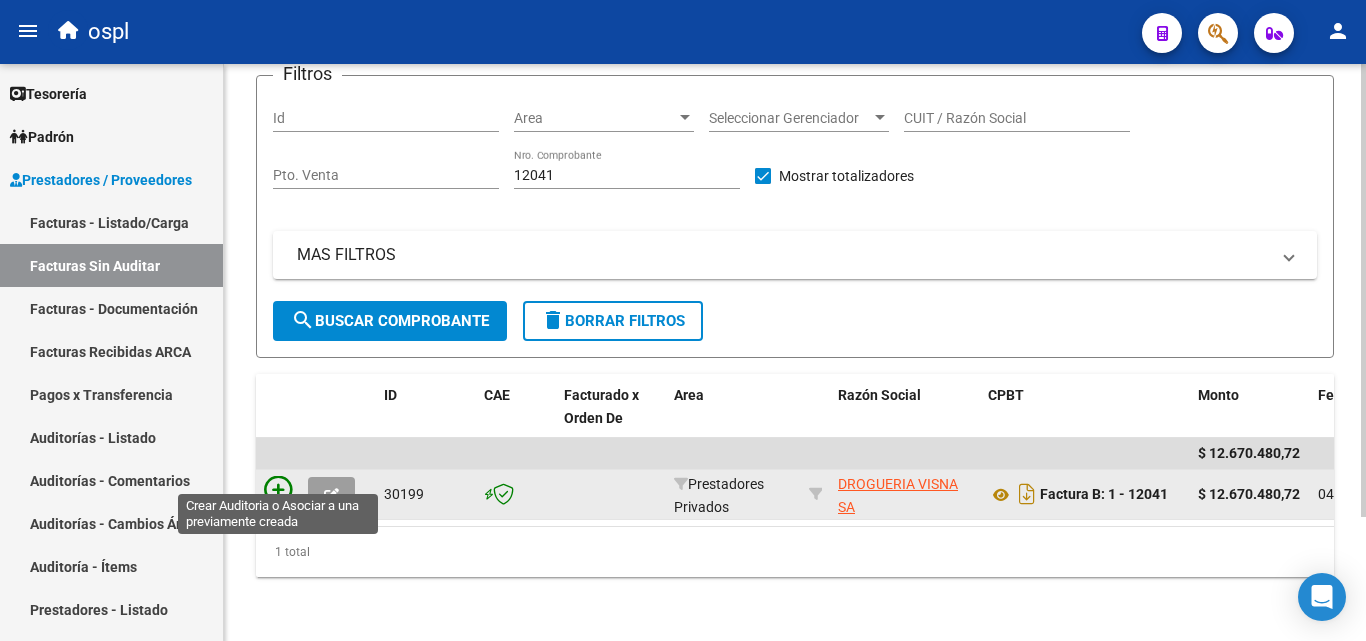 click 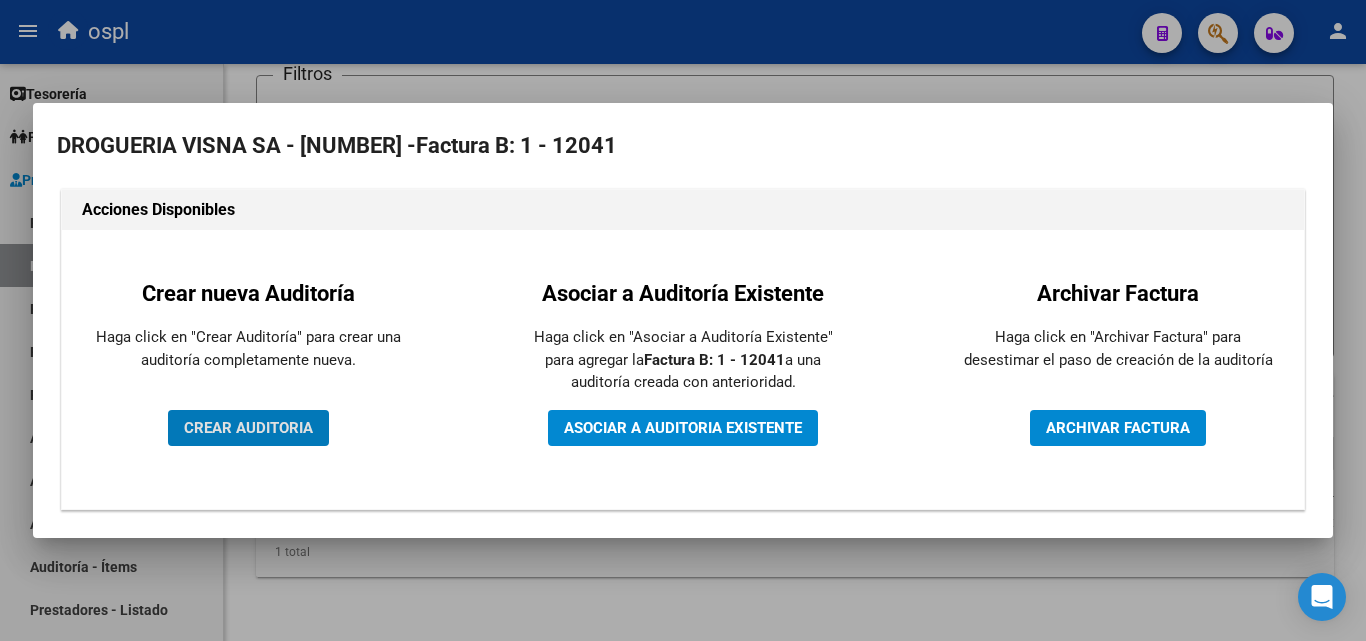 click on "CREAR AUDITORIA" at bounding box center (248, 428) 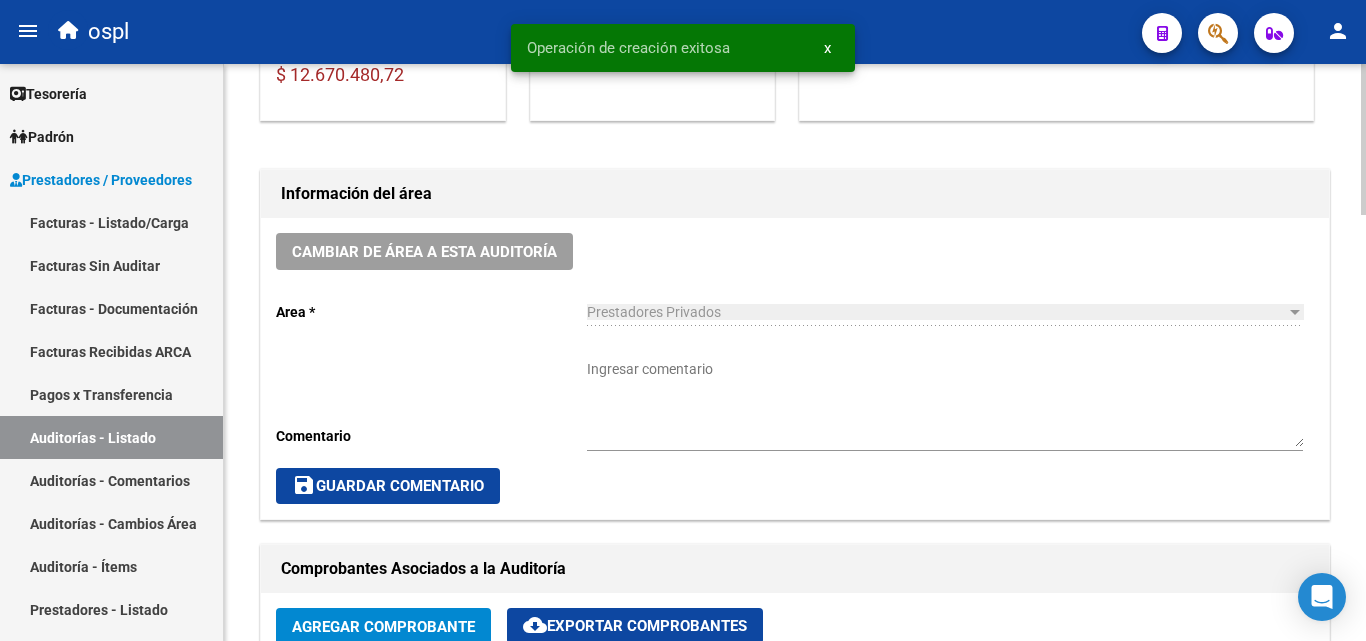 scroll, scrollTop: 700, scrollLeft: 0, axis: vertical 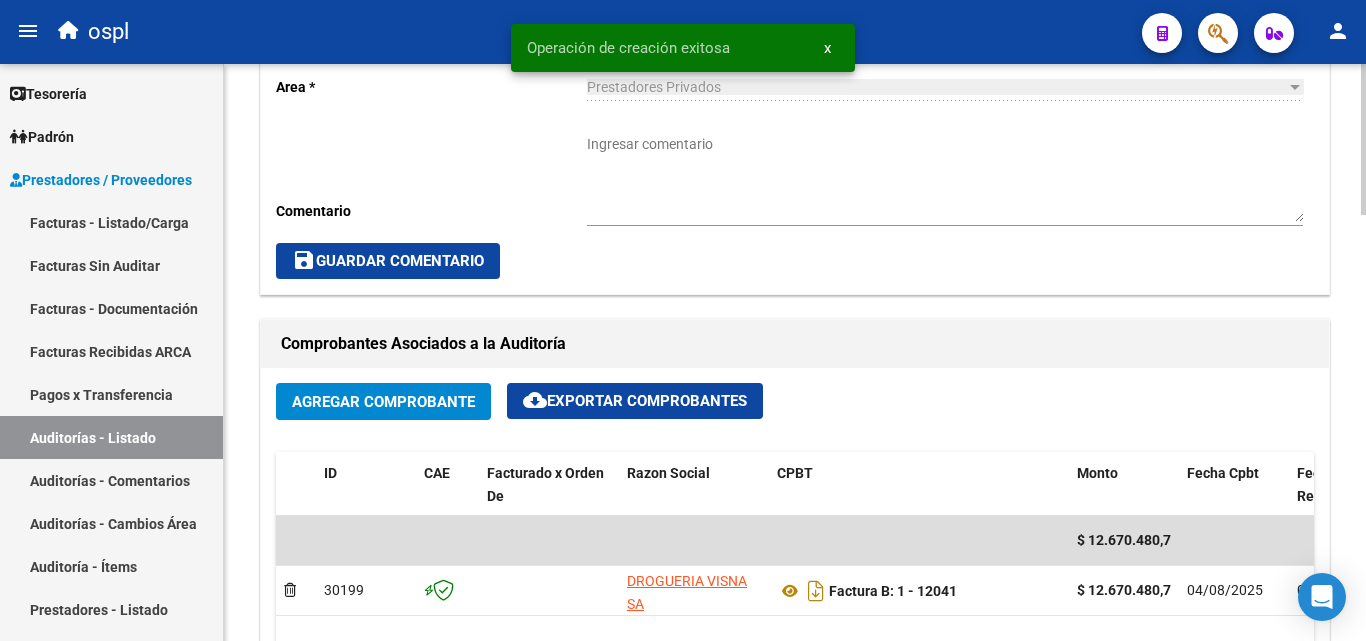 click on "Ingresar comentario" at bounding box center (945, 178) 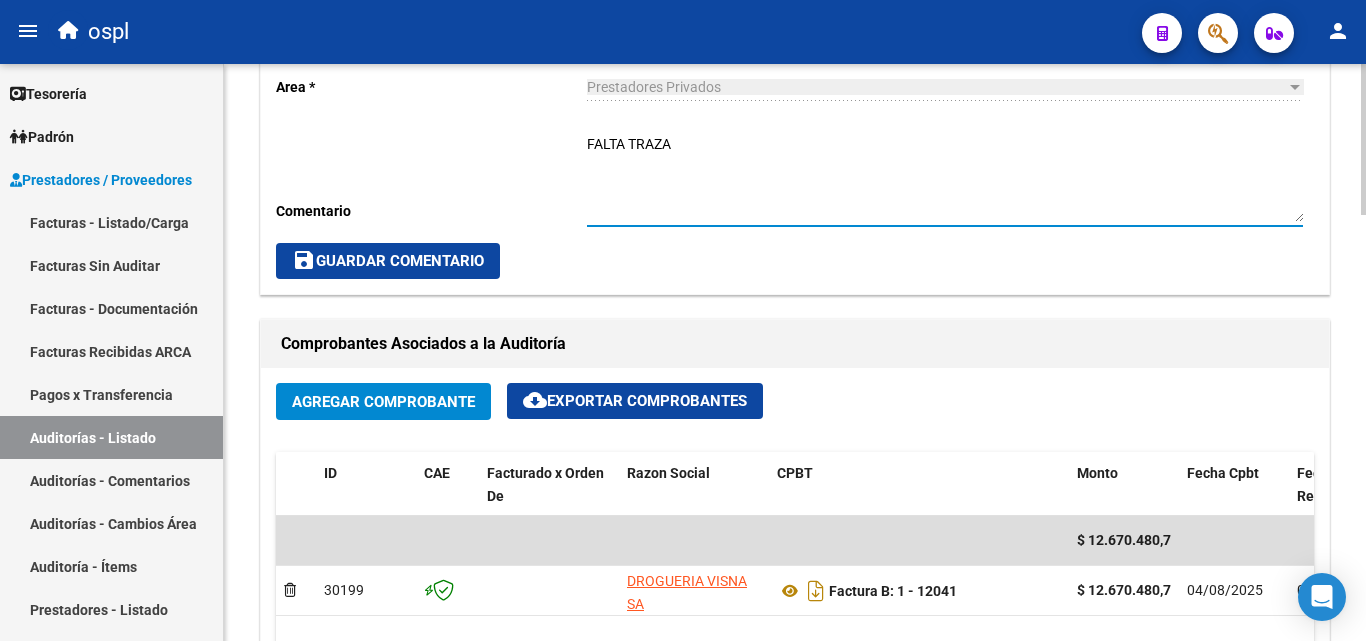click on "FALTA TRAZA" at bounding box center (945, 178) 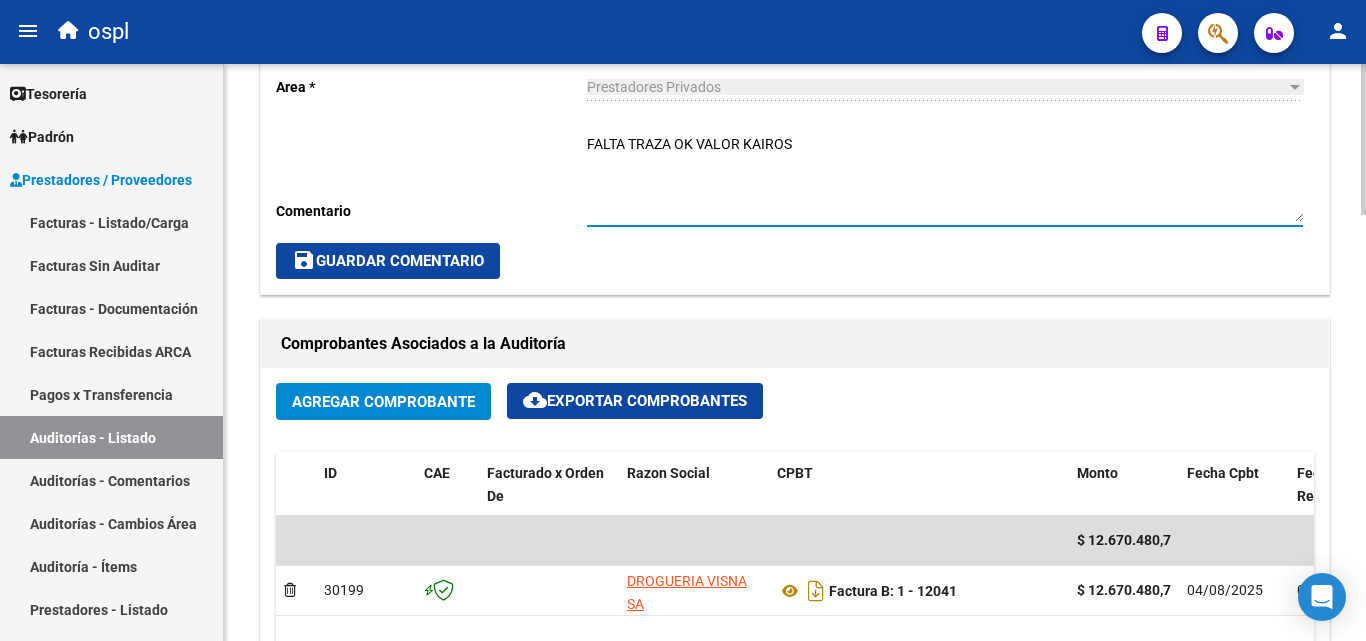 click on "FALTA TRAZA OK VALOR KAIROS" at bounding box center (945, 178) 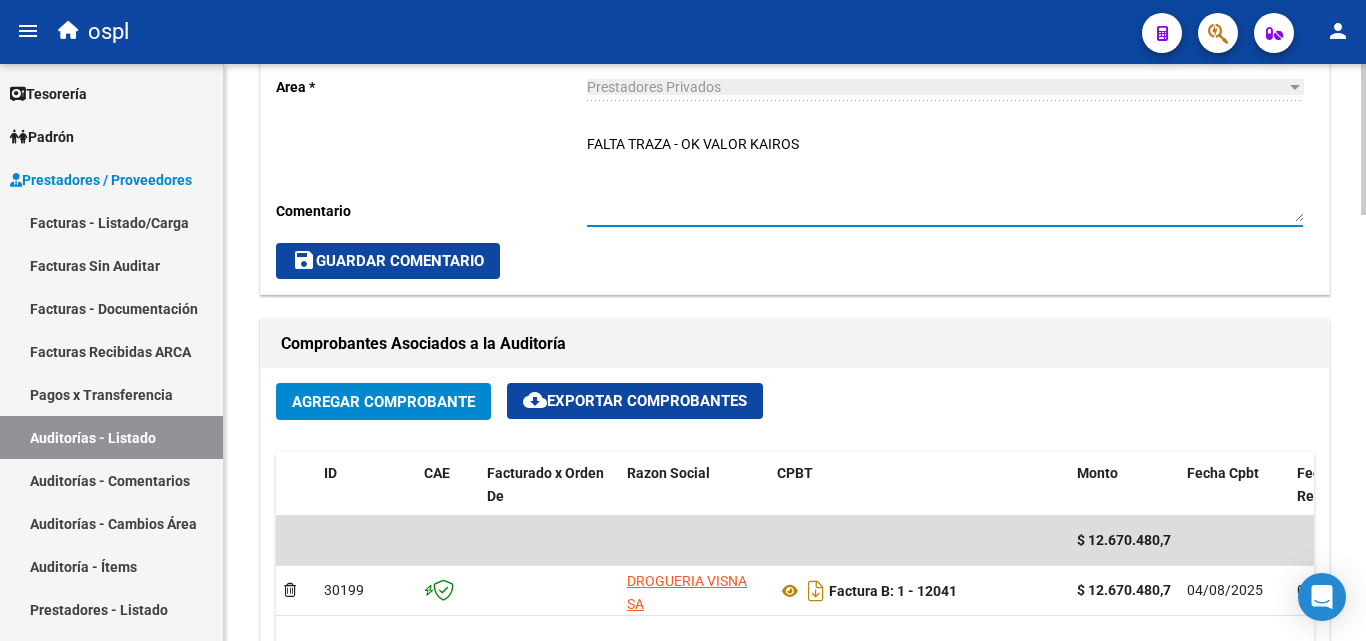 click on "FALTA TRAZA - OK VALOR KAIROS" at bounding box center [945, 178] 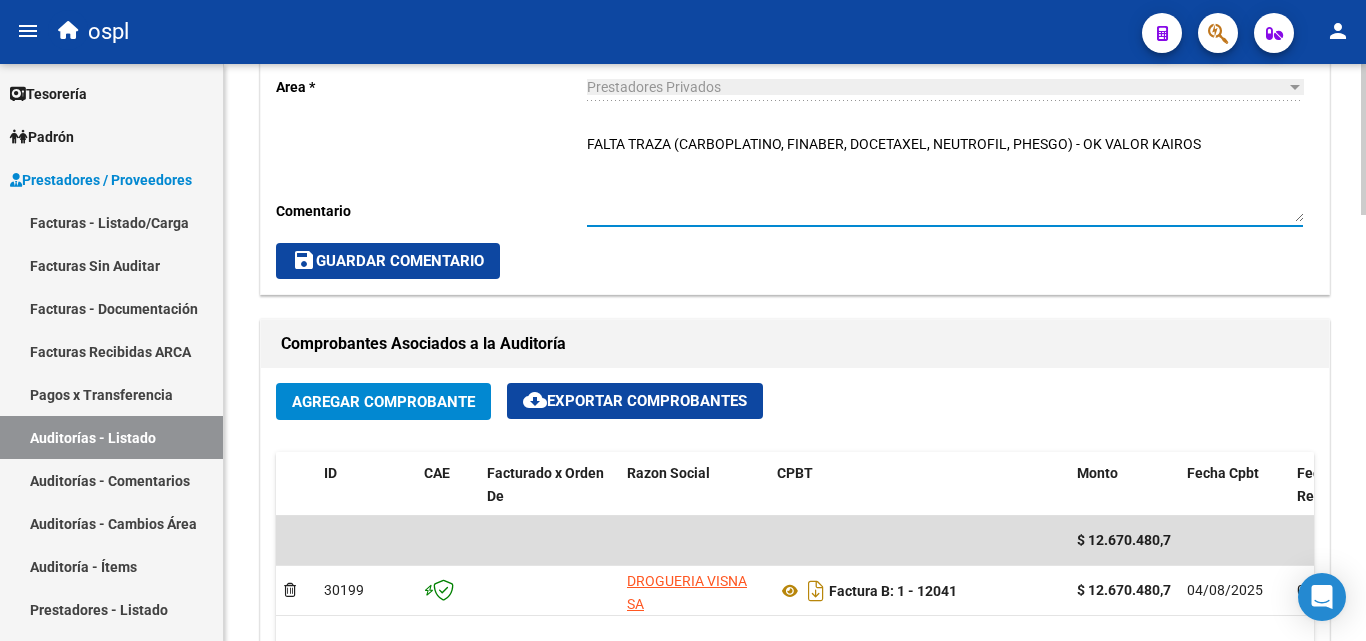 click on "FALTA TRAZA (CARBOPLATINO, FINABER, DOCETAXEL, NEUTROFIL, PHESGO) - OK VALOR KAIROS" at bounding box center [945, 178] 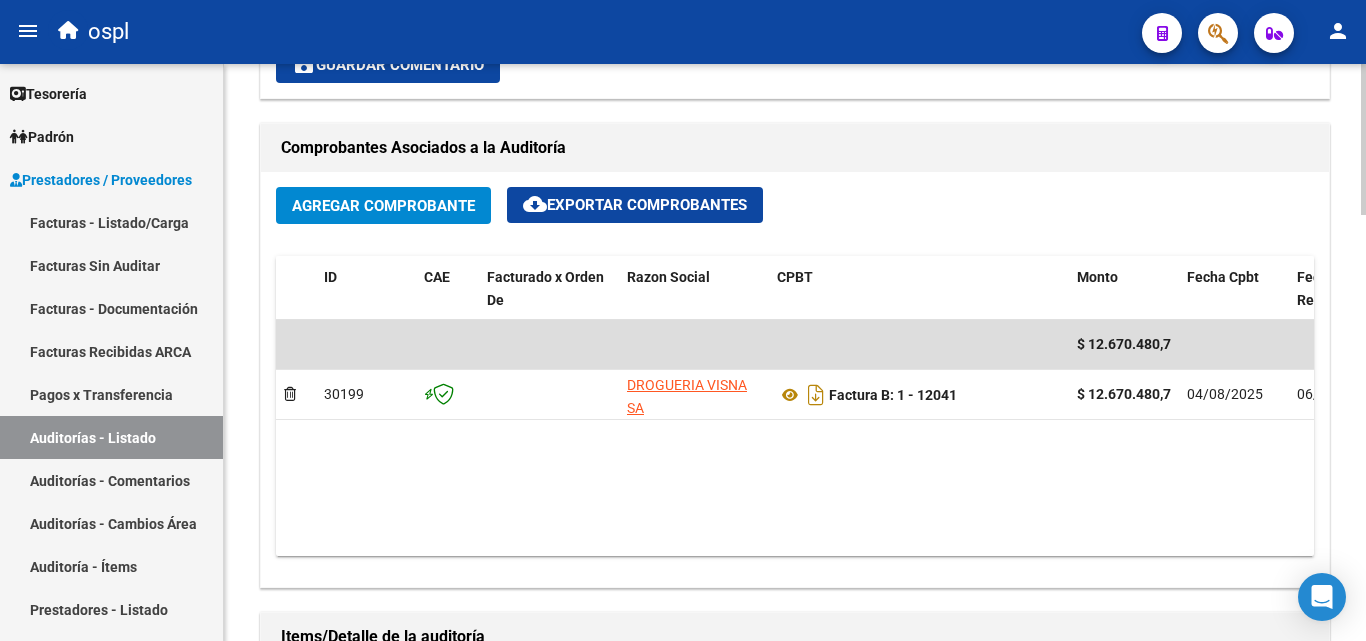 scroll, scrollTop: 900, scrollLeft: 0, axis: vertical 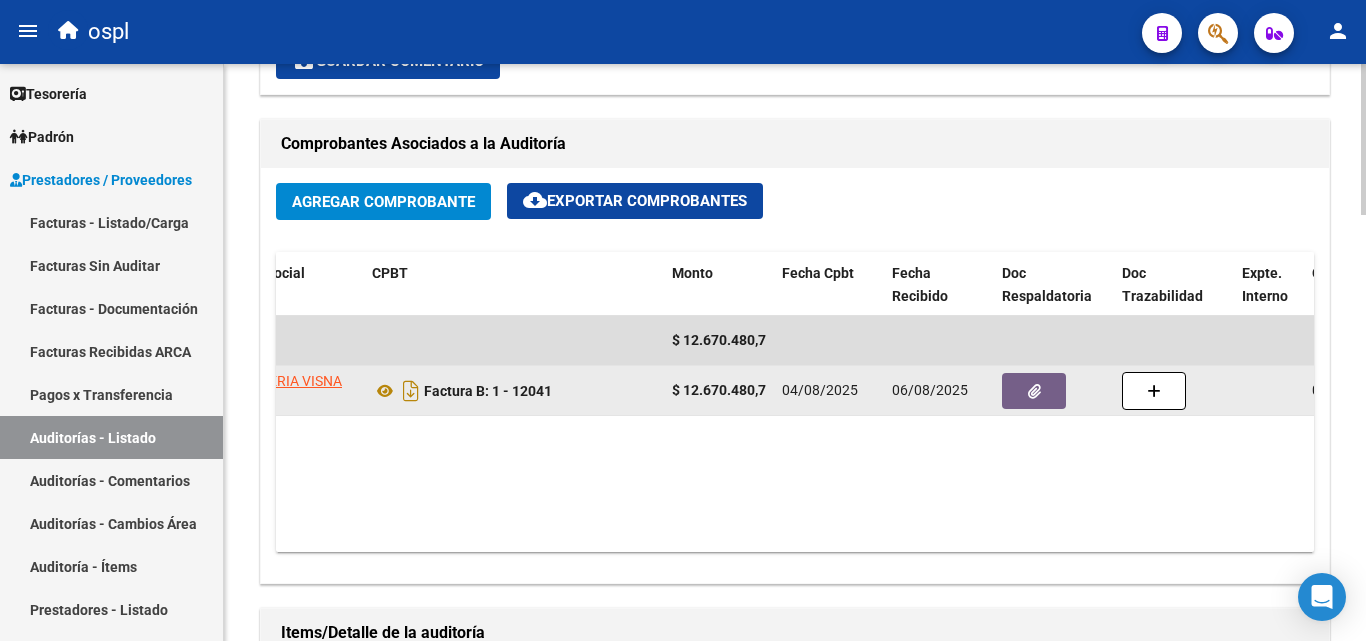 click 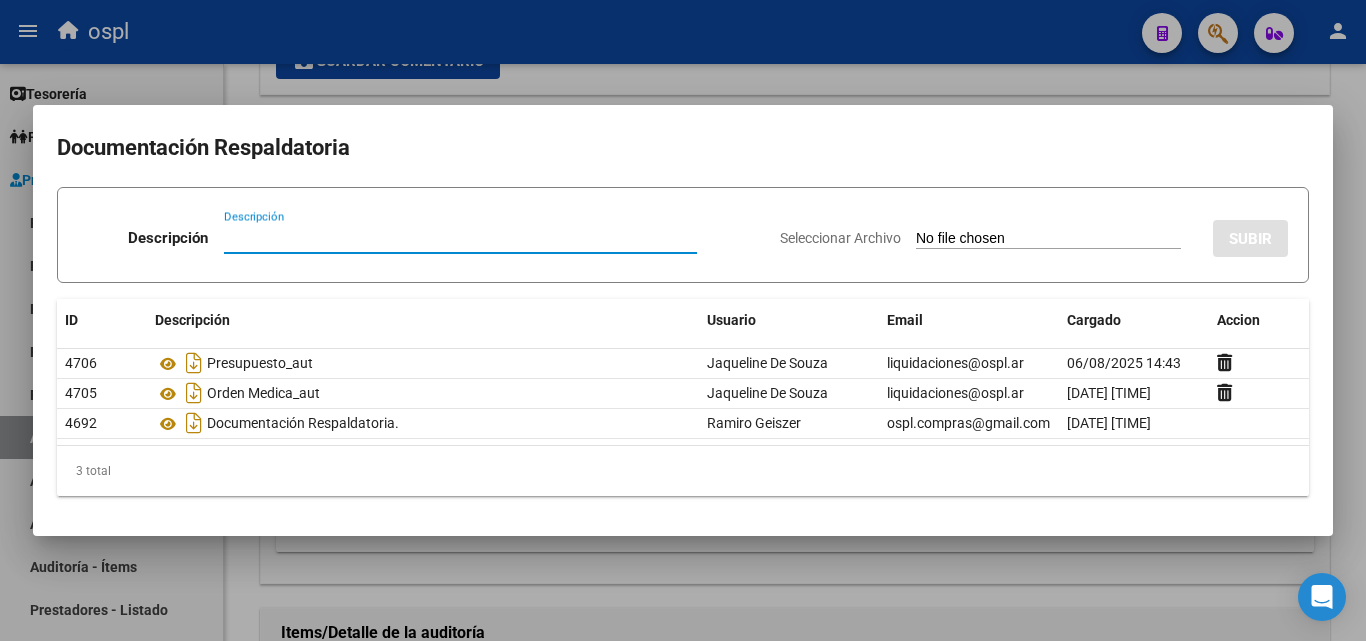 click at bounding box center [683, 320] 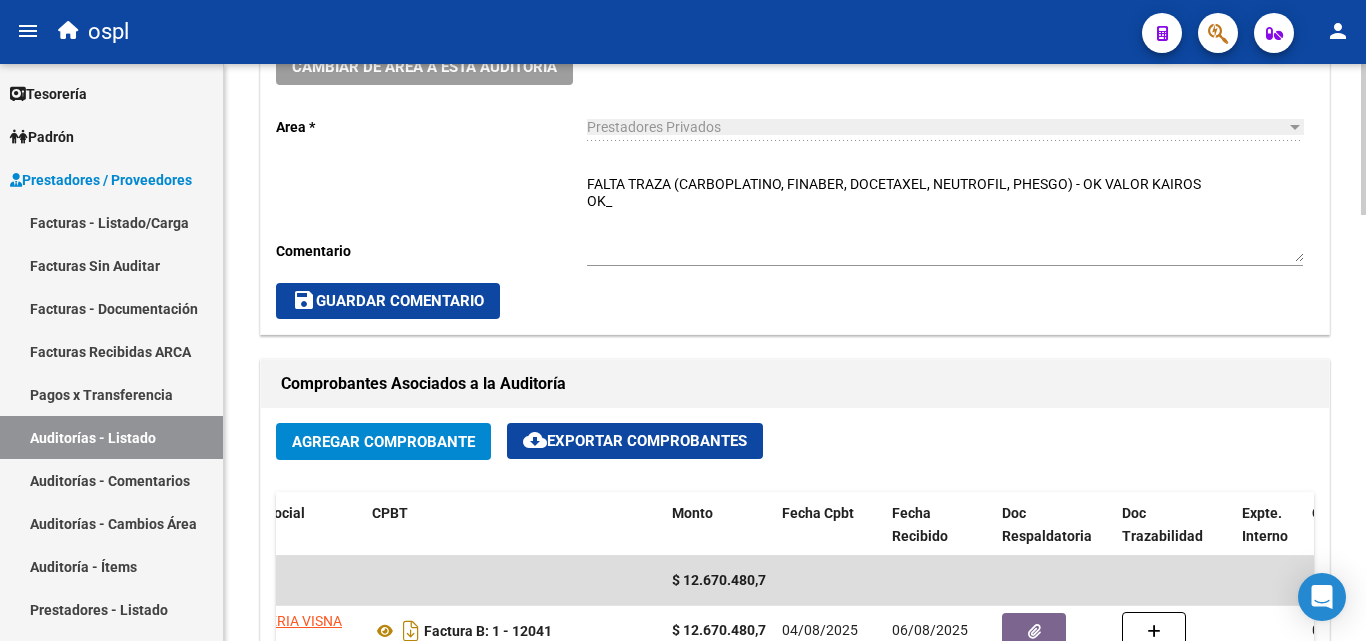 scroll, scrollTop: 500, scrollLeft: 0, axis: vertical 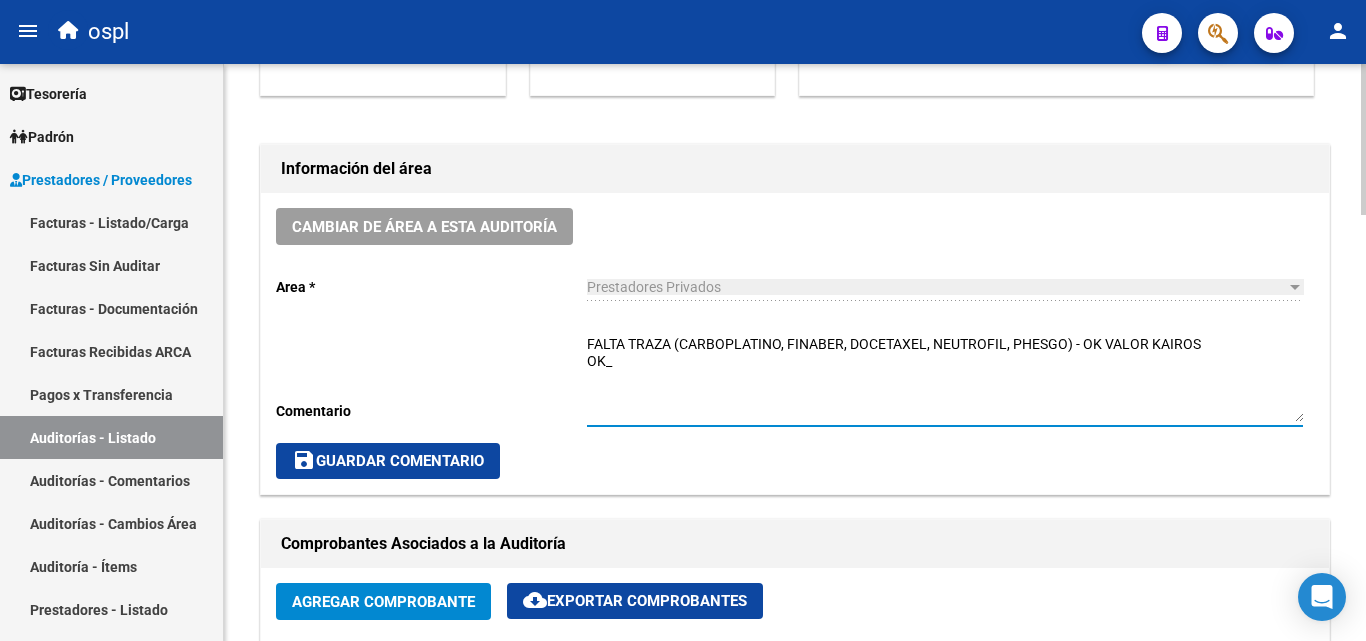 click on "FALTA TRAZA (CARBOPLATINO, FINABER, DOCETAXEL, NEUTROFIL, PHESGO) - OK VALOR KAIROS
OK_" at bounding box center [945, 378] 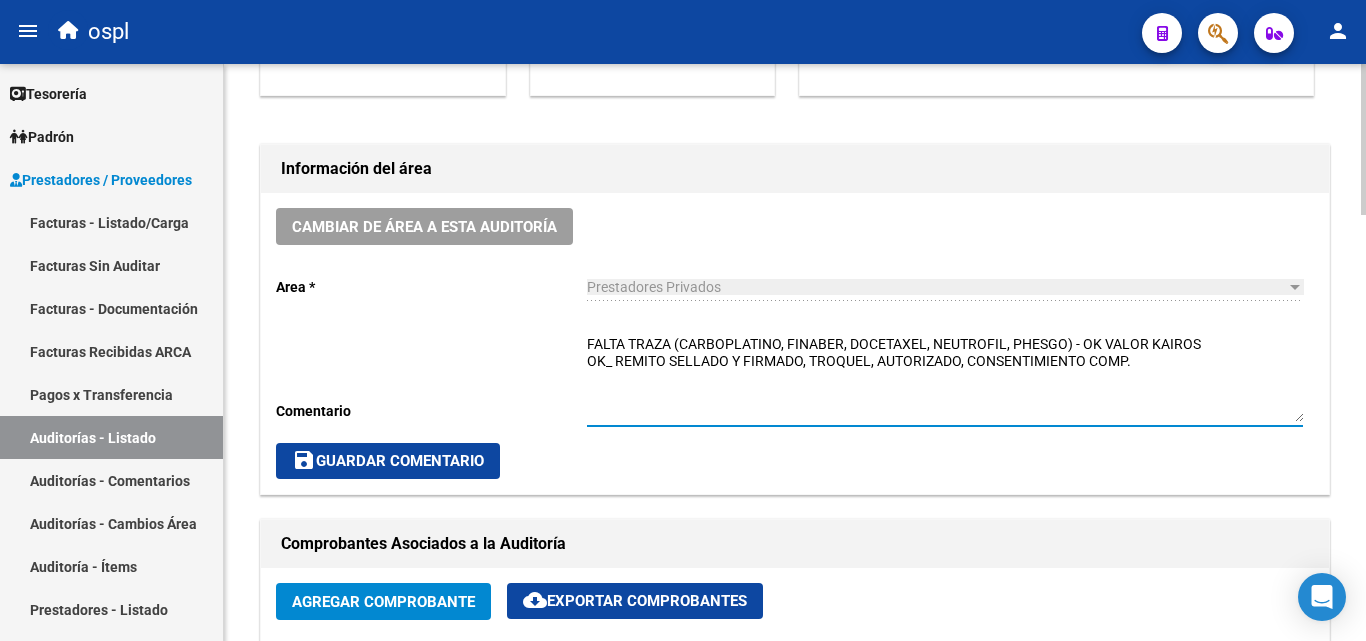 click on "FALTA TRAZA (CARBOPLATINO, FINABER, DOCETAXEL, NEUTROFIL, PHESGO) - OK VALOR KAIROS
OK_ REMITO SELLADO Y FIRMADO, TROQUEL, AUTORIZADO, CONSENTIMIENTO COMP." at bounding box center [945, 378] 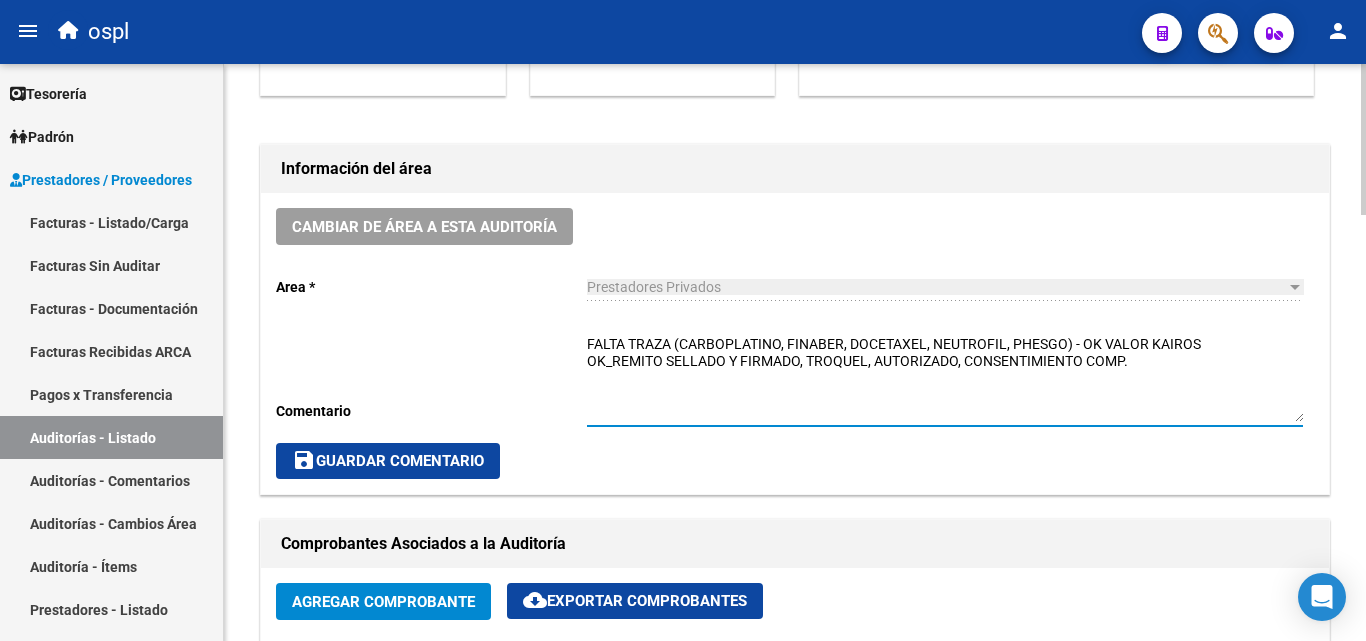 click on "FALTA TRAZA (CARBOPLATINO, FINABER, DOCETAXEL, NEUTROFIL, PHESGO) - OK VALOR KAIROS
OK_REMITO SELLADO Y FIRMADO, TROQUEL, AUTORIZADO, CONSENTIMIENTO COMP." at bounding box center (945, 378) 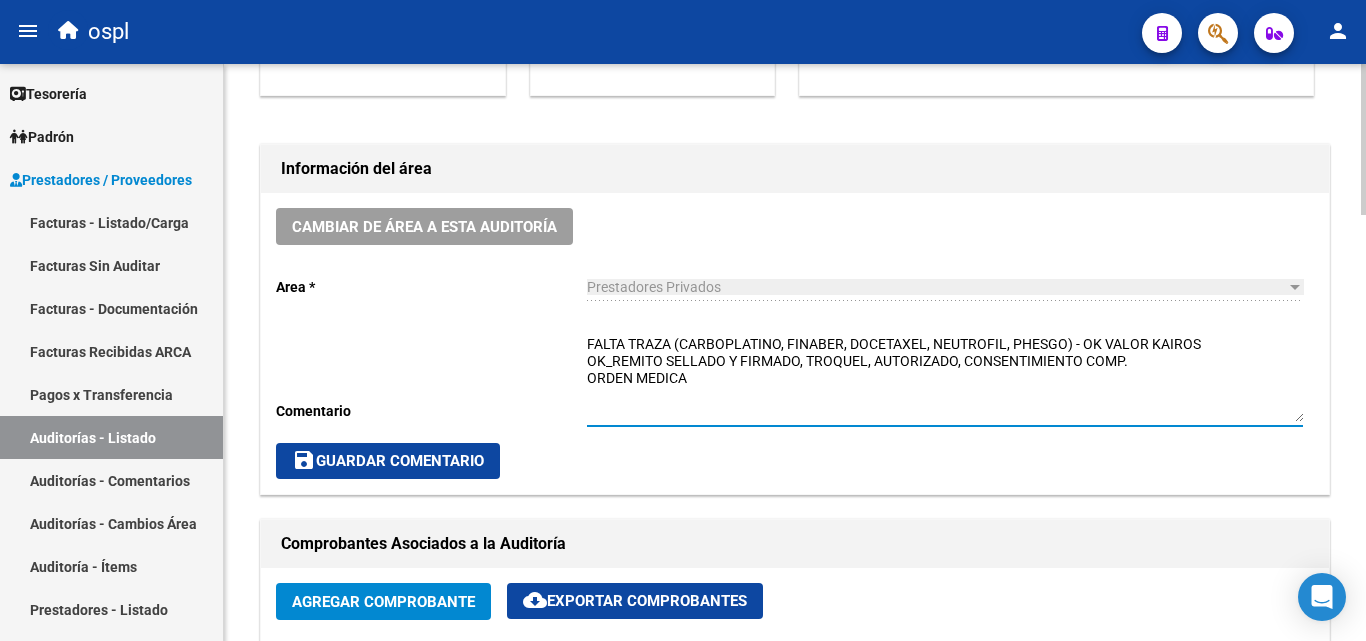 click on "FALTA TRAZA (CARBOPLATINO, FINABER, DOCETAXEL, NEUTROFIL, PHESGO) - OK VALOR KAIROS
OK_REMITO SELLADO Y FIRMADO, TROQUEL, AUTORIZADO, CONSENTIMIENTO COMP.
ORDEN MEDICA" at bounding box center [945, 378] 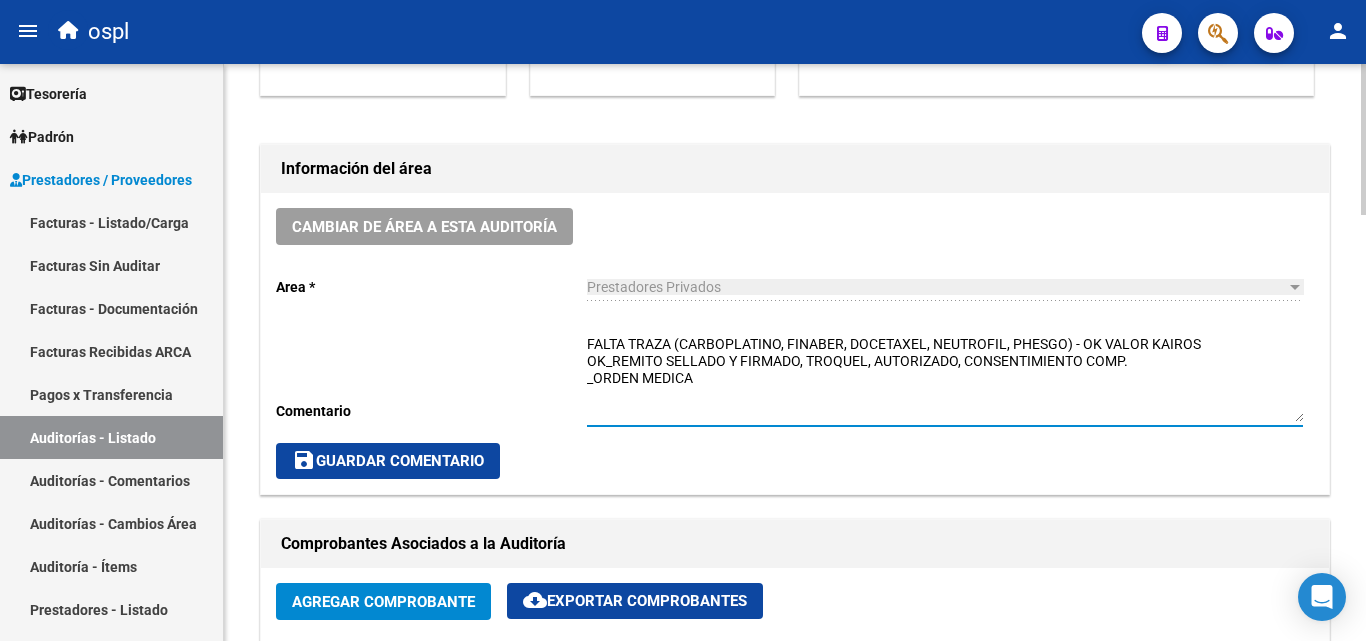click on "FALTA TRAZA (CARBOPLATINO, FINABER, DOCETAXEL, NEUTROFIL, PHESGO) - OK VALOR KAIROS
OK_REMITO SELLADO Y FIRMADO, TROQUEL, AUTORIZADO, CONSENTIMIENTO COMP.
_ORDEN MEDICA" at bounding box center [945, 378] 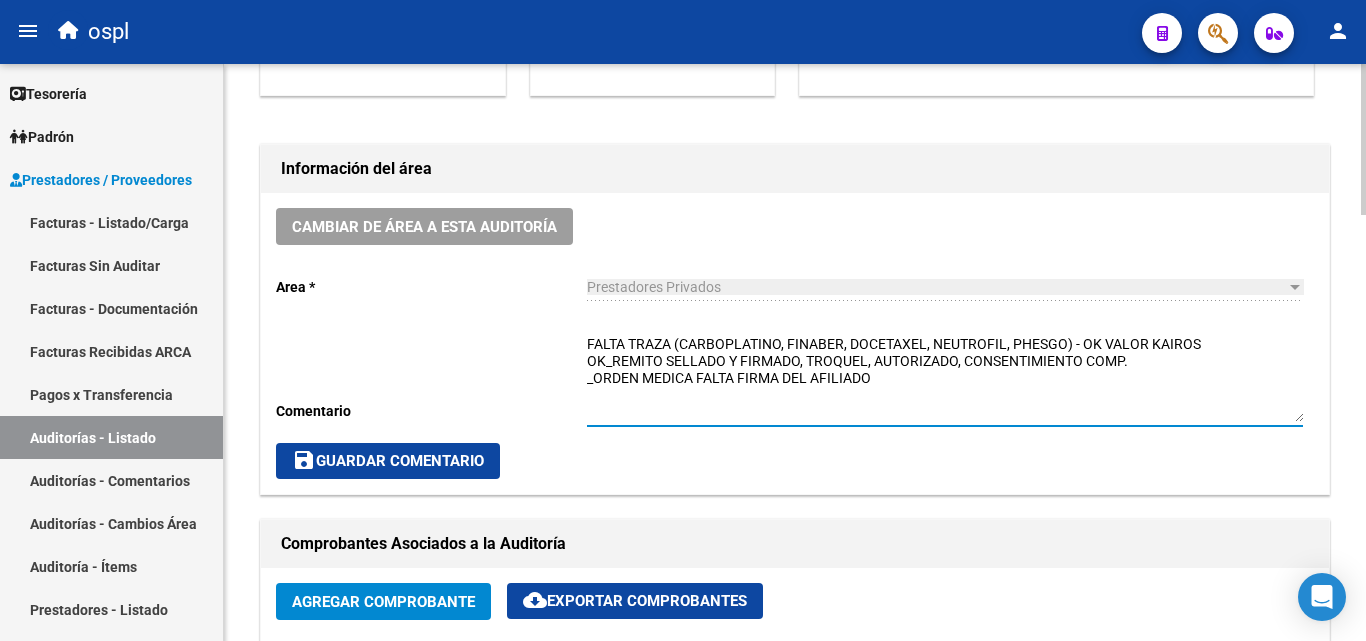 click on "FALTA TRAZA (CARBOPLATINO, FINABER, DOCETAXEL, NEUTROFIL, PHESGO) - OK VALOR KAIROS
OK_REMITO SELLADO Y FIRMADO, TROQUEL, AUTORIZADO, CONSENTIMIENTO COMP.
_ORDEN MEDICA FALTA FIRMA DEL AFILIADO" at bounding box center [945, 378] 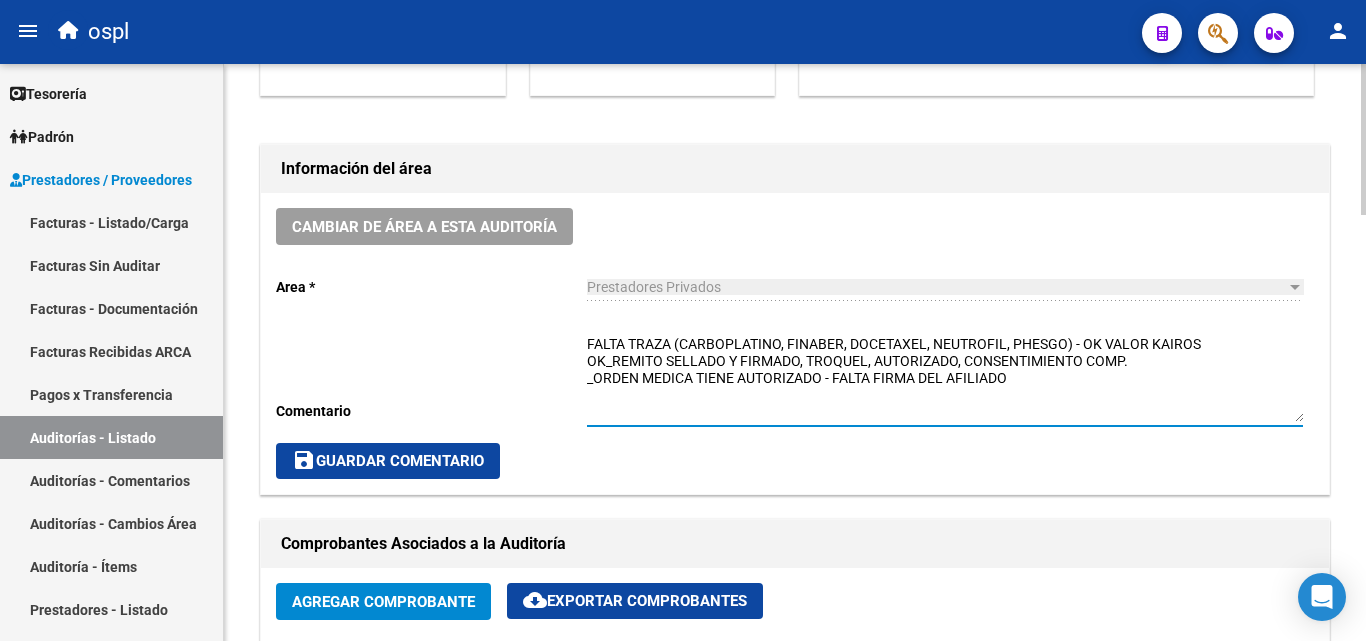 click on "FALTA TRAZA (CARBOPLATINO, FINABER, DOCETAXEL, NEUTROFIL, PHESGO) - OK VALOR KAIROS
OK_REMITO SELLADO Y FIRMADO, TROQUEL, AUTORIZADO, CONSENTIMIENTO COMP.
_ORDEN MEDICA TIENE AUTORIZADO - FALTA FIRMA DEL AFILIADO" at bounding box center (945, 378) 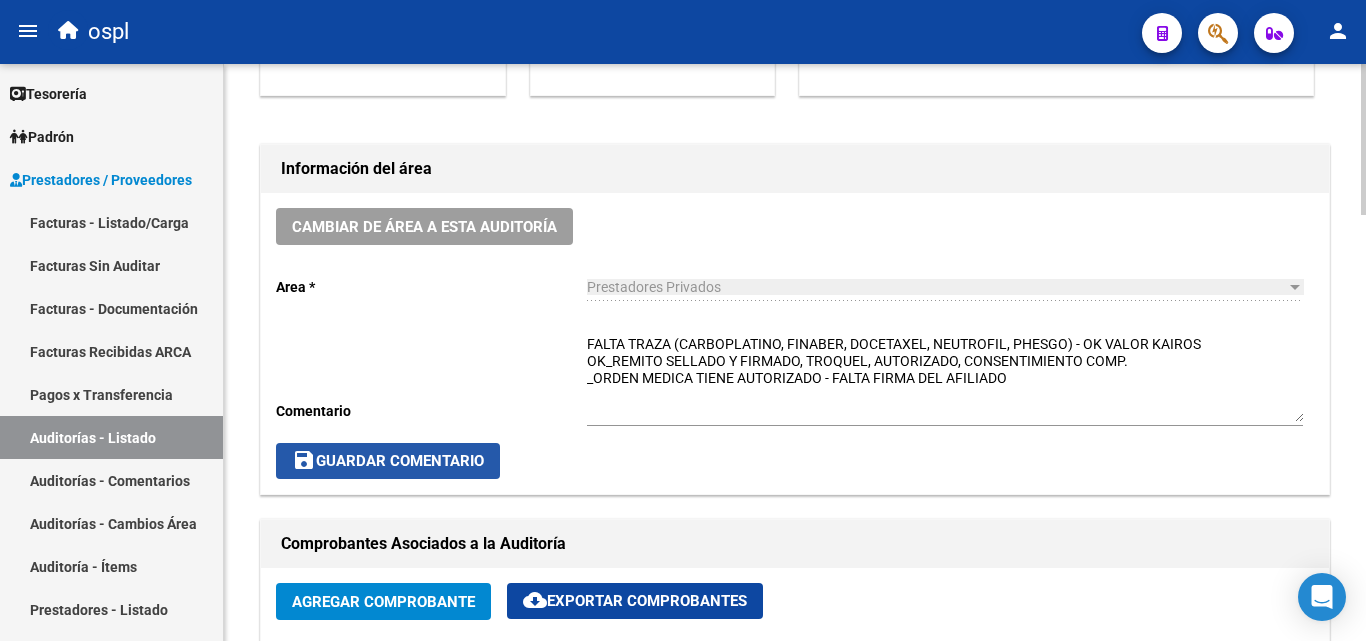 click on "save  Guardar Comentario" 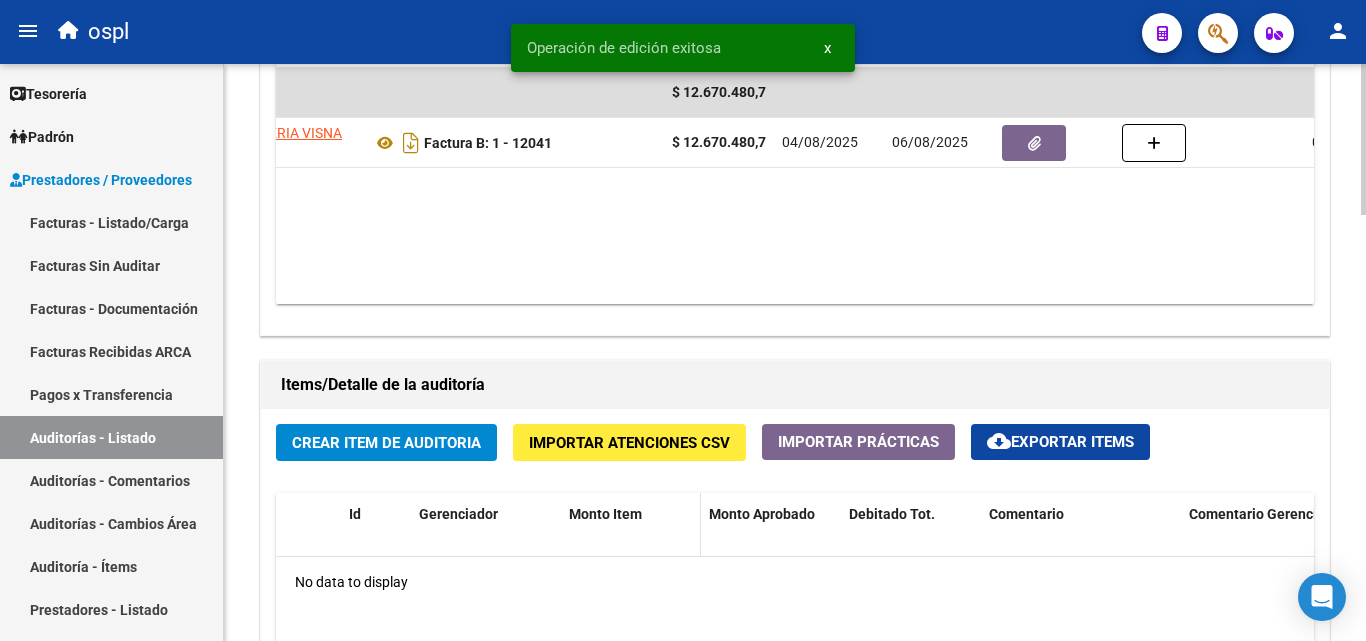 scroll, scrollTop: 1200, scrollLeft: 0, axis: vertical 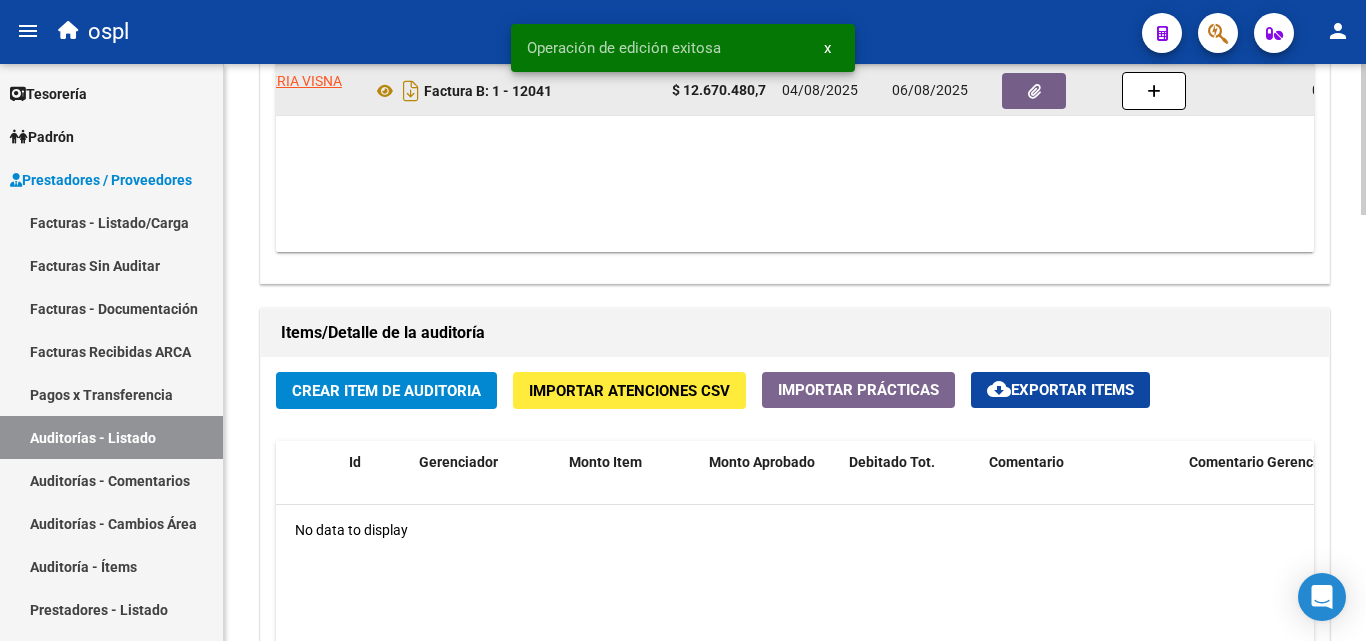 click 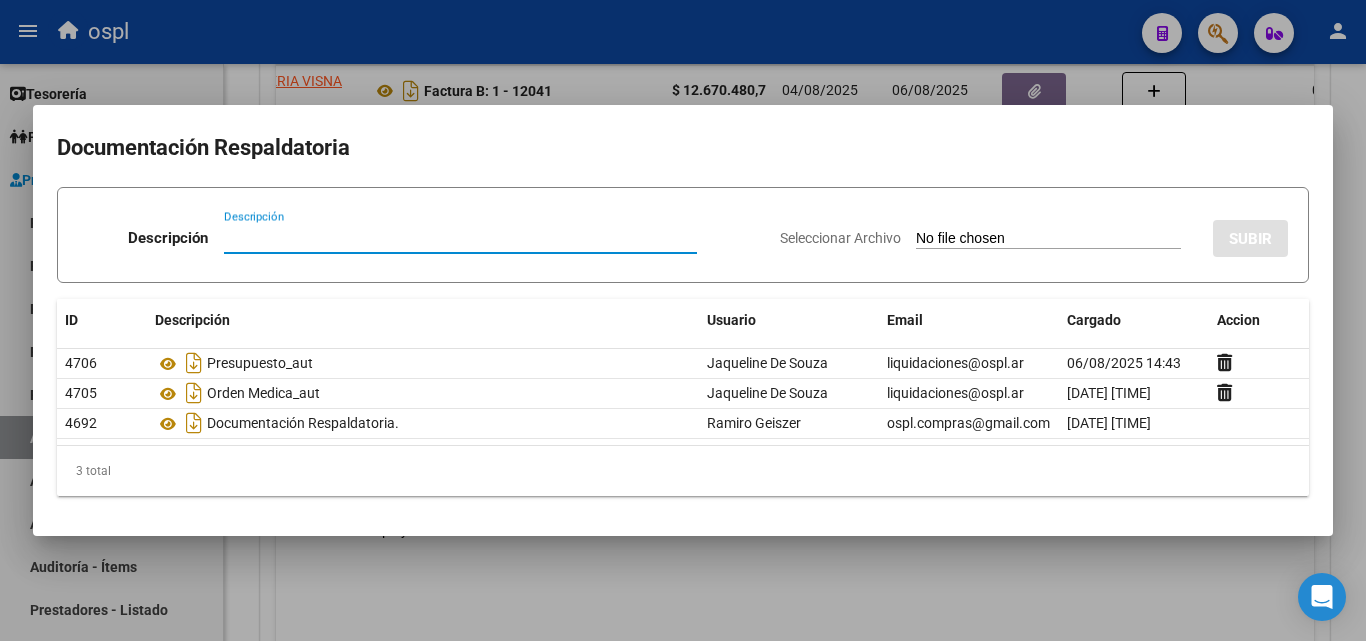 click at bounding box center [683, 320] 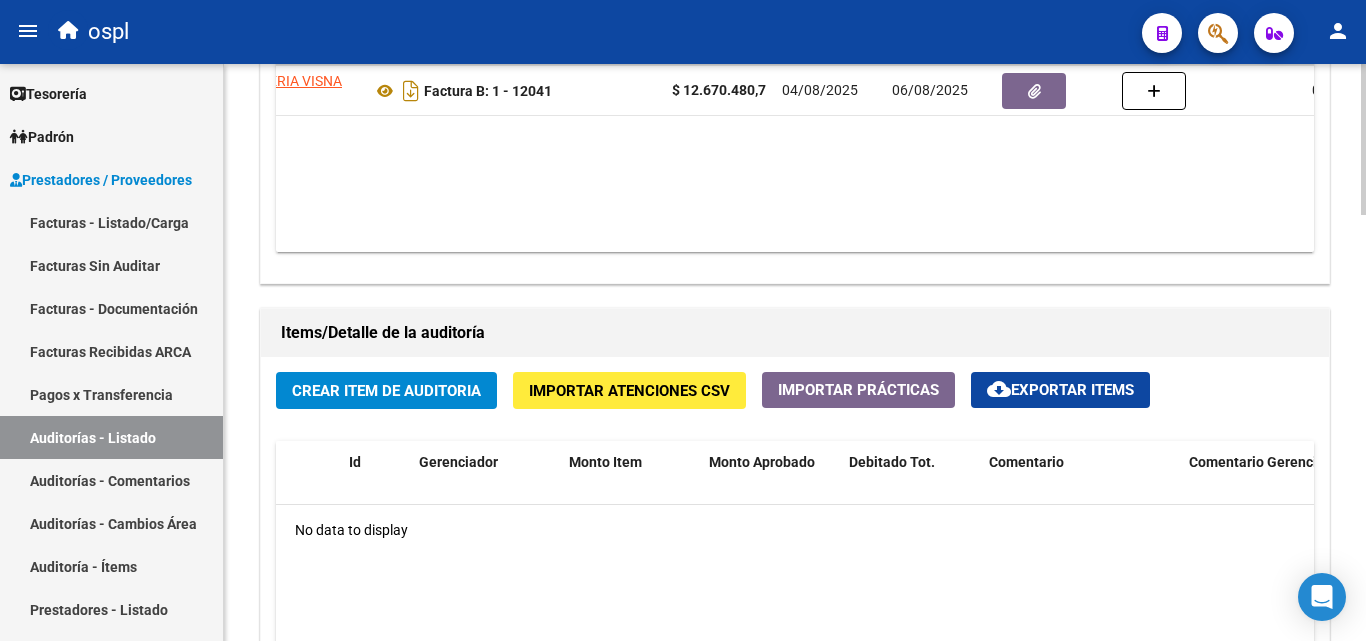 click on "Crear Item de Auditoria" 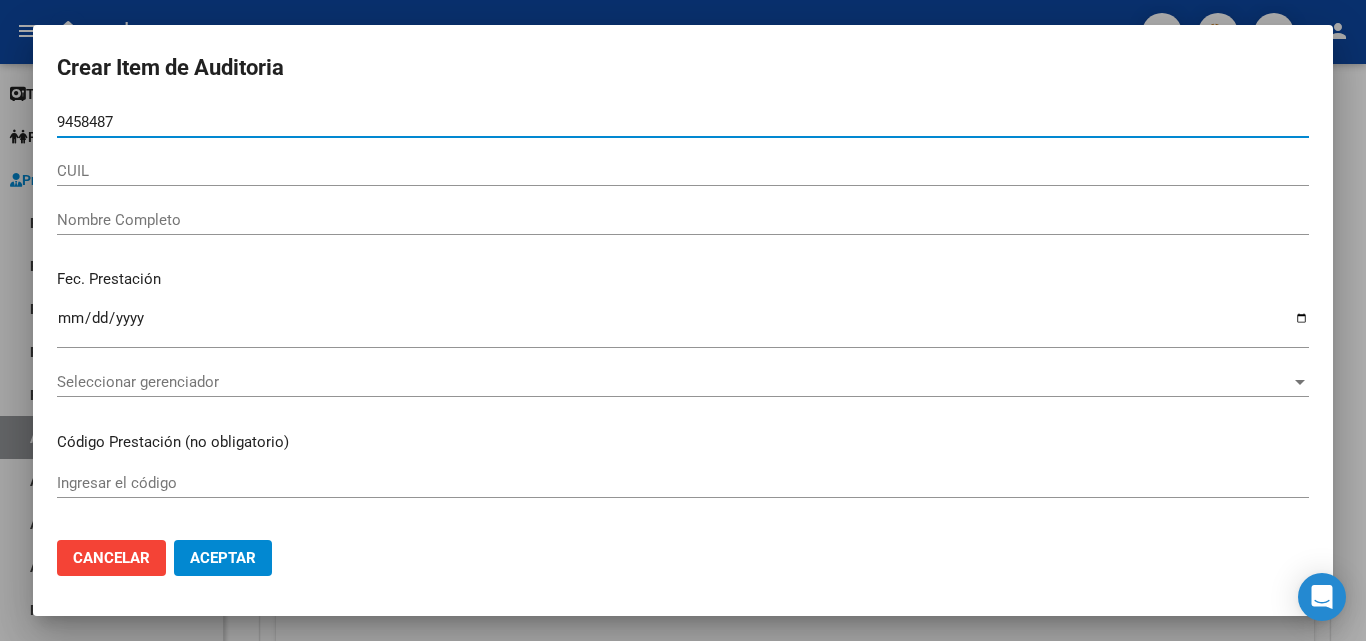 type on "94584878" 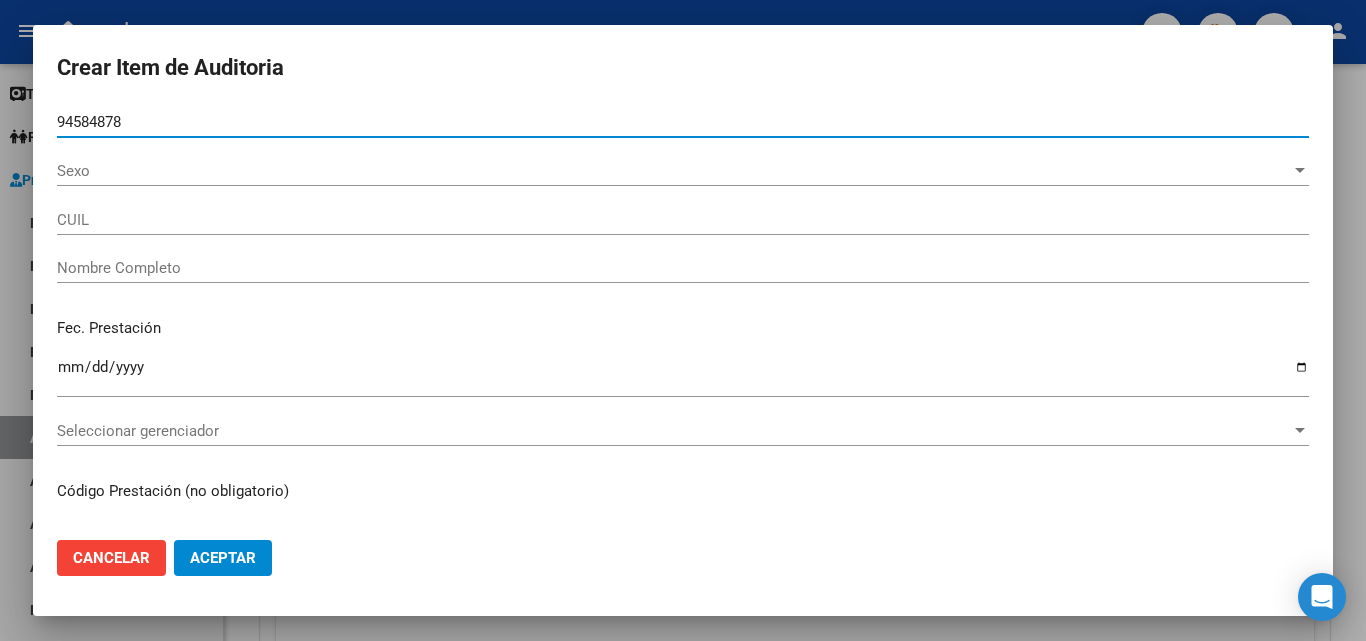 type on "[CUIL]" 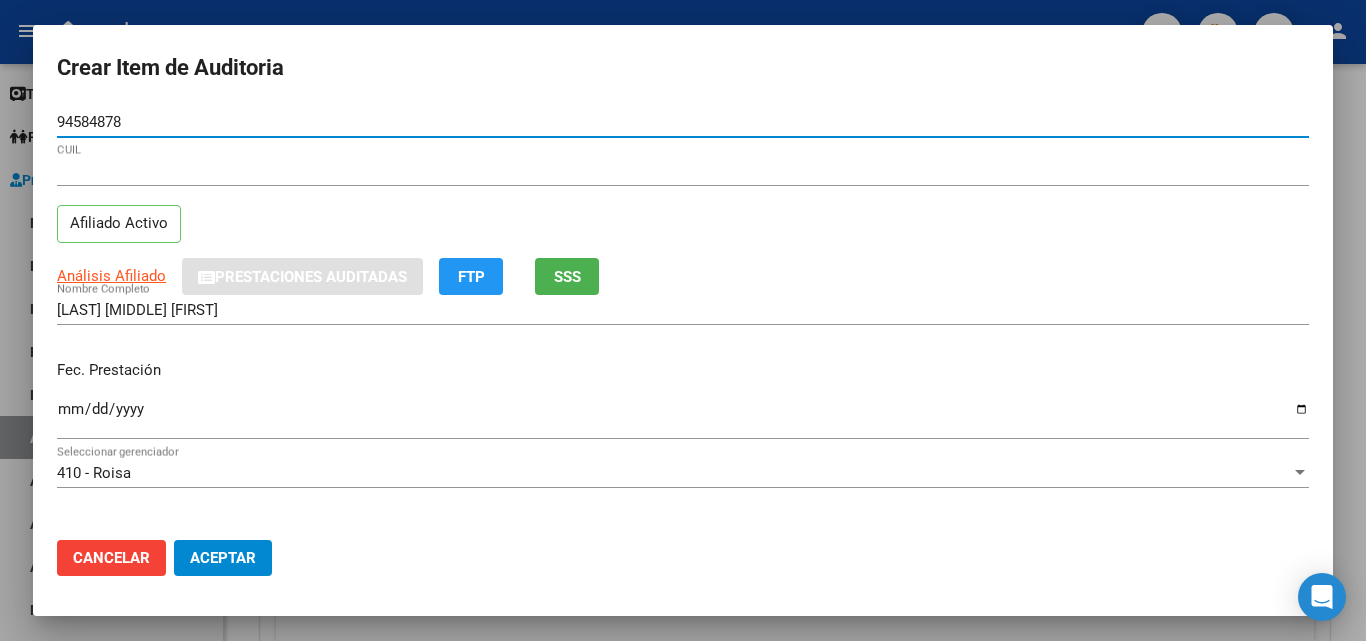 type on "94584878" 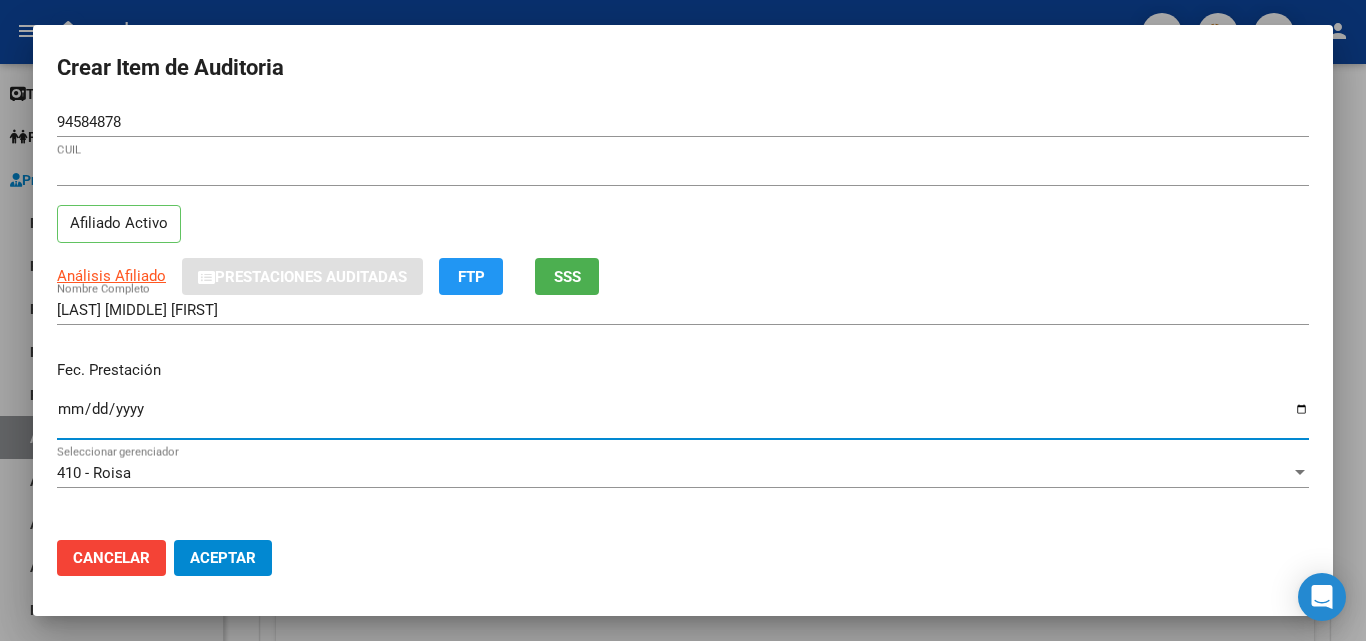 click on "Ingresar la fecha" at bounding box center (683, 417) 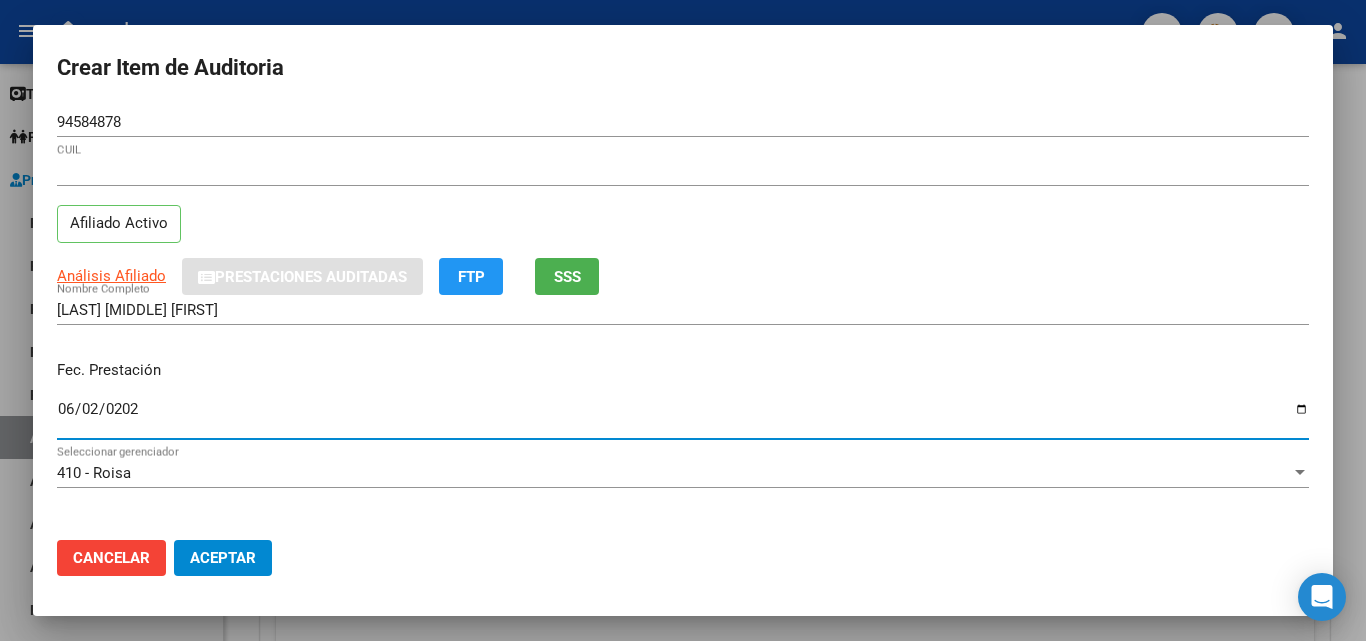 type on "2025-06-02" 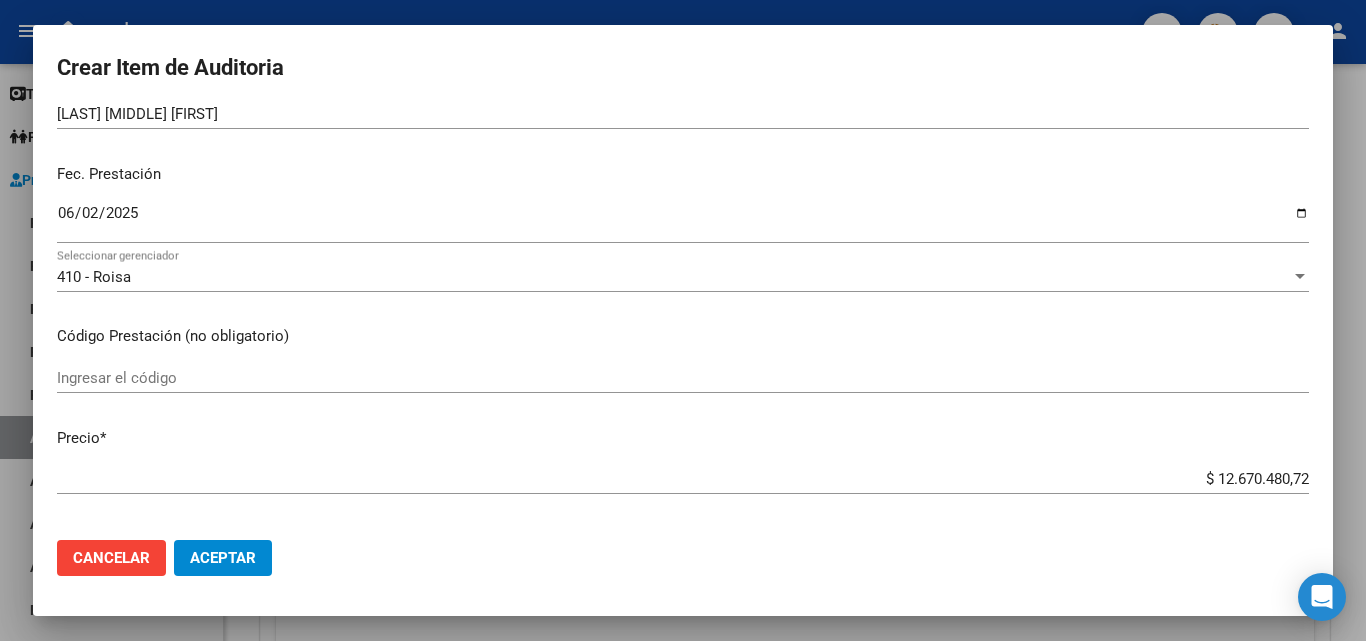 scroll, scrollTop: 200, scrollLeft: 0, axis: vertical 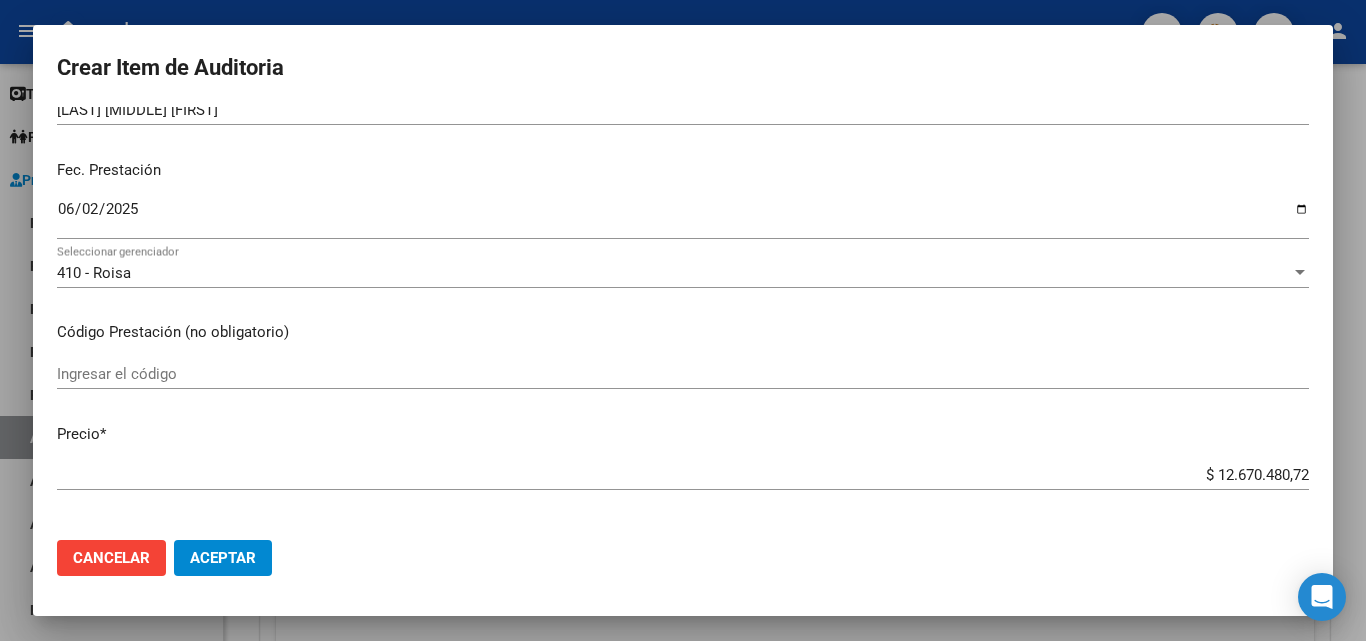 click on "Ingresar el código" at bounding box center [683, 374] 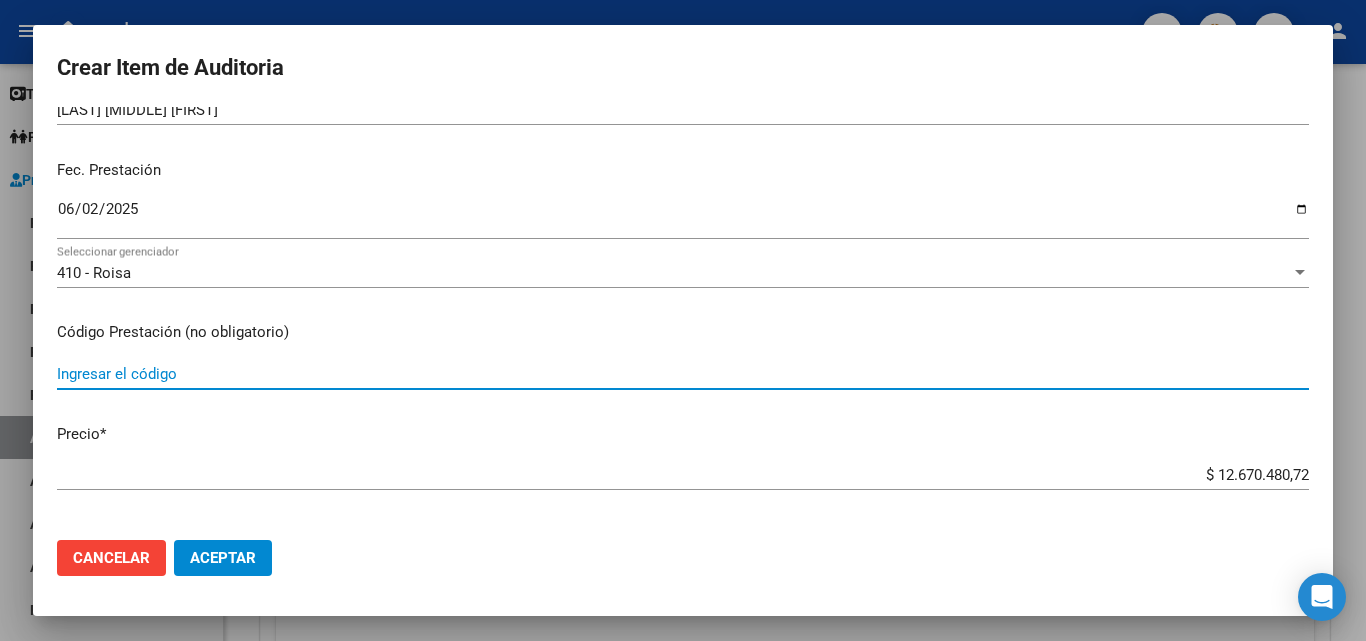 click on "Ingresar el código" at bounding box center [683, 374] 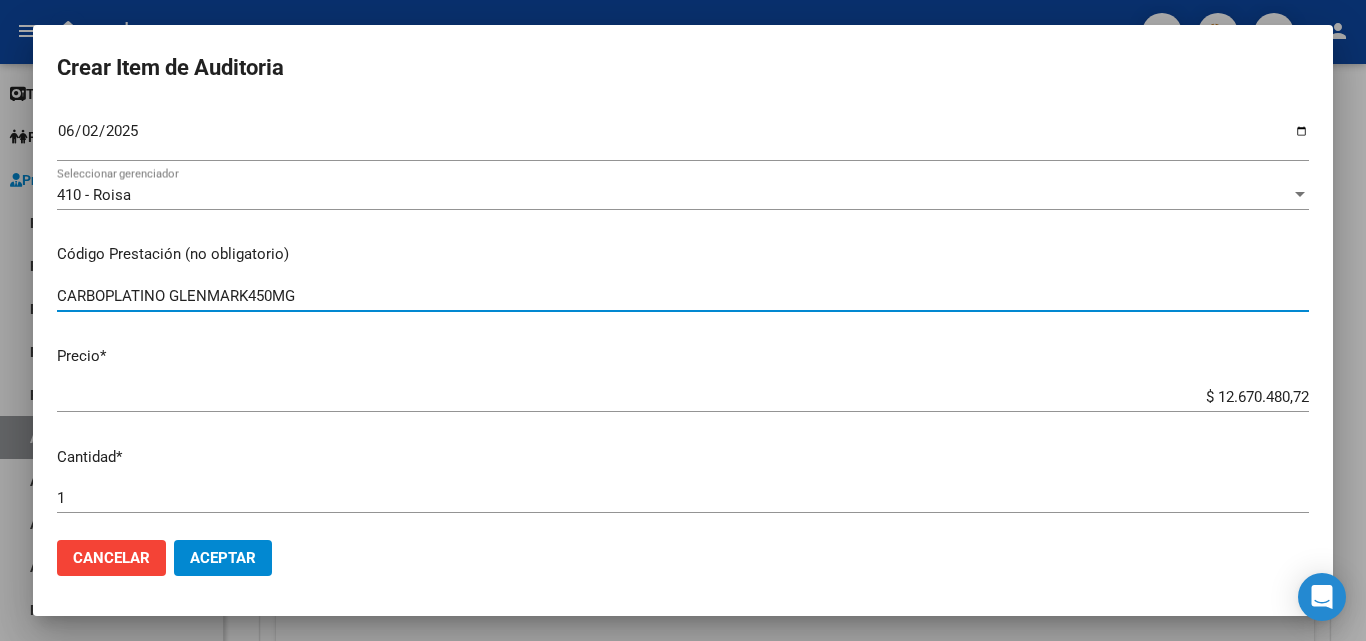 scroll, scrollTop: 300, scrollLeft: 0, axis: vertical 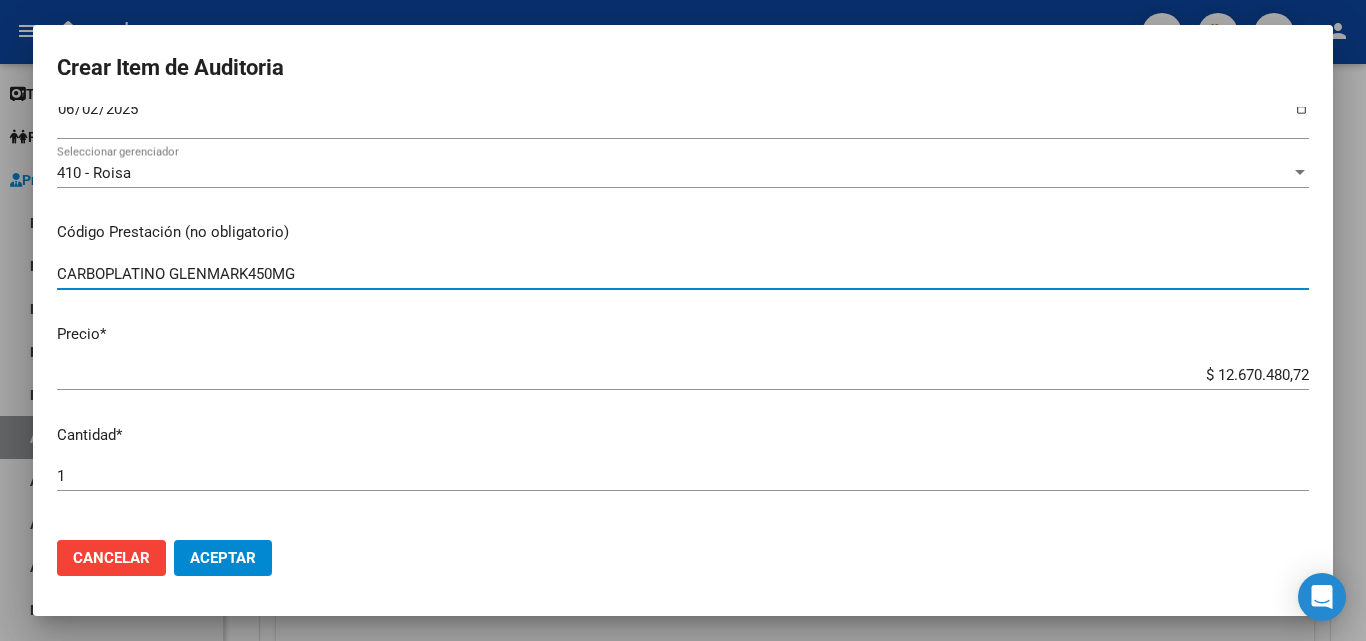 type on "CARBOPLATINO GLENMARK450MG" 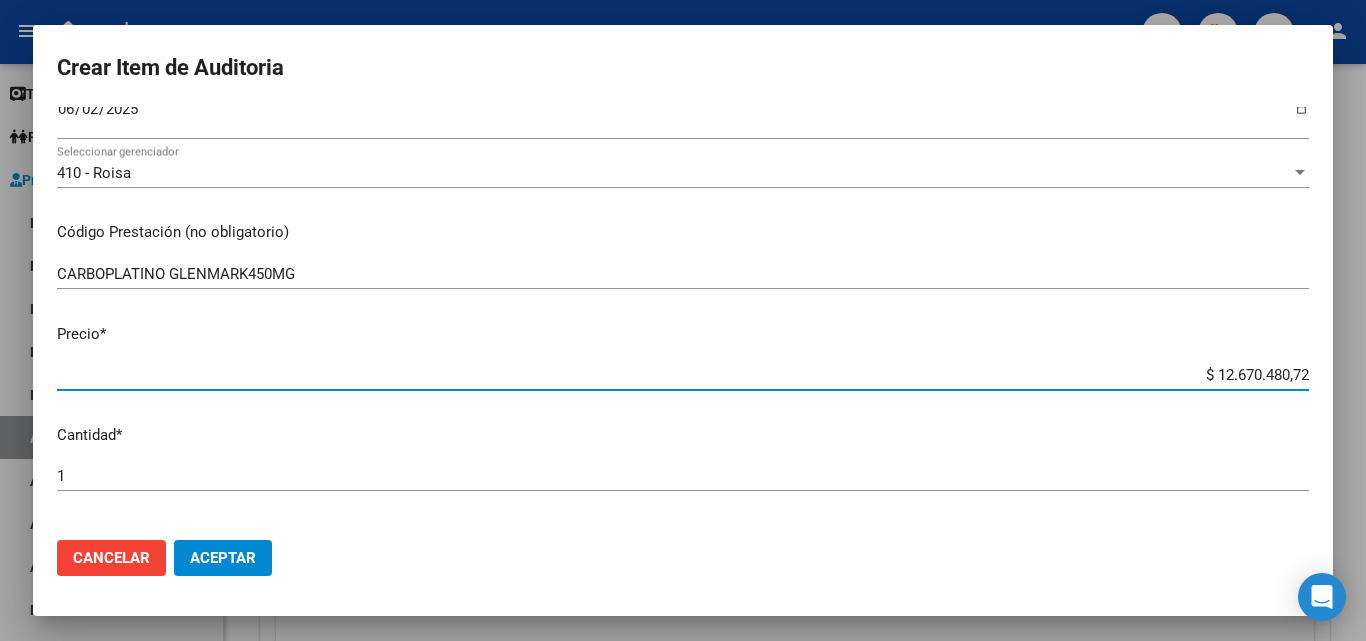 drag, startPoint x: 1178, startPoint y: 376, endPoint x: 1365, endPoint y: 382, distance: 187.09624 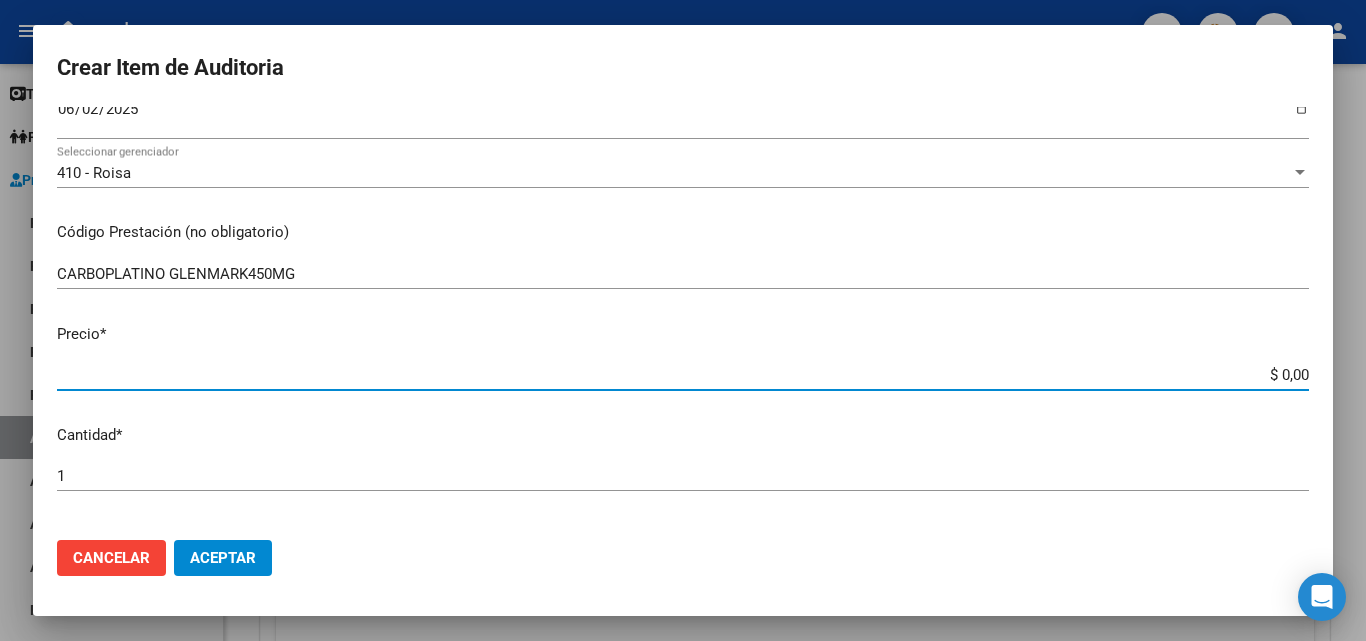 type on "$ 0,05" 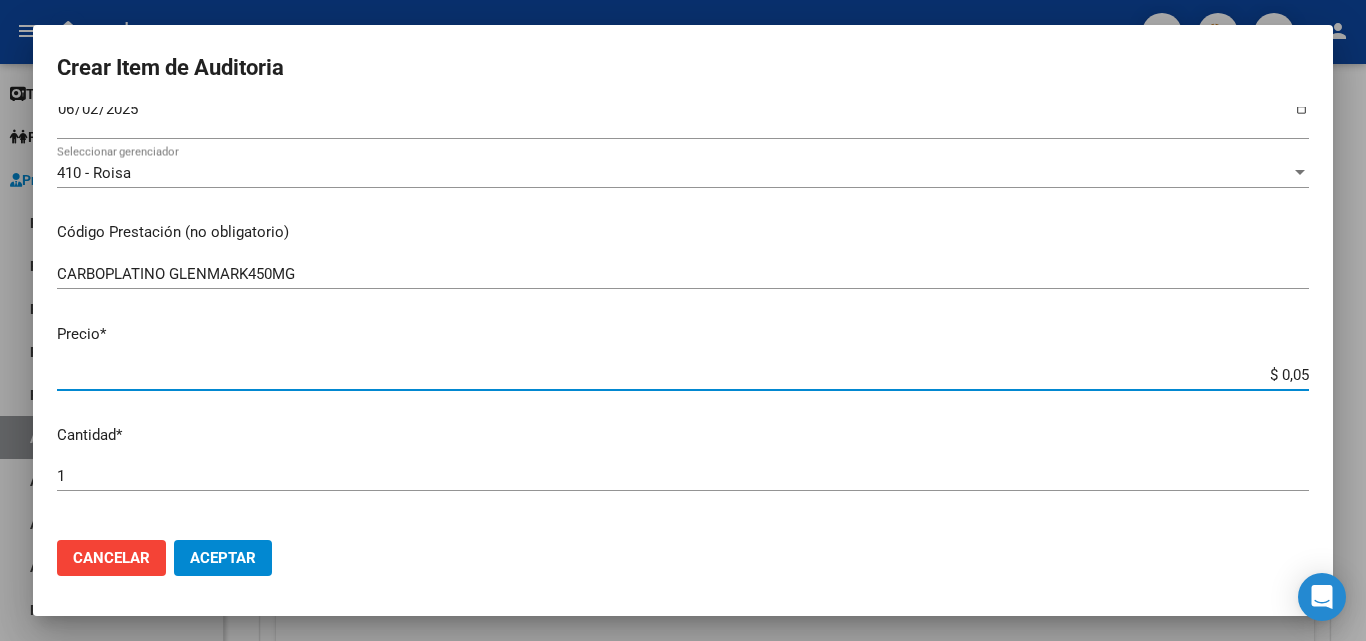type on "$ 0,55" 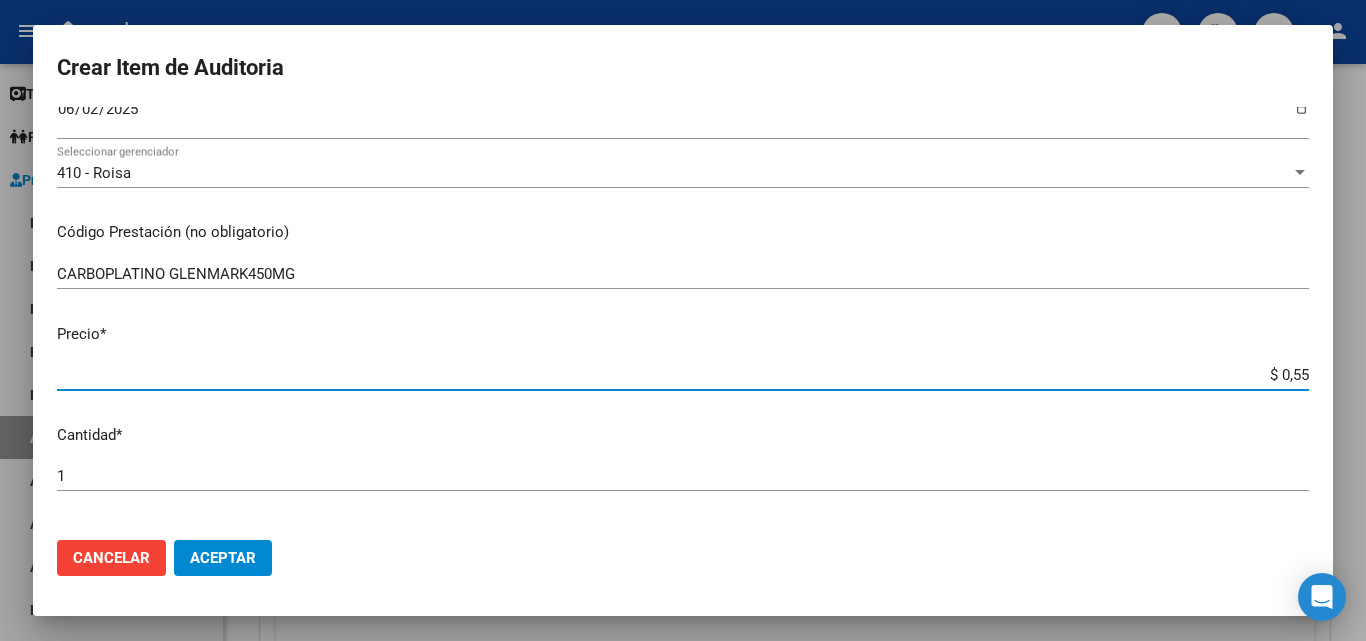 type on "$ 5,54" 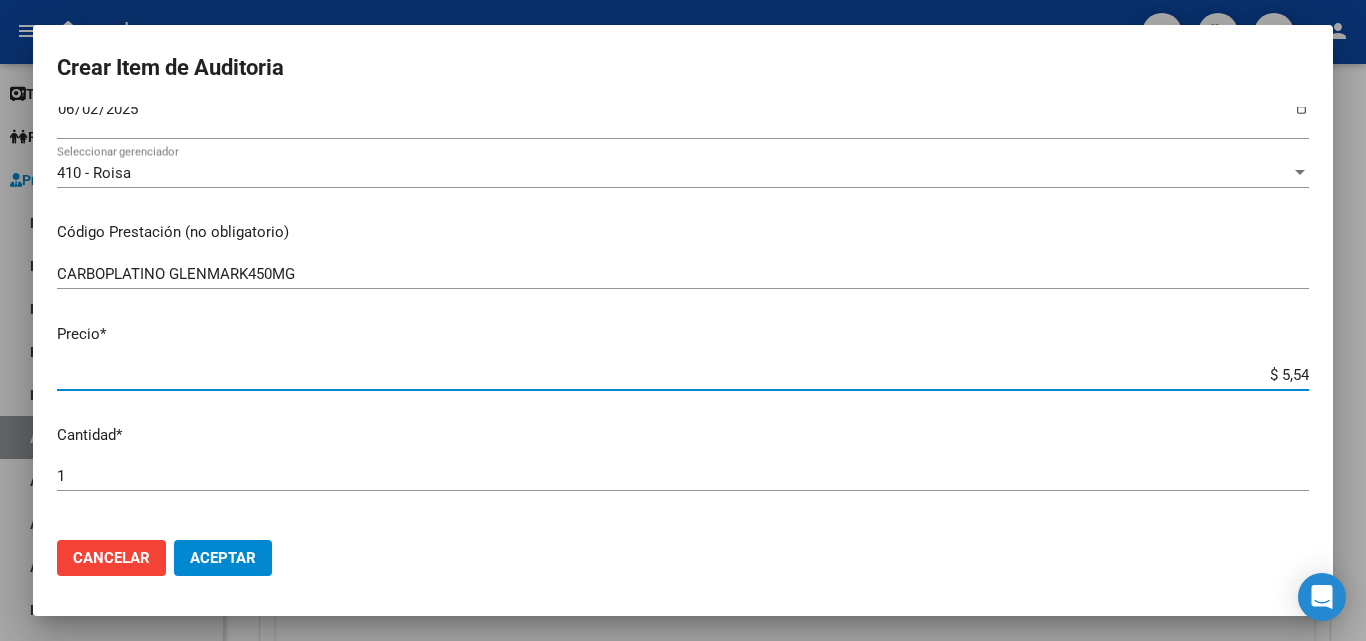 type on "$ 55,41" 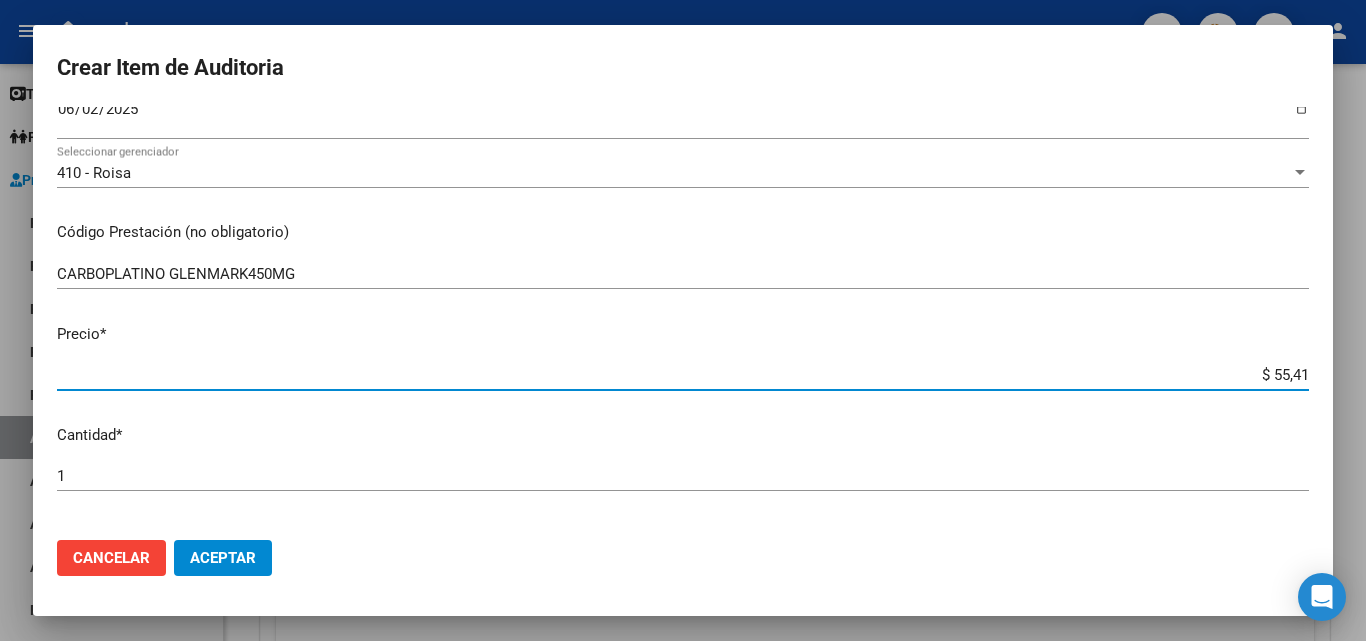 type on "$ 554,13" 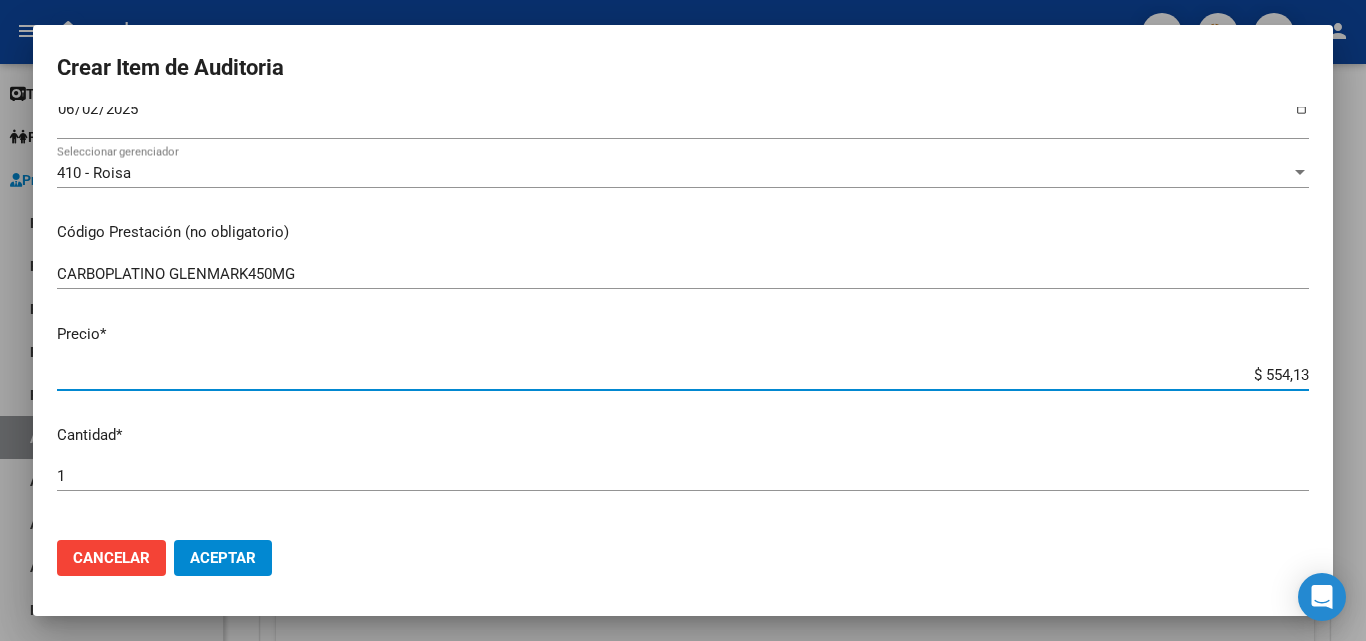 type on "$ 5.541,36" 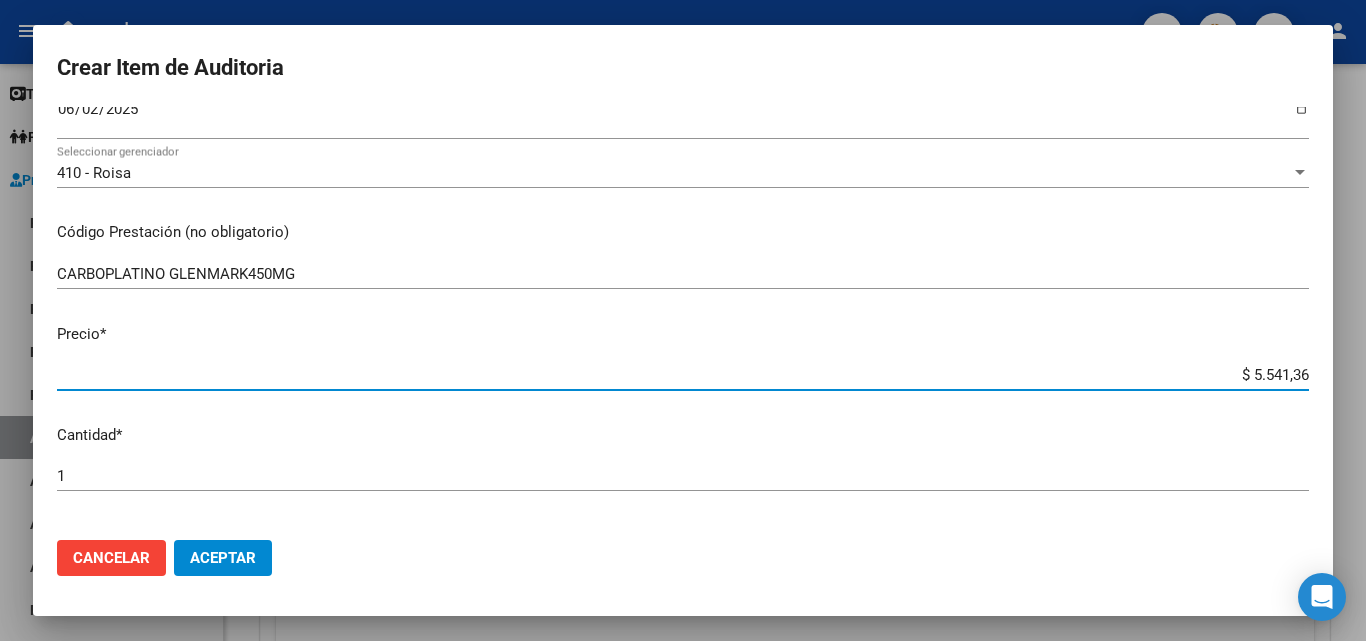 type on "$ 55.413,61" 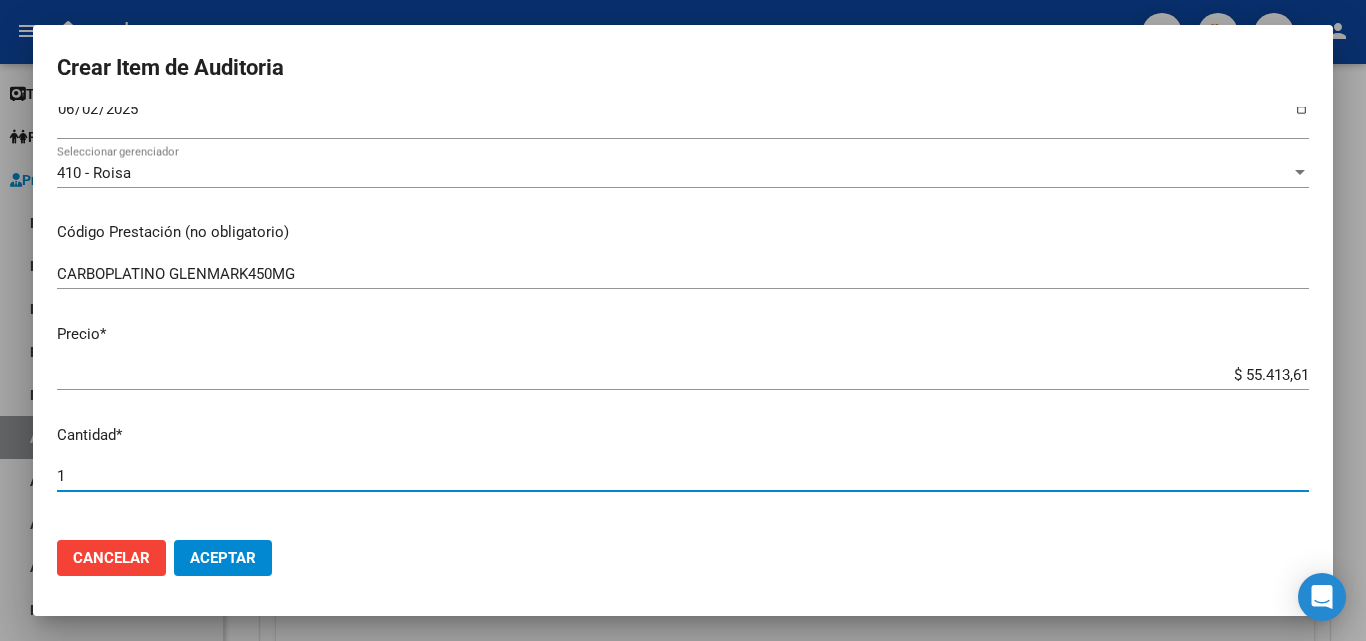click on "1" at bounding box center (683, 476) 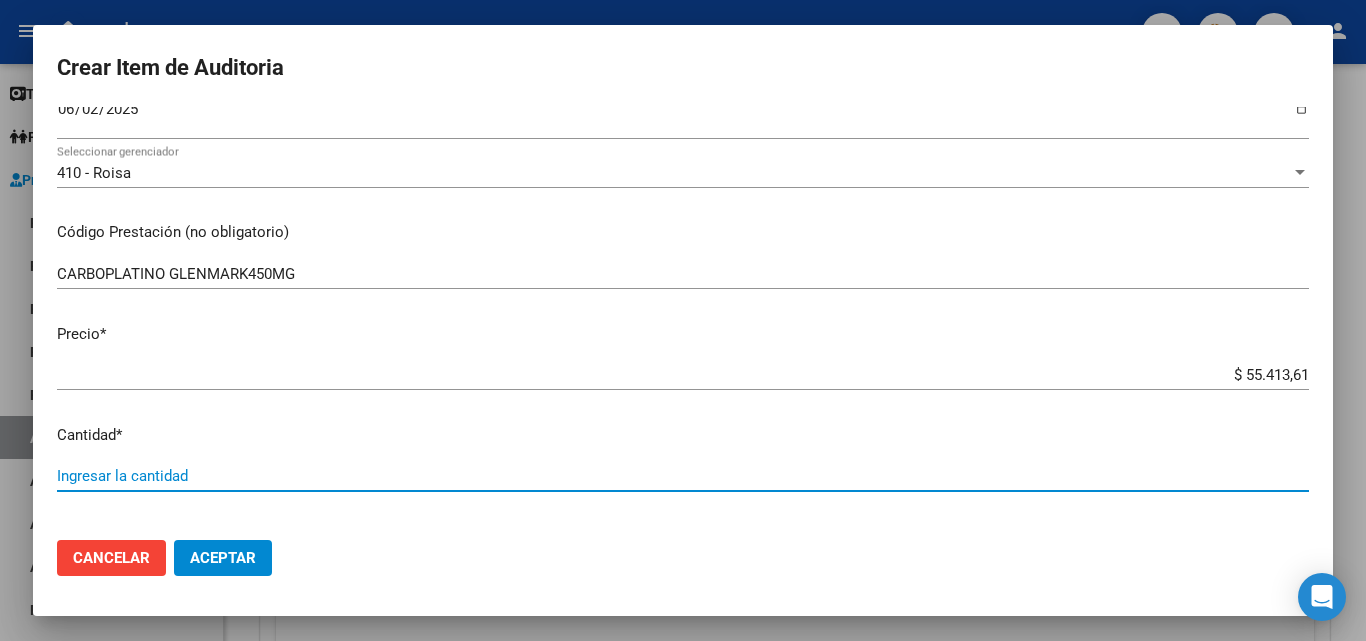 type on "4" 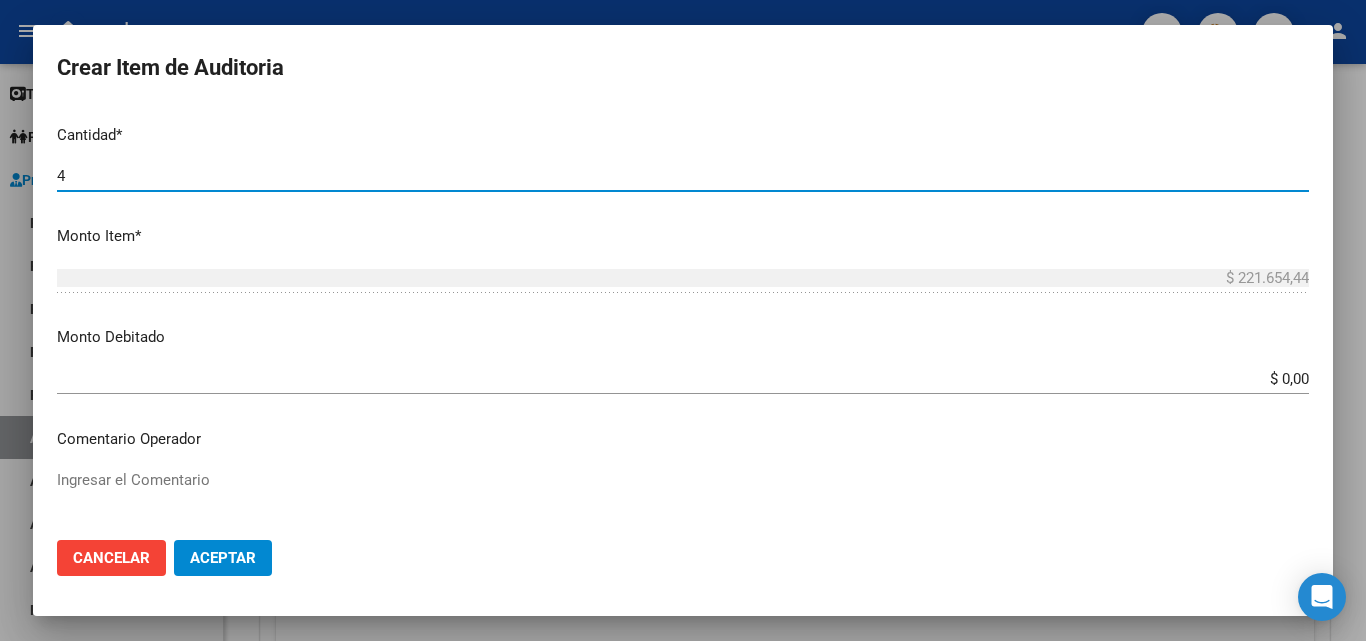 scroll, scrollTop: 700, scrollLeft: 0, axis: vertical 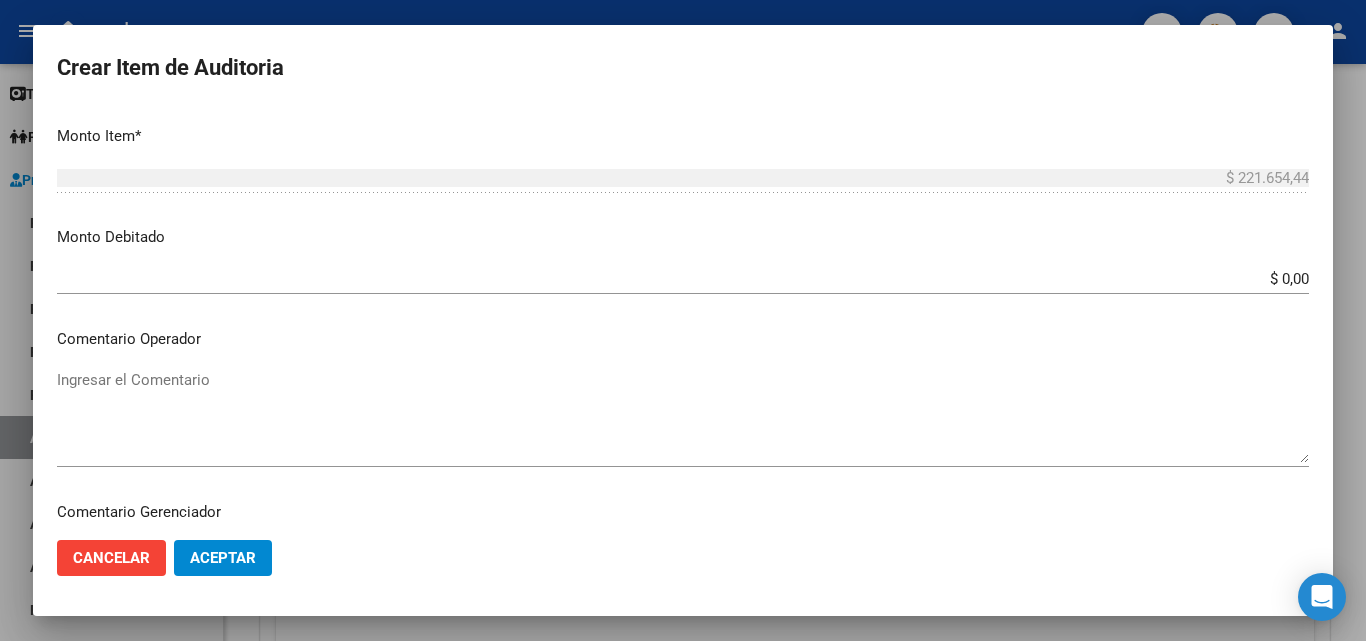type on "4" 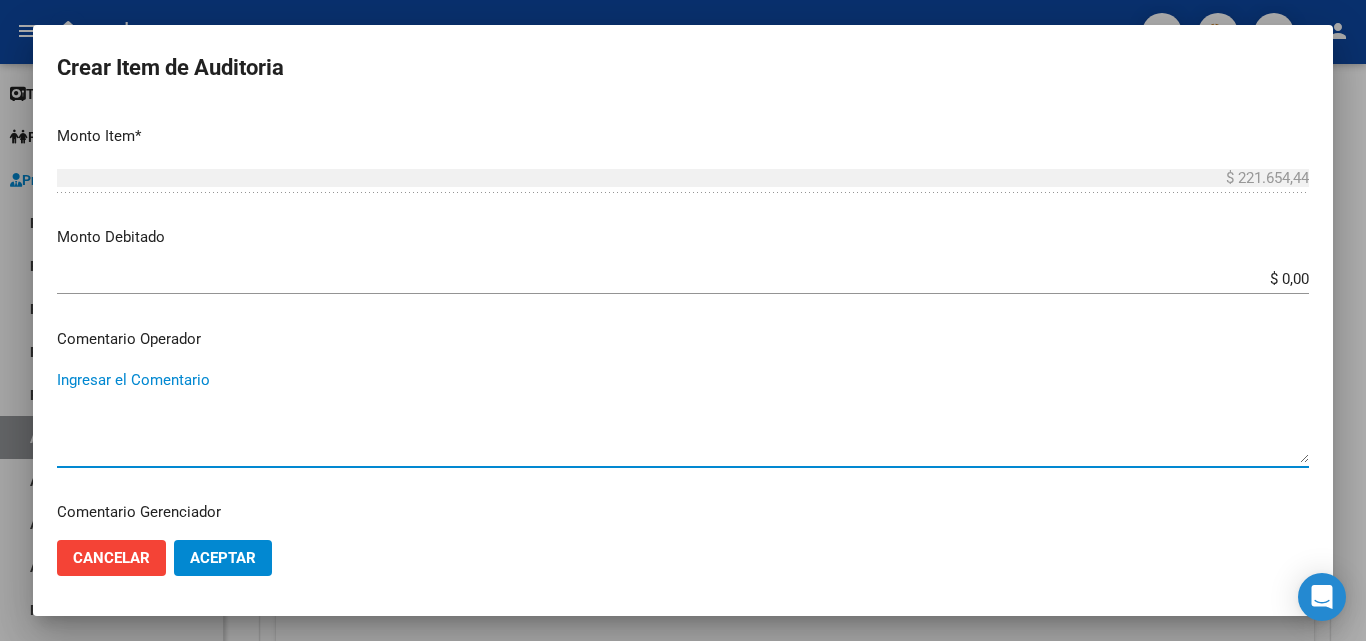 click on "Ingresar el Comentario" at bounding box center (683, 416) 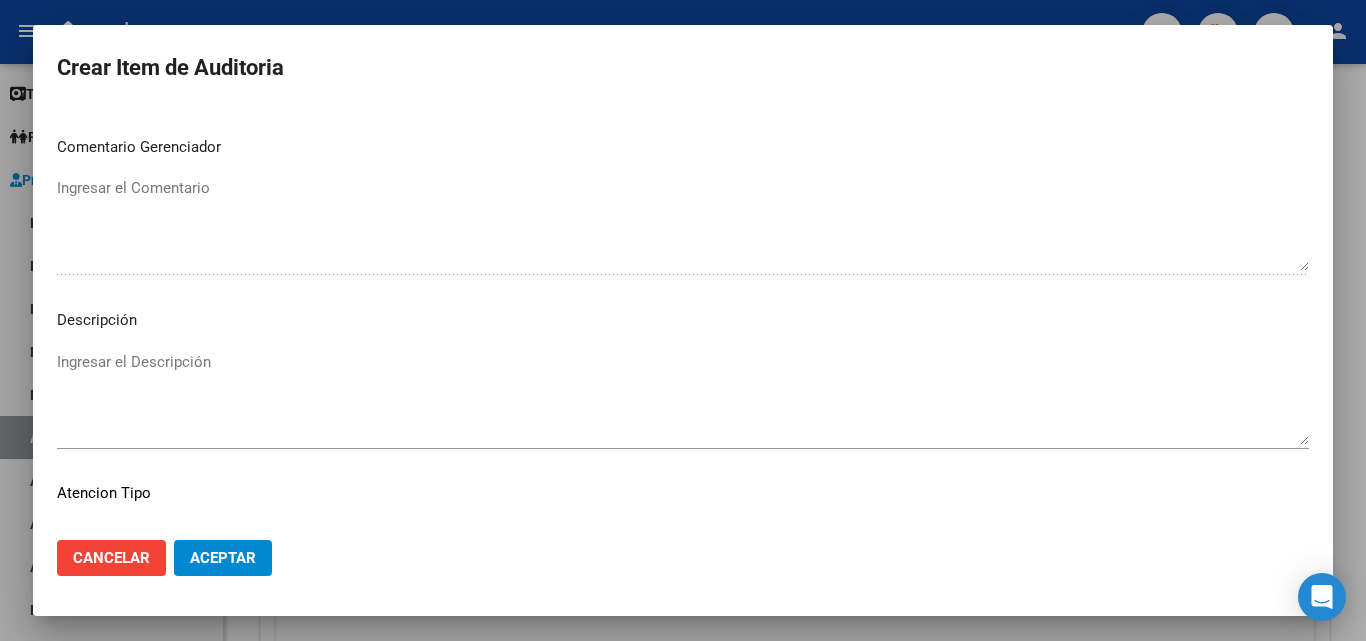 scroll, scrollTop: 1100, scrollLeft: 0, axis: vertical 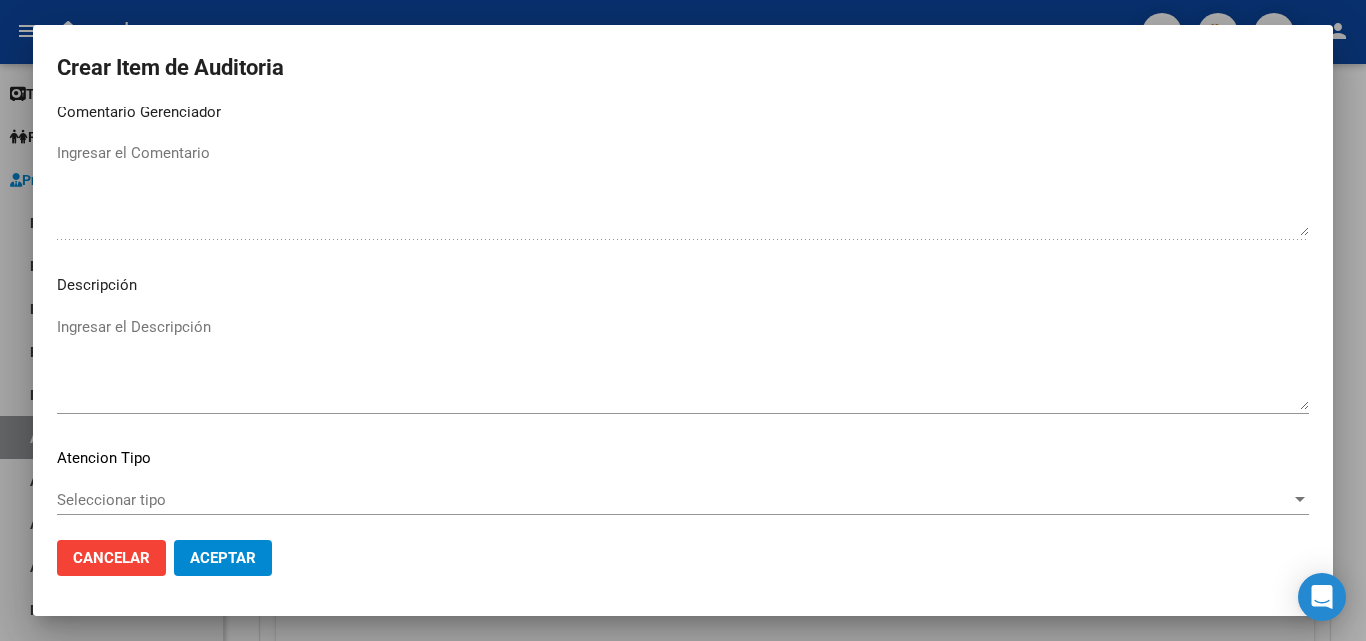 type on "FALTA TRAZA
OK_VALOR KAIROS" 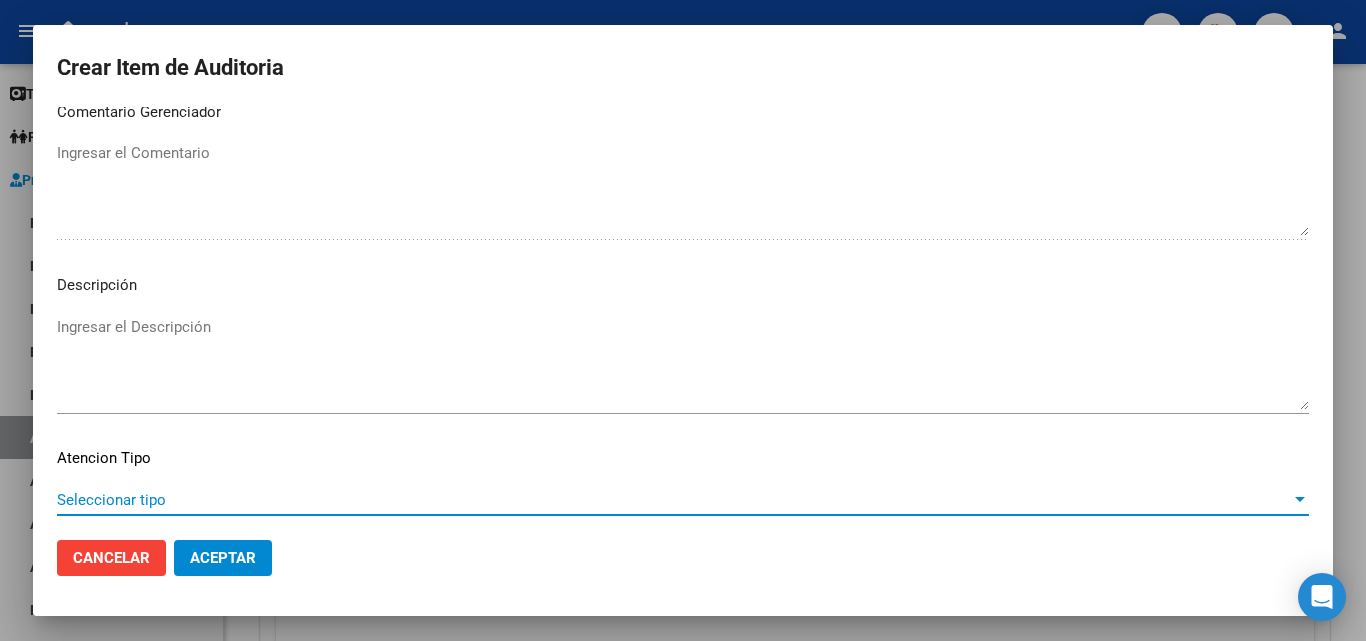click on "Seleccionar tipo" at bounding box center (674, 500) 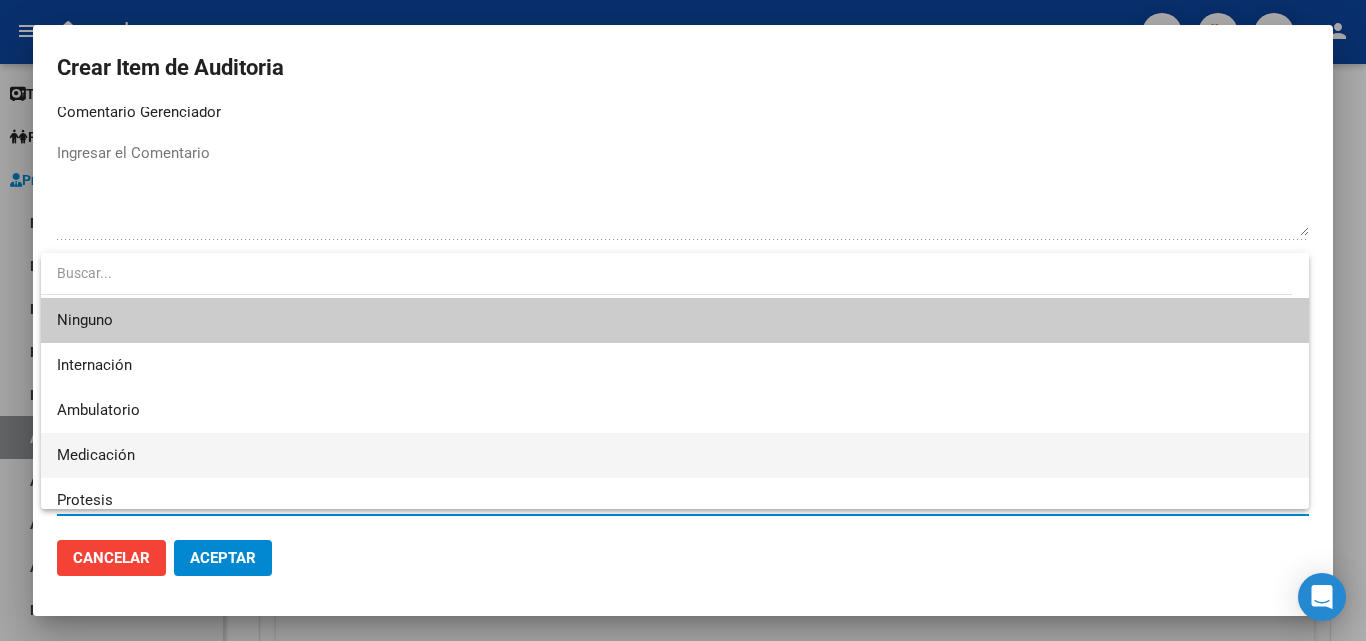 click on "Medicación" at bounding box center [675, 455] 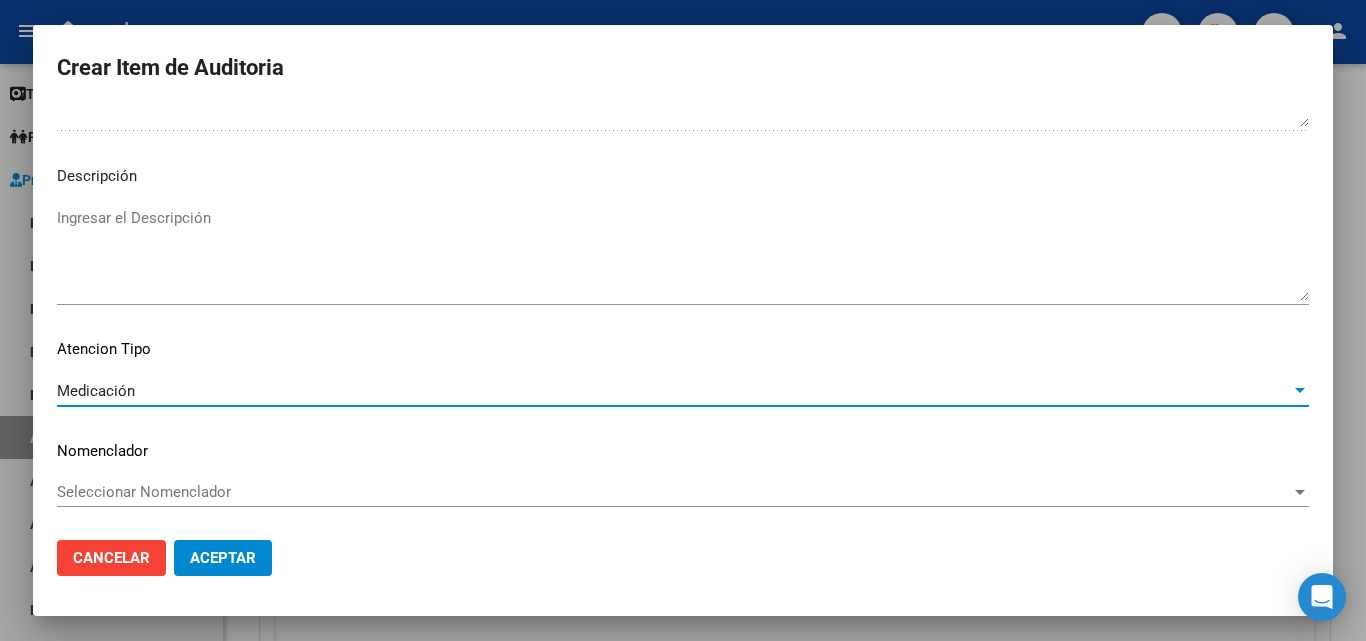 scroll, scrollTop: 1211, scrollLeft: 0, axis: vertical 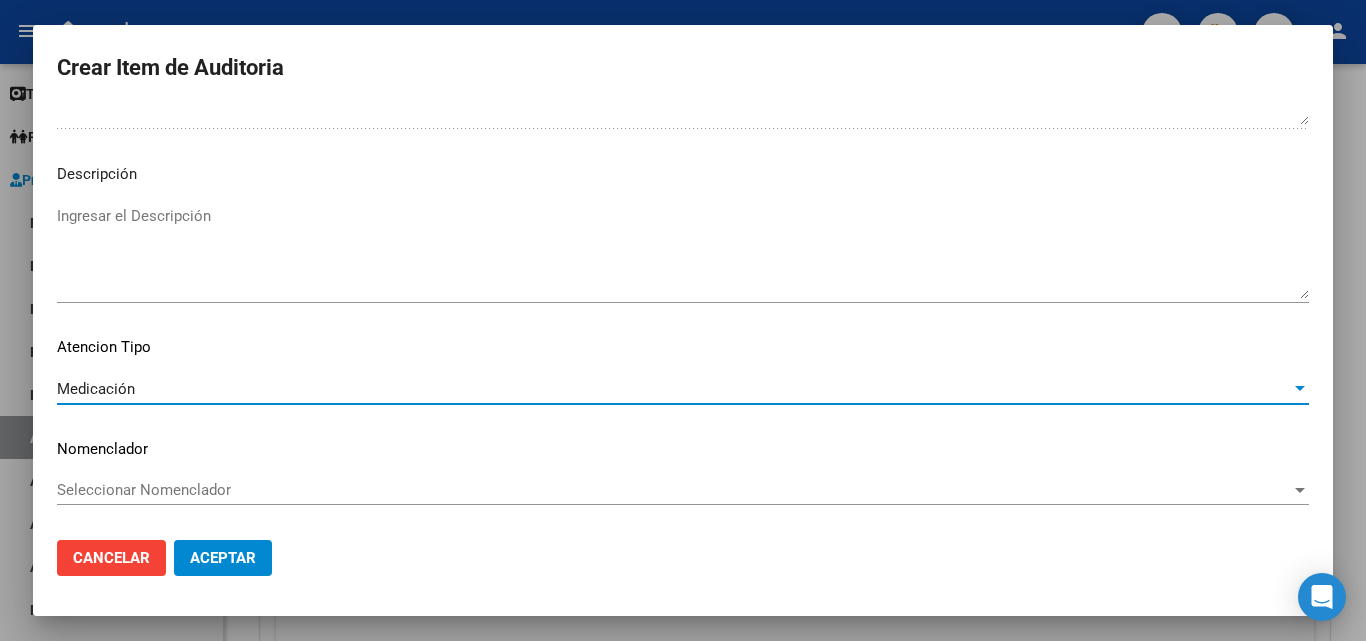 click on "Aceptar" 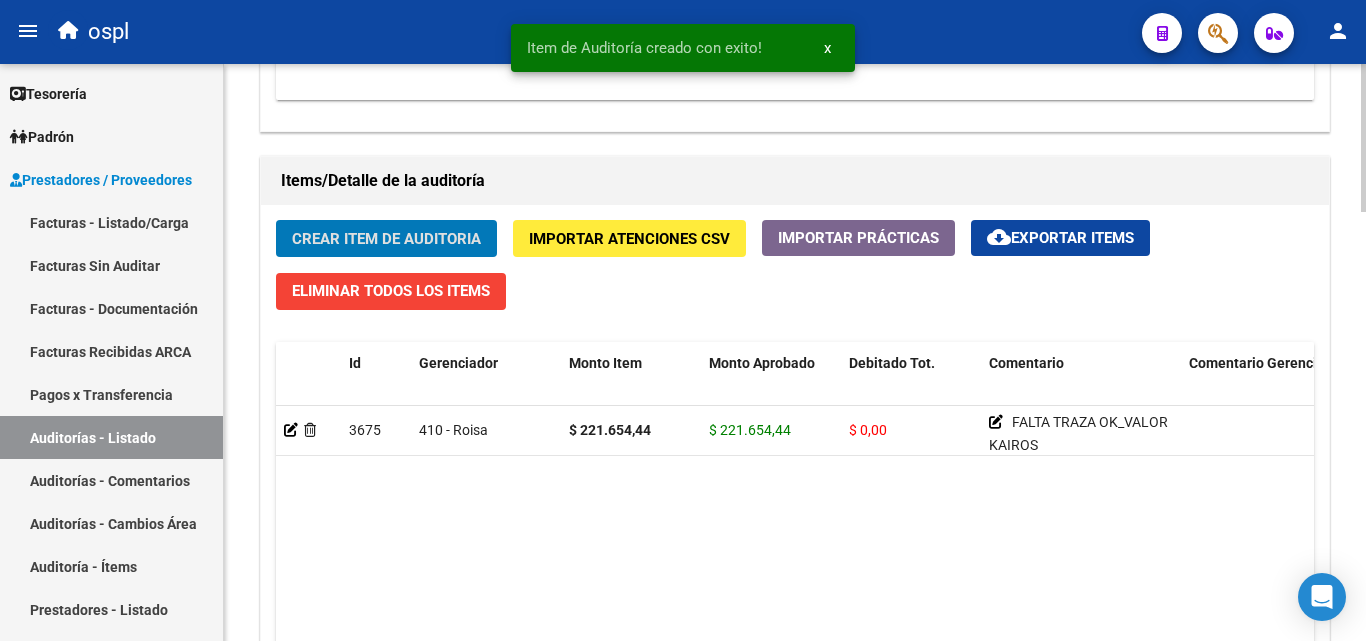 scroll, scrollTop: 1401, scrollLeft: 0, axis: vertical 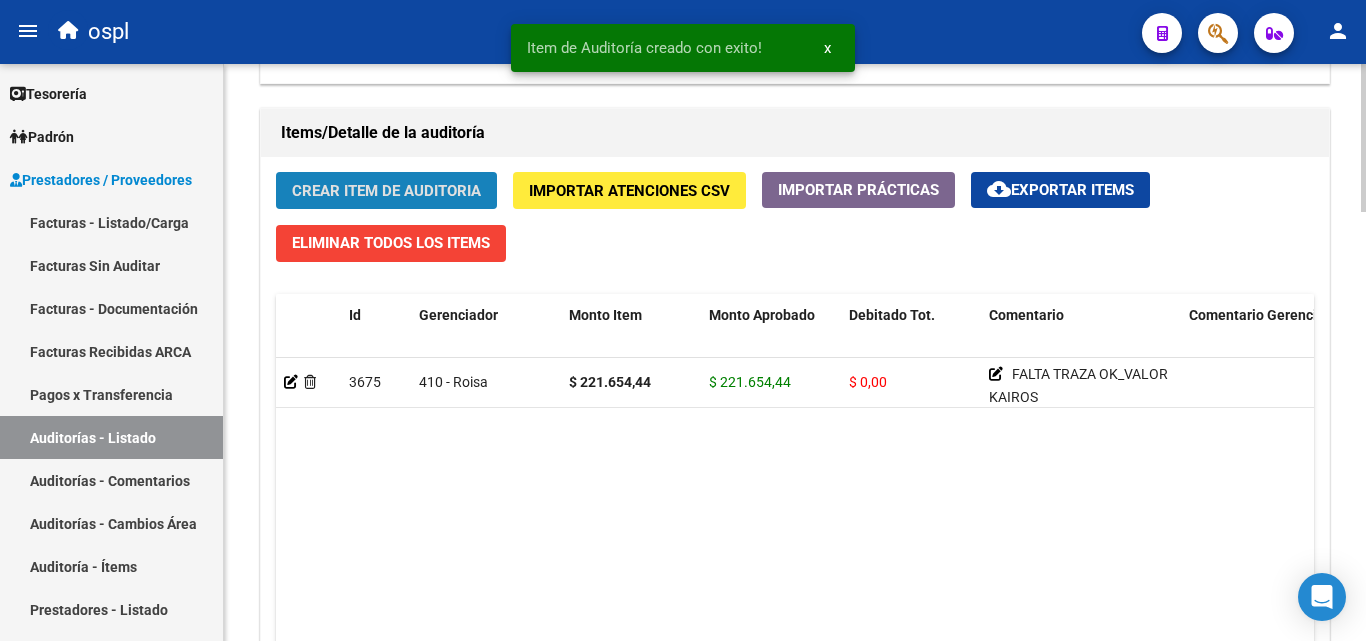 click on "Crear Item de Auditoria" 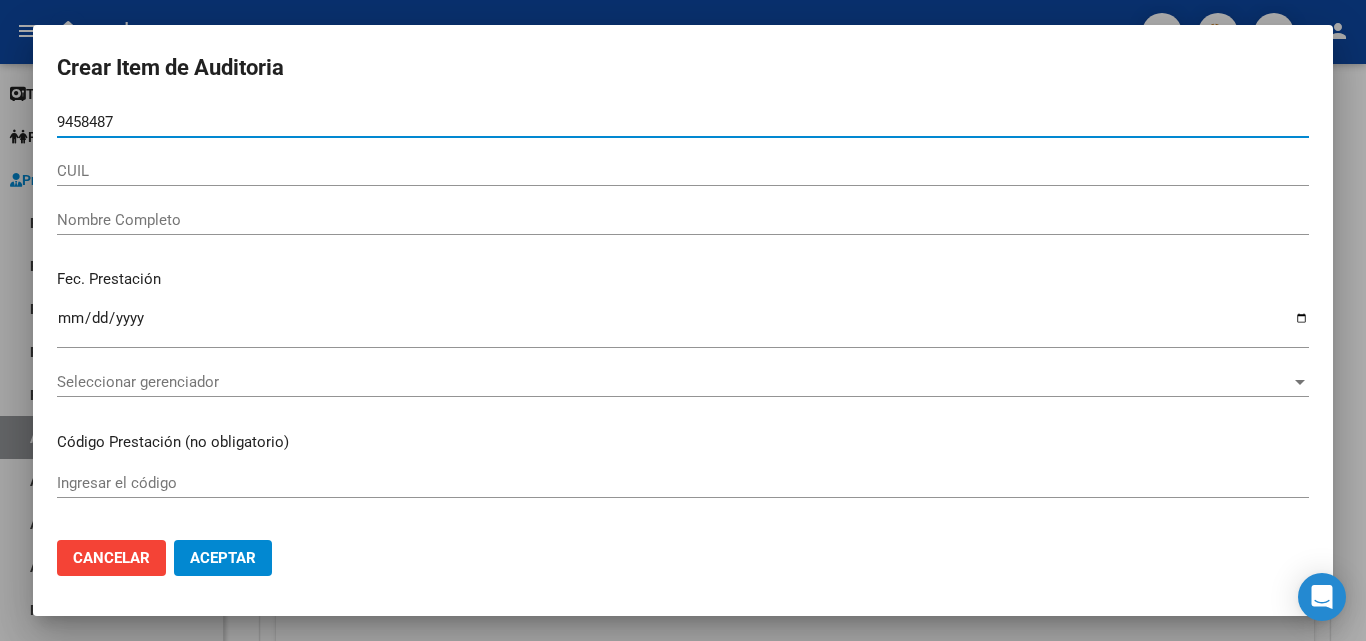 type on "94584878" 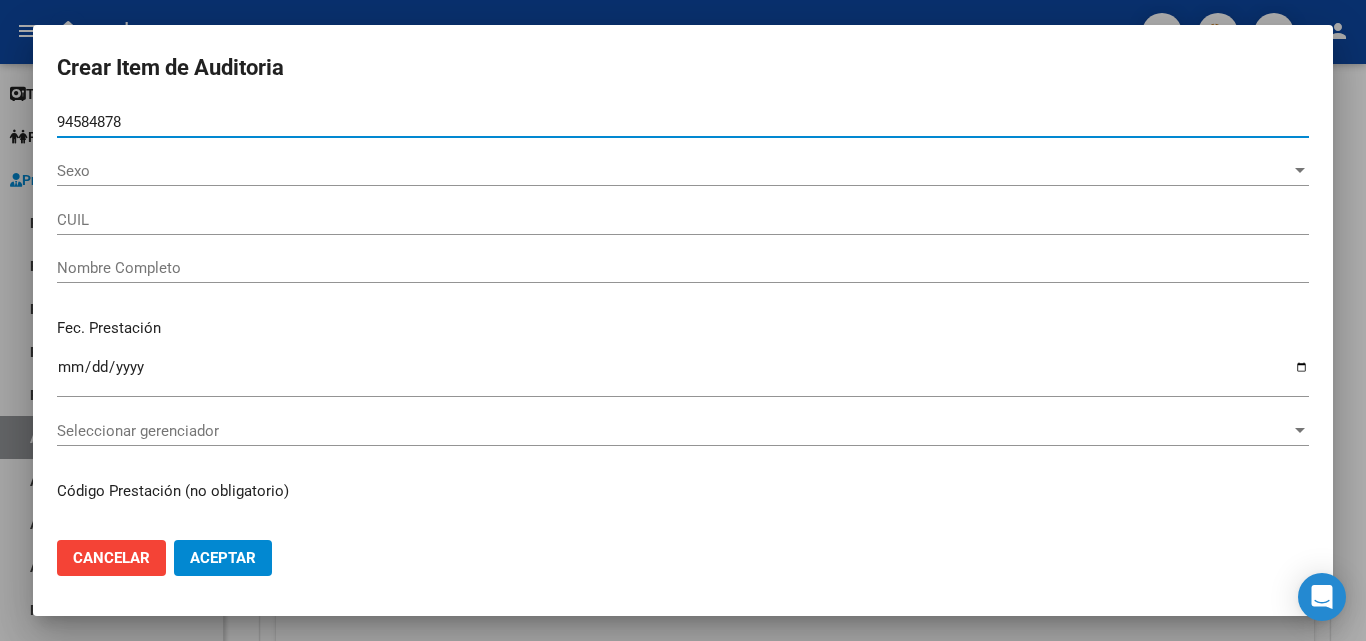 type on "[CUIL]" 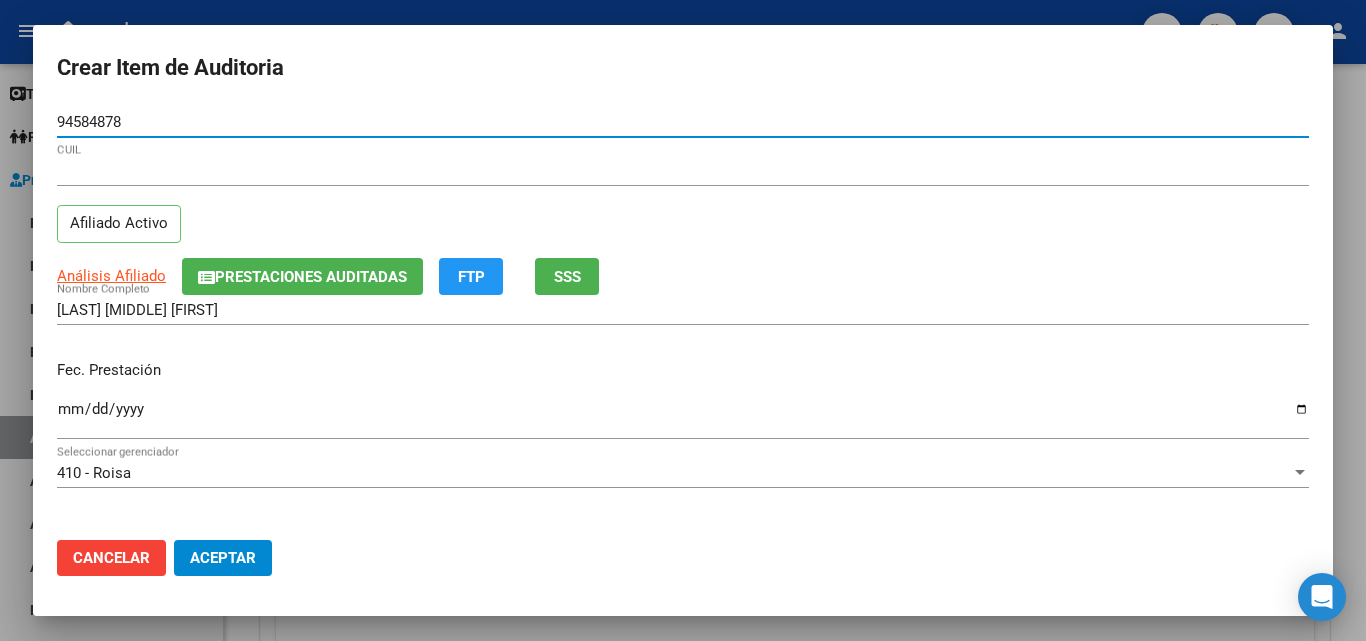 type on "94584878" 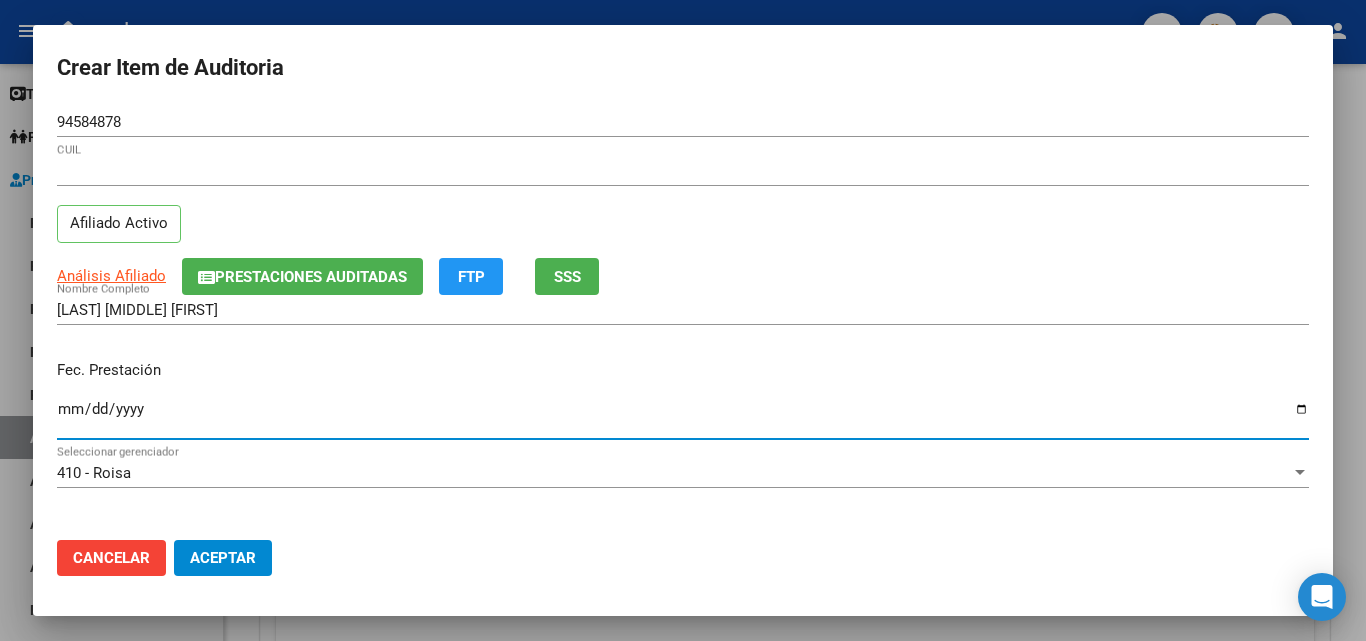 click on "Ingresar la fecha" at bounding box center (683, 417) 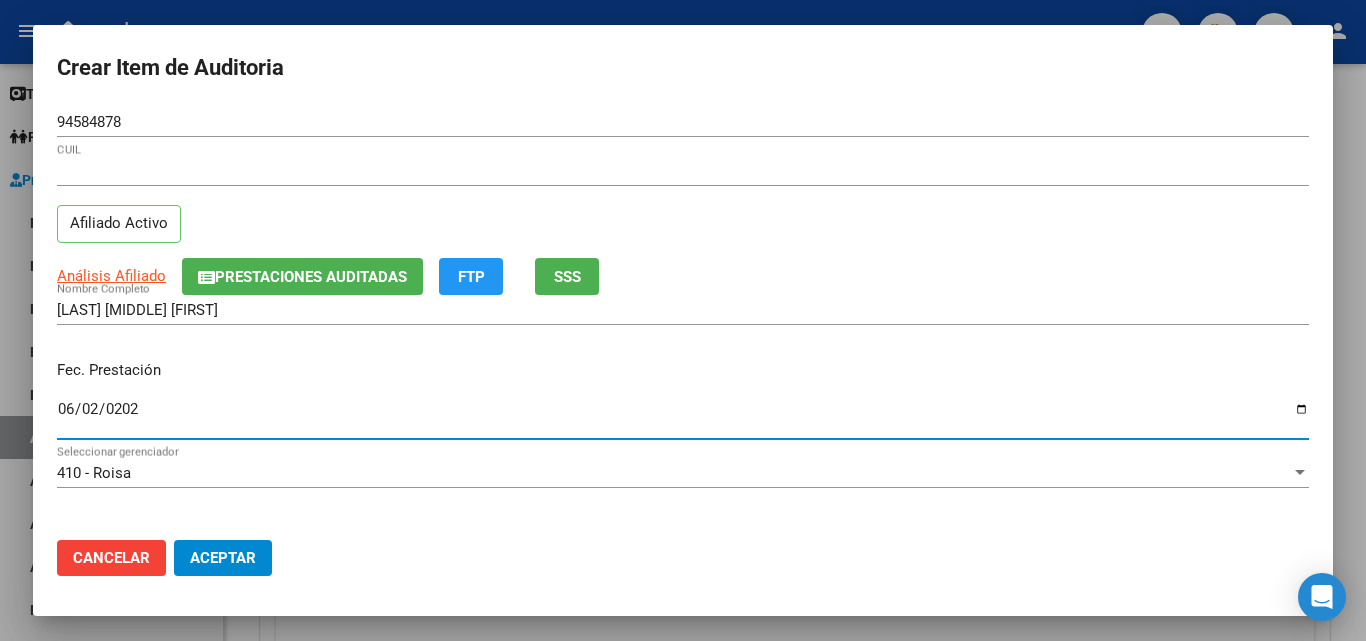type on "2025-06-02" 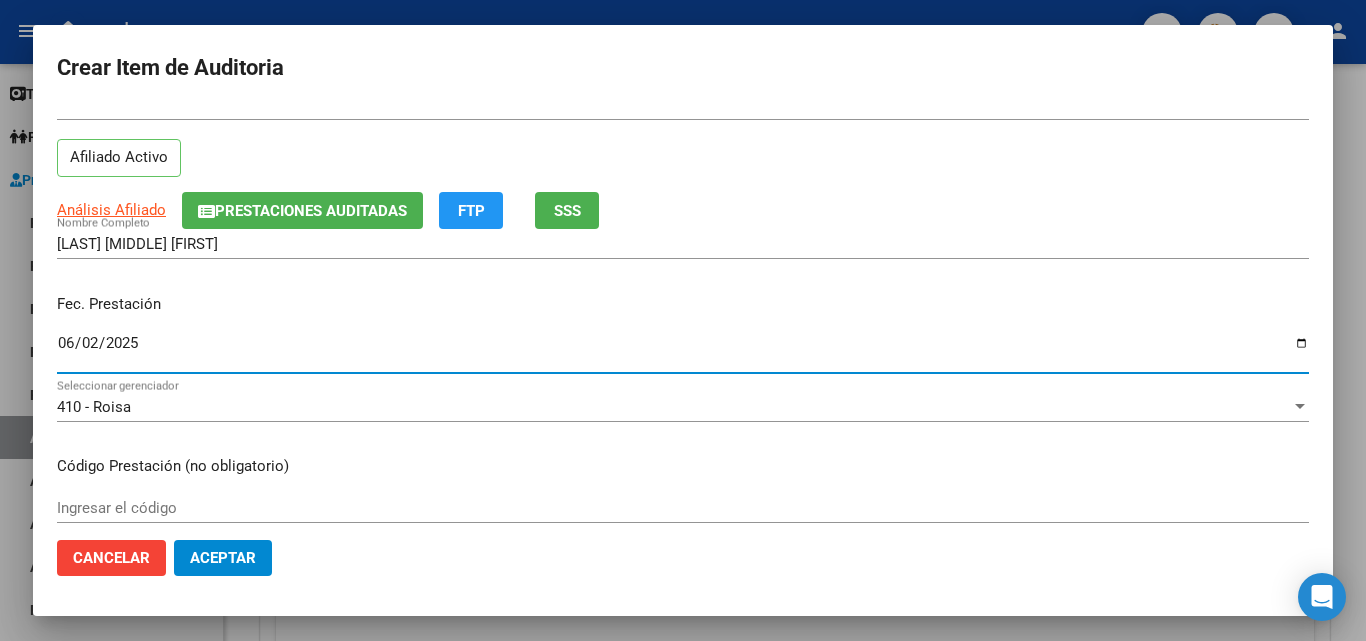 scroll, scrollTop: 100, scrollLeft: 0, axis: vertical 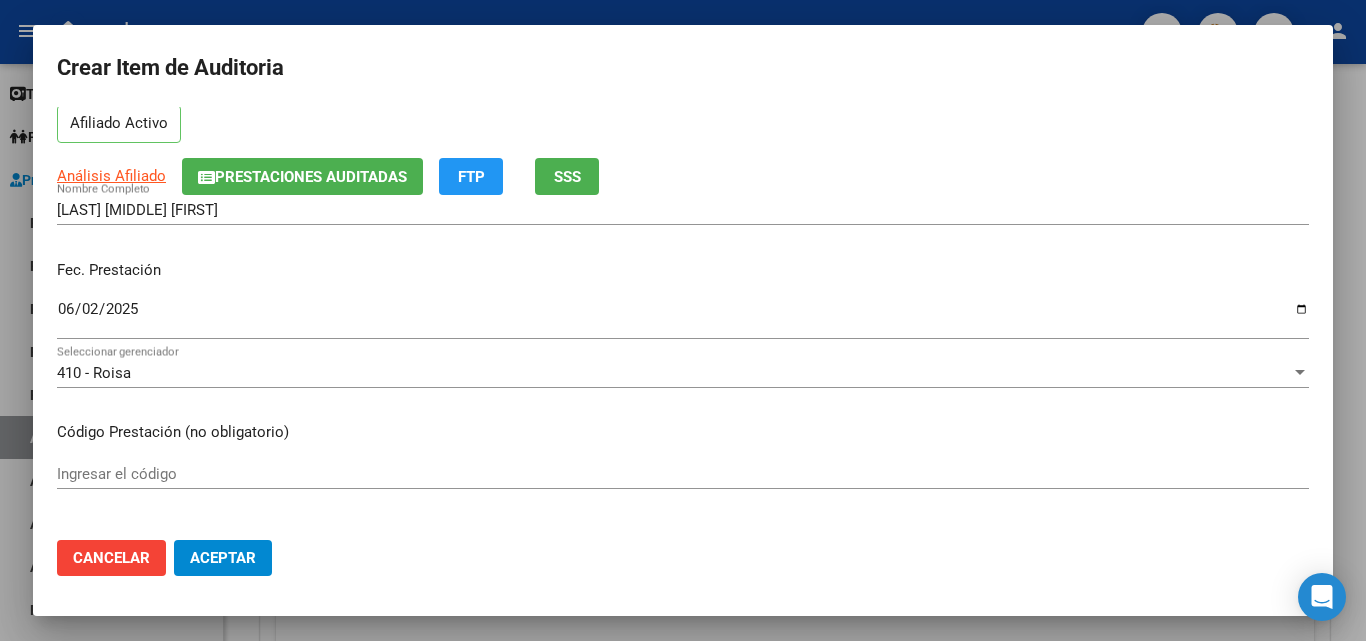 click on "Ingresar el código" at bounding box center (683, 474) 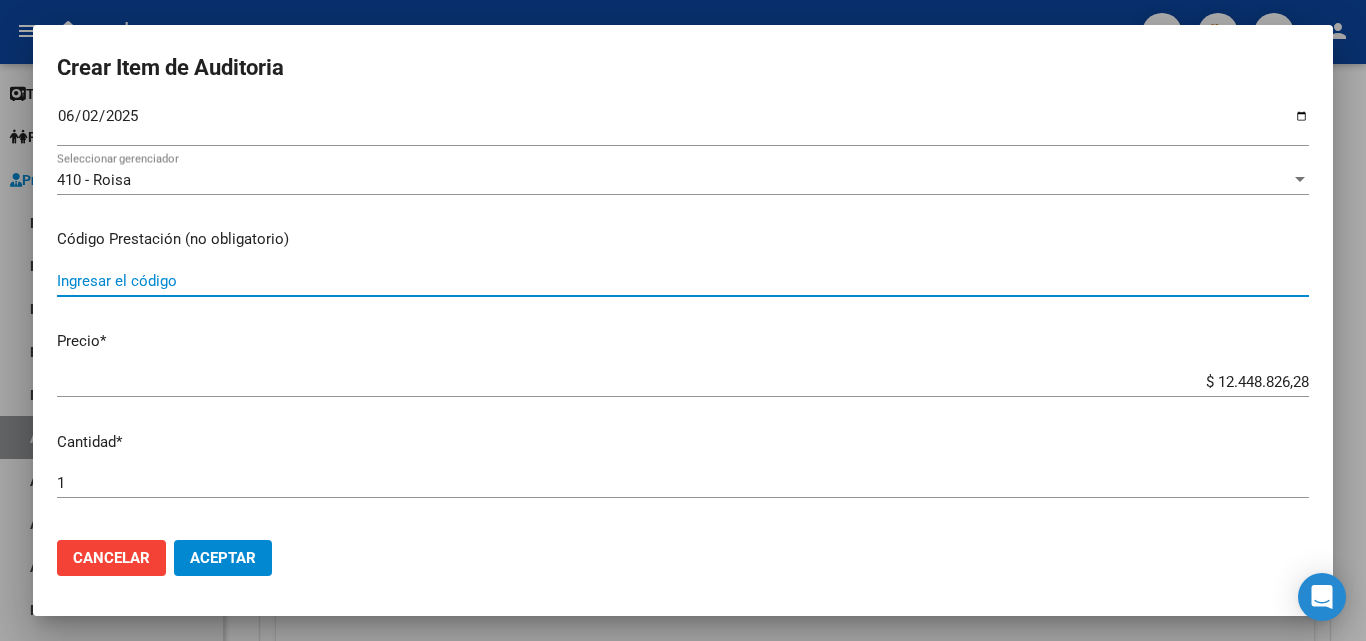 scroll, scrollTop: 300, scrollLeft: 0, axis: vertical 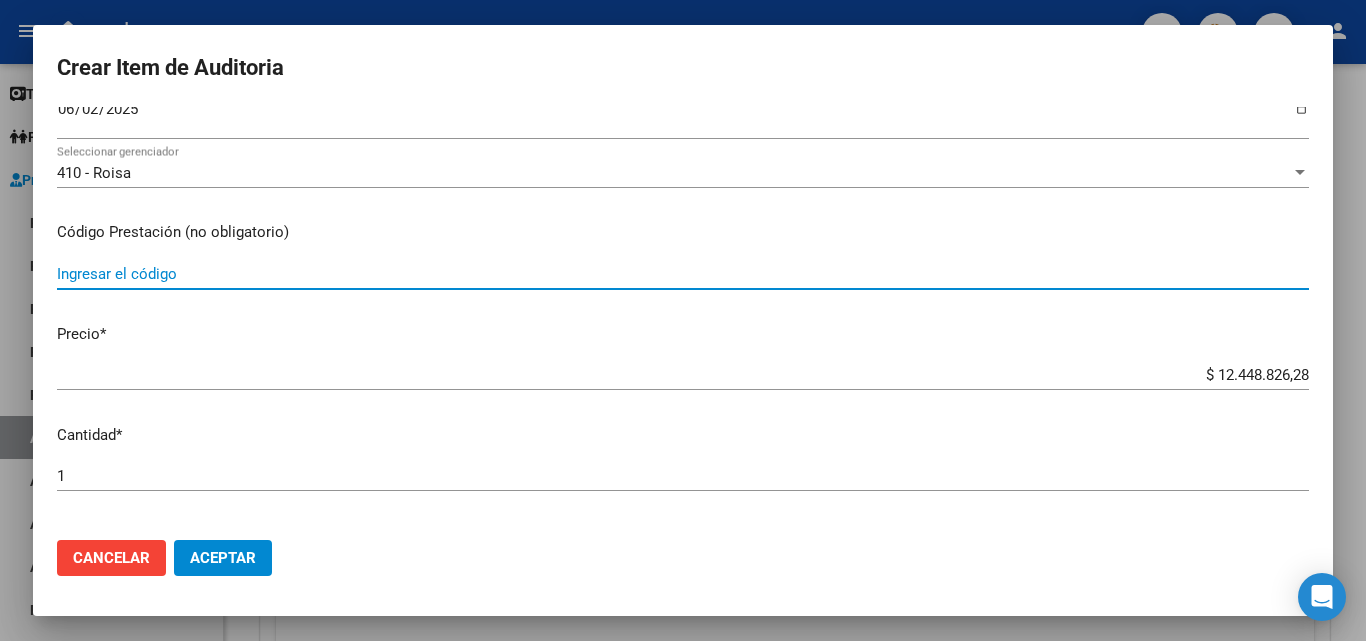 click on "Ingresar el código" at bounding box center (683, 274) 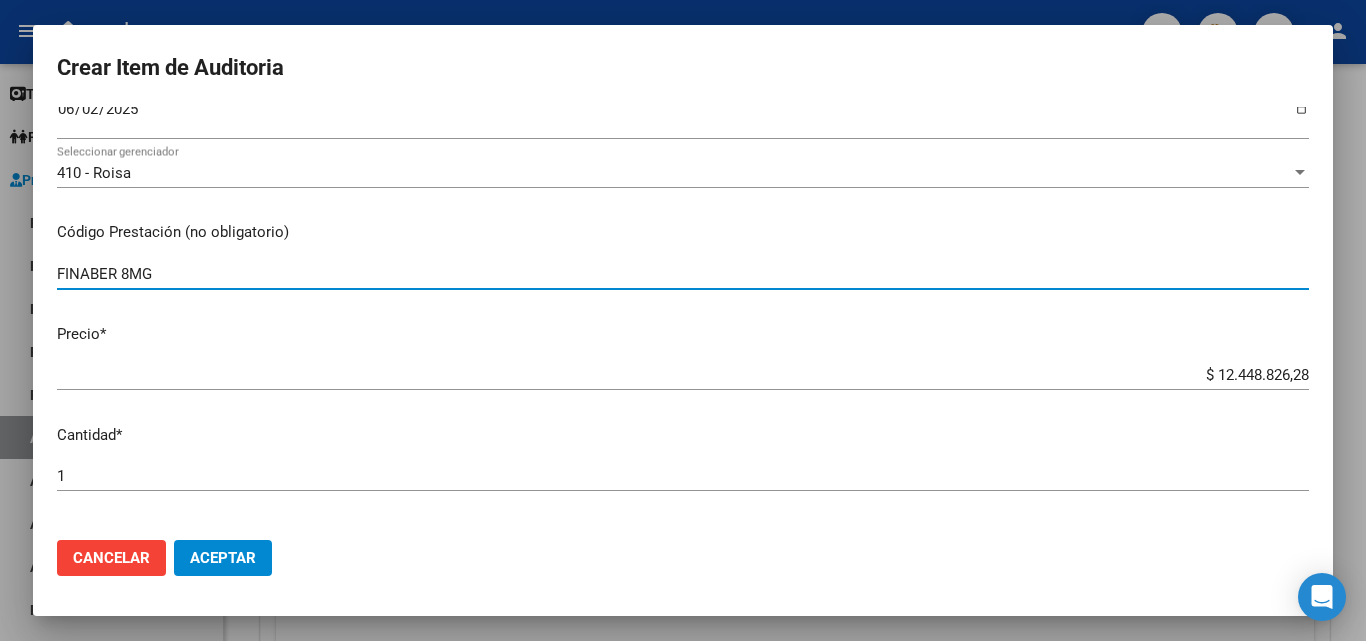 type on "FINABER 8MG" 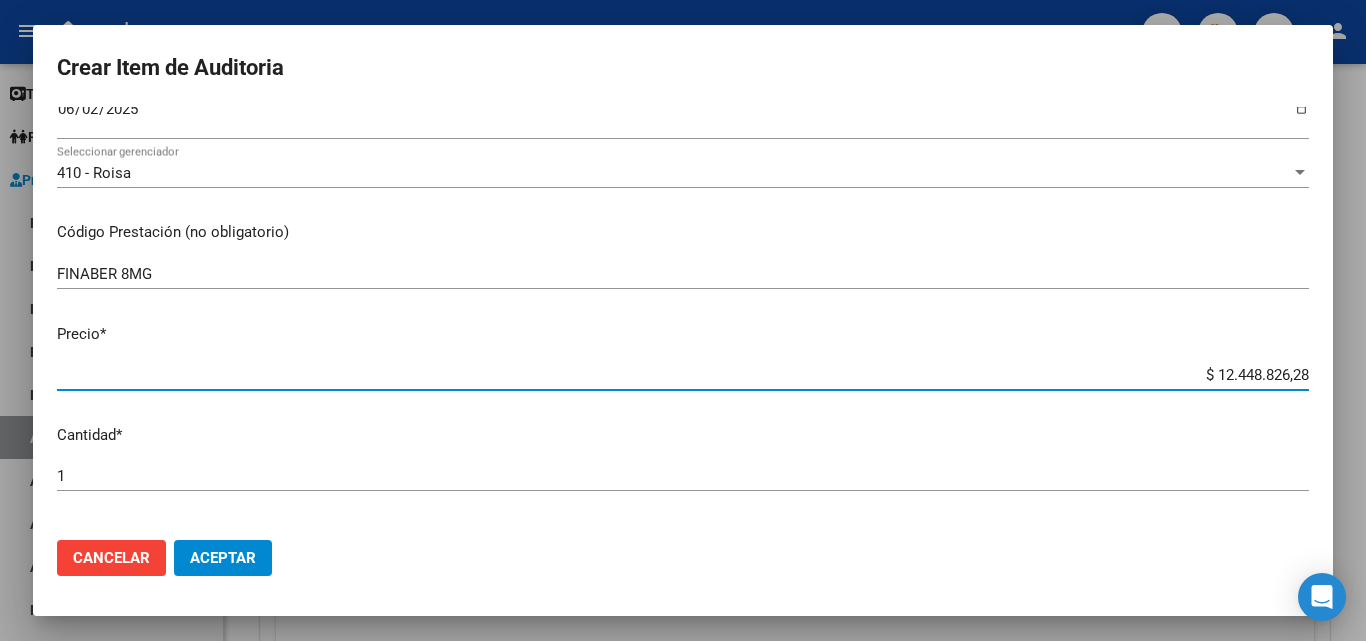 drag, startPoint x: 1171, startPoint y: 385, endPoint x: 1242, endPoint y: 366, distance: 73.4983 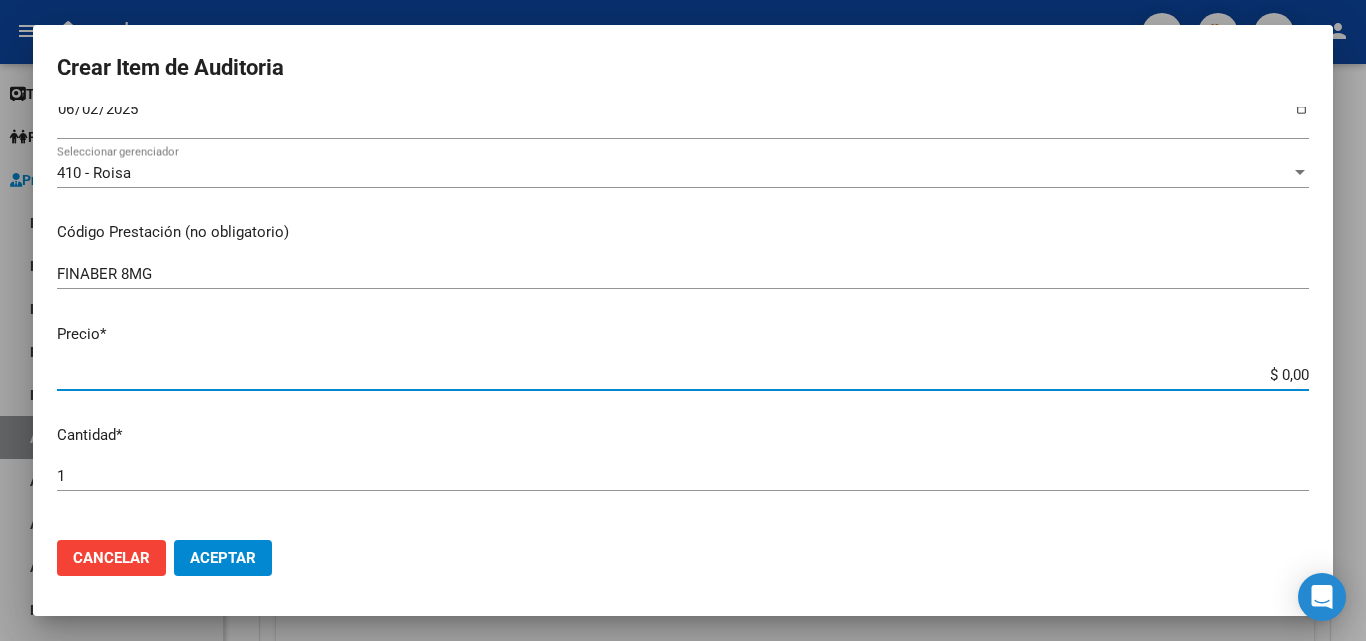 type on "$ 0,02" 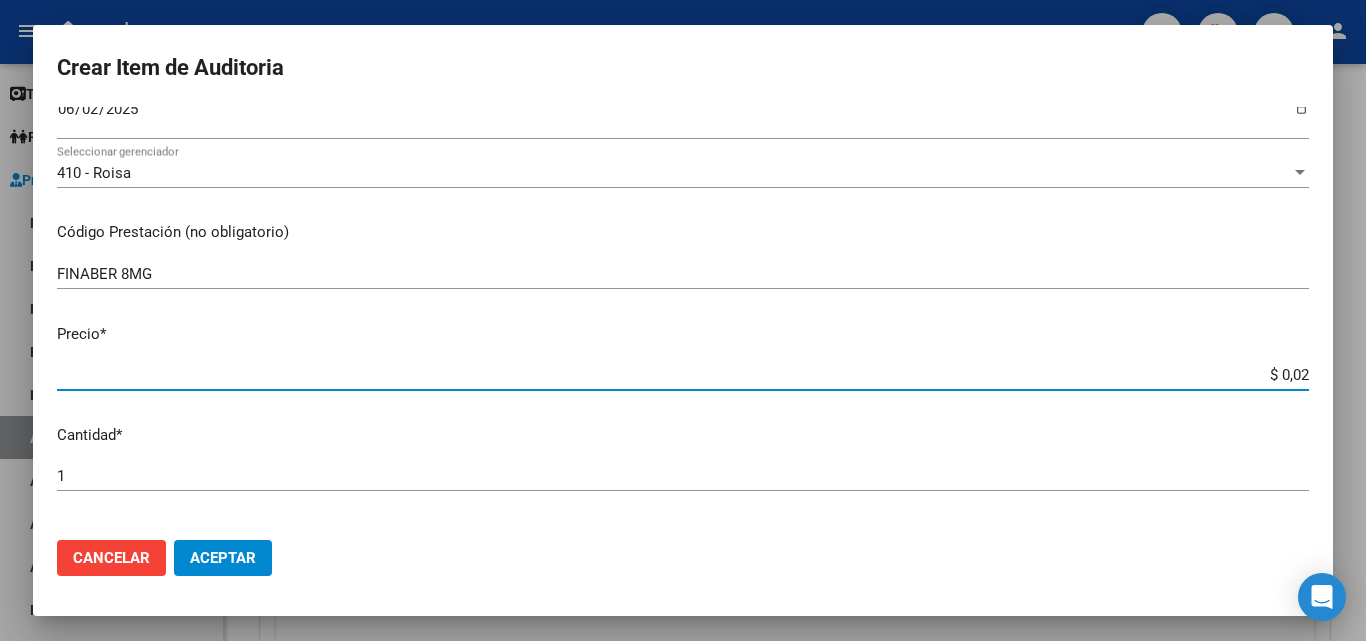 type on "$ 0,26" 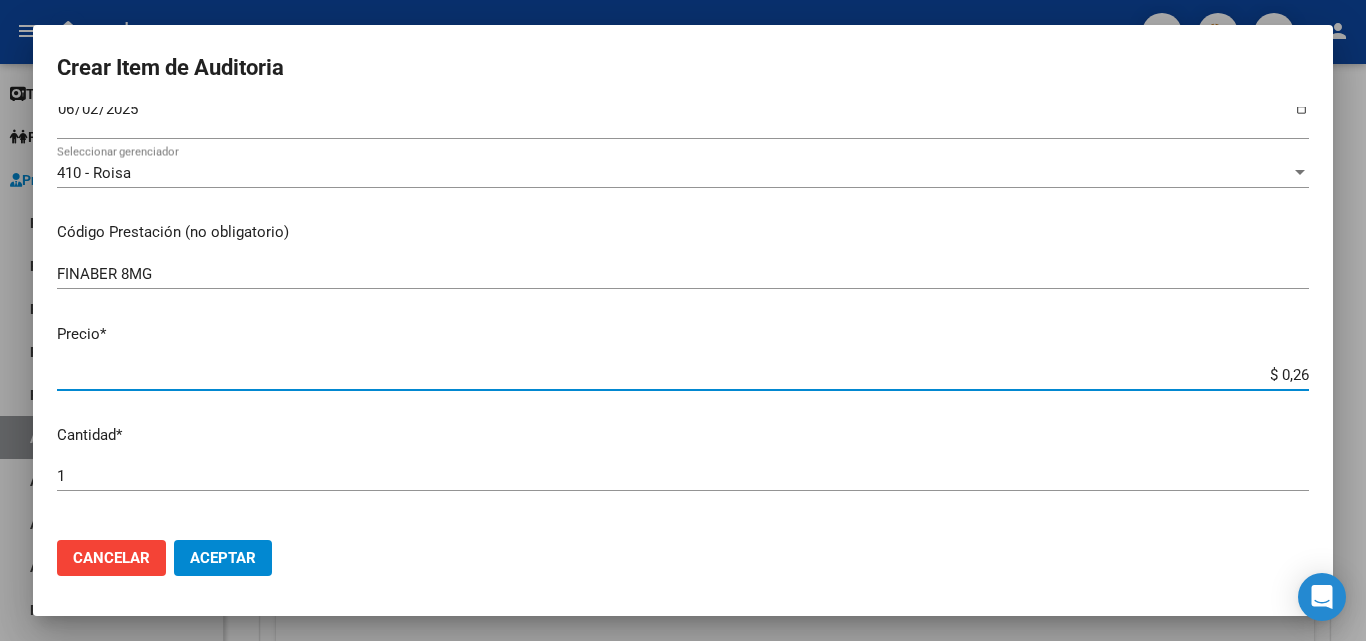 type on "$ 2,65" 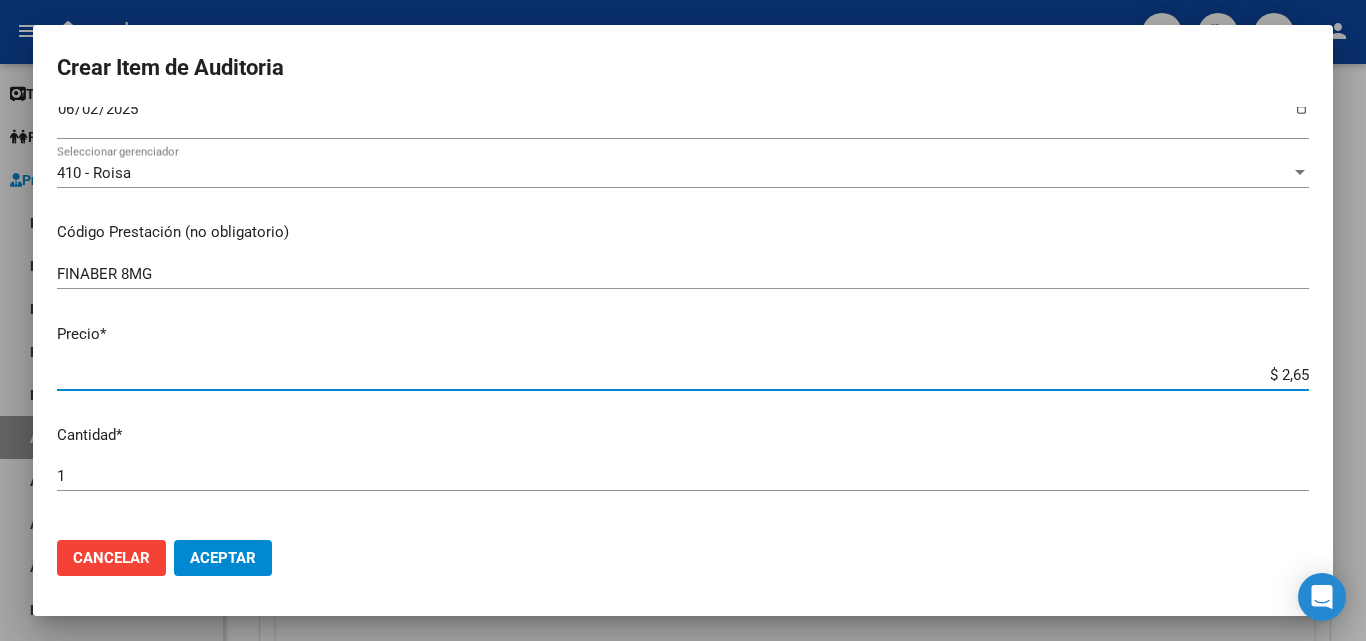 type on "$ 26,56" 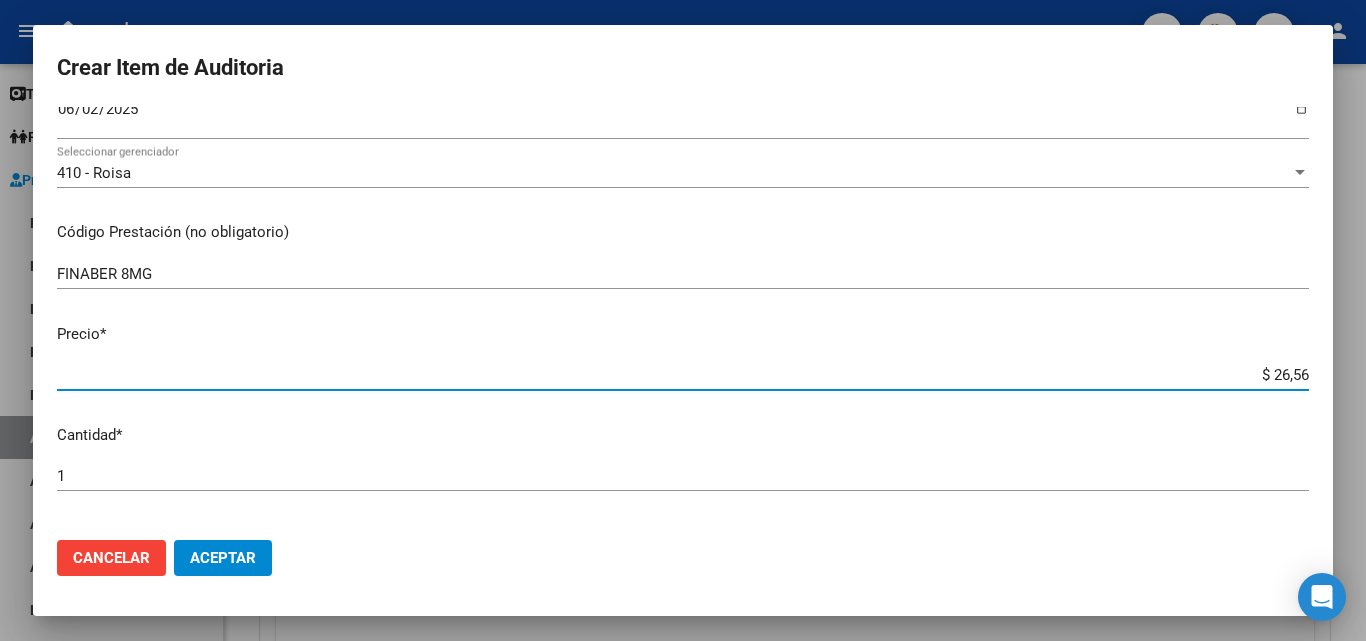 type on "$ 265,65" 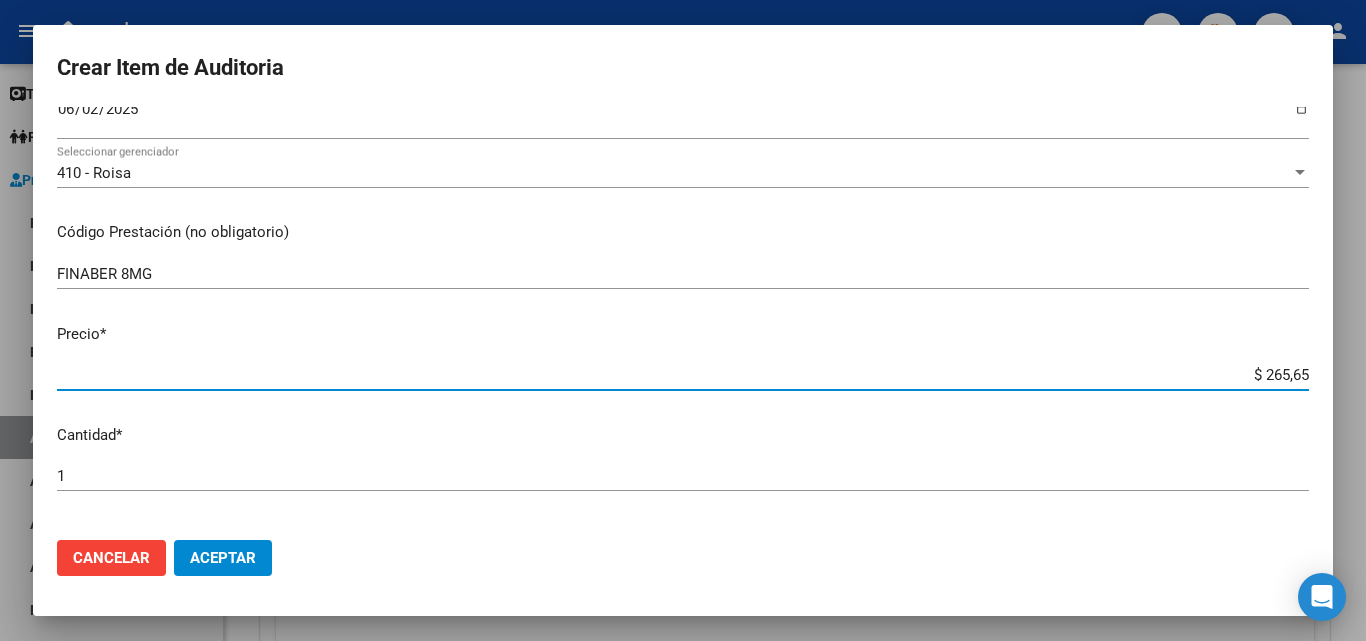 type on "$ 2.656,54" 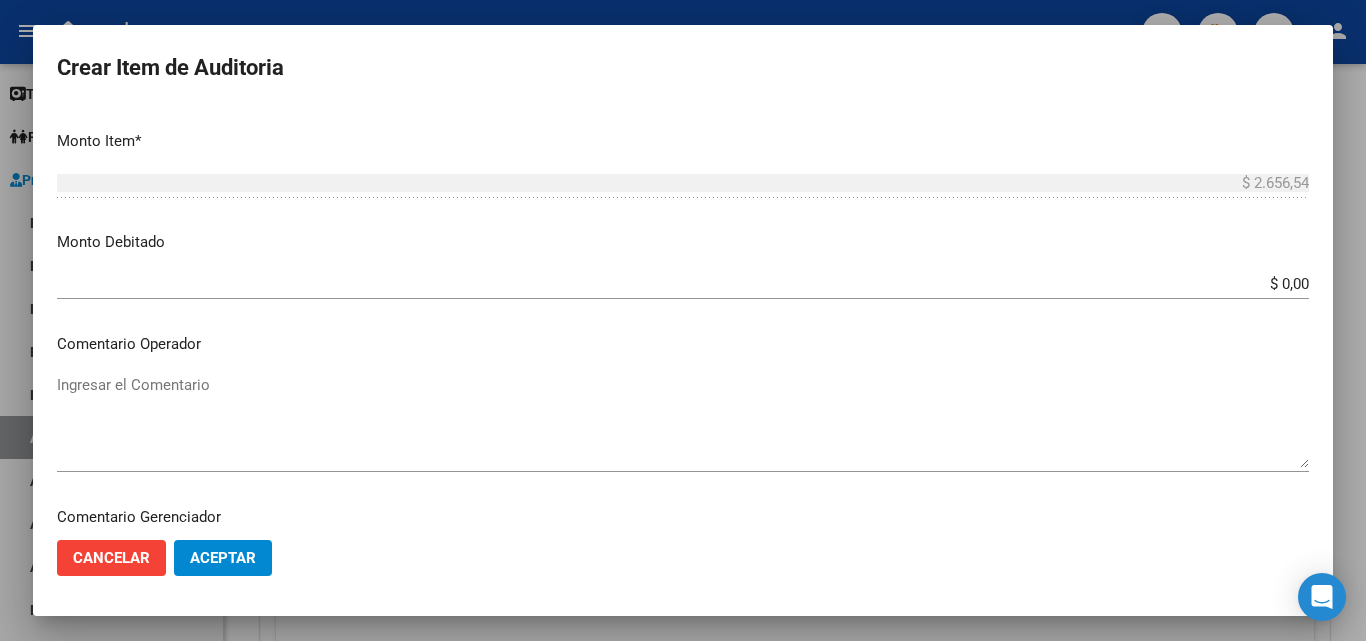 scroll, scrollTop: 700, scrollLeft: 0, axis: vertical 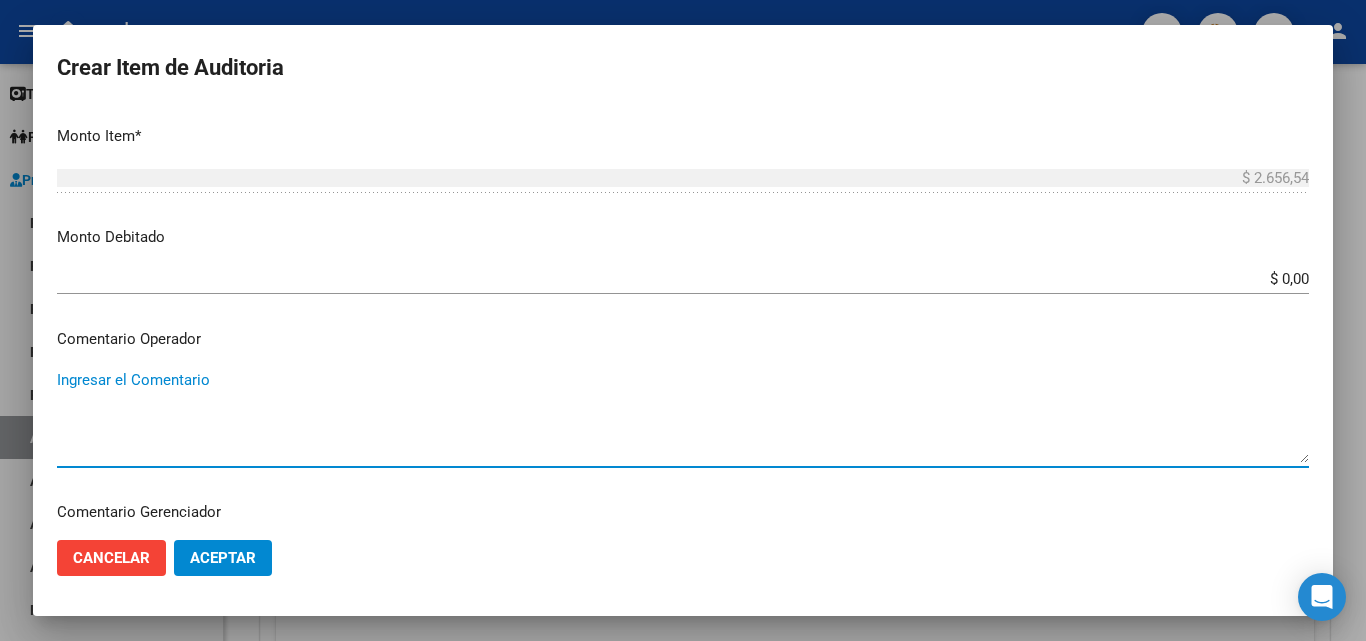 click on "Ingresar el Comentario" at bounding box center [683, 416] 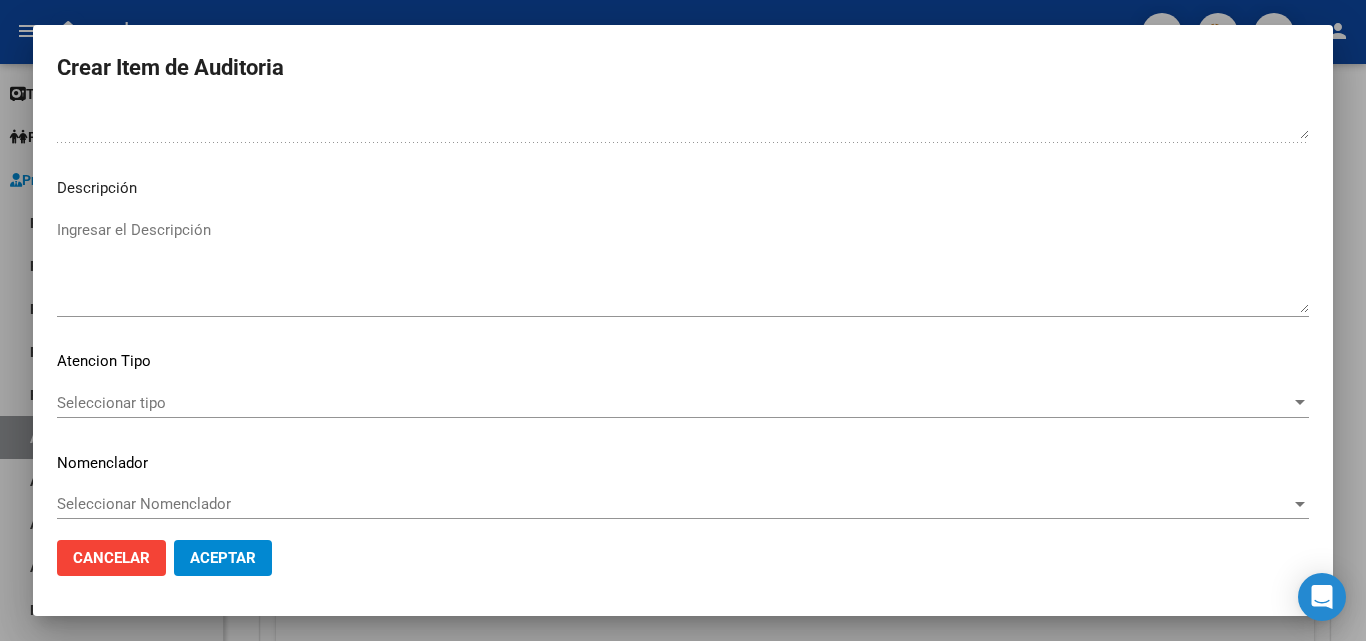 scroll, scrollTop: 1211, scrollLeft: 0, axis: vertical 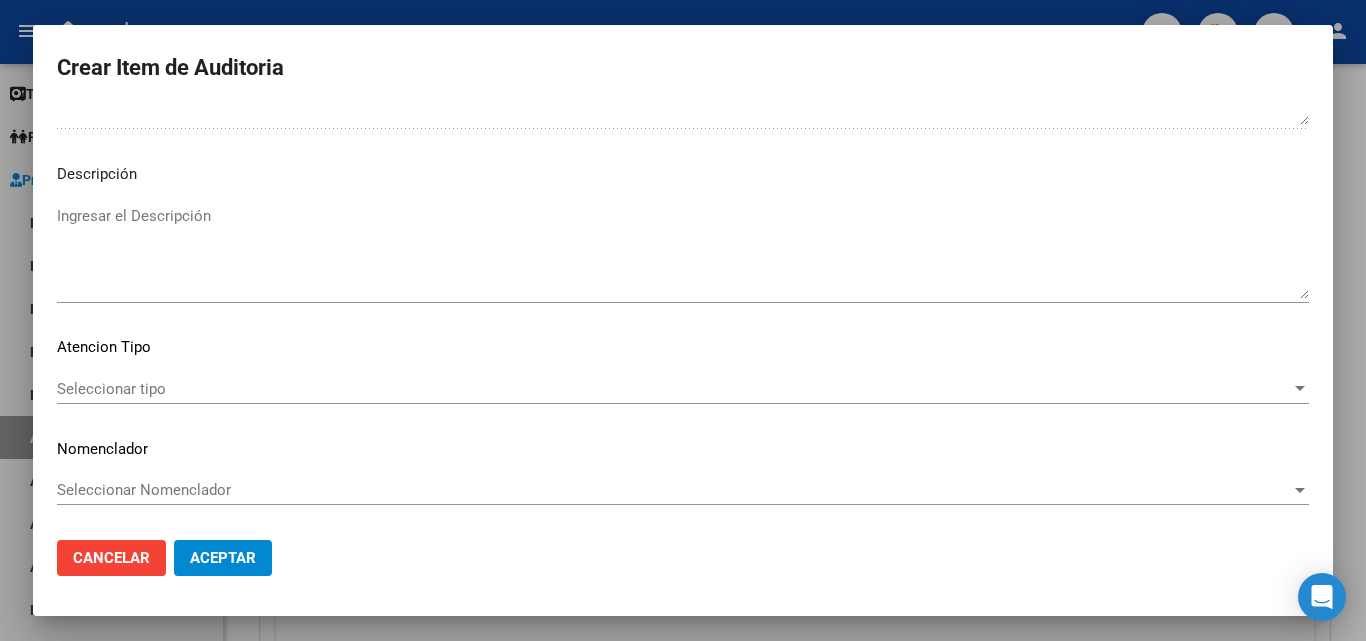 type on "FALTA TRAZA
OK_VALOR KAIROS" 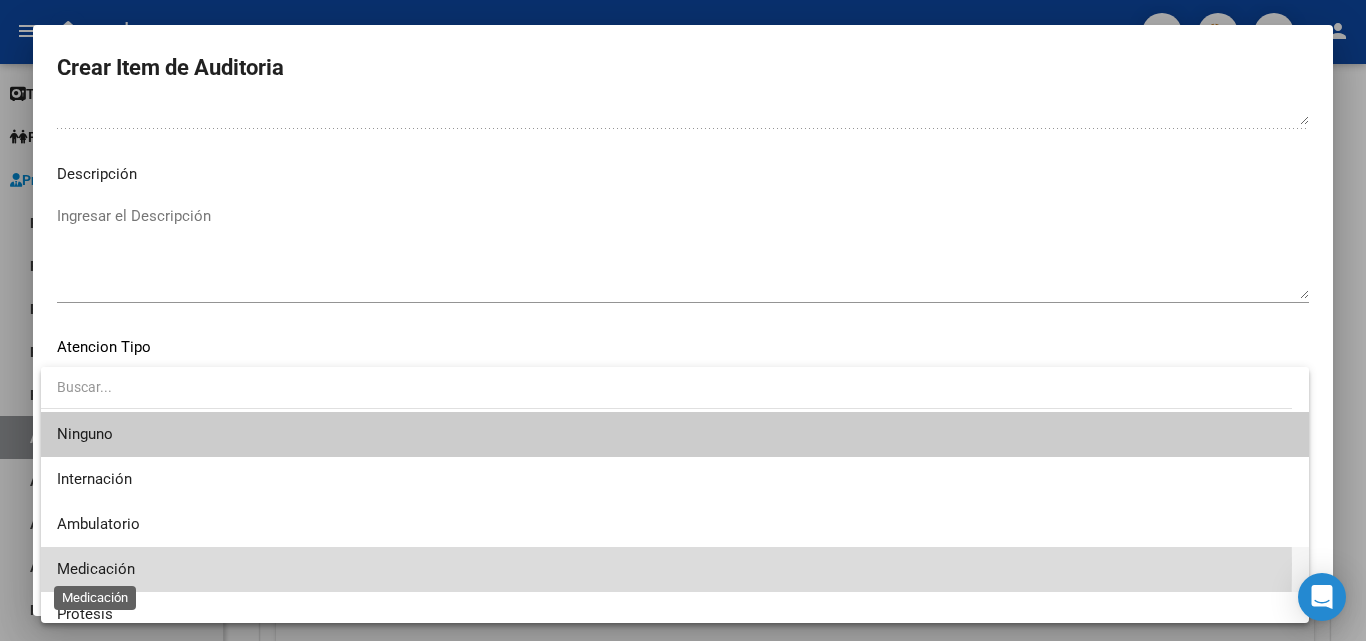 click on "Medicación" at bounding box center [96, 569] 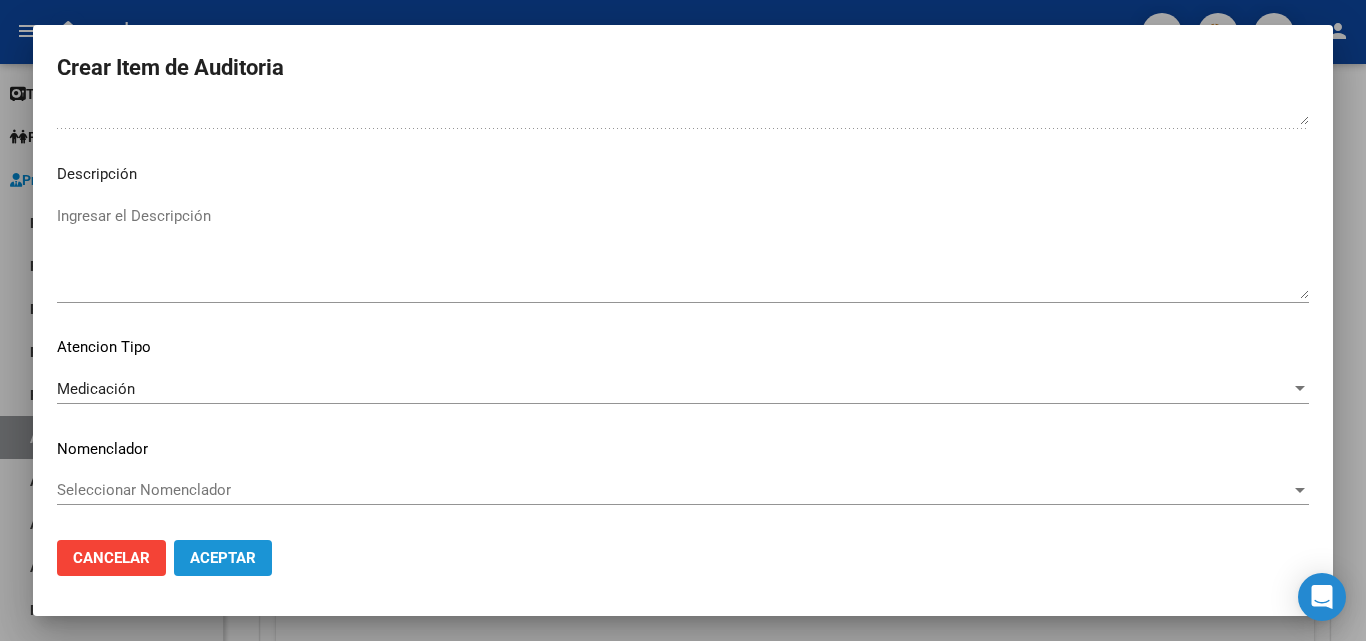 click on "Aceptar" 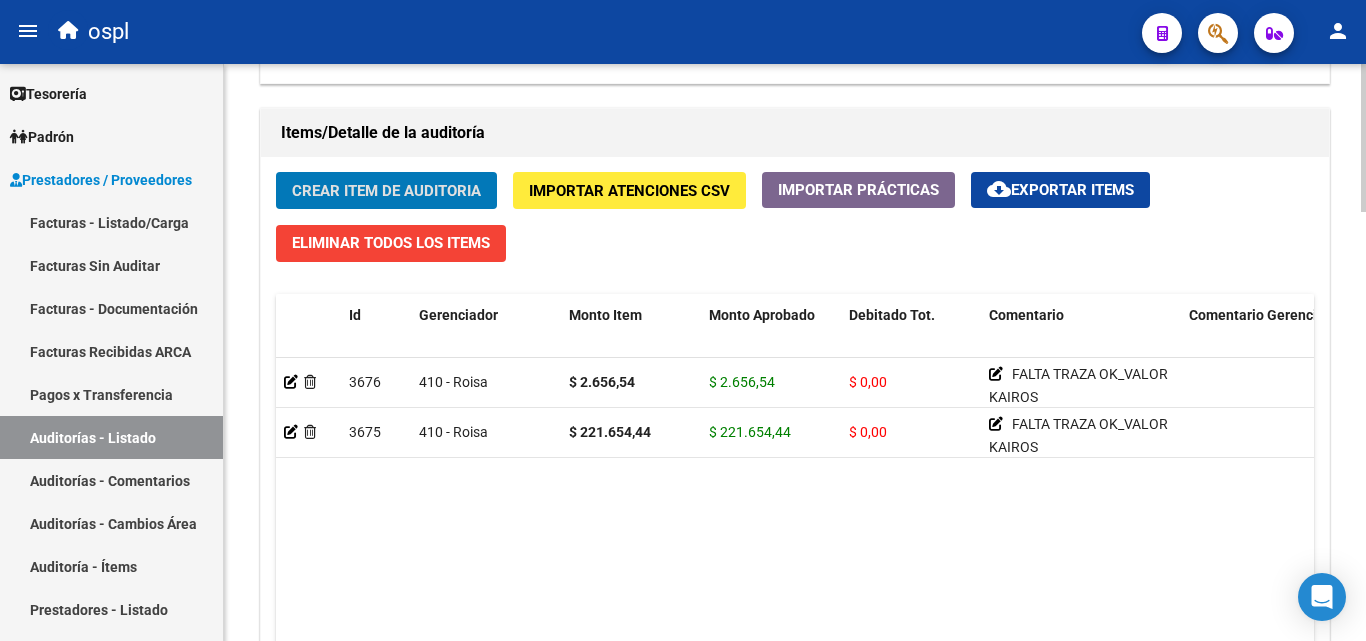 click on "Crear Item de Auditoria" 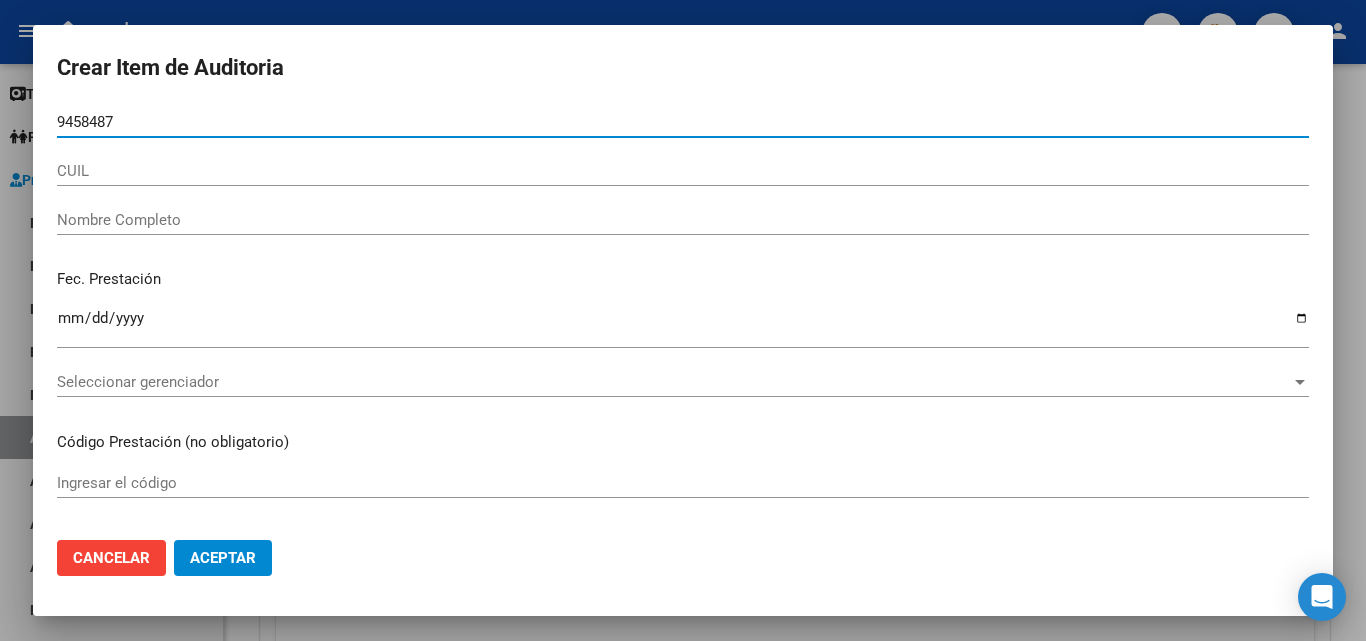 type on "94584878" 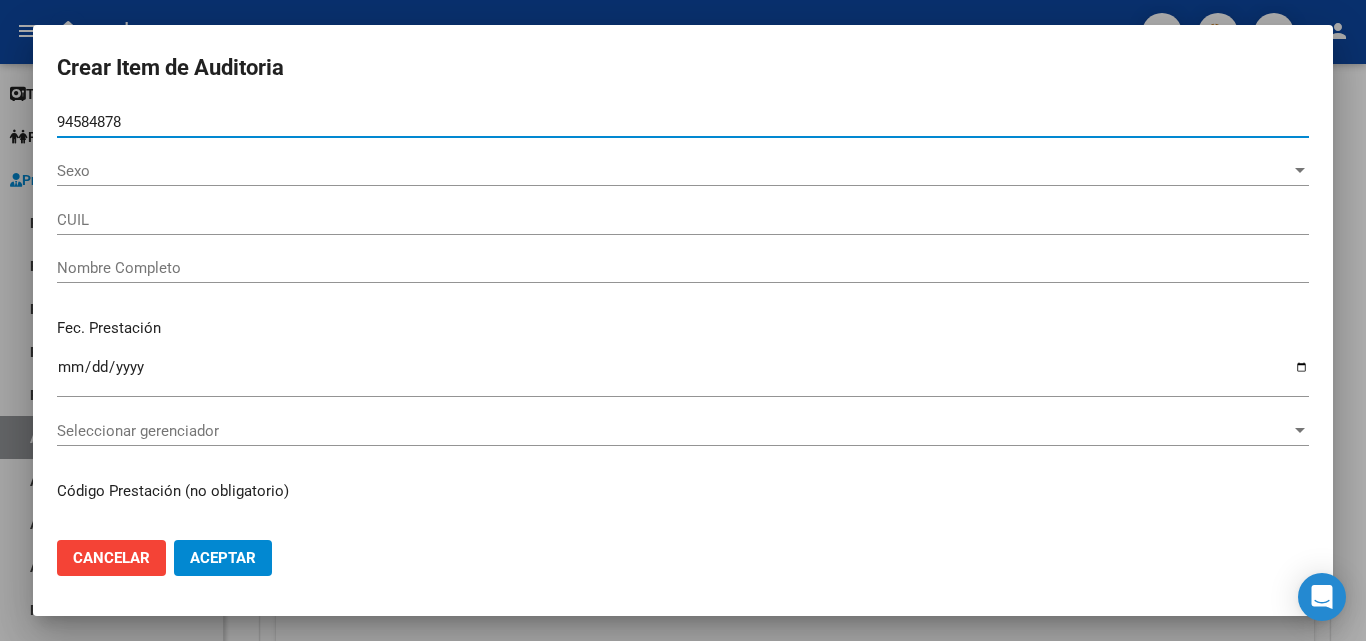 type on "[CUIL]" 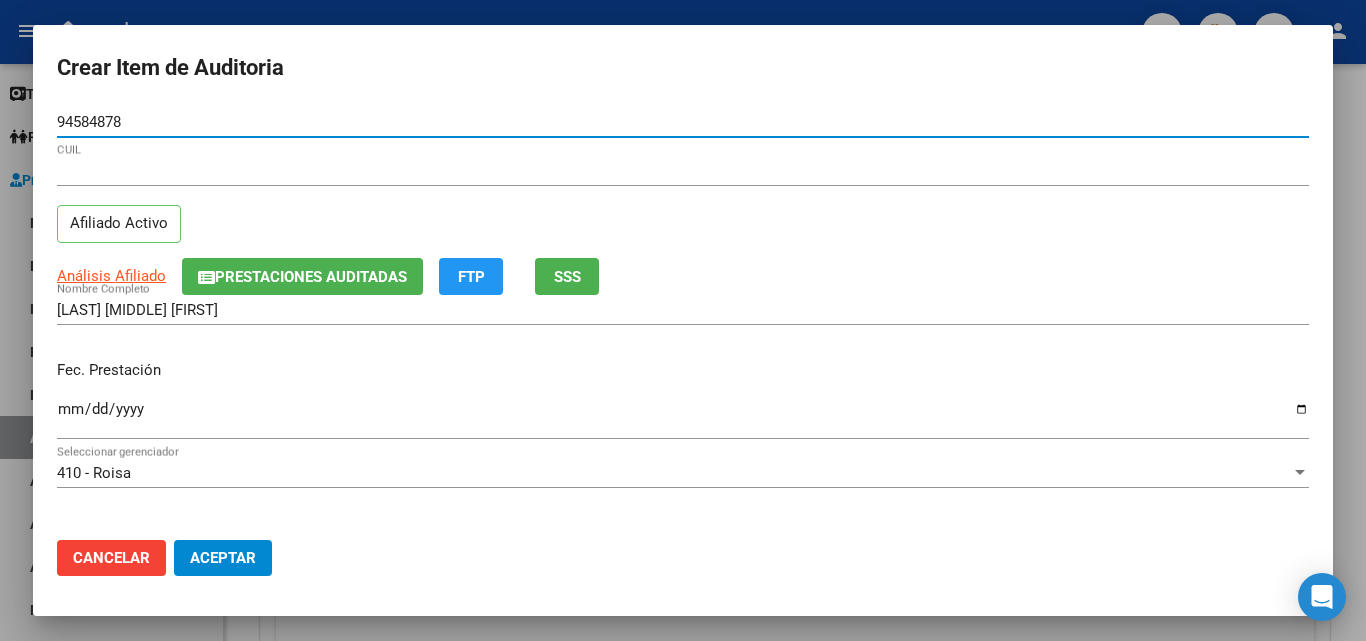 type on "94584878" 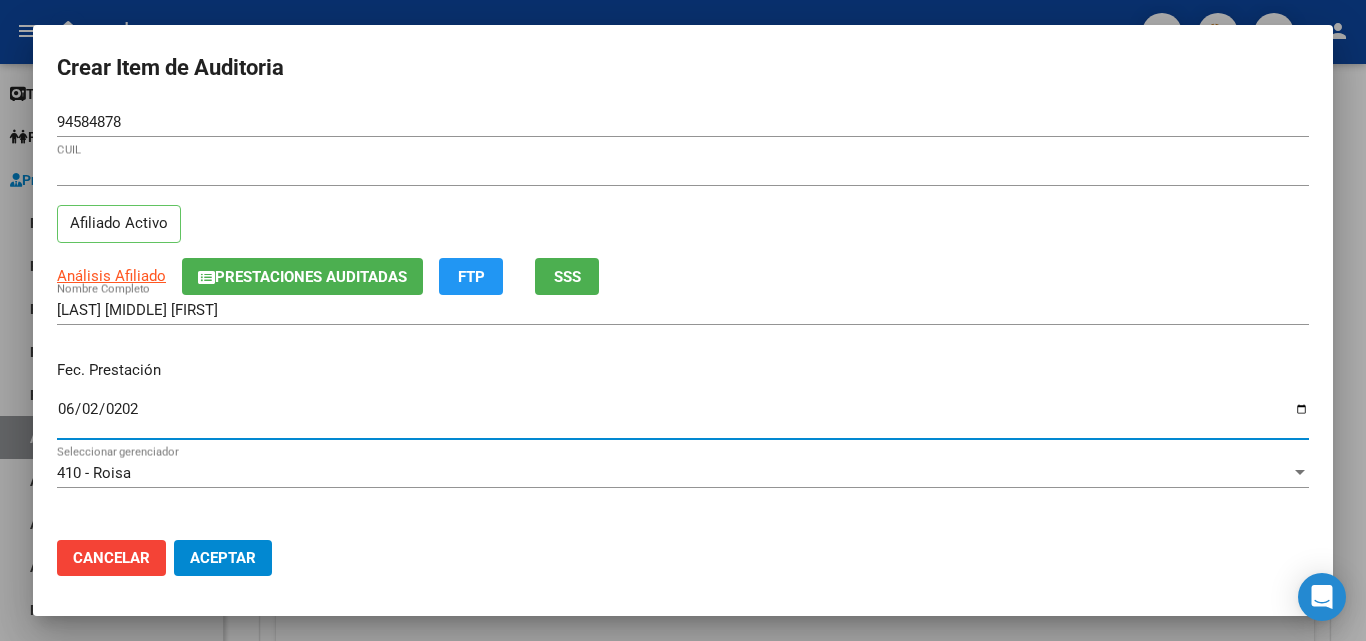 type on "2025-06-02" 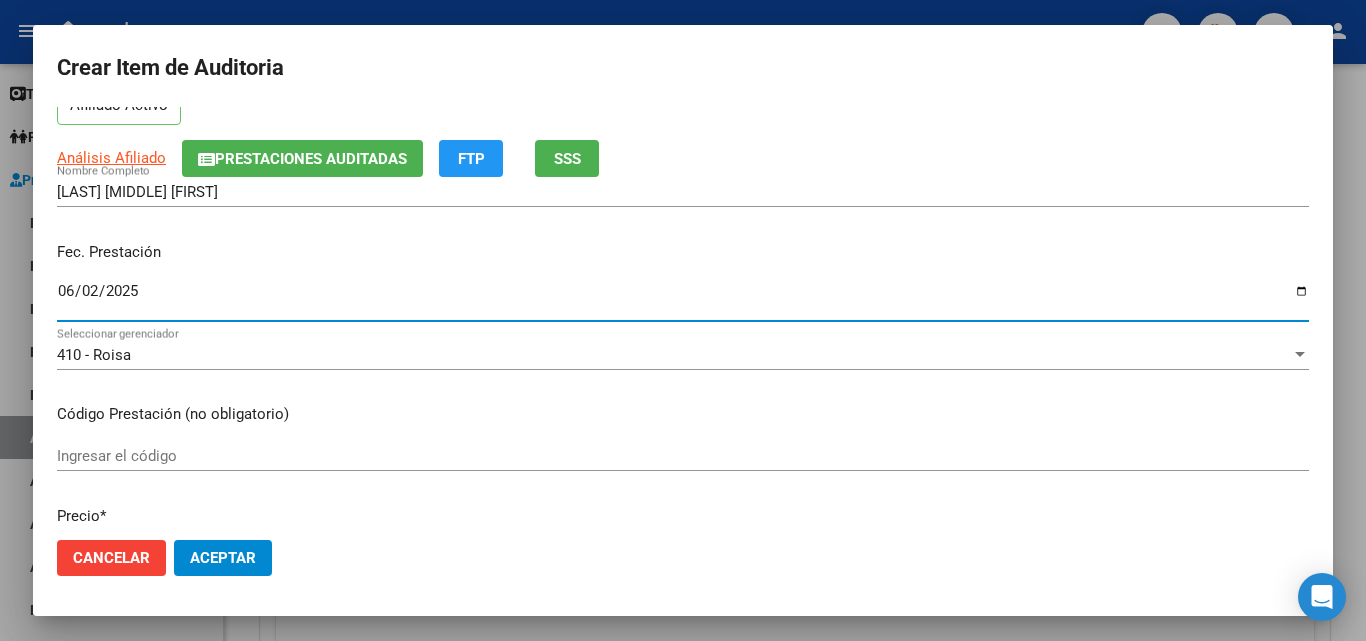 scroll, scrollTop: 200, scrollLeft: 0, axis: vertical 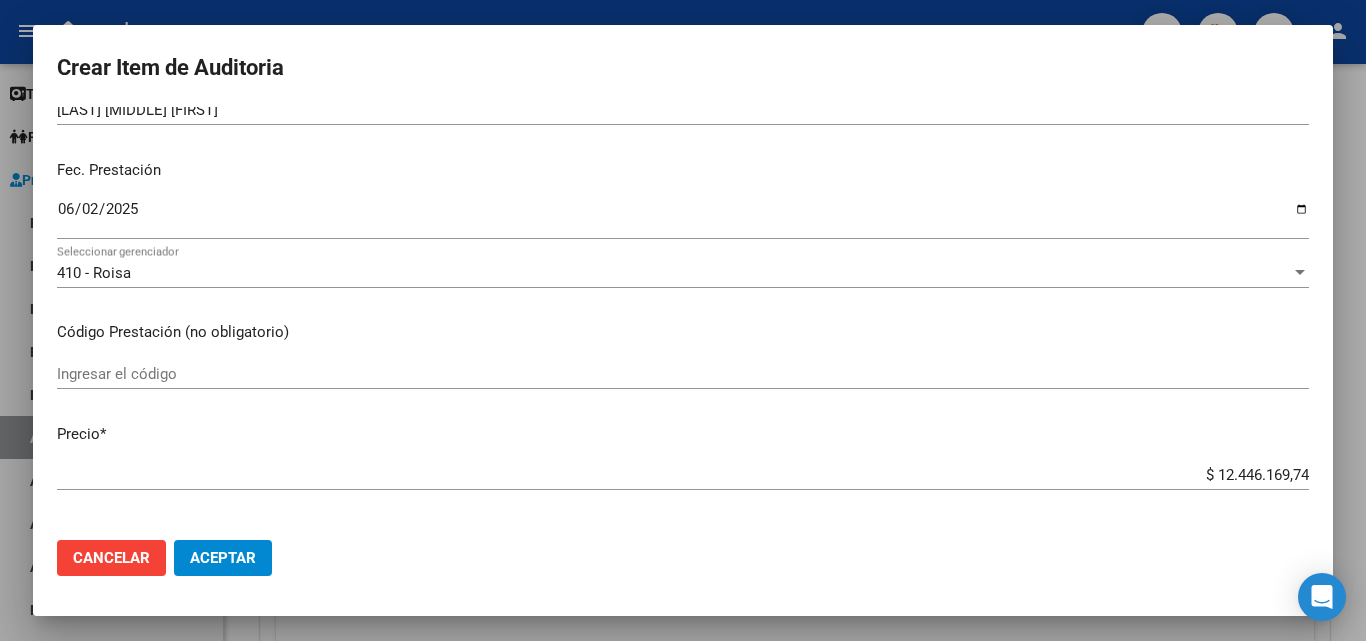 click on "Crear Item de Auditoria   94584878 Nro Documento    27945848788 CUIL   Afiliado Activo  Análisis Afiliado  Prestaciones Auditadas FTP SSS   DEL VALLE BRITEZ EPIFANIA Nombre Completo  Fec. Prestación    2025-06-02 Ingresar la fecha  410 - Roisa Seleccionar gerenciador Código Prestación (no obligatorio)    Ingresar el código  Precio  *   $ 12.446.169,74 Ingresar el precio  Cantidad  *   1 Ingresar la cantidad  Monto Item  *   $ 12.446.169,74 Ingresar el monto  Monto Debitado    $ 0,00 Ingresar el monto  Comentario Operador    Ingresar el Comentario  Comentario Gerenciador    Ingresar el Comentario  Descripción    Ingresar el Descripción   Atencion Tipo  Seleccionar tipo Seleccionar tipo  Nomenclador  Seleccionar Nomenclador Seleccionar Nomenclador Cancelar Aceptar" at bounding box center [683, 320] 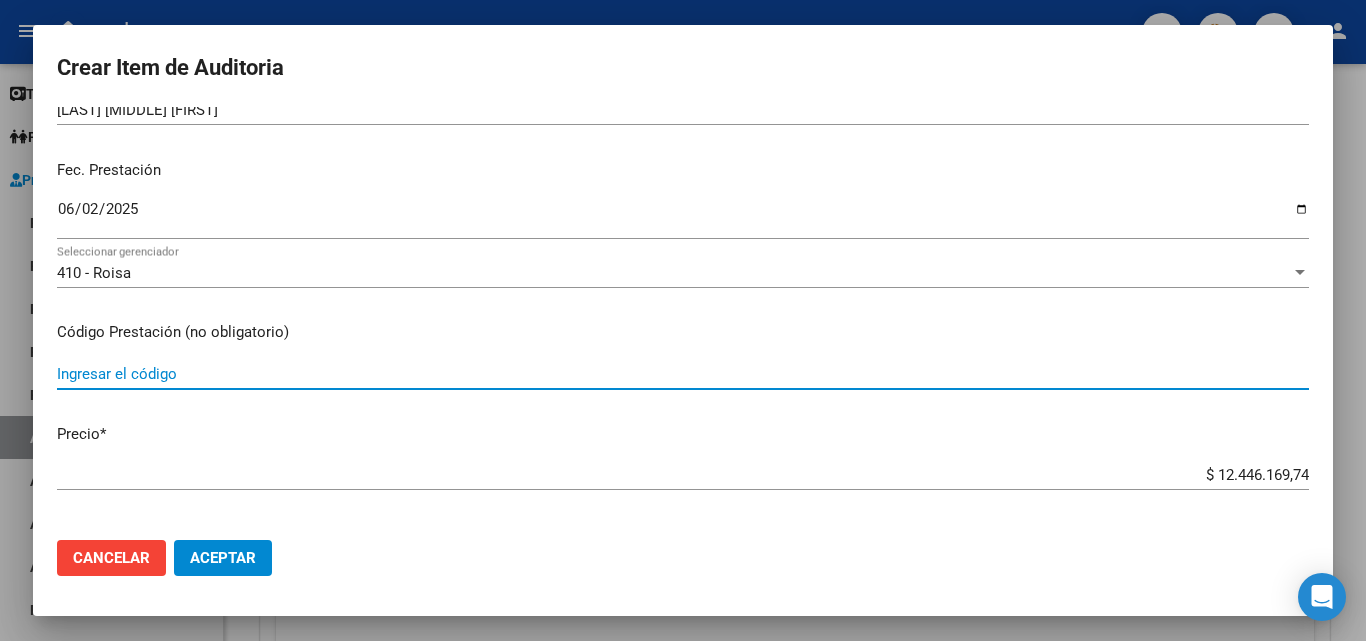 click on "Ingresar el código" at bounding box center (683, 374) 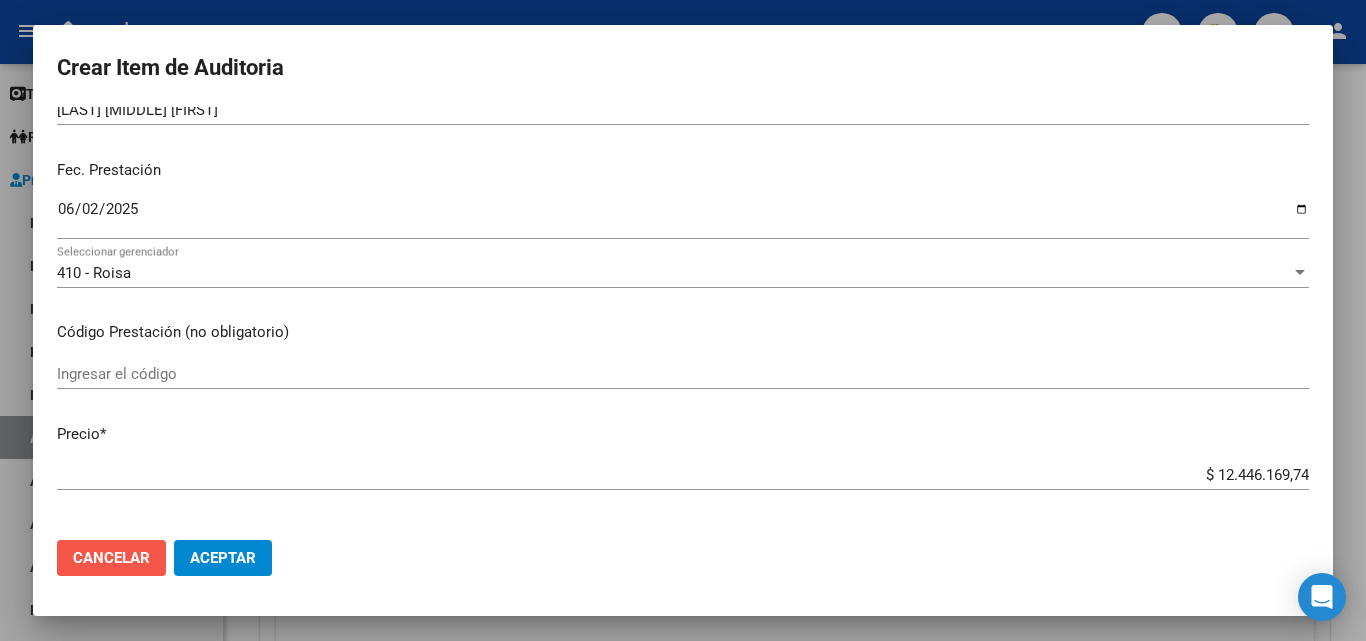 click on "Cancelar" 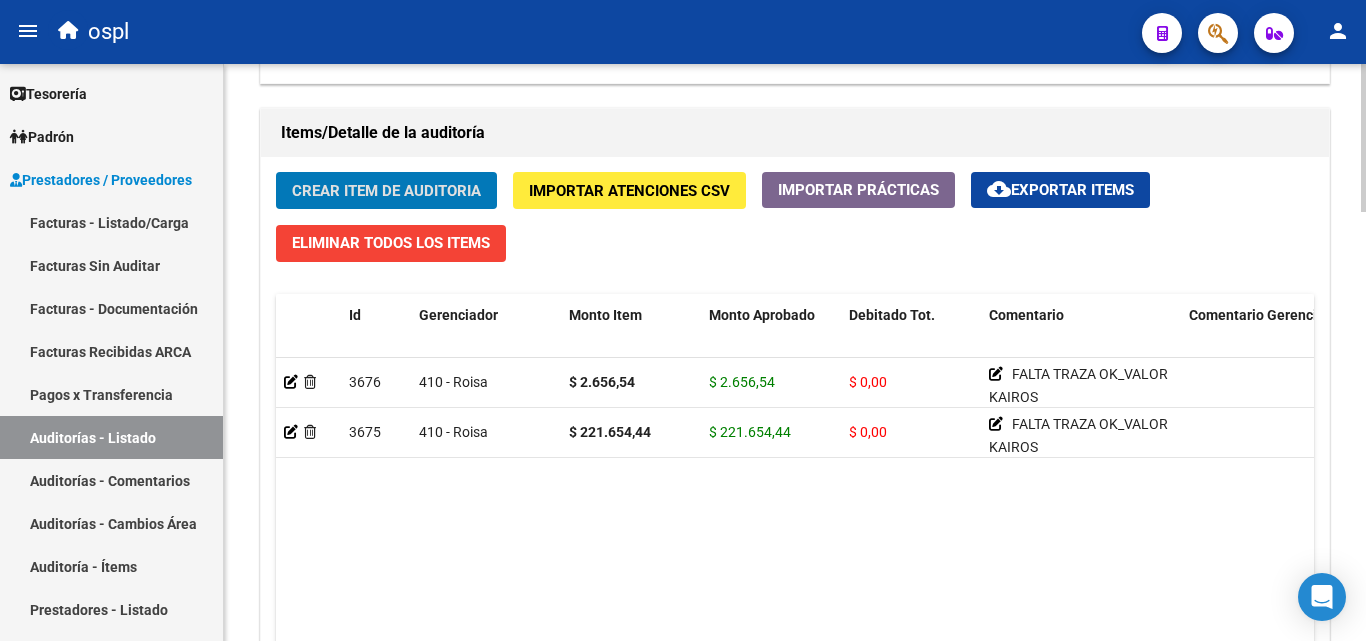 click on "Crear Item de Auditoria" 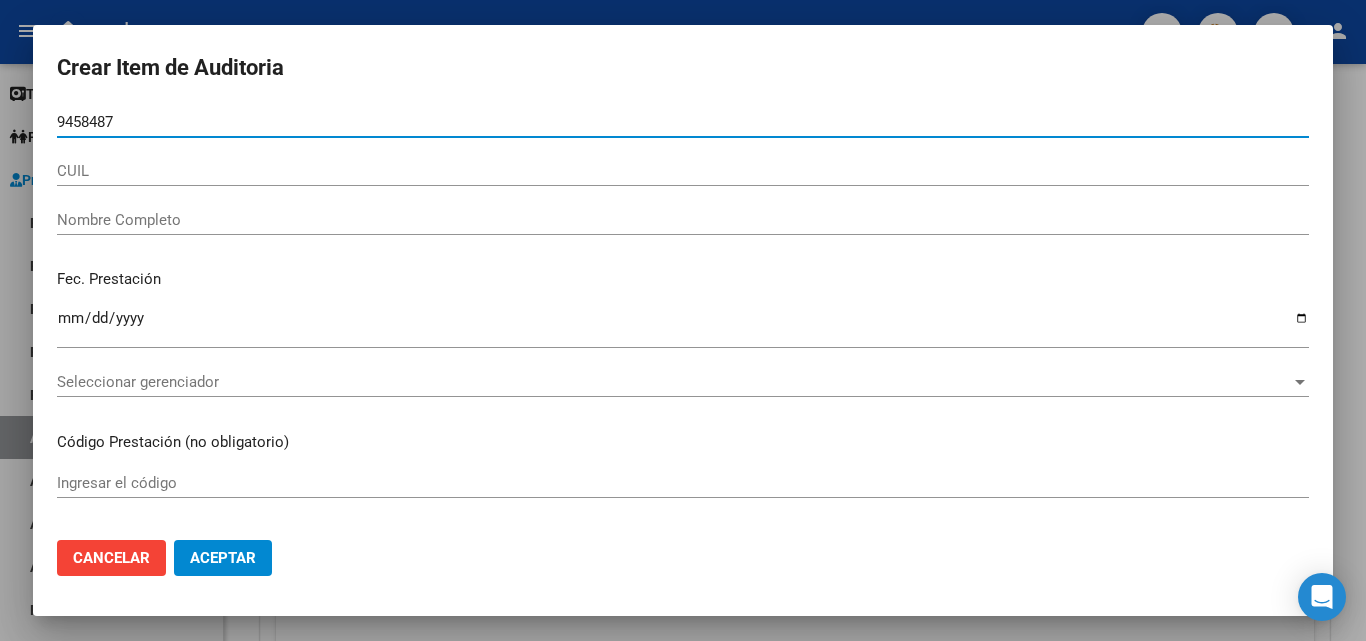type on "94584878" 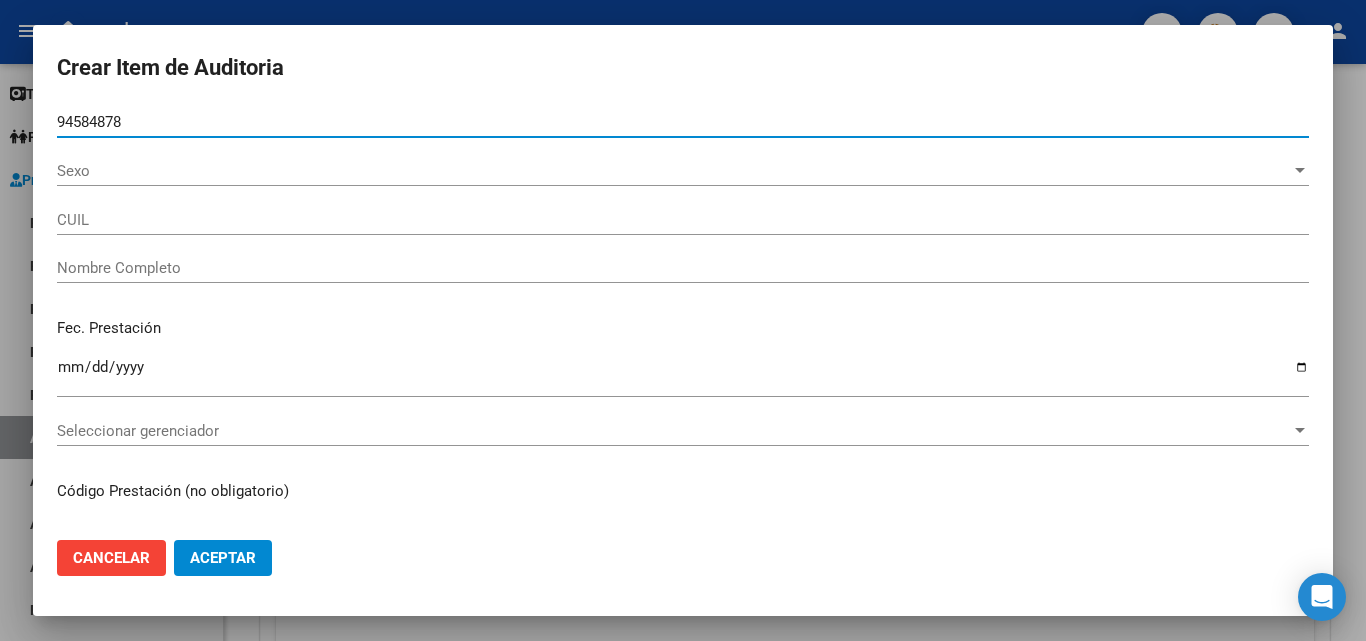 type on "[CUIL]" 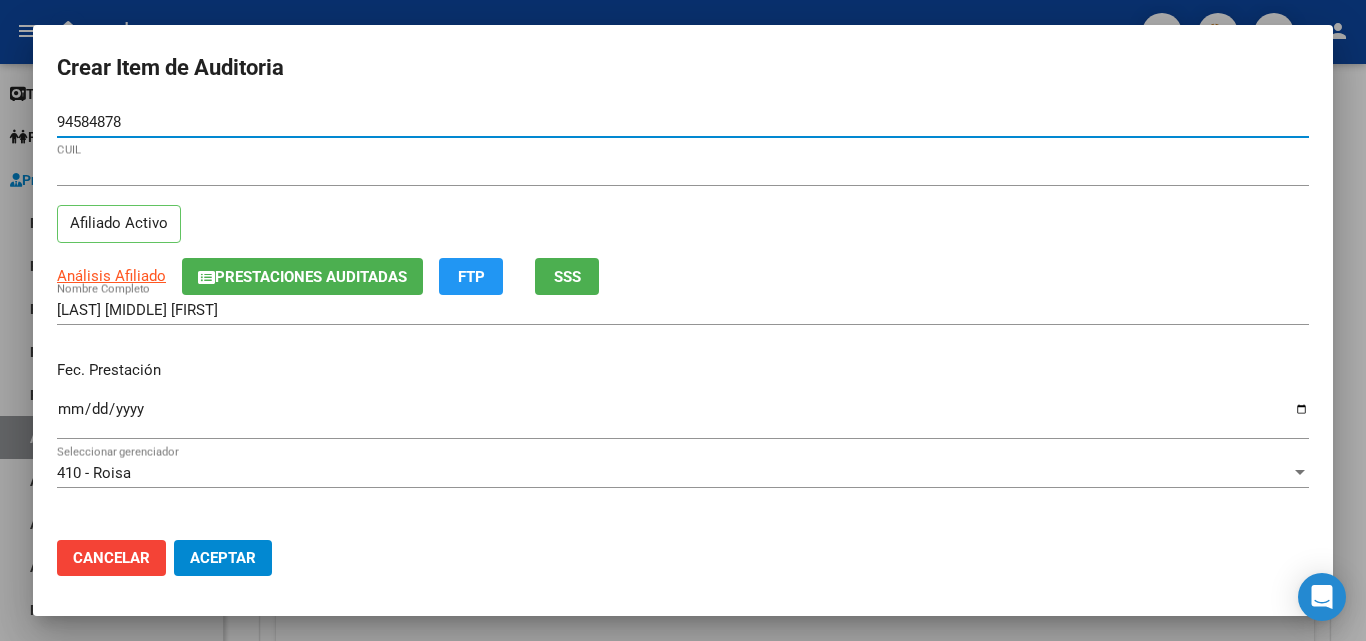 type on "94584878" 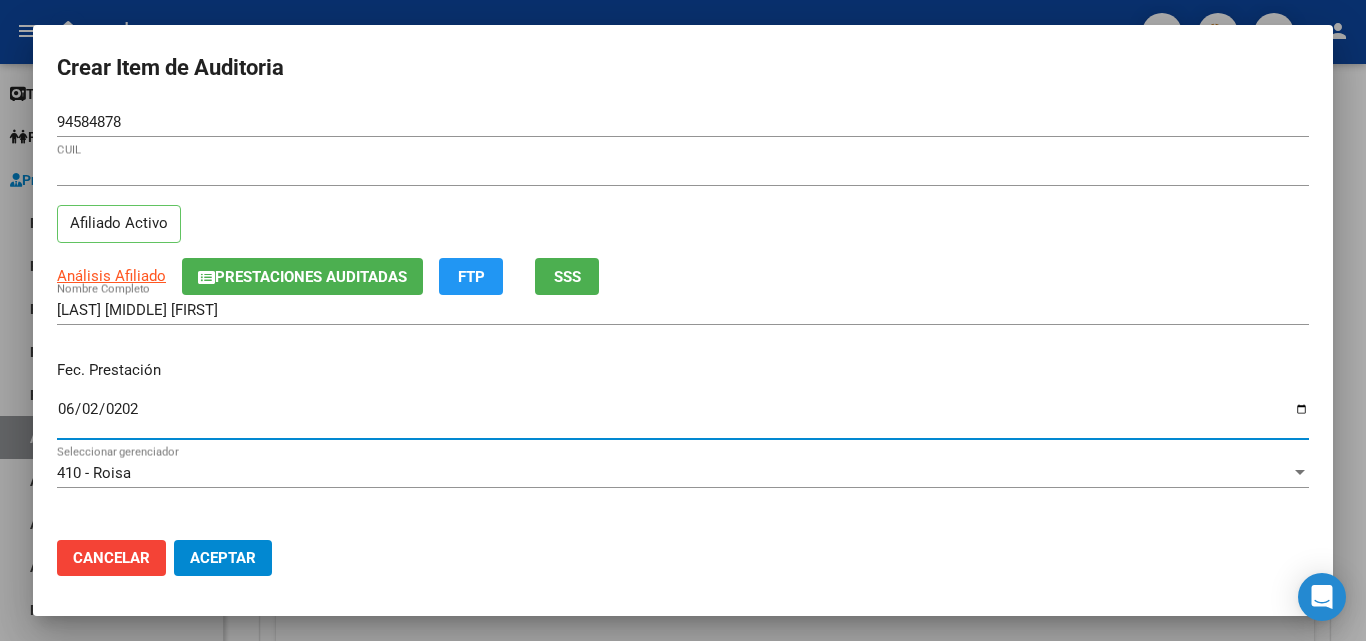 type on "2025-06-02" 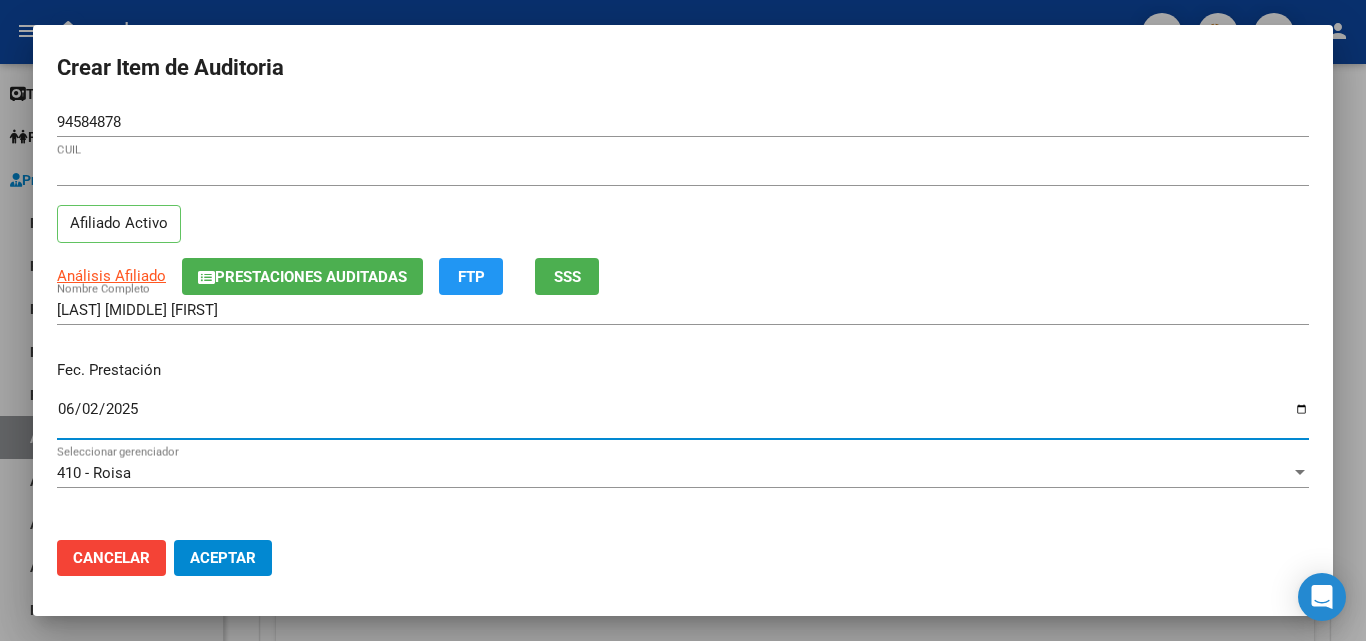 scroll, scrollTop: 100, scrollLeft: 0, axis: vertical 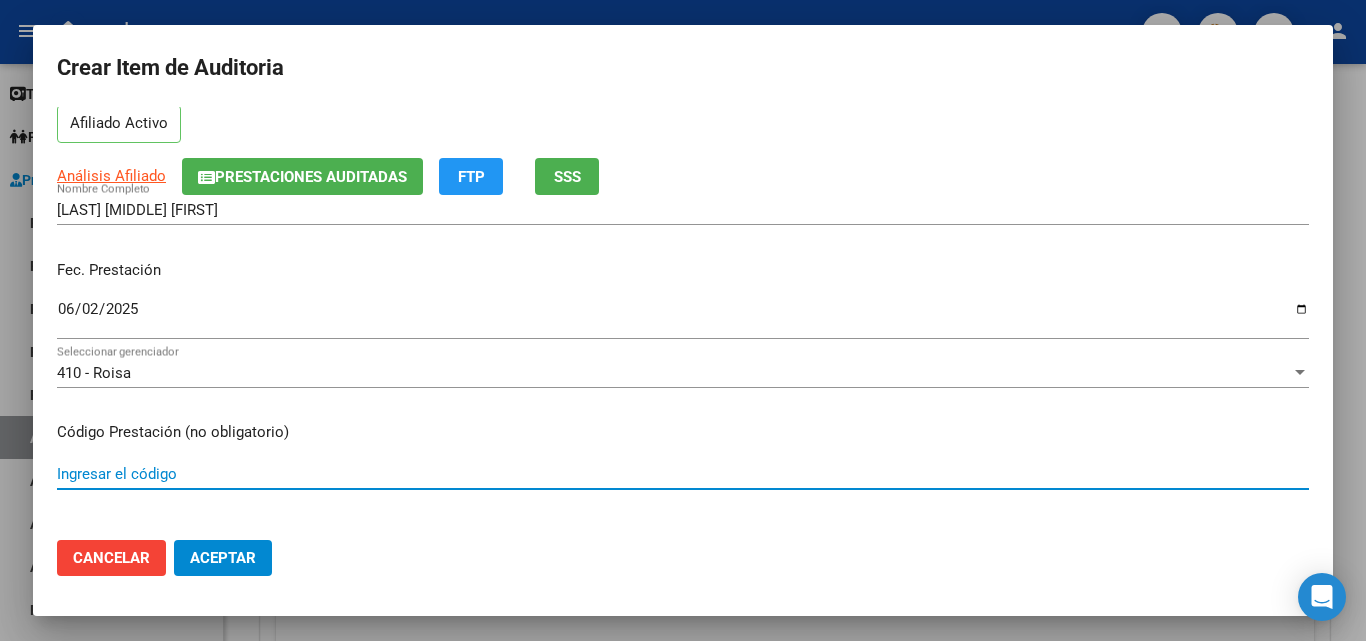 click on "Ingresar el código" at bounding box center [683, 474] 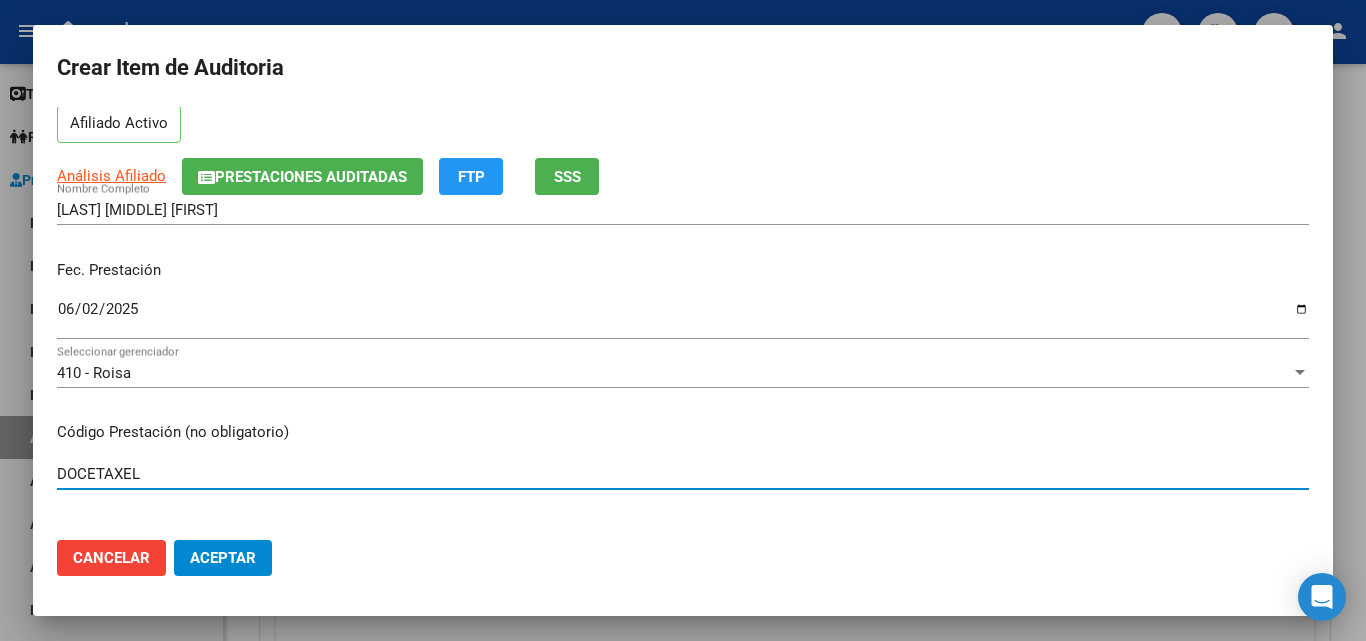 type on "DOCETAXEL" 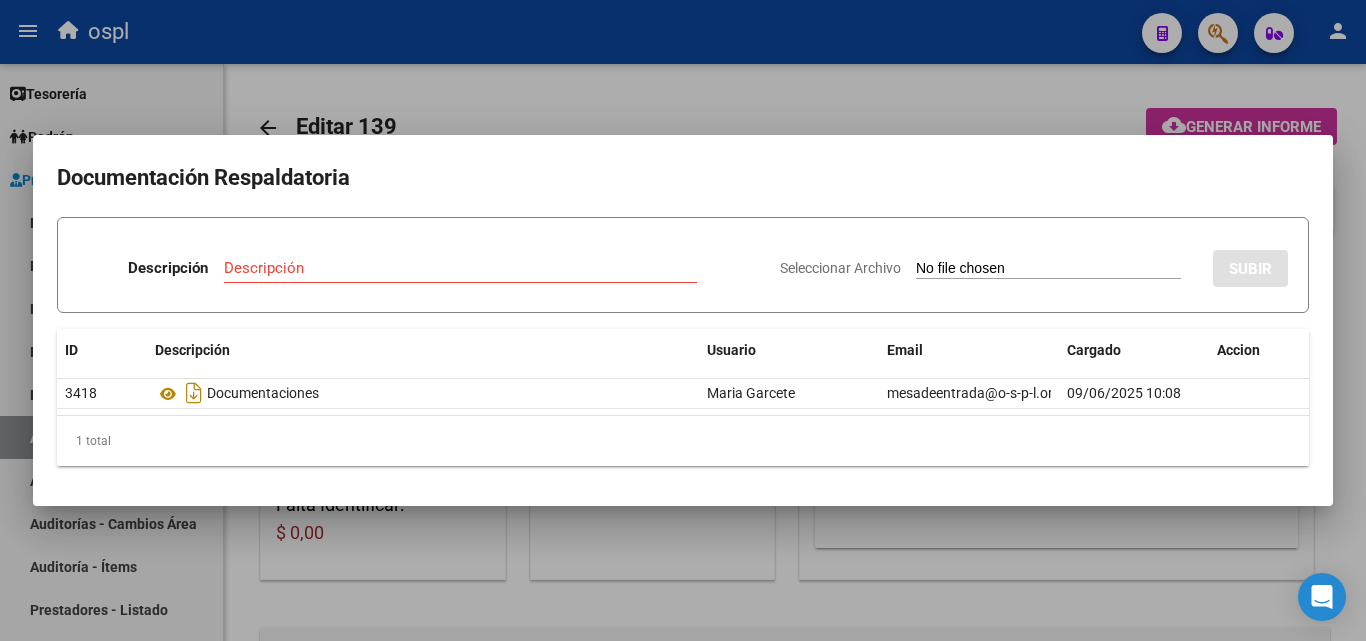 scroll, scrollTop: 0, scrollLeft: 0, axis: both 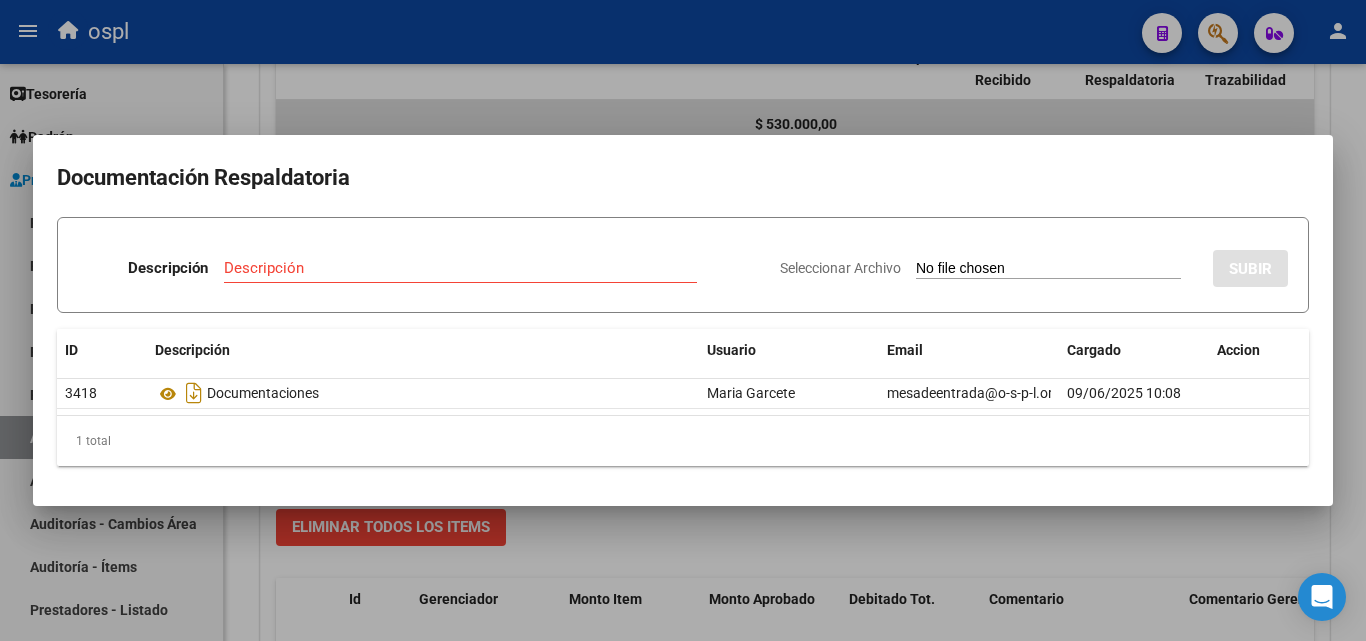 click on "Seleccionar Archivo" at bounding box center [1048, 269] 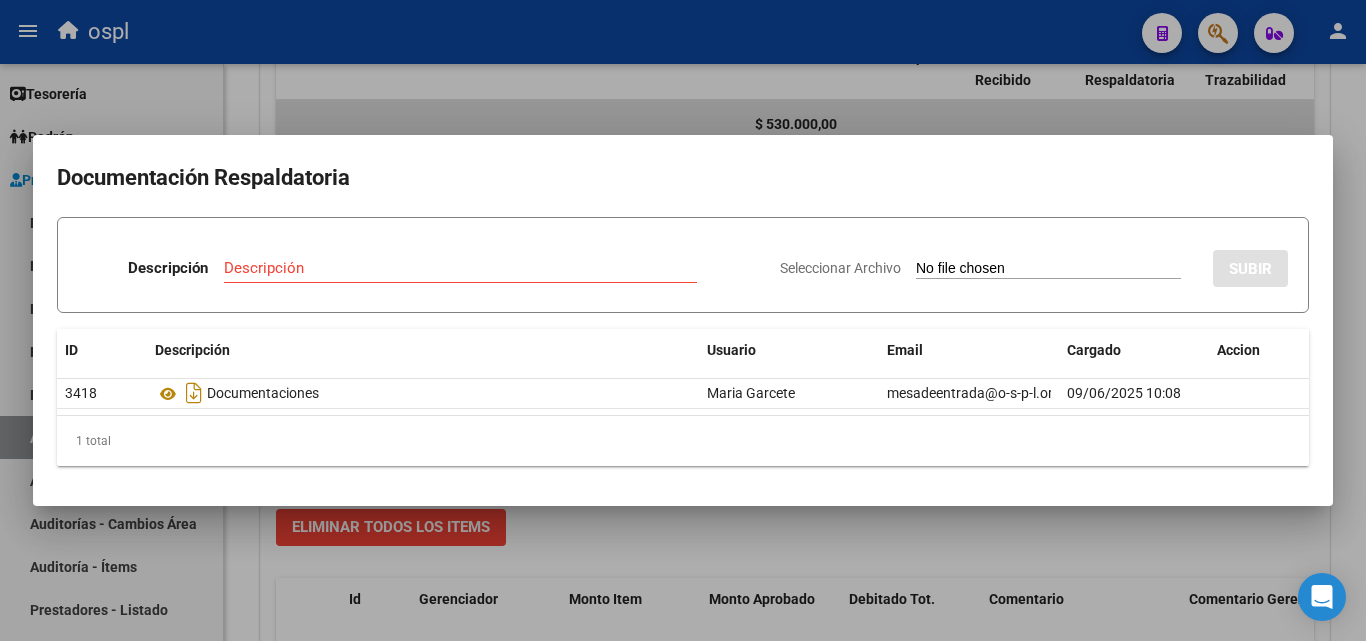 type on "C:\fakepath\49423 - WhatsApp Image 2025-07-25 at 11.57.53.jpeg" 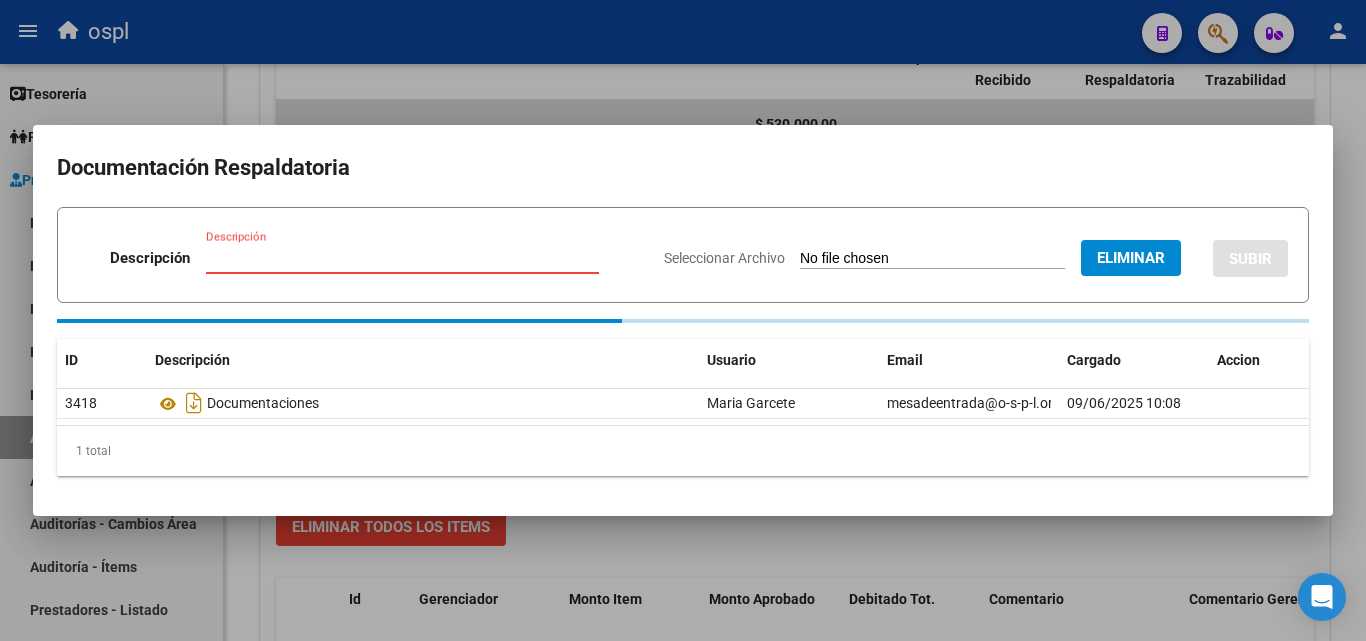 click on "Descripción" at bounding box center [402, 258] 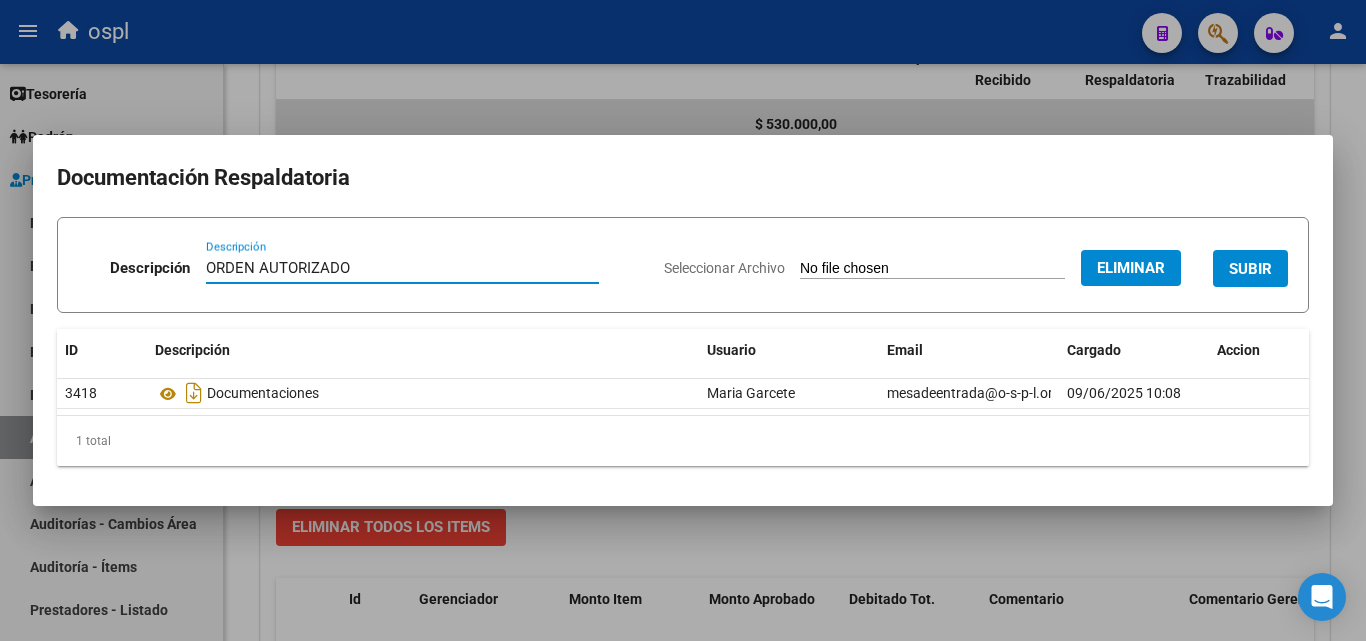 type on "ORDEN AUTORIZADO" 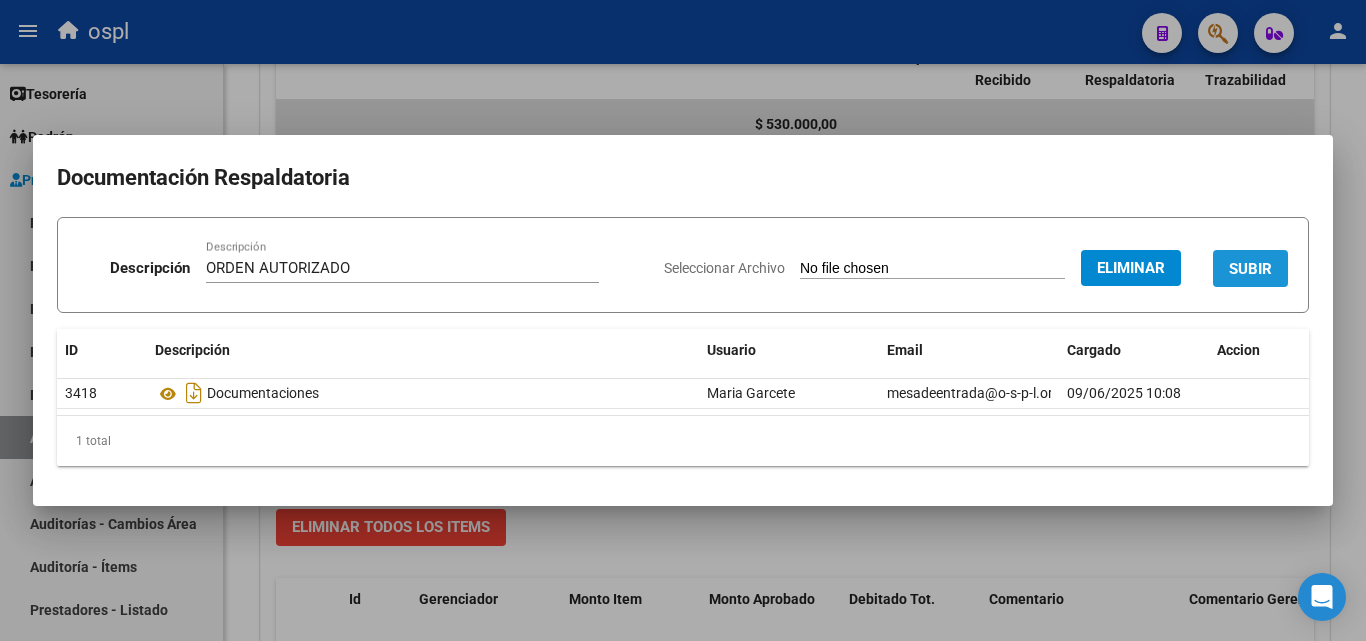 click on "SUBIR" at bounding box center (1250, 269) 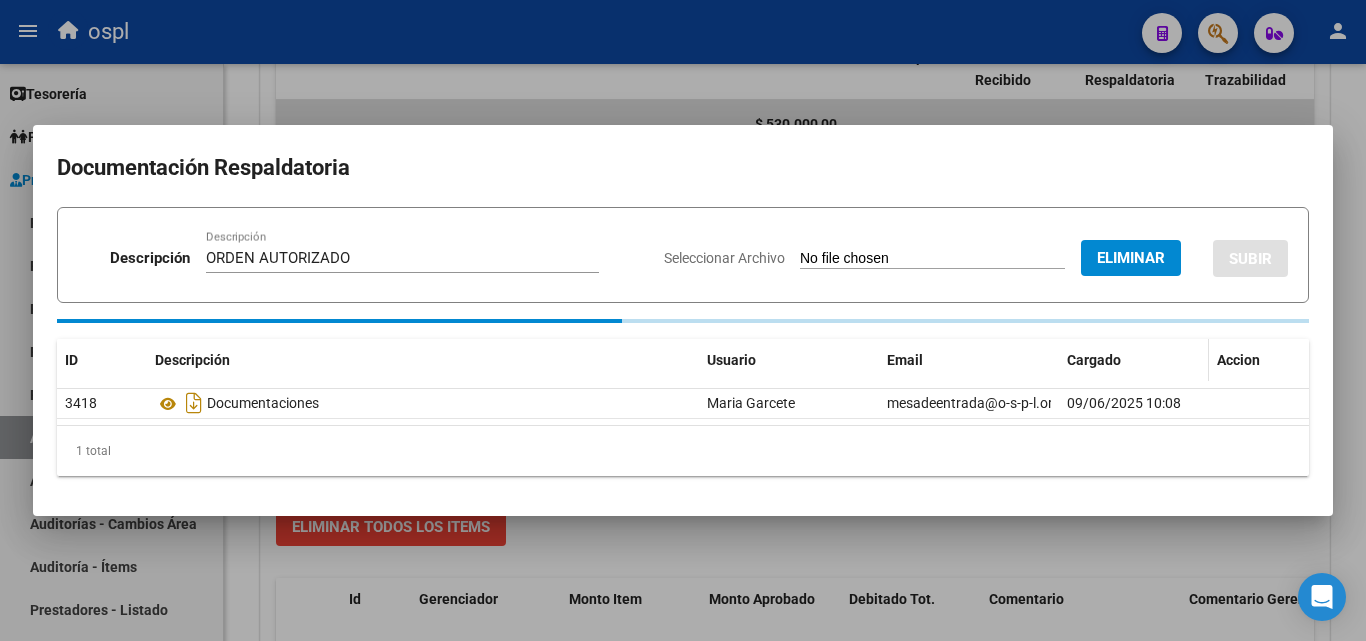 type 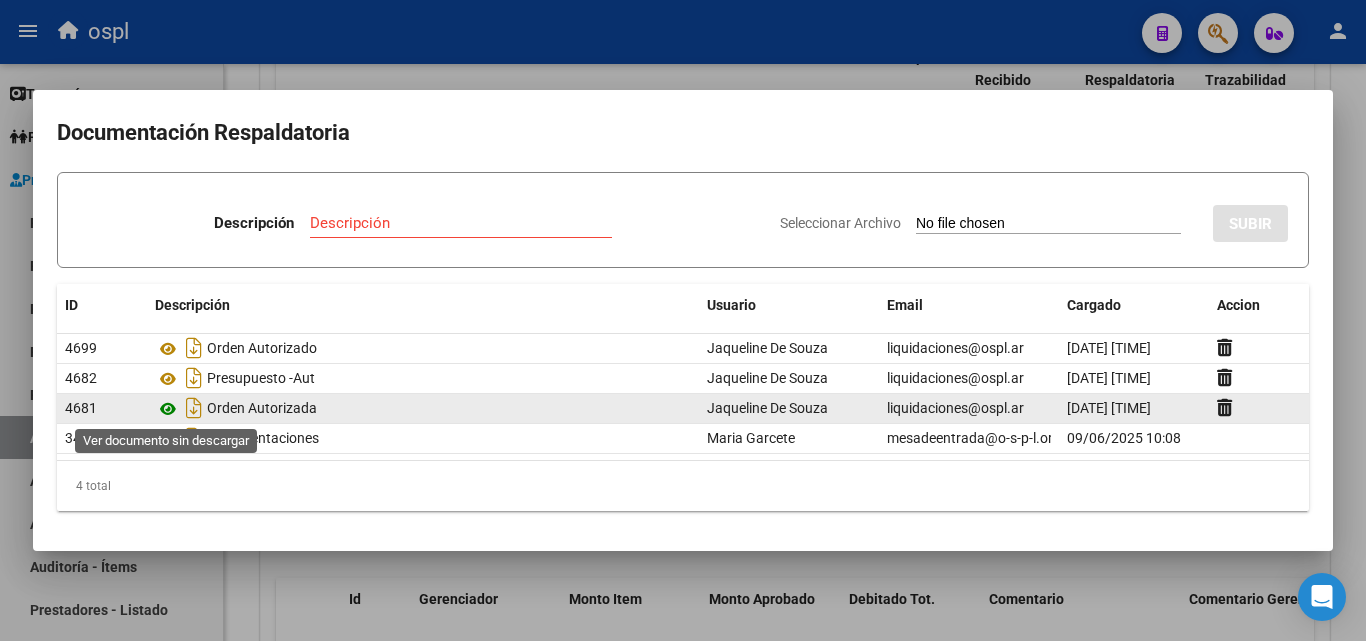 click 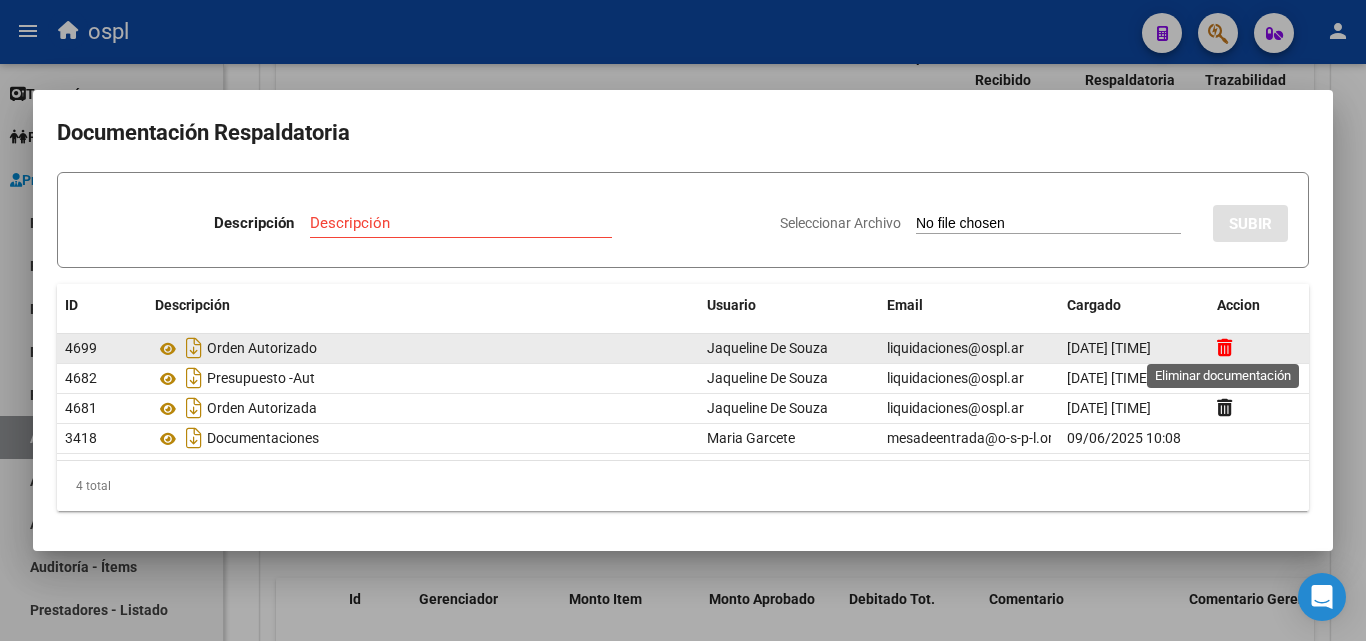 click 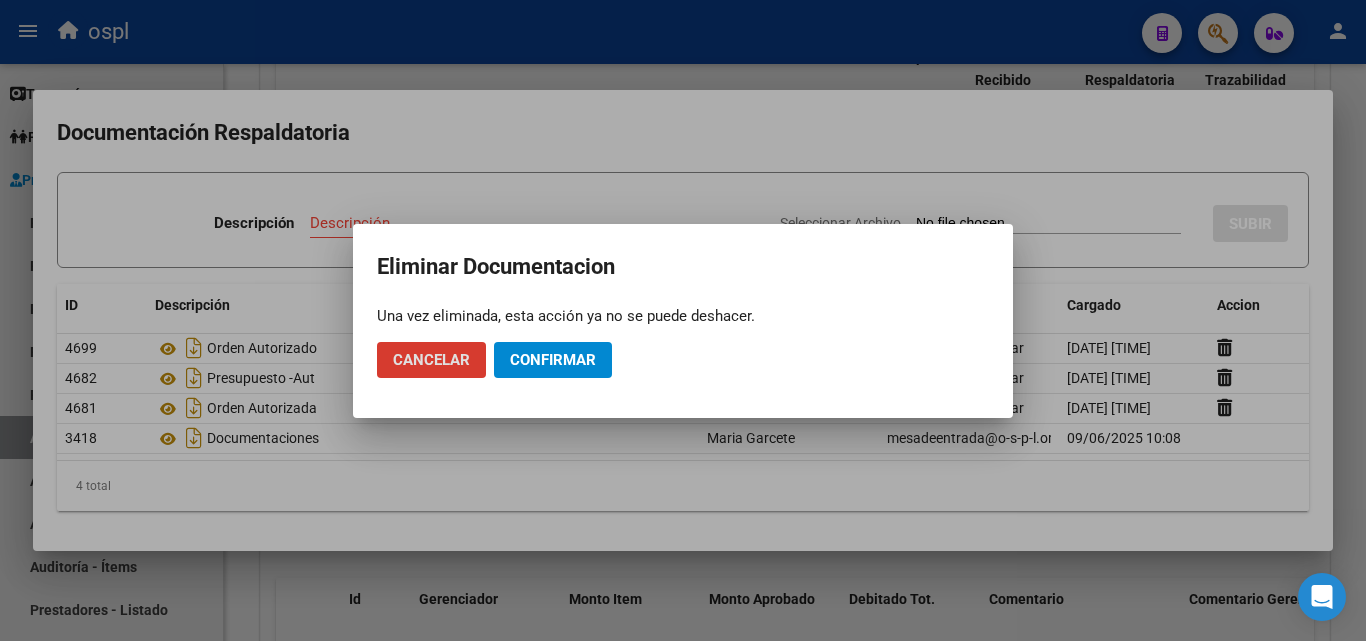 click at bounding box center (683, 320) 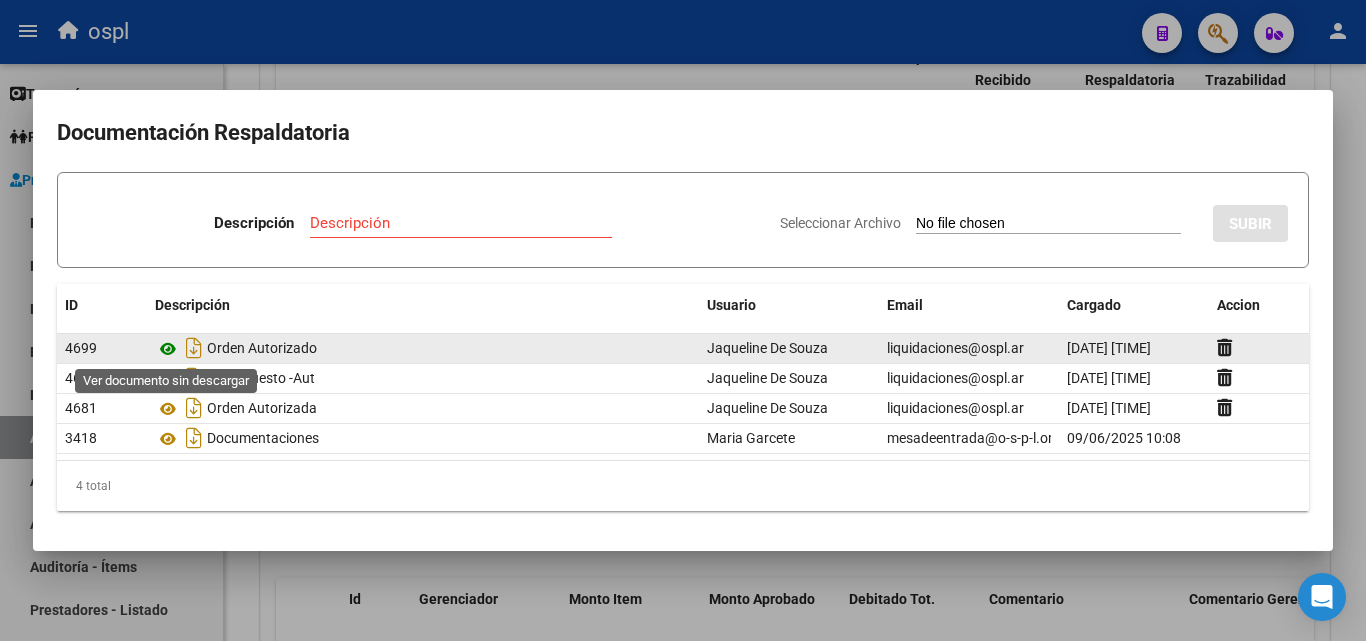 click 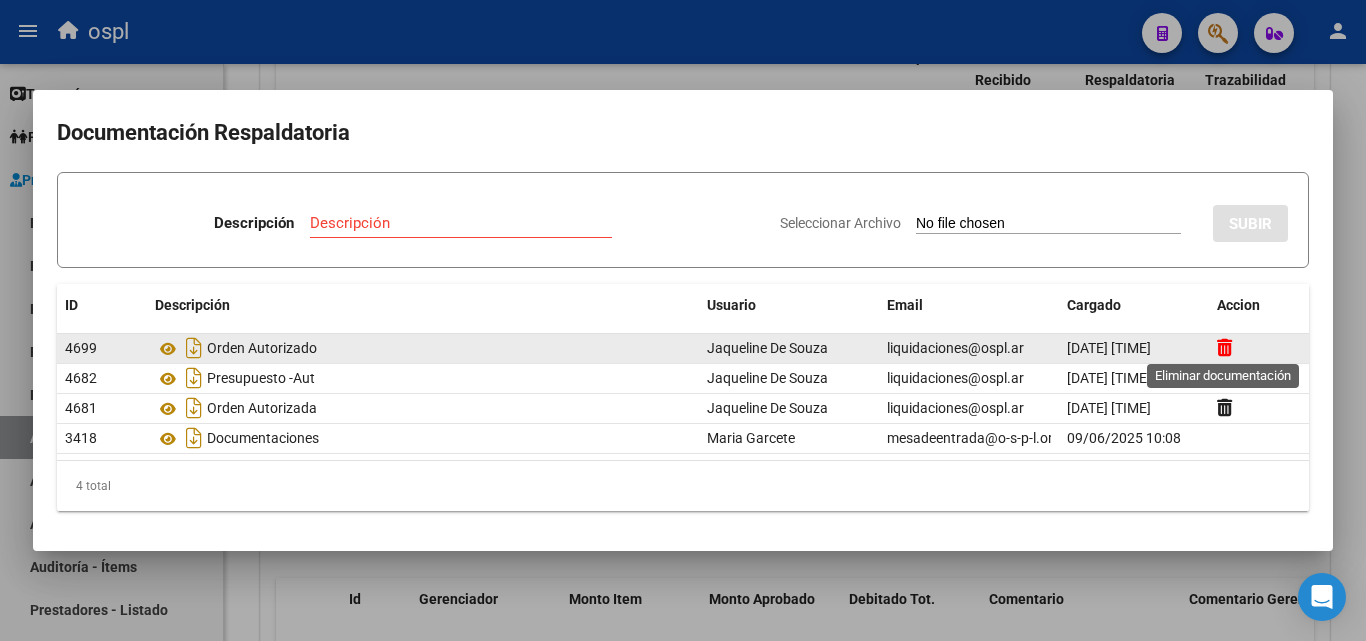 click 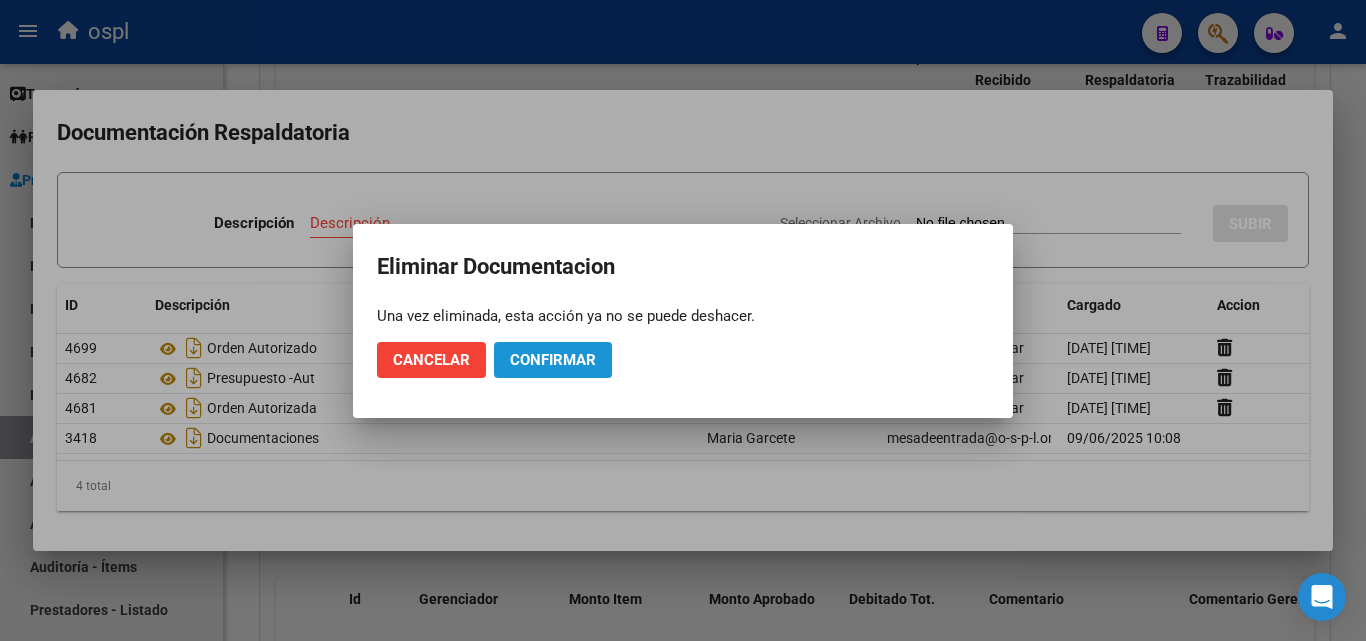 click on "Confirmar" 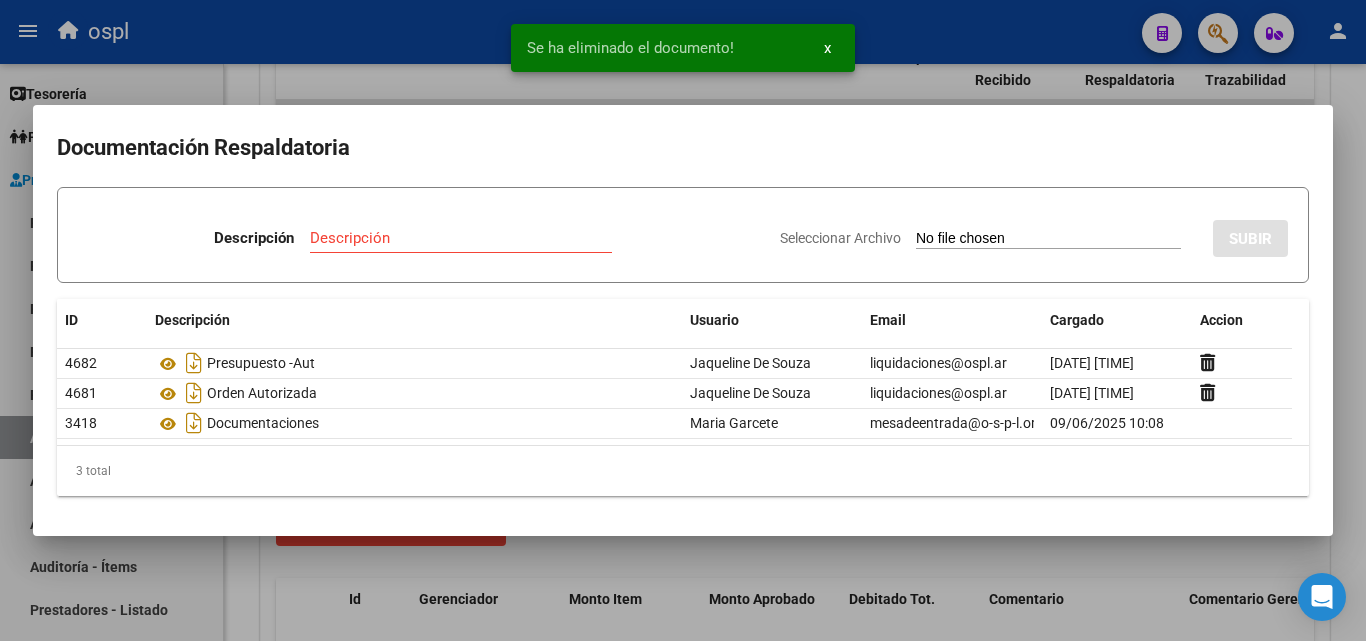 click at bounding box center (683, 320) 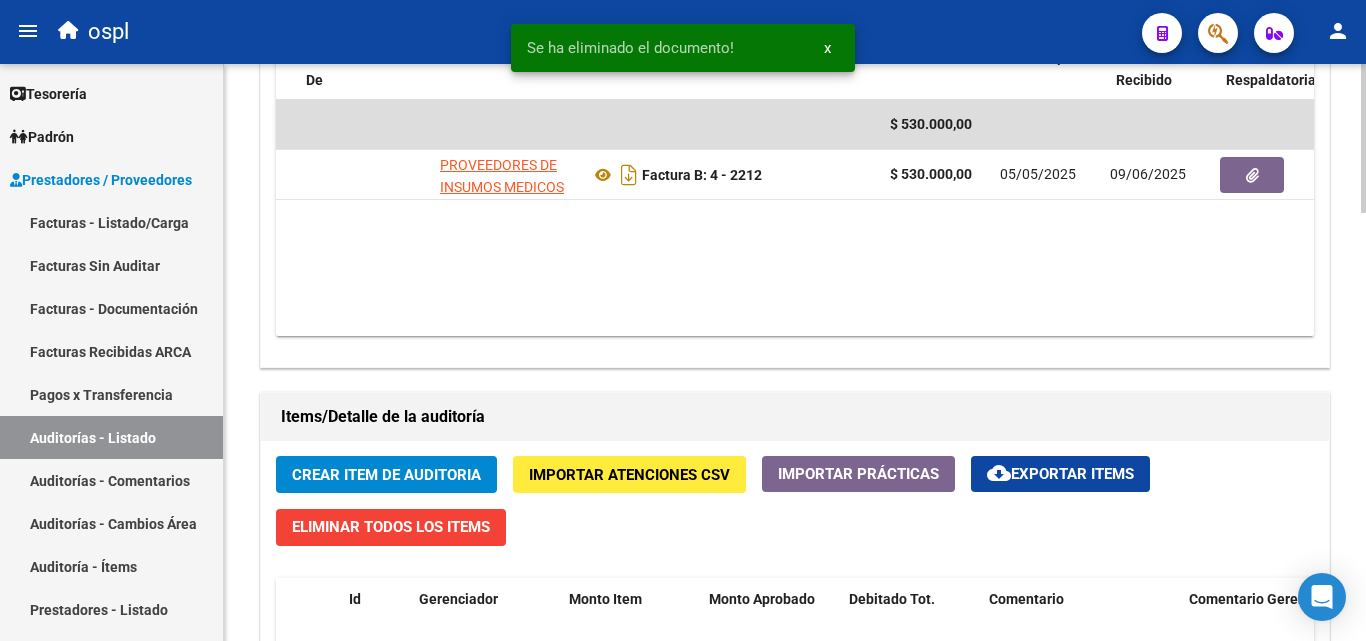 scroll, scrollTop: 0, scrollLeft: 172, axis: horizontal 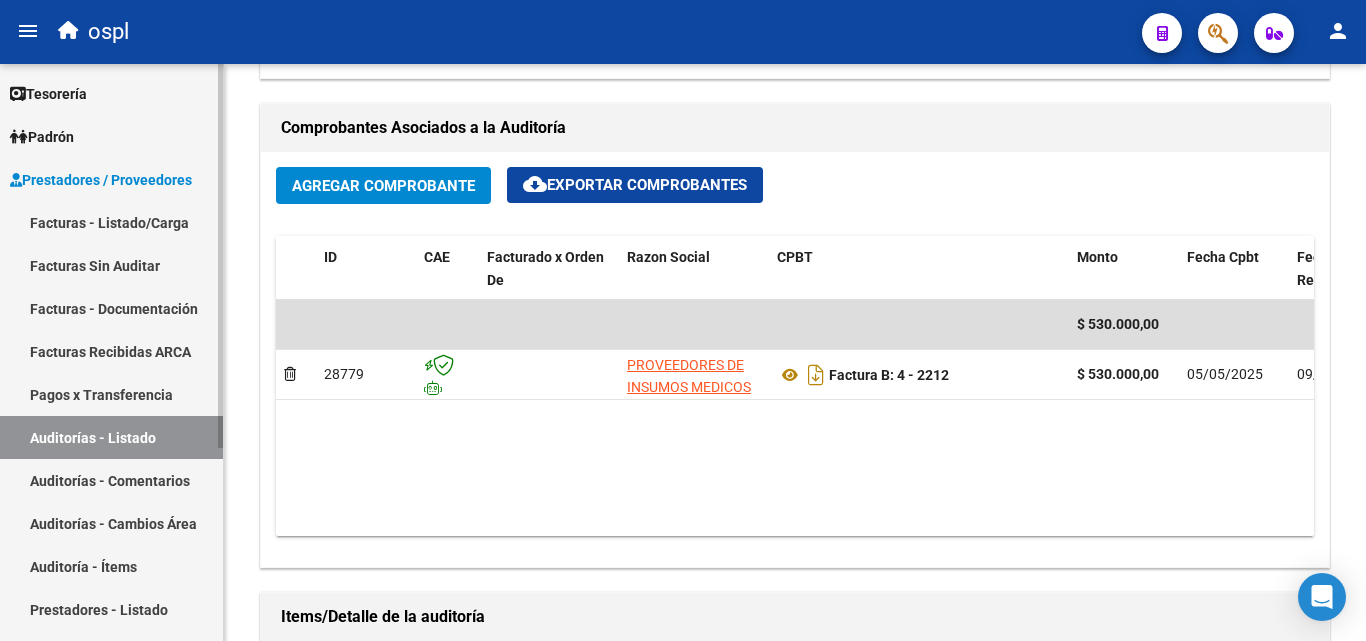 click on "Auditorías - Listado" at bounding box center [111, 437] 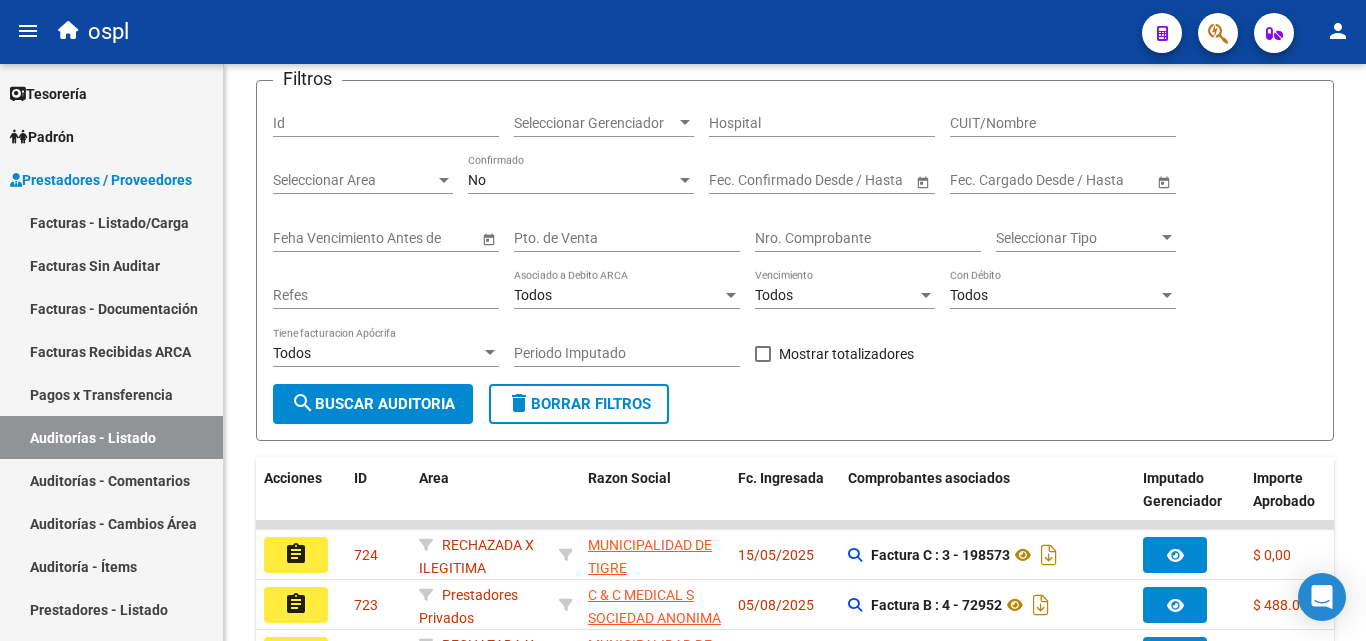 scroll, scrollTop: 663, scrollLeft: 0, axis: vertical 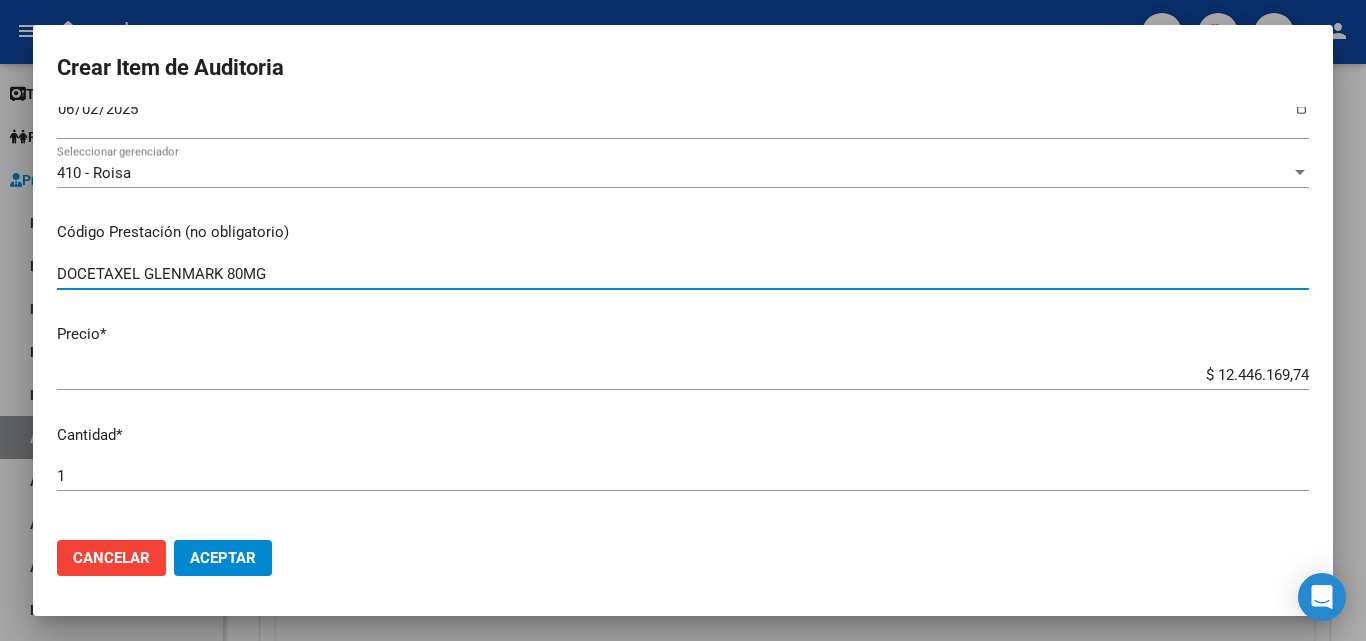 type on "DOCETAXEL GLENMARK 80MG" 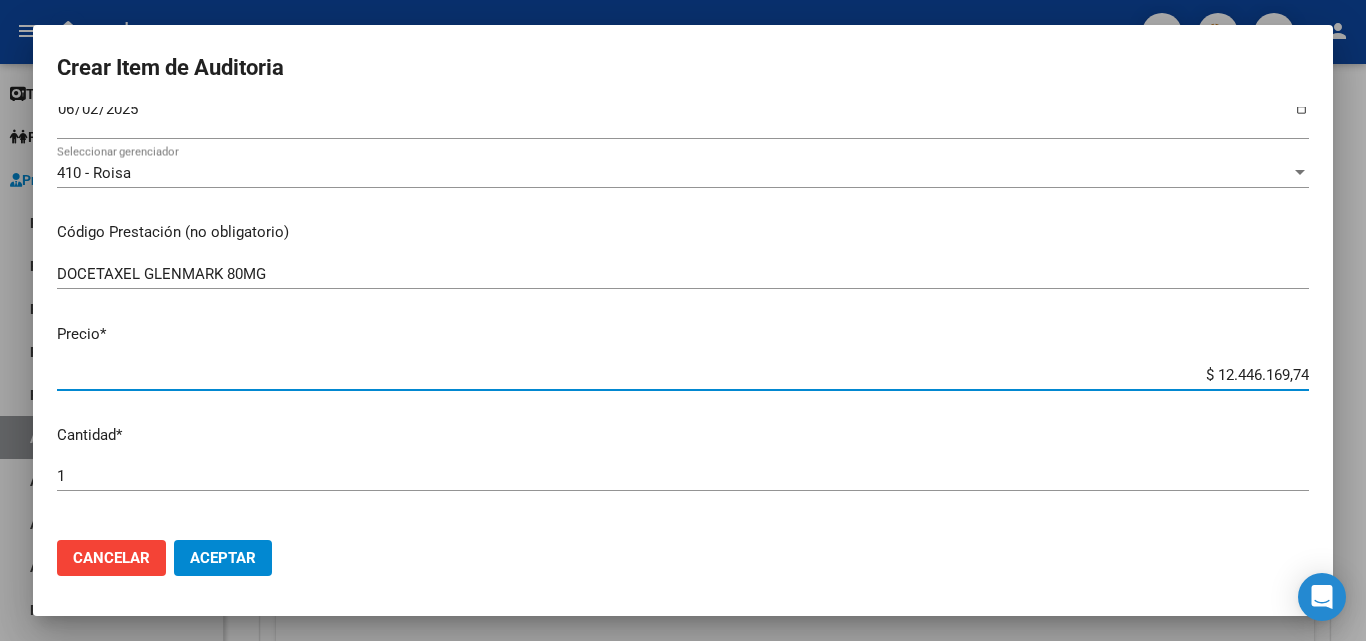 drag, startPoint x: 1192, startPoint y: 376, endPoint x: 1311, endPoint y: 373, distance: 119.03781 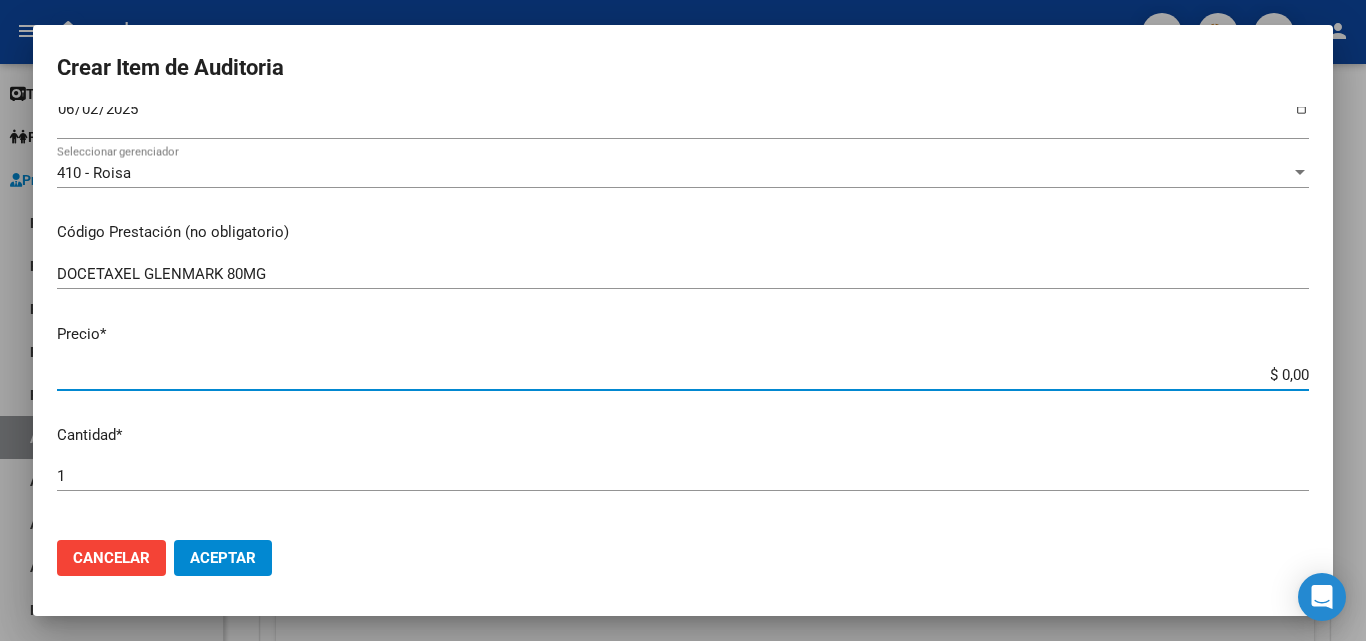 type on "$ 0,01" 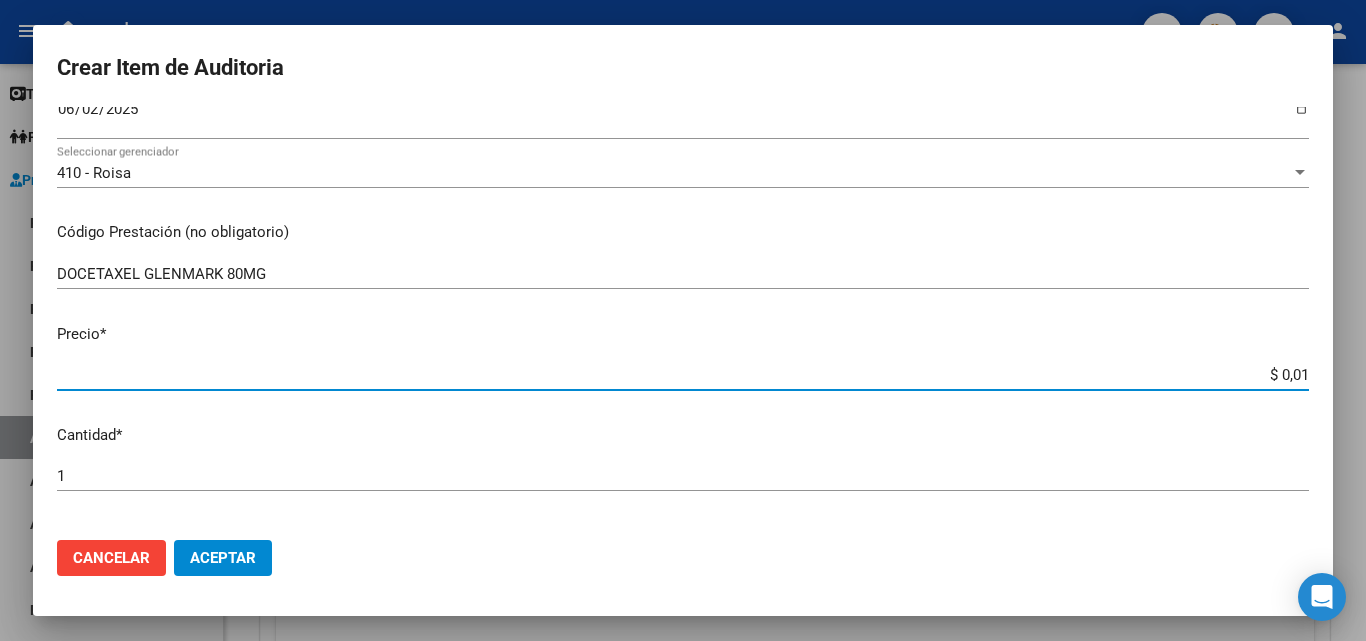 type on "$ 0,13" 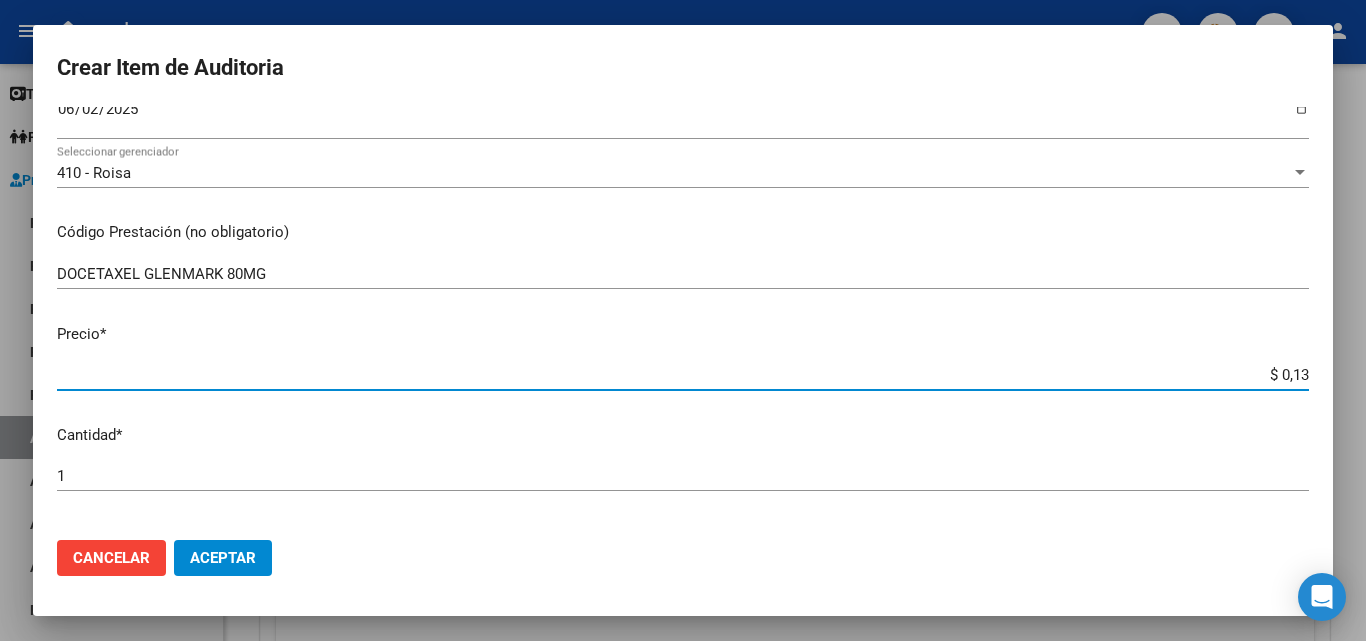 type on "$ 1,39" 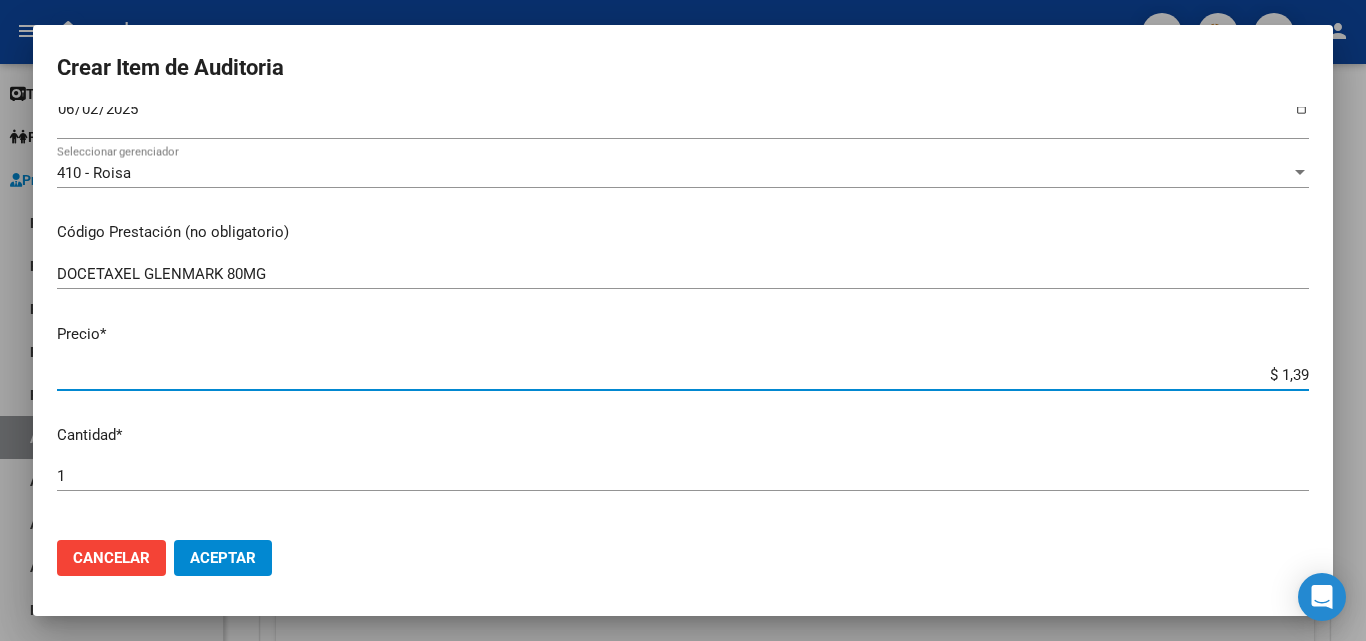 type on "$ 13,94" 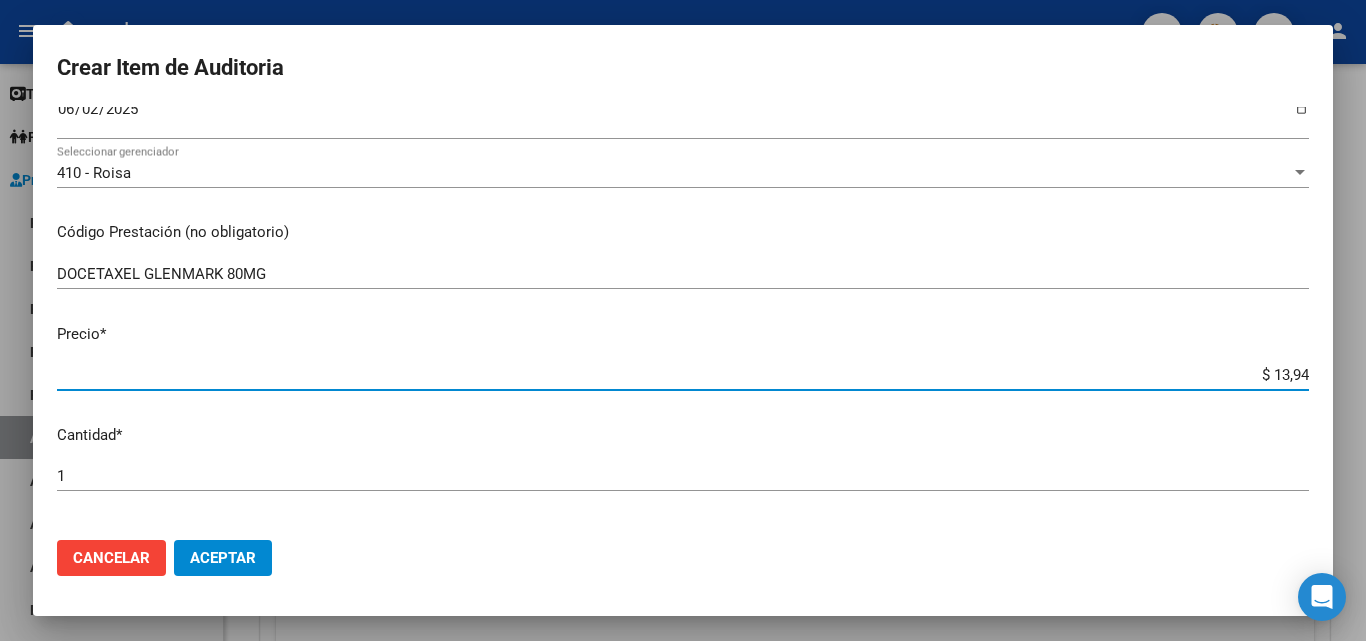 type on "$ 139,40" 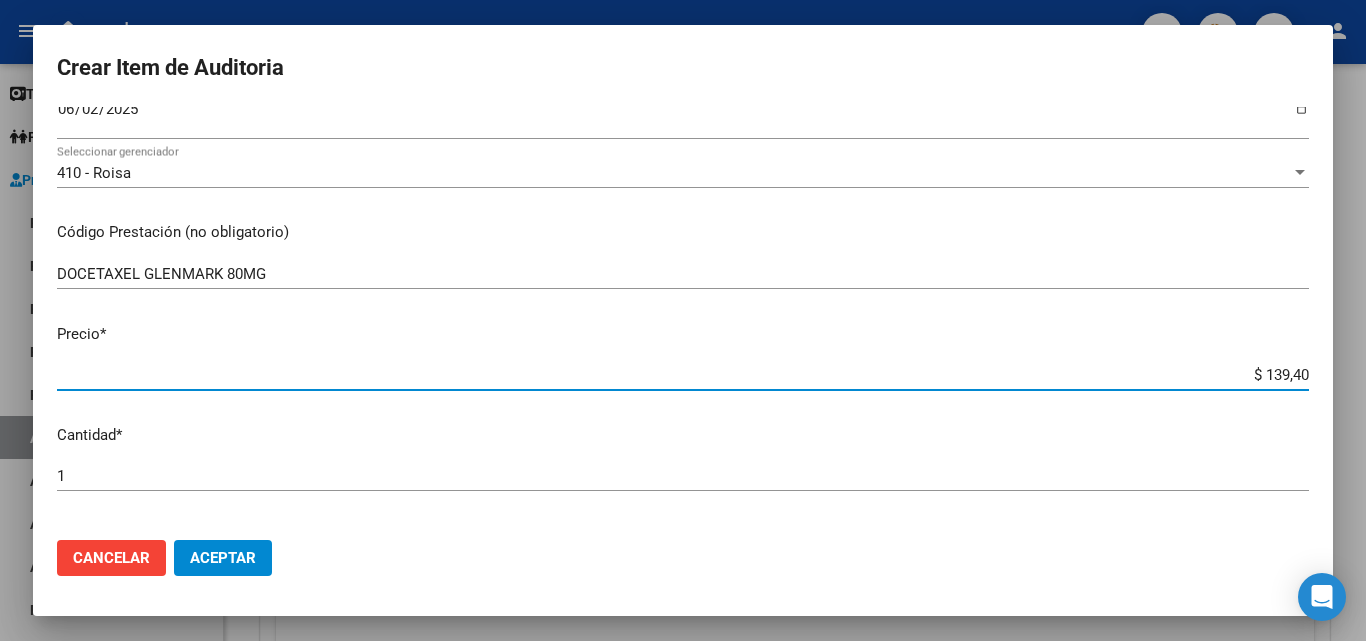 type on "$ 1.394,00" 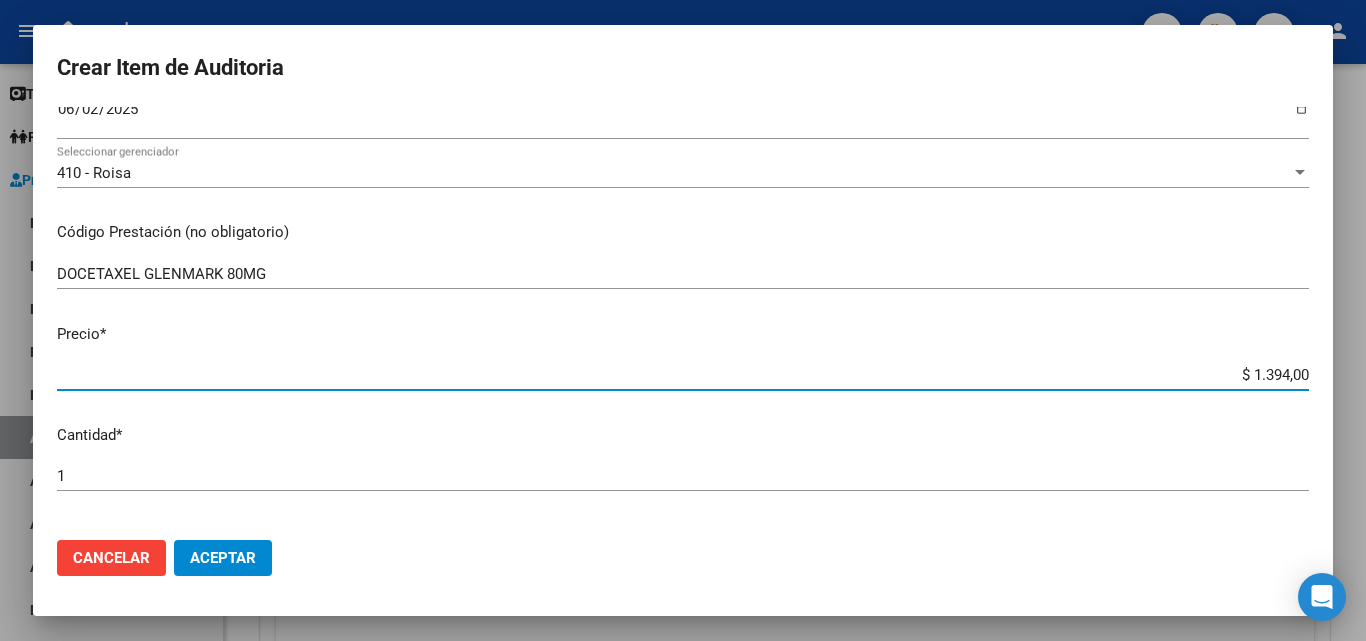 type on "$ 1.394,00" 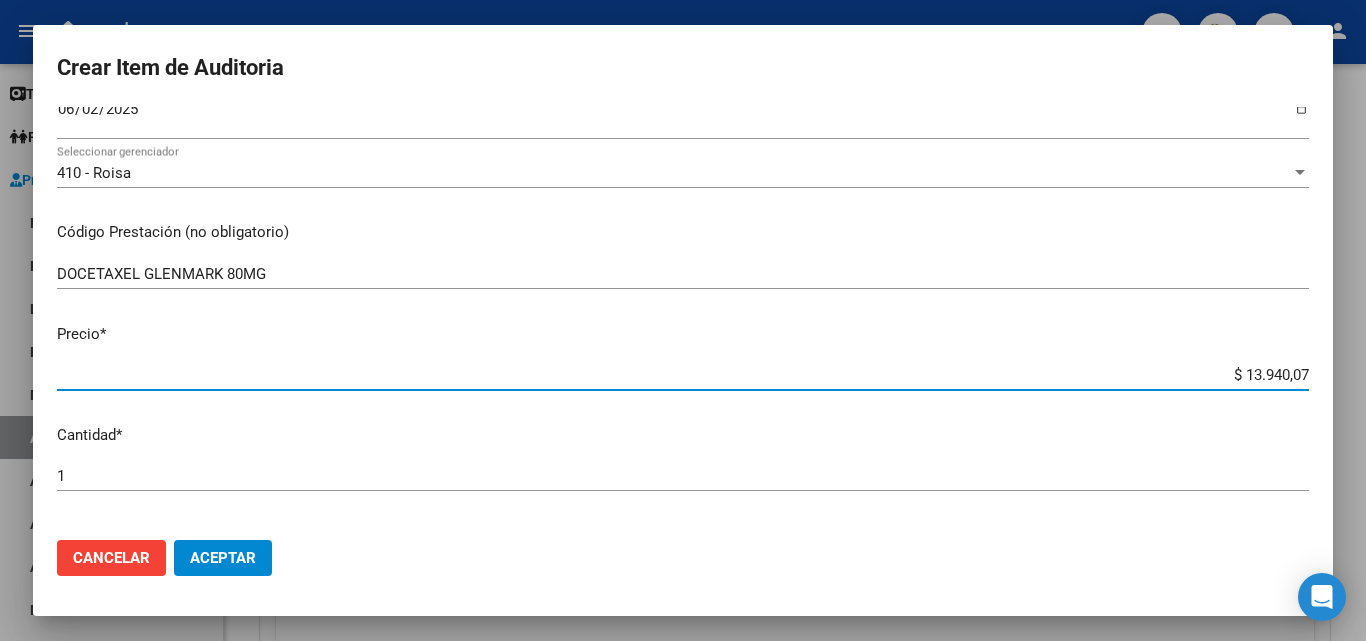 click on "1" at bounding box center (683, 476) 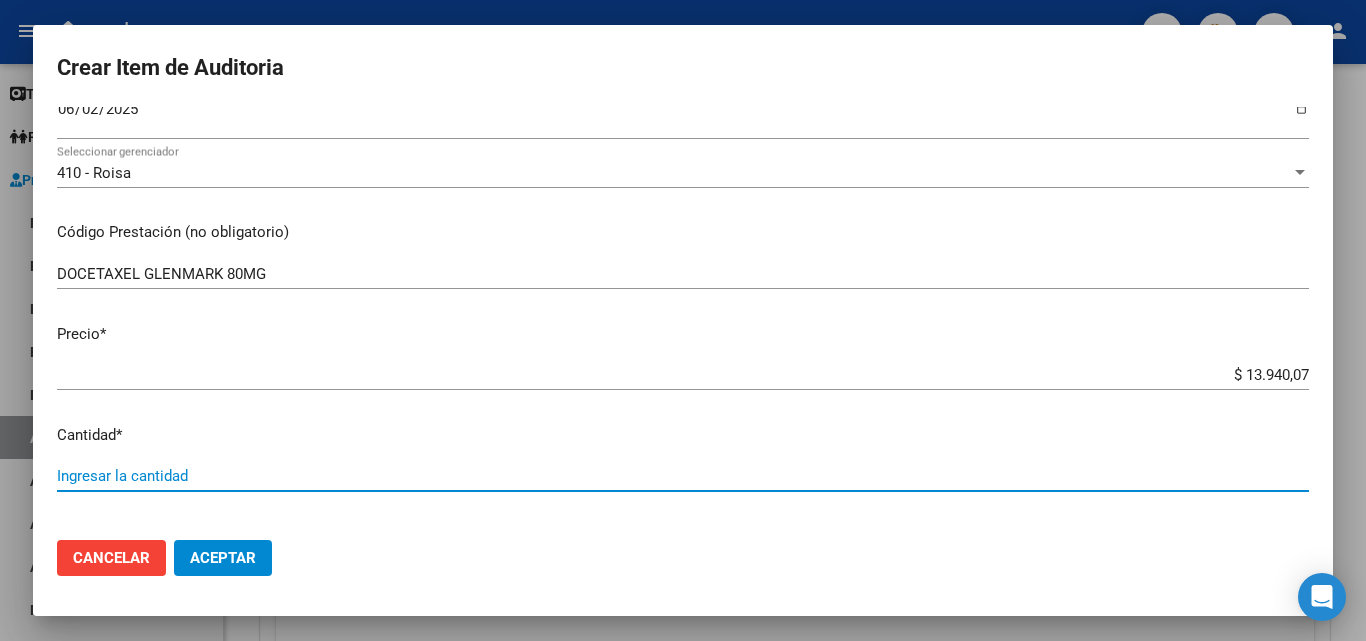 type on "2" 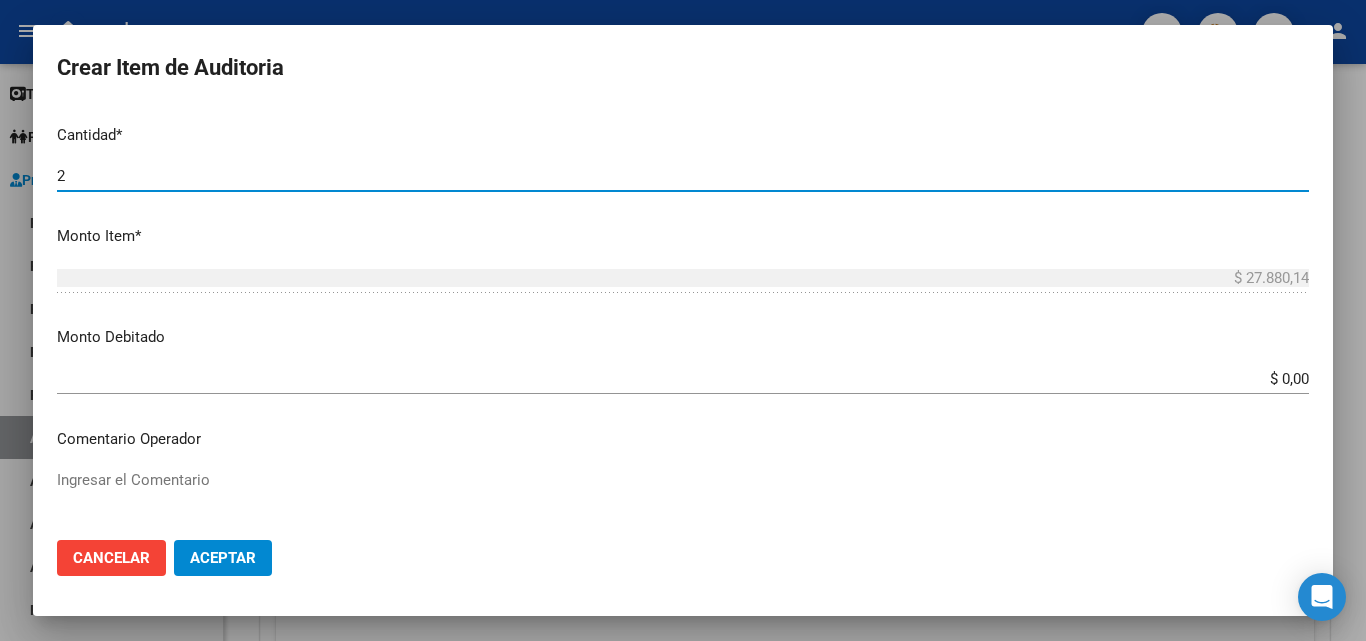 scroll, scrollTop: 700, scrollLeft: 0, axis: vertical 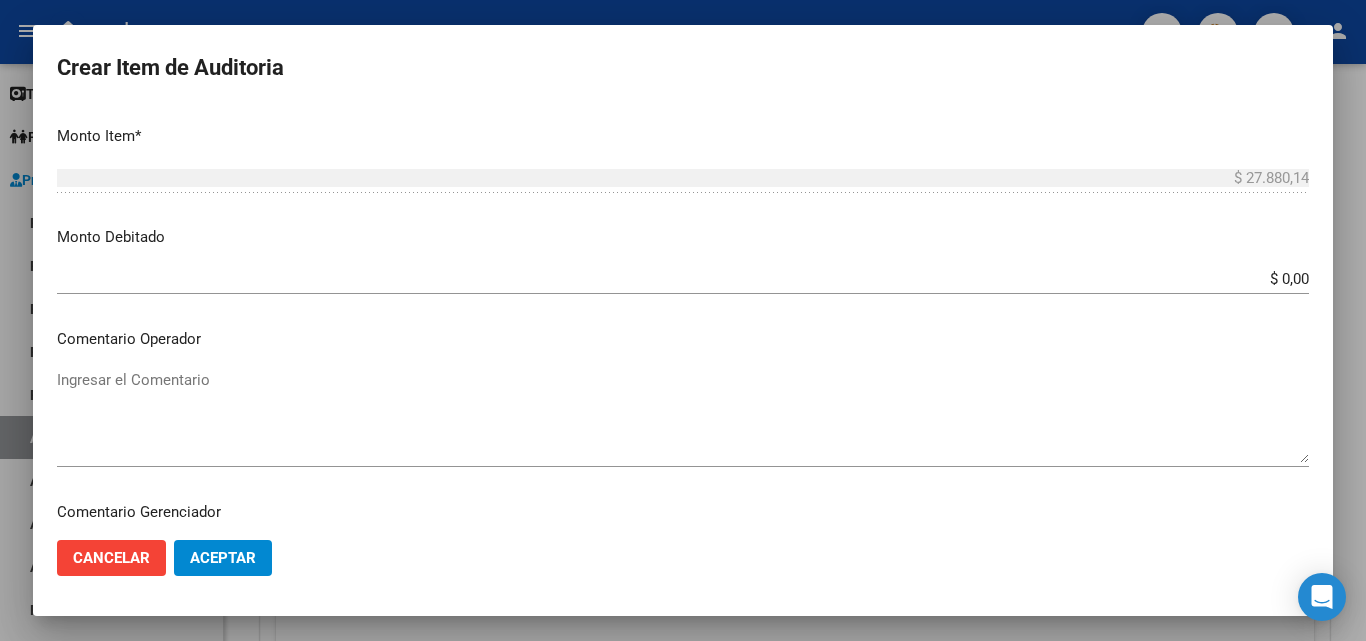 type on "2" 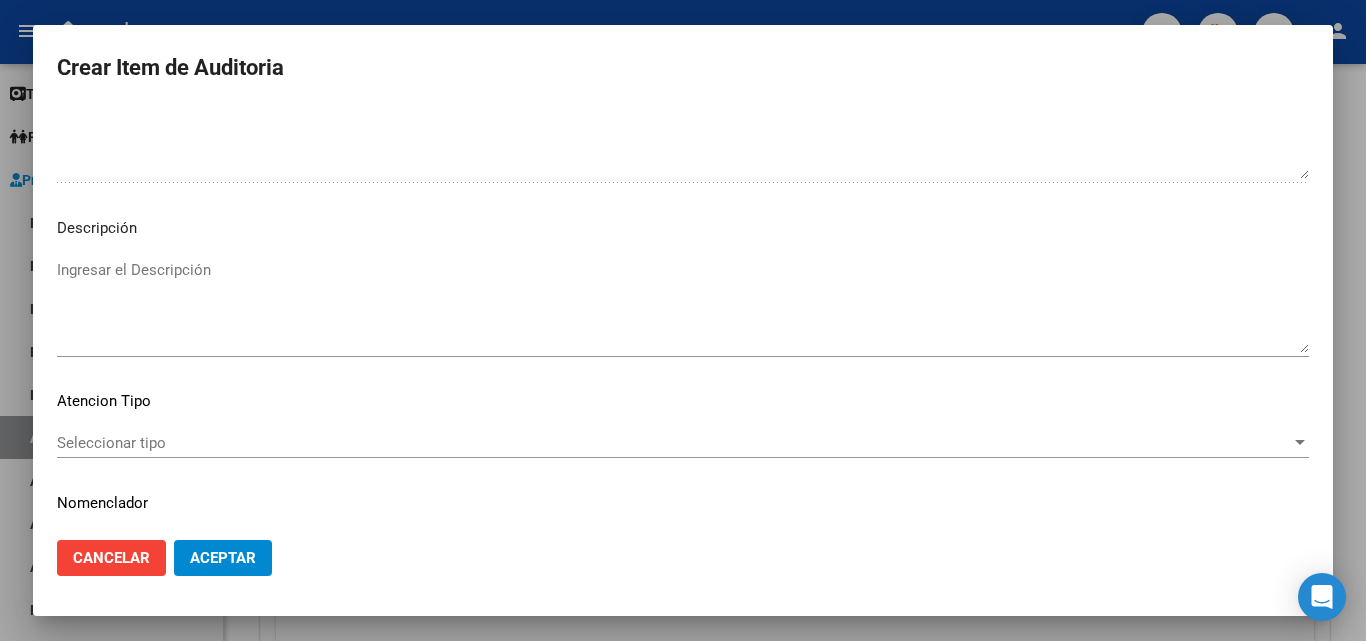 scroll, scrollTop: 1211, scrollLeft: 0, axis: vertical 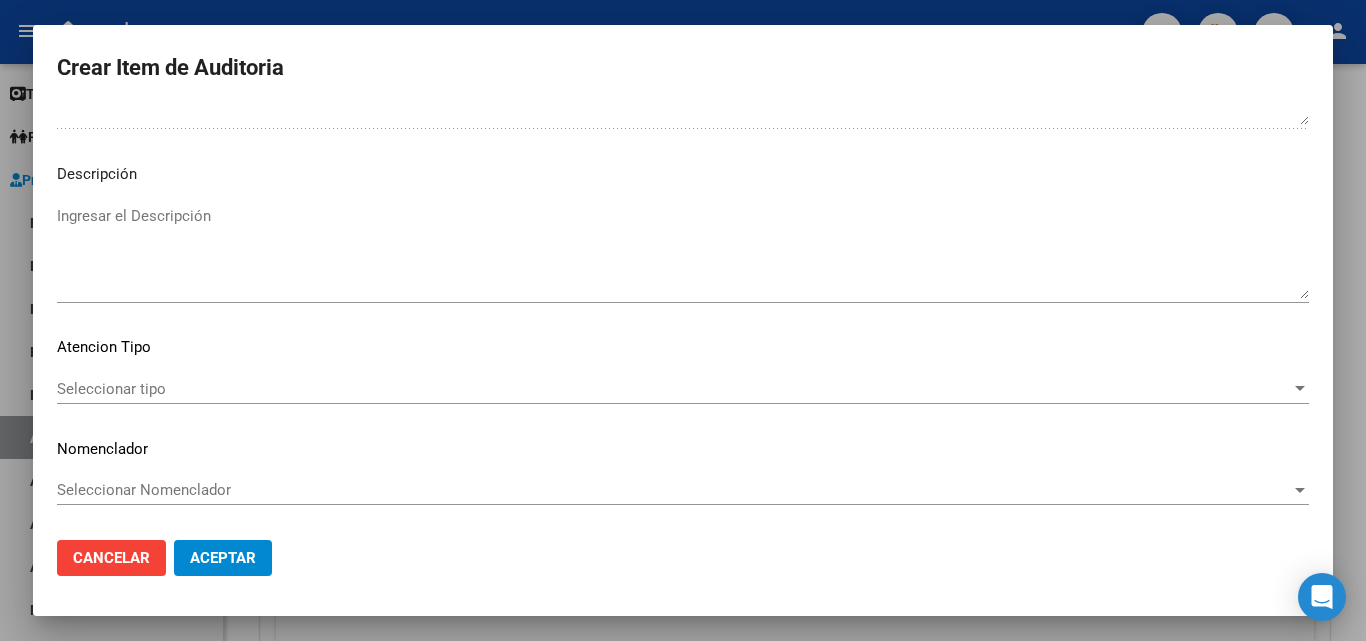 type on "FALTA TRAZA
OK_VALOR KAIROS" 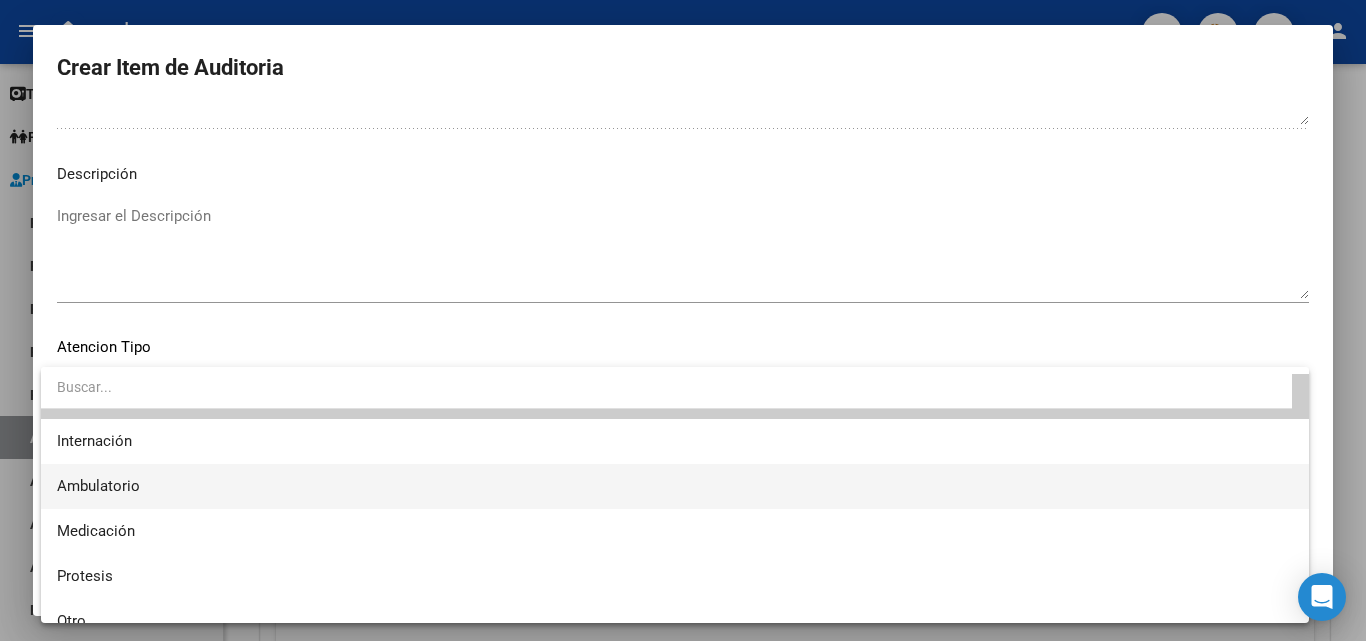 scroll, scrollTop: 59, scrollLeft: 0, axis: vertical 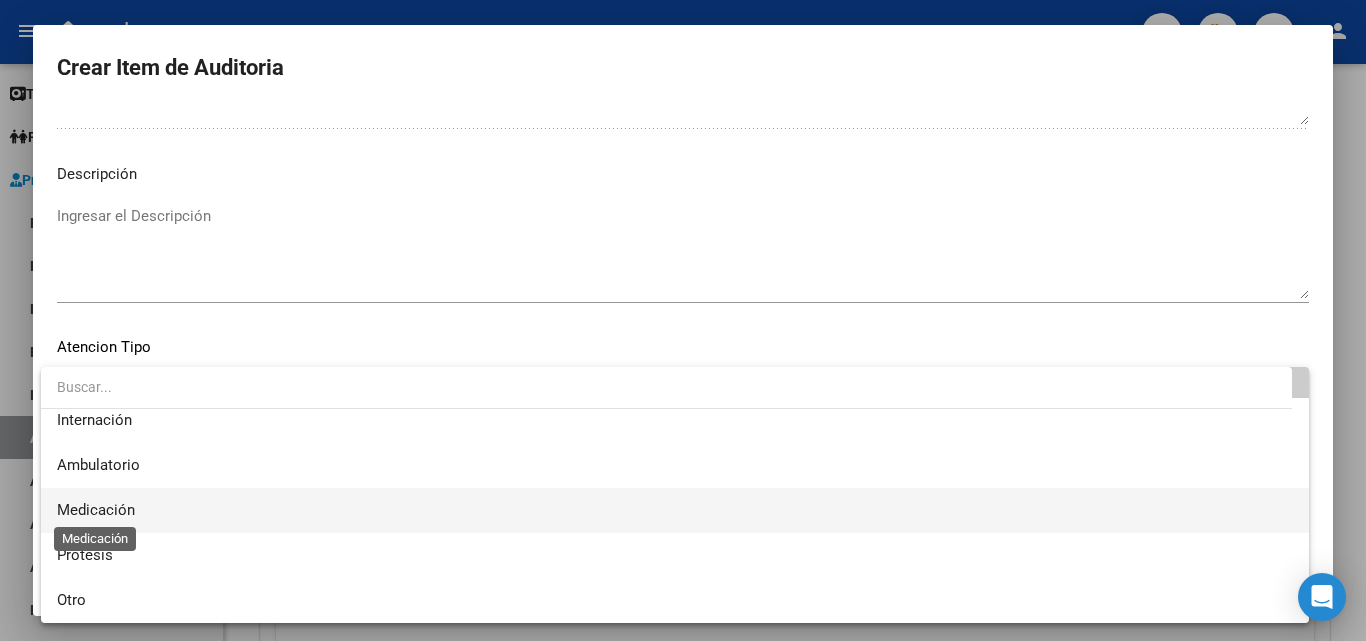 click on "Medicación" at bounding box center (96, 510) 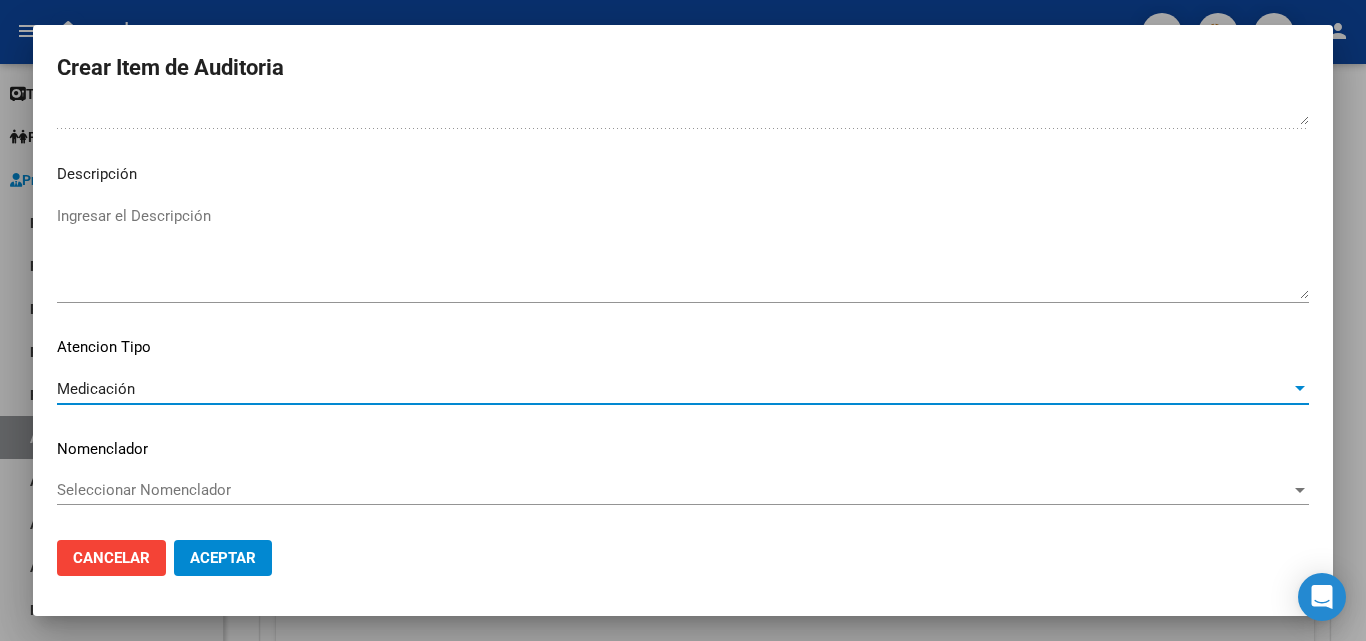 click on "Aceptar" 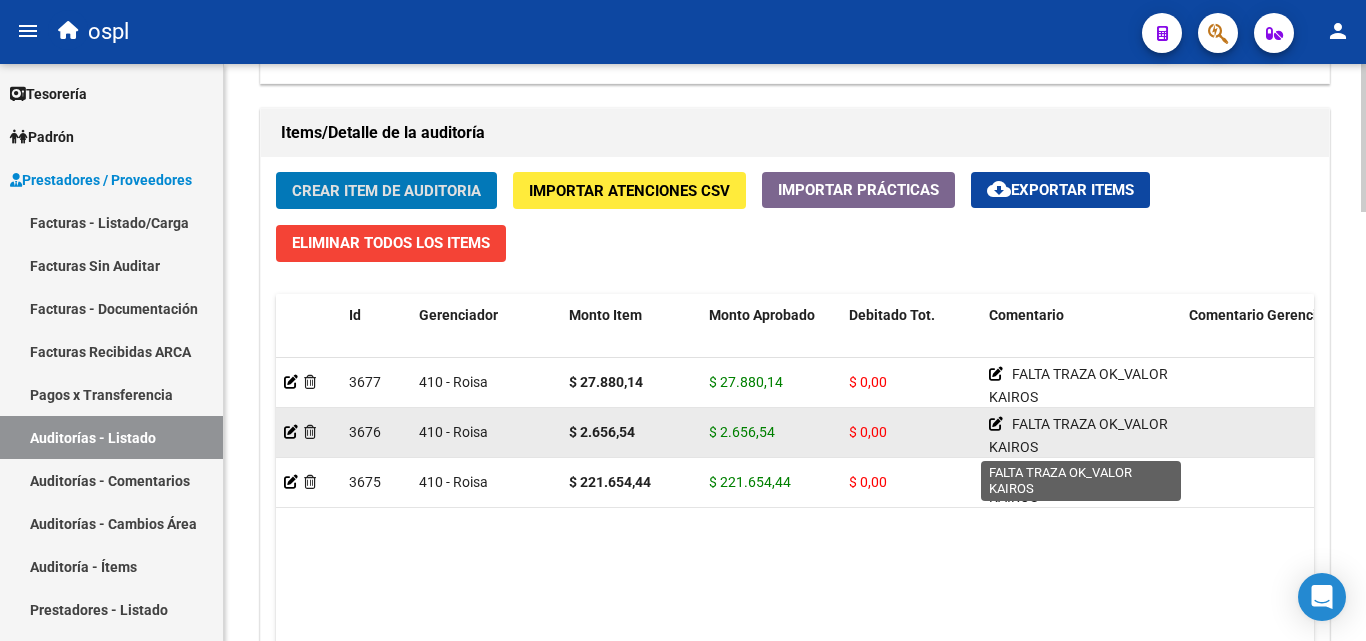click 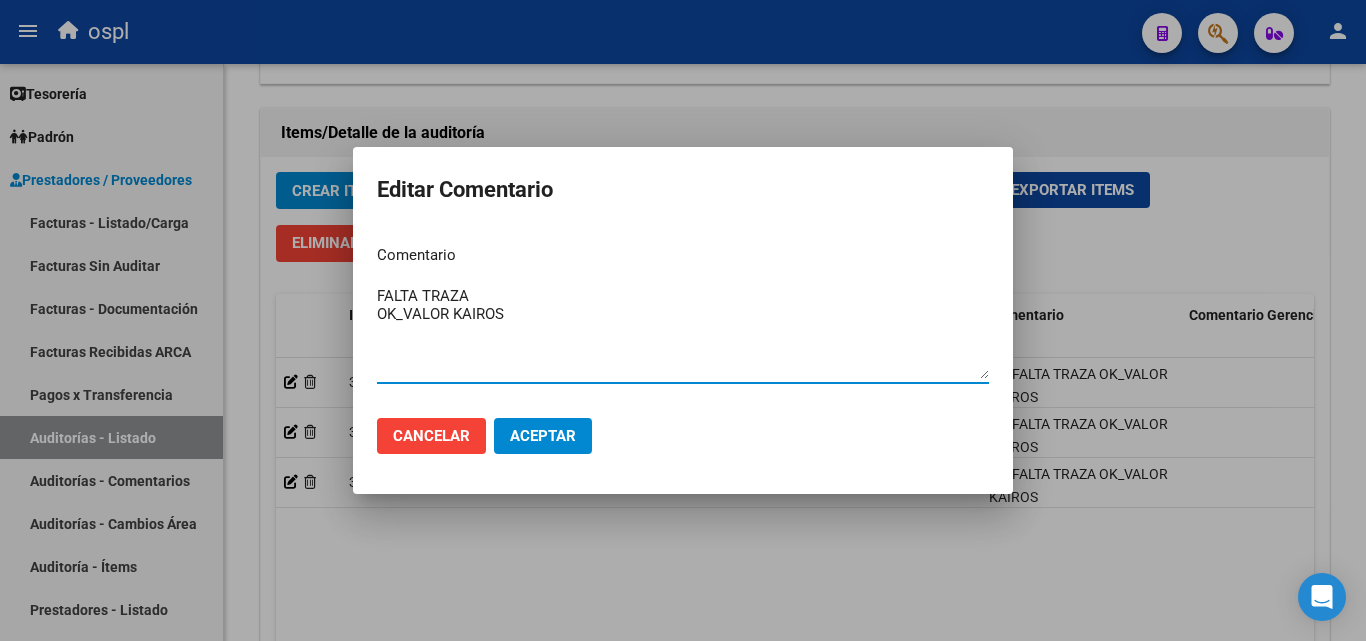 drag, startPoint x: 482, startPoint y: 290, endPoint x: 334, endPoint y: 304, distance: 148.66069 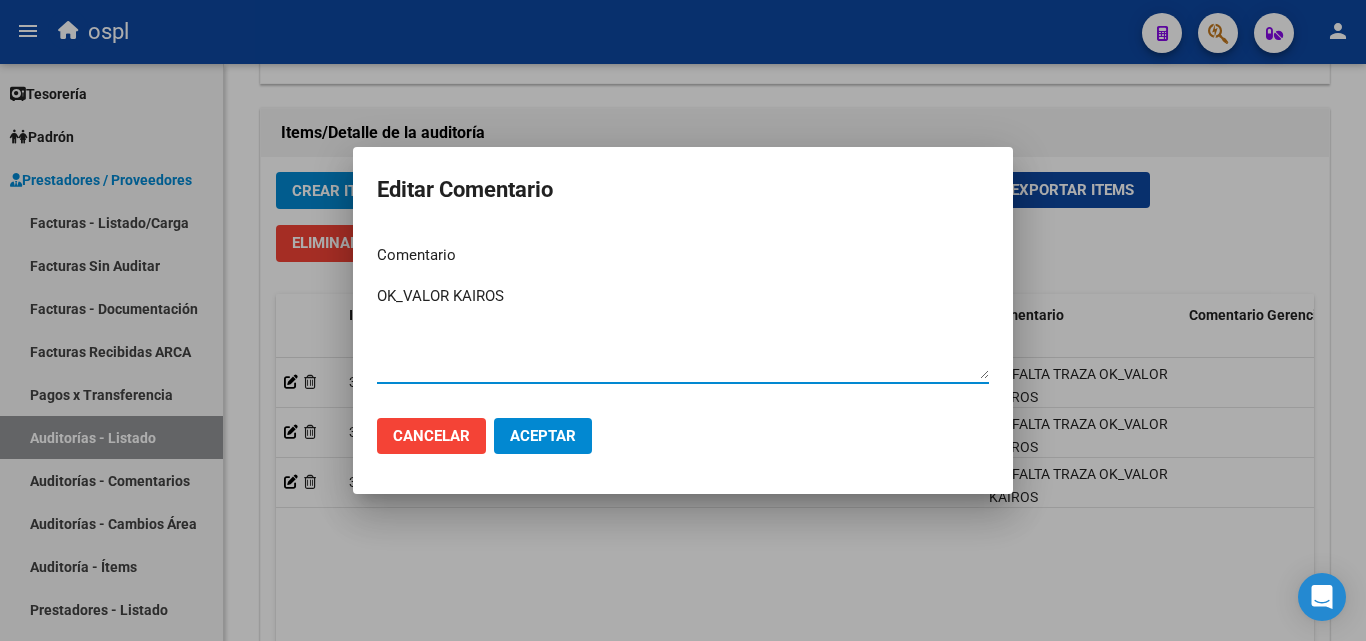 click on "OK_VALOR KAIROS" at bounding box center [683, 332] 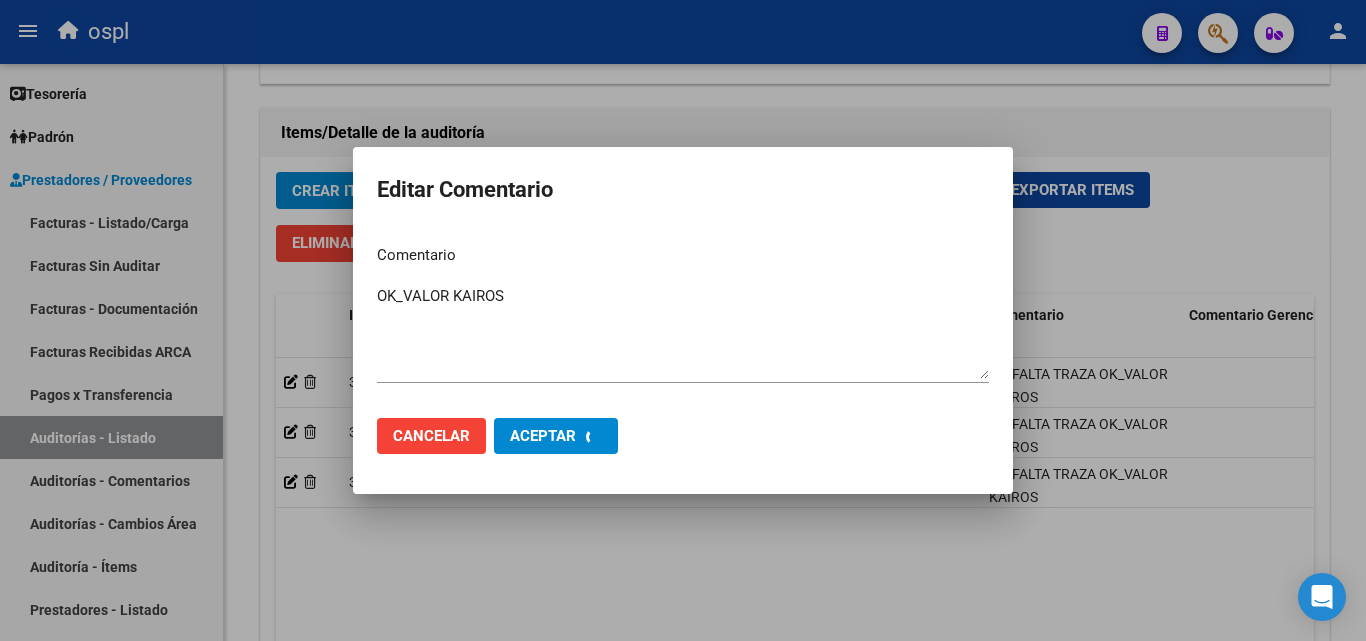 type 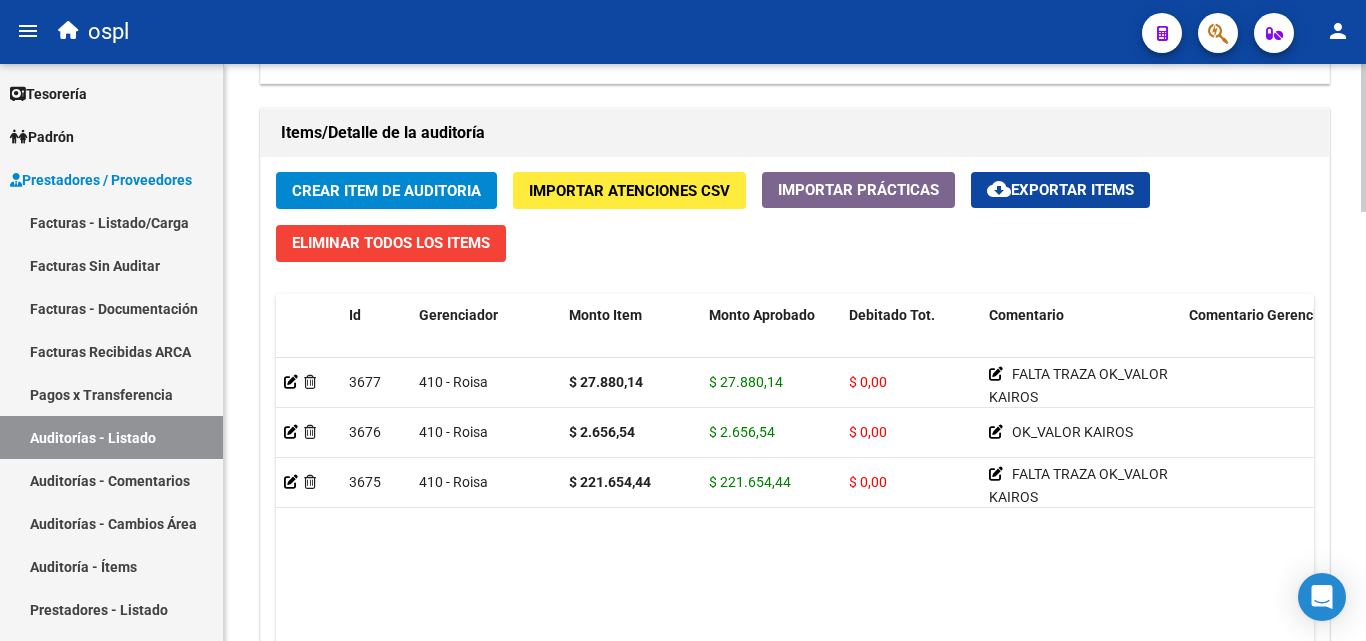 click on "Crear Item de Auditoria" 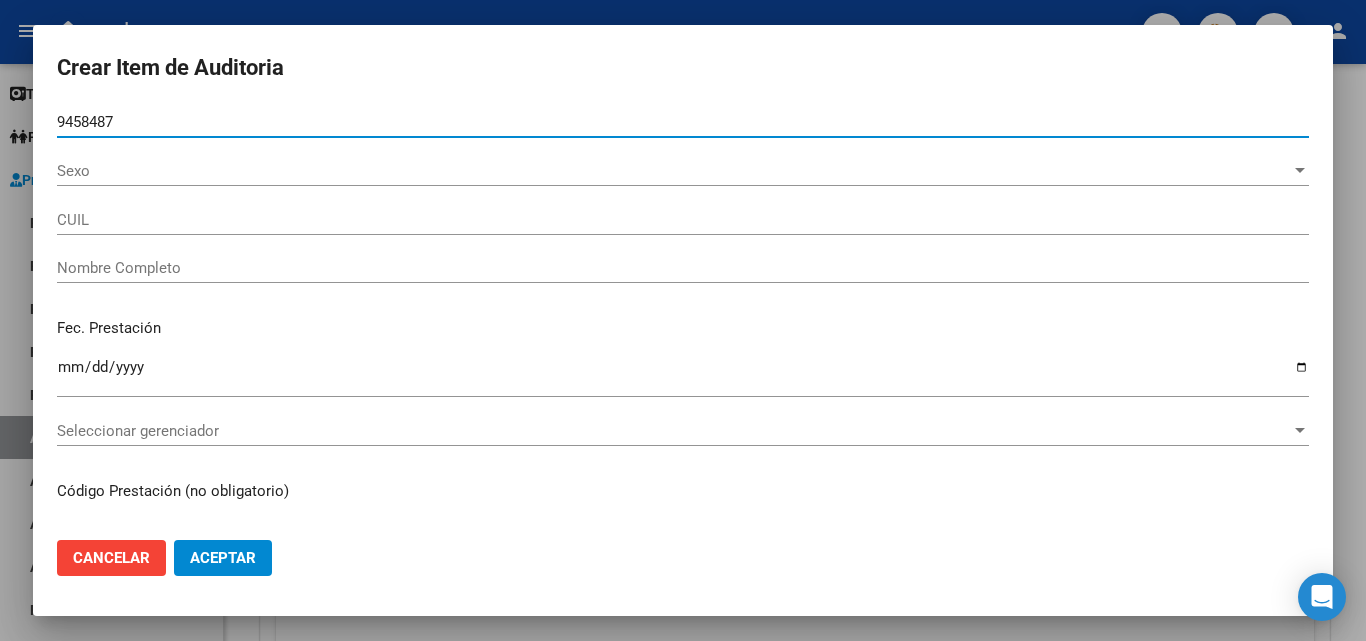 type on "94584878" 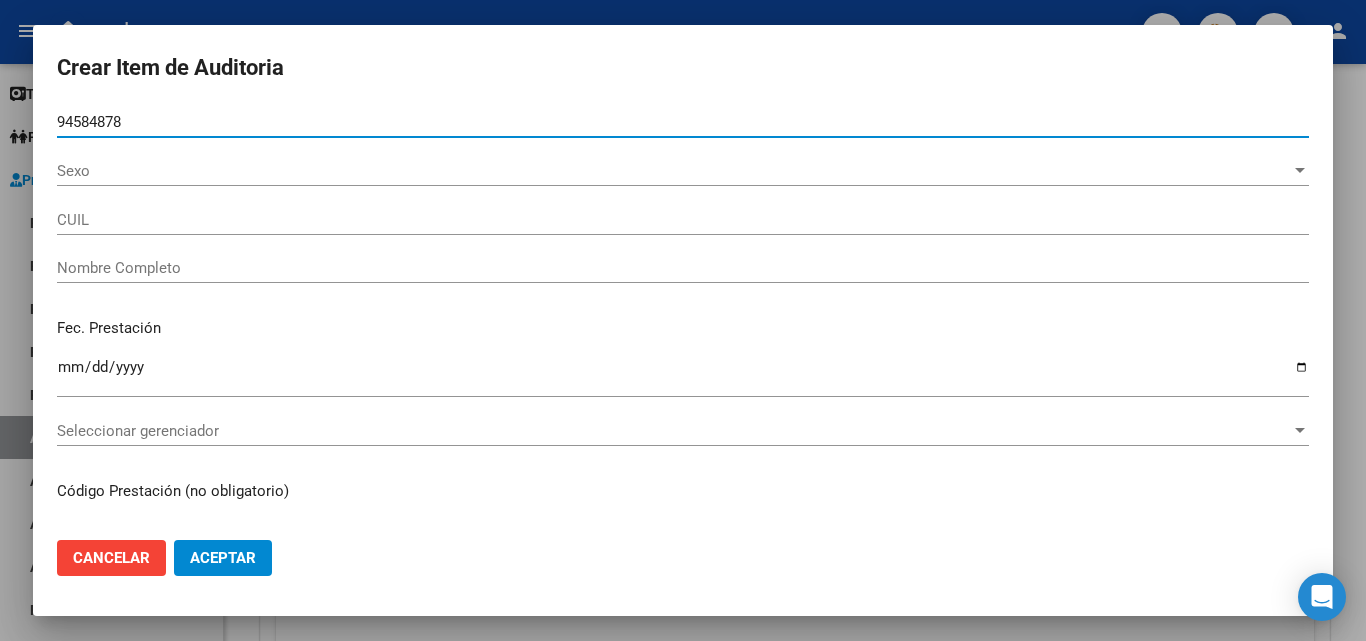 type on "[CUIL]" 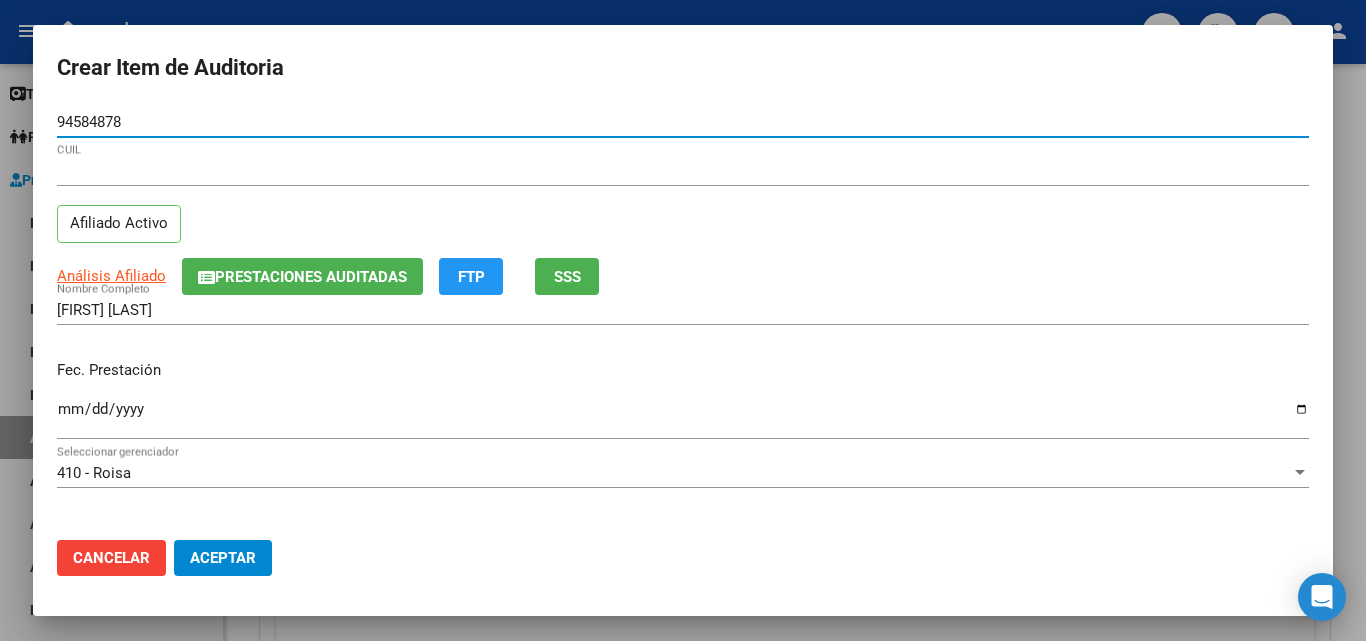 type on "94584878" 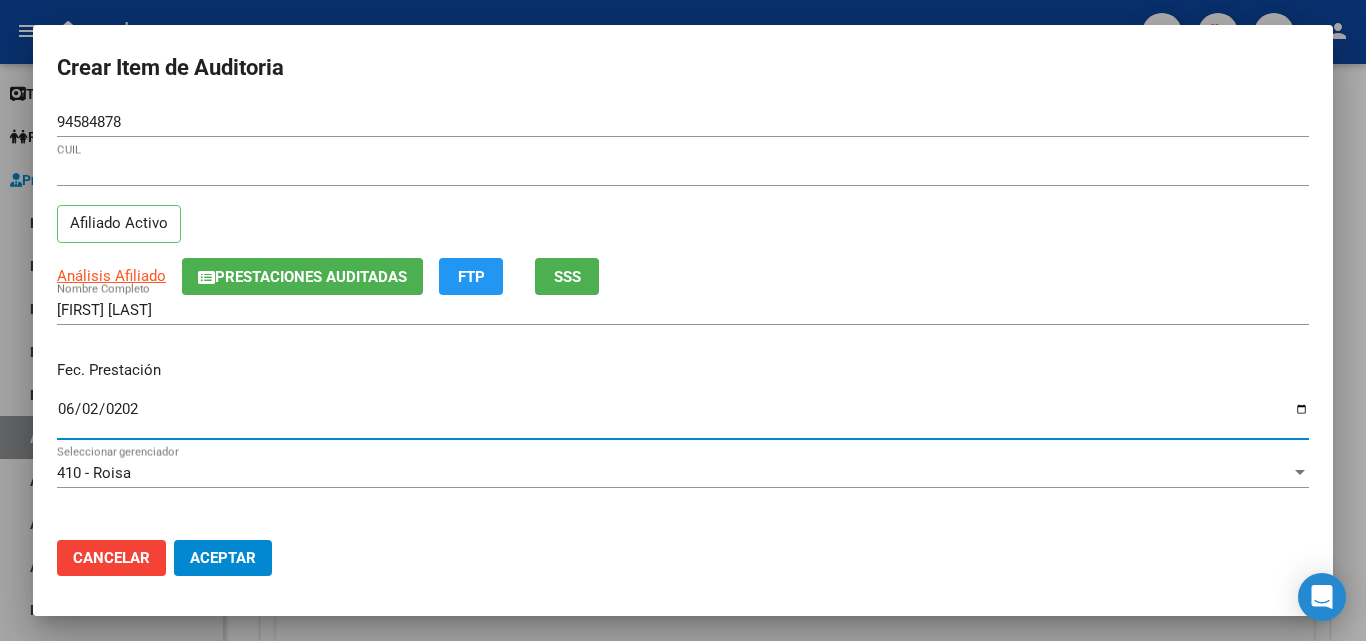 type on "2025-06-02" 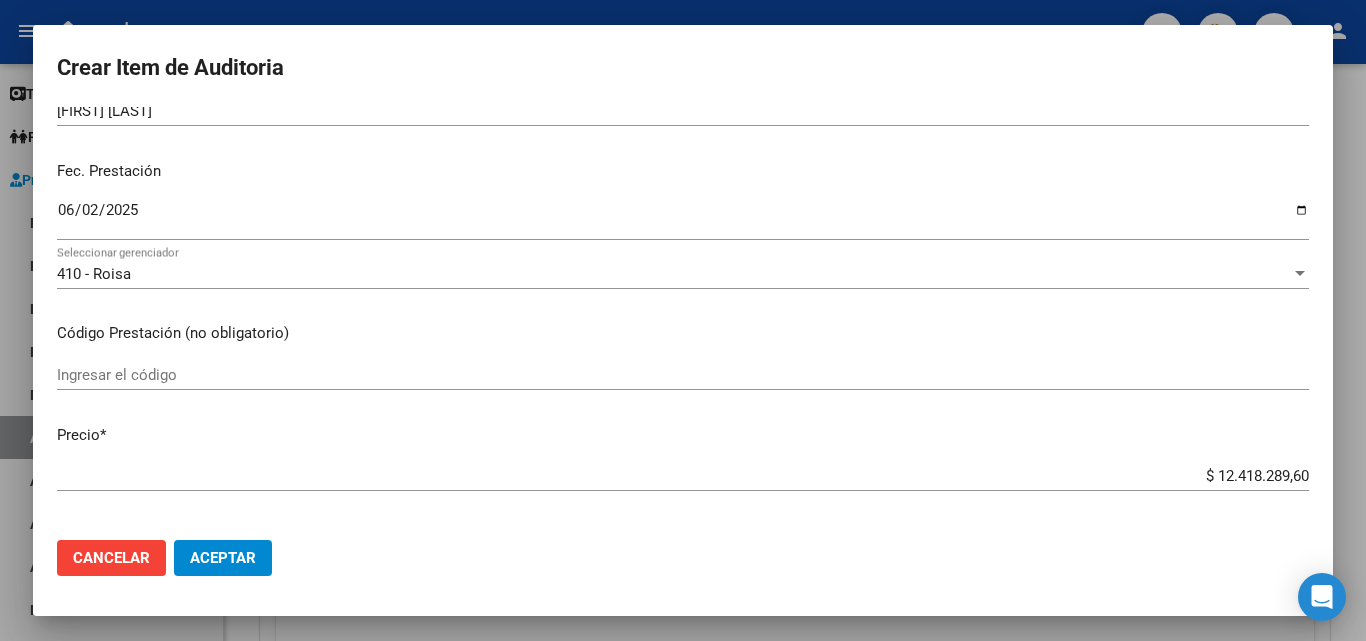 scroll, scrollTop: 200, scrollLeft: 0, axis: vertical 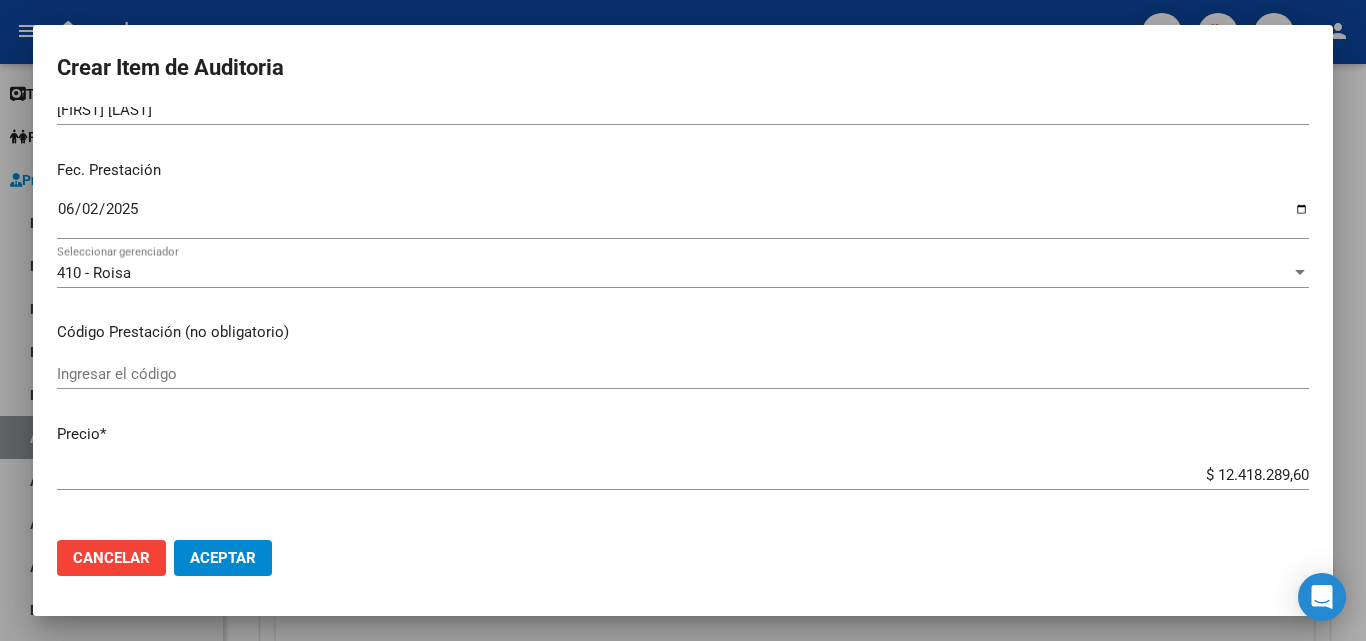 click on "Ingresar el código" at bounding box center (683, 374) 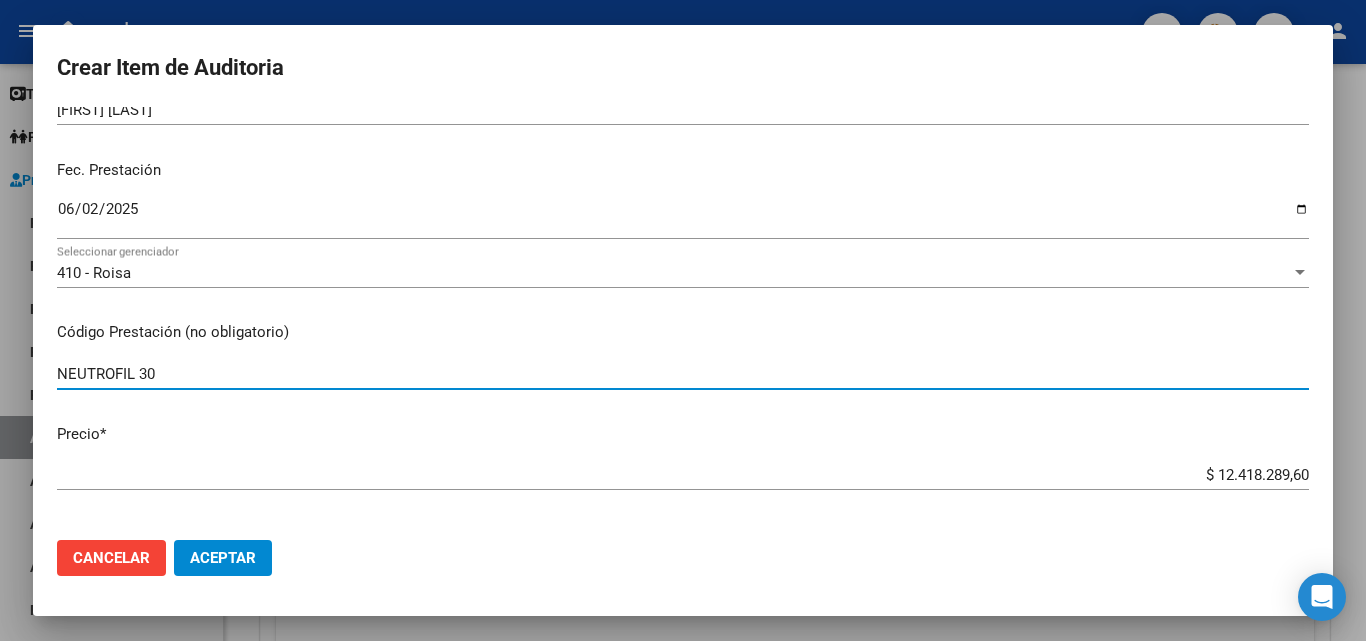 type on "NEUTROFIL 30" 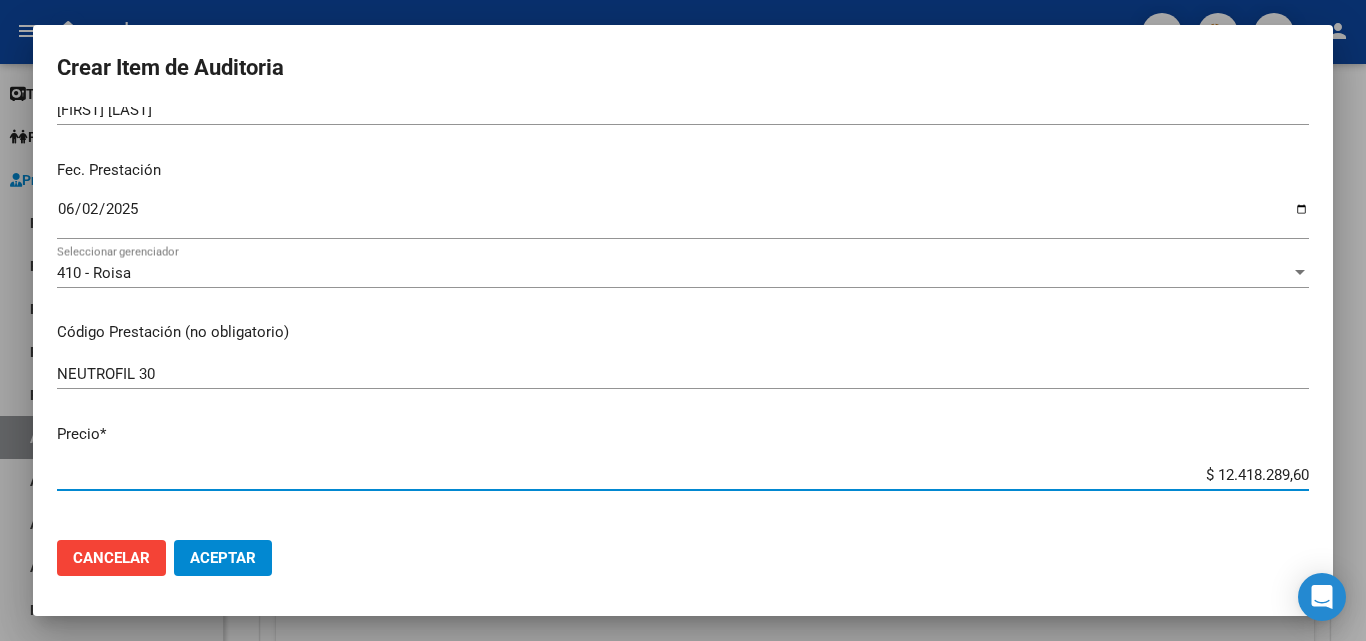 drag, startPoint x: 1156, startPoint y: 480, endPoint x: 1347, endPoint y: 465, distance: 191.5881 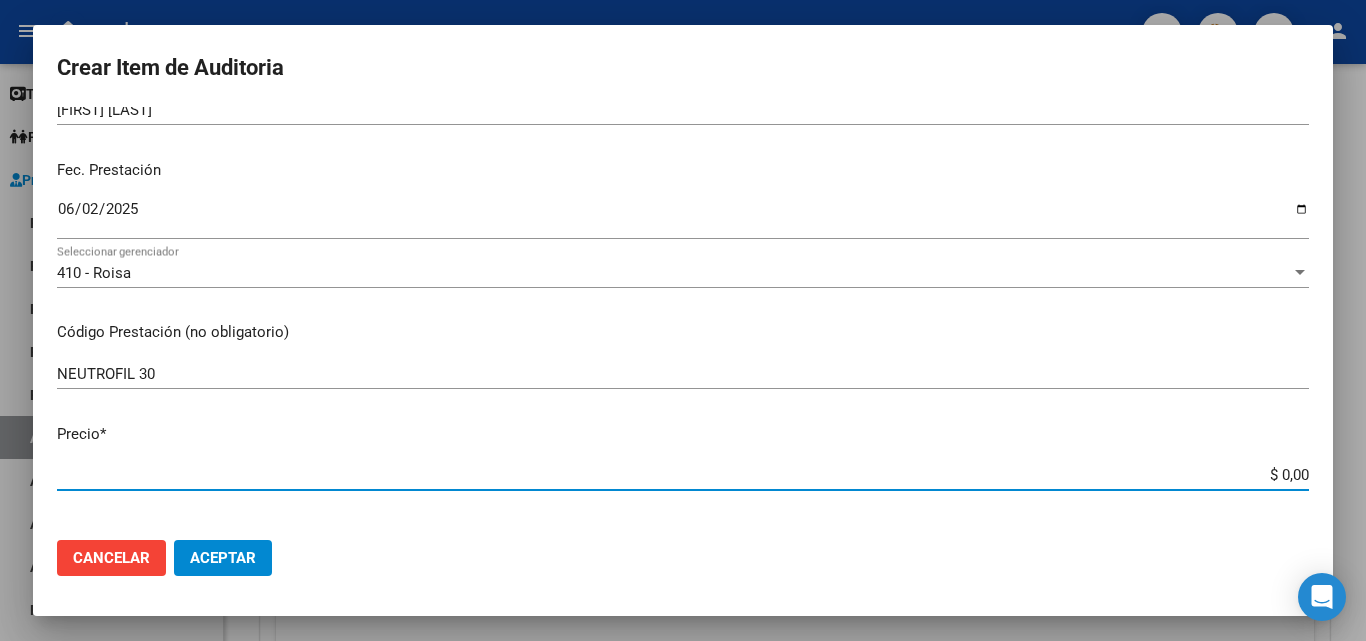 type on "$ 0,09" 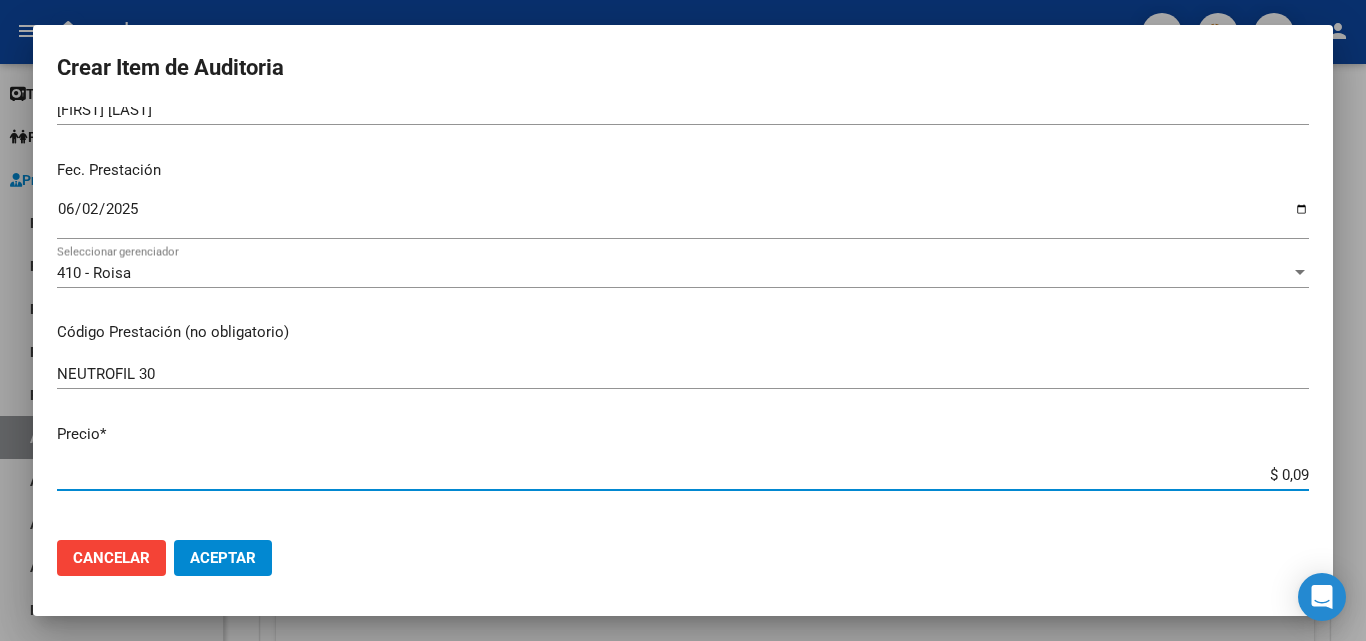 type on "$ 0,95" 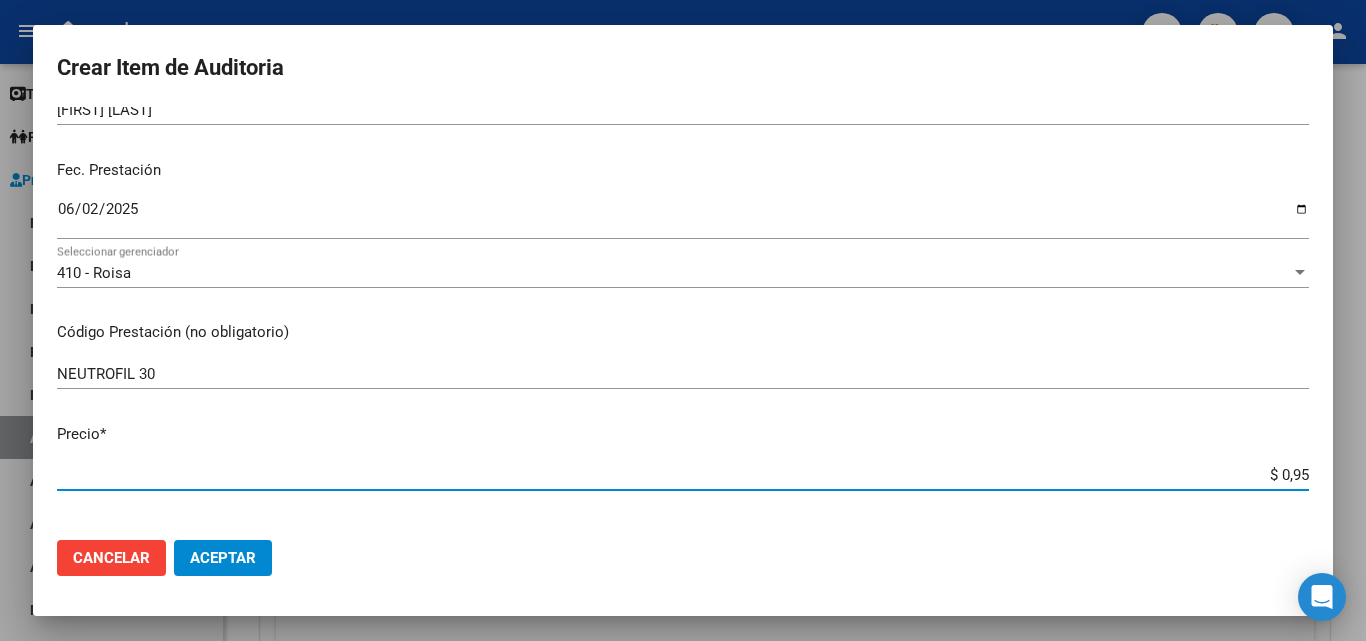 type on "$ 9,54" 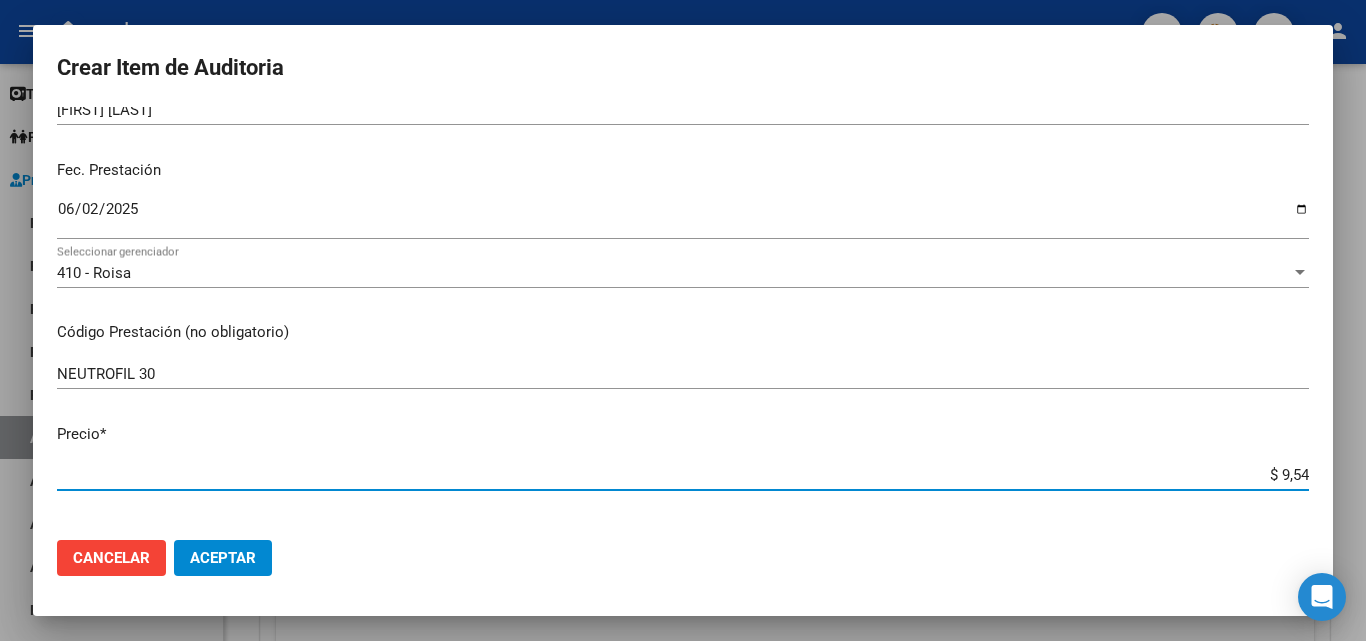 type on "$ 95,40" 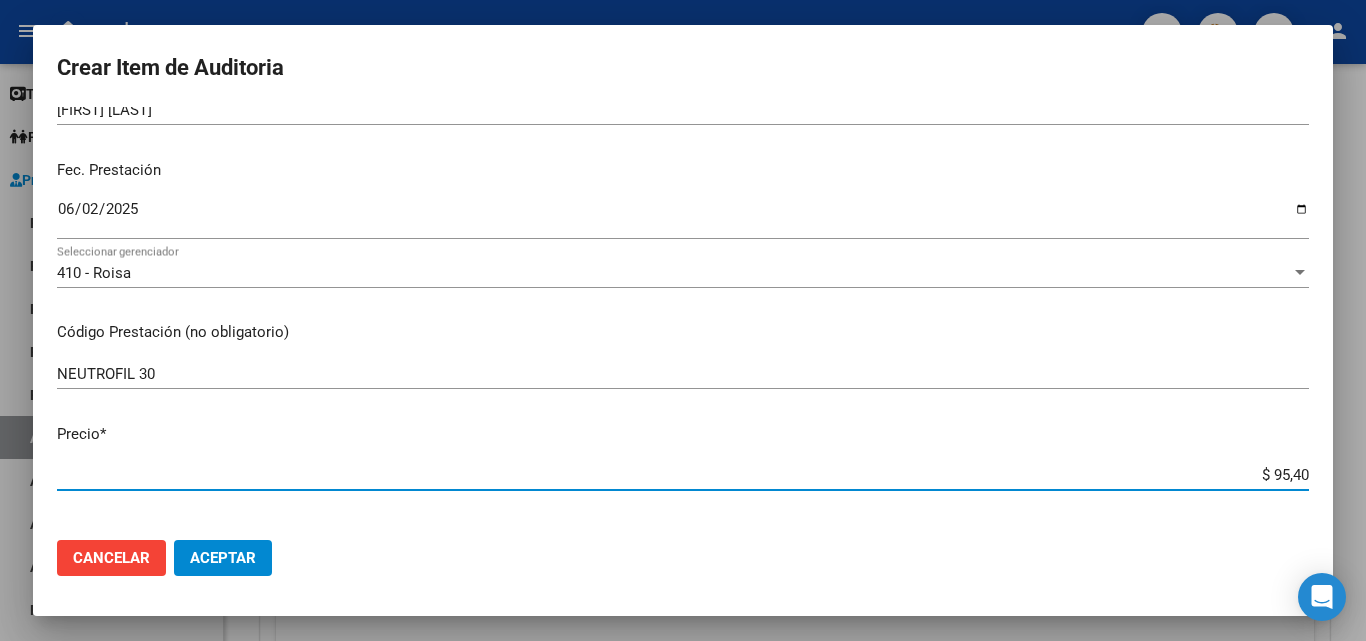 type on "$ 954,04" 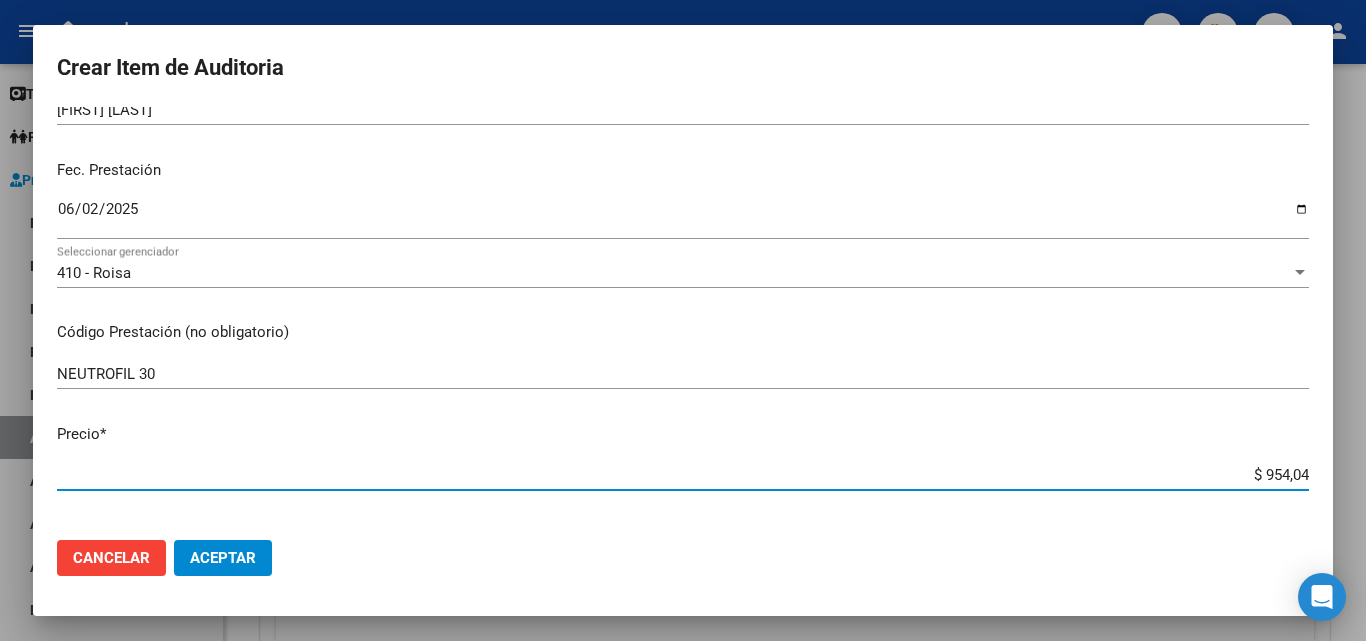 type on "$ 9.540,49" 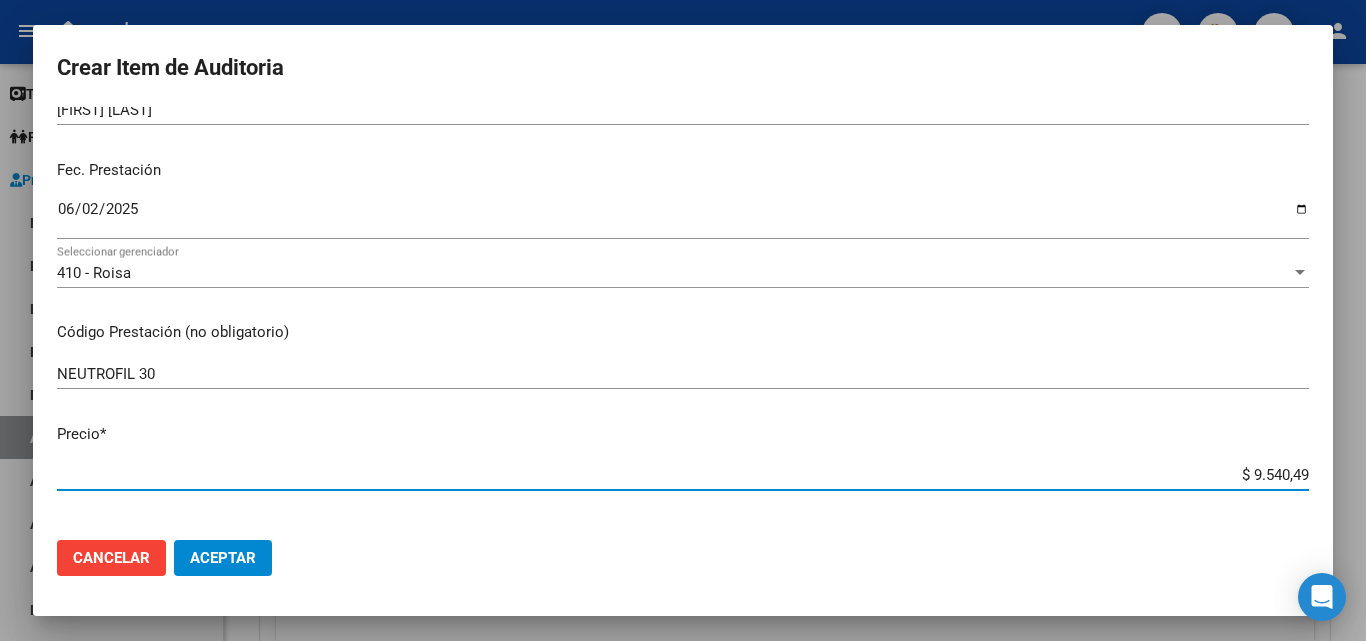scroll, scrollTop: 400, scrollLeft: 0, axis: vertical 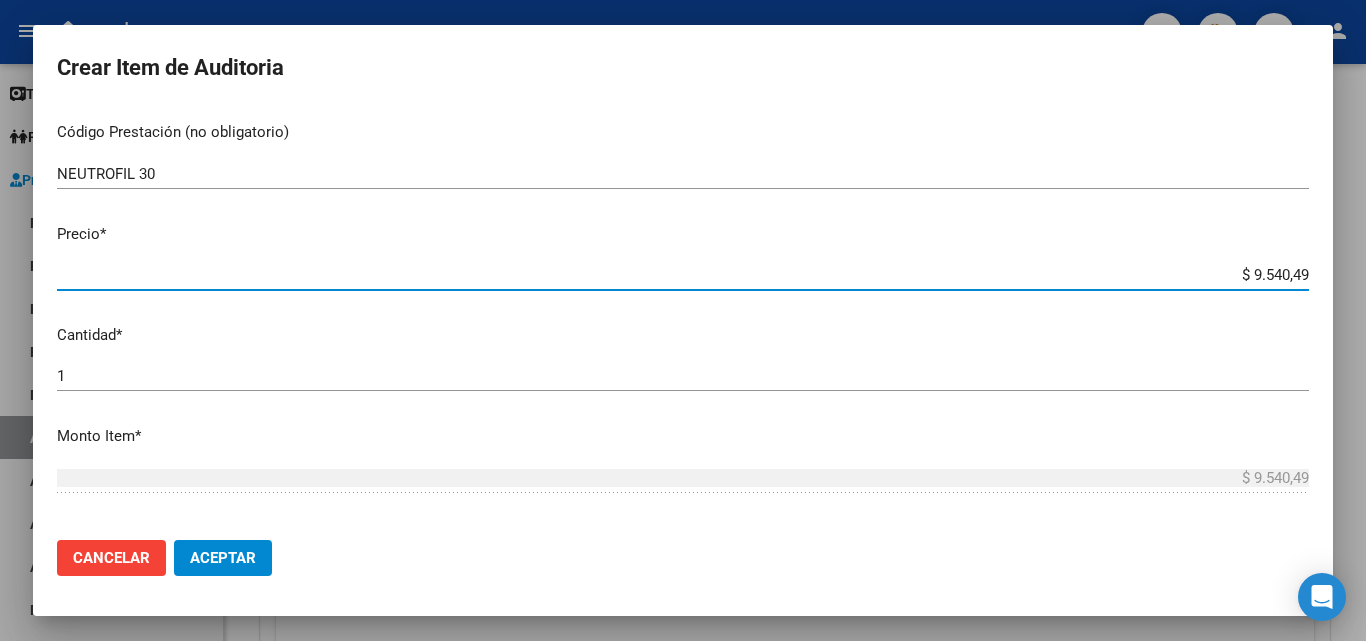 click on "1" at bounding box center (683, 376) 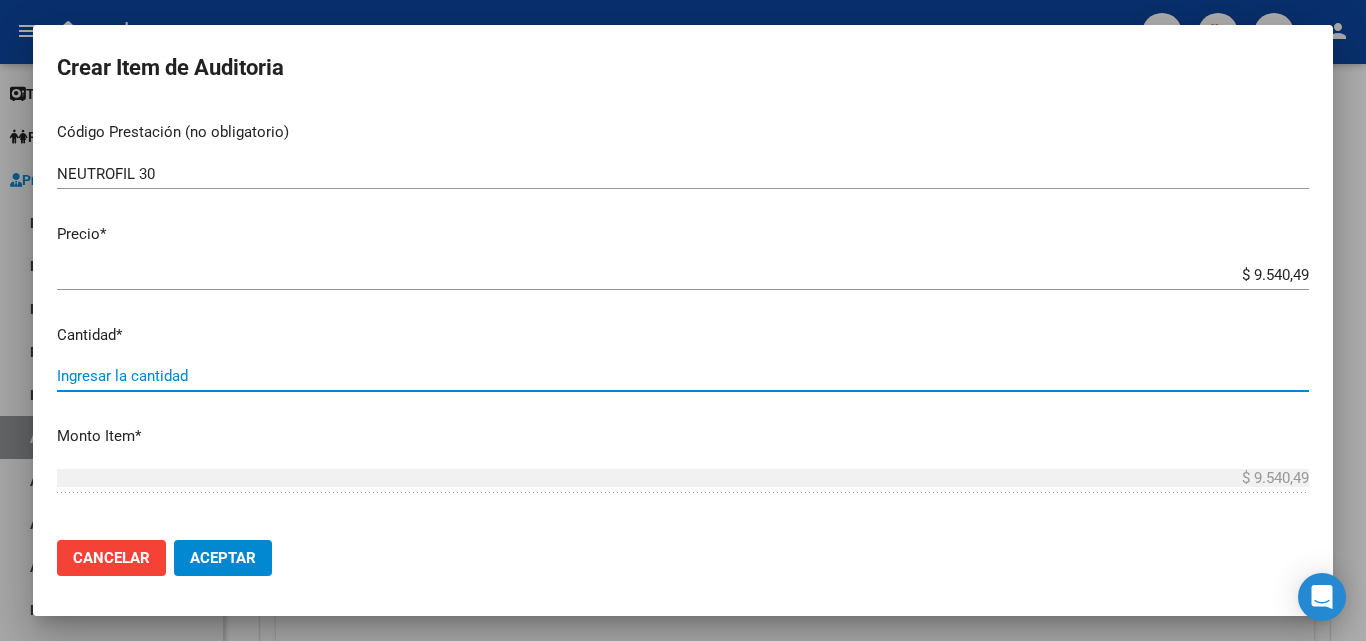 type on "5" 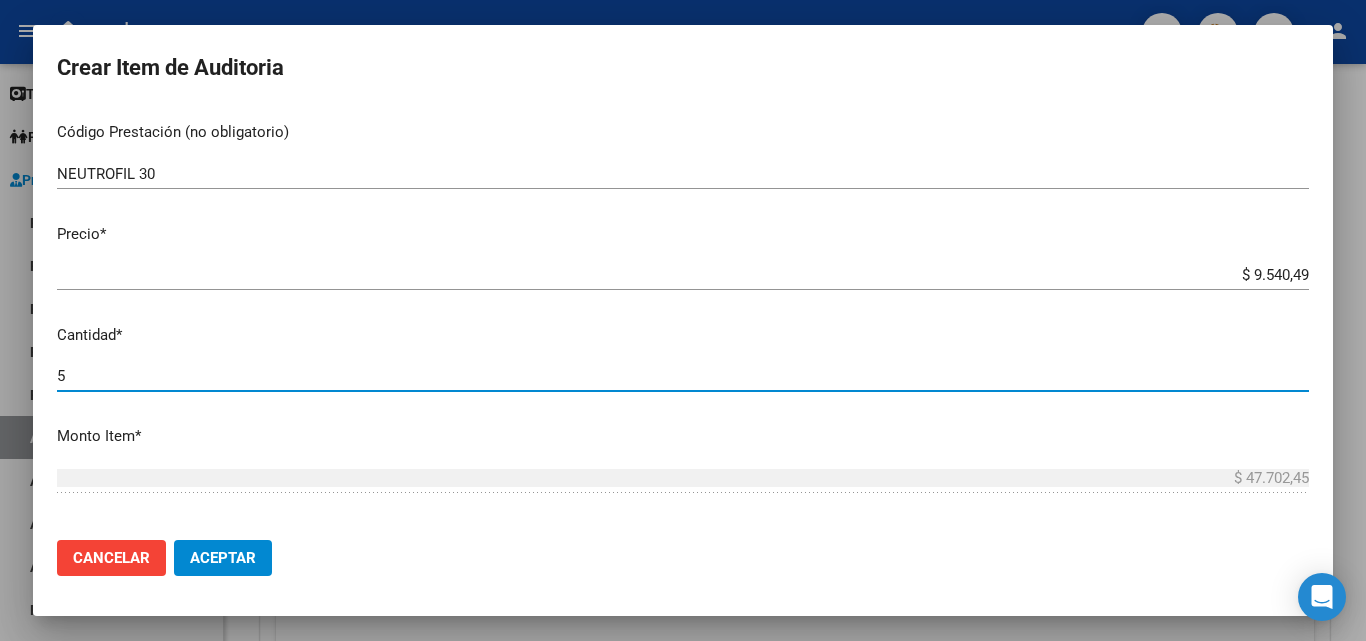 type on "5" 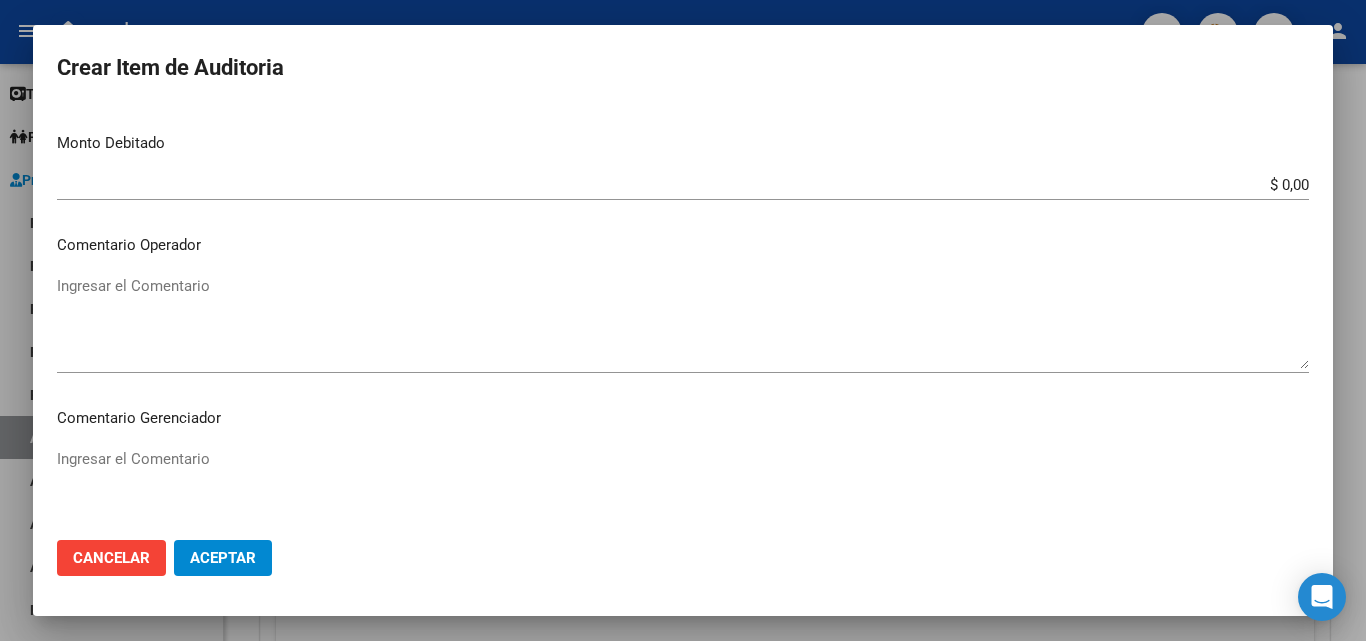 scroll, scrollTop: 800, scrollLeft: 0, axis: vertical 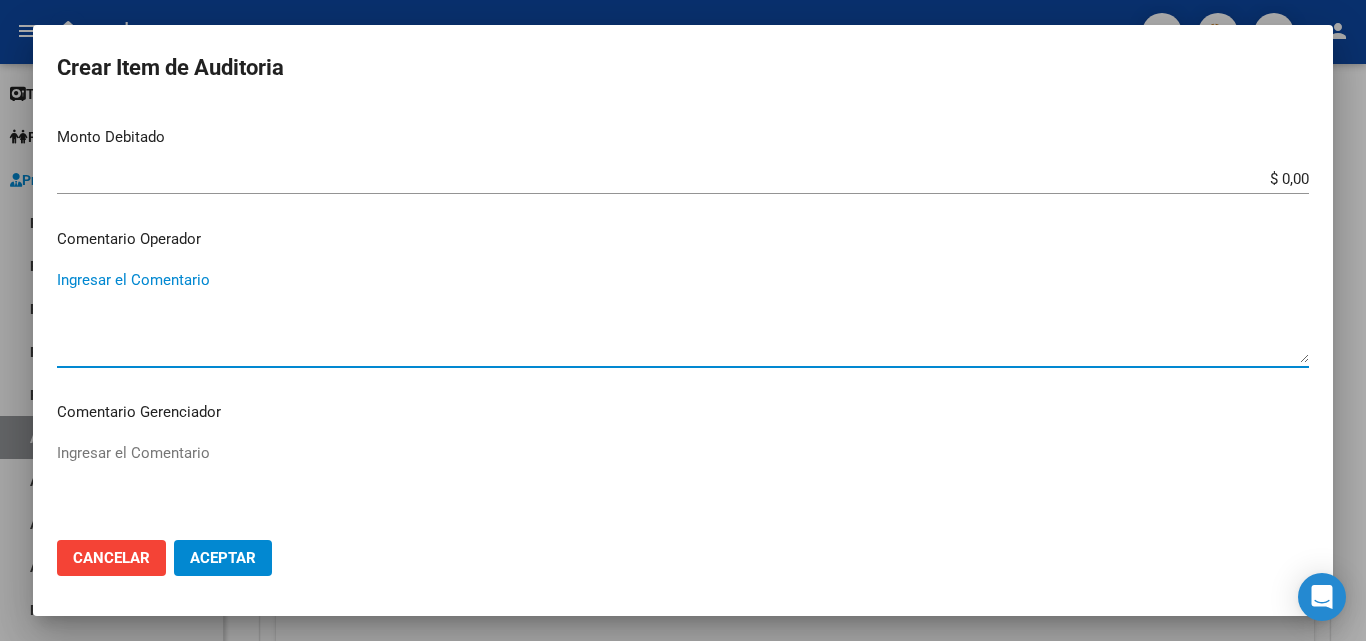 click on "Ingresar el Comentario" at bounding box center (683, 316) 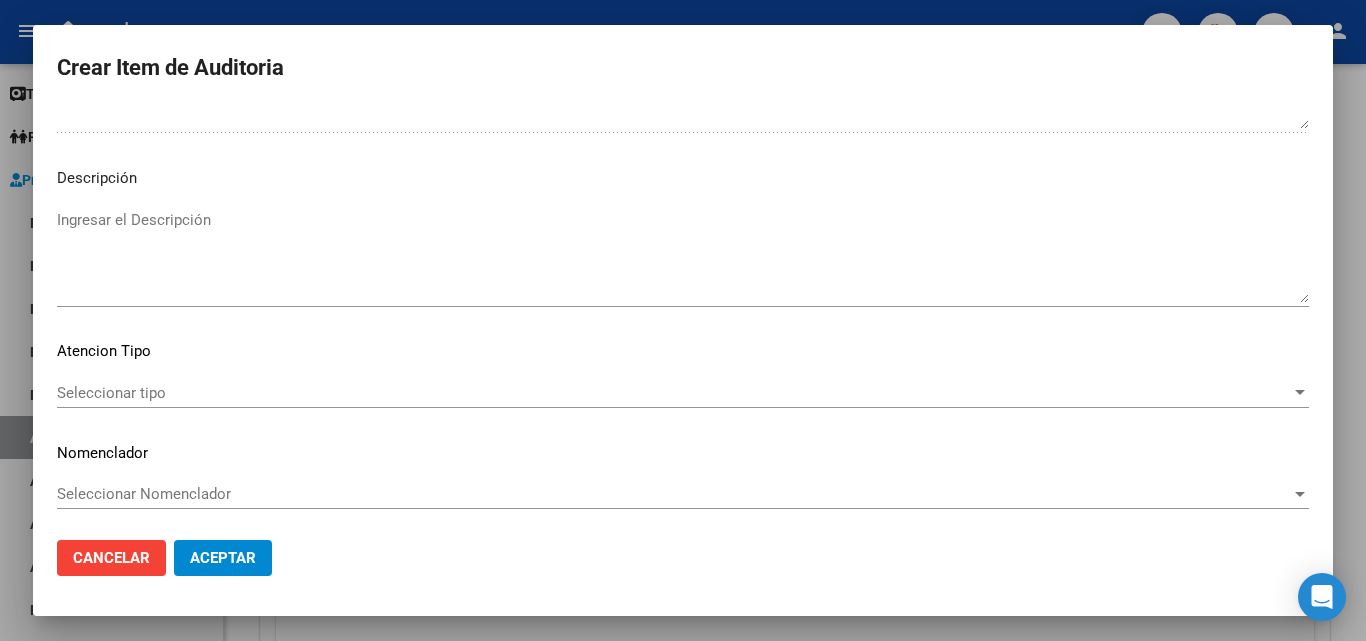 scroll, scrollTop: 1211, scrollLeft: 0, axis: vertical 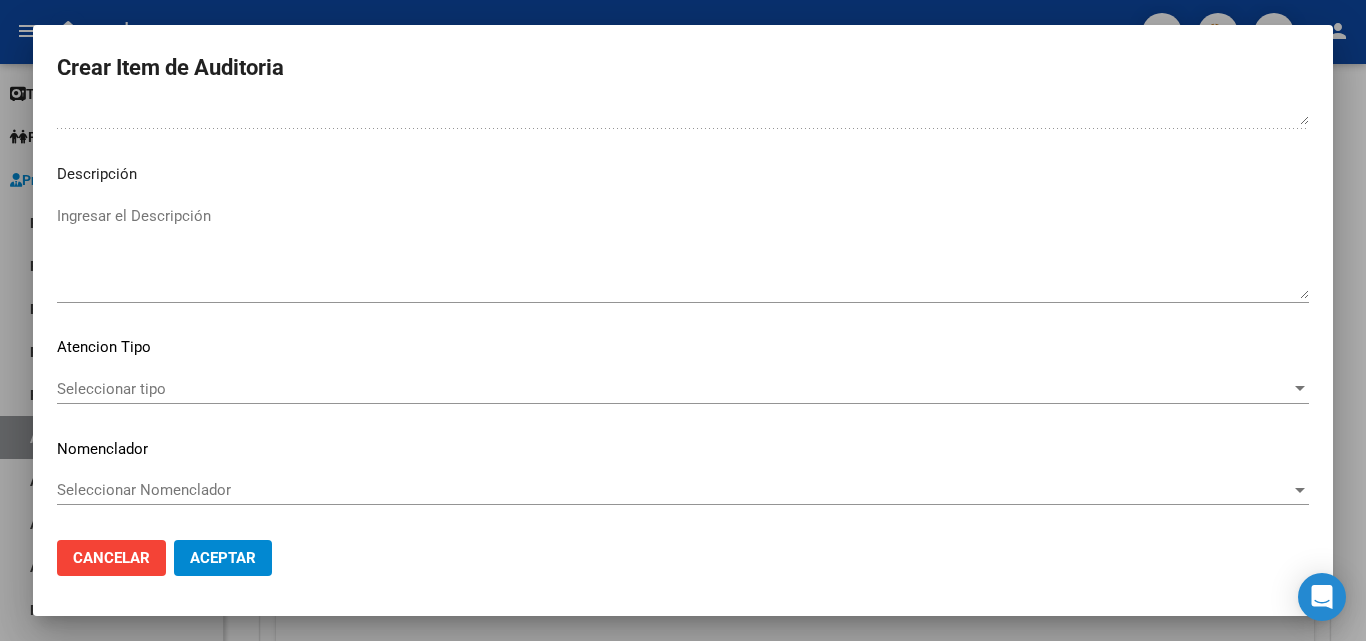 type on "OK_ VALOR KAIROS" 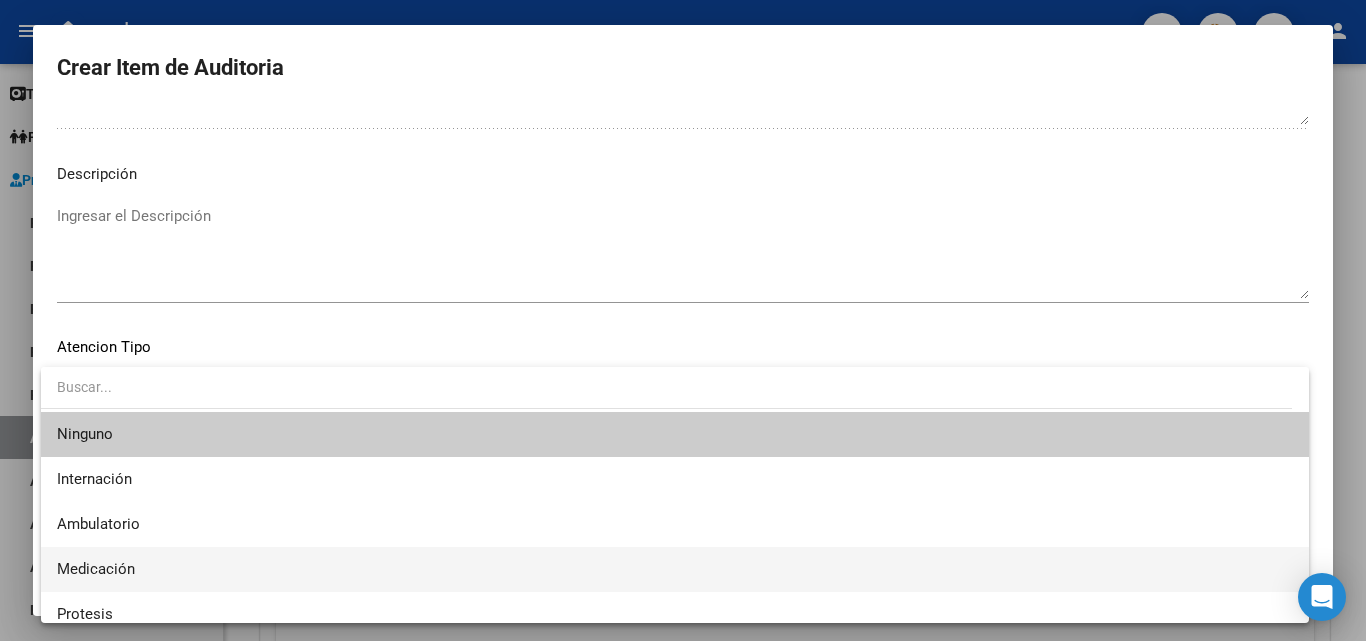 click on "Medicación" at bounding box center [96, 569] 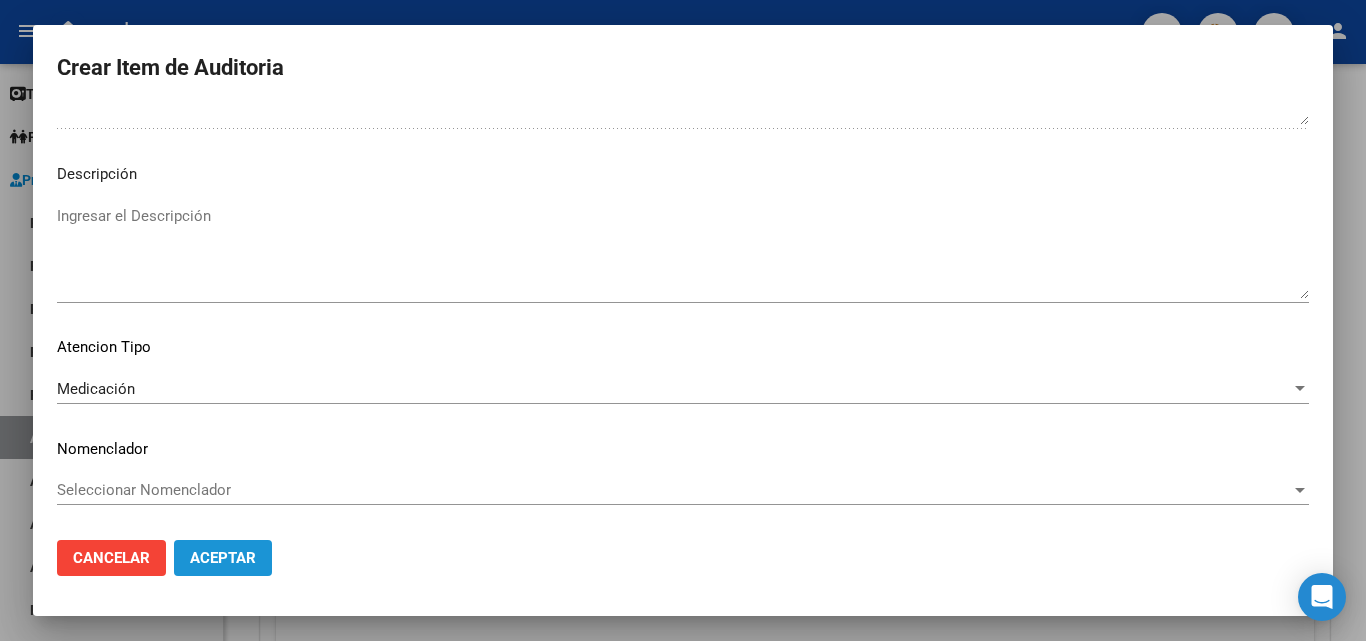 click on "Aceptar" 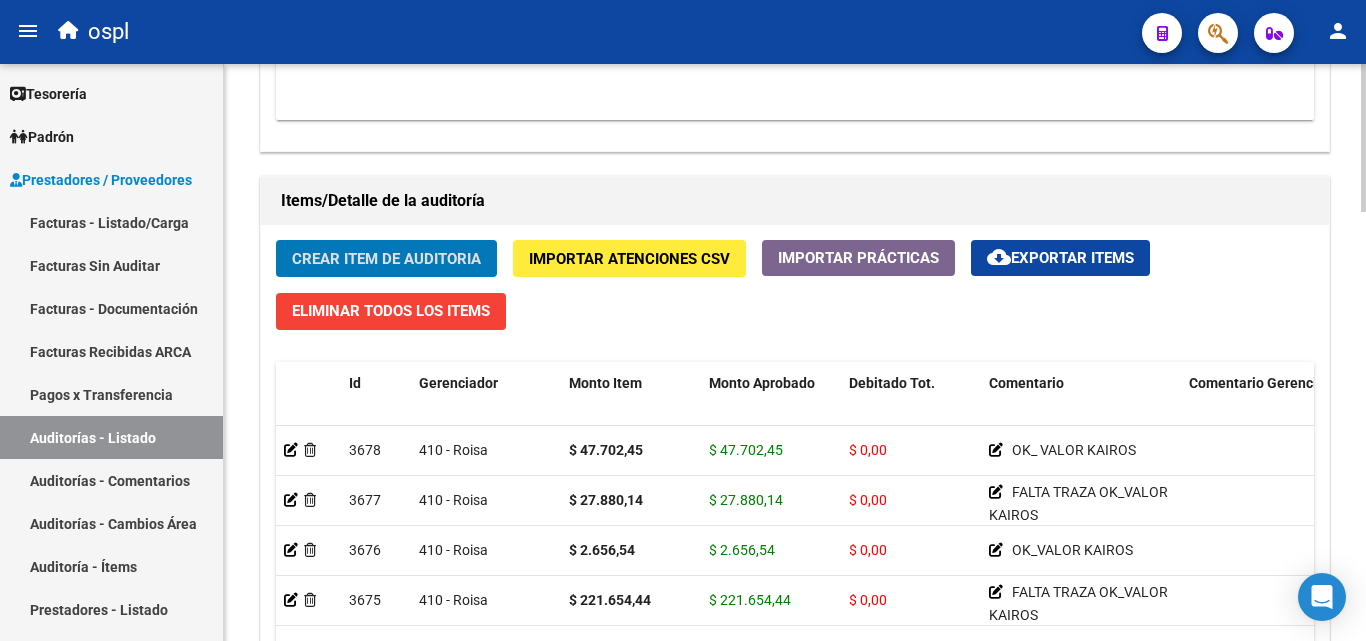 scroll, scrollTop: 1301, scrollLeft: 0, axis: vertical 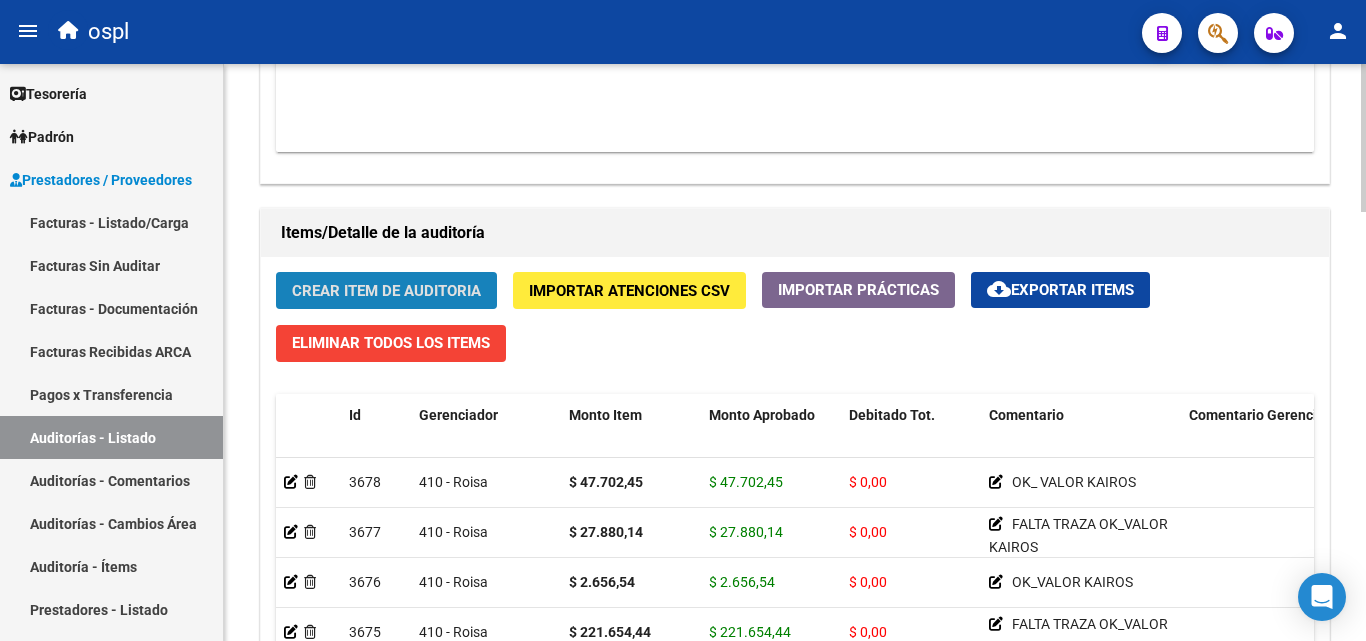 click on "Crear Item de Auditoria" 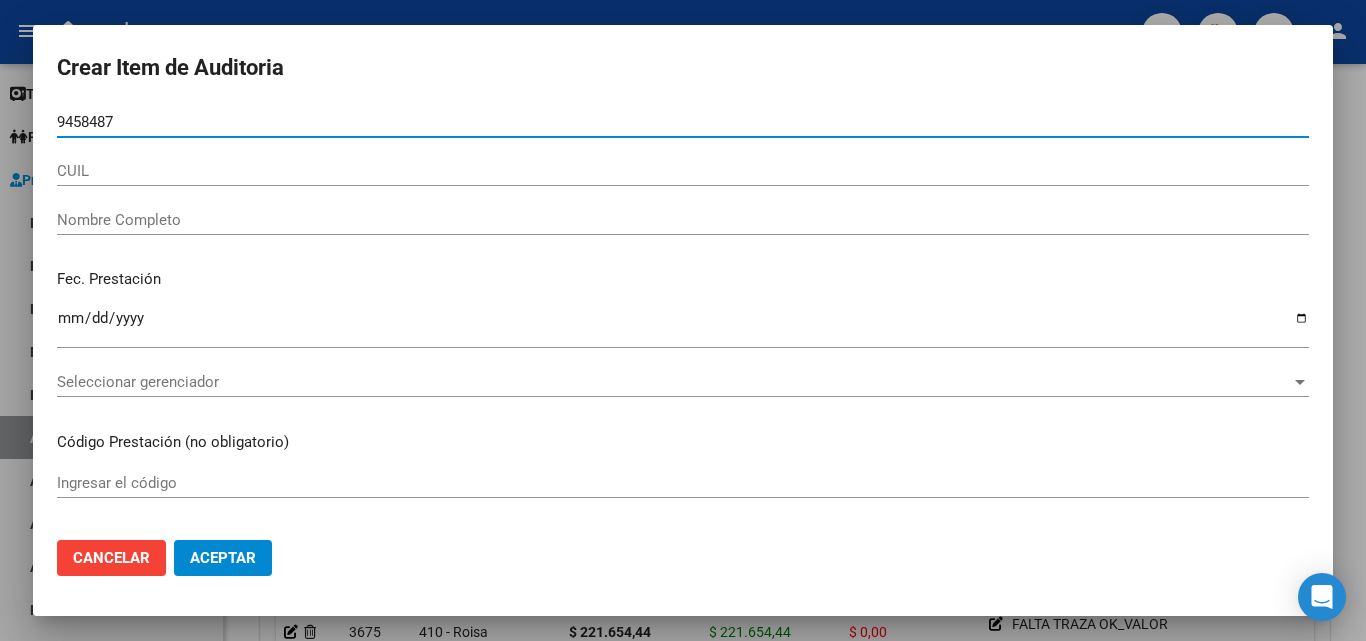 type on "94584878" 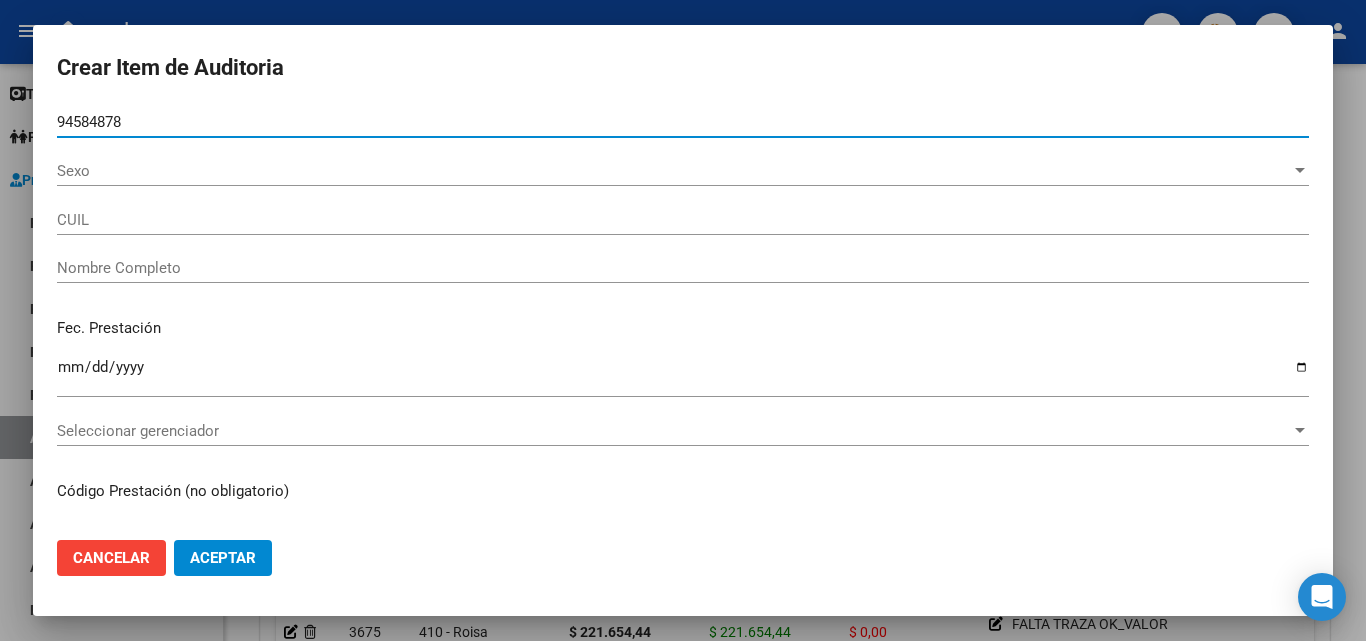 type on "[CUIL]" 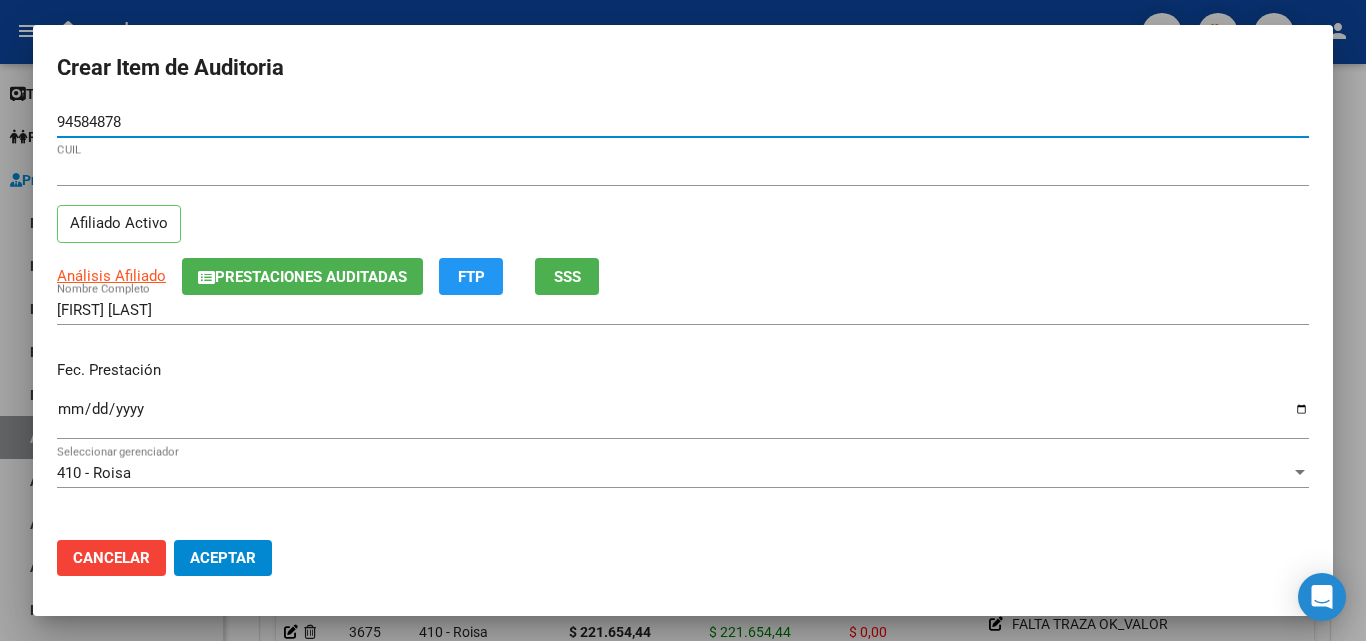 type on "94584878" 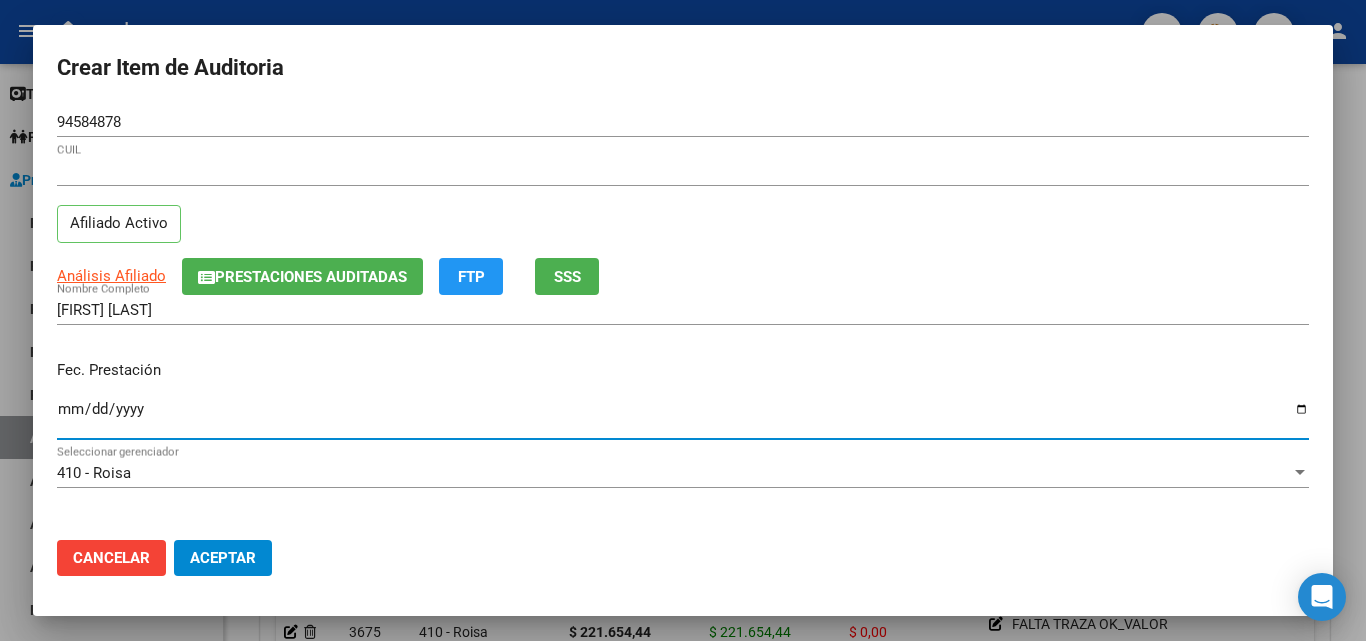 click on "Ingresar la fecha" at bounding box center (683, 417) 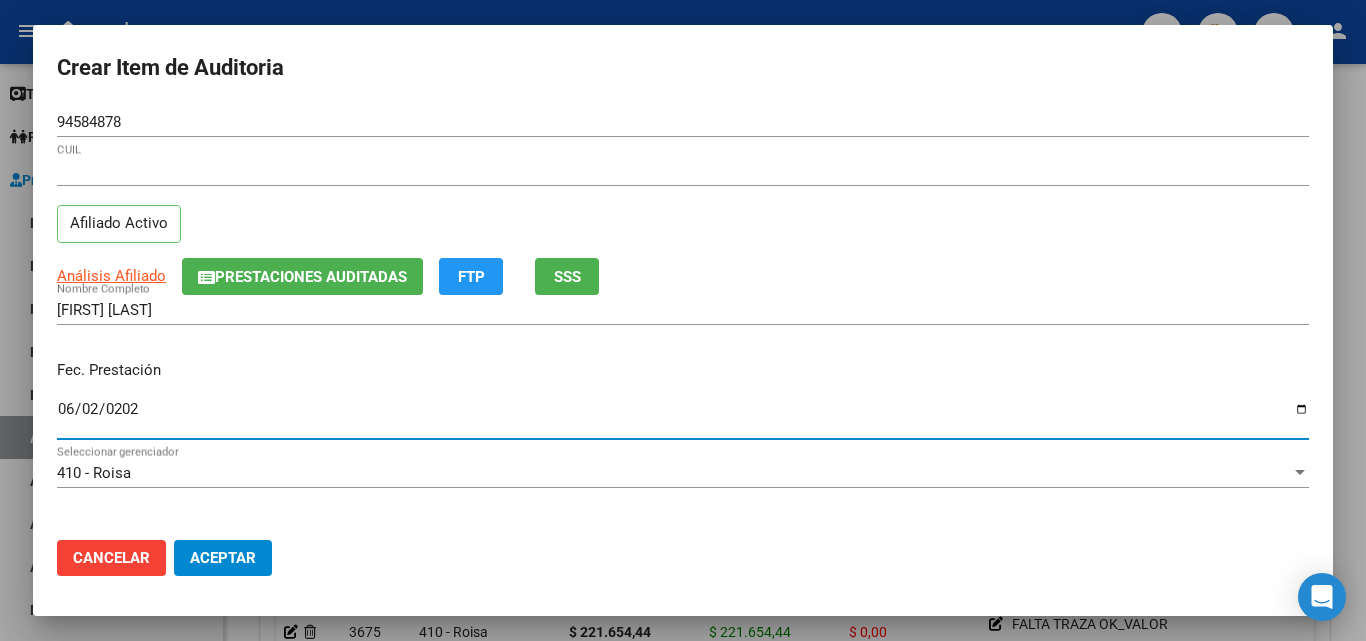 type on "2025-06-02" 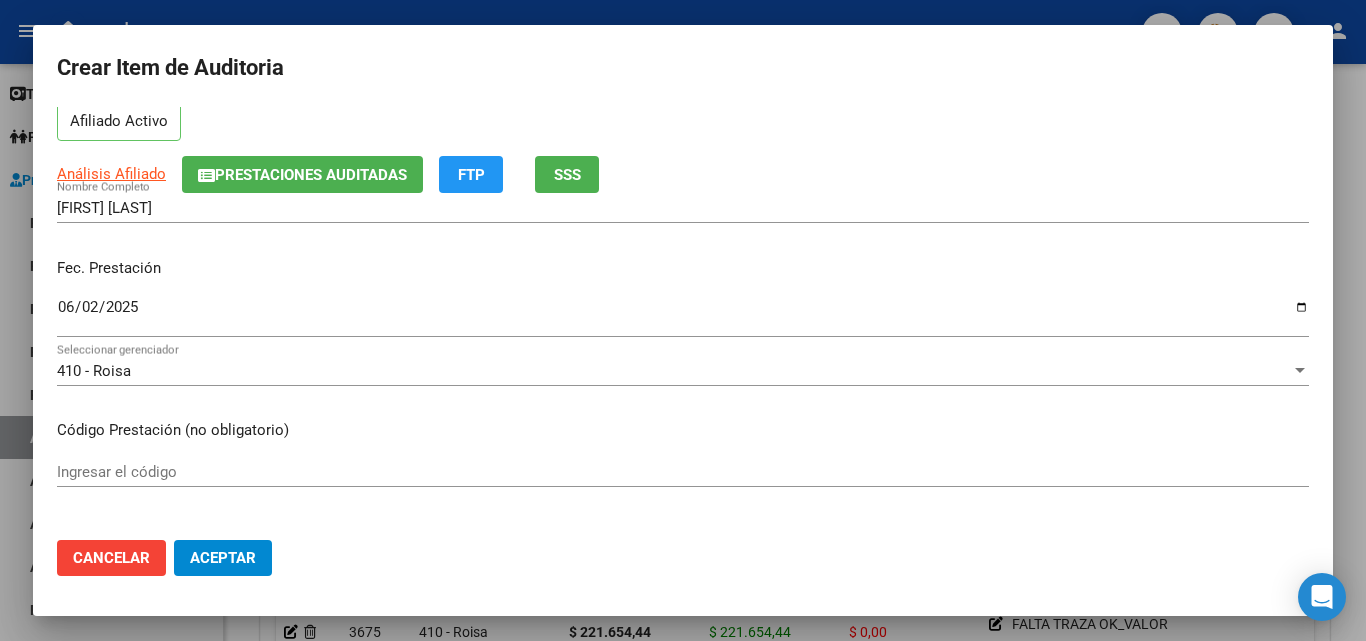 scroll, scrollTop: 200, scrollLeft: 0, axis: vertical 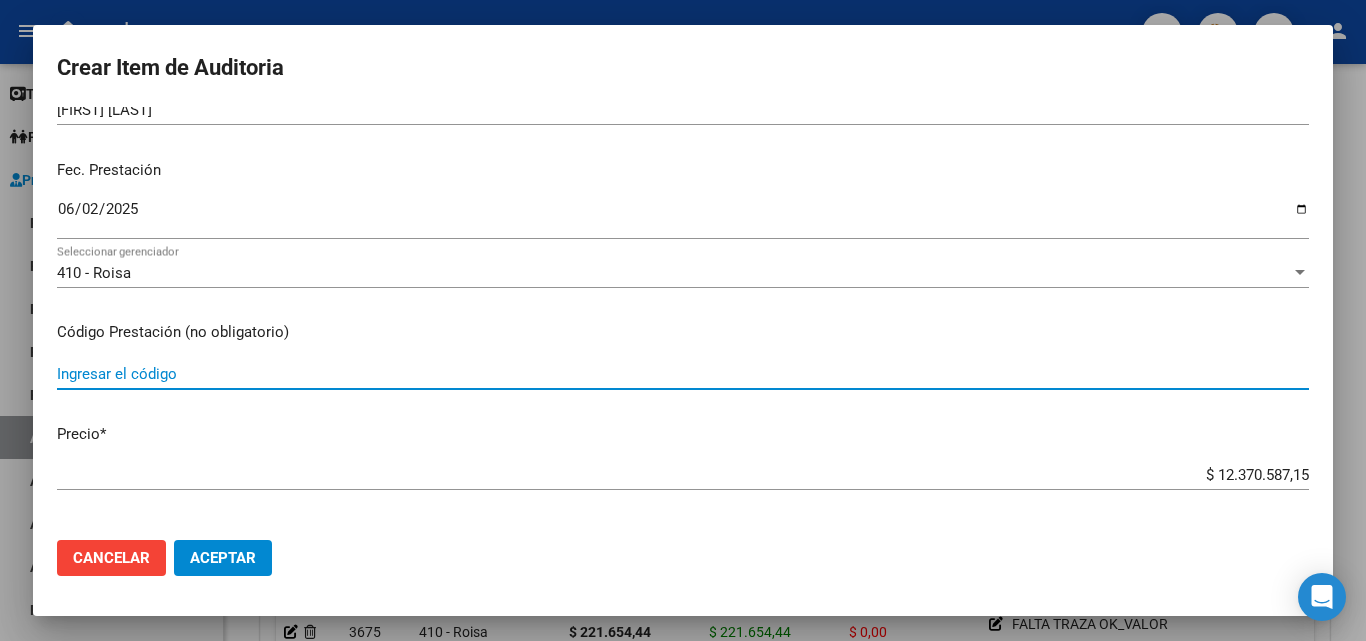 click on "Ingresar el código" at bounding box center [683, 374] 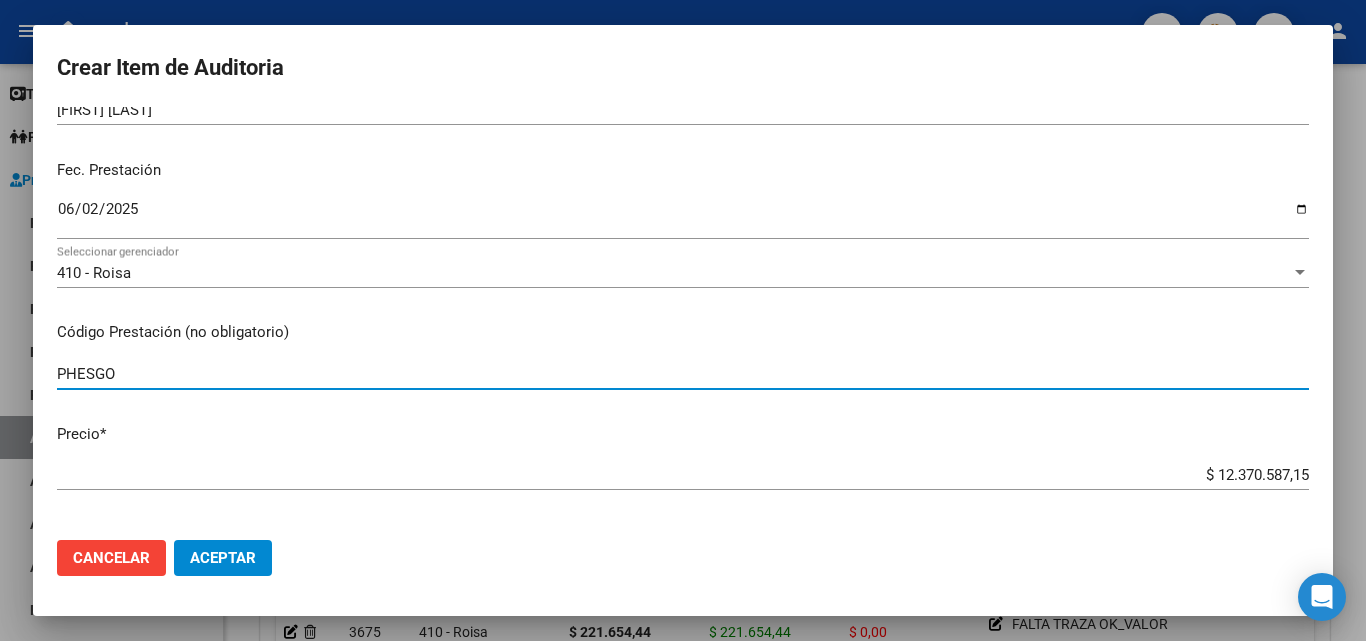 scroll, scrollTop: 300, scrollLeft: 0, axis: vertical 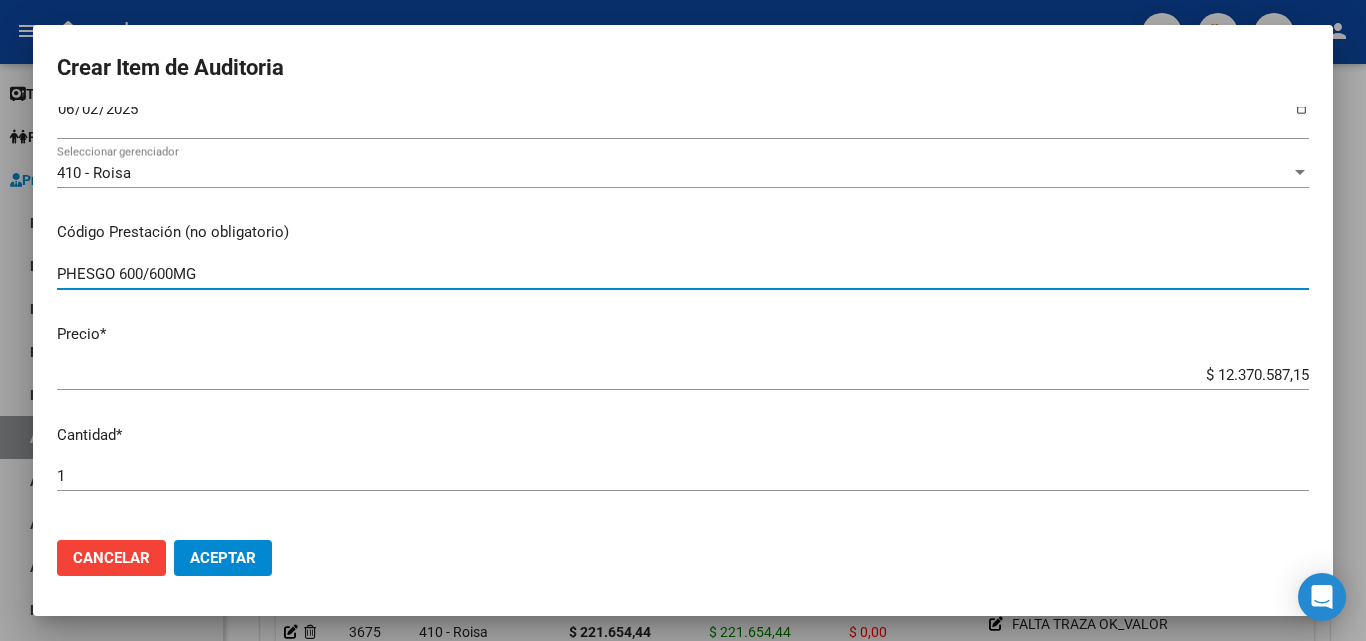type on "PHESGO 600/600MG" 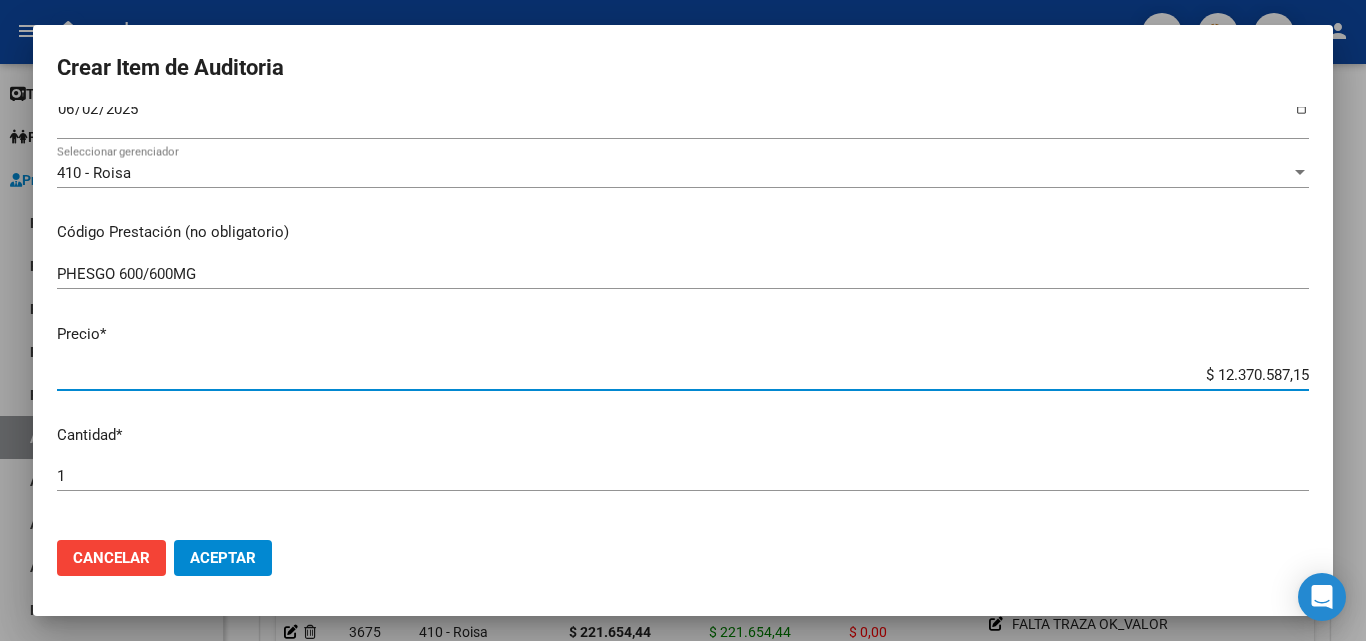 drag, startPoint x: 1182, startPoint y: 379, endPoint x: 1336, endPoint y: 380, distance: 154.00325 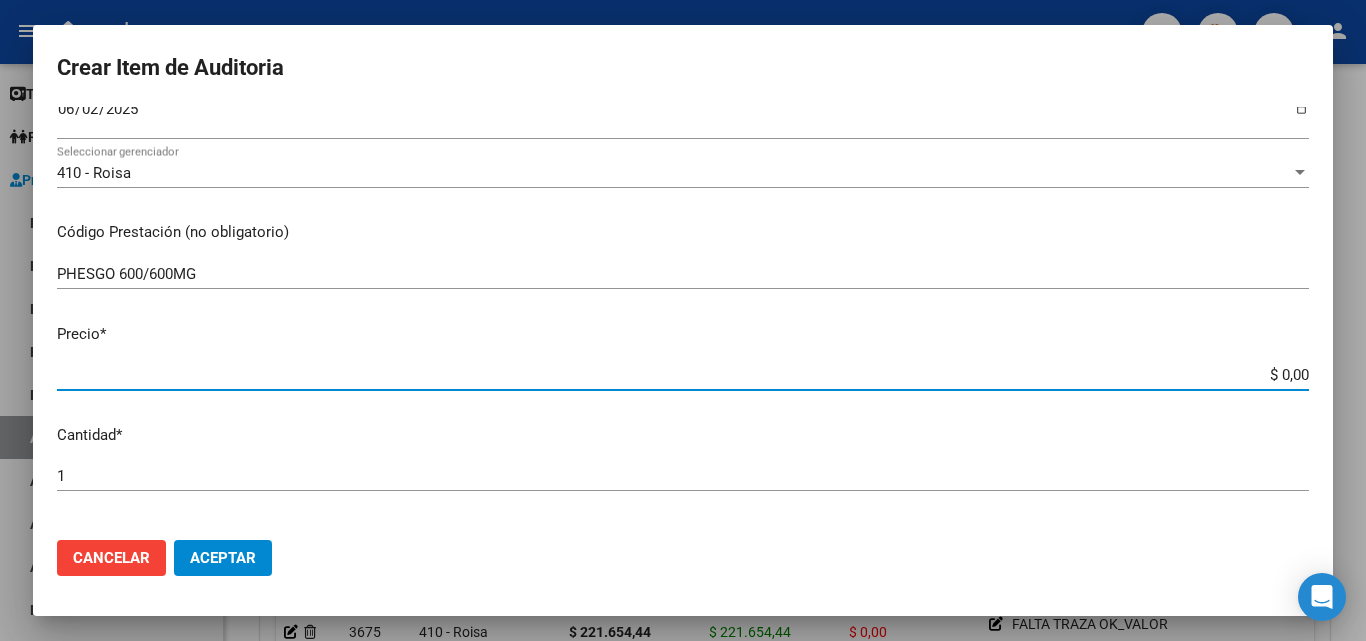 type on "$ 0,01" 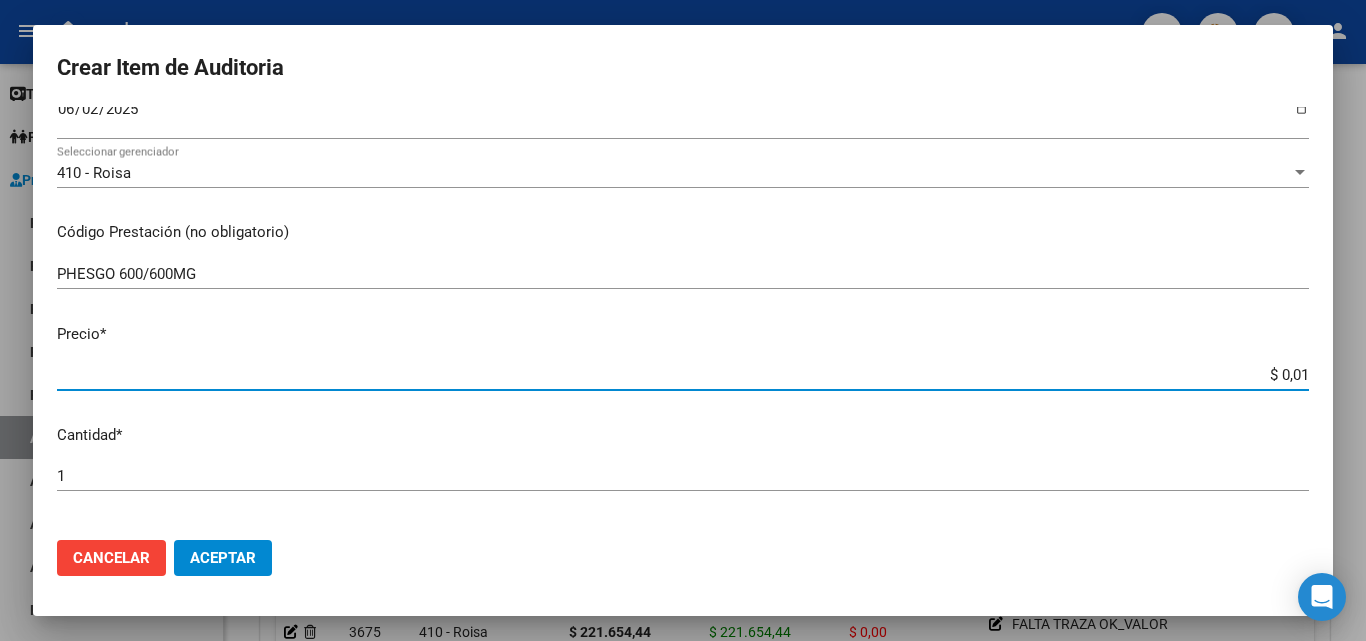 type on "$ 0,12" 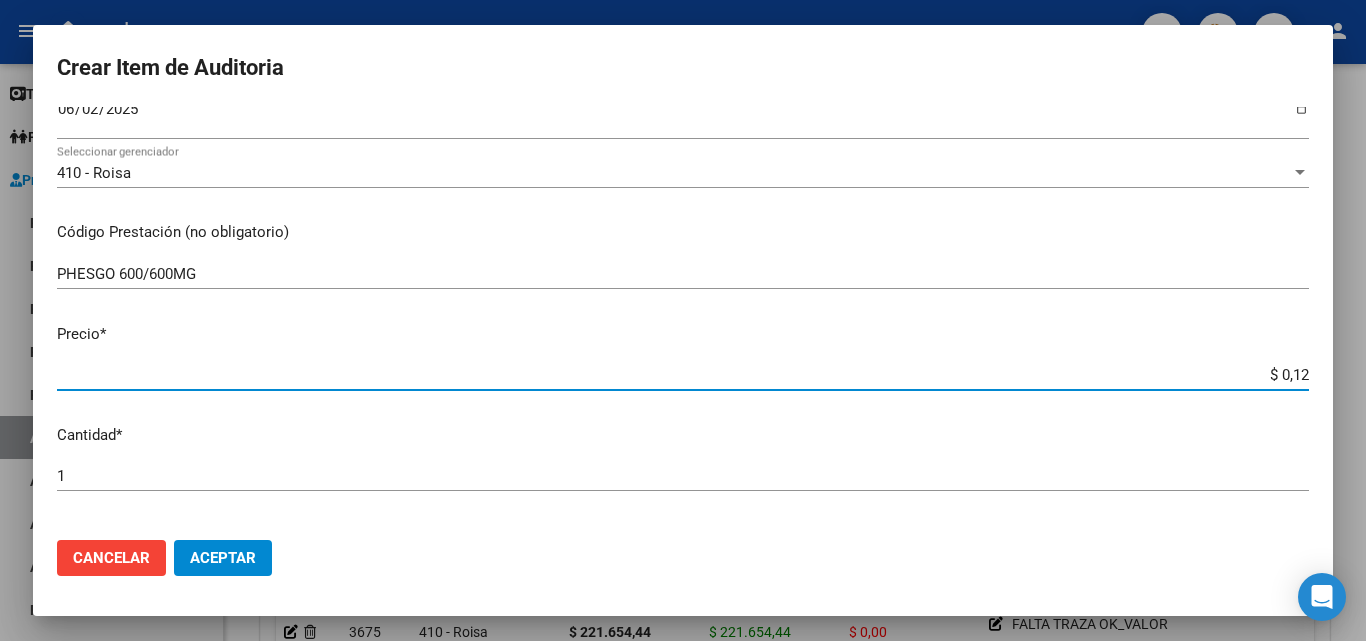 type on "$ 1,23" 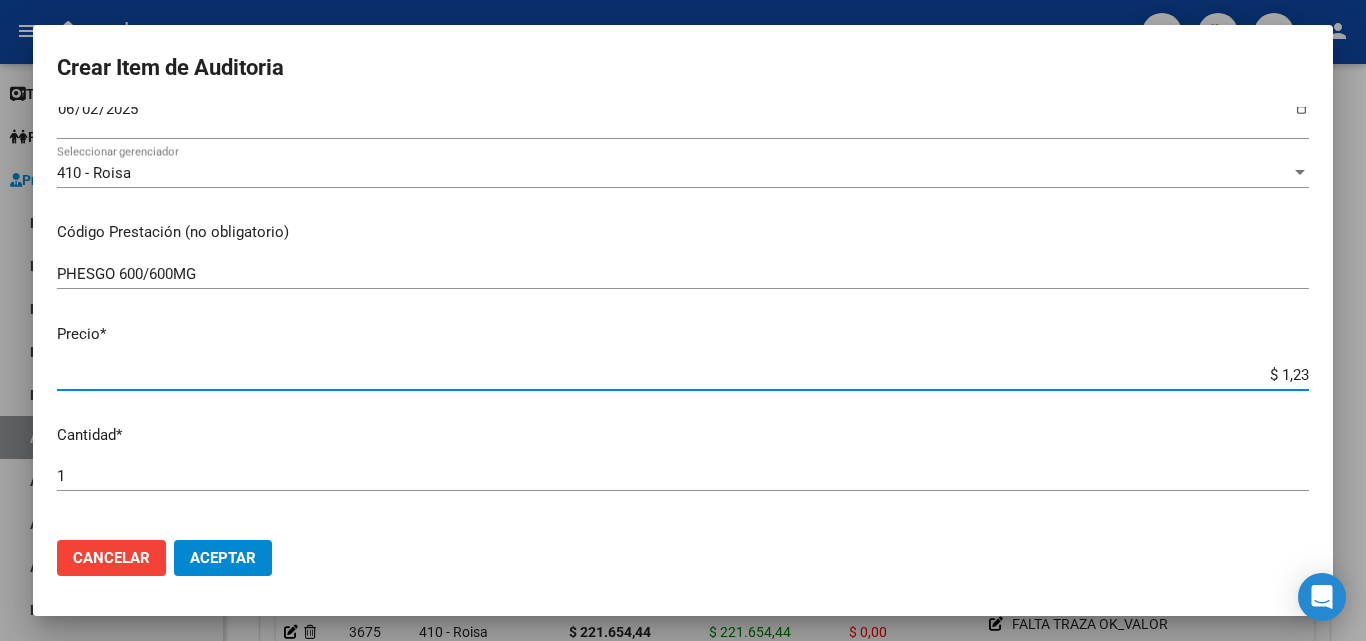 type on "$ 12,37" 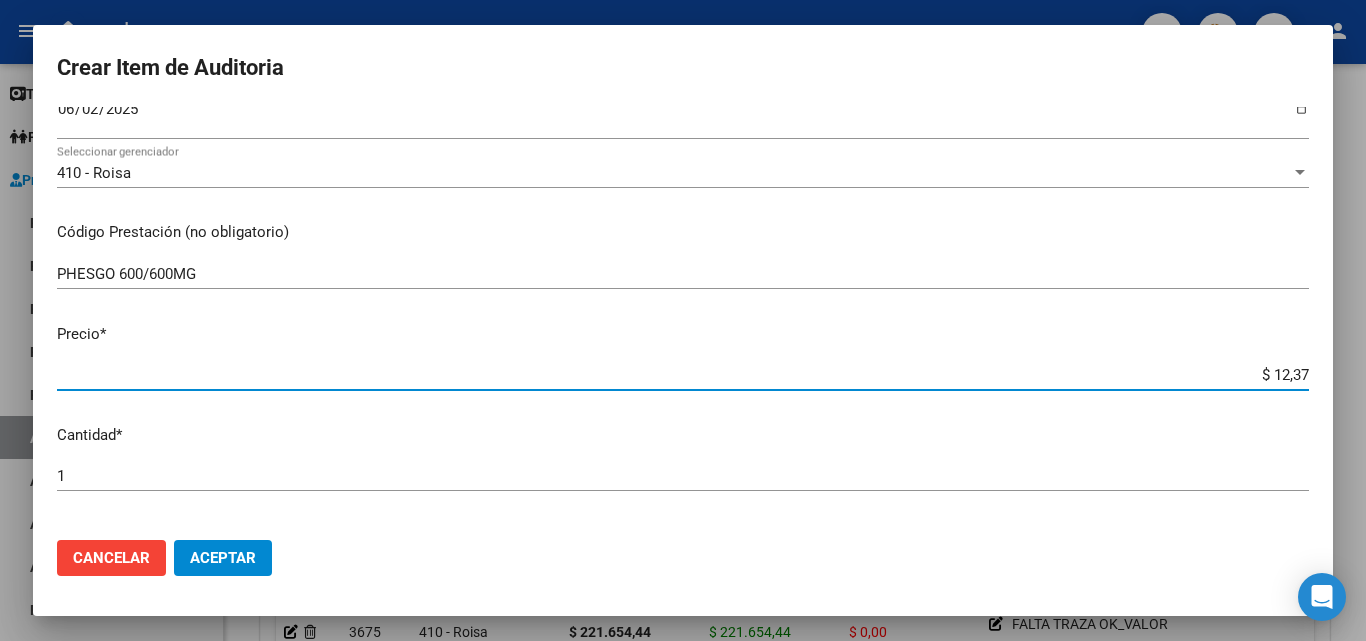 type on "$ 123,70" 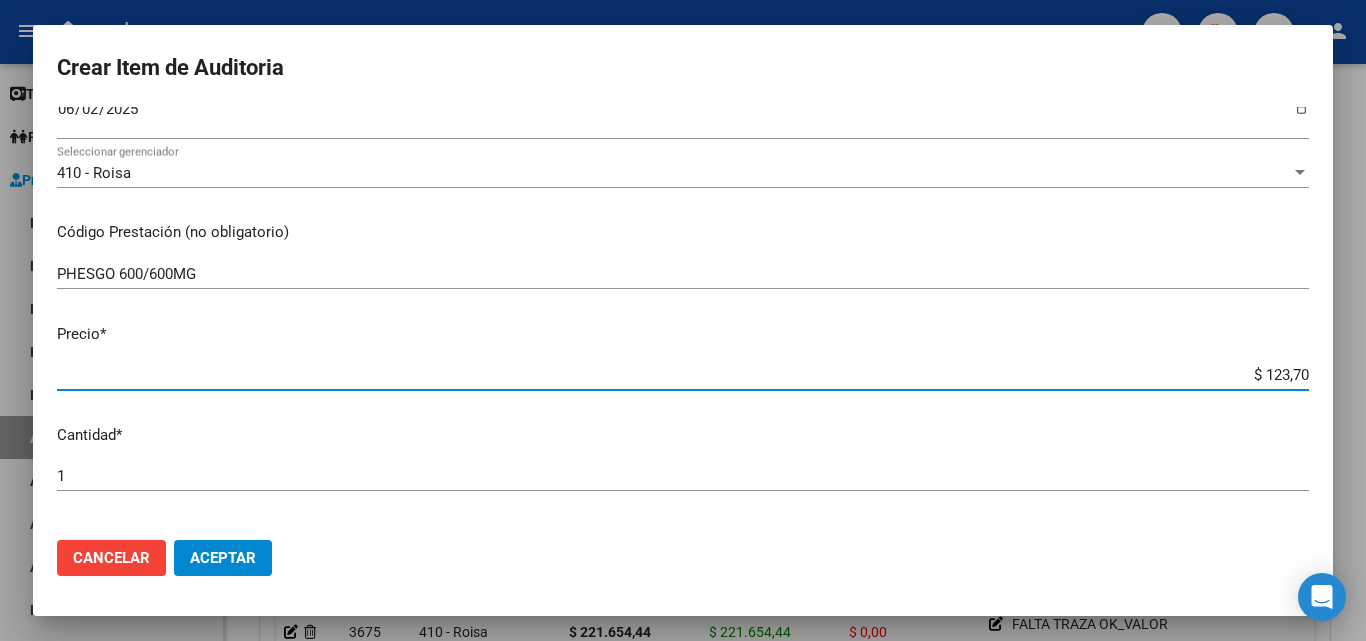 type on "$ 1.237,05" 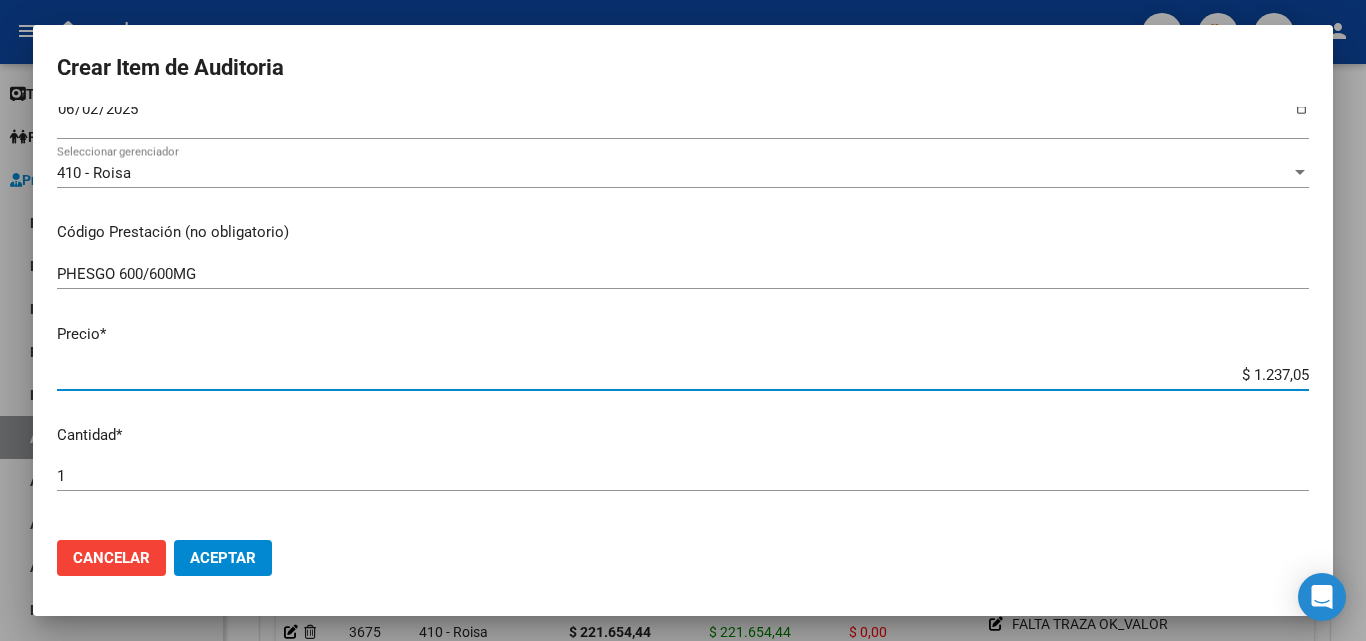type on "$ 12.370,58" 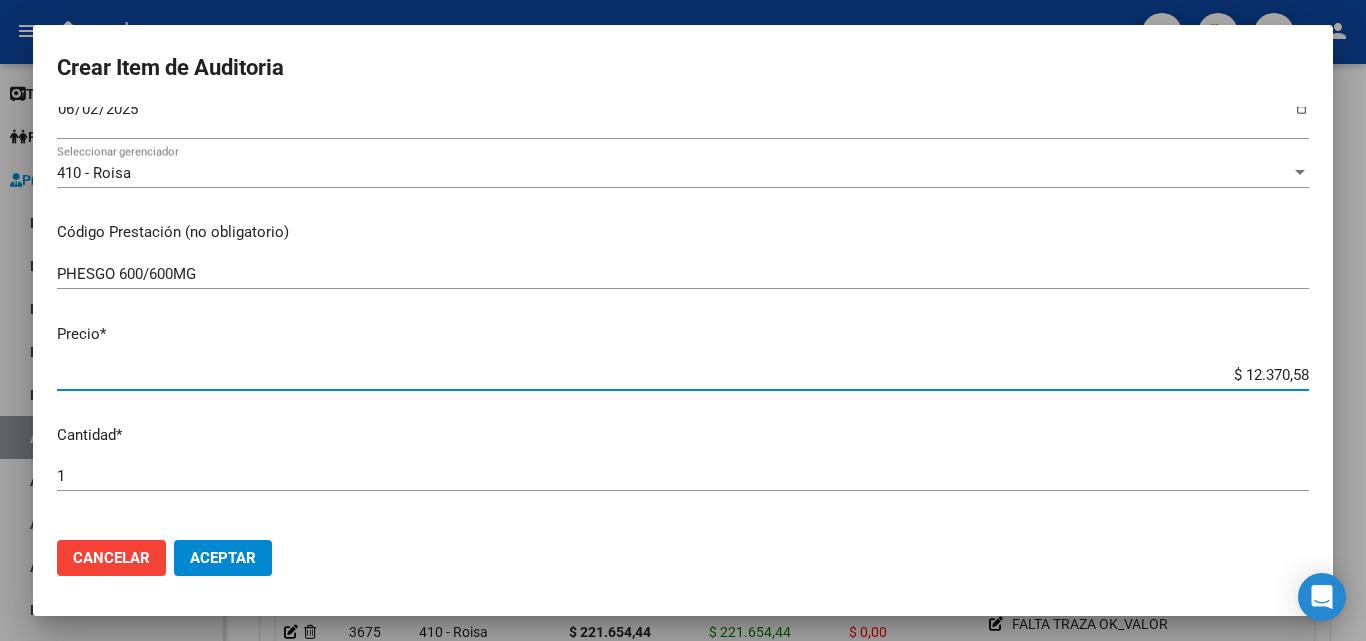 type on "$ 123.705,87" 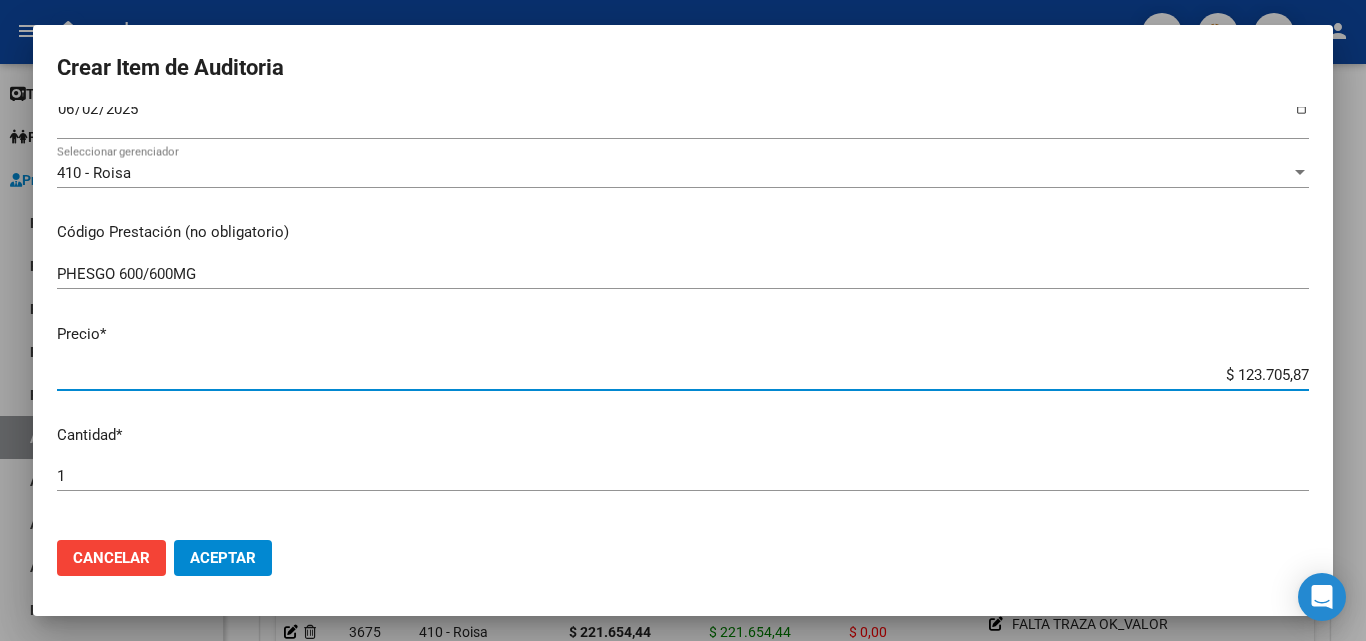 type on "$ 1.237.058,71" 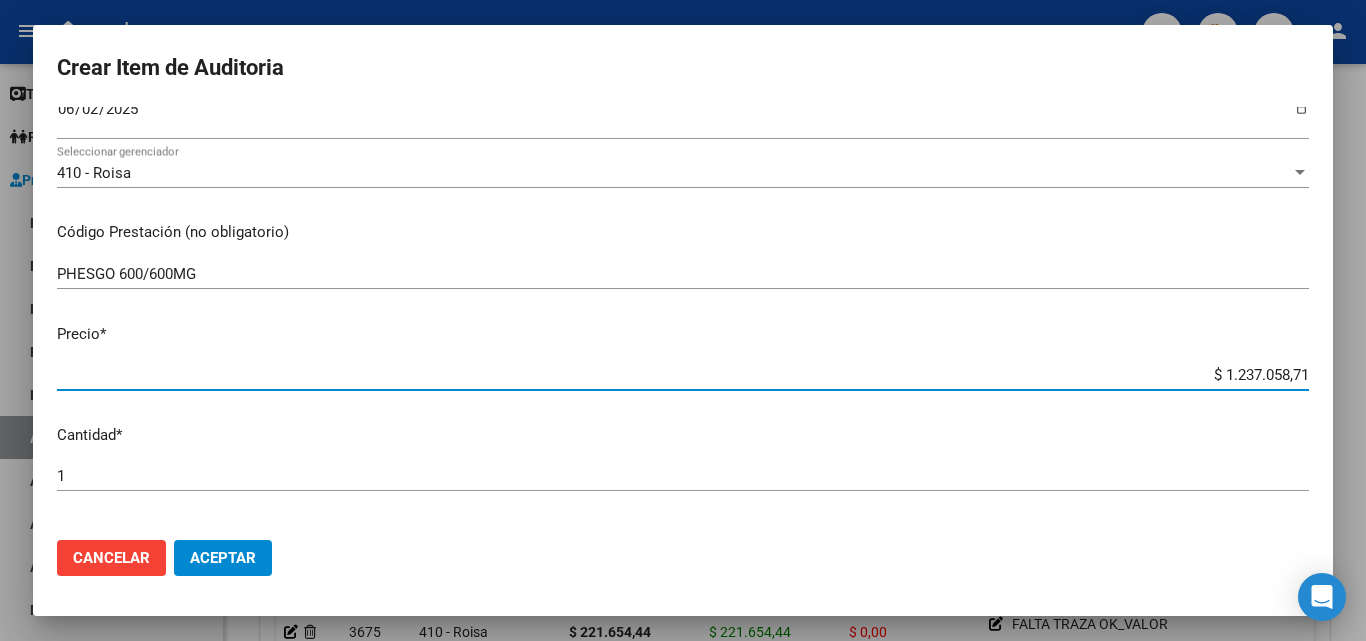 type on "$ 12.370.587,15" 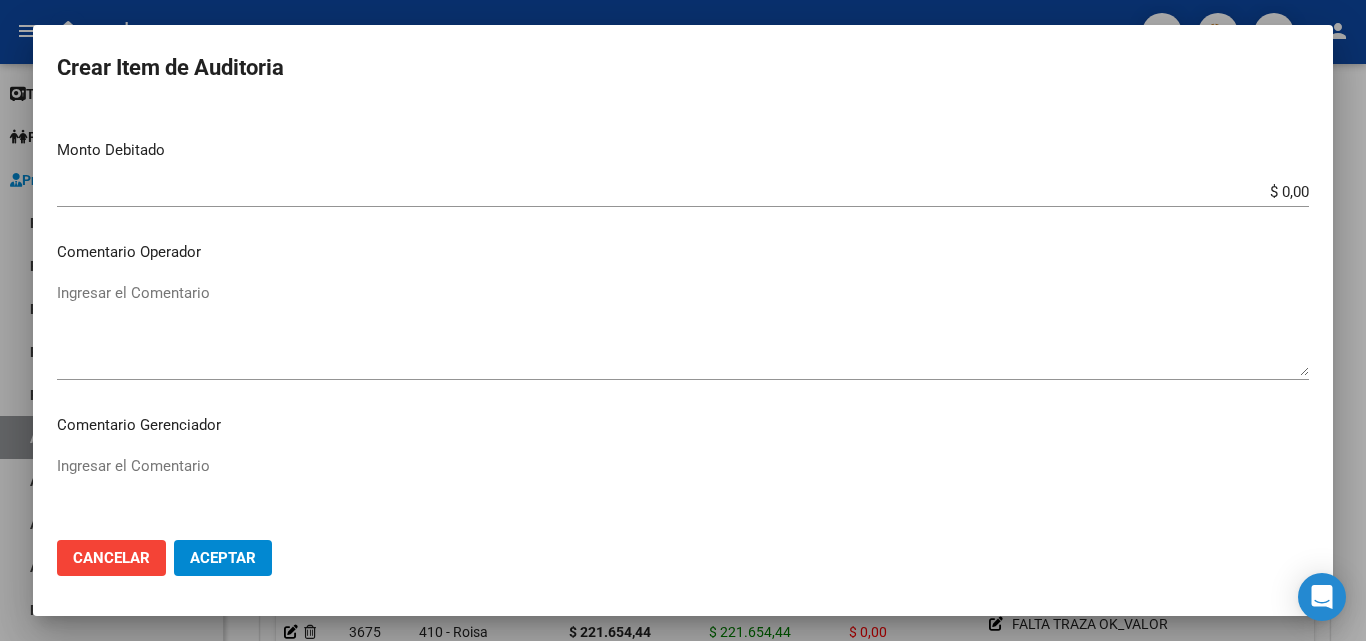 scroll, scrollTop: 800, scrollLeft: 0, axis: vertical 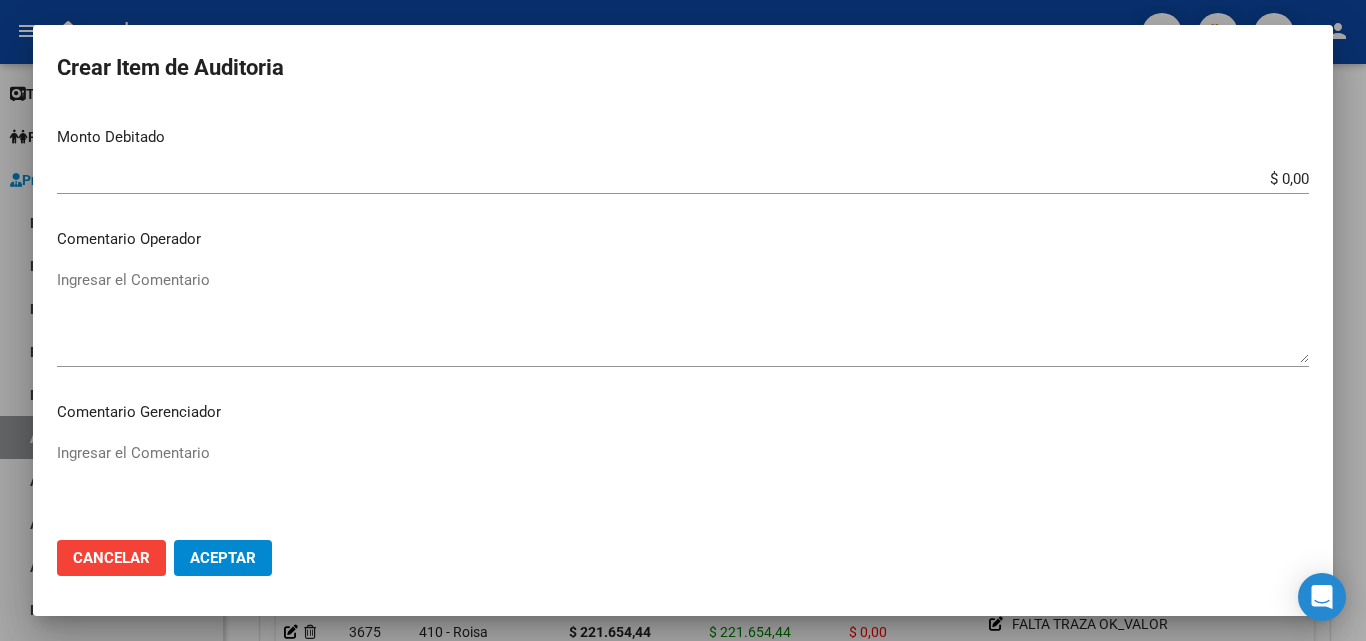 click on "Ingresar el Comentario" at bounding box center (683, 316) 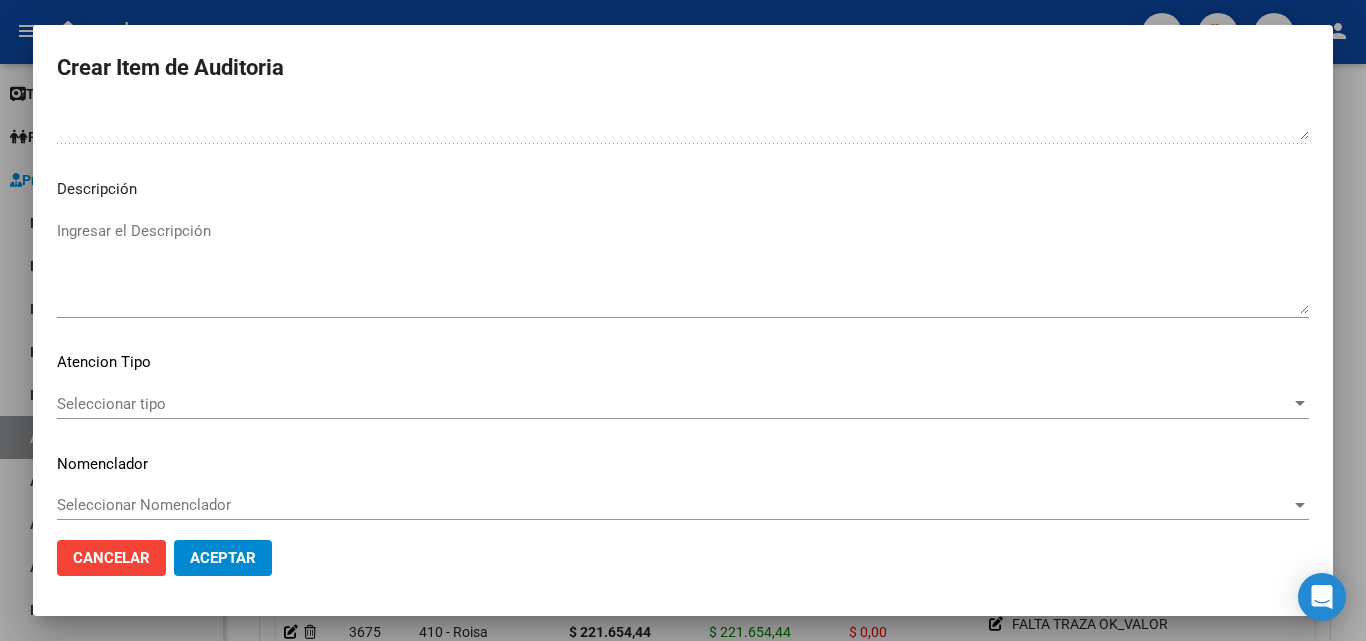 scroll, scrollTop: 1211, scrollLeft: 0, axis: vertical 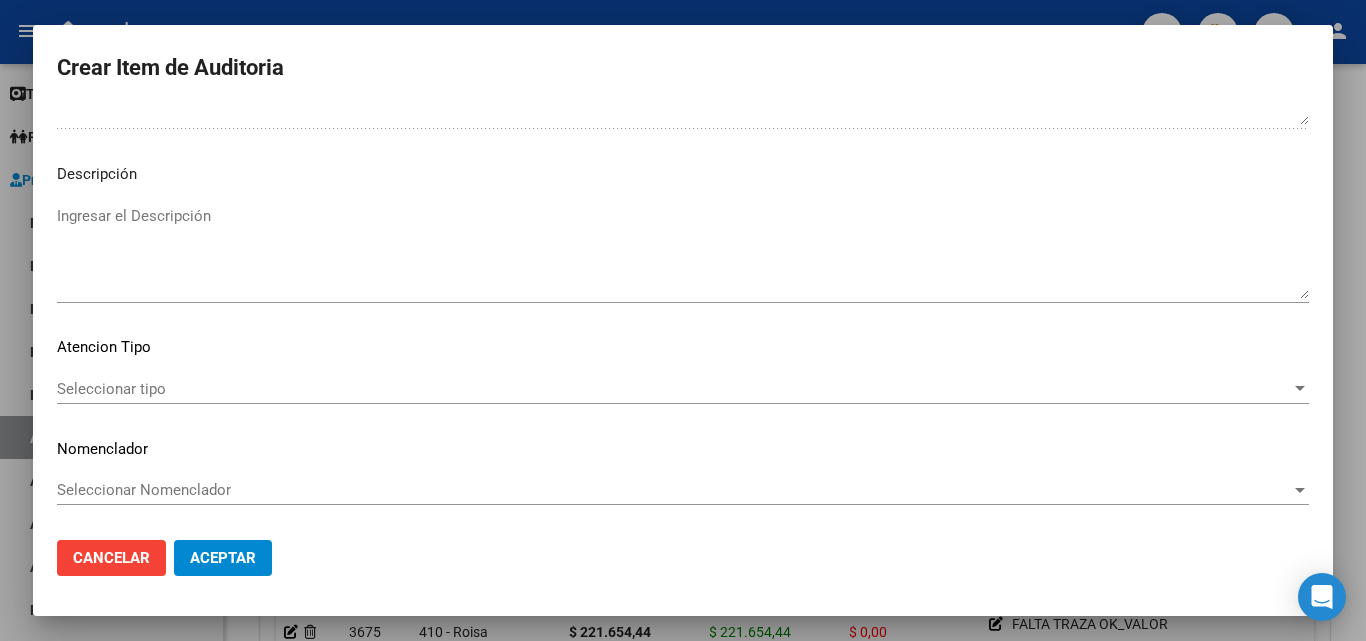 type on "FALTA TRAZA
OK_VALOR KAIROS" 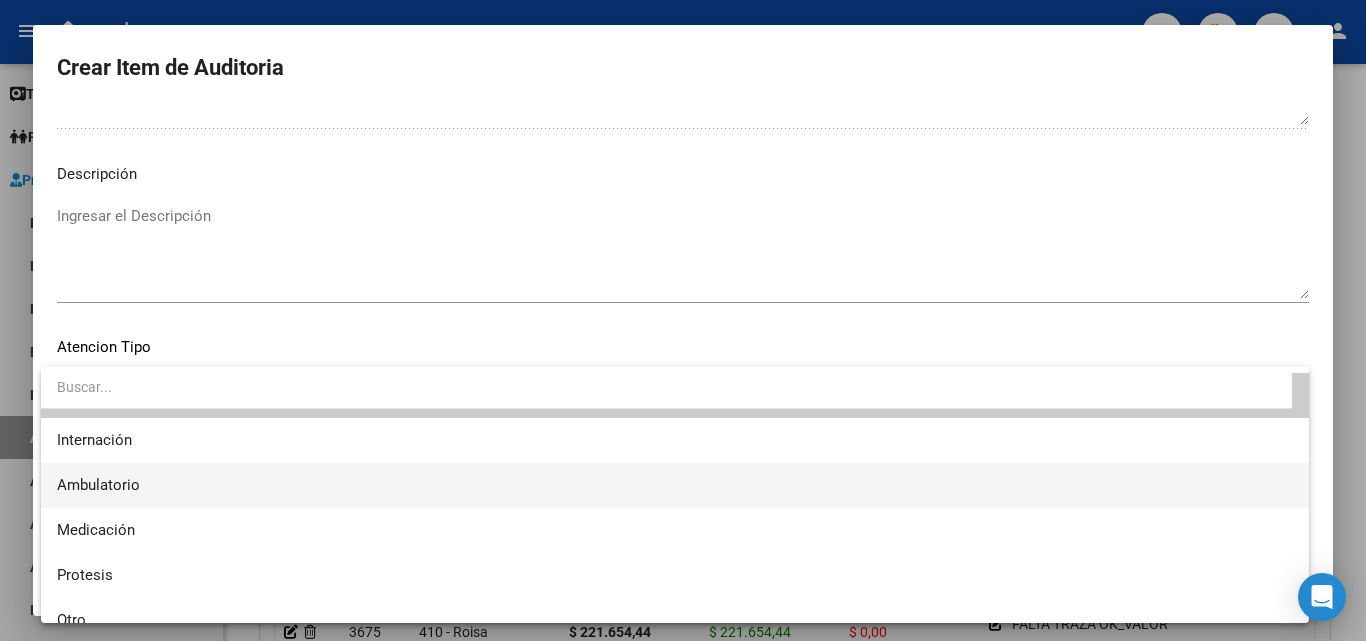 scroll, scrollTop: 59, scrollLeft: 0, axis: vertical 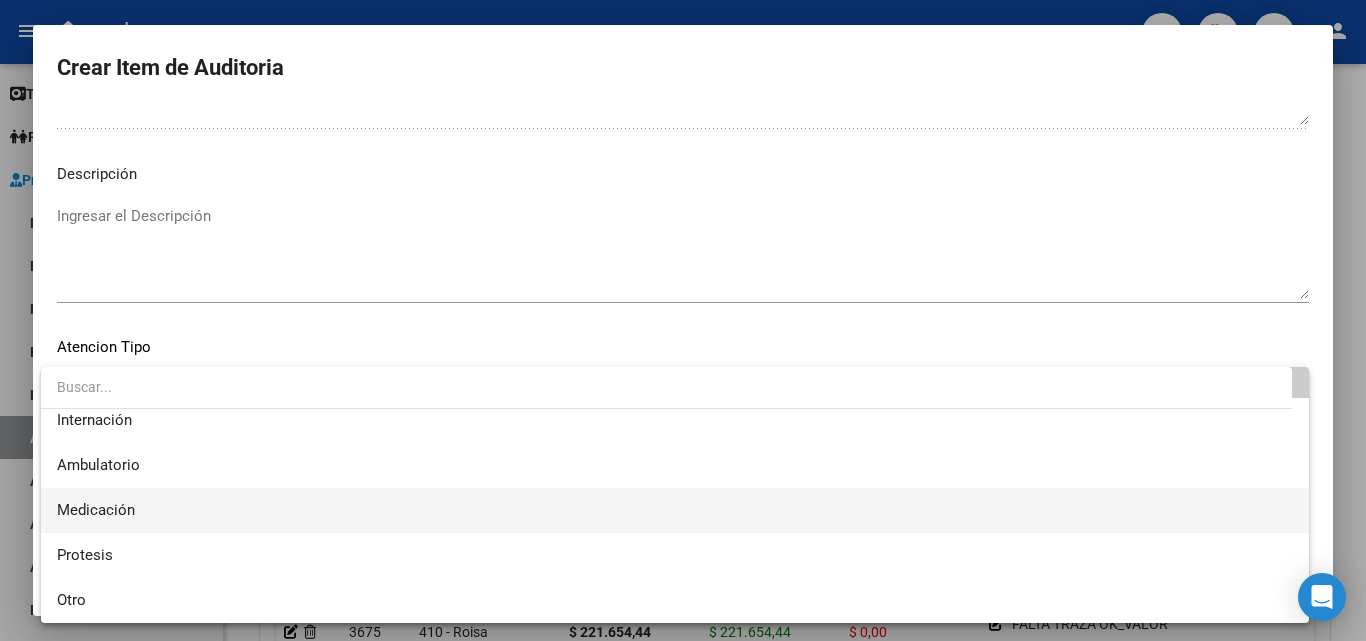 click on "Medicación" at bounding box center [675, 510] 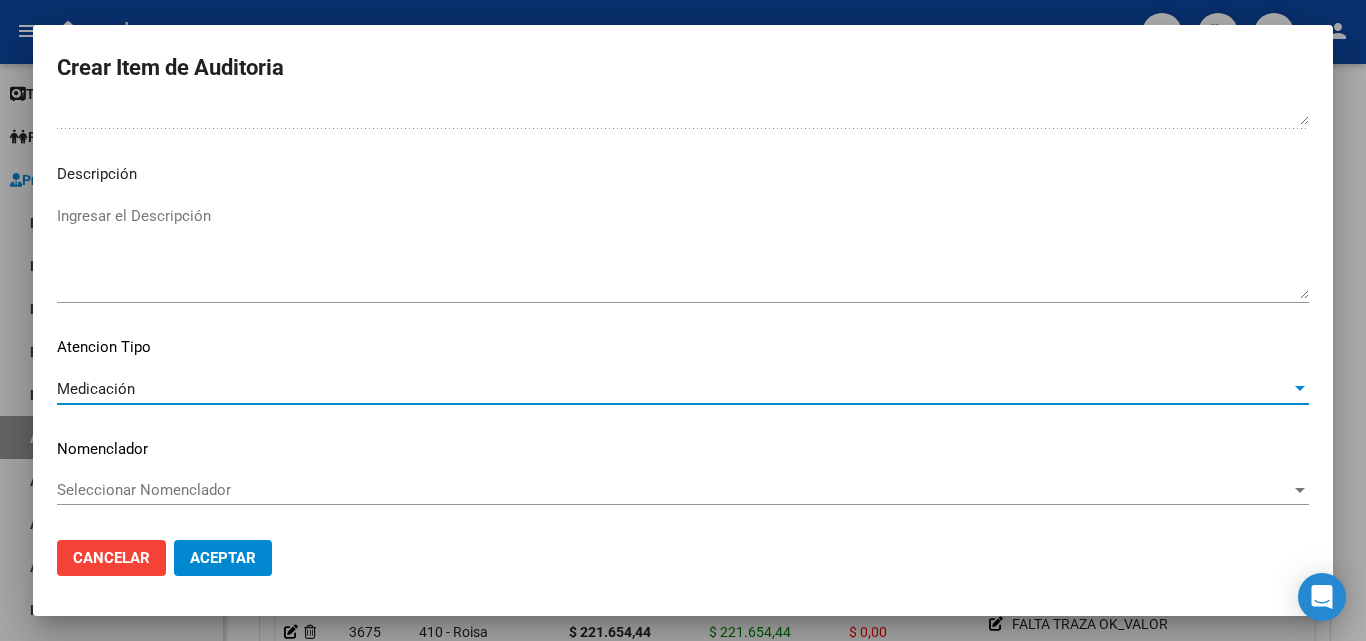 click on "Aceptar" 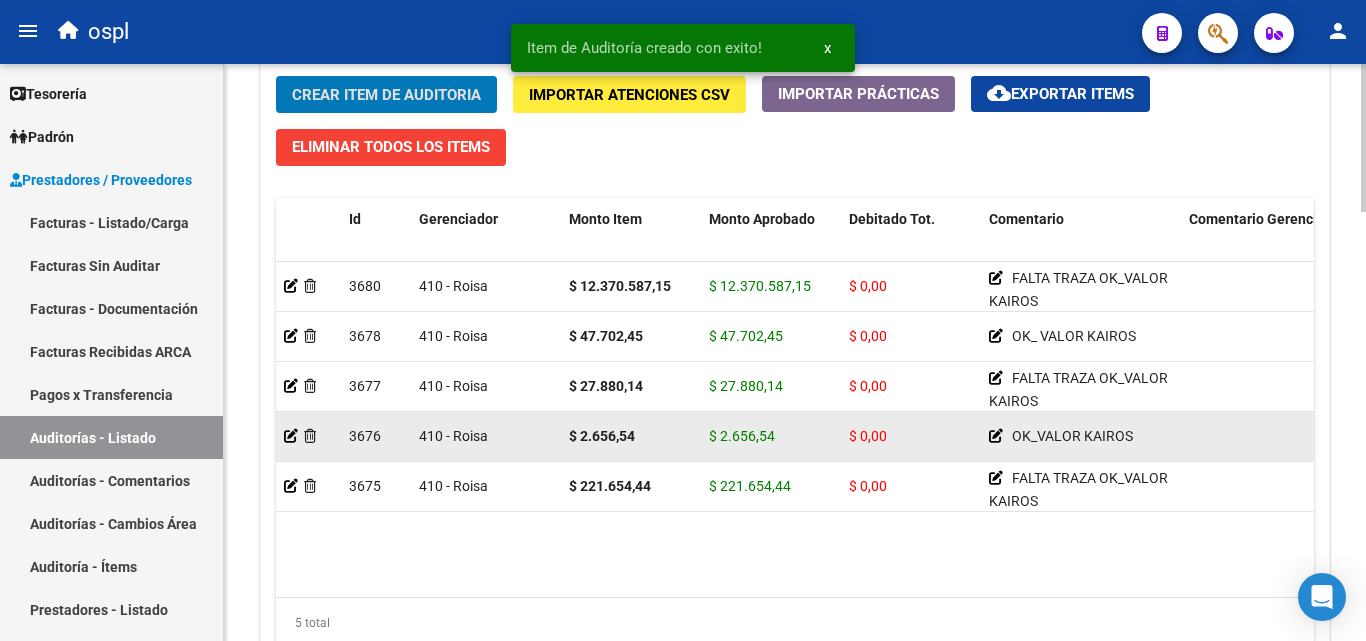 scroll, scrollTop: 1501, scrollLeft: 0, axis: vertical 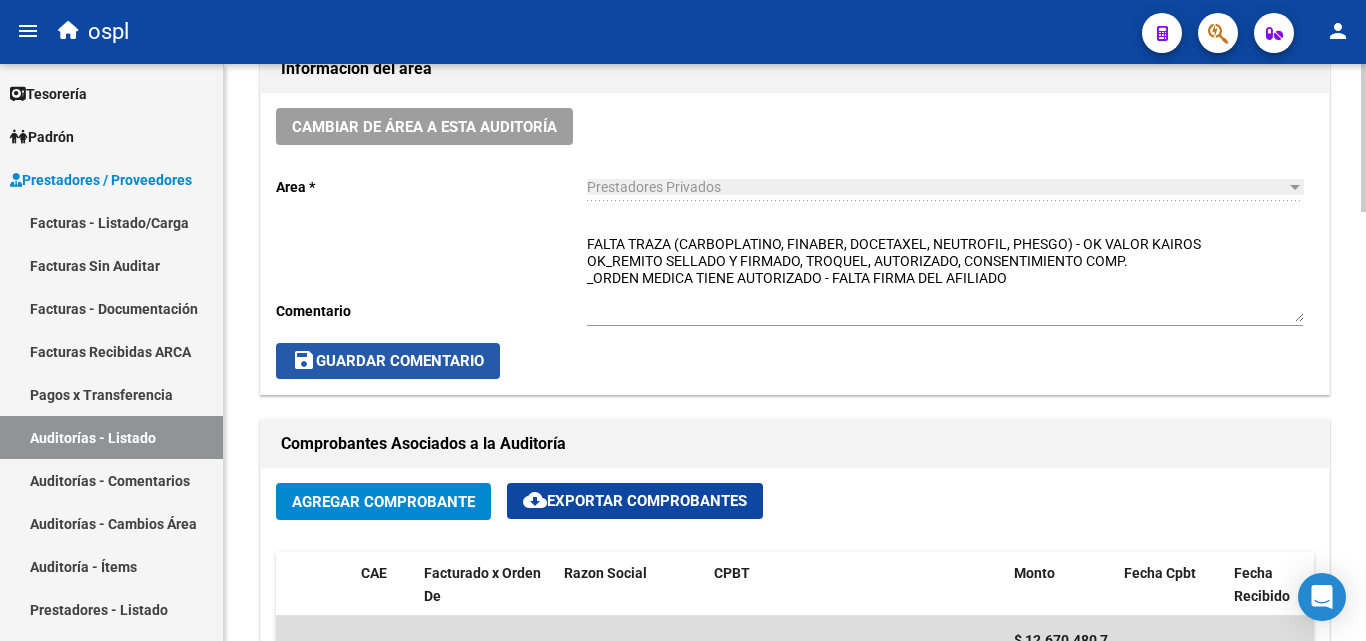 click on "save  Guardar Comentario" 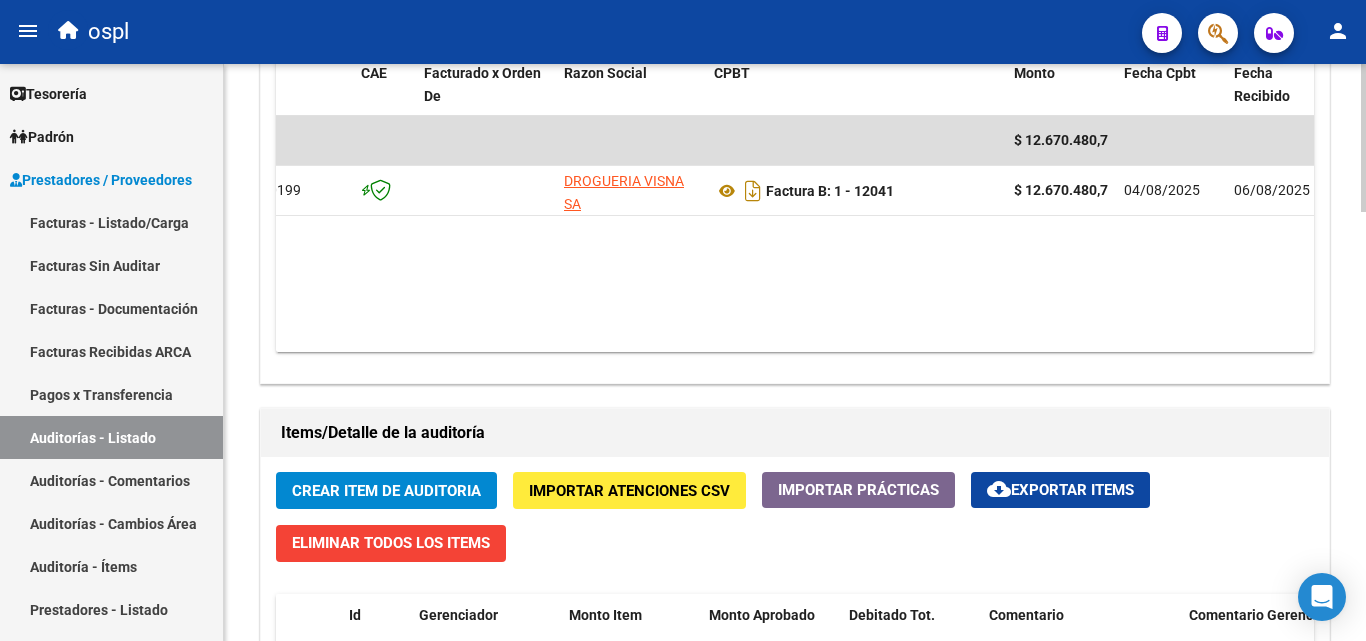 scroll, scrollTop: 1001, scrollLeft: 0, axis: vertical 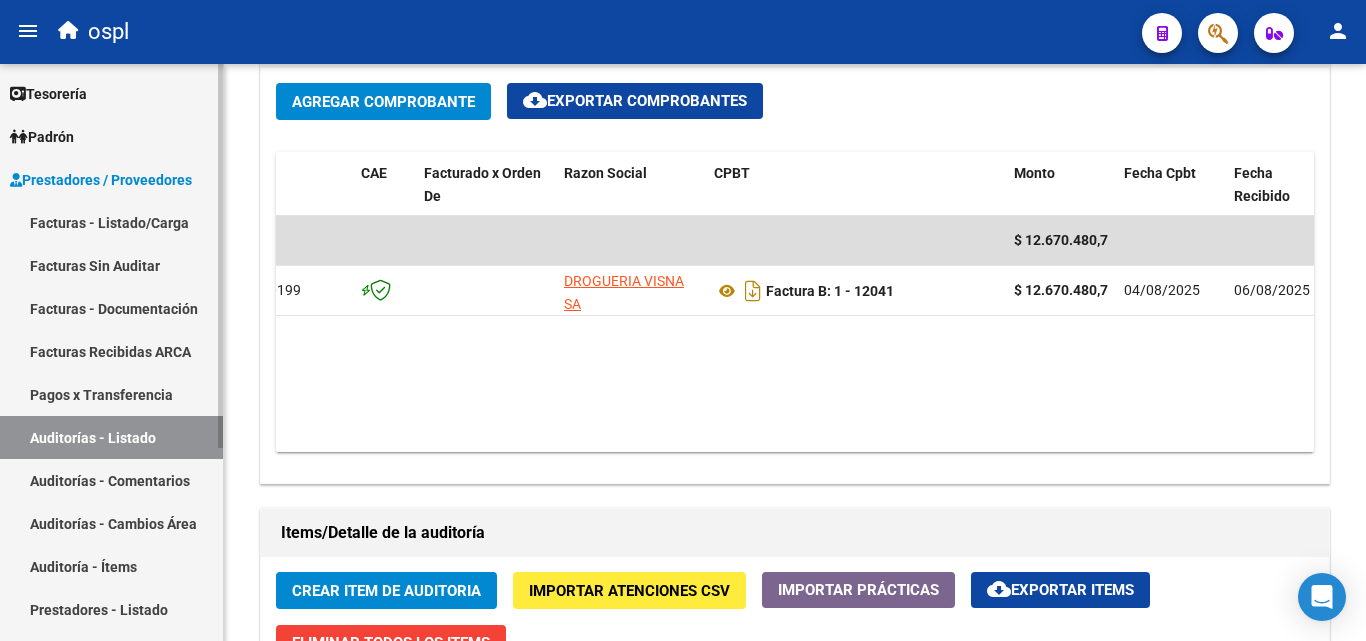 click on "Auditorías - Listado" at bounding box center (111, 437) 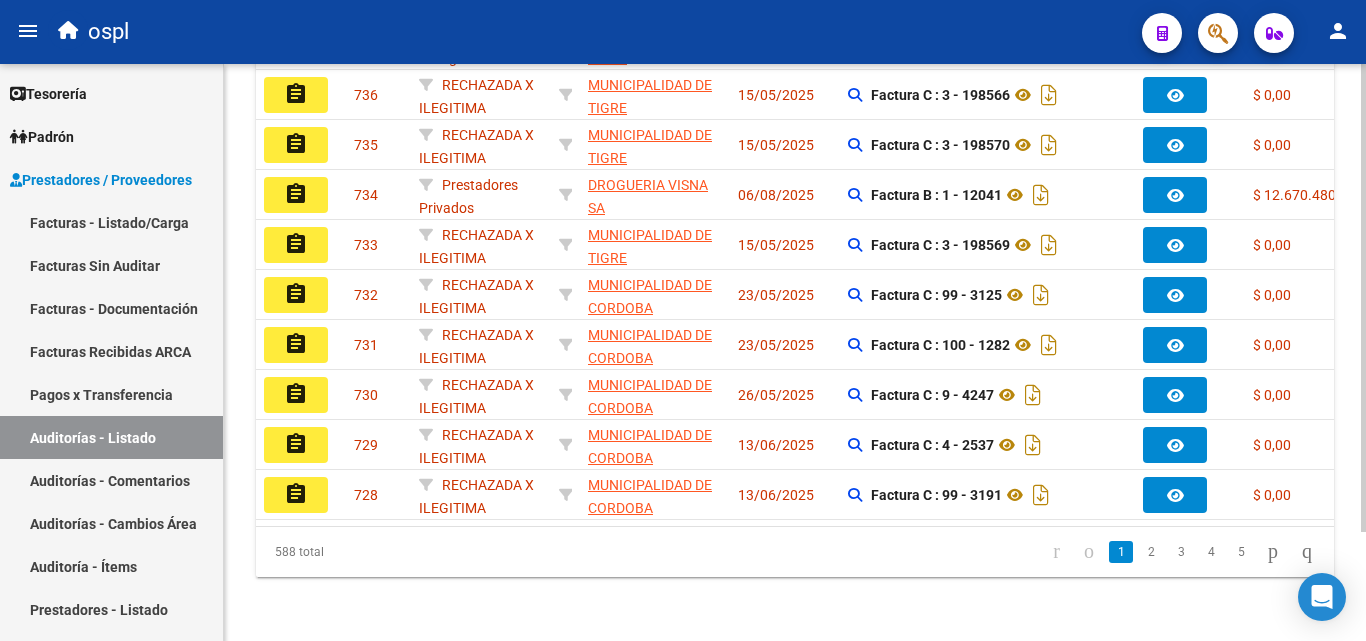 scroll, scrollTop: 663, scrollLeft: 0, axis: vertical 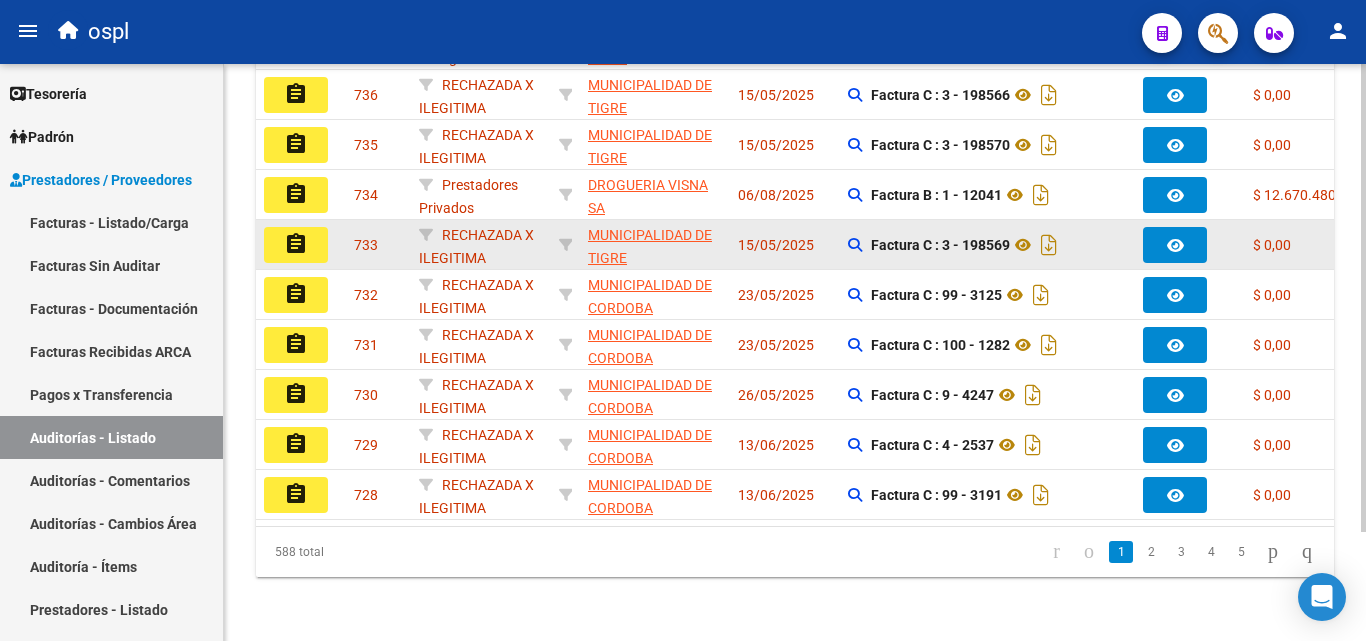 click on "Factura C : 3 - 198569" 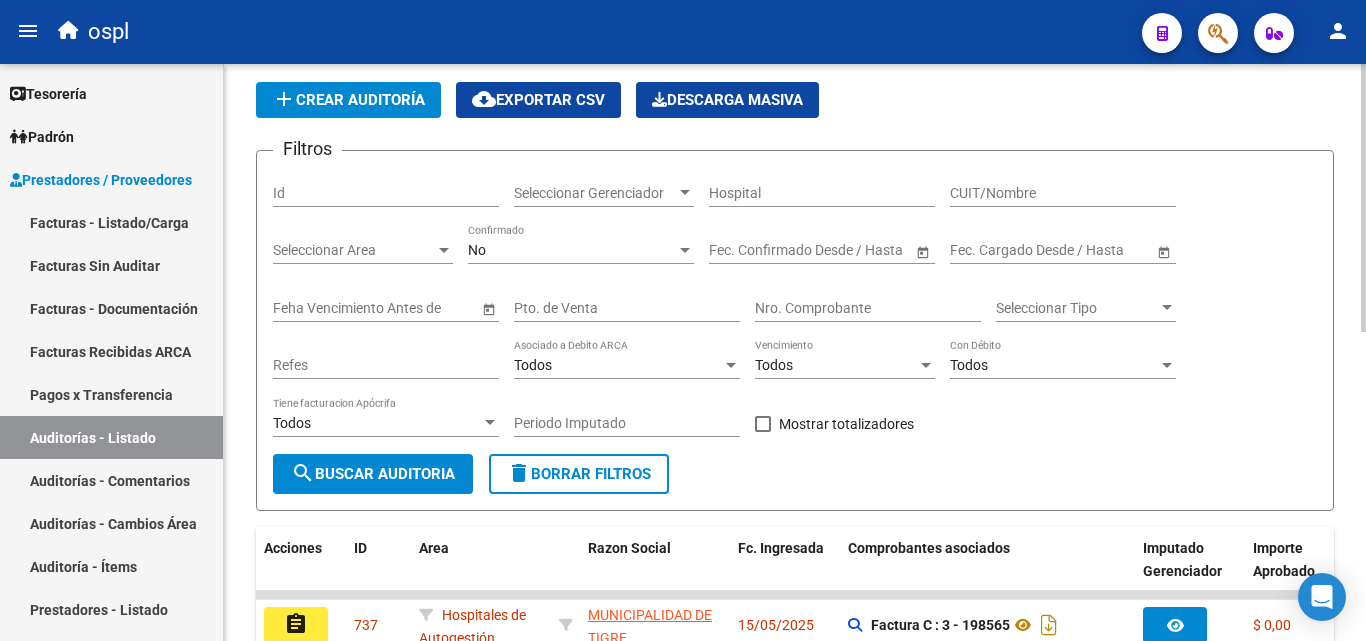 scroll, scrollTop: 63, scrollLeft: 0, axis: vertical 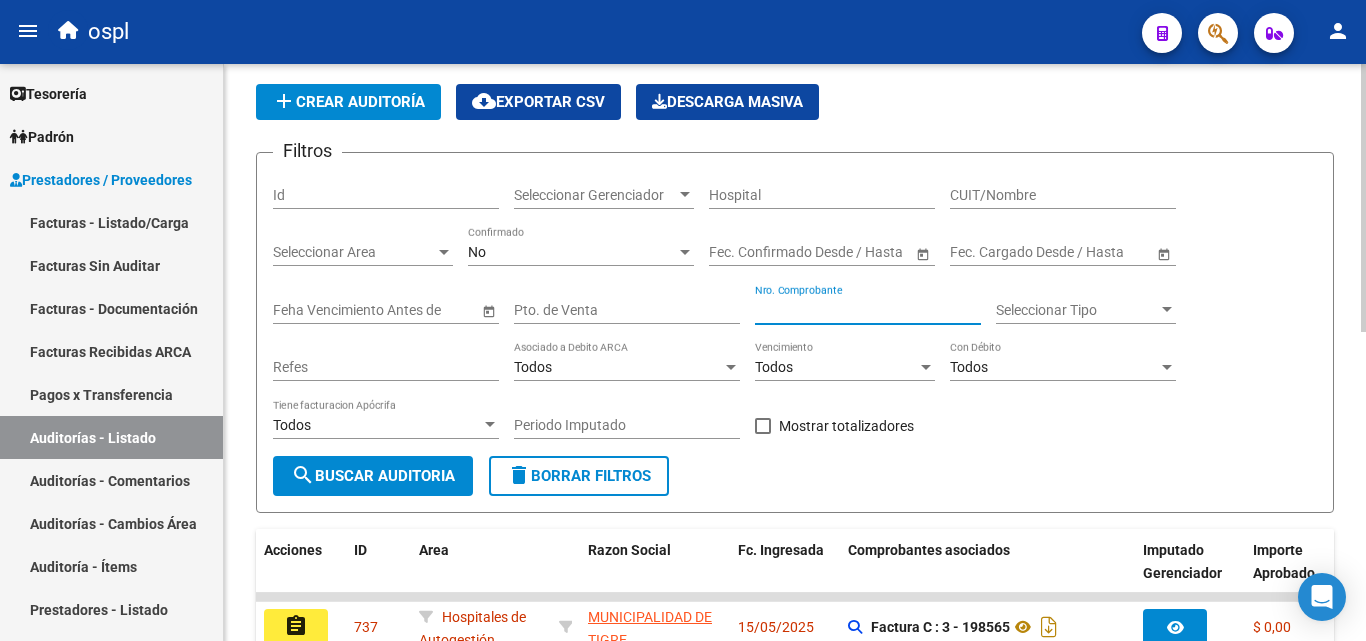click on "Nro. Comprobante" at bounding box center [868, 310] 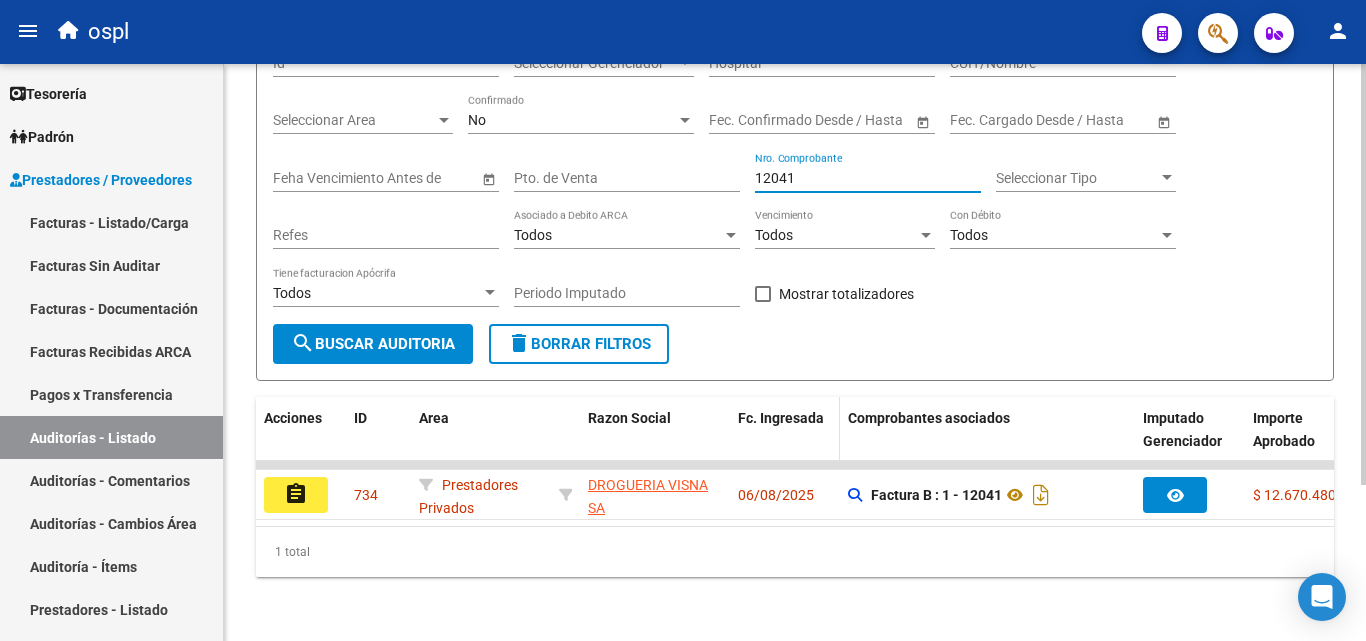 scroll, scrollTop: 213, scrollLeft: 0, axis: vertical 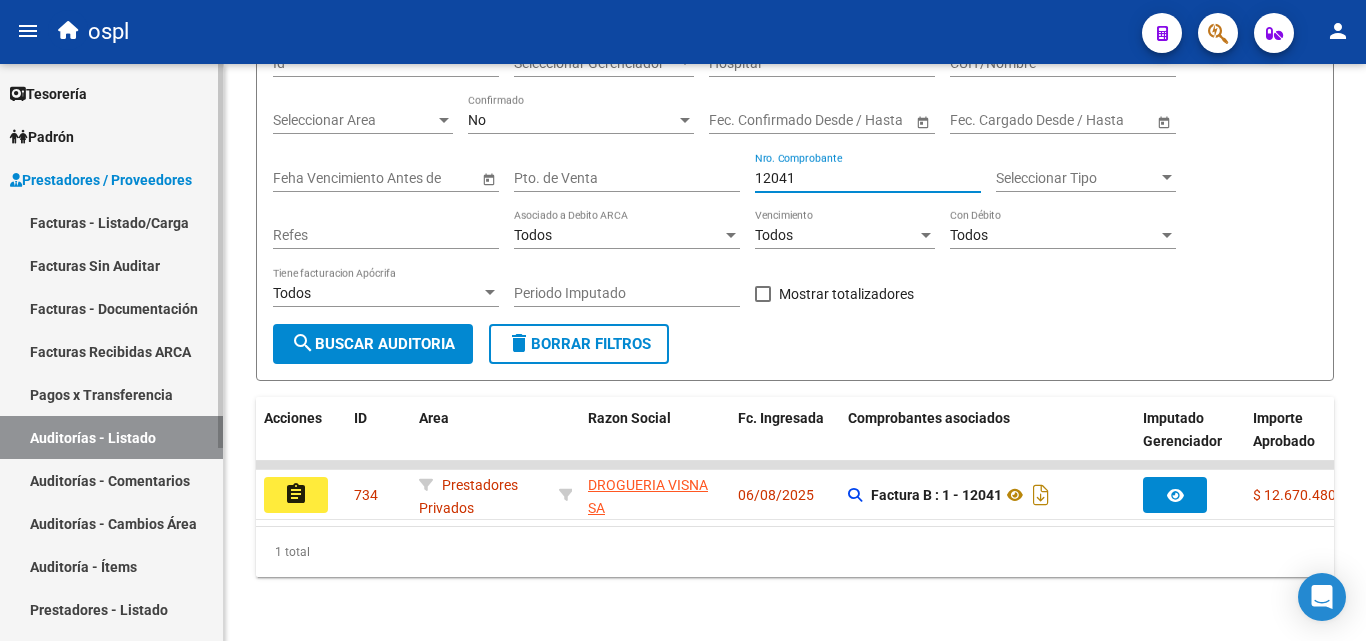 type on "12041" 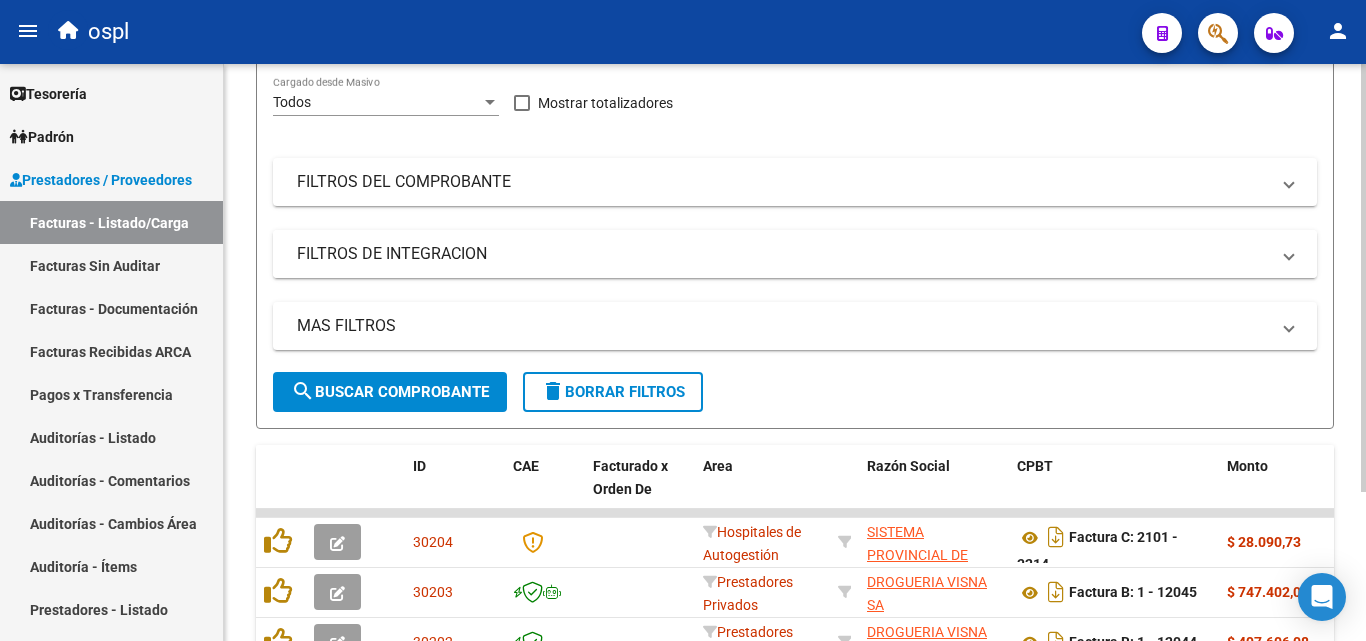 scroll, scrollTop: 0, scrollLeft: 0, axis: both 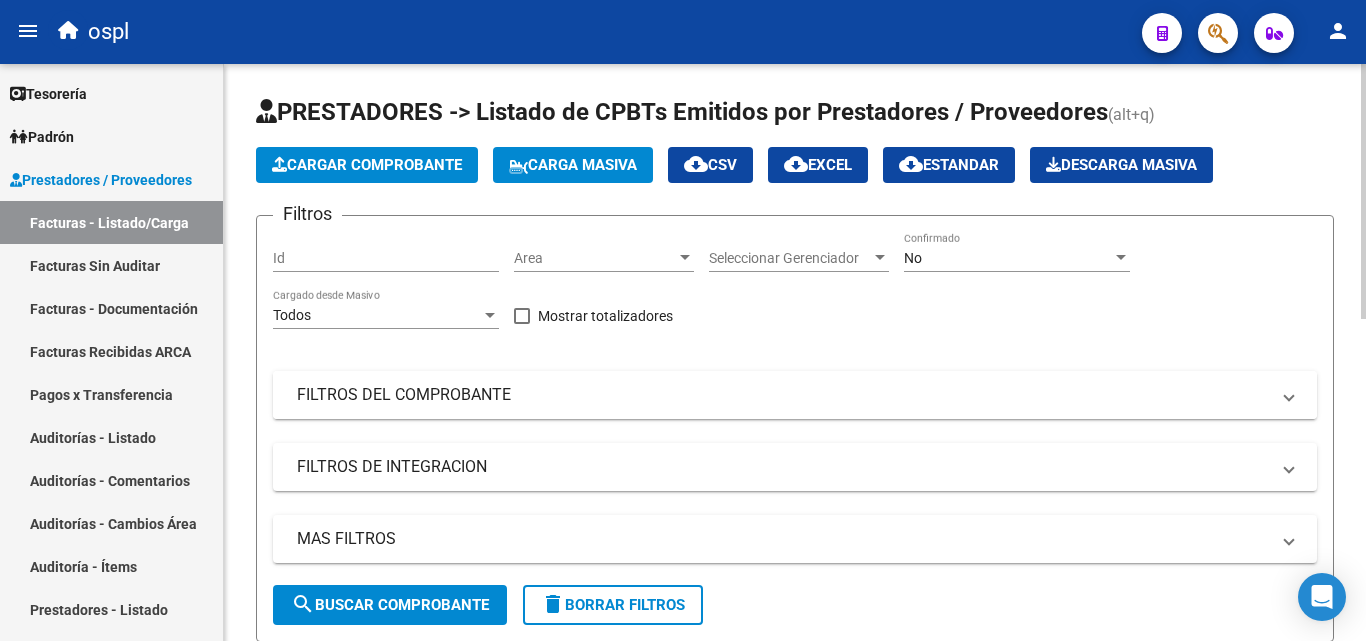 click on "FILTROS DEL COMPROBANTE" at bounding box center [783, 395] 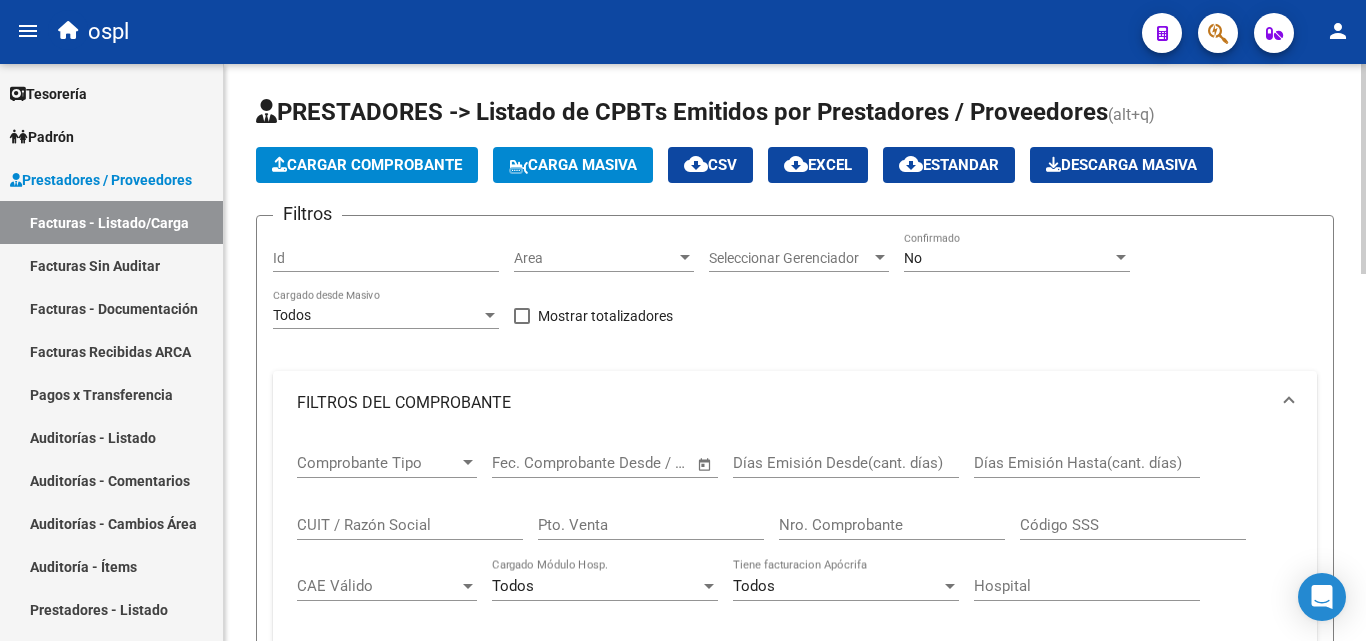 click on "Nro. Comprobante" 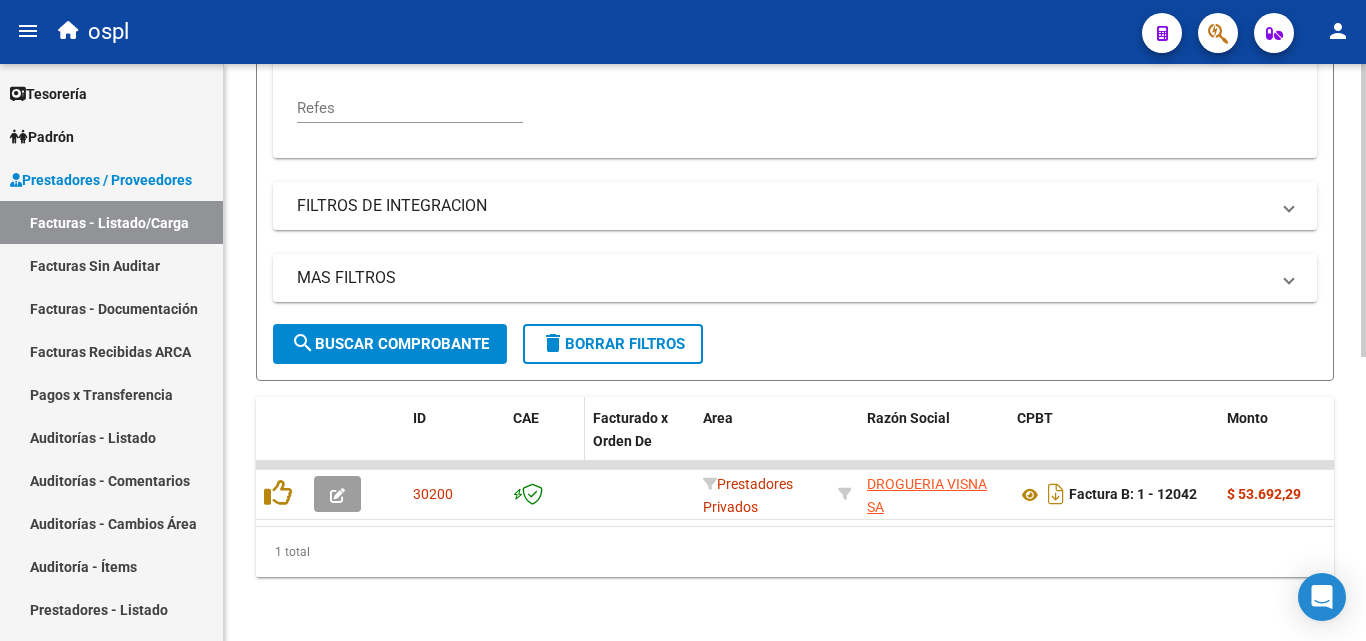 scroll, scrollTop: 558, scrollLeft: 0, axis: vertical 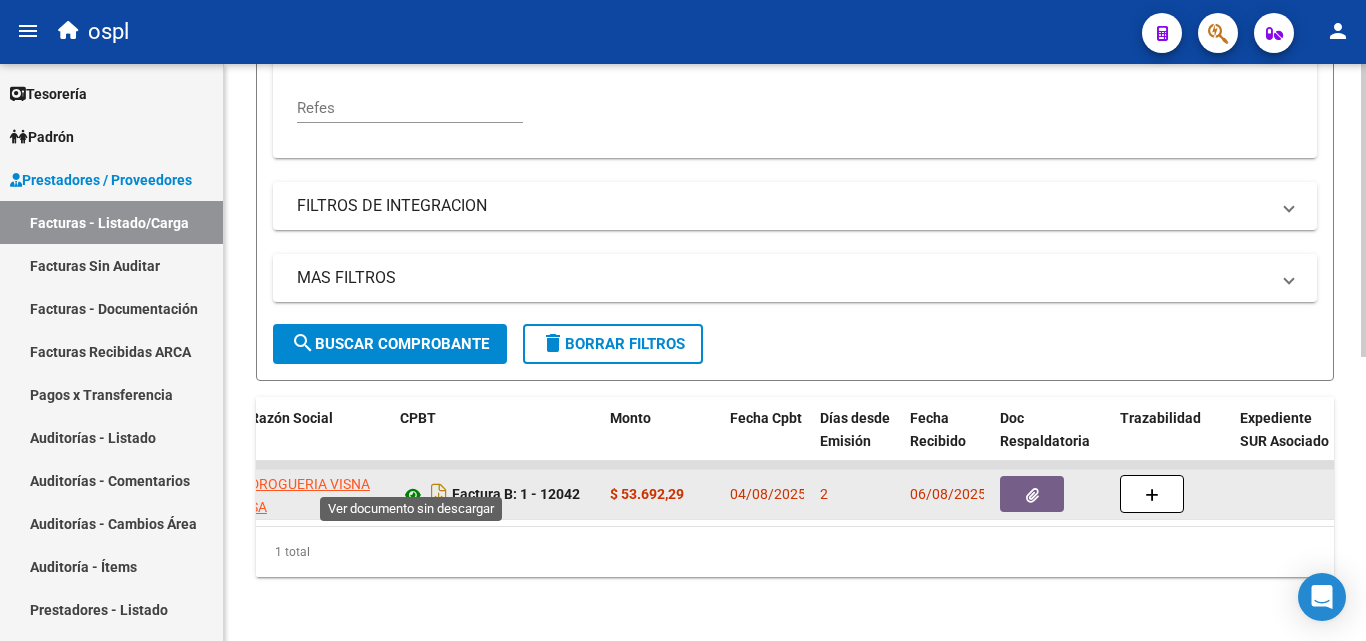 type on "12042" 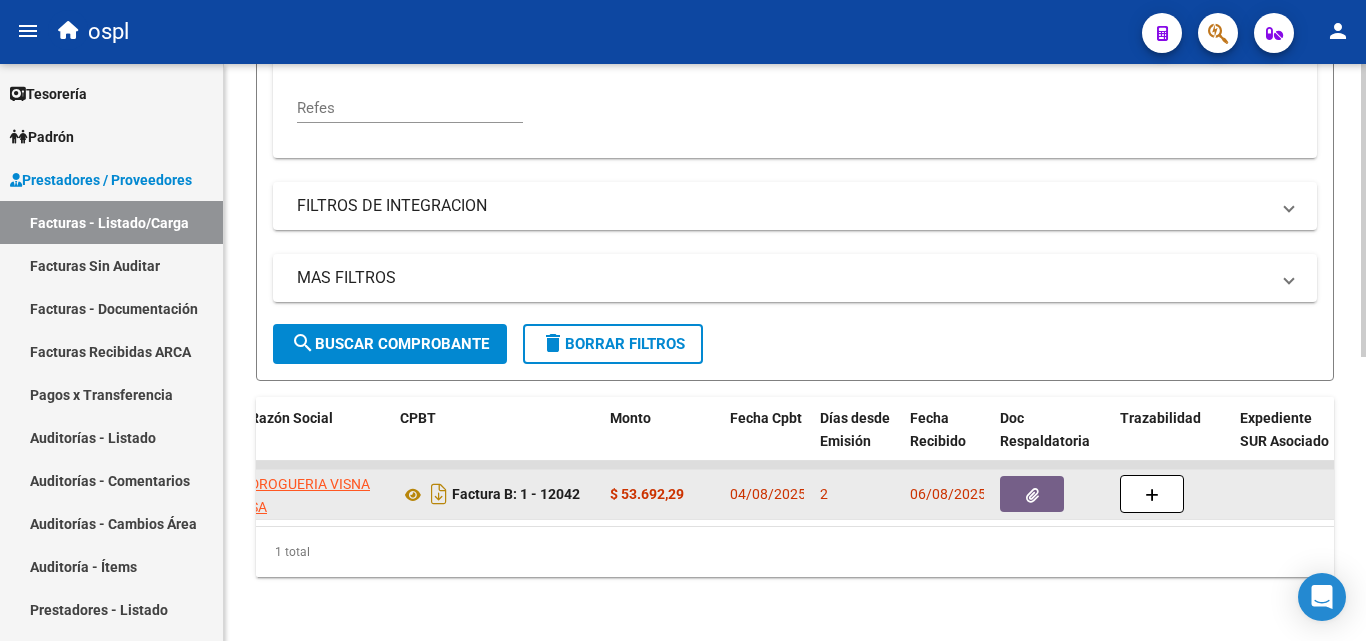 click 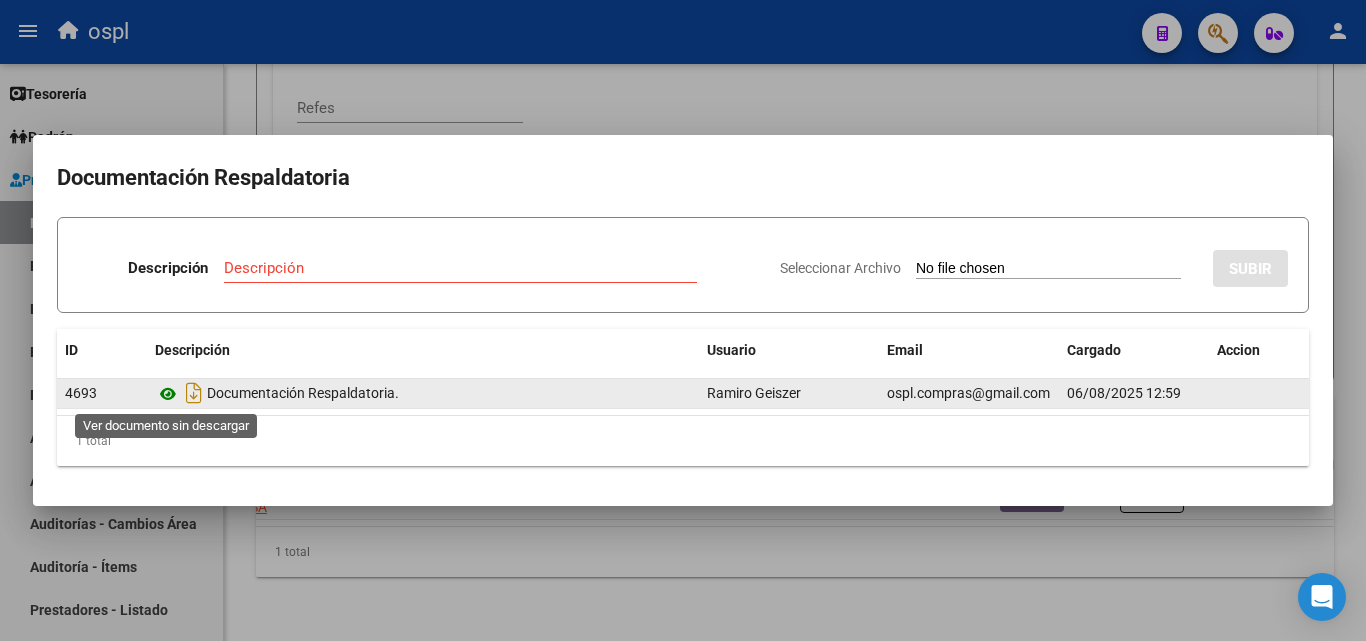 click 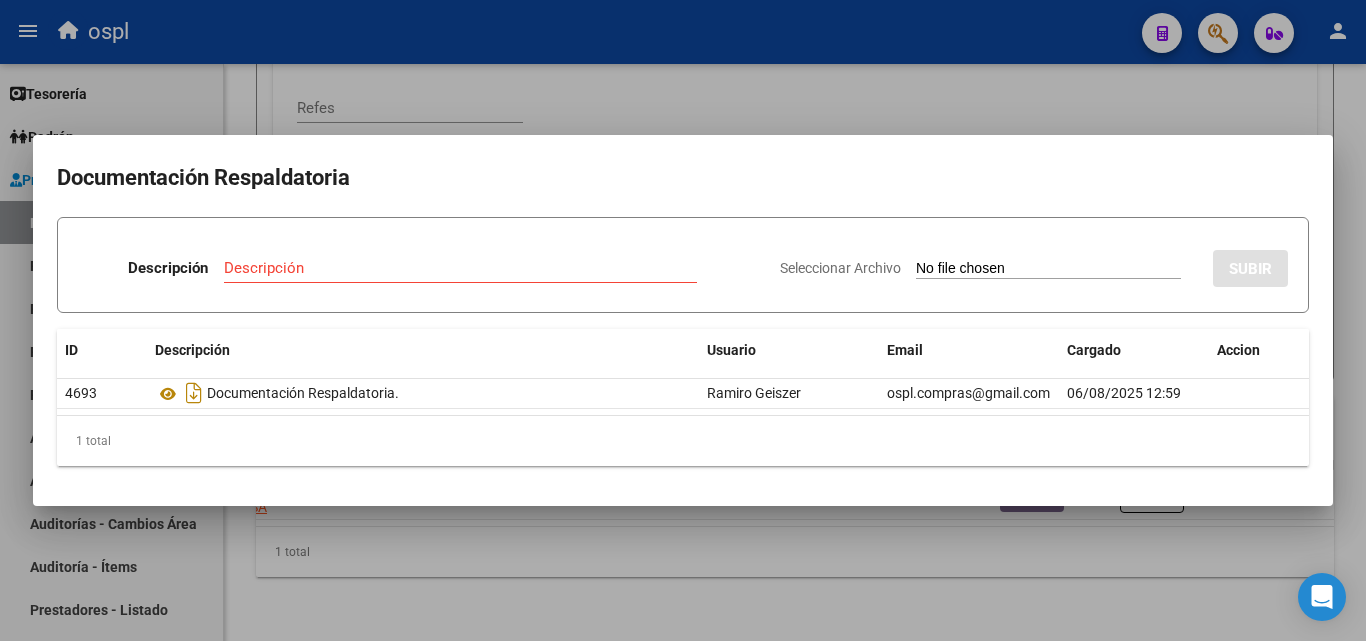 click on "Seleccionar Archivo" at bounding box center (1048, 269) 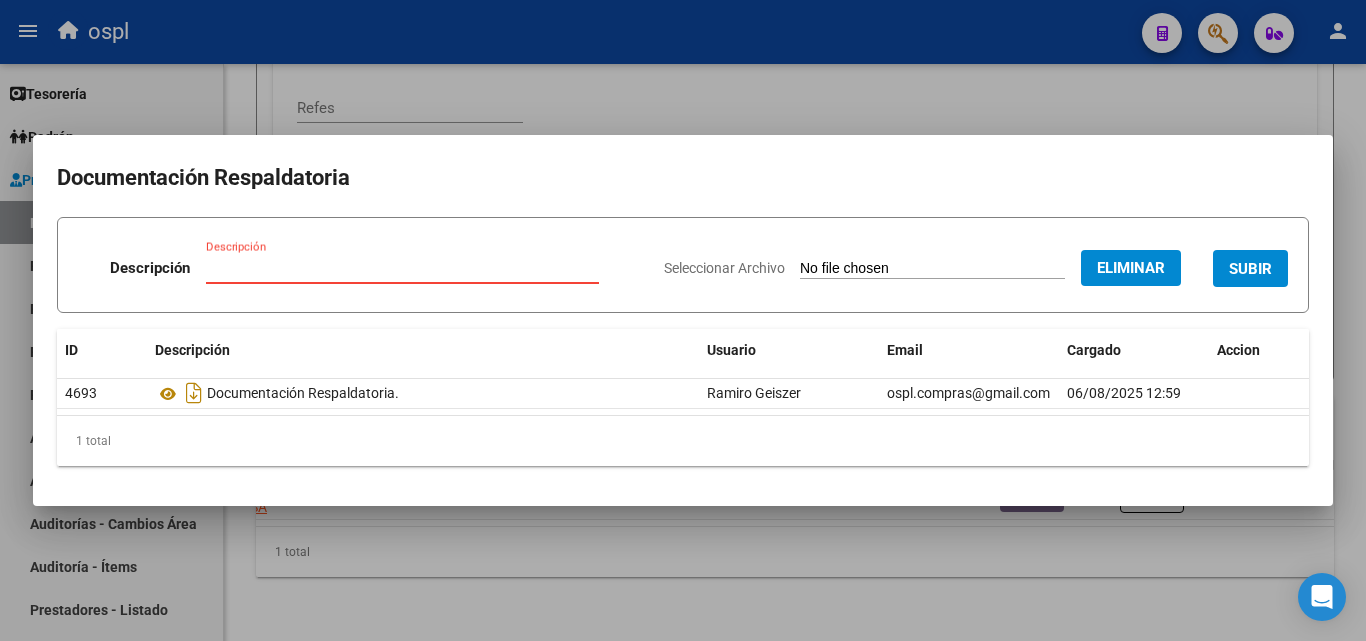 click on "Descripción" at bounding box center [402, 268] 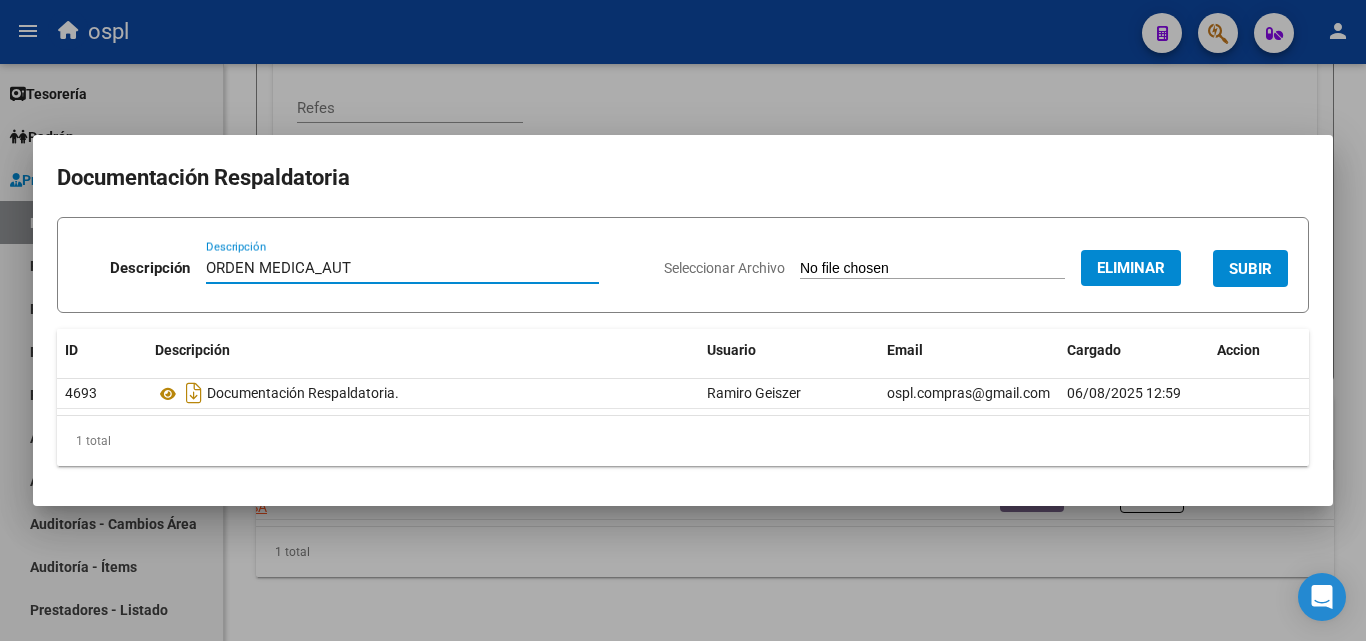 type on "ORDEN MEDICA_AUT" 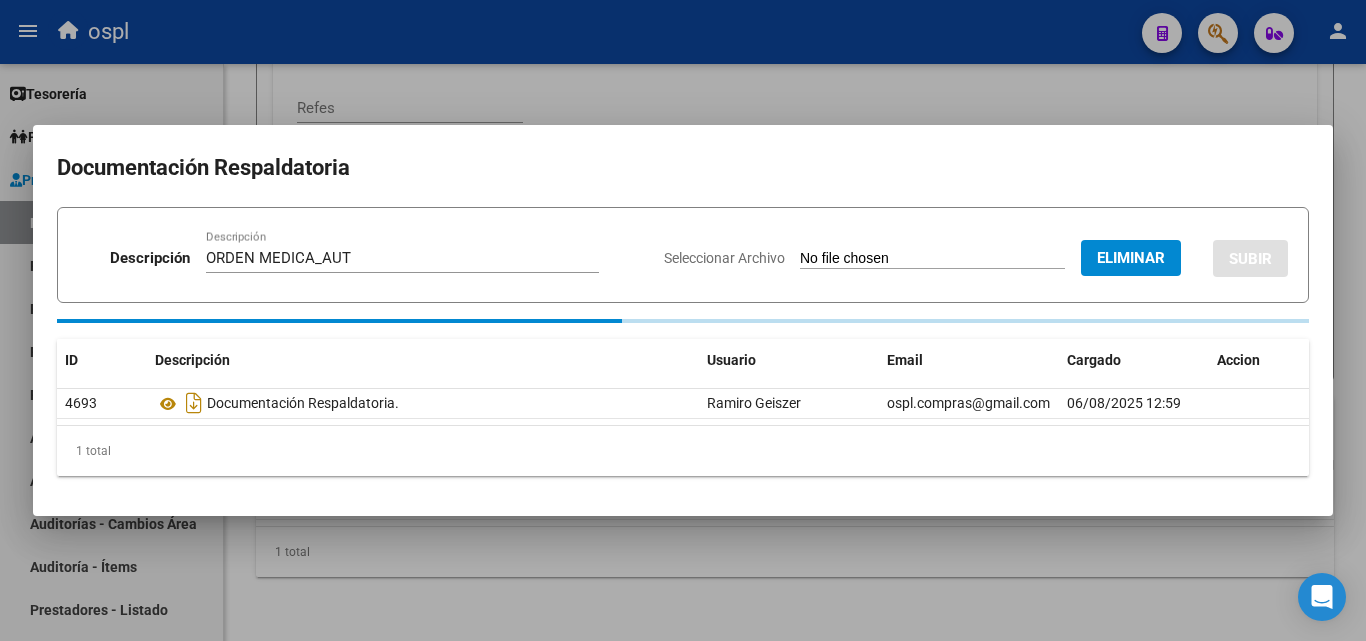 type 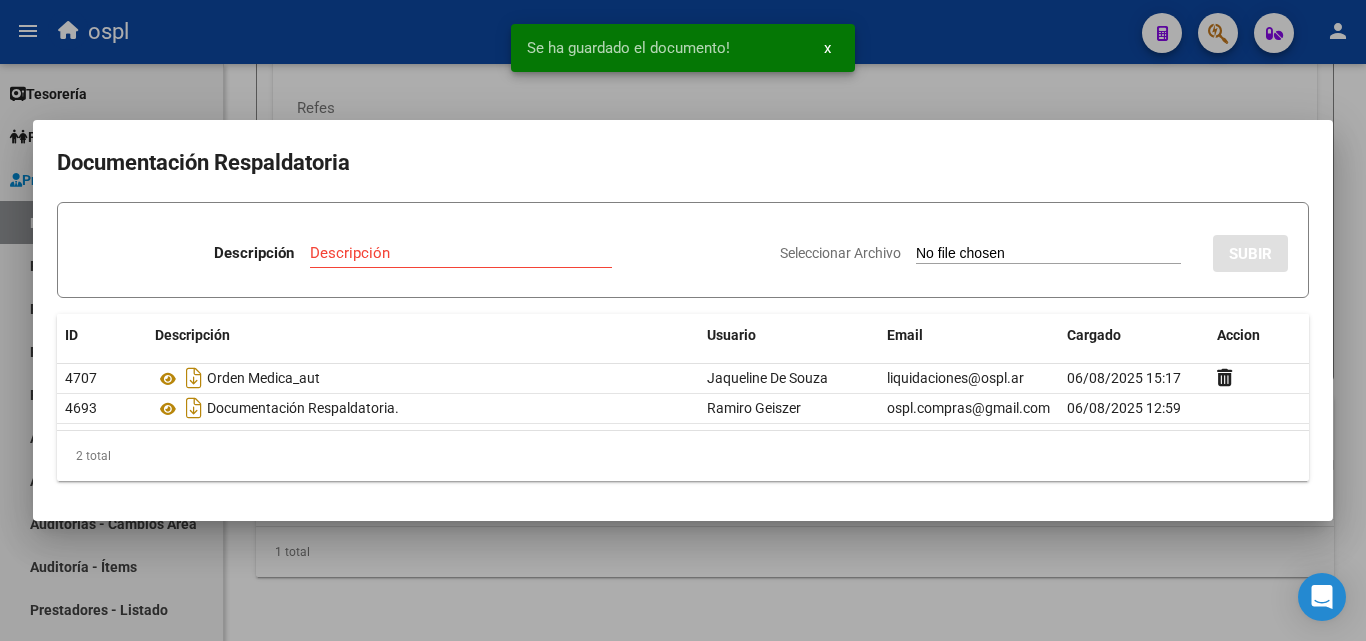 click on "Seleccionar Archivo" at bounding box center (1048, 254) 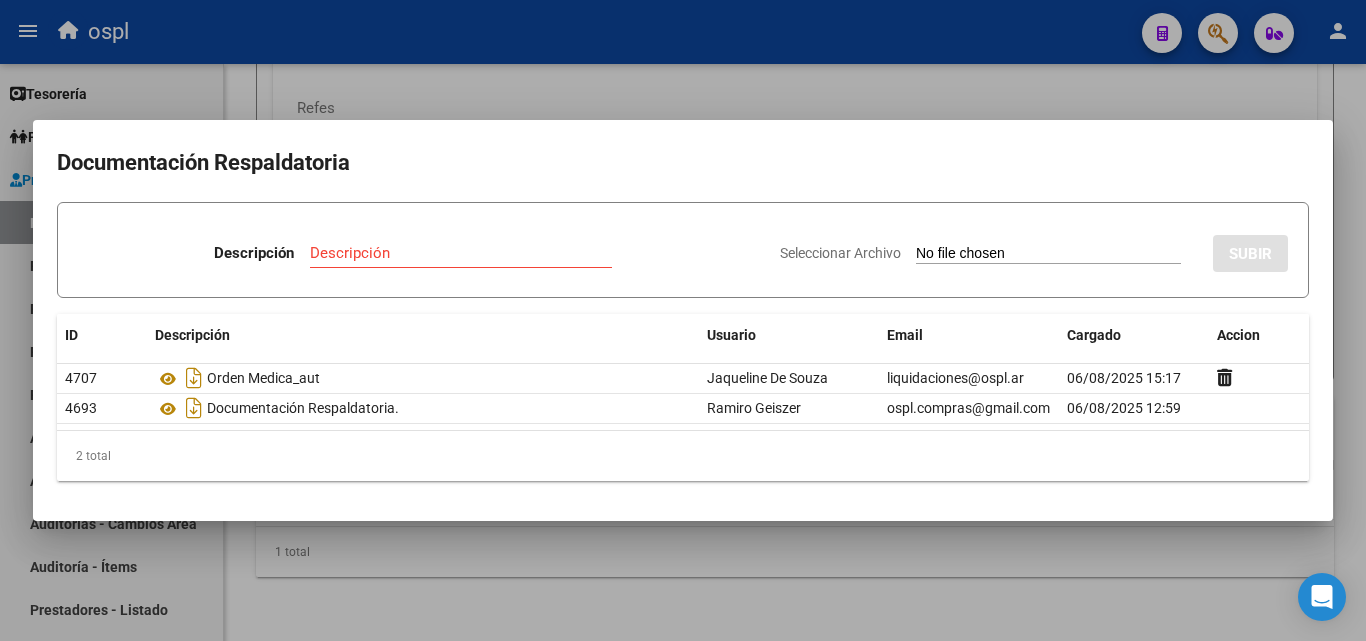 type on "C:\fakepath\49256 - WhatsApp Image 2025-07-02 at 09.54.24.jpeg" 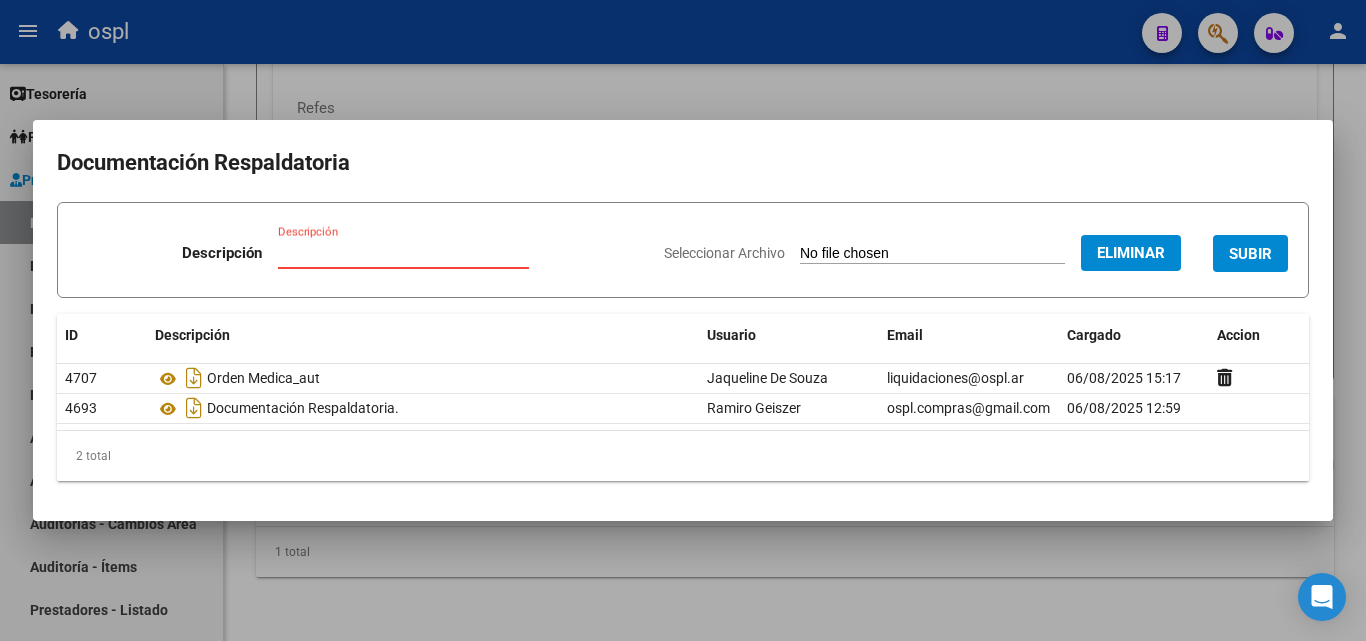 click on "Descripción" at bounding box center (403, 253) 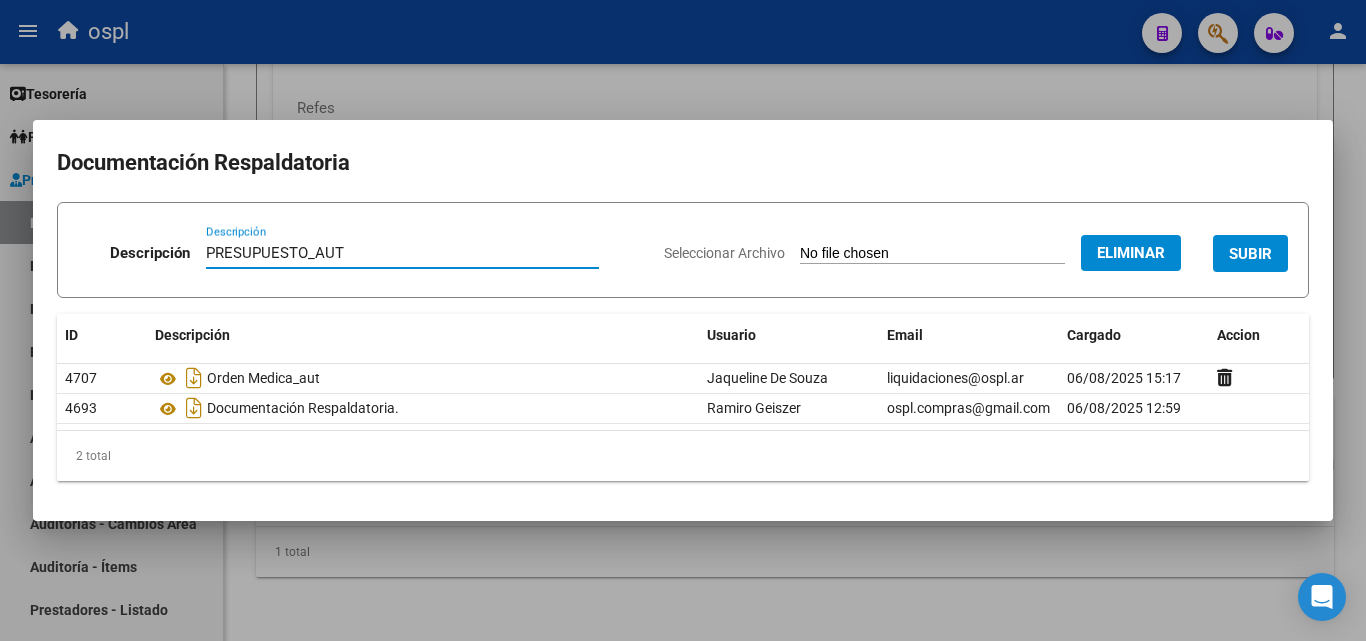 type on "PRESUPUESTO_AUT" 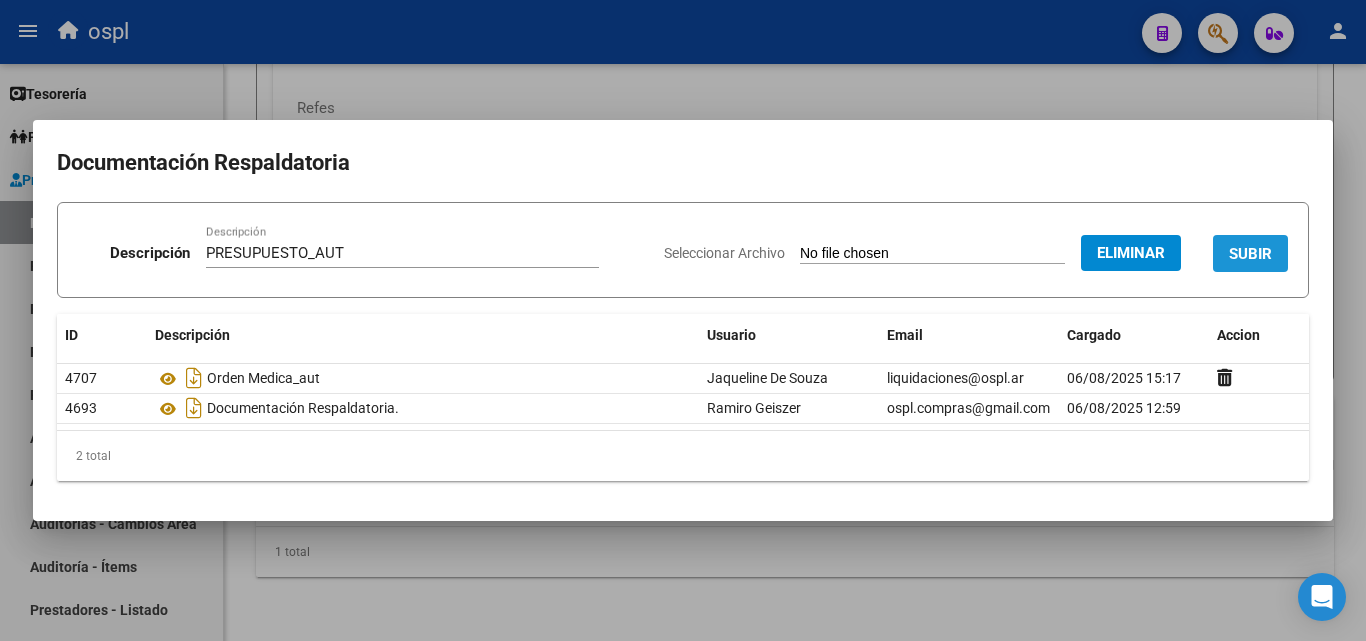 click on "SUBIR" at bounding box center [1250, 254] 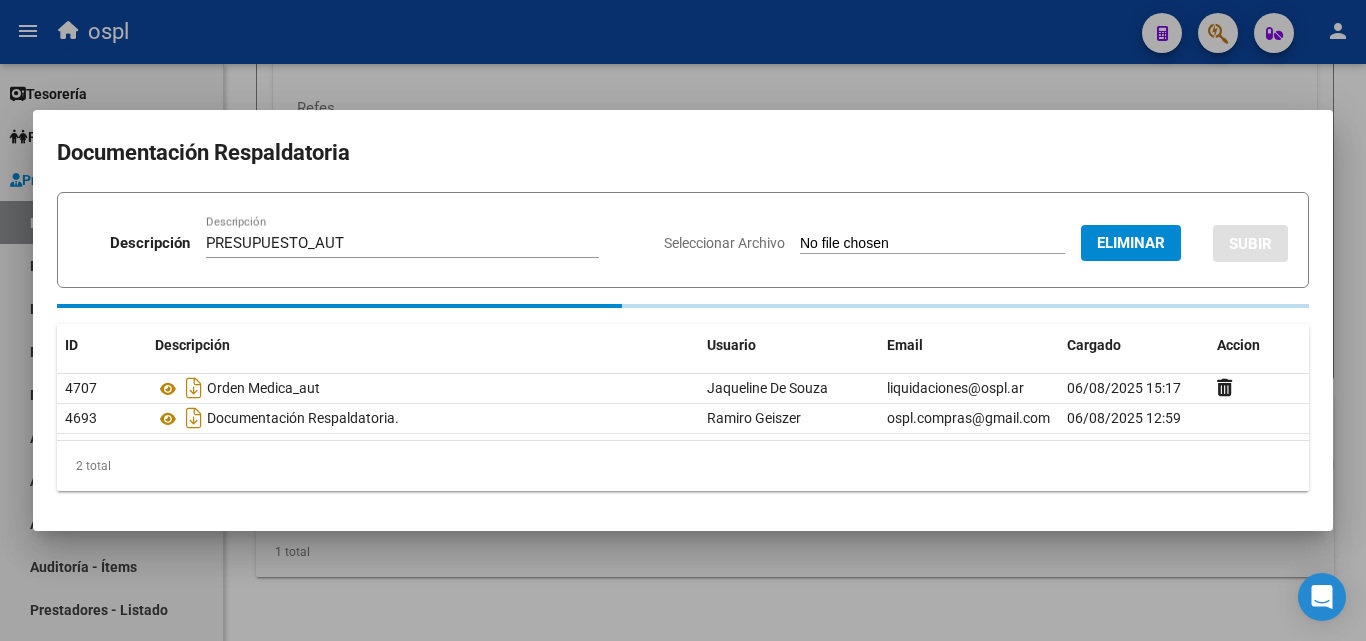 type 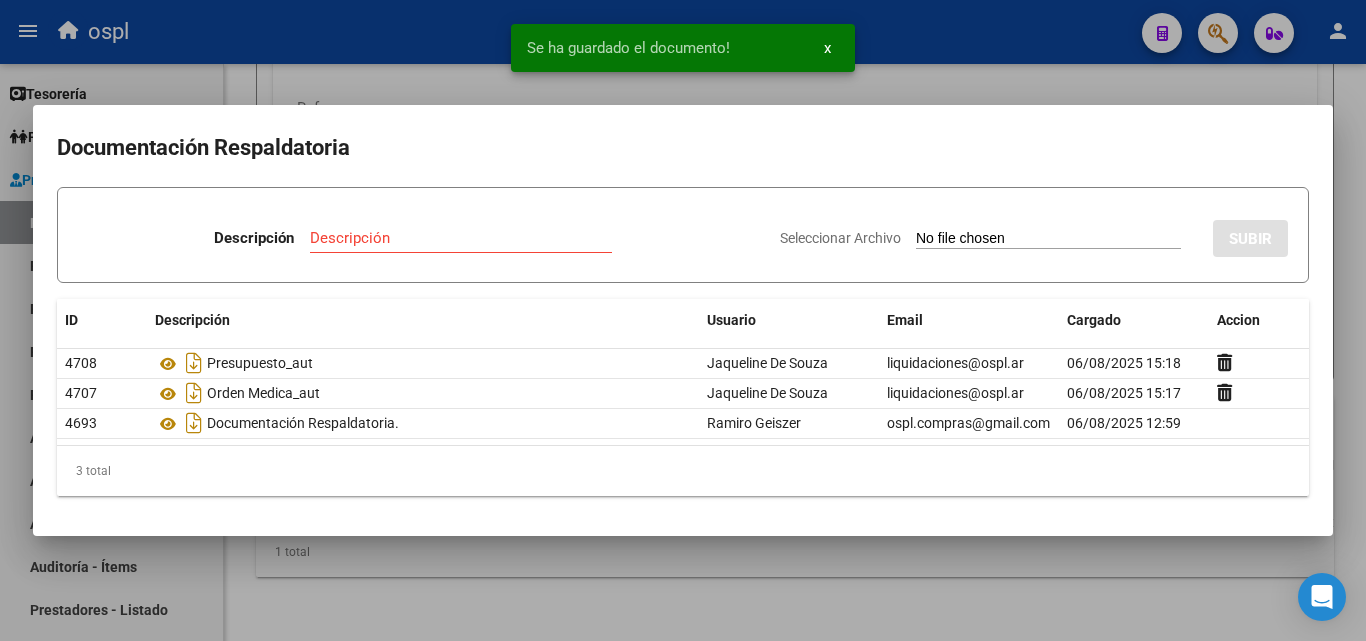 click at bounding box center [683, 320] 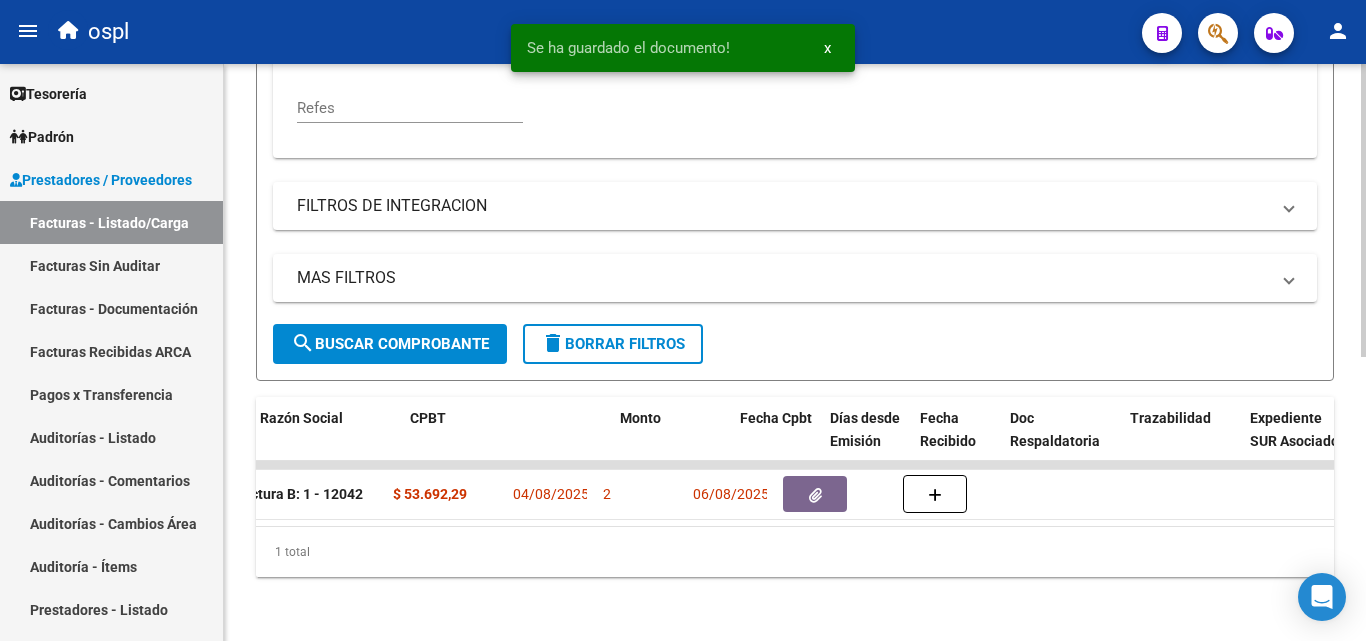 scroll, scrollTop: 0, scrollLeft: 0, axis: both 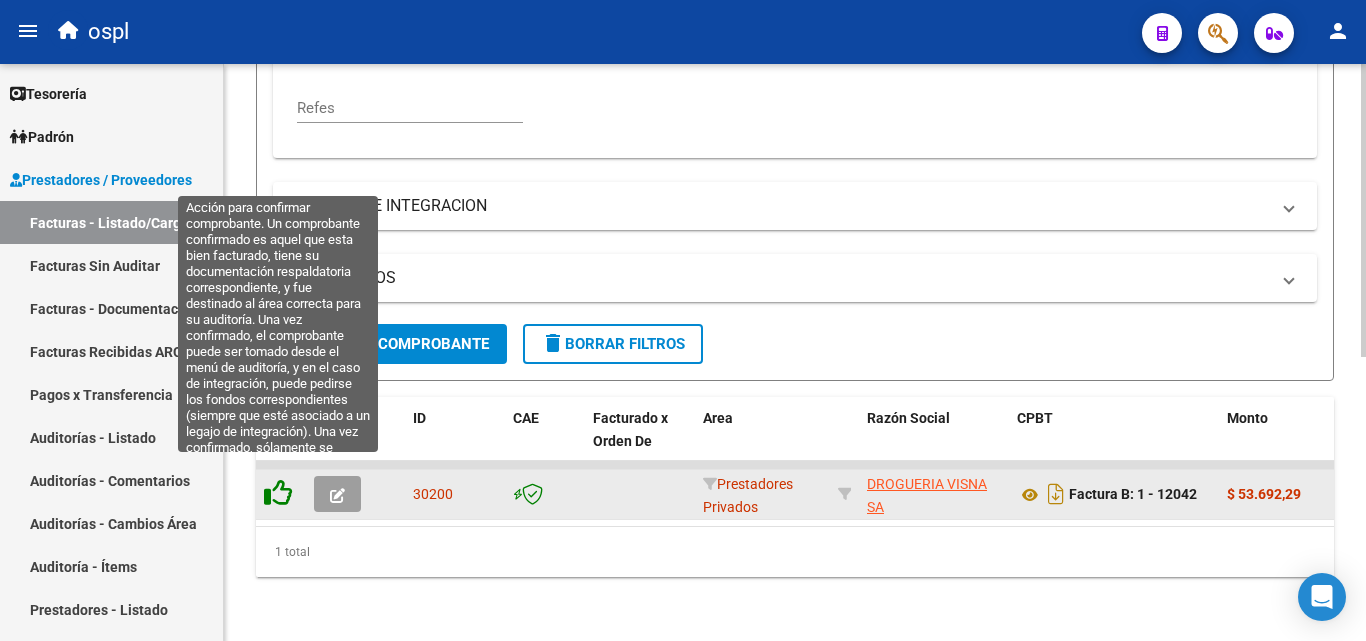 click 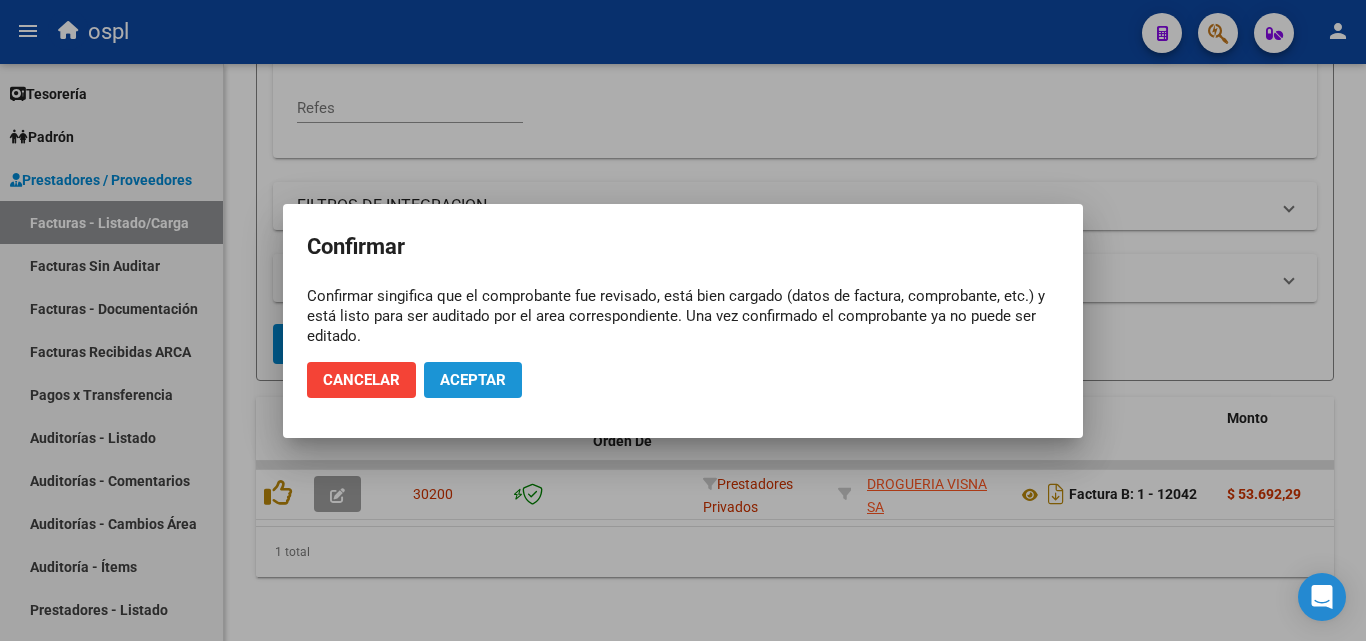 drag, startPoint x: 473, startPoint y: 378, endPoint x: 446, endPoint y: 400, distance: 34.828148 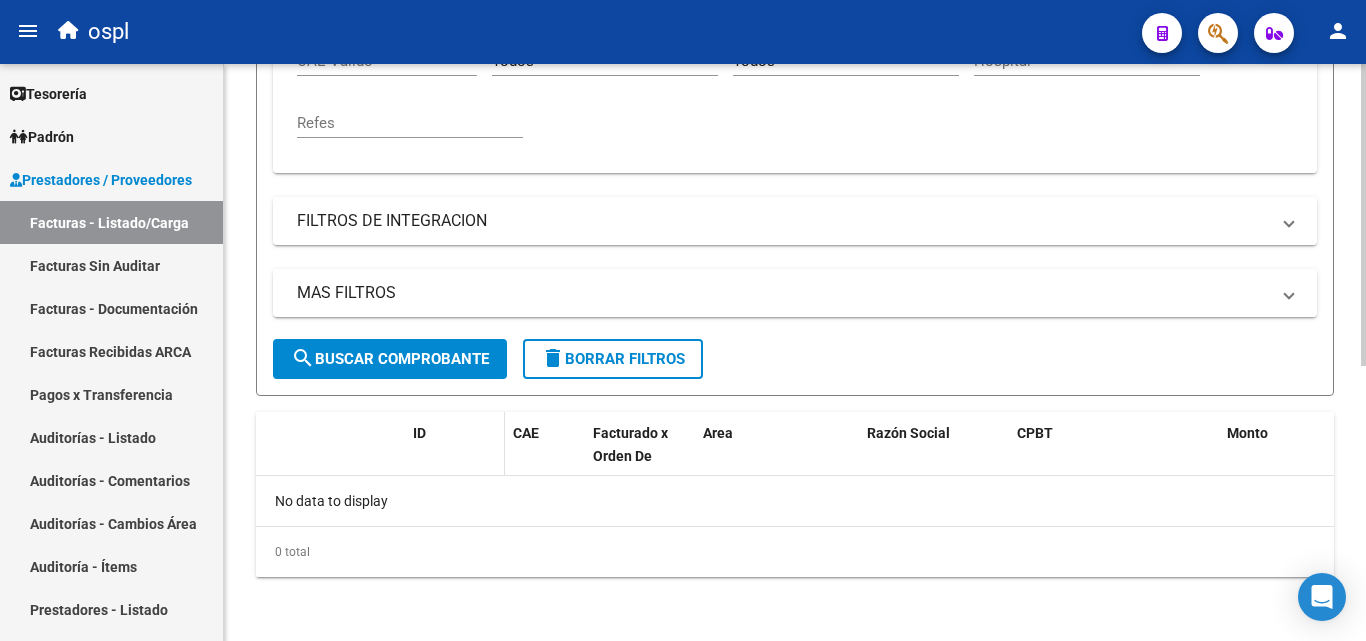 scroll, scrollTop: 525, scrollLeft: 0, axis: vertical 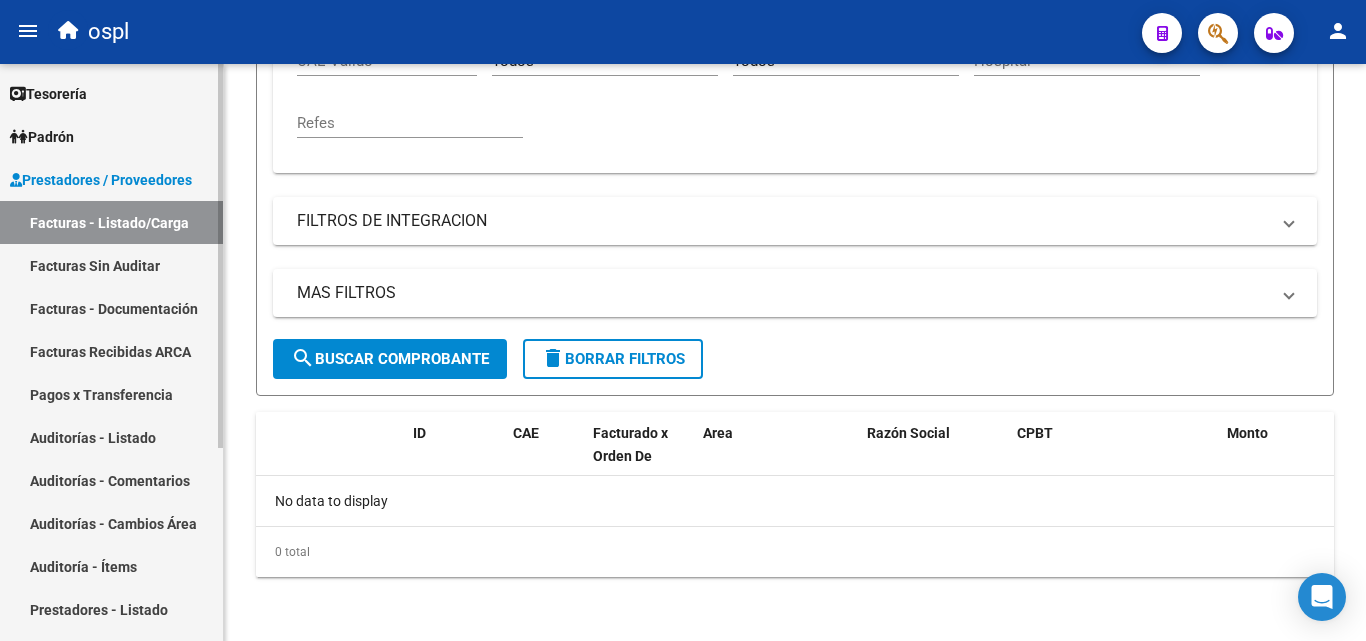 click on "Facturas Sin Auditar" at bounding box center [111, 265] 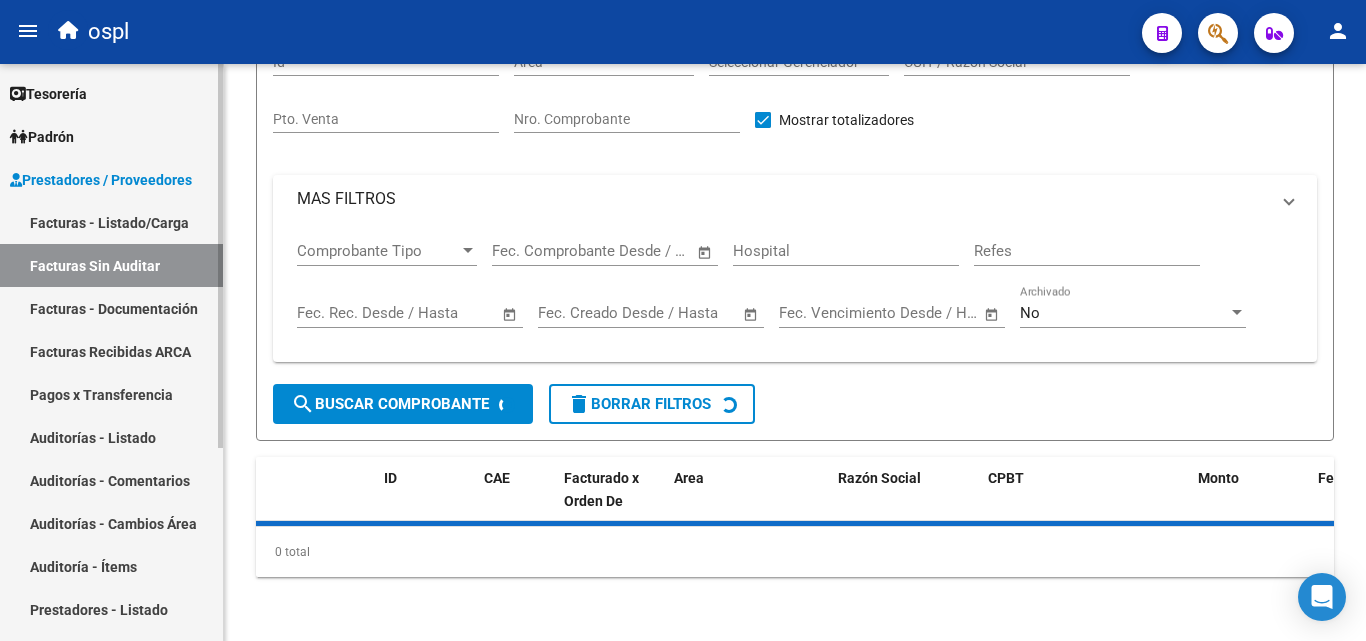 scroll, scrollTop: 0, scrollLeft: 0, axis: both 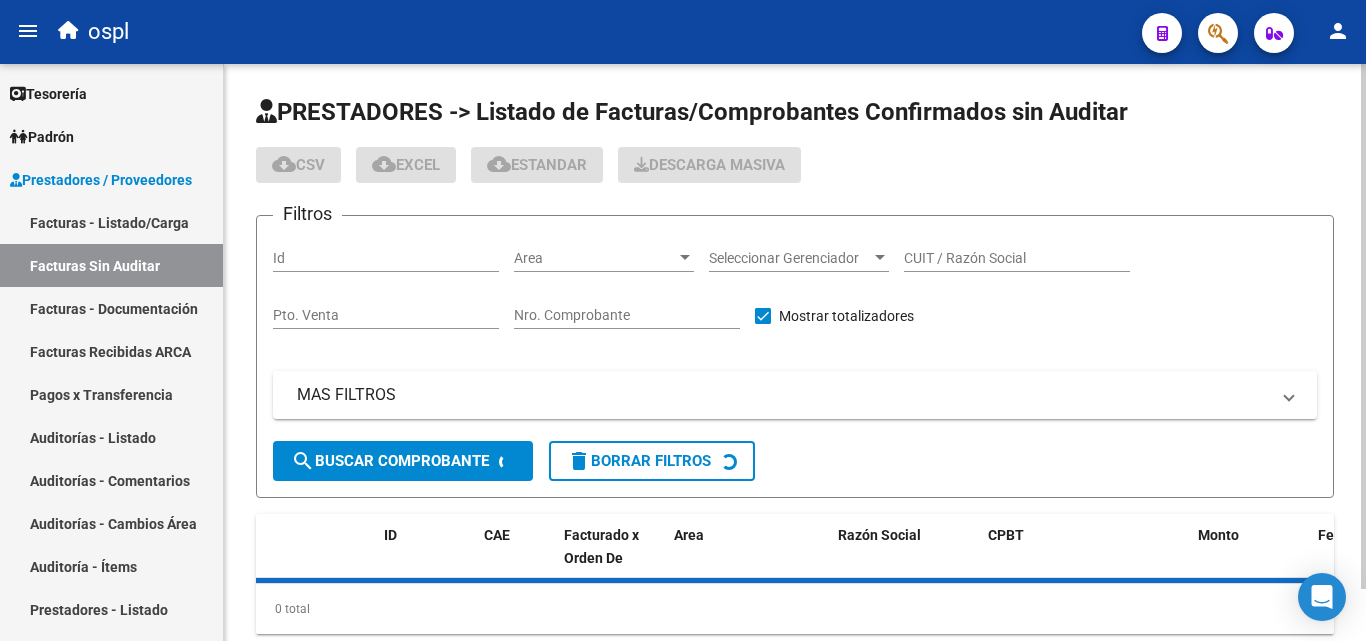 click on "Nro. Comprobante" at bounding box center (627, 315) 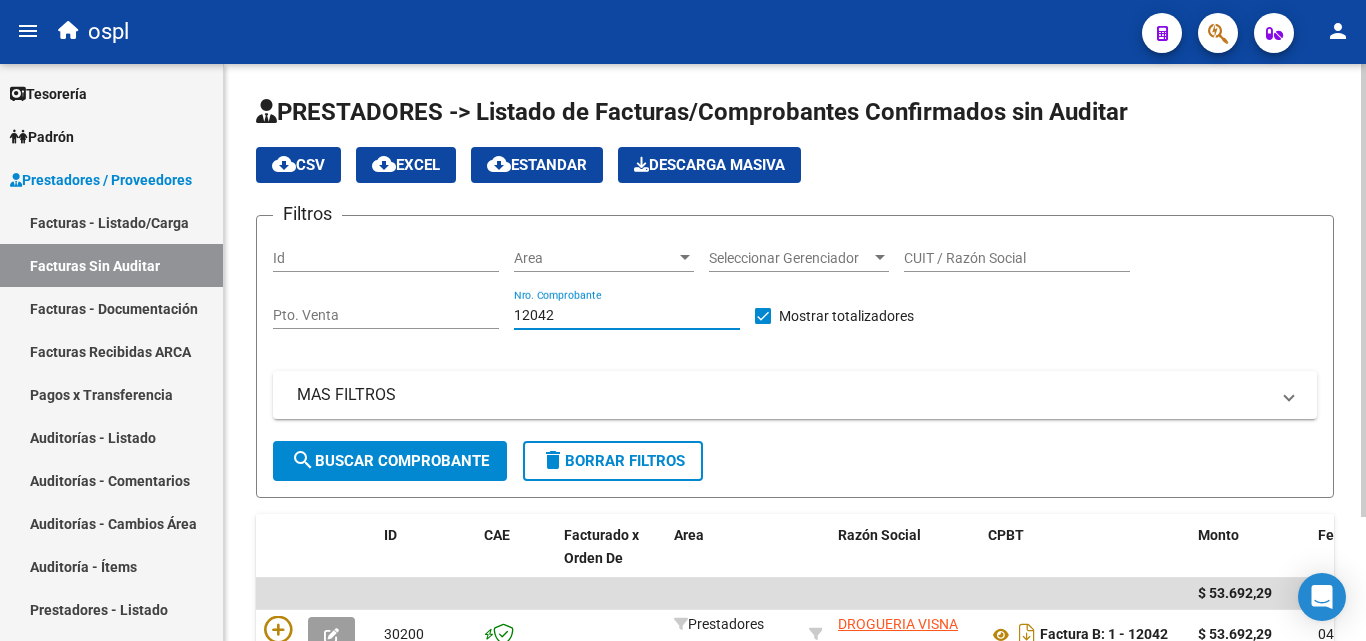 scroll, scrollTop: 100, scrollLeft: 0, axis: vertical 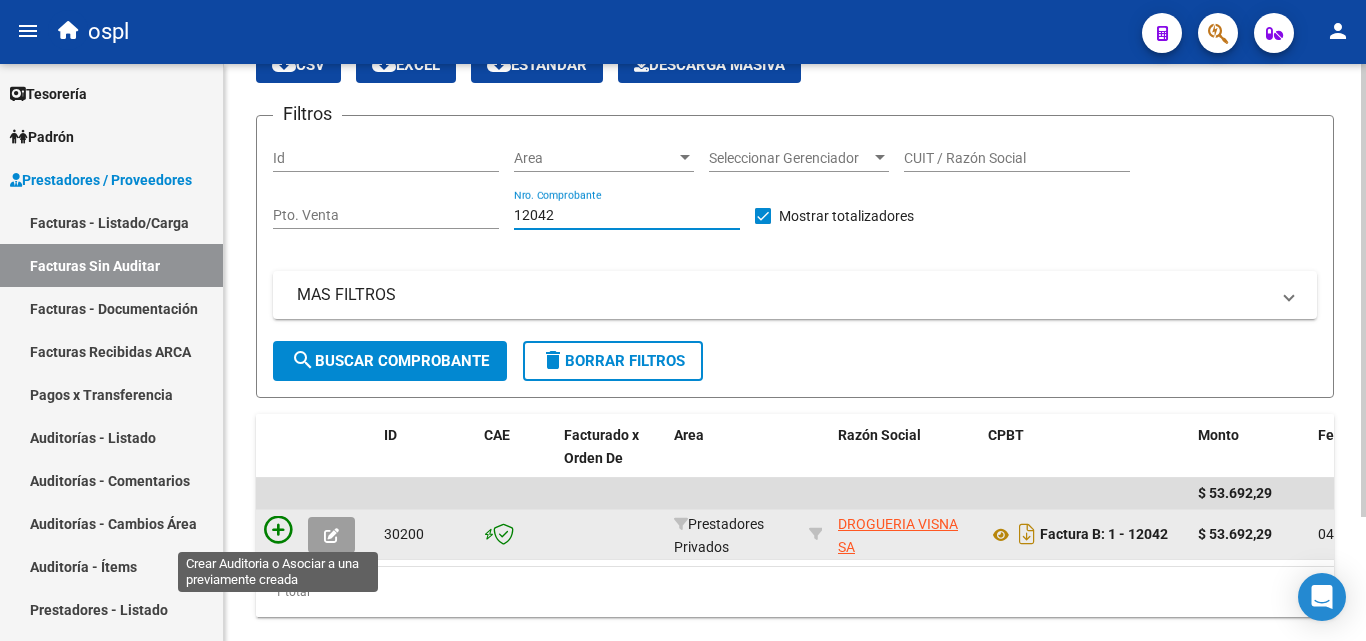 type on "12042" 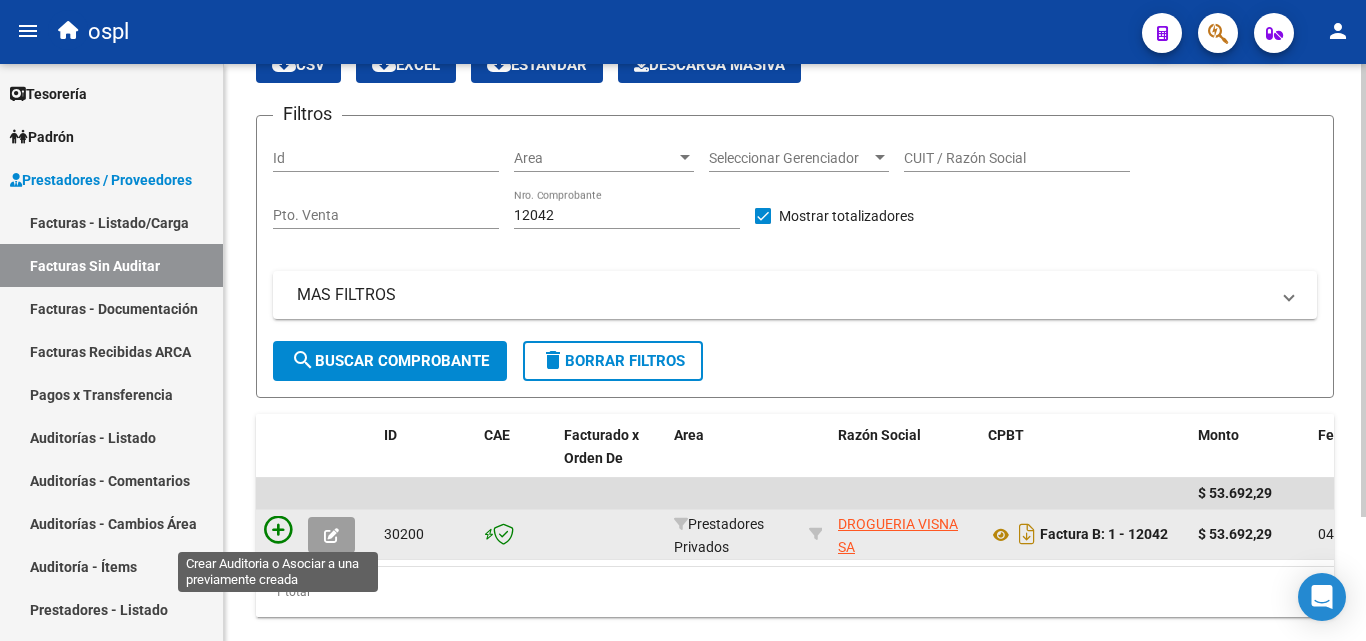 click 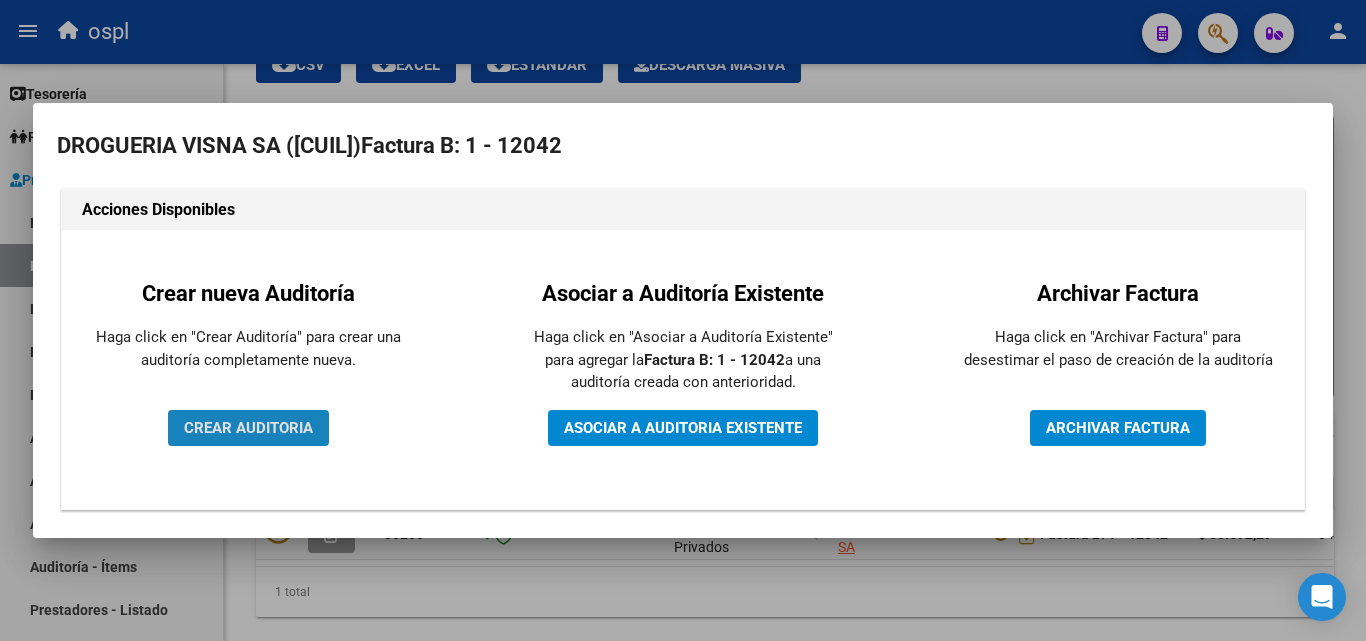 click on "CREAR AUDITORIA" at bounding box center (248, 428) 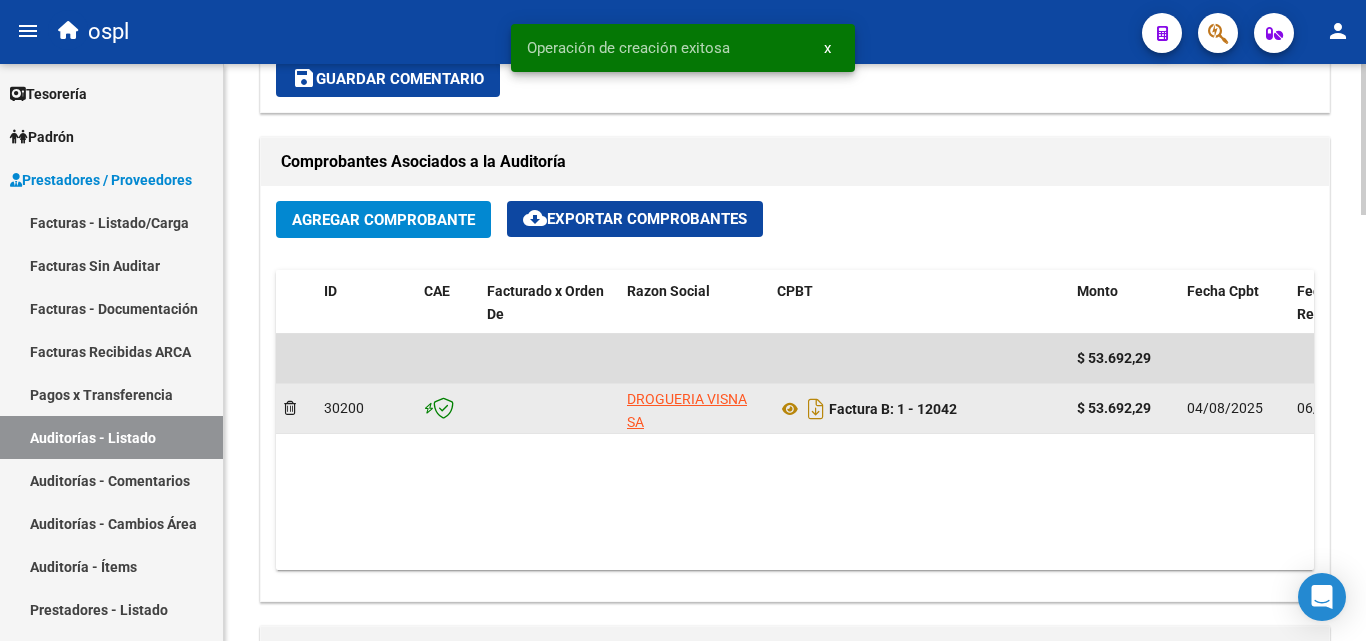 scroll, scrollTop: 900, scrollLeft: 0, axis: vertical 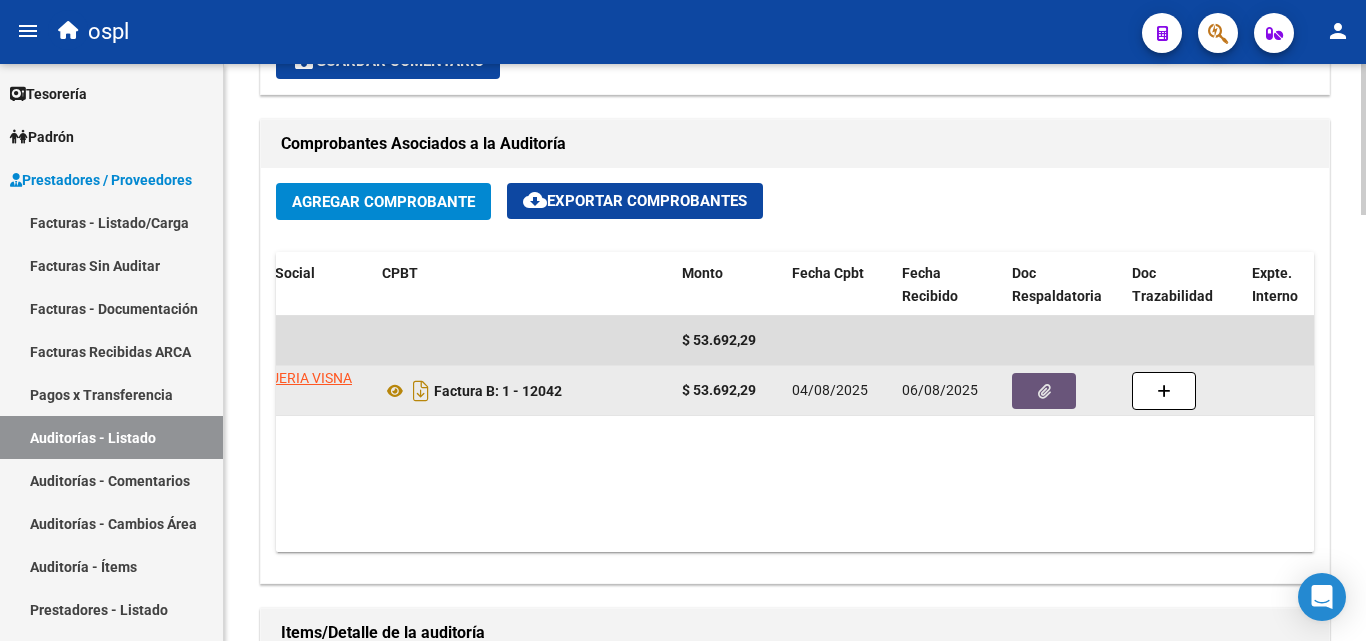 click 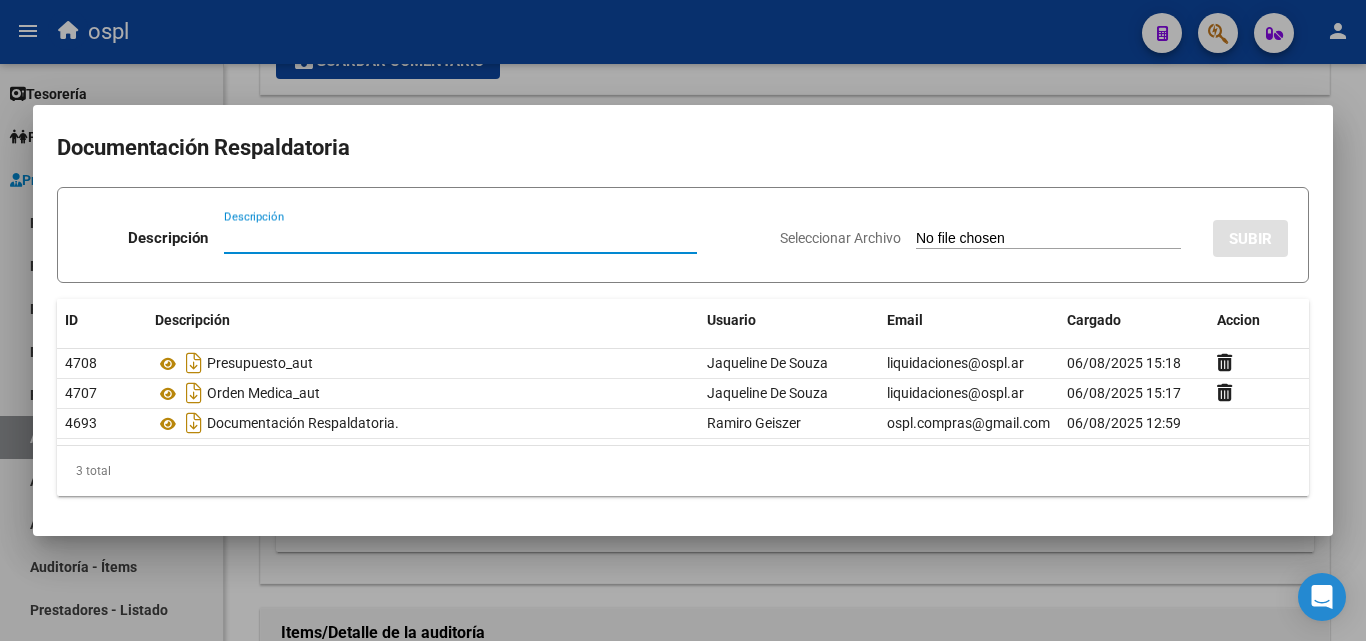 click at bounding box center (683, 320) 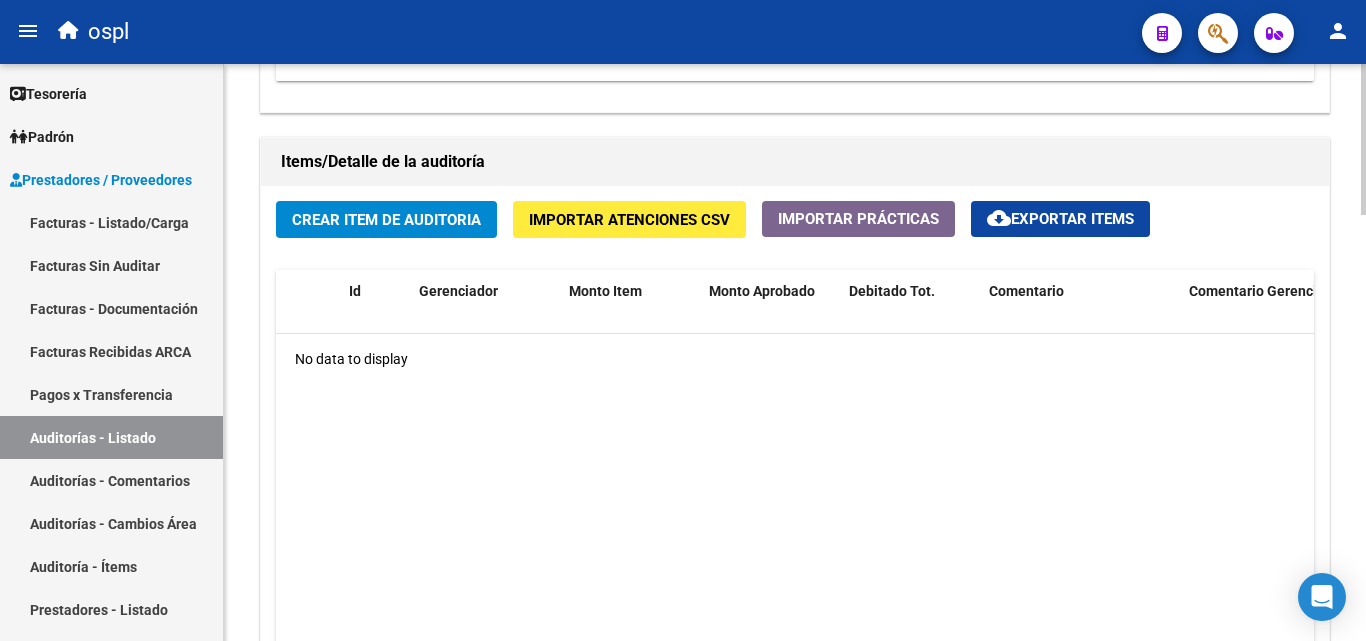 scroll, scrollTop: 1400, scrollLeft: 0, axis: vertical 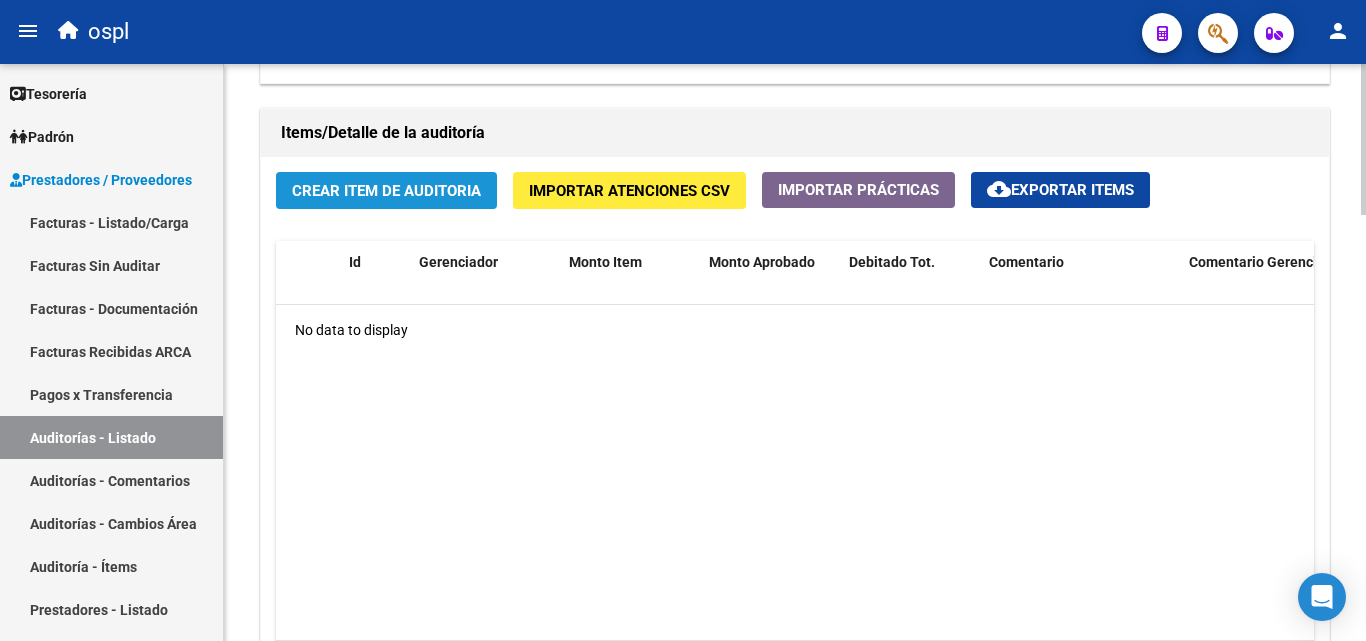 click on "Crear Item de Auditoria" 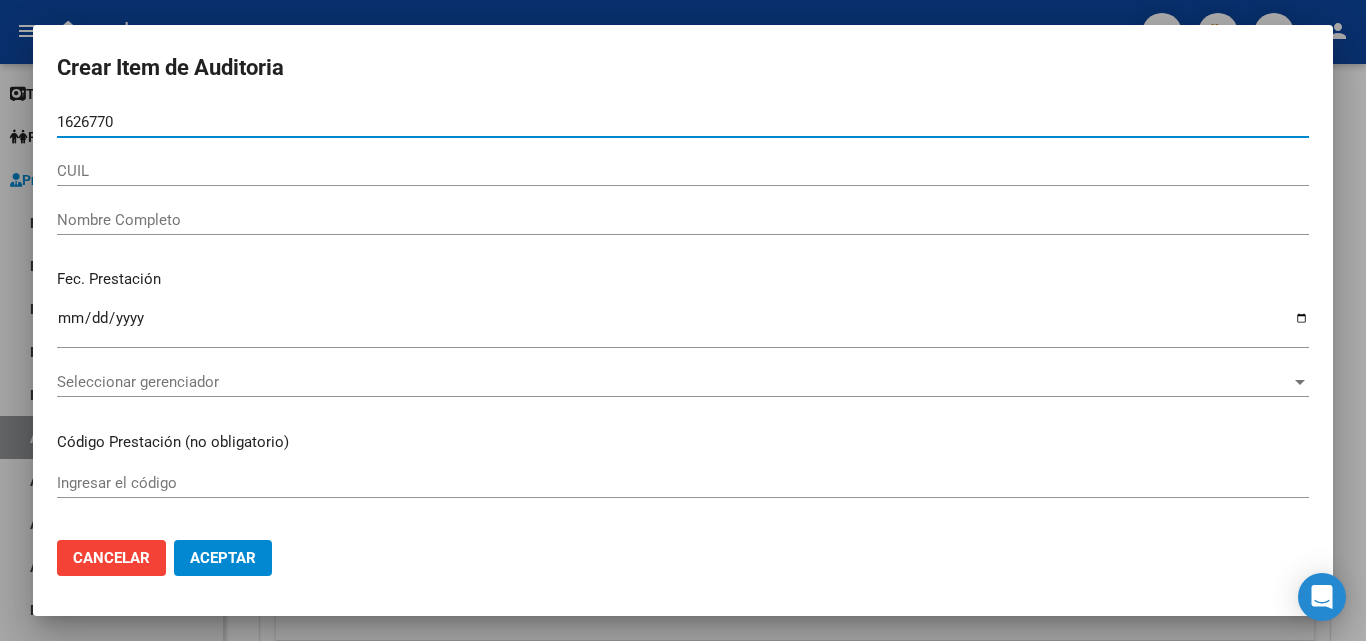 type on "16267703" 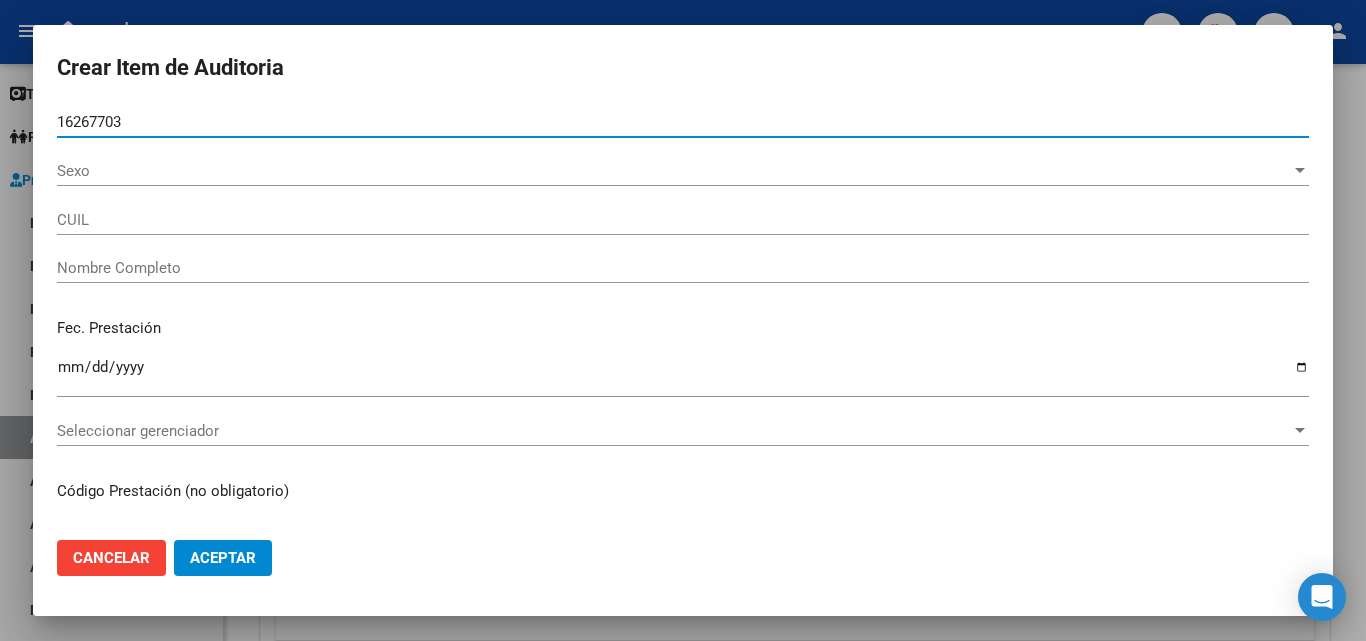 type on "[CUIL]" 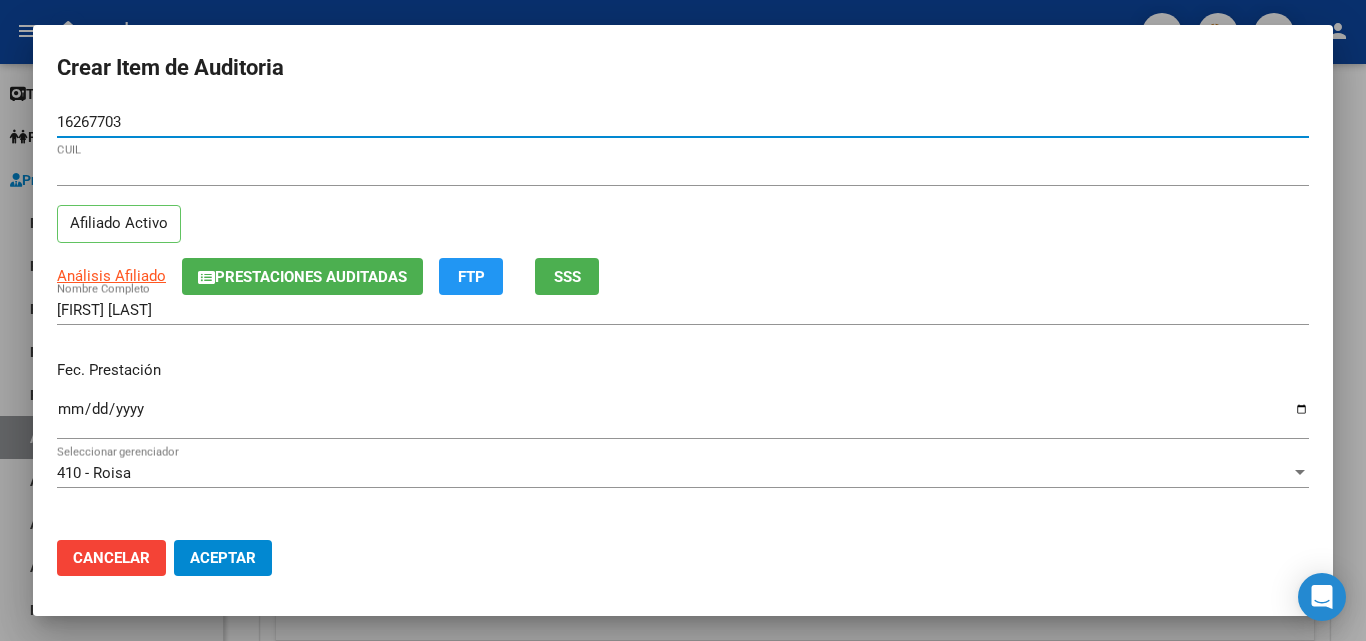 type on "16267703" 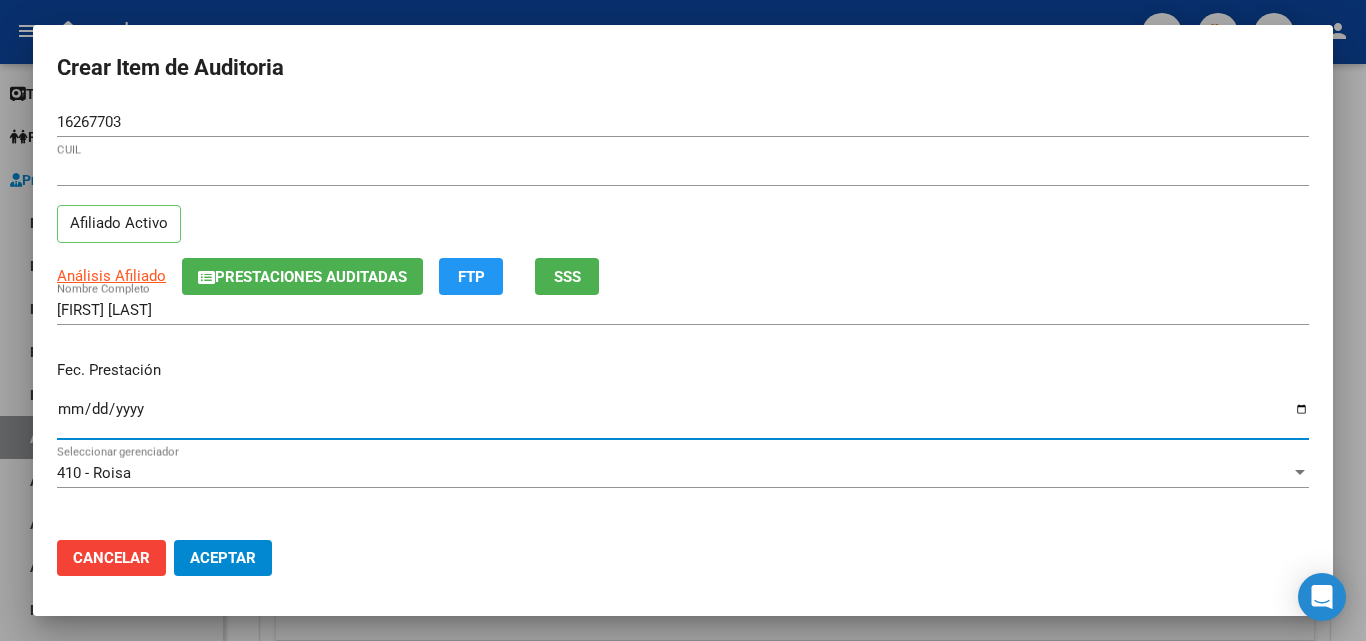 click on "Ingresar la fecha" at bounding box center (683, 417) 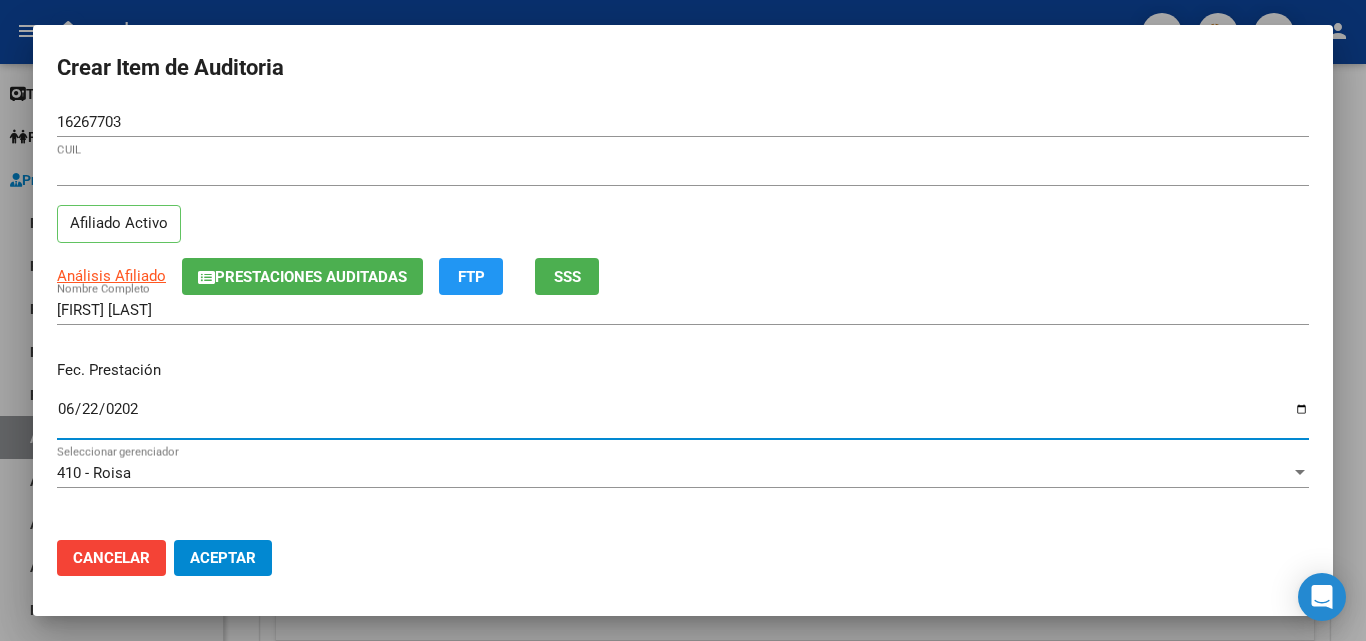 type on "2025-06-22" 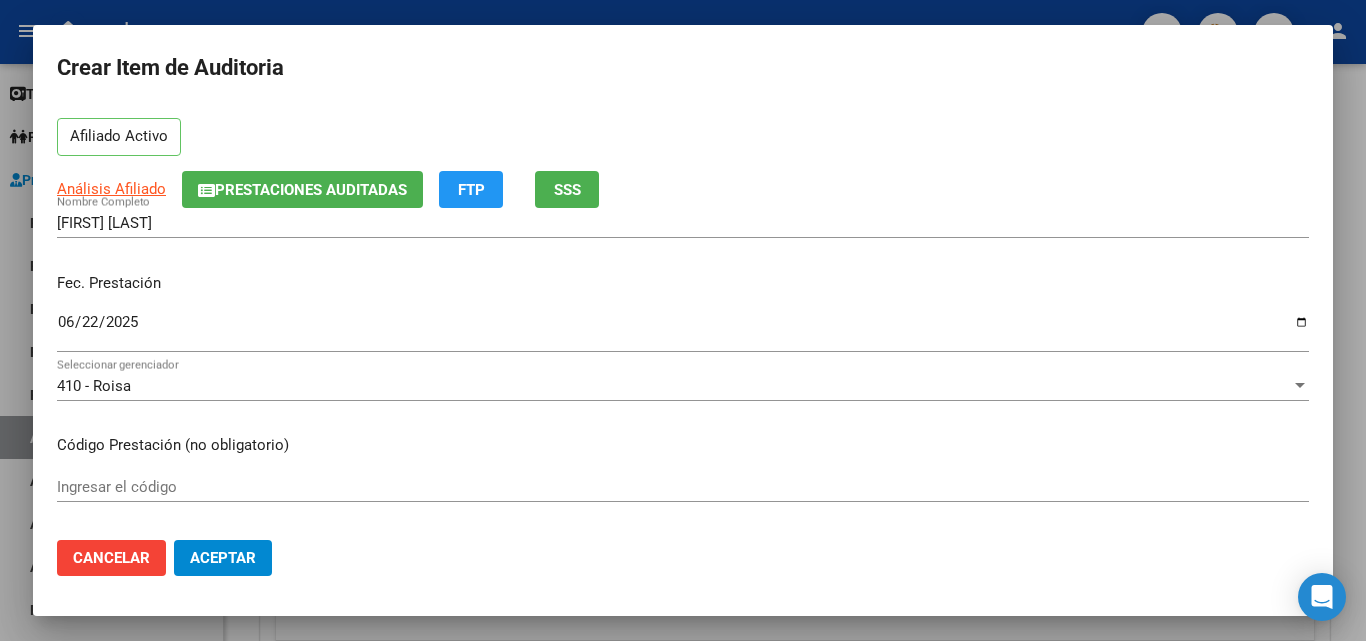 scroll, scrollTop: 200, scrollLeft: 0, axis: vertical 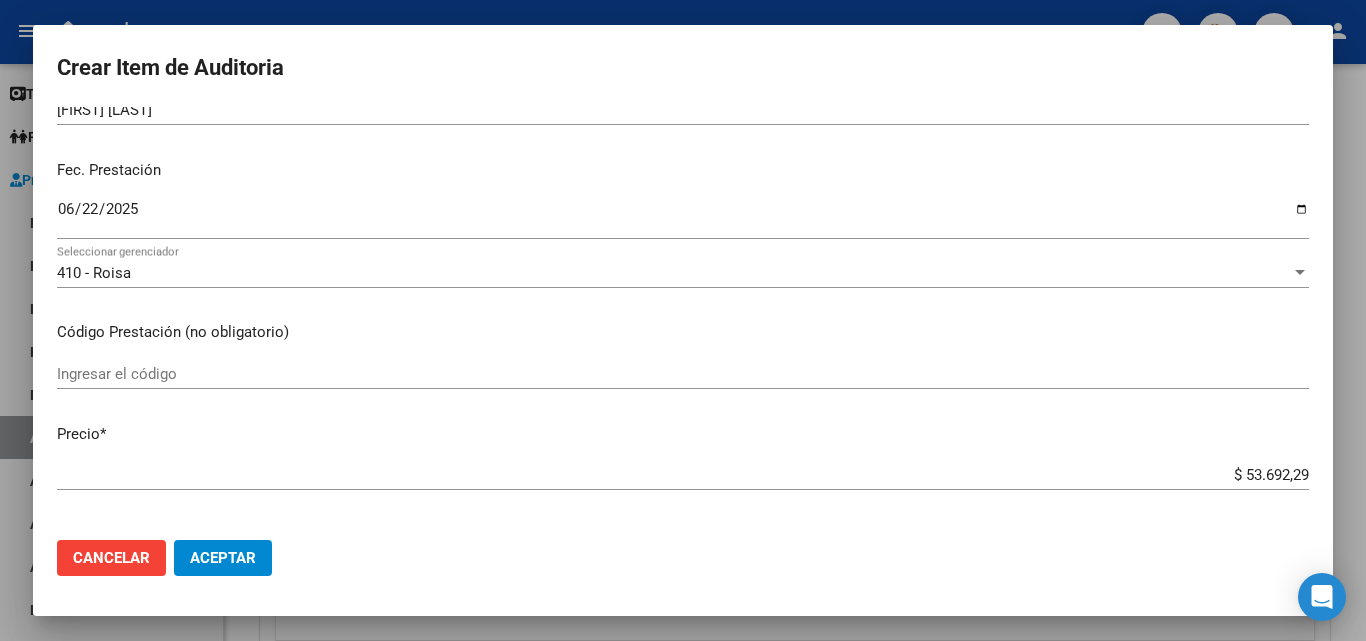 click on "Ingresar el código" at bounding box center (683, 374) 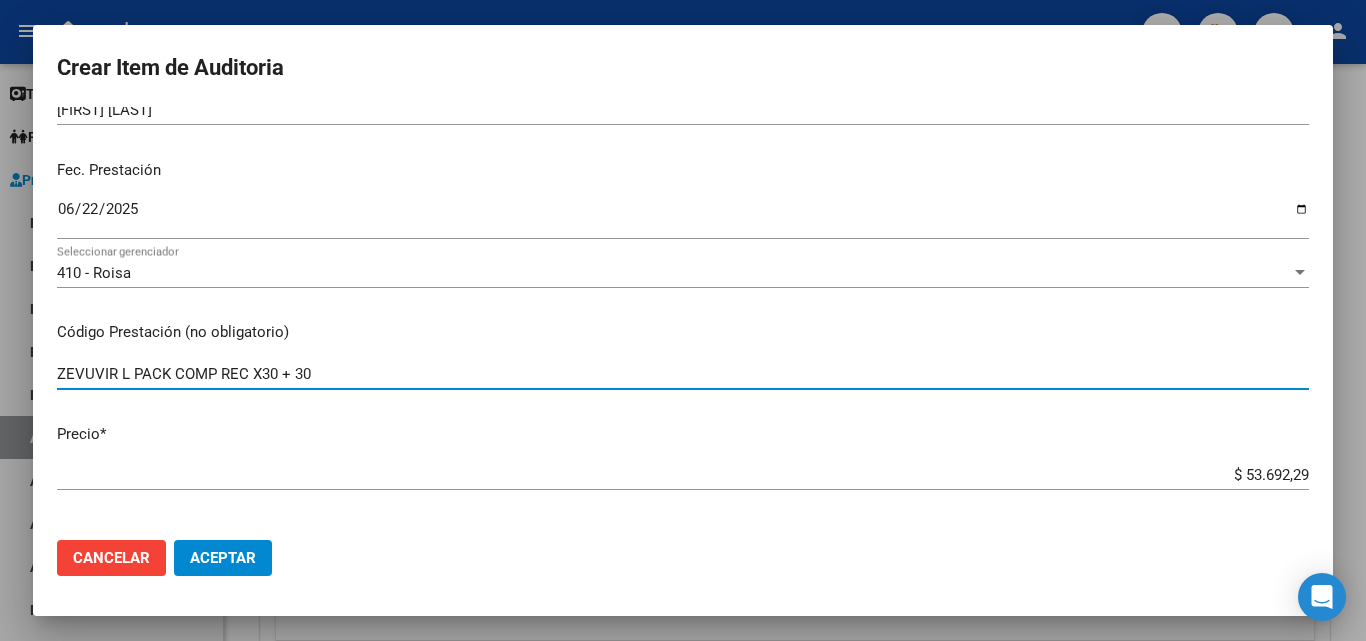 type on "ZEVUVIR L PACK COMP REC X30 + 30" 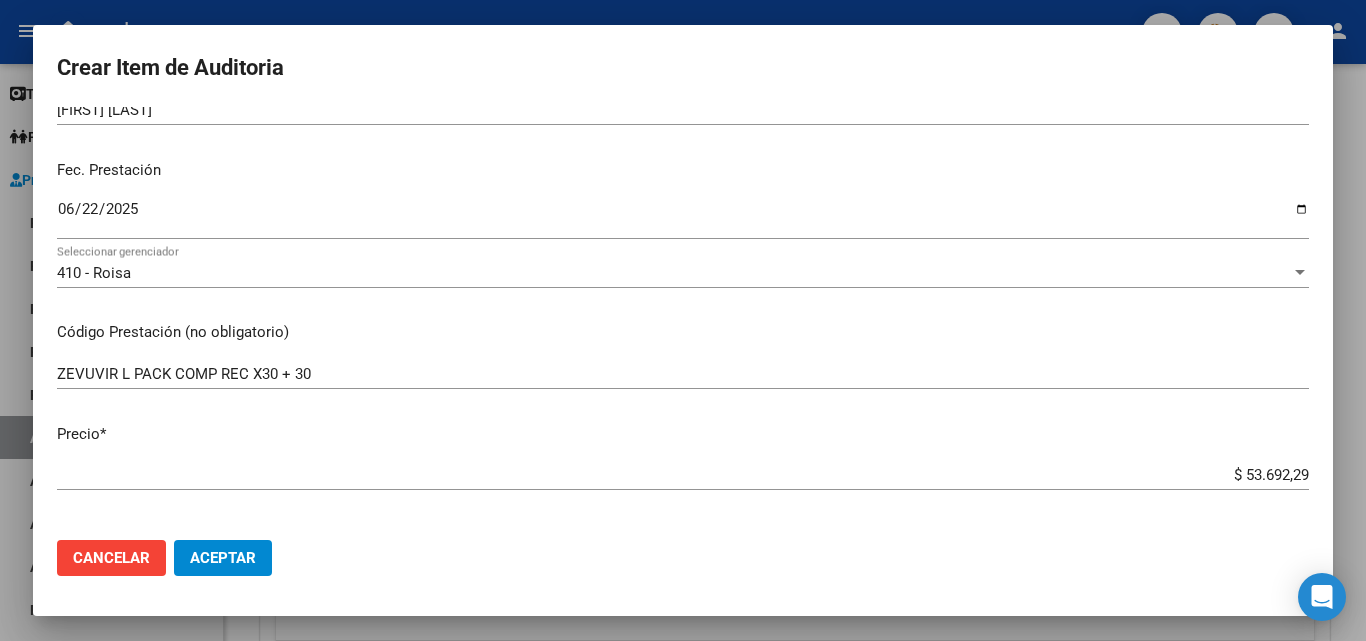 click on "$ 53.692,29 Ingresar el precio" at bounding box center [683, 475] 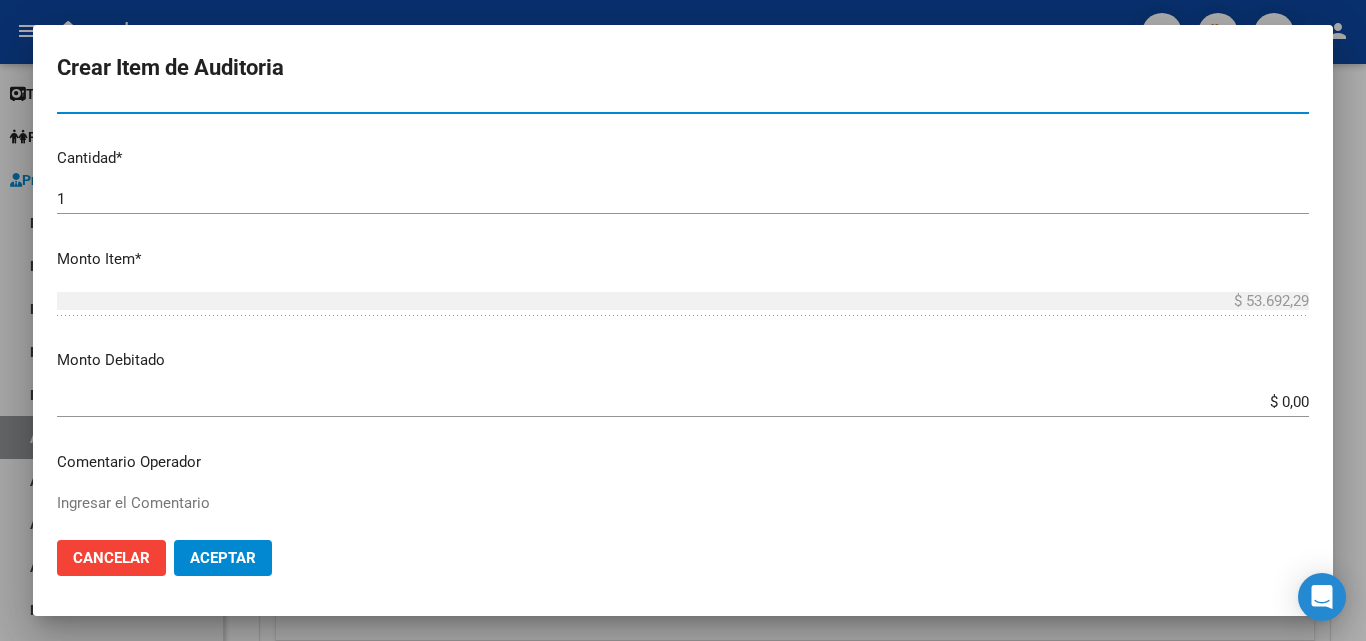 scroll, scrollTop: 600, scrollLeft: 0, axis: vertical 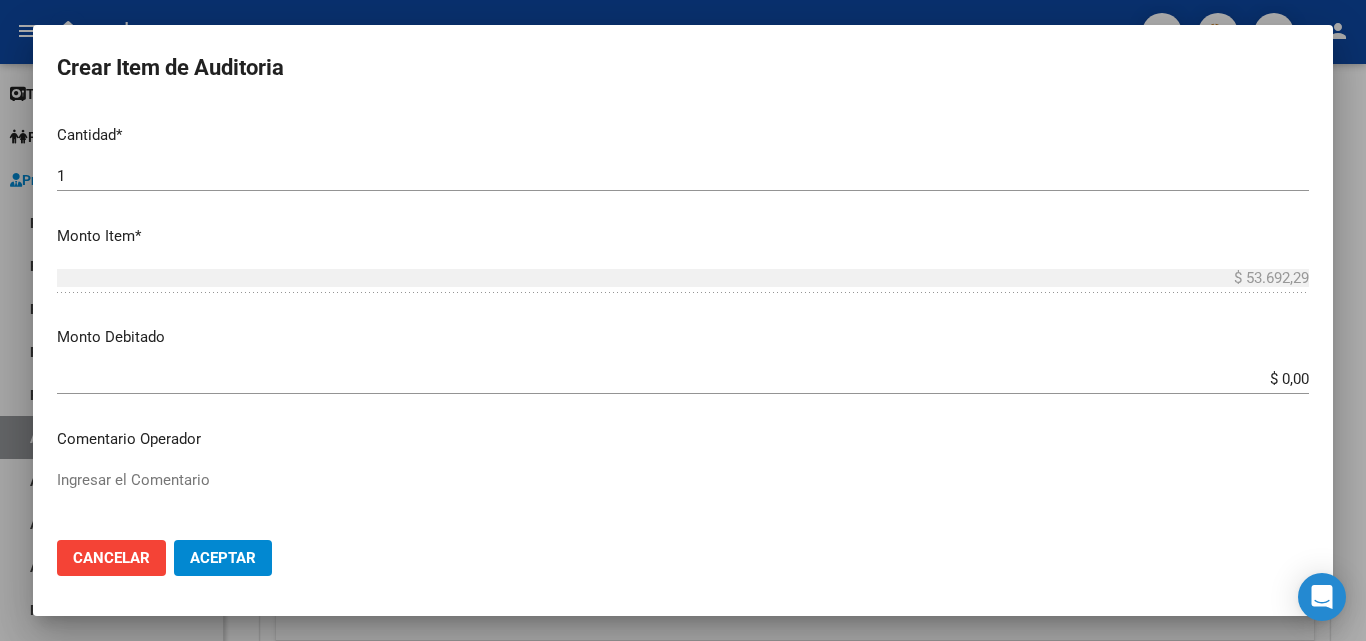 click on "Ingresar el Comentario" at bounding box center (683, 516) 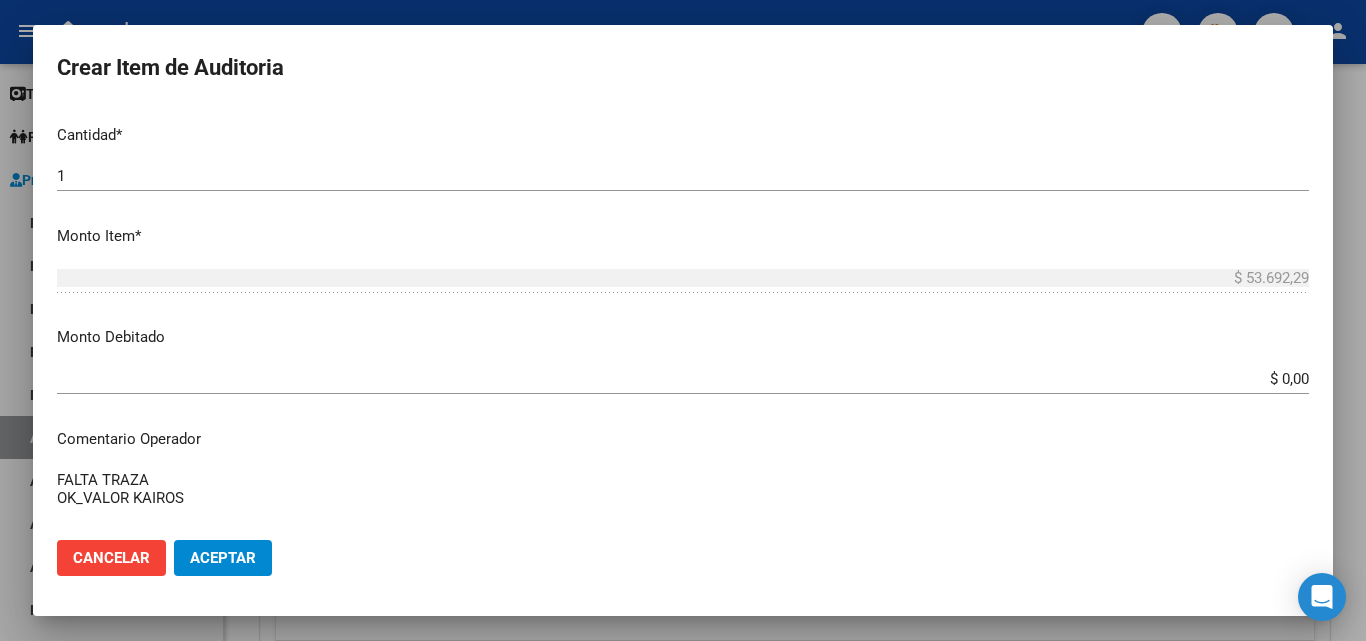 type on "FALTA TRAZA
OK_VALOR KAIROS" 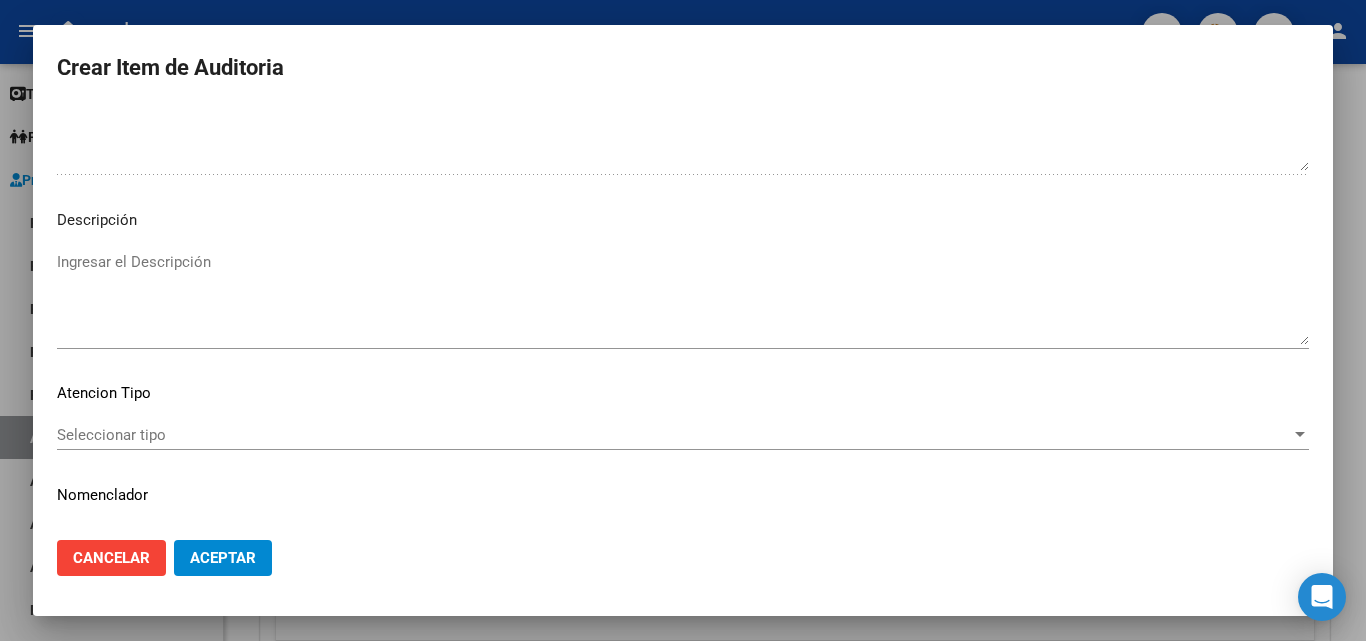 scroll, scrollTop: 1211, scrollLeft: 0, axis: vertical 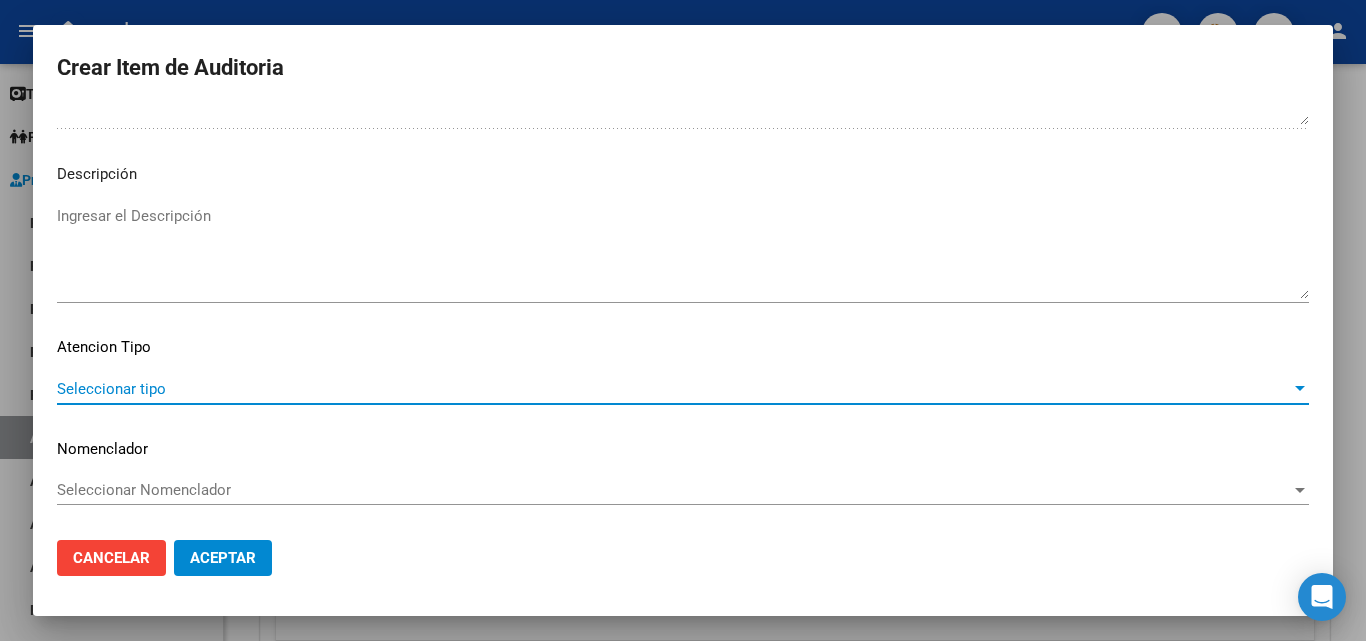 click on "Seleccionar tipo" at bounding box center [674, 389] 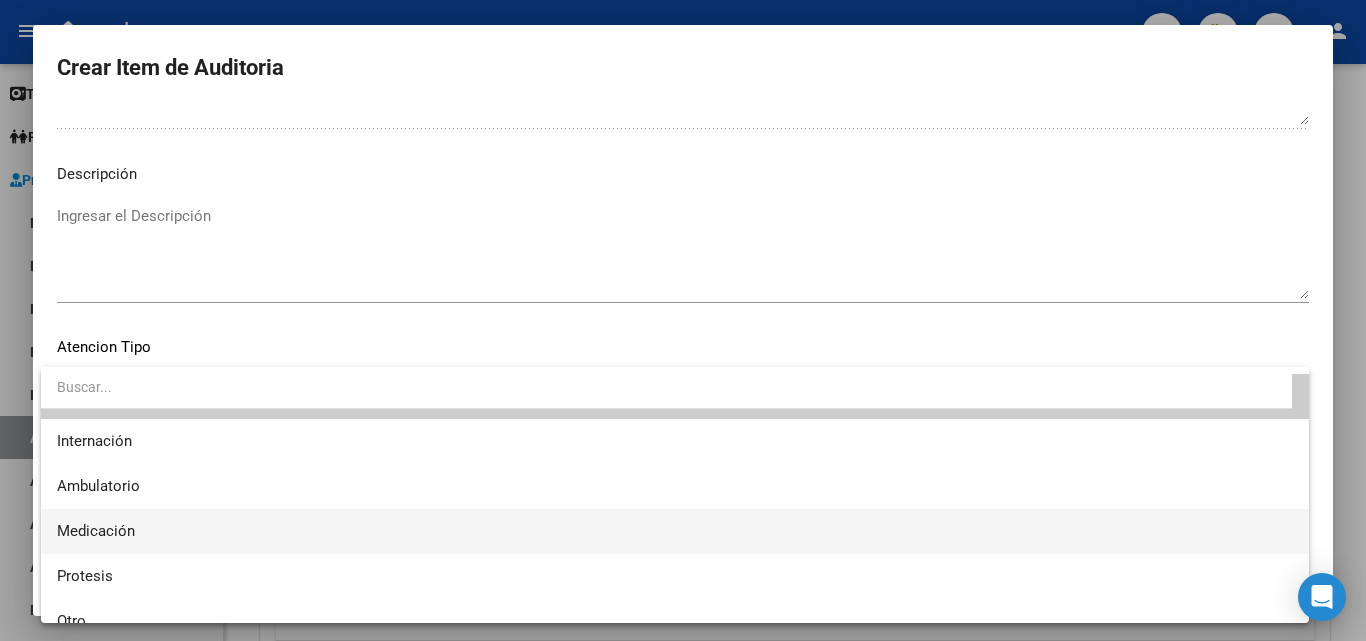 scroll, scrollTop: 59, scrollLeft: 0, axis: vertical 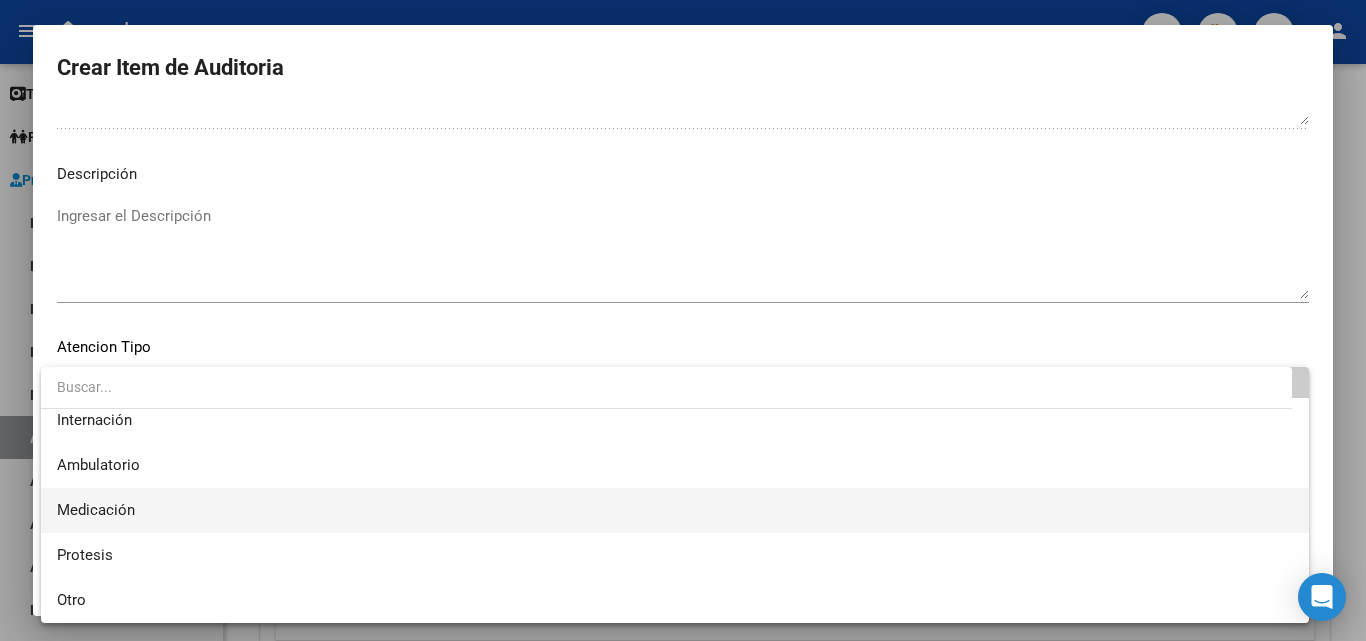 click on "Medicación" at bounding box center (675, 510) 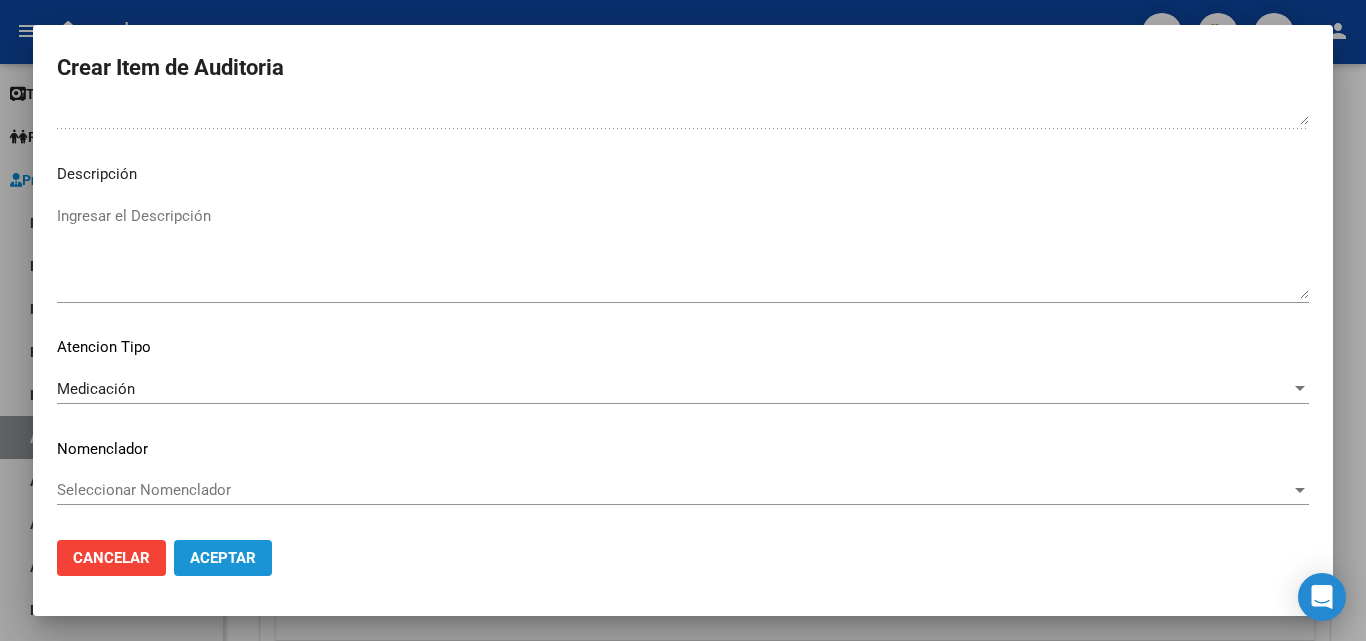 click on "Aceptar" 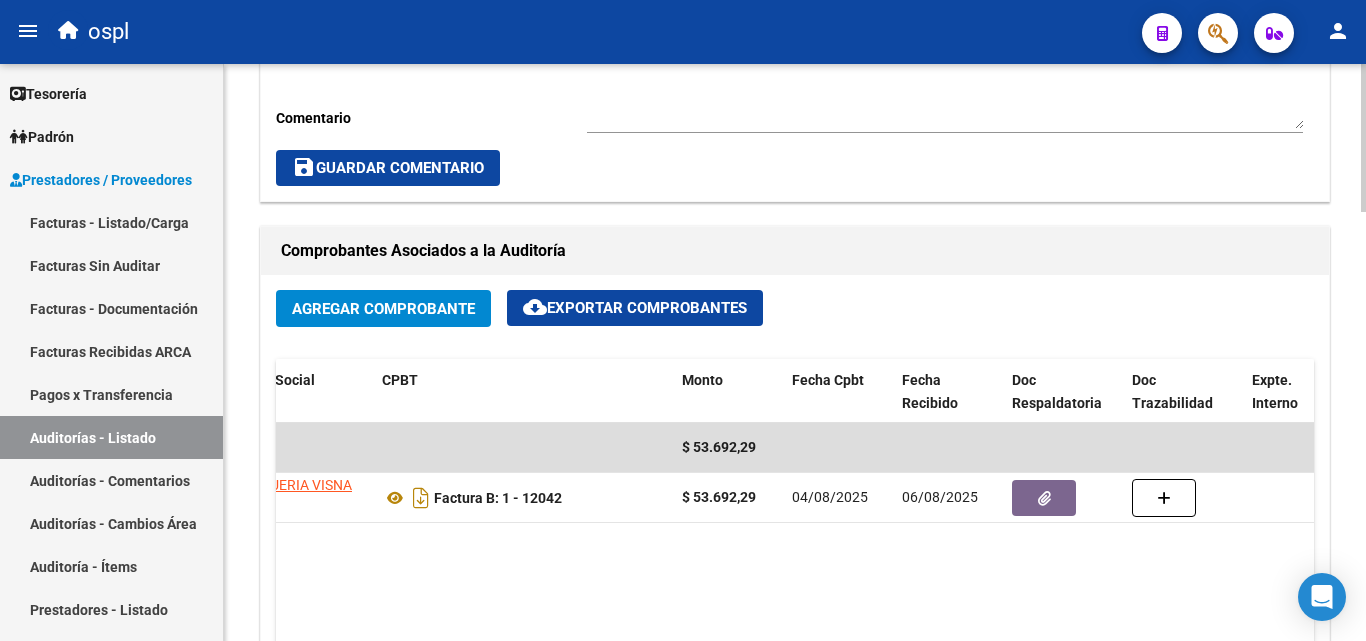 scroll, scrollTop: 501, scrollLeft: 0, axis: vertical 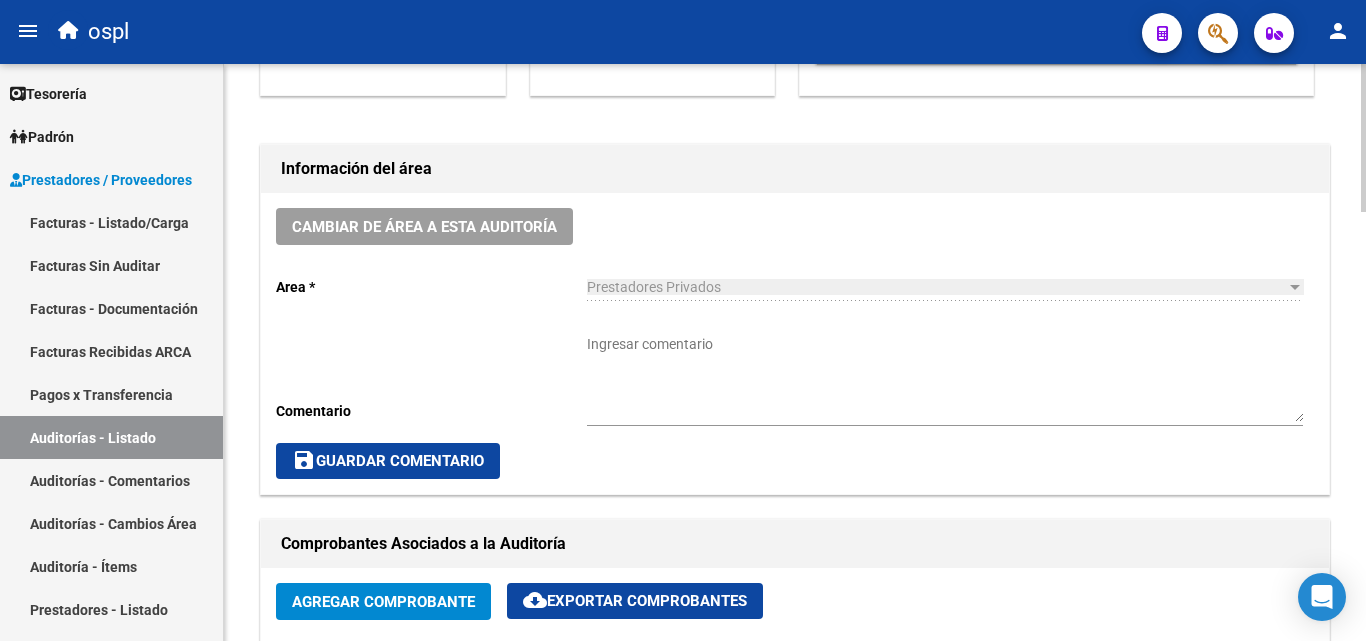 click on "Ingresar comentario" at bounding box center (945, 378) 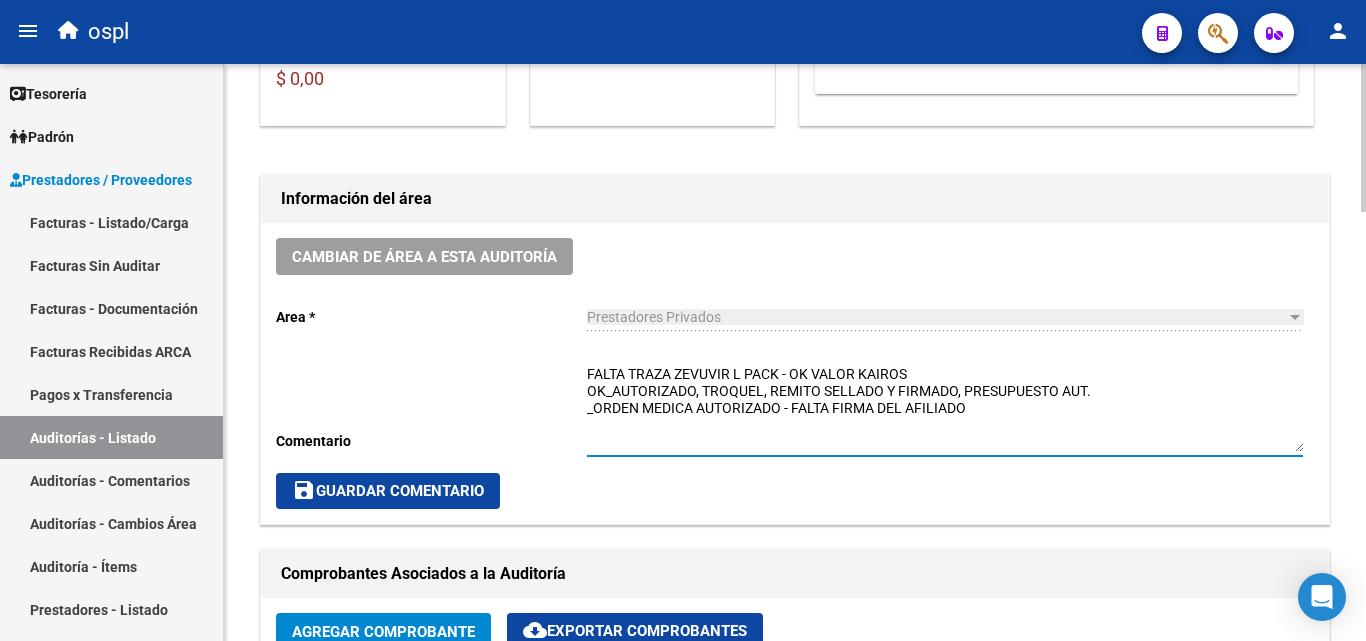 scroll, scrollTop: 501, scrollLeft: 0, axis: vertical 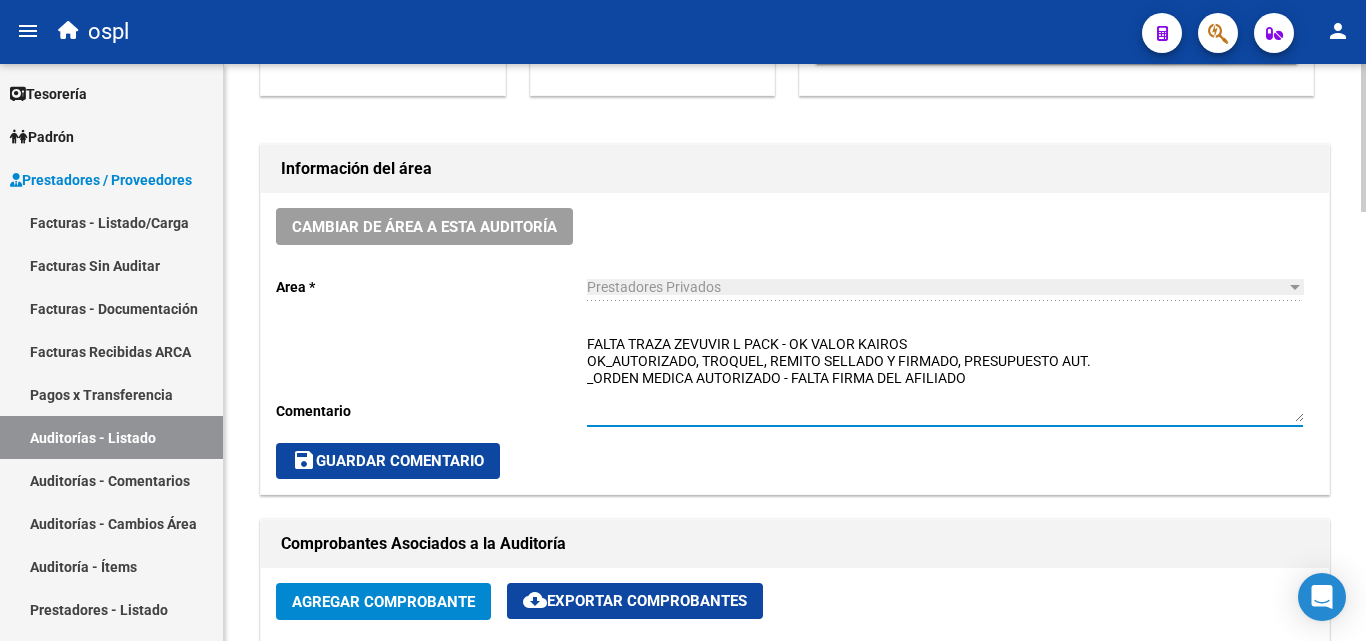 type on "FALTA TRAZA ZEVUVIR L PACK - OK VALOR KAIROS
OK_AUTORIZADO, TROQUEL, REMITO SELLADO Y FIRMADO, PRESUPUESTO AUT.
_ORDEN MEDICA AUTORIZADO - FALTA FIRMA DEL AFILIADO" 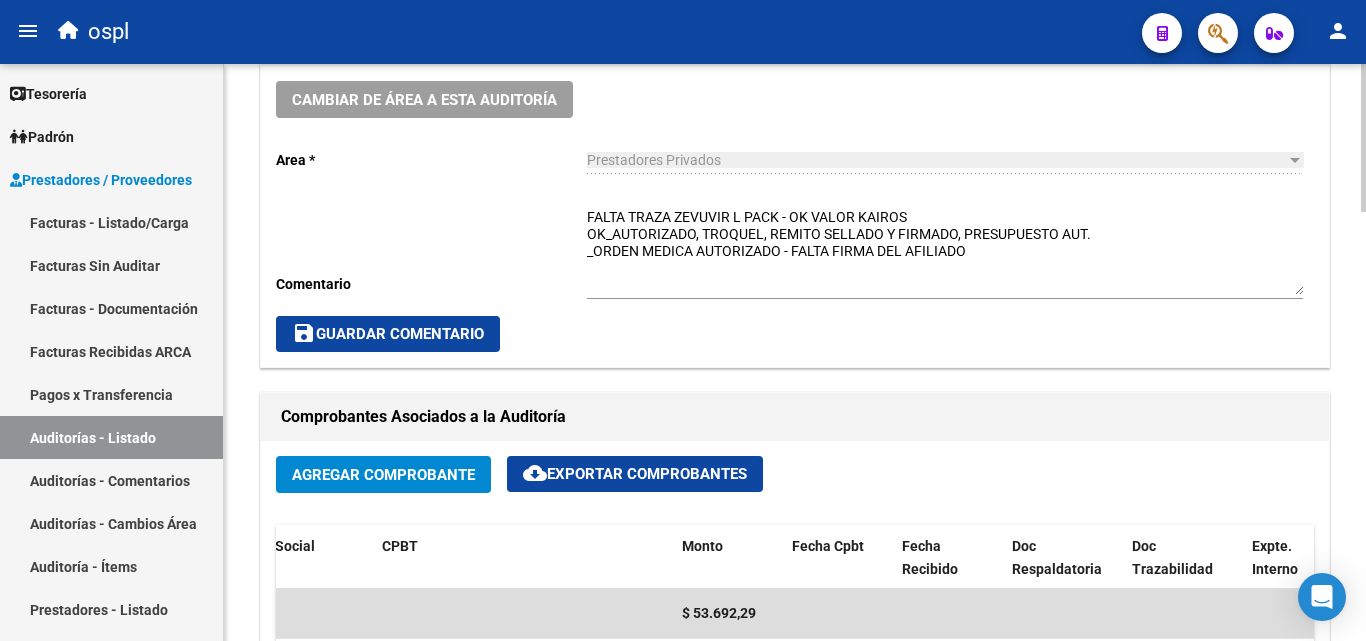 scroll, scrollTop: 601, scrollLeft: 0, axis: vertical 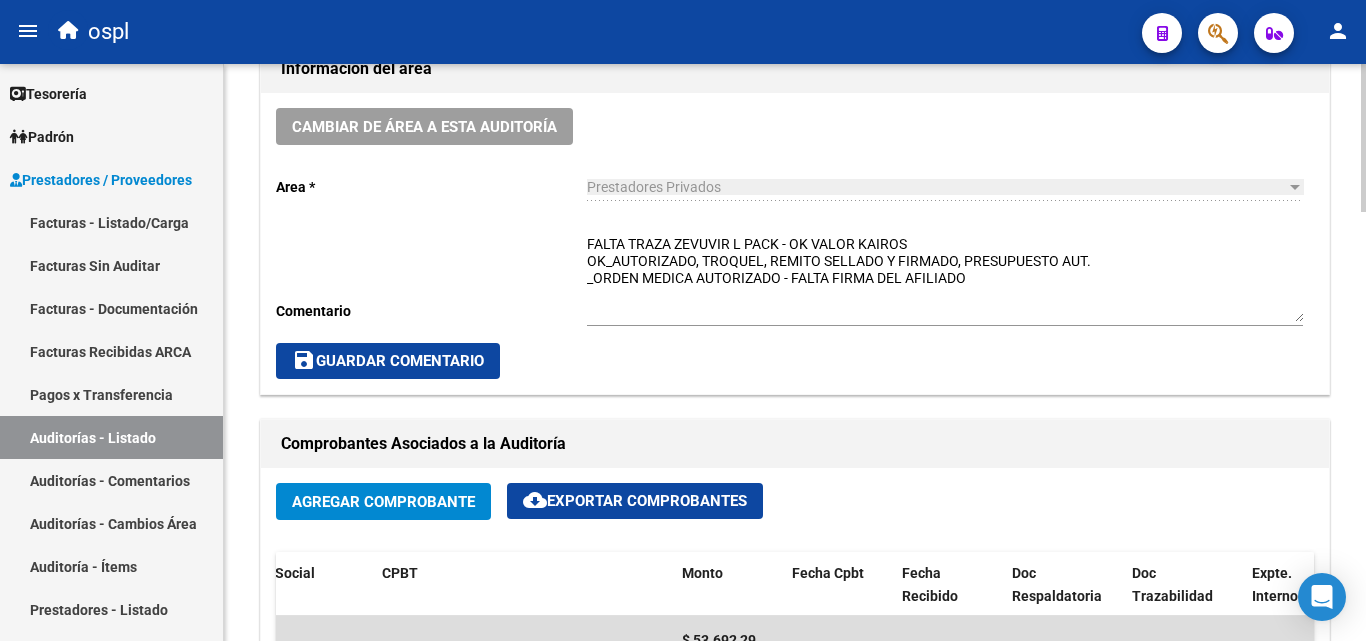 click on "save  Guardar Comentario" 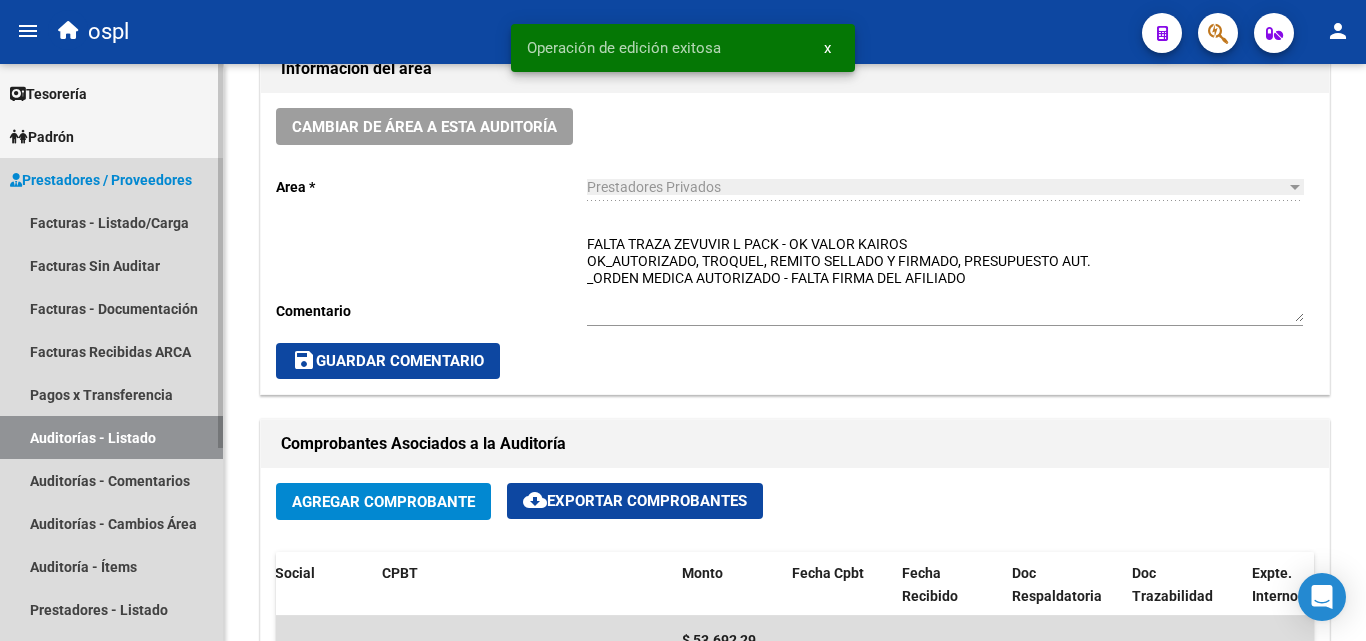 click on "Auditorías - Listado" at bounding box center [111, 437] 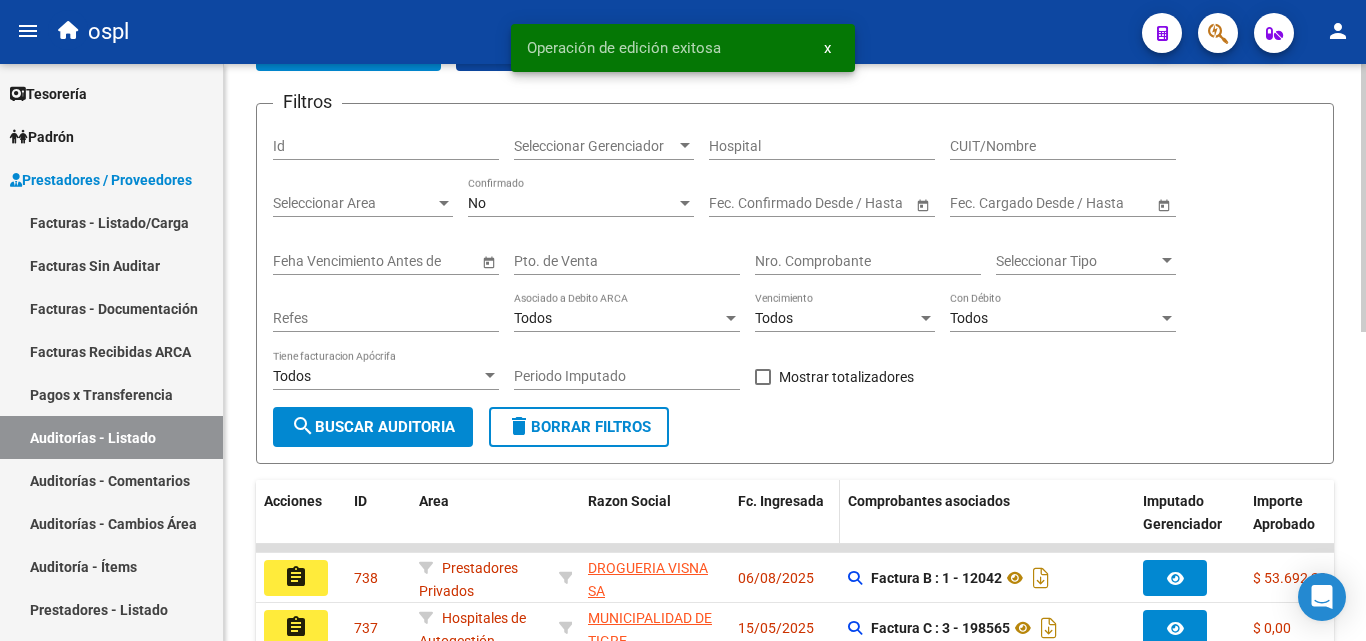 scroll, scrollTop: 101, scrollLeft: 0, axis: vertical 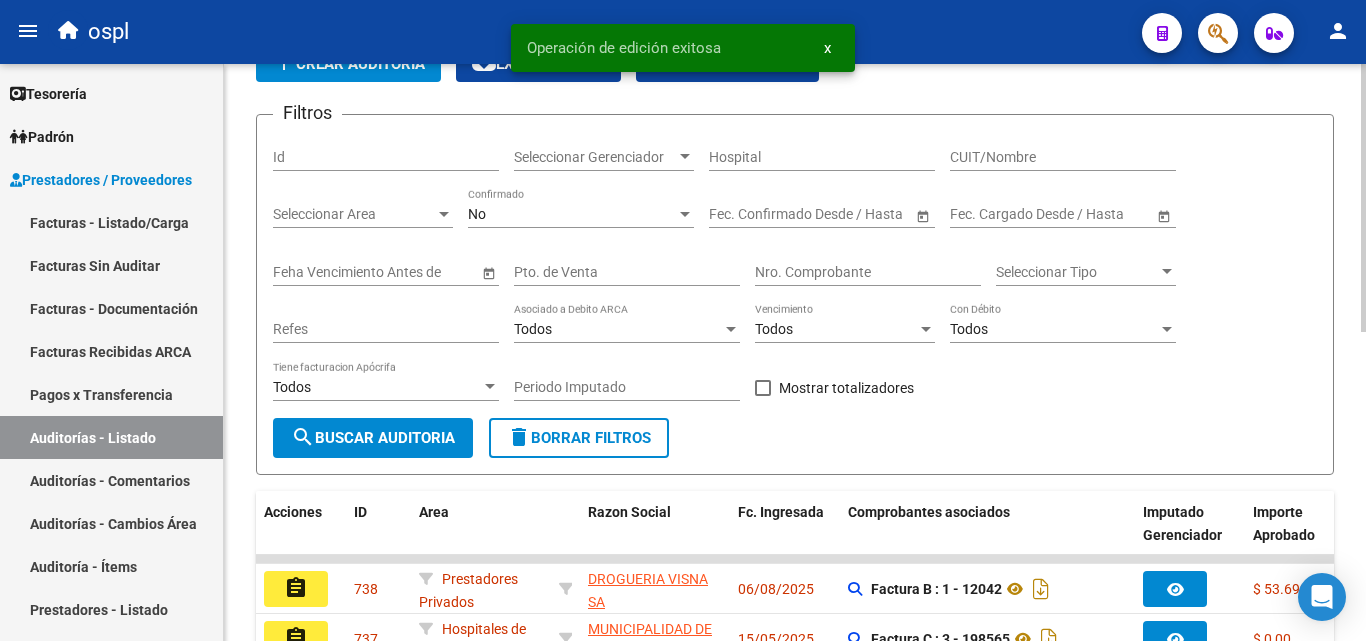 click on "Nro. Comprobante" at bounding box center [868, 272] 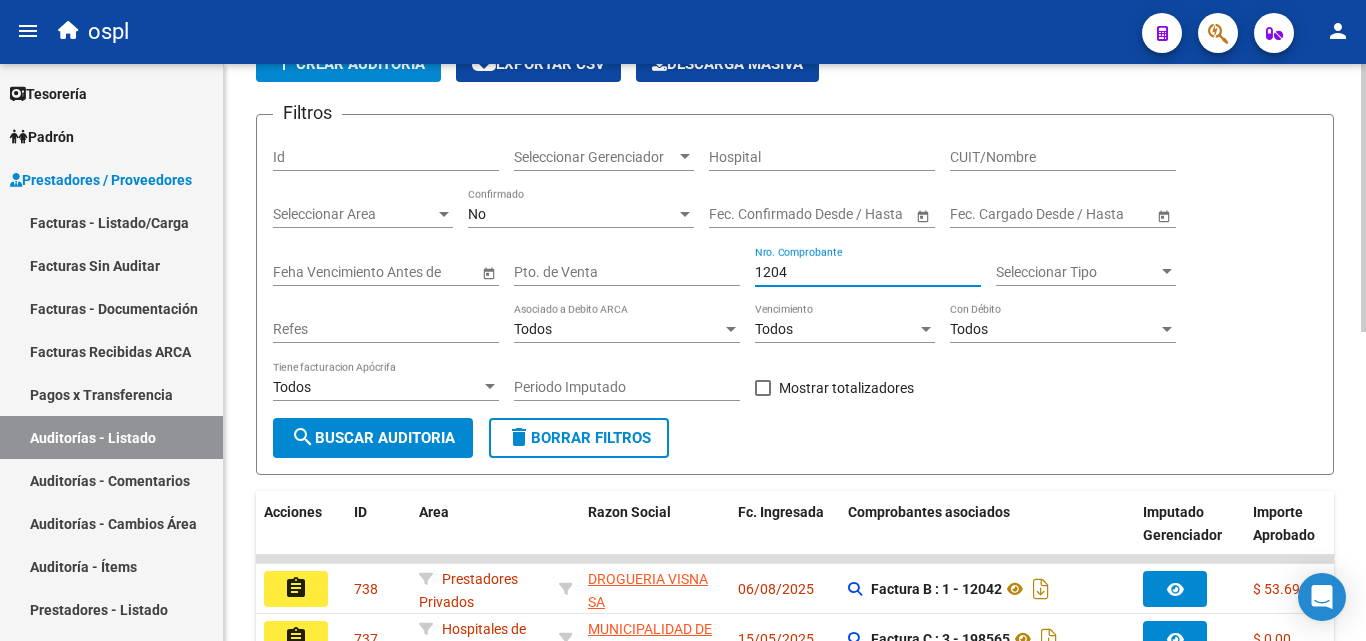 type on "12042" 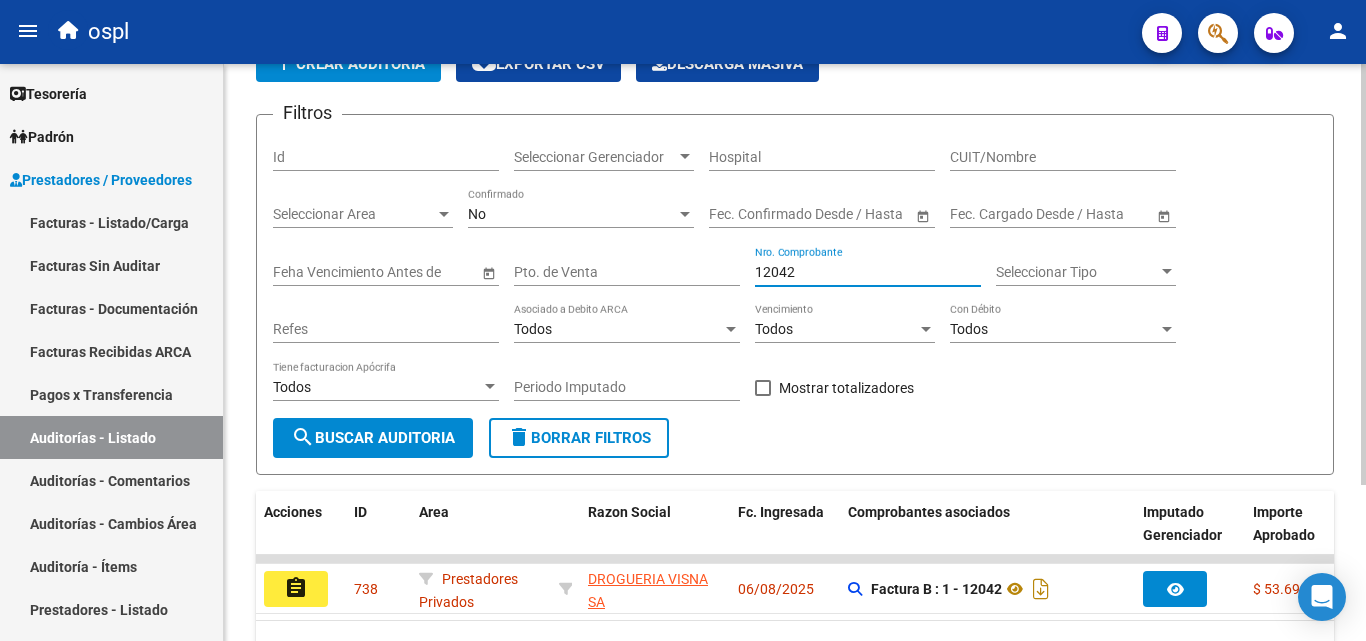 scroll, scrollTop: 213, scrollLeft: 0, axis: vertical 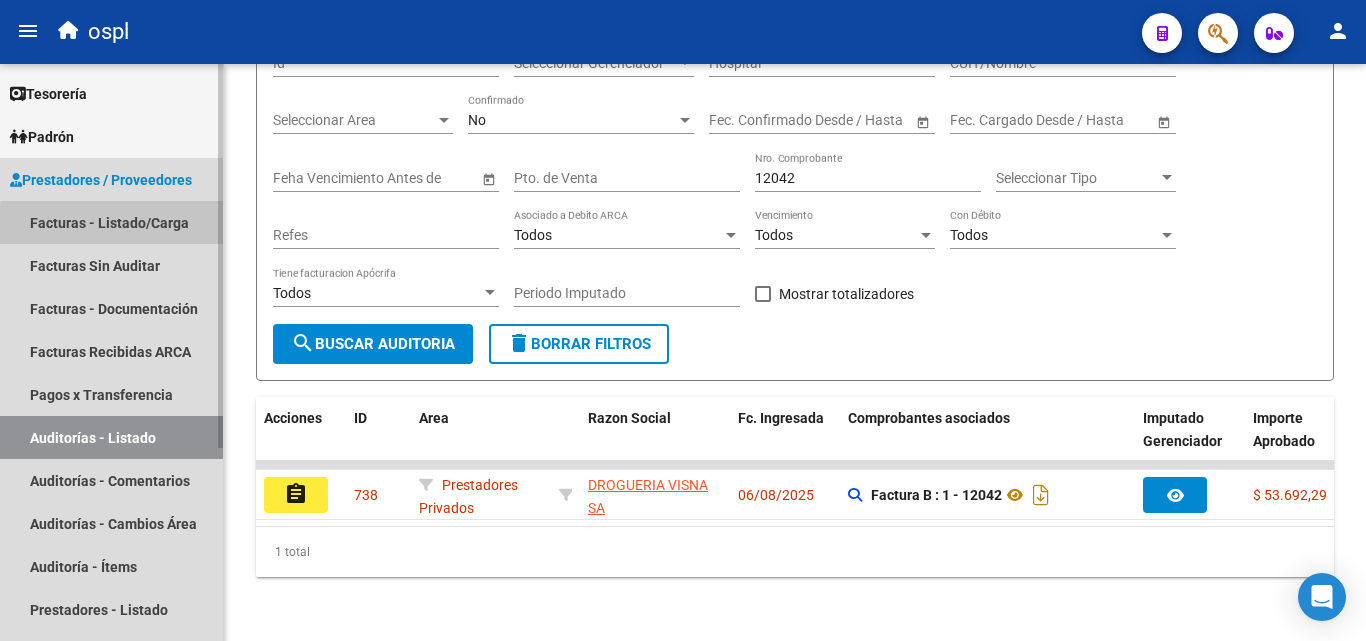 click on "Facturas - Listado/Carga" at bounding box center [111, 222] 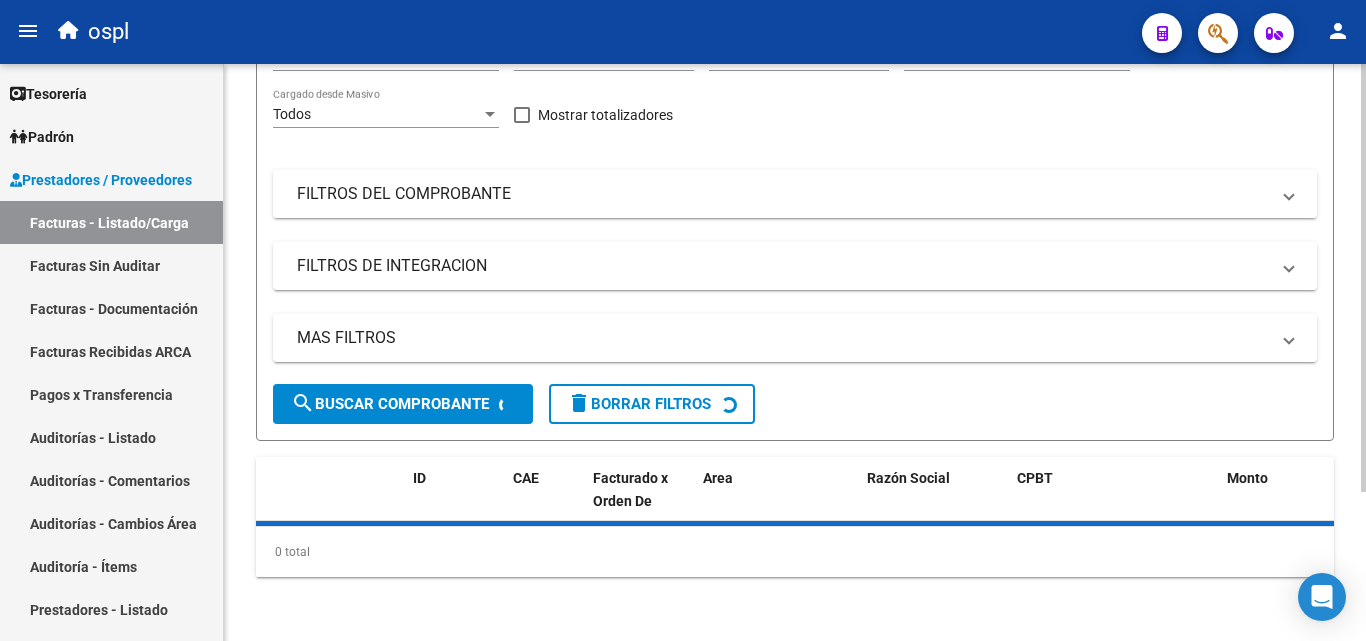 click on "FILTROS DEL COMPROBANTE" at bounding box center (783, 194) 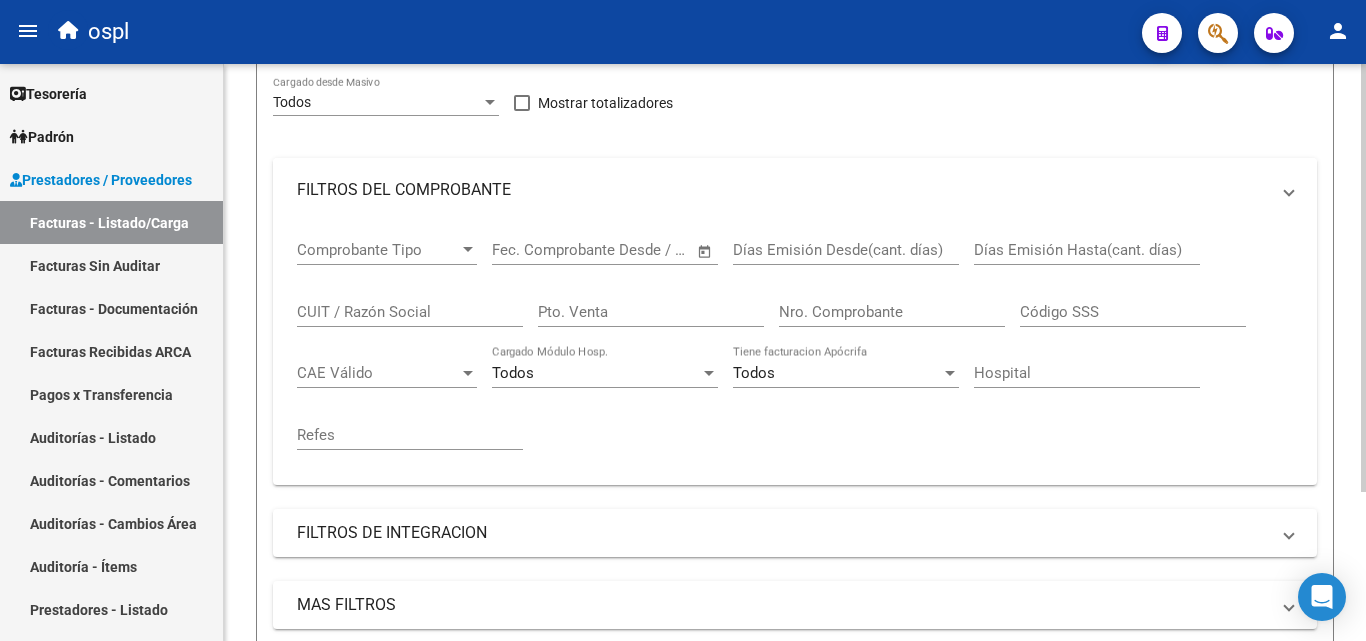 scroll, scrollTop: 0, scrollLeft: 0, axis: both 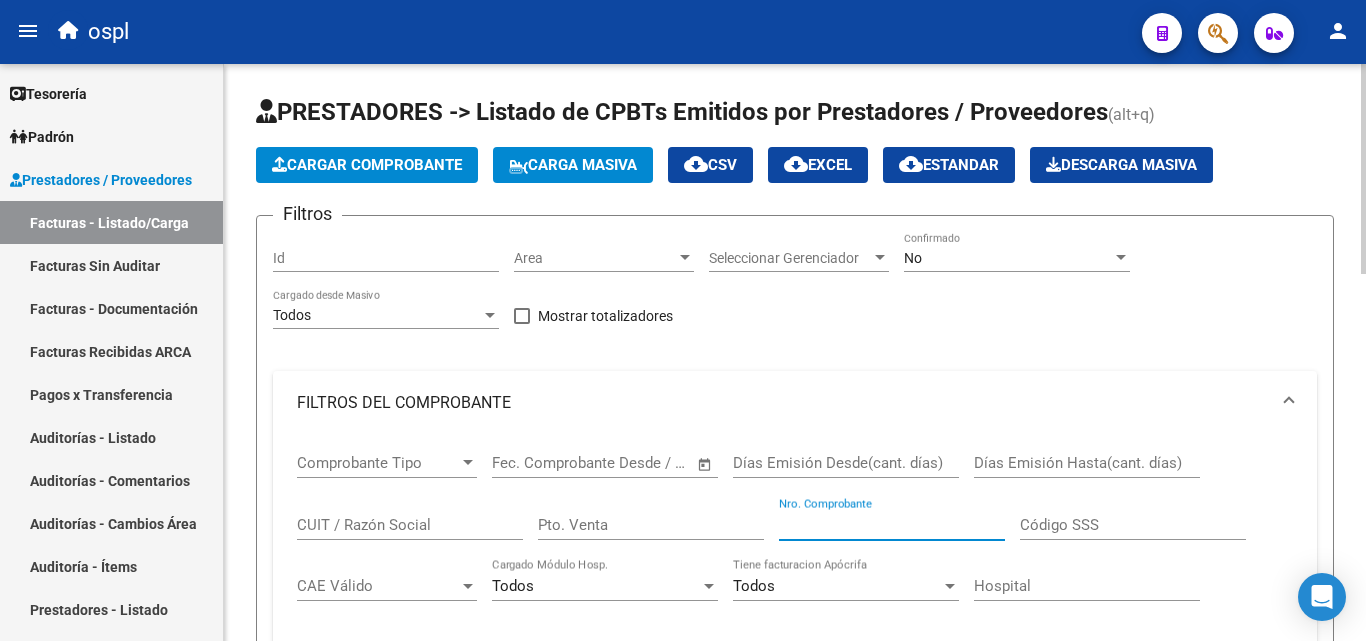 click on "Nro. Comprobante" at bounding box center [892, 525] 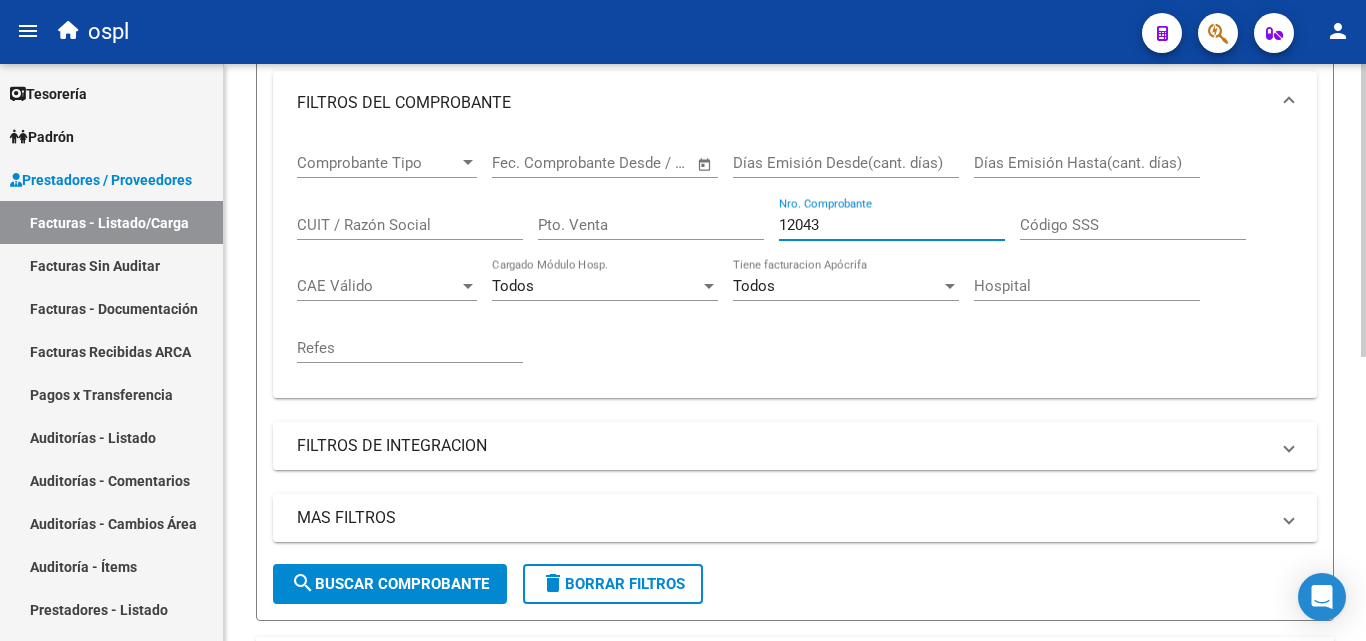 scroll, scrollTop: 558, scrollLeft: 0, axis: vertical 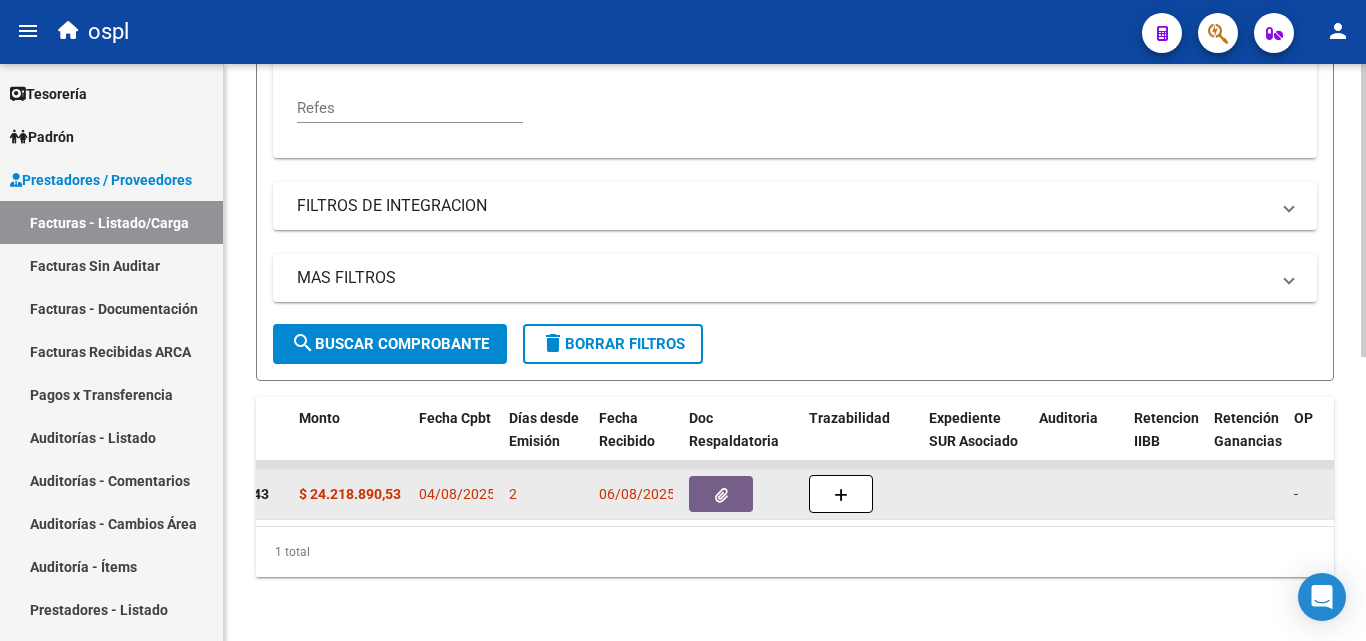 type on "12043" 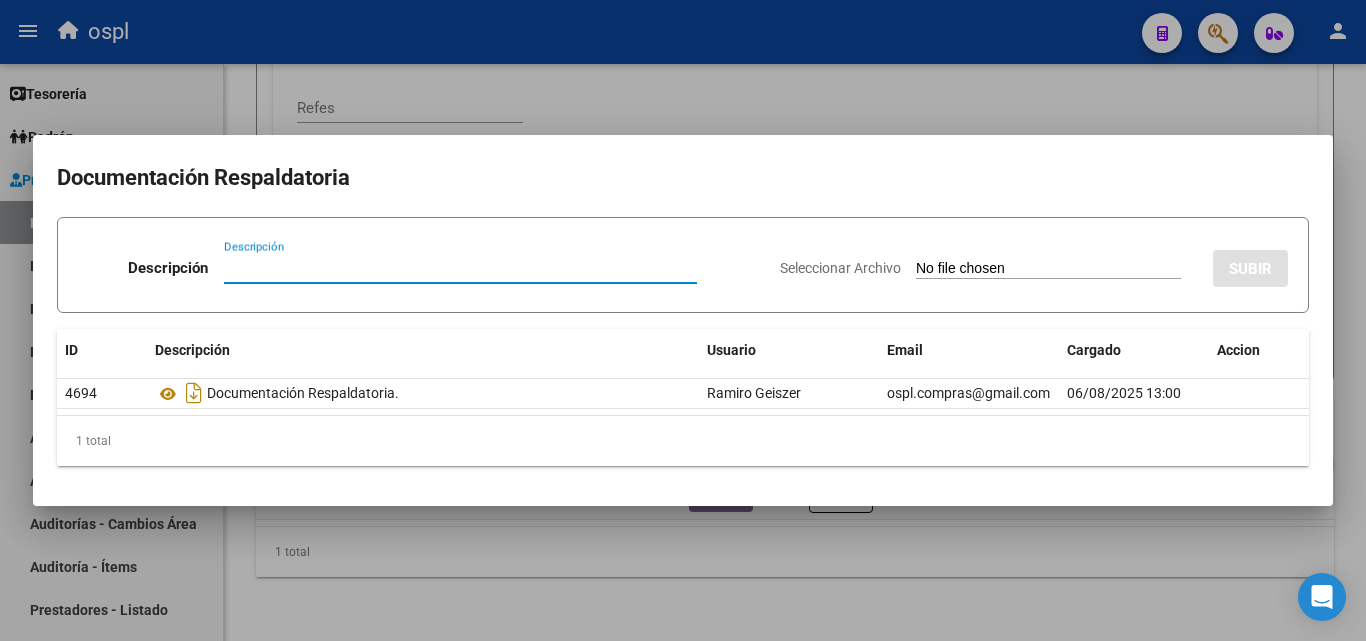 click at bounding box center [683, 320] 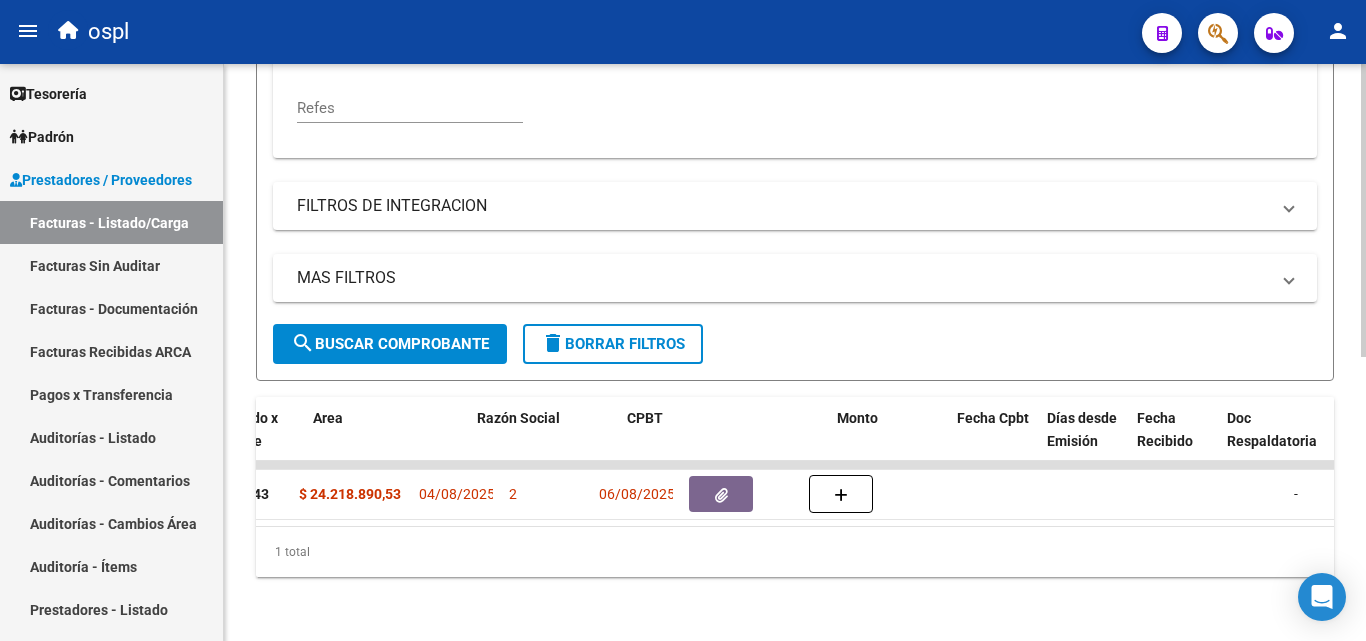 scroll, scrollTop: 0, scrollLeft: 390, axis: horizontal 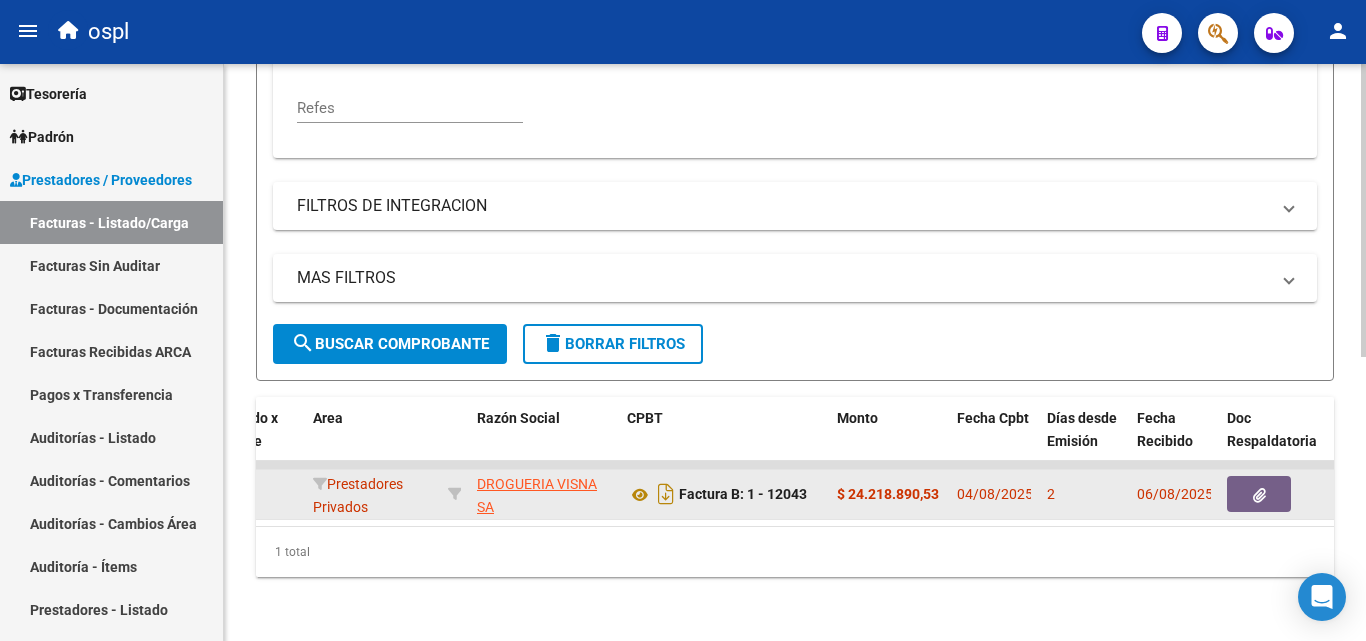 click 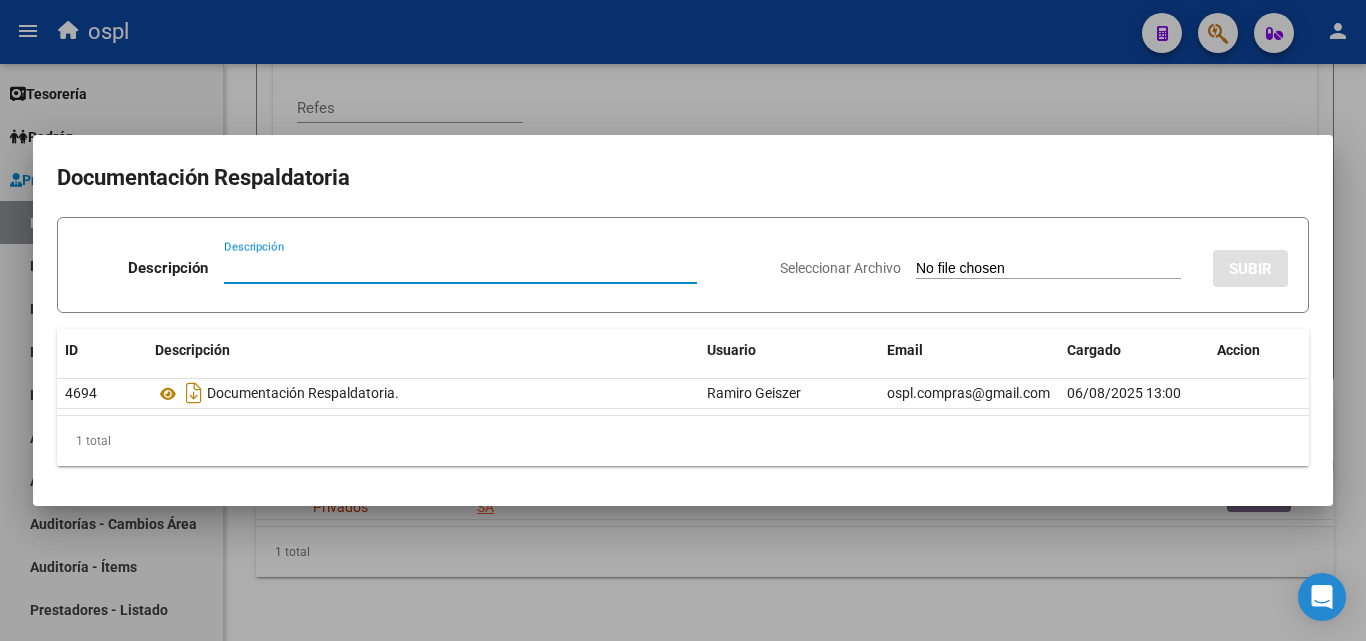 click on "Seleccionar Archivo" at bounding box center [1048, 269] 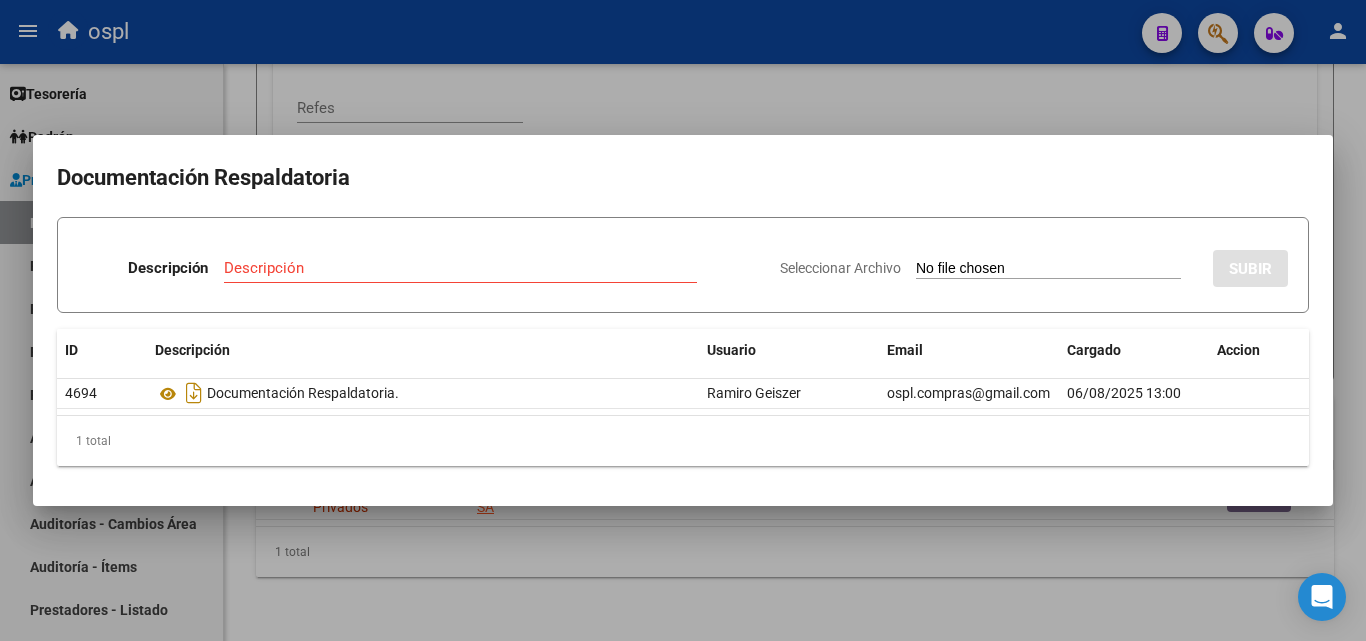 type on "C:\fakepath\49184 - 2-.jpg" 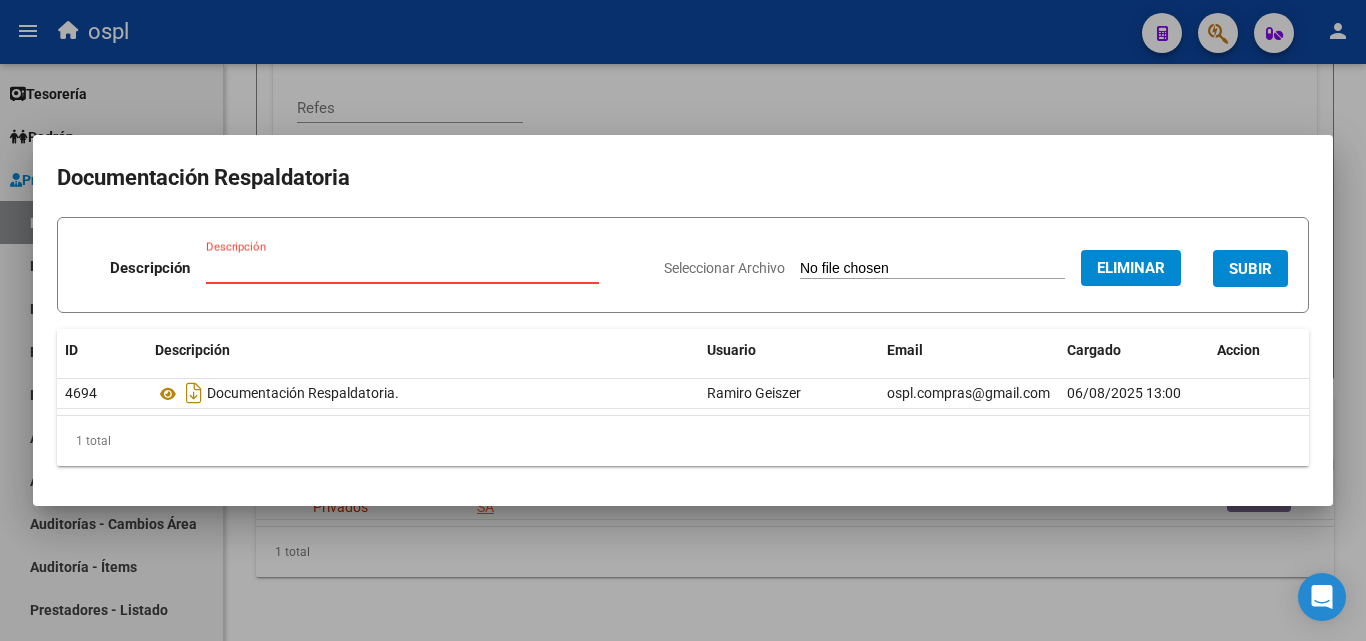 click on "Descripción" at bounding box center [402, 268] 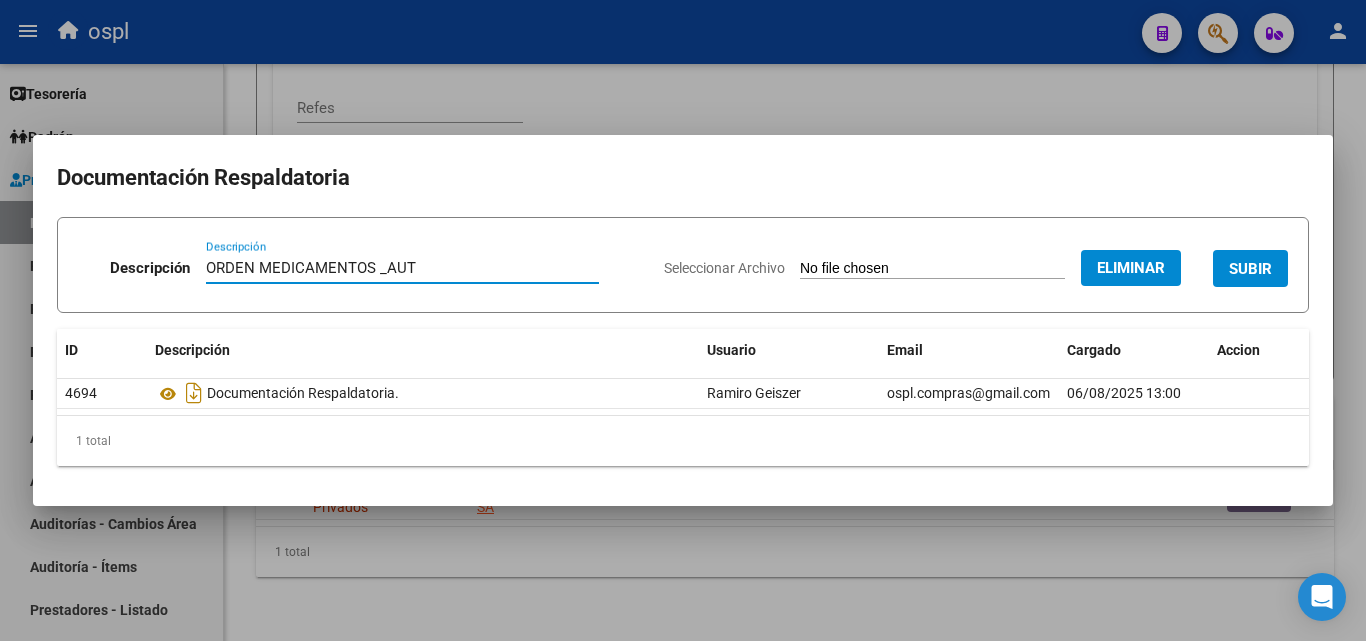 type on "ORDEN MEDICAMENTOS _AUT" 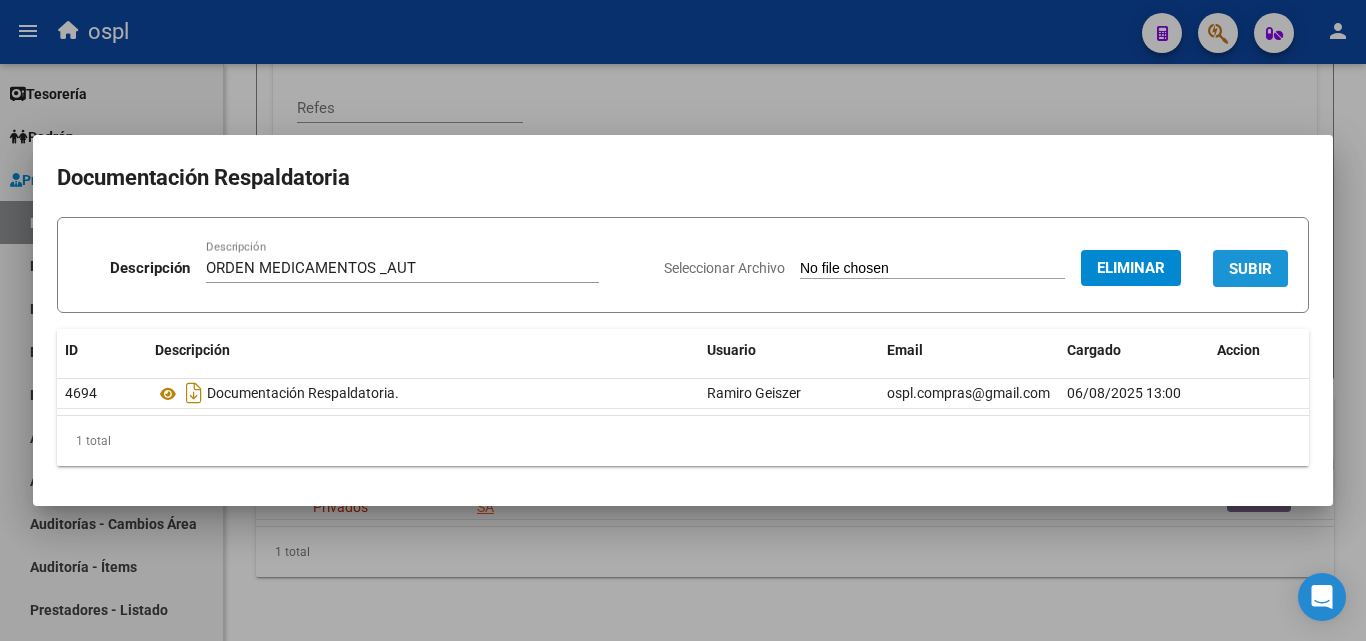 click on "SUBIR" at bounding box center [1250, 269] 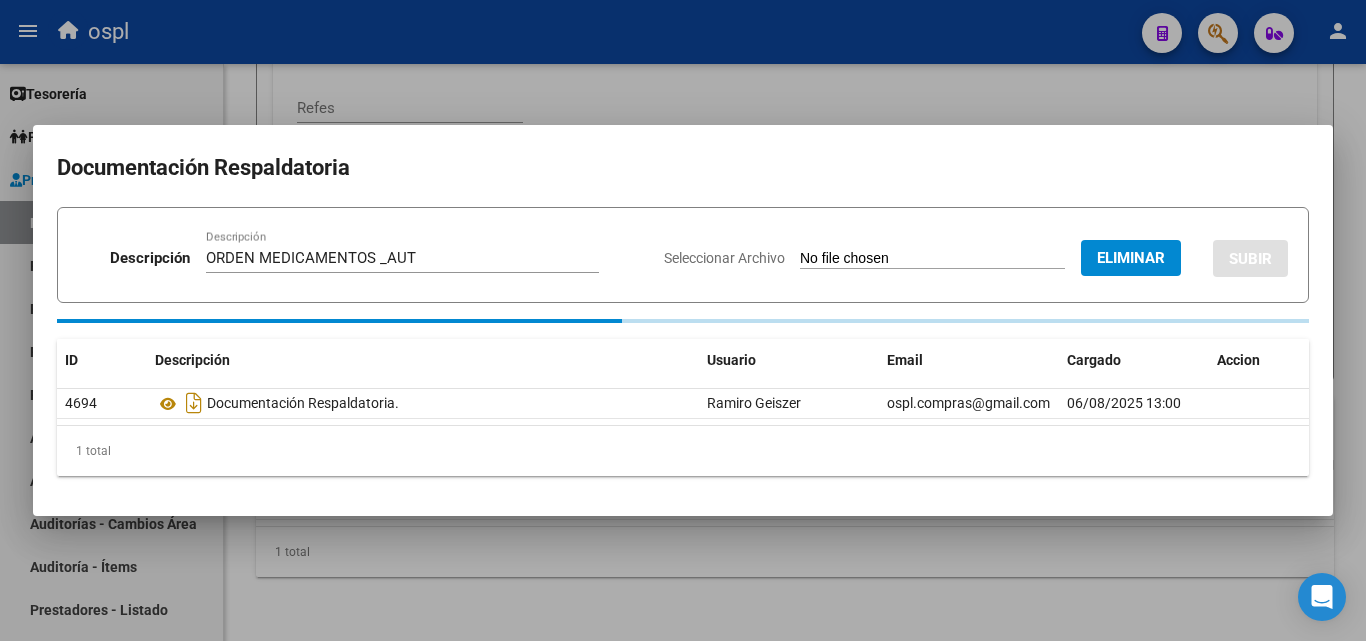 type 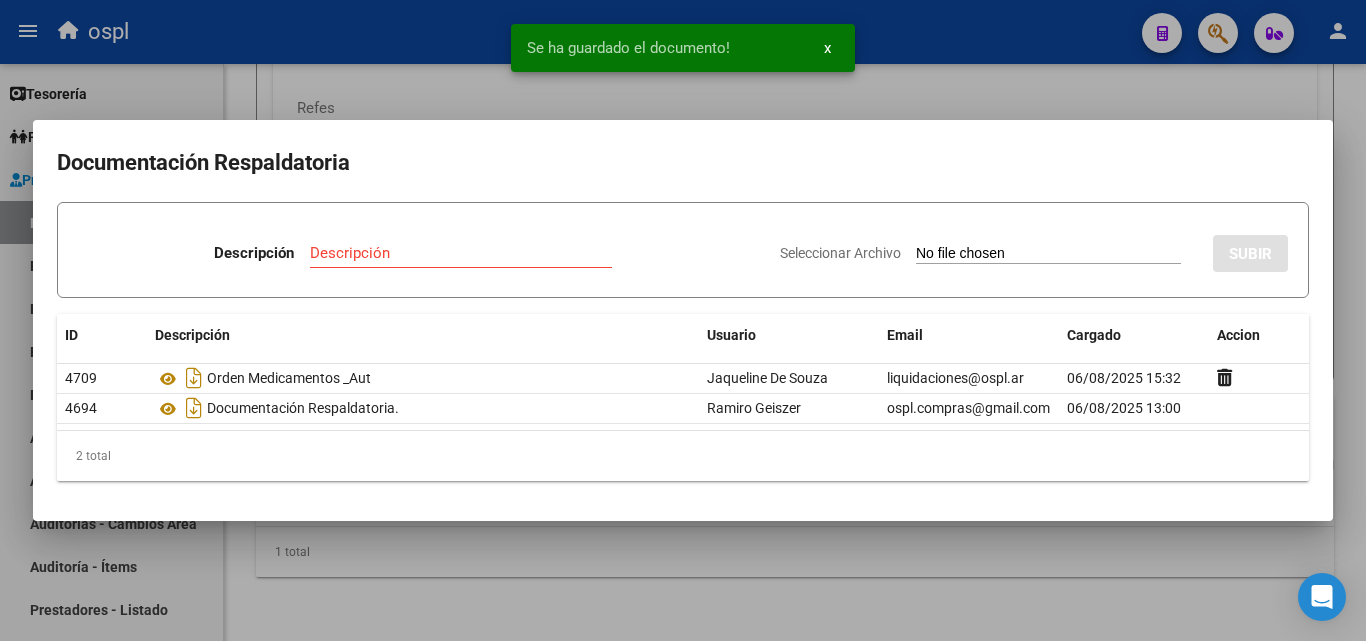 click on "Seleccionar Archivo" at bounding box center (1048, 254) 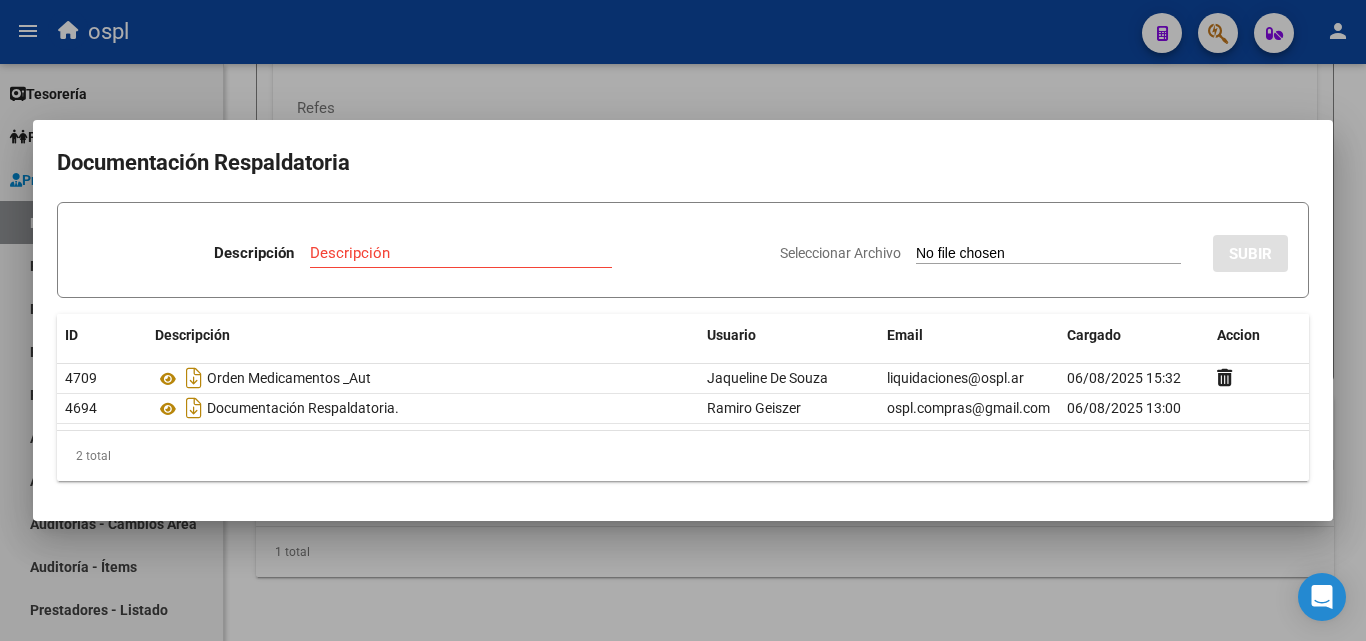 type on "C:\fakepath\49184 - 1.jpeg" 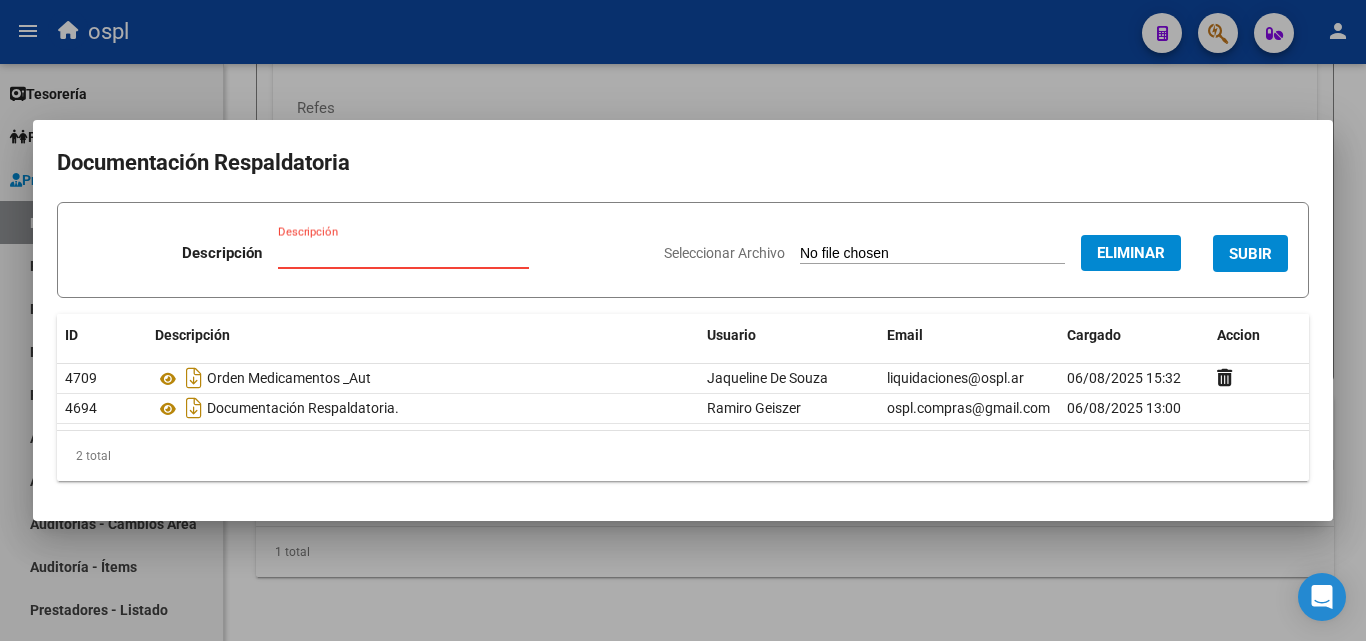 click on "Descripción" at bounding box center (403, 253) 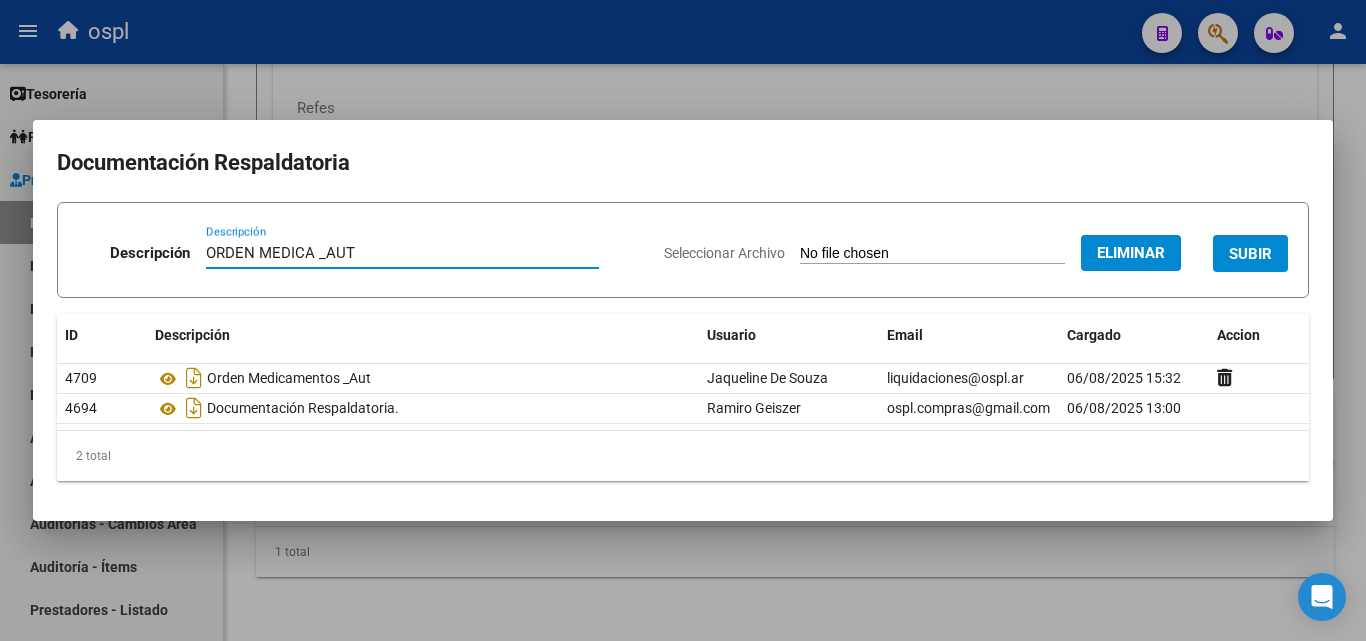 type on "ORDEN MEDICA _AUT" 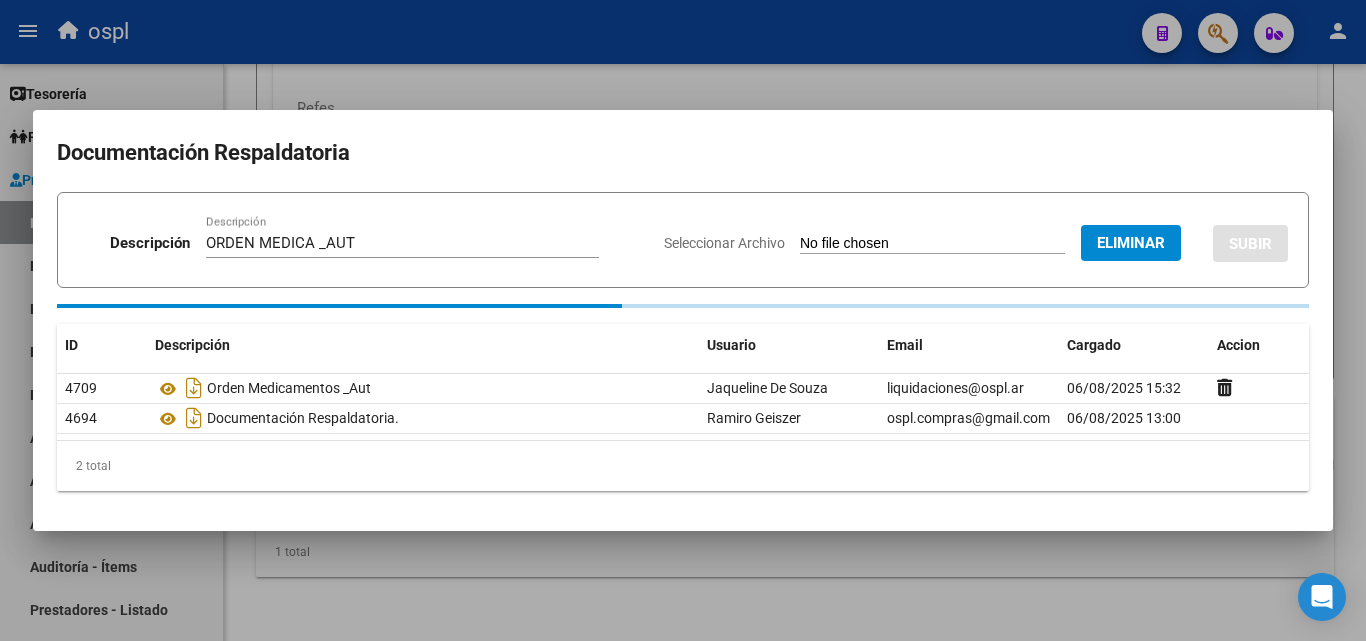 type 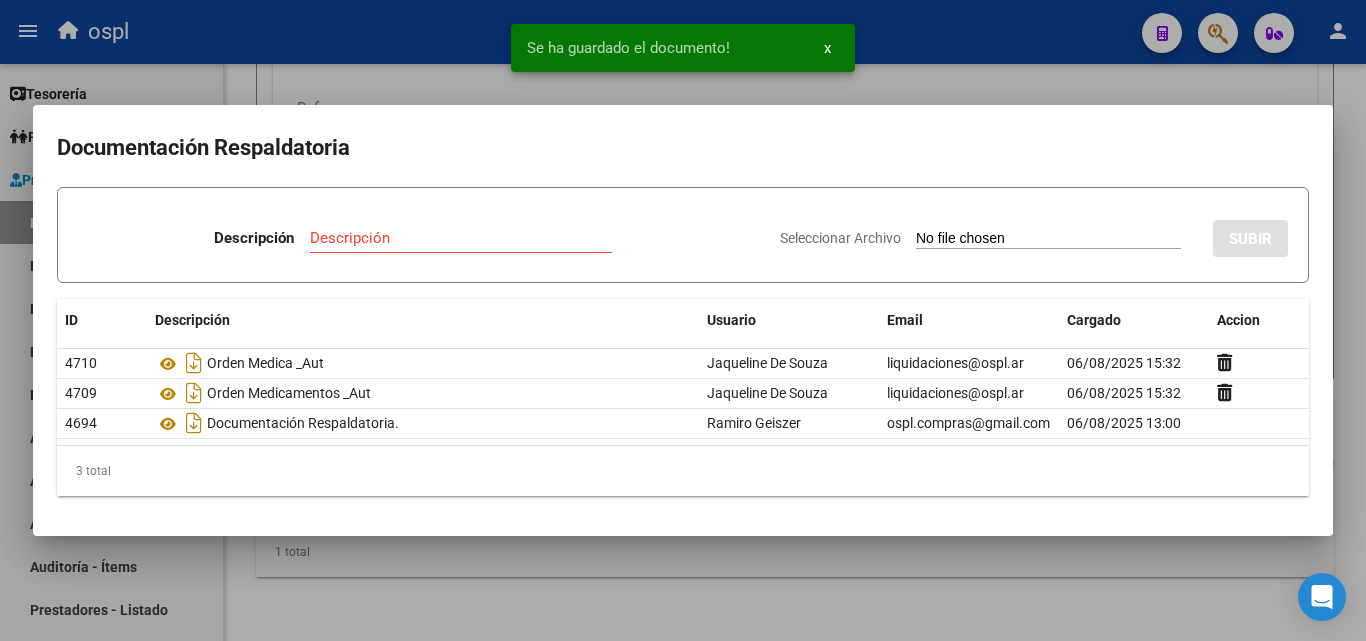 click on "Seleccionar Archivo" at bounding box center [1048, 239] 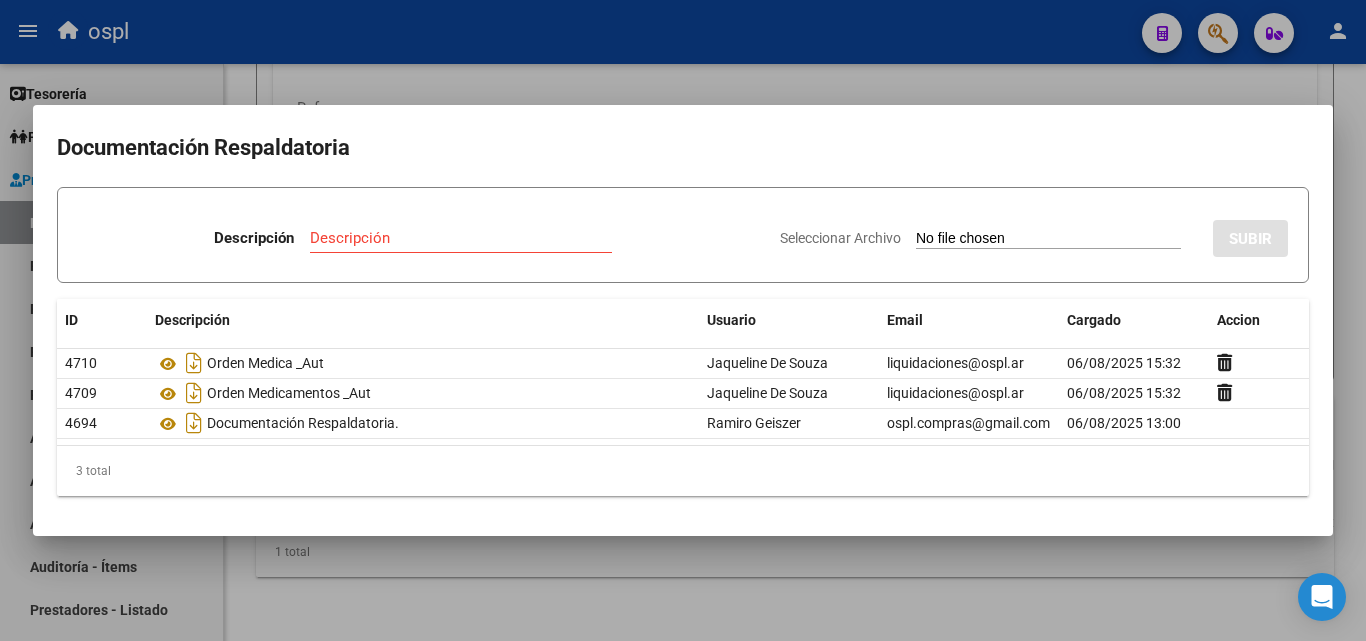 type on "C:\fakepath\49184 - WhatsApp Image 2025-06-24 at 18.03.52.jpeg" 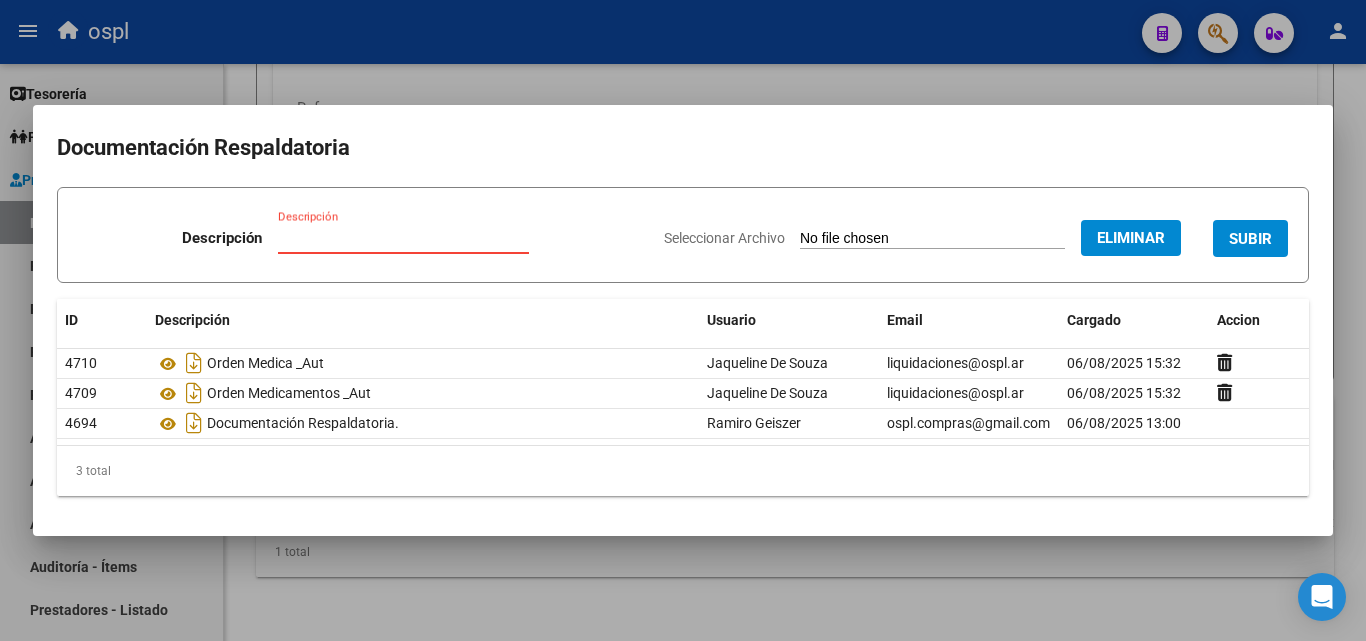 click on "Descripción" at bounding box center (403, 238) 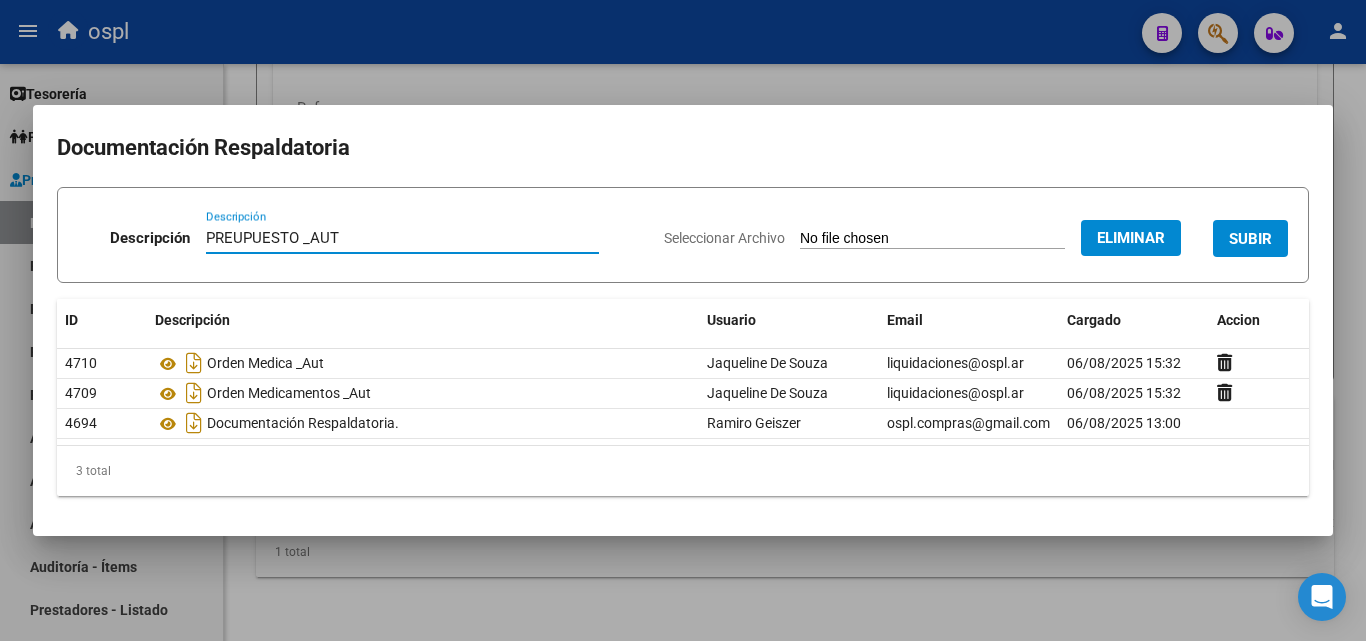 type on "PREUPUESTO _AUT" 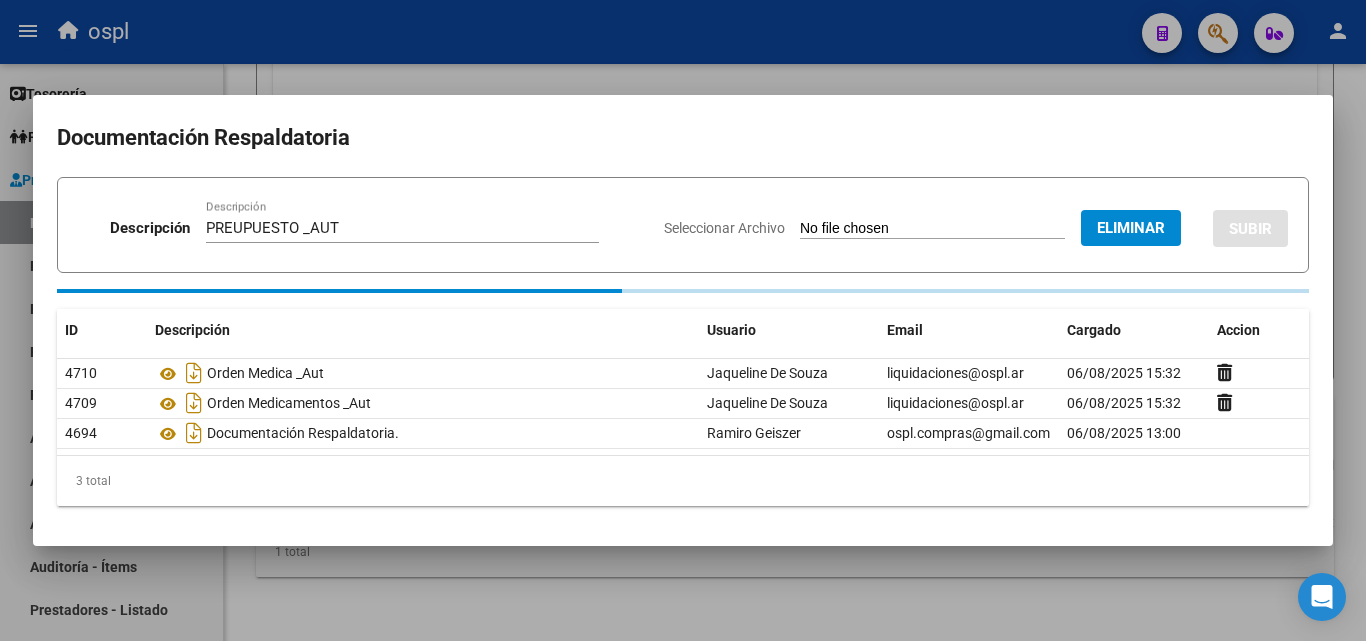 type 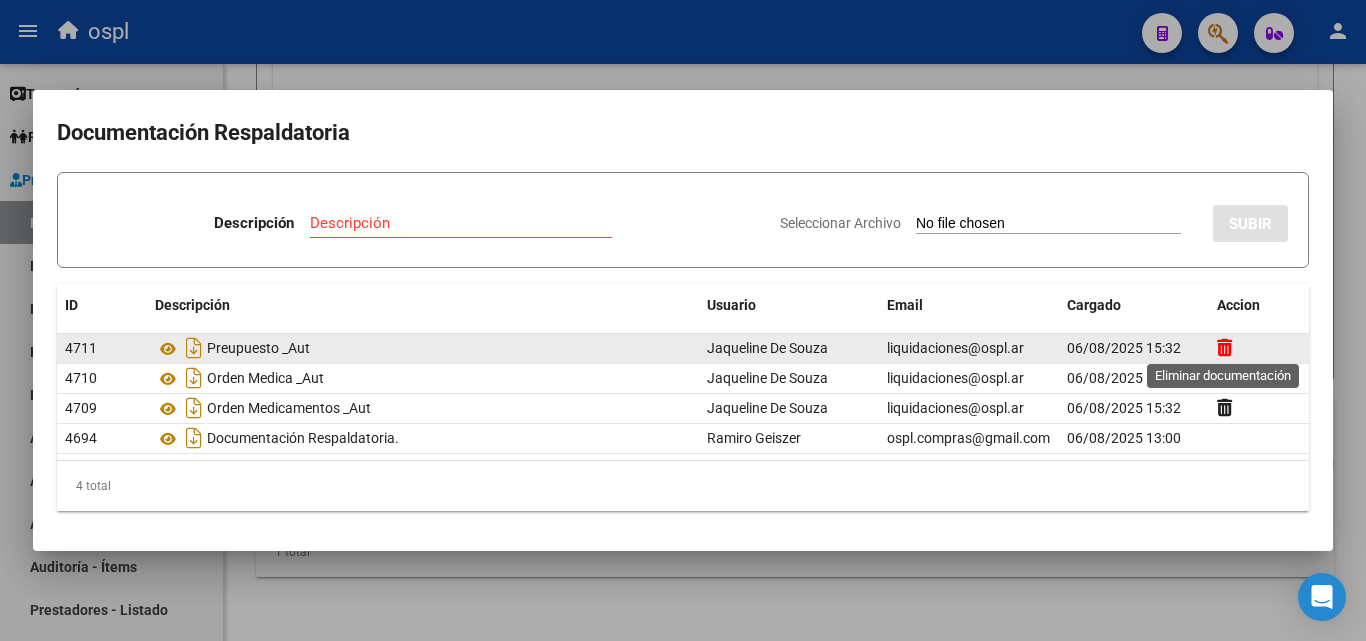 click 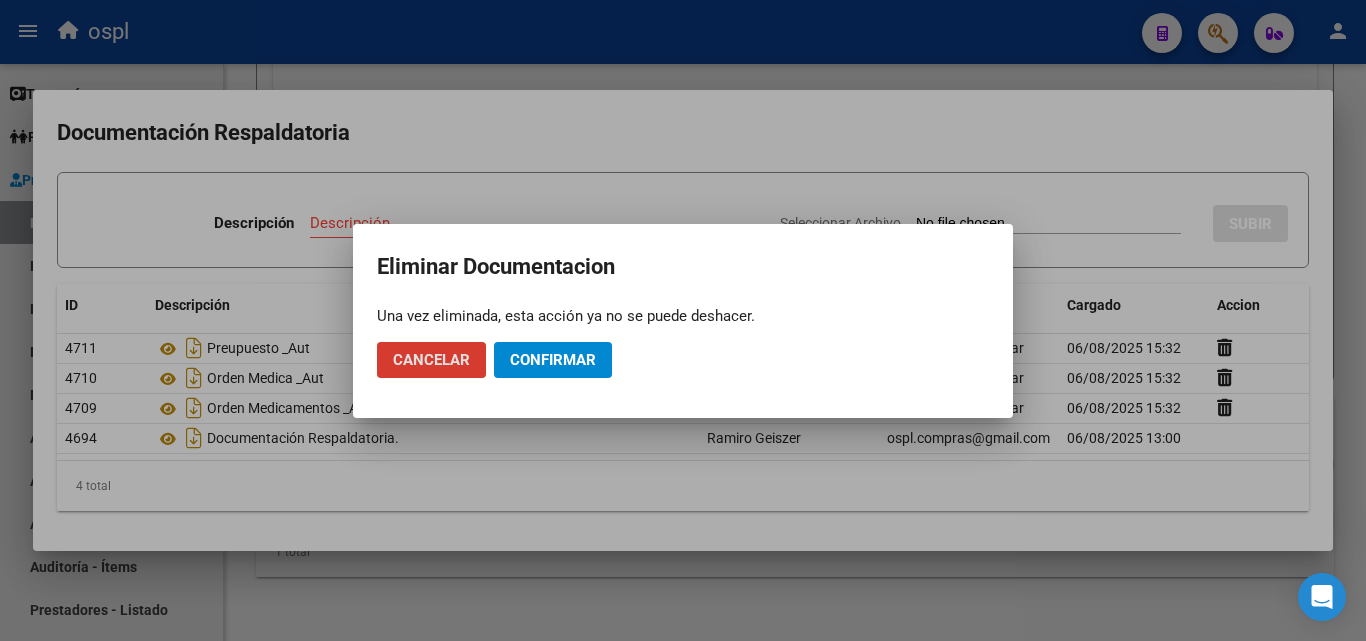 click on "Confirmar" 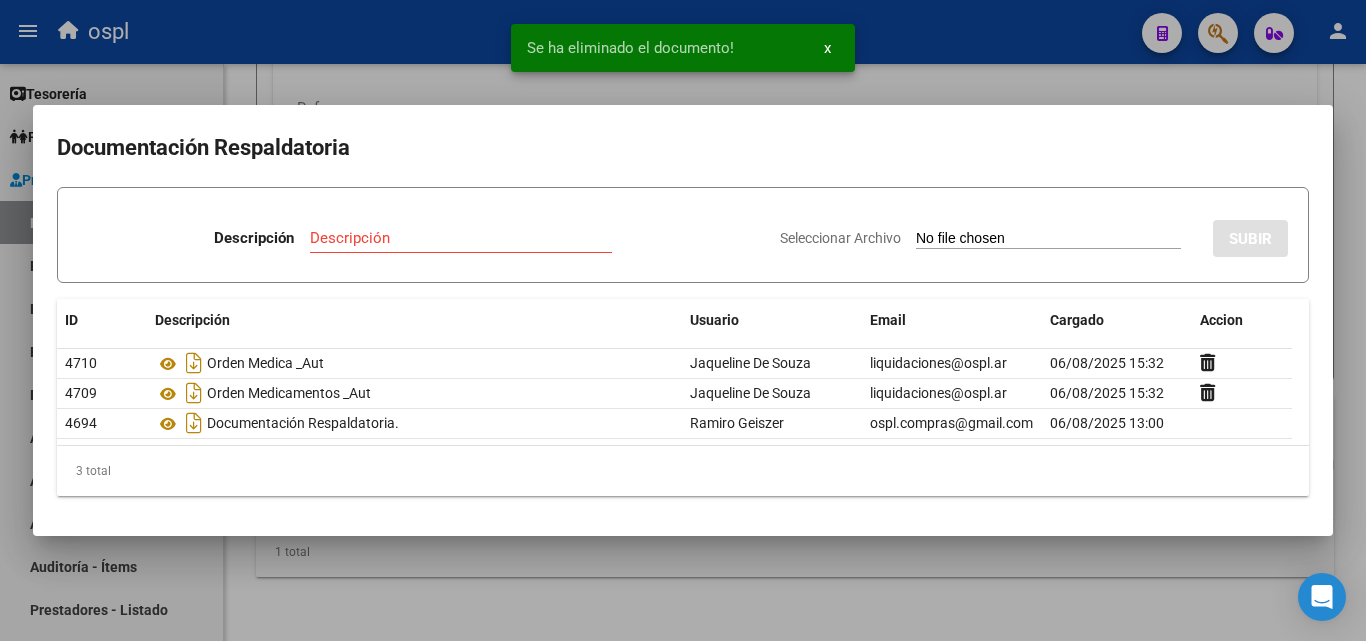 click on "Seleccionar Archivo" at bounding box center [1048, 239] 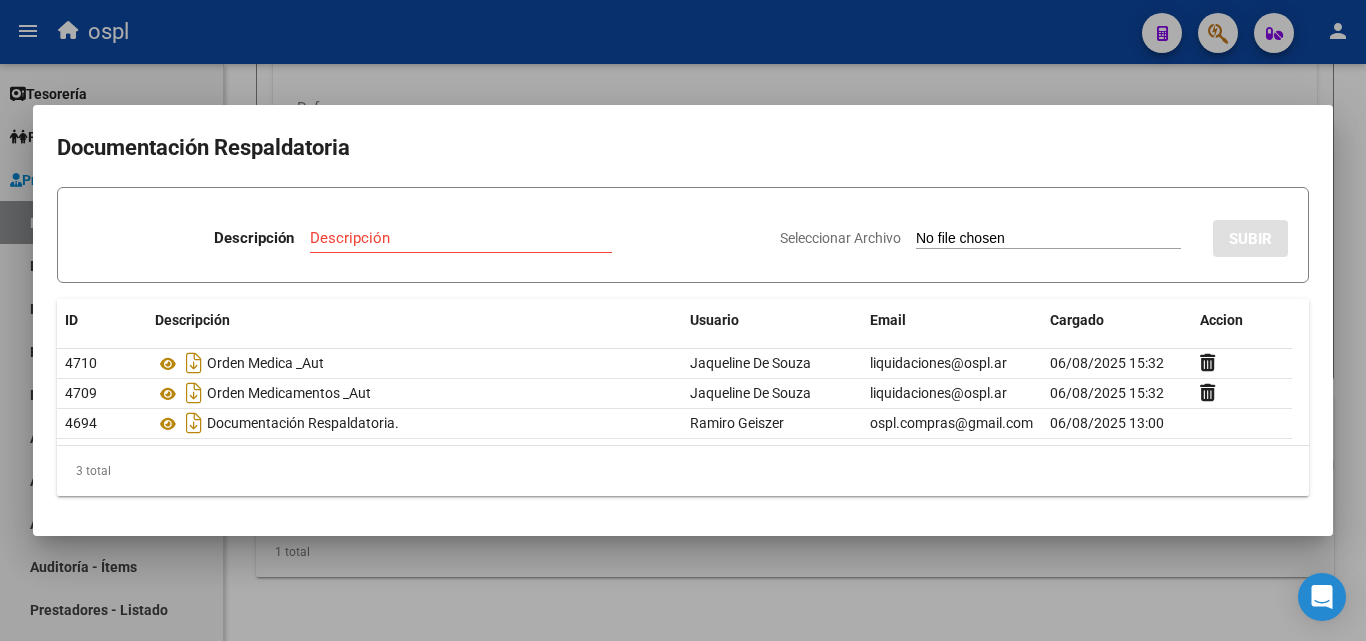 type on "C:\fakepath\49184 - WhatsApp Image 2025-06-24 at 18.03.52.jpeg" 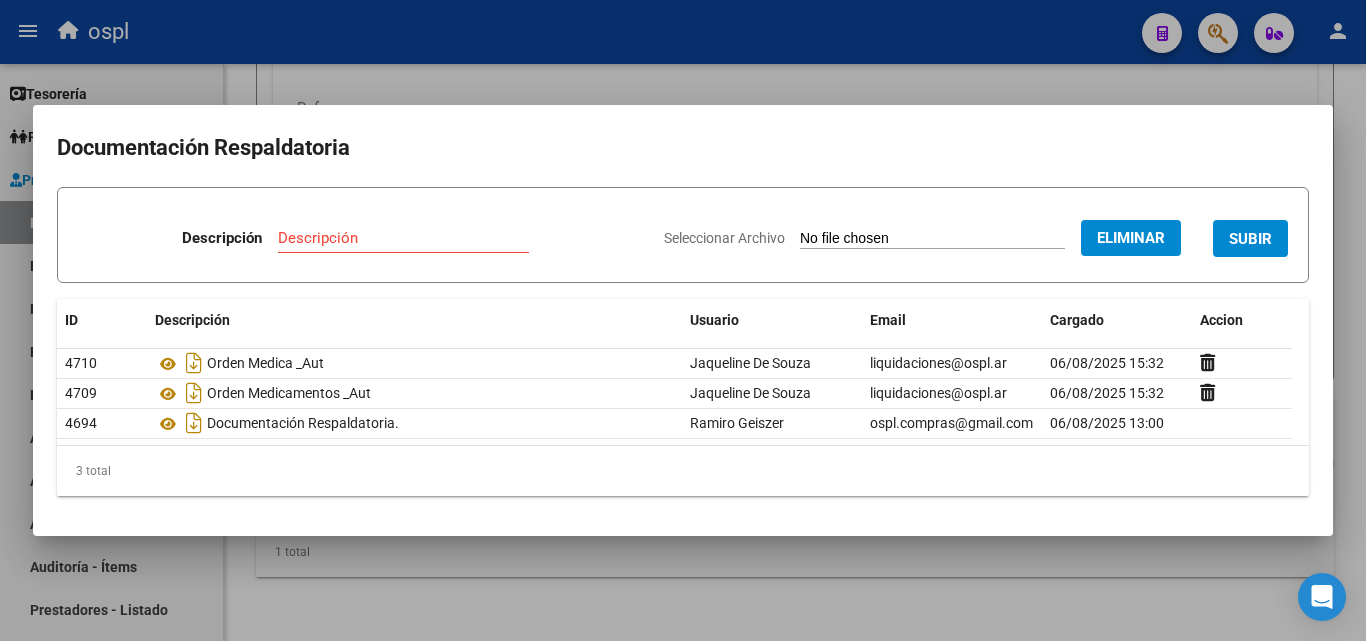 click on "Descripción" at bounding box center [403, 238] 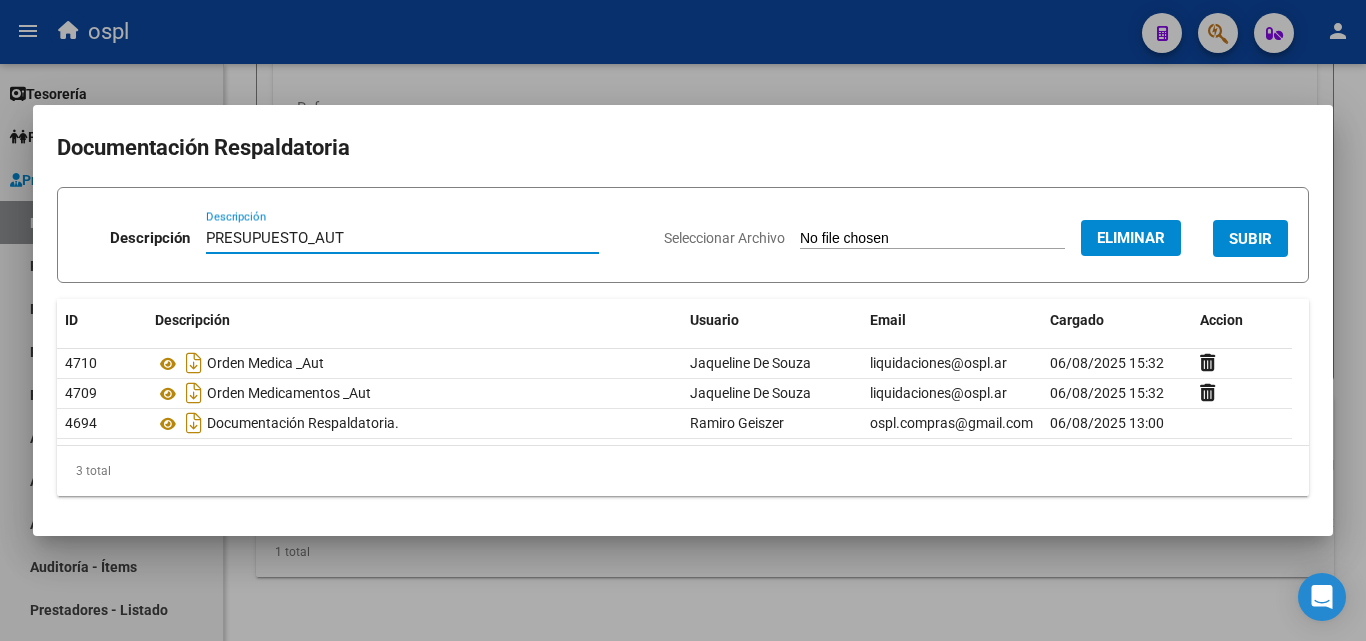 type on "PRESUPUESTO_AUT" 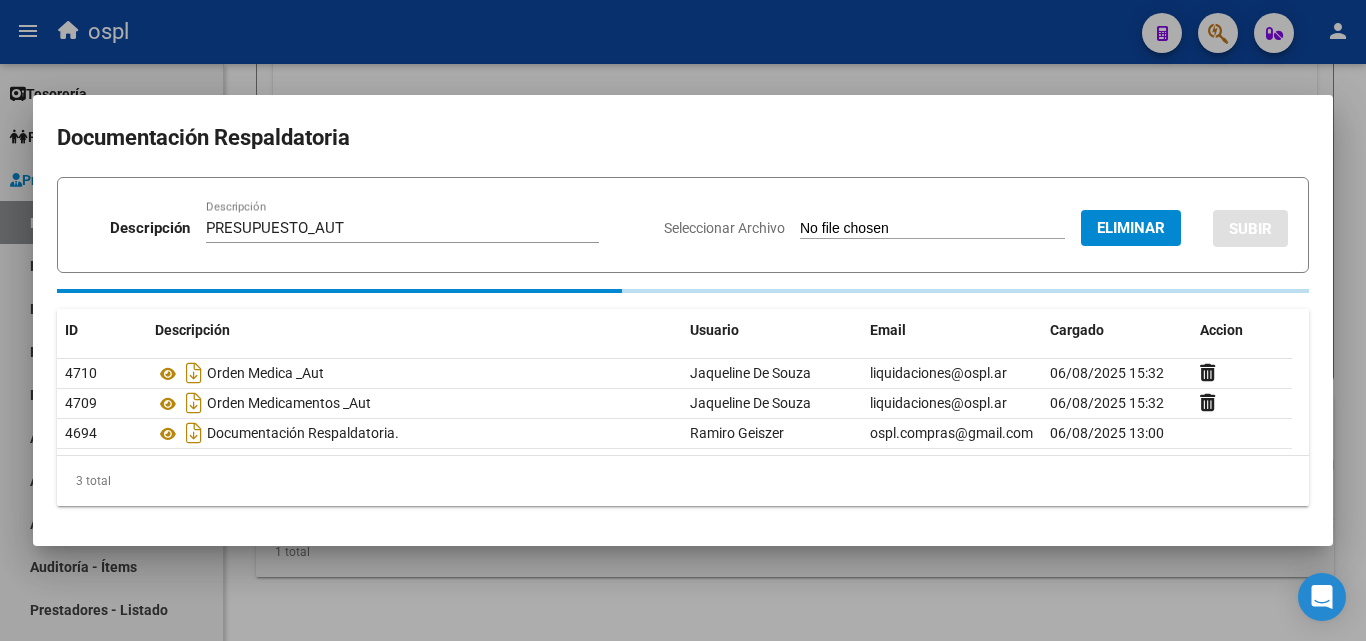 type 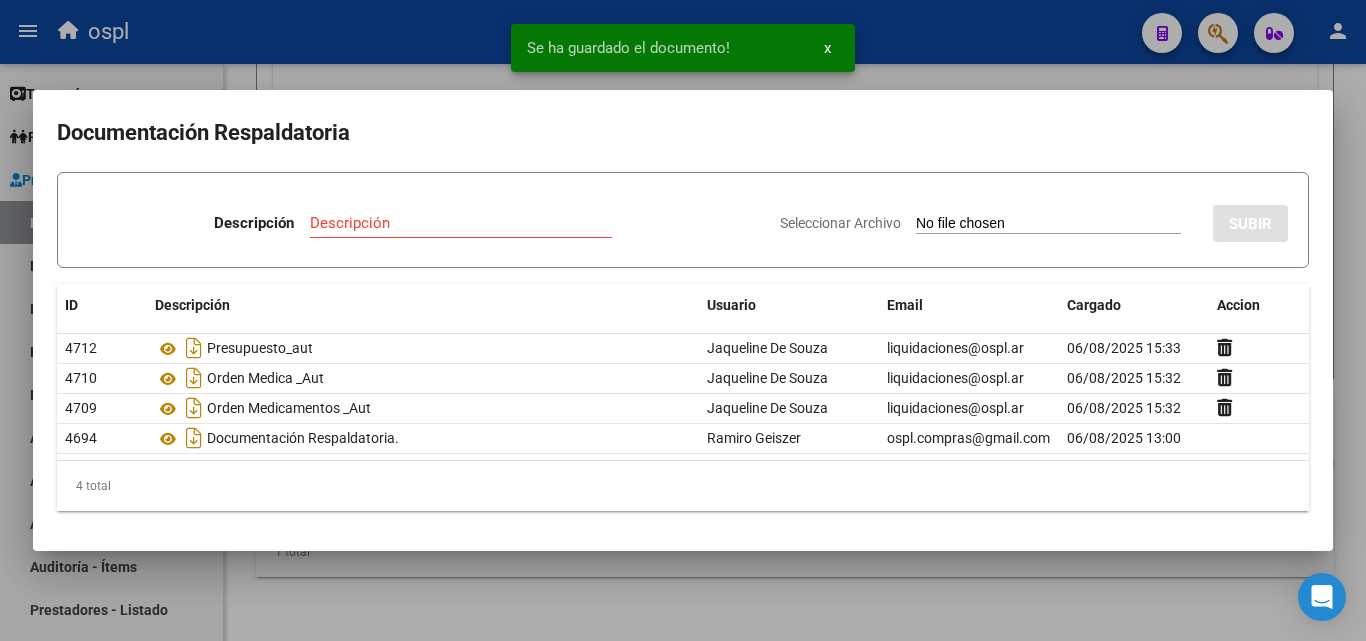 click at bounding box center [683, 320] 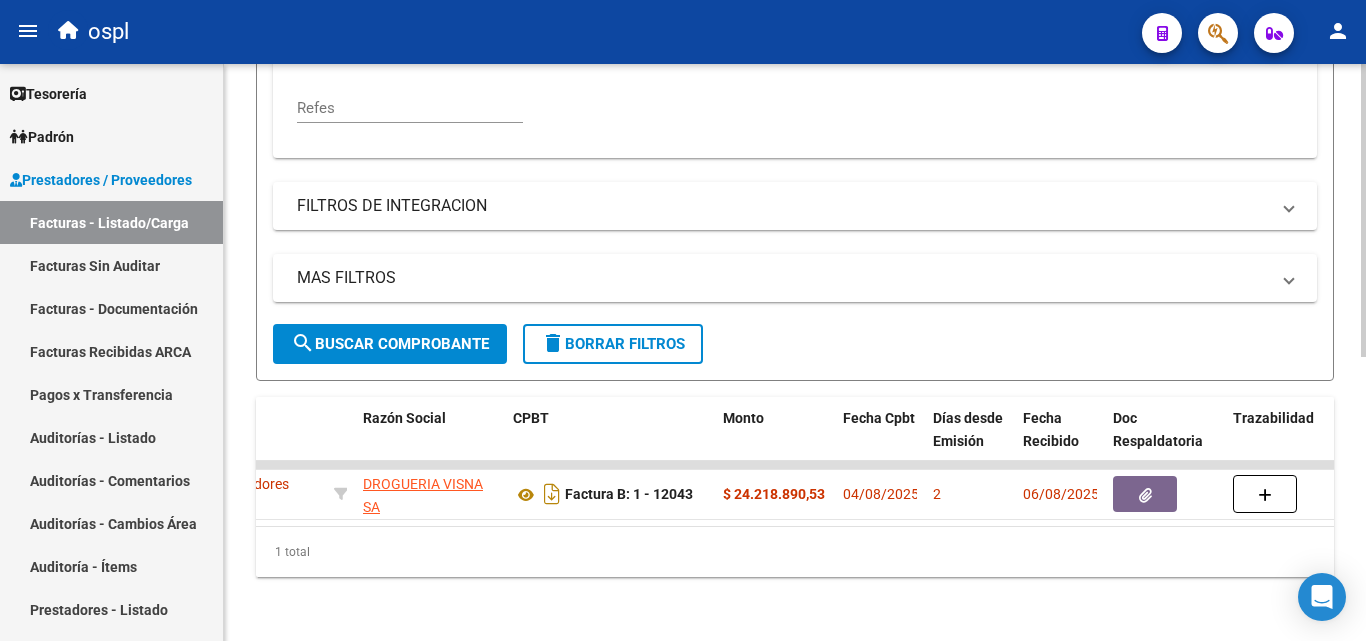scroll, scrollTop: 0, scrollLeft: 0, axis: both 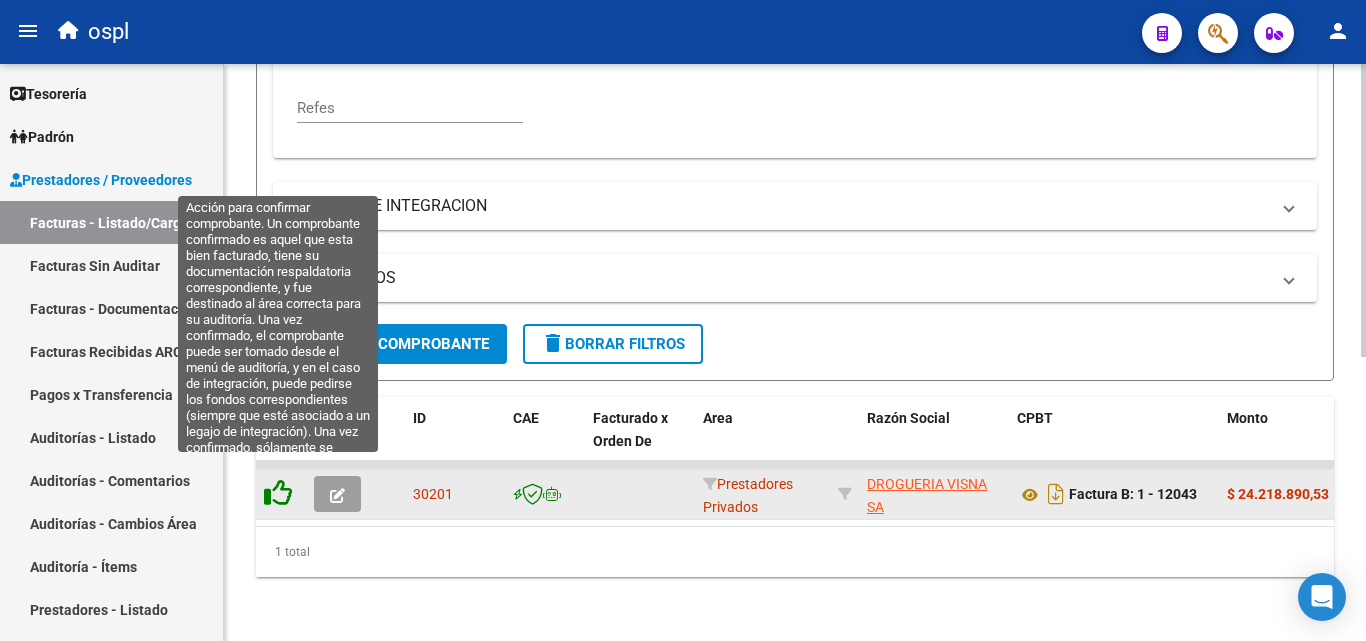 click 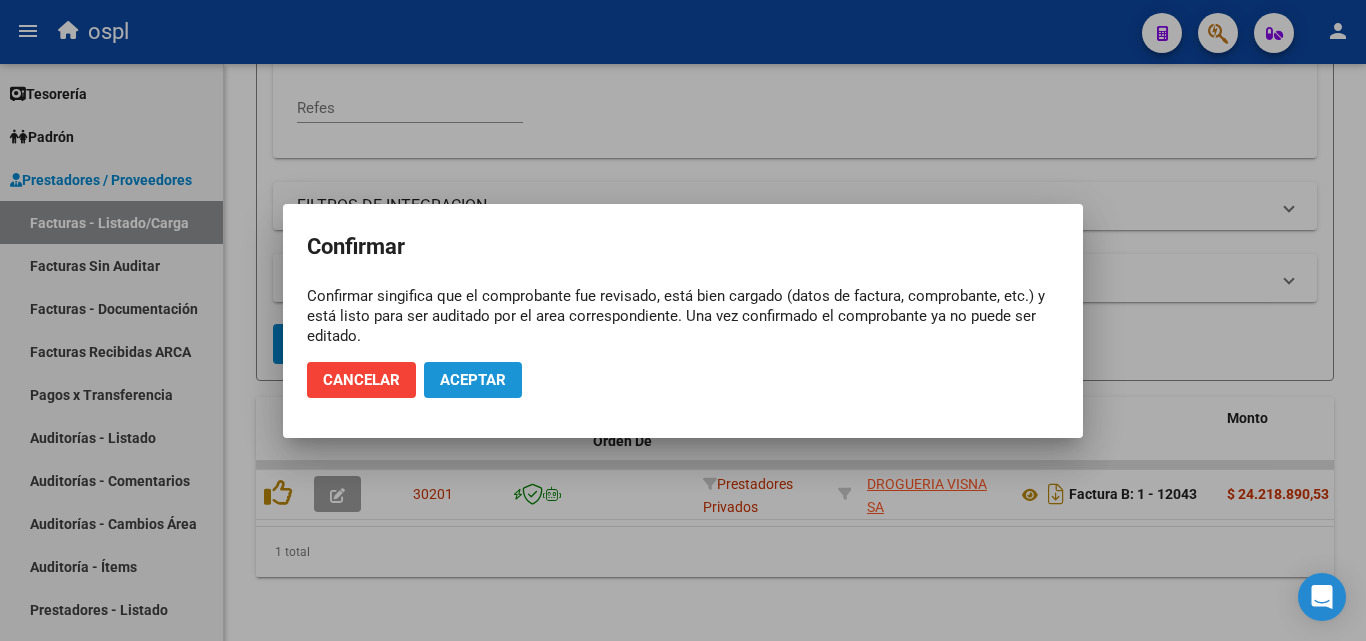 click on "Aceptar" 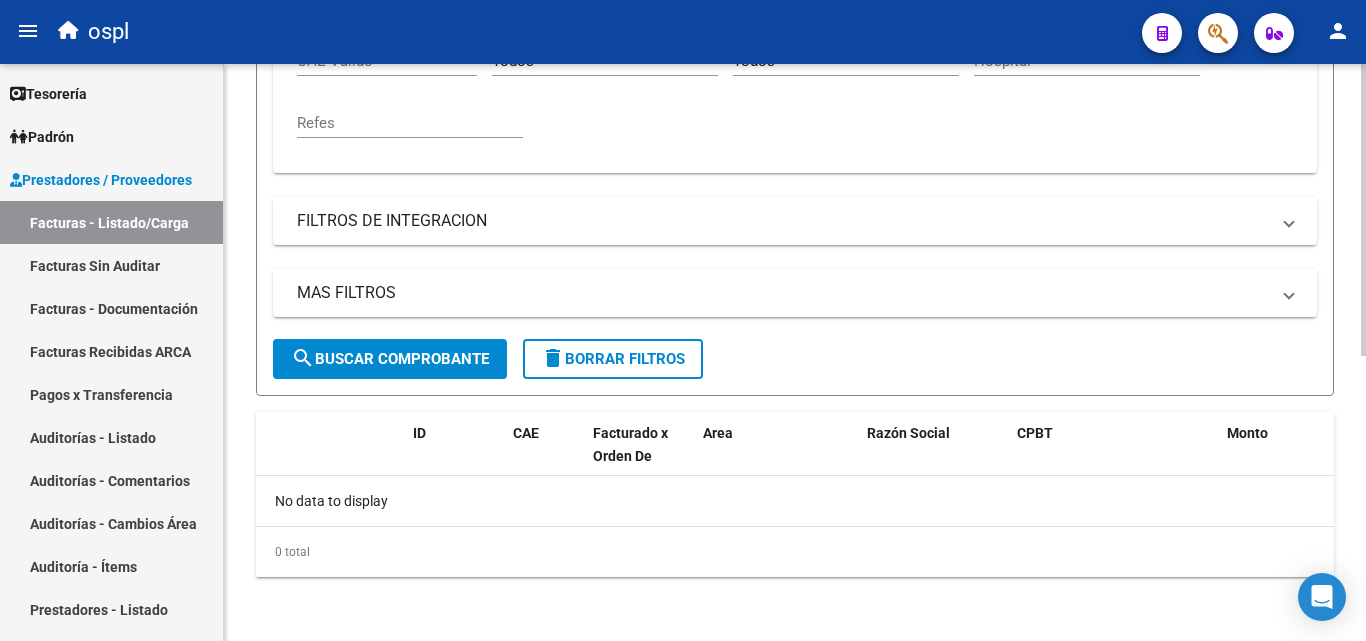scroll, scrollTop: 525, scrollLeft: 0, axis: vertical 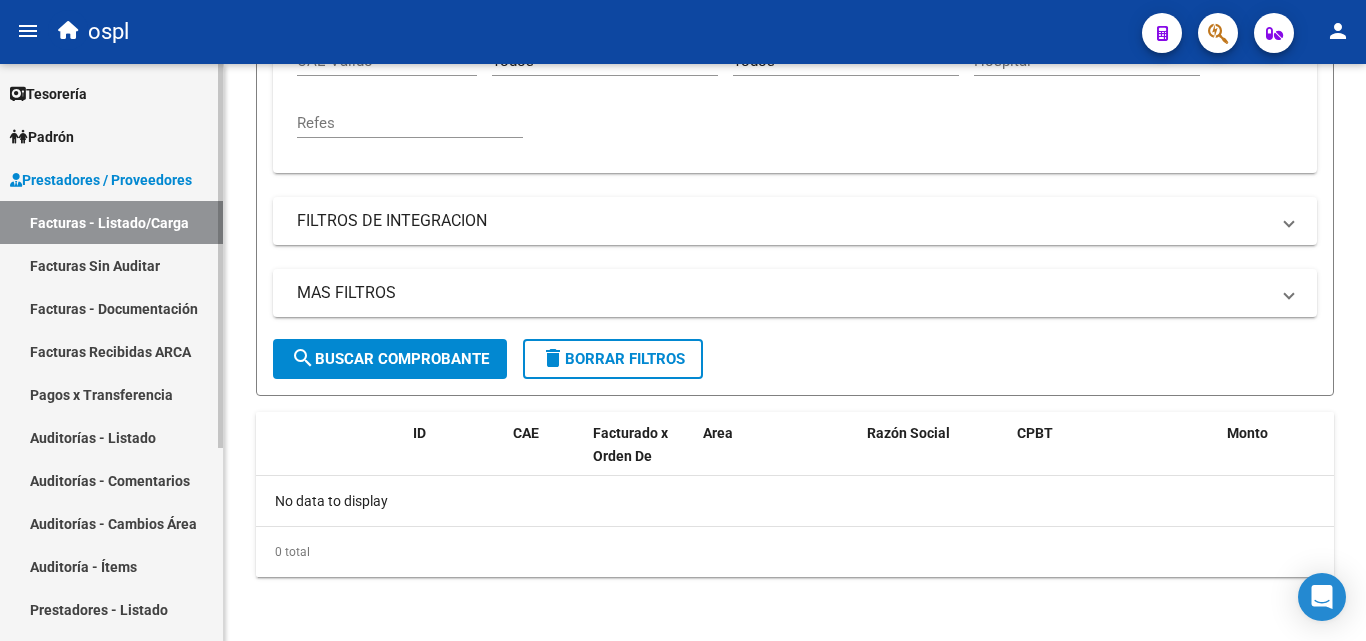 click on "Facturas Sin Auditar" at bounding box center [111, 265] 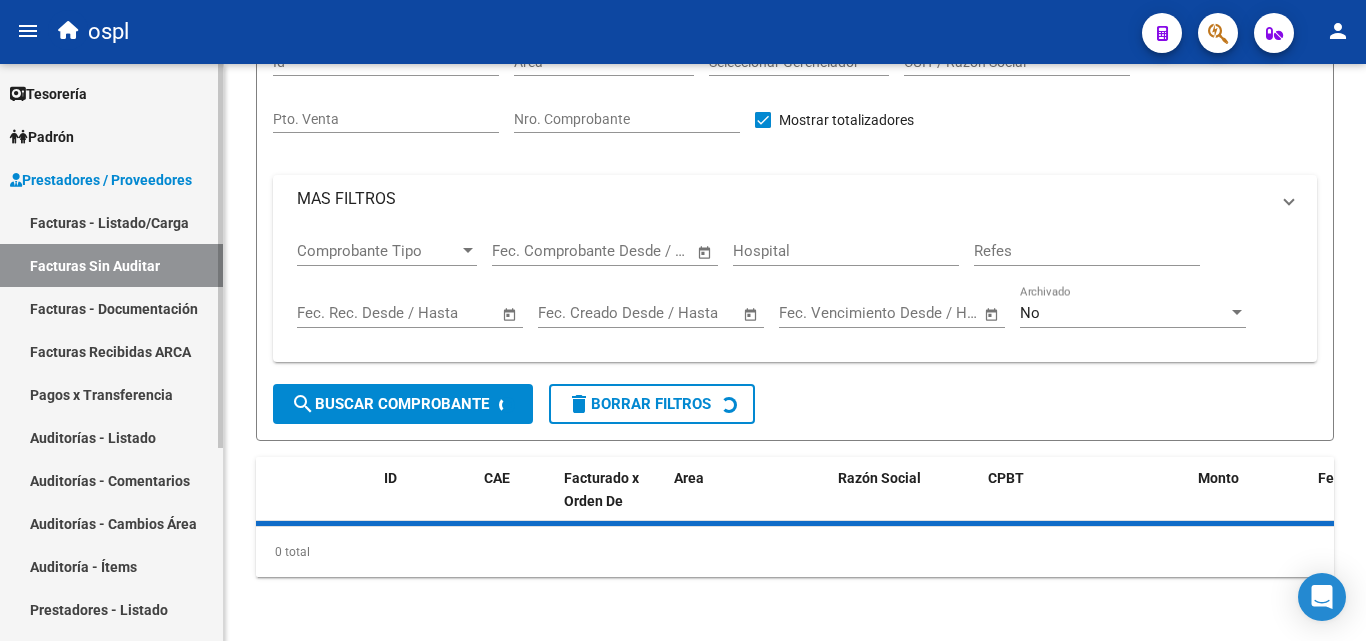 scroll, scrollTop: 0, scrollLeft: 0, axis: both 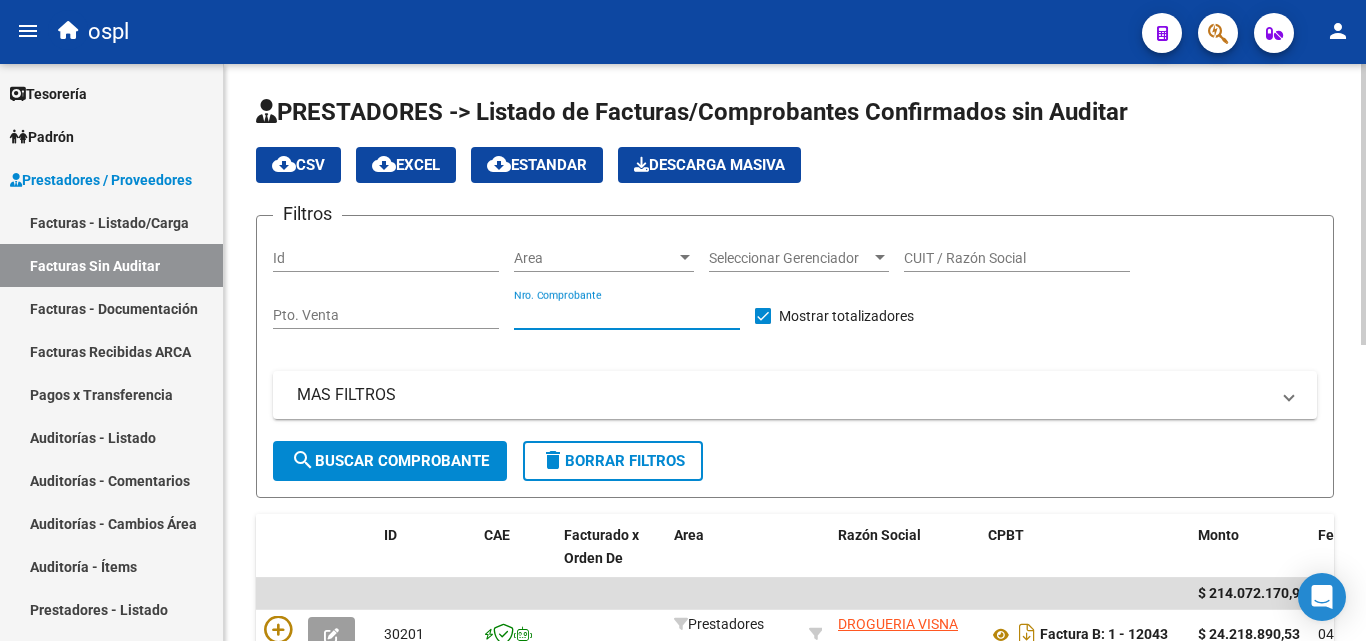 click on "Nro. Comprobante" at bounding box center (627, 315) 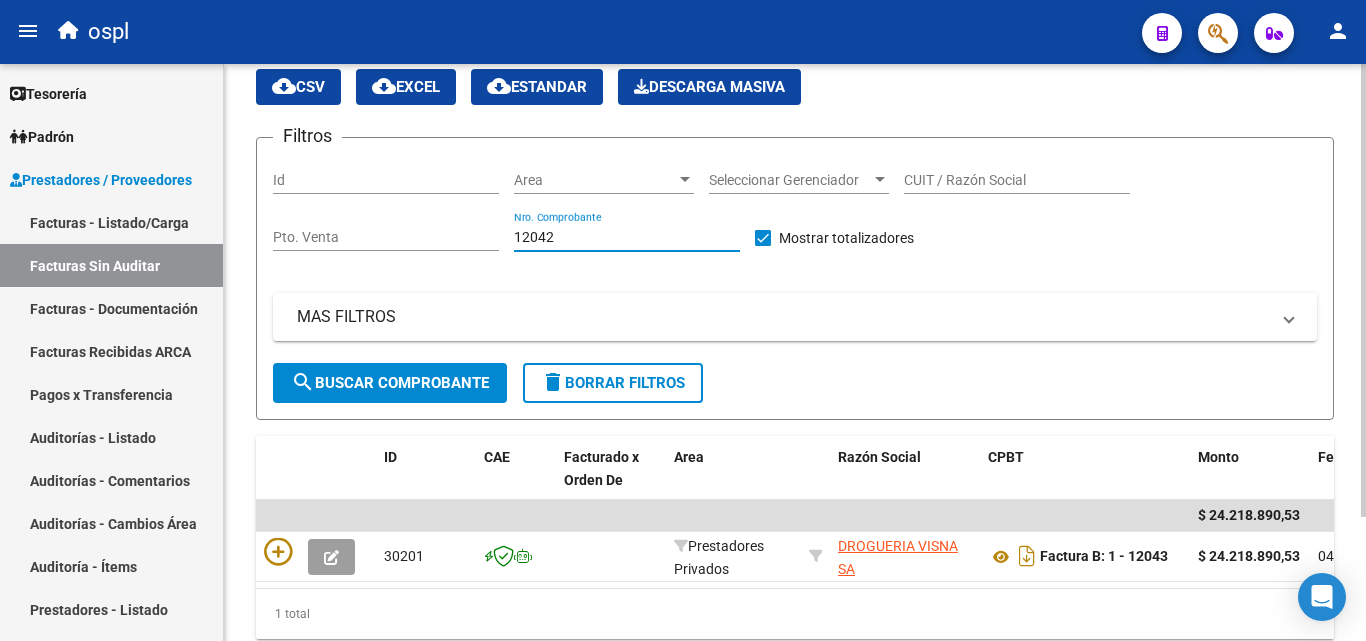 scroll, scrollTop: 158, scrollLeft: 0, axis: vertical 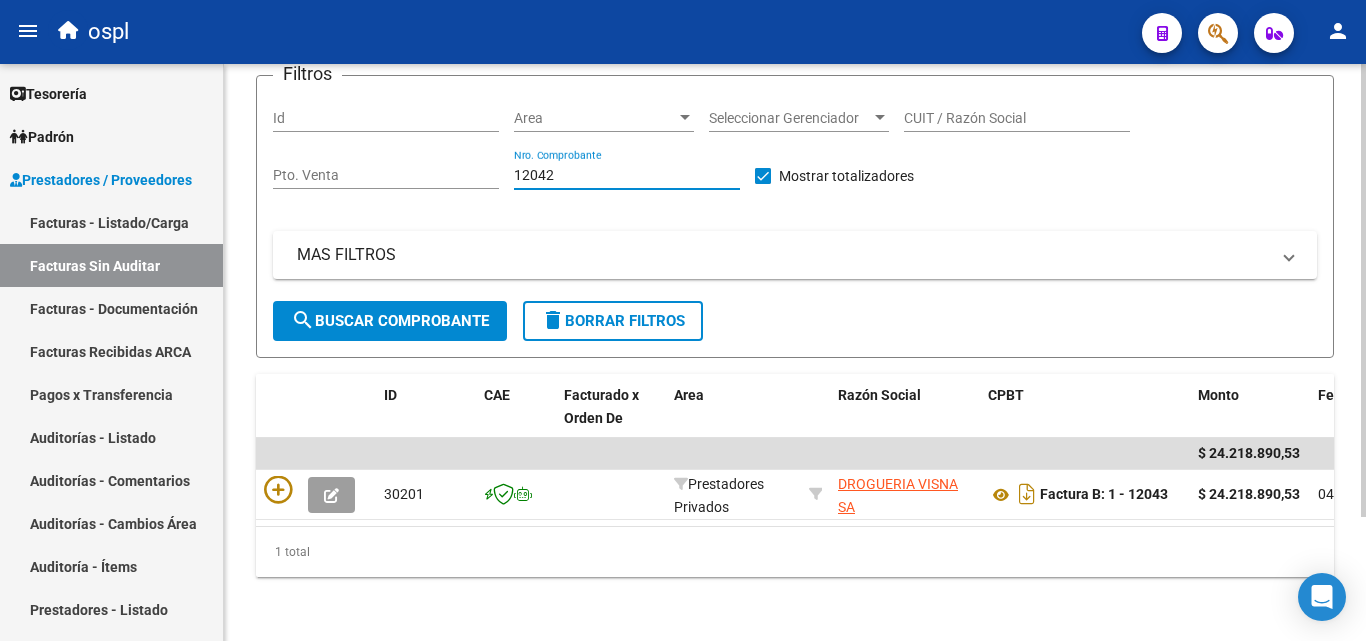 type on "12042" 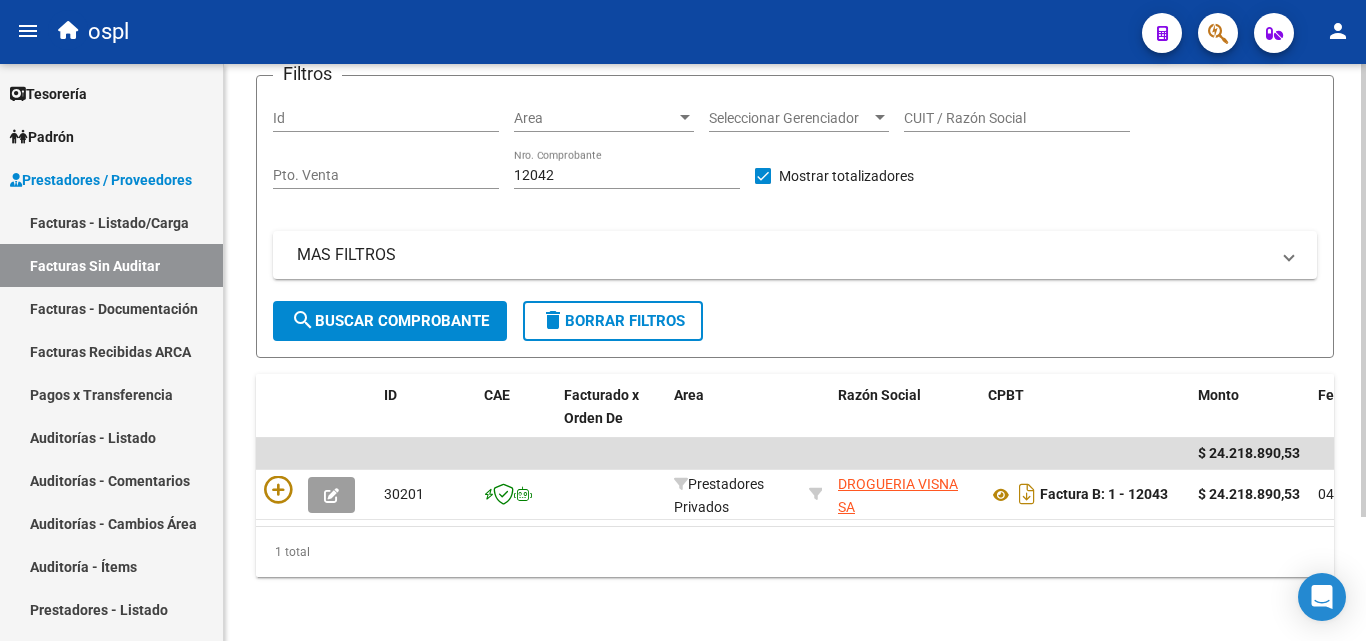 click on "$ 24.218.890,53
30201  Prestadores Privados DROGUERIA VISNA SA    [CUIL]   Factura B: 1 - 12043  $ 24.218.890,53 04/08/2025 06/08/2025 06/09/2025 06/08/2025       06/08/2025 Ramiro Geiszer Jaqueline De Souza ospl.compras@gmail.com" 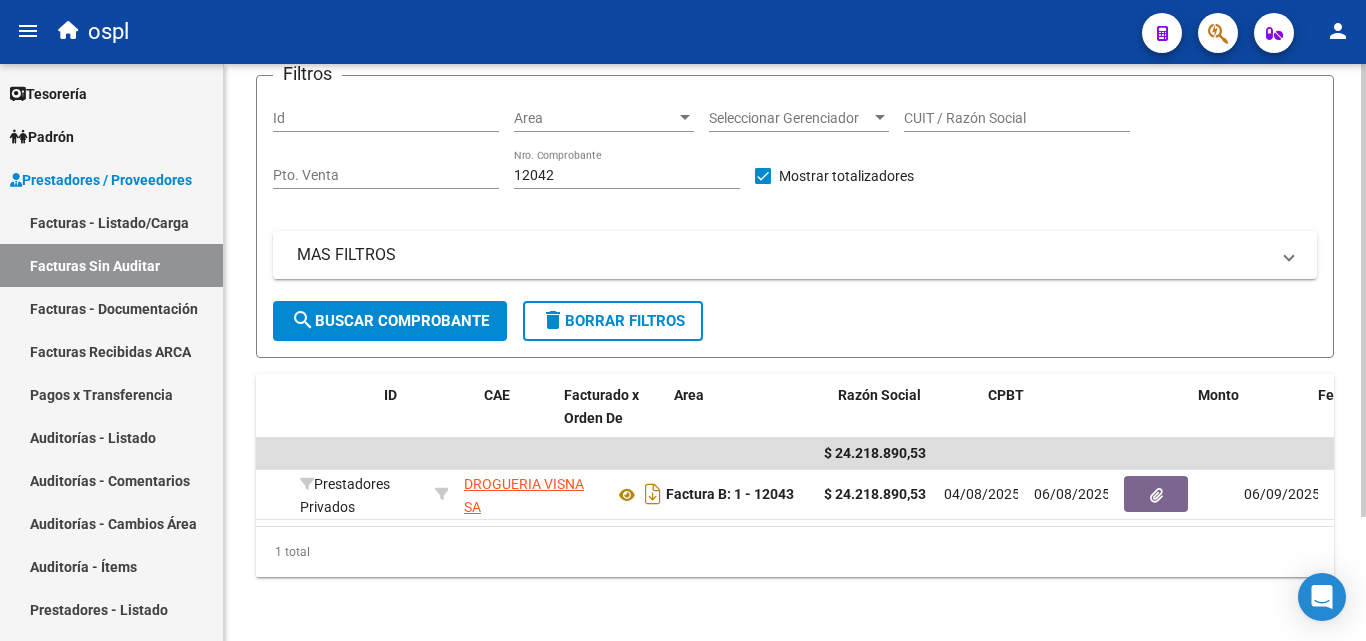 scroll, scrollTop: 0, scrollLeft: 0, axis: both 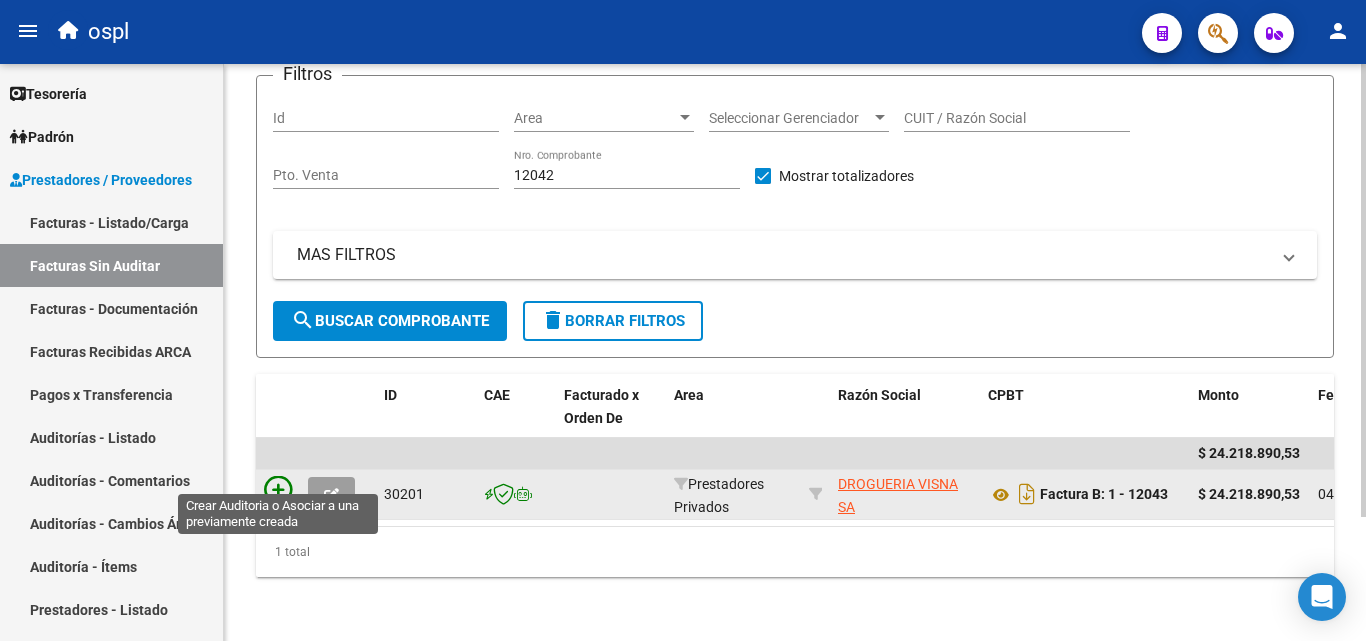 click 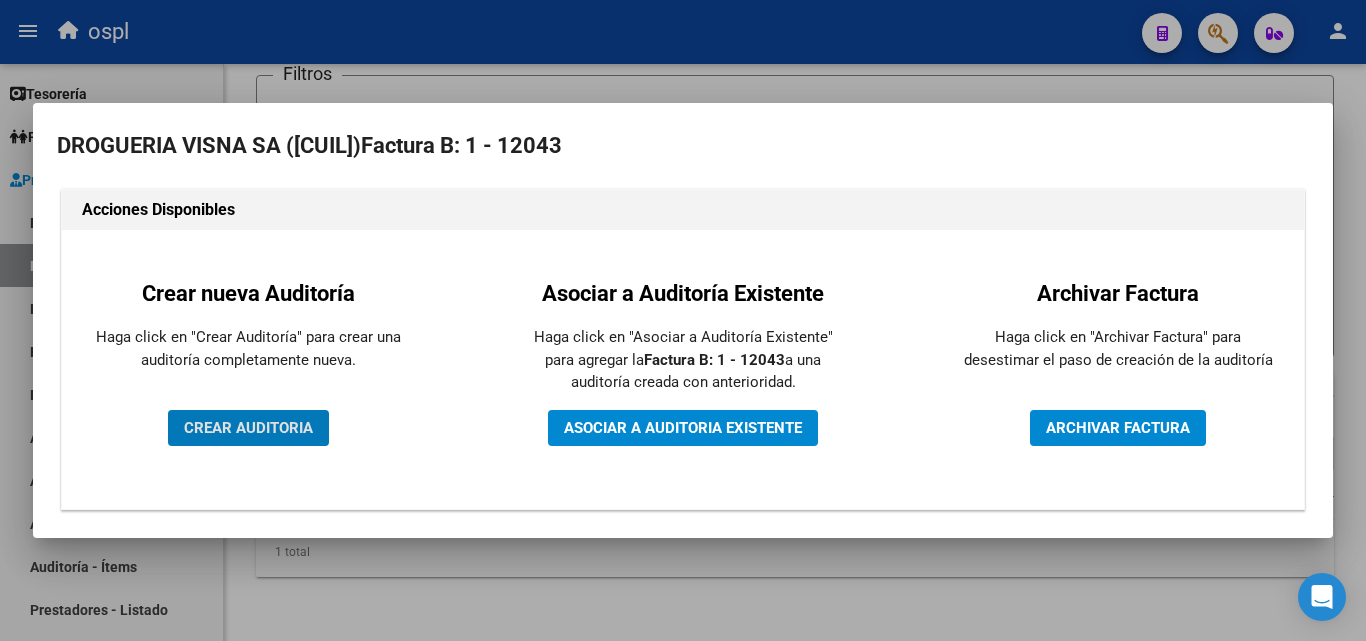 click on "Crear nueva Auditoría Haga click en "Crear Auditoría" para crear una auditoría completamente nueva.  CREAR AUDITORIA" at bounding box center [248, 369] 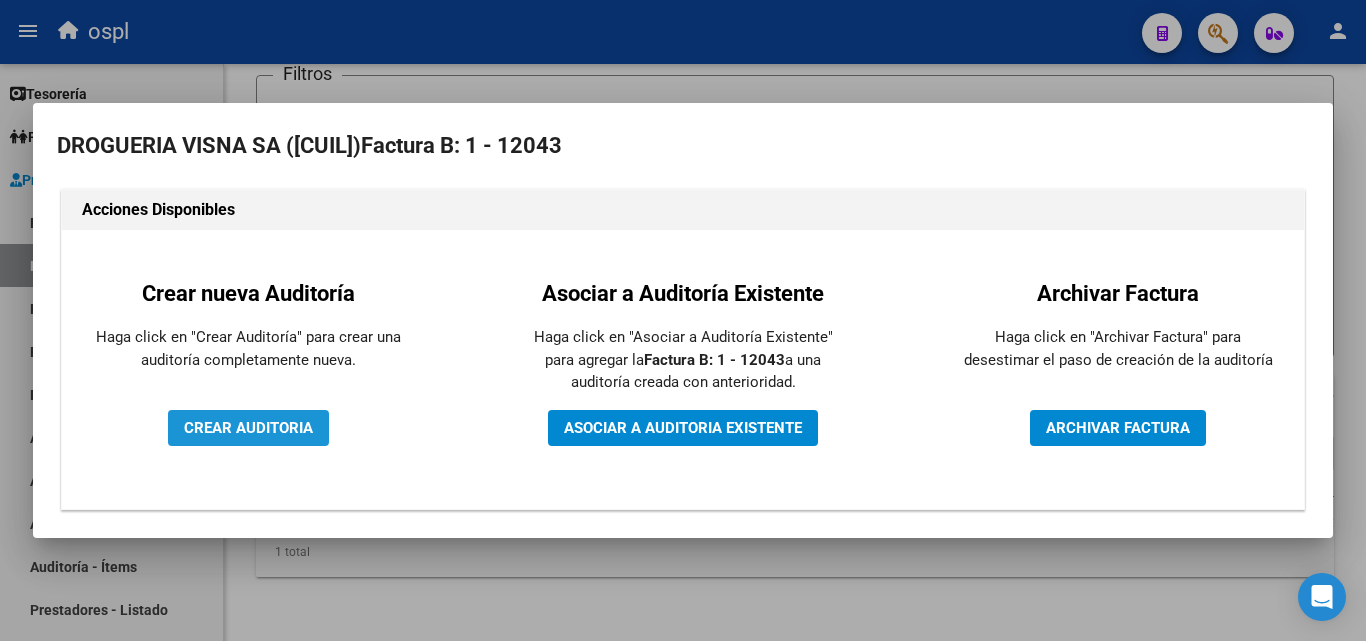 click on "CREAR AUDITORIA" at bounding box center (248, 428) 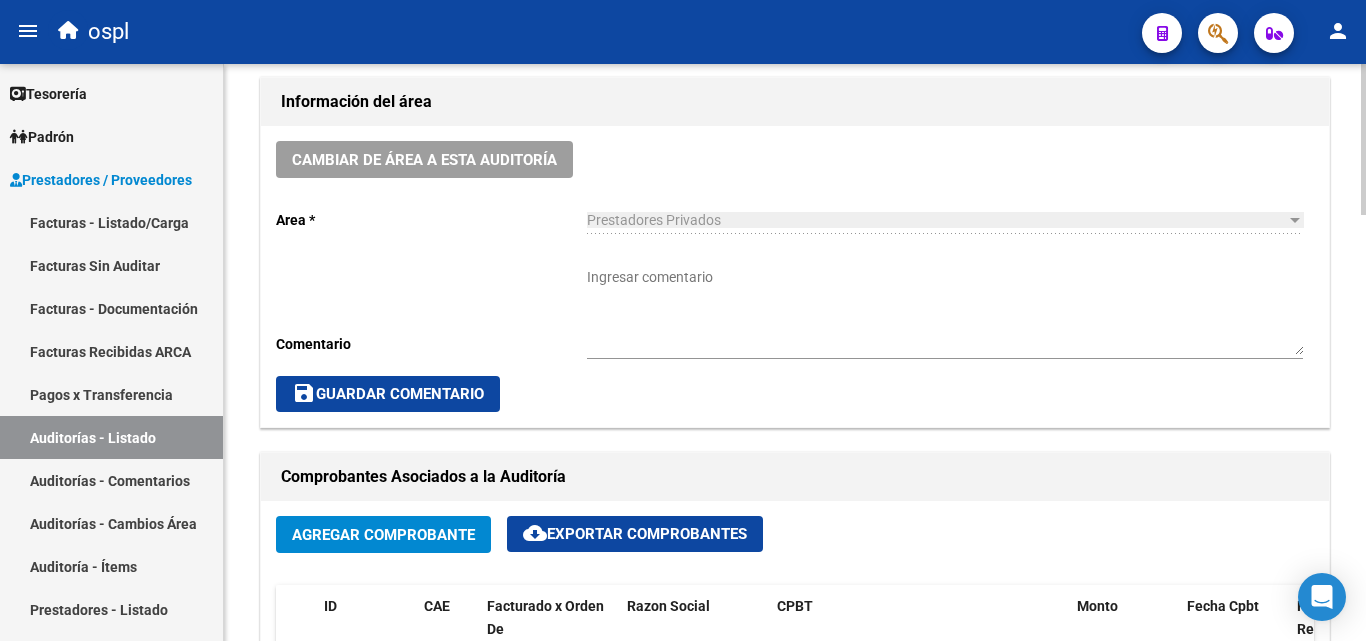 scroll, scrollTop: 600, scrollLeft: 0, axis: vertical 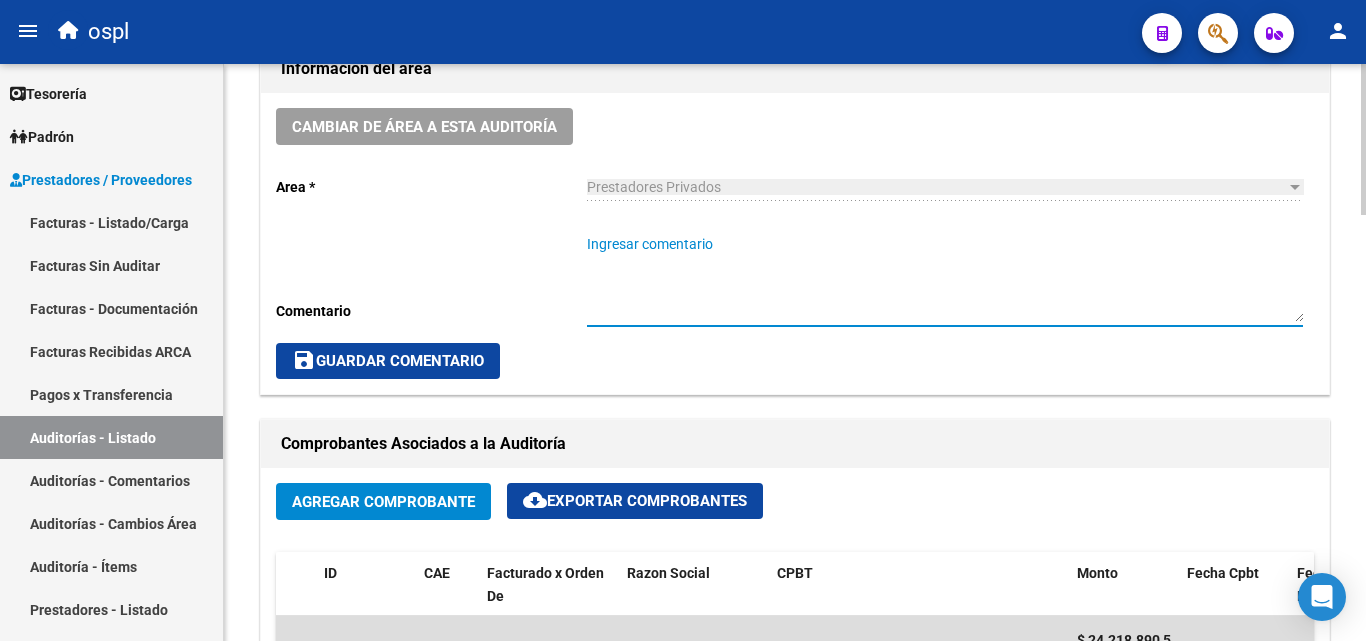 click on "Ingresar comentario" at bounding box center (945, 278) 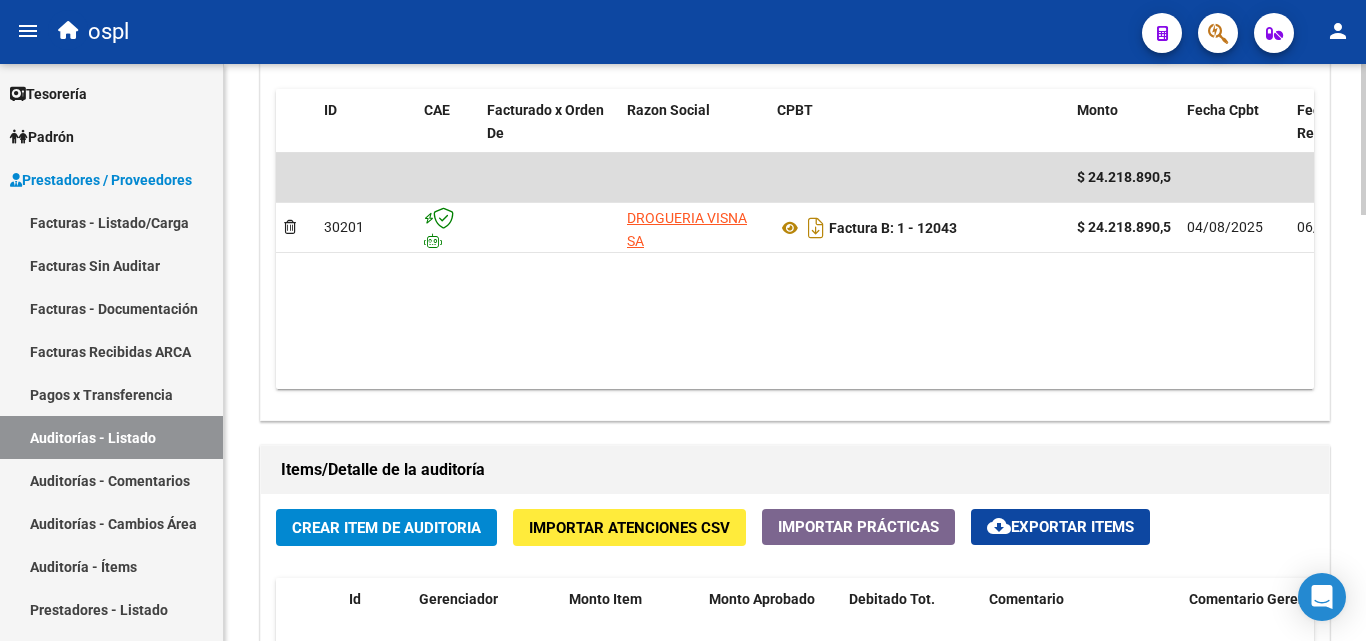 scroll, scrollTop: 1100, scrollLeft: 0, axis: vertical 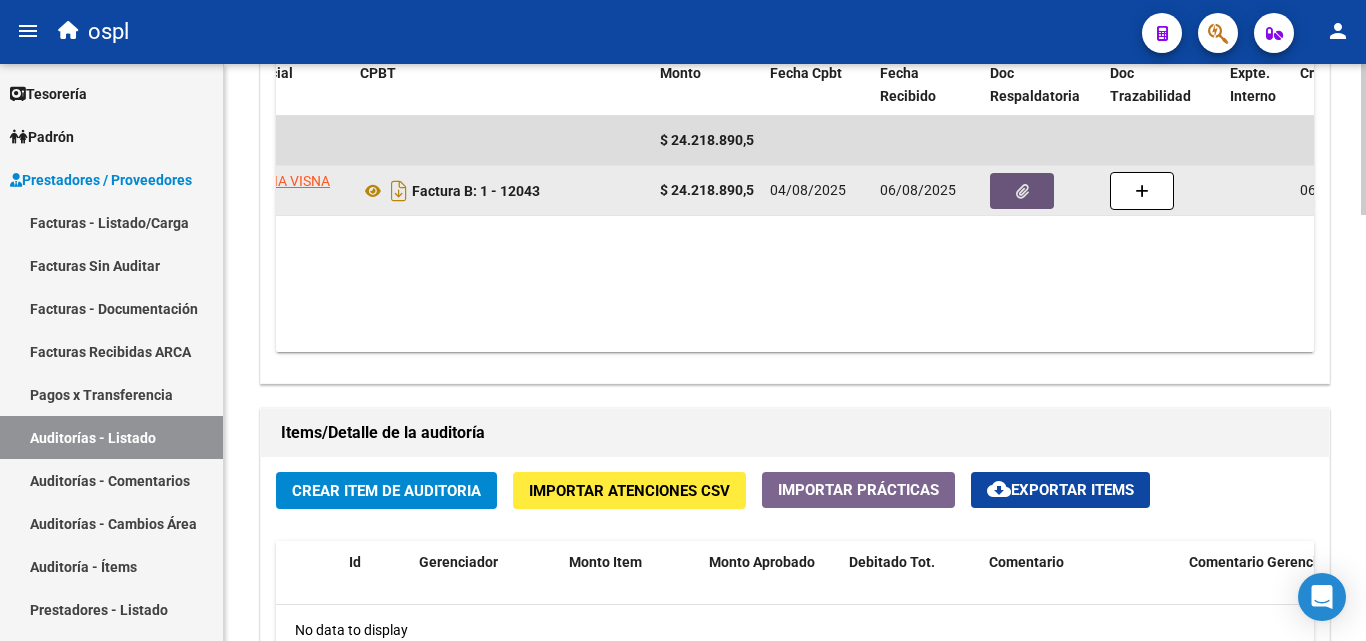 click 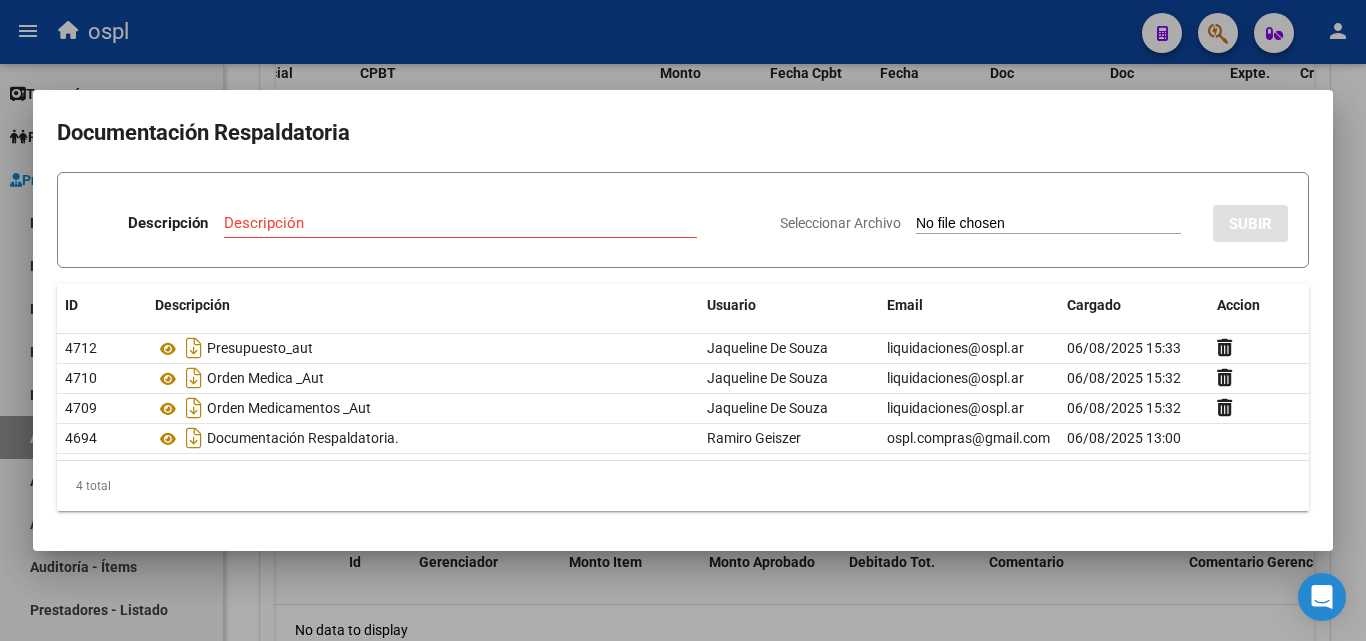 click at bounding box center (683, 320) 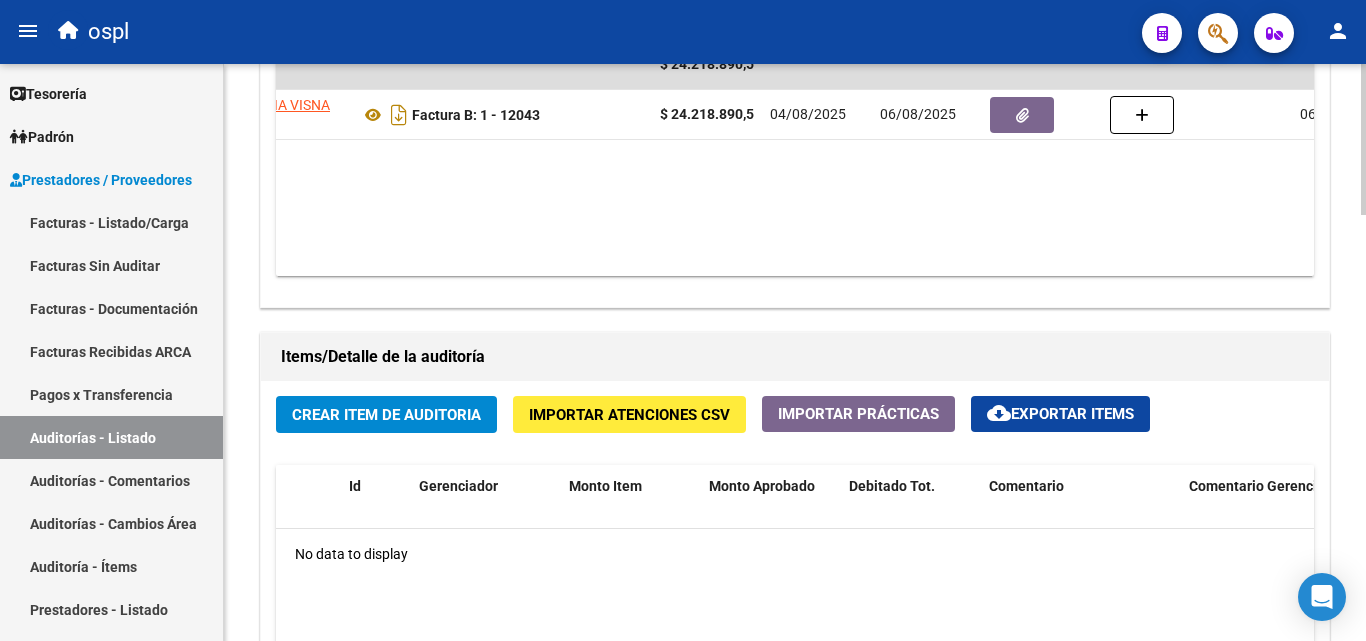 scroll, scrollTop: 1300, scrollLeft: 0, axis: vertical 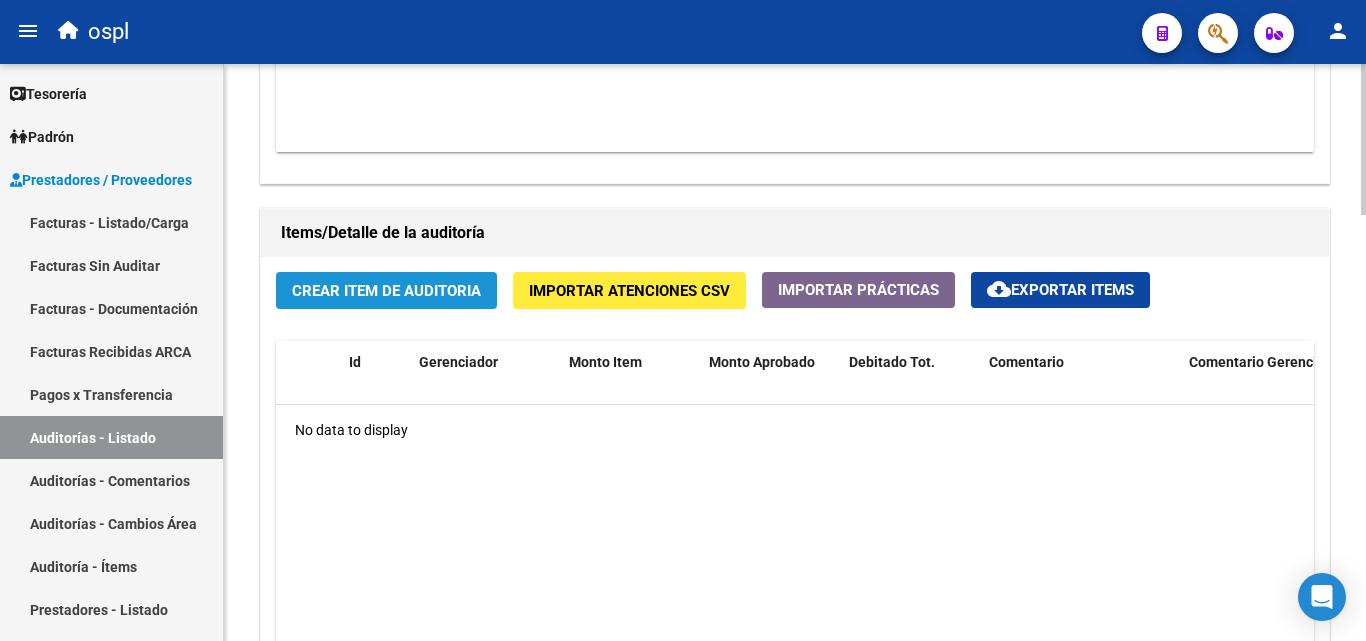 click on "Crear Item de Auditoria" 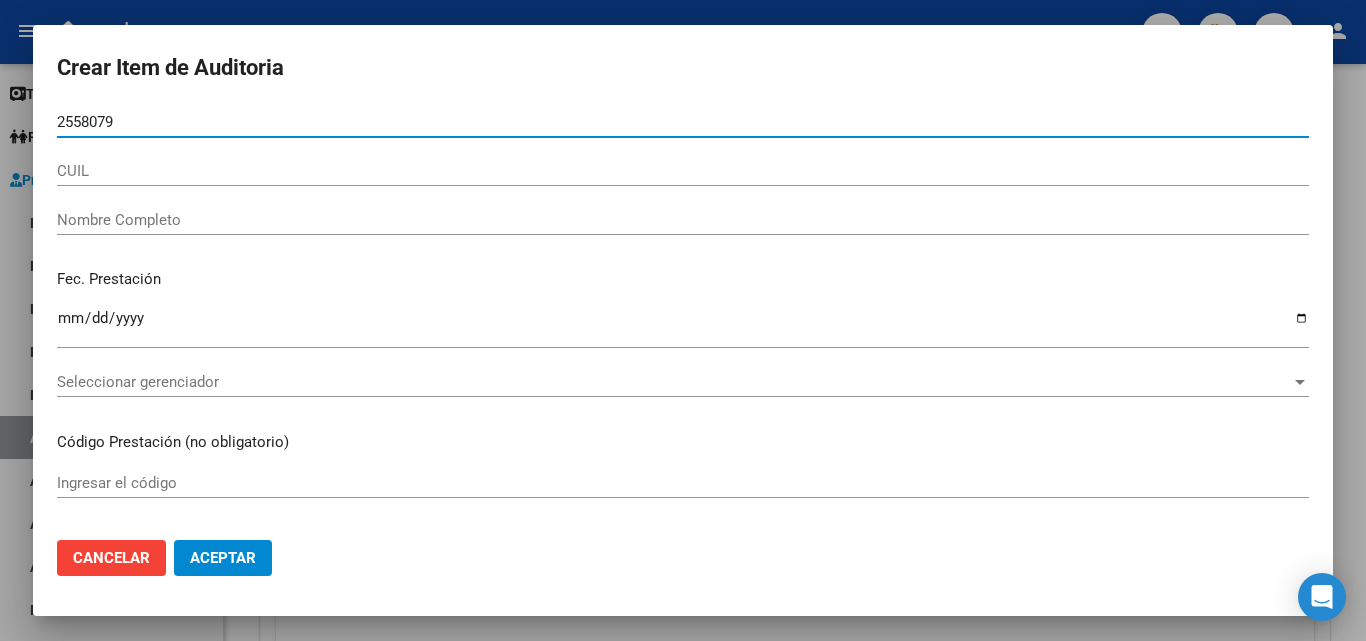 type on "25580793" 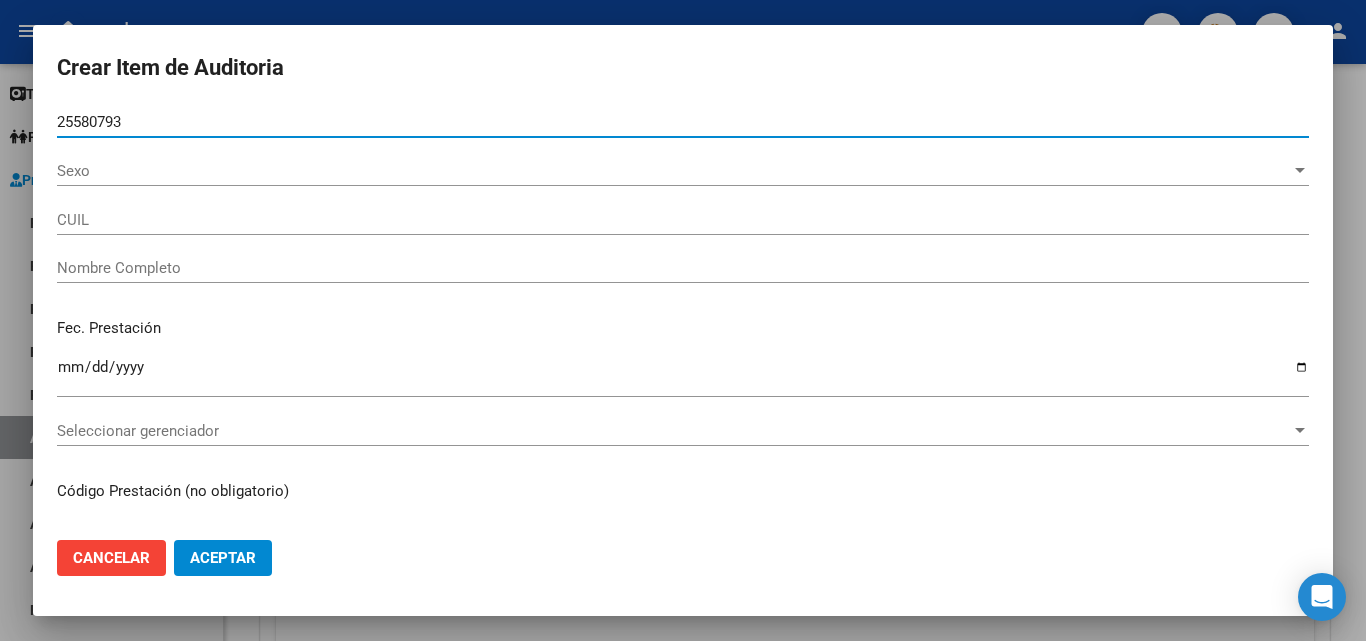 type on "[CUIL]" 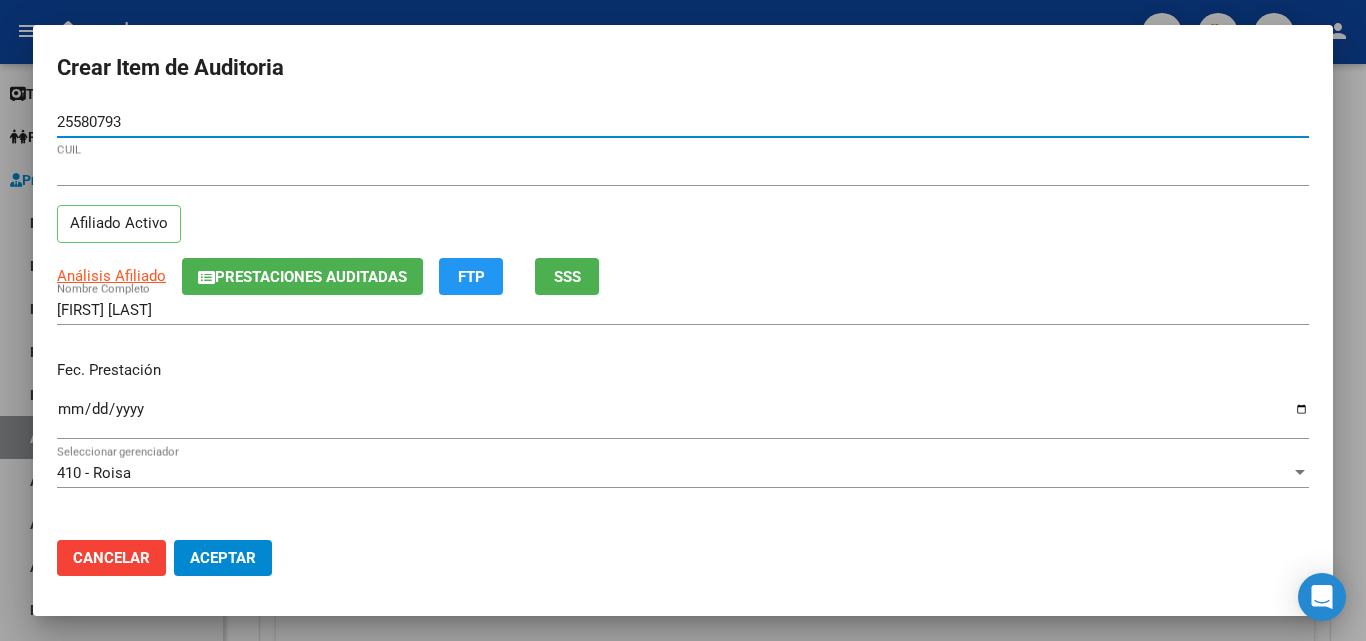 type on "25580793" 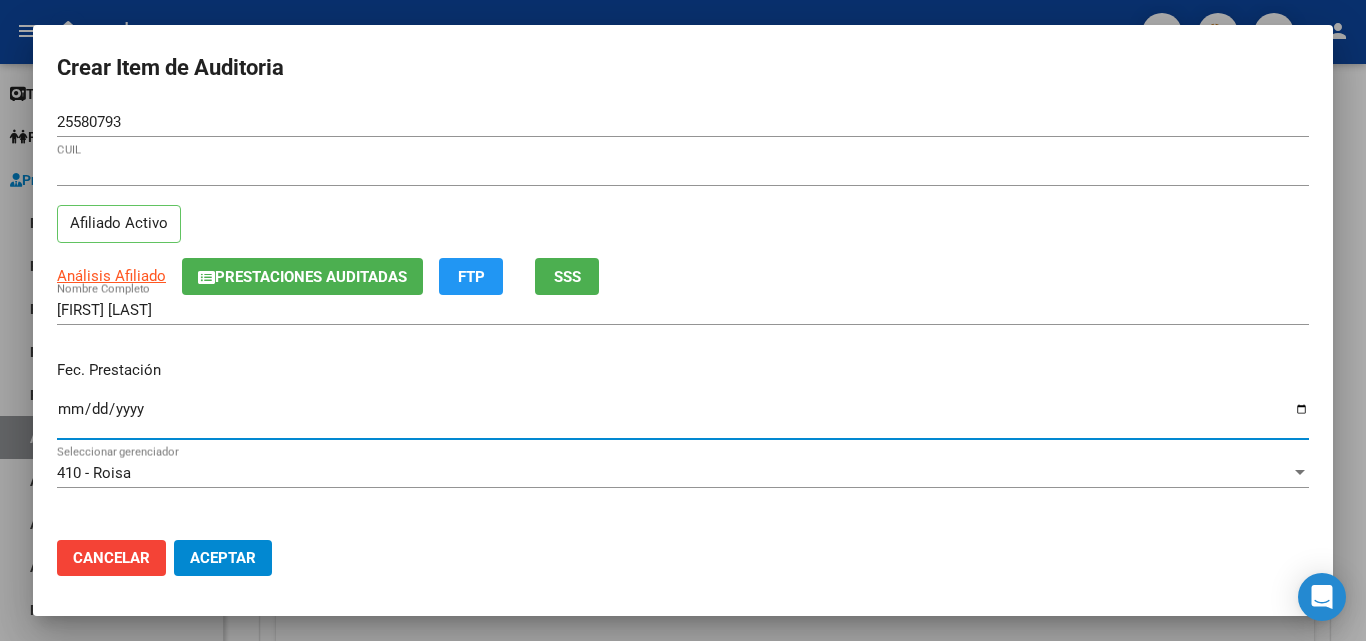 click on "Ingresar la fecha" at bounding box center (683, 417) 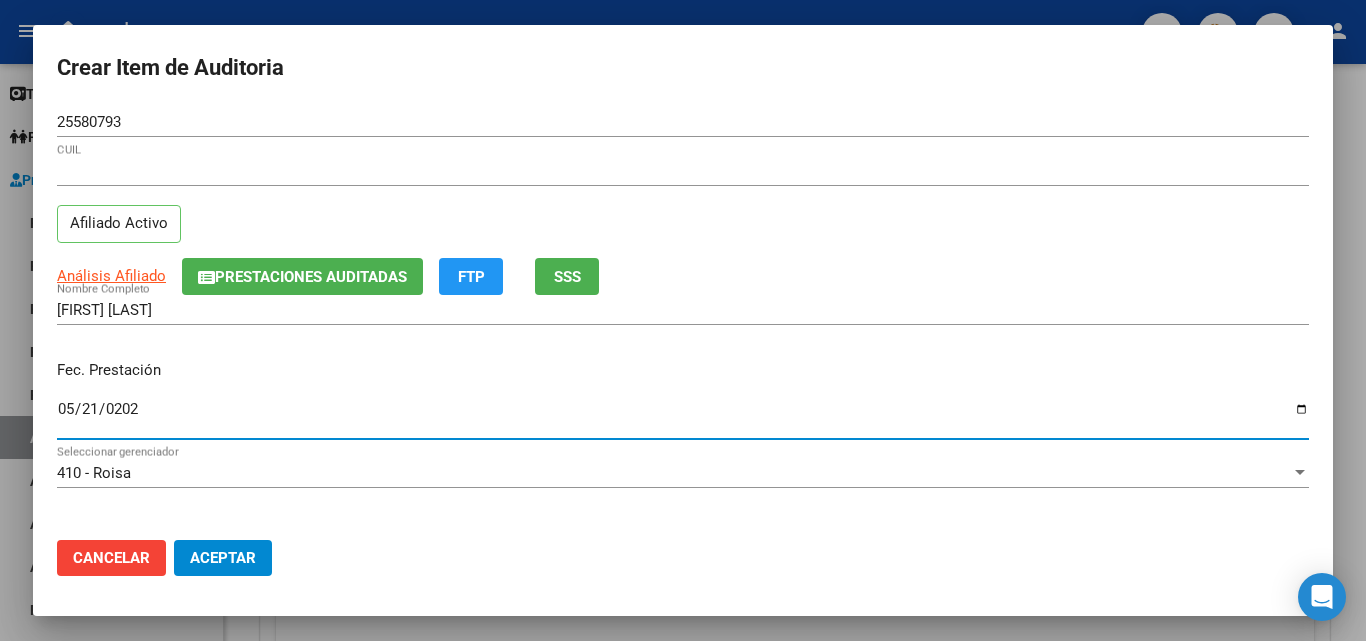 type on "2025-05-21" 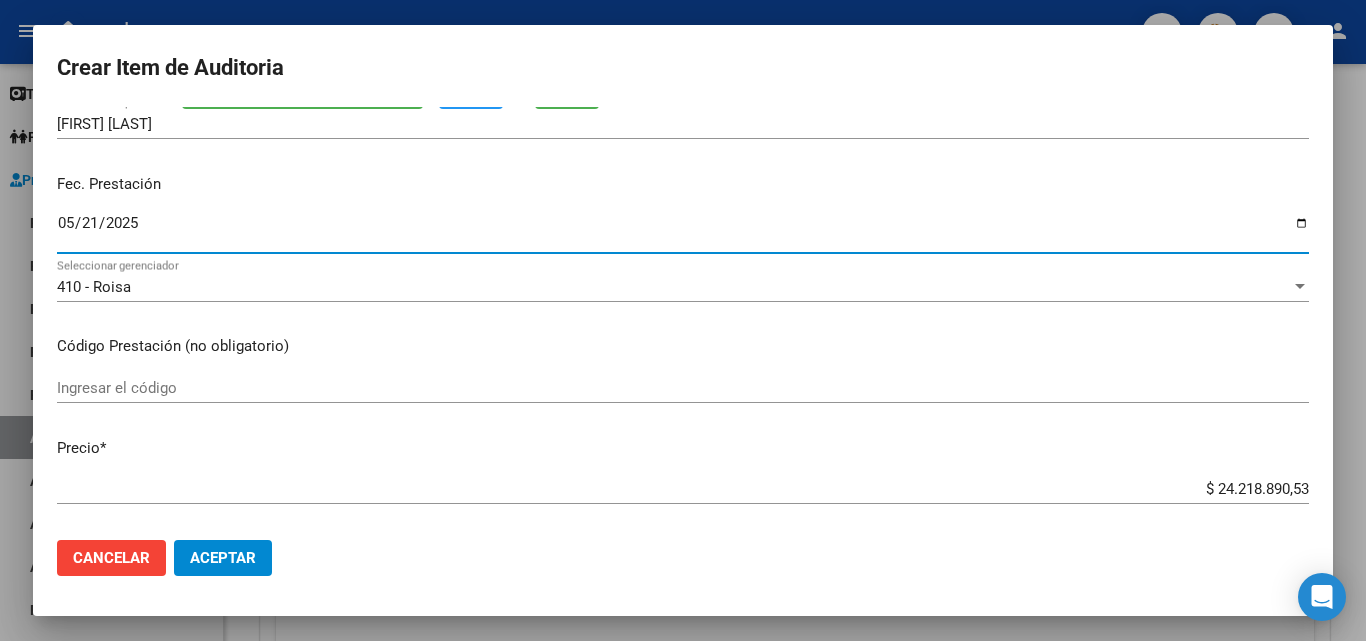 scroll, scrollTop: 200, scrollLeft: 0, axis: vertical 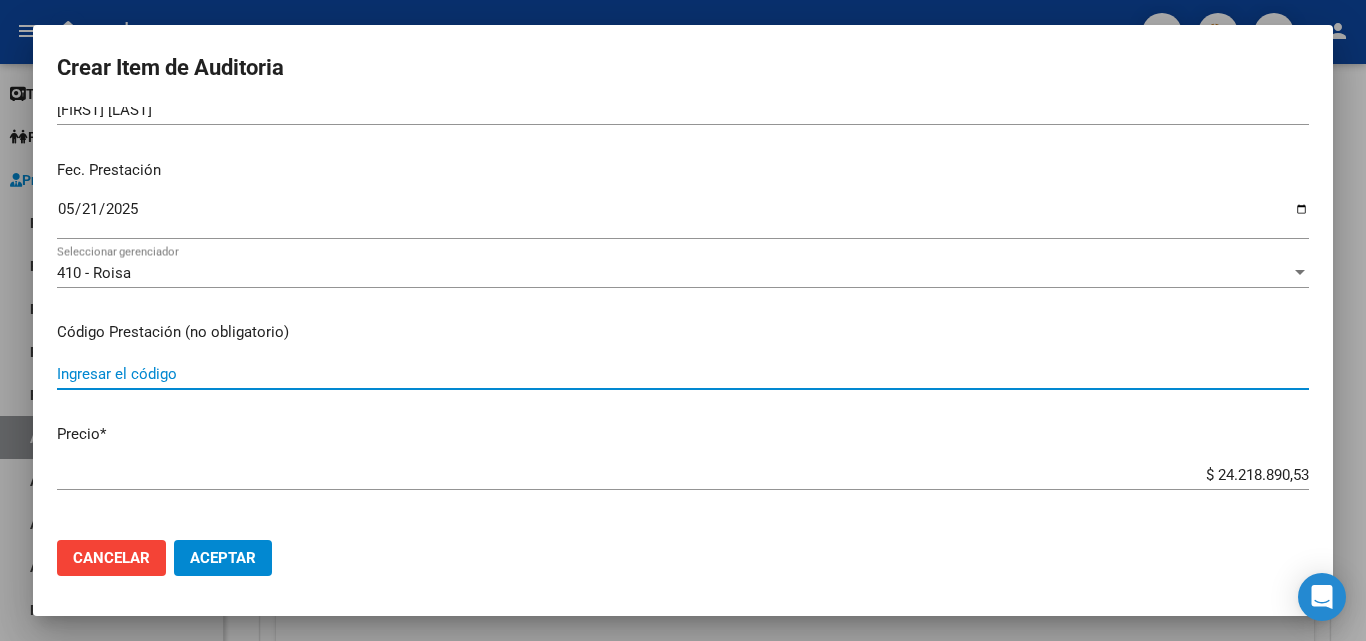 click on "Ingresar el código" at bounding box center (683, 374) 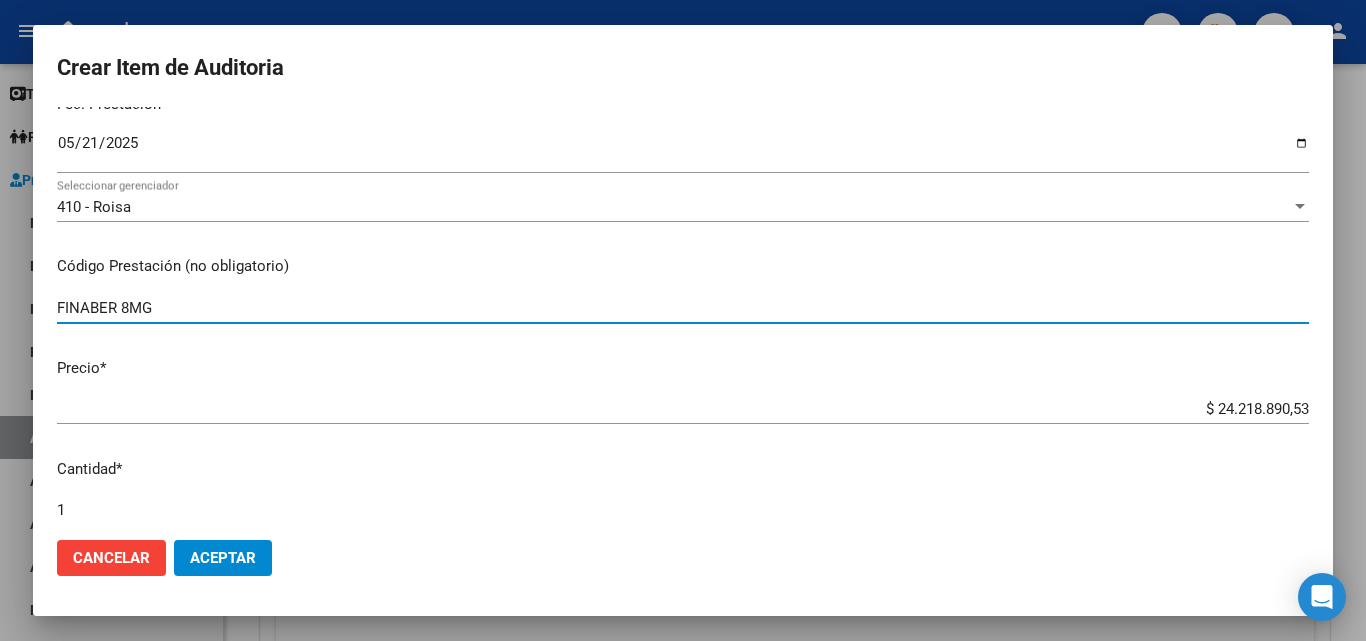 scroll, scrollTop: 300, scrollLeft: 0, axis: vertical 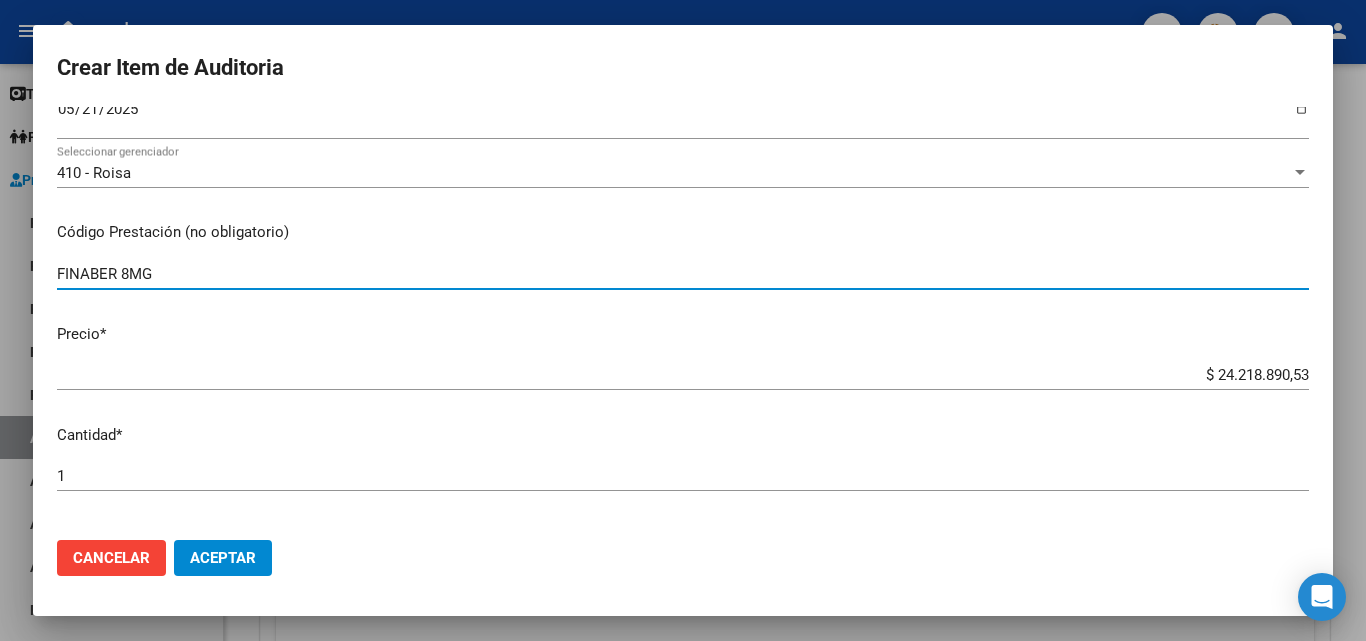 type on "FINABER 8MG" 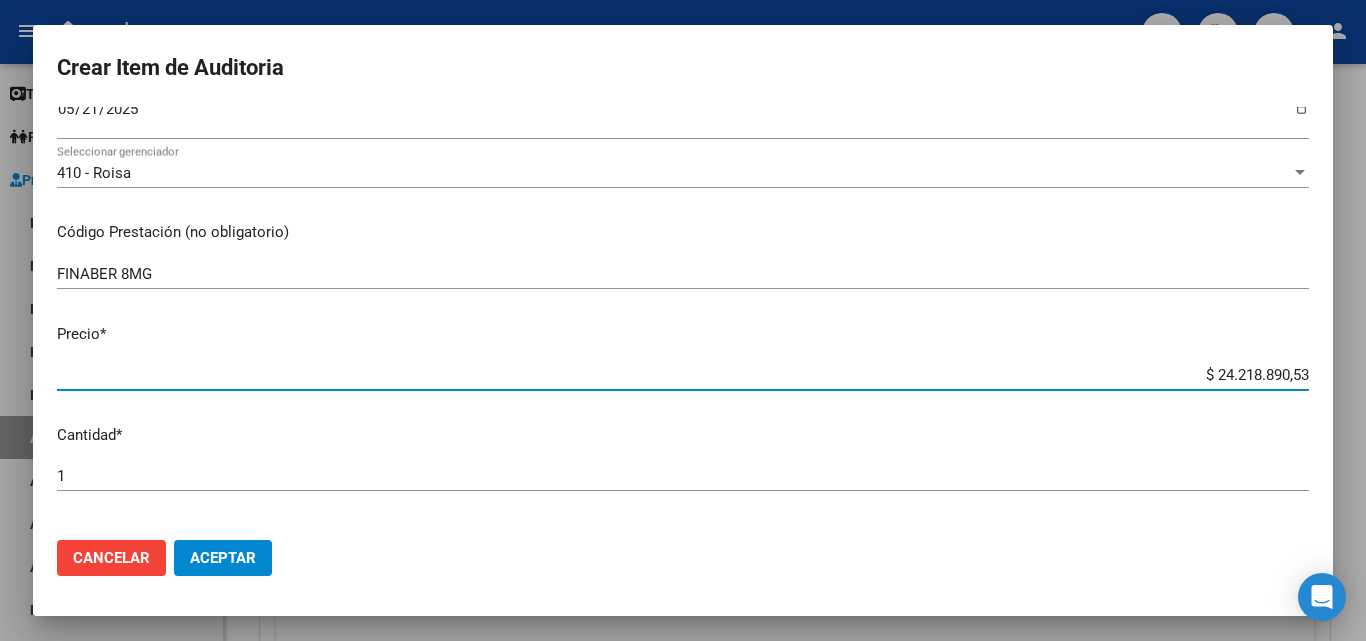 drag, startPoint x: 1194, startPoint y: 374, endPoint x: 1333, endPoint y: 373, distance: 139.0036 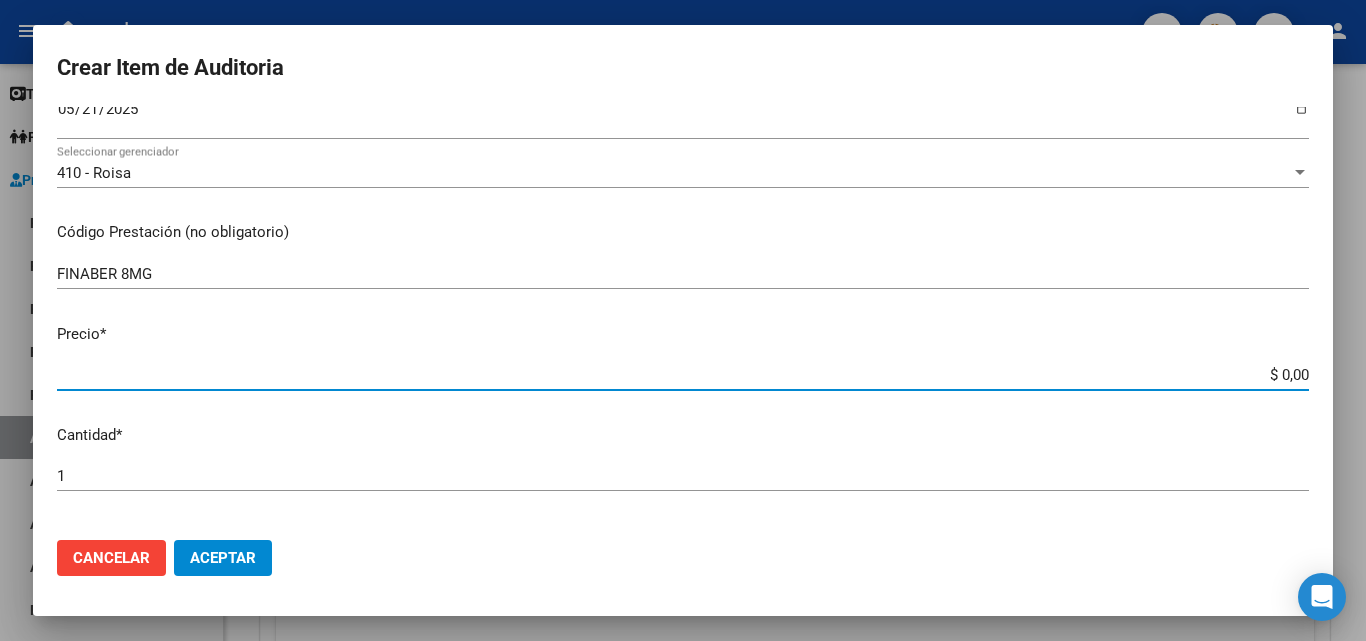 type on "$ 0,02" 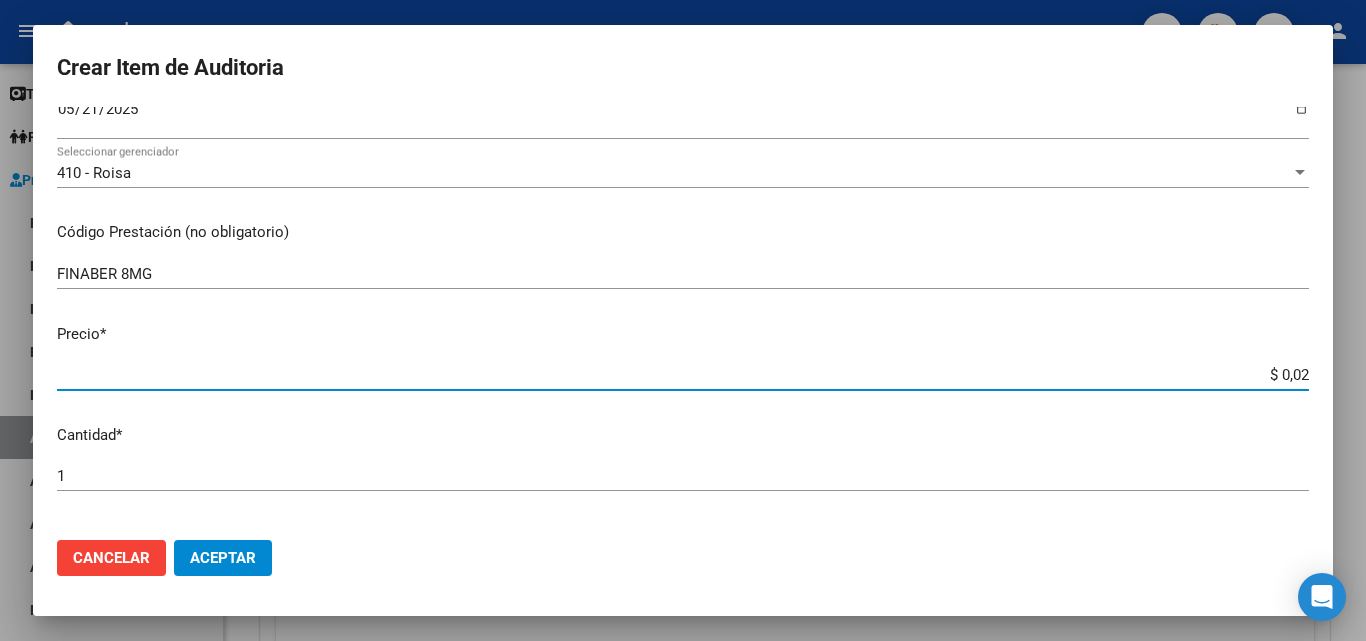 type on "$ 0,25" 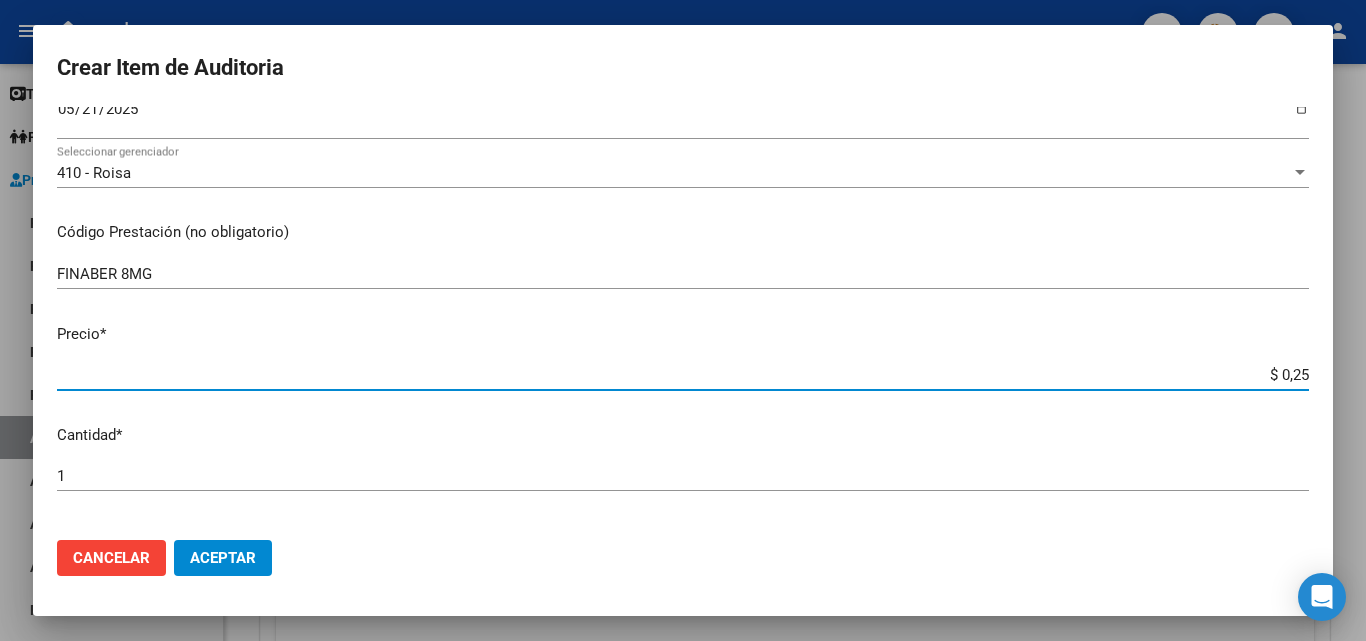 type on "$ 2,58" 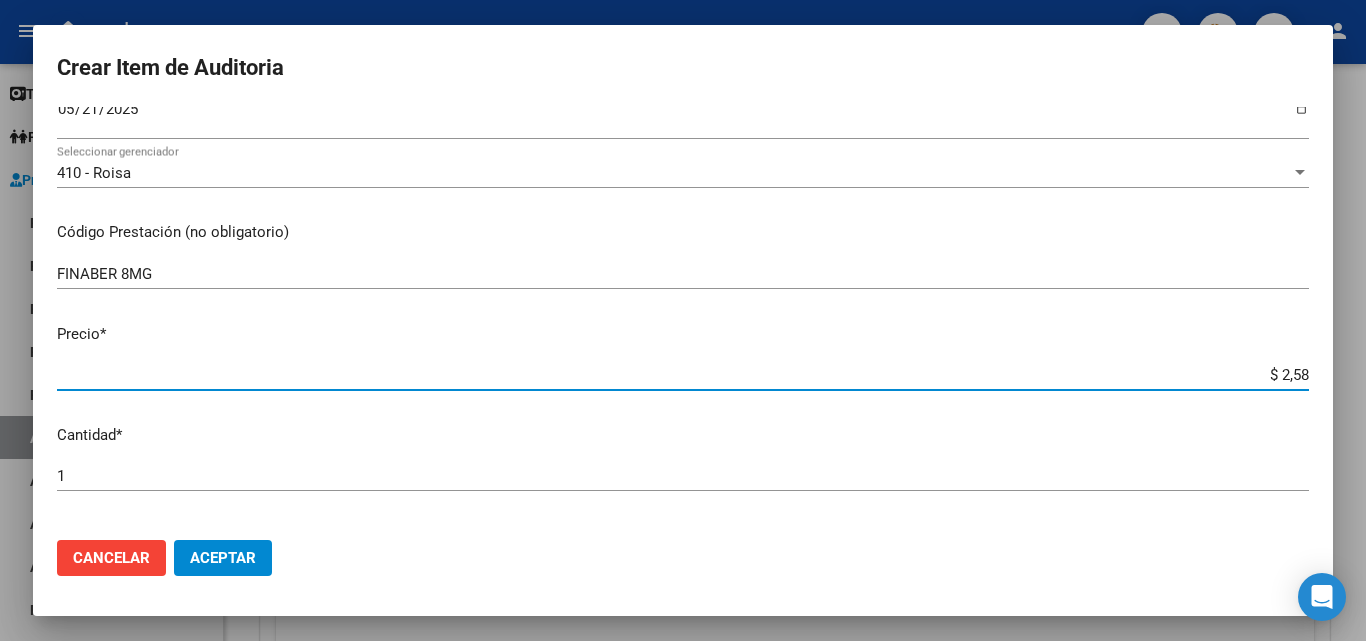 type on "$ 25,84" 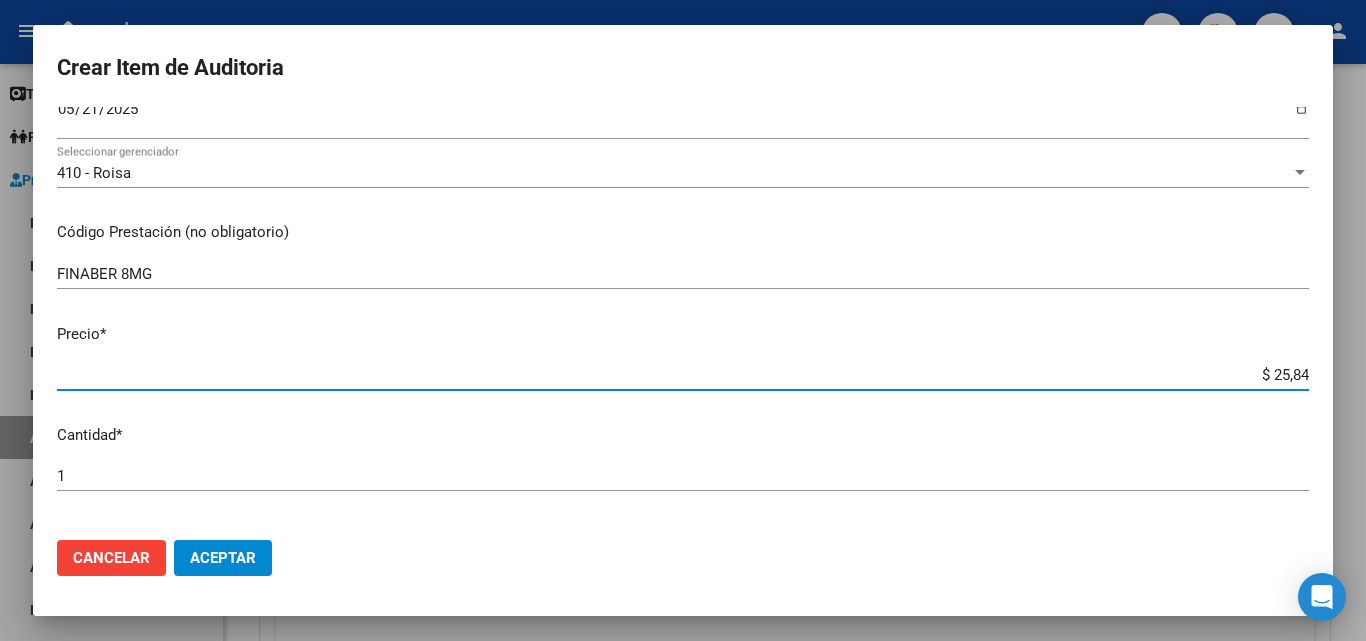 type on "$ 258,41" 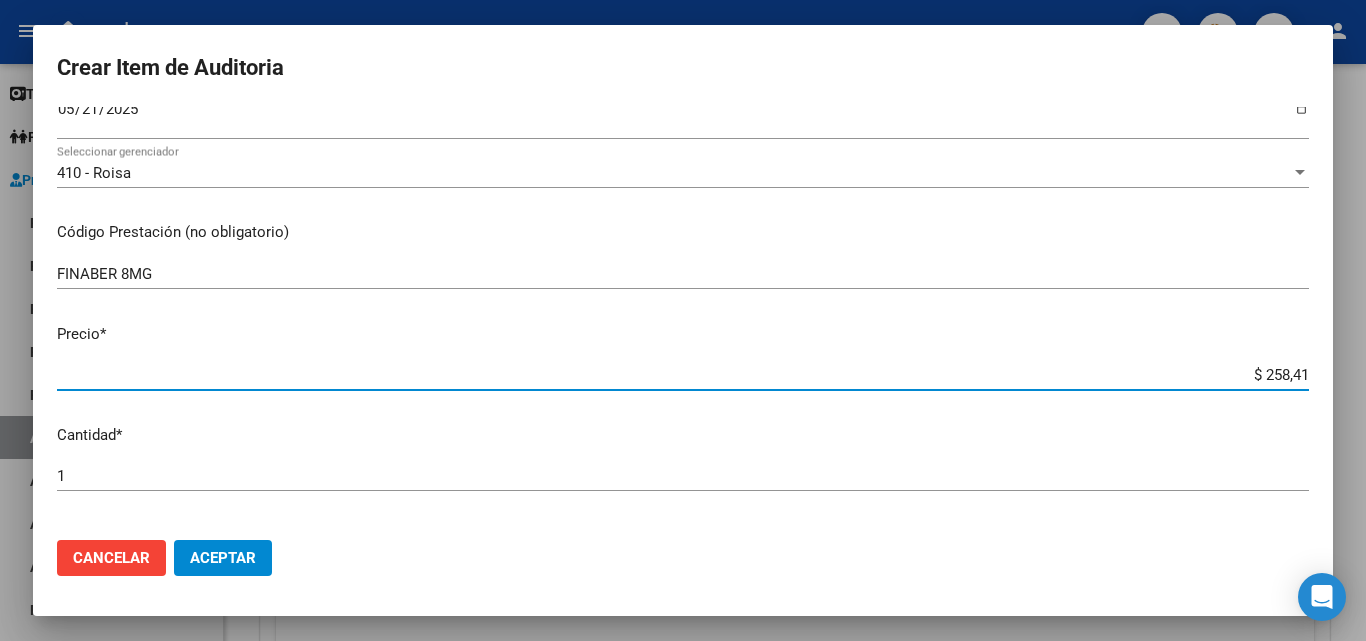 type on "$ 2.584,18" 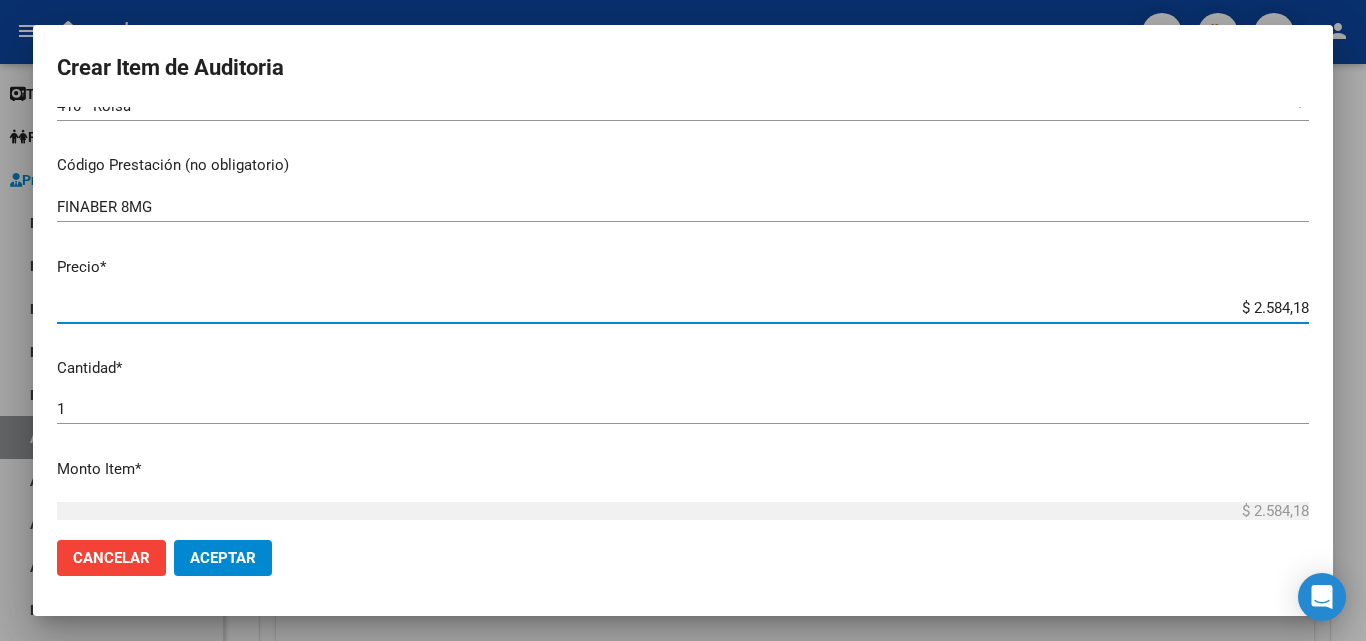 scroll, scrollTop: 400, scrollLeft: 0, axis: vertical 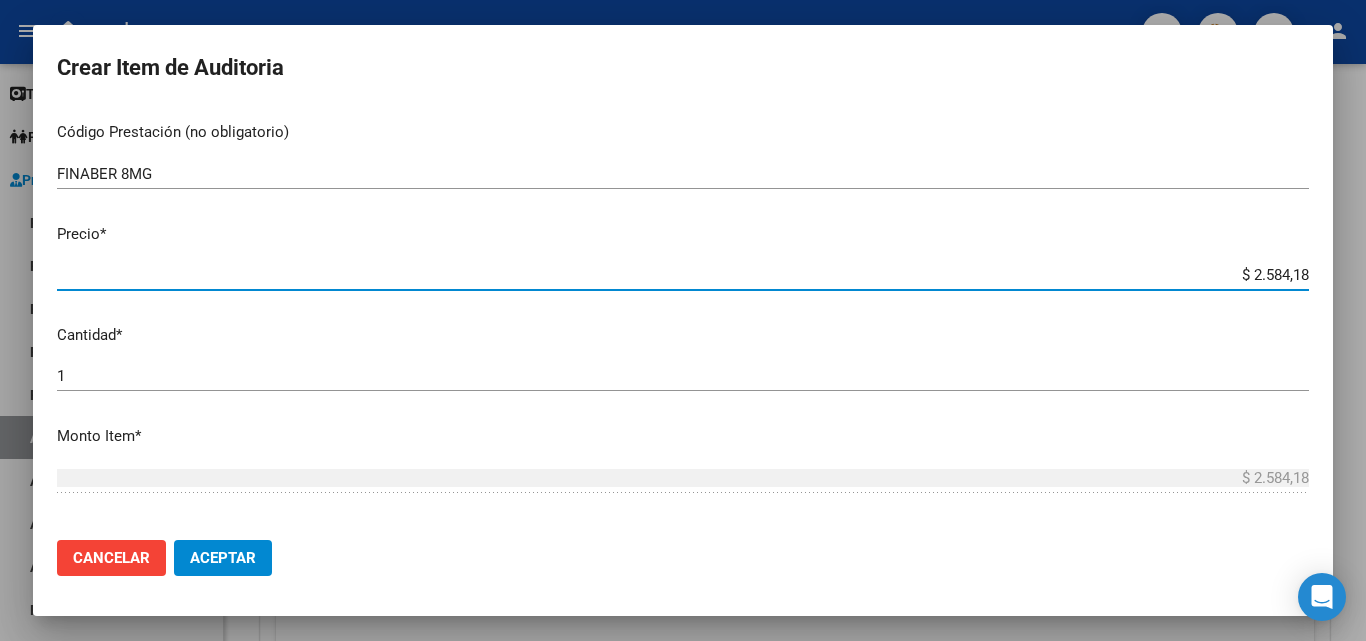 click on "1" at bounding box center [683, 376] 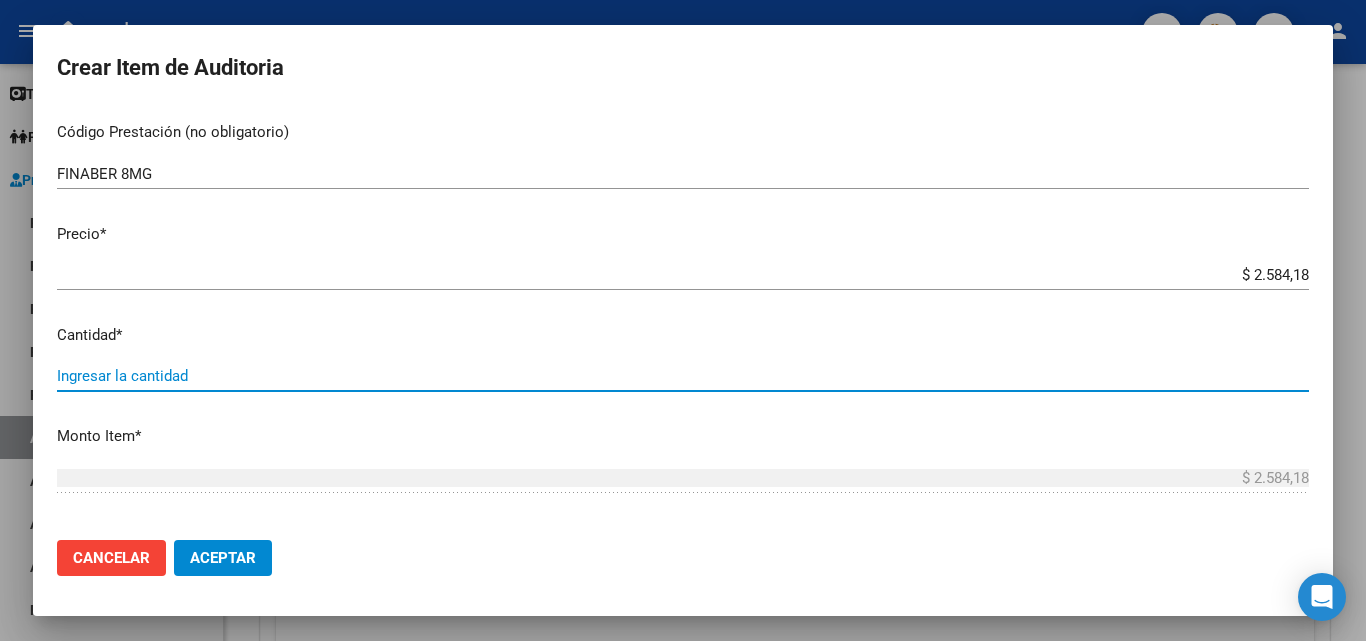 type on "6" 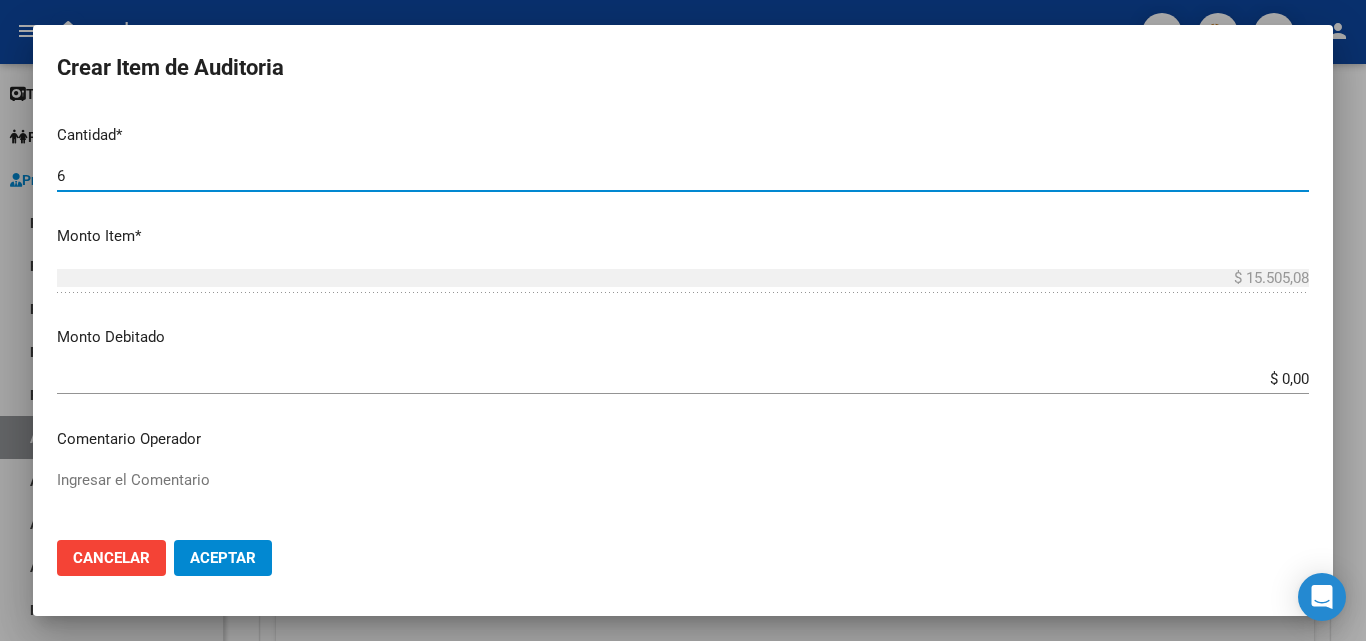 scroll, scrollTop: 700, scrollLeft: 0, axis: vertical 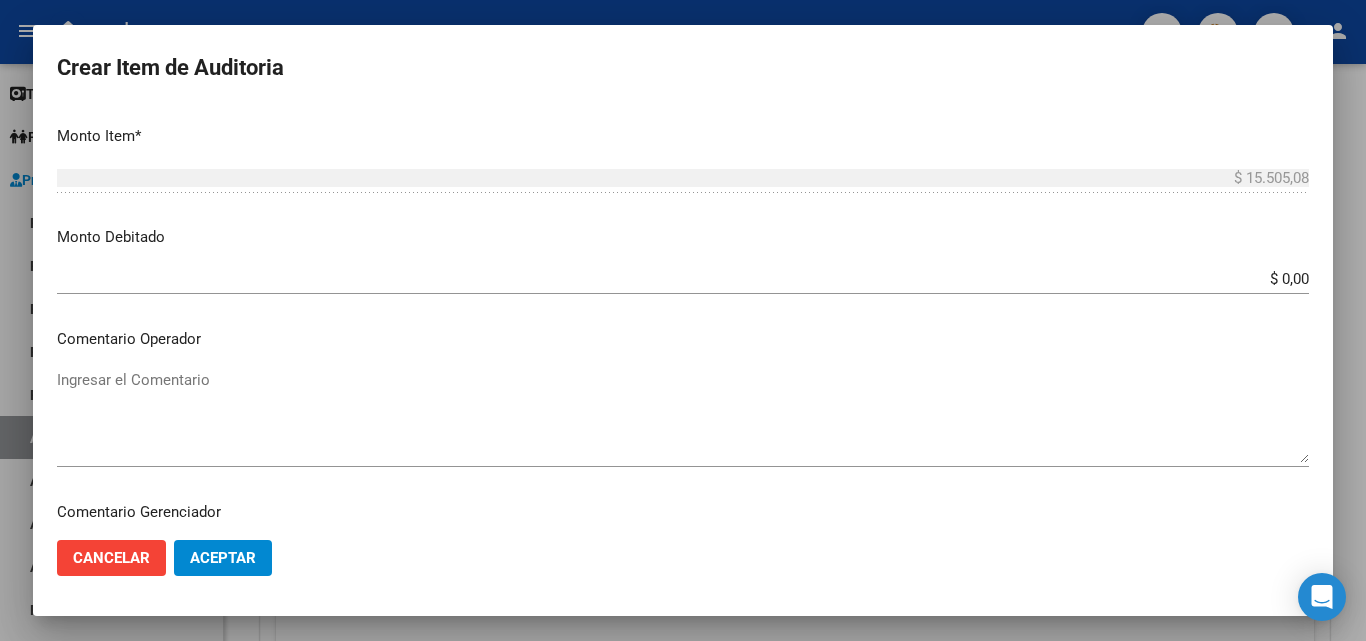 type on "6" 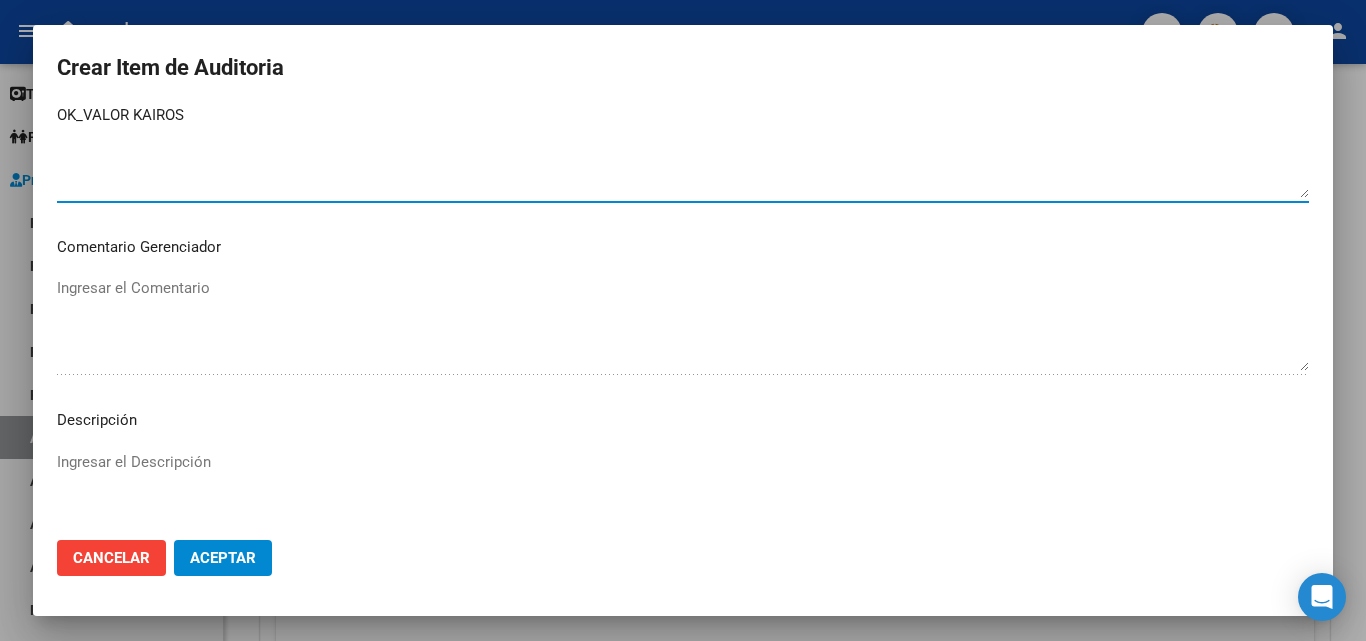 scroll, scrollTop: 1100, scrollLeft: 0, axis: vertical 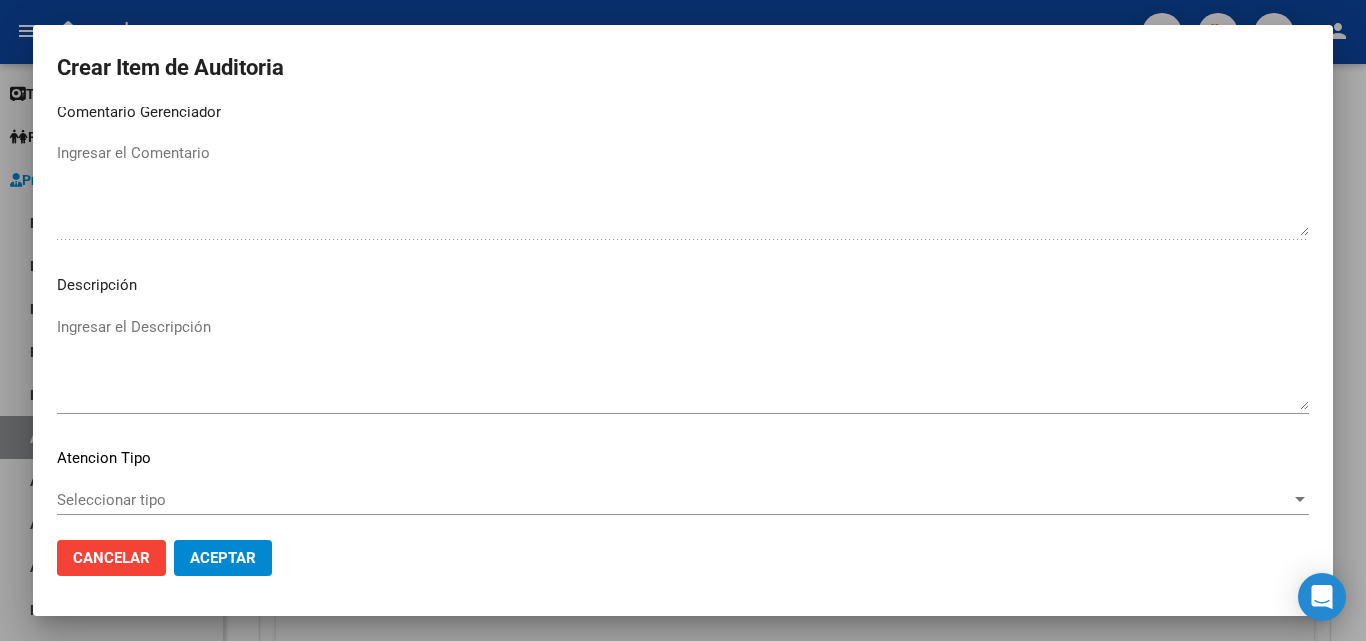 type on "OK_VALOR KAIROS" 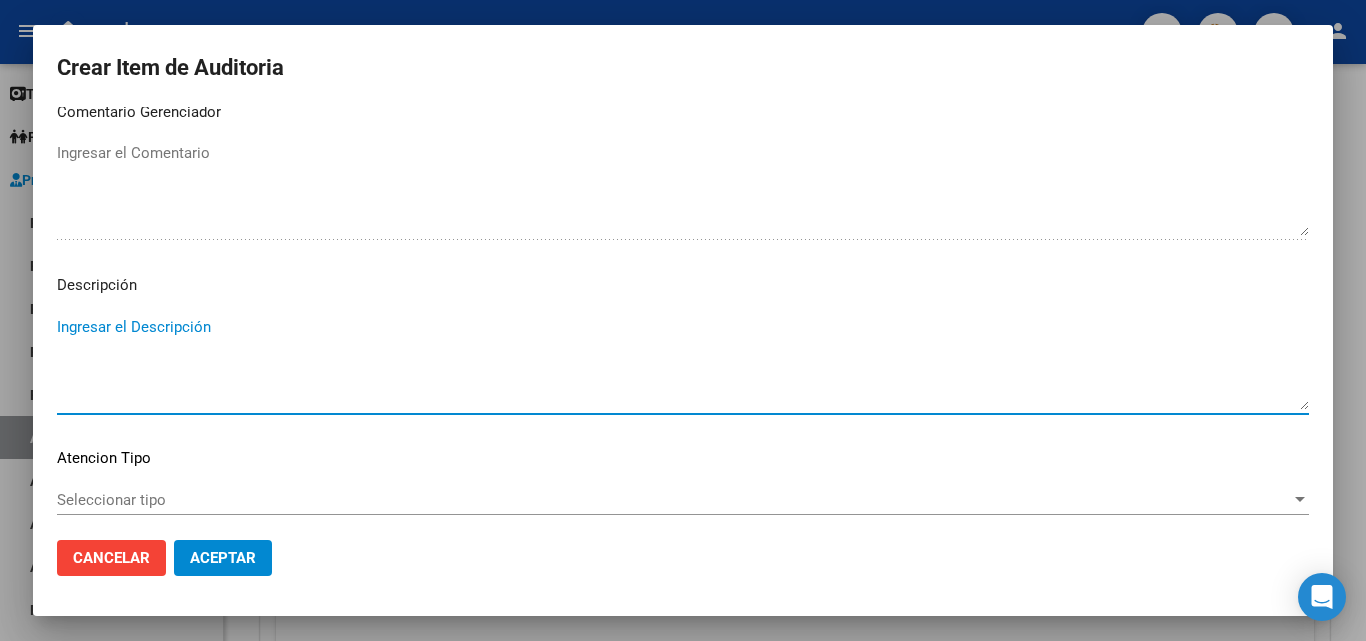 scroll, scrollTop: 1211, scrollLeft: 0, axis: vertical 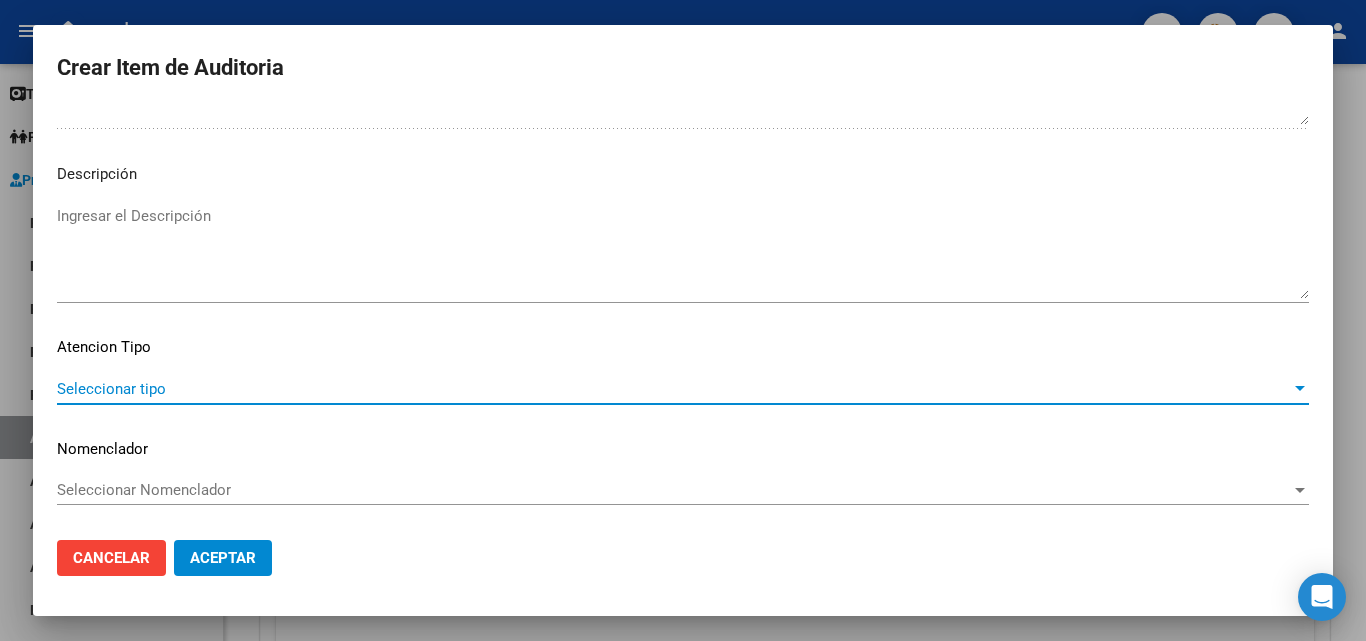 click on "Seleccionar tipo" at bounding box center (674, 389) 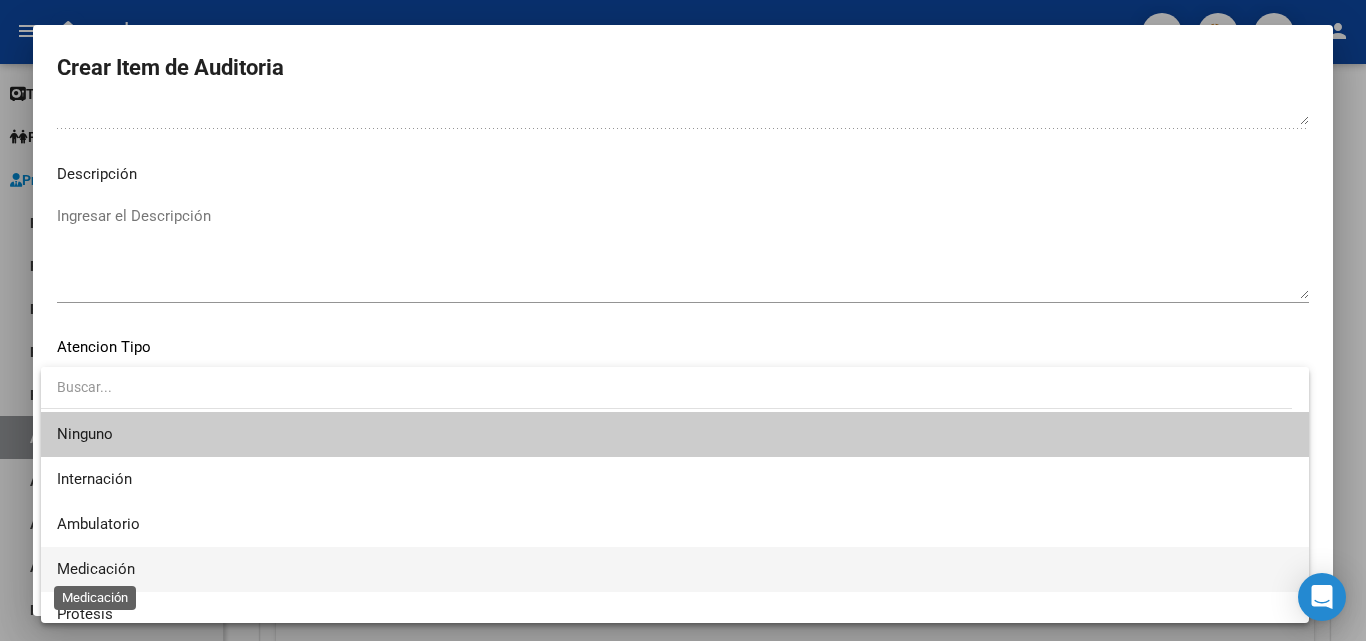 click on "Medicación" at bounding box center [96, 569] 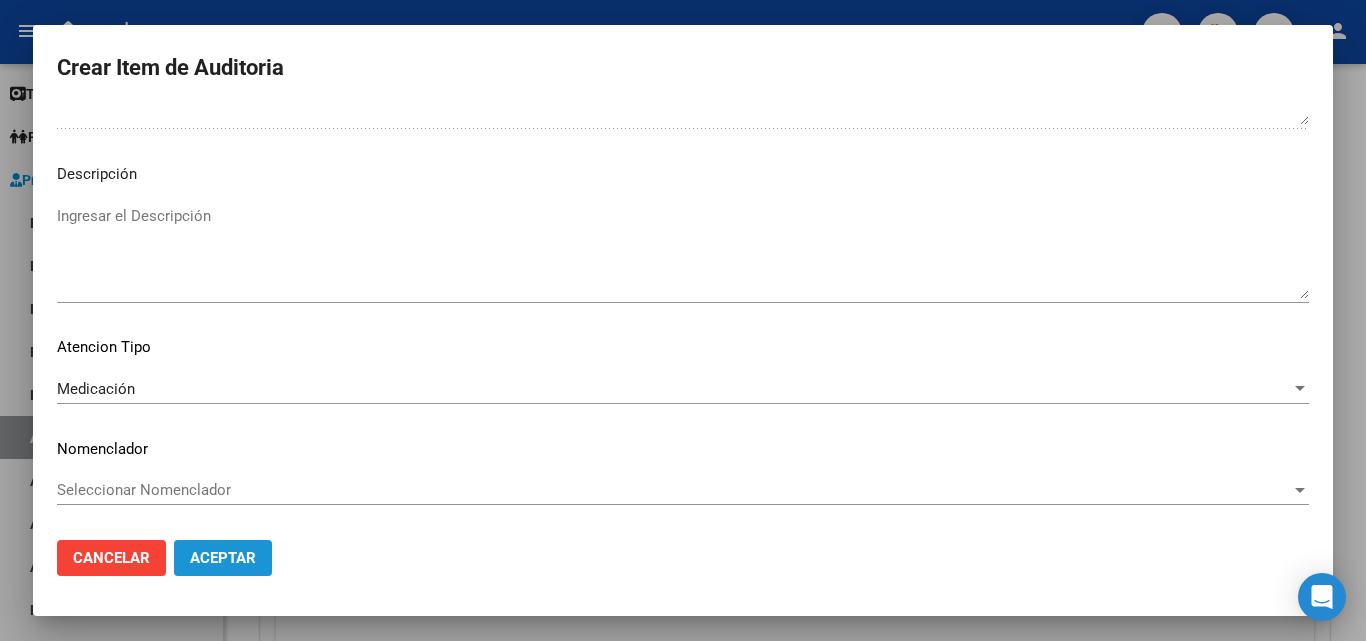 click on "Aceptar" 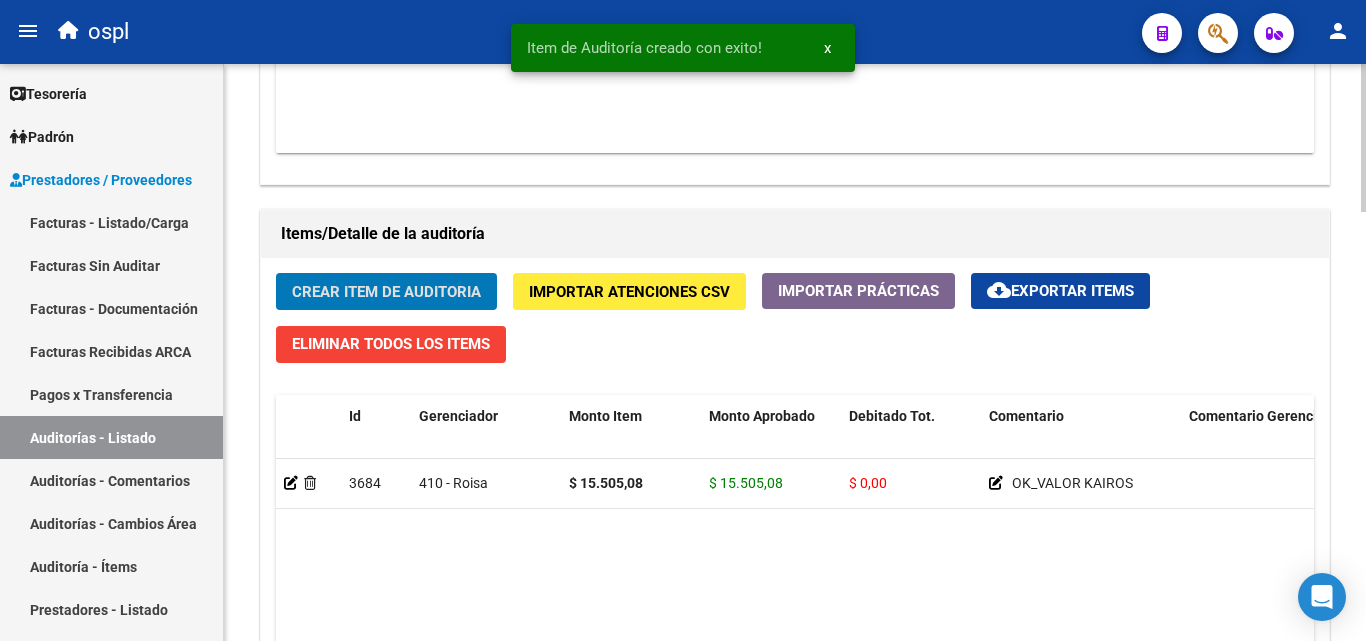 scroll, scrollTop: 1301, scrollLeft: 0, axis: vertical 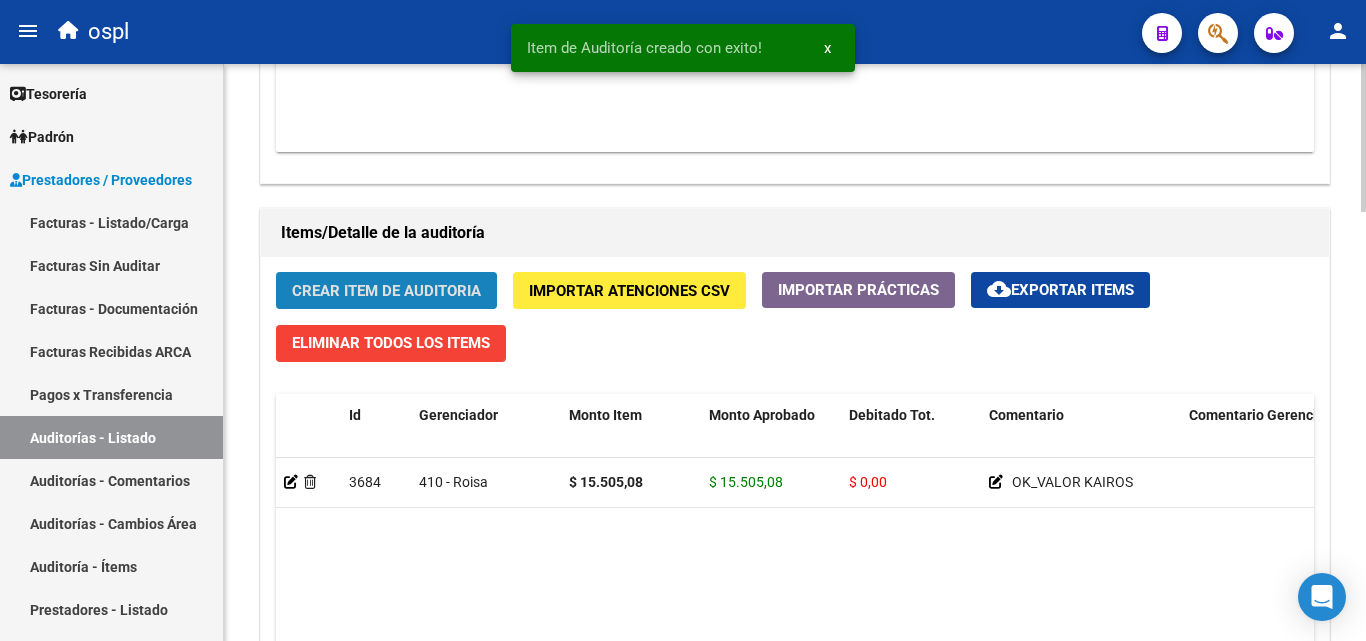 click on "Crear Item de Auditoria" 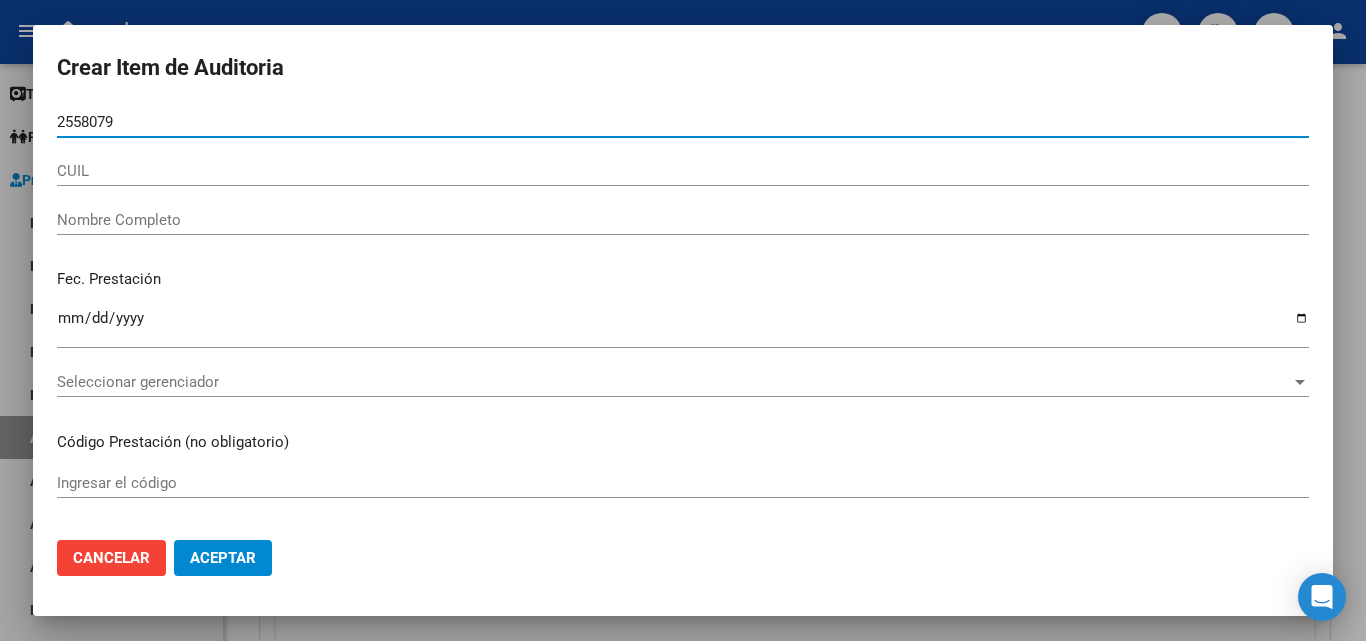 type on "25580793" 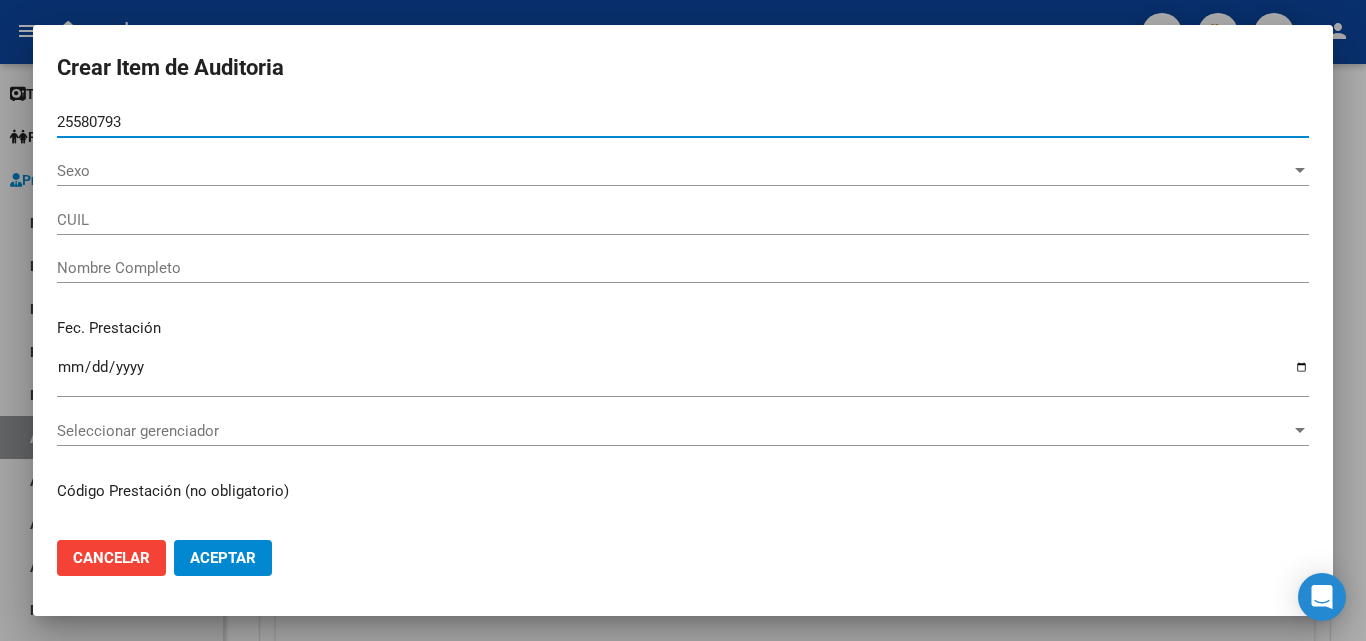 type on "[CUIL]" 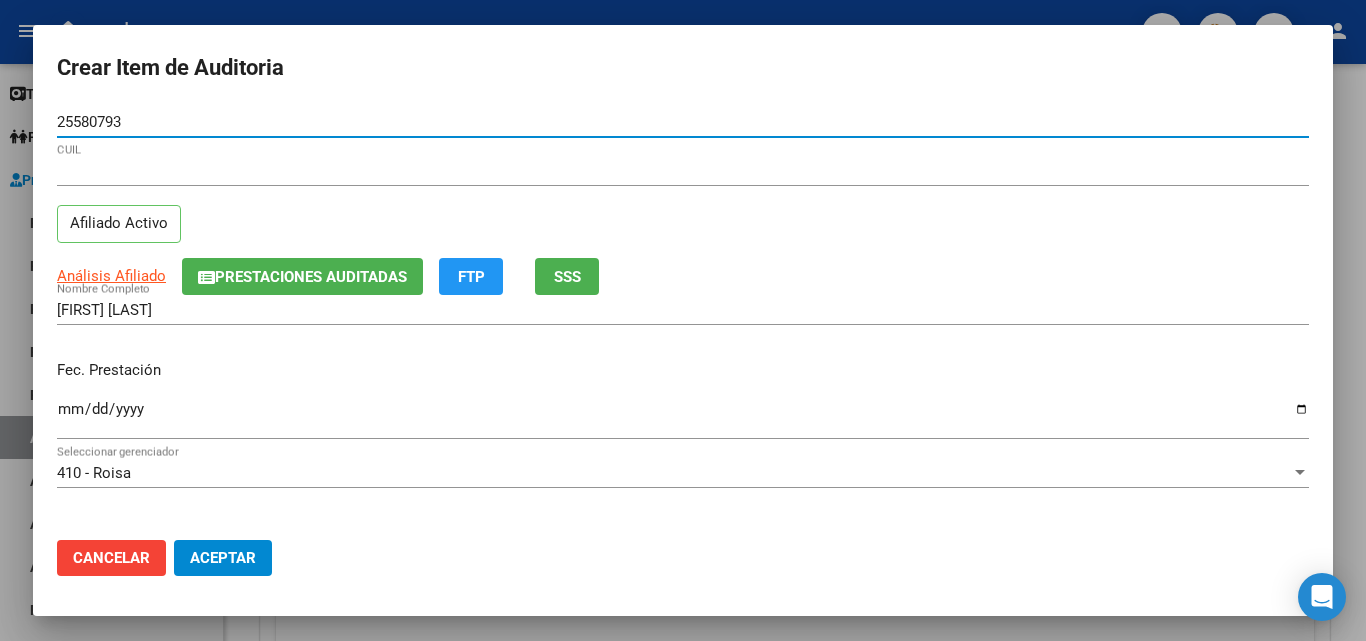 type on "25580793" 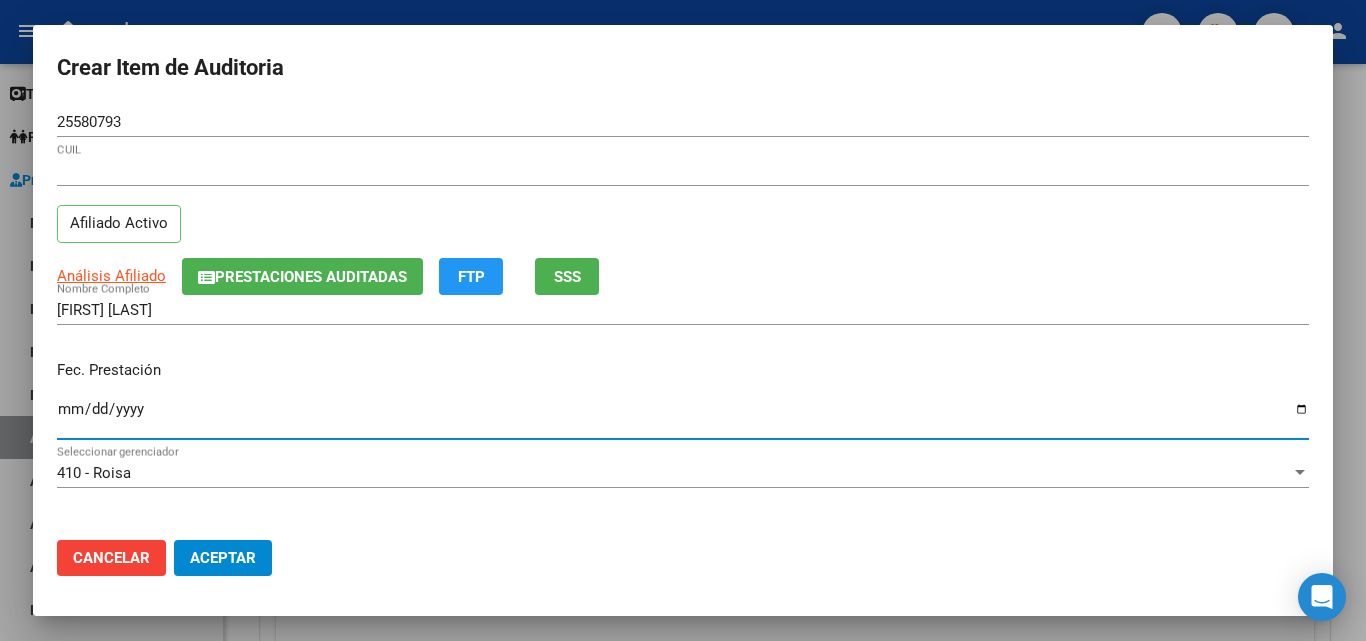 drag, startPoint x: 64, startPoint y: 412, endPoint x: 78, endPoint y: 427, distance: 20.518284 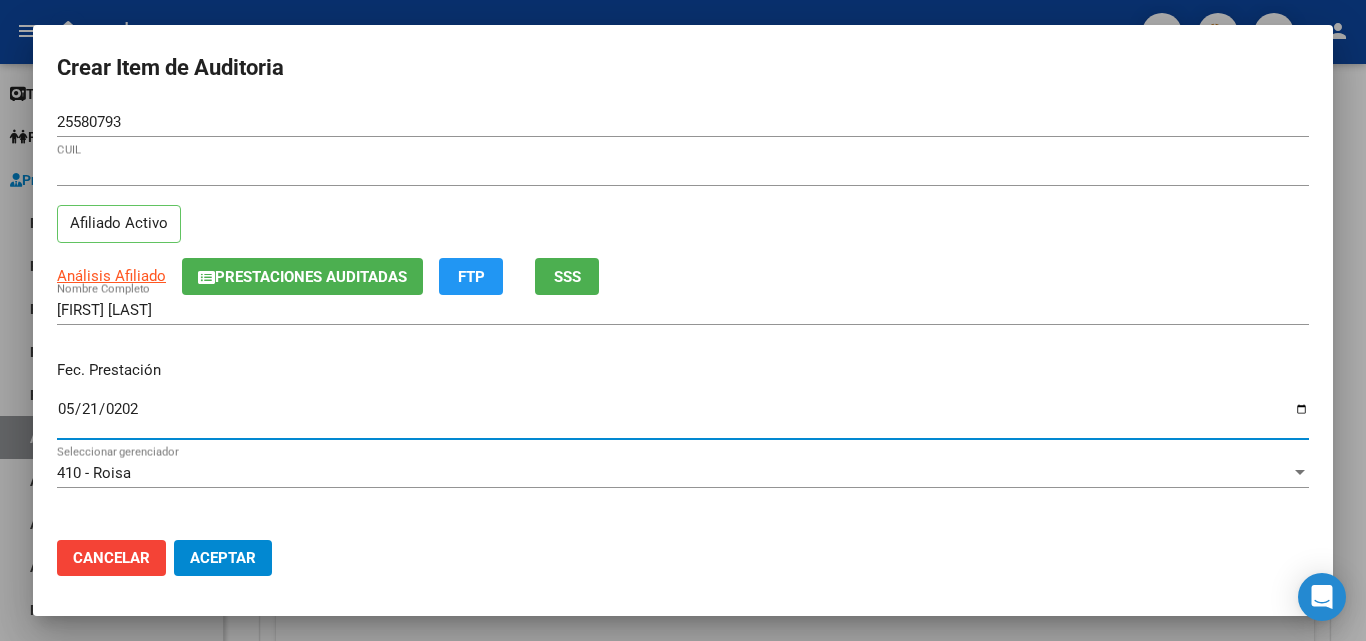 type on "2025-05-21" 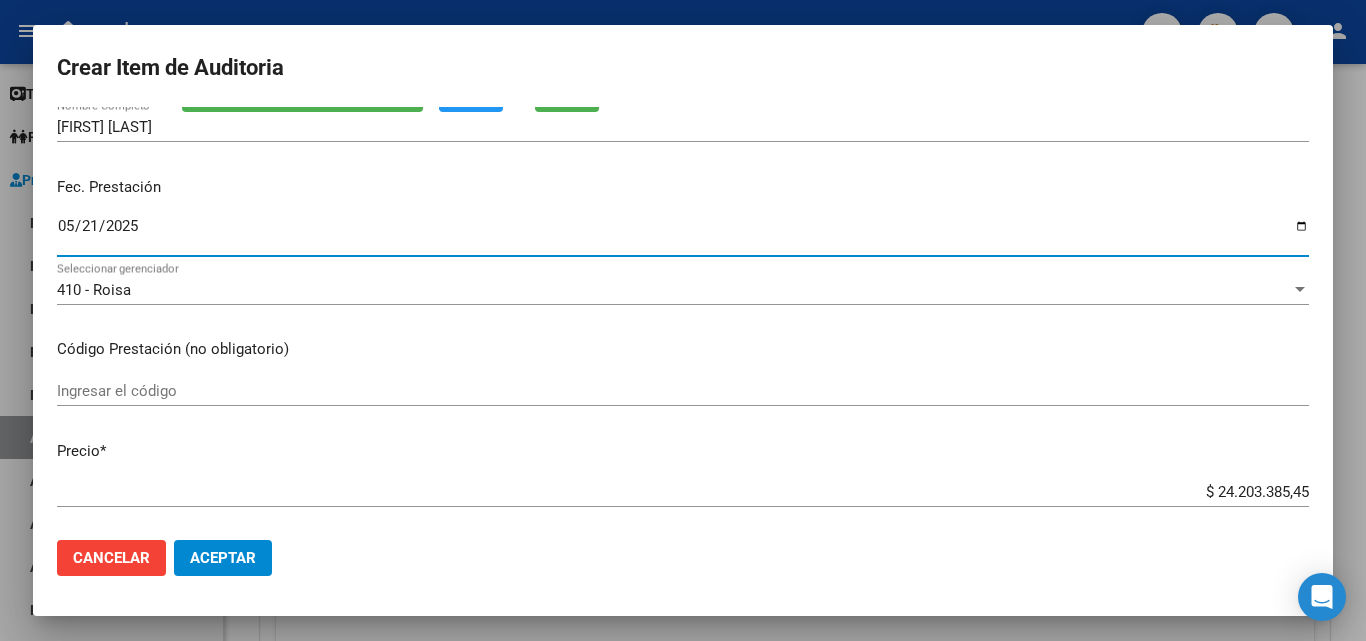 scroll, scrollTop: 200, scrollLeft: 0, axis: vertical 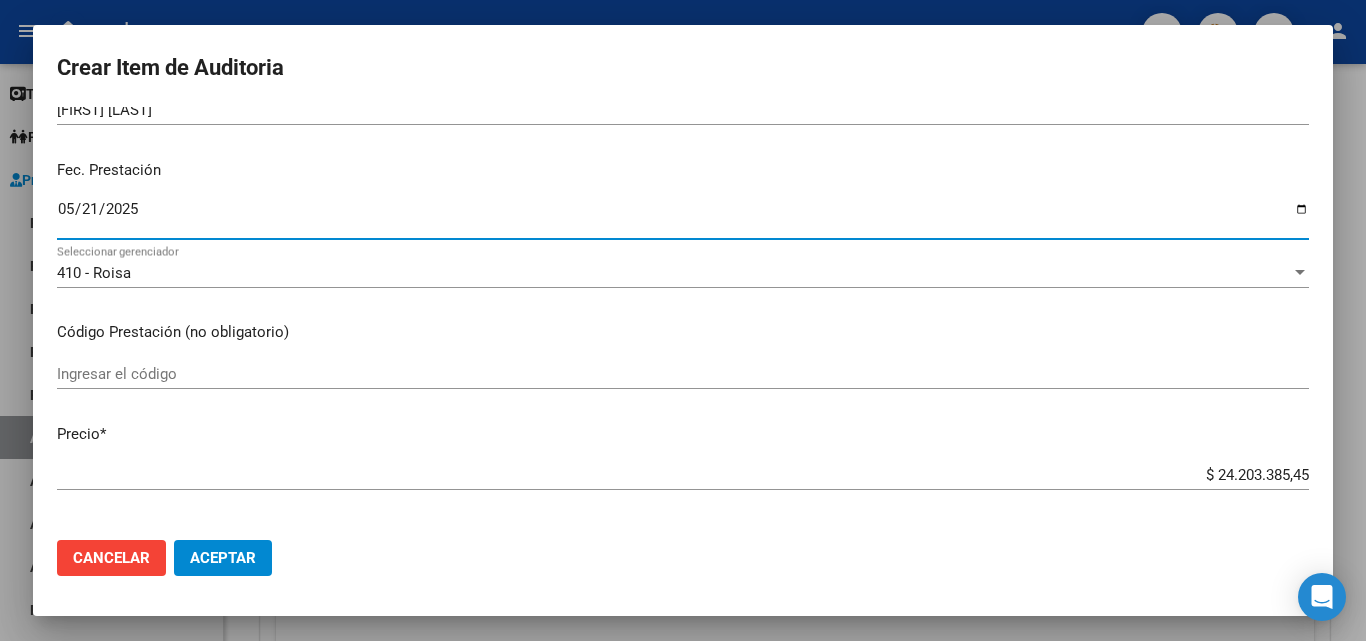 click on "Ingresar el código" at bounding box center (683, 374) 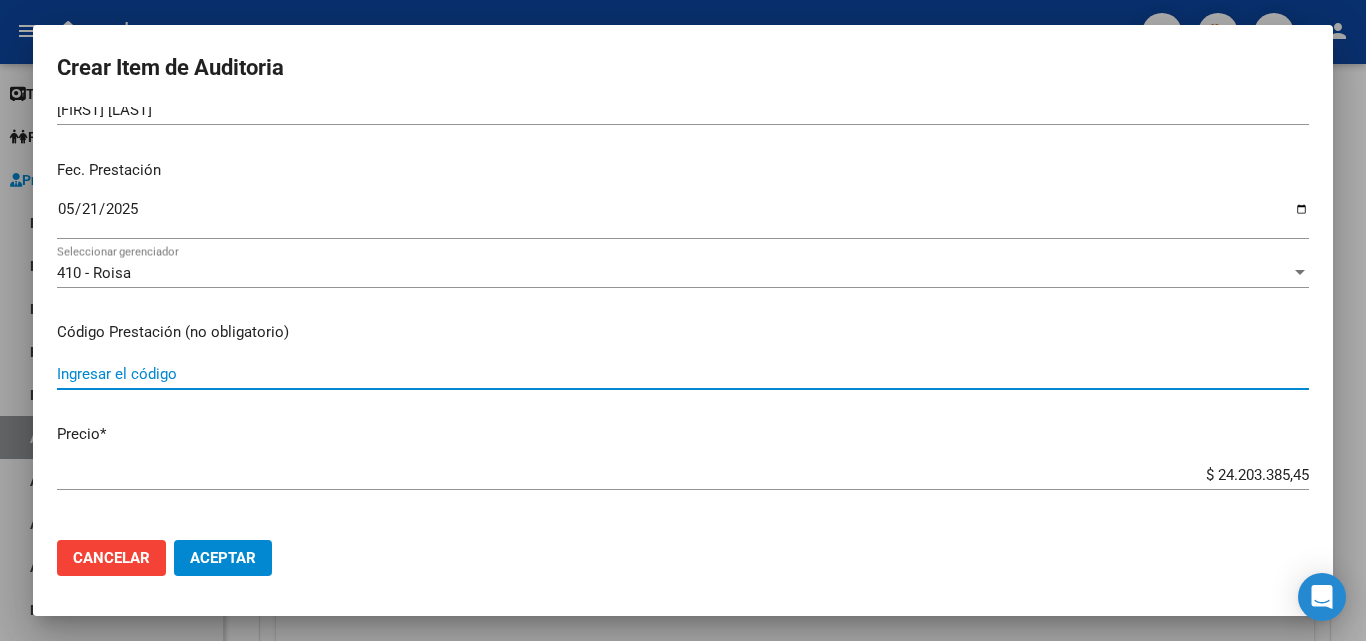 click on "Ingresar el código" at bounding box center (683, 374) 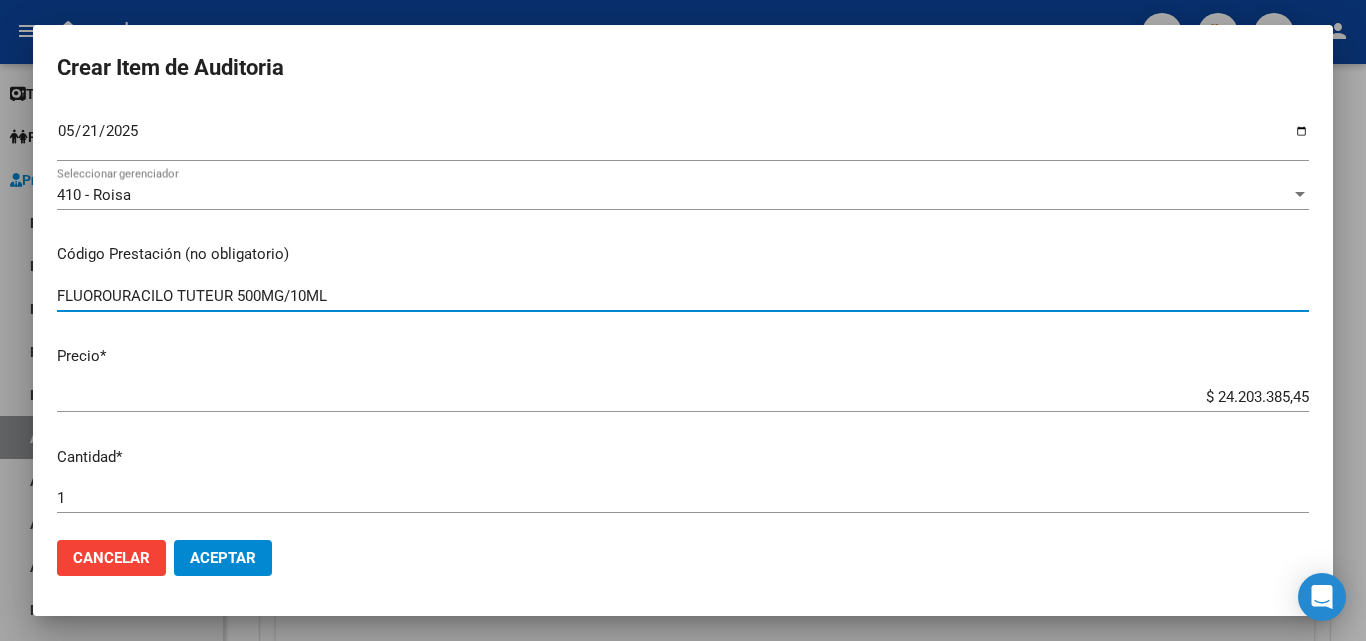 scroll, scrollTop: 300, scrollLeft: 0, axis: vertical 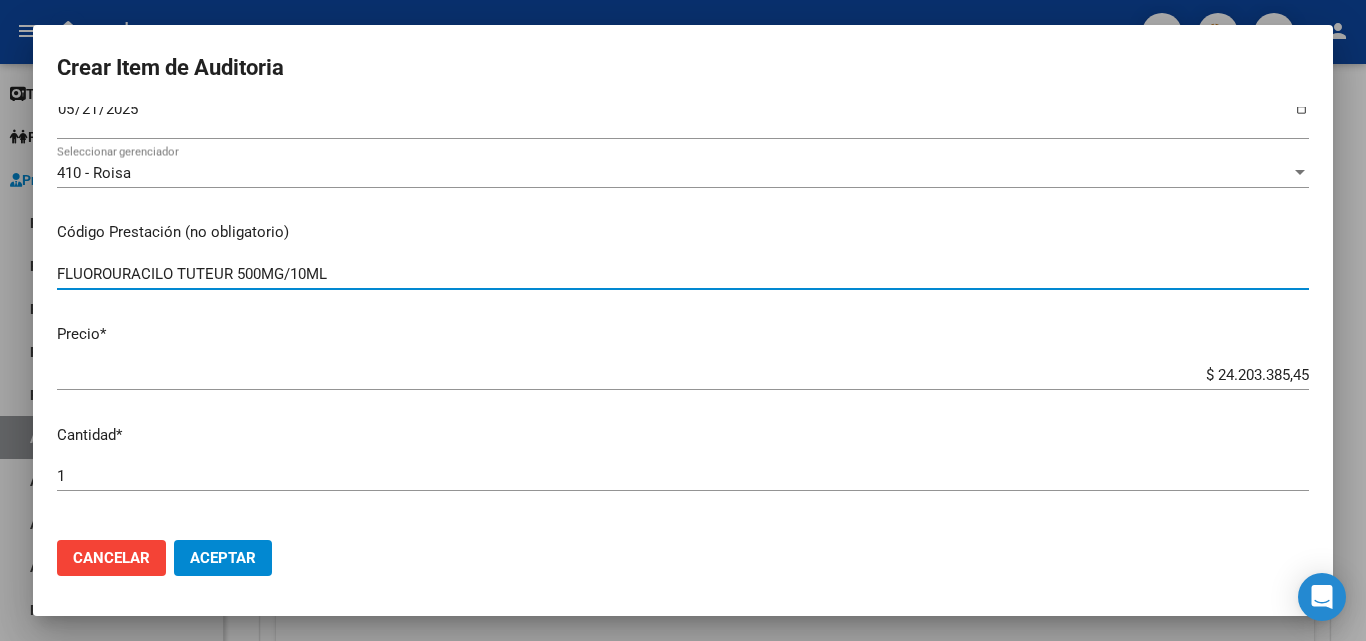 type on "FLUOROURACILO TUTEUR 500MG/10ML" 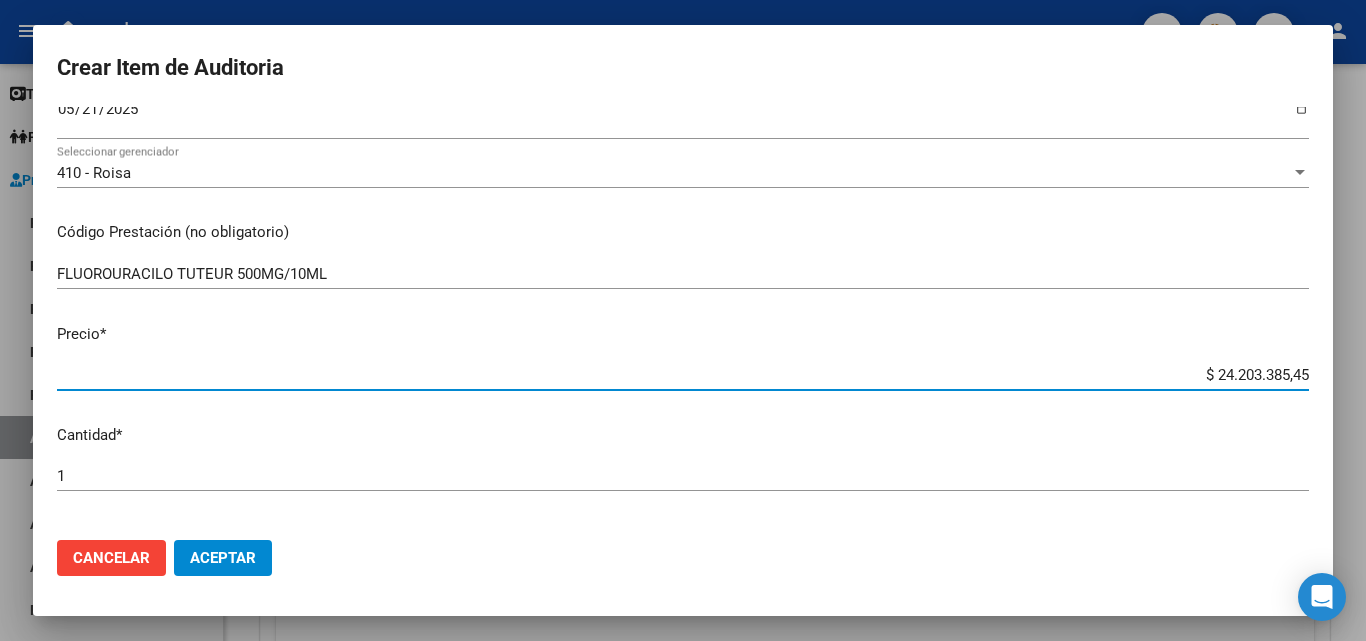 drag, startPoint x: 1179, startPoint y: 376, endPoint x: 1308, endPoint y: 366, distance: 129.38702 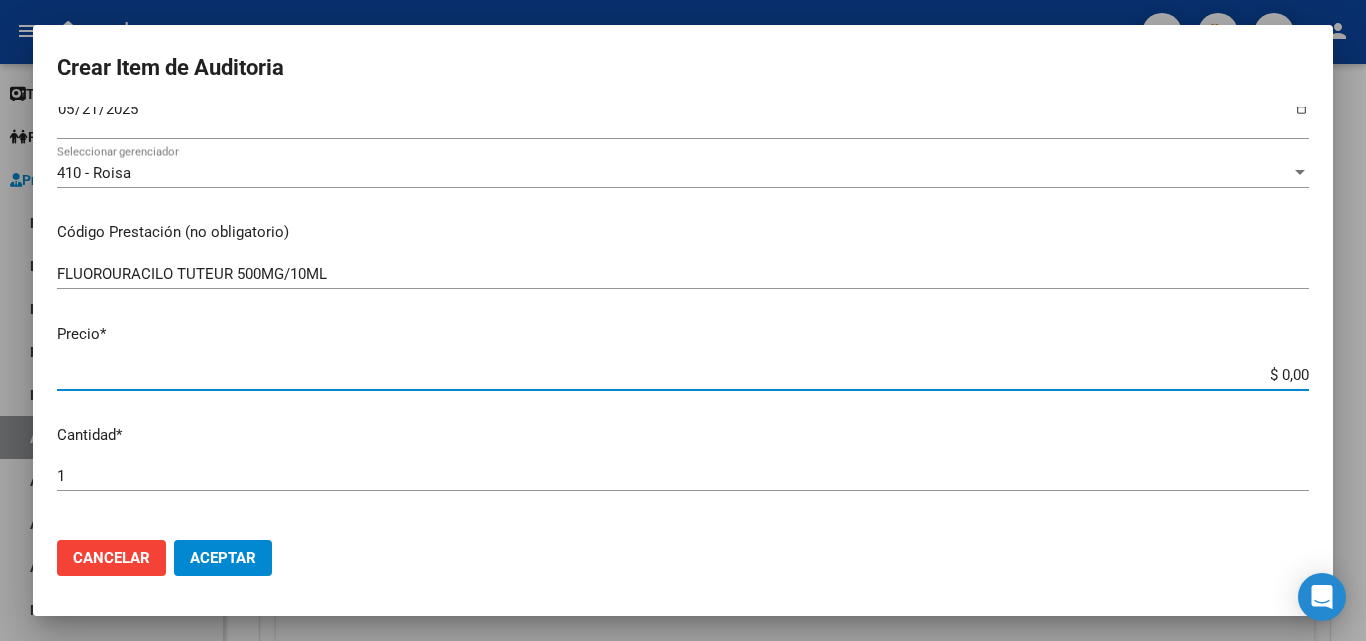 type on "$ 0,05" 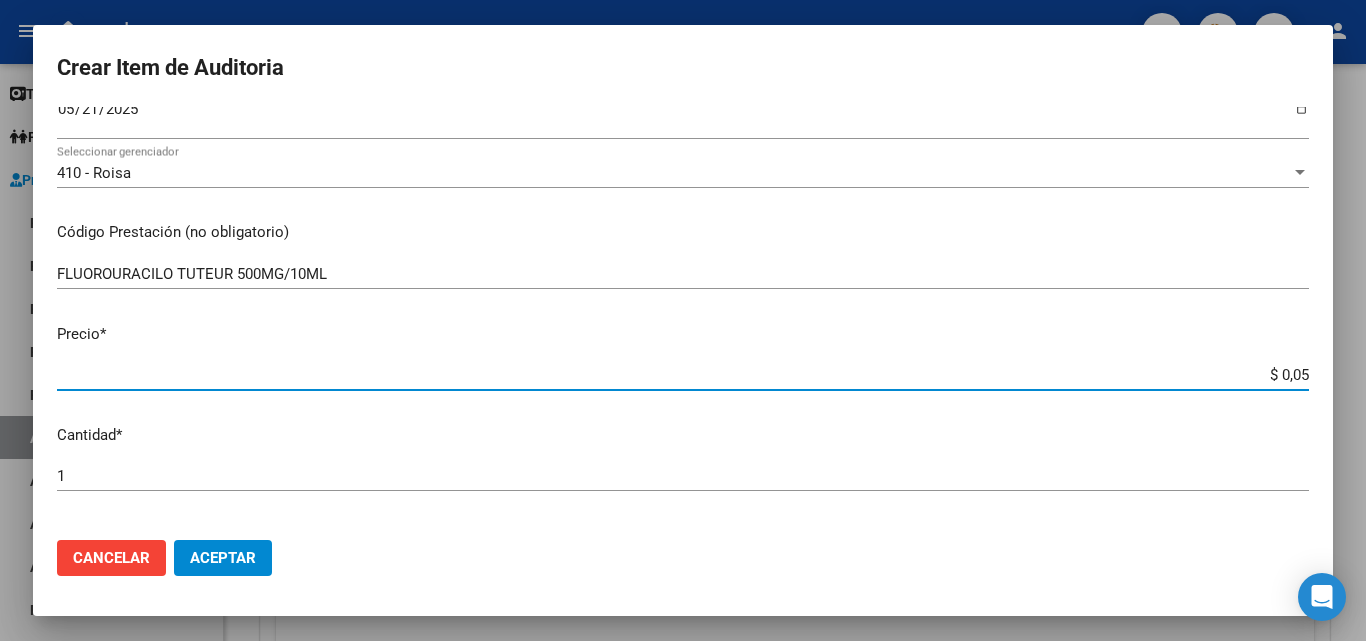 type on "$ 0,55" 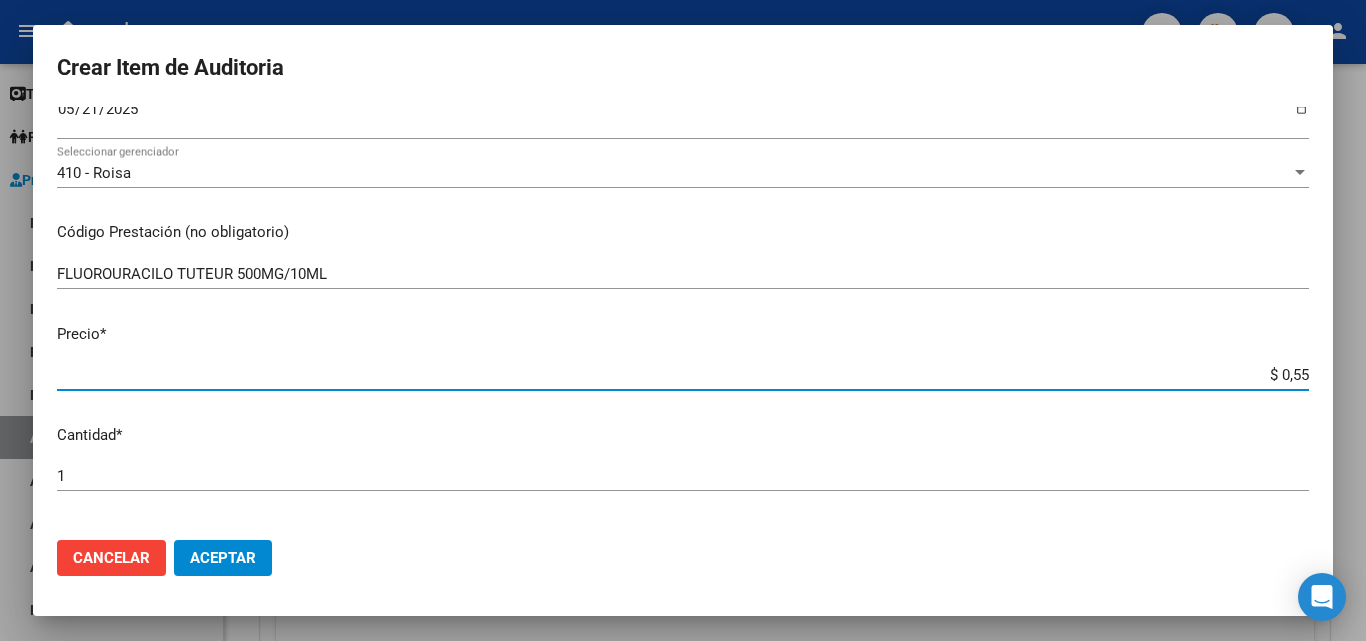 type on "$ 5,59" 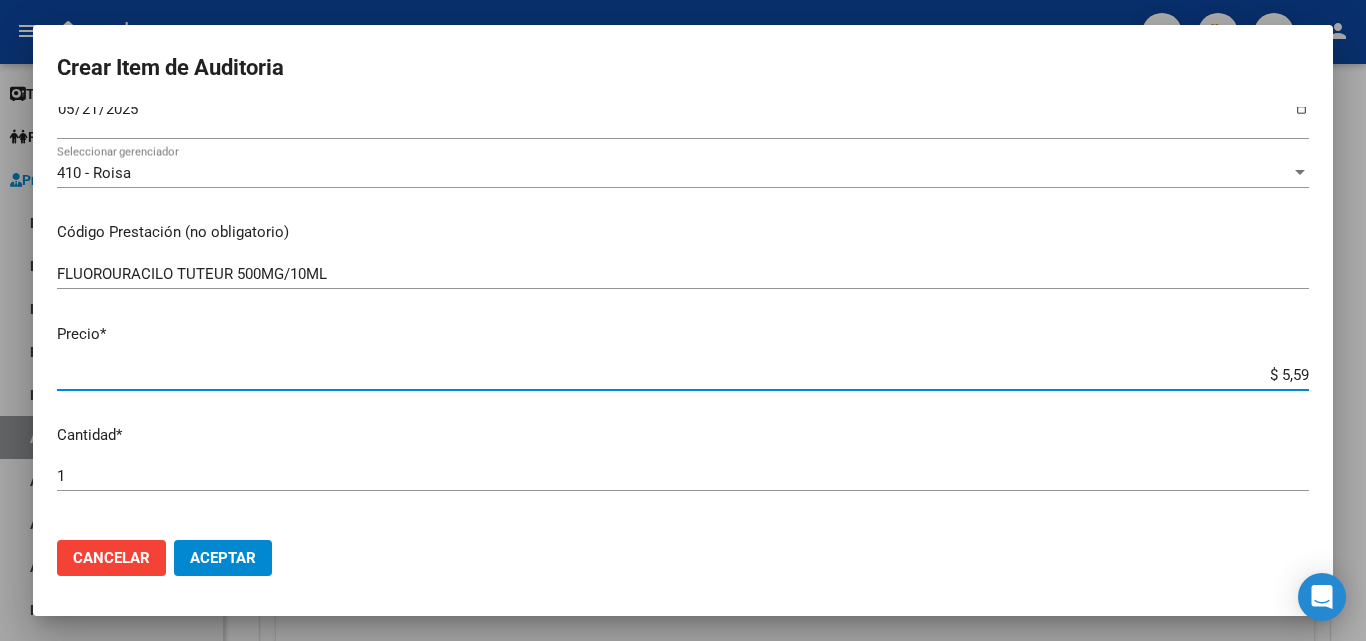 type on "$ 55,90" 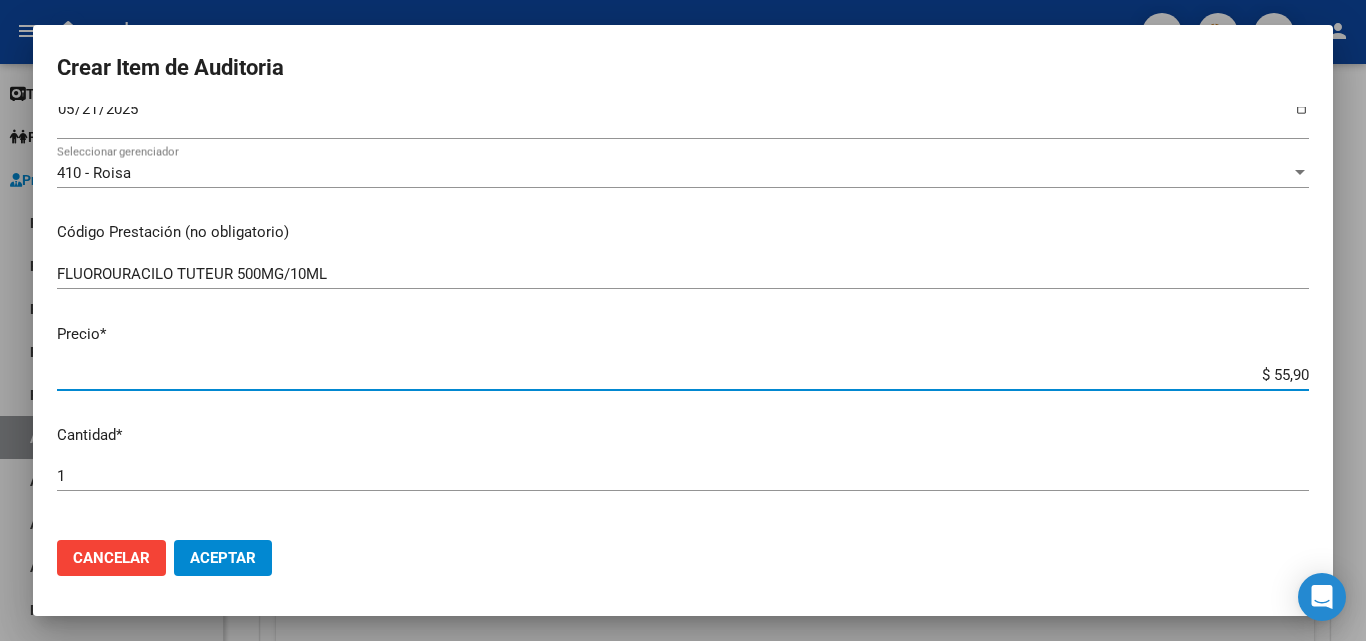 type on "$ 559,03" 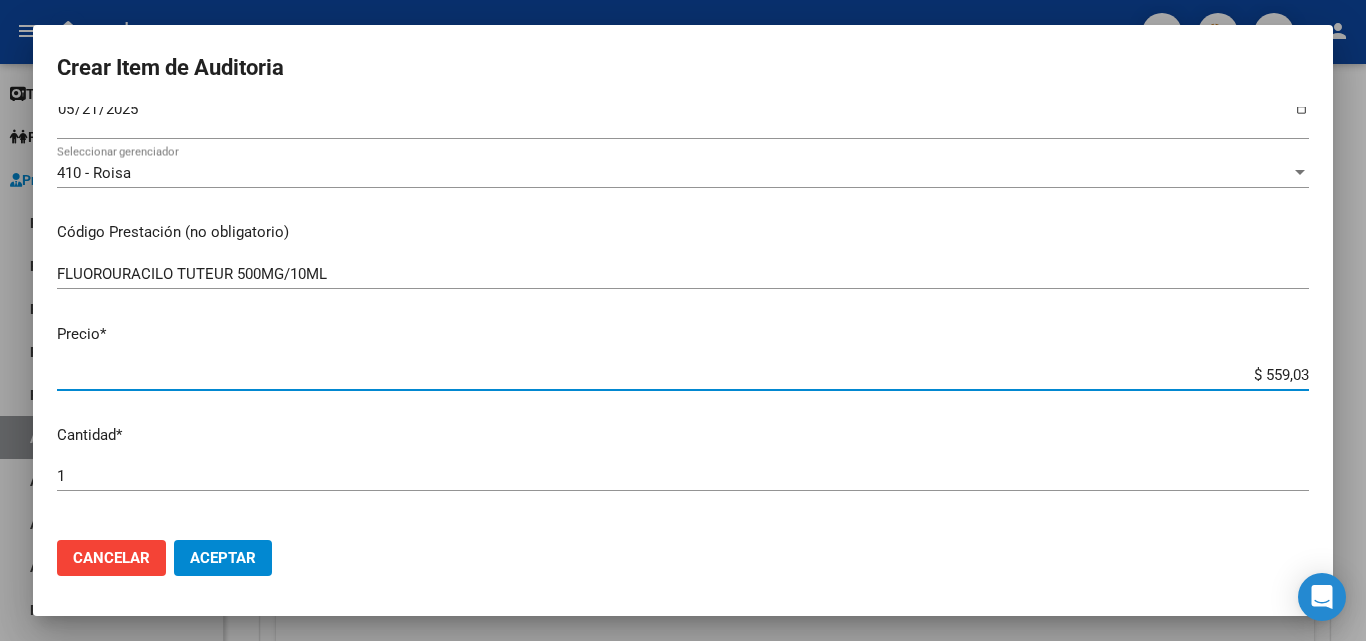 type on "$ 5.590,37" 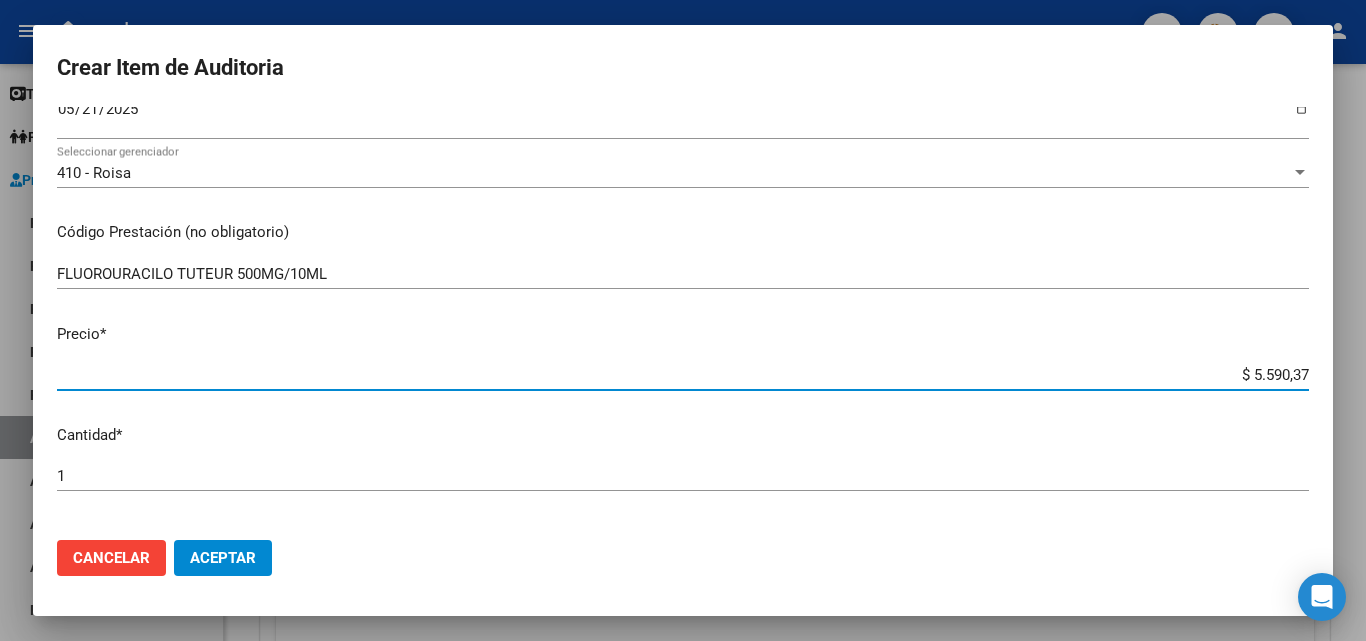 type on "$ 55.903,71" 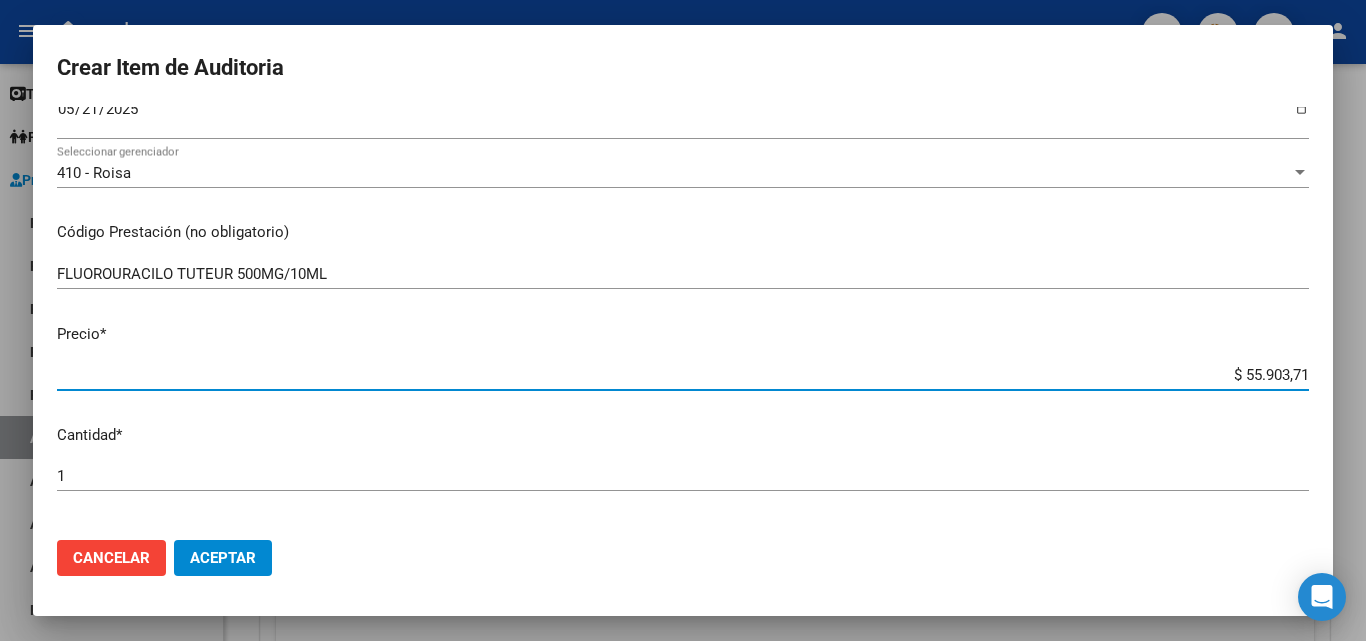 scroll, scrollTop: 400, scrollLeft: 0, axis: vertical 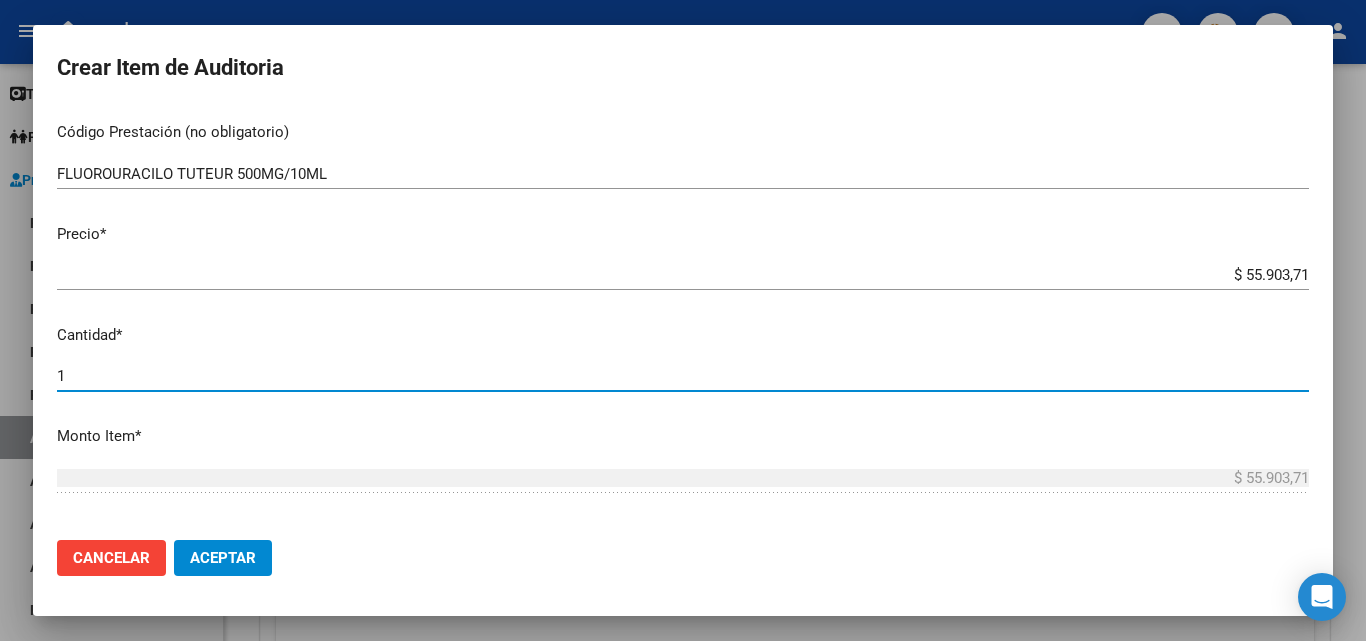 click on "1" at bounding box center [683, 376] 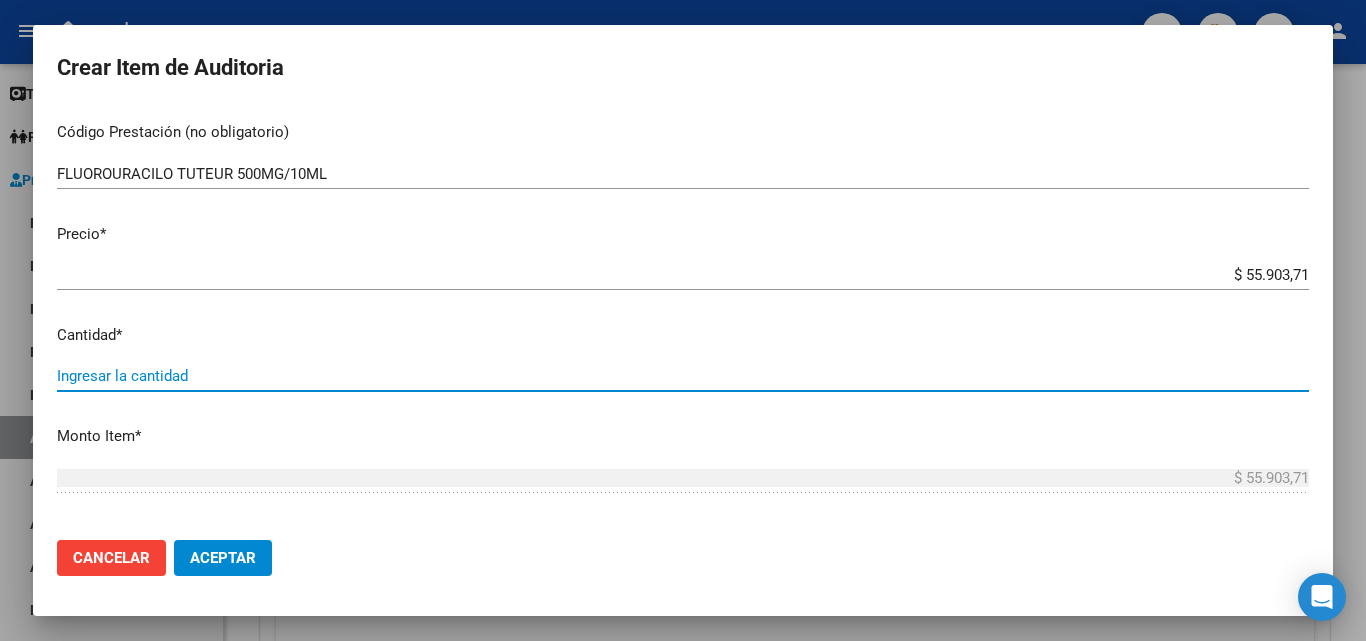 type on "2" 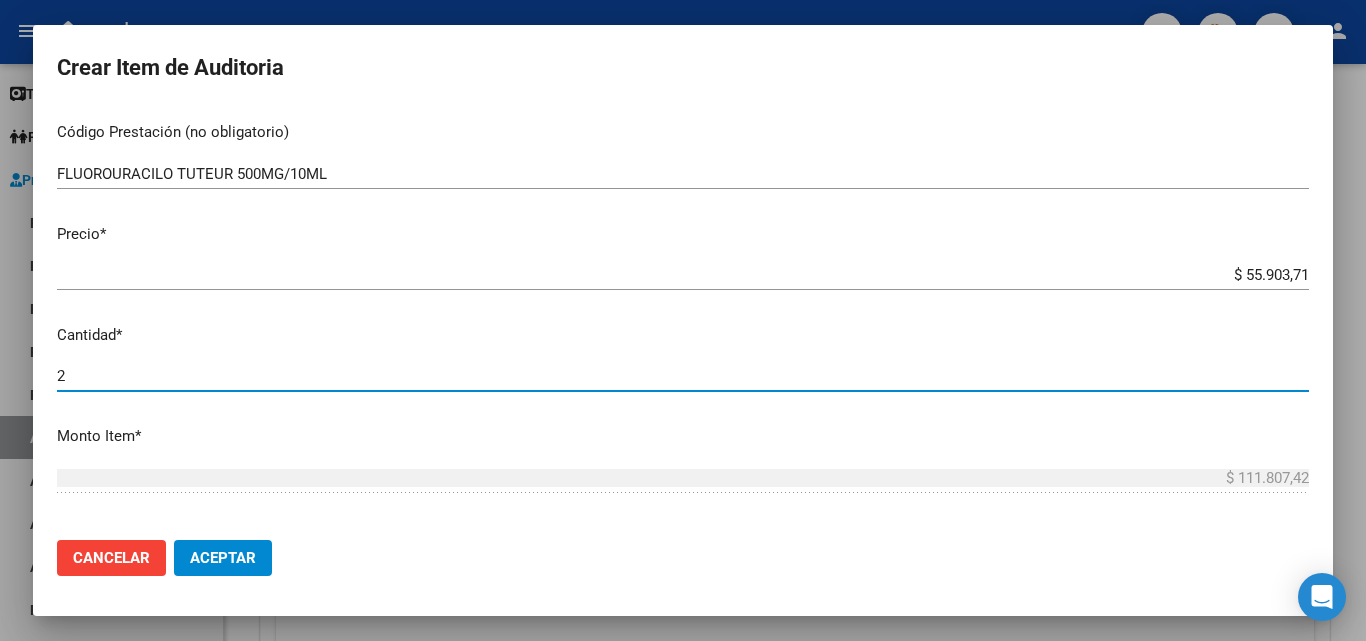 type on "2" 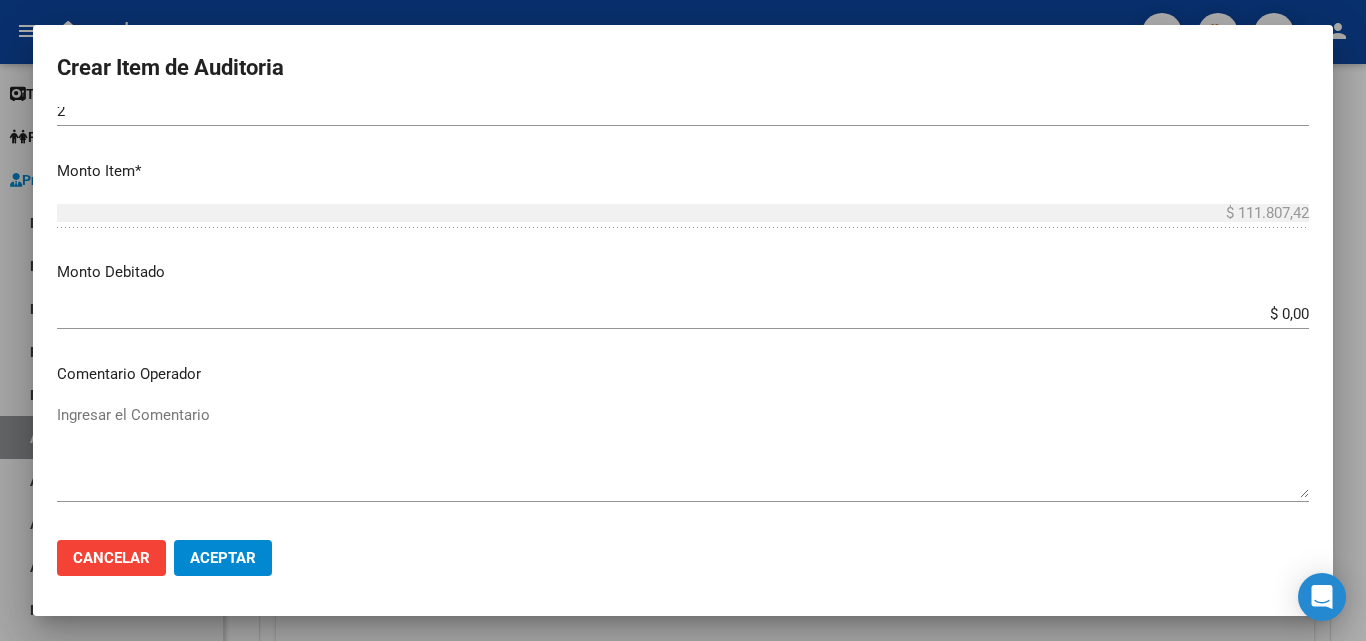 scroll, scrollTop: 700, scrollLeft: 0, axis: vertical 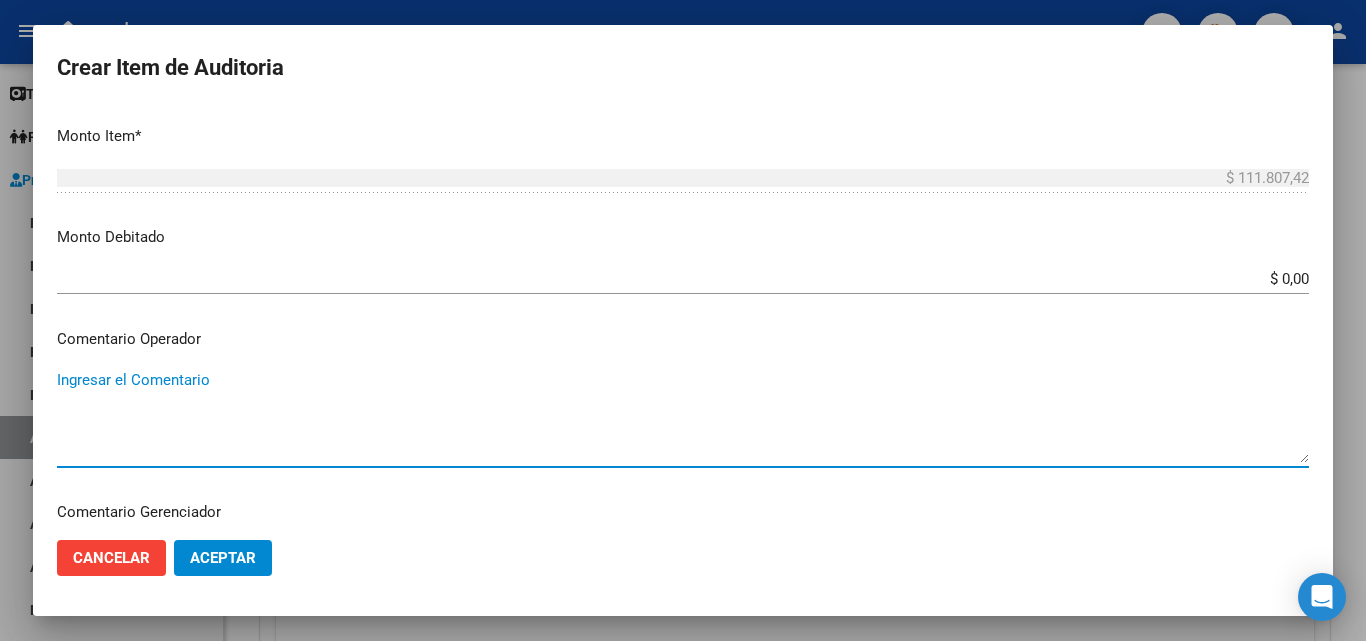 click on "Ingresar el Comentario" at bounding box center [683, 416] 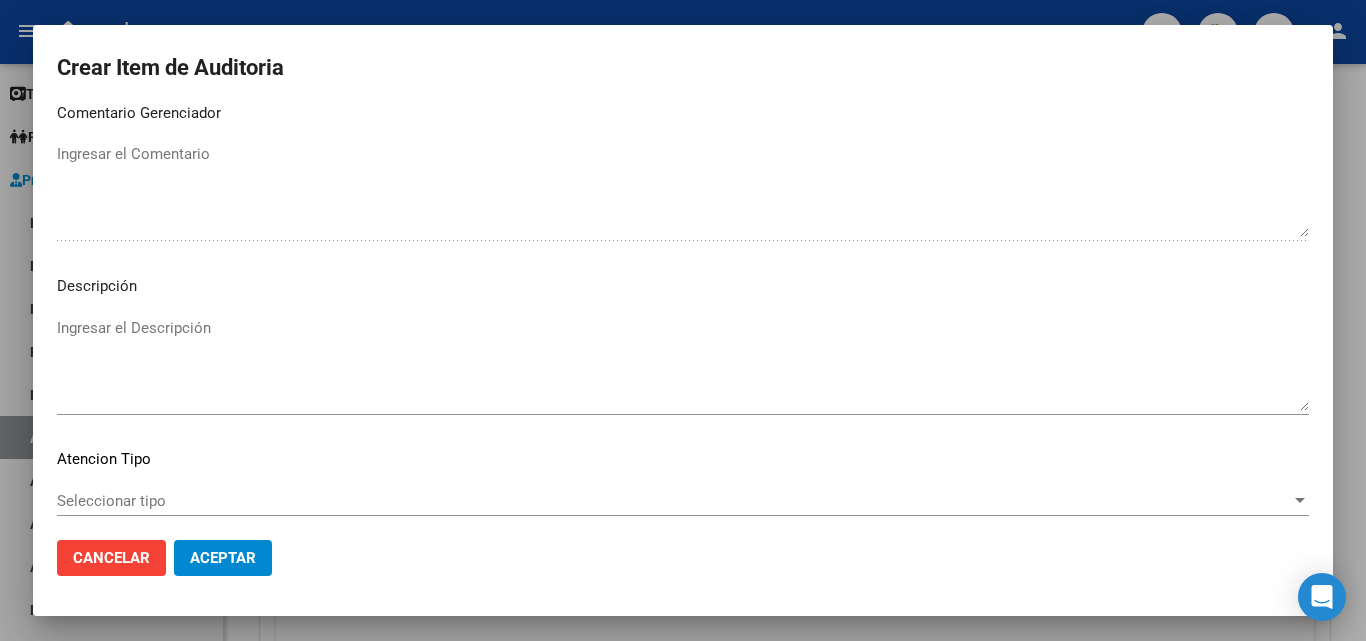 scroll, scrollTop: 1100, scrollLeft: 0, axis: vertical 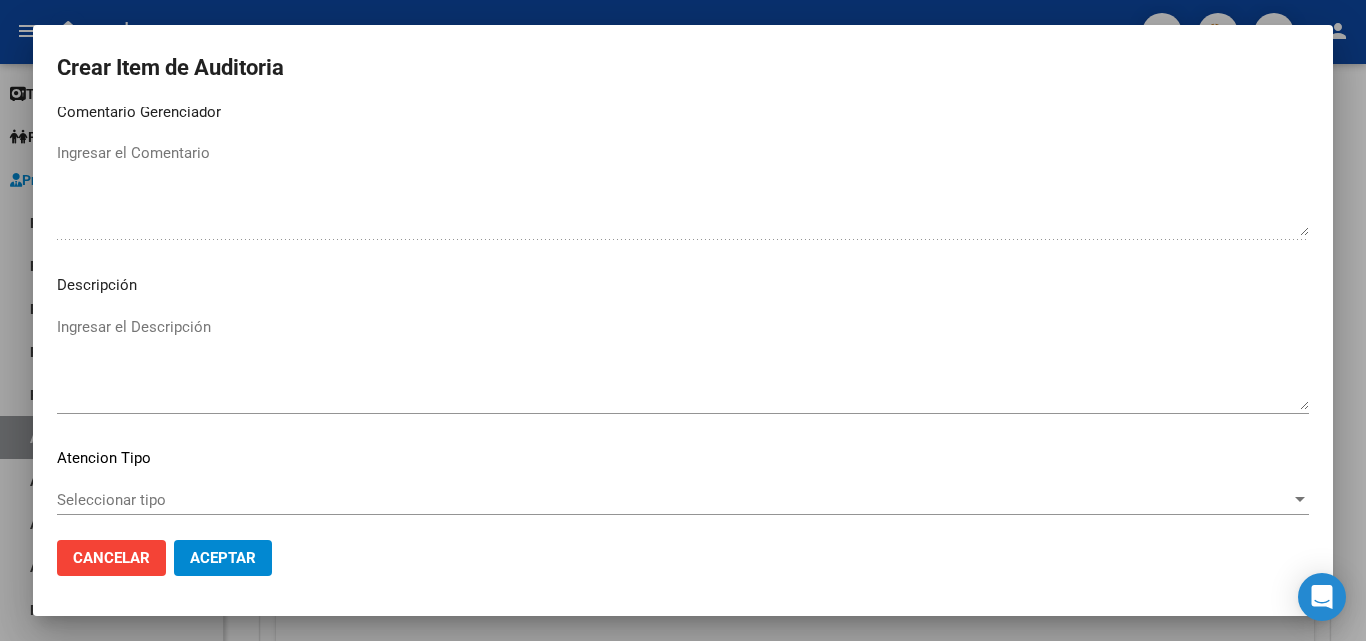 type on "FALTA TRAZA
OK_VALOR KAIROS" 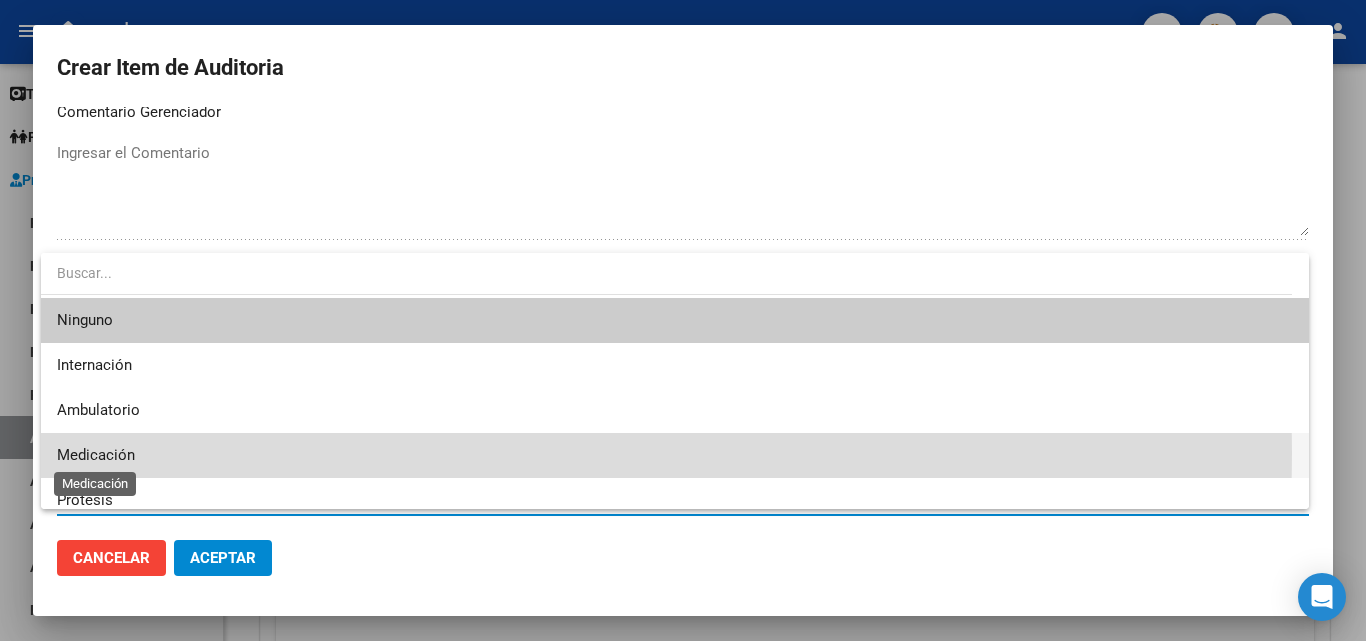 click on "Medicación" at bounding box center (96, 455) 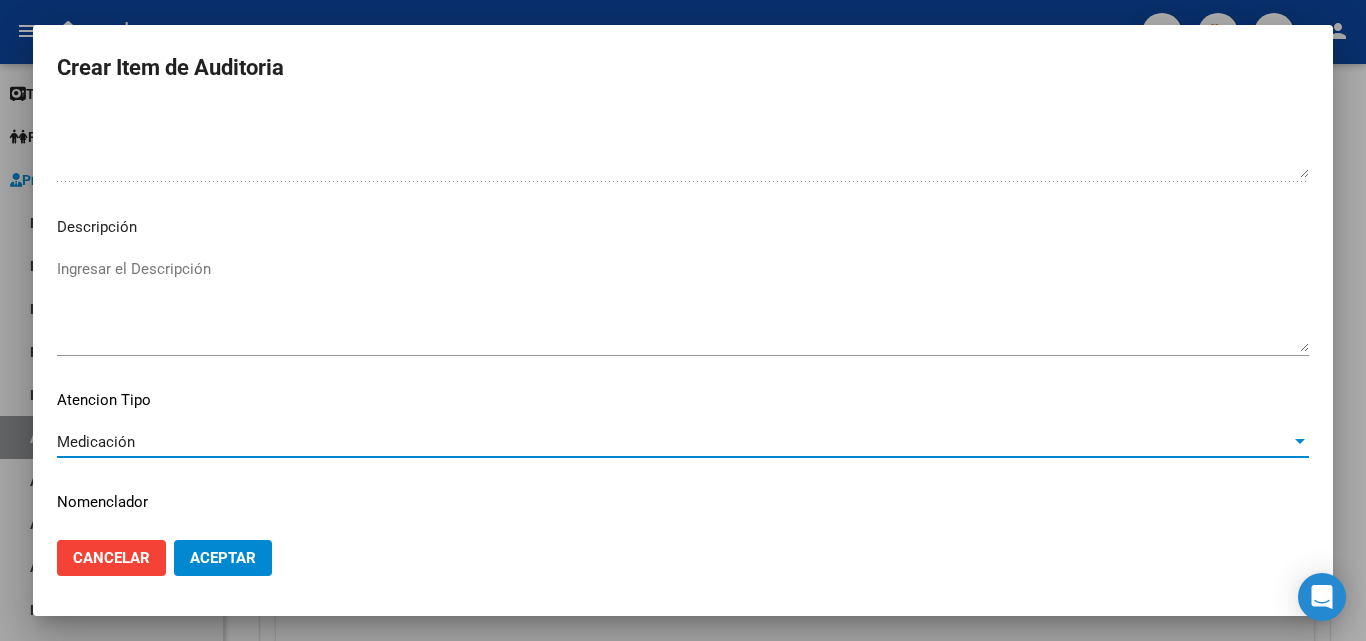 scroll, scrollTop: 1211, scrollLeft: 0, axis: vertical 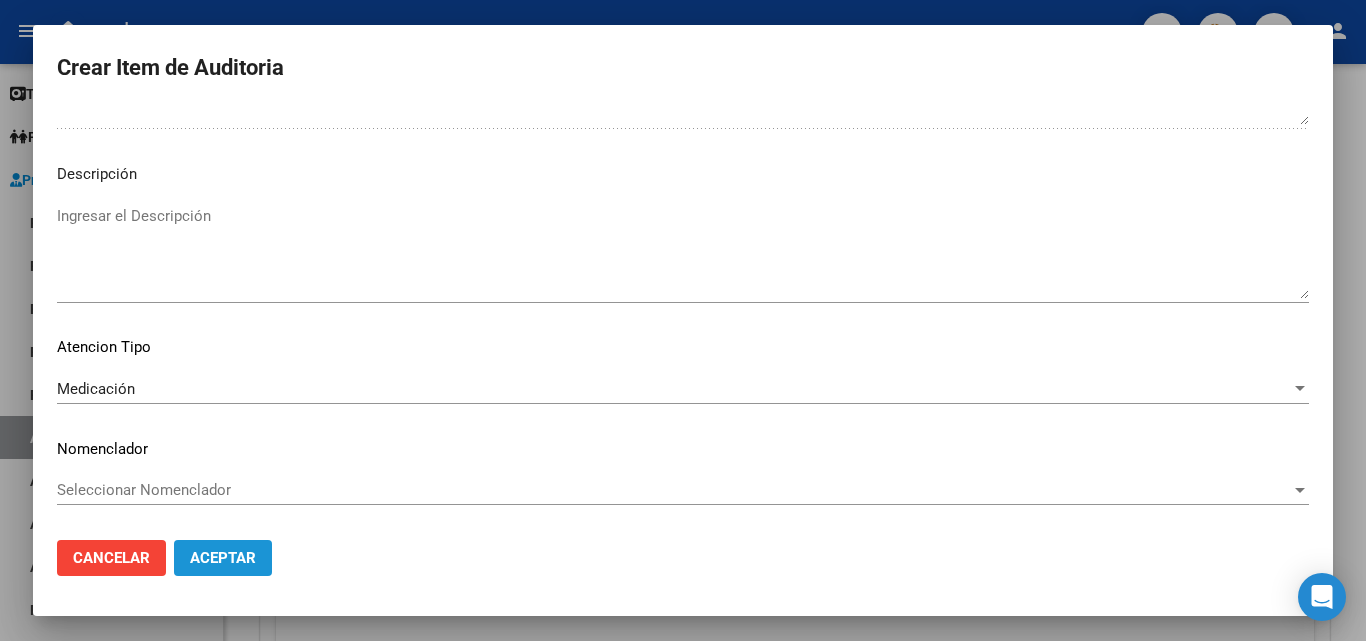 click on "Aceptar" 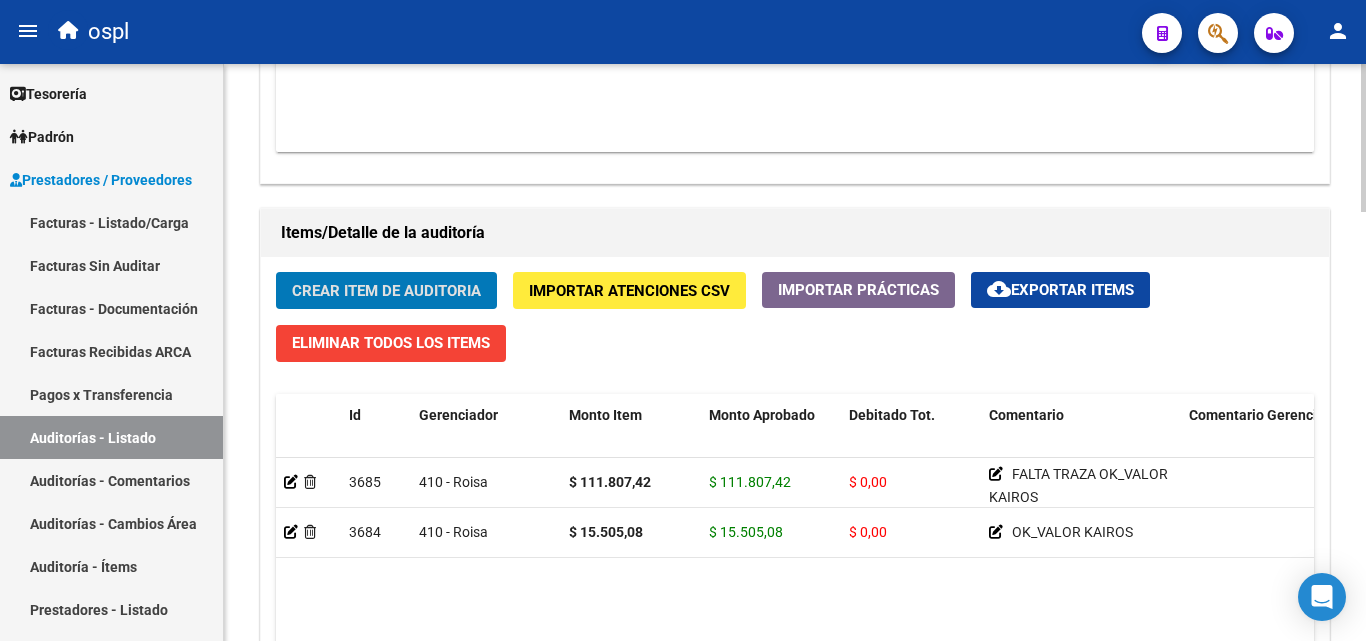 click on "Crear Item de Auditoria" 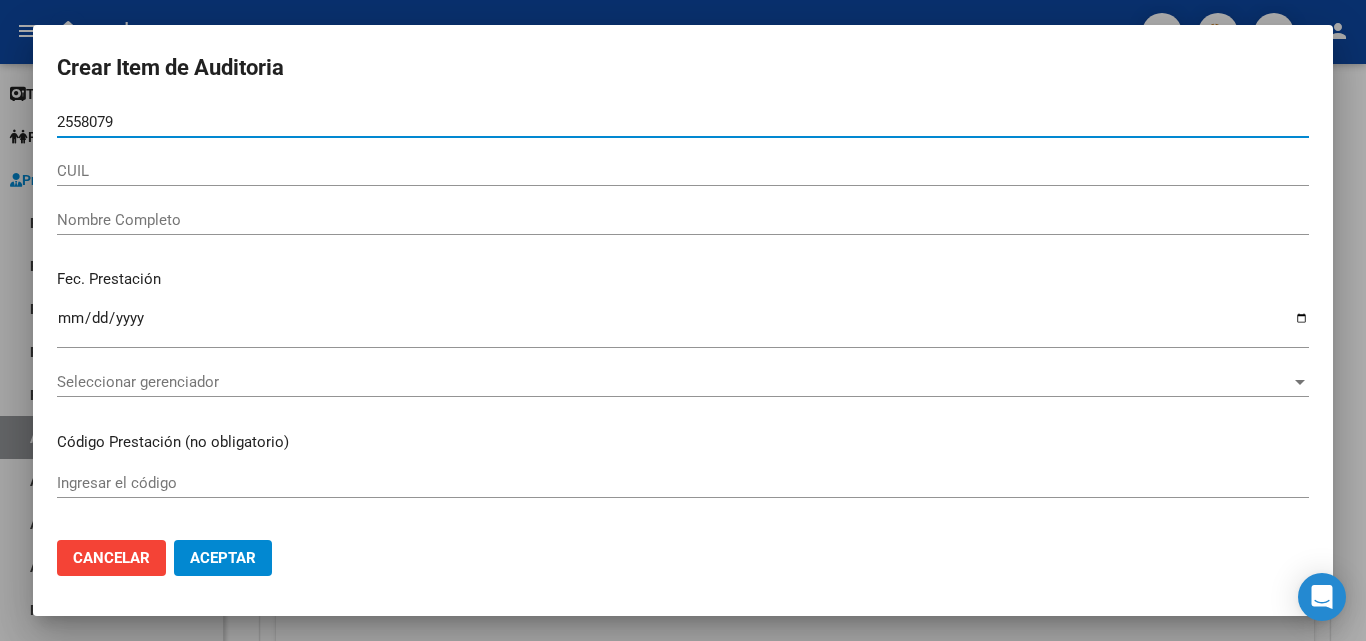 type on "25580793" 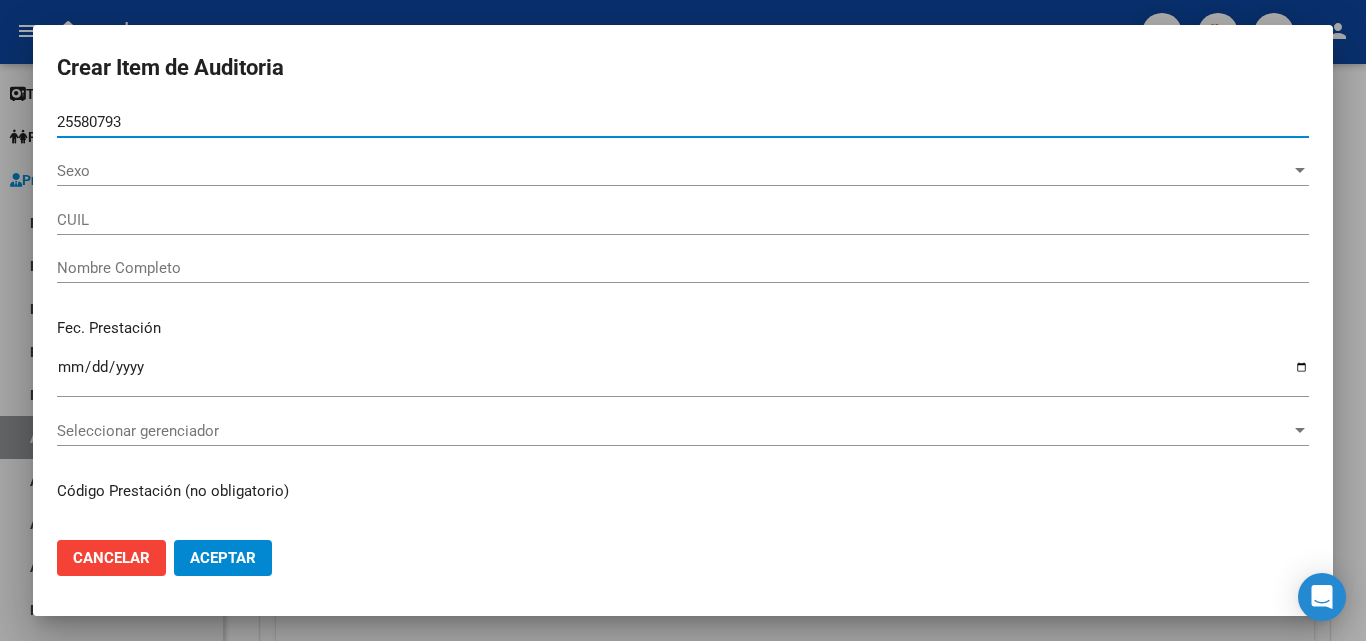 type on "[CUIL]" 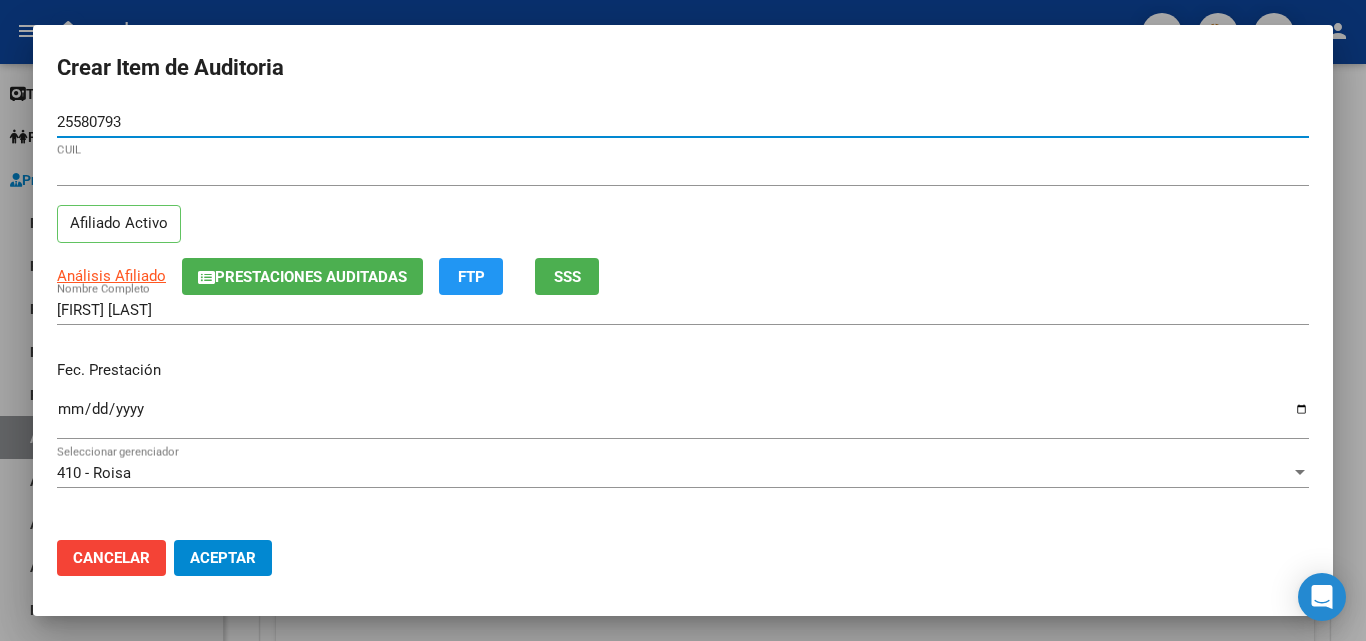 type on "25580793" 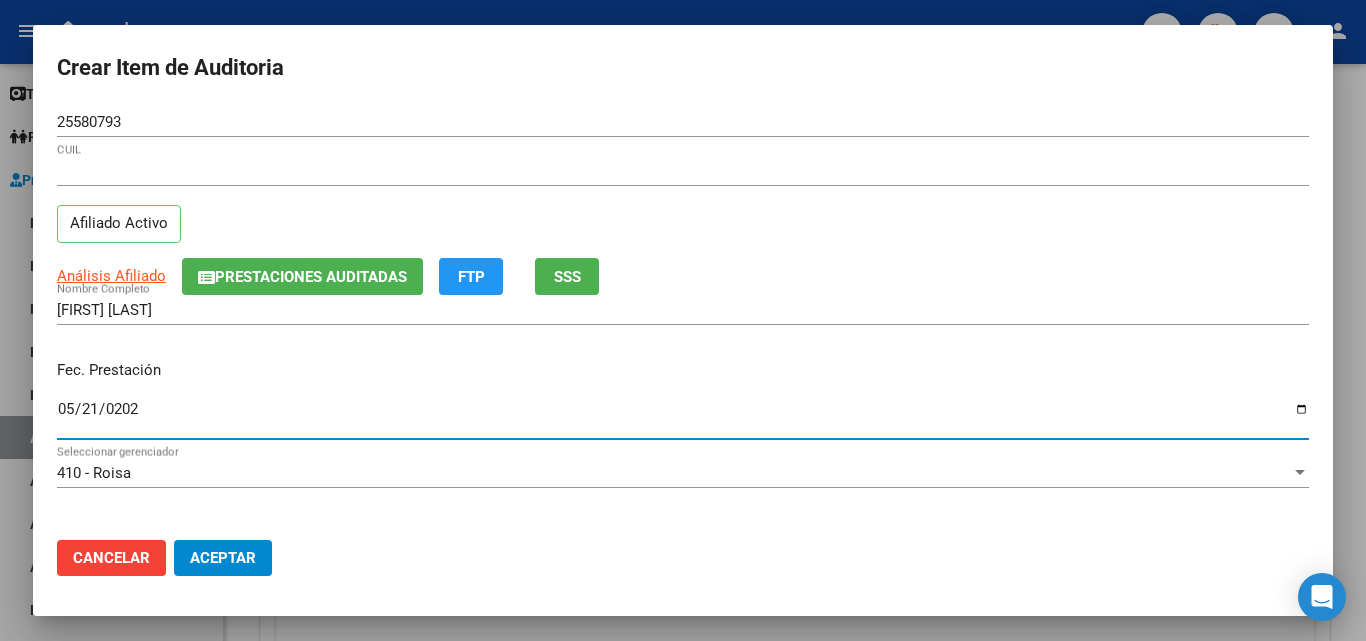 type on "2025-05-21" 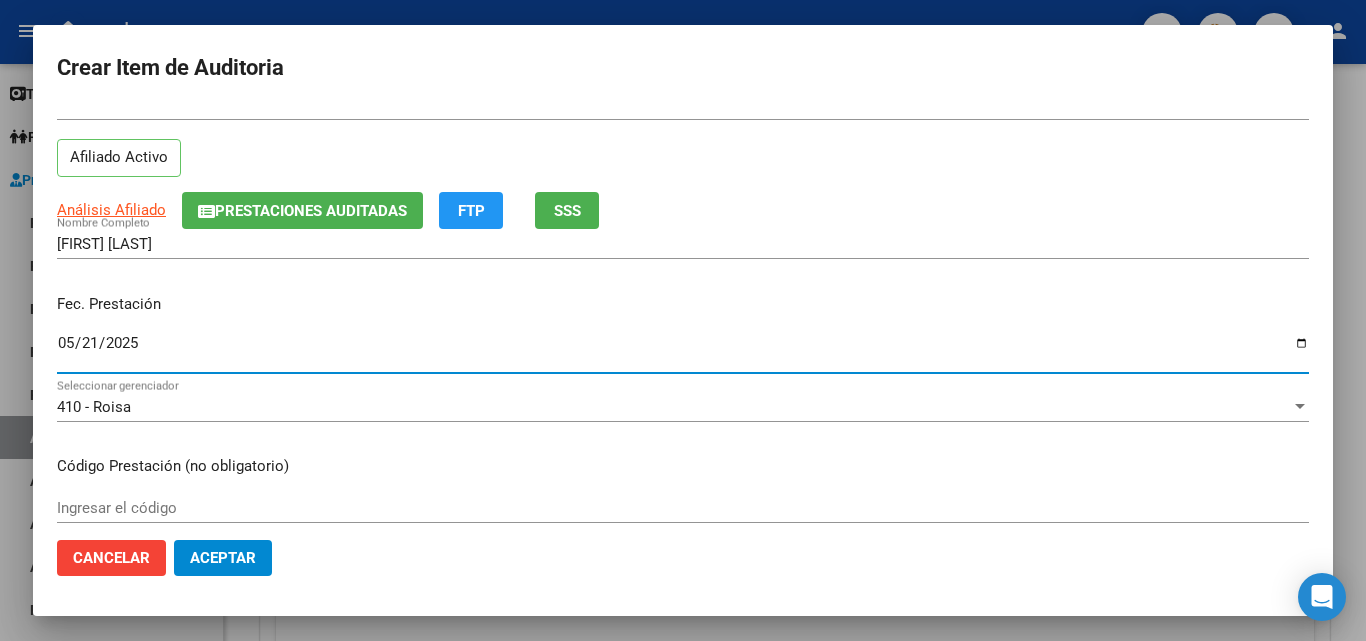 scroll, scrollTop: 100, scrollLeft: 0, axis: vertical 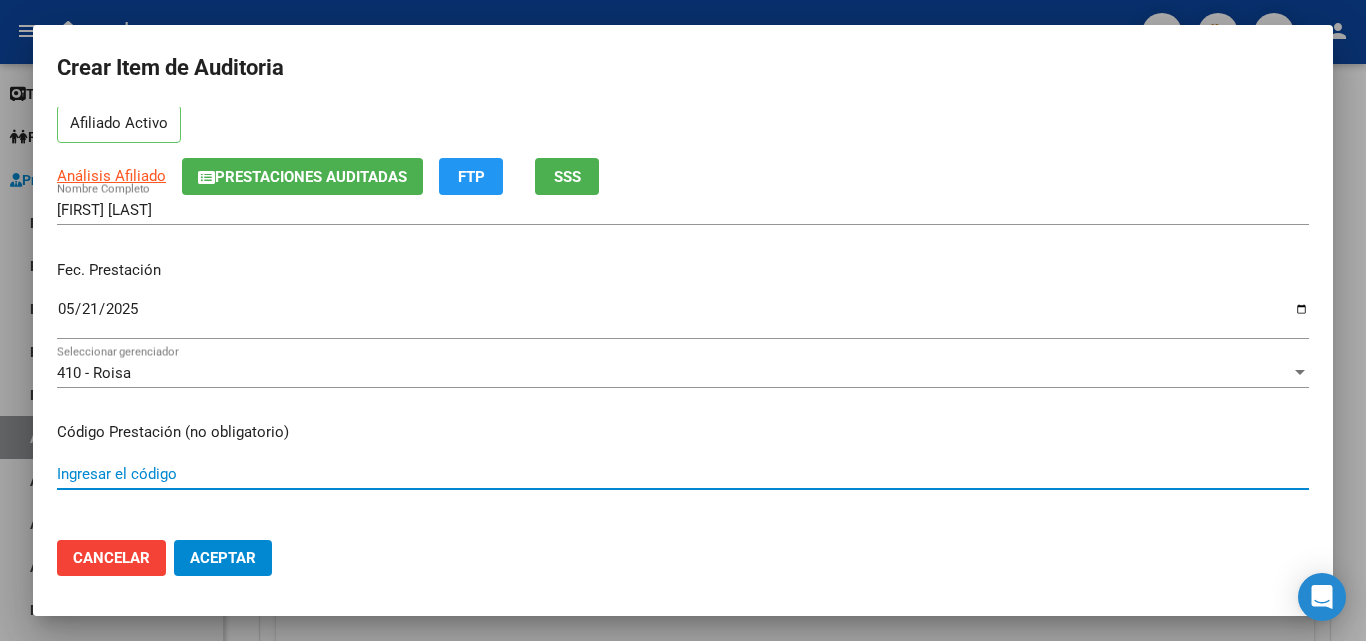 click on "Ingresar el código" at bounding box center [683, 474] 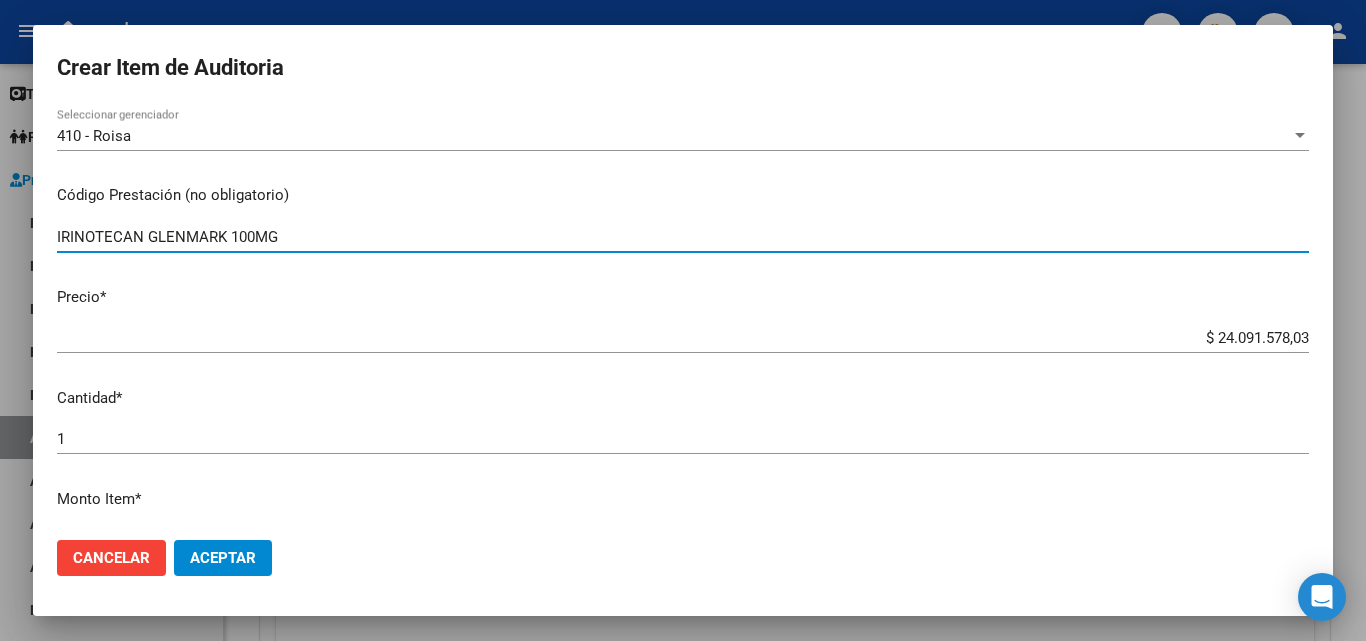 scroll, scrollTop: 400, scrollLeft: 0, axis: vertical 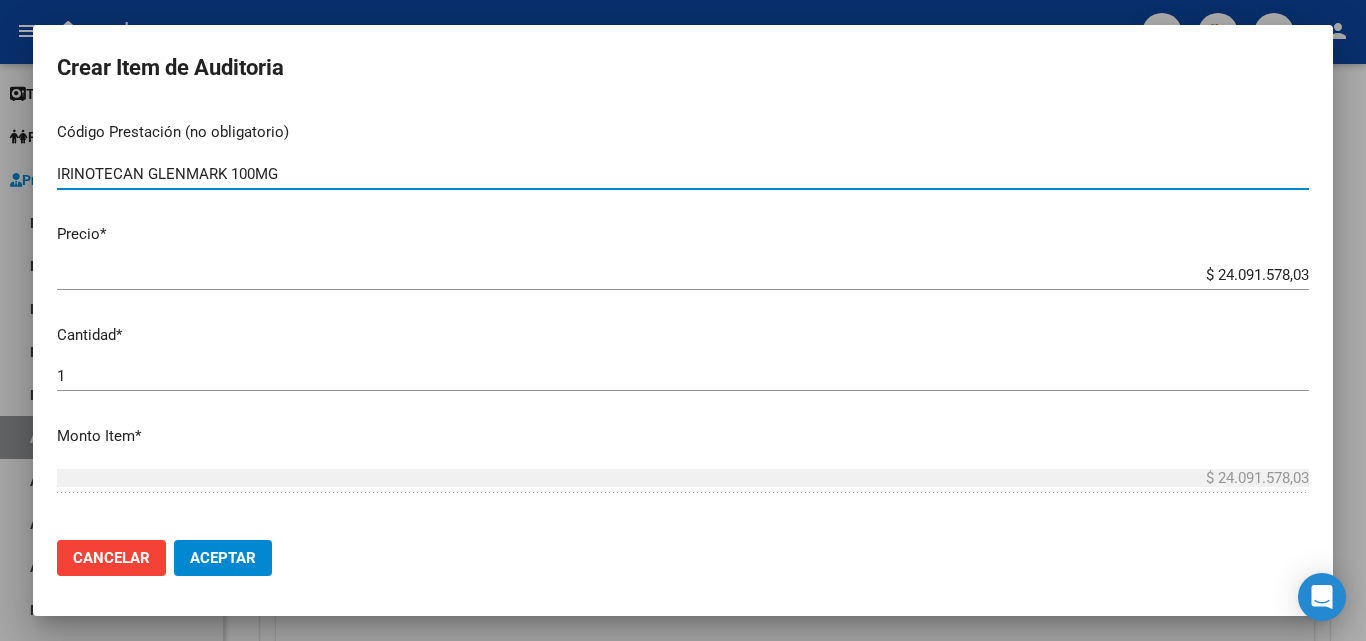 type on "IRINOTECAN GLENMARK 100MG" 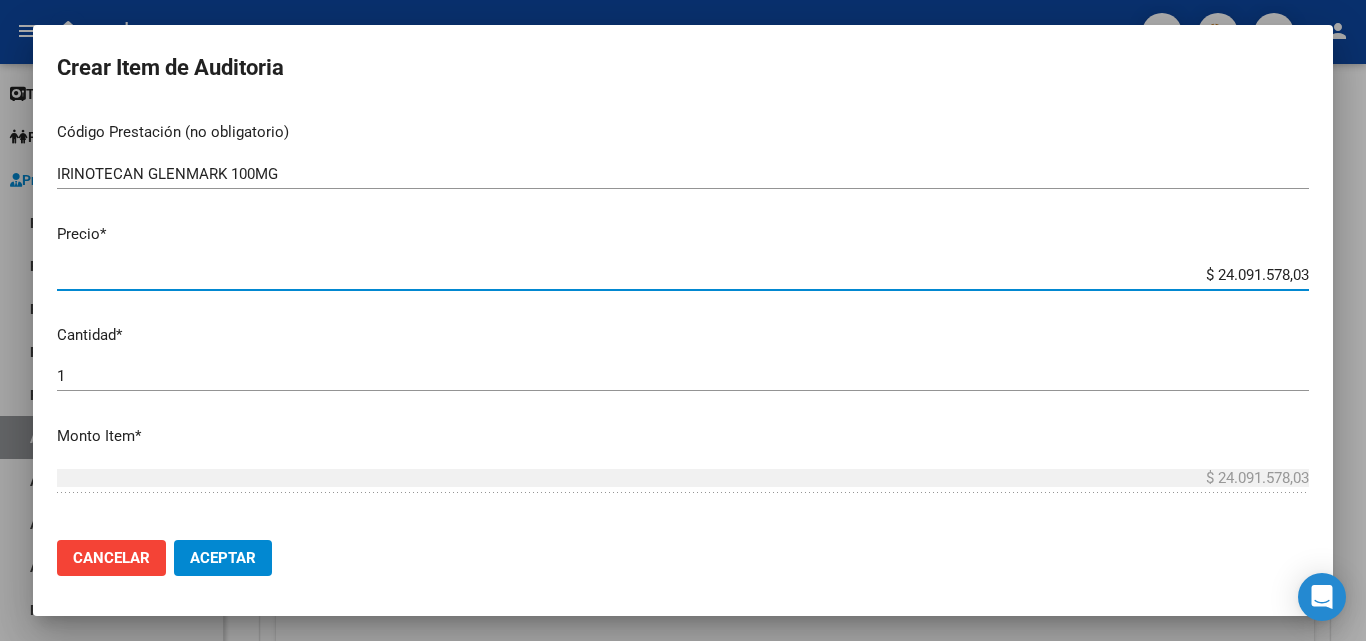 drag, startPoint x: 1184, startPoint y: 279, endPoint x: 1352, endPoint y: 292, distance: 168.50223 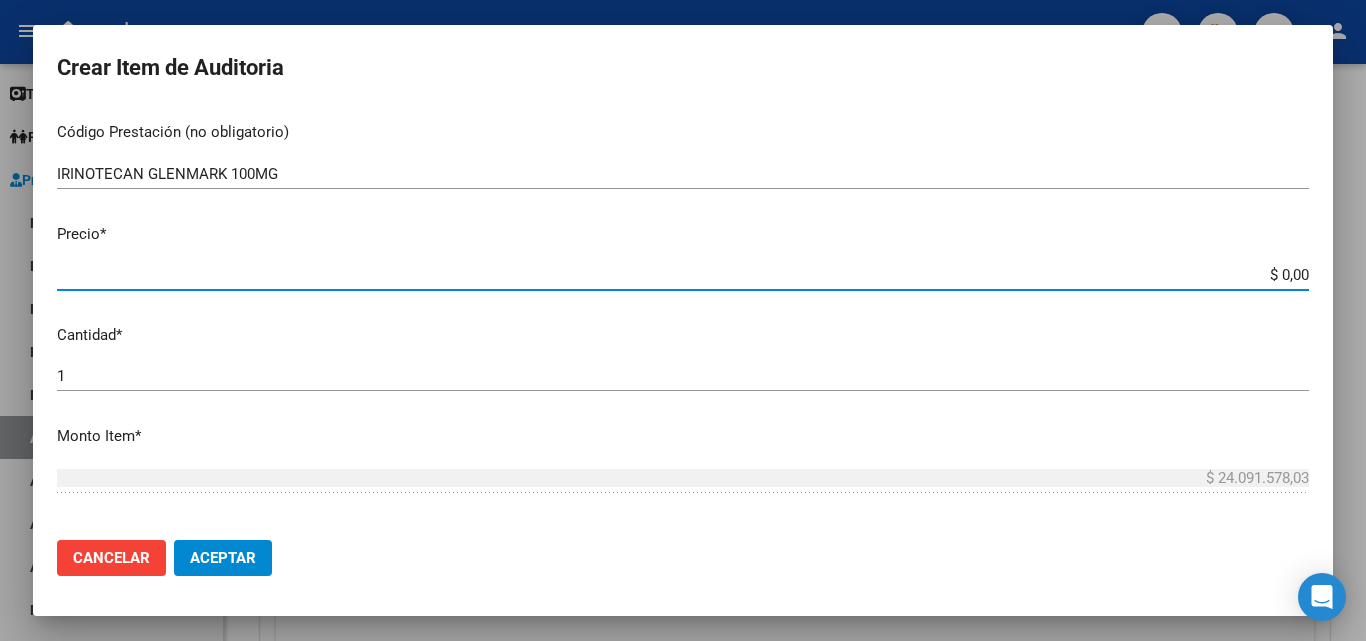 type on "$ 0,01" 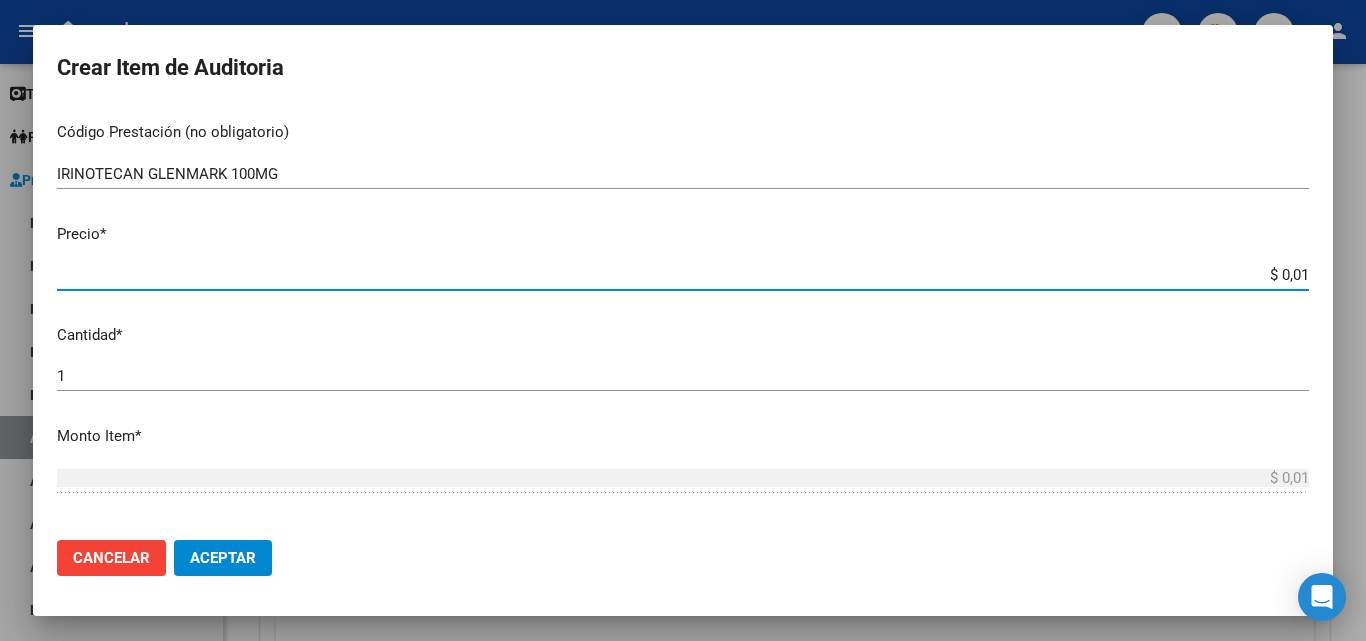 type on "$ 0,15" 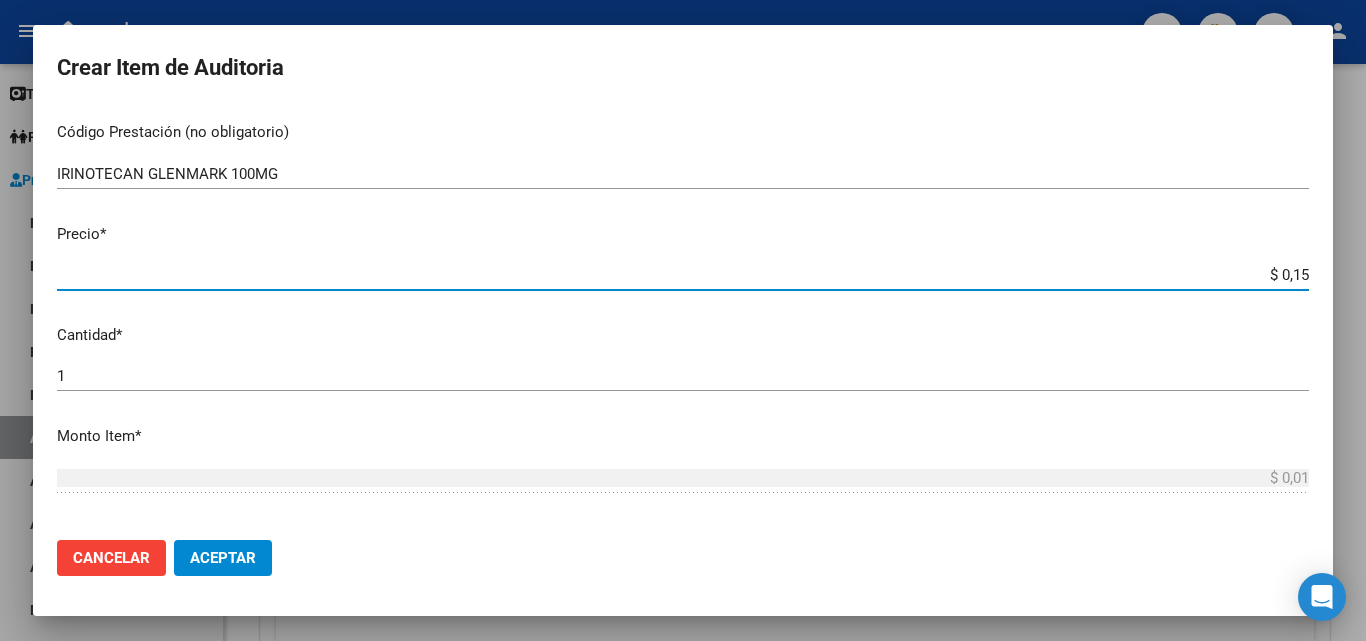 type on "$ 0,15" 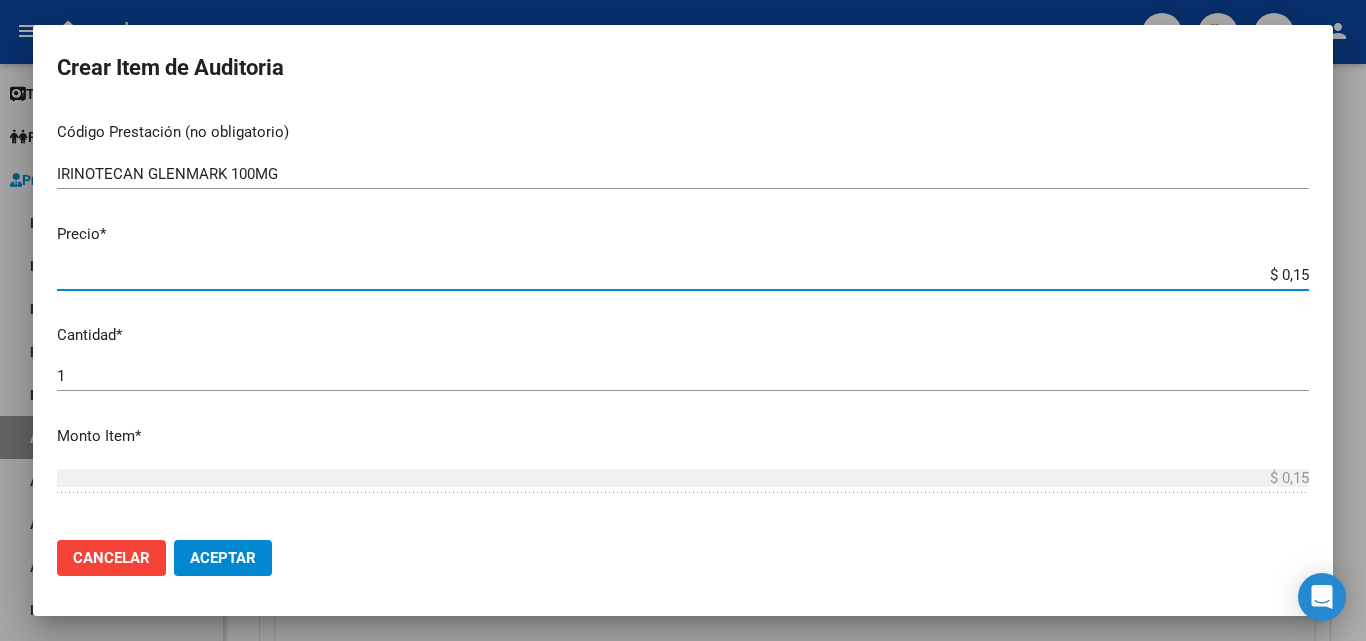 type on "$ 1,50" 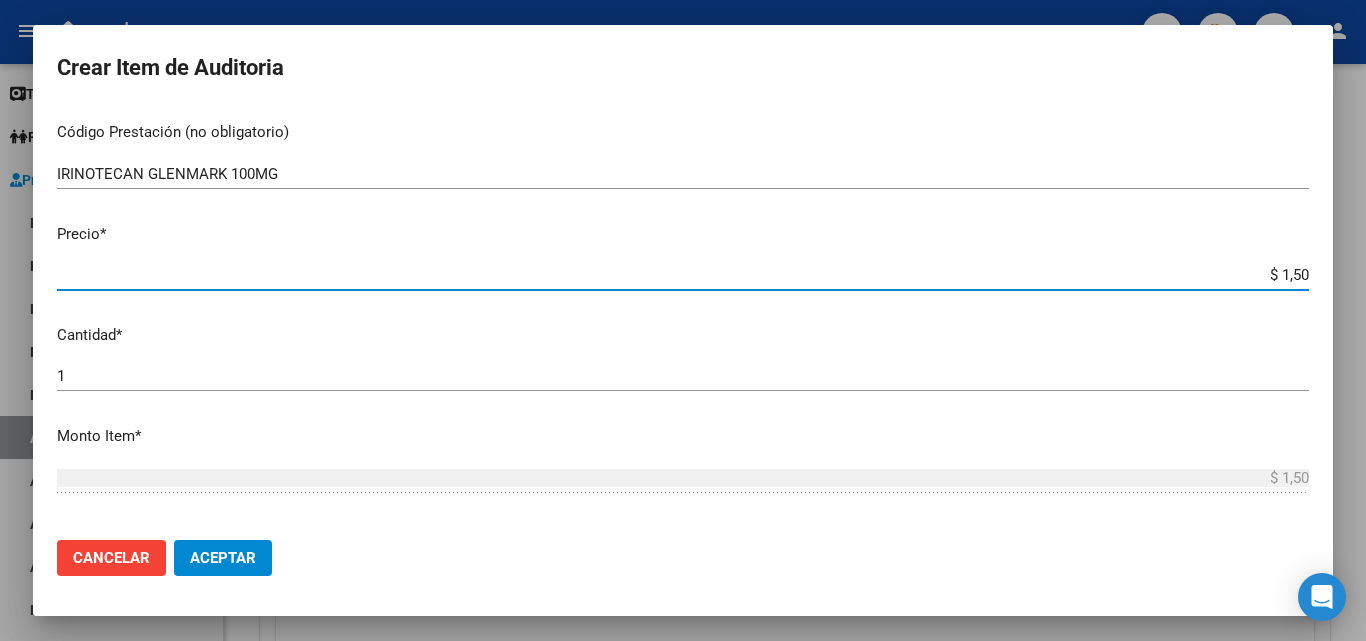 type on "$ 15,01" 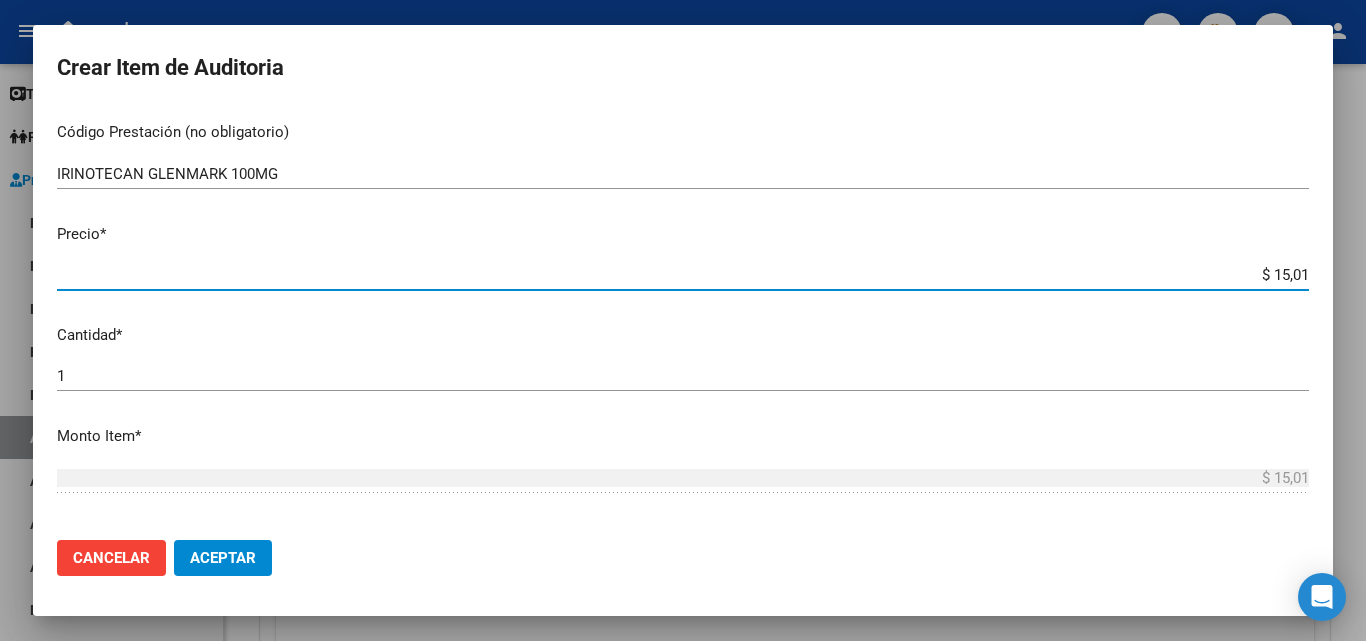 type on "$ 150,11" 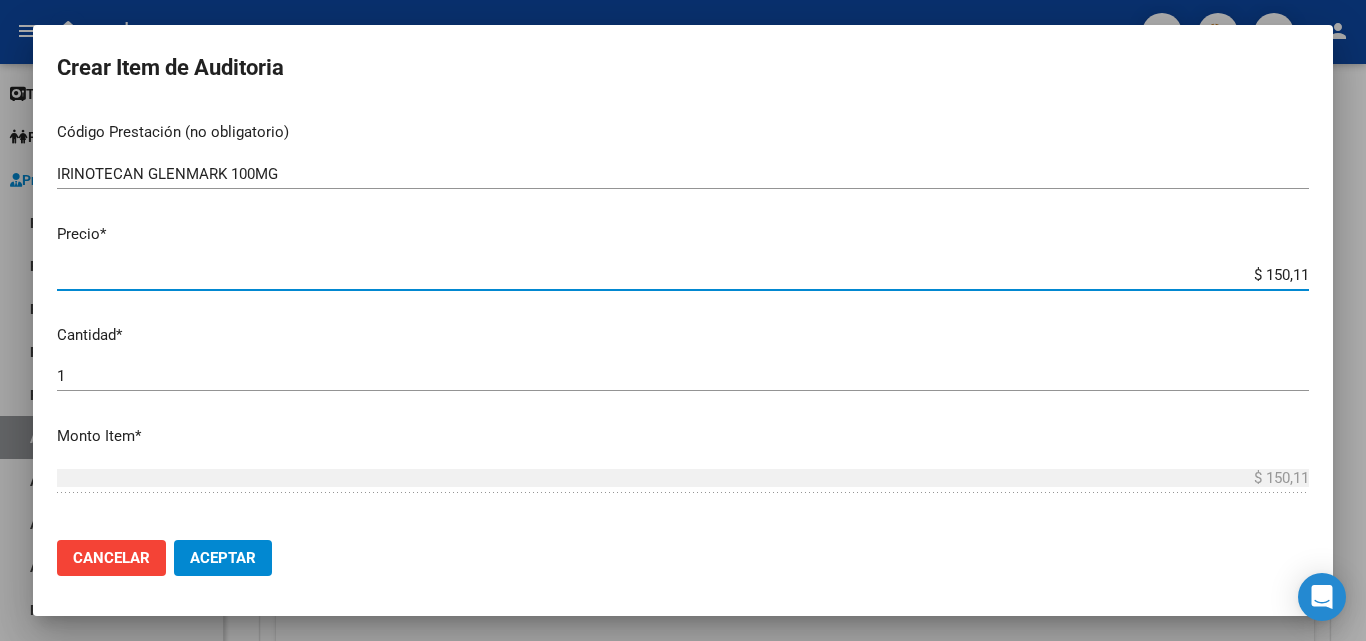 type on "$ 1.501,18" 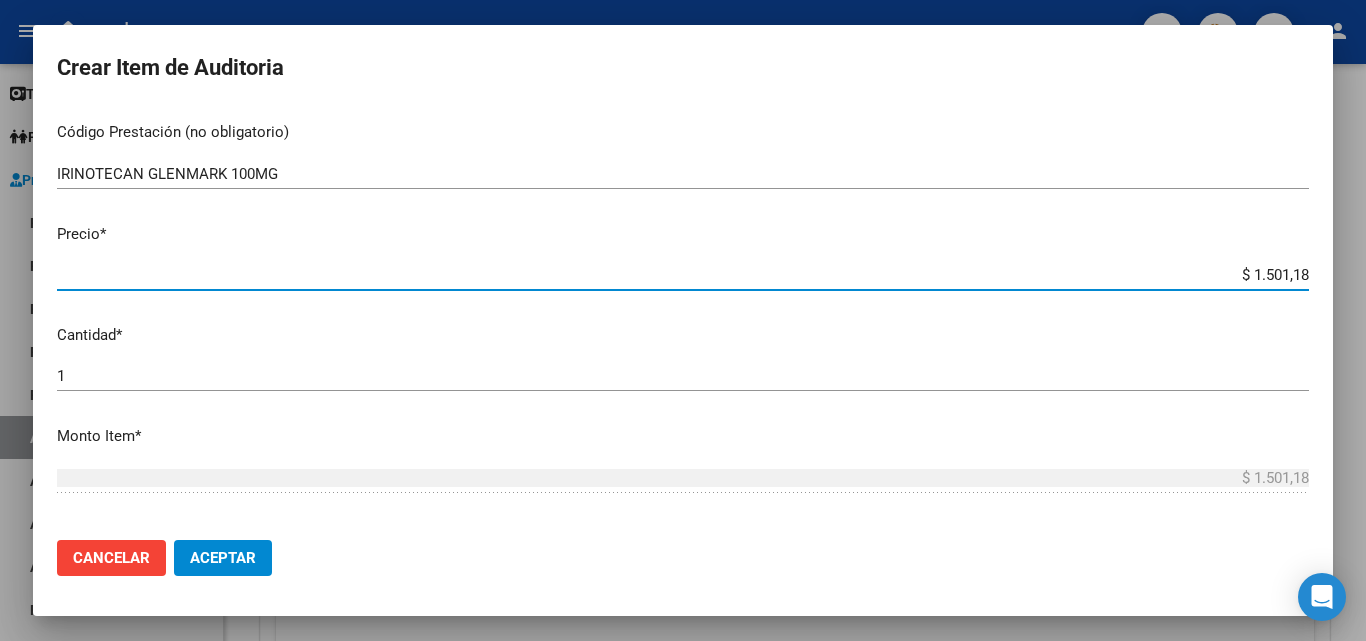type on "$ 15.011,85" 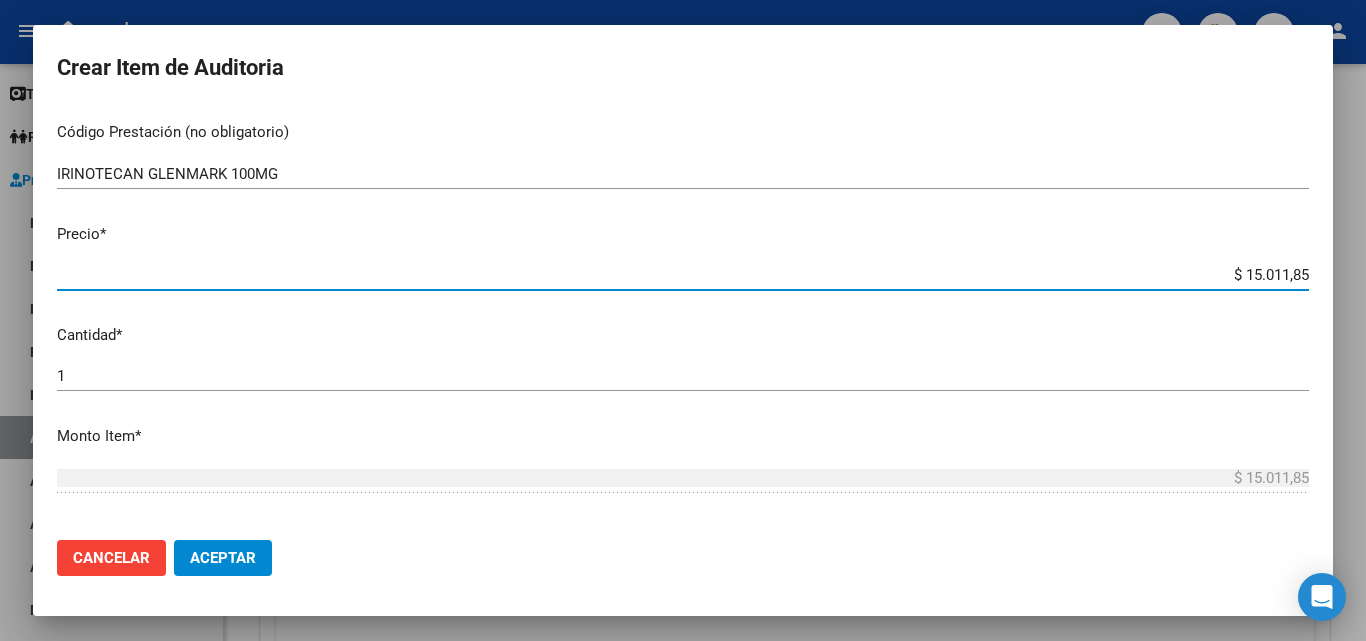 scroll, scrollTop: 500, scrollLeft: 0, axis: vertical 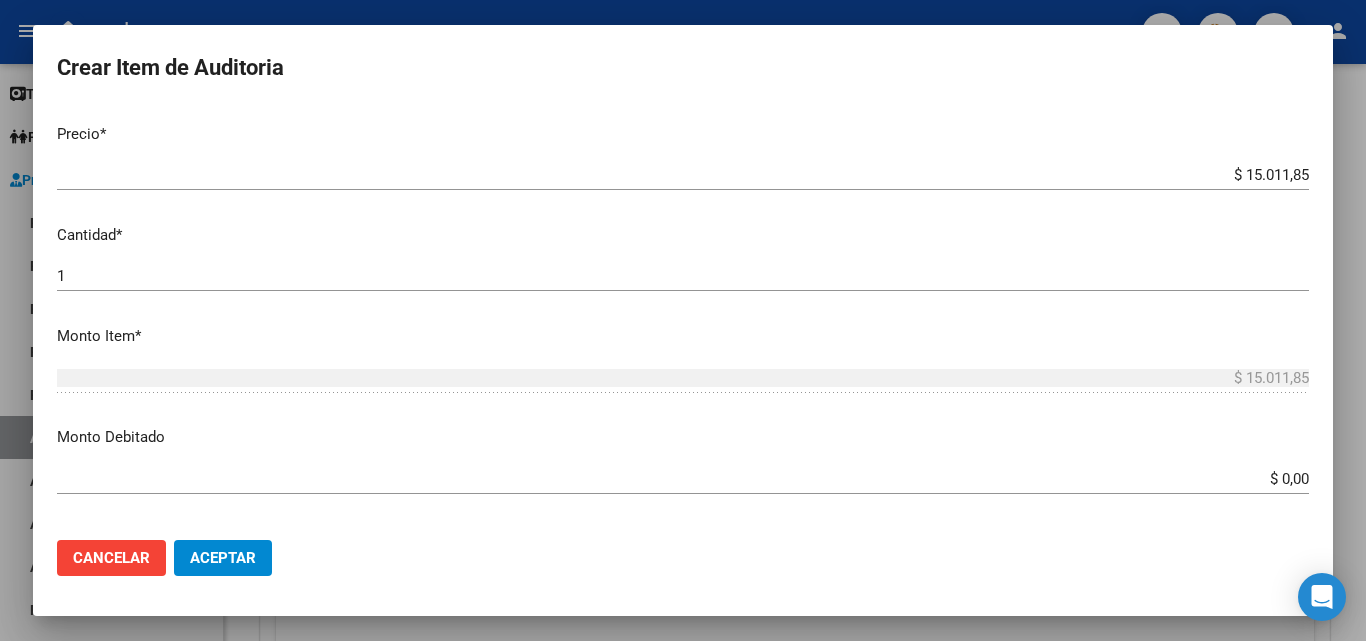 click on "1 Ingresar la cantidad" at bounding box center (683, 276) 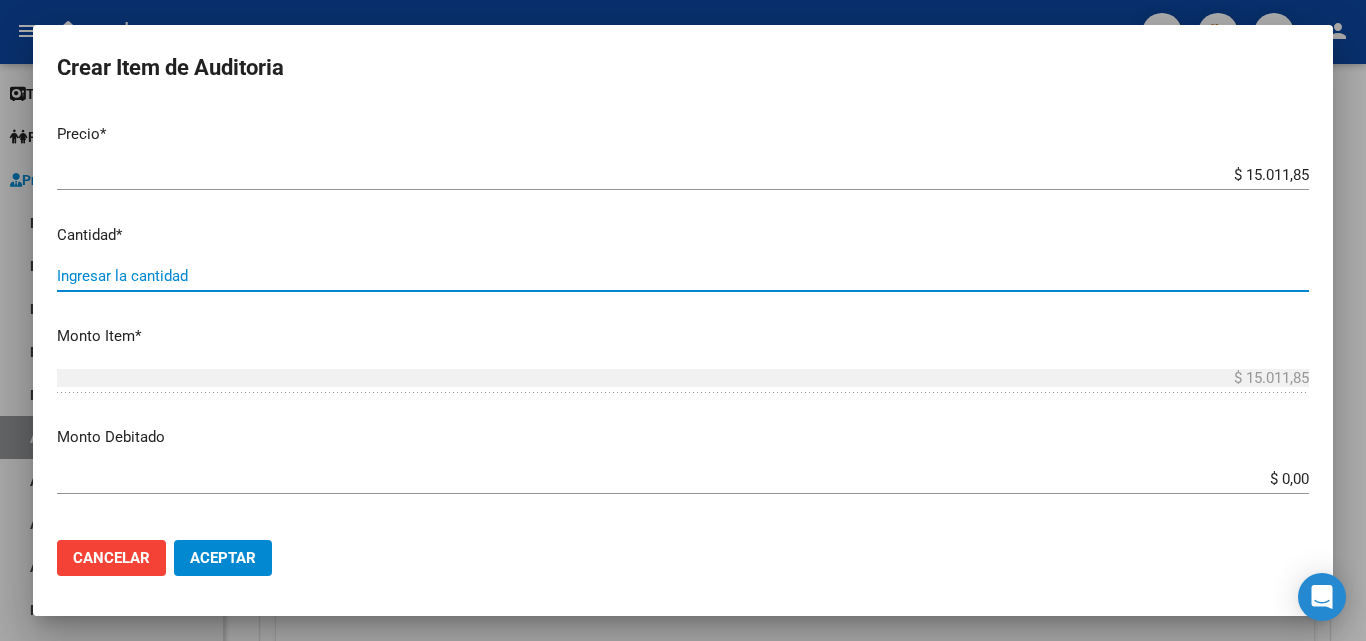 type on "5" 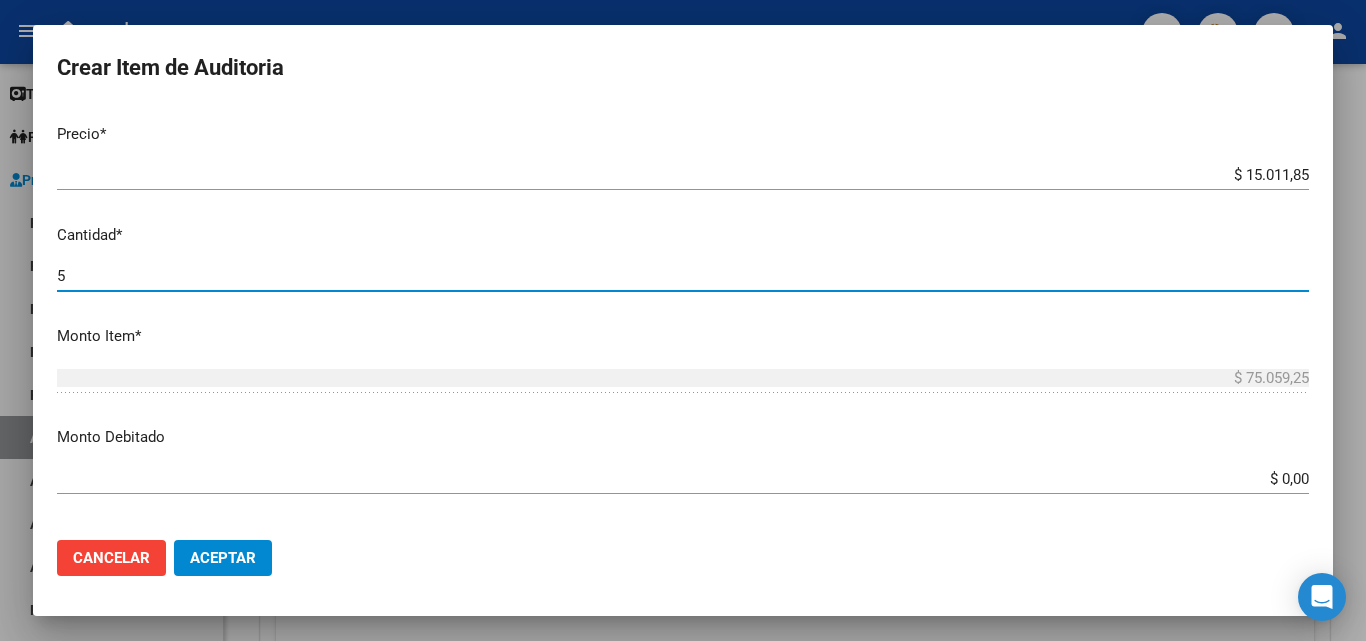 scroll, scrollTop: 600, scrollLeft: 0, axis: vertical 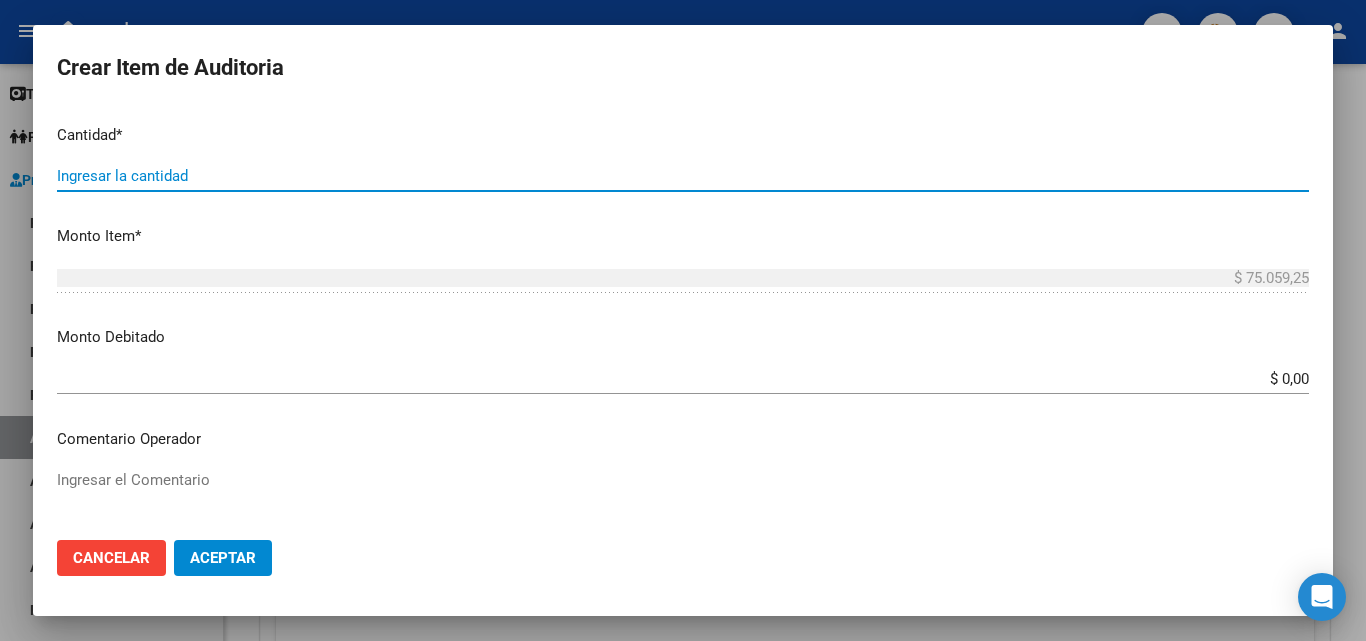type on "6" 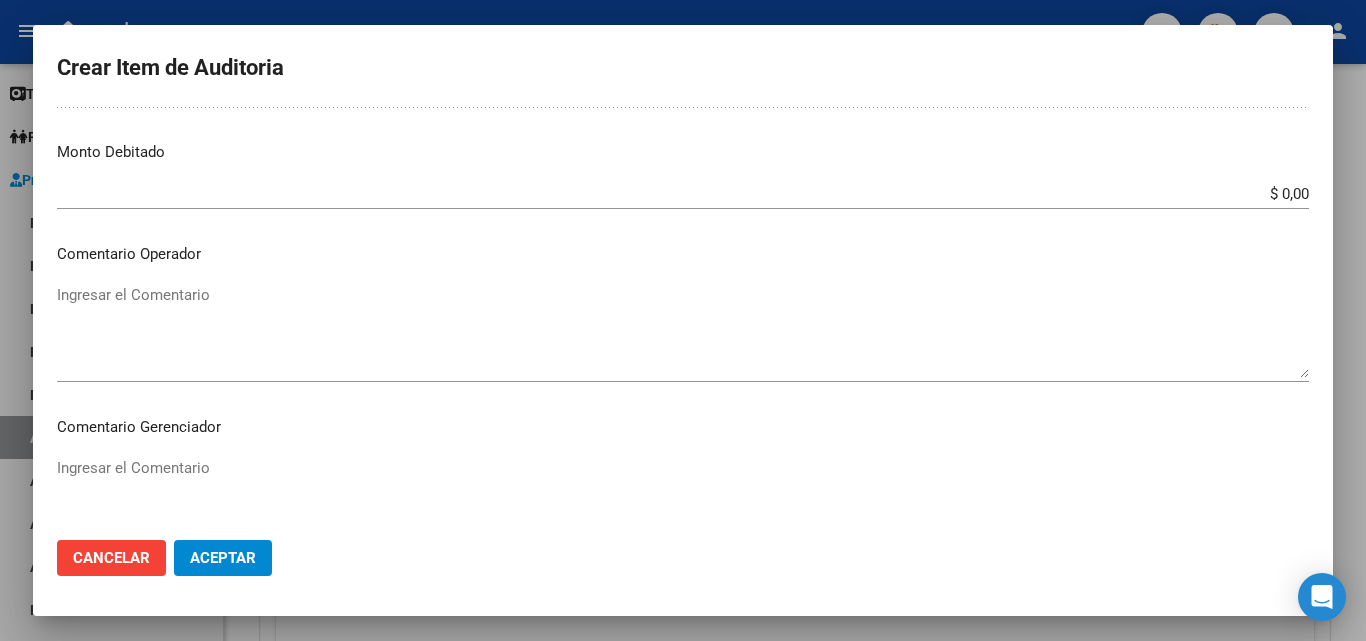 scroll, scrollTop: 800, scrollLeft: 0, axis: vertical 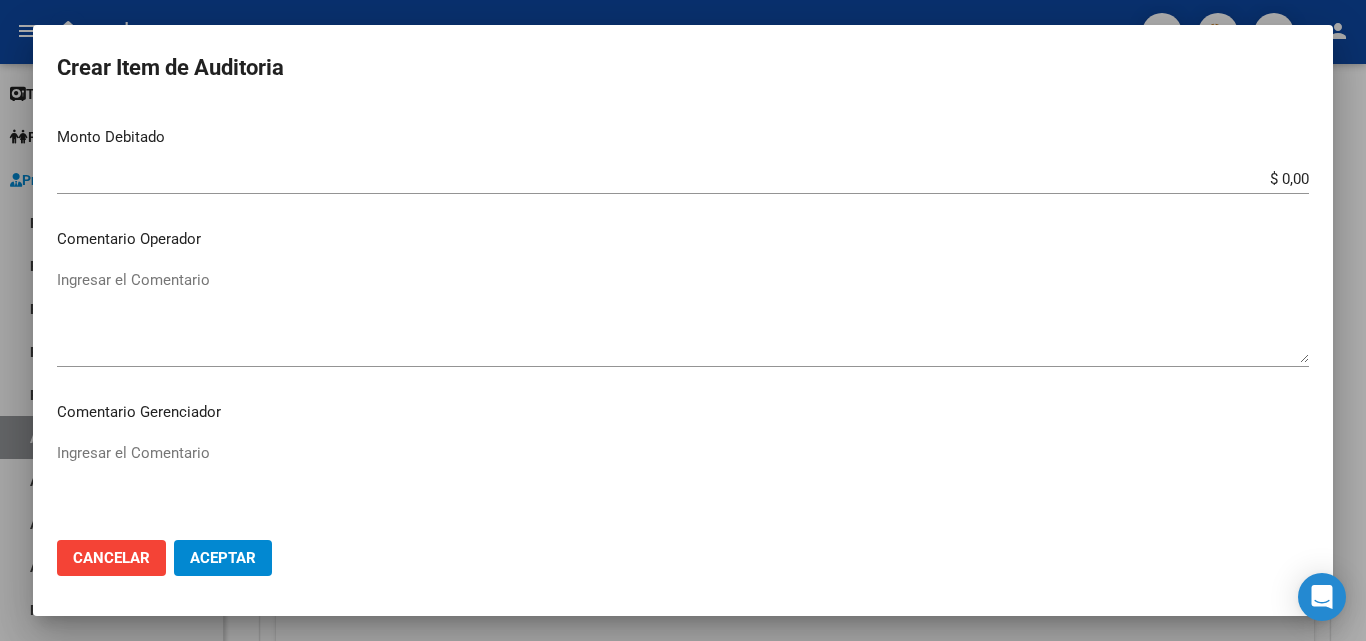 type on "6" 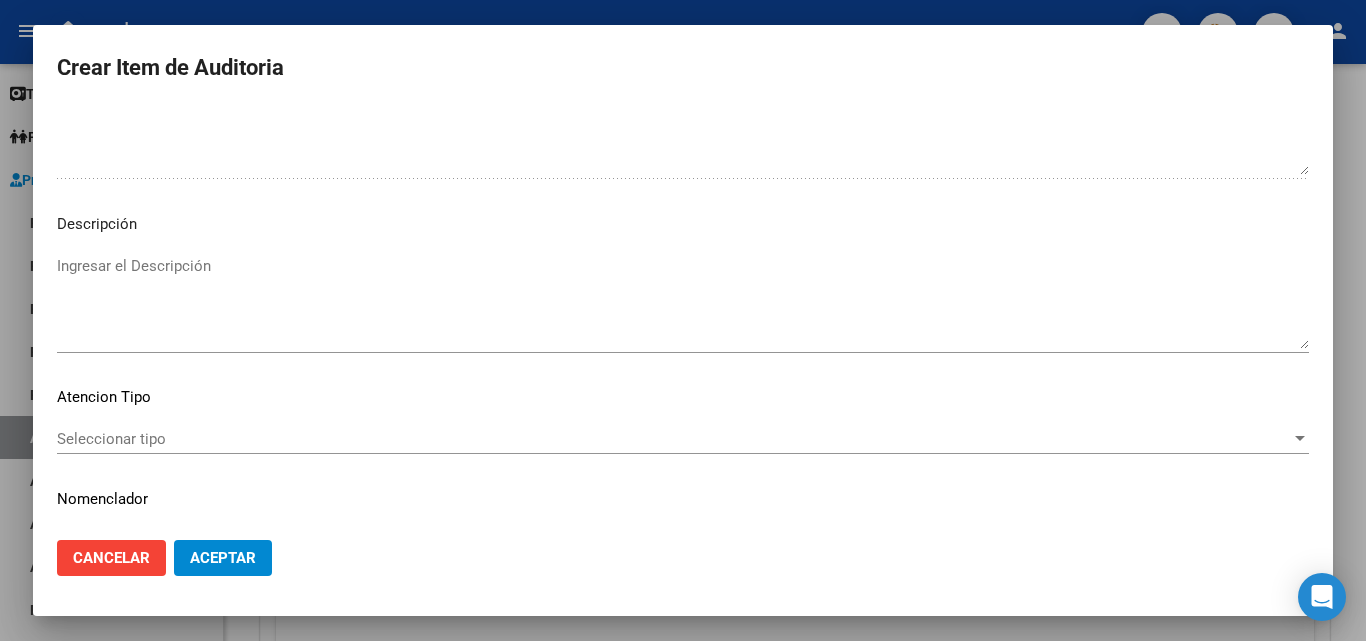 scroll, scrollTop: 1200, scrollLeft: 0, axis: vertical 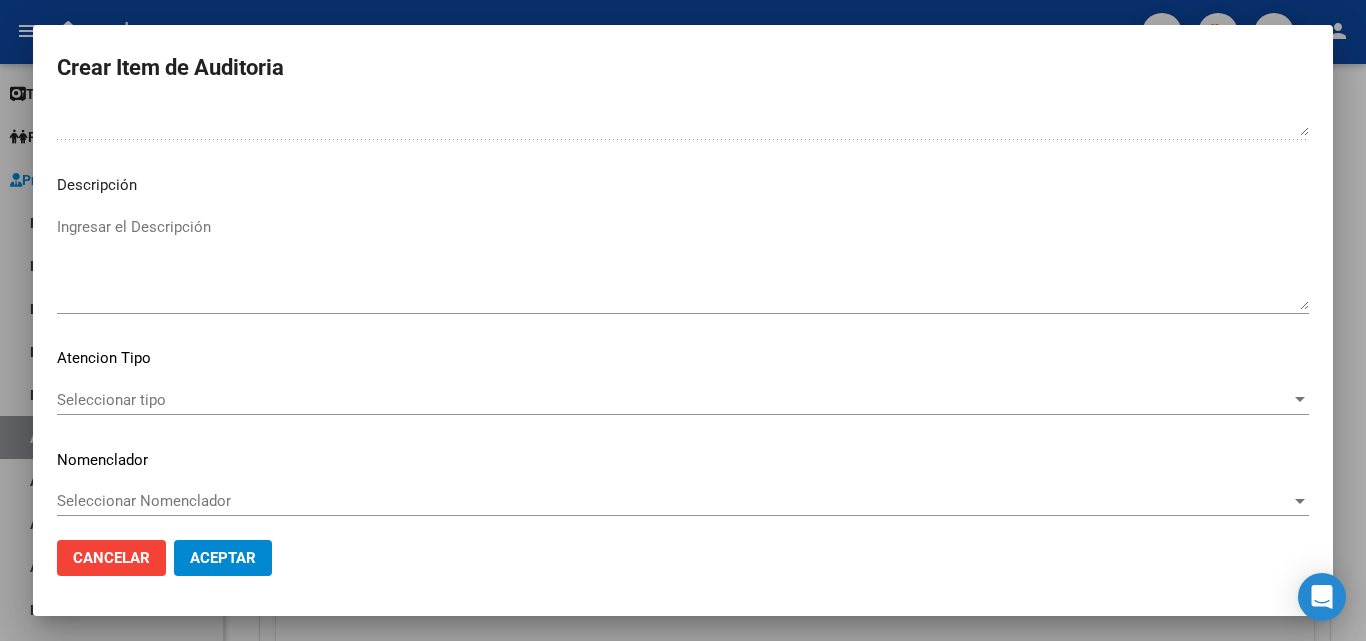 type on "FALTA TRAZA
OK_VALOR KAIROS" 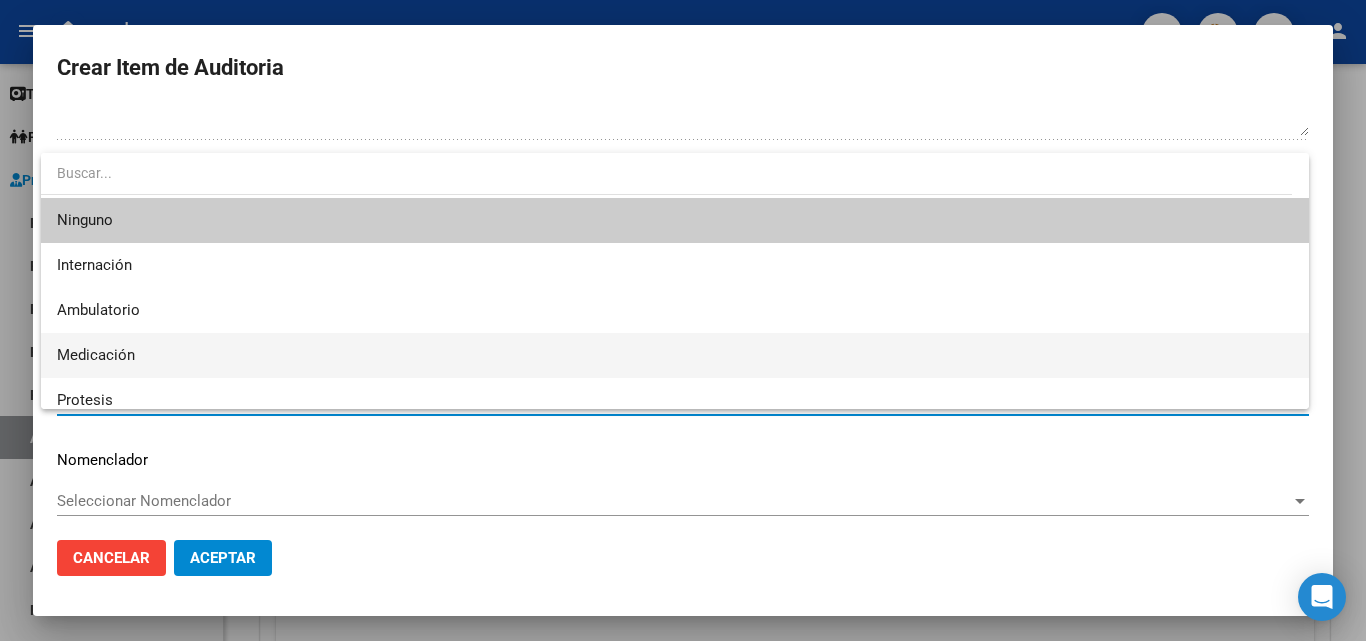 click on "Medicación" at bounding box center (675, 355) 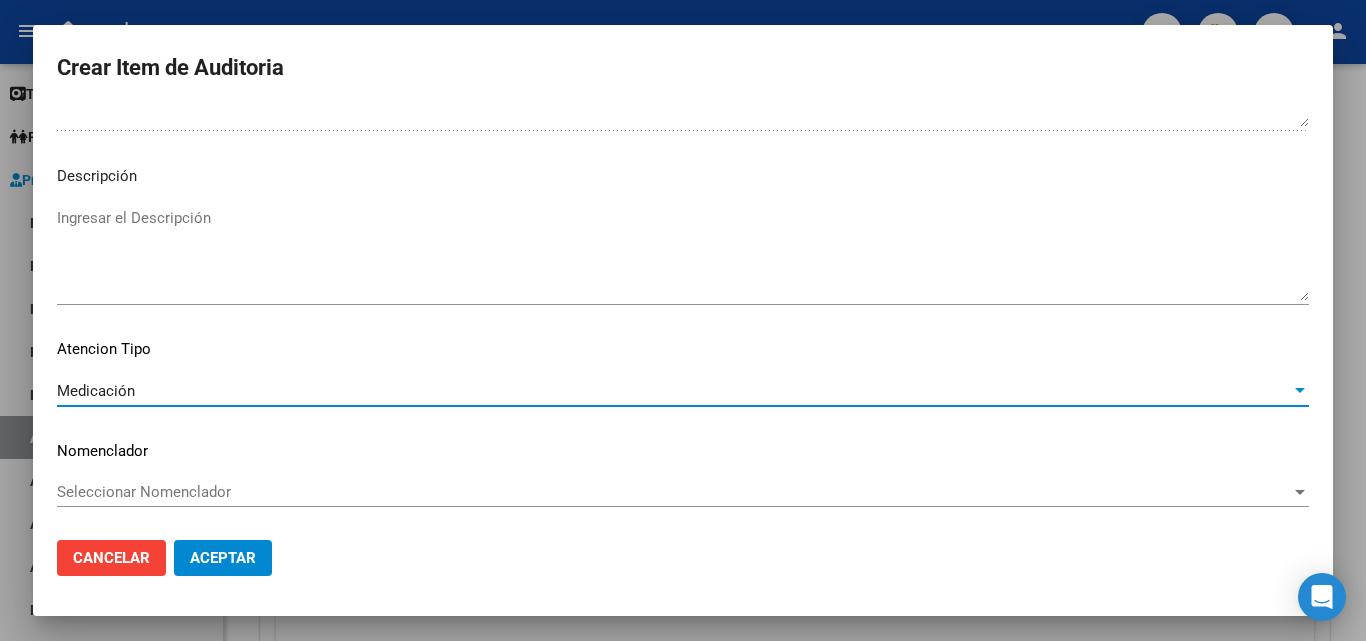 scroll, scrollTop: 1211, scrollLeft: 0, axis: vertical 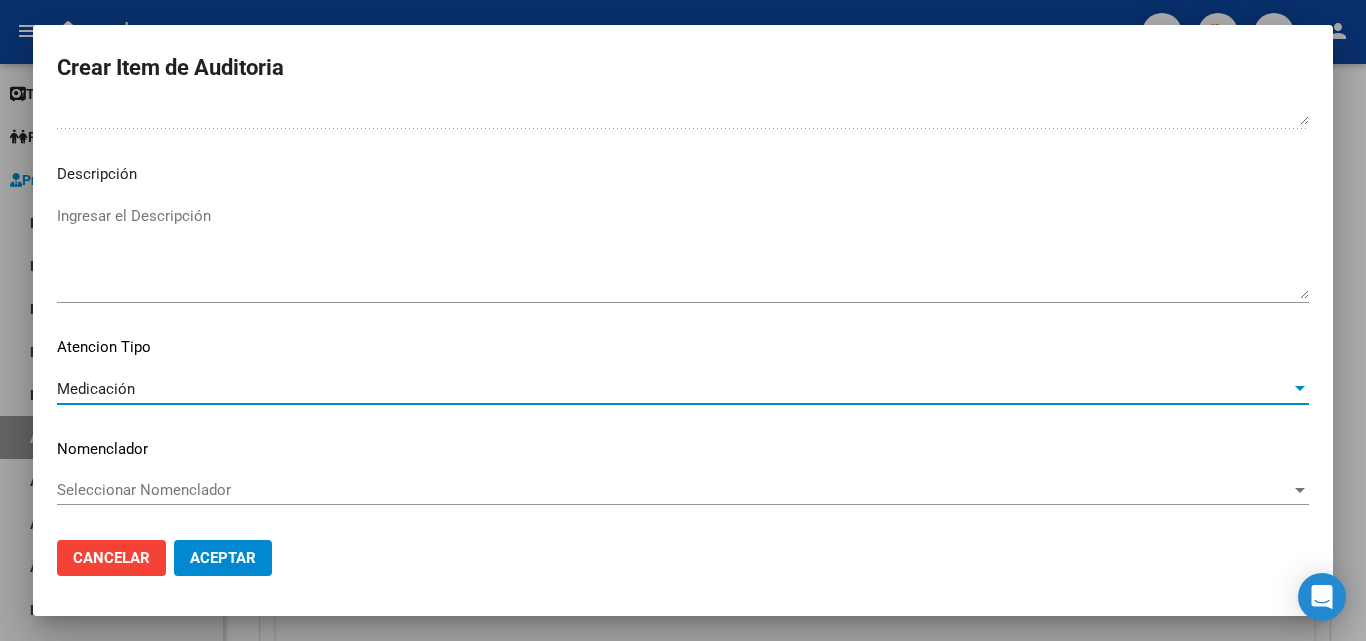 click on "Aceptar" 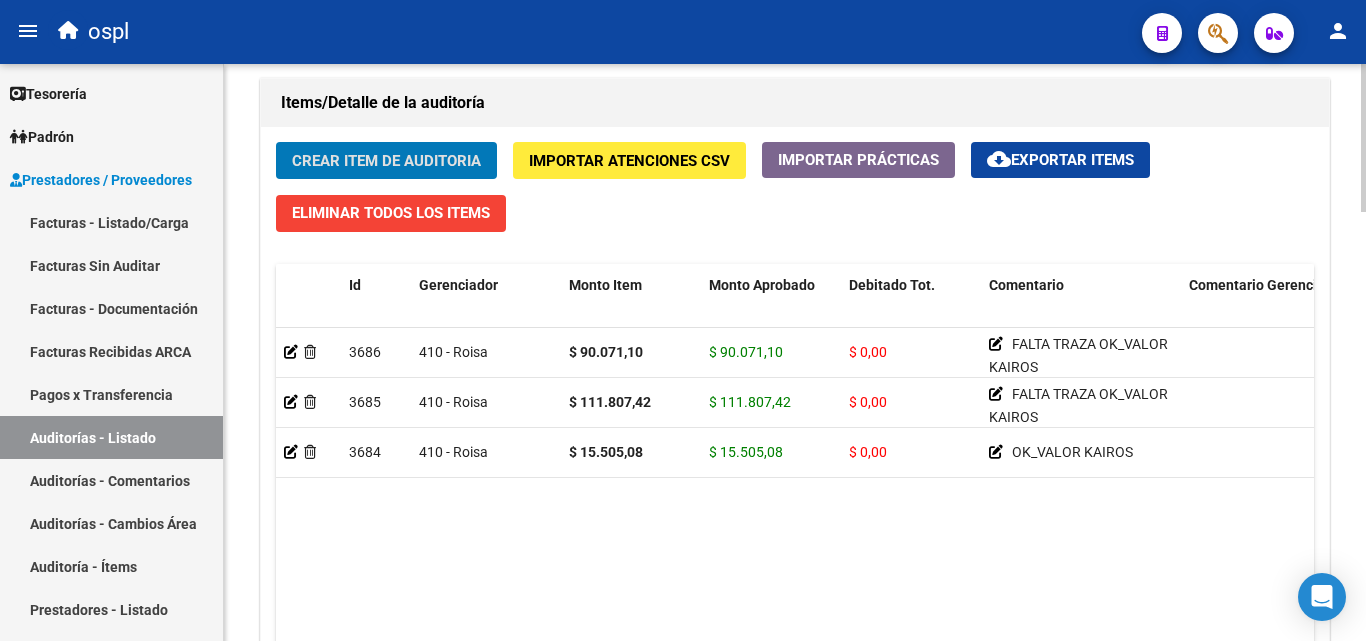 scroll, scrollTop: 1401, scrollLeft: 0, axis: vertical 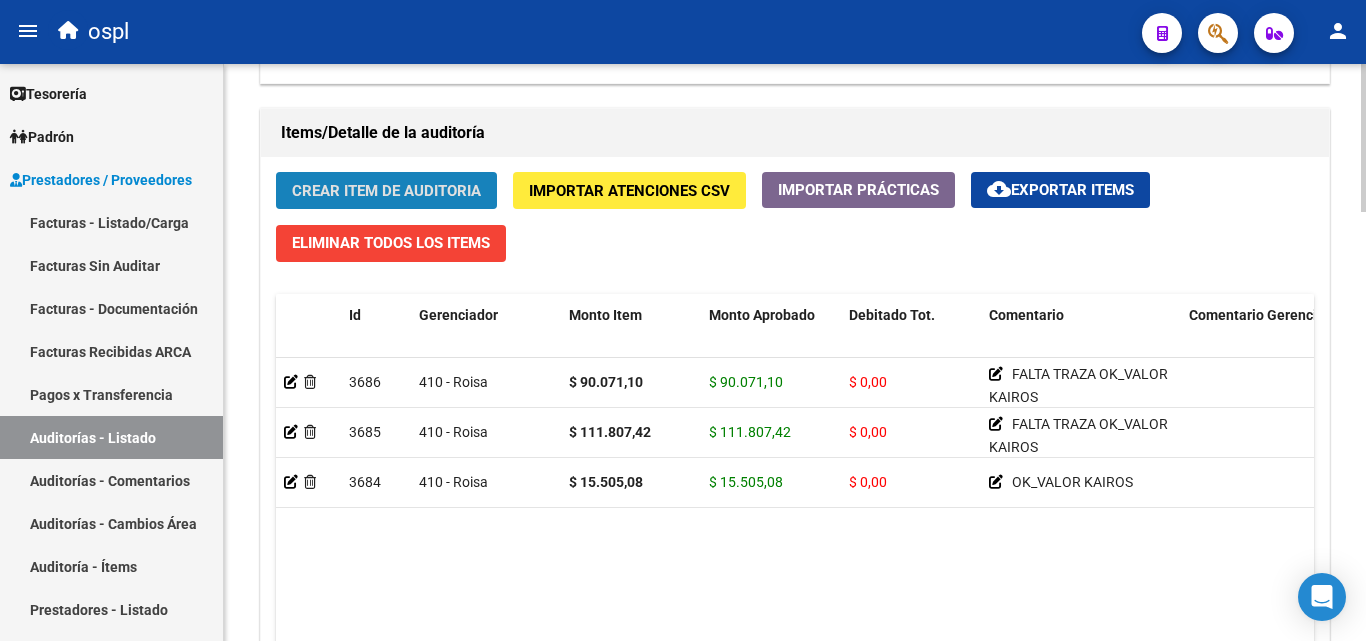 click on "Crear Item de Auditoria" 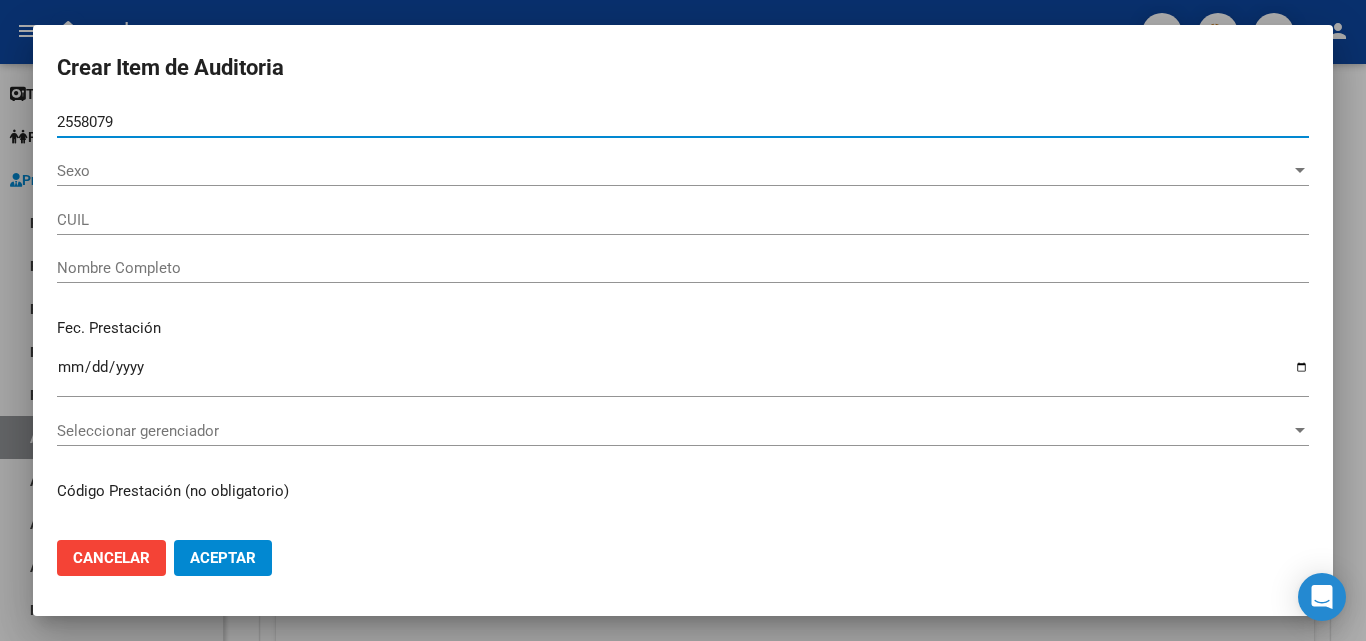 type on "25580793" 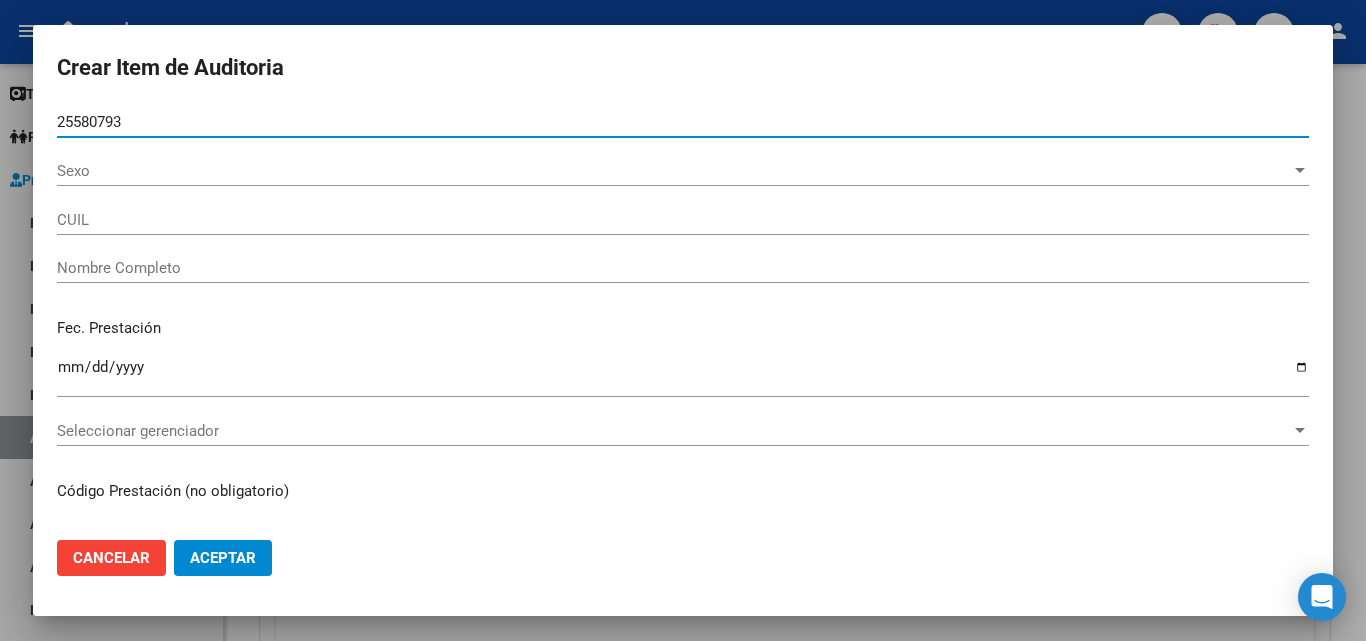 type on "[CUIL]" 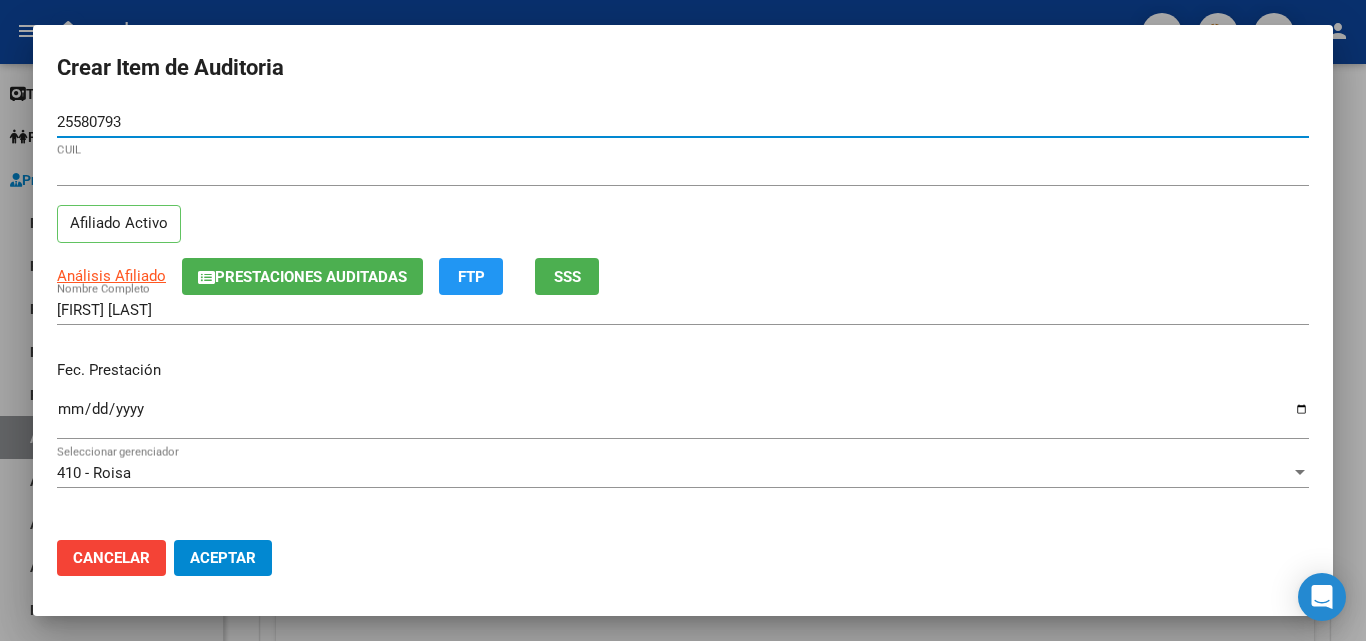 type on "25580793" 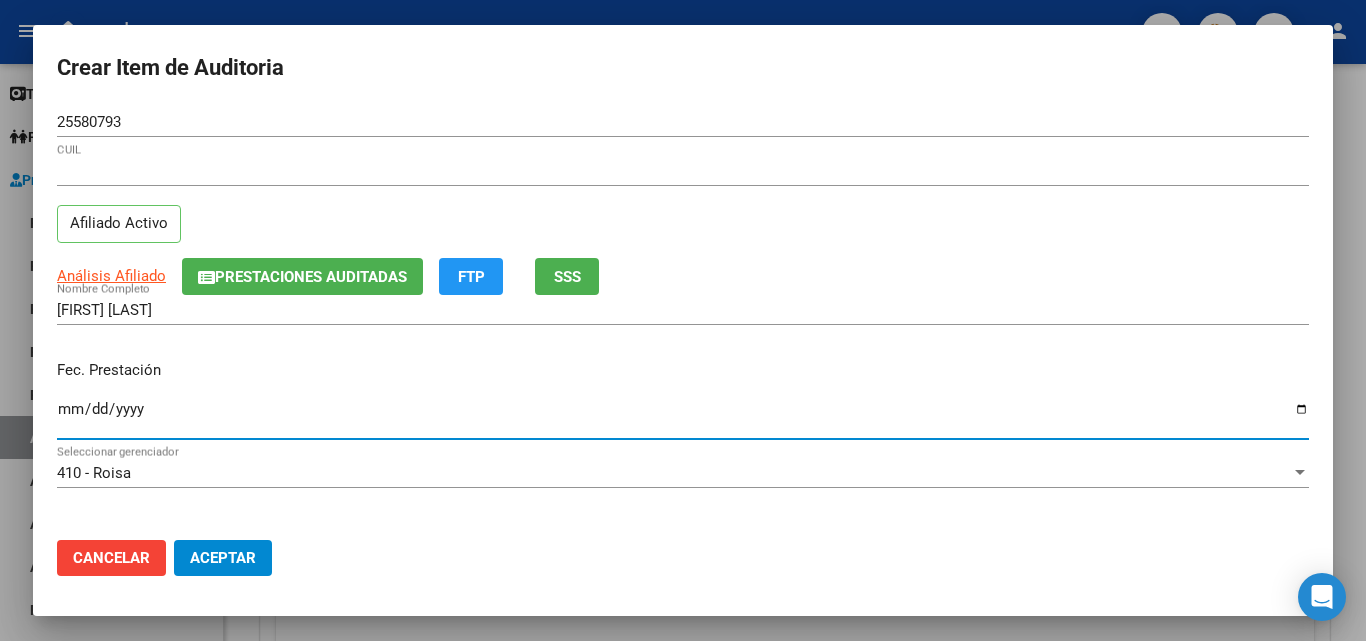 click on "Ingresar la fecha" at bounding box center (683, 417) 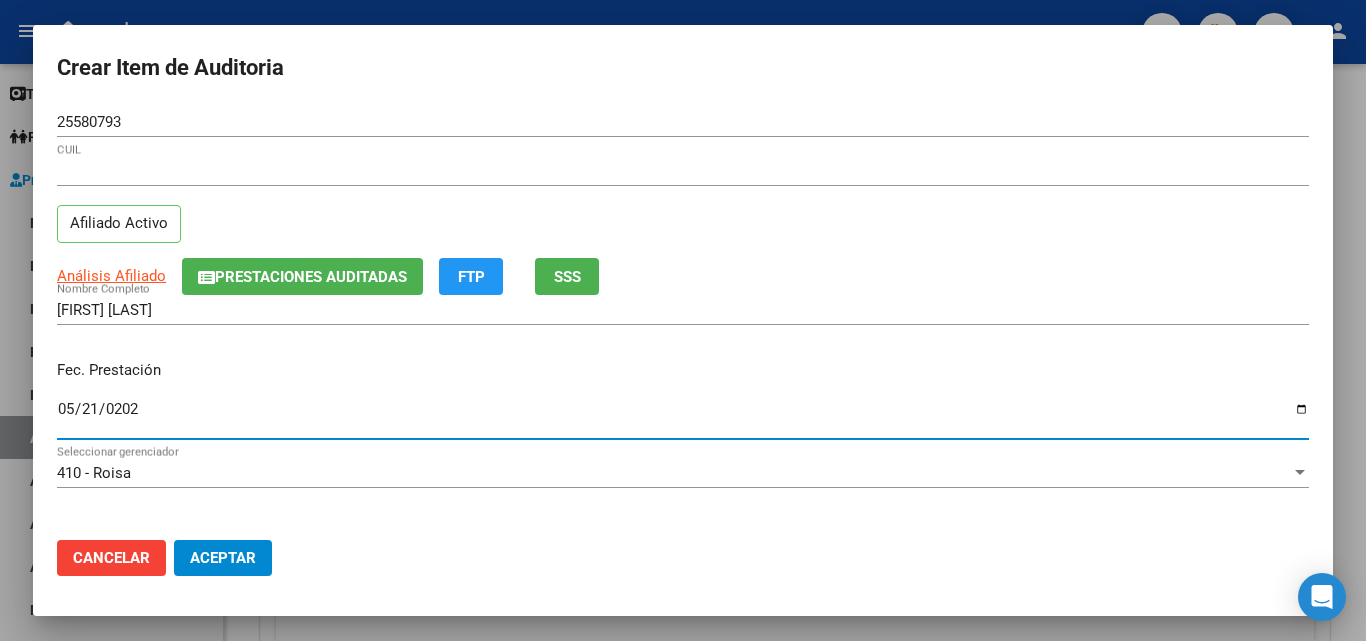 type on "2025-05-21" 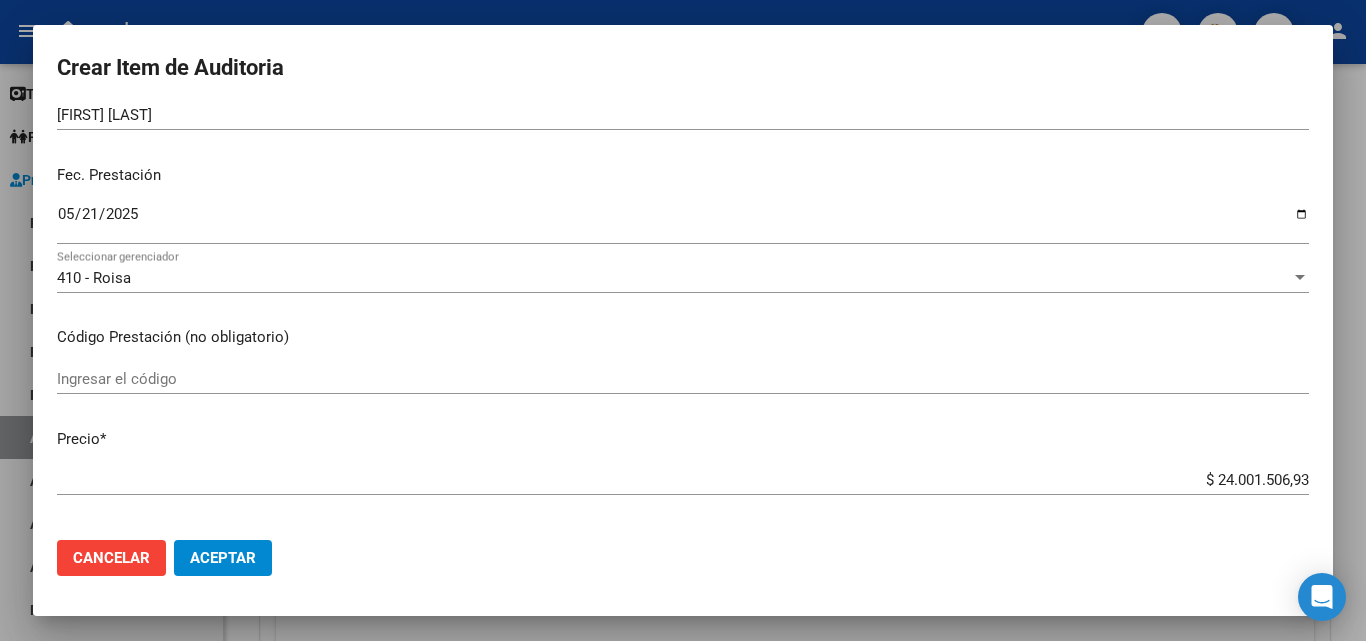 scroll, scrollTop: 200, scrollLeft: 0, axis: vertical 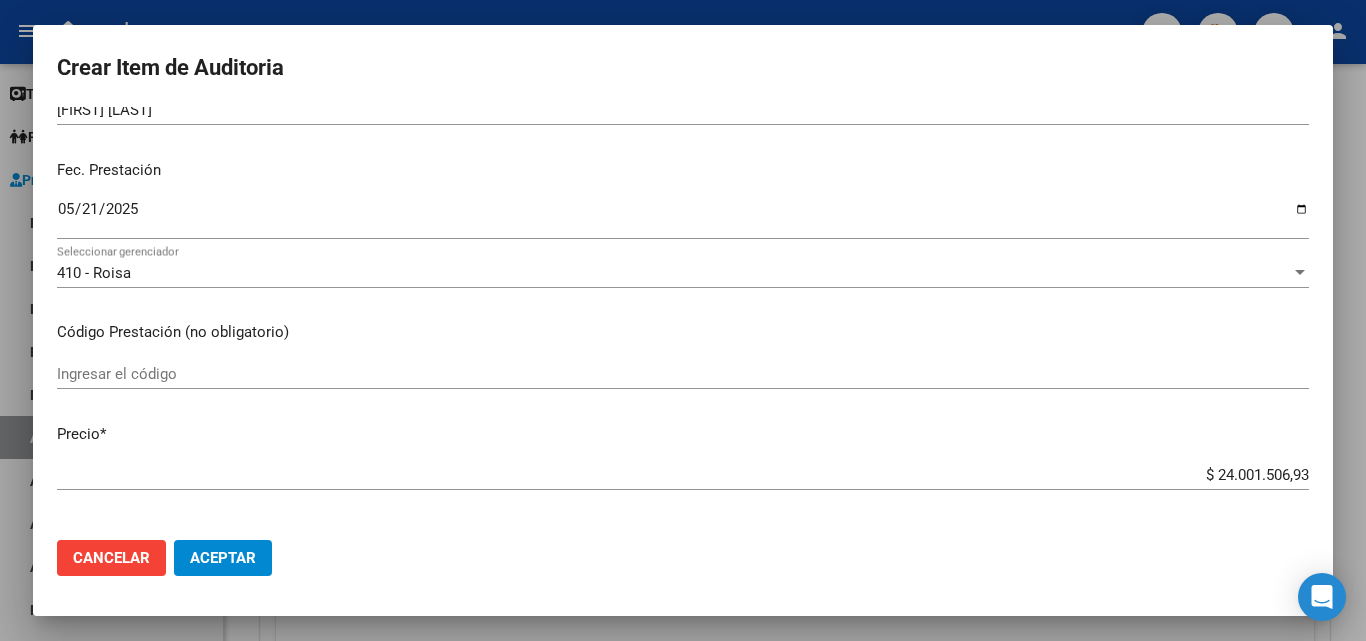 click on "Ingresar el código" at bounding box center [683, 374] 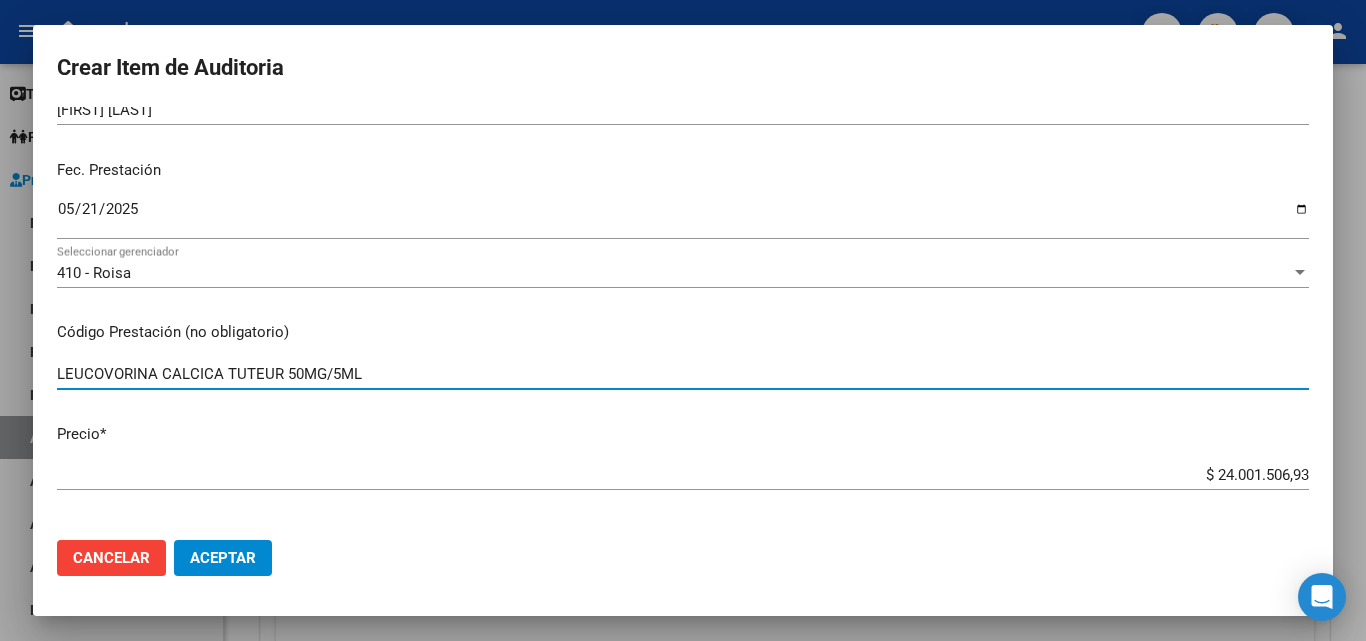 type on "LEUCOVORINA CALCICA TUTEUR 50MG/5ML" 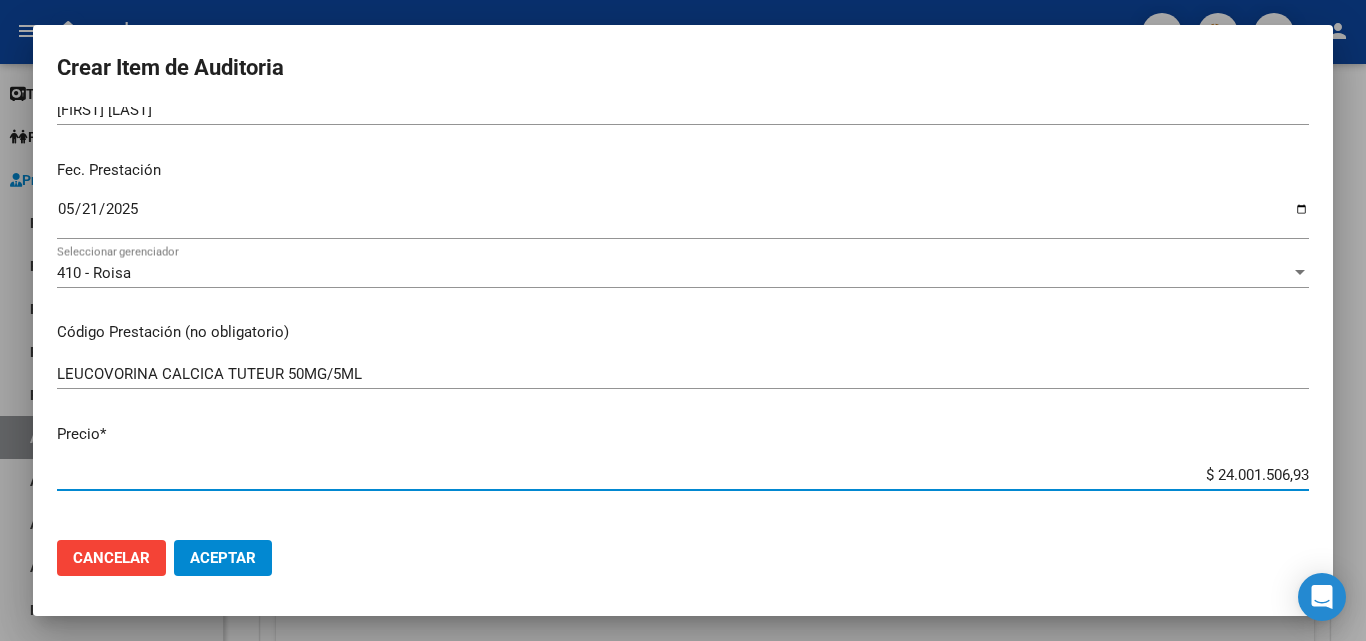 drag, startPoint x: 1189, startPoint y: 478, endPoint x: 1346, endPoint y: 480, distance: 157.01274 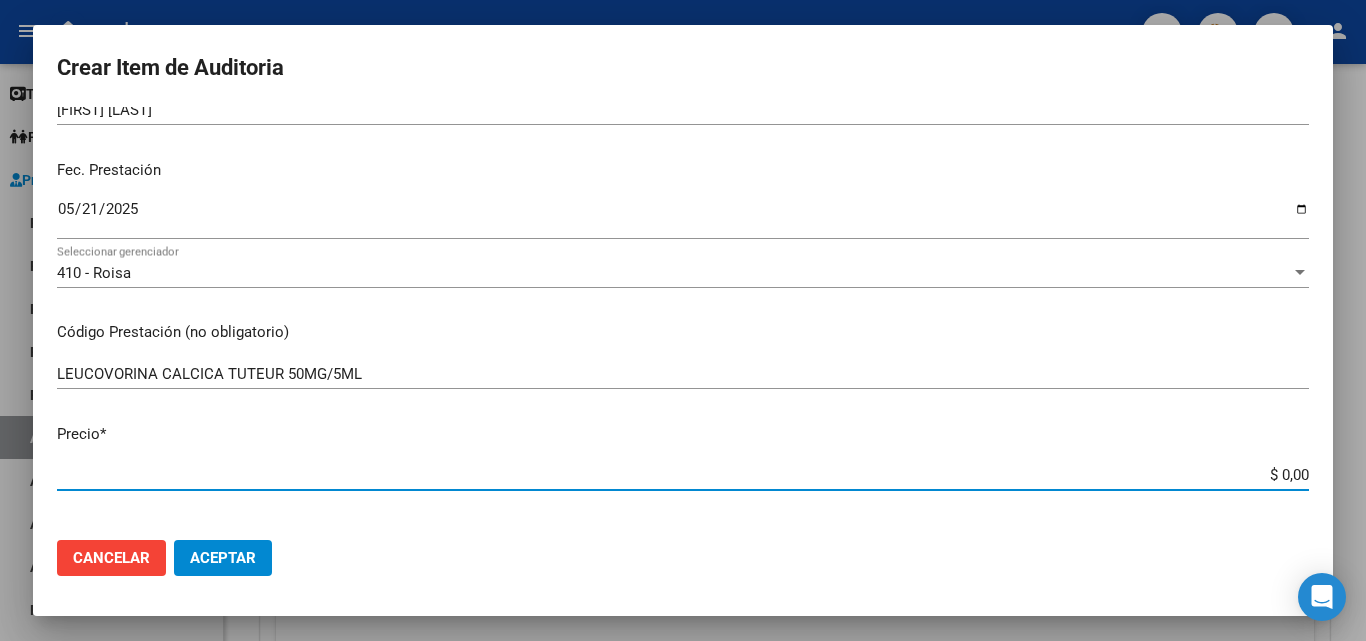type on "$ 0,01" 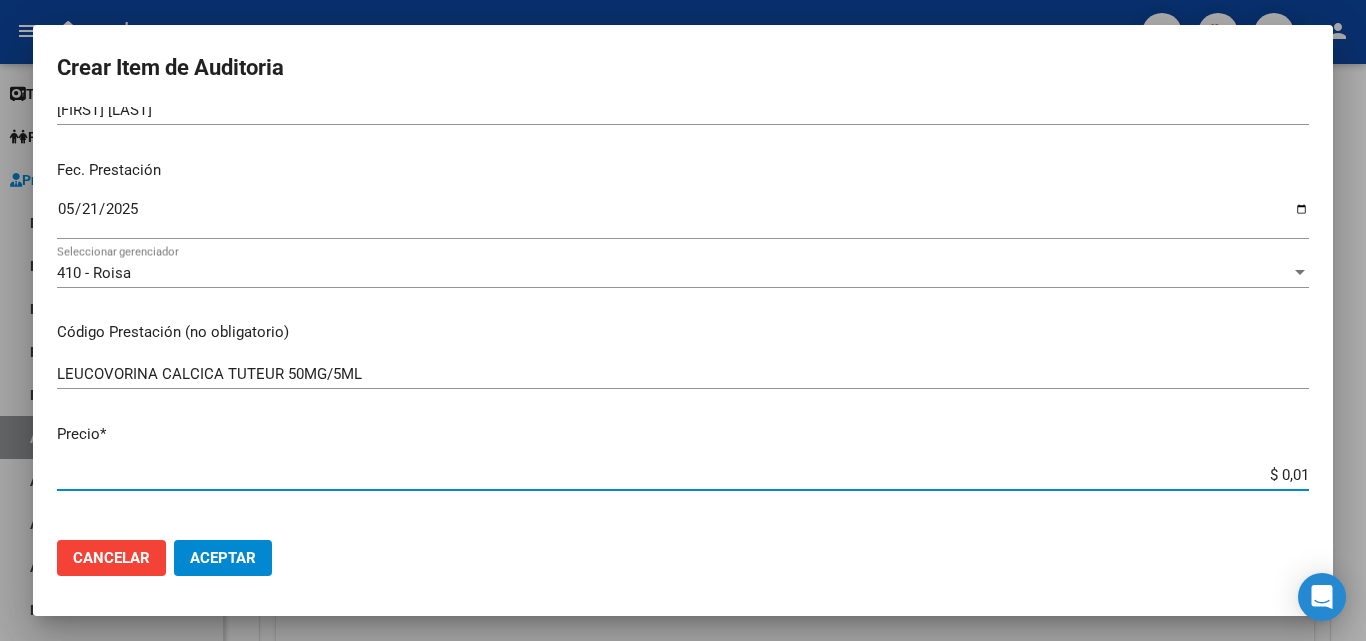 type on "$ 0,10" 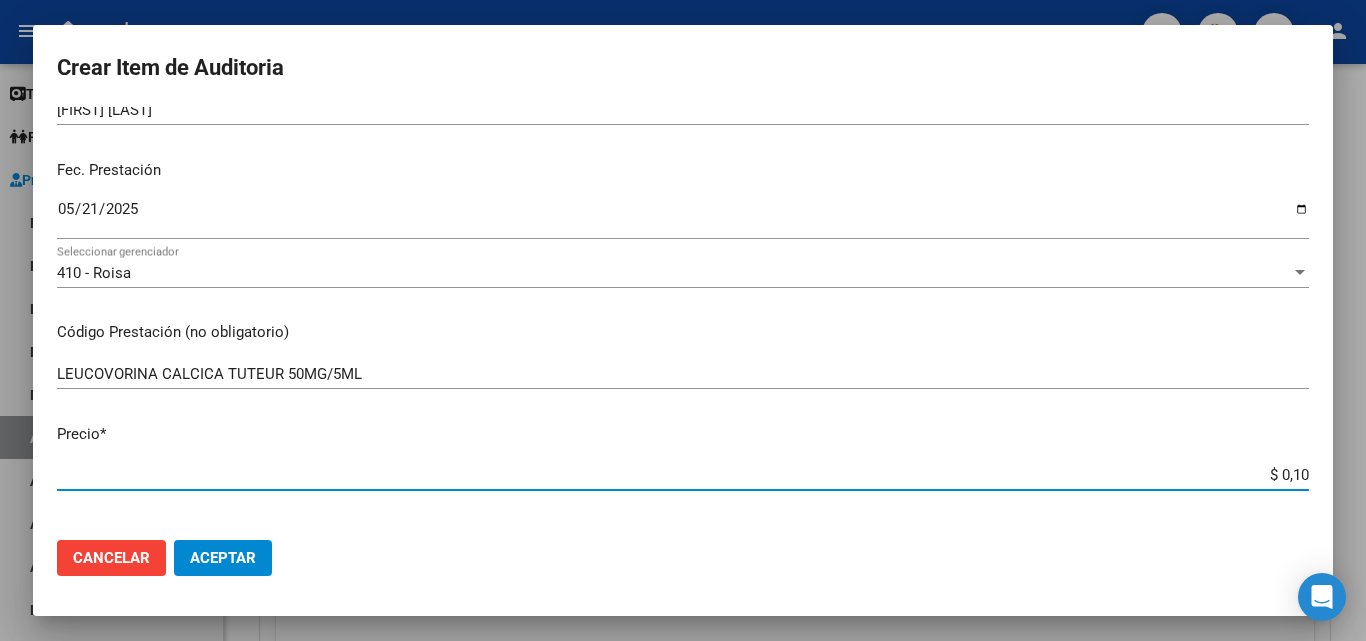 type on "$ 1,06" 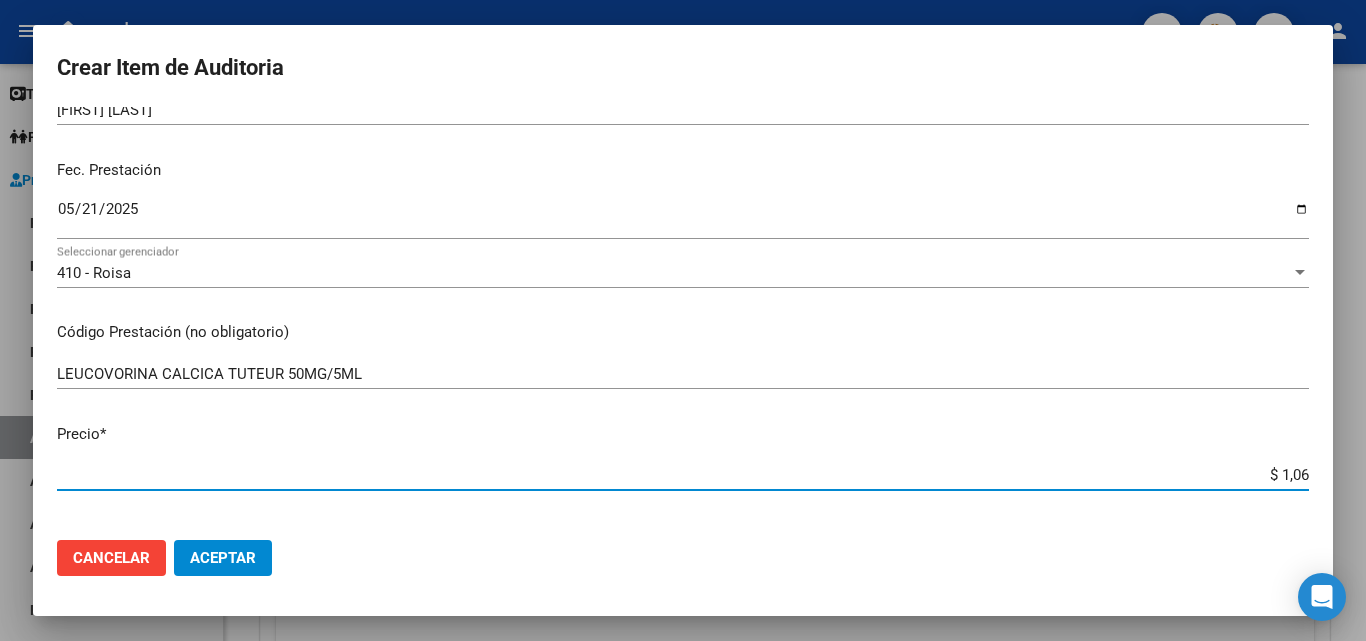 type on "$ 10,66" 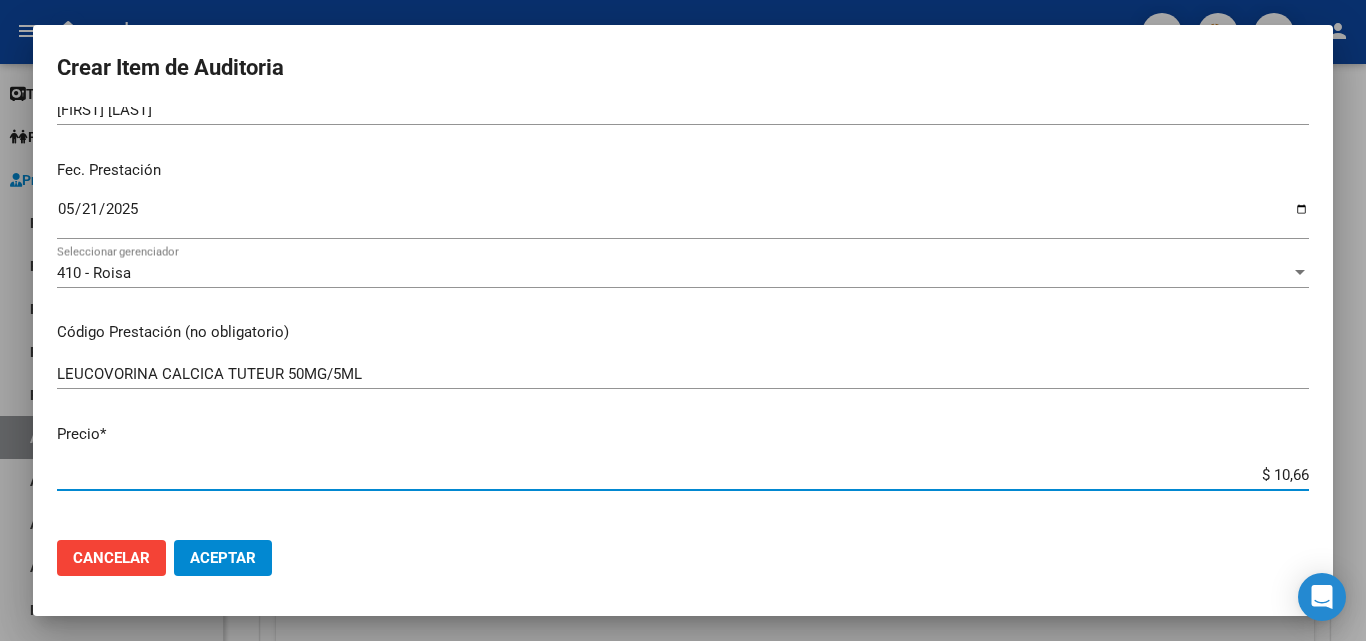 type on "$ 106,62" 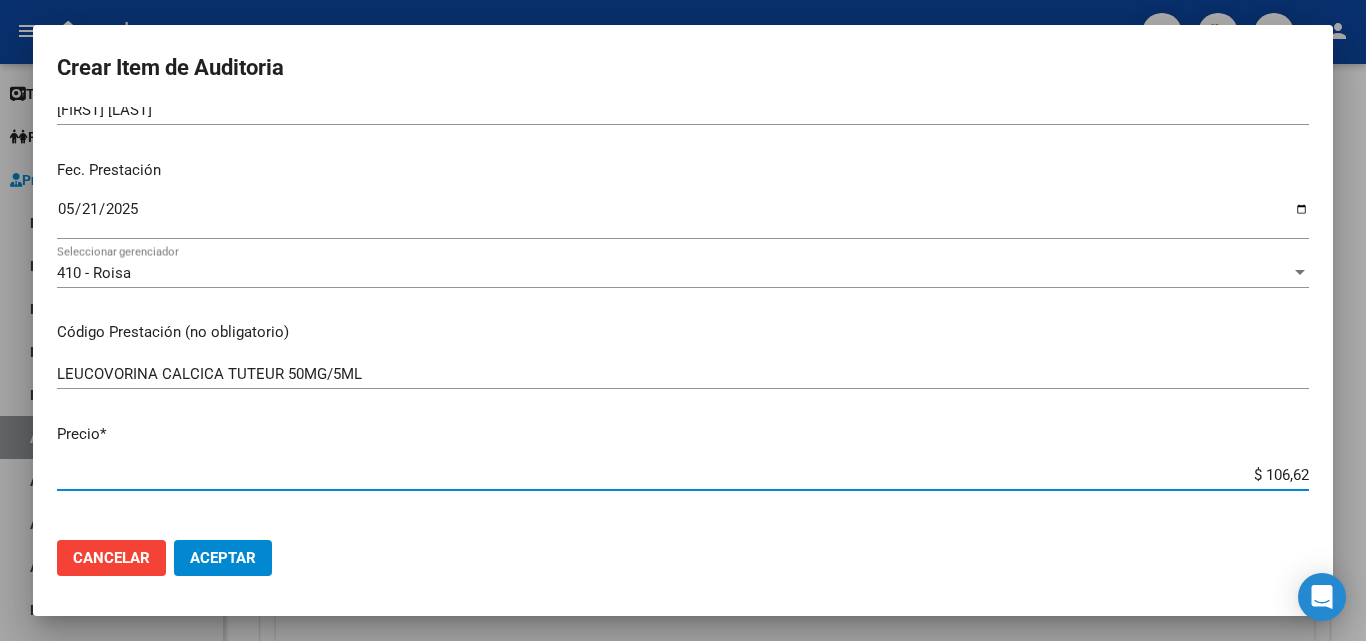 type on "$ 1.066,23" 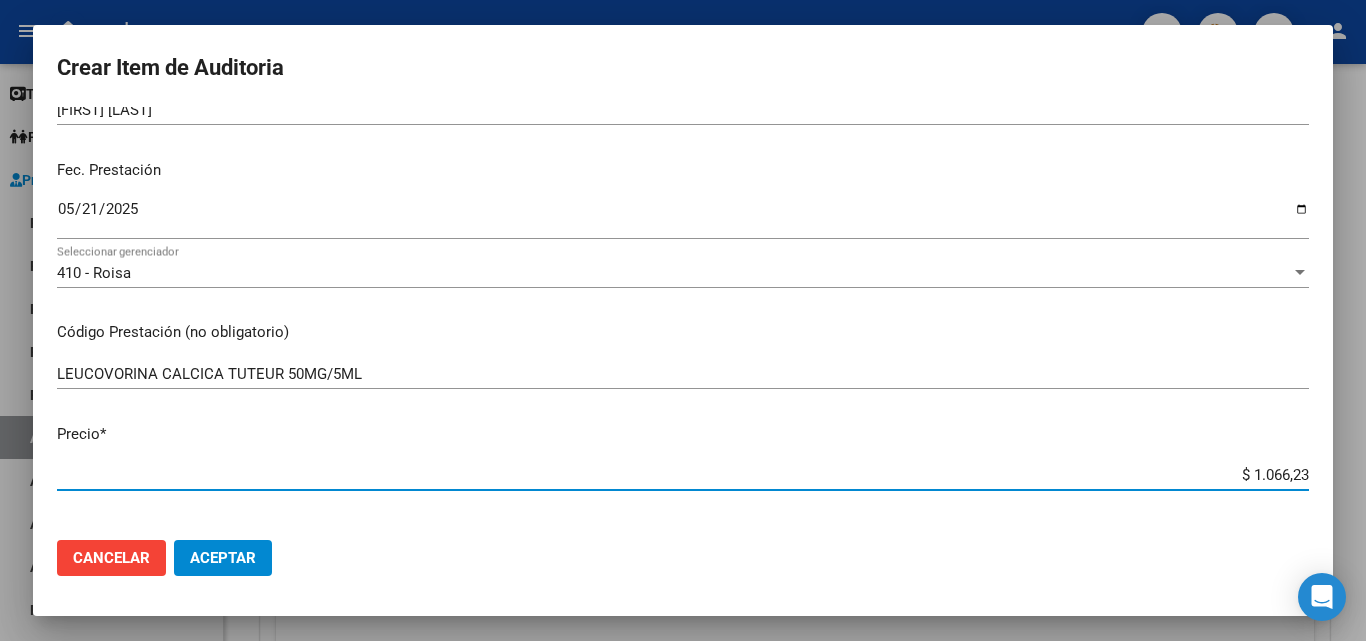 type on "$ 10.662,39" 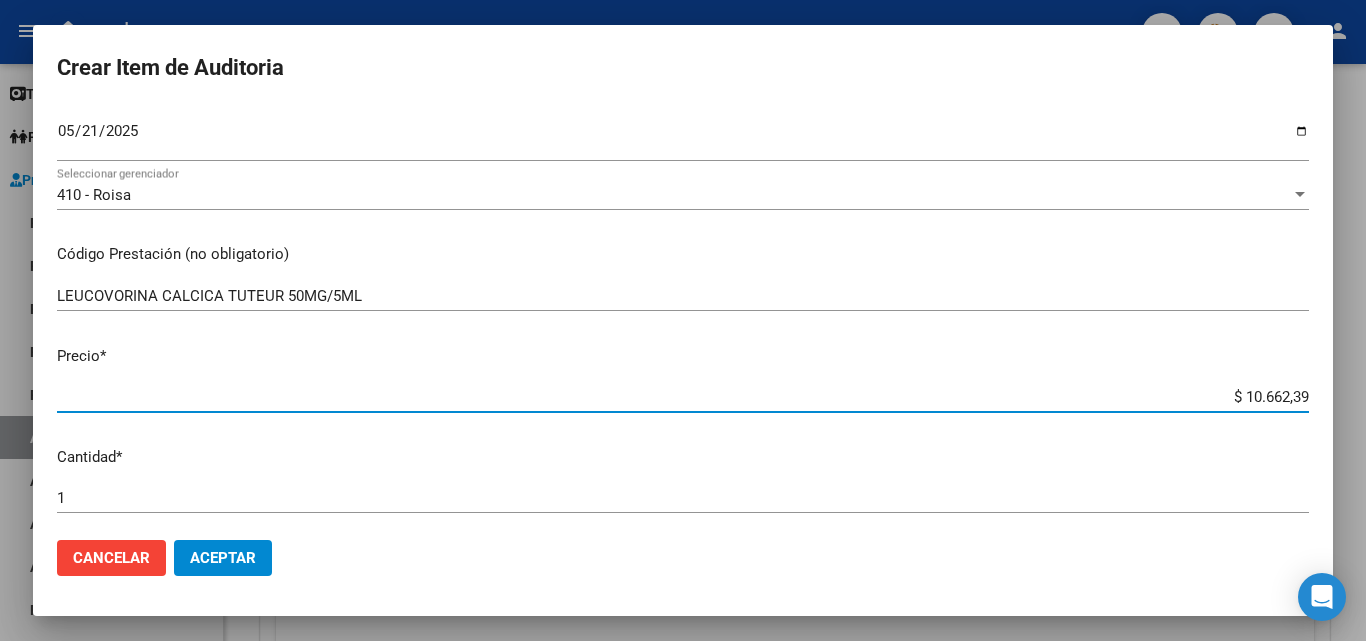 scroll, scrollTop: 300, scrollLeft: 0, axis: vertical 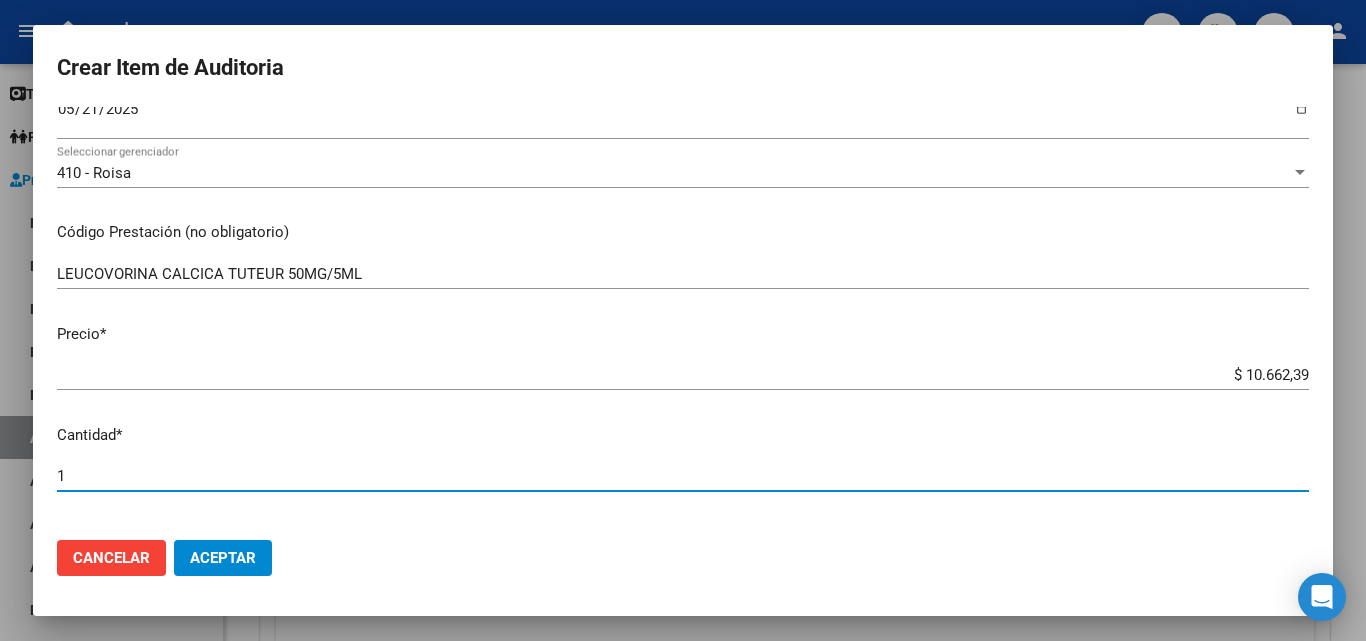 click on "1" at bounding box center (683, 476) 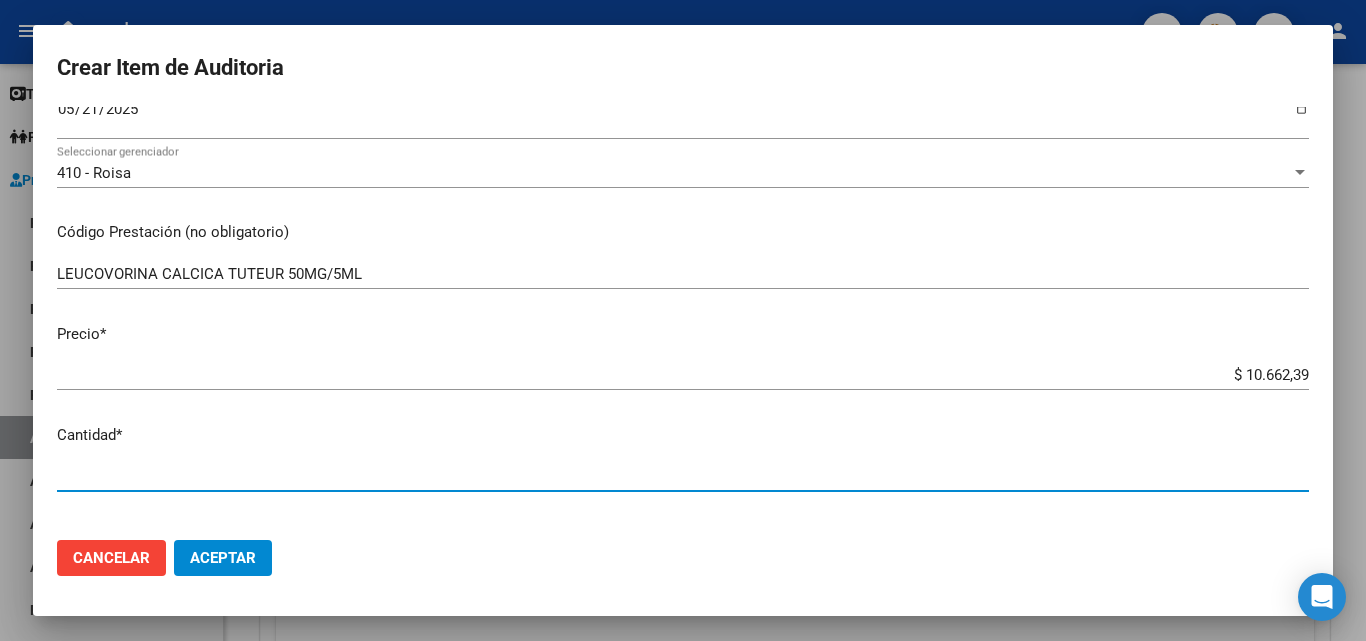 type on "3" 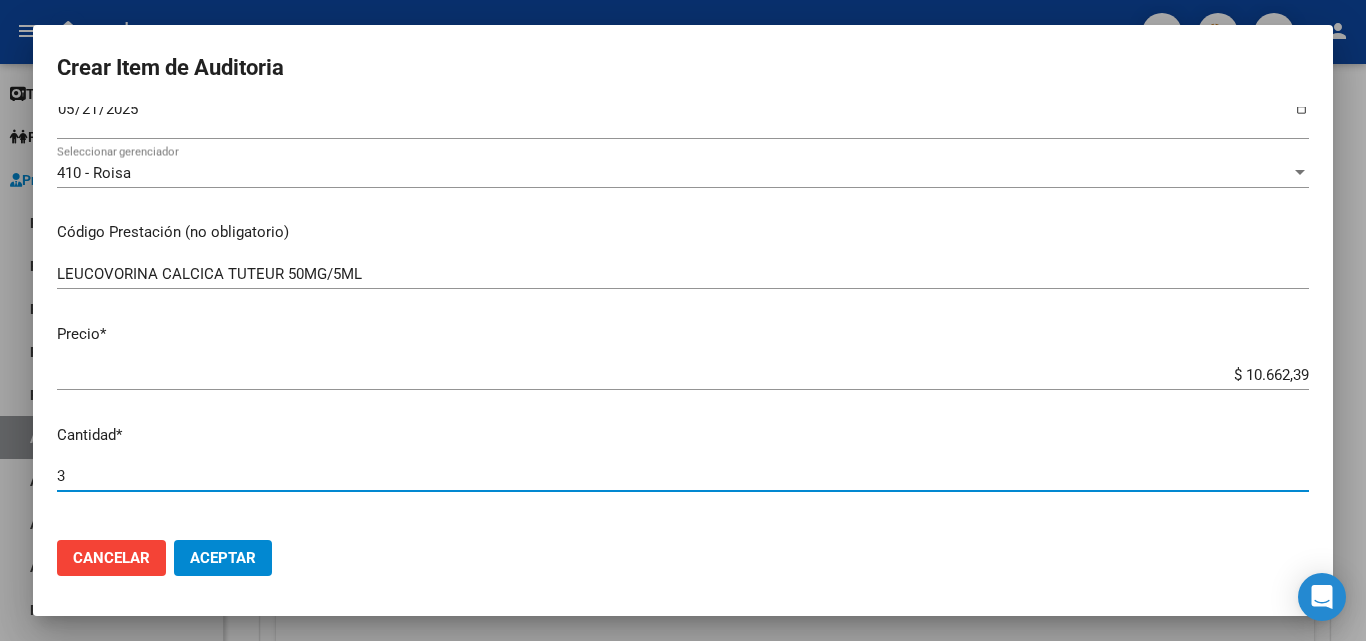 type on "3" 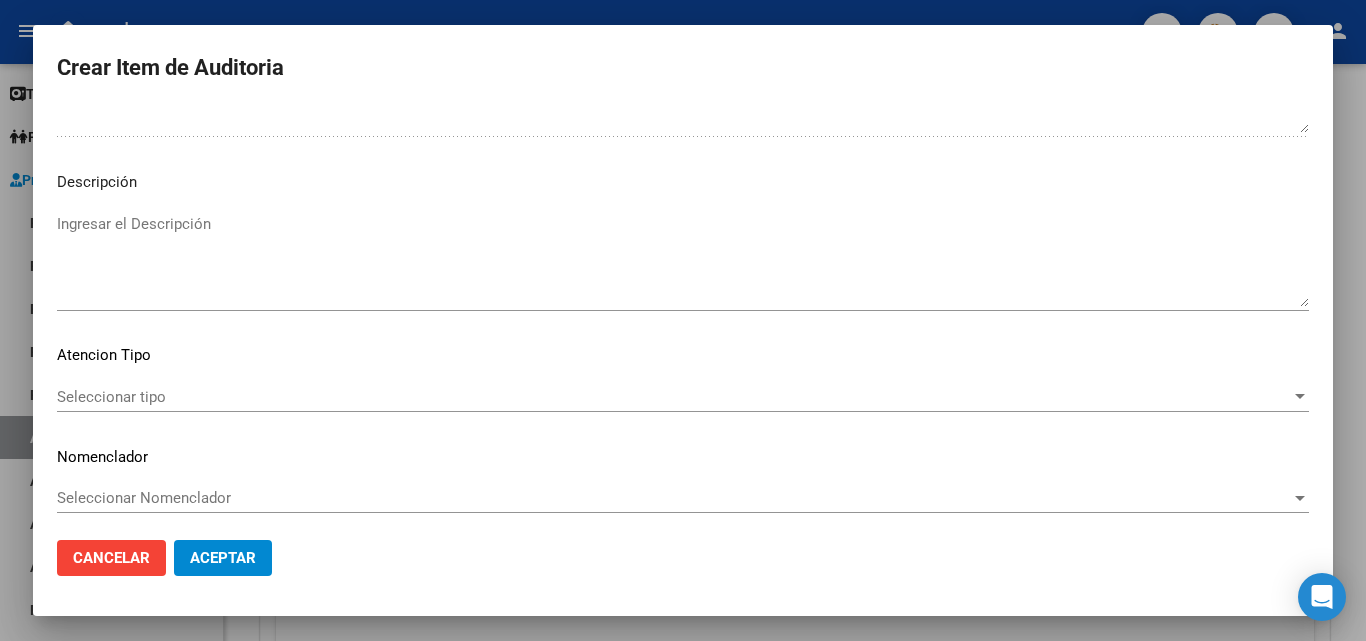 scroll, scrollTop: 1211, scrollLeft: 0, axis: vertical 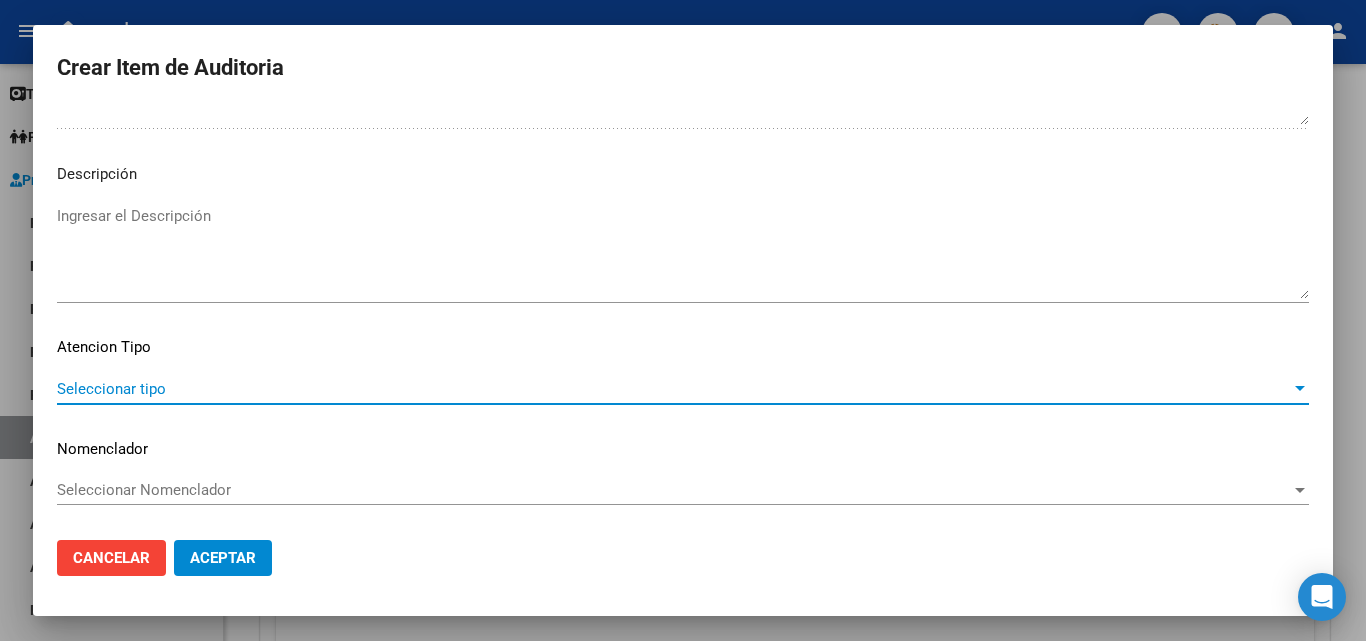 click on "Seleccionar tipo" at bounding box center [674, 389] 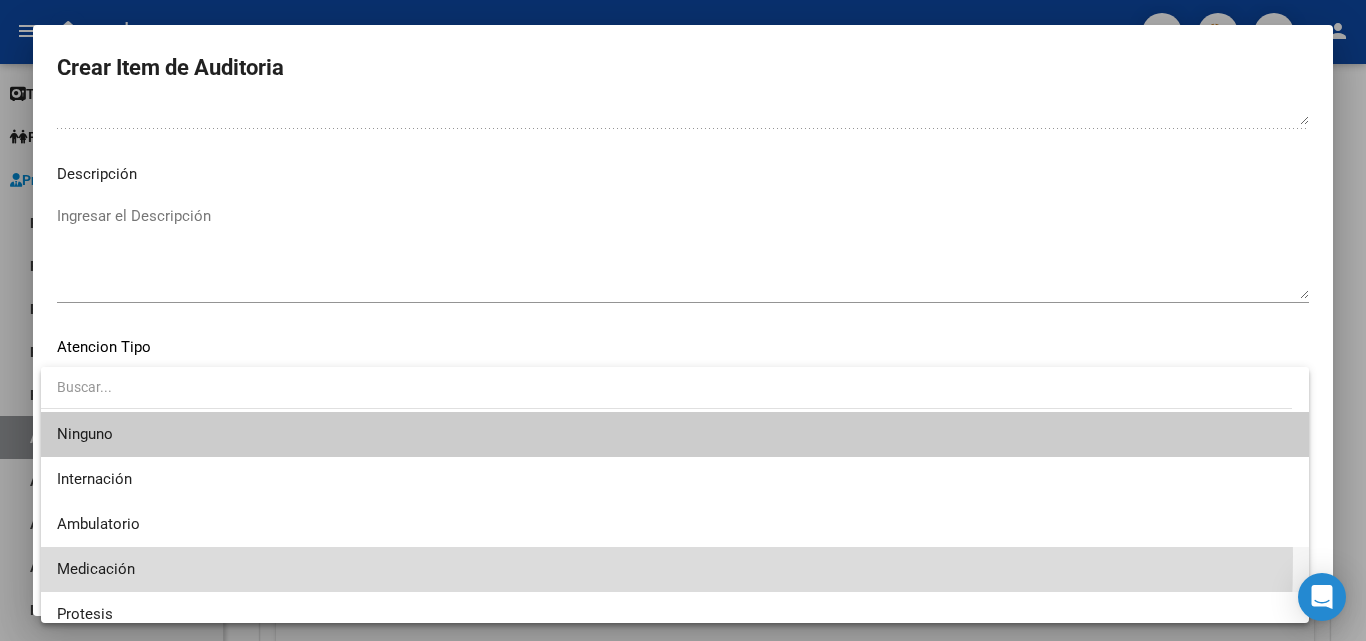 click on "Medicación" at bounding box center (675, 569) 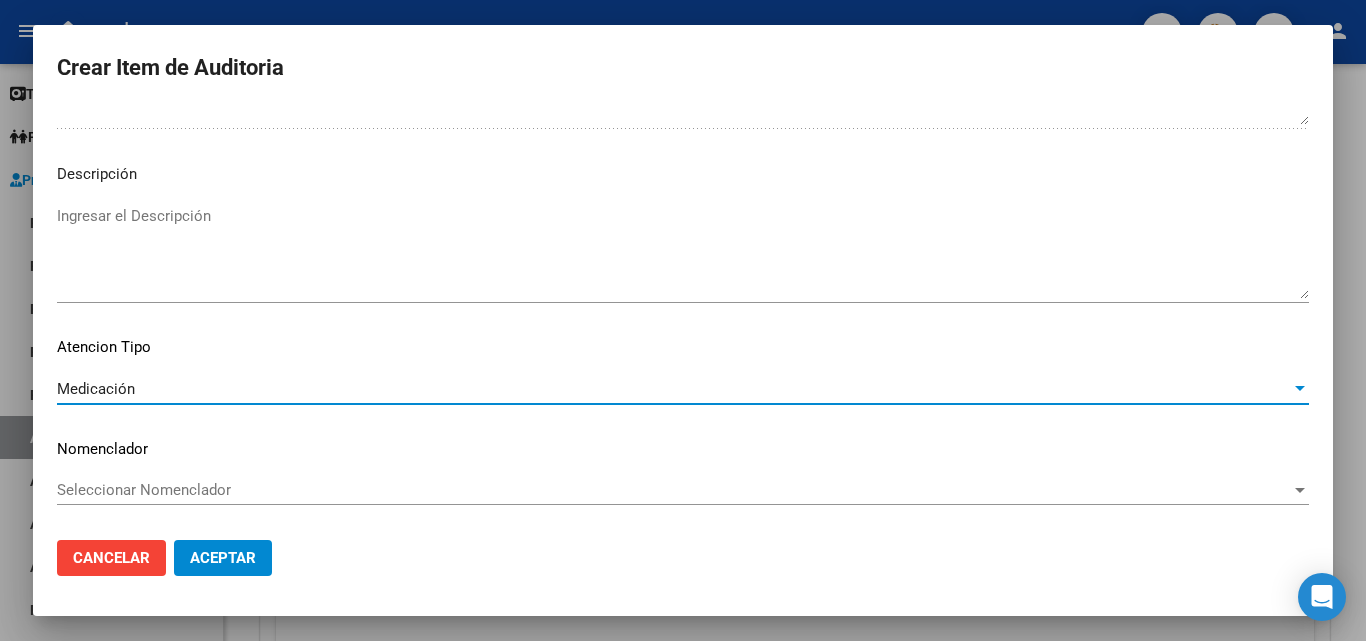 click on "Aceptar" 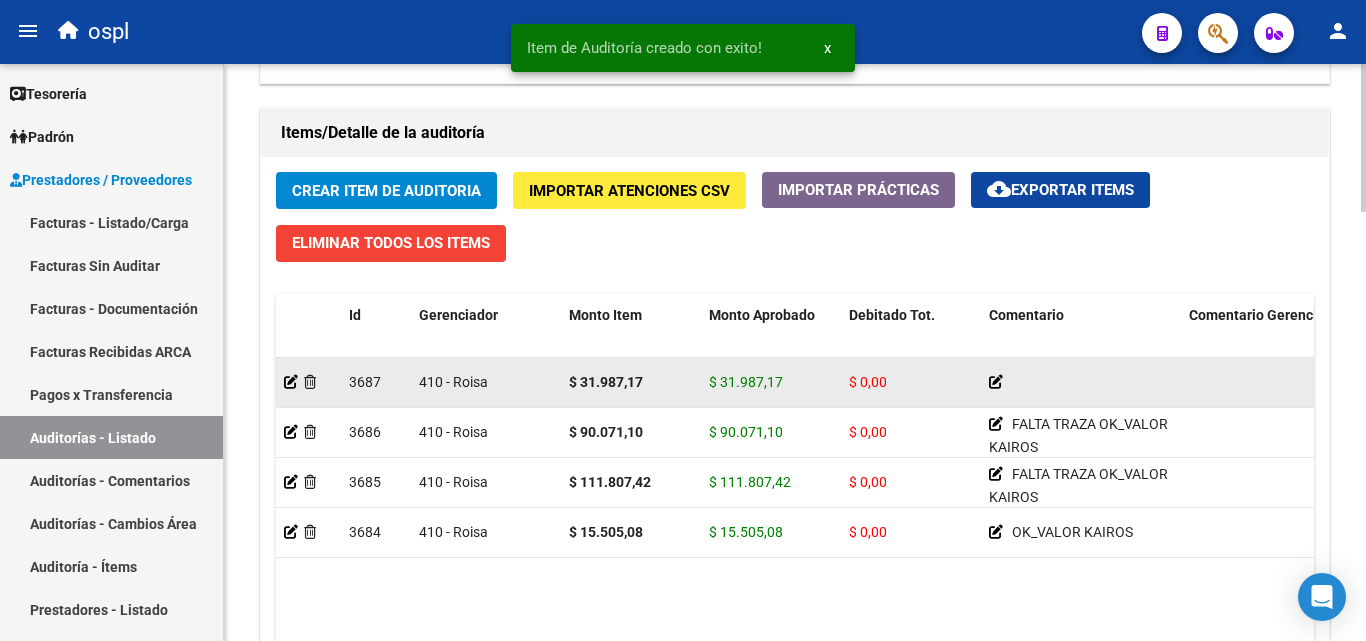 click 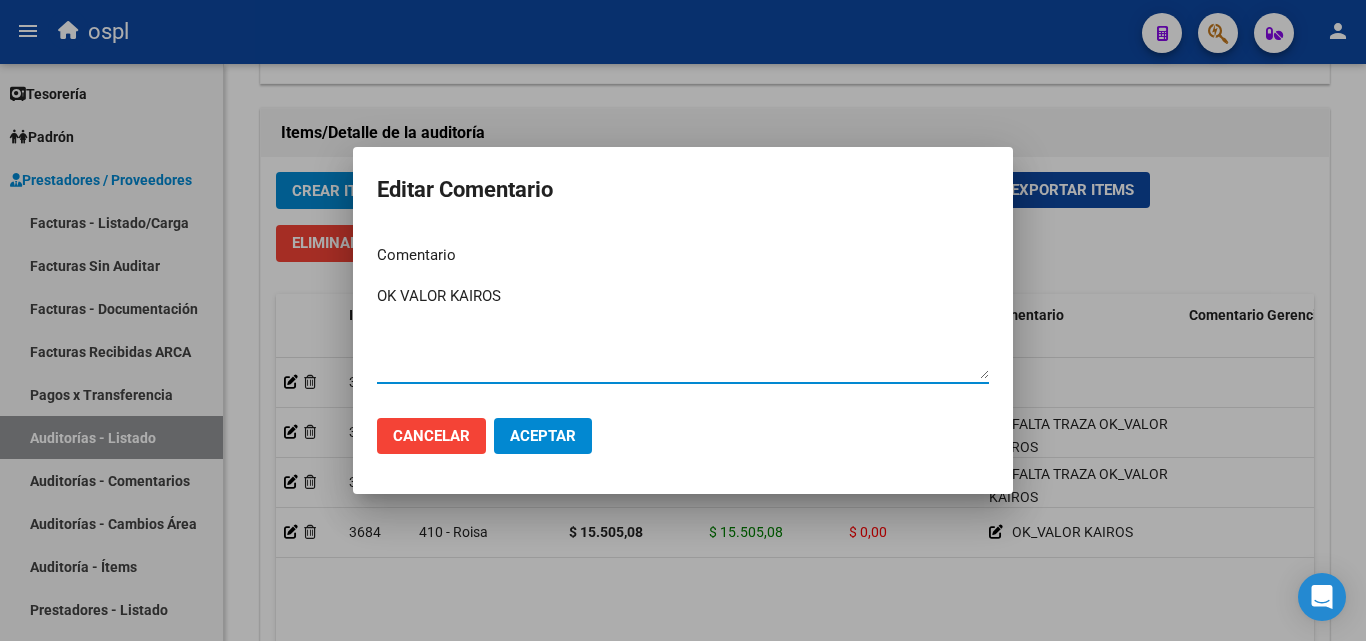 type on "OK VALOR KAIROS" 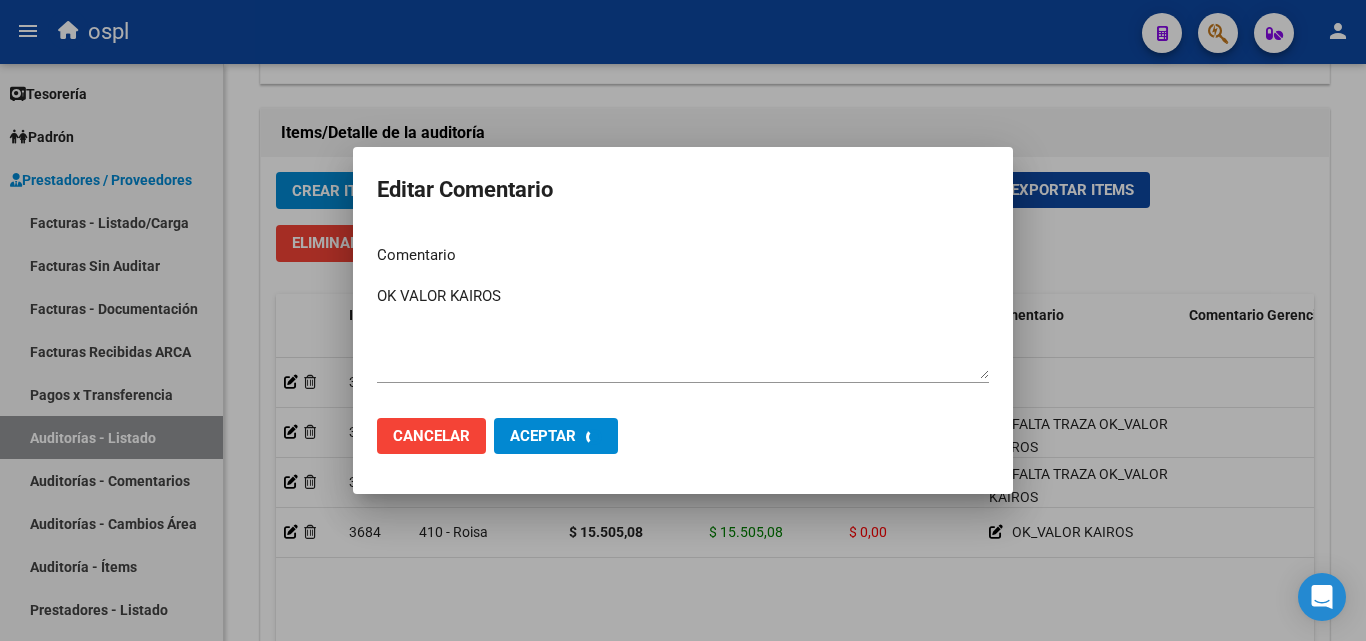 type 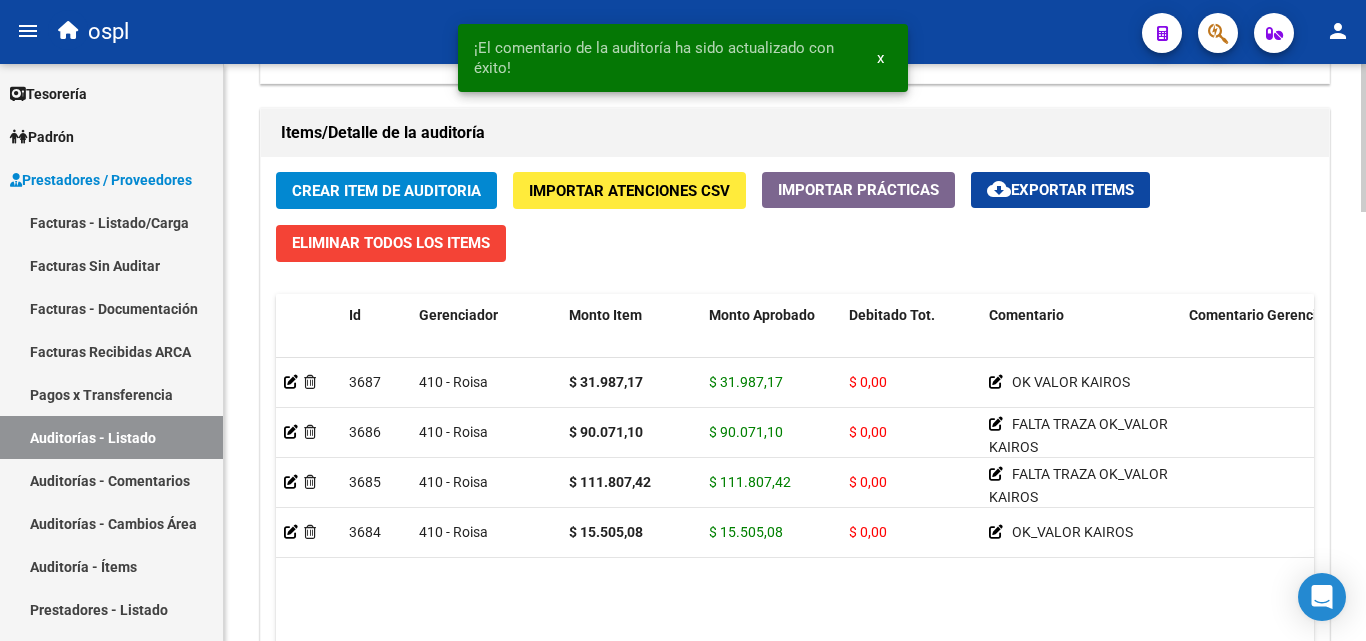 click on "Crear Item de Auditoria" 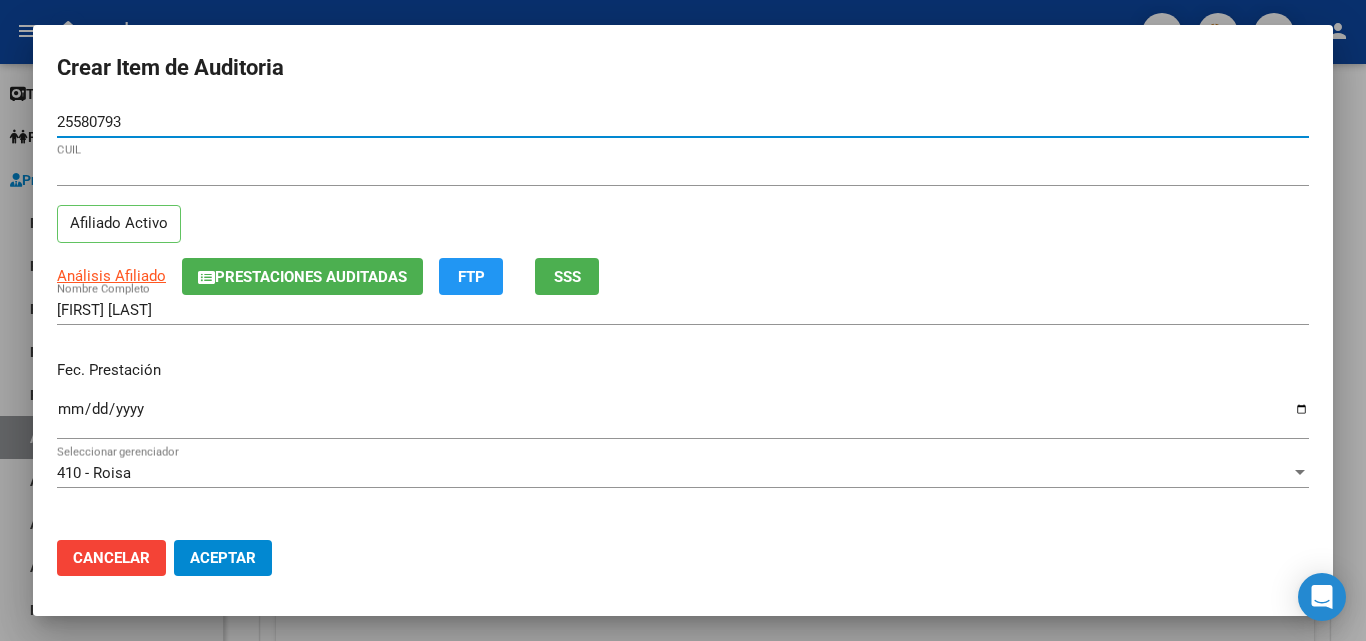 click on "Ingresar la fecha" at bounding box center (683, 417) 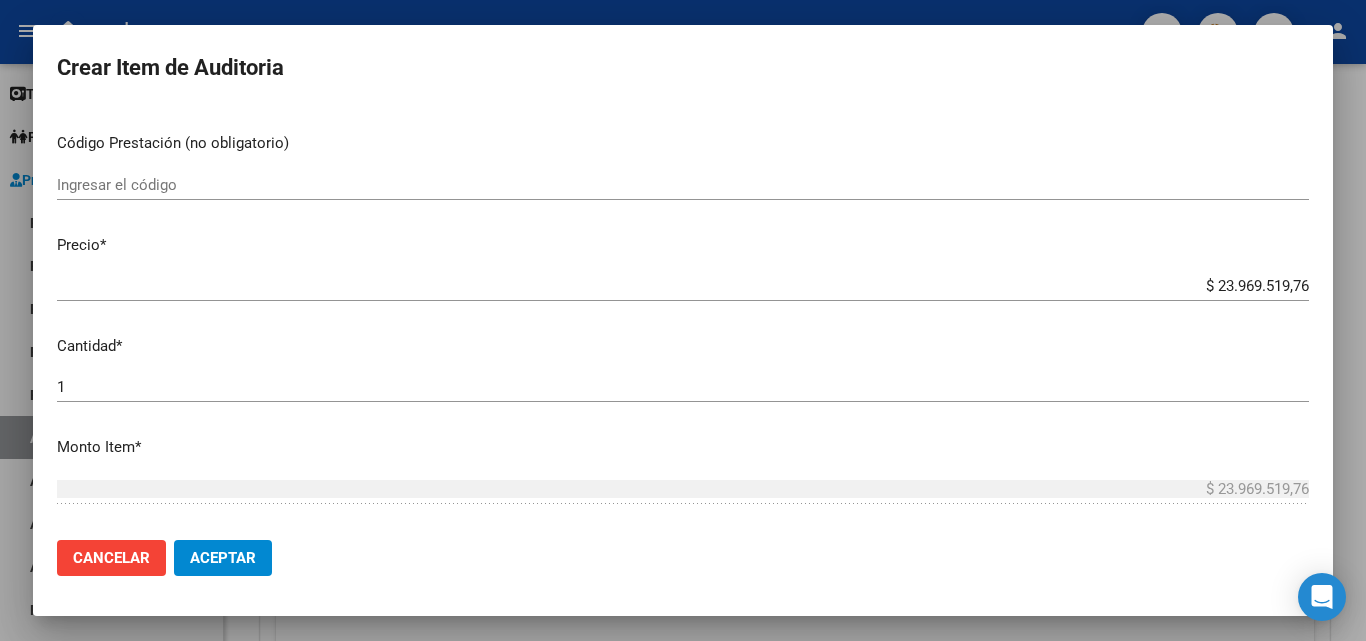scroll, scrollTop: 400, scrollLeft: 0, axis: vertical 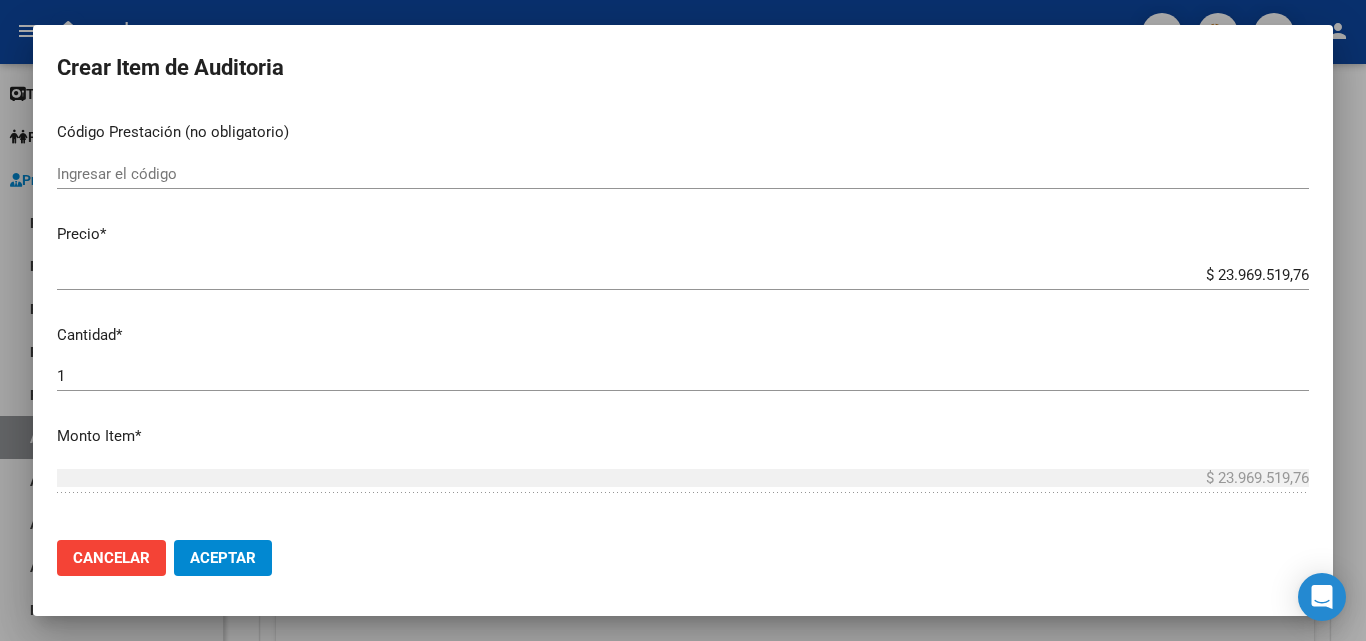 click on "Ingresar el código" at bounding box center [683, 174] 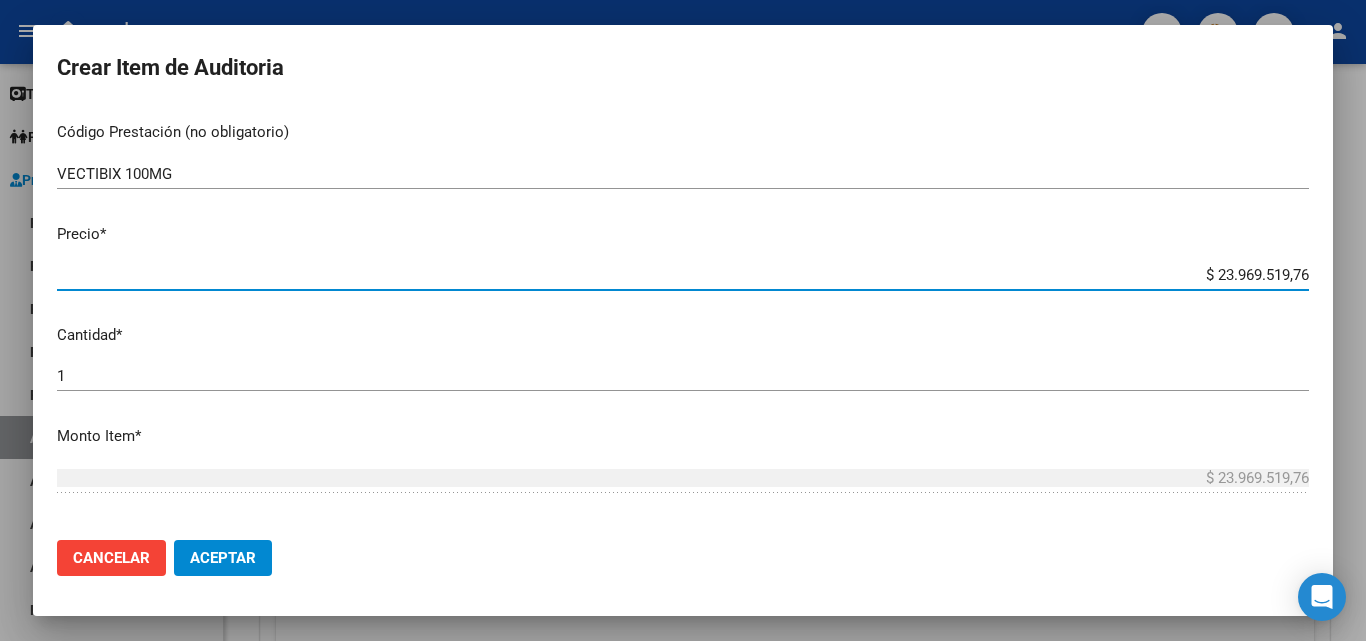 drag, startPoint x: 1181, startPoint y: 275, endPoint x: 1365, endPoint y: 267, distance: 184.17383 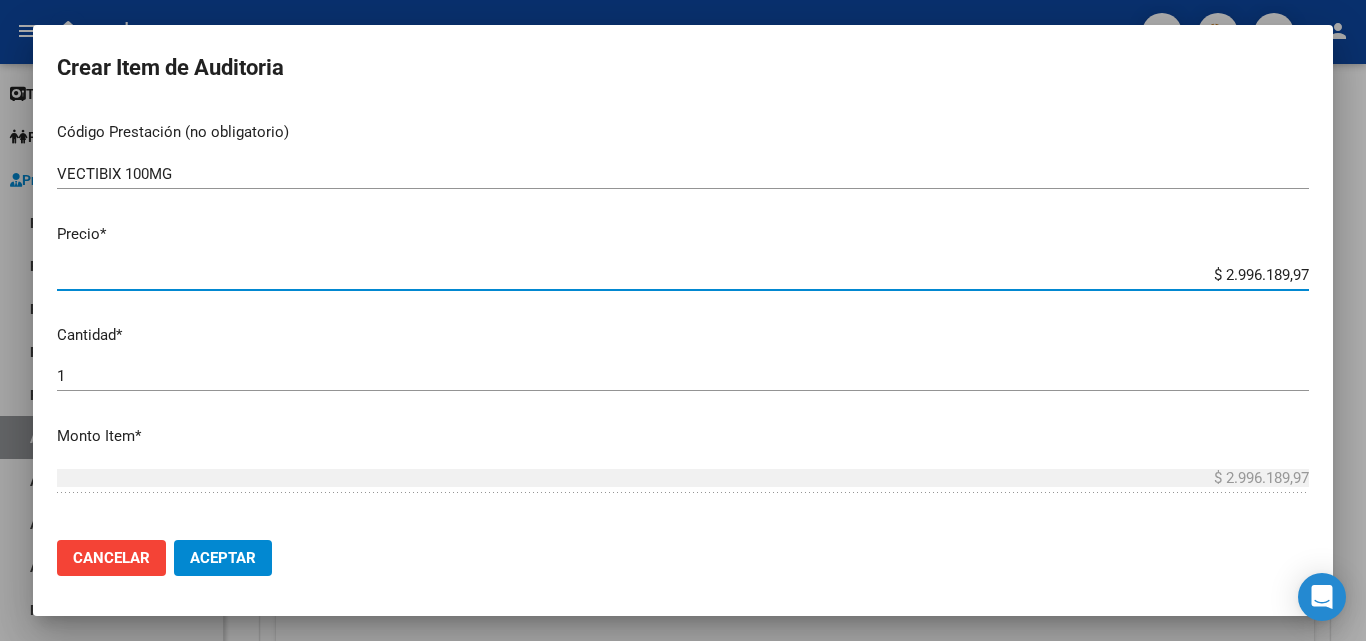 click on "1" at bounding box center (683, 376) 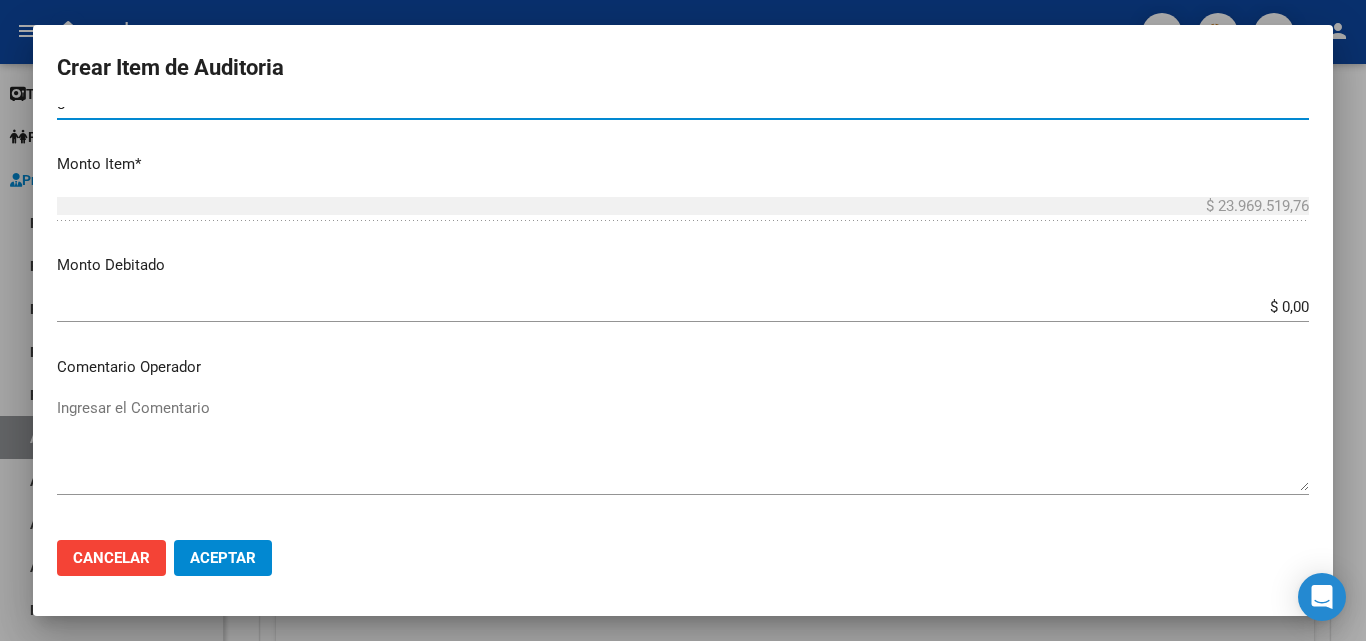 scroll, scrollTop: 700, scrollLeft: 0, axis: vertical 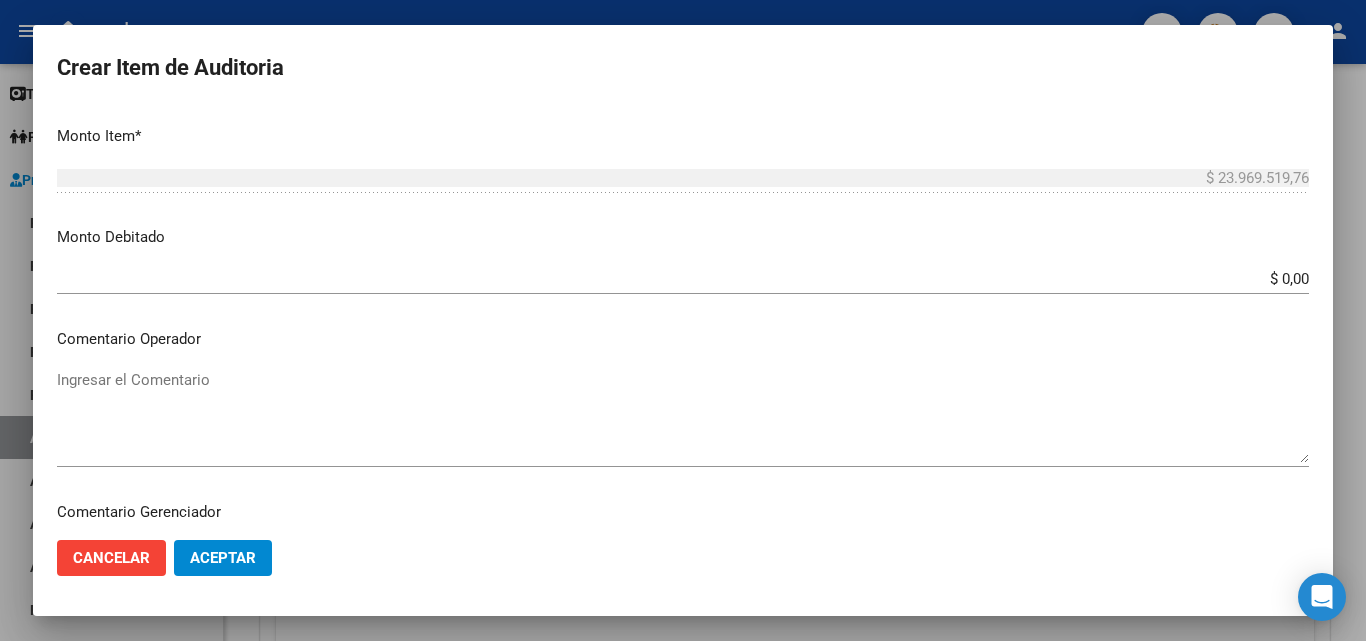 click on "Ingresar el Comentario" at bounding box center [683, 416] 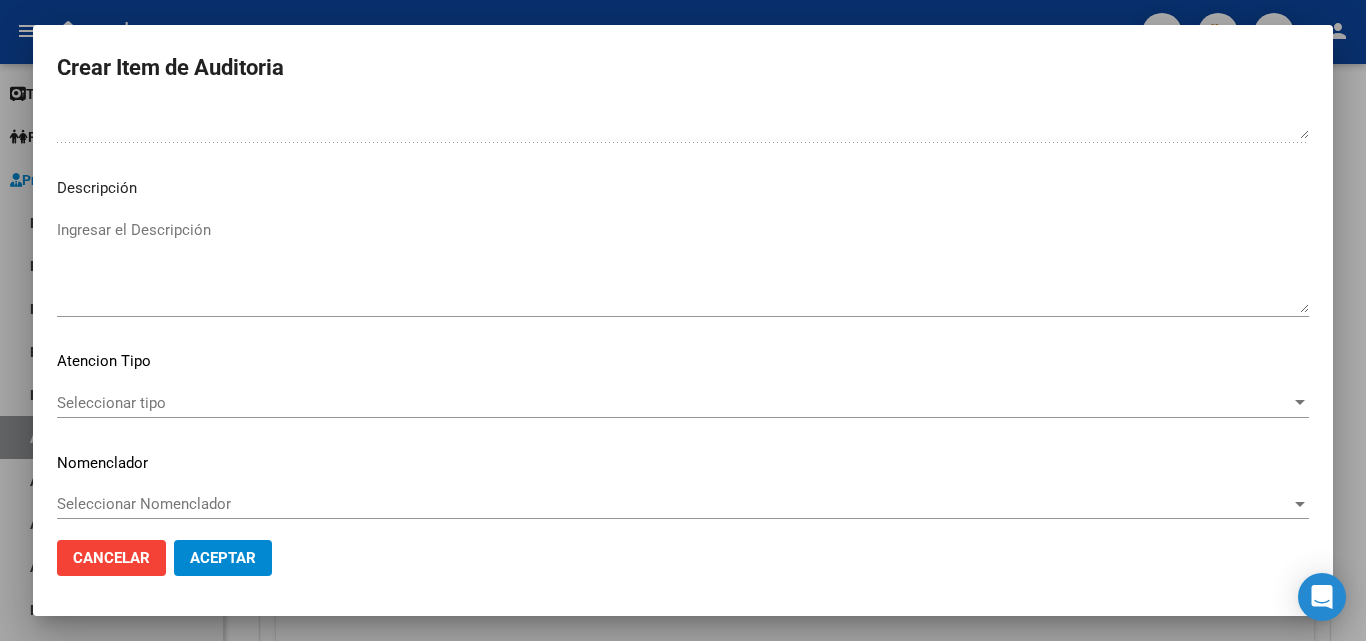 scroll, scrollTop: 1200, scrollLeft: 0, axis: vertical 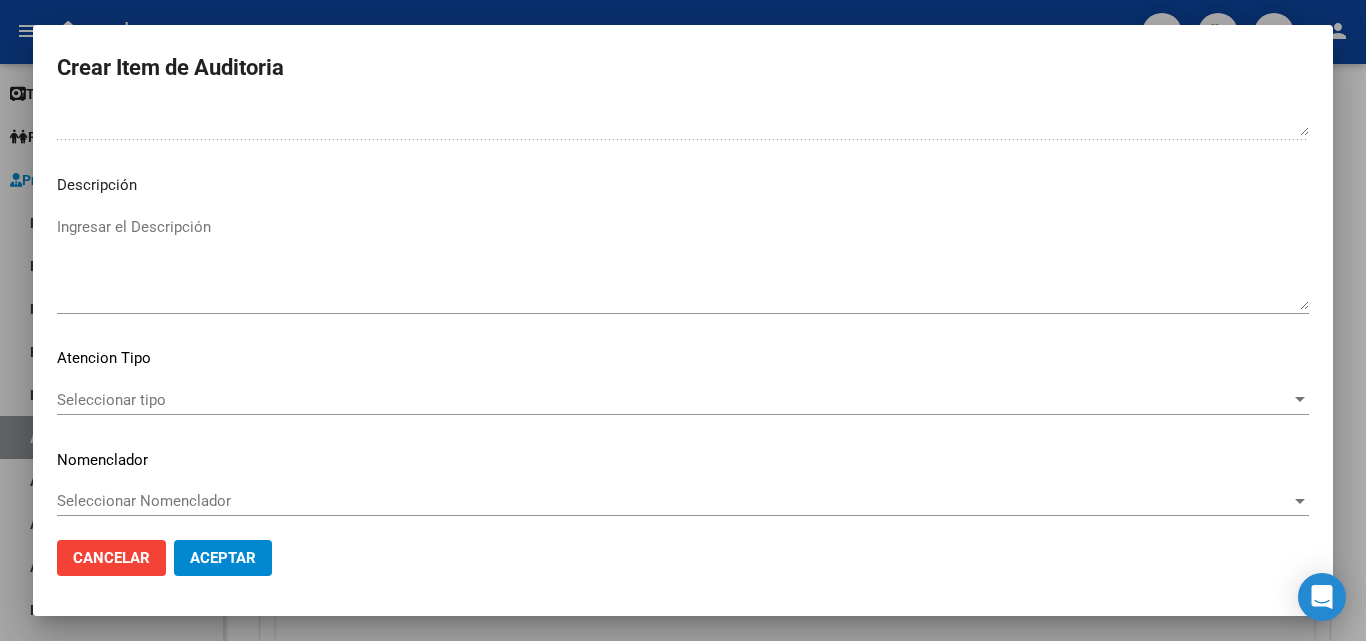 click on "Seleccionar tipo" at bounding box center [674, 400] 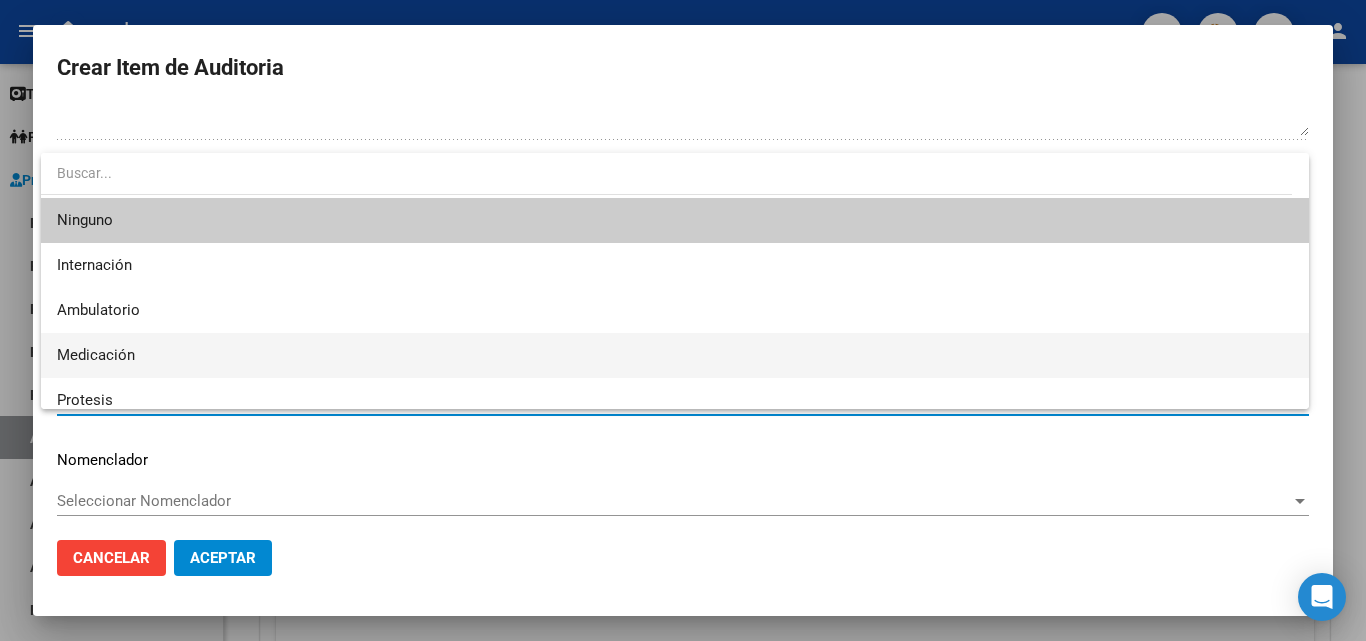click on "Medicación" at bounding box center (675, 355) 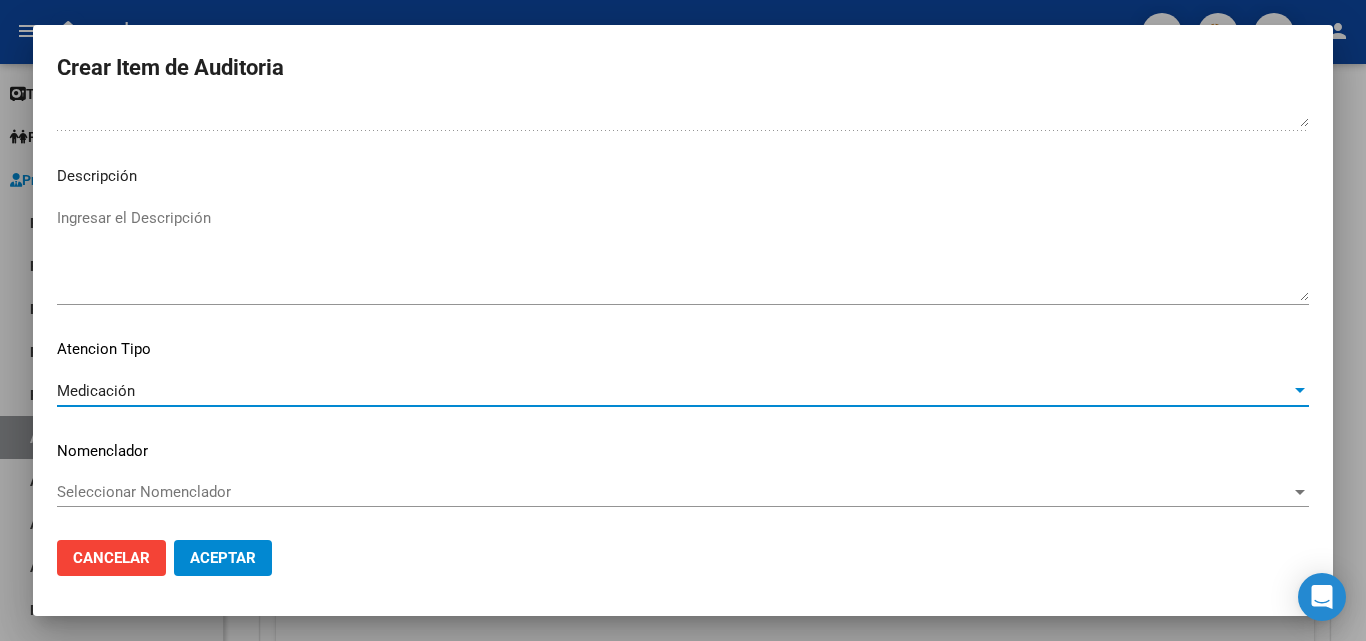 scroll, scrollTop: 1211, scrollLeft: 0, axis: vertical 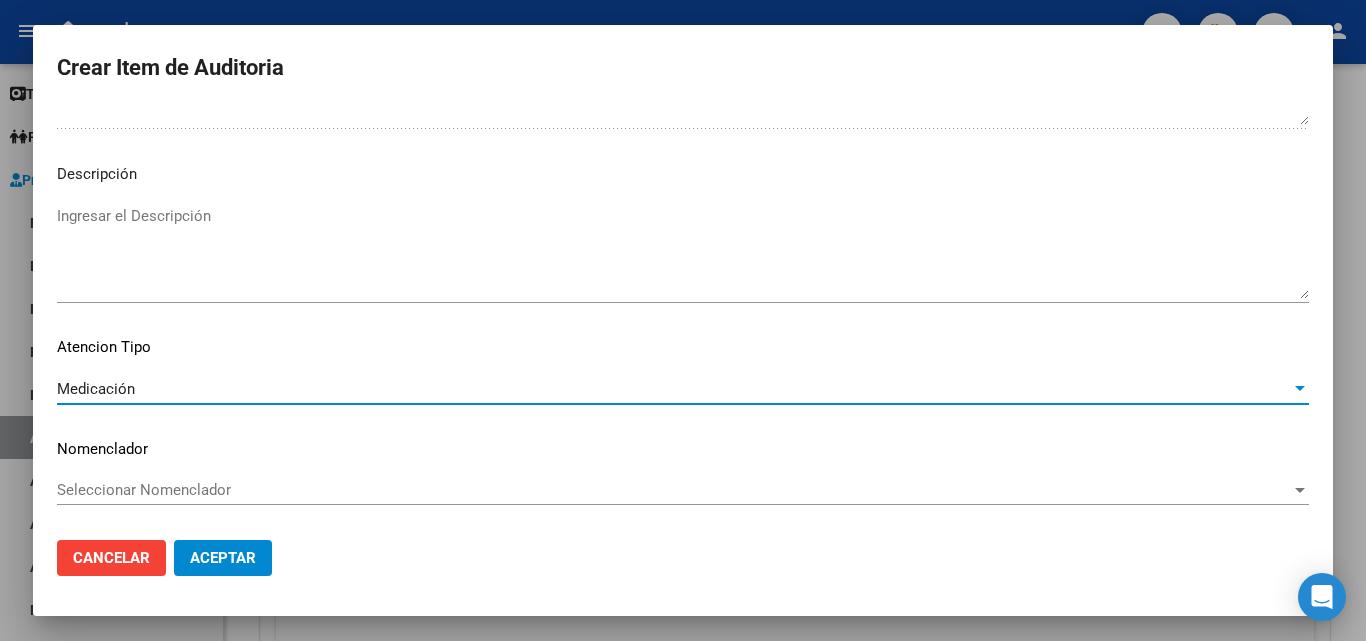 click on "Aceptar" 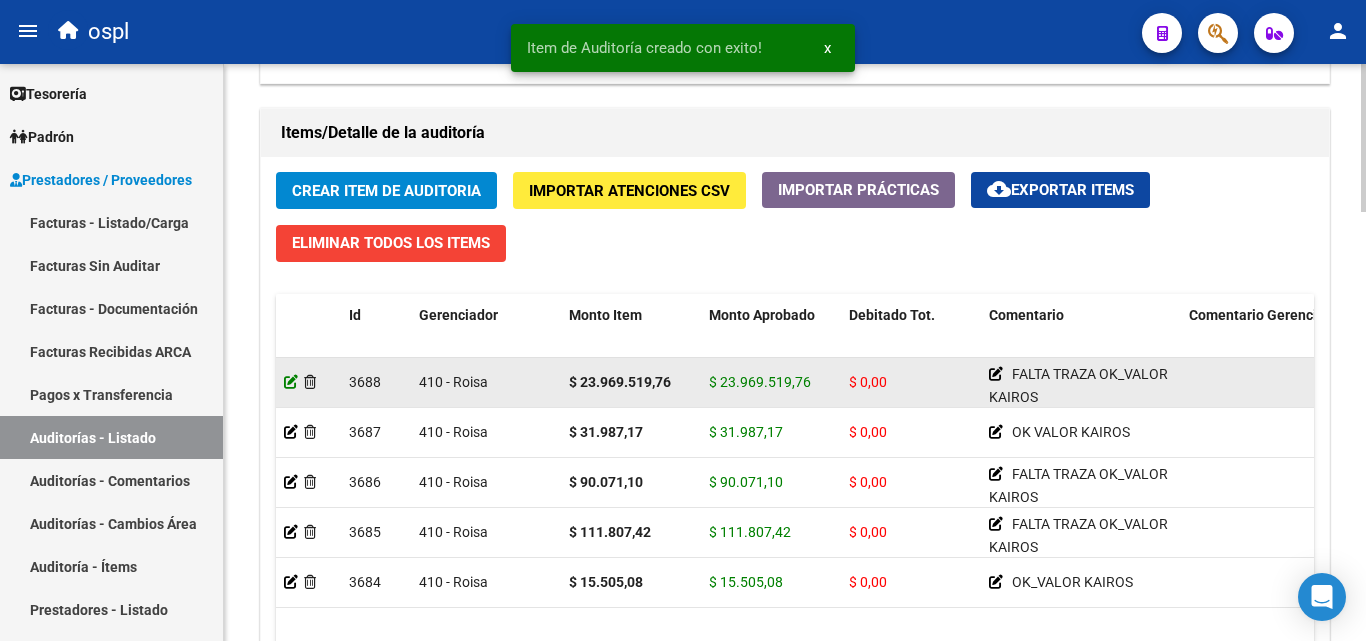 click 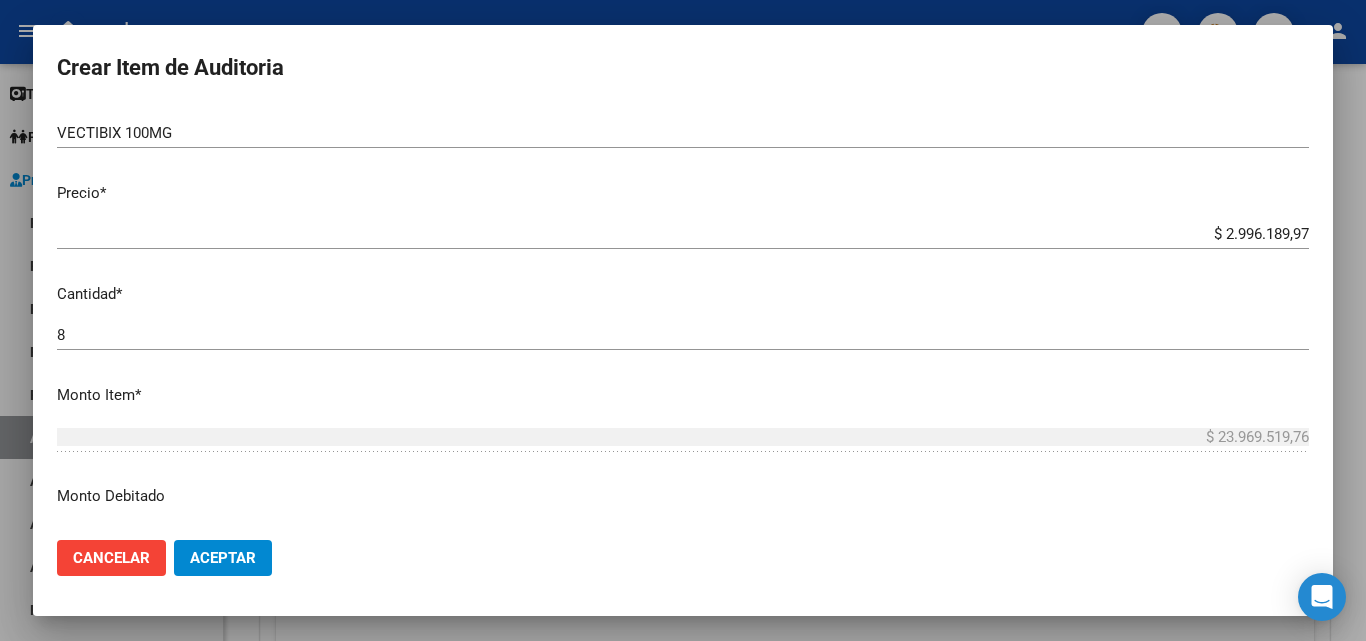 scroll, scrollTop: 400, scrollLeft: 0, axis: vertical 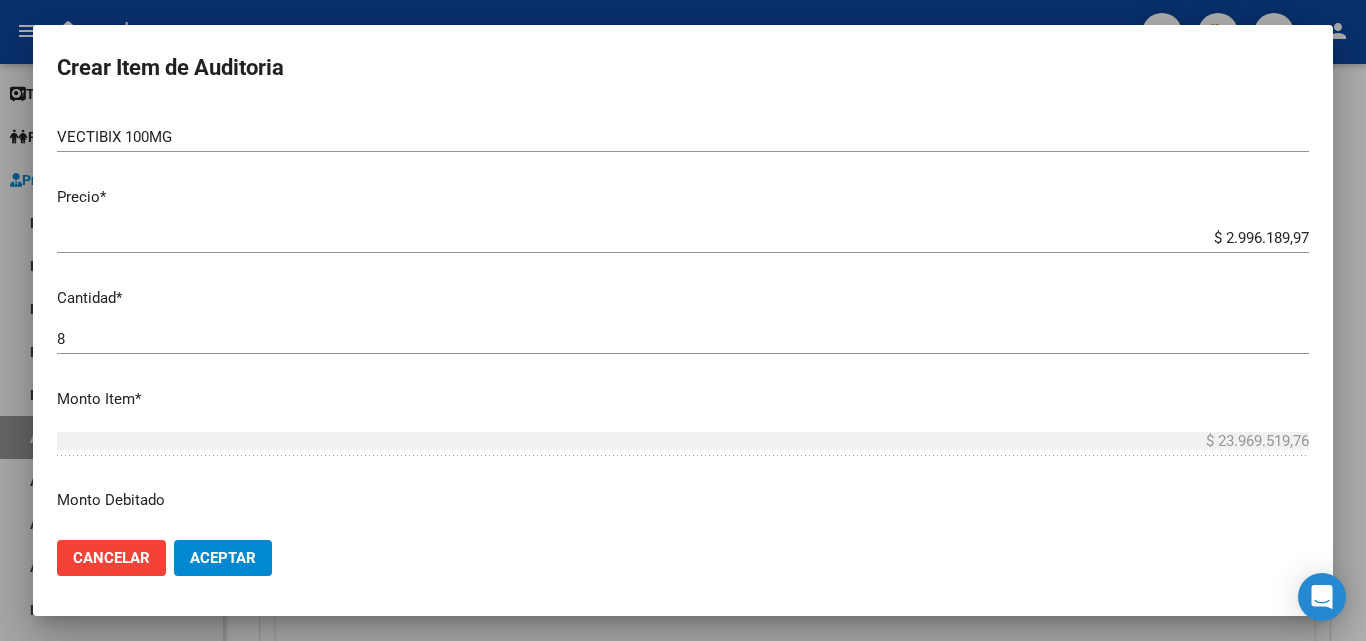click at bounding box center (683, 320) 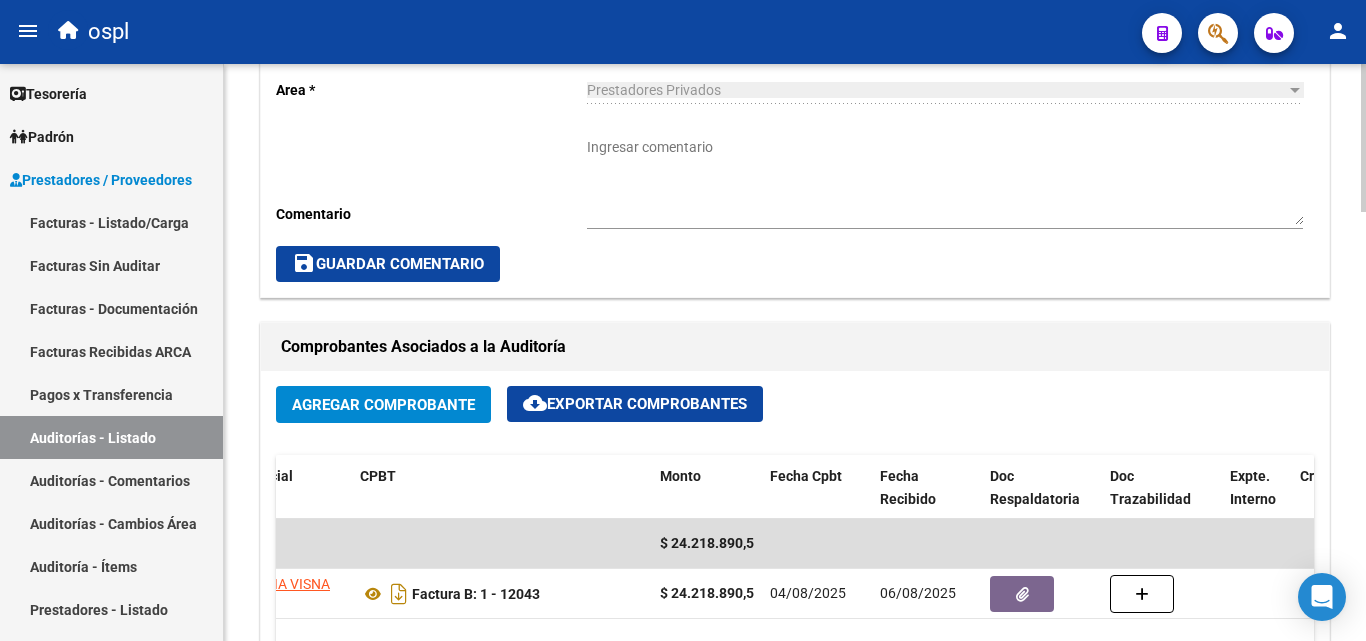 scroll, scrollTop: 601, scrollLeft: 0, axis: vertical 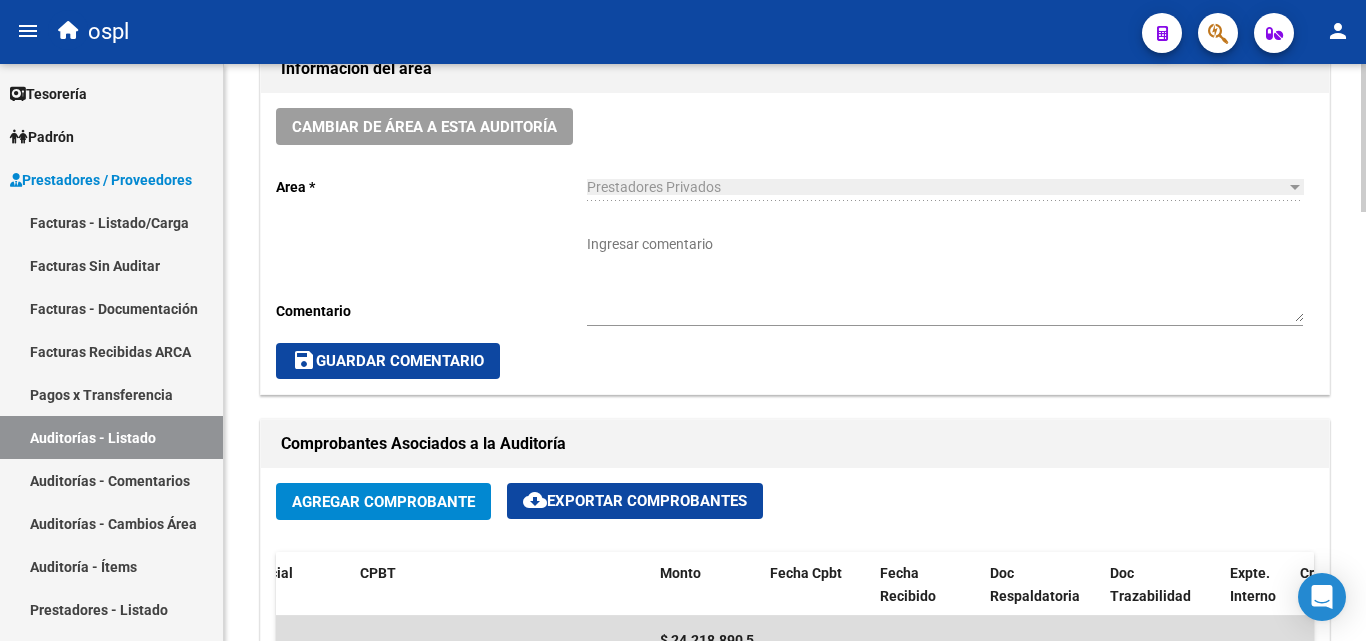 click on "Ingresar comentario" at bounding box center (945, 278) 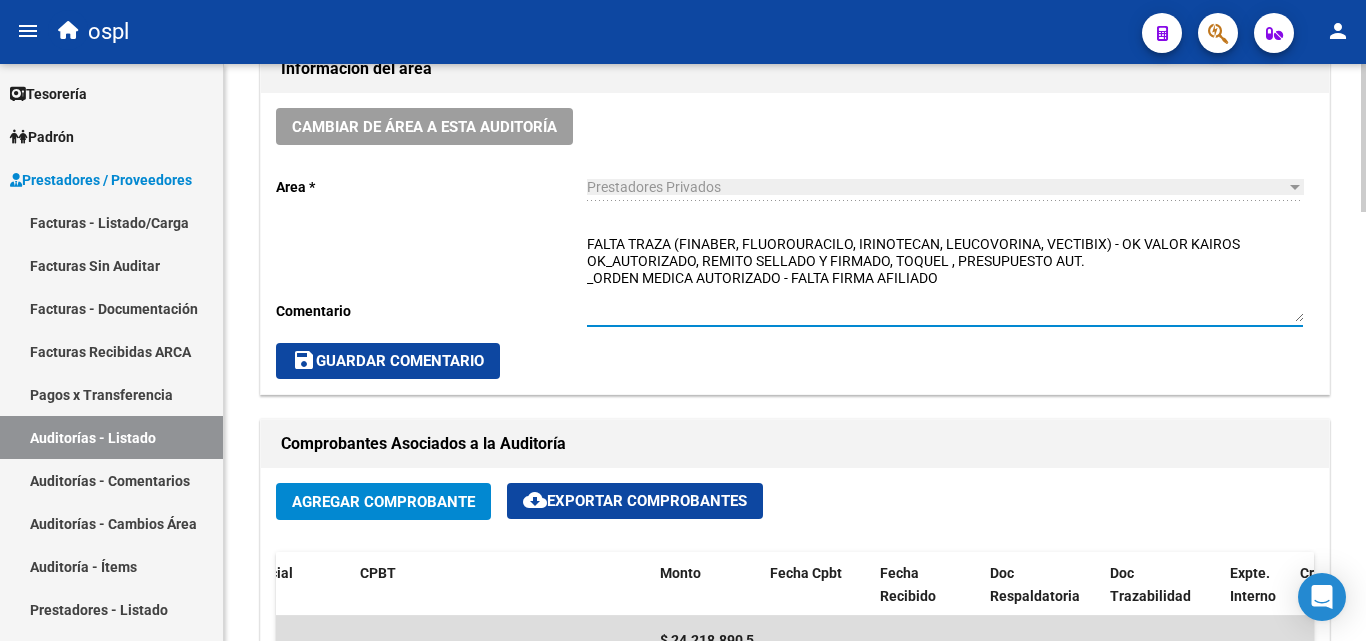 click on "save  Guardar Comentario" 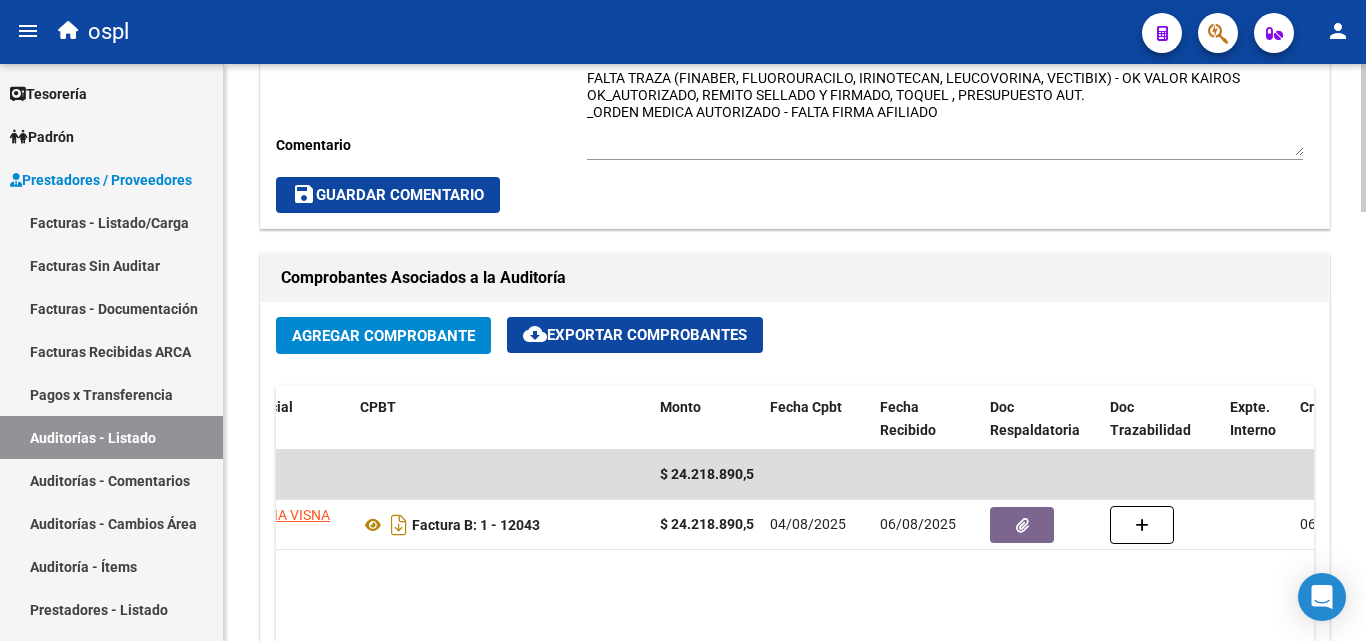 scroll, scrollTop: 701, scrollLeft: 0, axis: vertical 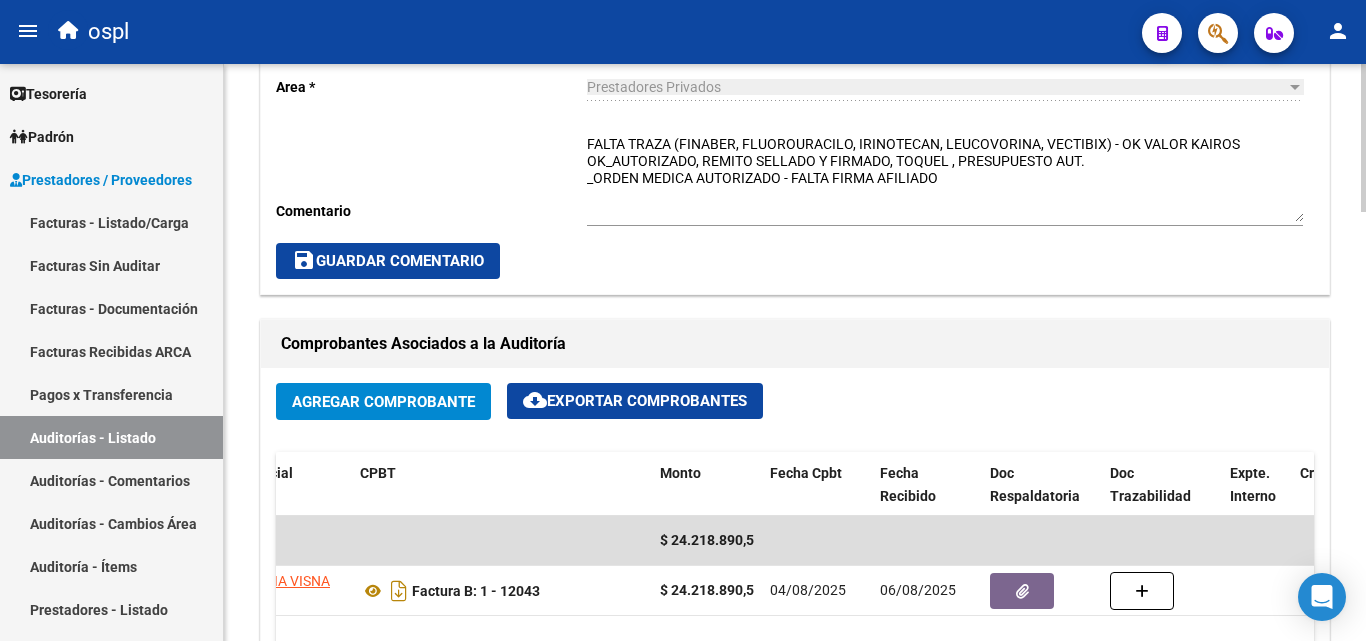 click on "save  Guardar Comentario" 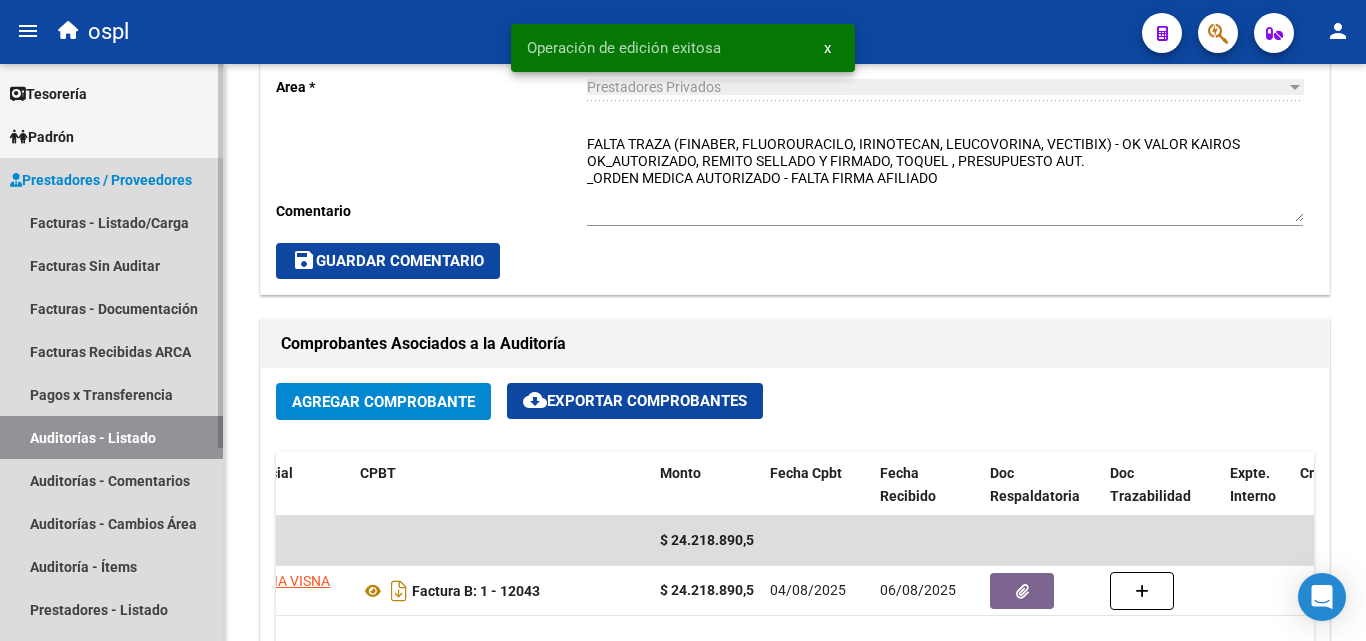 click on "Auditorías - Listado" at bounding box center [111, 437] 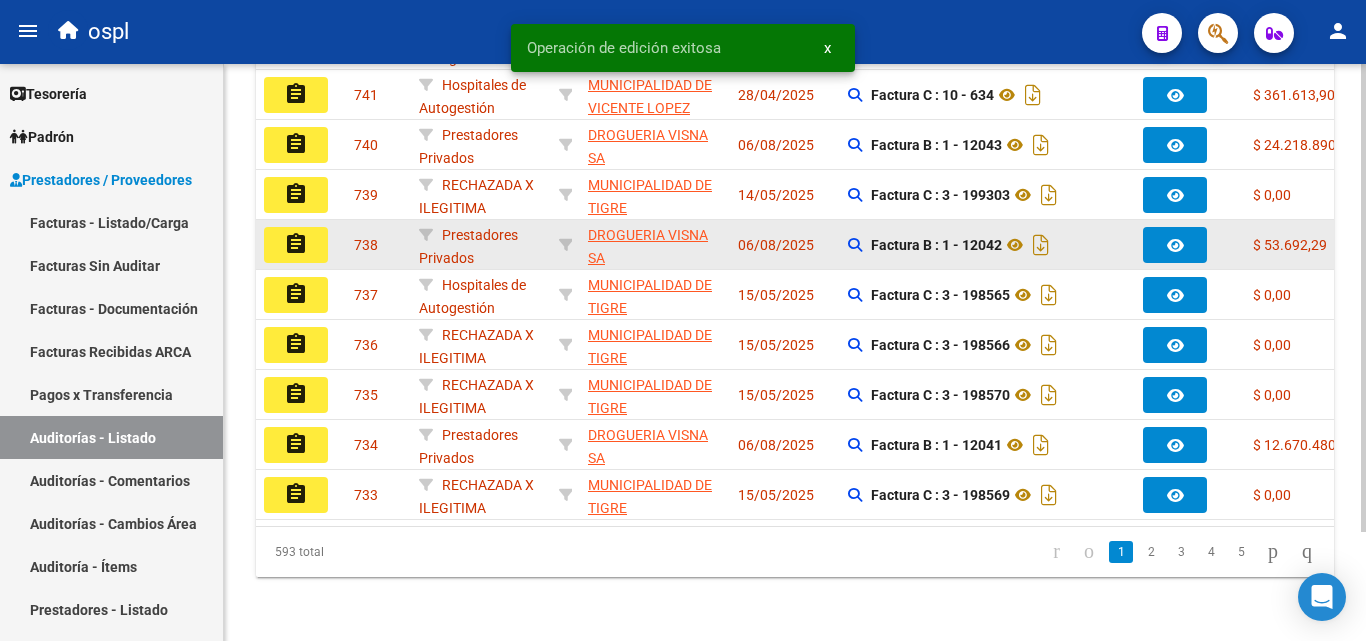 click on "06/08/2025" 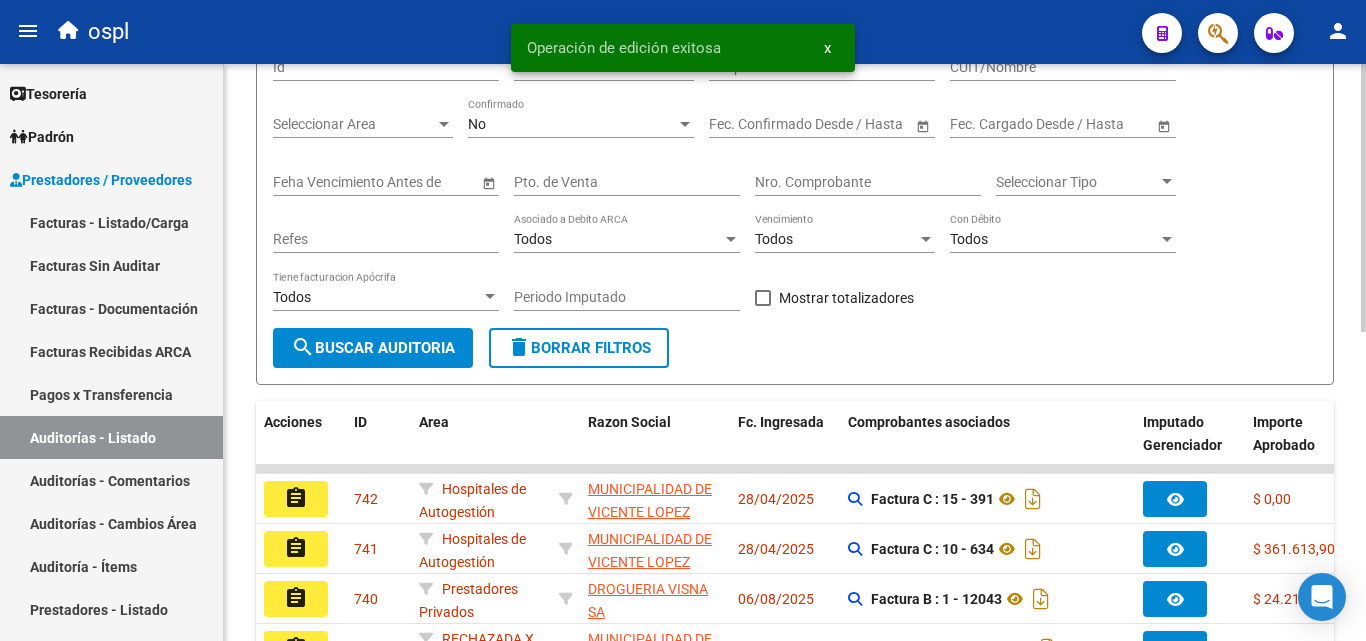 scroll, scrollTop: 63, scrollLeft: 0, axis: vertical 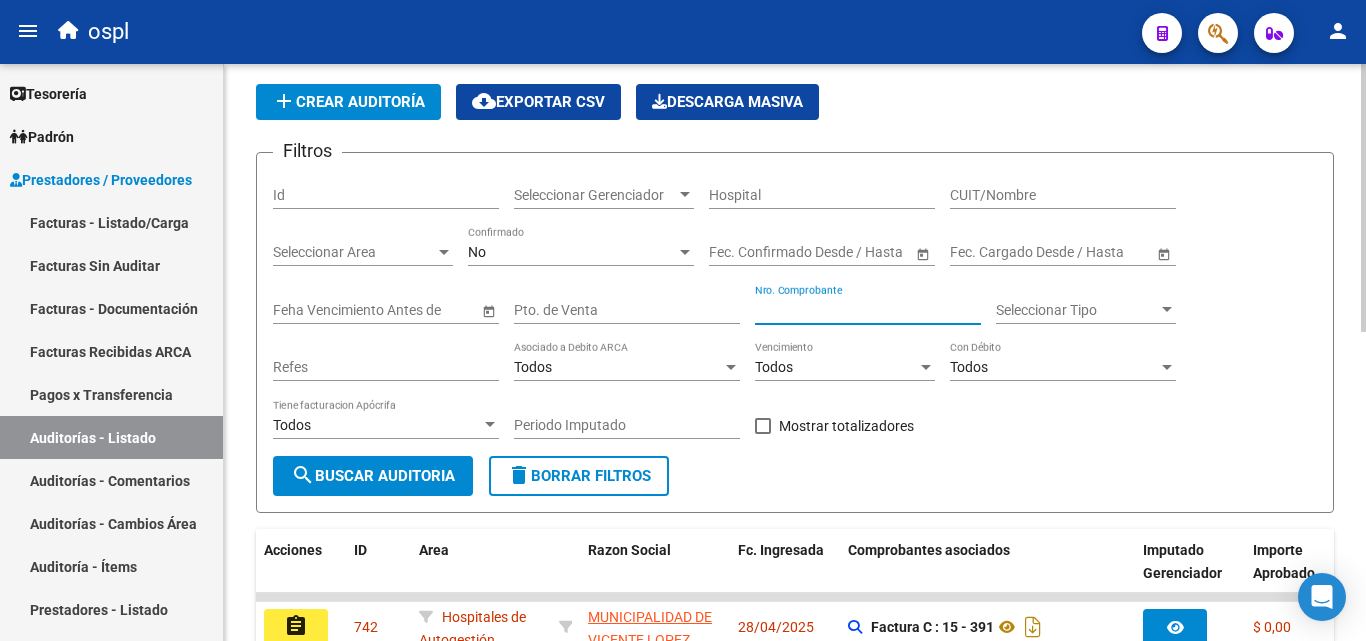 click on "Nro. Comprobante" at bounding box center (868, 310) 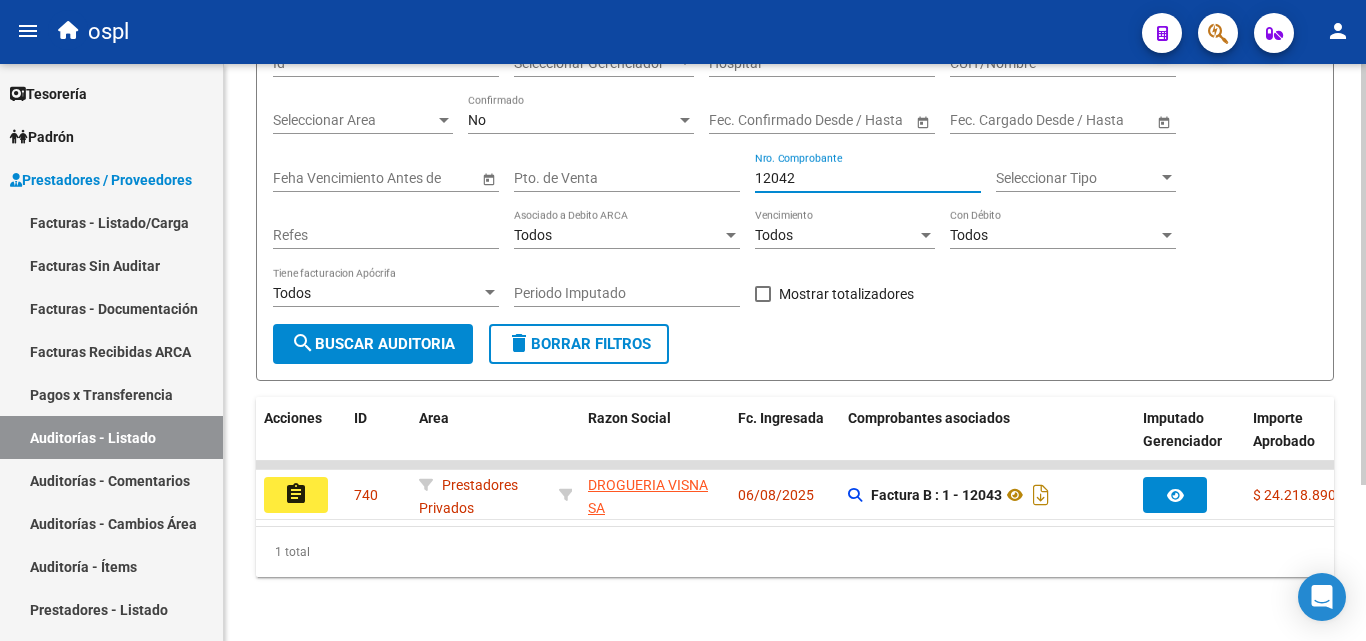 scroll, scrollTop: 213, scrollLeft: 0, axis: vertical 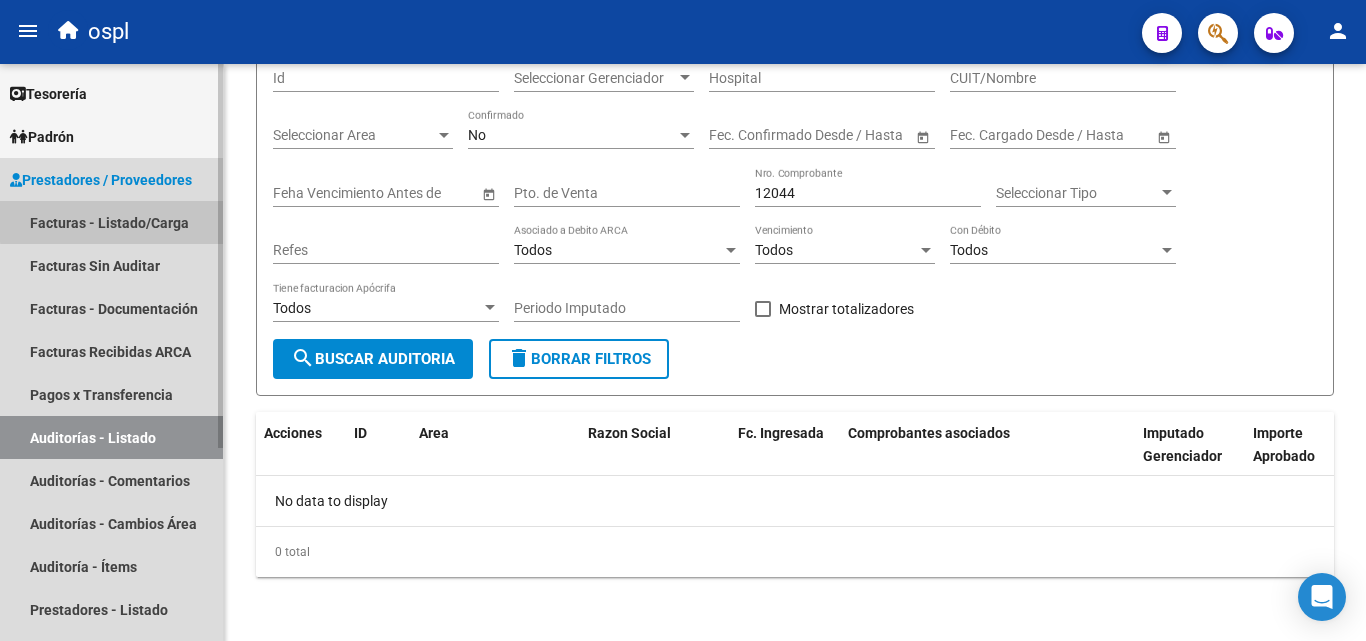 click on "Facturas - Listado/Carga" at bounding box center (111, 222) 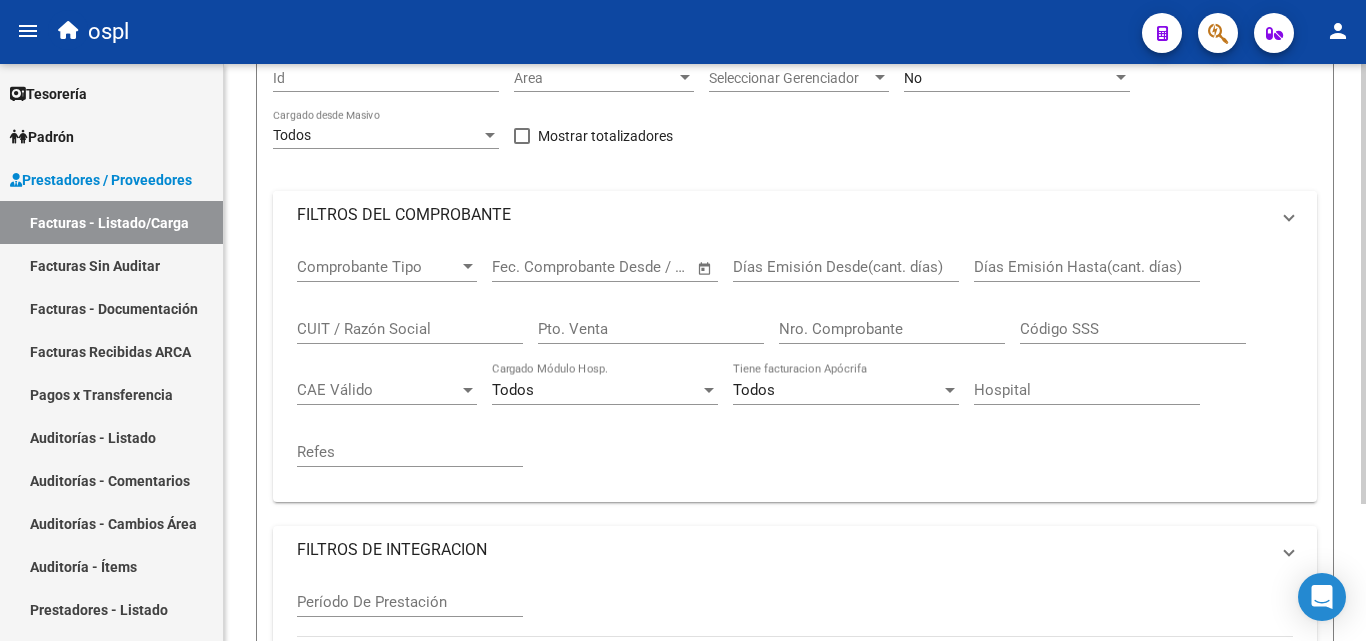 click on "FILTROS DEL COMPROBANTE" at bounding box center [783, 215] 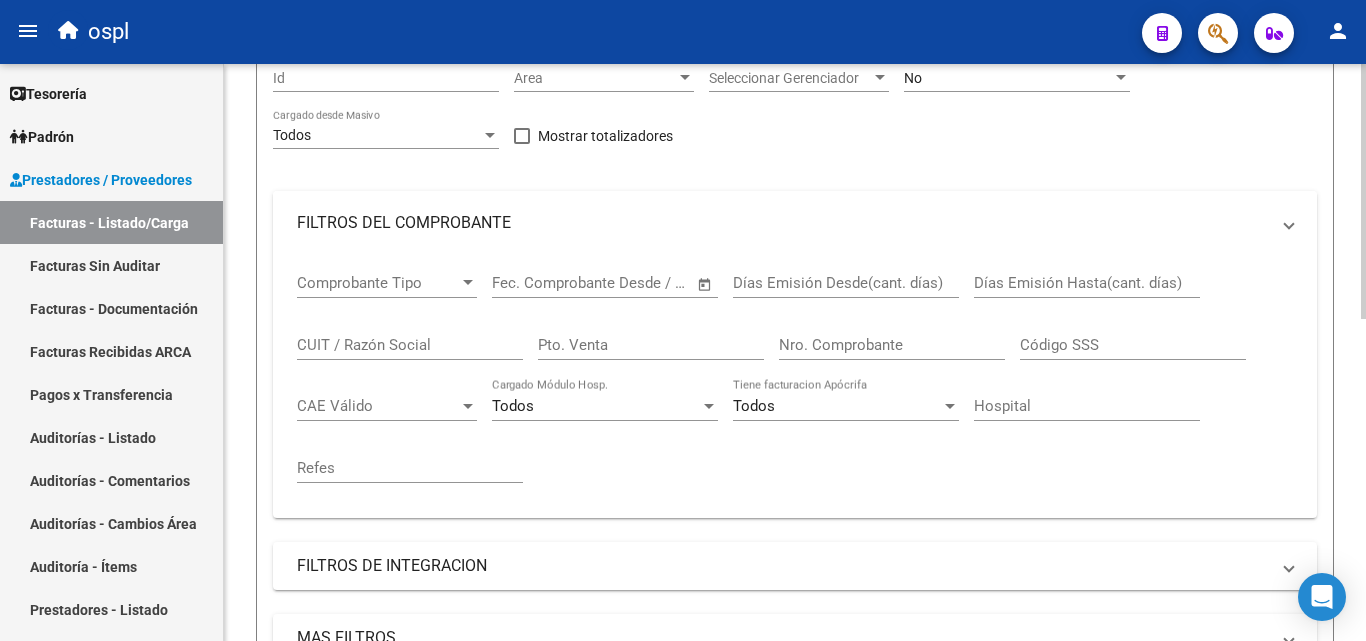 scroll, scrollTop: 0, scrollLeft: 0, axis: both 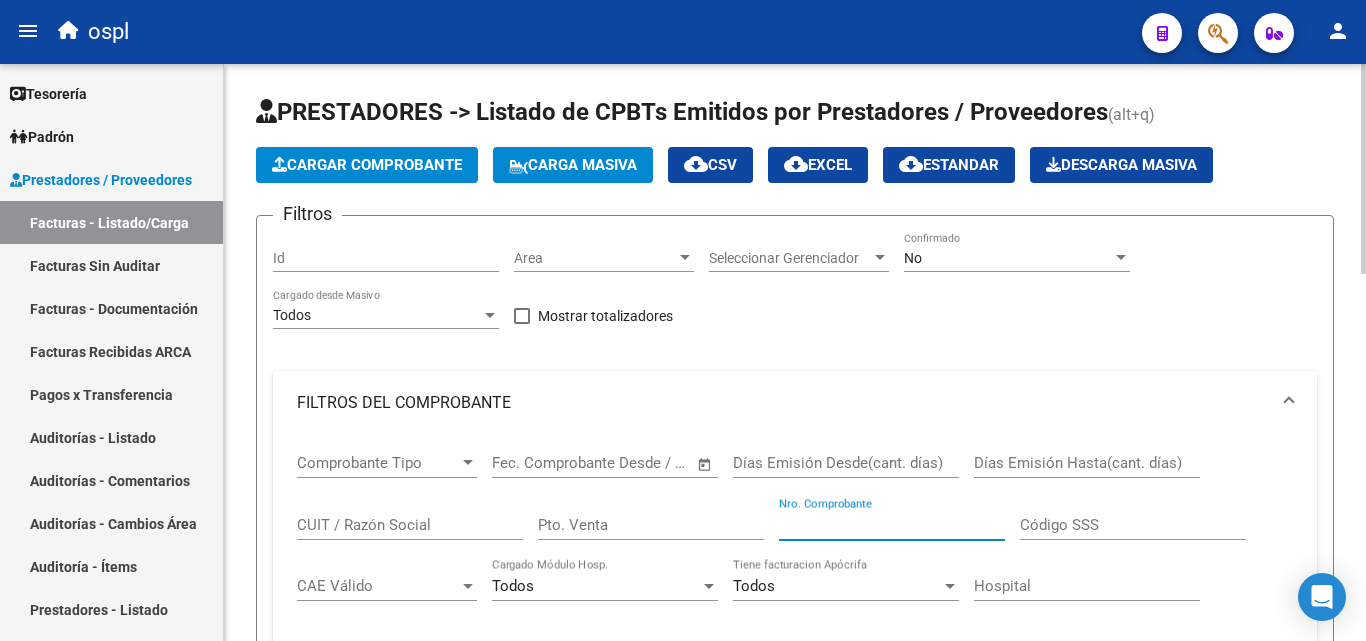 click on "Nro. Comprobante" at bounding box center (892, 525) 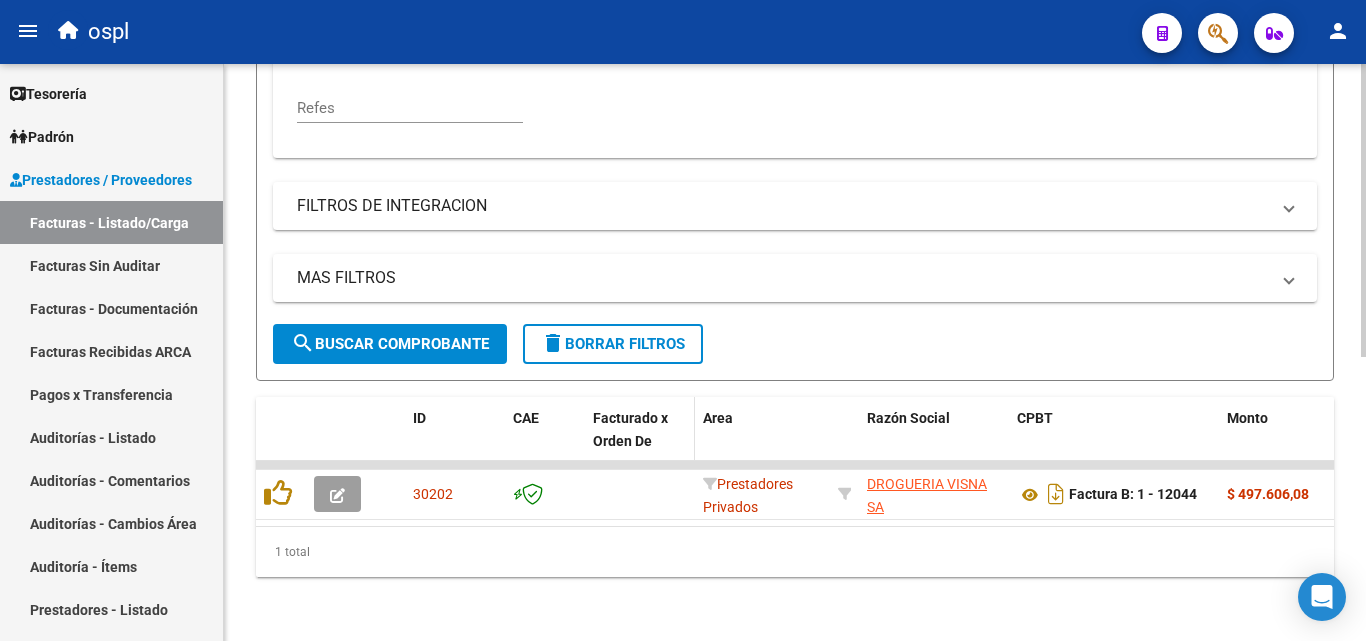 scroll, scrollTop: 558, scrollLeft: 0, axis: vertical 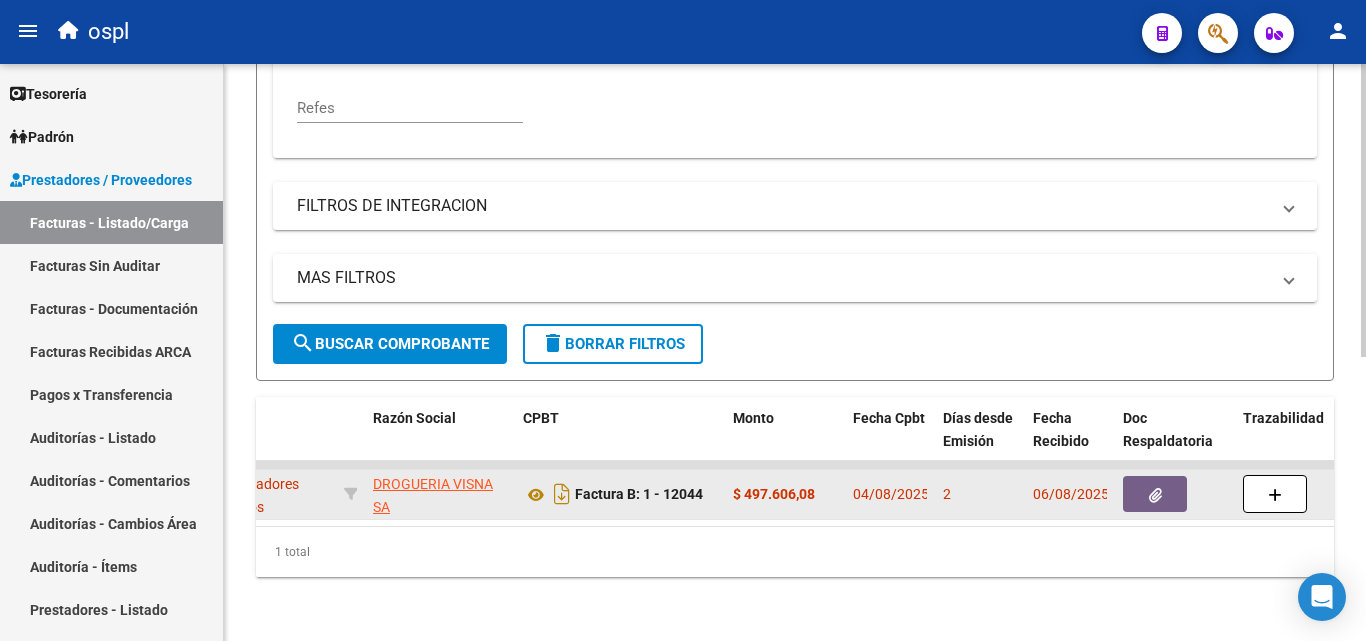 click 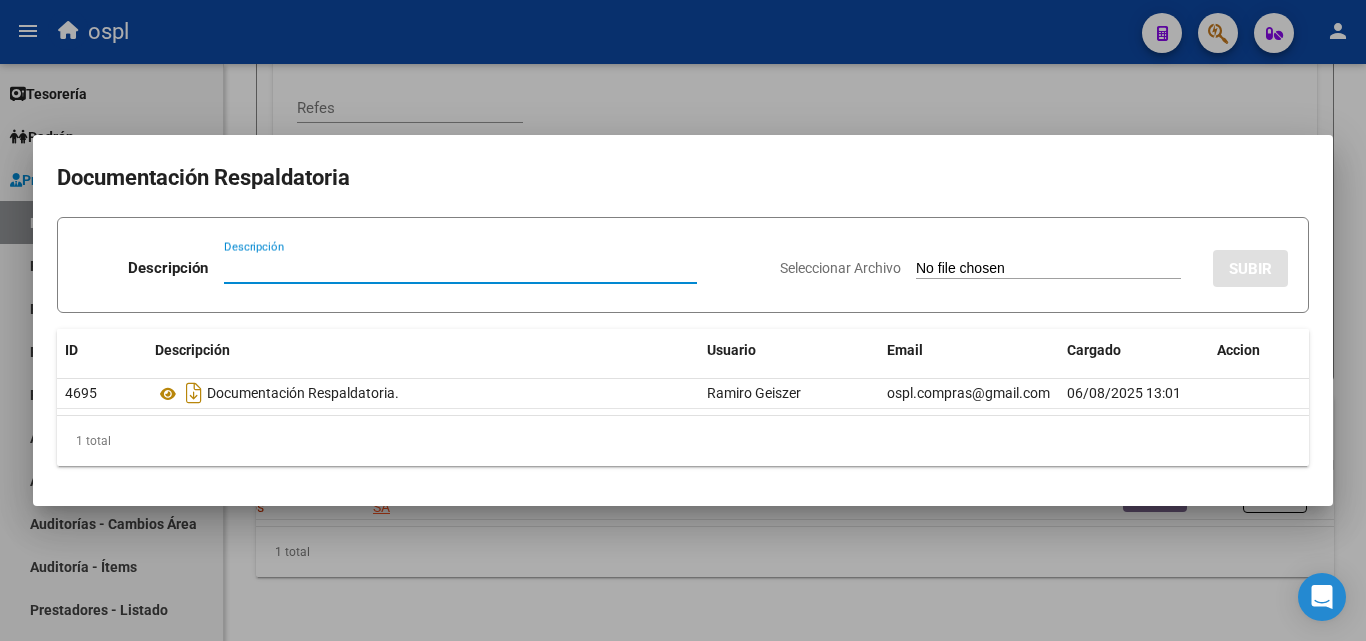 click on "Seleccionar Archivo" at bounding box center (1048, 269) 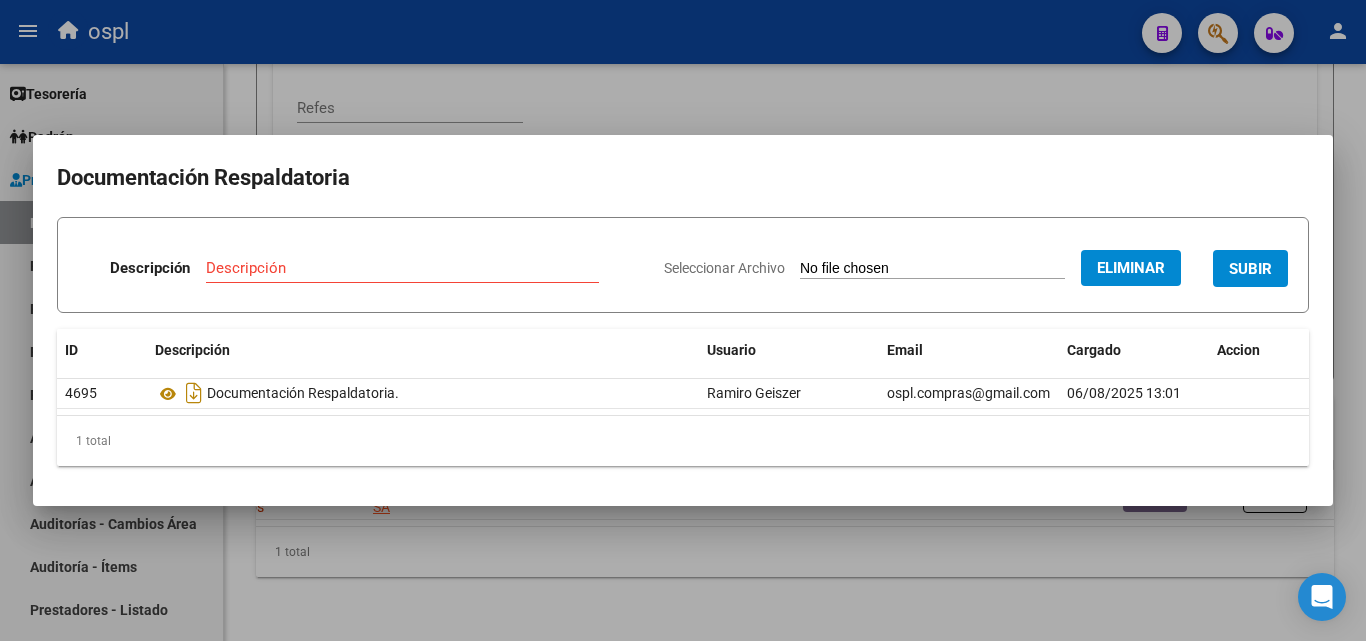 click on "Descripción" at bounding box center [402, 268] 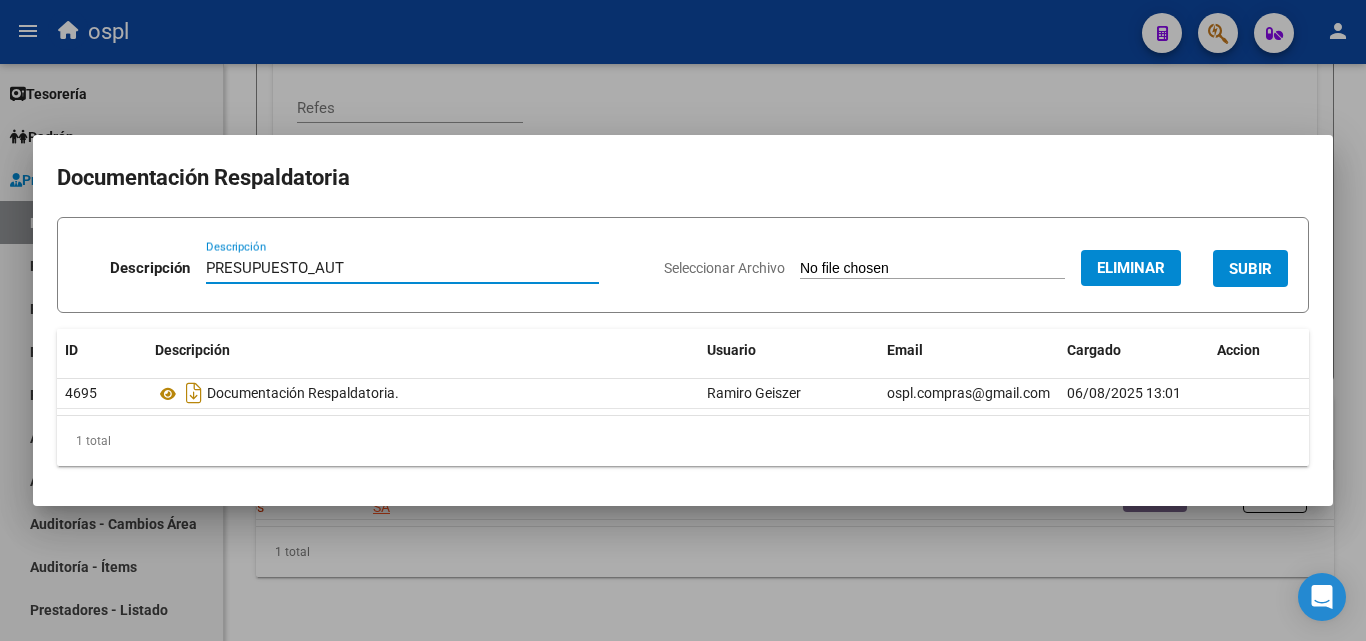 click on "SUBIR" at bounding box center (1250, 269) 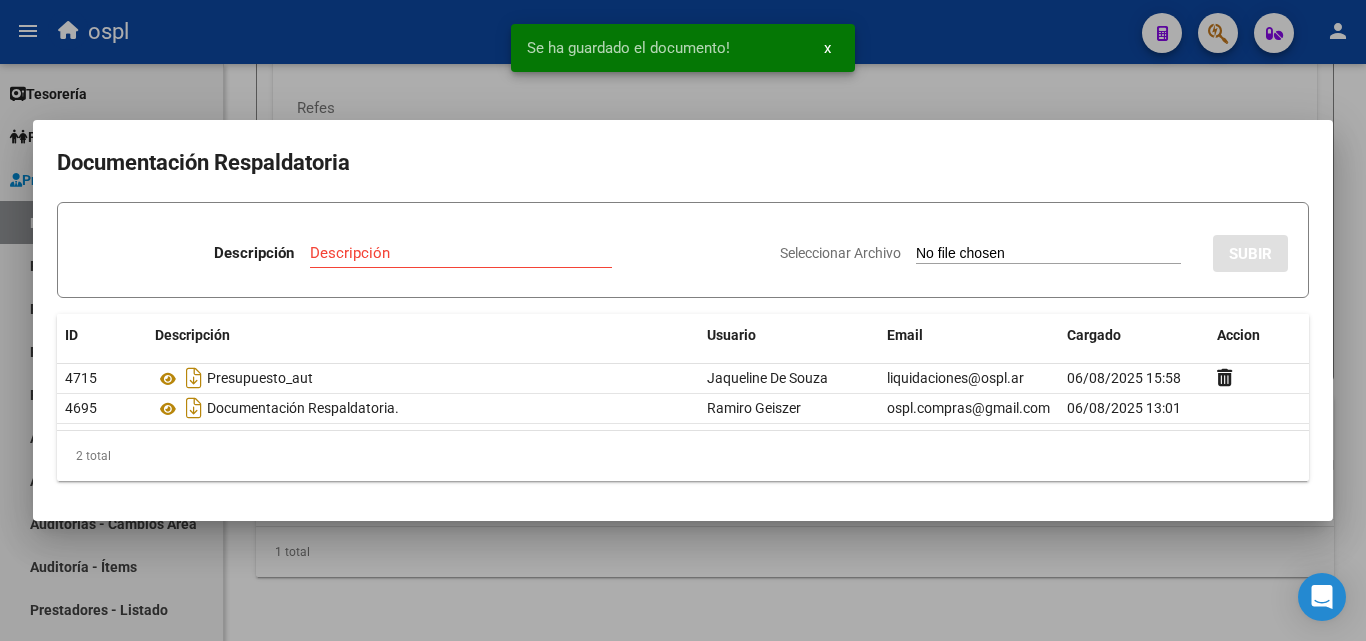 click on "Seleccionar Archivo" at bounding box center [1048, 254] 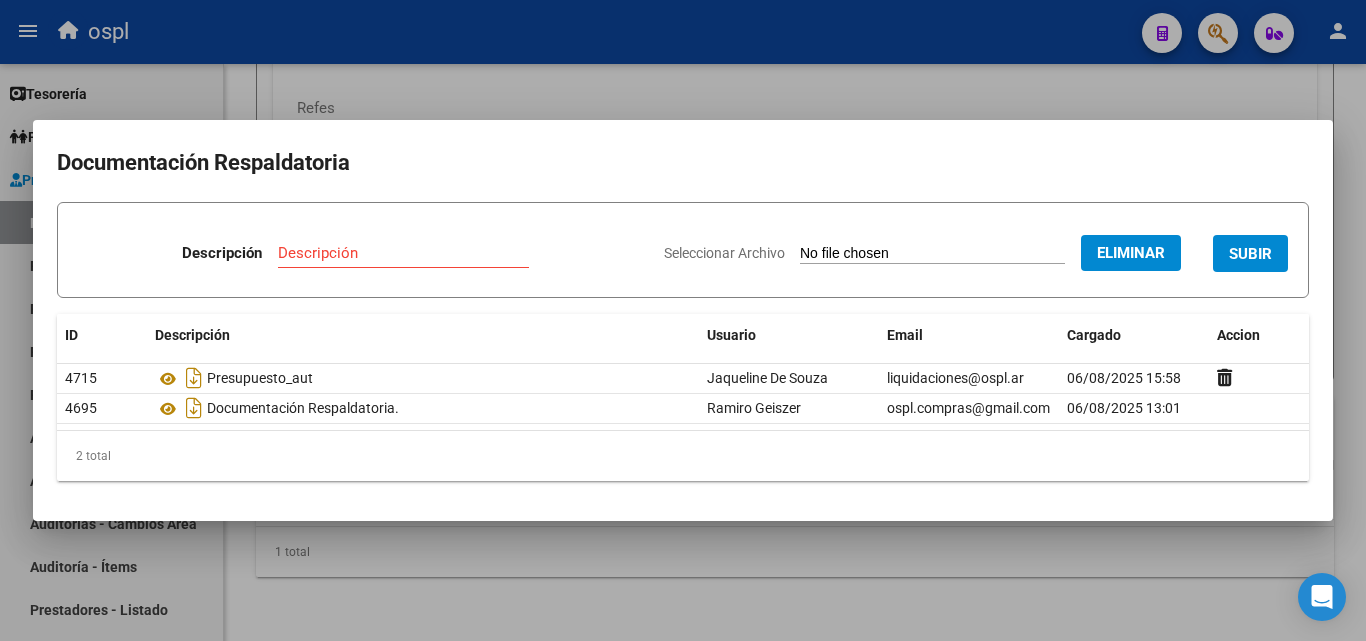 click on "Descripción" at bounding box center [403, 253] 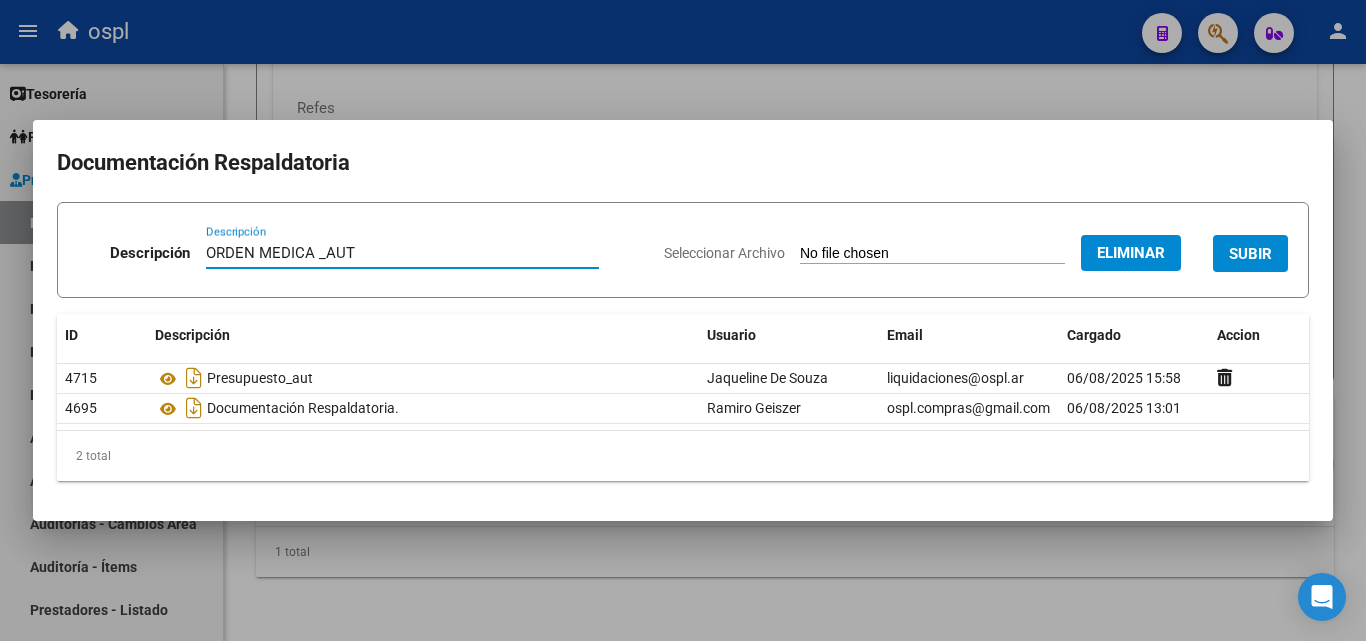 click on "SUBIR" at bounding box center [1250, 254] 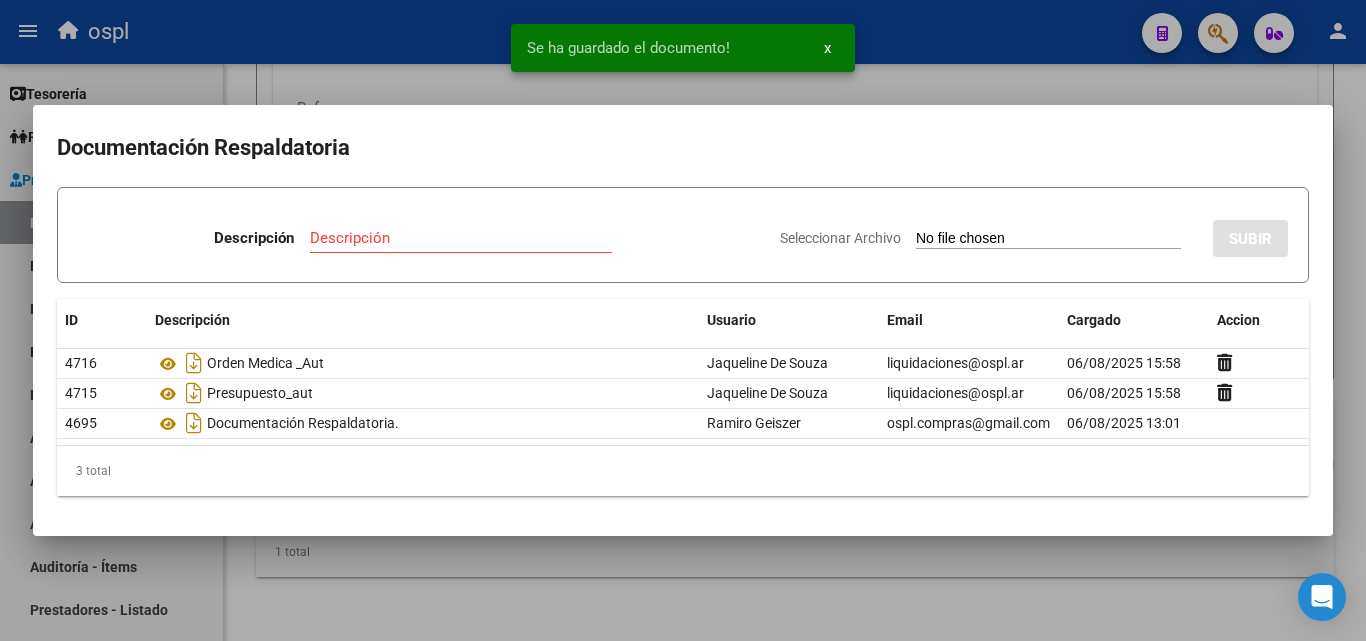 click at bounding box center [683, 320] 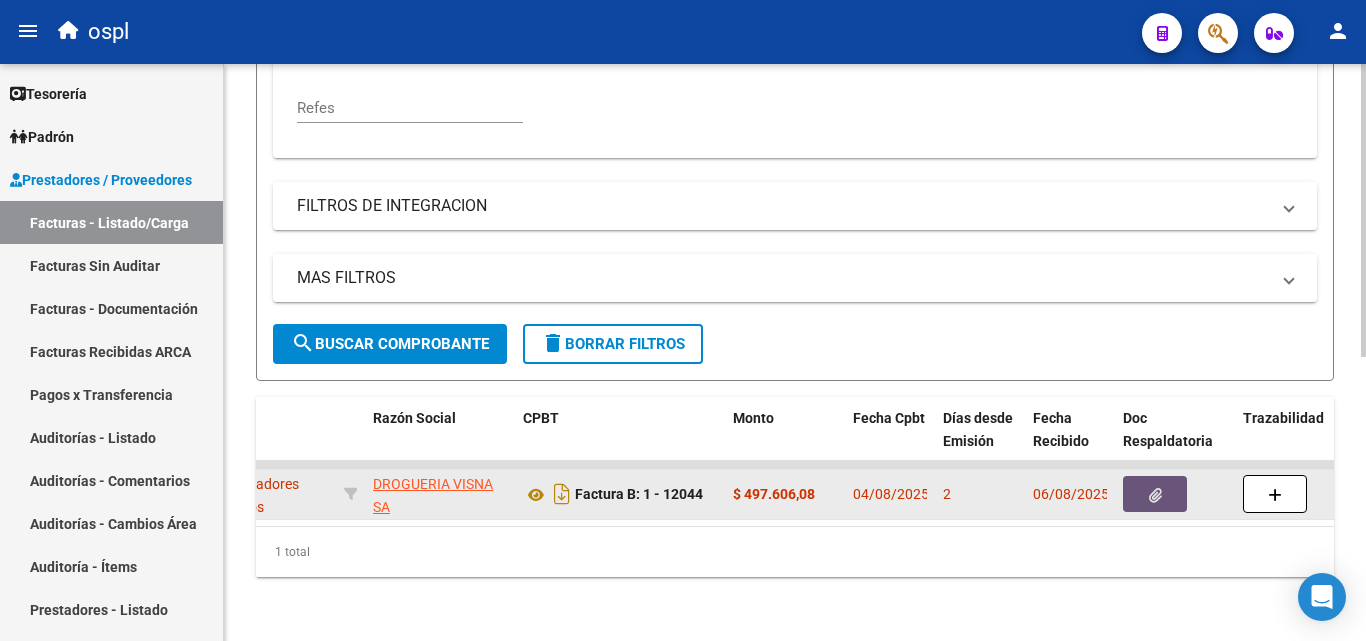 click 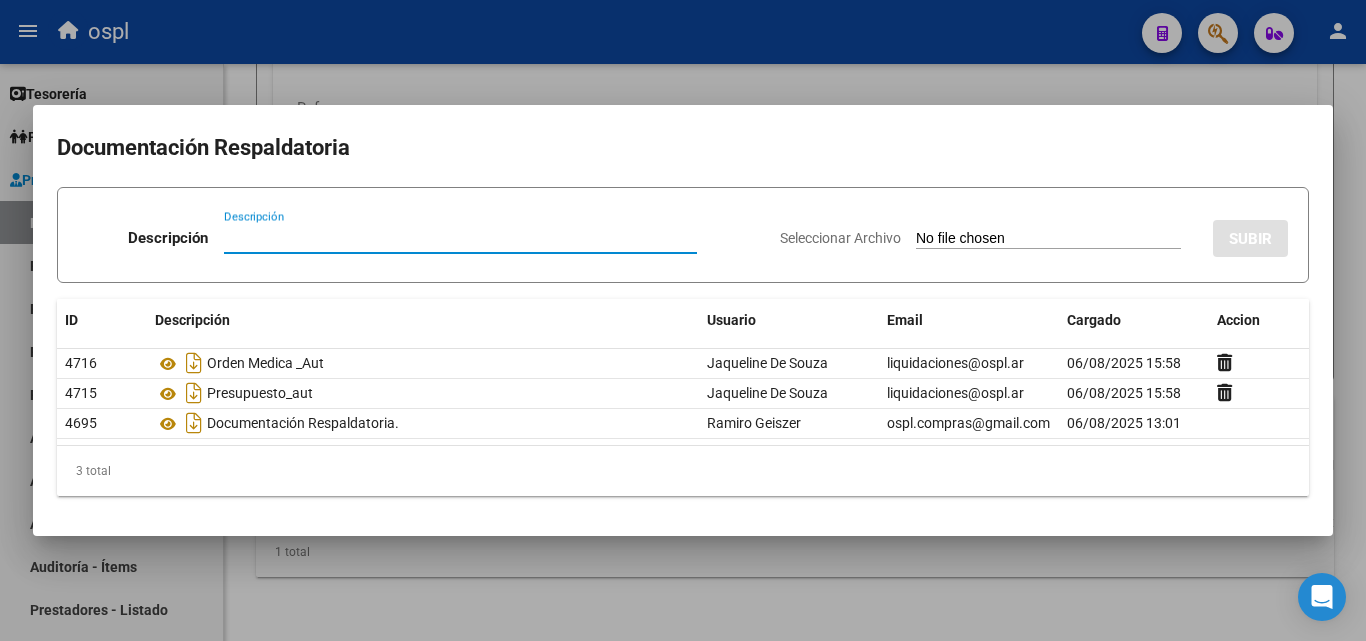 click at bounding box center (683, 320) 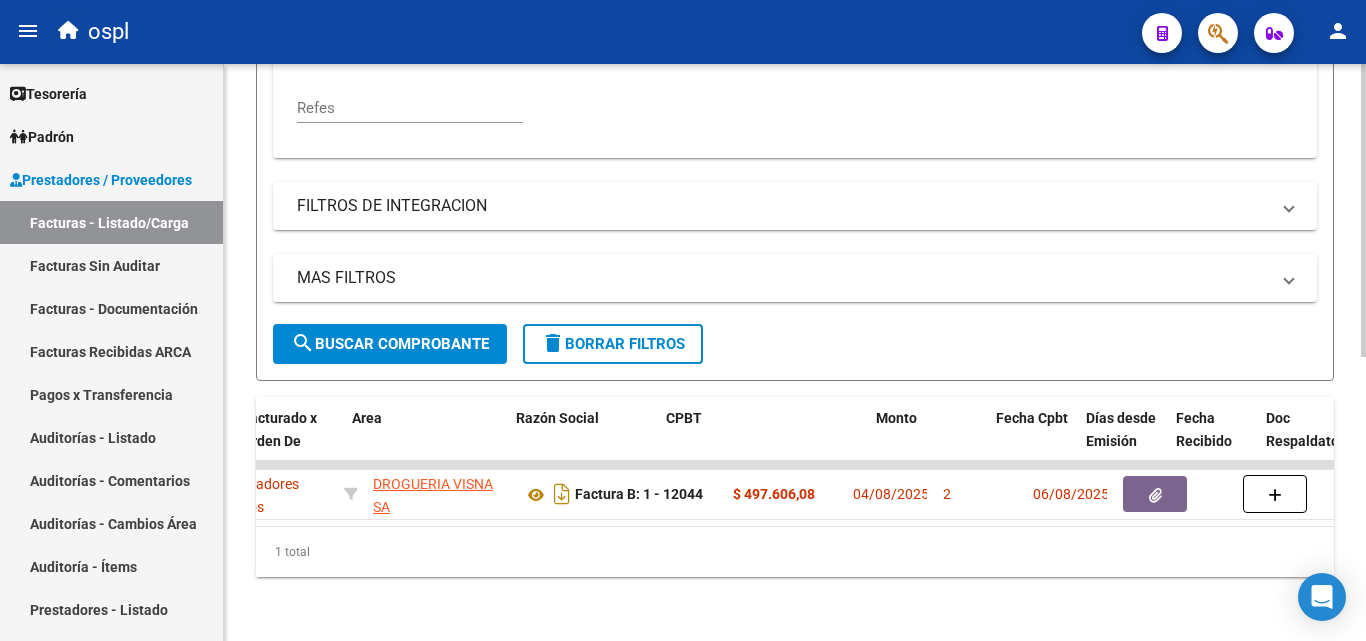 scroll, scrollTop: 0, scrollLeft: 0, axis: both 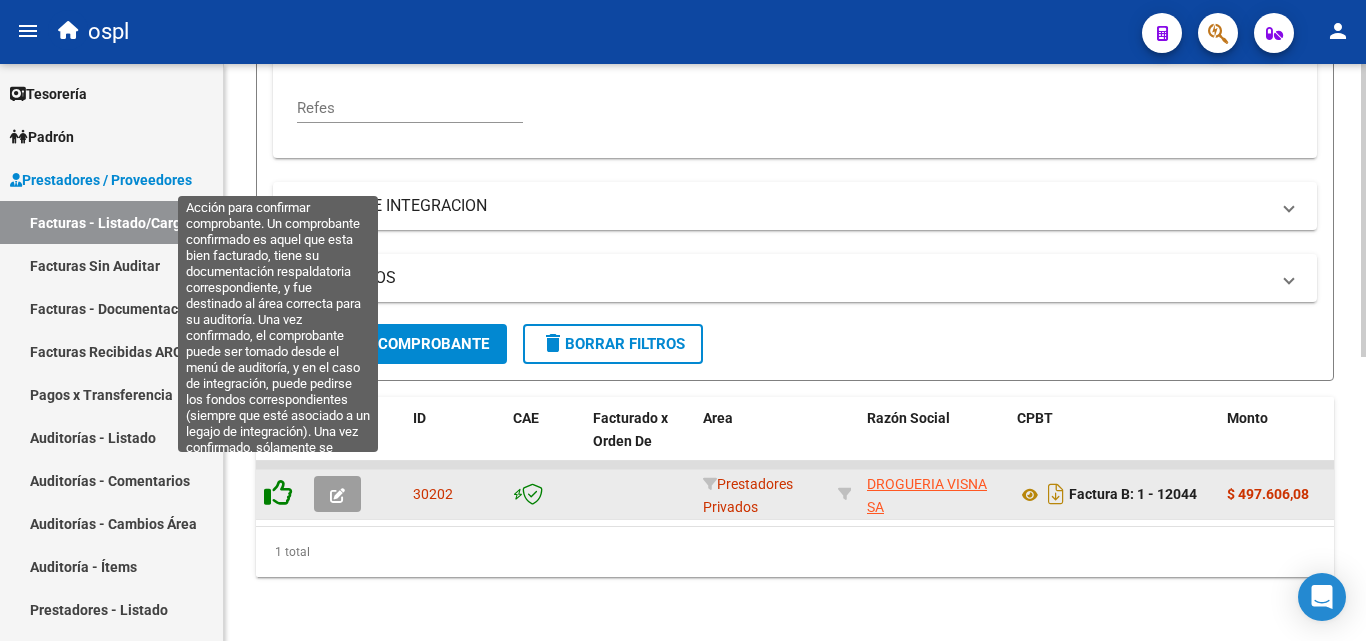 click 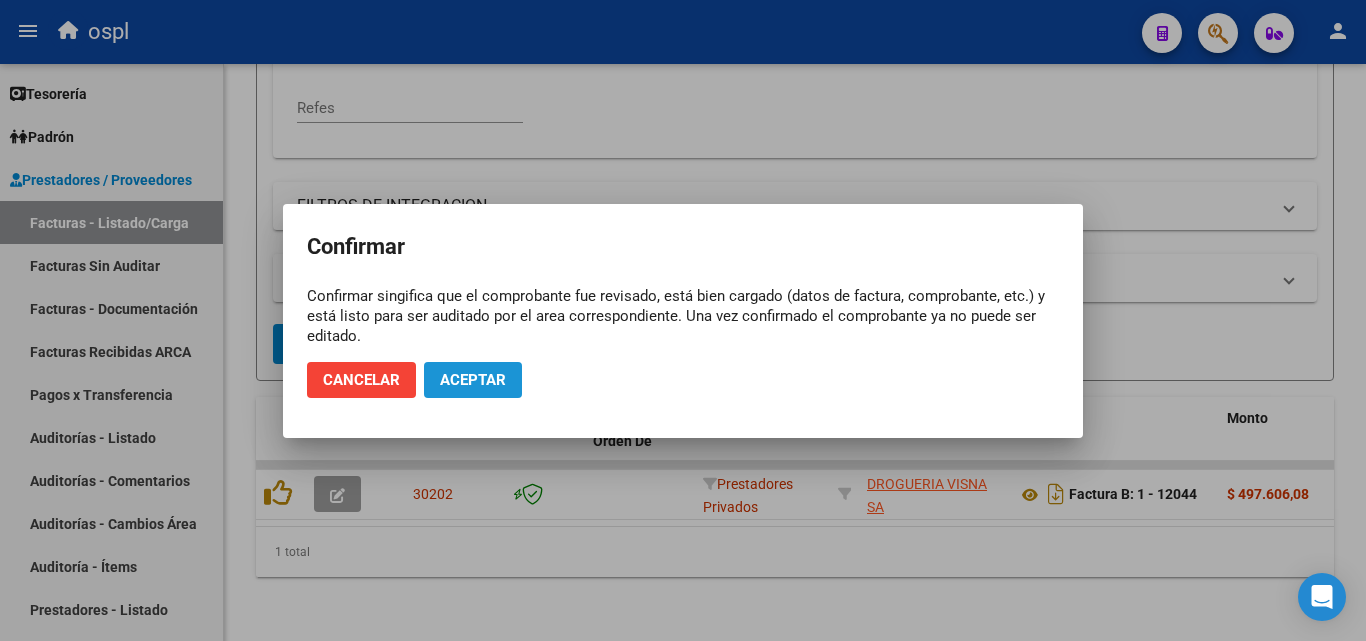 click on "Aceptar" 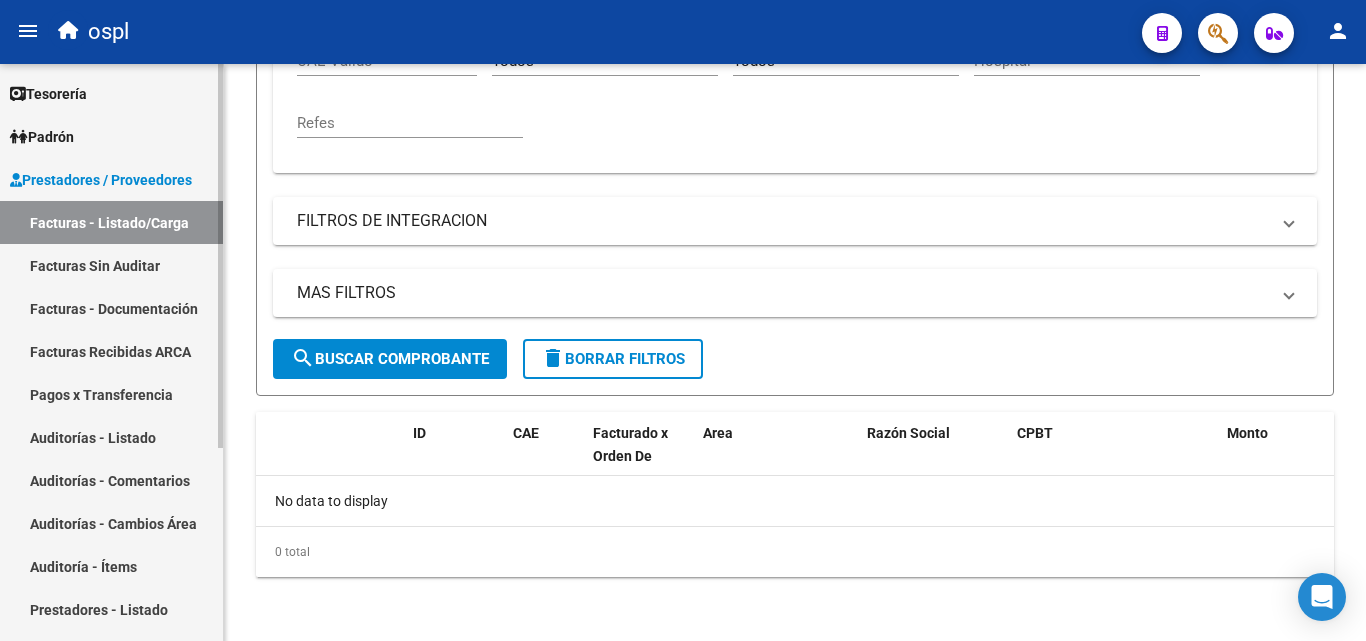 scroll, scrollTop: 525, scrollLeft: 0, axis: vertical 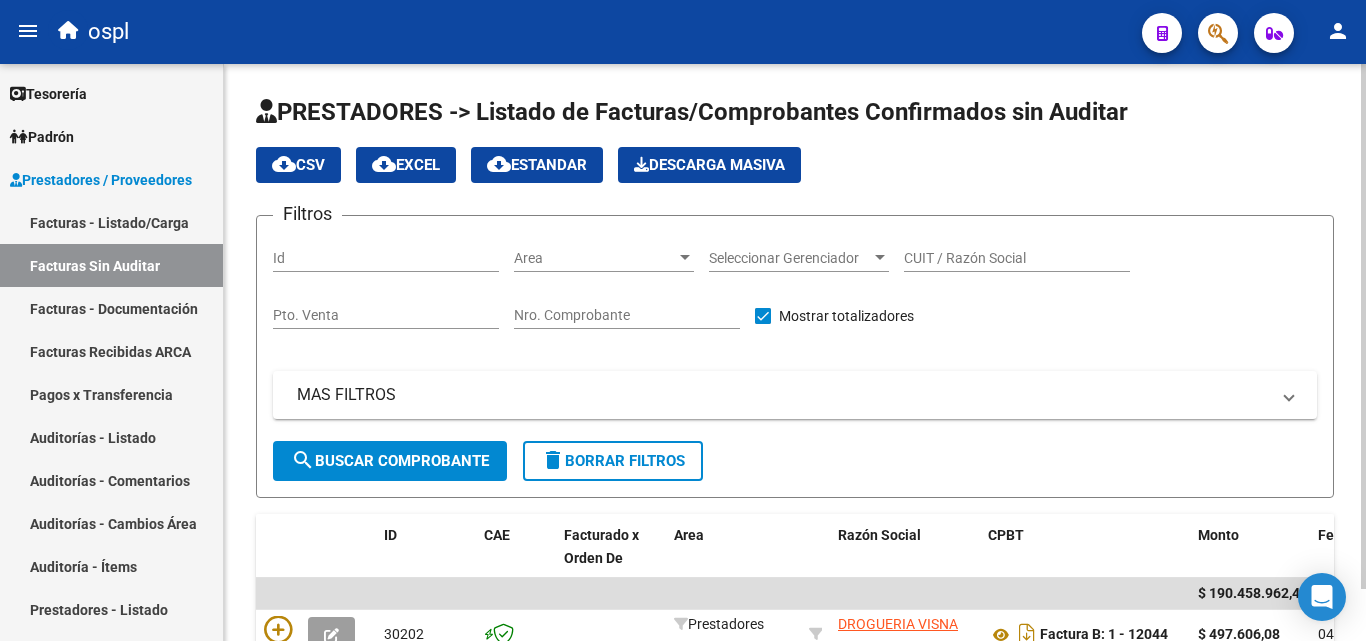 click on "Nro. Comprobante" at bounding box center (627, 315) 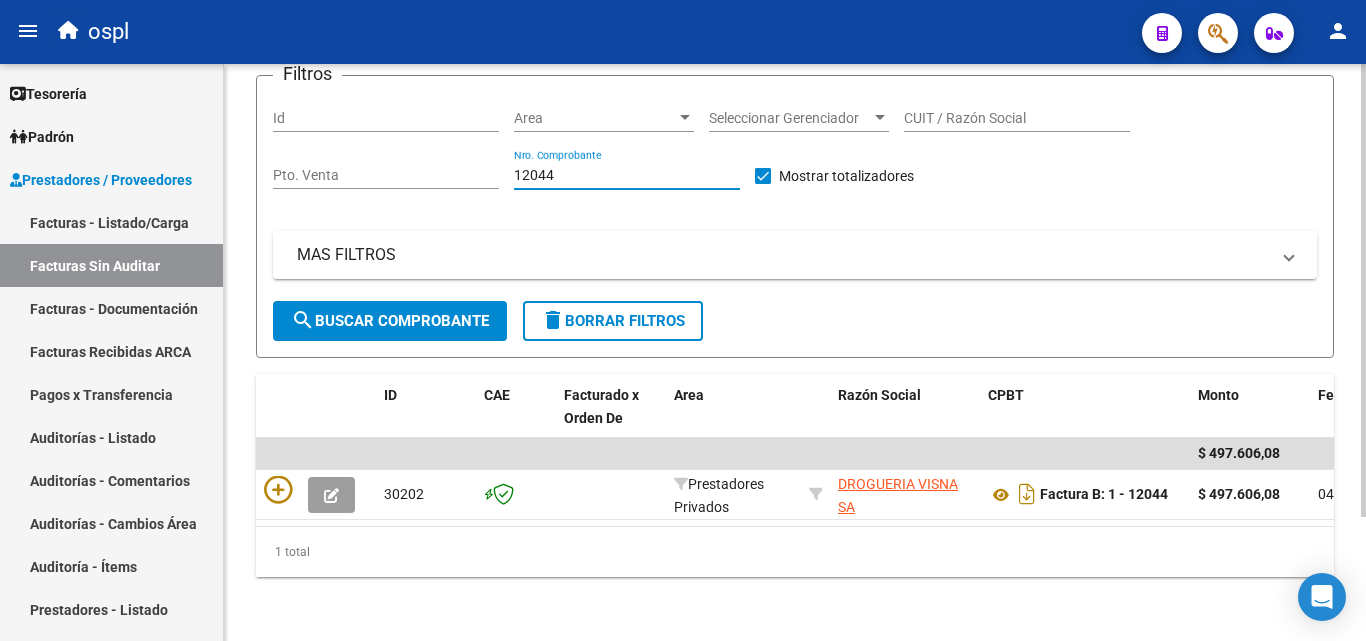 scroll, scrollTop: 158, scrollLeft: 0, axis: vertical 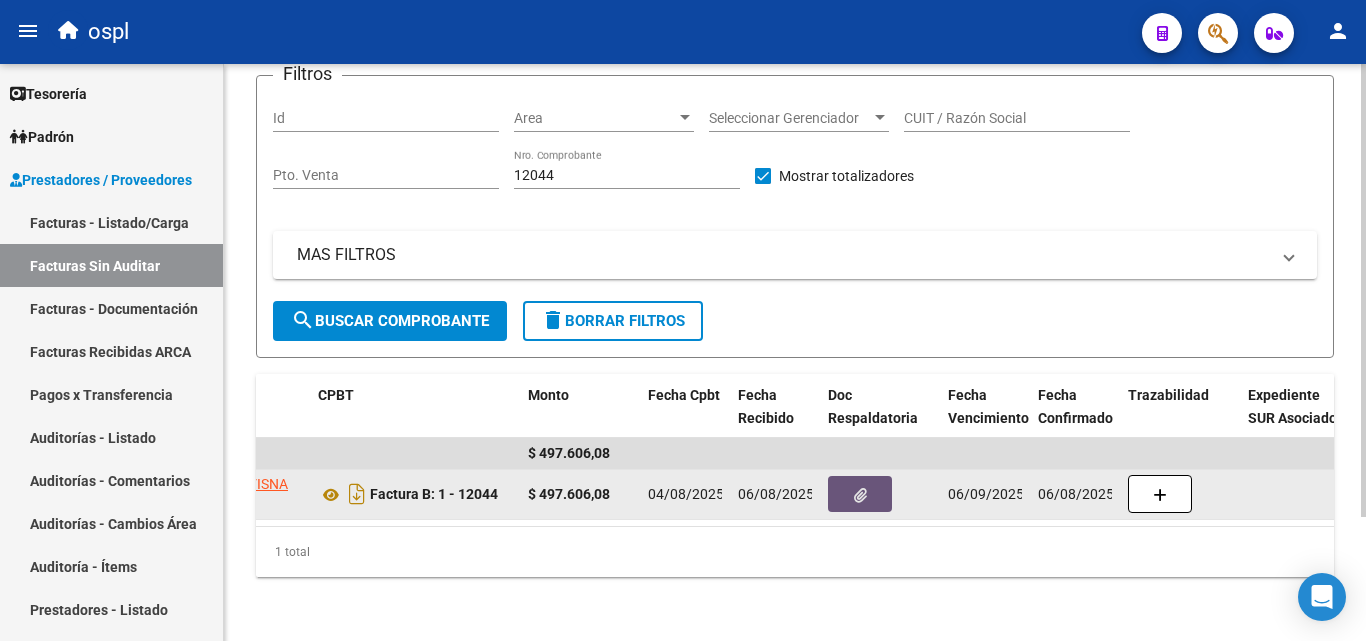 click 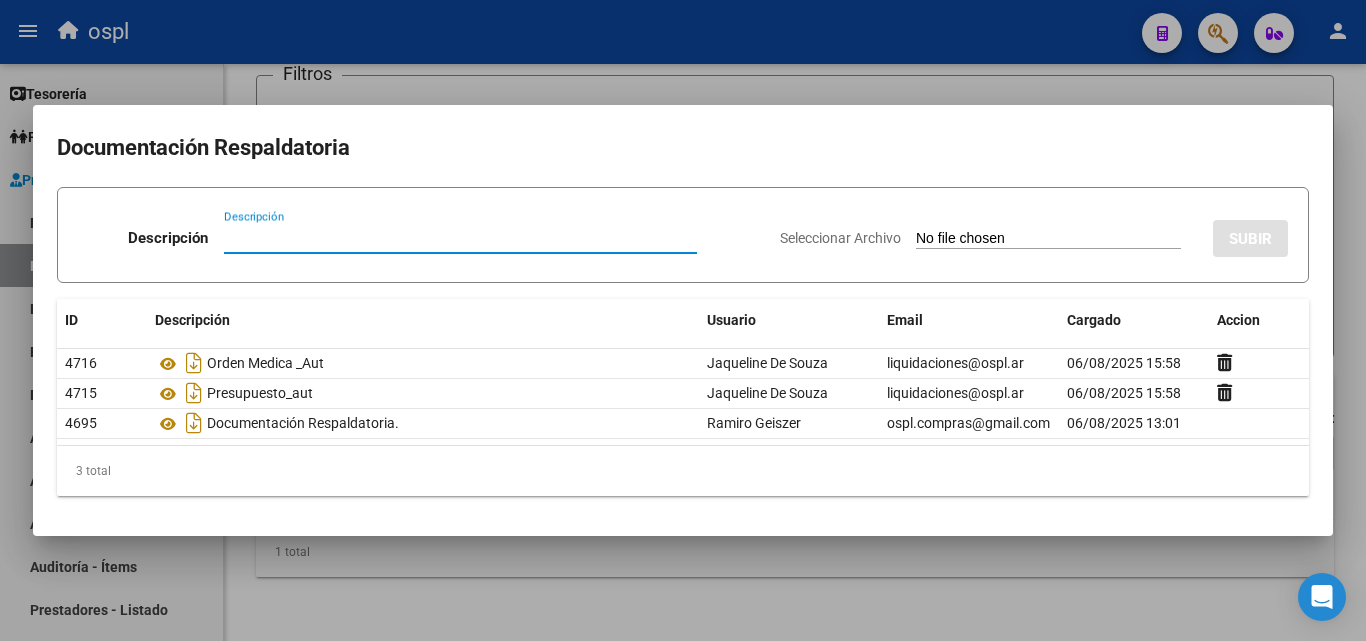 click at bounding box center (683, 320) 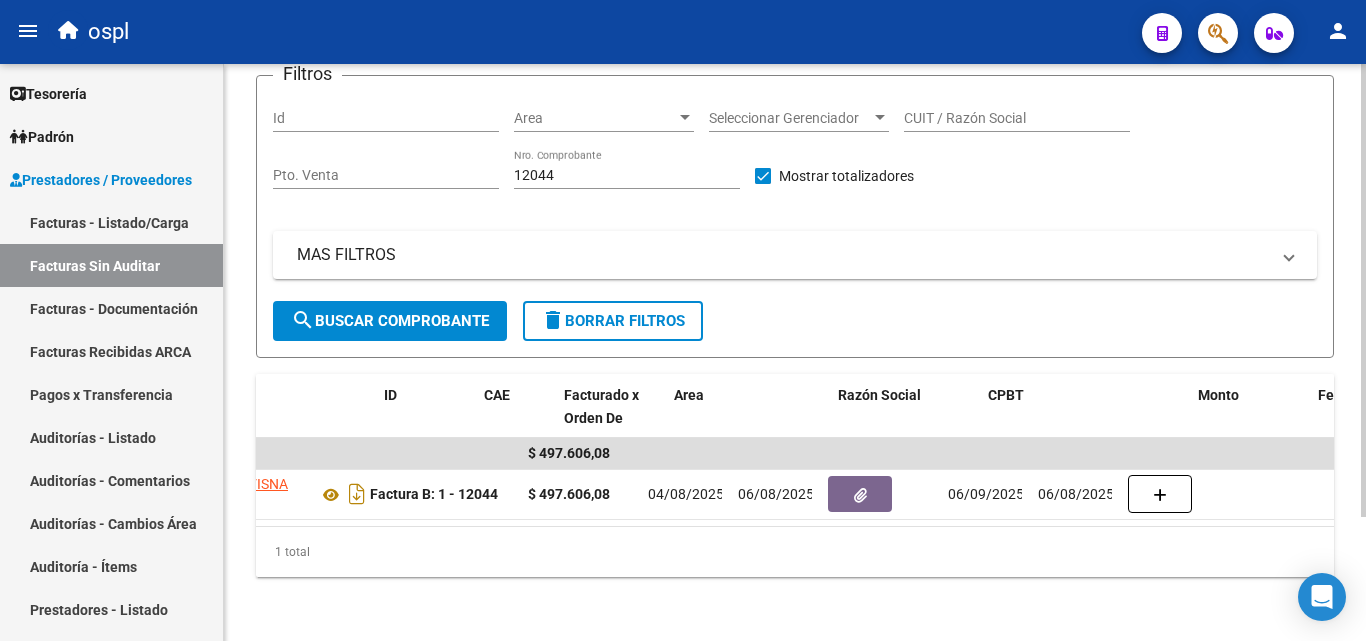 scroll, scrollTop: 0, scrollLeft: 0, axis: both 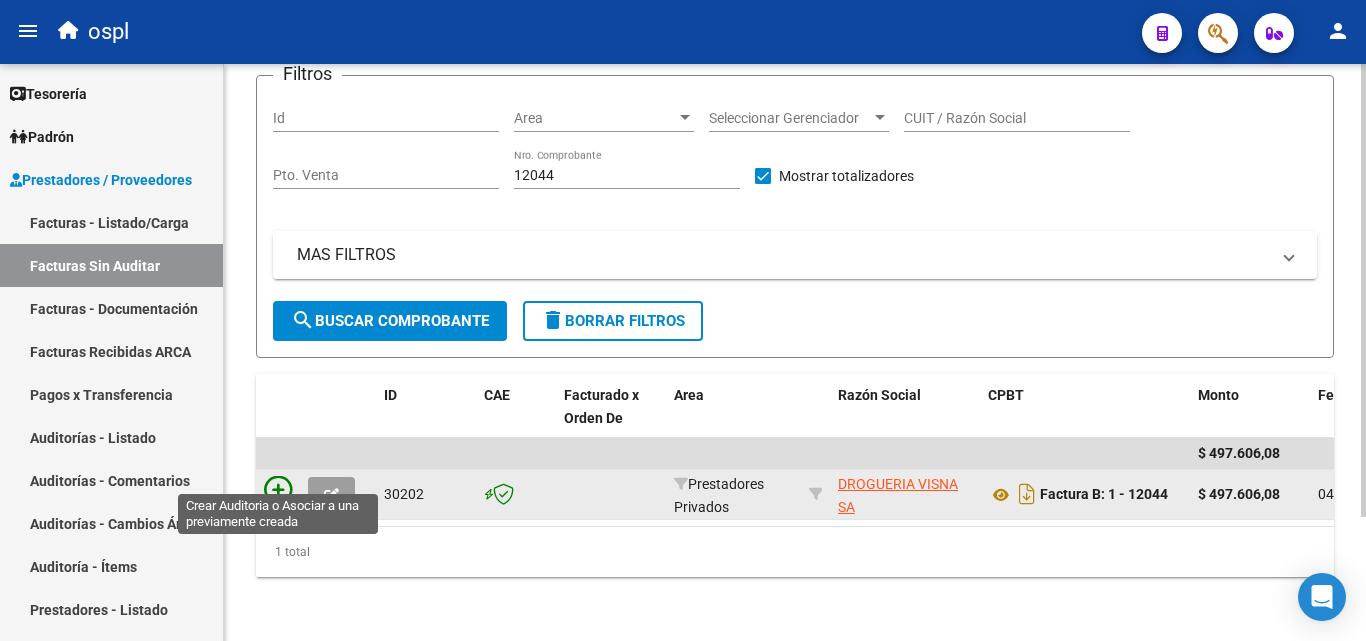 click 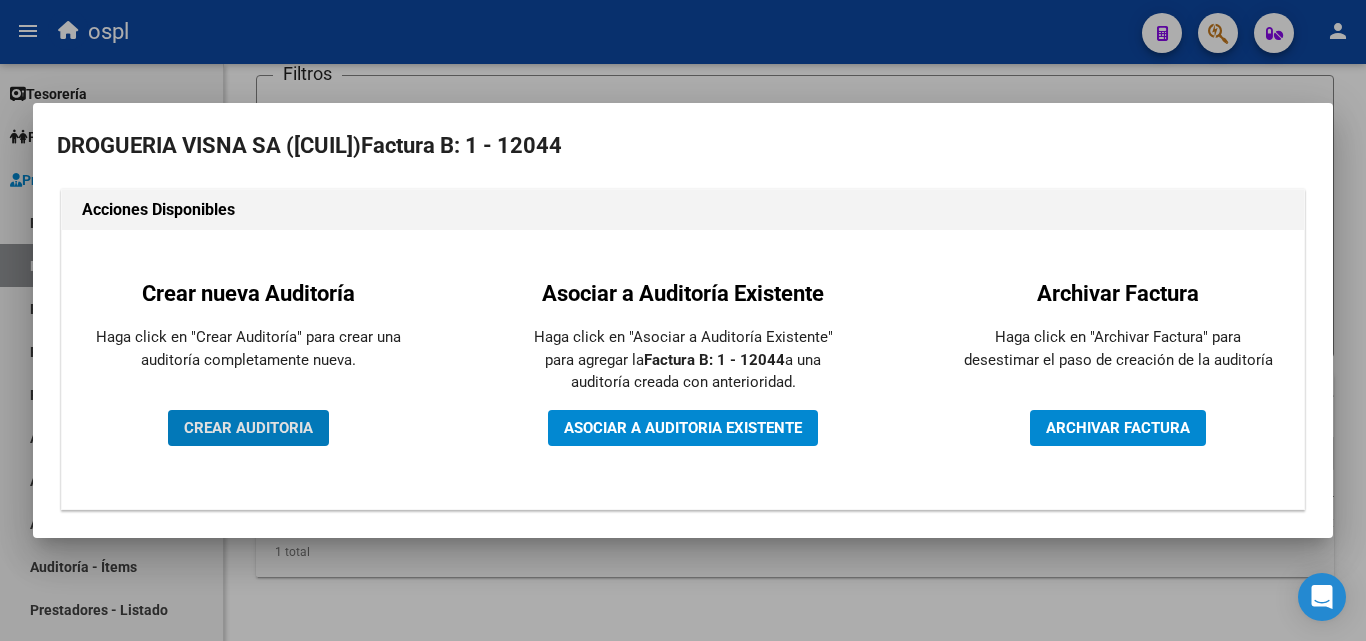 click on "CREAR AUDITORIA" at bounding box center (248, 428) 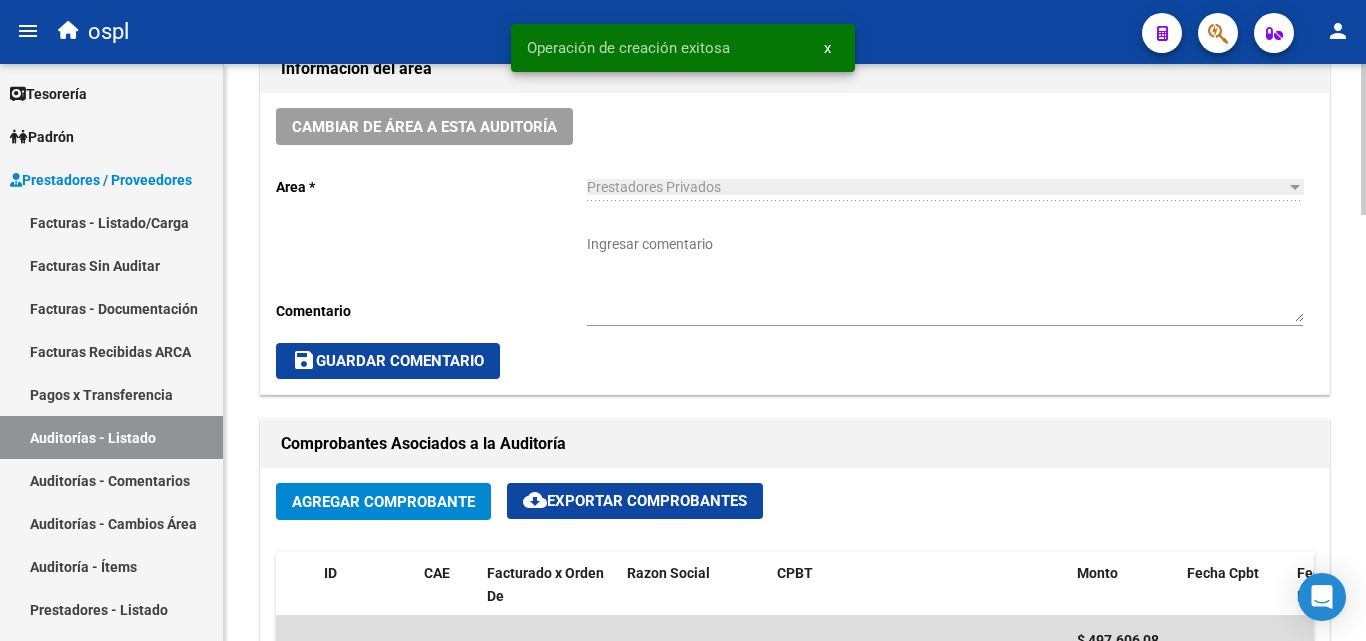 scroll, scrollTop: 700, scrollLeft: 0, axis: vertical 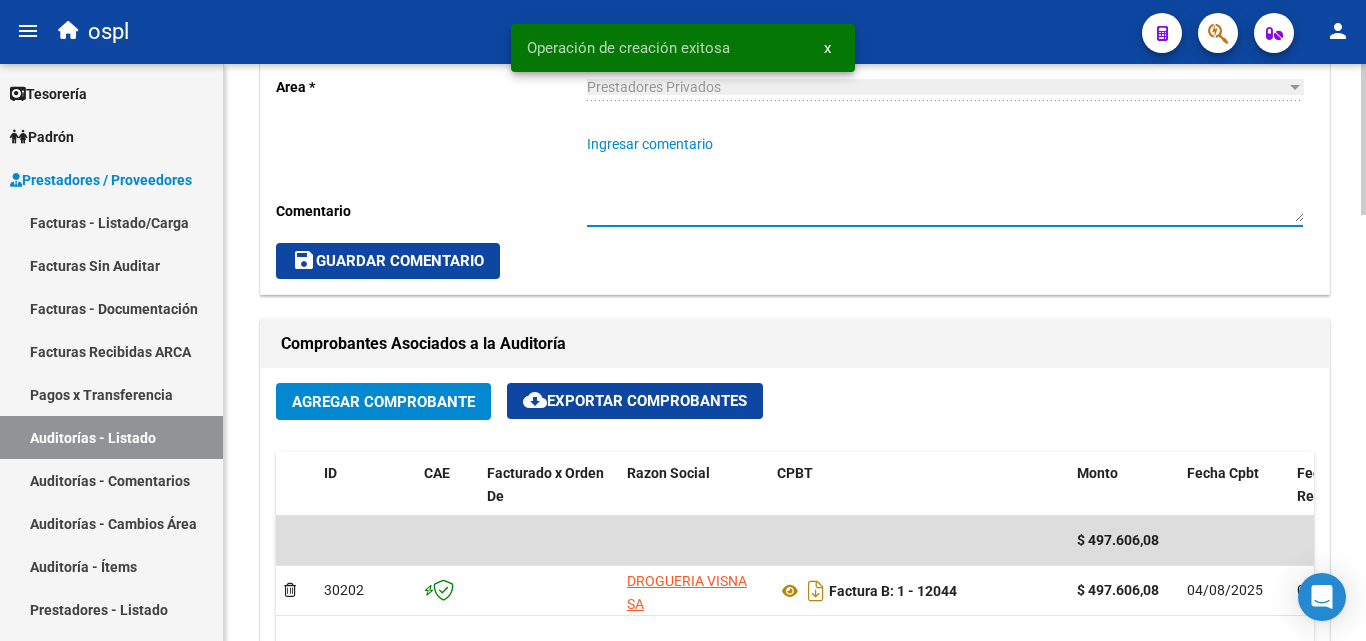 click on "Ingresar comentario" at bounding box center (945, 178) 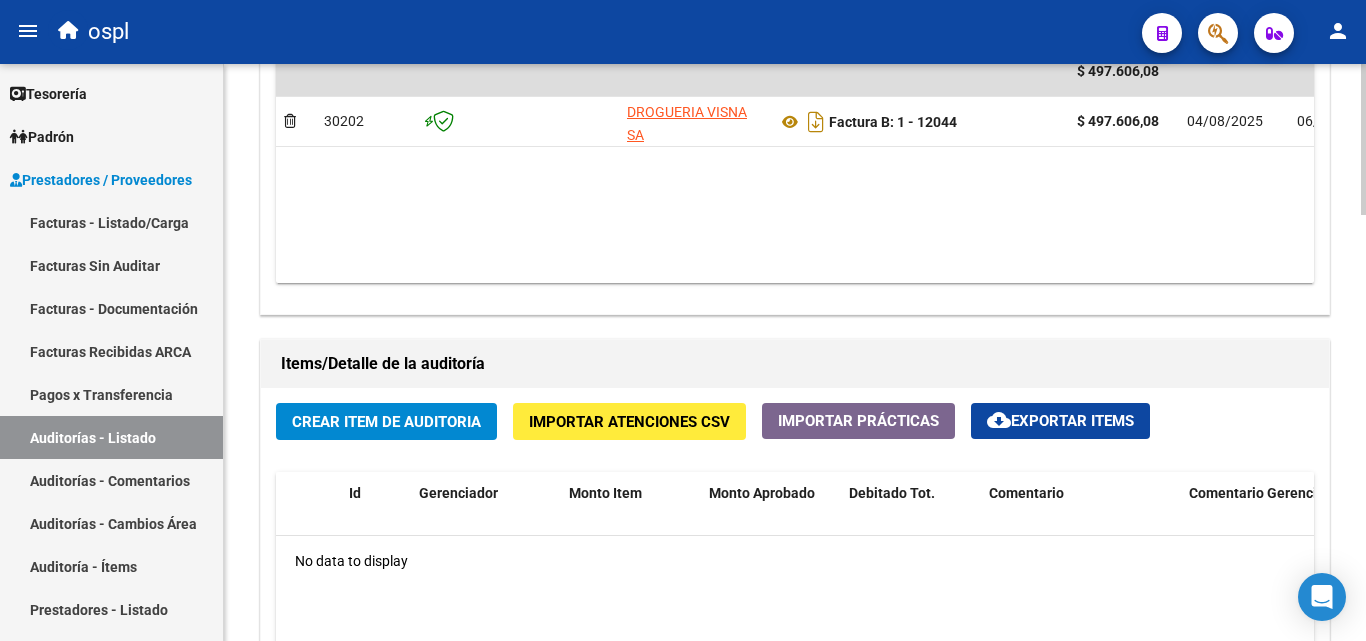 scroll, scrollTop: 1200, scrollLeft: 0, axis: vertical 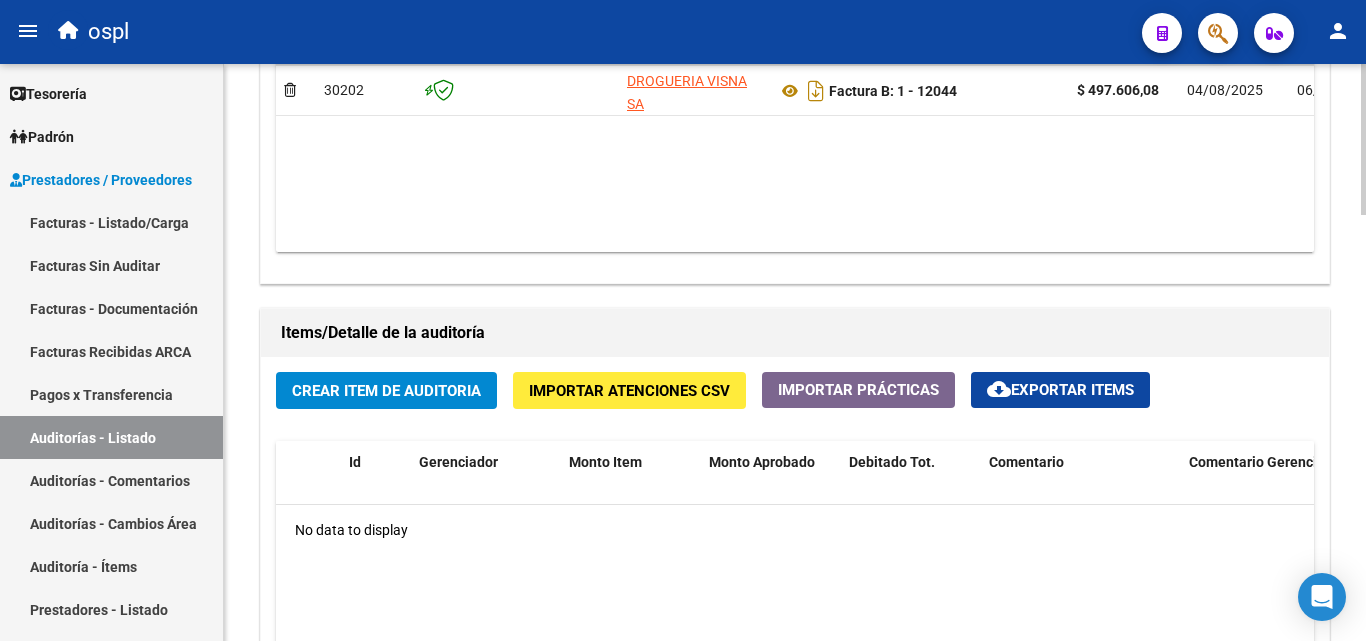 click on "Crear Item de Auditoria" 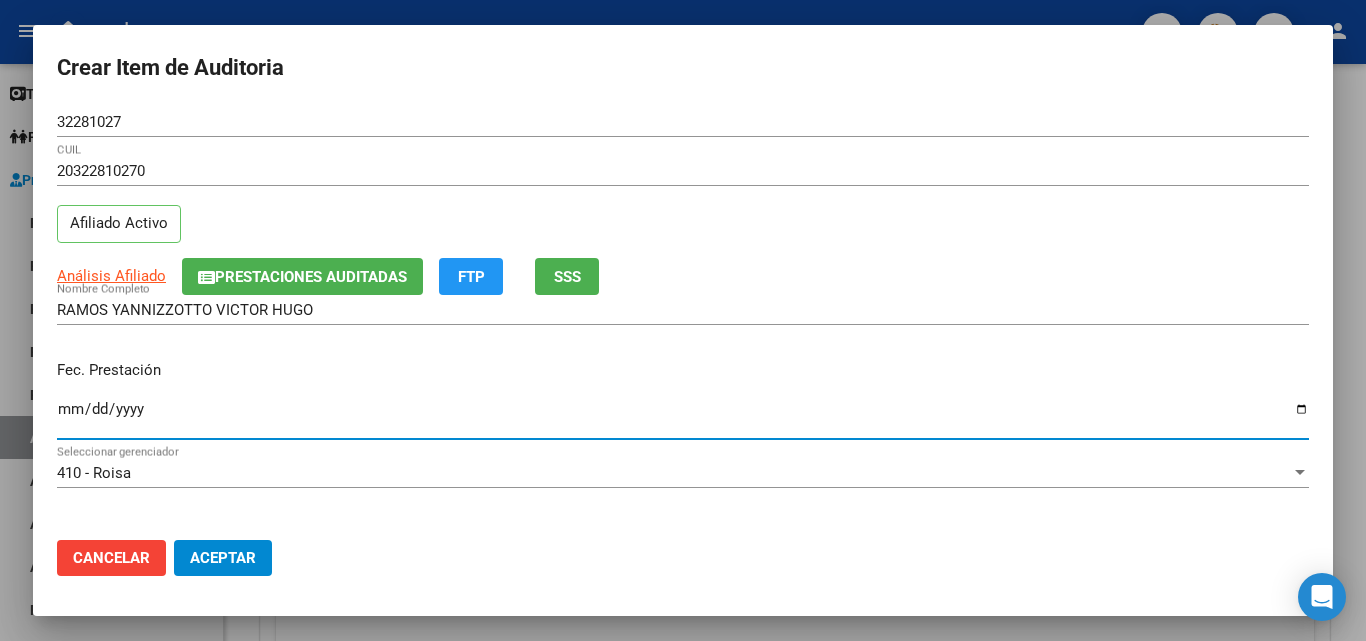 click on "Ingresar la fecha" at bounding box center [683, 417] 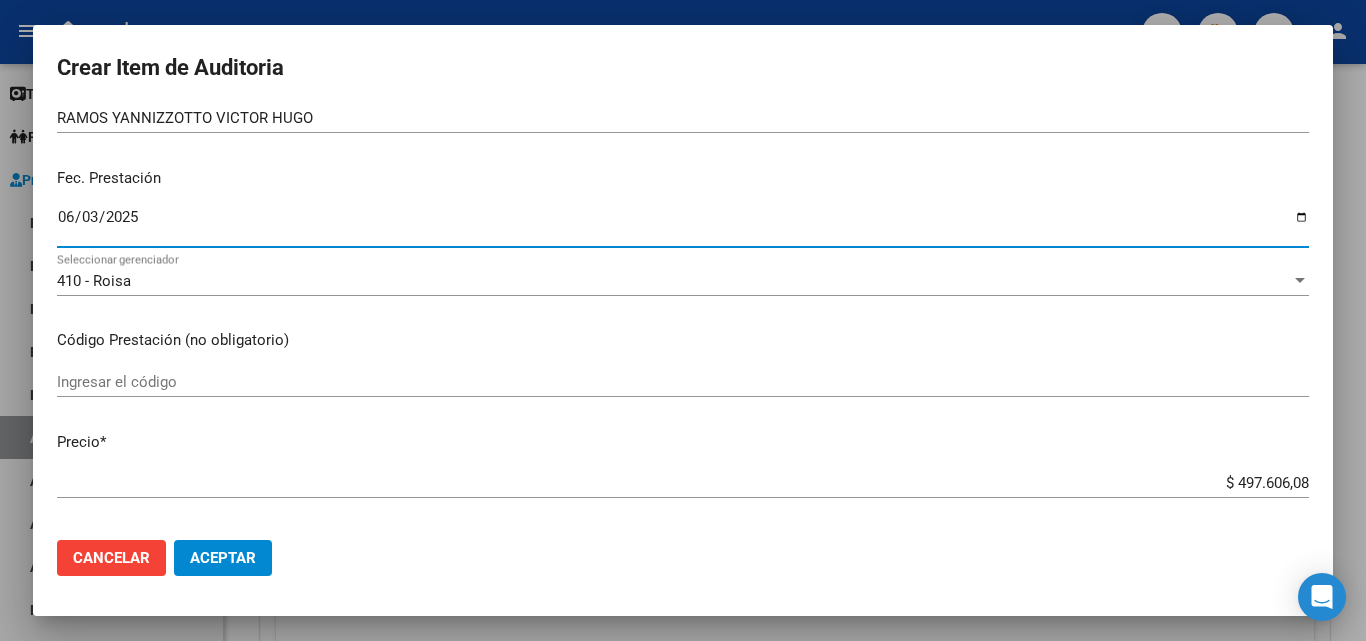 scroll, scrollTop: 200, scrollLeft: 0, axis: vertical 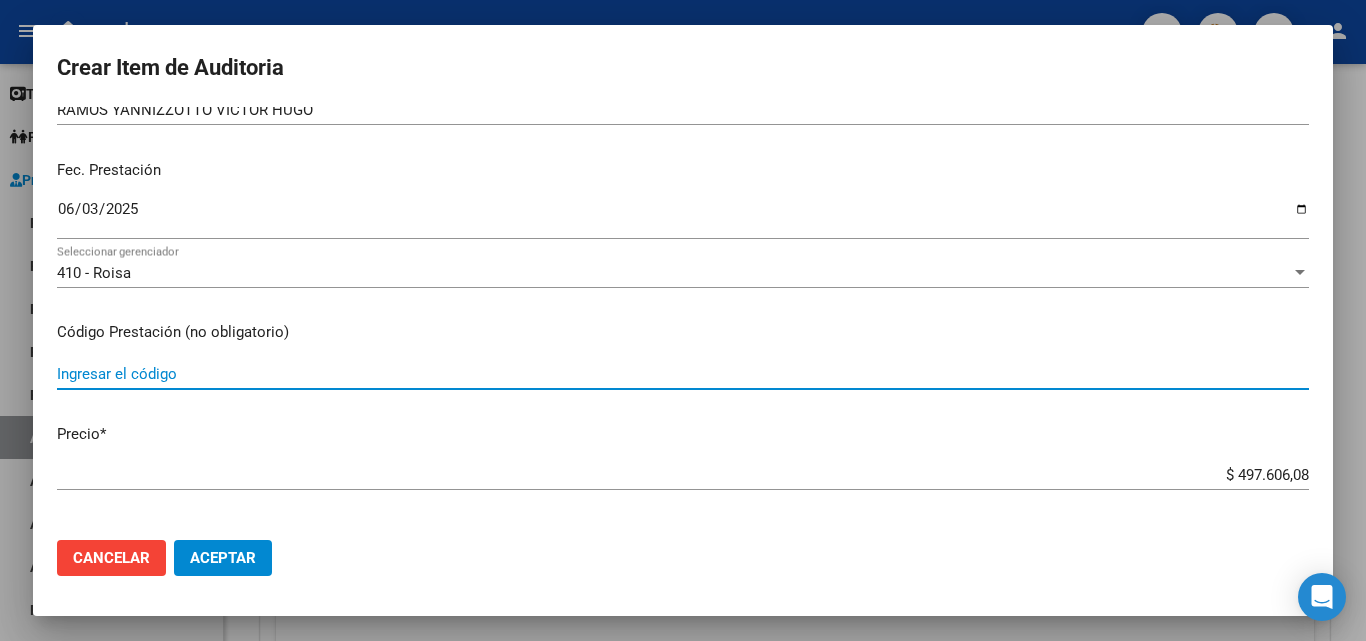 click on "Ingresar el código" at bounding box center (683, 374) 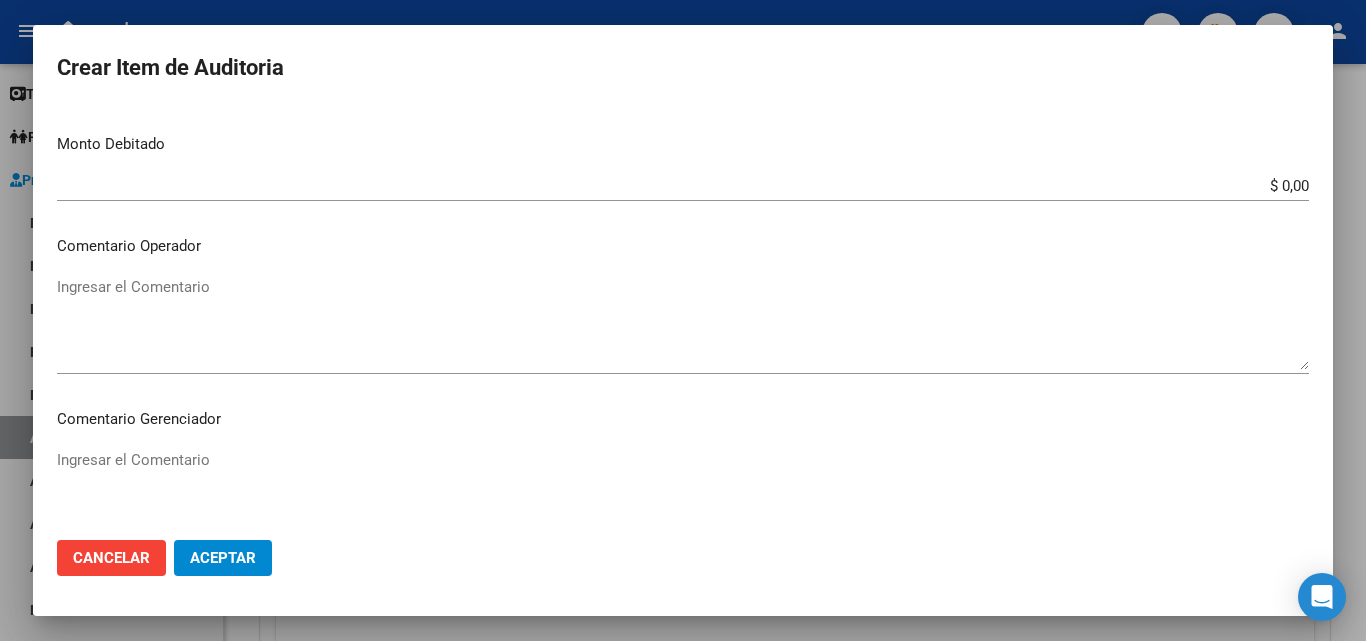 scroll, scrollTop: 800, scrollLeft: 0, axis: vertical 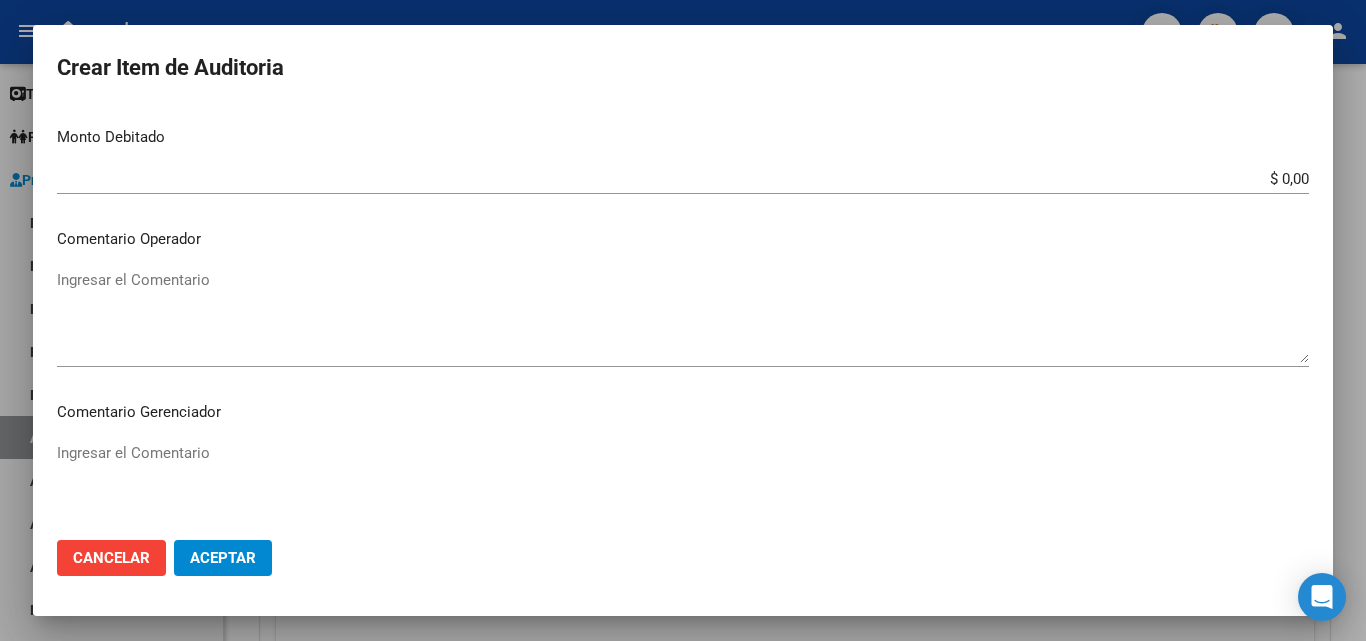 click on "Ingresar el Comentario" at bounding box center [683, 316] 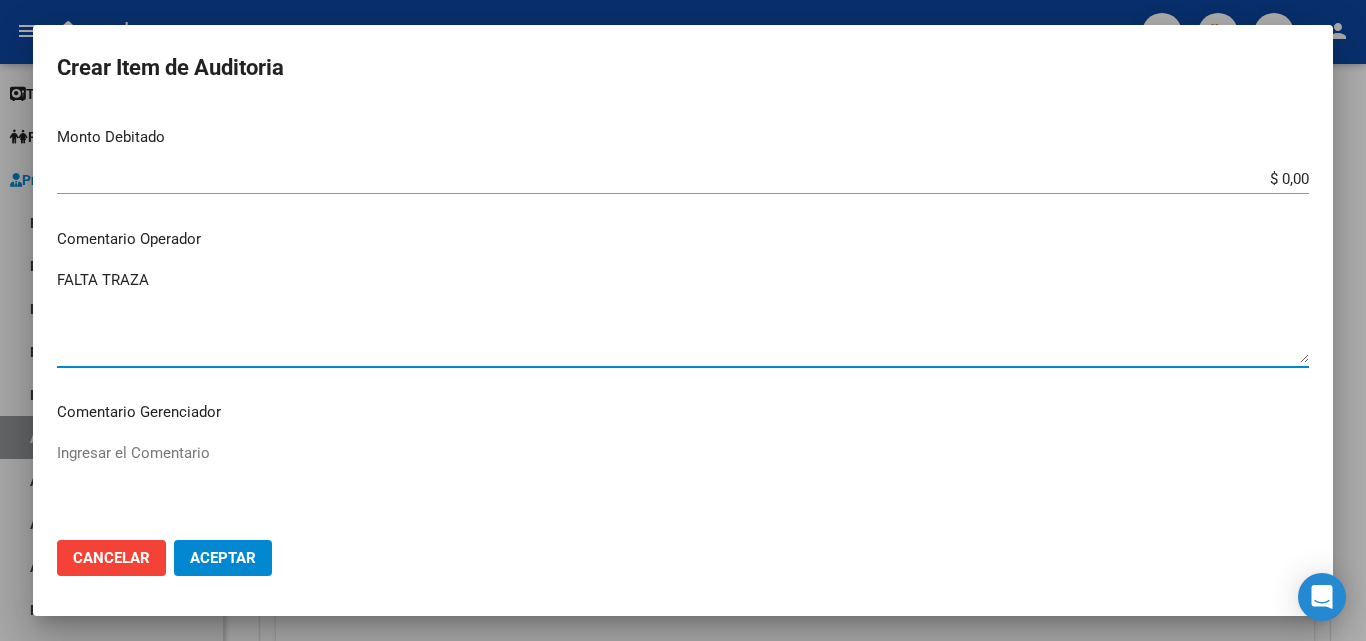 click on "FALTA TRAZA" at bounding box center [683, 316] 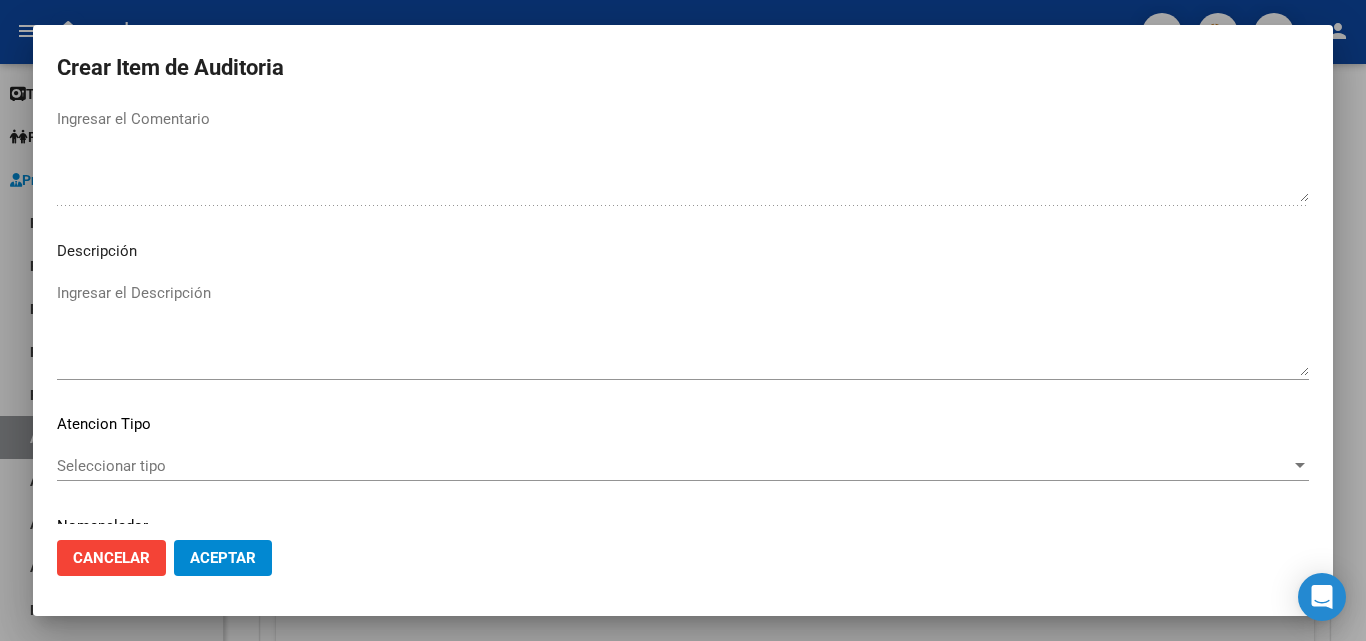 scroll, scrollTop: 1200, scrollLeft: 0, axis: vertical 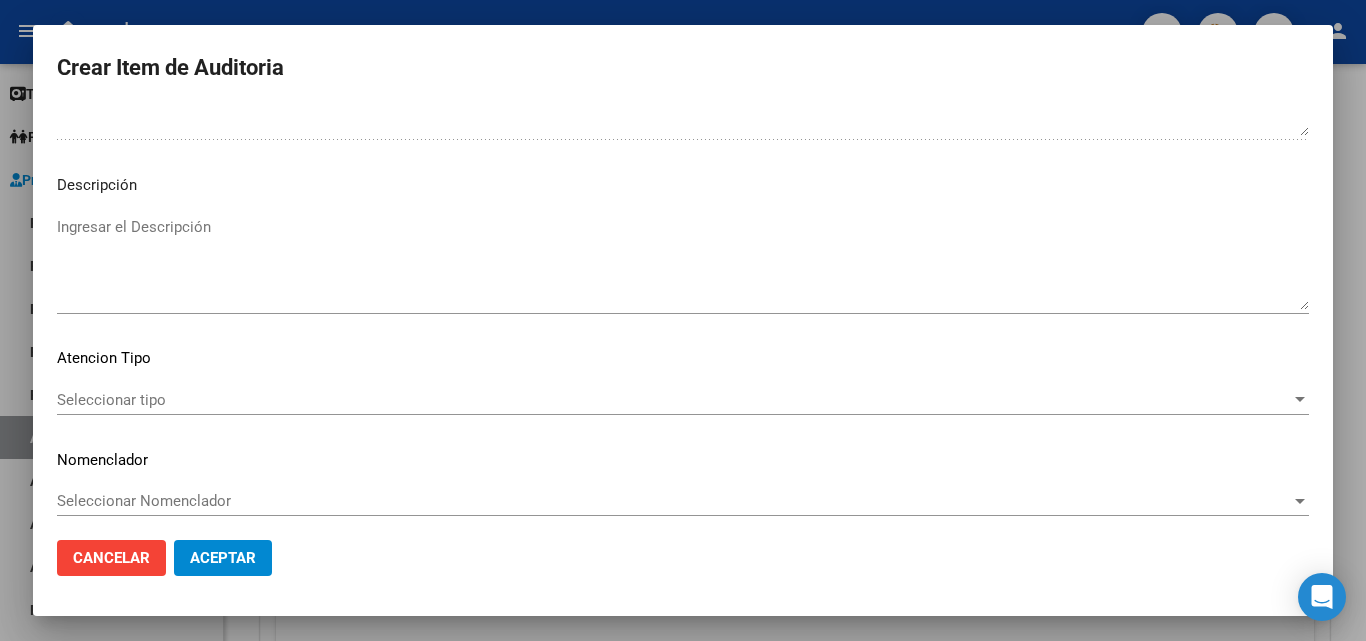 click on "Seleccionar tipo" at bounding box center [674, 400] 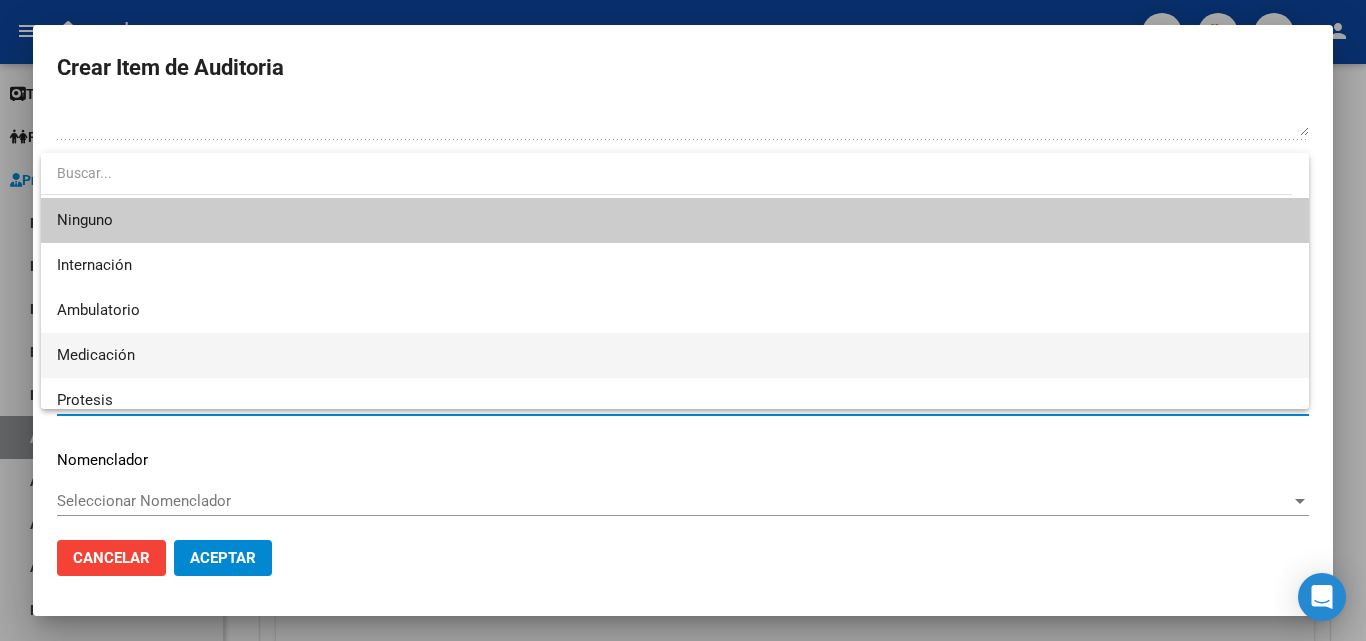 click on "Medicación" at bounding box center [675, 355] 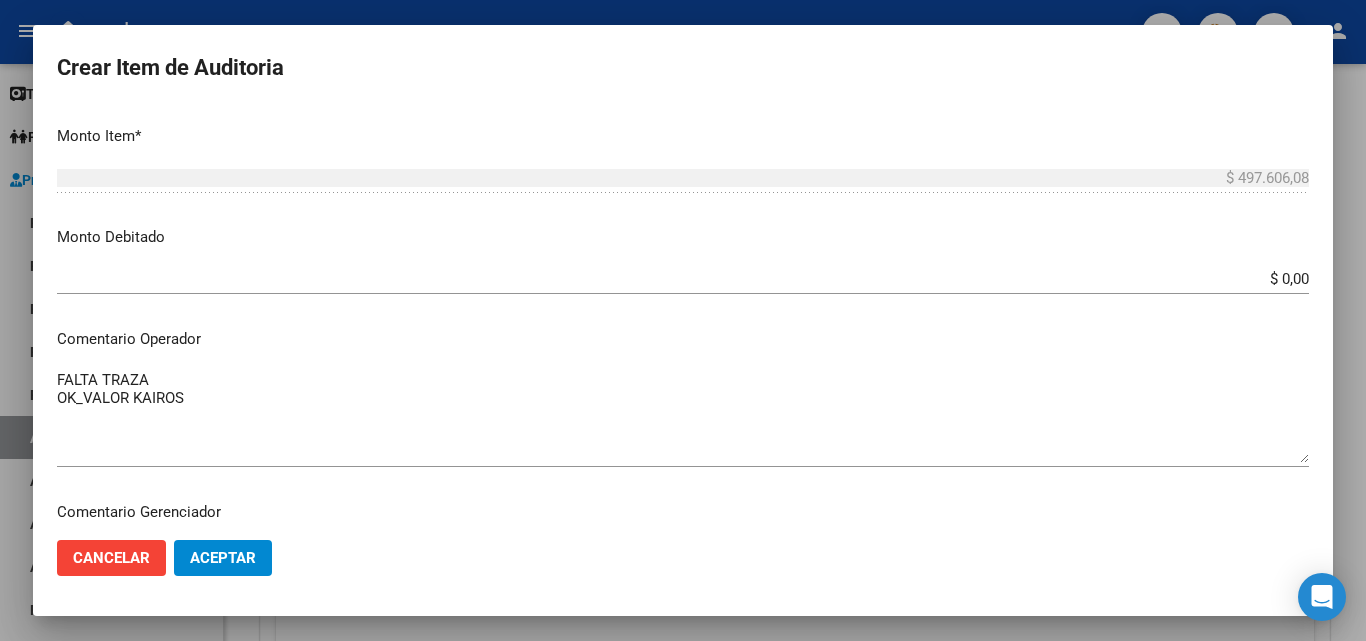 scroll, scrollTop: 1211, scrollLeft: 0, axis: vertical 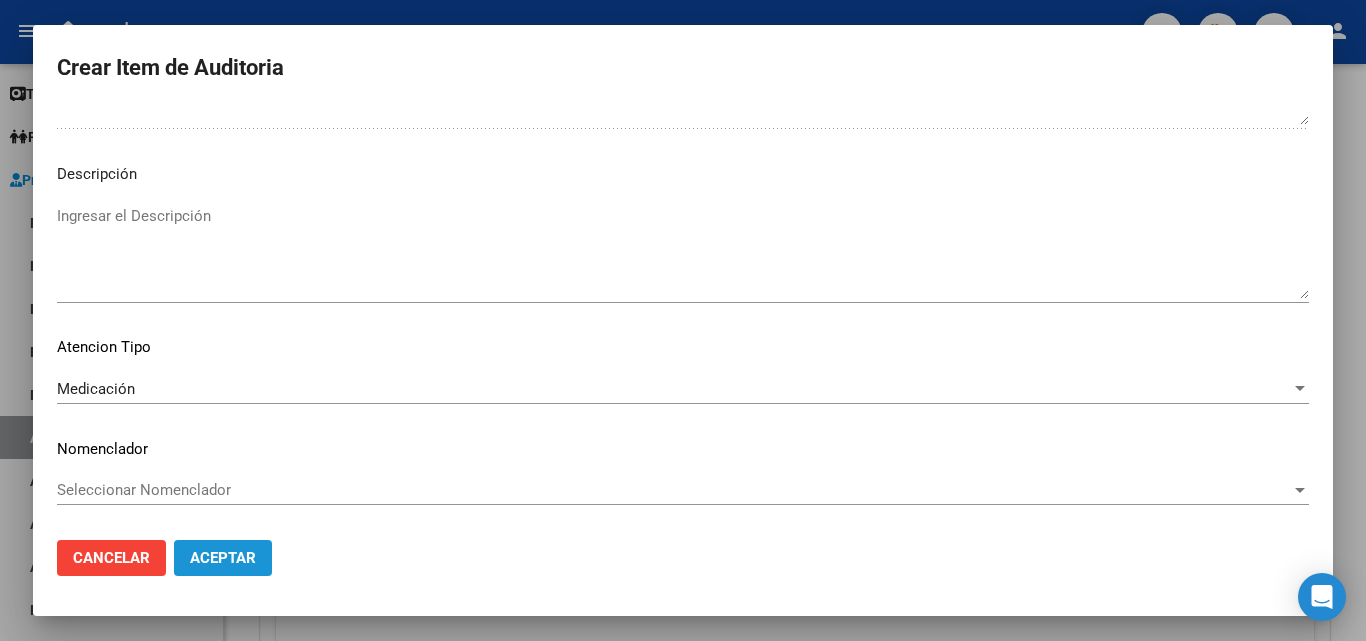 click on "Aceptar" 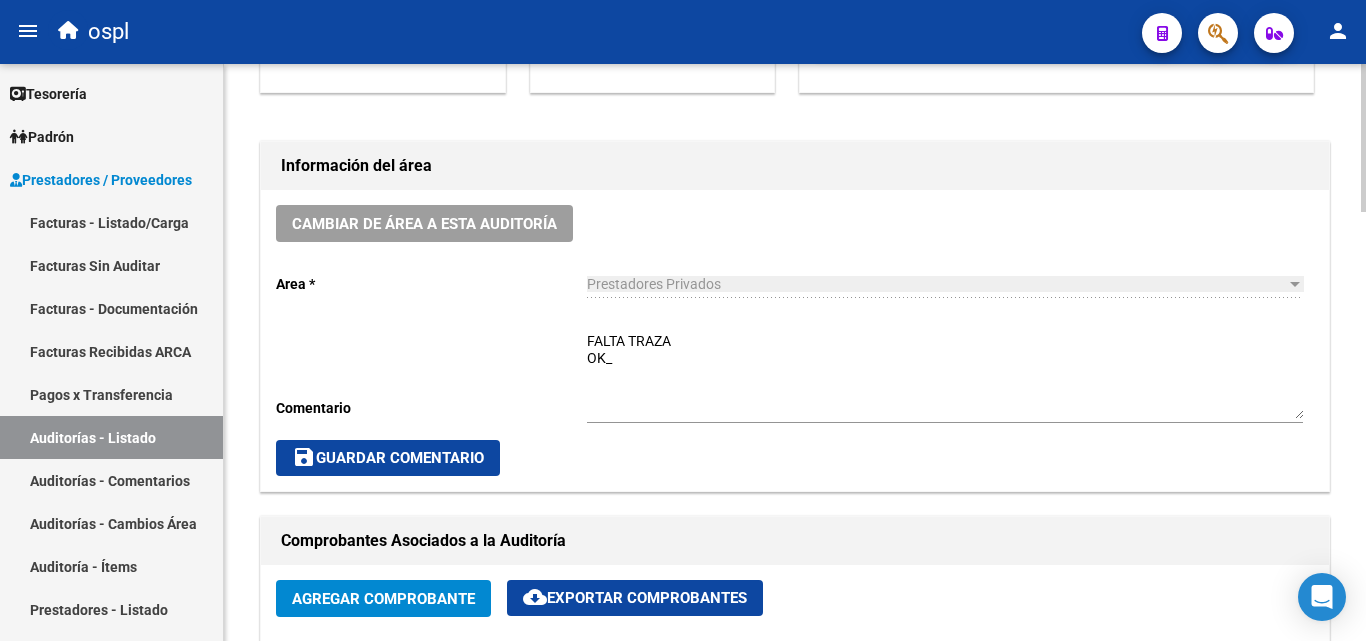 scroll, scrollTop: 477, scrollLeft: 0, axis: vertical 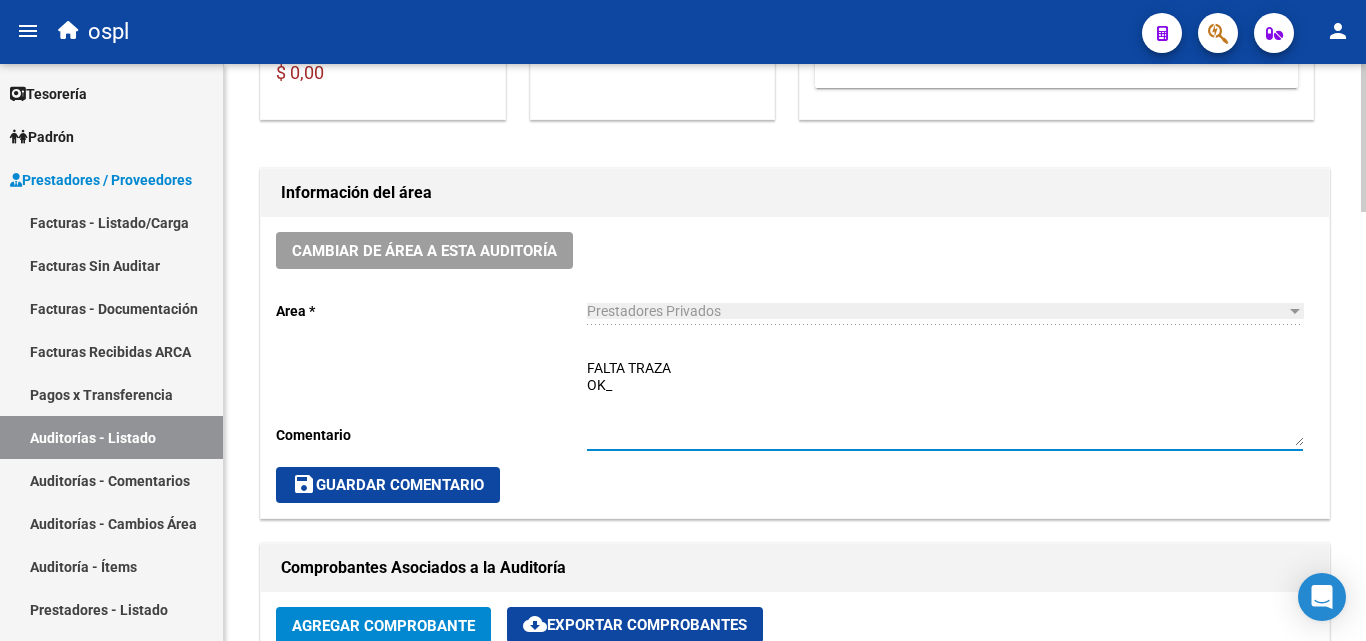 click on "FALTA TRAZA
OK_" at bounding box center (945, 402) 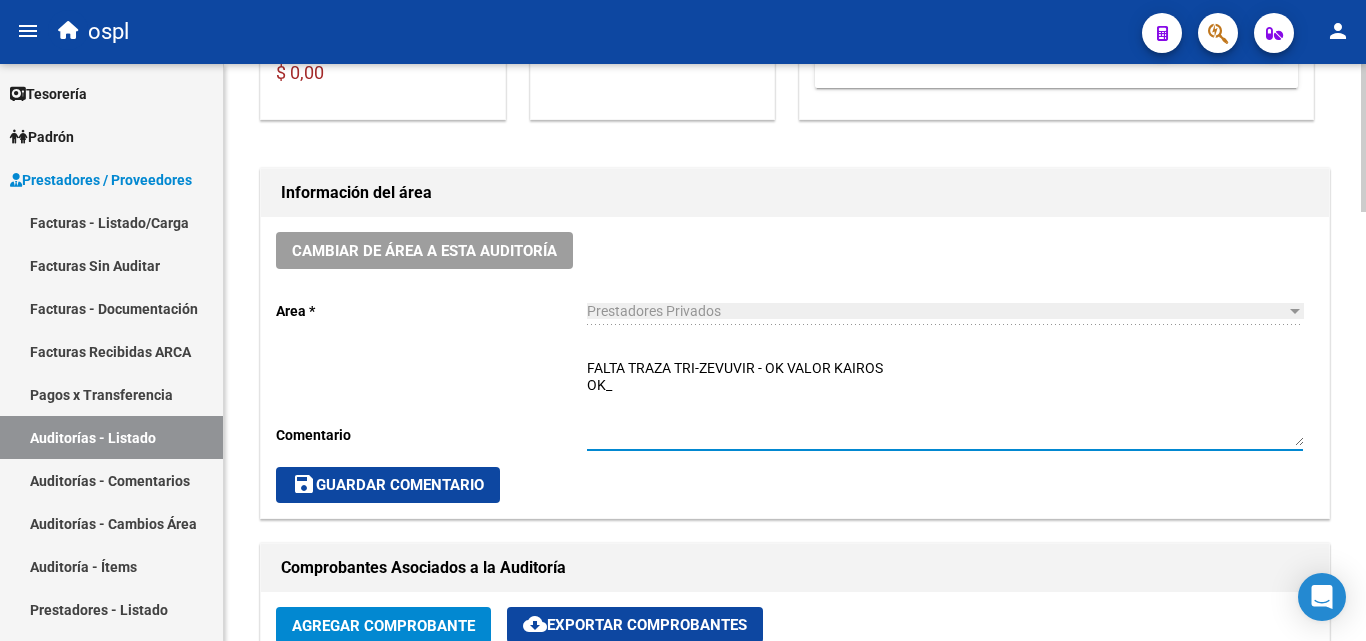 click on "FALTA TRAZA TRI-ZEVUVIR - OK VALOR KAIROS
OK_" at bounding box center (945, 402) 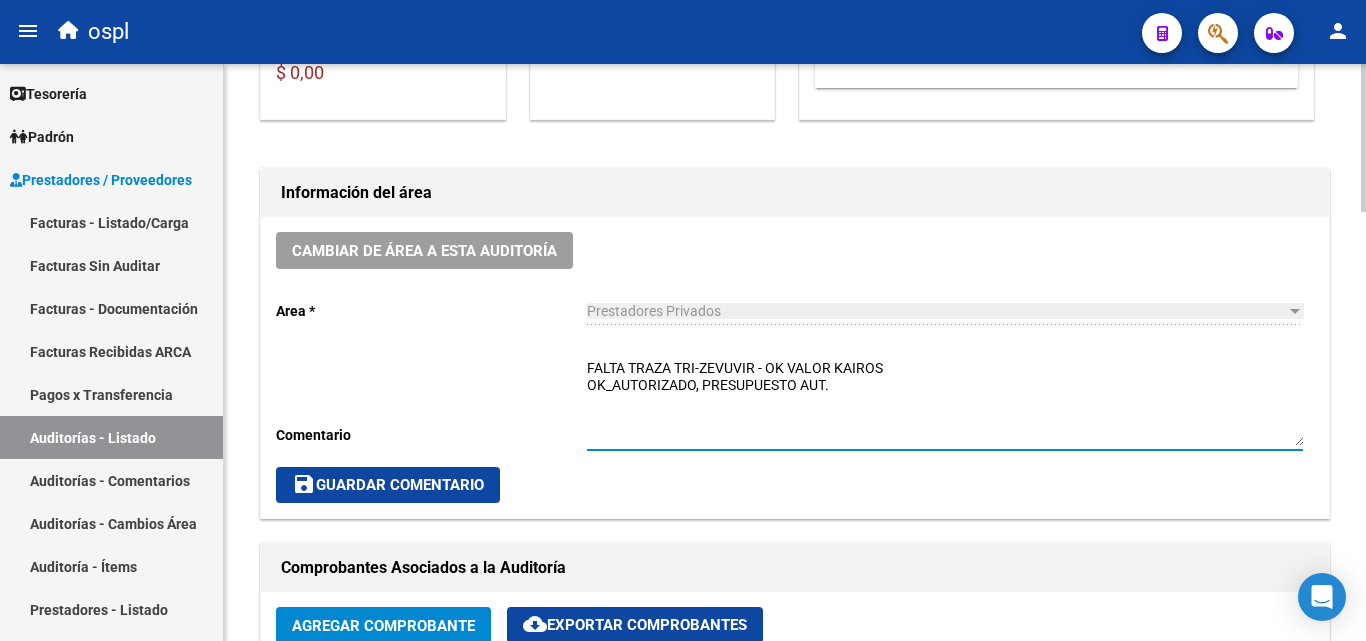 click on "FALTA TRAZA TRI-ZEVUVIR - OK VALOR KAIROS
OK_AUTORIZADO, PRESUPUESTO AUT." at bounding box center [945, 402] 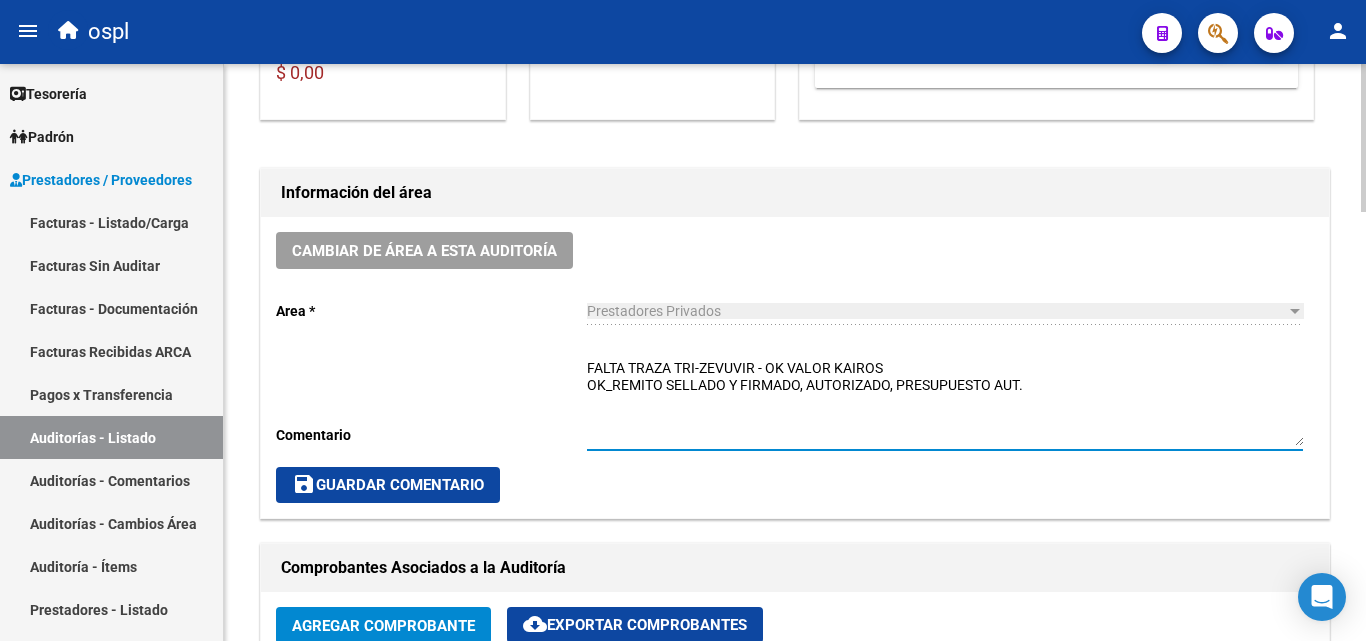 click on "FALTA TRAZA TRI-ZEVUVIR - OK VALOR KAIROS
OK_REMITO SELLADO Y FIRMADO, AUTORIZADO, PRESUPUESTO AUT." at bounding box center (945, 402) 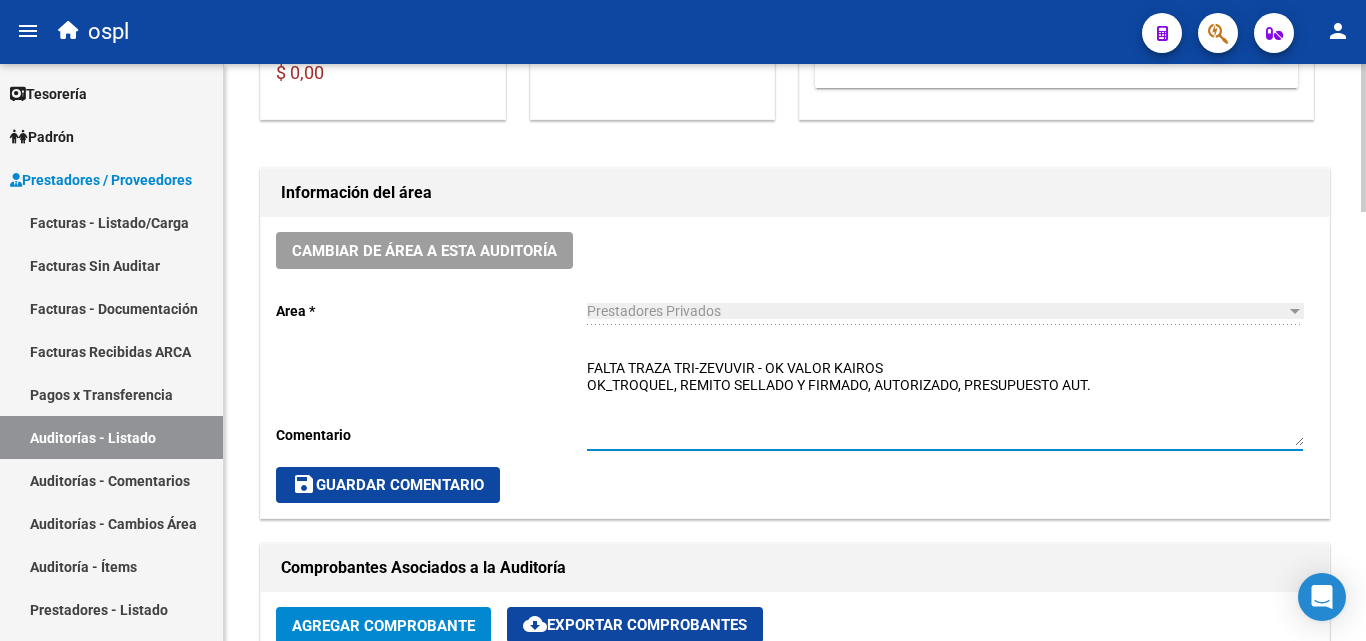 click on "FALTA TRAZA TRI-ZEVUVIR - OK VALOR KAIROS
OK_TROQUEL, REMITO SELLADO Y FIRMADO, AUTORIZADO, PRESUPUESTO AUT." at bounding box center (945, 402) 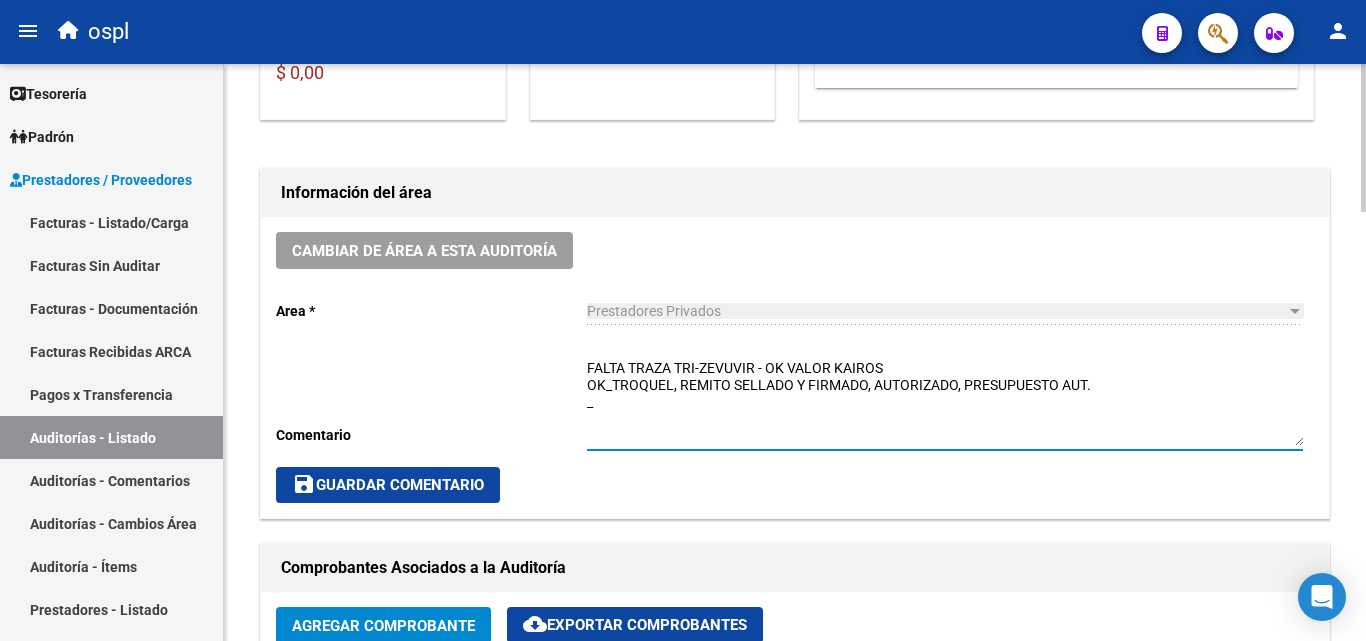 click on "FALTA TRAZA TRI-ZEVUVIR - OK VALOR KAIROS
OK_TROQUEL, REMITO SELLADO Y FIRMADO, AUTORIZADO, PRESUPUESTO AUT.
_" at bounding box center [945, 402] 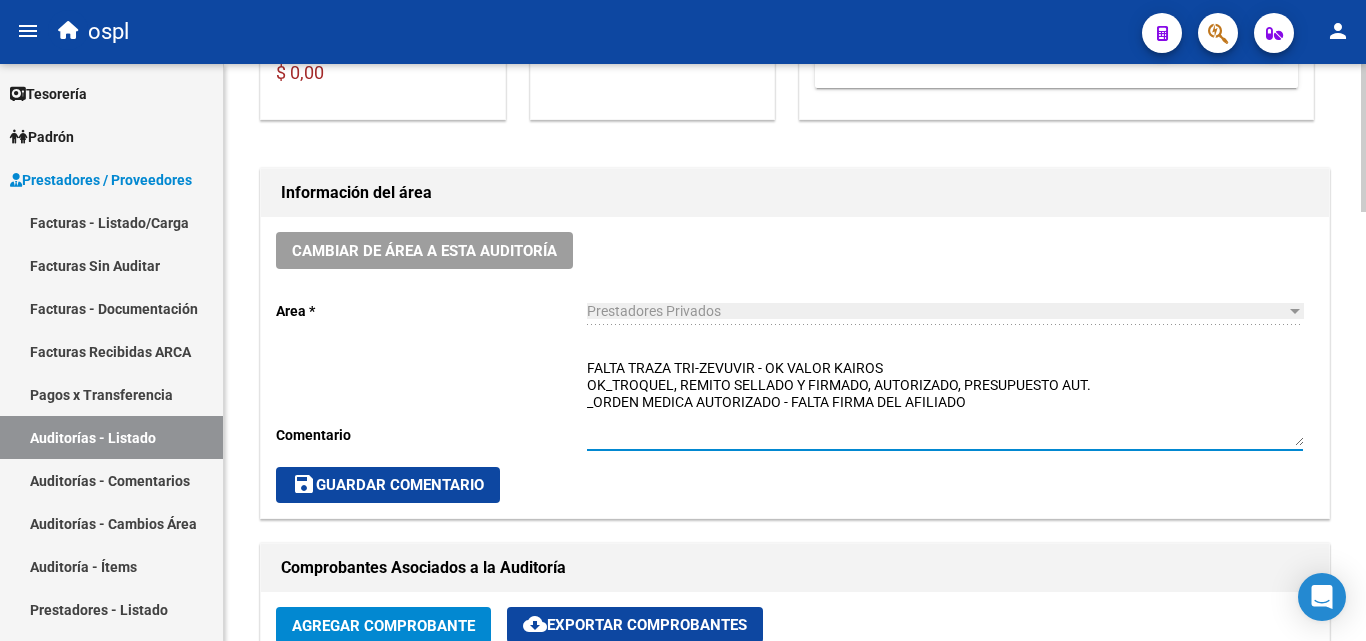 click on "FALTA TRAZA TRI-ZEVUVIR - OK VALOR KAIROS
OK_TROQUEL, REMITO SELLADO Y FIRMADO, AUTORIZADO, PRESUPUESTO AUT.
_ORDEN MEDICA AUTORIZADO - FALTA FIRMA DEL AFILIADO" at bounding box center [945, 402] 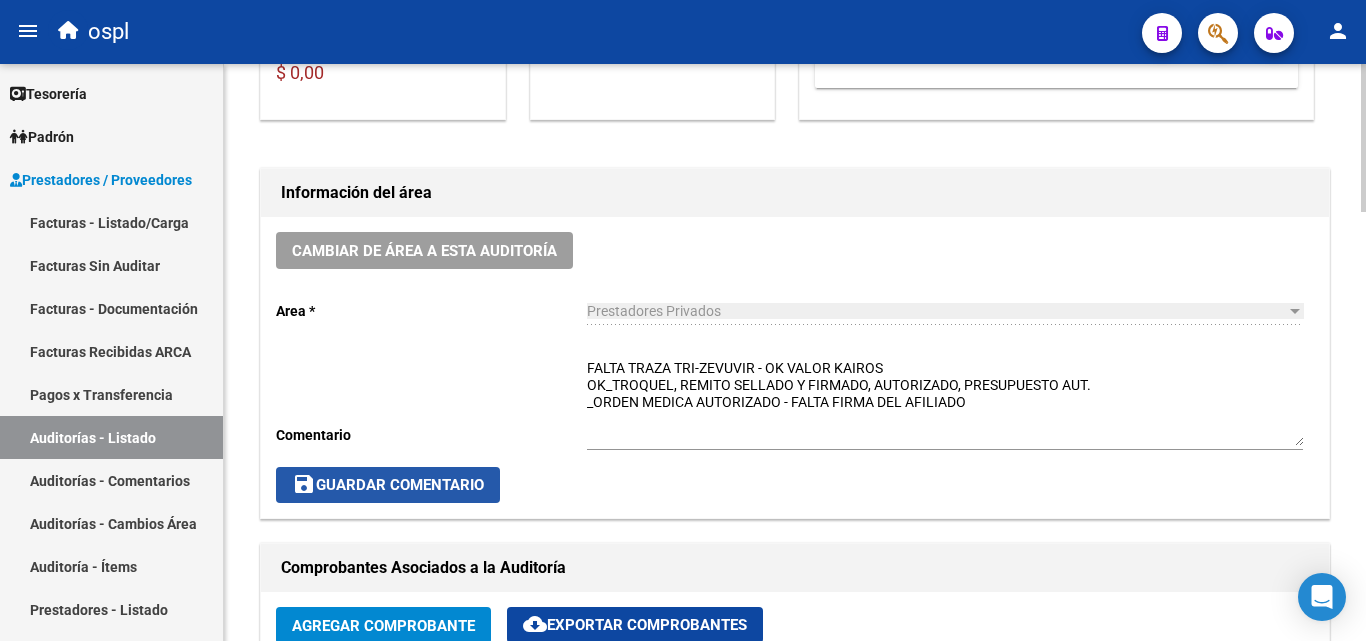click on "save  Guardar Comentario" 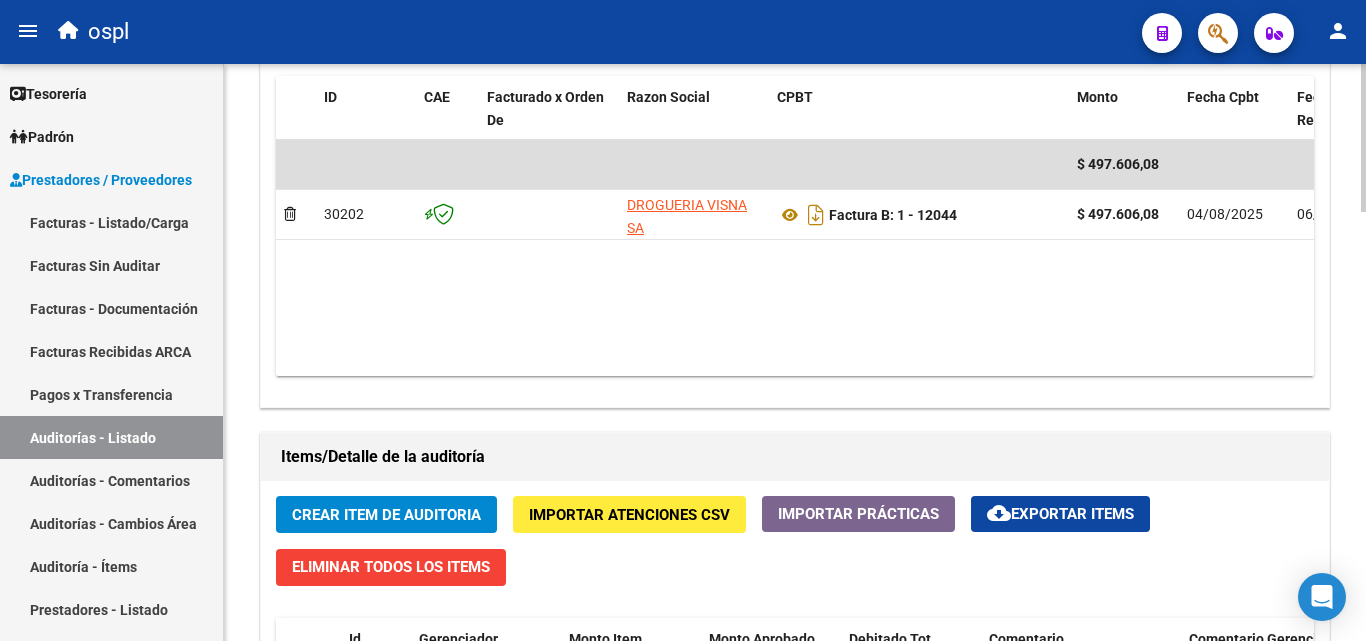 scroll, scrollTop: 577, scrollLeft: 0, axis: vertical 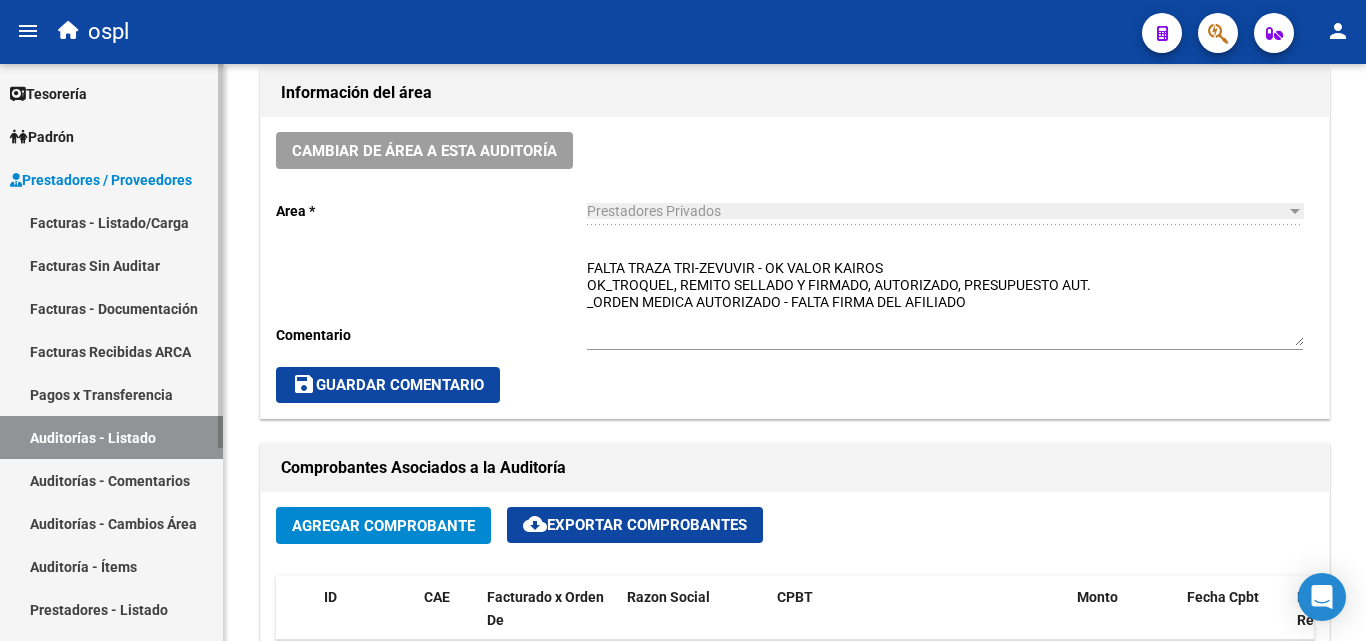 click on "Auditorías - Listado" at bounding box center [111, 437] 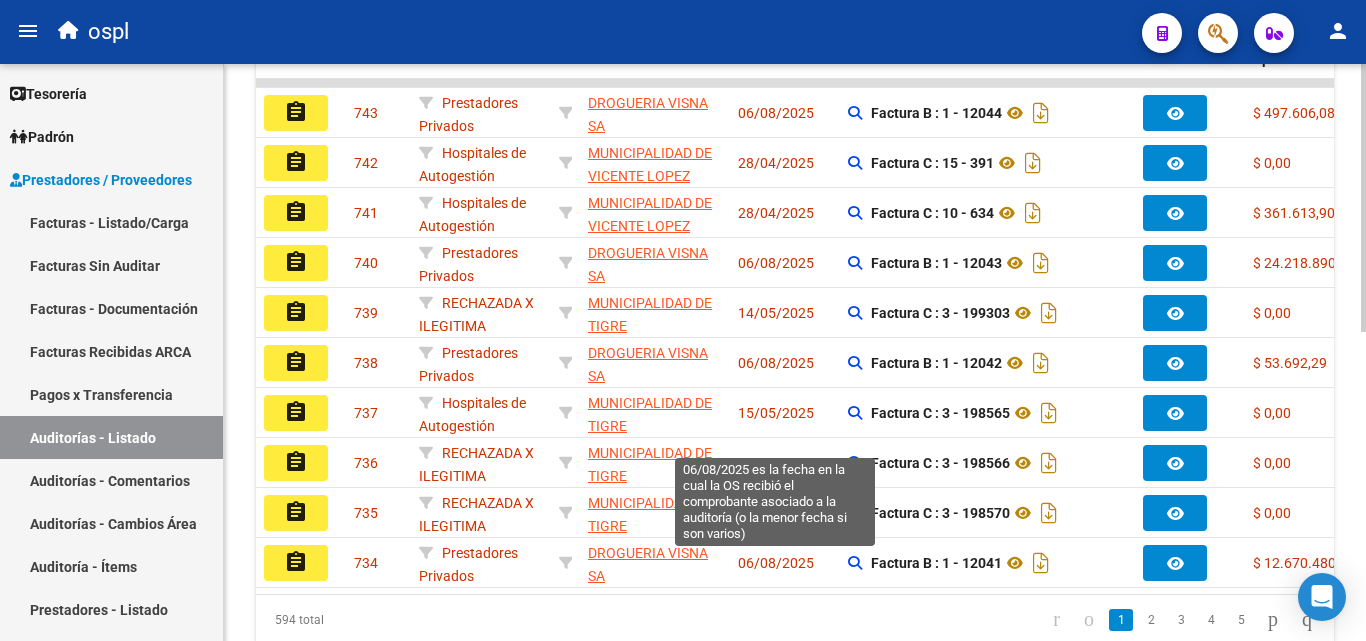scroll, scrollTop: 0, scrollLeft: 0, axis: both 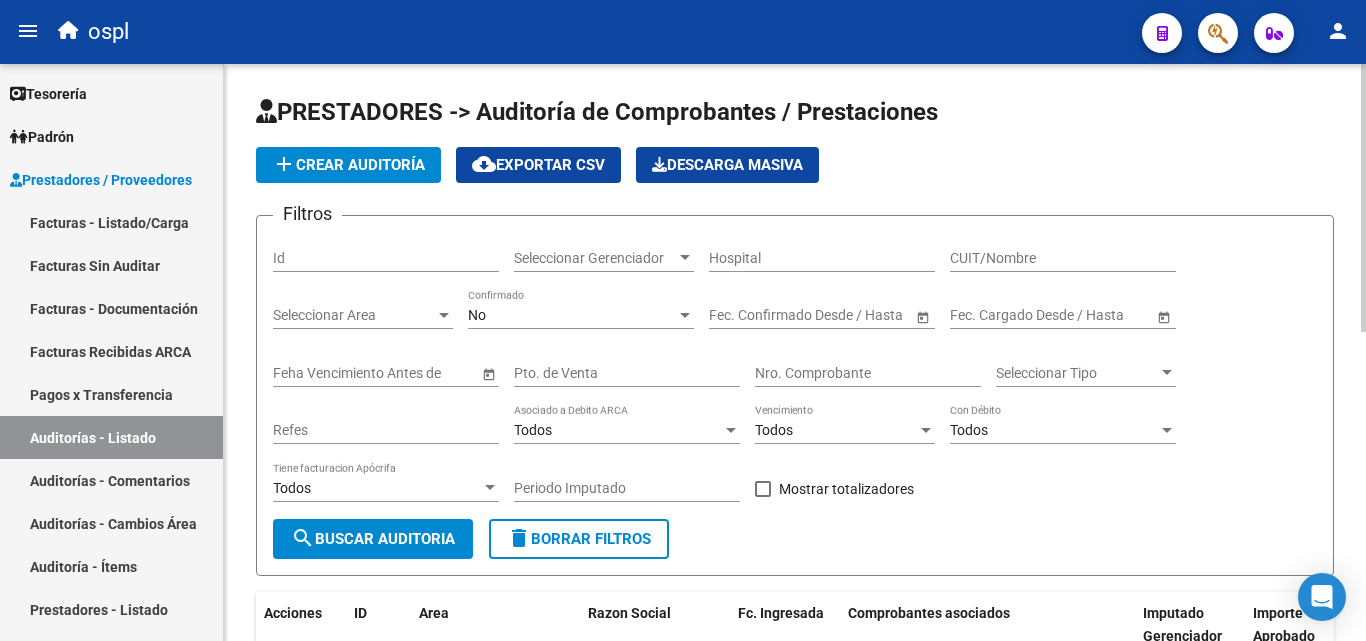 click on "Nro. Comprobante" at bounding box center [868, 373] 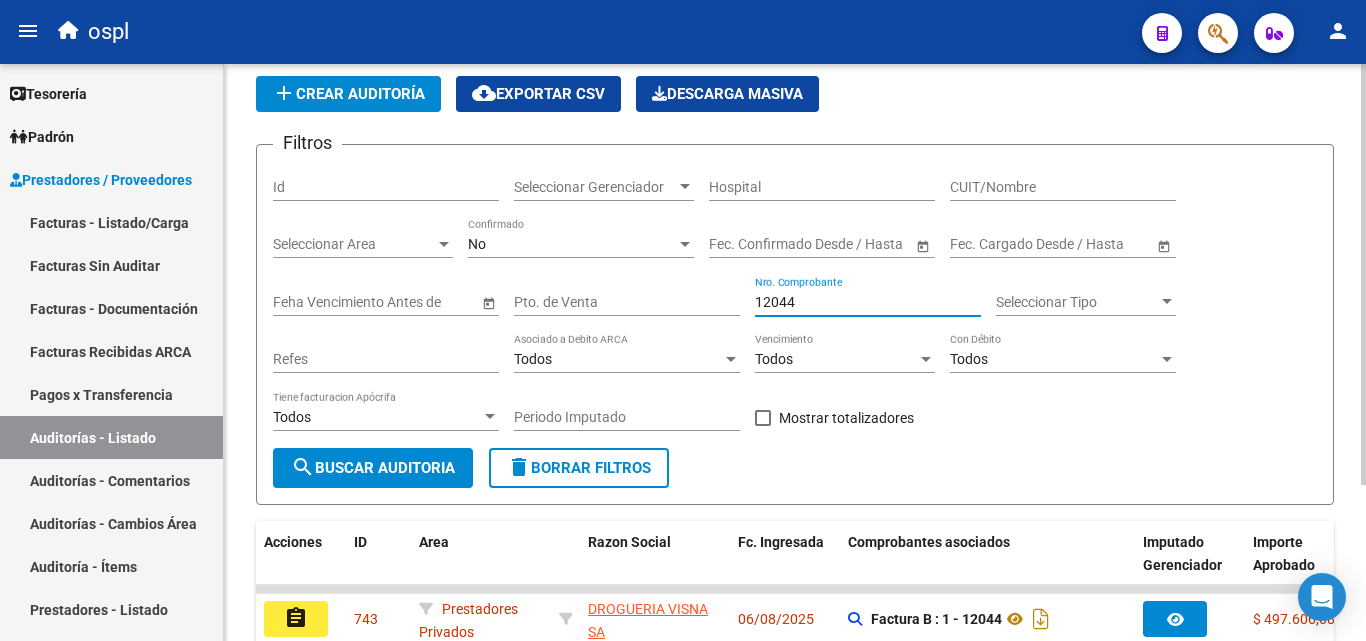 scroll, scrollTop: 213, scrollLeft: 0, axis: vertical 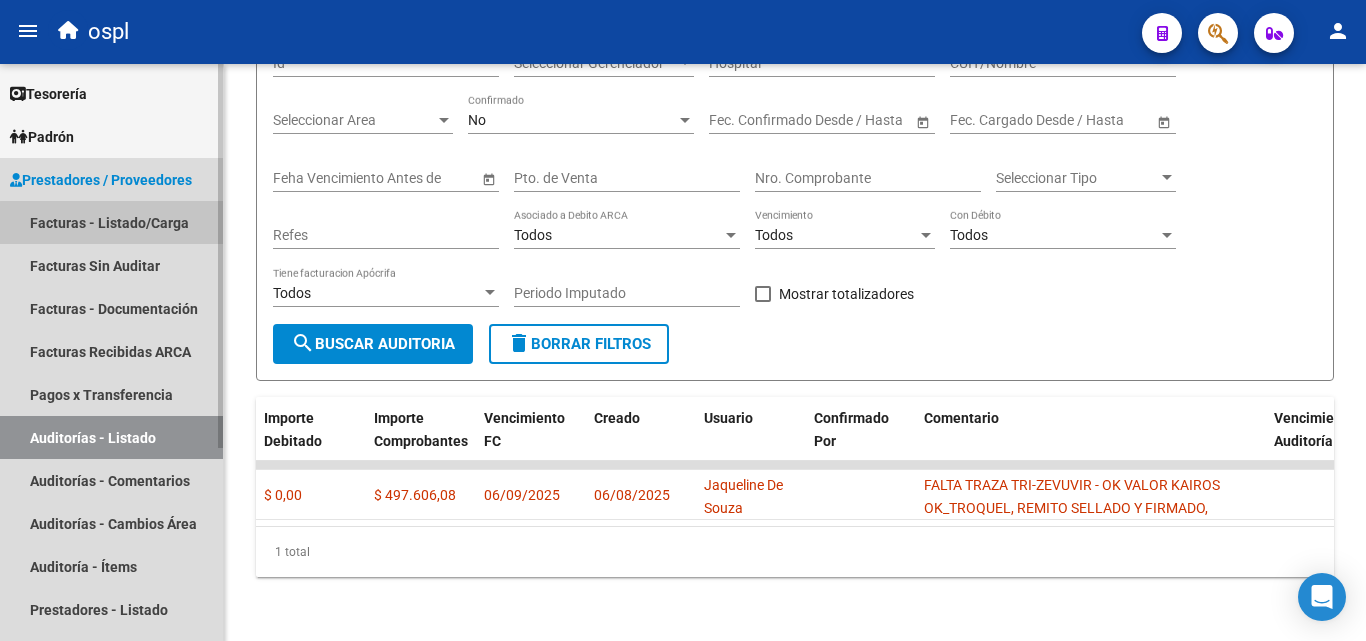 click on "Facturas - Listado/Carga" at bounding box center [111, 222] 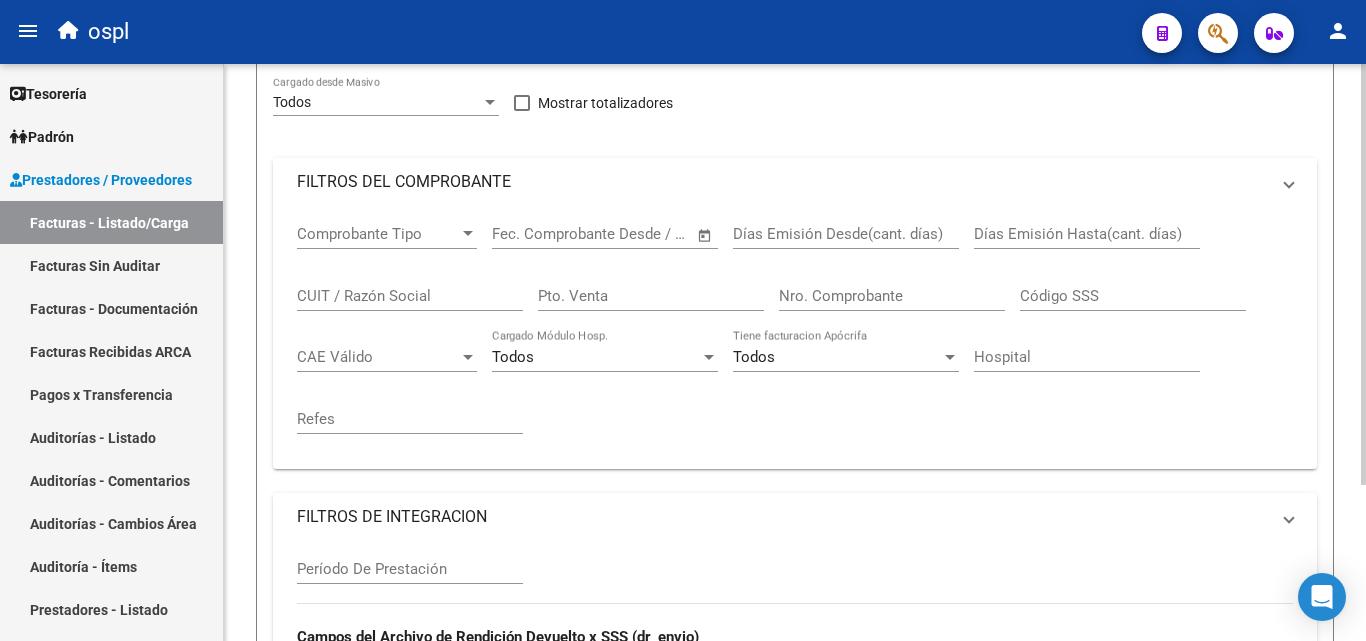 scroll, scrollTop: 0, scrollLeft: 0, axis: both 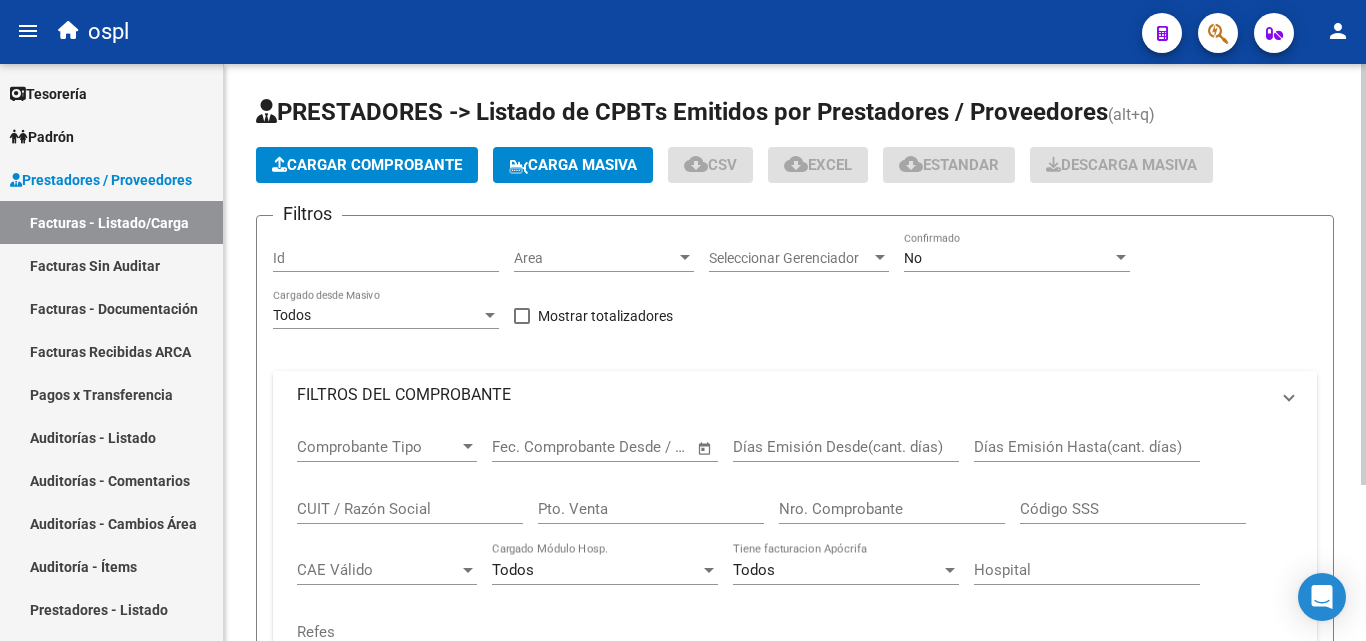 click on "FILTROS DEL COMPROBANTE" at bounding box center [795, 395] 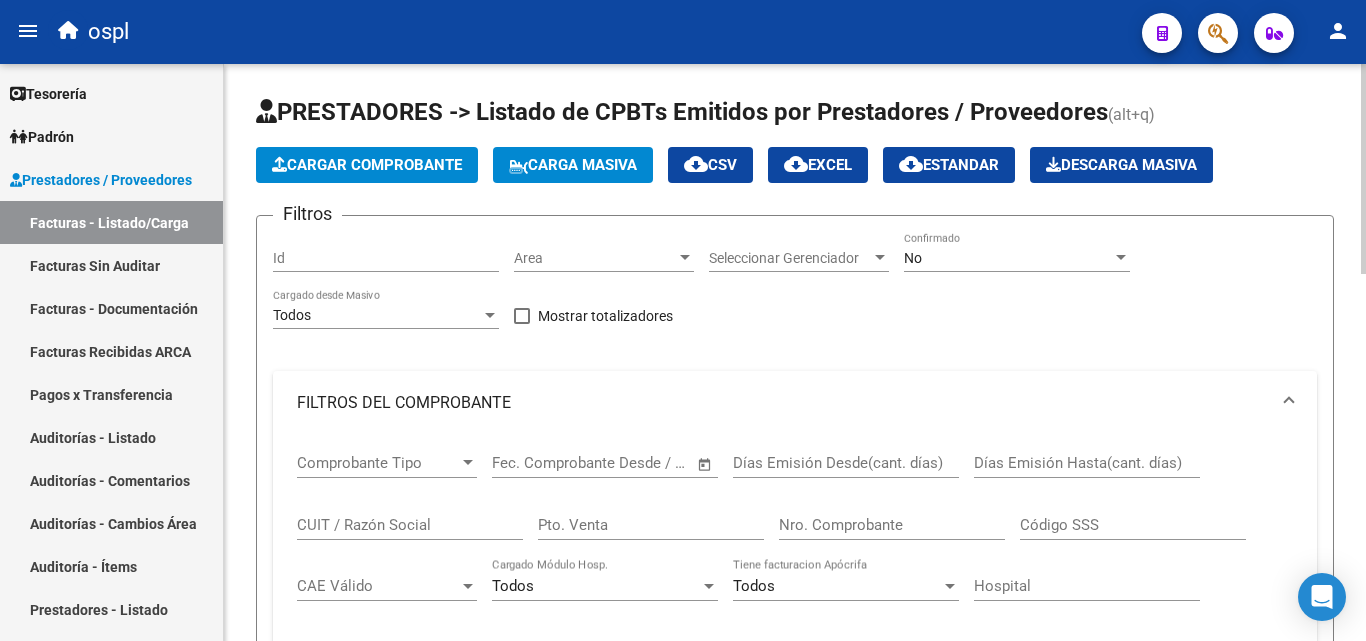 click on "Nro. Comprobante" at bounding box center (892, 525) 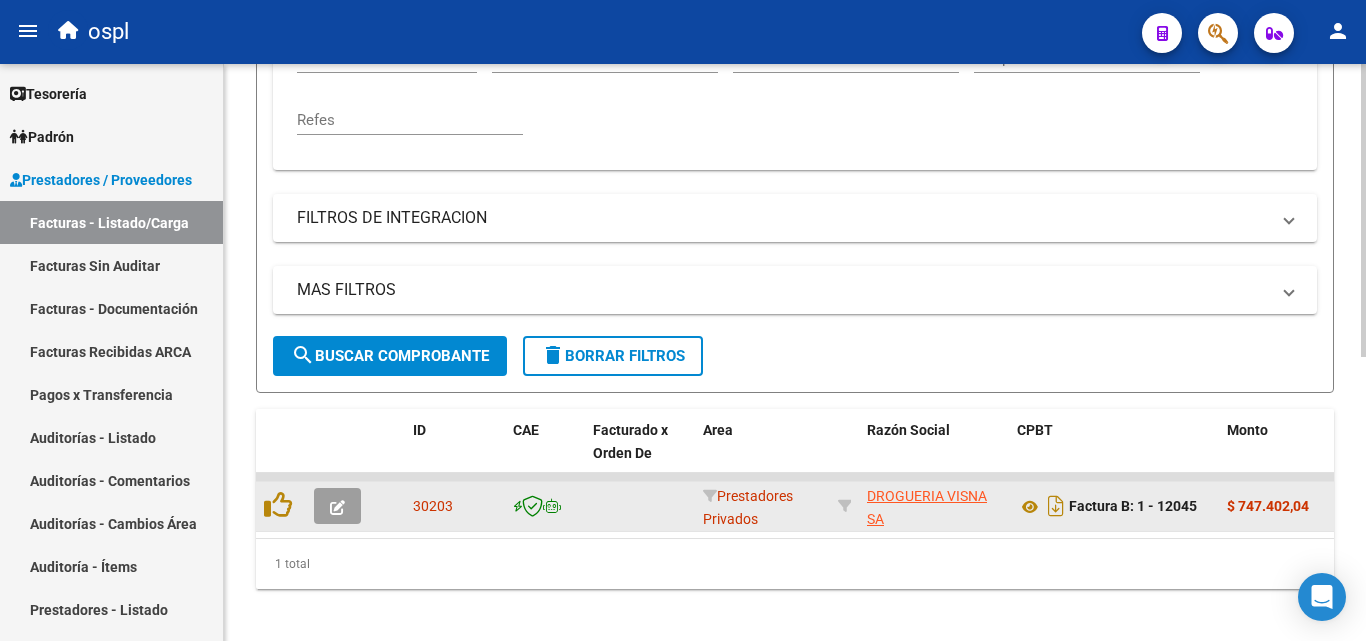 scroll, scrollTop: 558, scrollLeft: 0, axis: vertical 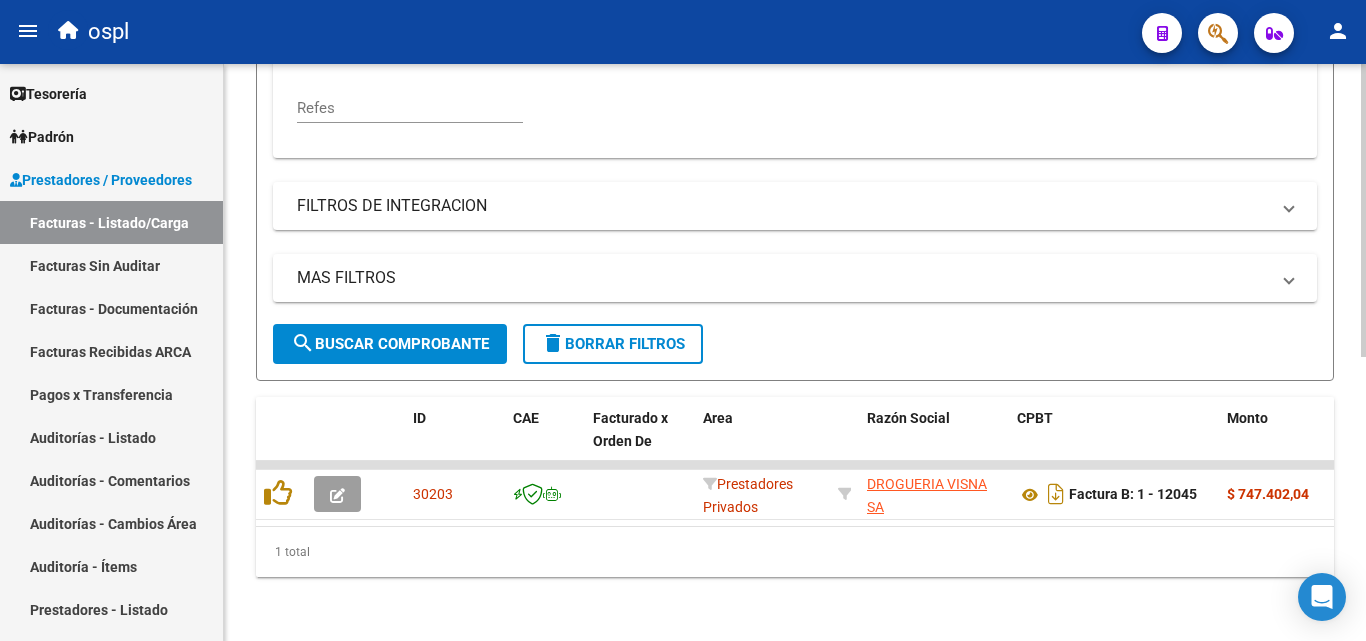click on "ID CAE Facturado x Orden De Area Razón Social CPBT Monto Fecha Cpbt Días desde Emisión Fecha Recibido Doc Respaldatoria Trazabilidad Expediente SUR Asociado Auditoria Retencion IIBB Retención Ganancias OP Fecha Transferido Monto Transferido Comprobante Integracion Tipo Archivo Integracion Periodo Presentacion Integracion Importe Sol. Integracion Importe Liq. Período Prestación Legajo Afiliado Comentario Prestador / Gerenciador Comentario Obra Social Comentario OS Privado Fecha Vencimiento Fecha Confimado Hospital Refes Codigo SSS Creado Usuario Confirmado Por Email
30203  Prestadores Privados DROGUERIA VISNA SA    [CUIL]   Factura B: 1 - 12045  $ 747.402,04 04/08/2025 2 06/08/2025  -     06/09/2025       06/08/2025 Ramiro Geiszer ospl.compras@gmail.com  1 total   1" 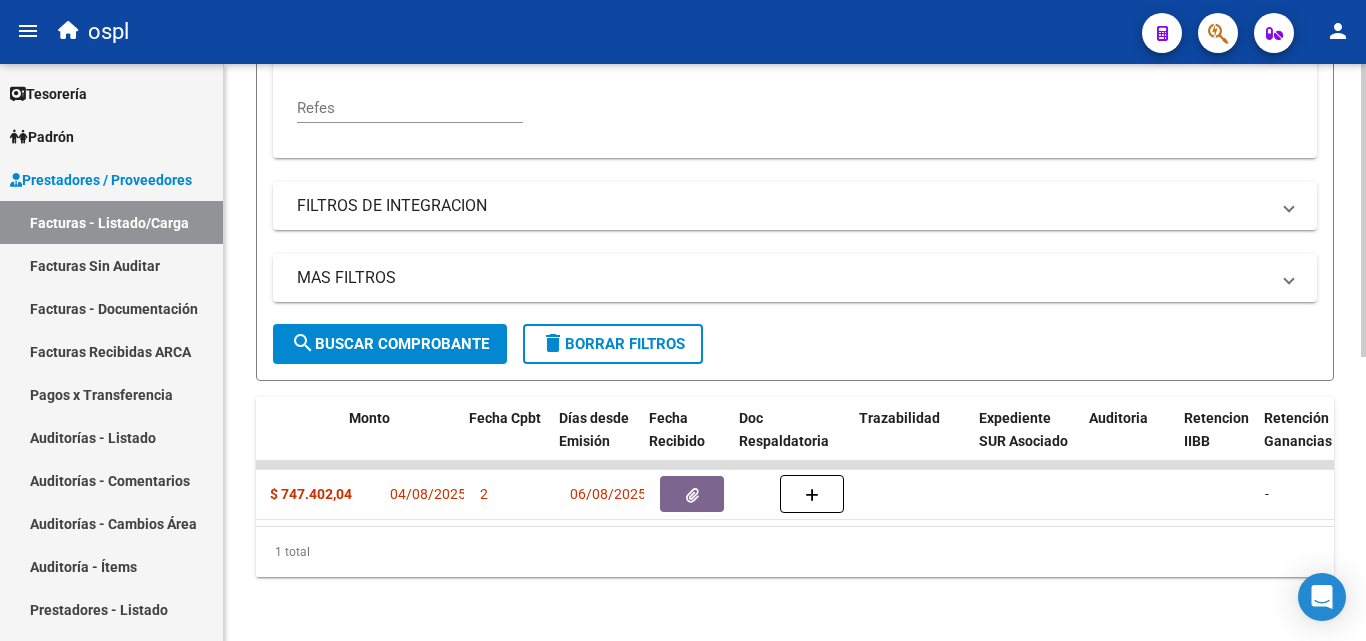 scroll, scrollTop: 0, scrollLeft: 878, axis: horizontal 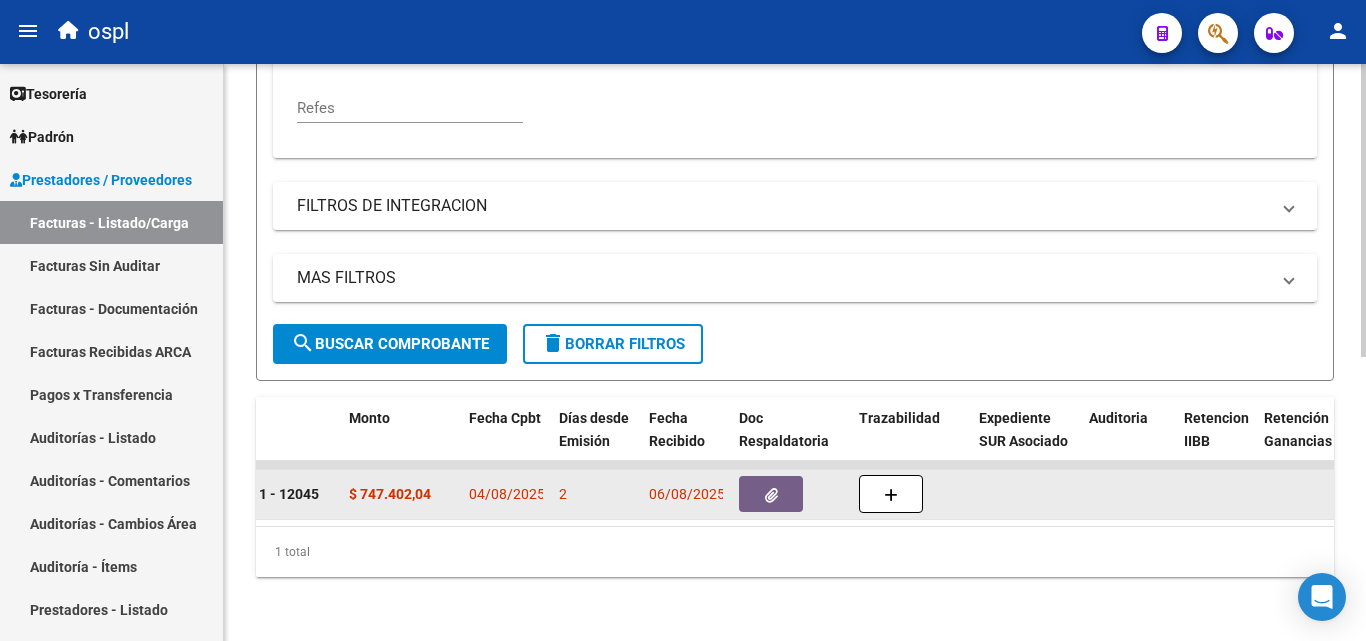 click 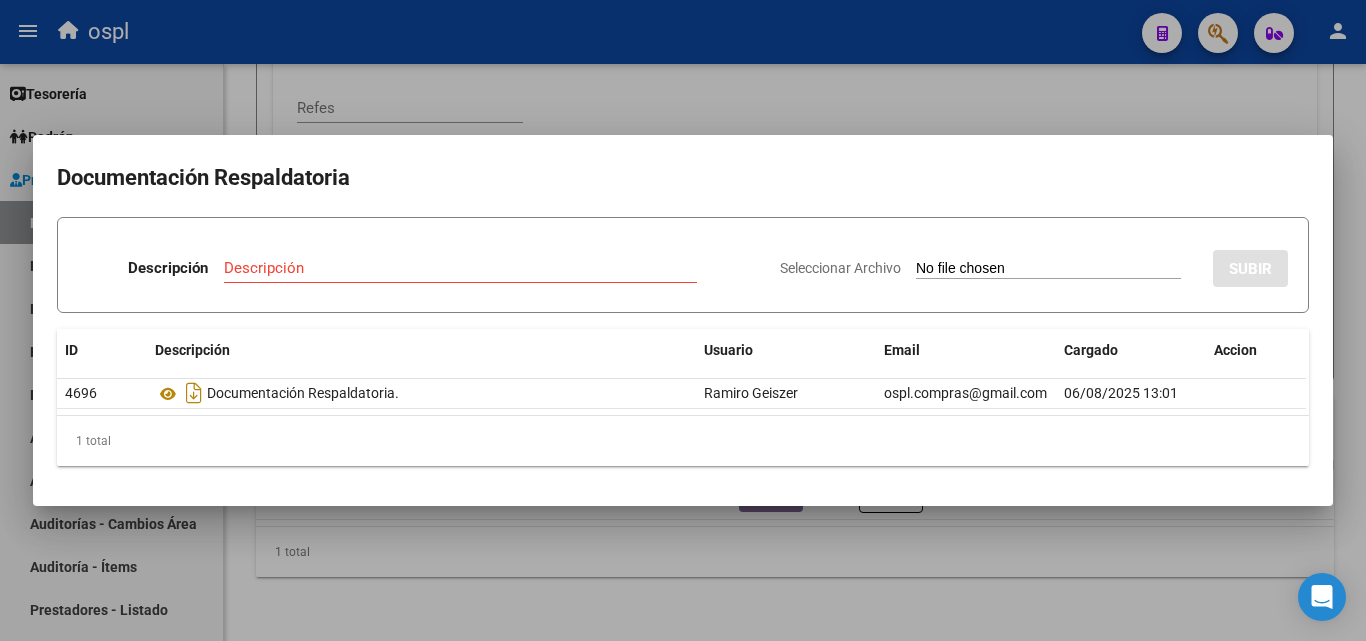 click on "Seleccionar Archivo" at bounding box center (1048, 269) 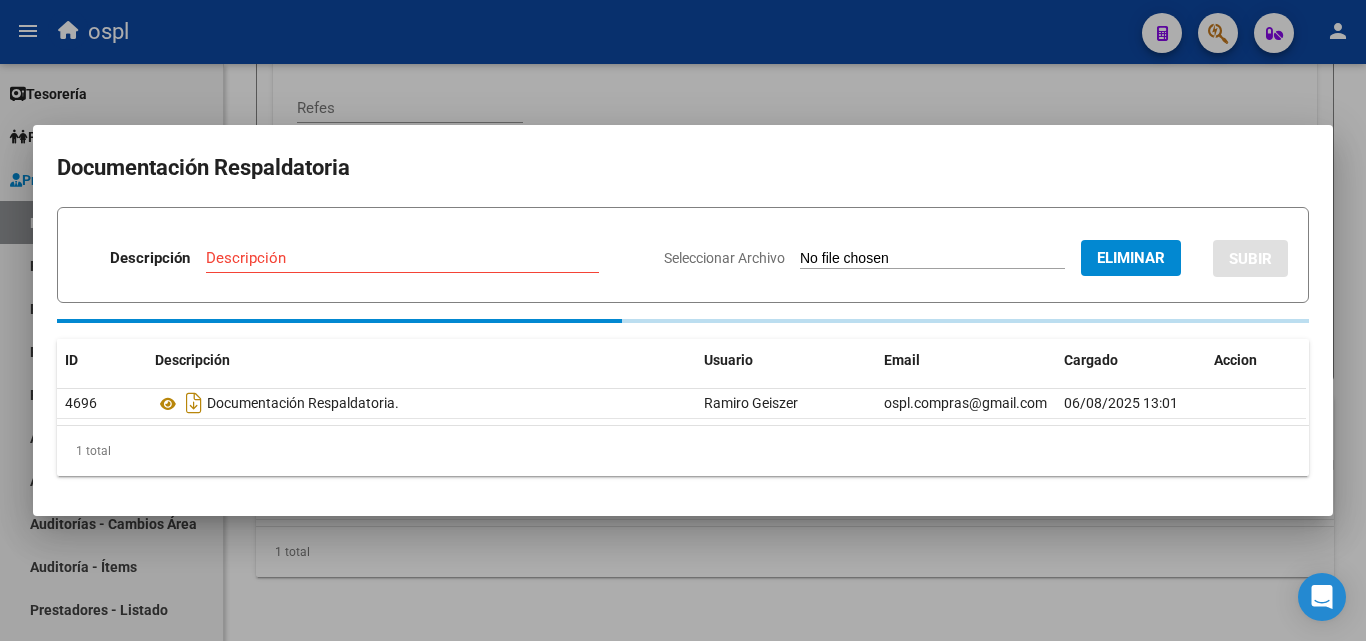 click on "Descripción" at bounding box center (402, 258) 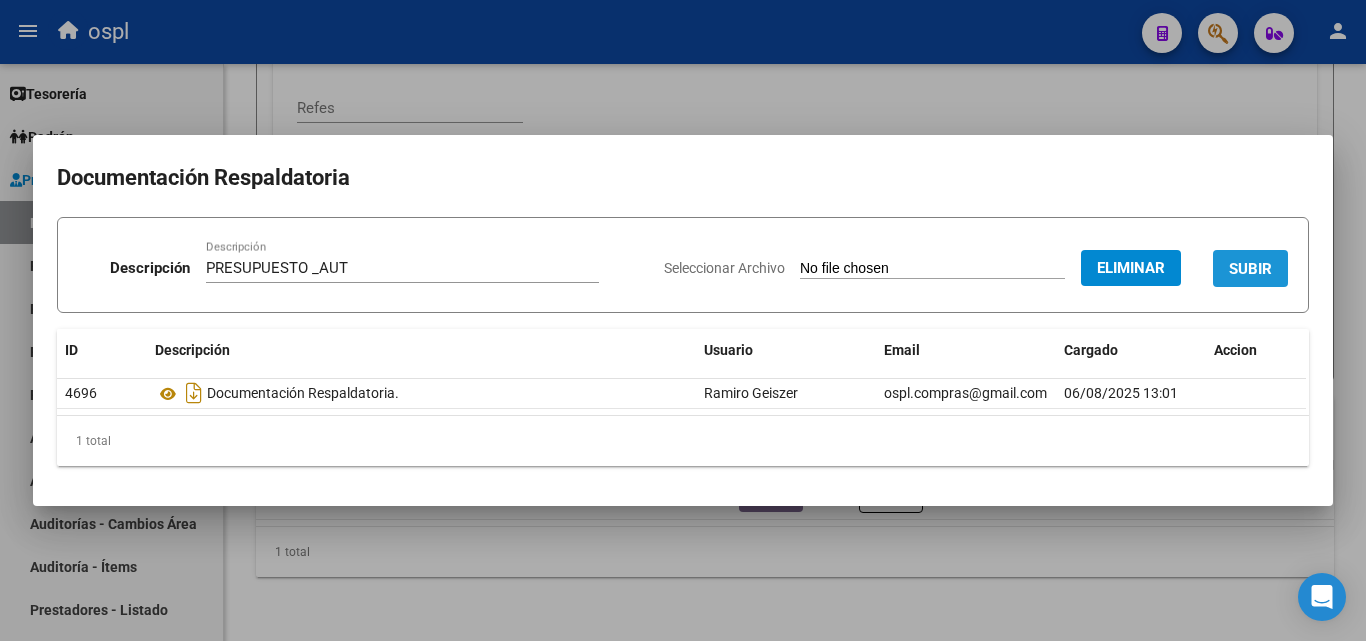 click on "SUBIR" at bounding box center [1250, 269] 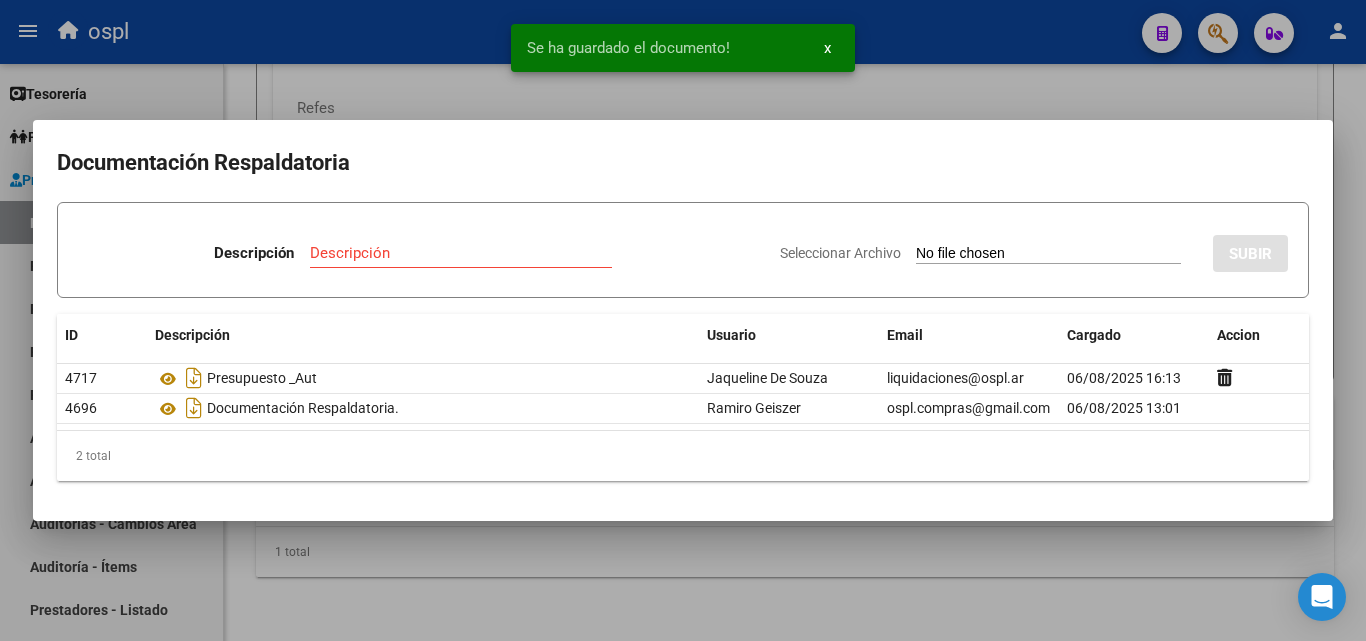 click on "Seleccionar Archivo" at bounding box center [1048, 254] 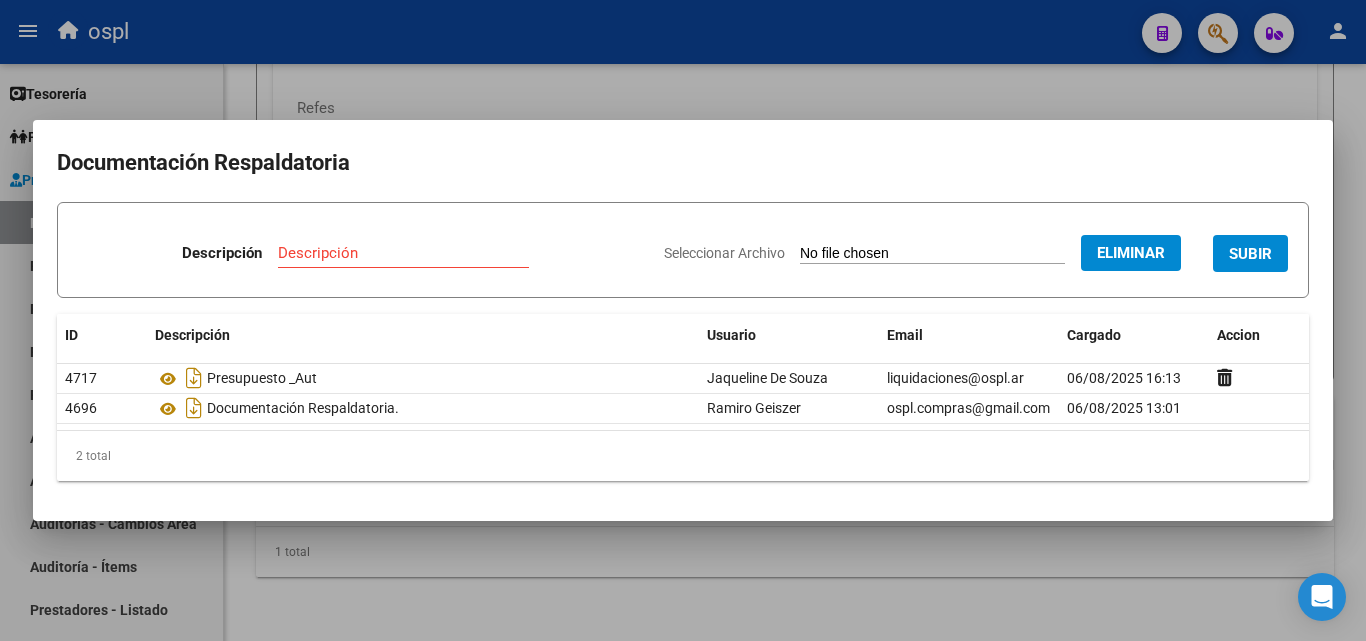 click on "Descripción" at bounding box center [403, 253] 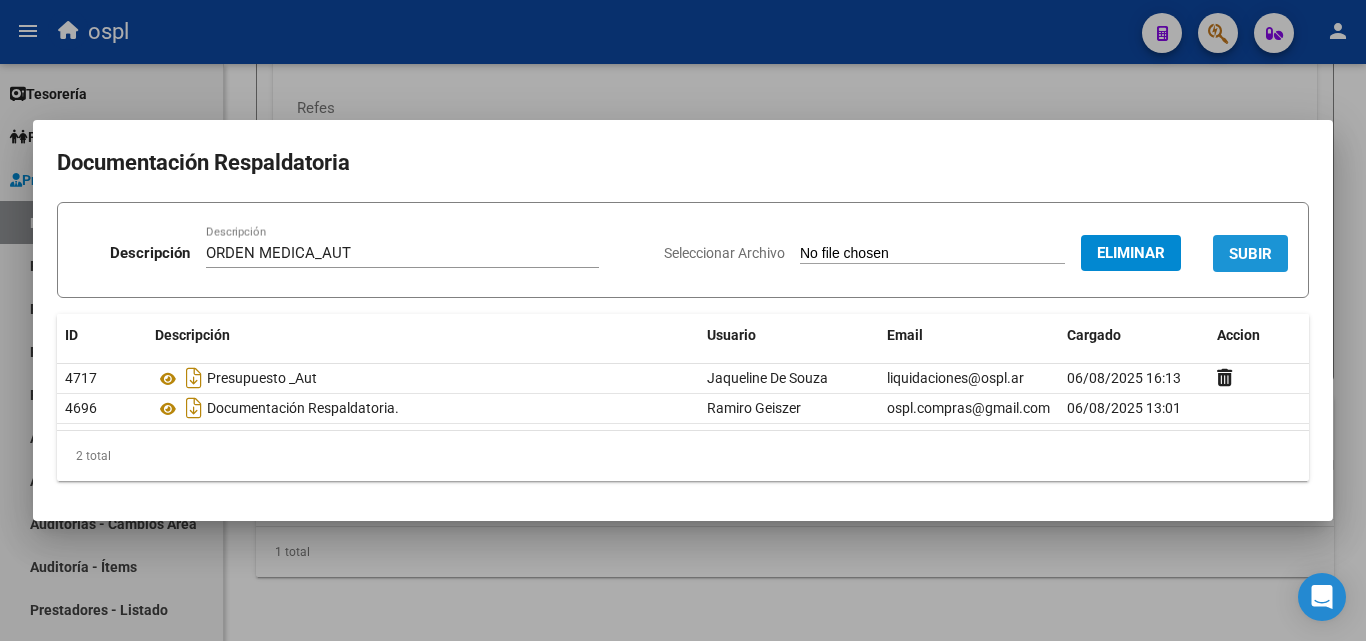 click on "SUBIR" at bounding box center (1250, 254) 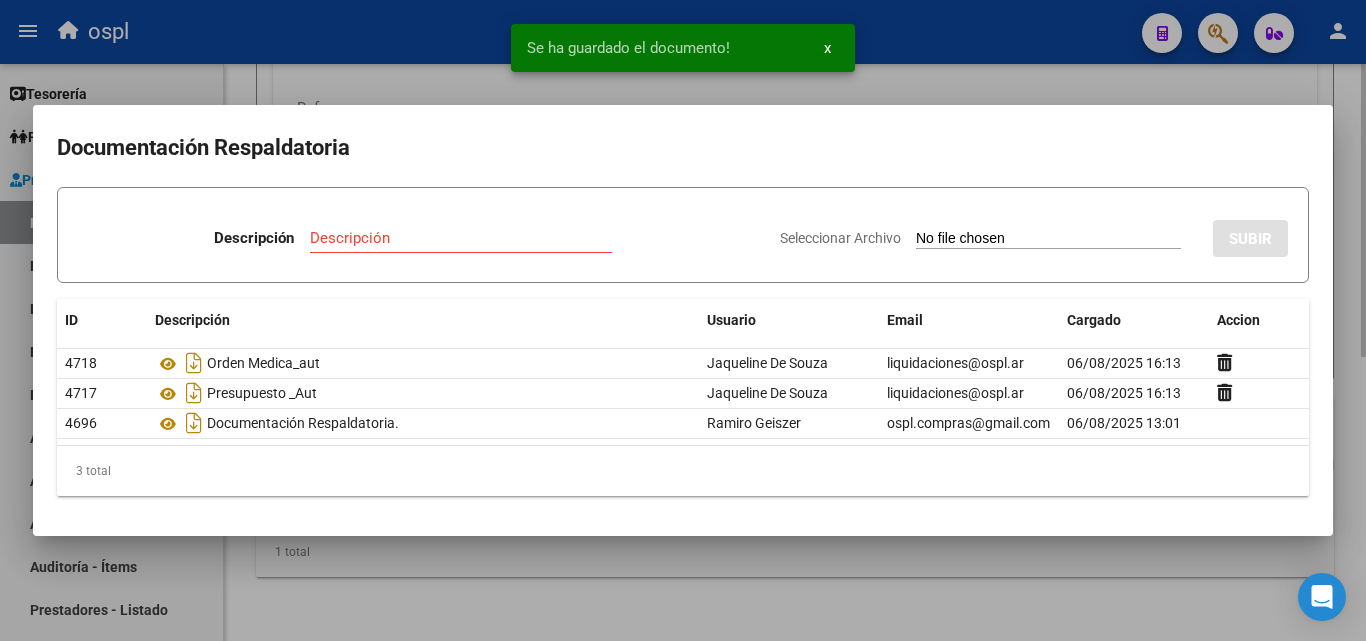 click at bounding box center (683, 320) 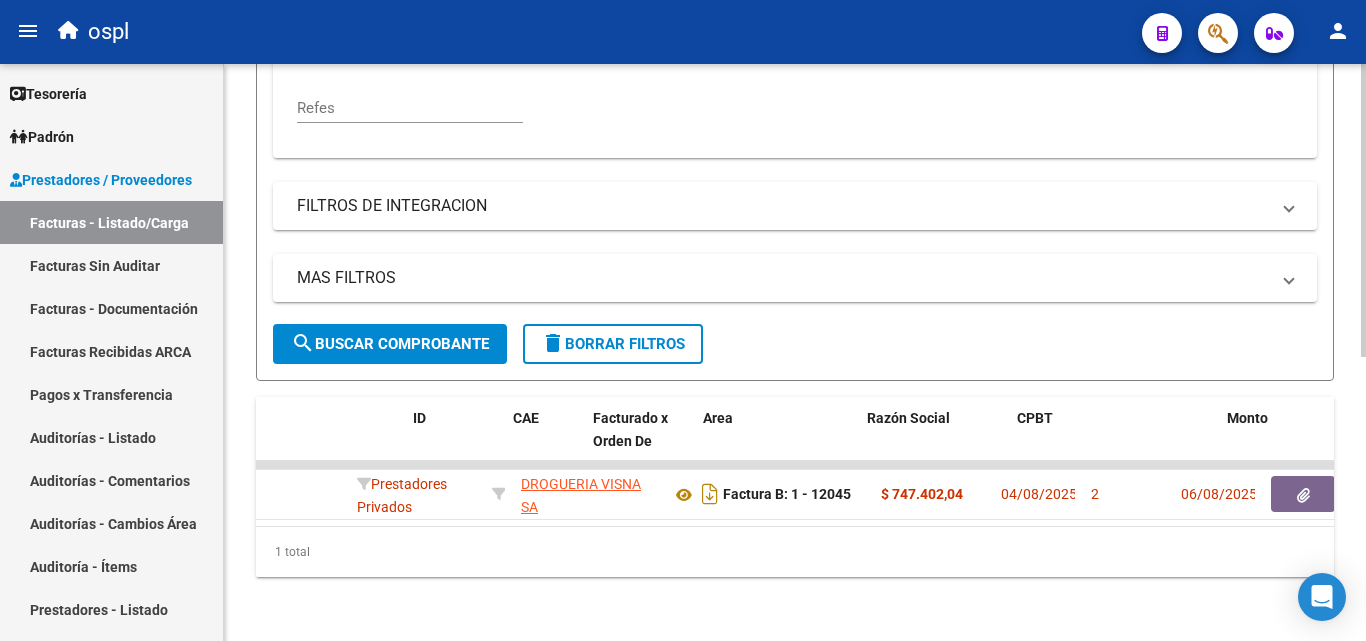scroll, scrollTop: 0, scrollLeft: 0, axis: both 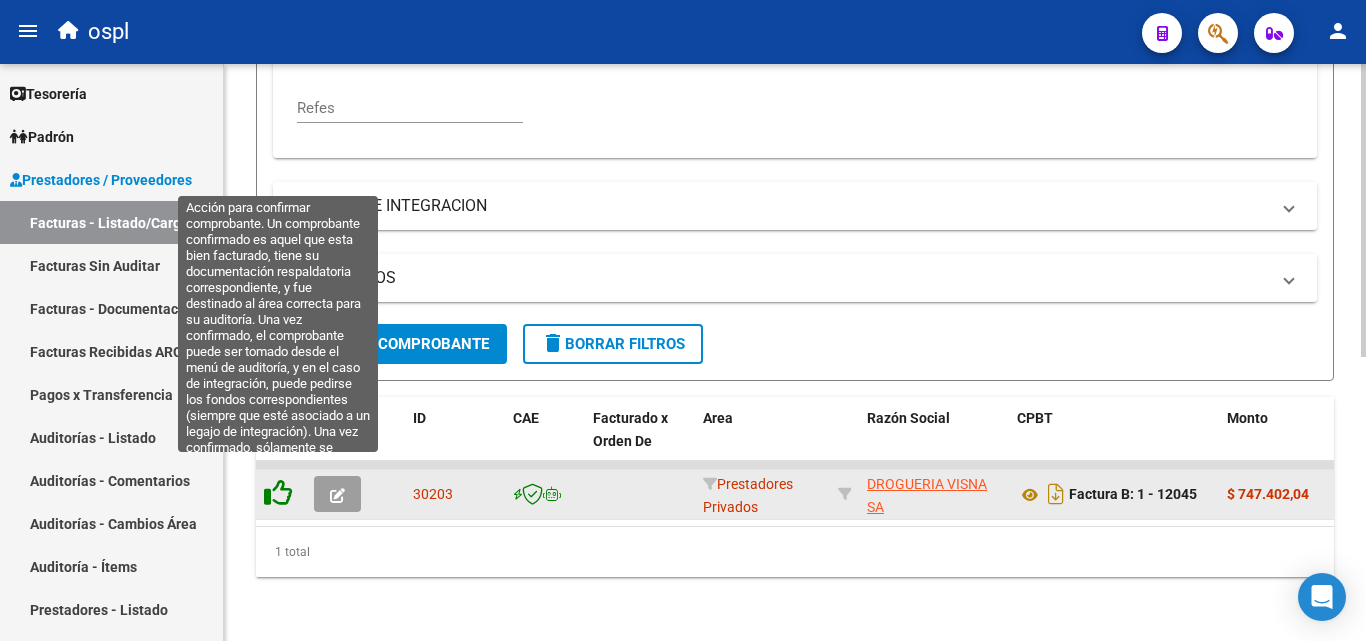 click 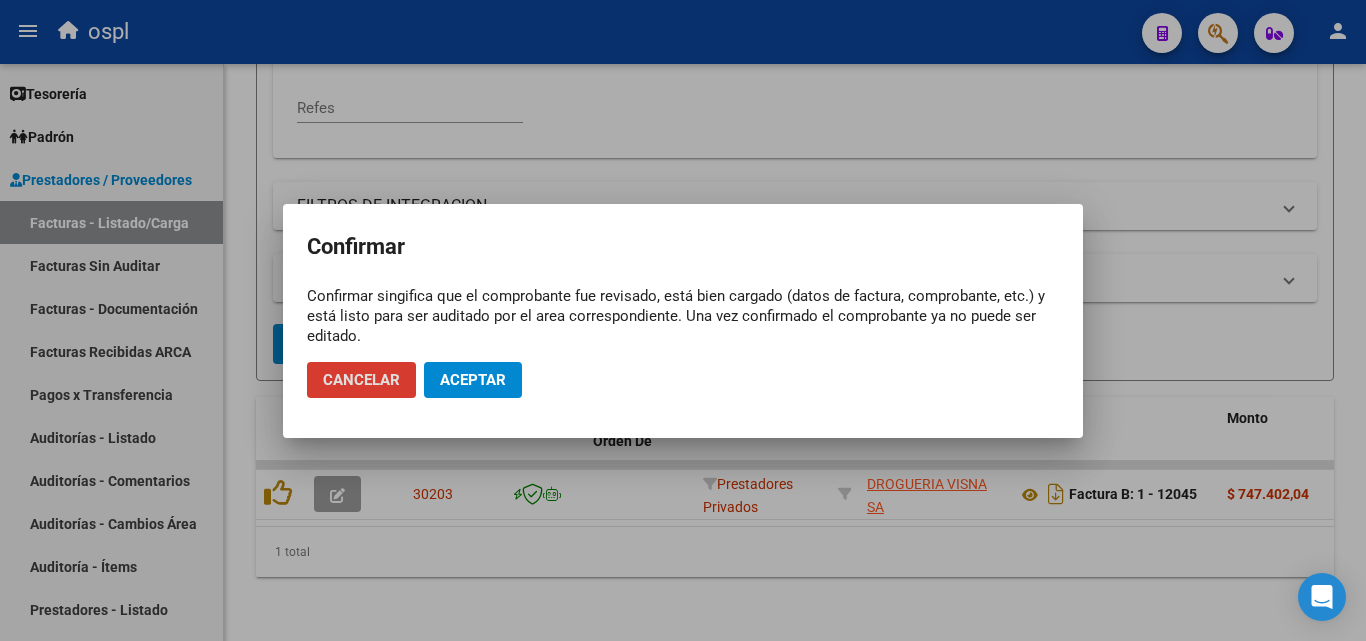 click on "Aceptar" 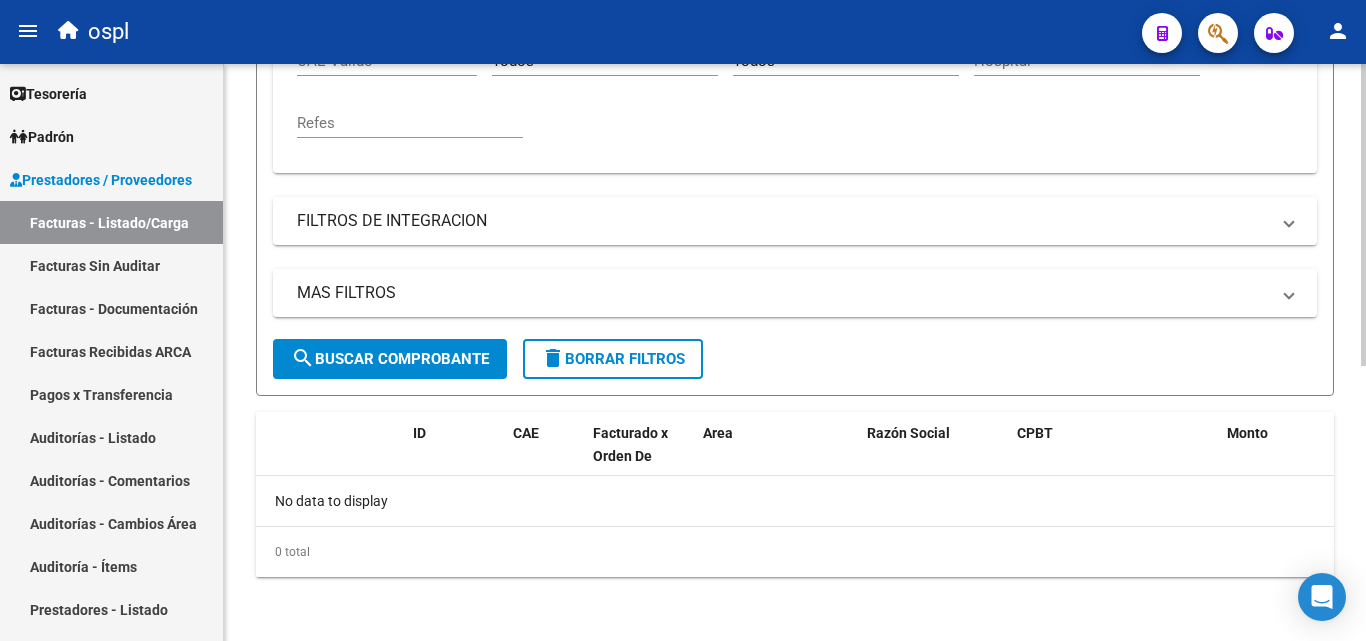 scroll, scrollTop: 525, scrollLeft: 0, axis: vertical 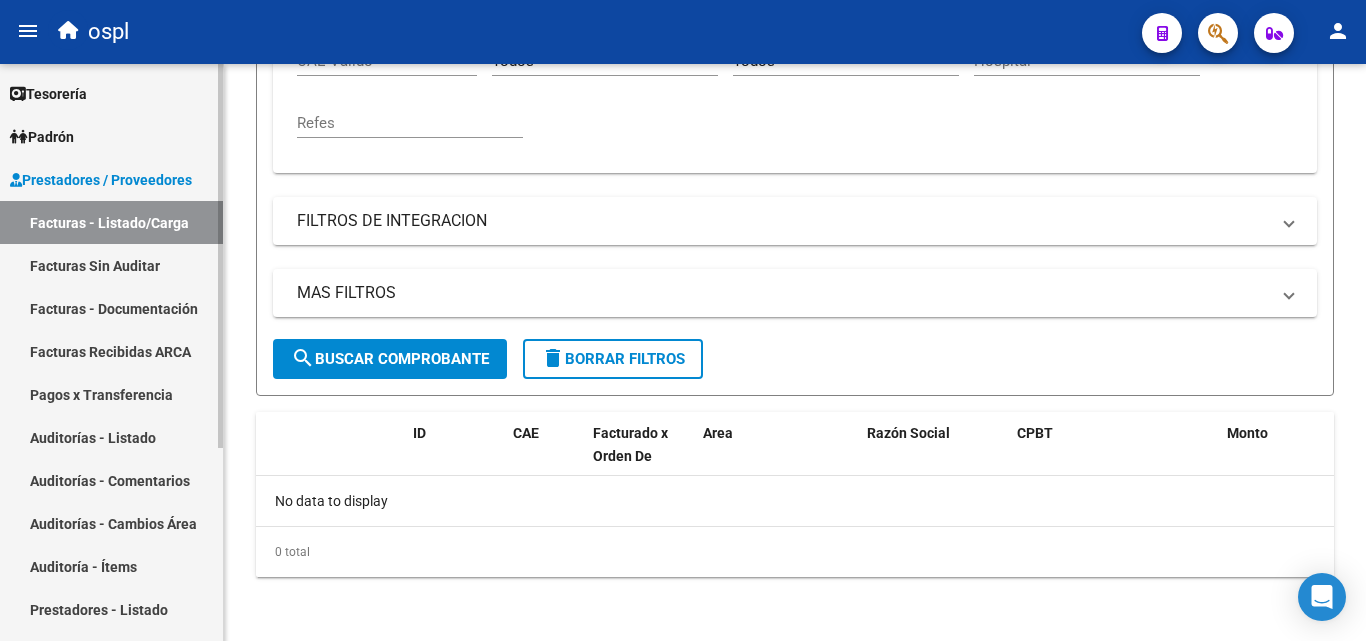 drag, startPoint x: 193, startPoint y: 264, endPoint x: 203, endPoint y: 279, distance: 18.027756 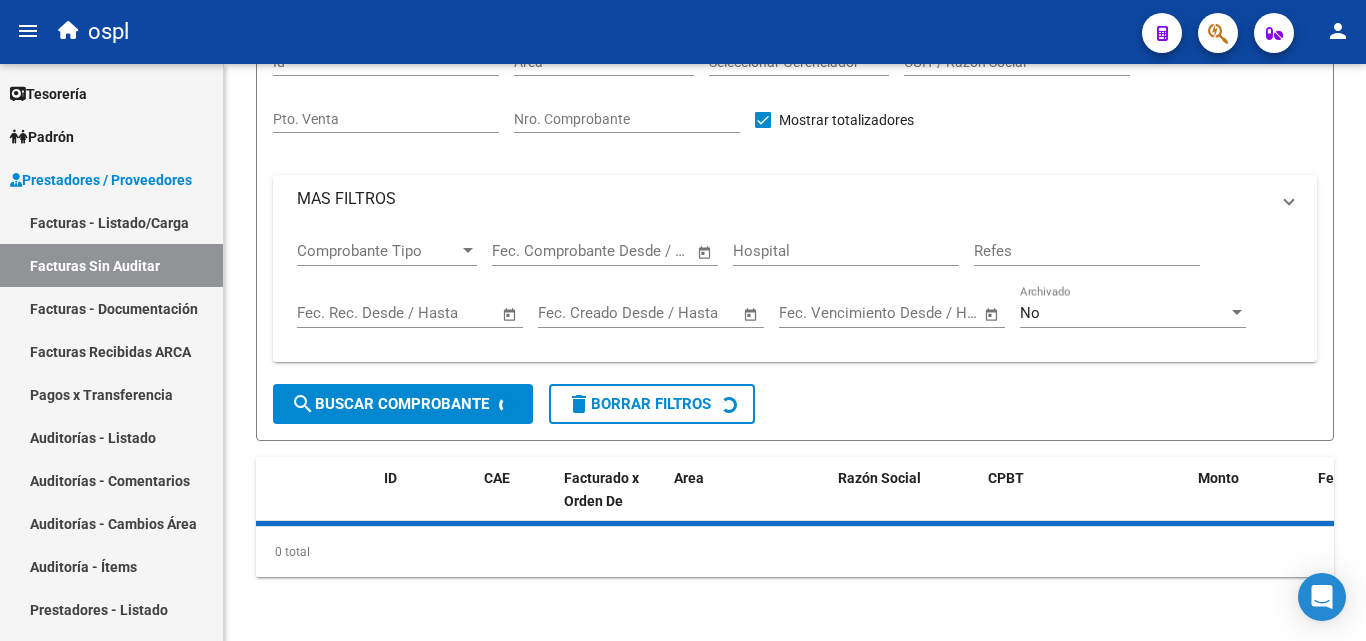 scroll, scrollTop: 0, scrollLeft: 0, axis: both 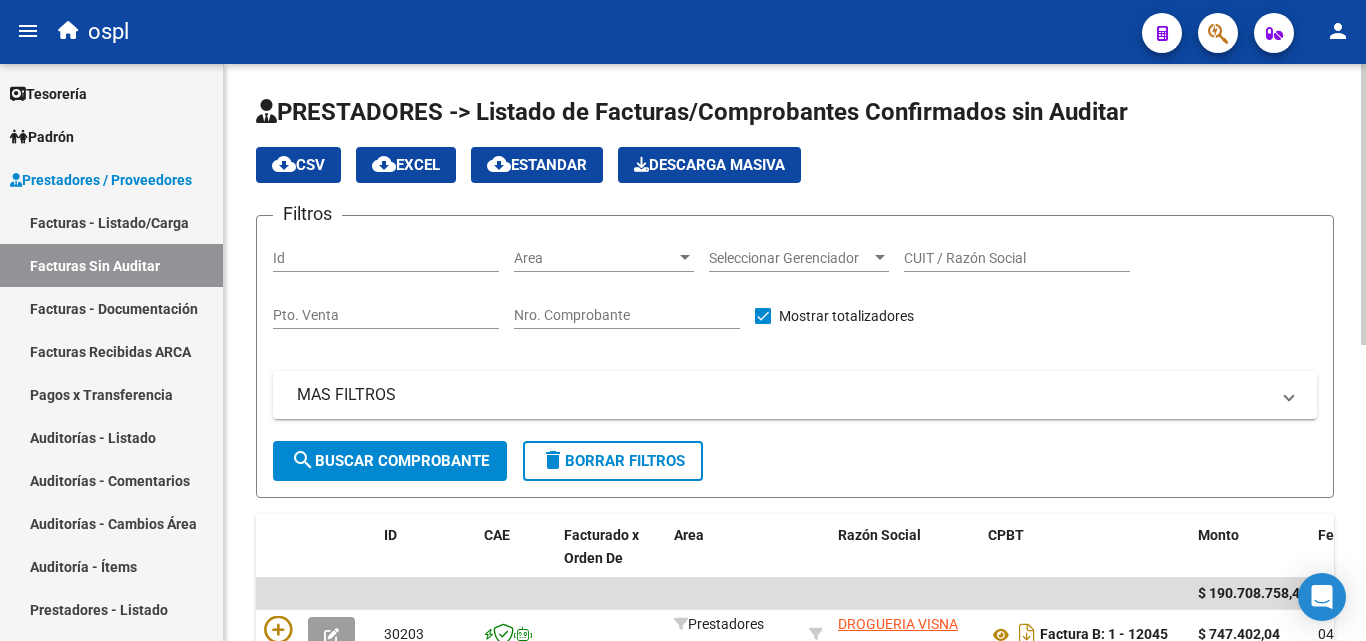 click on "Nro. Comprobante" at bounding box center [627, 315] 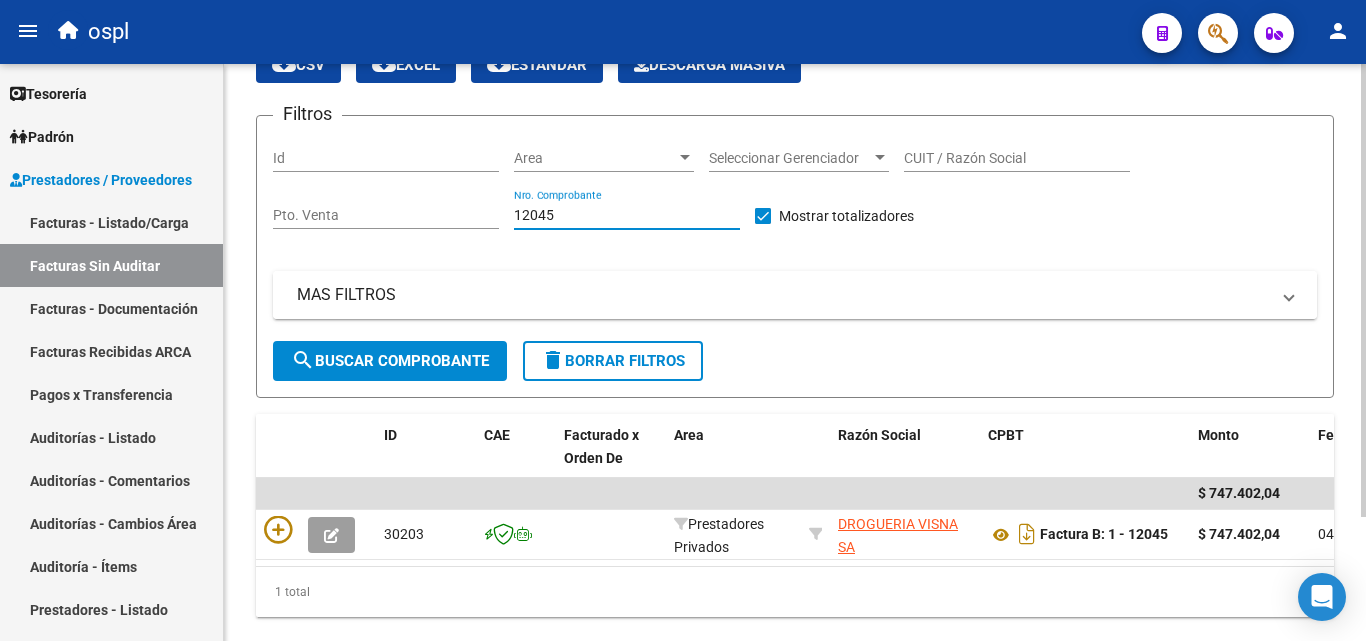 scroll, scrollTop: 158, scrollLeft: 0, axis: vertical 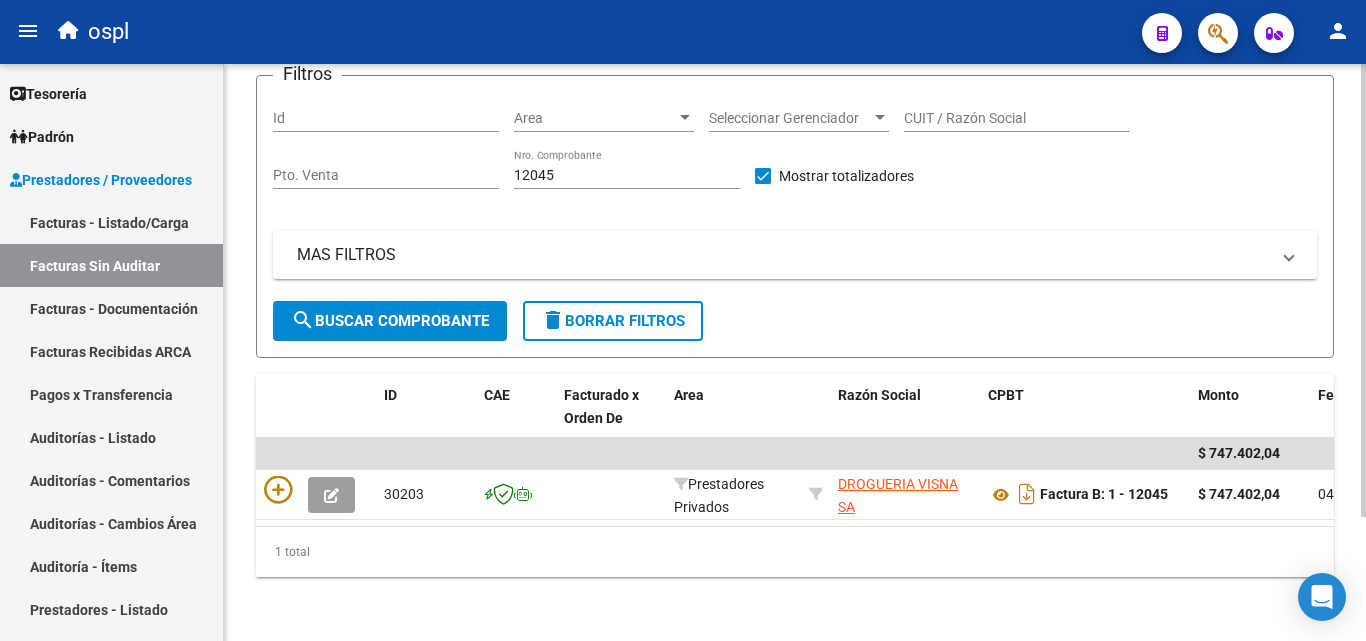 drag, startPoint x: 492, startPoint y: 508, endPoint x: 540, endPoint y: 508, distance: 48 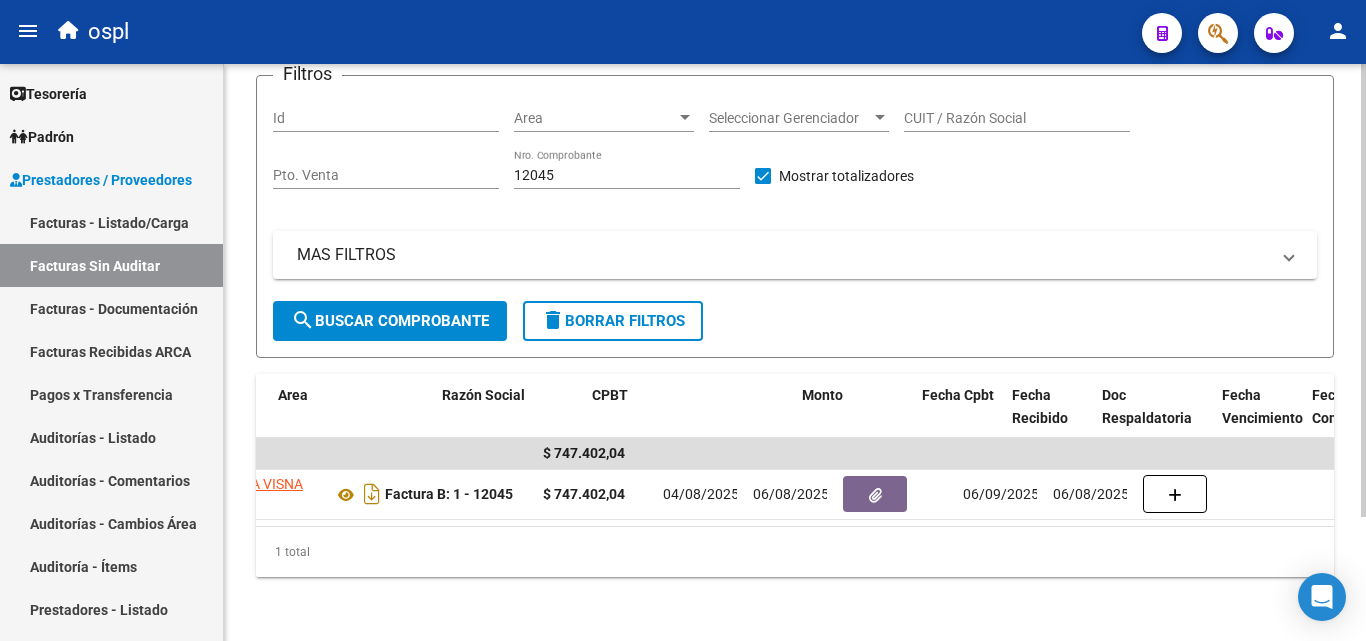 scroll, scrollTop: 0, scrollLeft: 0, axis: both 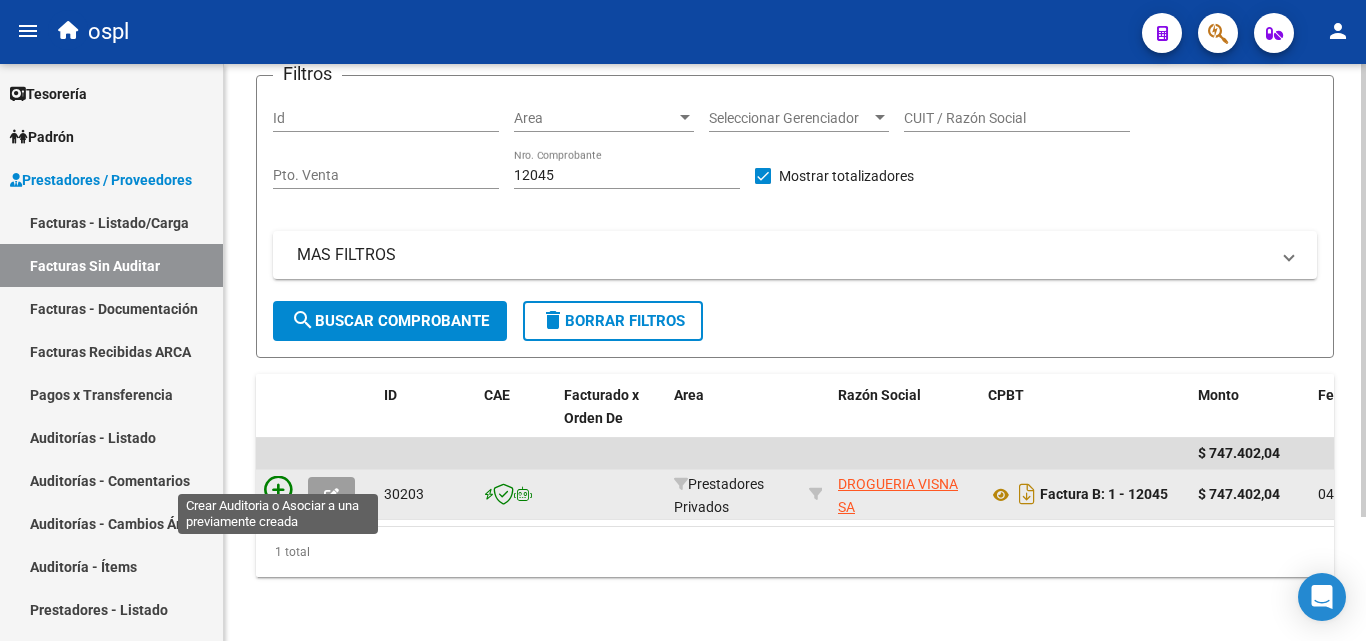 click 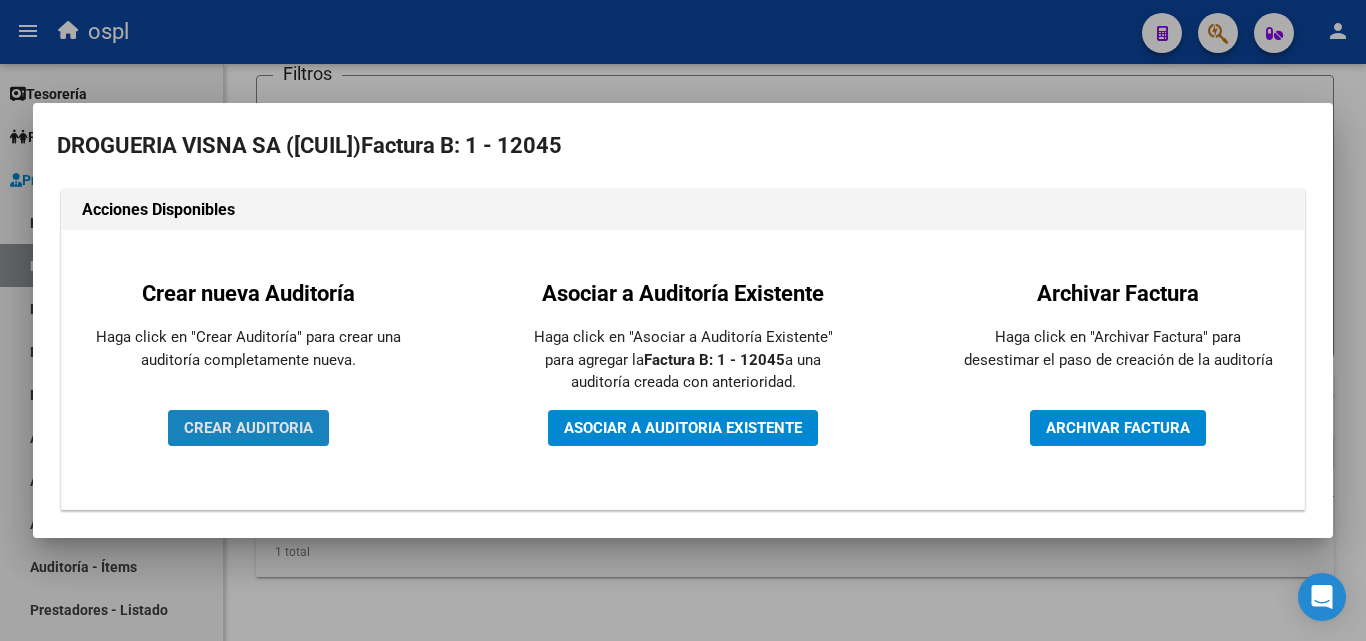 click on "CREAR AUDITORIA" at bounding box center [248, 428] 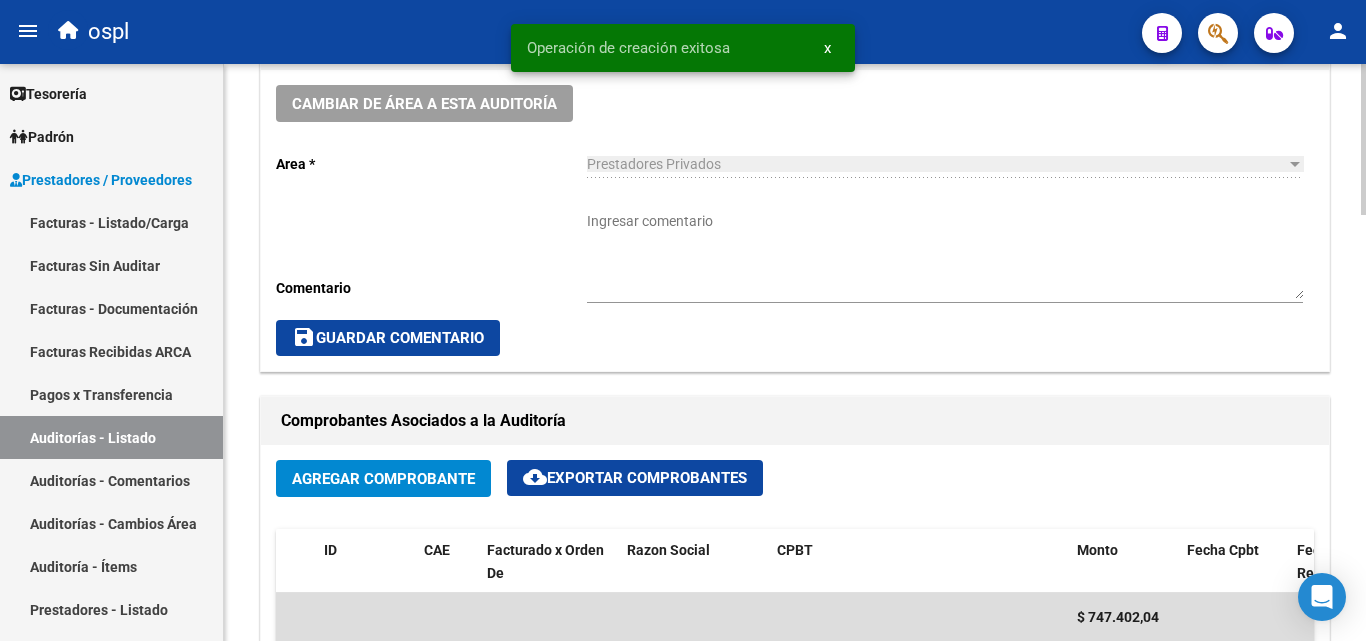 scroll, scrollTop: 600, scrollLeft: 0, axis: vertical 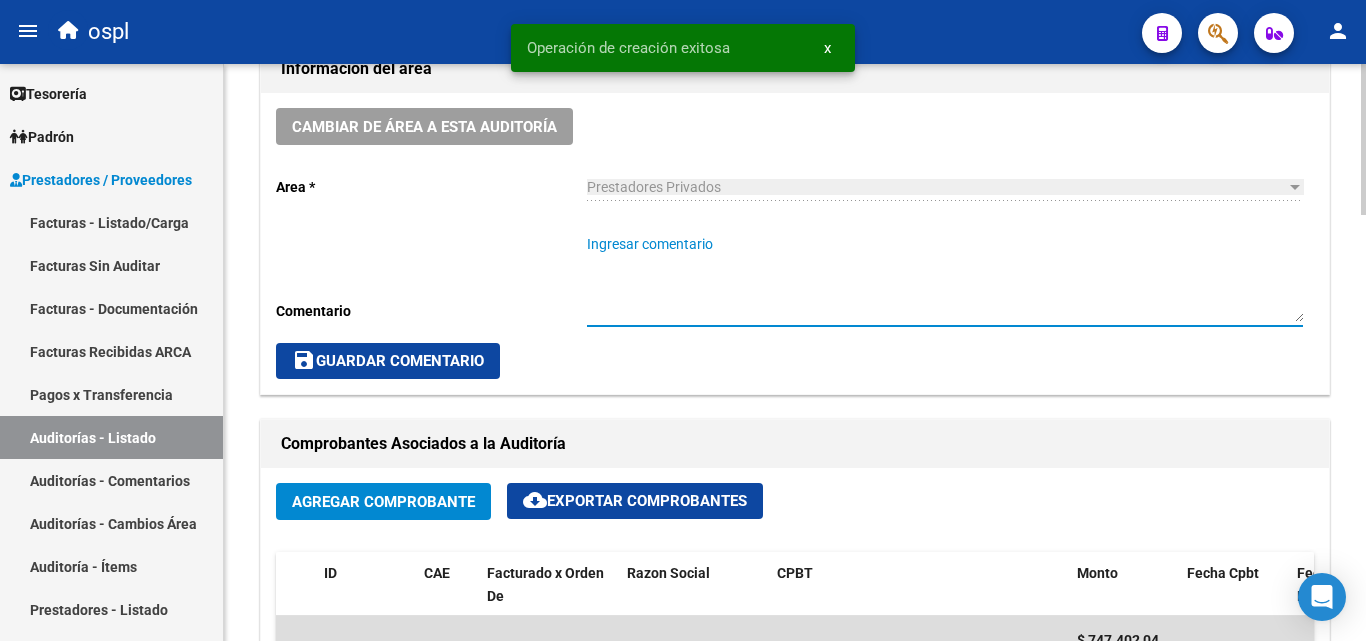 click on "Ingresar comentario" at bounding box center [945, 278] 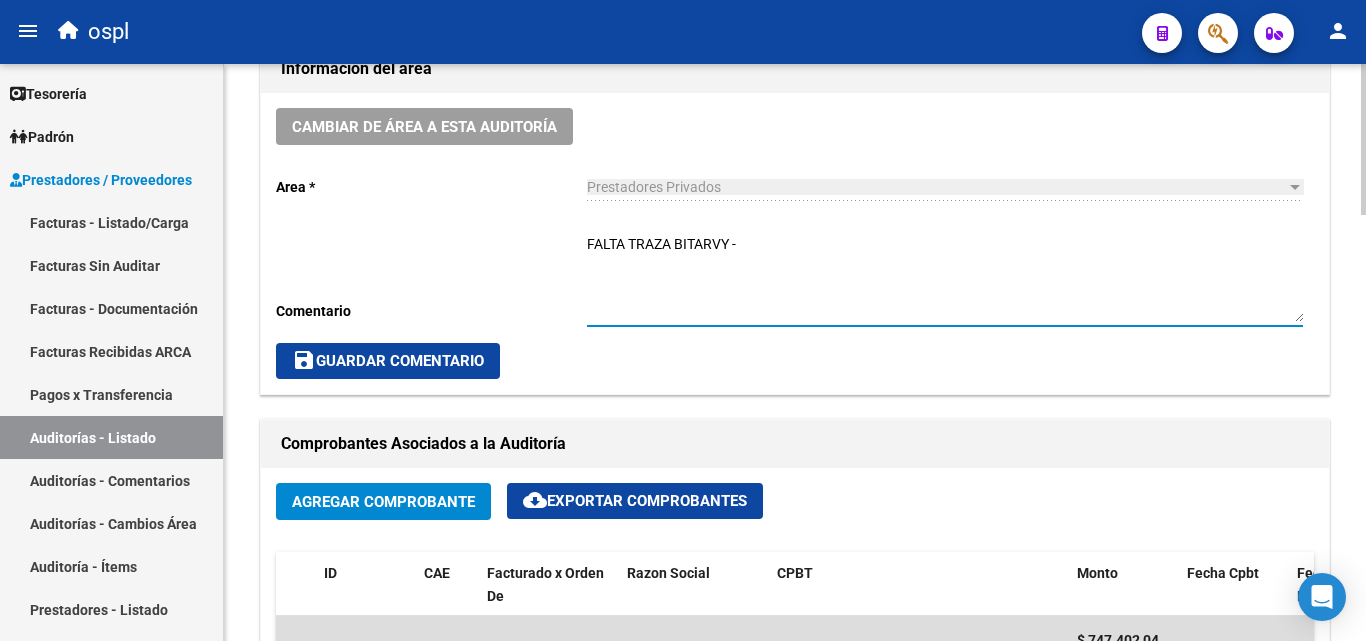 click on "FALTA TRAZA BITARVY -" at bounding box center (945, 278) 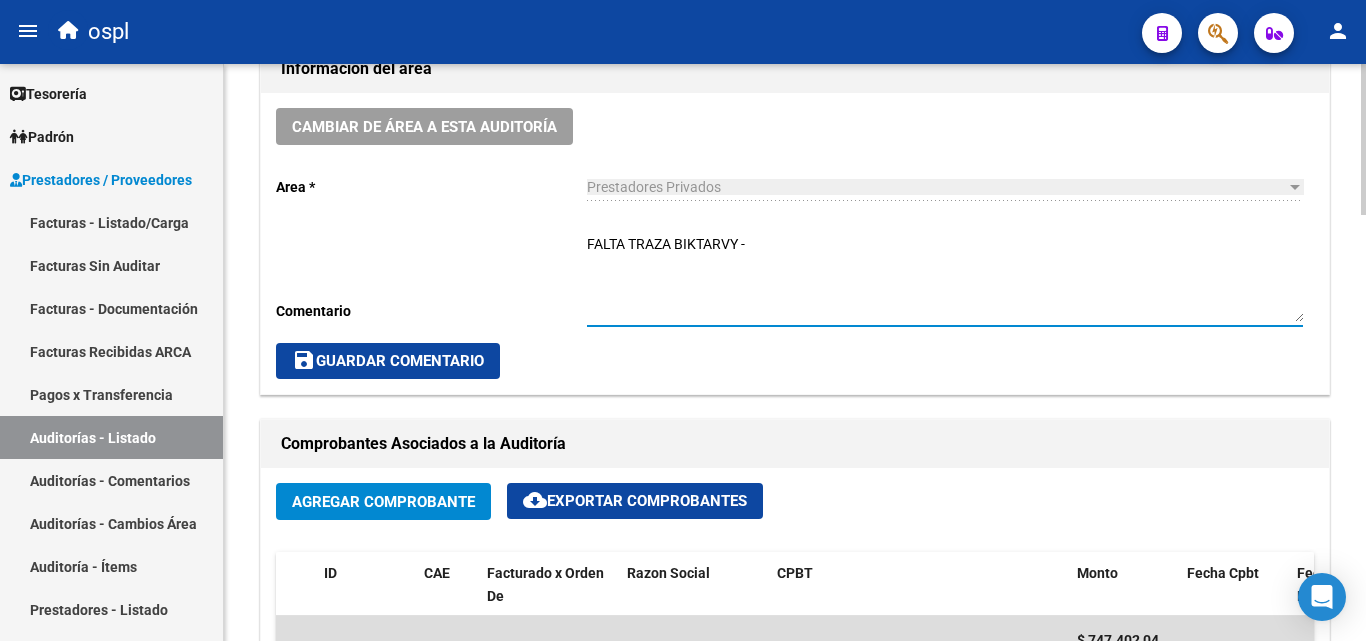 click on "FALTA TRAZA BIKTARVY -" at bounding box center (945, 278) 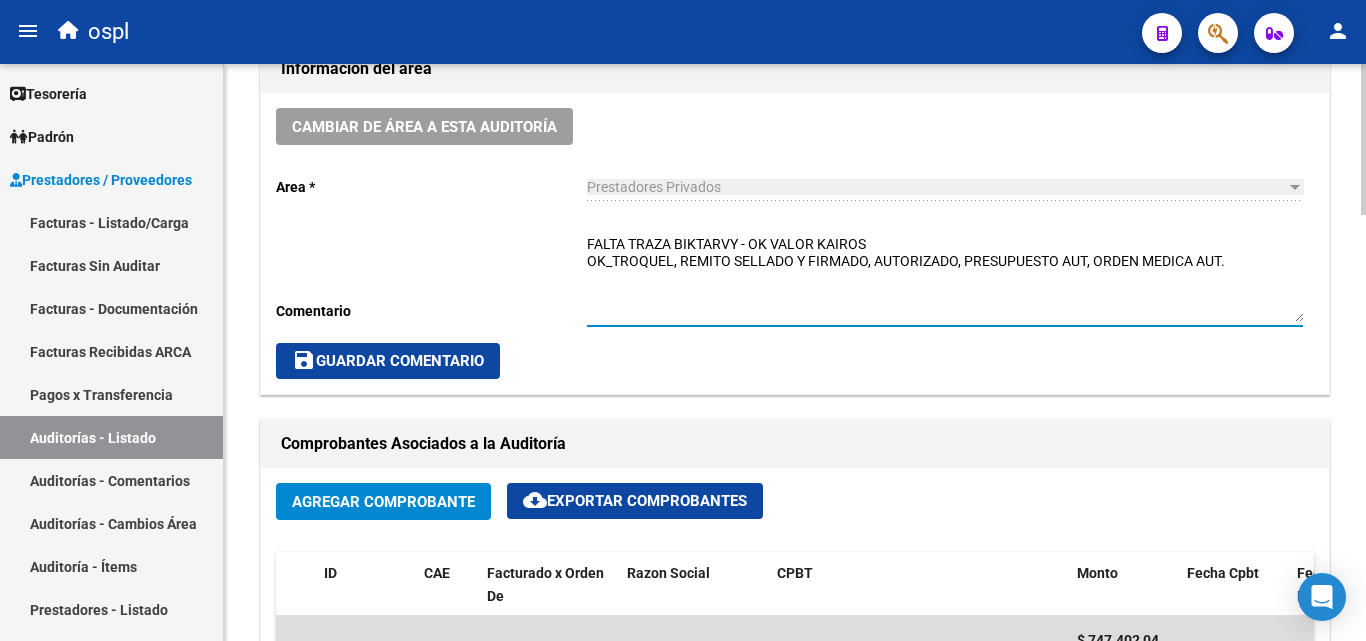 click on "FALTA TRAZA BIKTARVY - OK VALOR KAIROS
OK_TROQUEL, REMITO SELLADO Y FIRMADO, AUTORIZADO, PRESUPUESTO AUT, ORDEN MEDICA AUT." at bounding box center (945, 278) 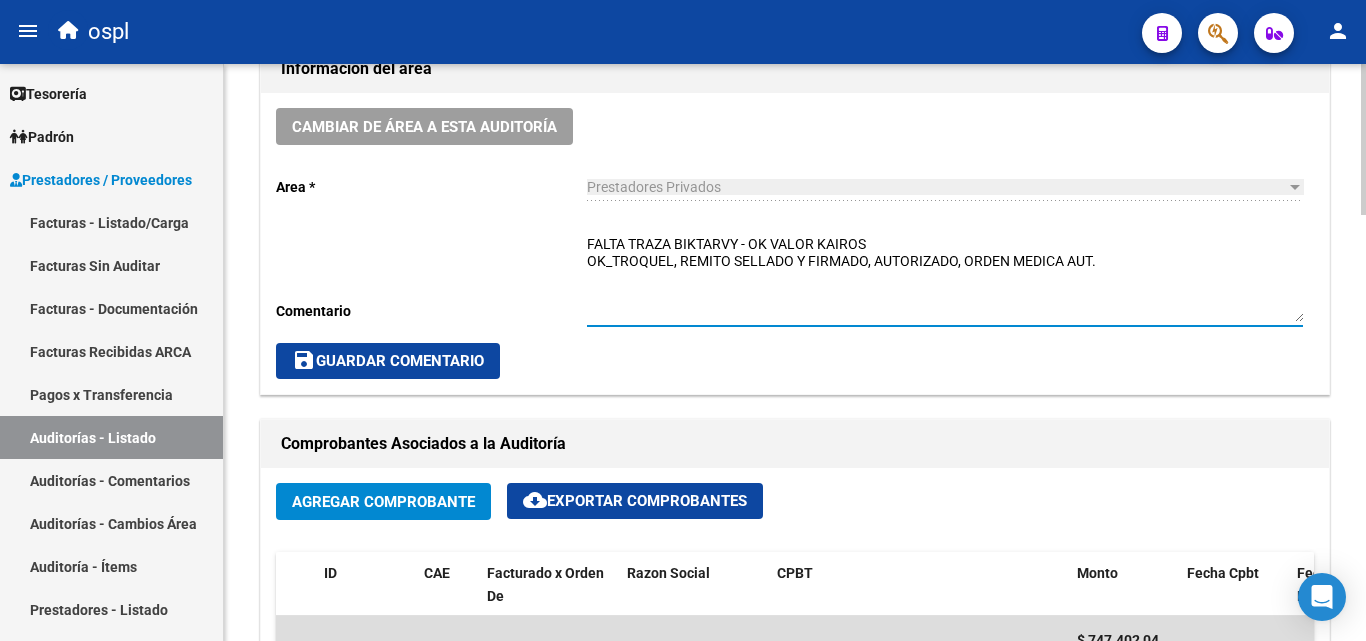 click on "FALTA TRAZA BIKTARVY - OK VALOR KAIROS
OK_TROQUEL, REMITO SELLADO Y FIRMADO, AUTORIZADO, ORDEN MEDICA AUT." at bounding box center [945, 278] 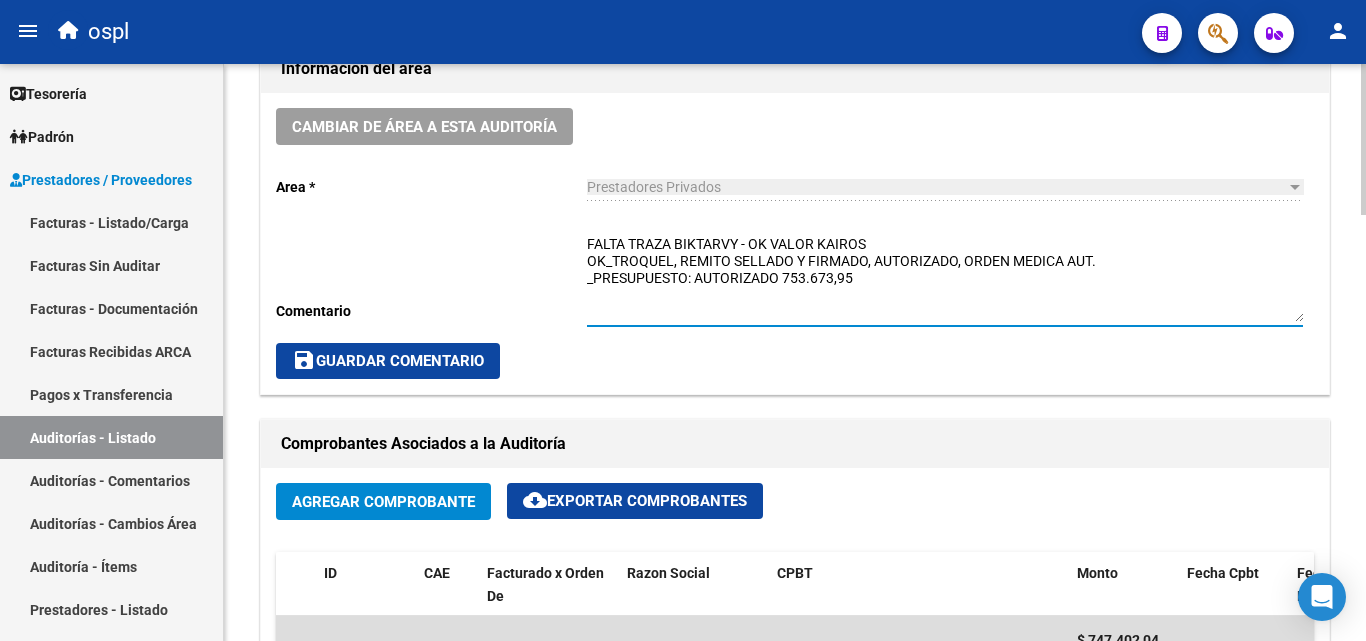 click on "FALTA TRAZA BIKTARVY - OK VALOR KAIROS
OK_TROQUEL, REMITO SELLADO Y FIRMADO, AUTORIZADO, ORDEN MEDICA AUT.
_PRESUPUESTO: AUTORIZADO 753.673,95" at bounding box center (945, 278) 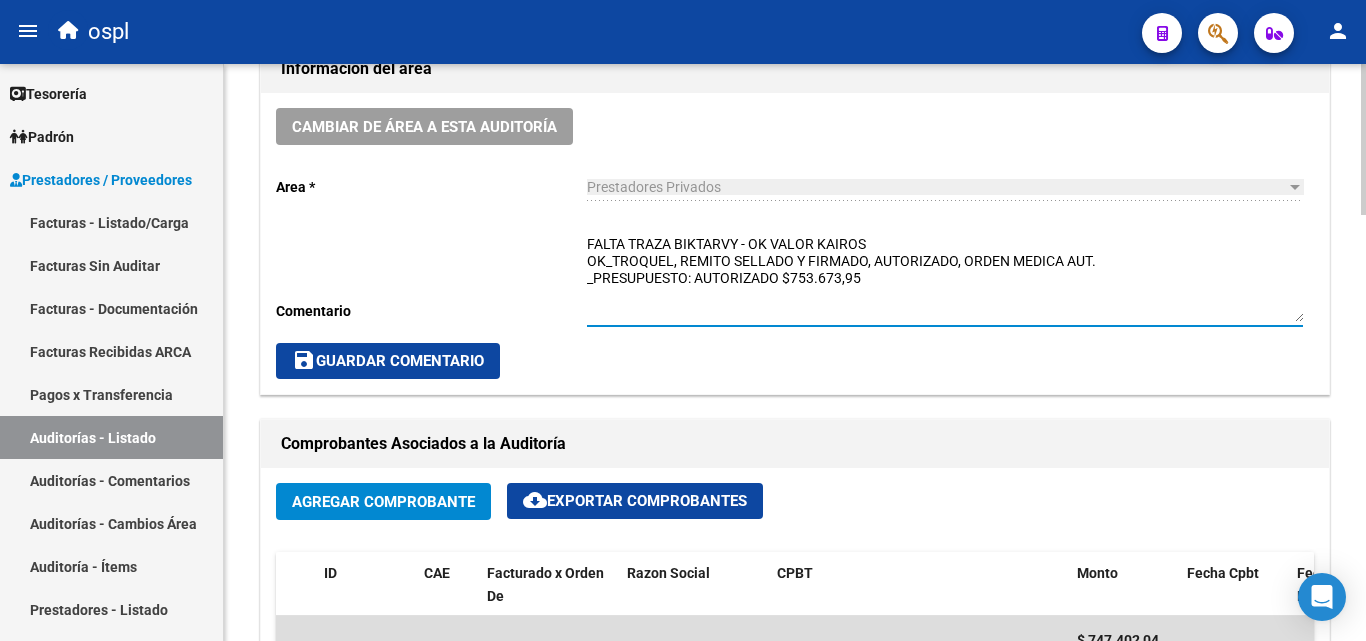 click on "FALTA TRAZA BIKTARVY - OK VALOR KAIROS
OK_TROQUEL, REMITO SELLADO Y FIRMADO, AUTORIZADO, ORDEN MEDICA AUT.
_PRESUPUESTO: AUTORIZADO $753.673,95" at bounding box center [945, 278] 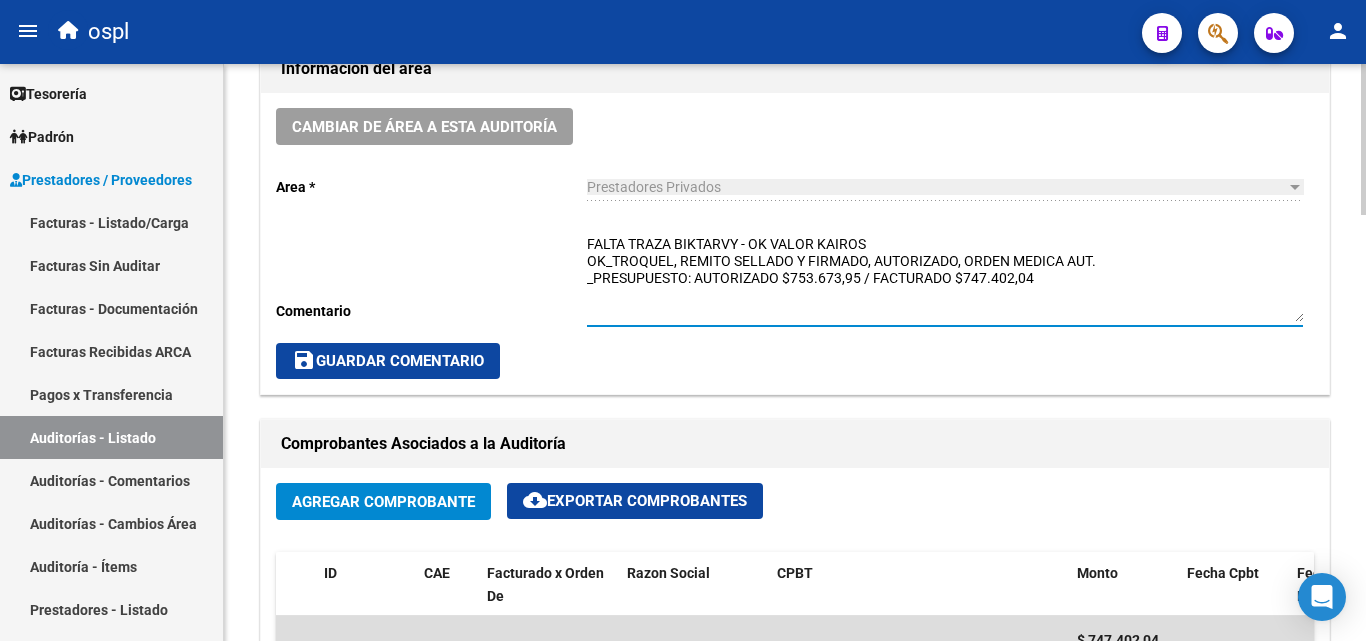 click on "FALTA TRAZA BIKTARVY - OK VALOR KAIROS
OK_TROQUEL, REMITO SELLADO Y FIRMADO, AUTORIZADO, ORDEN MEDICA AUT.
_PRESUPUESTO: AUTORIZADO $753.673,95 / FACTURADO $747.402,04" at bounding box center [945, 278] 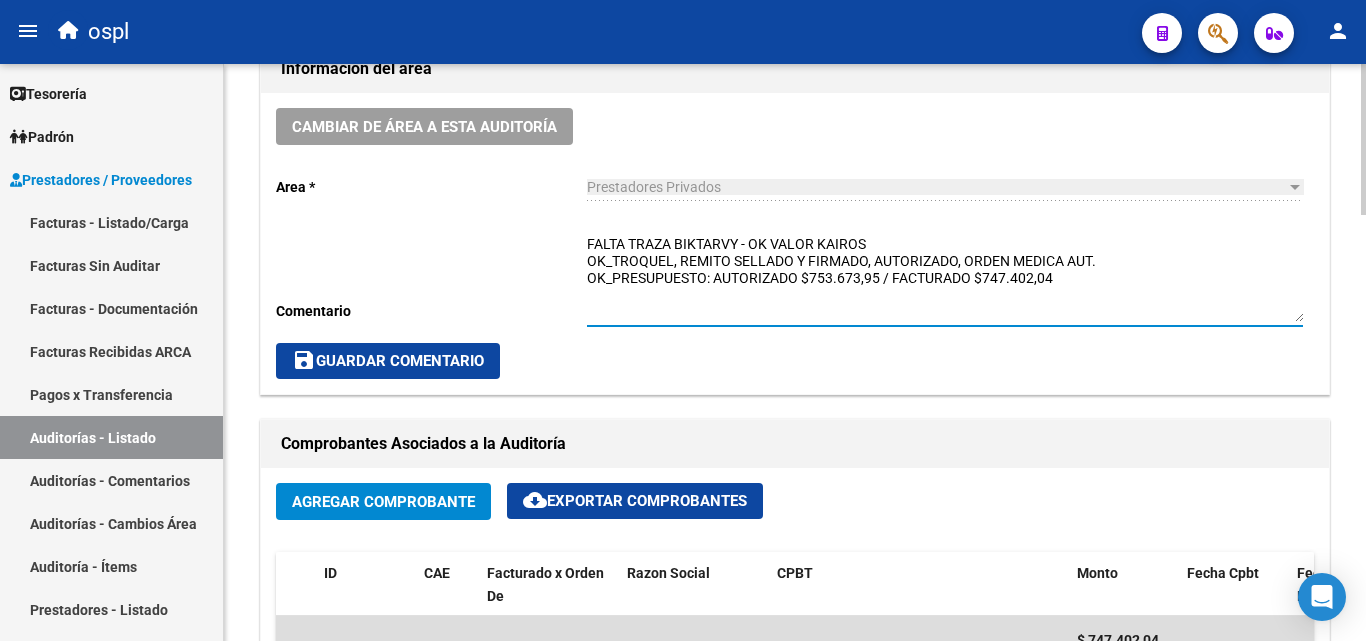 click on "FALTA TRAZA BIKTARVY - OK VALOR KAIROS
OK_TROQUEL, REMITO SELLADO Y FIRMADO, AUTORIZADO, ORDEN MEDICA AUT.
OK_PRESUPUESTO: AUTORIZADO $753.673,95 / FACTURADO $747.402,04" at bounding box center (945, 278) 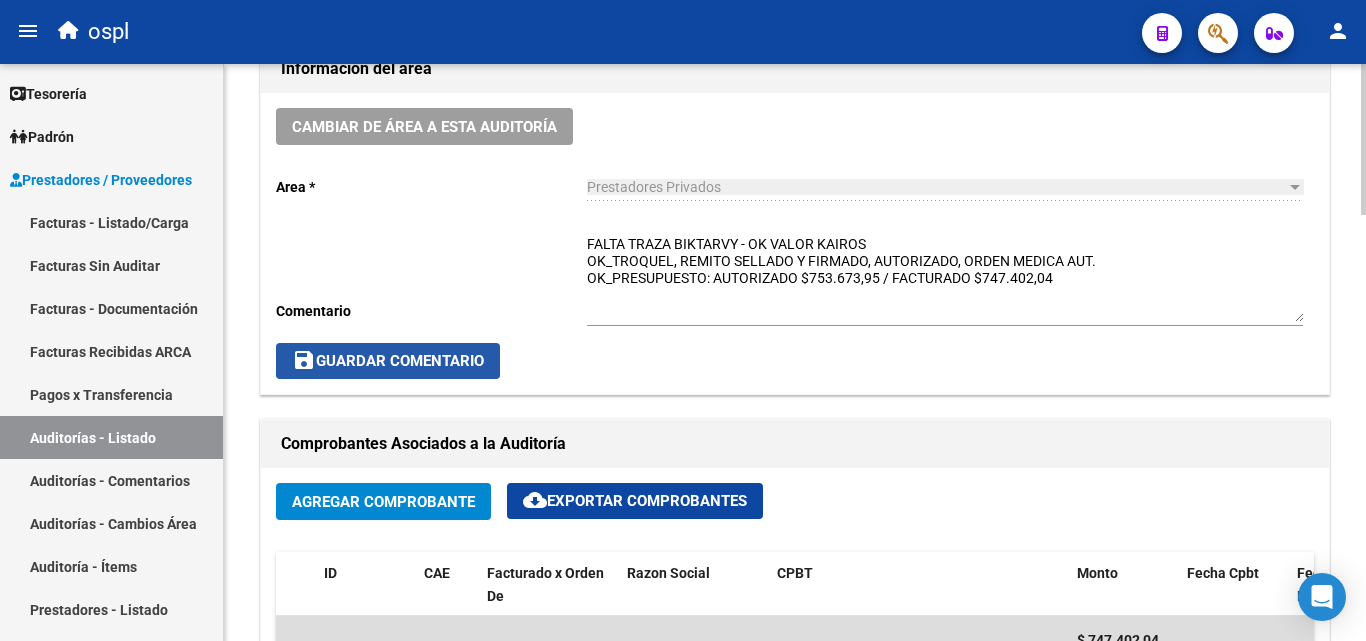 click on "save  Guardar Comentario" 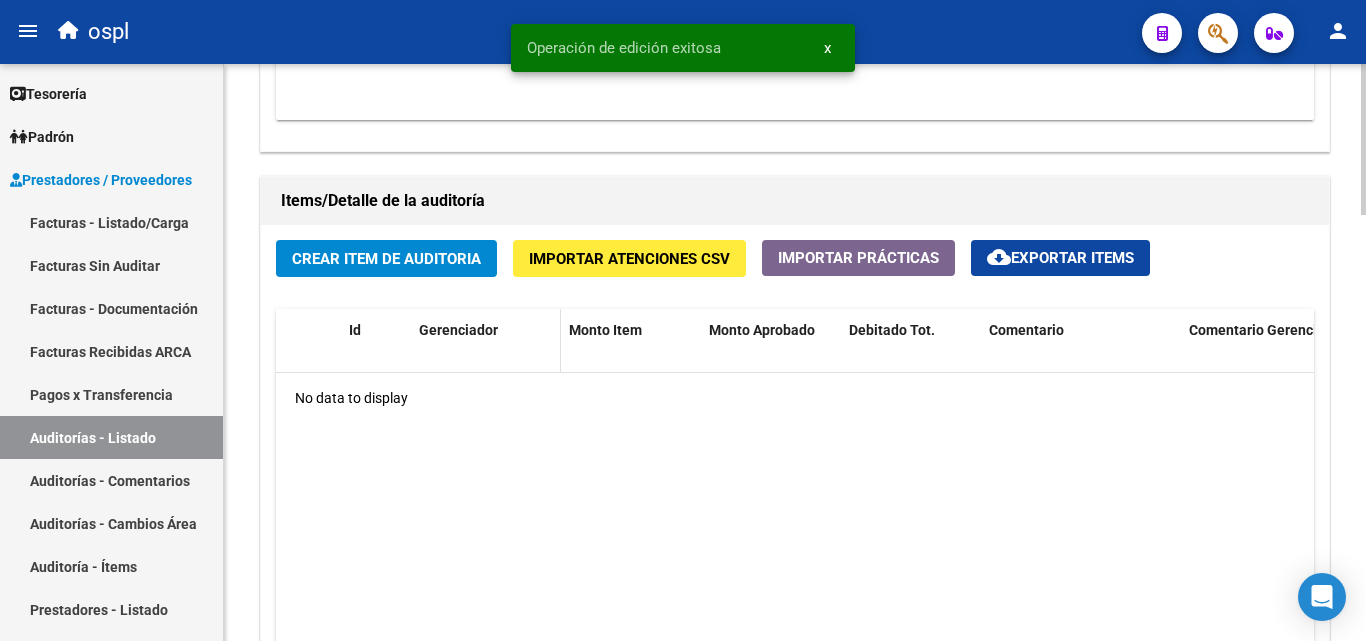 scroll, scrollTop: 1300, scrollLeft: 0, axis: vertical 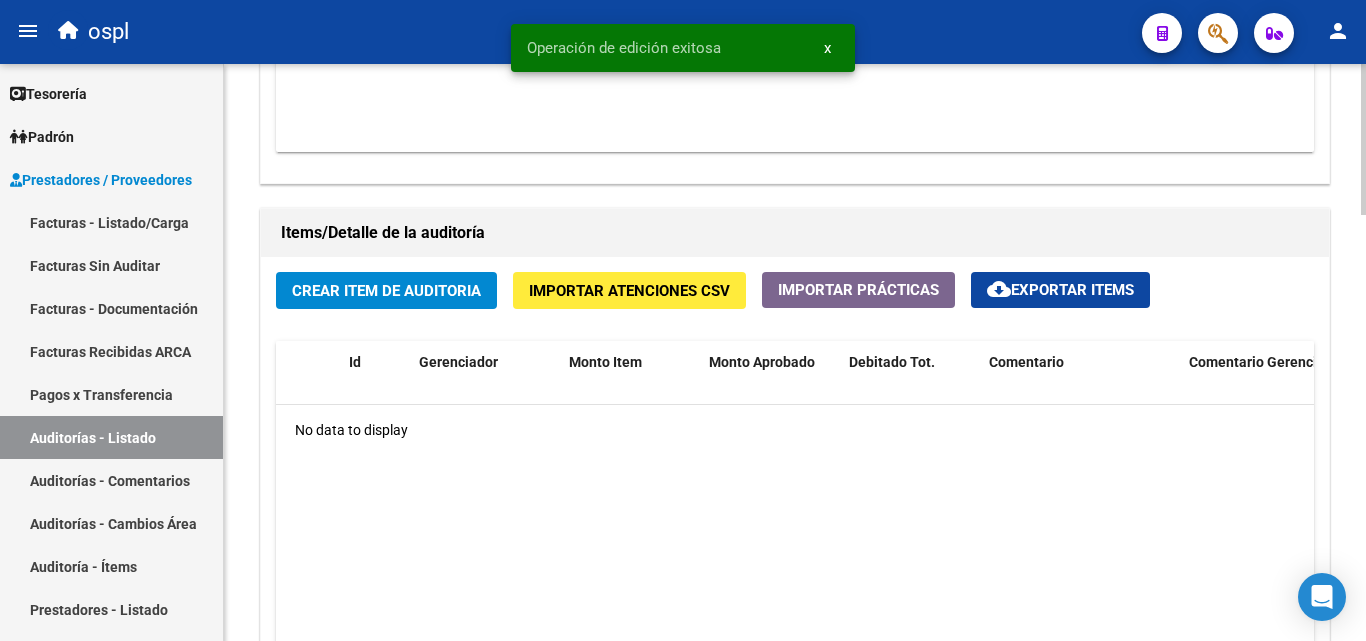 click on "Crear Item de Auditoria" 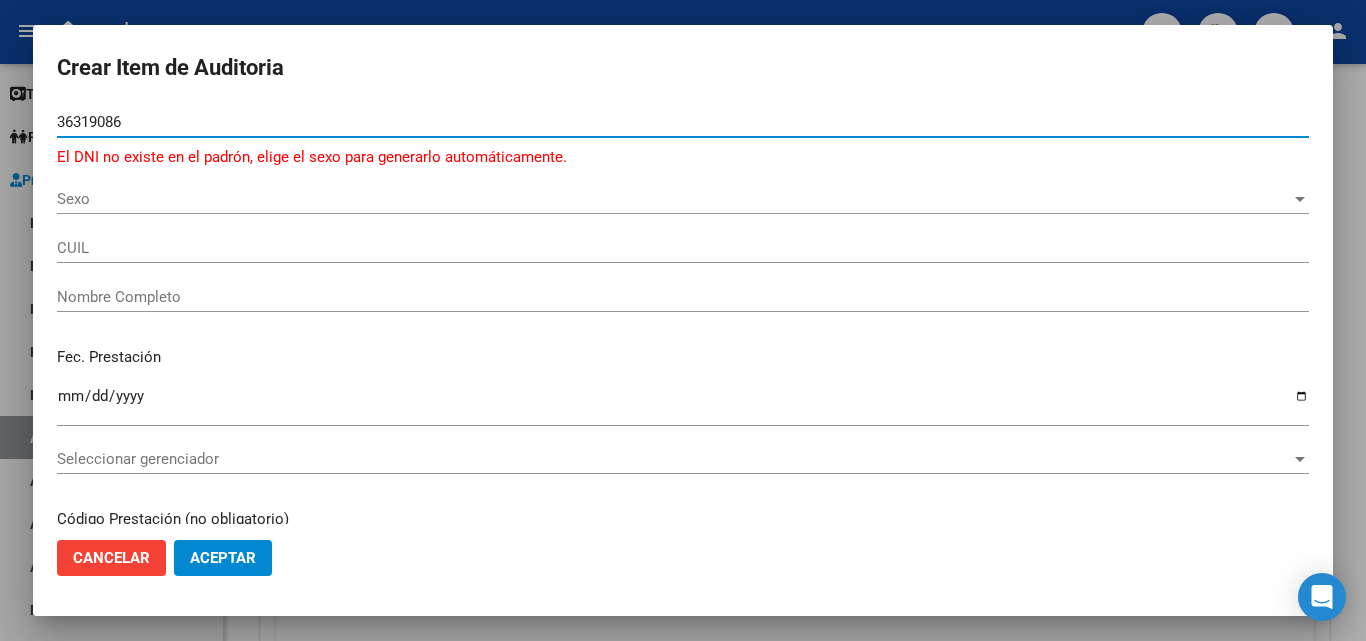 click on "Sexo" at bounding box center [674, 199] 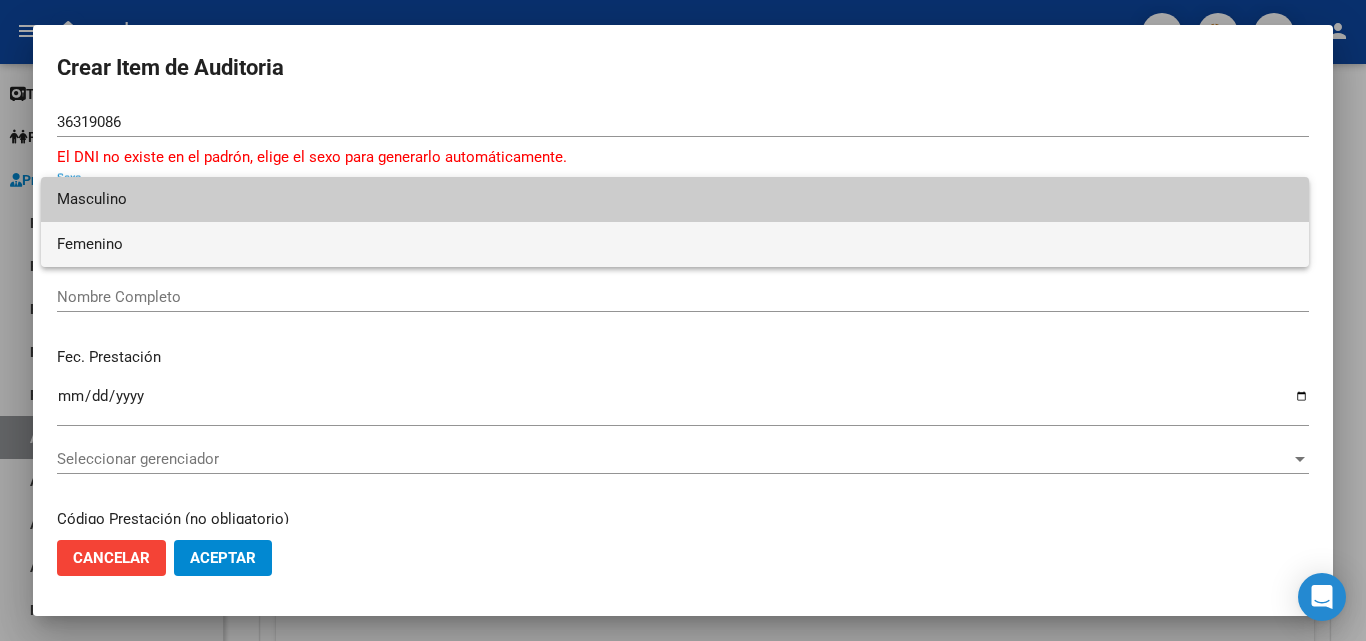 click on "Femenino" at bounding box center [675, 244] 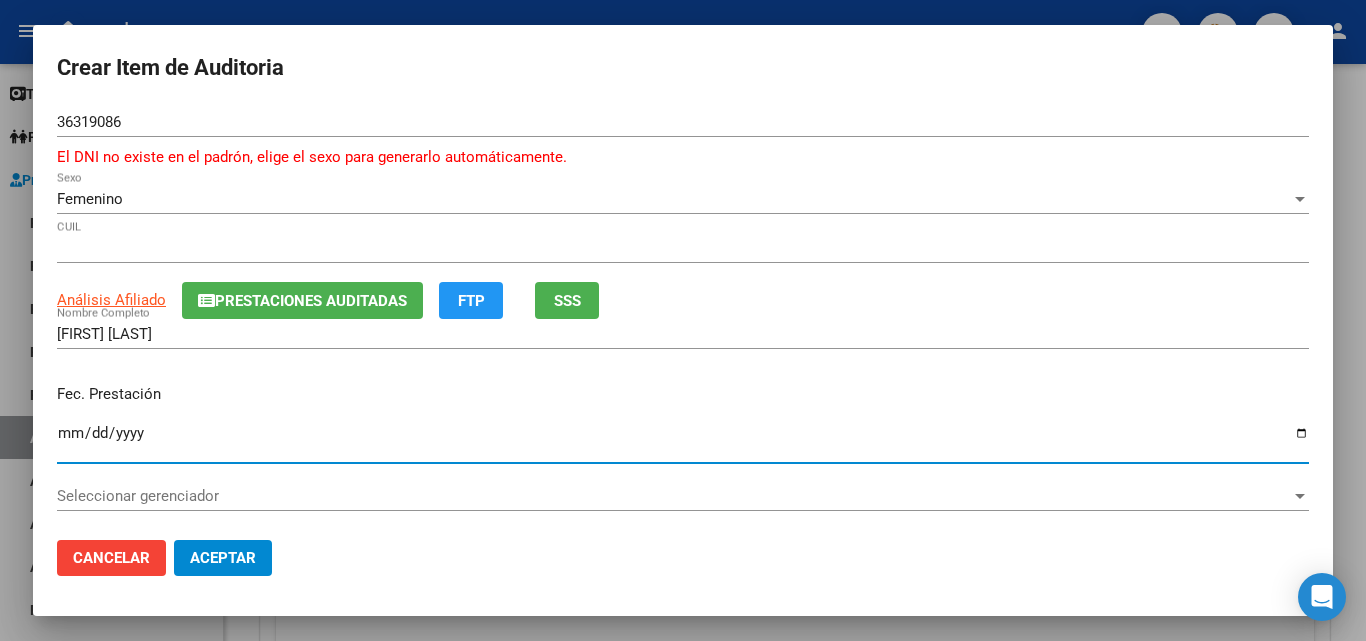 drag, startPoint x: 64, startPoint y: 428, endPoint x: 74, endPoint y: 430, distance: 10.198039 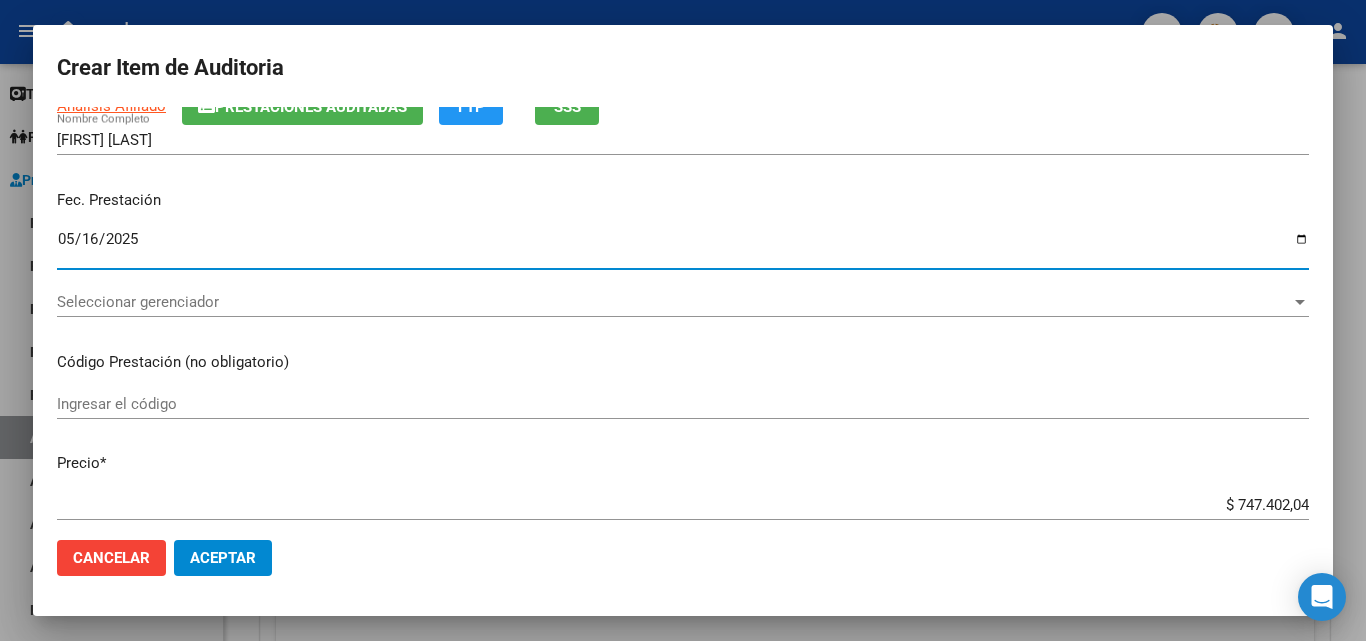 scroll, scrollTop: 200, scrollLeft: 0, axis: vertical 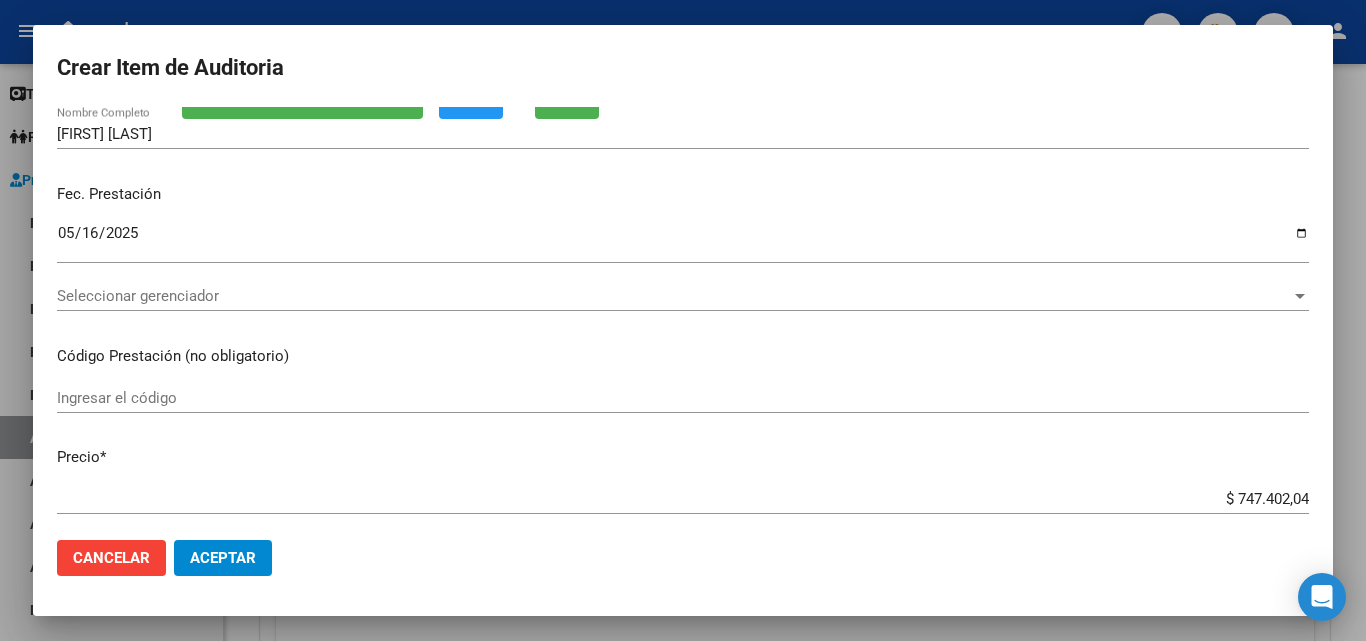 click on "Ingresar el código" at bounding box center [683, 398] 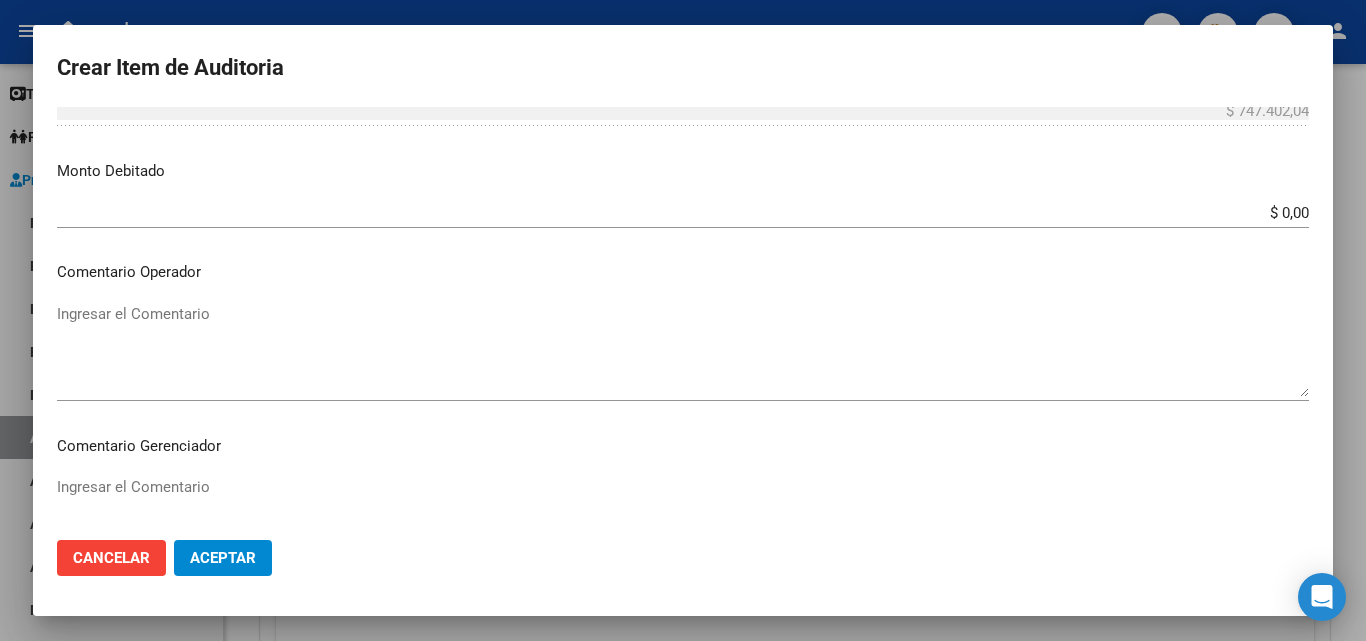 scroll, scrollTop: 800, scrollLeft: 0, axis: vertical 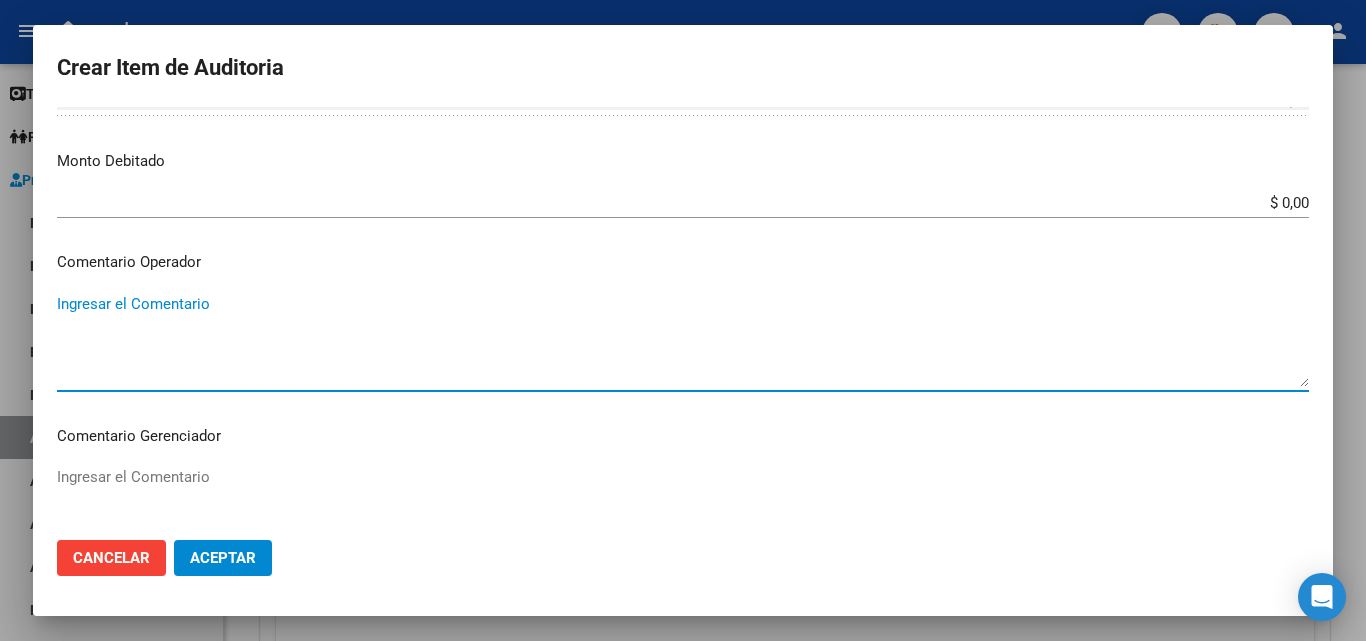 click on "Ingresar el Comentario" at bounding box center (683, 340) 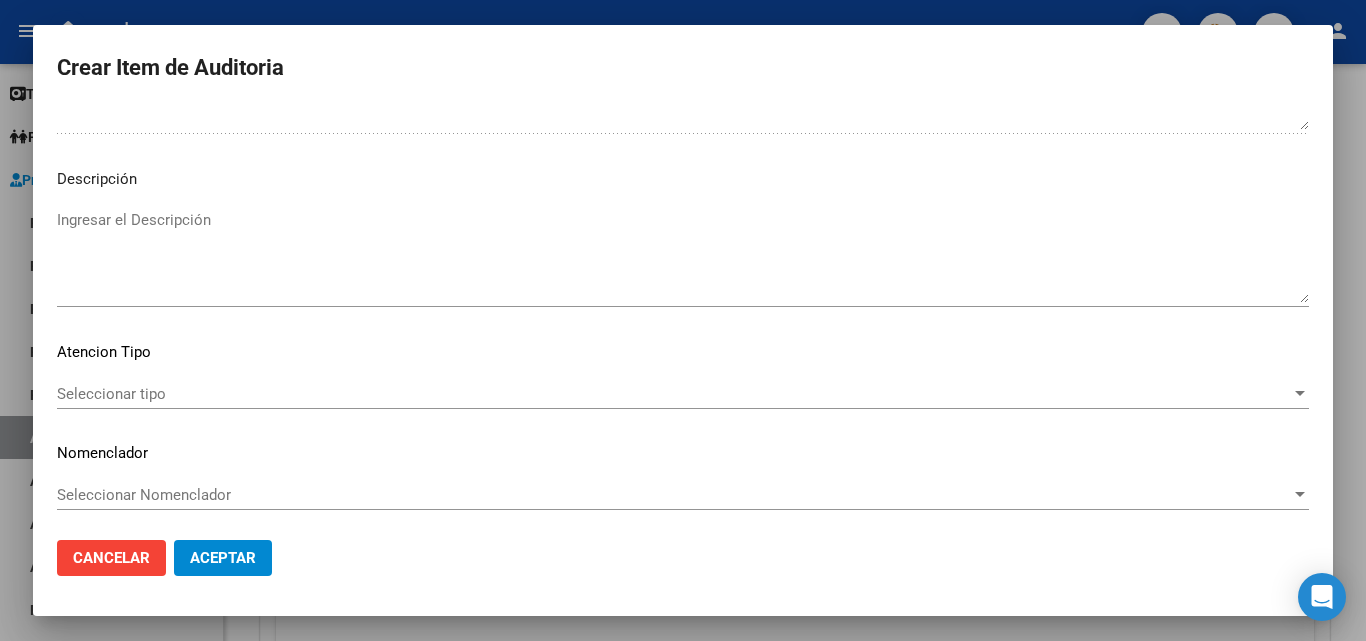 scroll, scrollTop: 1235, scrollLeft: 0, axis: vertical 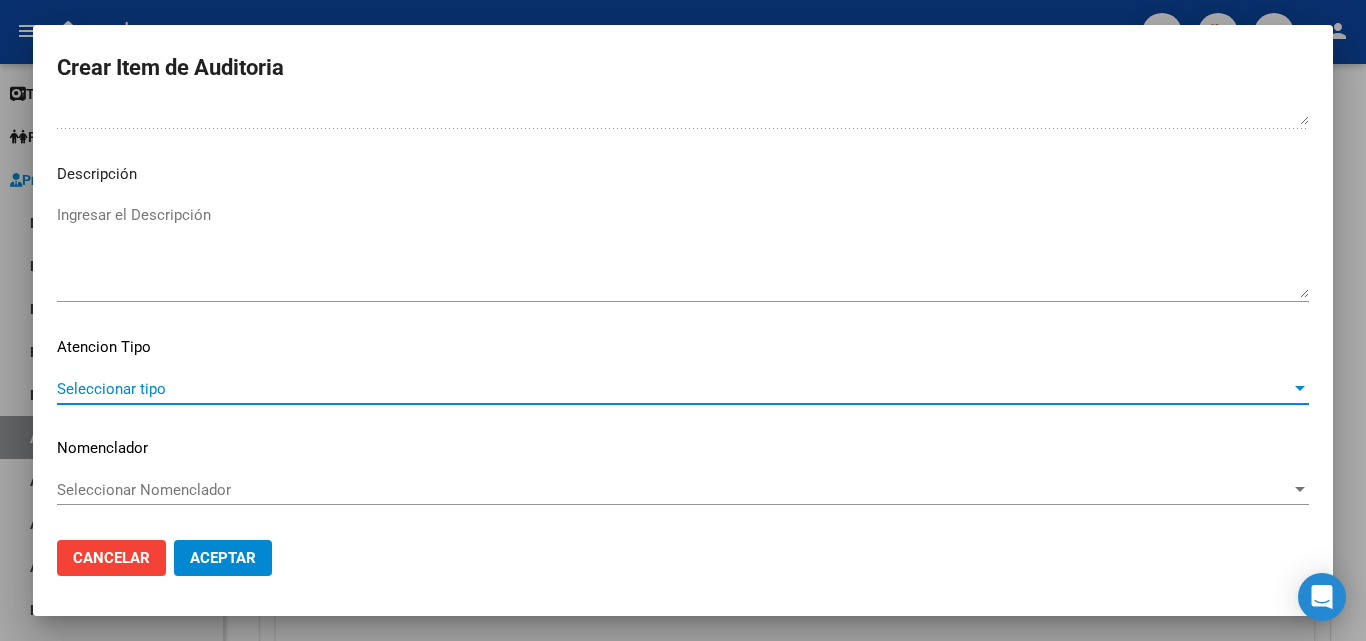 click on "Seleccionar tipo" at bounding box center [674, 389] 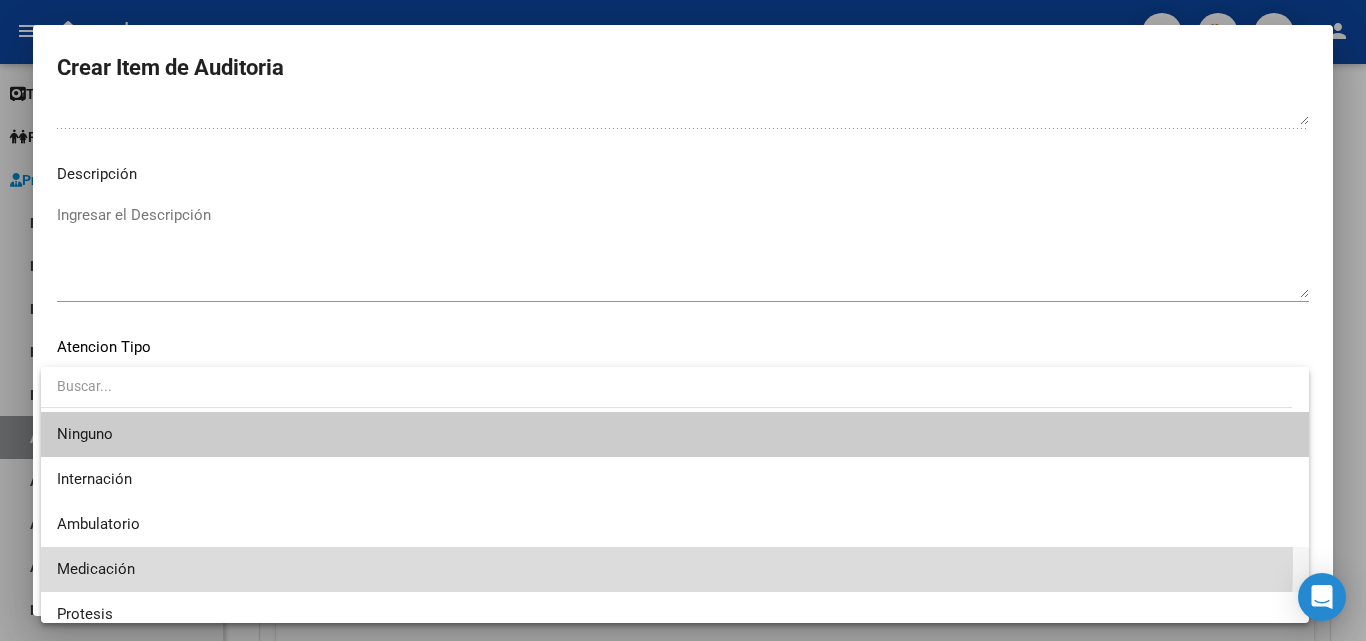 click on "Medicación" at bounding box center [675, 569] 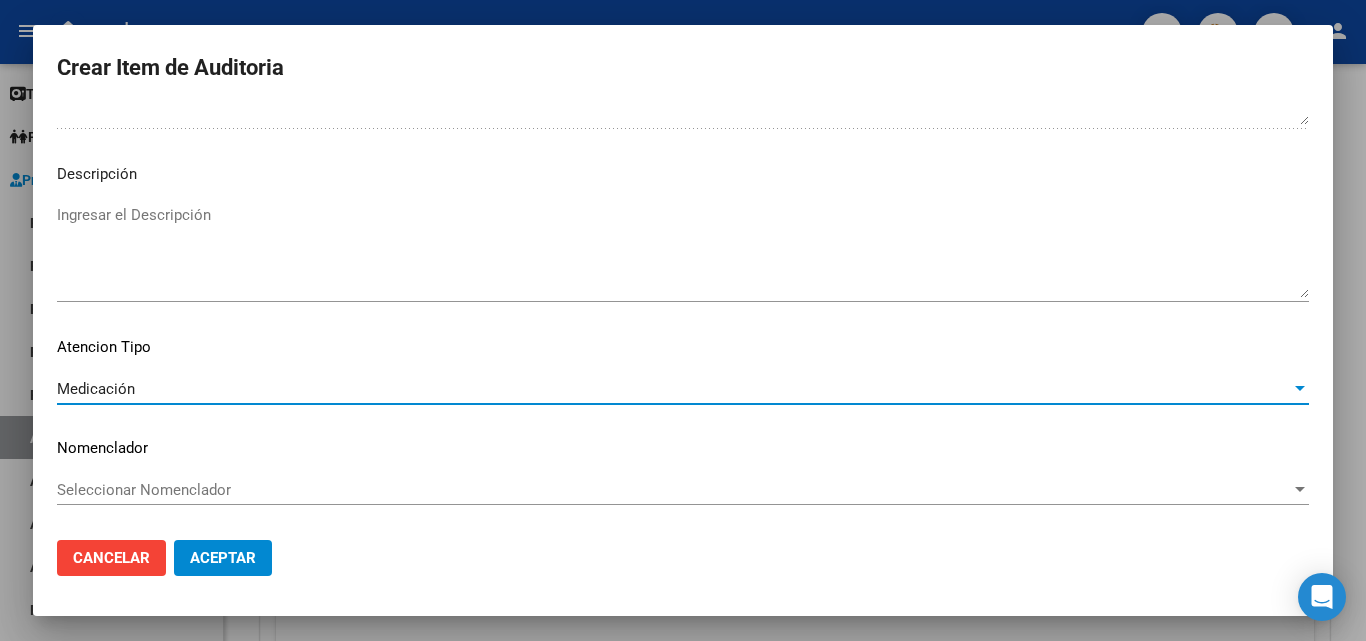 click on "Aceptar" 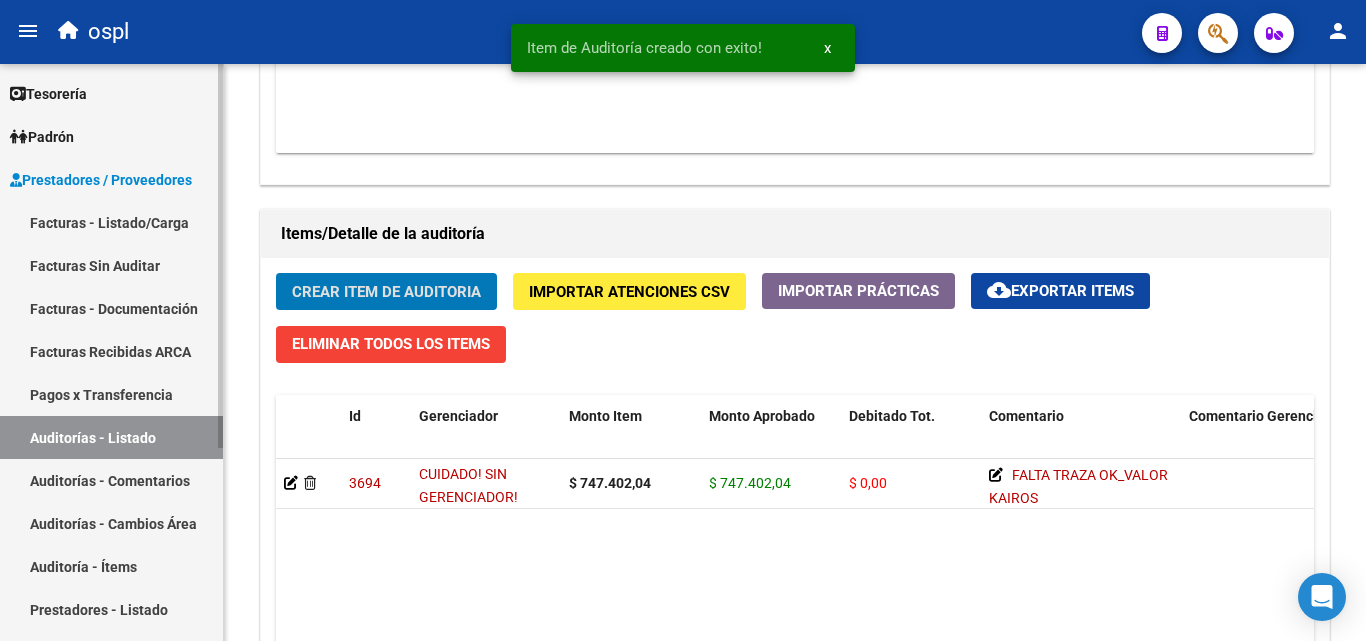 scroll, scrollTop: 1301, scrollLeft: 0, axis: vertical 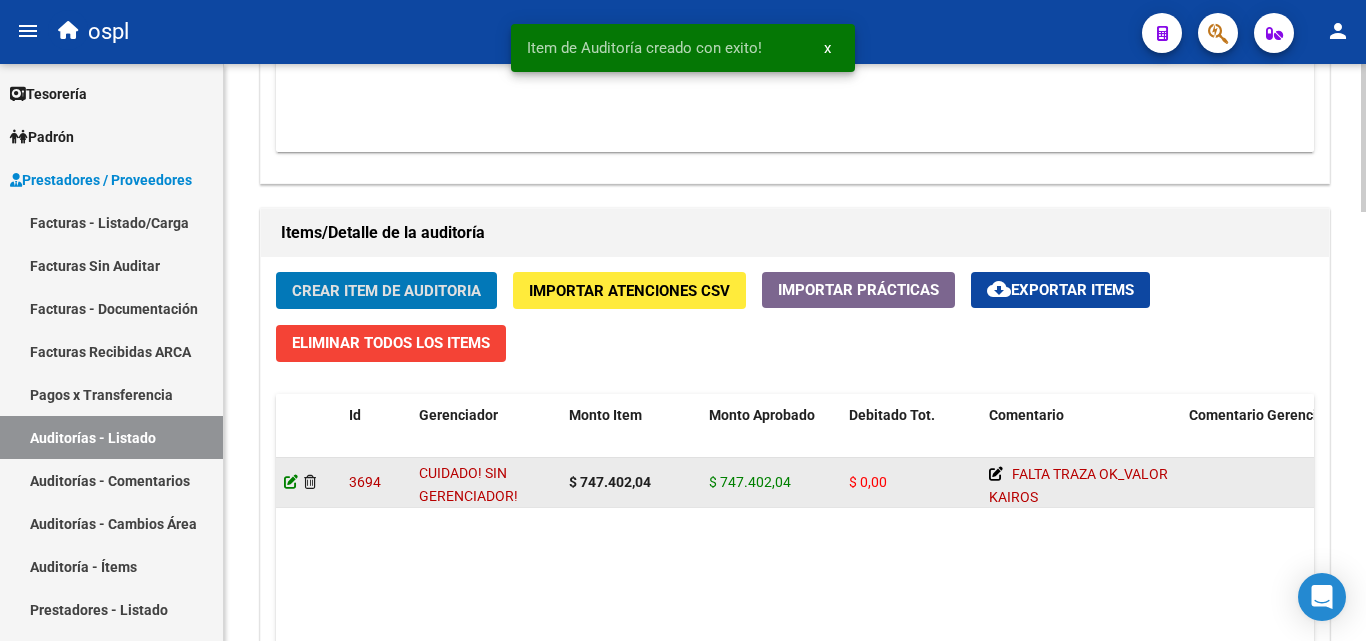 click 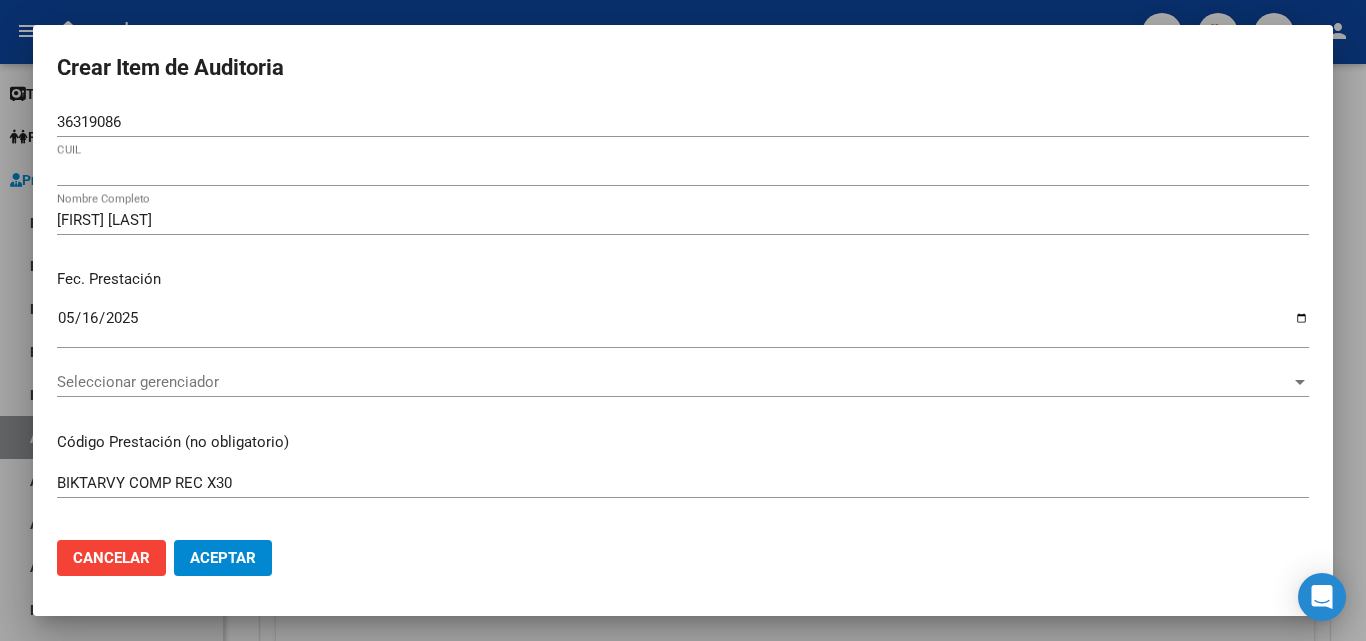 click at bounding box center (683, 320) 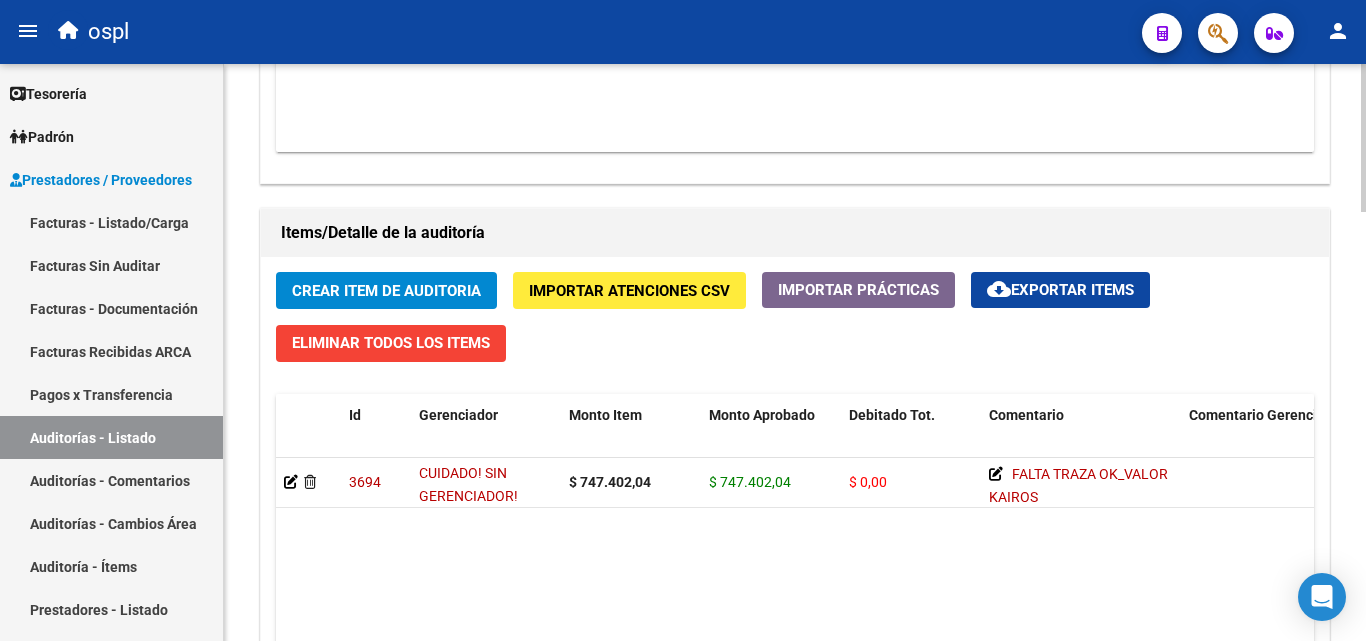 click on "Crear Item de Auditoria" 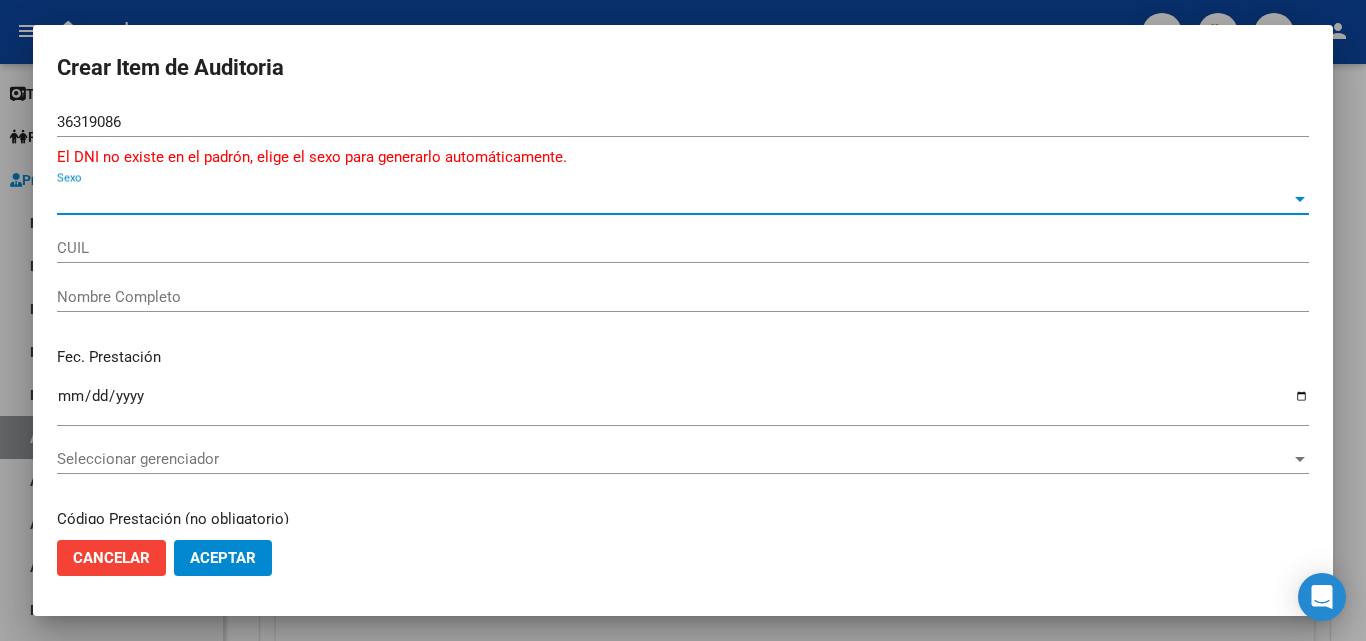 click on "Sexo" at bounding box center (674, 199) 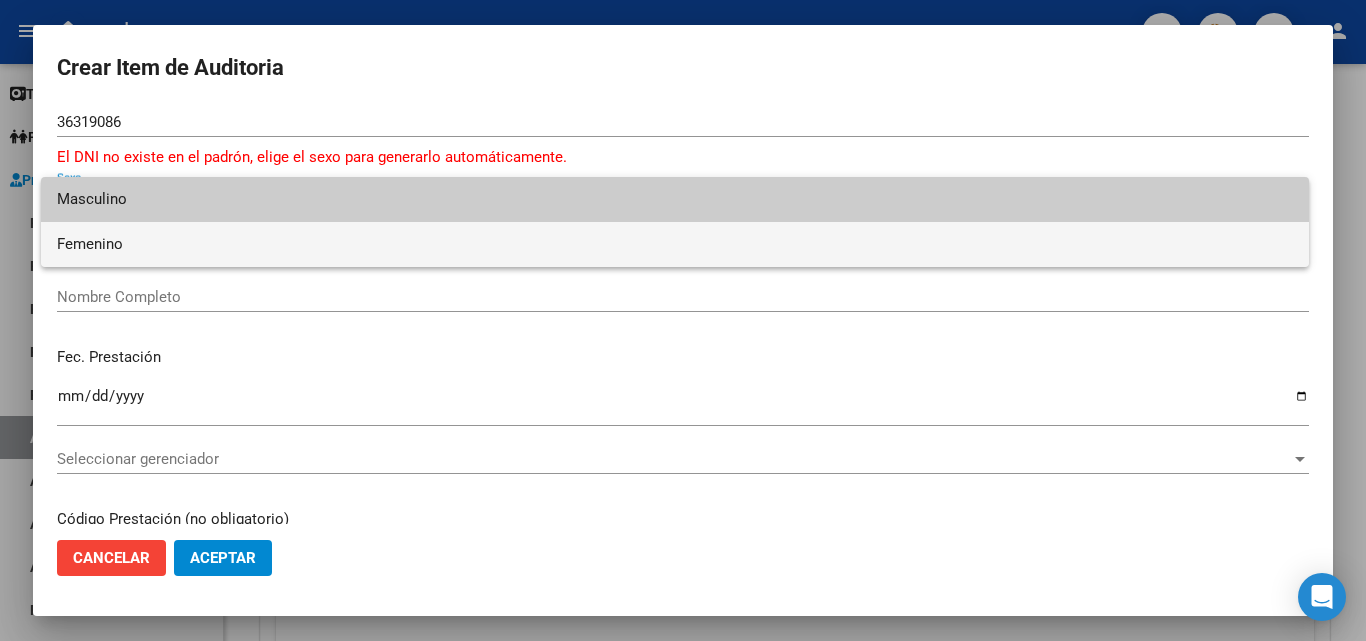 click on "Femenino" at bounding box center (675, 244) 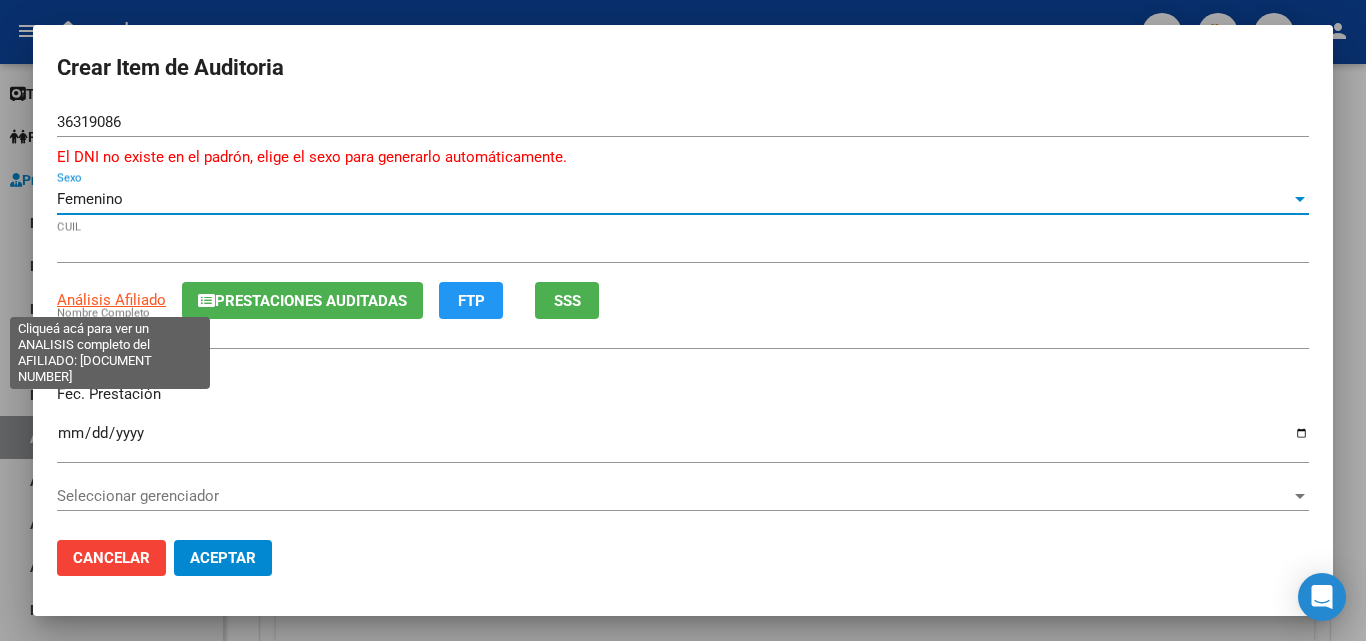 click on "Análisis Afiliado" 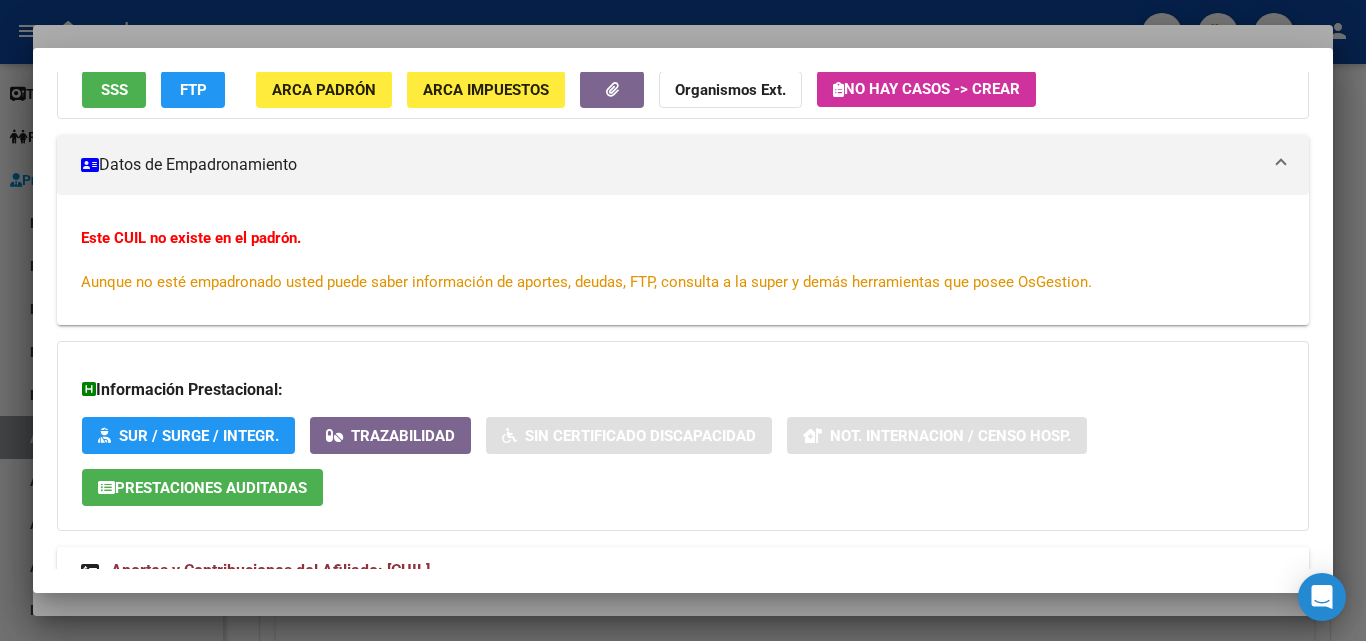 scroll, scrollTop: 285, scrollLeft: 0, axis: vertical 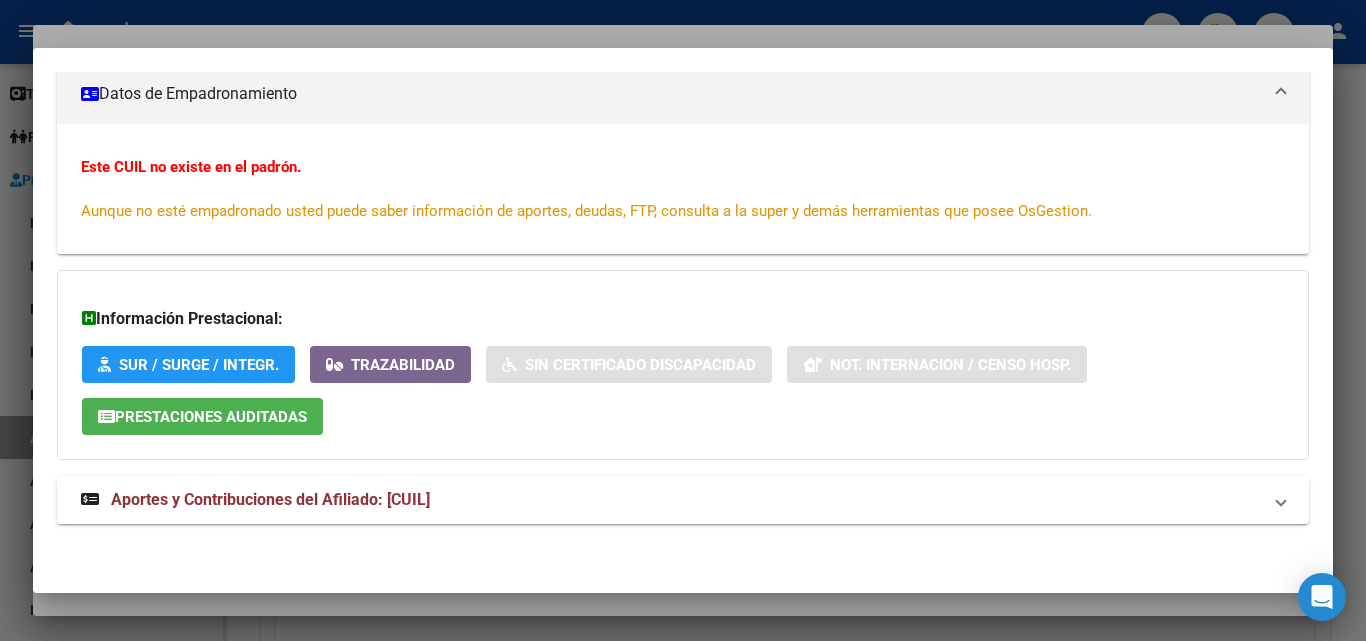 click on "Aportes y Contribuciones del Afiliado: [CUIL]" at bounding box center (270, 499) 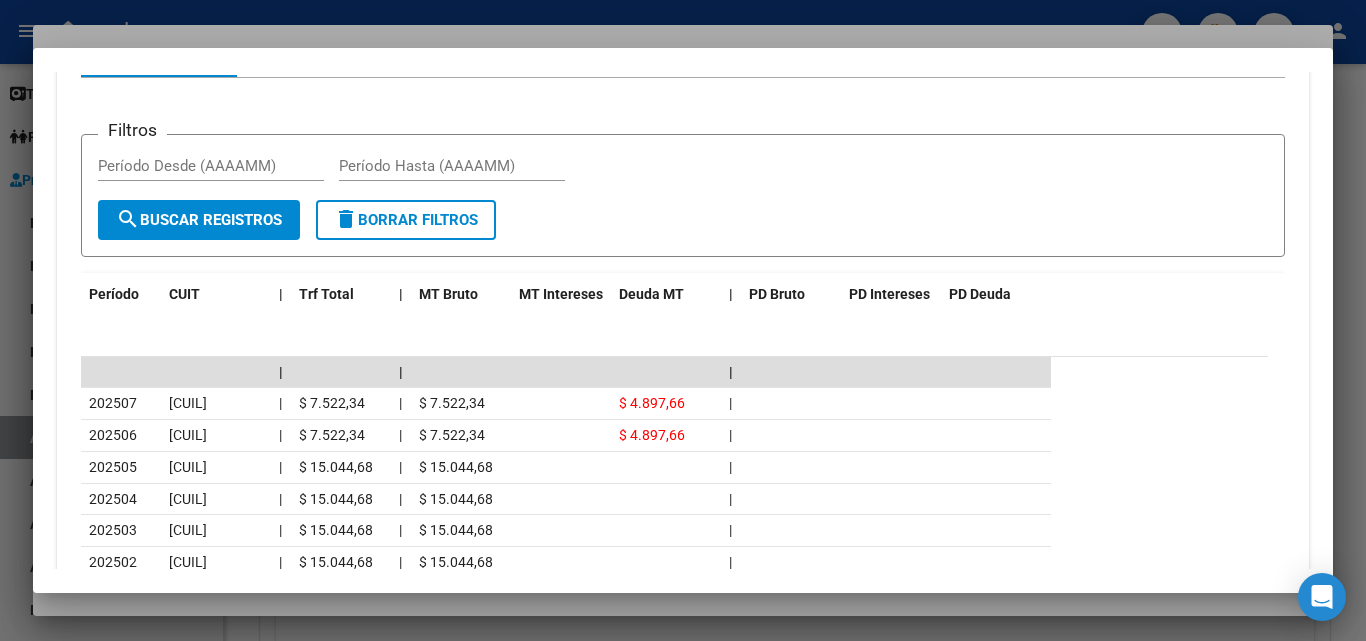 scroll, scrollTop: 985, scrollLeft: 0, axis: vertical 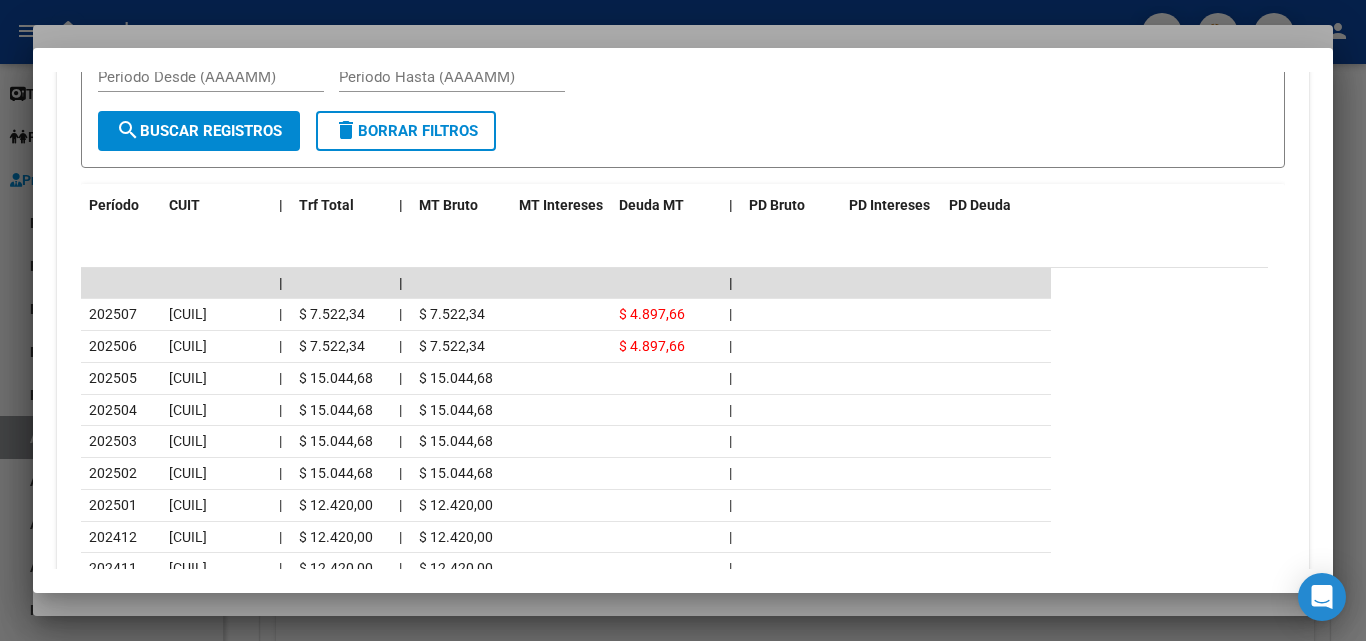 click at bounding box center [683, 320] 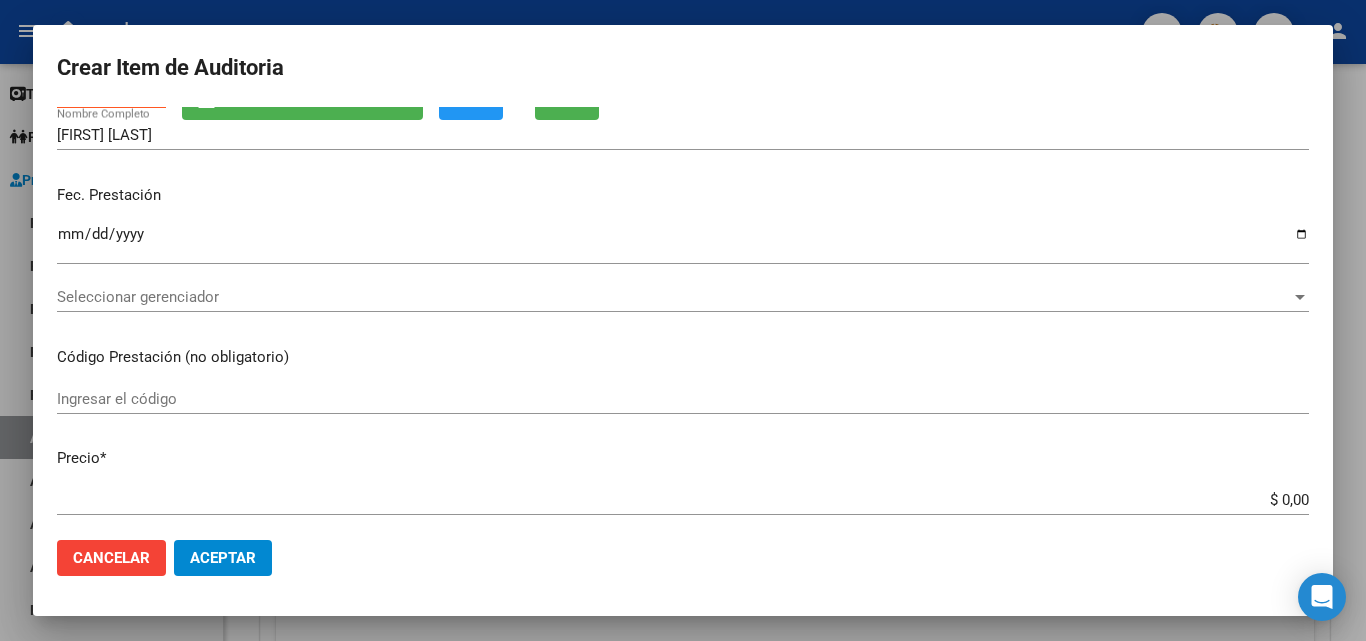 scroll, scrollTop: 200, scrollLeft: 0, axis: vertical 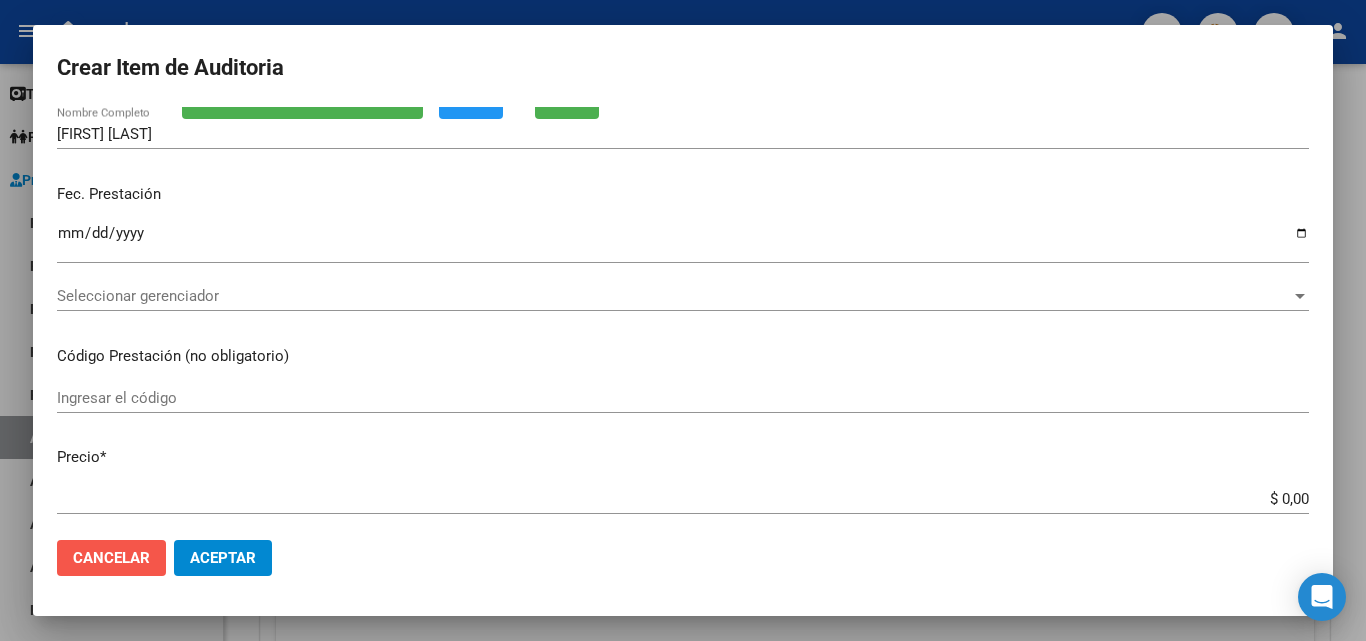 click on "Cancelar" 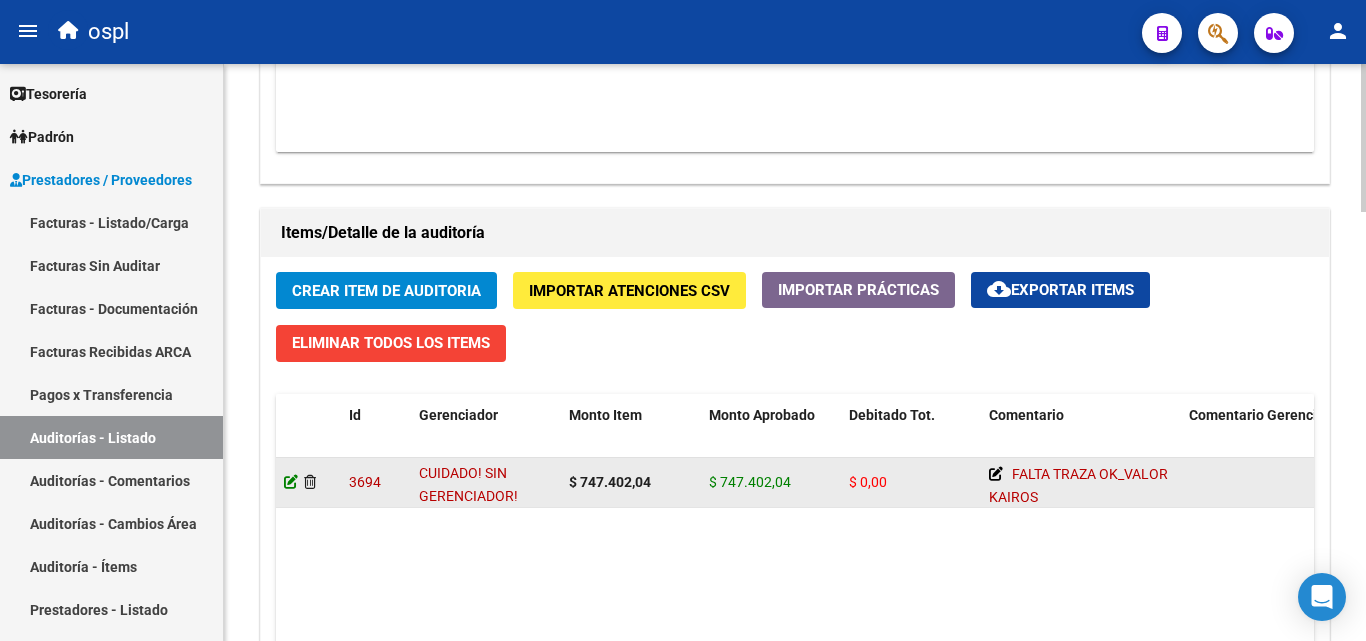 click 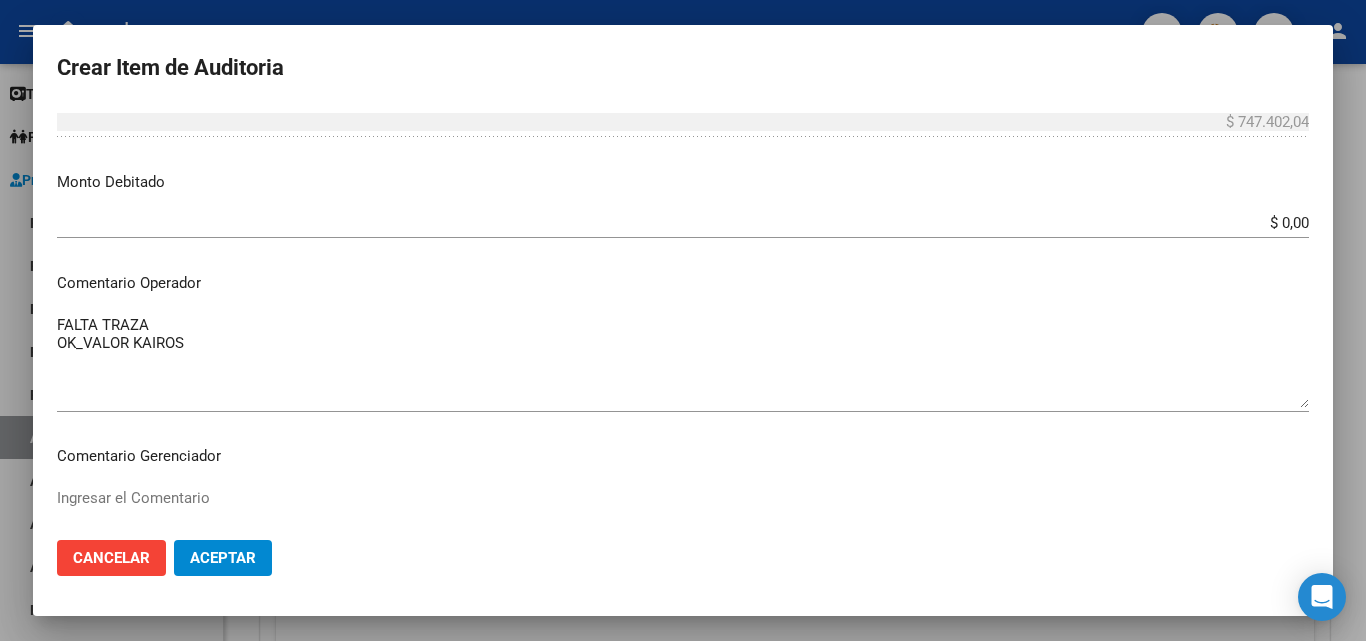 scroll, scrollTop: 700, scrollLeft: 0, axis: vertical 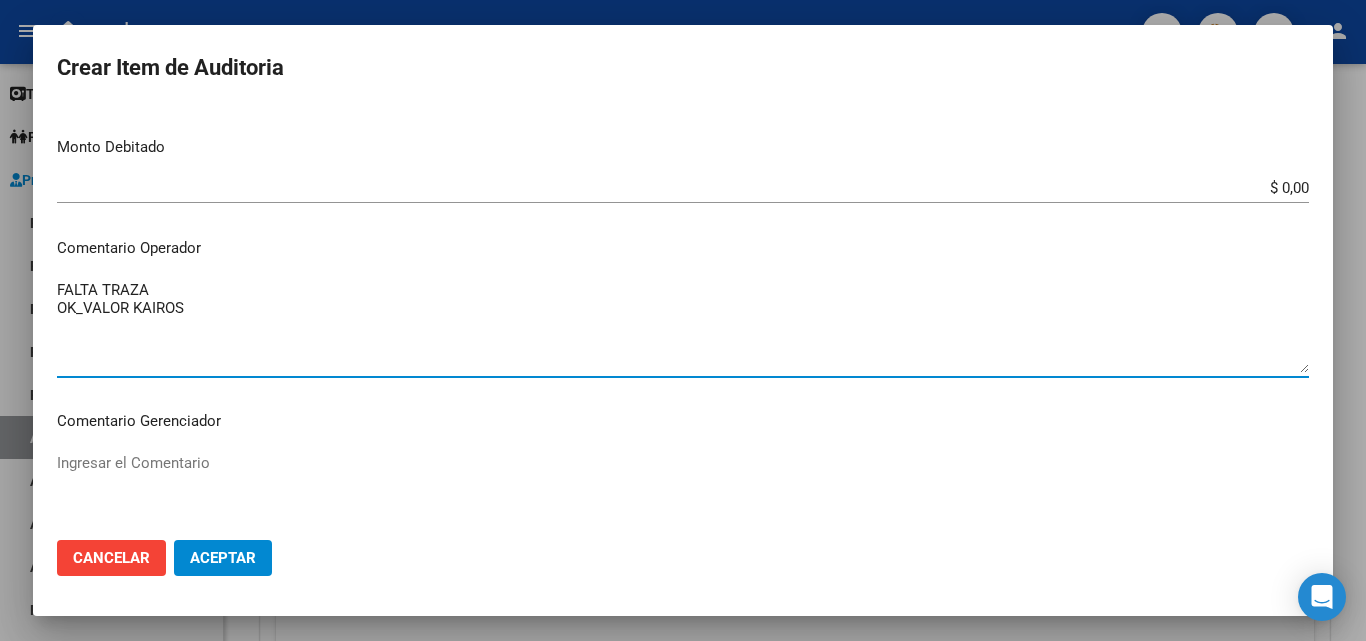 click on "FALTA TRAZA
OK_VALOR KAIROS" at bounding box center (683, 326) 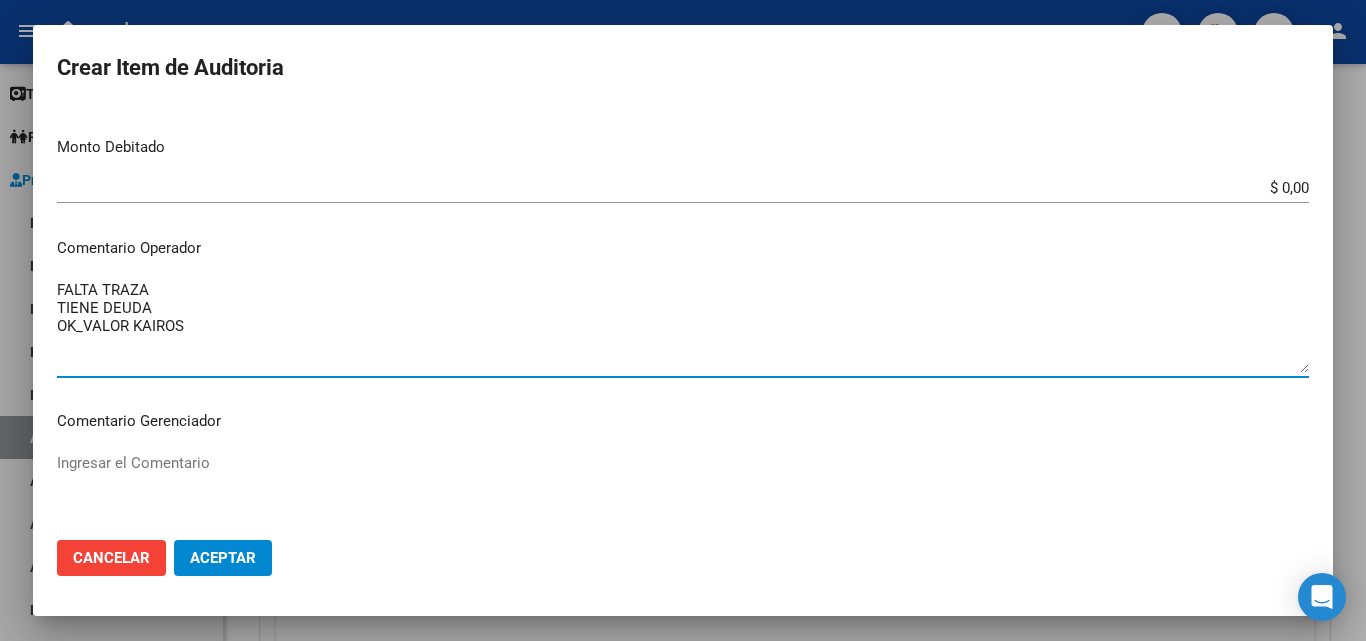 click on "FALTA TRAZA
TIENE DEUDA
OK_VALOR KAIROS" at bounding box center [683, 326] 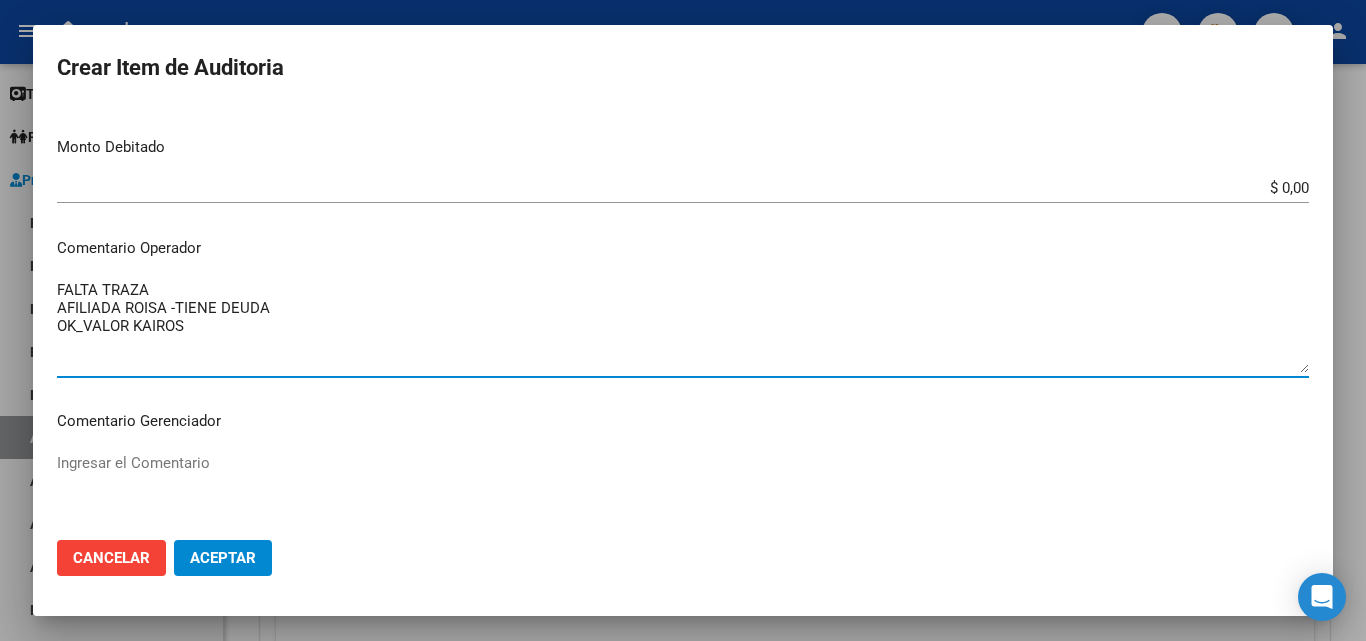 click on "FALTA TRAZA
AFILIADA ROISA -TIENE DEUDA
OK_VALOR KAIROS" at bounding box center (683, 326) 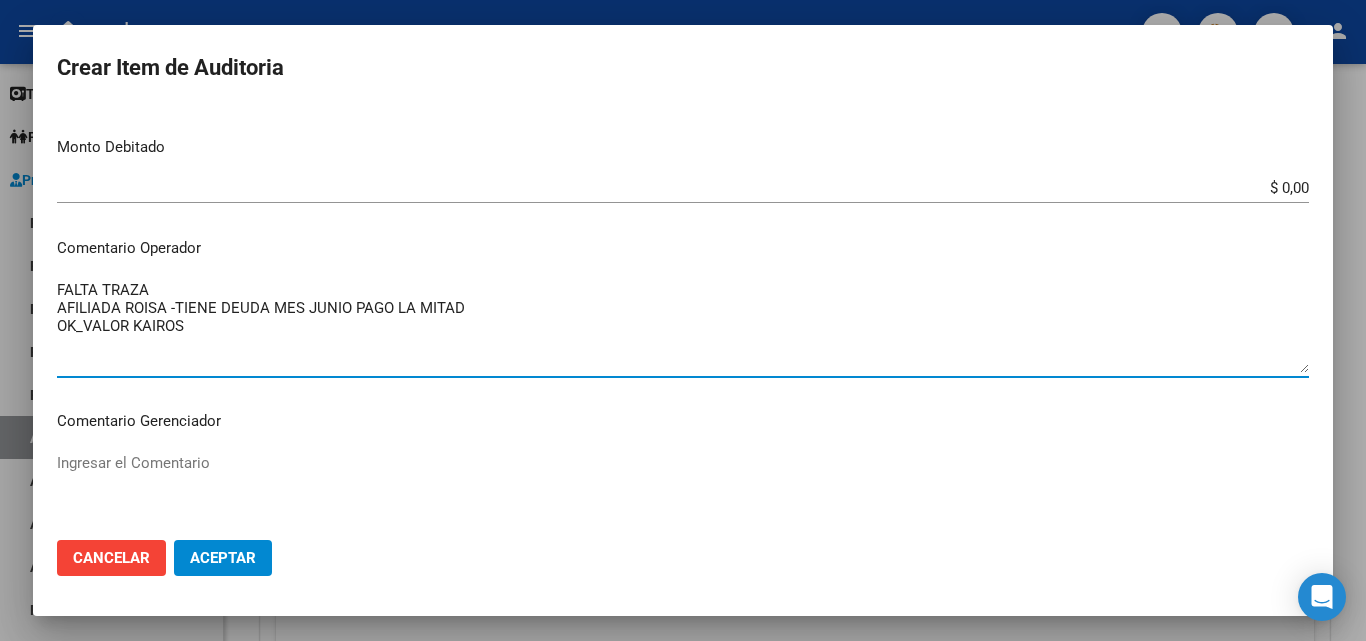 click on "FALTA TRAZA
AFILIADA ROISA -TIENE DEUDA MES JUNIO PAGO LA MITAD
OK_VALOR KAIROS" at bounding box center (683, 326) 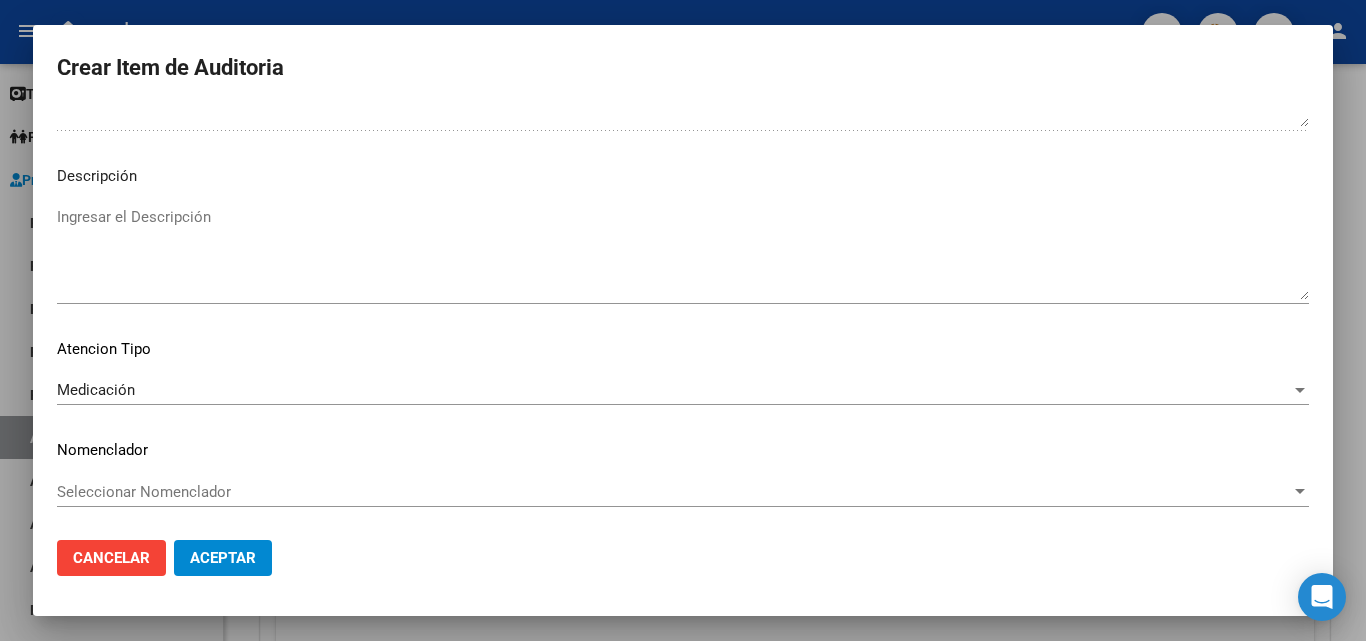 scroll, scrollTop: 1120, scrollLeft: 0, axis: vertical 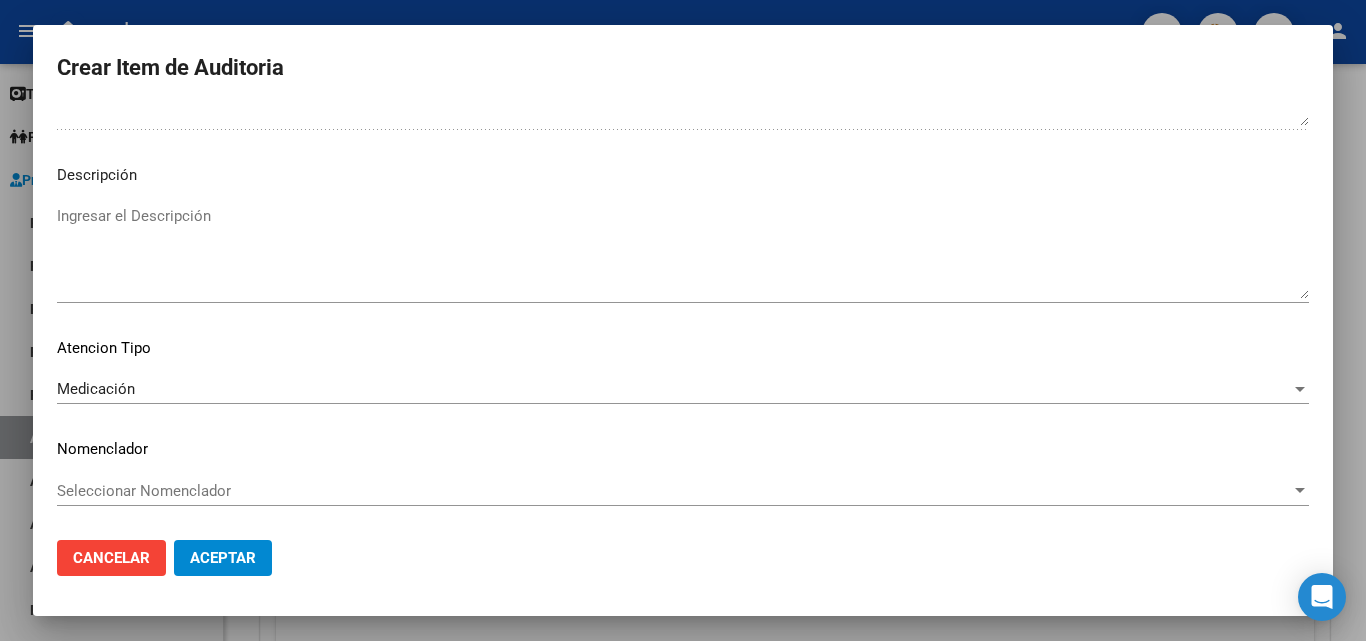 click on "Aceptar" 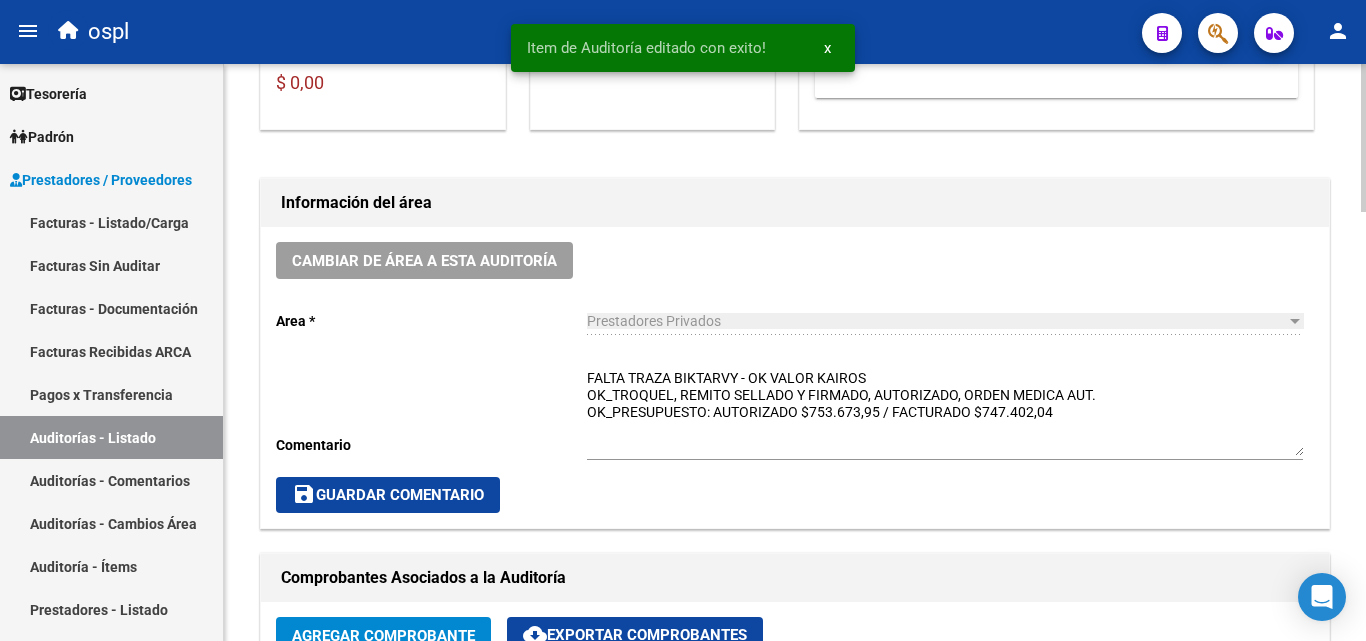 scroll, scrollTop: 500, scrollLeft: 0, axis: vertical 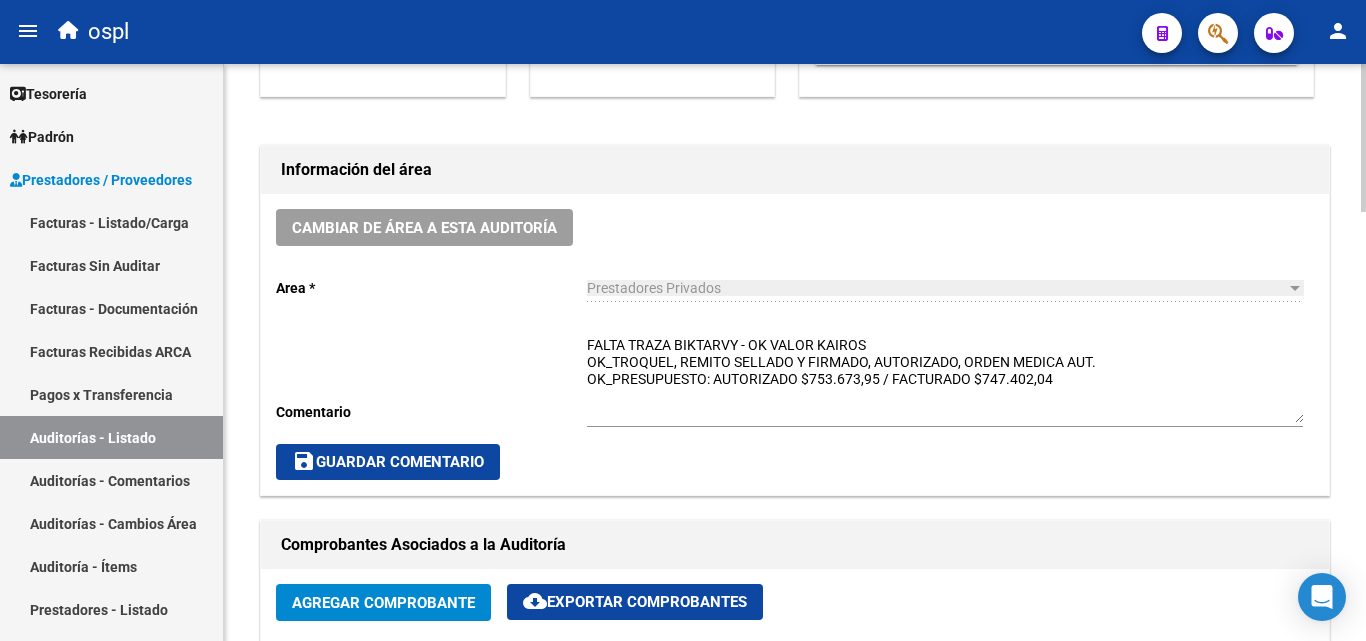 click on "FALTA TRAZA BIKTARVY - OK VALOR KAIROS
OK_TROQUEL, REMITO SELLADO Y FIRMADO, AUTORIZADO, ORDEN MEDICA AUT.
OK_PRESUPUESTO: AUTORIZADO $753.673,95 / FACTURADO $747.402,04" at bounding box center [945, 379] 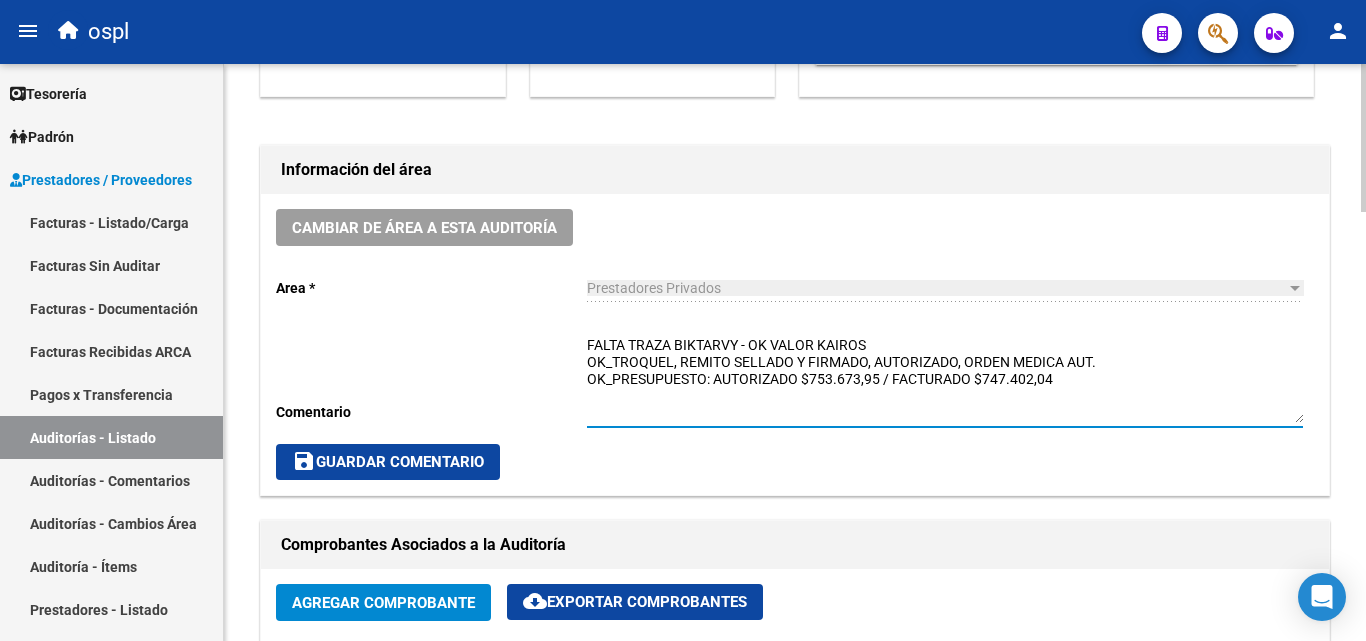 click on "FALTA TRAZA BIKTARVY - OK VALOR KAIROS
OK_TROQUEL, REMITO SELLADO Y FIRMADO, AUTORIZADO, ORDEN MEDICA AUT.
OK_PRESUPUESTO: AUTORIZADO $753.673,95 / FACTURADO $747.402,04" at bounding box center (945, 379) 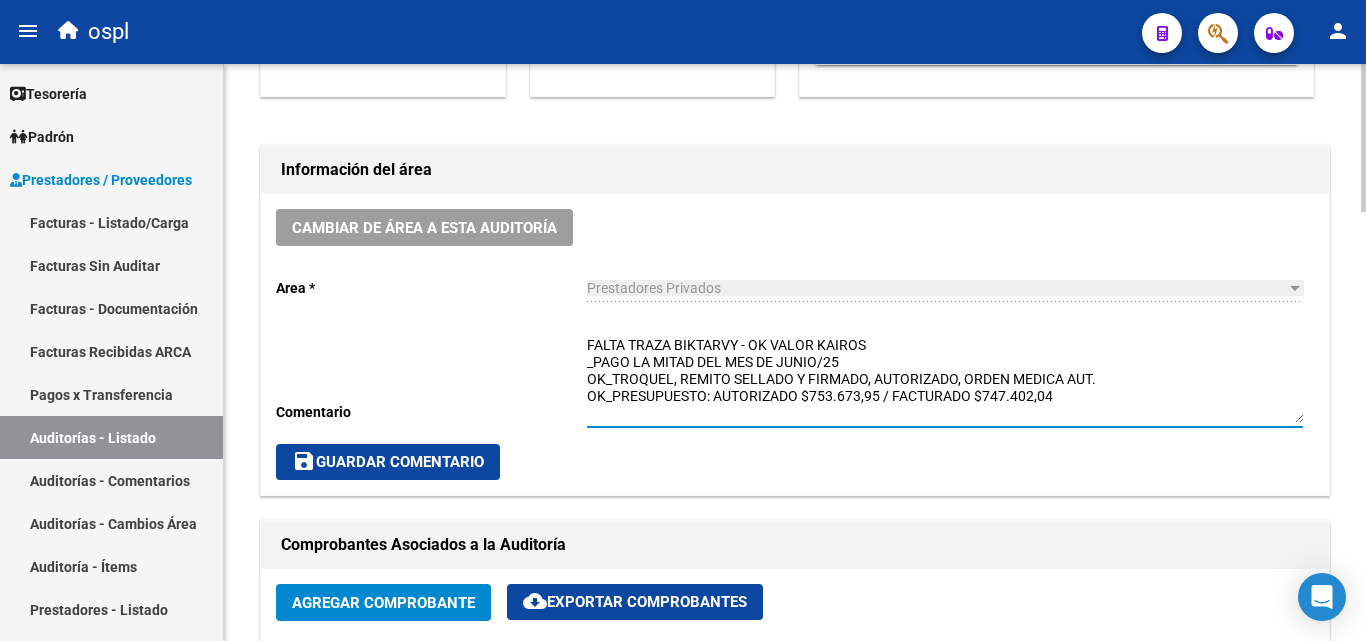 click on "FALTA TRAZA BIKTARVY - OK VALOR KAIROS
_PAGO LA MITAD DEL MES DE JUNIO/25
OK_TROQUEL, REMITO SELLADO Y FIRMADO, AUTORIZADO, ORDEN MEDICA AUT.
OK_PRESUPUESTO: AUTORIZADO $753.673,95 / FACTURADO $747.402,04" at bounding box center (945, 379) 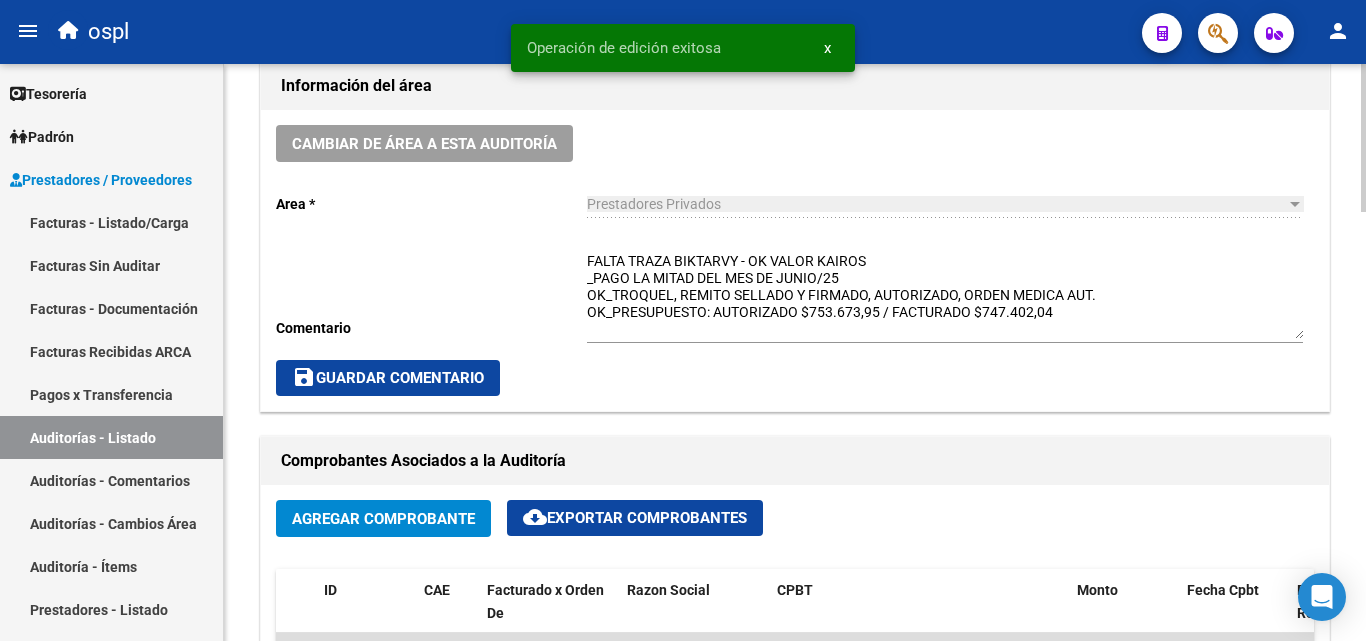 scroll, scrollTop: 900, scrollLeft: 0, axis: vertical 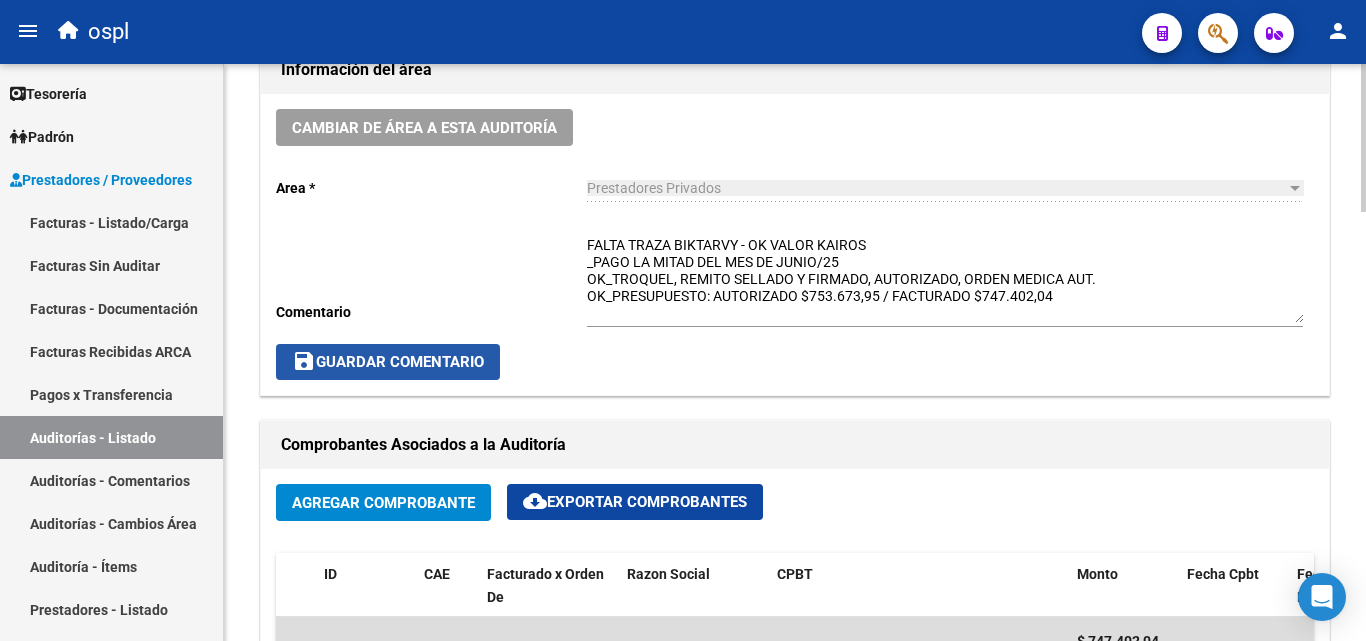 click on "save  Guardar Comentario" 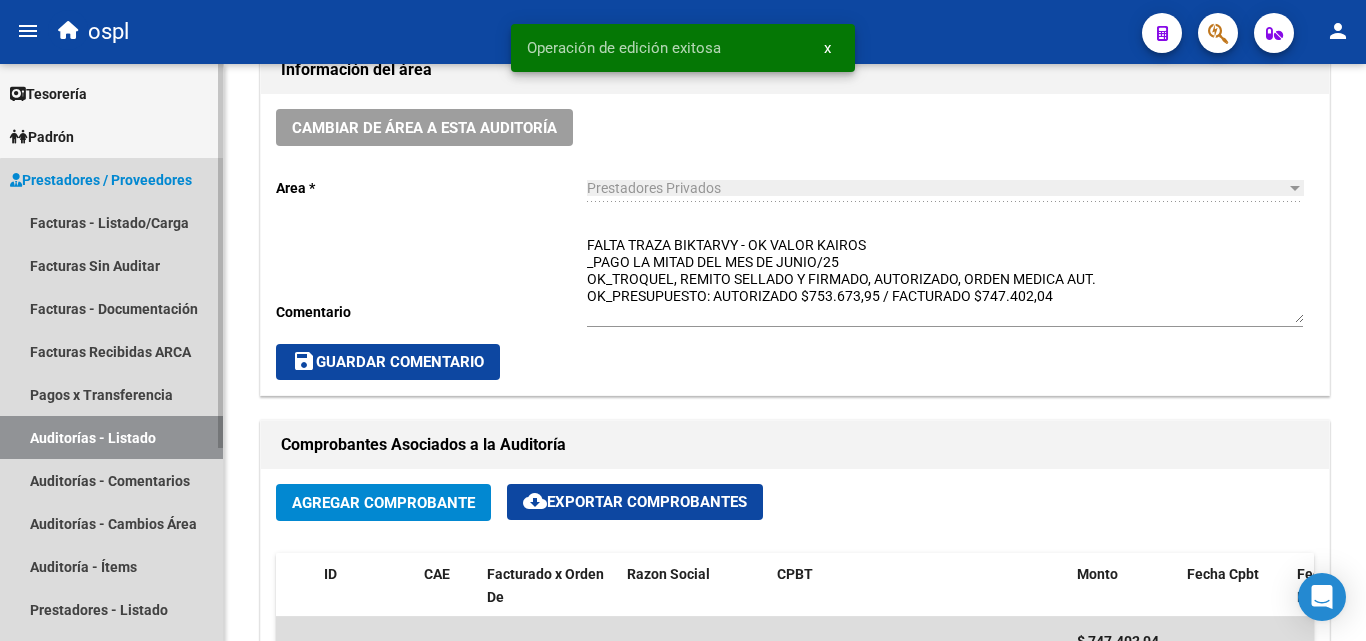 click on "Auditorías - Listado" at bounding box center (111, 437) 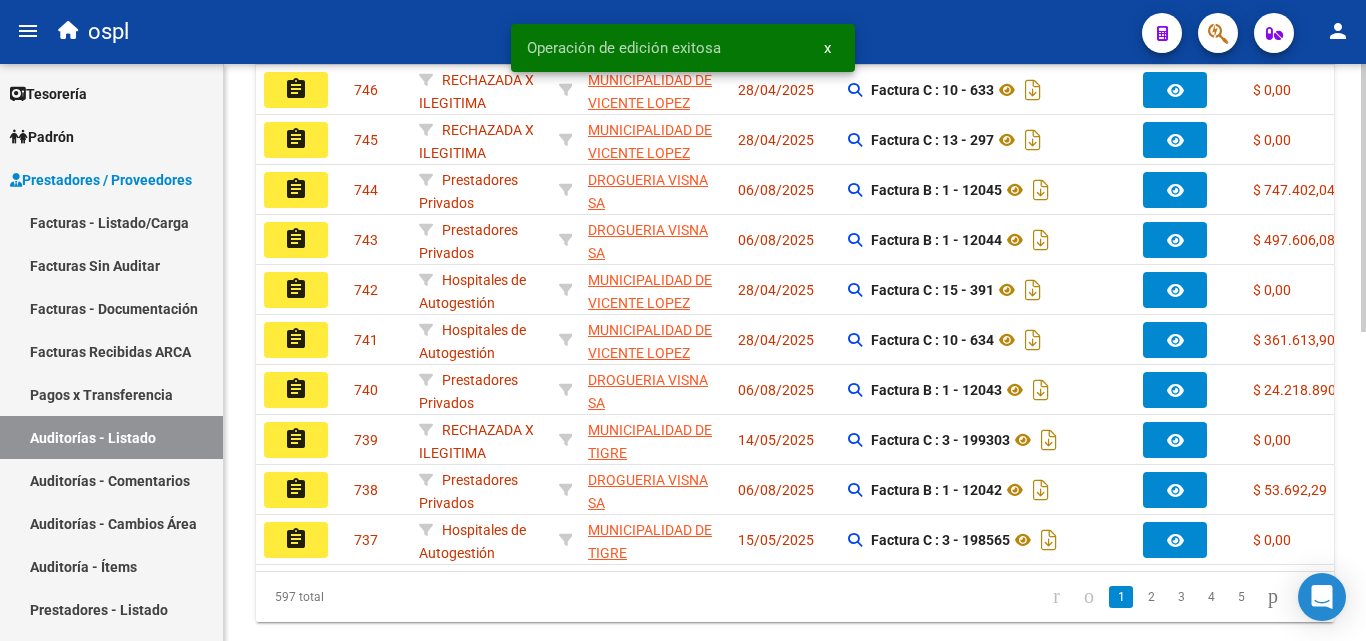 scroll, scrollTop: 100, scrollLeft: 0, axis: vertical 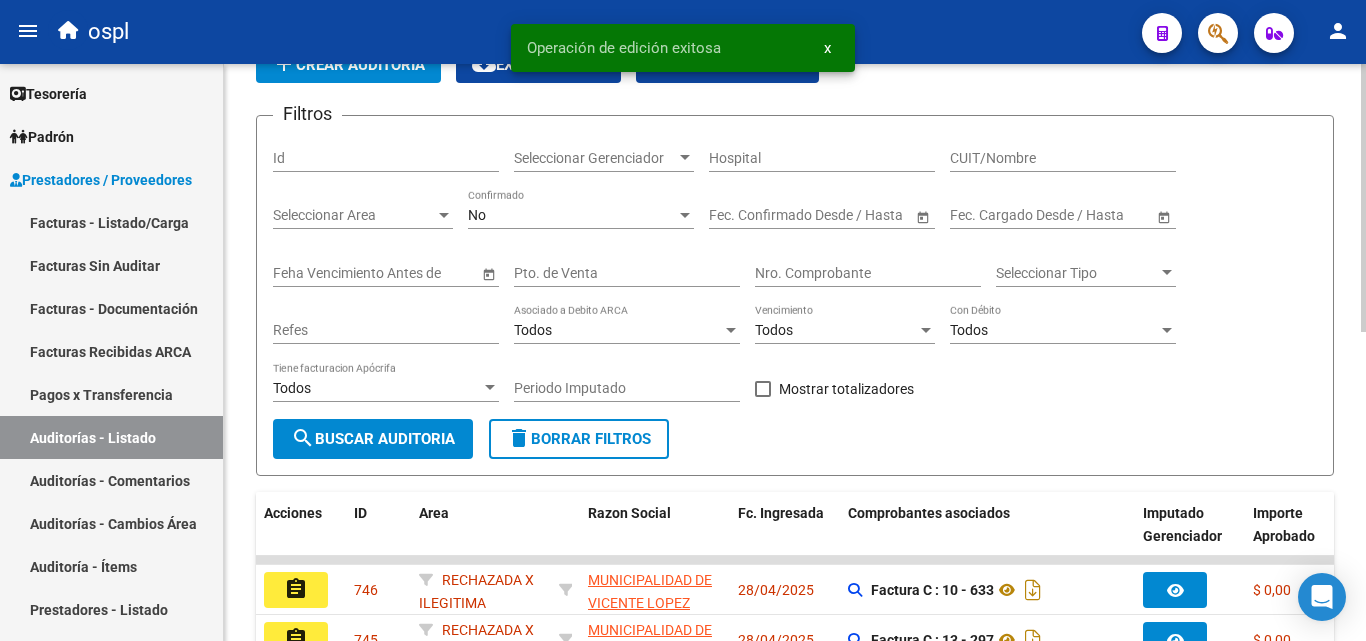 click on "Nro. Comprobante" at bounding box center [868, 273] 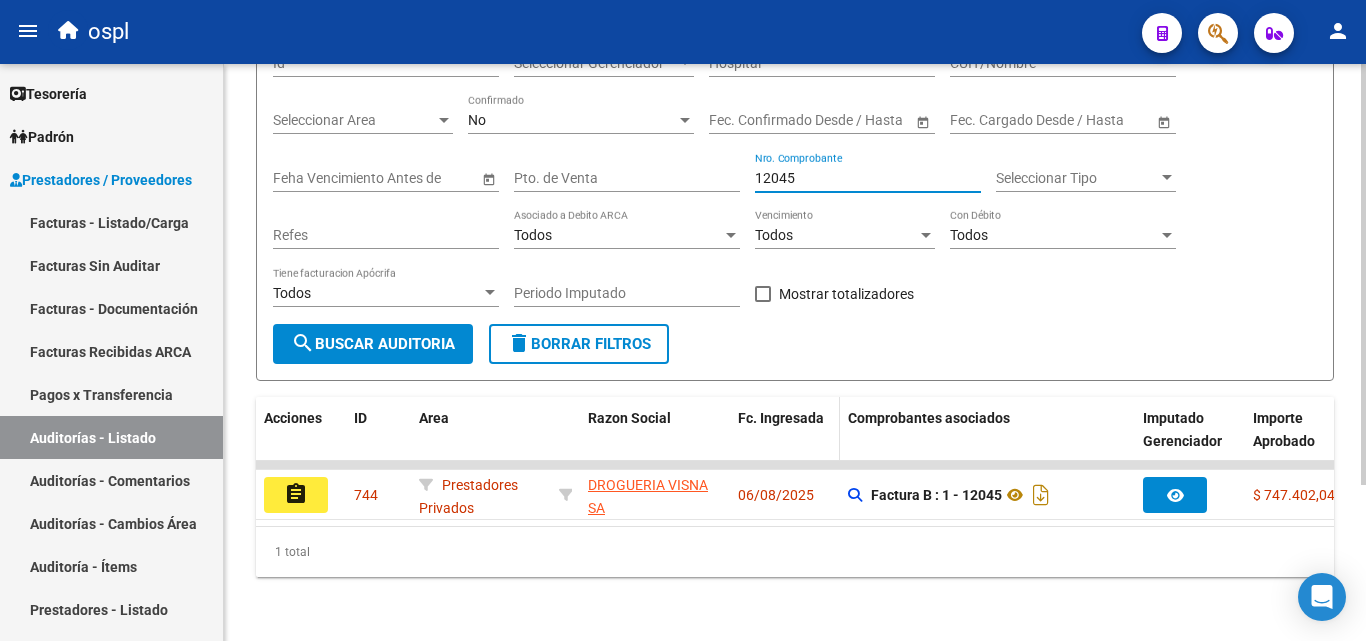 scroll, scrollTop: 213, scrollLeft: 0, axis: vertical 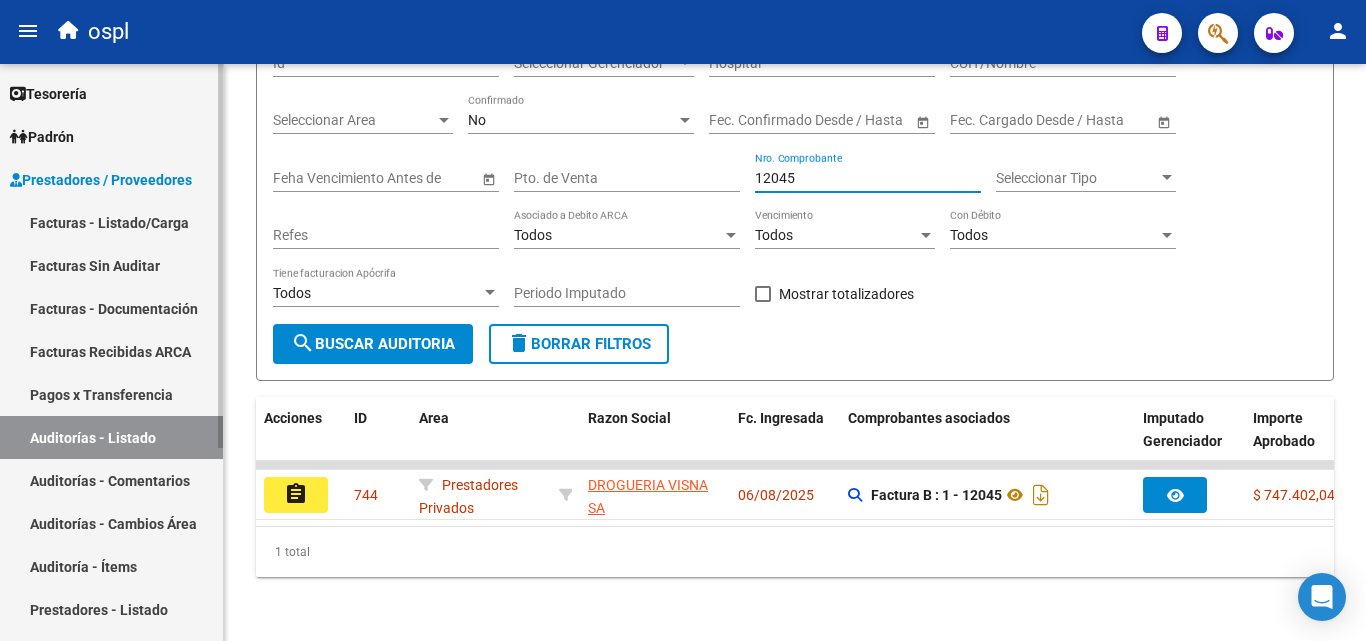 click on "Facturas - Listado/Carga" at bounding box center (111, 222) 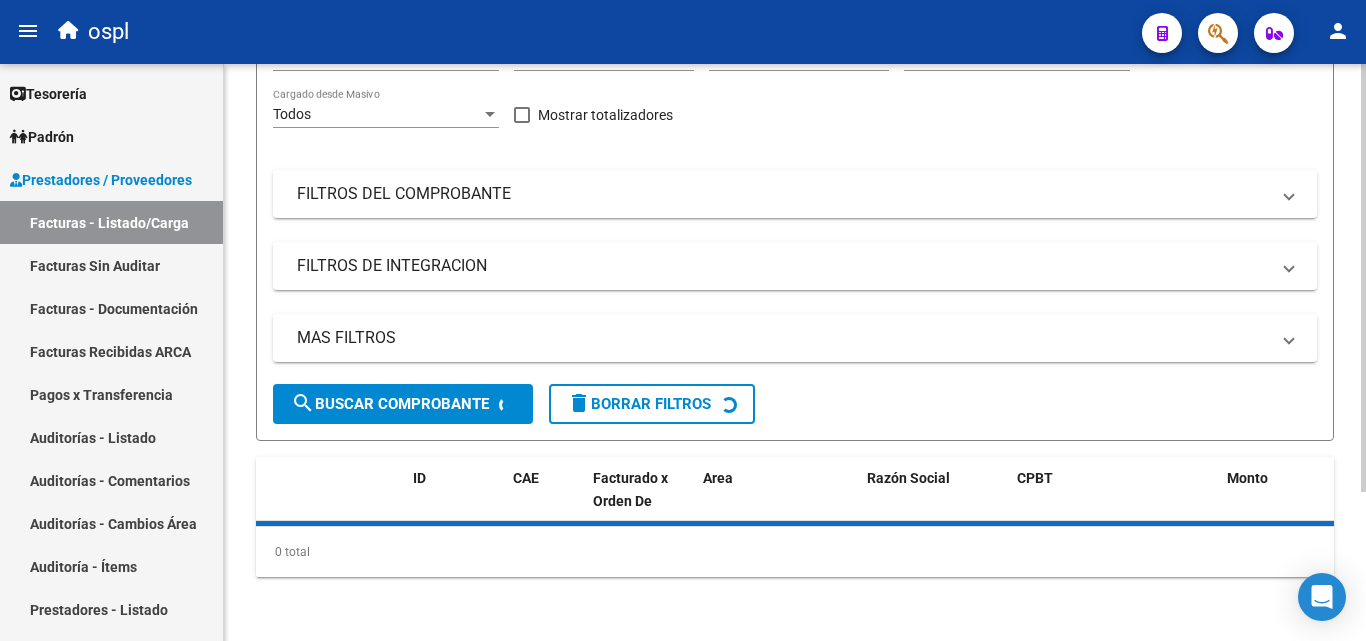 scroll, scrollTop: 0, scrollLeft: 0, axis: both 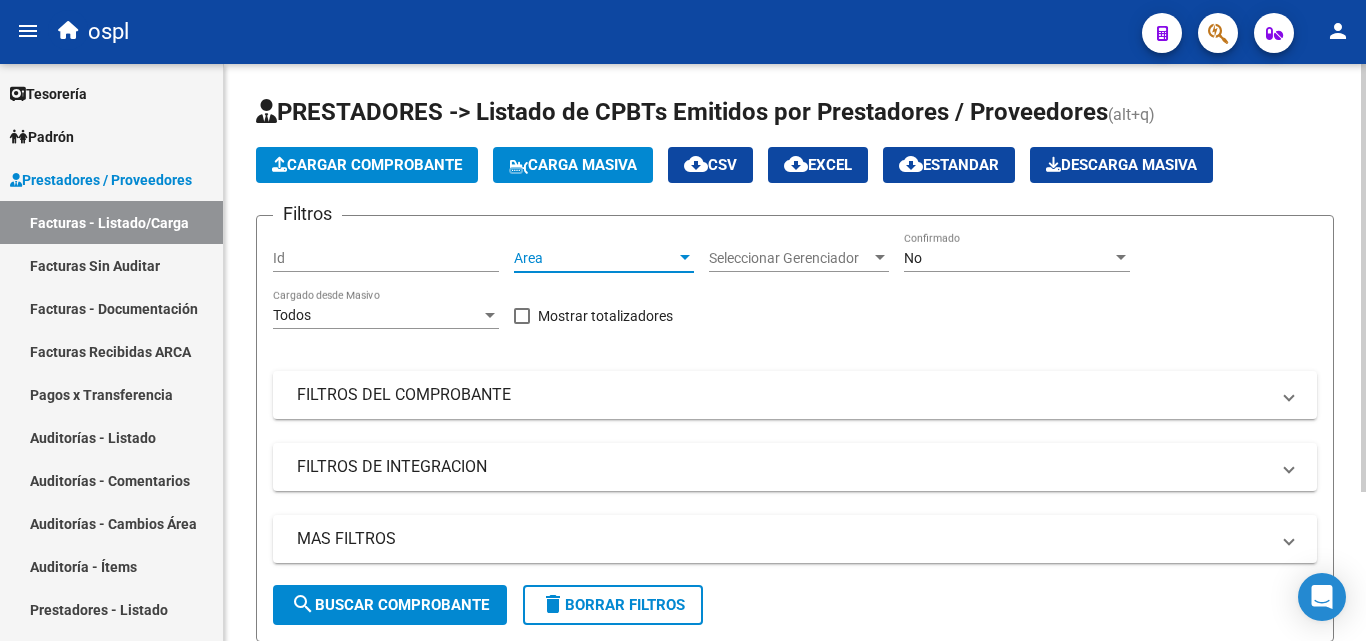 click on "Area" at bounding box center [595, 258] 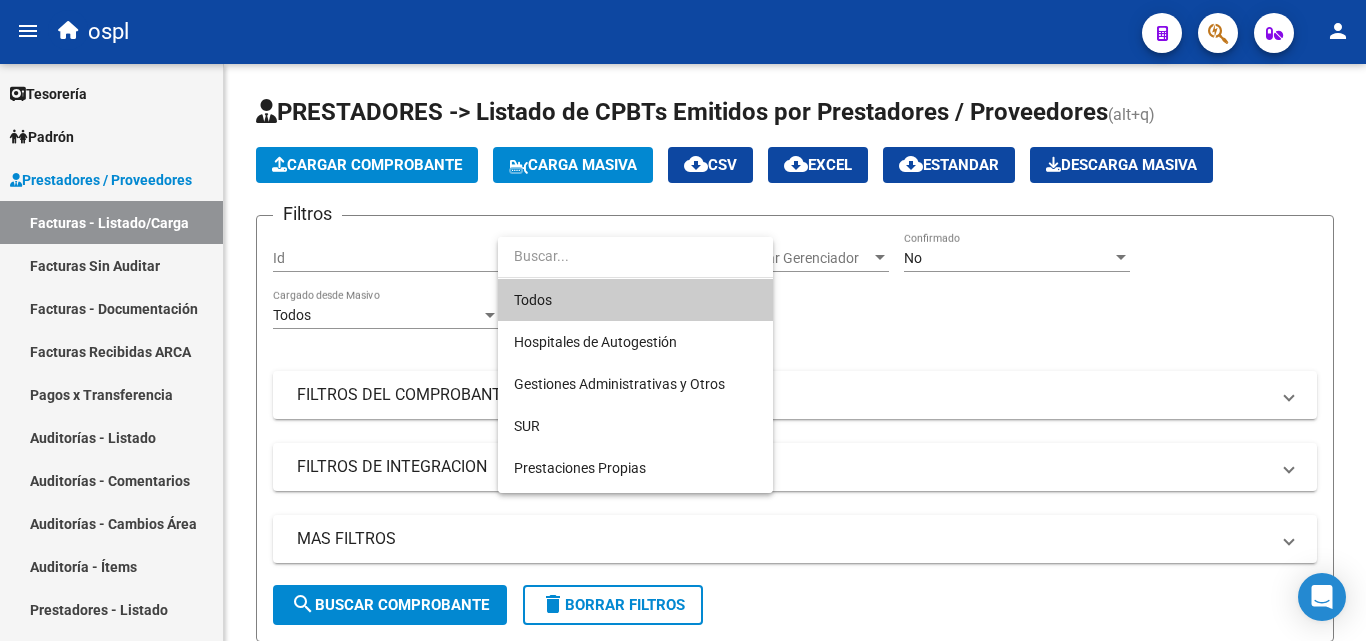 scroll, scrollTop: 290, scrollLeft: 0, axis: vertical 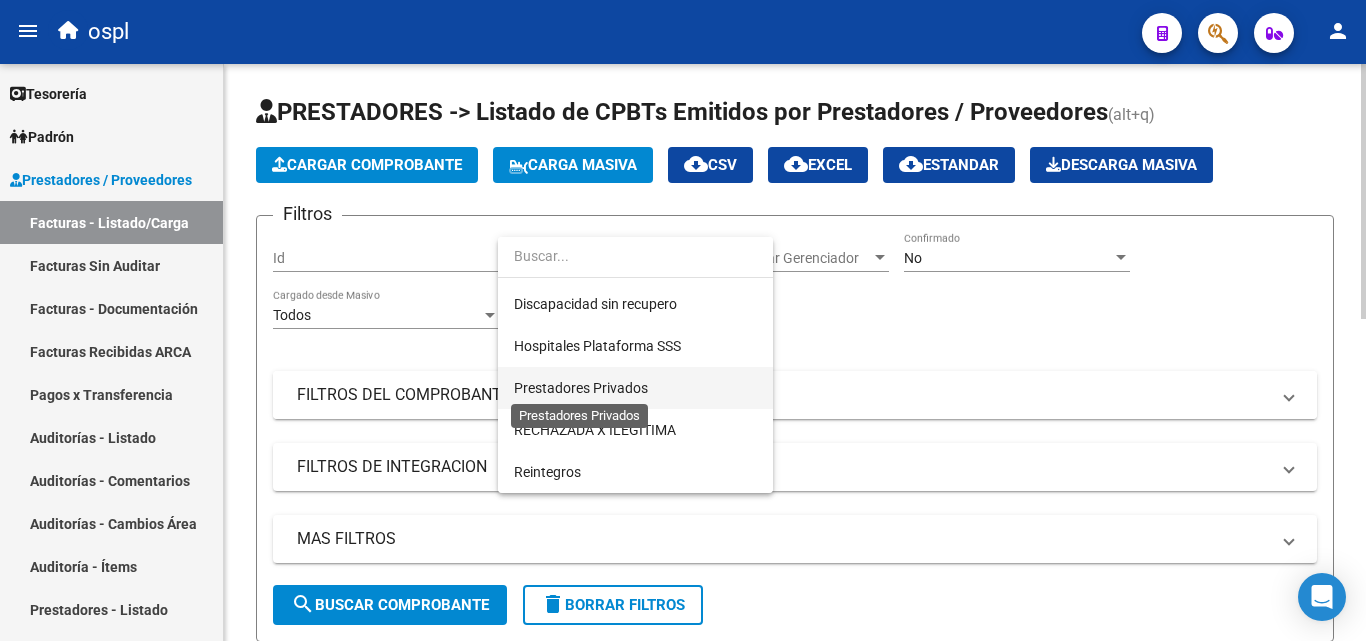 click on "Prestadores Privados" at bounding box center [581, 388] 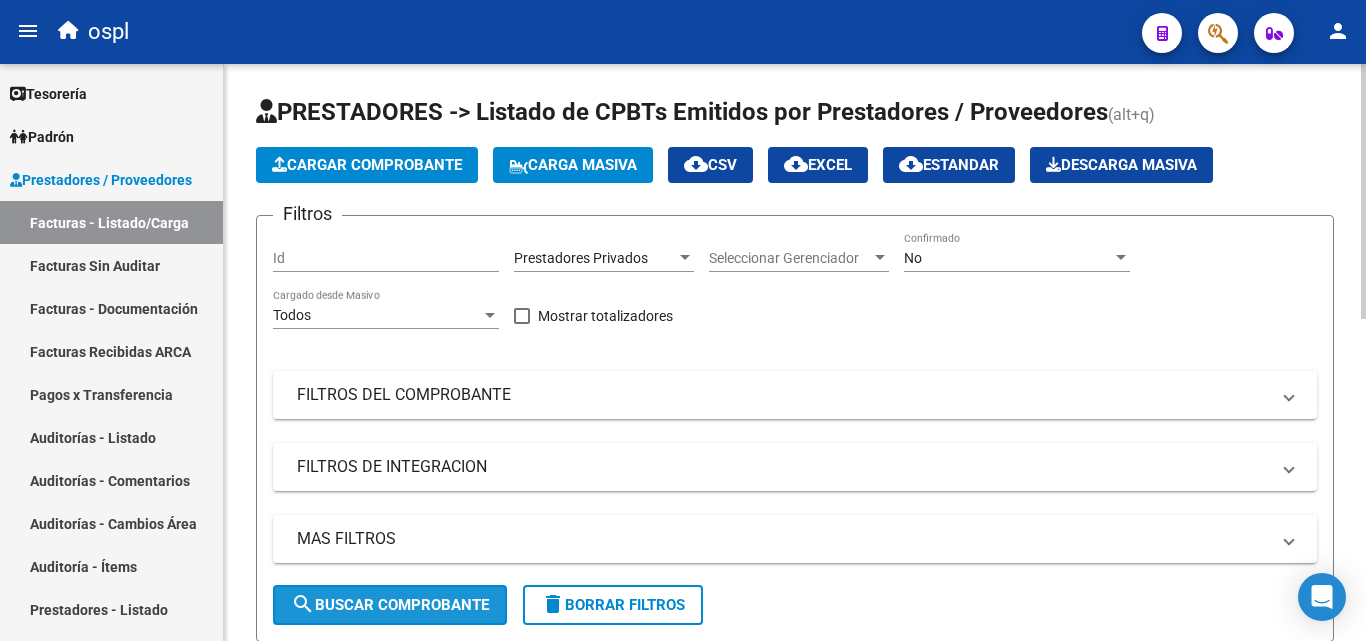 click on "search  Buscar Comprobante" 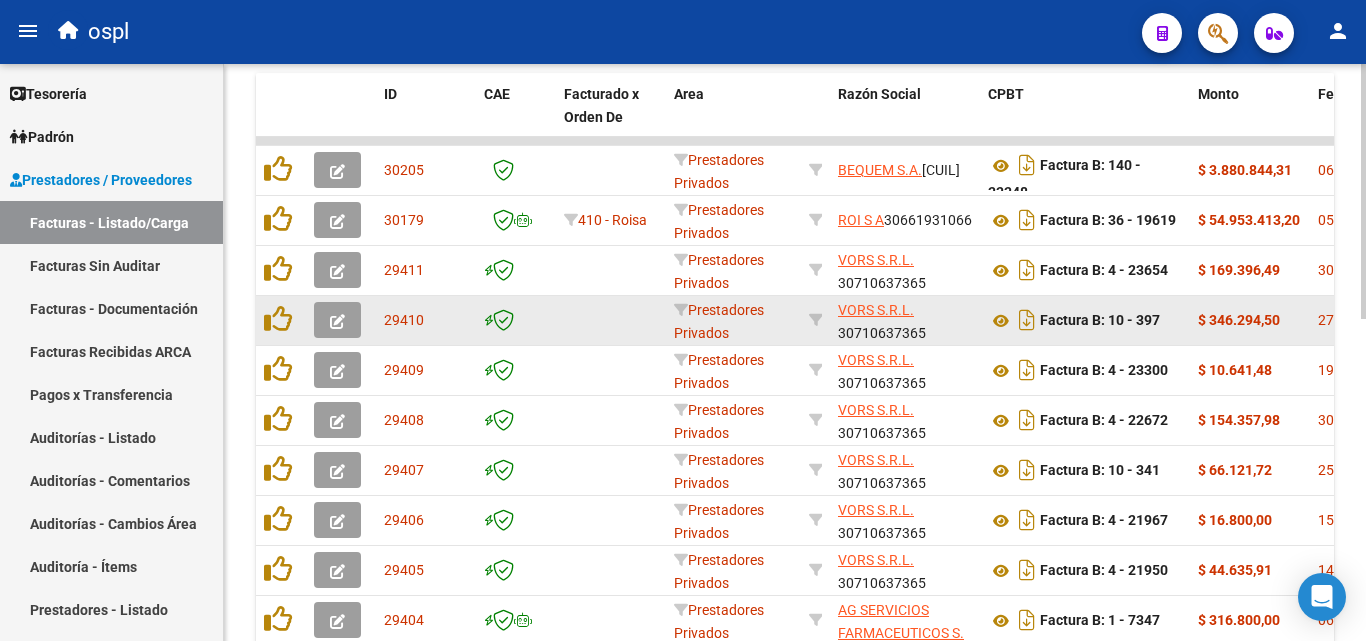 scroll, scrollTop: 600, scrollLeft: 0, axis: vertical 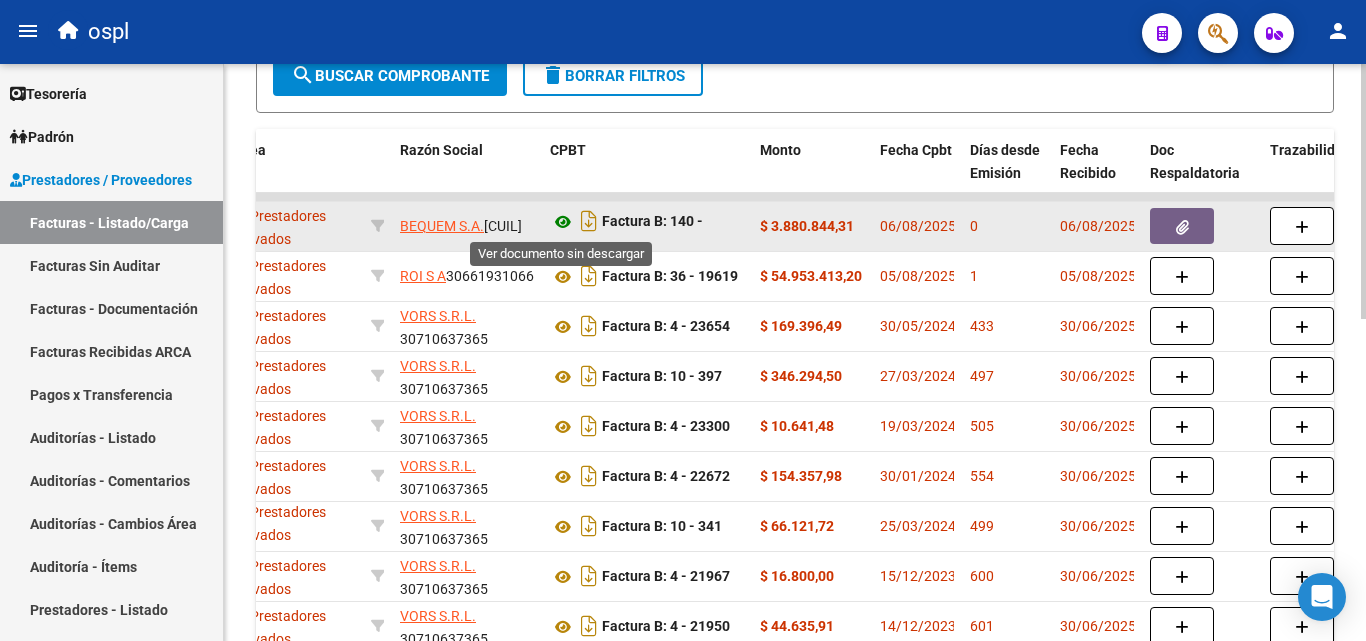 click 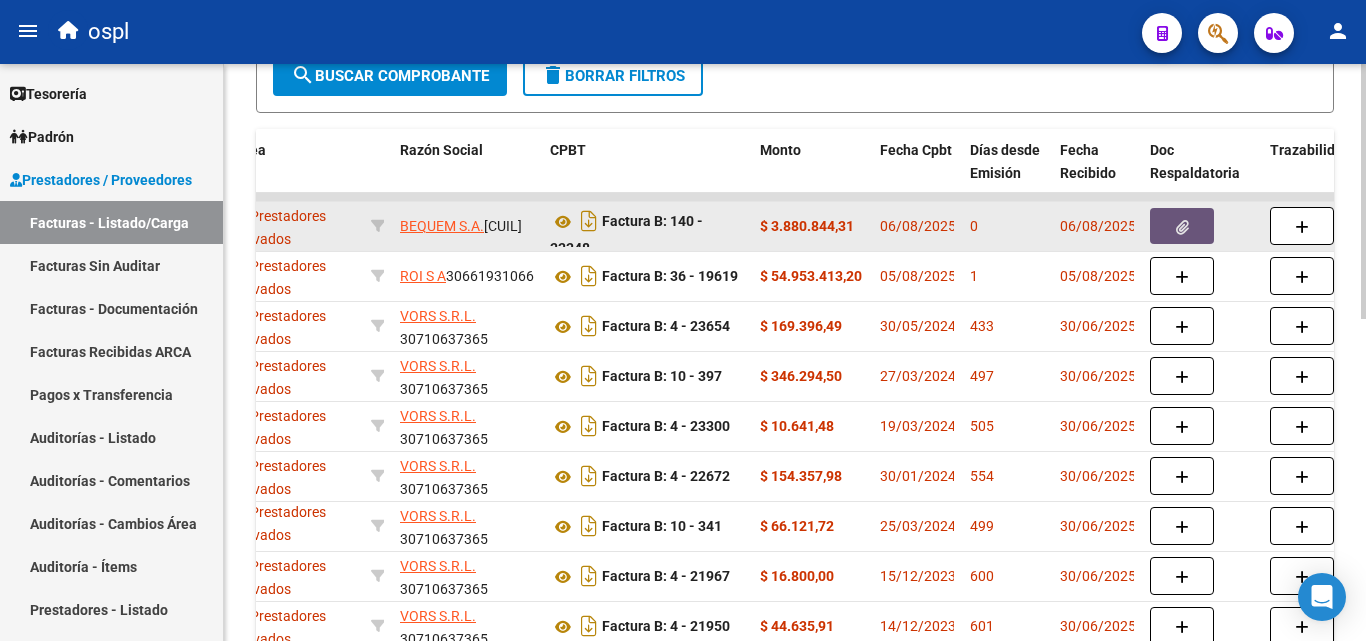 click 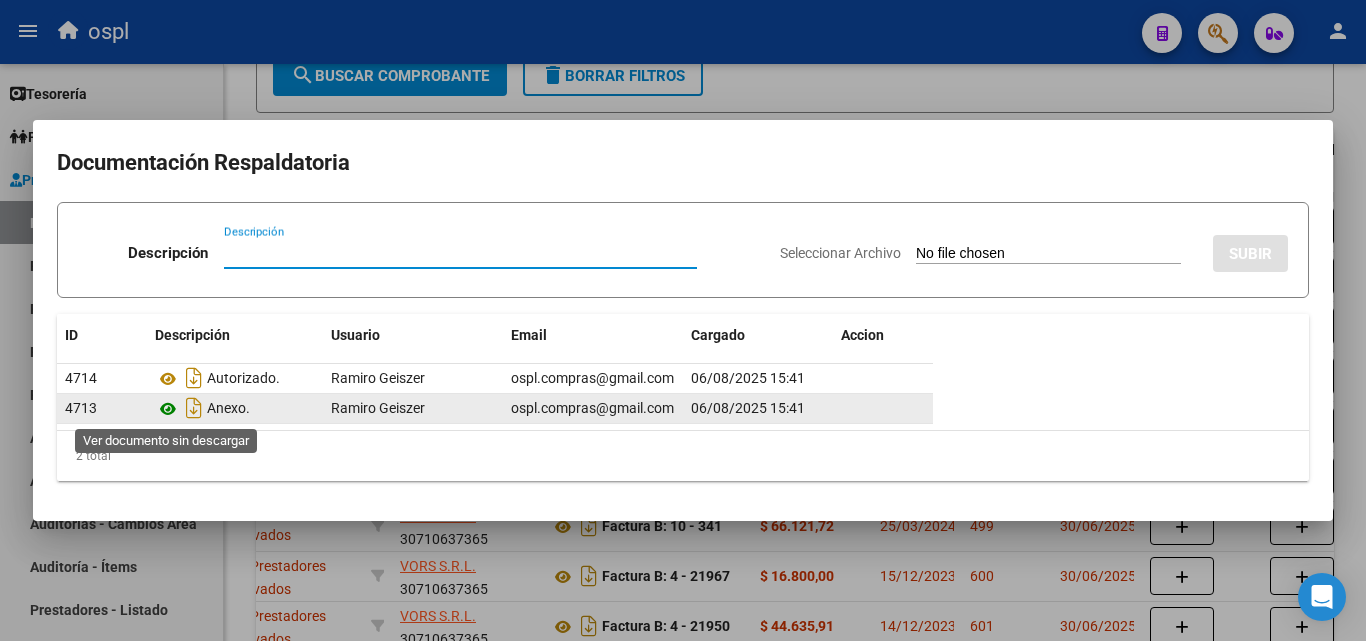click 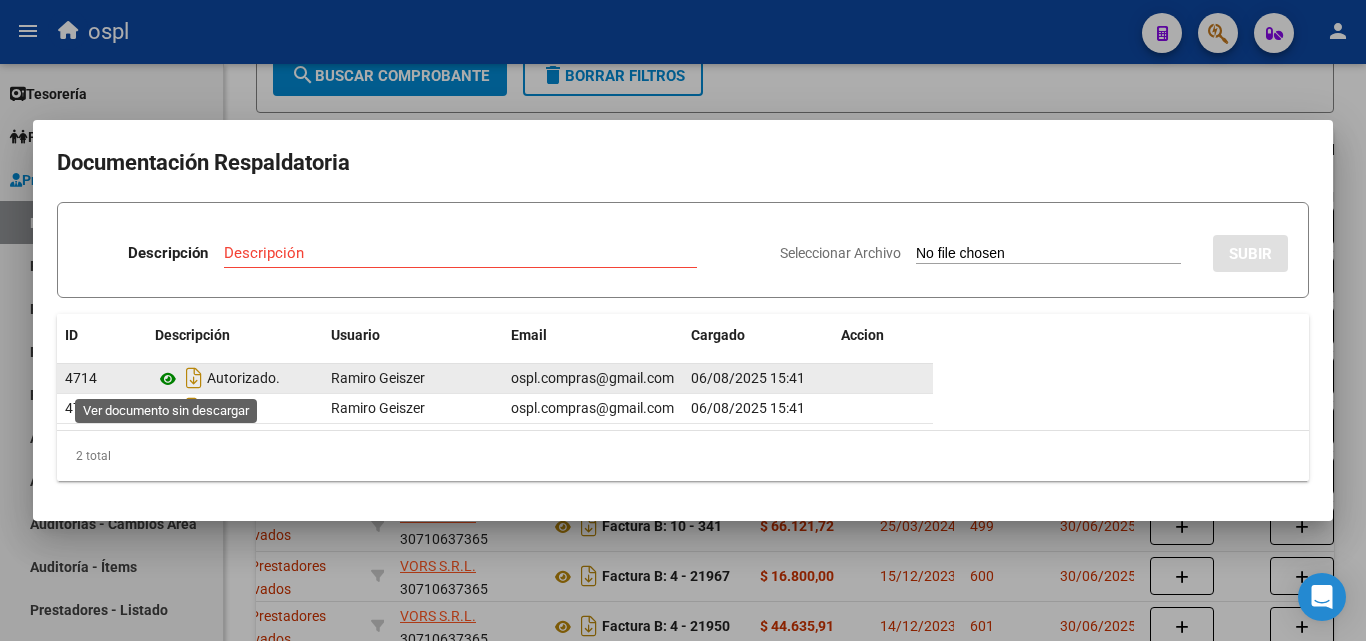 click 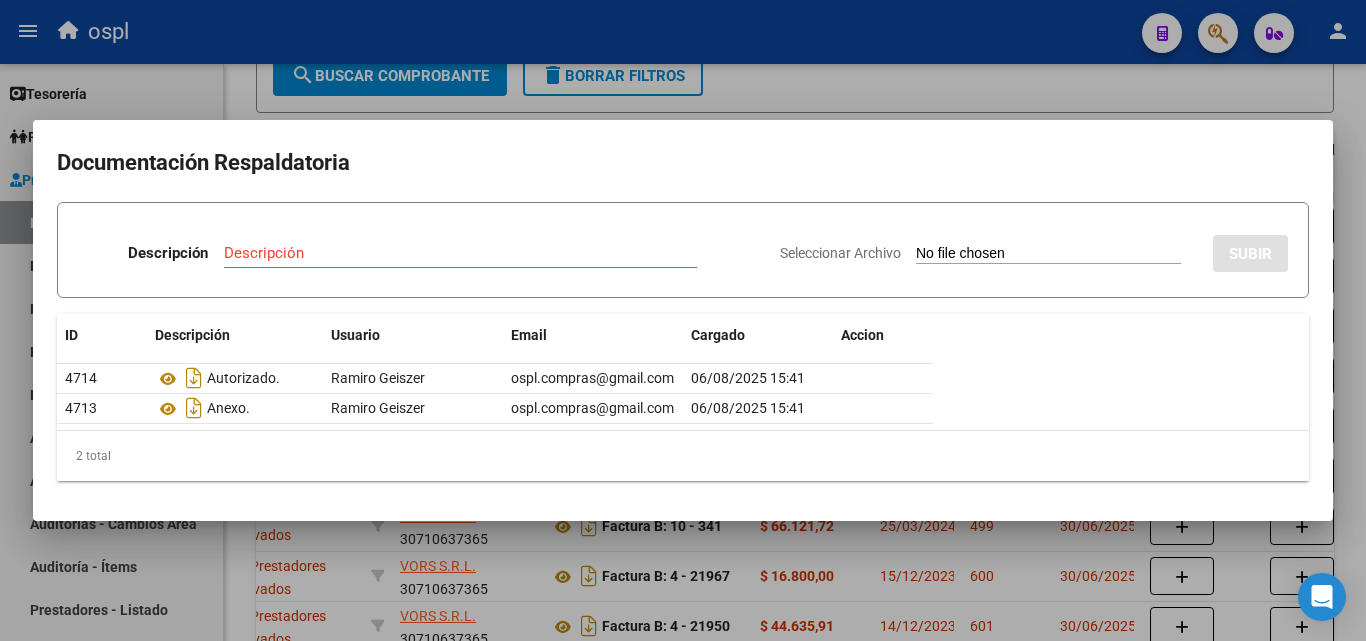 click at bounding box center [683, 320] 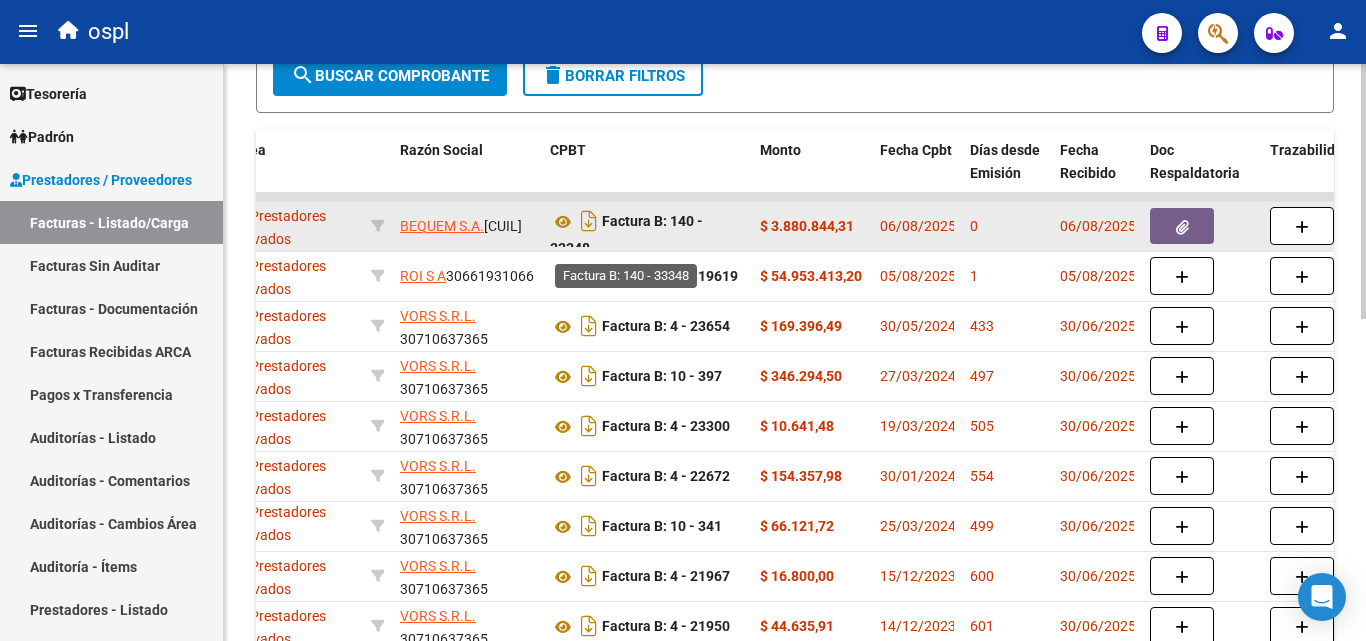 scroll, scrollTop: 13, scrollLeft: 0, axis: vertical 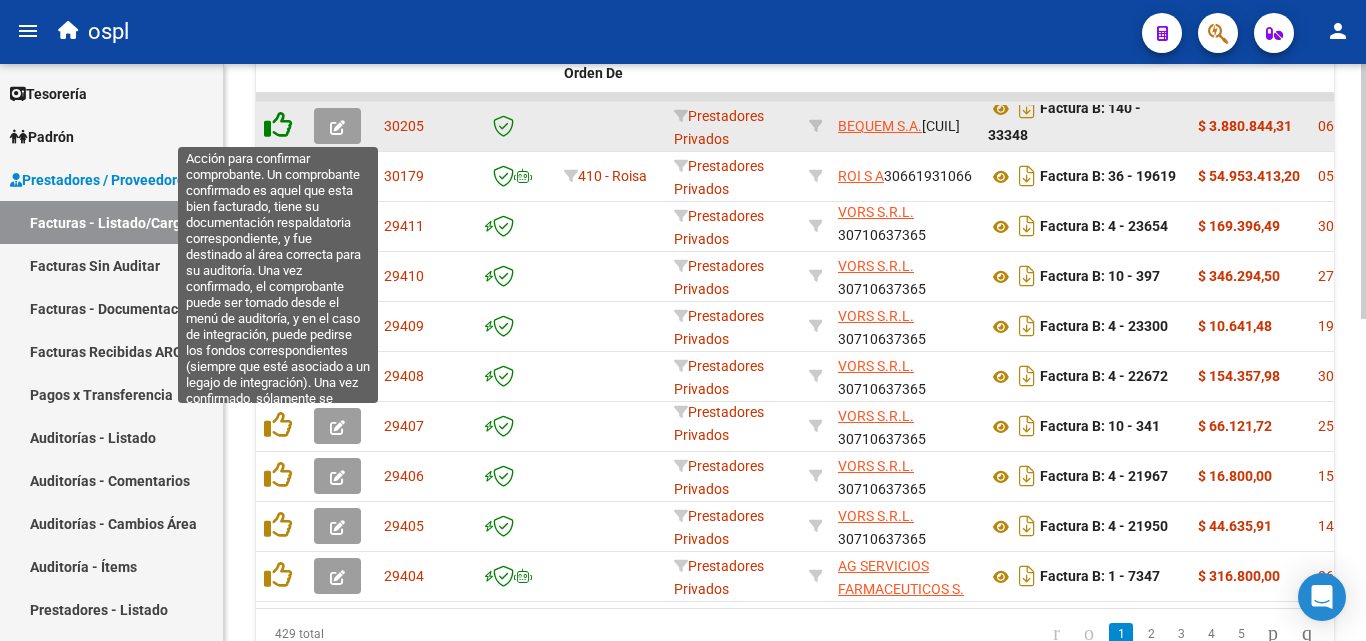 click 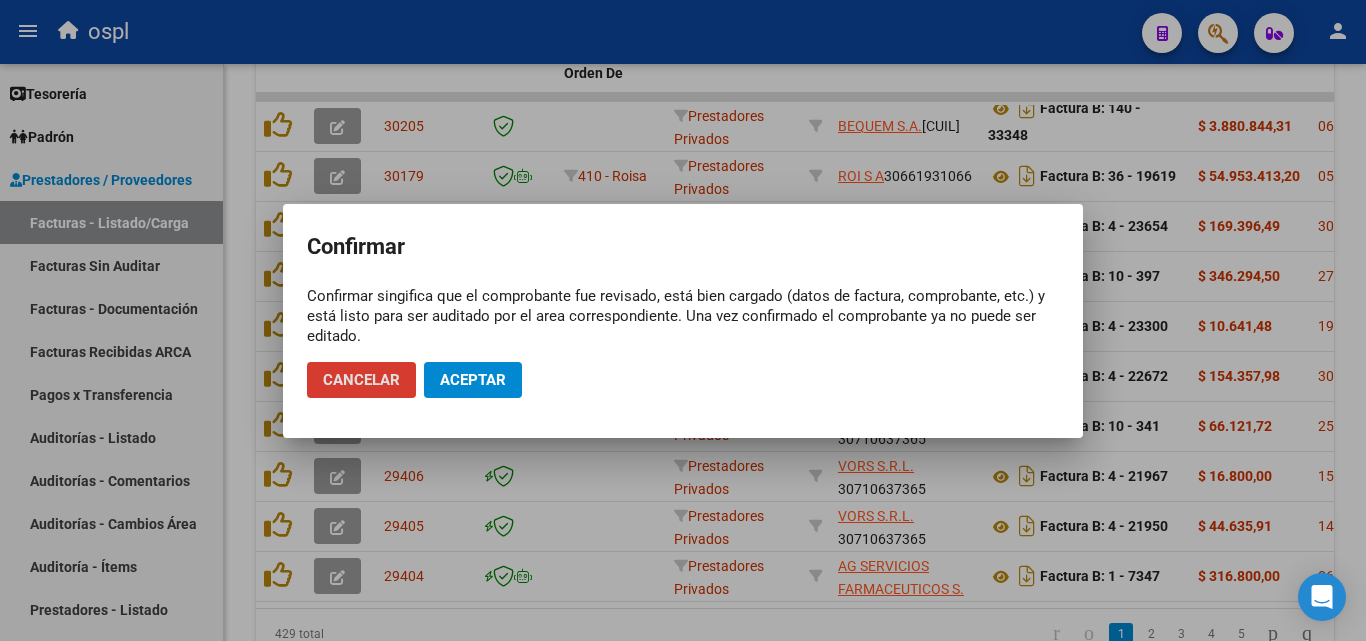 click on "Aceptar" 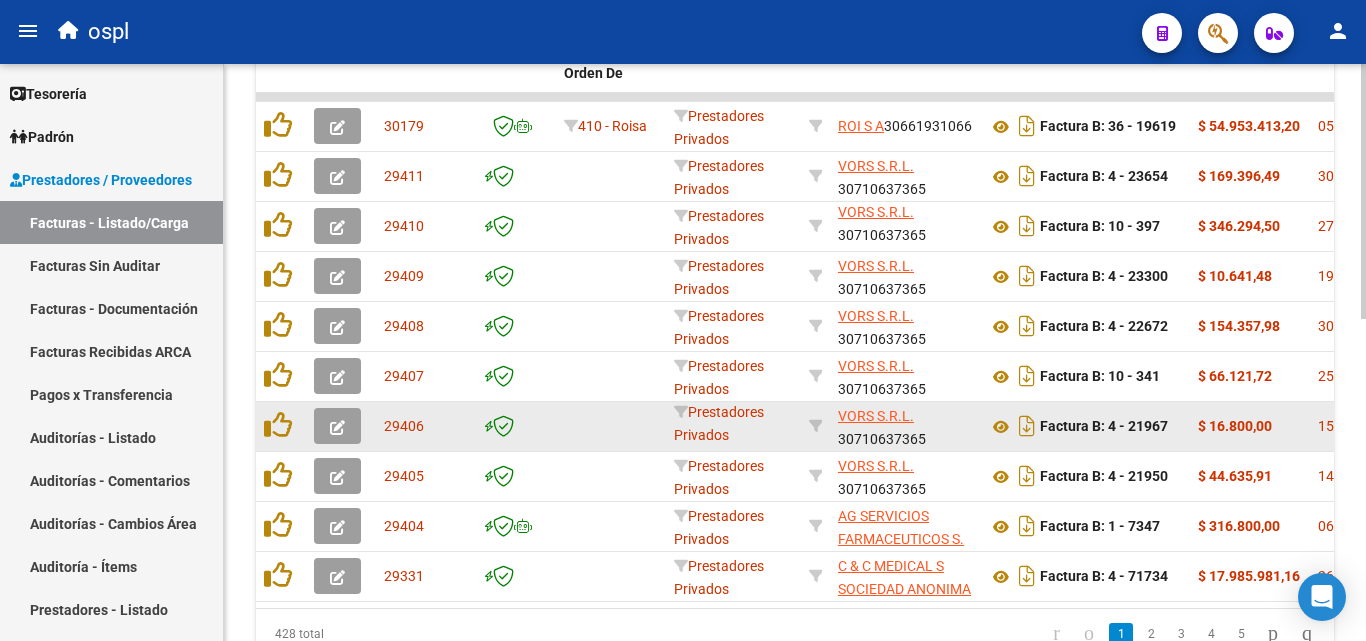 scroll, scrollTop: 0, scrollLeft: 0, axis: both 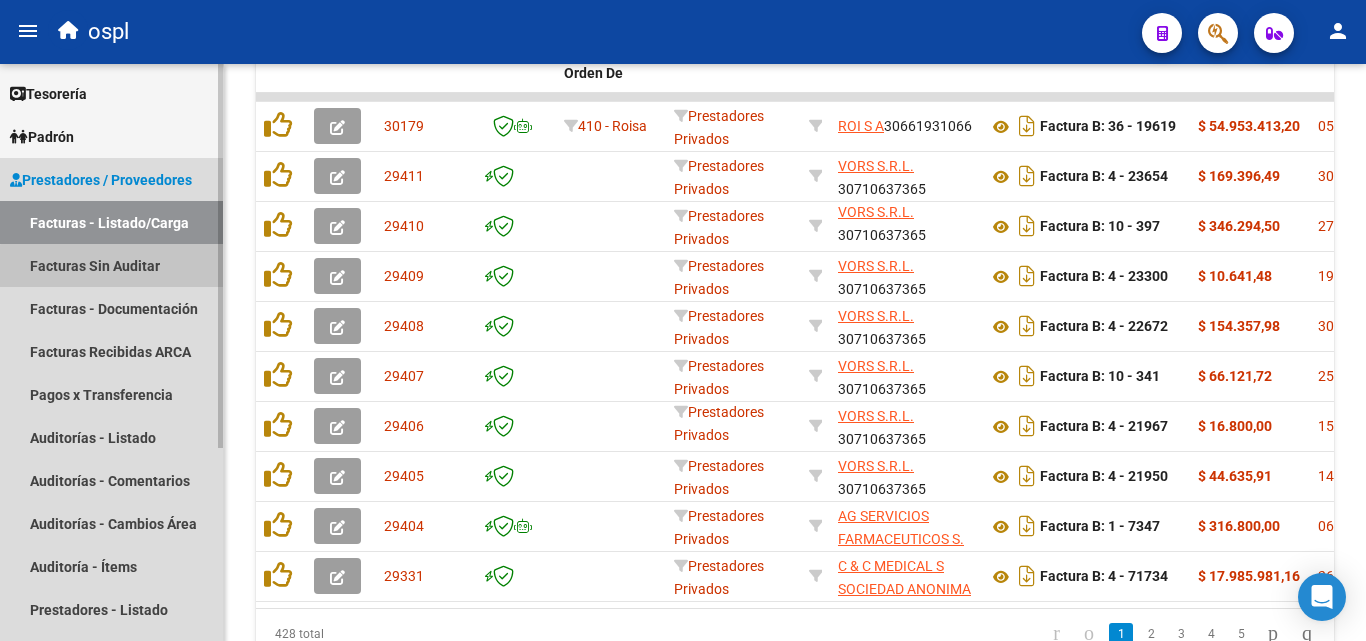 click on "Facturas Sin Auditar" at bounding box center (111, 265) 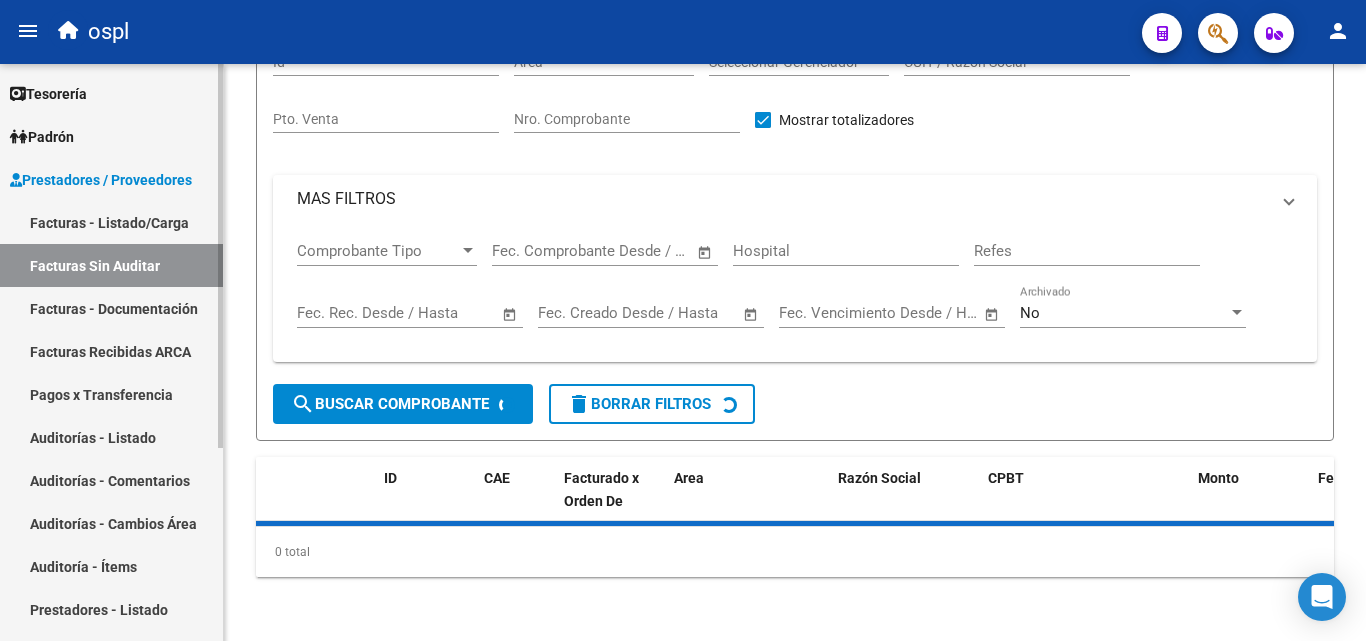 scroll, scrollTop: 57, scrollLeft: 0, axis: vertical 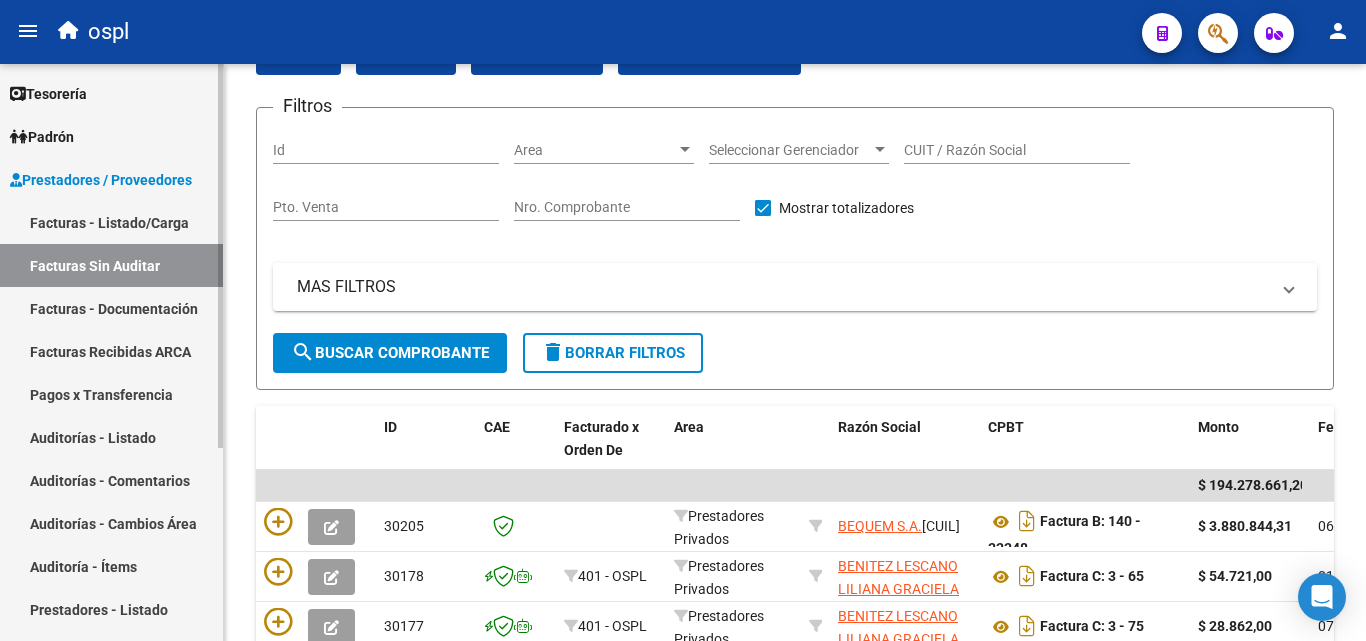 click on "Auditorías - Listado" at bounding box center (111, 437) 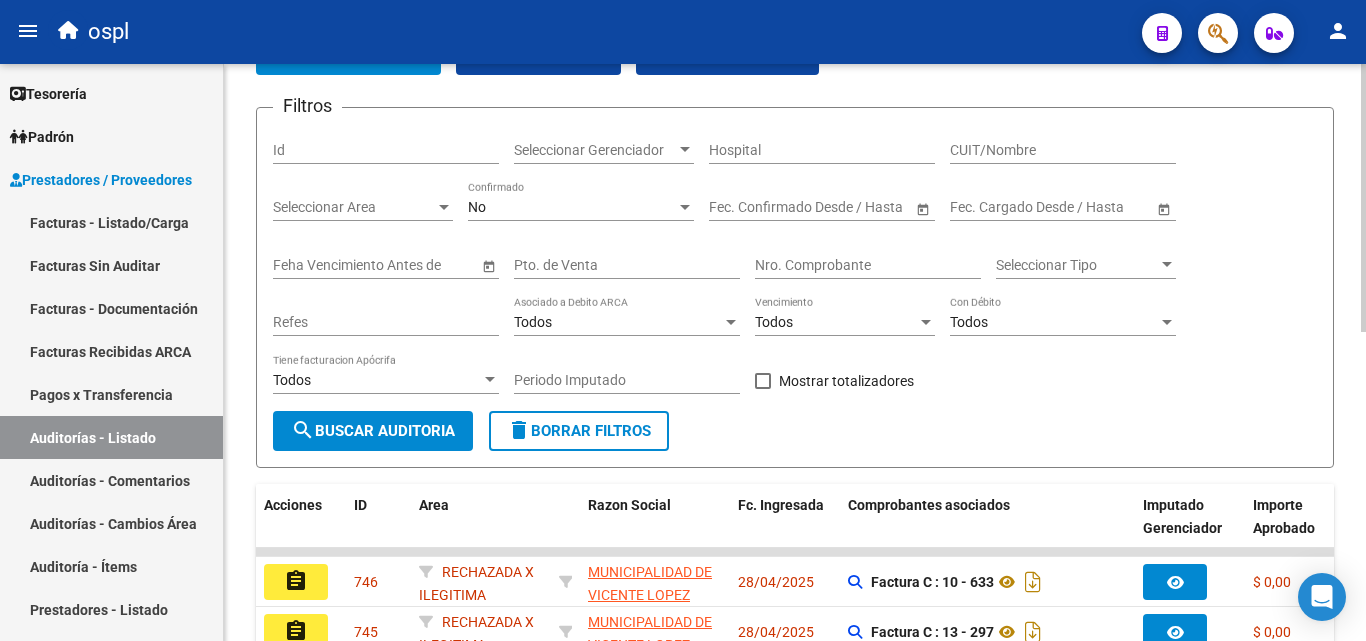 click on "Nro. Comprobante" at bounding box center (868, 265) 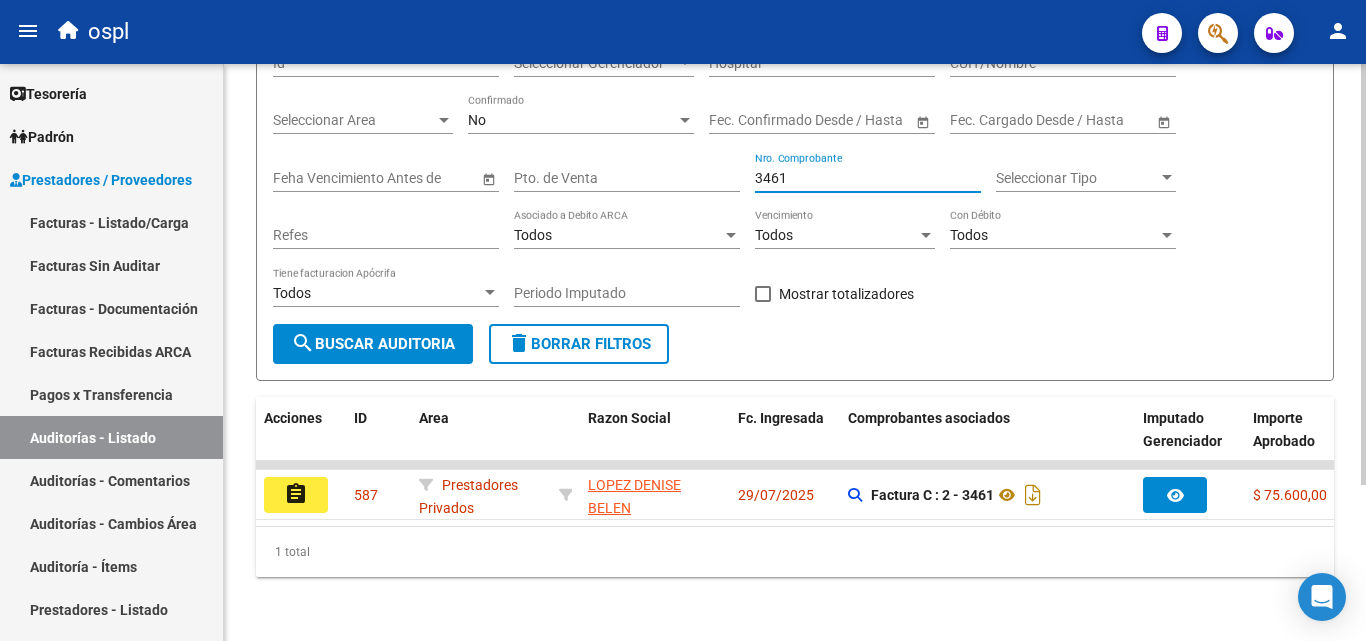 scroll, scrollTop: 213, scrollLeft: 0, axis: vertical 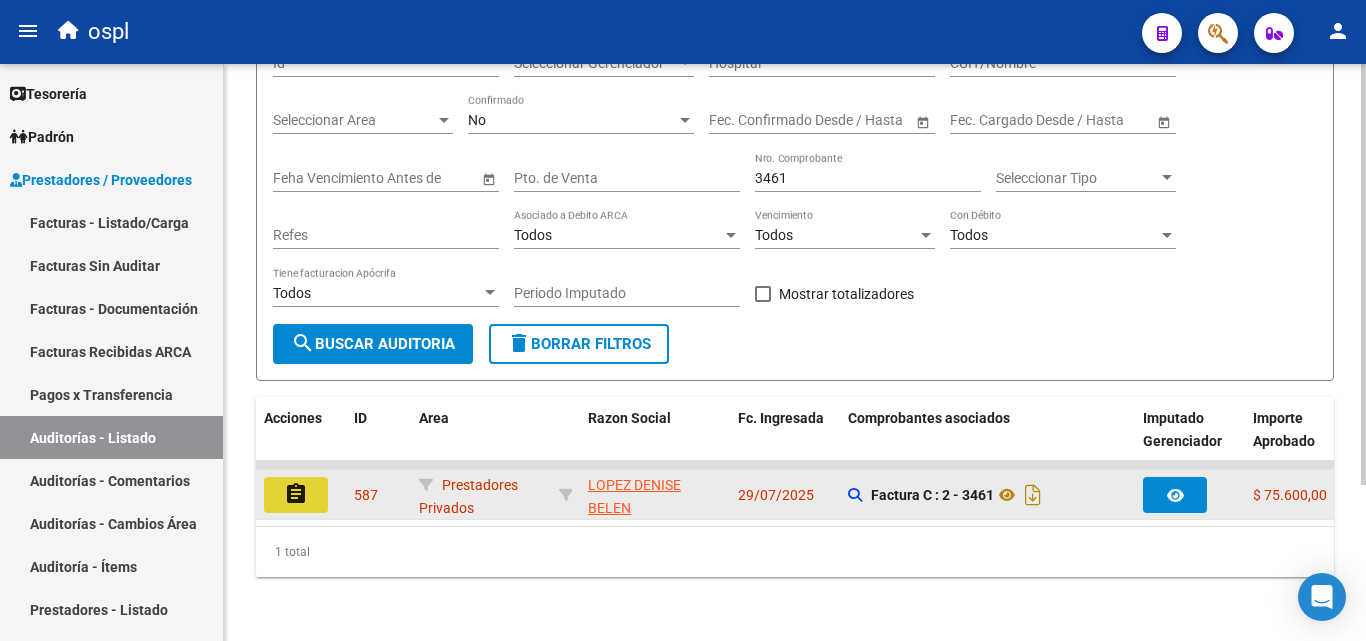 click on "assignment" 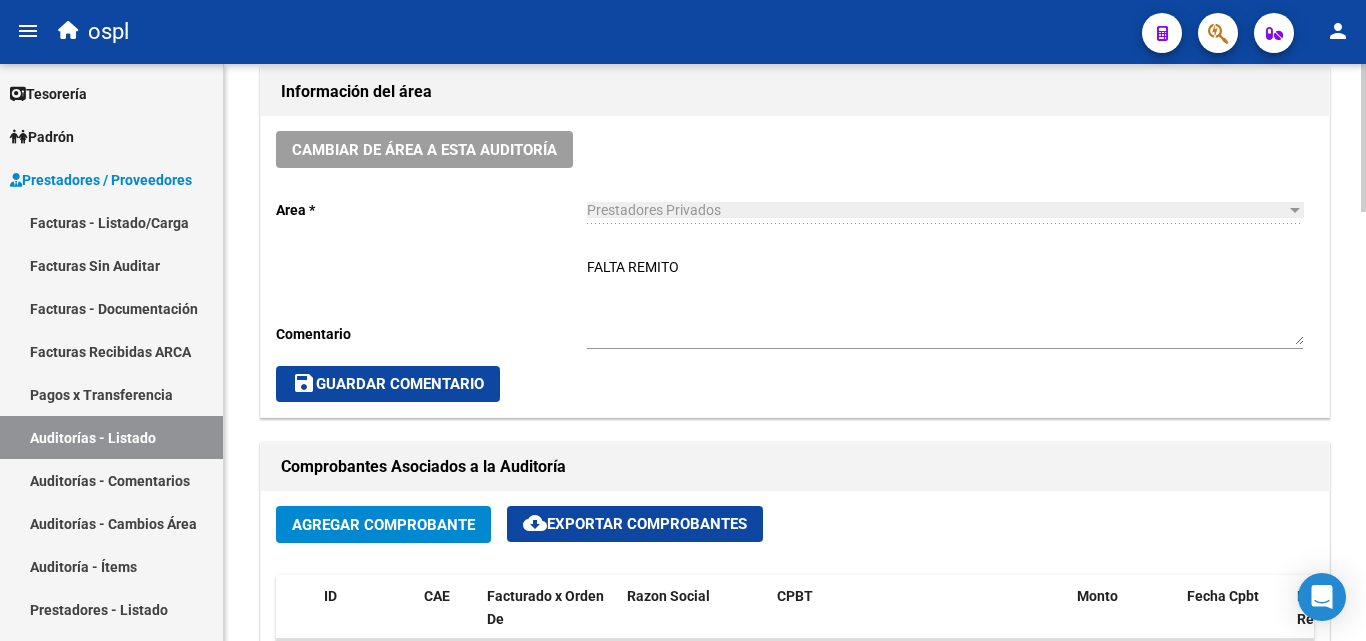 scroll, scrollTop: 600, scrollLeft: 0, axis: vertical 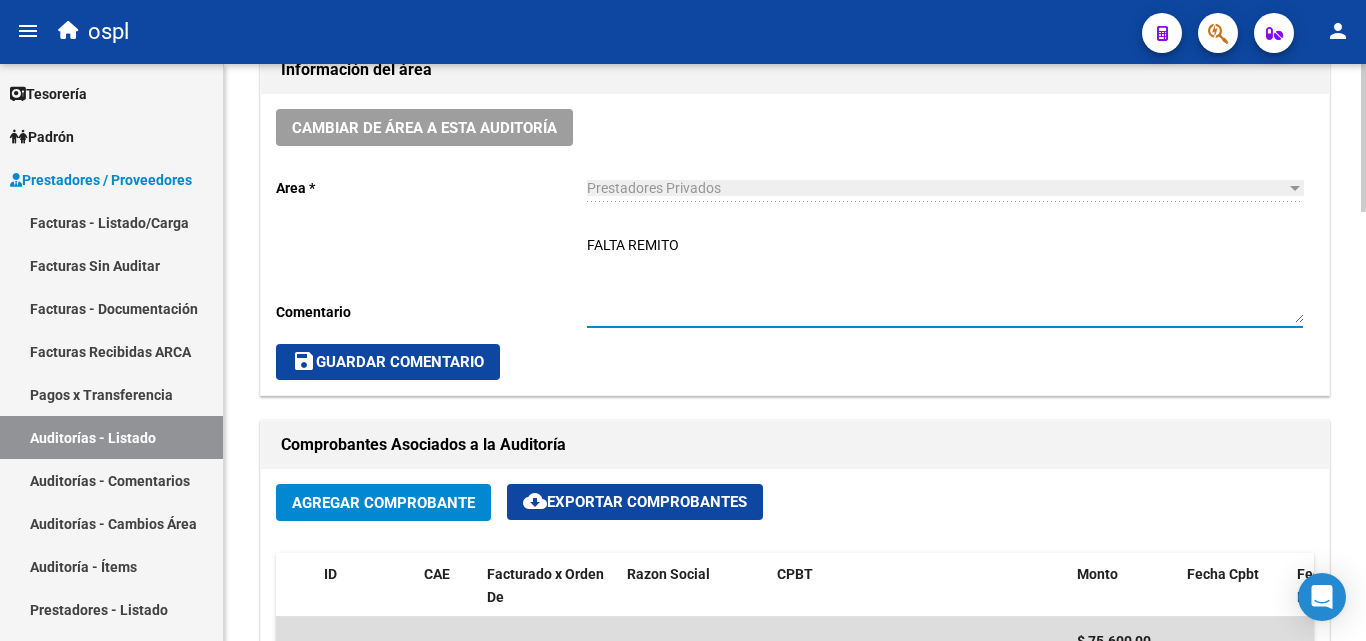 drag, startPoint x: 740, startPoint y: 251, endPoint x: 509, endPoint y: 240, distance: 231.26175 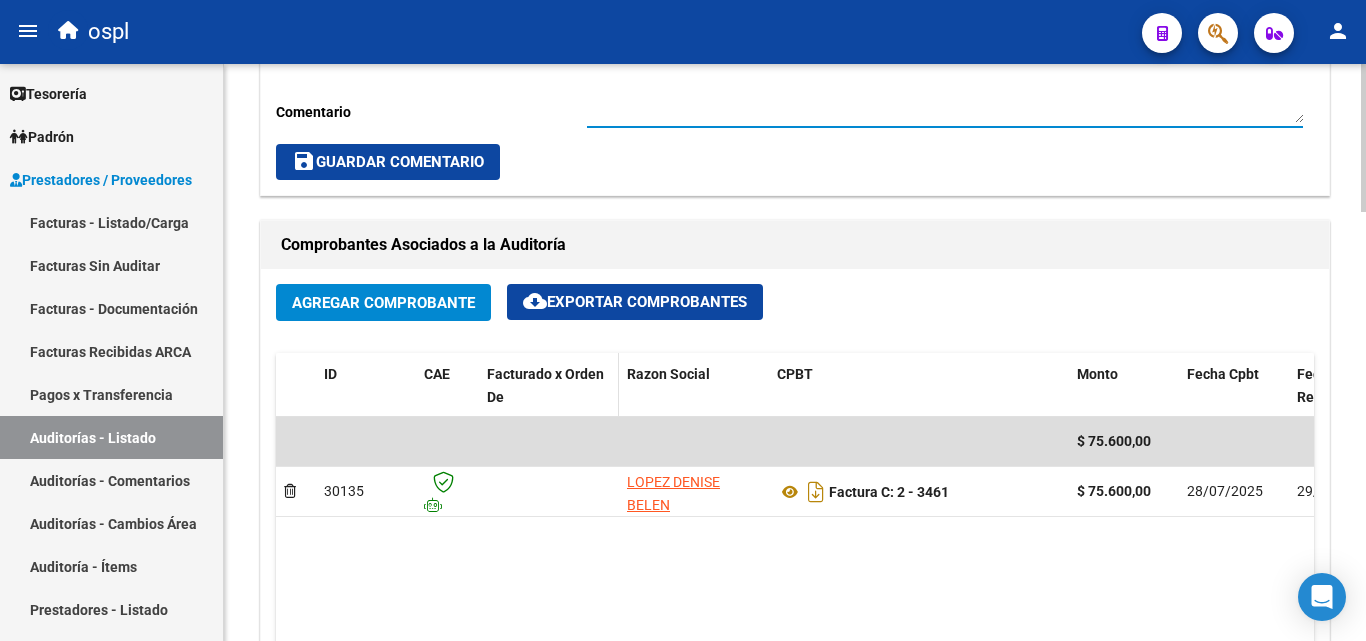 scroll, scrollTop: 700, scrollLeft: 0, axis: vertical 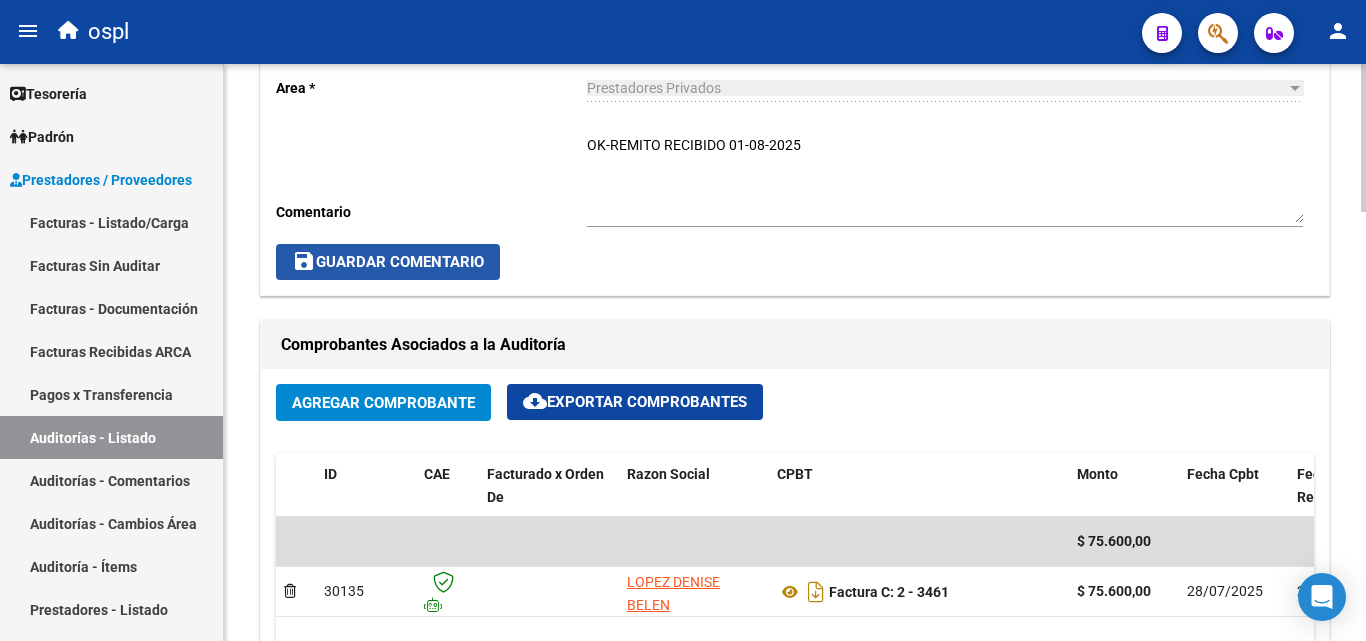 click on "save  Guardar Comentario" 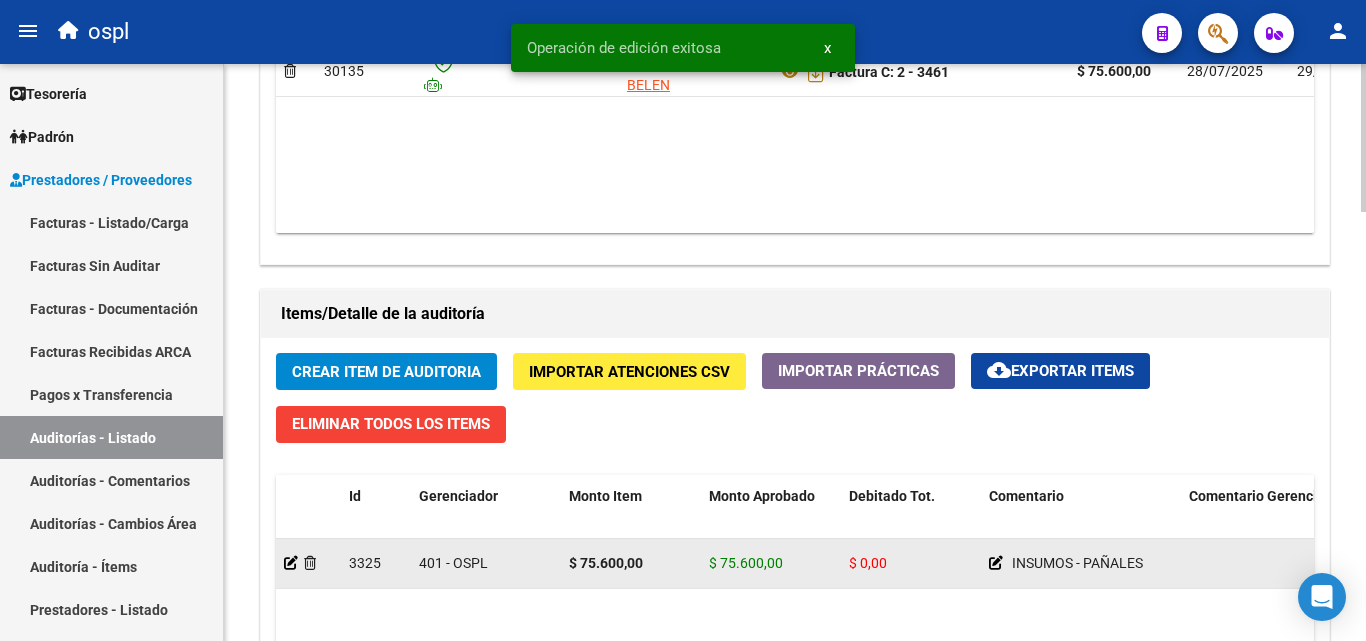 scroll, scrollTop: 1100, scrollLeft: 0, axis: vertical 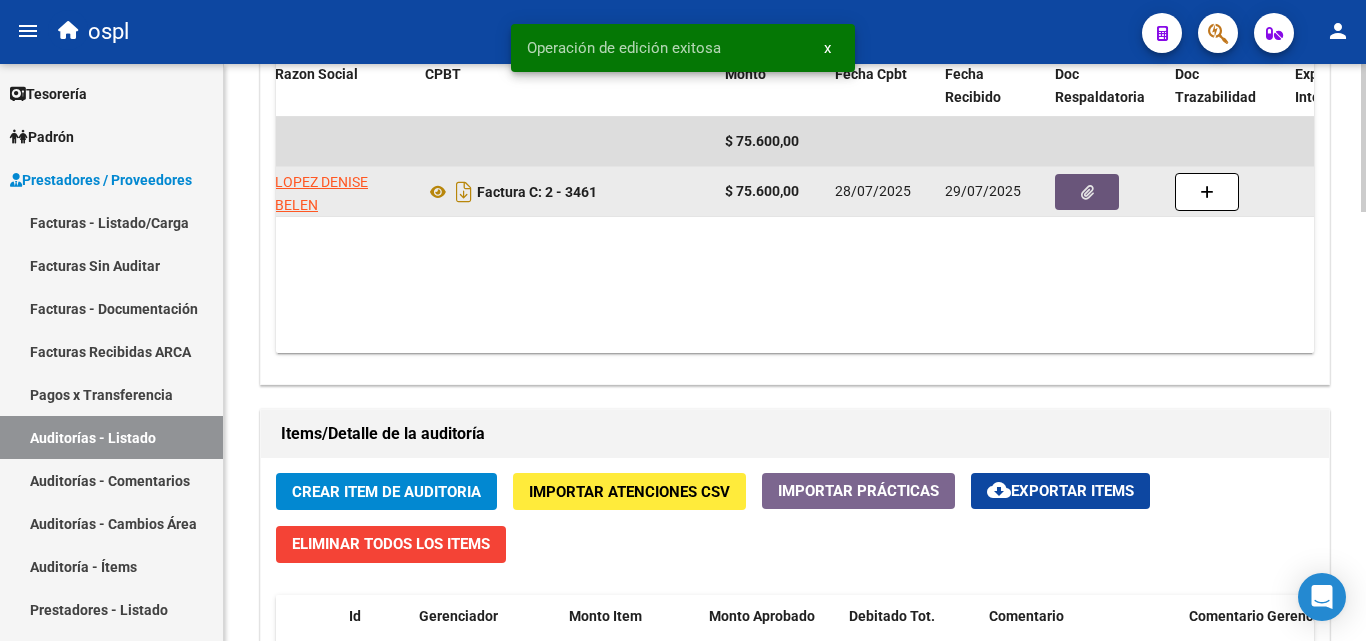 click 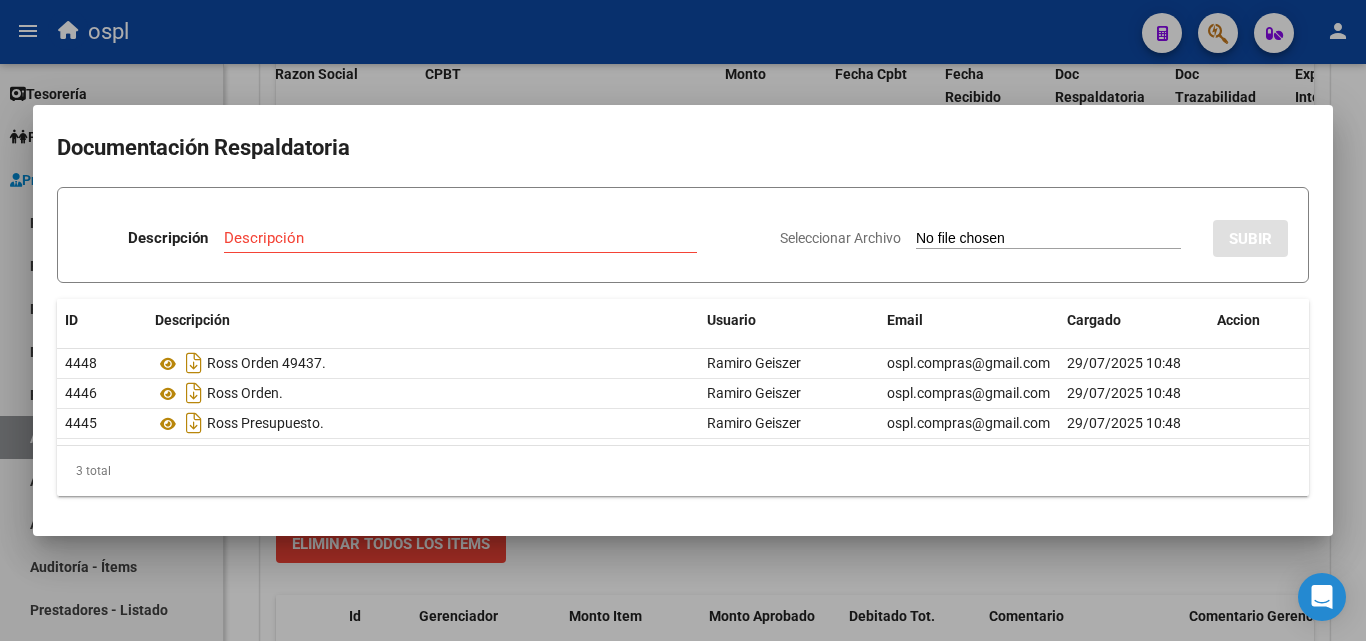 click on "Seleccionar Archivo" at bounding box center (1048, 239) 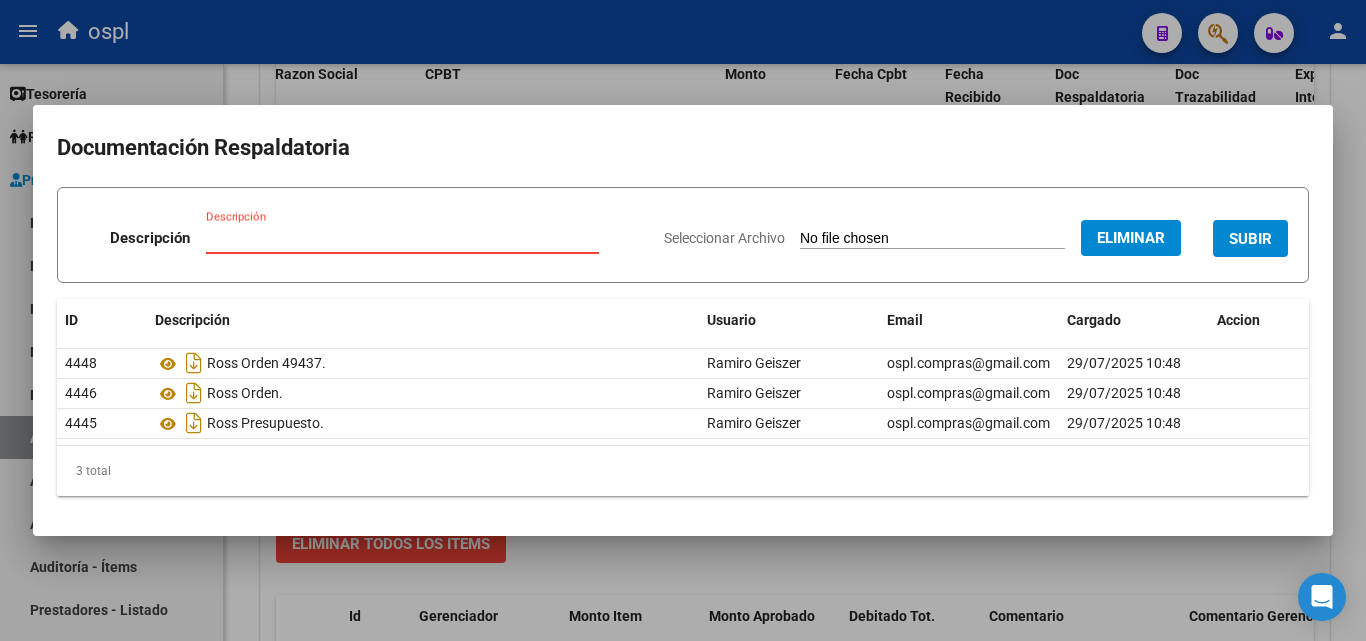 click on "Descripción" at bounding box center [402, 238] 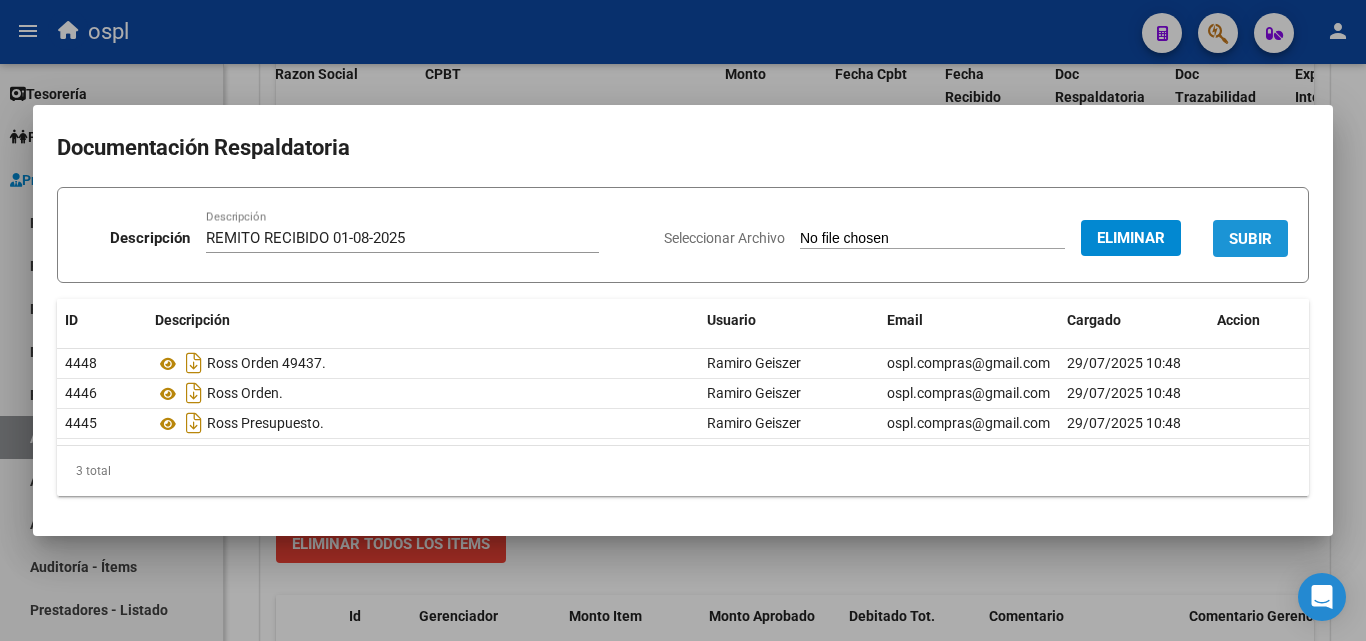 click on "SUBIR" at bounding box center [1250, 239] 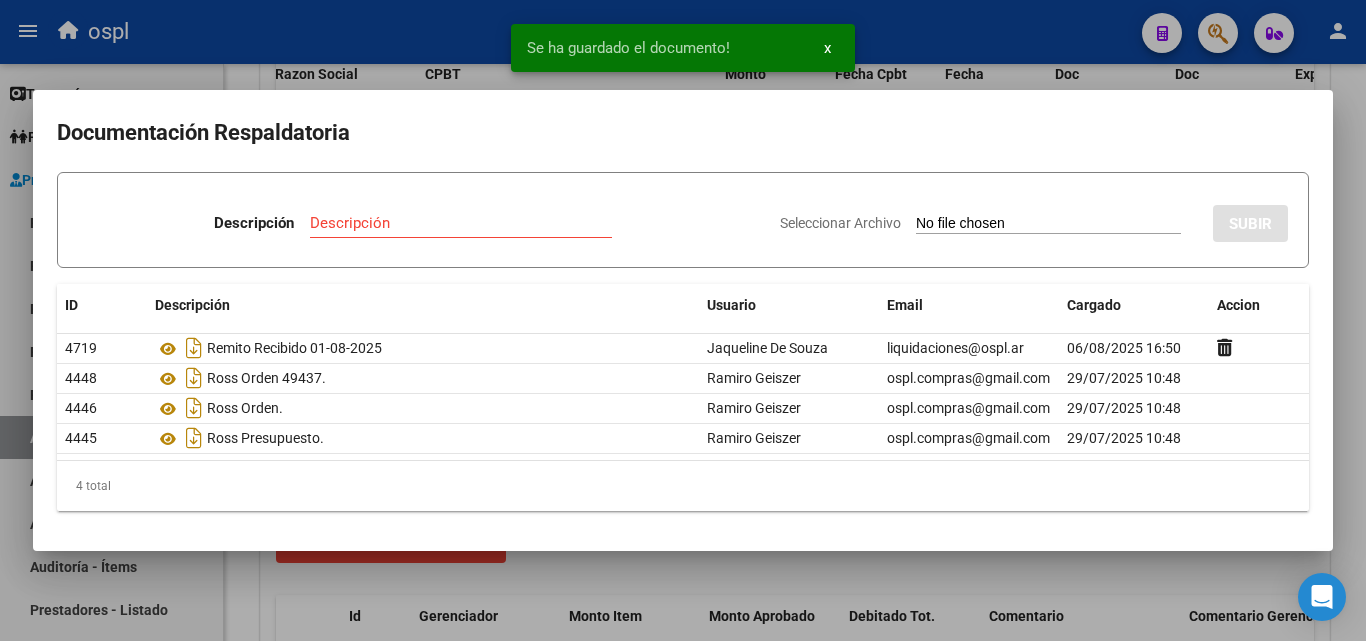 click on "Se ha guardado el documento! x" at bounding box center (683, 48) 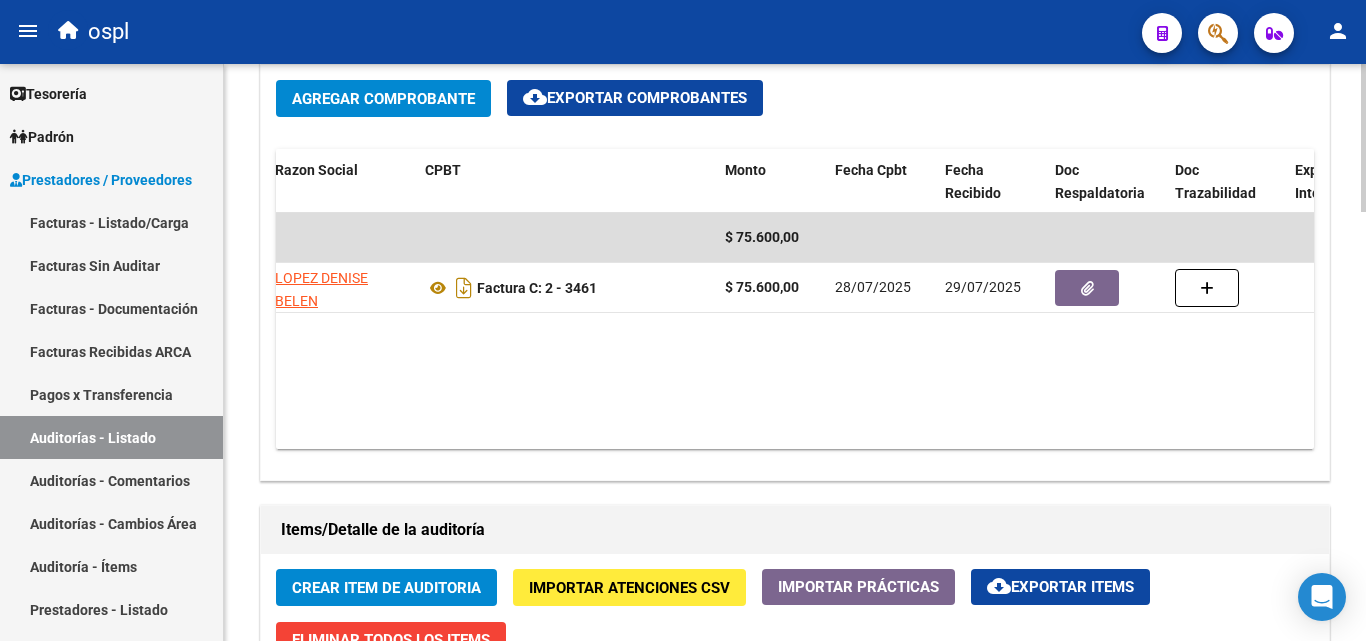 scroll, scrollTop: 1000, scrollLeft: 0, axis: vertical 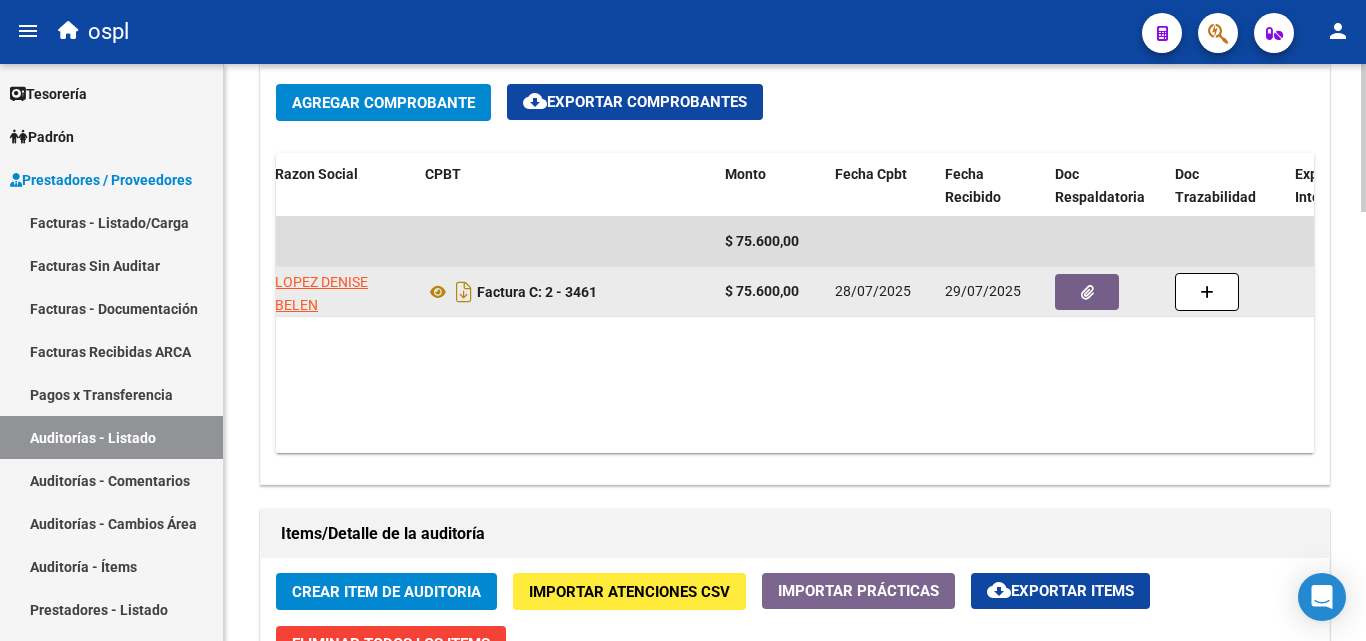 click 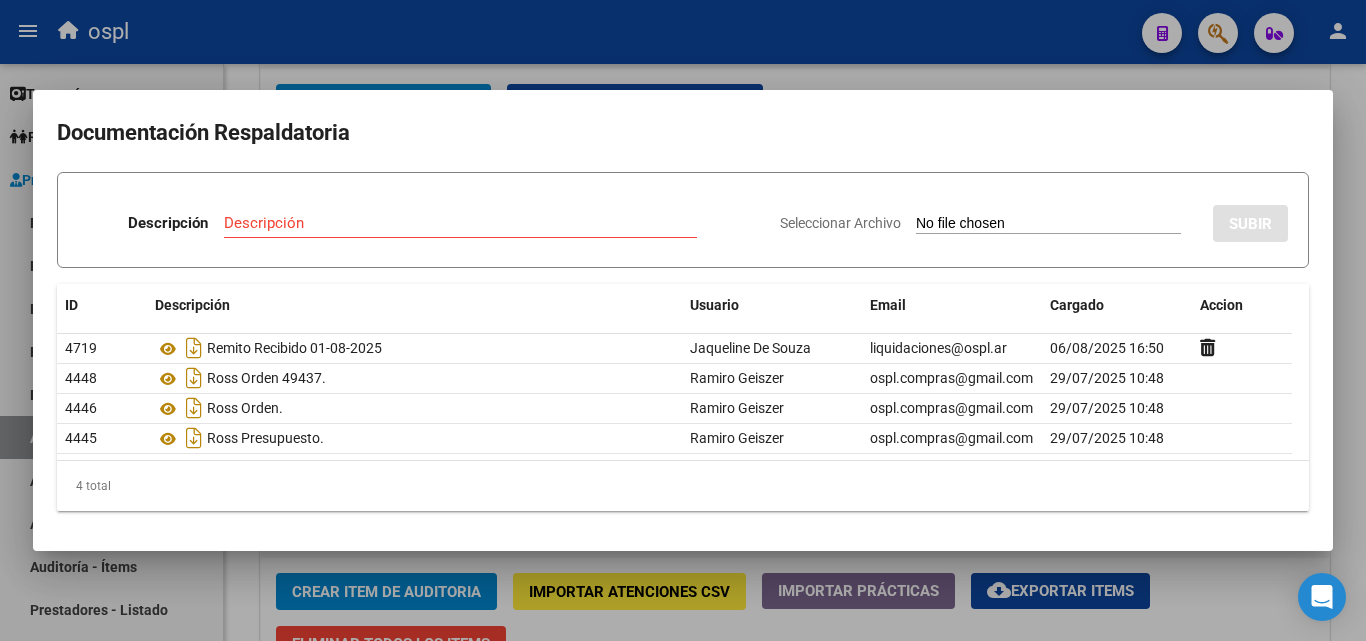 click at bounding box center (683, 320) 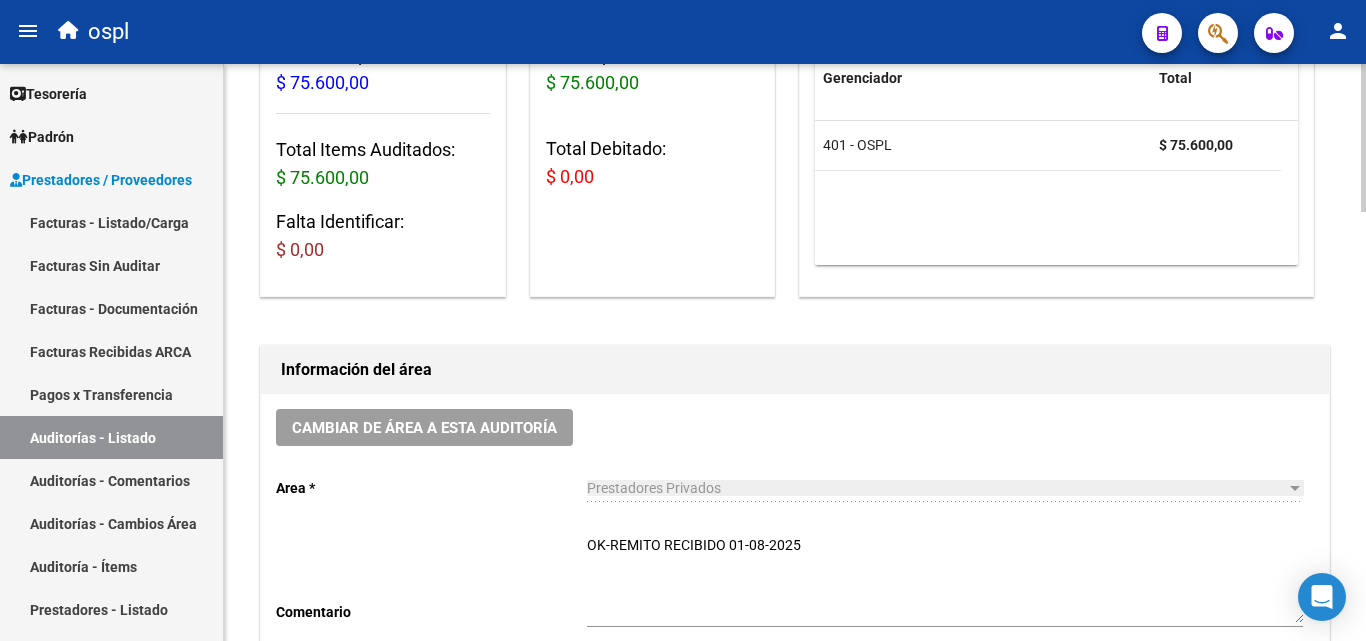 scroll, scrollTop: 500, scrollLeft: 0, axis: vertical 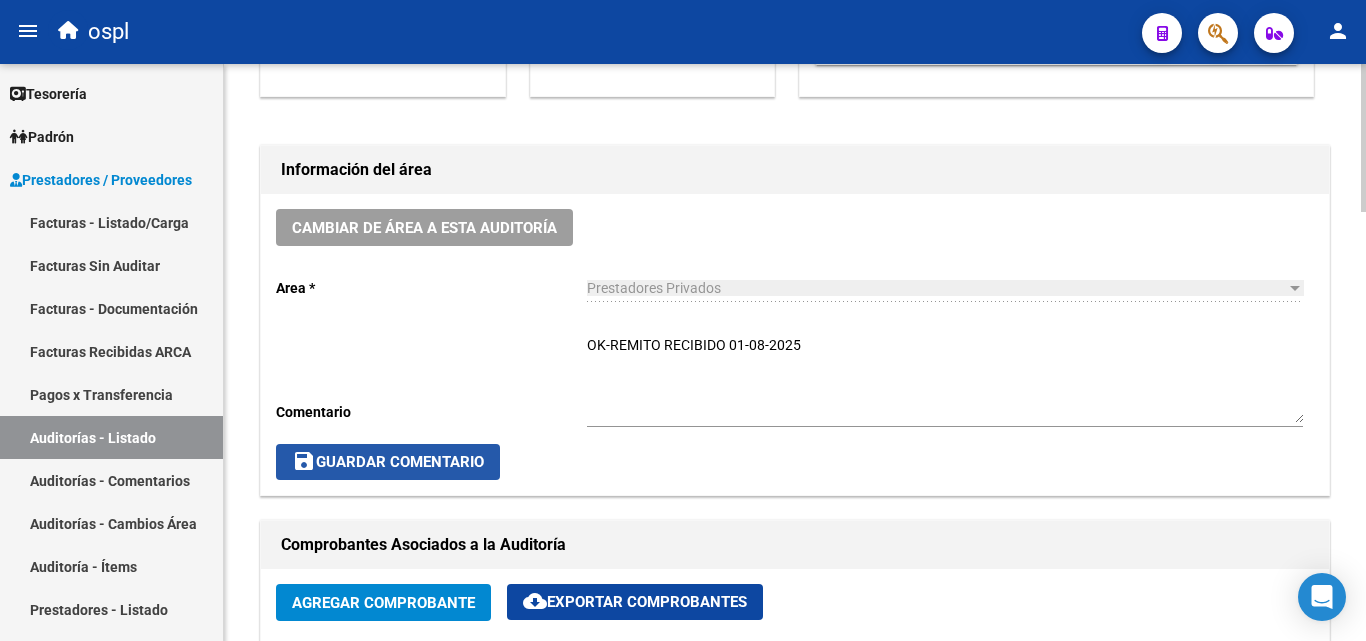 click on "save  Guardar Comentario" 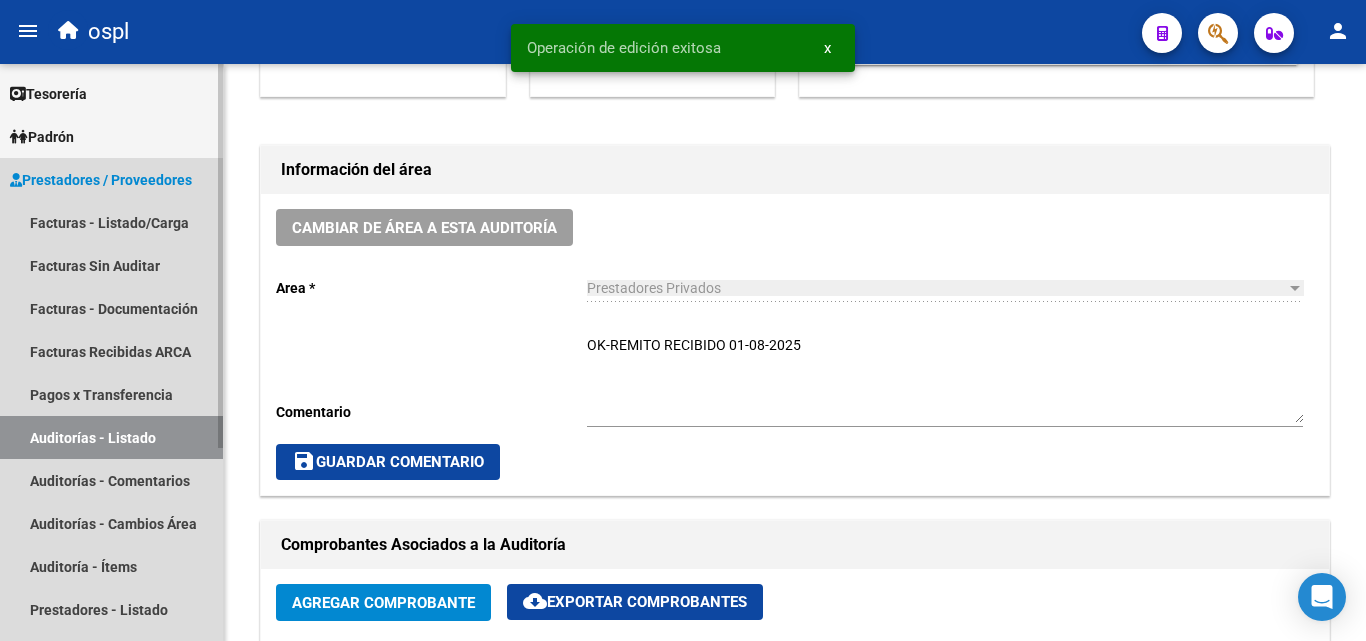 click on "Auditorías - Listado" at bounding box center [111, 437] 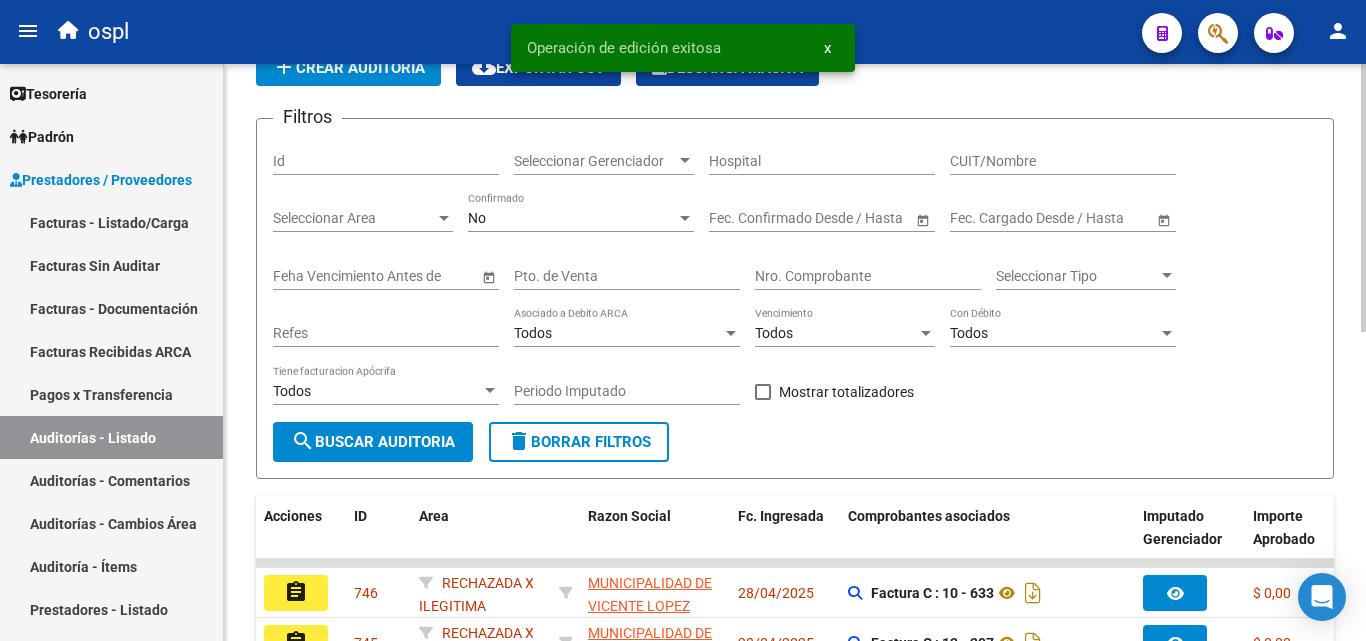 scroll, scrollTop: 0, scrollLeft: 0, axis: both 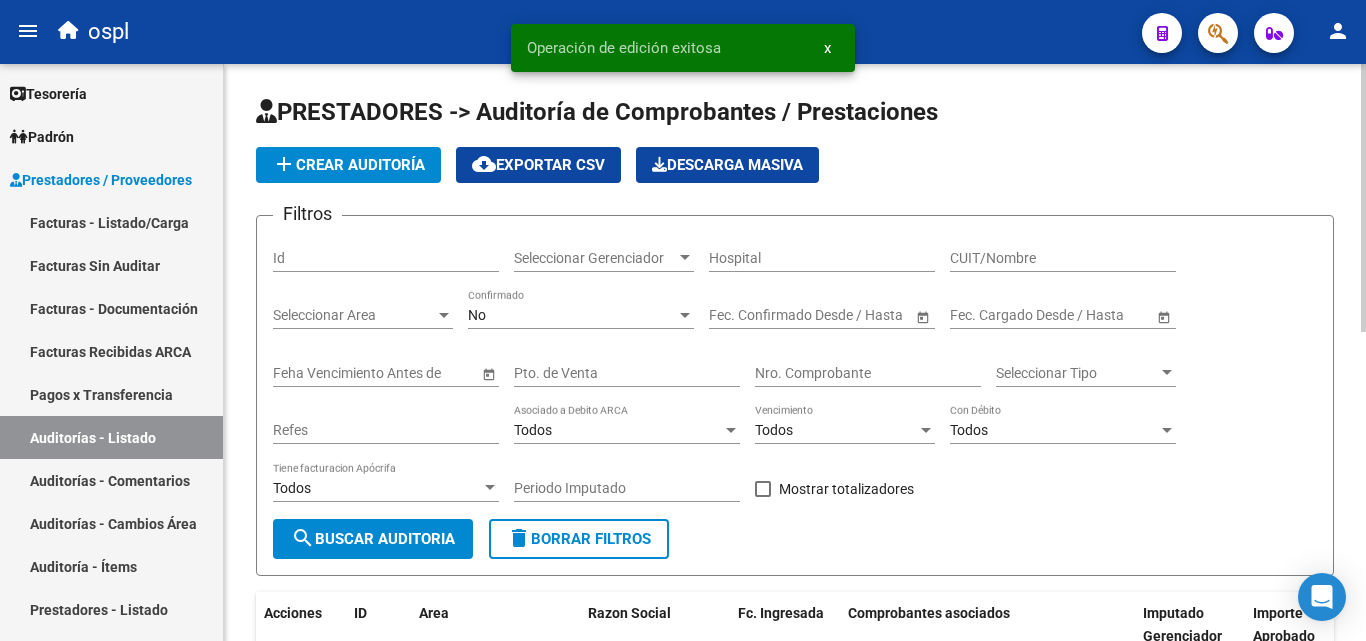 click on "Nro. Comprobante" at bounding box center [868, 373] 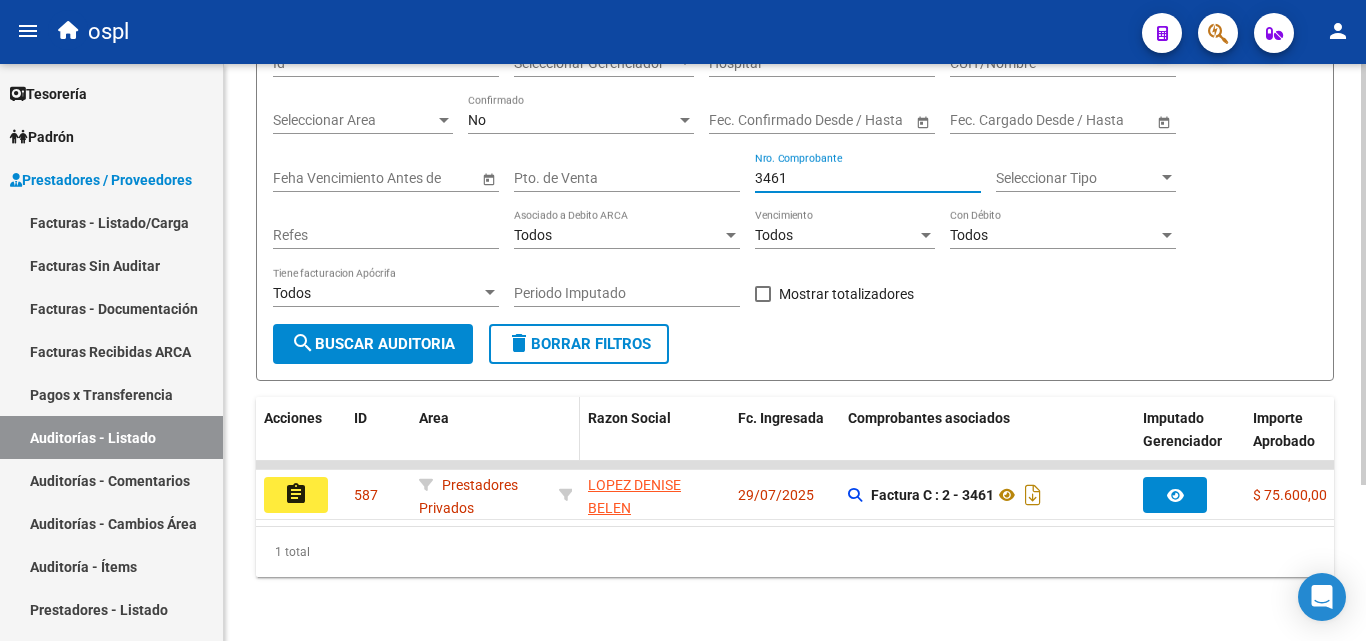 scroll, scrollTop: 213, scrollLeft: 0, axis: vertical 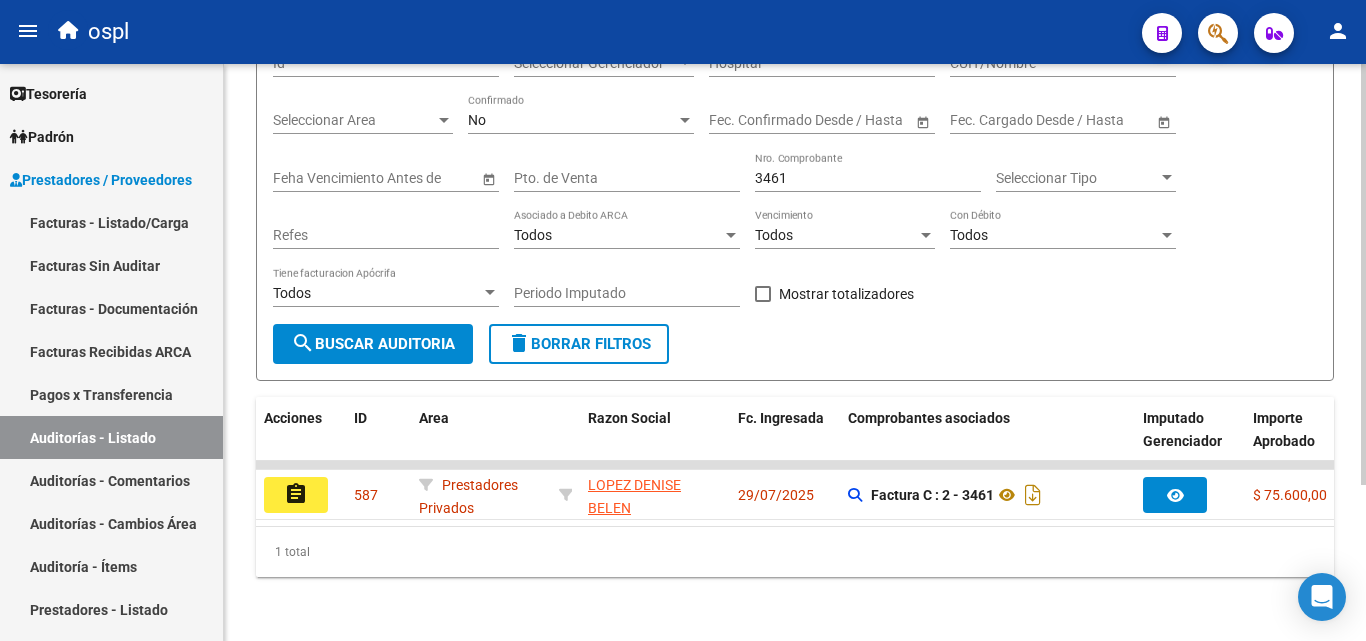 drag, startPoint x: 540, startPoint y: 506, endPoint x: 656, endPoint y: 527, distance: 117.88554 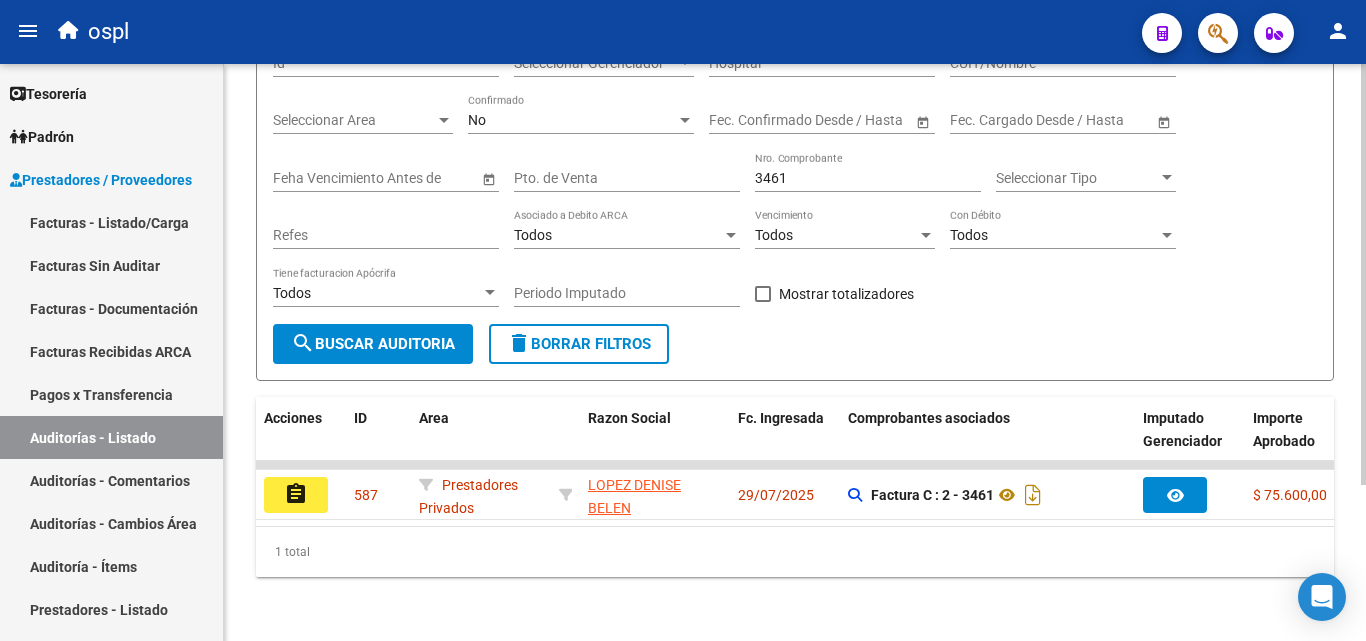 click on "assignment 587      Prestadores Privados  LOPEZ DENISE BELEN  - [CUIL]  29/07/2025      Factura C : 2 - 3461  $ 75.600,00 $ 0,00 $ 75.600,00 28/08/2025 29/07/2025 Jaqueline De Souza OK-REMITO RECIBIDO 01-08-2025" 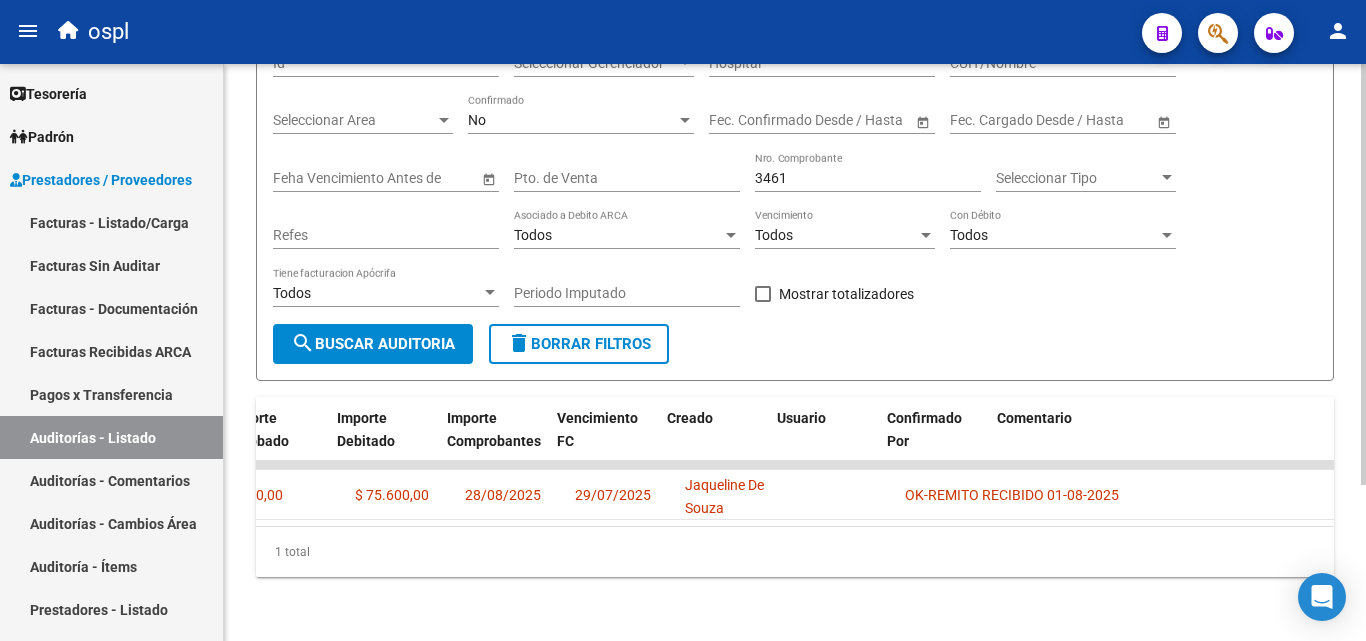 scroll, scrollTop: 0, scrollLeft: 0, axis: both 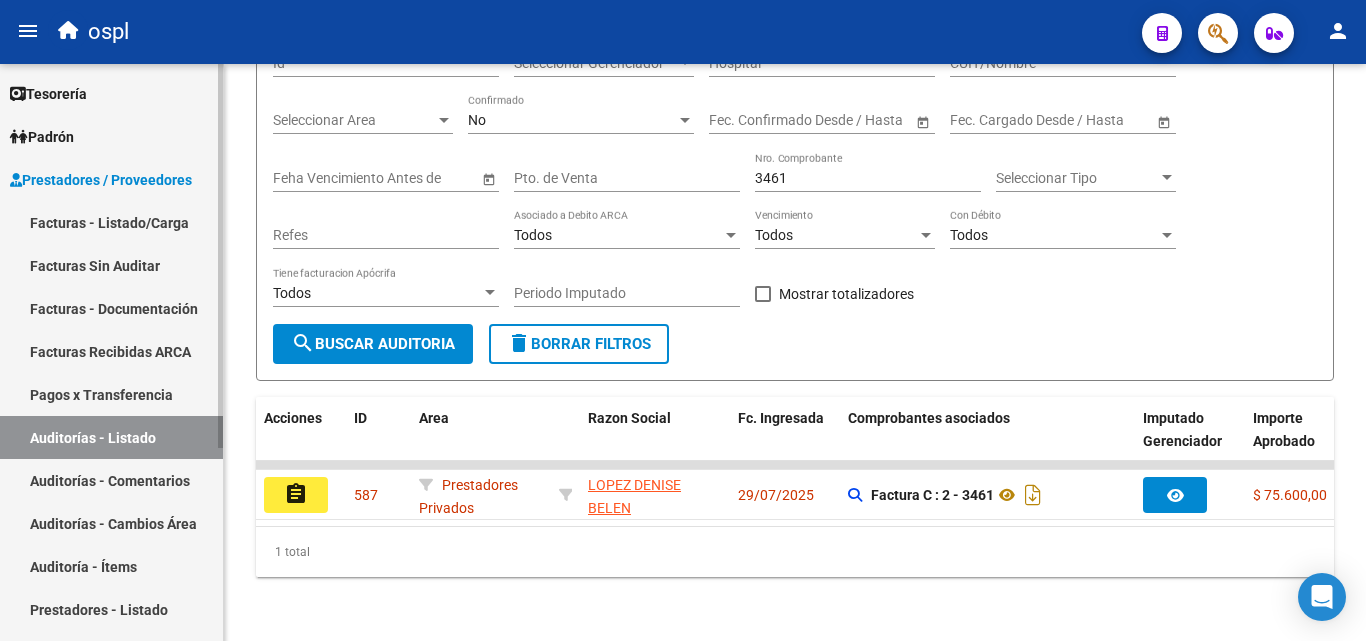 click on "Facturas - Listado/Carga" at bounding box center [111, 222] 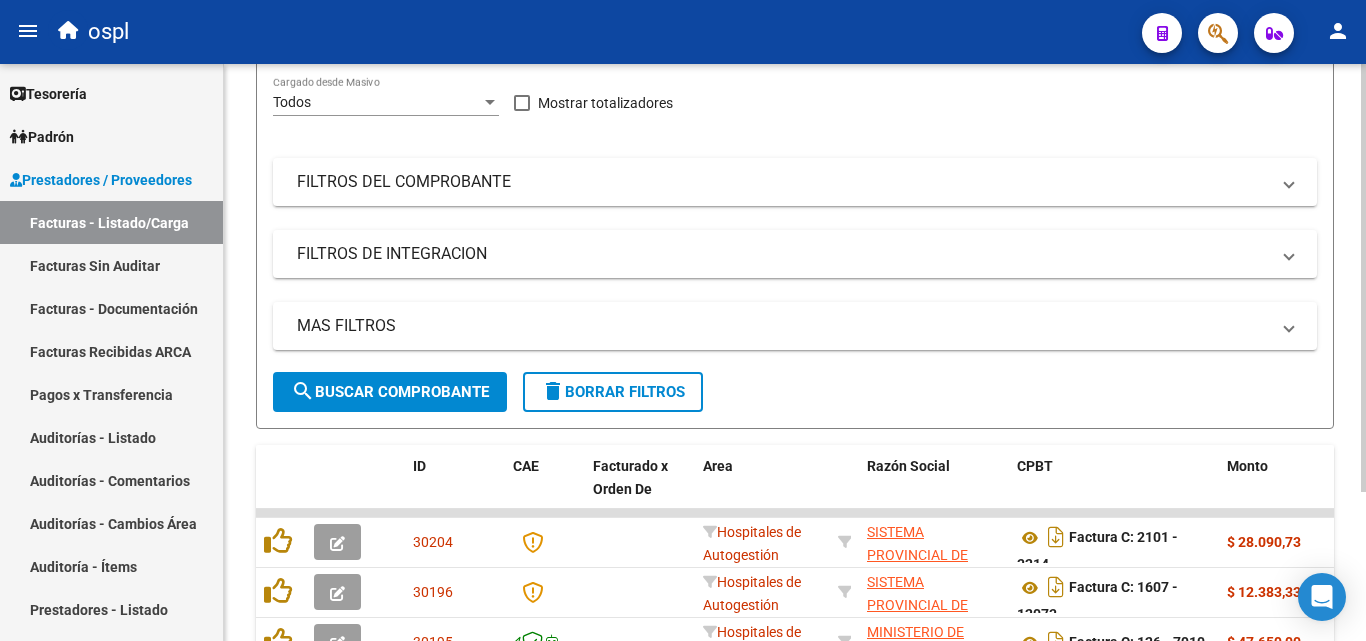 scroll, scrollTop: 0, scrollLeft: 0, axis: both 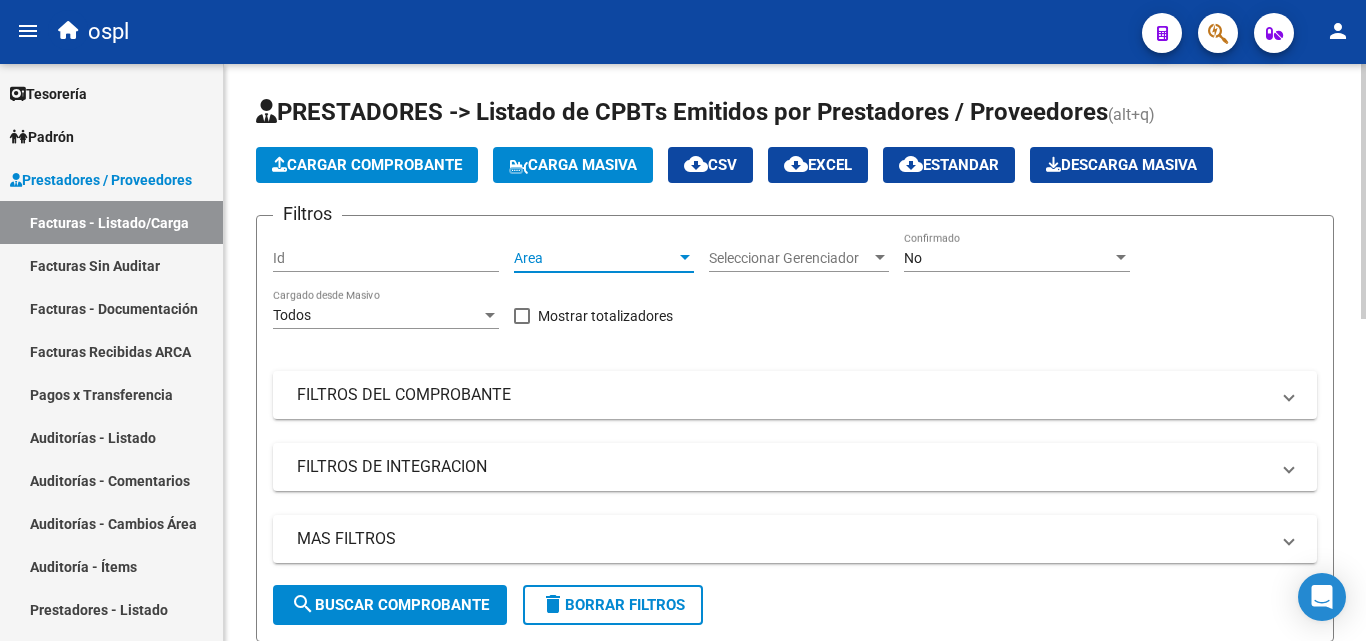 click on "Area" at bounding box center [595, 258] 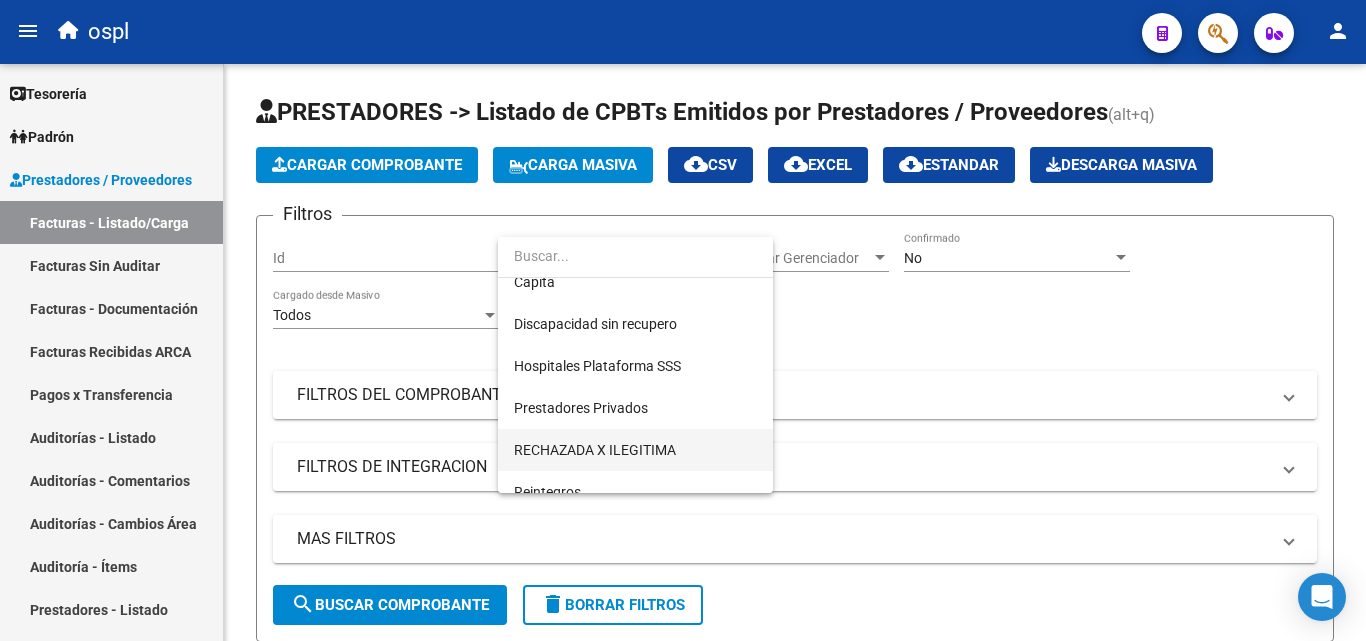 scroll, scrollTop: 290, scrollLeft: 0, axis: vertical 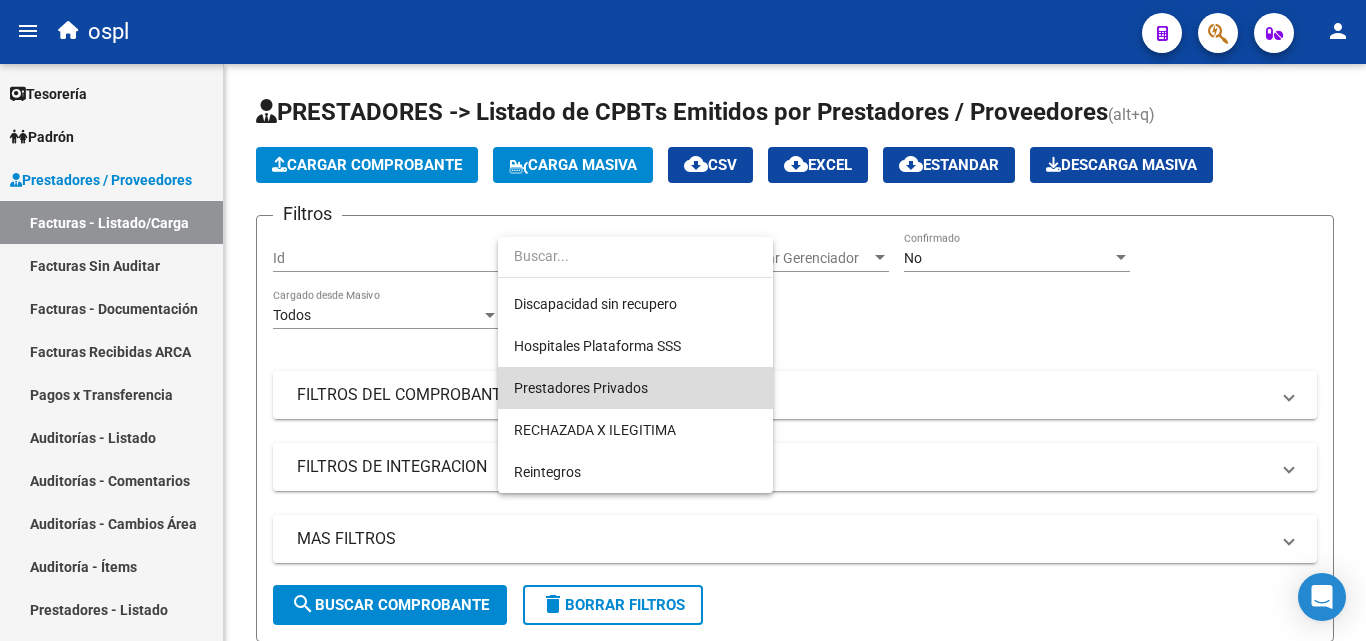 click on "Prestadores Privados" at bounding box center (635, 388) 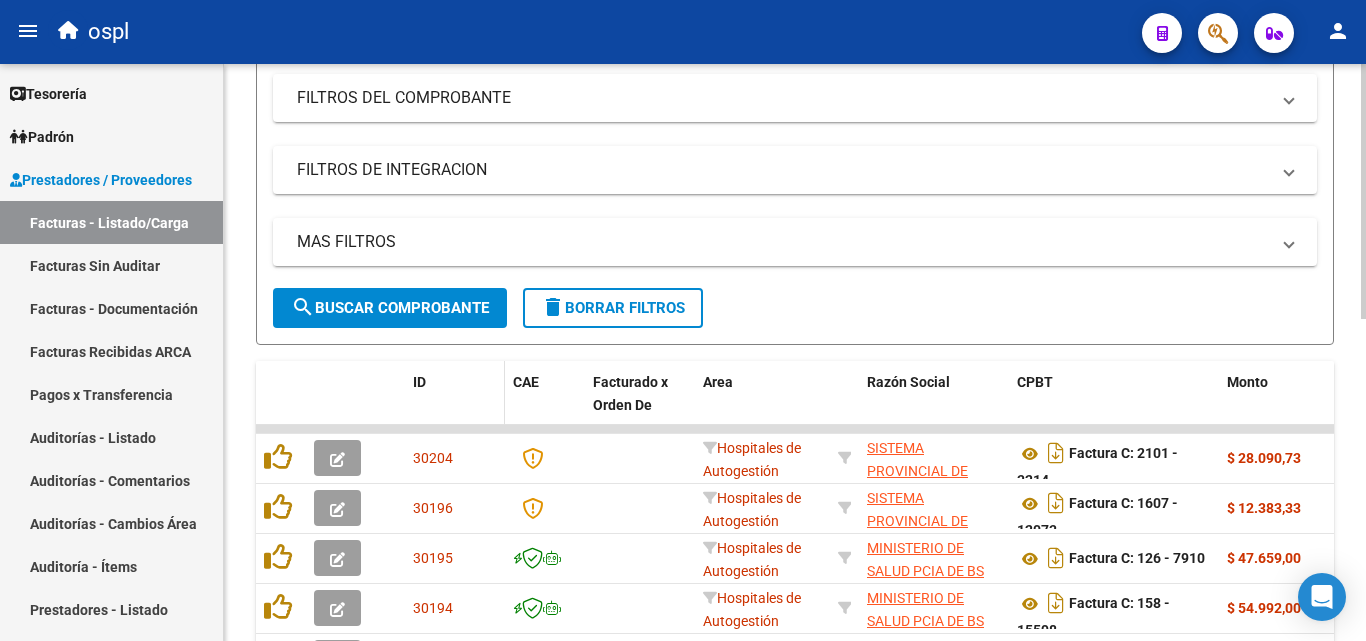 scroll, scrollTop: 400, scrollLeft: 0, axis: vertical 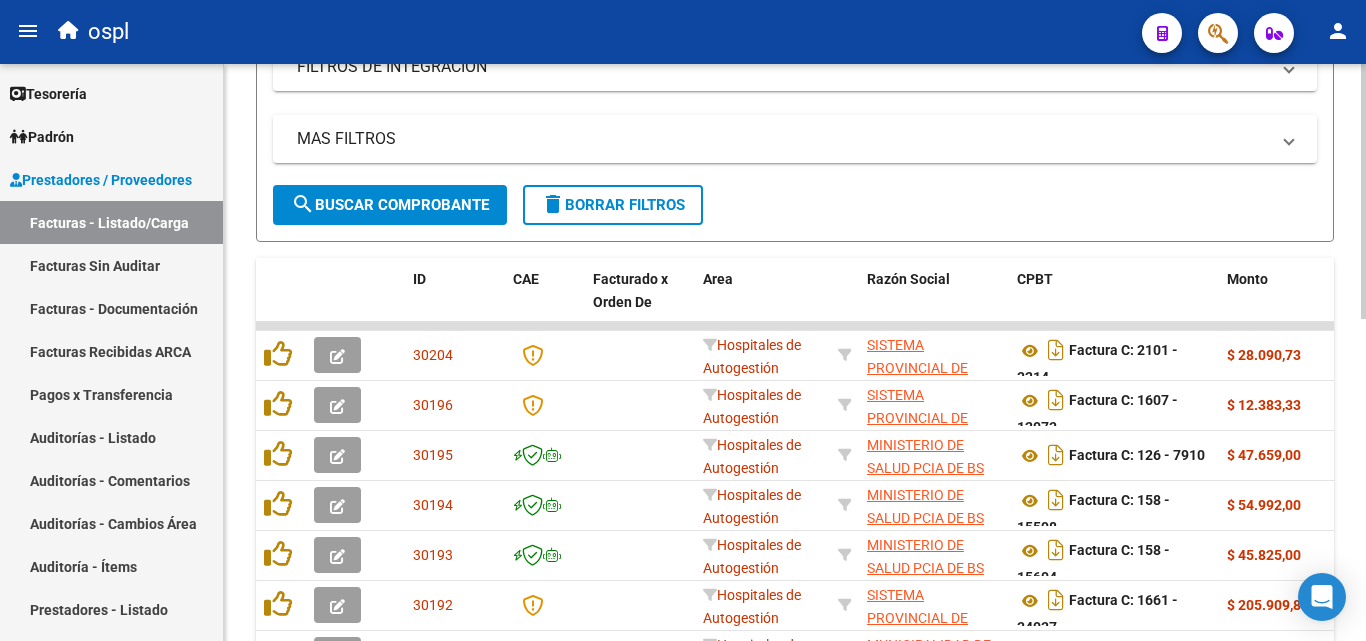 click on "search  Buscar Comprobante" 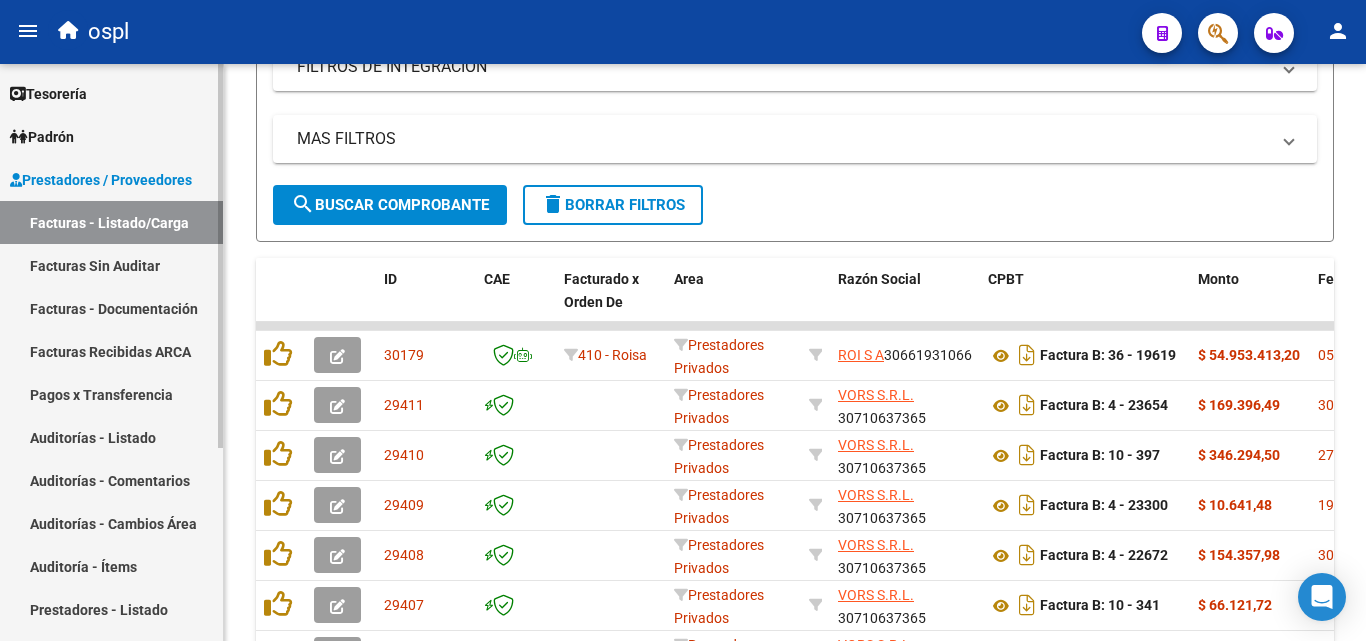 click on "Facturas Sin Auditar" at bounding box center (111, 265) 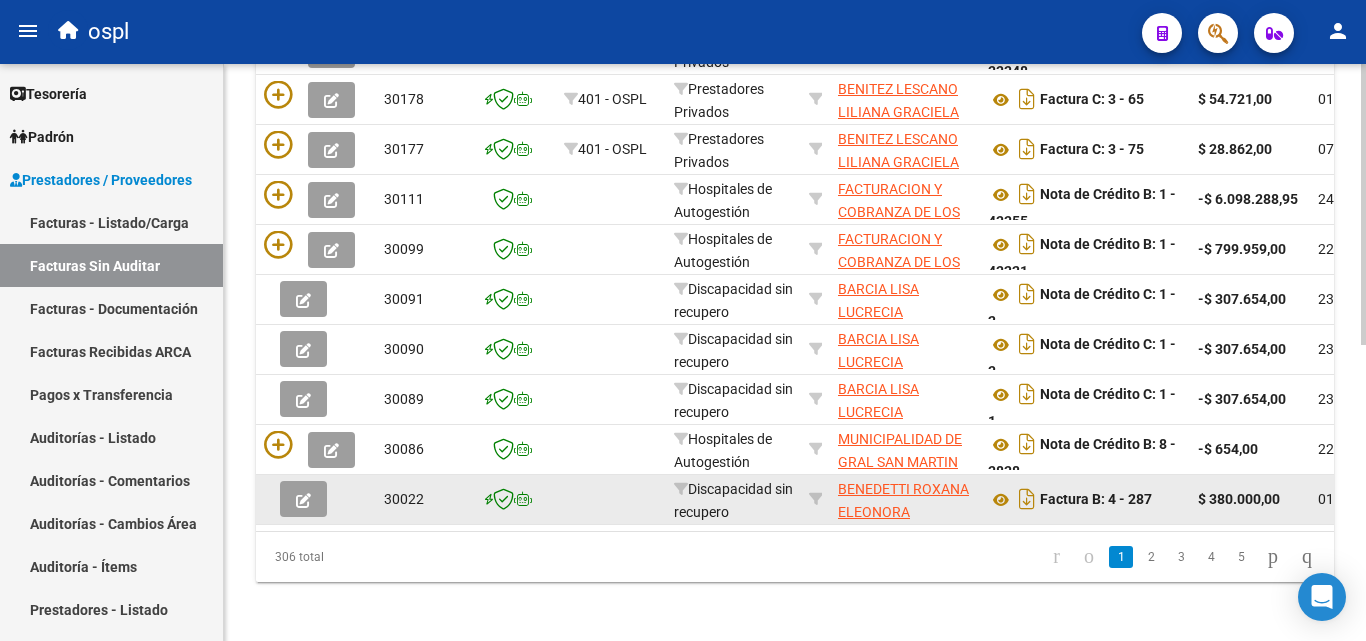 scroll, scrollTop: 600, scrollLeft: 0, axis: vertical 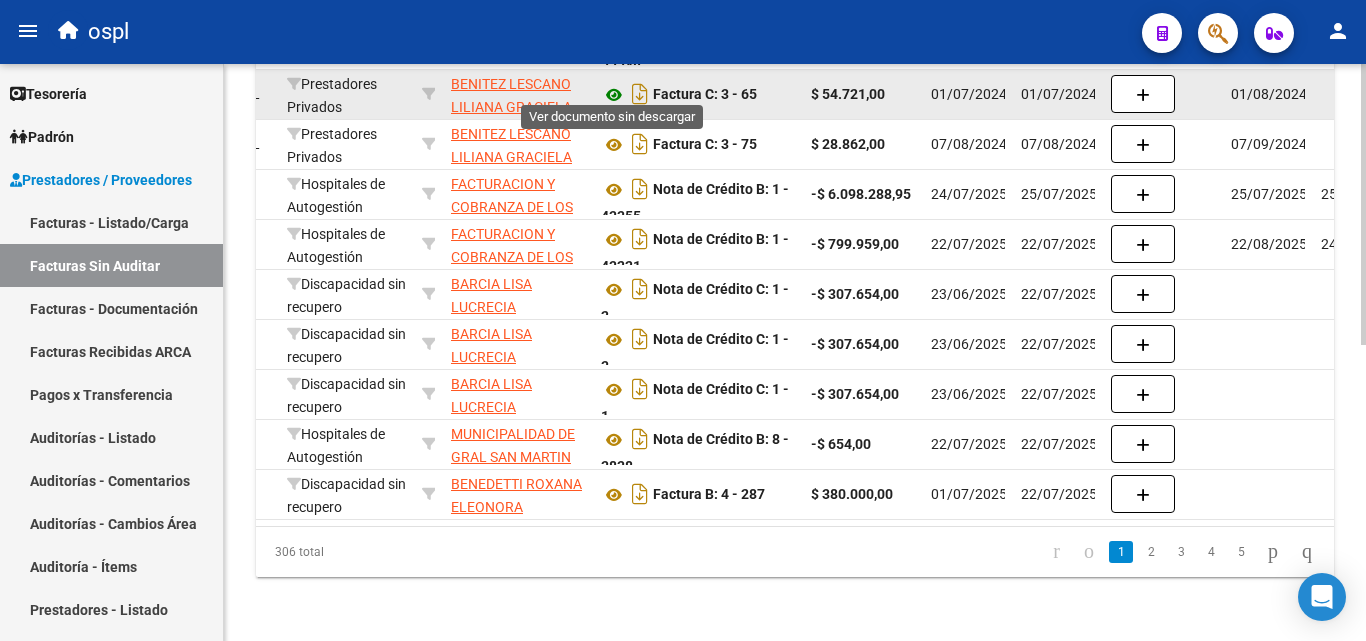 click 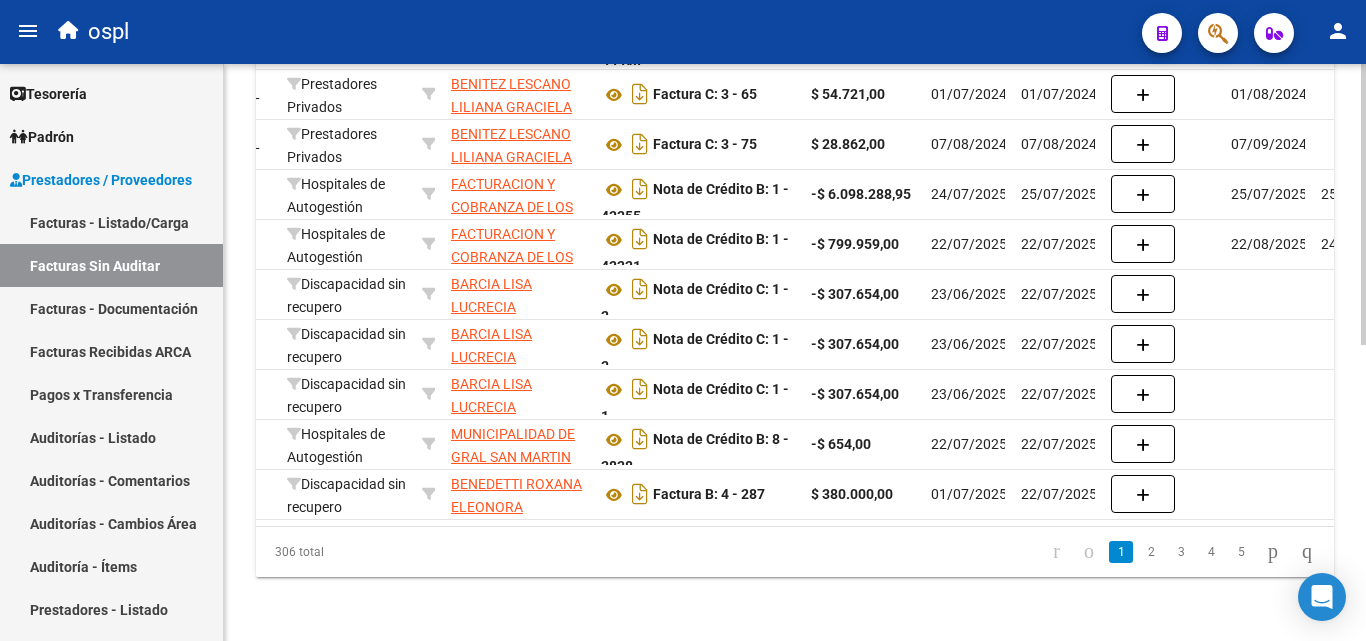 scroll, scrollTop: 0, scrollLeft: 0, axis: both 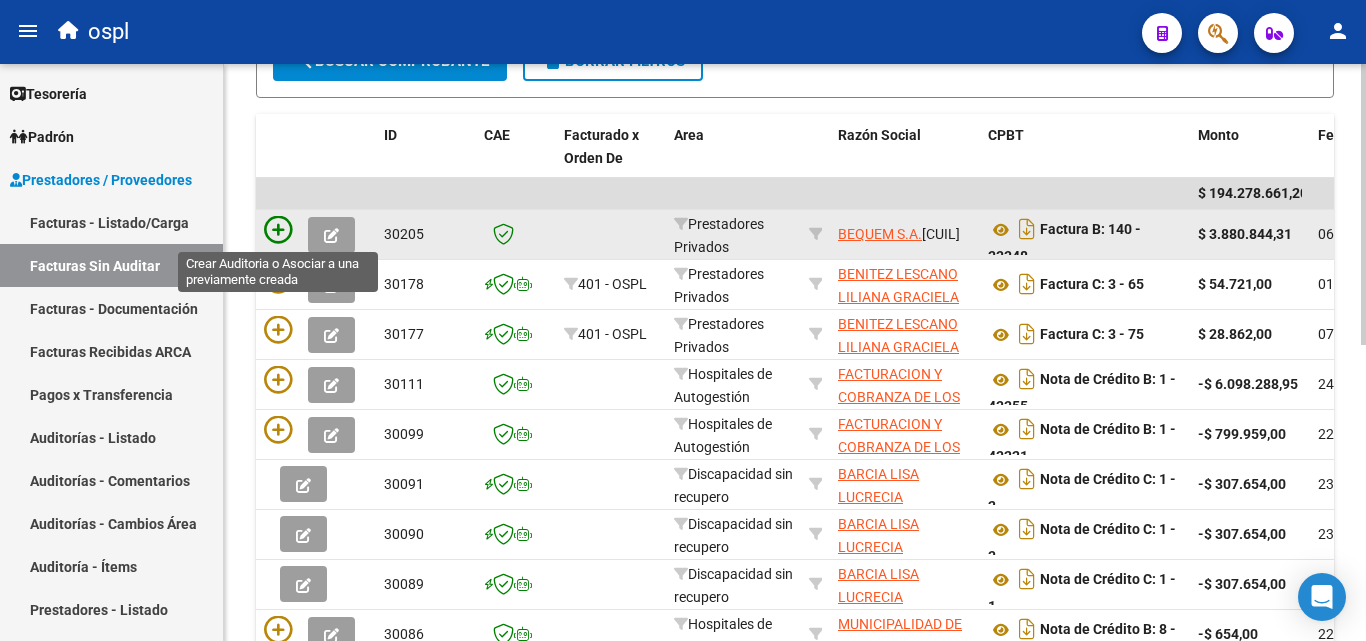 click 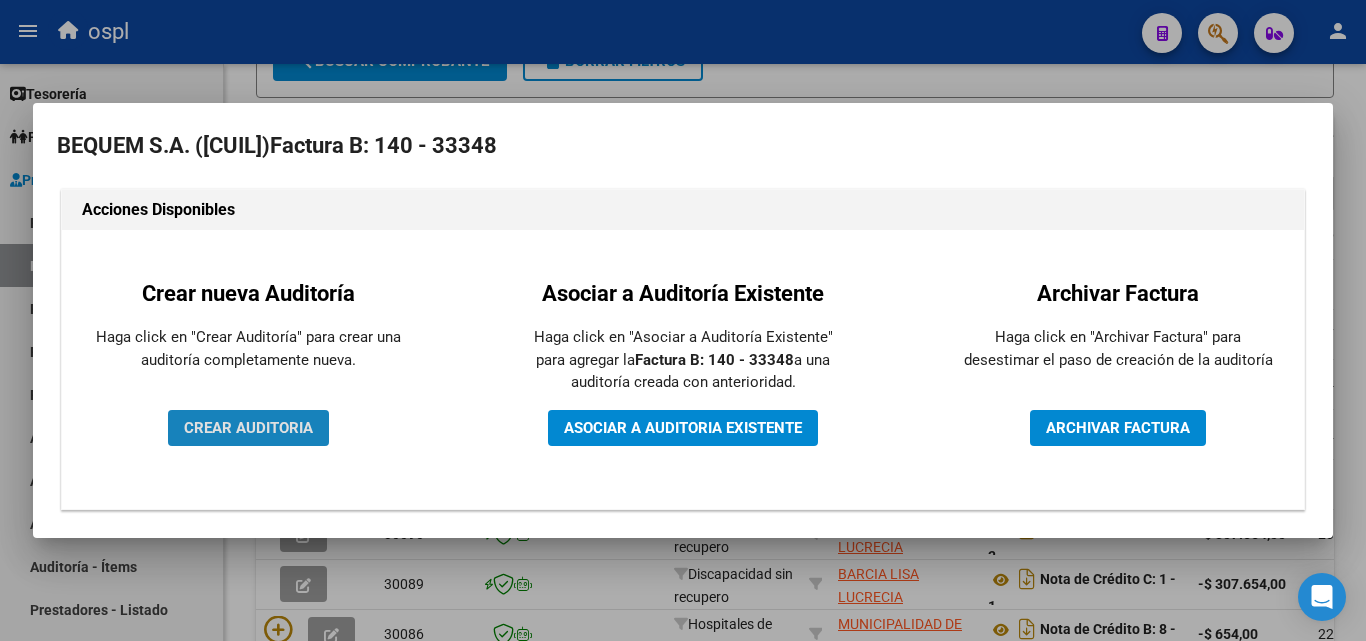 click on "CREAR AUDITORIA" at bounding box center [248, 428] 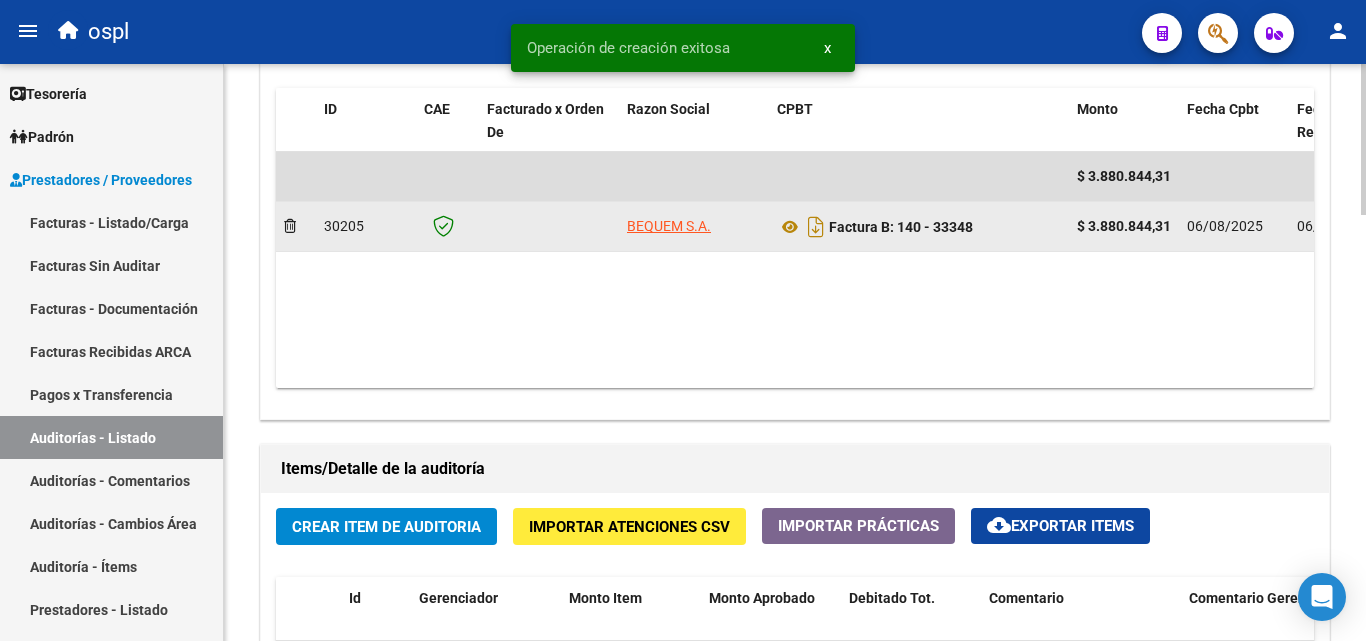 scroll, scrollTop: 1100, scrollLeft: 0, axis: vertical 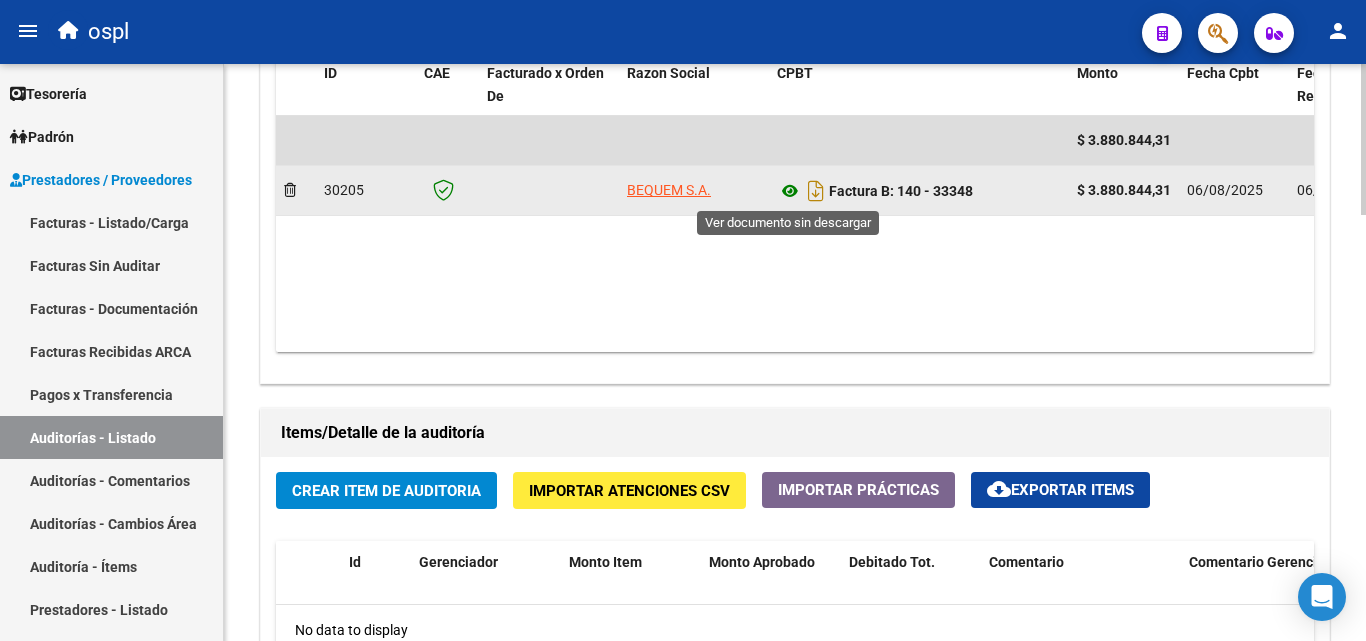 click 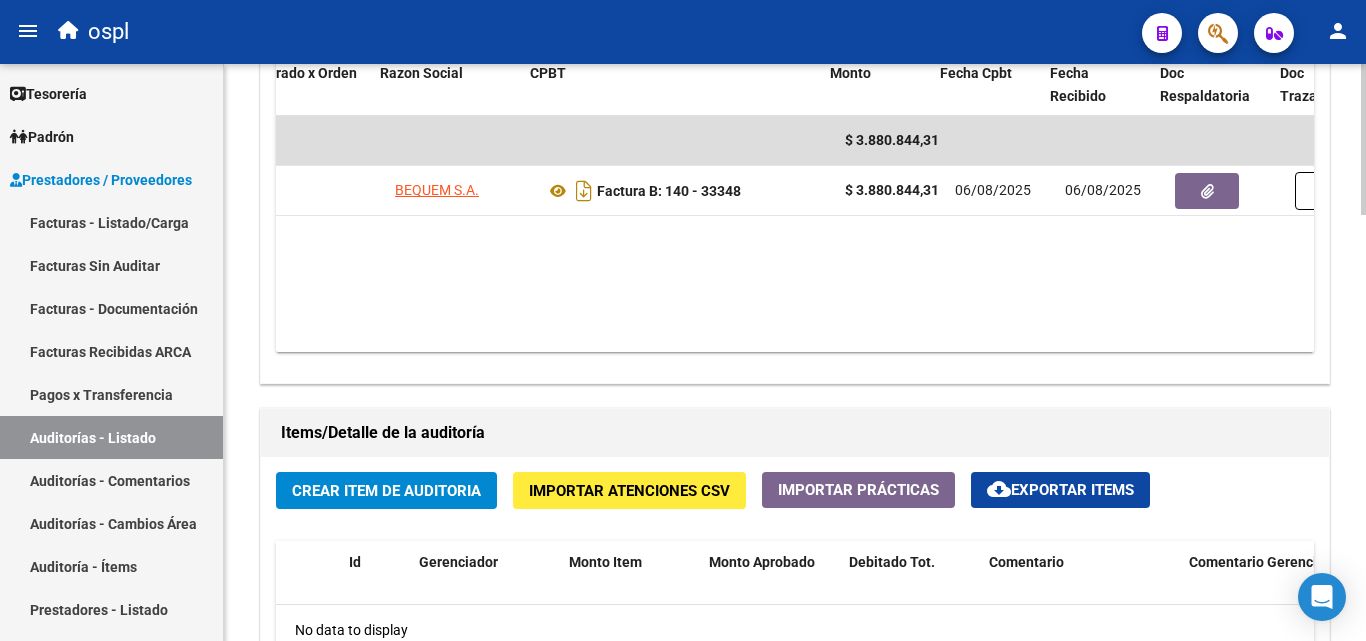 scroll, scrollTop: 0, scrollLeft: 247, axis: horizontal 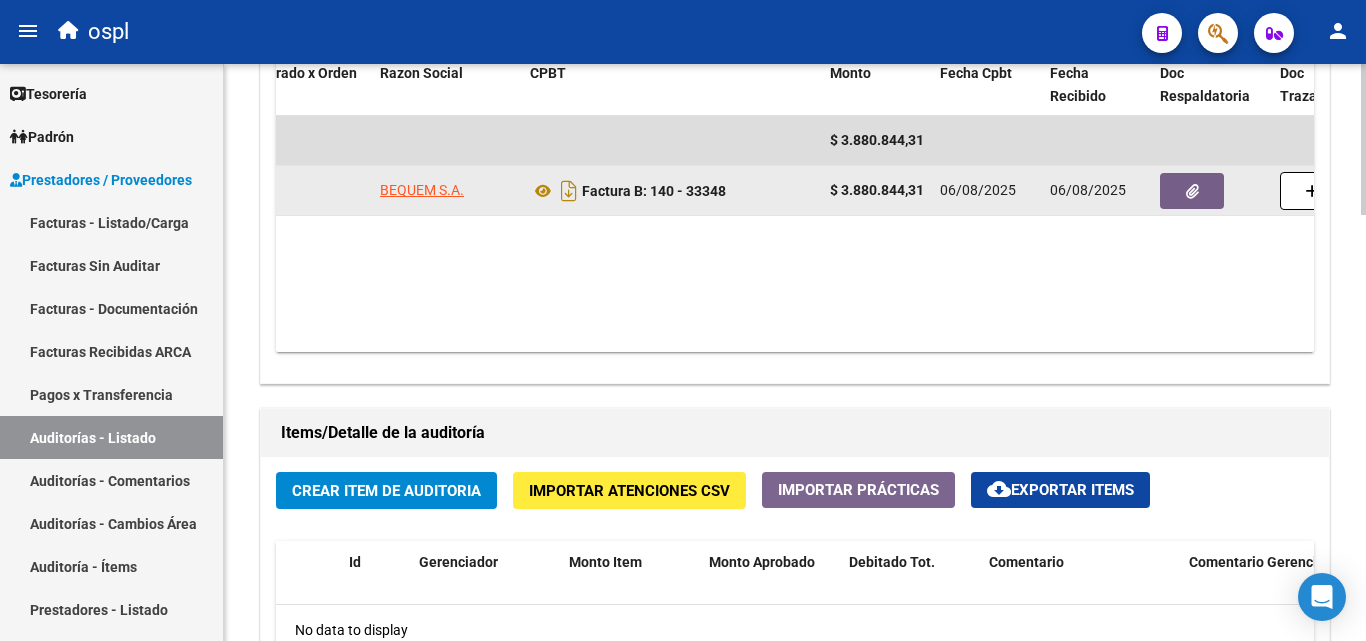 click 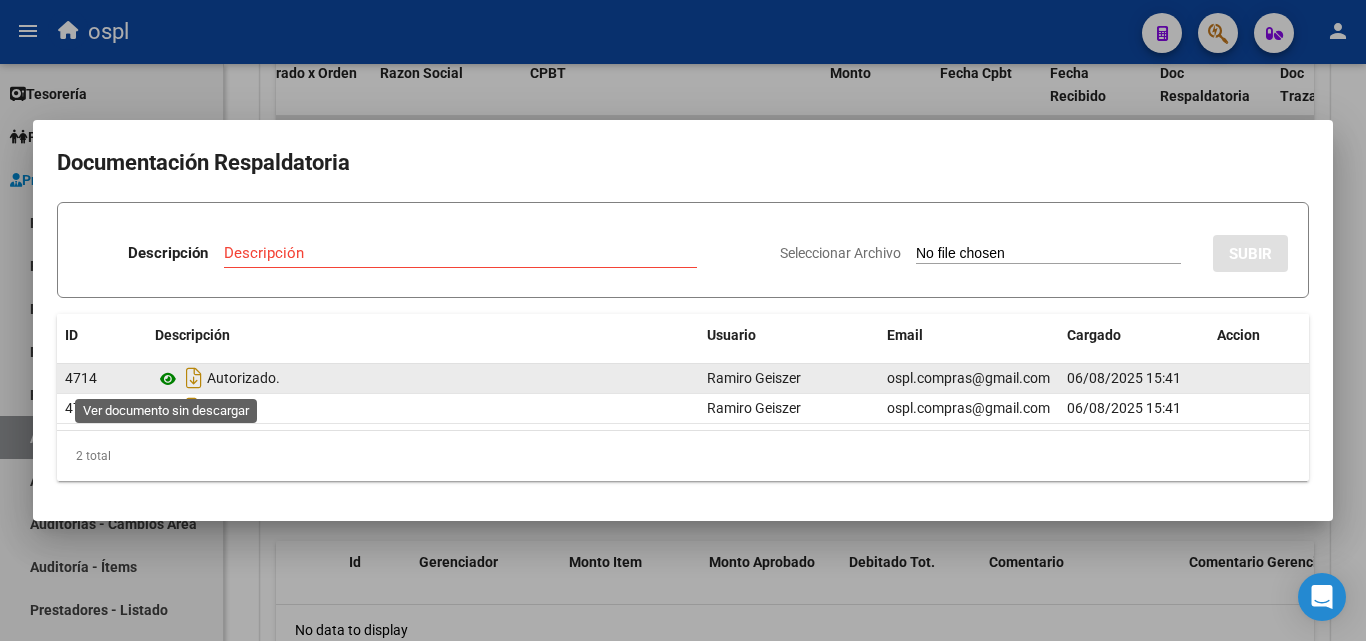 click 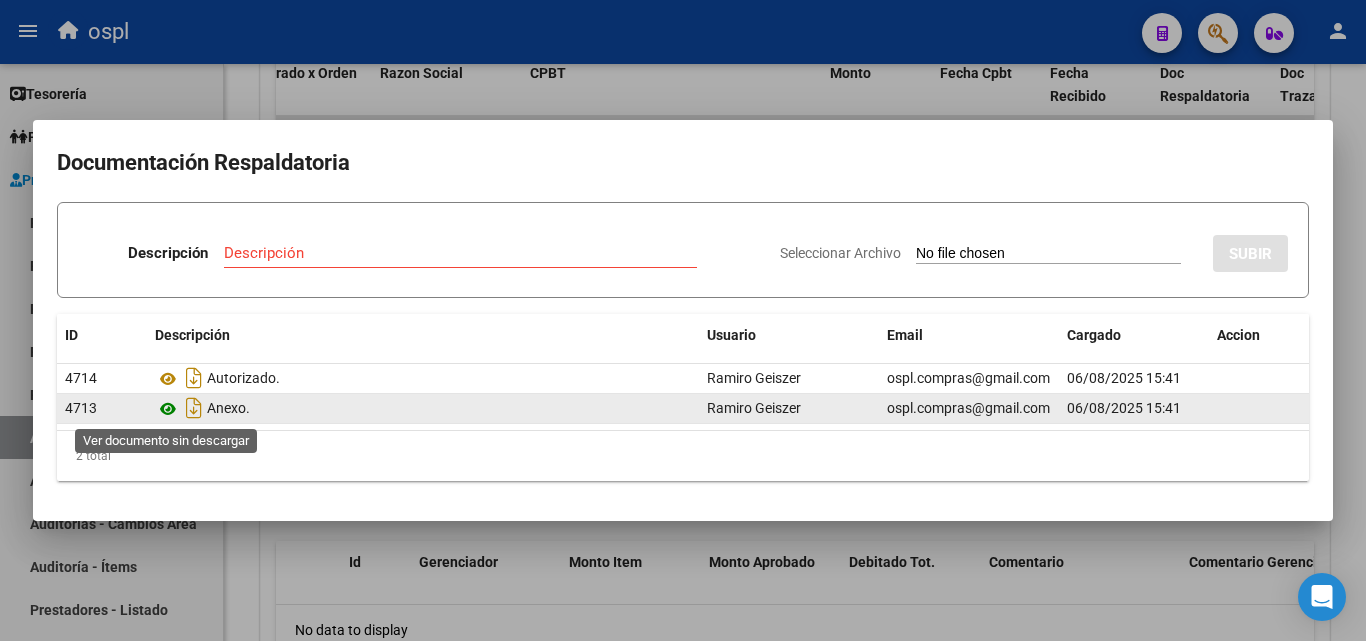 click 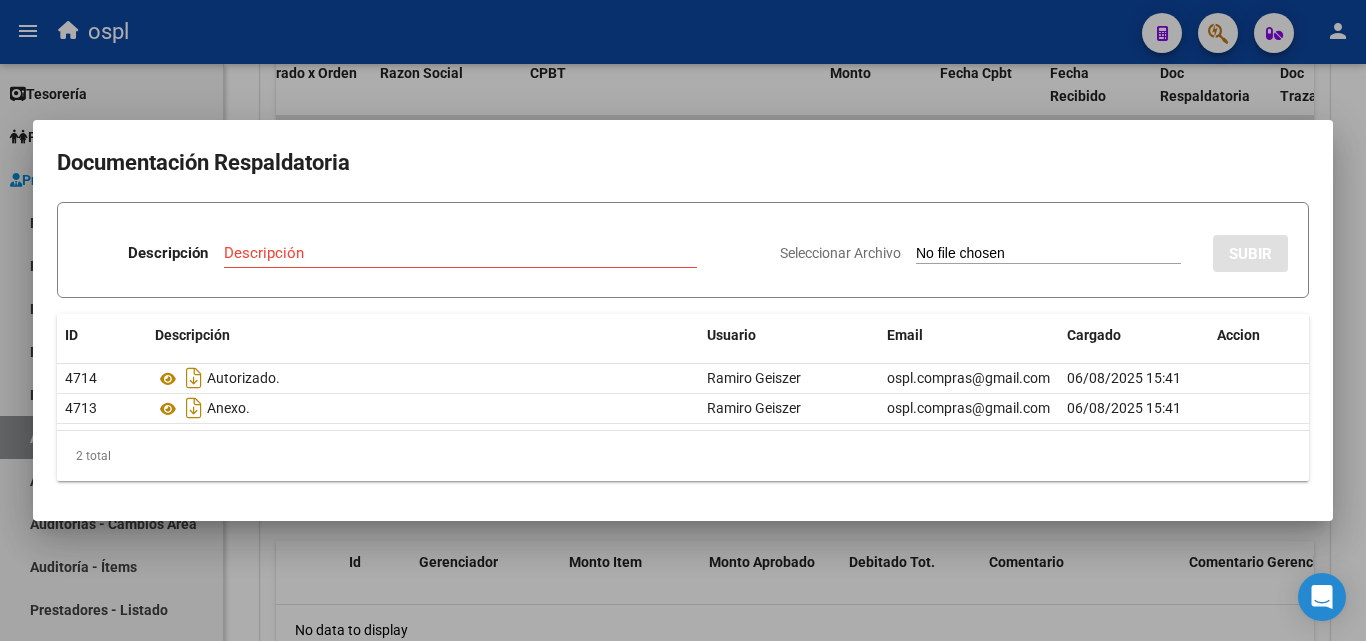 click at bounding box center [683, 320] 